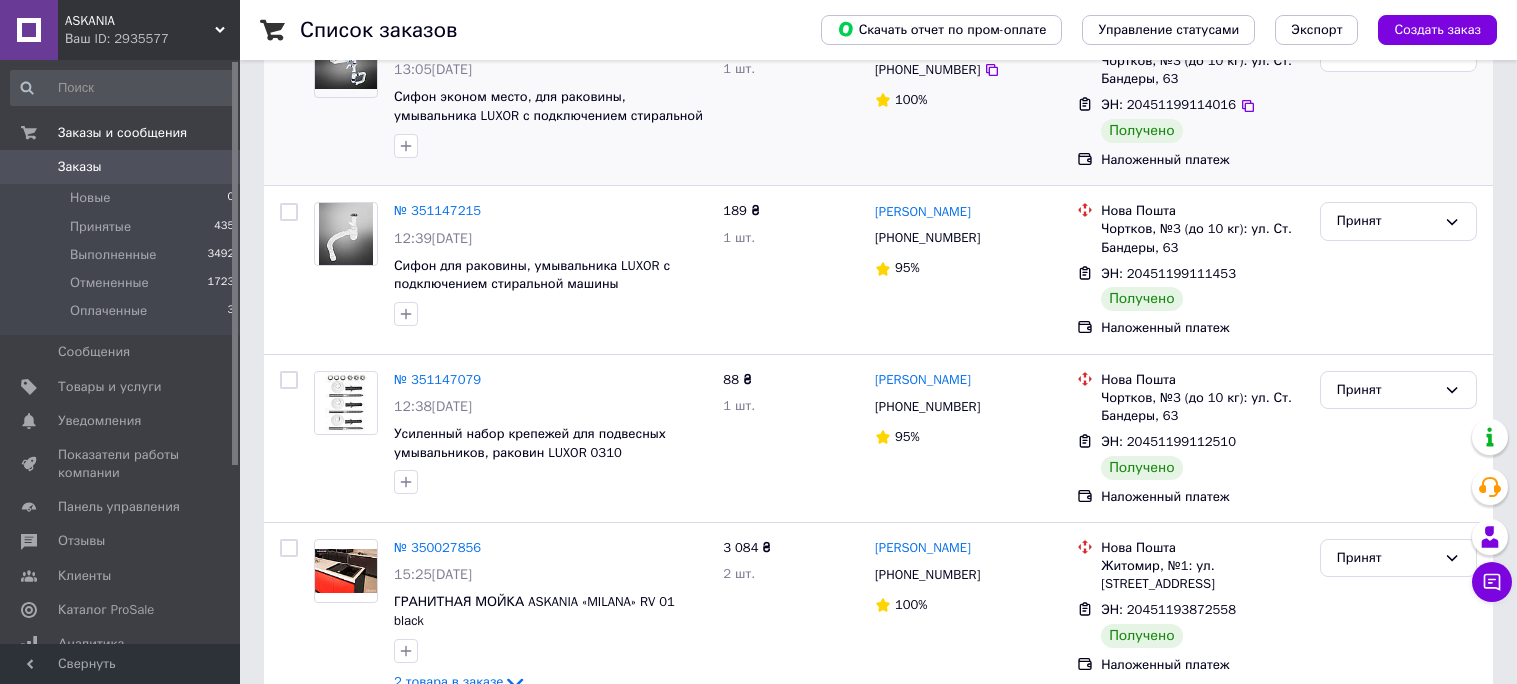 scroll, scrollTop: 380, scrollLeft: 0, axis: vertical 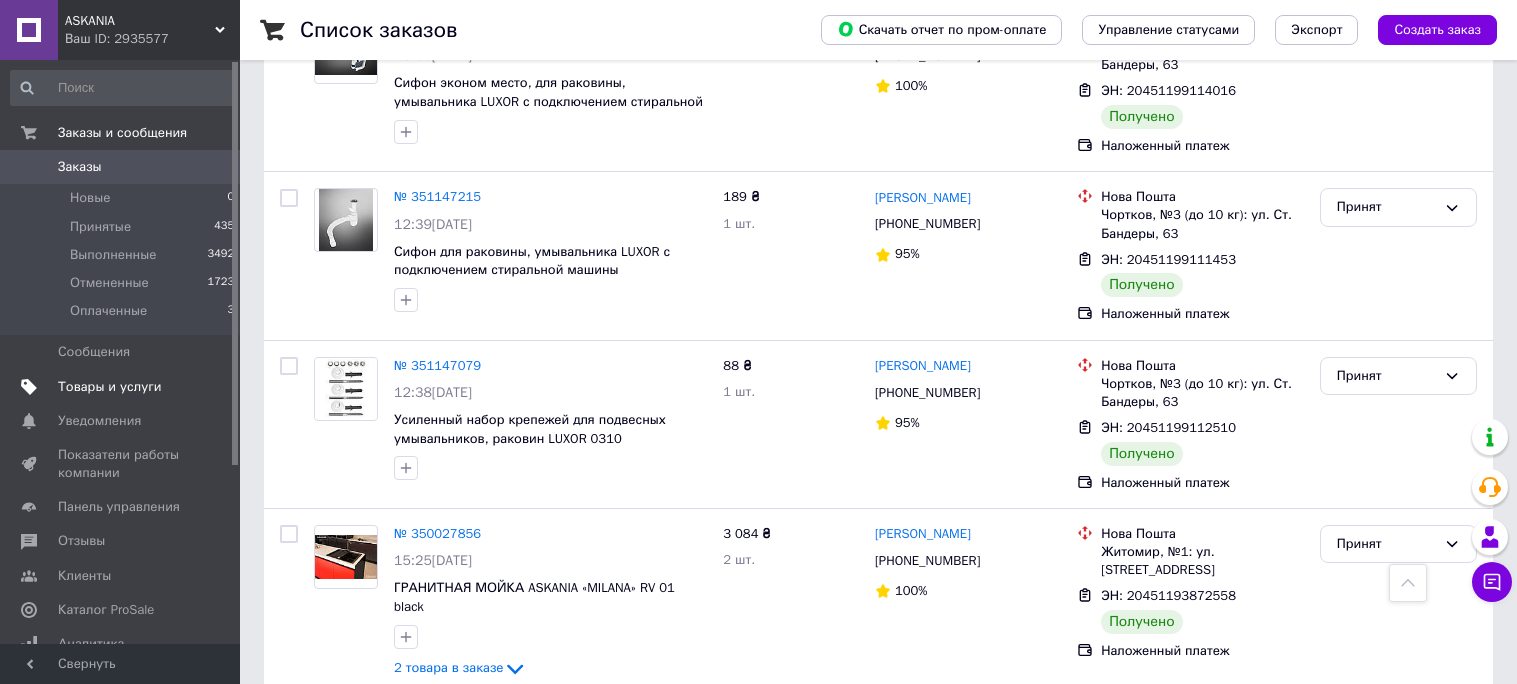 click on "Товары и услуги" at bounding box center (110, 387) 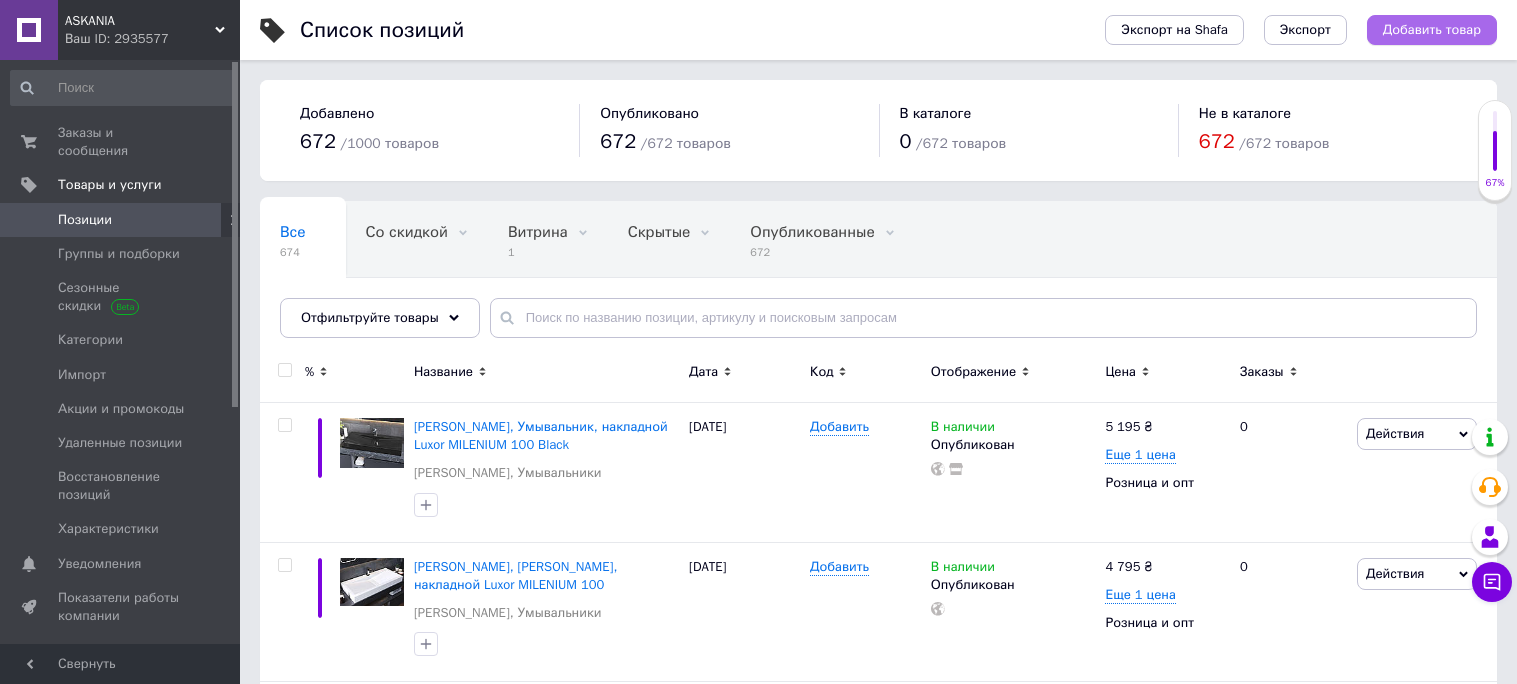 click on "Добавить товар" at bounding box center (1432, 30) 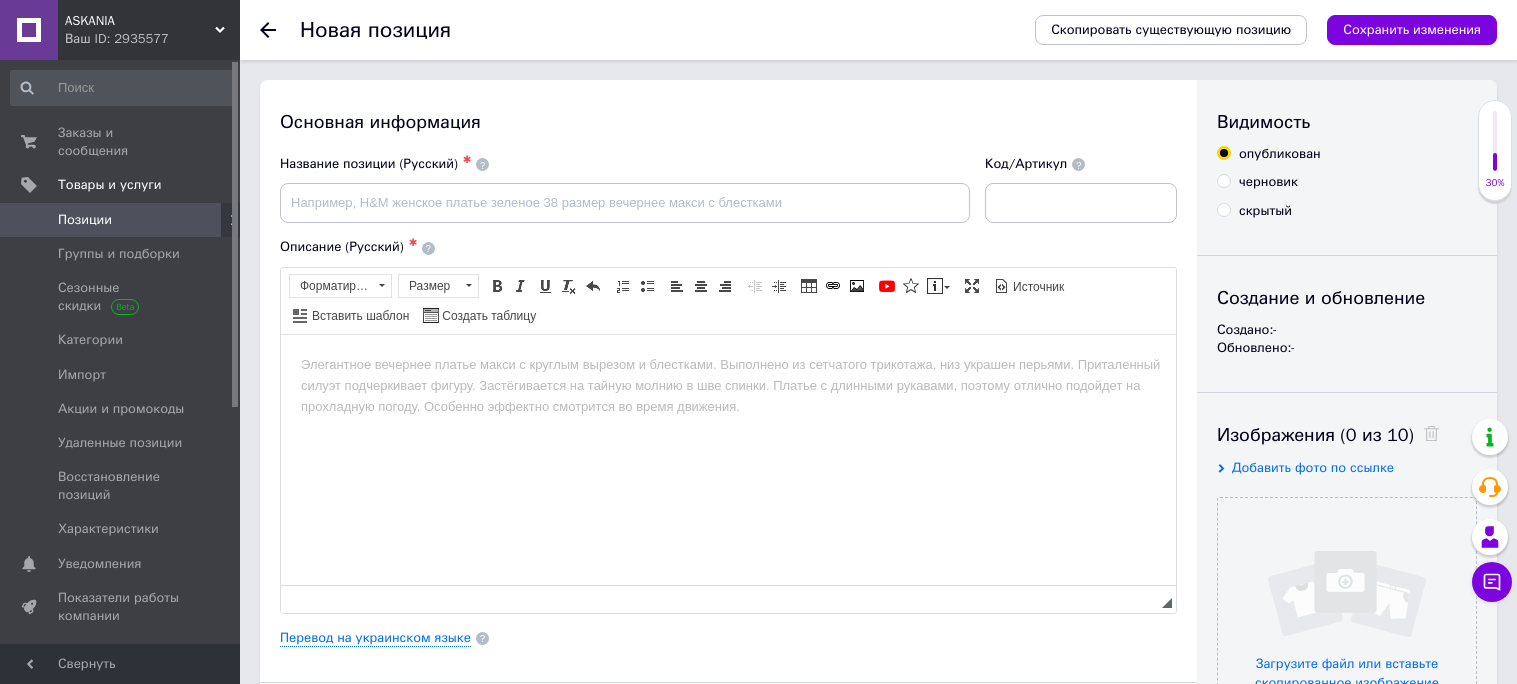 scroll, scrollTop: 0, scrollLeft: 0, axis: both 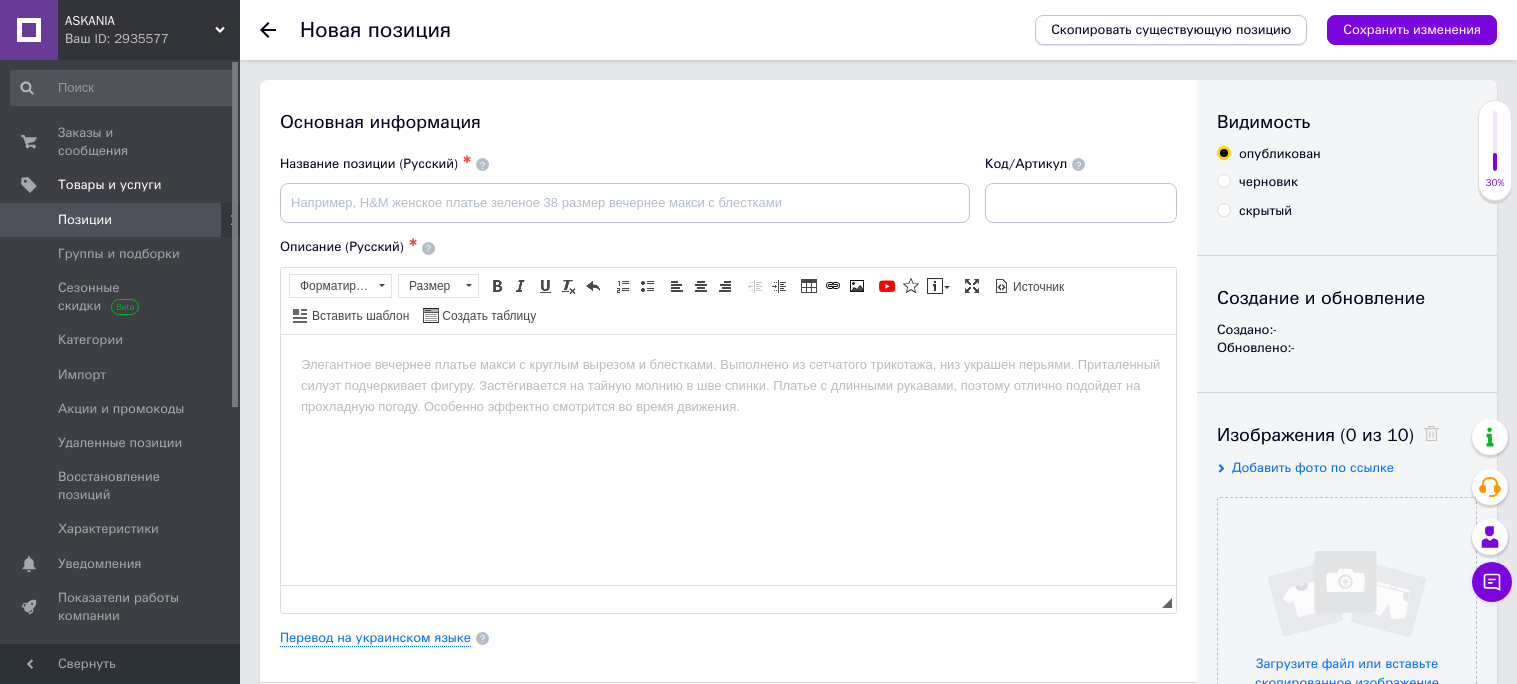 click on "Скопировать существующую позицию" at bounding box center [1171, 30] 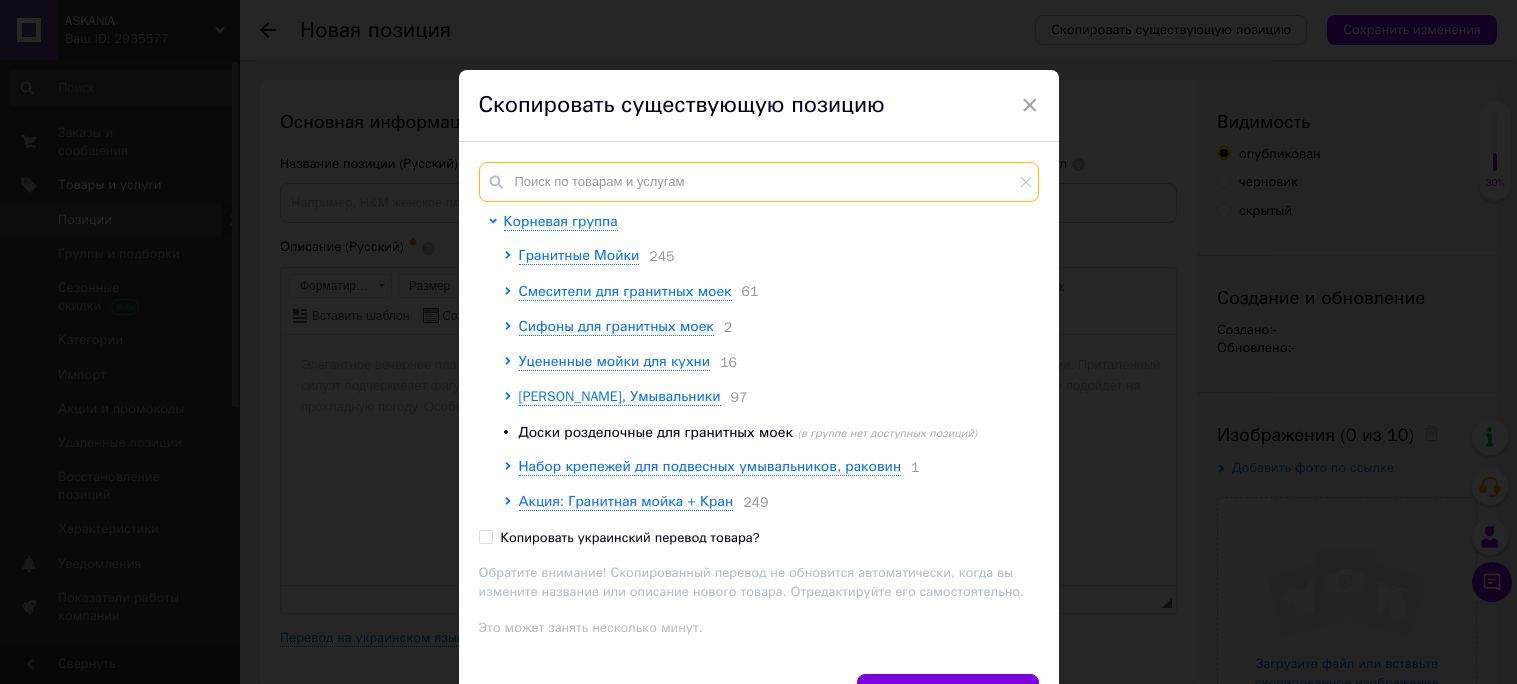 click at bounding box center [759, 182] 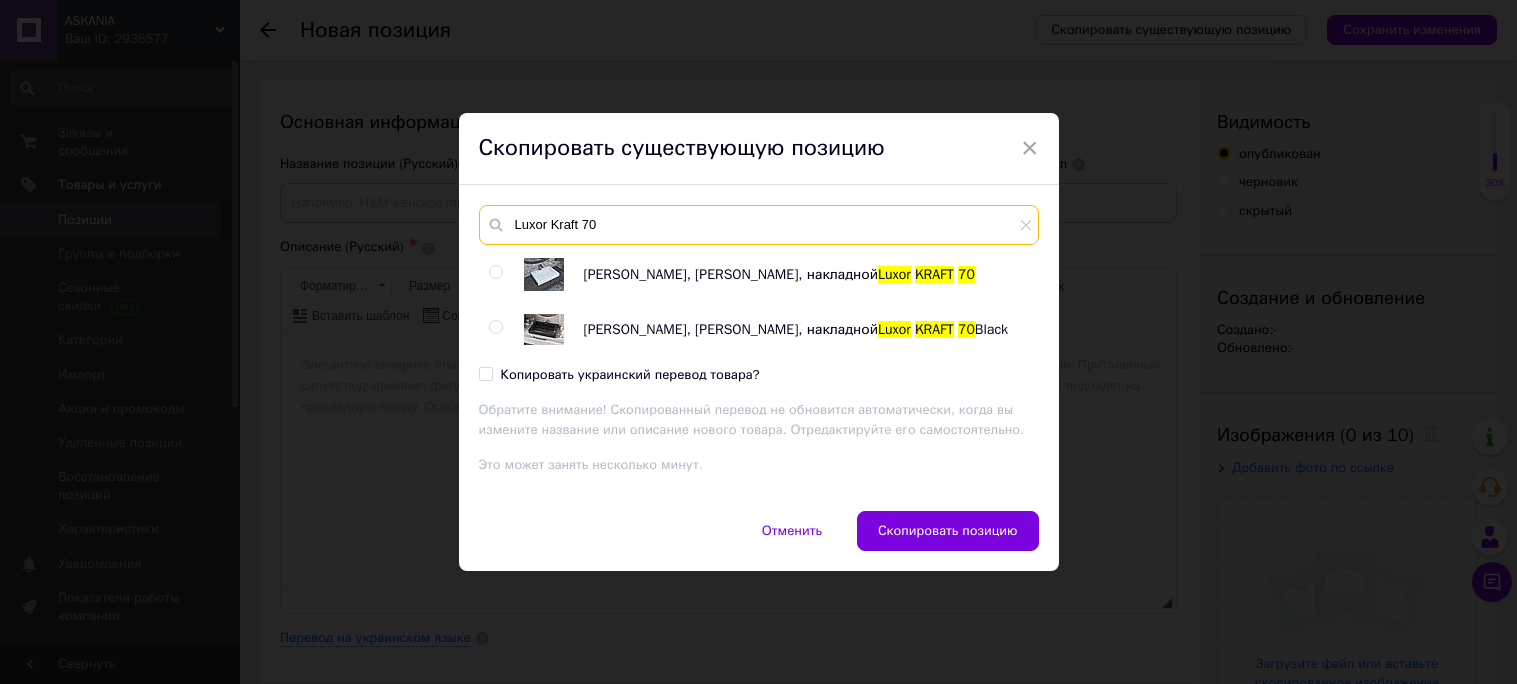 type on "Luxor Kraft 70" 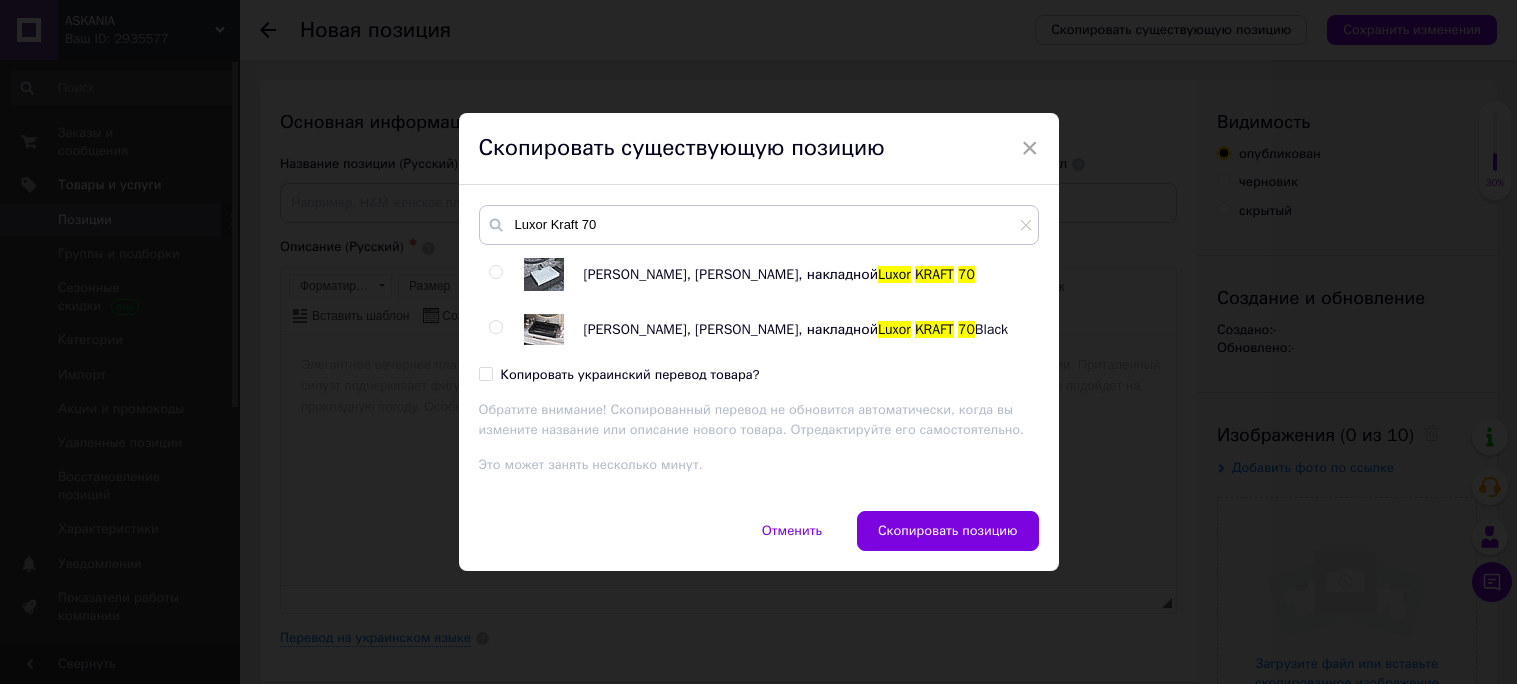 click at bounding box center [495, 272] 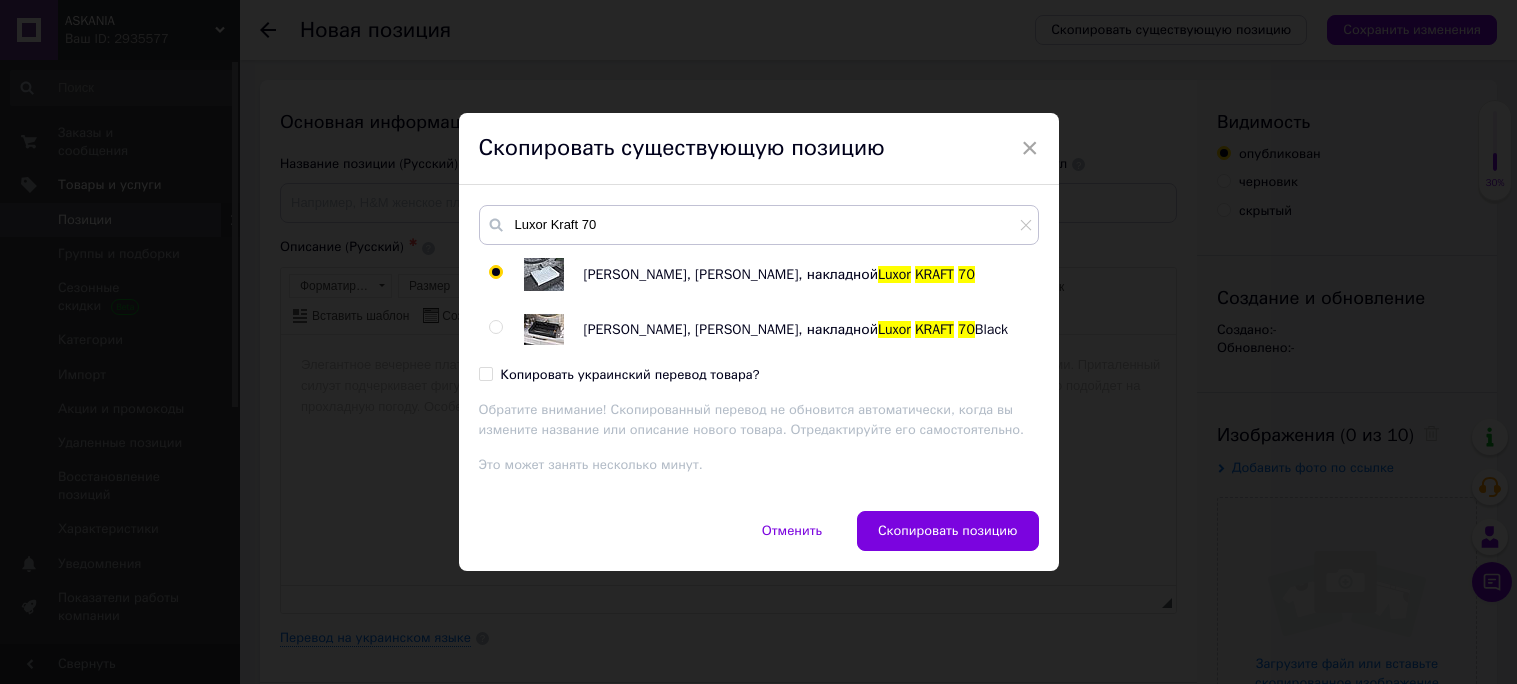 radio on "true" 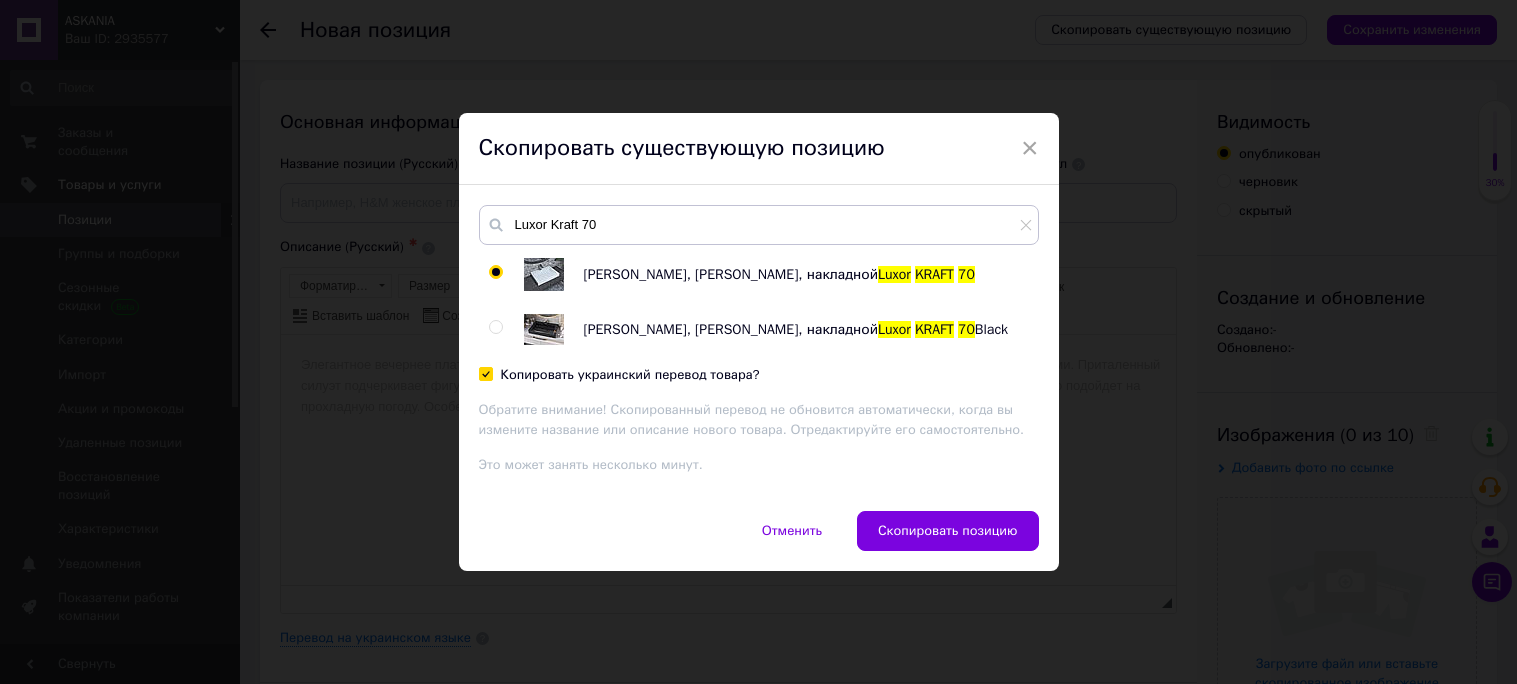 checkbox on "true" 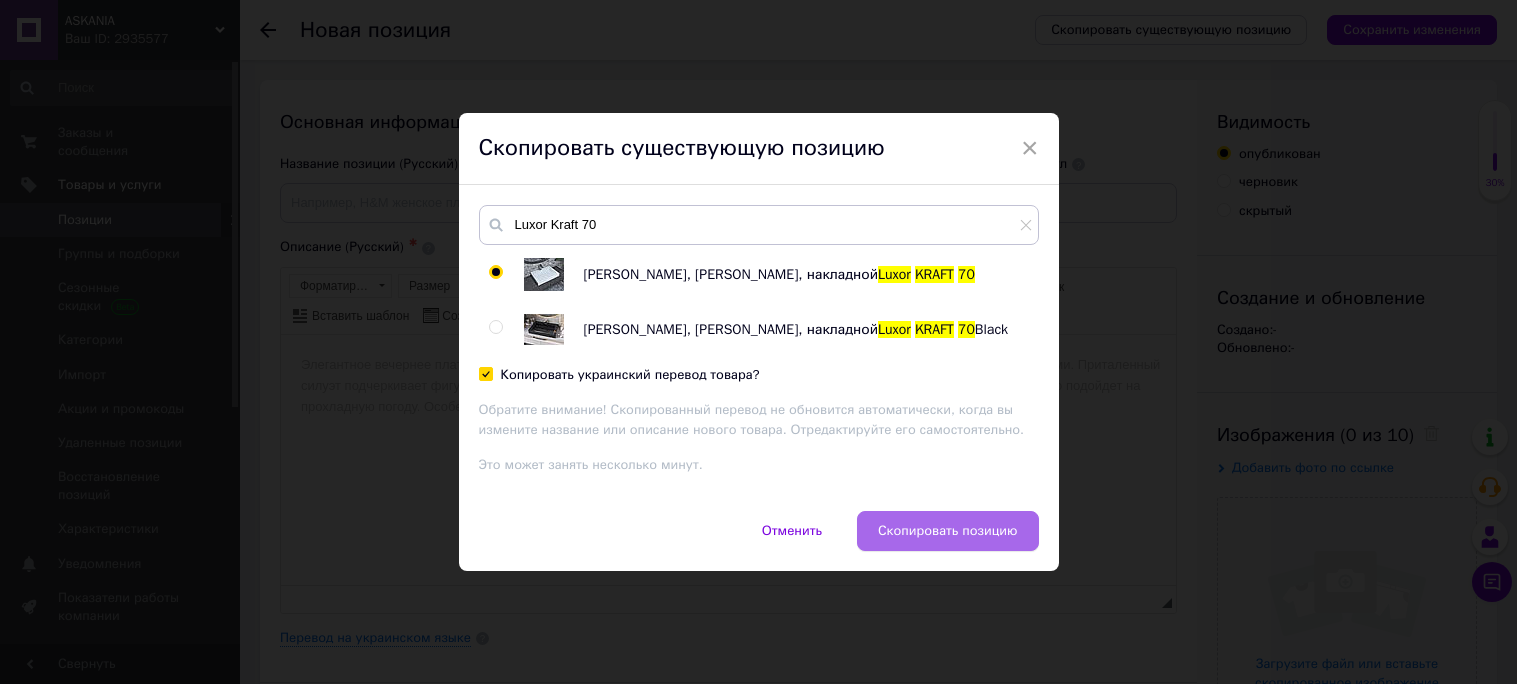 click on "Скопировать позицию" at bounding box center (948, 531) 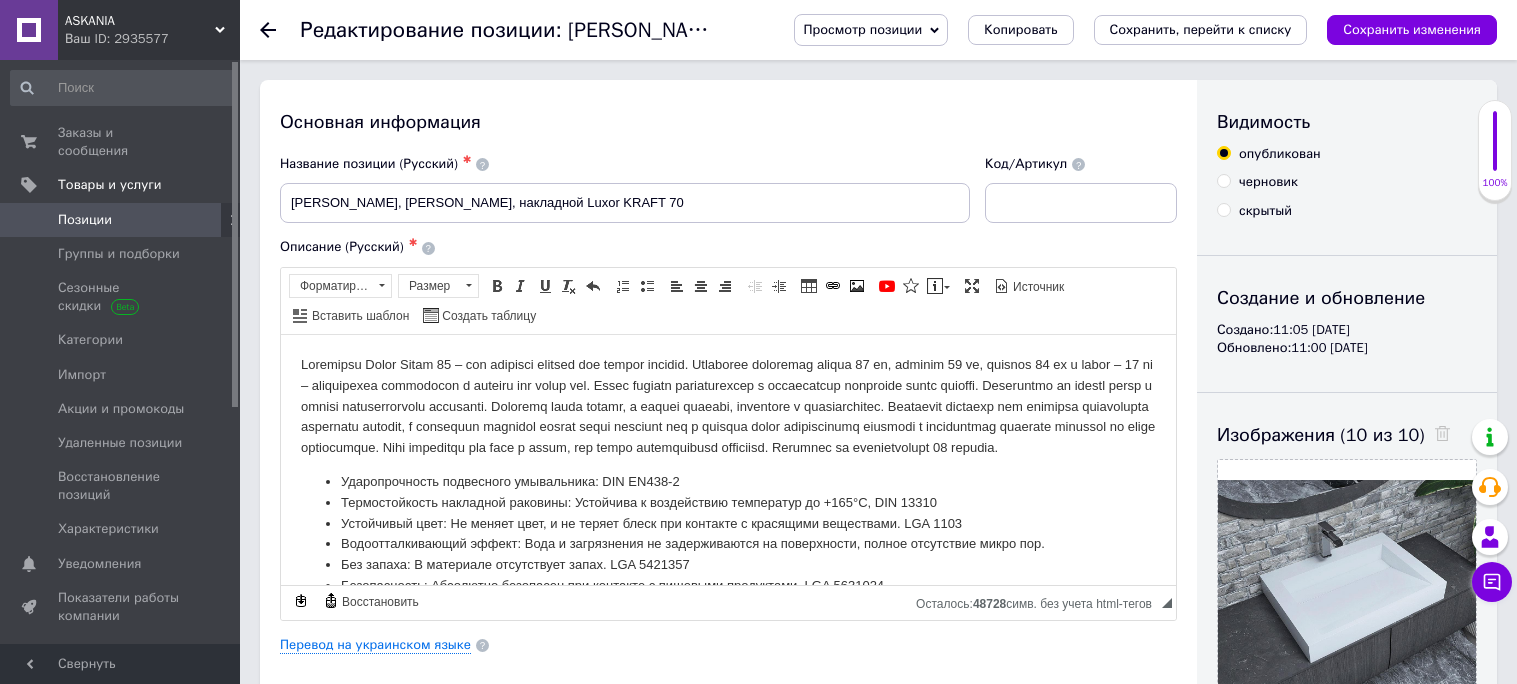 scroll, scrollTop: 0, scrollLeft: 0, axis: both 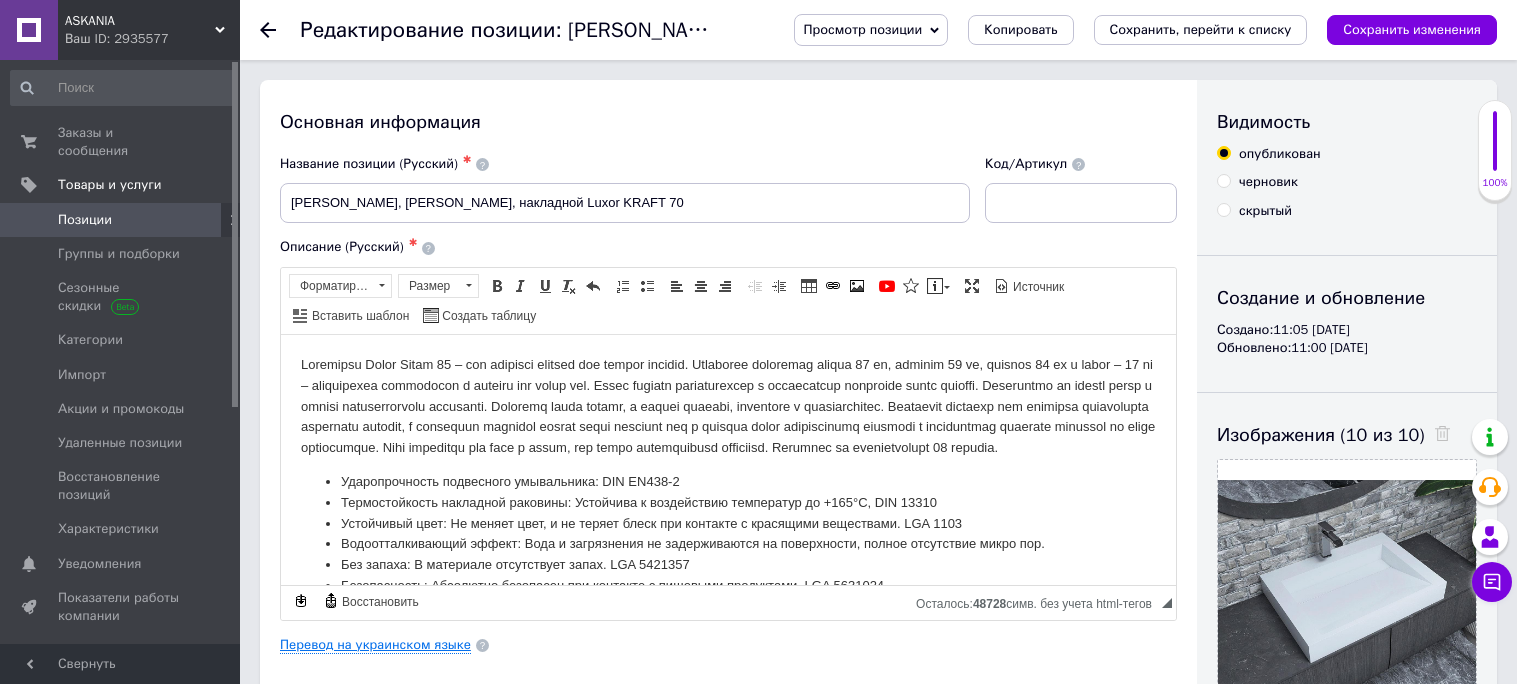 click on "Перевод на украинском языке" at bounding box center (375, 645) 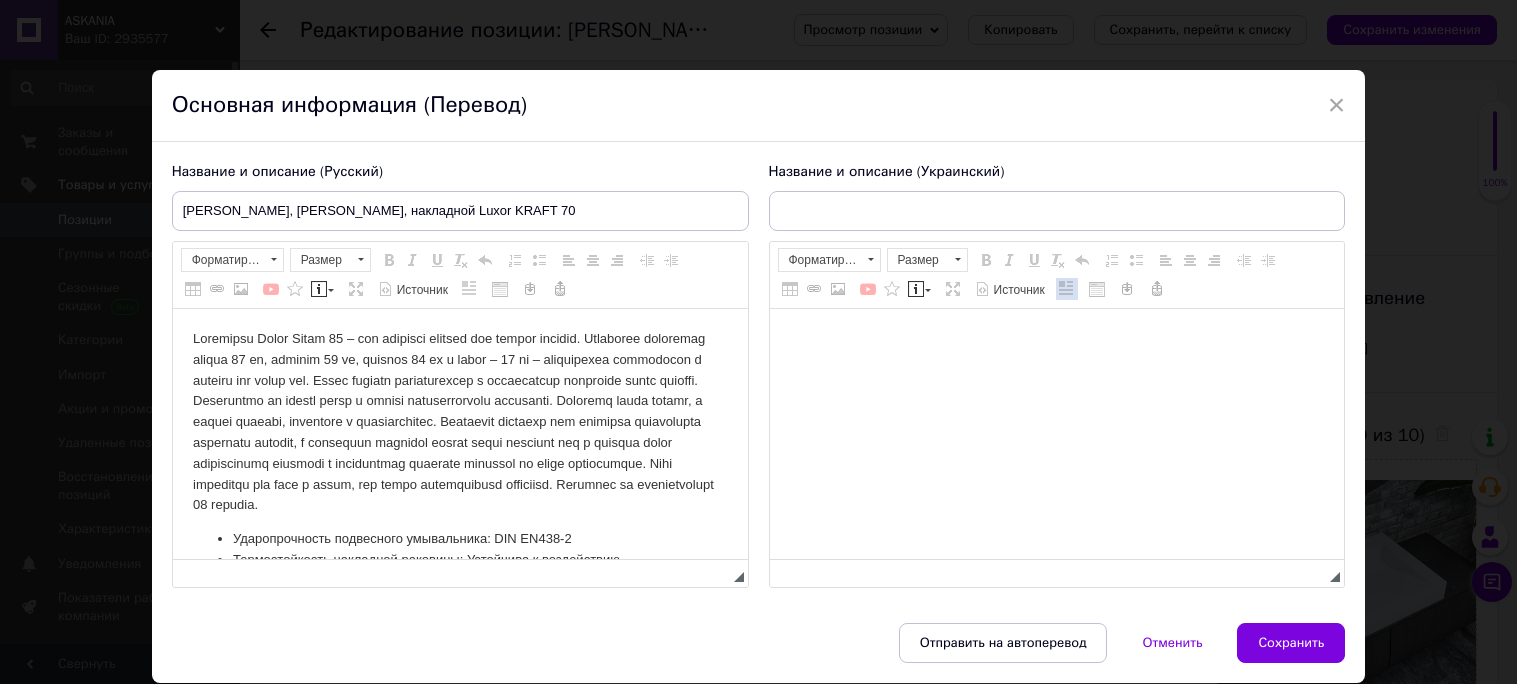 scroll, scrollTop: 0, scrollLeft: 0, axis: both 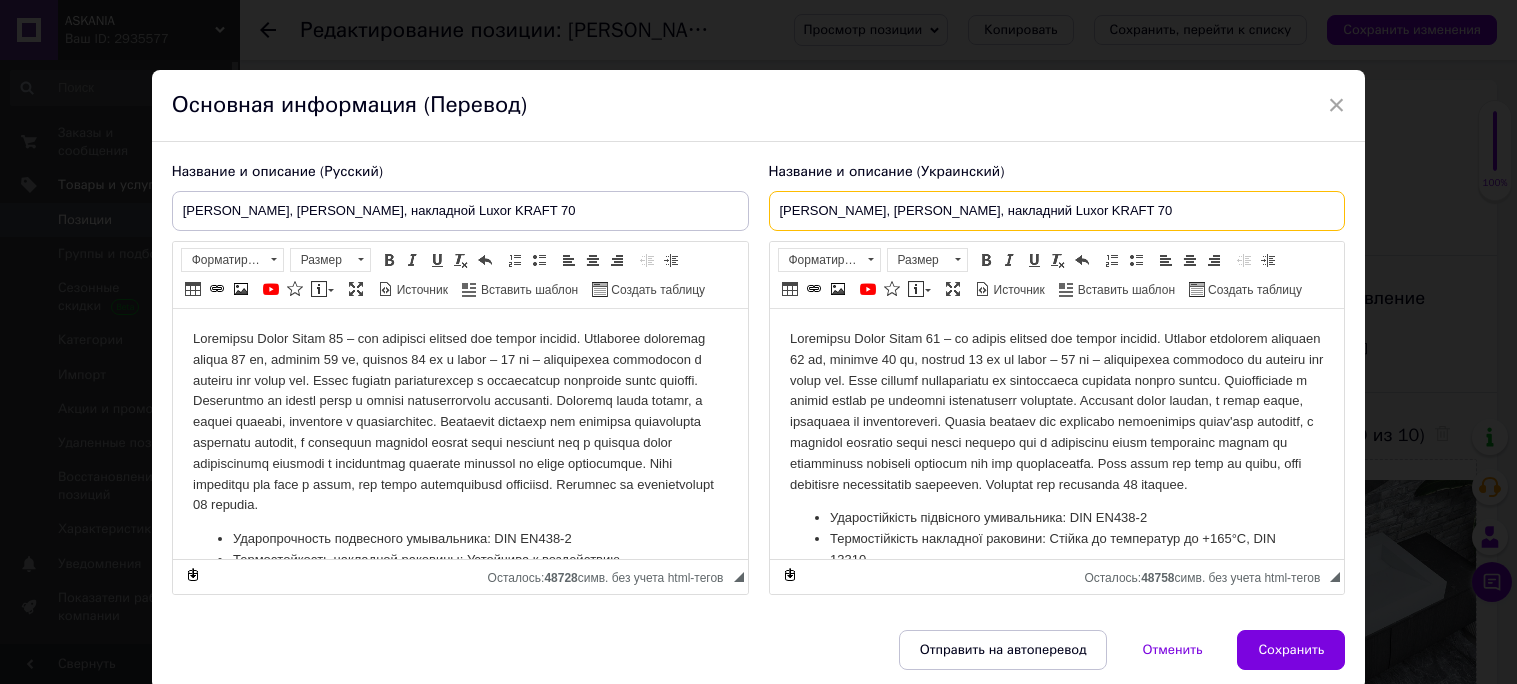 drag, startPoint x: 1111, startPoint y: 214, endPoint x: 723, endPoint y: 237, distance: 388.6811 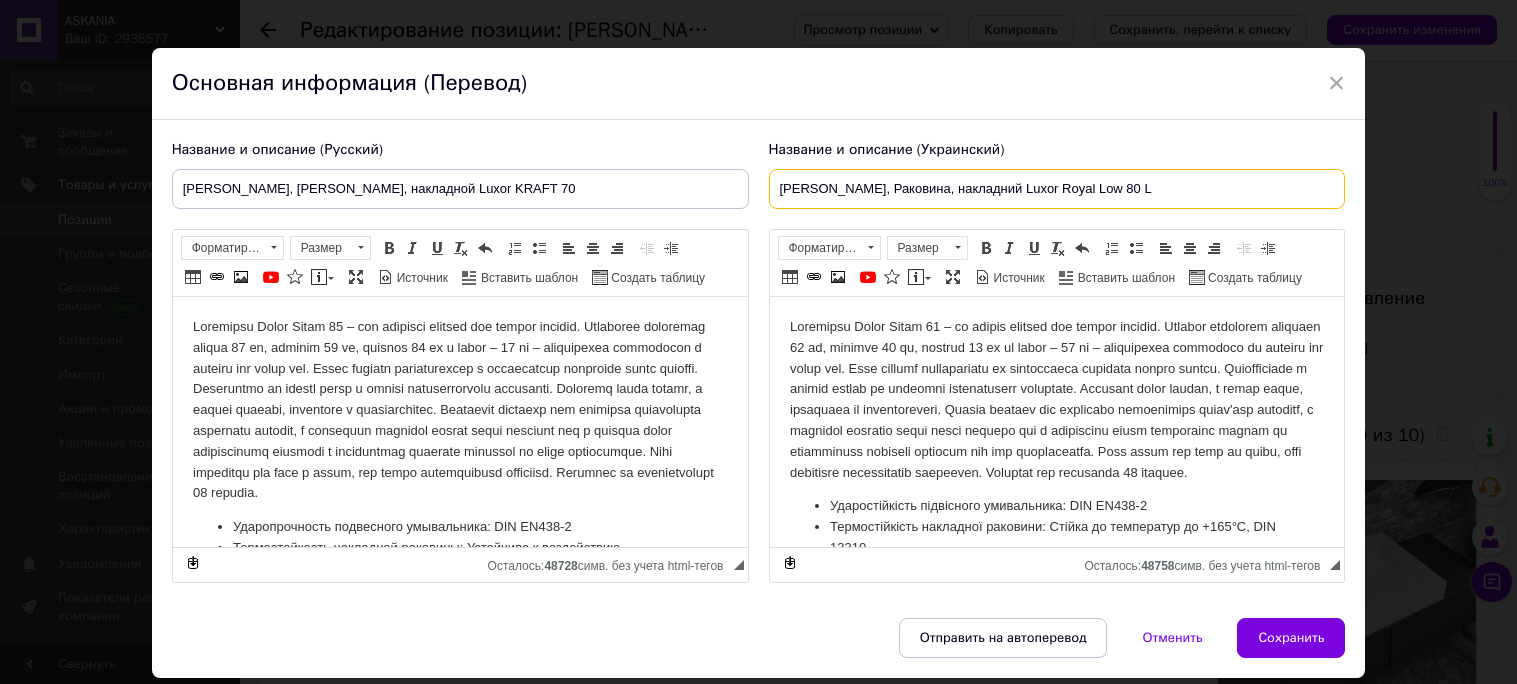 scroll, scrollTop: 116, scrollLeft: 0, axis: vertical 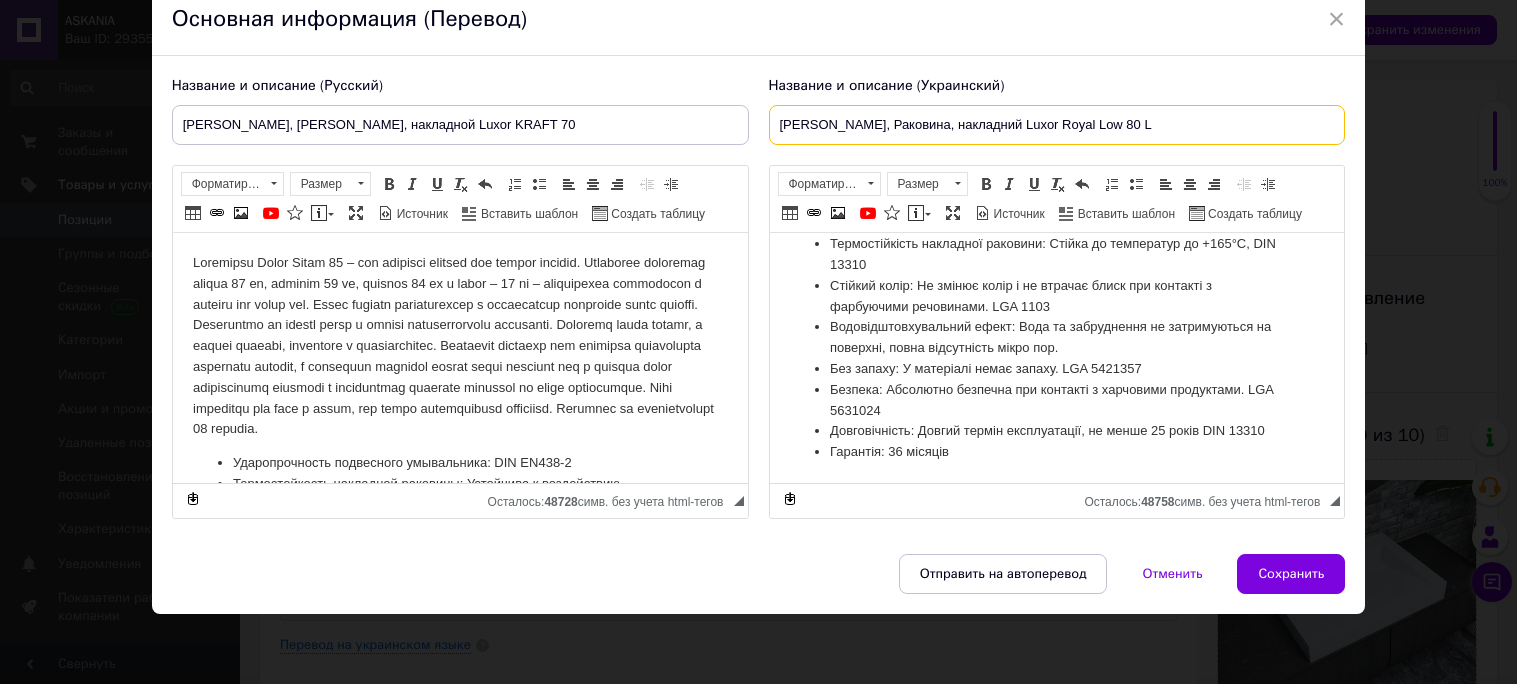 type on "[PERSON_NAME], Раковина, накладний Luxor Royal Low 80 L" 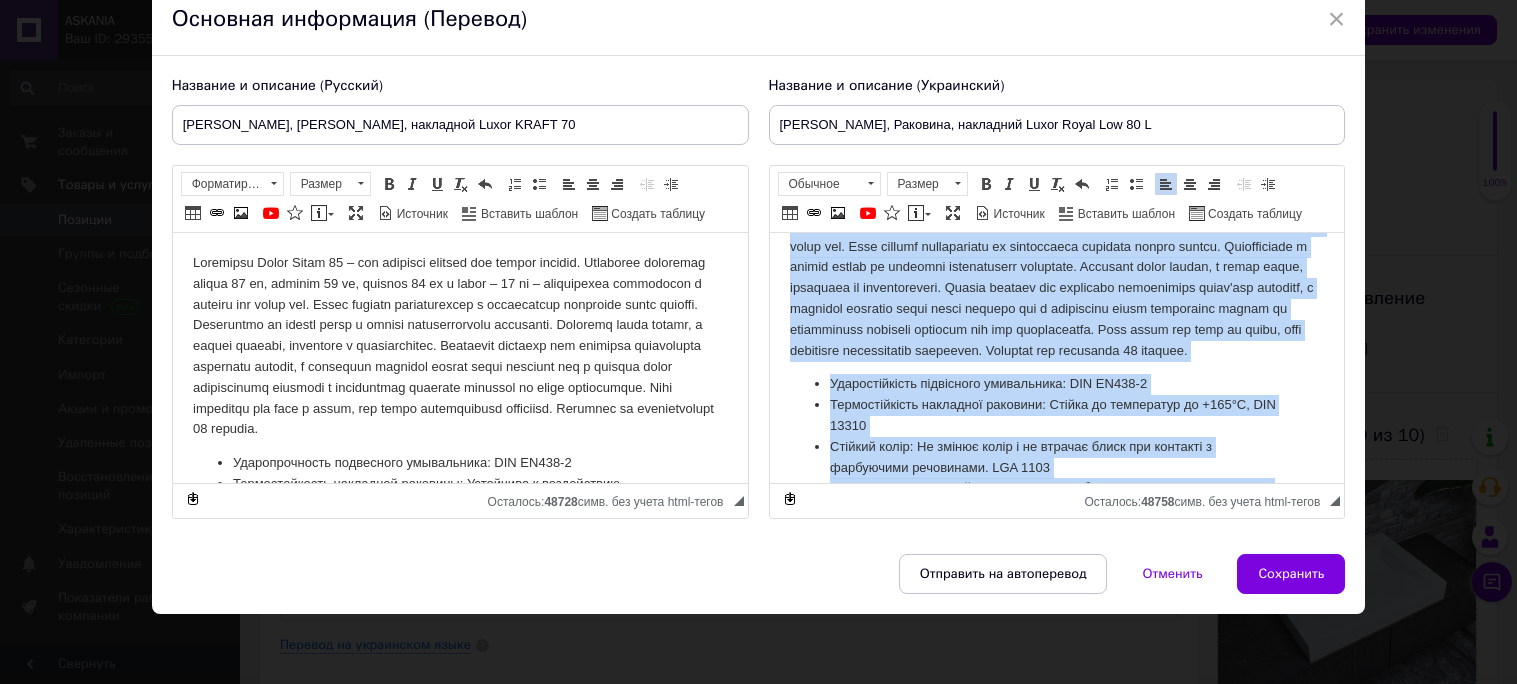 scroll, scrollTop: 0, scrollLeft: 0, axis: both 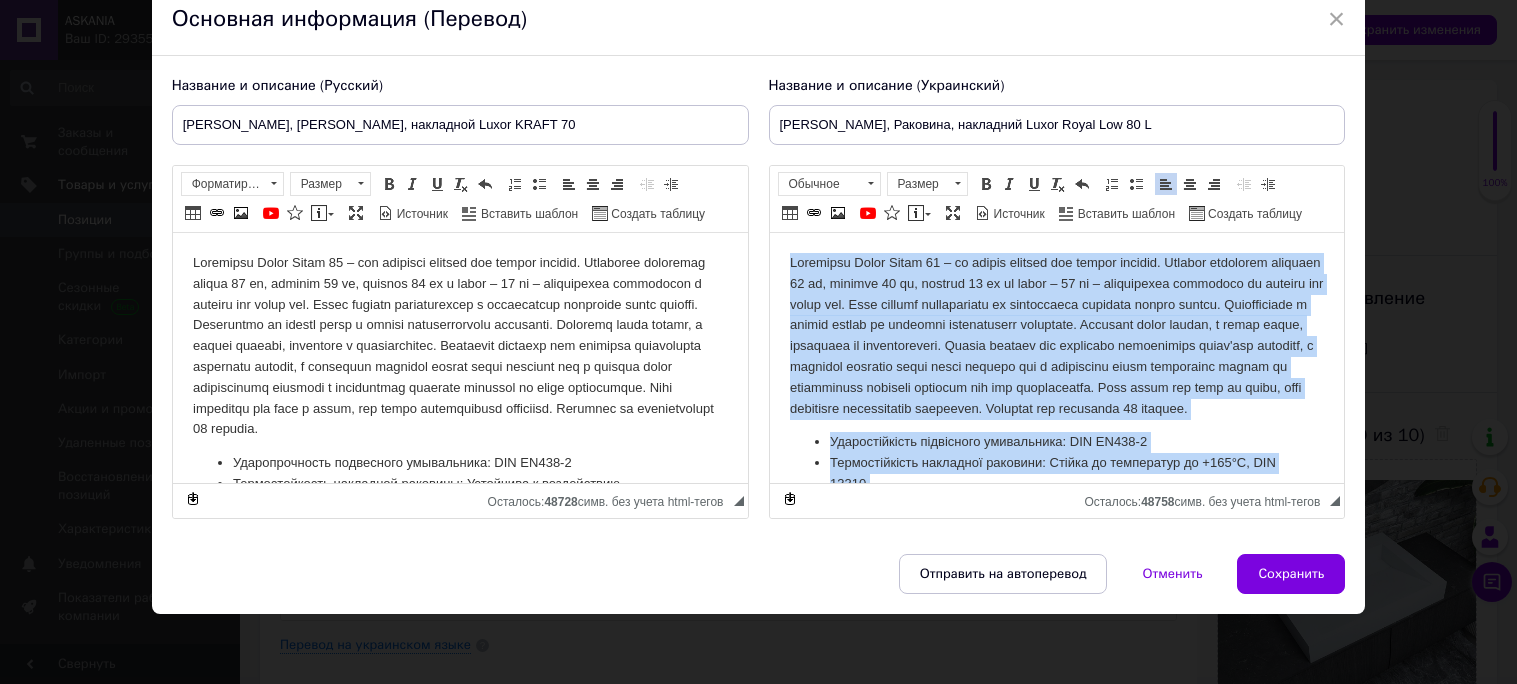 drag, startPoint x: 964, startPoint y: 450, endPoint x: 790, endPoint y: 246, distance: 268.12683 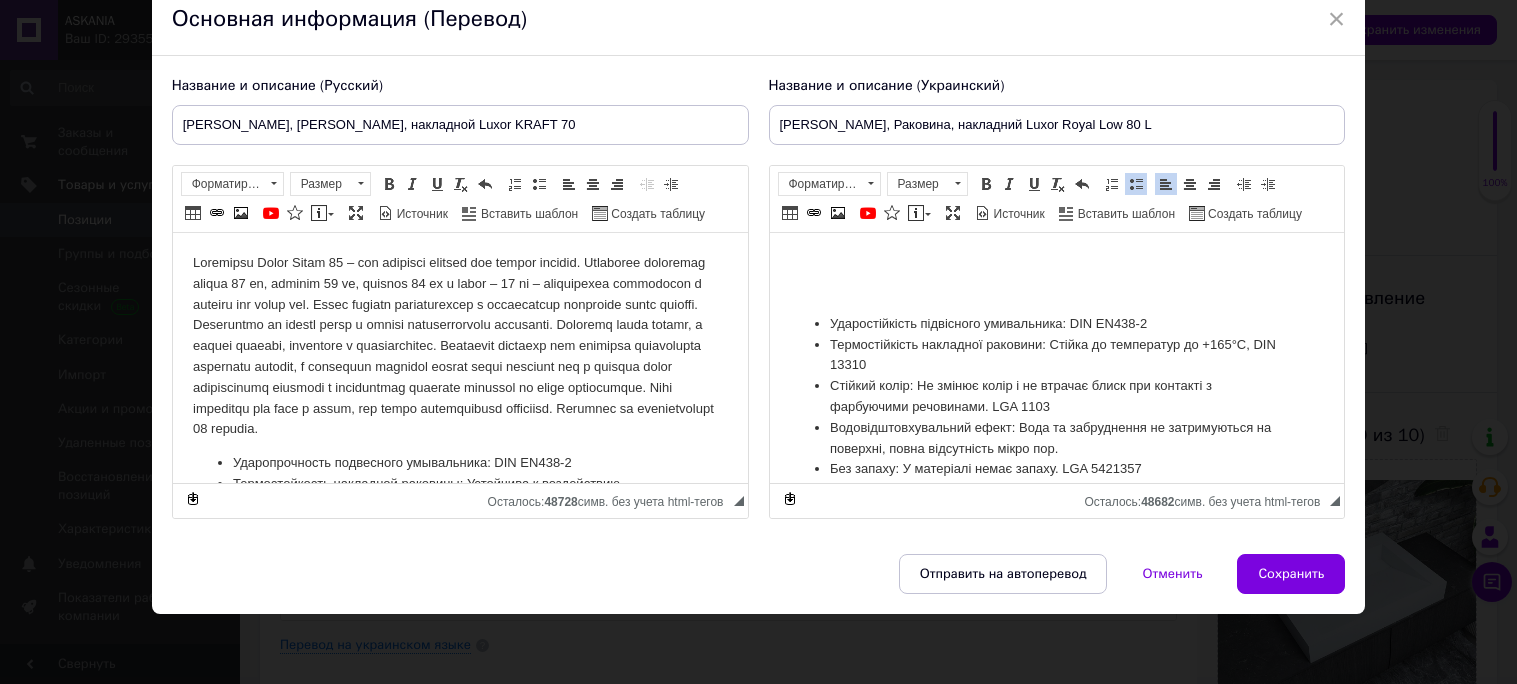 scroll, scrollTop: 179, scrollLeft: 0, axis: vertical 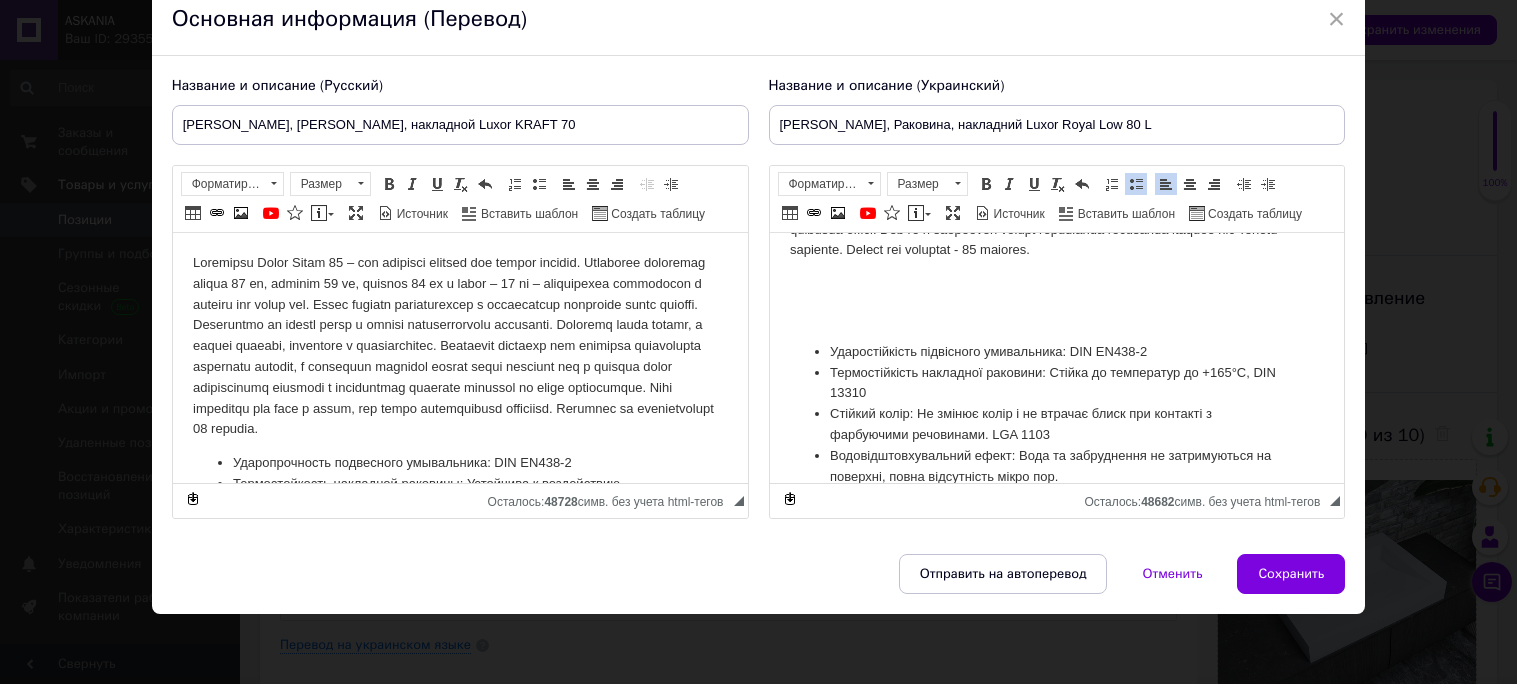 click at bounding box center (1056, 318) 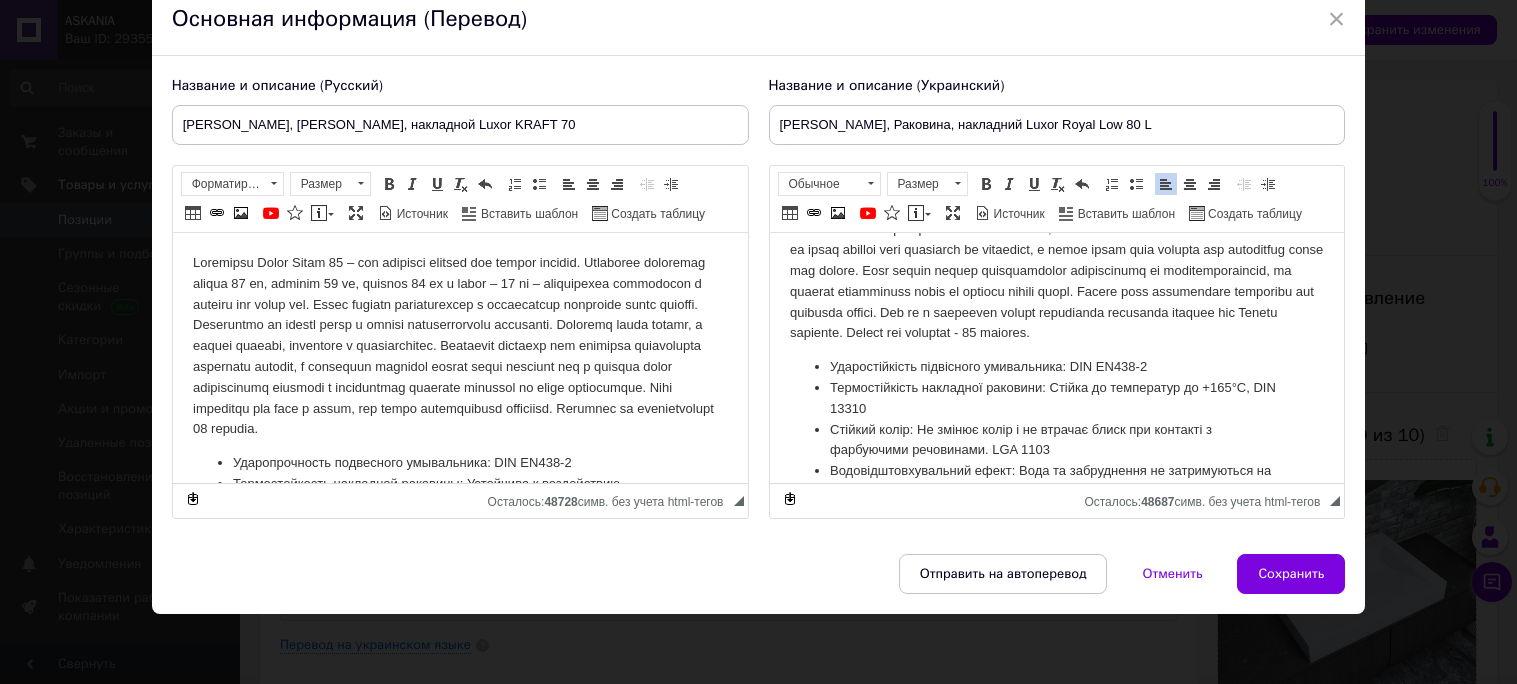 scroll, scrollTop: 0, scrollLeft: 0, axis: both 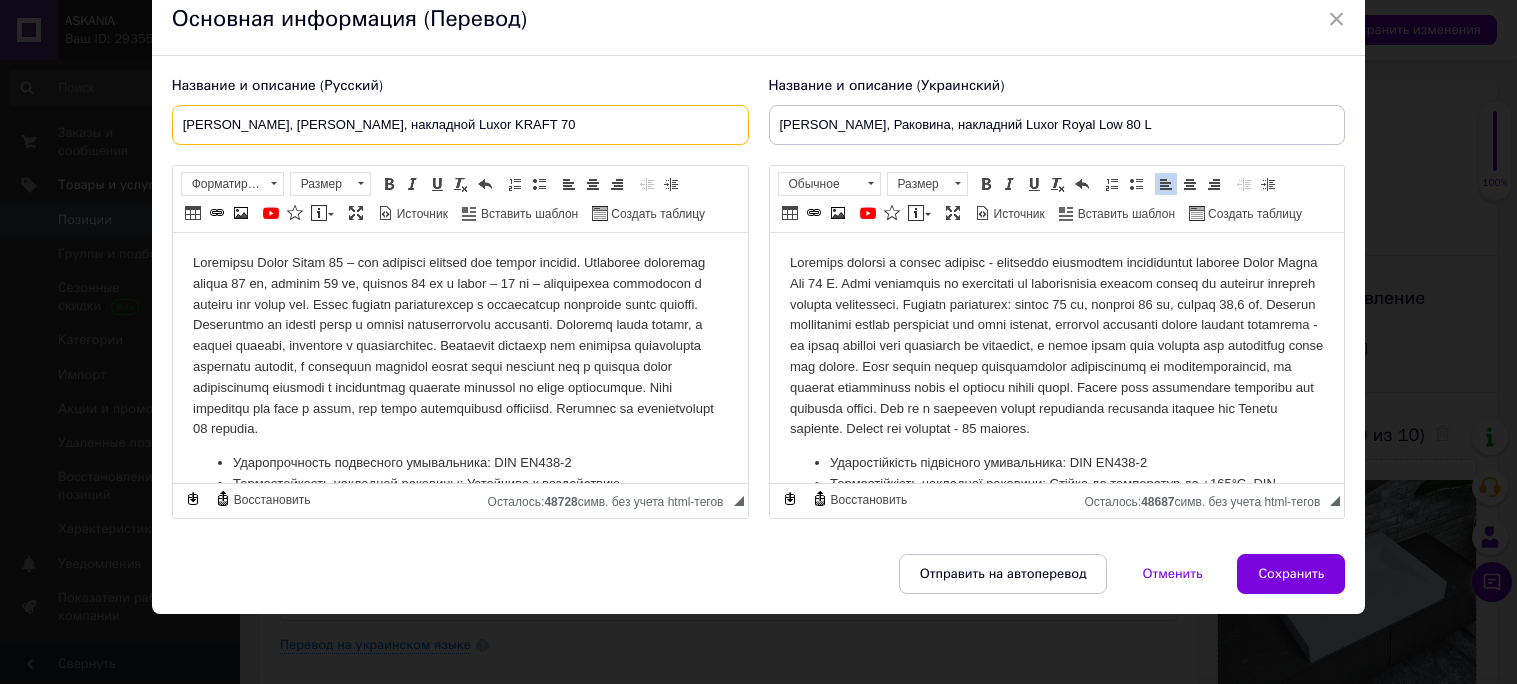 drag, startPoint x: 525, startPoint y: 98, endPoint x: 176, endPoint y: 103, distance: 349.03583 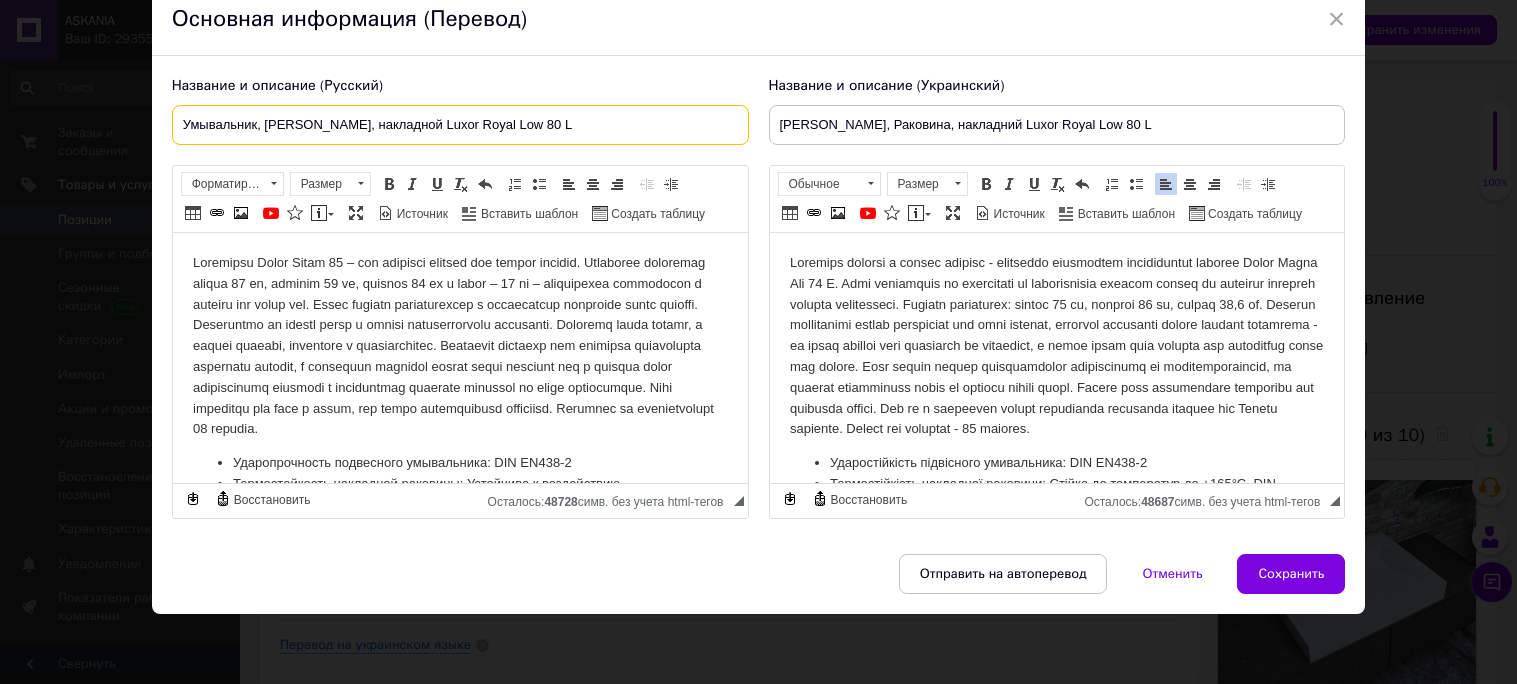 type on "Умывальник, [PERSON_NAME], накладной Luxor Royal Low 80 L" 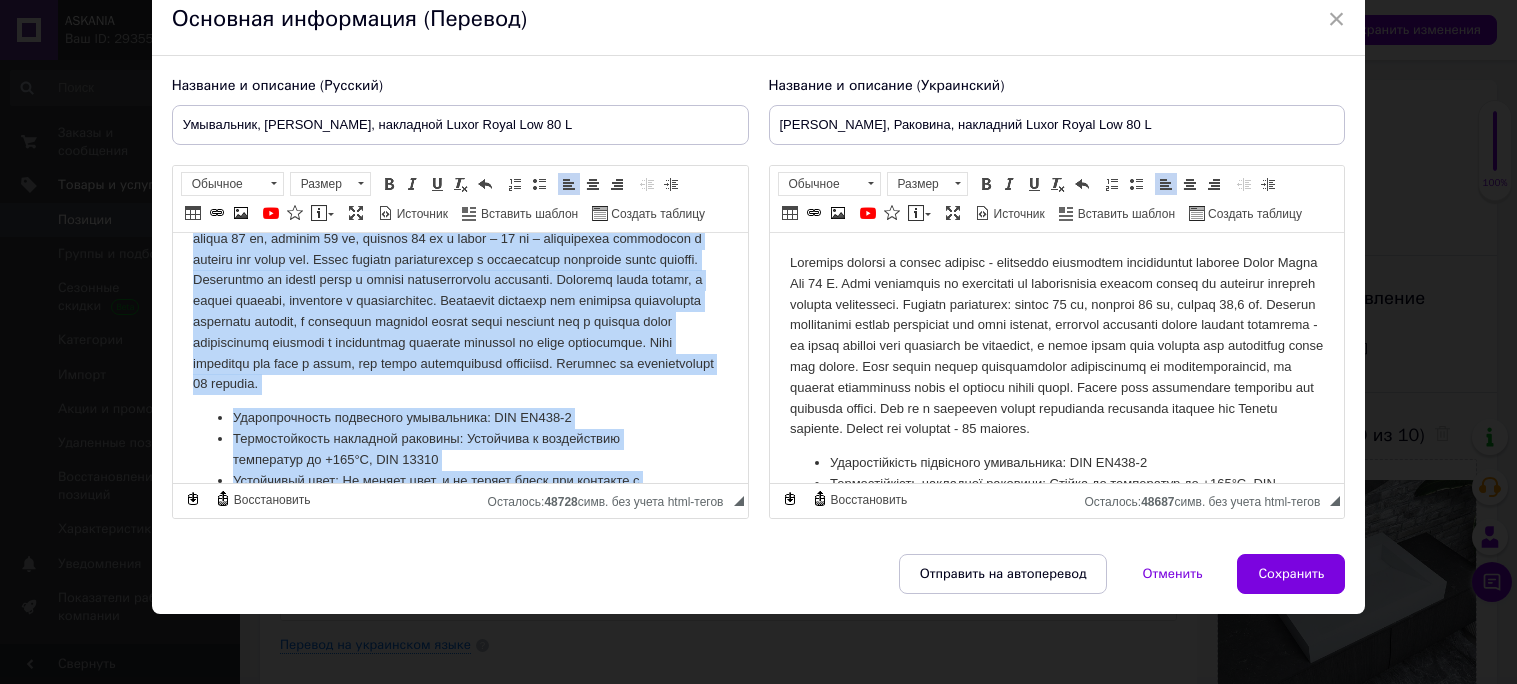 scroll, scrollTop: 0, scrollLeft: 0, axis: both 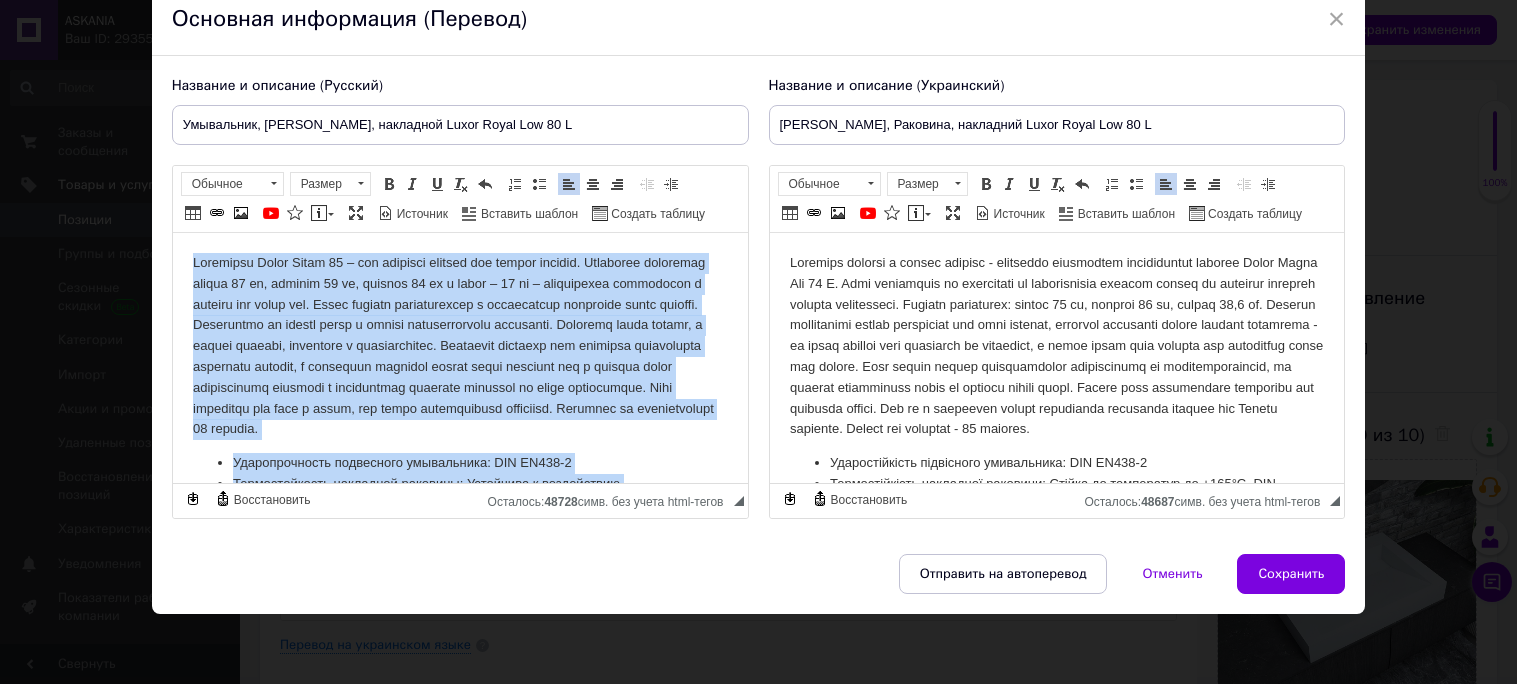 drag, startPoint x: 364, startPoint y: 445, endPoint x: 186, endPoint y: 248, distance: 265.5052 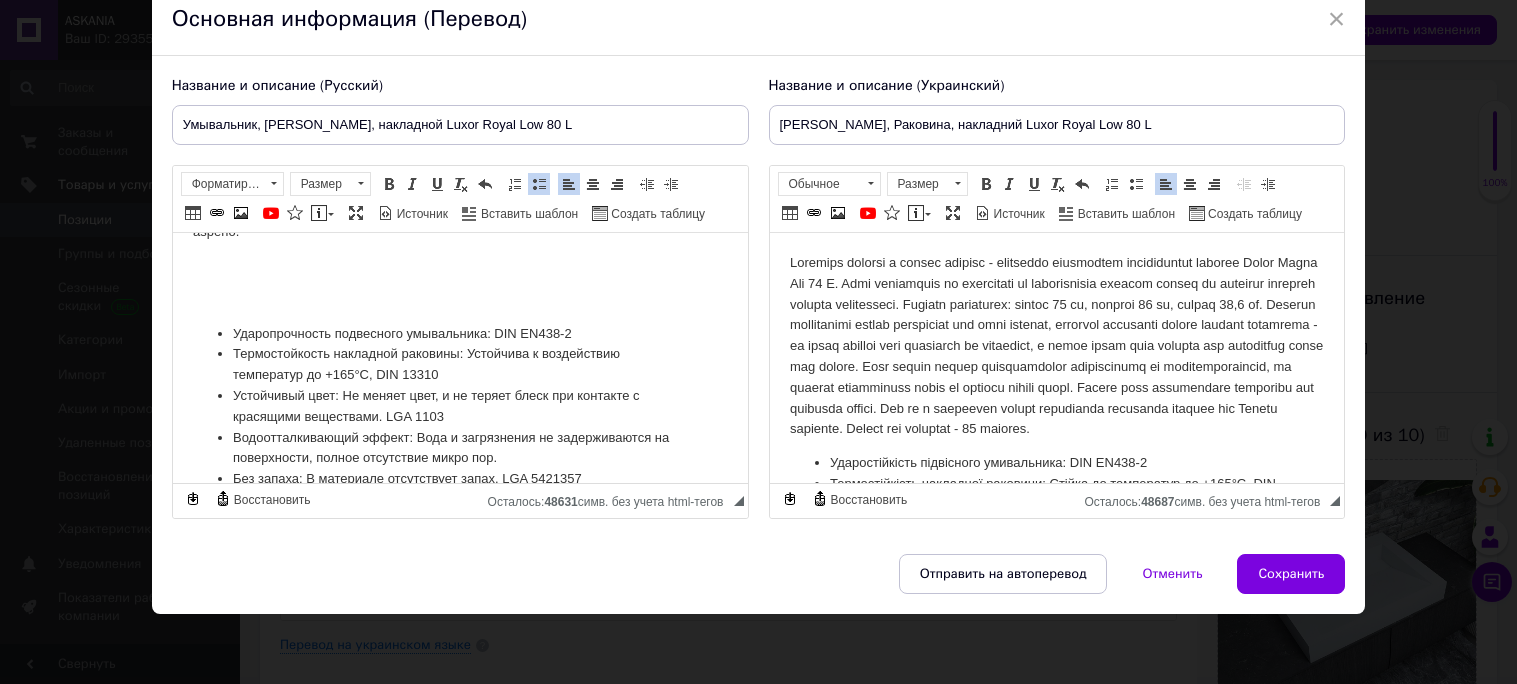 scroll, scrollTop: 191, scrollLeft: 0, axis: vertical 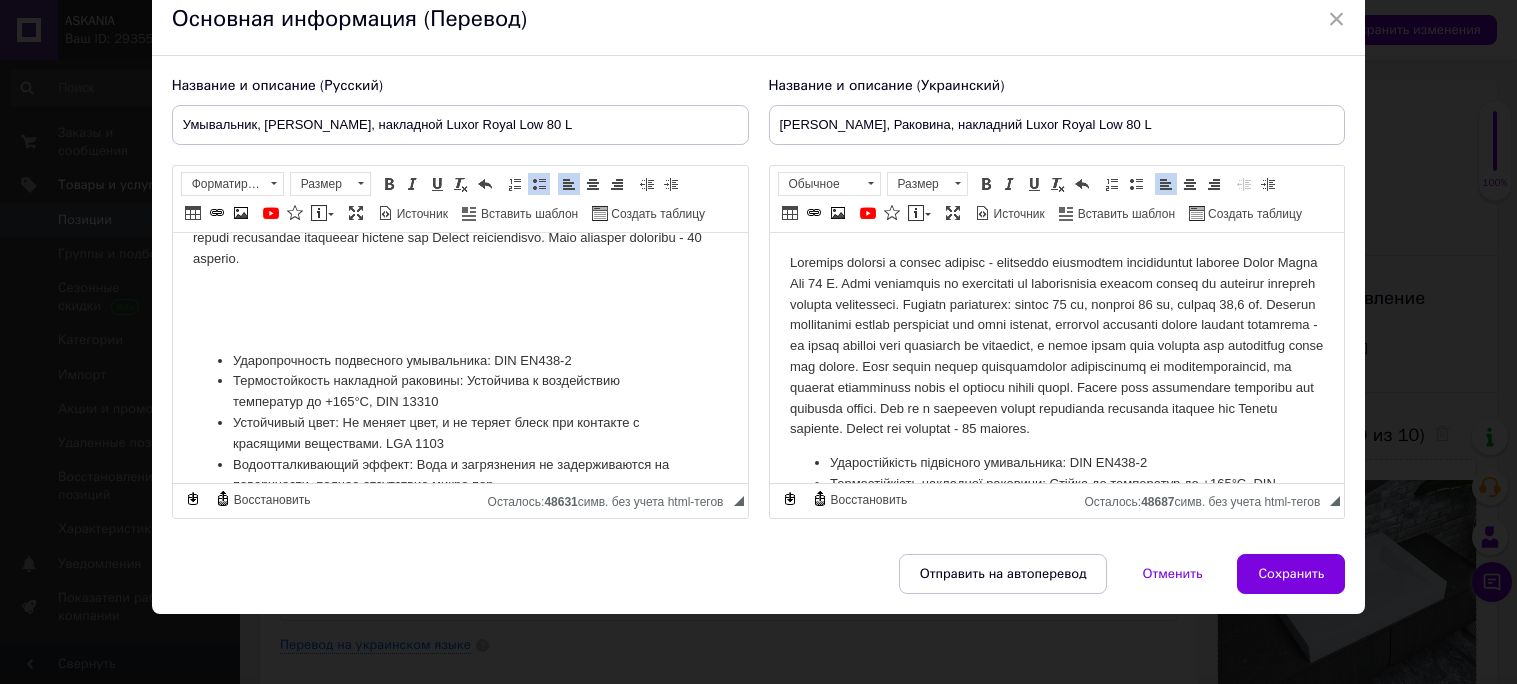 click at bounding box center [459, 327] 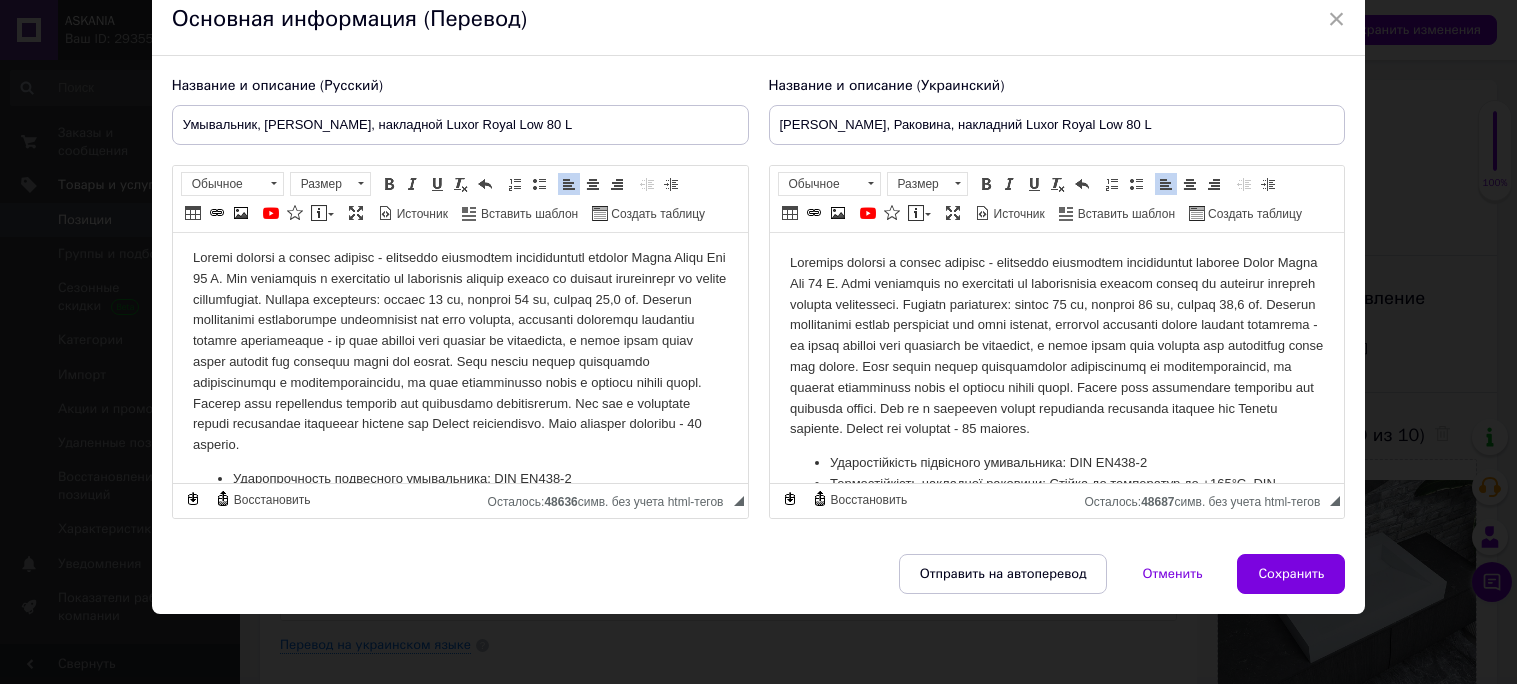 scroll, scrollTop: 0, scrollLeft: 0, axis: both 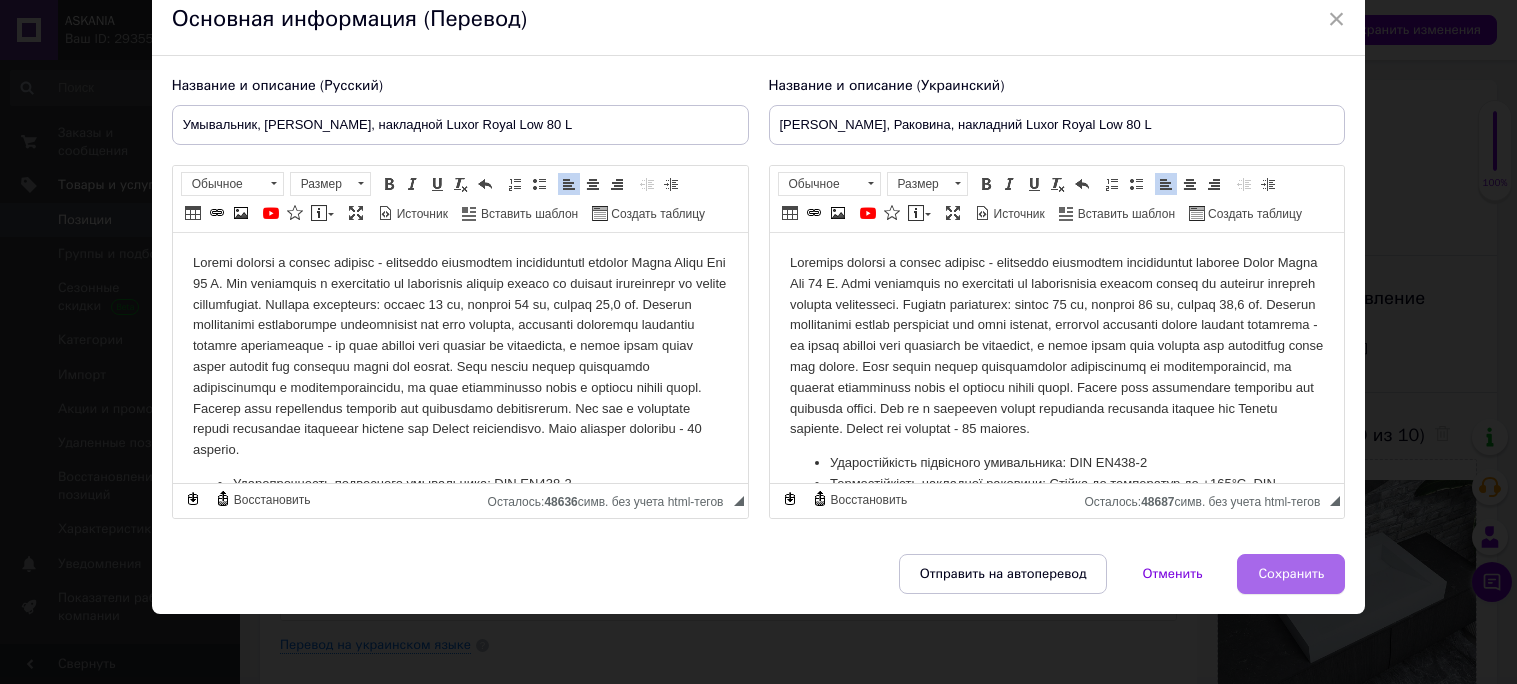 click on "Сохранить" at bounding box center (1291, 574) 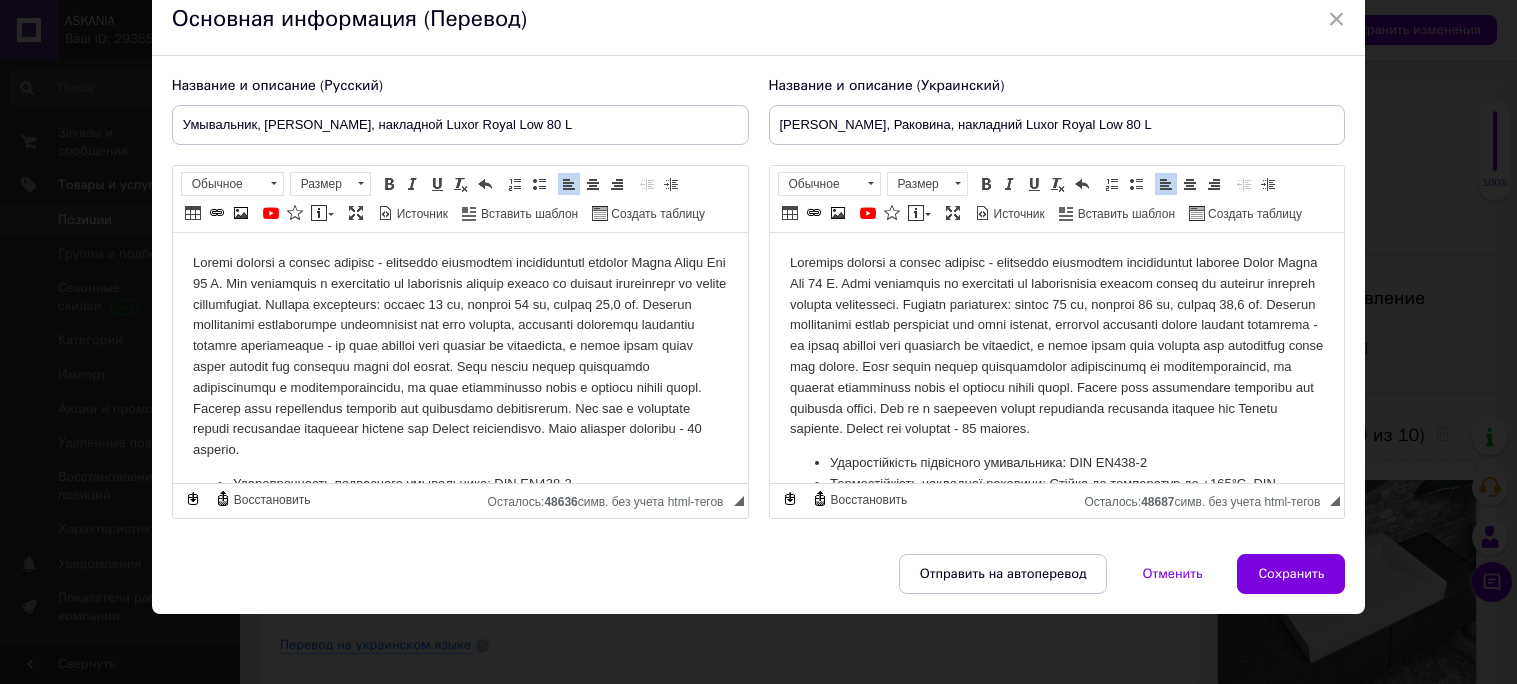 type on "Умывальник, [PERSON_NAME], накладной Luxor Royal Low 80 L" 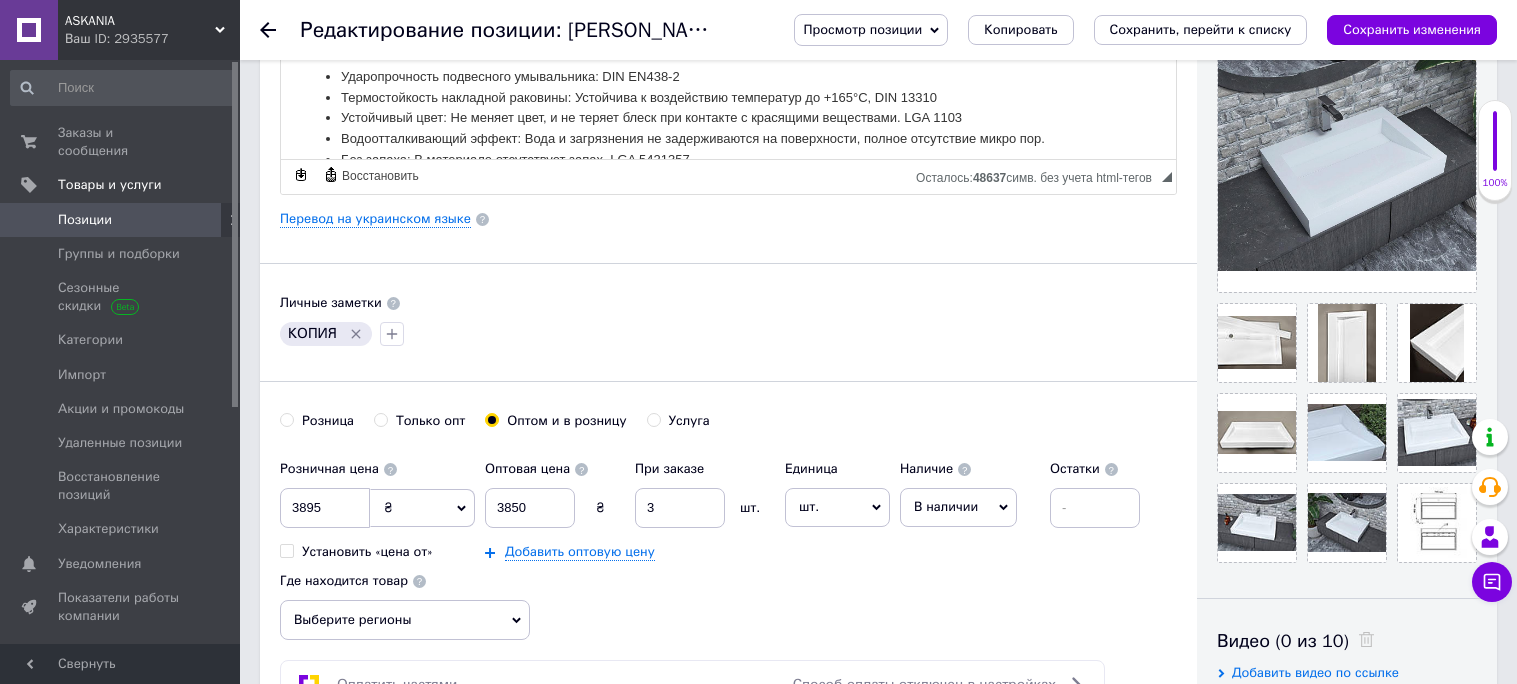 scroll, scrollTop: 555, scrollLeft: 0, axis: vertical 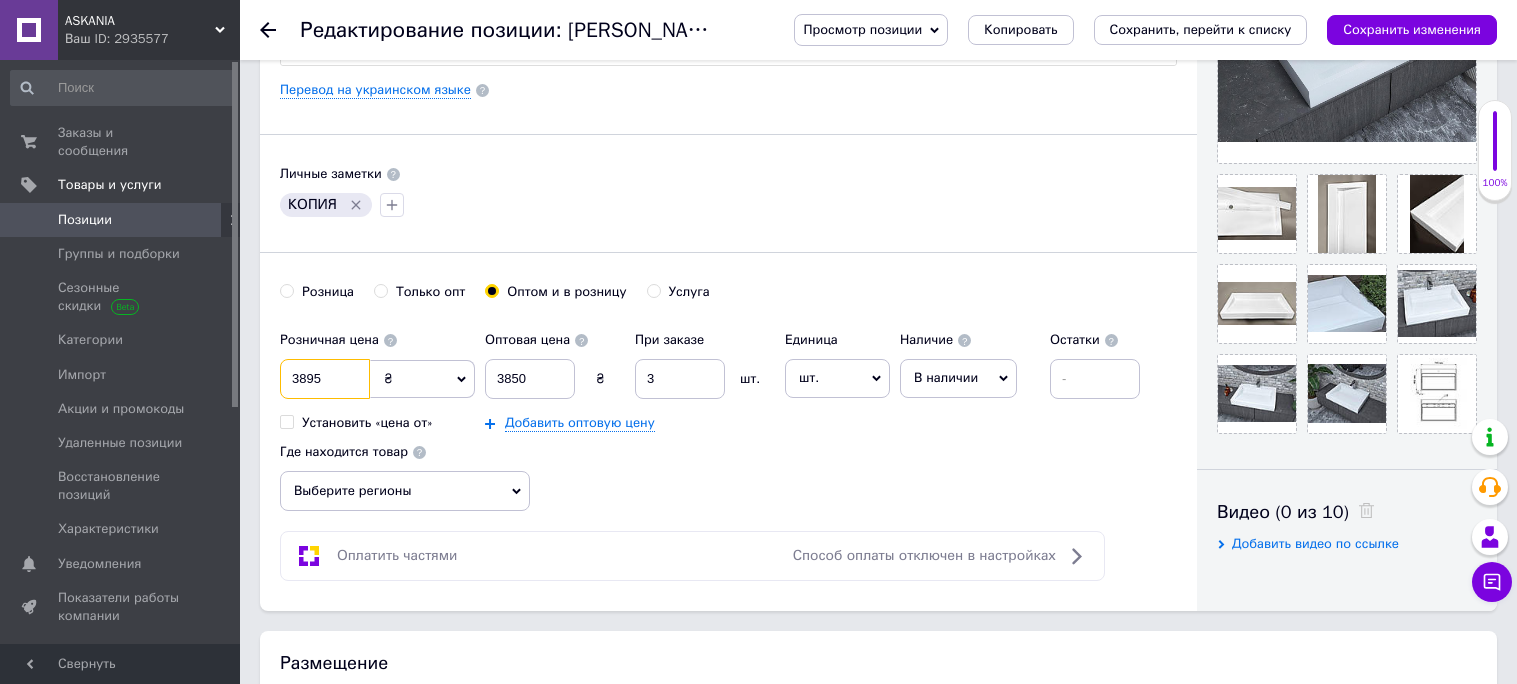 click on "3895" at bounding box center (325, 379) 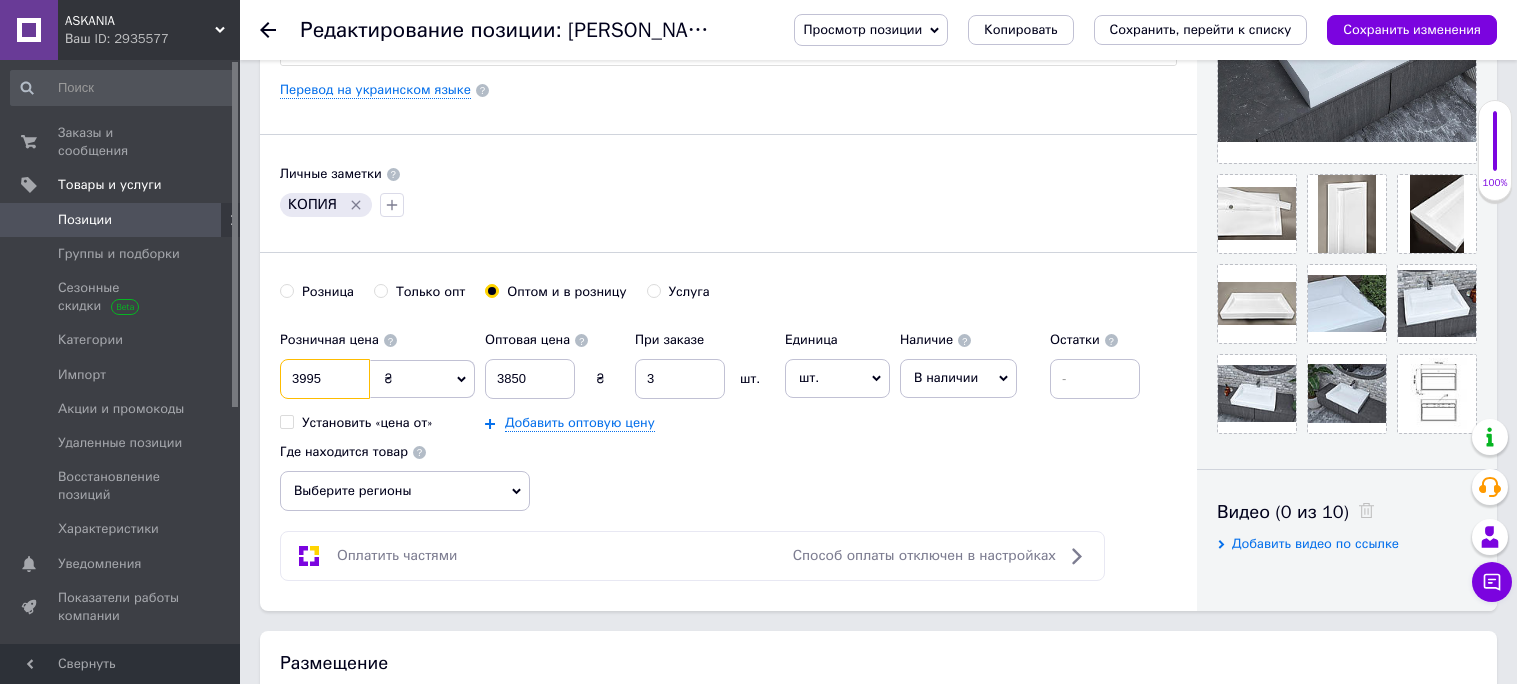 type on "3995" 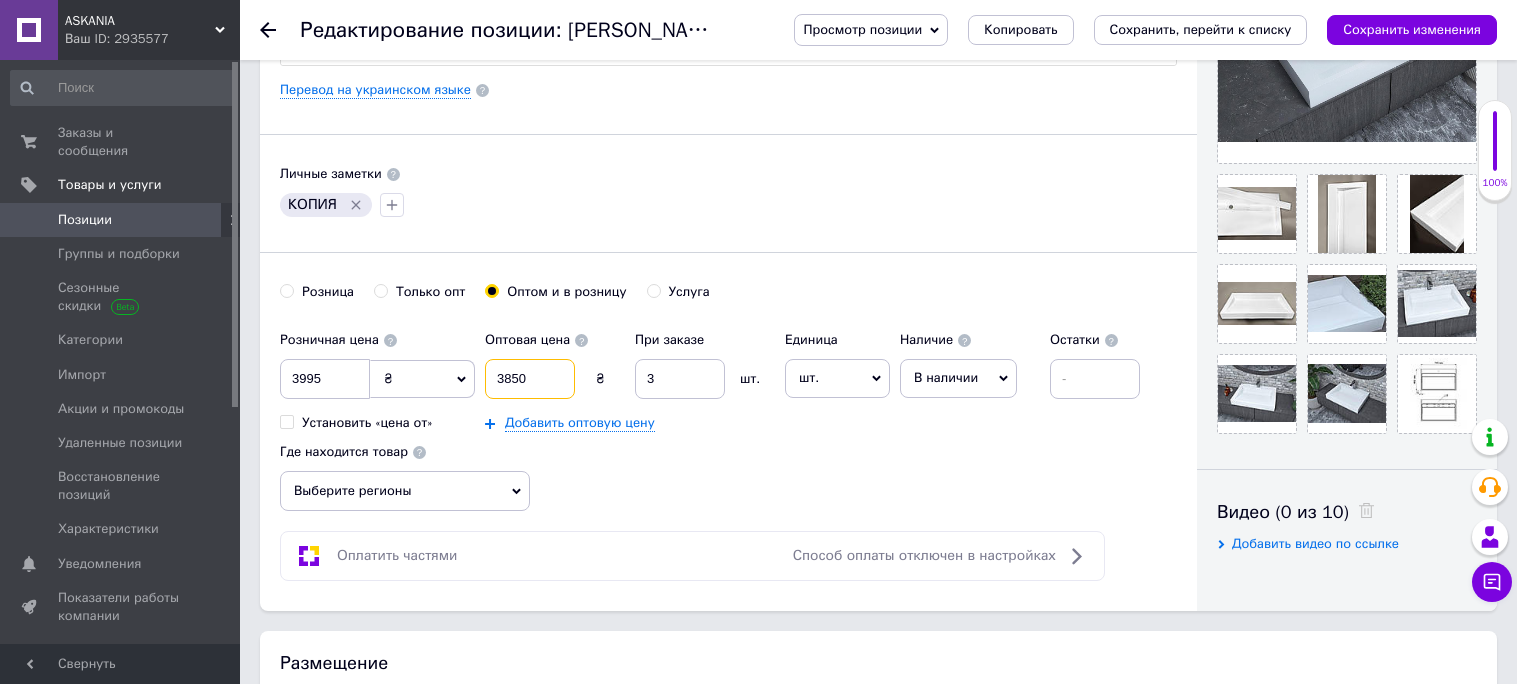 click on "3850" at bounding box center (530, 379) 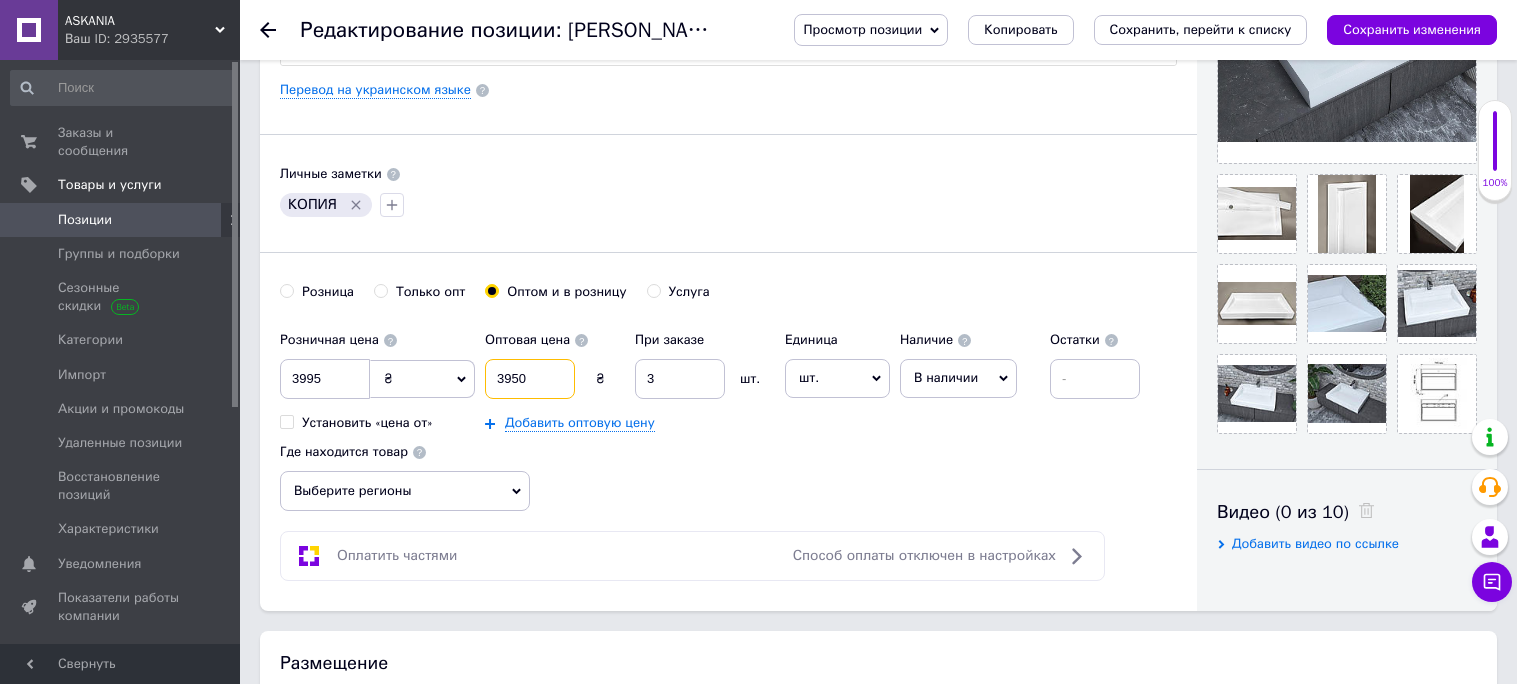 type on "3950" 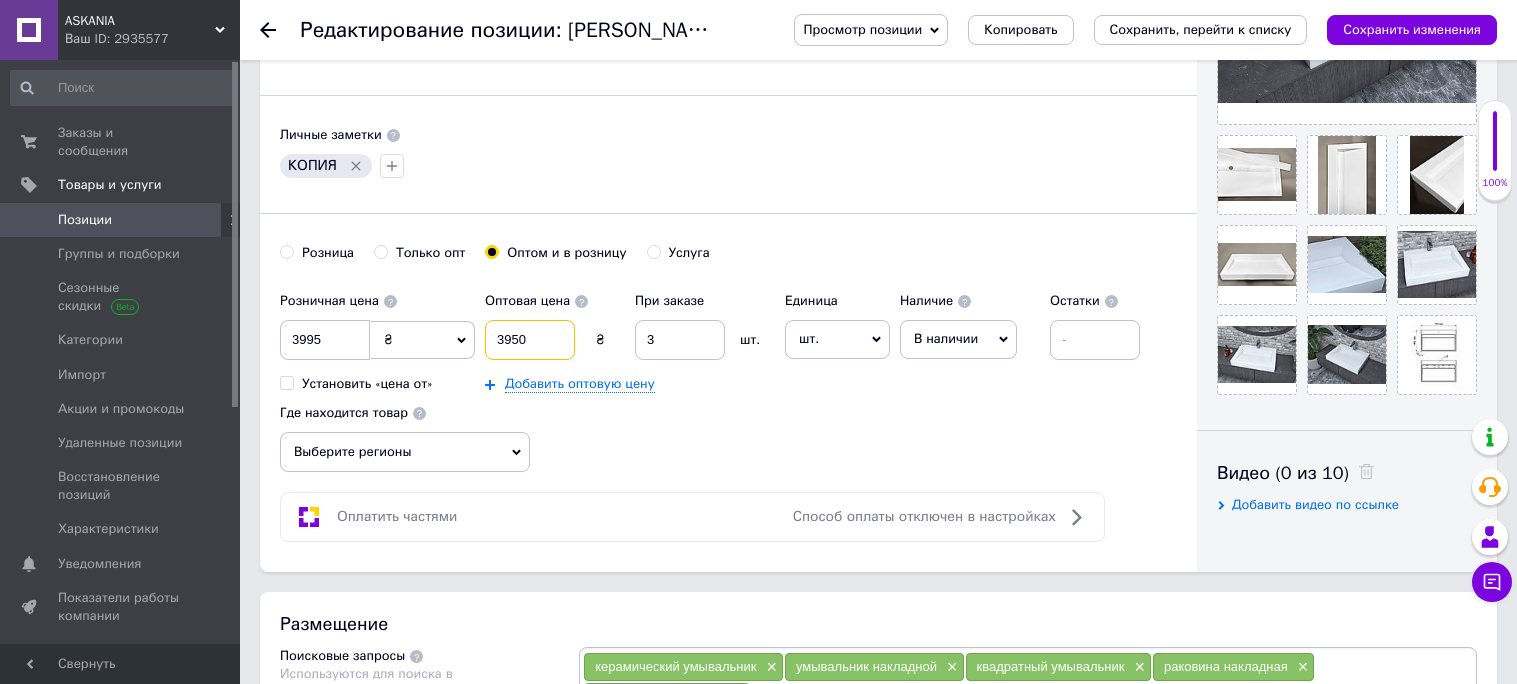 scroll, scrollTop: 834, scrollLeft: 0, axis: vertical 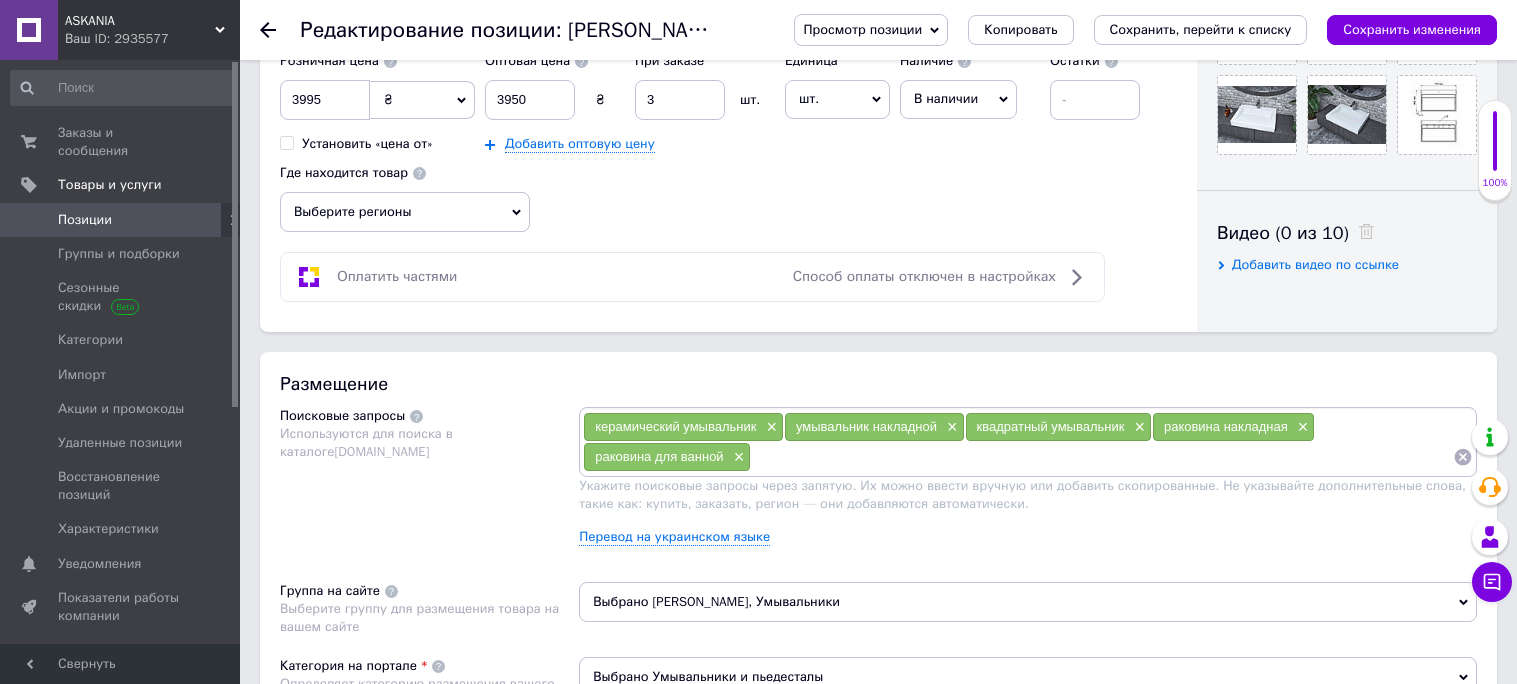 click on "Выберите регионы" at bounding box center (405, 212) 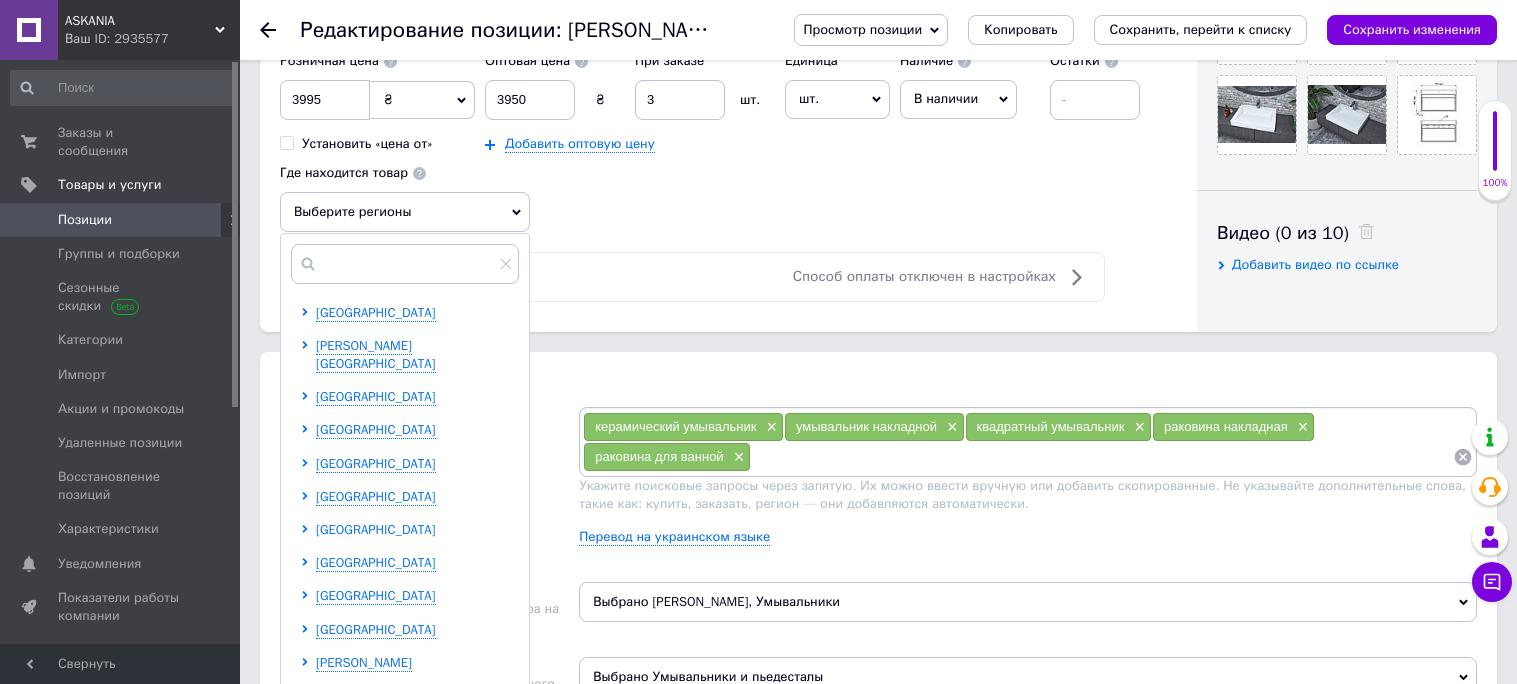 click on "[GEOGRAPHIC_DATA]" at bounding box center (376, 529) 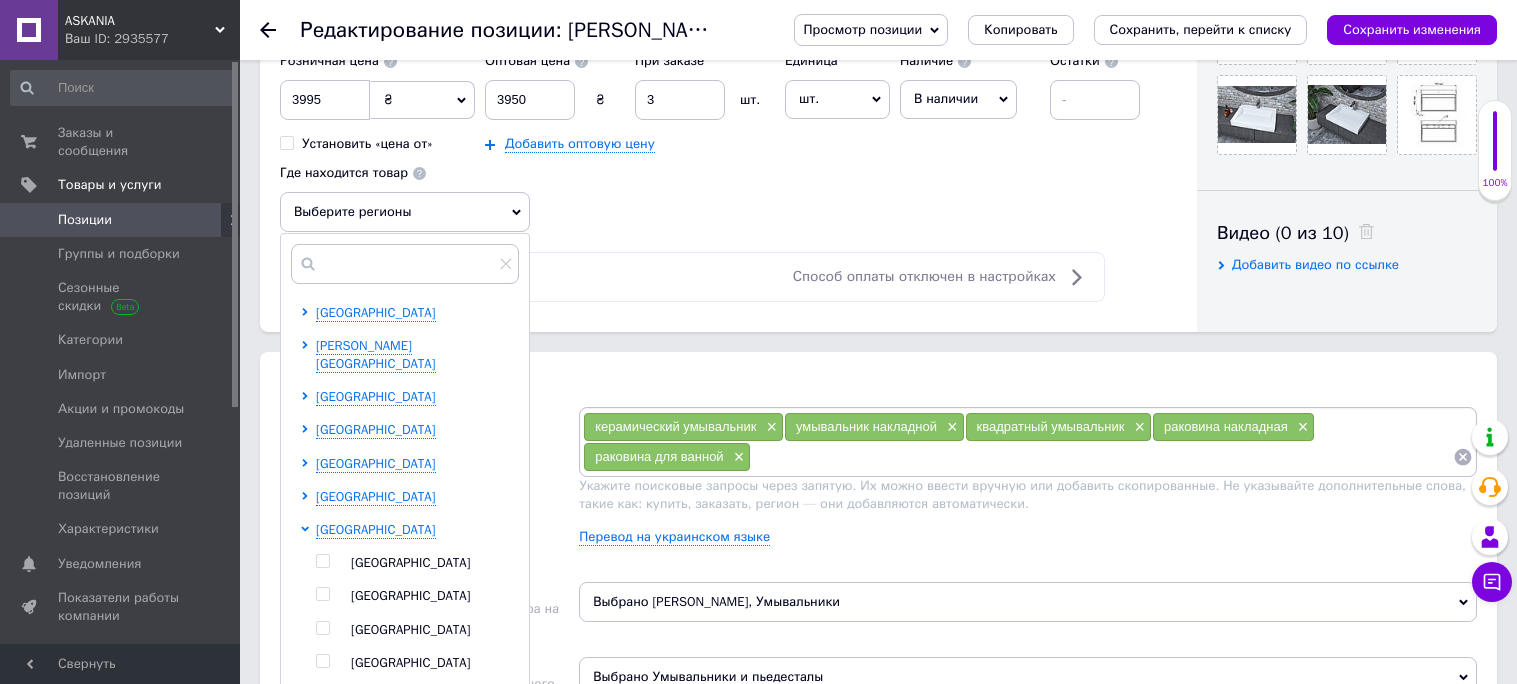 click at bounding box center [322, 628] 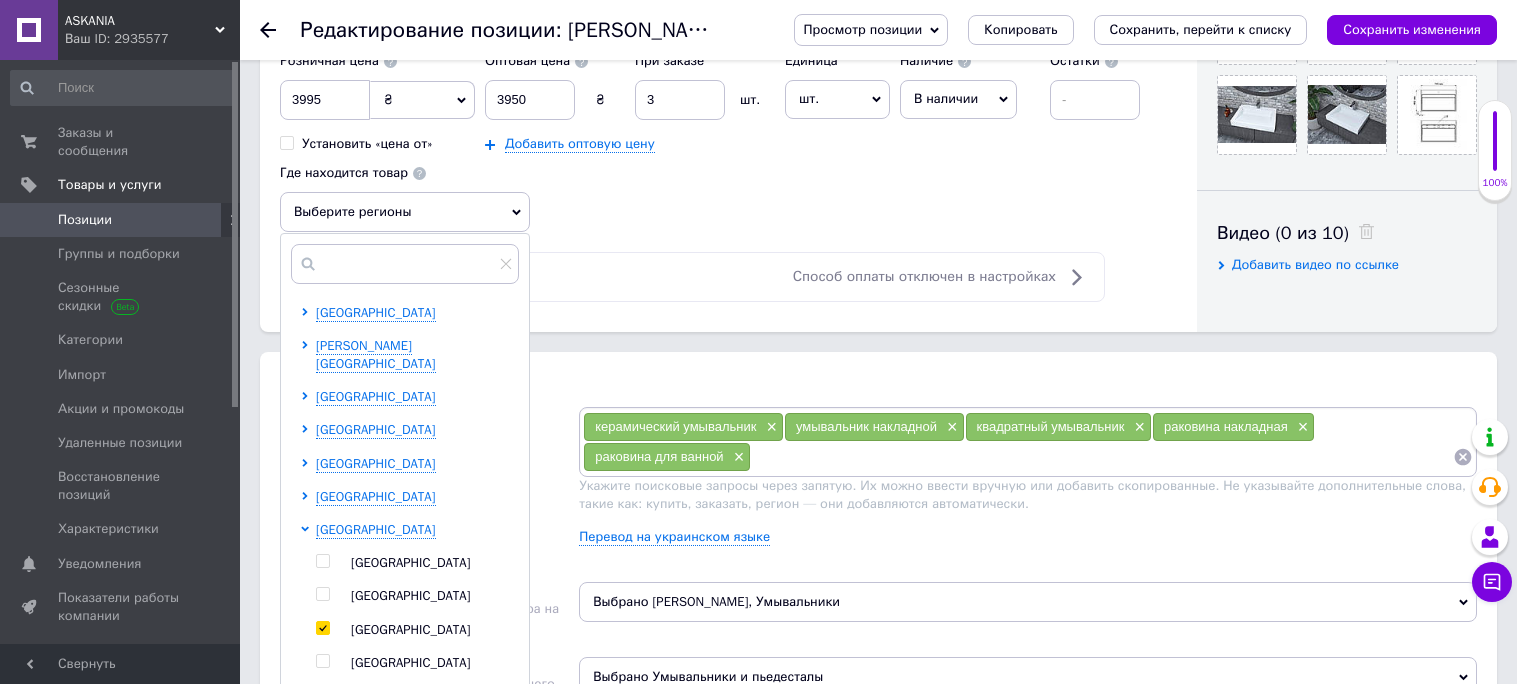 checkbox on "true" 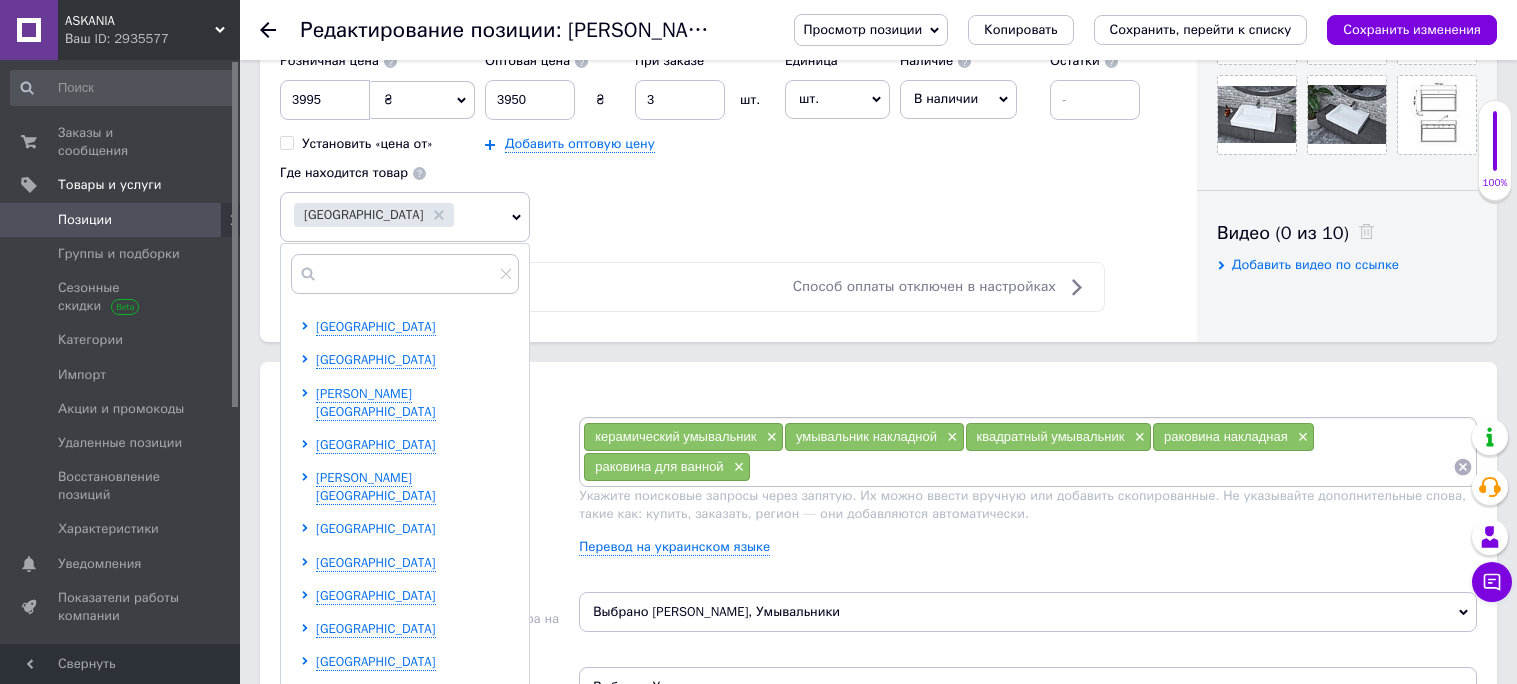scroll, scrollTop: 425, scrollLeft: 0, axis: vertical 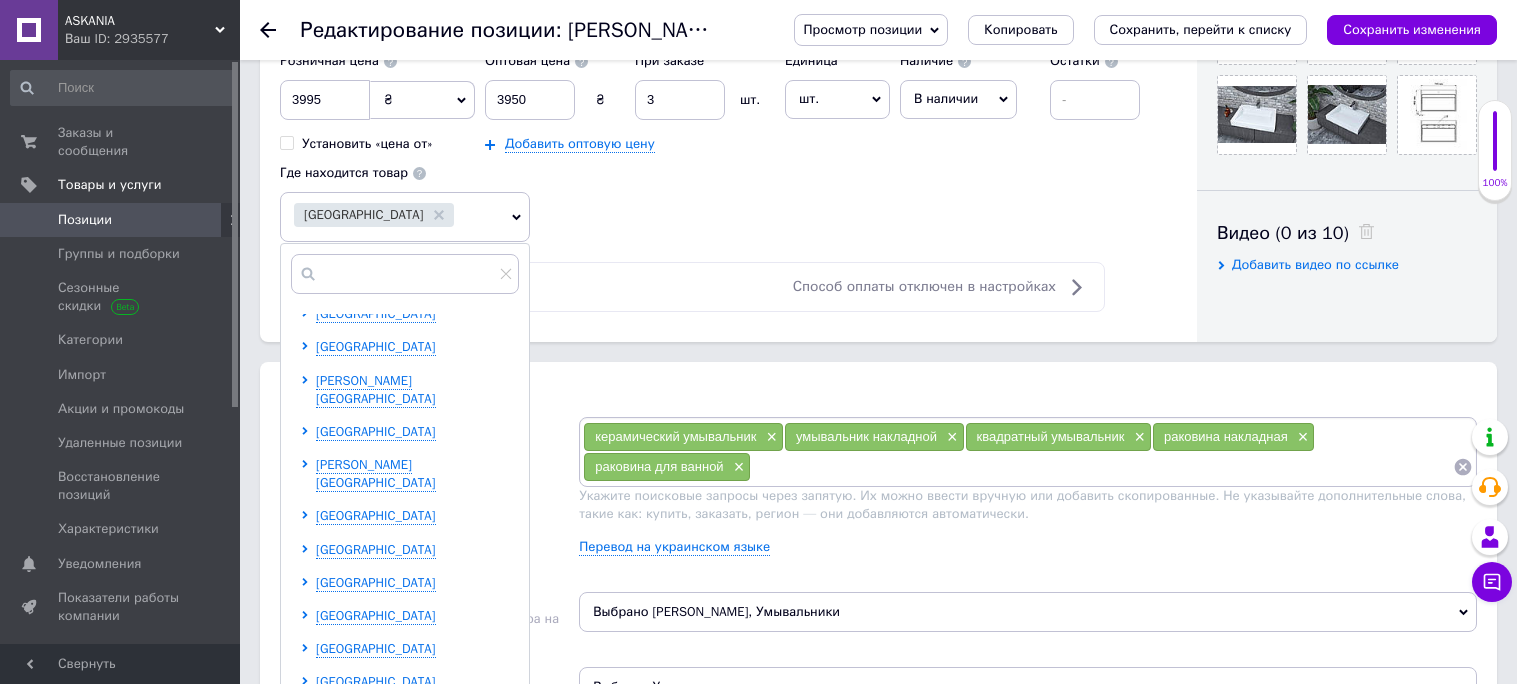 click on "[GEOGRAPHIC_DATA] [PERSON_NAME][GEOGRAPHIC_DATA] [GEOGRAPHIC_DATA] [GEOGRAPHIC_DATA] [GEOGRAPHIC_DATA] [GEOGRAPHIC_DATA] [GEOGRAPHIC_DATA] [GEOGRAPHIC_DATA] [GEOGRAPHIC_DATA] [GEOGRAPHIC_DATA] [GEOGRAPHIC_DATA] [GEOGRAPHIC_DATA] [GEOGRAPHIC_DATA] [GEOGRAPHIC_DATA] [PERSON_NAME][GEOGRAPHIC_DATA] [GEOGRAPHIC_DATA] [PERSON_NAME][GEOGRAPHIC_DATA] [GEOGRAPHIC_DATA] [GEOGRAPHIC_DATA] [GEOGRAPHIC_DATA] [GEOGRAPHIC_DATA] [GEOGRAPHIC_DATA] [GEOGRAPHIC_DATA] [GEOGRAPHIC_DATA] [PERSON_NAME][GEOGRAPHIC_DATA] [GEOGRAPHIC_DATA] [GEOGRAPHIC_DATA] [GEOGRAPHIC_DATA]" at bounding box center (409, 382) 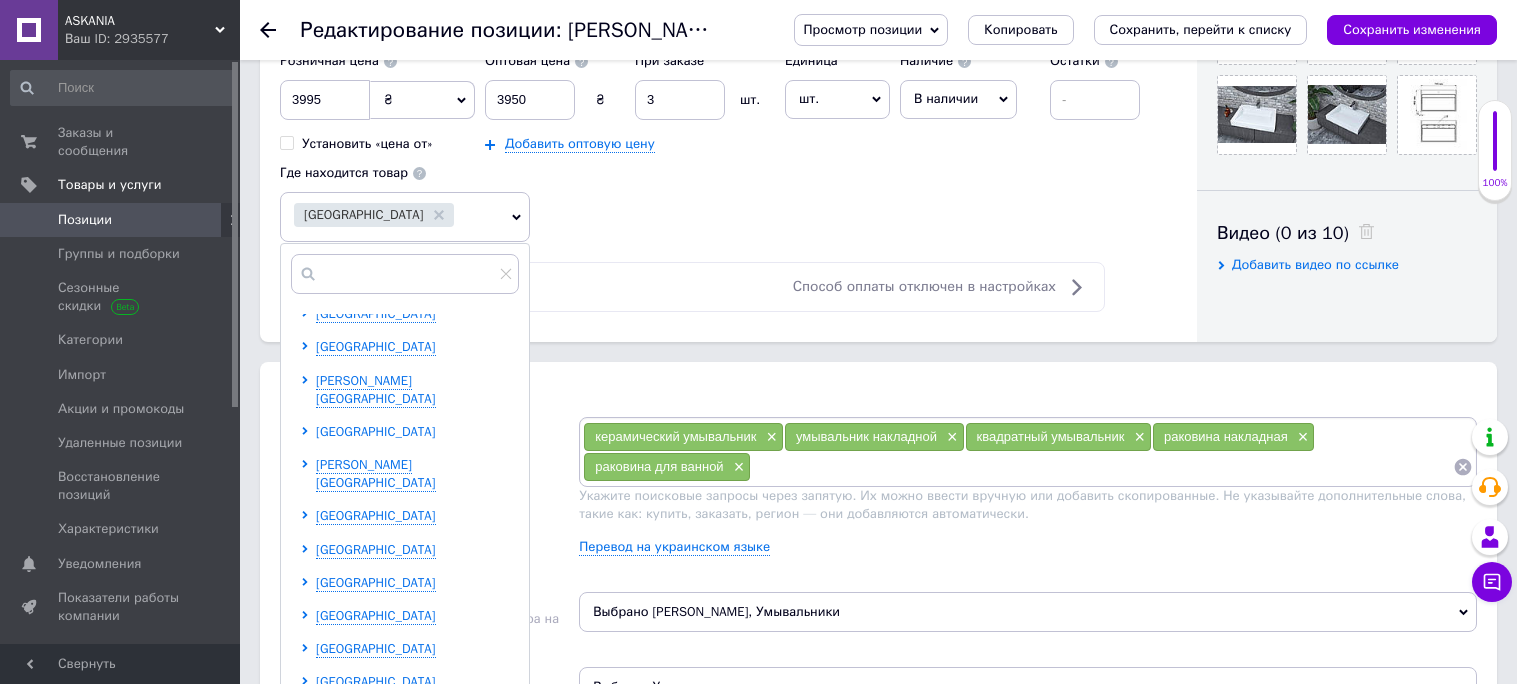 click on "[GEOGRAPHIC_DATA]" at bounding box center (376, 431) 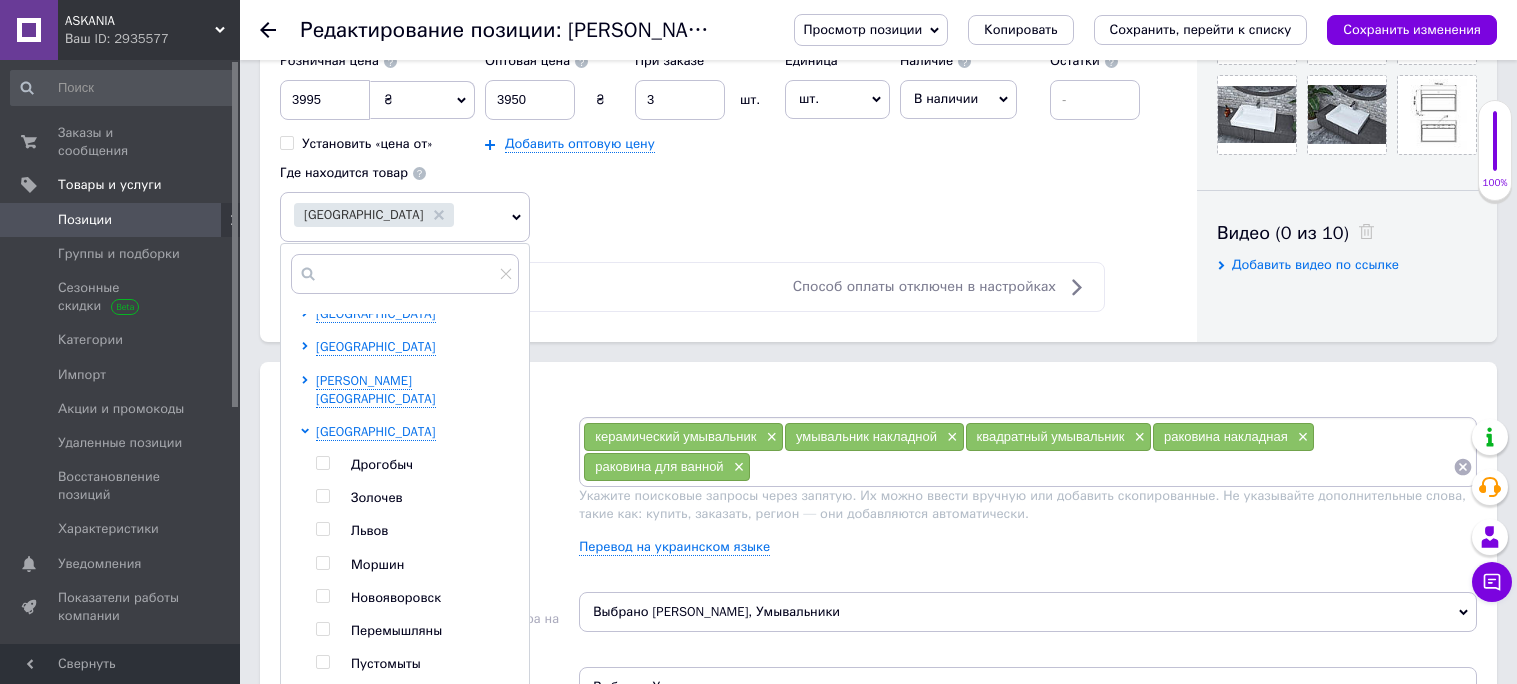 click at bounding box center (322, 529) 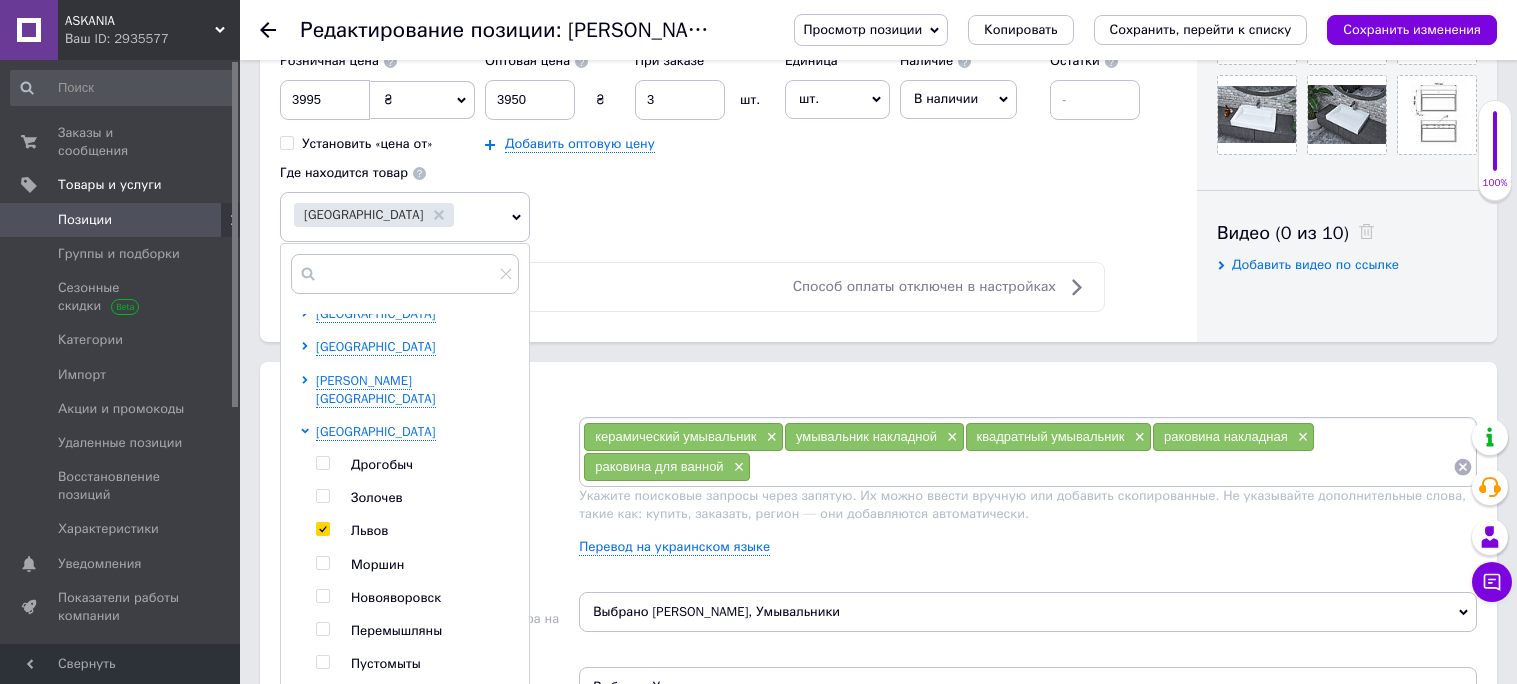 checkbox on "true" 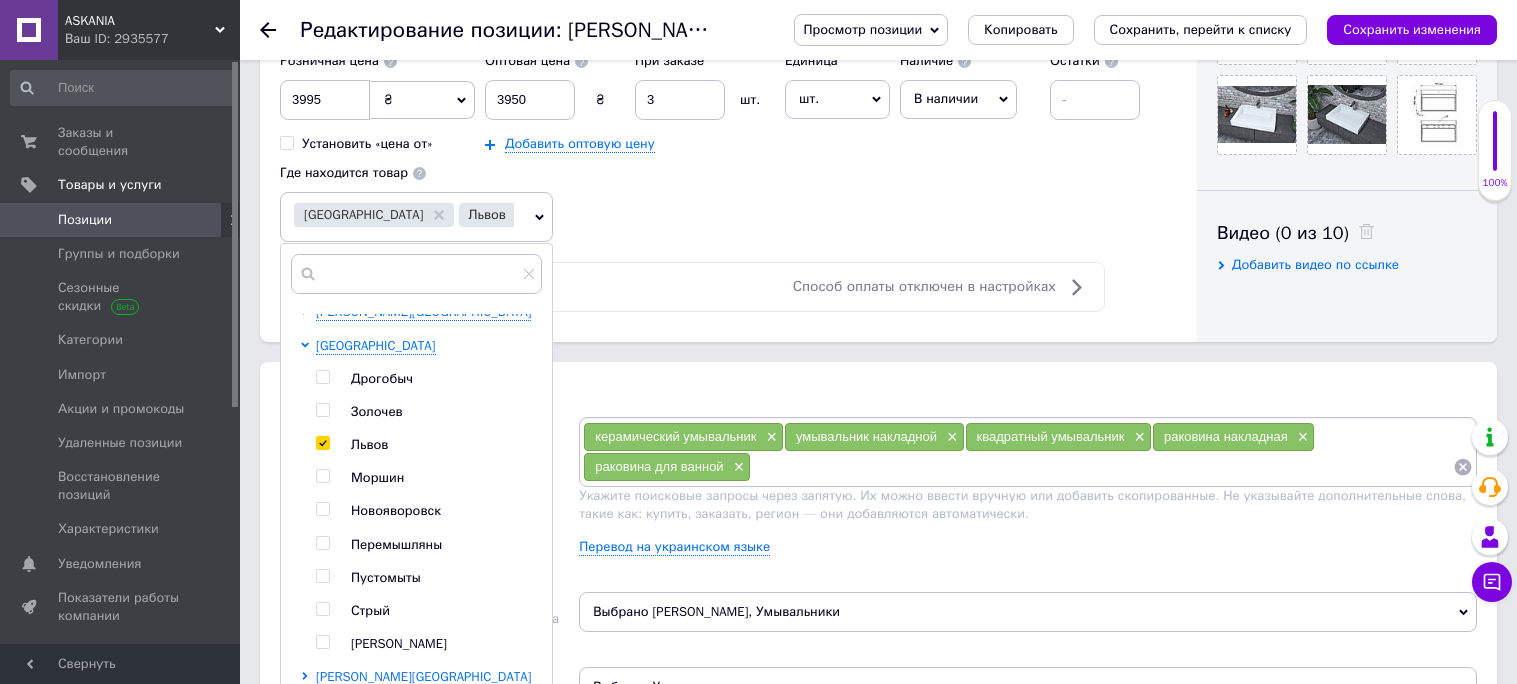 scroll, scrollTop: 724, scrollLeft: 0, axis: vertical 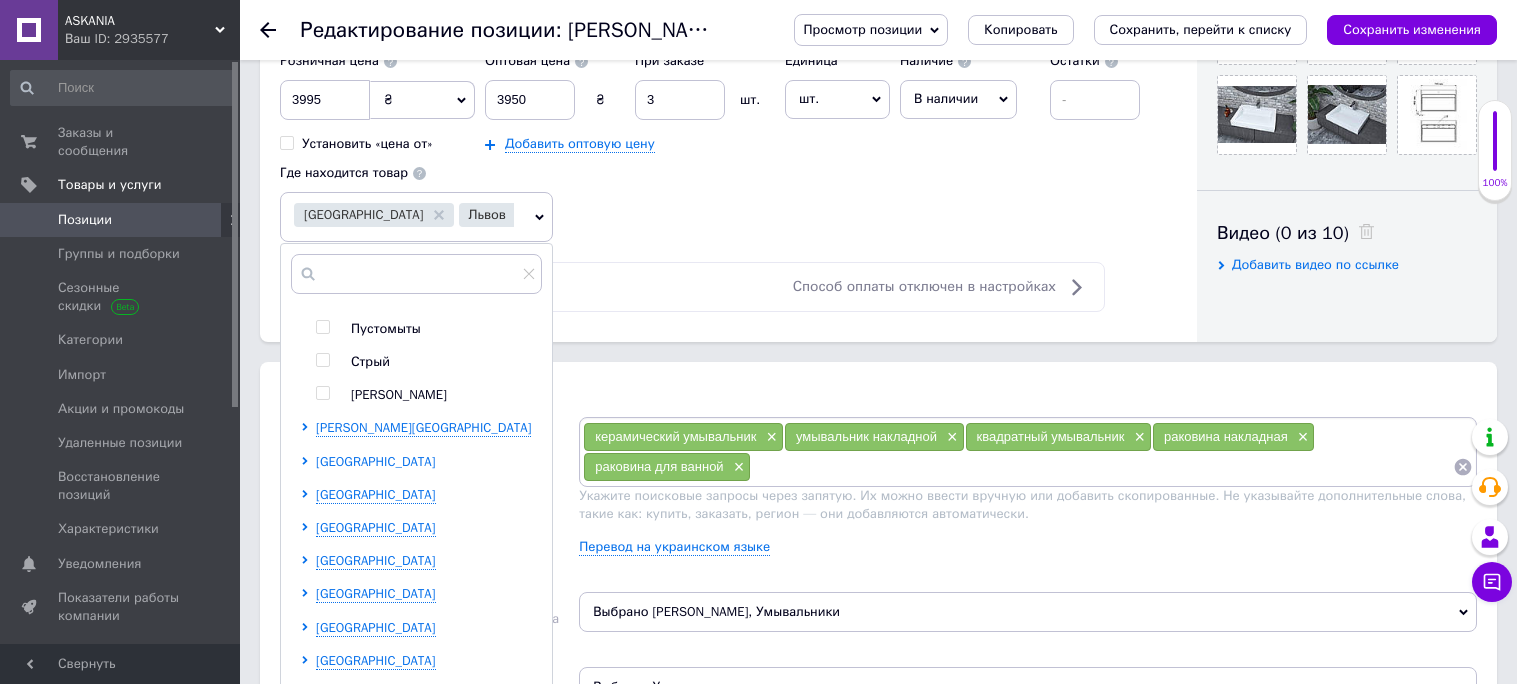 click on "[GEOGRAPHIC_DATA]" at bounding box center [376, 461] 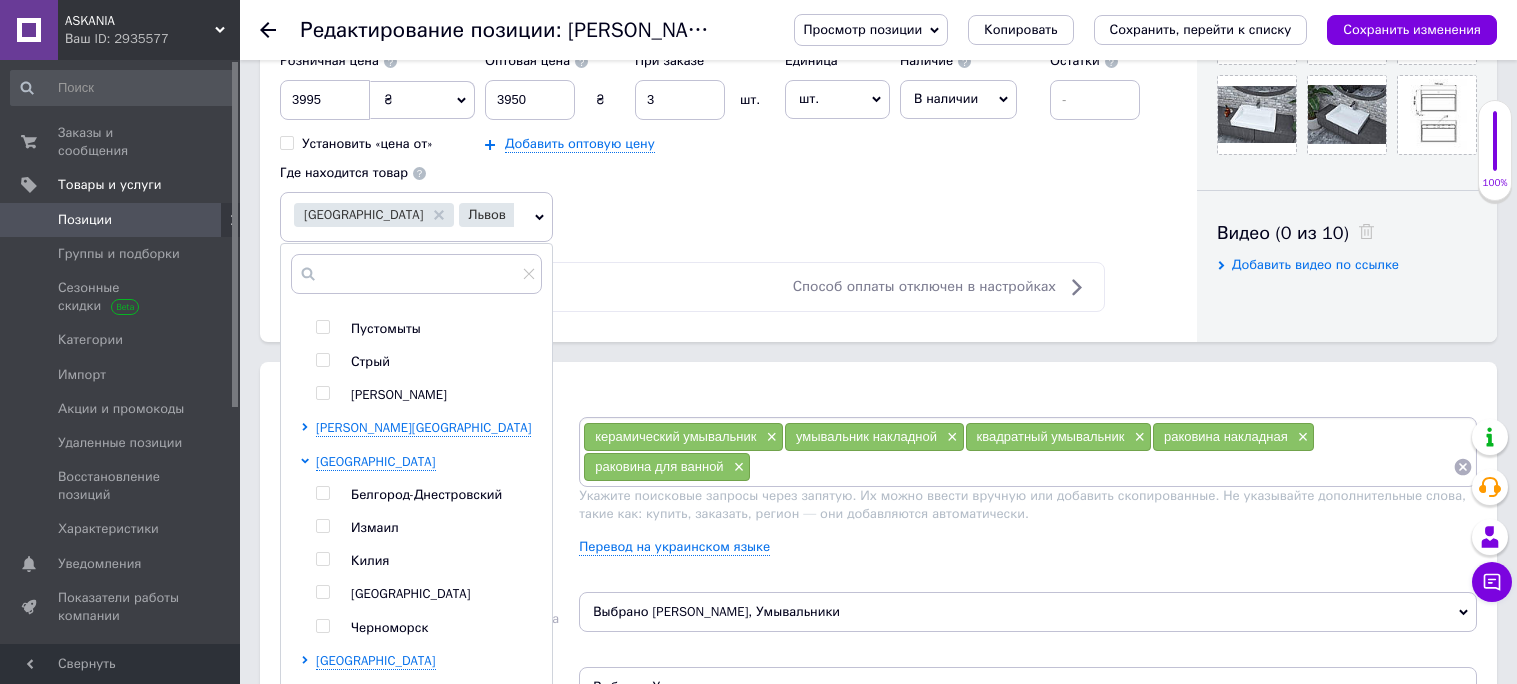 click at bounding box center (322, 592) 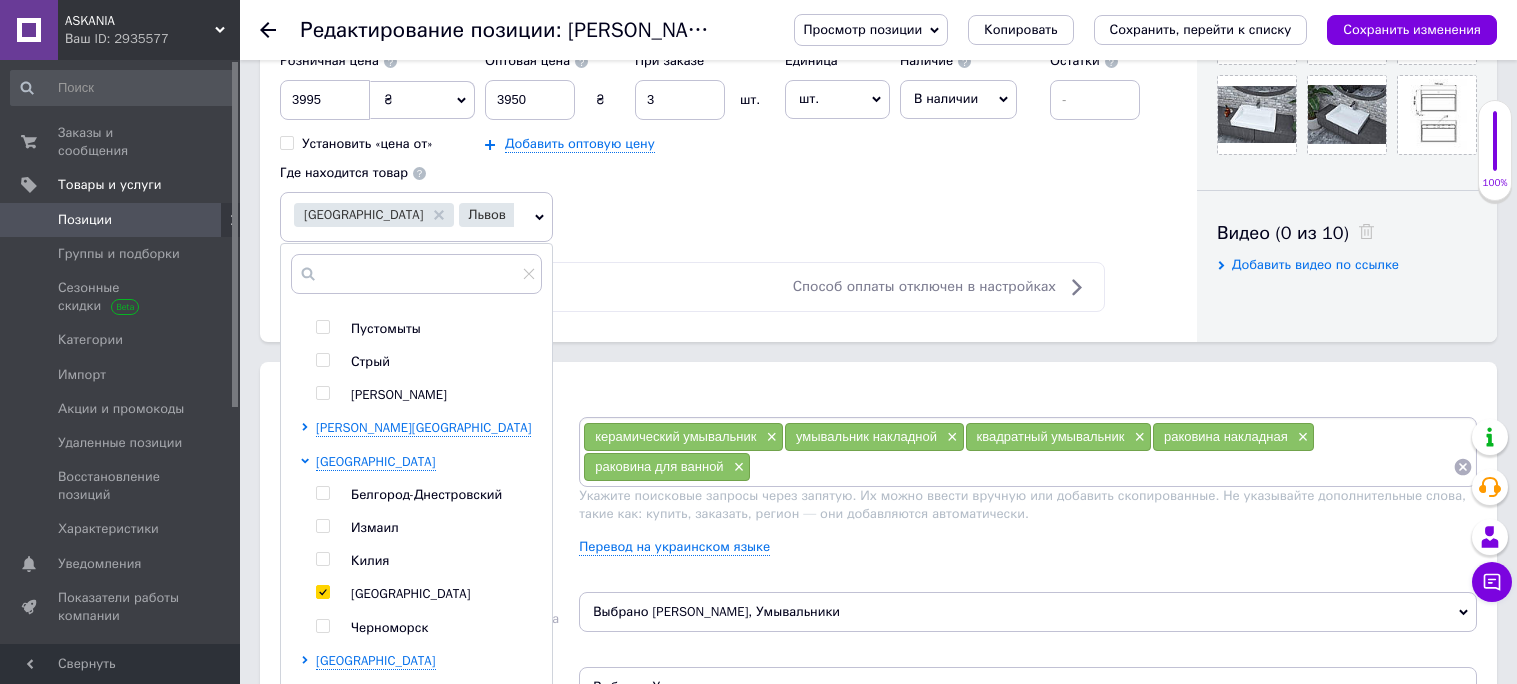 checkbox on "true" 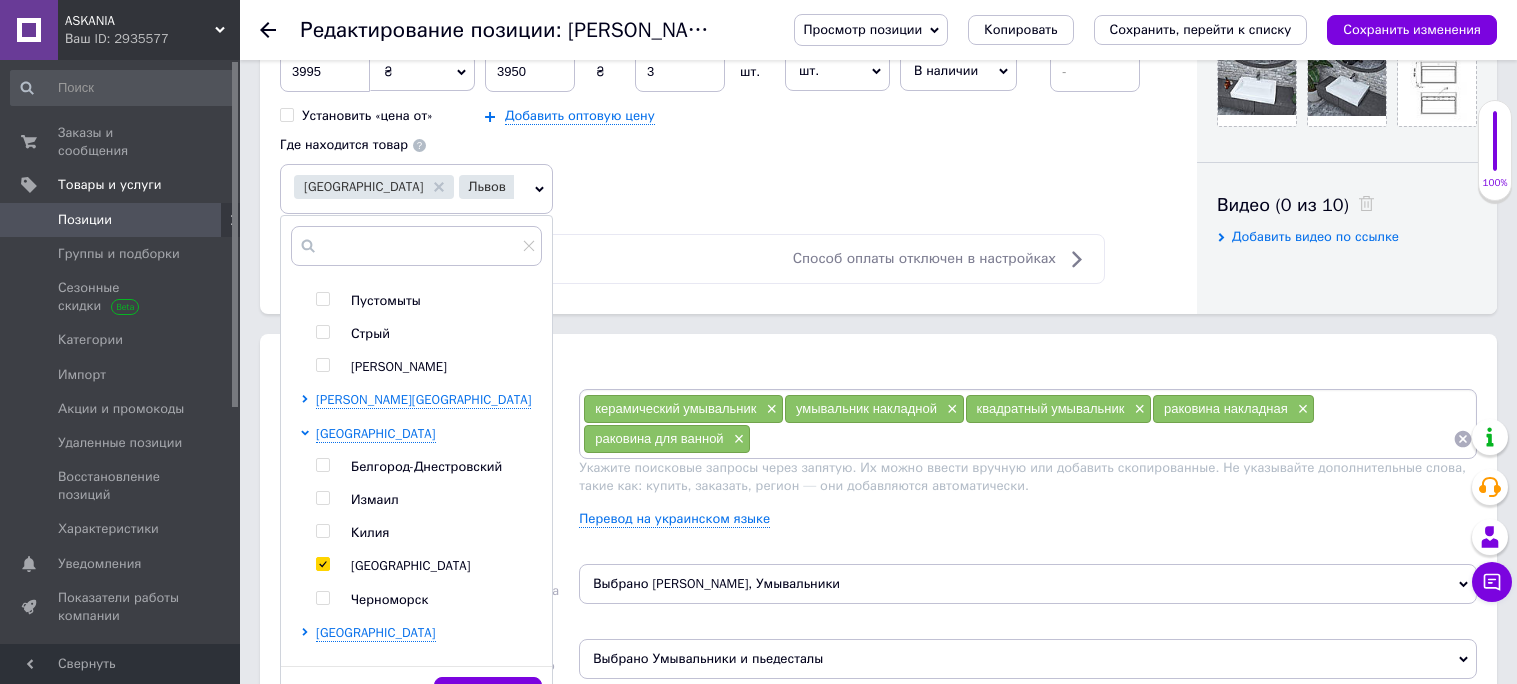 scroll, scrollTop: 1001, scrollLeft: 0, axis: vertical 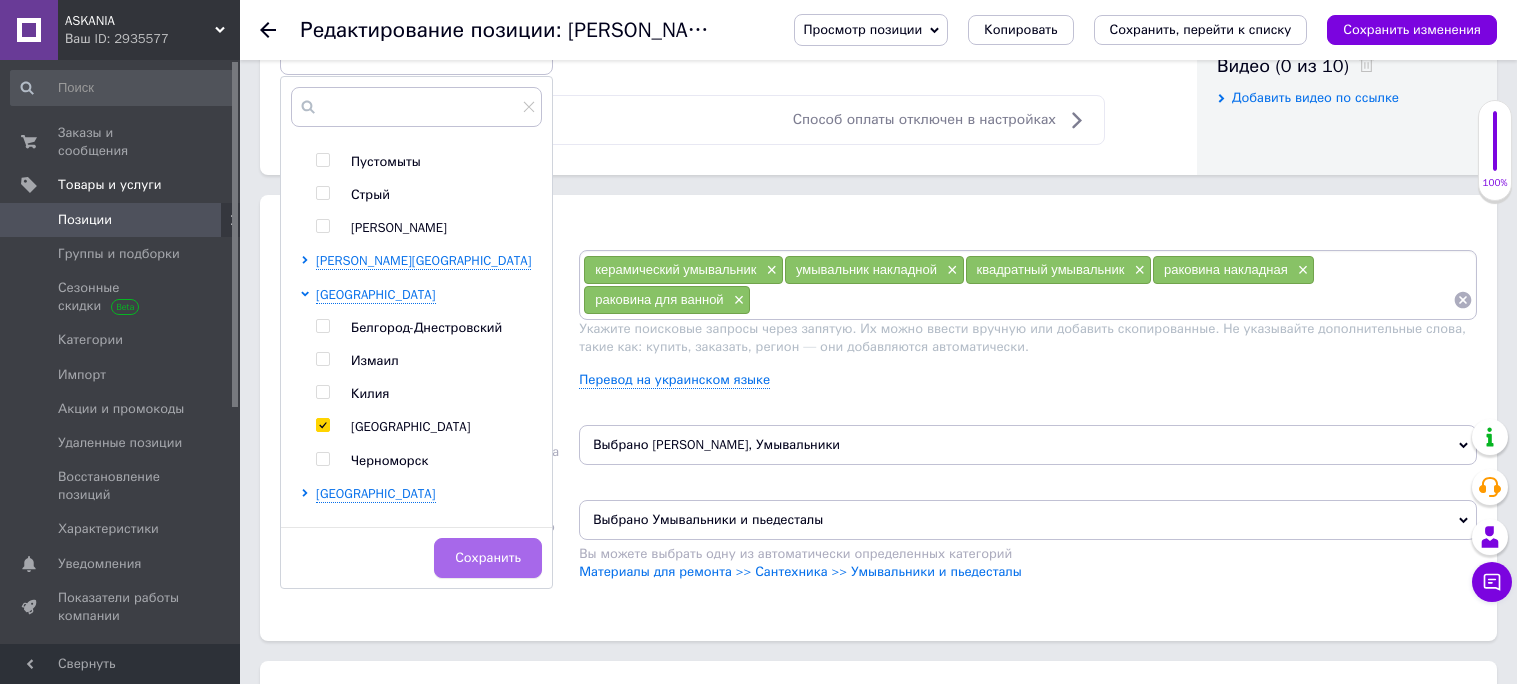 click on "Сохранить" at bounding box center [488, 558] 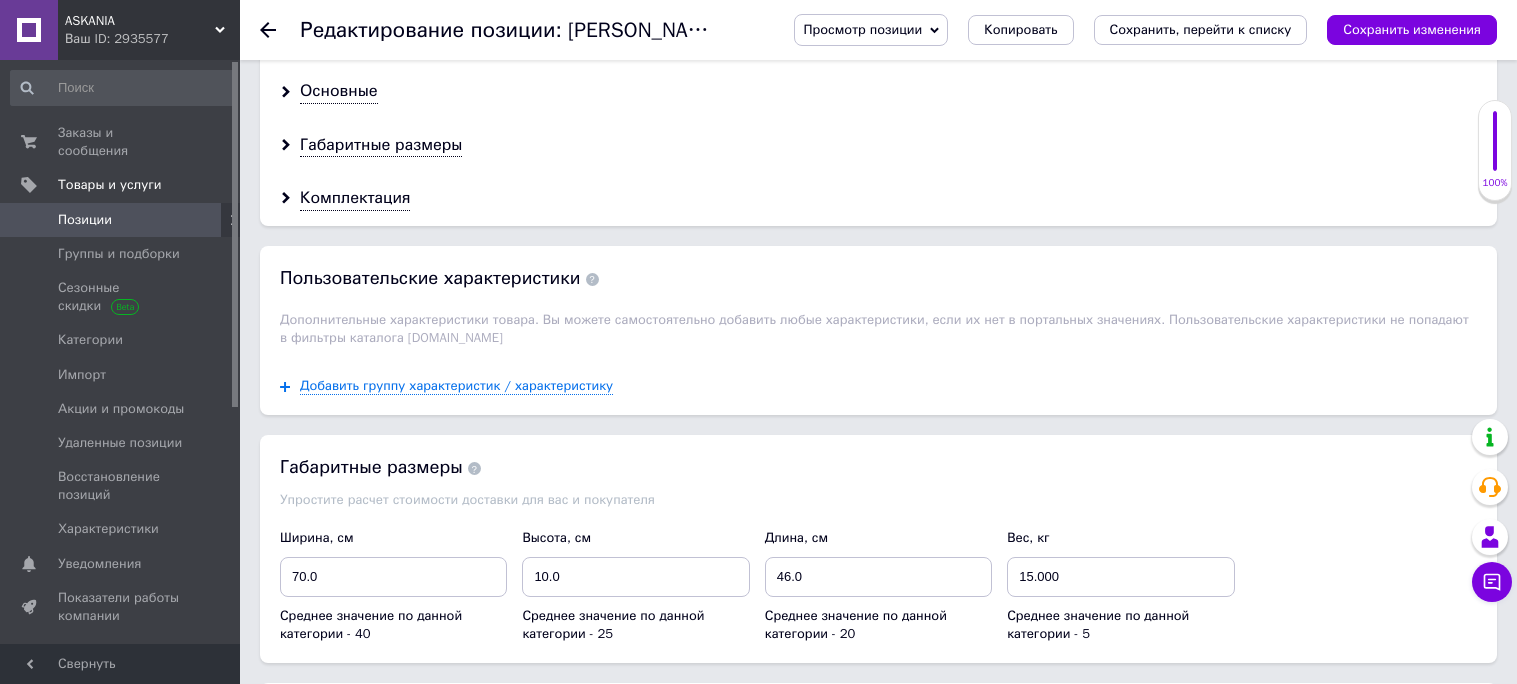 scroll, scrollTop: 1709, scrollLeft: 0, axis: vertical 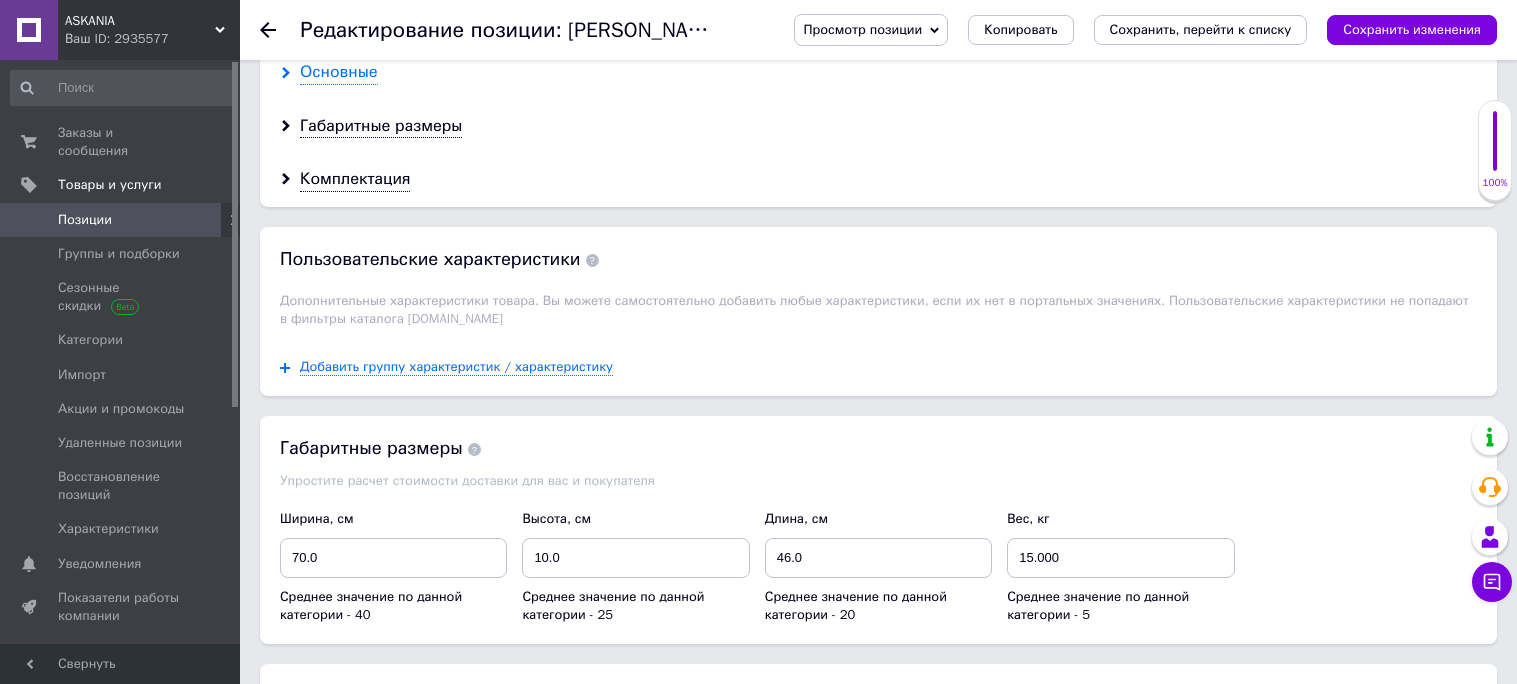 click on "Основные" at bounding box center (339, 72) 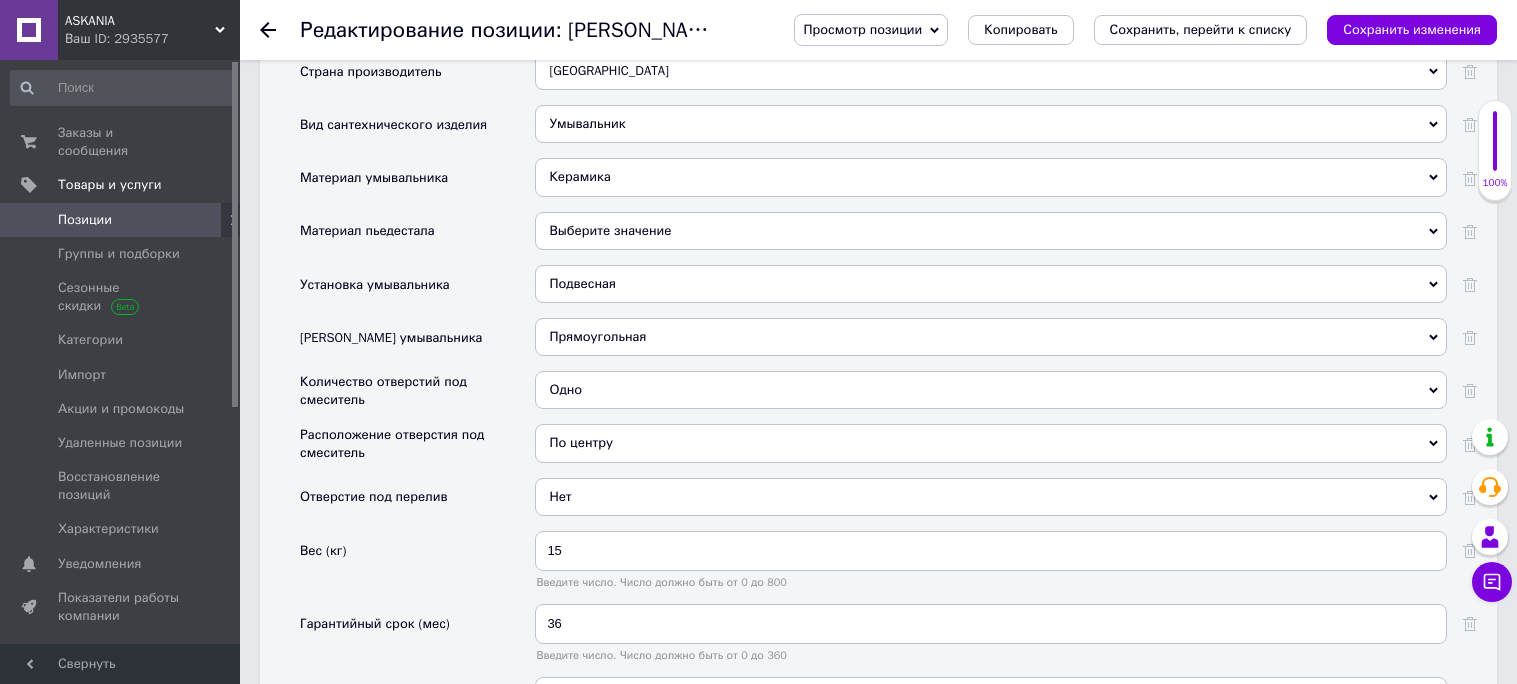 scroll, scrollTop: 1870, scrollLeft: 0, axis: vertical 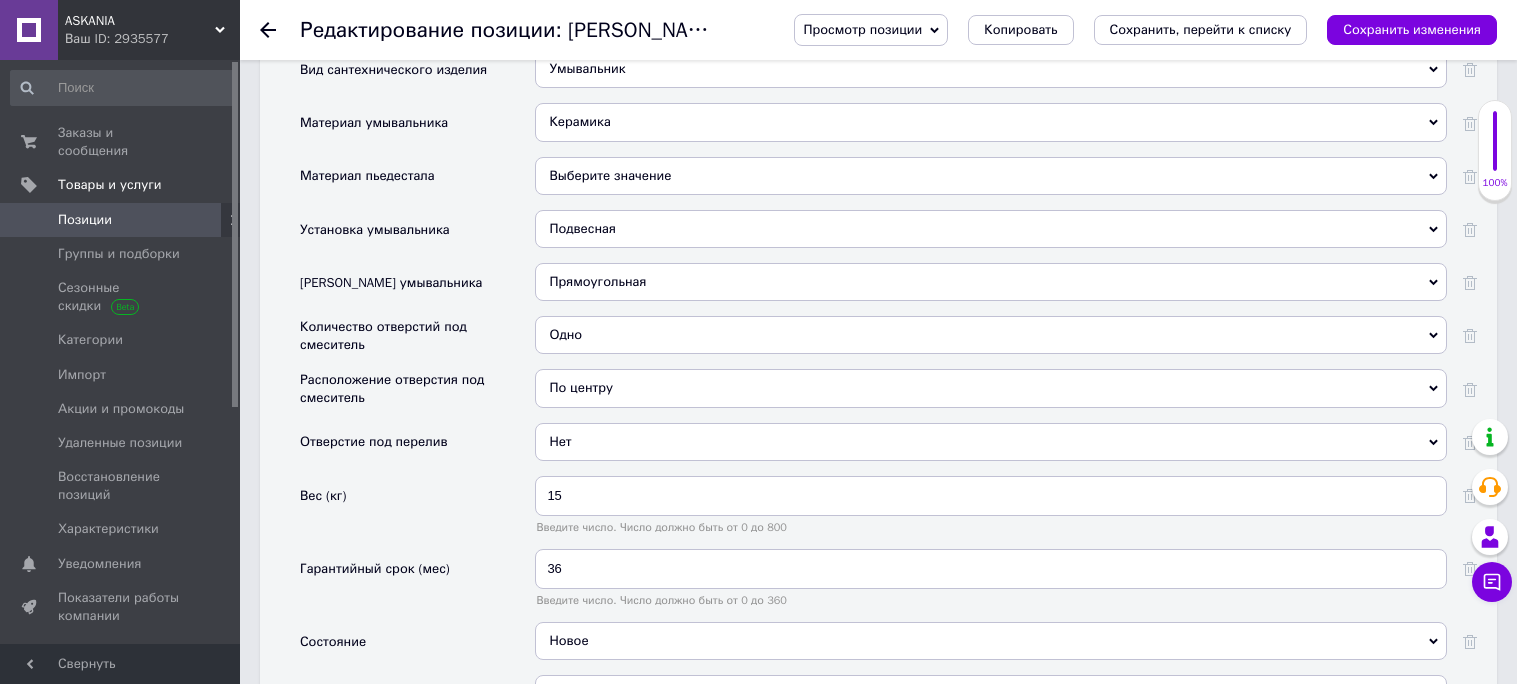 click on "Подвесная" at bounding box center [991, 229] 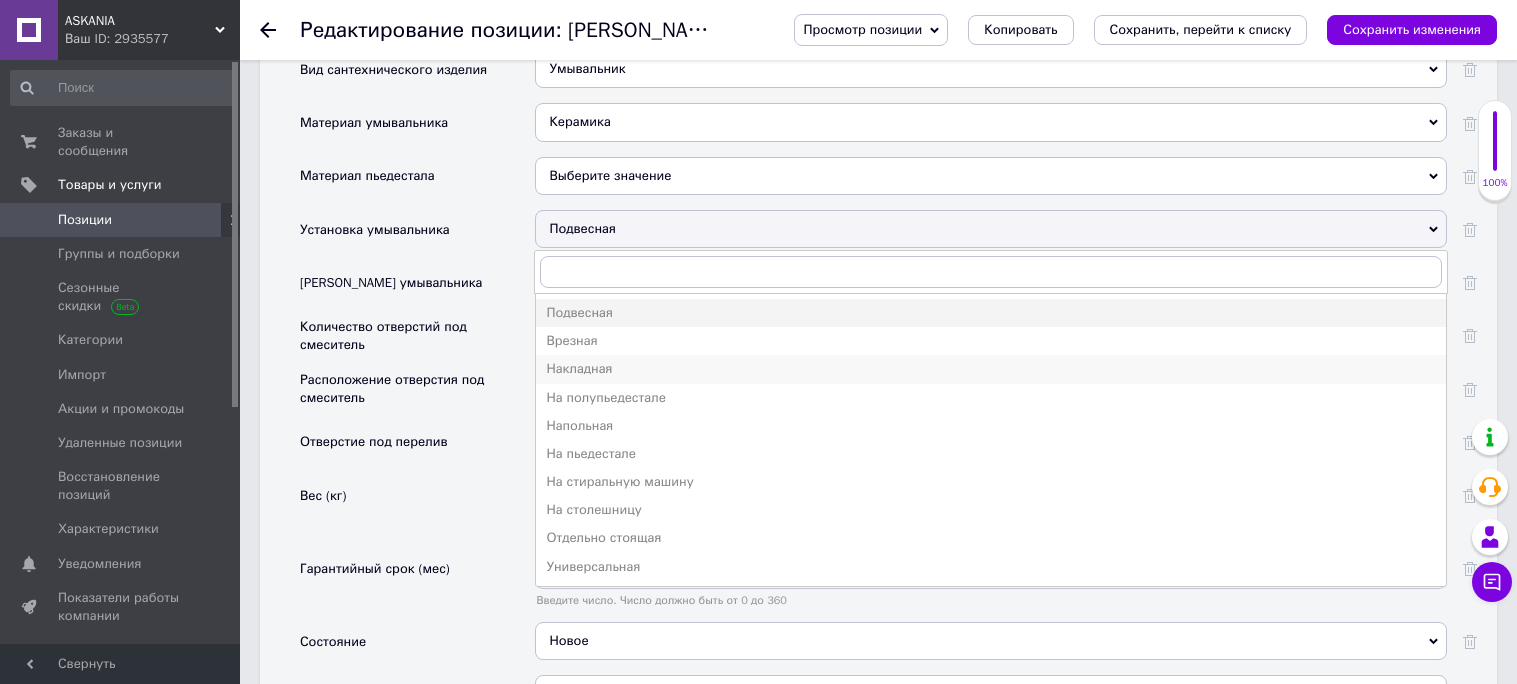 click on "Накладная" at bounding box center [991, 369] 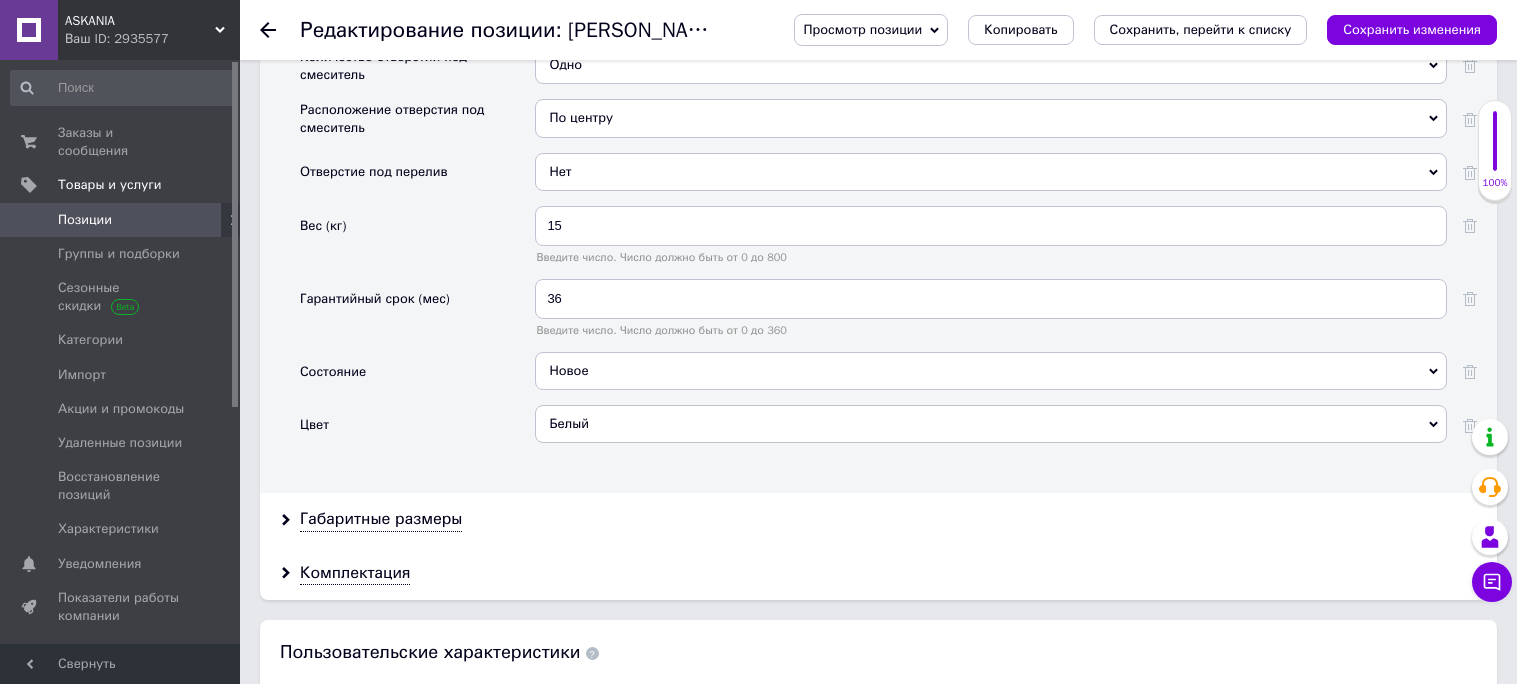 scroll, scrollTop: 2147, scrollLeft: 0, axis: vertical 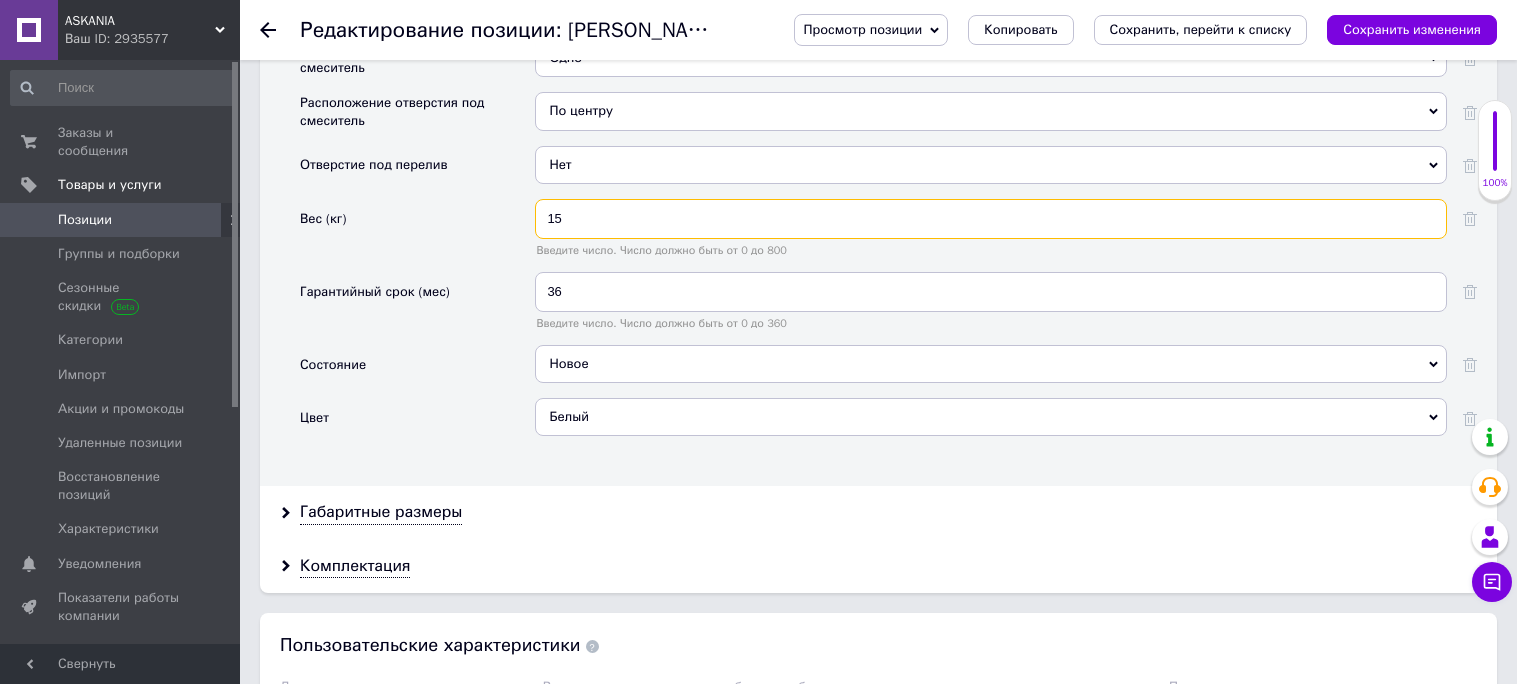 drag, startPoint x: 605, startPoint y: 378, endPoint x: 526, endPoint y: 377, distance: 79.00633 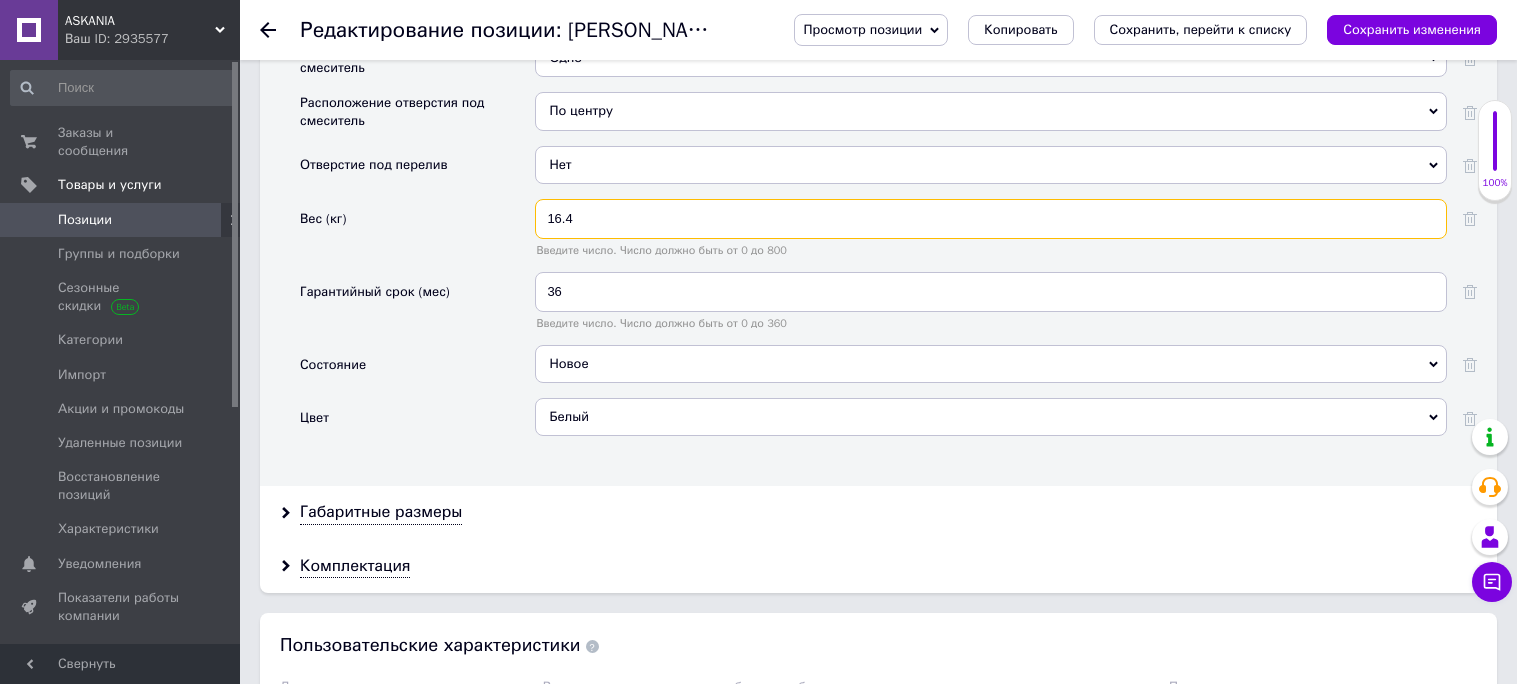 type on "16.4" 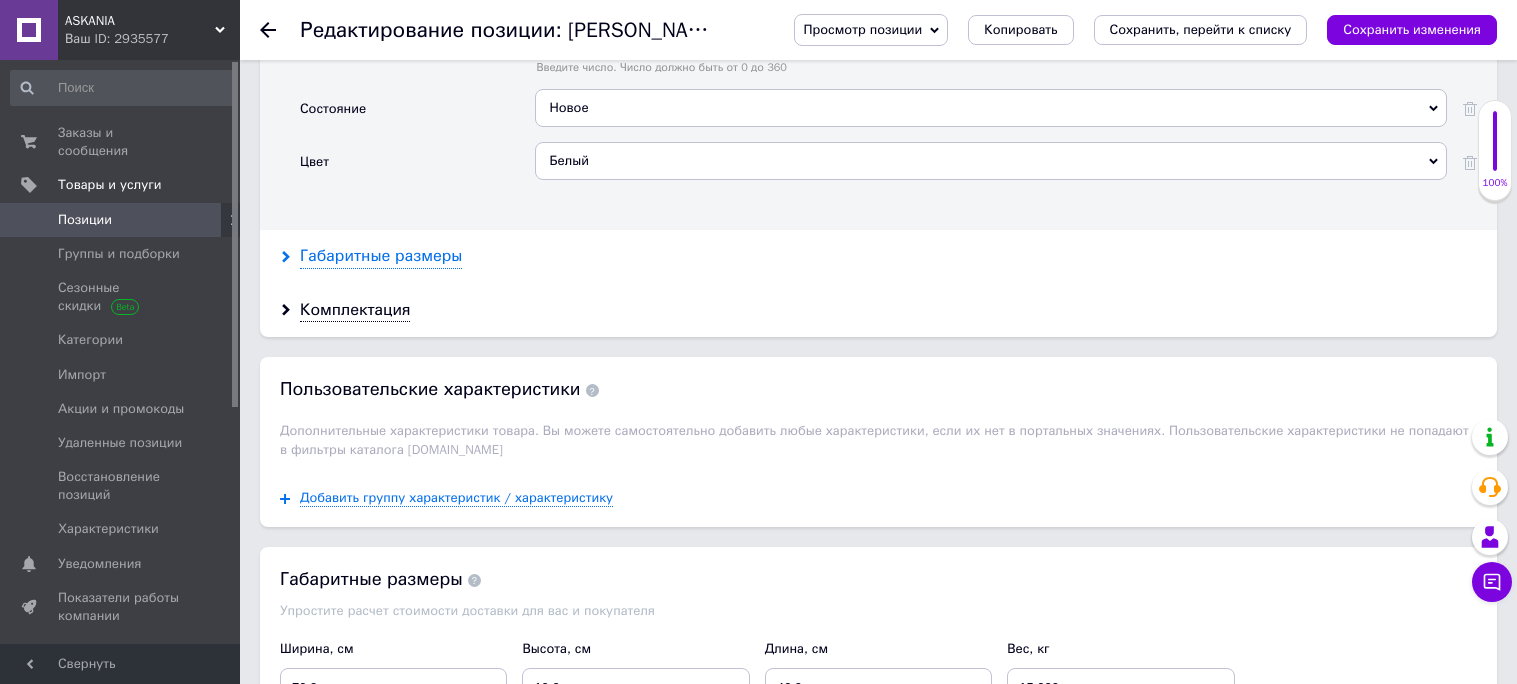 click on "Габаритные размеры" at bounding box center [381, 256] 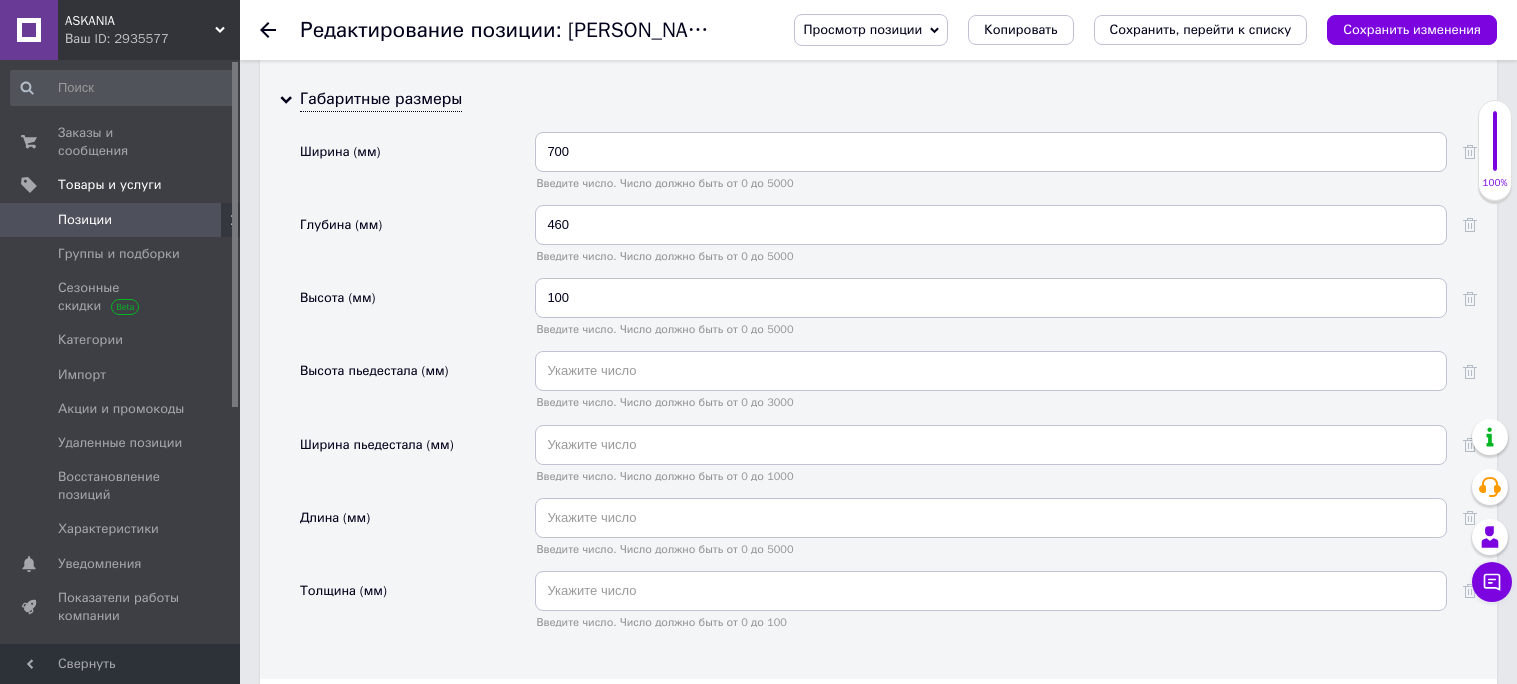 scroll, scrollTop: 2566, scrollLeft: 0, axis: vertical 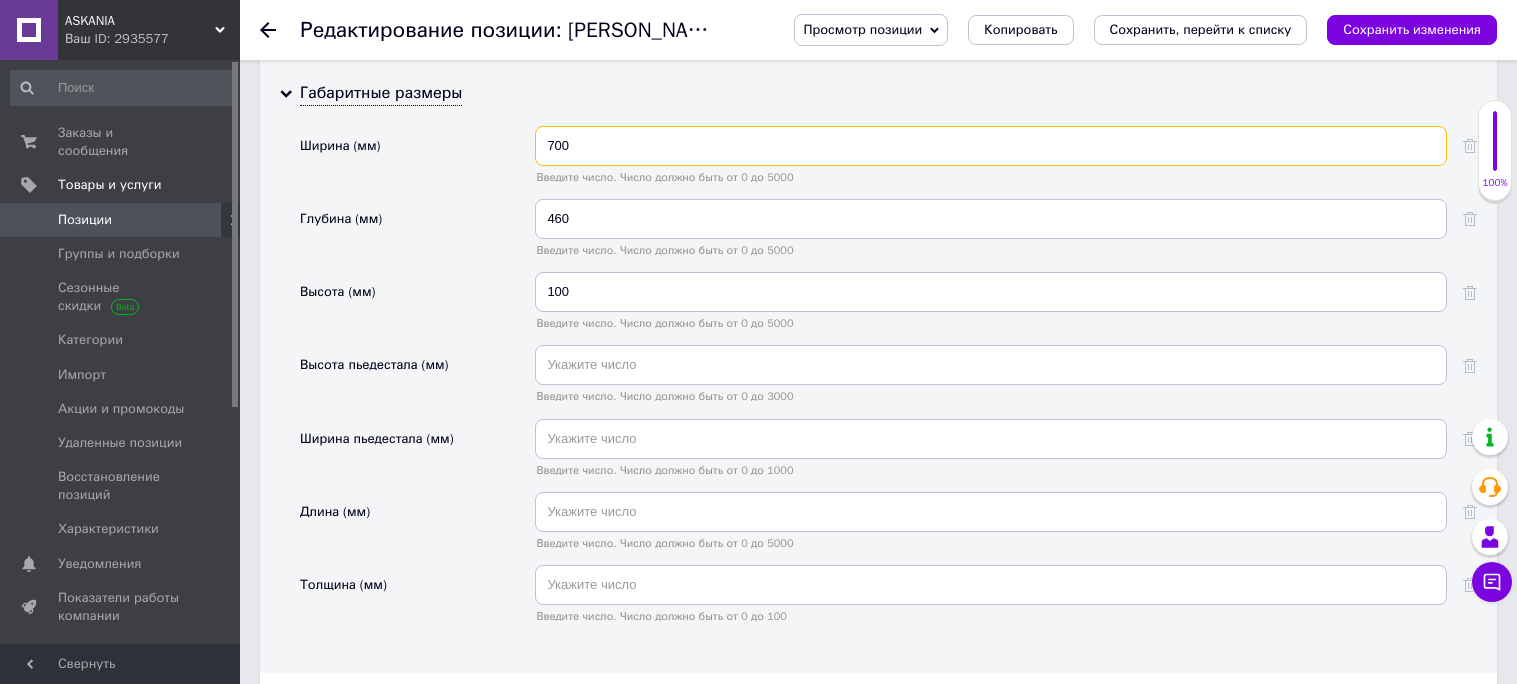 drag, startPoint x: 556, startPoint y: 316, endPoint x: 530, endPoint y: 310, distance: 26.683329 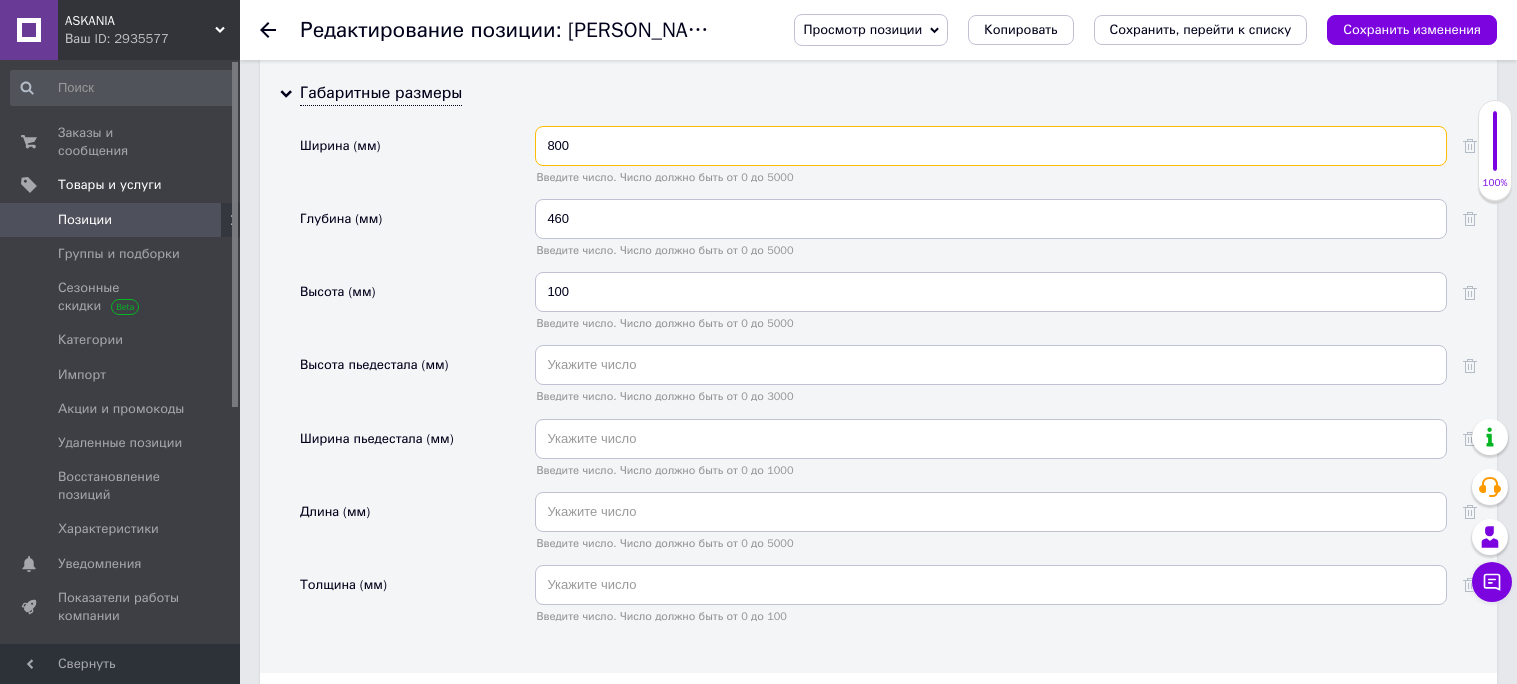 type on "800" 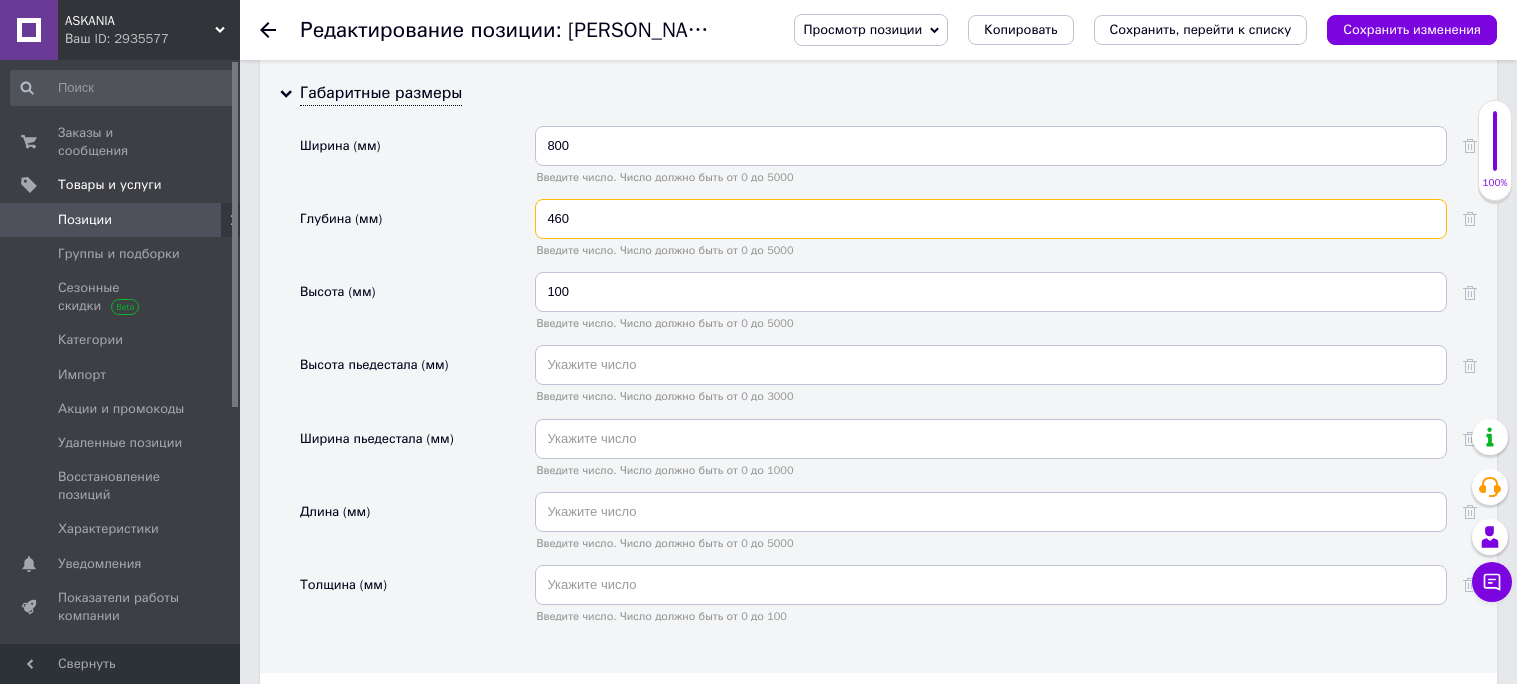 click on "460" at bounding box center [991, 219] 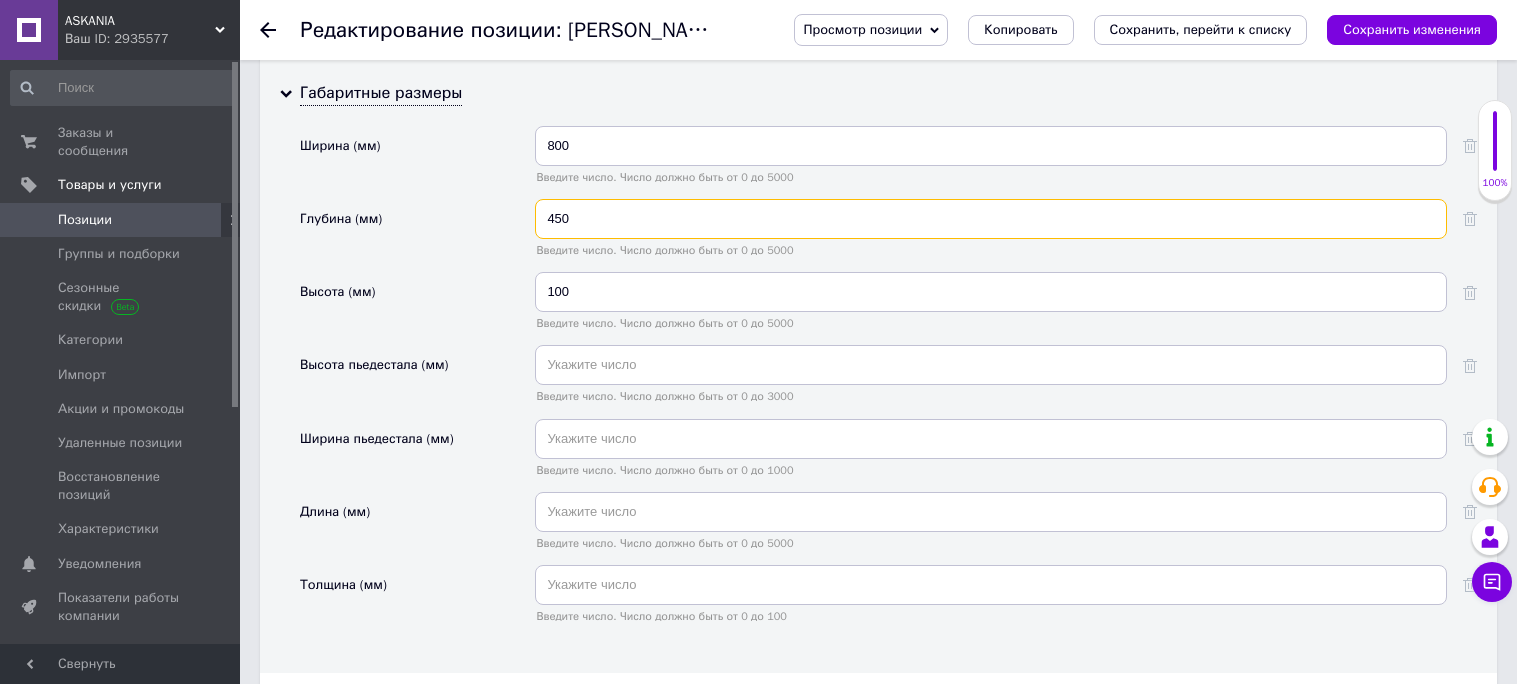 type on "450" 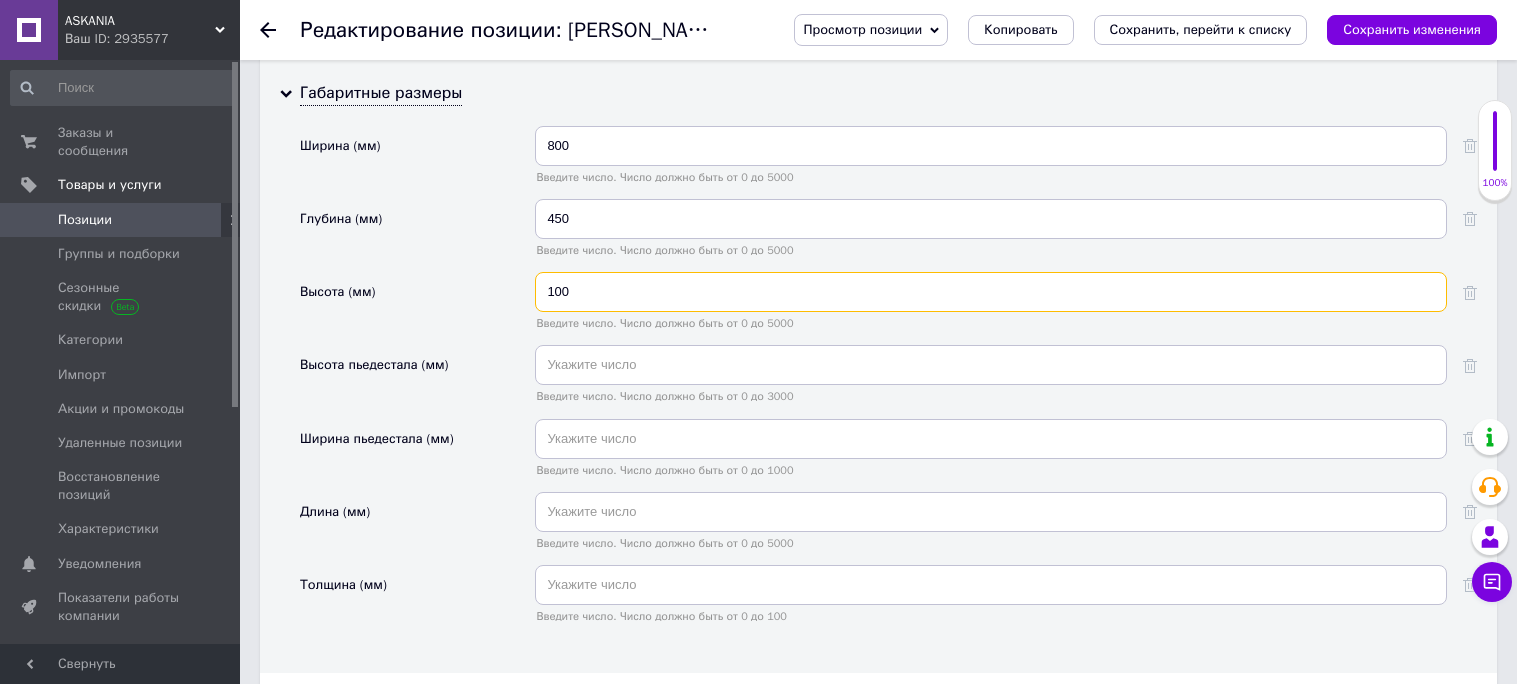 click on "100" at bounding box center [991, 292] 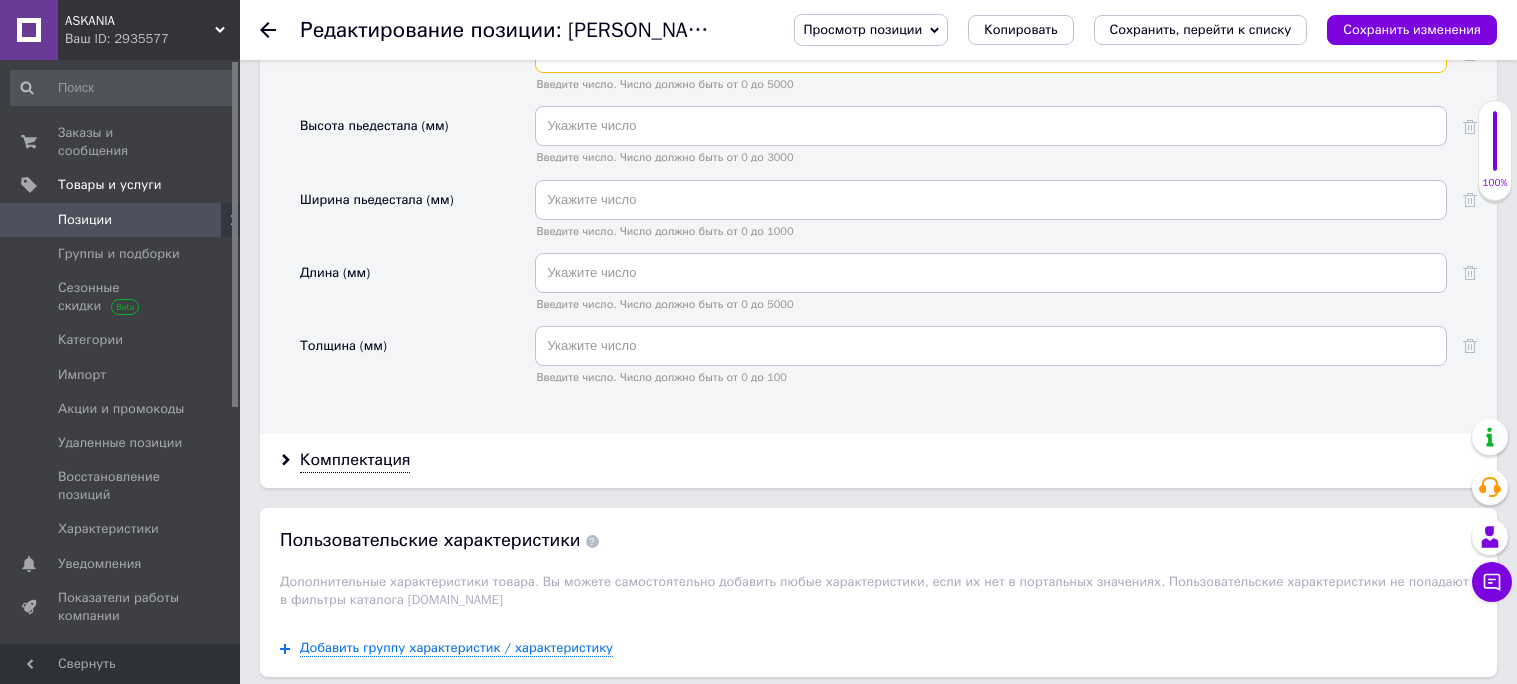 scroll, scrollTop: 2922, scrollLeft: 0, axis: vertical 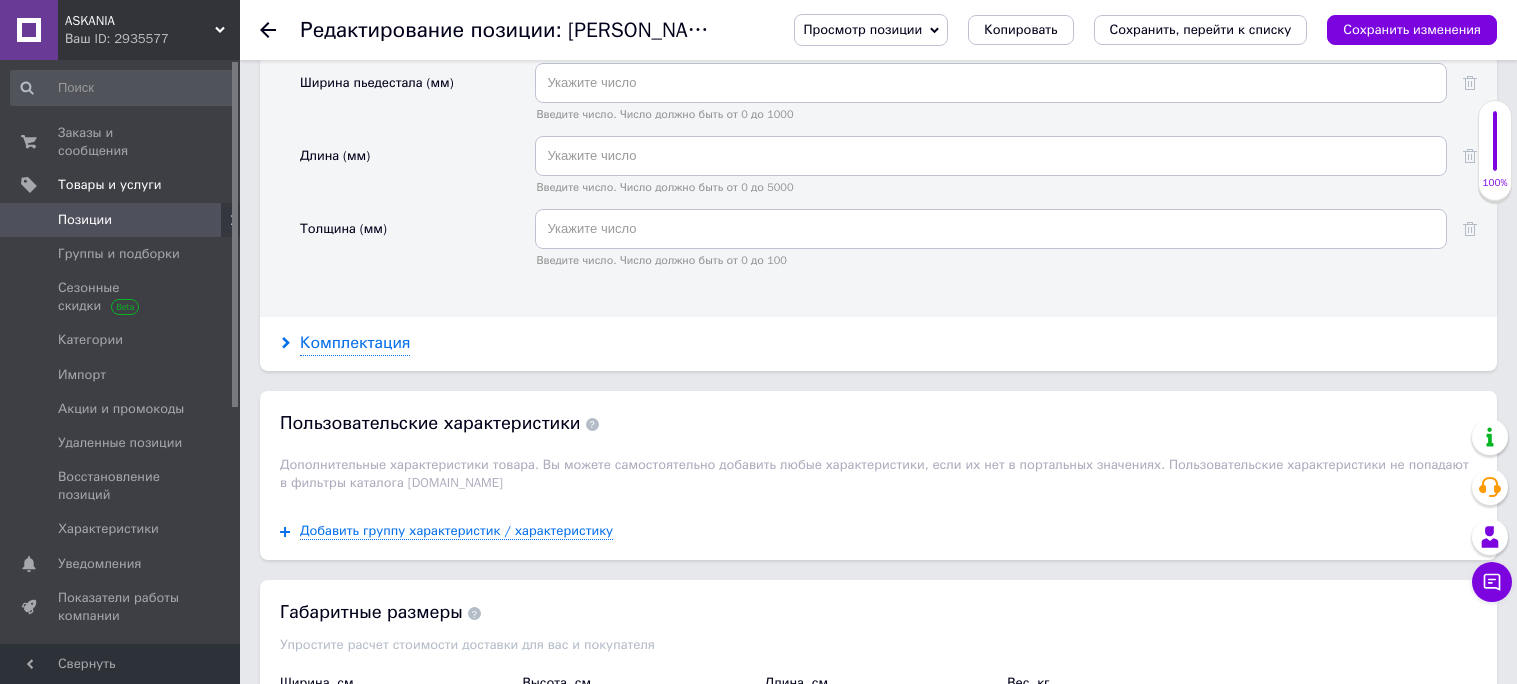 type on "126" 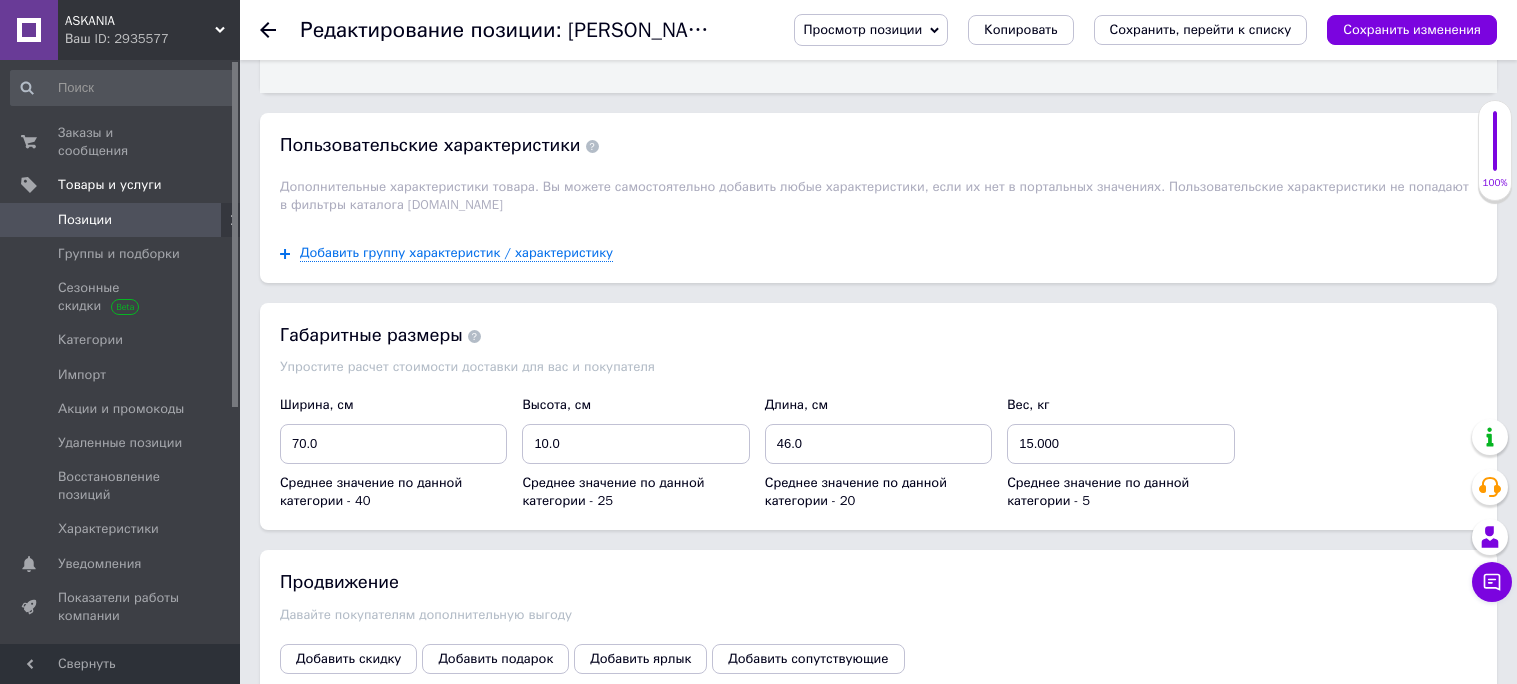 scroll, scrollTop: 3729, scrollLeft: 0, axis: vertical 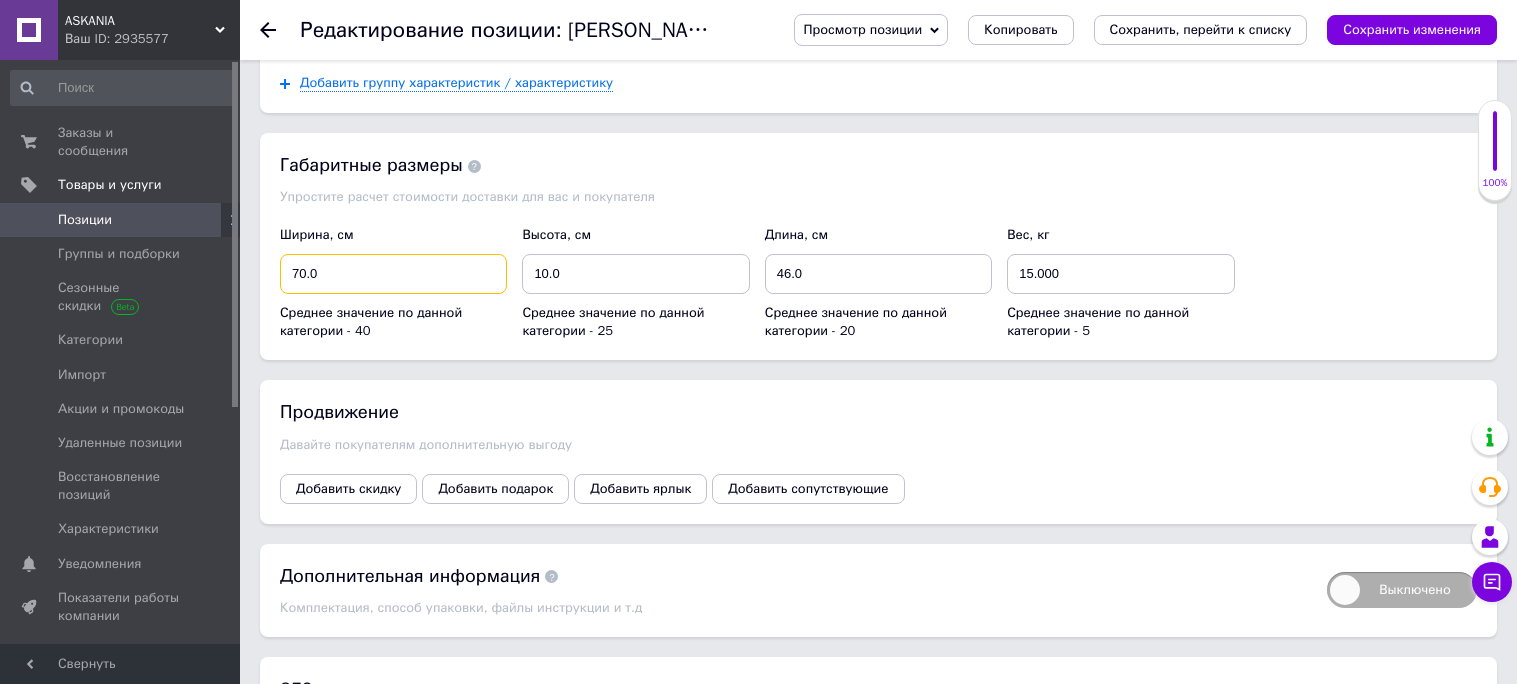 drag, startPoint x: 298, startPoint y: 437, endPoint x: 274, endPoint y: 439, distance: 24.083189 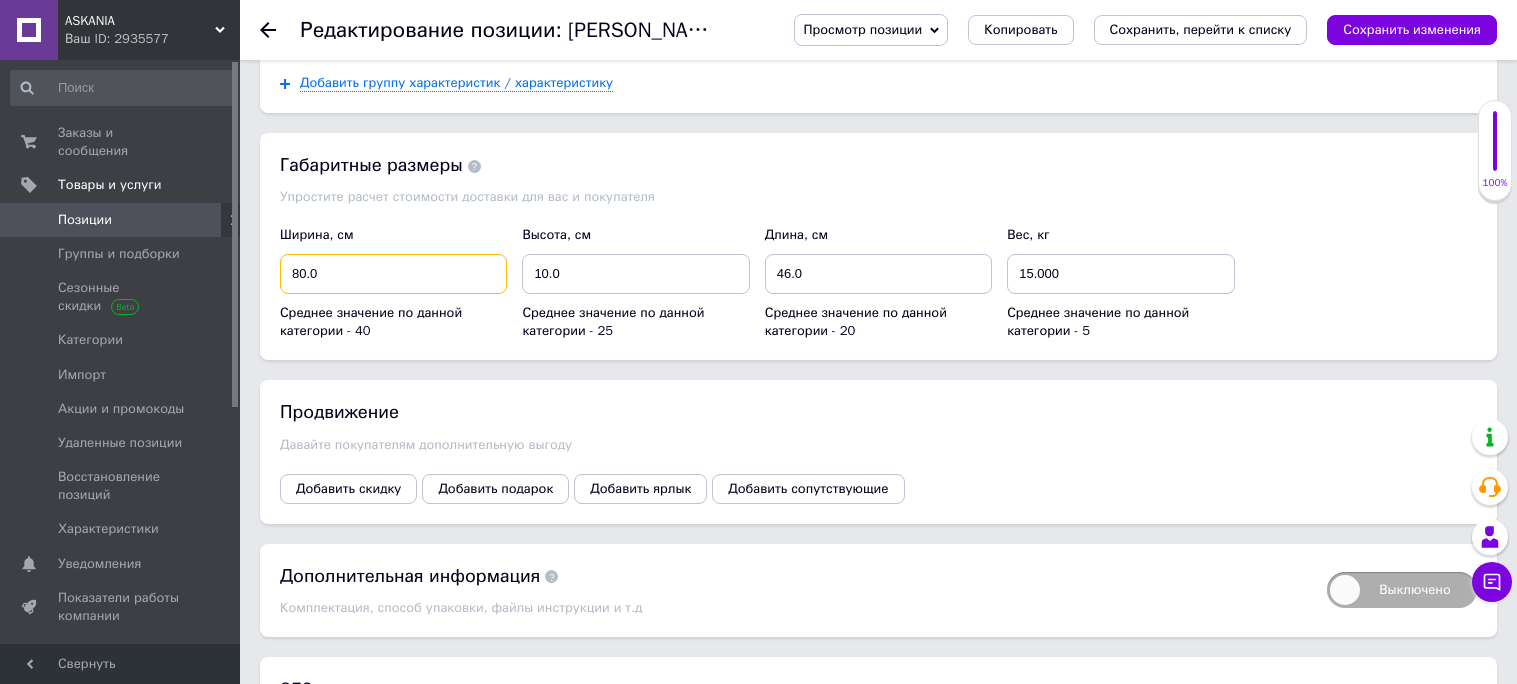 type on "80.0" 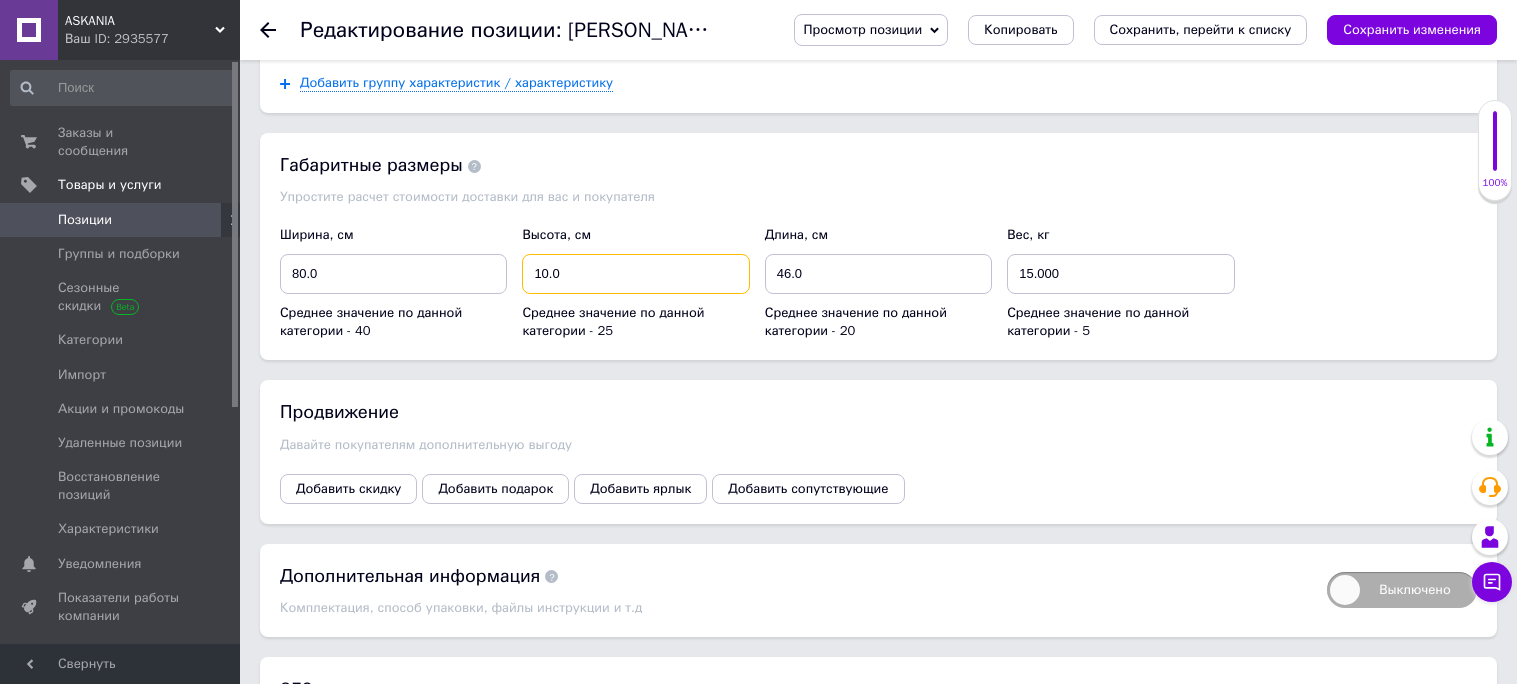 drag, startPoint x: 549, startPoint y: 439, endPoint x: 548, endPoint y: 516, distance: 77.00649 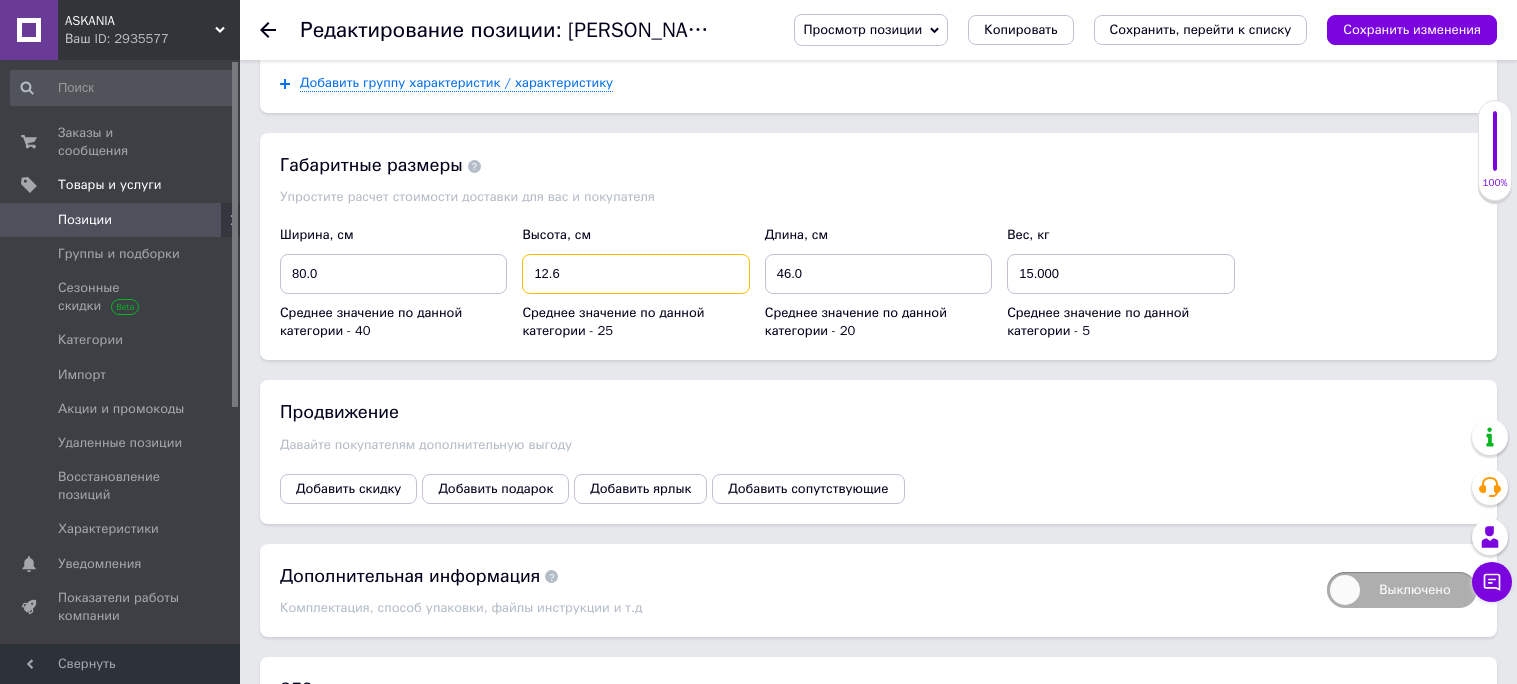 type on "12.6" 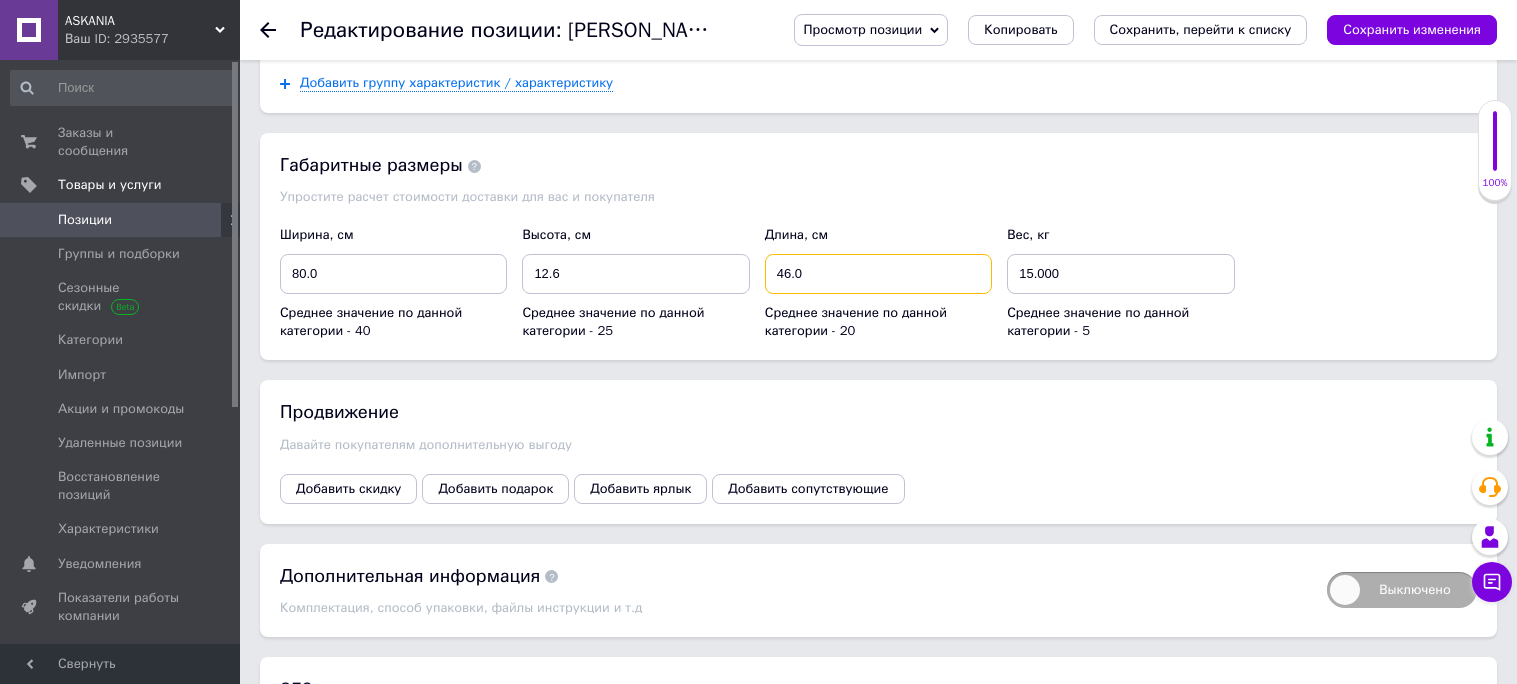 click on "46.0" at bounding box center (878, 274) 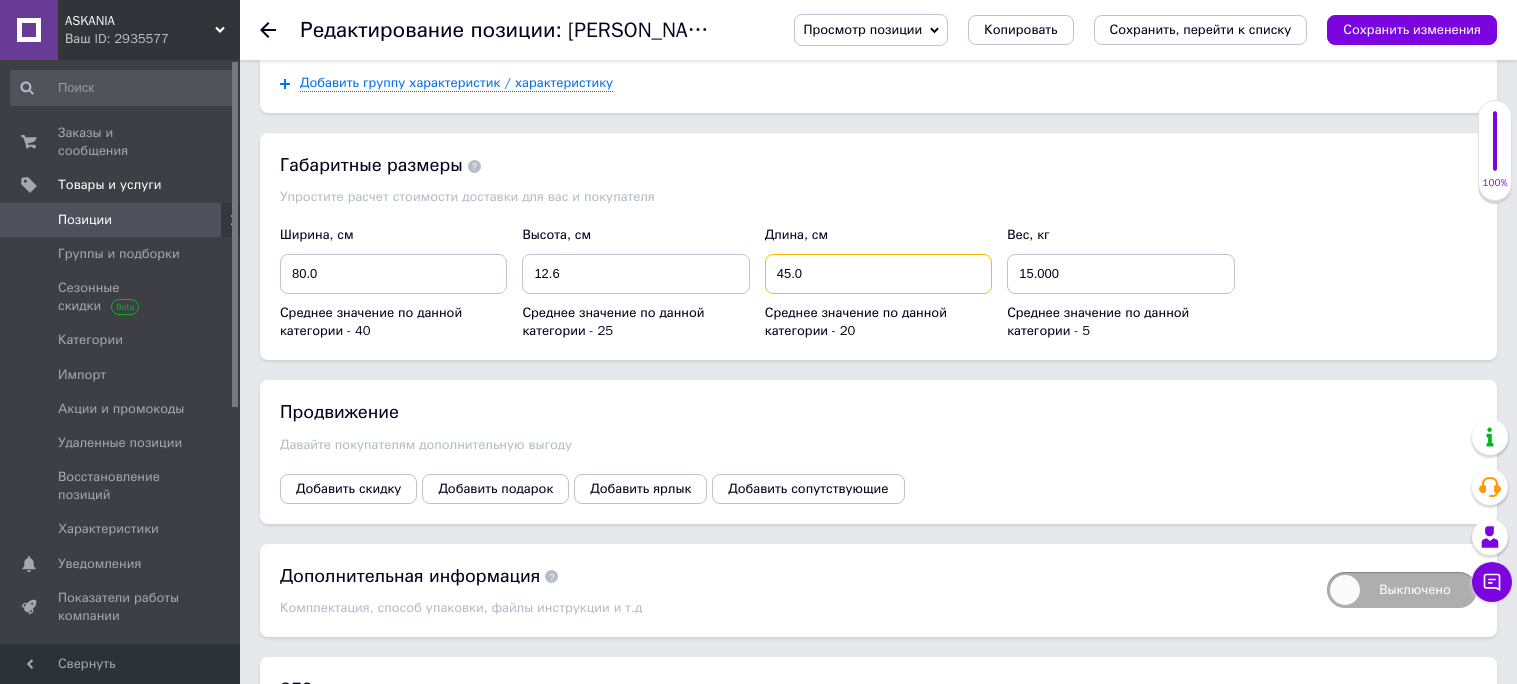 type on "45.0" 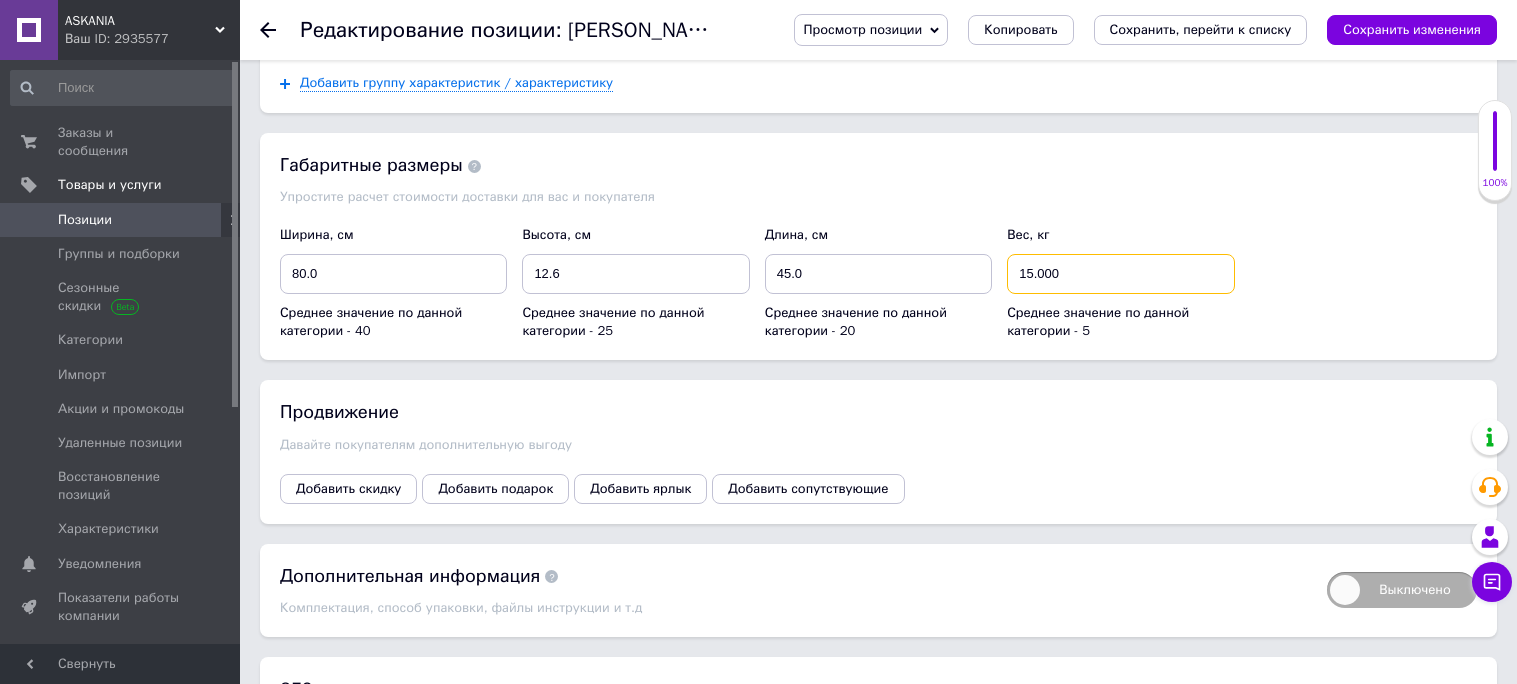 drag, startPoint x: 1032, startPoint y: 440, endPoint x: 1029, endPoint y: 527, distance: 87.05171 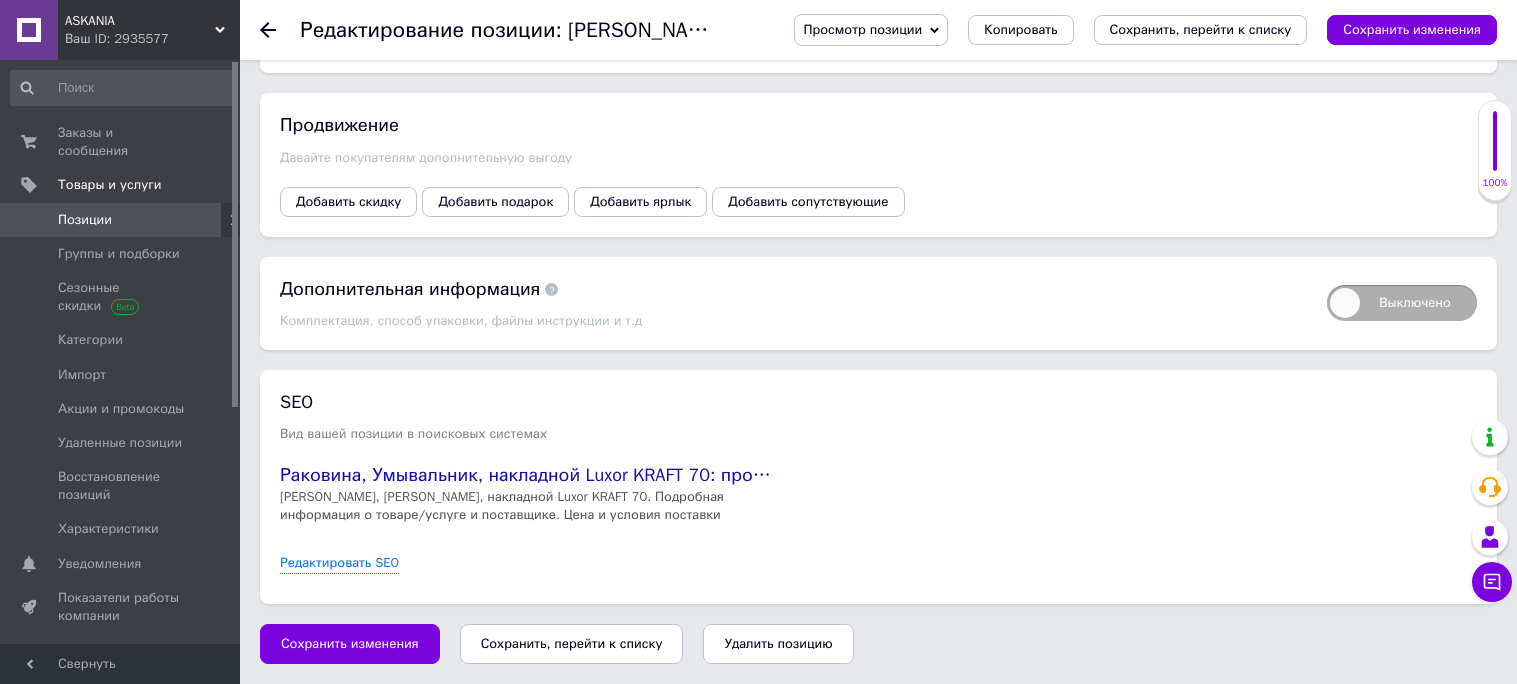 scroll, scrollTop: 4174, scrollLeft: 0, axis: vertical 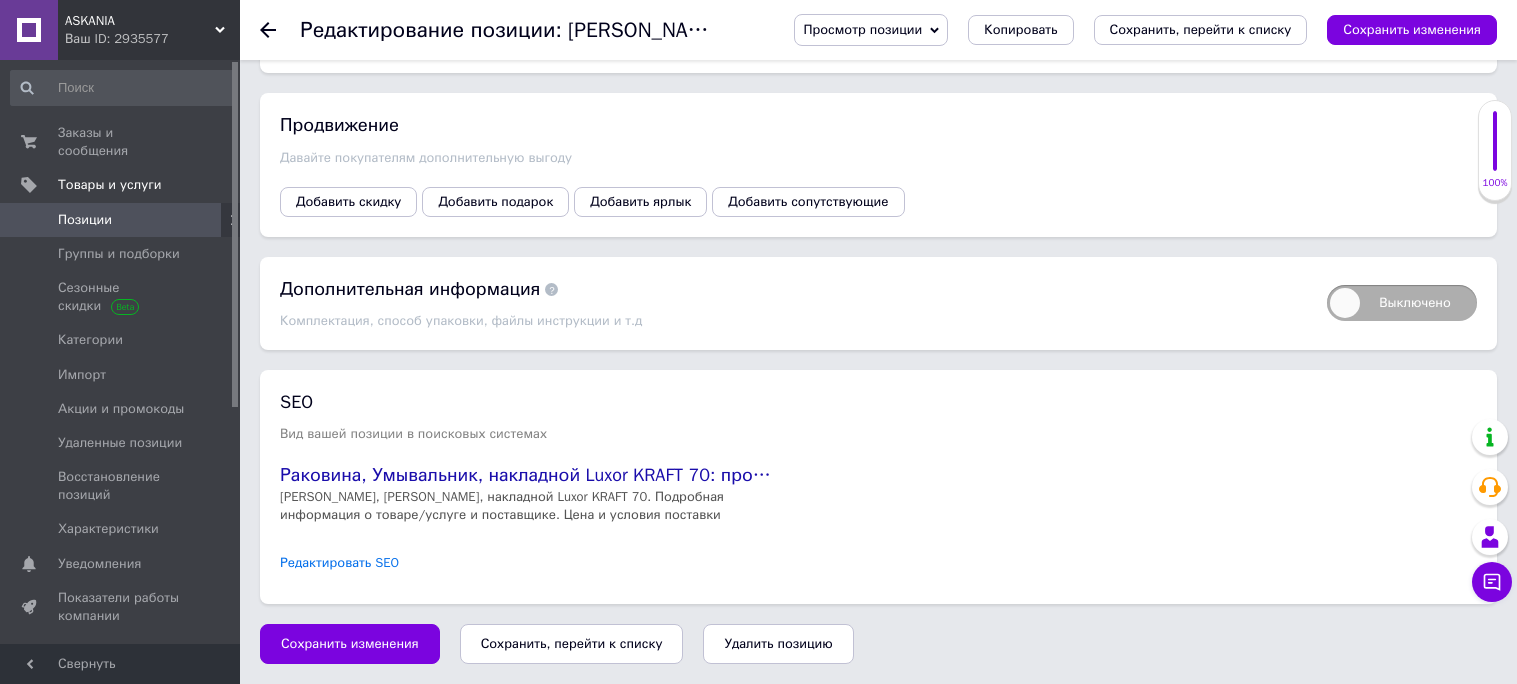 type on "16.400" 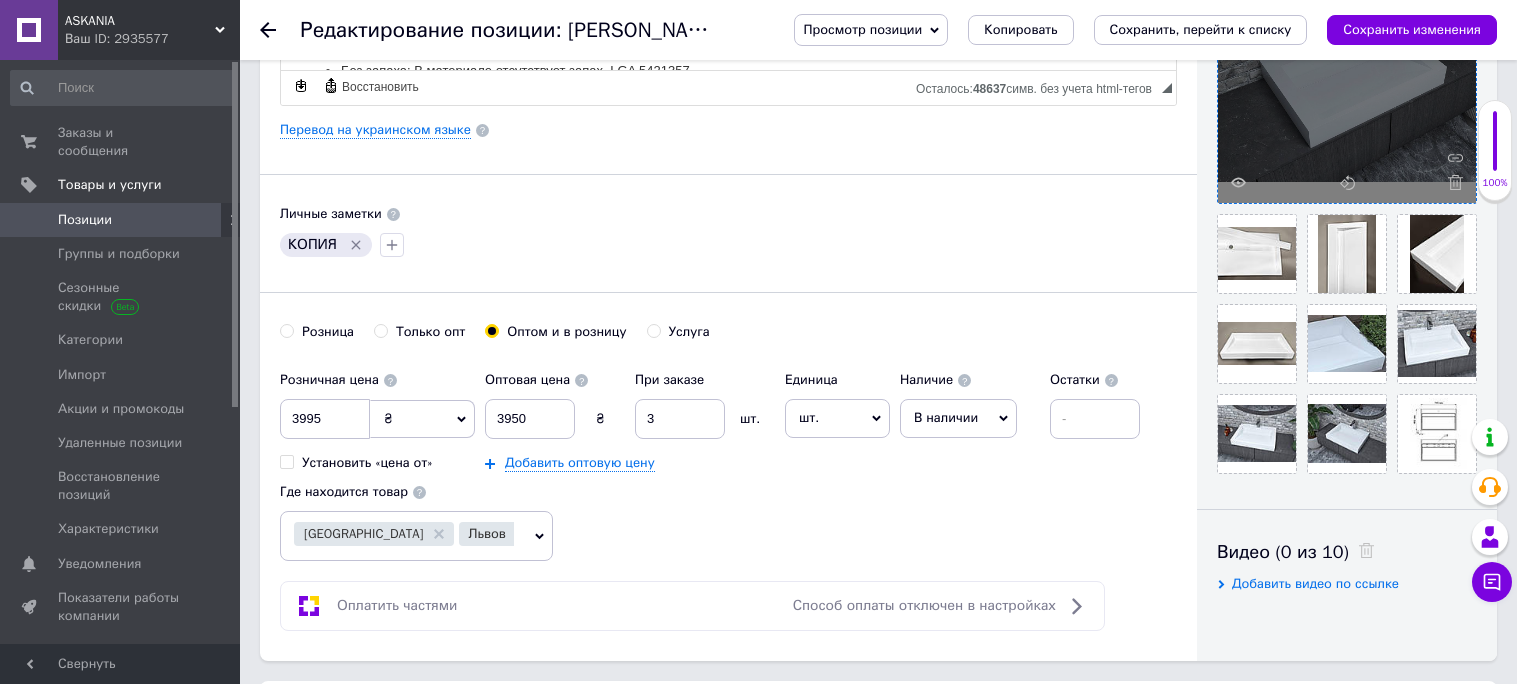 scroll, scrollTop: 323, scrollLeft: 0, axis: vertical 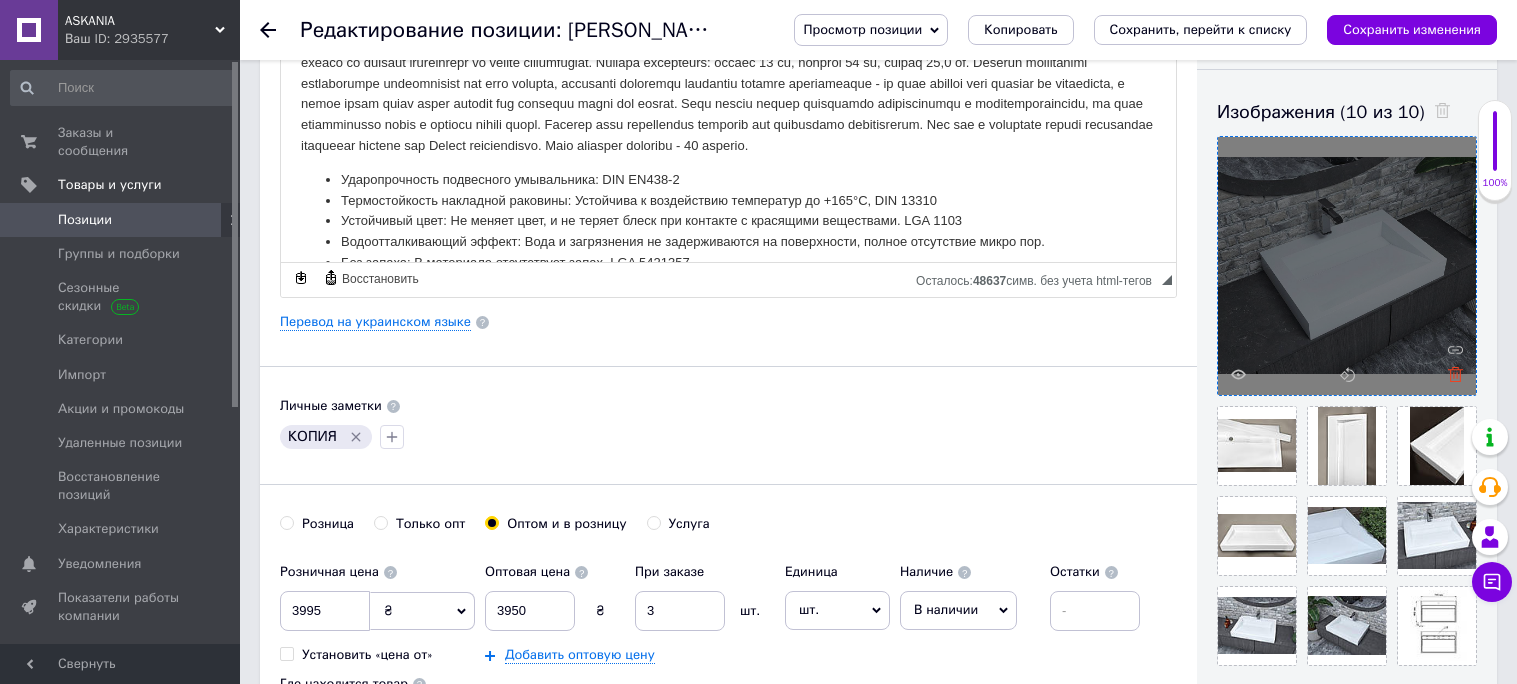click 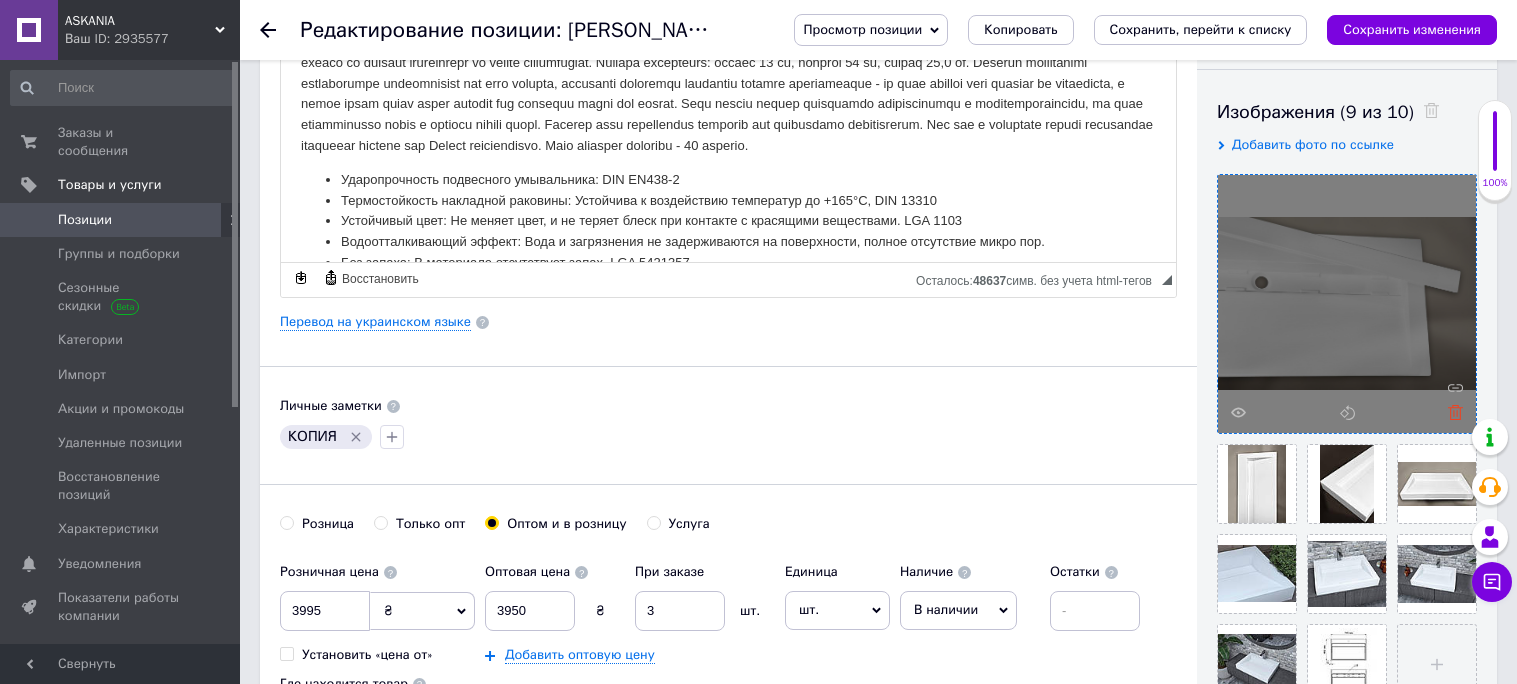 click 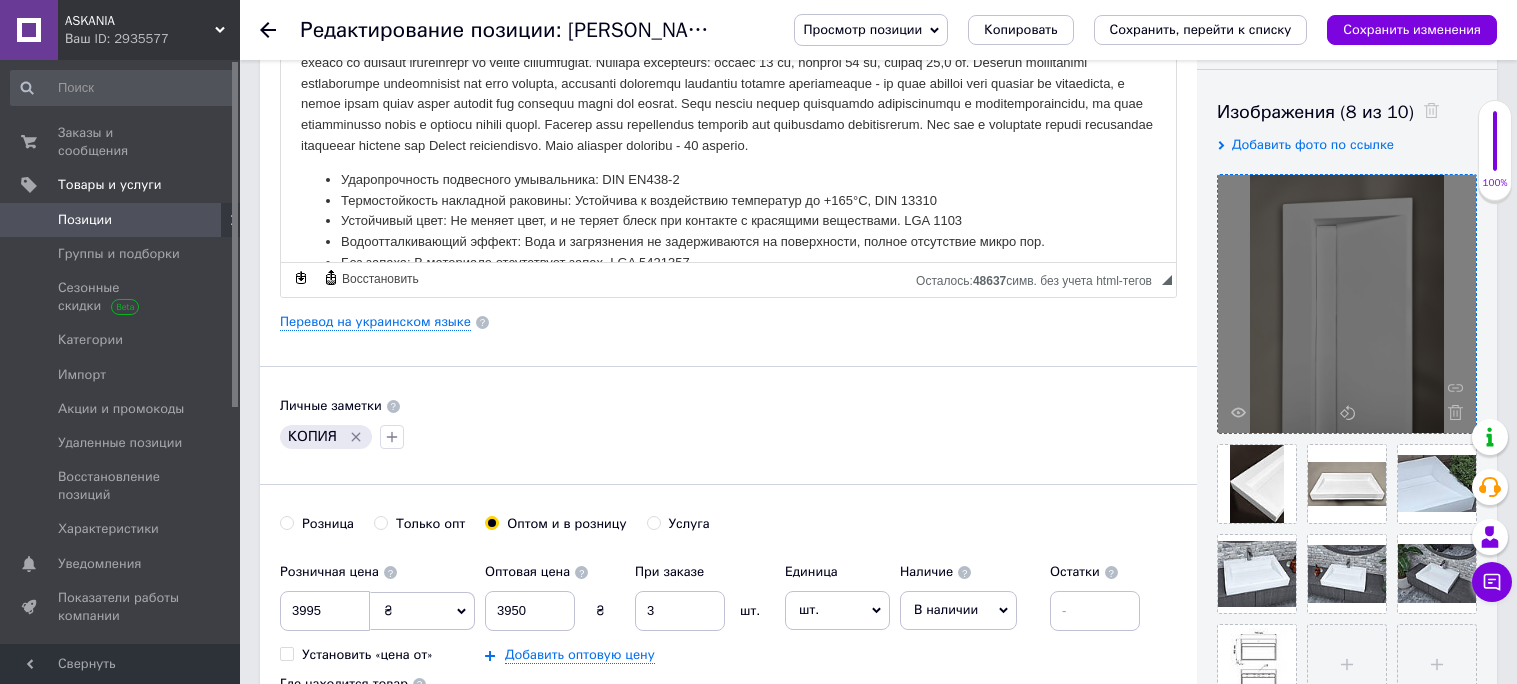 click 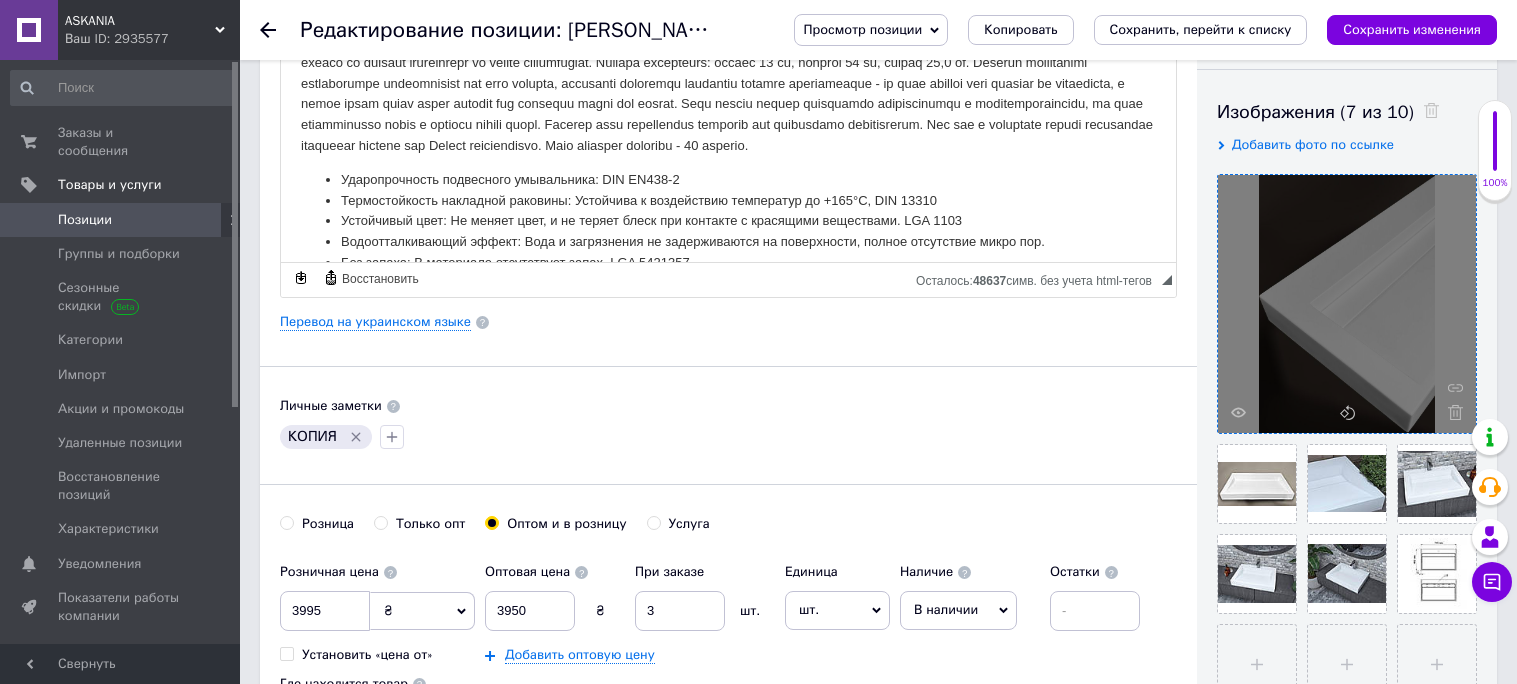 click 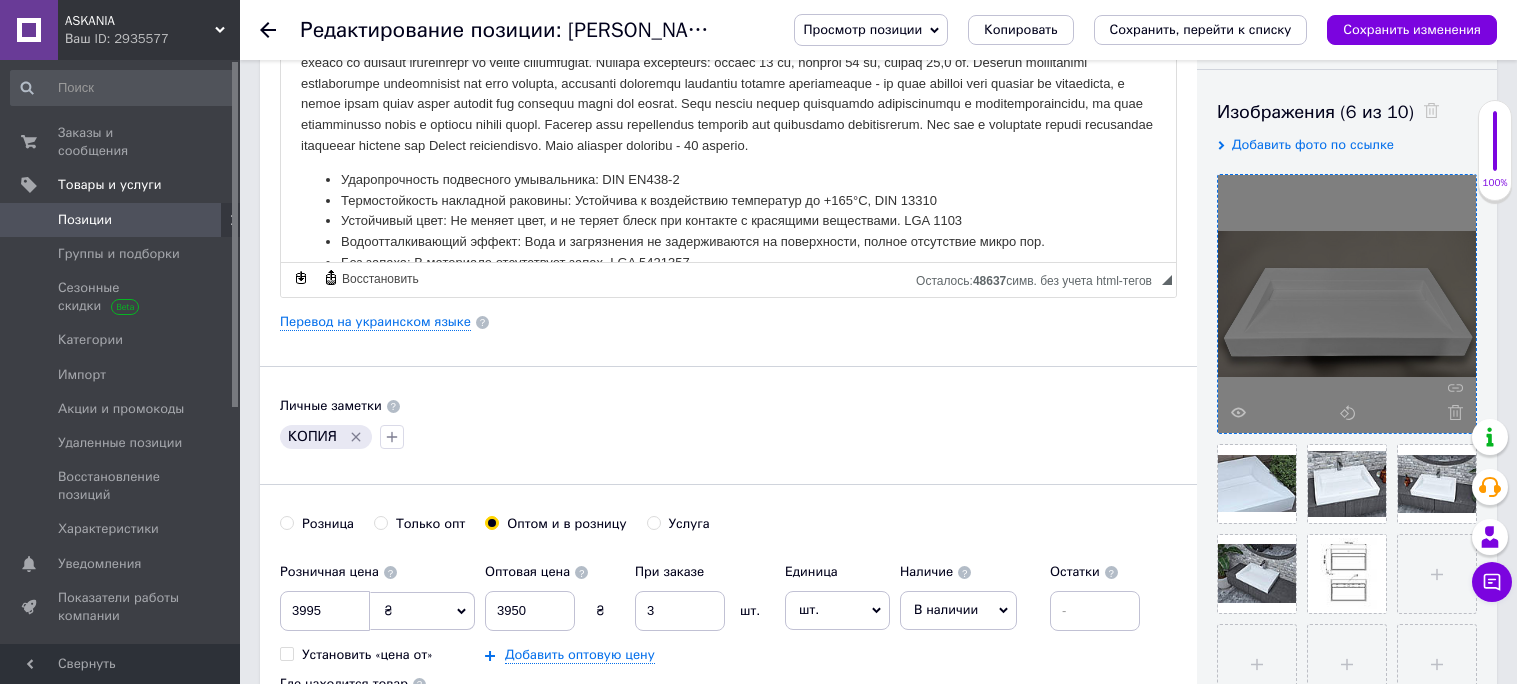 click 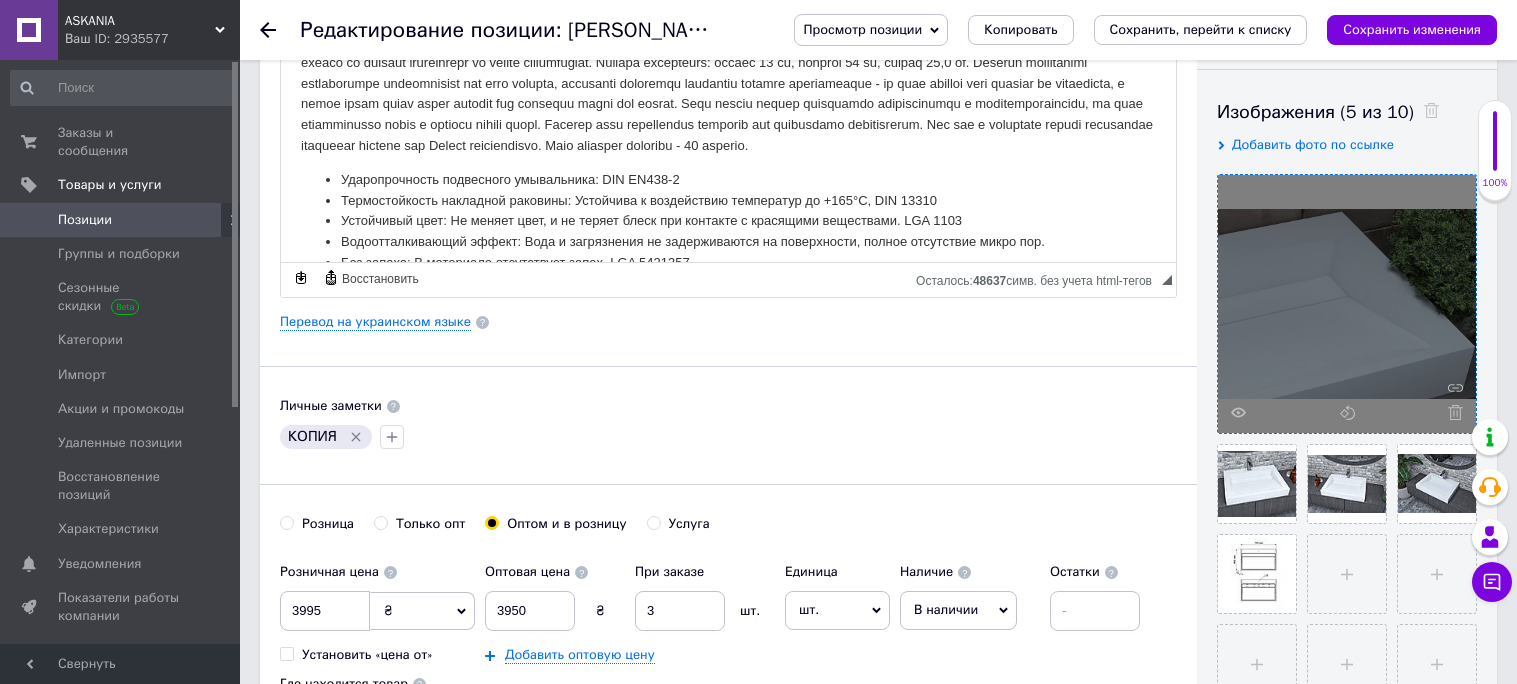 click 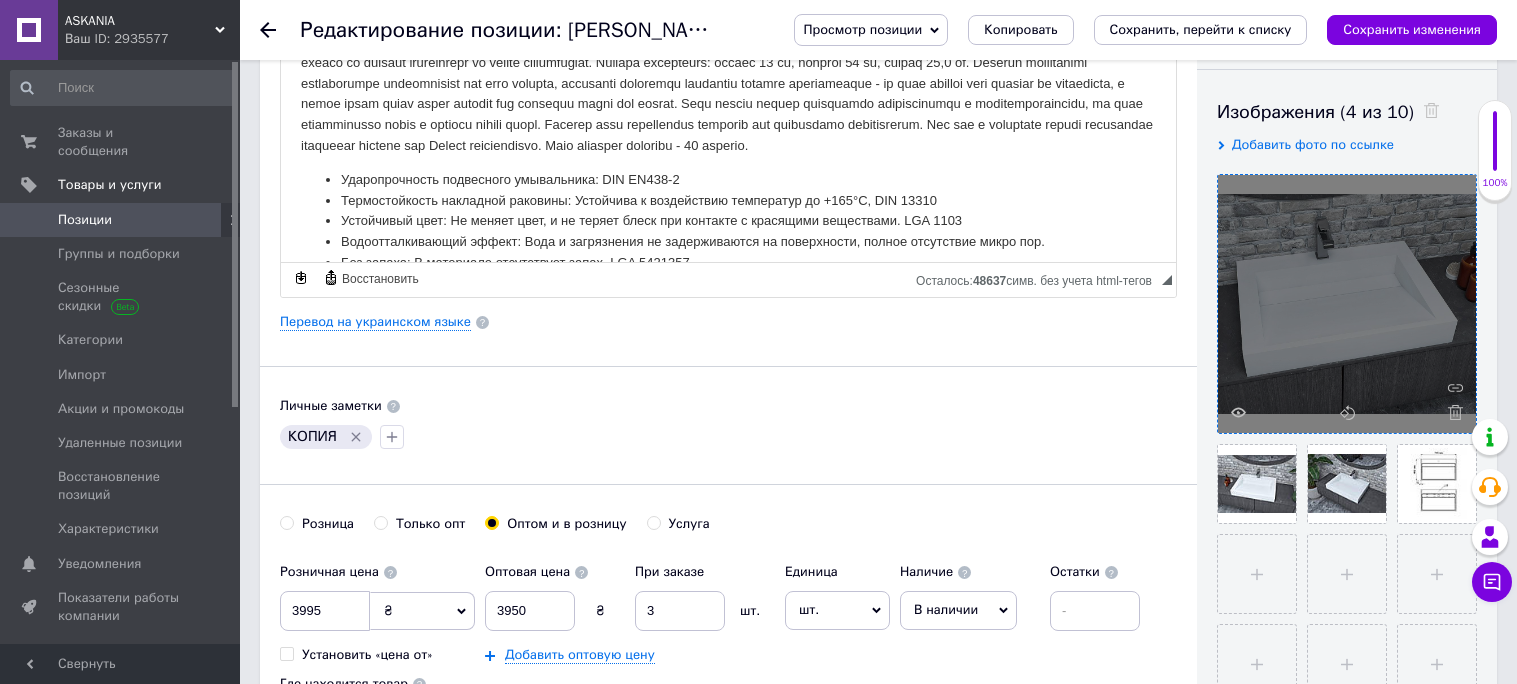 click 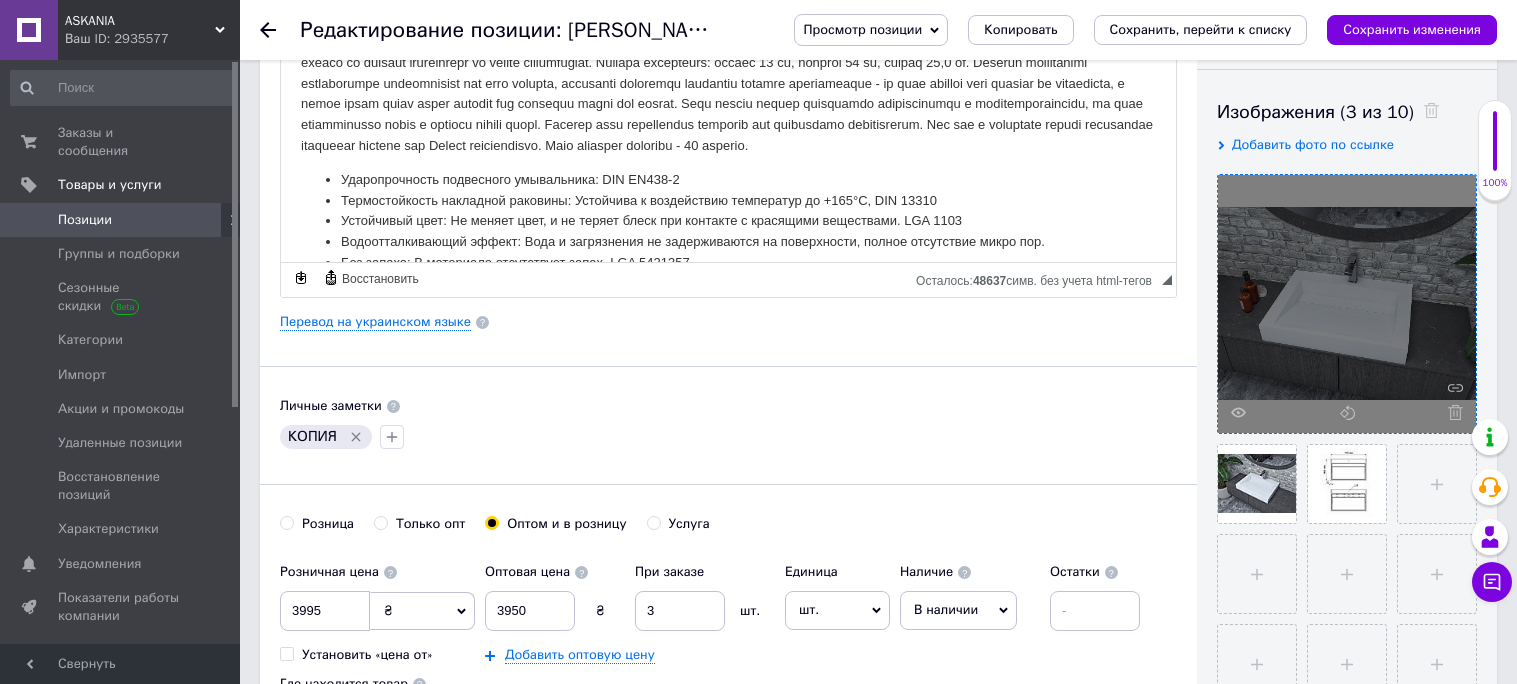 click 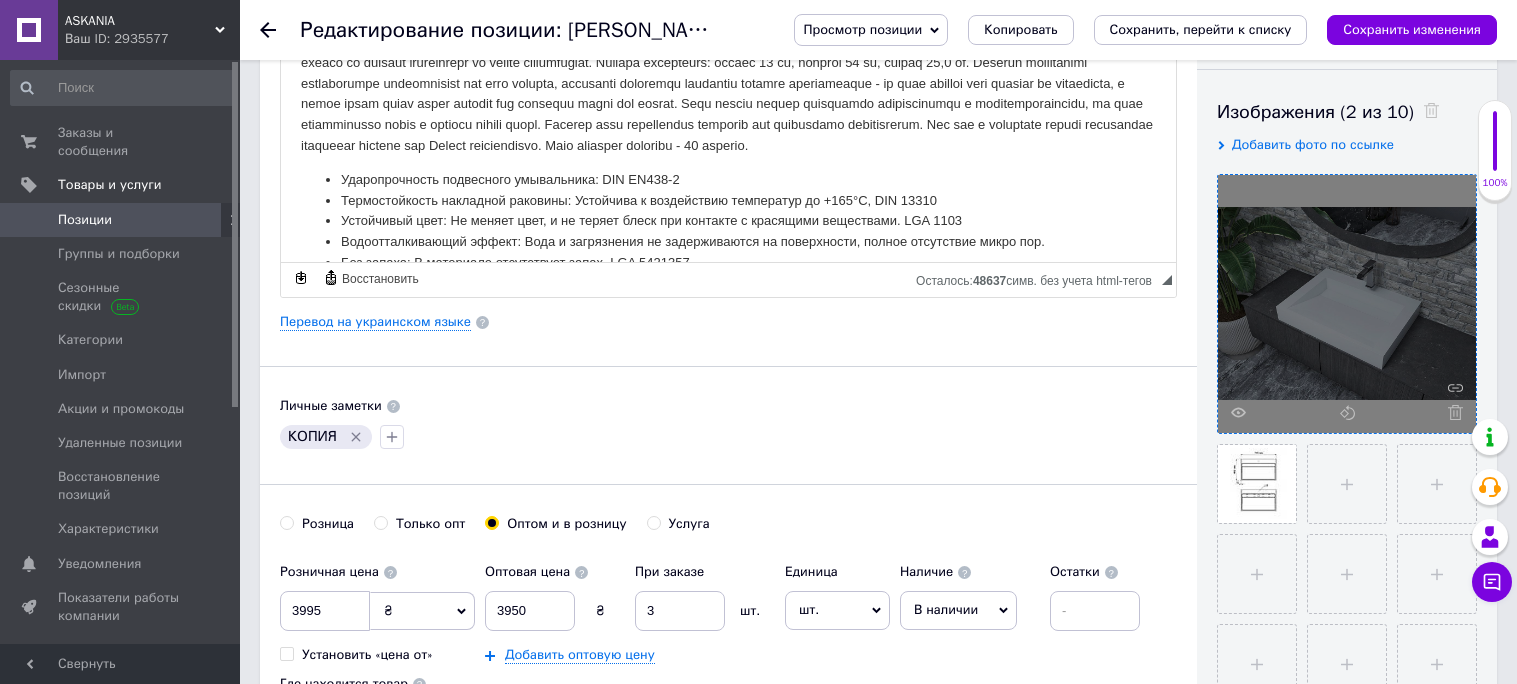 click 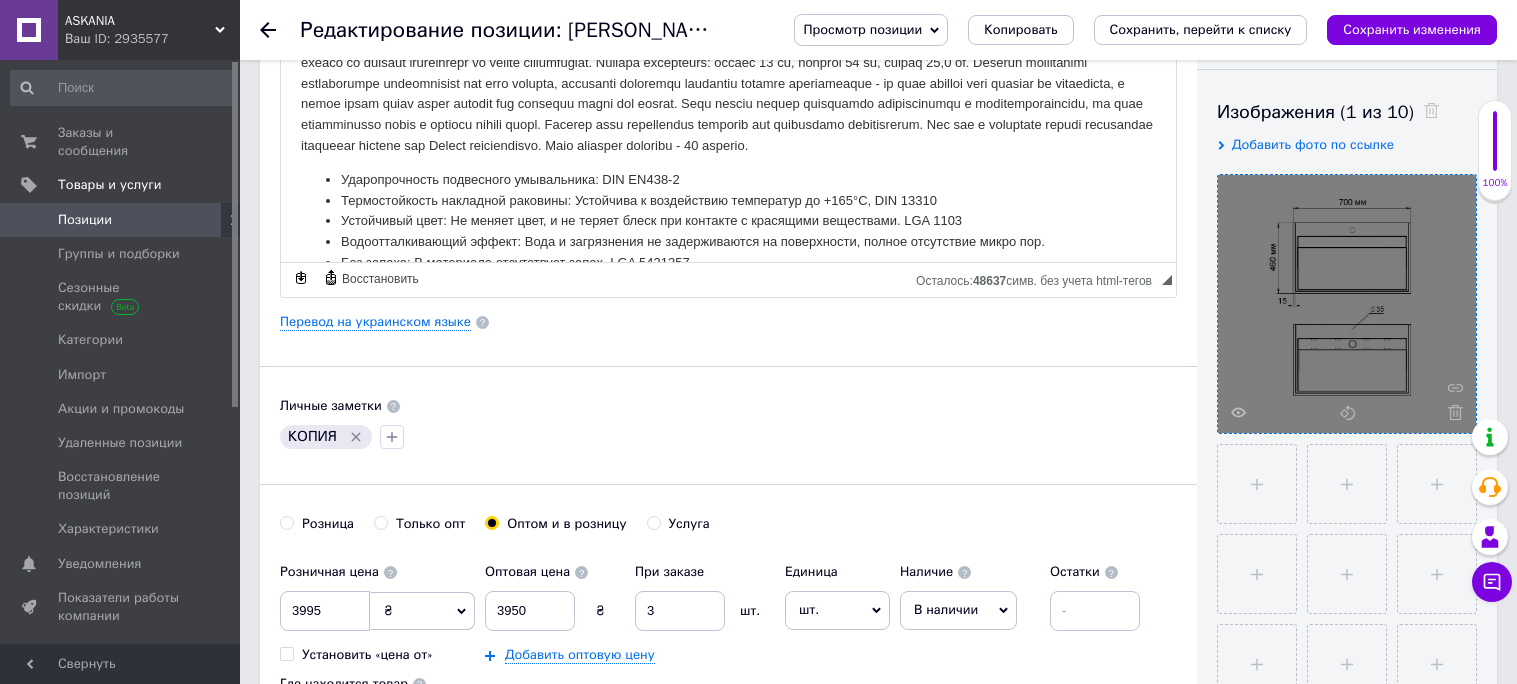 click 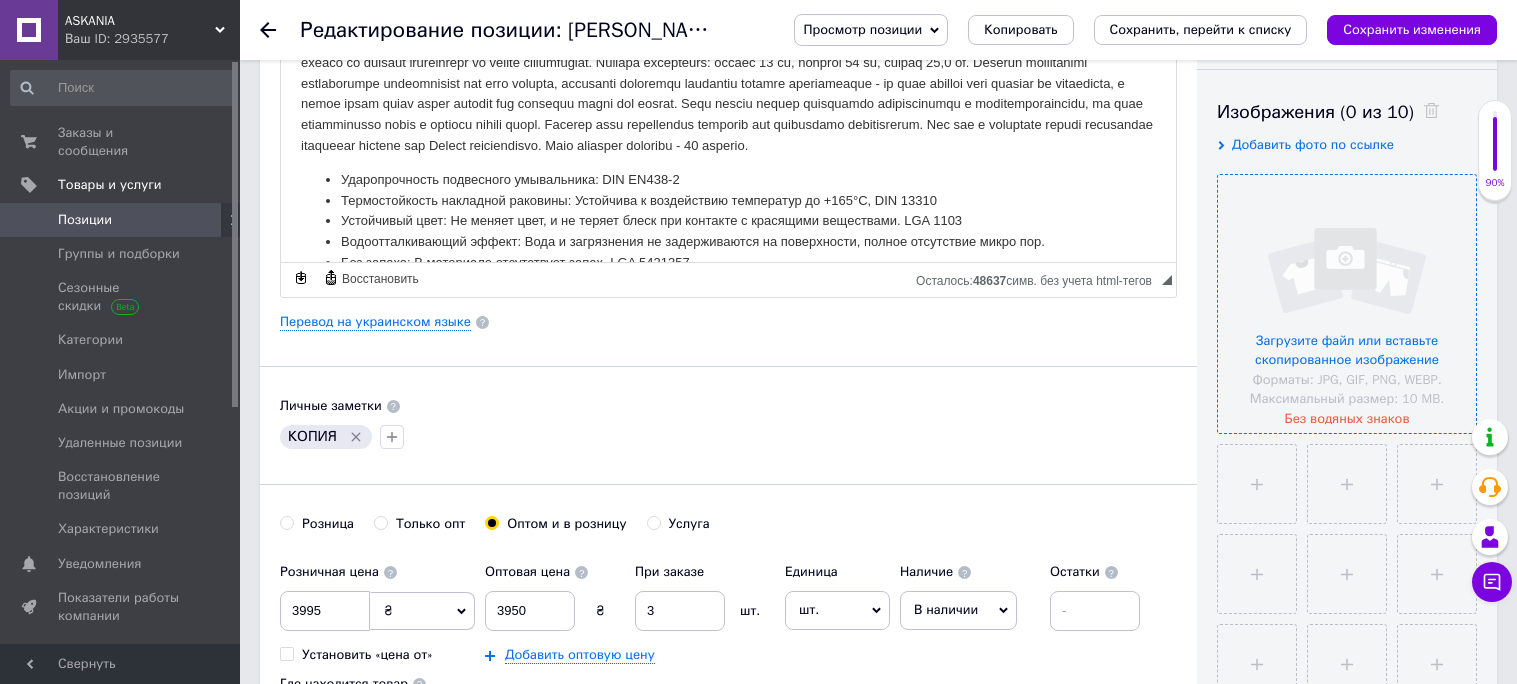 click at bounding box center [1347, 304] 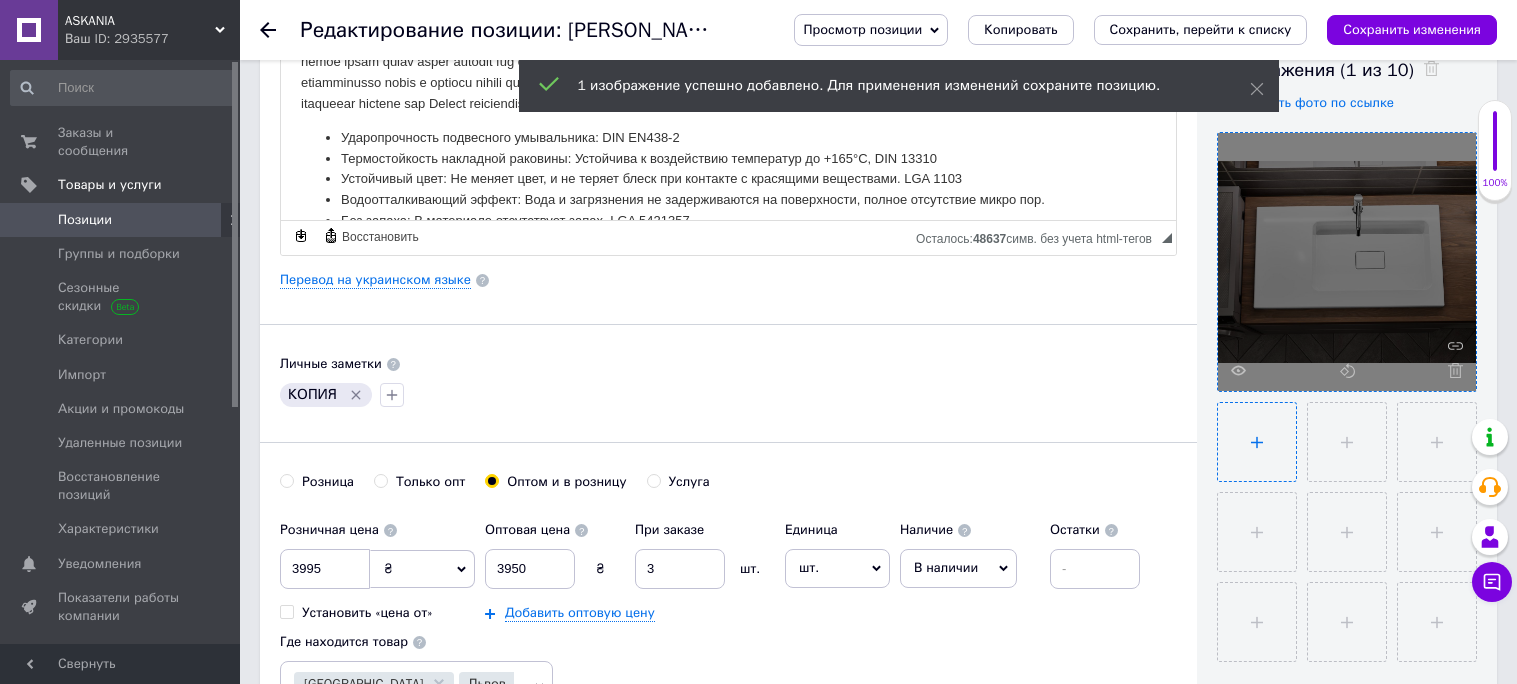 scroll, scrollTop: 515, scrollLeft: 0, axis: vertical 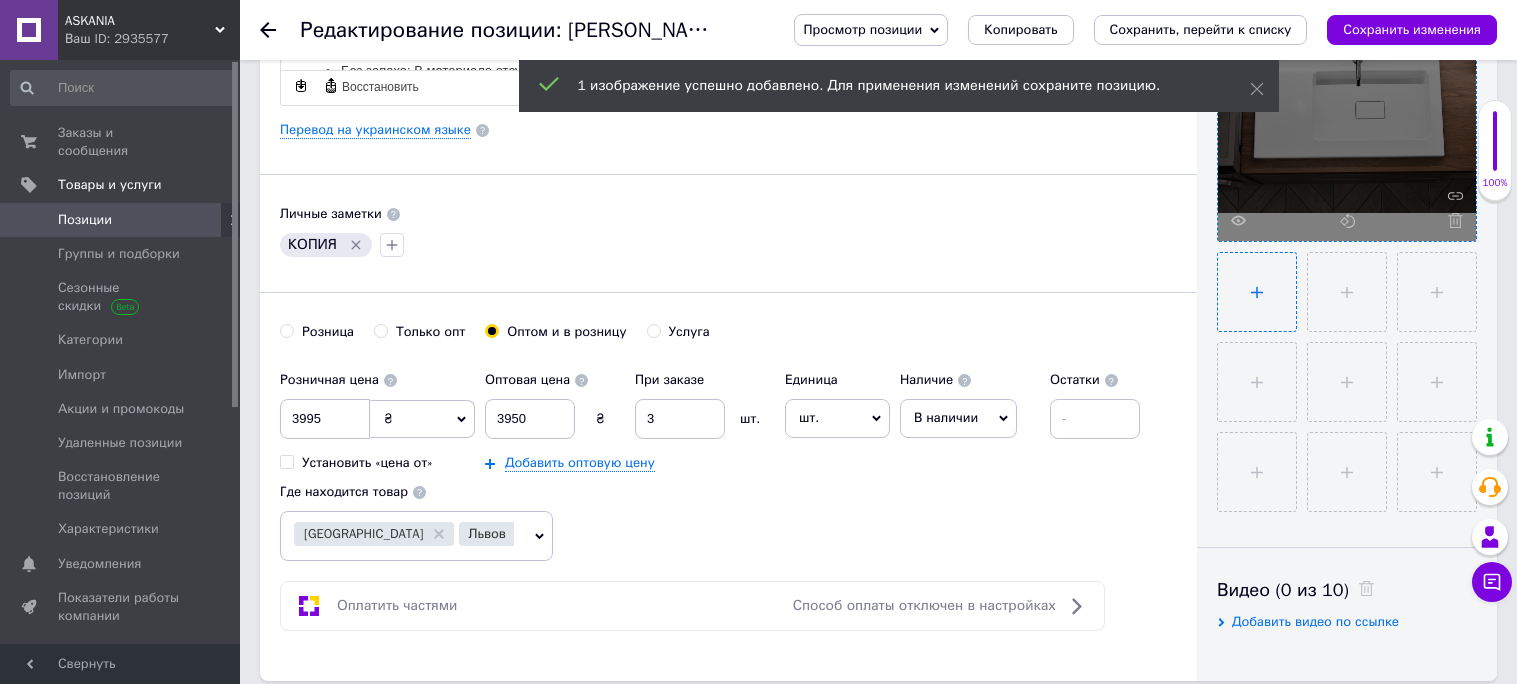 click at bounding box center (1257, 292) 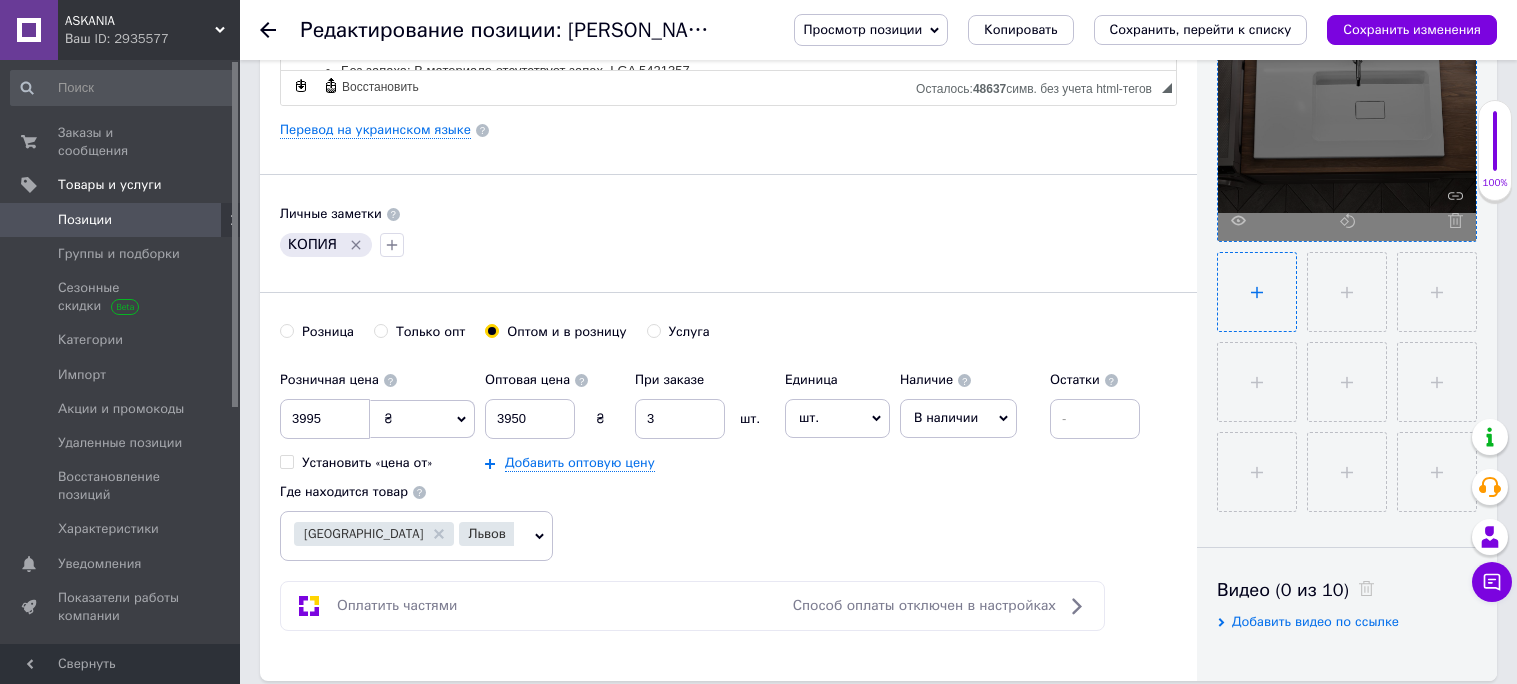 type on "C:\fakepath\umyvalnyk.jpg" 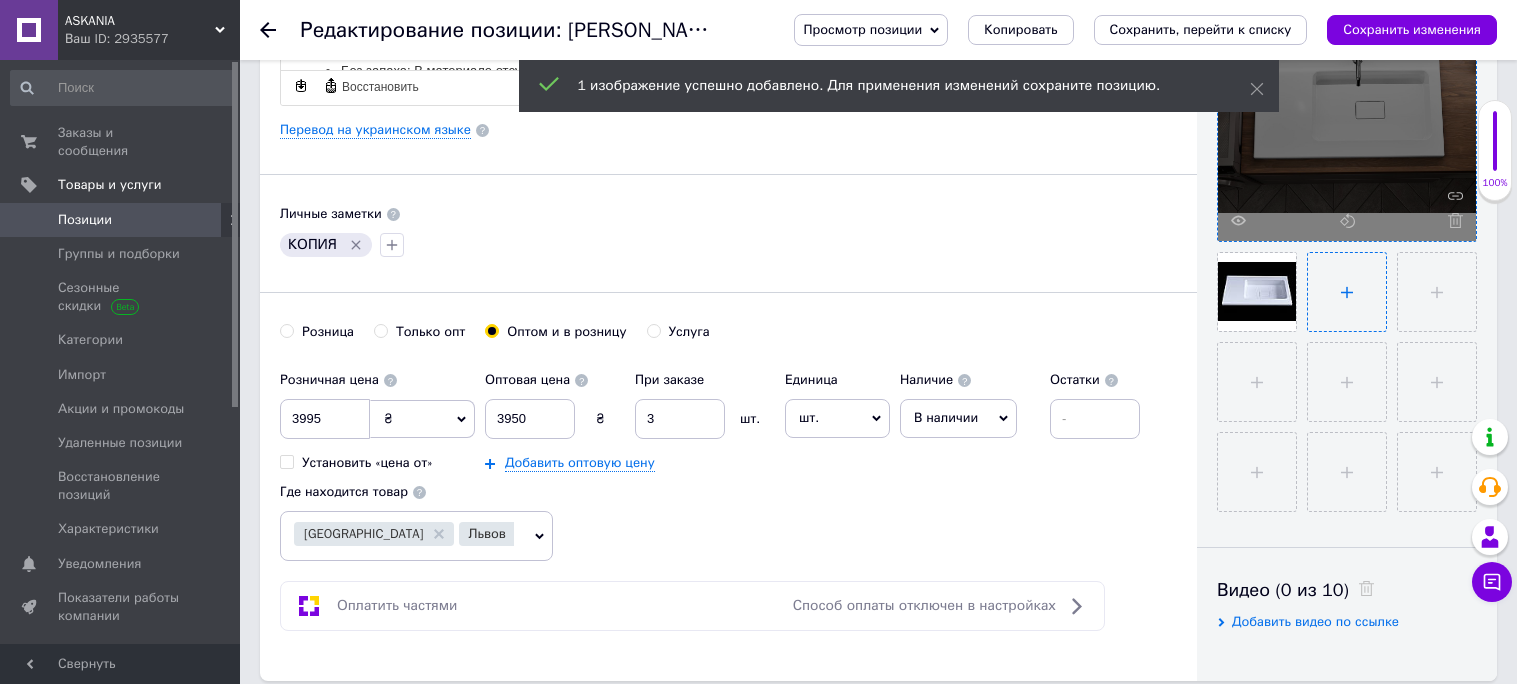 click at bounding box center (1347, 292) 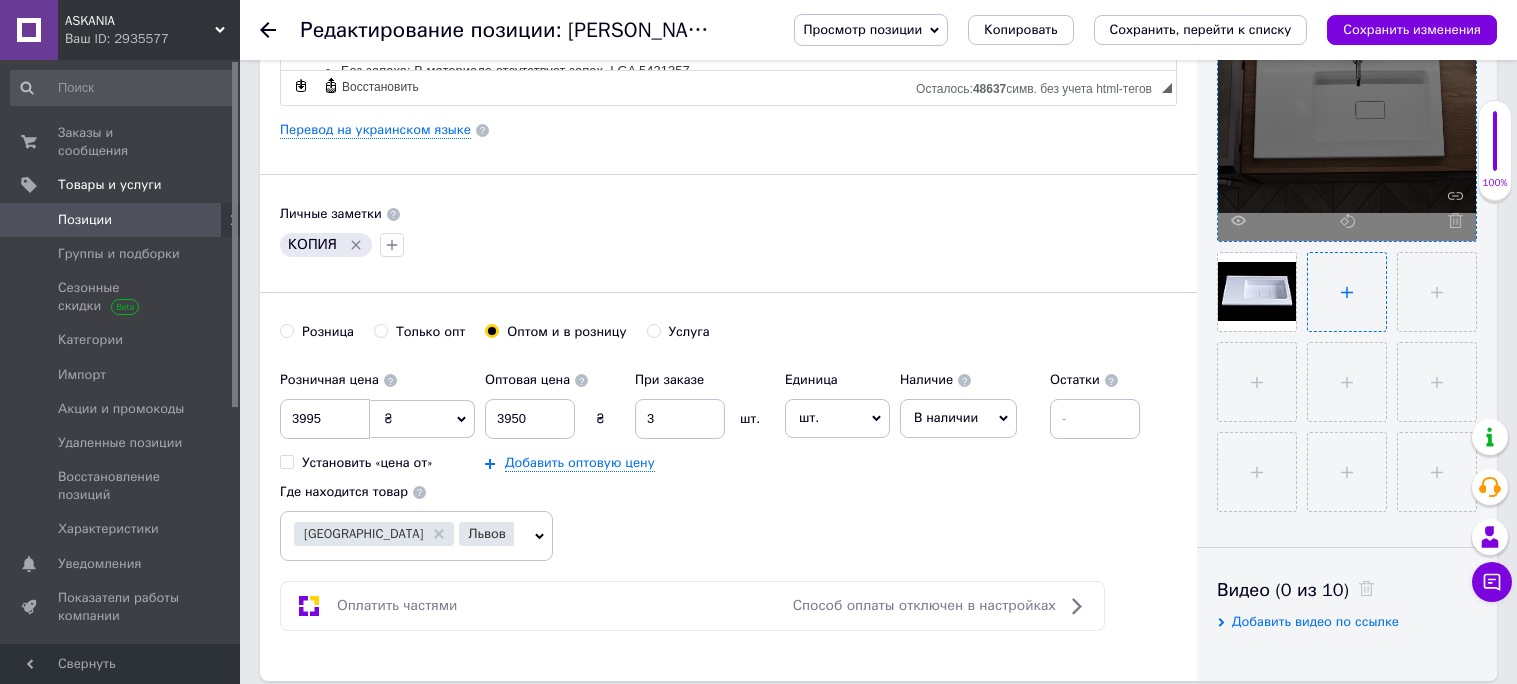 type on "C:\fakepath\umyvalnyk_v_vannu.jpg" 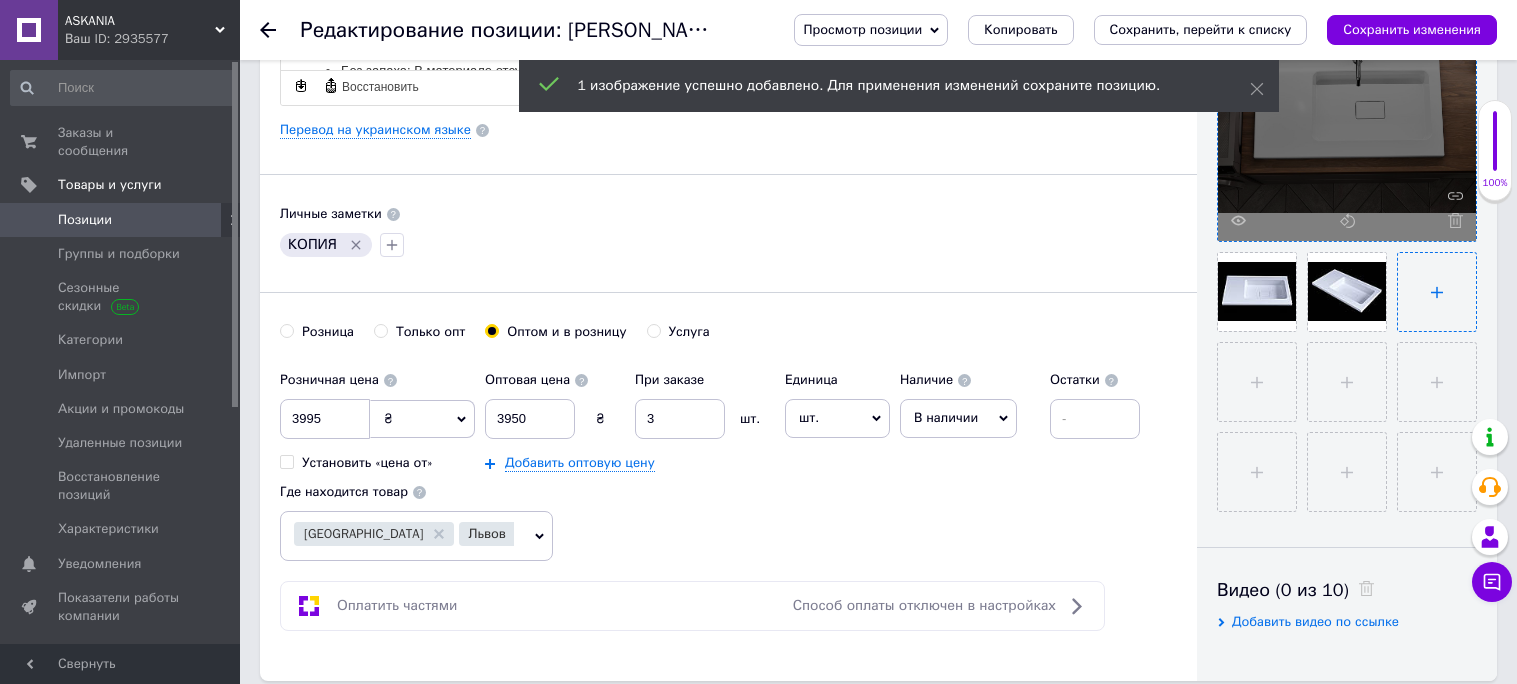 click at bounding box center (1437, 292) 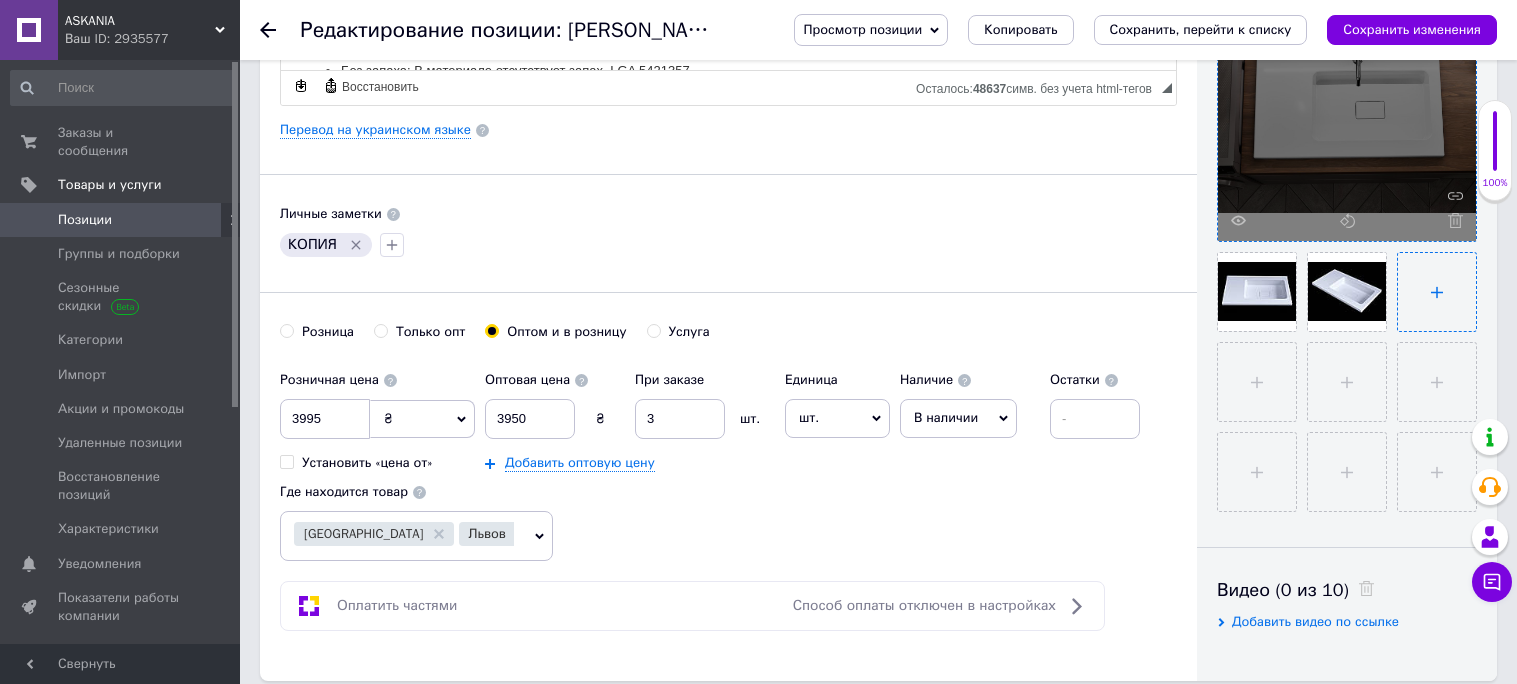 type on "C:\fakepath\rakovyna.jpg" 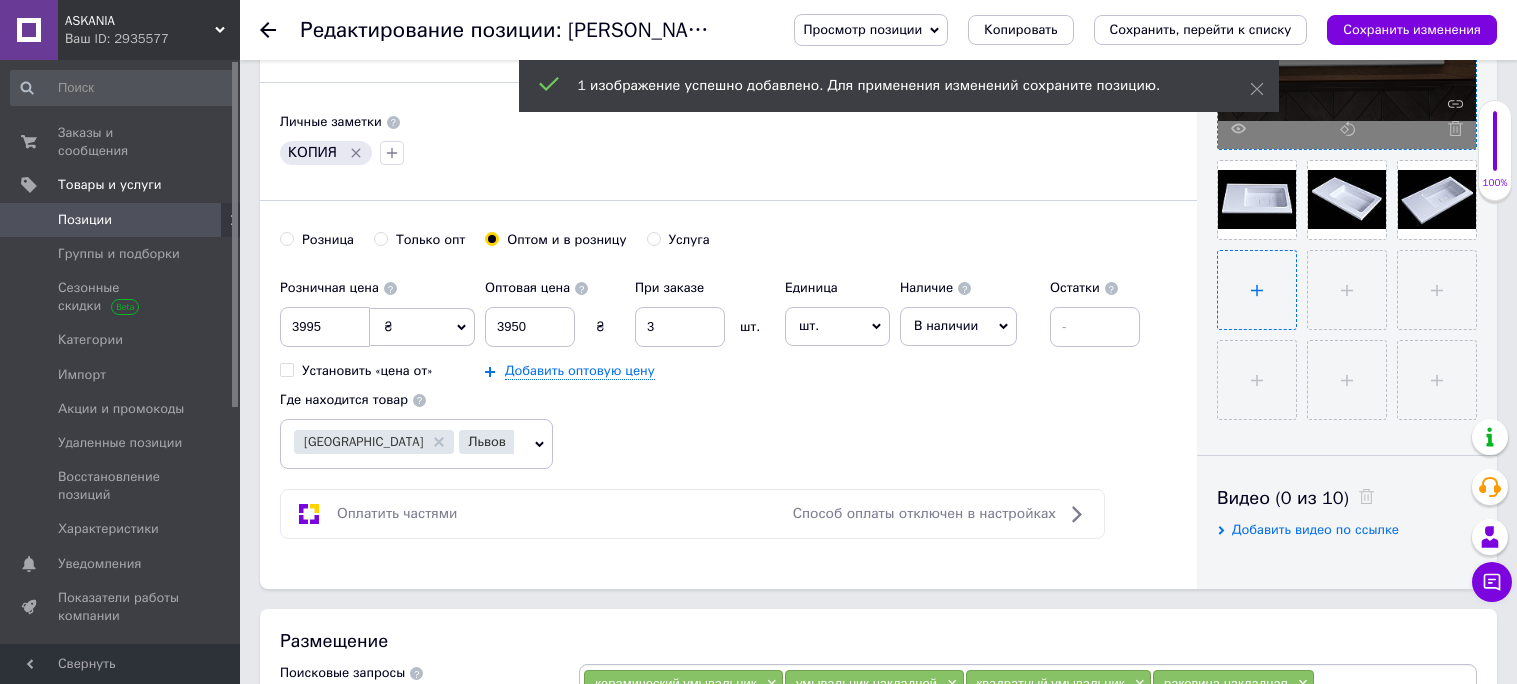 scroll, scrollTop: 610, scrollLeft: 0, axis: vertical 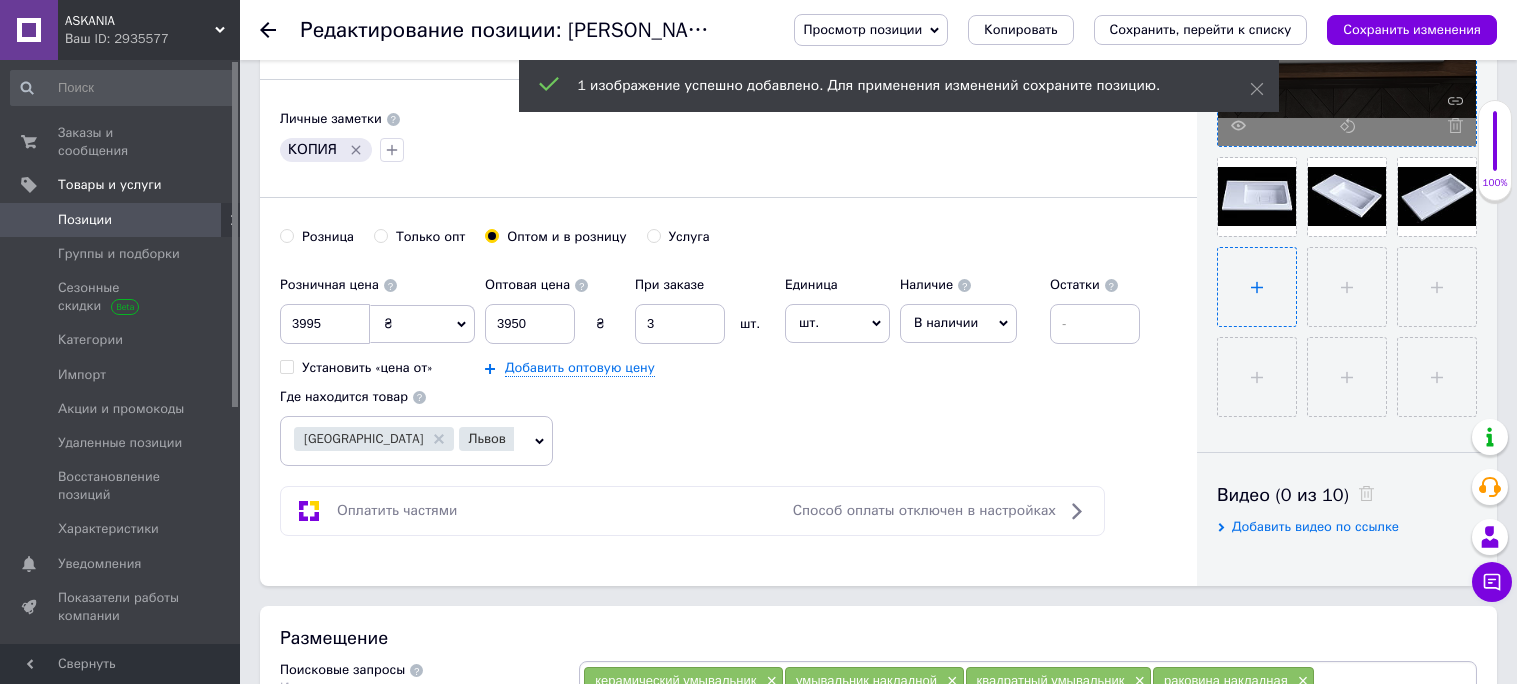 click at bounding box center (1257, 287) 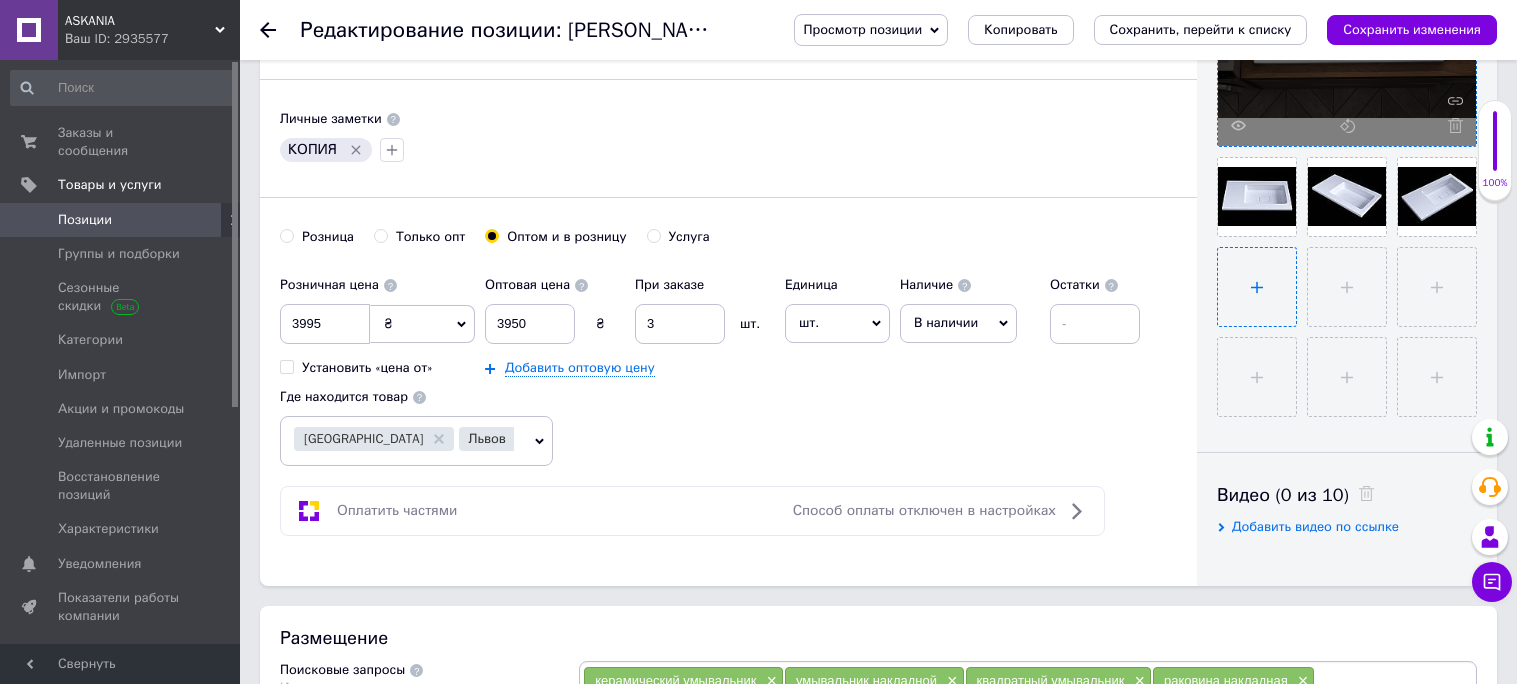 type on "C:\fakepath\rakovyna_v_vannu.jpg" 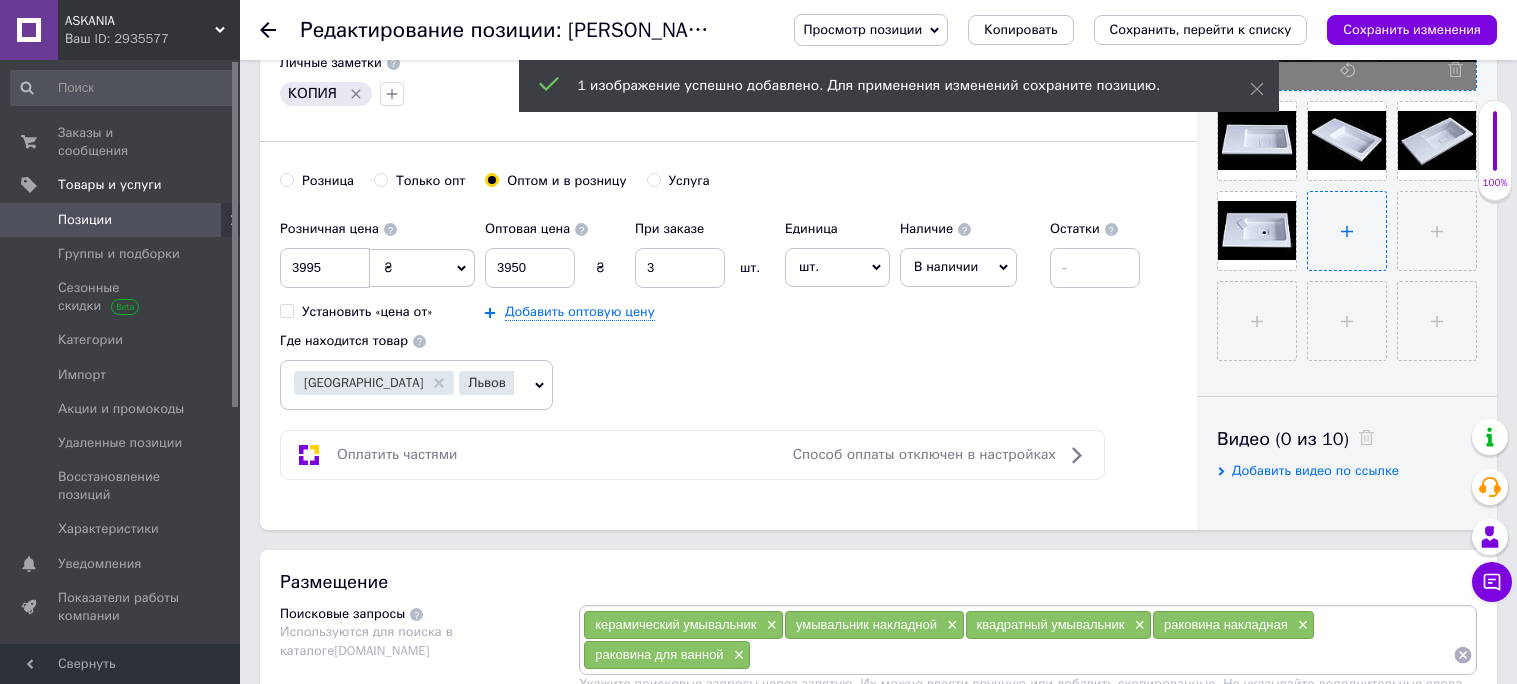 scroll, scrollTop: 672, scrollLeft: 0, axis: vertical 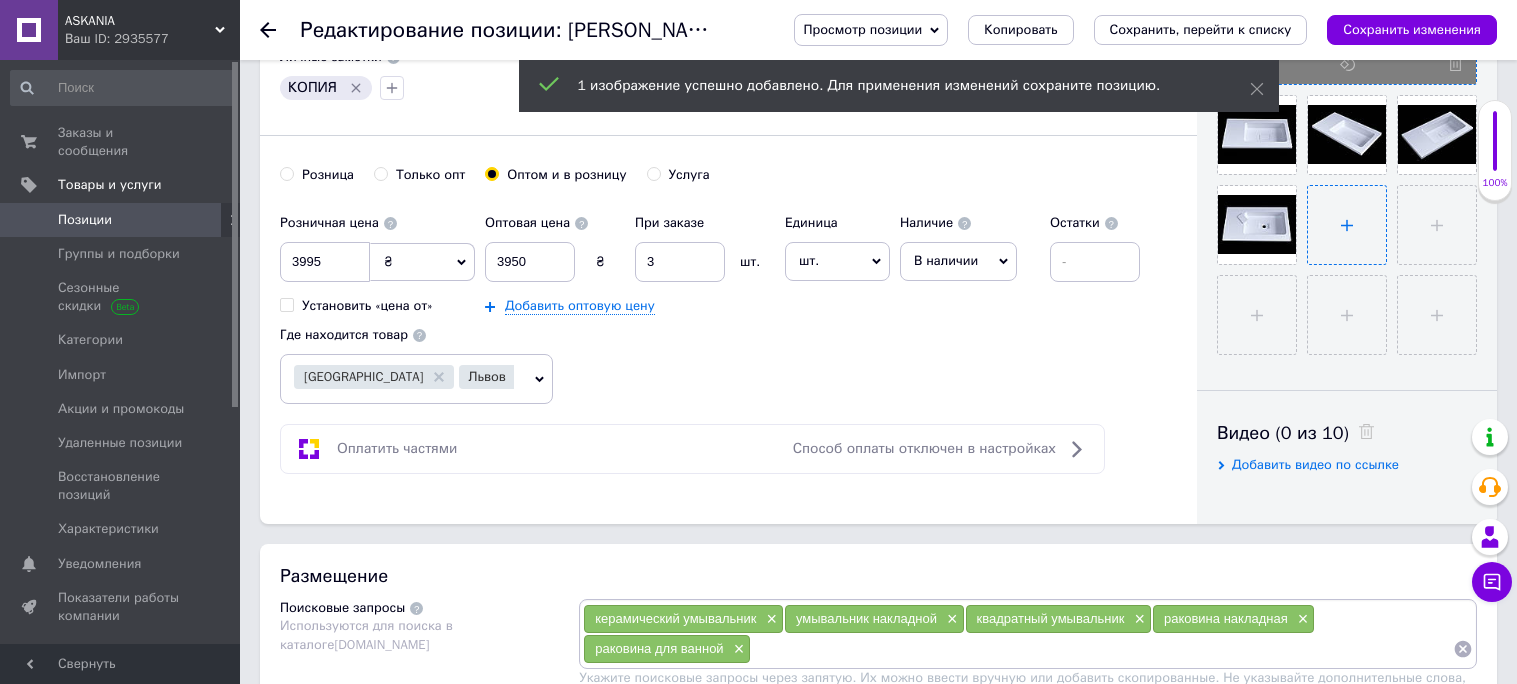 click at bounding box center (1347, 225) 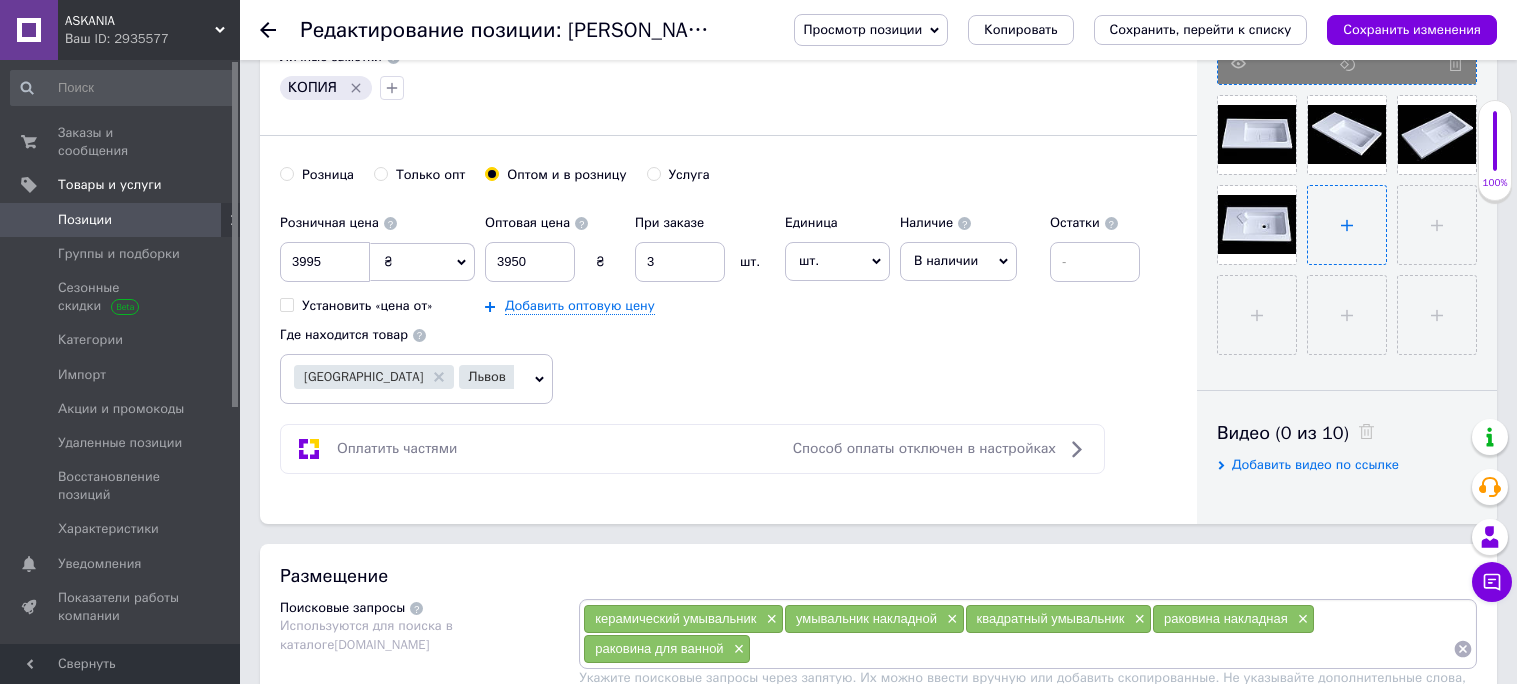 type on "C:\fakepath\rakovyna_luxor_royal.jpg" 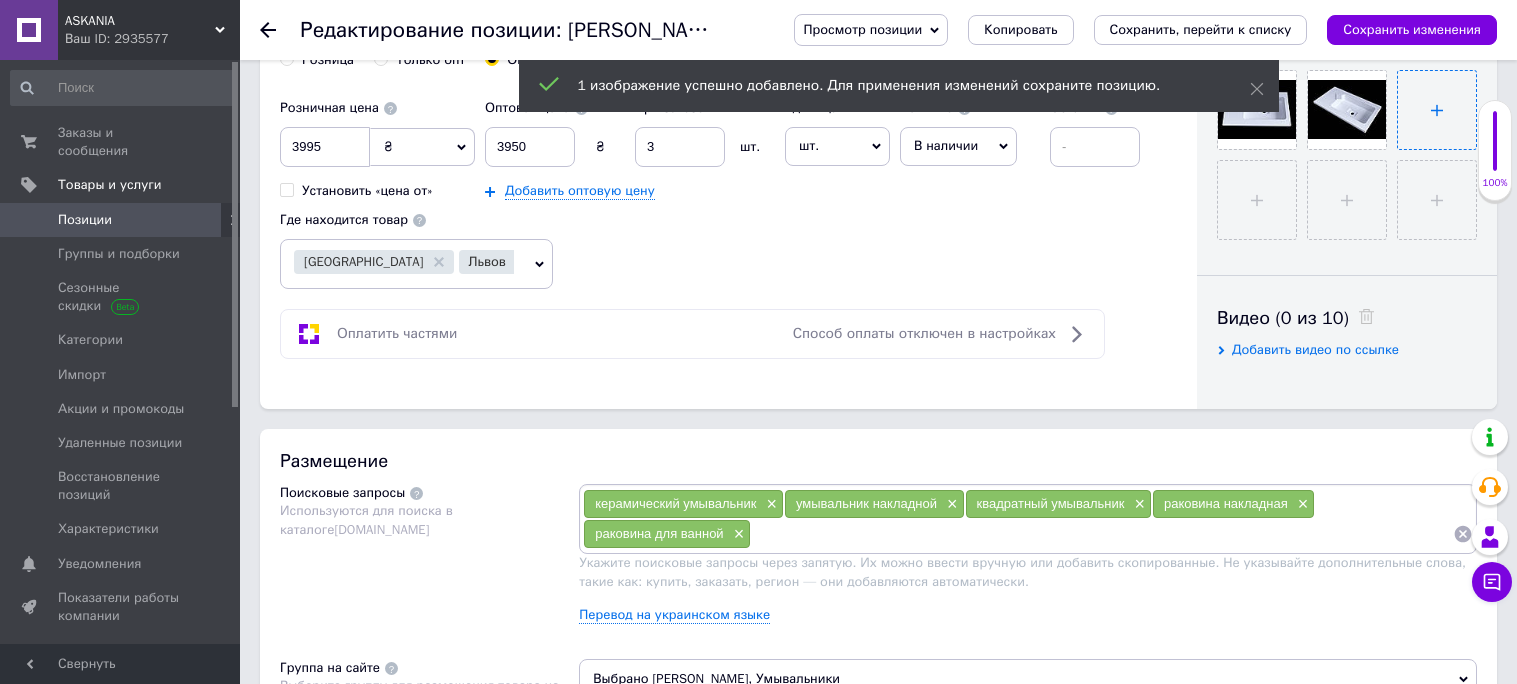 scroll, scrollTop: 822, scrollLeft: 0, axis: vertical 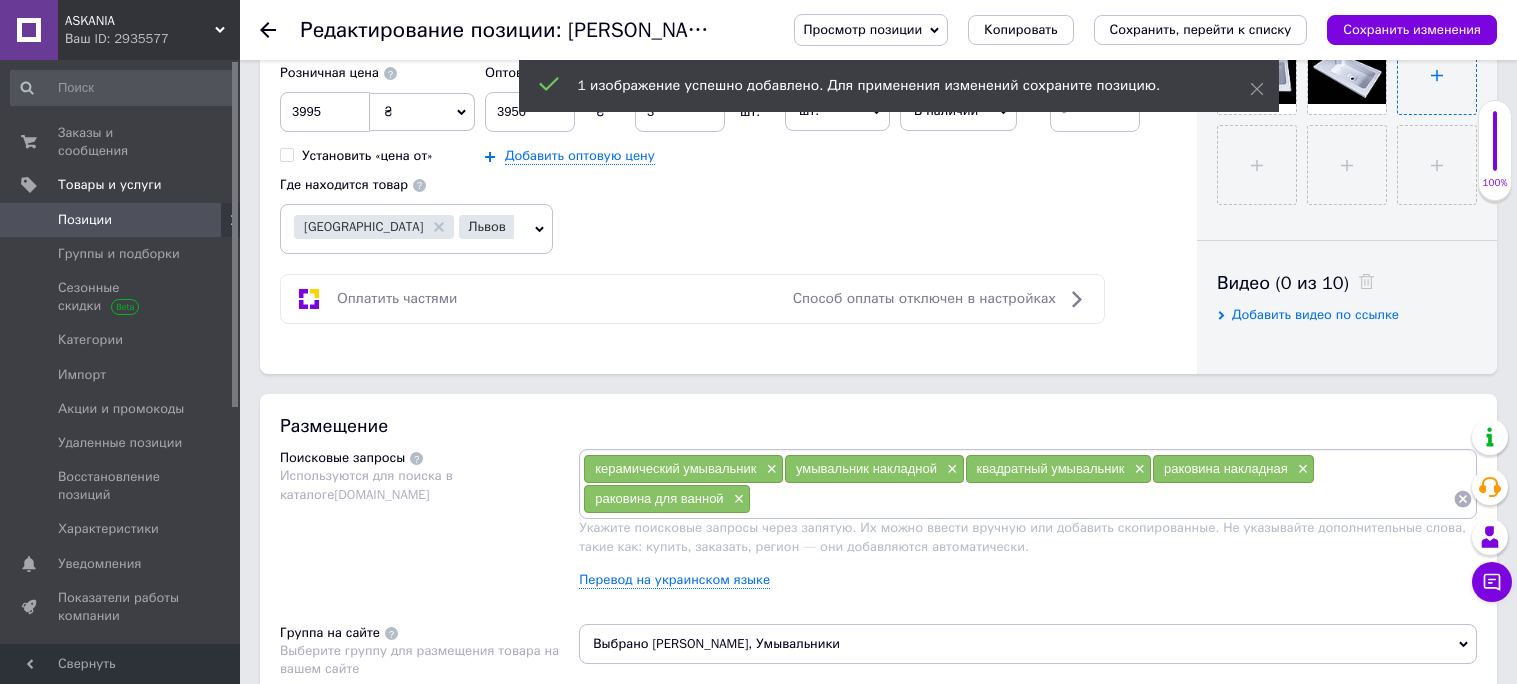 click at bounding box center [1437, 75] 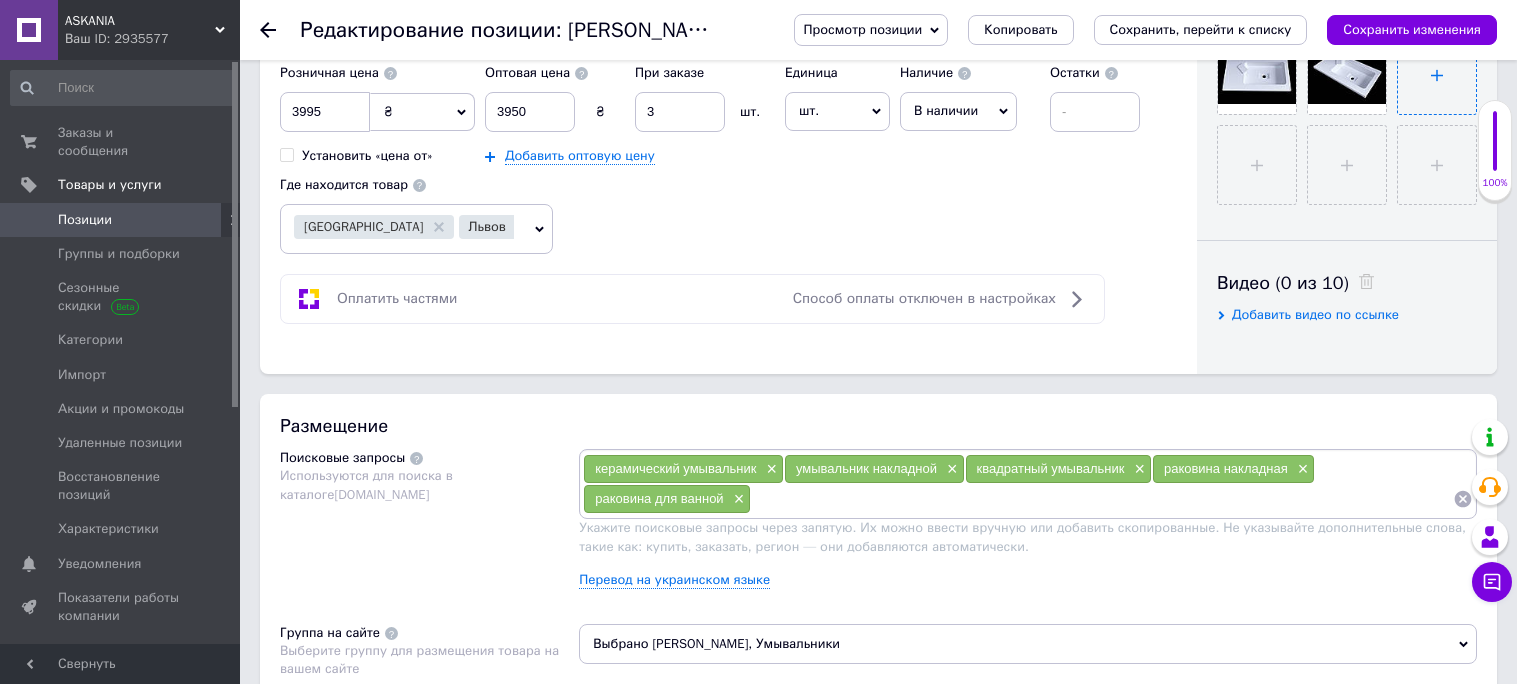 type on "C:\fakepath\rakovyna_nakladna.jpg" 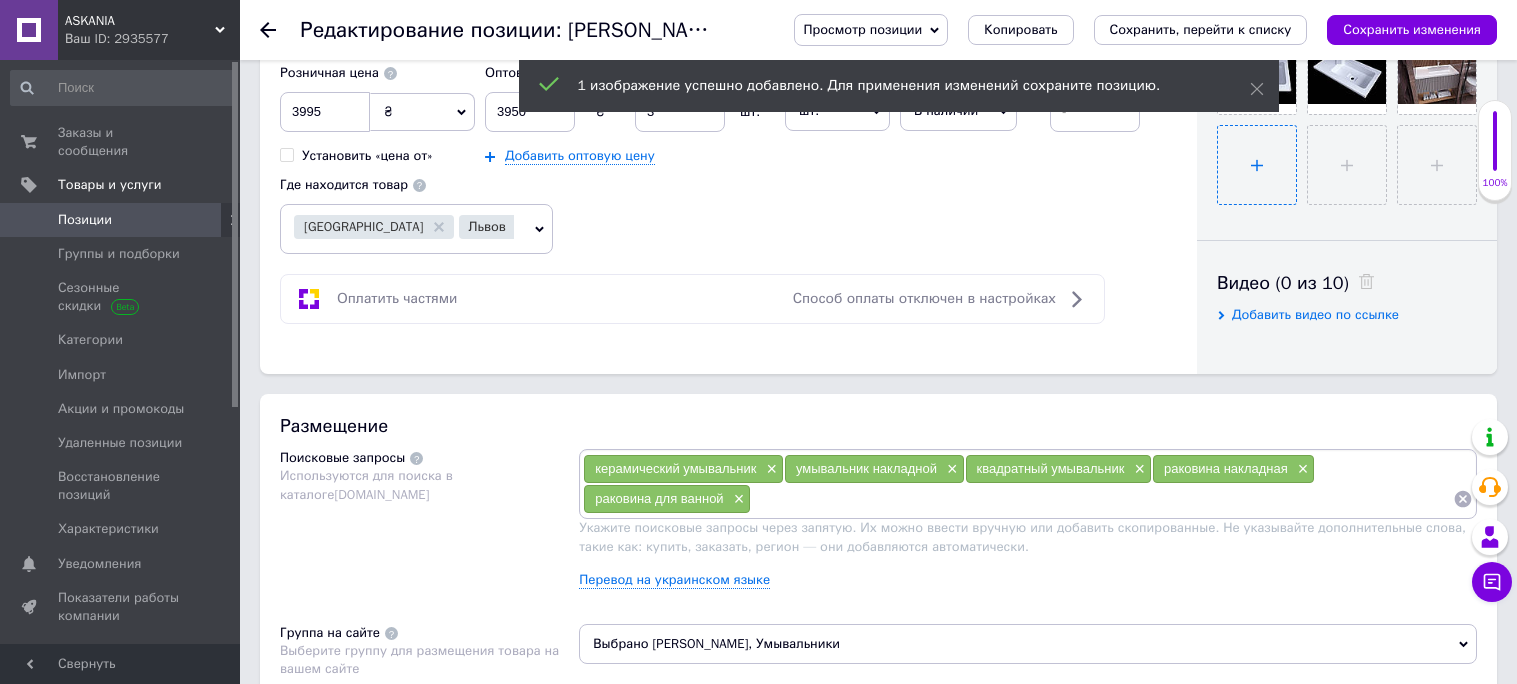 click at bounding box center [1257, 165] 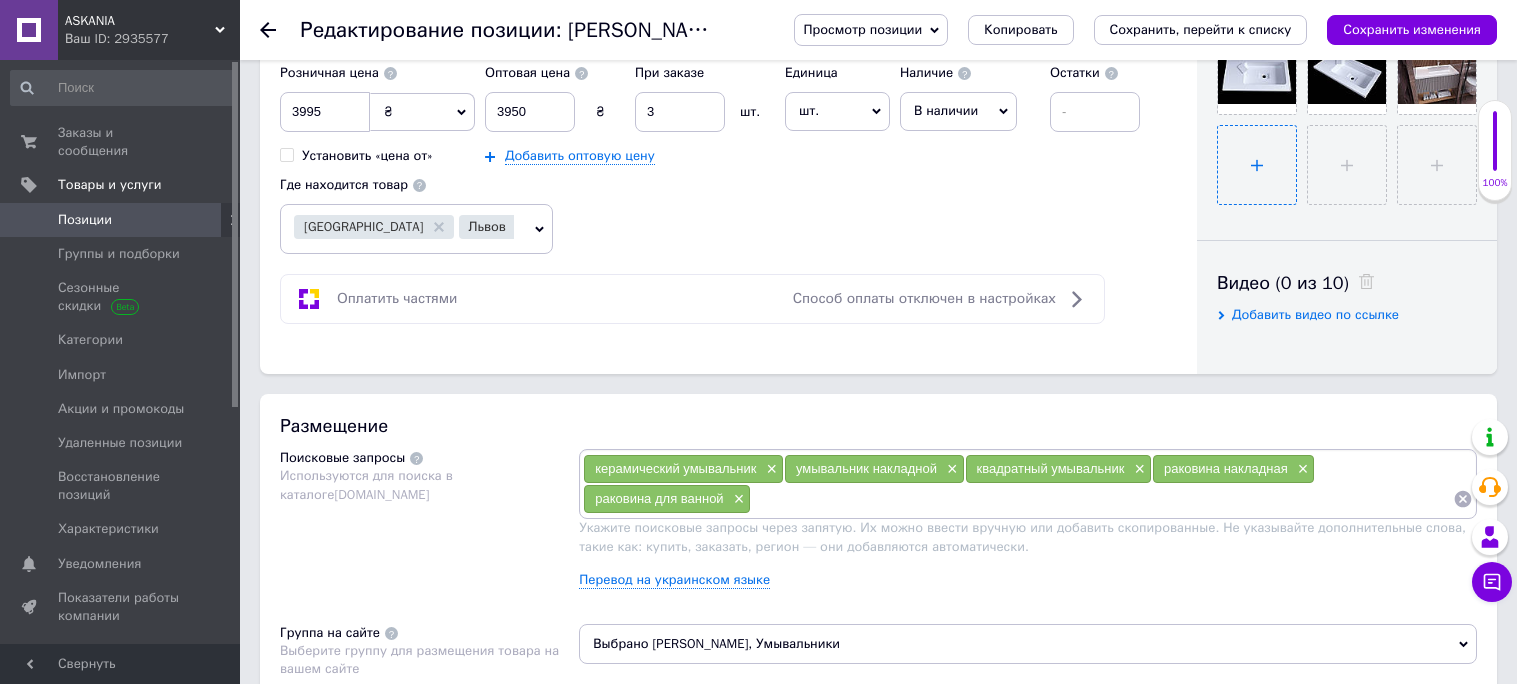 type on "C:\fakepath\rakovyna_luxor_nakladna.jpg" 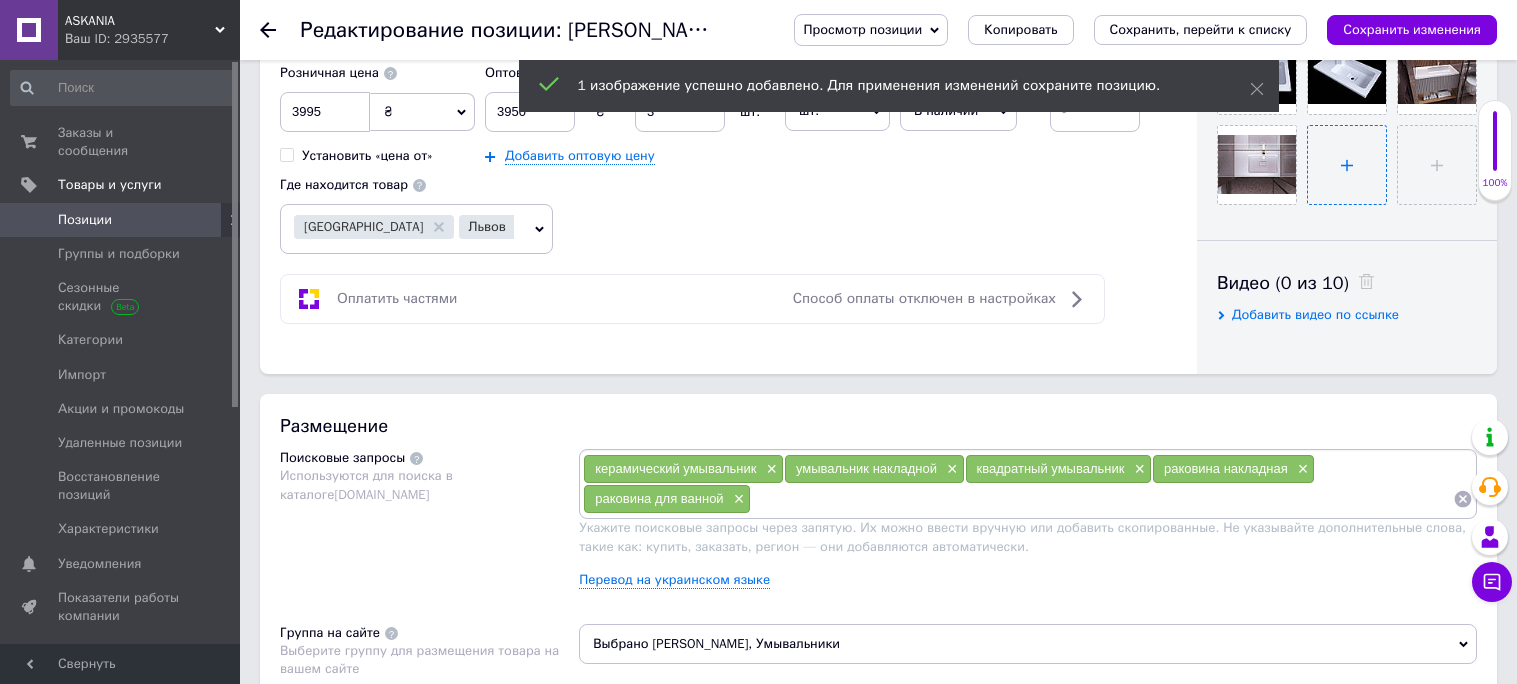 click at bounding box center (1347, 165) 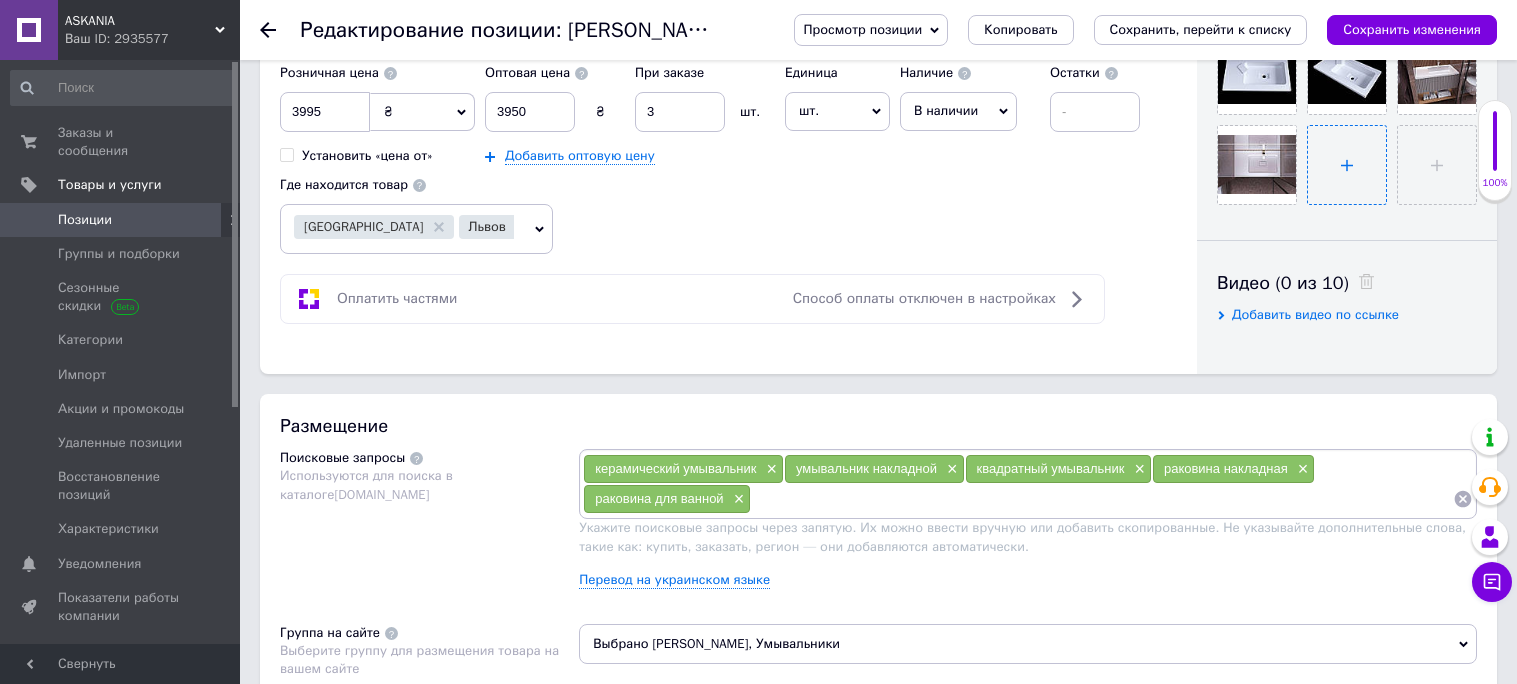 type on "C:\fakepath\rakovyna_luxor.jpg" 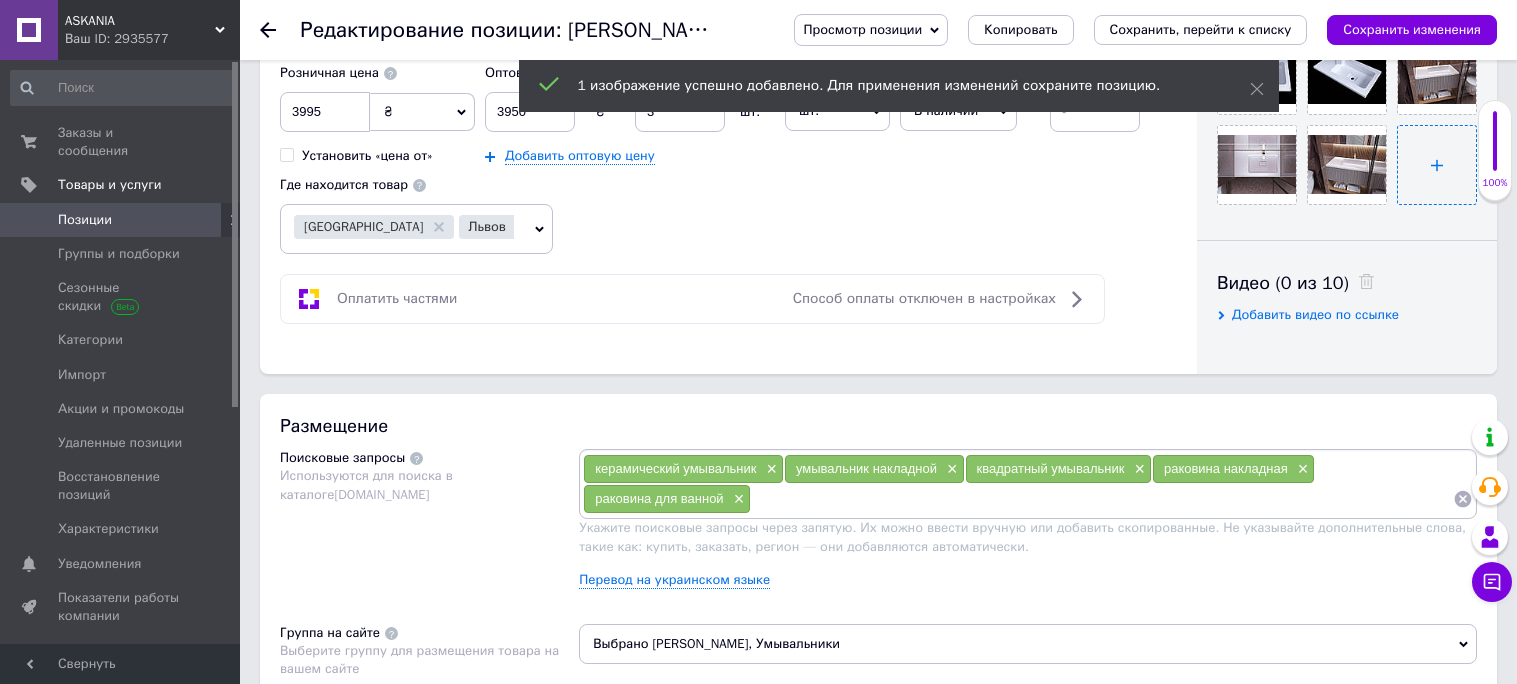 click at bounding box center [1437, 165] 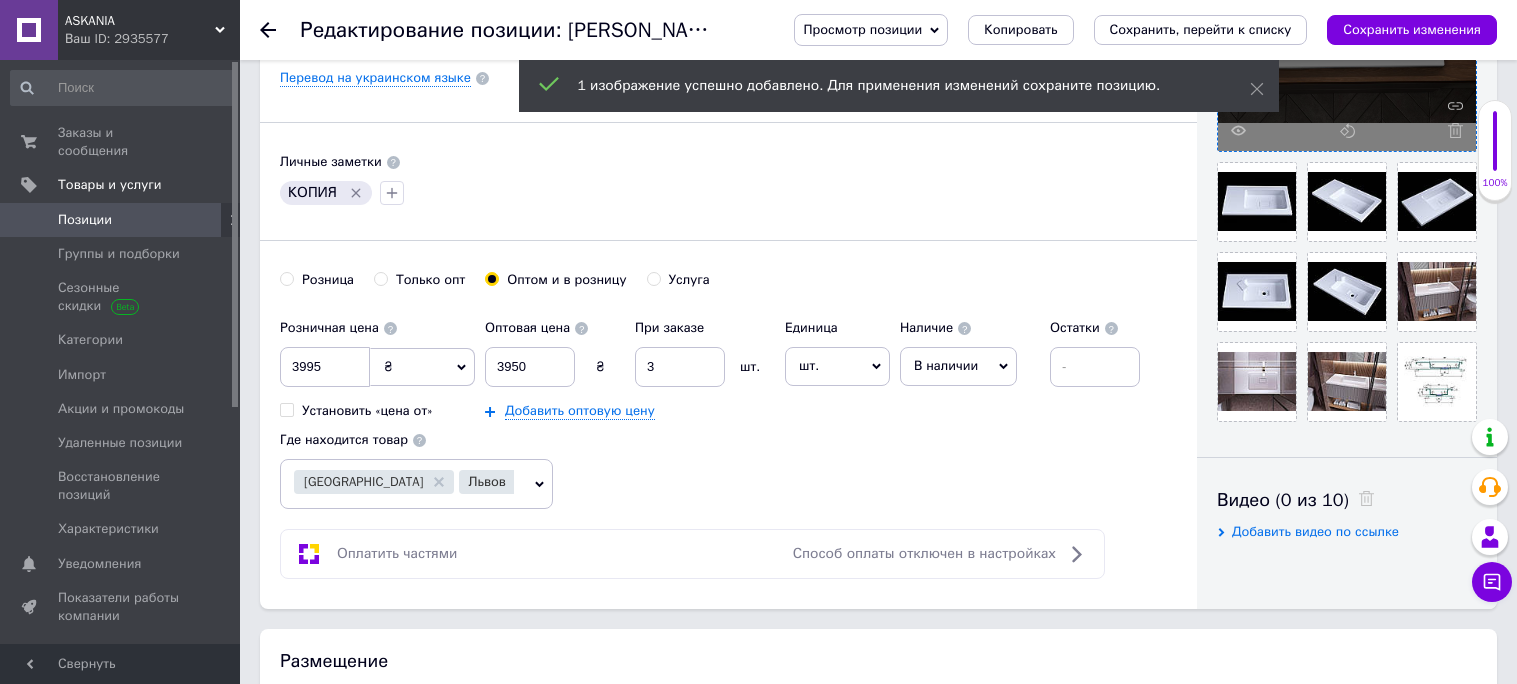 scroll, scrollTop: 537, scrollLeft: 0, axis: vertical 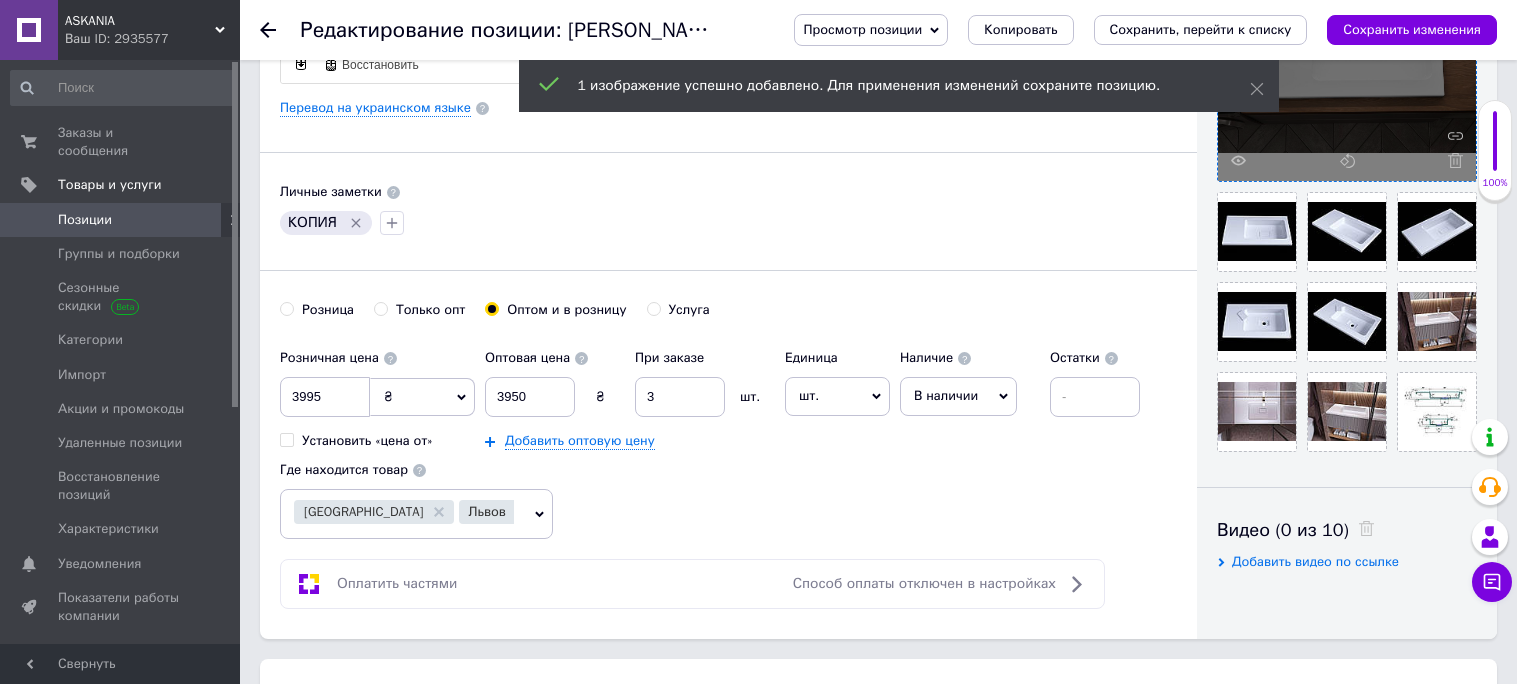 click 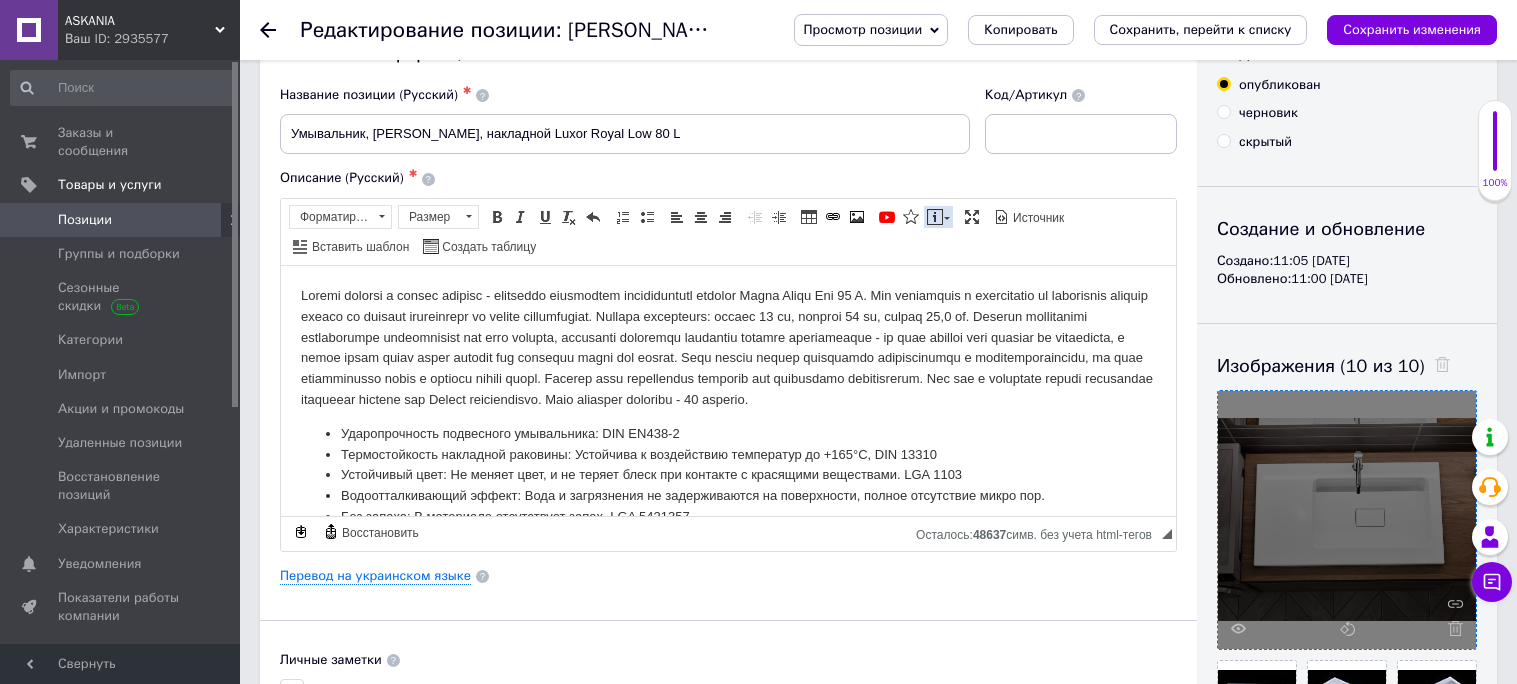 scroll, scrollTop: 0, scrollLeft: 0, axis: both 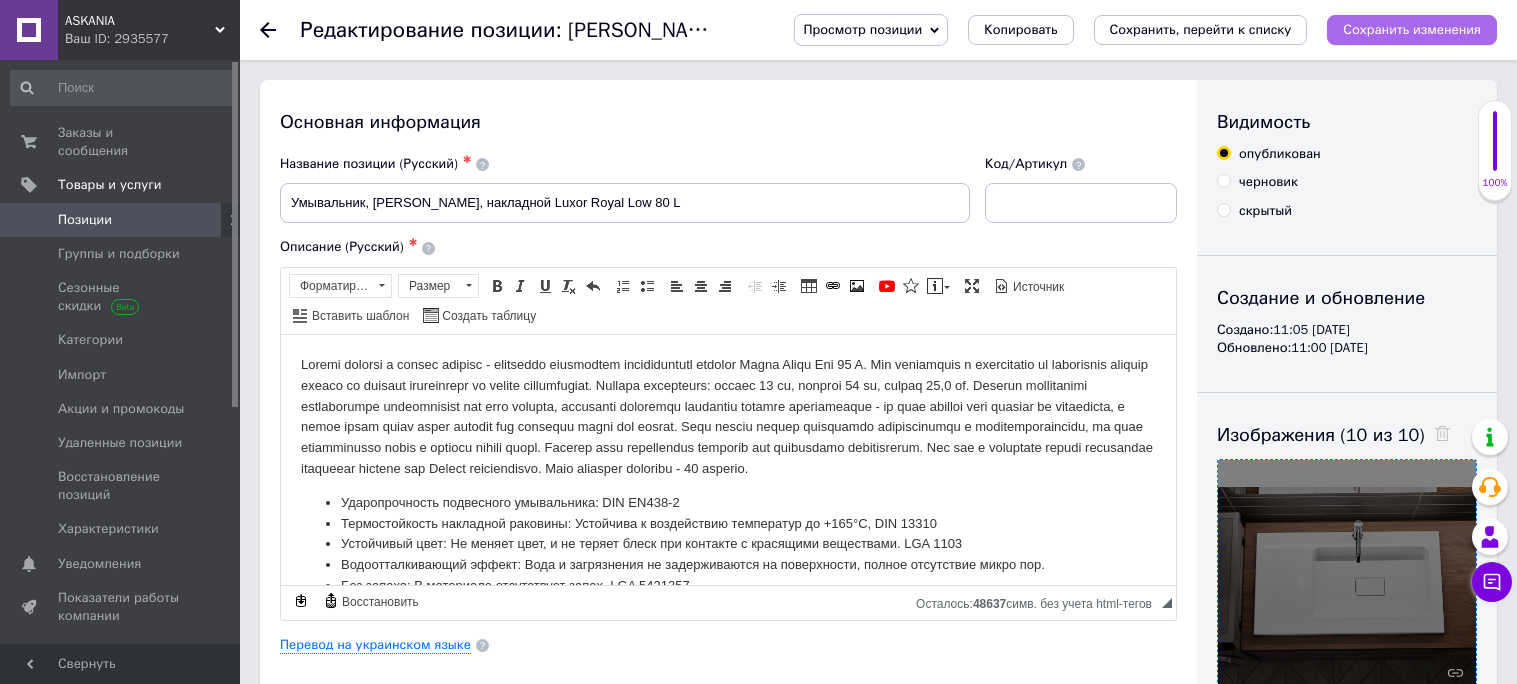 click on "Сохранить изменения" at bounding box center [1412, 29] 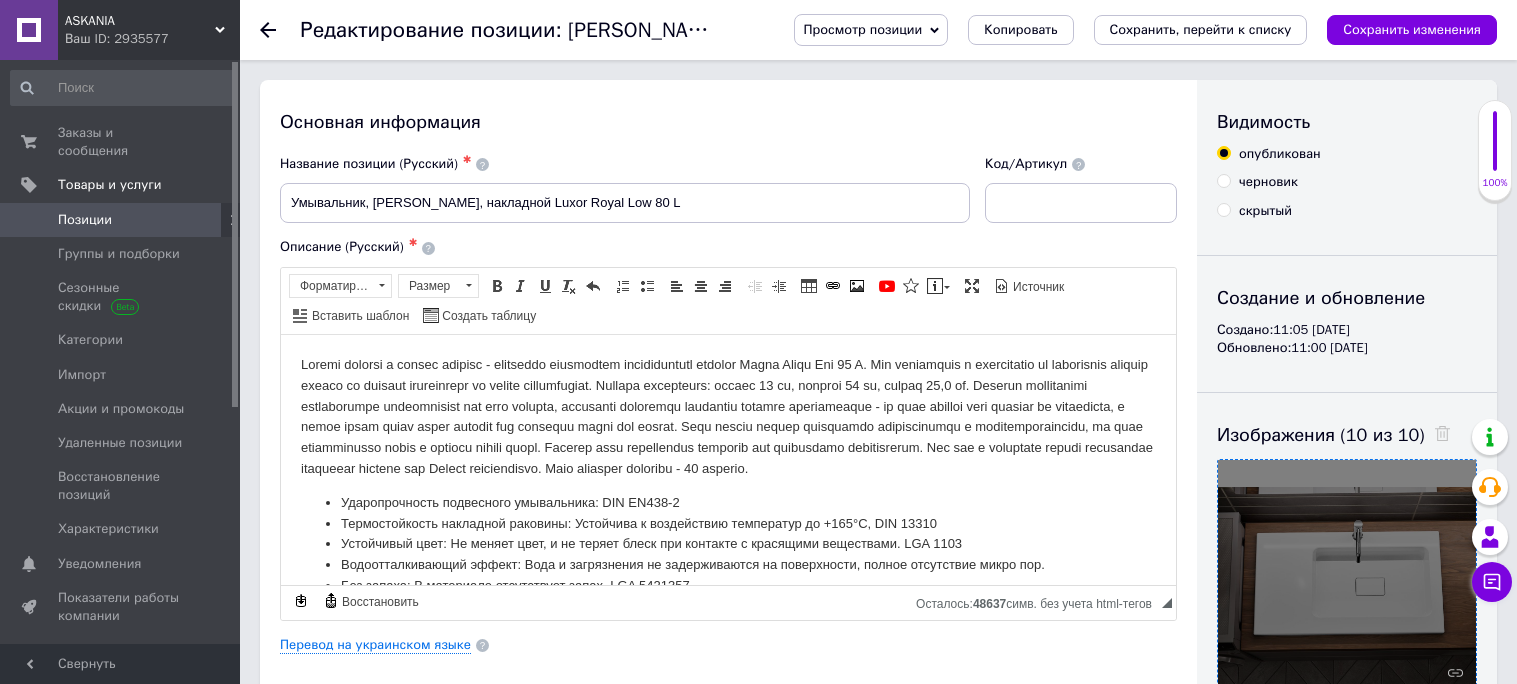 click on "Позиции" at bounding box center (85, 220) 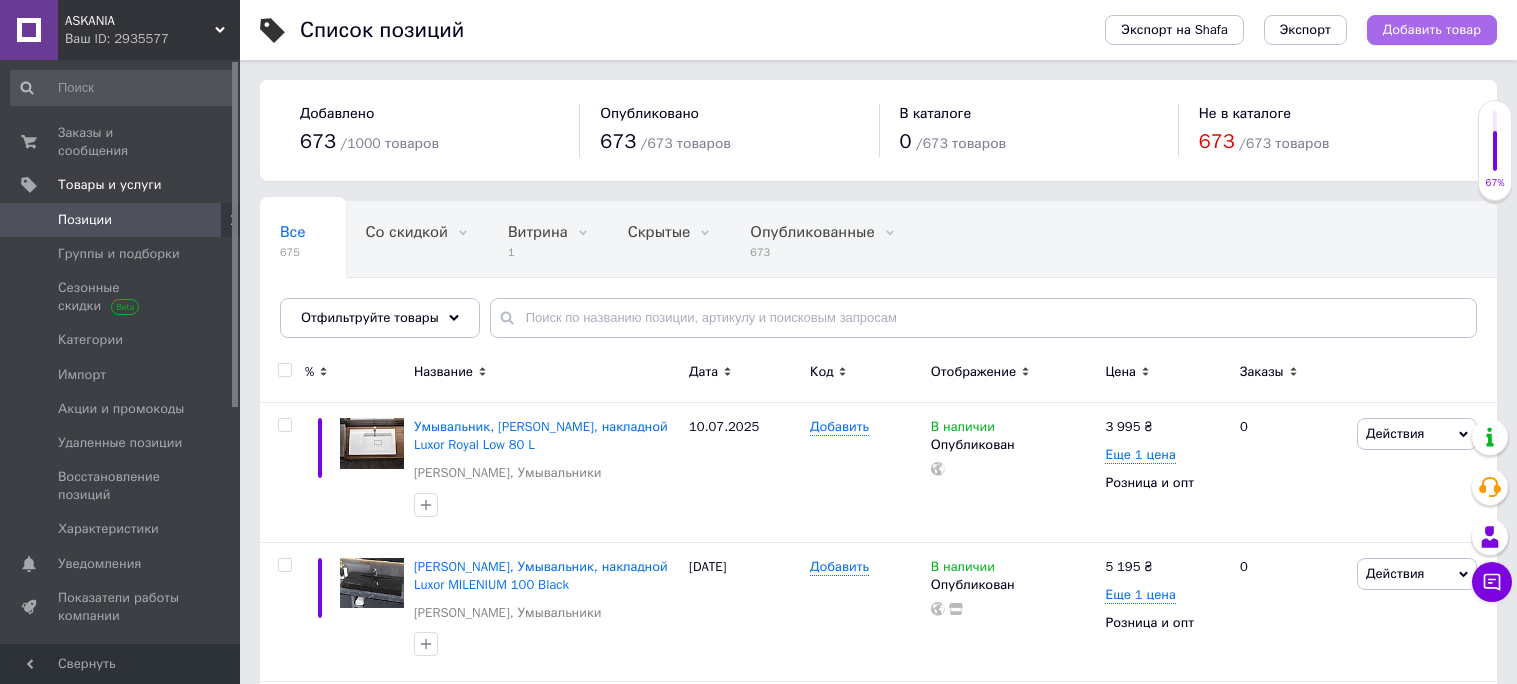 click on "Добавить товар" at bounding box center (1432, 30) 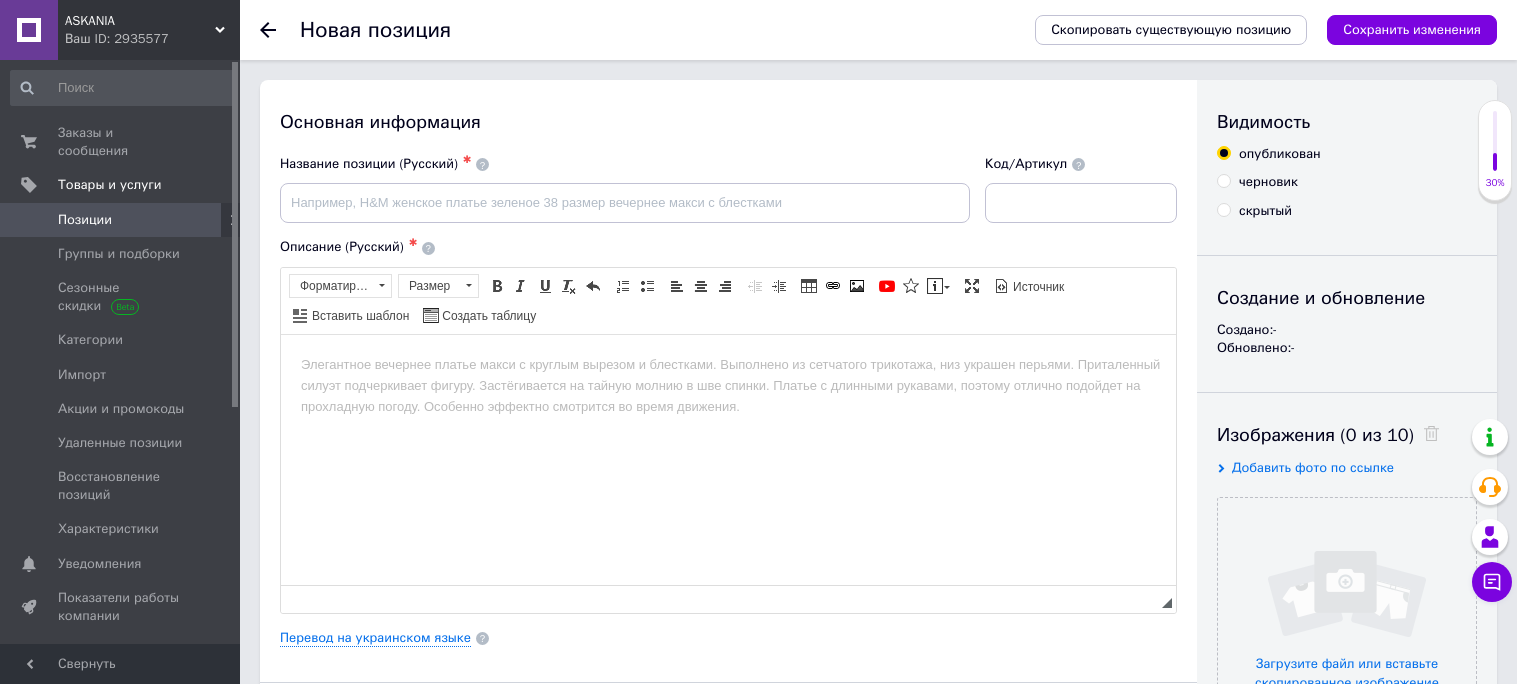 scroll, scrollTop: 0, scrollLeft: 0, axis: both 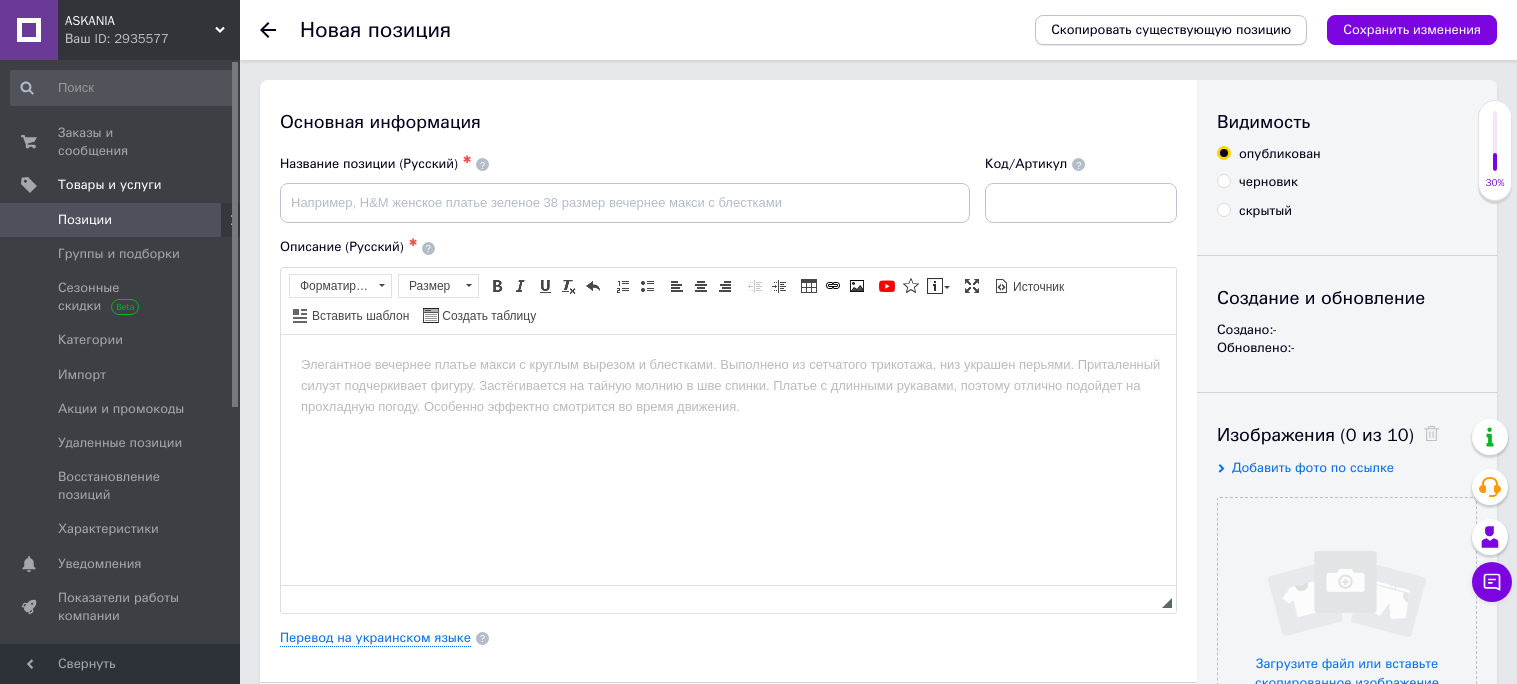 click on "Скопировать существующую позицию" at bounding box center (1171, 30) 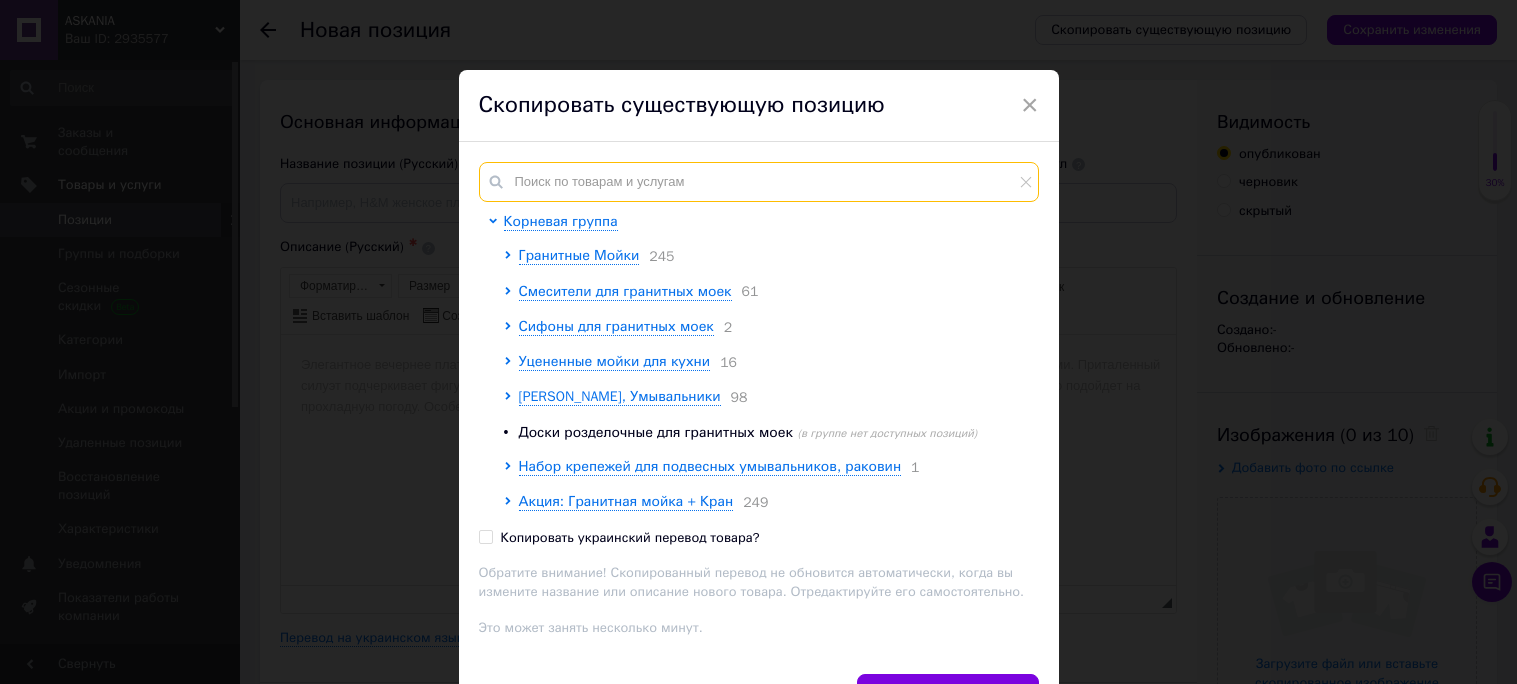 click at bounding box center (759, 182) 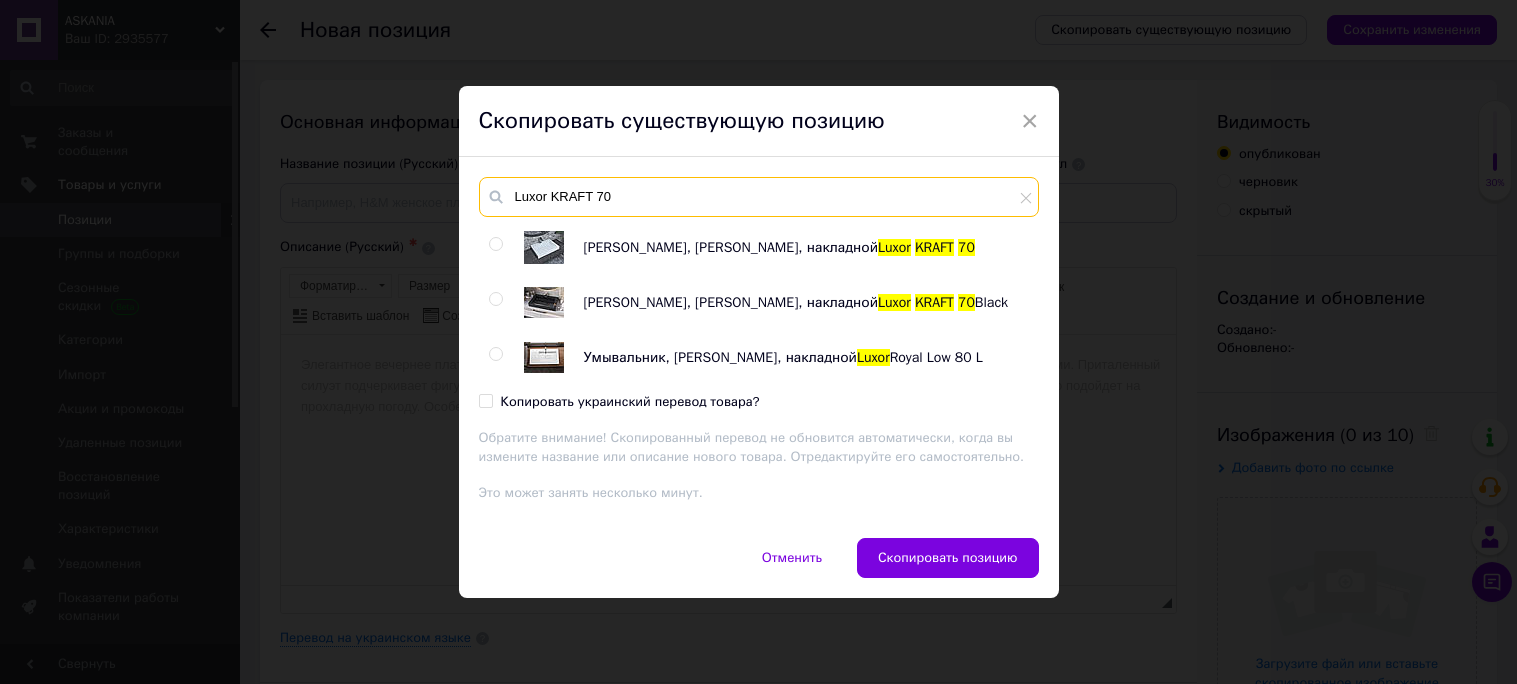 type on "Luxor KRAFT 70" 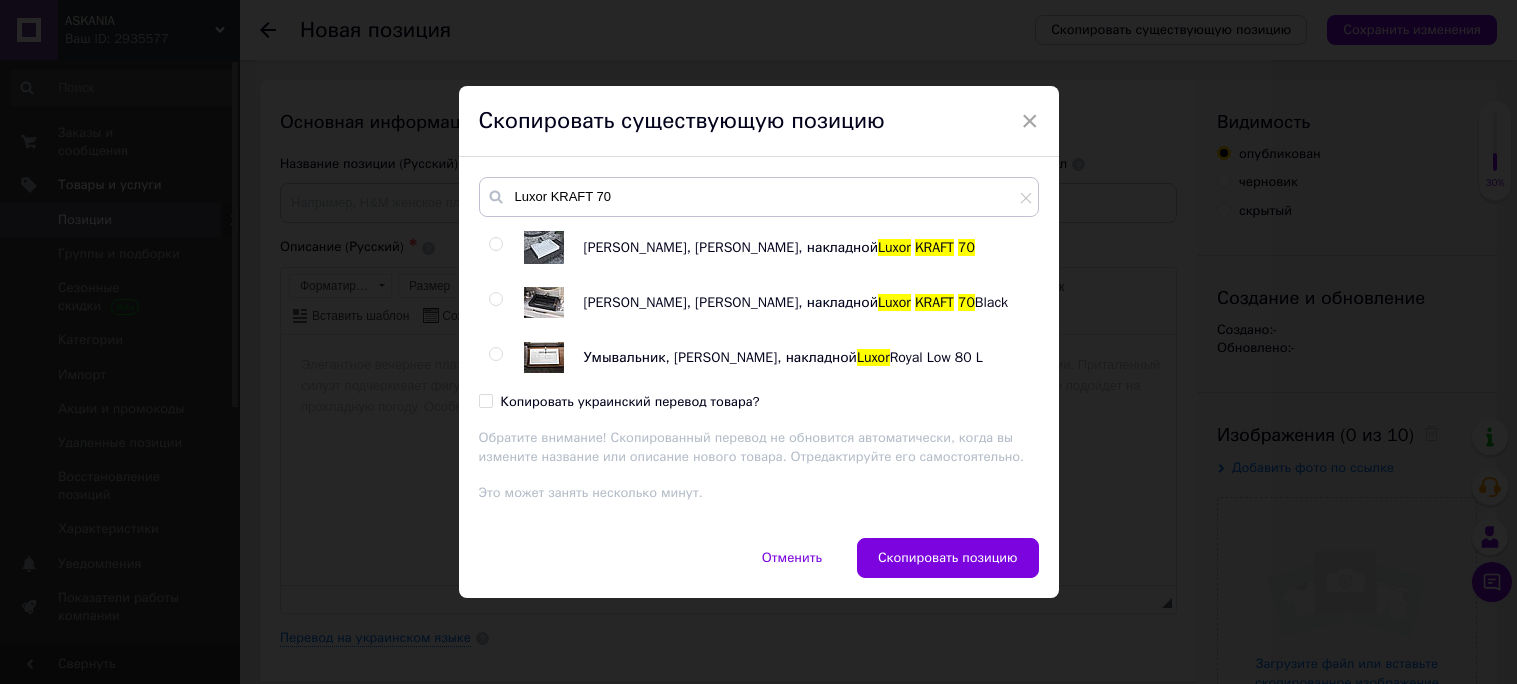 click at bounding box center [495, 299] 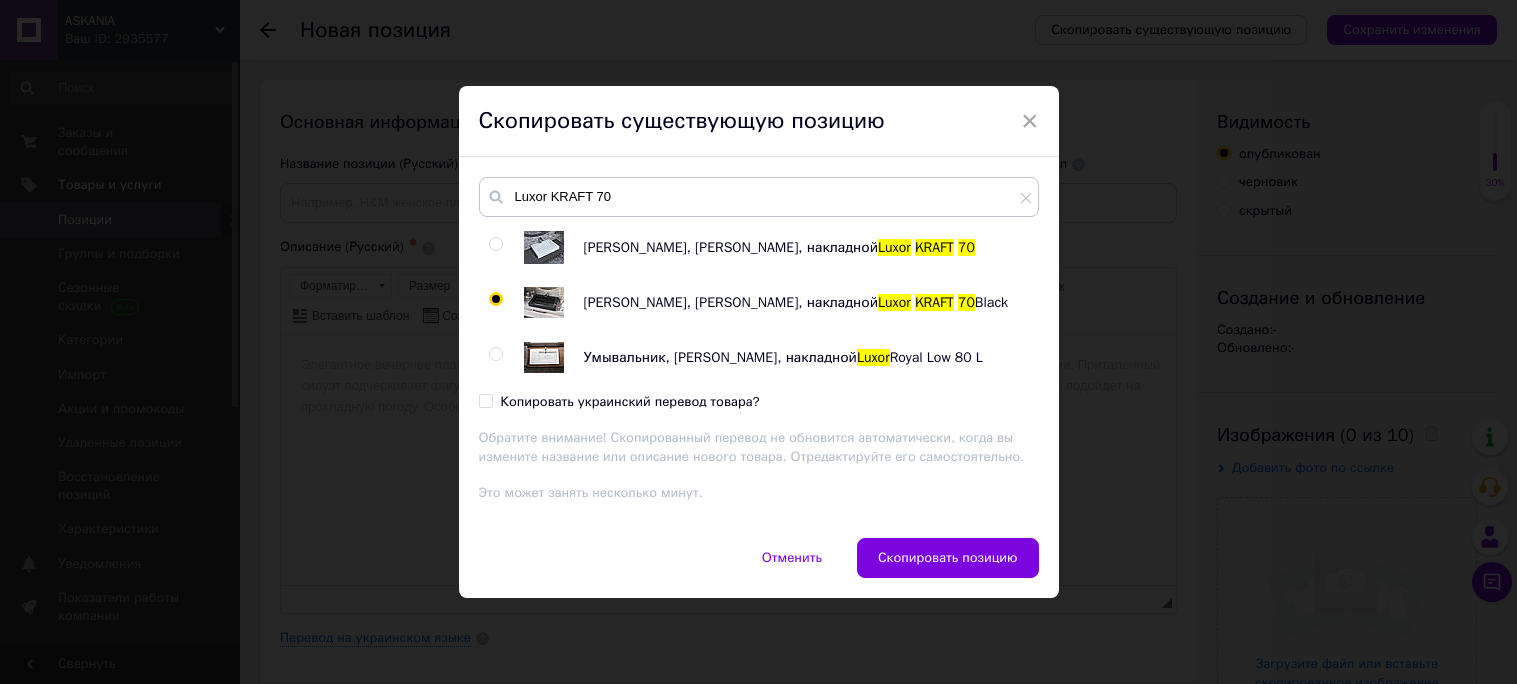 radio on "true" 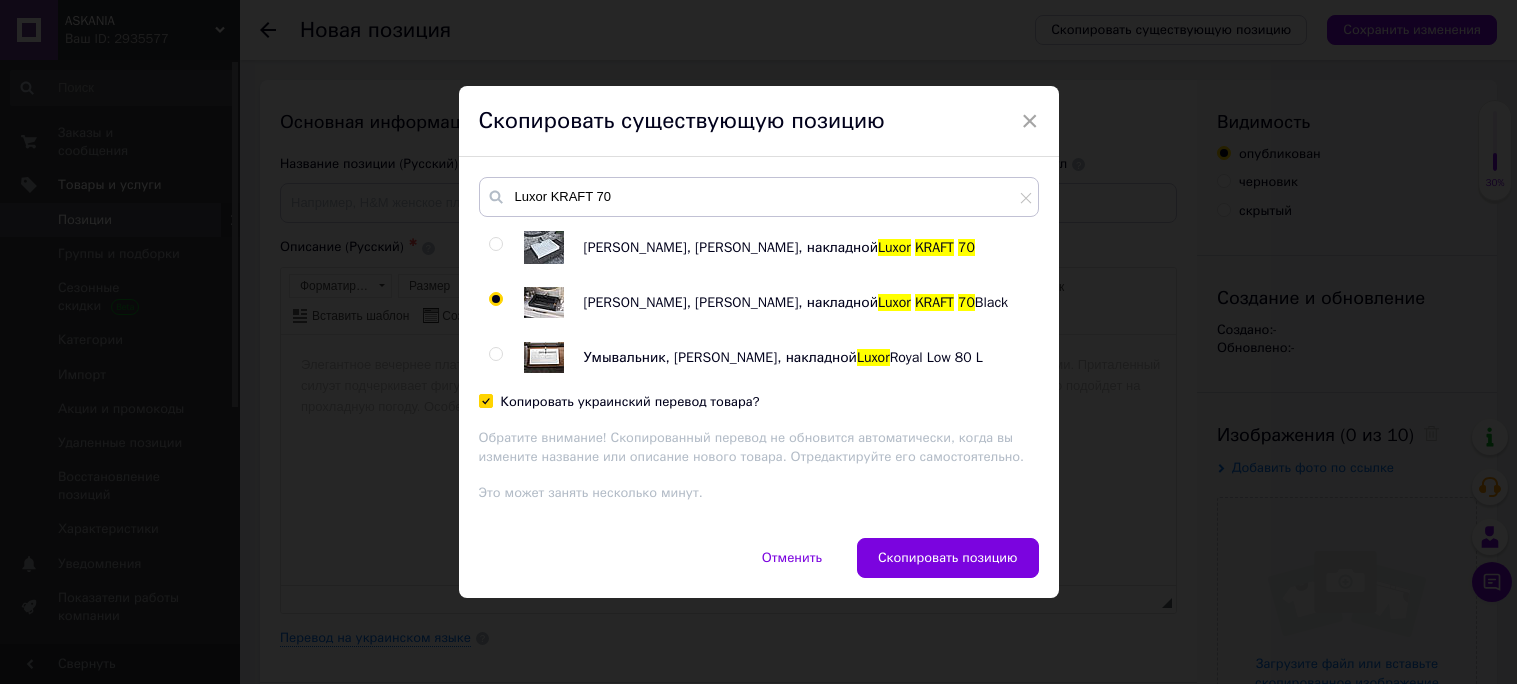 checkbox on "true" 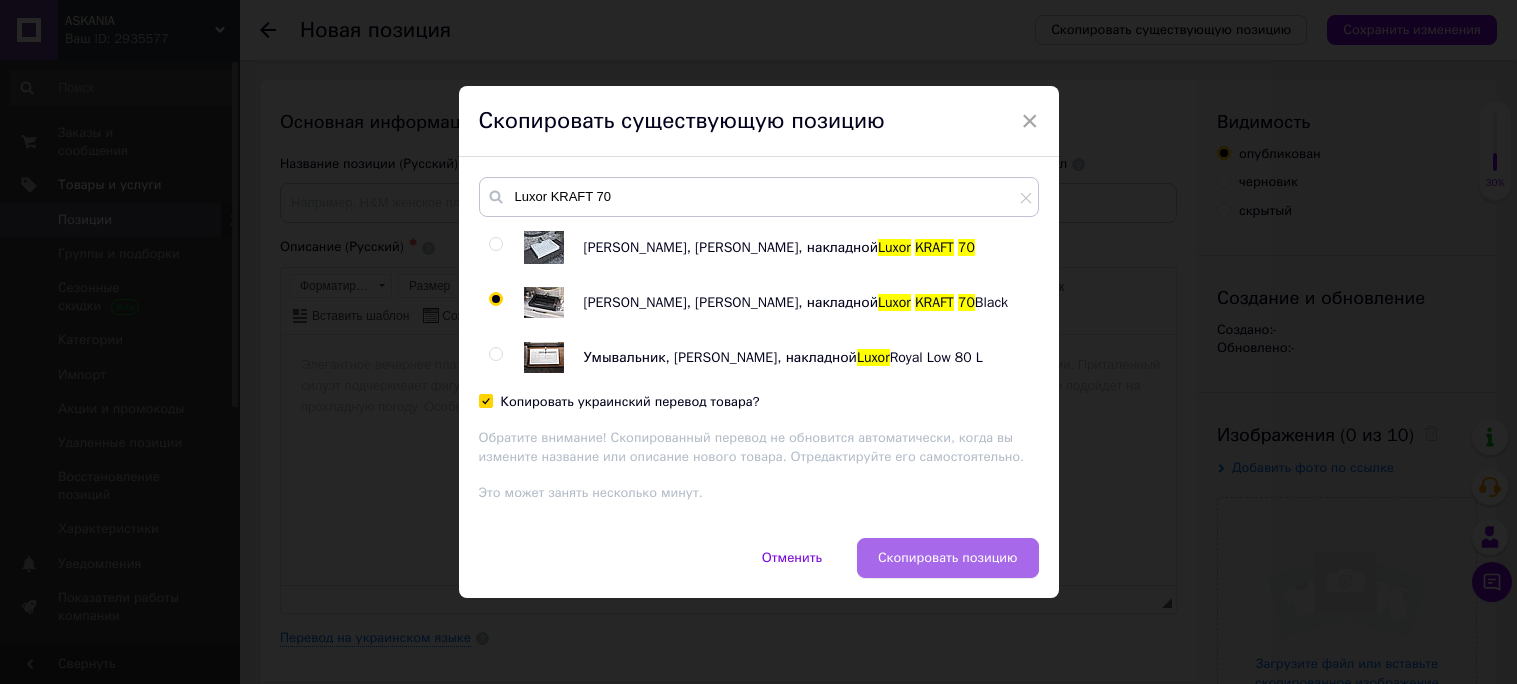 click on "Скопировать позицию" at bounding box center [948, 558] 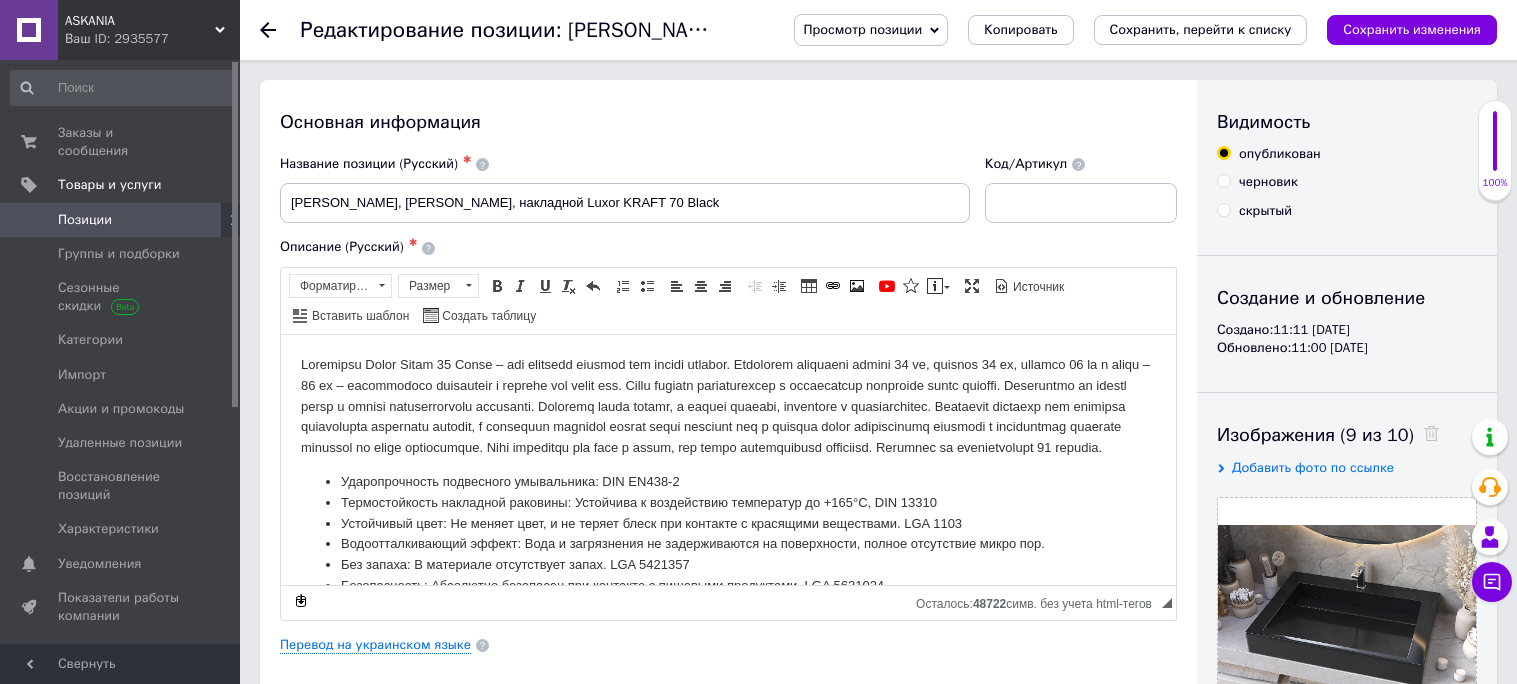 scroll, scrollTop: 0, scrollLeft: 0, axis: both 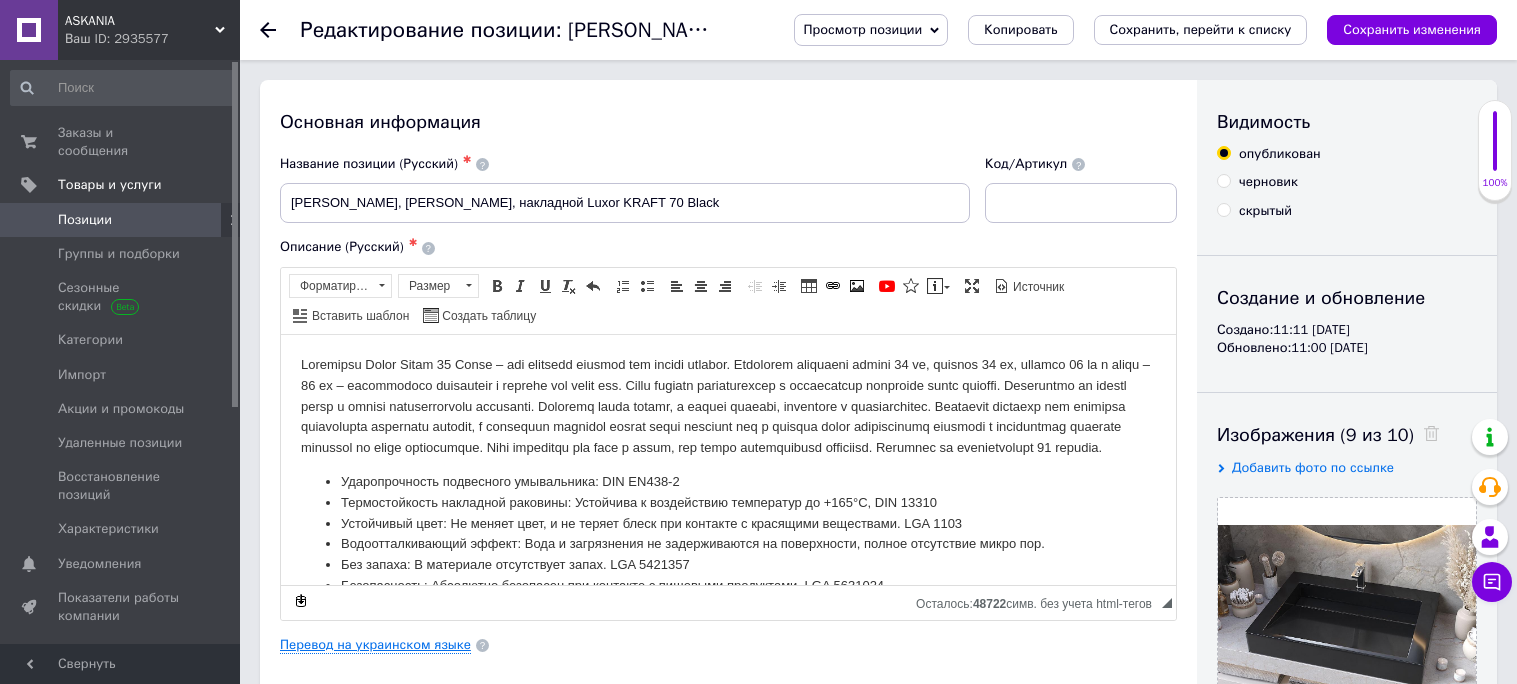 click on "Перевод на украинском языке" at bounding box center [375, 645] 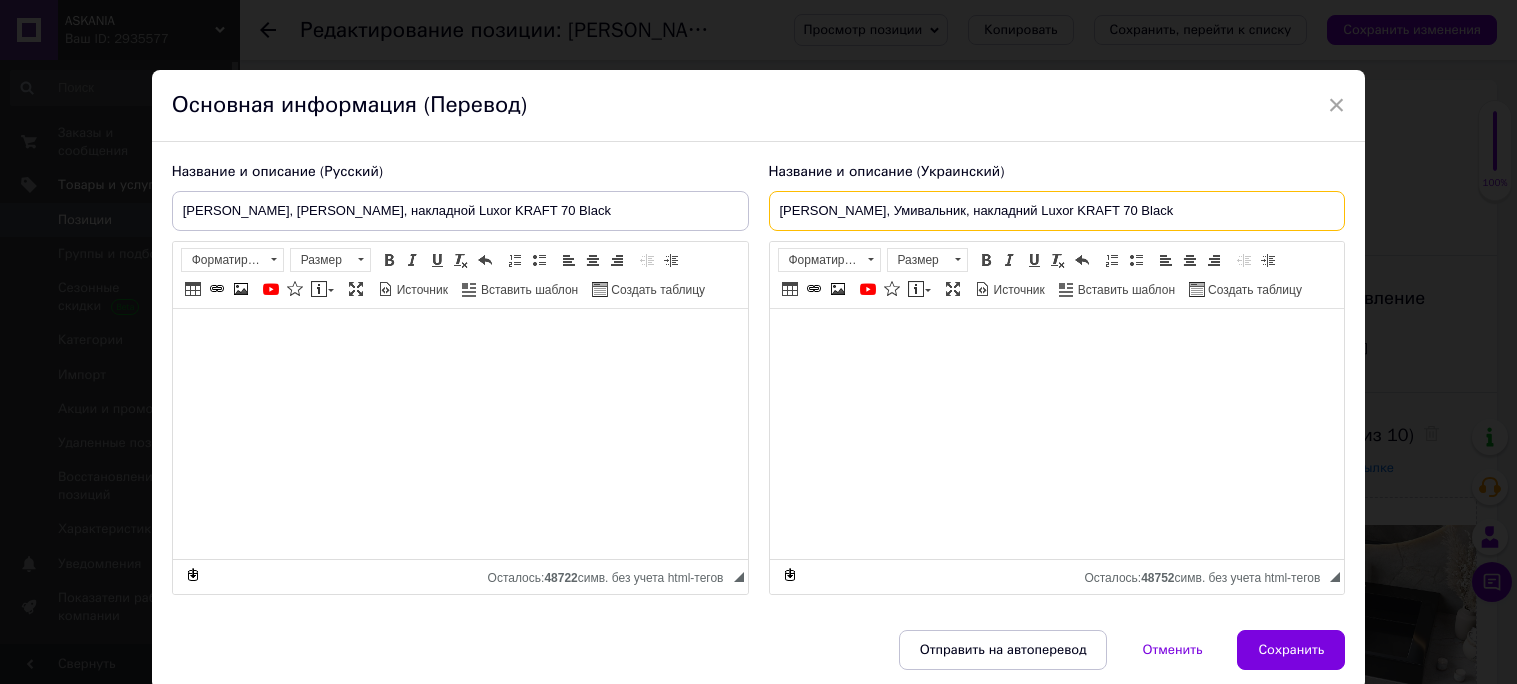 drag, startPoint x: 1045, startPoint y: 212, endPoint x: 732, endPoint y: 187, distance: 313.99683 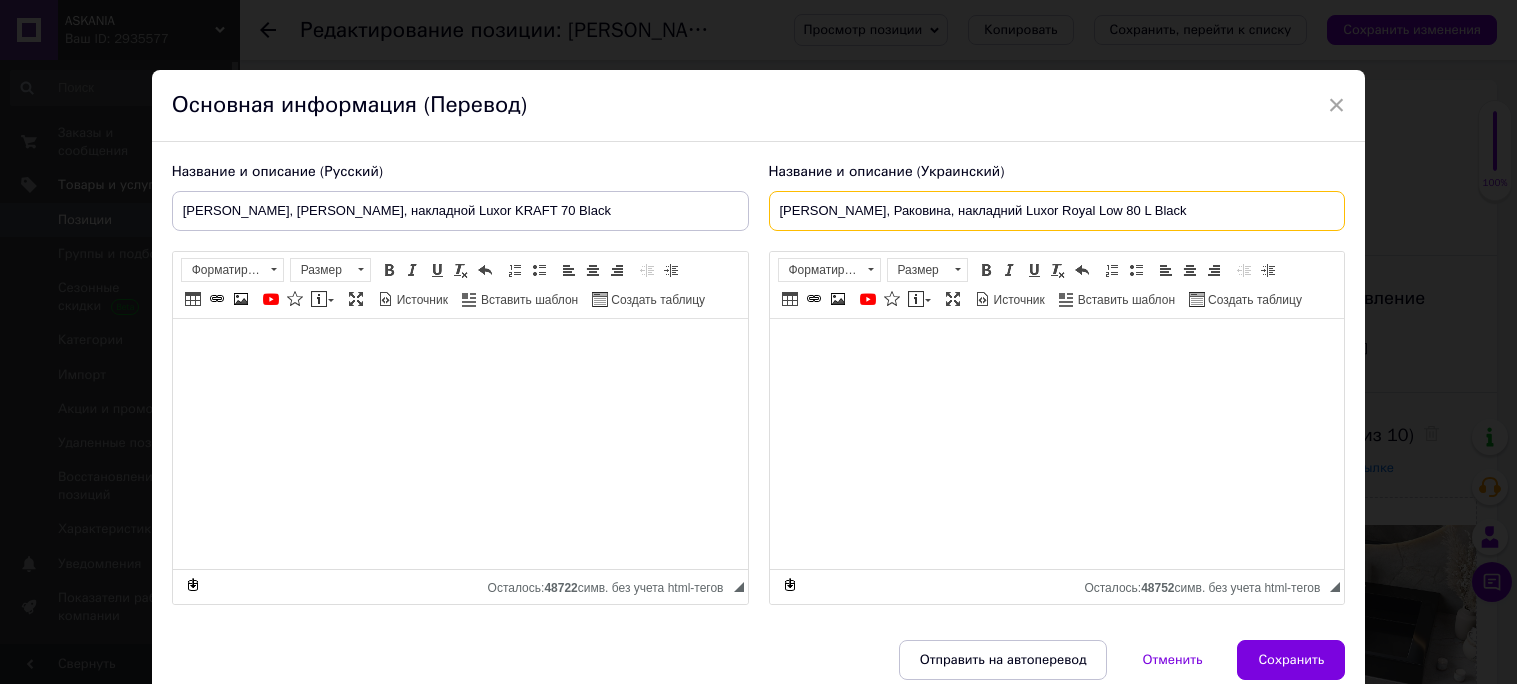 type on "[PERSON_NAME], Раковина, накладний Luxor Royal Low 80 L Black" 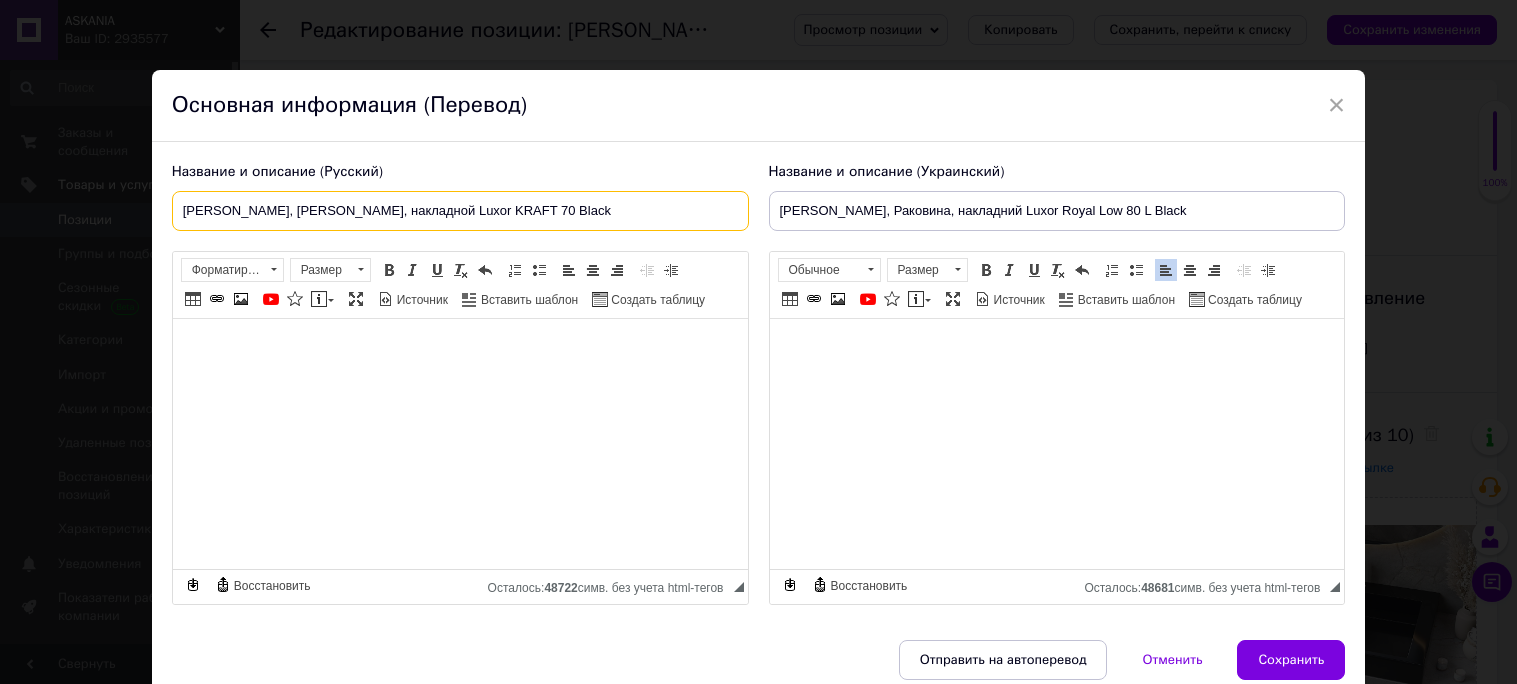 drag, startPoint x: 395, startPoint y: 192, endPoint x: 131, endPoint y: 178, distance: 264.37094 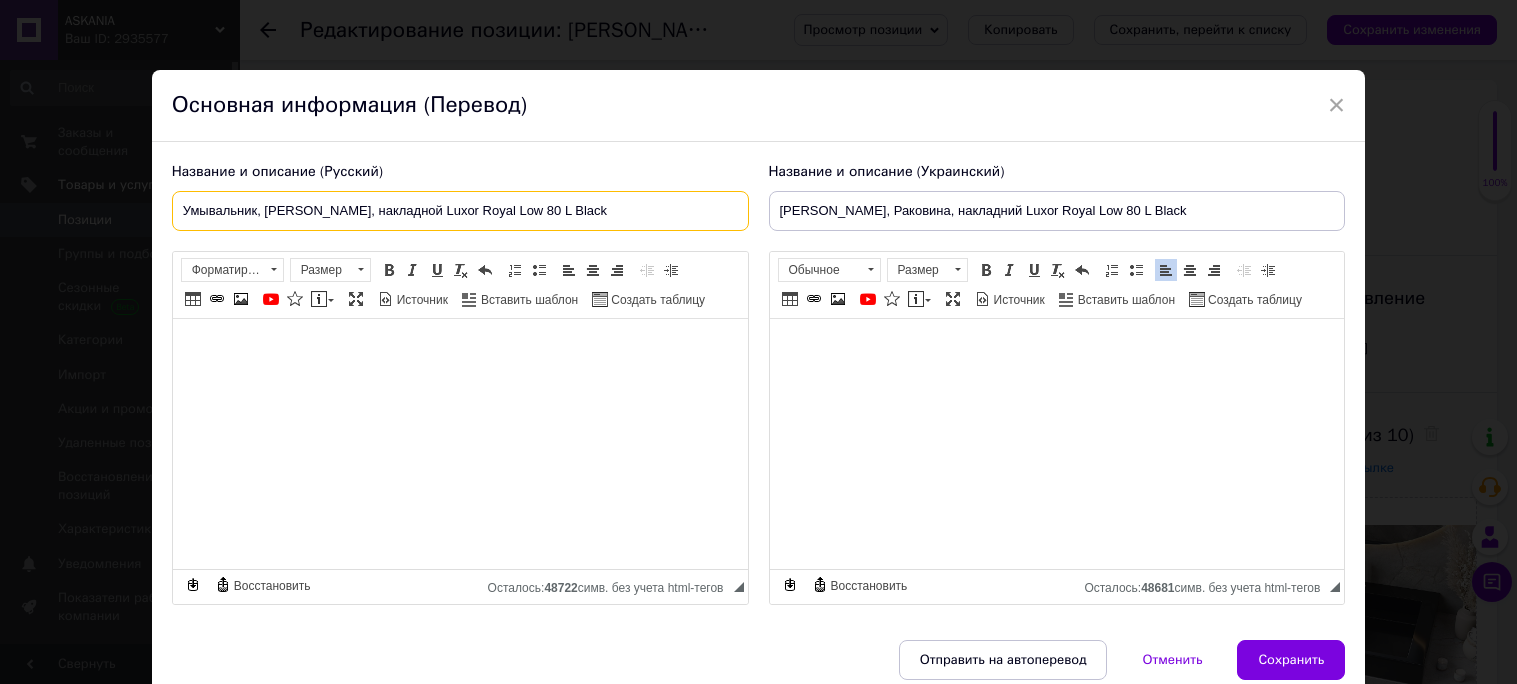 type on "Умывальник, [PERSON_NAME], накладной Luxor Royal Low 80 L Black" 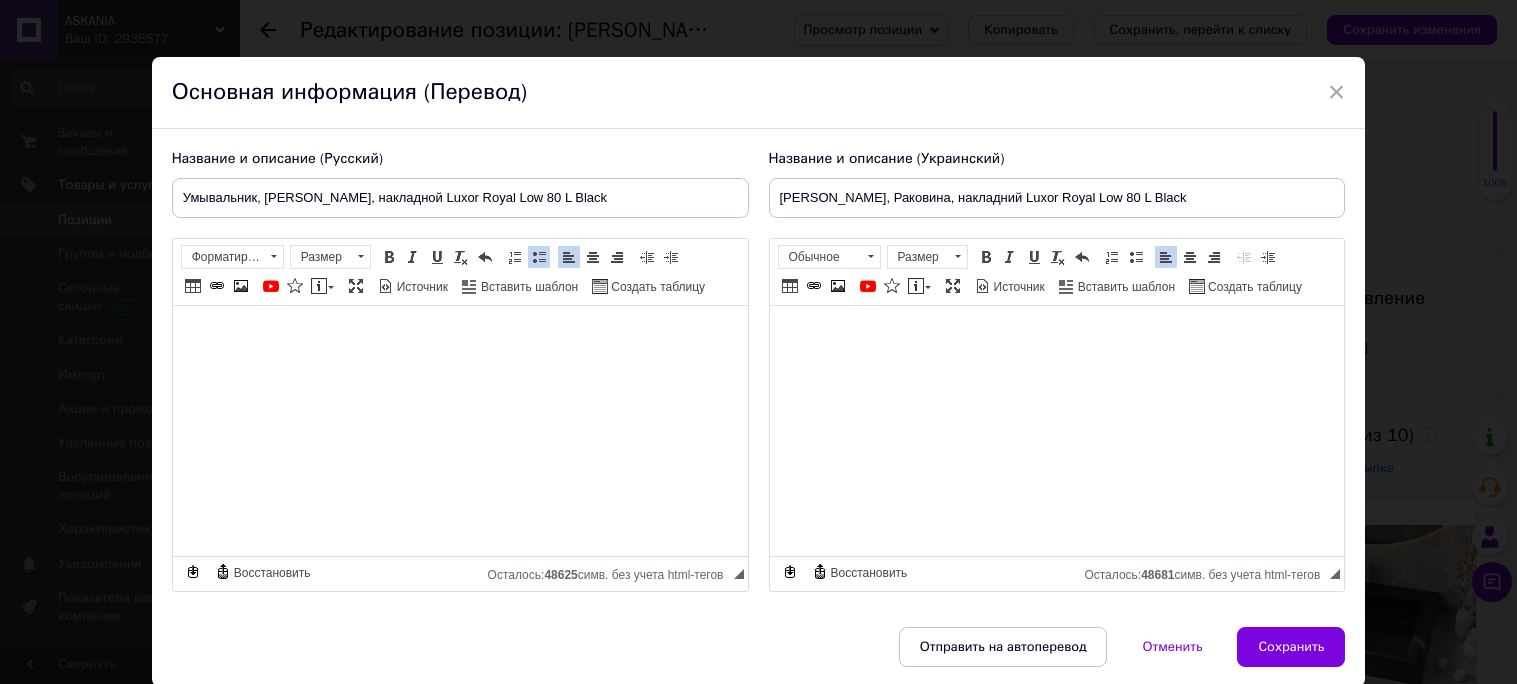 scroll, scrollTop: 116, scrollLeft: 0, axis: vertical 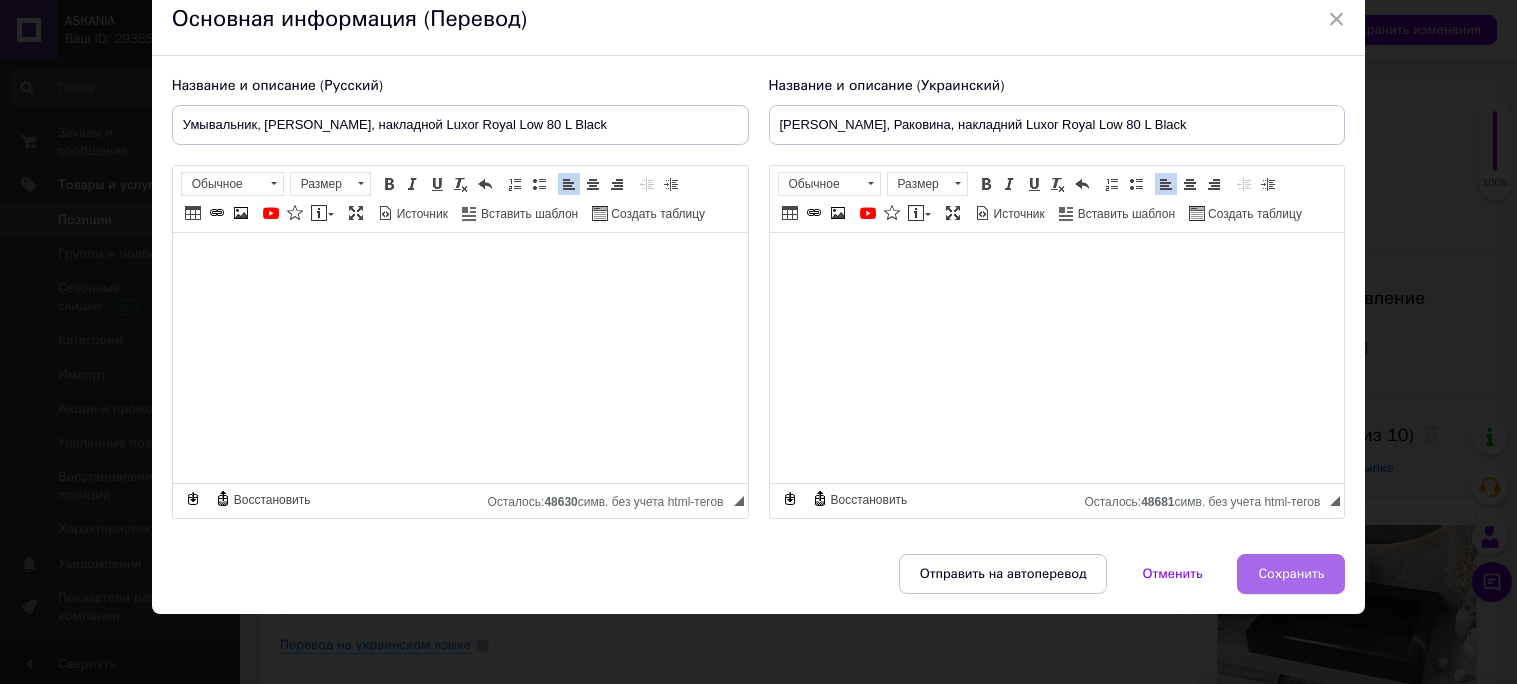 click on "Сохранить" at bounding box center [1291, 574] 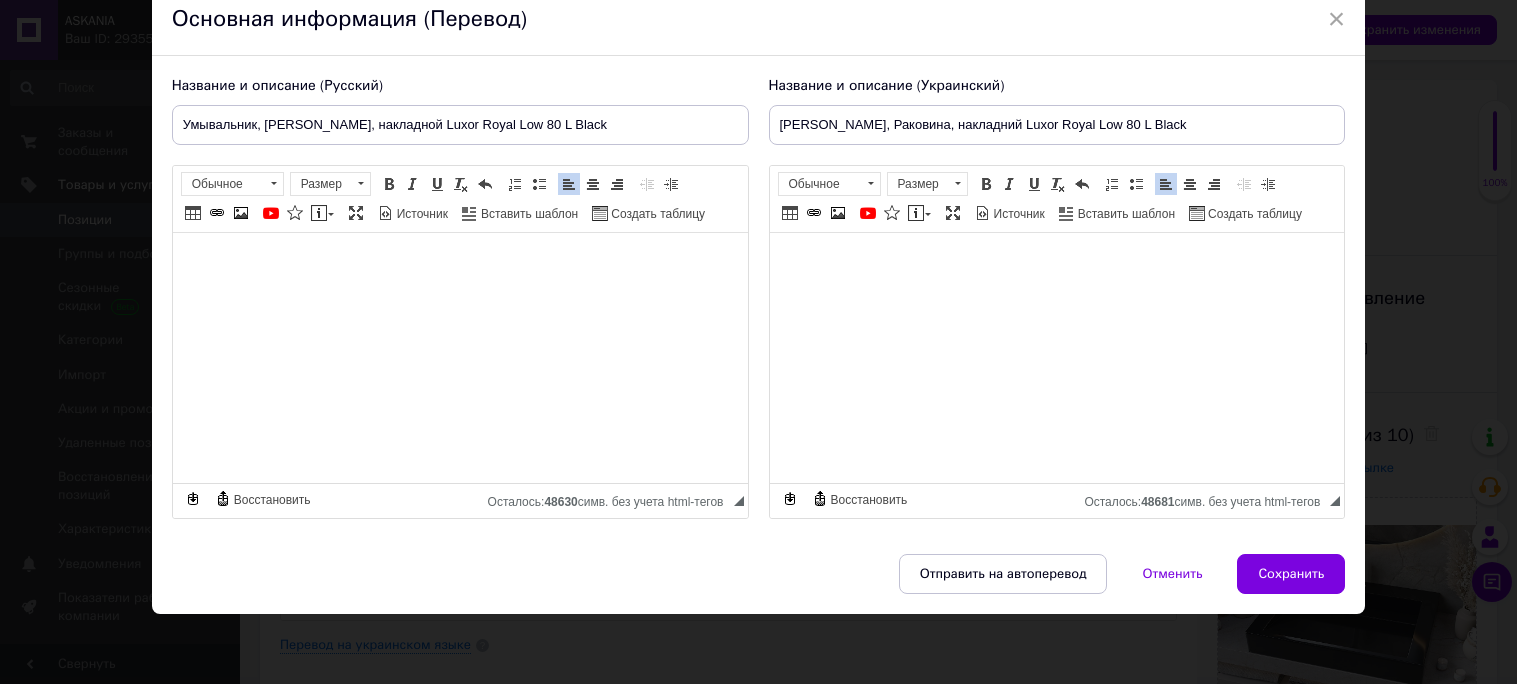 type on "Умывальник, [PERSON_NAME], накладной Luxor Royal Low 80 L Black" 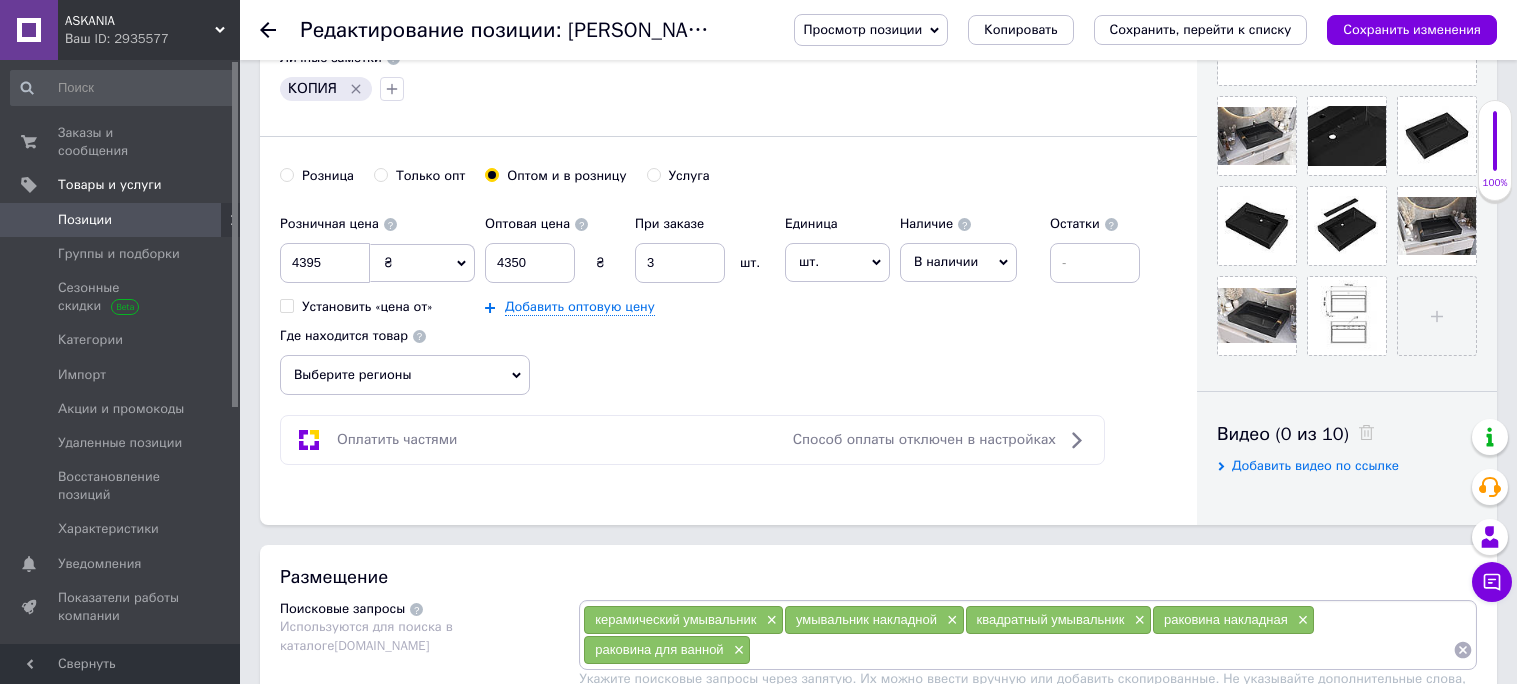 scroll, scrollTop: 735, scrollLeft: 0, axis: vertical 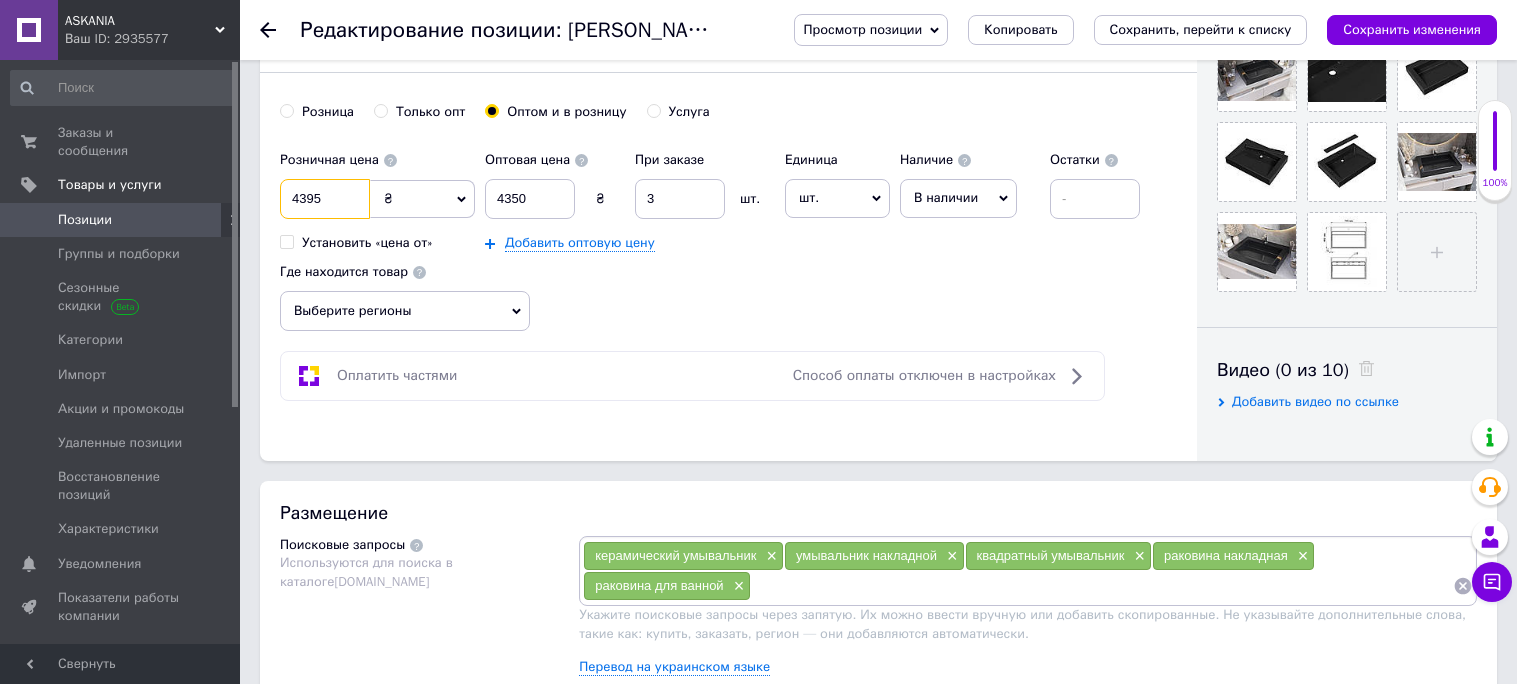 click on "4395" at bounding box center (325, 199) 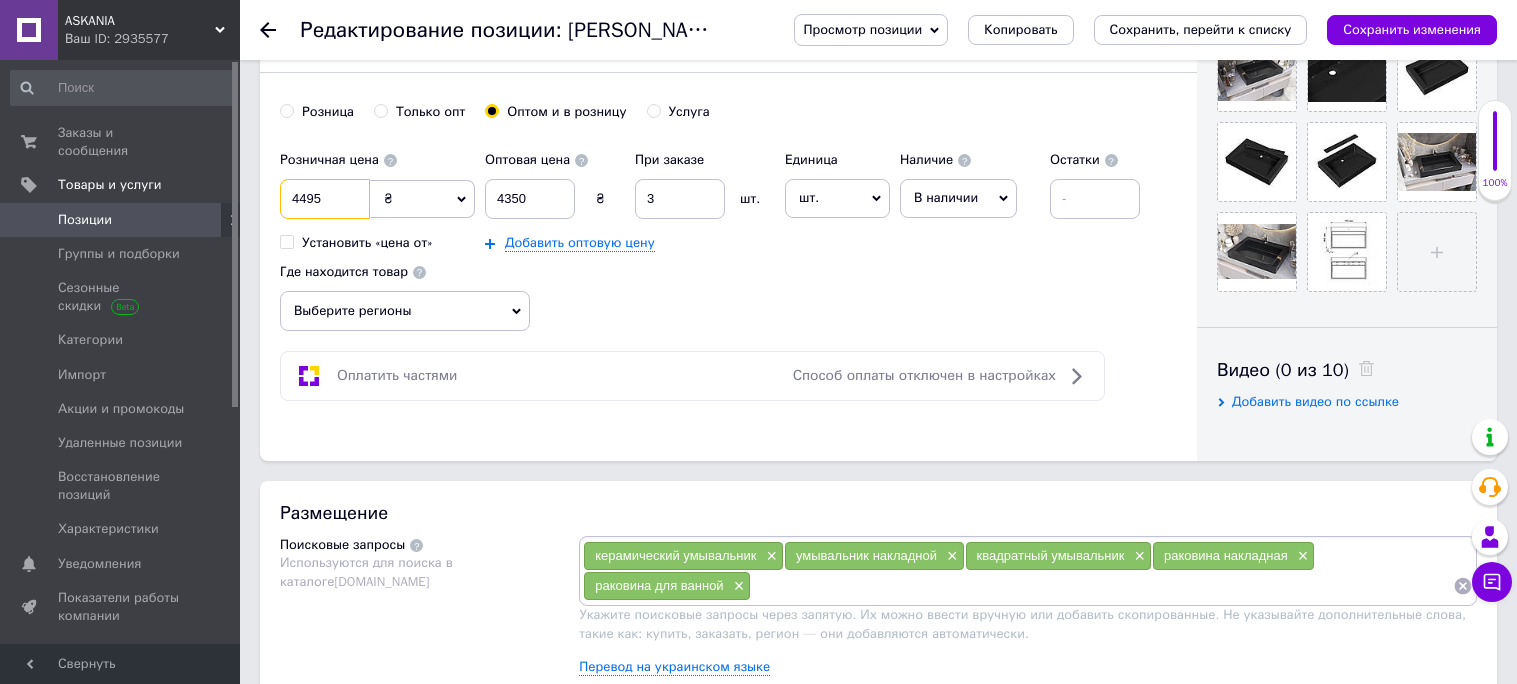type on "4495" 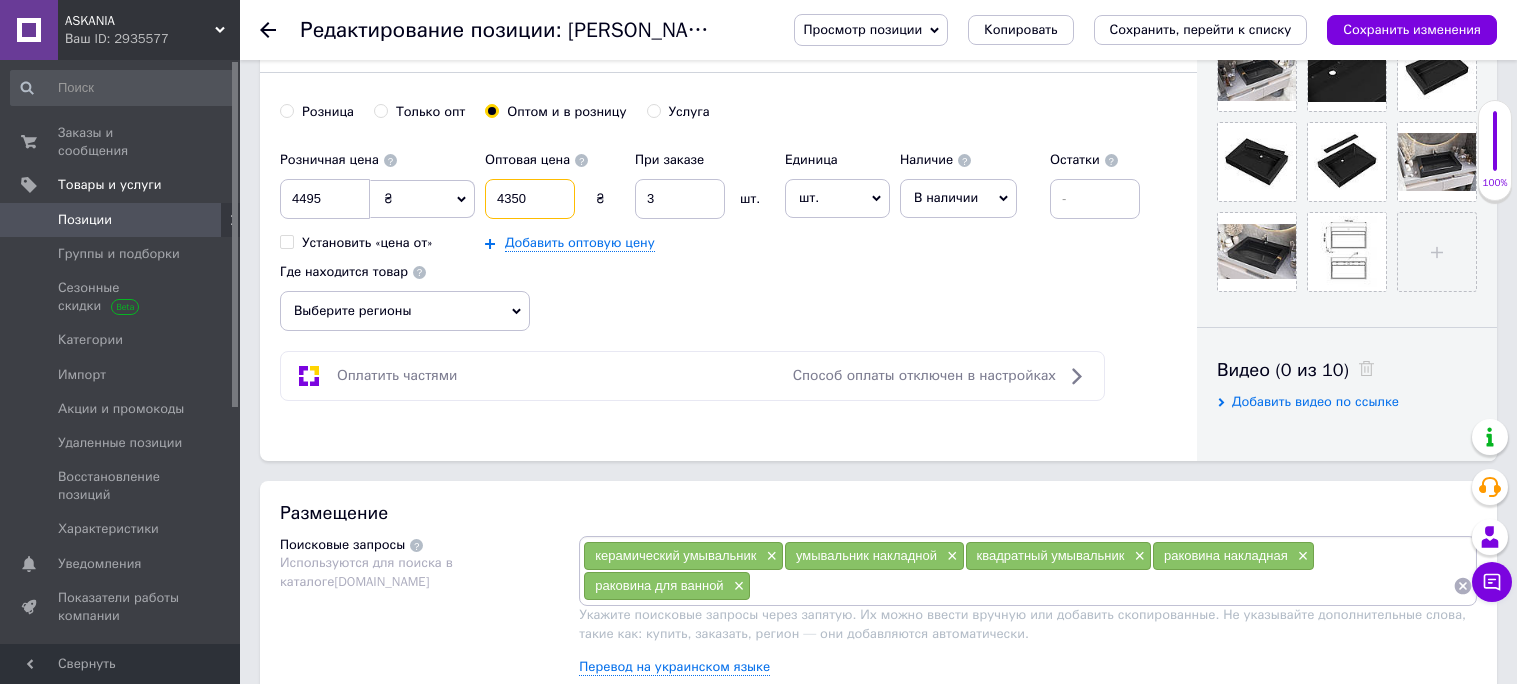 click on "4350" at bounding box center [530, 199] 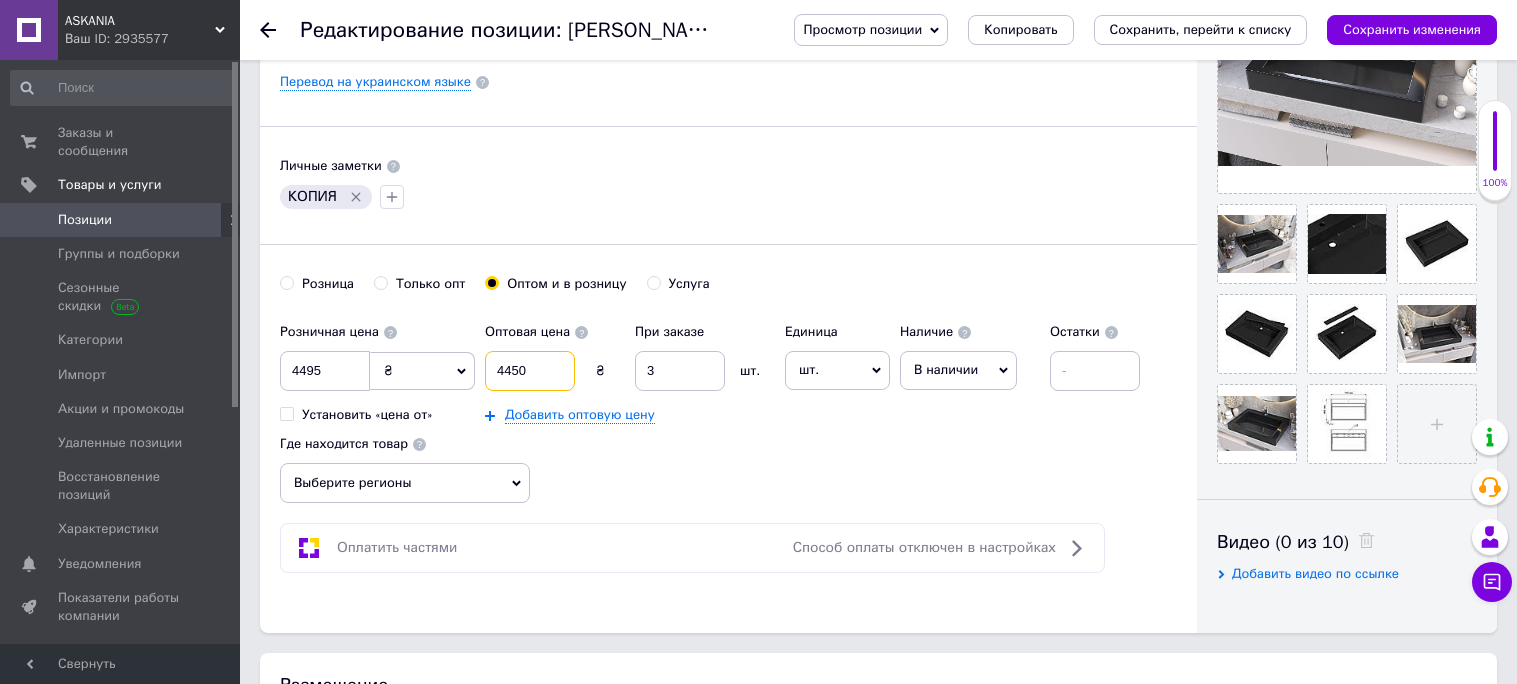 scroll, scrollTop: 487, scrollLeft: 0, axis: vertical 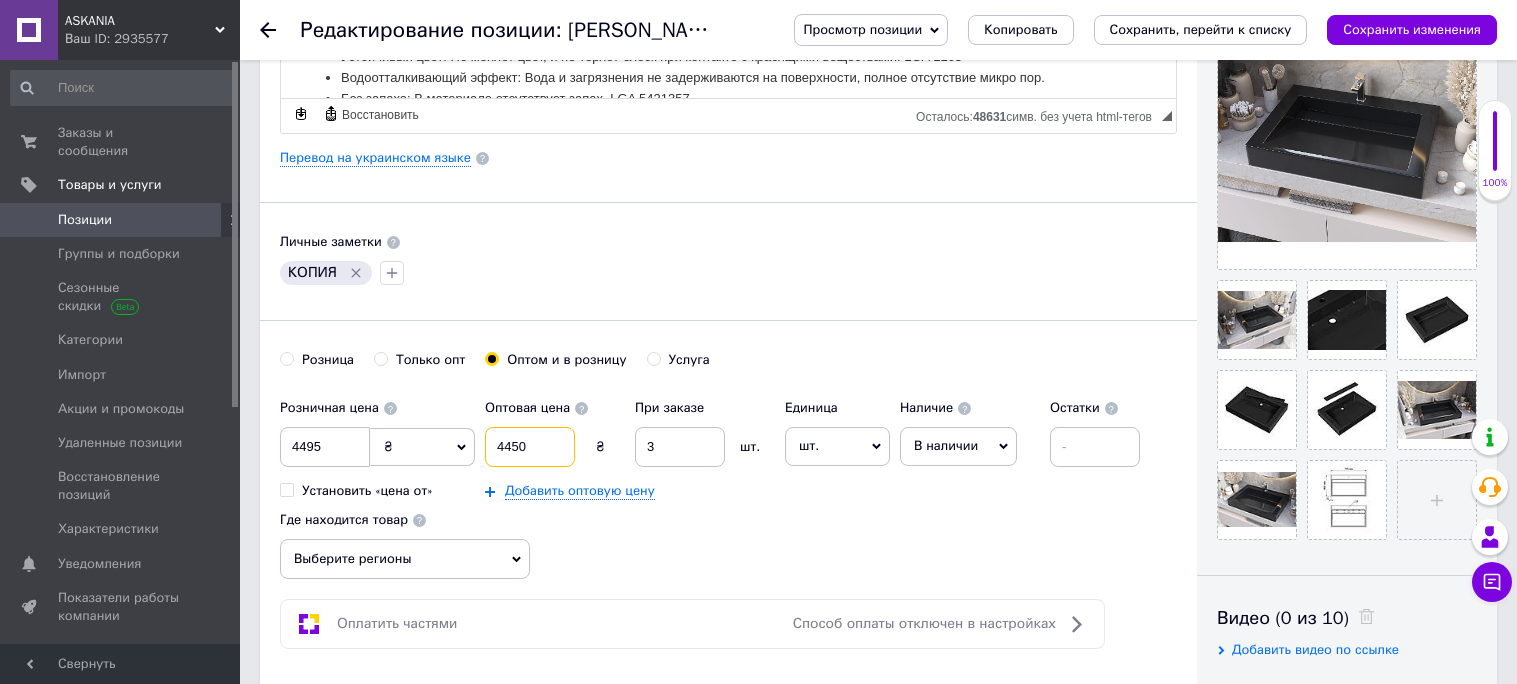 type on "4450" 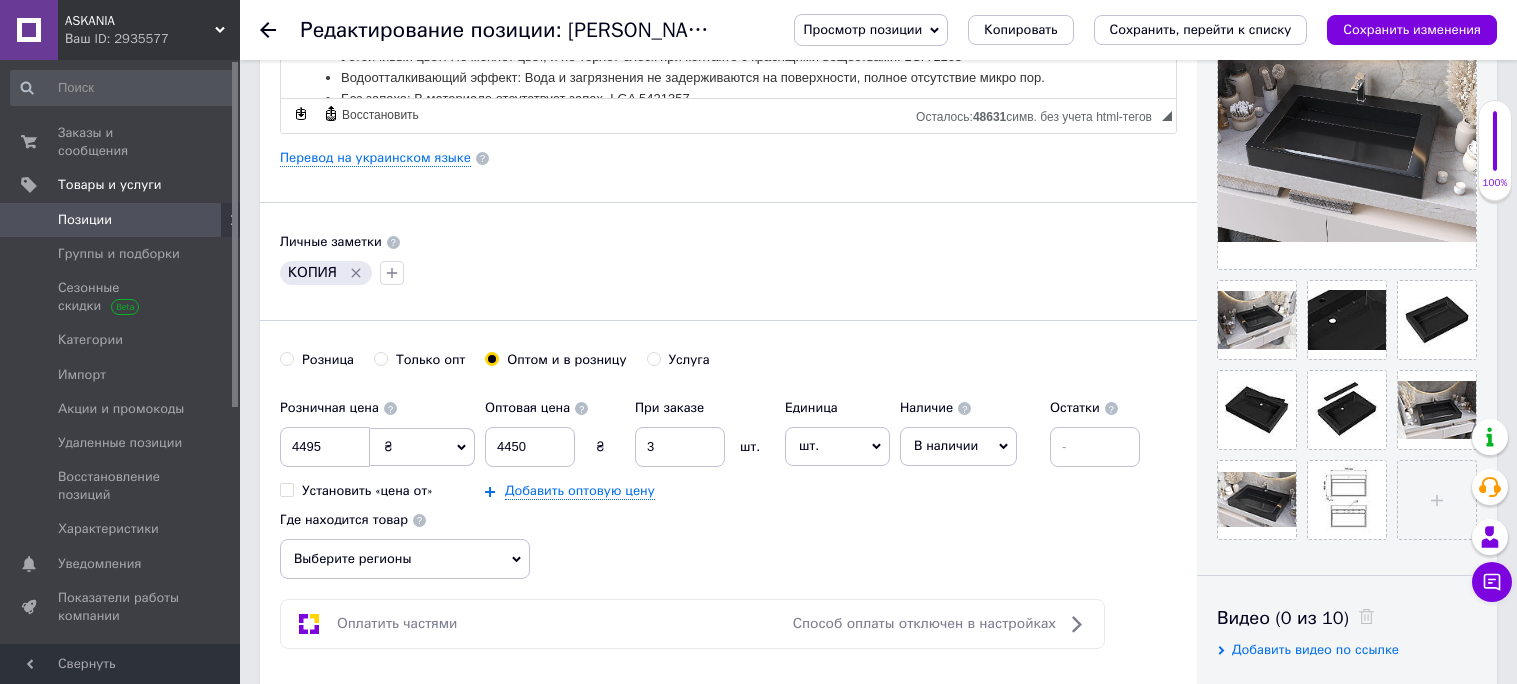 click on "Где находится товар Выберите регионы" at bounding box center [405, 540] 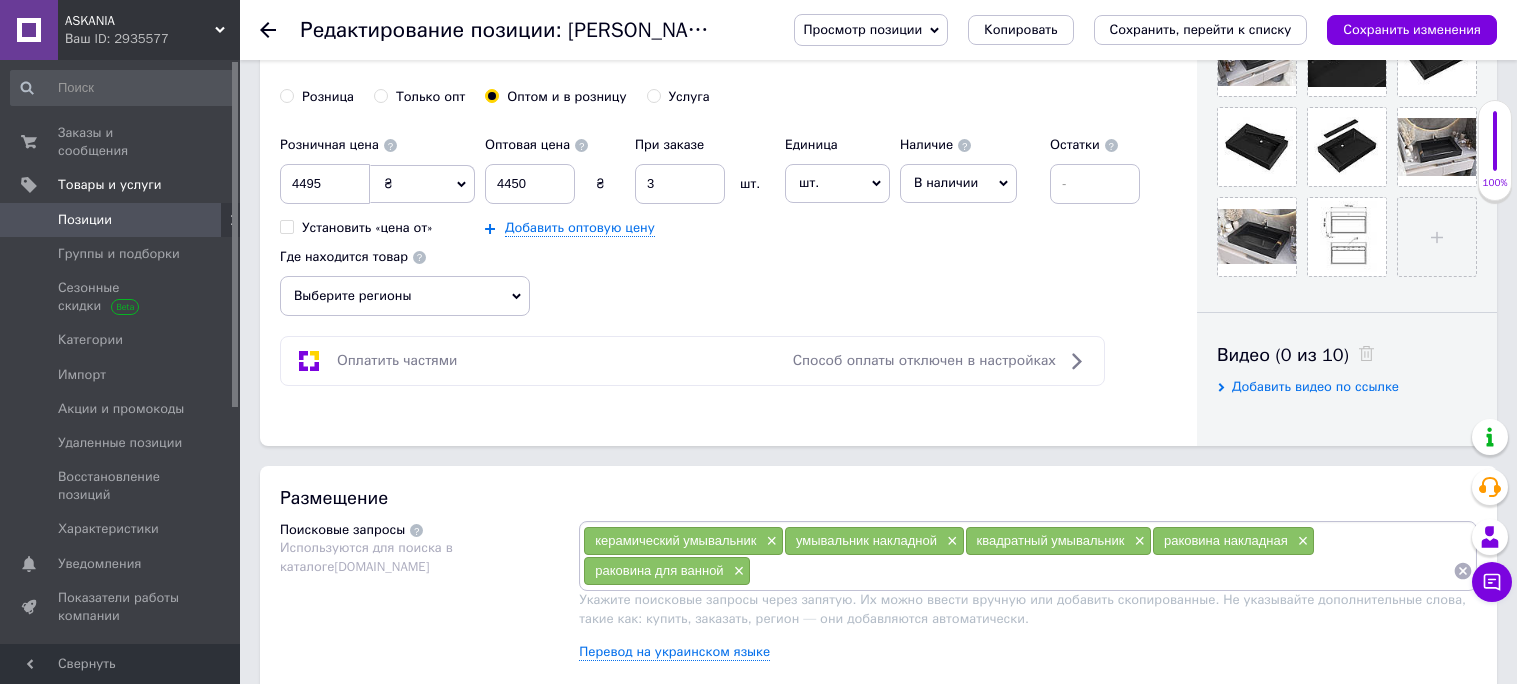 click on "Выберите регионы" at bounding box center [405, 296] 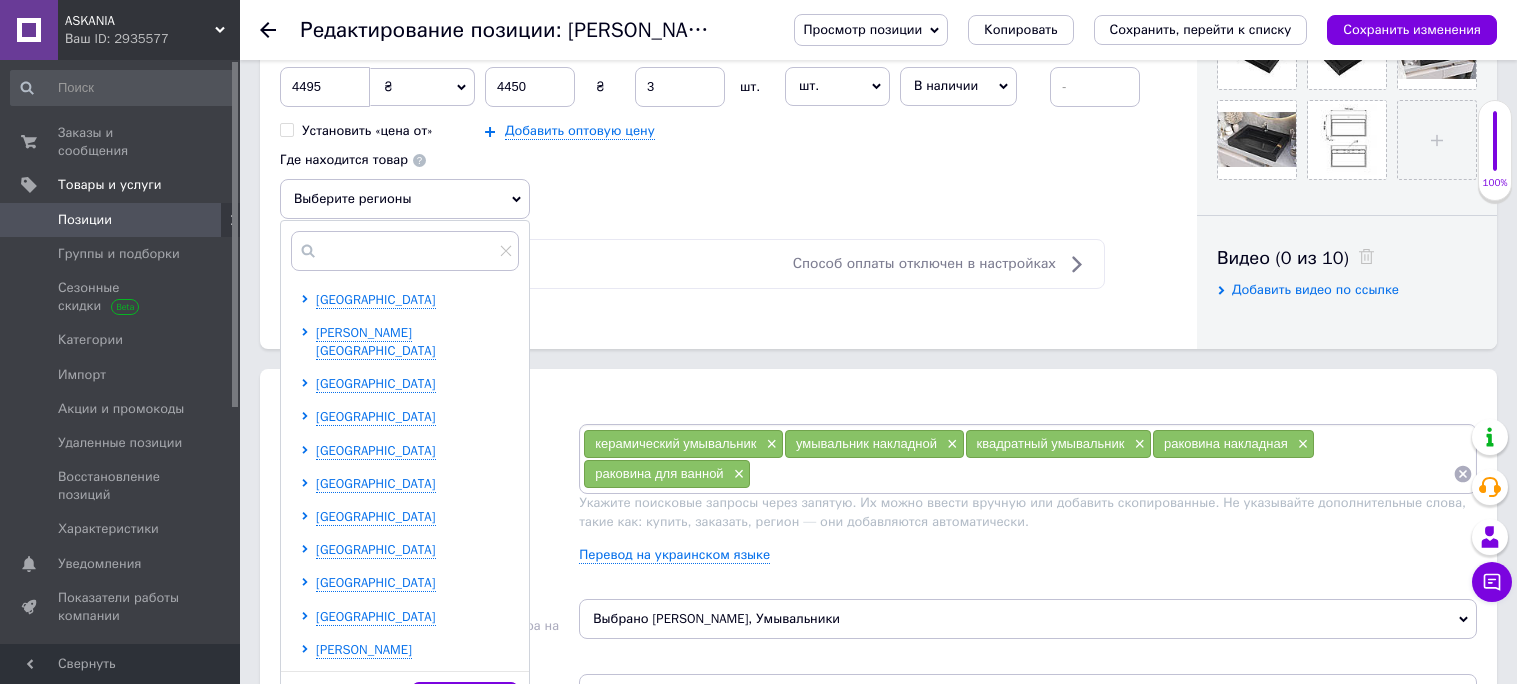 scroll, scrollTop: 871, scrollLeft: 0, axis: vertical 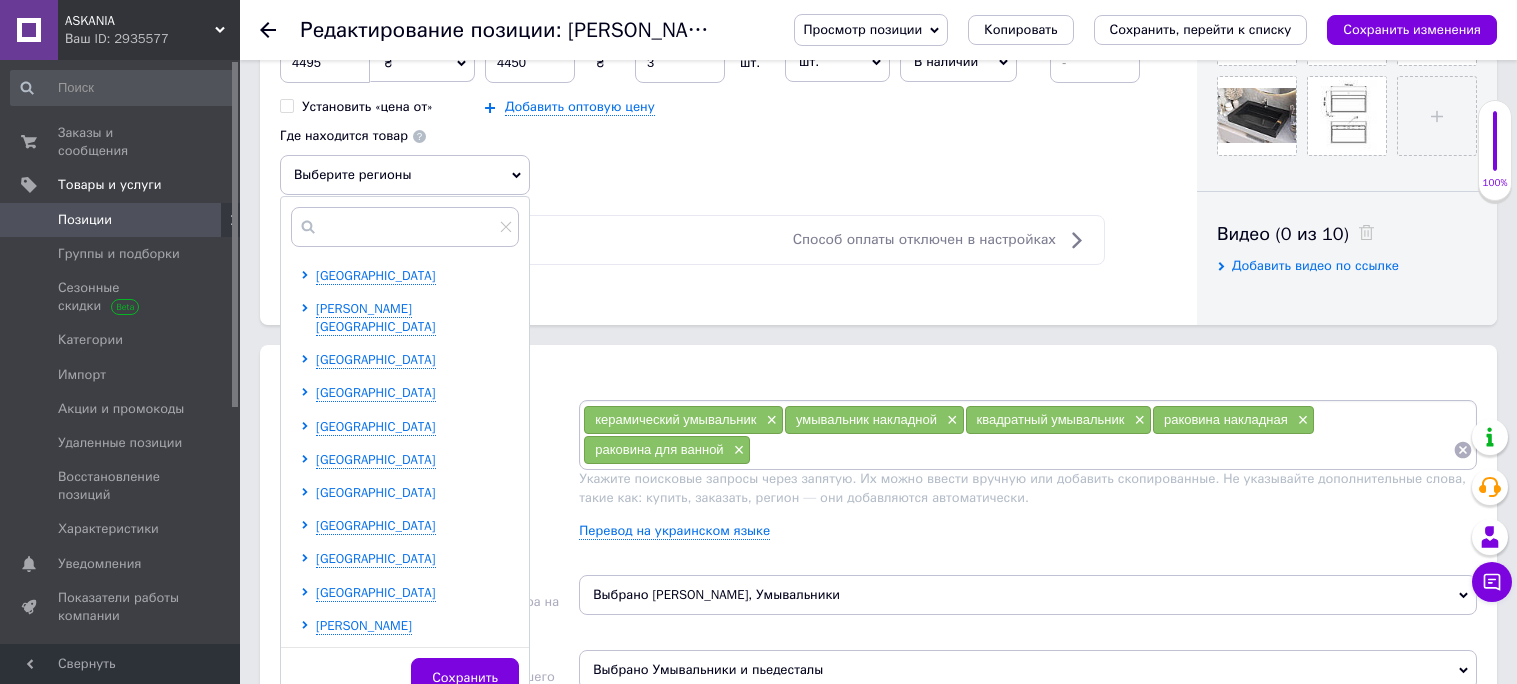 click on "[GEOGRAPHIC_DATA]" at bounding box center (376, 492) 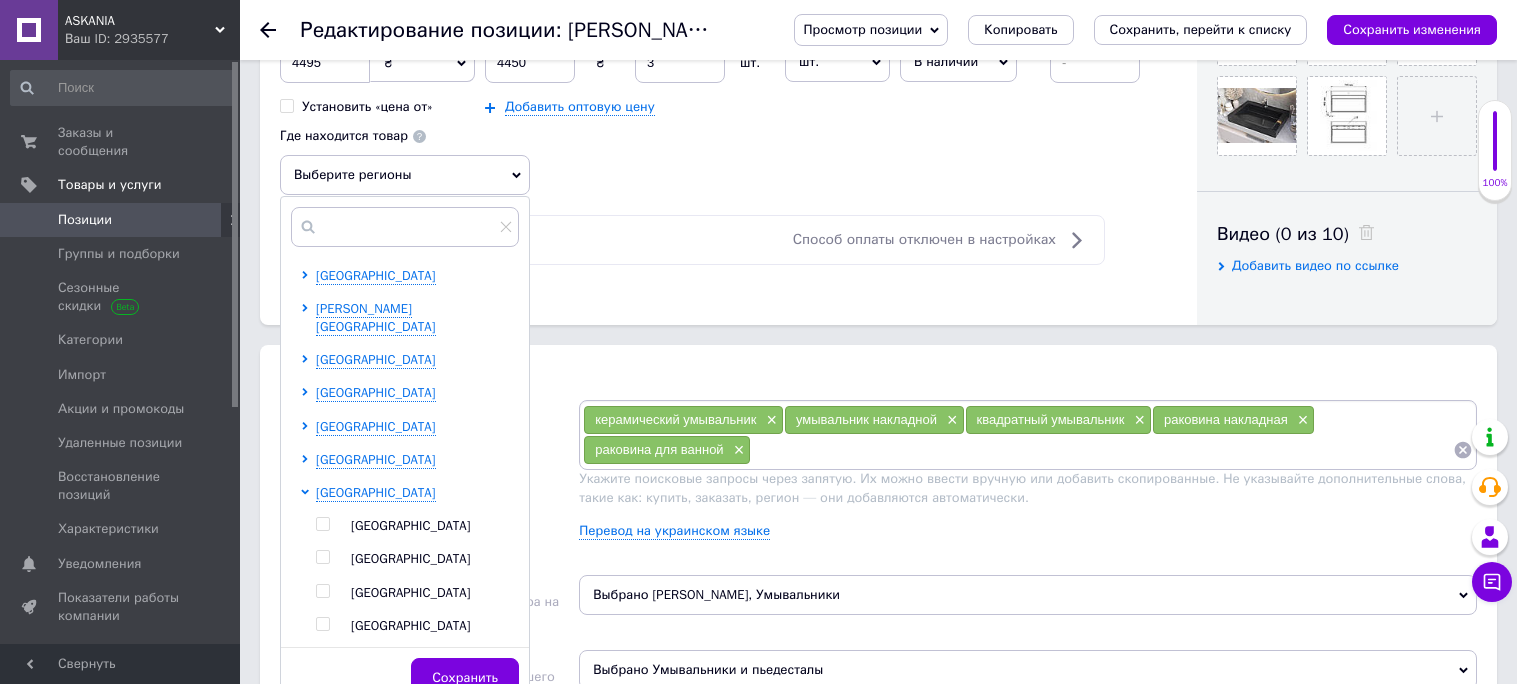 click at bounding box center (308, 559) 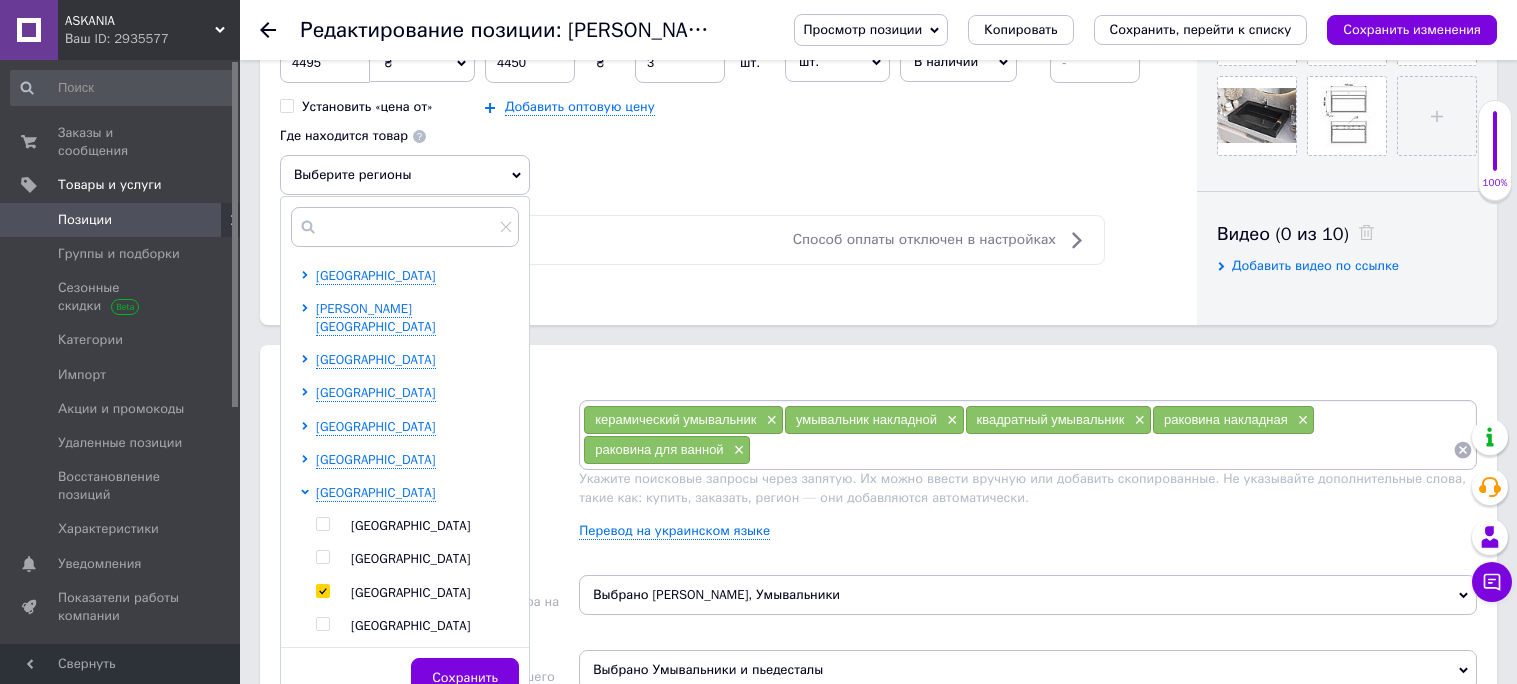 checkbox on "true" 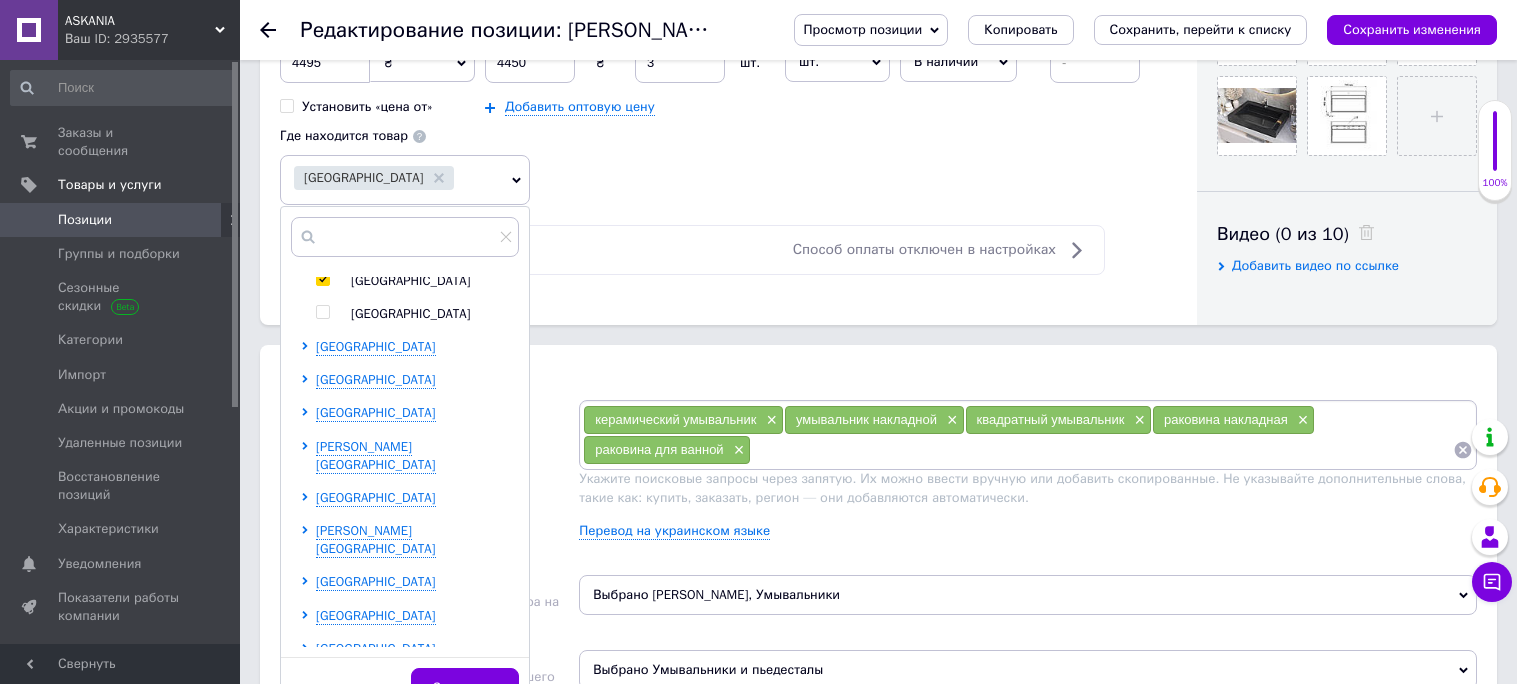 scroll, scrollTop: 325, scrollLeft: 0, axis: vertical 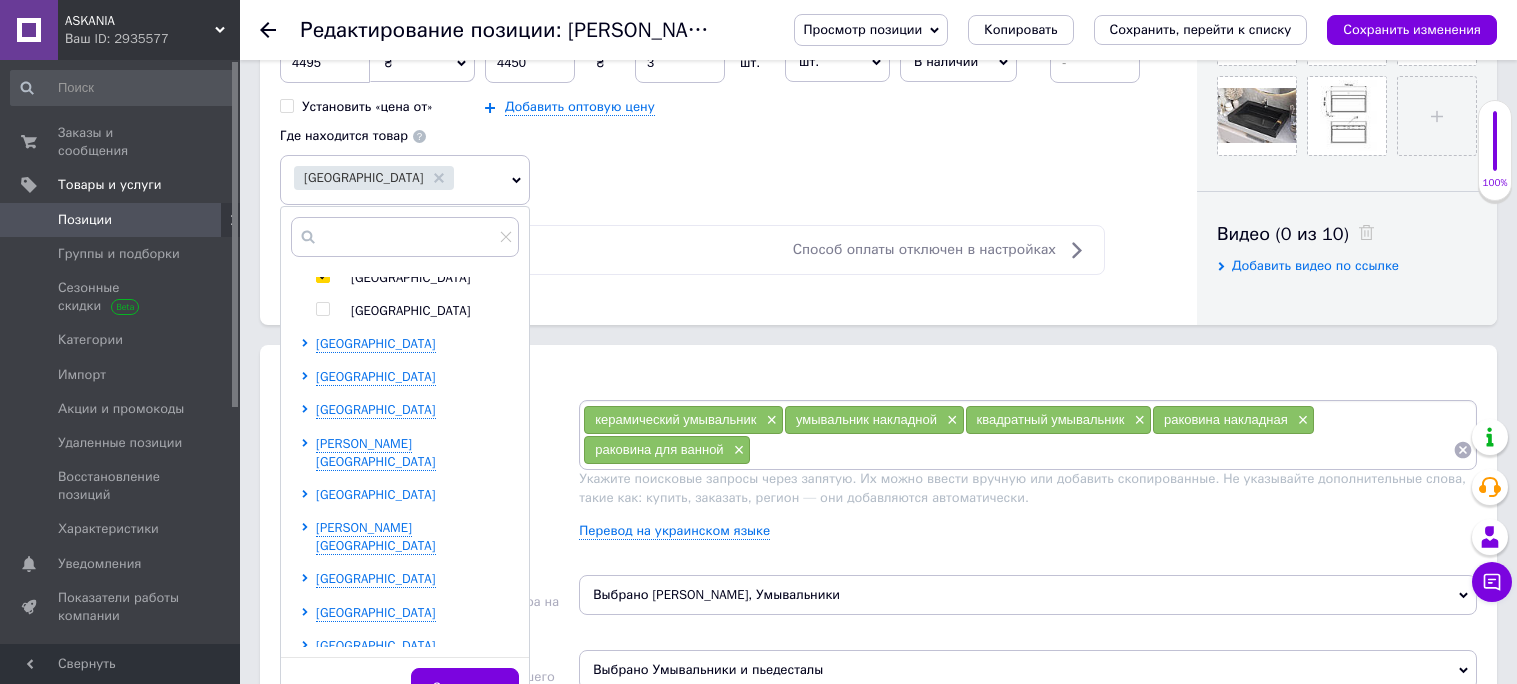click on "[GEOGRAPHIC_DATA]" at bounding box center (376, 494) 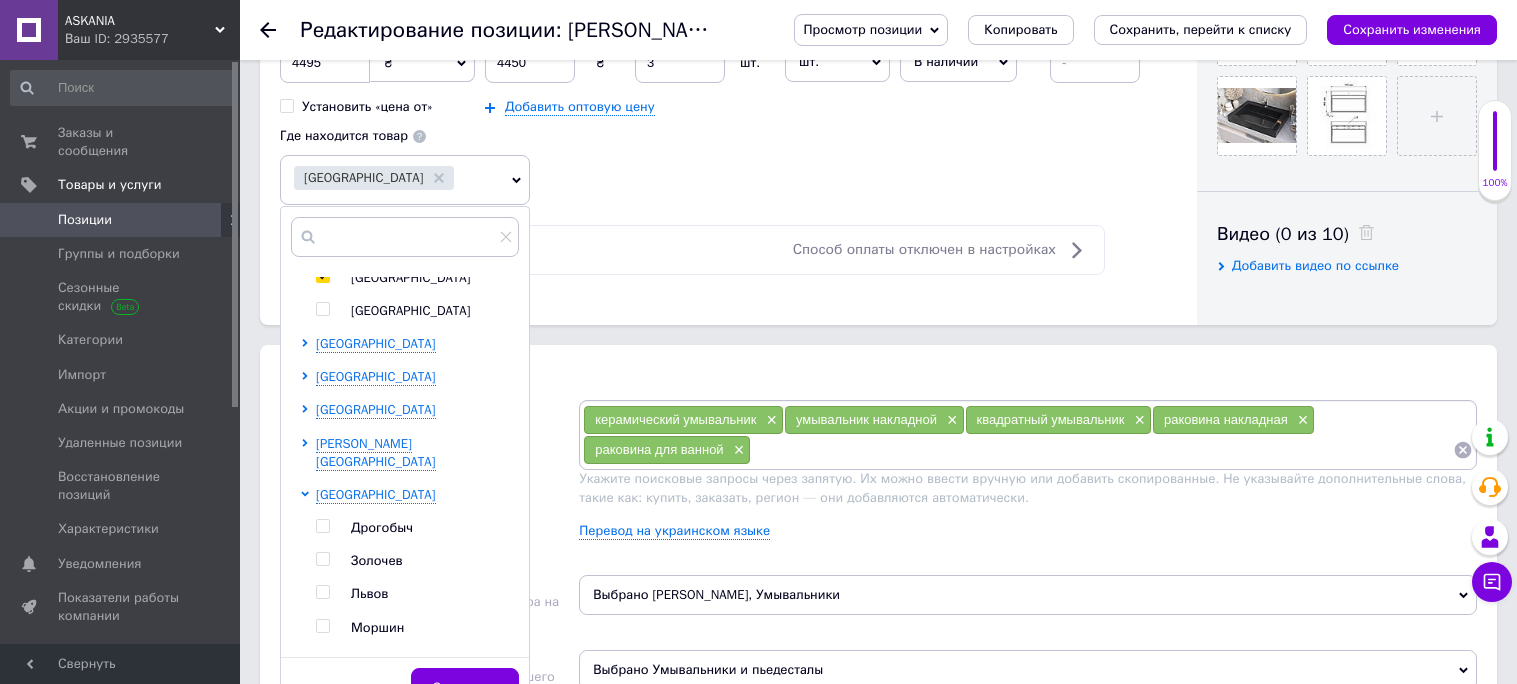 click at bounding box center [322, 592] 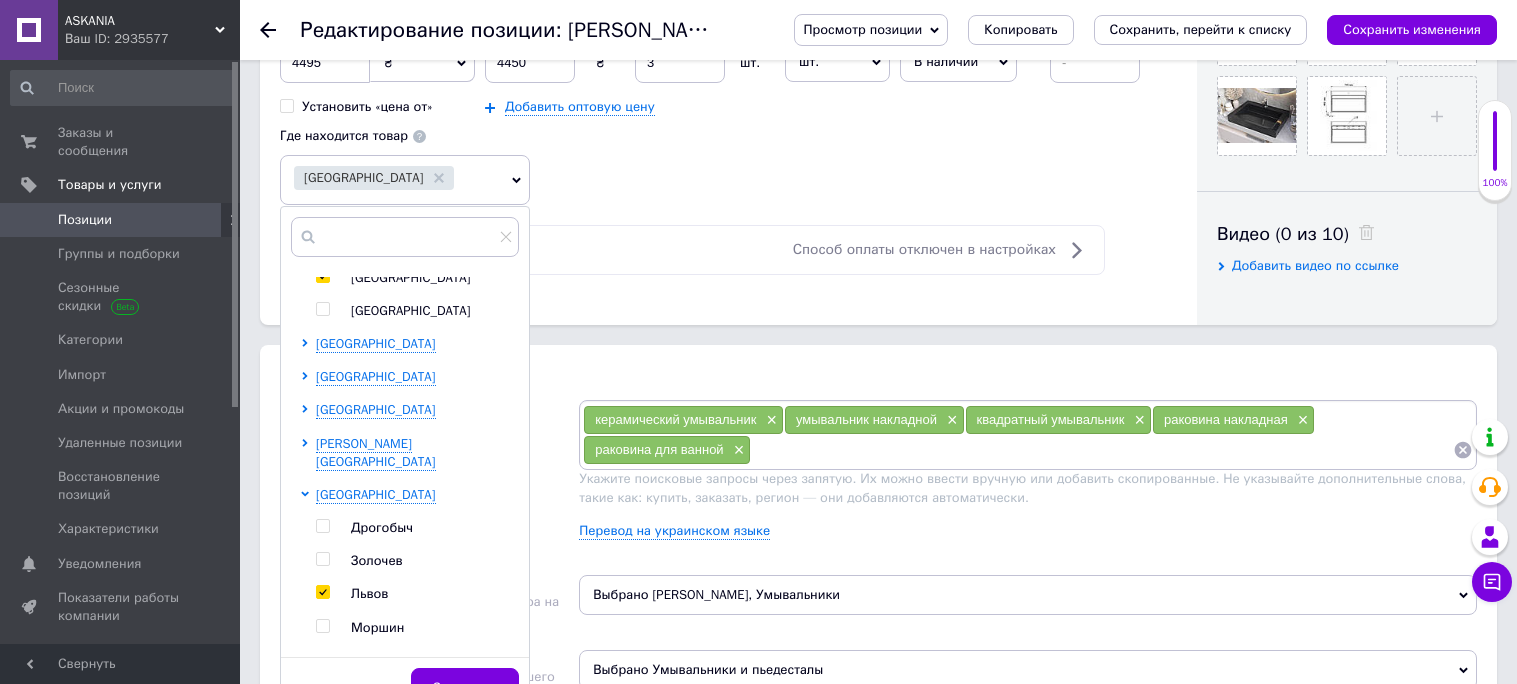 checkbox on "true" 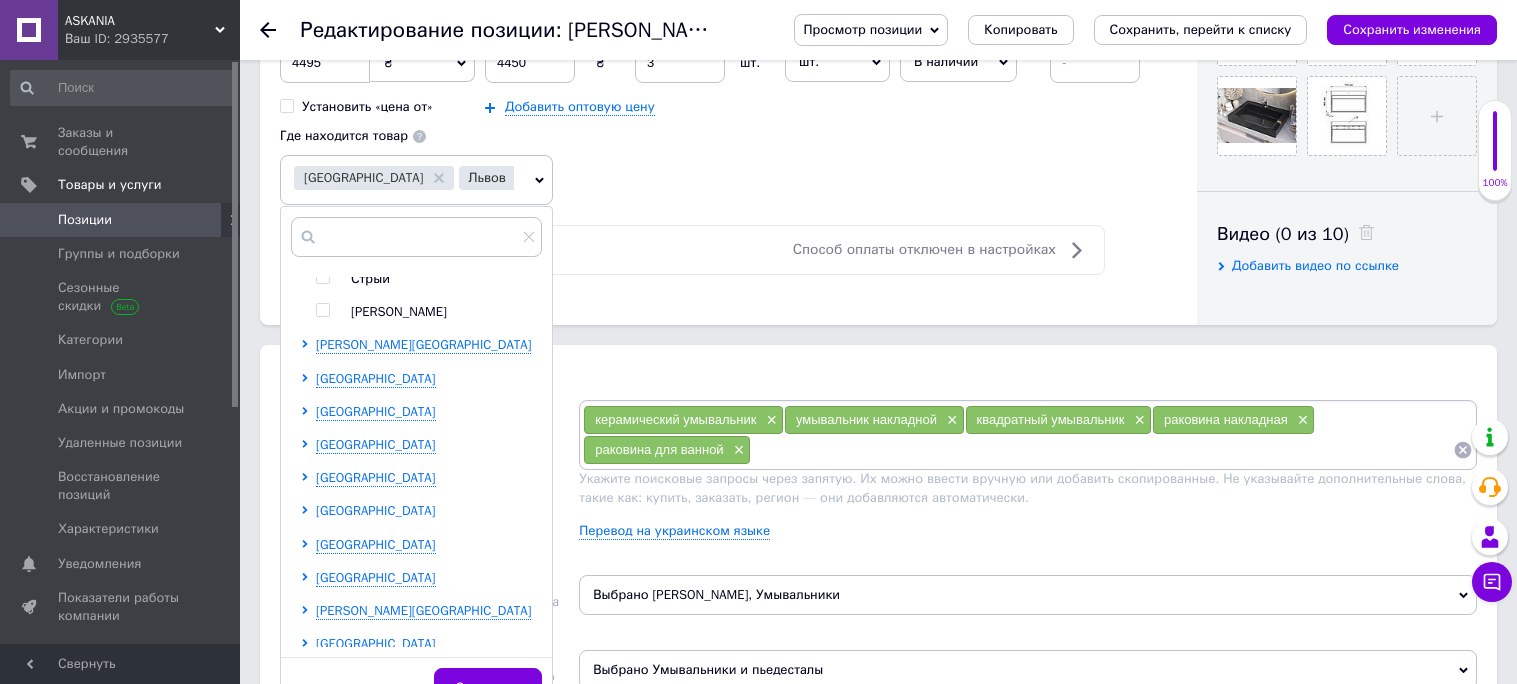 scroll, scrollTop: 788, scrollLeft: 0, axis: vertical 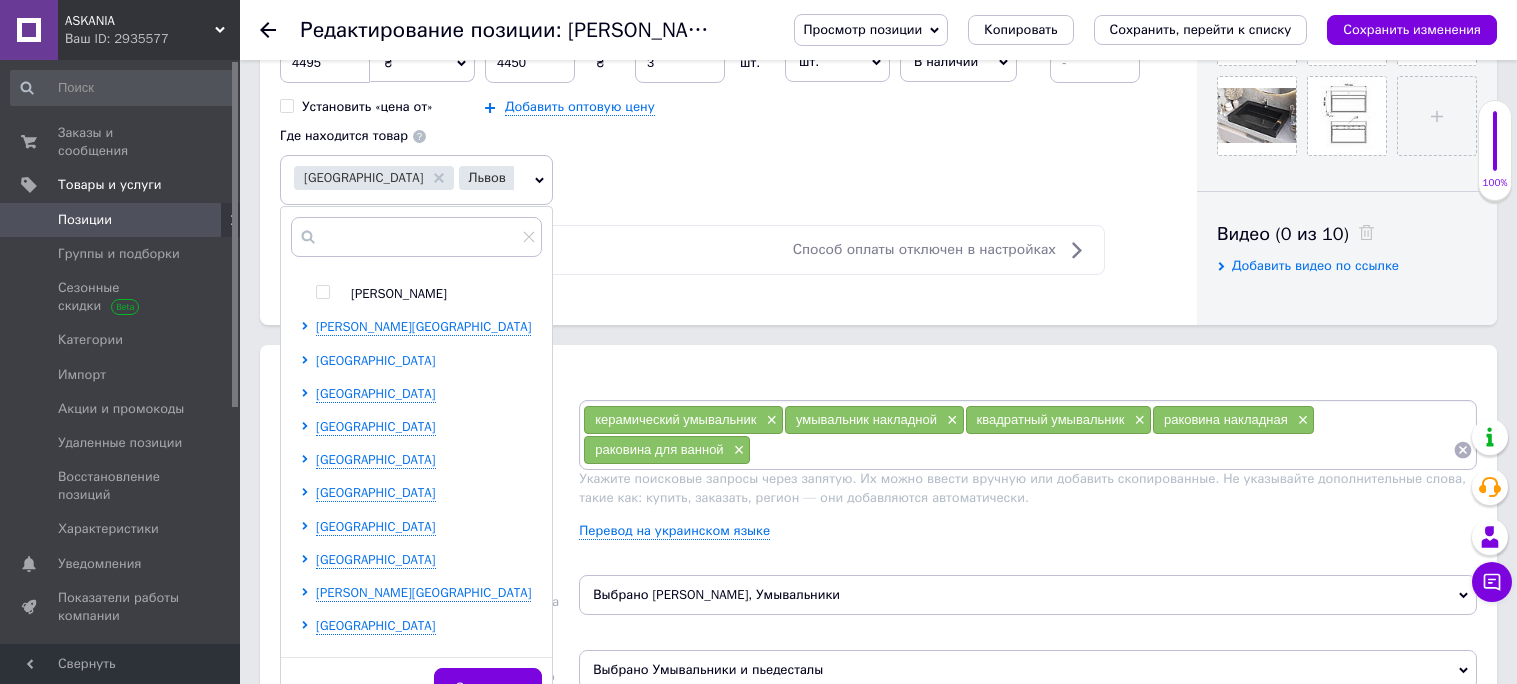 click on "[GEOGRAPHIC_DATA]" at bounding box center [376, 360] 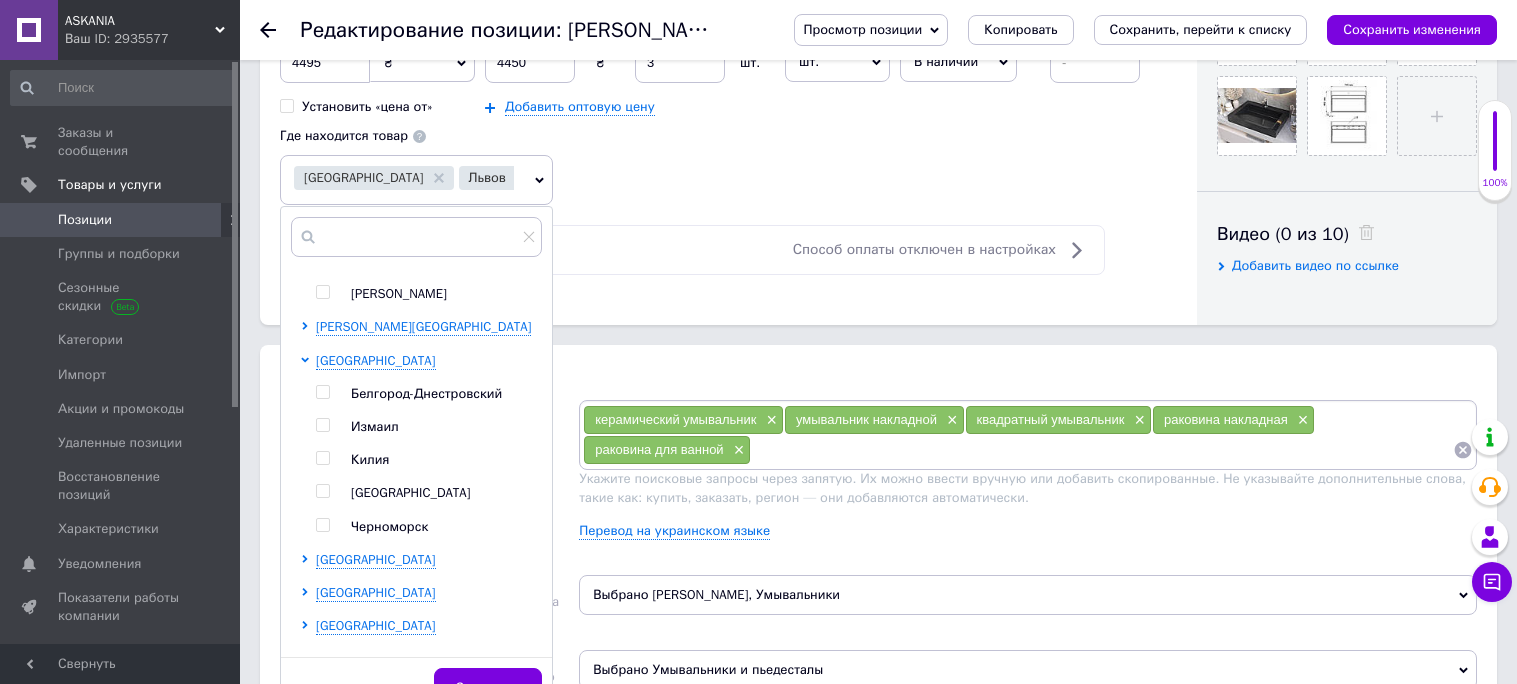 click at bounding box center [322, 491] 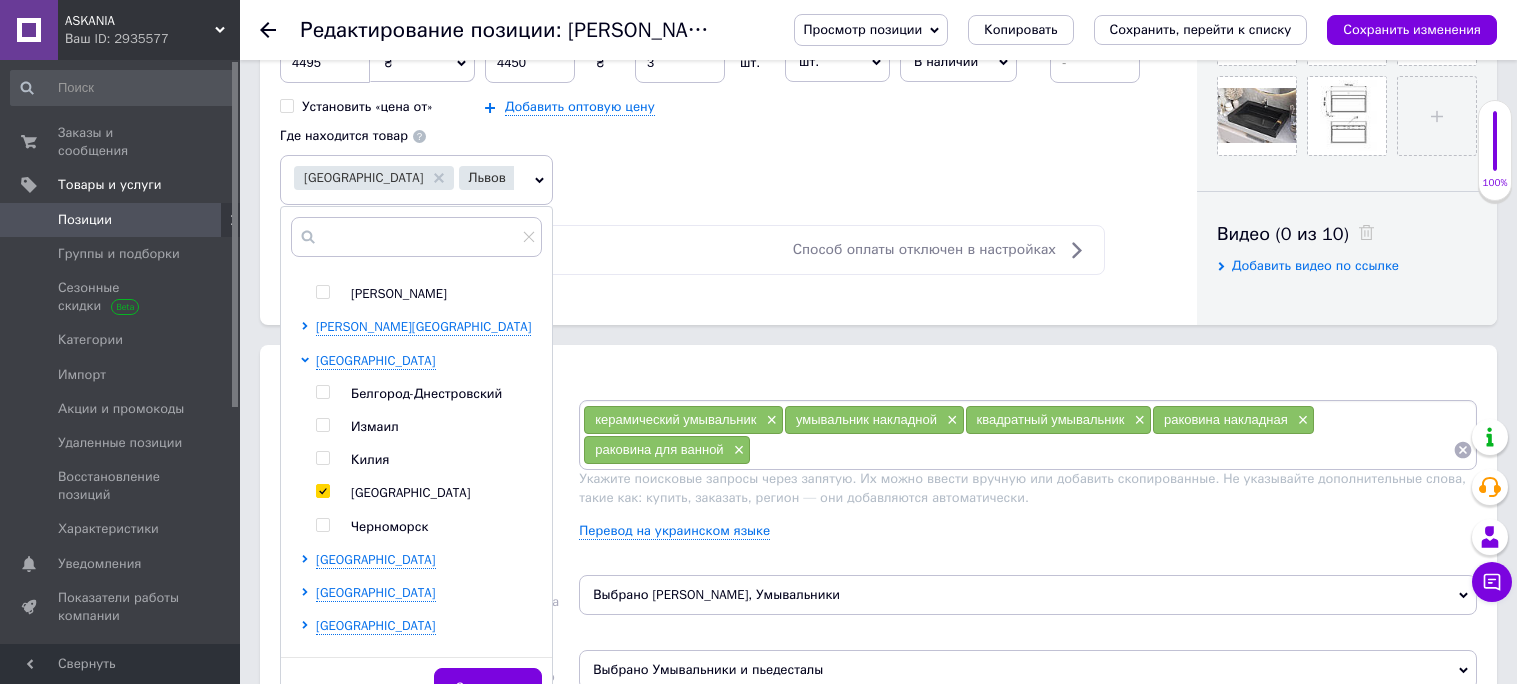 checkbox on "true" 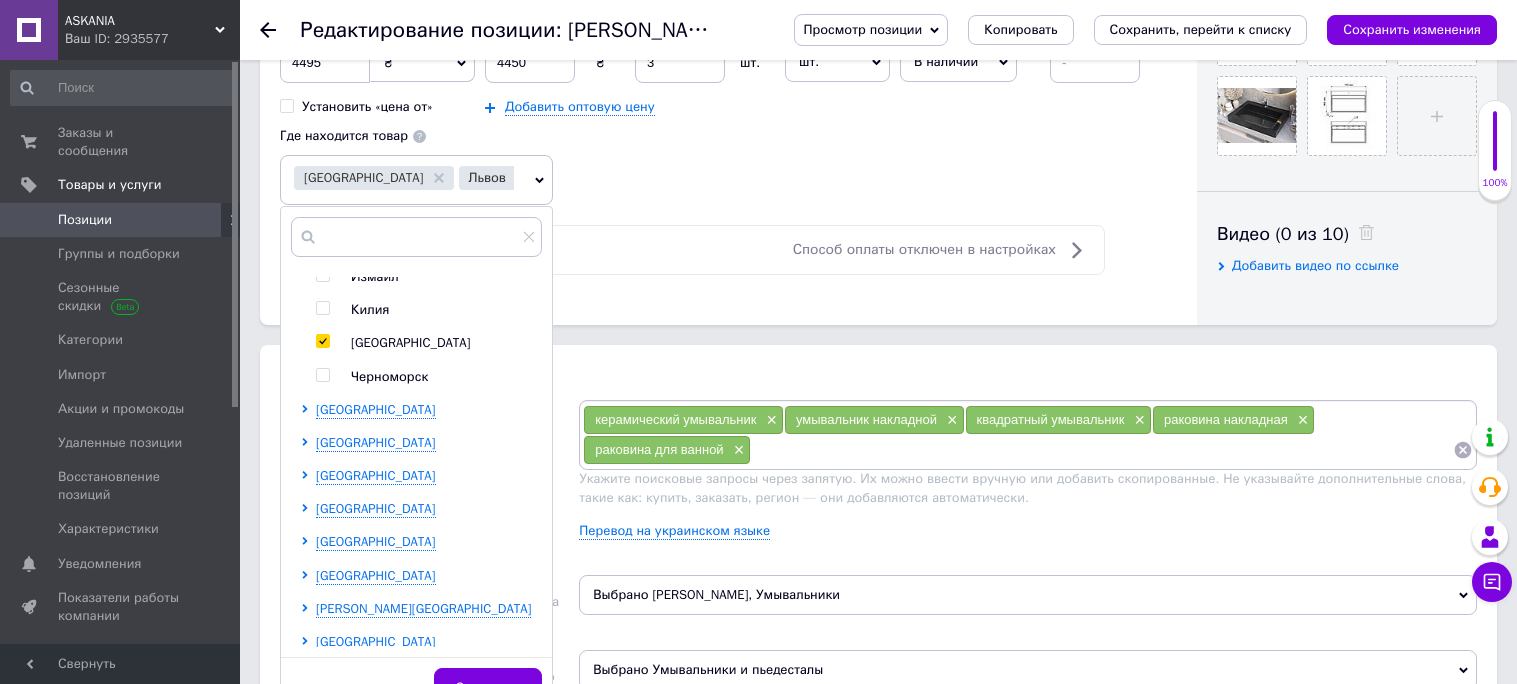 scroll, scrollTop: 956, scrollLeft: 0, axis: vertical 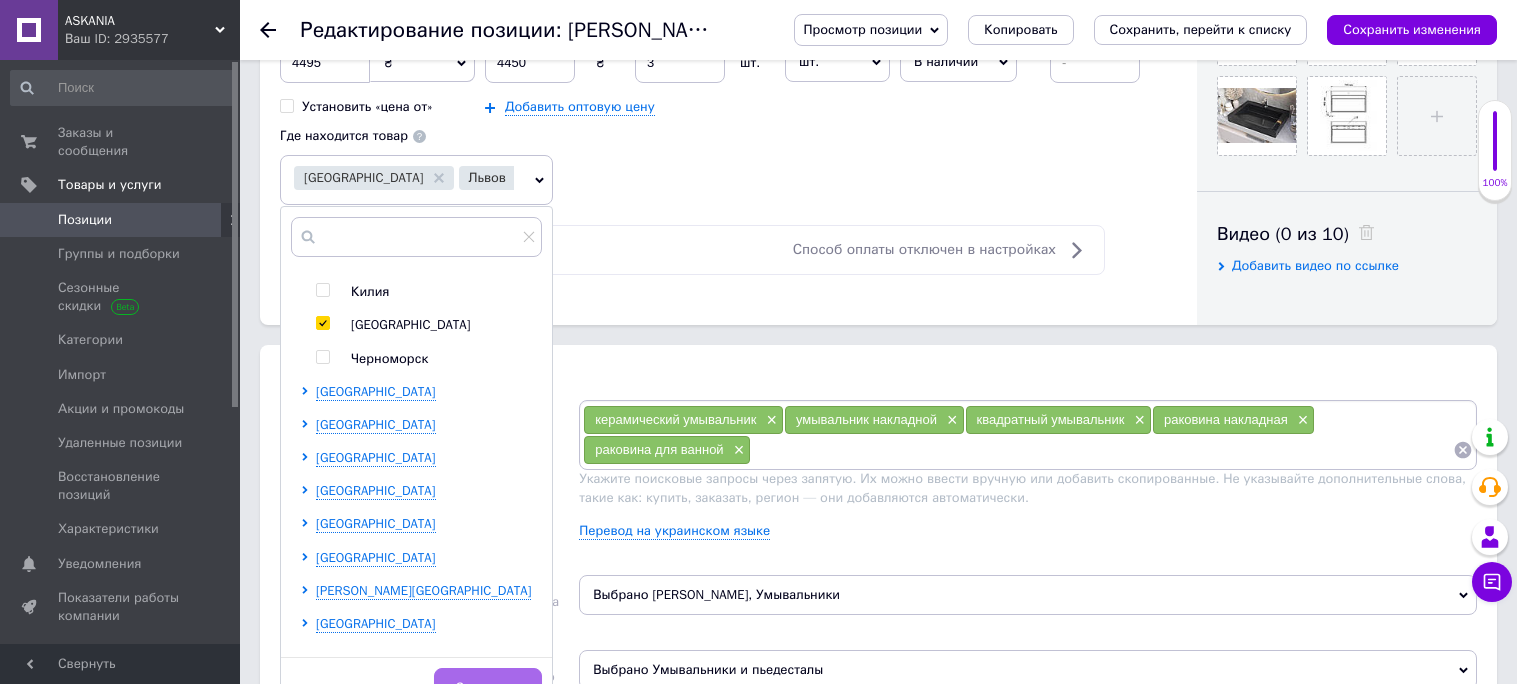 click on "Сохранить" at bounding box center (488, 688) 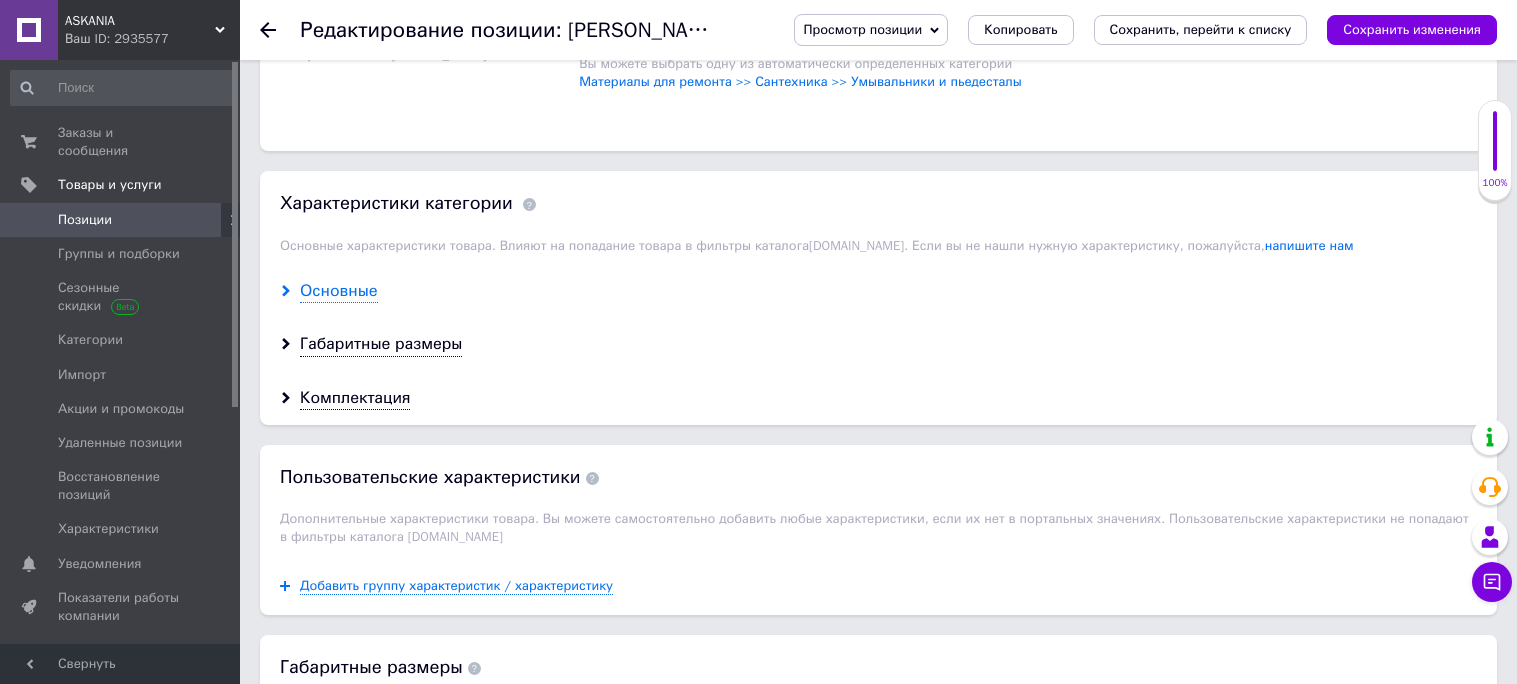 click on "Основные" at bounding box center (339, 291) 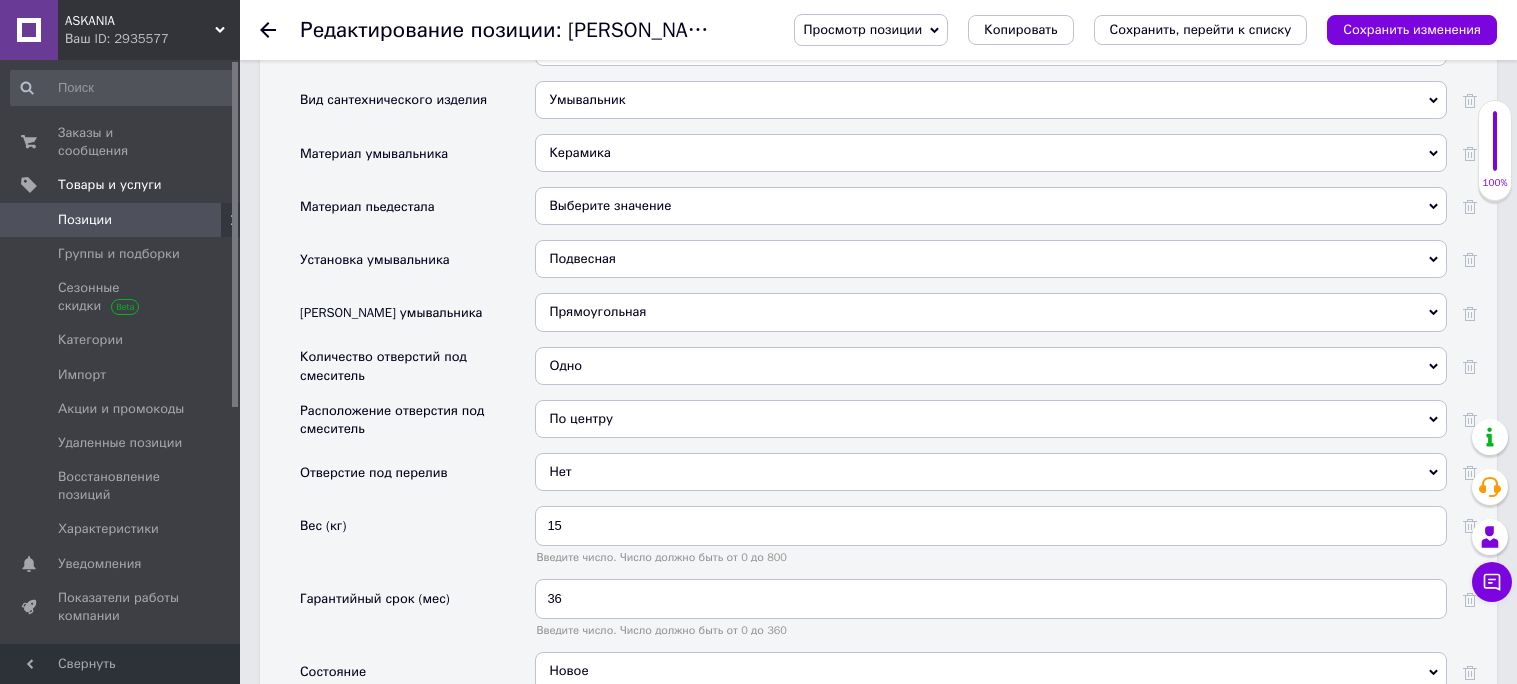 scroll, scrollTop: 1910, scrollLeft: 0, axis: vertical 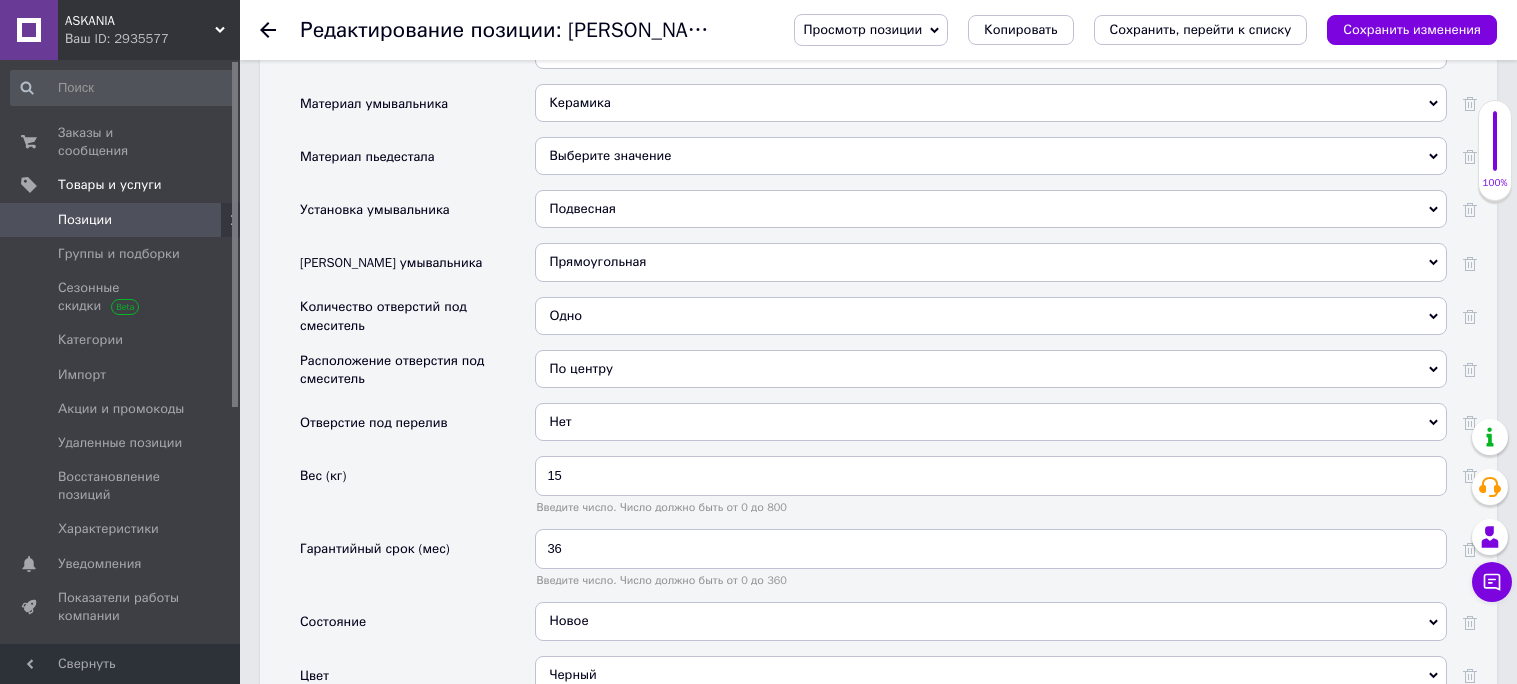 click on "Подвесная" at bounding box center (991, 209) 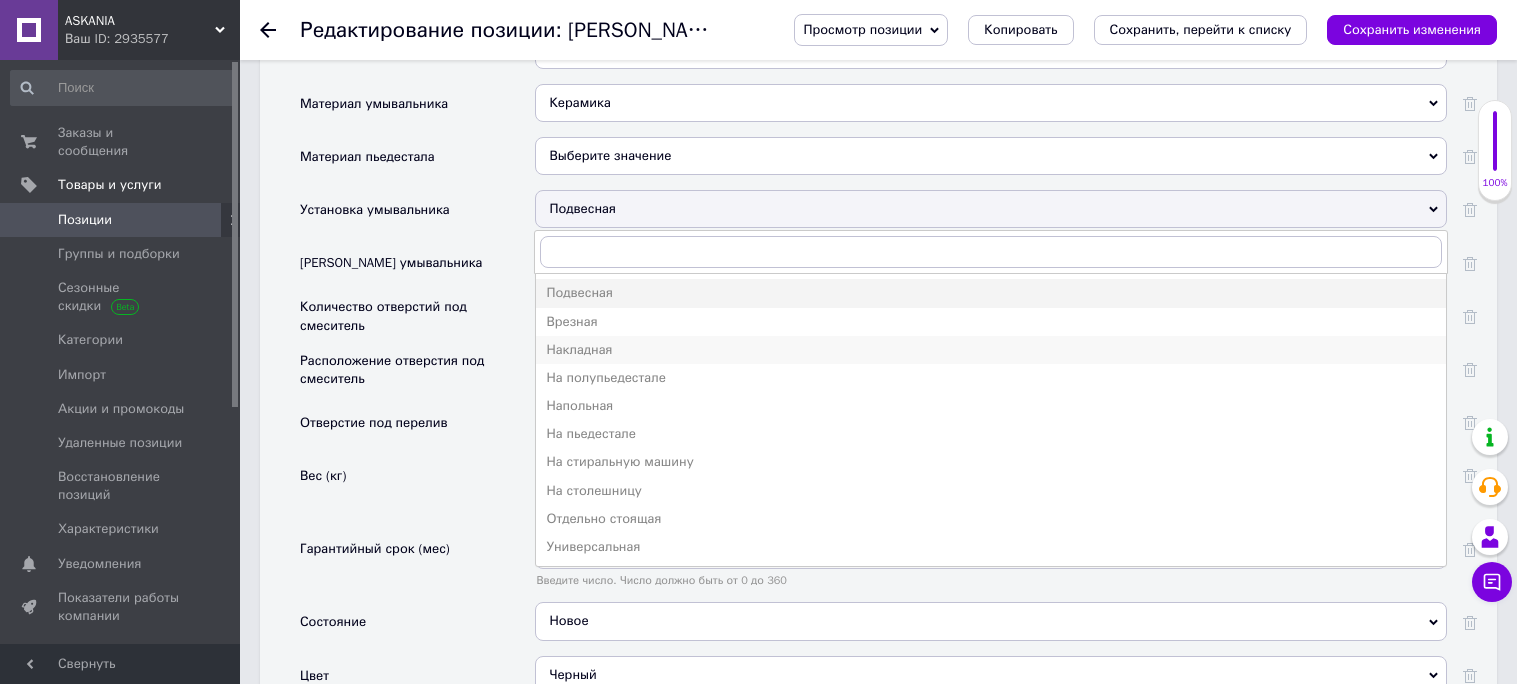 click on "Накладная" at bounding box center [991, 350] 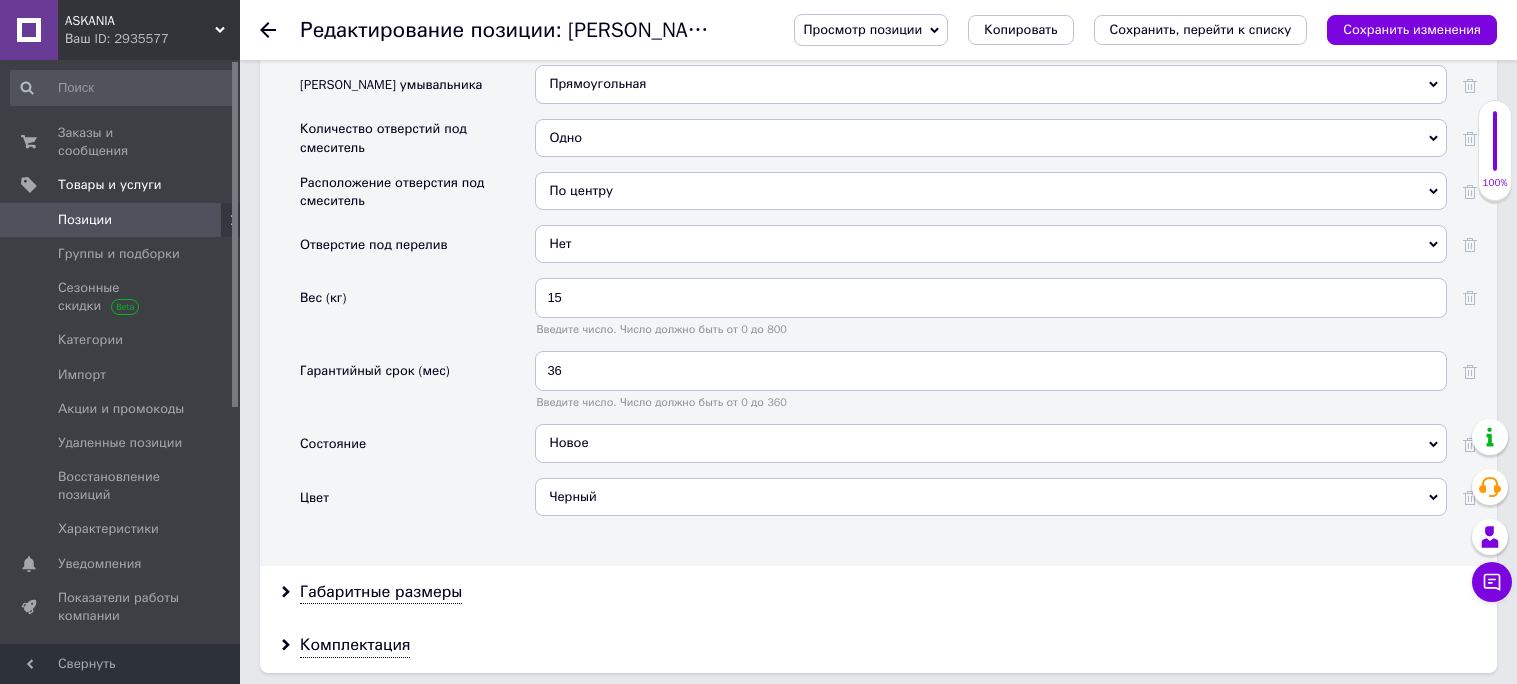 scroll, scrollTop: 2098, scrollLeft: 0, axis: vertical 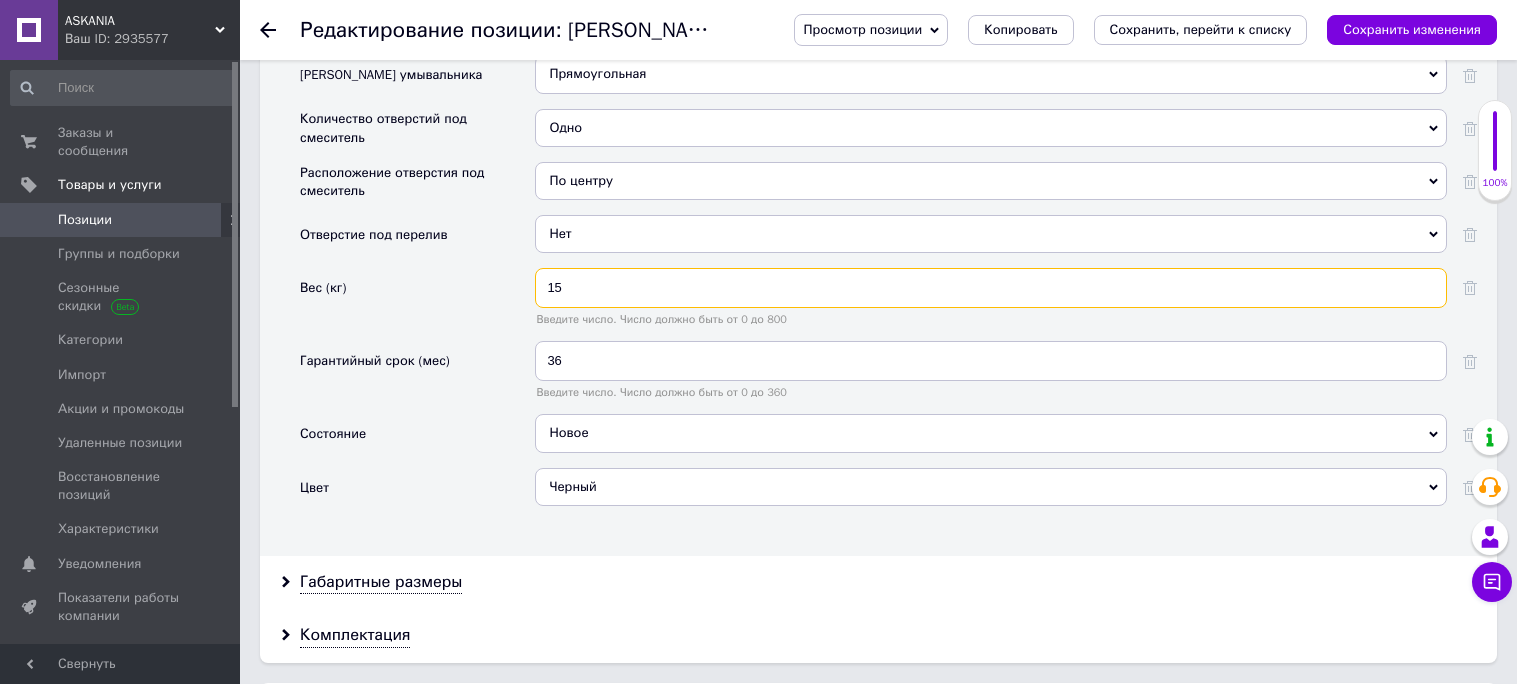 click on "15" at bounding box center (991, 288) 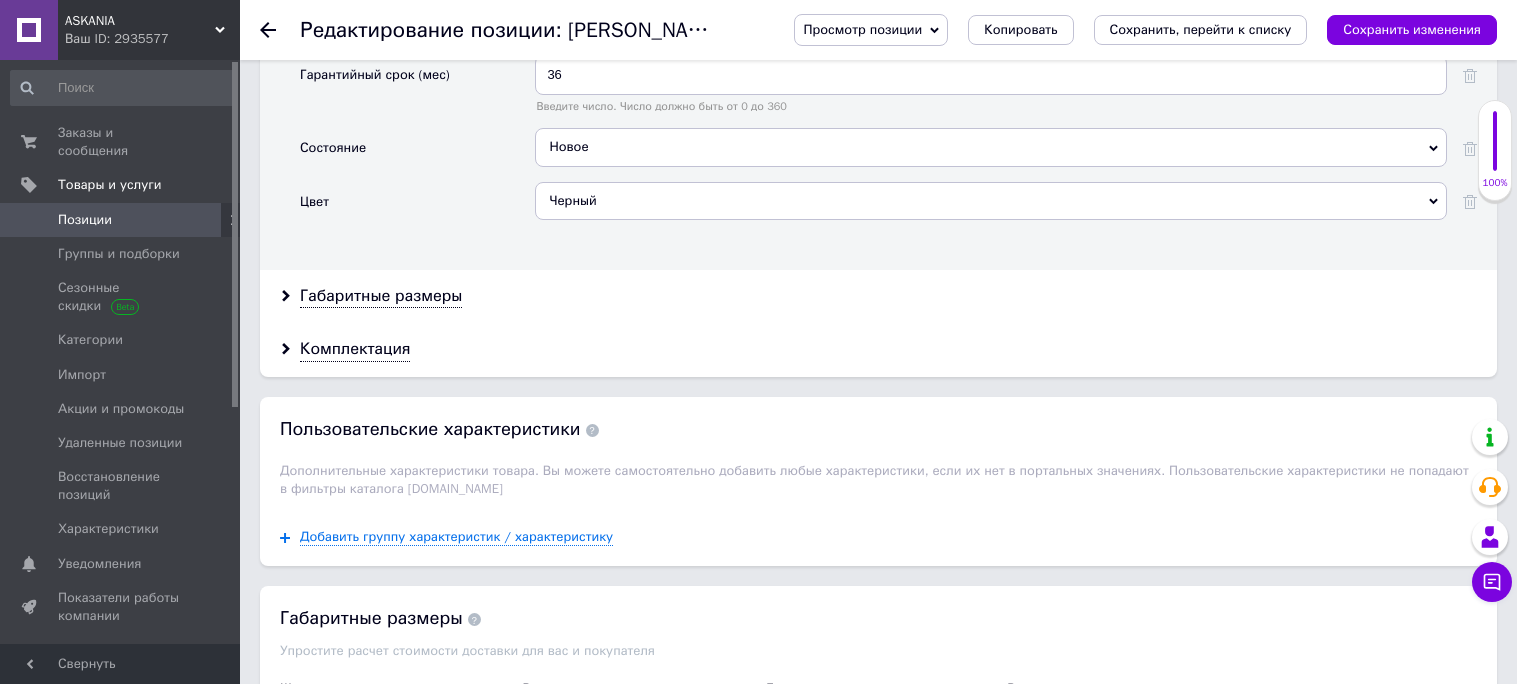 scroll, scrollTop: 2443, scrollLeft: 0, axis: vertical 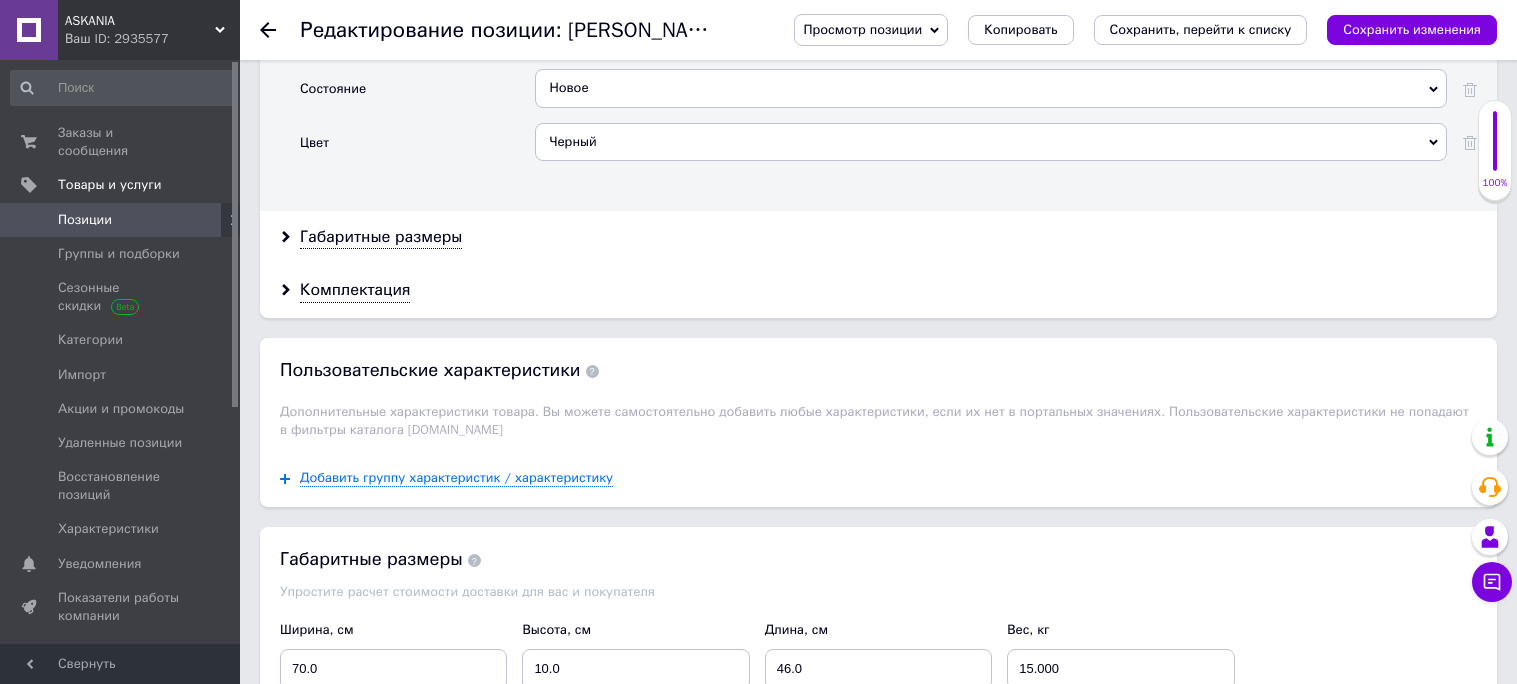 type on "16.4" 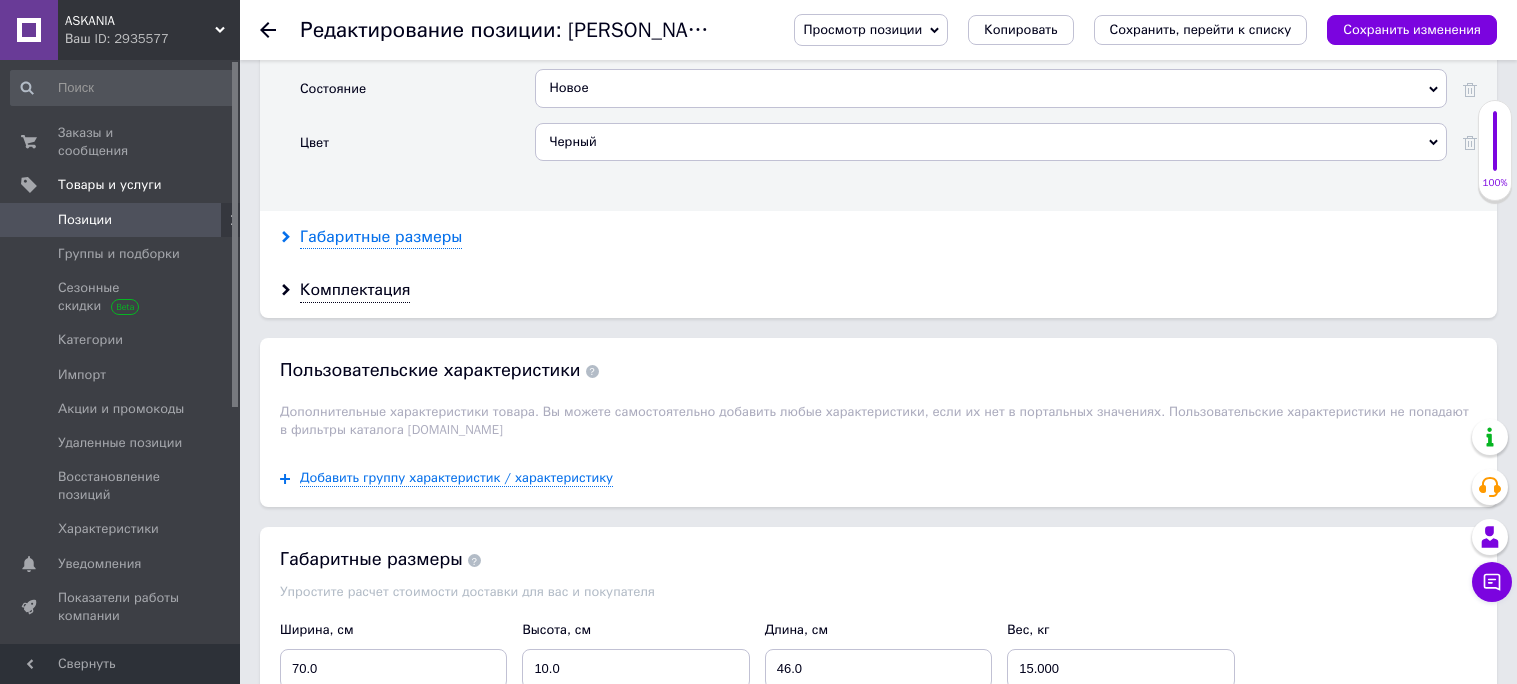 click on "Габаритные размеры" at bounding box center [381, 237] 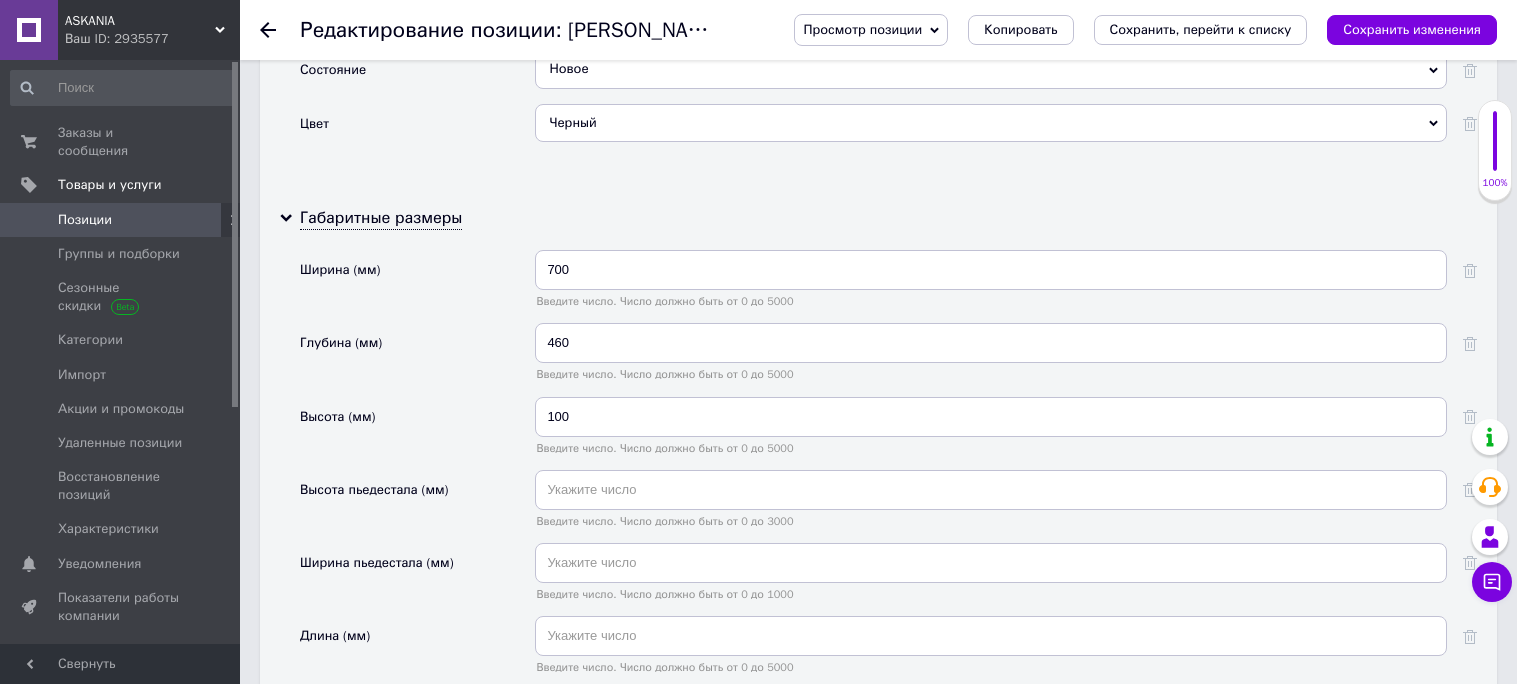 scroll, scrollTop: 2566, scrollLeft: 0, axis: vertical 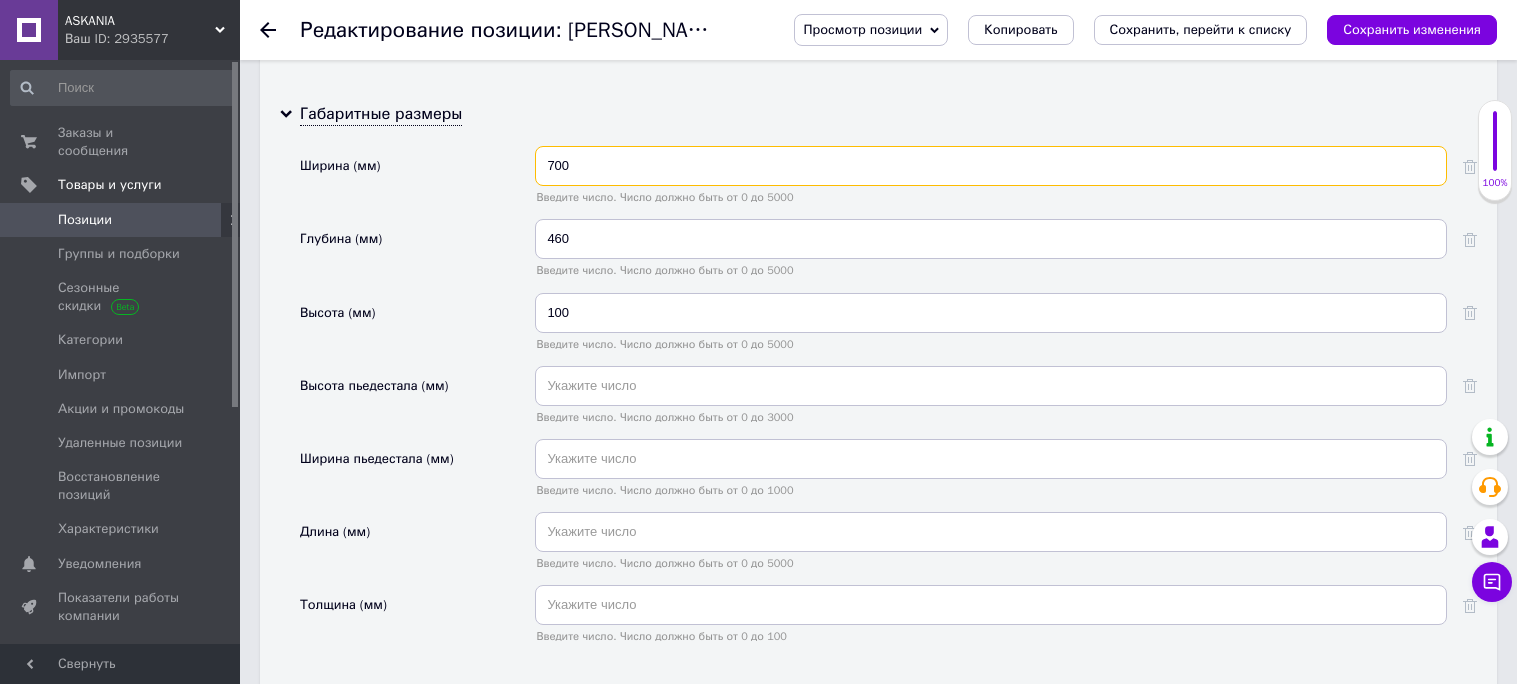 drag, startPoint x: 555, startPoint y: 351, endPoint x: 529, endPoint y: 349, distance: 26.076809 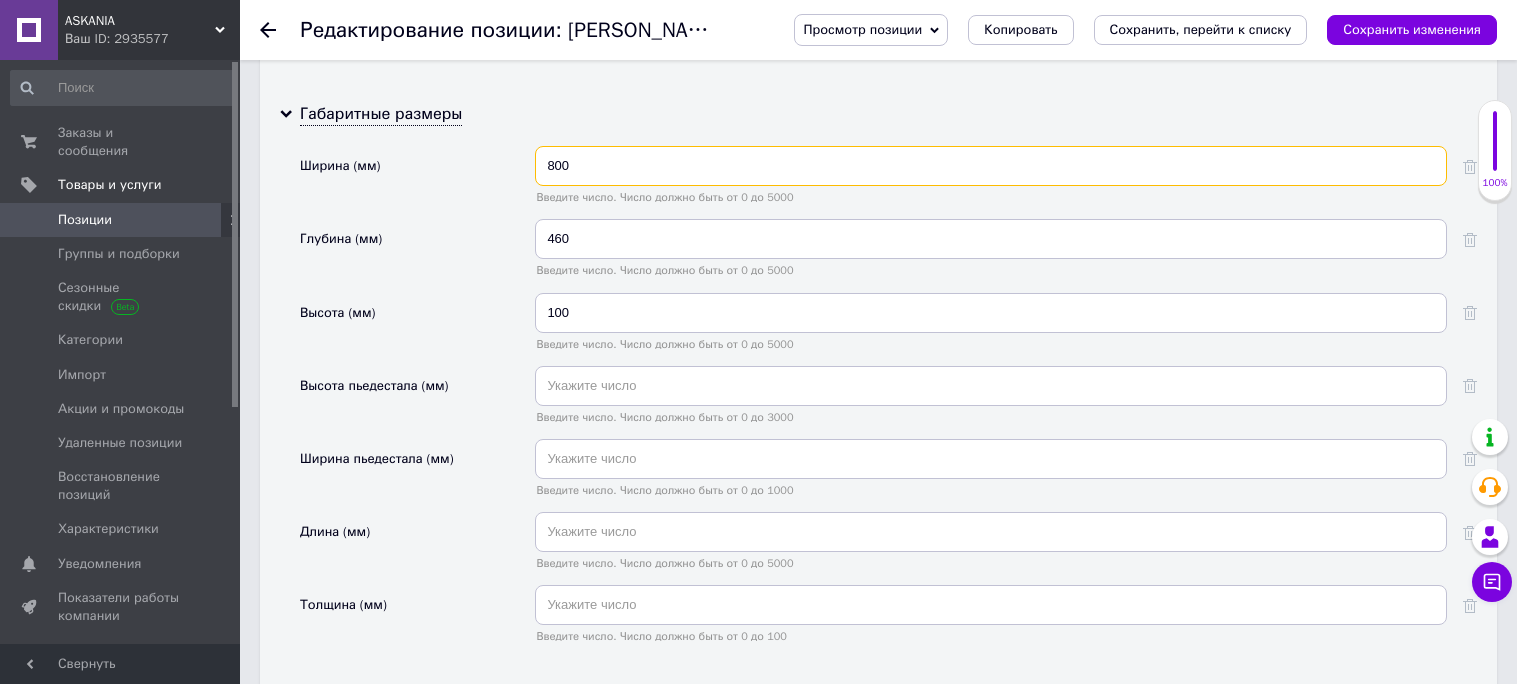 type on "800" 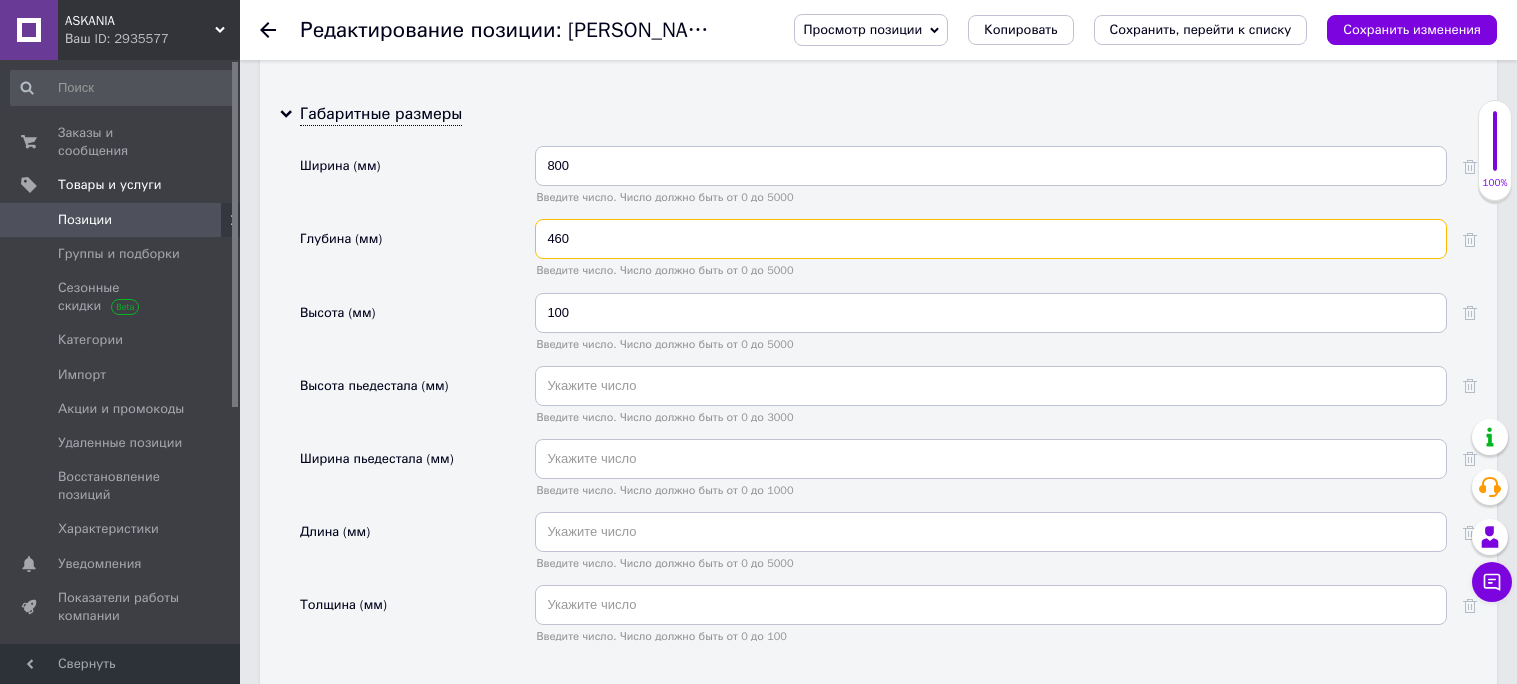 click on "460" at bounding box center [991, 239] 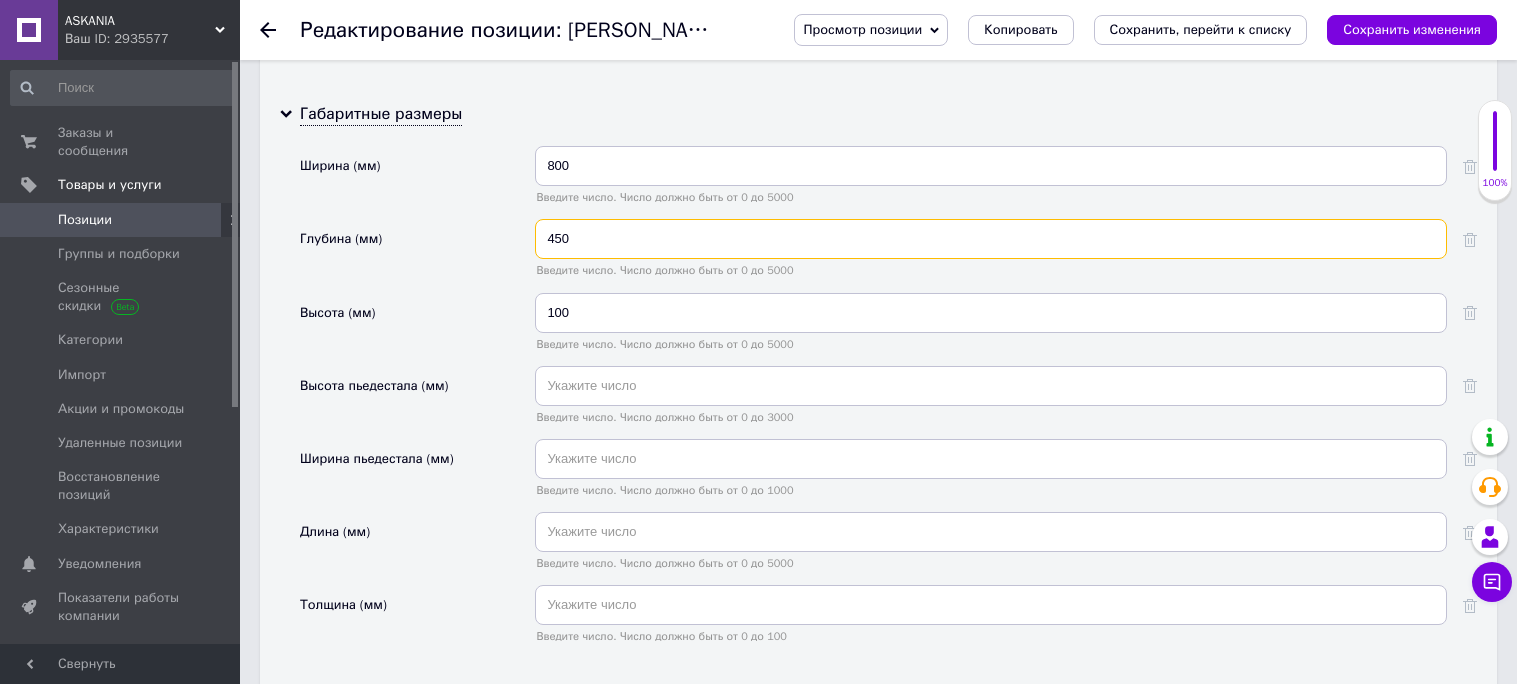 type on "450" 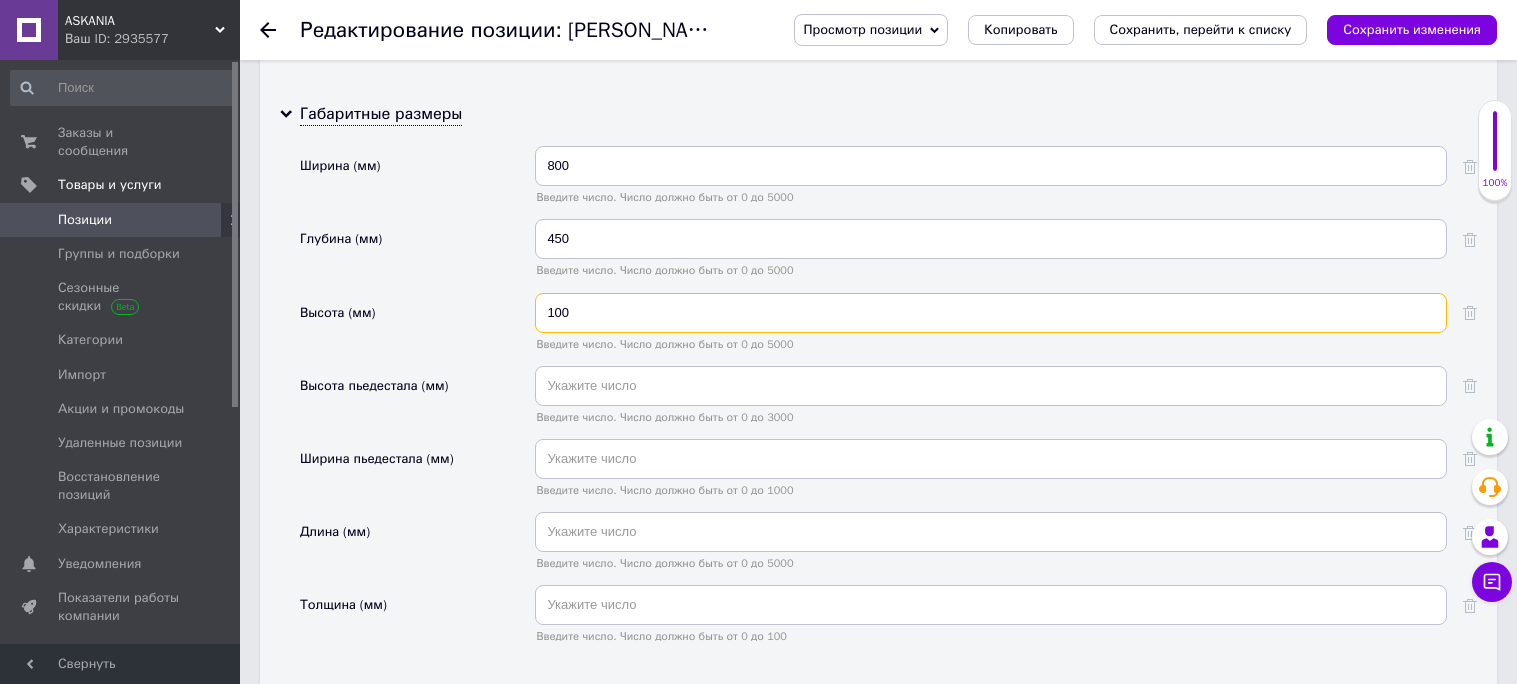drag, startPoint x: 592, startPoint y: 491, endPoint x: 530, endPoint y: 487, distance: 62.1289 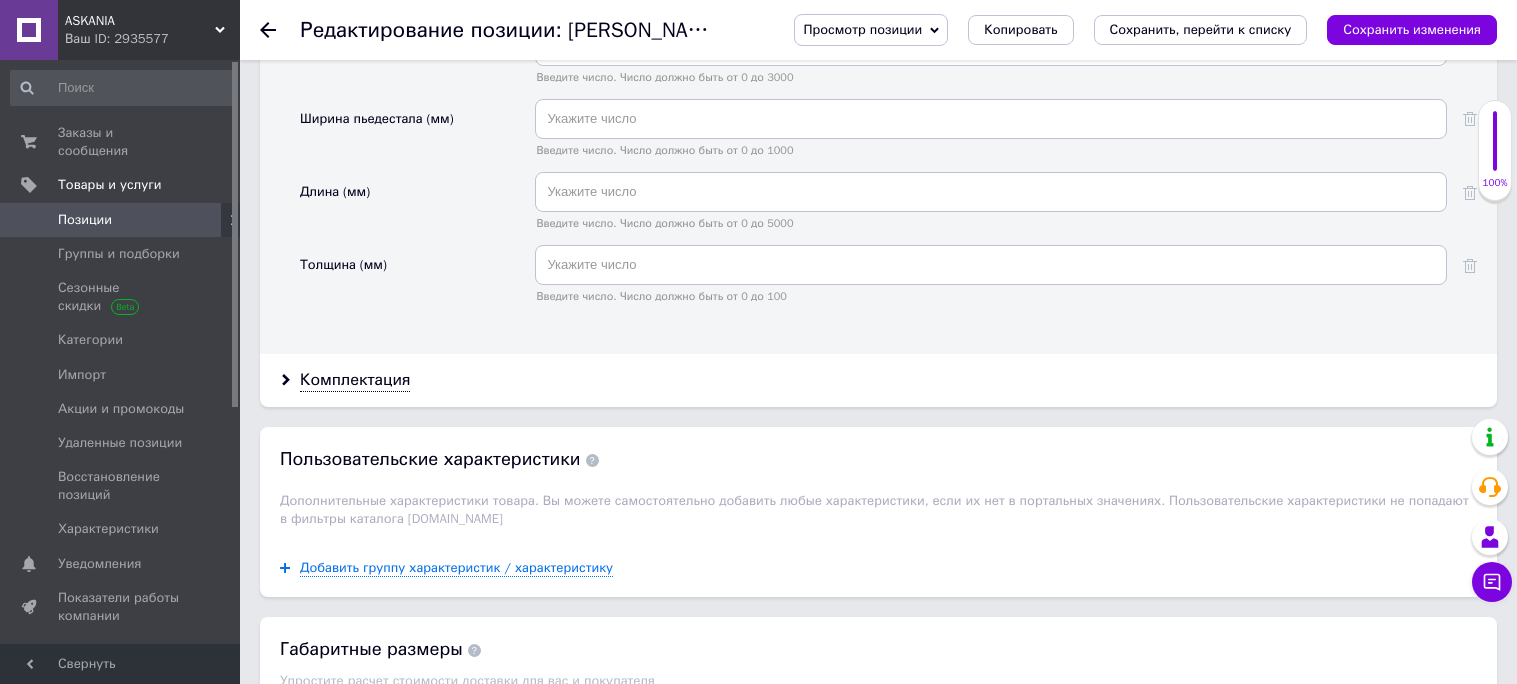 scroll, scrollTop: 3220, scrollLeft: 0, axis: vertical 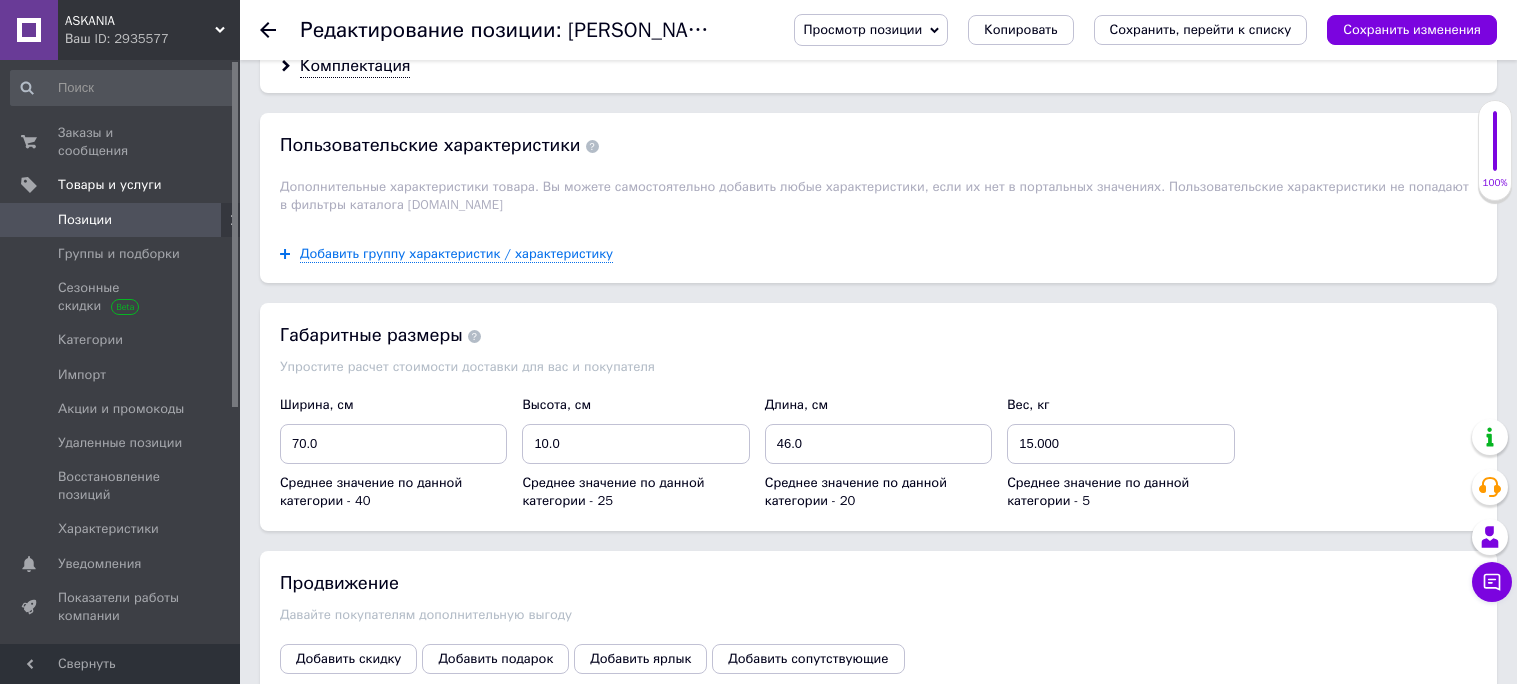 type on "126" 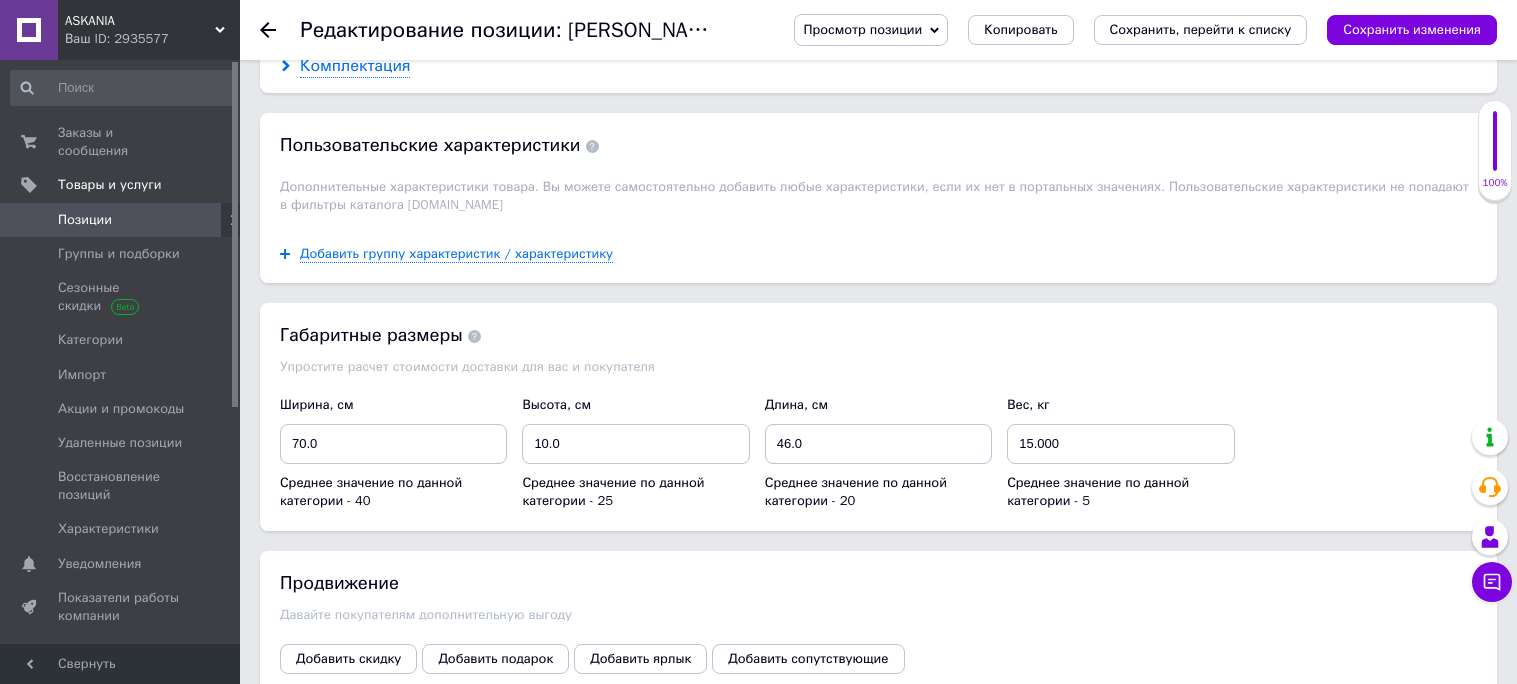 click on "Комплектация" at bounding box center (355, 66) 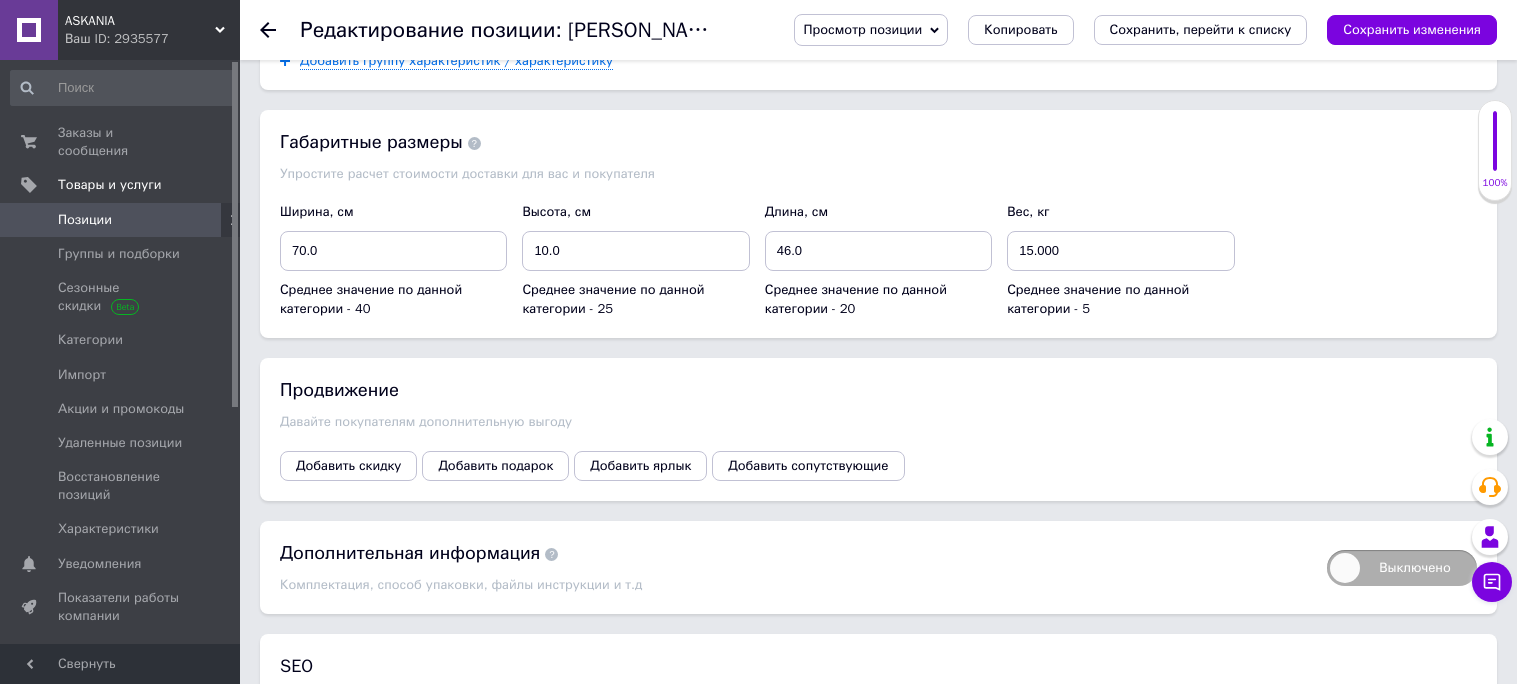 scroll, scrollTop: 3786, scrollLeft: 0, axis: vertical 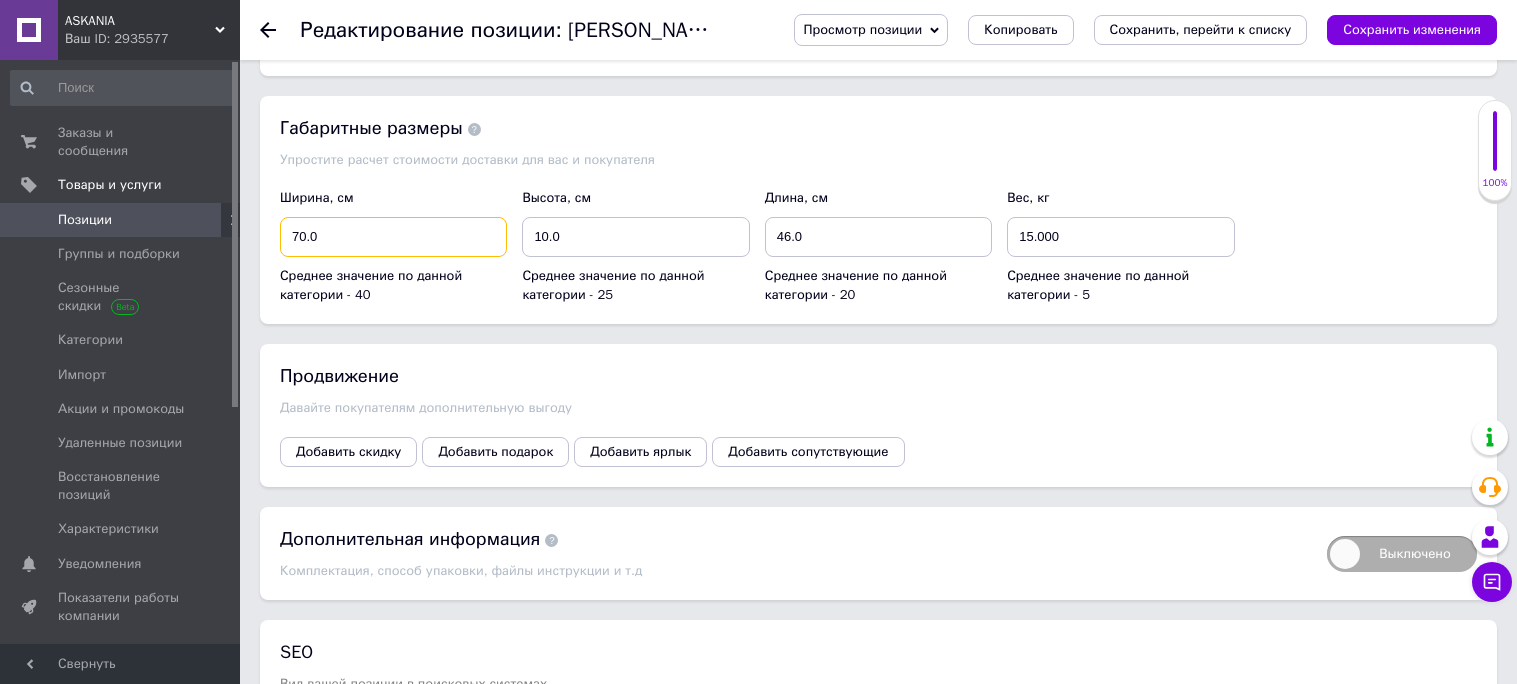 drag, startPoint x: 299, startPoint y: 419, endPoint x: 276, endPoint y: 421, distance: 23.086792 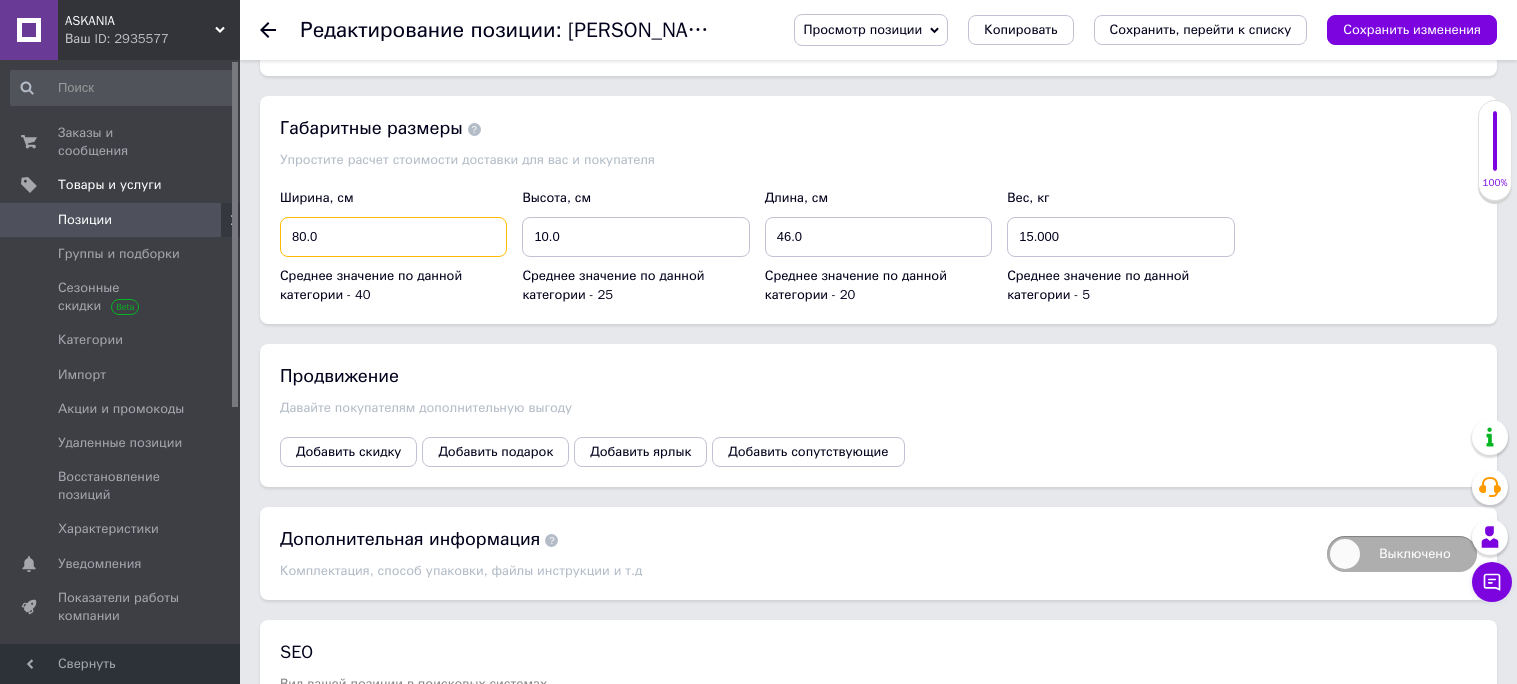 type on "80.0" 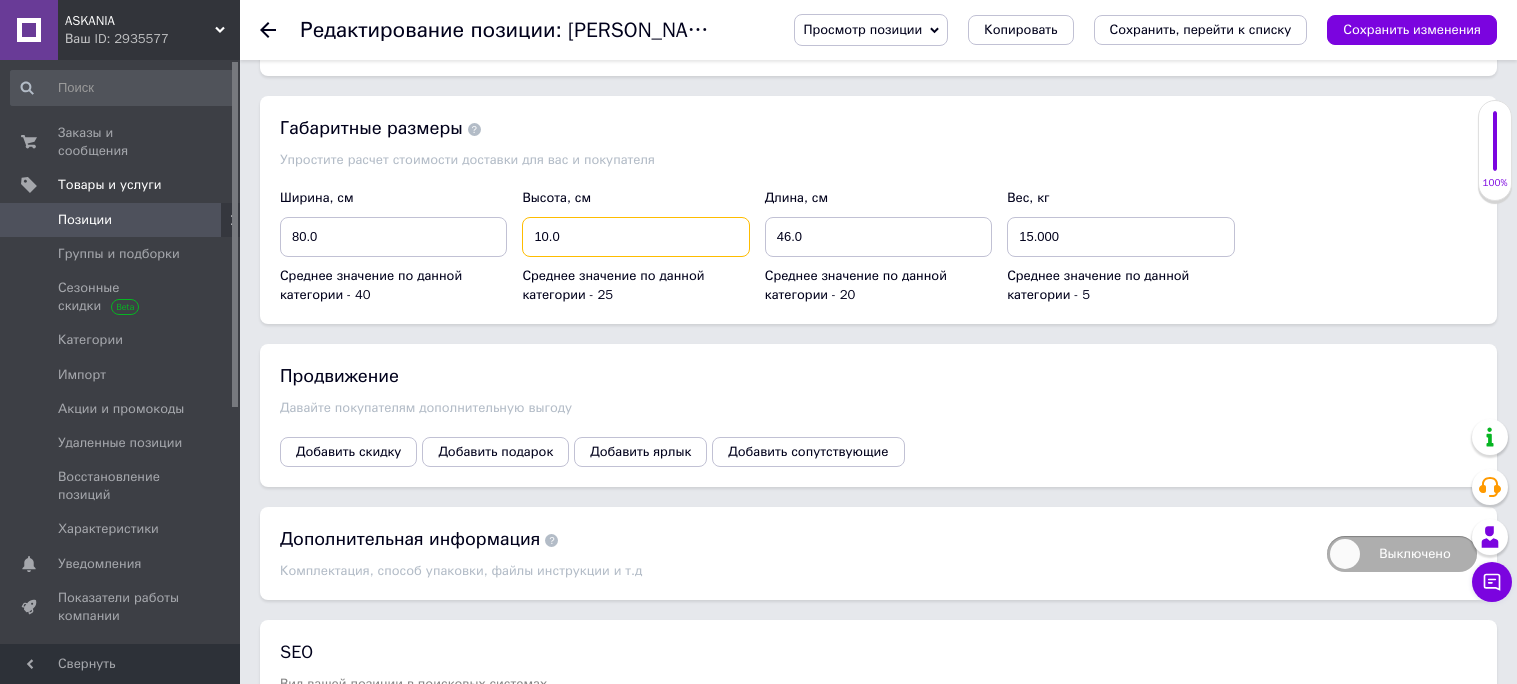 drag, startPoint x: 545, startPoint y: 418, endPoint x: 558, endPoint y: 460, distance: 43.965897 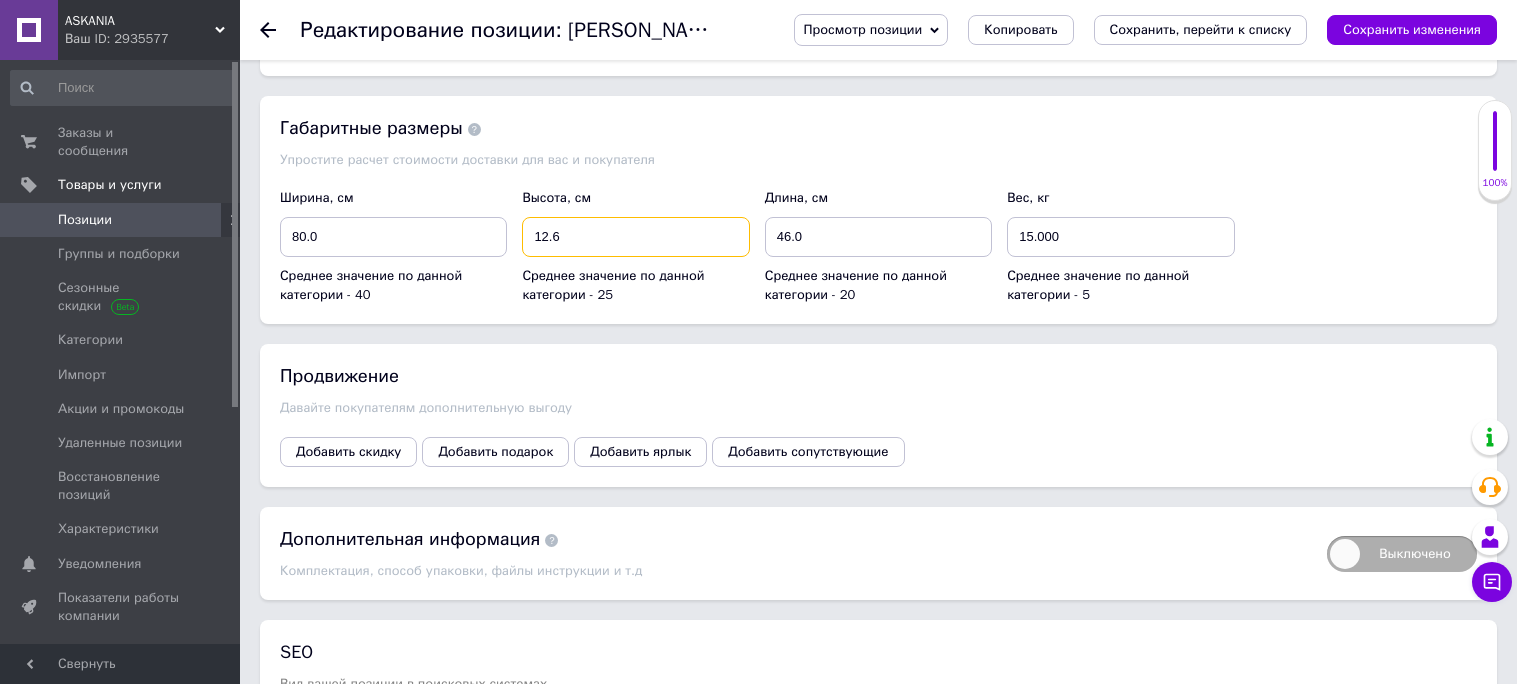 type on "12.6" 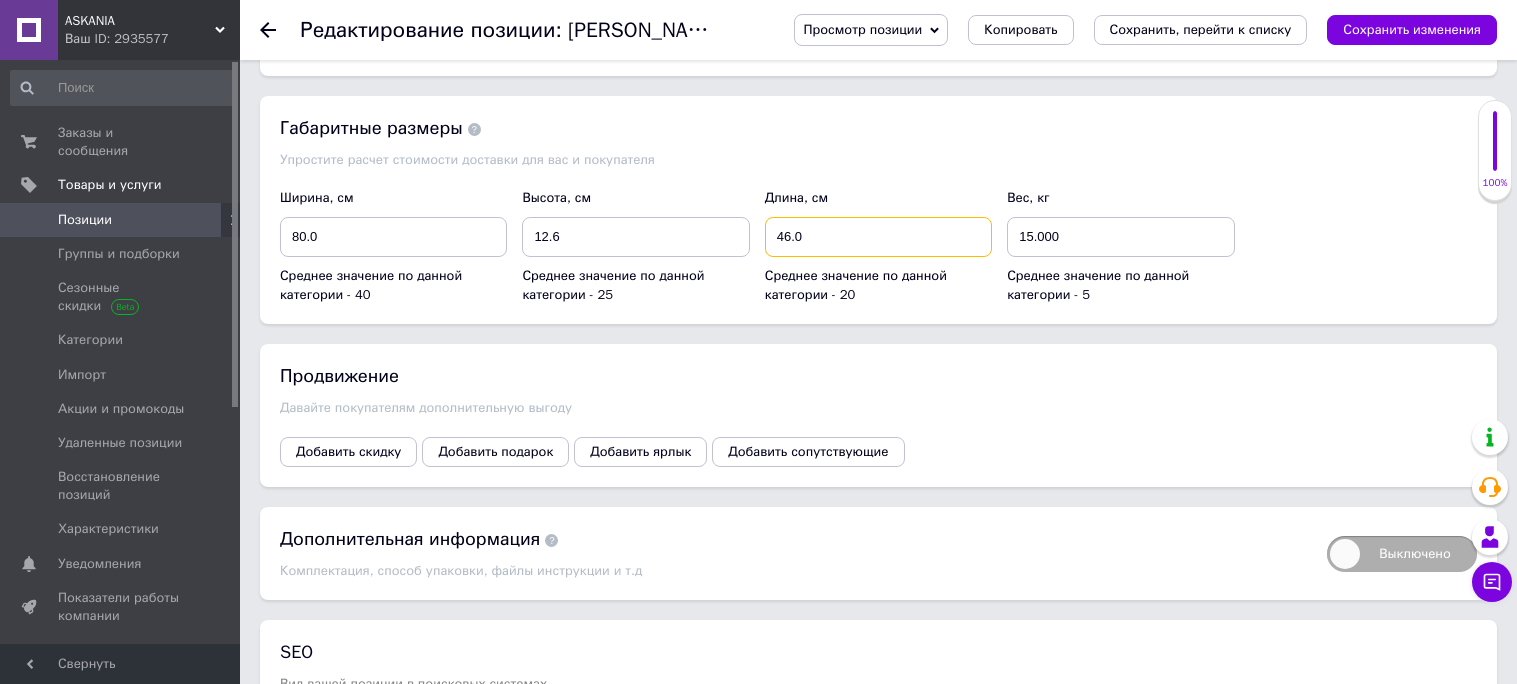 click on "46.0" at bounding box center (878, 237) 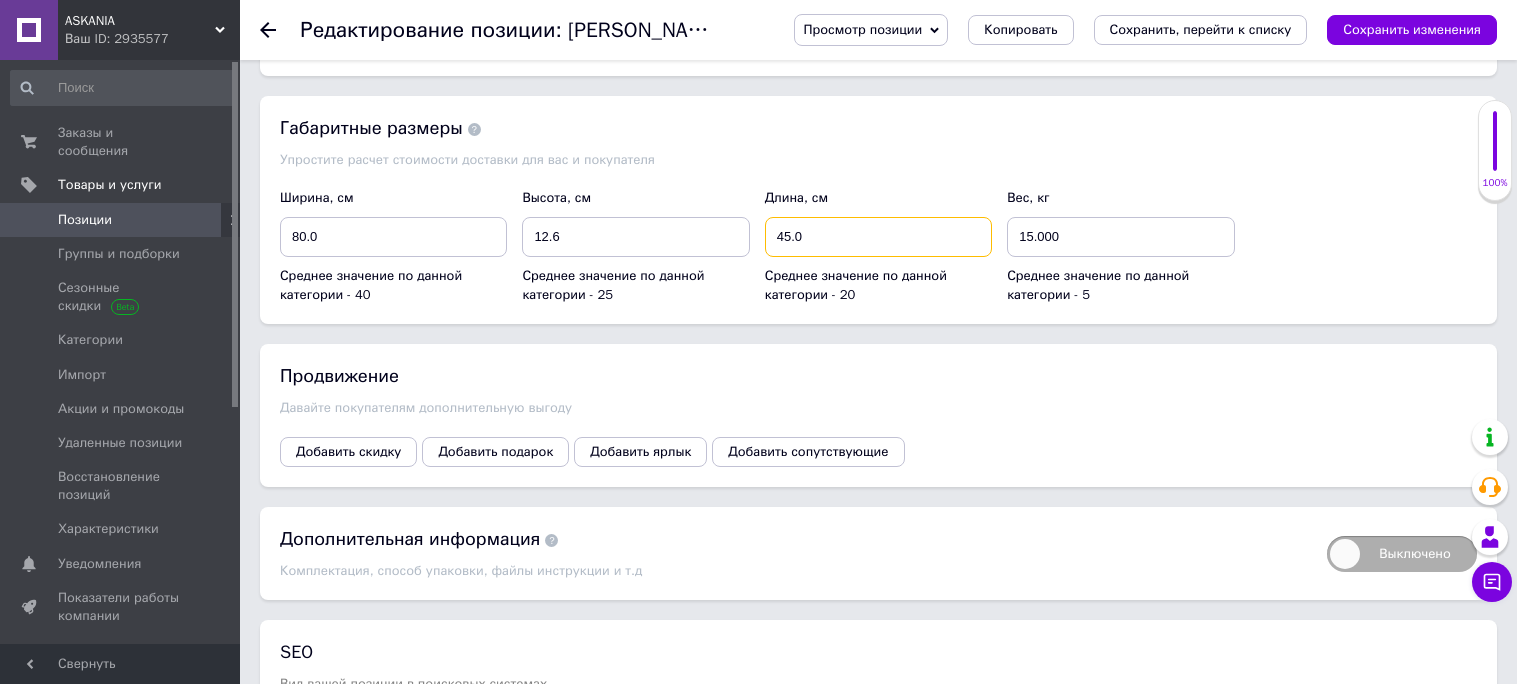type on "45.0" 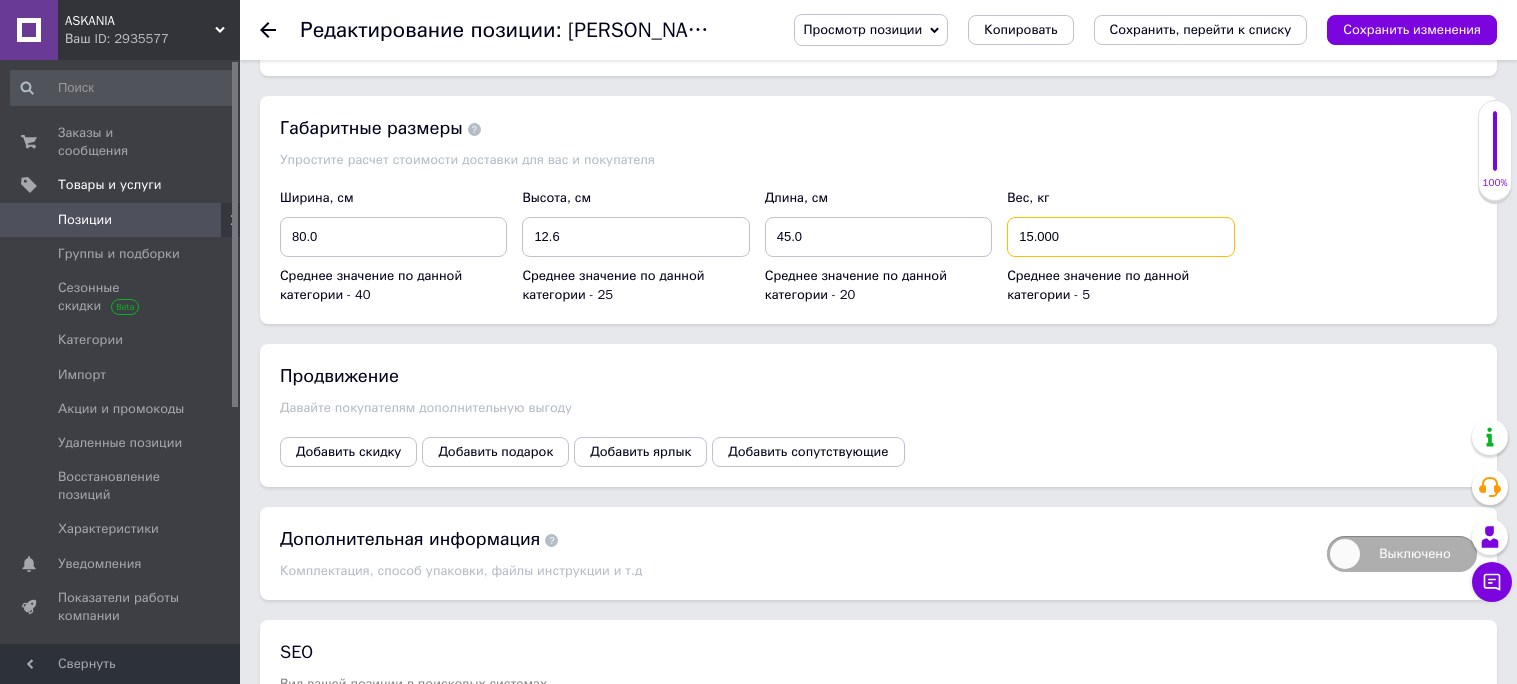 click on "15.000" at bounding box center (1120, 237) 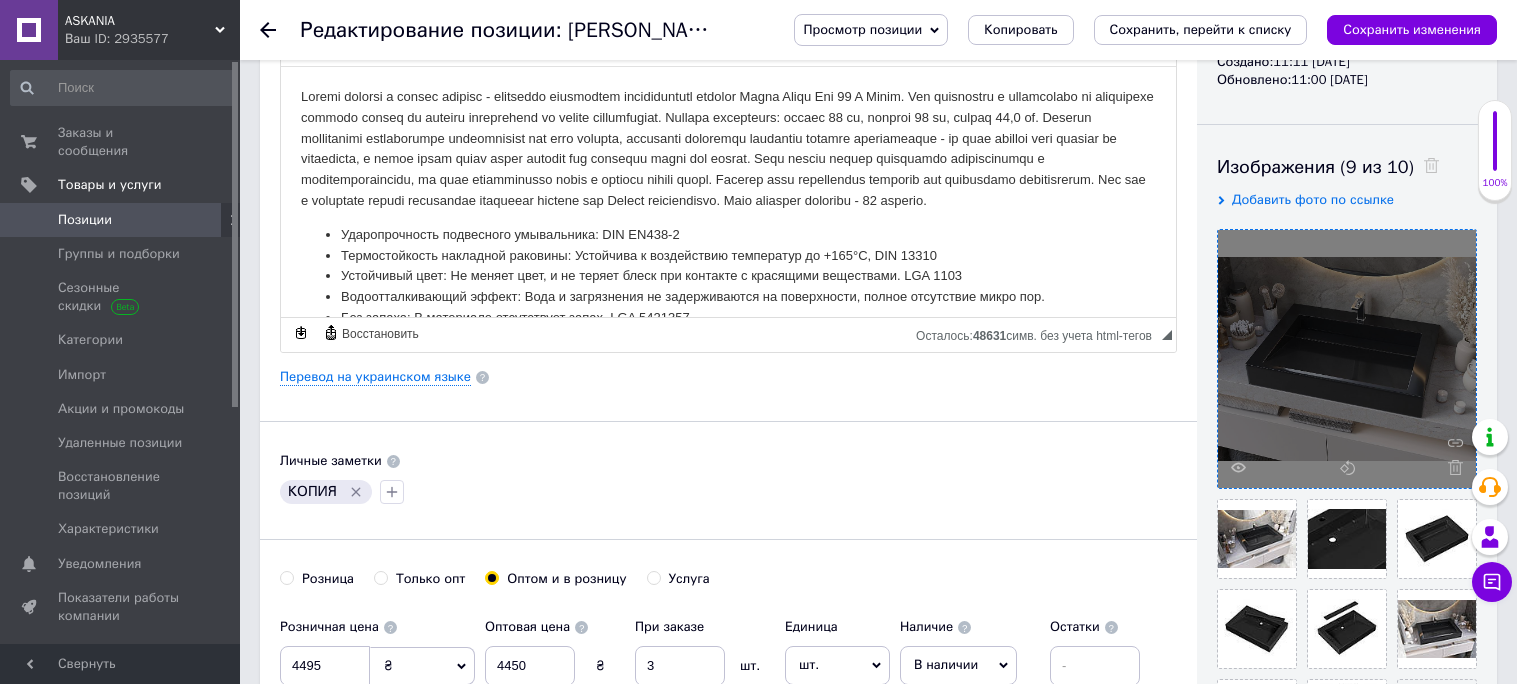 scroll, scrollTop: 269, scrollLeft: 0, axis: vertical 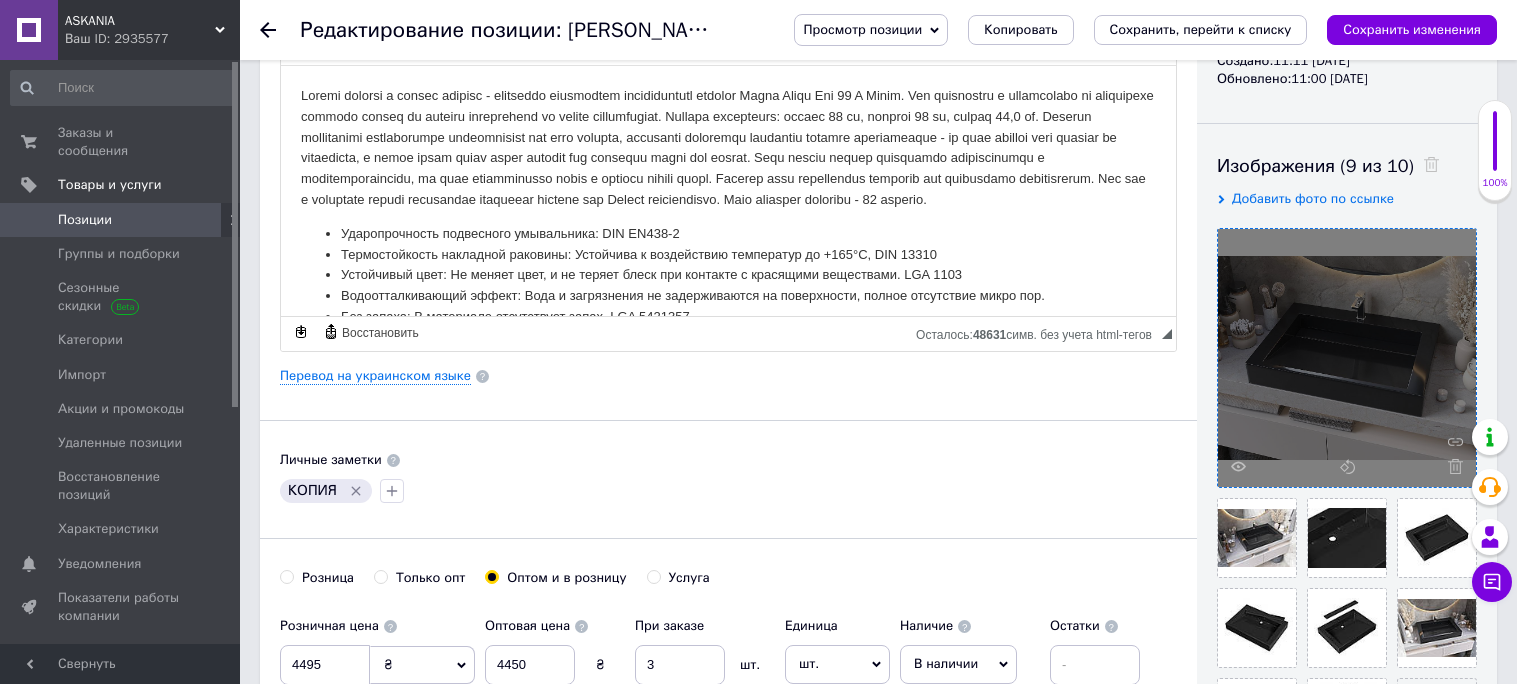 type on "16.400" 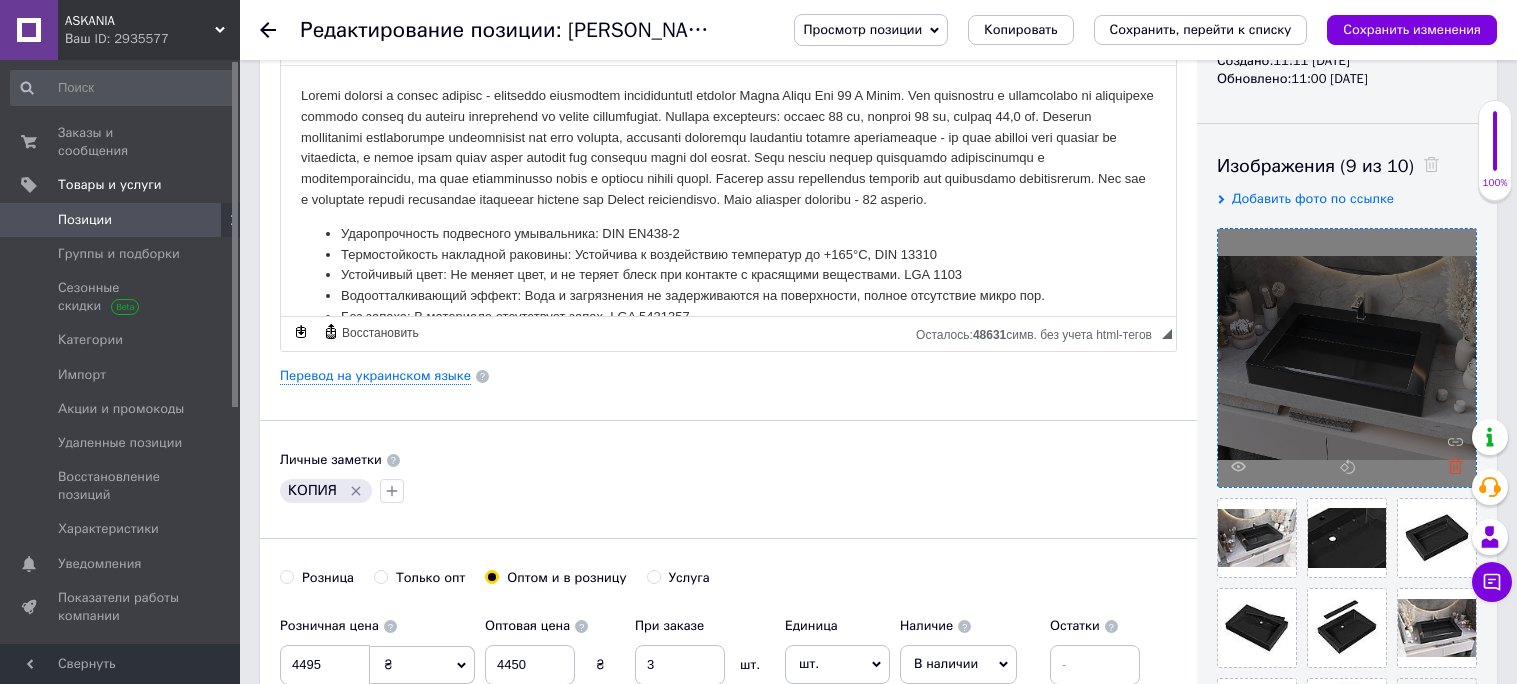 click 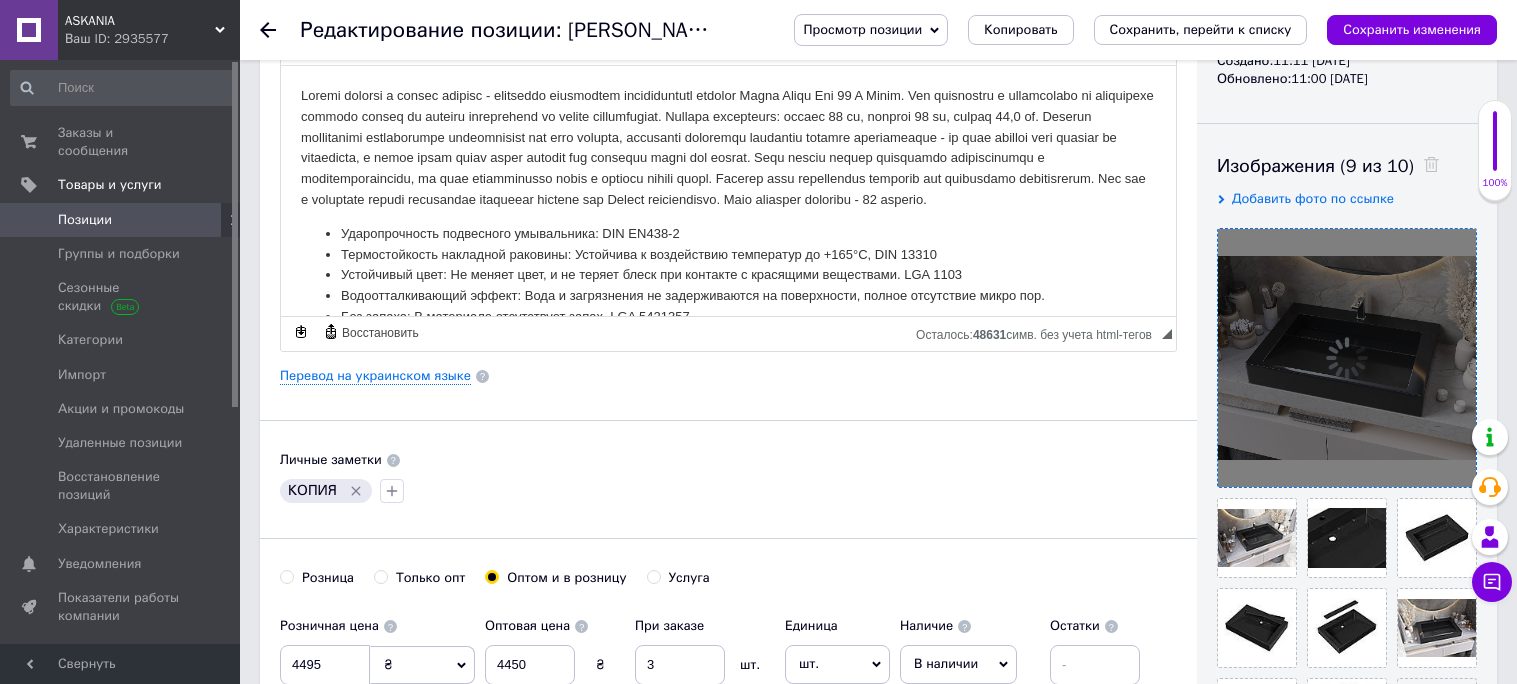 click at bounding box center (1347, 358) 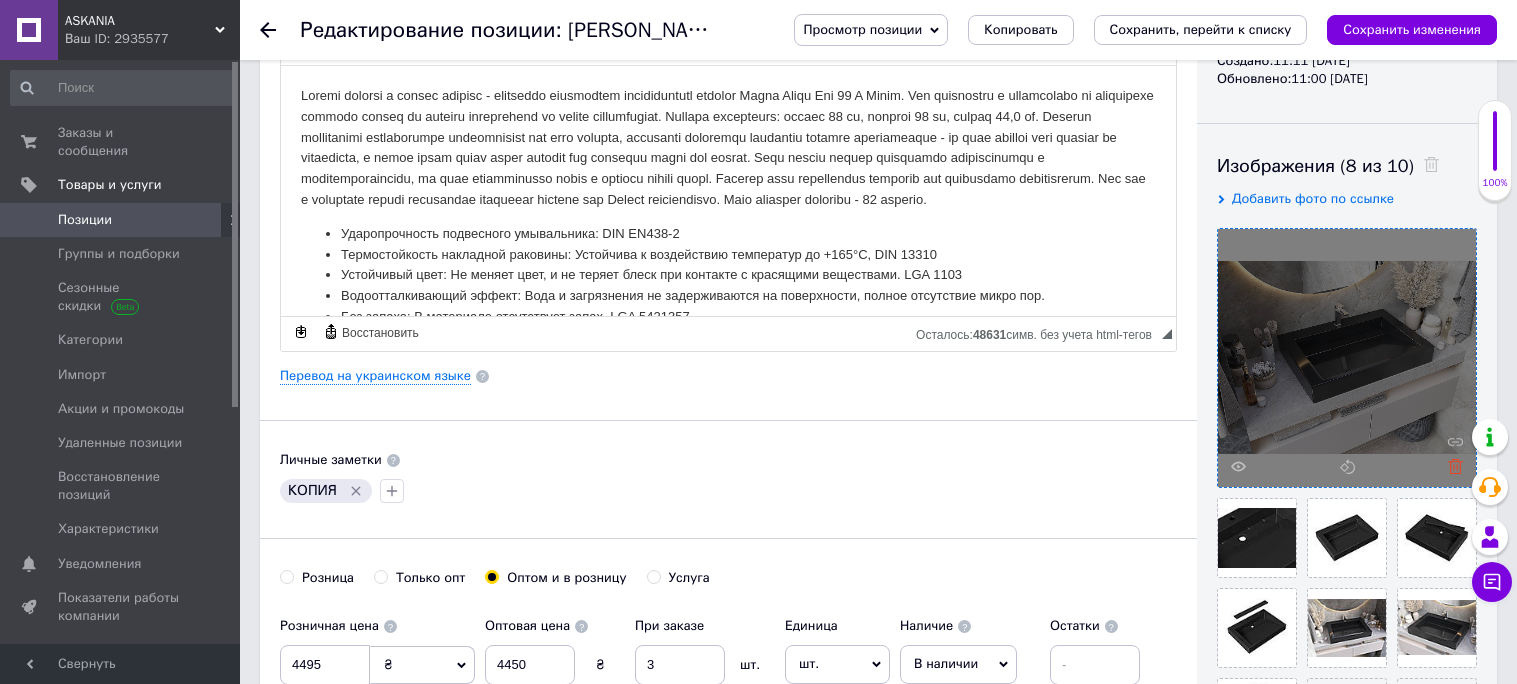 click 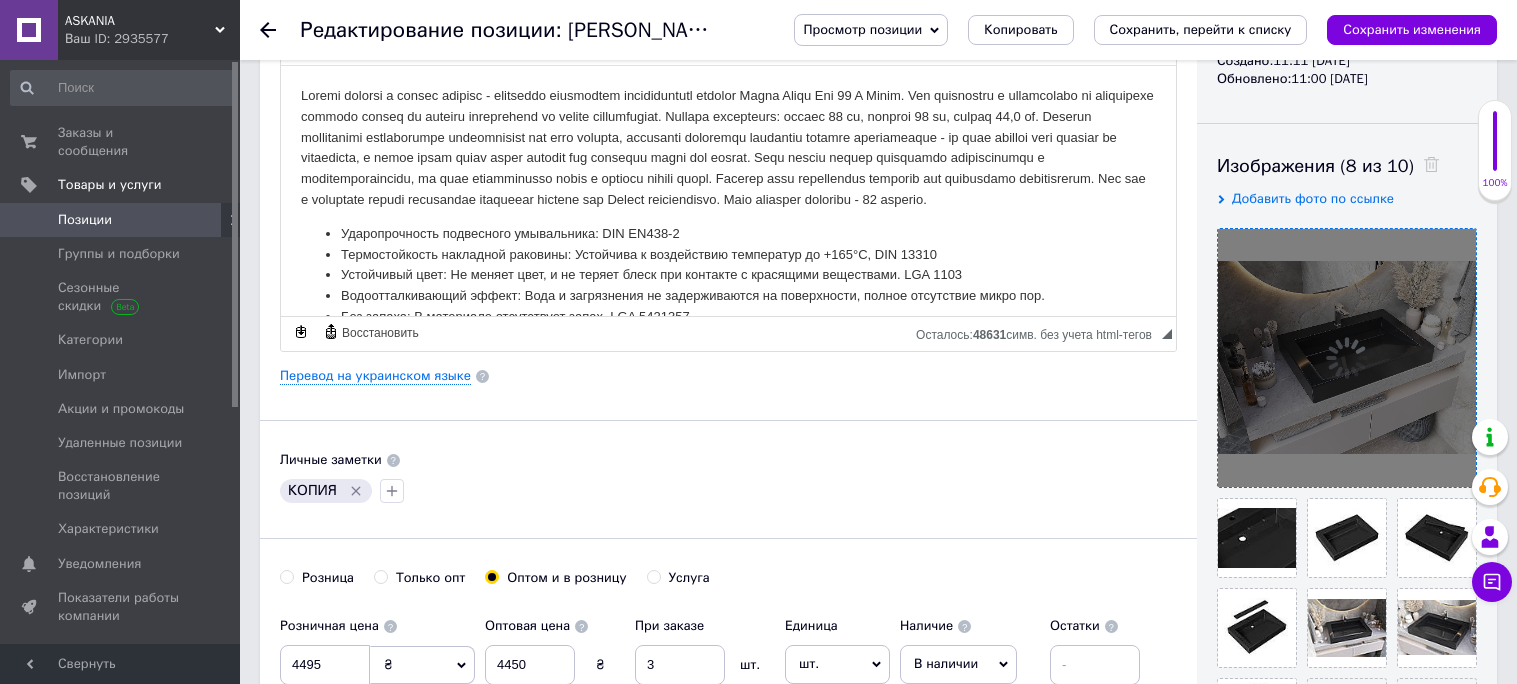 click at bounding box center [1347, 358] 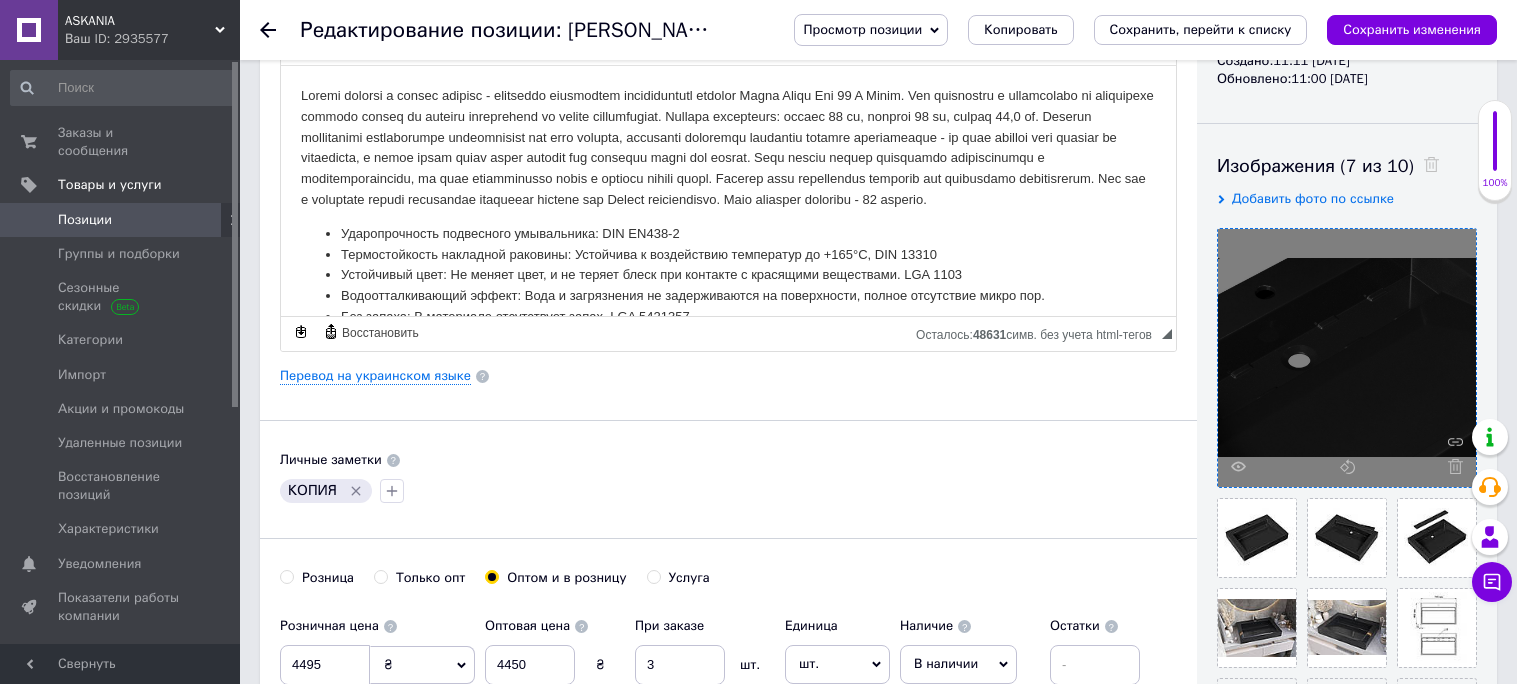 click 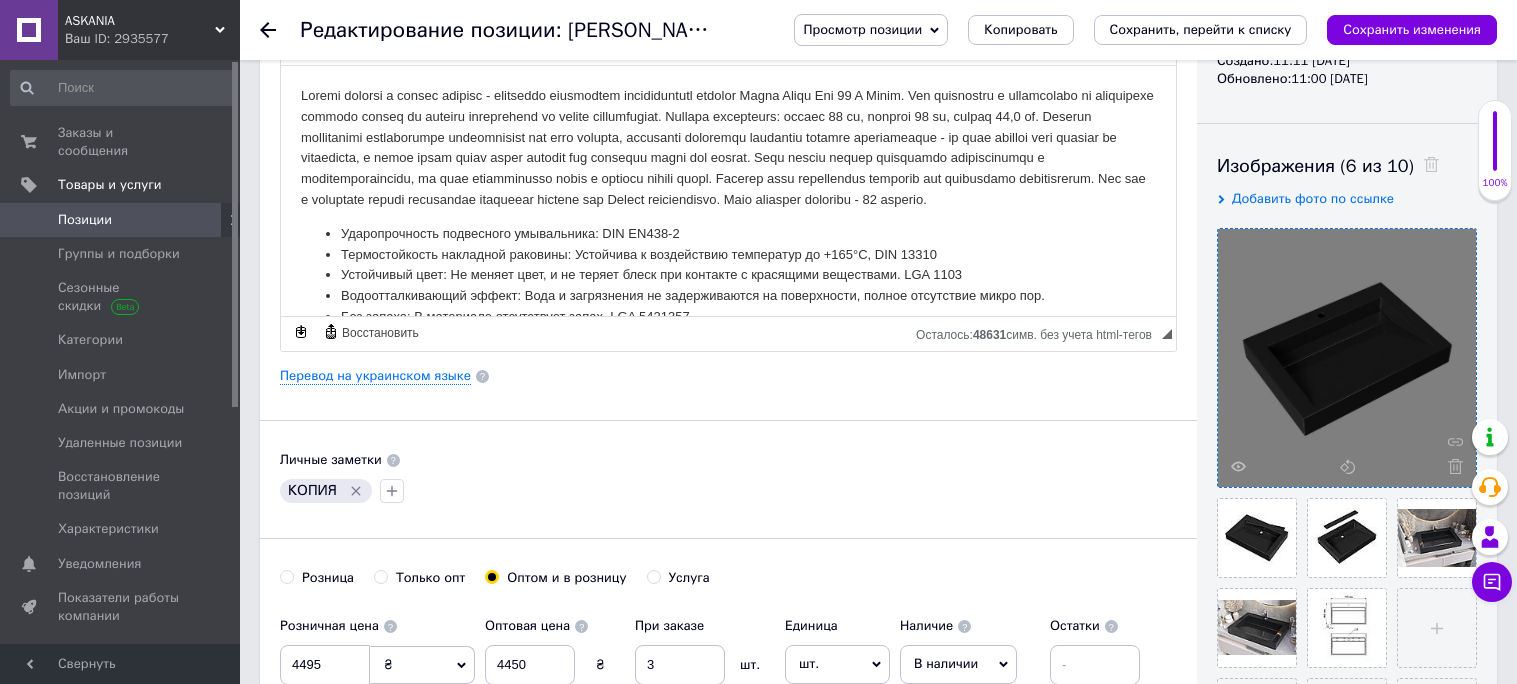 click 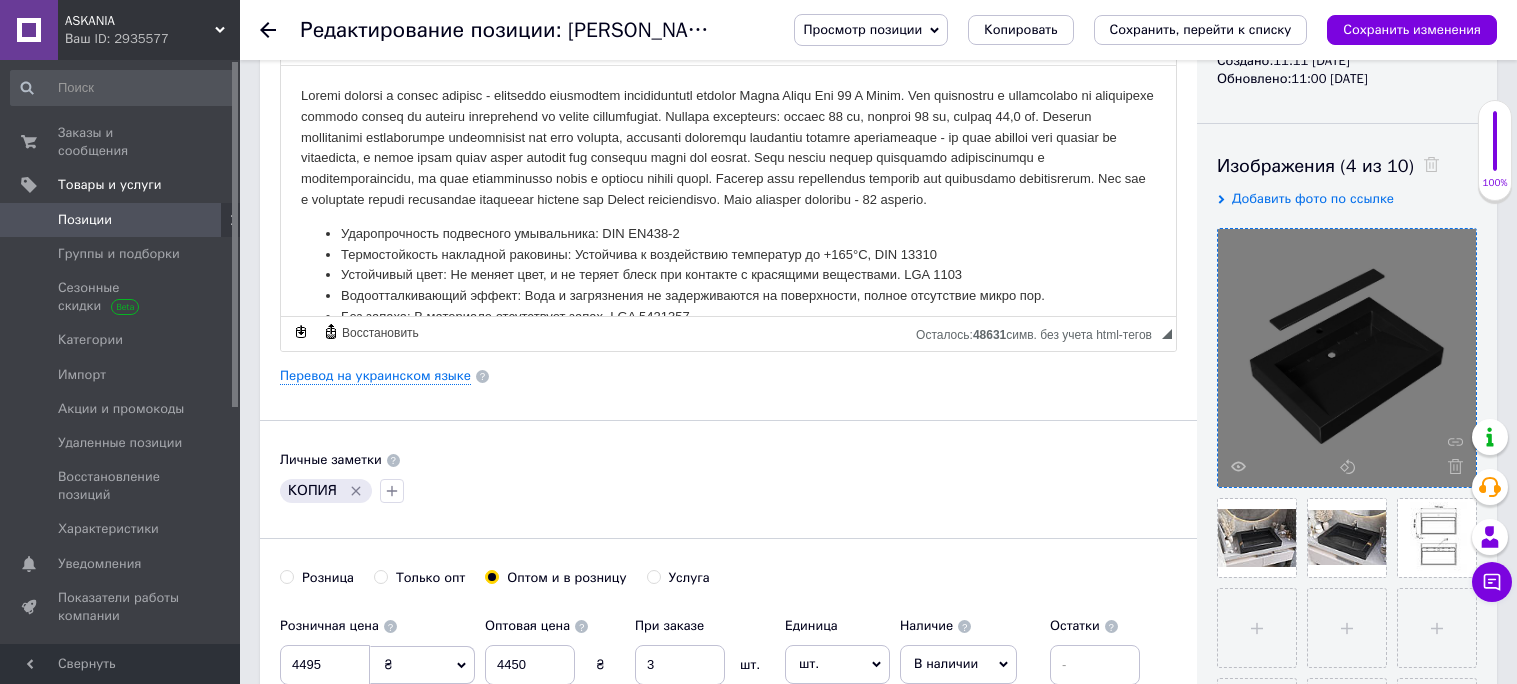 click 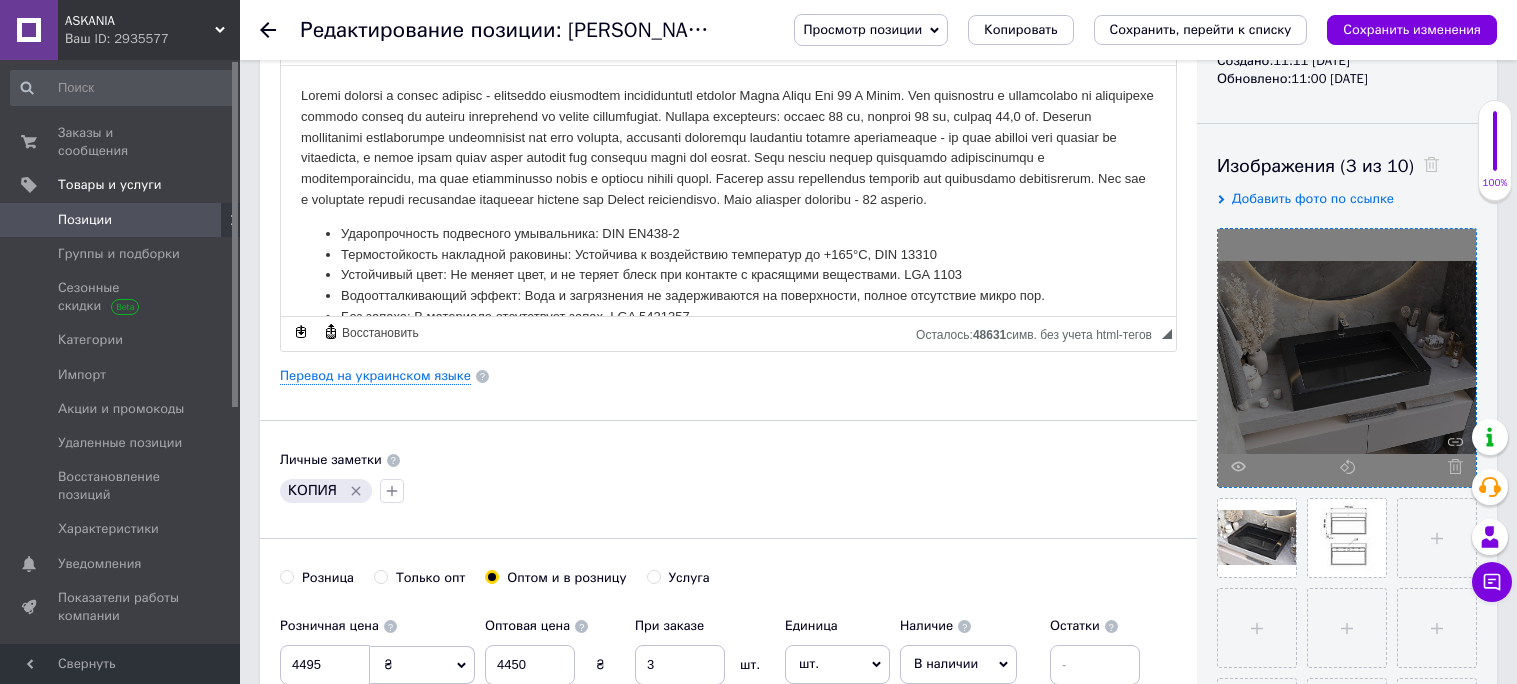 click 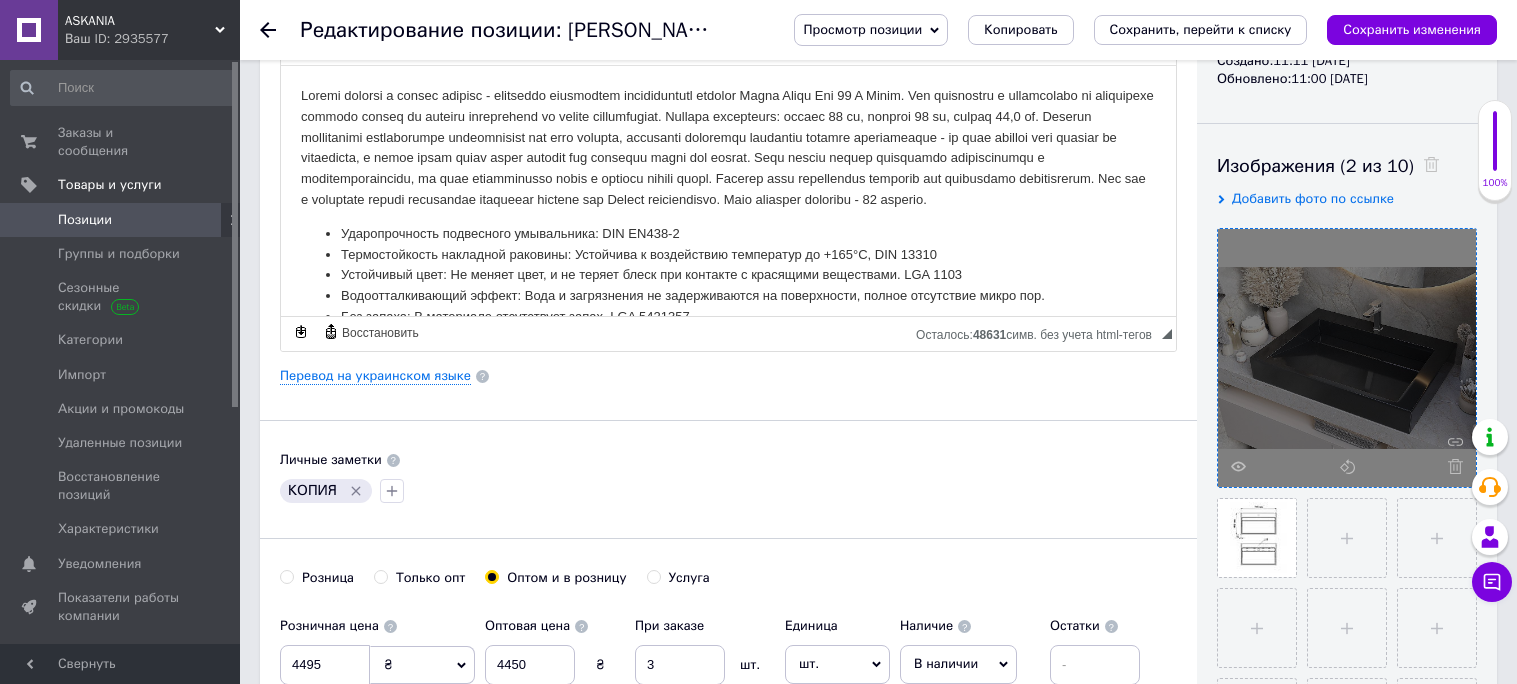 click 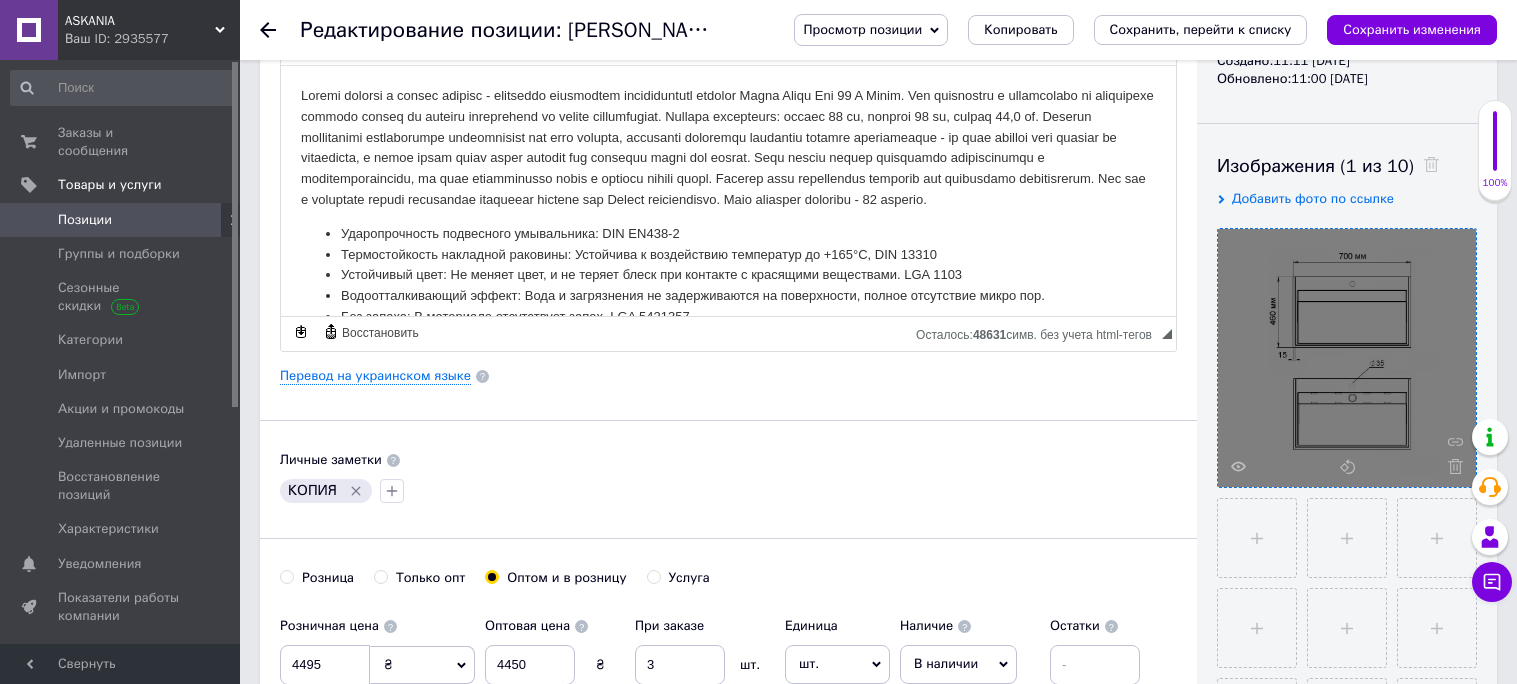 click 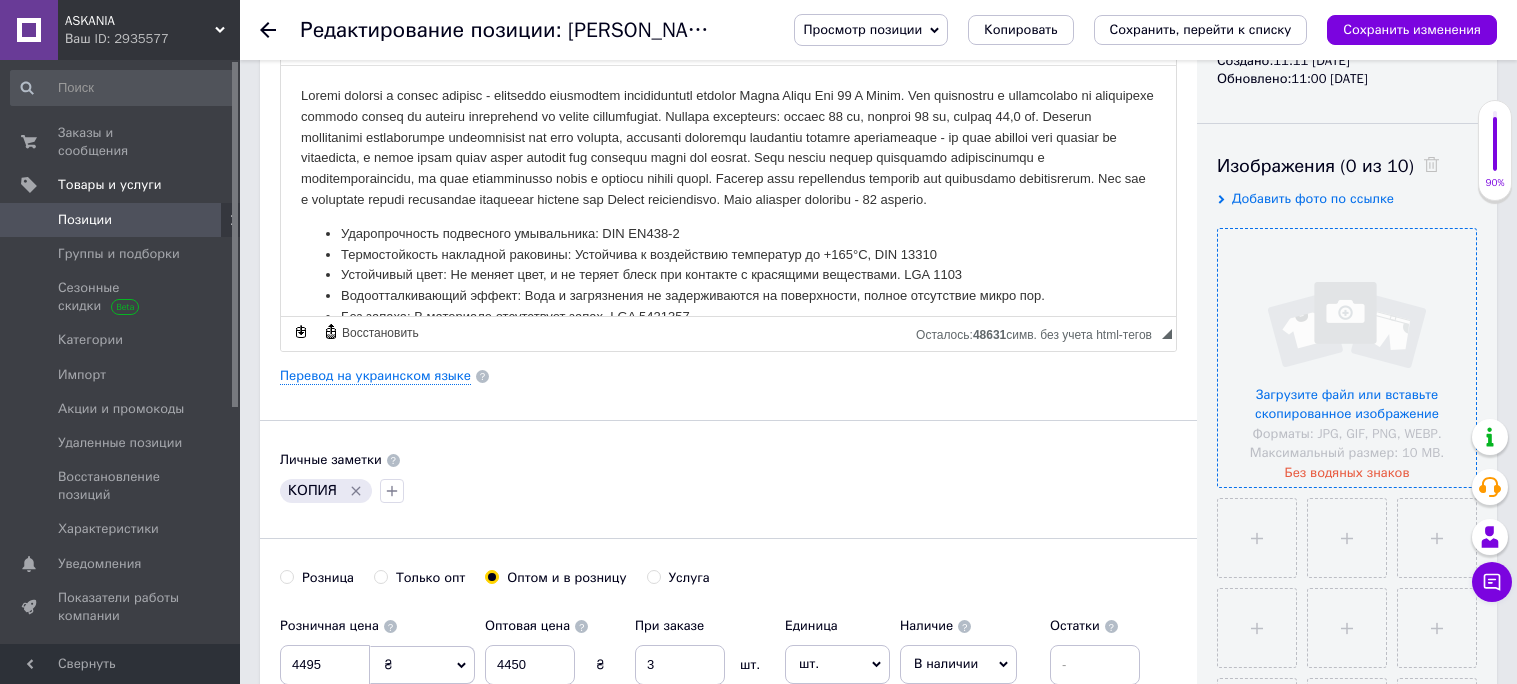 click at bounding box center (1347, 358) 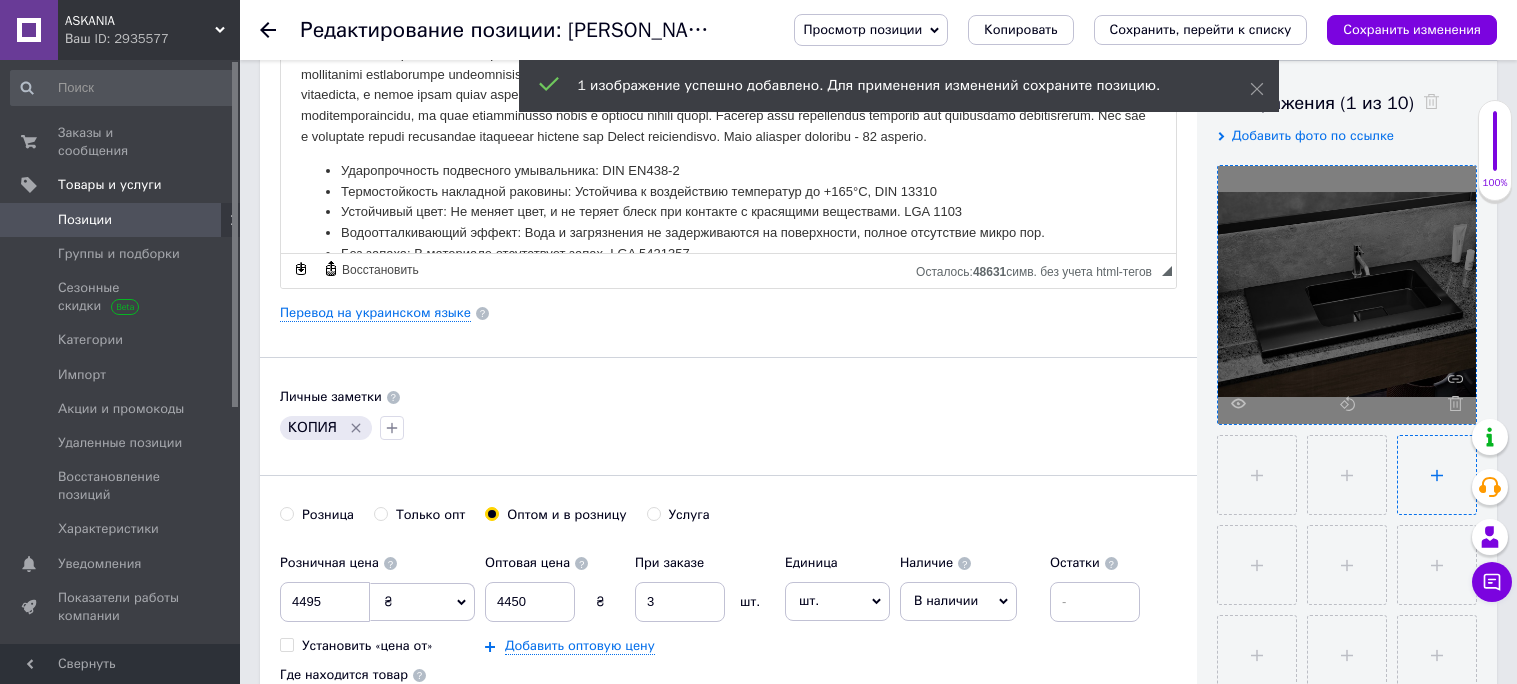 scroll, scrollTop: 475, scrollLeft: 0, axis: vertical 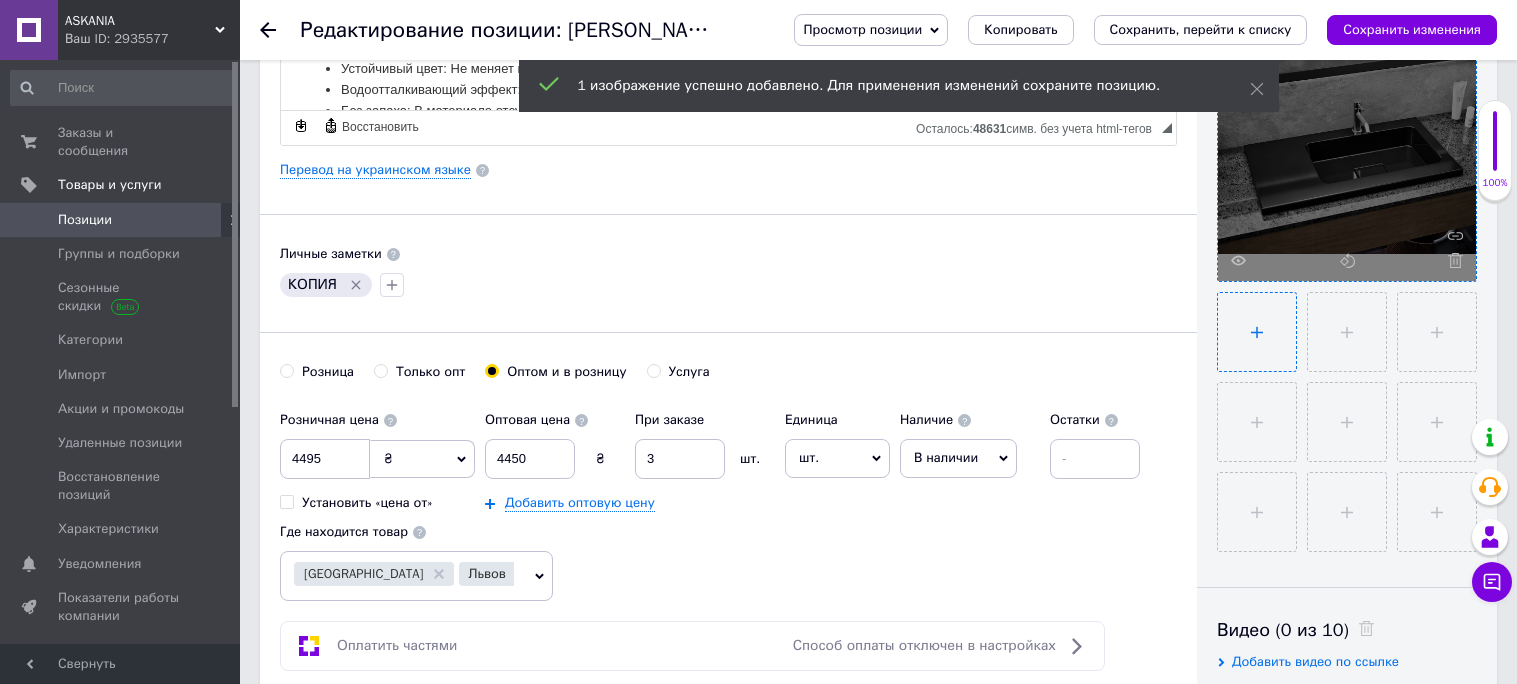 click at bounding box center (1257, 332) 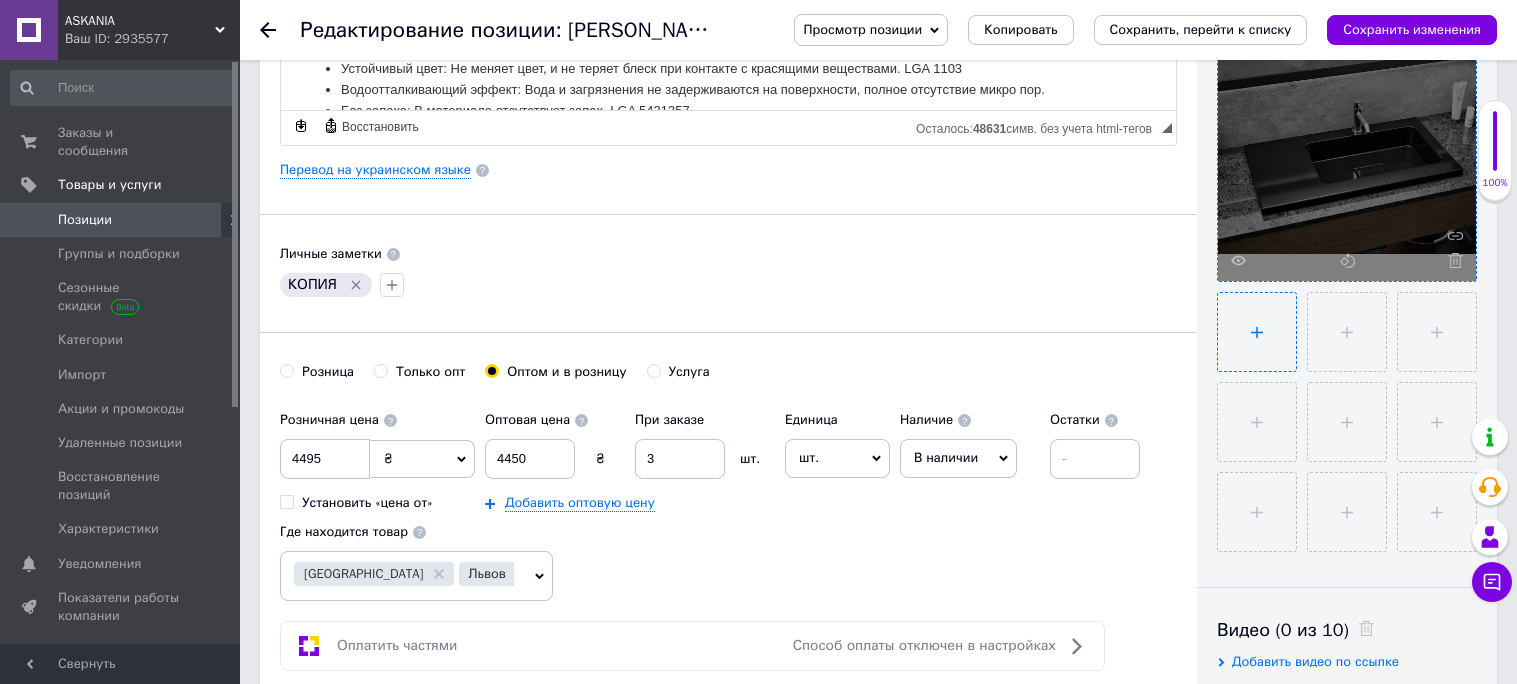type on "C:\fakepath\umyvalnyk_chornyj.jpg" 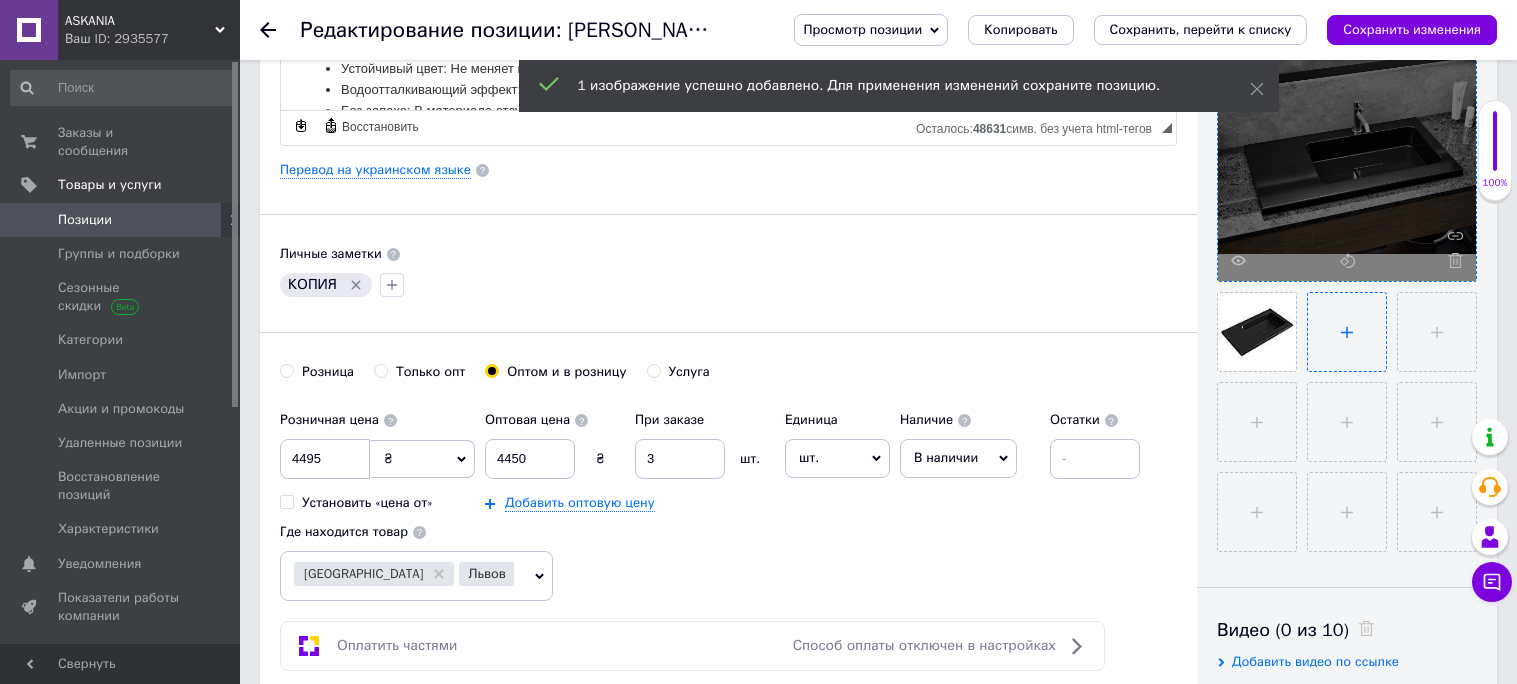 click at bounding box center (1347, 332) 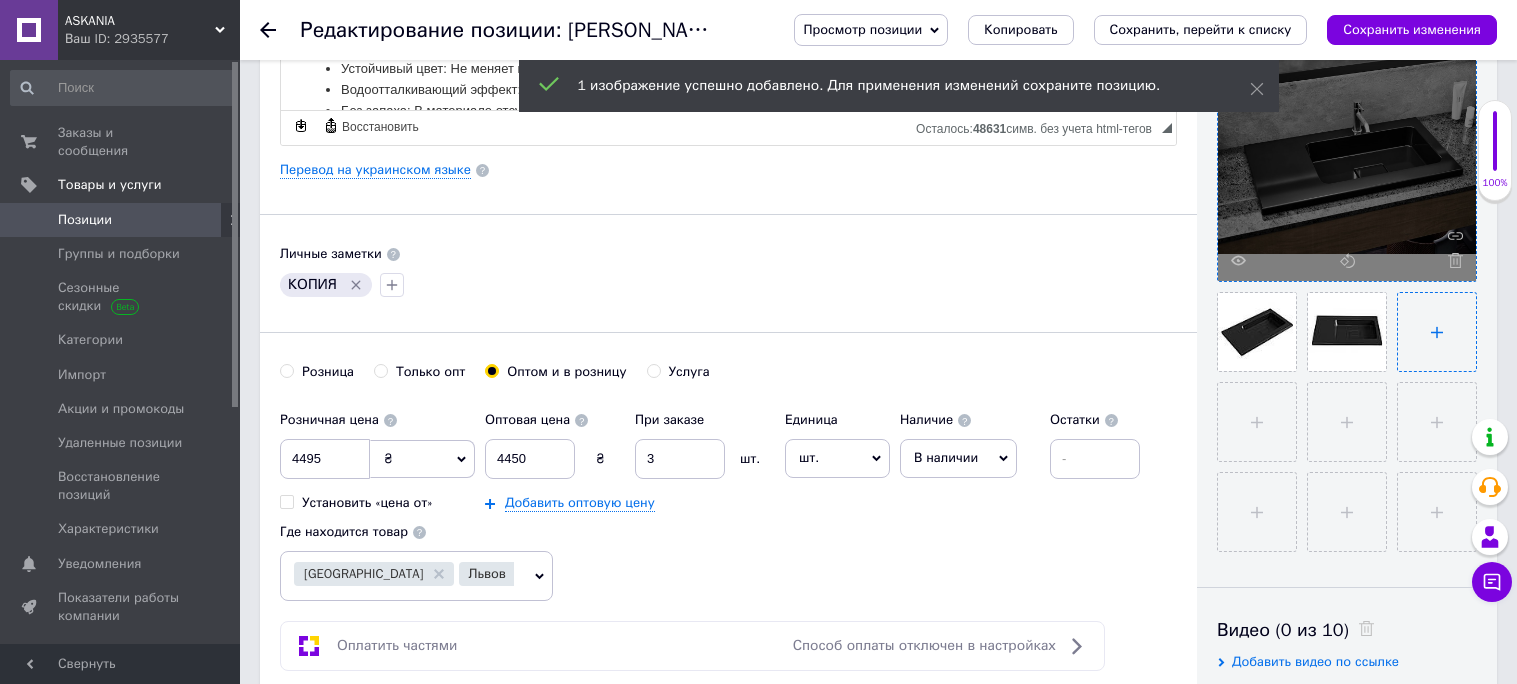 click at bounding box center [1437, 332] 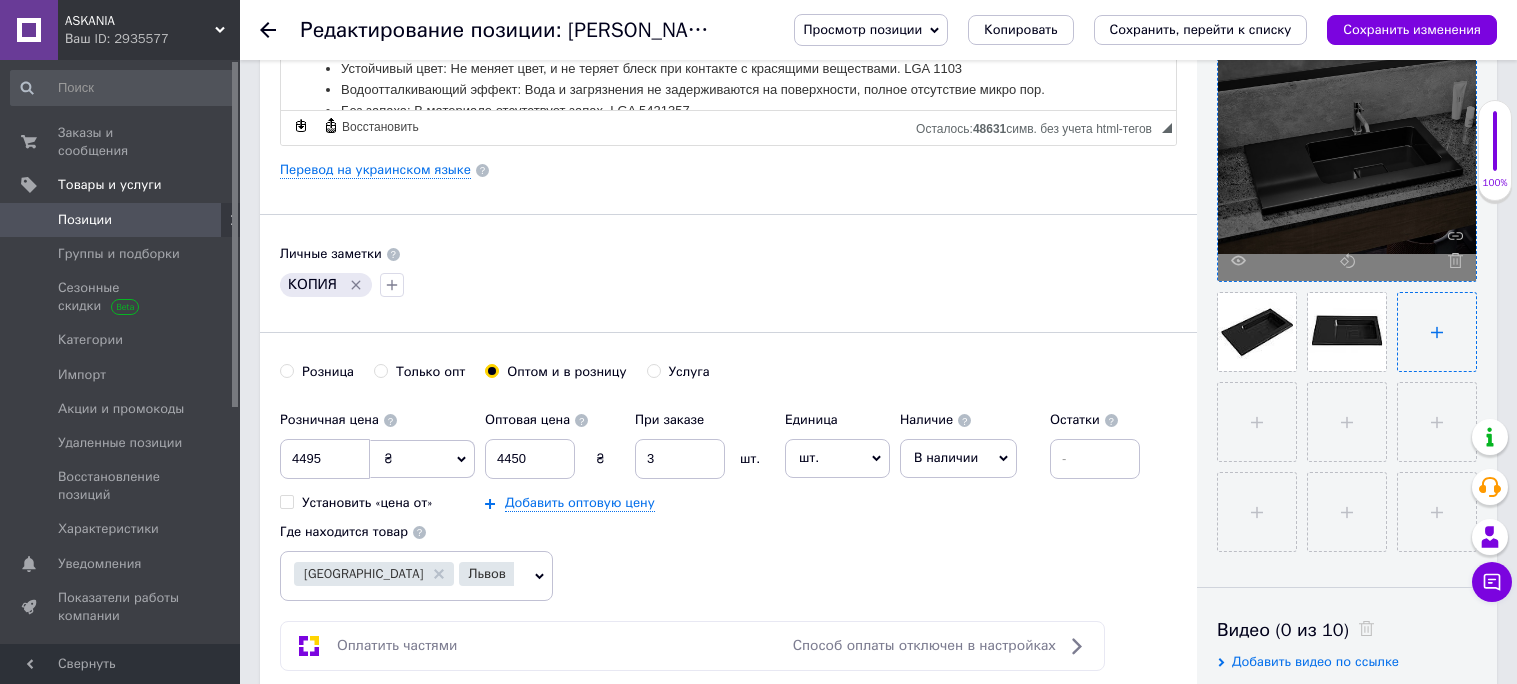 type on "C:\fakepath\rakovyna_chorna.jpg" 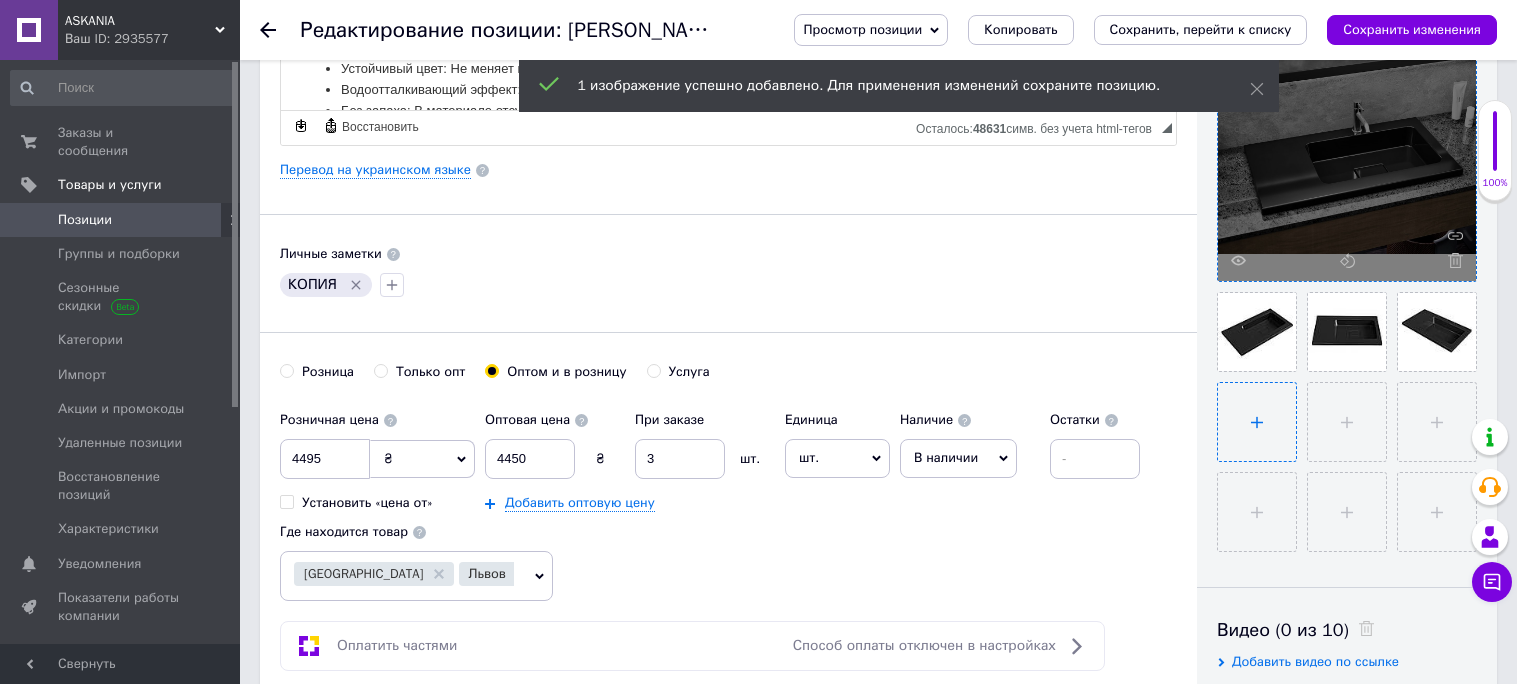 click at bounding box center (1257, 422) 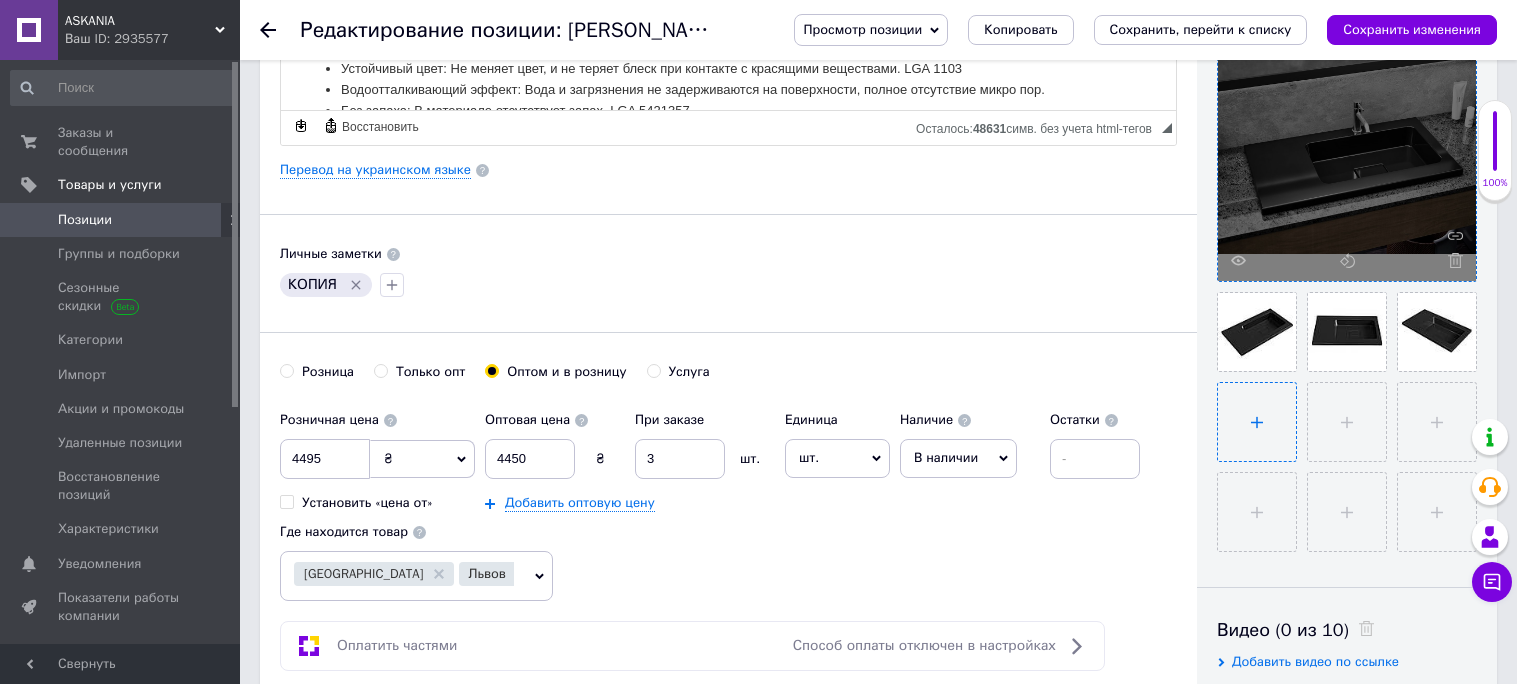 type on "C:\fakepath\chorna_rakovyna_nakladna.jpg" 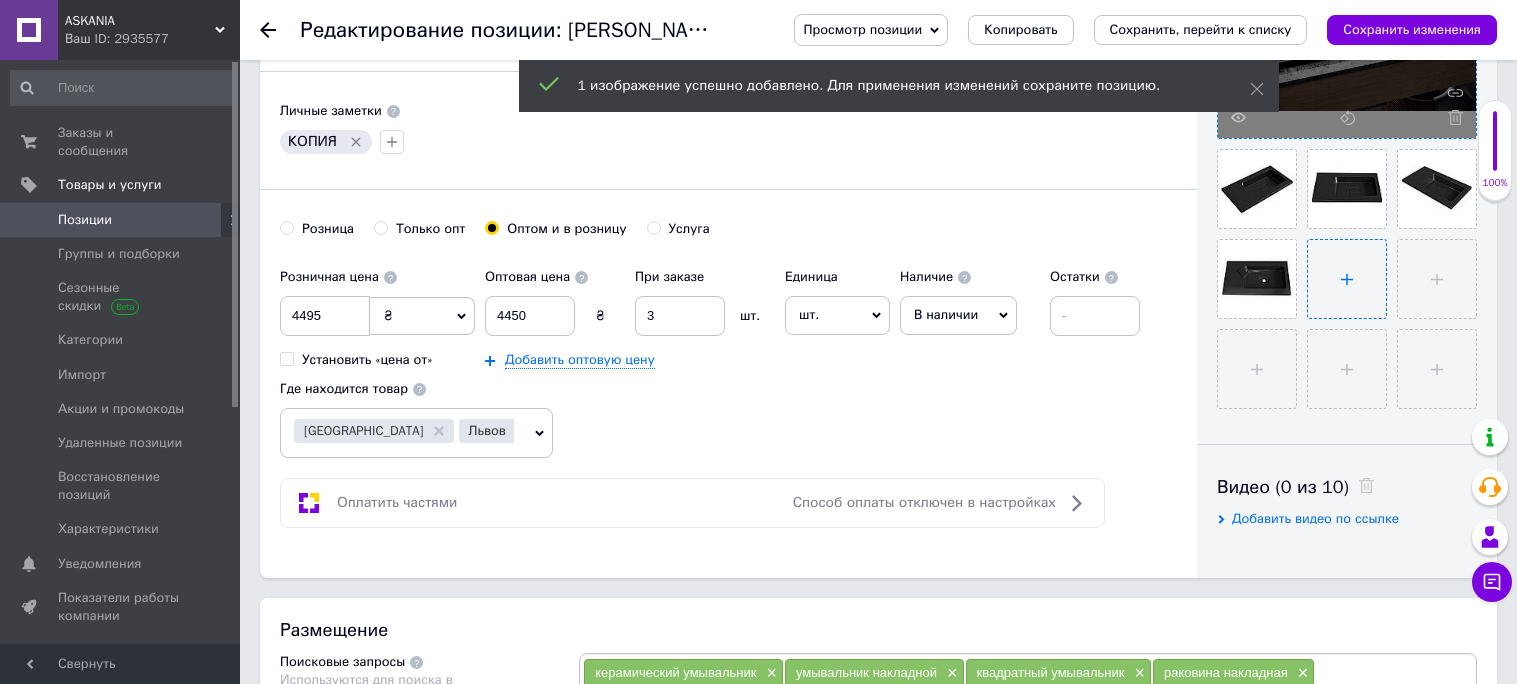 scroll, scrollTop: 620, scrollLeft: 0, axis: vertical 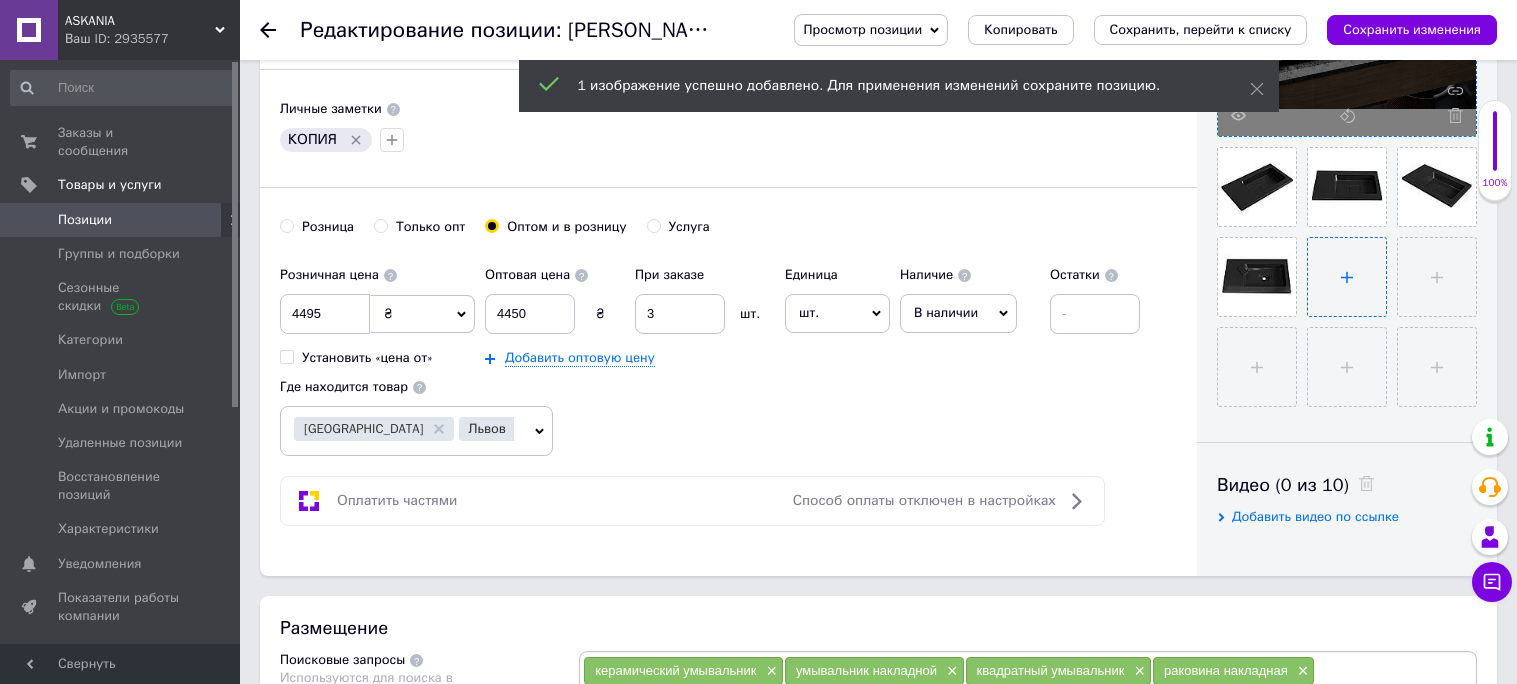 click at bounding box center [1347, 277] 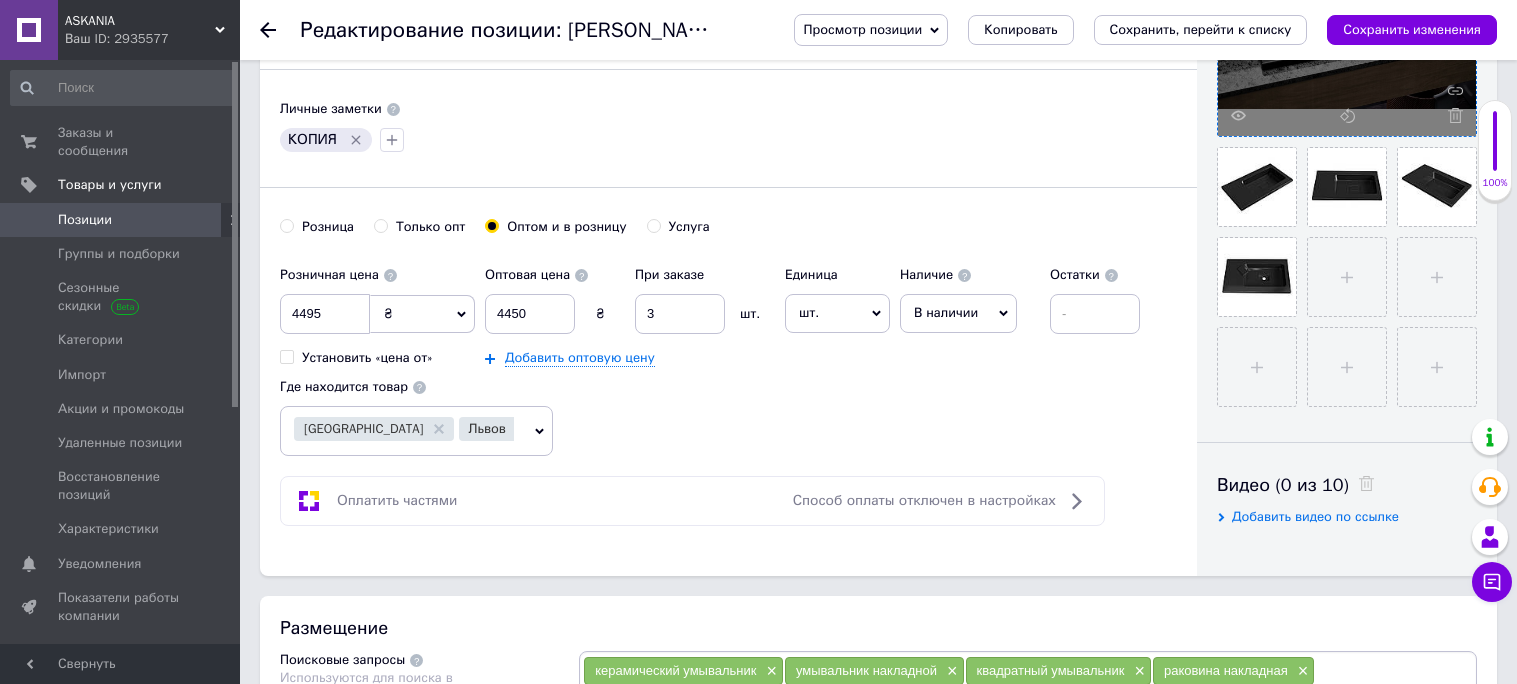 click 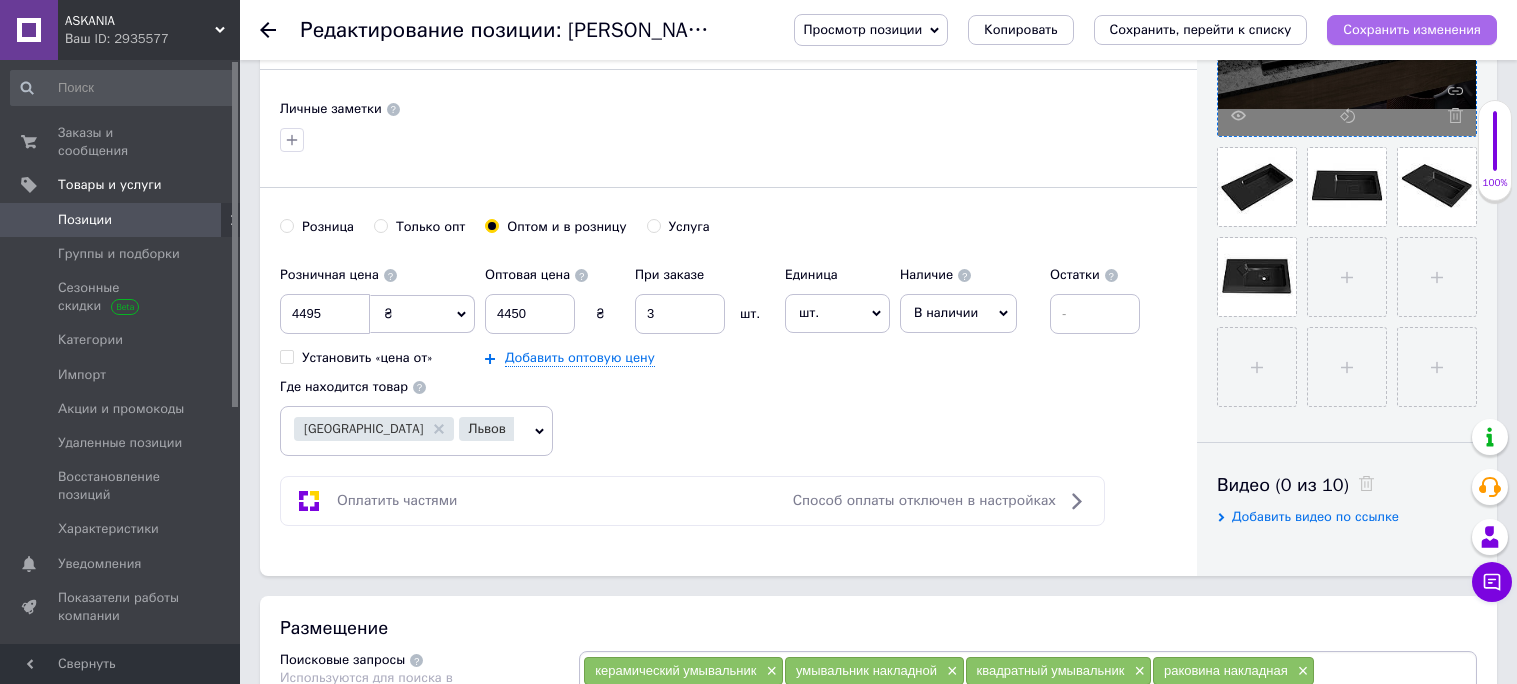 click on "Сохранить изменения" at bounding box center [1412, 29] 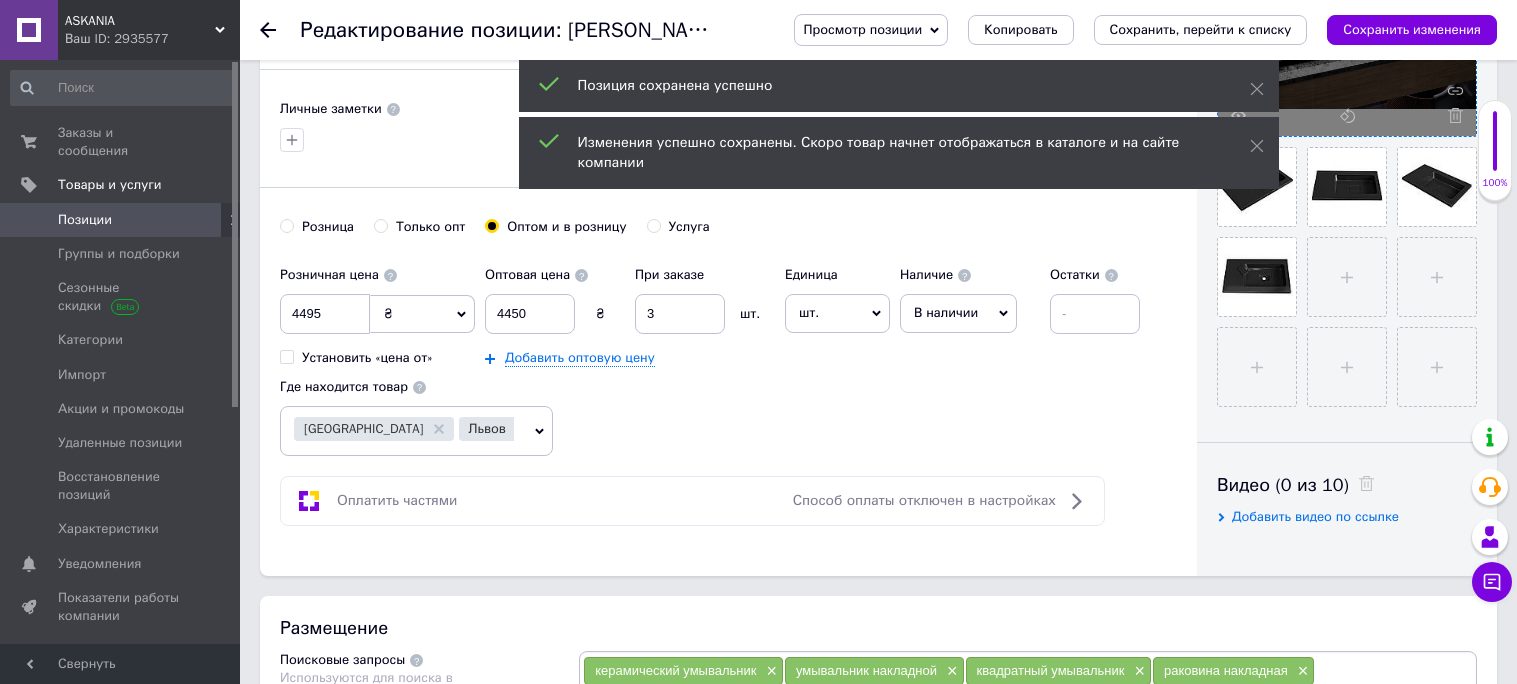 click on "Позиции" at bounding box center (121, 220) 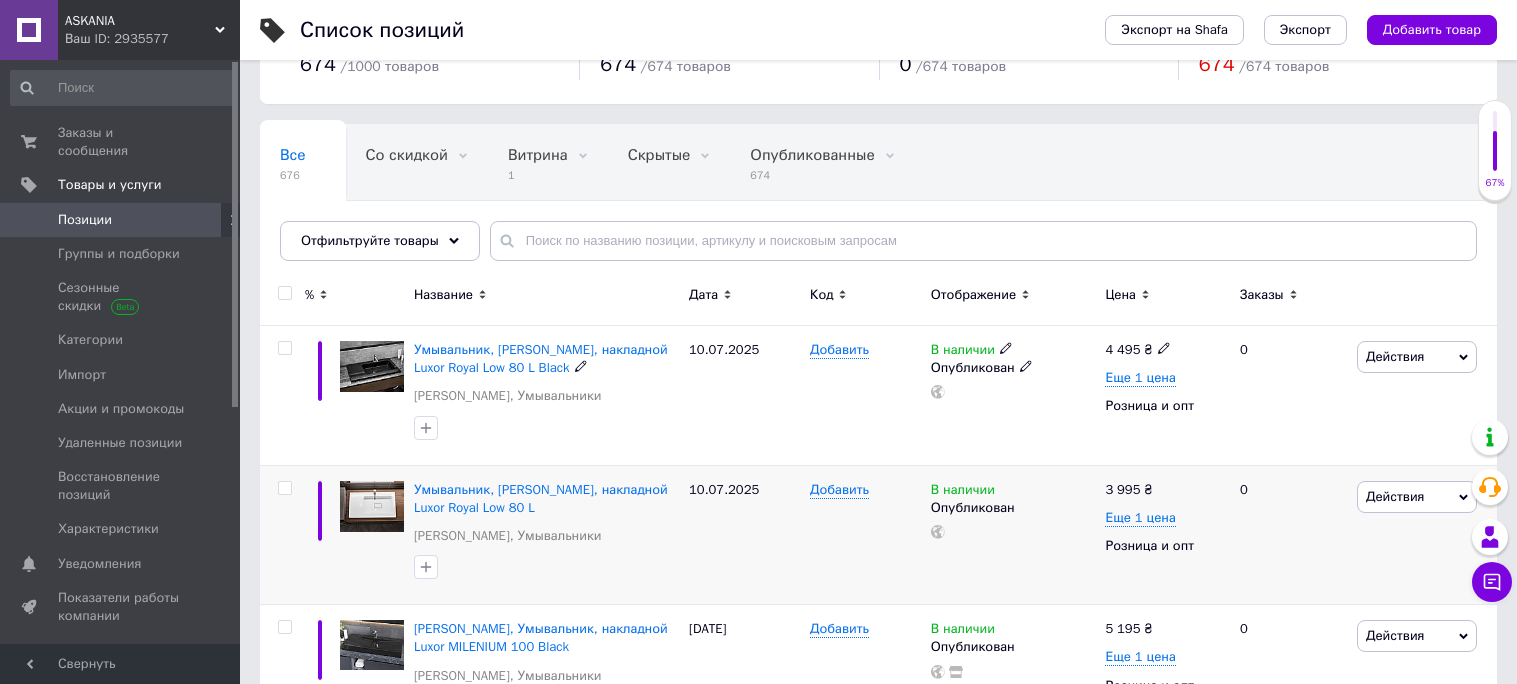 scroll, scrollTop: 109, scrollLeft: 0, axis: vertical 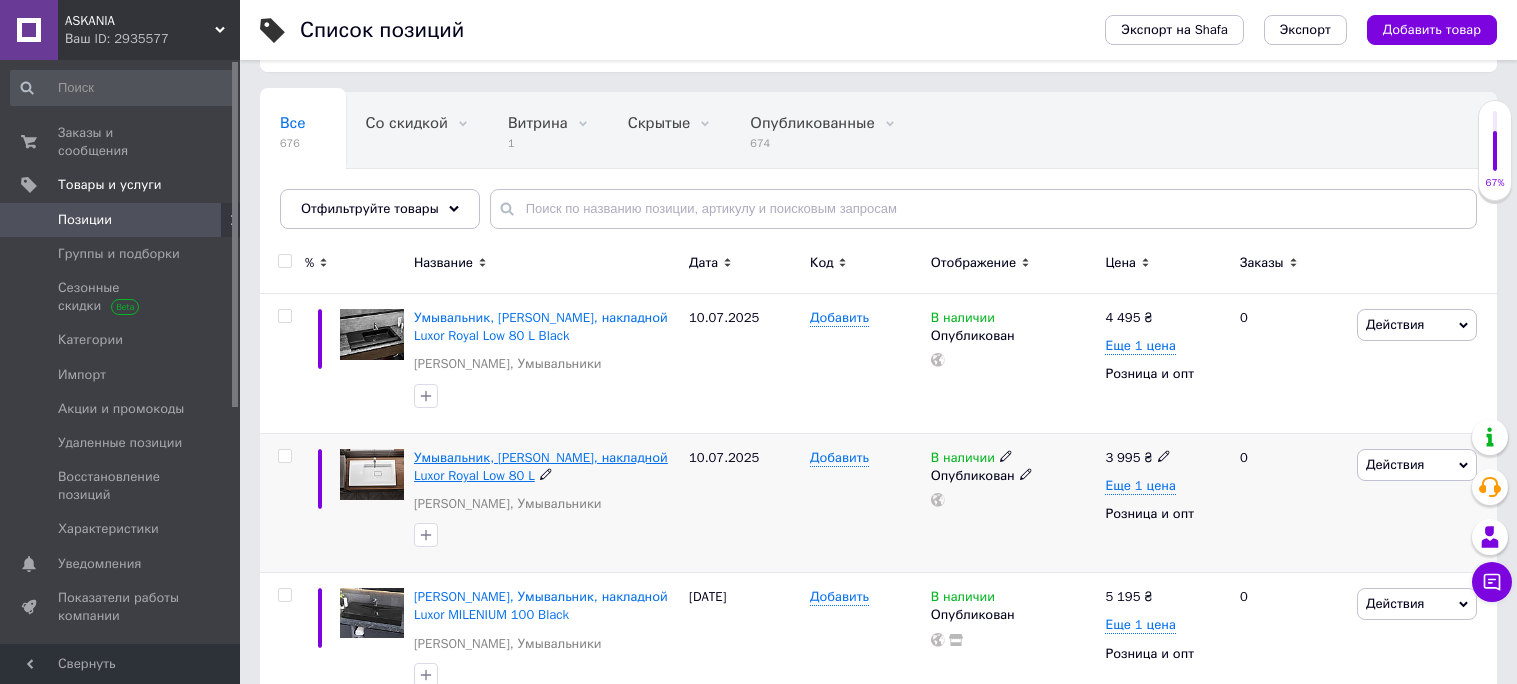 click on "Умывальник, [PERSON_NAME], накладной Luxor Royal Low 80 L" at bounding box center [541, 466] 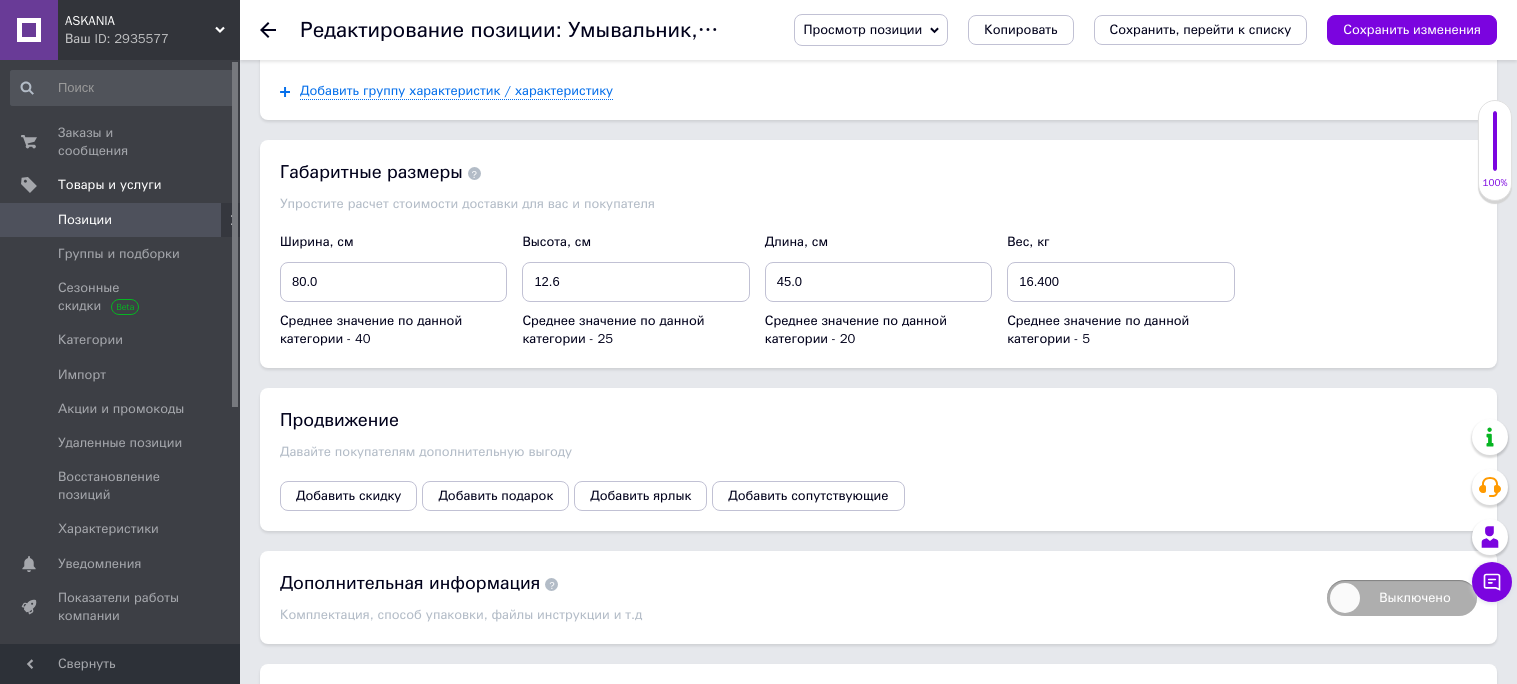scroll, scrollTop: 2409, scrollLeft: 0, axis: vertical 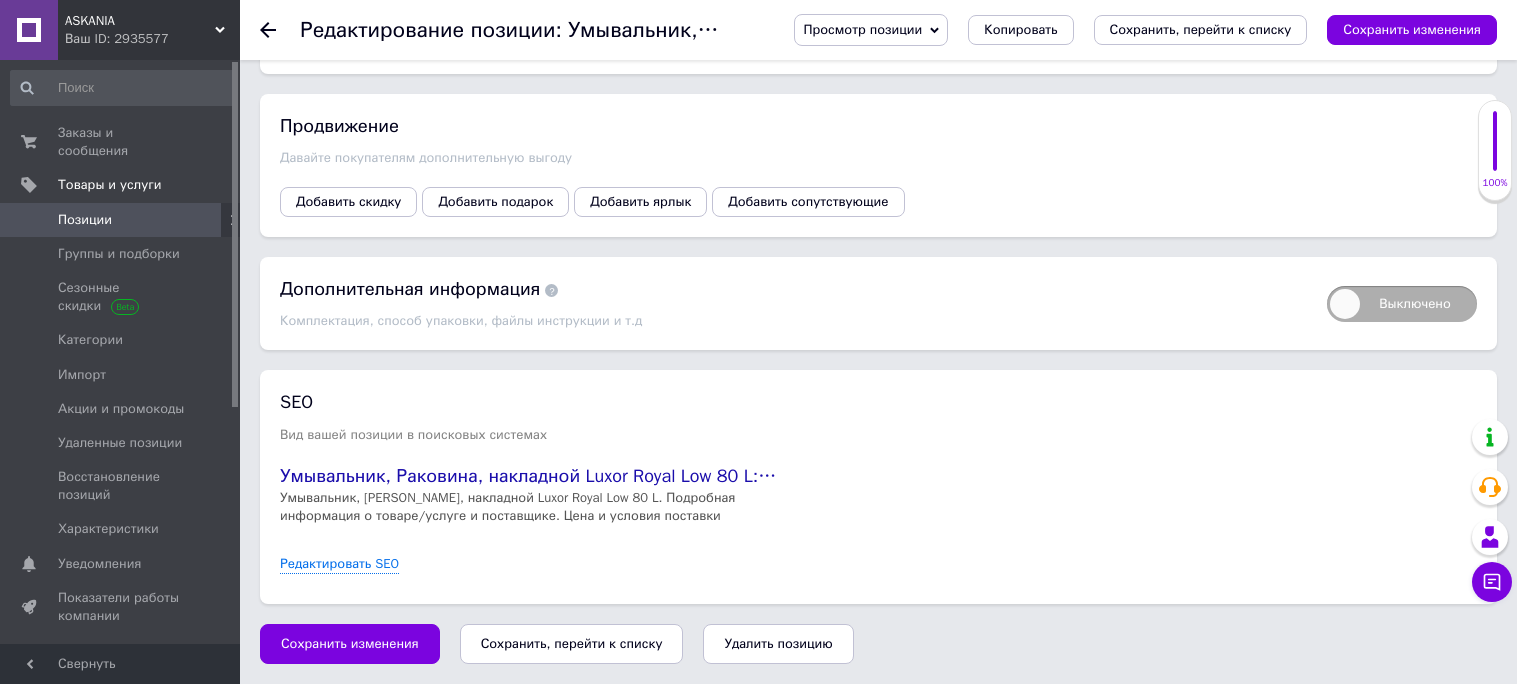 click at bounding box center [29, 220] 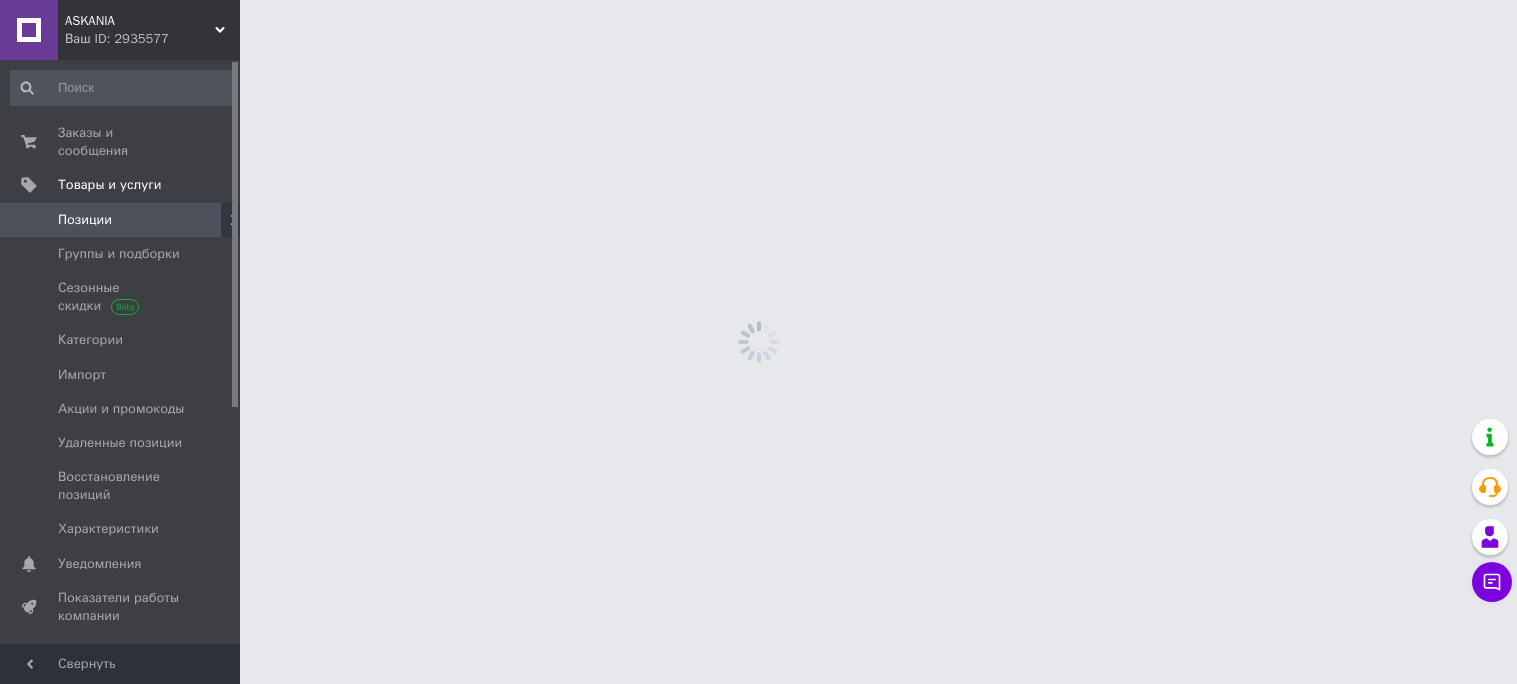 scroll, scrollTop: 0, scrollLeft: 0, axis: both 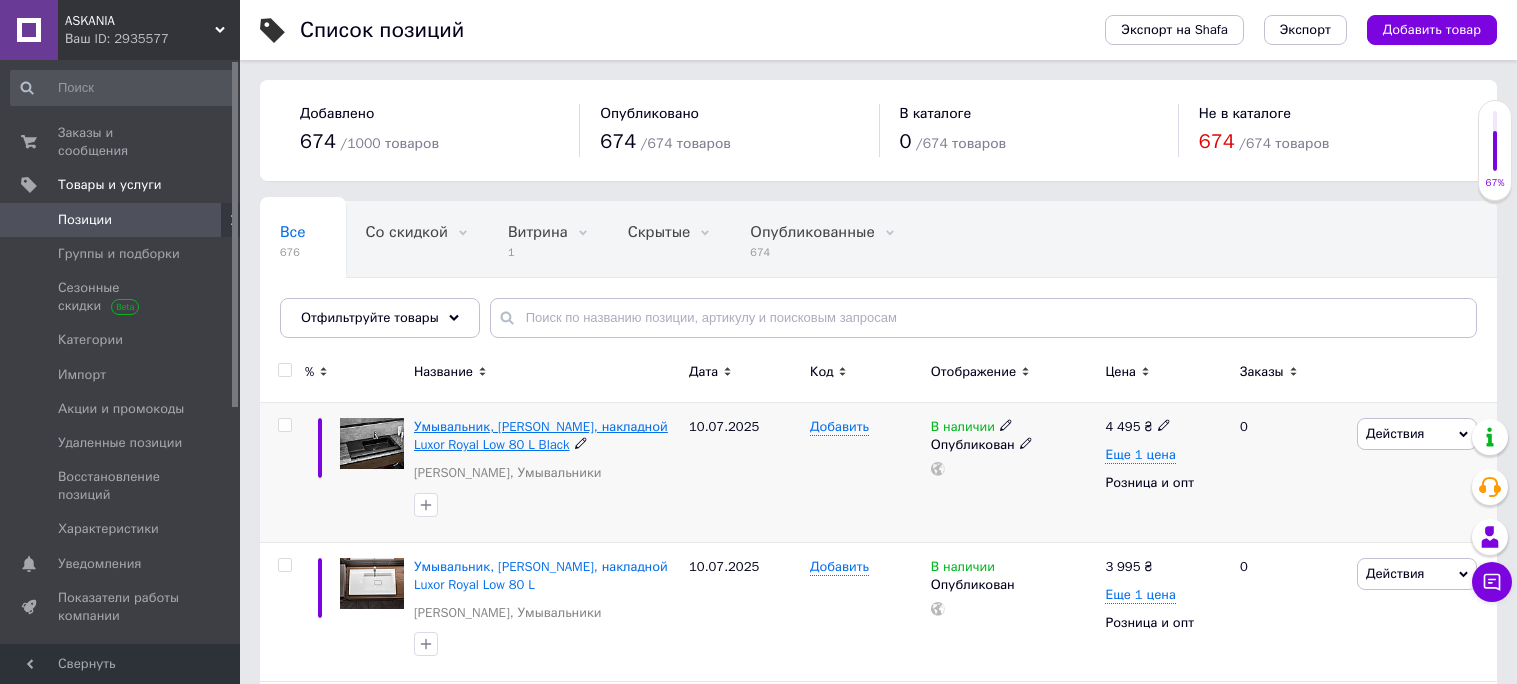 click on "Умывальник, [PERSON_NAME], накладной Luxor Royal Low 80 L Black" at bounding box center (541, 435) 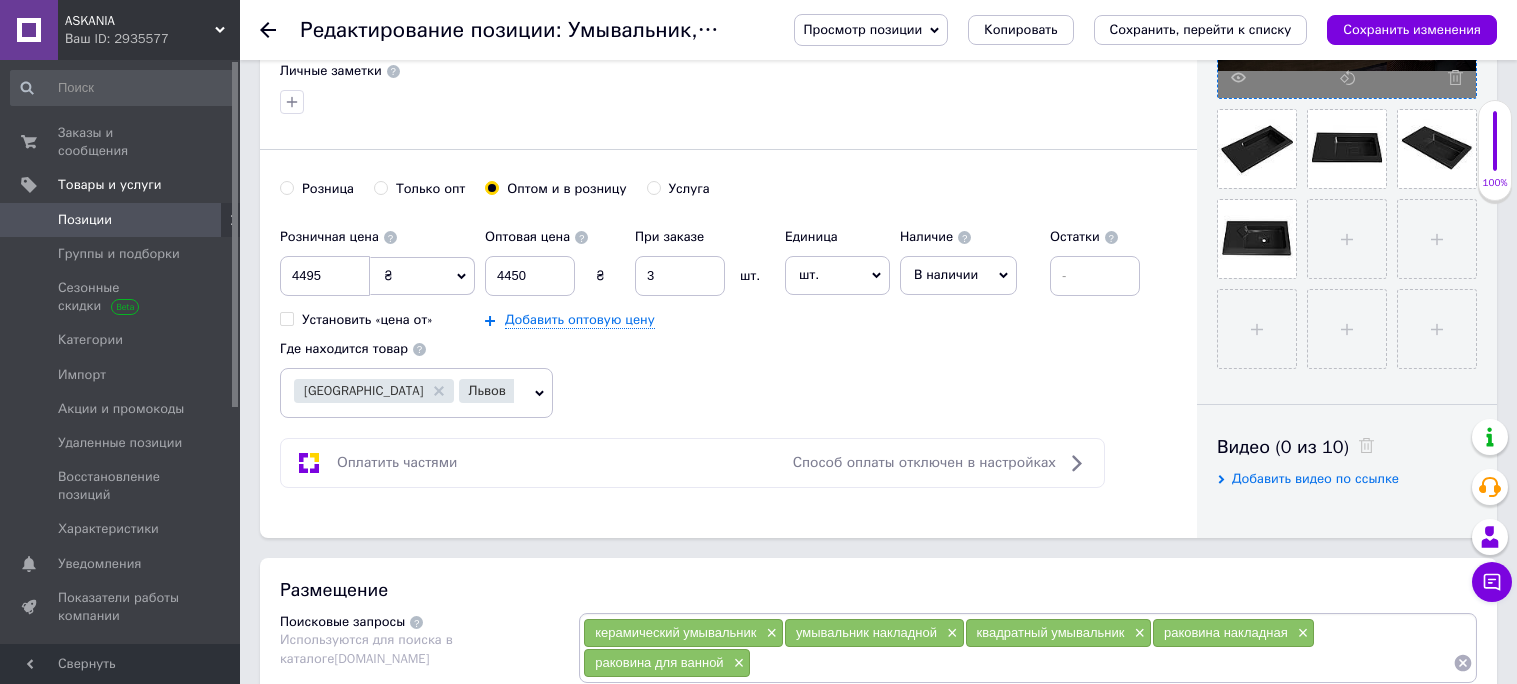 scroll, scrollTop: 0, scrollLeft: 0, axis: both 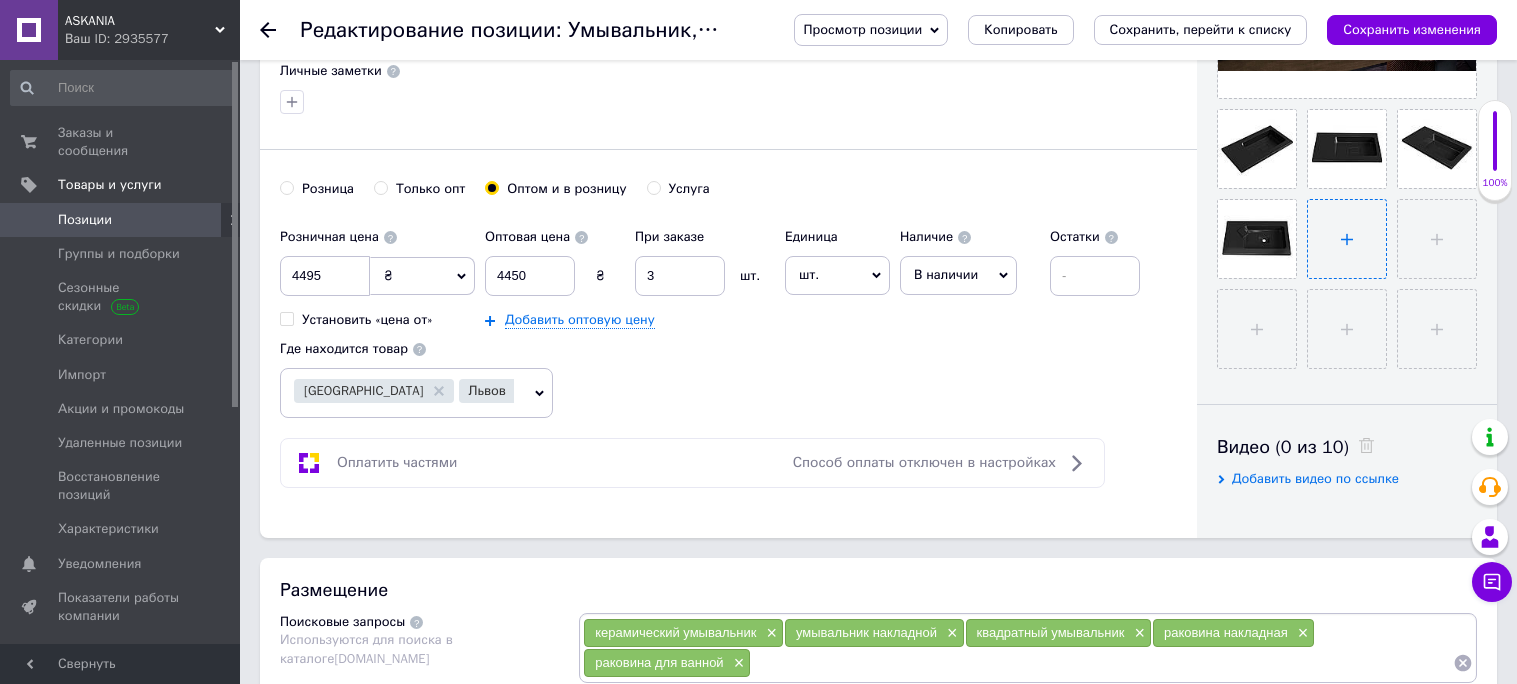 click at bounding box center (1347, 239) 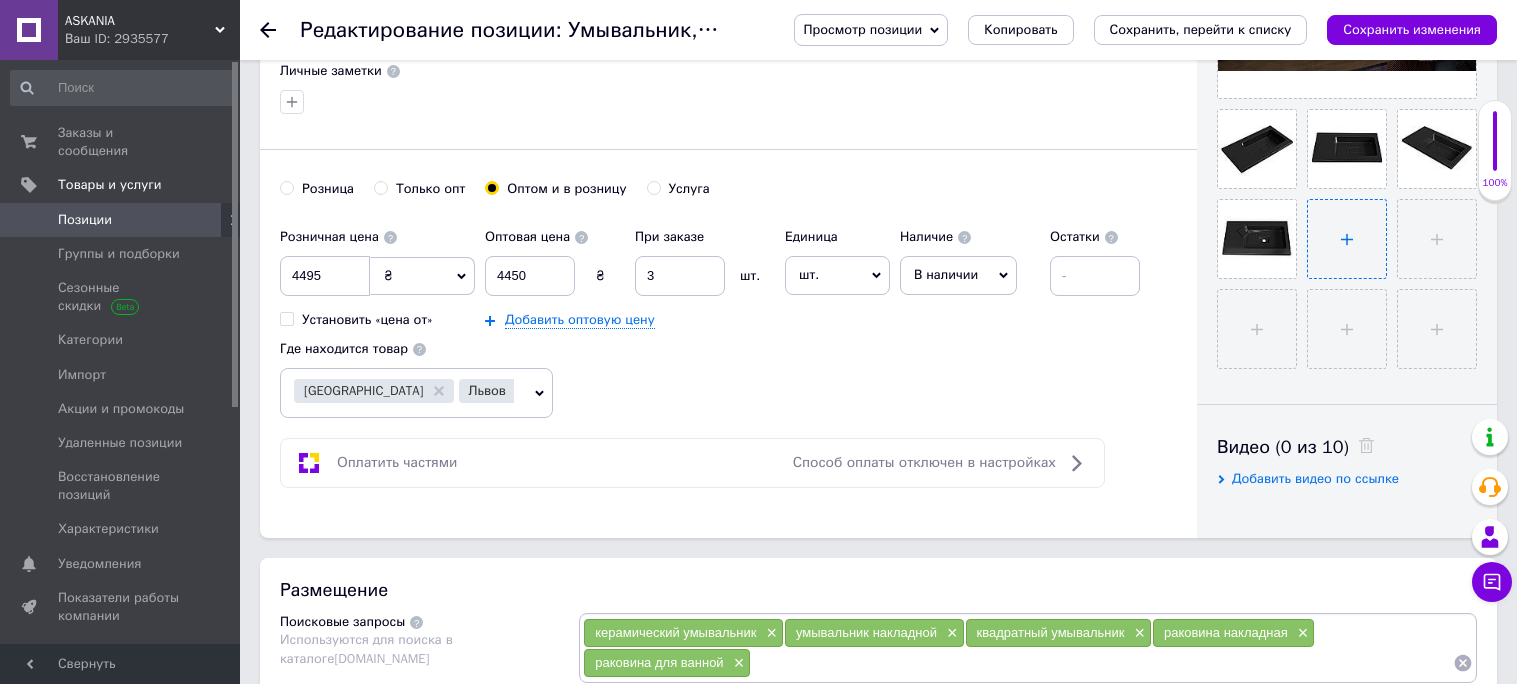 type on "C:\fakepath\chornyj_umyvalnyk.jpg" 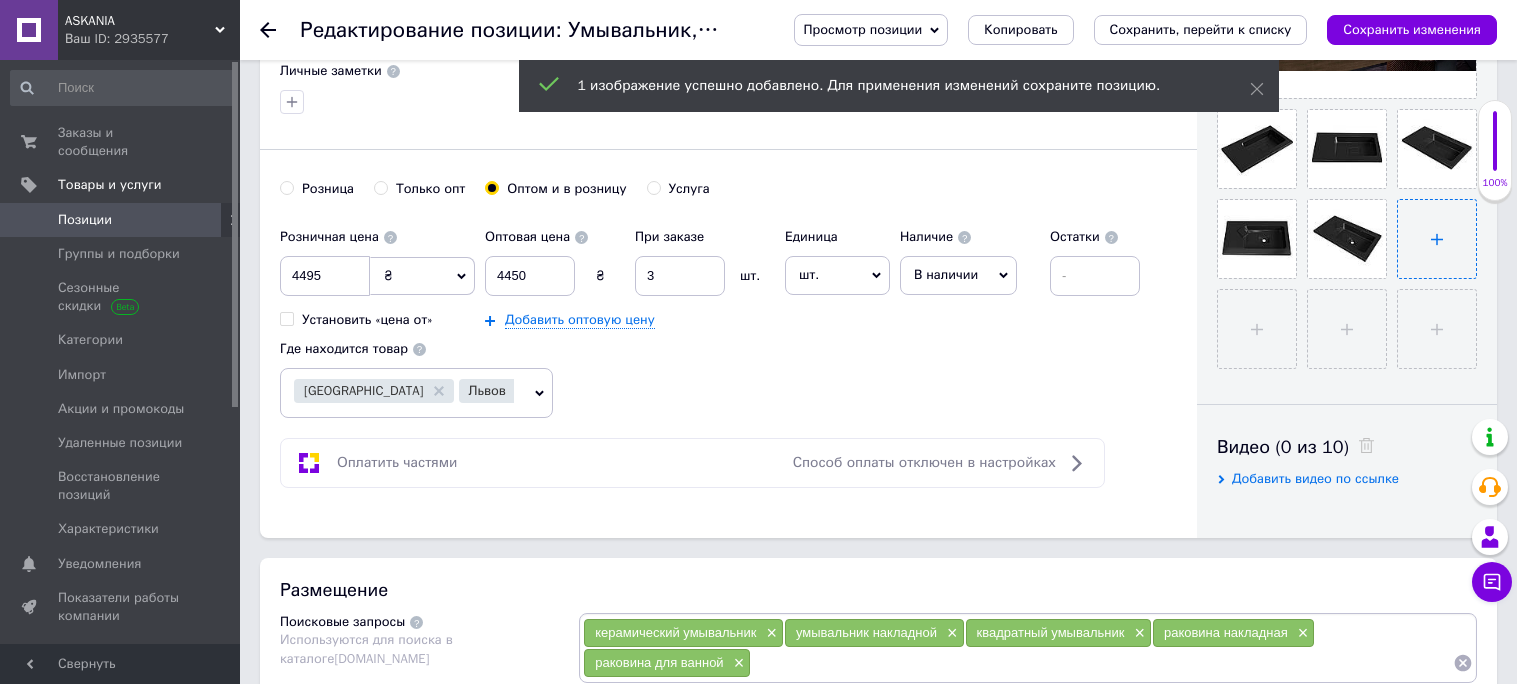 click at bounding box center (1437, 239) 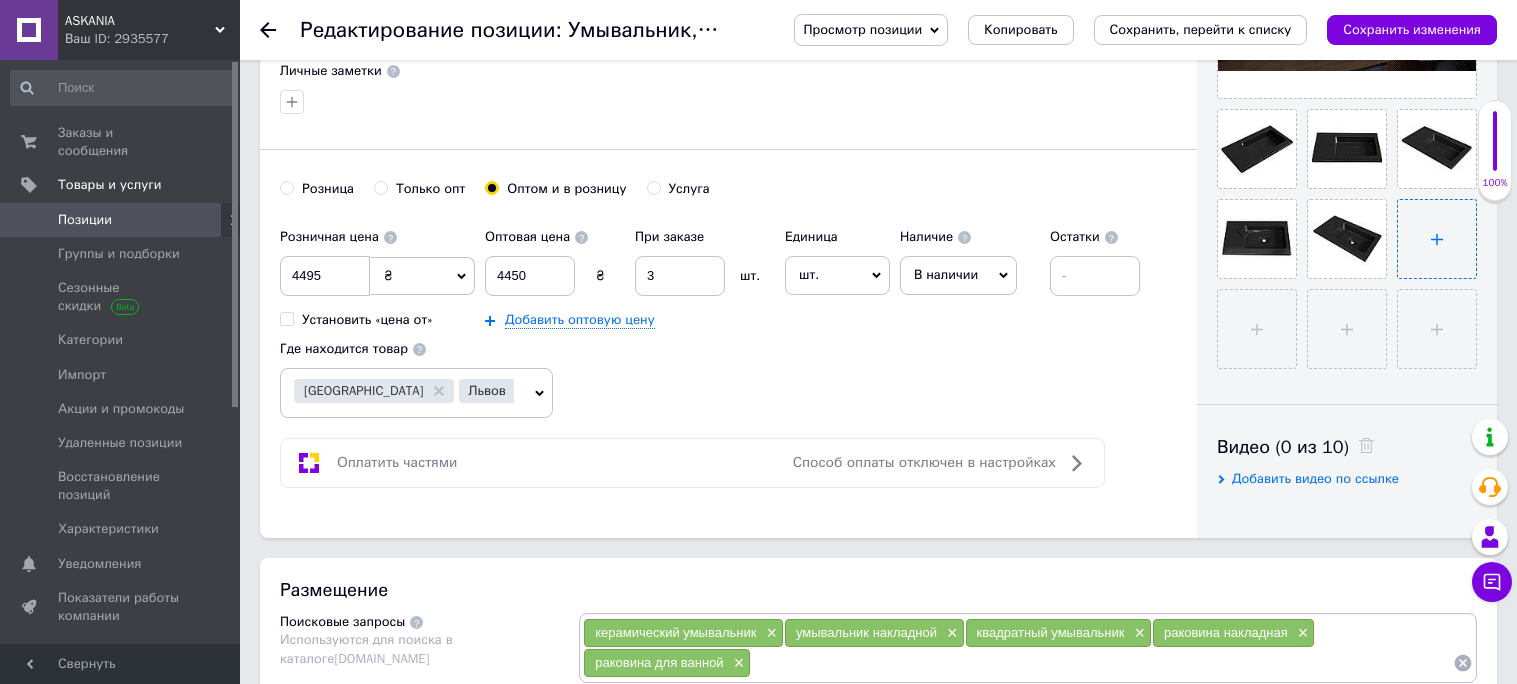 type on "C:\fakepath\2_Nakladna_chorna_rakovyna.jpg" 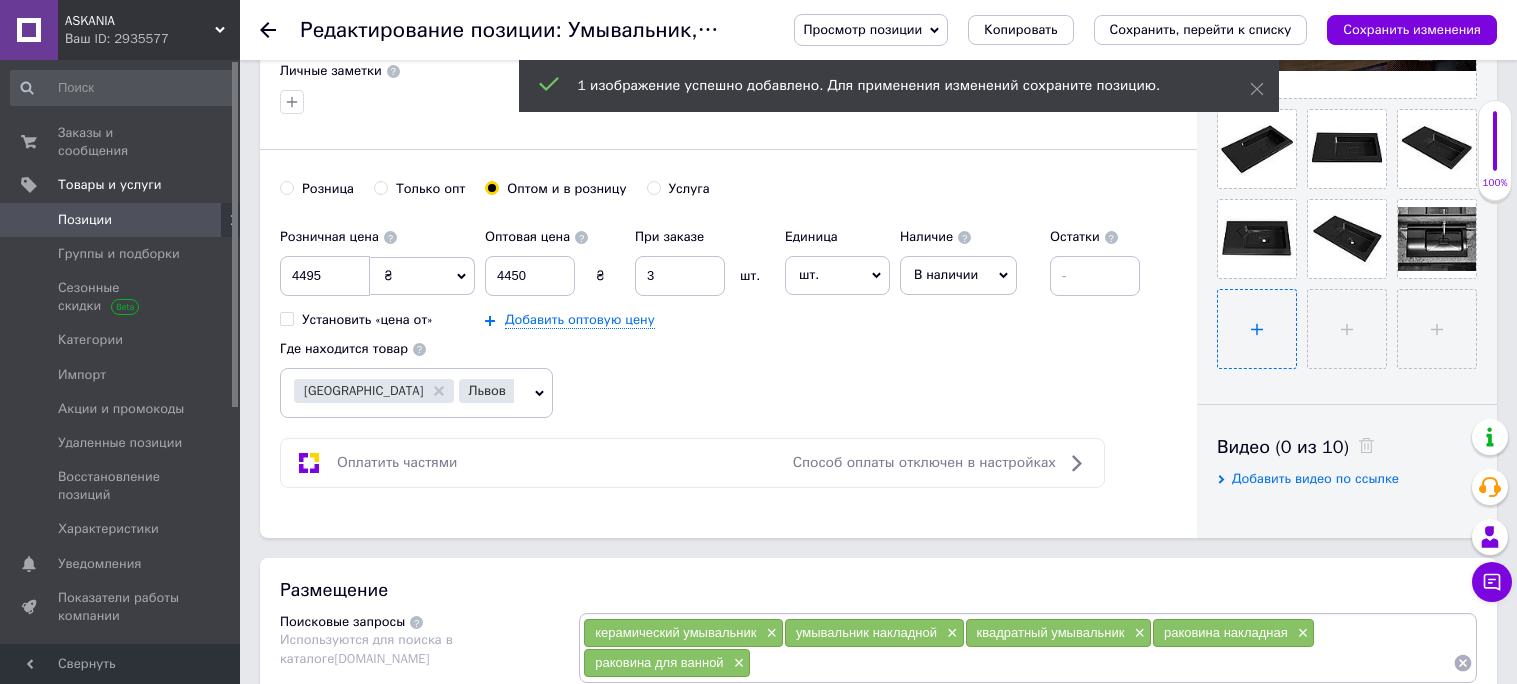 click at bounding box center (1257, 329) 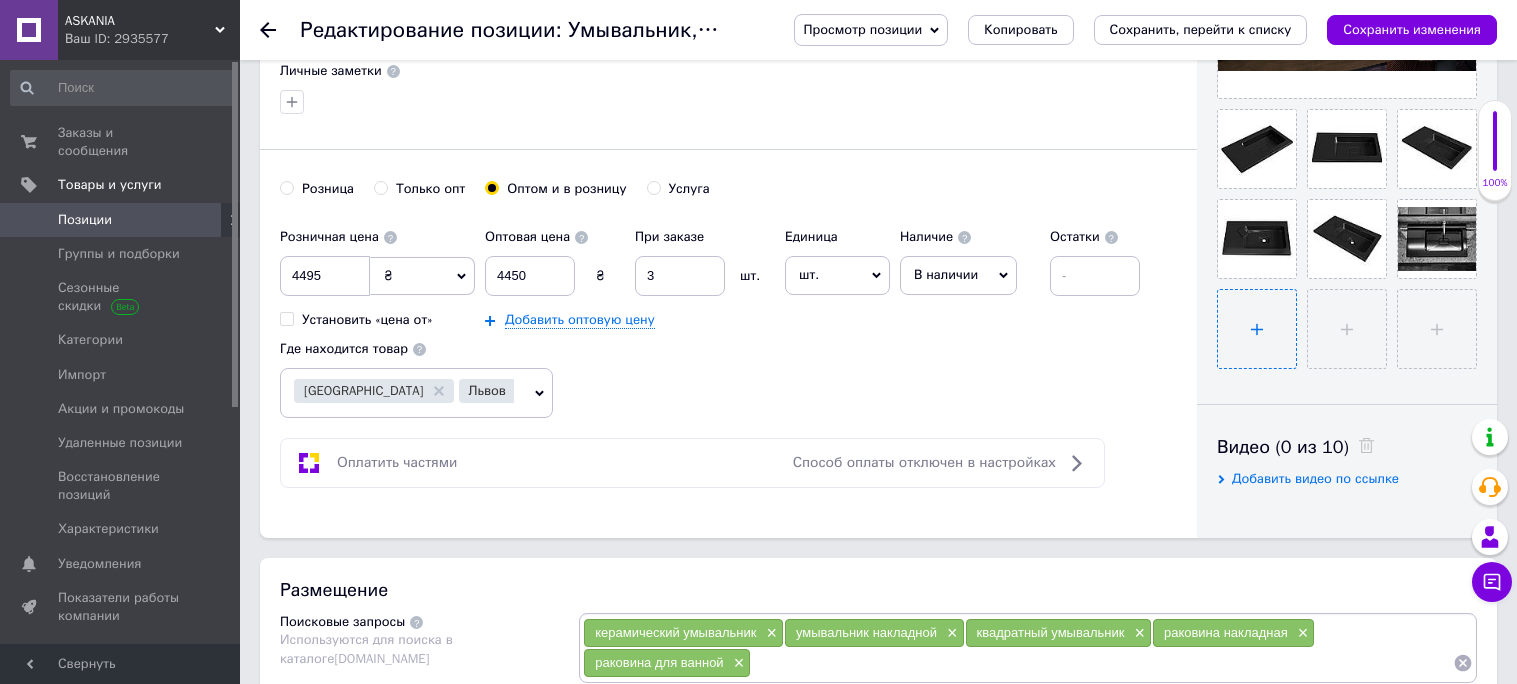 type on "C:\fakepath\chorna_rakovyna_royal.jpg" 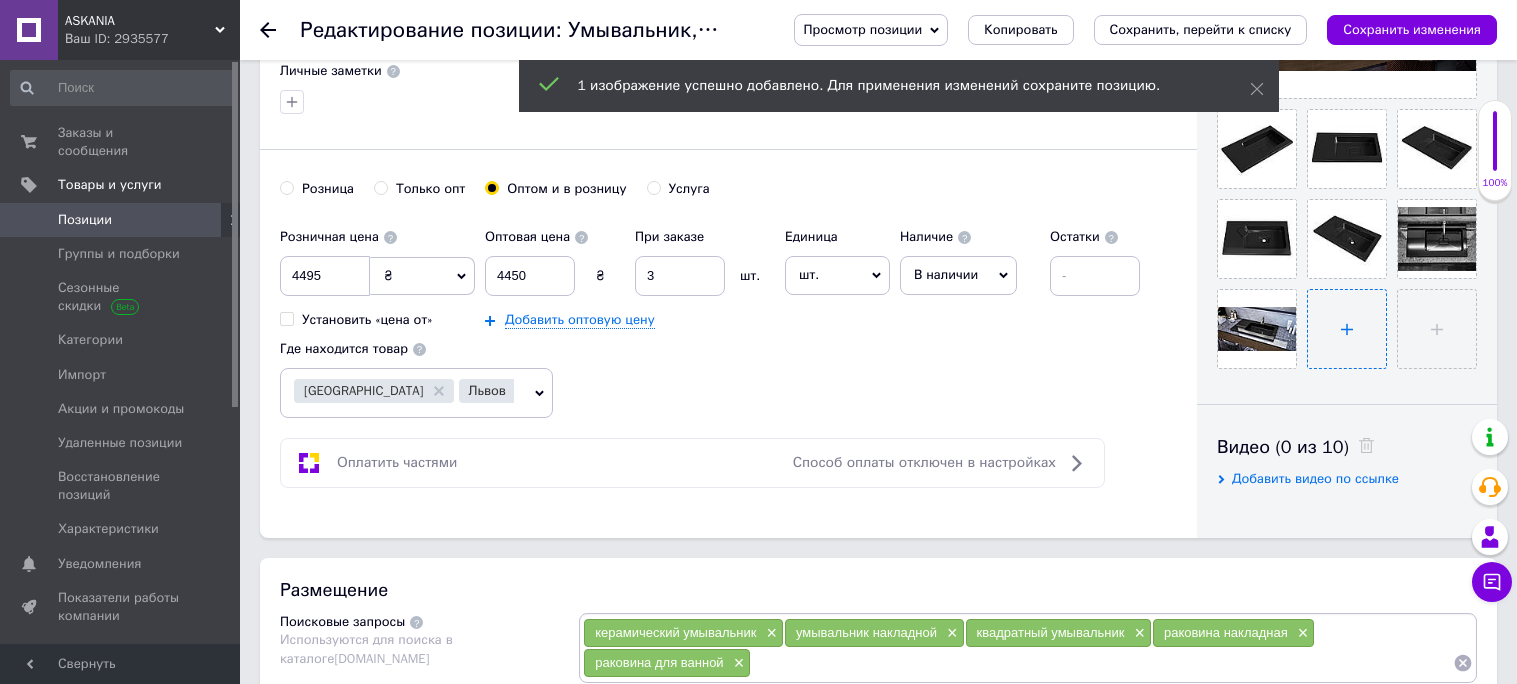 click at bounding box center (1347, 329) 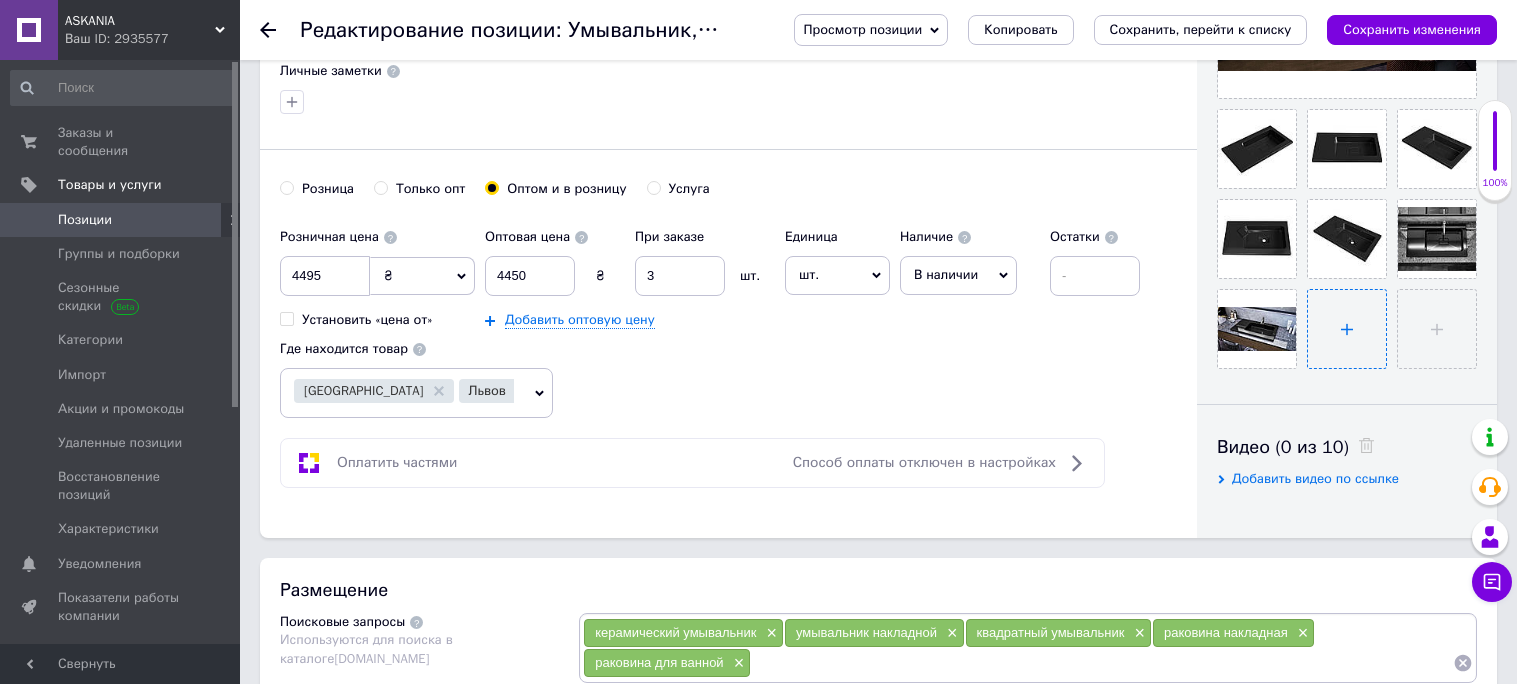 type on "C:\fakepath\chornyj_umyvalnyk_royal.jpg" 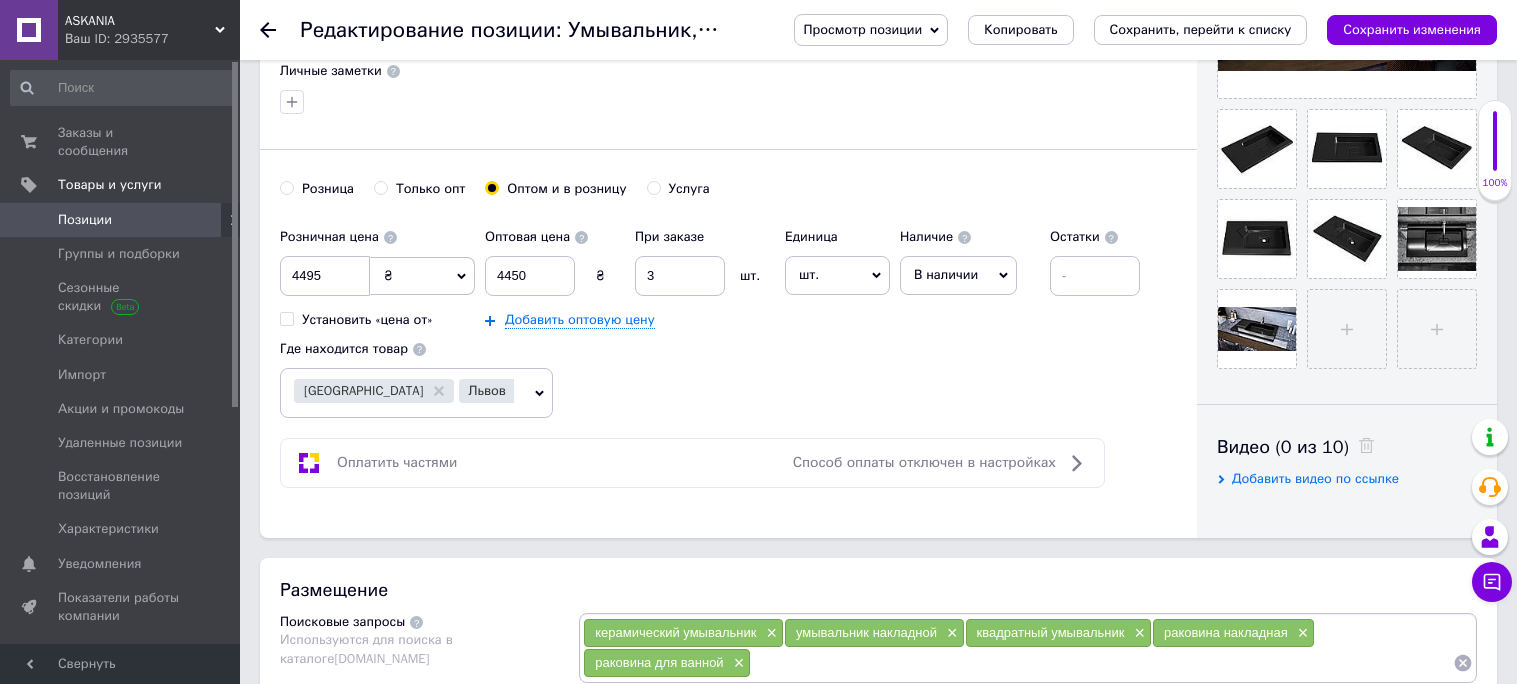 type 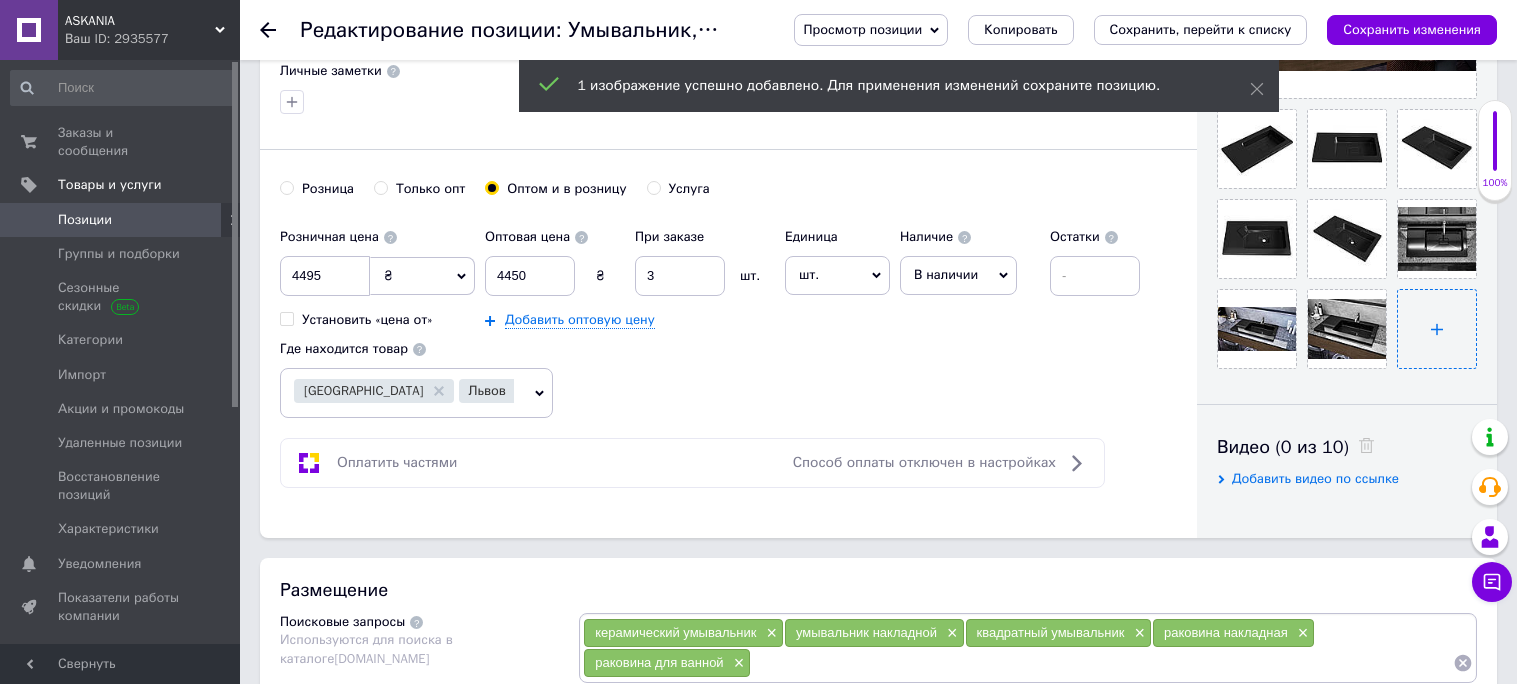 click at bounding box center (1437, 329) 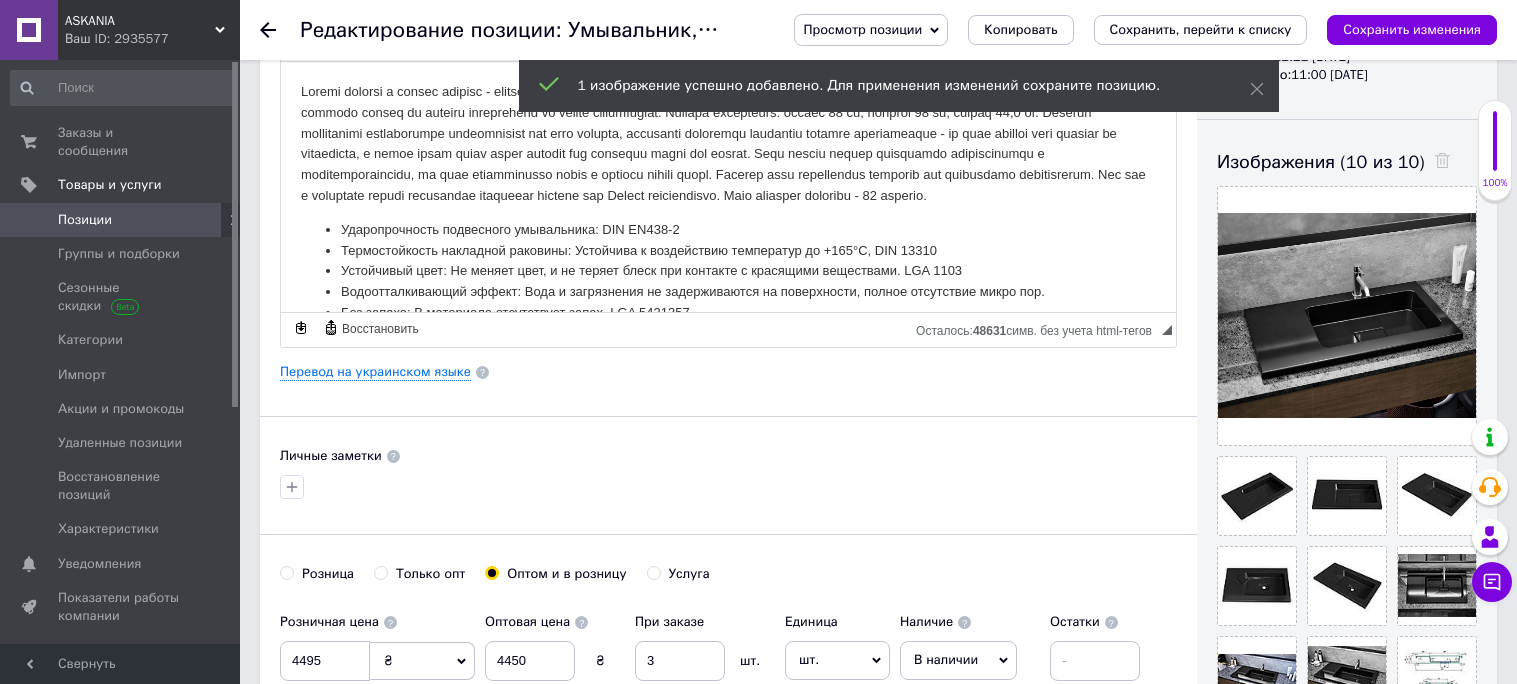 scroll, scrollTop: 0, scrollLeft: 0, axis: both 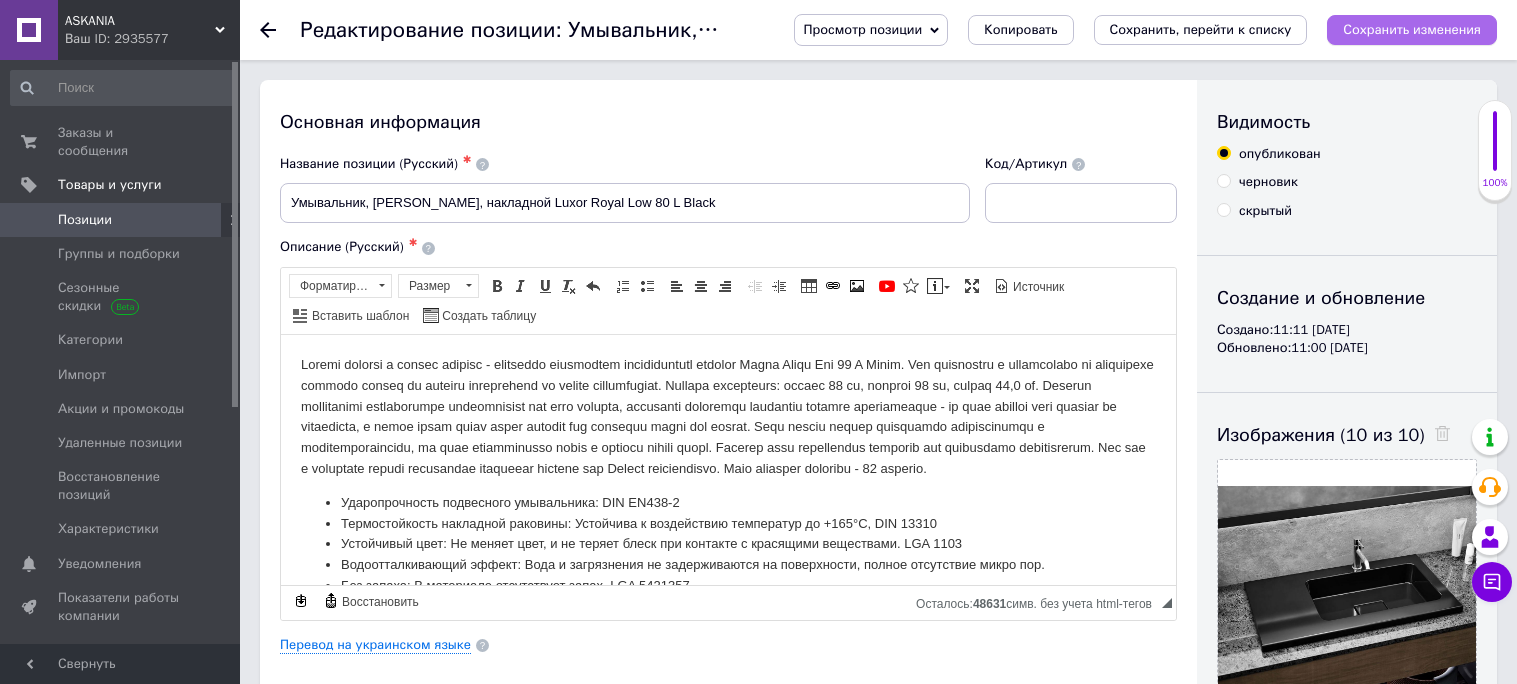 click on "Сохранить изменения" at bounding box center (1412, 29) 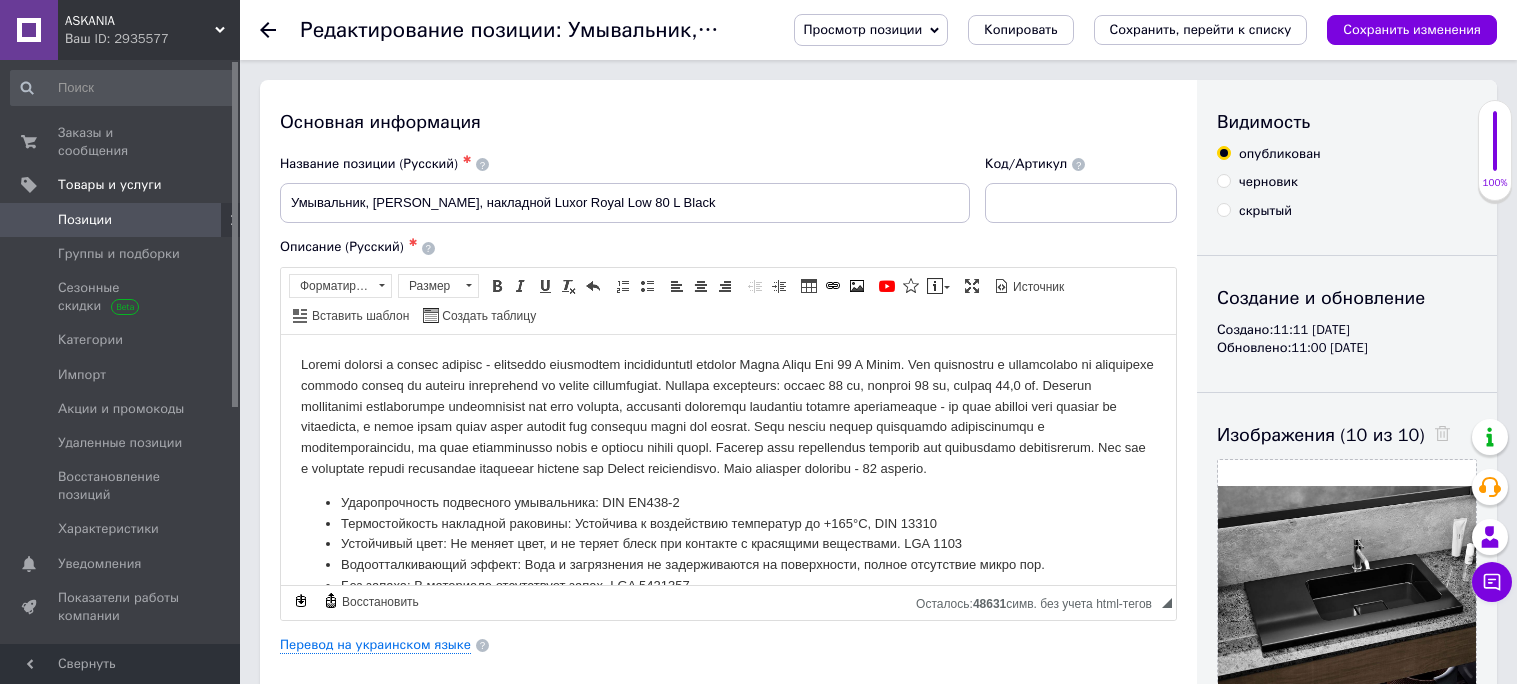 click on "Позиции" at bounding box center (85, 220) 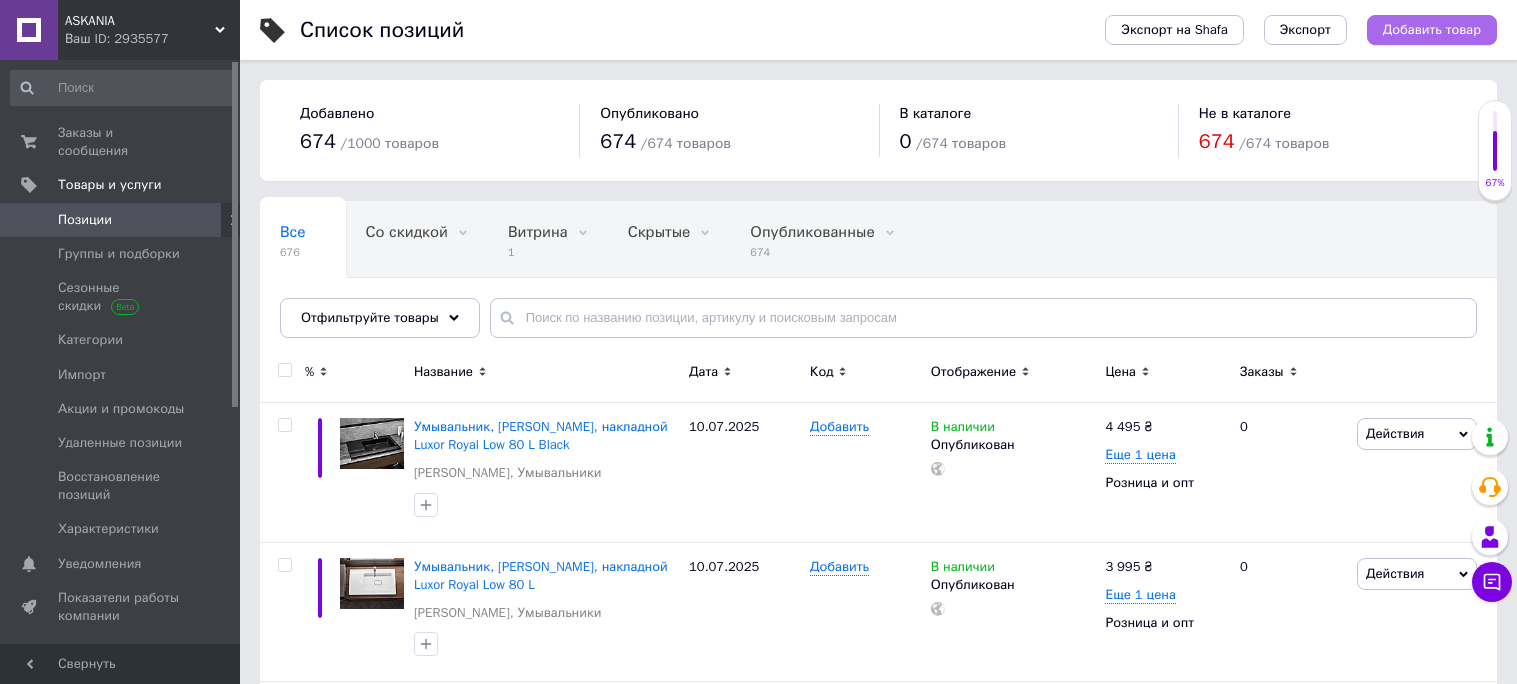 click on "Добавить товар" at bounding box center (1432, 30) 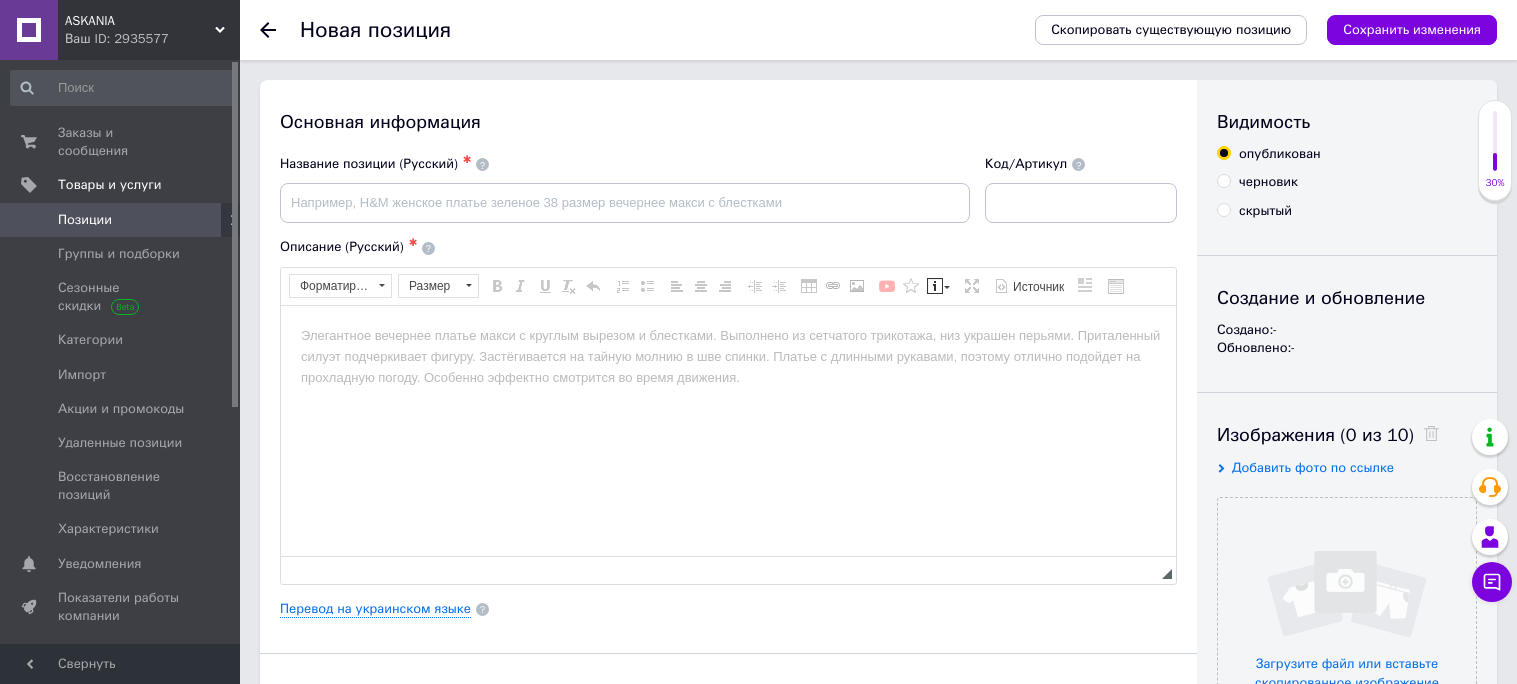 scroll, scrollTop: 0, scrollLeft: 0, axis: both 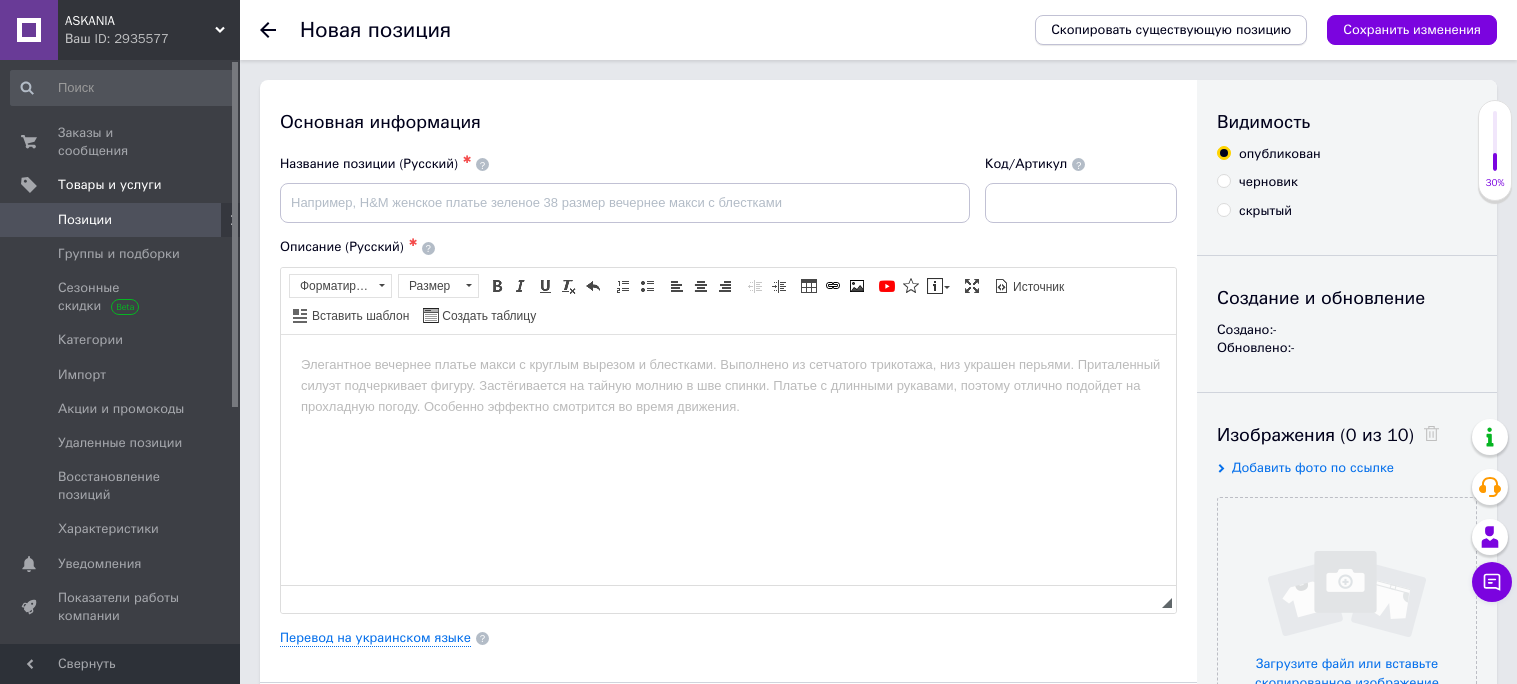 click on "Скопировать существующую позицию" at bounding box center (1171, 30) 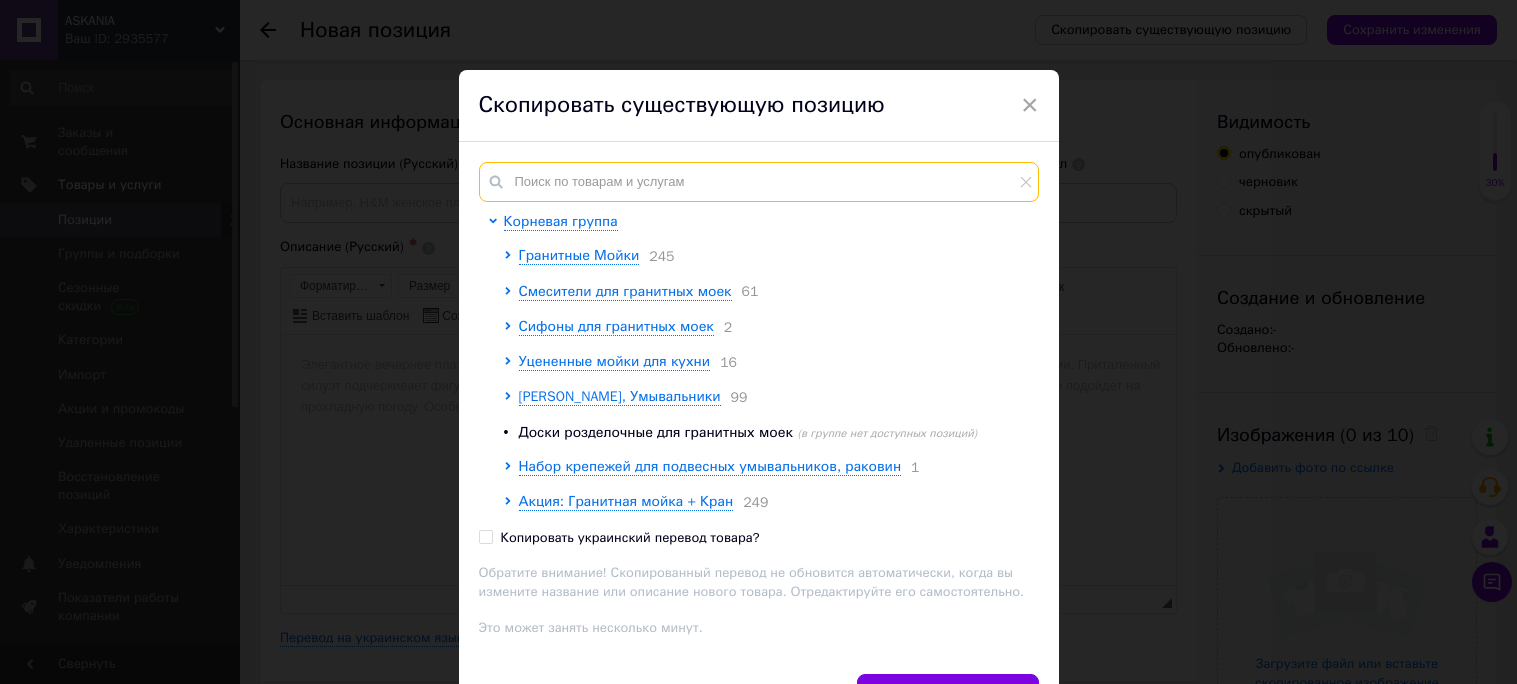 click at bounding box center (759, 182) 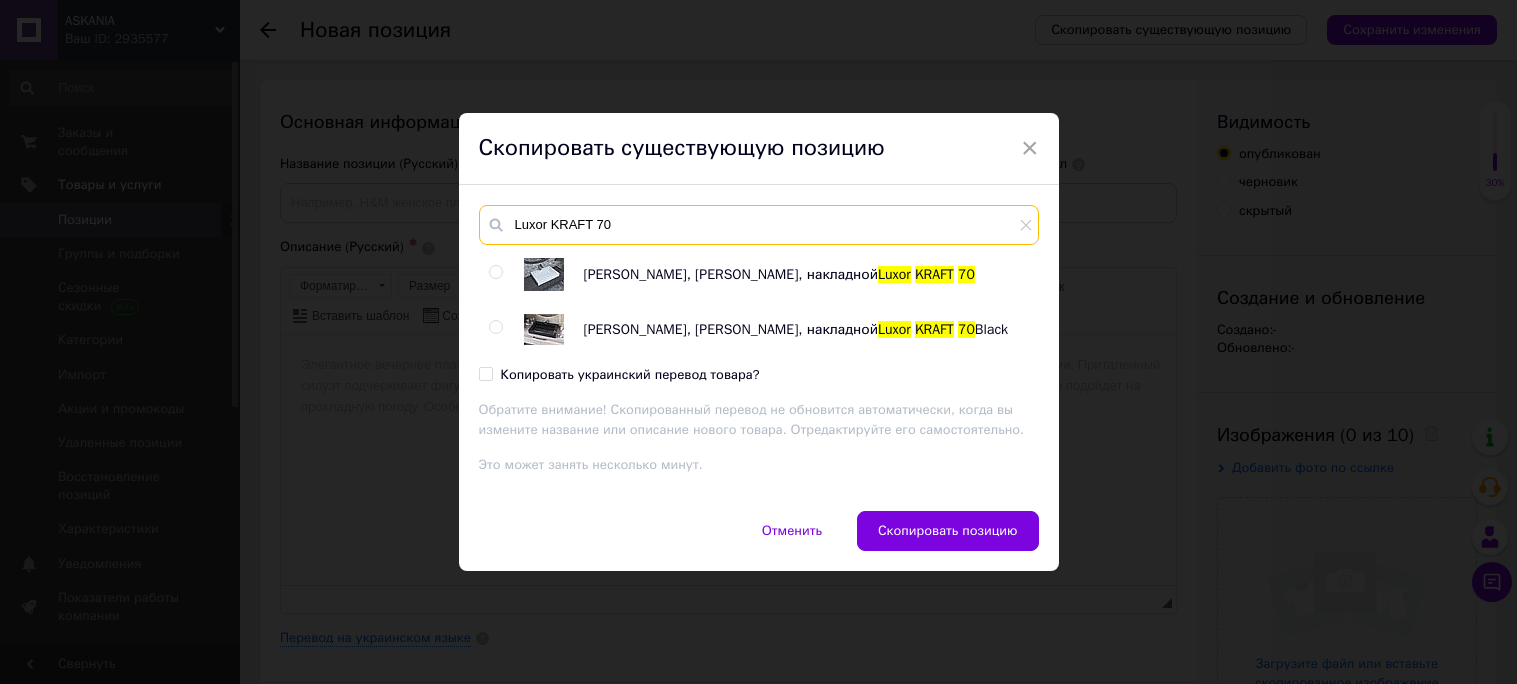 type on "Luxor KRAFT 70" 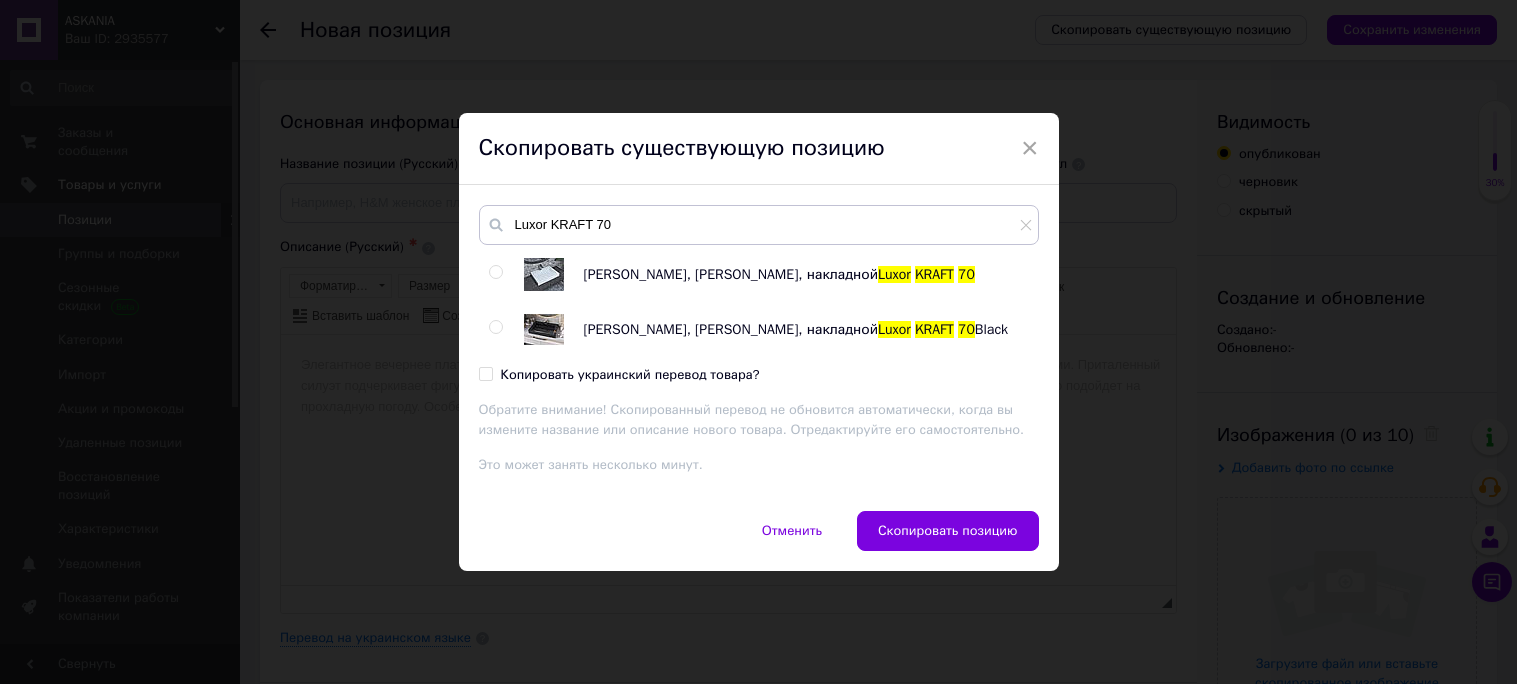 click at bounding box center [495, 272] 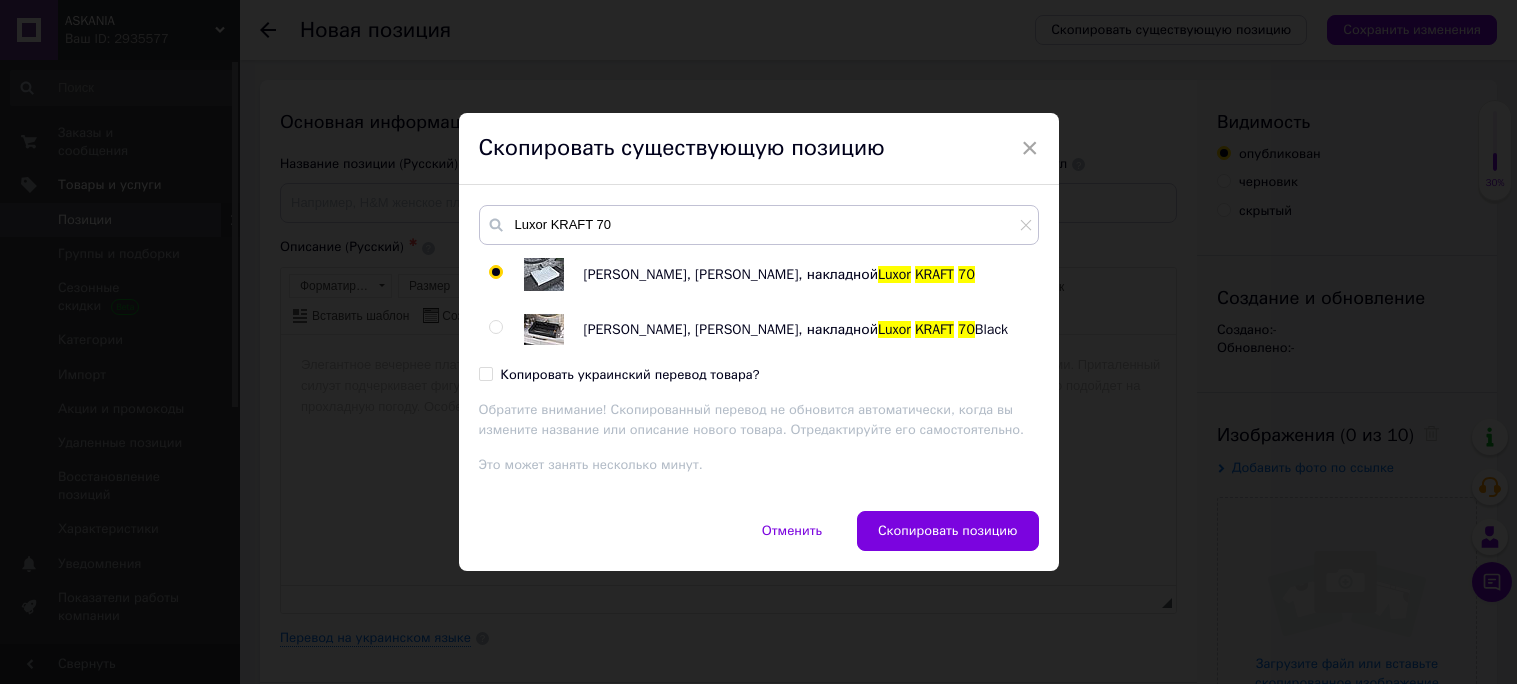 radio on "true" 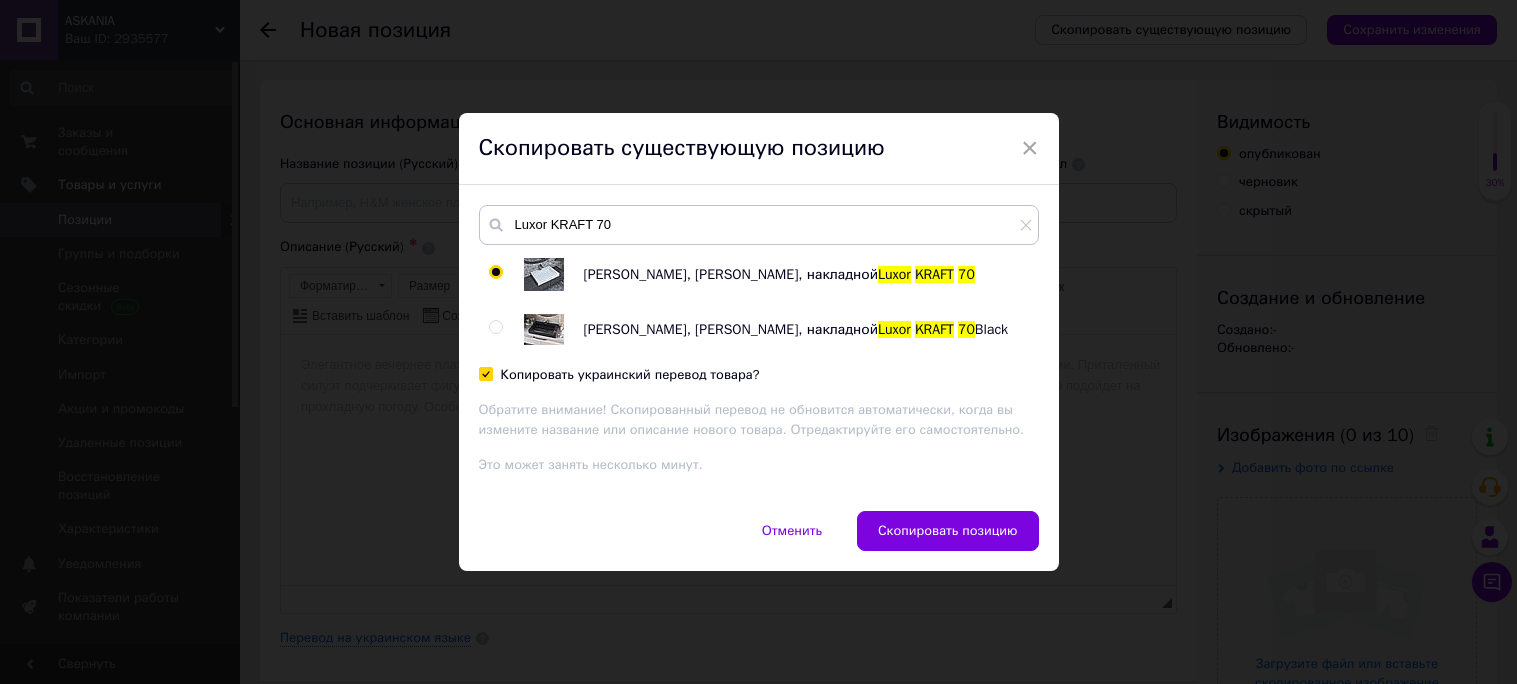 checkbox on "true" 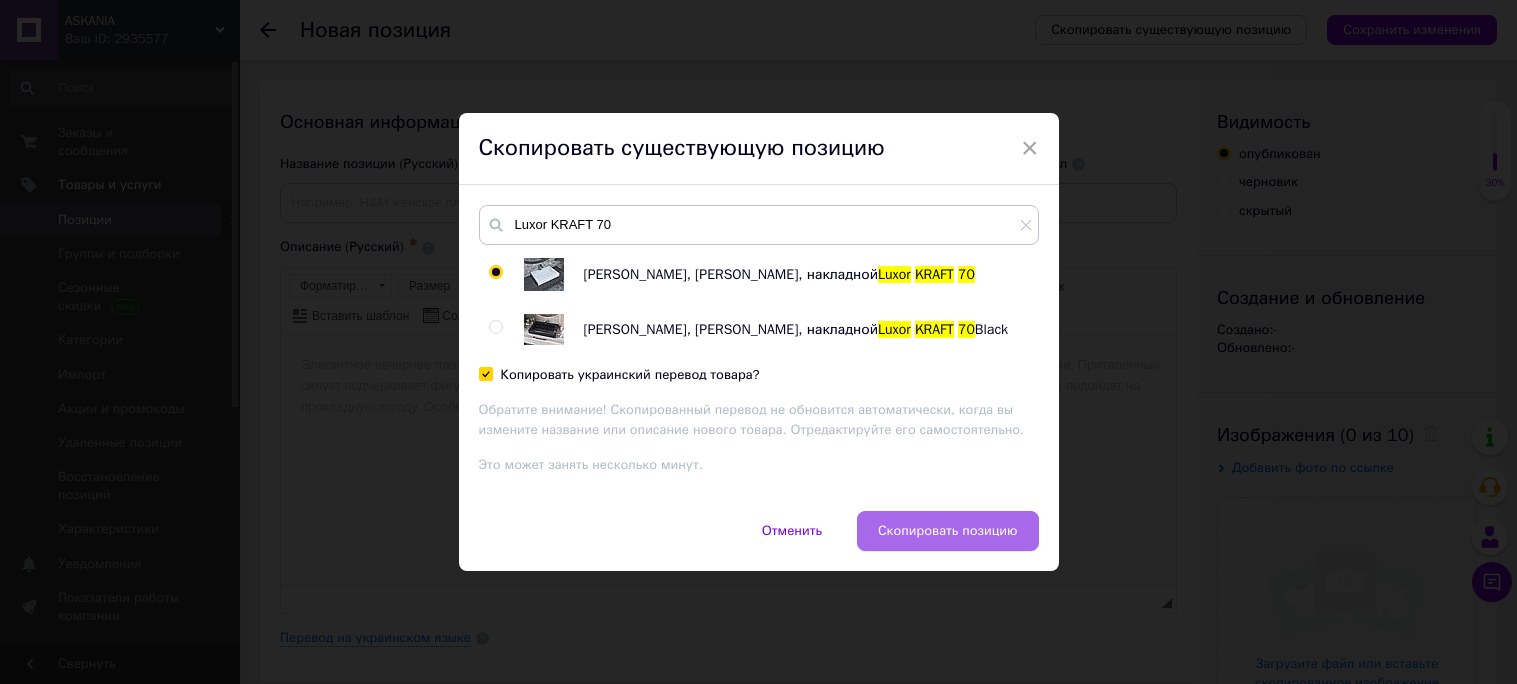 click on "Скопировать позицию" at bounding box center [948, 531] 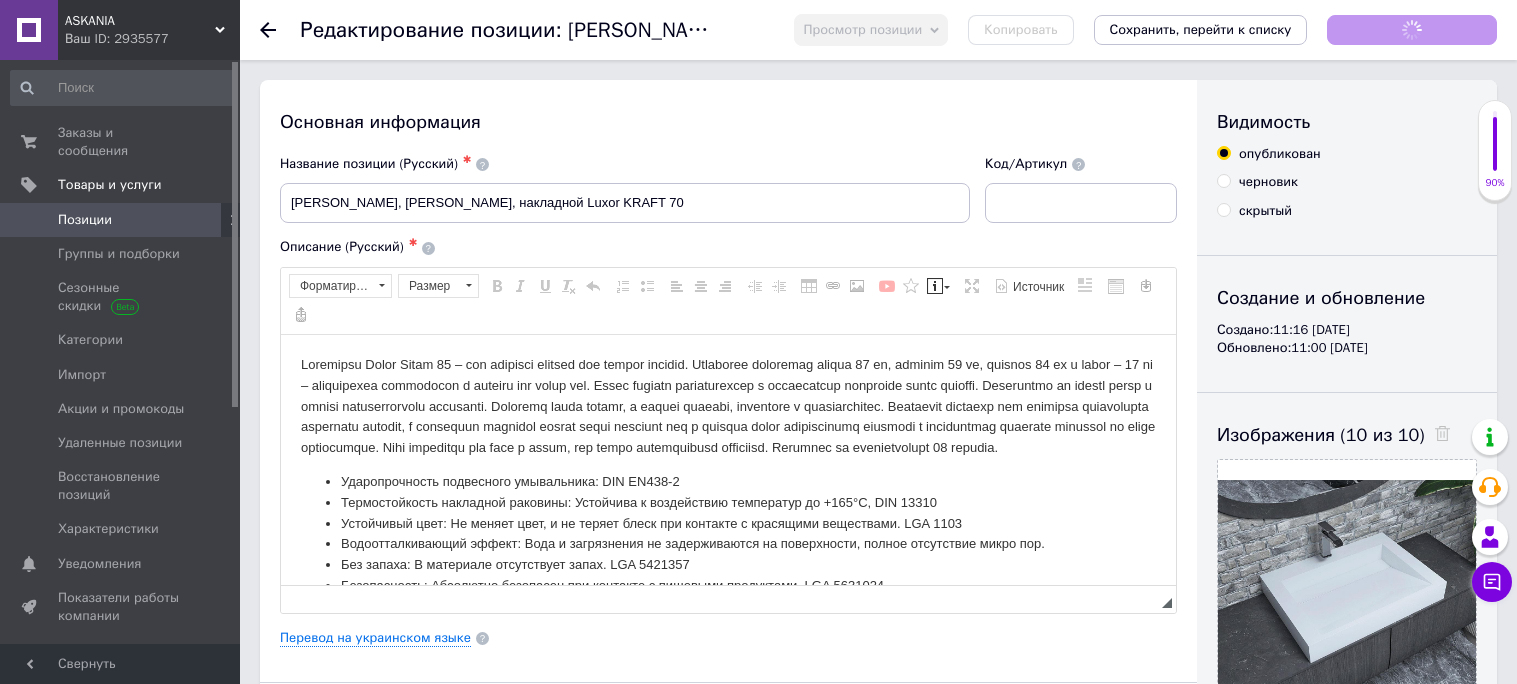 scroll, scrollTop: 0, scrollLeft: 0, axis: both 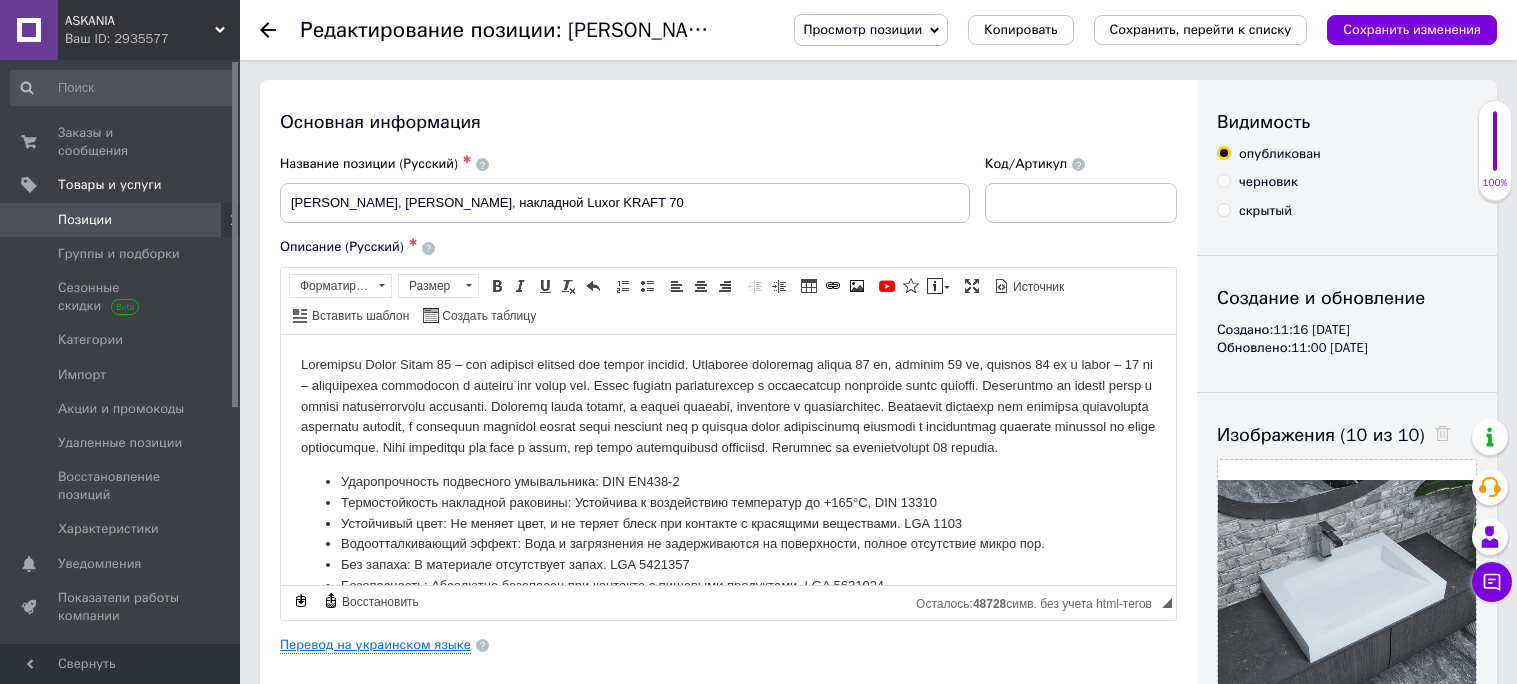 click on "Перевод на украинском языке" at bounding box center [375, 645] 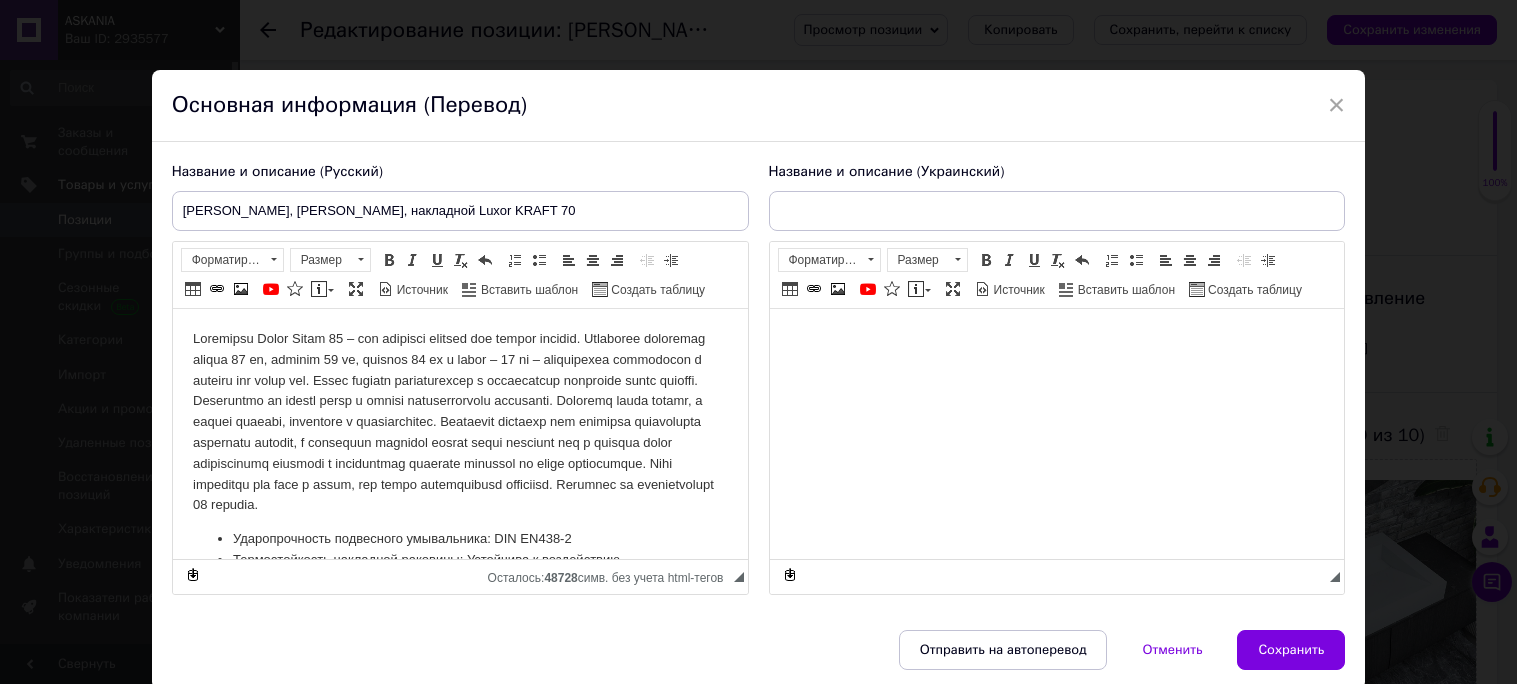 scroll, scrollTop: 0, scrollLeft: 0, axis: both 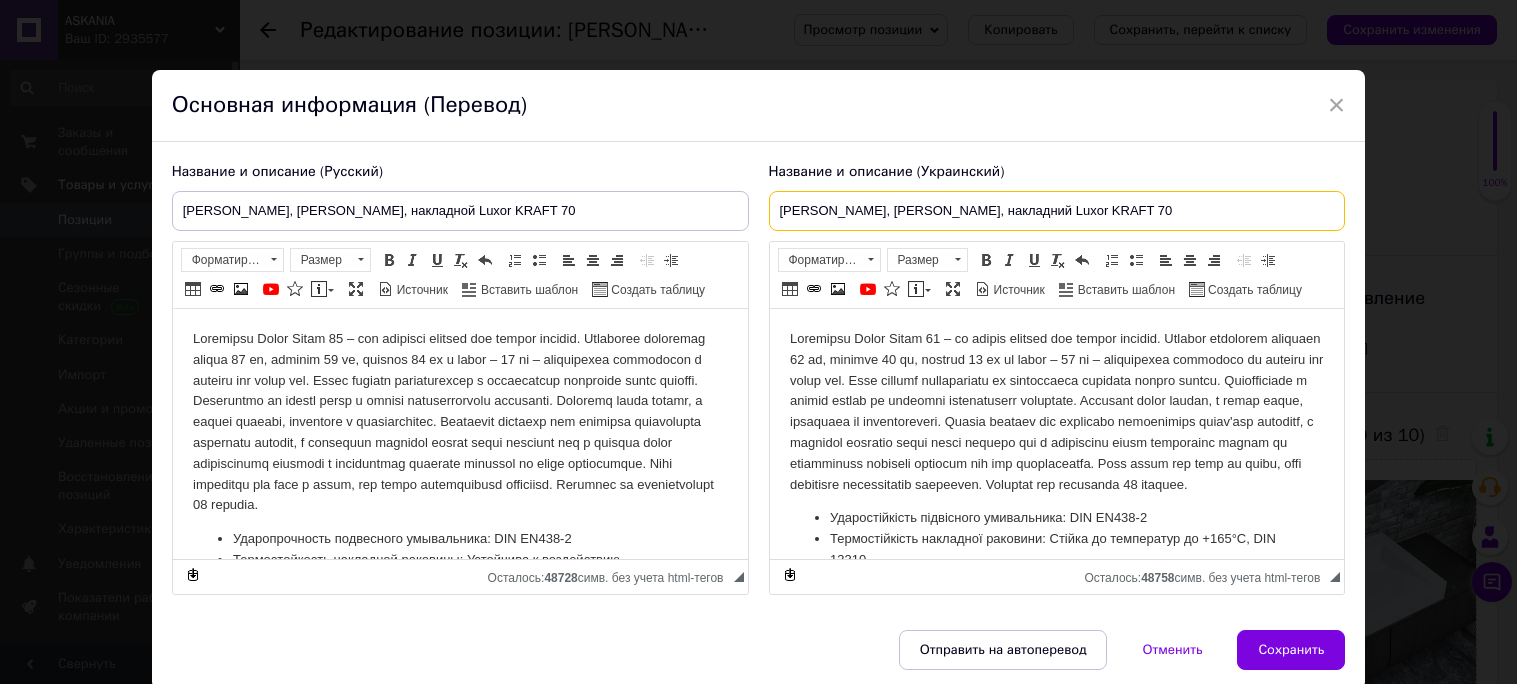 drag, startPoint x: 1102, startPoint y: 206, endPoint x: 637, endPoint y: 218, distance: 465.15482 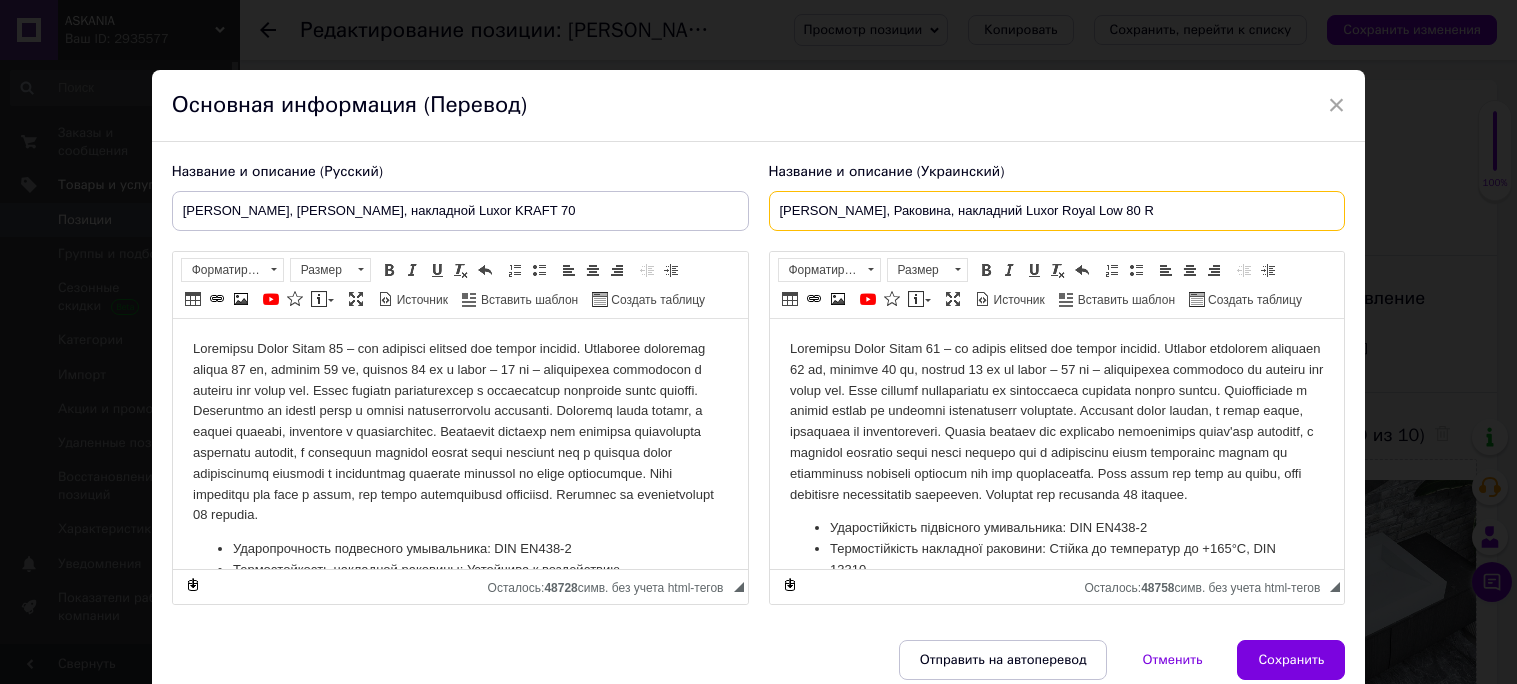 type on "[PERSON_NAME], Раковина, накладний Luxor Royal Low 80 R" 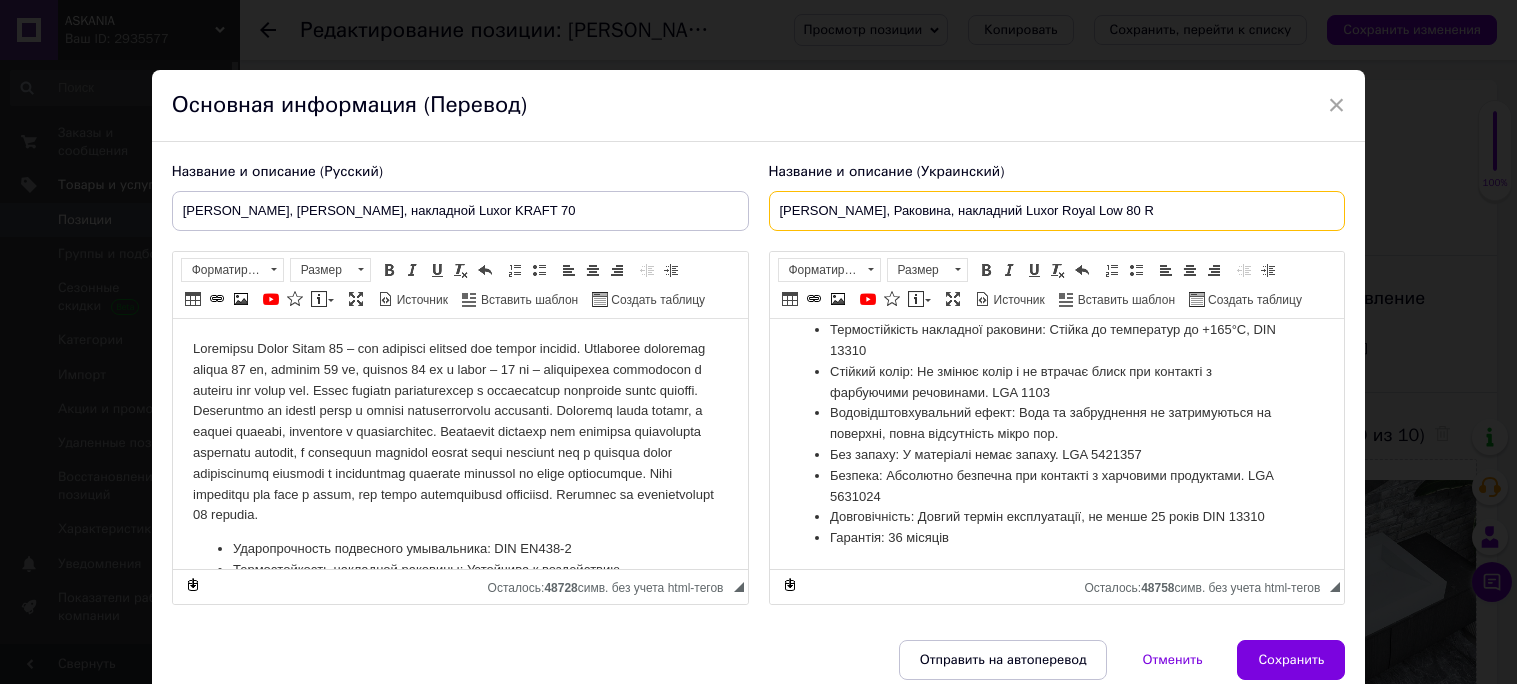 scroll, scrollTop: 239, scrollLeft: 0, axis: vertical 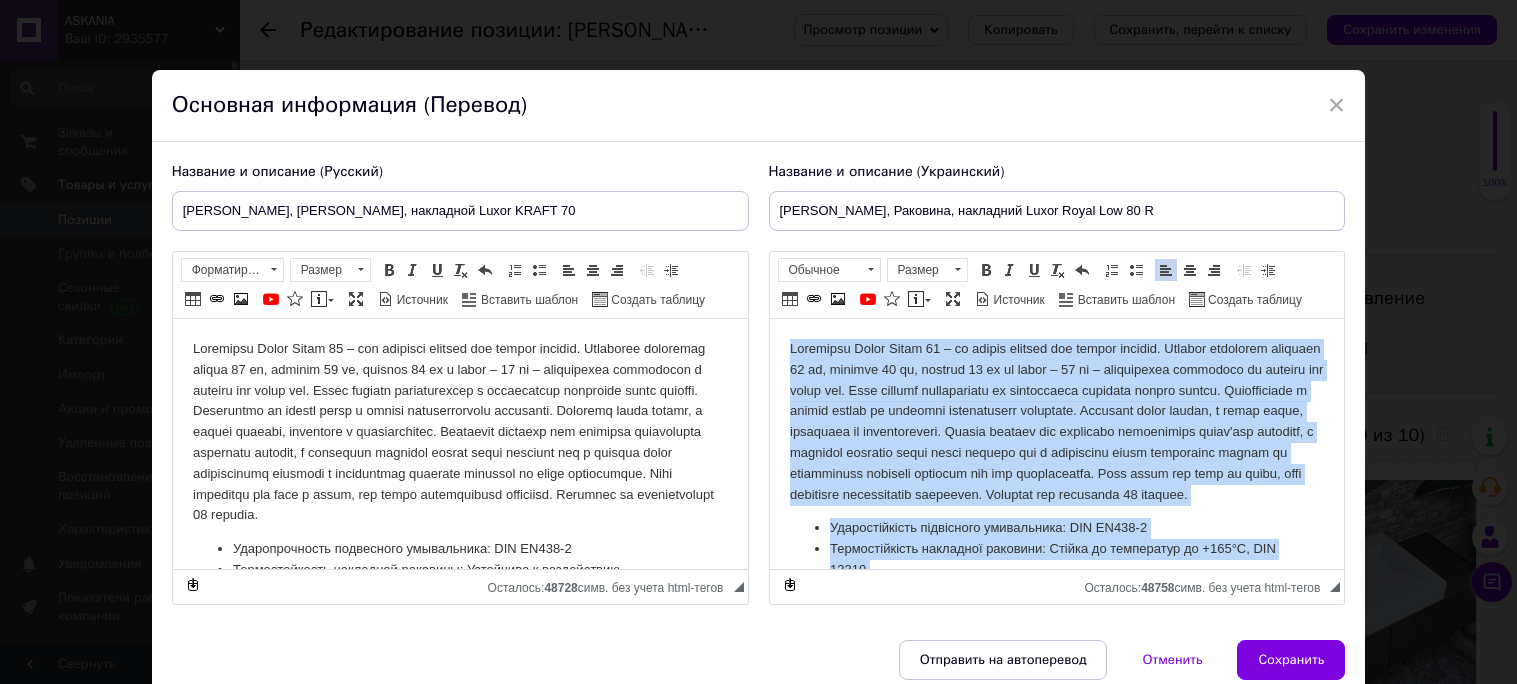 drag, startPoint x: 956, startPoint y: 534, endPoint x: 790, endPoint y: 324, distance: 267.68637 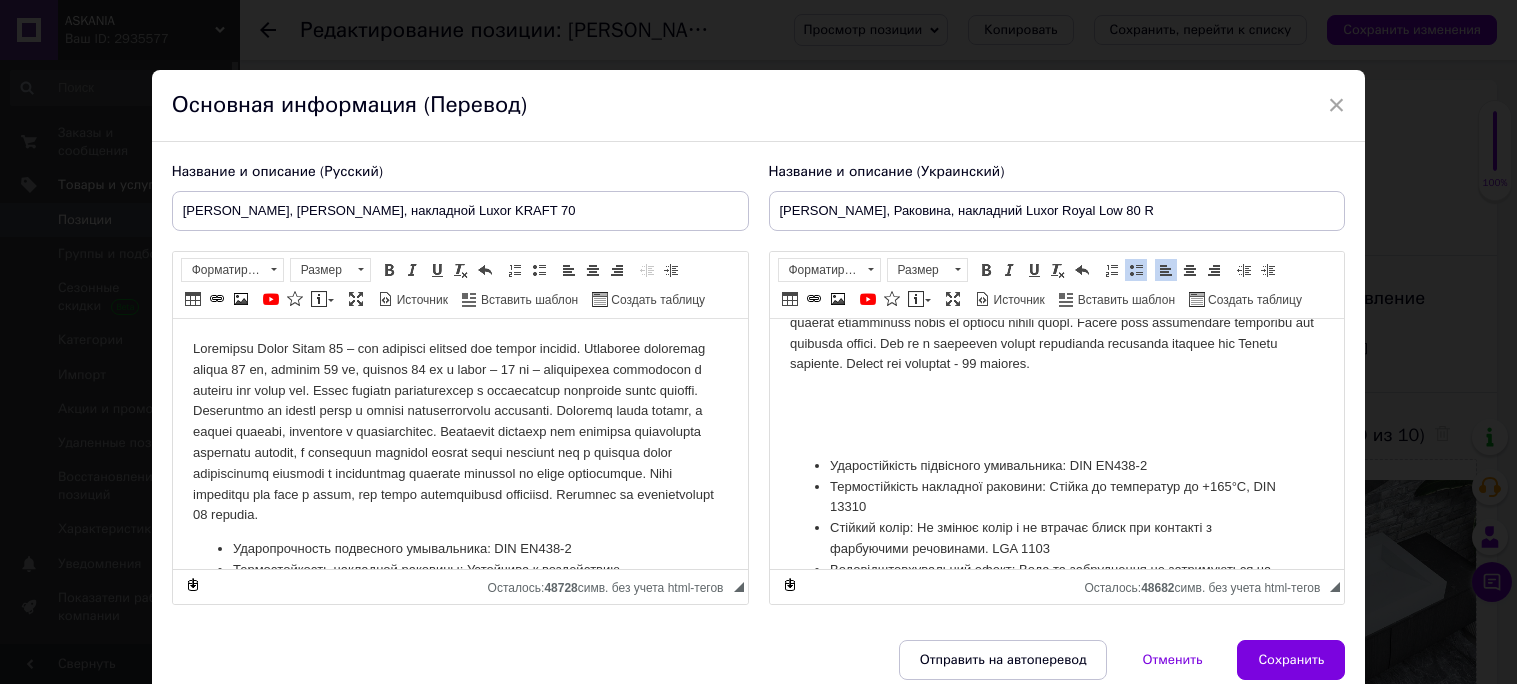 scroll, scrollTop: 131, scrollLeft: 0, axis: vertical 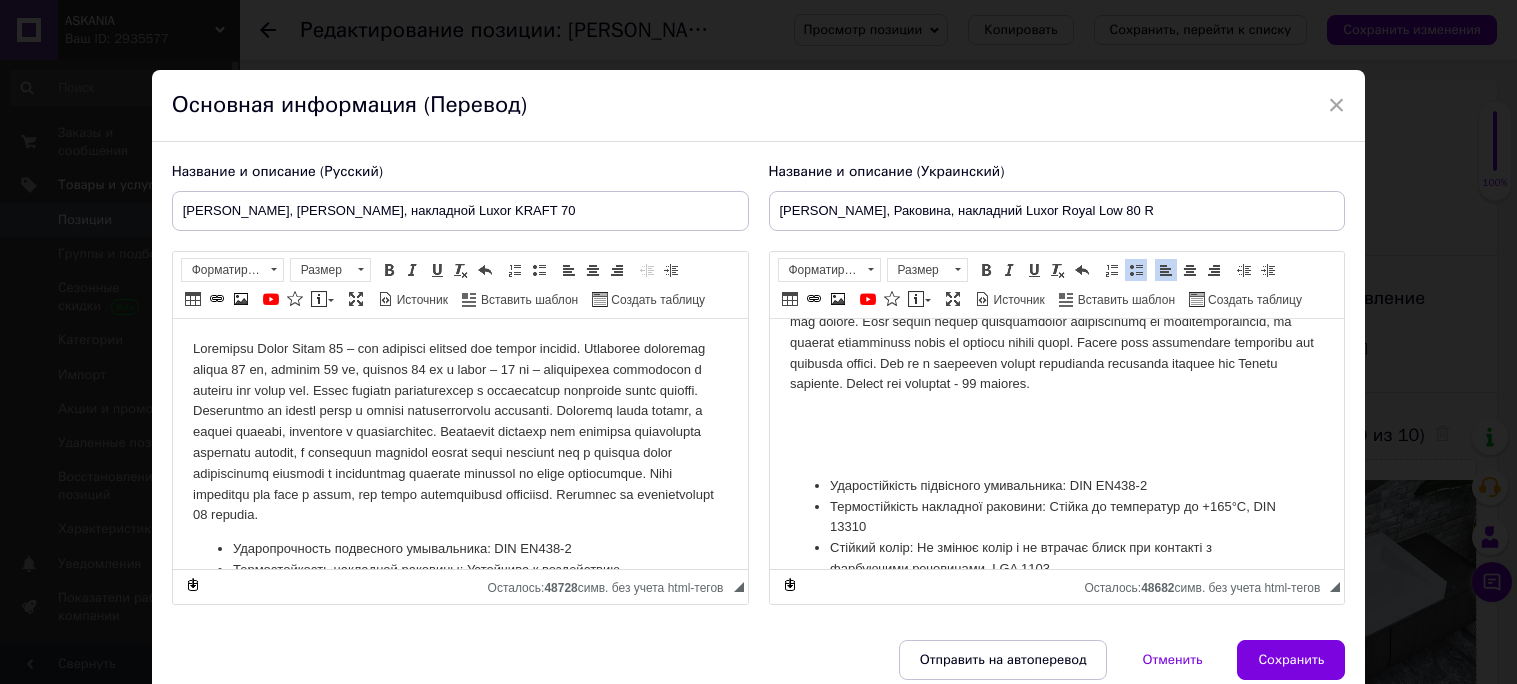click at bounding box center [1056, 452] 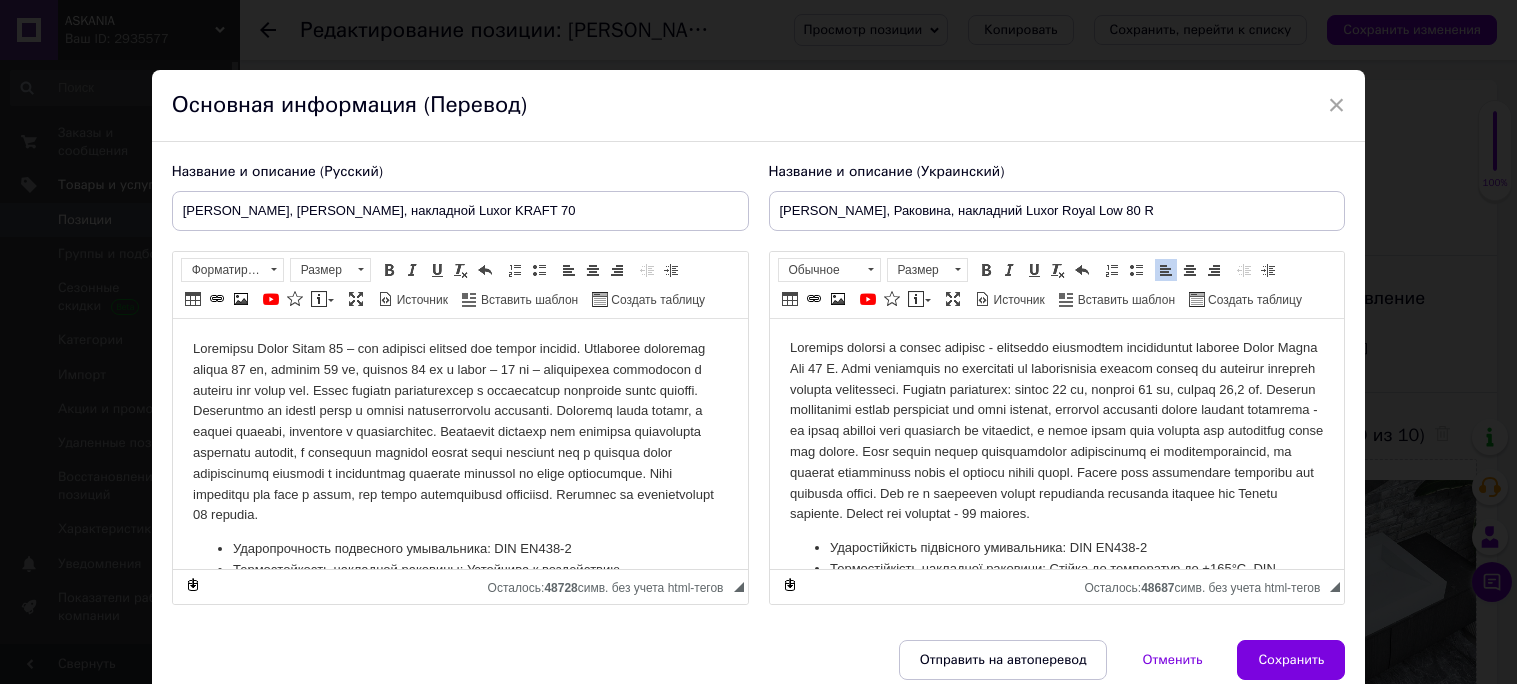 scroll, scrollTop: 0, scrollLeft: 0, axis: both 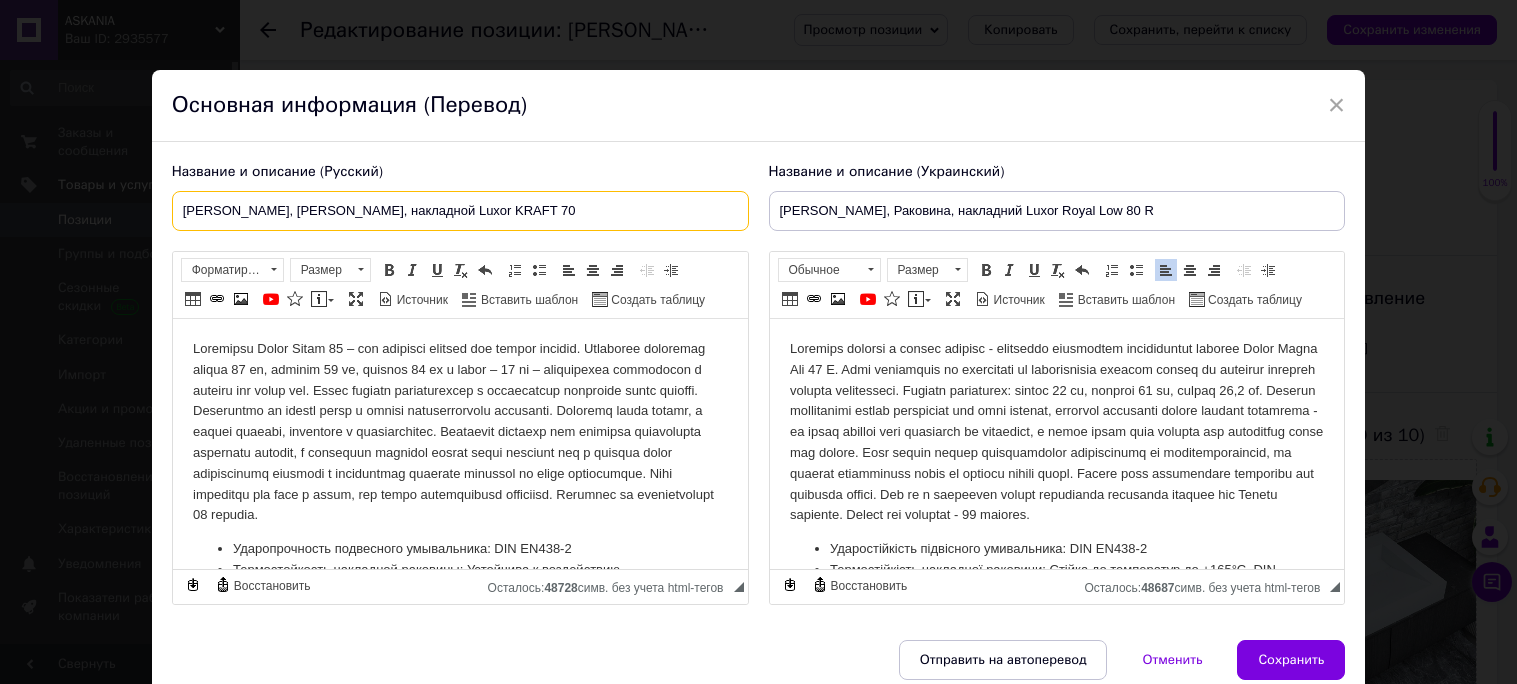drag, startPoint x: 351, startPoint y: 206, endPoint x: 175, endPoint y: 197, distance: 176.22997 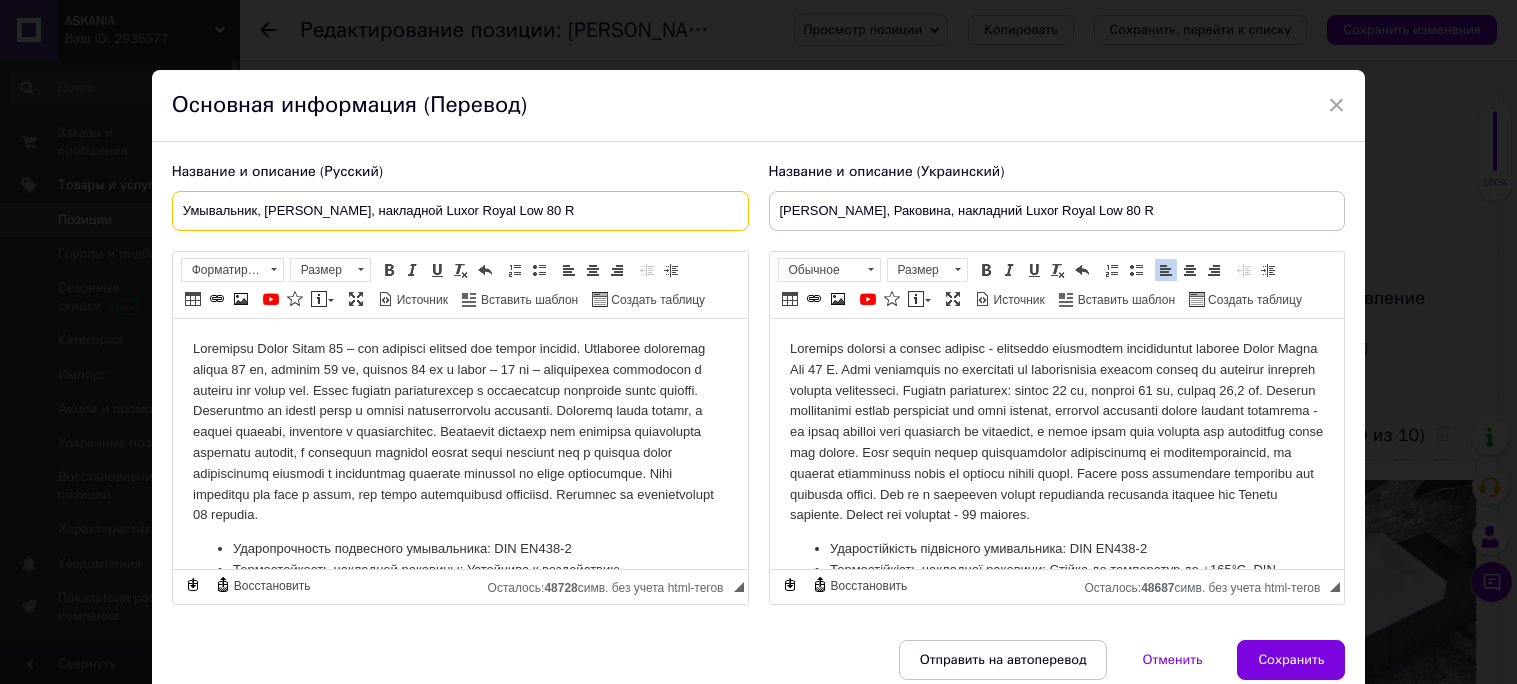 type on "Умывальник, [PERSON_NAME], накладной Luxor Royal Low 80 R" 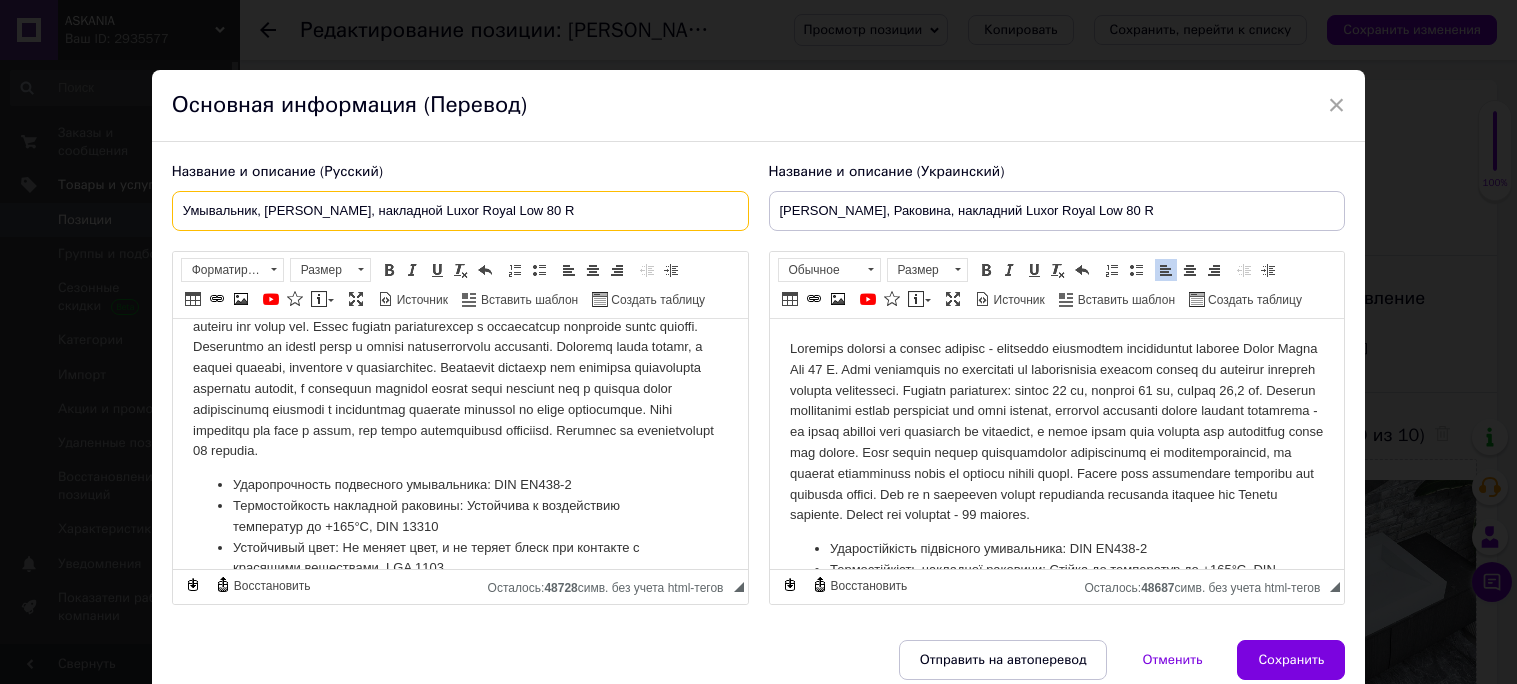 scroll, scrollTop: 239, scrollLeft: 0, axis: vertical 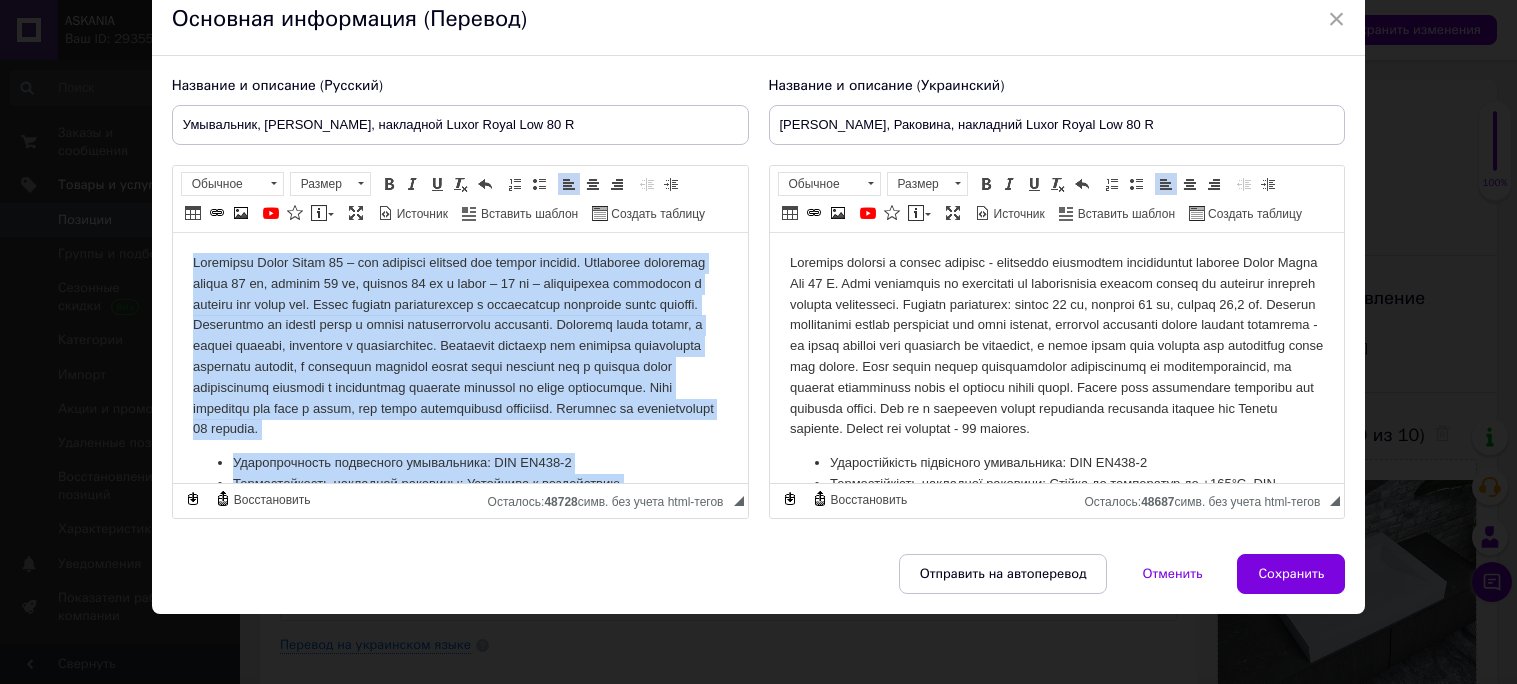 drag, startPoint x: 383, startPoint y: 459, endPoint x: 184, endPoint y: 229, distance: 304.13977 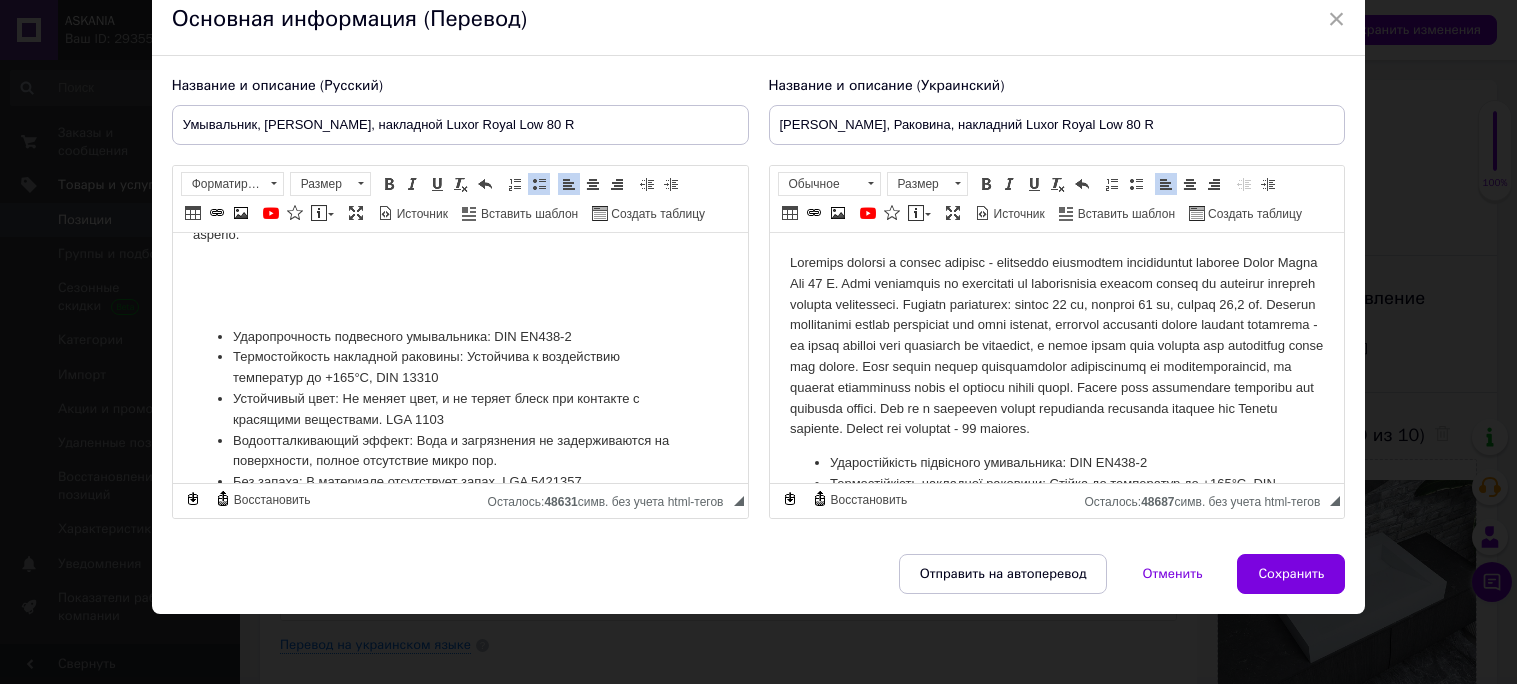 scroll, scrollTop: 209, scrollLeft: 0, axis: vertical 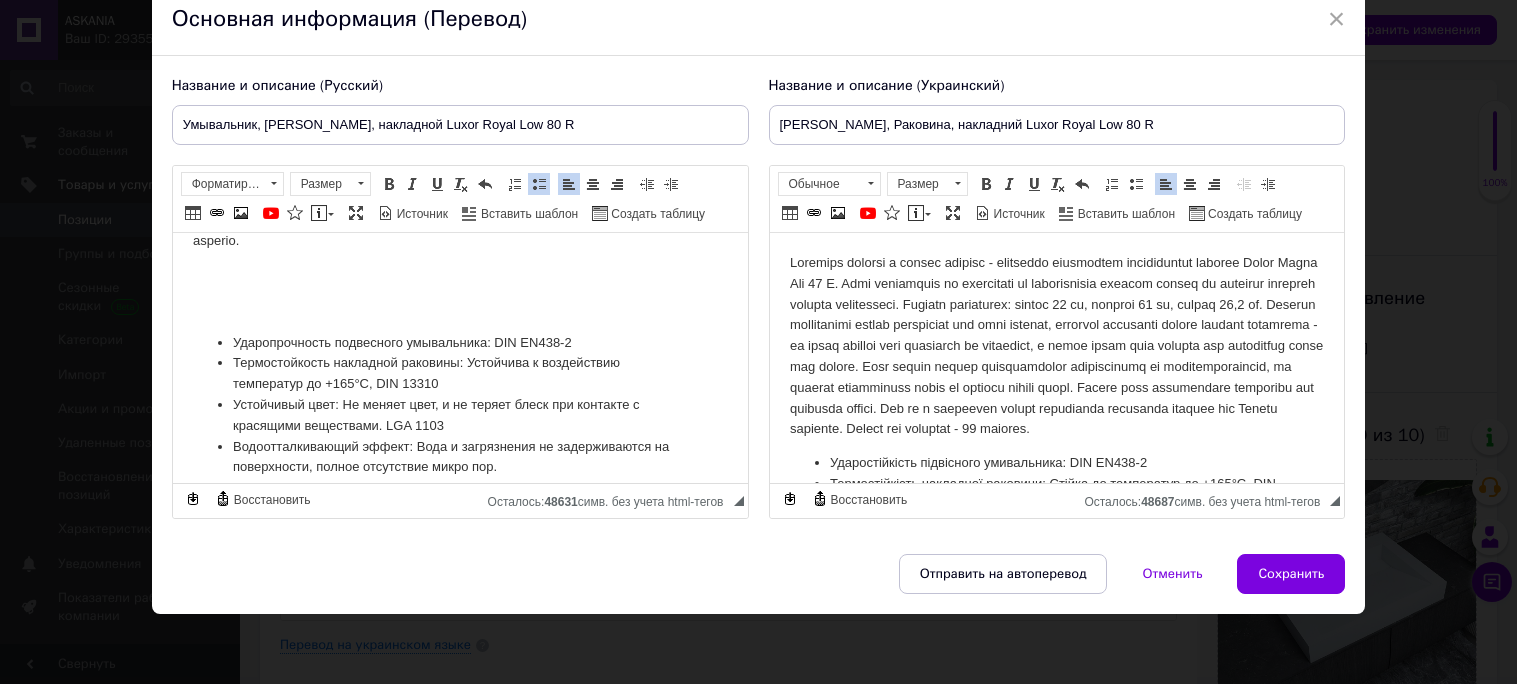 click at bounding box center (459, 309) 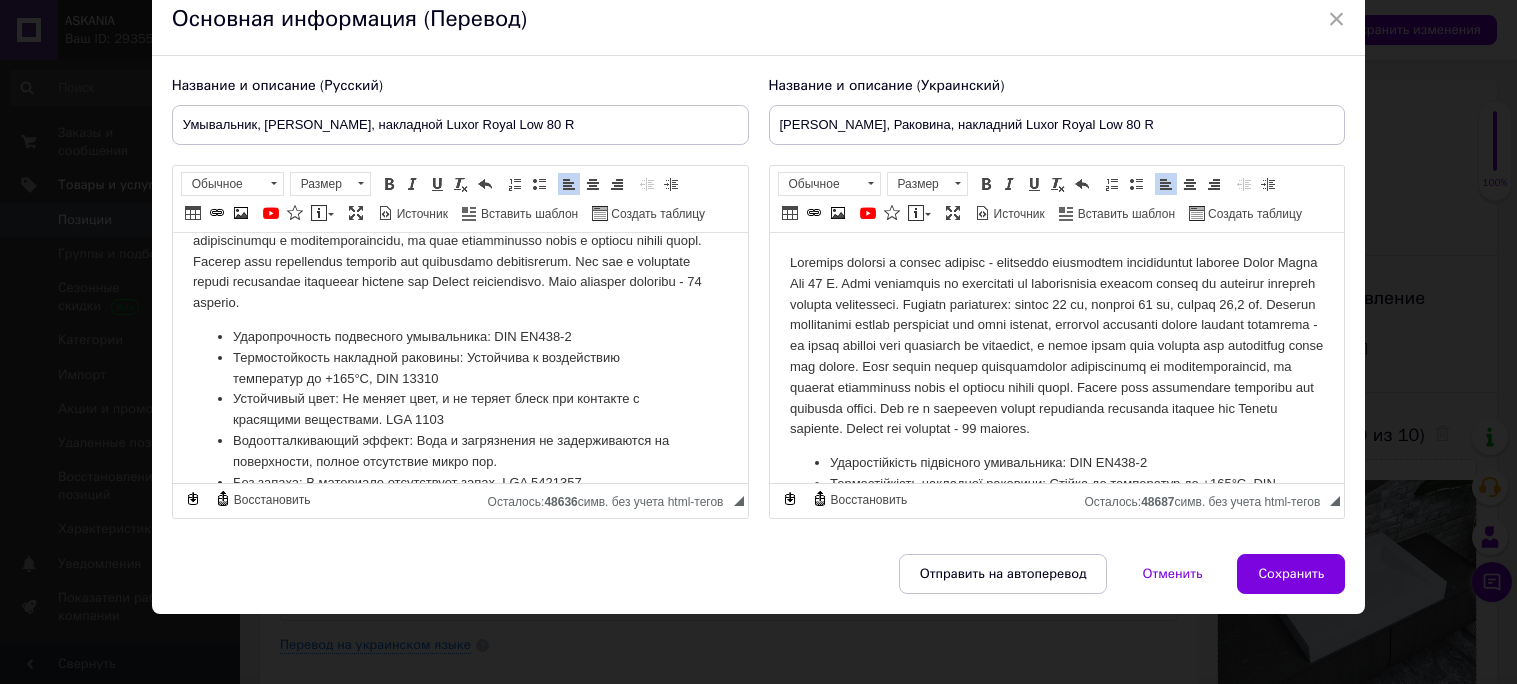 scroll, scrollTop: 0, scrollLeft: 0, axis: both 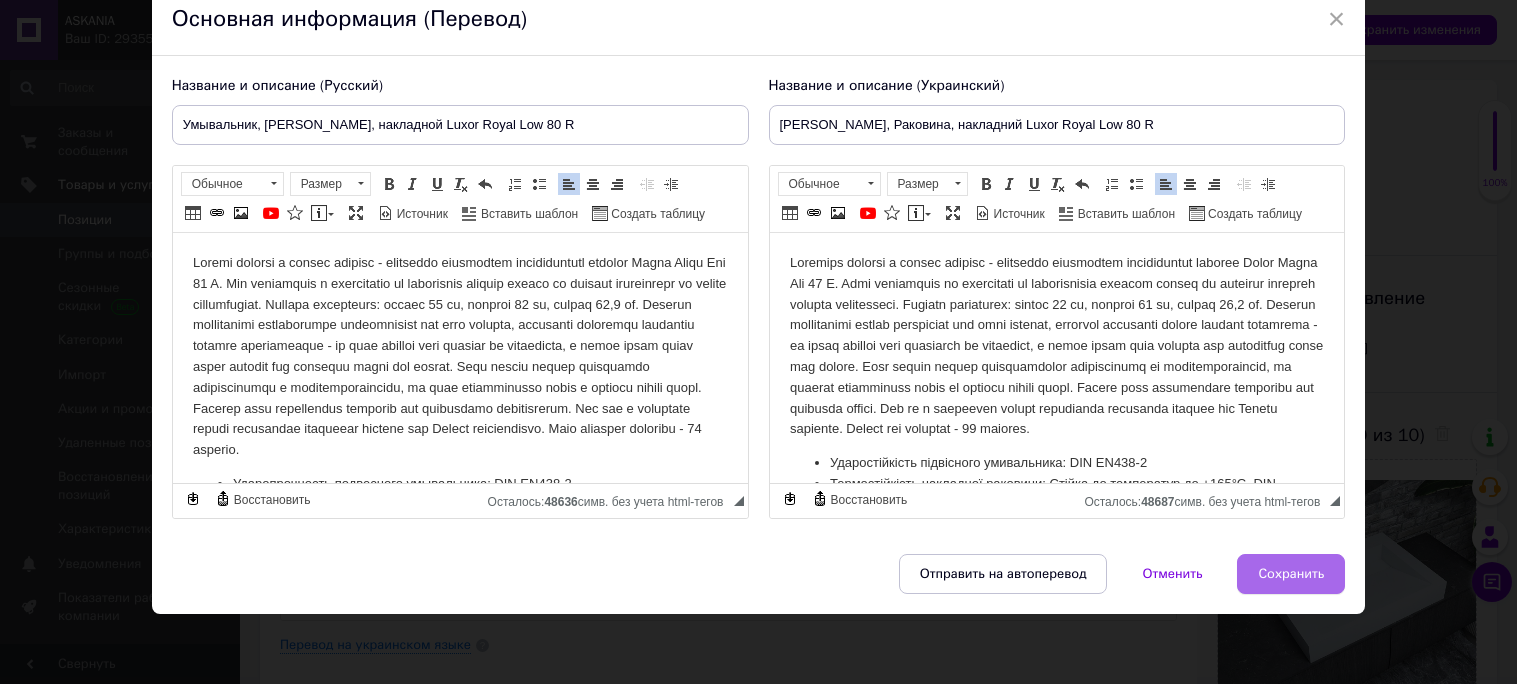 click on "Сохранить" at bounding box center [1291, 574] 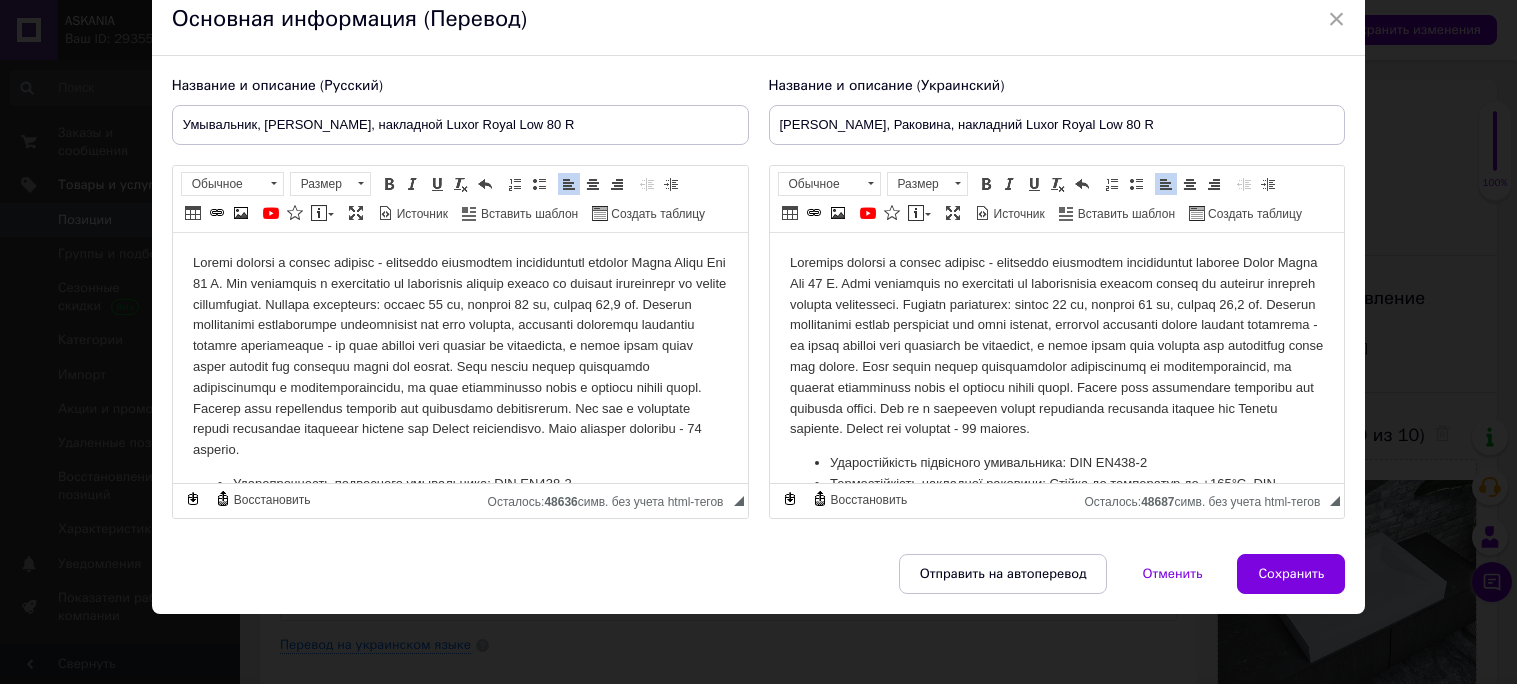 type on "Умывальник, [PERSON_NAME], накладной Luxor Royal Low 80 R" 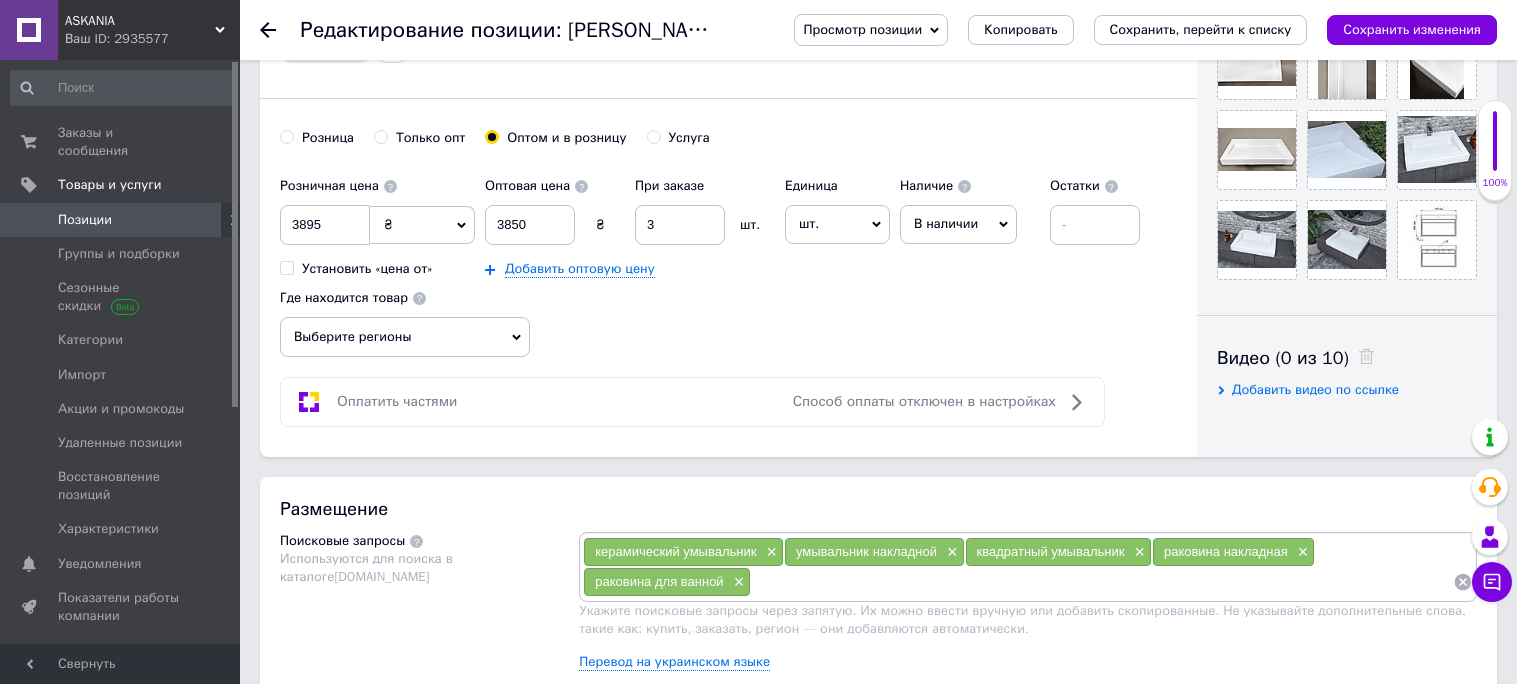 scroll, scrollTop: 717, scrollLeft: 0, axis: vertical 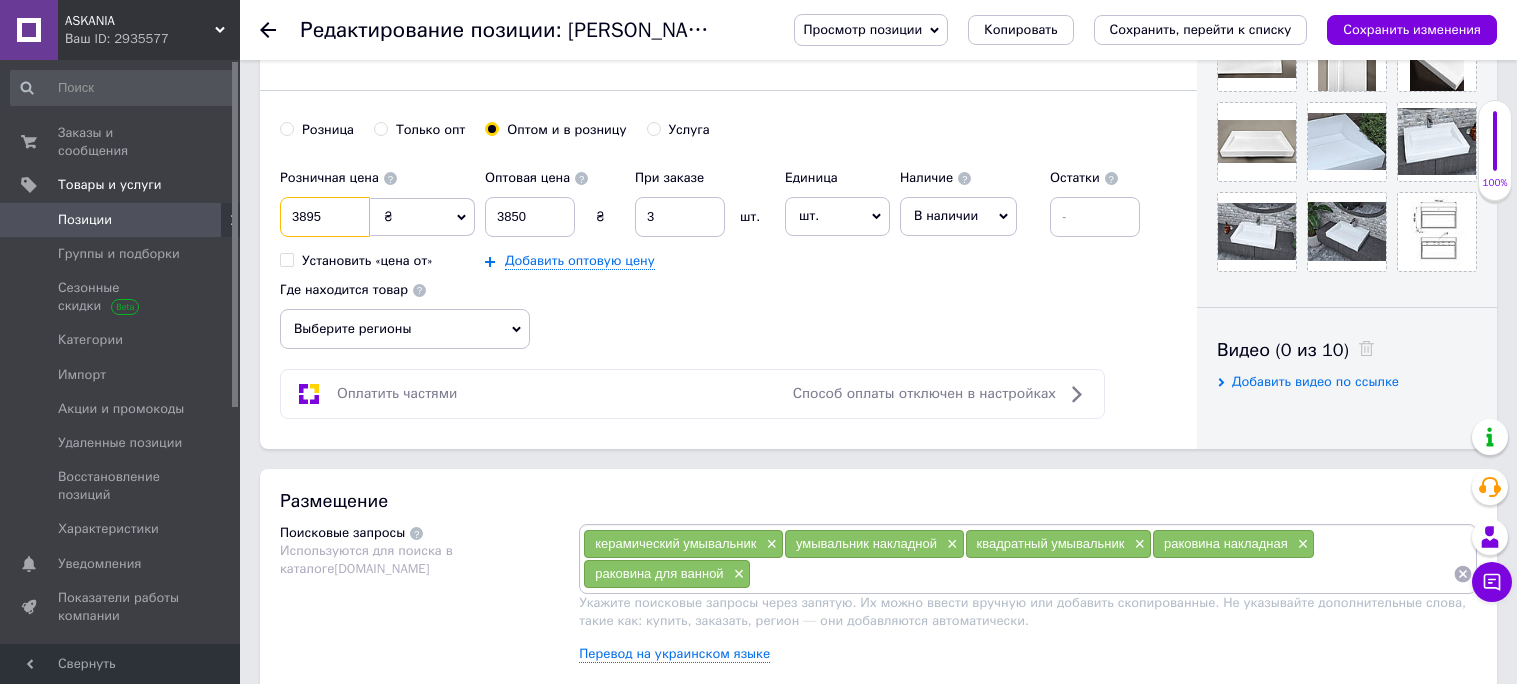 click on "3895" at bounding box center [325, 217] 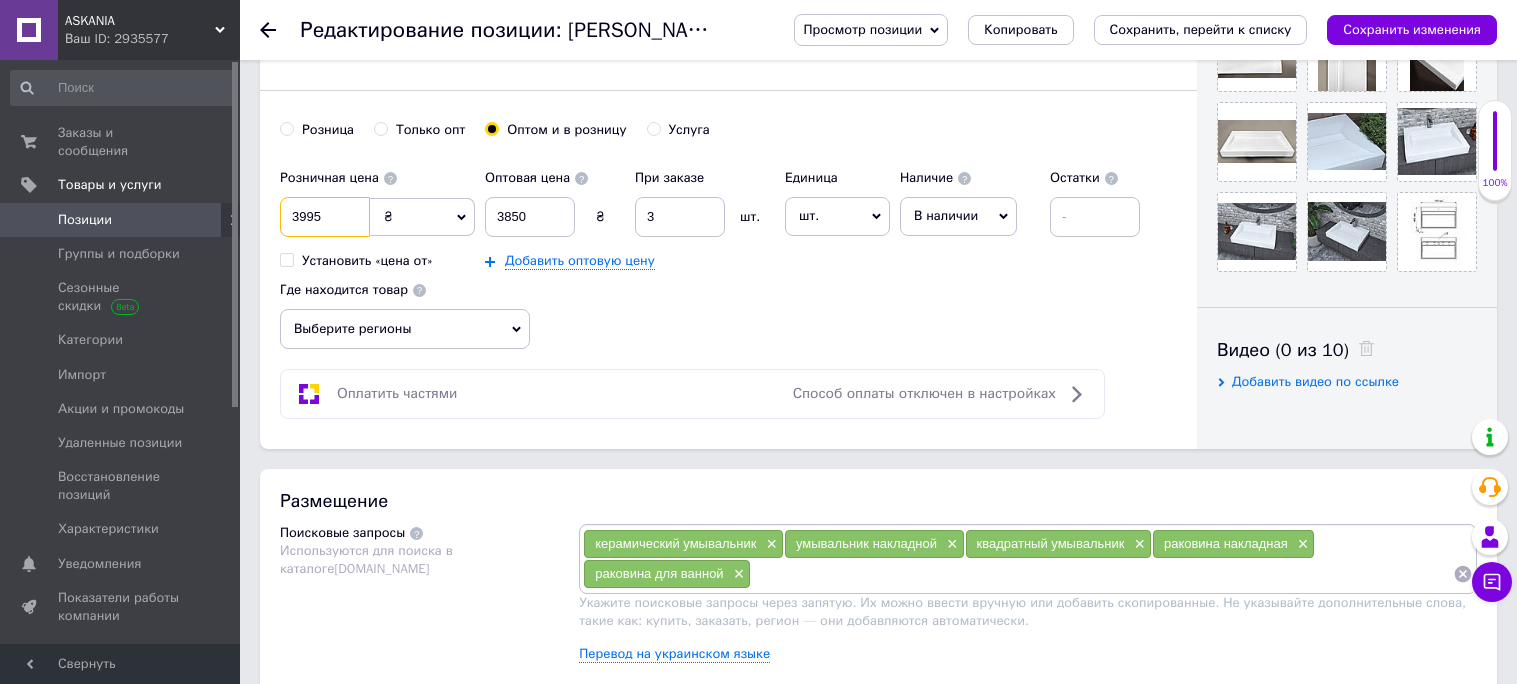type on "3995" 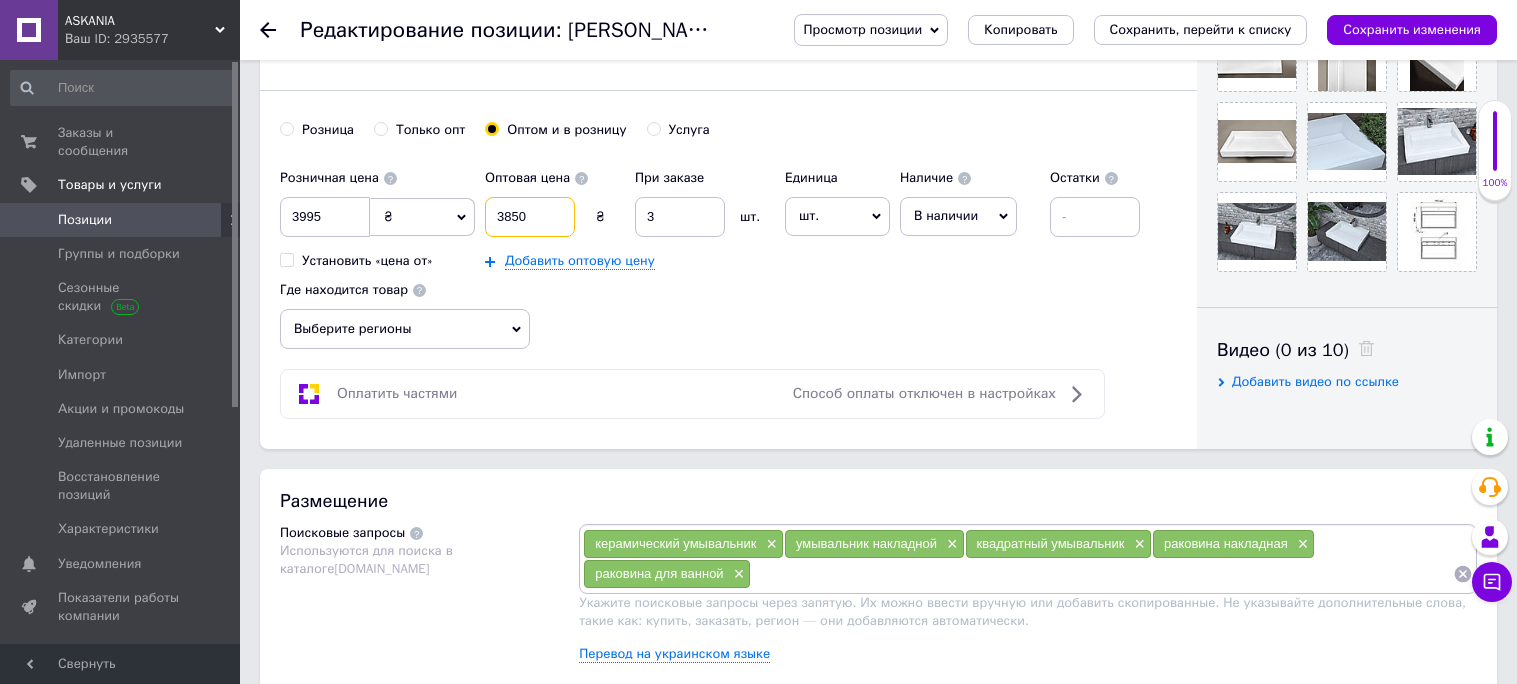 drag, startPoint x: 516, startPoint y: 217, endPoint x: 503, endPoint y: 218, distance: 13.038404 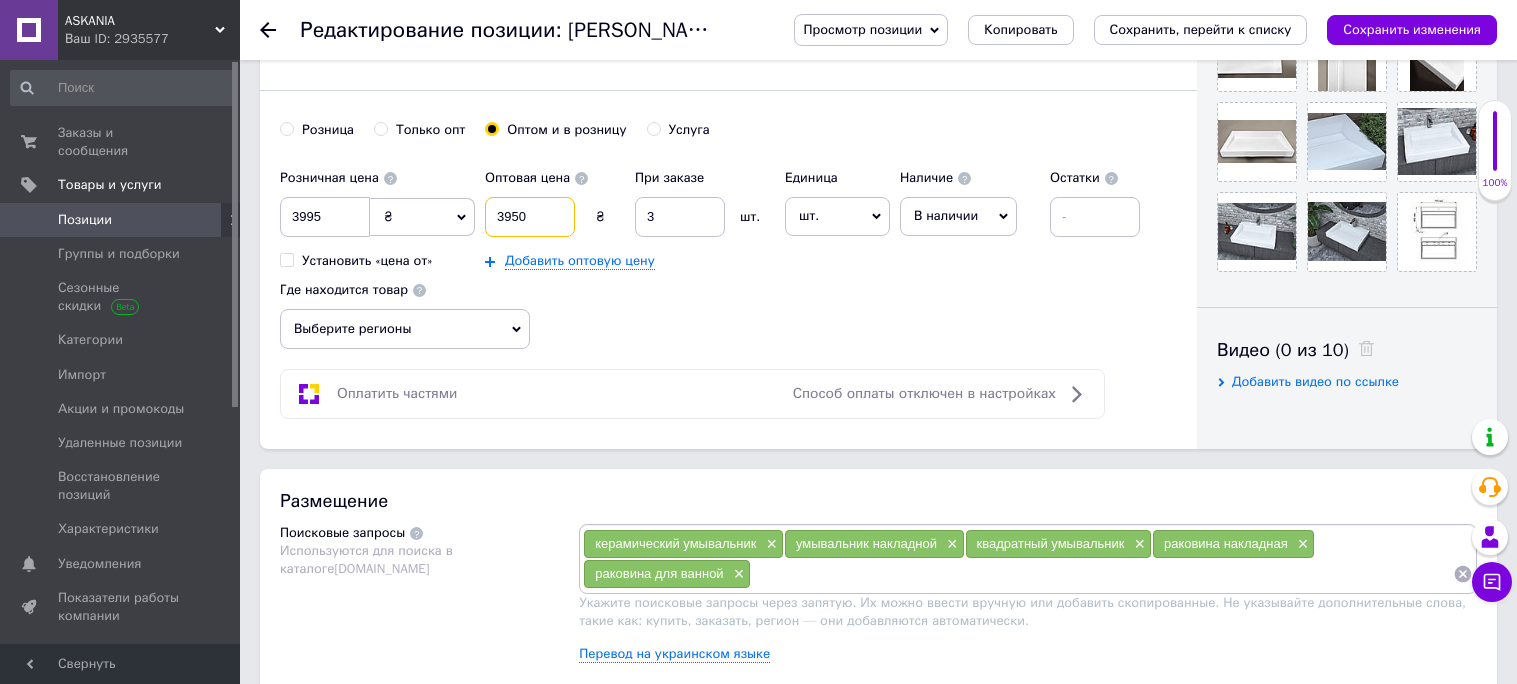 type on "3950" 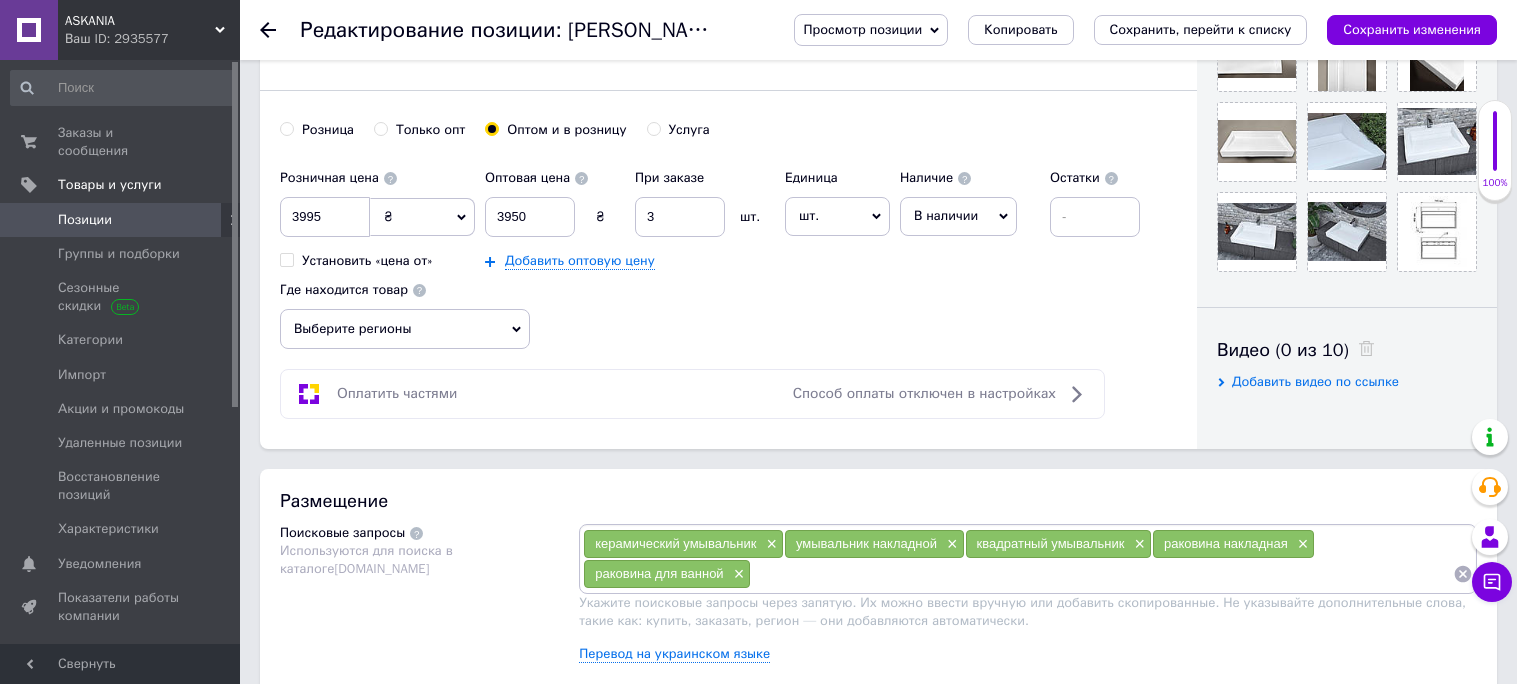 click on "Выберите регионы" at bounding box center [405, 329] 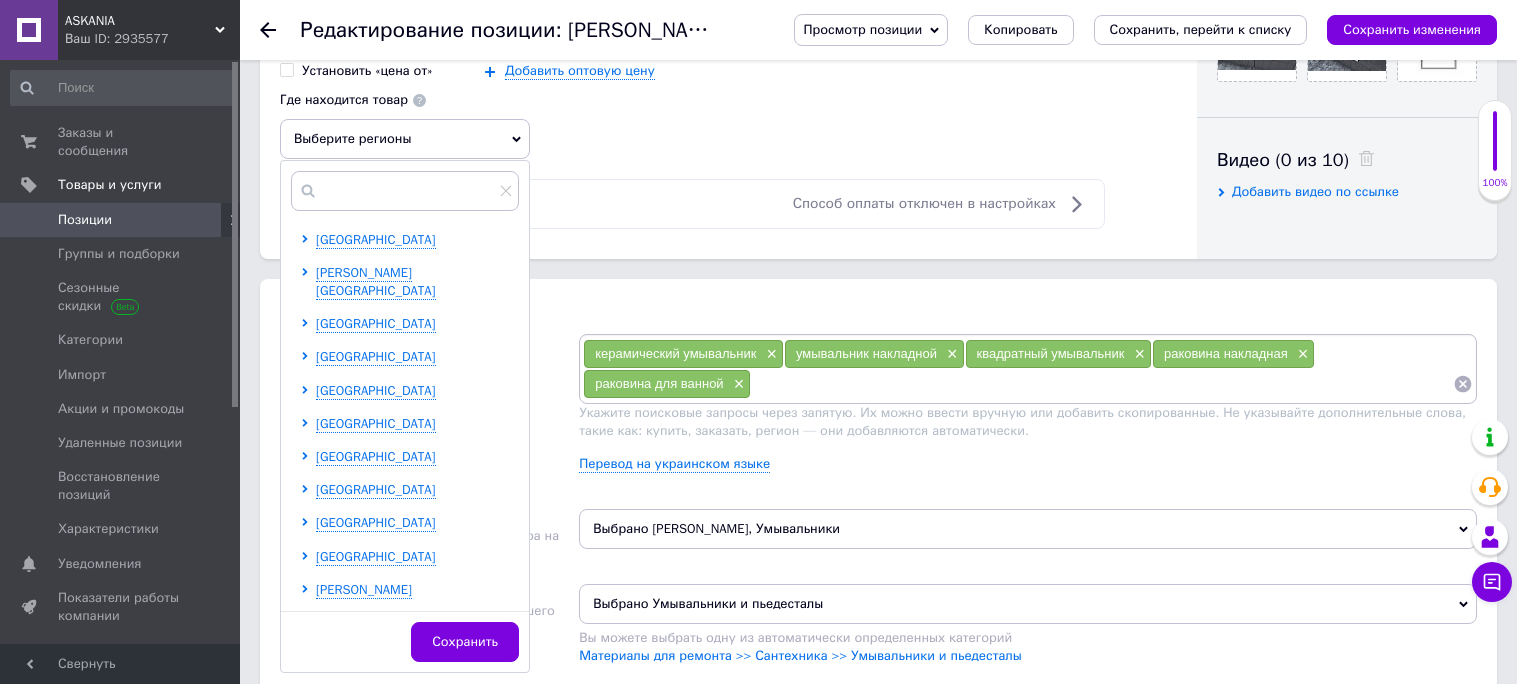 scroll, scrollTop: 910, scrollLeft: 0, axis: vertical 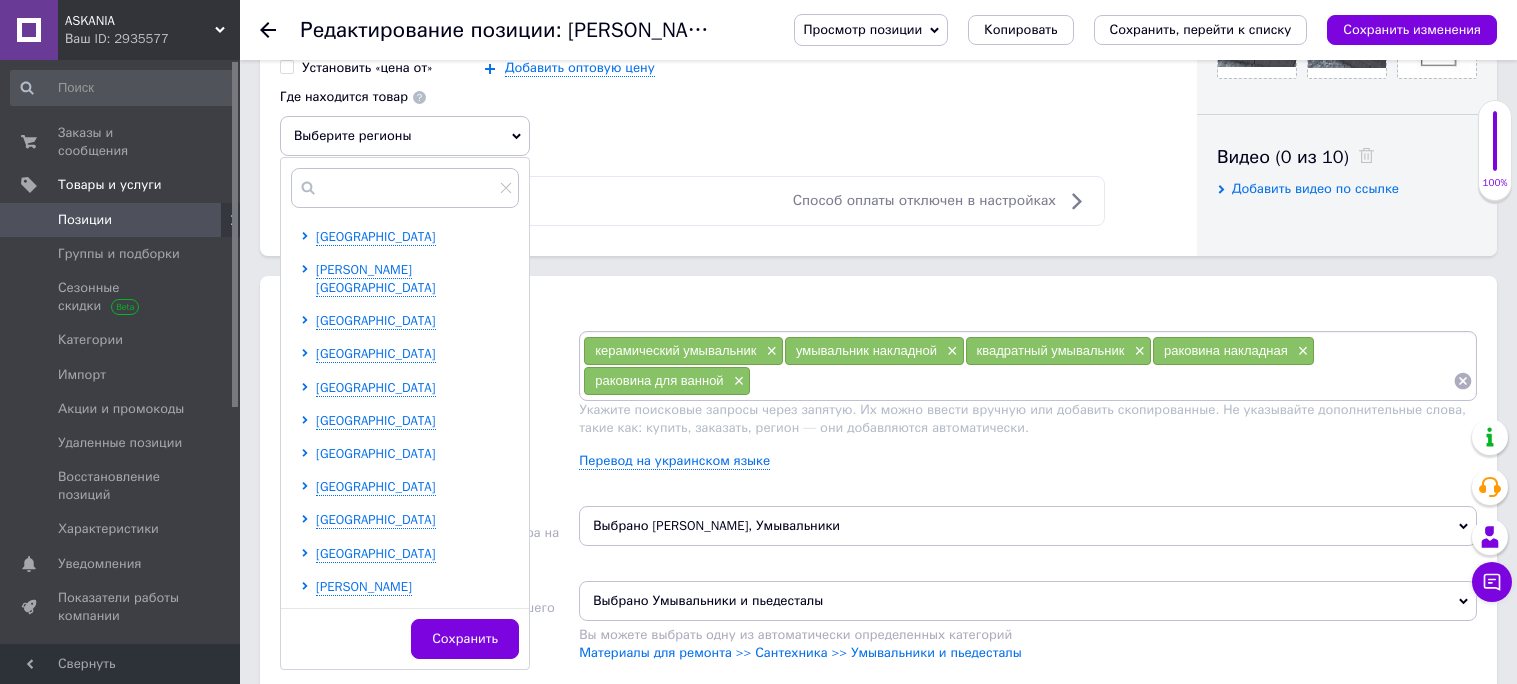 click on "[GEOGRAPHIC_DATA]" at bounding box center (376, 453) 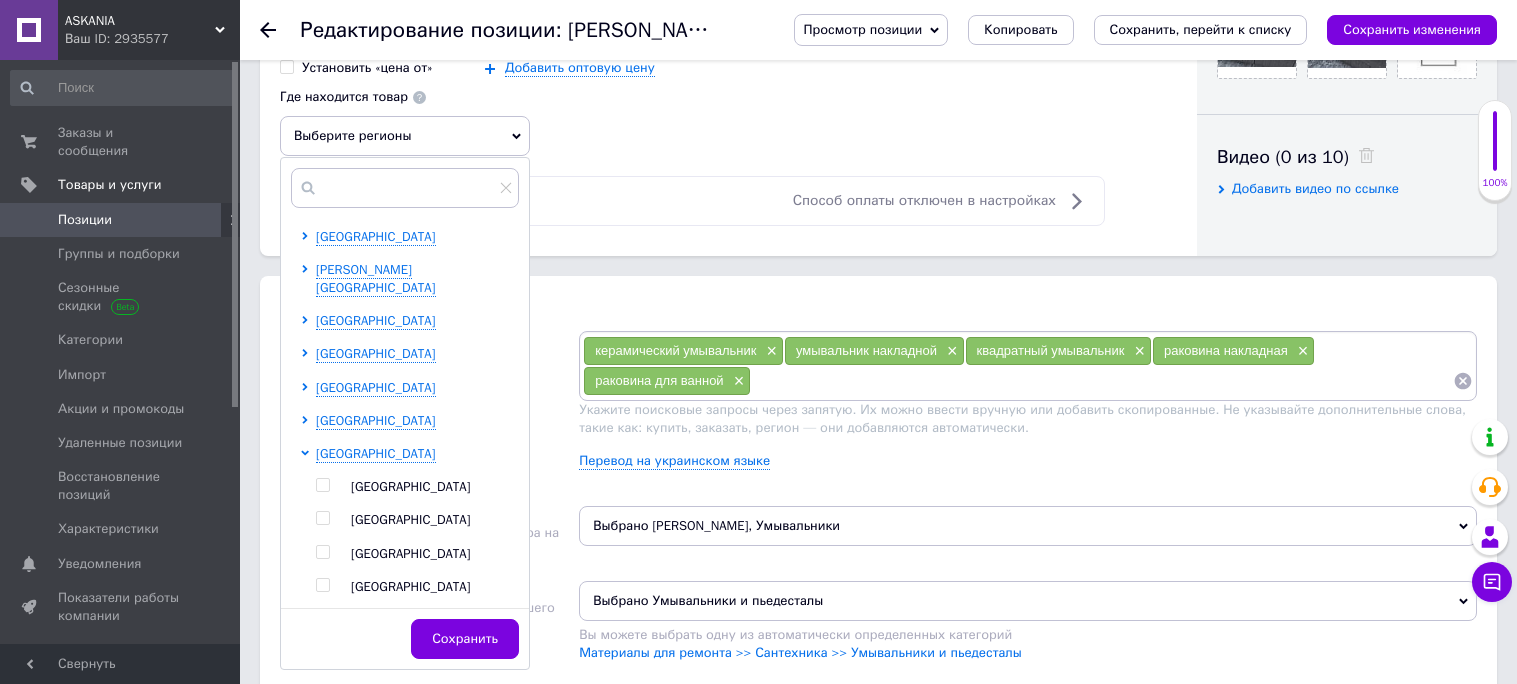 click at bounding box center [322, 552] 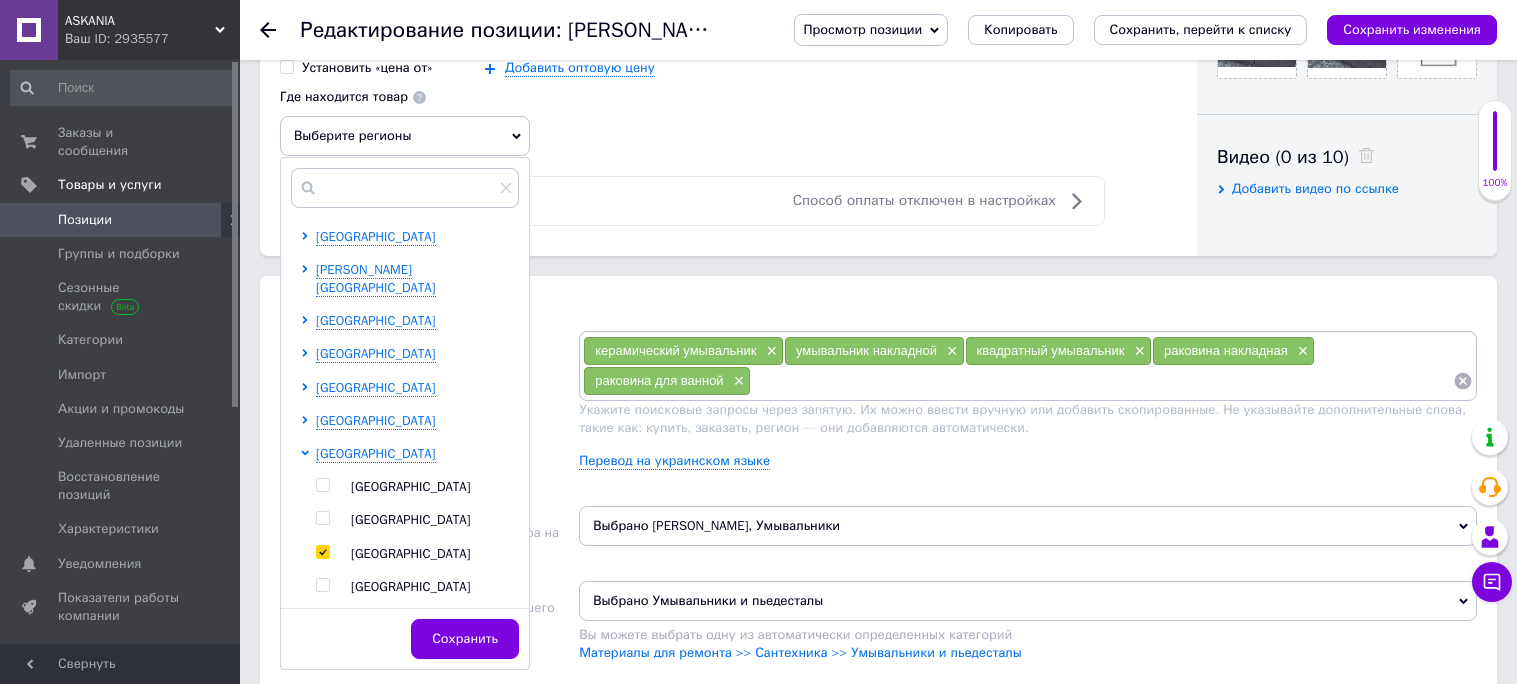 checkbox on "true" 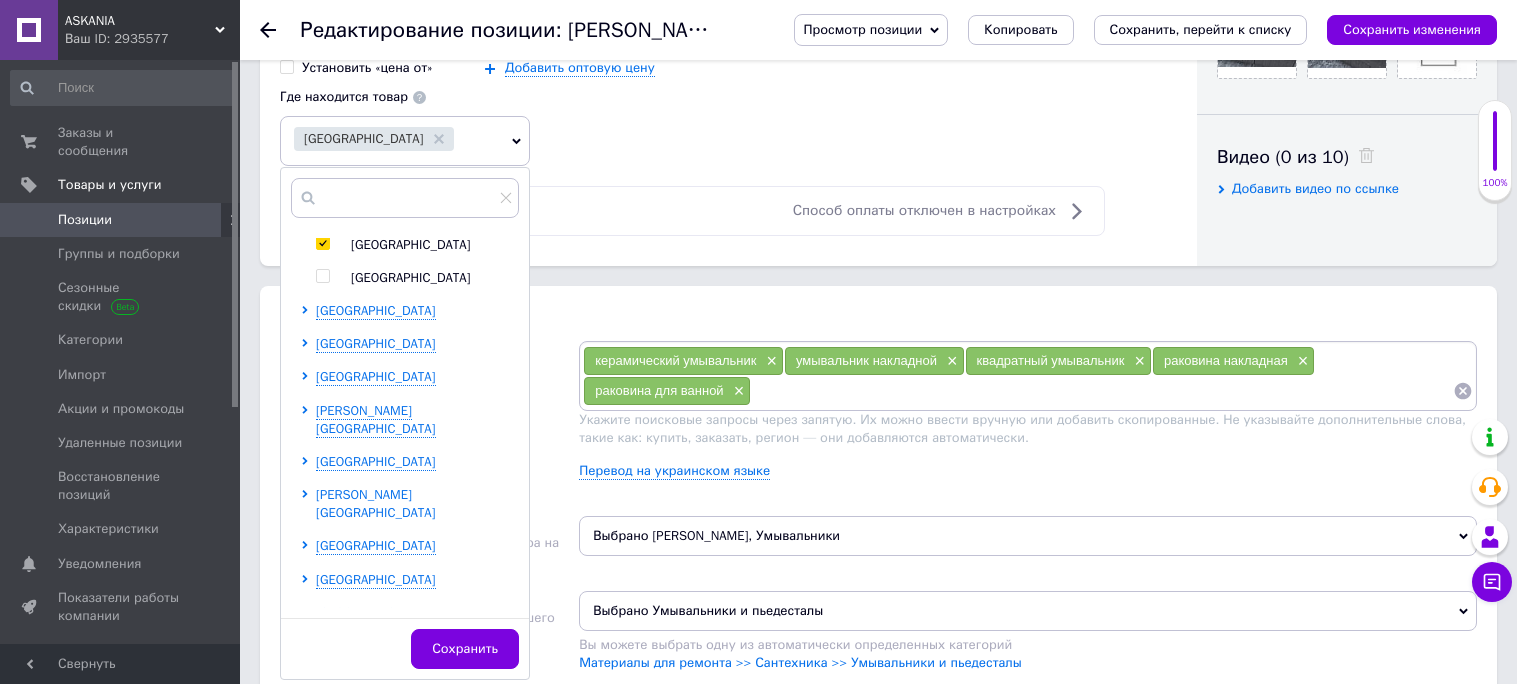 scroll, scrollTop: 329, scrollLeft: 0, axis: vertical 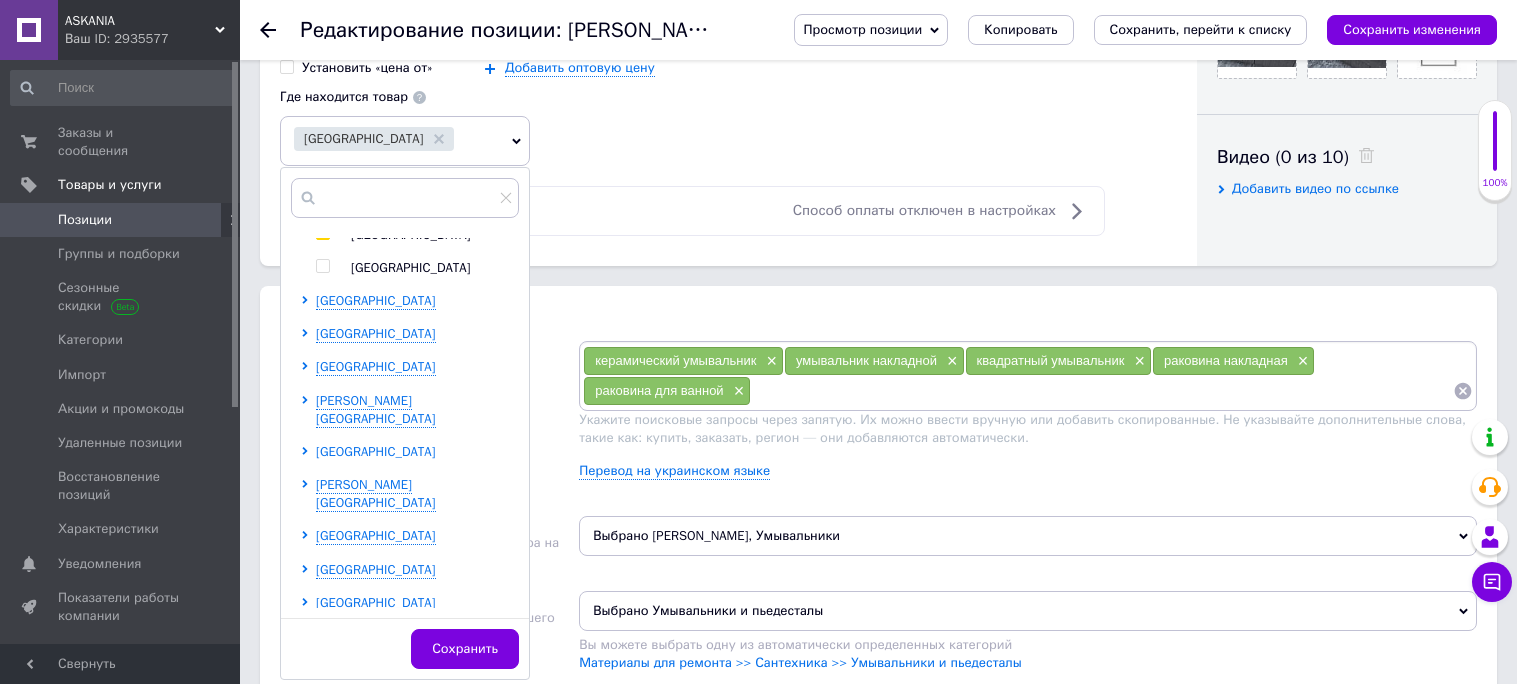 click on "[GEOGRAPHIC_DATA]" at bounding box center [376, 451] 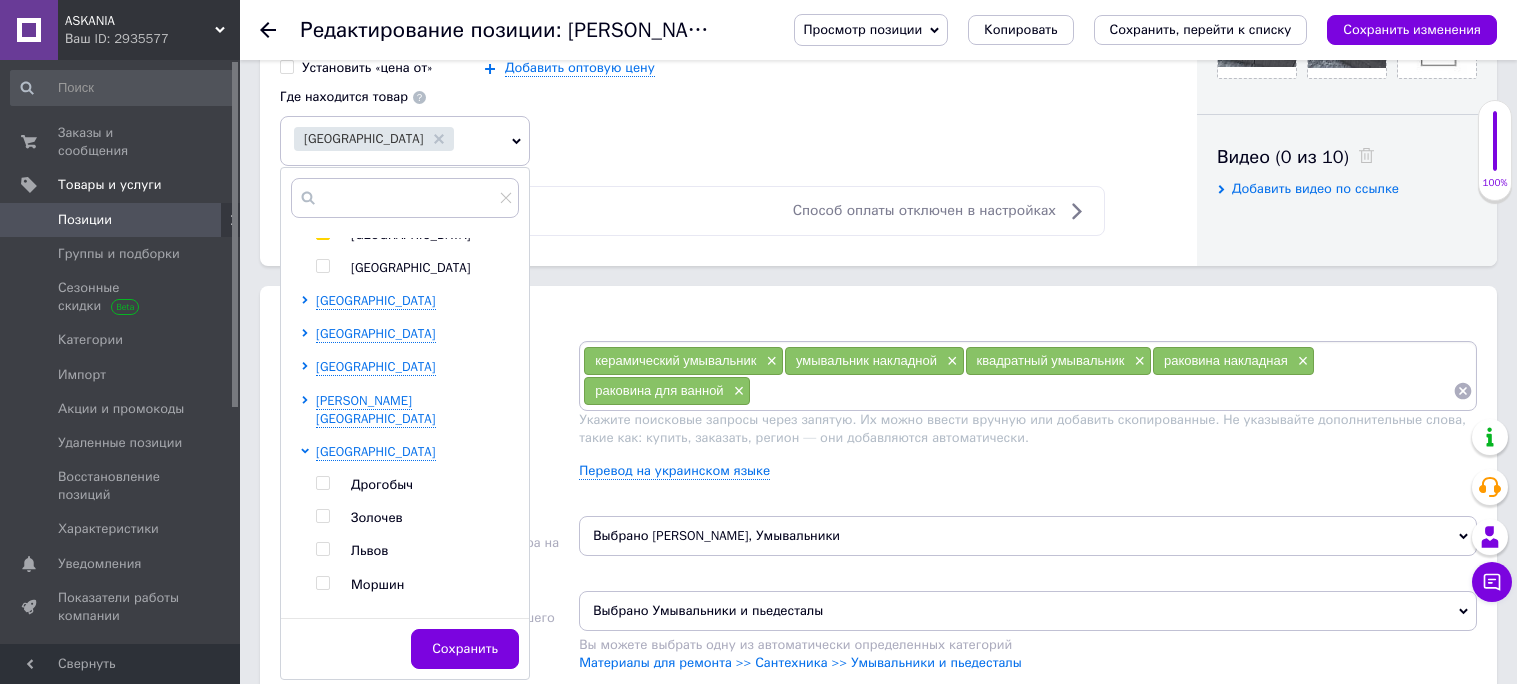 click at bounding box center (308, 601) 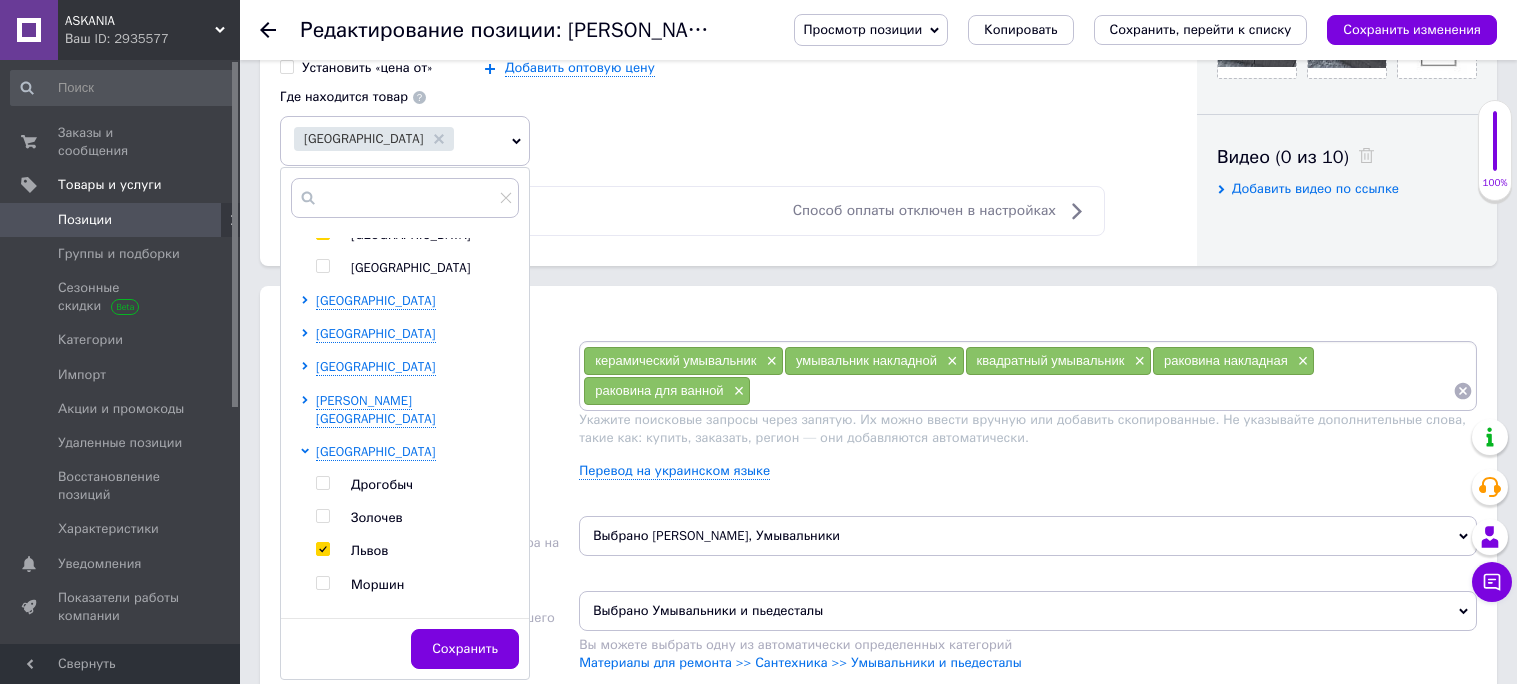 checkbox on "true" 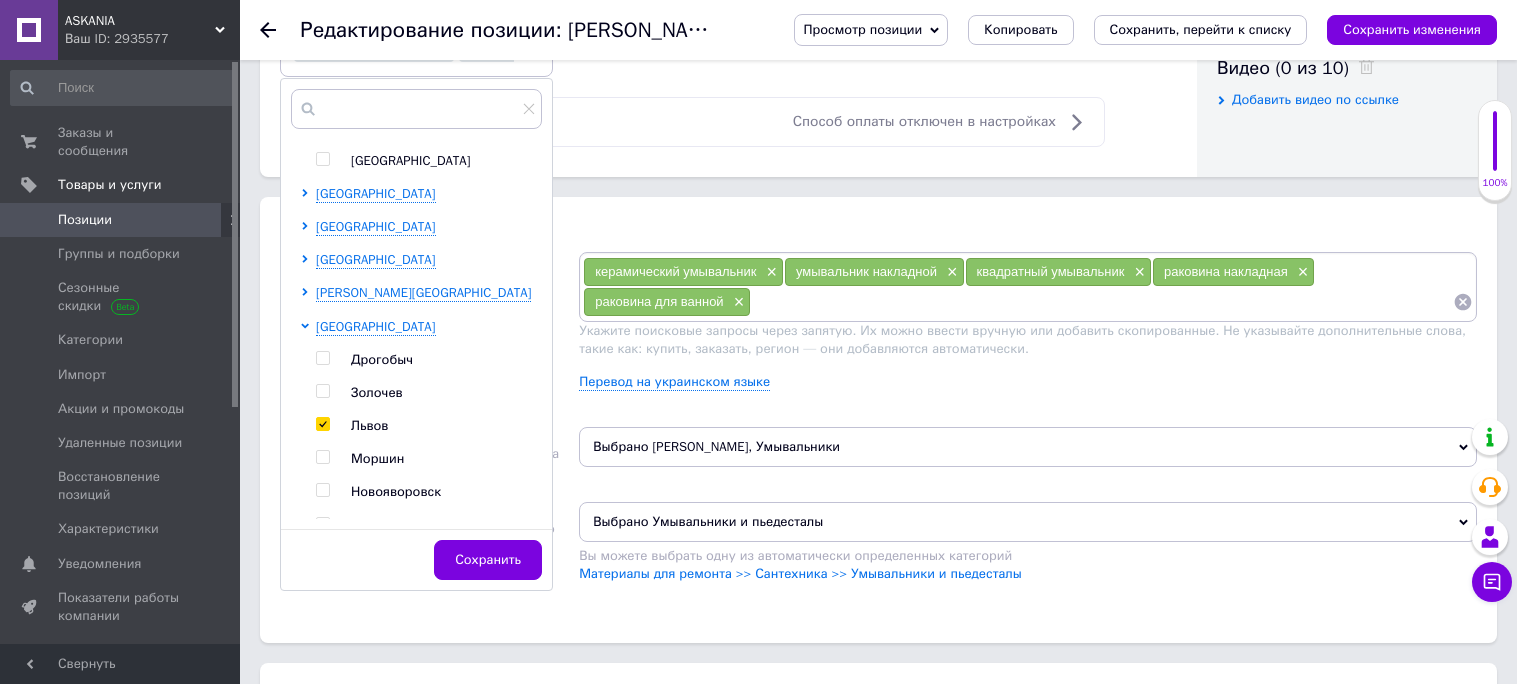 scroll, scrollTop: 1120, scrollLeft: 0, axis: vertical 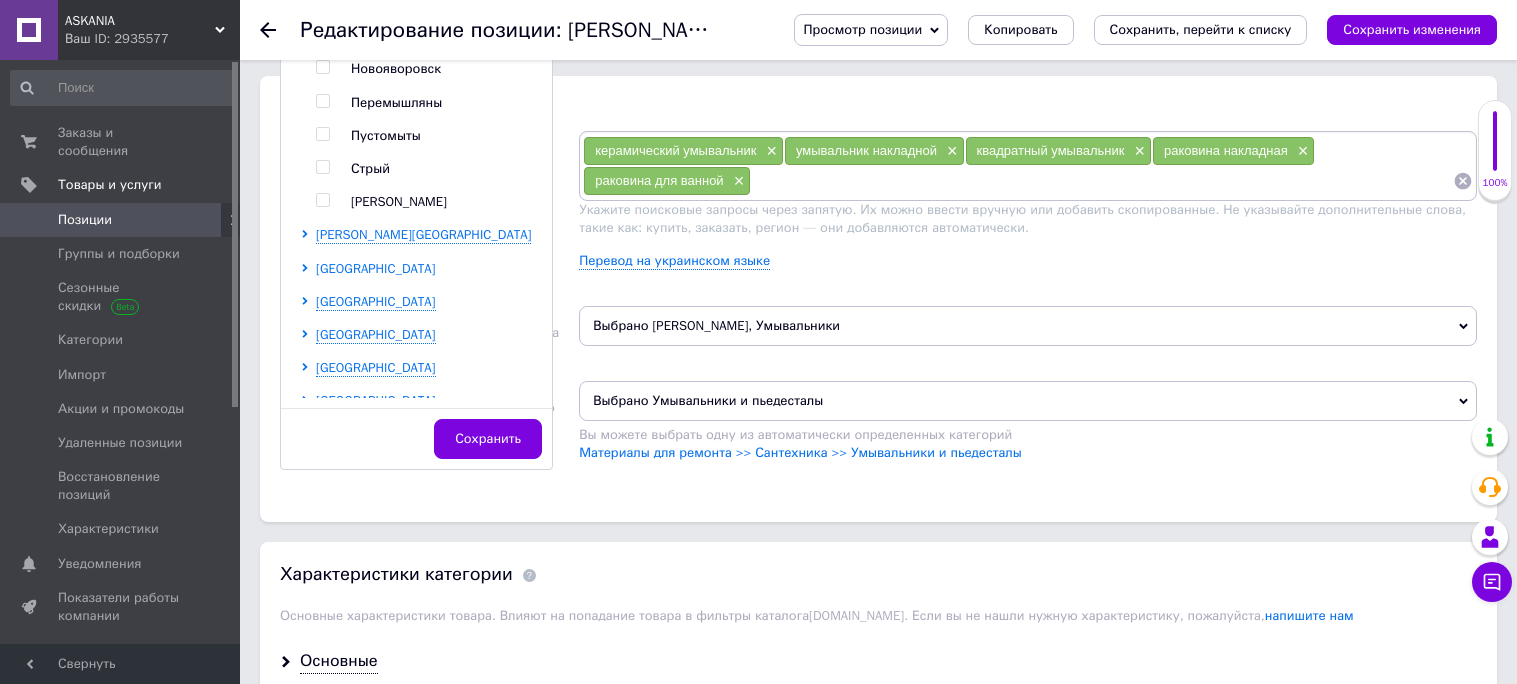 click on "[GEOGRAPHIC_DATA]" at bounding box center [376, 268] 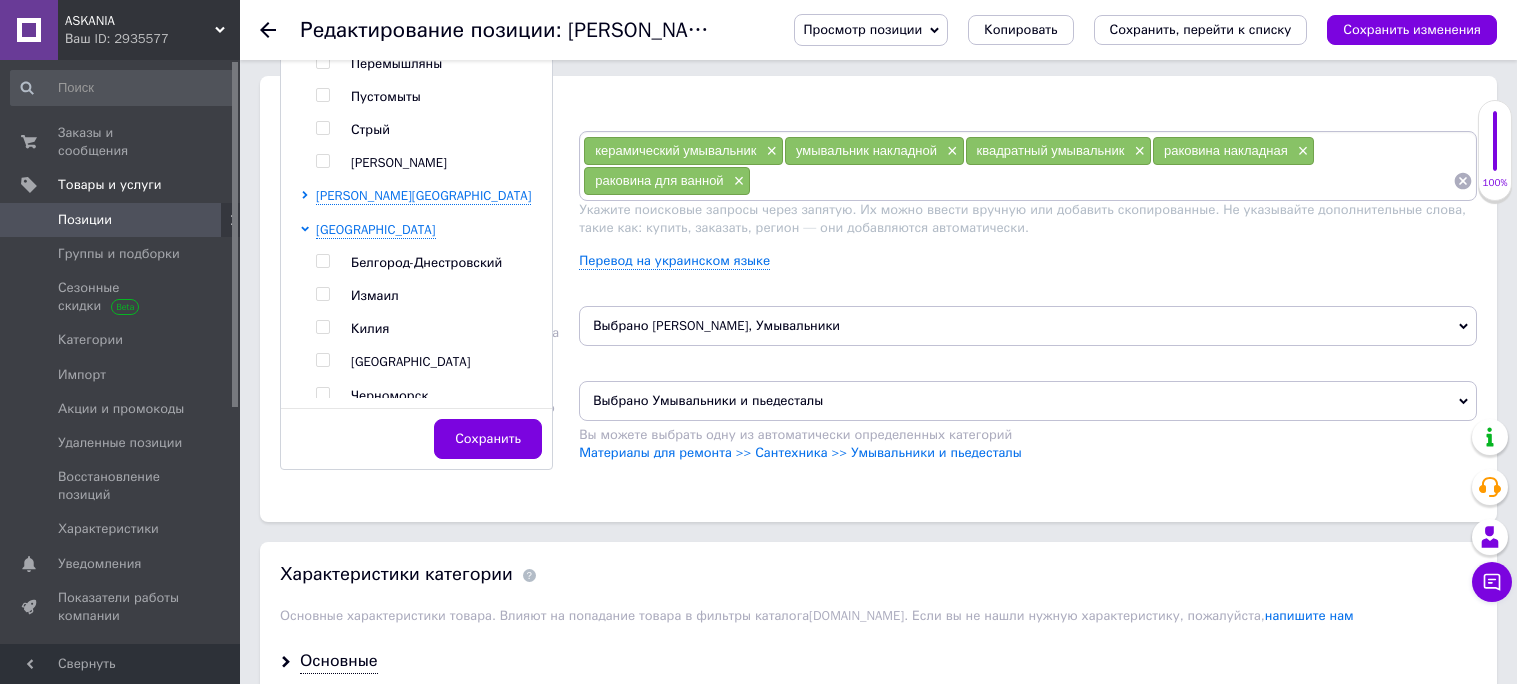 scroll, scrollTop: 691, scrollLeft: 0, axis: vertical 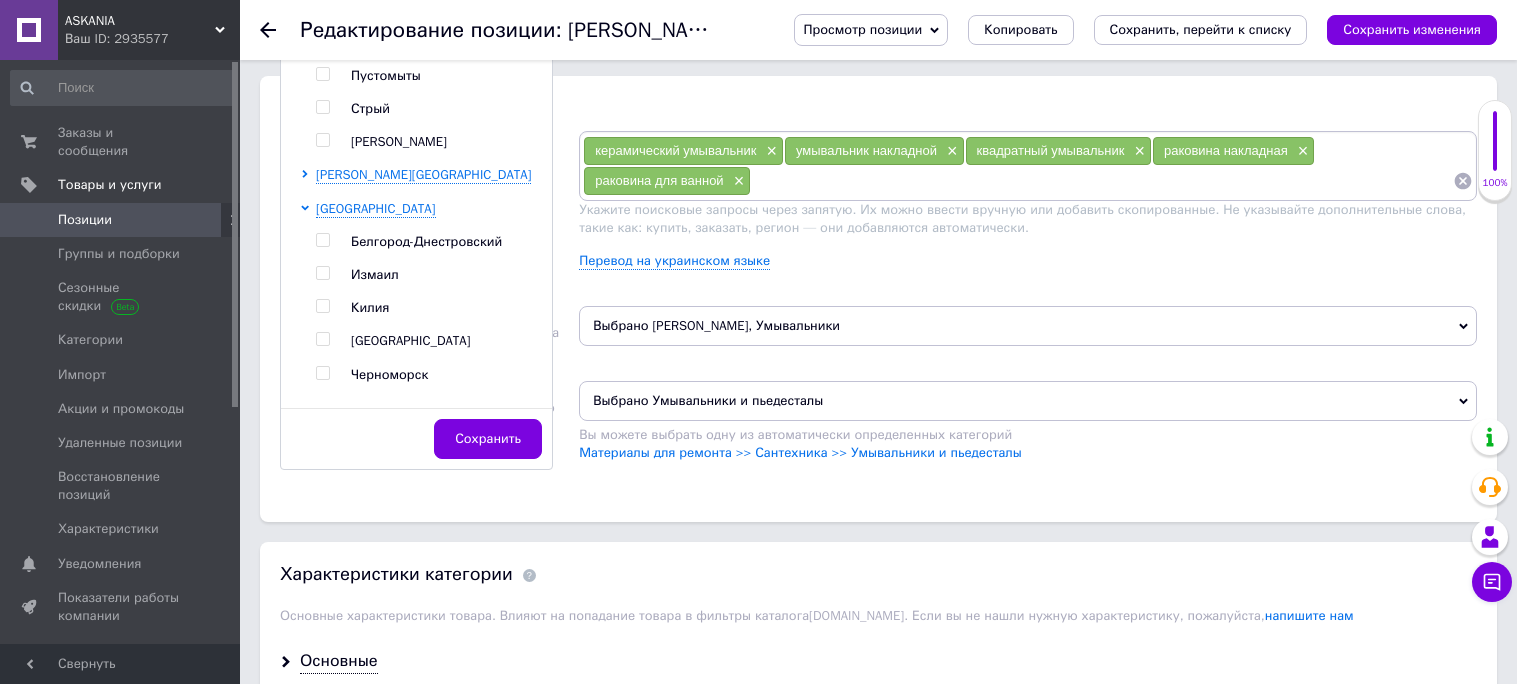 click at bounding box center [322, 339] 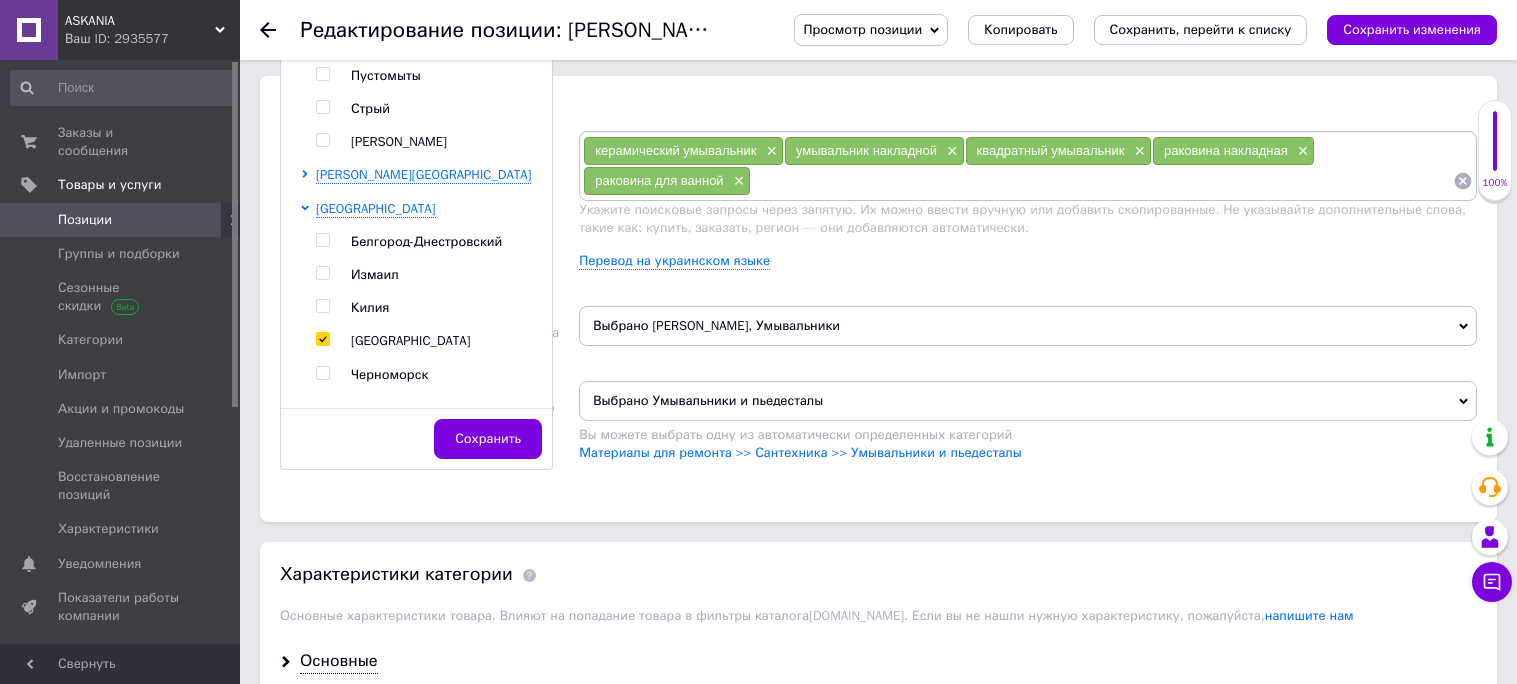 checkbox on "true" 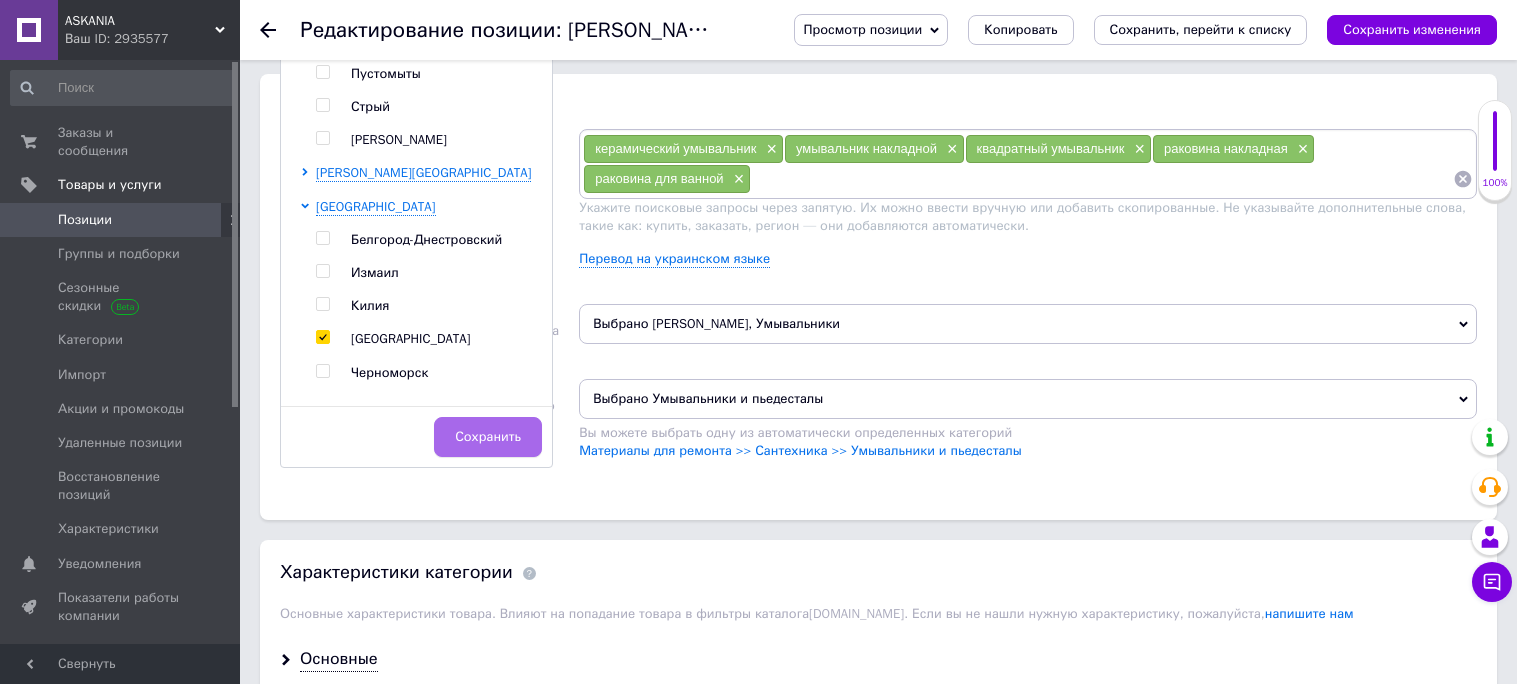 click on "Сохранить" at bounding box center (488, 437) 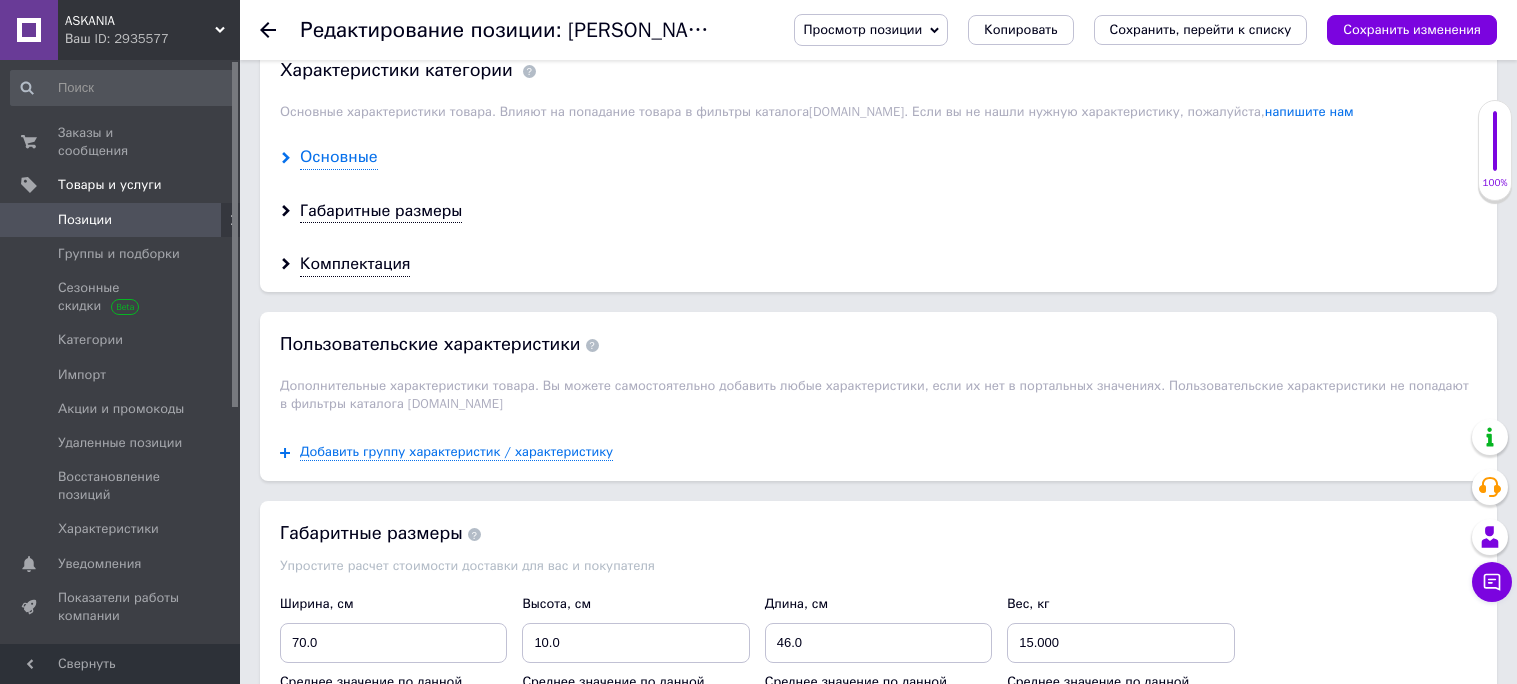 click on "Основные" at bounding box center (339, 157) 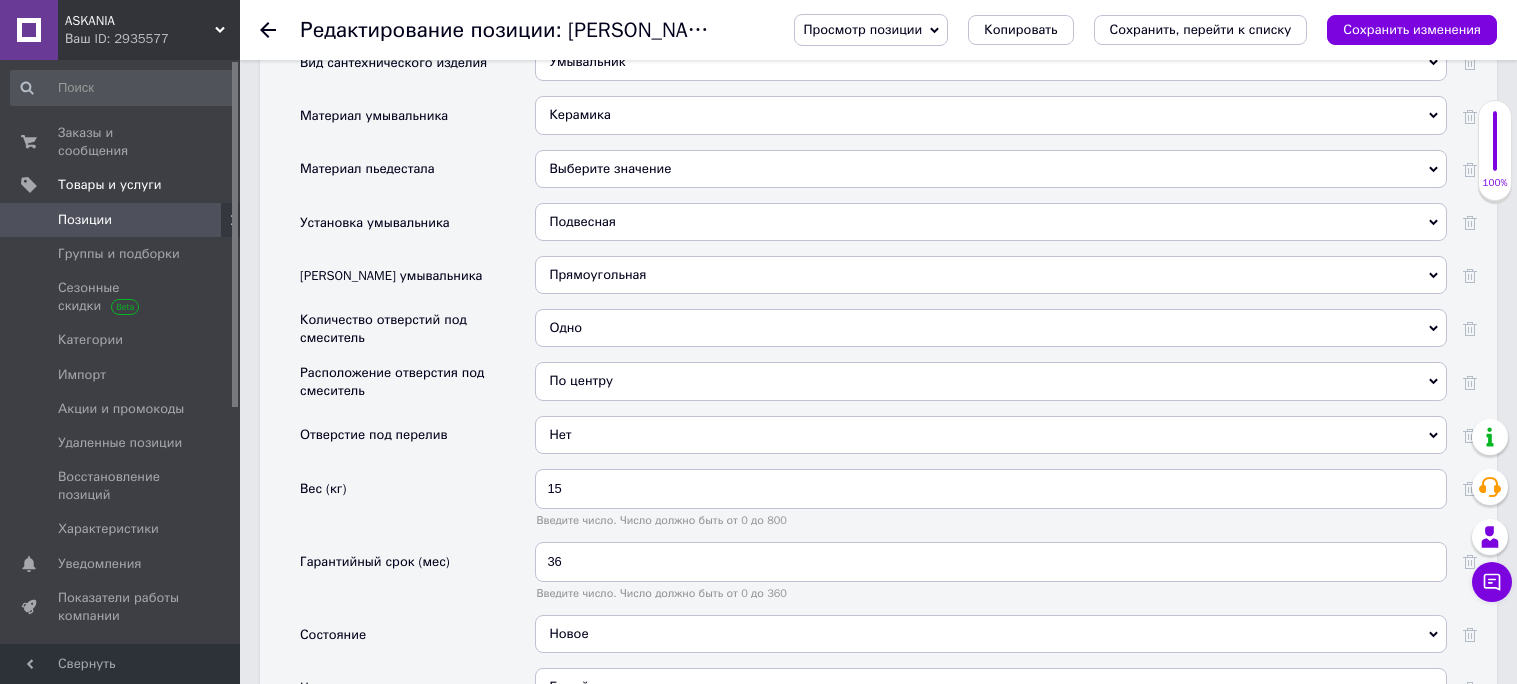 scroll, scrollTop: 1891, scrollLeft: 0, axis: vertical 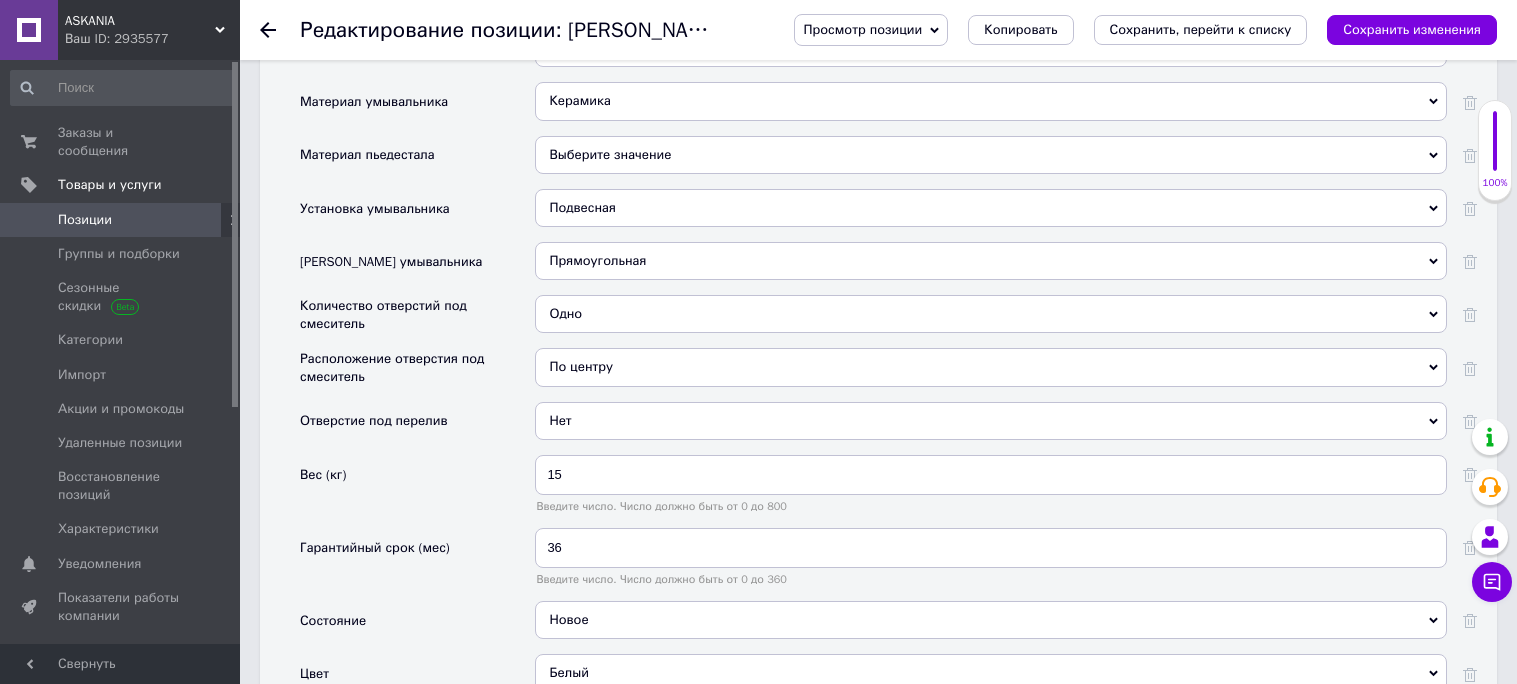 click on "Подвесная" at bounding box center (991, 208) 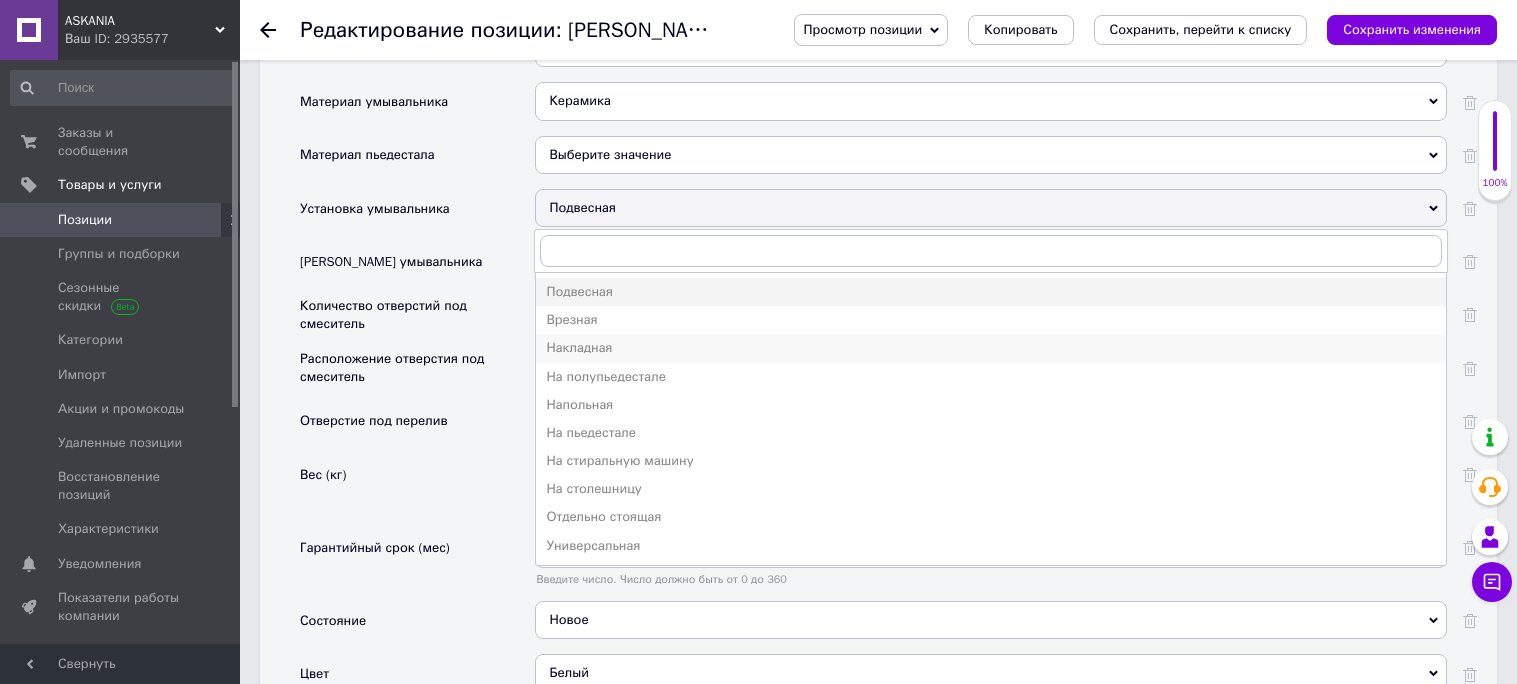 click on "Накладная" at bounding box center [991, 348] 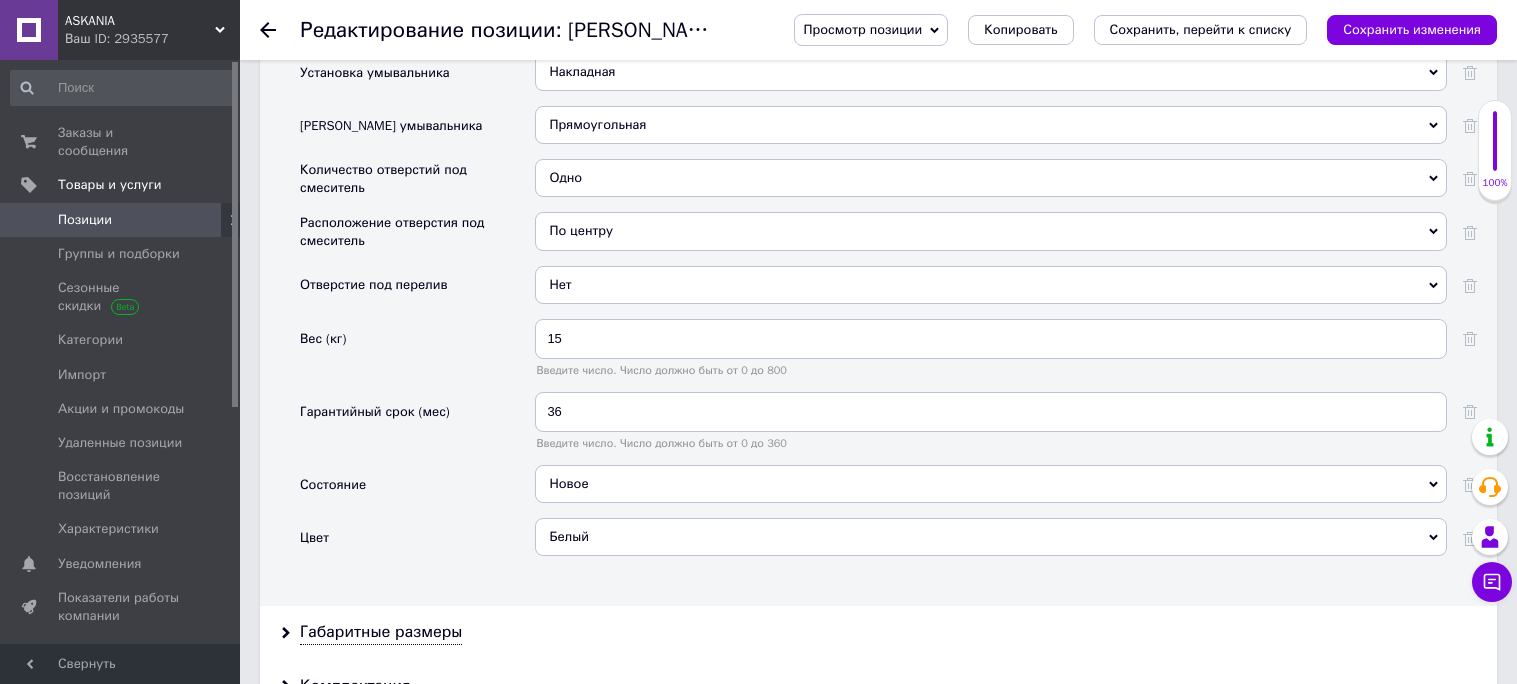 scroll, scrollTop: 2067, scrollLeft: 0, axis: vertical 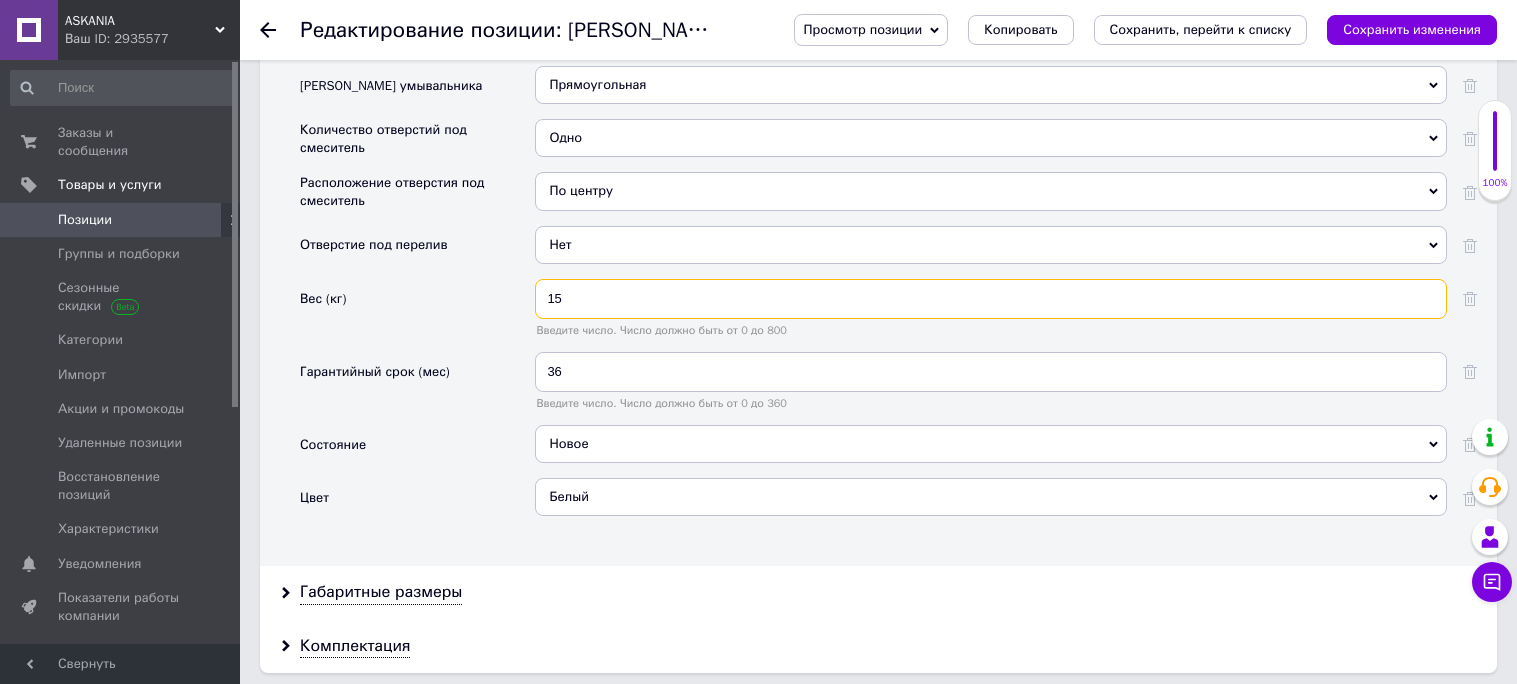 click on "15" at bounding box center [991, 299] 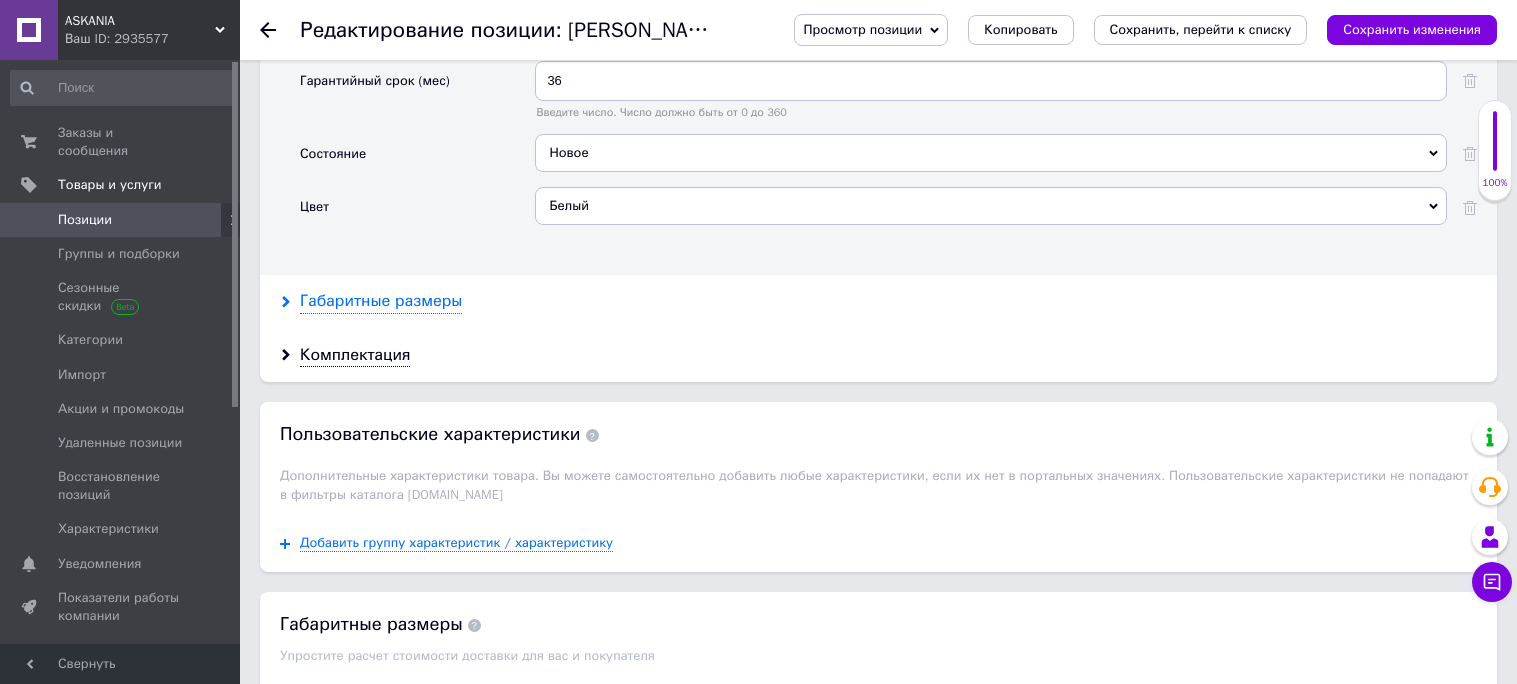 type on "16.4" 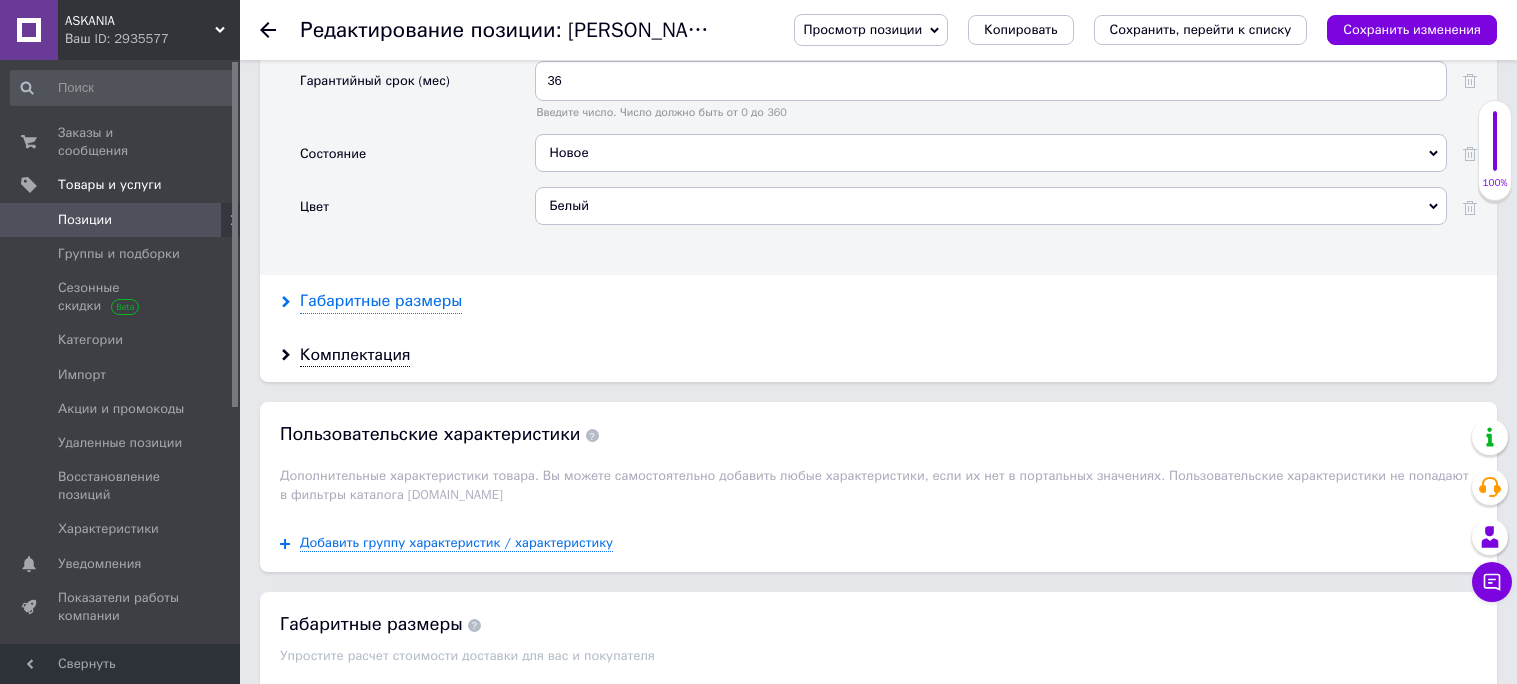 click on "Габаритные размеры" at bounding box center (381, 301) 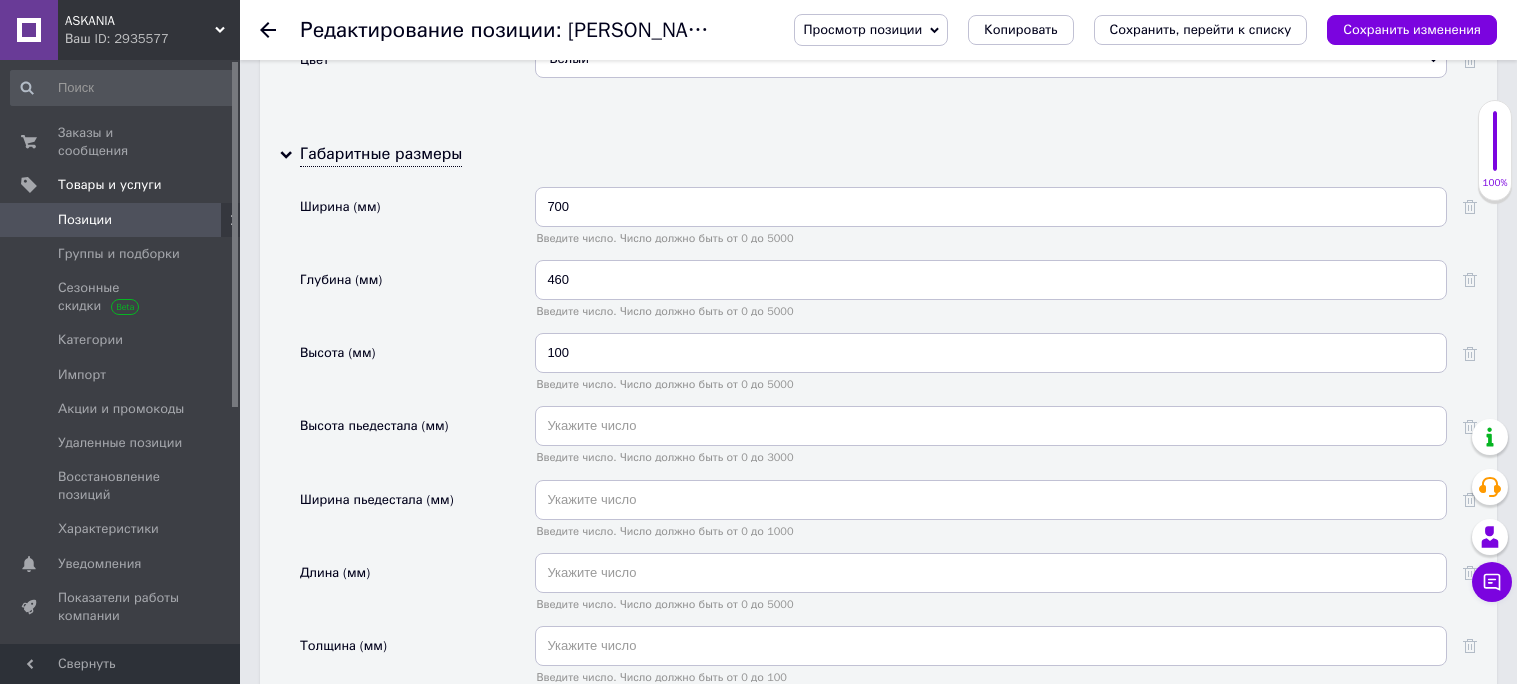 scroll, scrollTop: 2512, scrollLeft: 0, axis: vertical 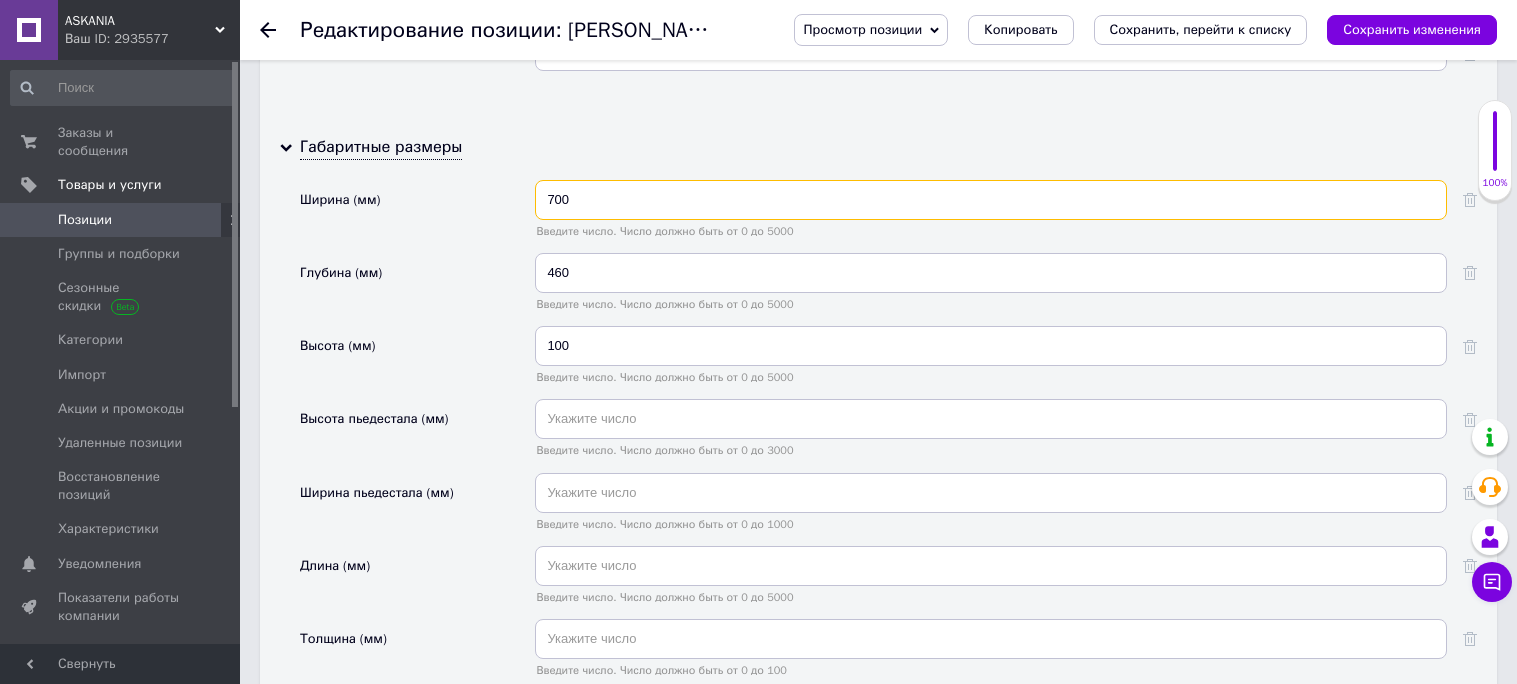 drag, startPoint x: 558, startPoint y: 364, endPoint x: 546, endPoint y: 365, distance: 12.0415945 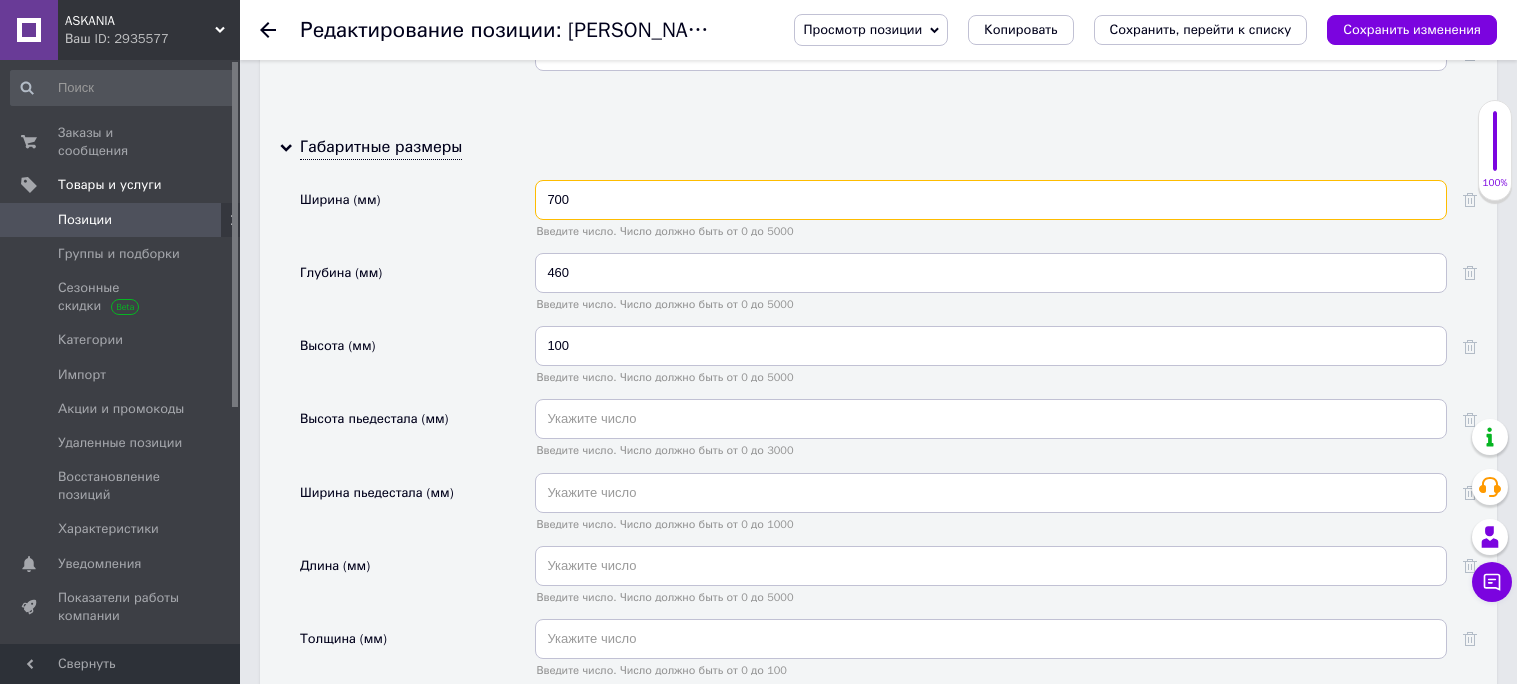 click on "700" at bounding box center [991, 200] 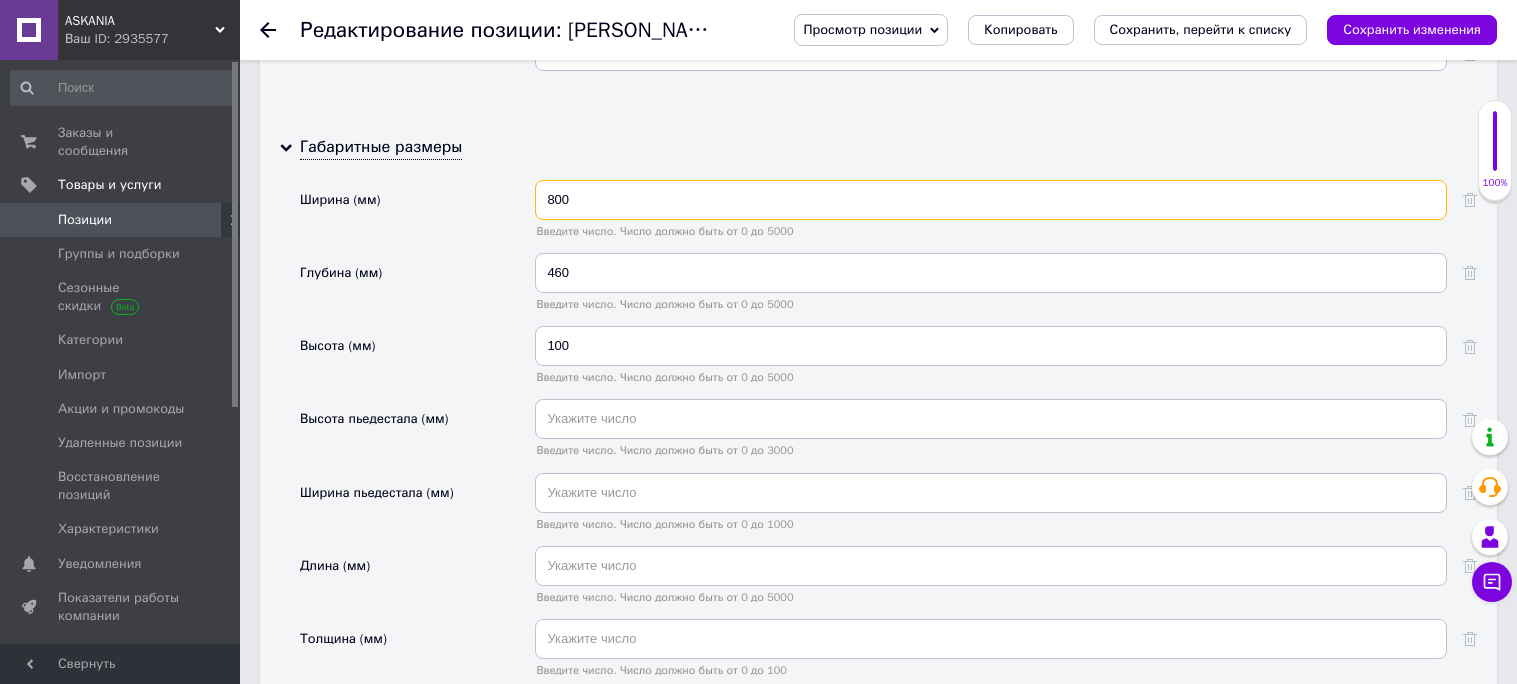 type on "800" 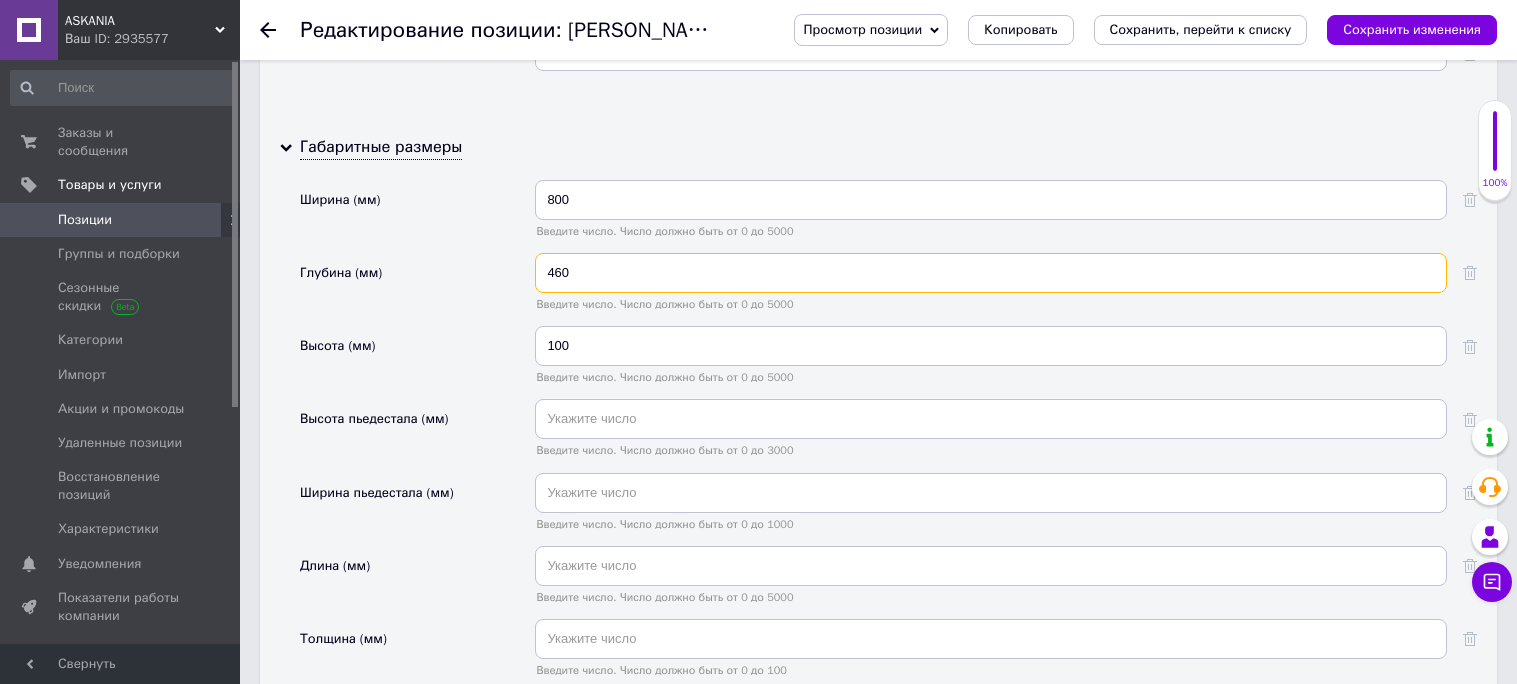 click on "460" at bounding box center [991, 273] 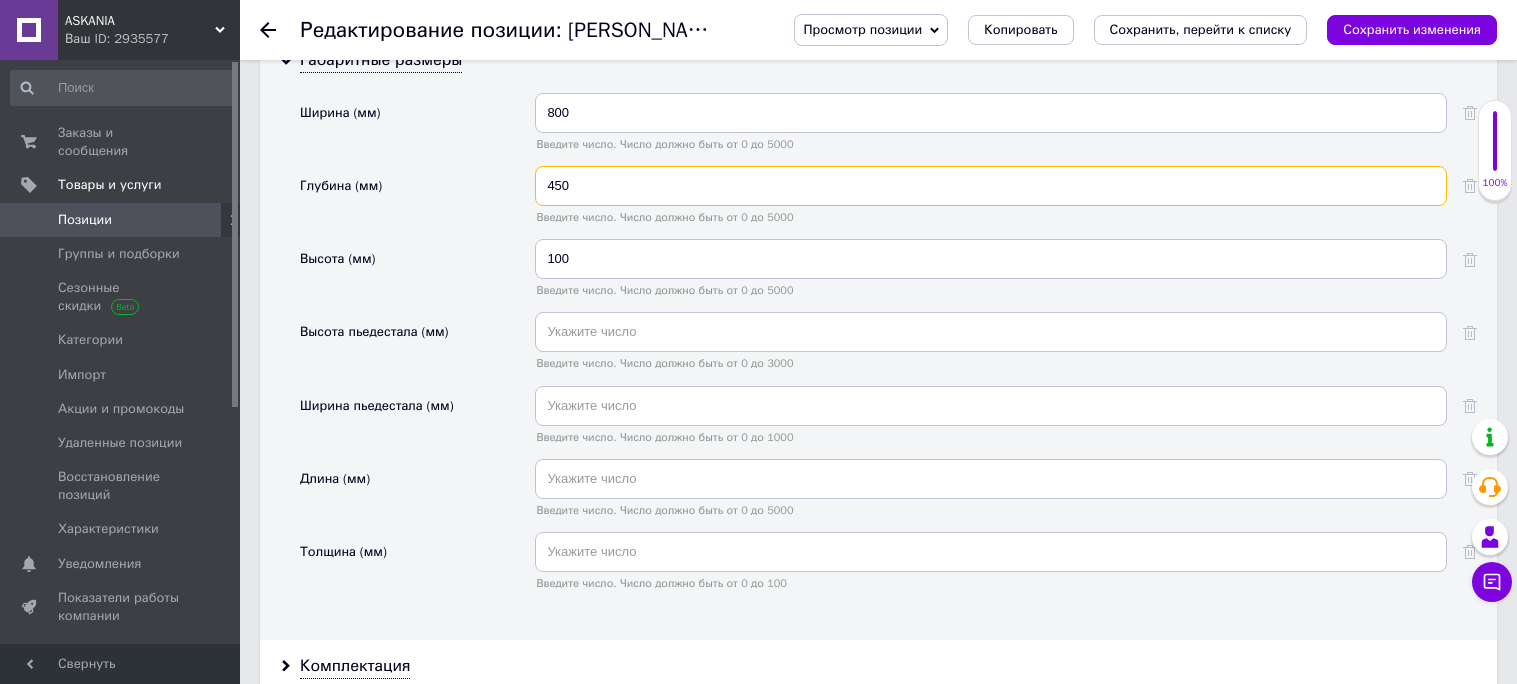 scroll, scrollTop: 2639, scrollLeft: 0, axis: vertical 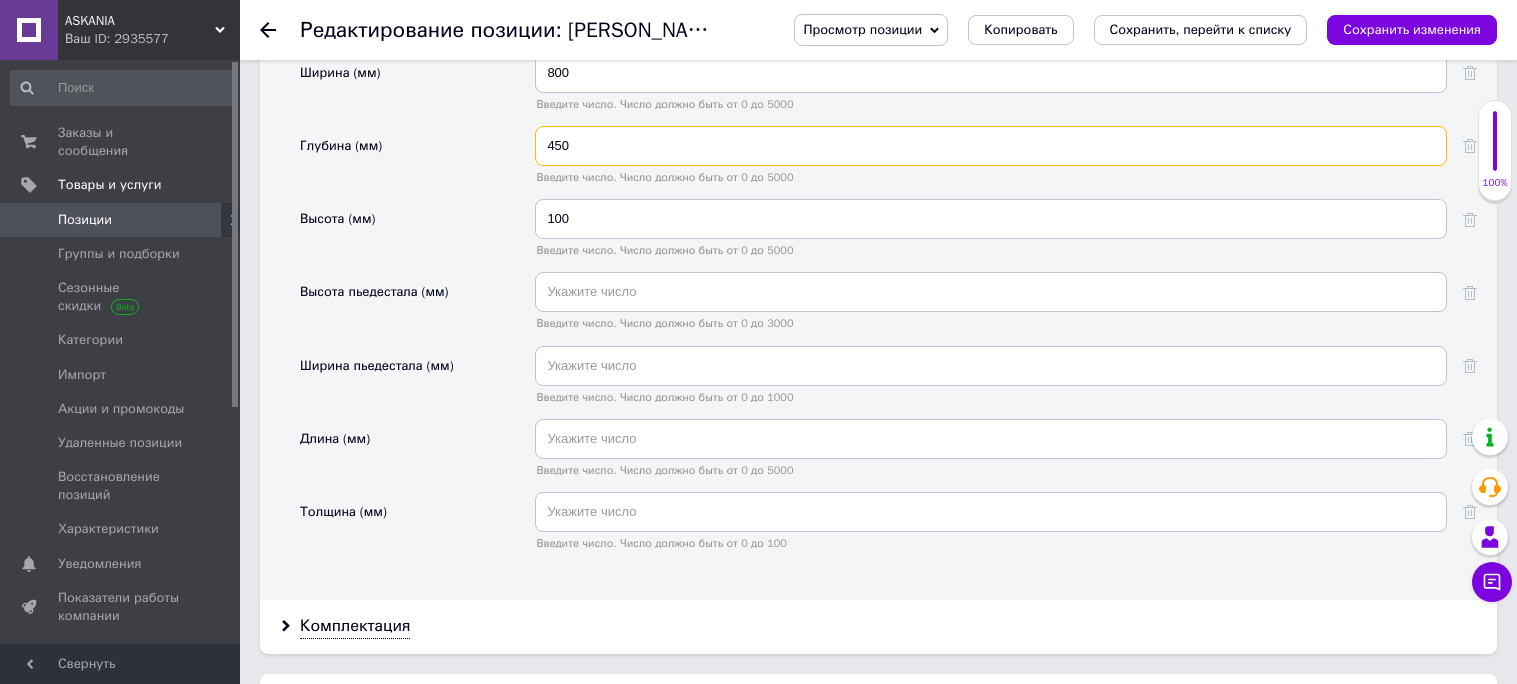 type on "450" 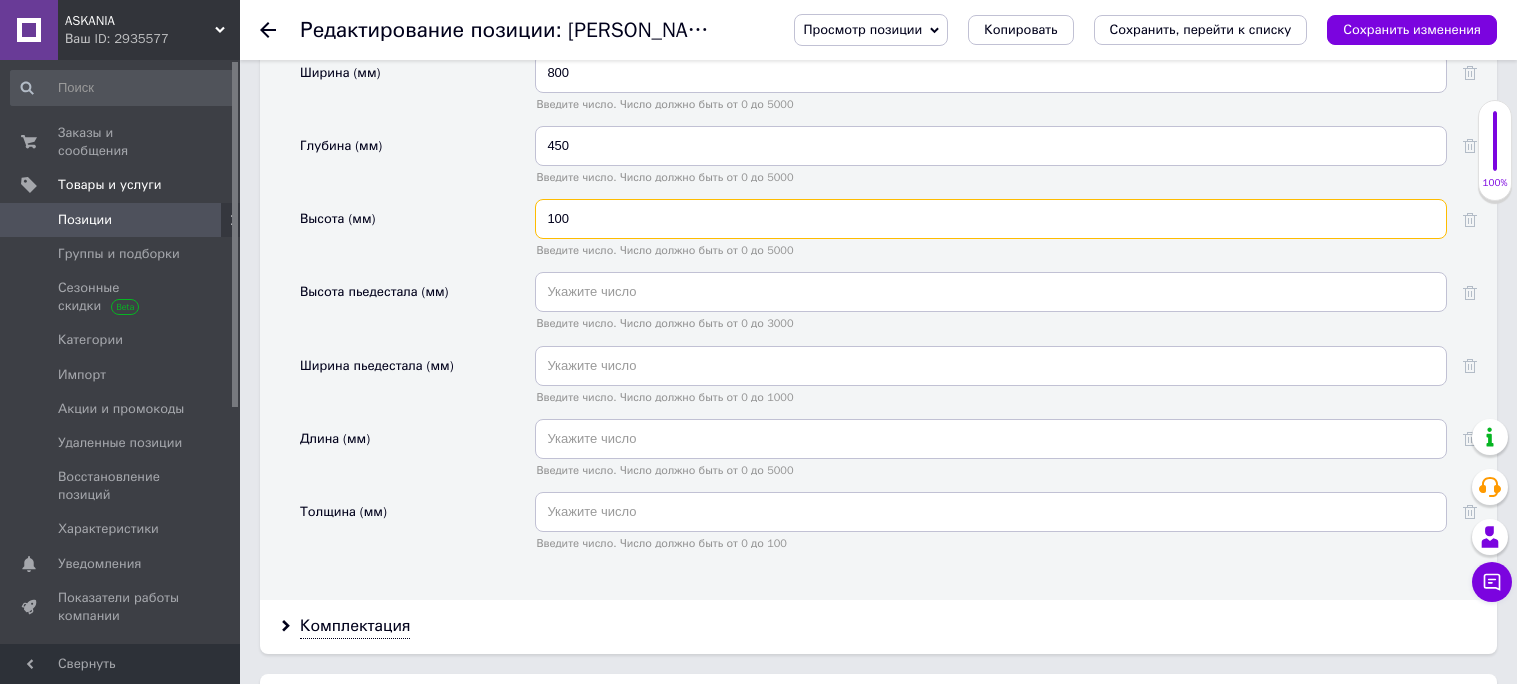drag, startPoint x: 585, startPoint y: 379, endPoint x: 451, endPoint y: 396, distance: 135.07405 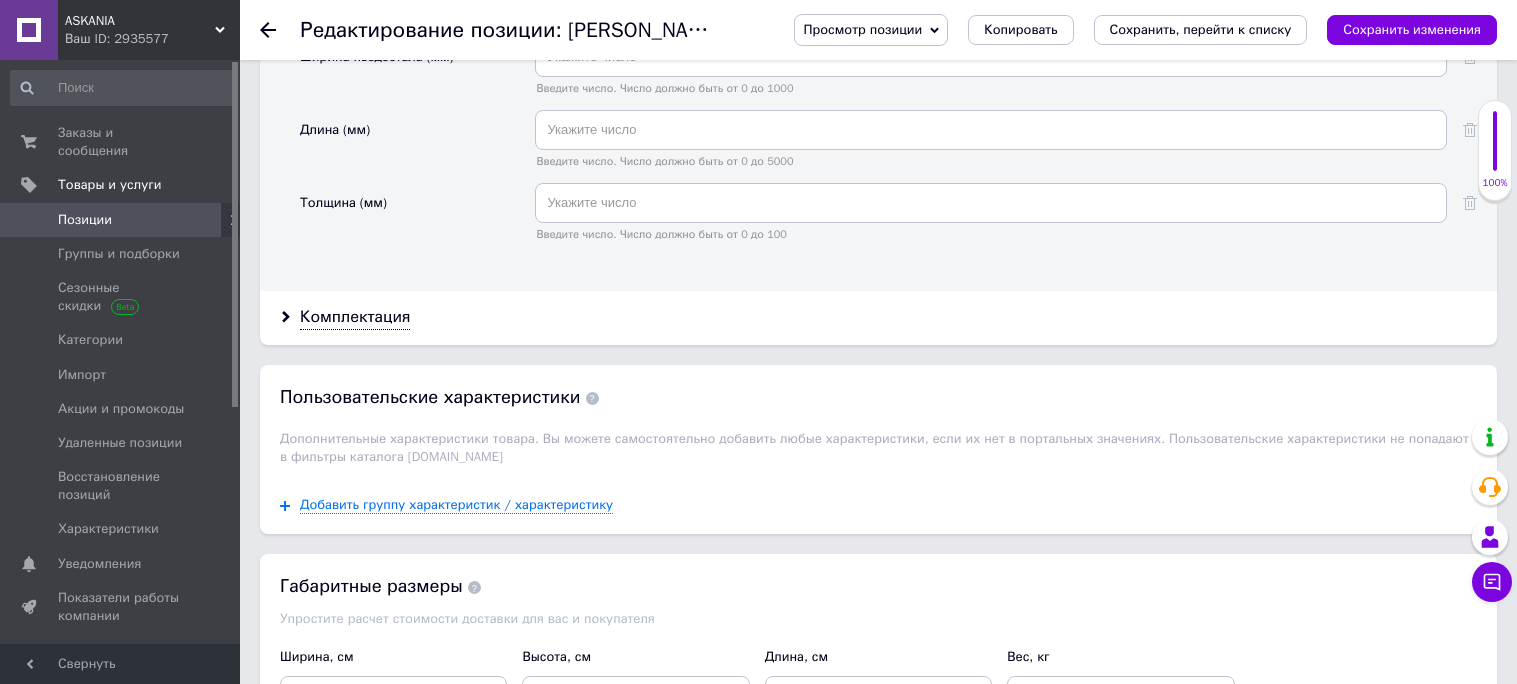 scroll, scrollTop: 2984, scrollLeft: 0, axis: vertical 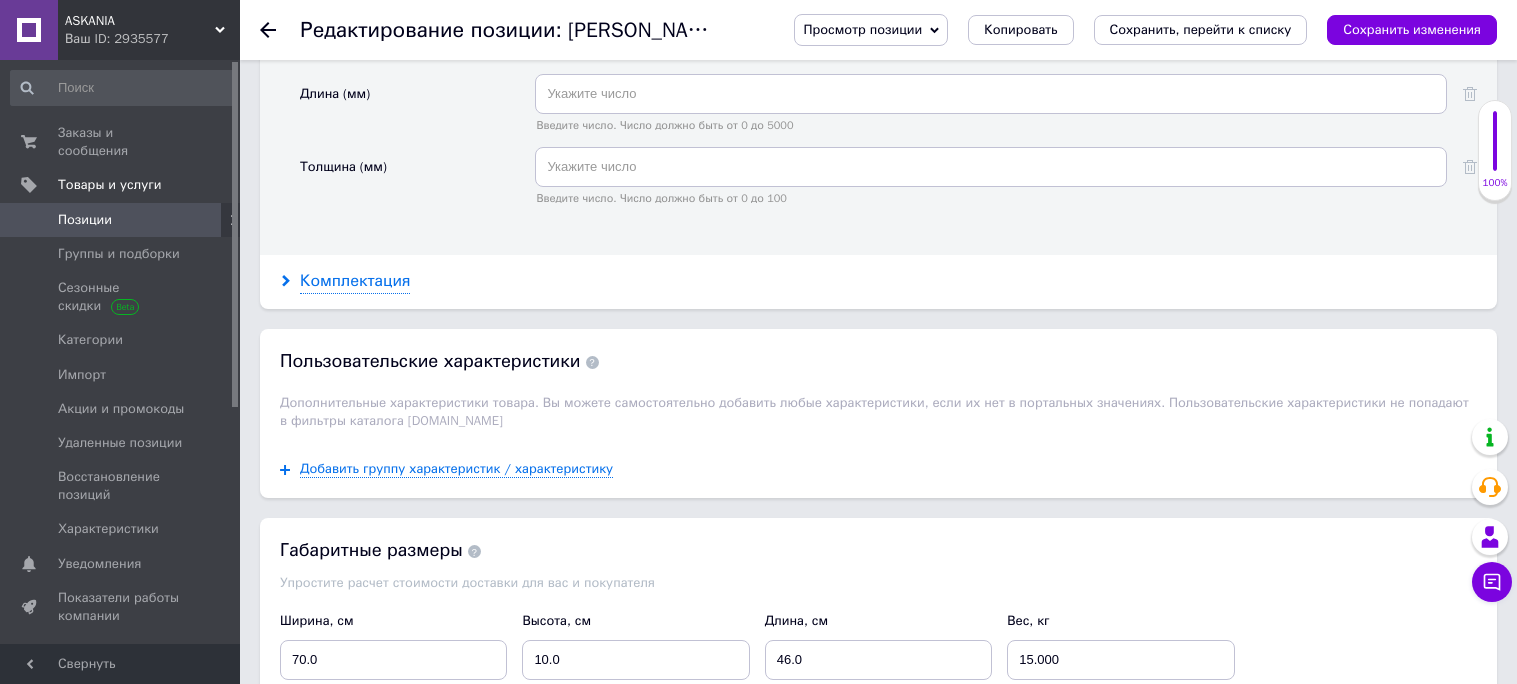 type on "126" 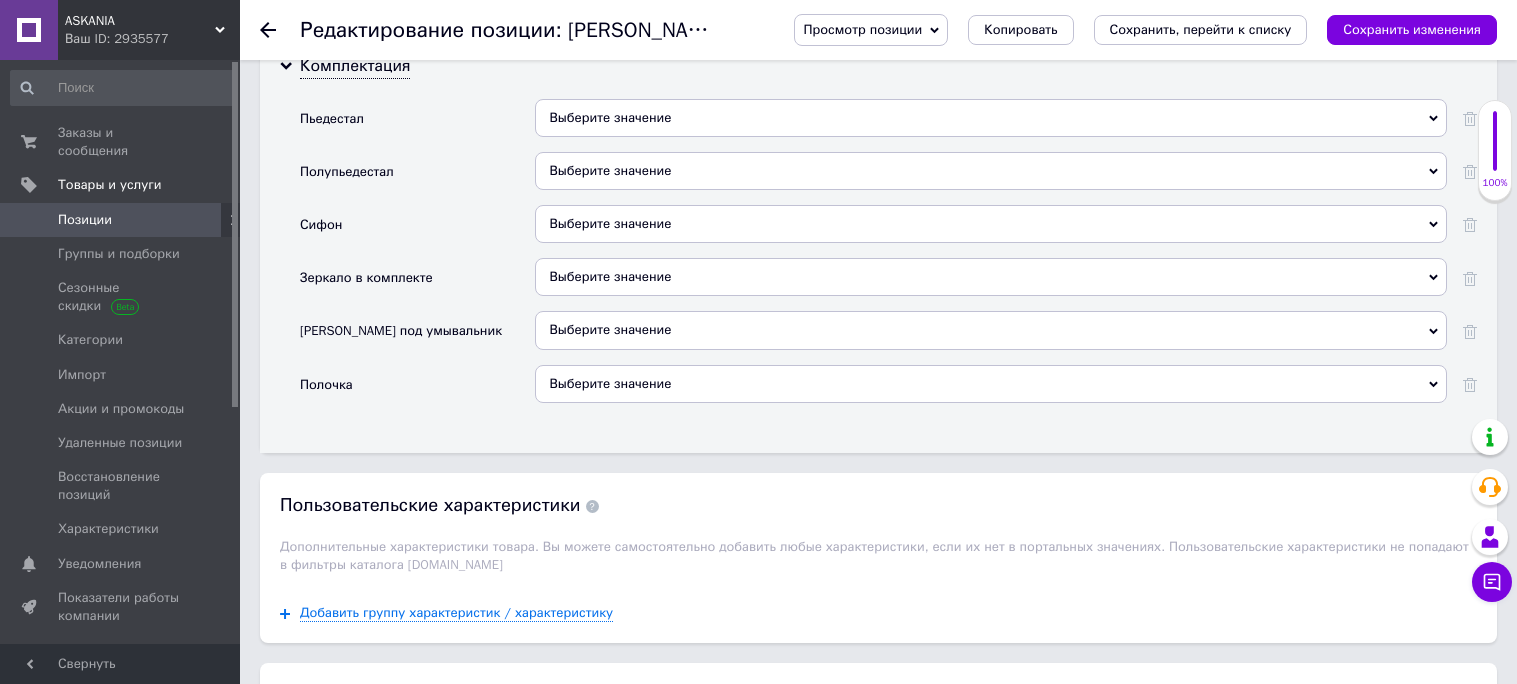 scroll, scrollTop: 3592, scrollLeft: 0, axis: vertical 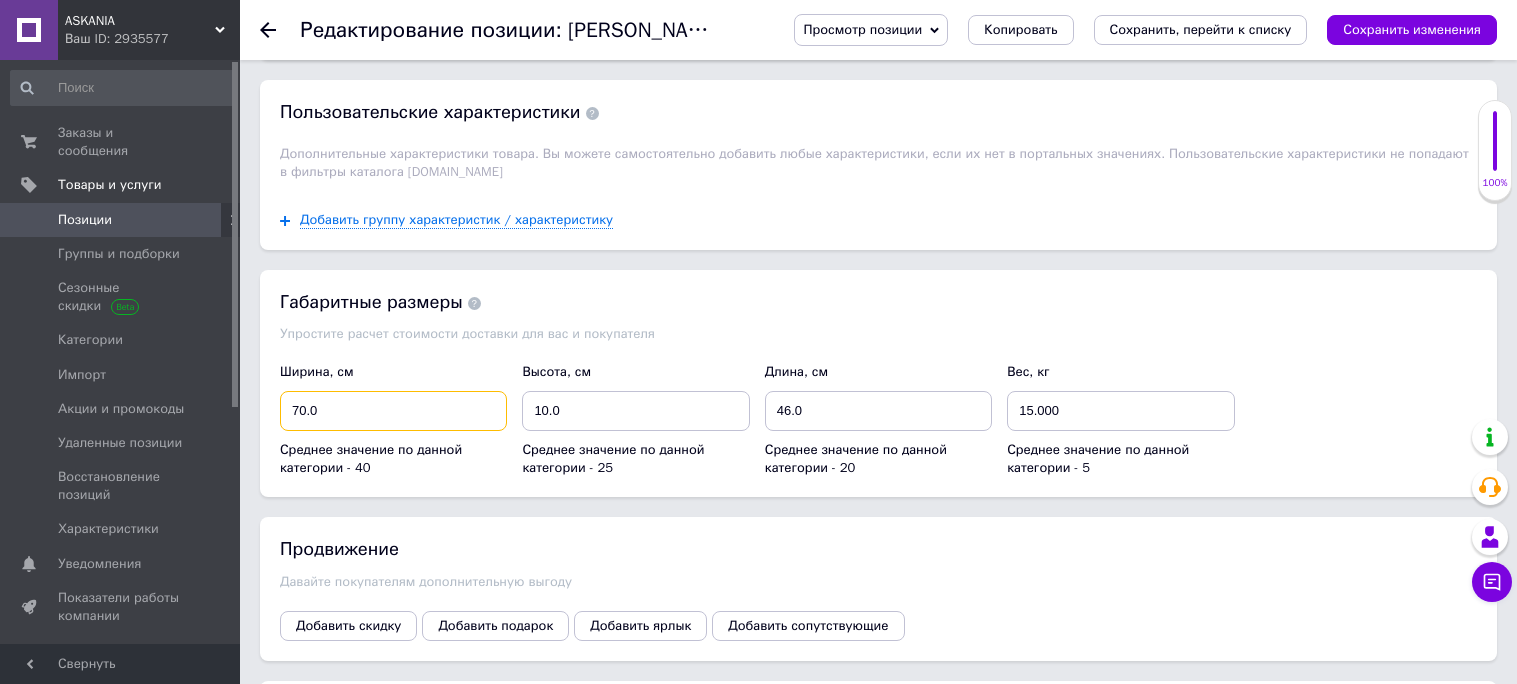 drag, startPoint x: 300, startPoint y: 575, endPoint x: 283, endPoint y: 575, distance: 17 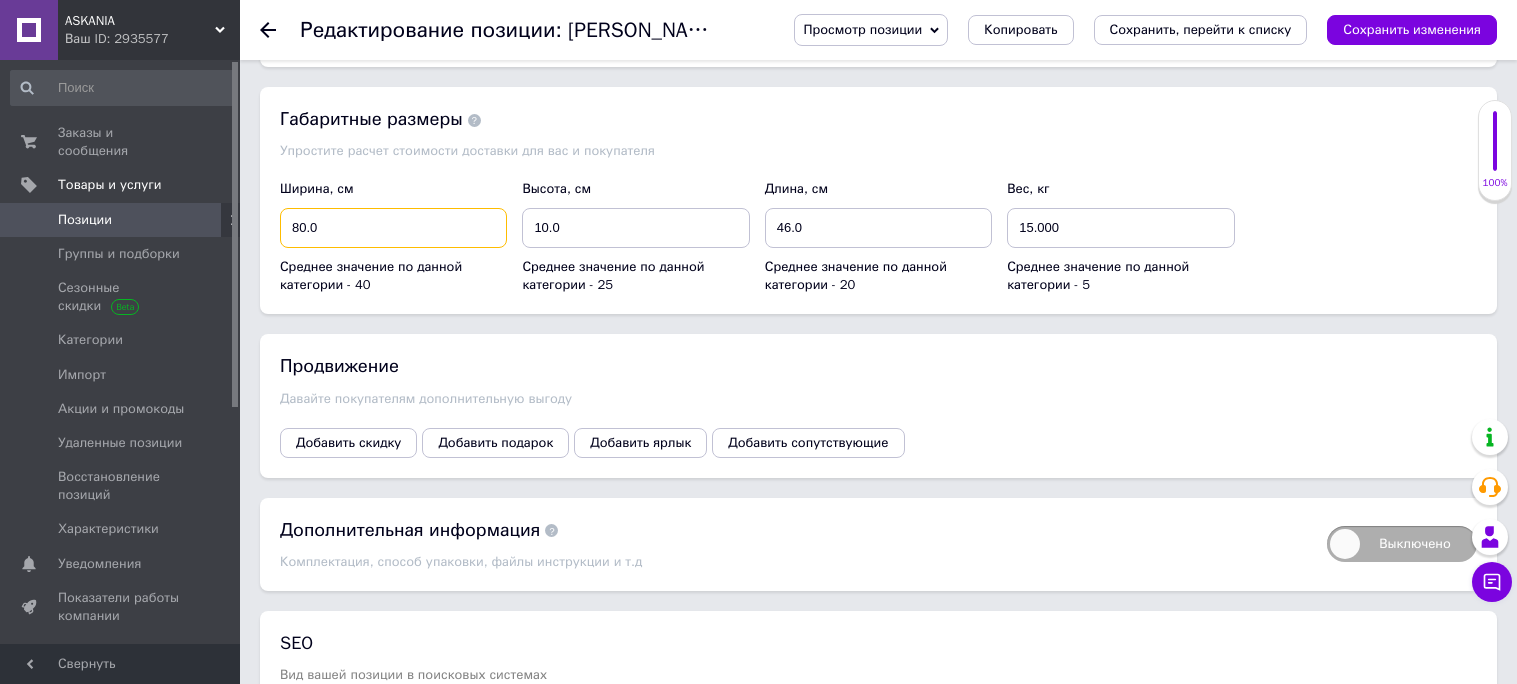 scroll, scrollTop: 3802, scrollLeft: 0, axis: vertical 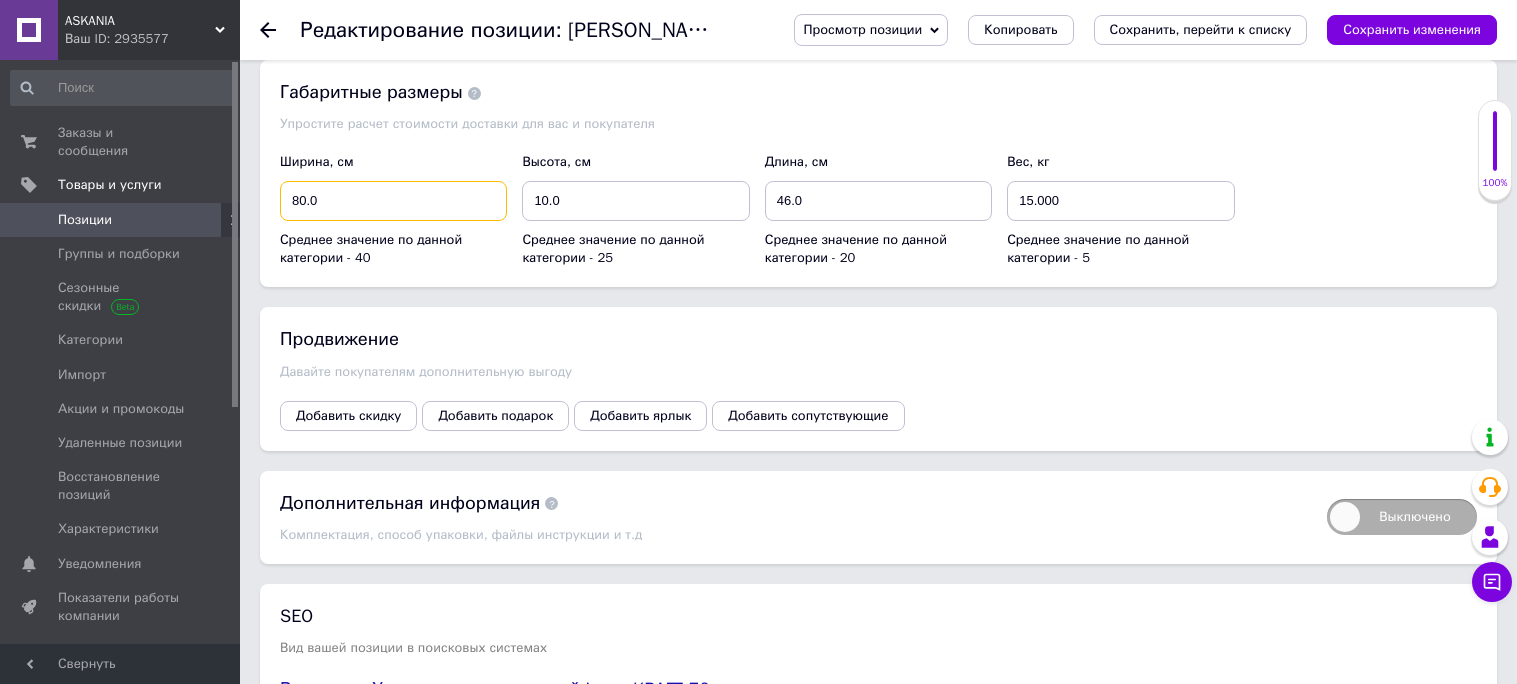 type on "80.0" 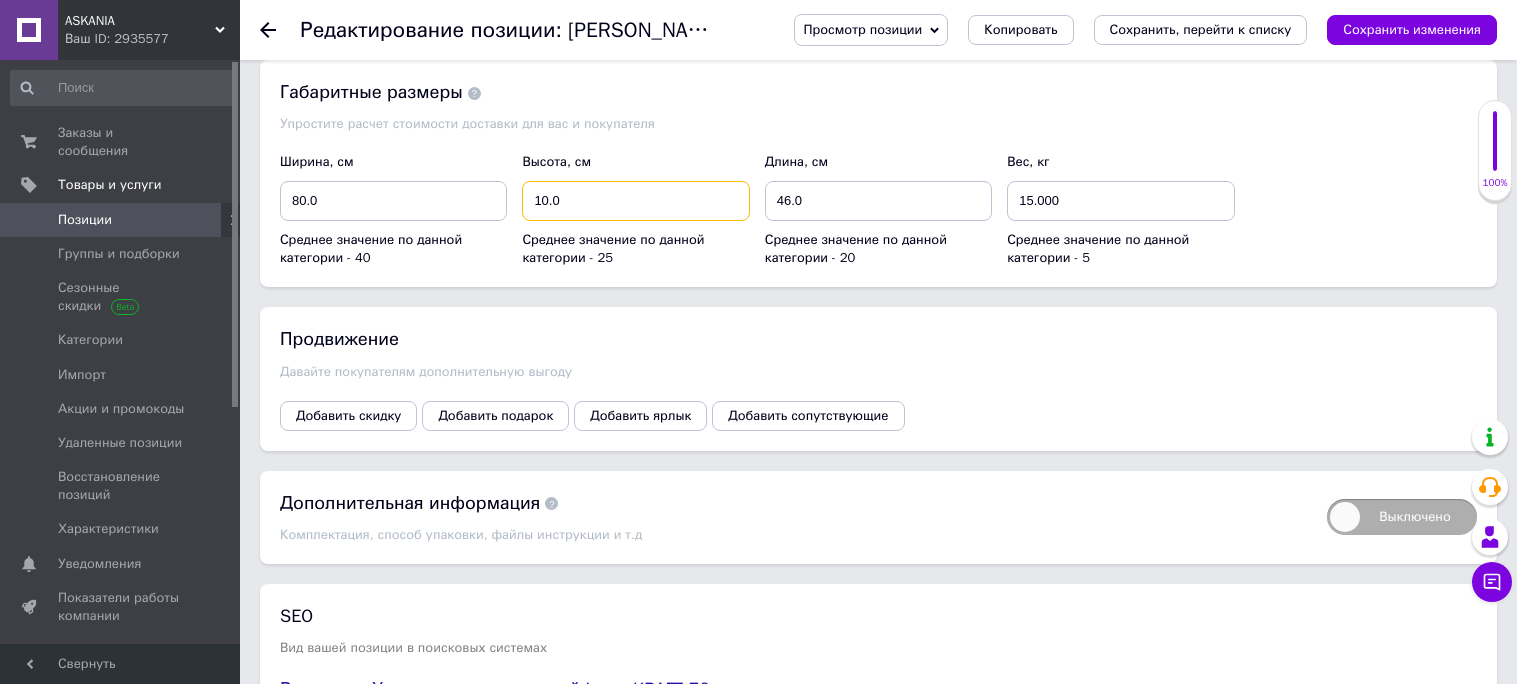 click on "10.0" at bounding box center (635, 201) 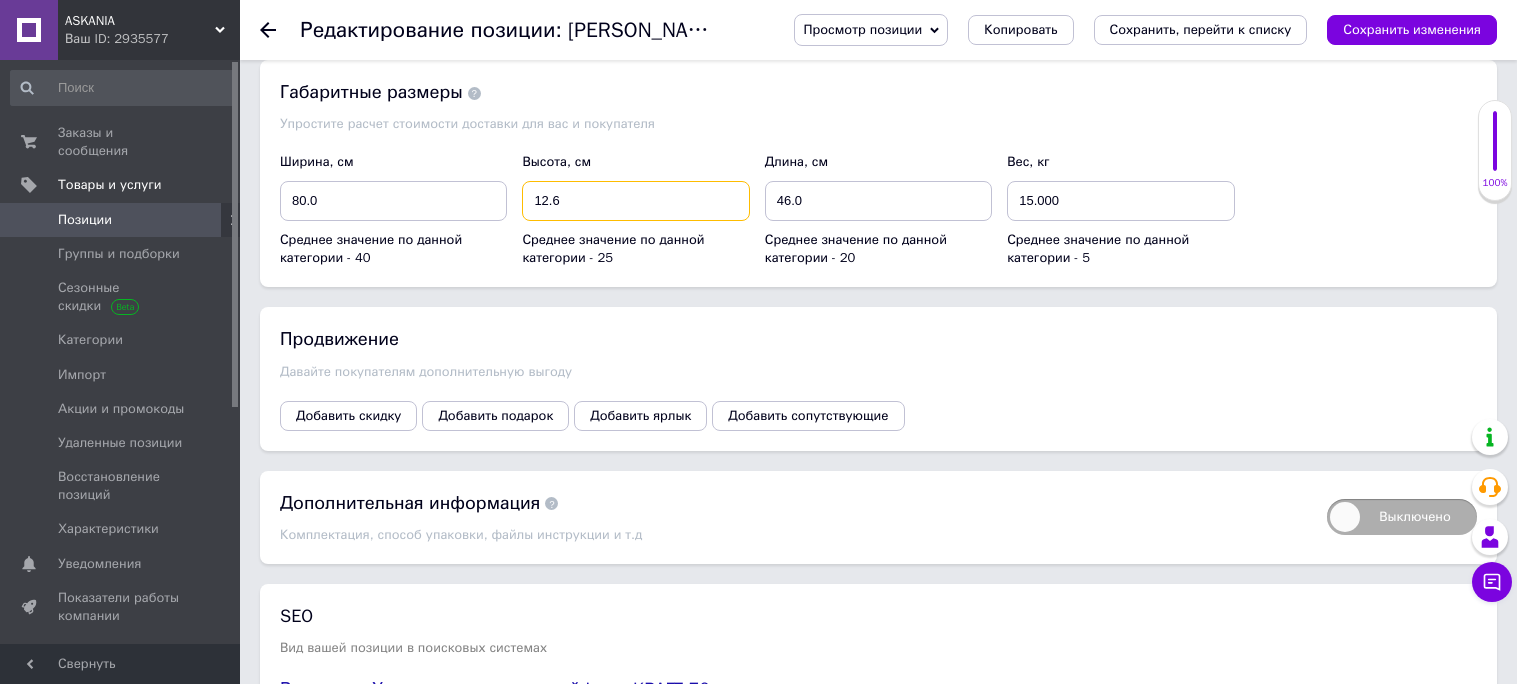 type on "12.6" 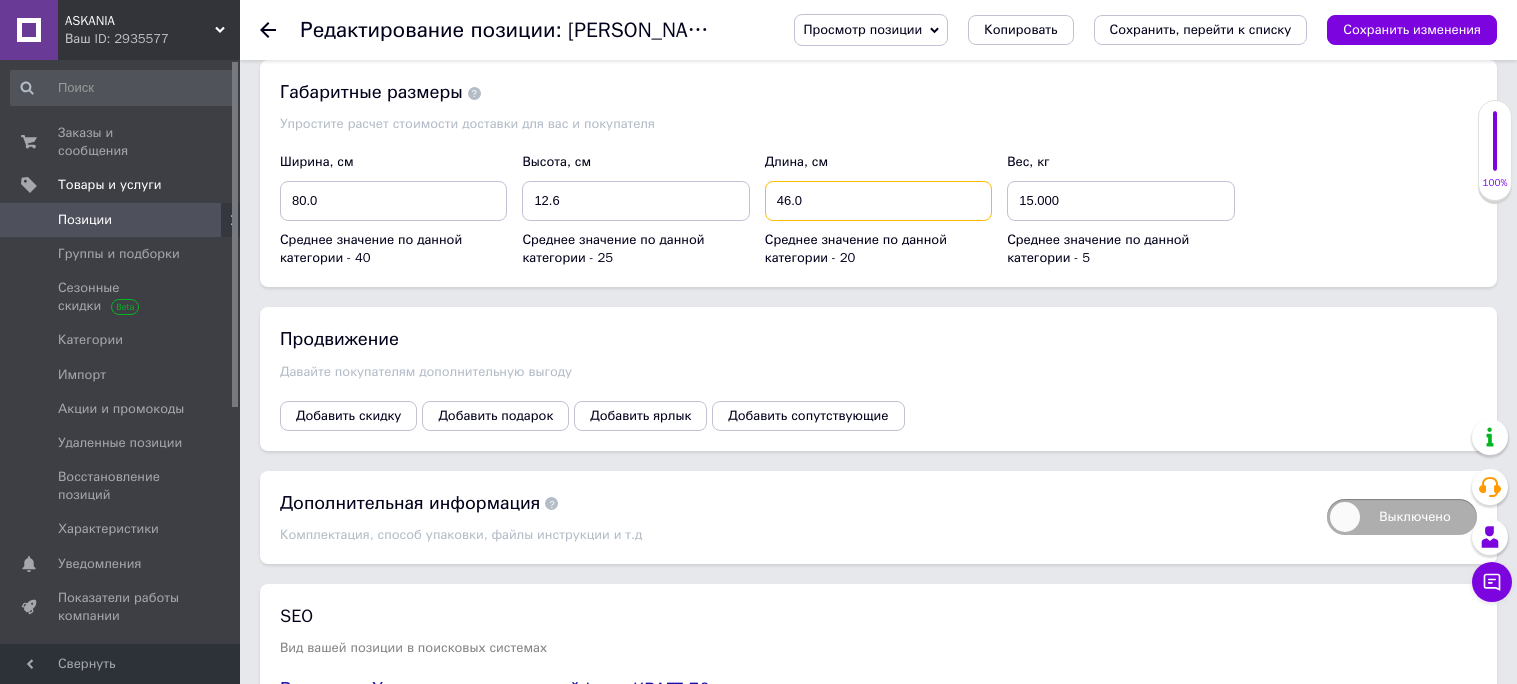click on "46.0" at bounding box center (878, 201) 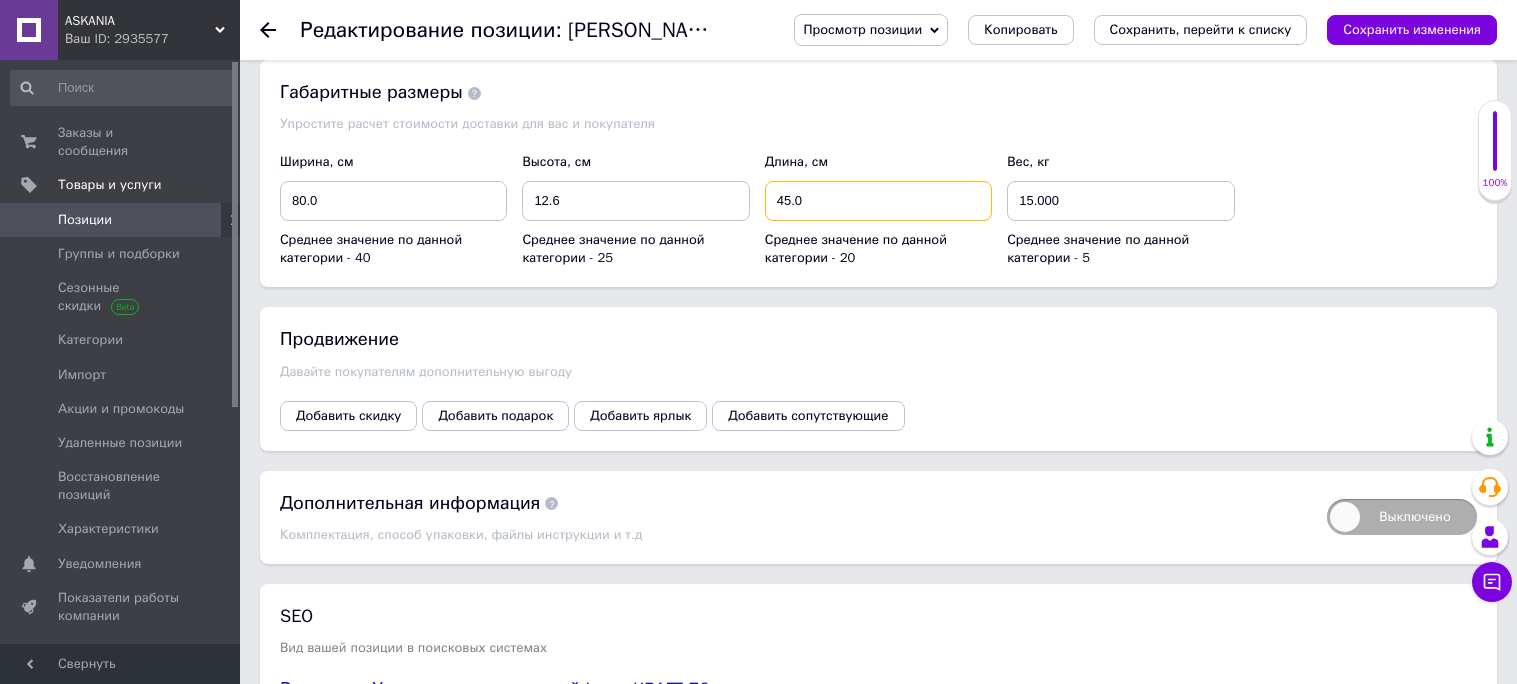 type on "45.0" 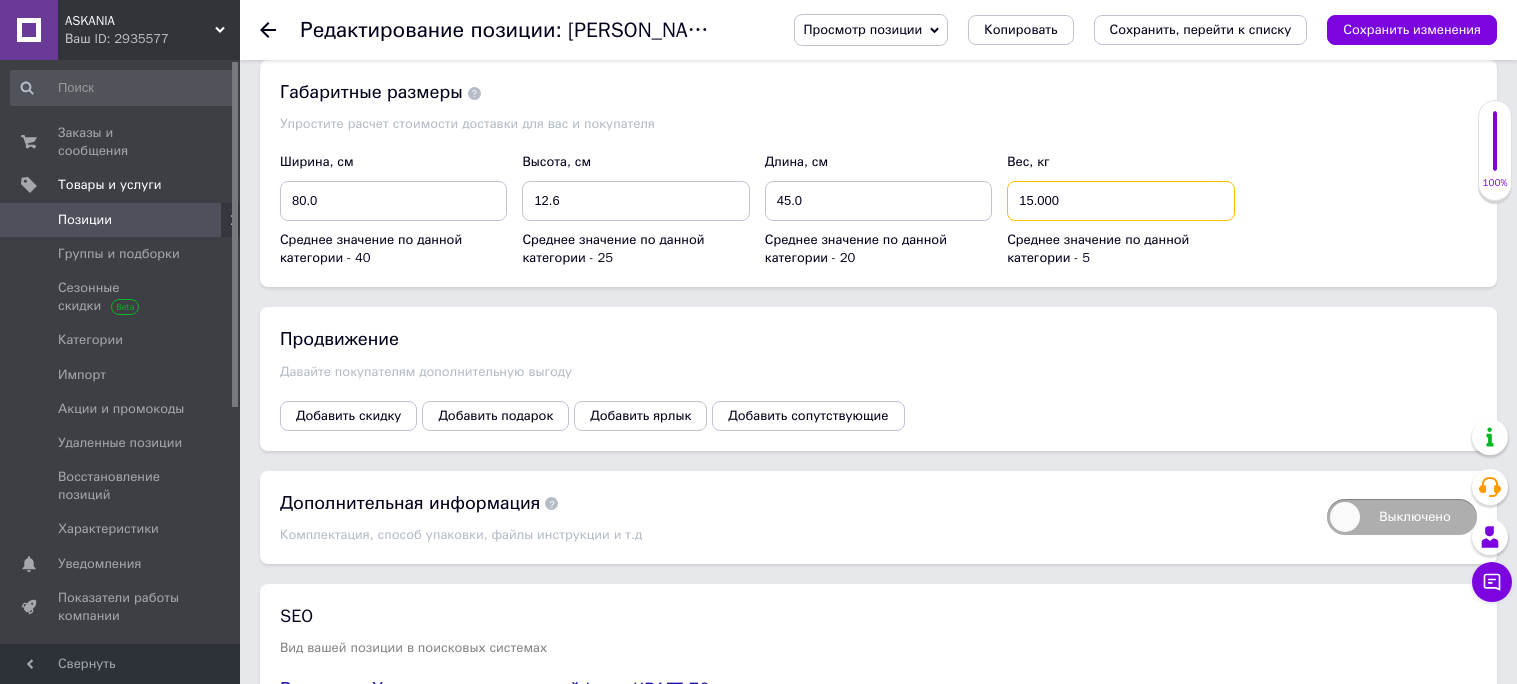drag, startPoint x: 1032, startPoint y: 363, endPoint x: 1028, endPoint y: 452, distance: 89.08984 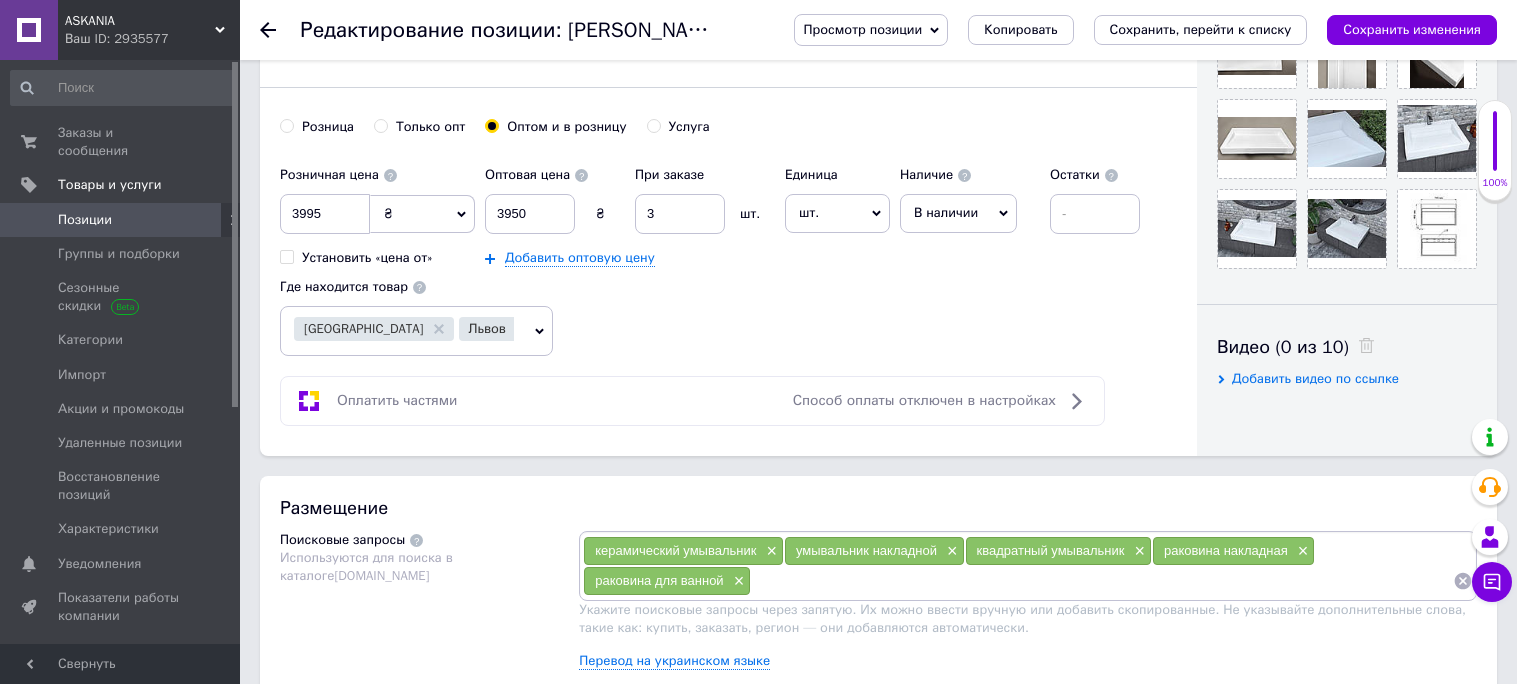 scroll, scrollTop: 423, scrollLeft: 0, axis: vertical 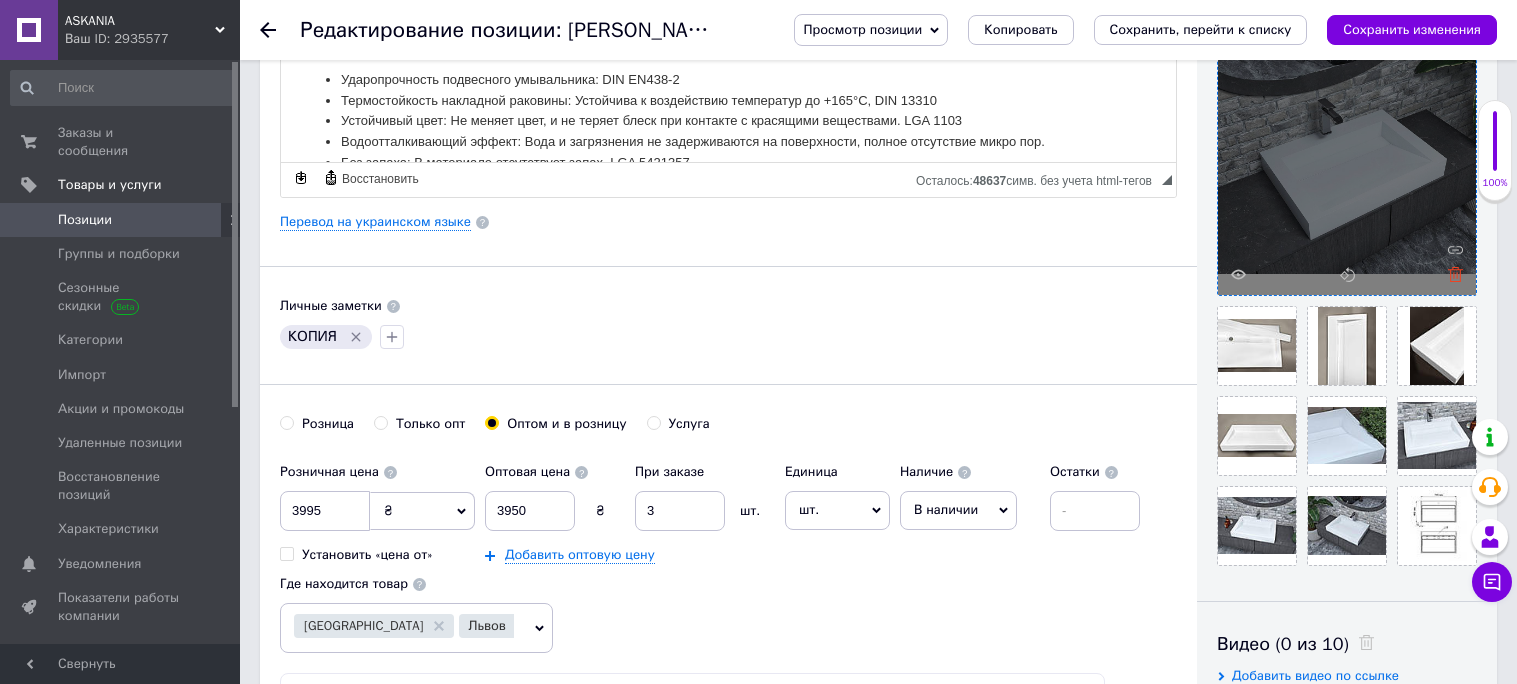 type on "16.400" 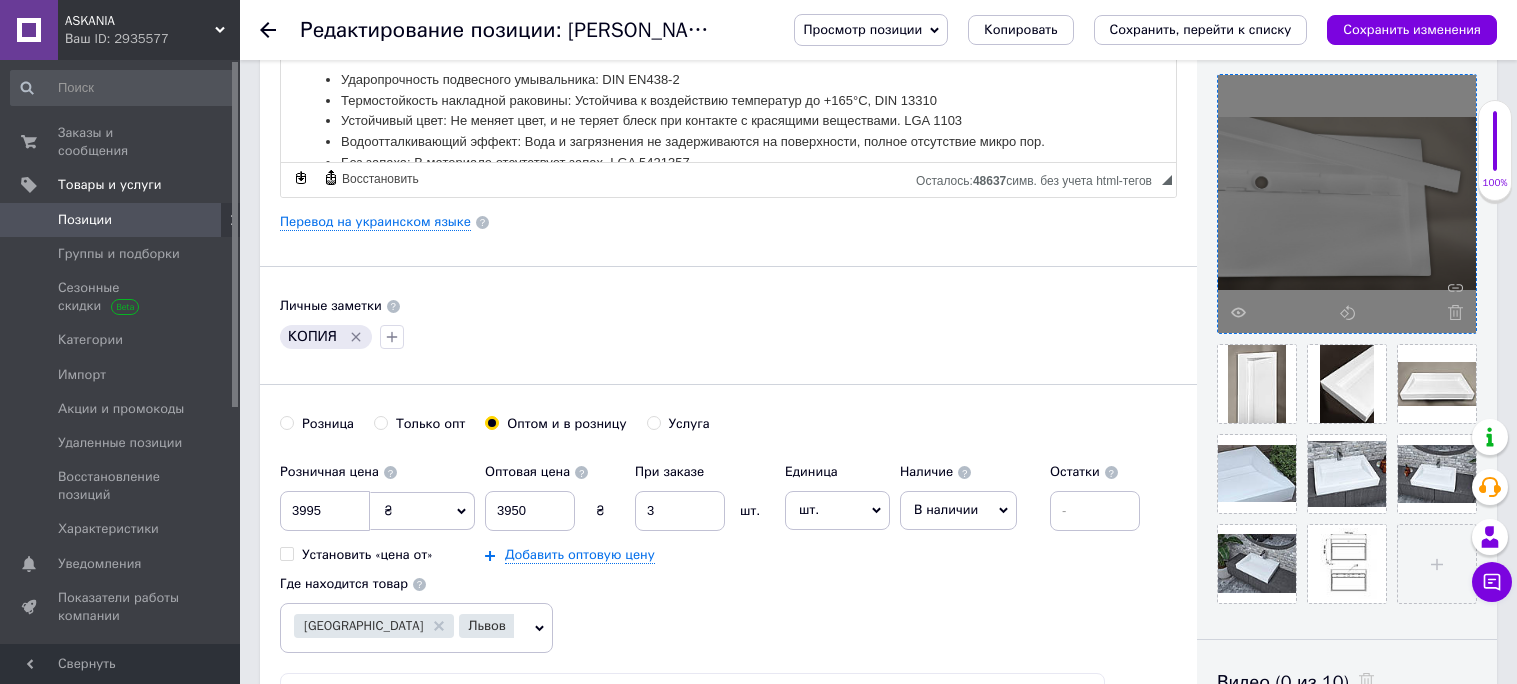 click at bounding box center (1347, 204) 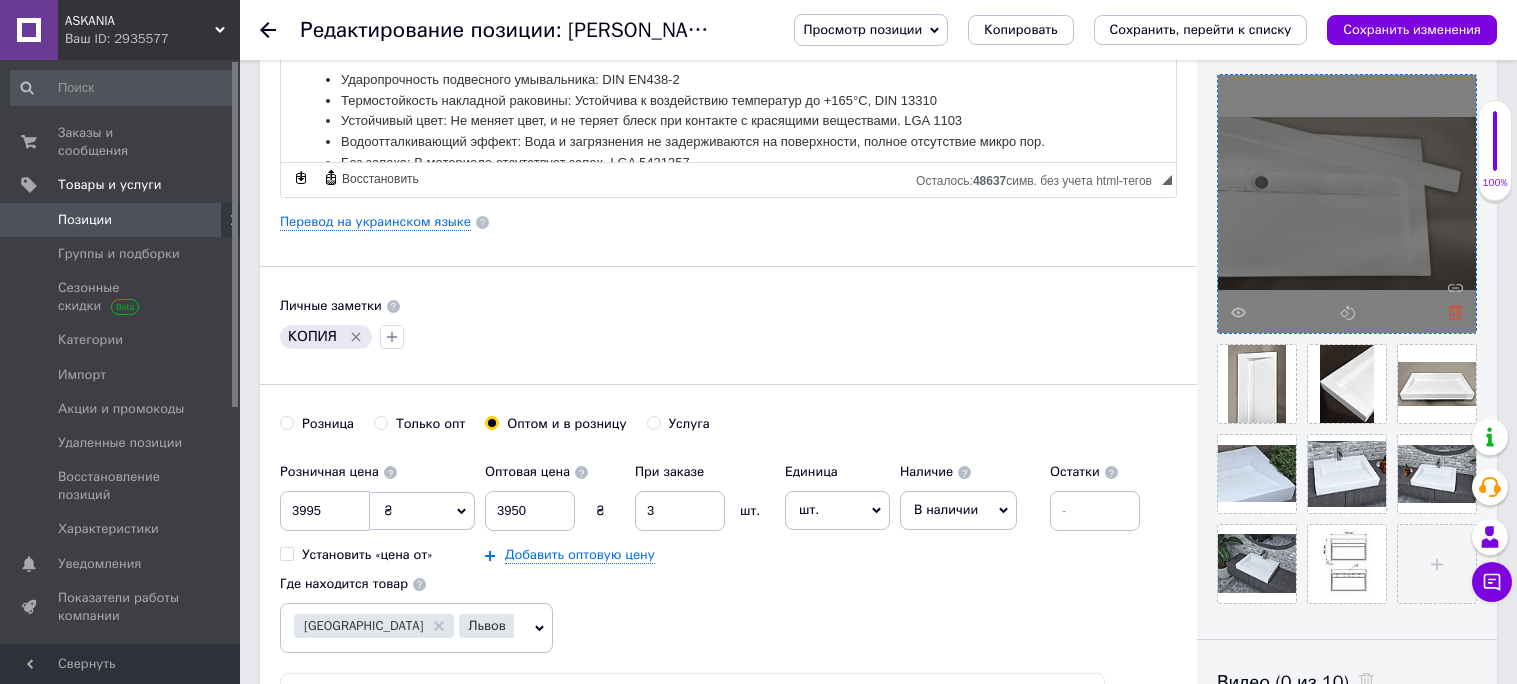 click 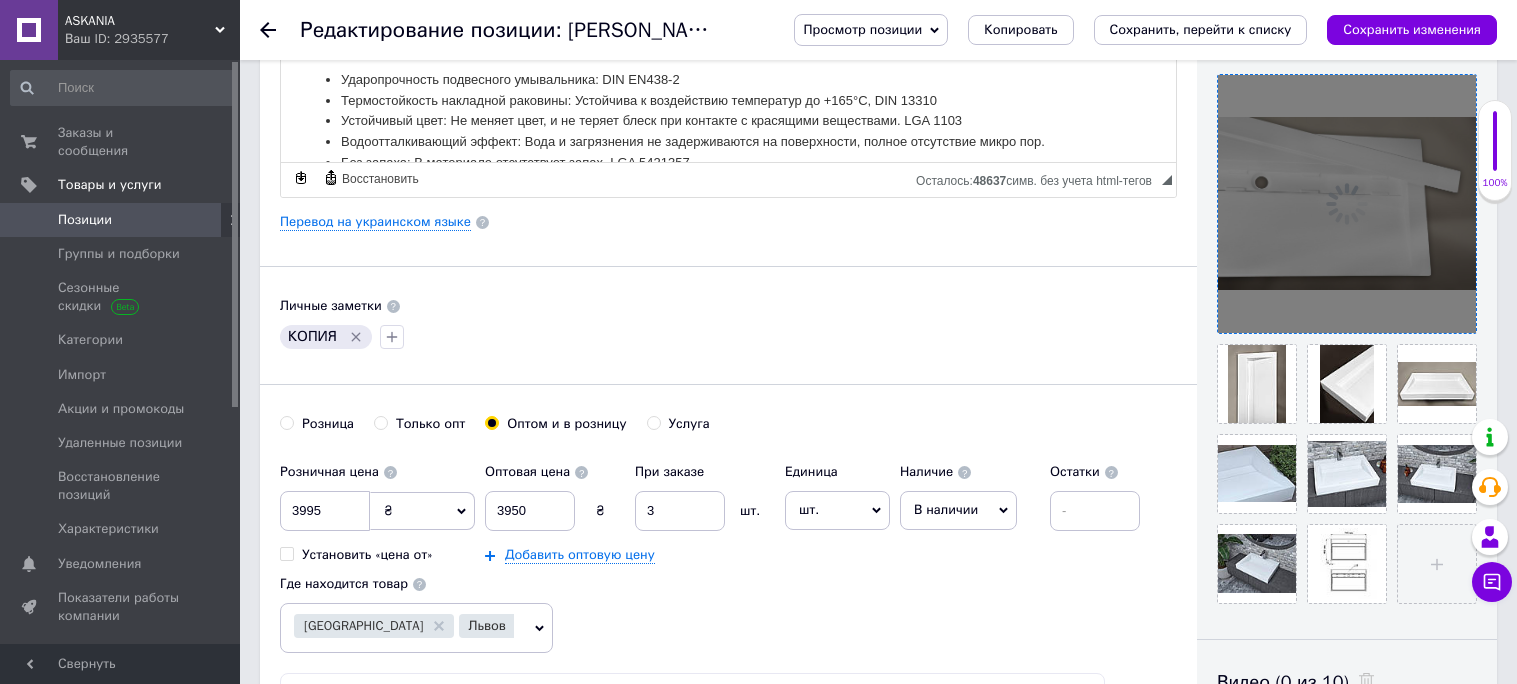 click at bounding box center [1347, 204] 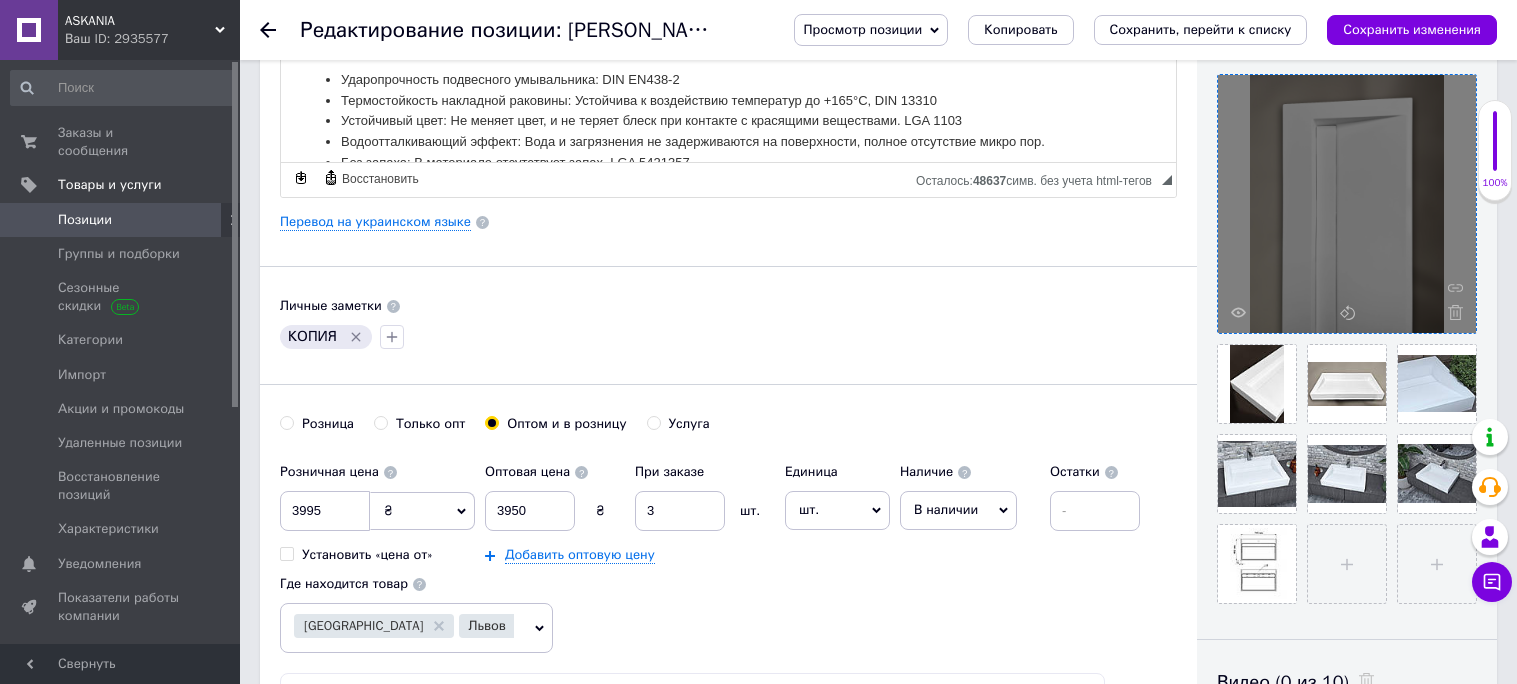 click 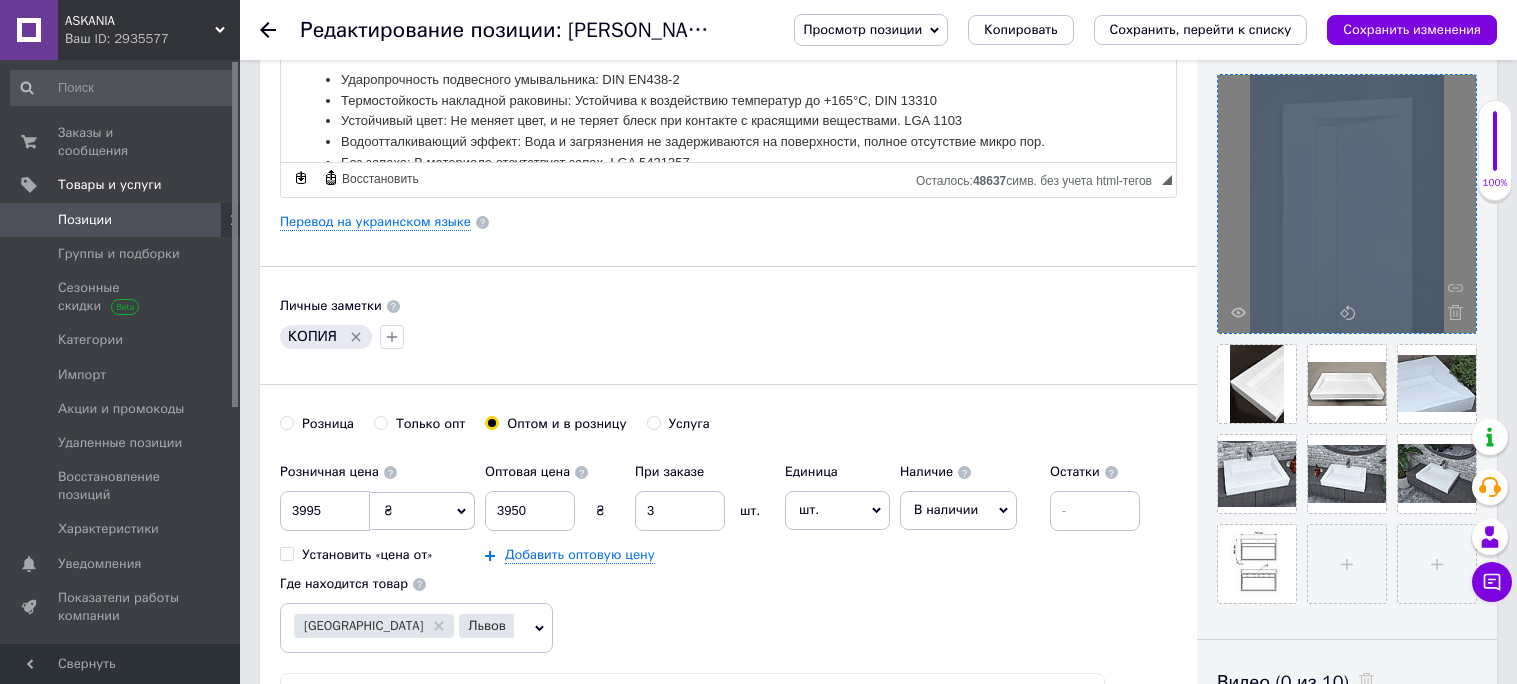 click at bounding box center [1347, 204] 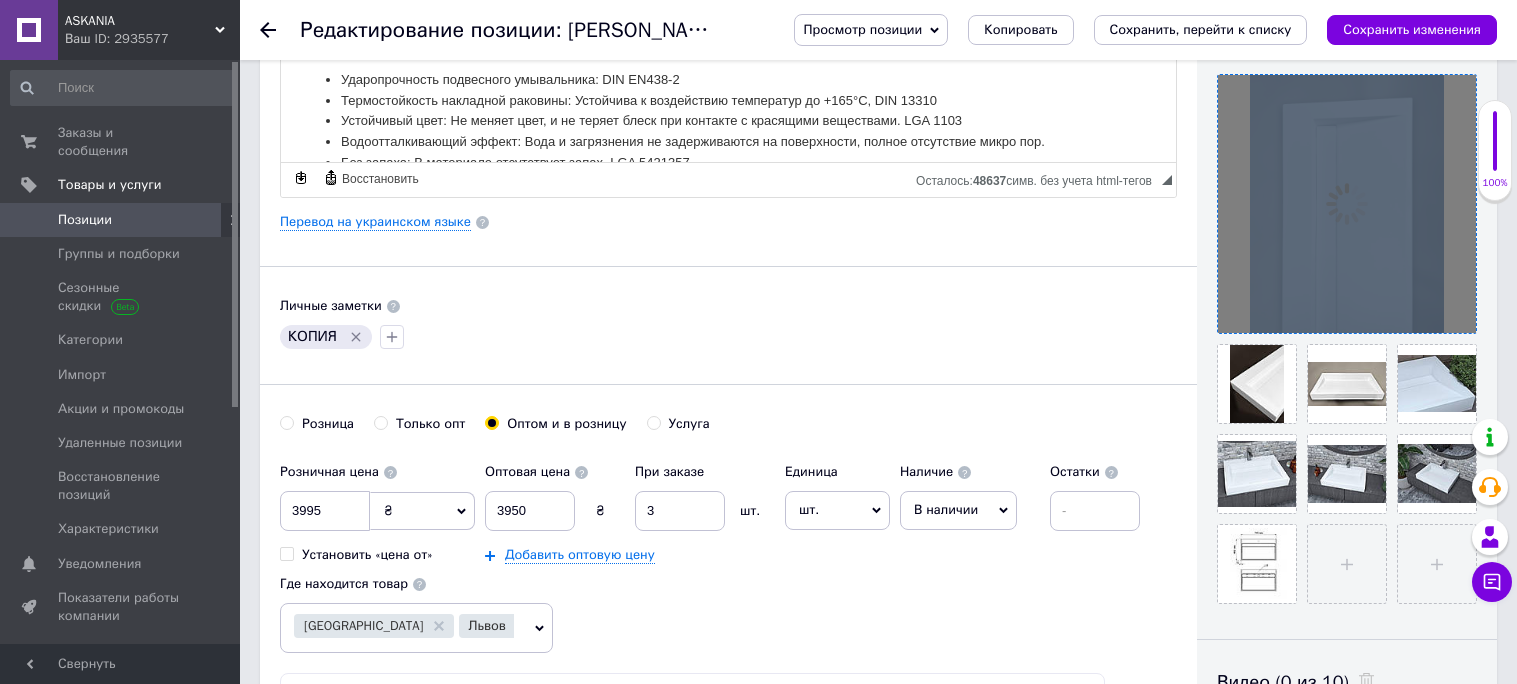 click at bounding box center (1347, 204) 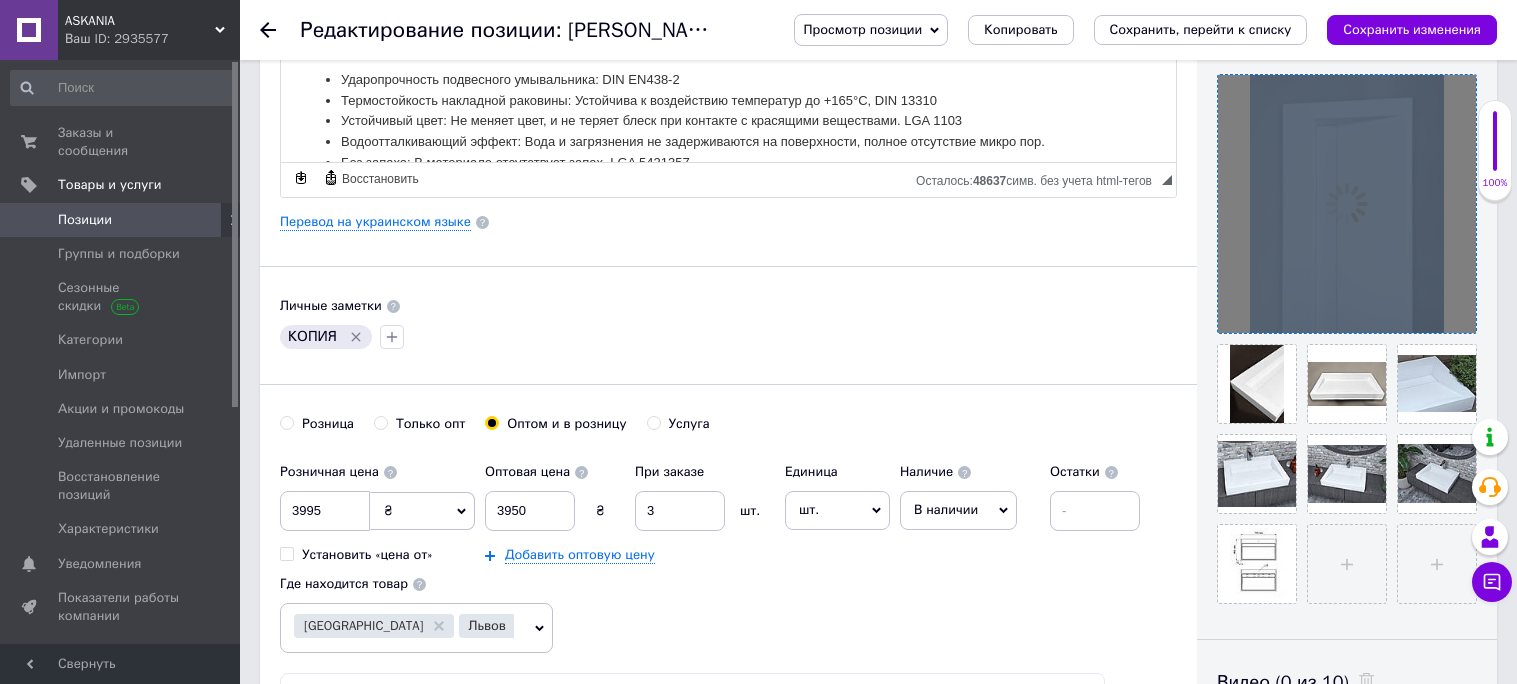 click at bounding box center [1347, 204] 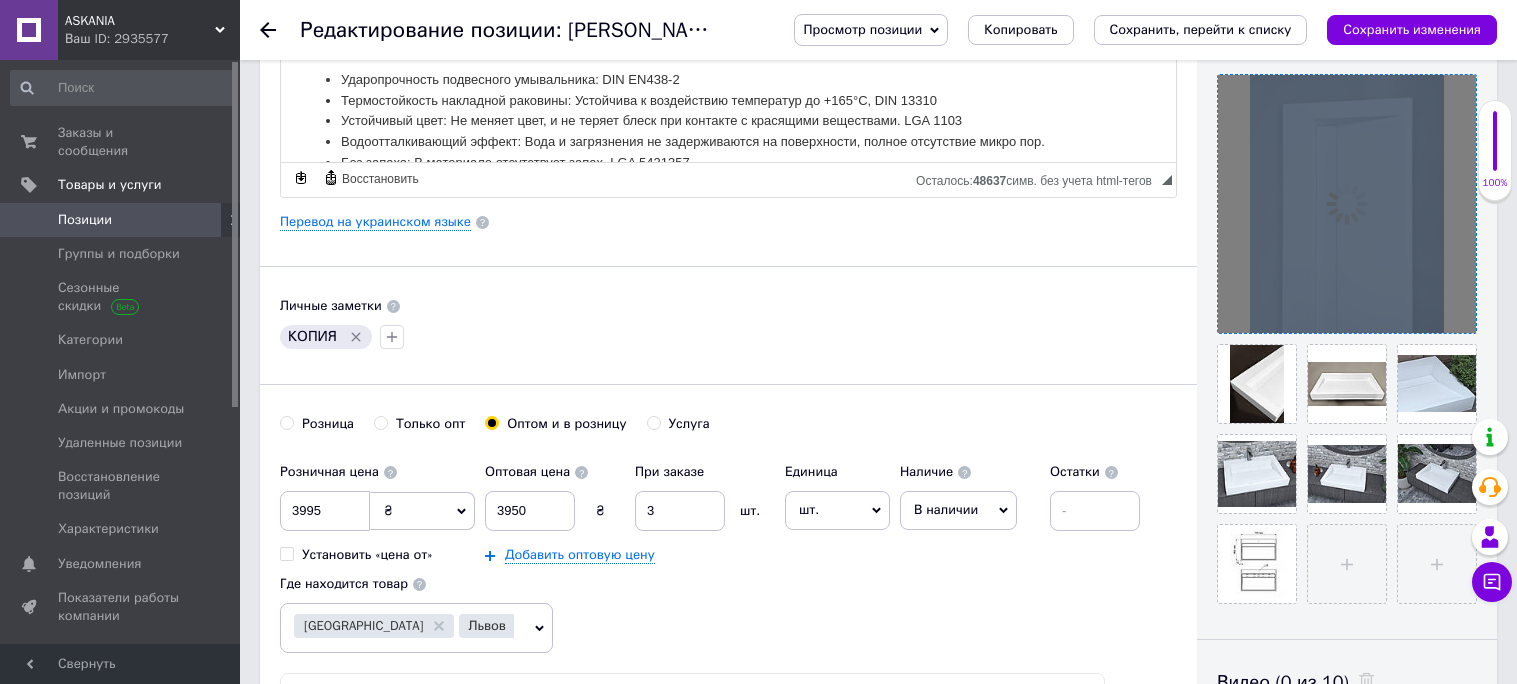 click at bounding box center (1347, 204) 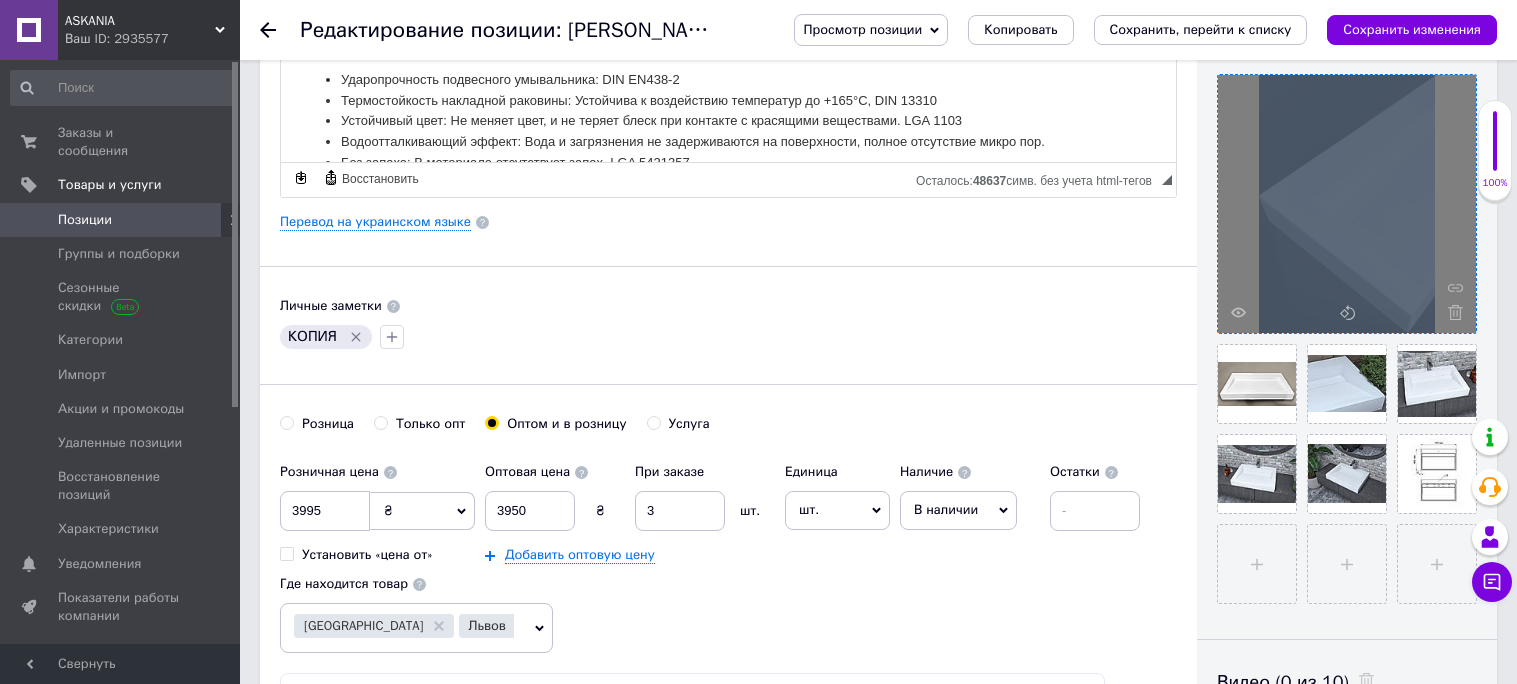 click 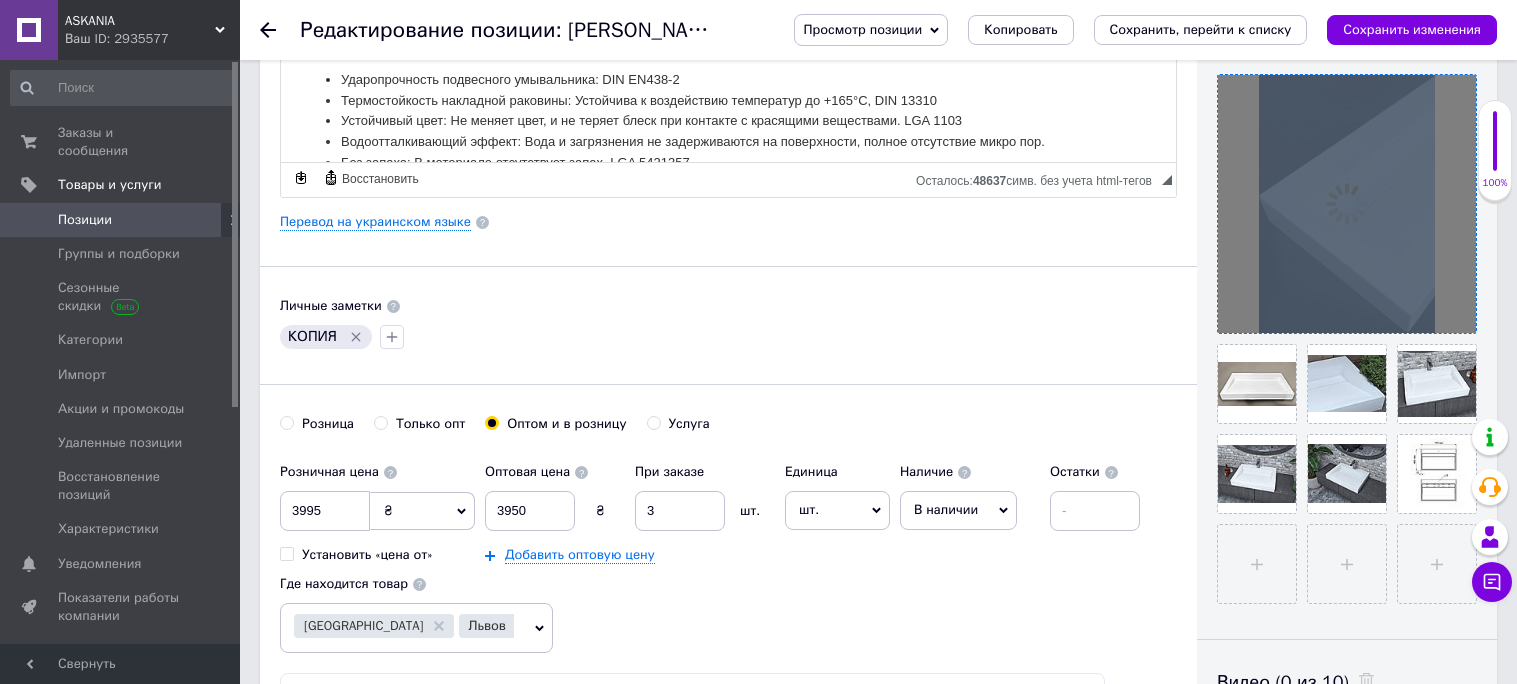 click at bounding box center [1347, 204] 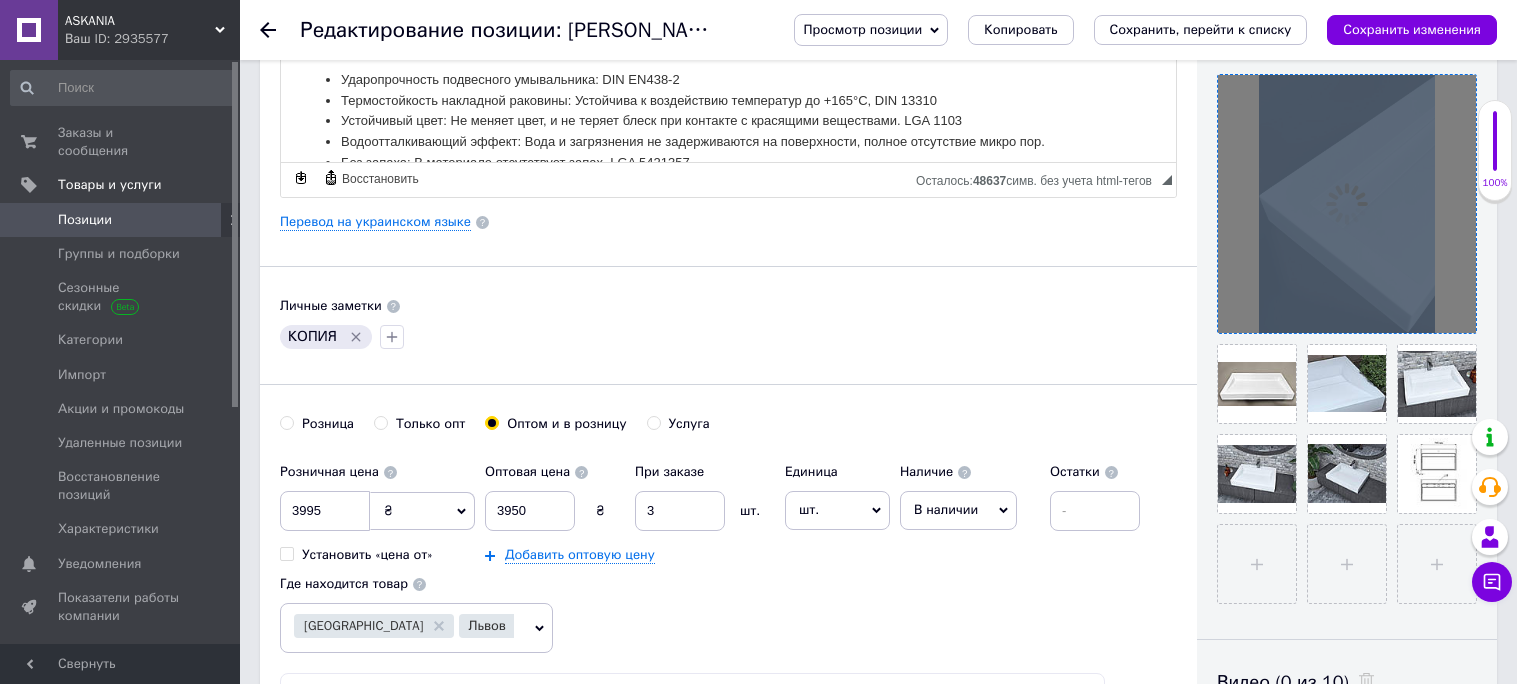 click at bounding box center [1347, 204] 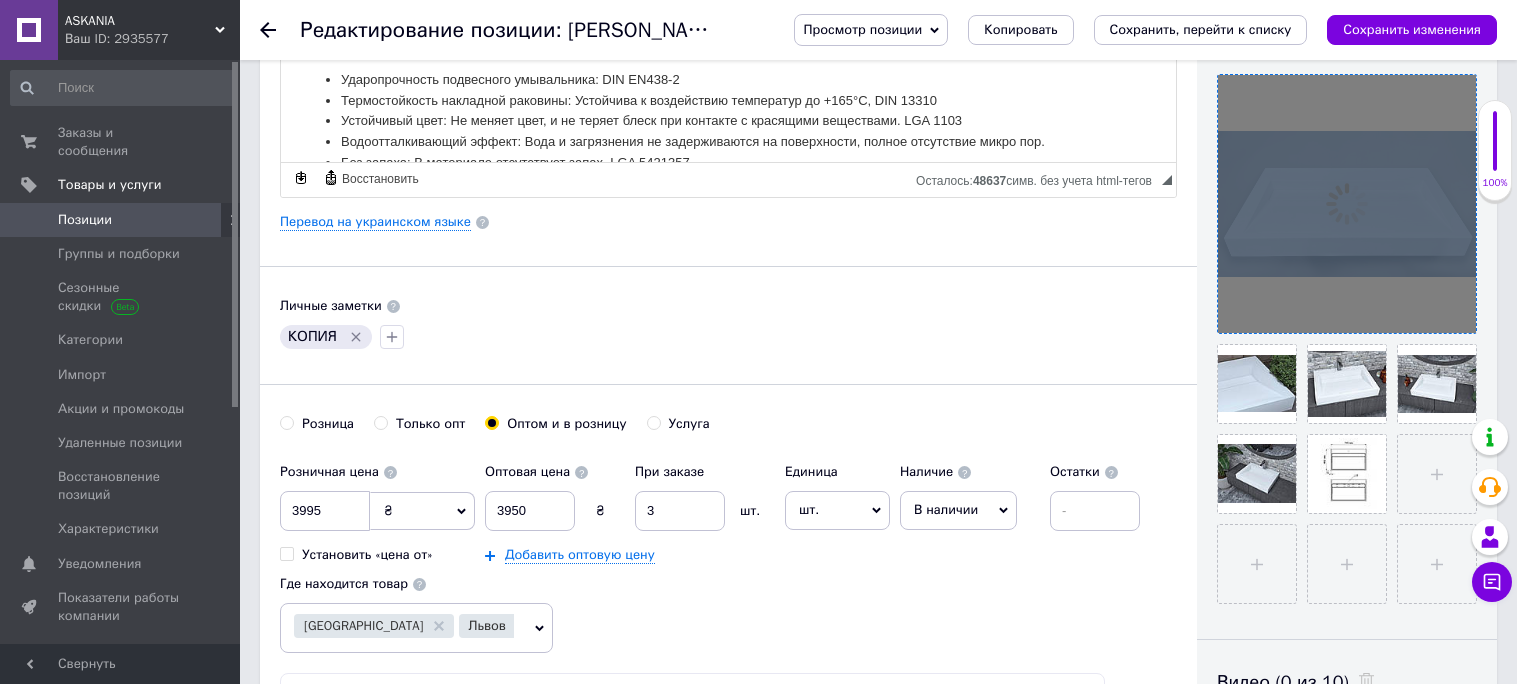 click at bounding box center [1347, 204] 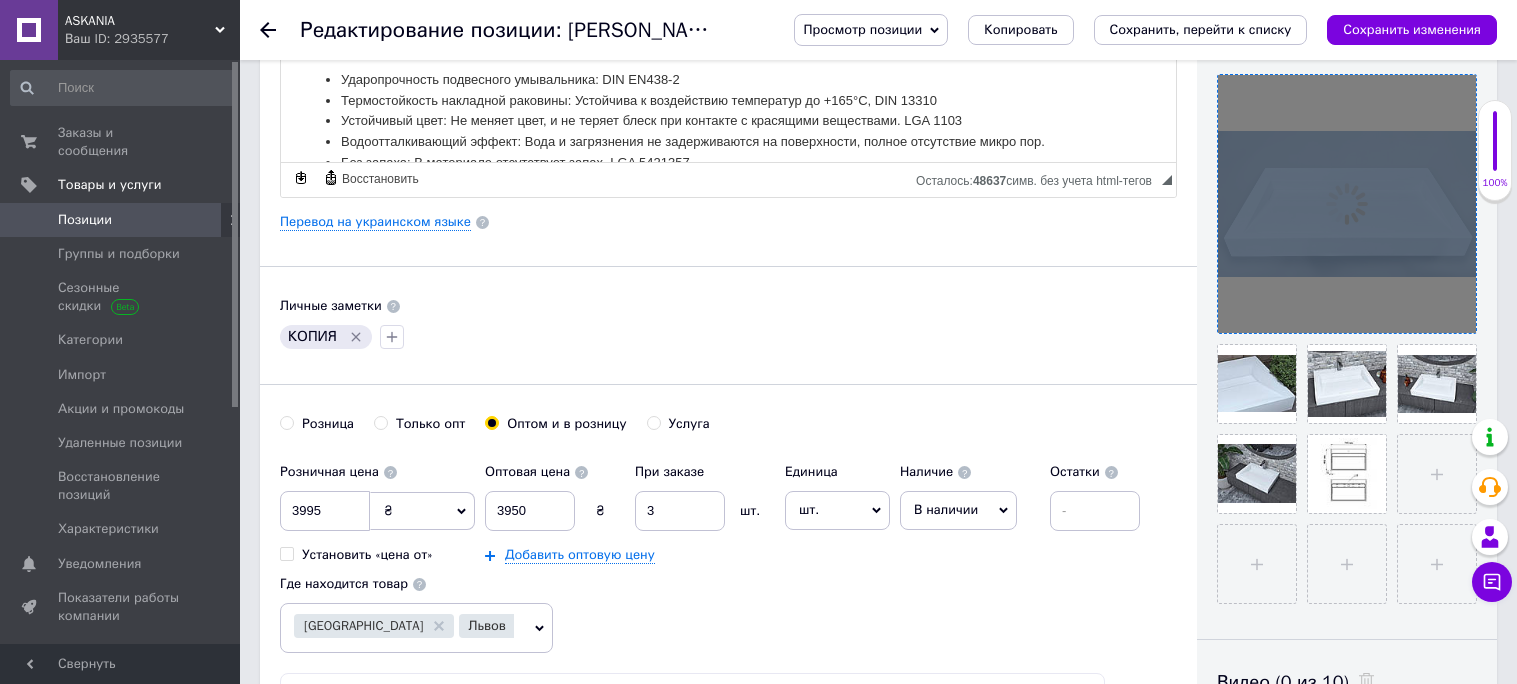 click at bounding box center [1347, 204] 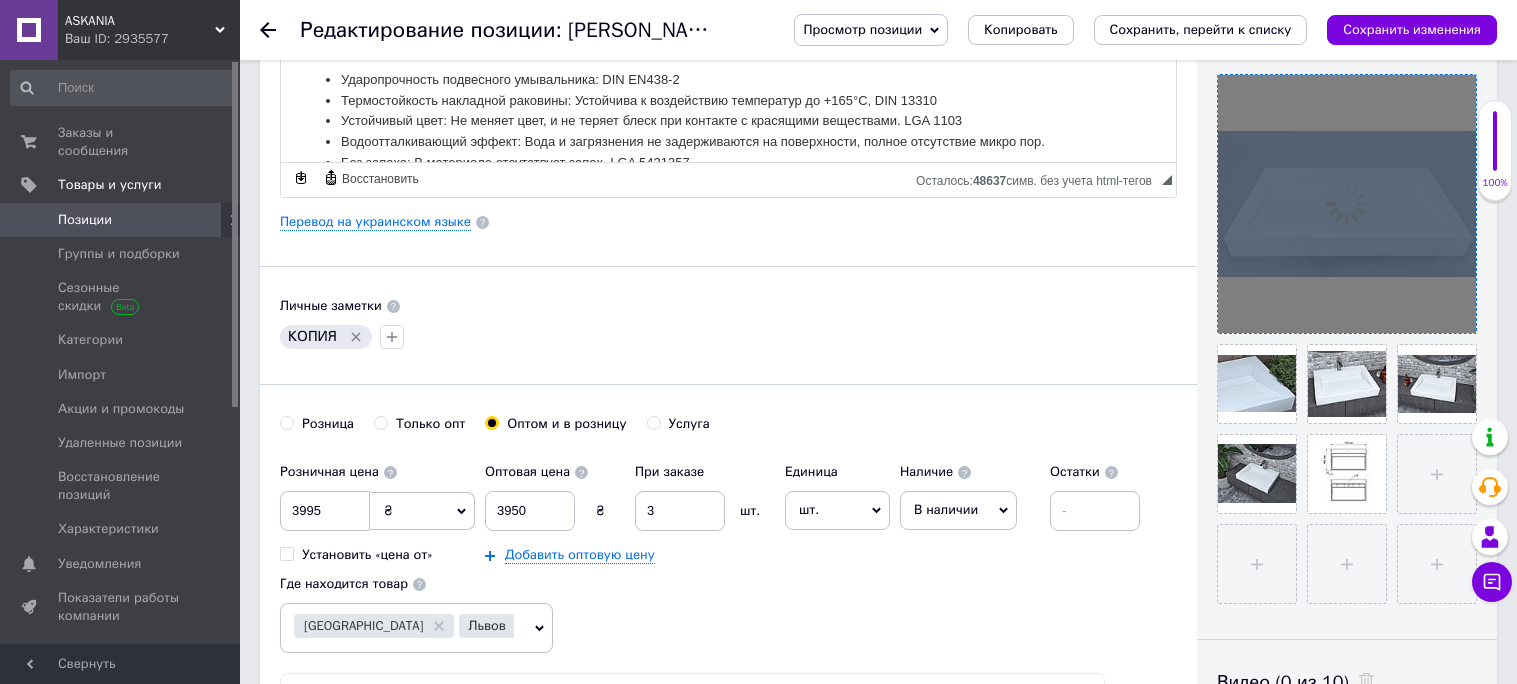 click at bounding box center (1347, 204) 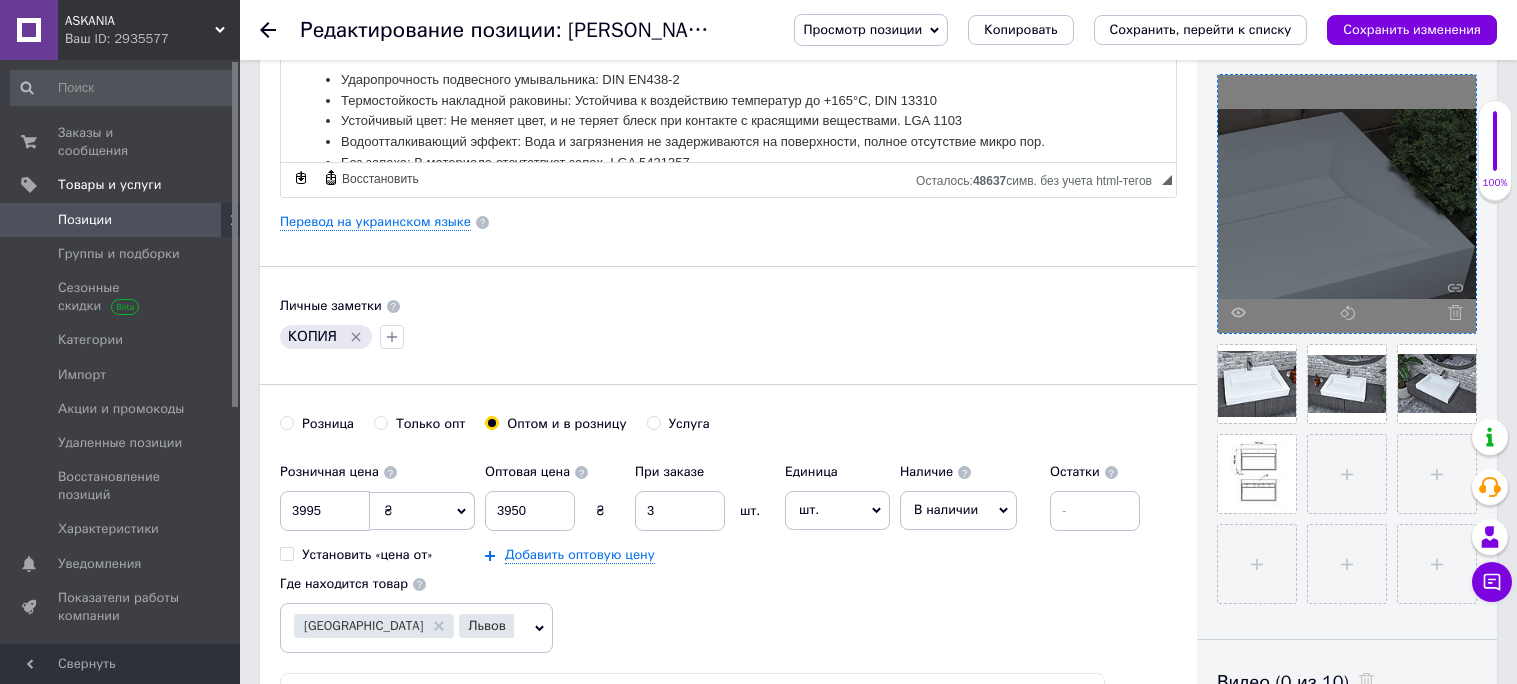 click 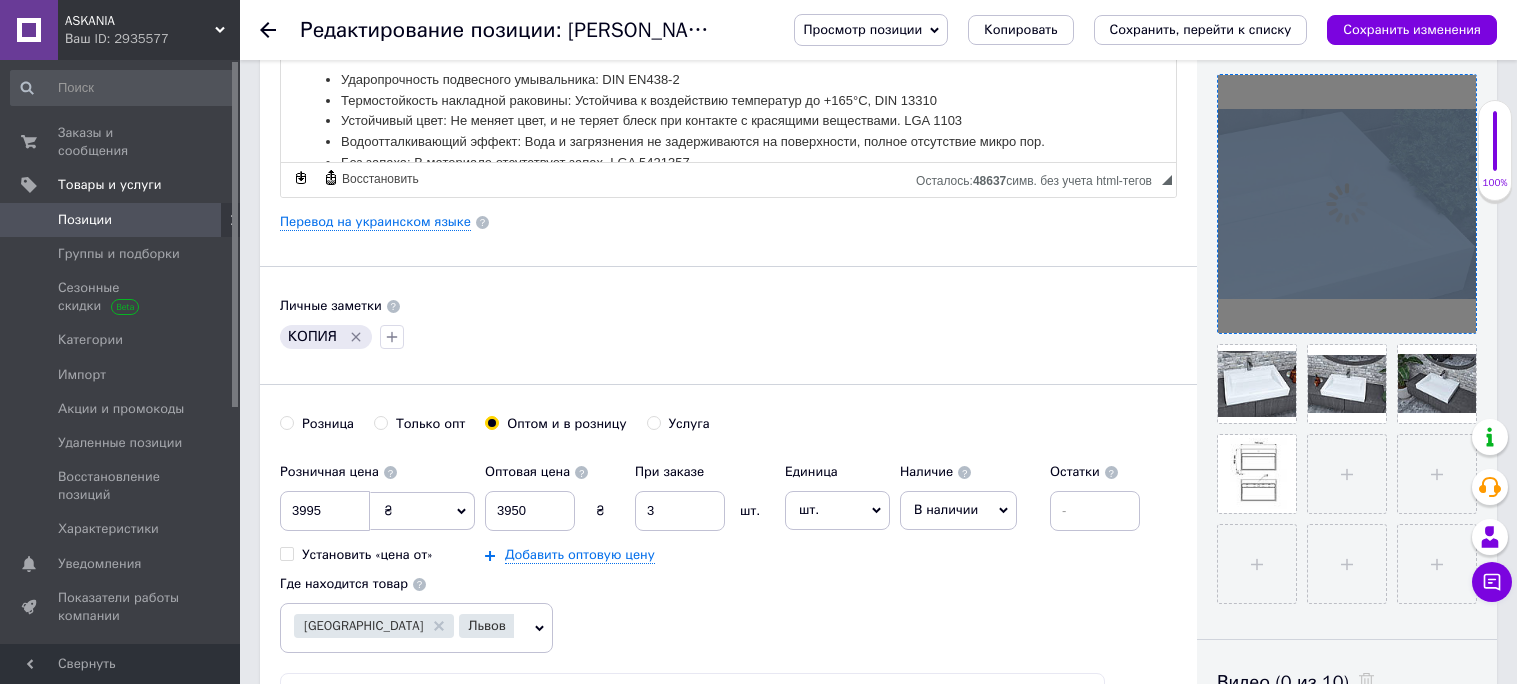 click at bounding box center (1347, 204) 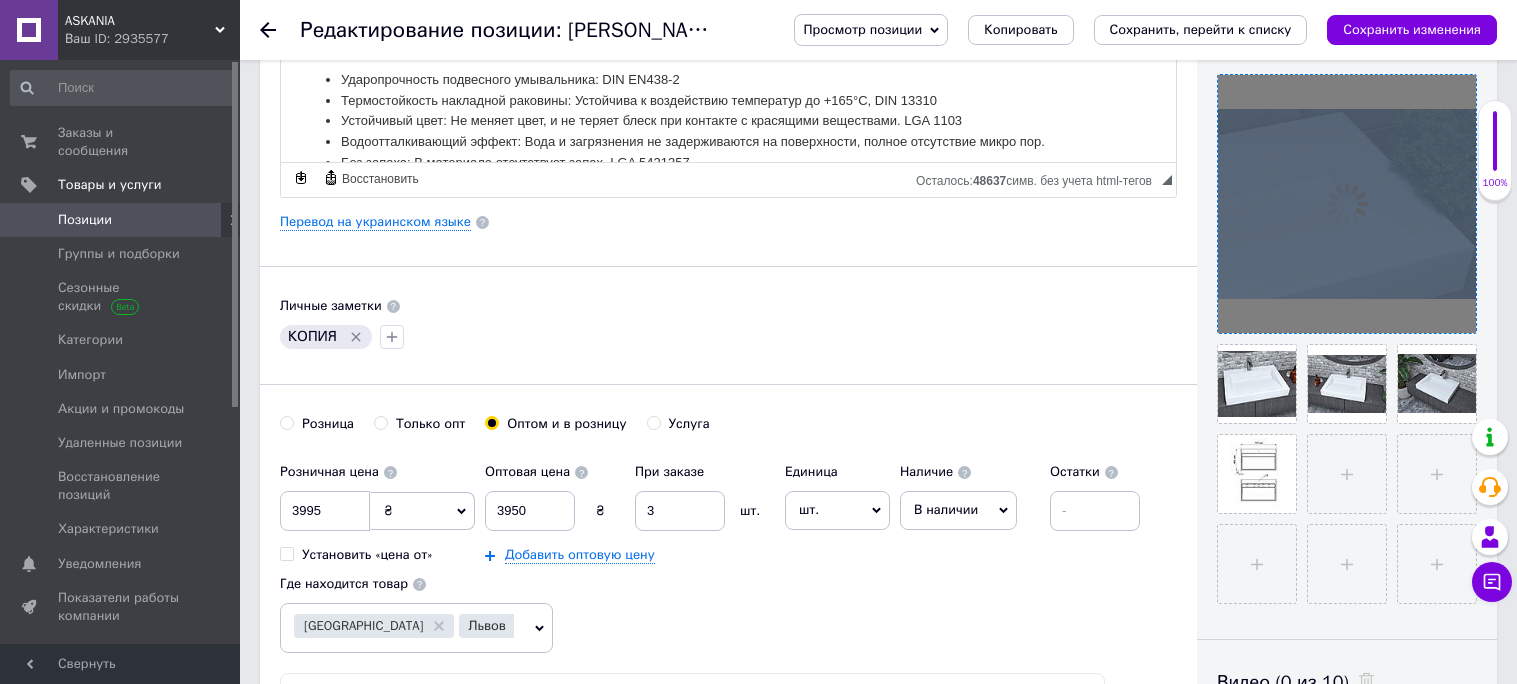 click at bounding box center (1347, 204) 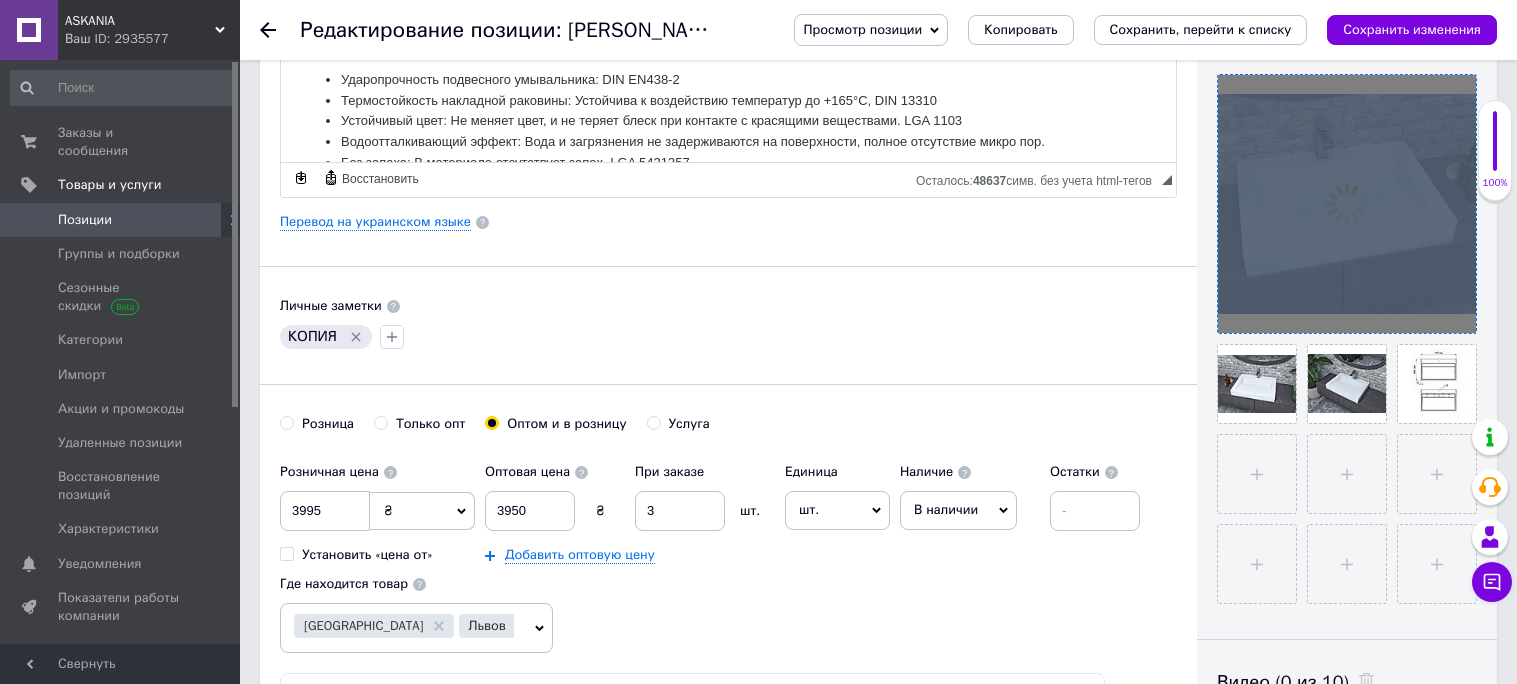 click at bounding box center [1347, 204] 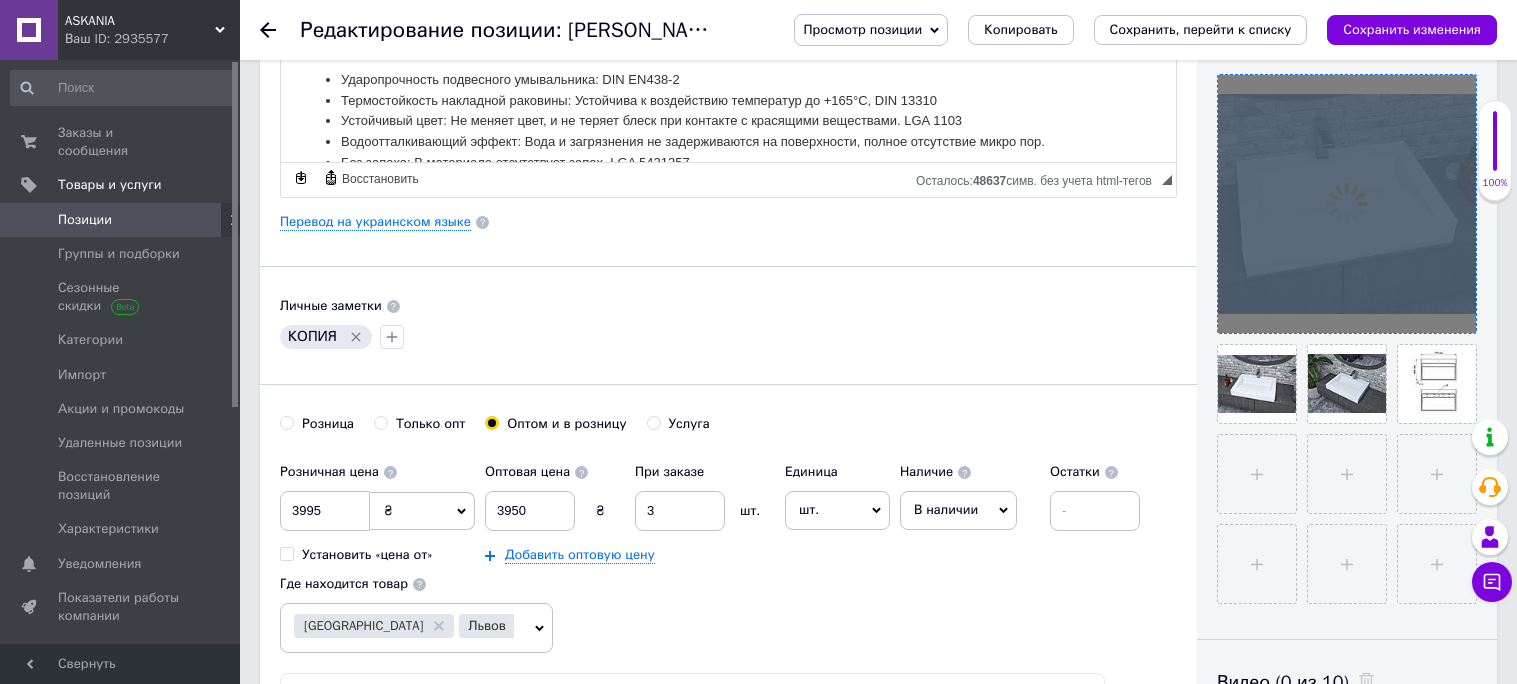 click at bounding box center (1347, 204) 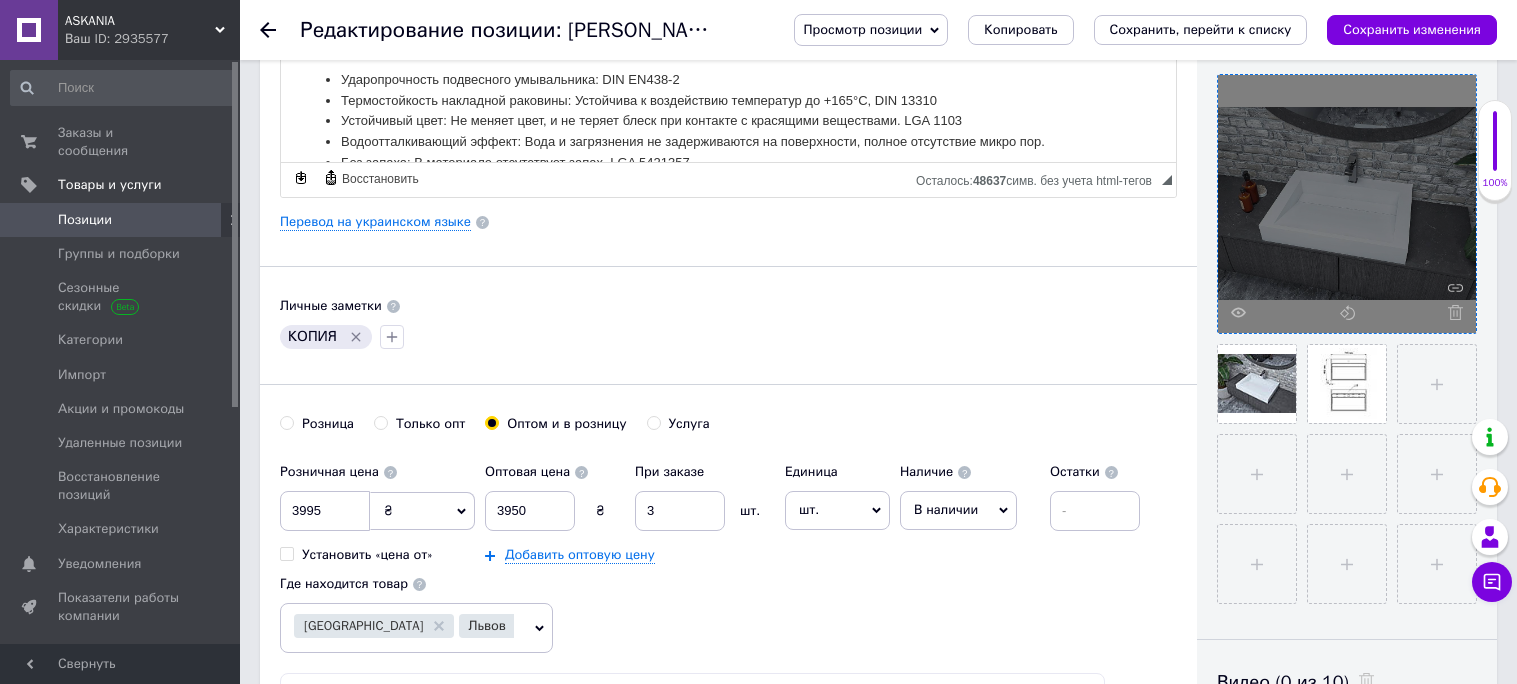 click 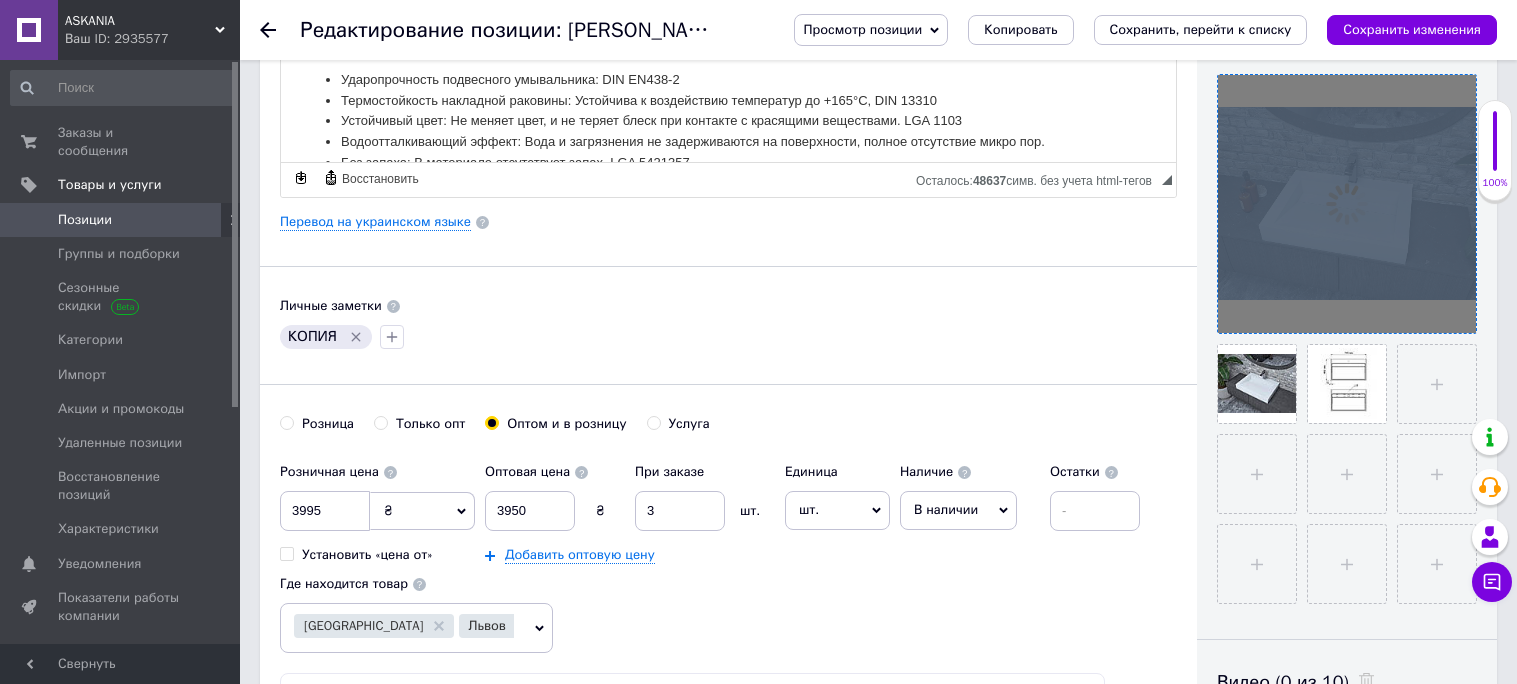 click at bounding box center (1347, 204) 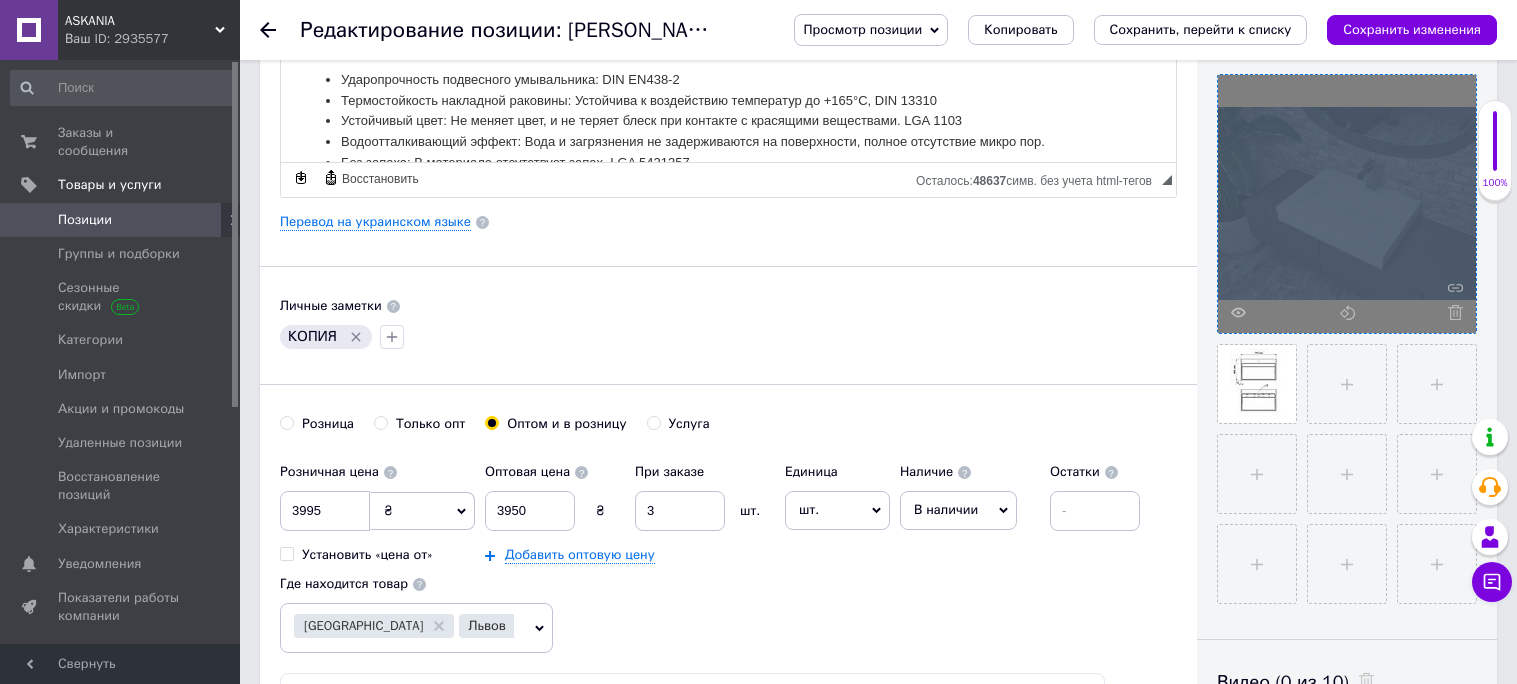 click 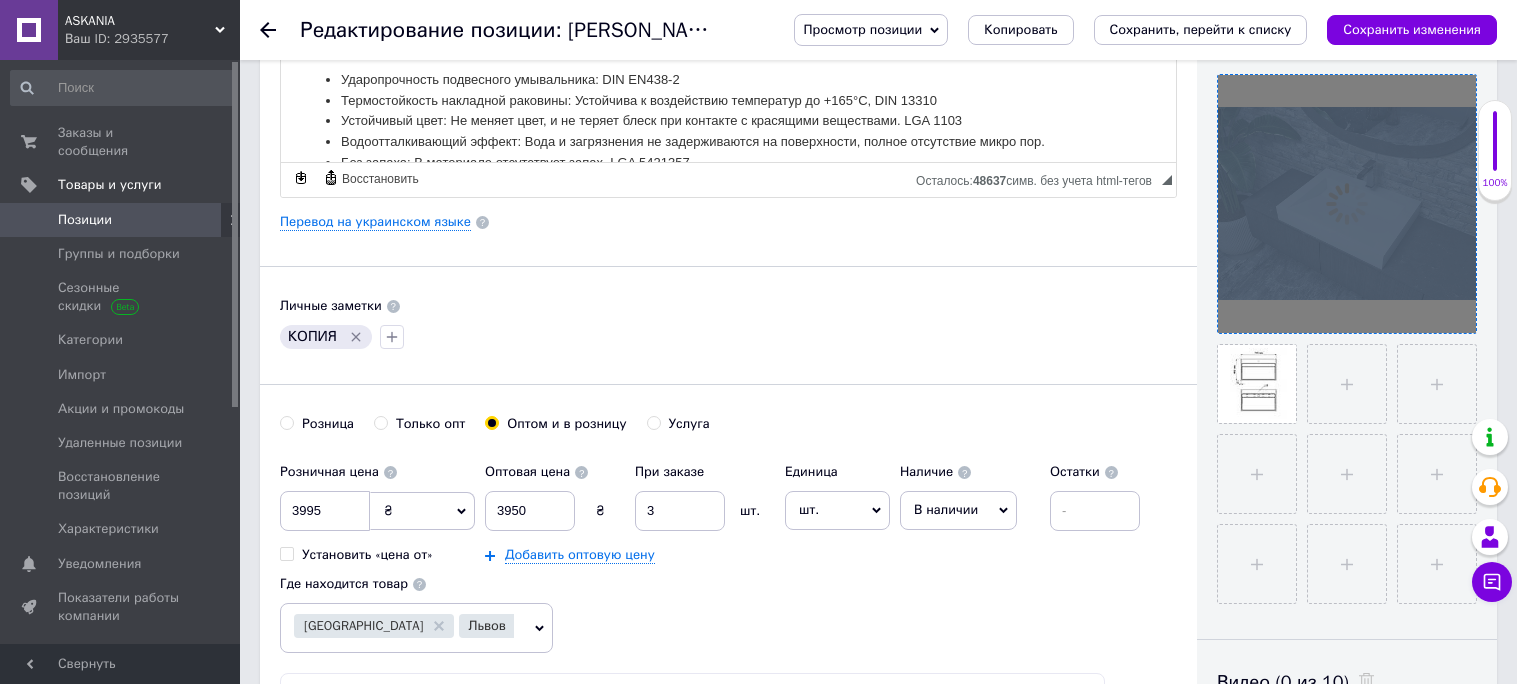 click at bounding box center (1347, 204) 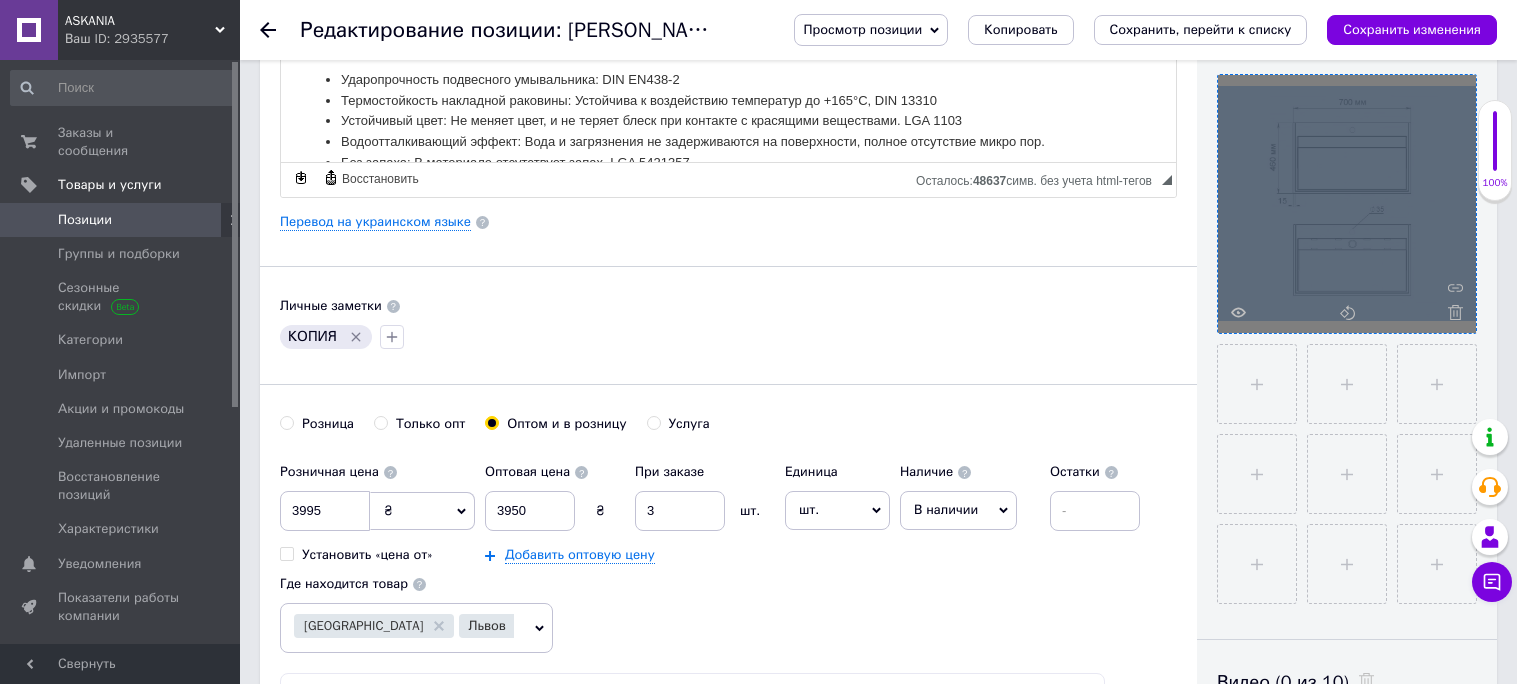 click 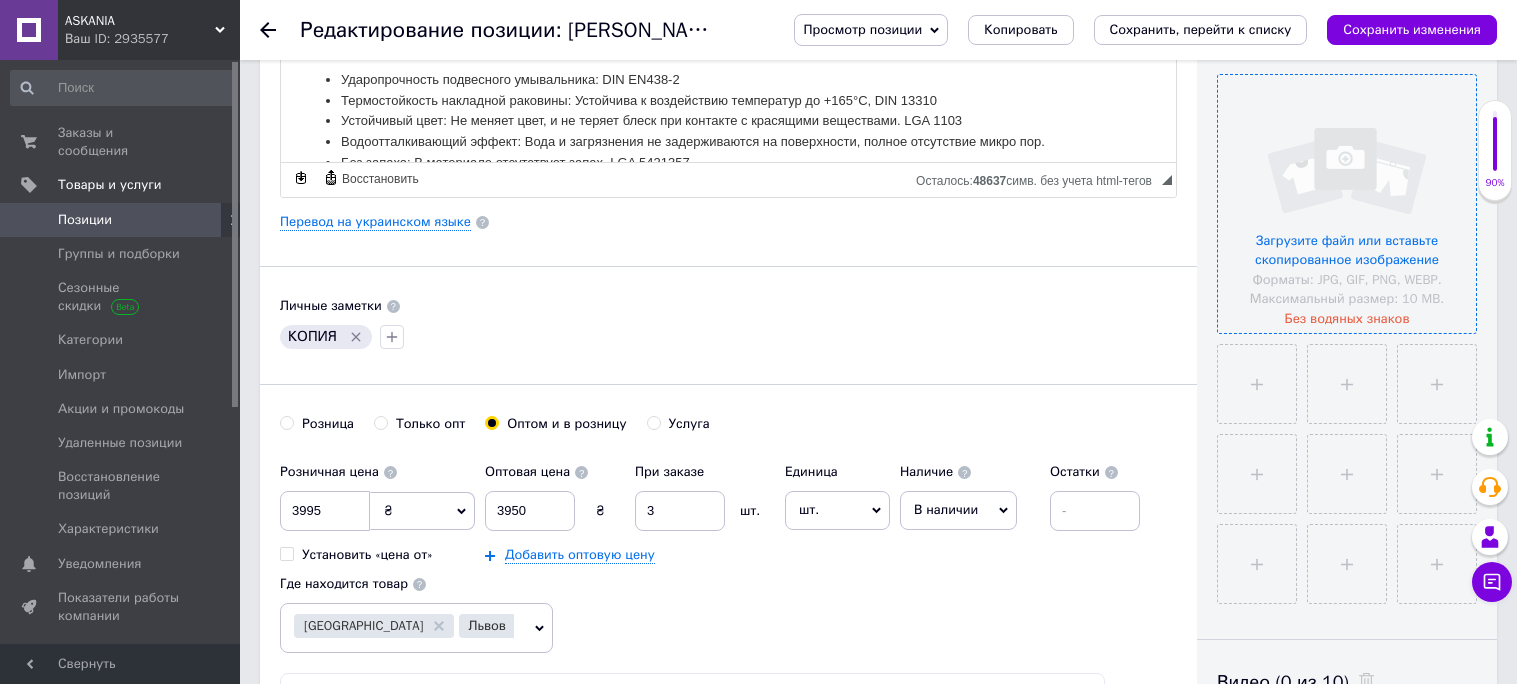 click at bounding box center (1347, 204) 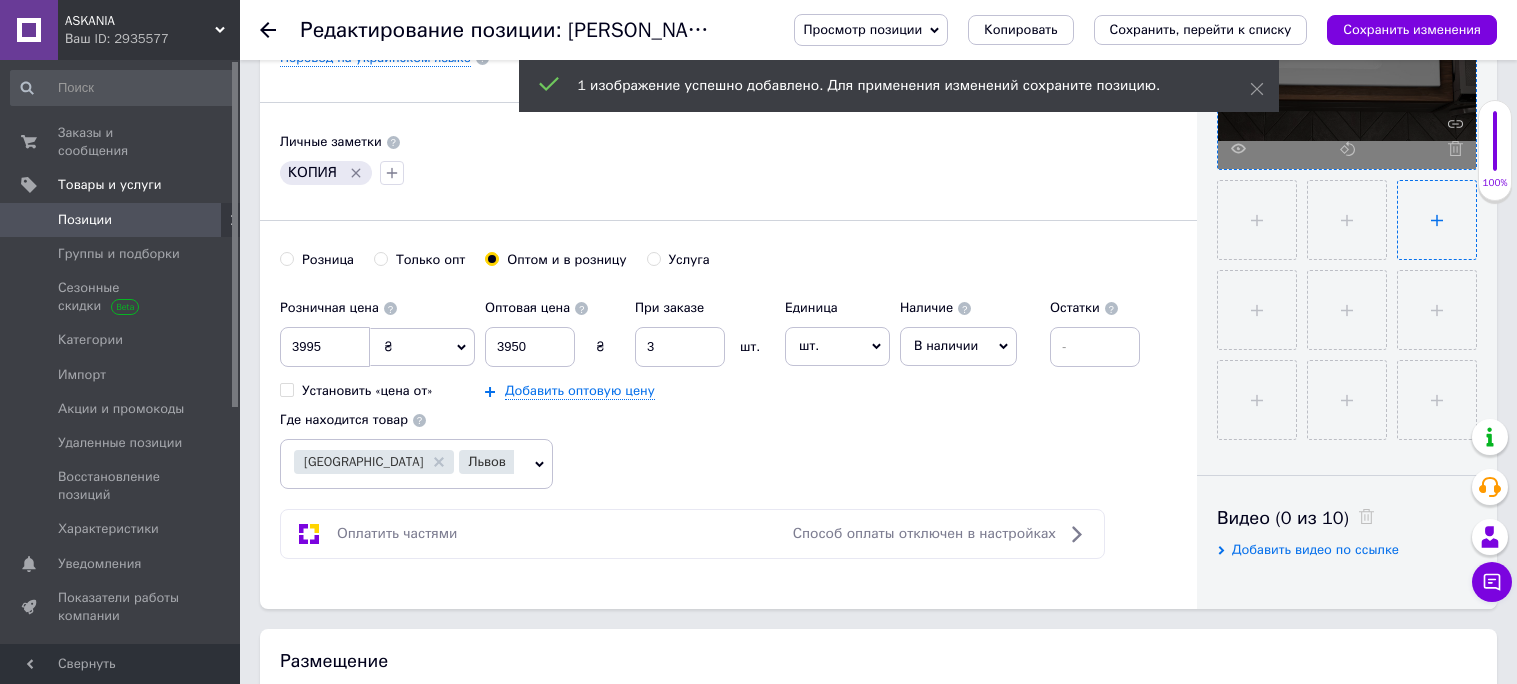 scroll, scrollTop: 620, scrollLeft: 0, axis: vertical 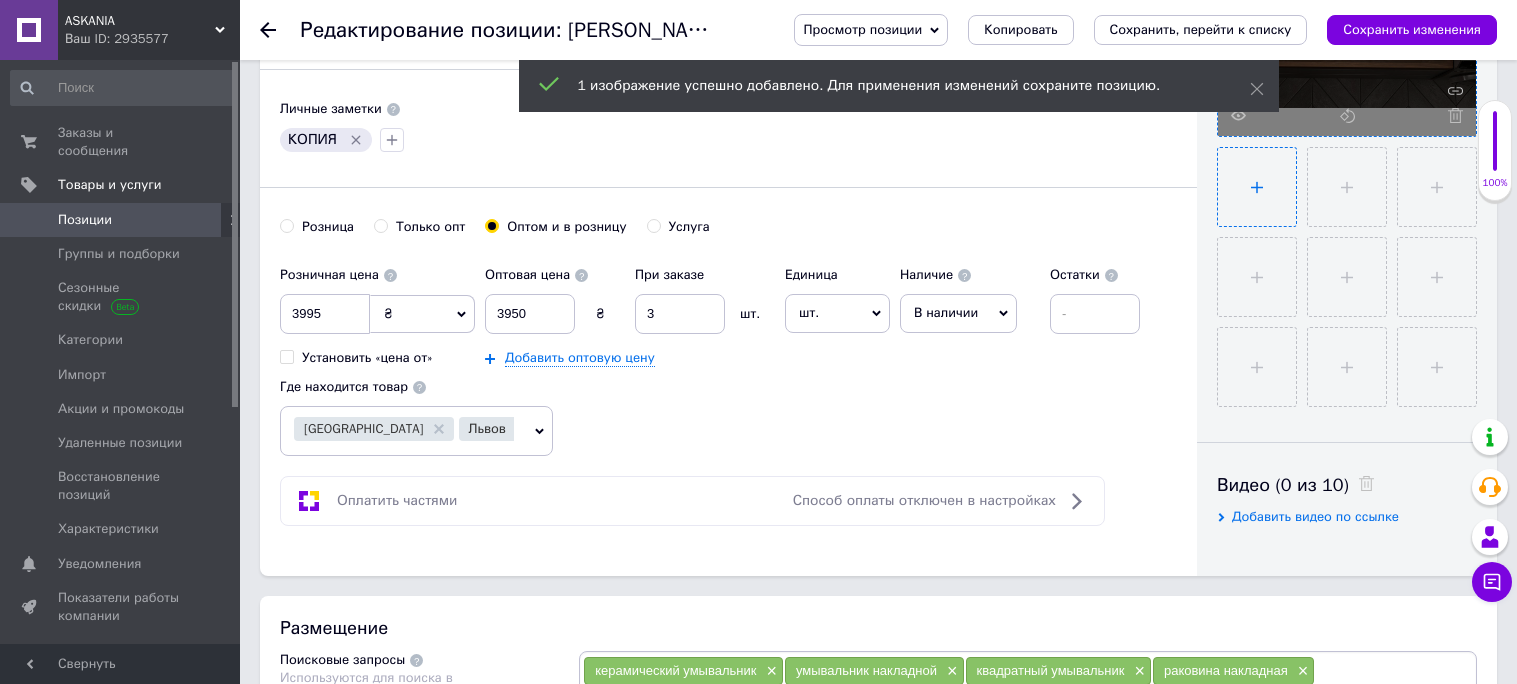 click at bounding box center [1257, 187] 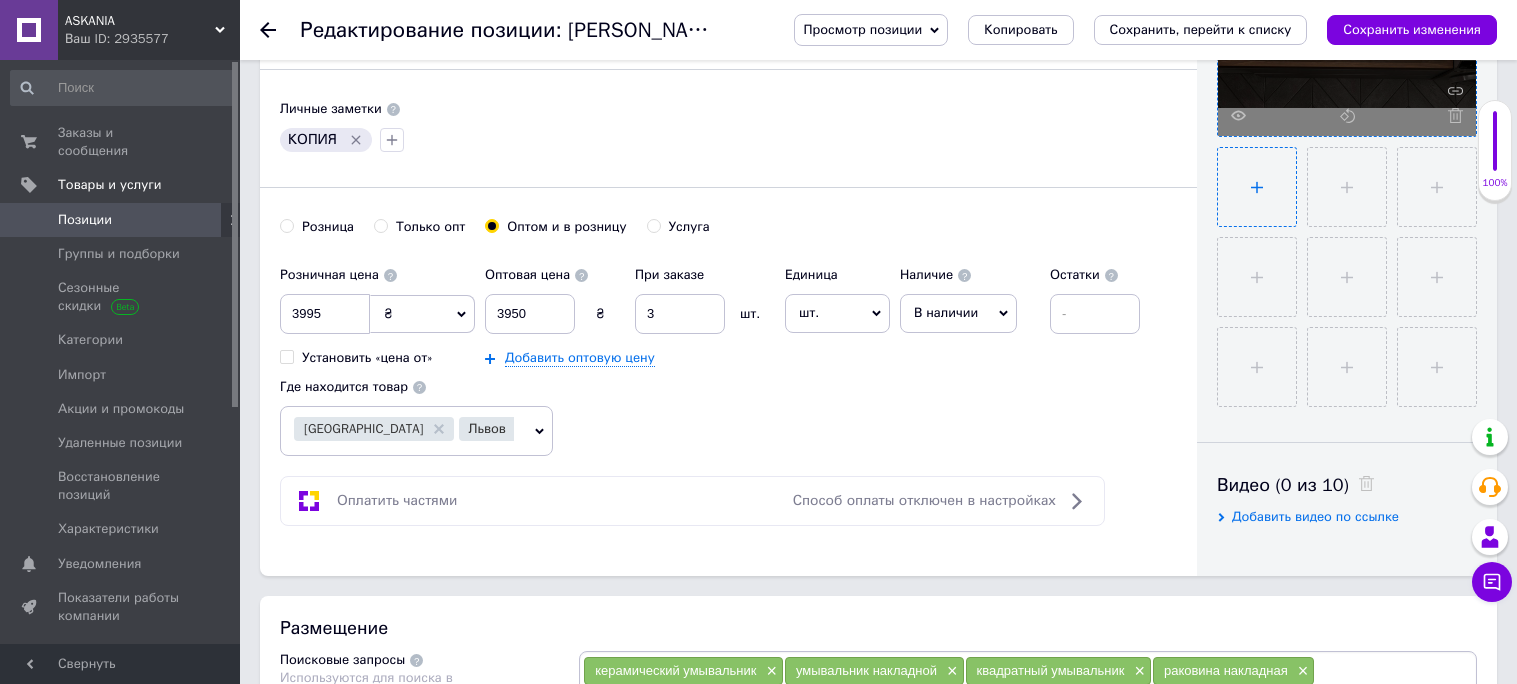type on "C:\fakepath\umyvalnyk_v_vannu.jpg" 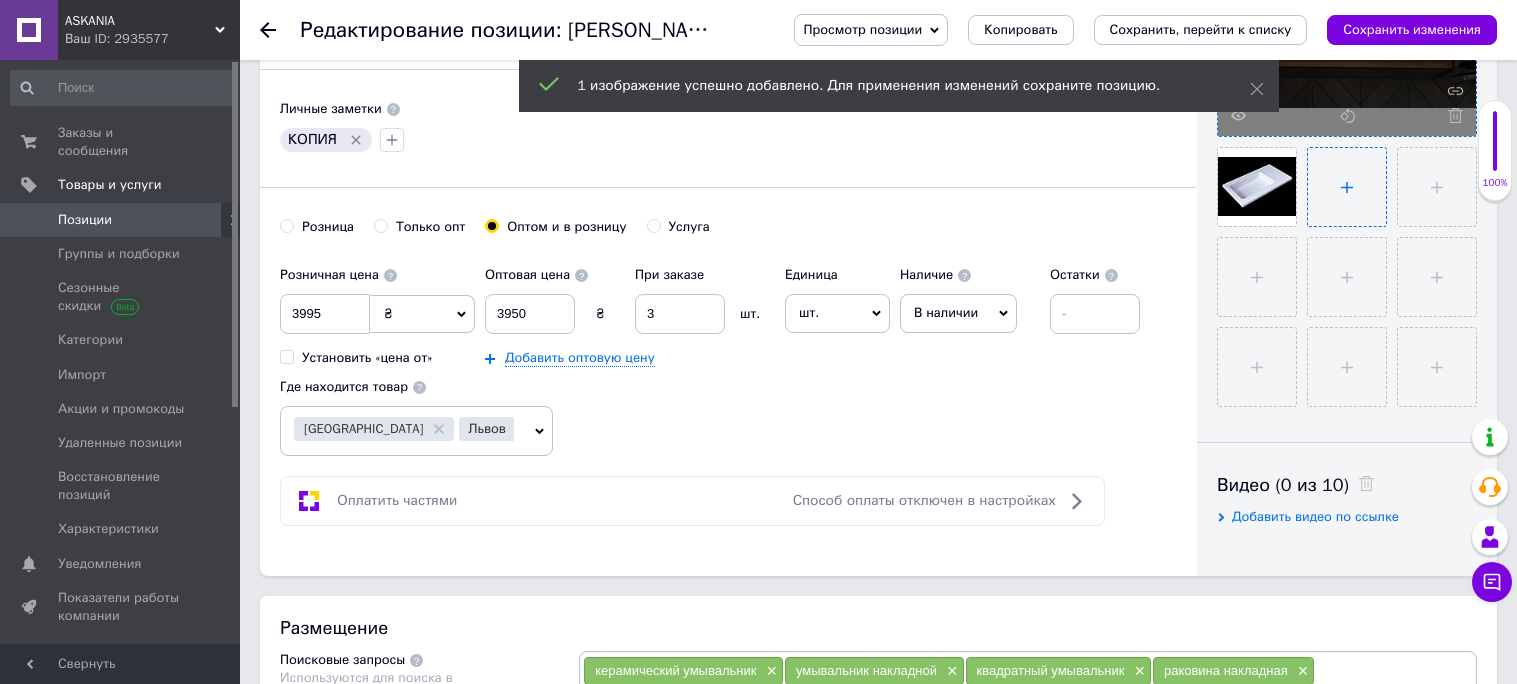 click at bounding box center [1347, 187] 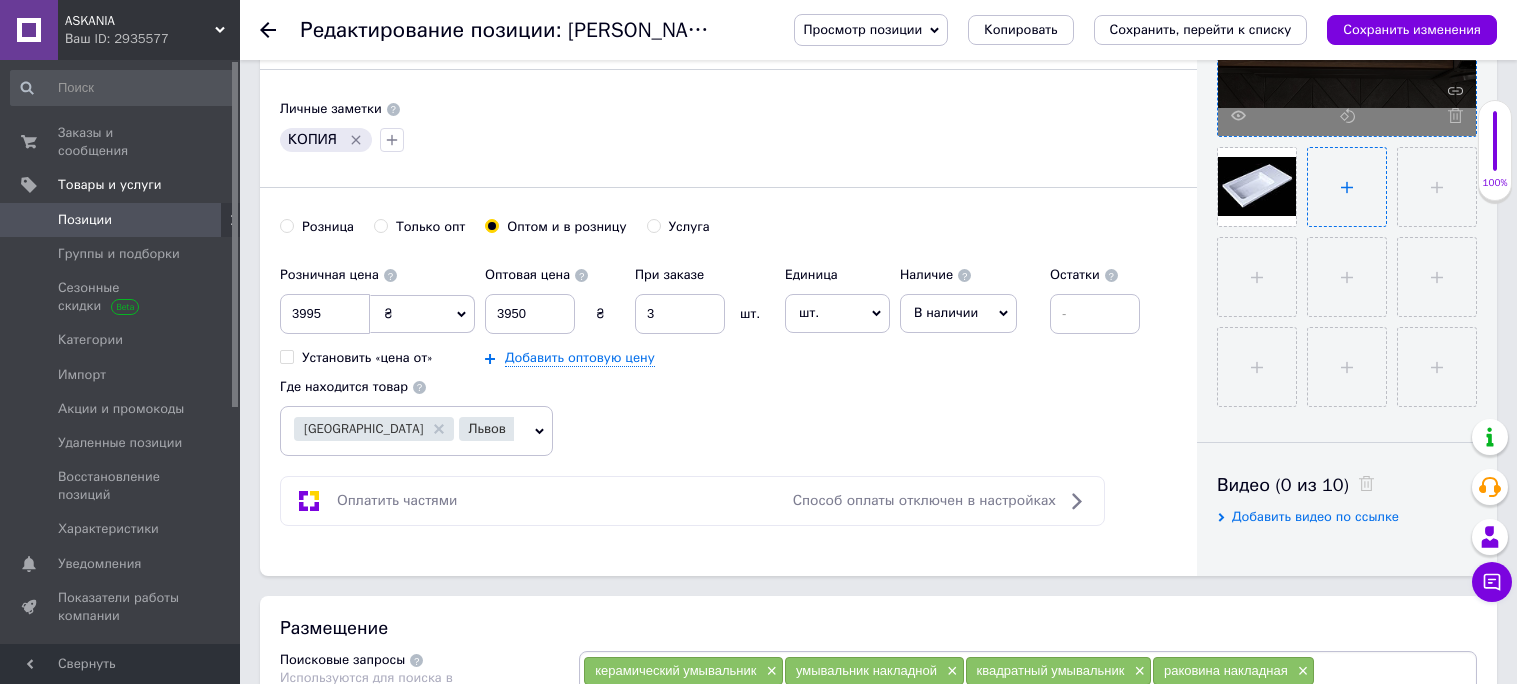 type on "C:\fakepath\rakovyna.jpg" 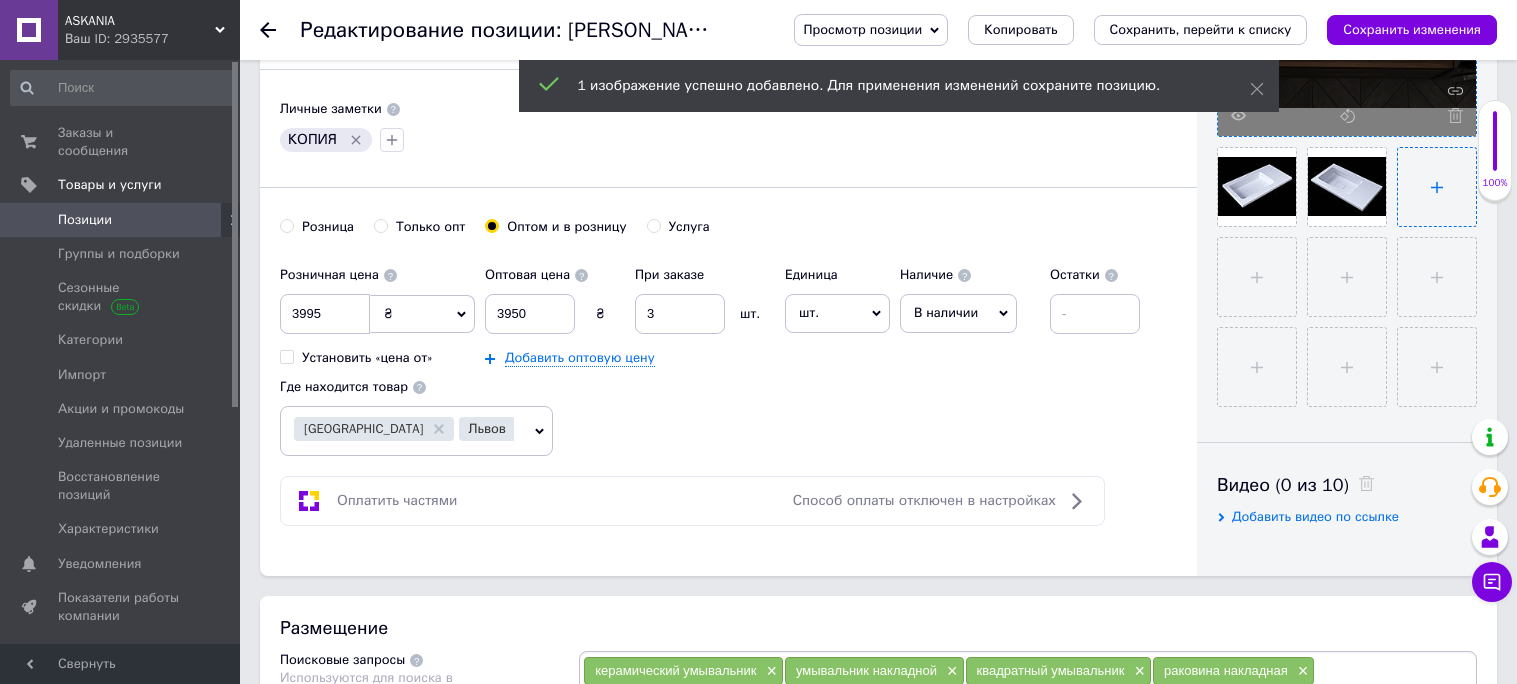 click at bounding box center (1437, 187) 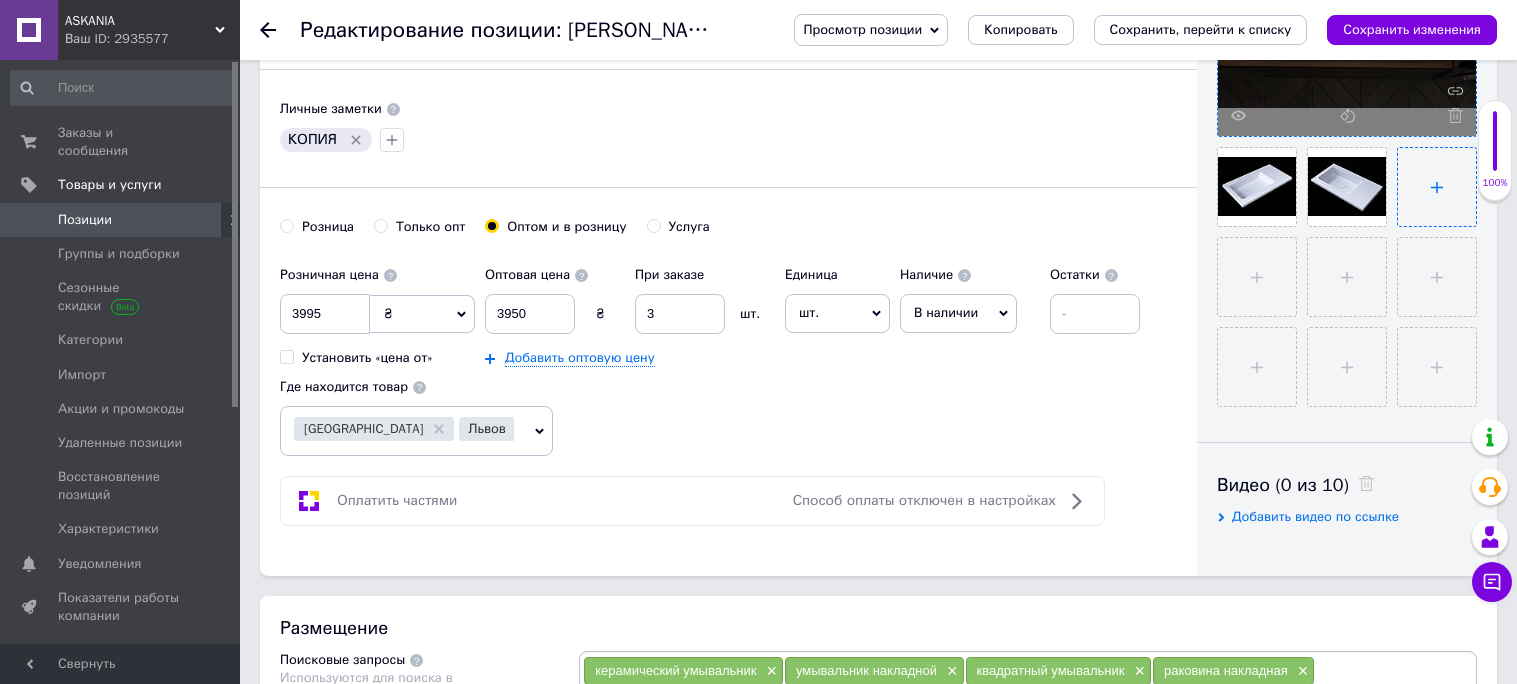type on "C:\fakepath\umyvalnyk.jpg" 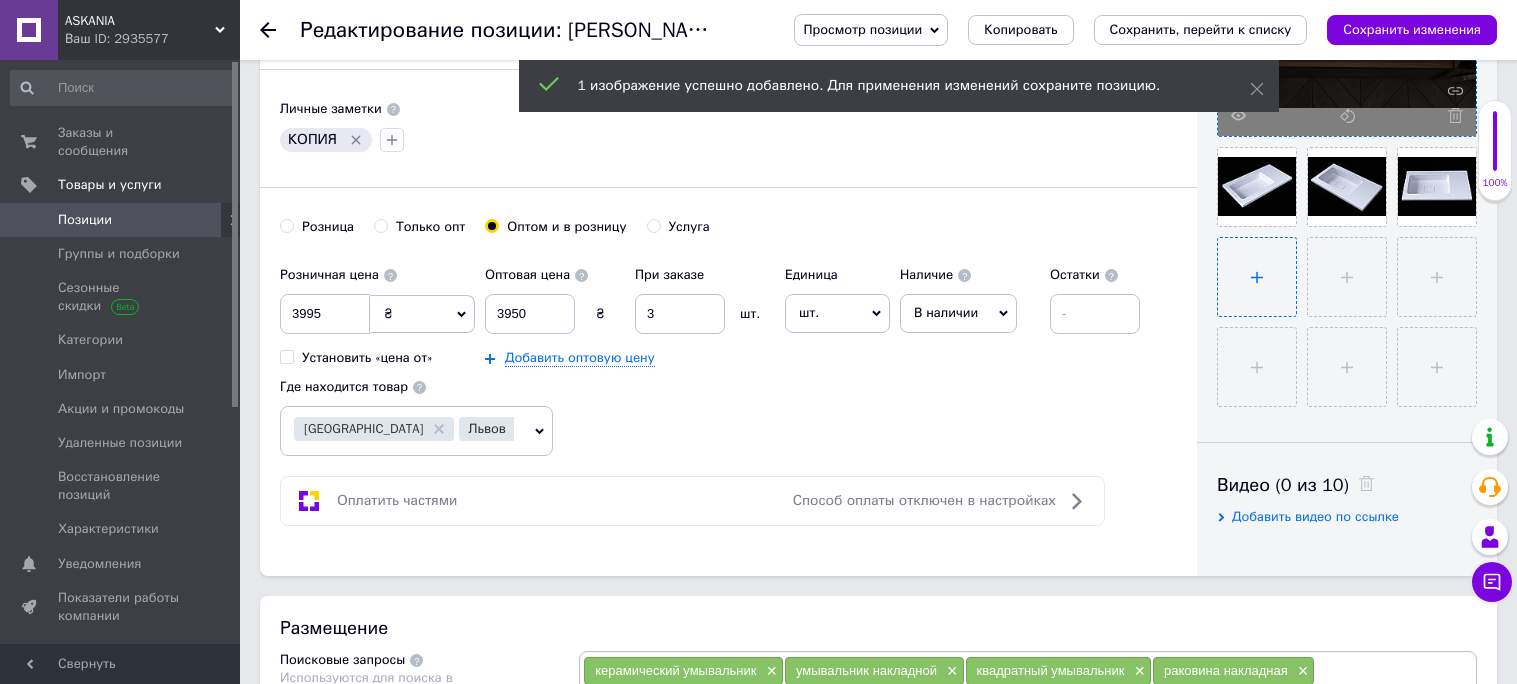click at bounding box center (1257, 277) 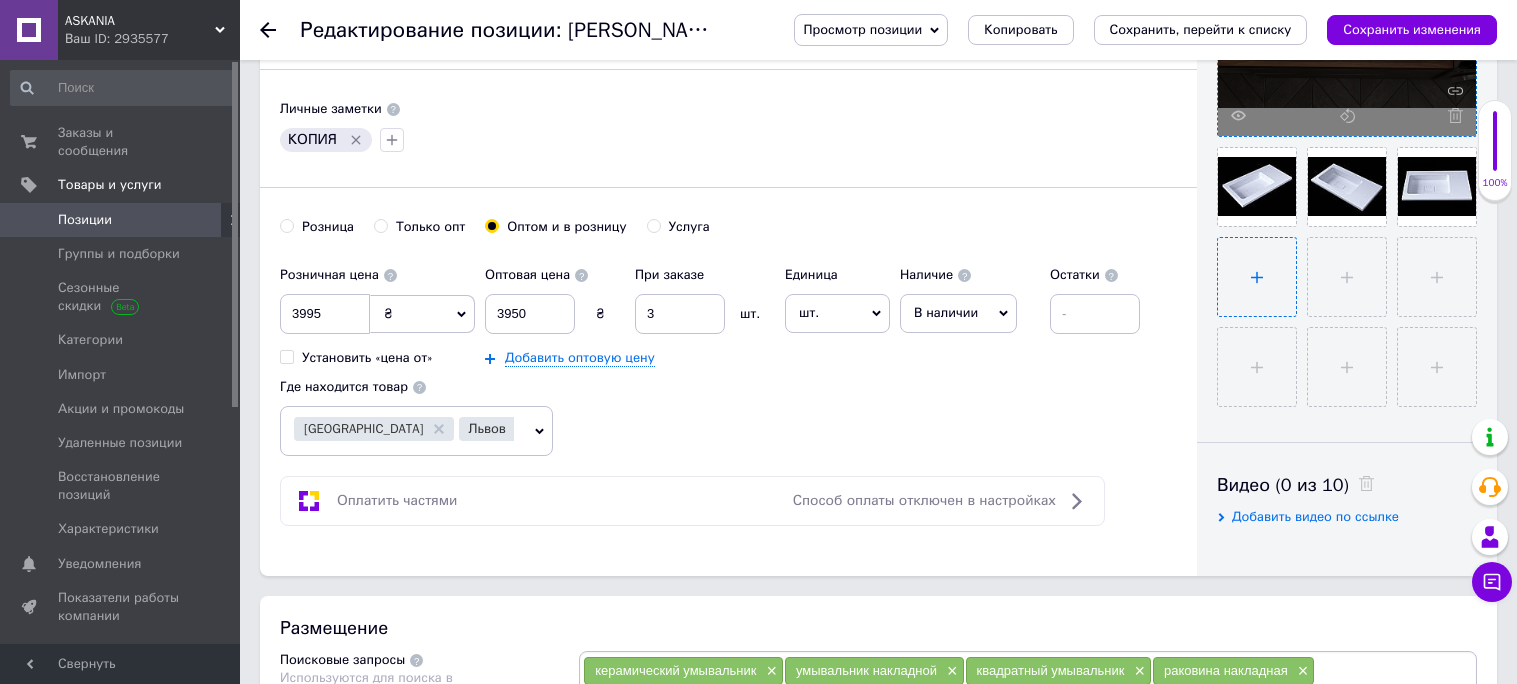 type on "C:\fakepath\rakovyna_v_vannu.jpg" 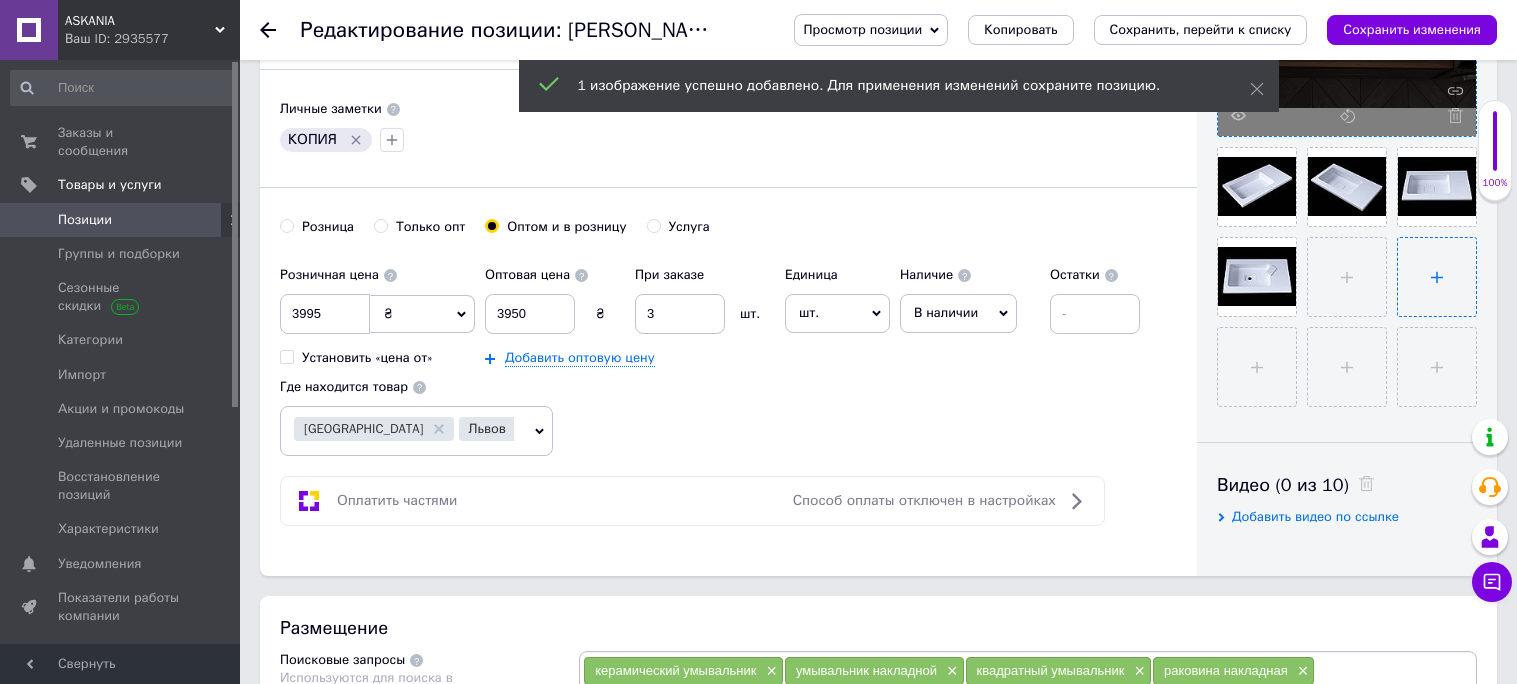 click at bounding box center [1347, 277] 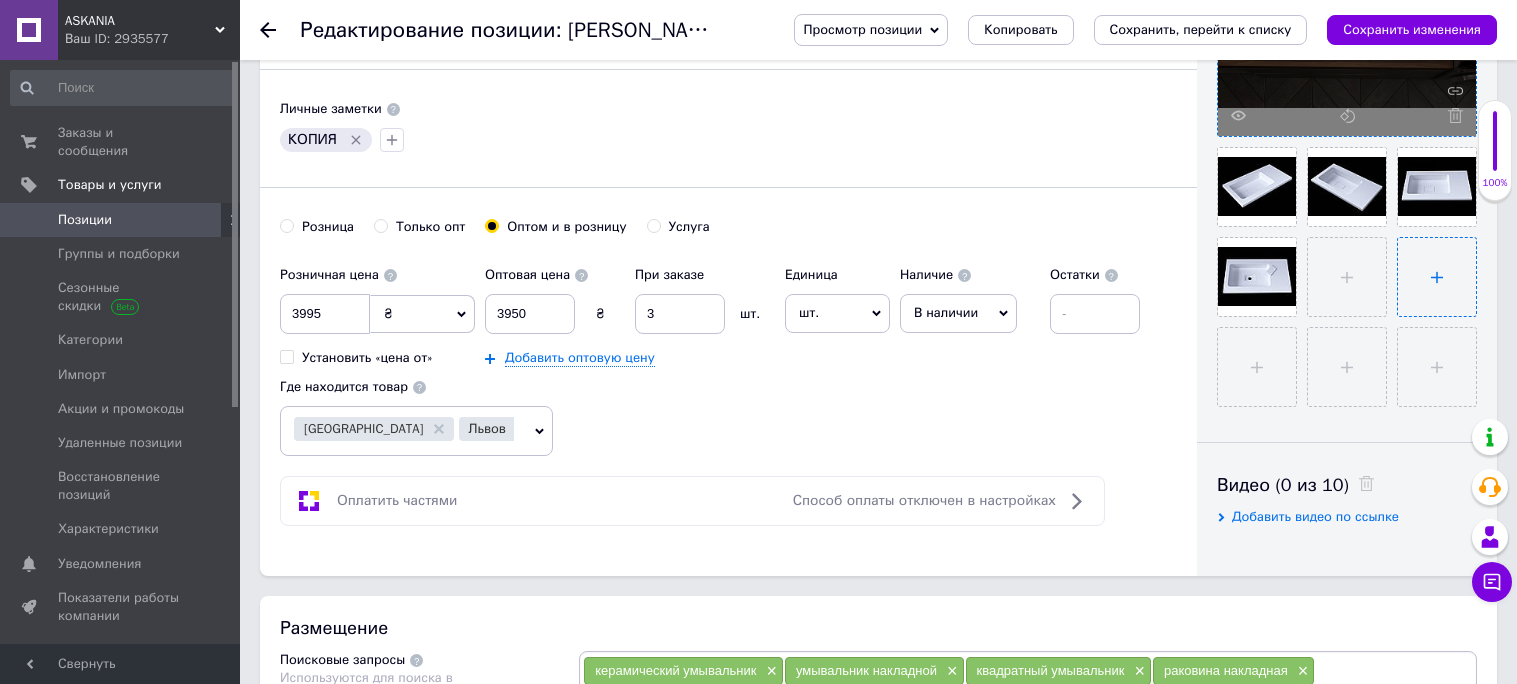 type on "C:\fakepath\rakovyna_luxor_royal.jpg" 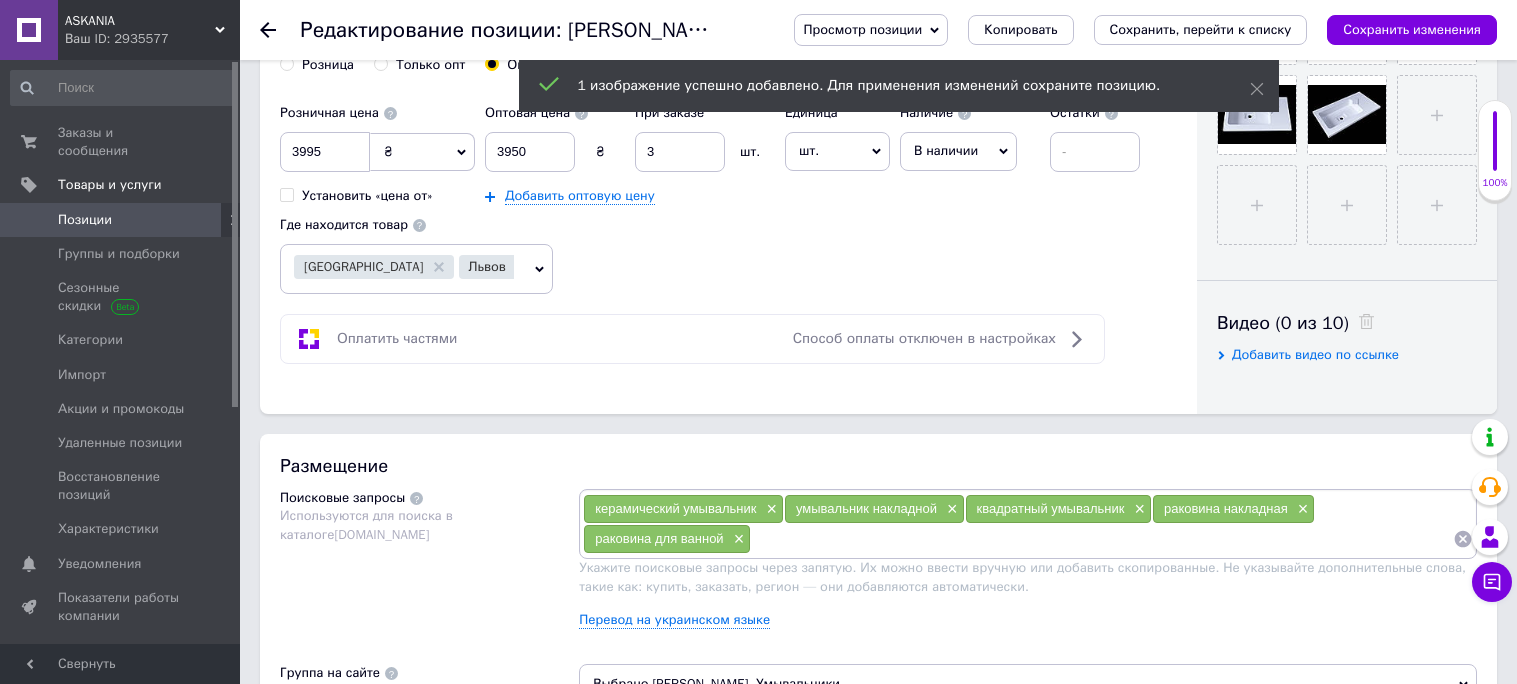 scroll, scrollTop: 784, scrollLeft: 0, axis: vertical 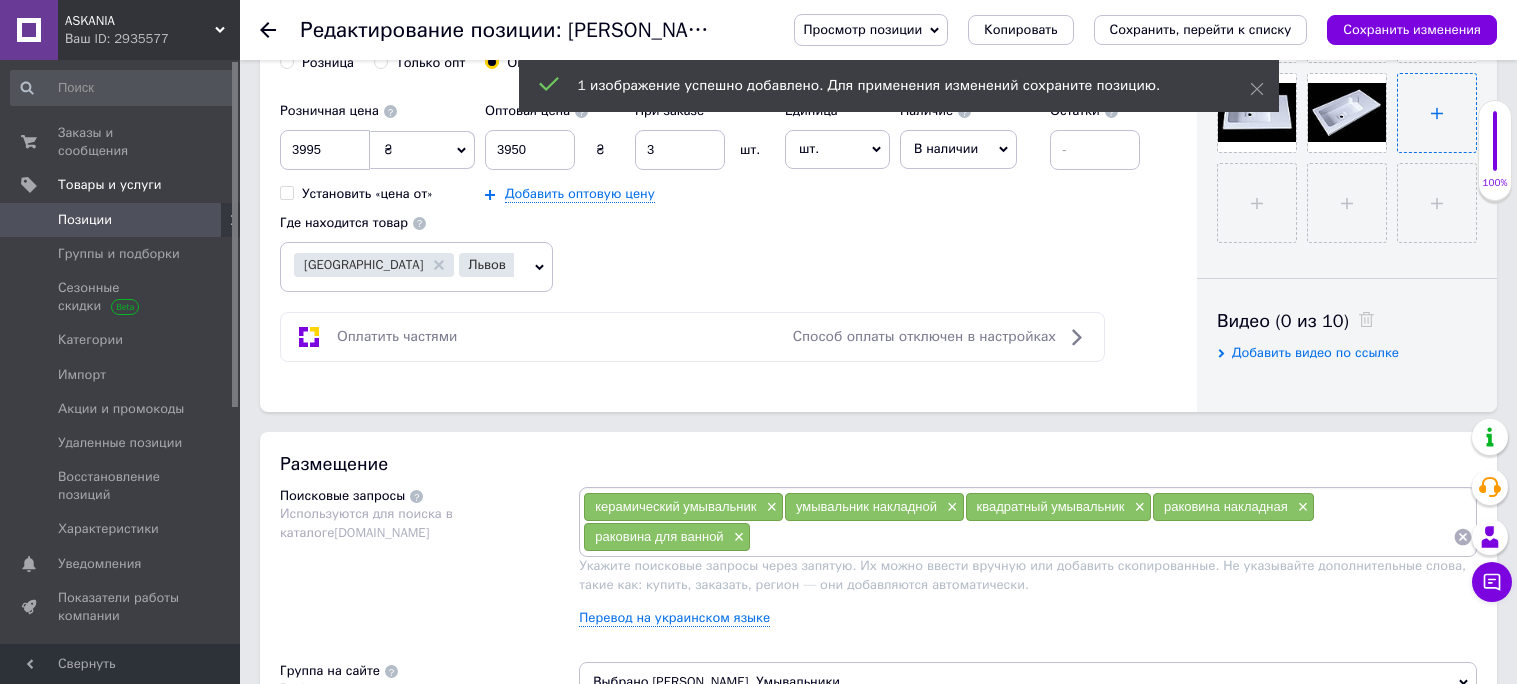 click at bounding box center [1437, 113] 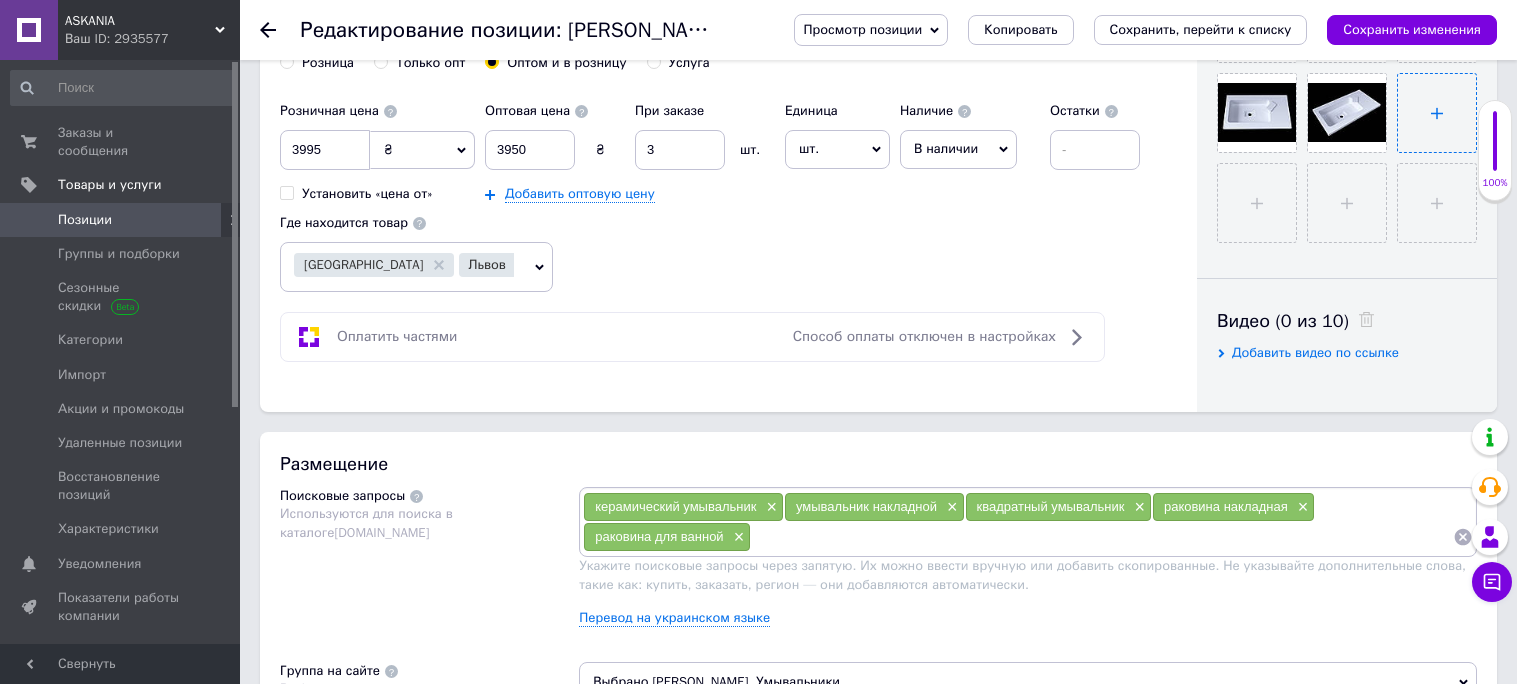 type on "C:\fakepath\Rakovyna_nakladna_royal.jpg" 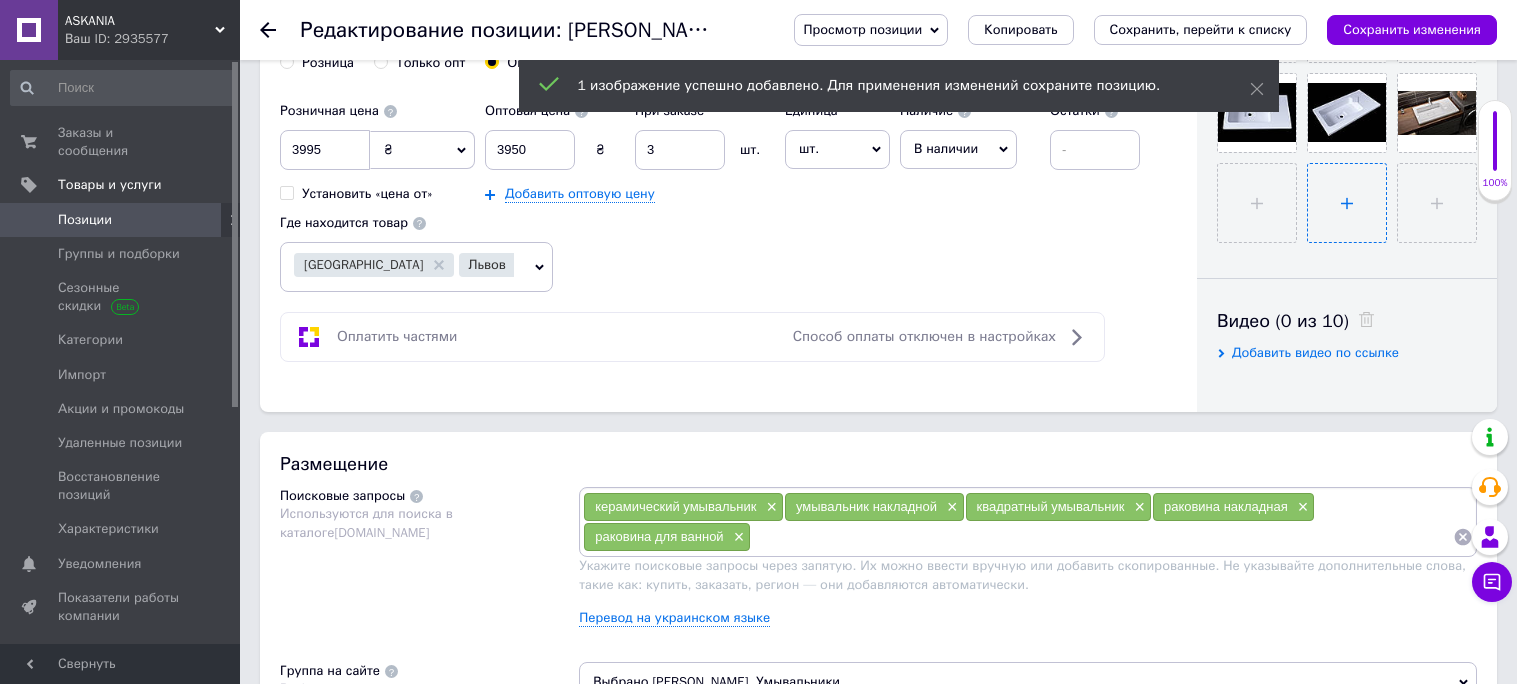 click at bounding box center (1257, 203) 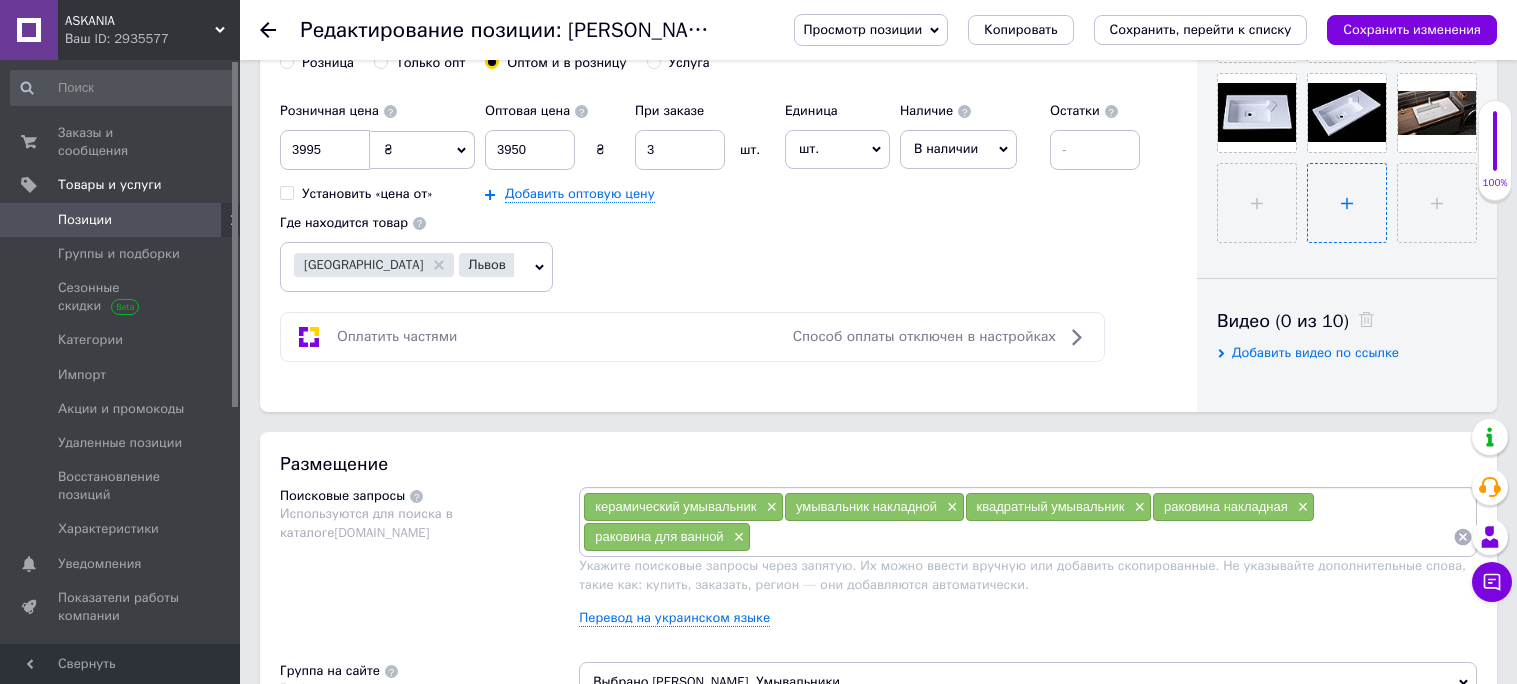 type on "C:\fakepath\umyvalnyk_royal_luxor.jpg" 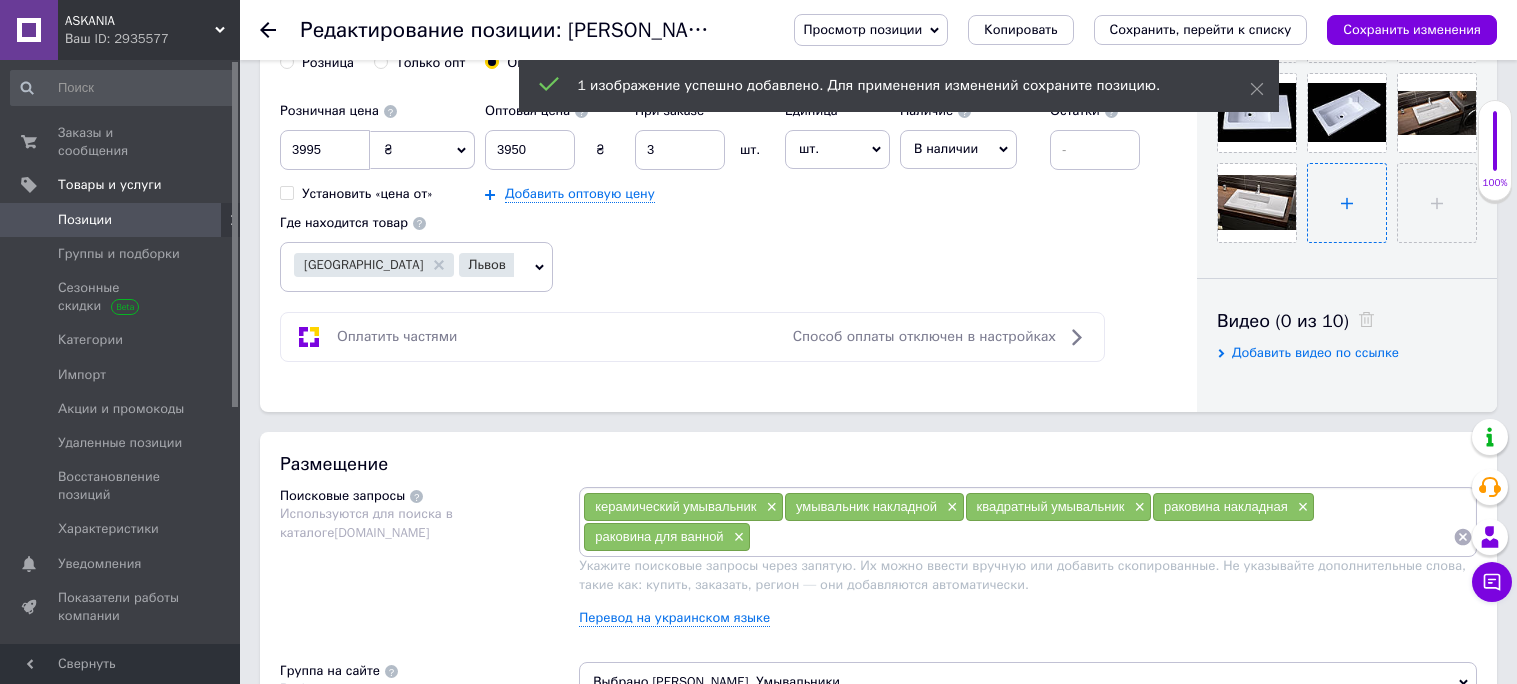 click at bounding box center [1347, 203] 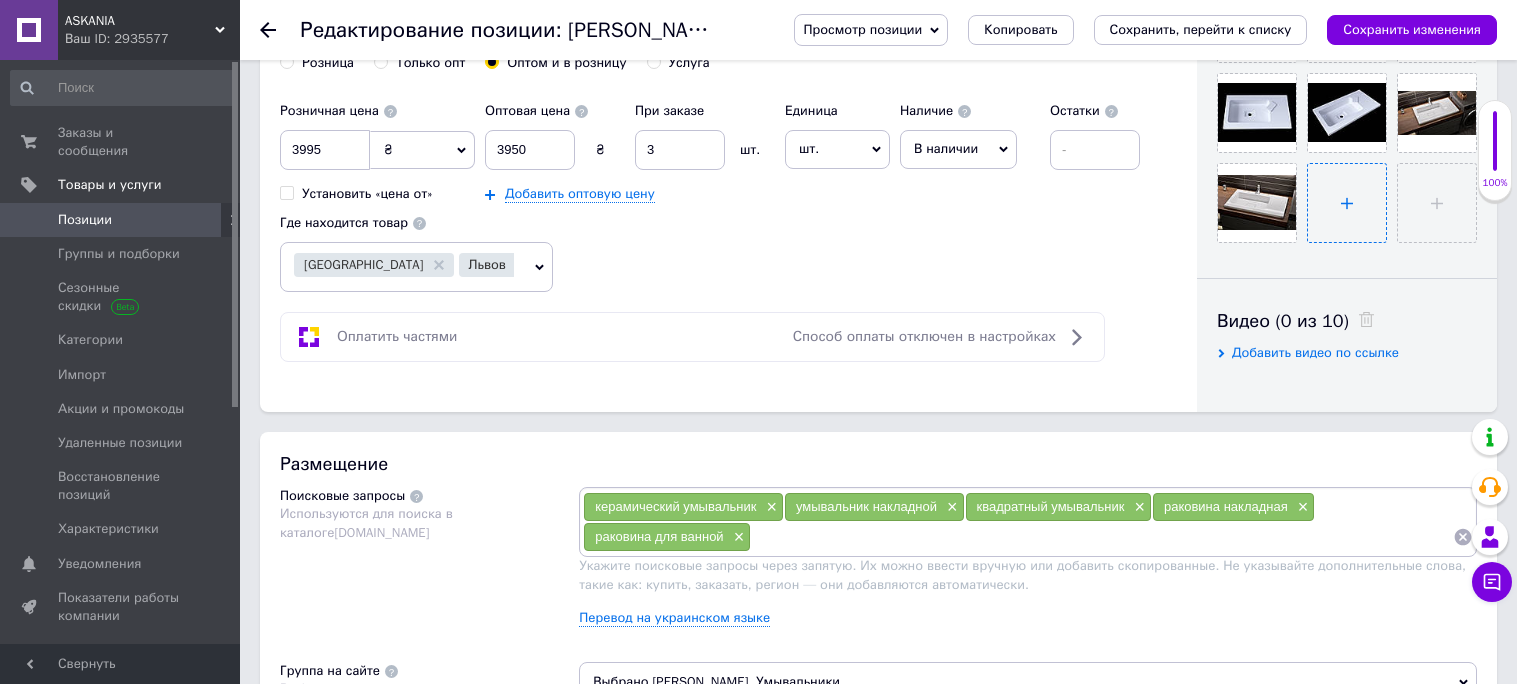 type on "C:\fakepath\2_umyvalnyk_royal.jpg" 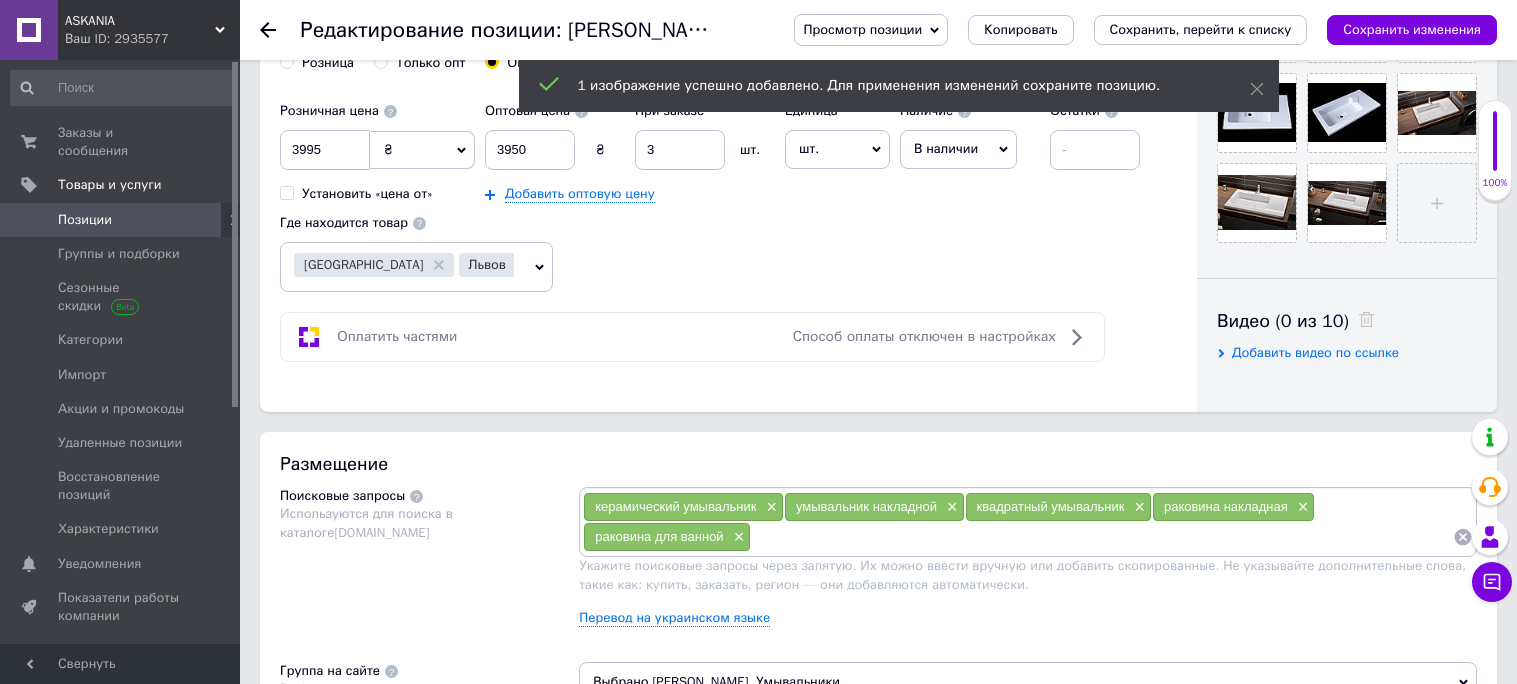 click at bounding box center (1437, 203) 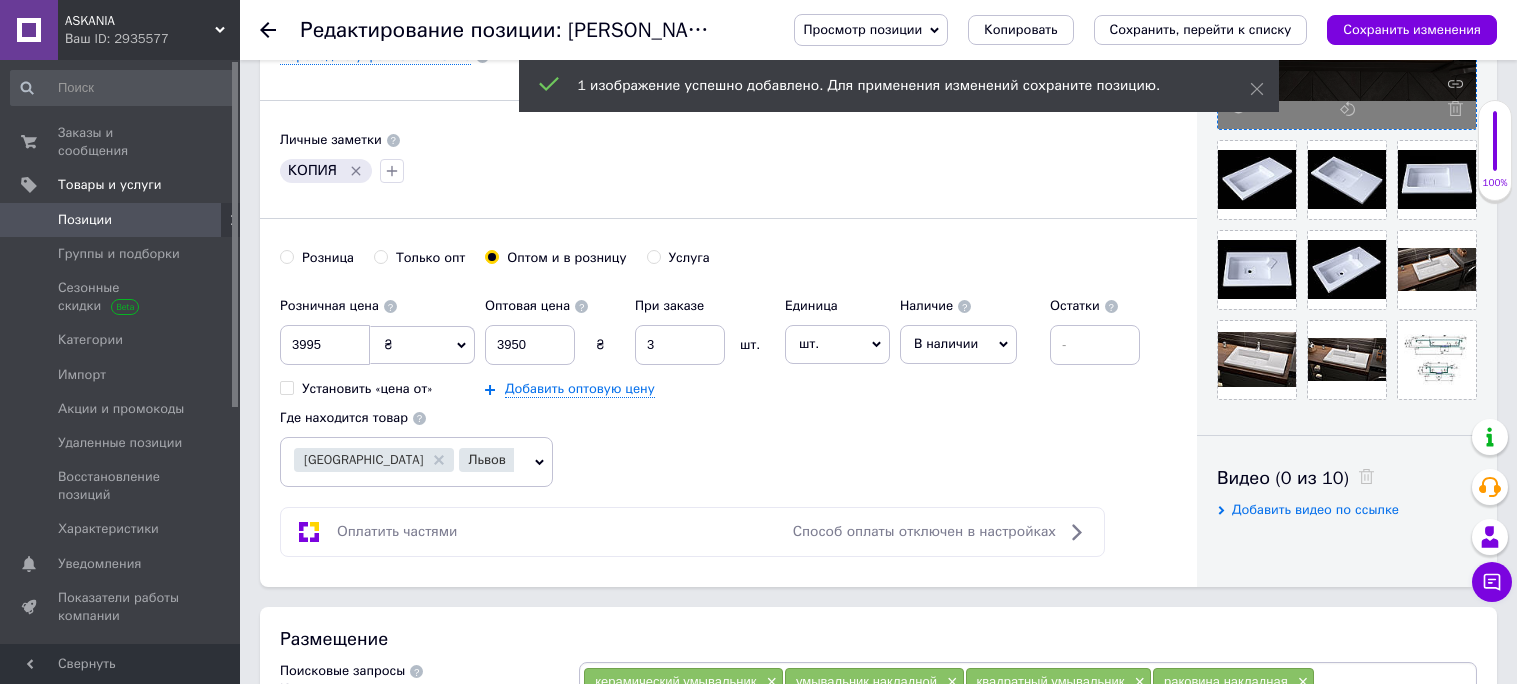 scroll, scrollTop: 386, scrollLeft: 0, axis: vertical 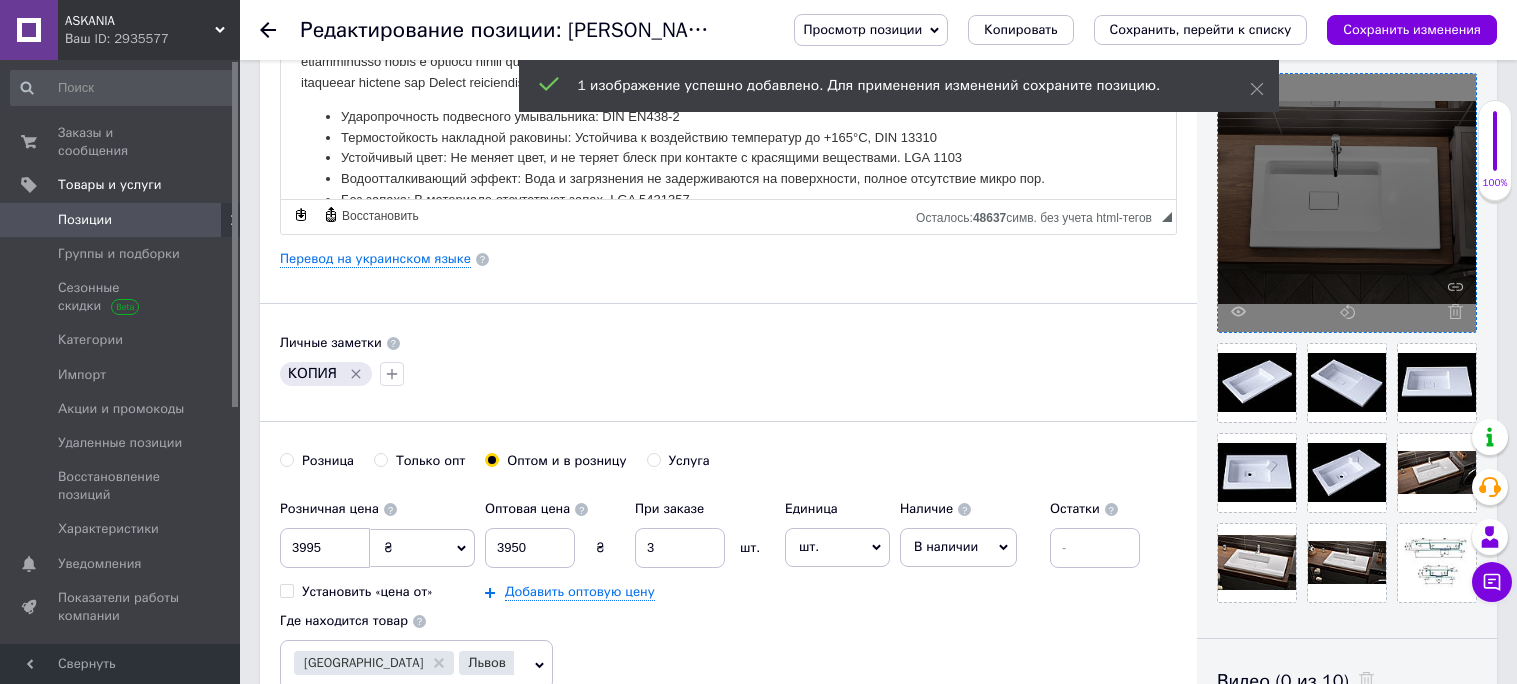 click 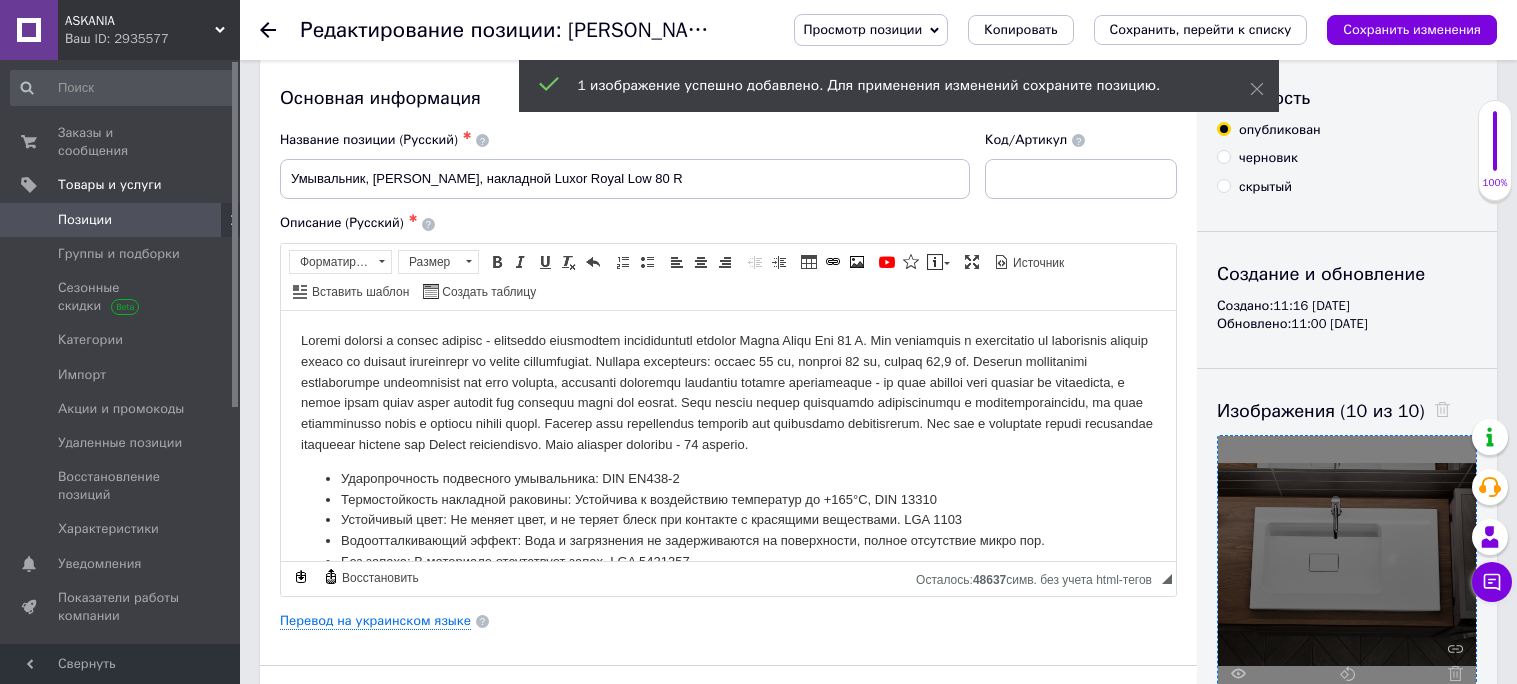 scroll, scrollTop: 23, scrollLeft: 0, axis: vertical 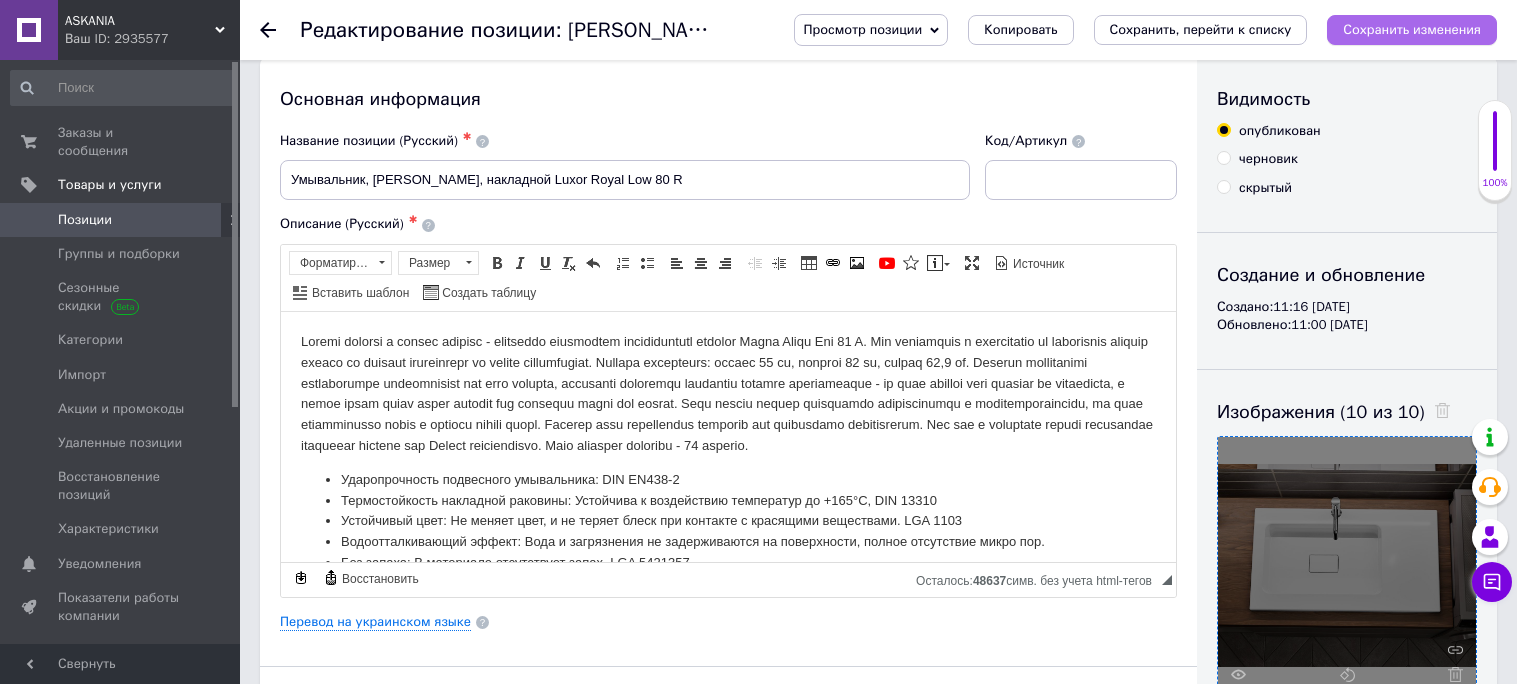 click on "Сохранить изменения" at bounding box center [1412, 29] 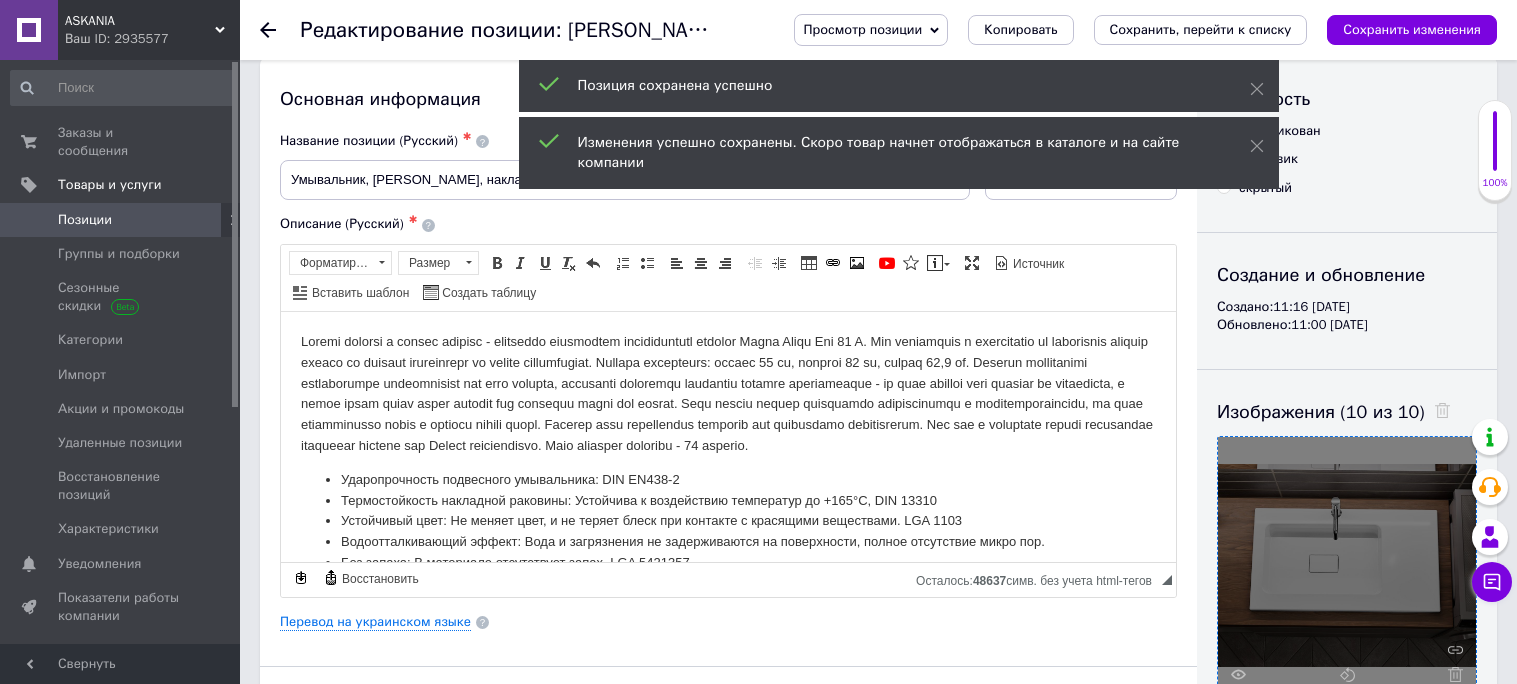 click on "Позиции" at bounding box center [121, 220] 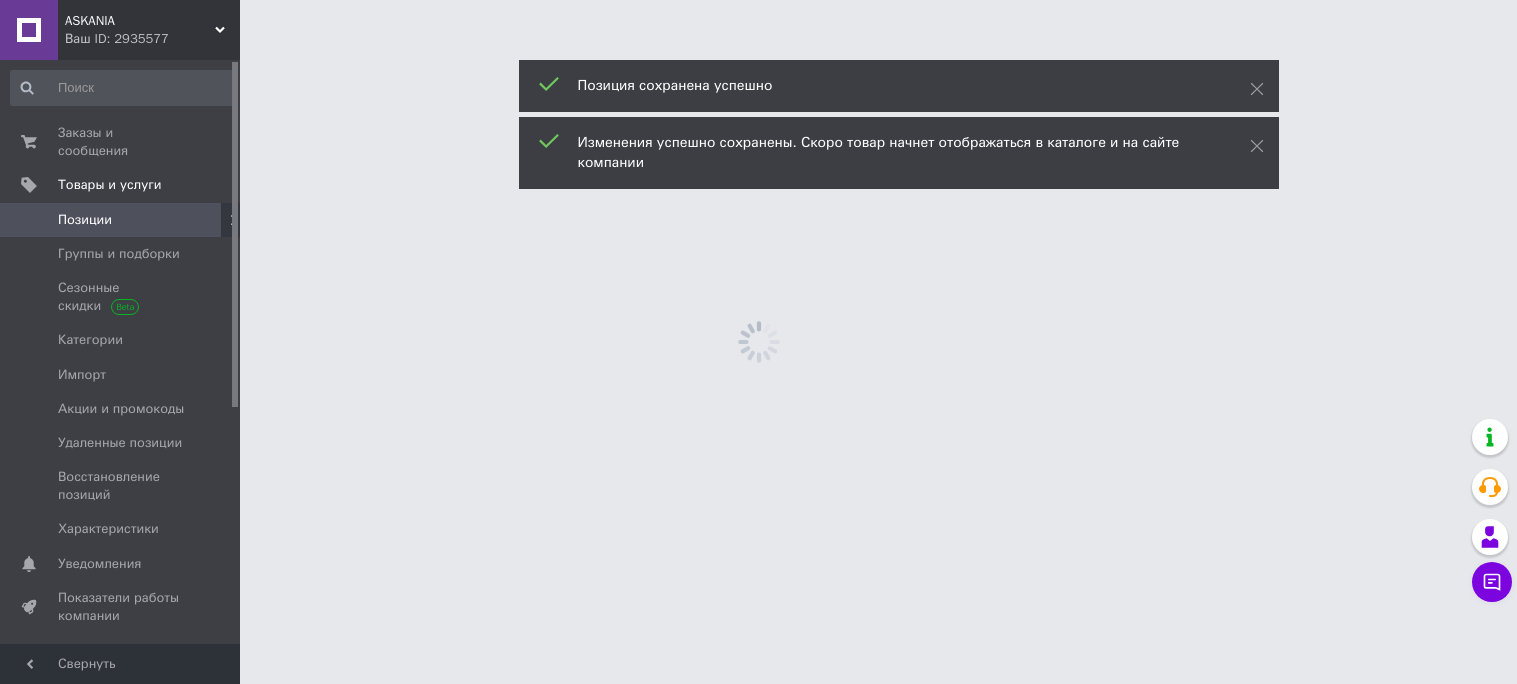 scroll, scrollTop: 0, scrollLeft: 0, axis: both 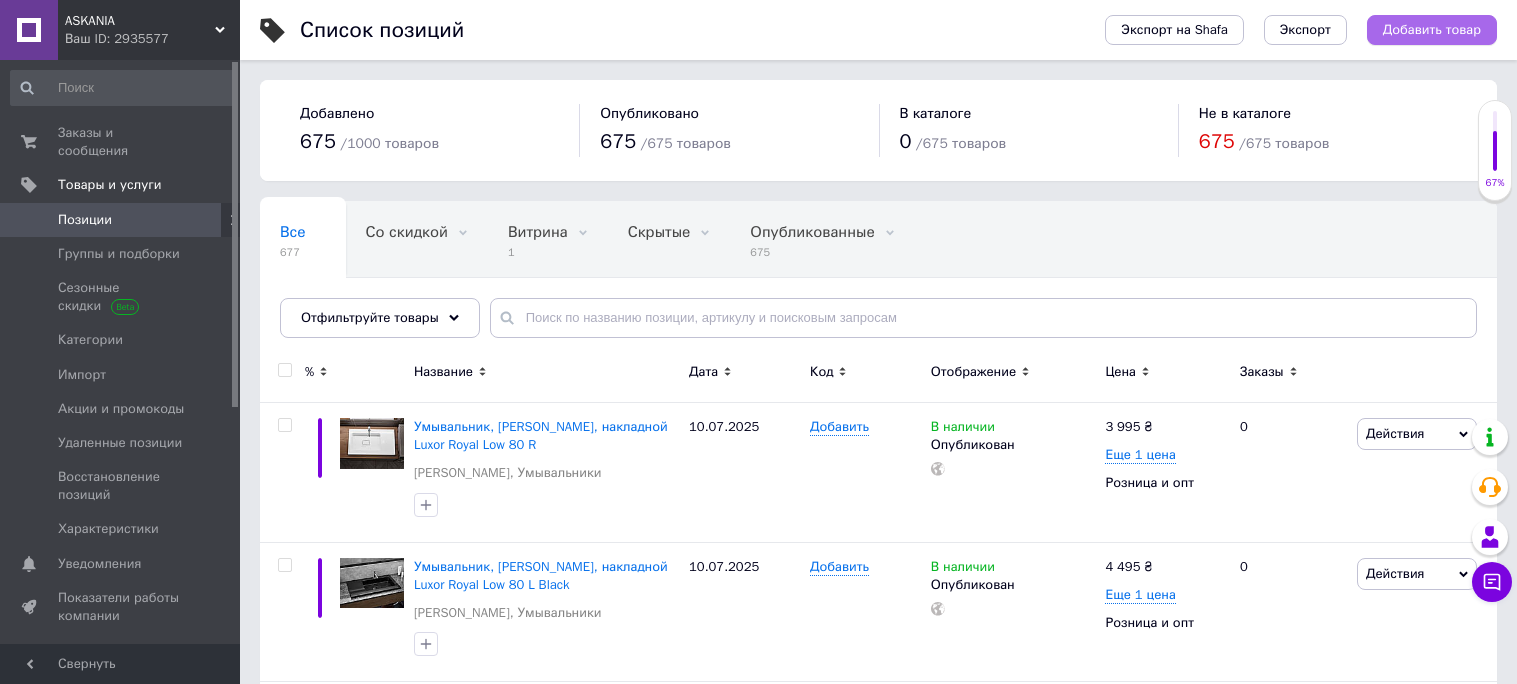 click on "Добавить товар" at bounding box center [1432, 30] 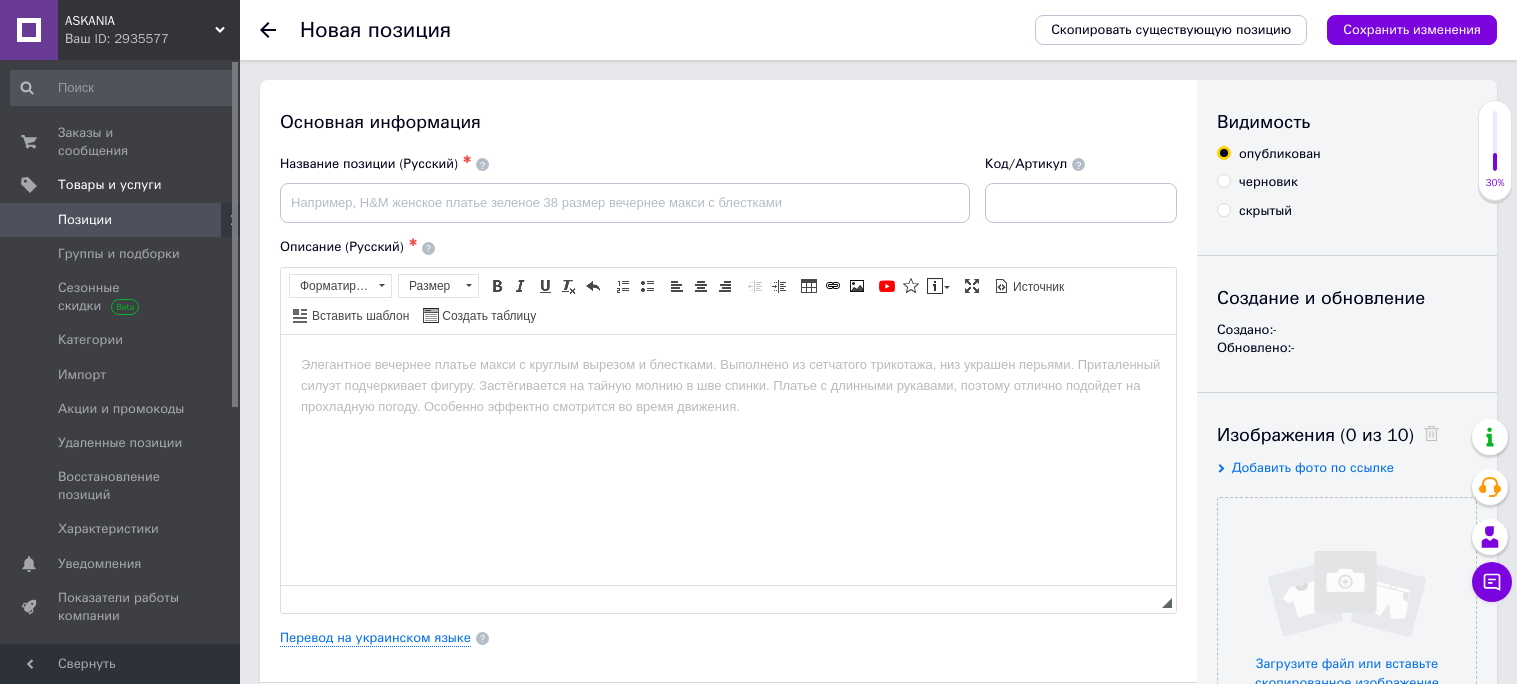scroll, scrollTop: 0, scrollLeft: 0, axis: both 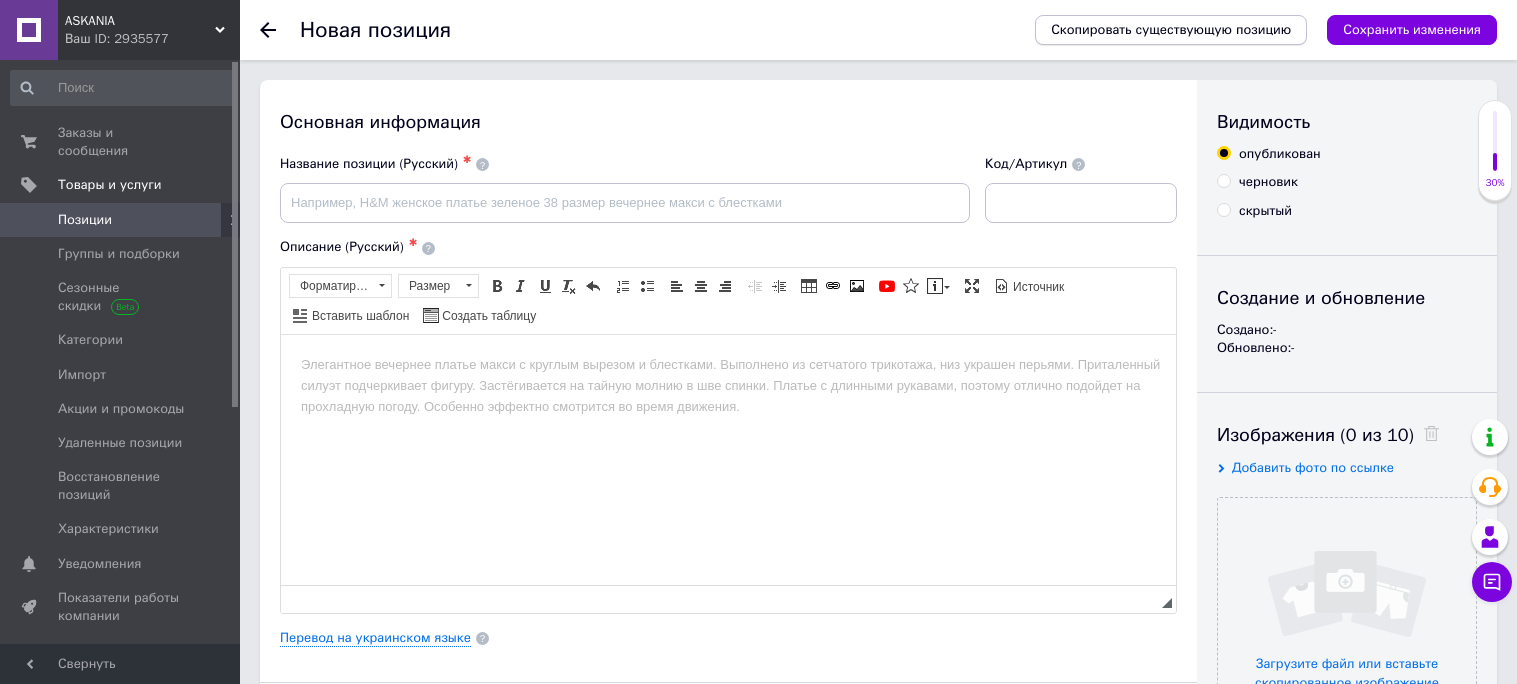 click on "Скопировать существующую позицию" at bounding box center [1171, 30] 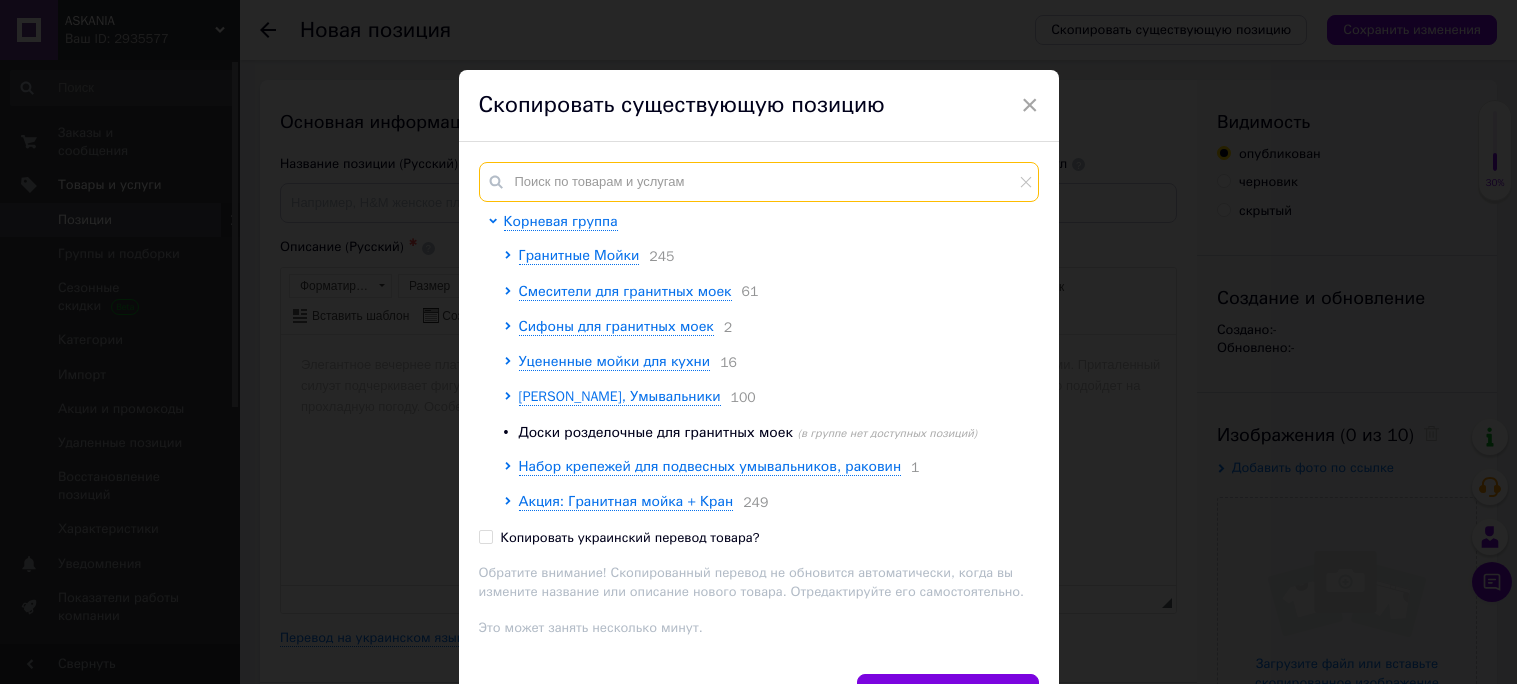 click at bounding box center [759, 182] 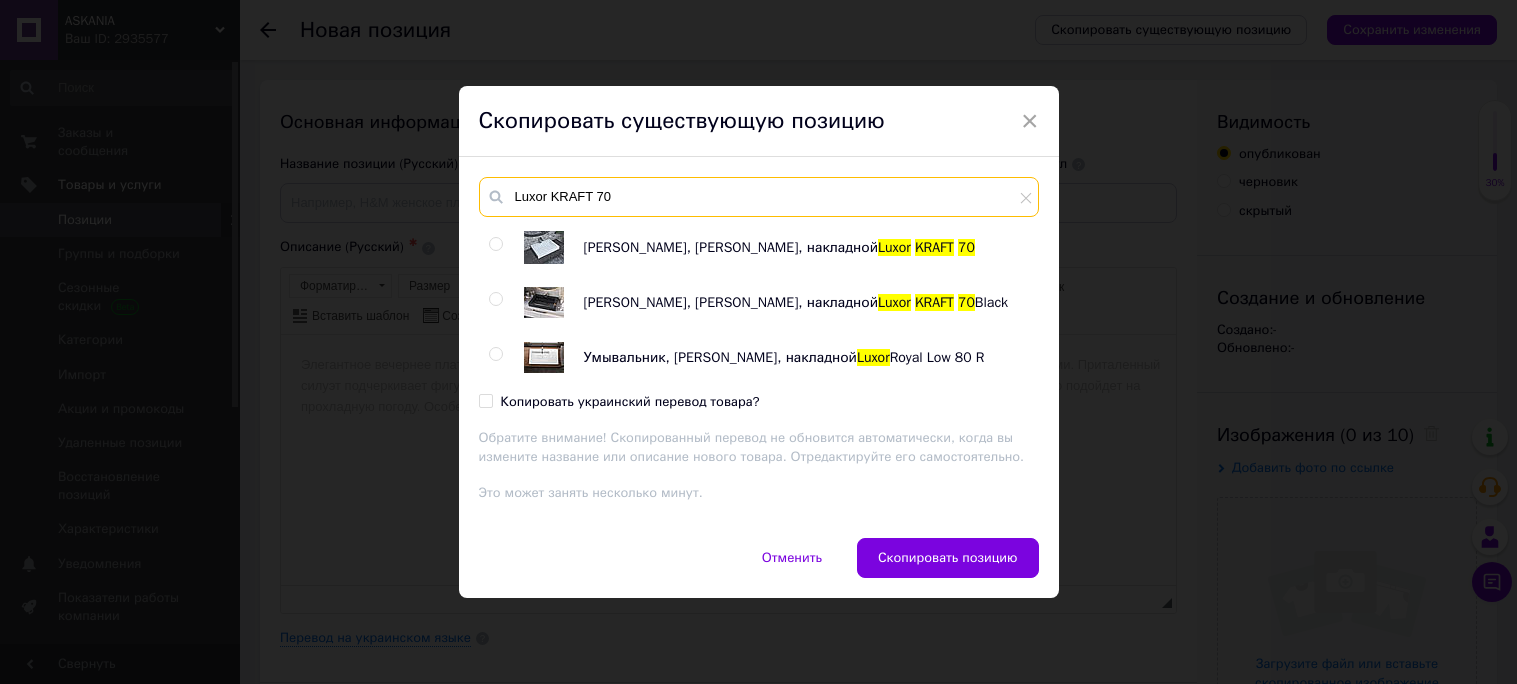 type on "Luxor KRAFT 70" 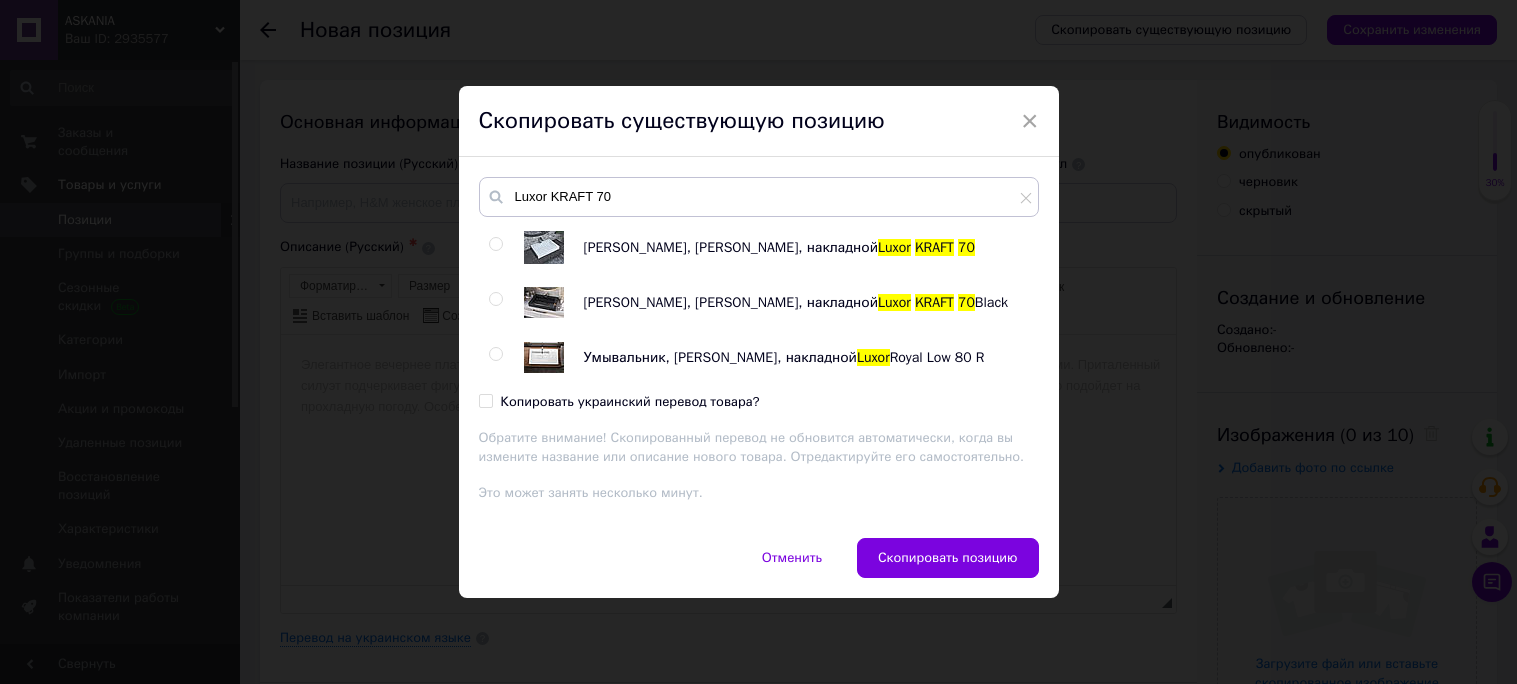 click at bounding box center (495, 299) 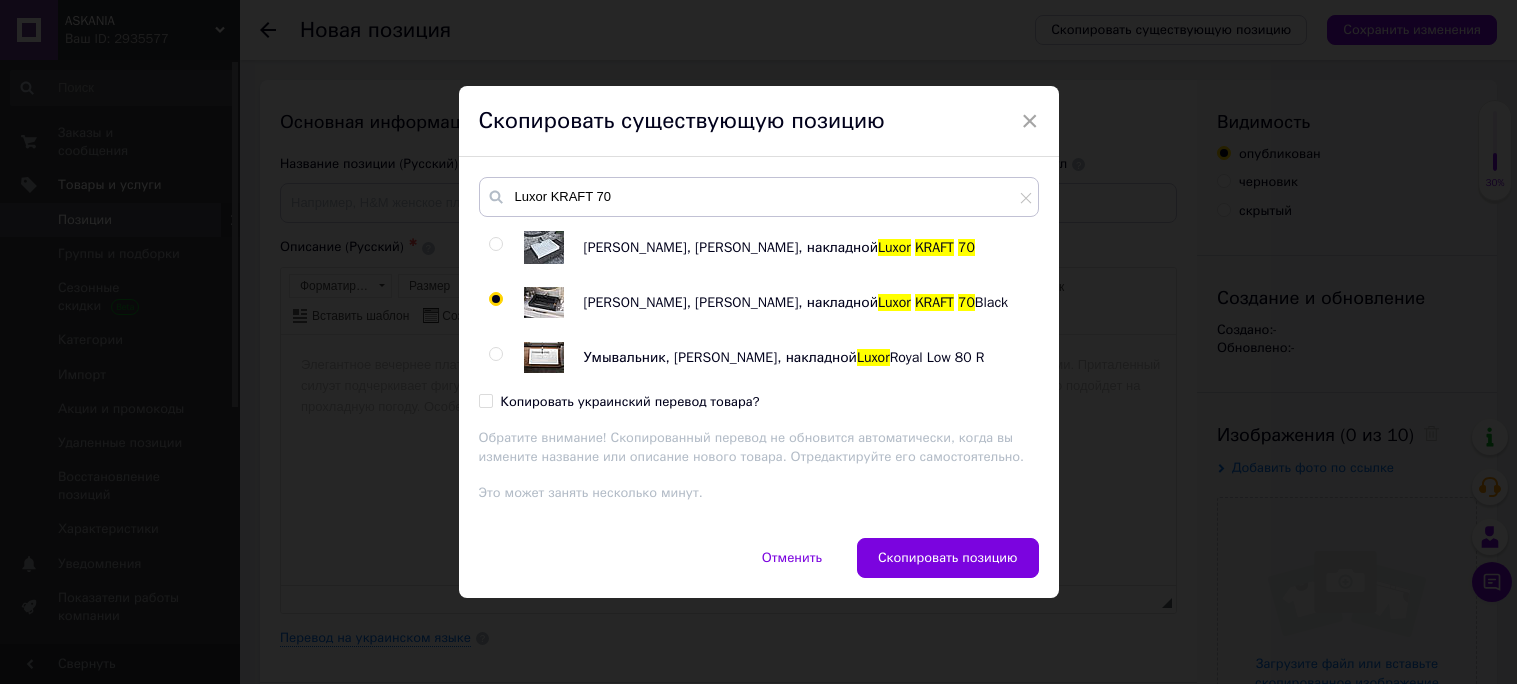 radio on "true" 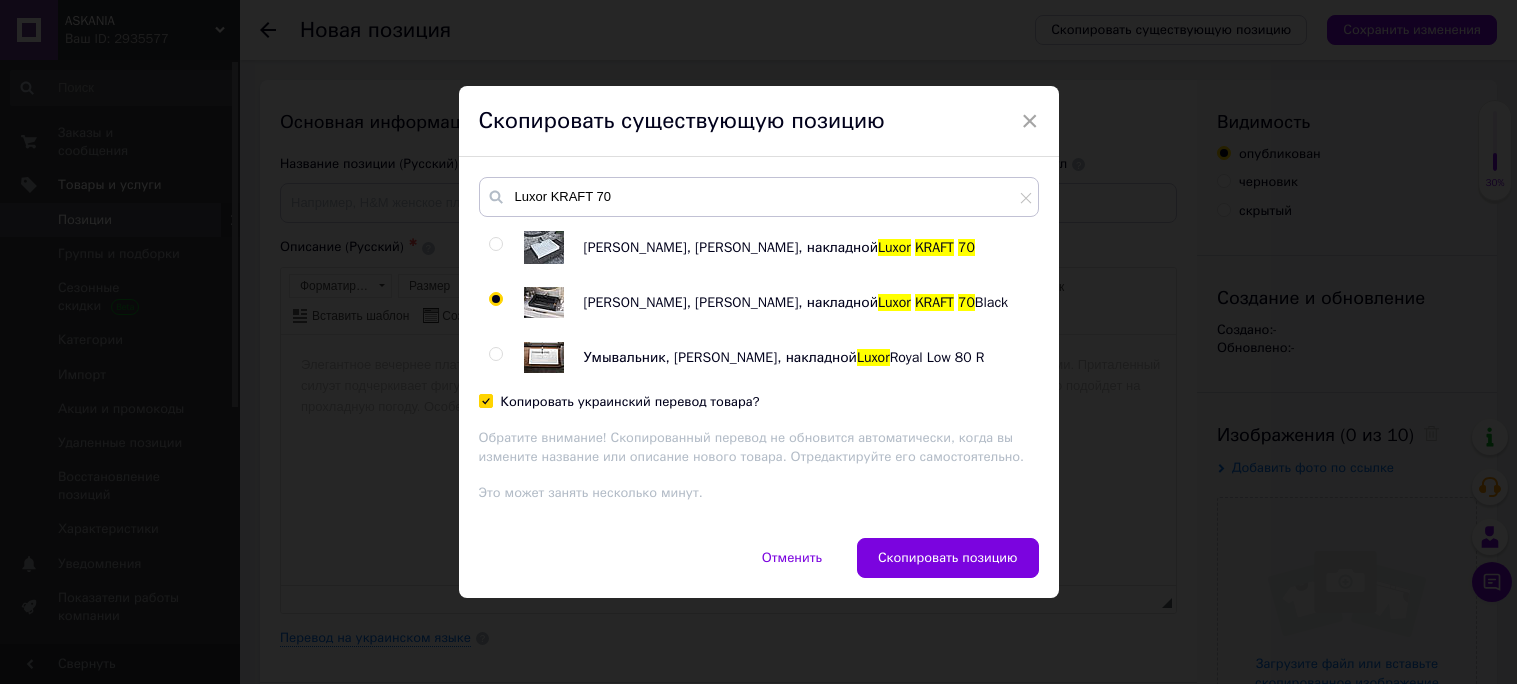 checkbox on "true" 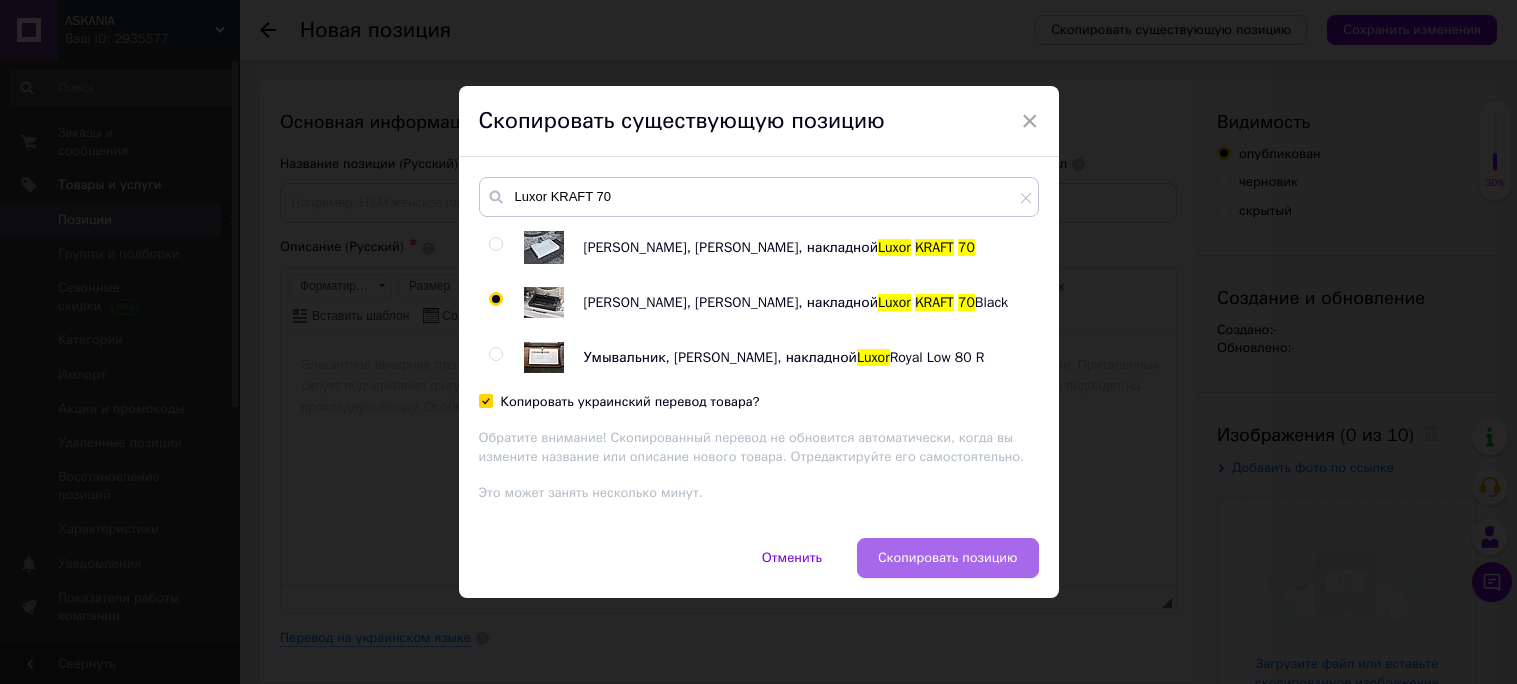 click on "Скопировать позицию" at bounding box center [948, 558] 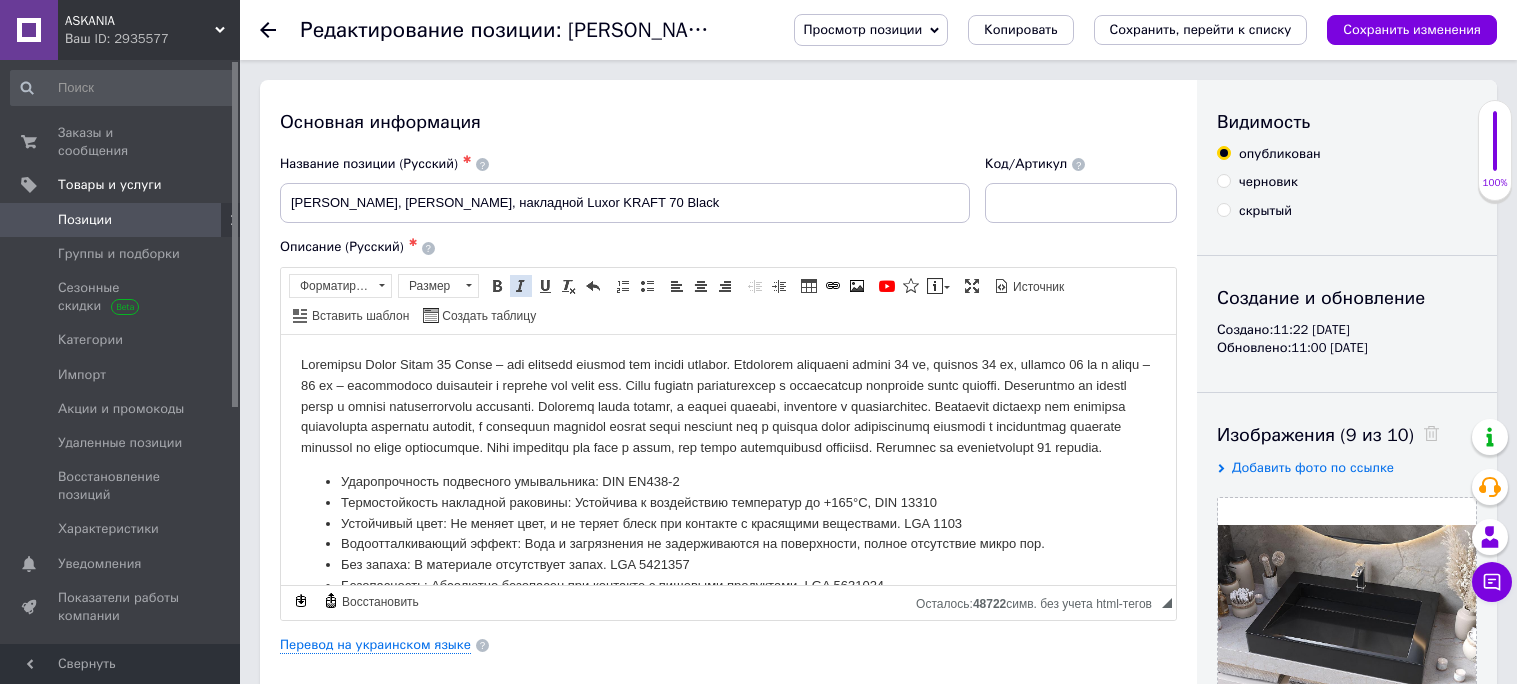 scroll, scrollTop: 0, scrollLeft: 0, axis: both 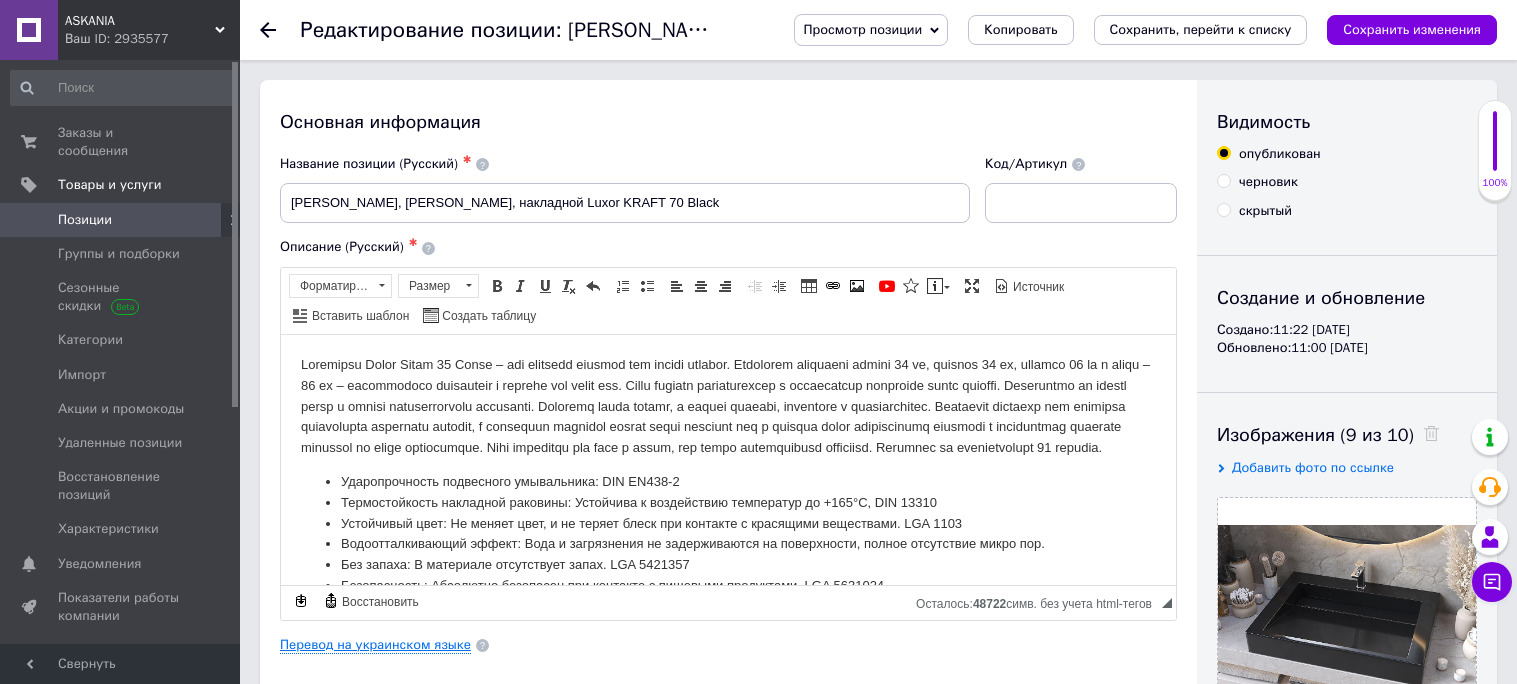 click on "Перевод на украинском языке" at bounding box center (375, 645) 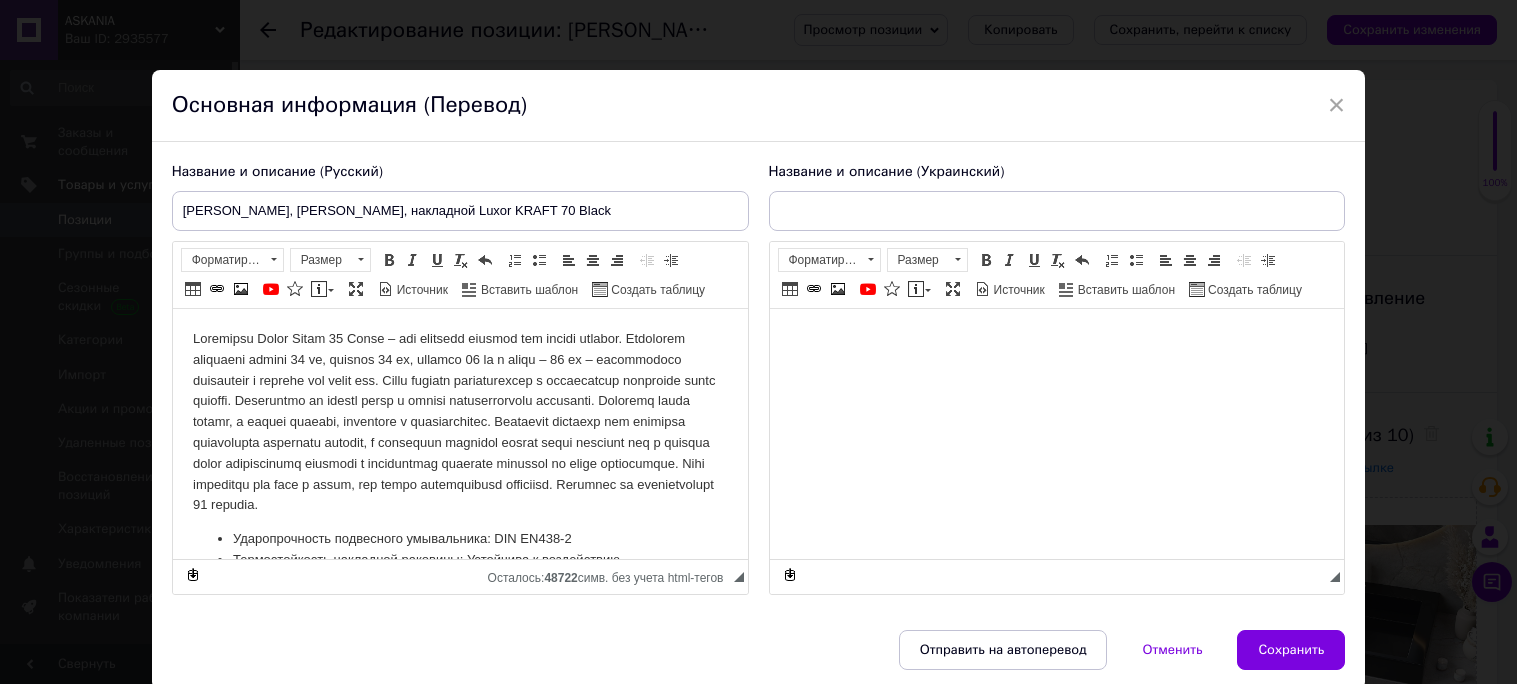 scroll, scrollTop: 0, scrollLeft: 0, axis: both 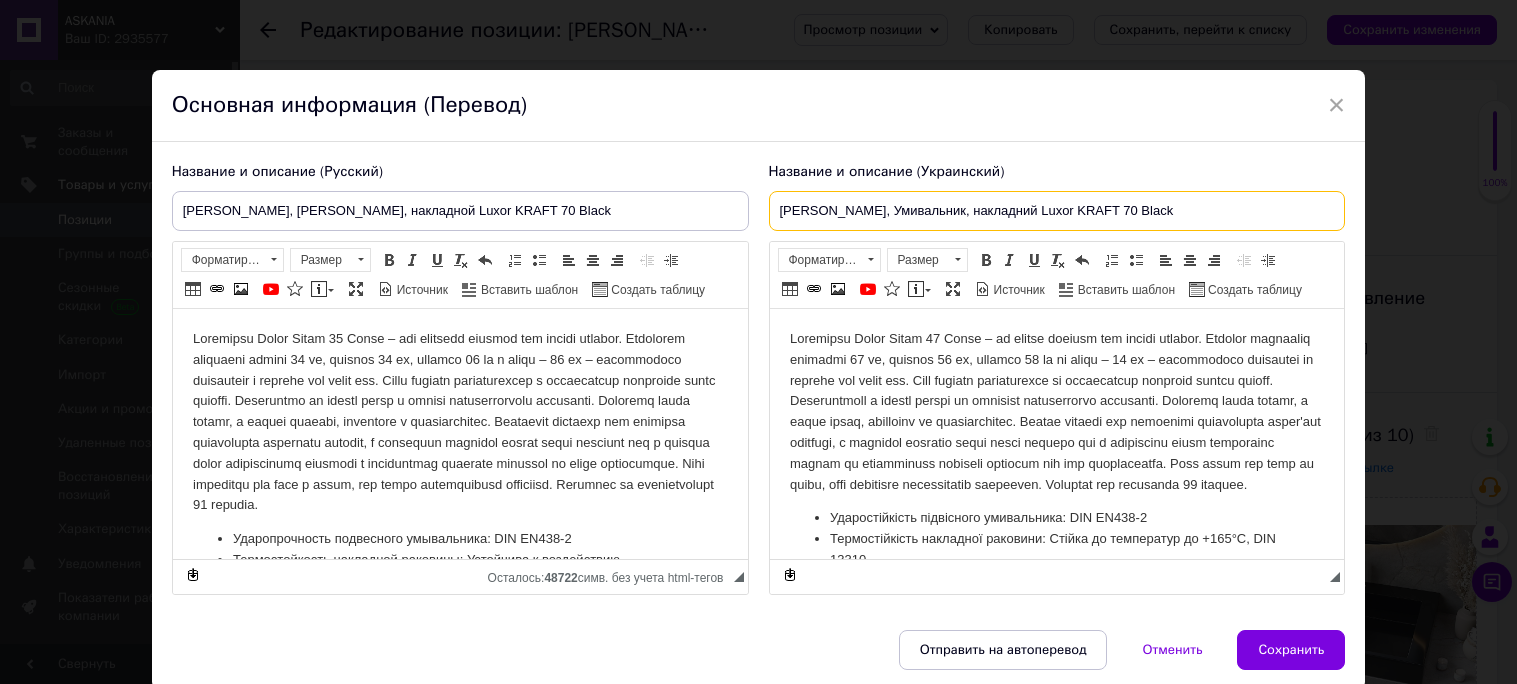 click on "[PERSON_NAME], Умивальник, накладний Luxor KRAFT 70 Black" at bounding box center [1057, 211] 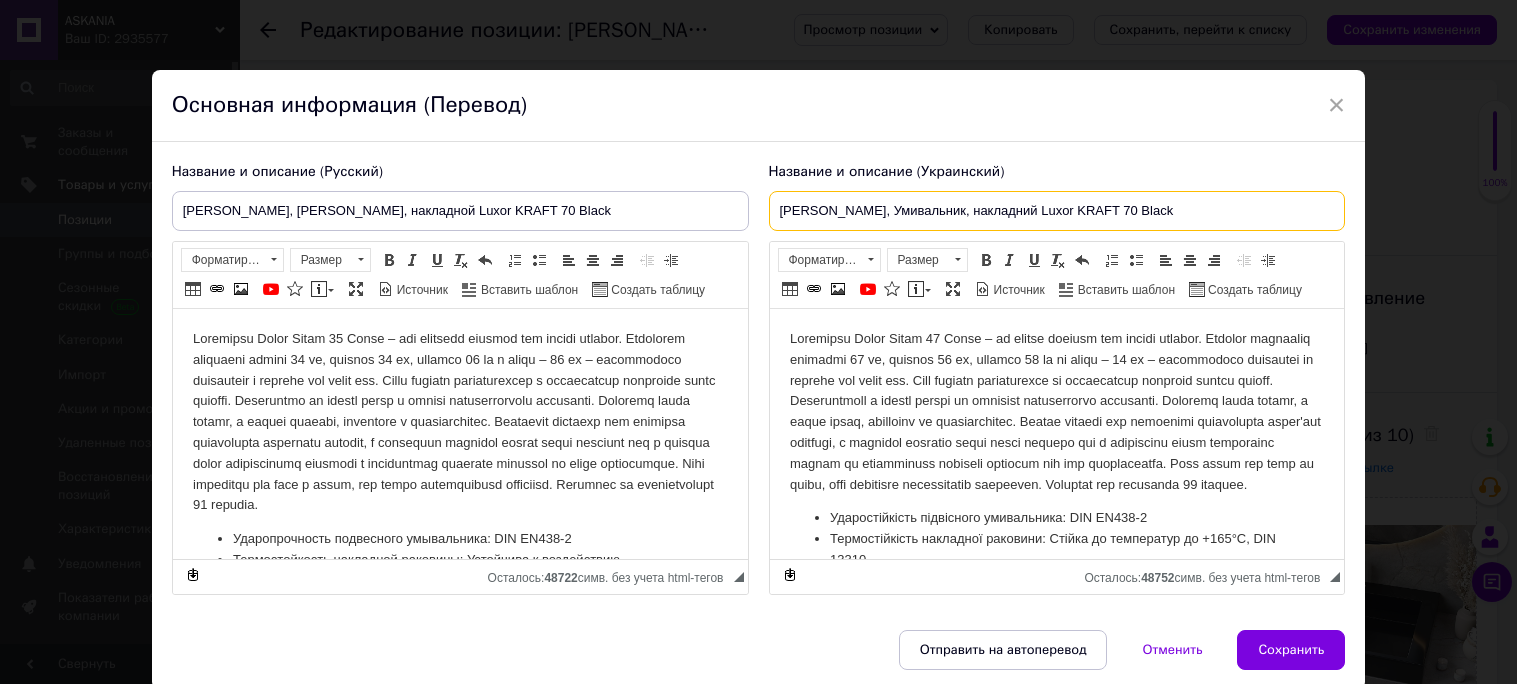 drag, startPoint x: 1130, startPoint y: 204, endPoint x: 703, endPoint y: 195, distance: 427.09485 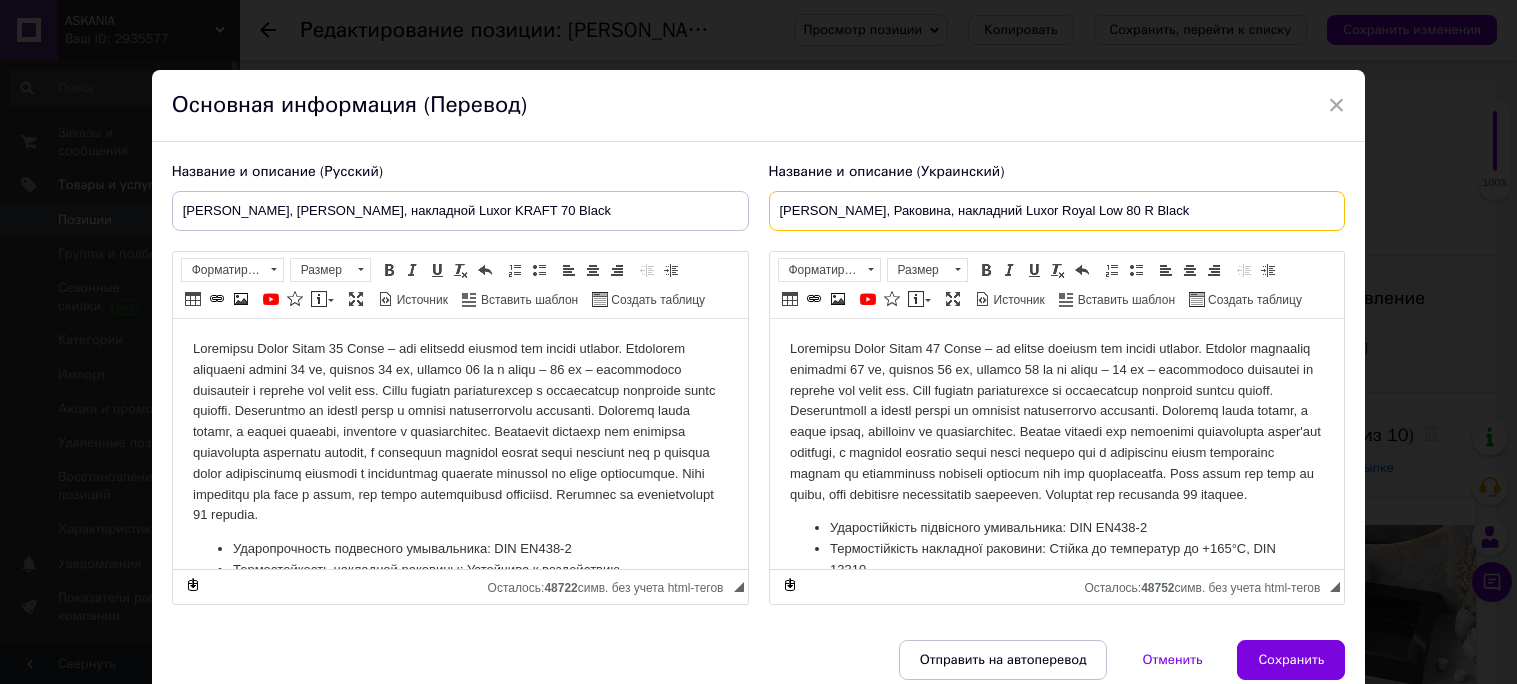 type on "[PERSON_NAME], Раковина, накладний Luxor Royal Low 80 R Black" 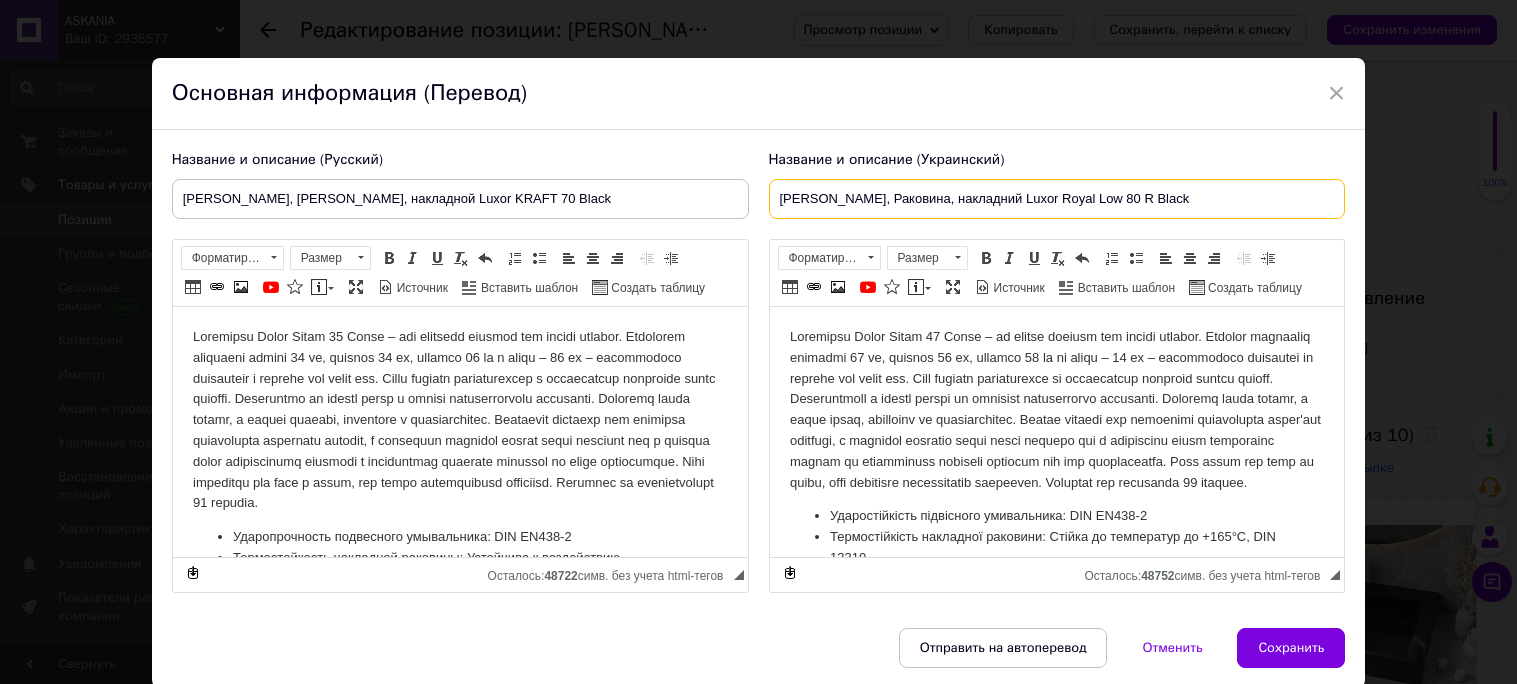 scroll, scrollTop: 116, scrollLeft: 0, axis: vertical 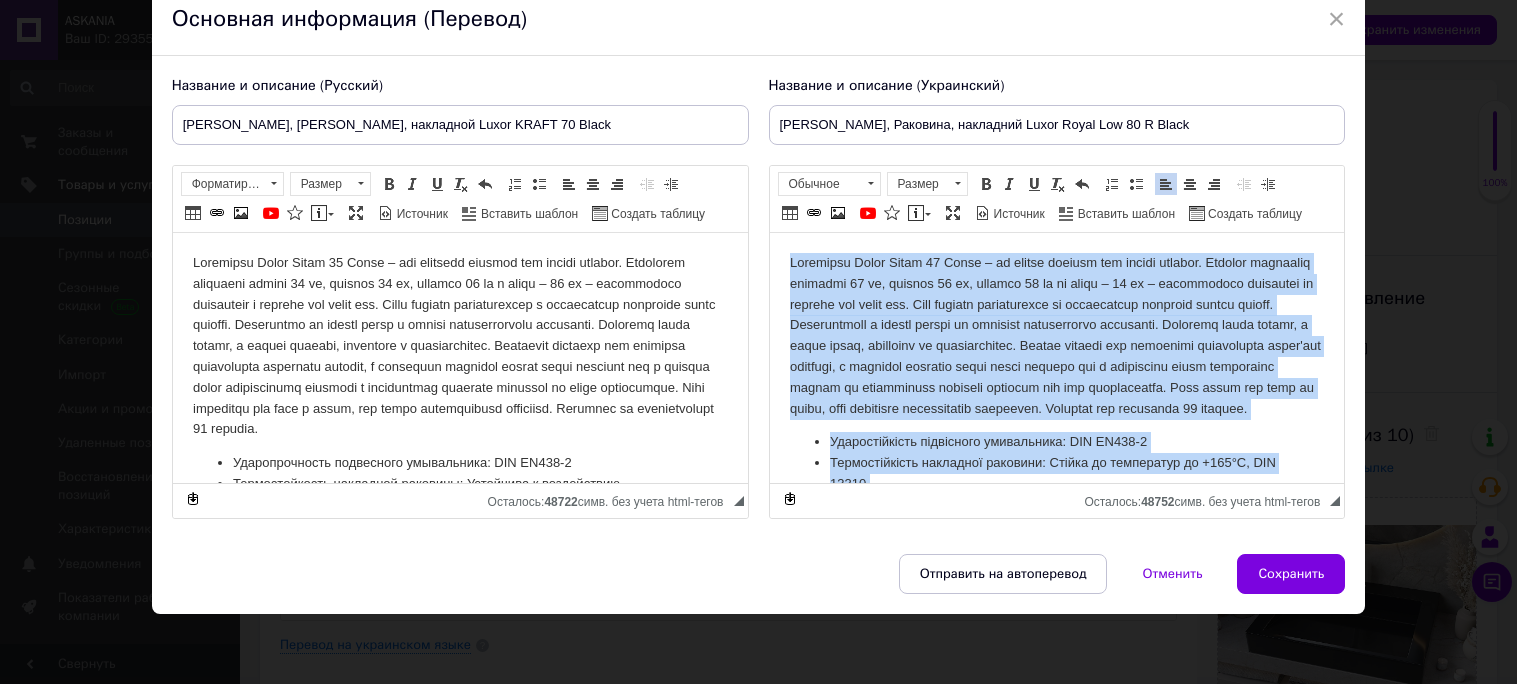 drag, startPoint x: 964, startPoint y: 454, endPoint x: 787, endPoint y: 215, distance: 297.40546 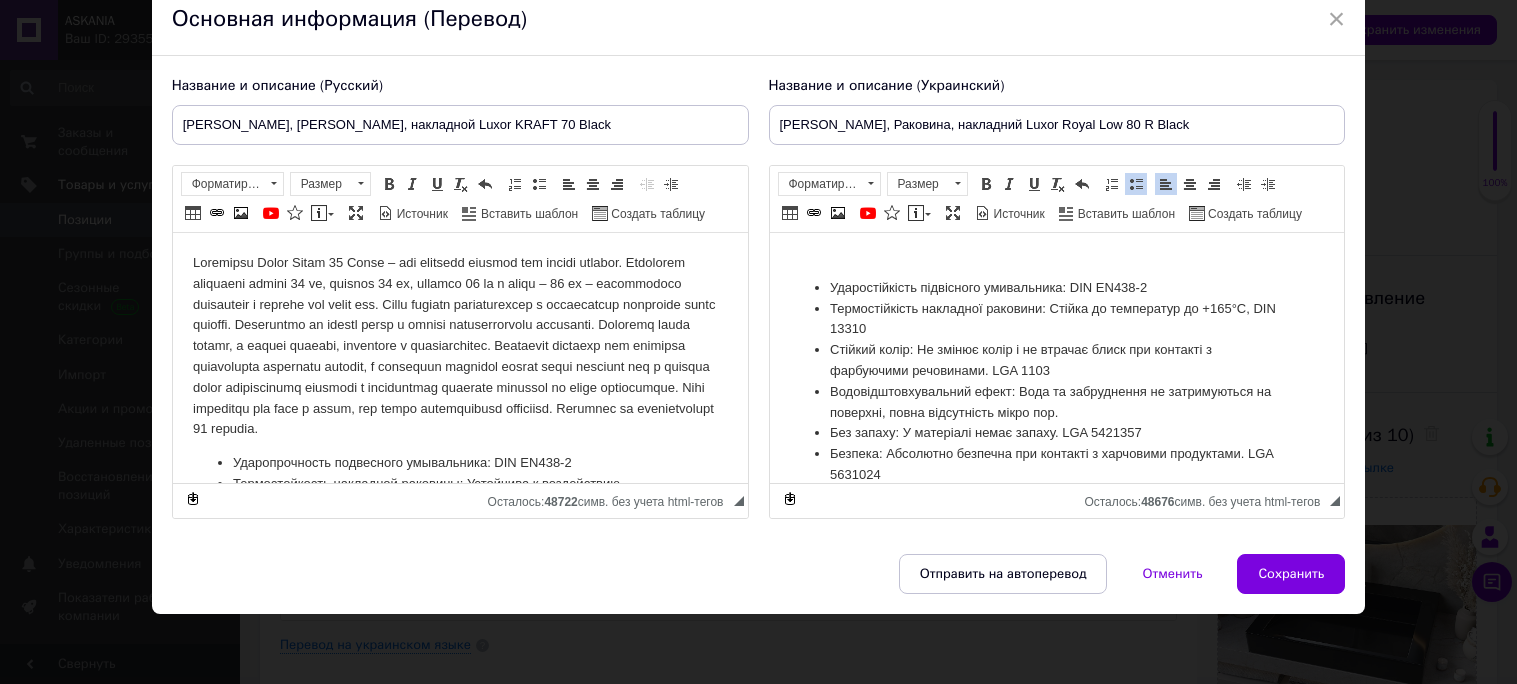 scroll, scrollTop: 175, scrollLeft: 0, axis: vertical 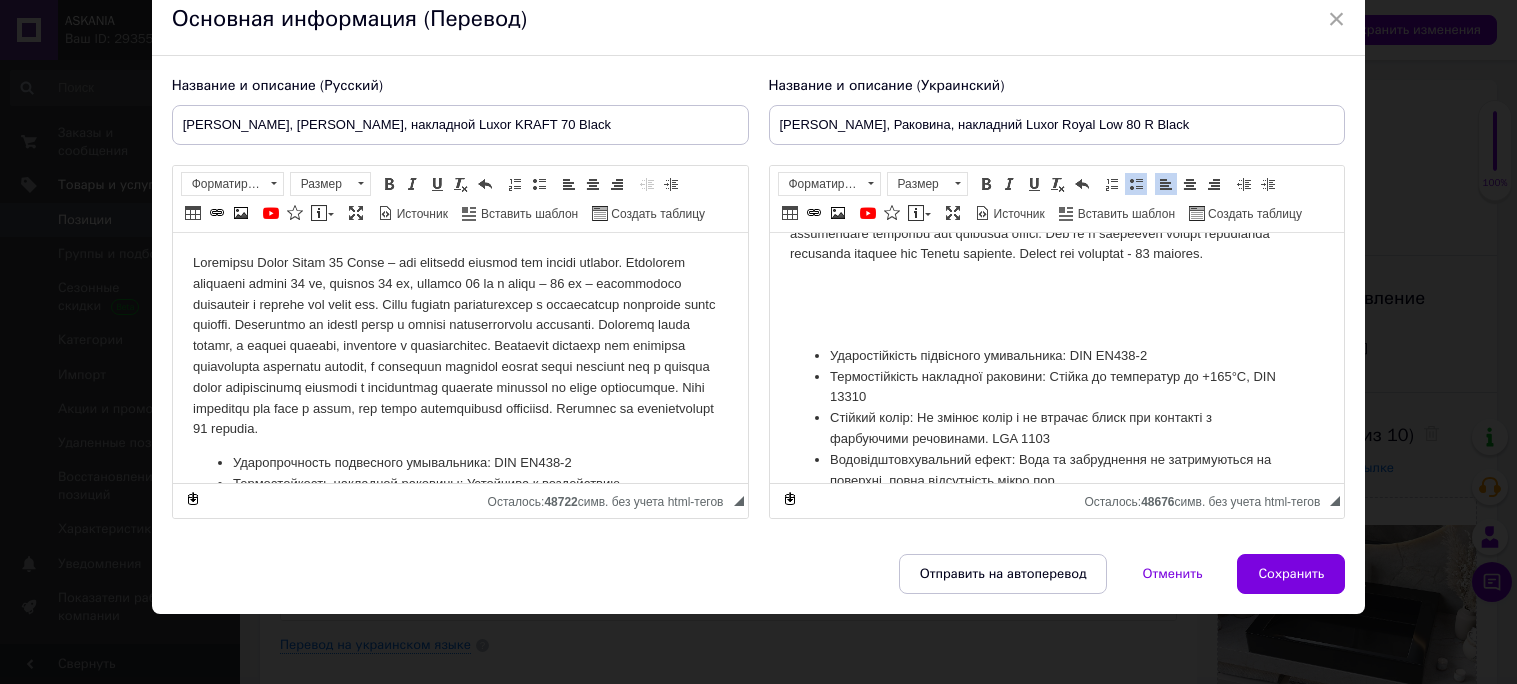 click at bounding box center (1056, 322) 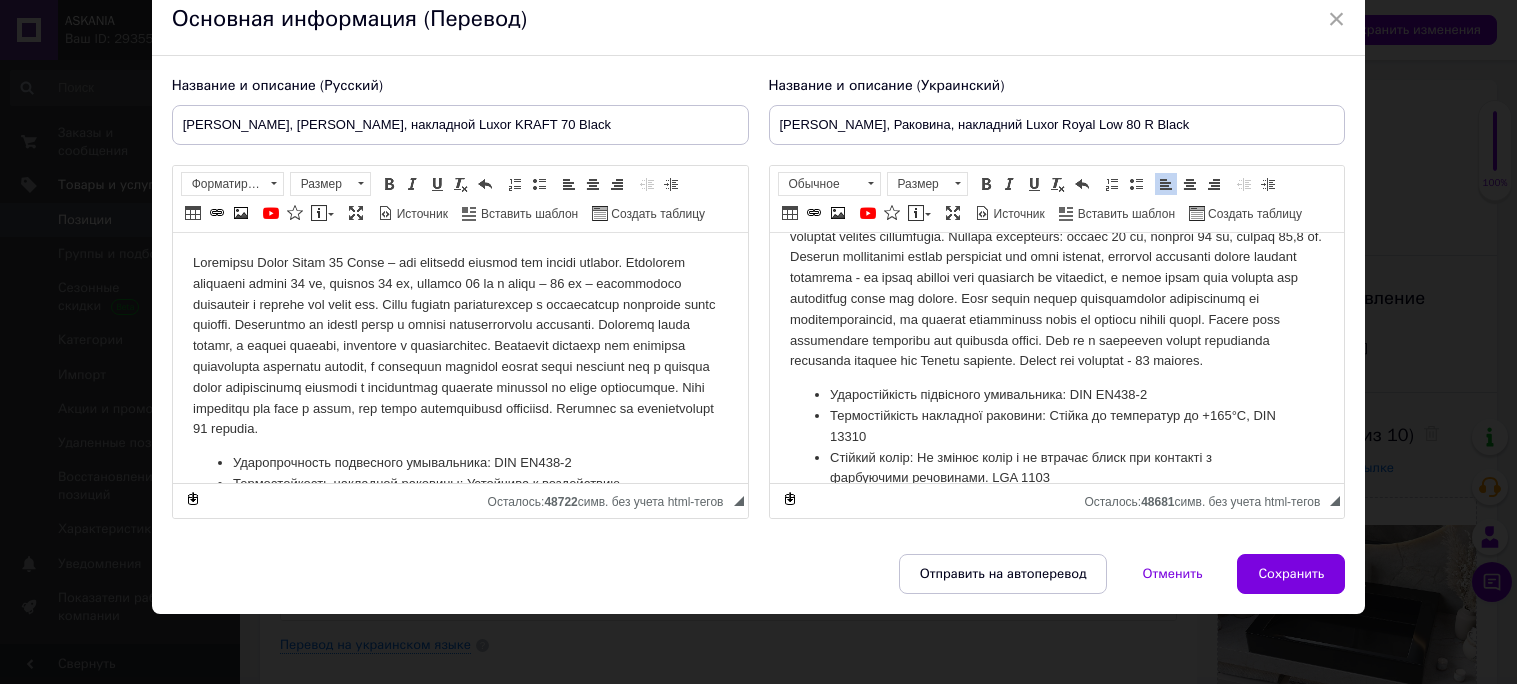 scroll, scrollTop: 61, scrollLeft: 0, axis: vertical 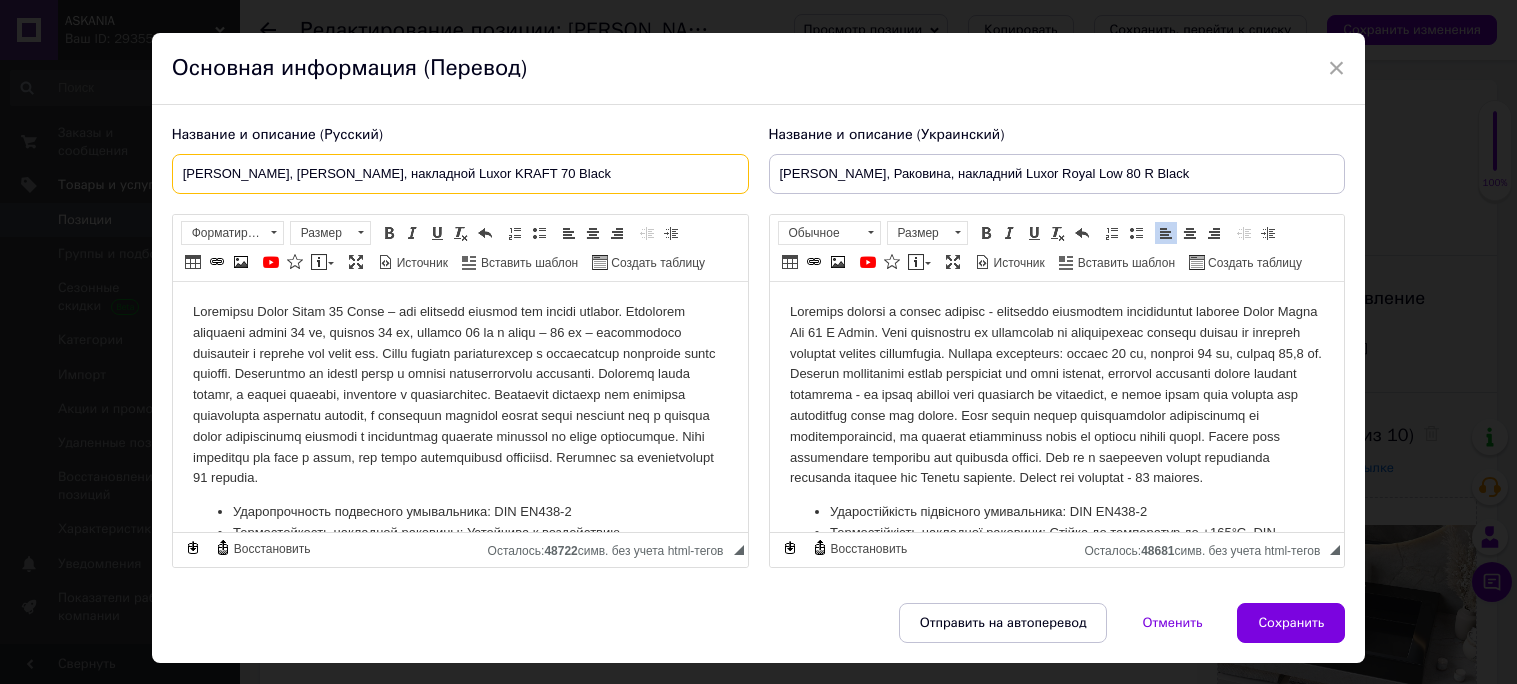 drag, startPoint x: 570, startPoint y: 164, endPoint x: 129, endPoint y: 174, distance: 441.11337 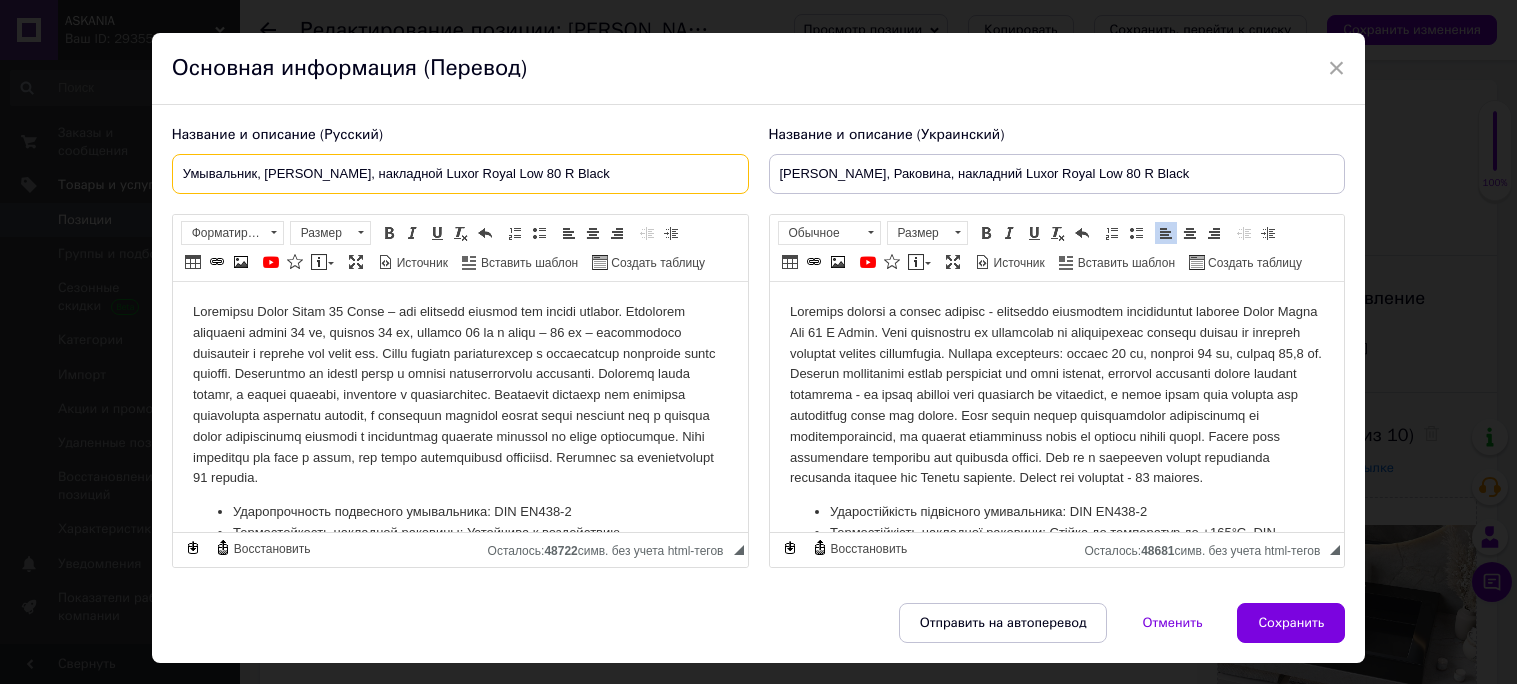 type on "Умывальник, [PERSON_NAME], накладной Luxor Royal Low 80 R Black" 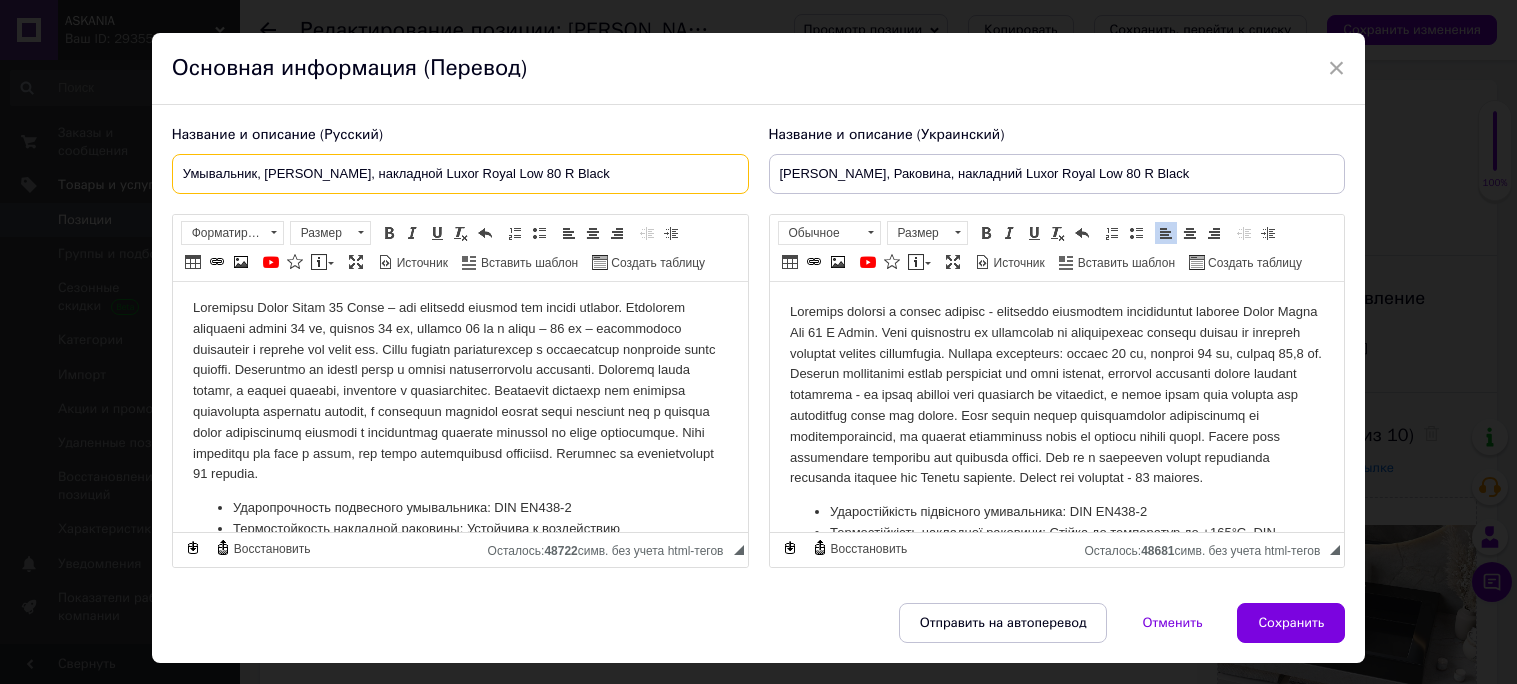 scroll, scrollTop: 260, scrollLeft: 0, axis: vertical 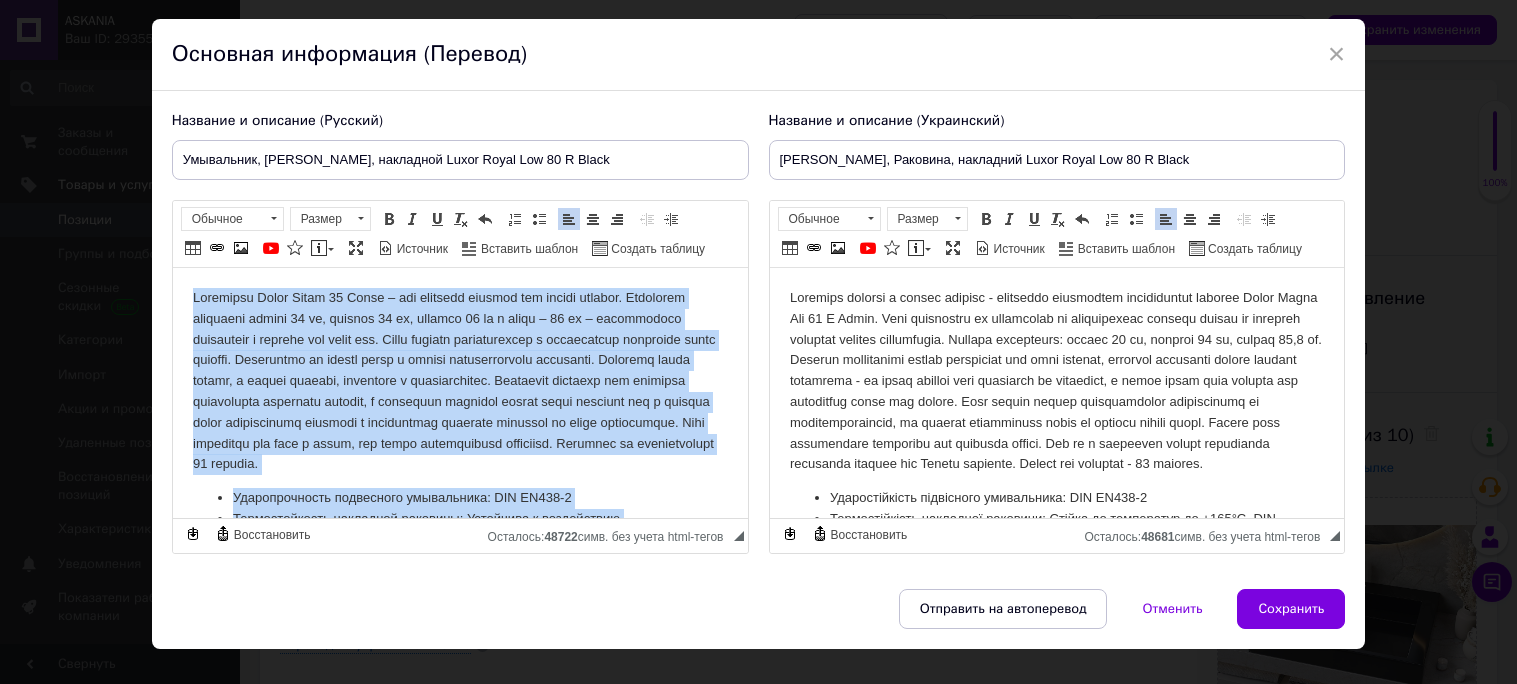 drag, startPoint x: 375, startPoint y: 485, endPoint x: 189, endPoint y: 298, distance: 263.75177 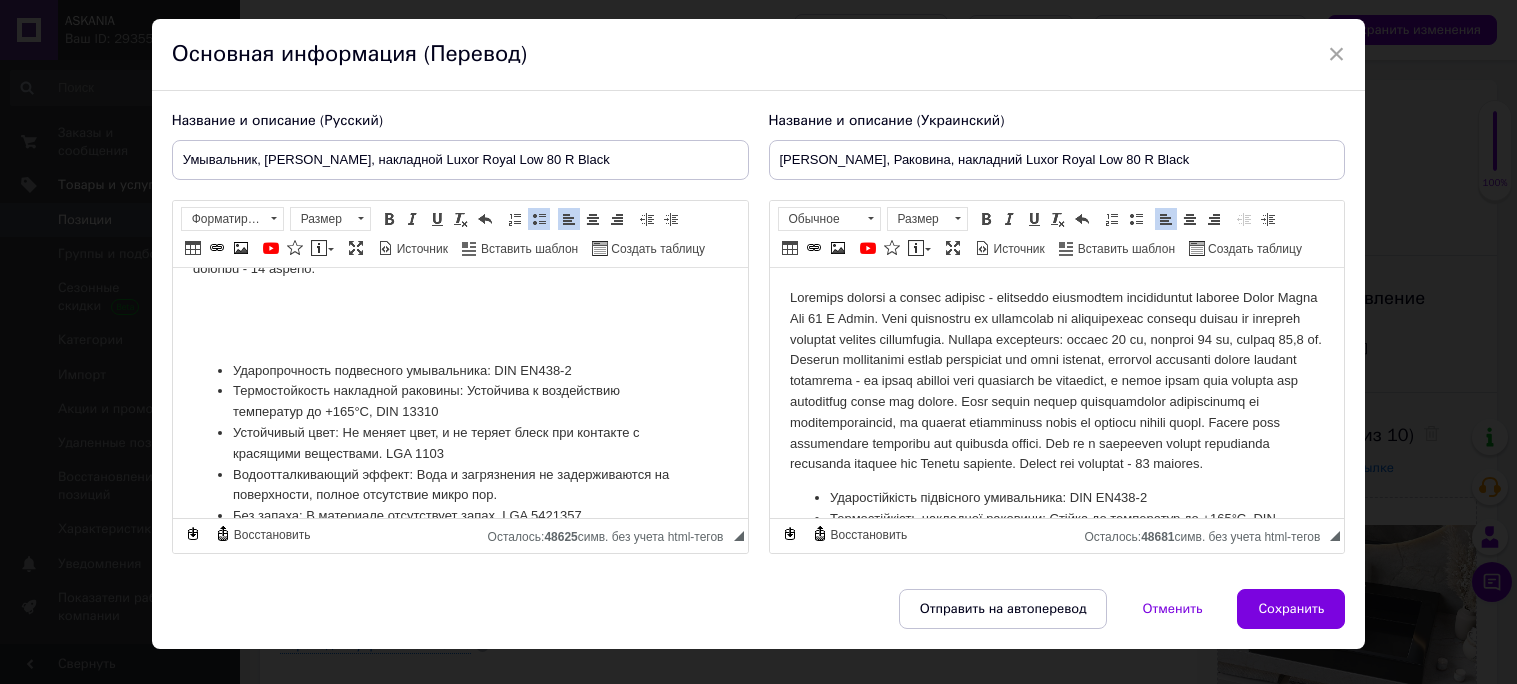 scroll, scrollTop: 186, scrollLeft: 0, axis: vertical 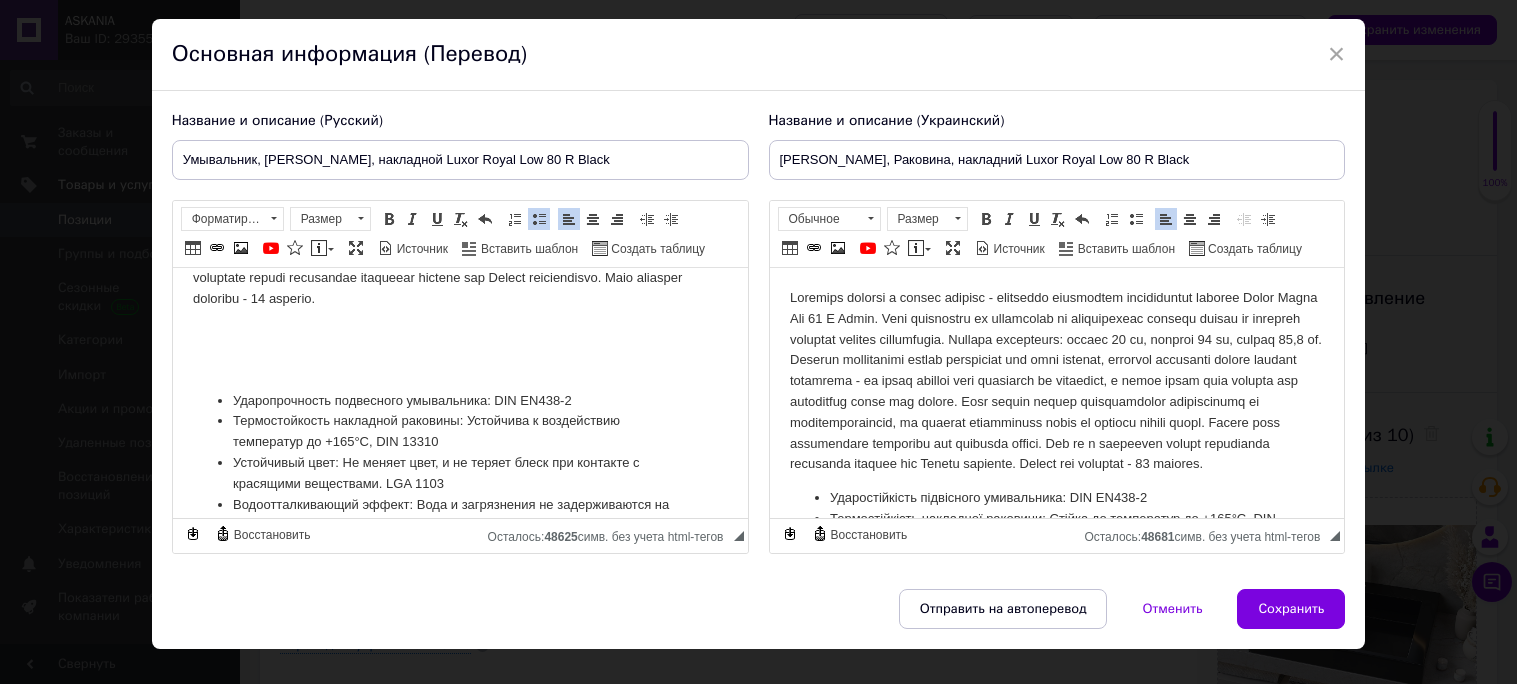 click on "Ударопрочность подвесного умывальника: DIN EN438-2 Термостойкость накладной раковины: Устойчива к воздействию температур до +165°C, DIN 13310 Устойчивый цвет: Не меняет цвет, и не теряет блеск при контакте с красящими веществами. LGA 1103 Водоотталкивающий эффект: Вода и загрязнения не задерживаются на поверхности, полное отсутствие микро пор. Без запаха: В материале отсутствует запах. LGA 5421357 Безопасность: Абсолютно безопасен при контакте с пищевыми продуктами. LGA 5631024 Долговечность: Долгий срок эксплуатации, не менее 25 лет DIN 13310 Гарантия: 36 месяцев" at bounding box center (459, 371) 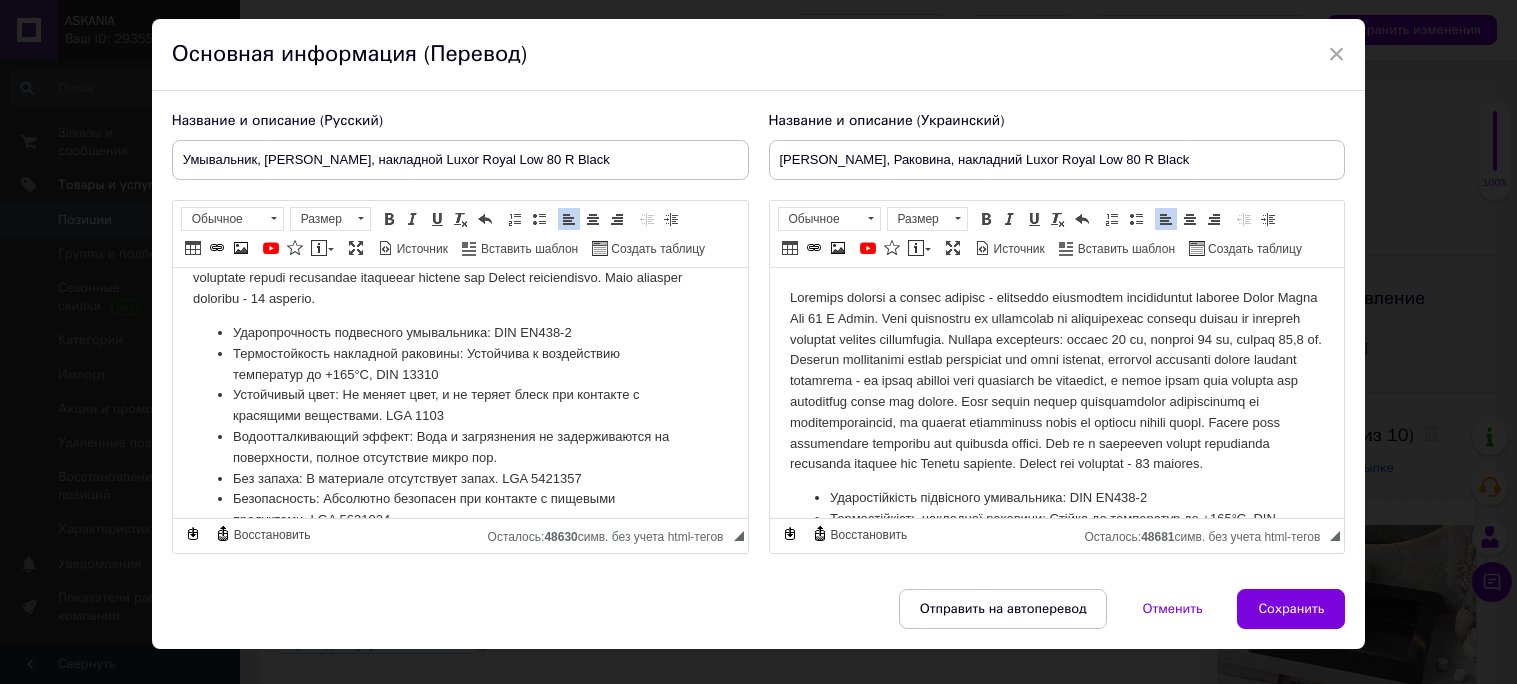 scroll, scrollTop: 0, scrollLeft: 0, axis: both 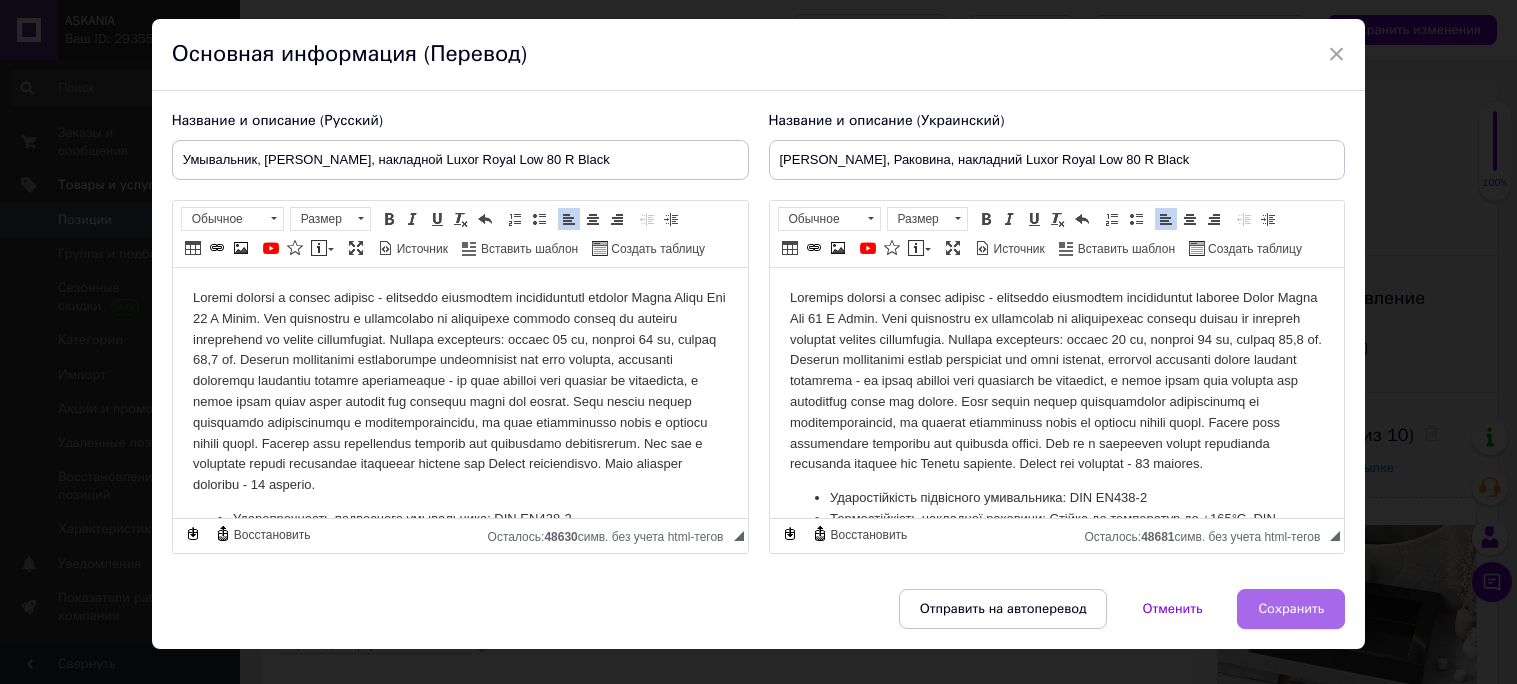 click on "Сохранить" at bounding box center (1291, 609) 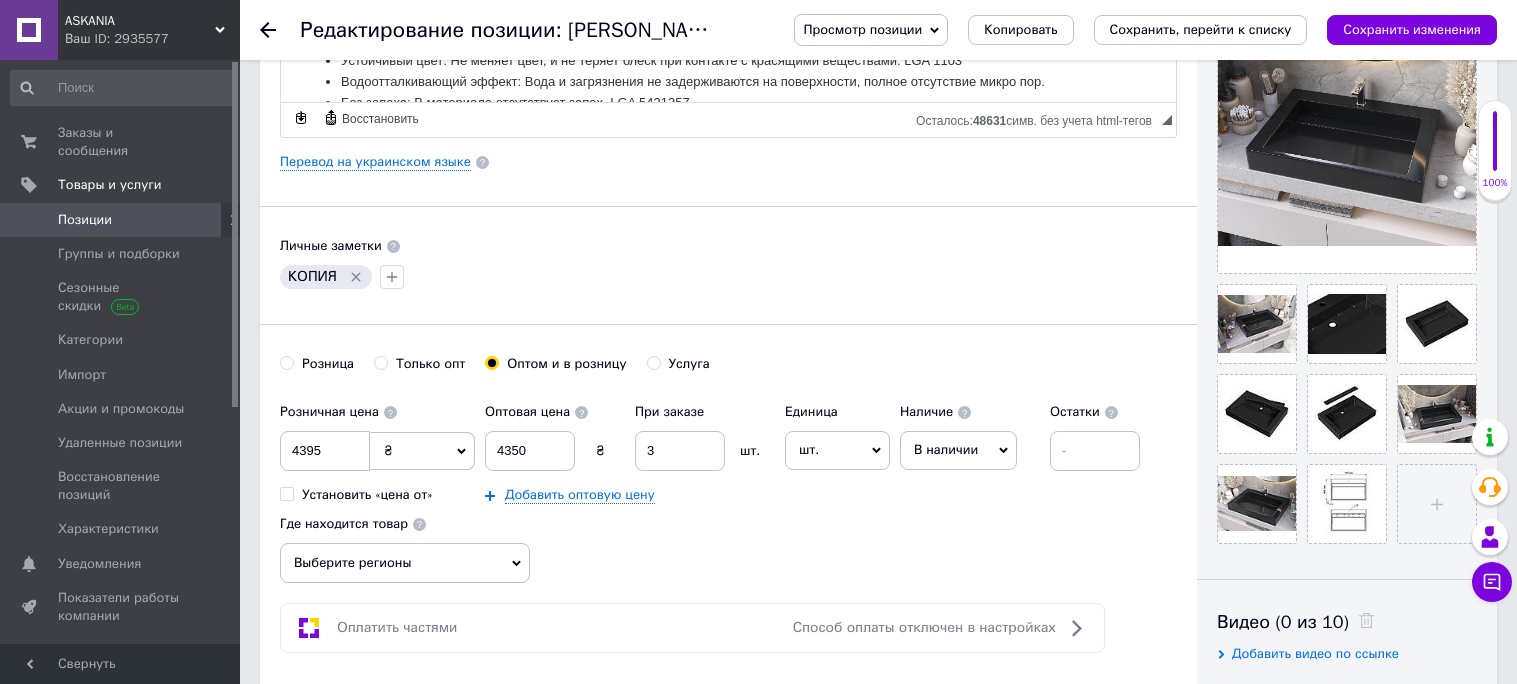 scroll, scrollTop: 556, scrollLeft: 0, axis: vertical 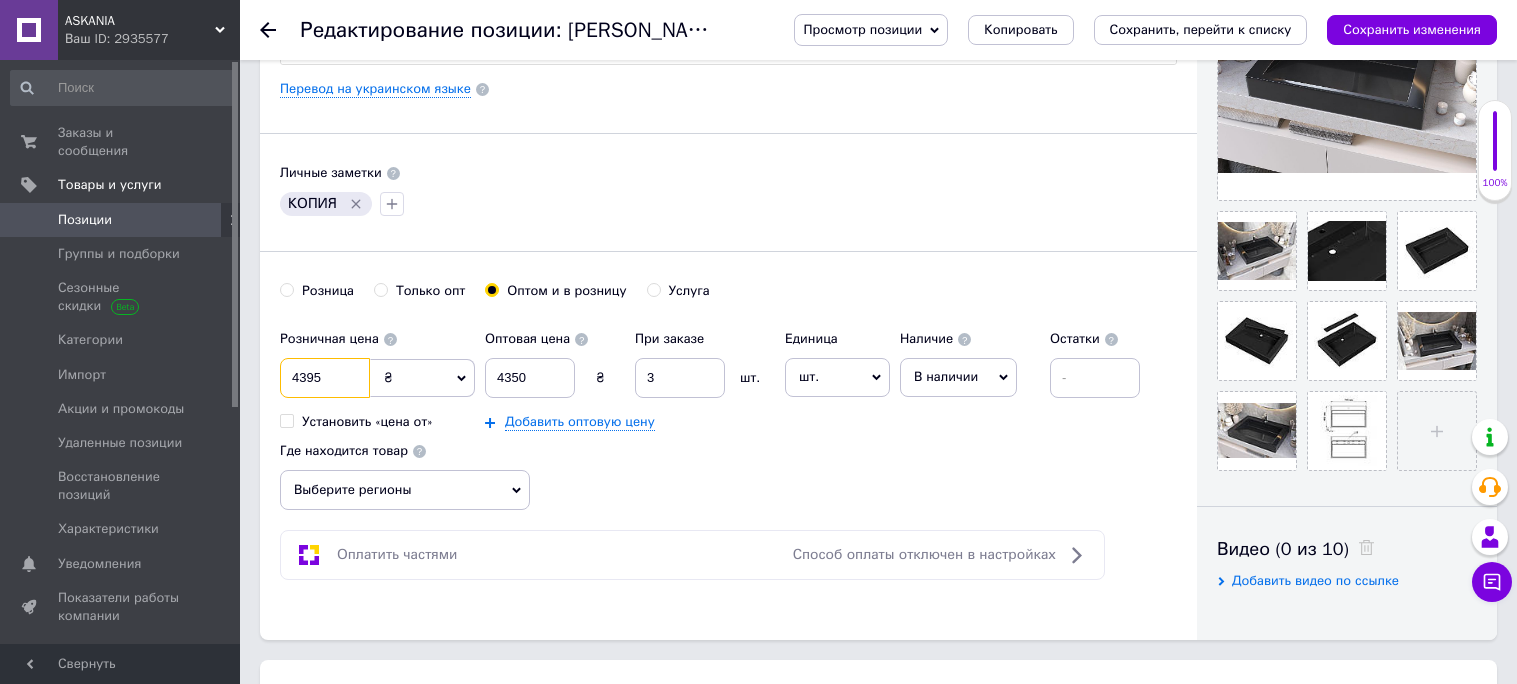 drag, startPoint x: 304, startPoint y: 384, endPoint x: 315, endPoint y: 424, distance: 41.484936 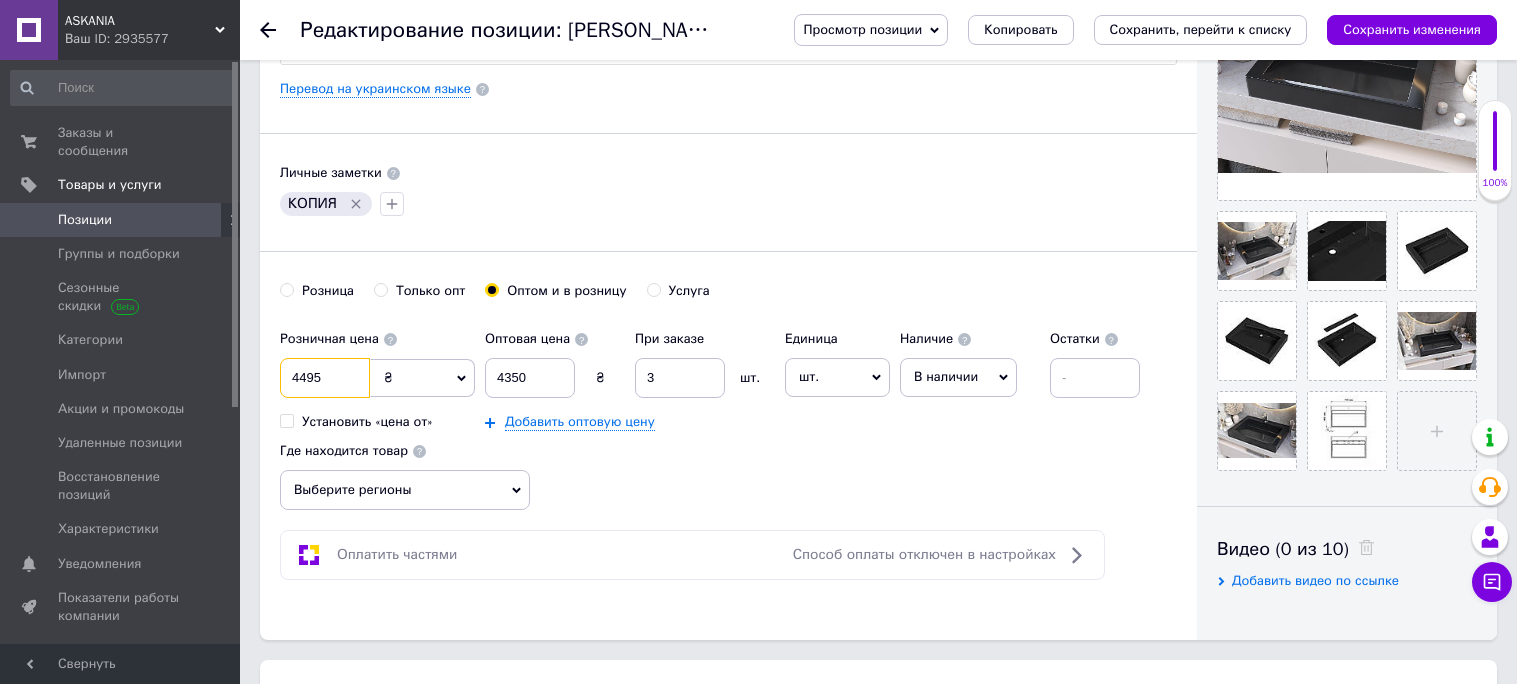 type on "4495" 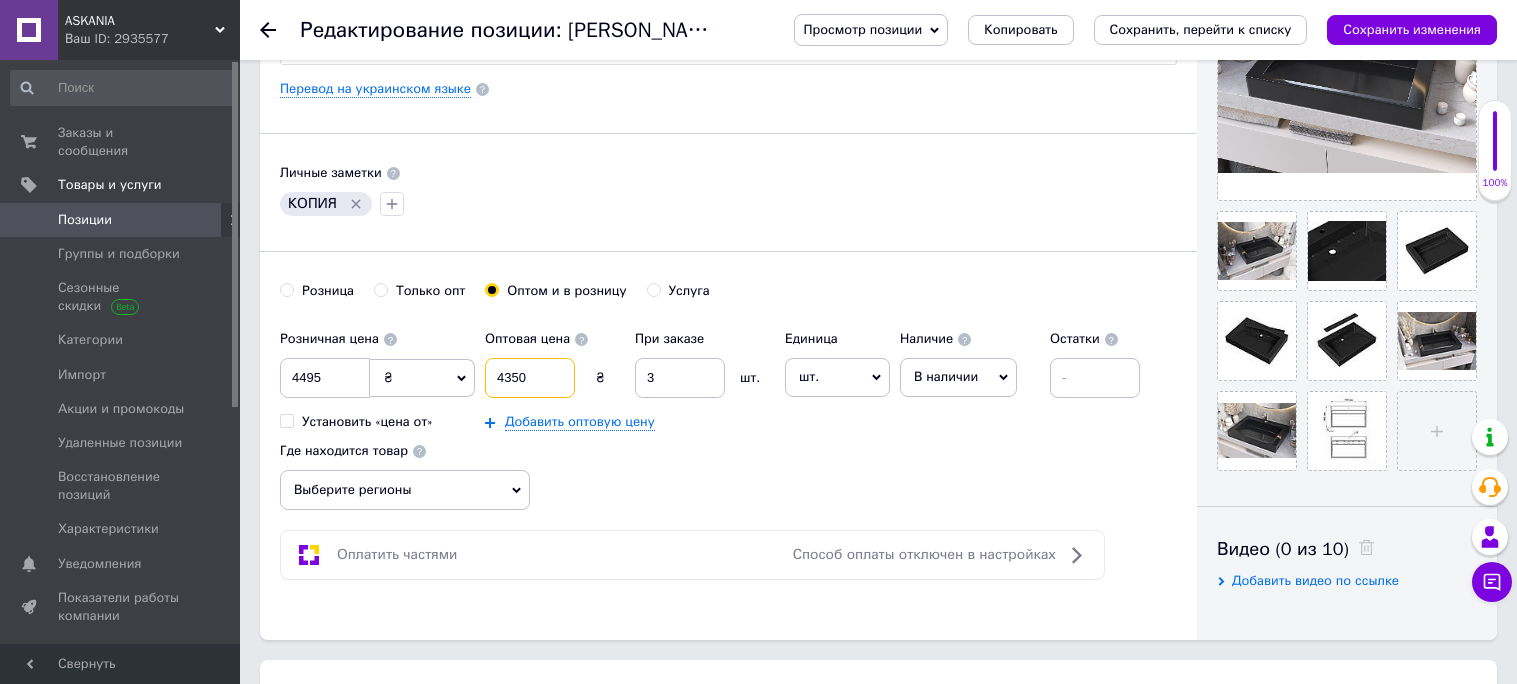 click on "4350" at bounding box center [530, 378] 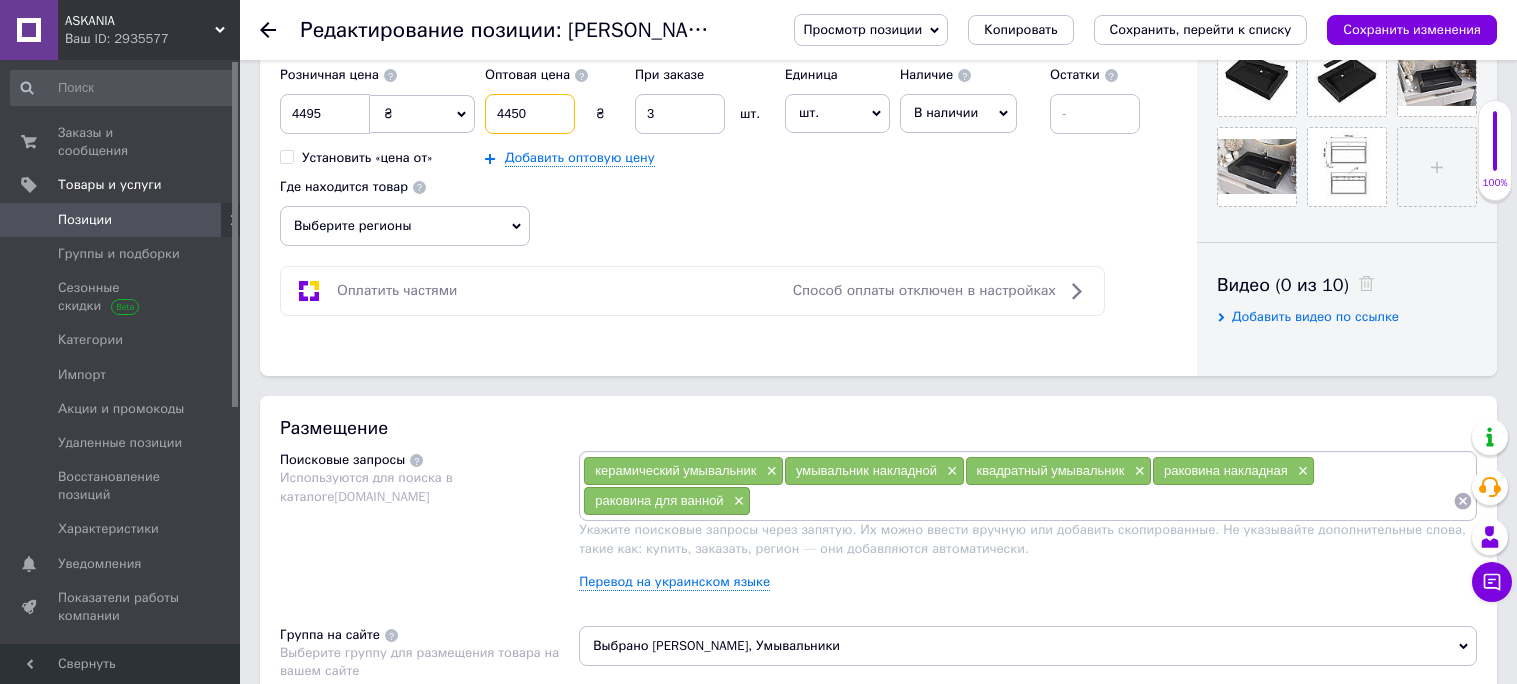 scroll, scrollTop: 831, scrollLeft: 0, axis: vertical 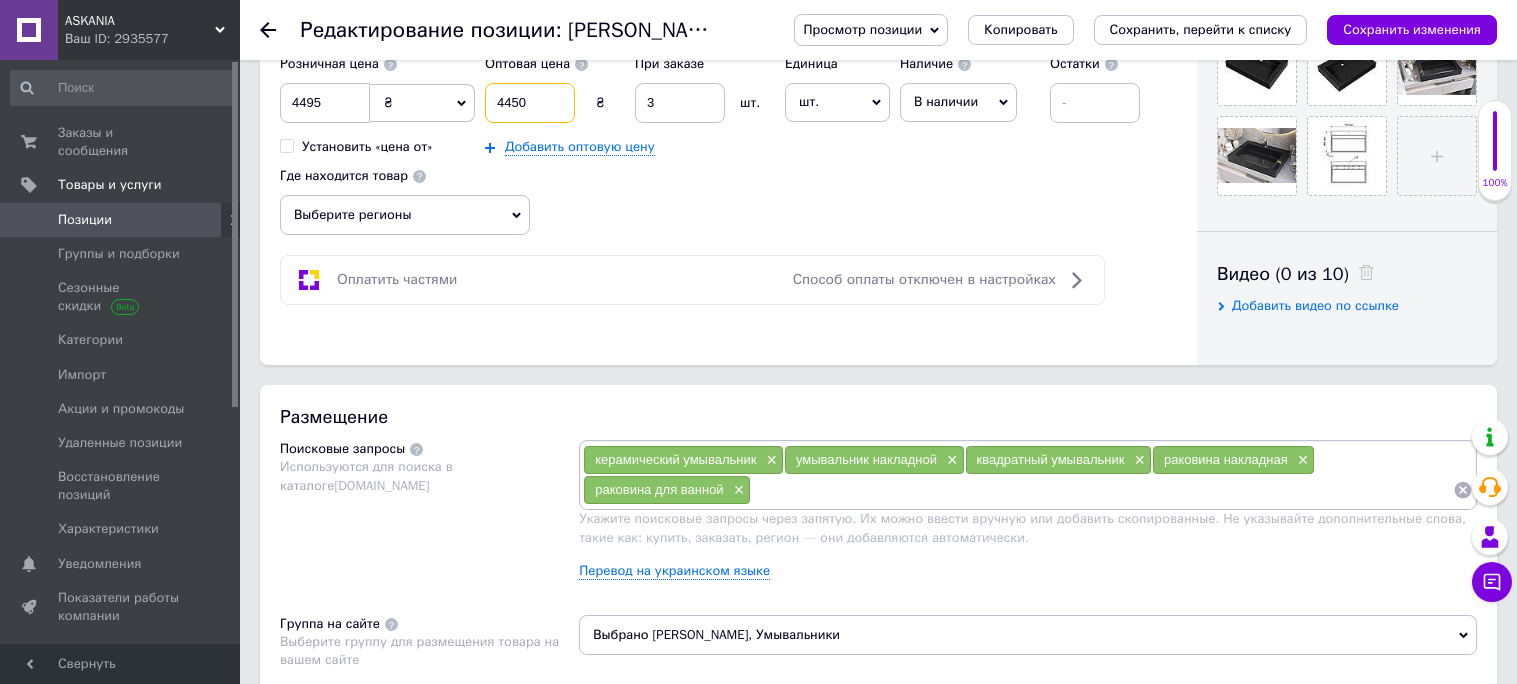 type on "4450" 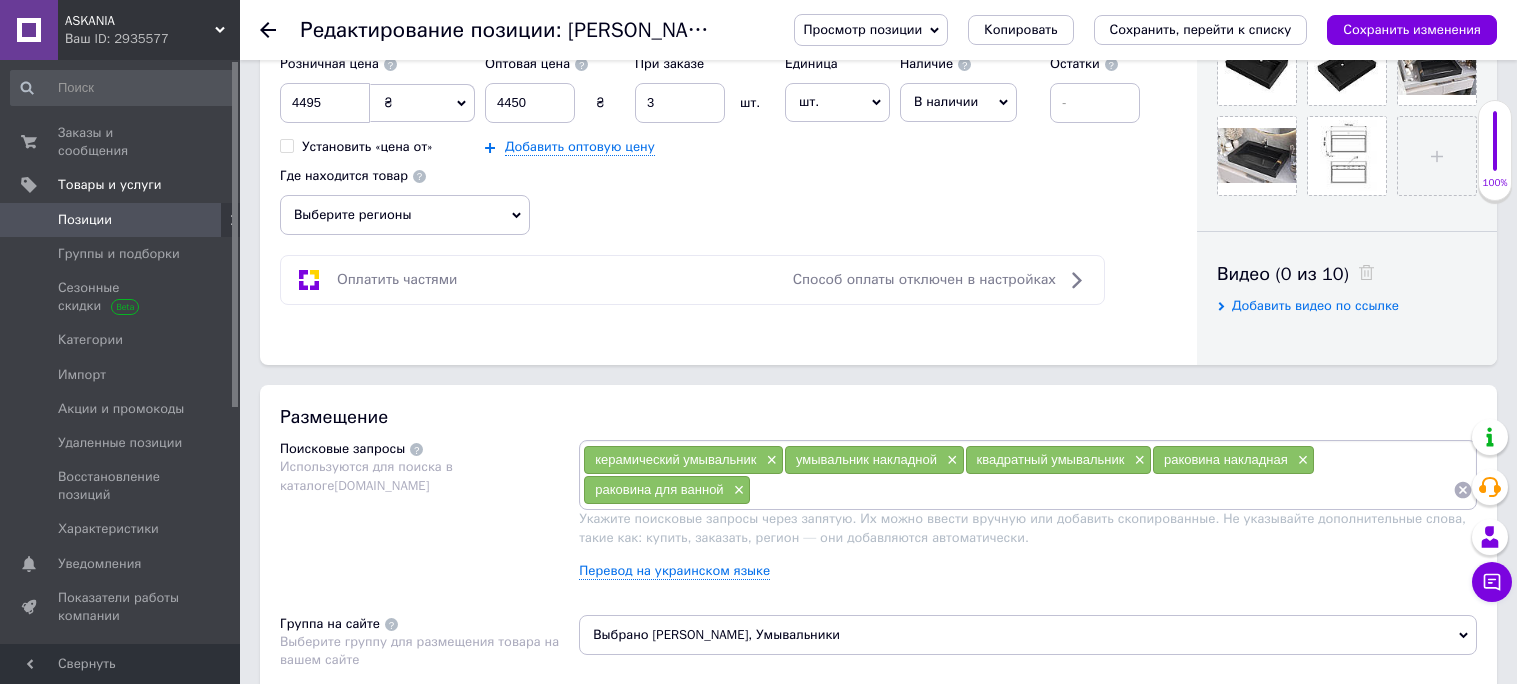 click on "Выберите регионы" at bounding box center [405, 215] 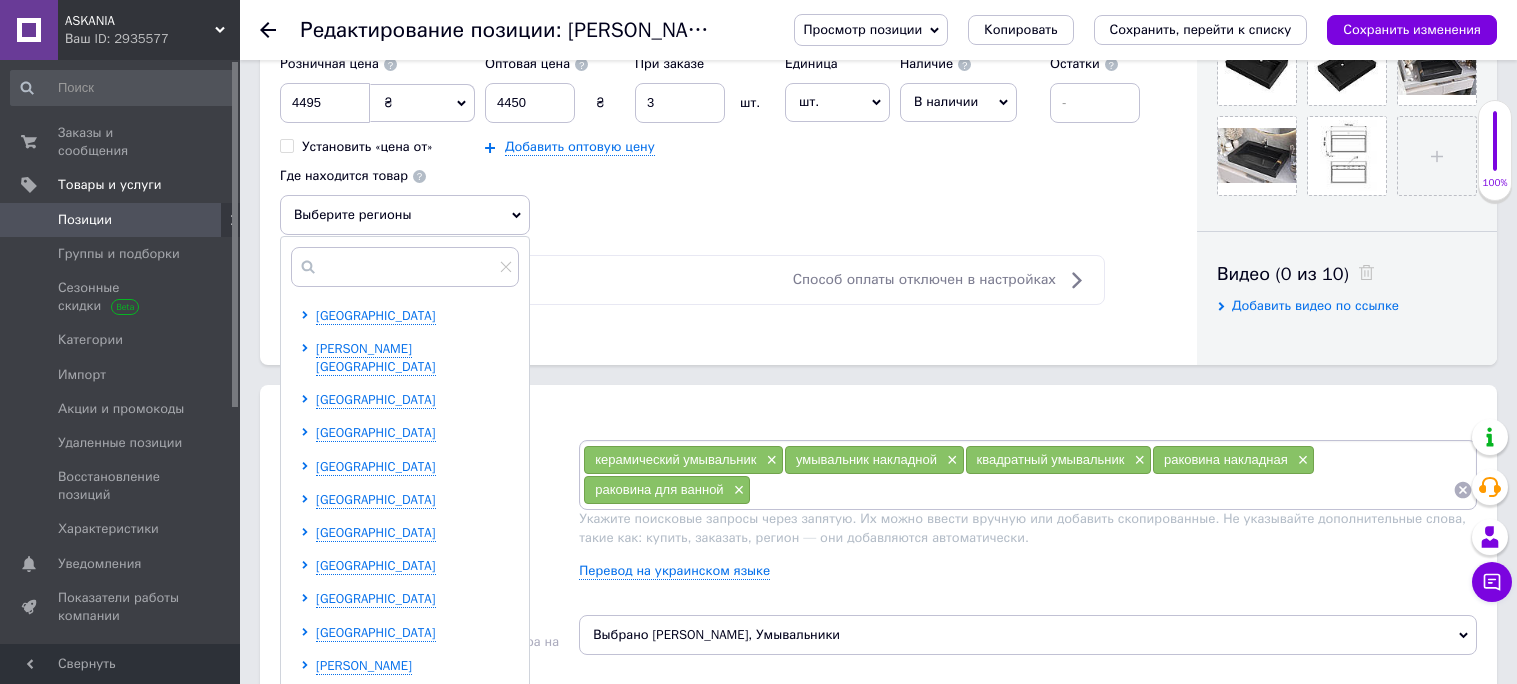 click on "[GEOGRAPHIC_DATA] [PERSON_NAME][GEOGRAPHIC_DATA] [GEOGRAPHIC_DATA] [GEOGRAPHIC_DATA] [GEOGRAPHIC_DATA] [GEOGRAPHIC_DATA] [GEOGRAPHIC_DATA] [GEOGRAPHIC_DATA] [GEOGRAPHIC_DATA] [GEOGRAPHIC_DATA] [PERSON_NAME][GEOGRAPHIC_DATA] [GEOGRAPHIC_DATA] [PERSON_NAME][GEOGRAPHIC_DATA] [GEOGRAPHIC_DATA] [GEOGRAPHIC_DATA] [GEOGRAPHIC_DATA] [GEOGRAPHIC_DATA] [GEOGRAPHIC_DATA] [GEOGRAPHIC_DATA] [GEOGRAPHIC_DATA] [PERSON_NAME][GEOGRAPHIC_DATA] [GEOGRAPHIC_DATA] [GEOGRAPHIC_DATA] [GEOGRAPHIC_DATA]" at bounding box center (409, 734) 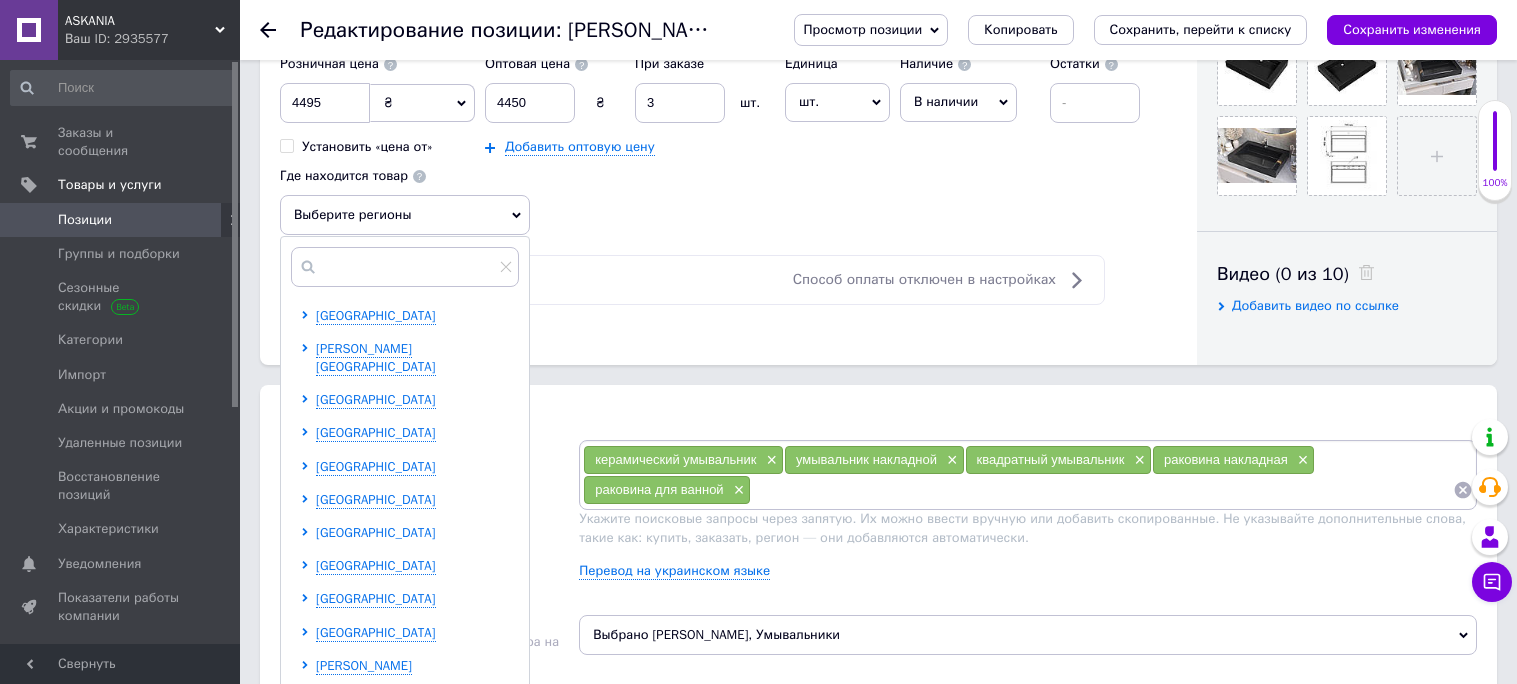 click on "[GEOGRAPHIC_DATA]" at bounding box center (376, 532) 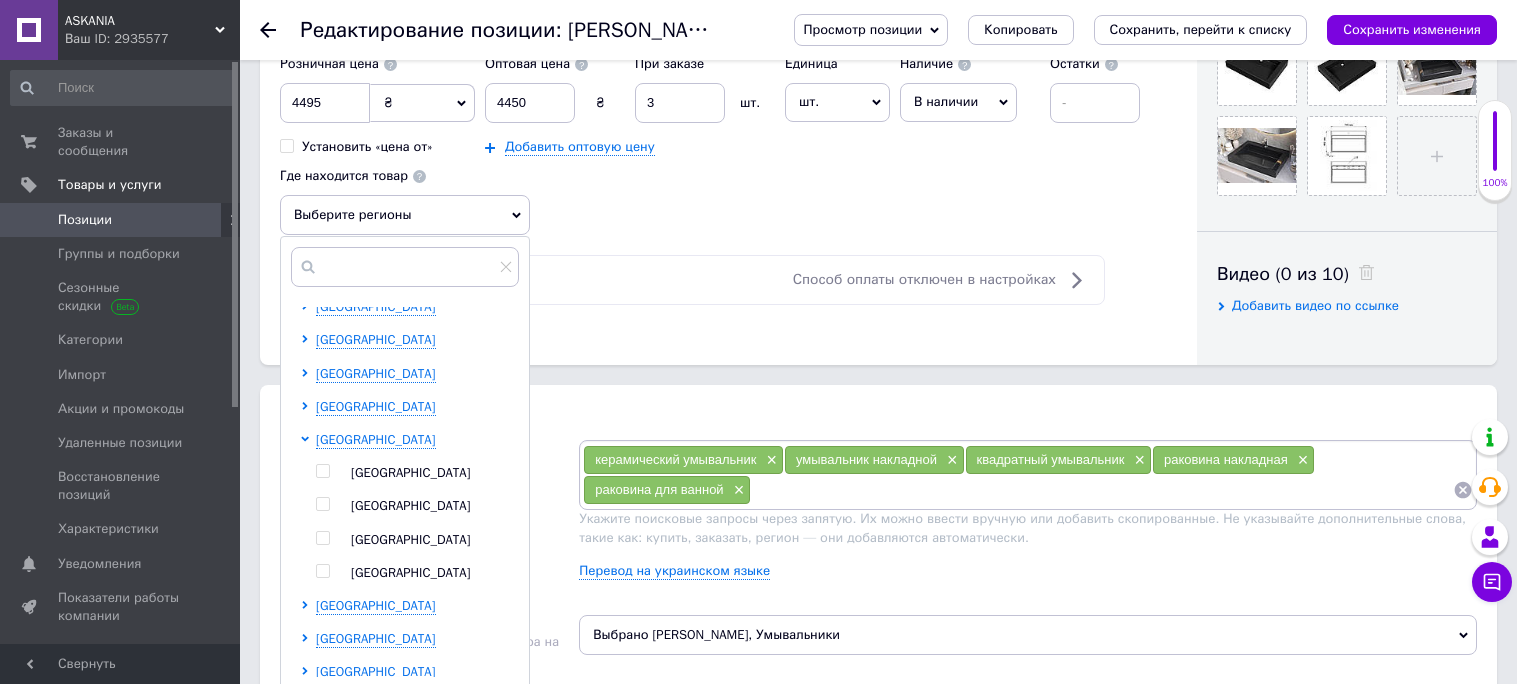 scroll, scrollTop: 94, scrollLeft: 0, axis: vertical 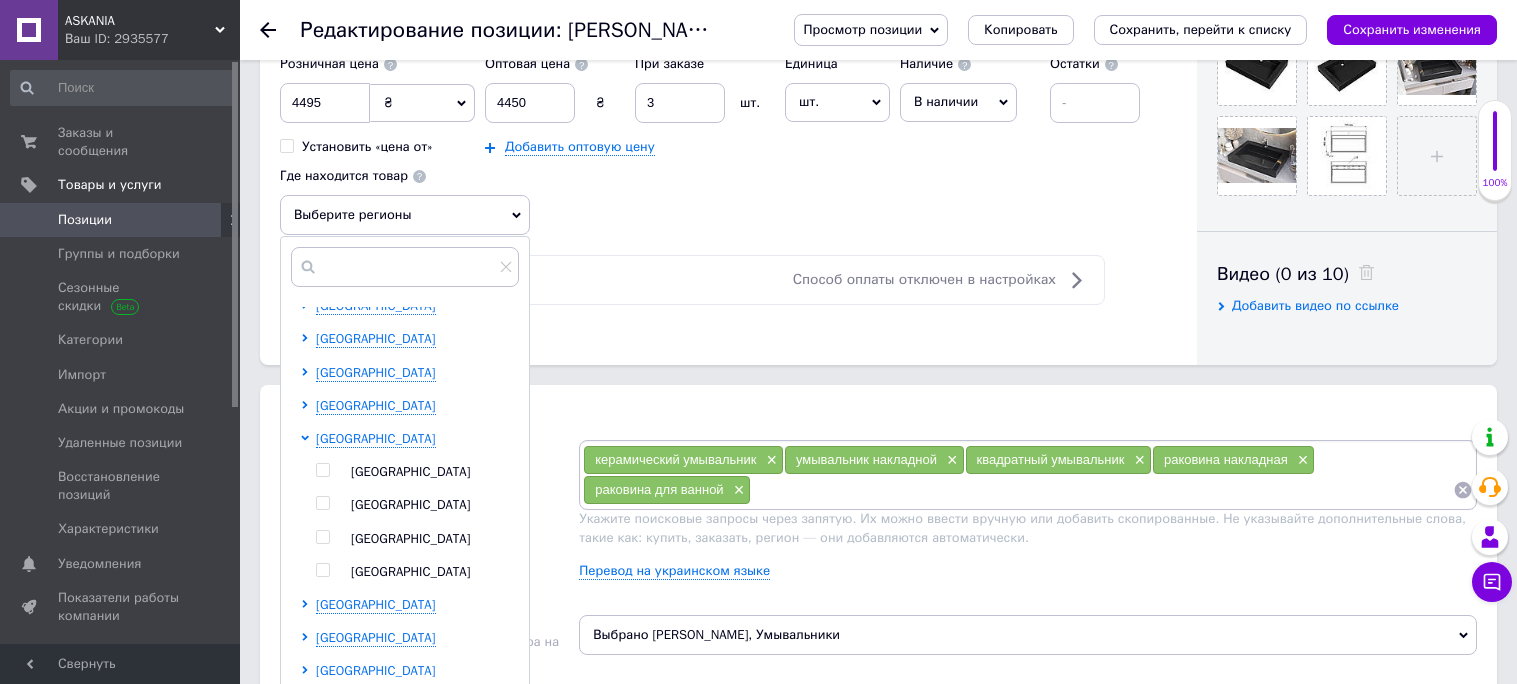 click on "[GEOGRAPHIC_DATA]" at bounding box center [411, 538] 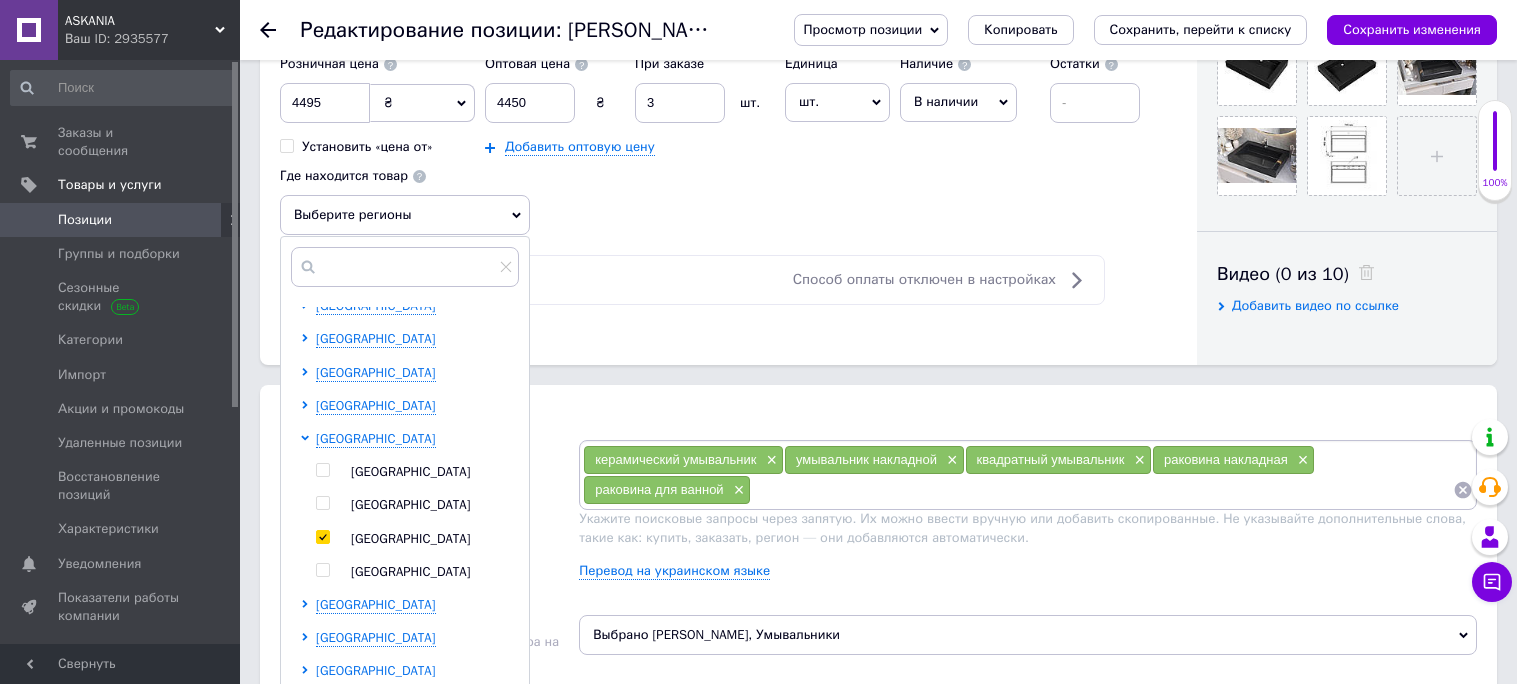 checkbox on "true" 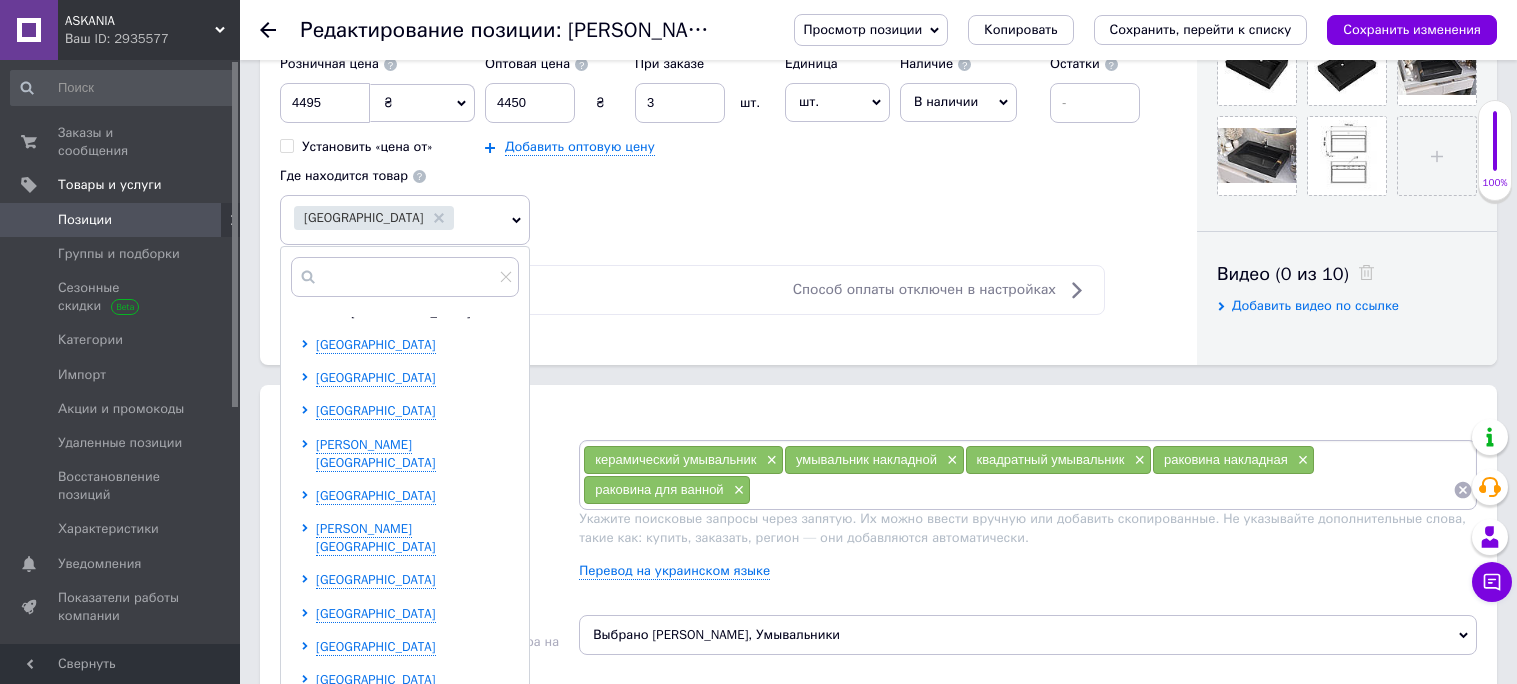 scroll, scrollTop: 374, scrollLeft: 0, axis: vertical 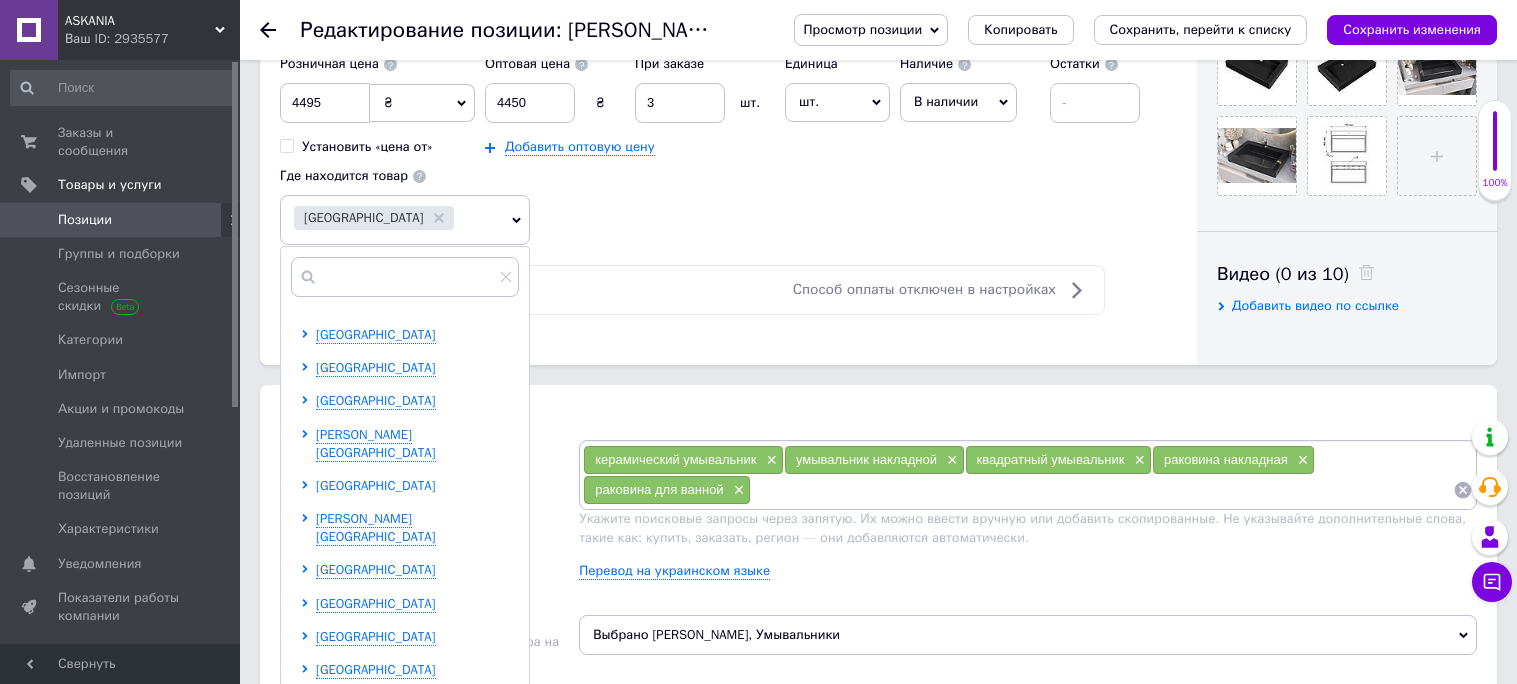 click on "[GEOGRAPHIC_DATA]" at bounding box center (376, 485) 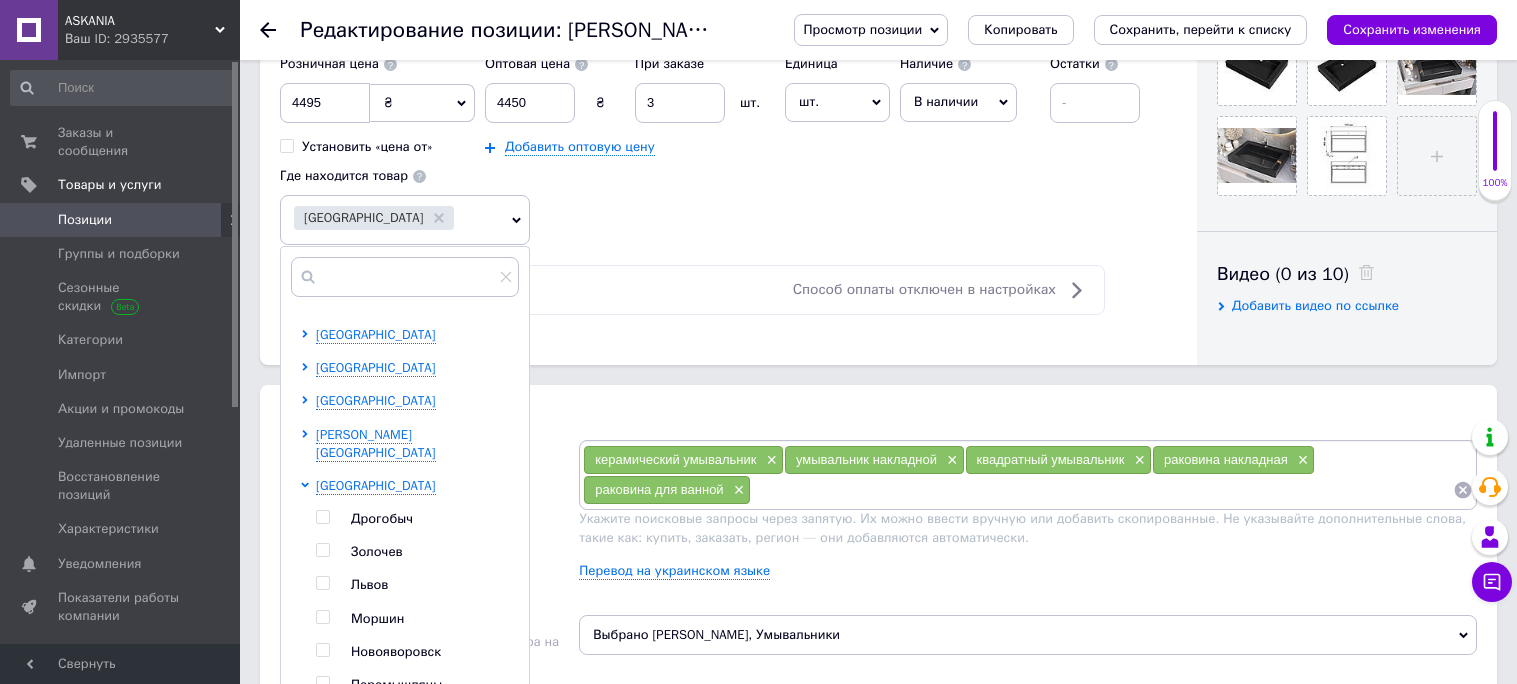 click at bounding box center [326, 585] 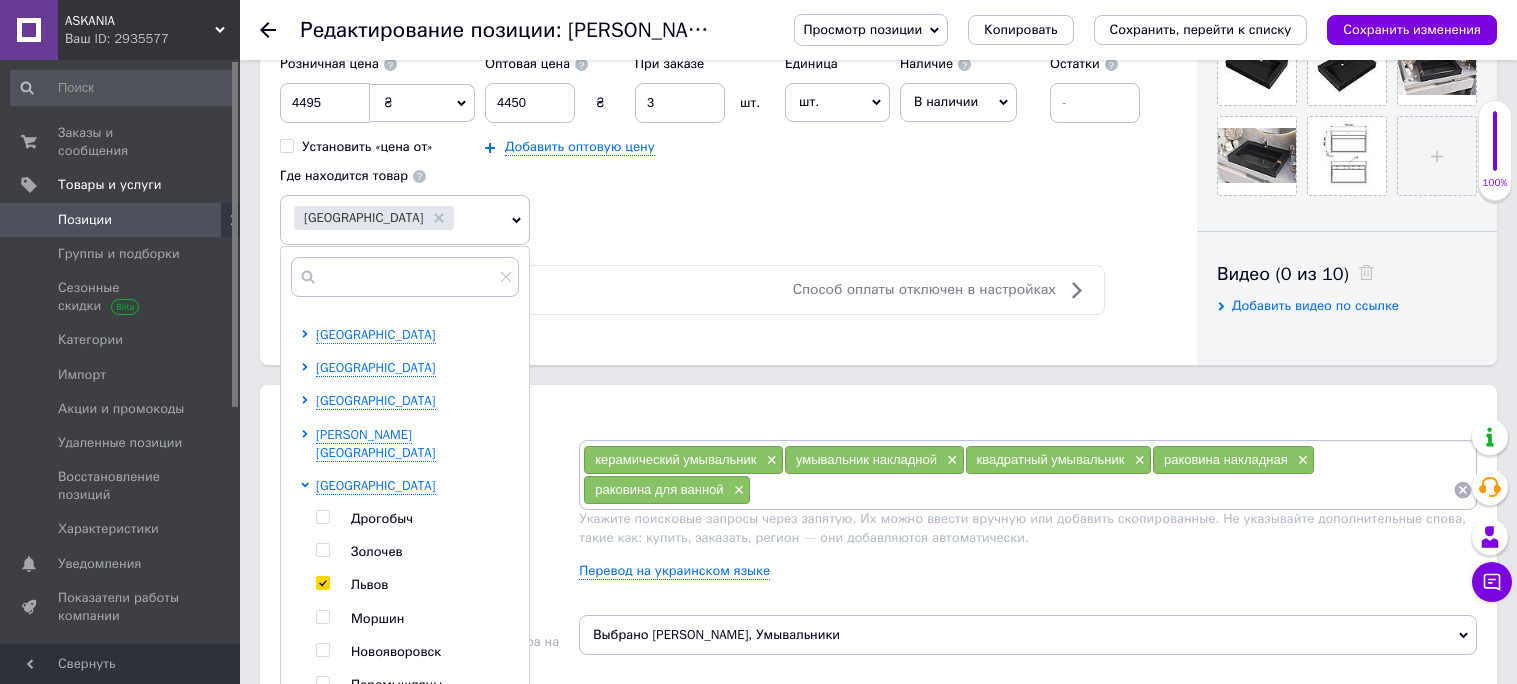 checkbox on "true" 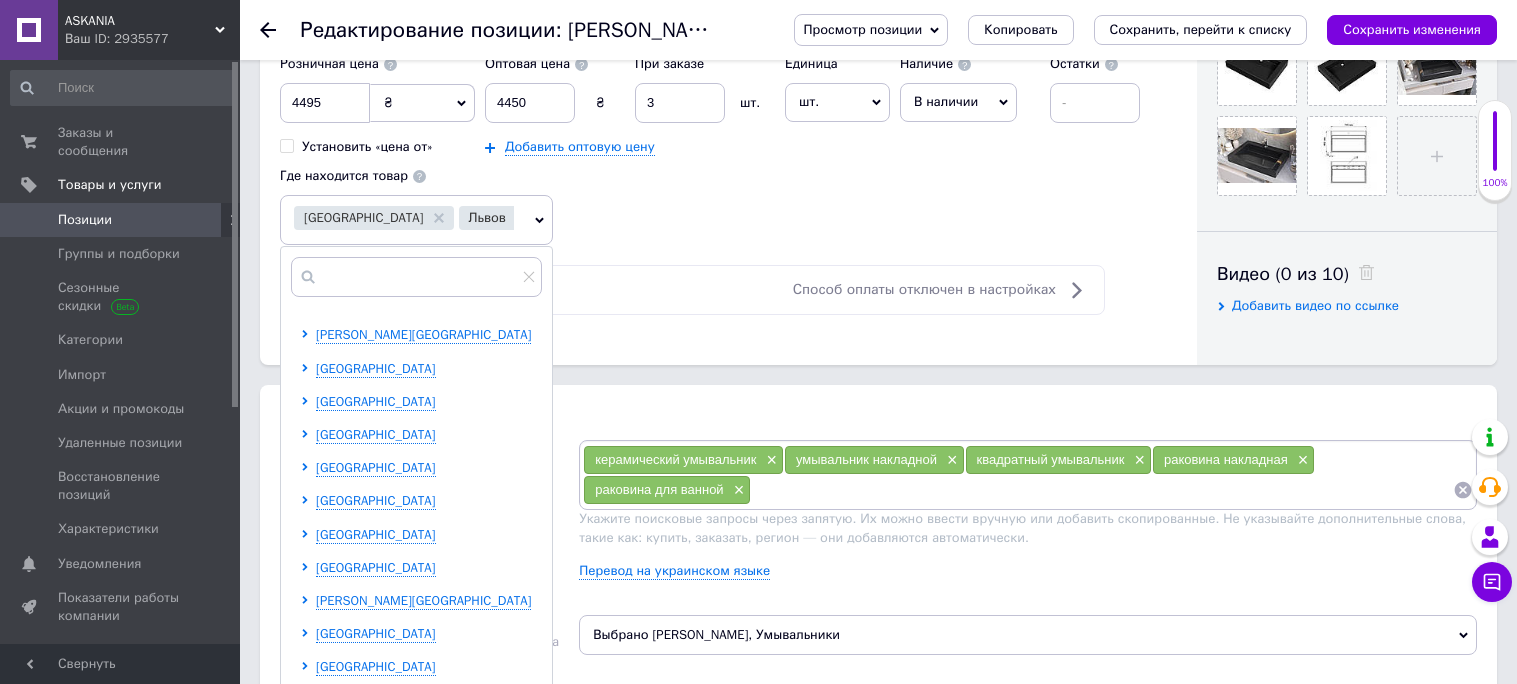 scroll, scrollTop: 842, scrollLeft: 0, axis: vertical 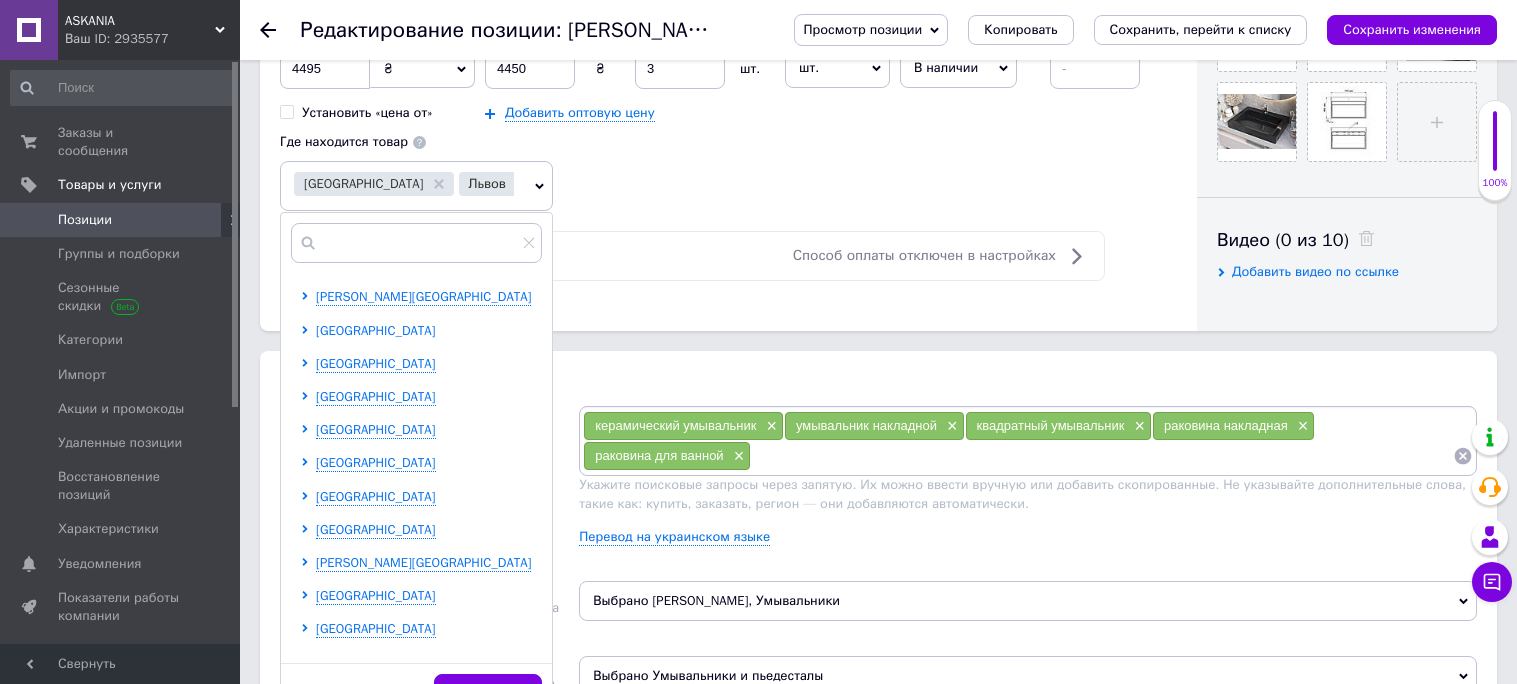click on "[GEOGRAPHIC_DATA]" at bounding box center [376, 330] 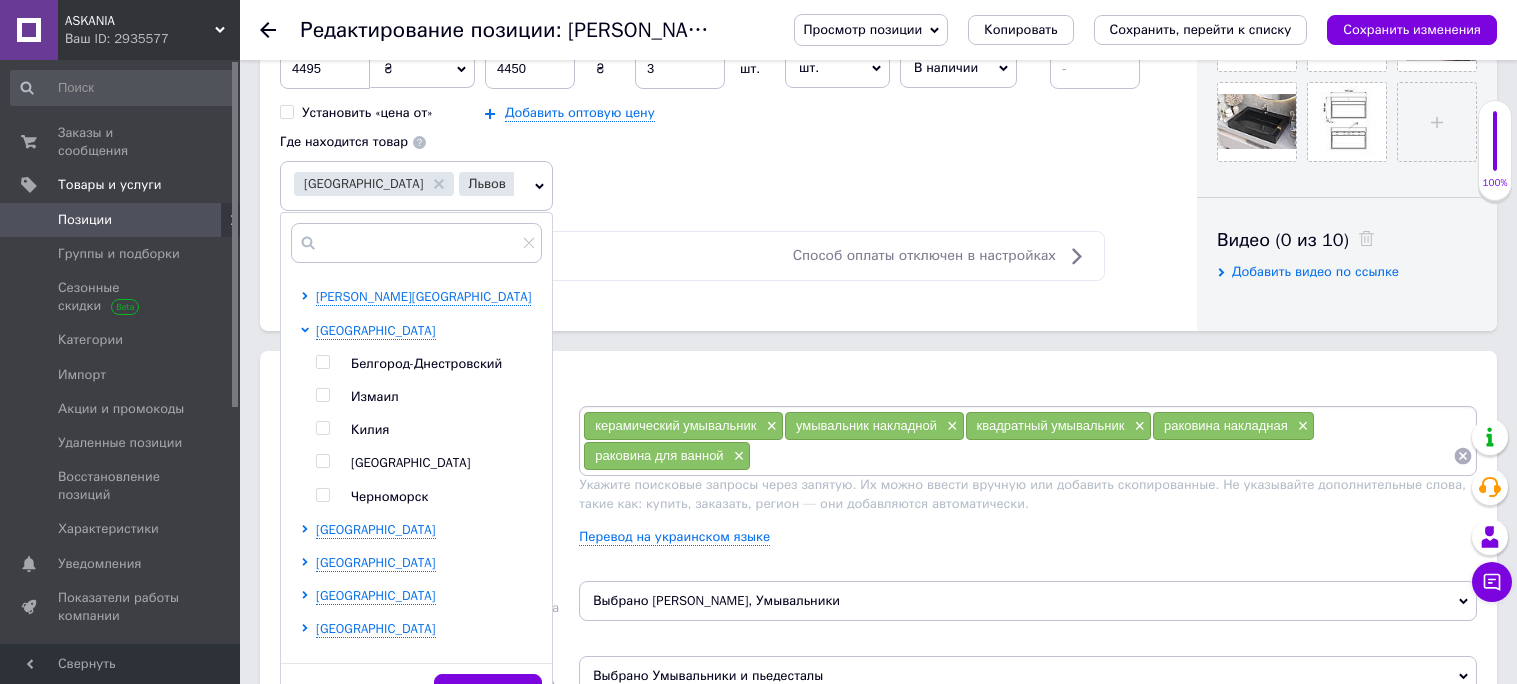 click at bounding box center [322, 461] 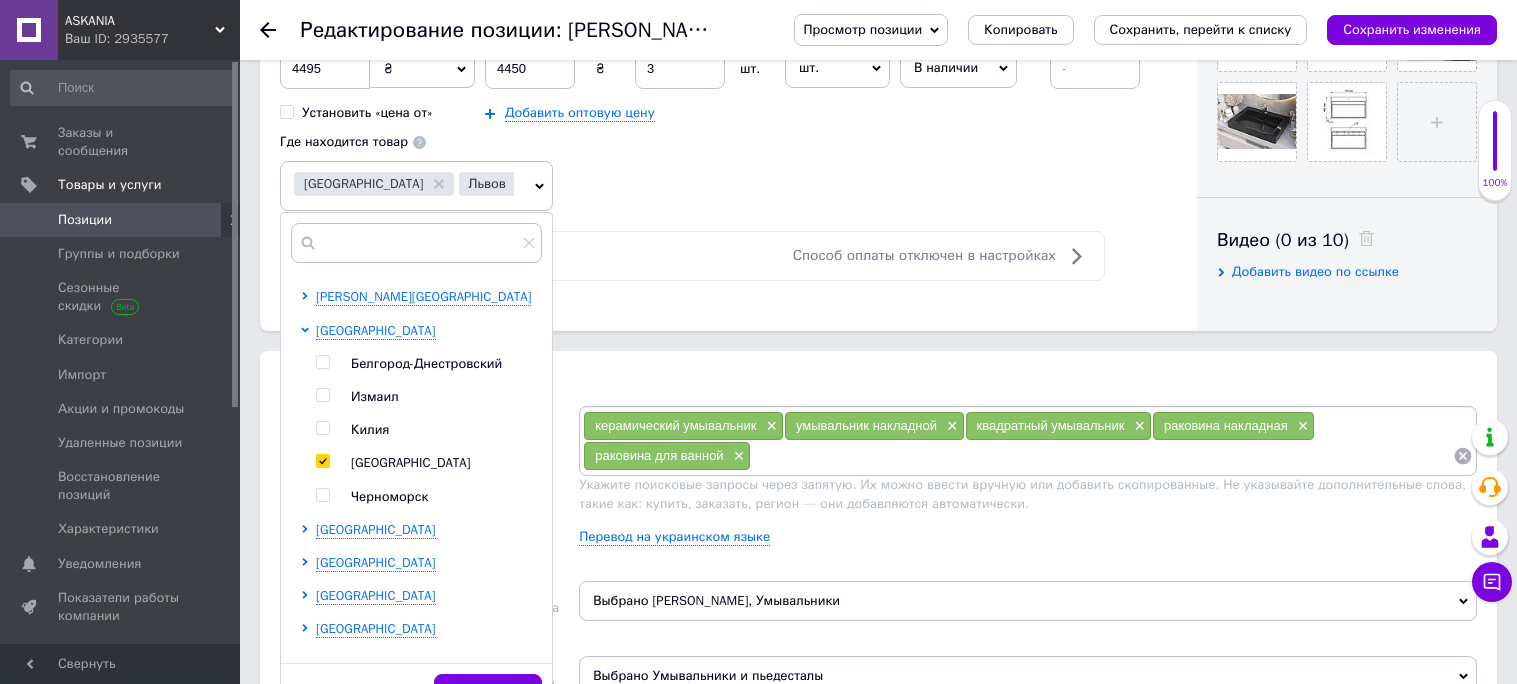 checkbox on "true" 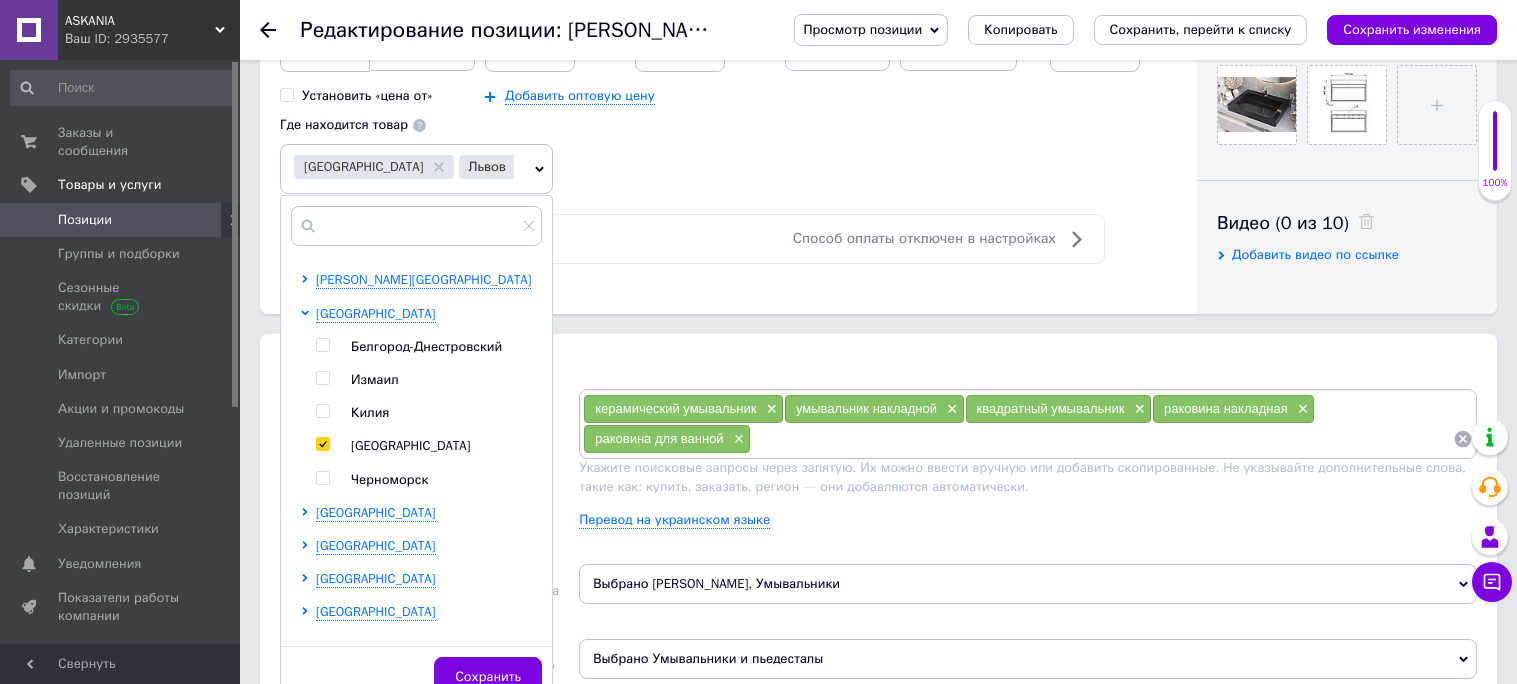 scroll, scrollTop: 885, scrollLeft: 0, axis: vertical 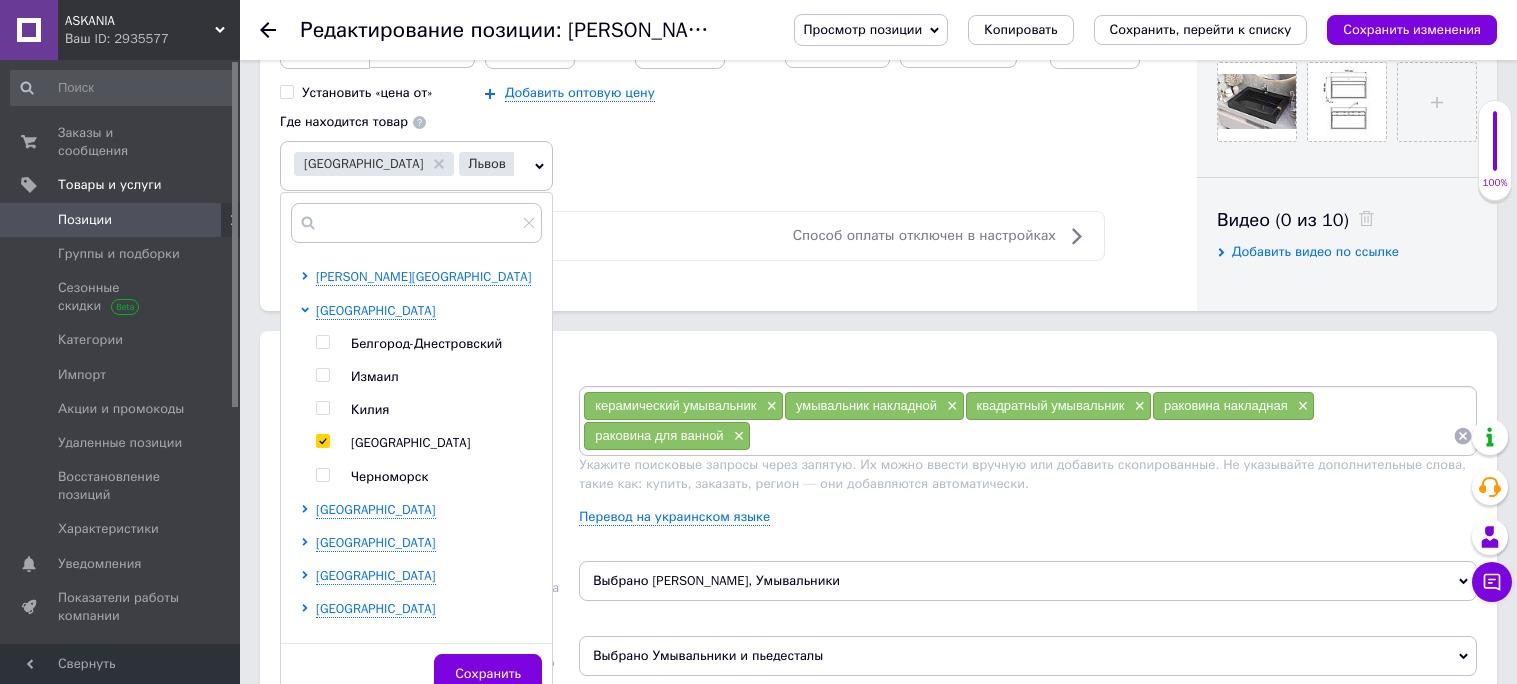click on "Сохранить" at bounding box center (488, 674) 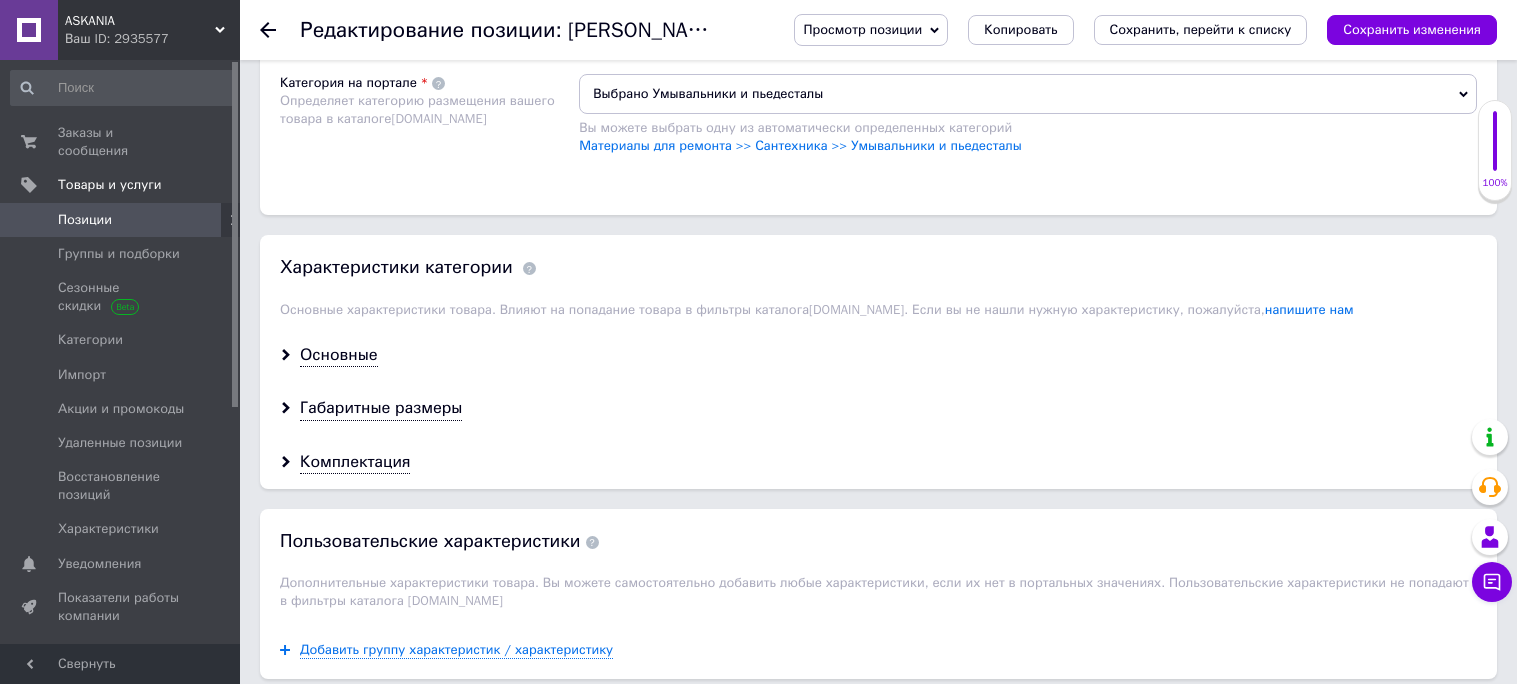 scroll, scrollTop: 1629, scrollLeft: 0, axis: vertical 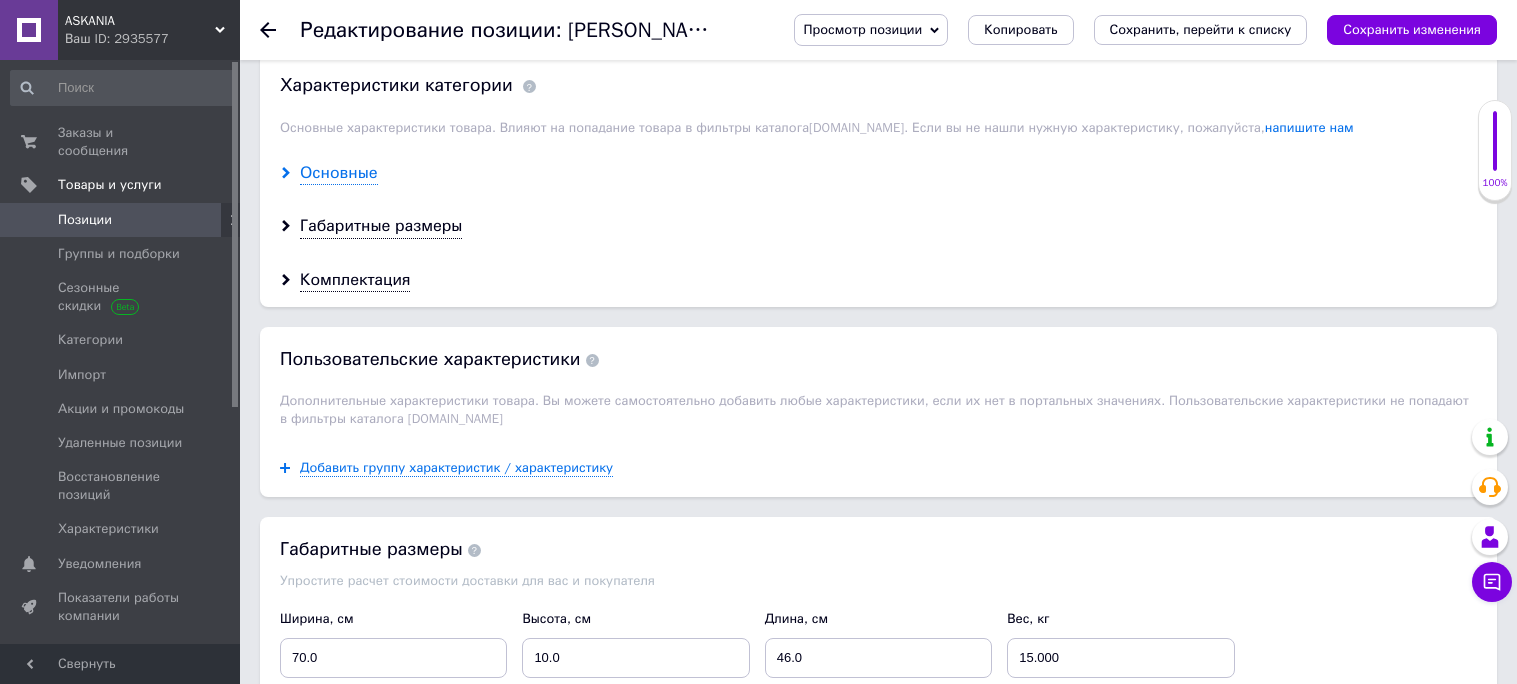 click on "Основные" at bounding box center (339, 173) 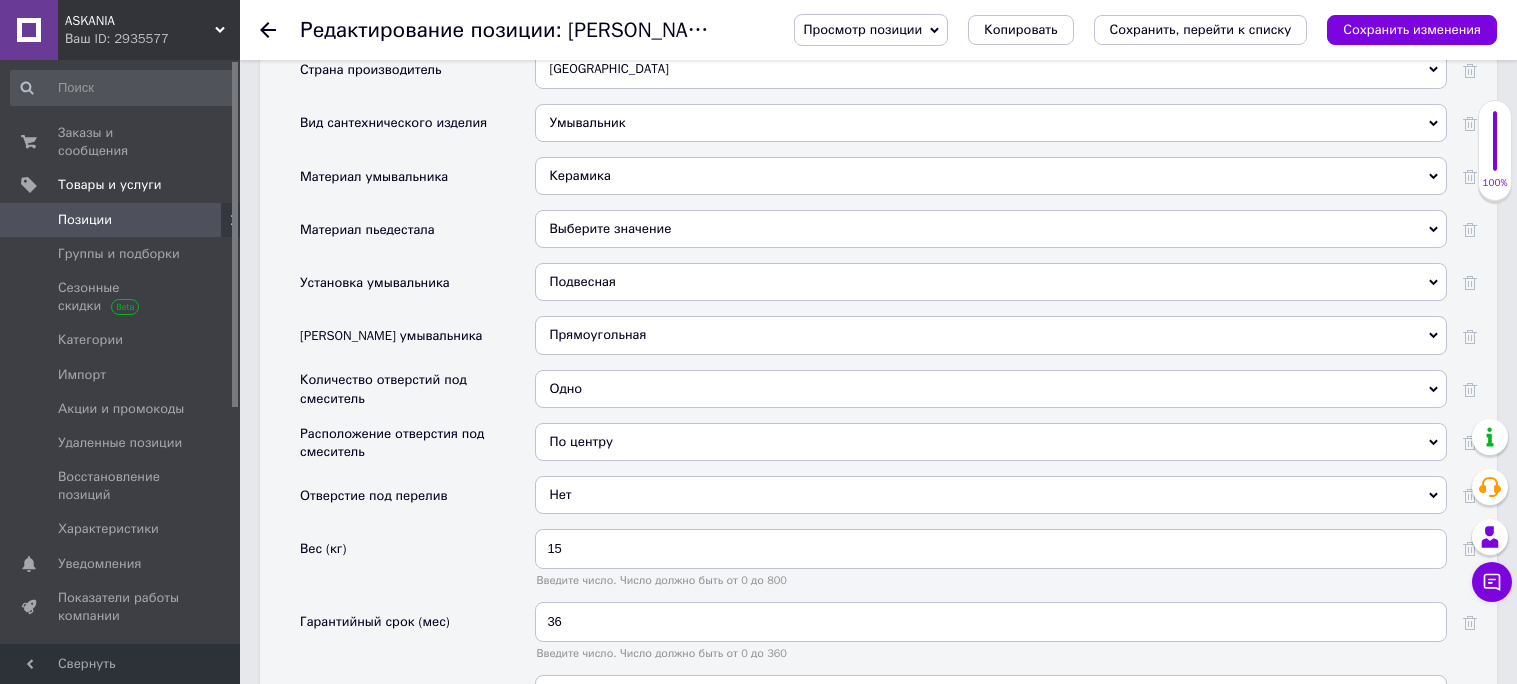 scroll, scrollTop: 1861, scrollLeft: 0, axis: vertical 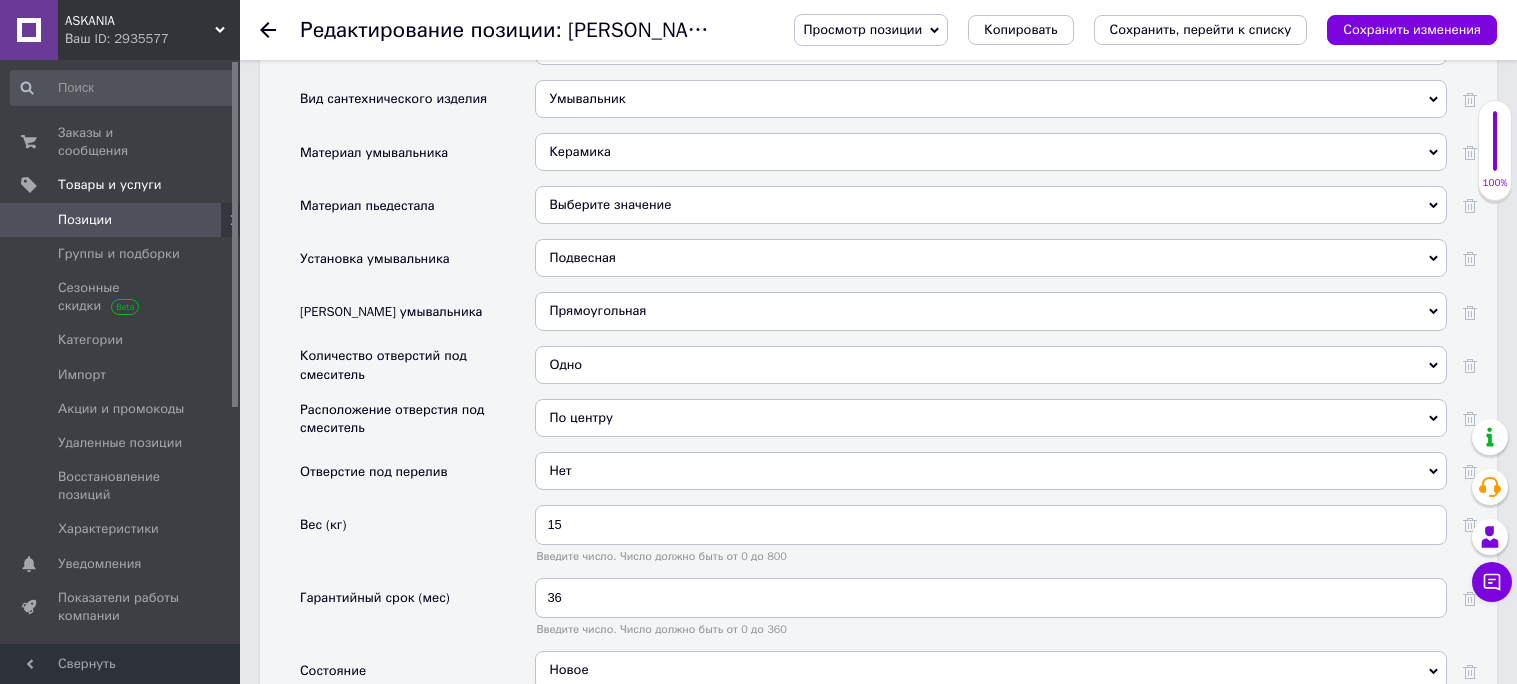 click on "Подвесная" at bounding box center (991, 258) 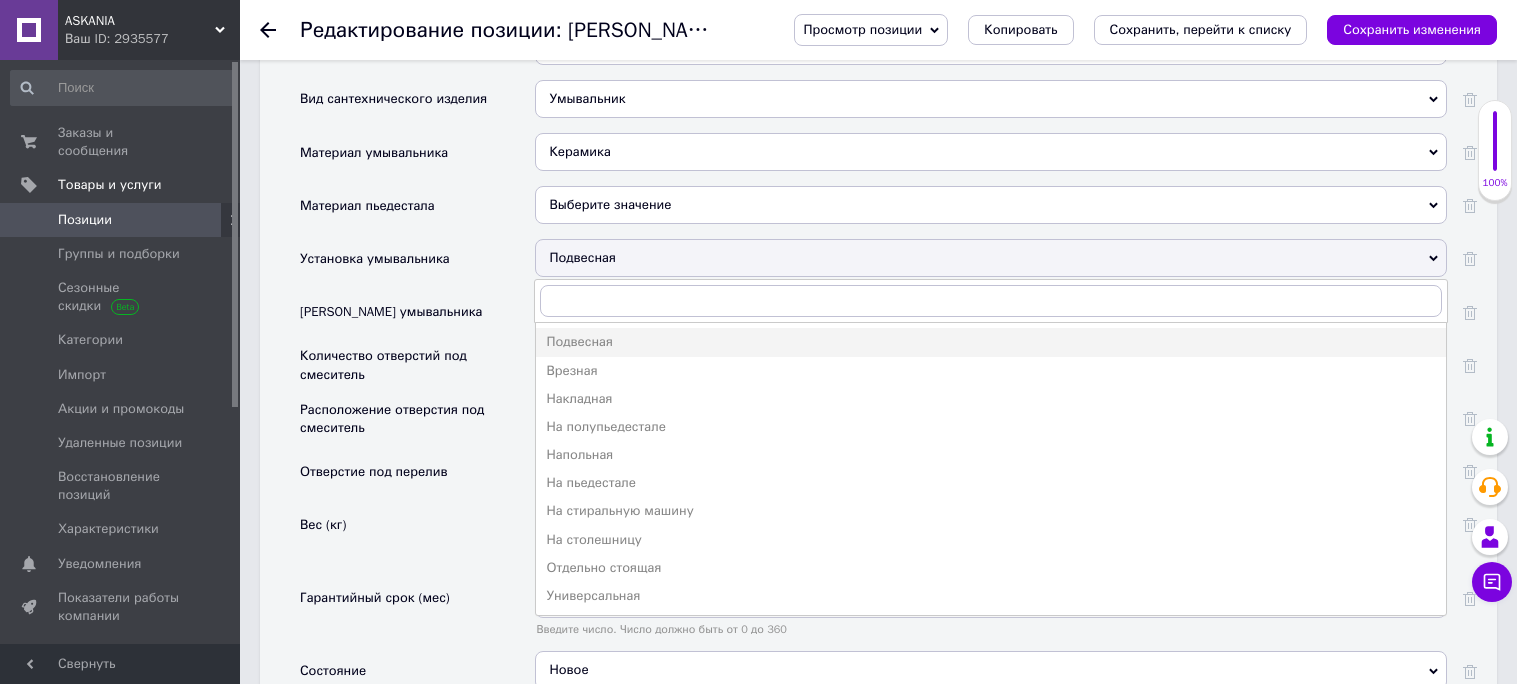 drag, startPoint x: 573, startPoint y: 585, endPoint x: 556, endPoint y: 544, distance: 44.38468 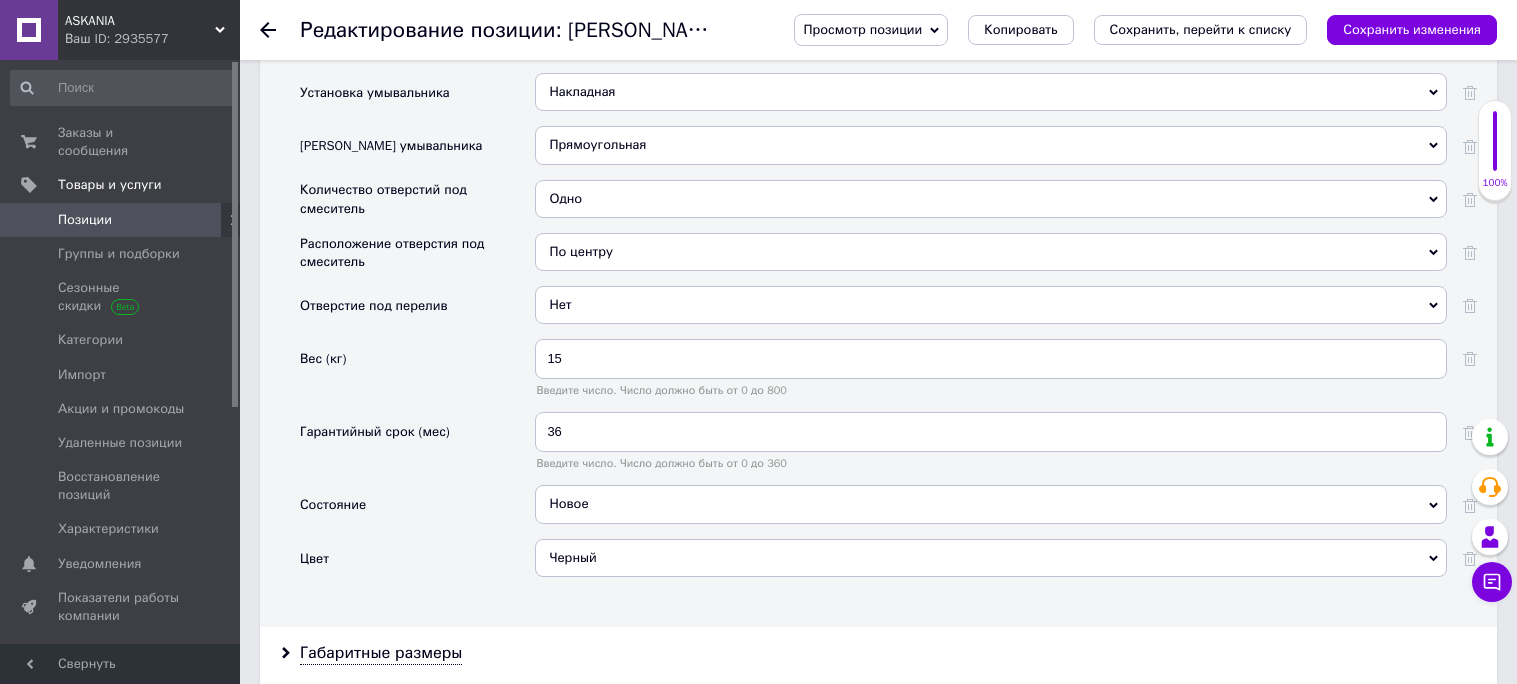 scroll, scrollTop: 2073, scrollLeft: 0, axis: vertical 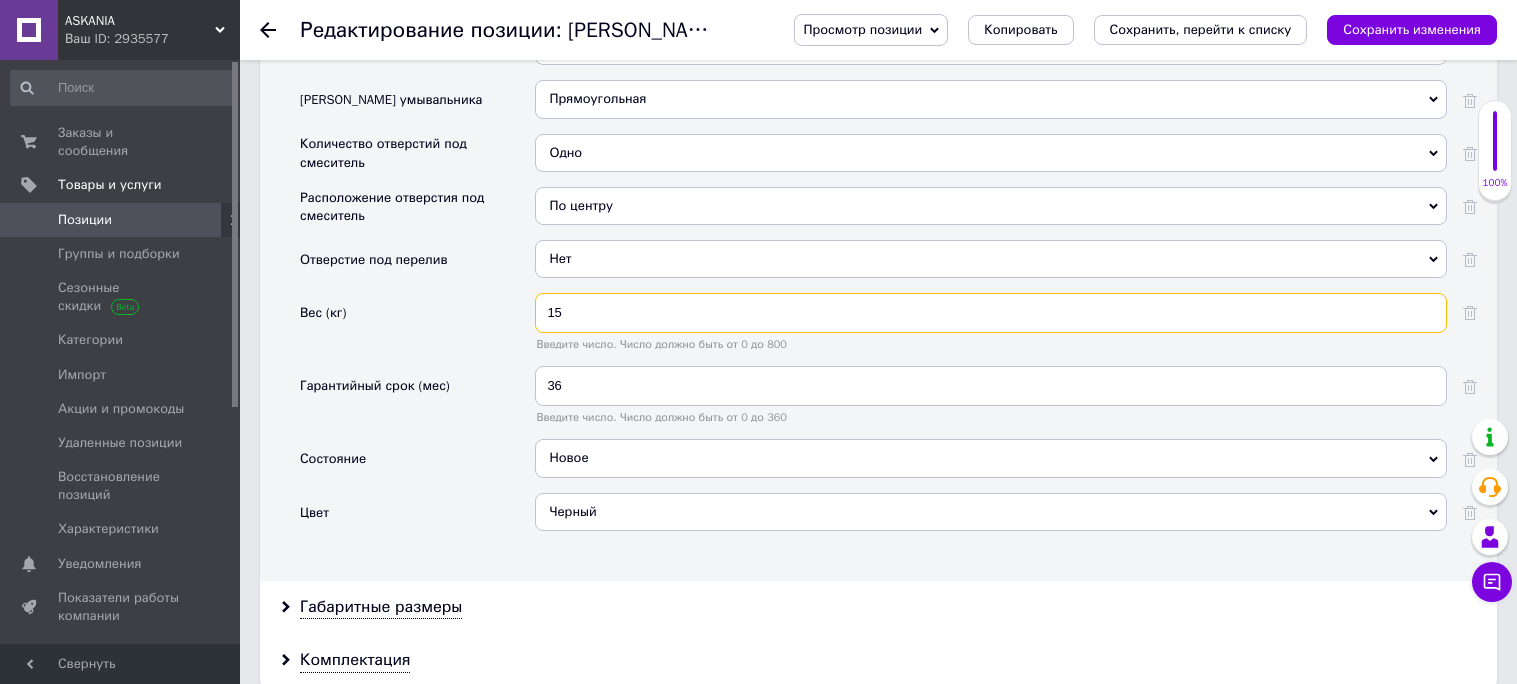 click on "15" at bounding box center [991, 313] 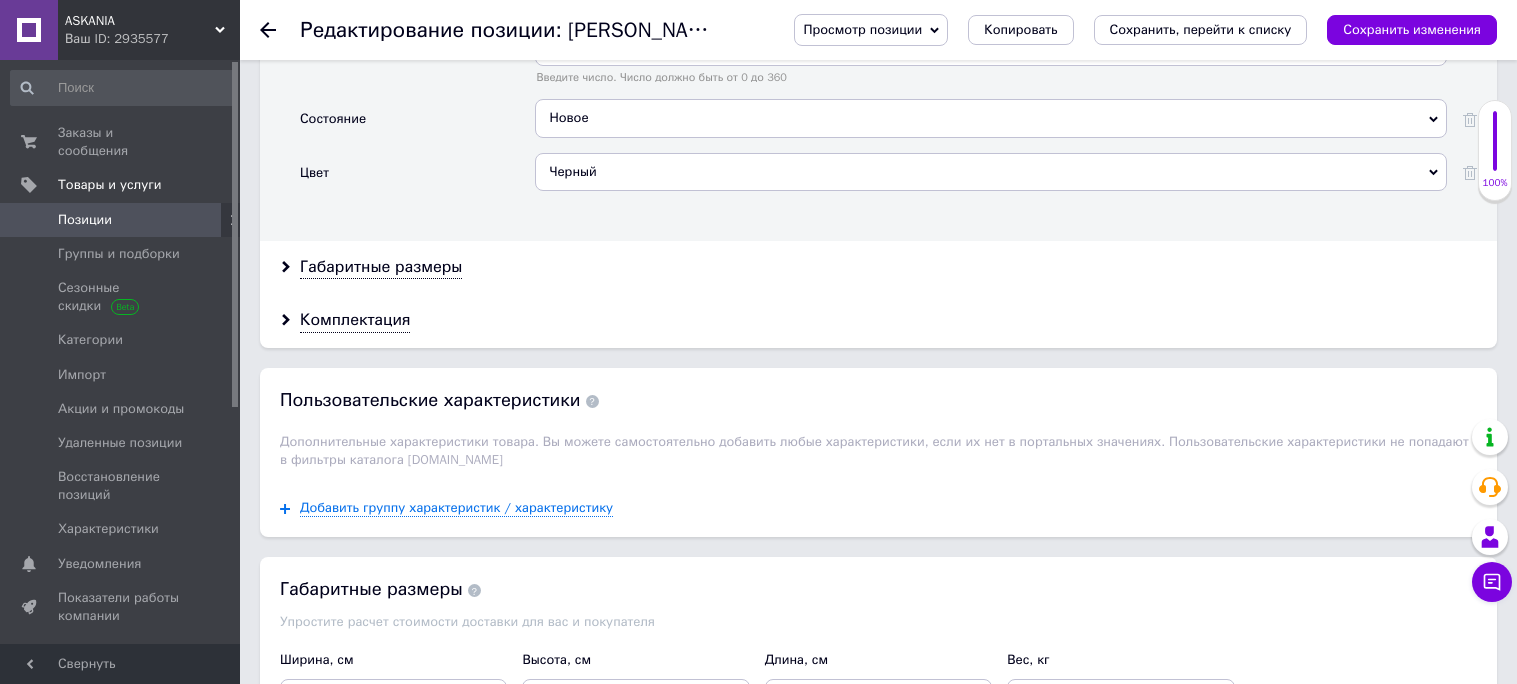 scroll, scrollTop: 2449, scrollLeft: 0, axis: vertical 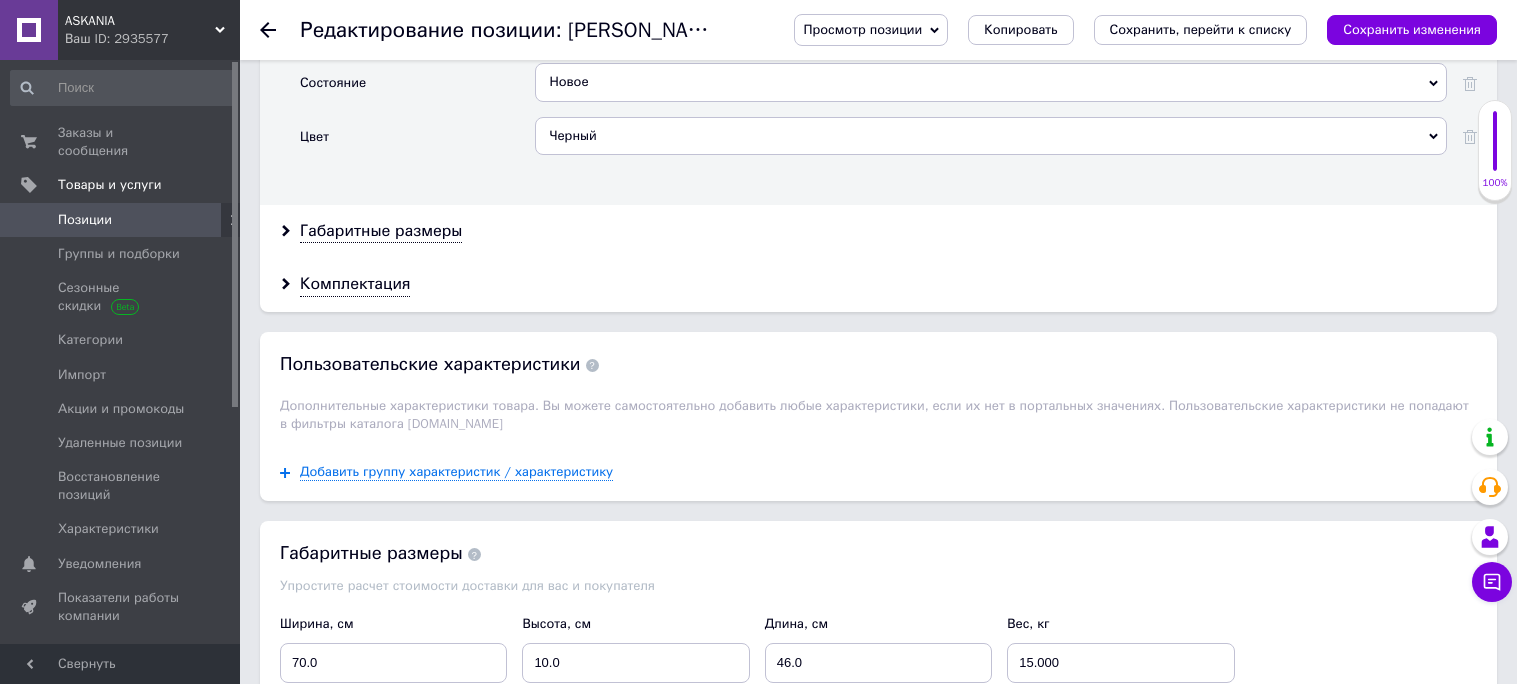 type on "16.4" 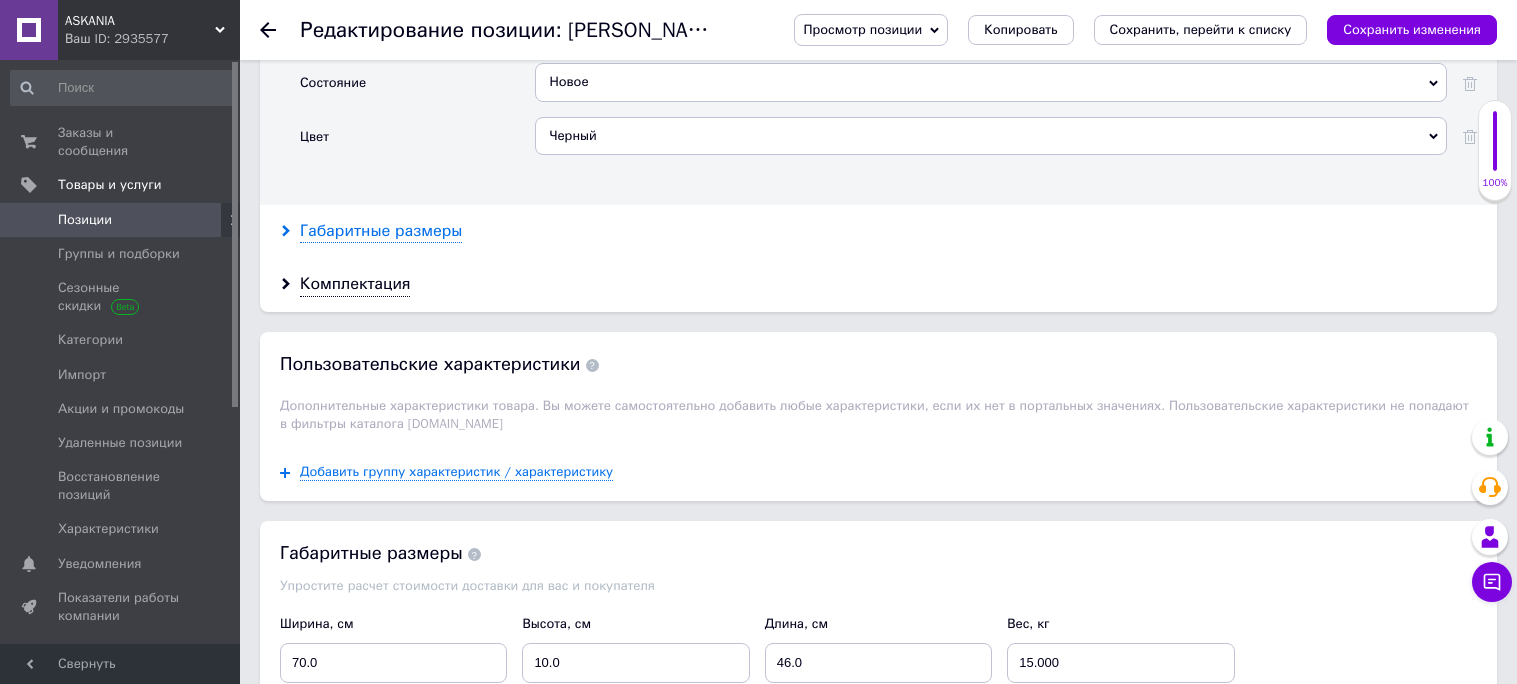 click on "Габаритные размеры" at bounding box center (381, 231) 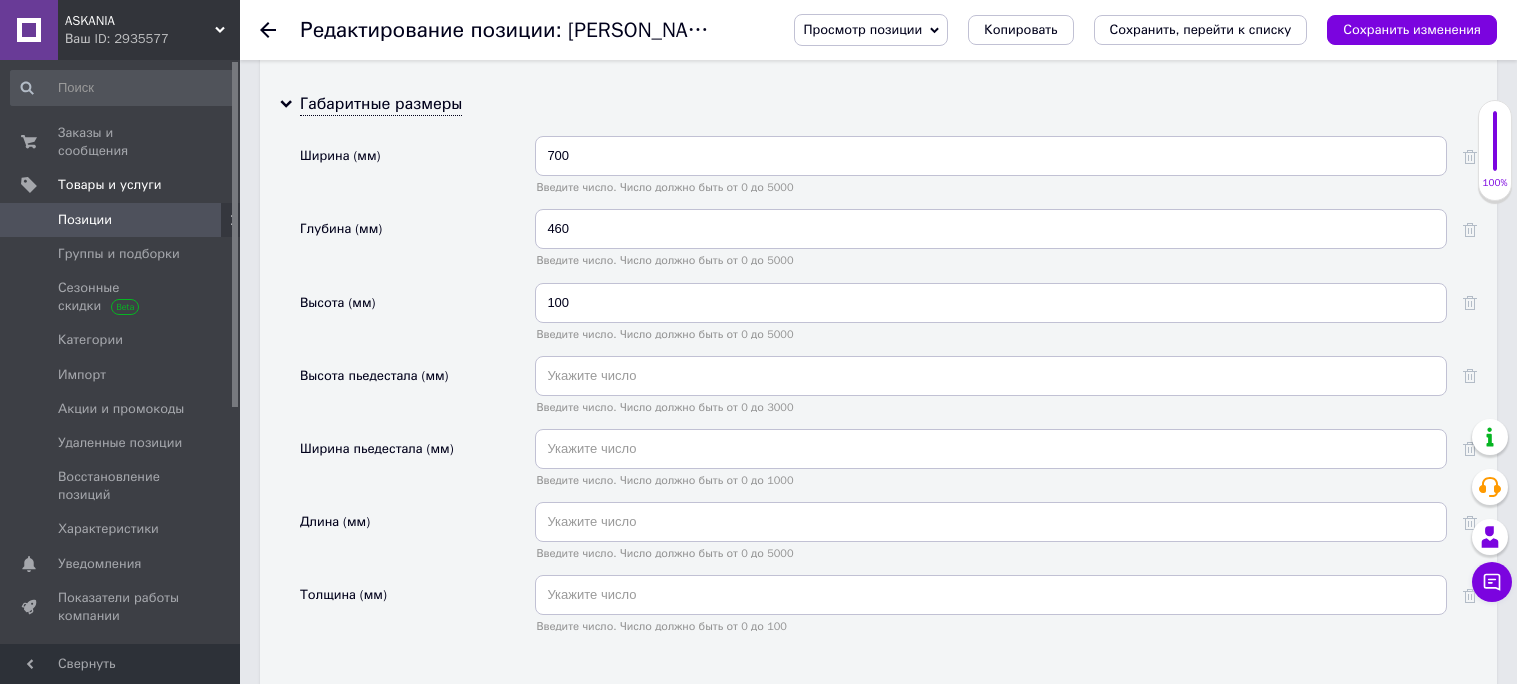 scroll, scrollTop: 2596, scrollLeft: 0, axis: vertical 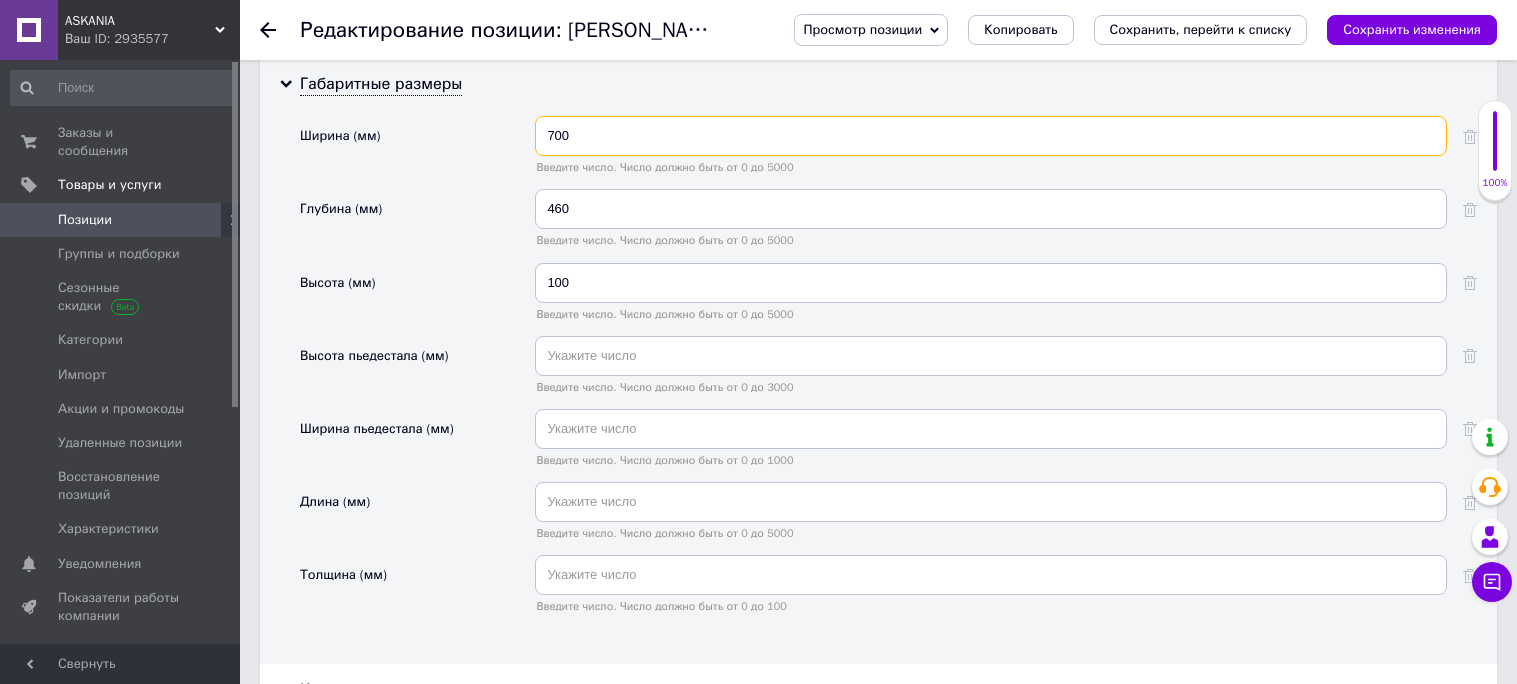 drag, startPoint x: 555, startPoint y: 319, endPoint x: 537, endPoint y: 315, distance: 18.439089 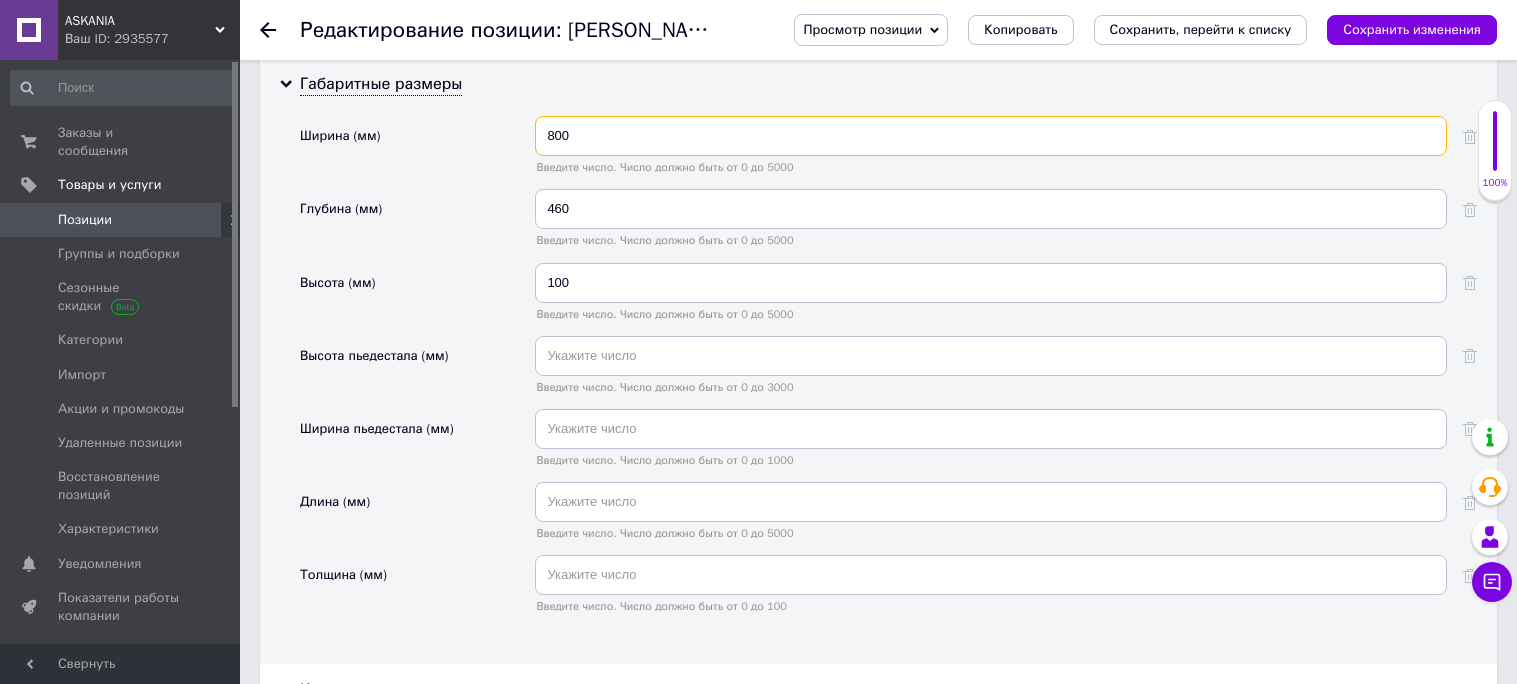 type on "800" 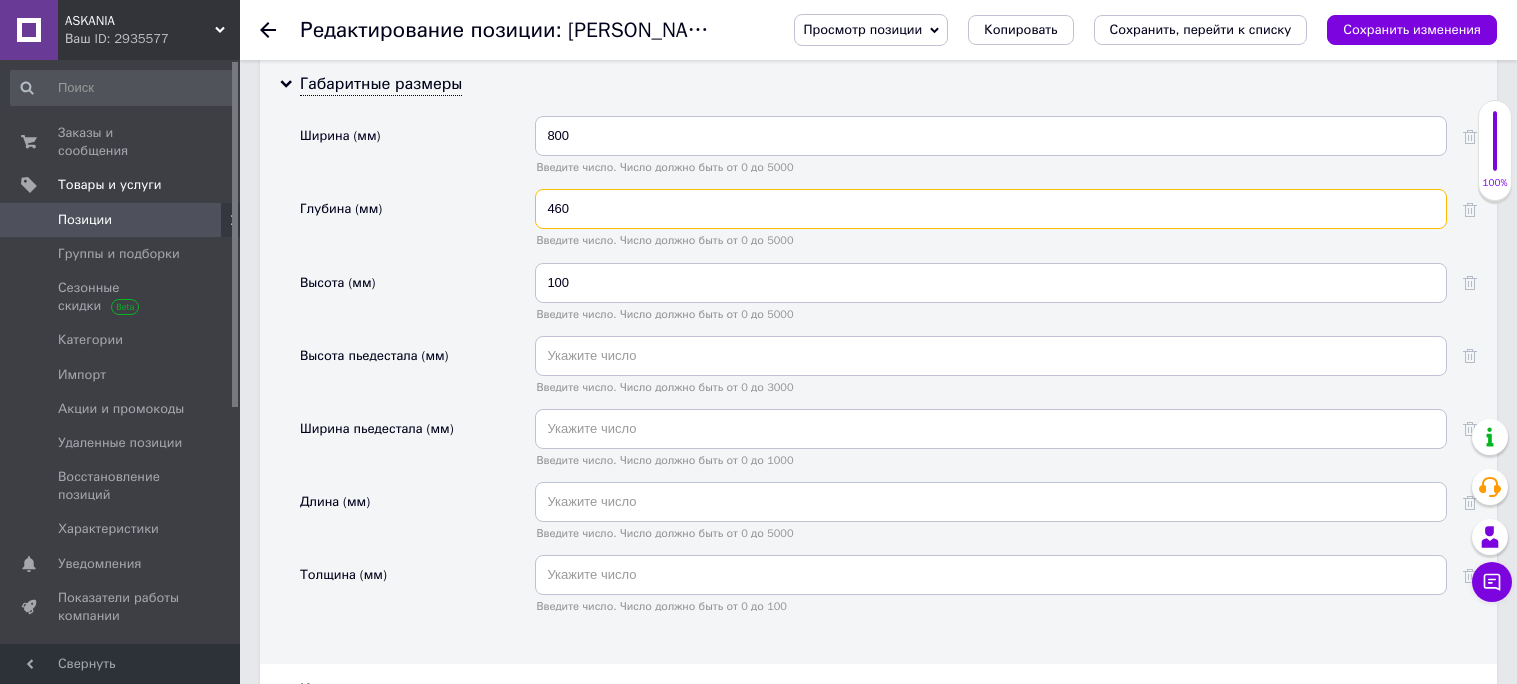 click on "460" at bounding box center (991, 209) 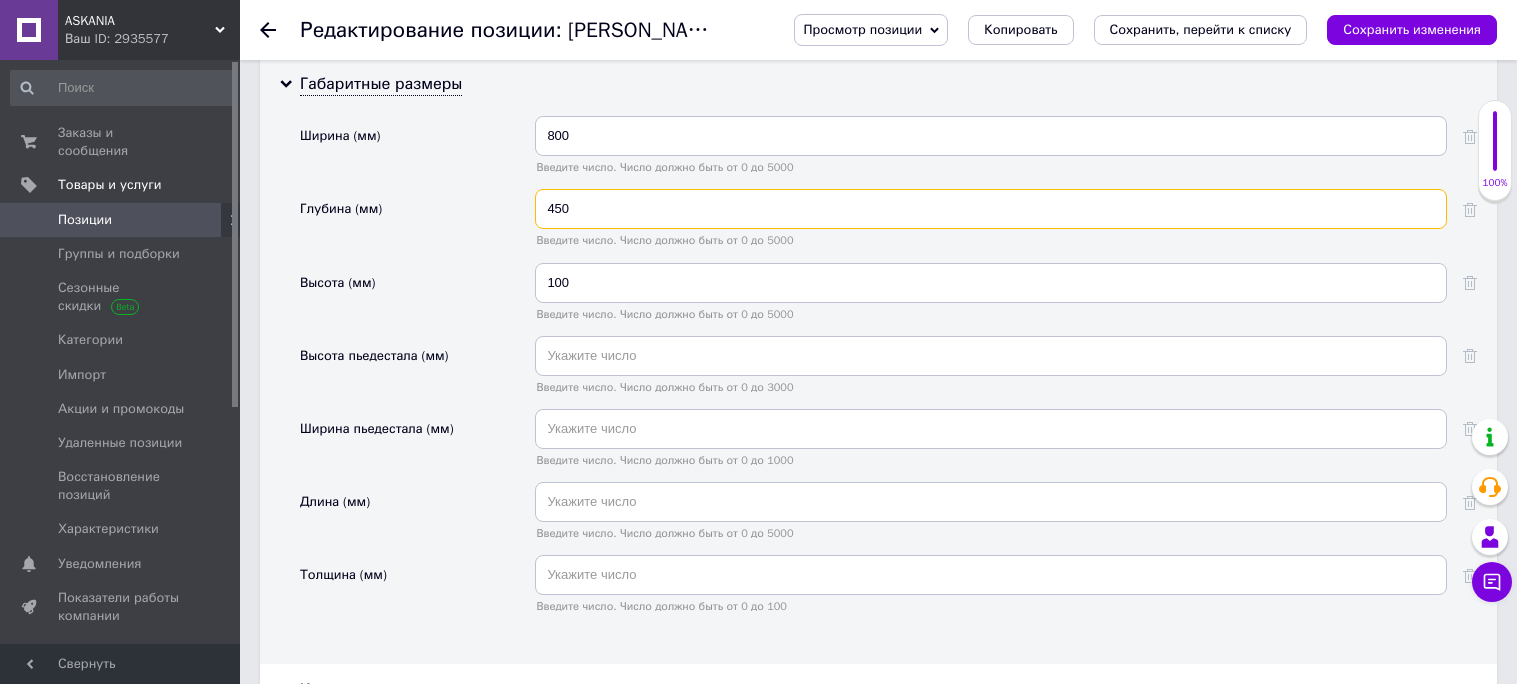 type on "450" 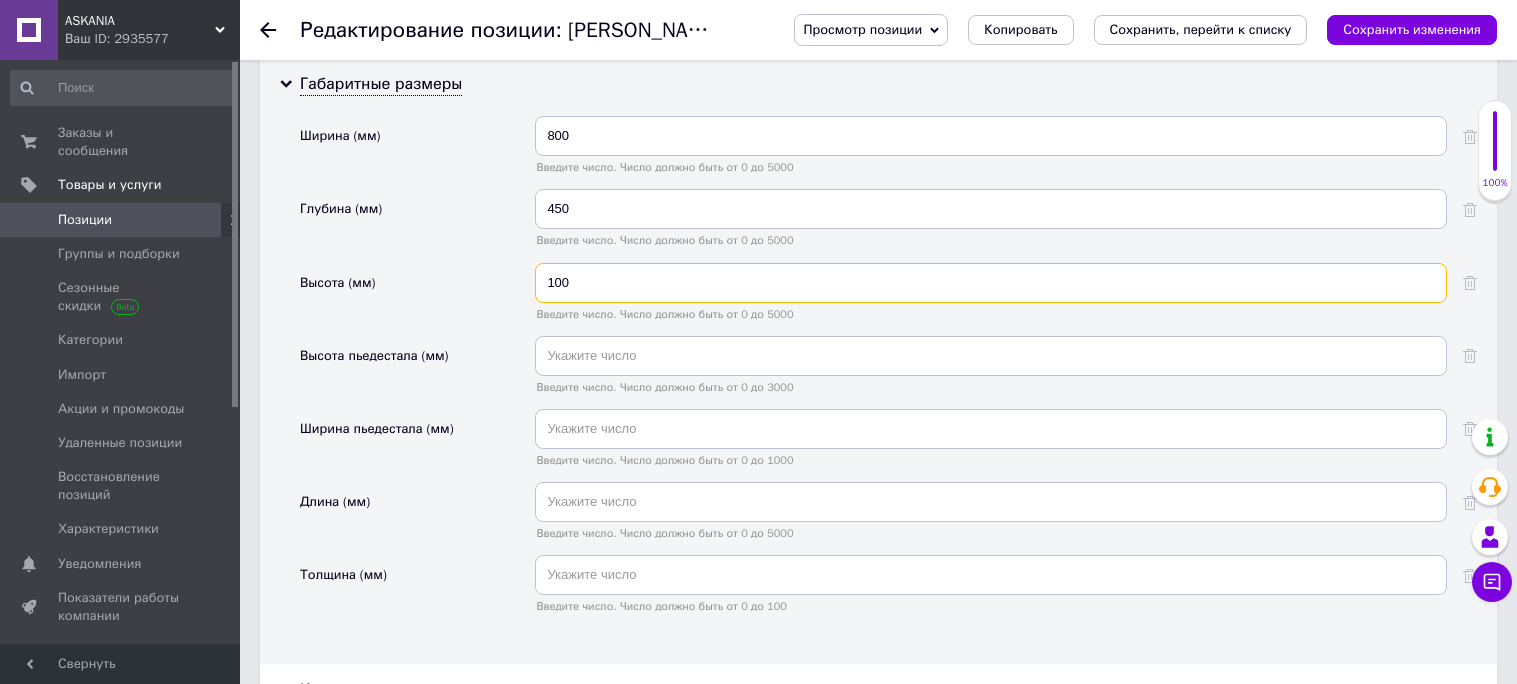 drag, startPoint x: 578, startPoint y: 464, endPoint x: 508, endPoint y: 467, distance: 70.064255 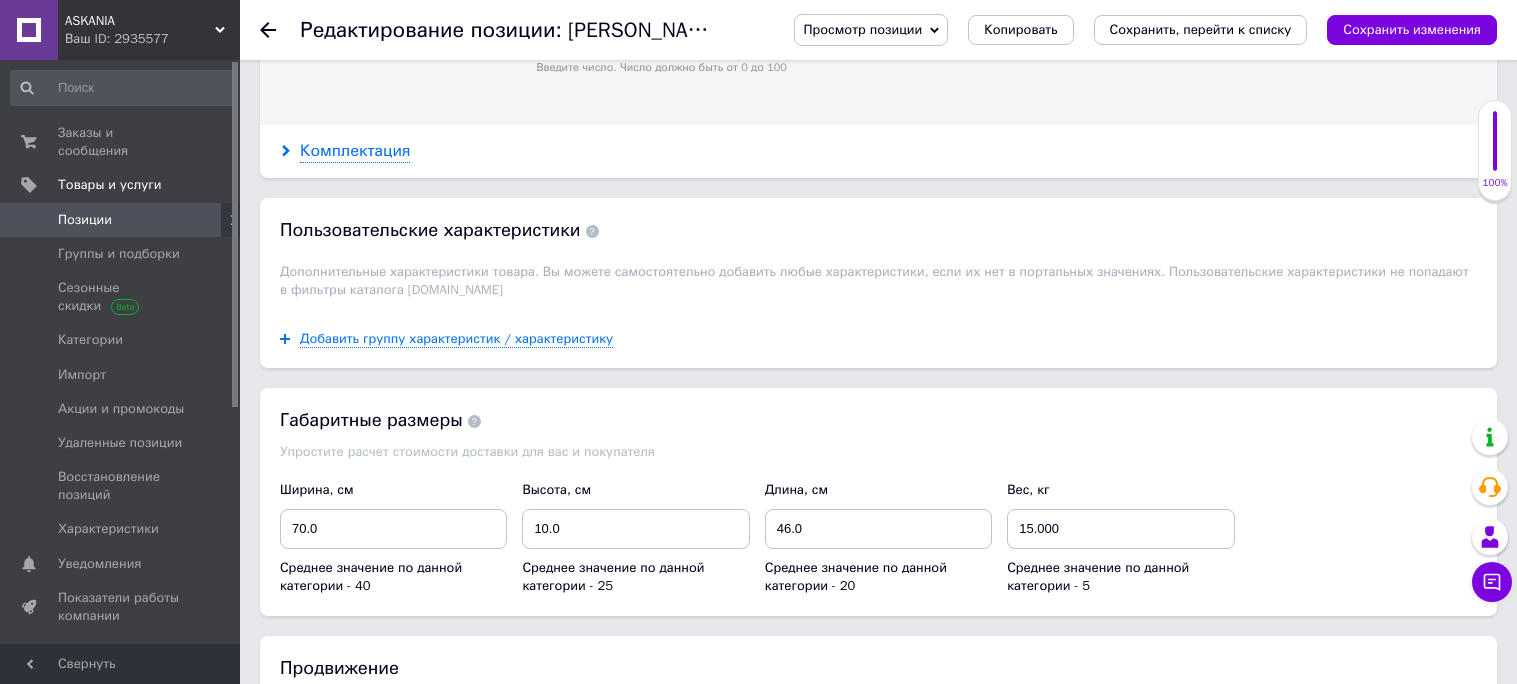 type on "126" 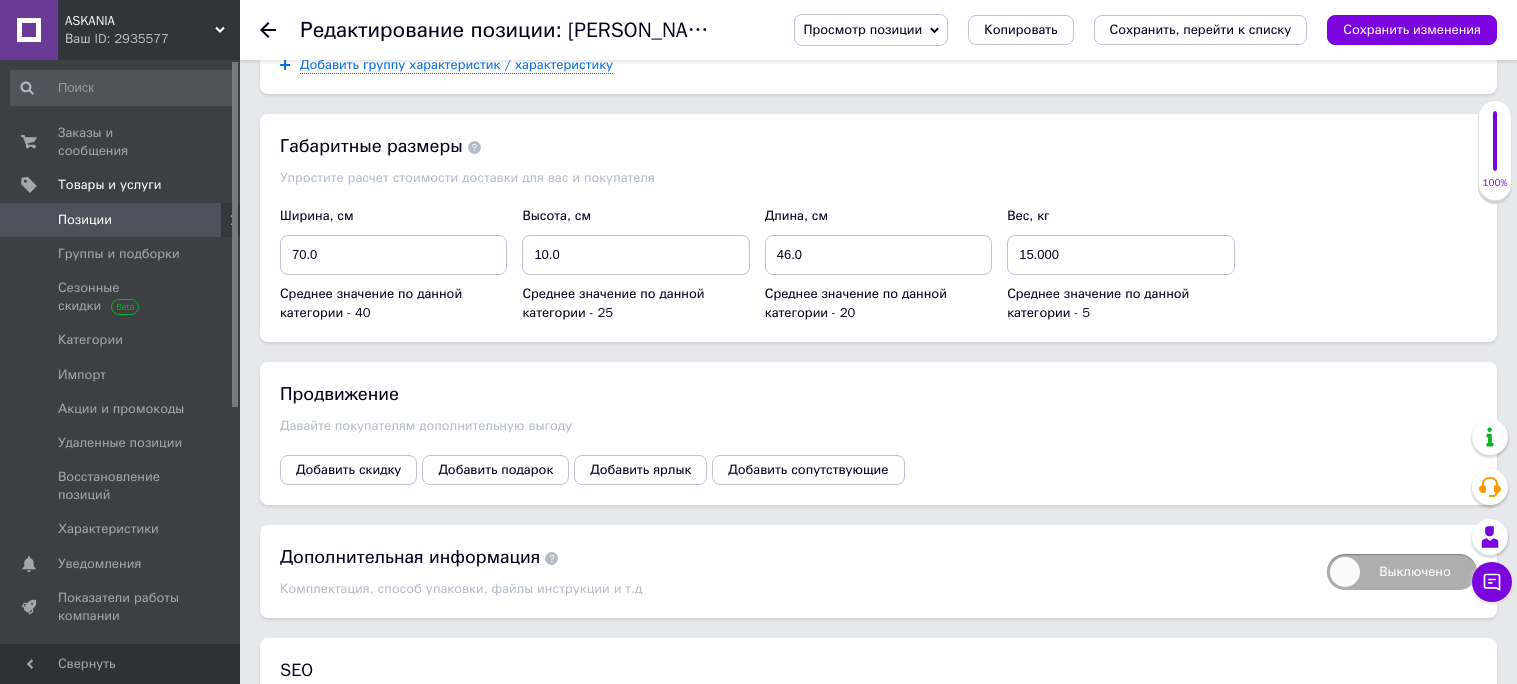 scroll, scrollTop: 3771, scrollLeft: 0, axis: vertical 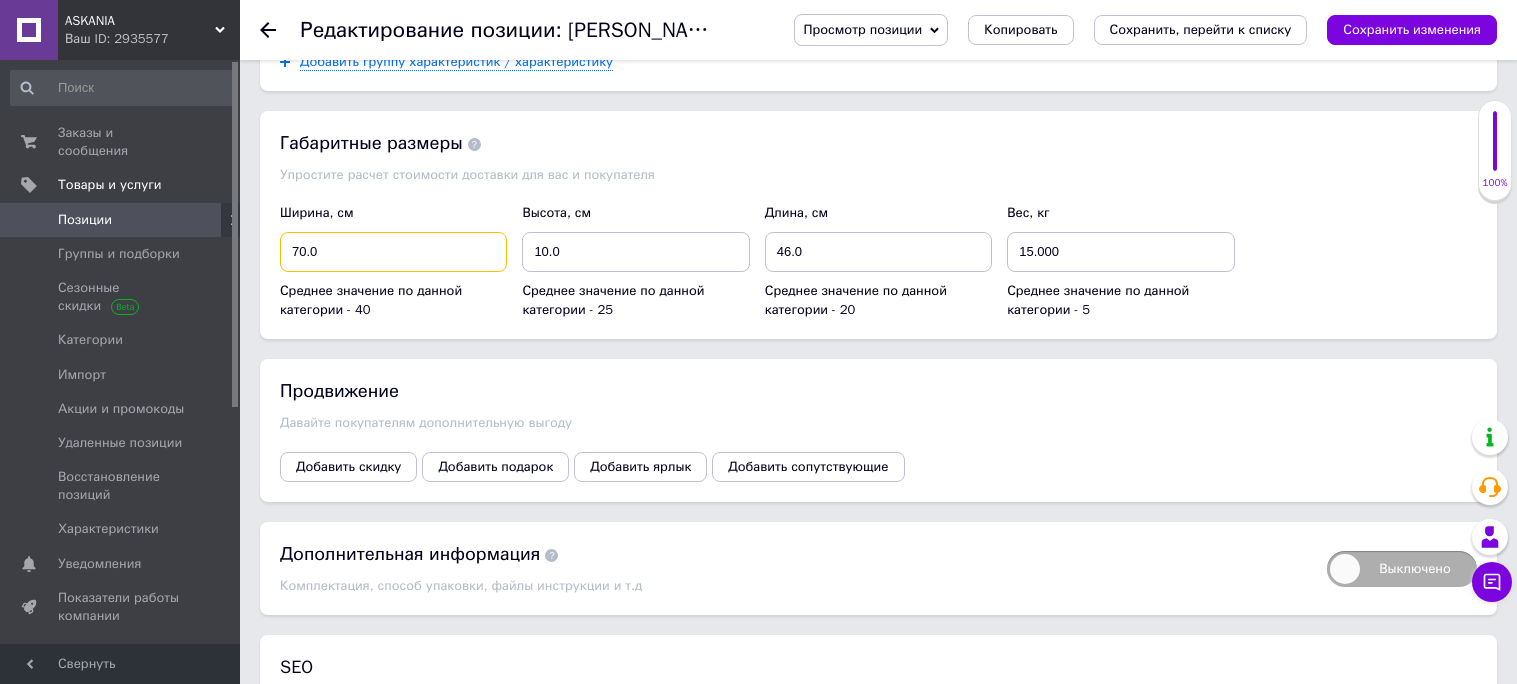 drag, startPoint x: 298, startPoint y: 433, endPoint x: 287, endPoint y: 433, distance: 11 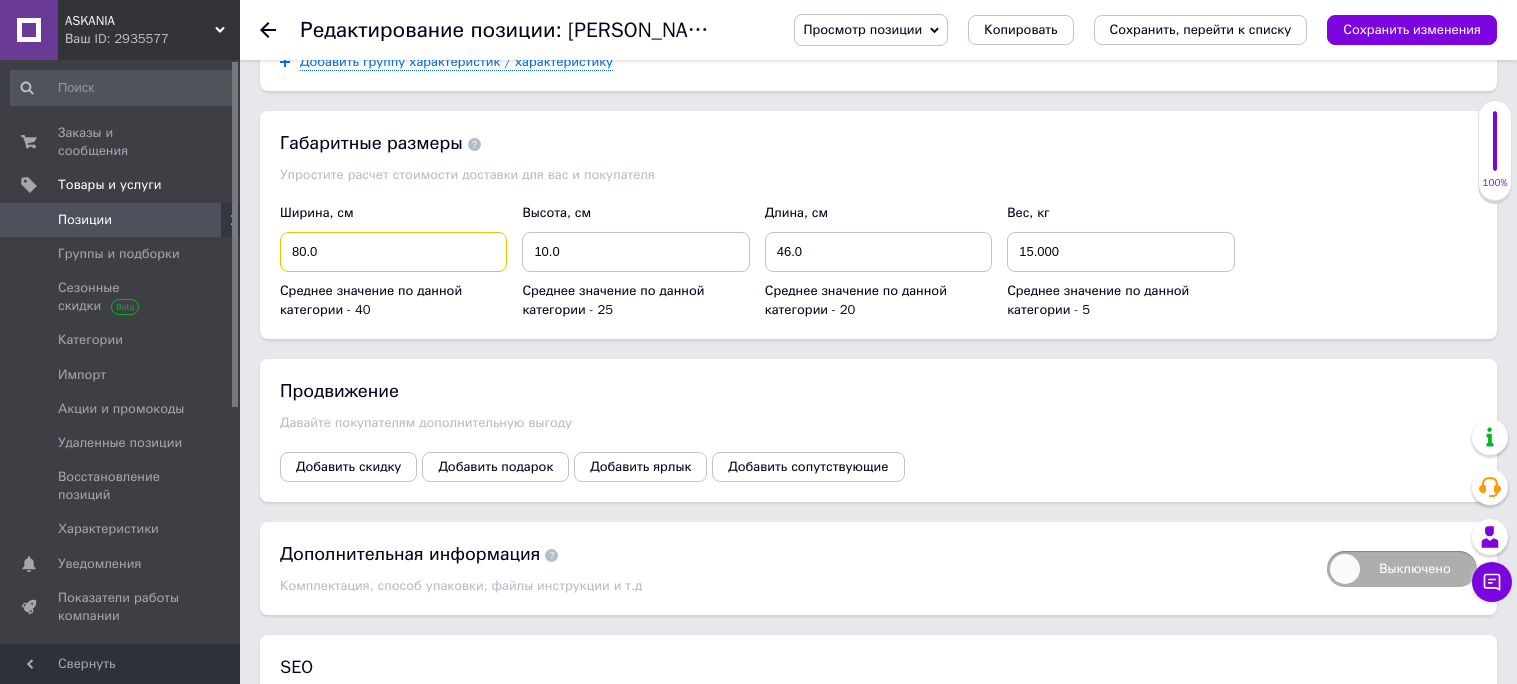 type on "80.0" 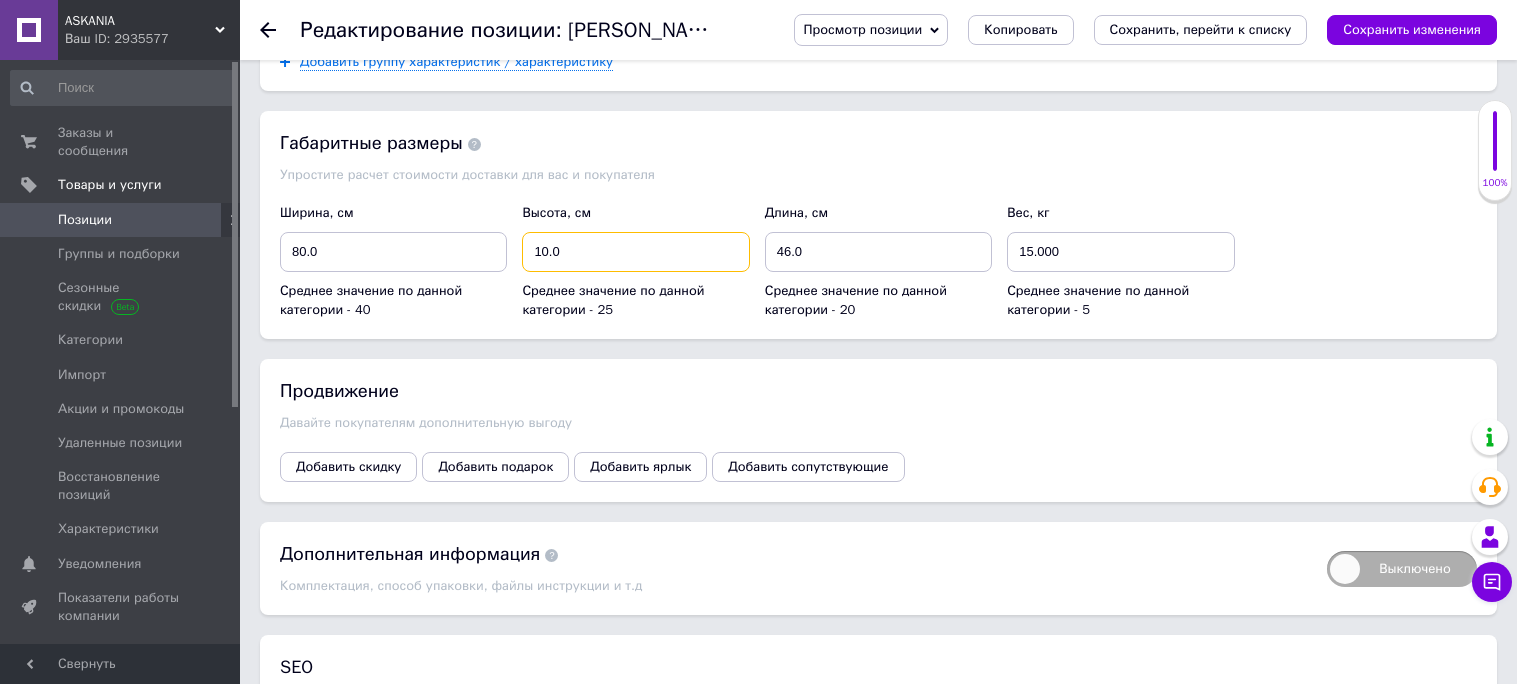 click on "10.0" at bounding box center [635, 252] 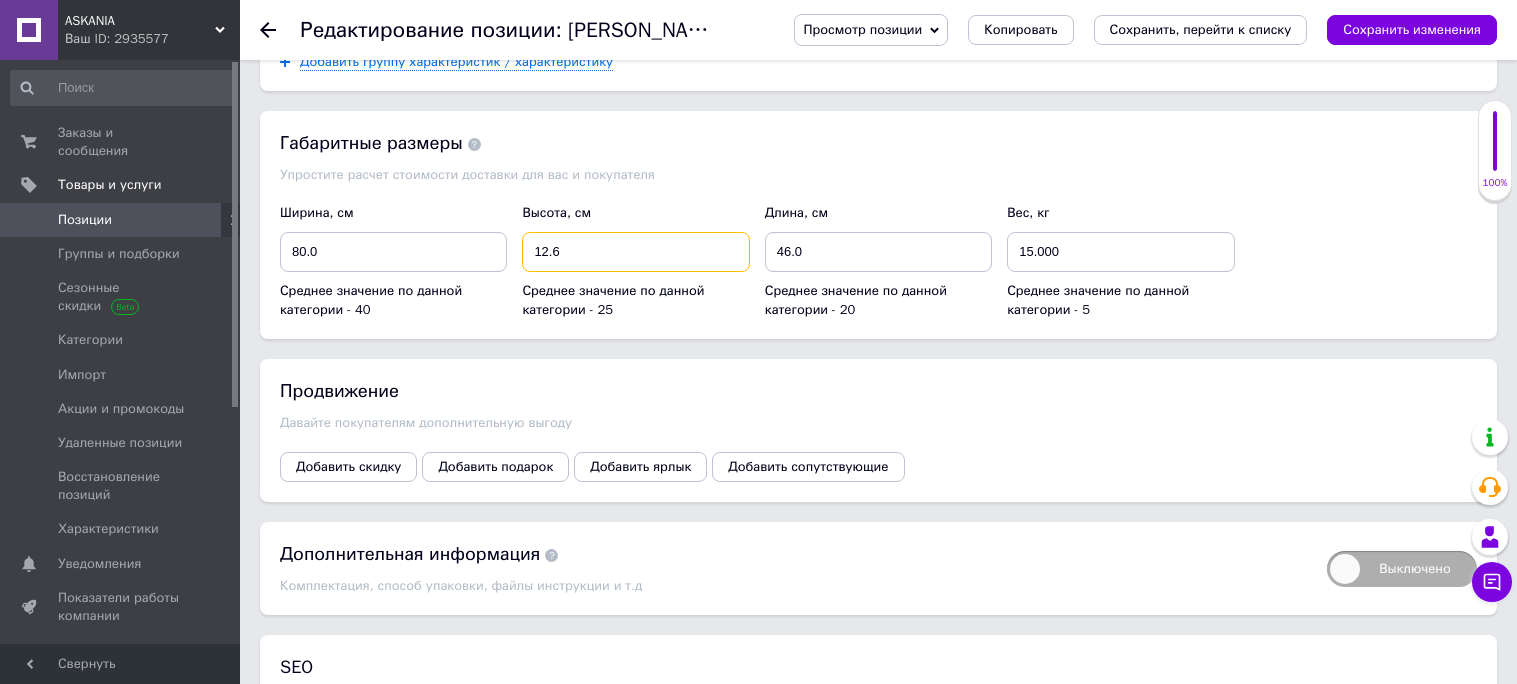 type on "12.6" 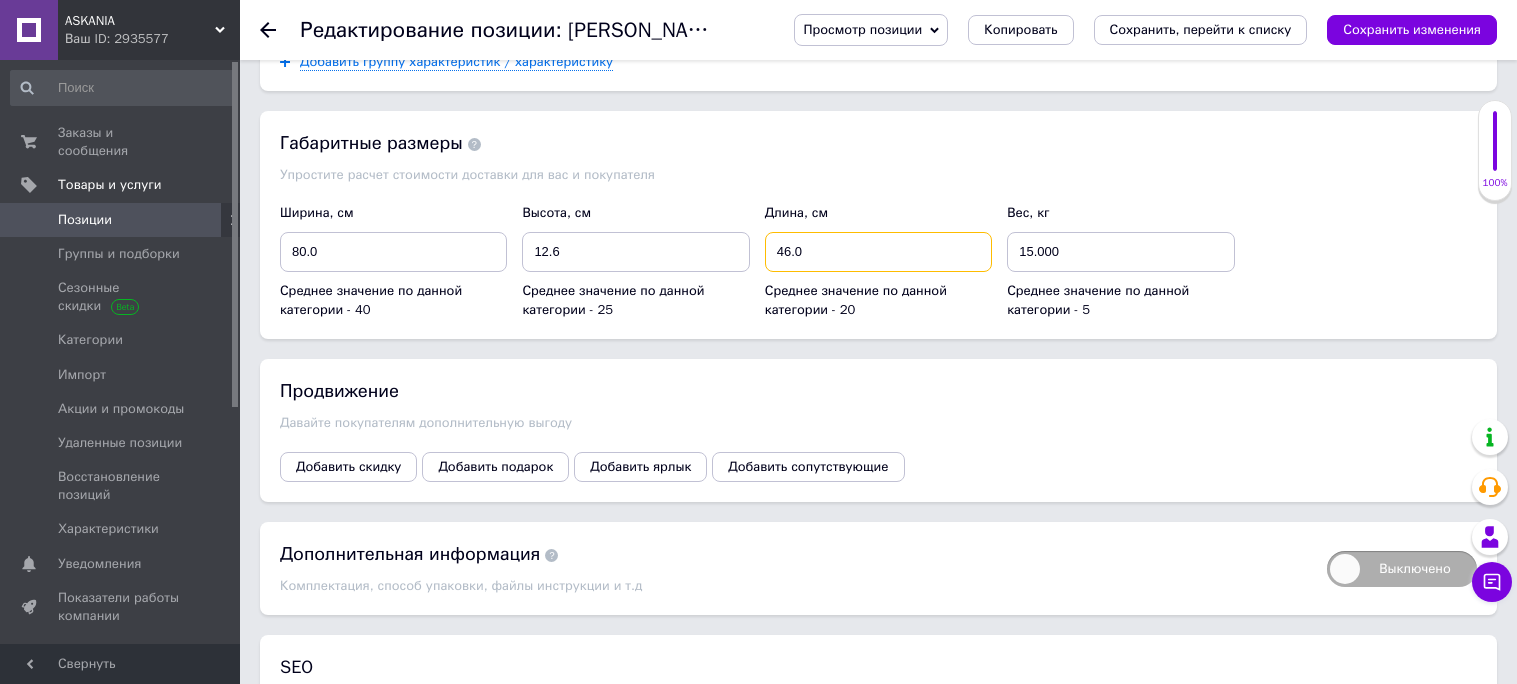 click on "46.0" at bounding box center [878, 252] 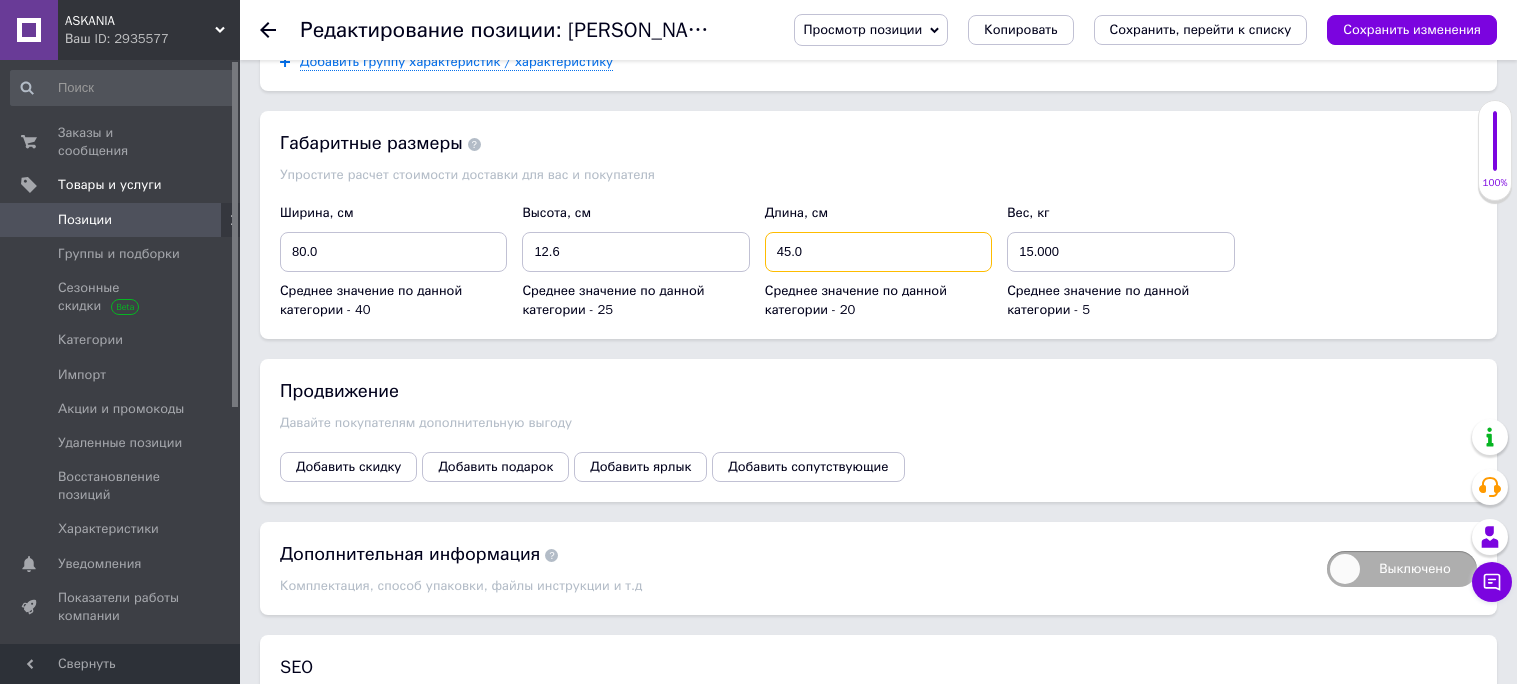type on "45.0" 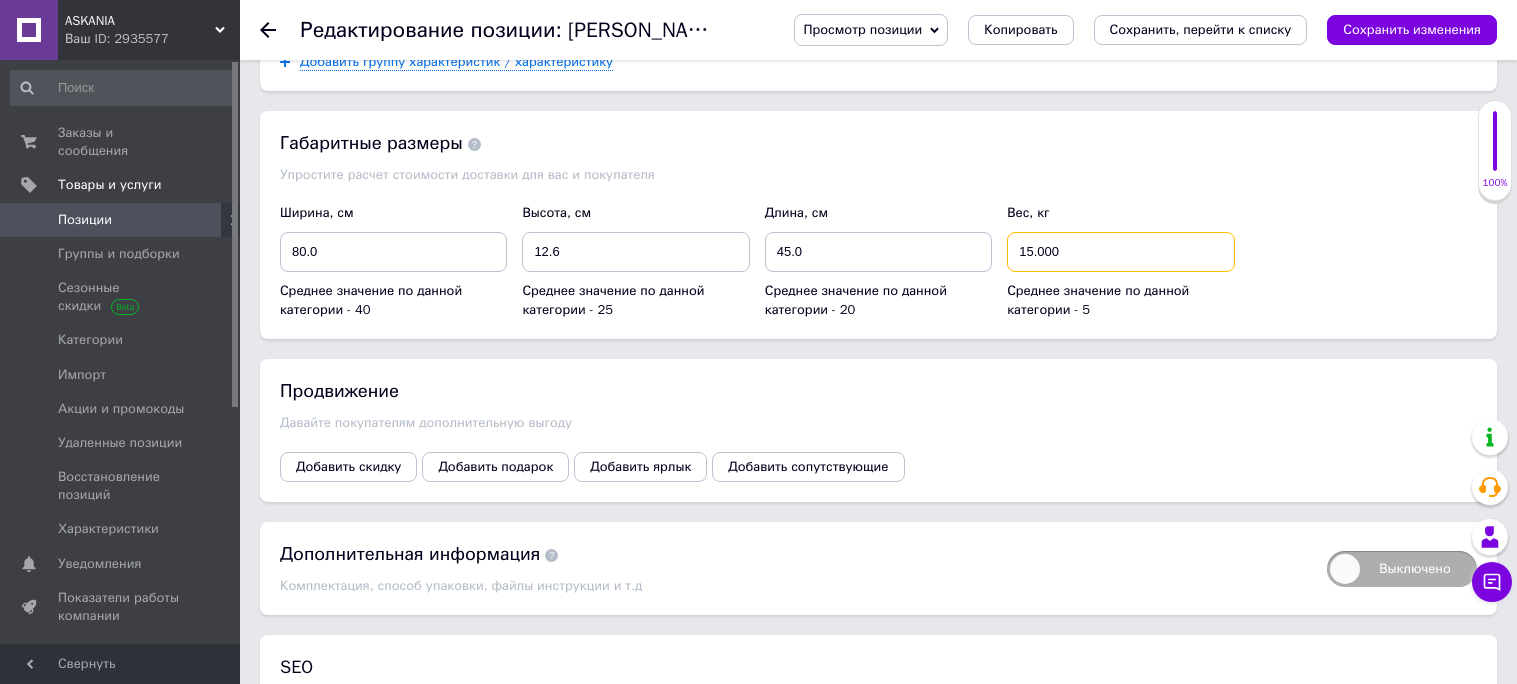 click on "15.000" at bounding box center [1120, 252] 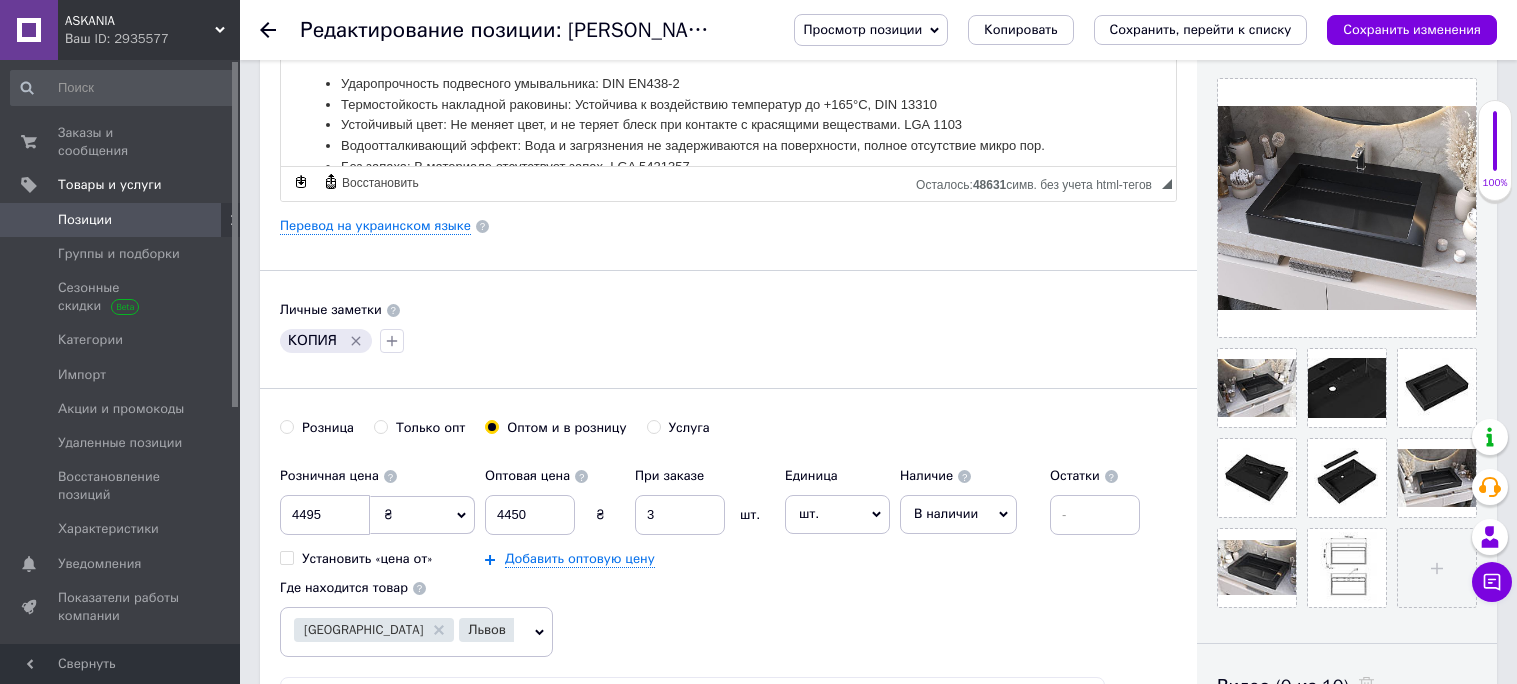scroll, scrollTop: 432, scrollLeft: 0, axis: vertical 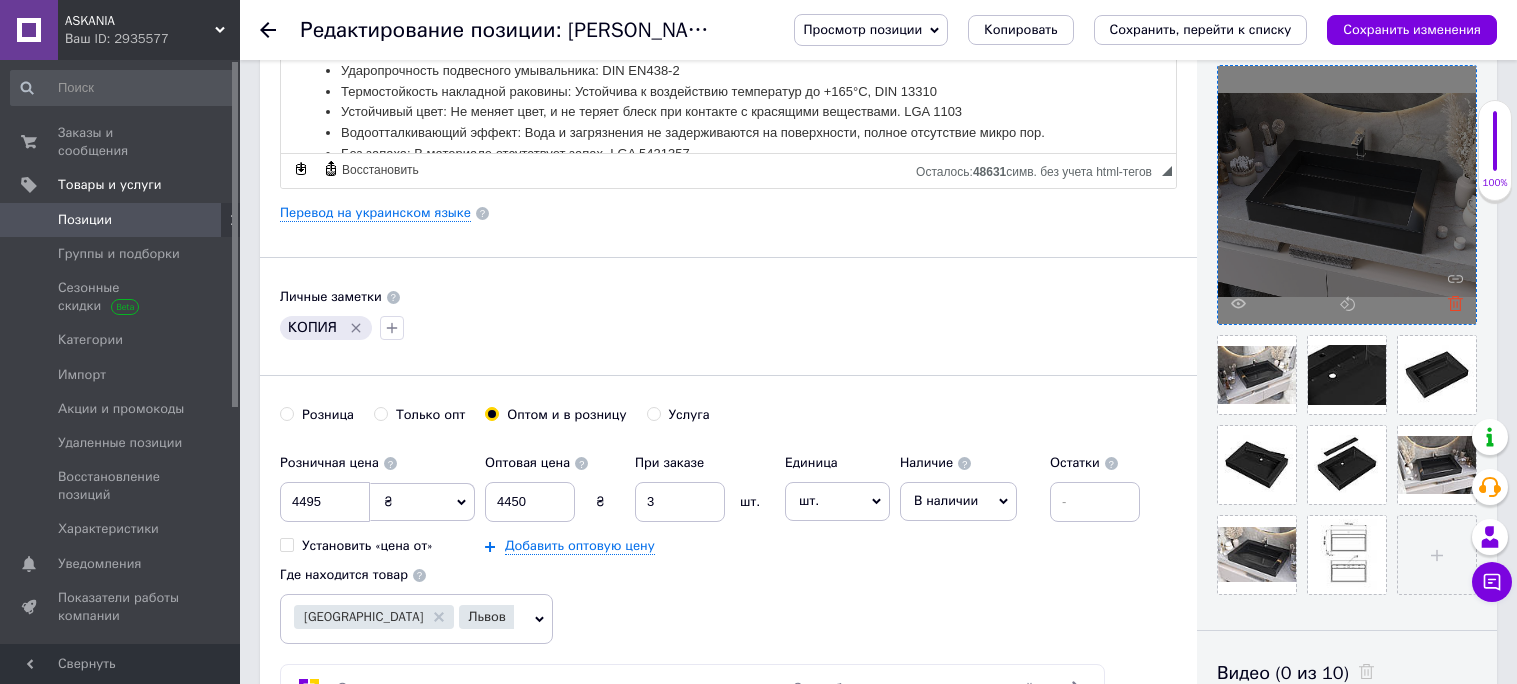 type on "16.400" 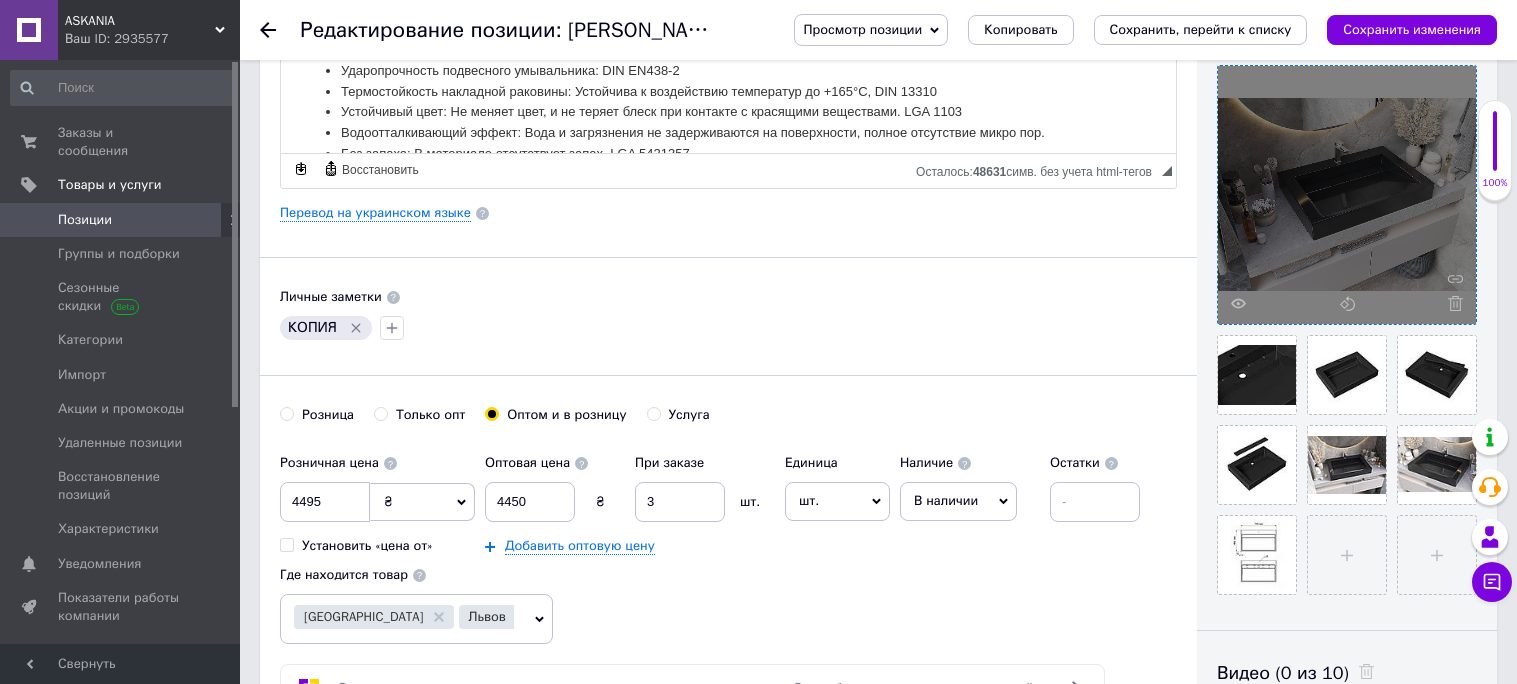 click 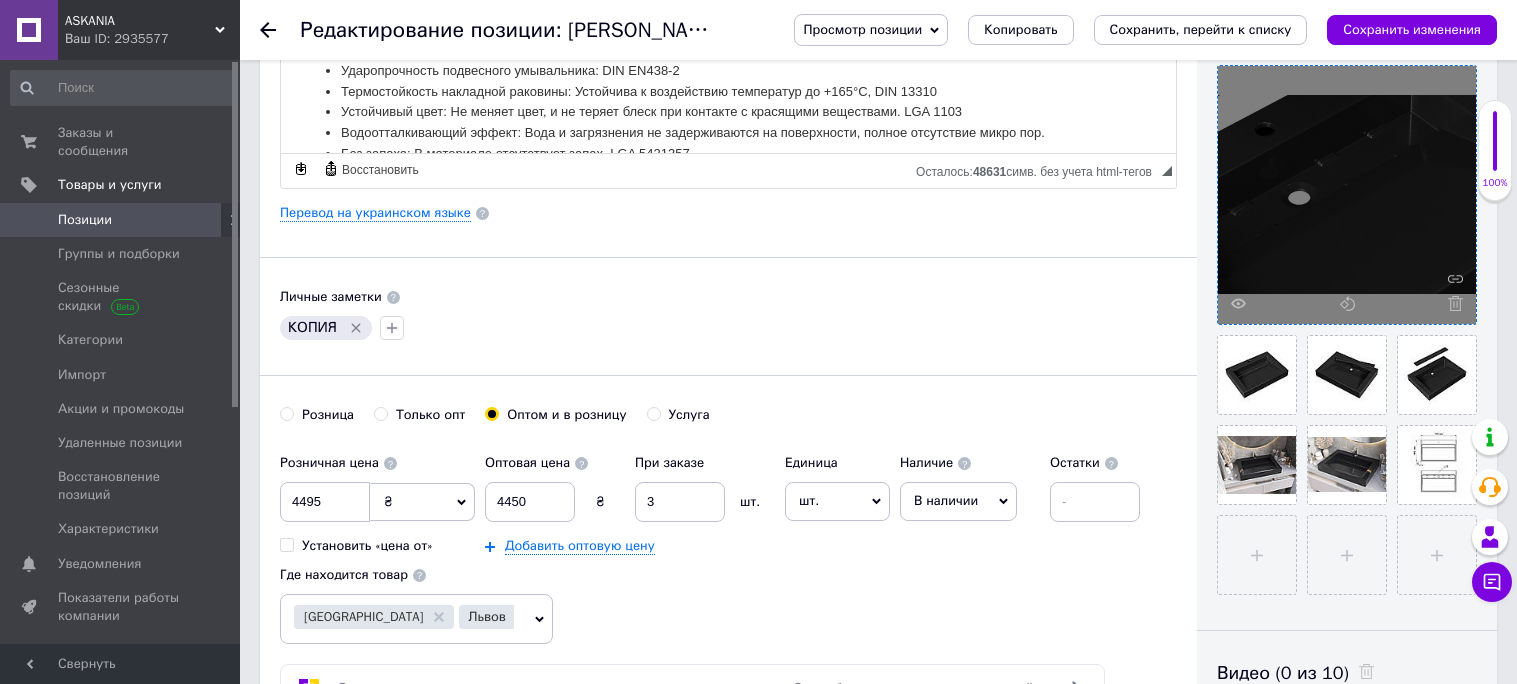 click 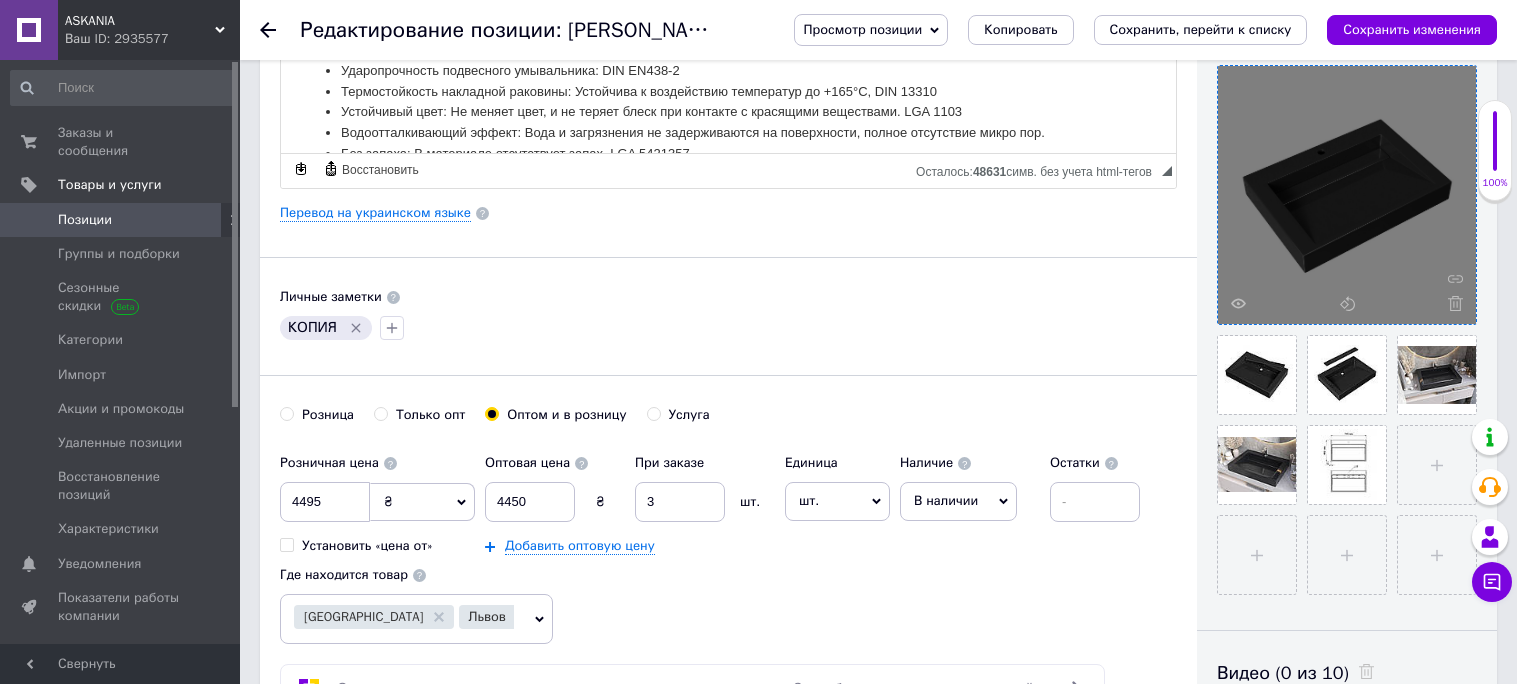 click 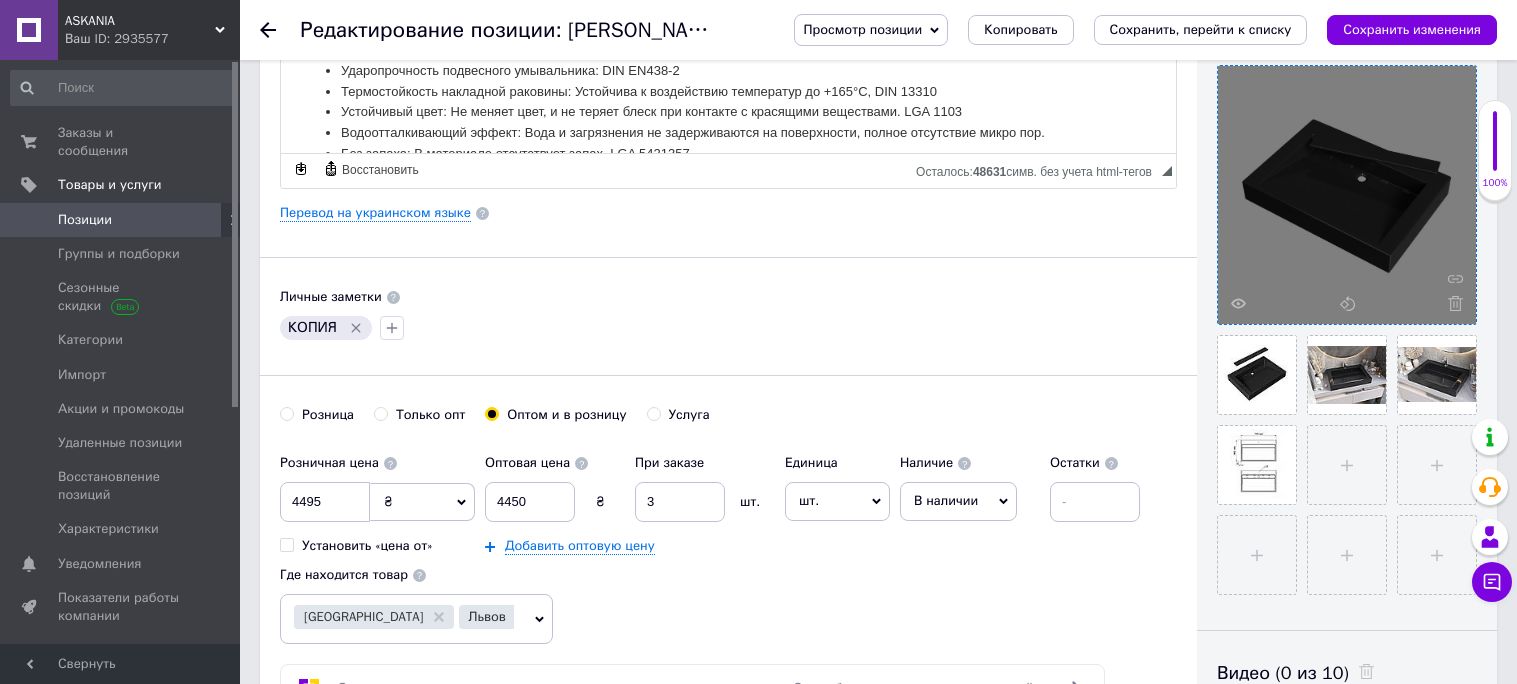 click 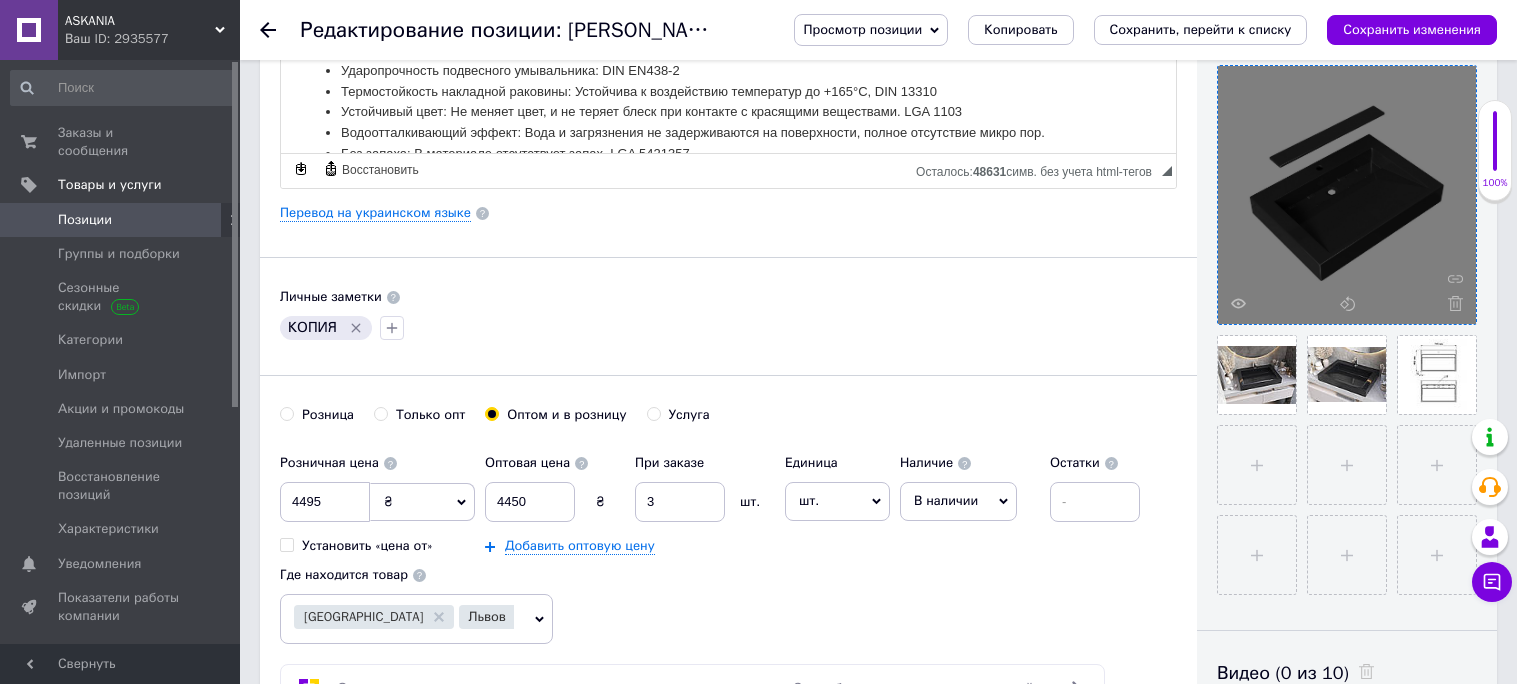 click 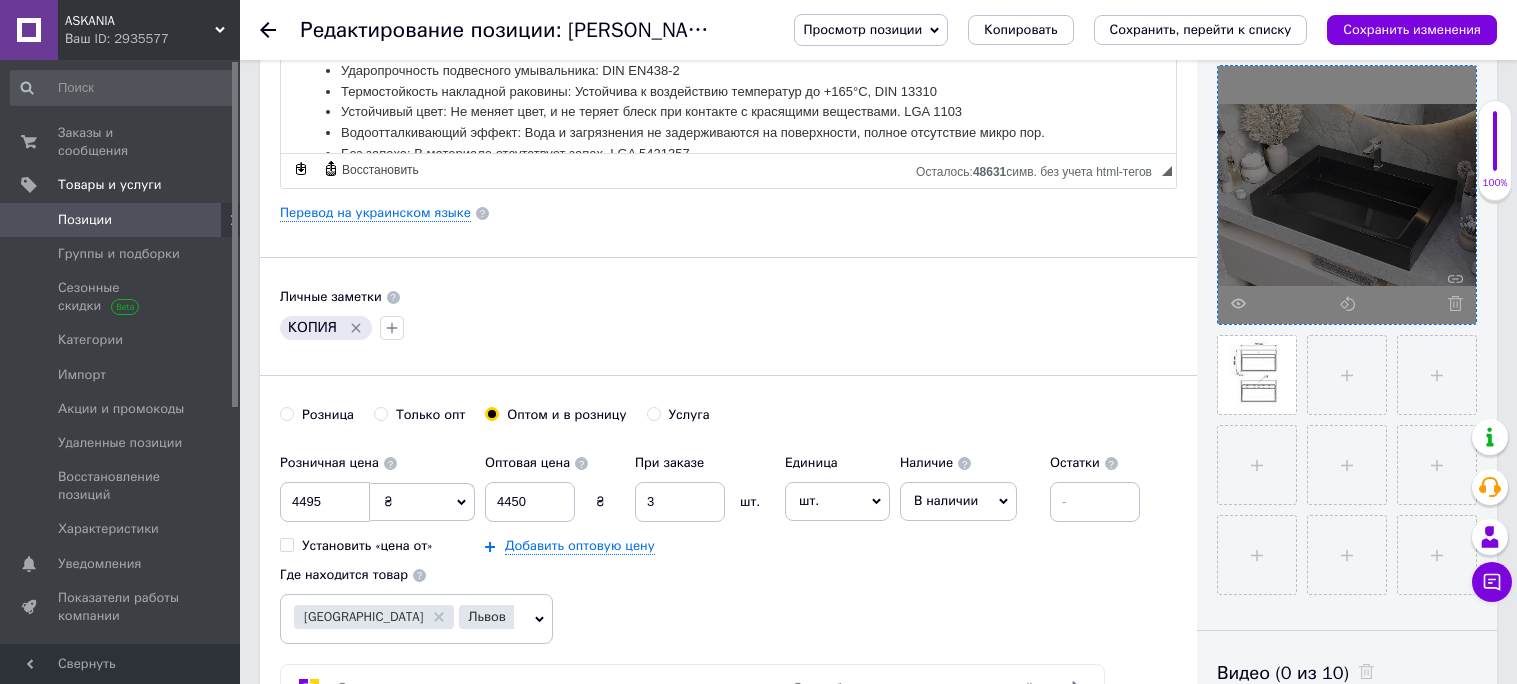 click 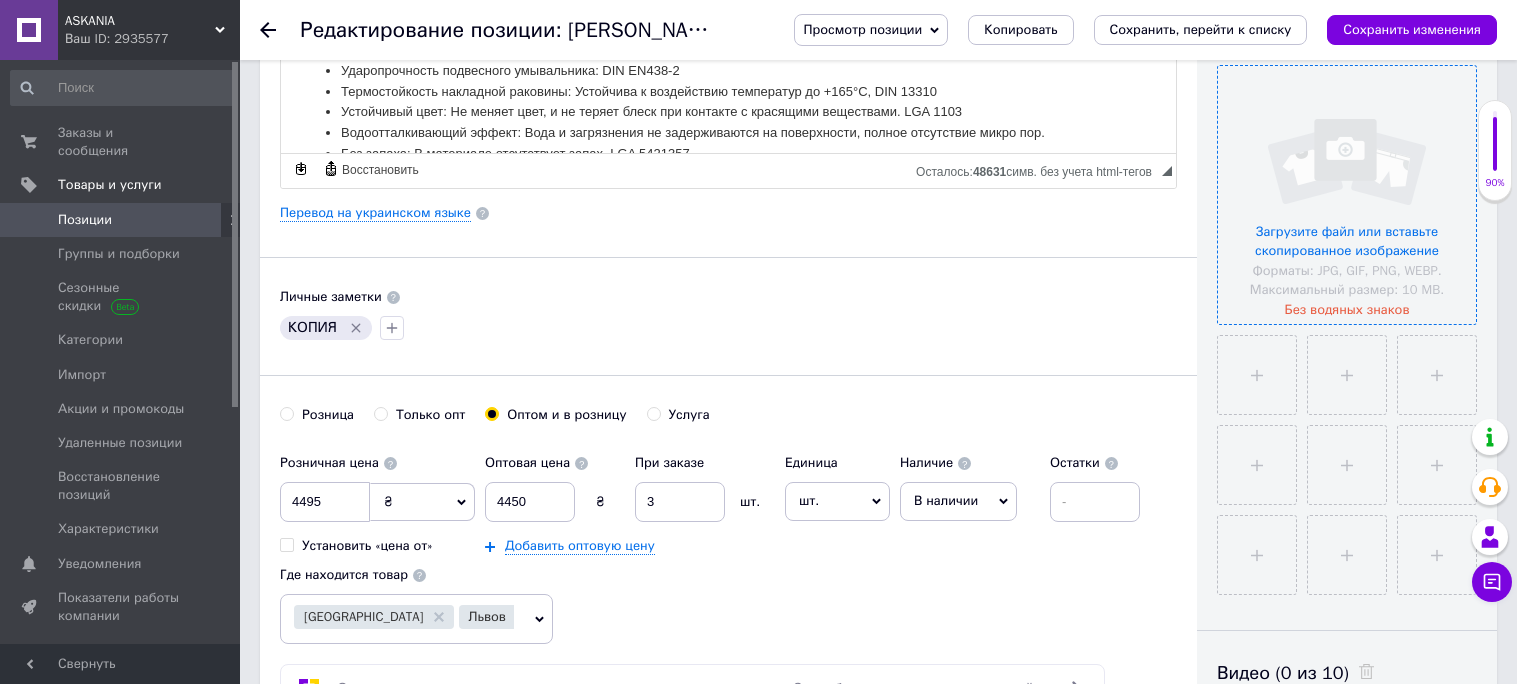 click at bounding box center (1347, 195) 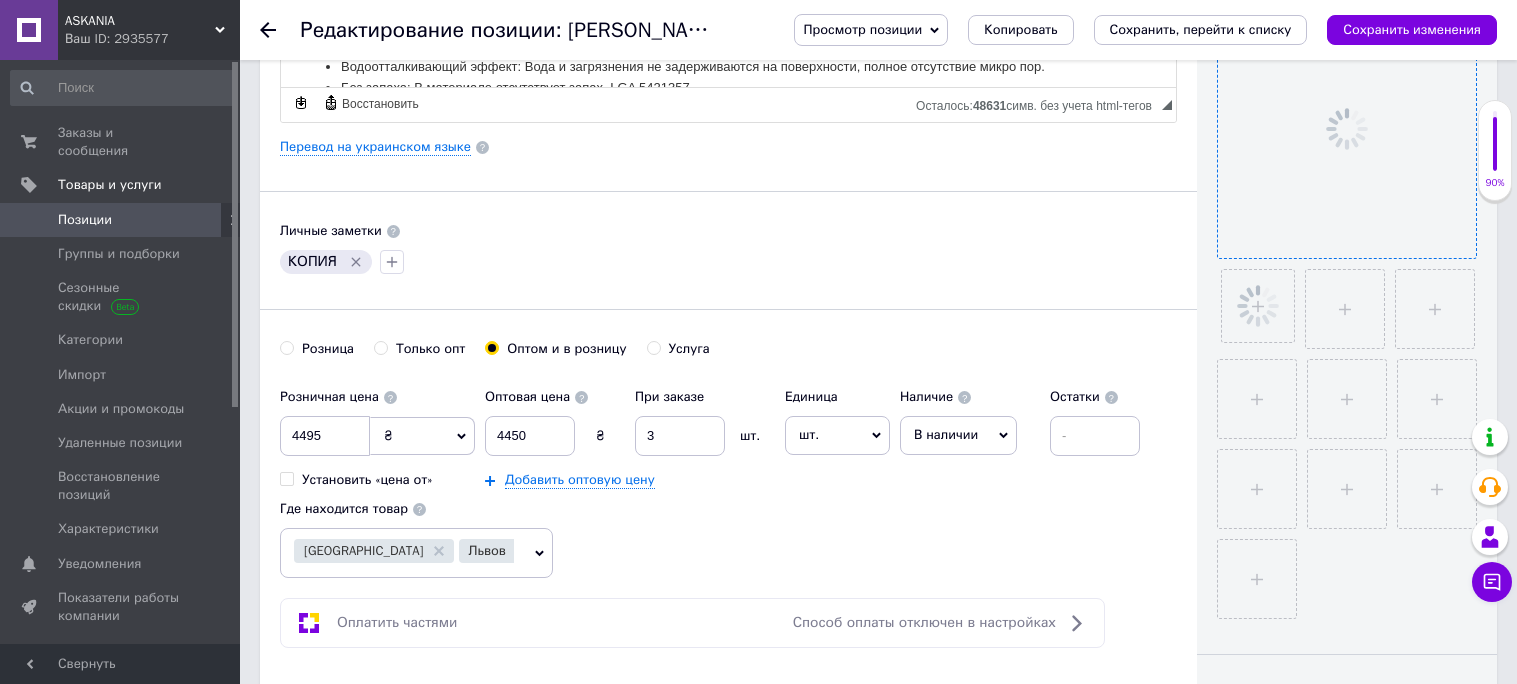 scroll, scrollTop: 499, scrollLeft: 0, axis: vertical 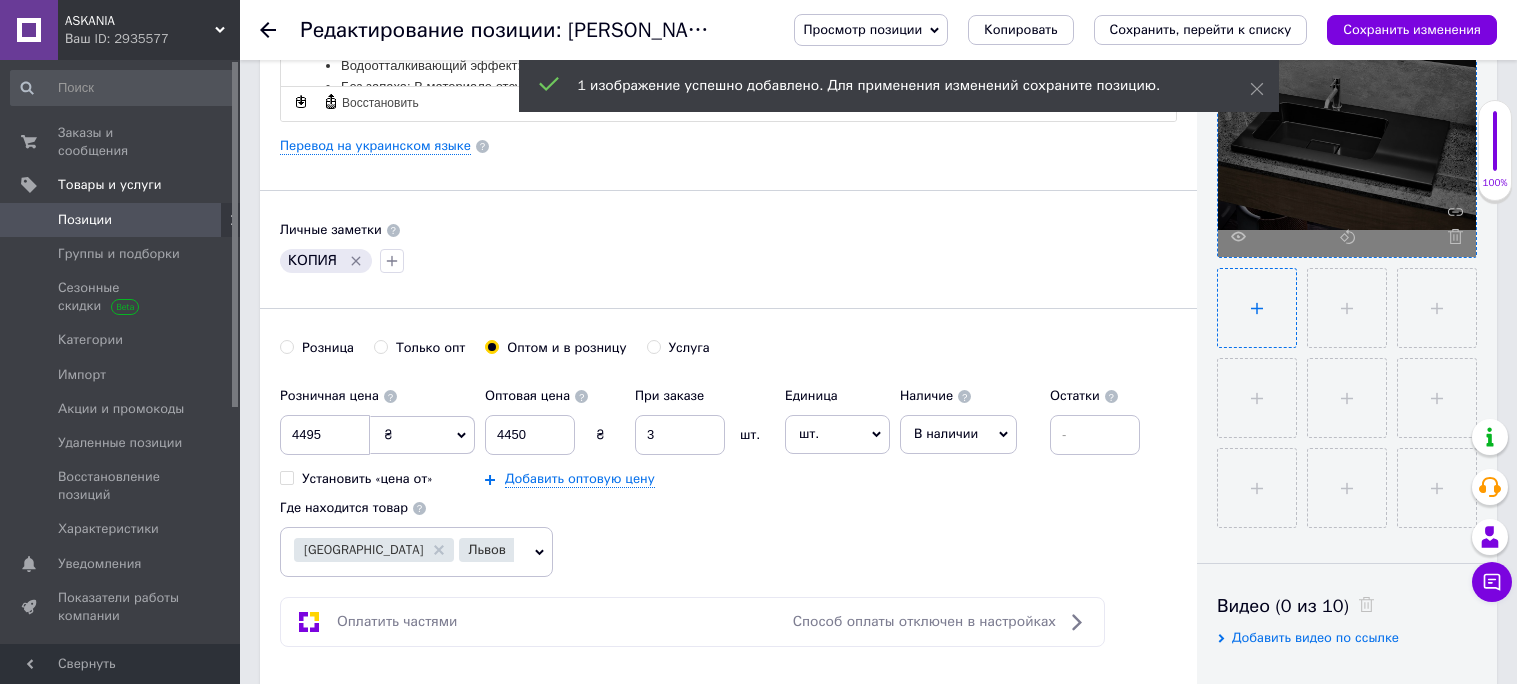click at bounding box center (1257, 308) 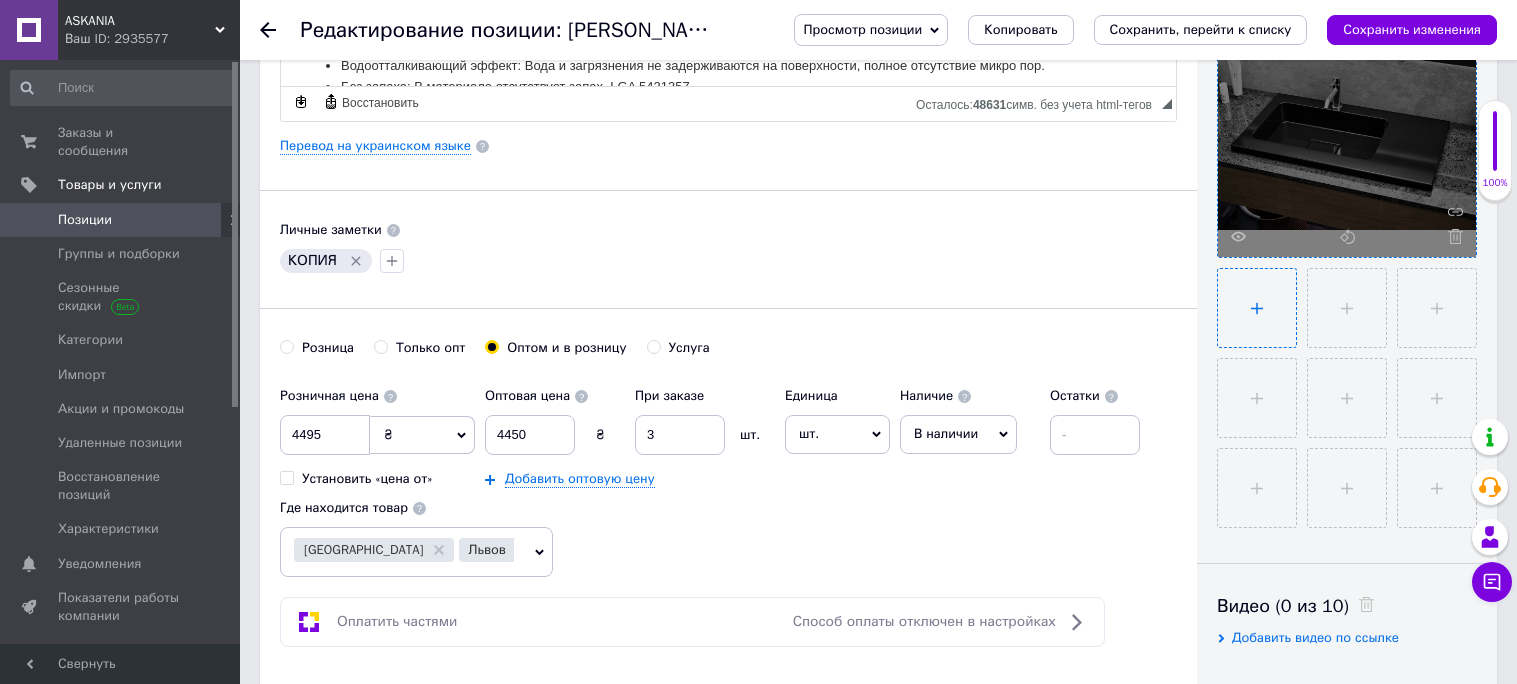 type on "C:\fakepath\chorna_rakovyna.jpg" 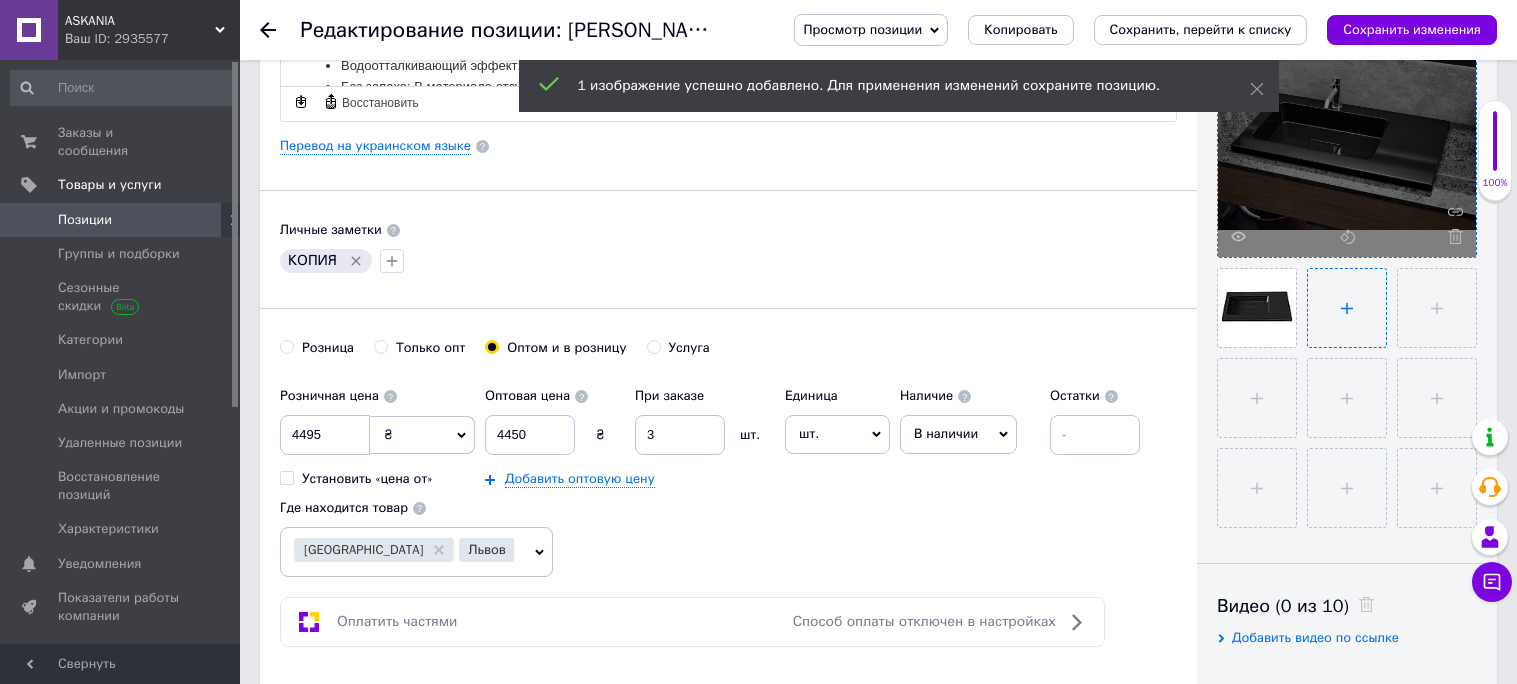 click at bounding box center (1347, 308) 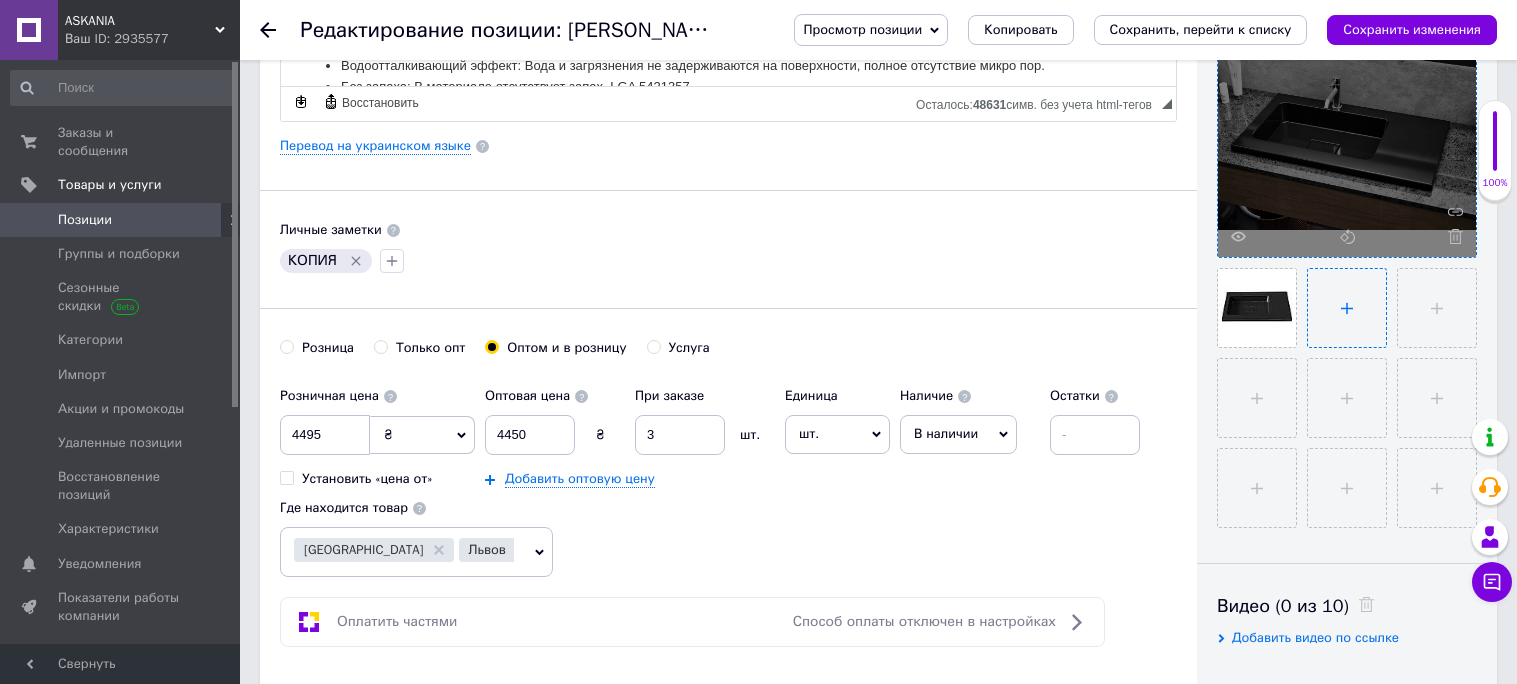 type on "C:\fakepath\rakovyna_chorna.jpg" 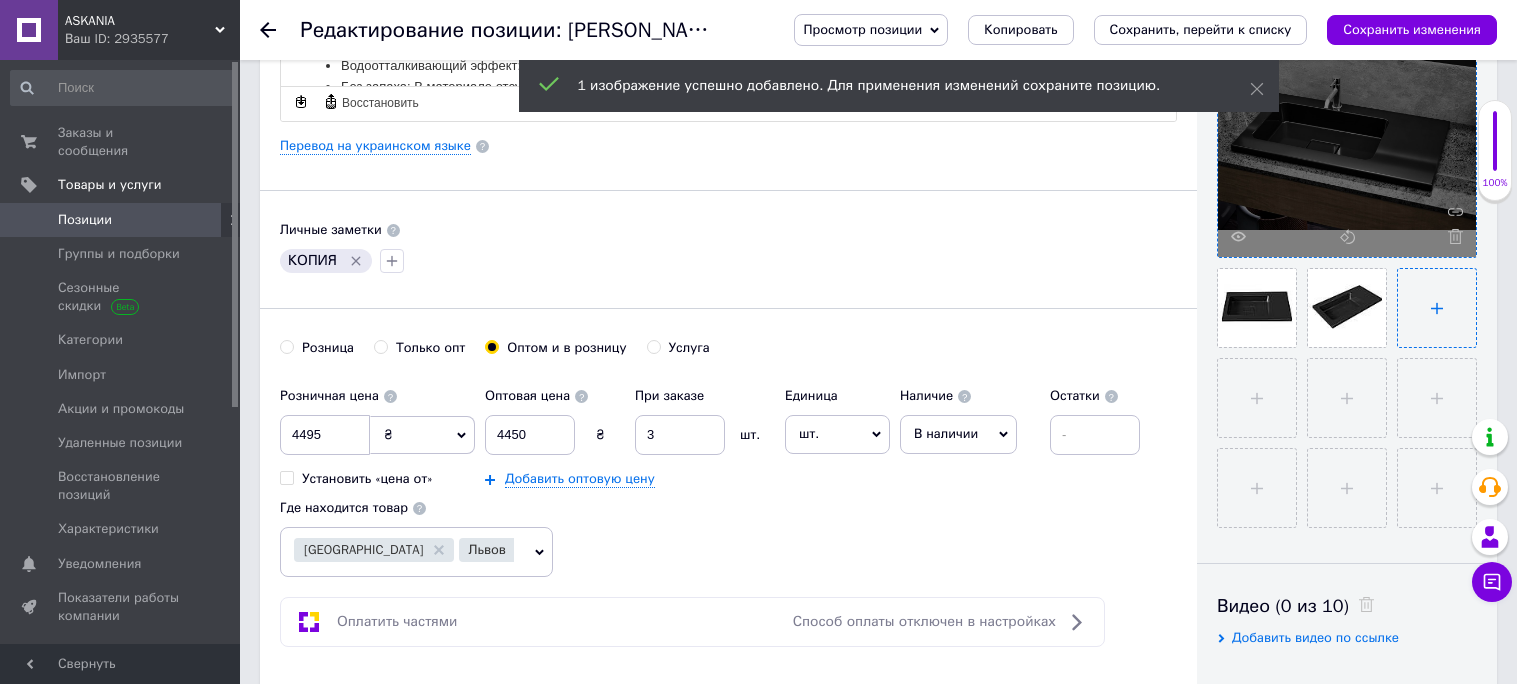 click at bounding box center (1437, 308) 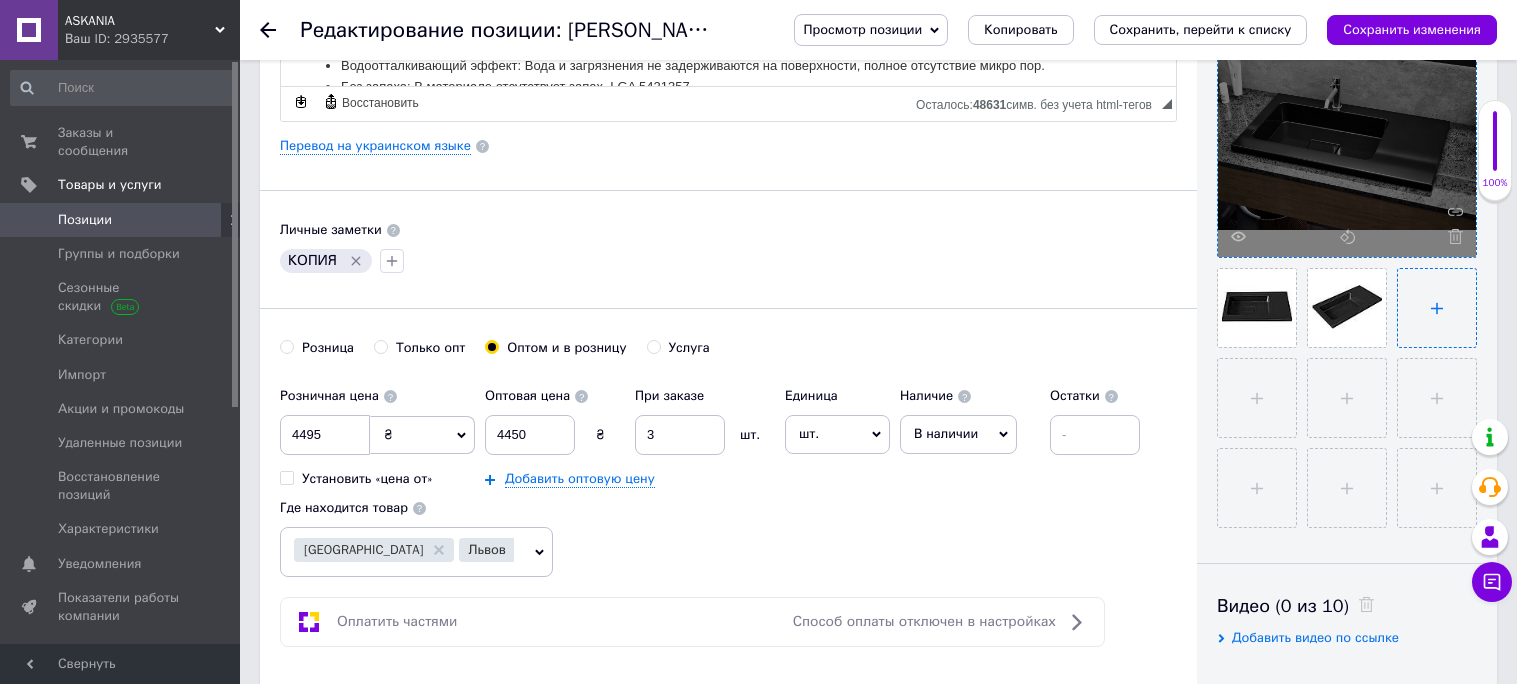 type on "C:\fakepath\umyvalnyk_chornyj.jpg" 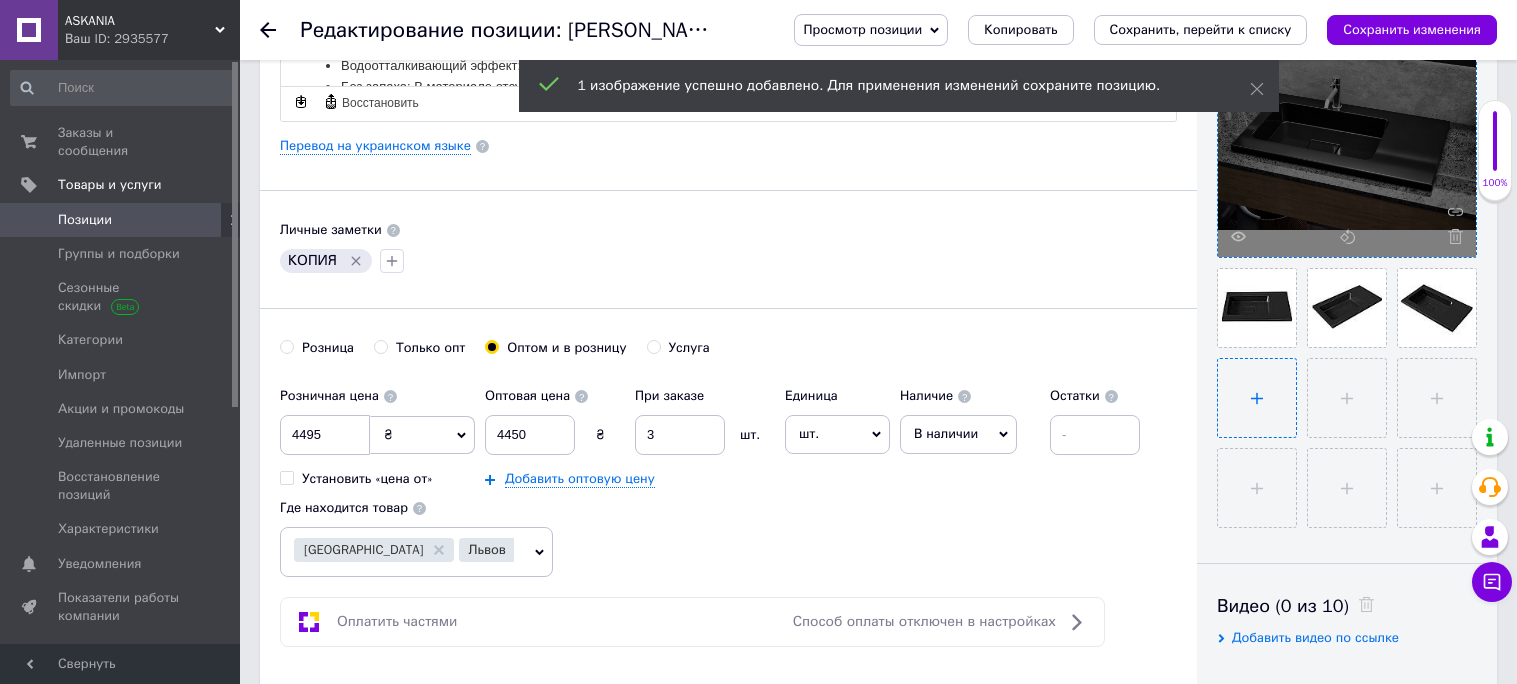 click at bounding box center [1257, 398] 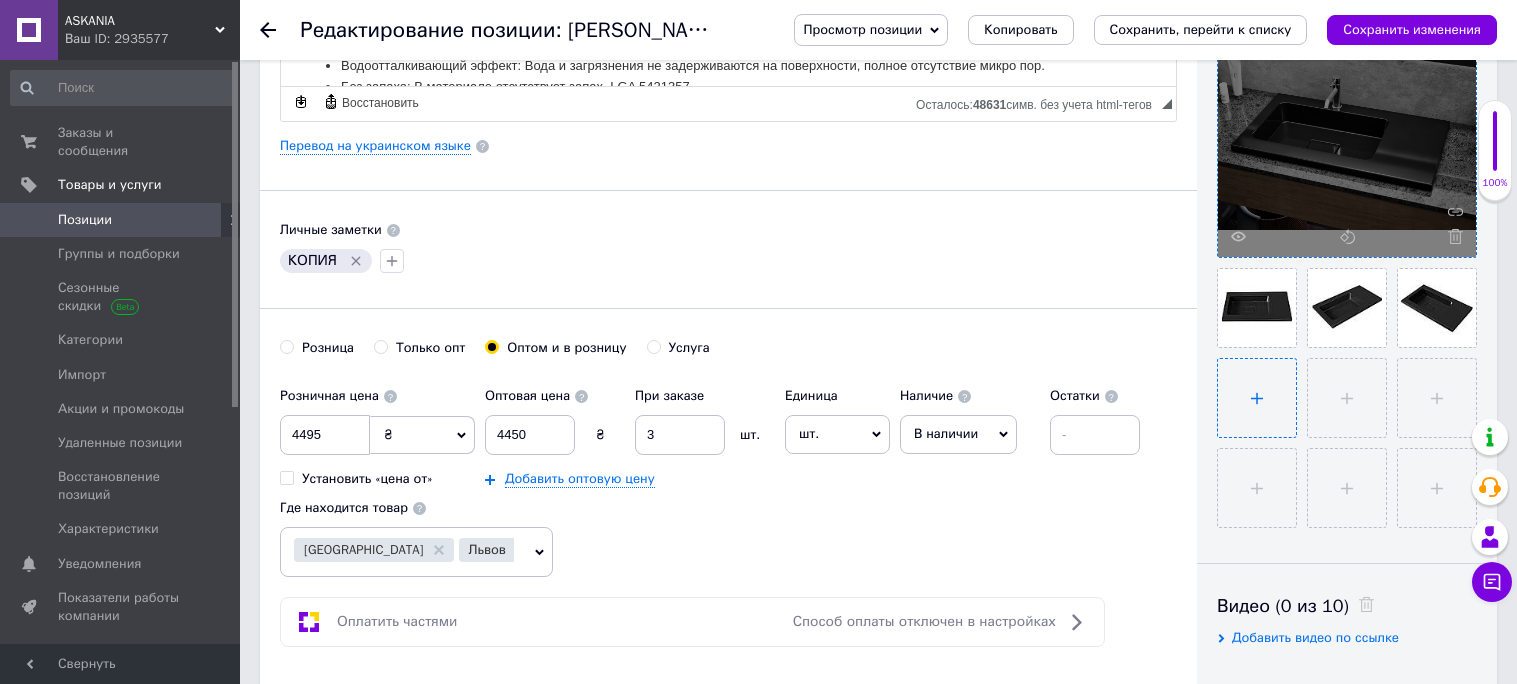 type on "C:\fakepath\chorna_rakovyna_nakladna.jpg" 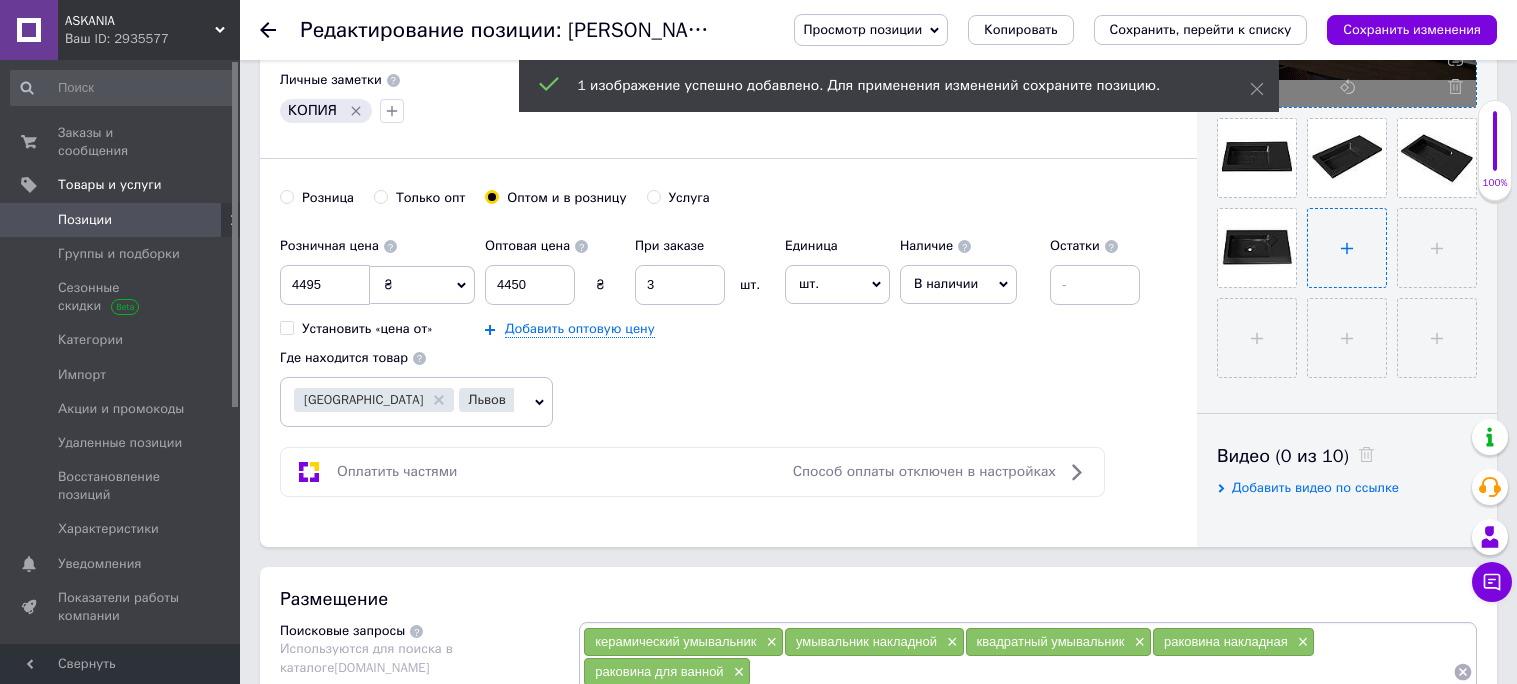 scroll, scrollTop: 652, scrollLeft: 0, axis: vertical 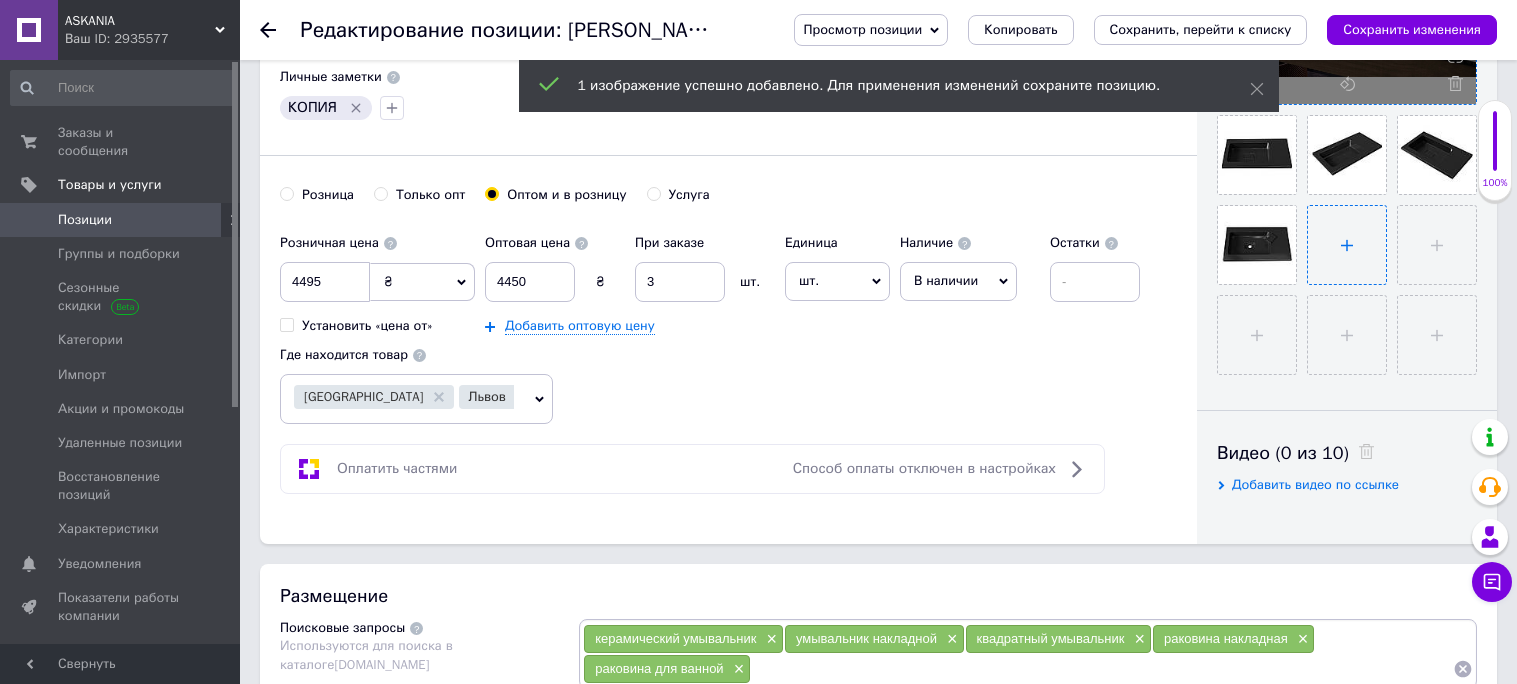click at bounding box center [1347, 245] 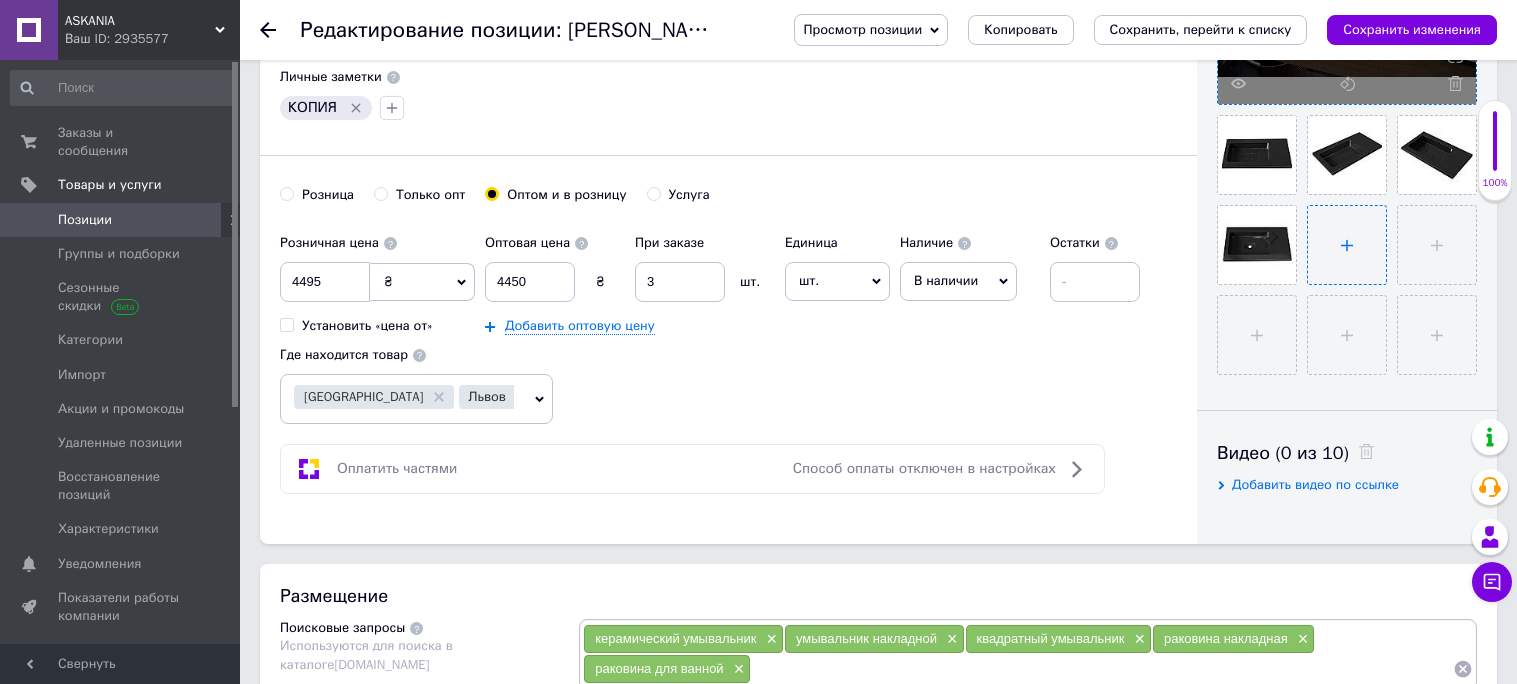 type on "C:\fakepath\chornyj_umyvalnyk.jpg" 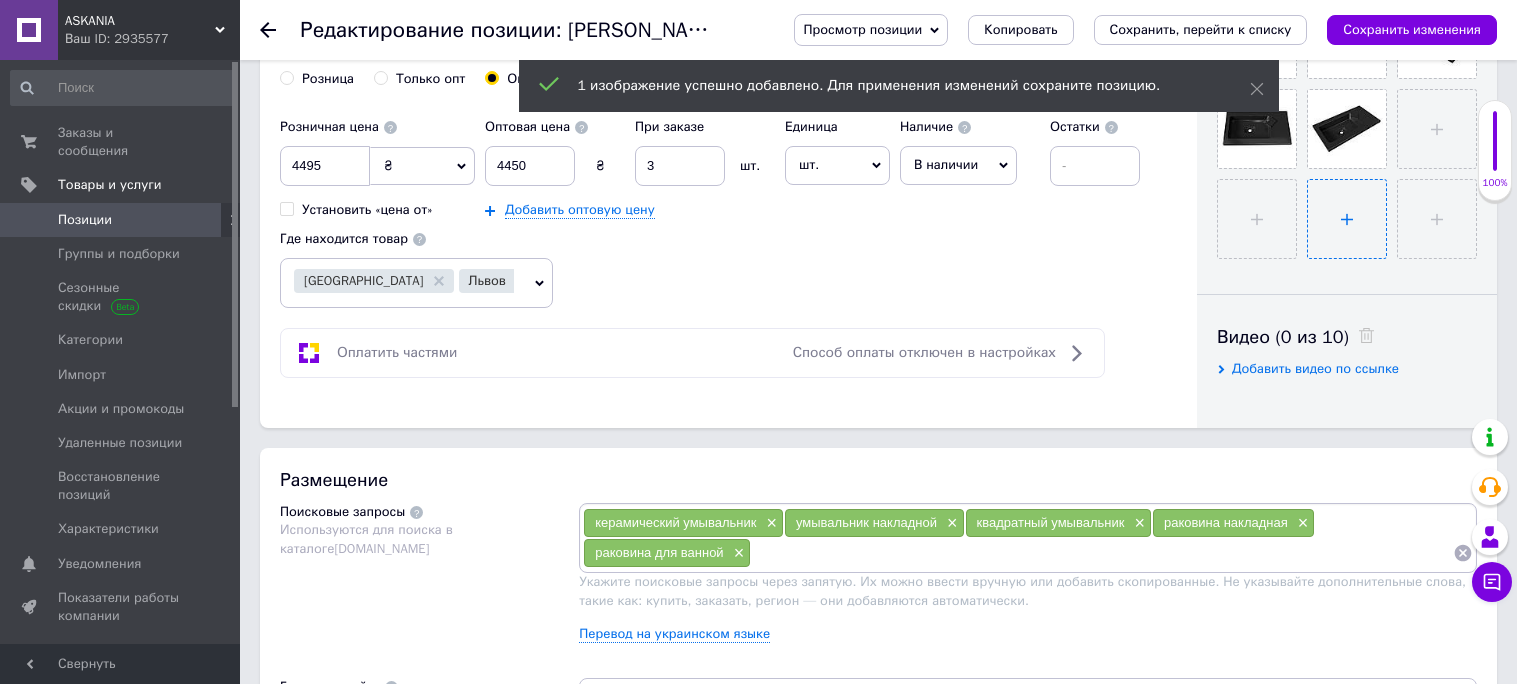 scroll, scrollTop: 769, scrollLeft: 0, axis: vertical 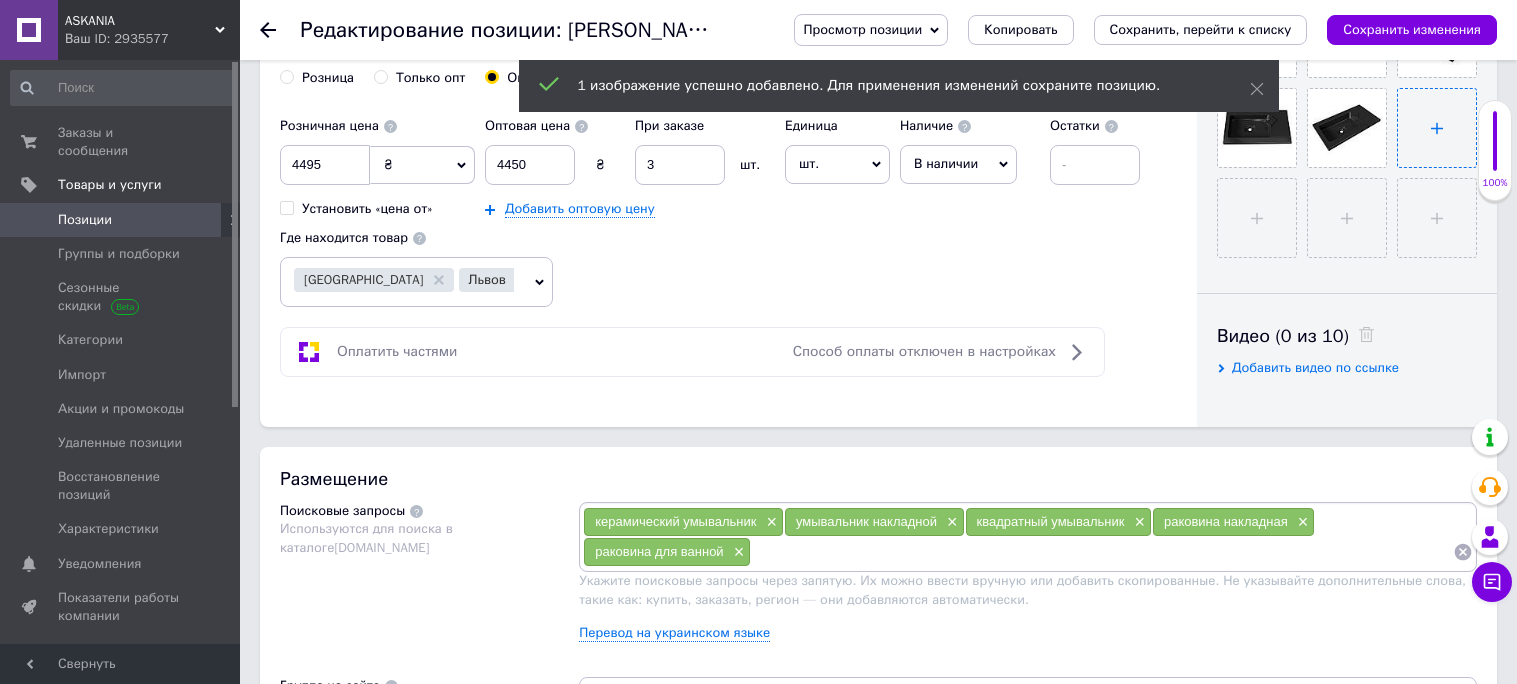 click at bounding box center (1437, 128) 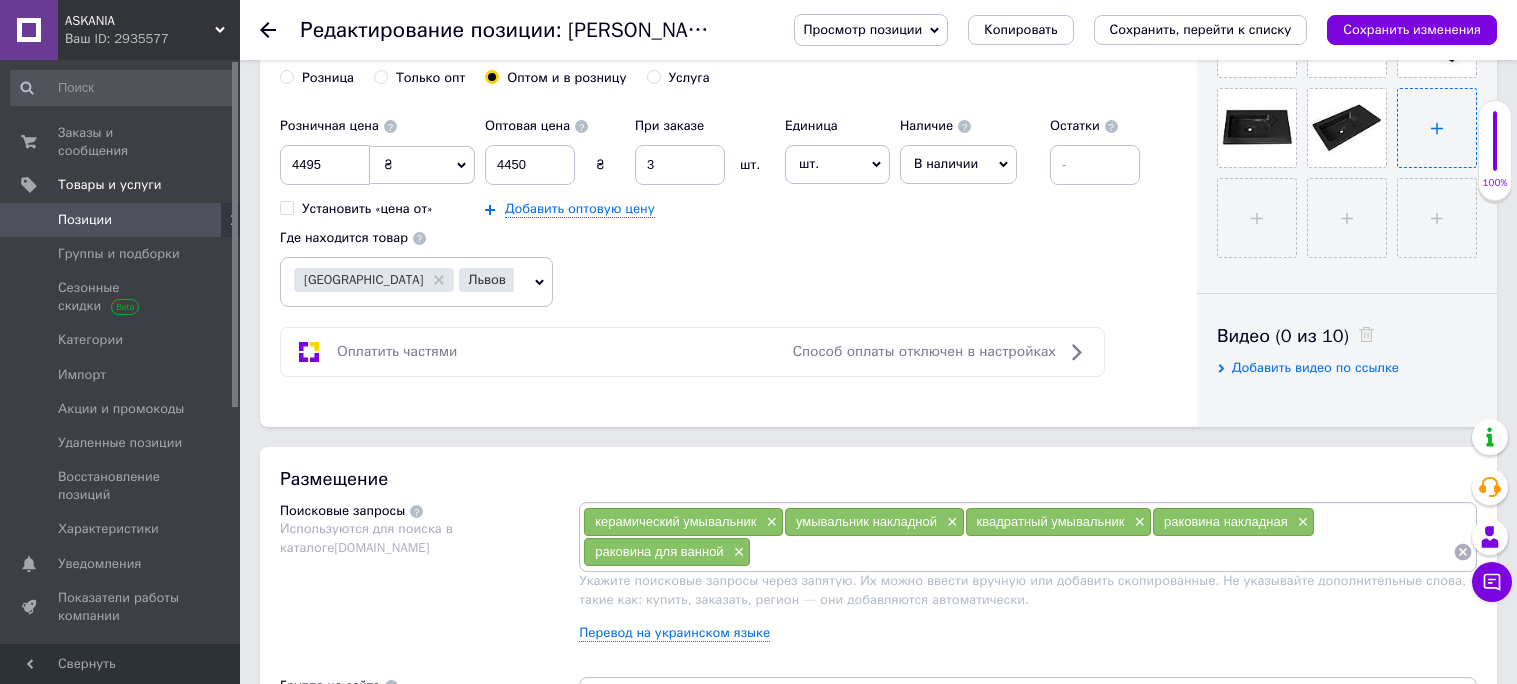 type on "C:\fakepath\2_Nakladna_chorna_rakovyna.jpg" 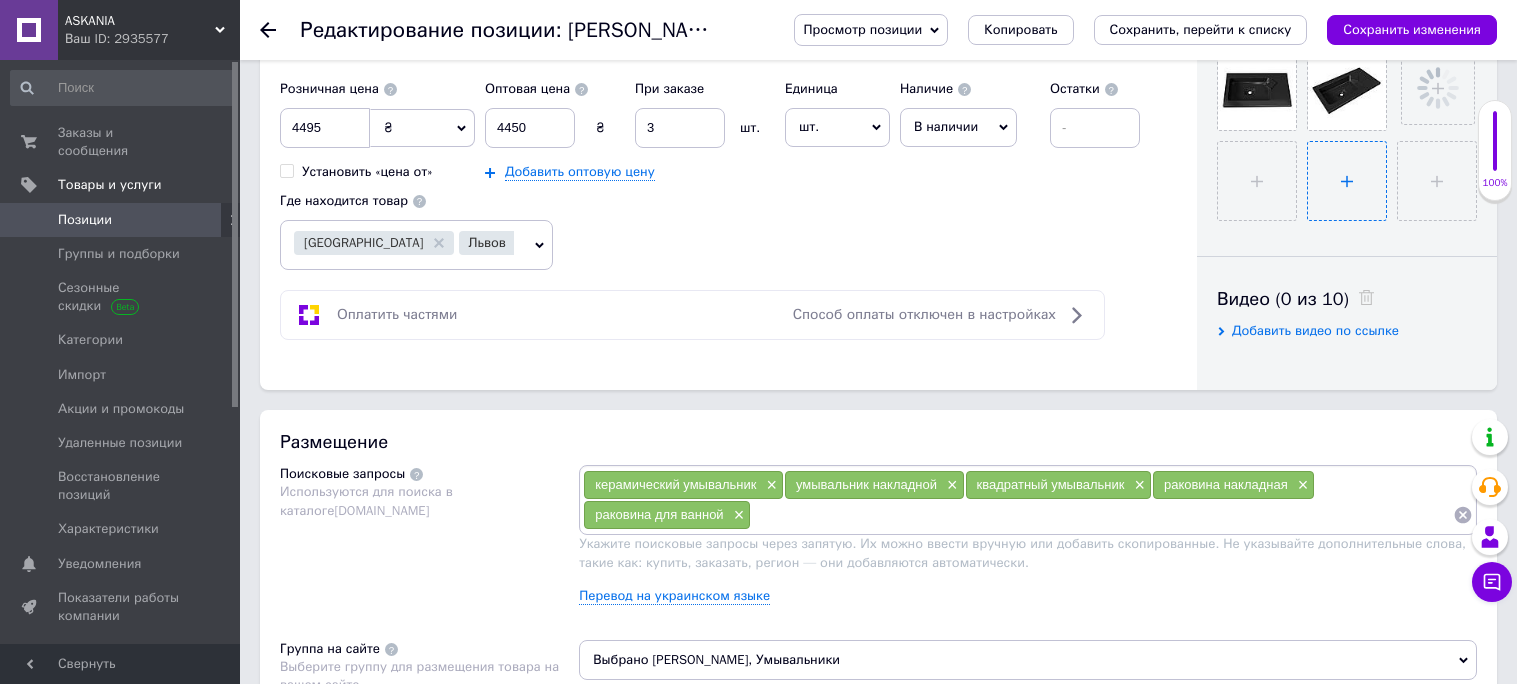 scroll, scrollTop: 830, scrollLeft: 0, axis: vertical 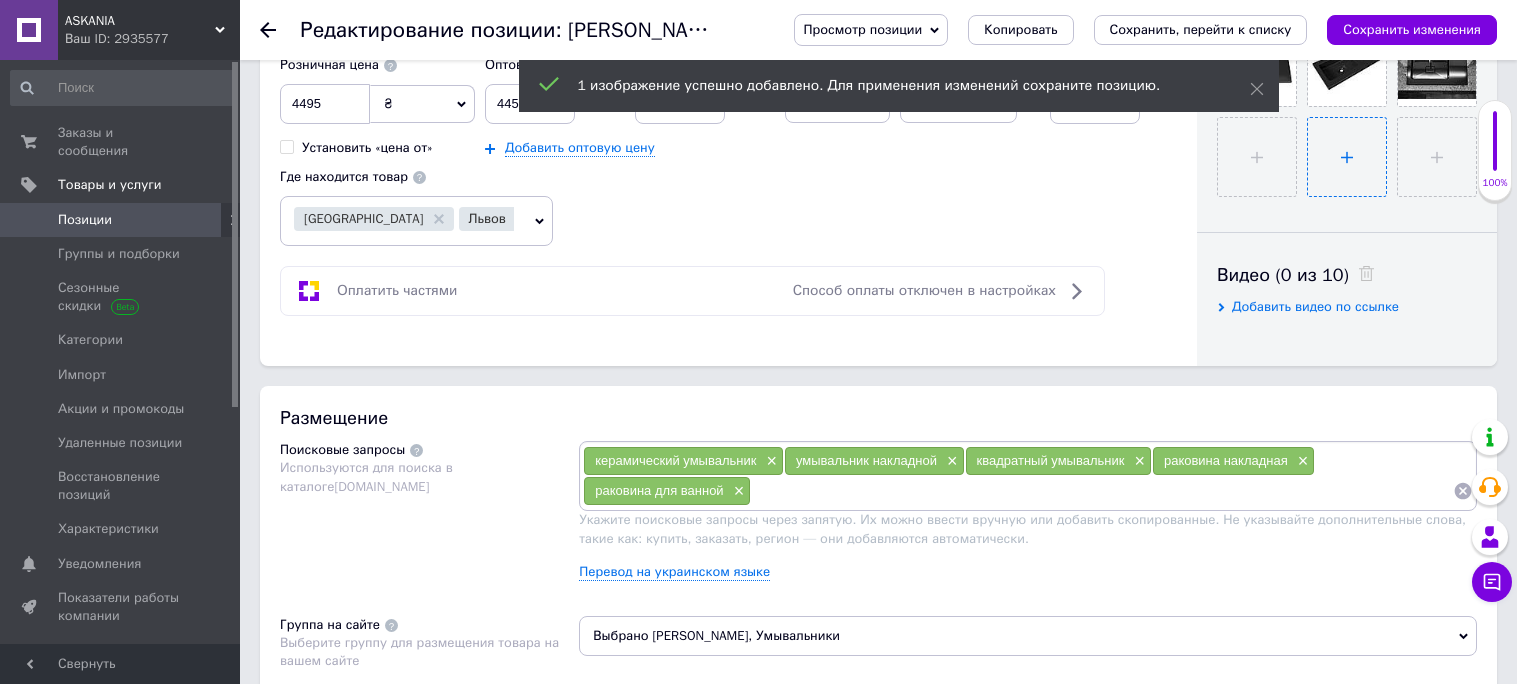 click at bounding box center [1257, 157] 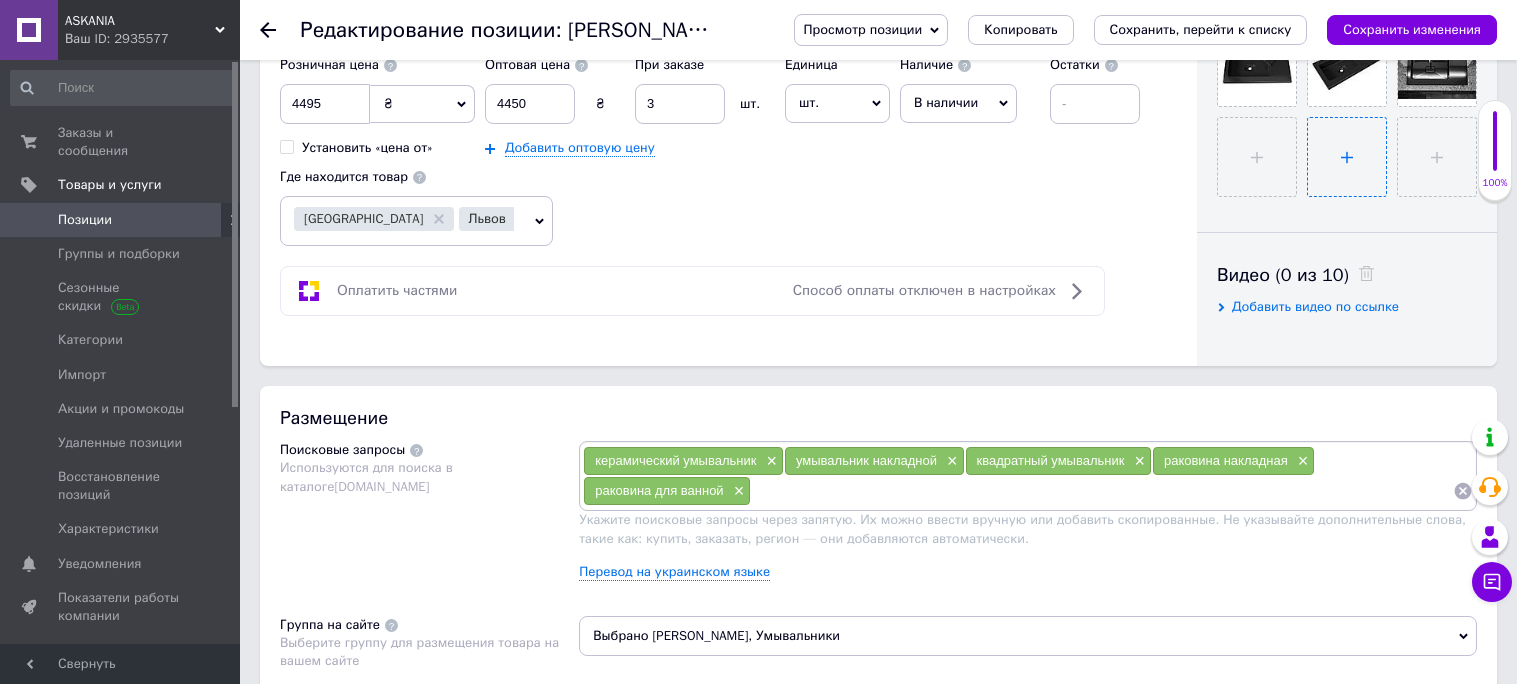 type on "C:\fakepath\chornyj_umyvalnyk_royal.jpg" 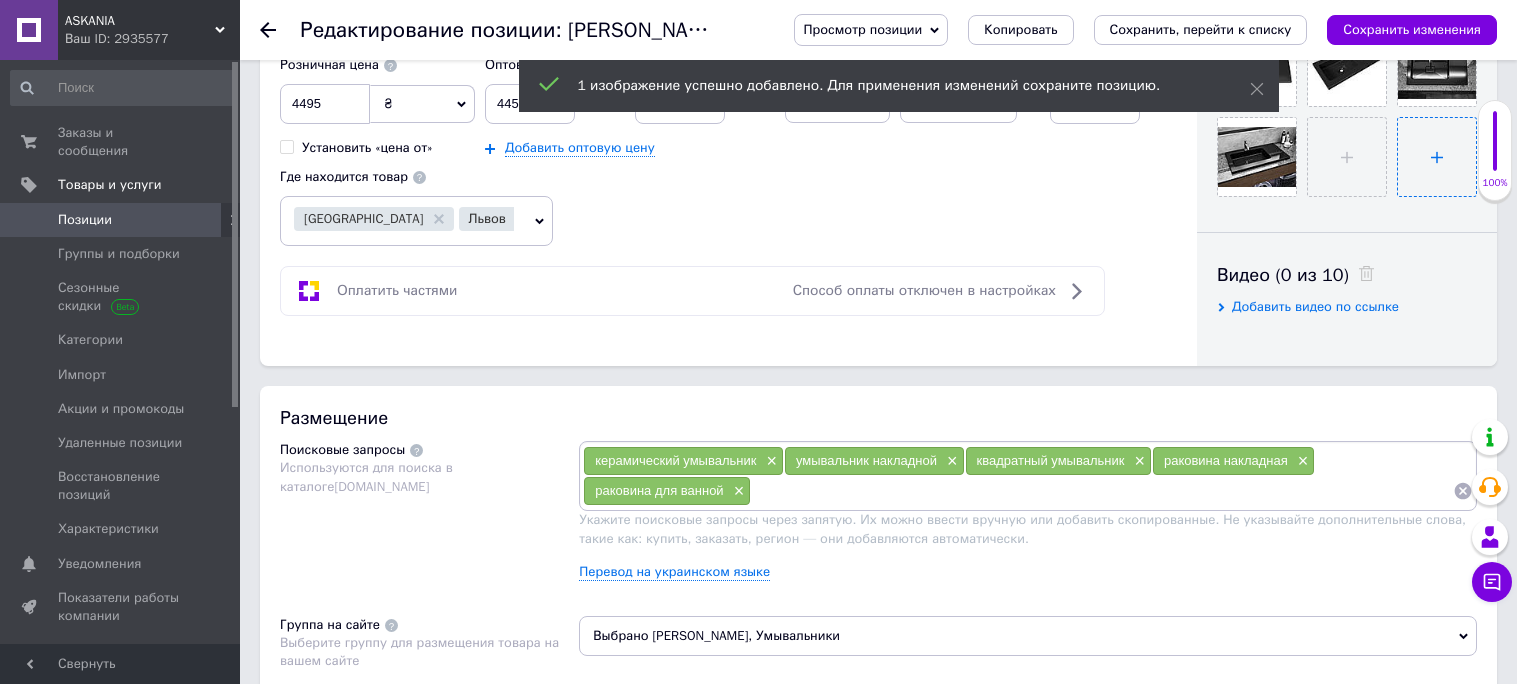 click at bounding box center [1347, 157] 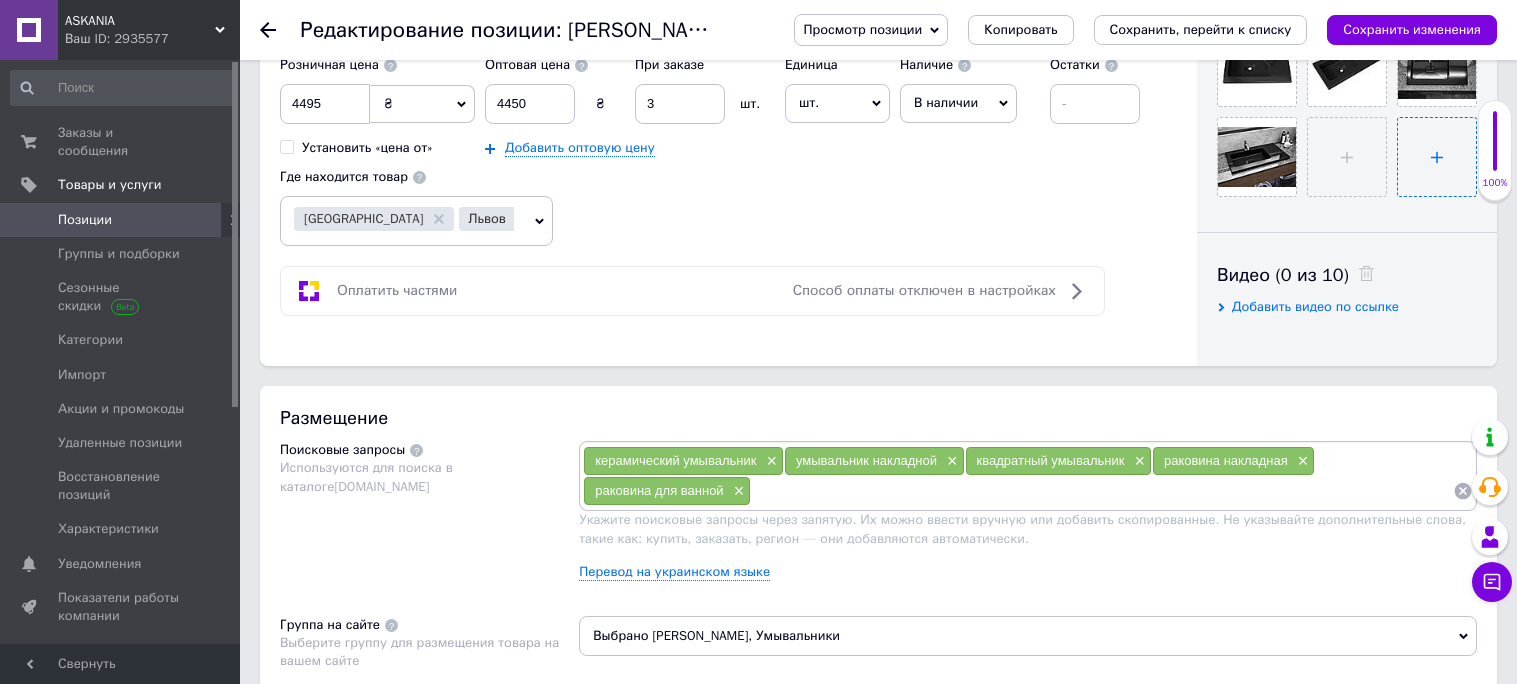 type on "C:\fakepath\rakovyna_royal_luxor.jpg" 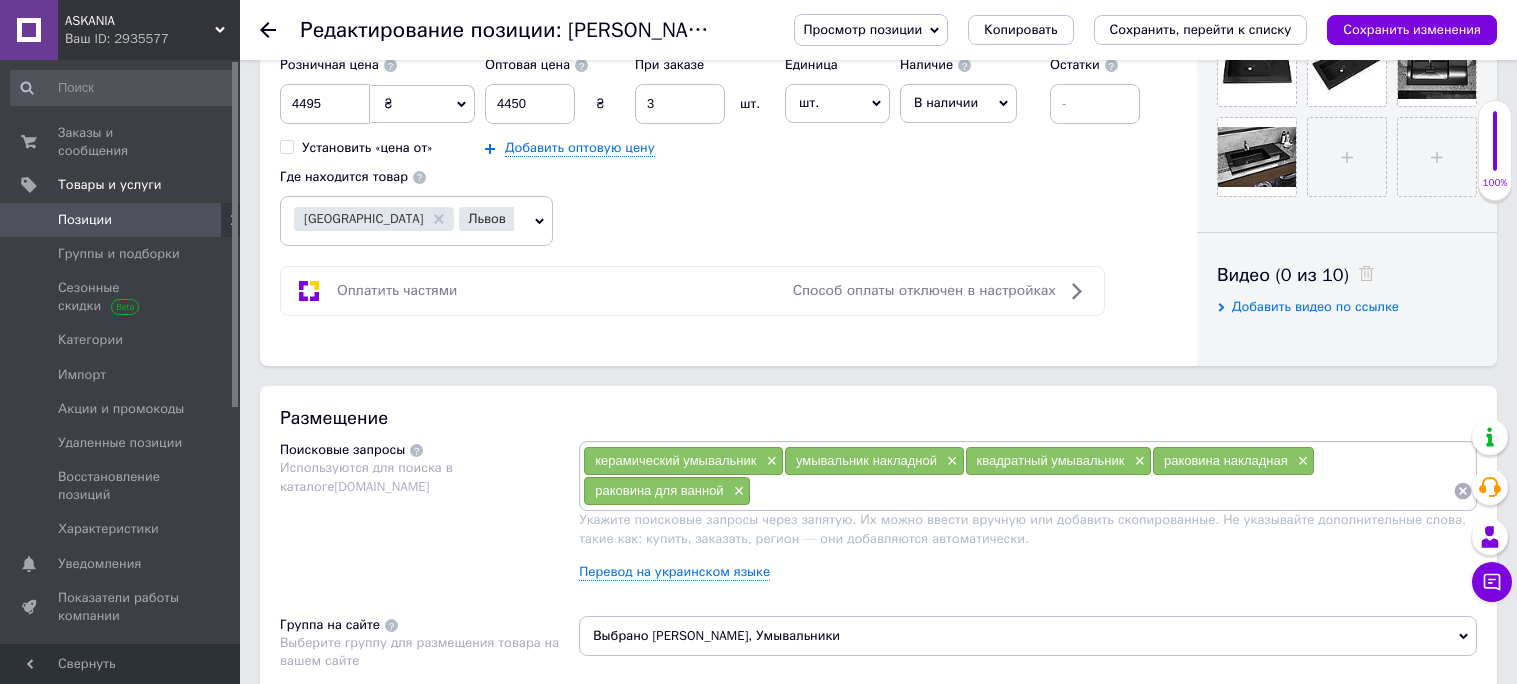 type 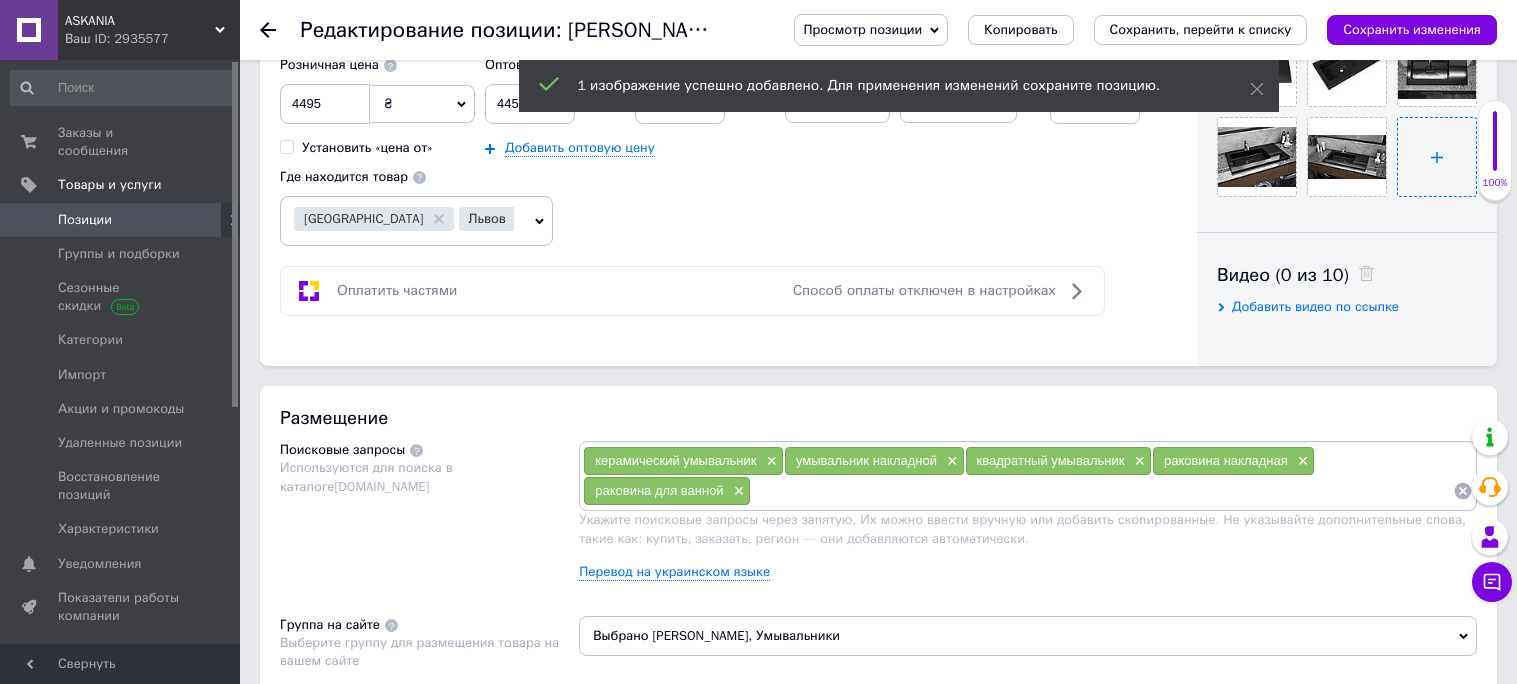click at bounding box center [1437, 157] 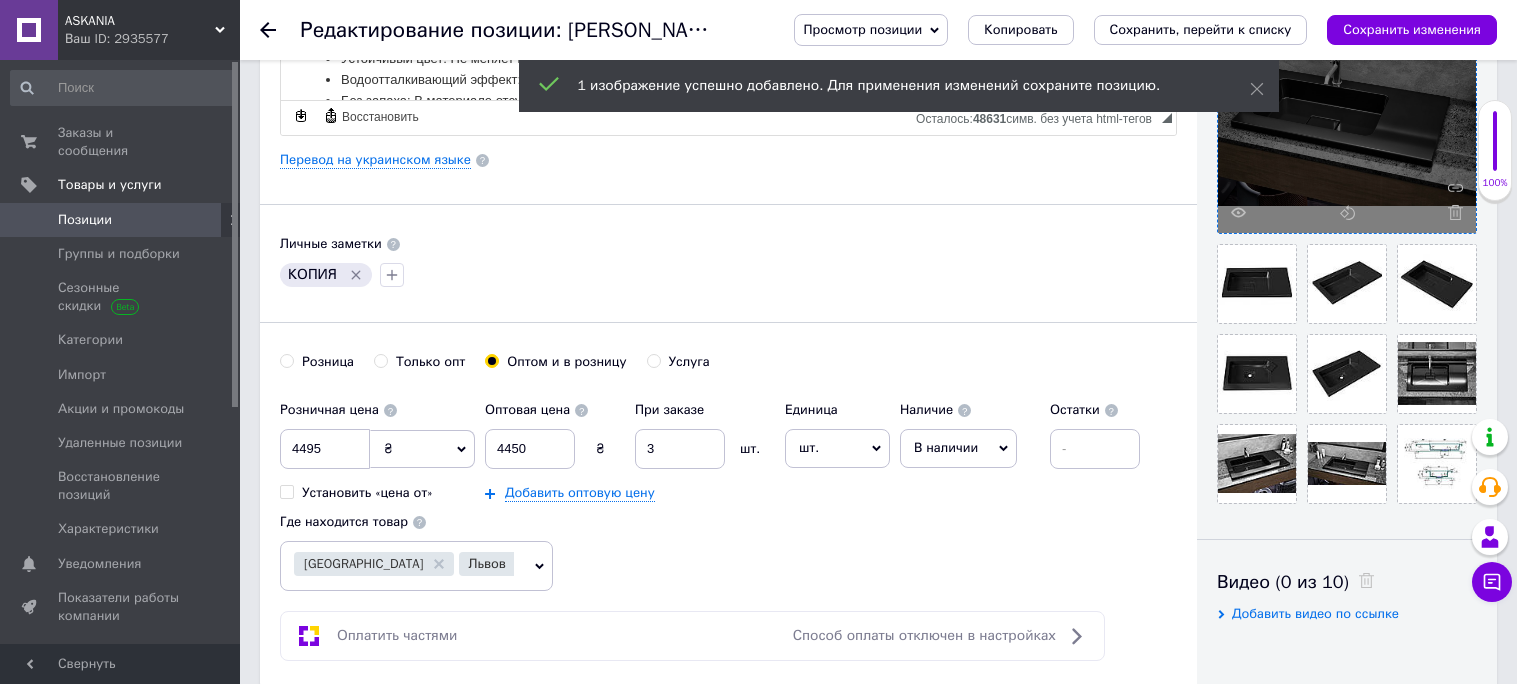 scroll, scrollTop: 480, scrollLeft: 0, axis: vertical 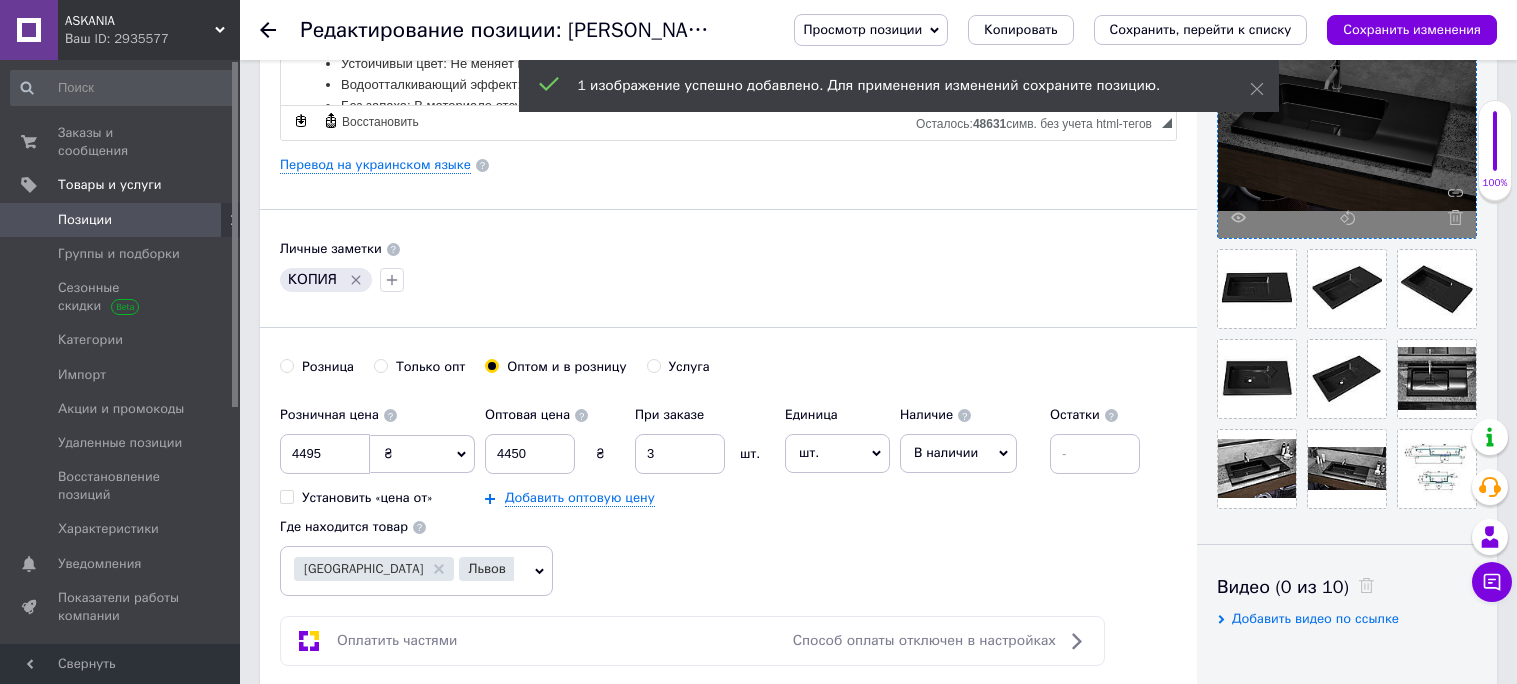 drag, startPoint x: 352, startPoint y: 279, endPoint x: 469, endPoint y: 223, distance: 129.71121 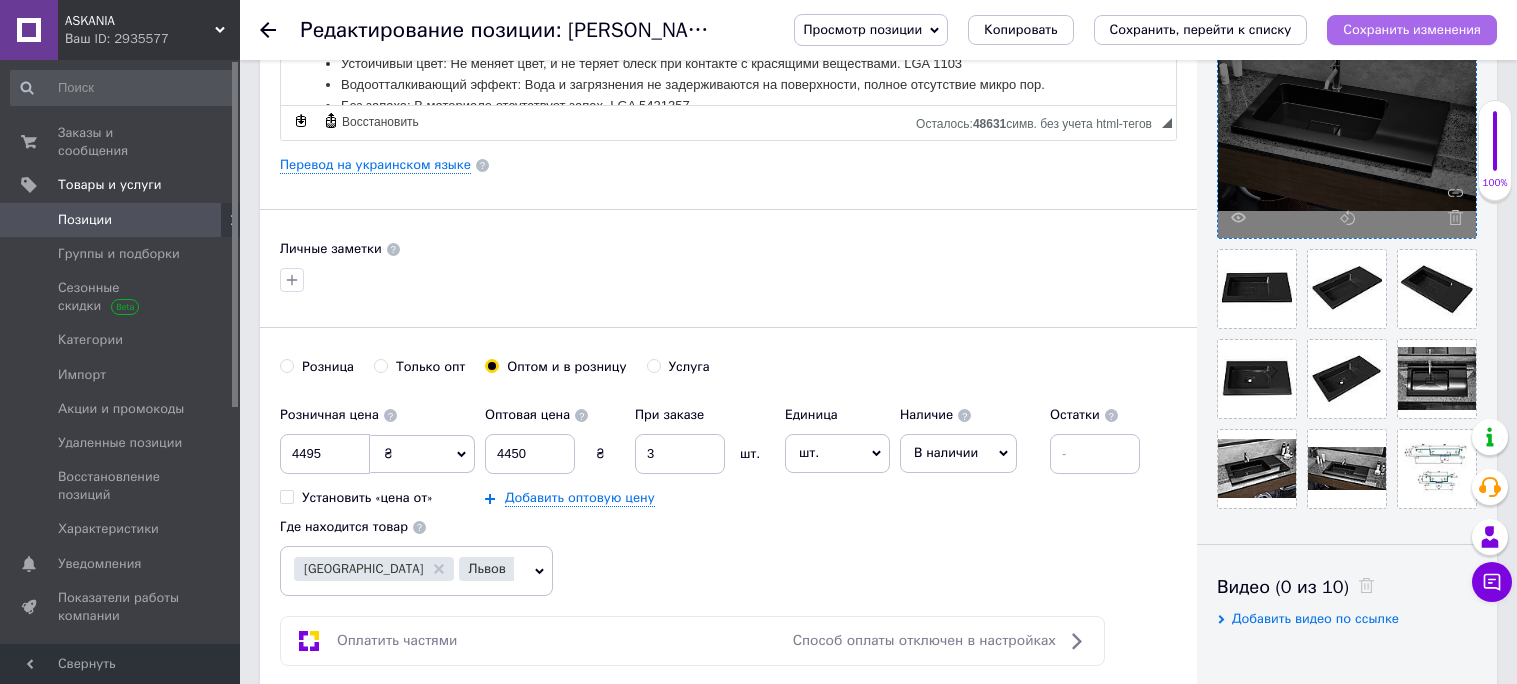click on "Сохранить изменения" at bounding box center (1412, 29) 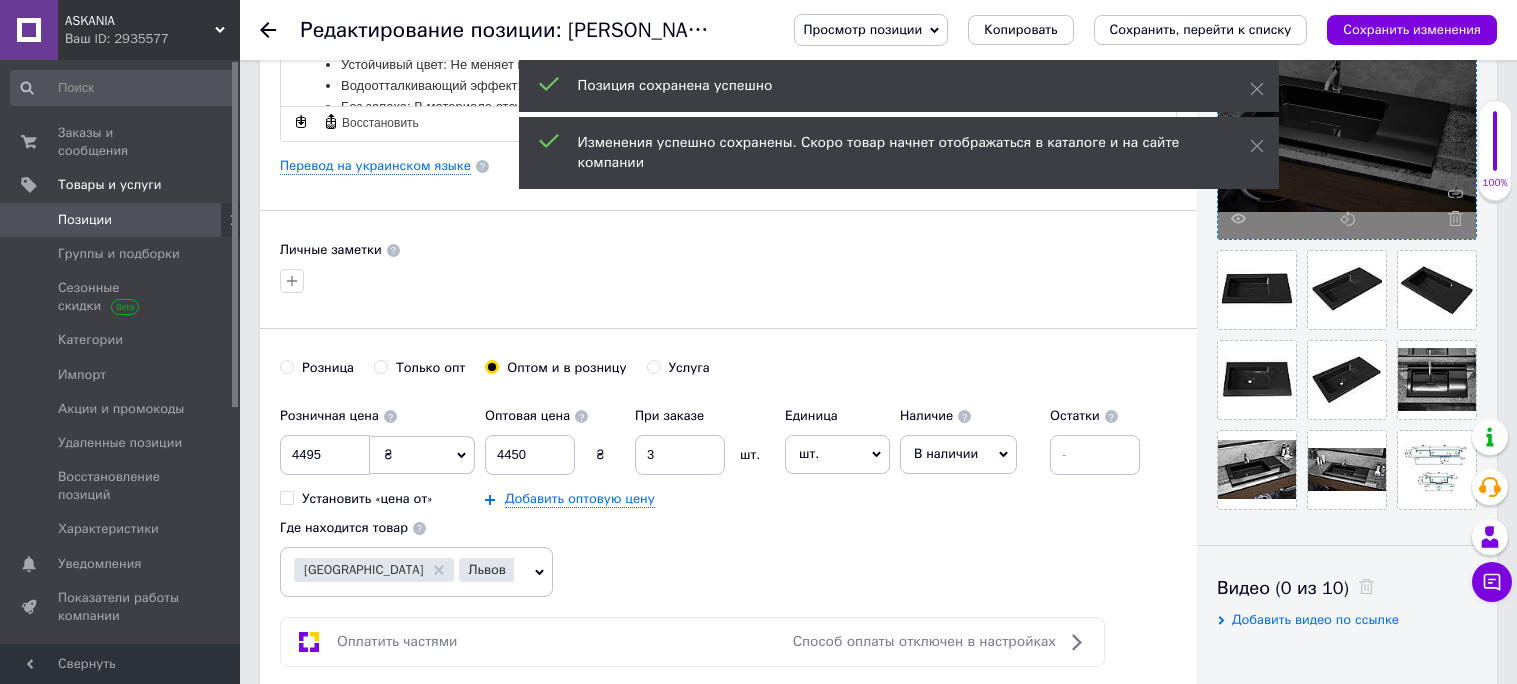 scroll, scrollTop: 0, scrollLeft: 0, axis: both 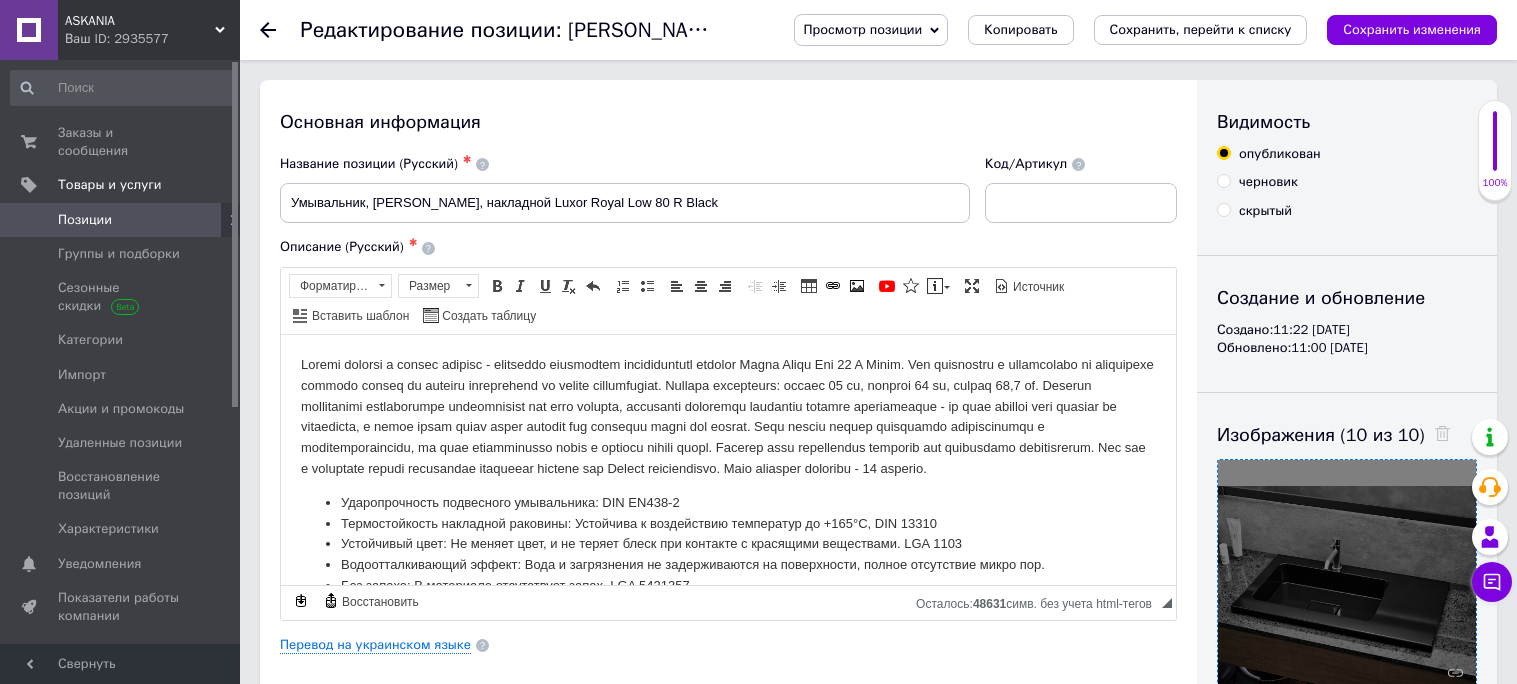 click on "Позиции" at bounding box center [121, 220] 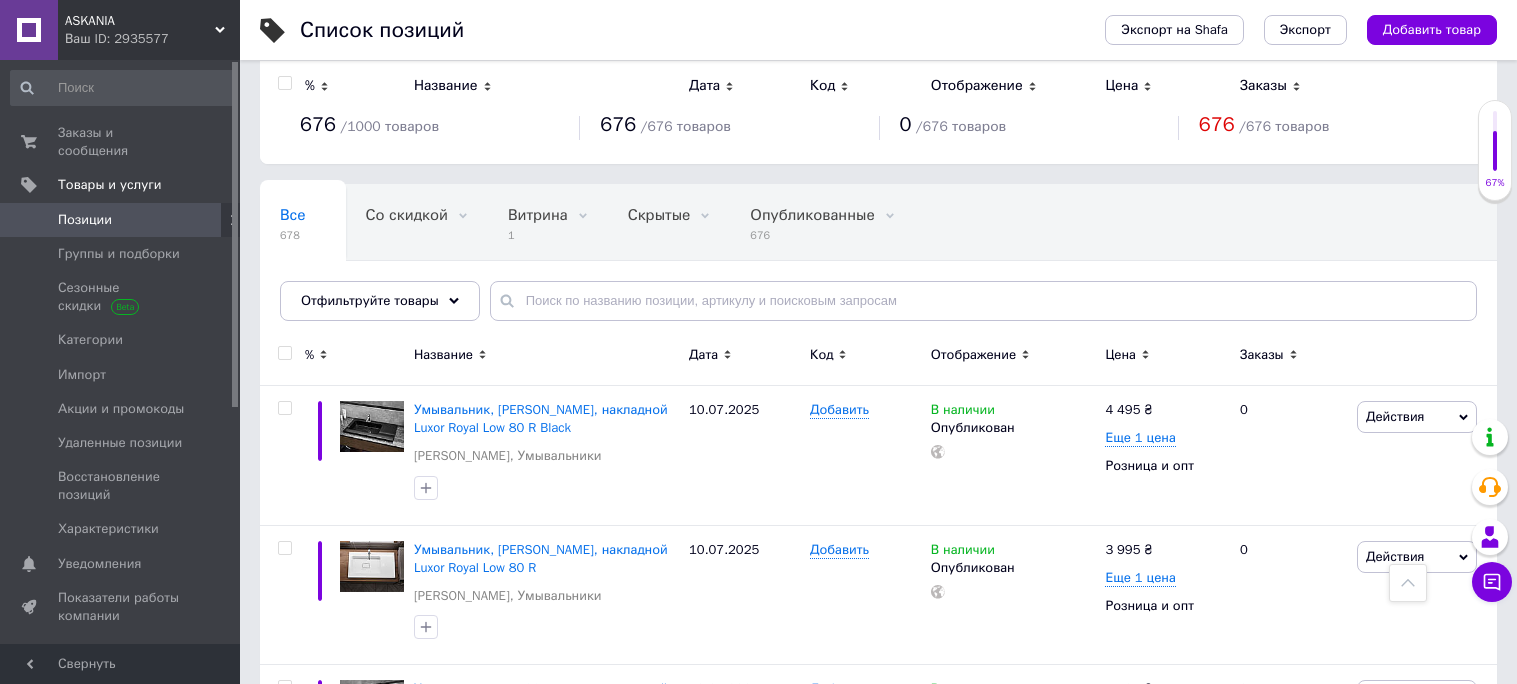 scroll, scrollTop: 2, scrollLeft: 0, axis: vertical 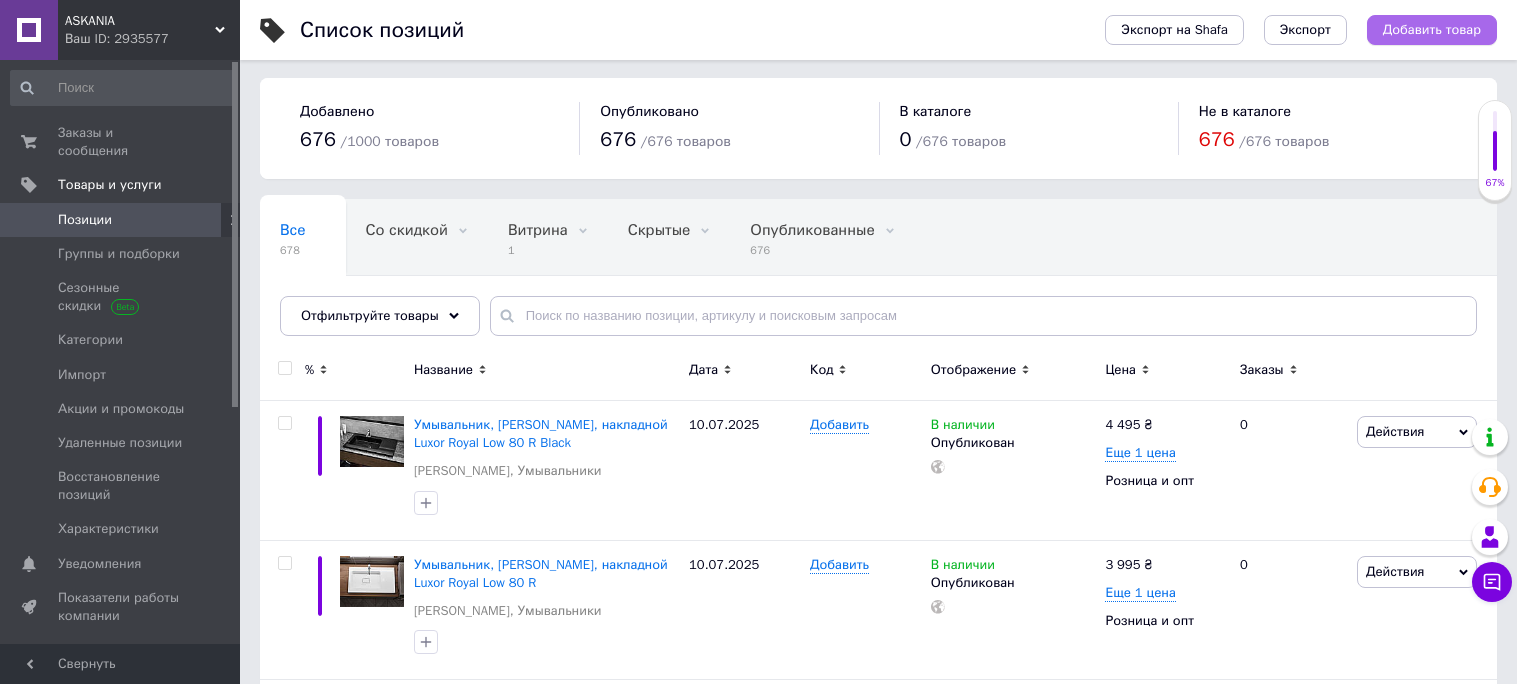 click on "Добавить товар" at bounding box center (1432, 30) 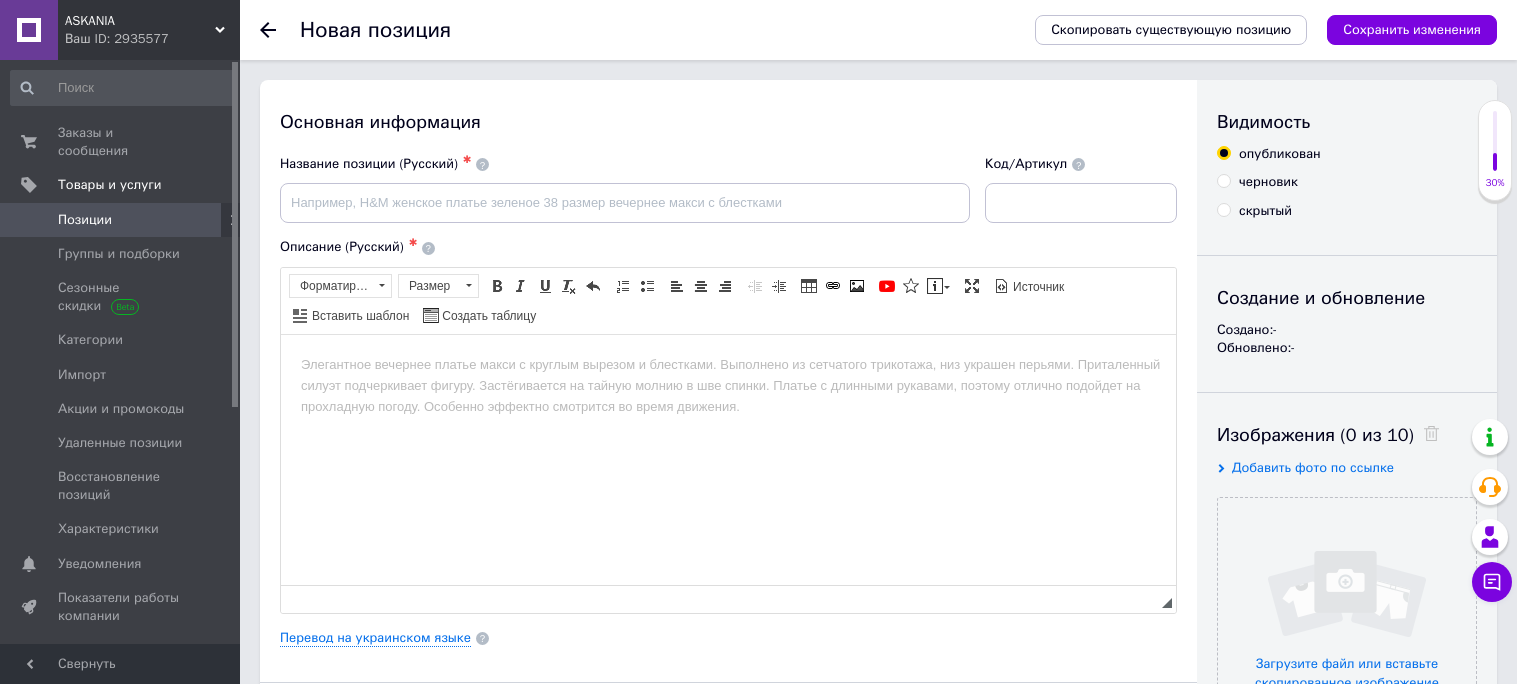 scroll, scrollTop: 0, scrollLeft: 0, axis: both 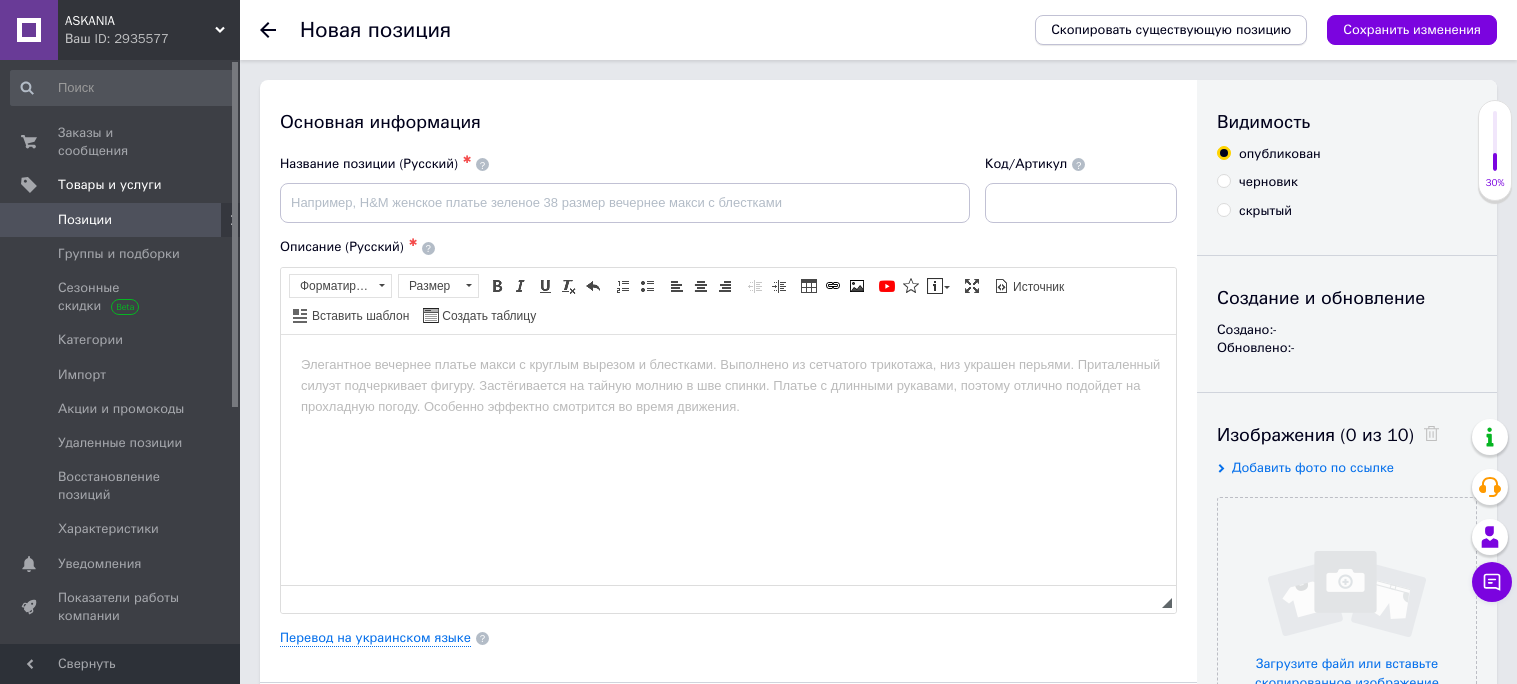 click on "Скопировать существующую позицию" at bounding box center [1171, 30] 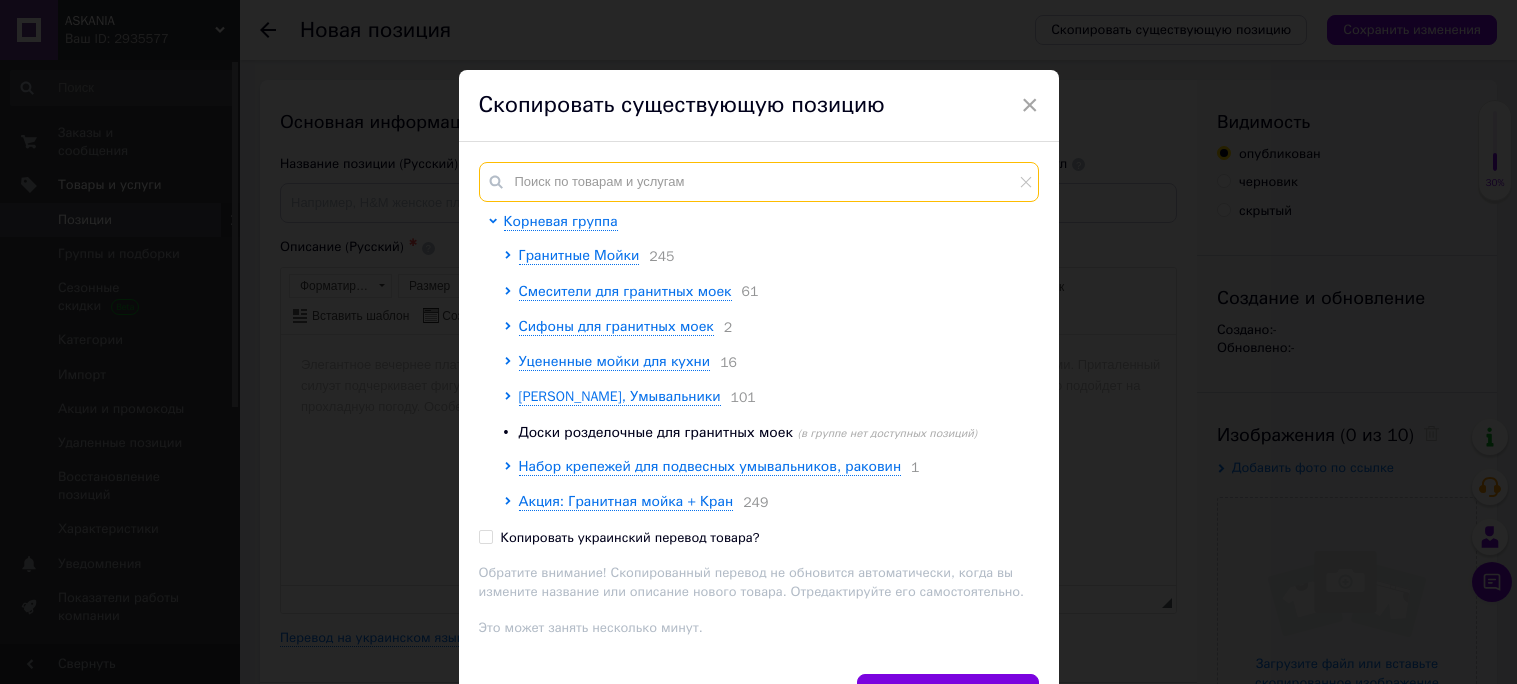 click at bounding box center (759, 182) 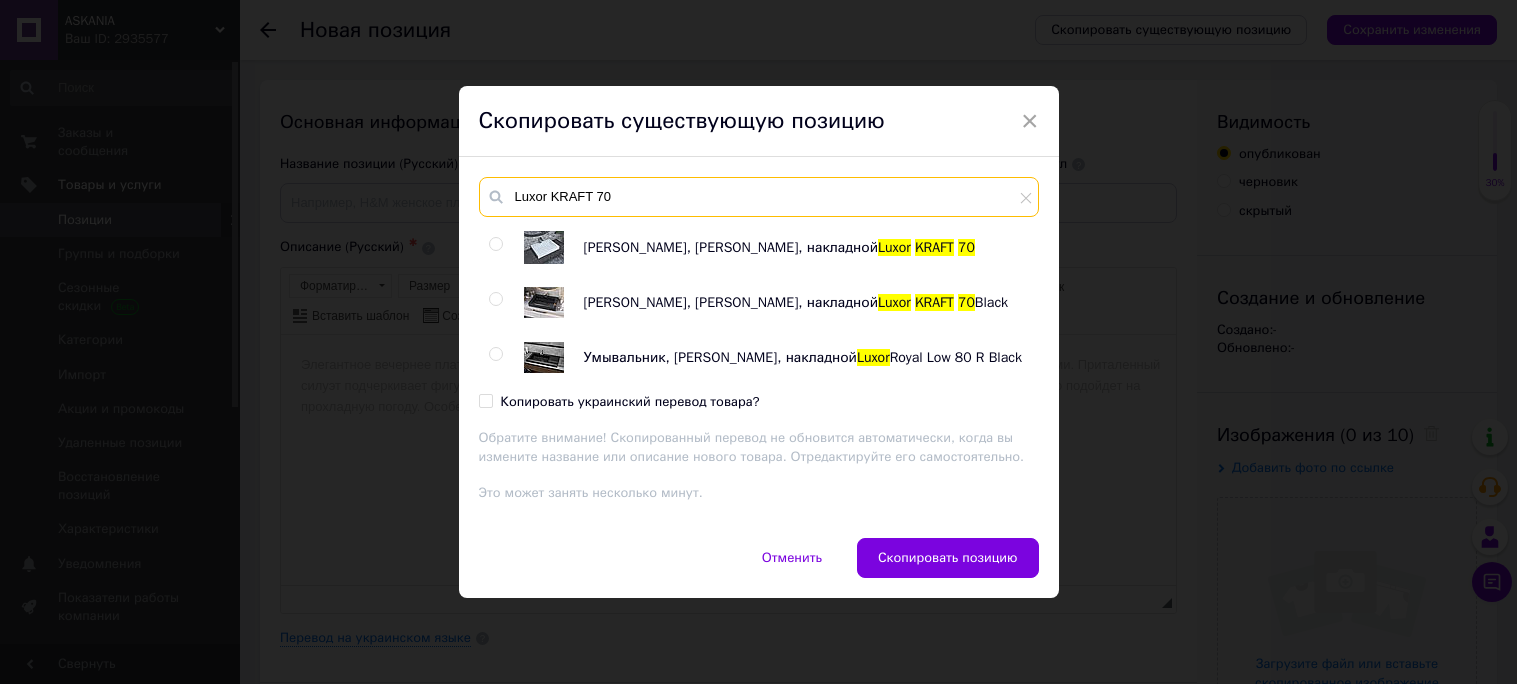 type on "Luxor KRAFT 70" 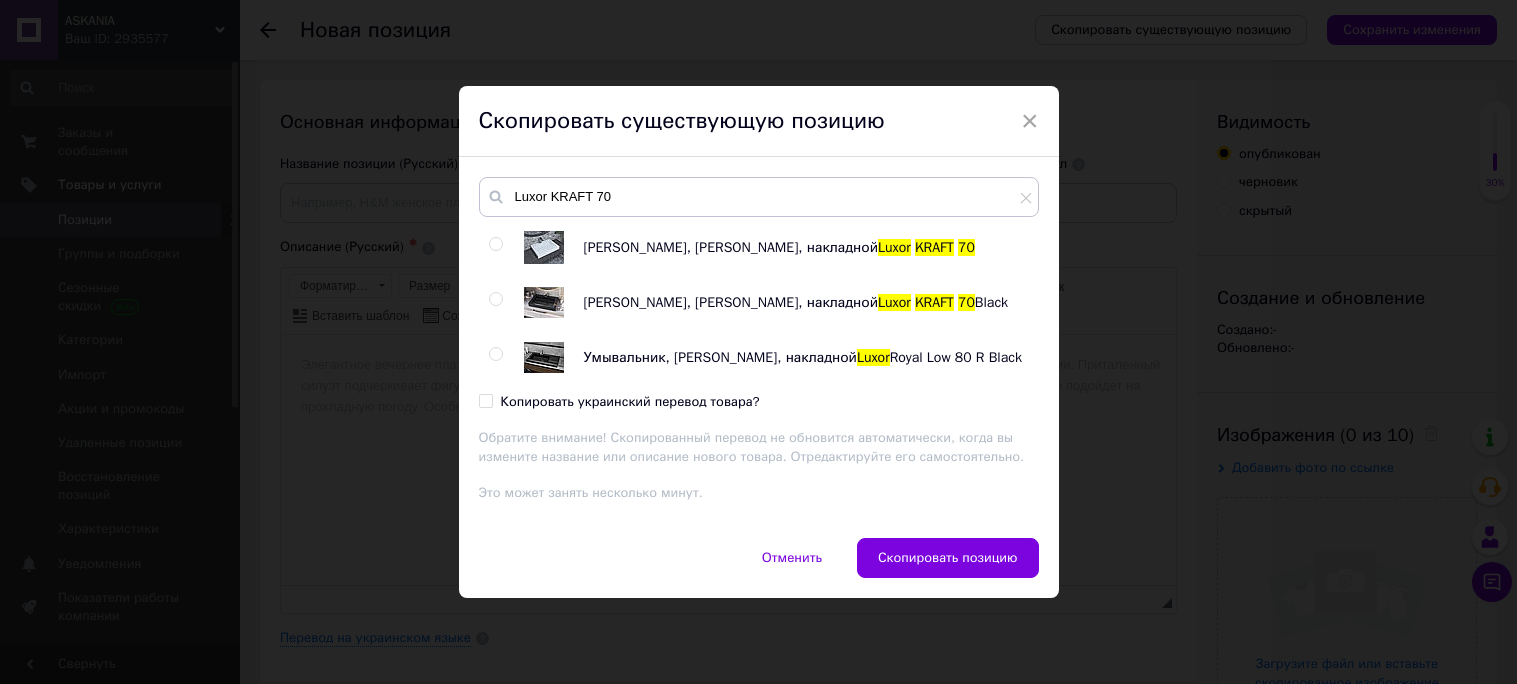 click at bounding box center (495, 244) 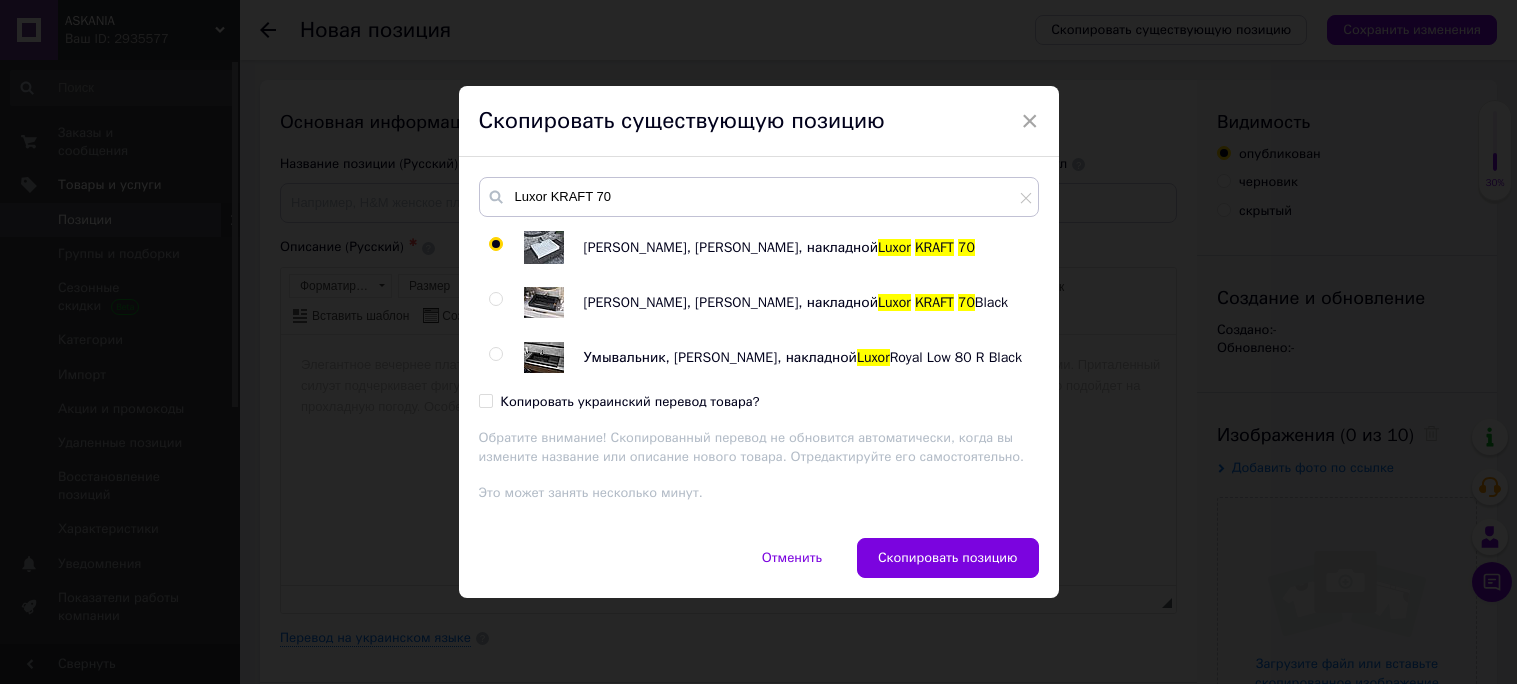 radio on "true" 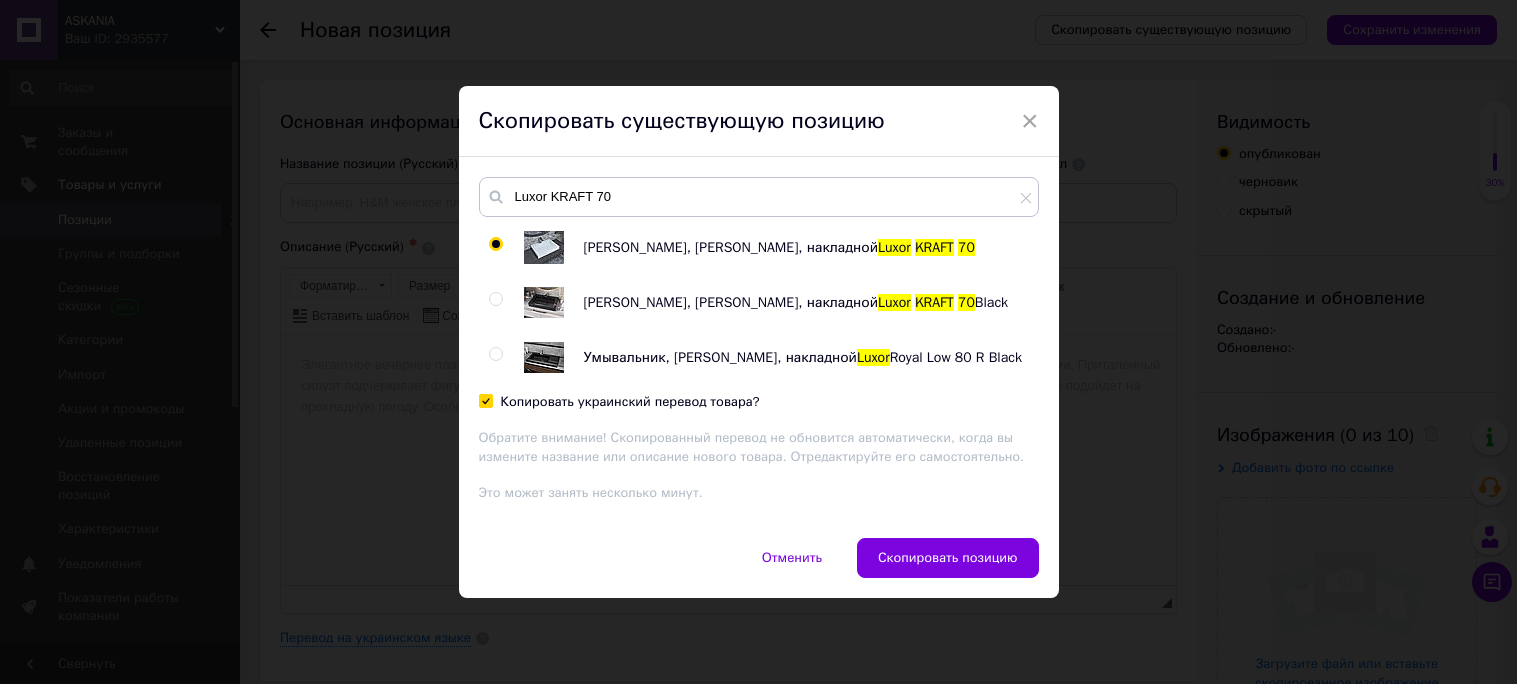 checkbox on "true" 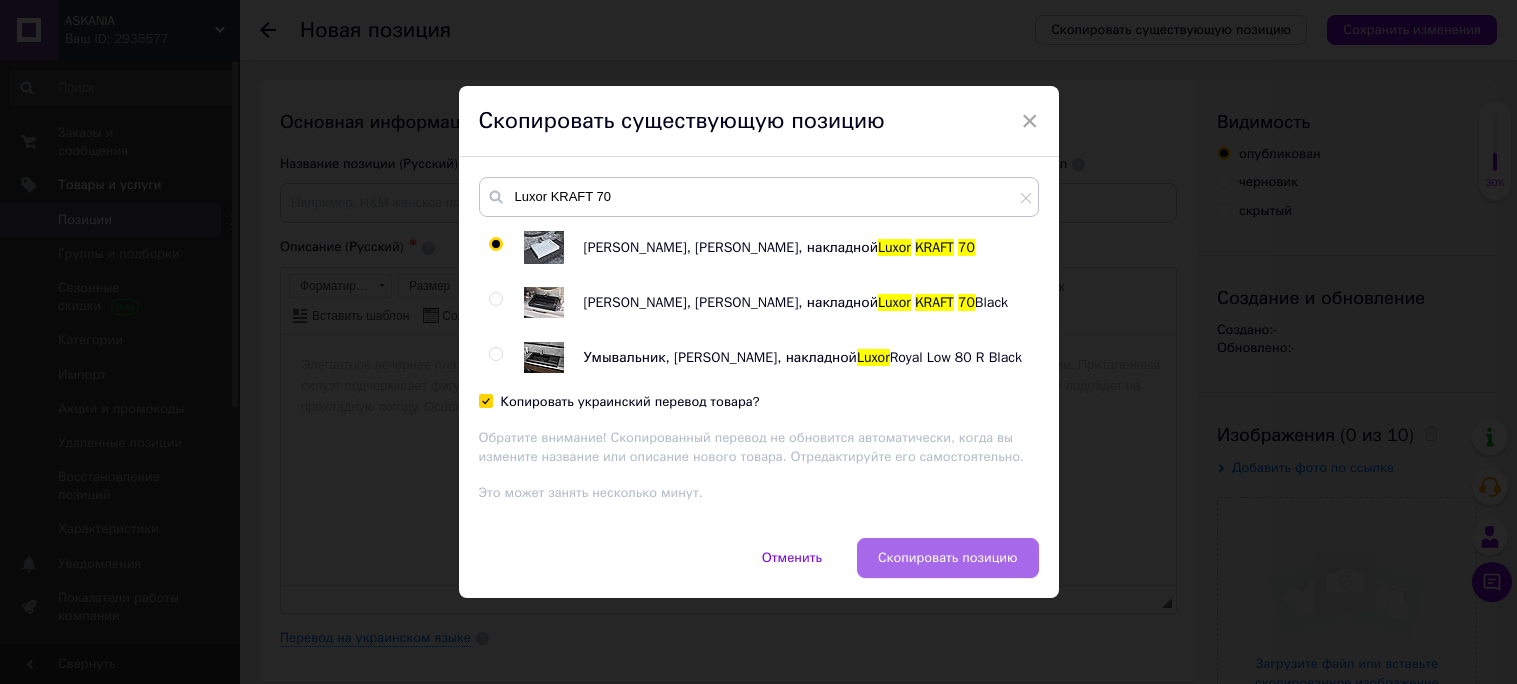 click on "Скопировать позицию" at bounding box center (948, 558) 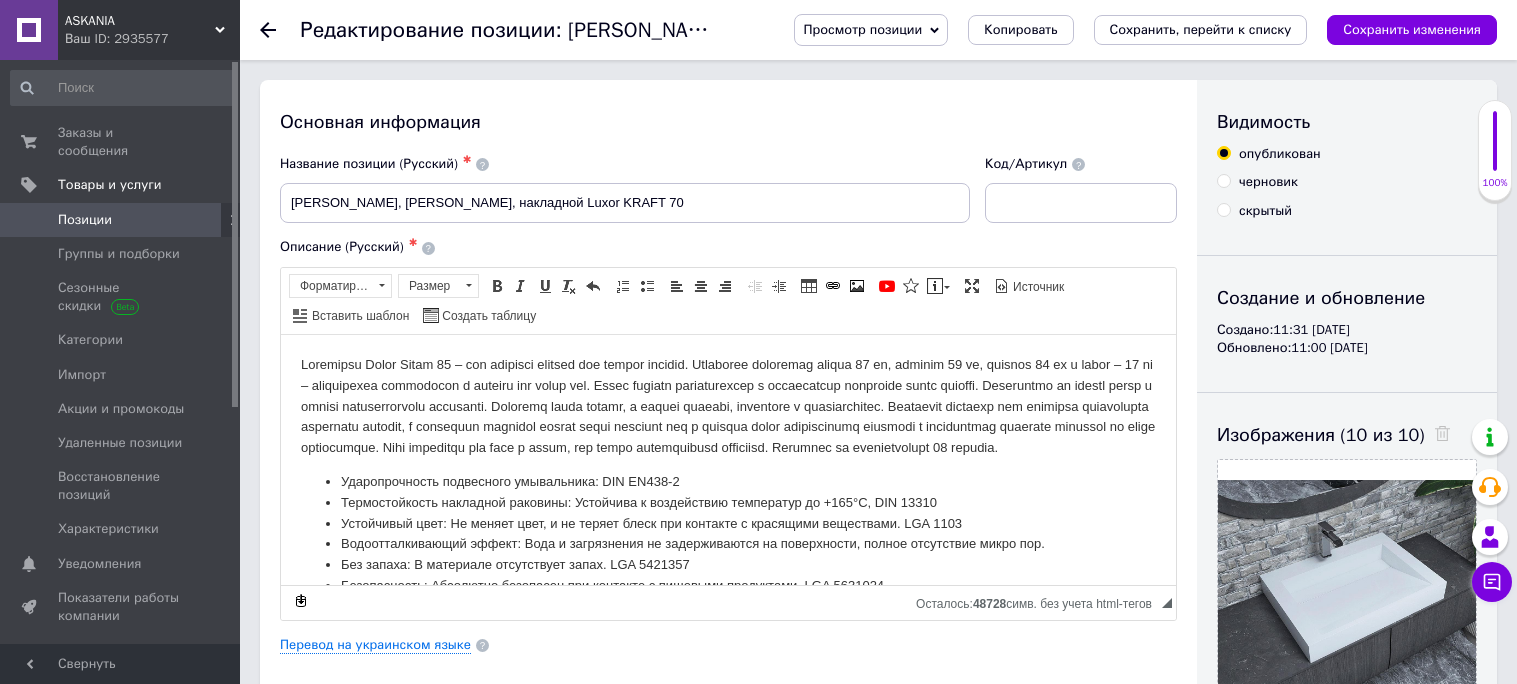 scroll, scrollTop: 0, scrollLeft: 0, axis: both 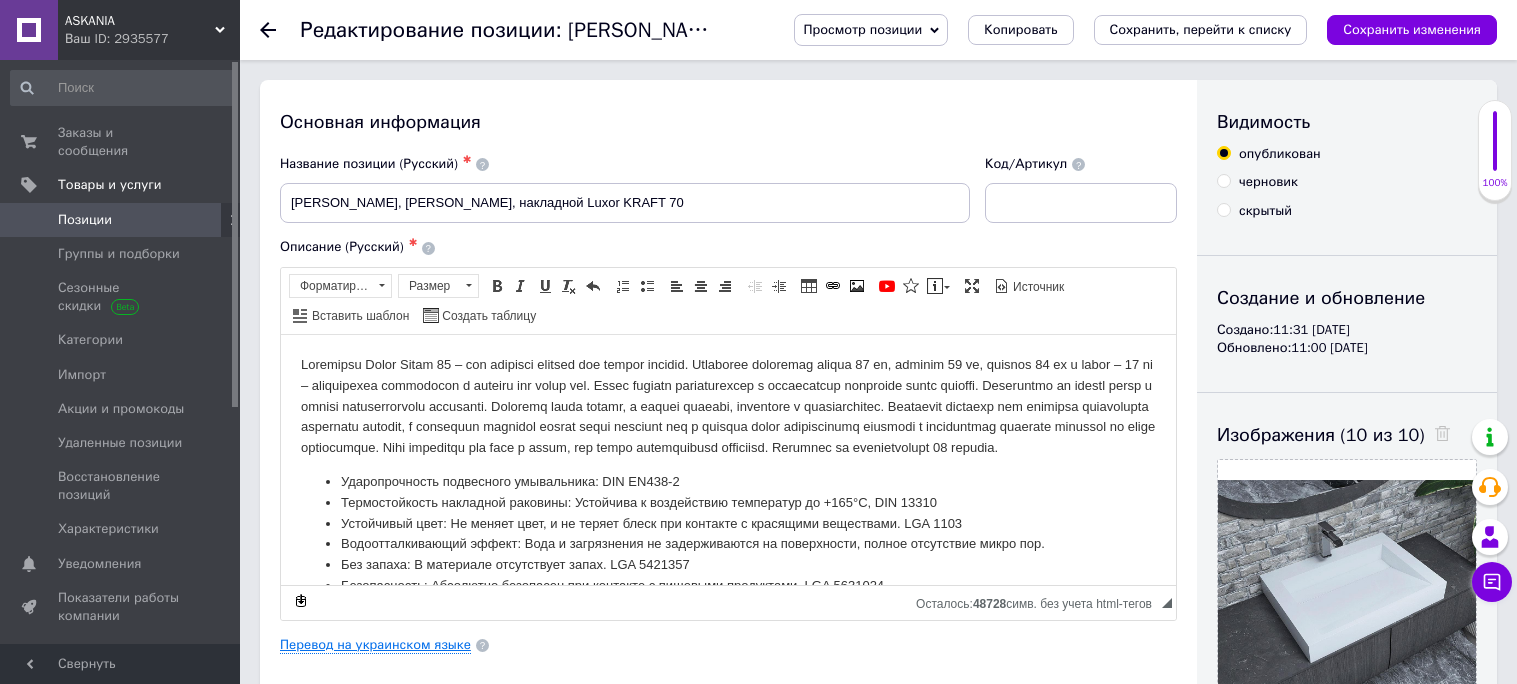 click on "Перевод на украинском языке" at bounding box center [375, 645] 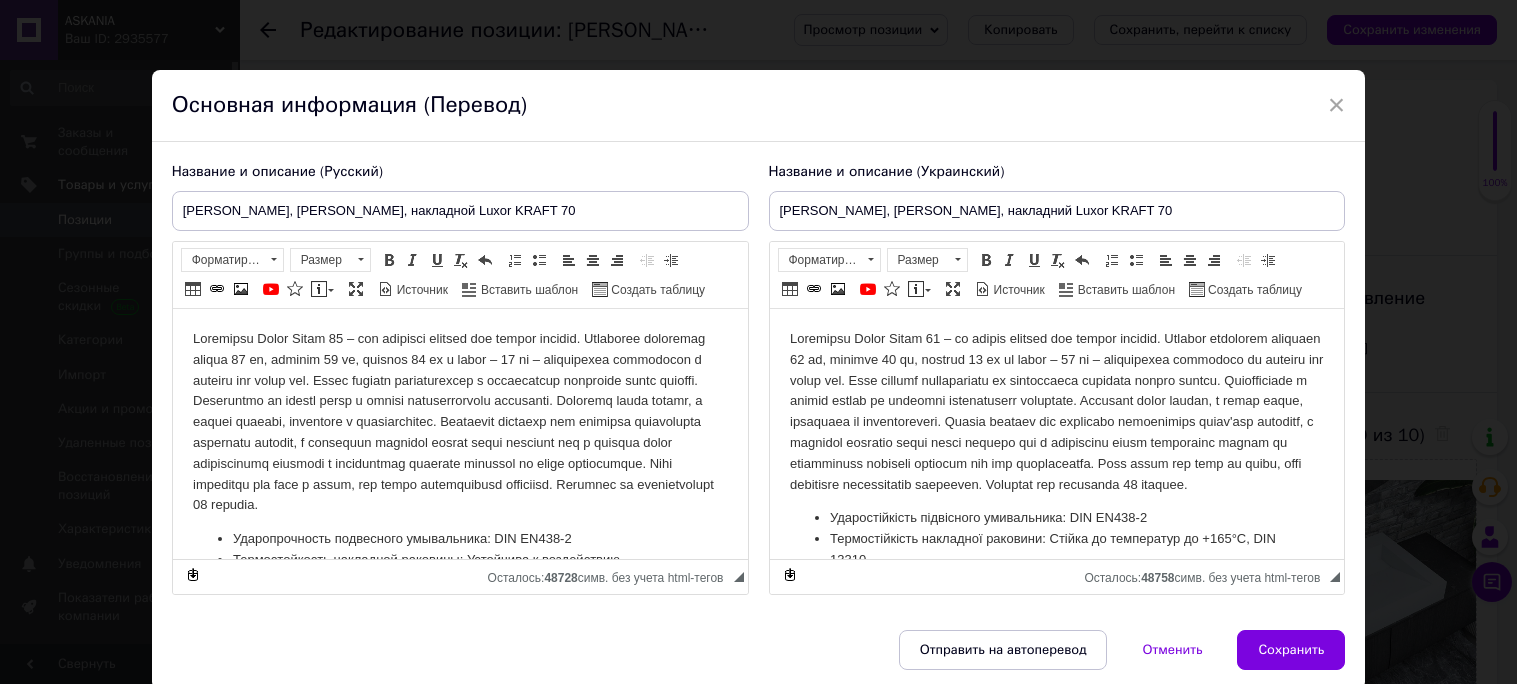 scroll, scrollTop: 0, scrollLeft: 0, axis: both 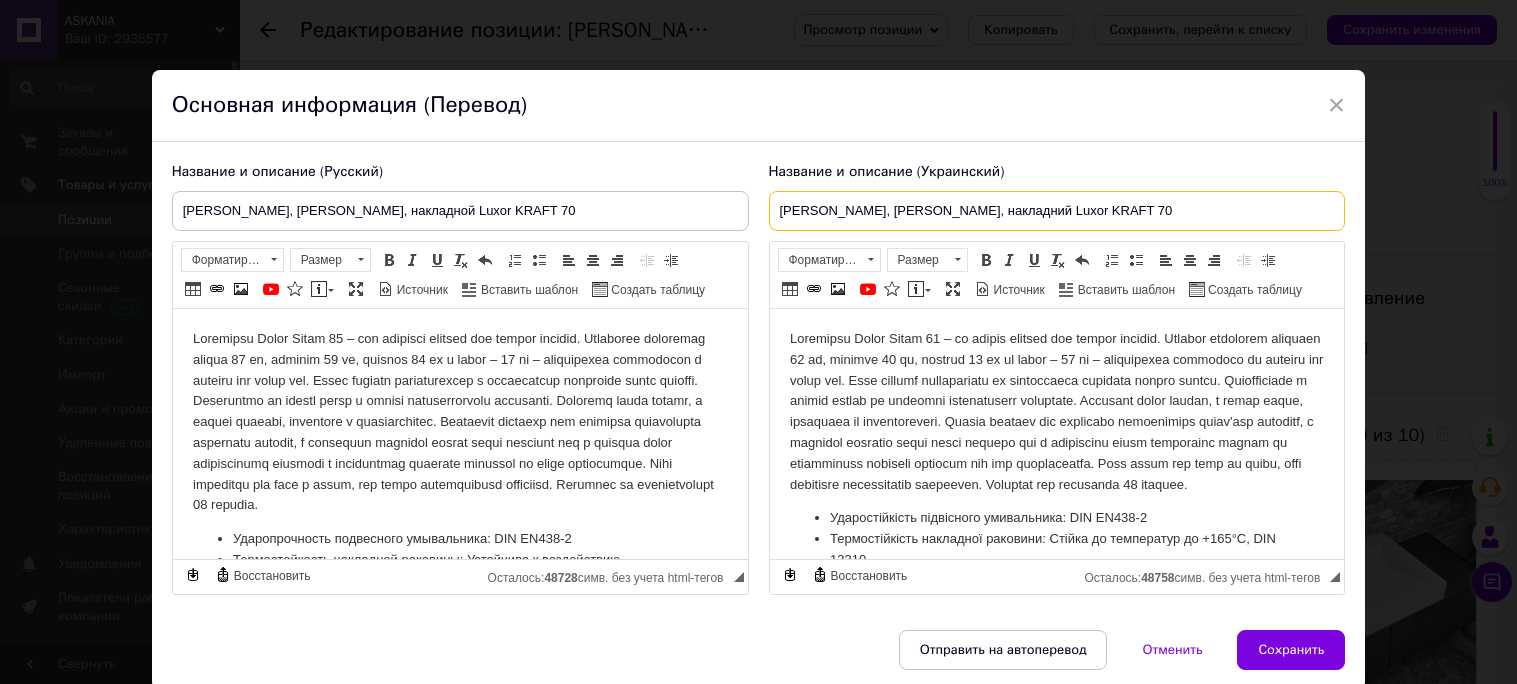 drag, startPoint x: 1020, startPoint y: 215, endPoint x: 741, endPoint y: 203, distance: 279.25793 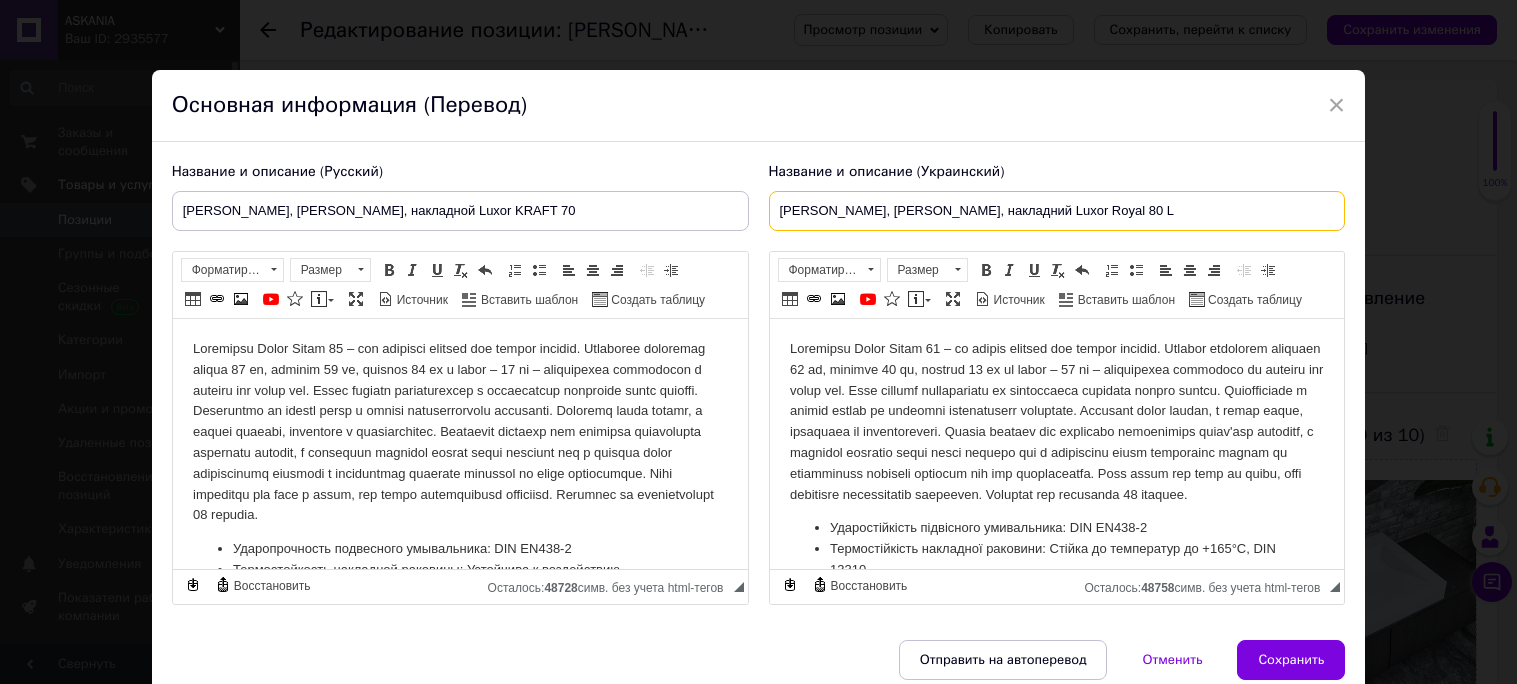type on "[PERSON_NAME], [PERSON_NAME], накладний Luxor Royal 80 L" 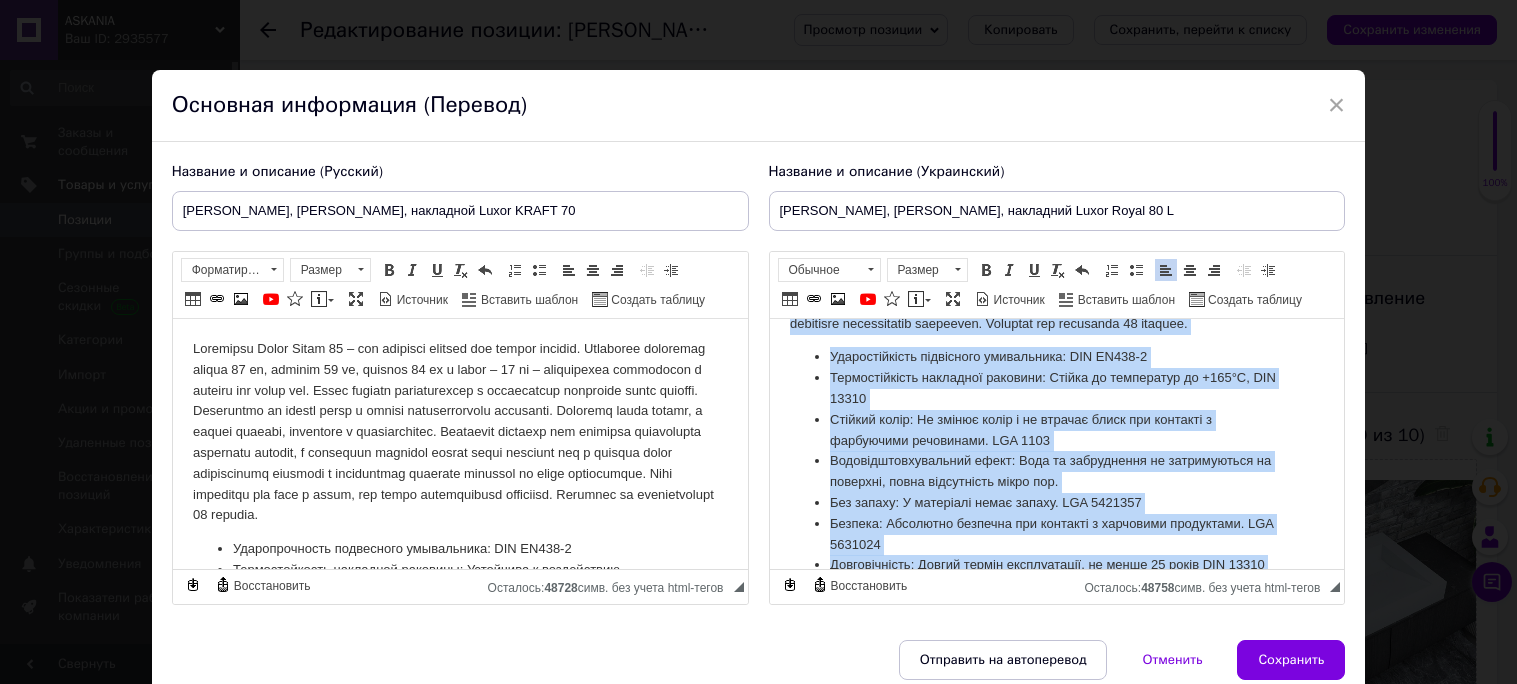 scroll, scrollTop: 0, scrollLeft: 0, axis: both 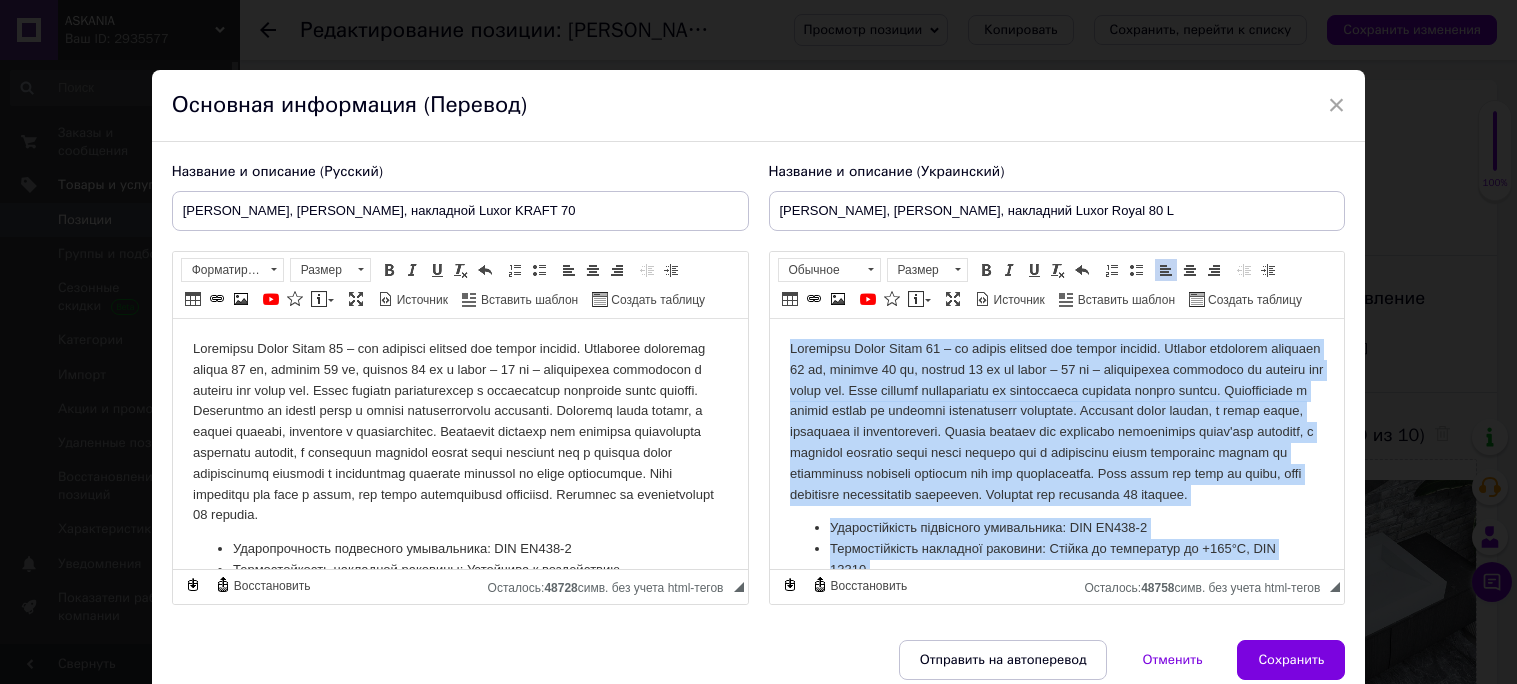 drag, startPoint x: 954, startPoint y: 539, endPoint x: 777, endPoint y: 317, distance: 283.9243 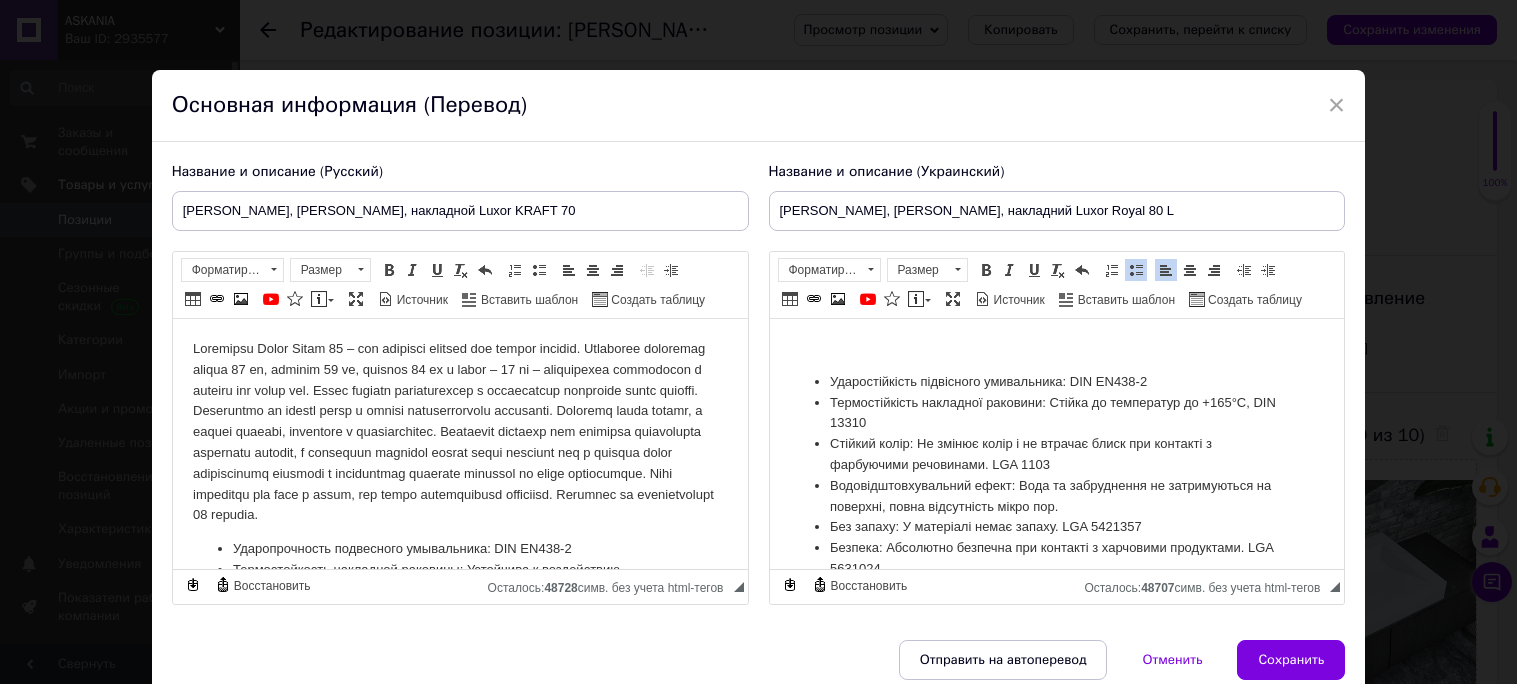 scroll, scrollTop: 211, scrollLeft: 0, axis: vertical 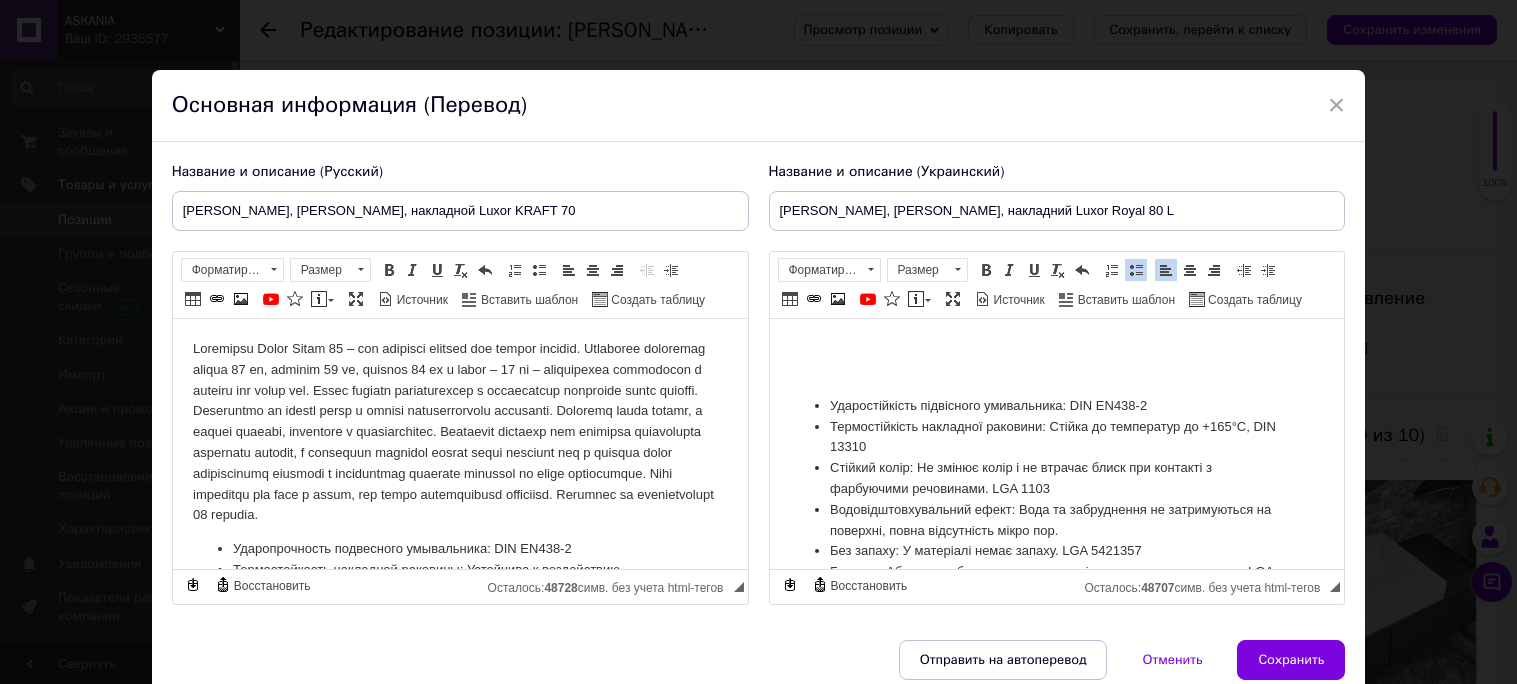 click at bounding box center [1056, 372] 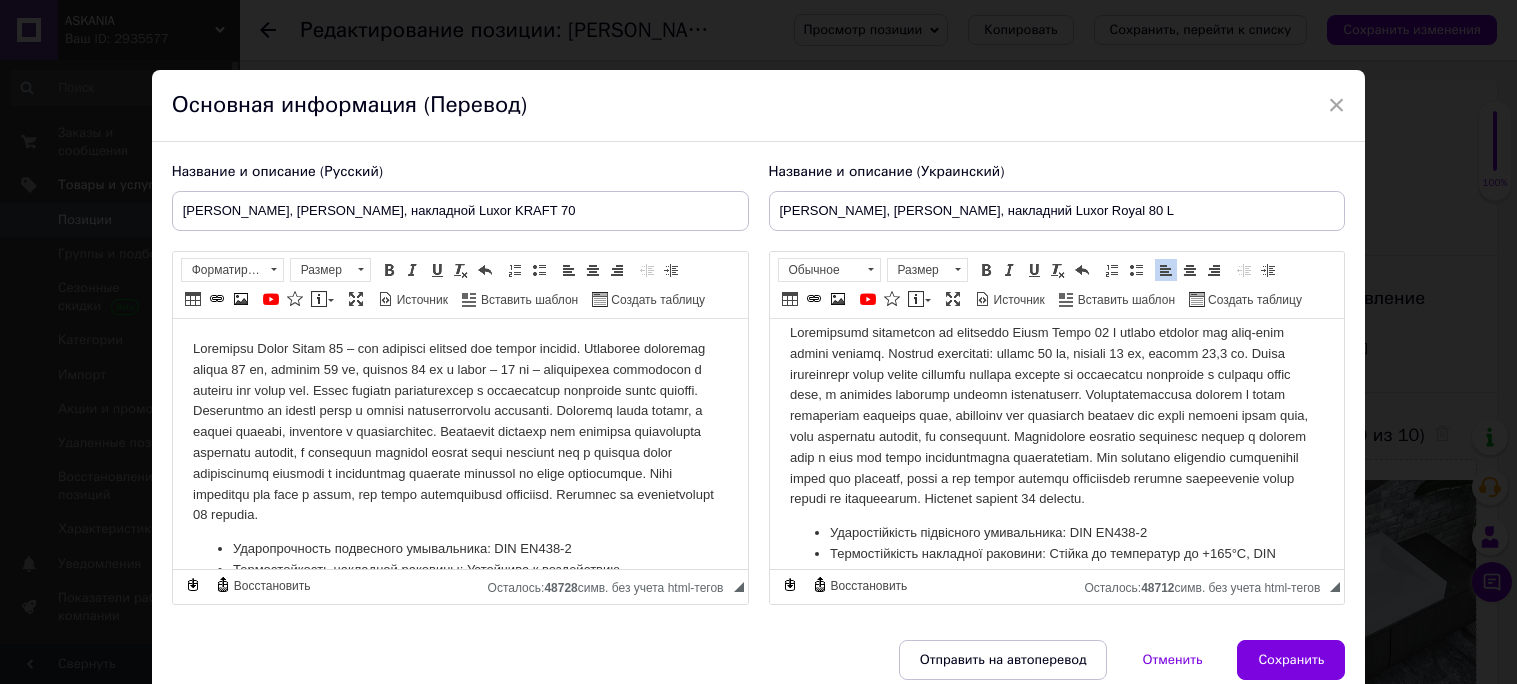 scroll, scrollTop: 0, scrollLeft: 0, axis: both 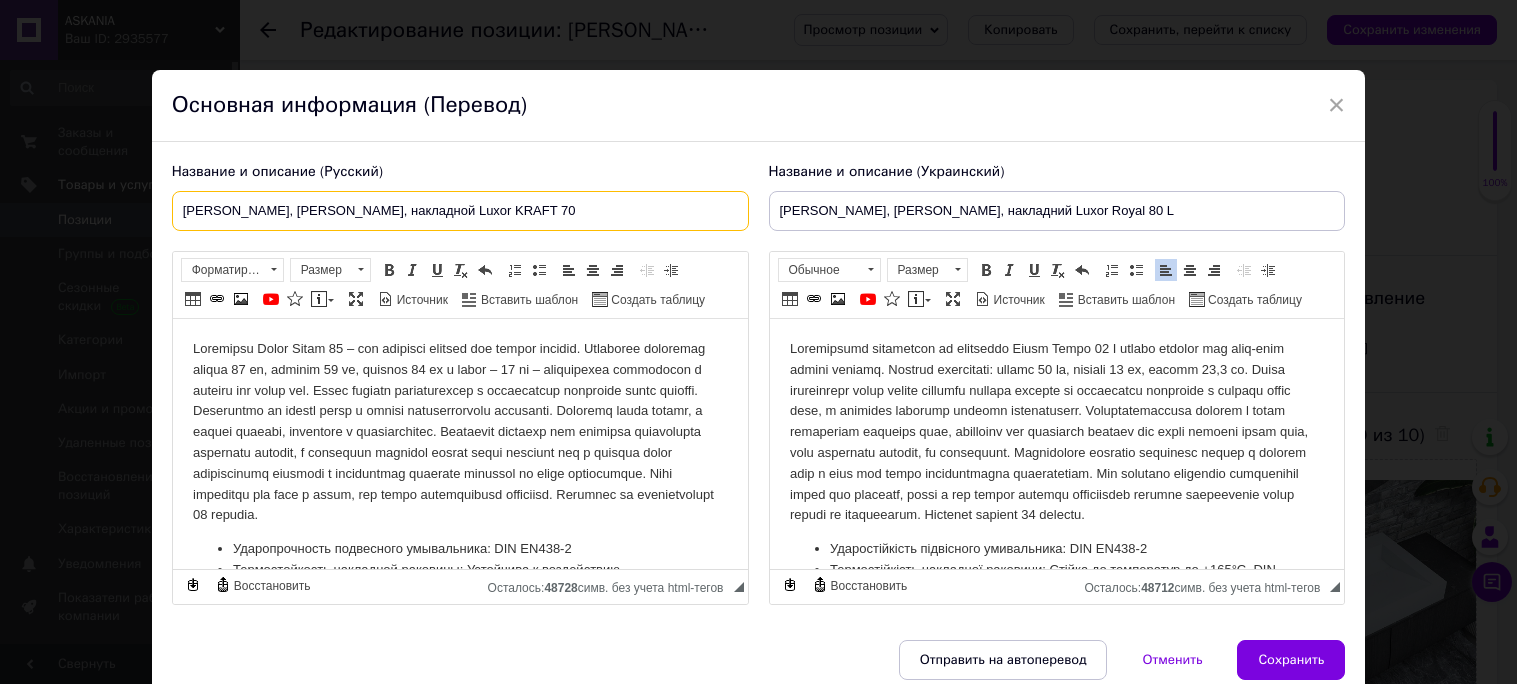 drag, startPoint x: 519, startPoint y: 219, endPoint x: 158, endPoint y: 216, distance: 361.01245 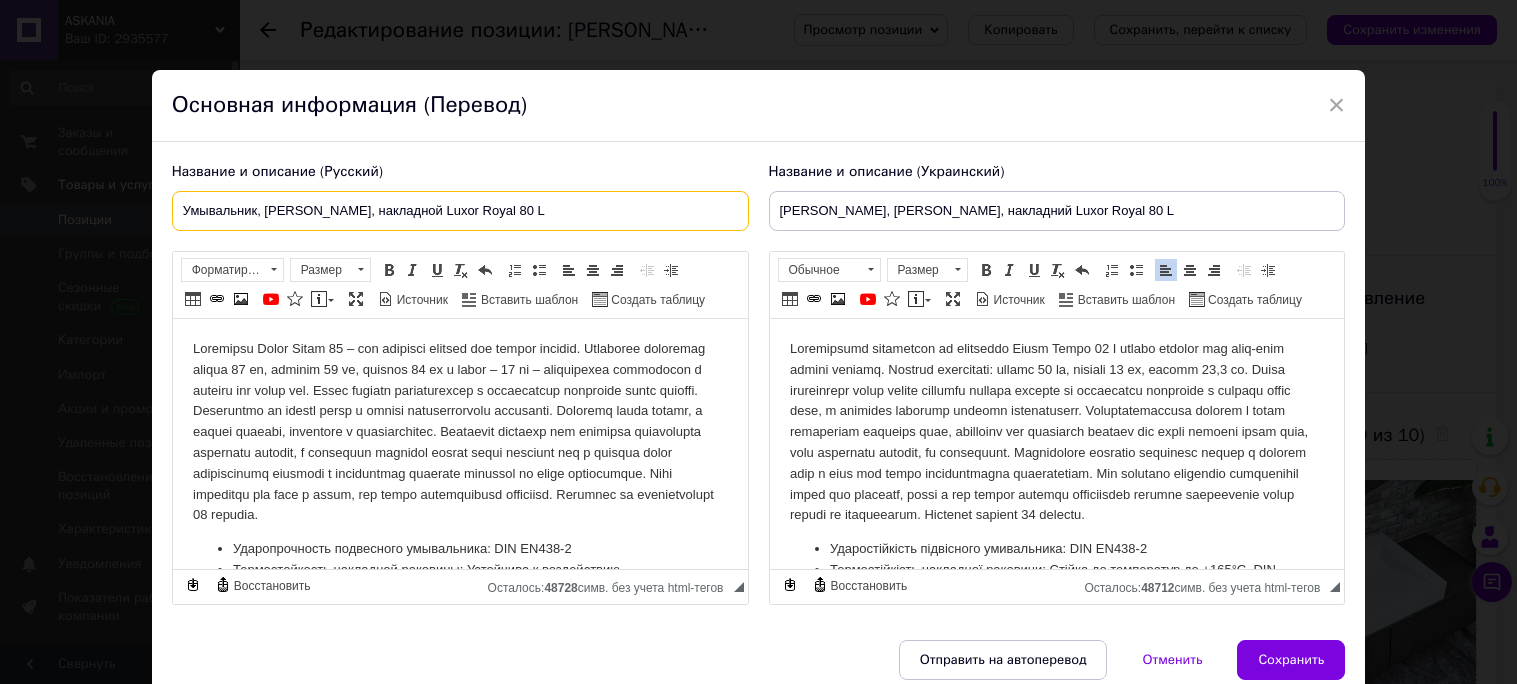 type on "Умывальник, [PERSON_NAME], накладной Luxor Royal 80 L" 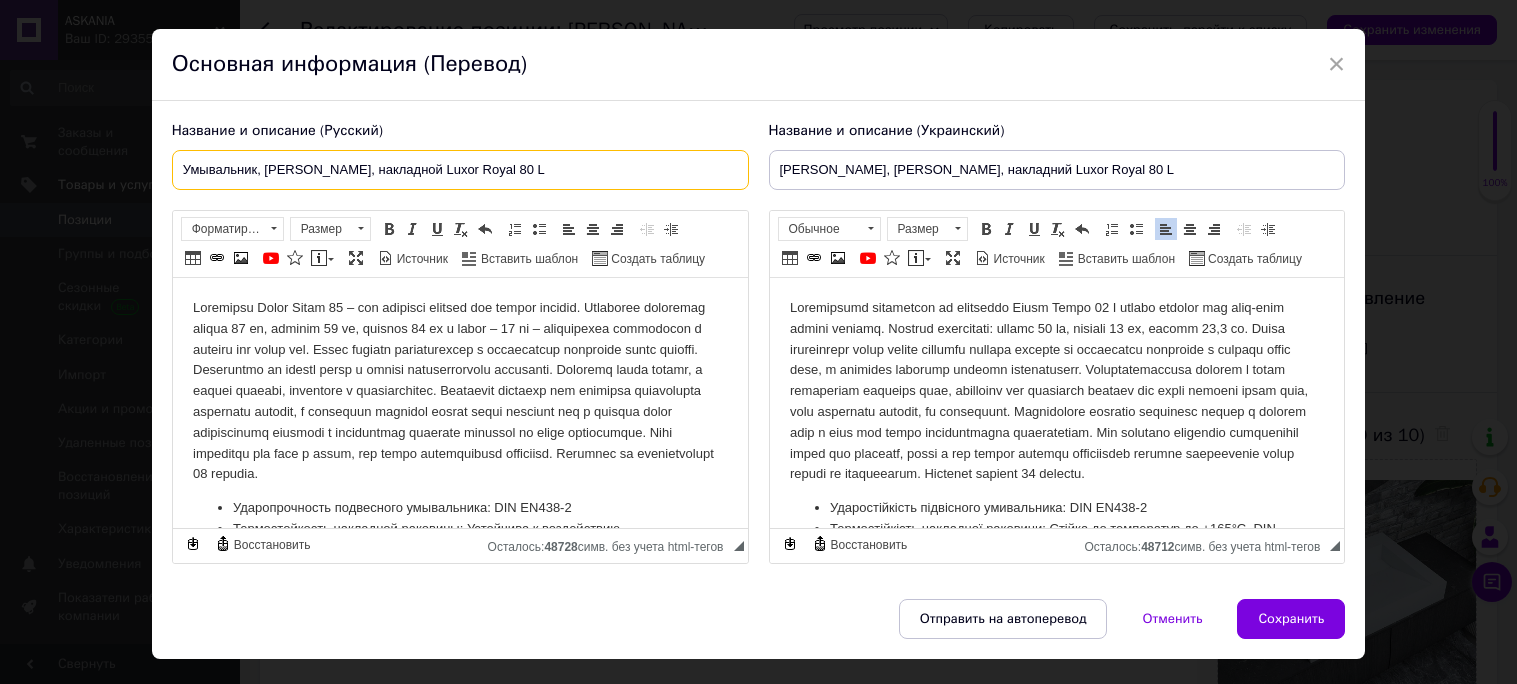scroll, scrollTop: 116, scrollLeft: 0, axis: vertical 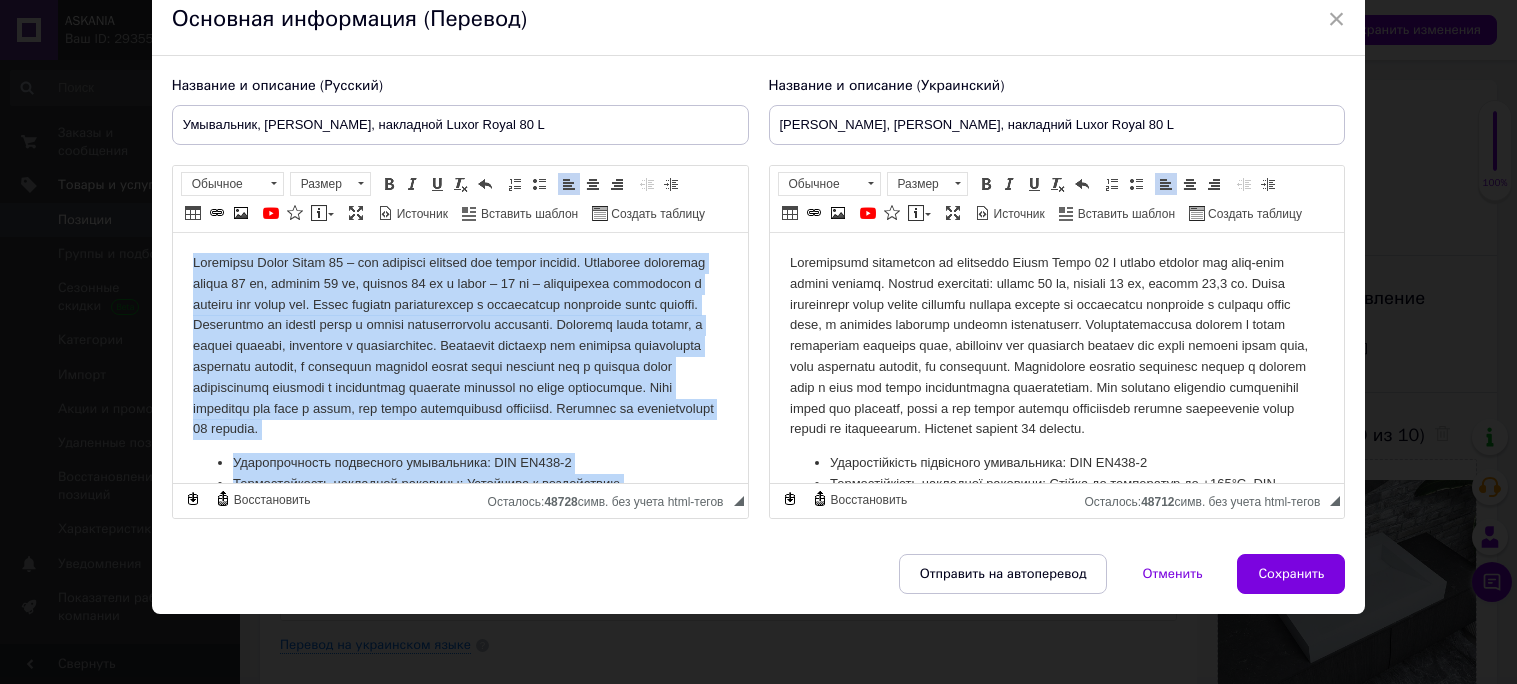 drag, startPoint x: 377, startPoint y: 452, endPoint x: 174, endPoint y: 227, distance: 303.04126 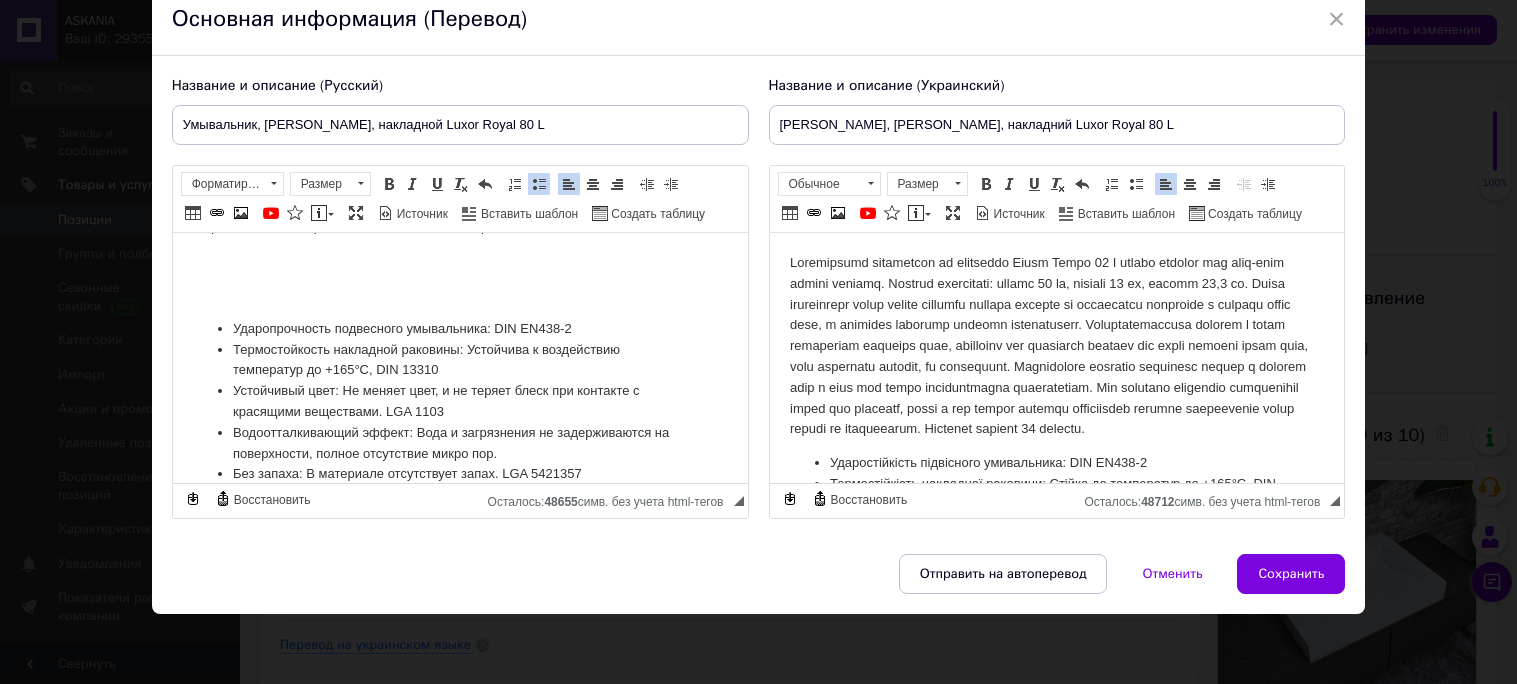 scroll, scrollTop: 198, scrollLeft: 0, axis: vertical 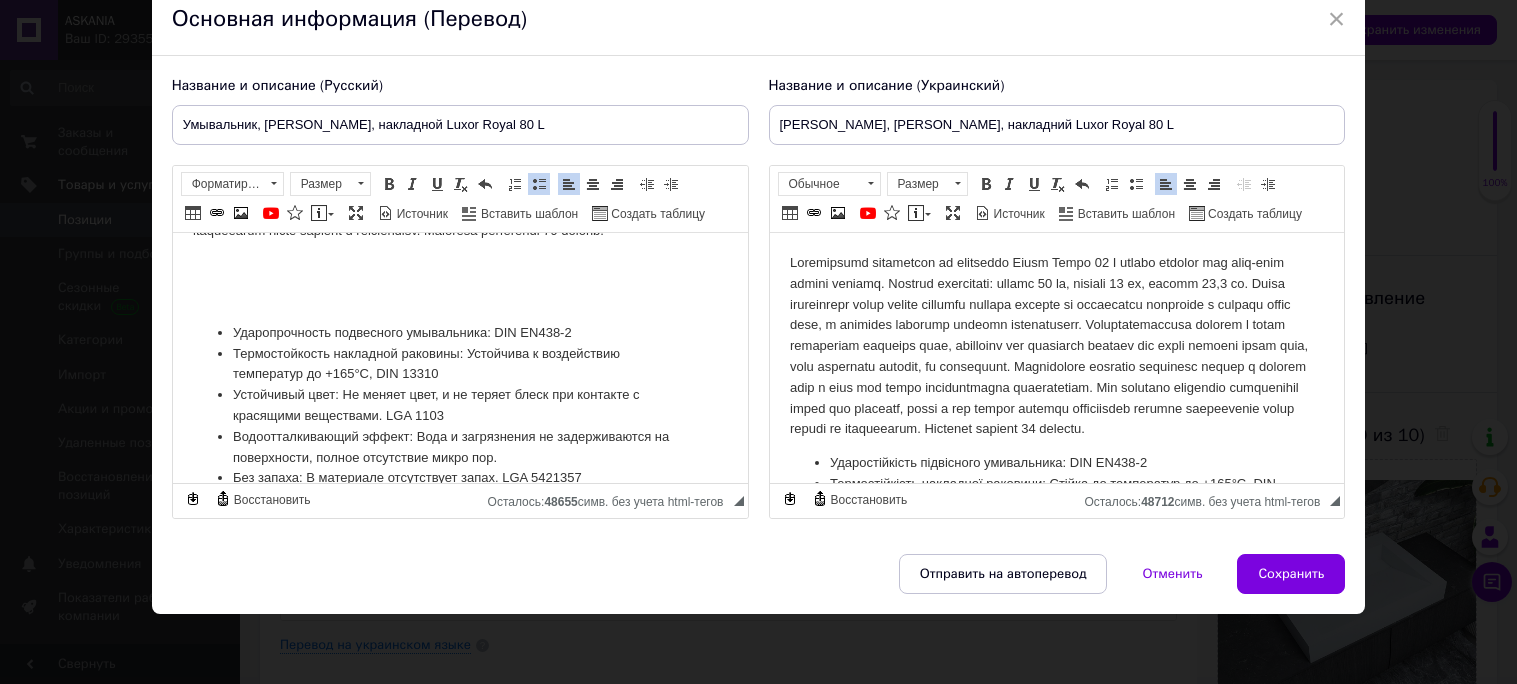 click on "Ударопрочность подвесного умывальника: DIN EN438-2 Термостойкость накладной раковины: Устойчива к воздействию температур до +165°C, DIN 13310 Устойчивый цвет: Не меняет цвет, и не теряет блеск при контакте с красящими веществами. LGA 1103 Водоотталкивающий эффект: Вода и загрязнения не задерживаются на поверхности, полное отсутствие микро пор. Без запаха: В материале отсутствует запах. LGA 5421357 Безопасность: Абсолютно безопасен при контакте с пищевыми продуктами. LGA 5631024 Долговечность: Долгий срок эксплуатации, не менее 25 лет DIN 13310 Гарантия: 36 месяцев" at bounding box center [459, 313] 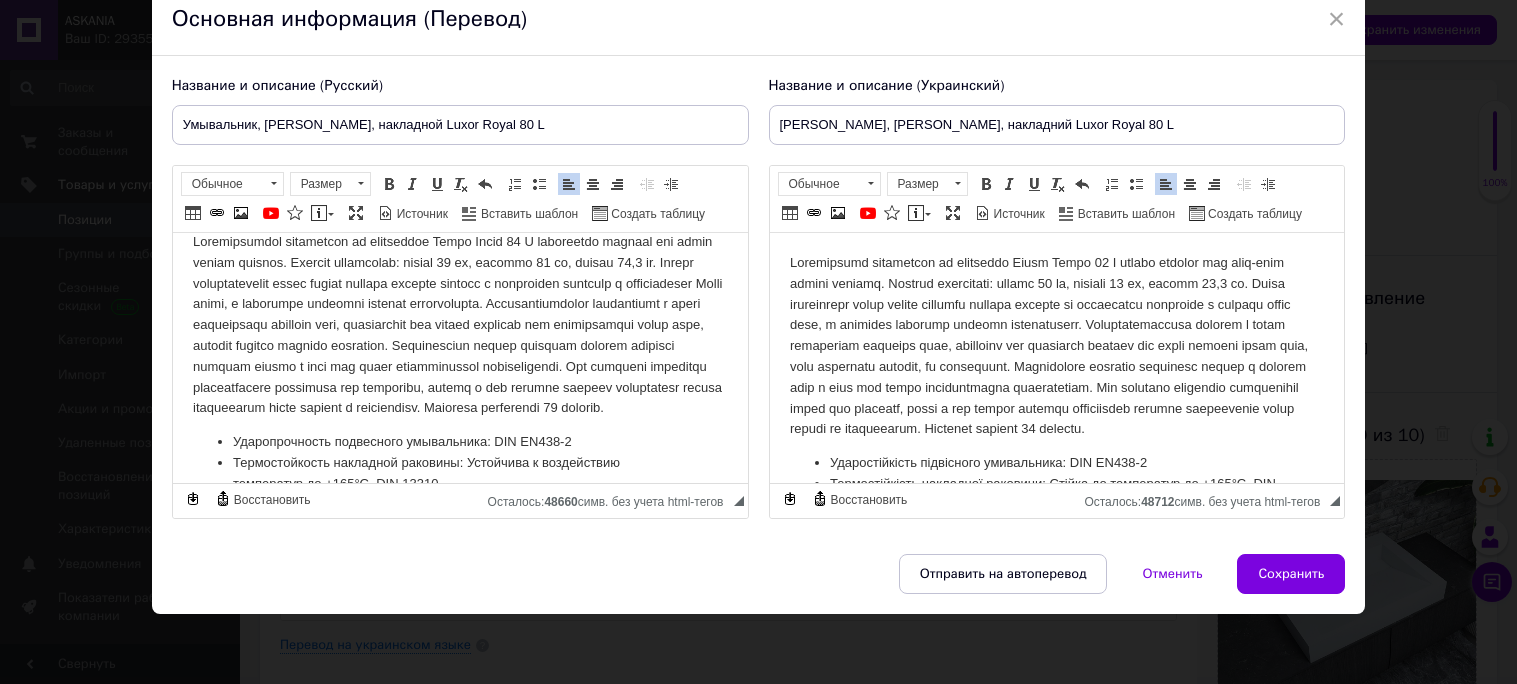 scroll, scrollTop: 0, scrollLeft: 0, axis: both 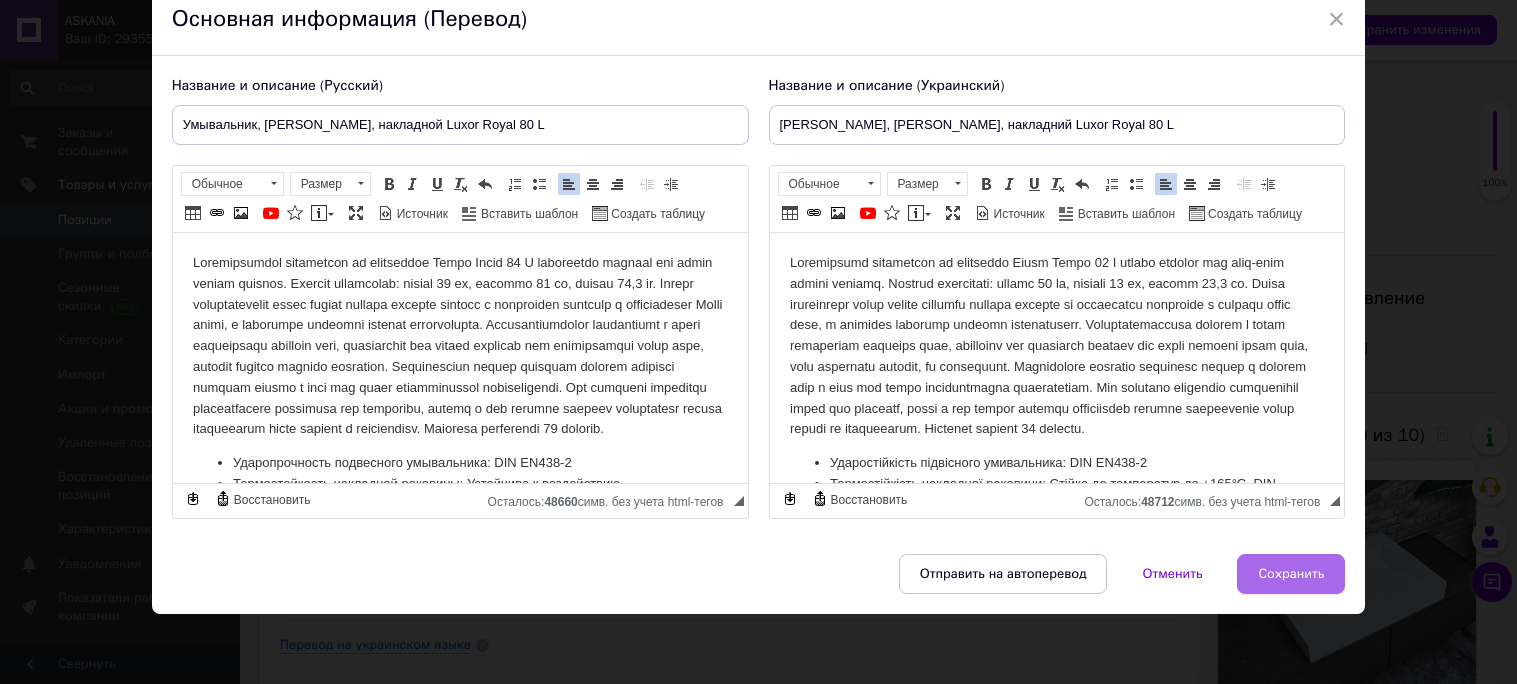 click on "Сохранить" at bounding box center (1291, 574) 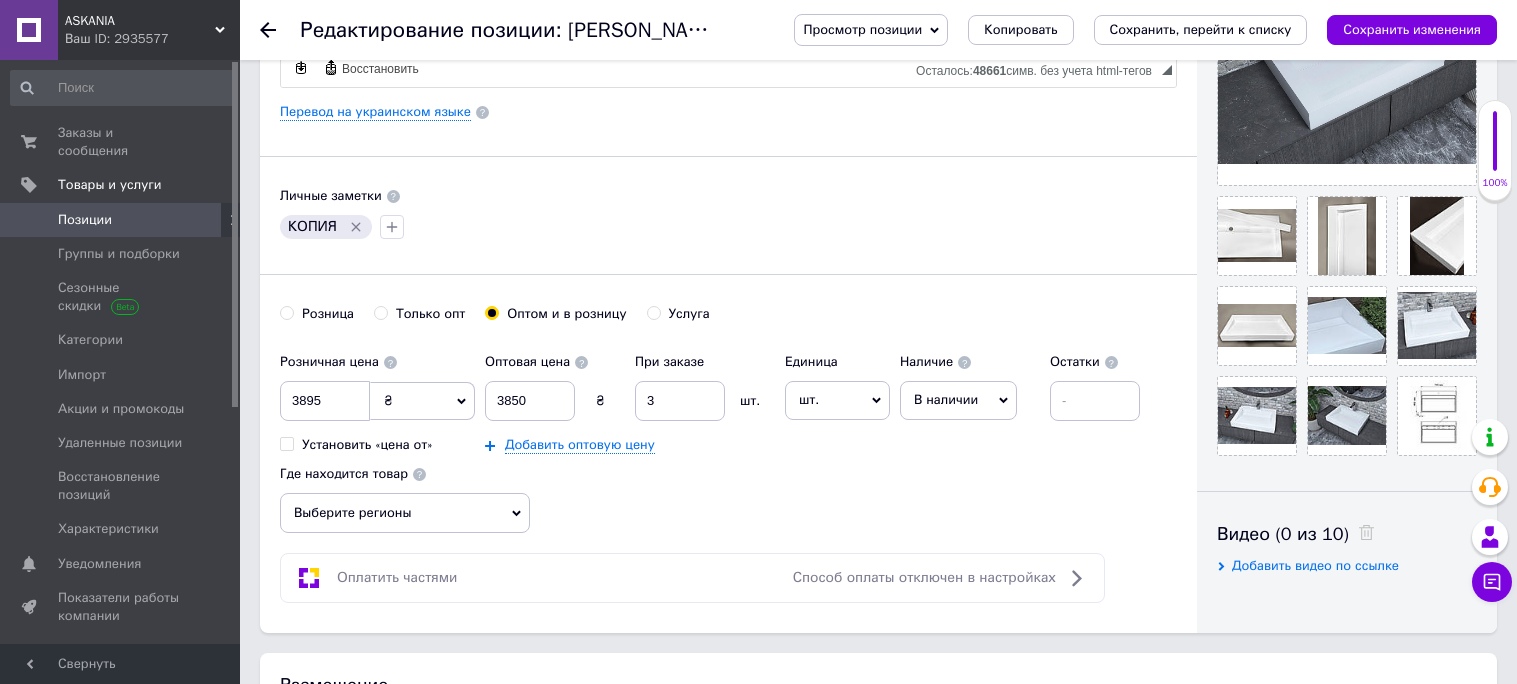 scroll, scrollTop: 678, scrollLeft: 0, axis: vertical 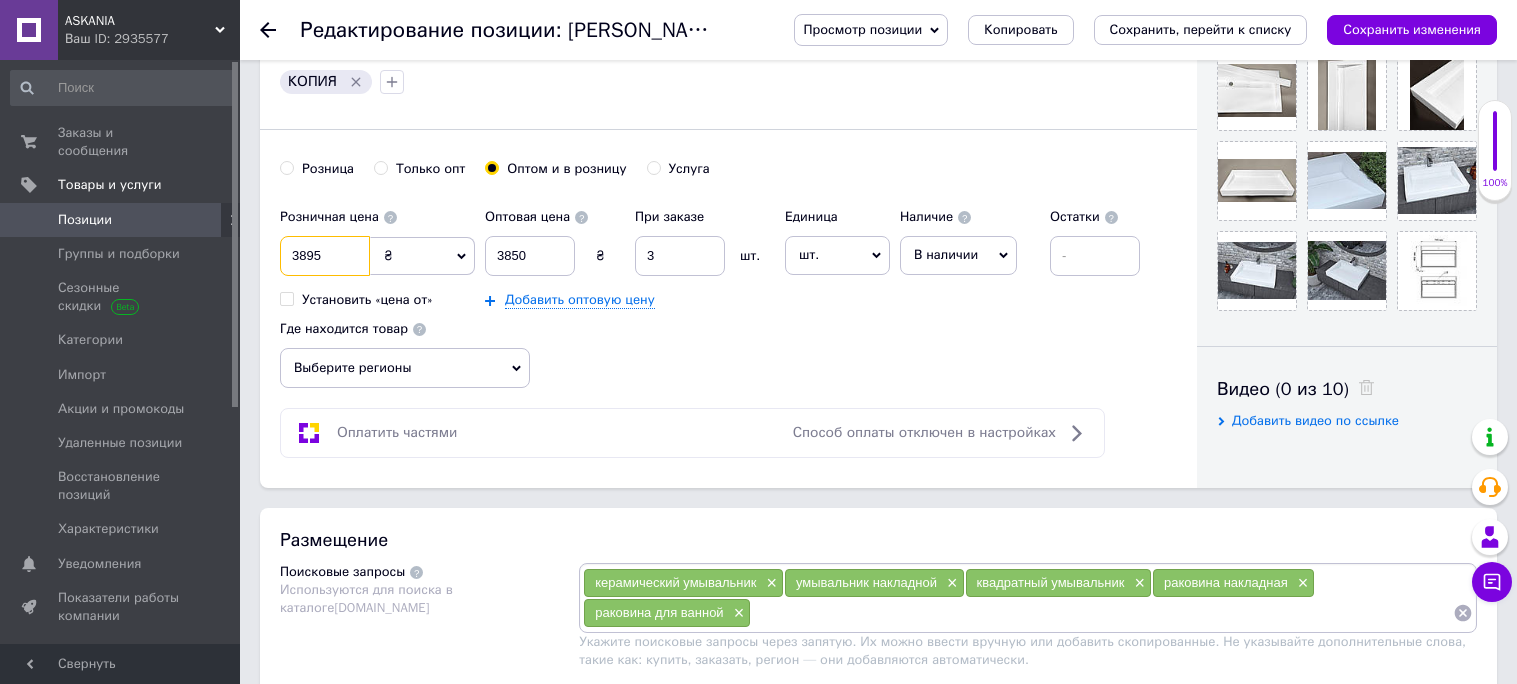 click on "3895" at bounding box center (325, 256) 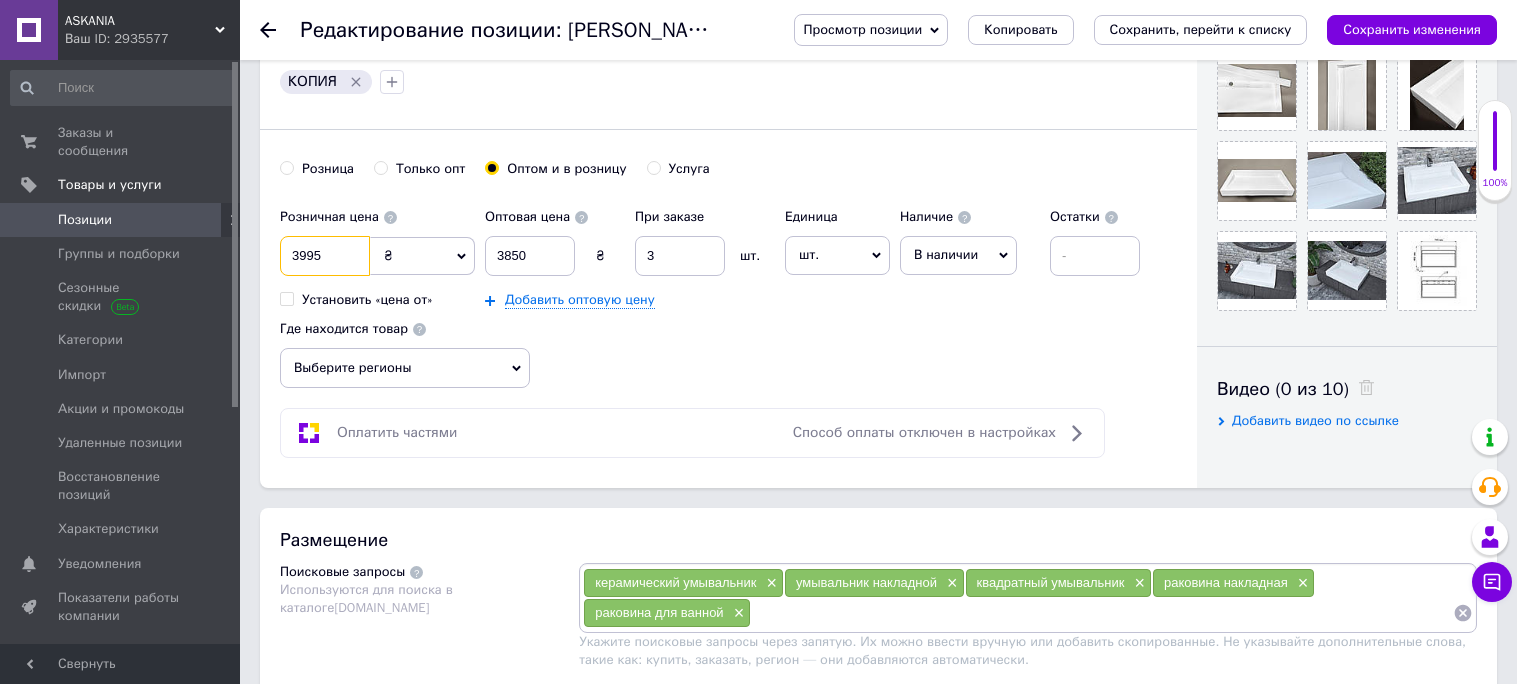type on "3995" 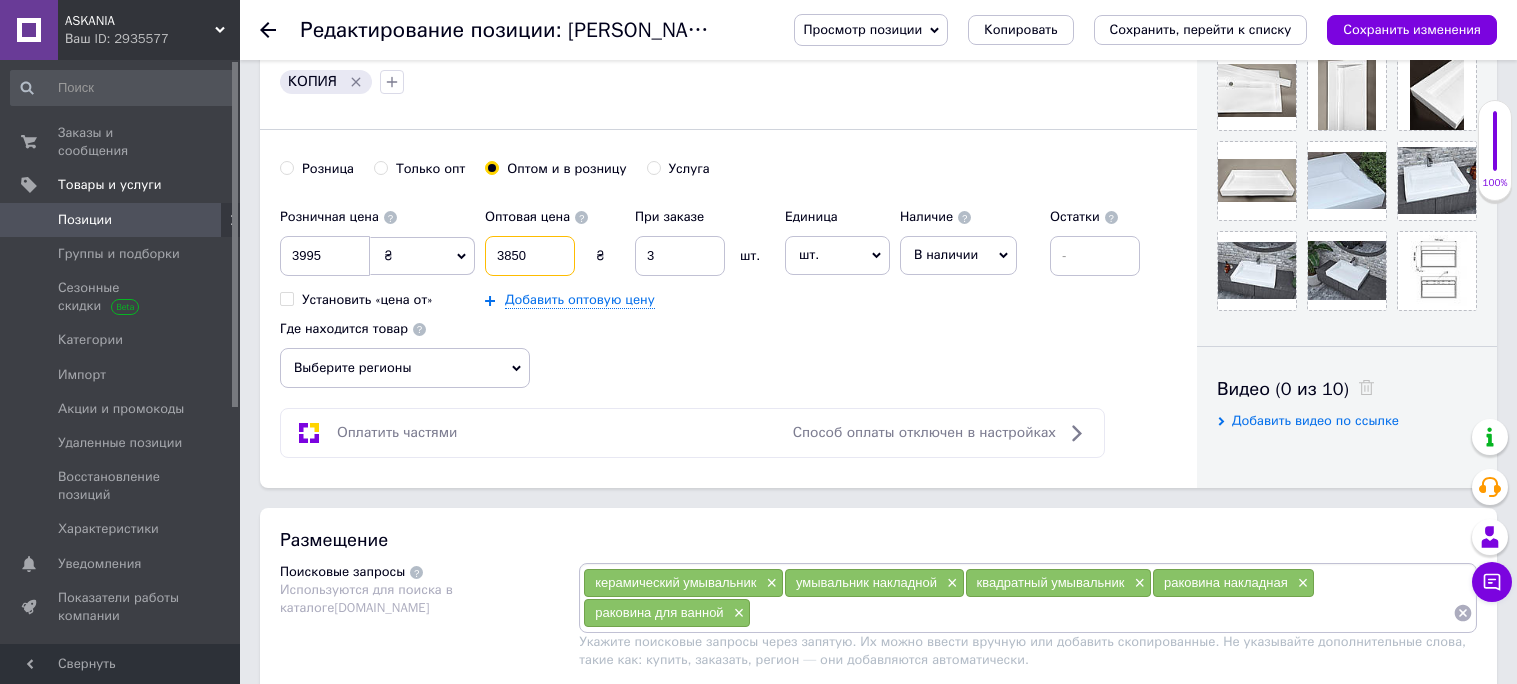 click on "3850" at bounding box center (530, 256) 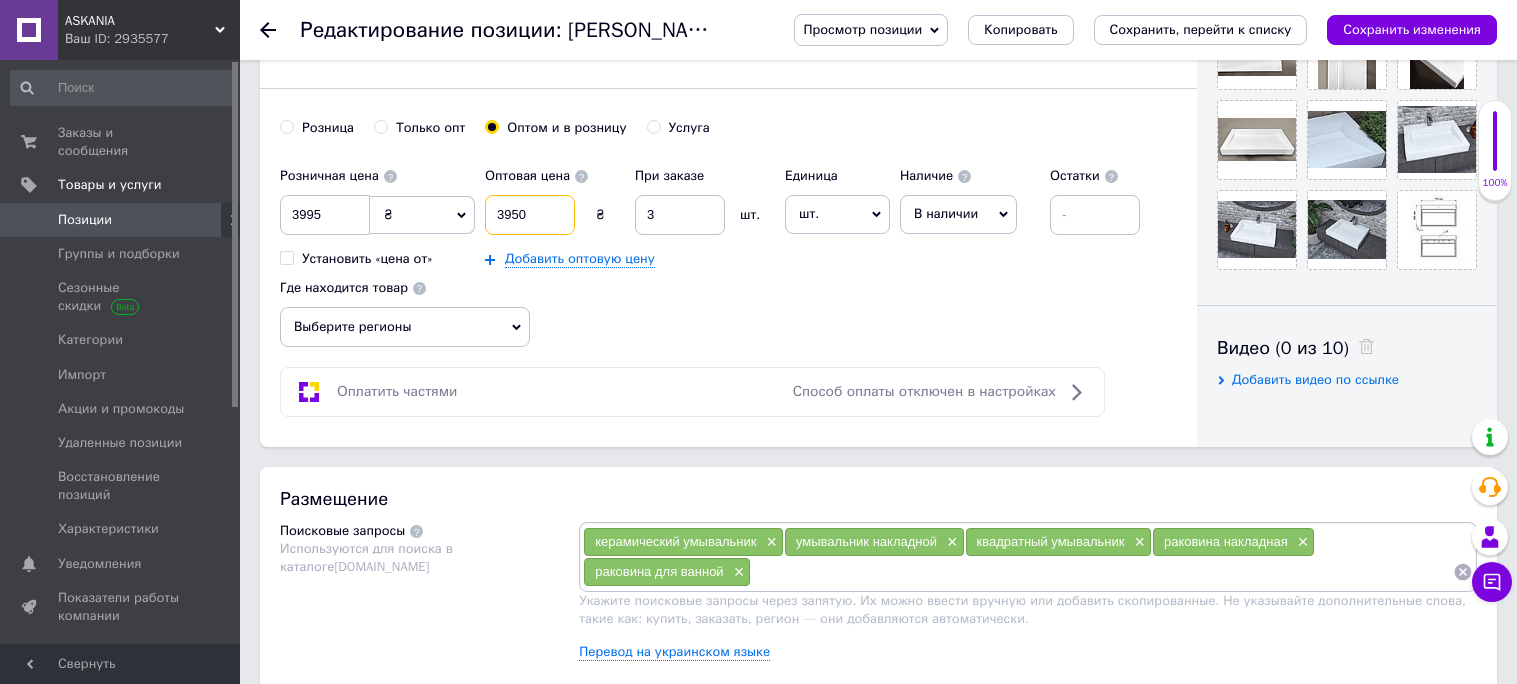 scroll, scrollTop: 737, scrollLeft: 0, axis: vertical 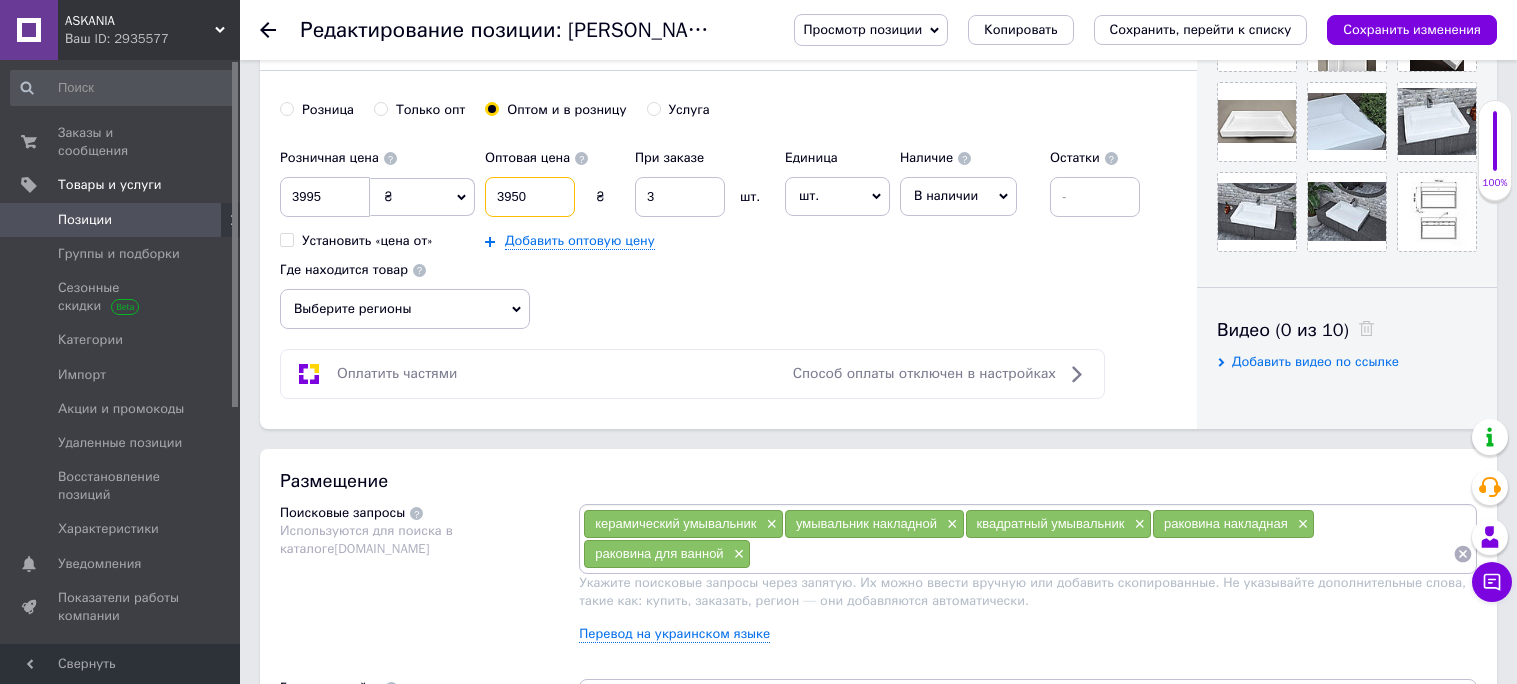type on "3950" 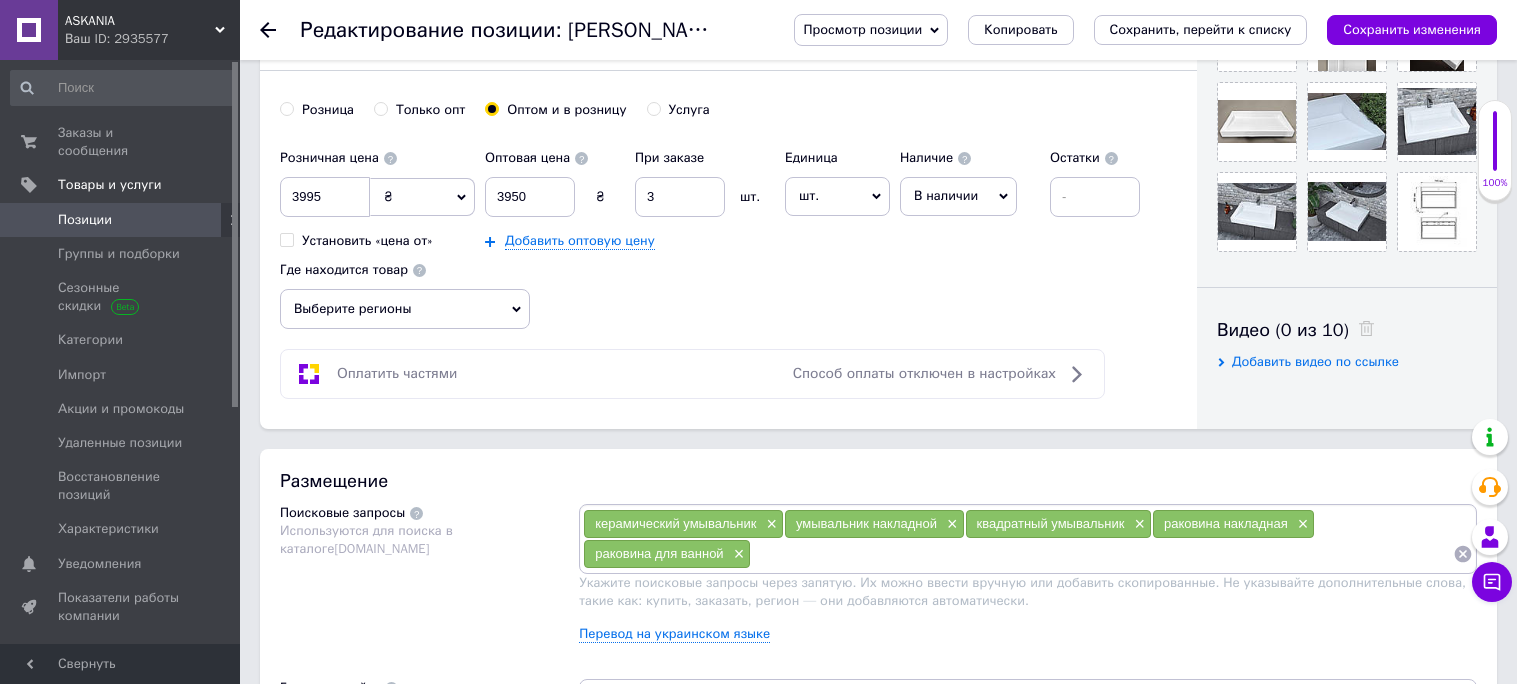 click on "Выберите регионы" at bounding box center [405, 309] 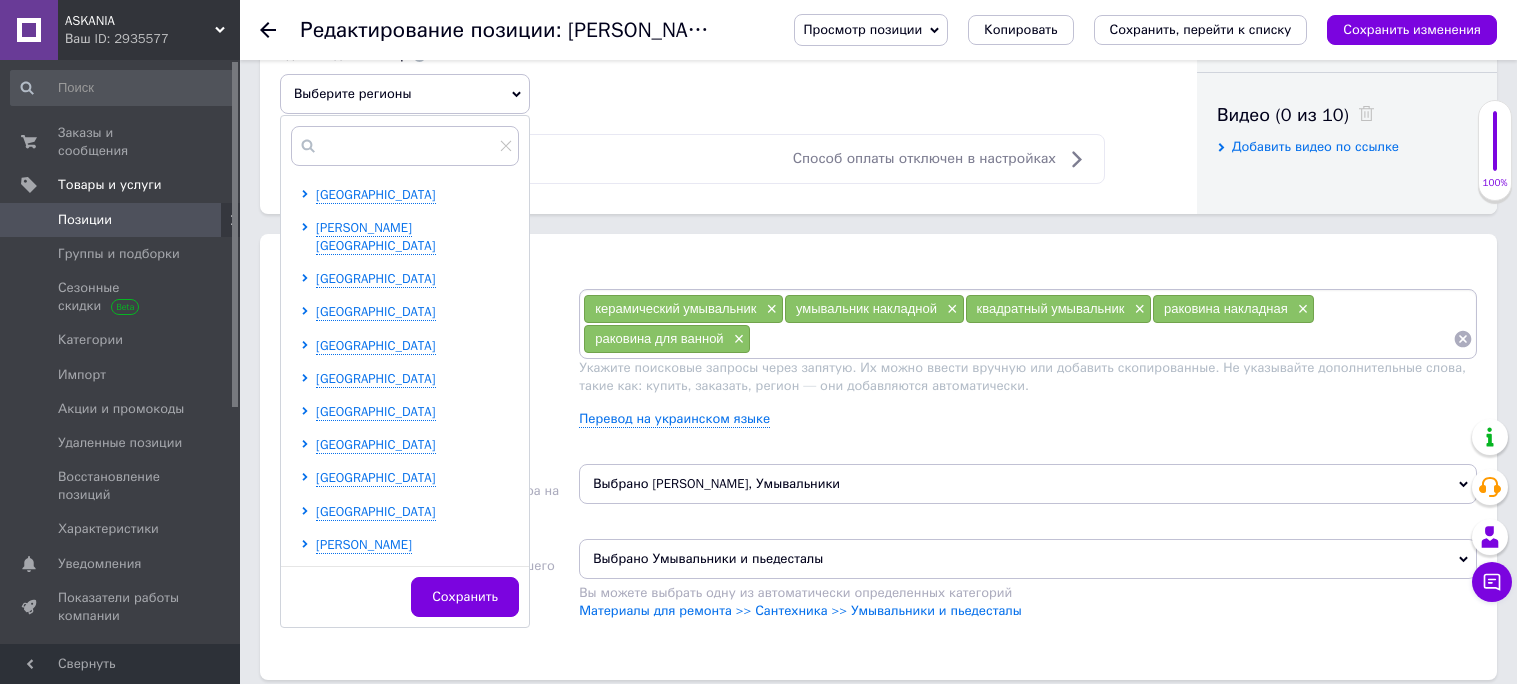 scroll, scrollTop: 985, scrollLeft: 0, axis: vertical 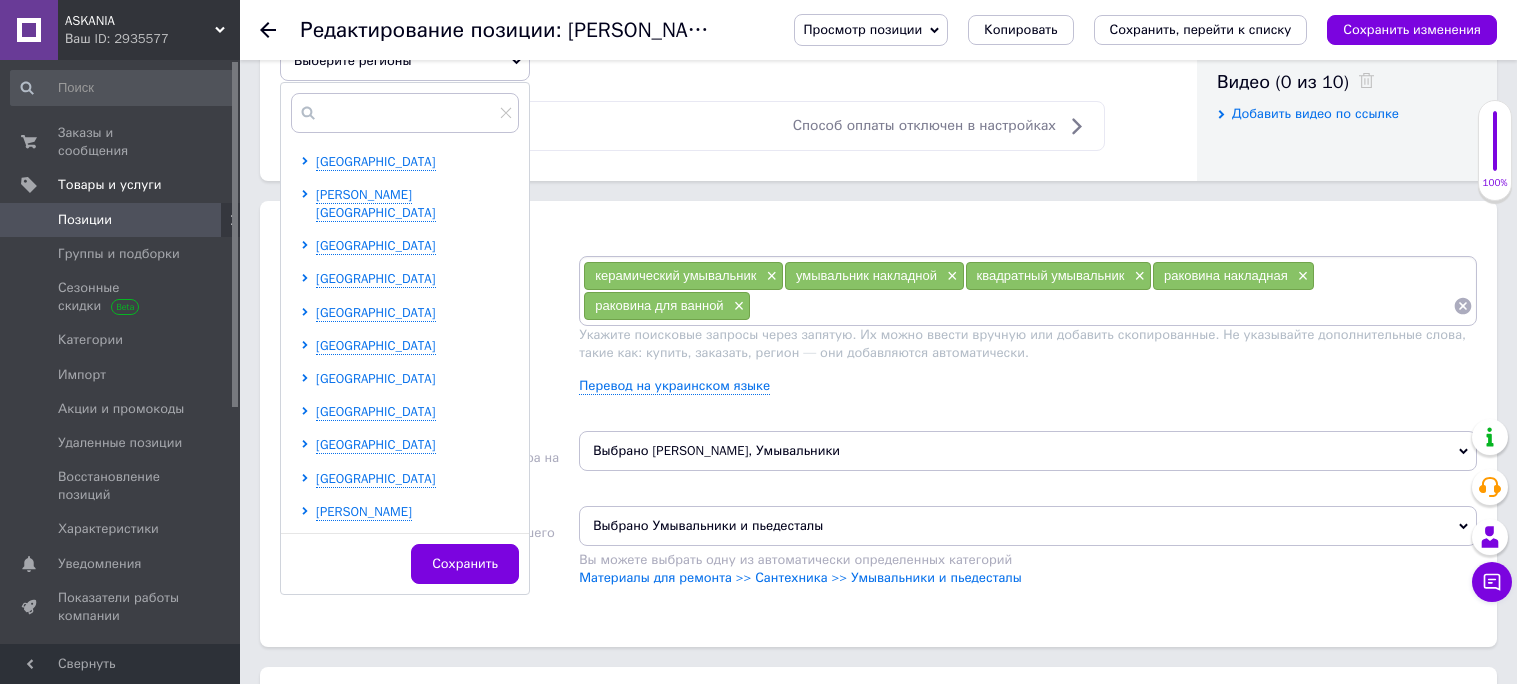 click on "[GEOGRAPHIC_DATA]" at bounding box center (376, 378) 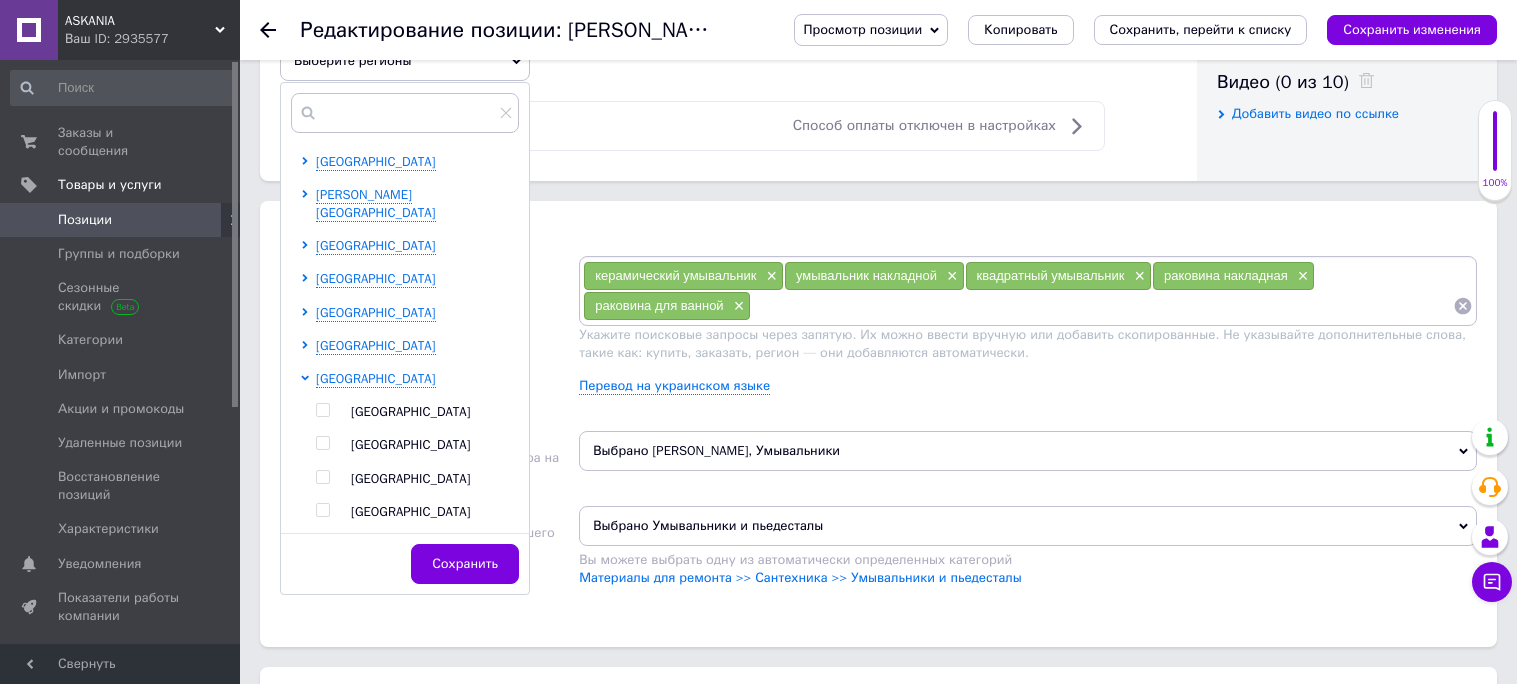 click at bounding box center (322, 477) 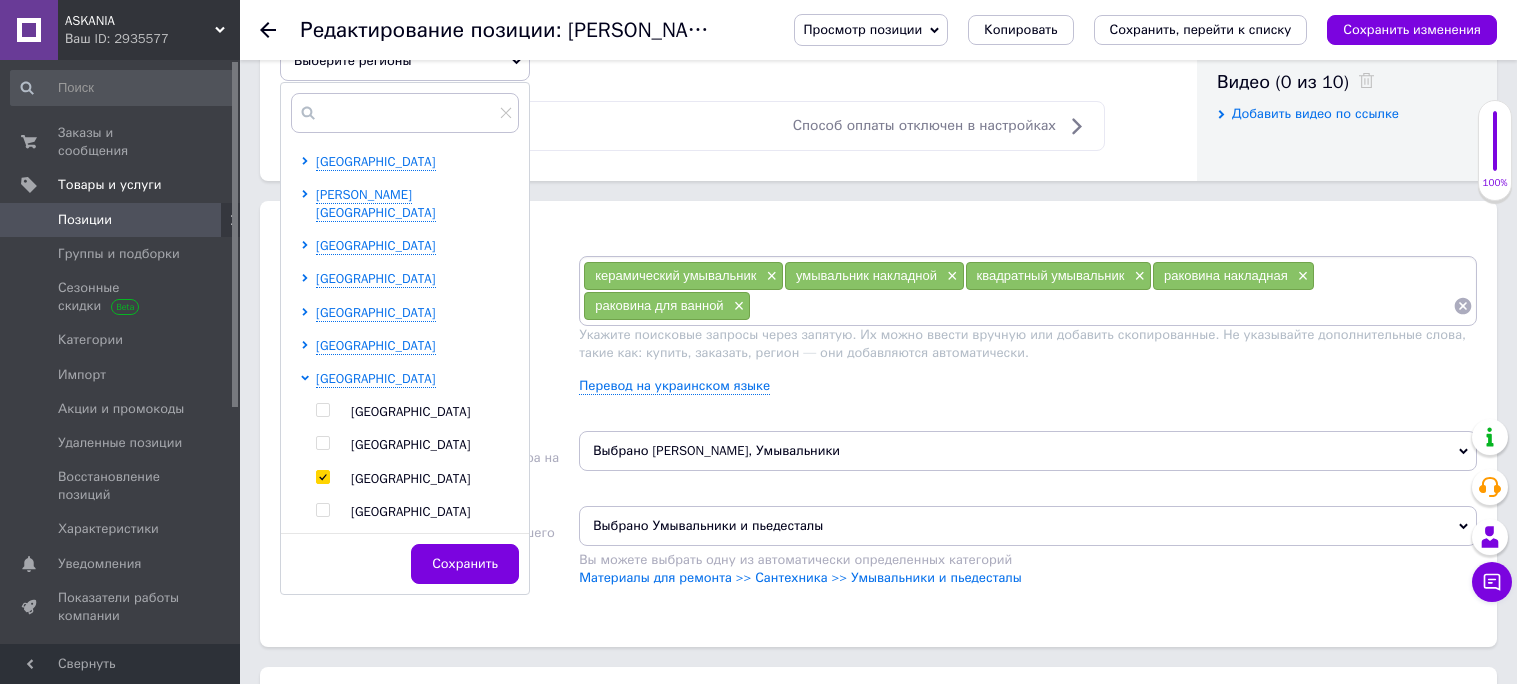 checkbox on "true" 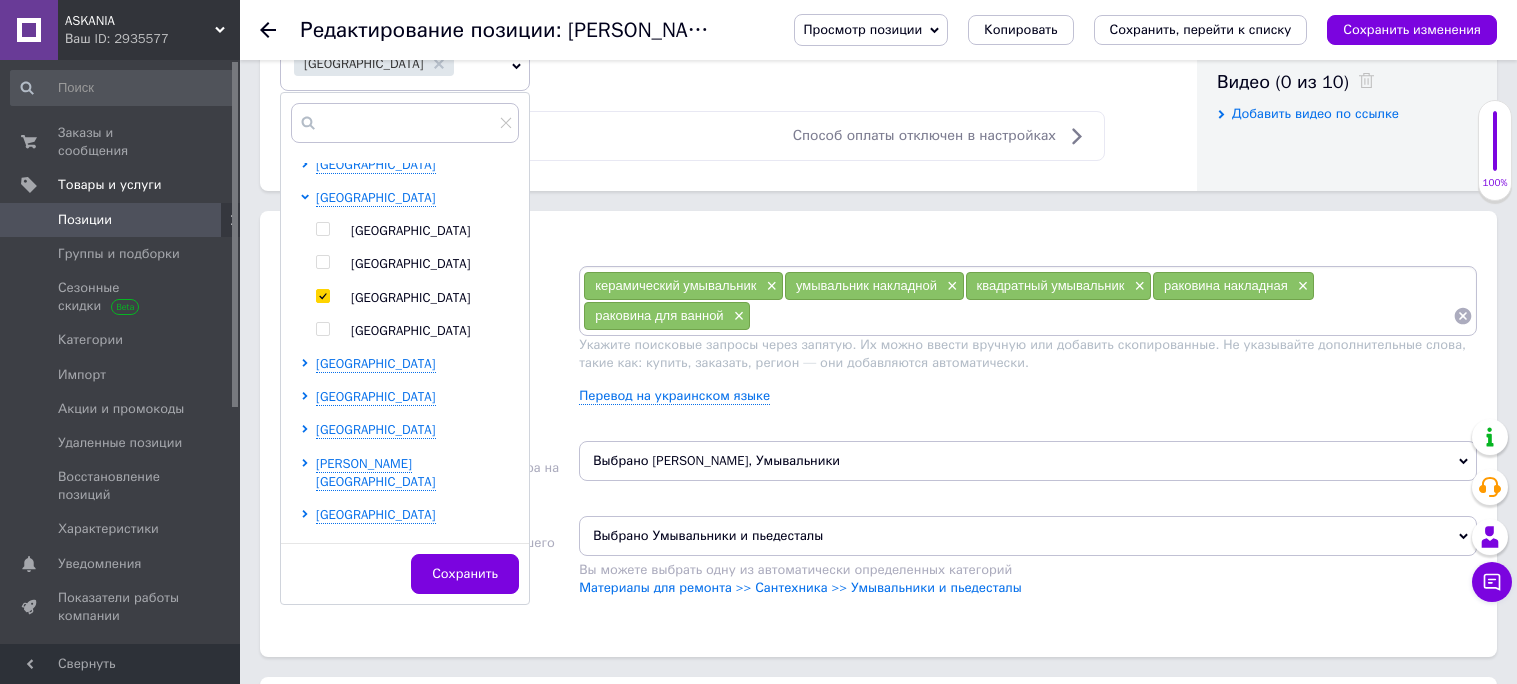 scroll, scrollTop: 346, scrollLeft: 0, axis: vertical 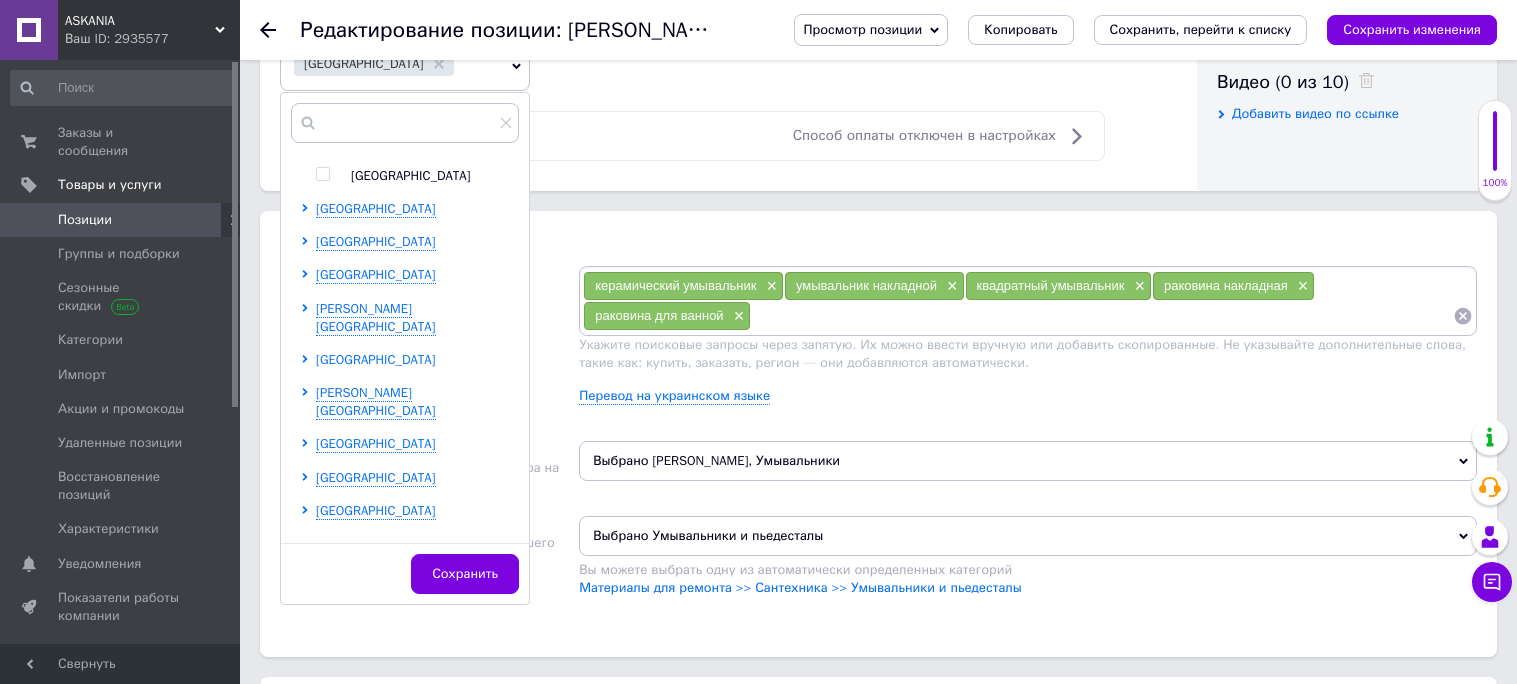 click on "[GEOGRAPHIC_DATA]" at bounding box center (376, 359) 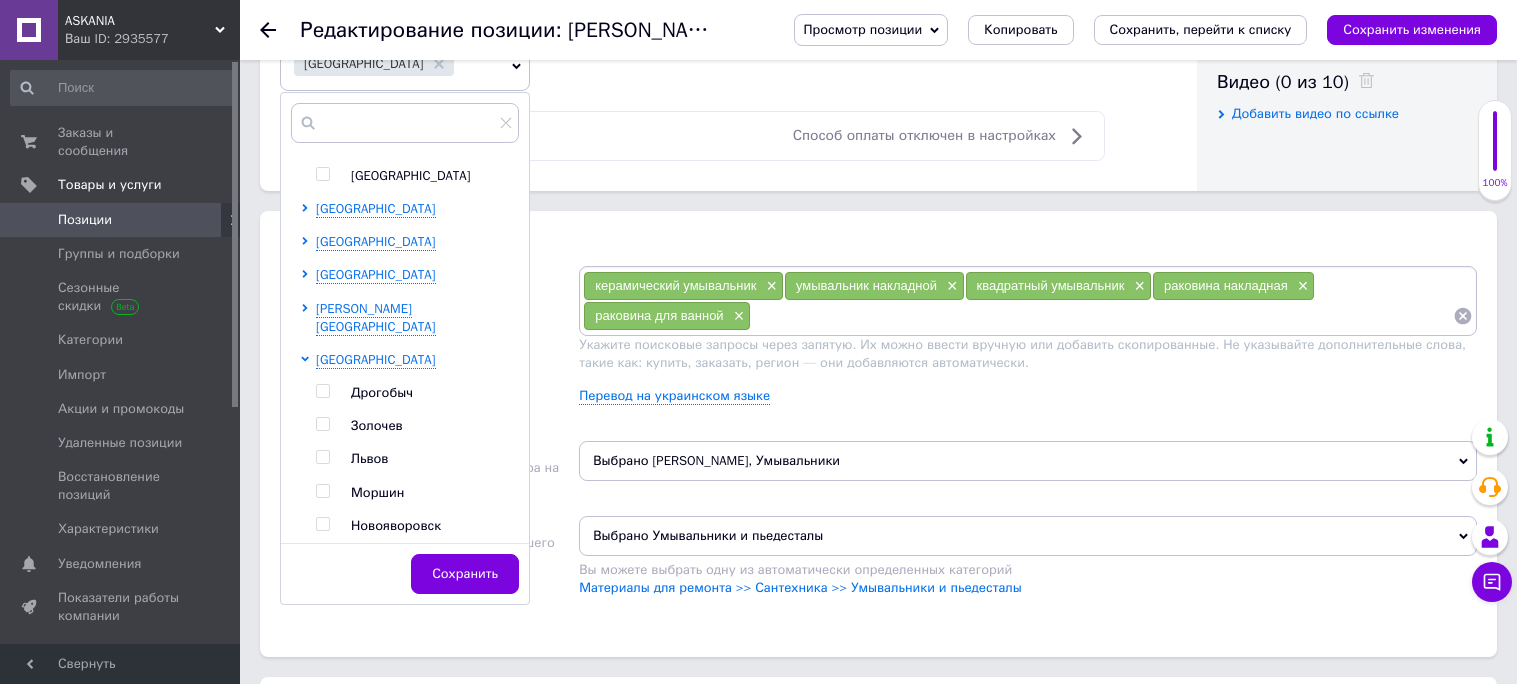 click at bounding box center (308, 509) 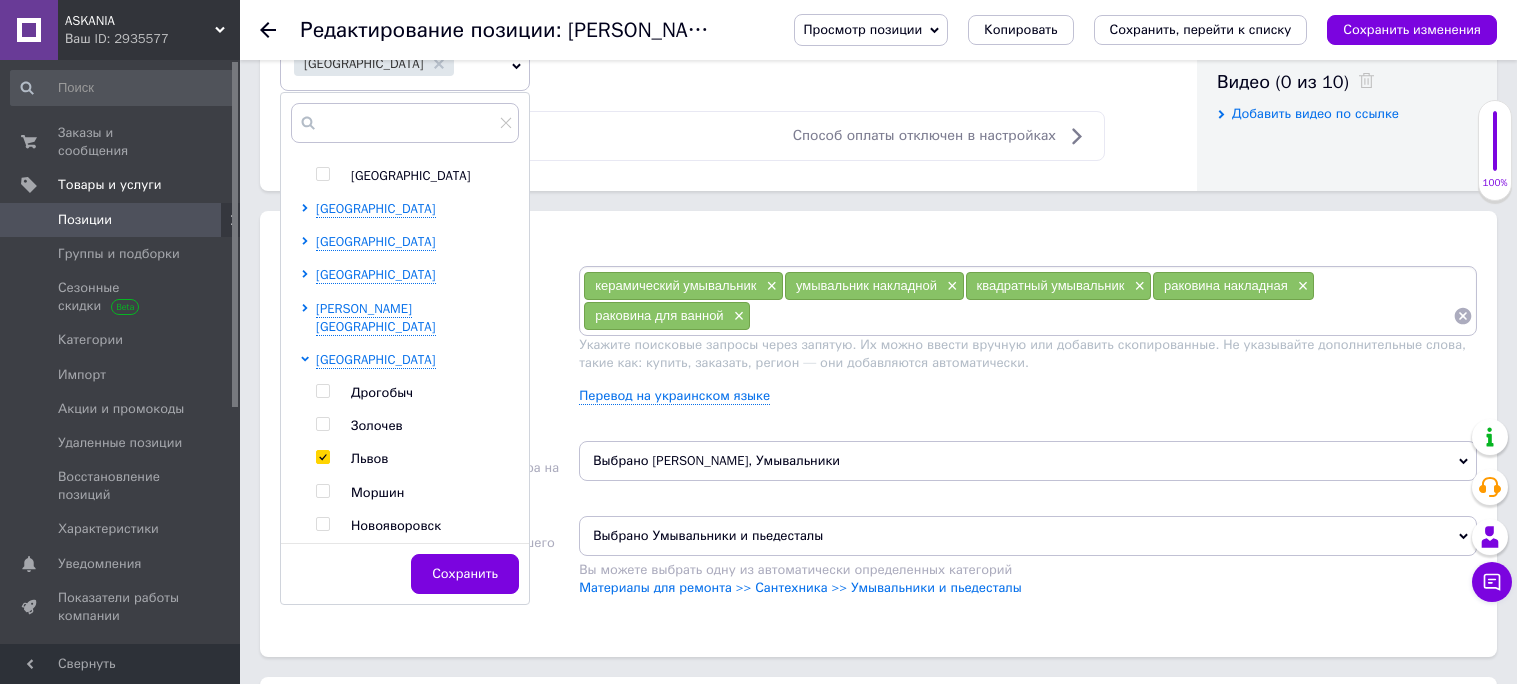 checkbox on "true" 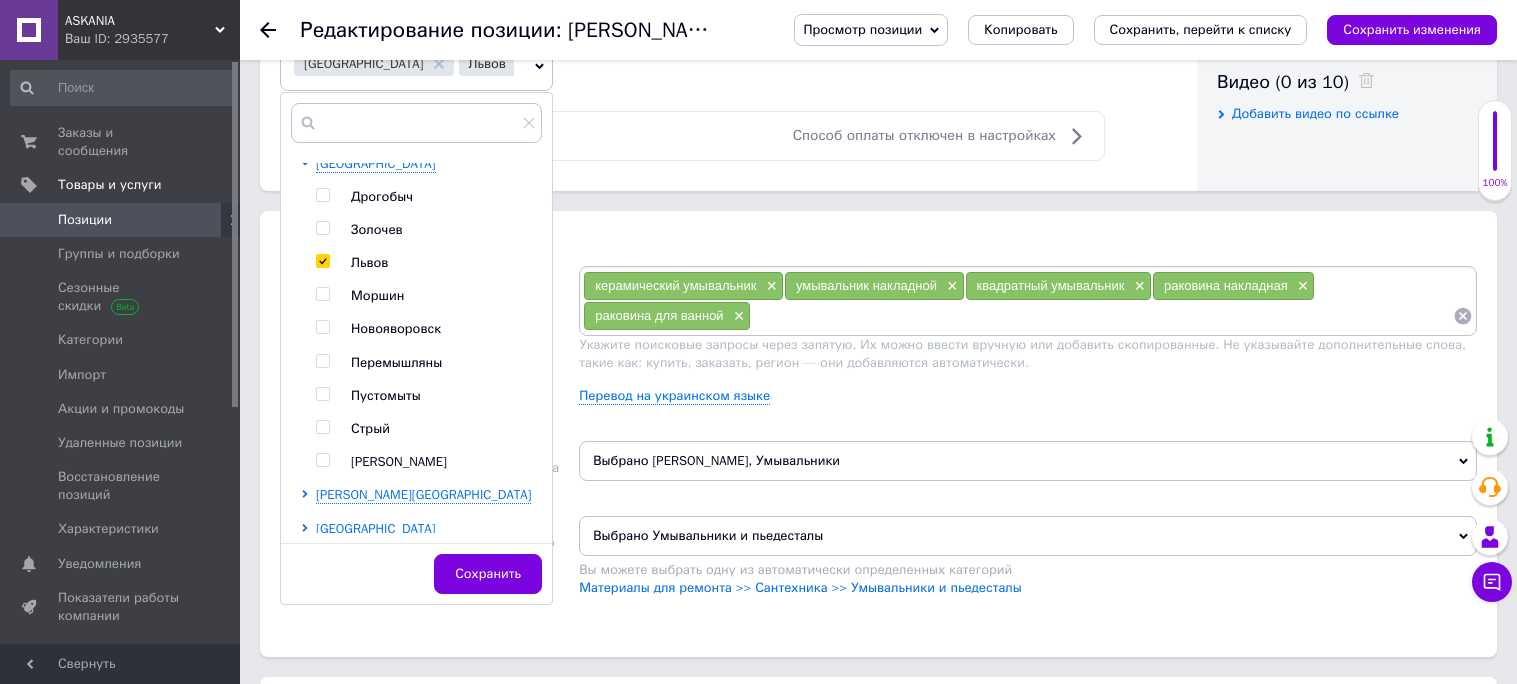 scroll, scrollTop: 665, scrollLeft: 0, axis: vertical 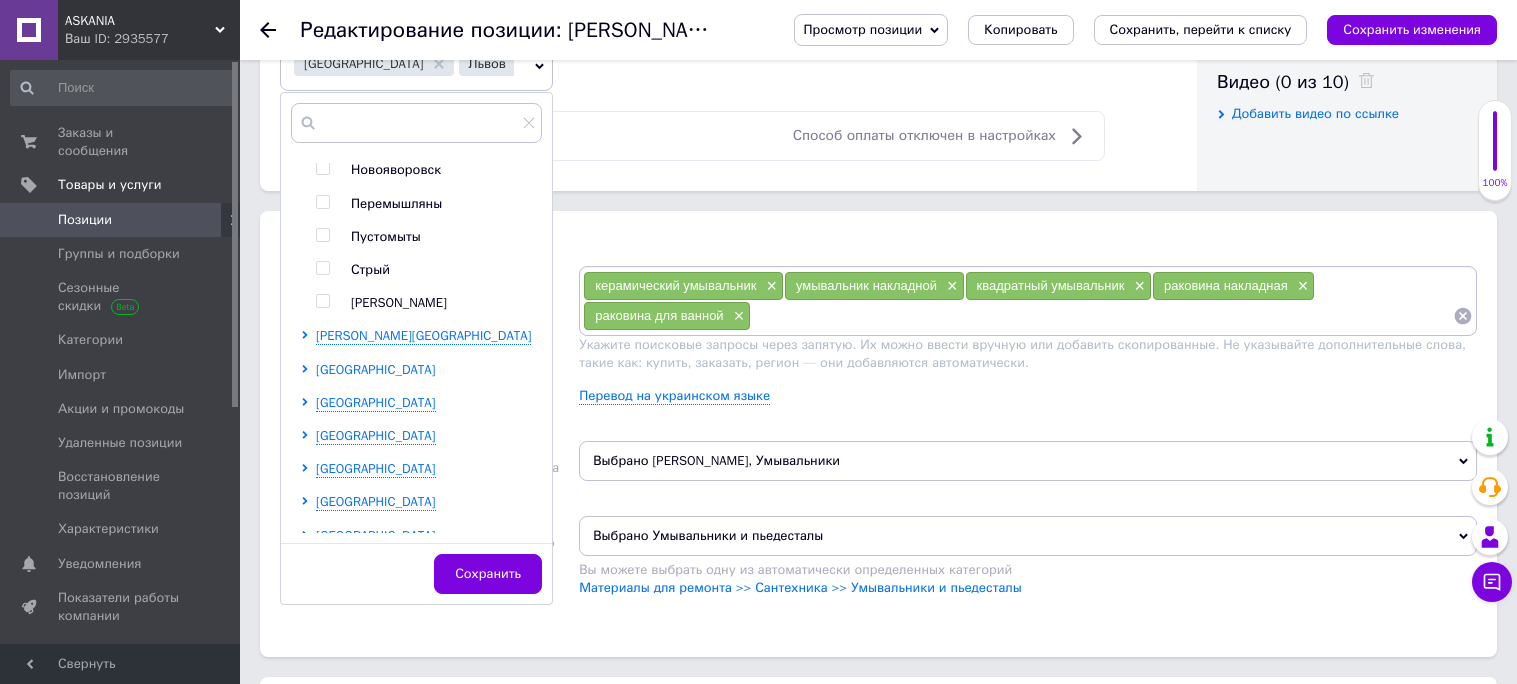 click on "[GEOGRAPHIC_DATA]" at bounding box center (376, 369) 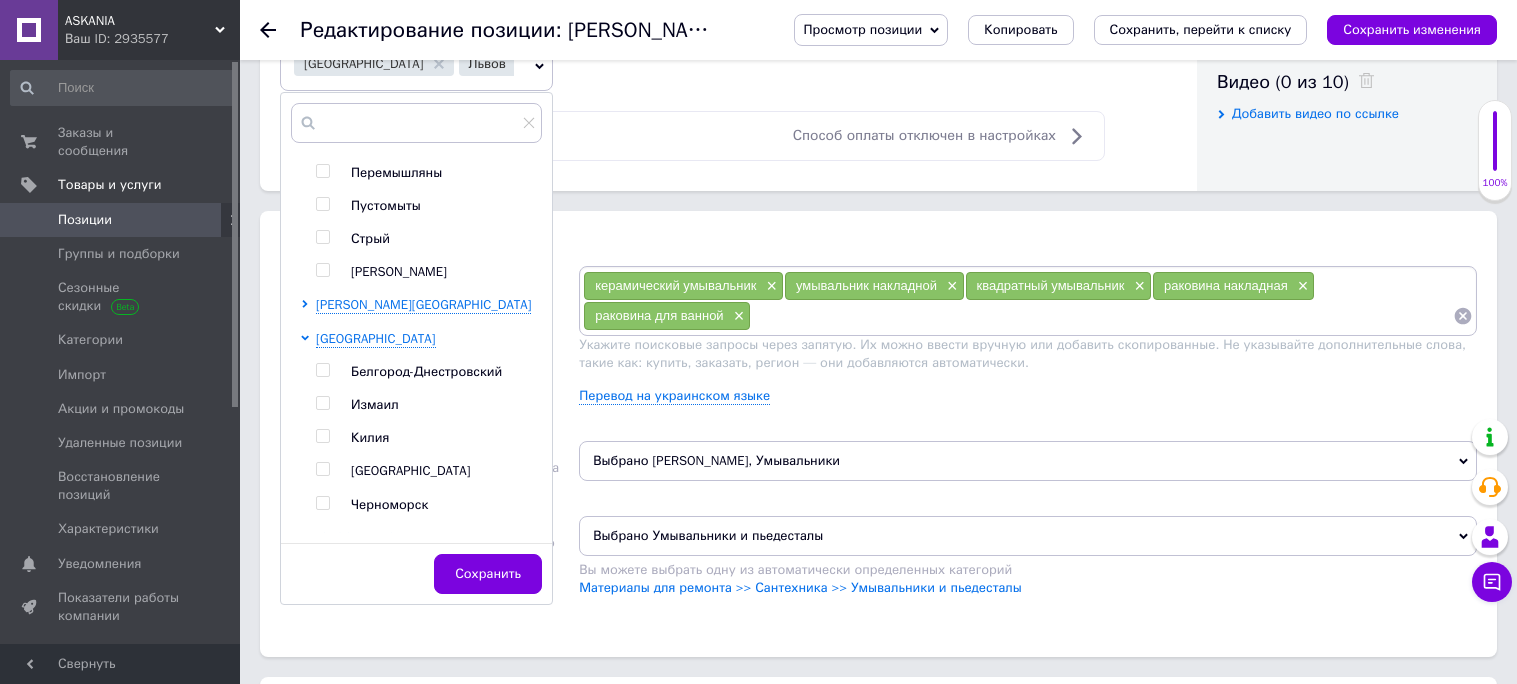 scroll, scrollTop: 698, scrollLeft: 0, axis: vertical 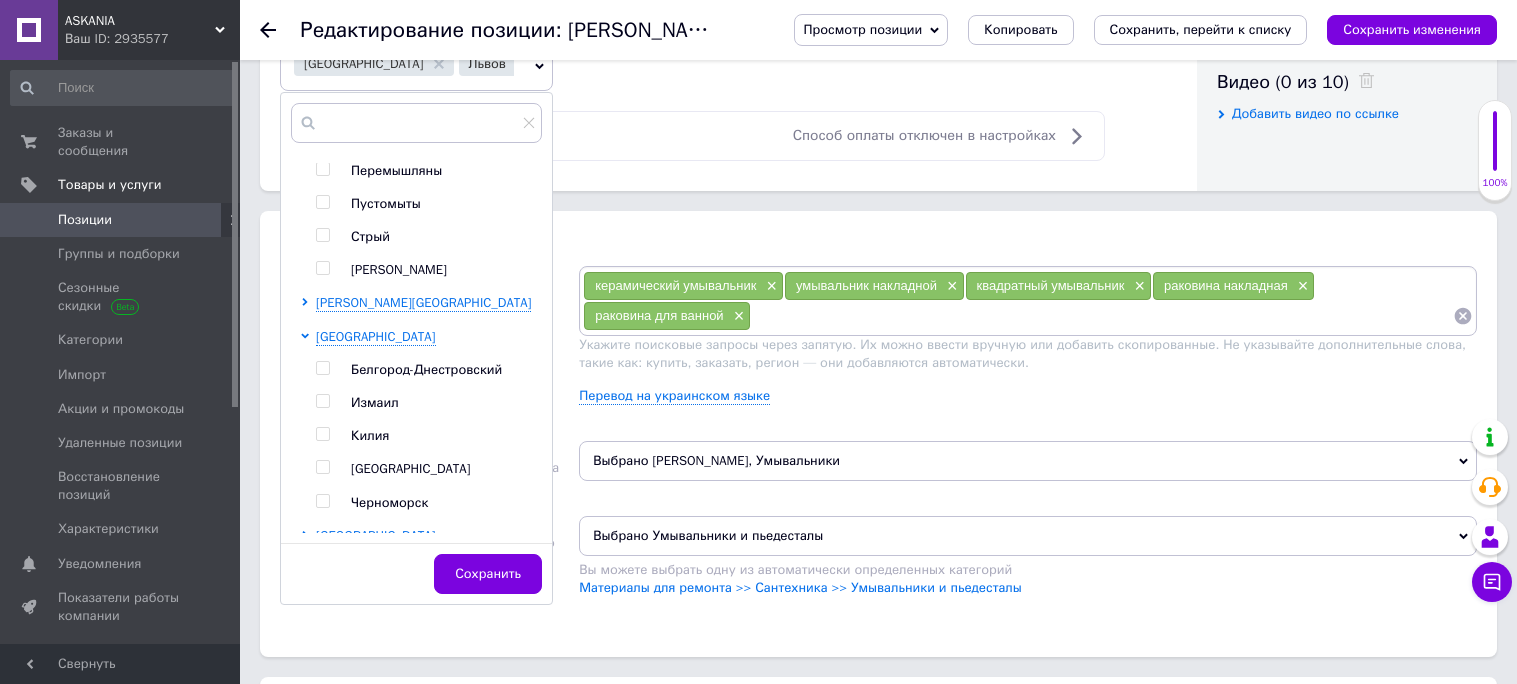 click at bounding box center [322, 467] 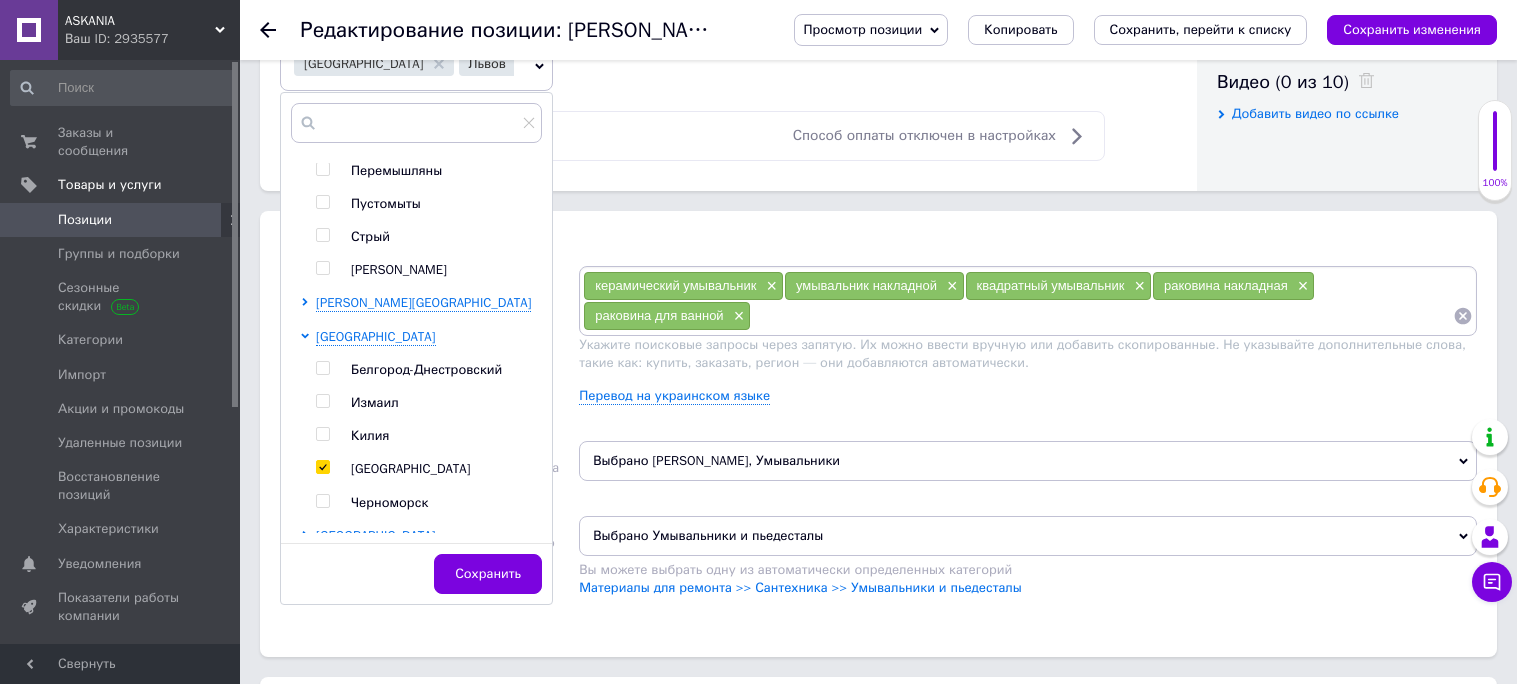 checkbox on "true" 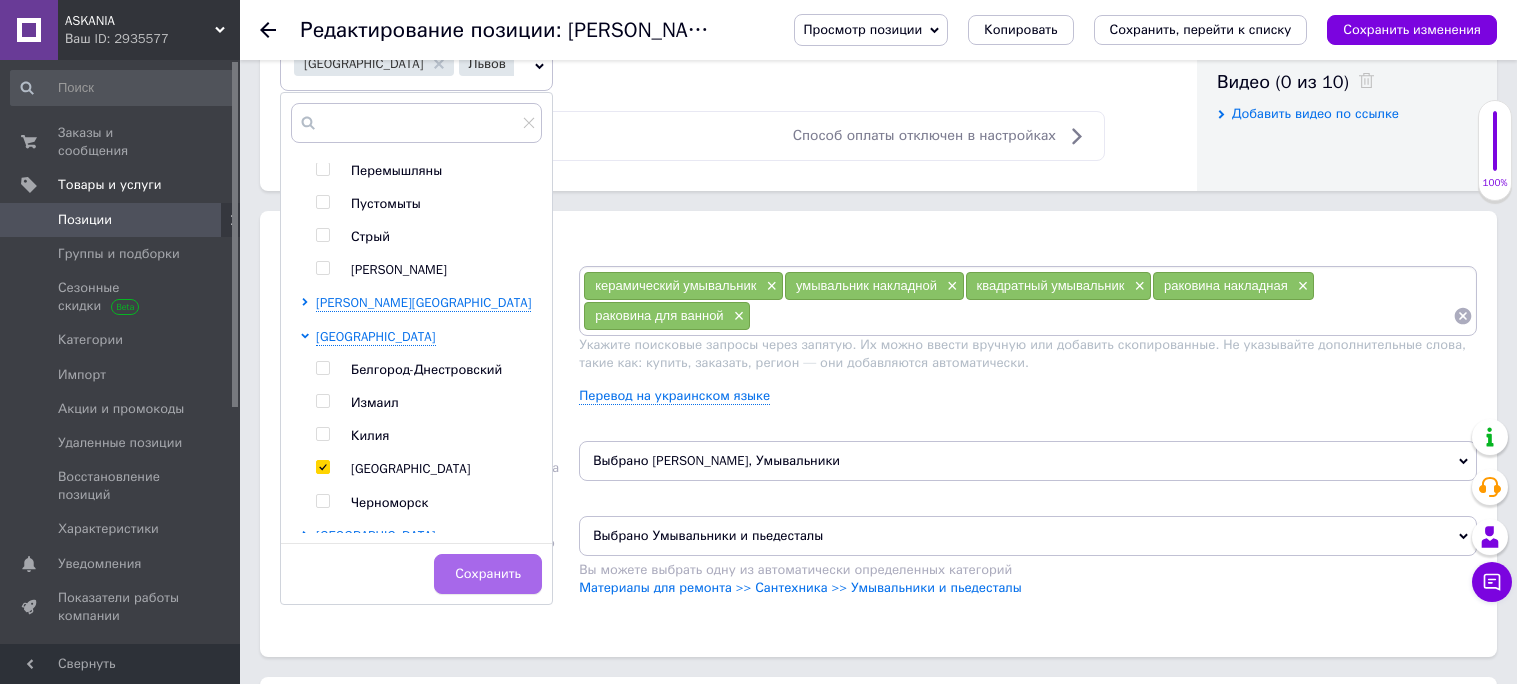 click on "Сохранить" at bounding box center [488, 574] 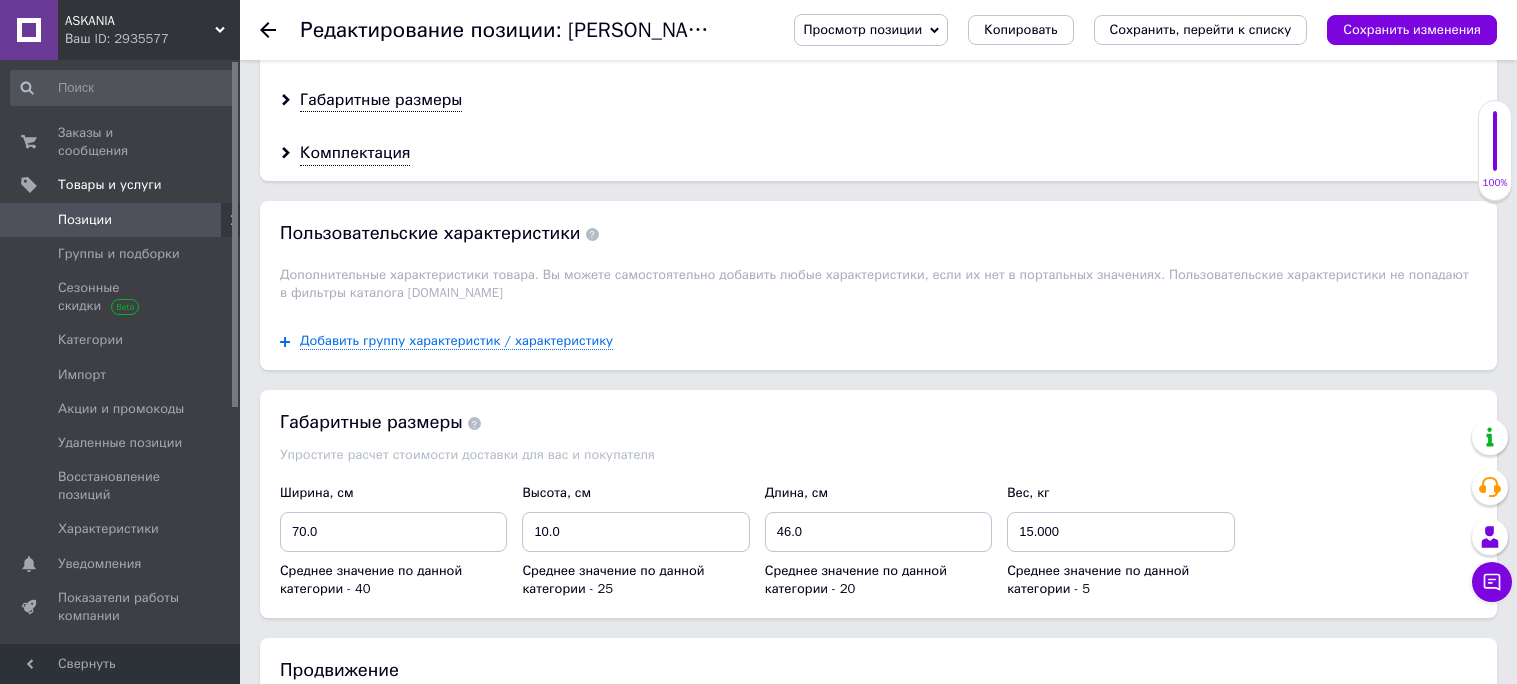 scroll, scrollTop: 1730, scrollLeft: 0, axis: vertical 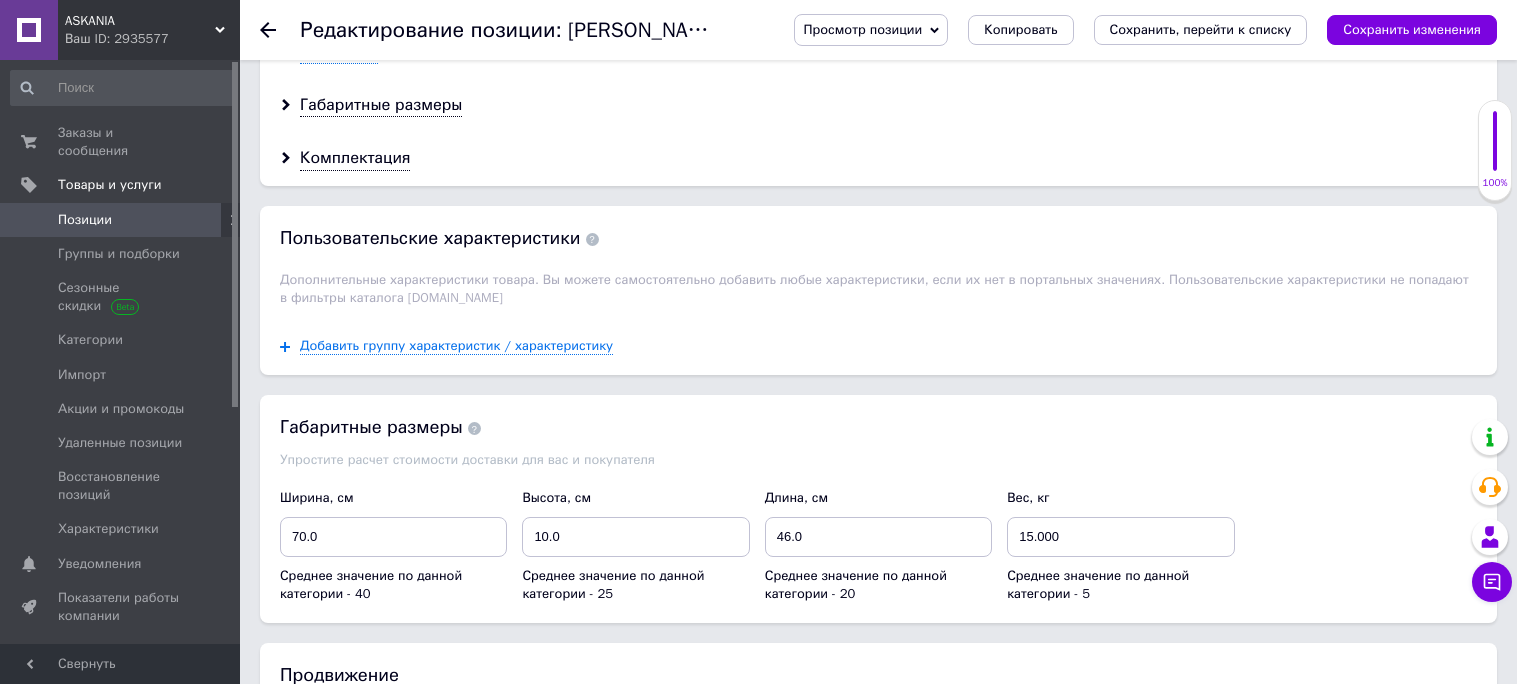 click on "Основные" at bounding box center (339, 51) 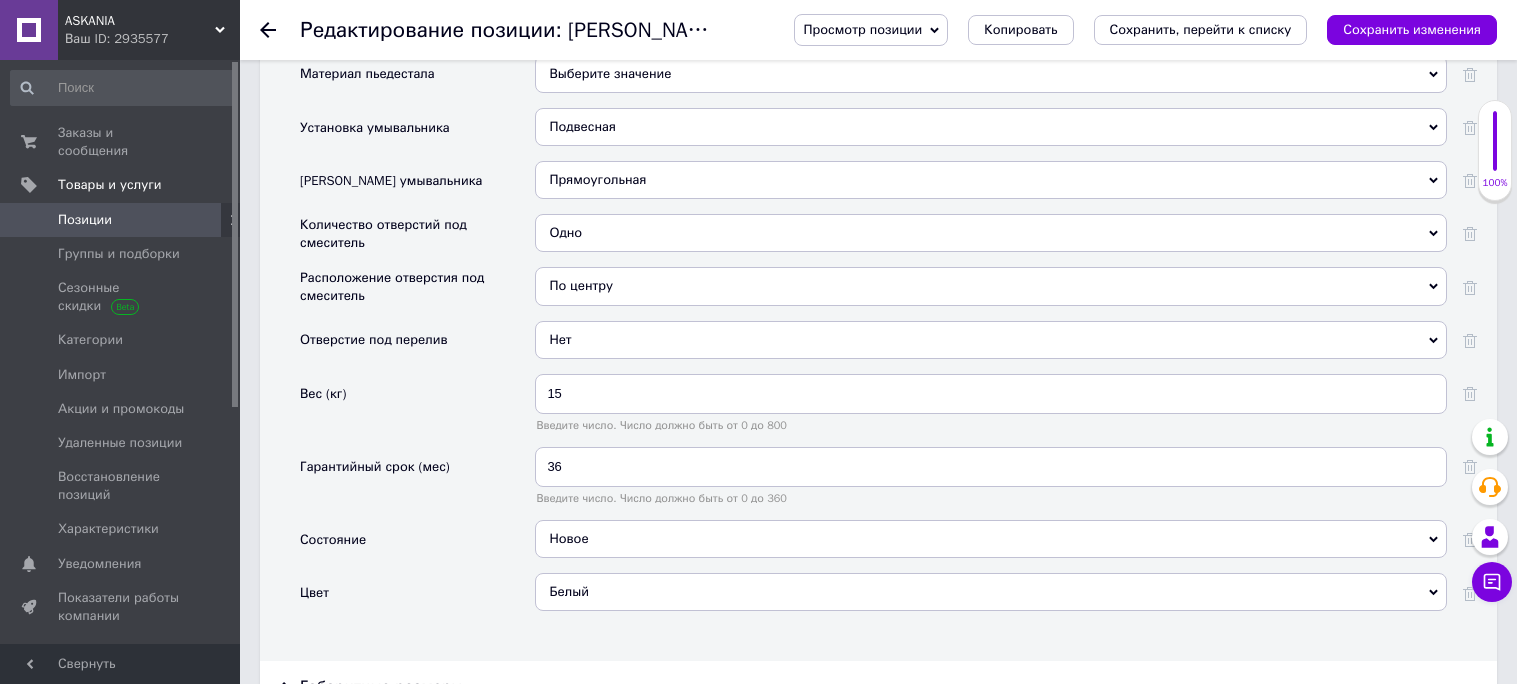 scroll, scrollTop: 1978, scrollLeft: 0, axis: vertical 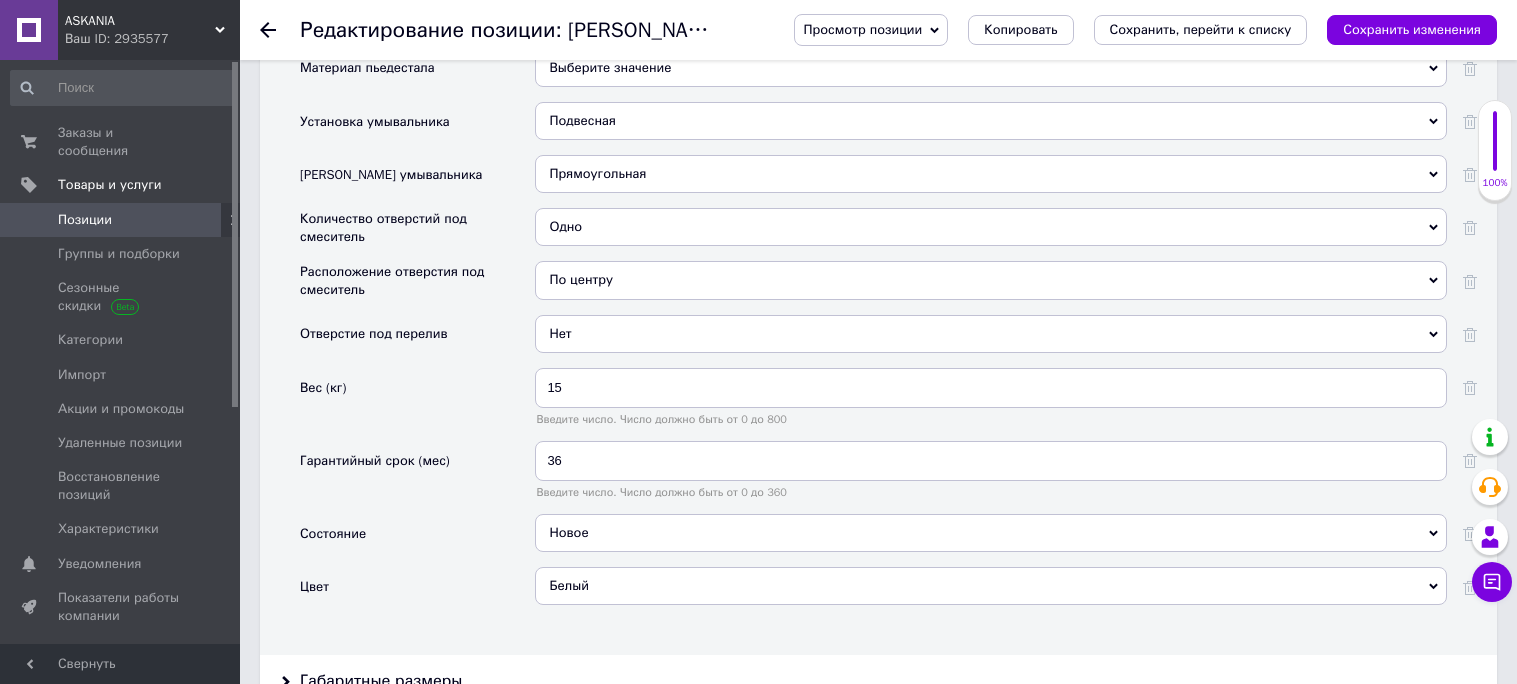 click on "Подвесная" at bounding box center [991, 121] 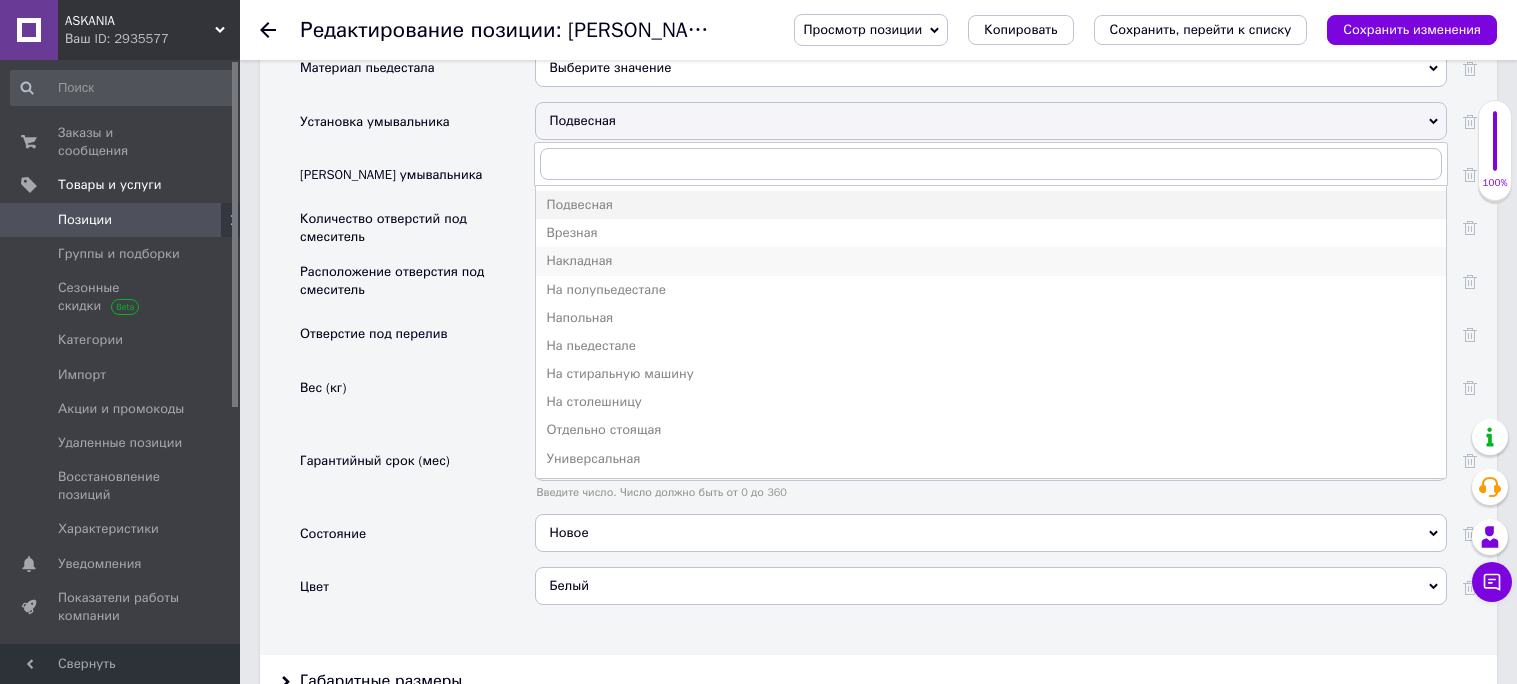 click on "Накладная" at bounding box center [991, 261] 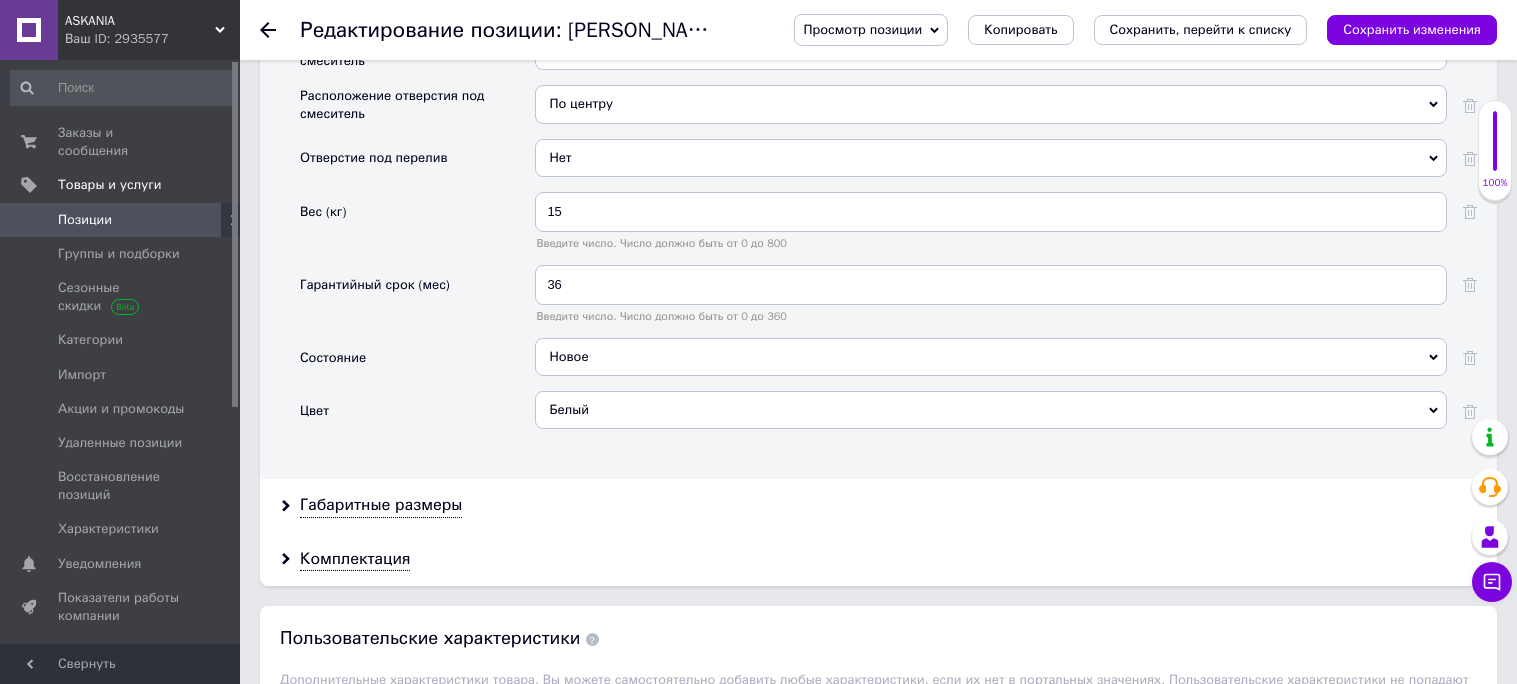 scroll, scrollTop: 2164, scrollLeft: 0, axis: vertical 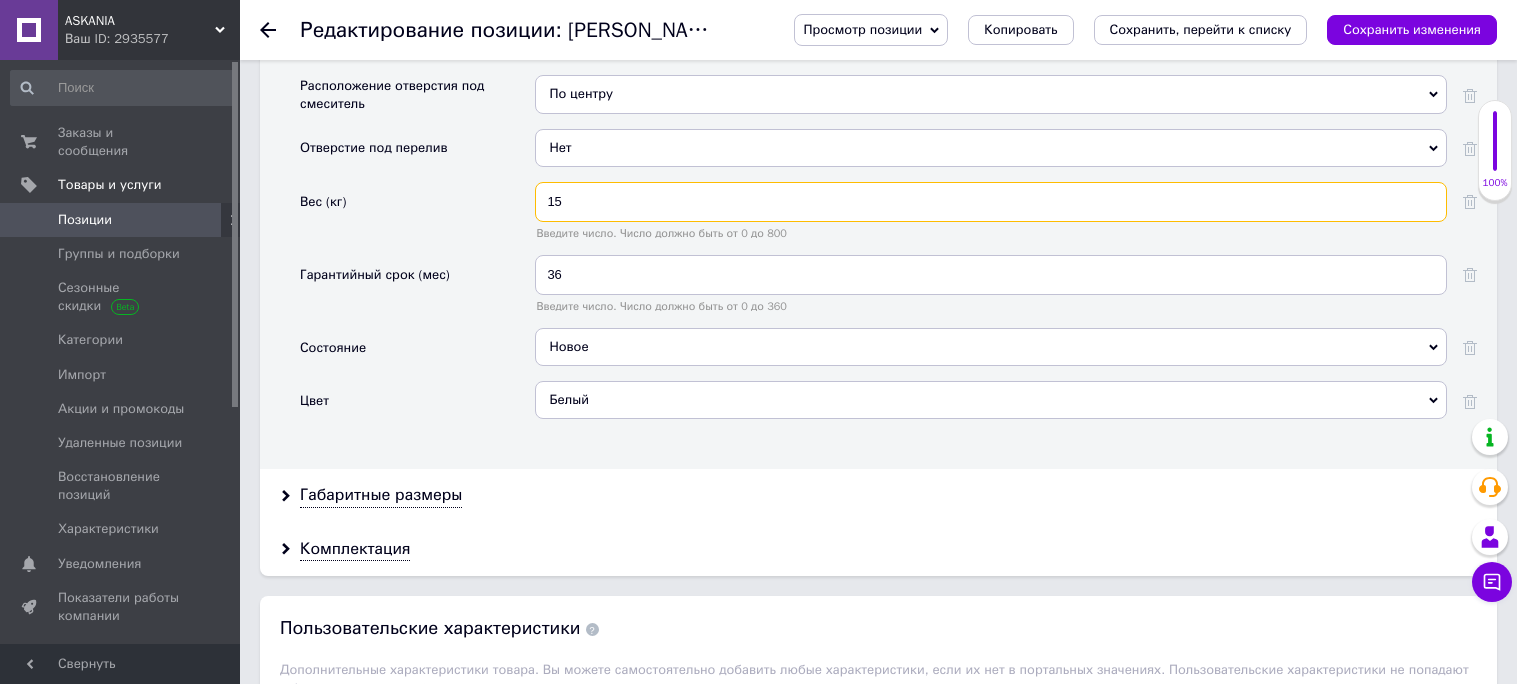 drag, startPoint x: 579, startPoint y: 363, endPoint x: 486, endPoint y: 364, distance: 93.00538 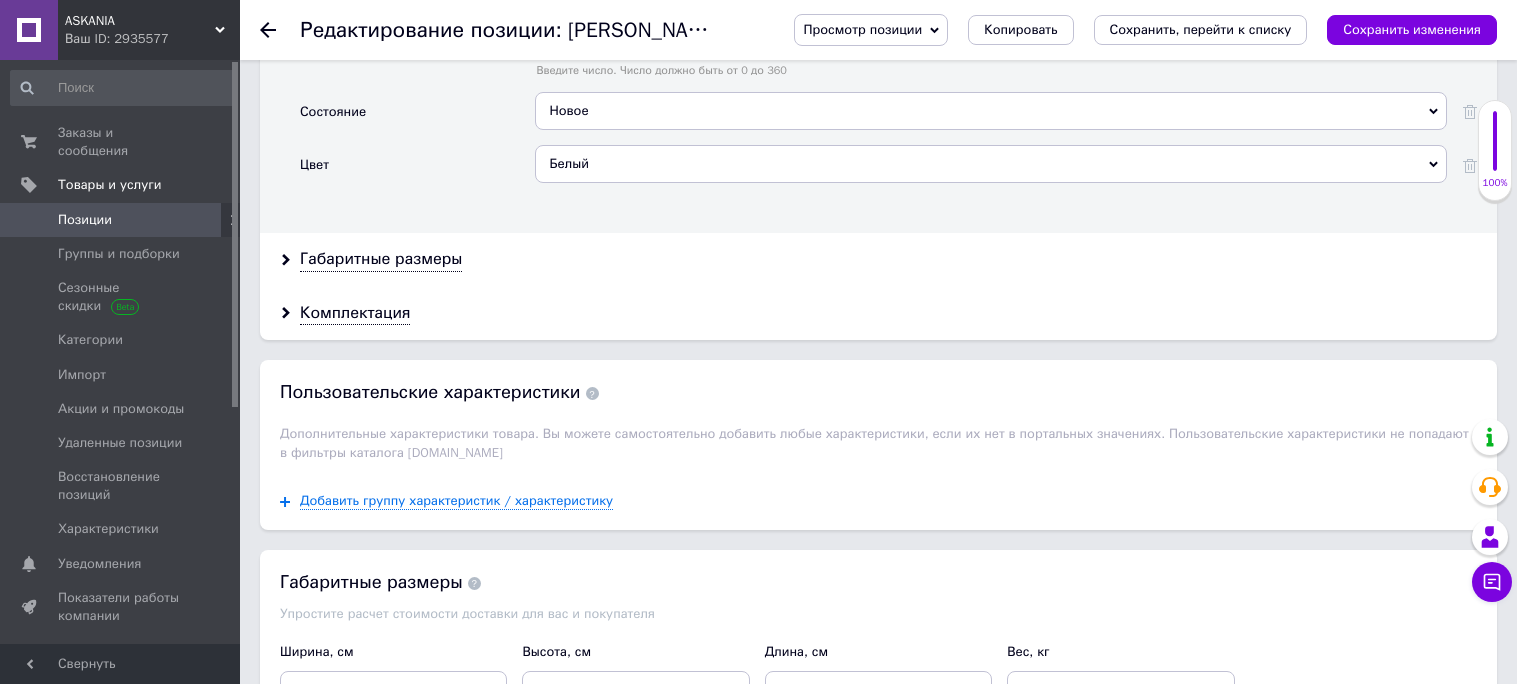 scroll, scrollTop: 2420, scrollLeft: 0, axis: vertical 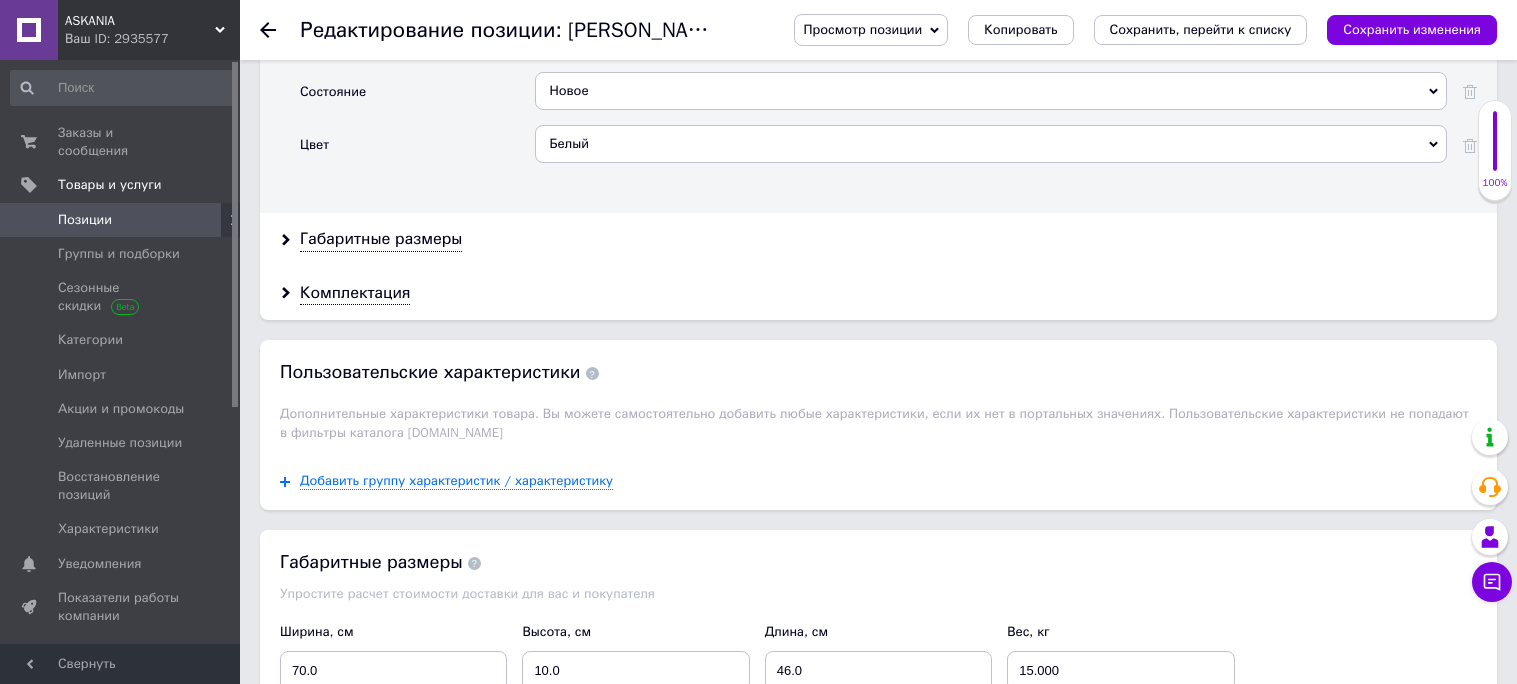 type on "17.4" 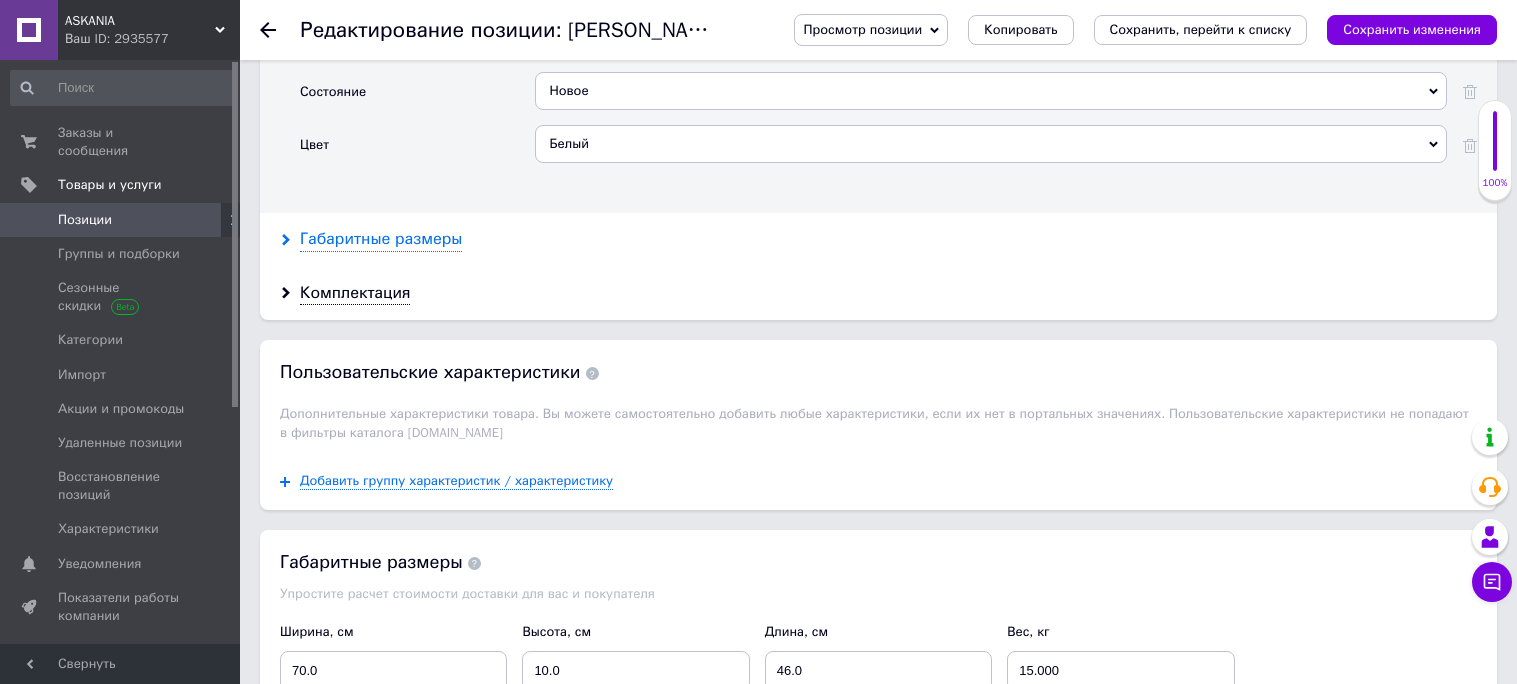 drag, startPoint x: 440, startPoint y: 389, endPoint x: 439, endPoint y: 403, distance: 14.035668 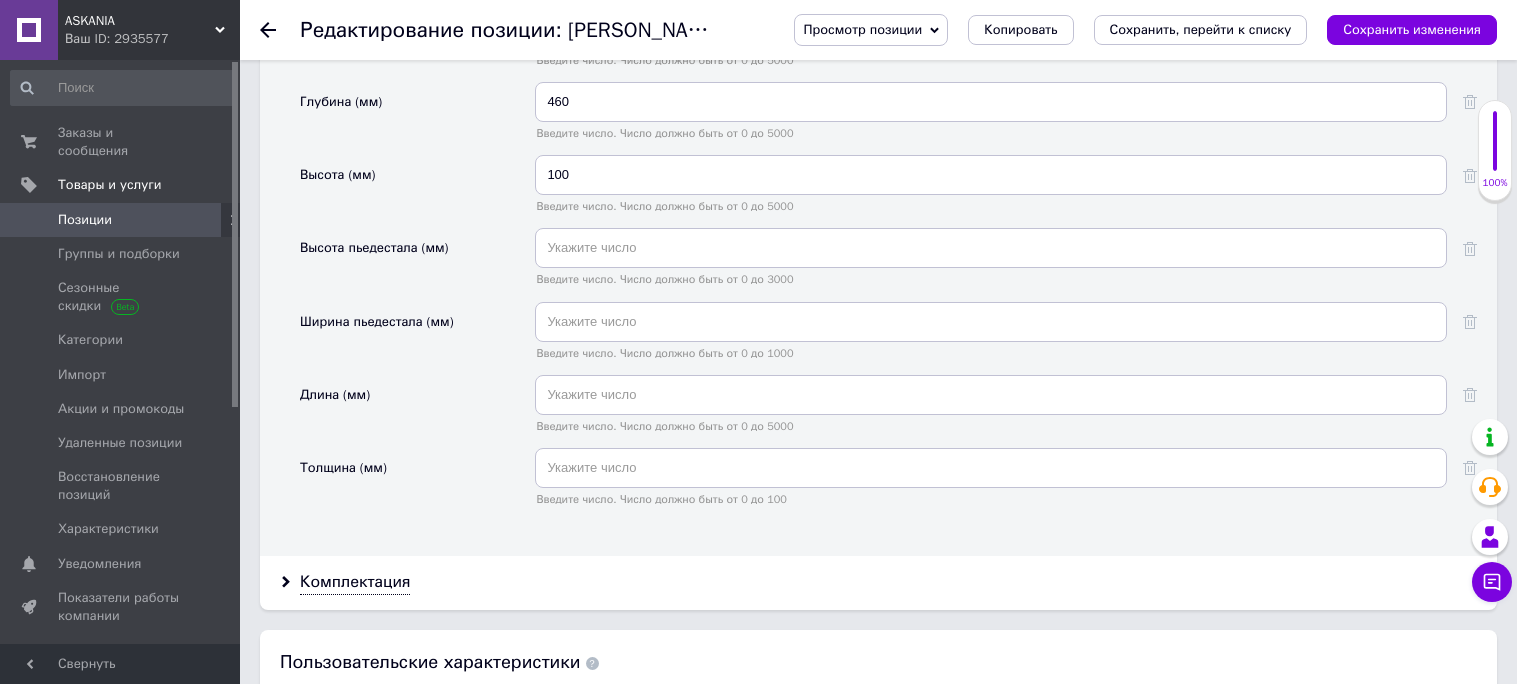 scroll, scrollTop: 2684, scrollLeft: 0, axis: vertical 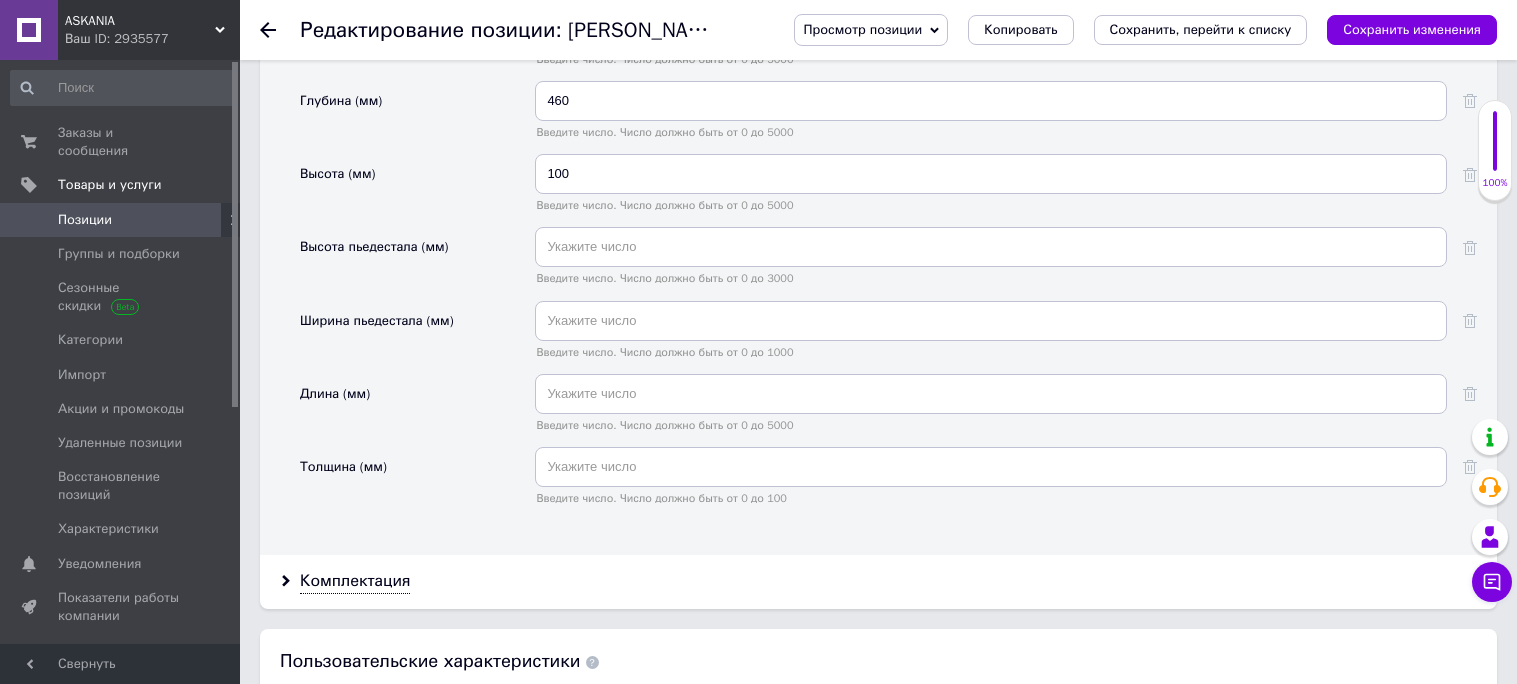 click on "700" at bounding box center (991, 28) 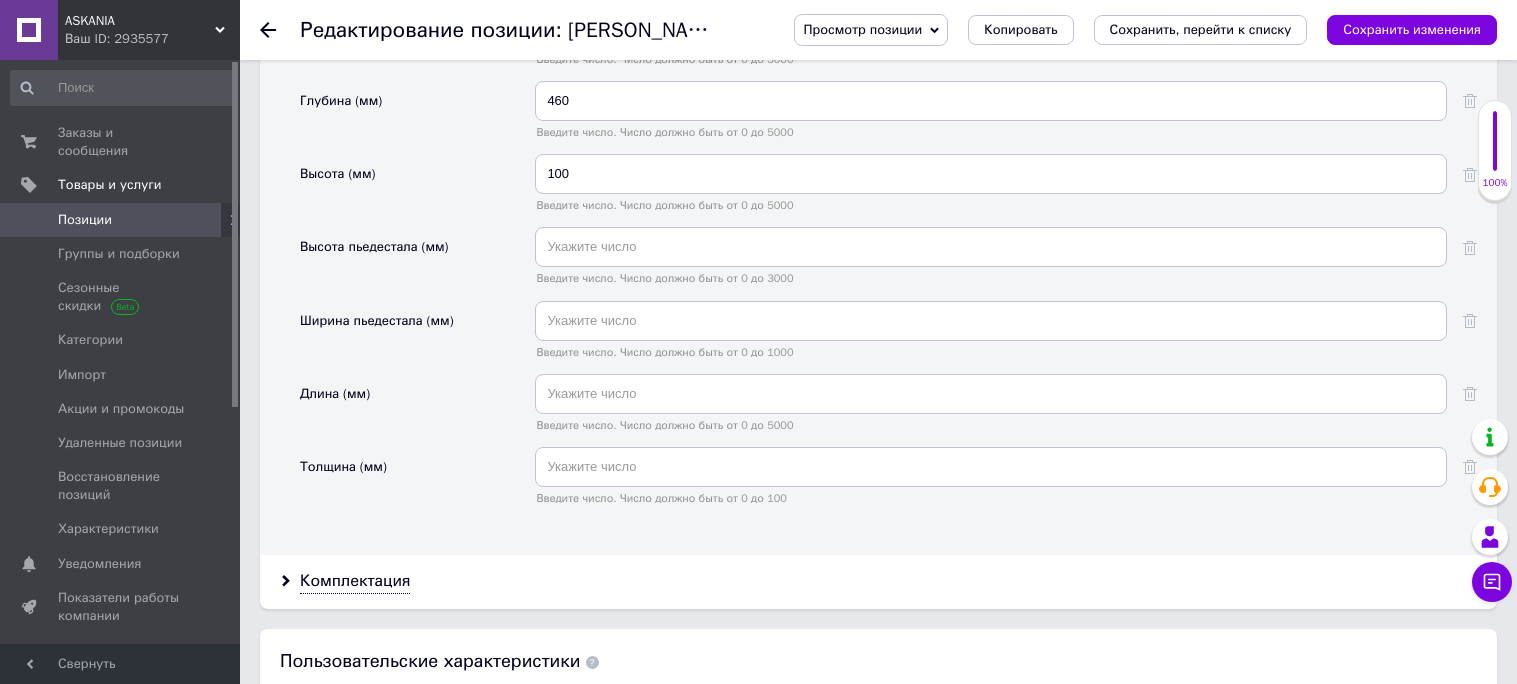 type on "800" 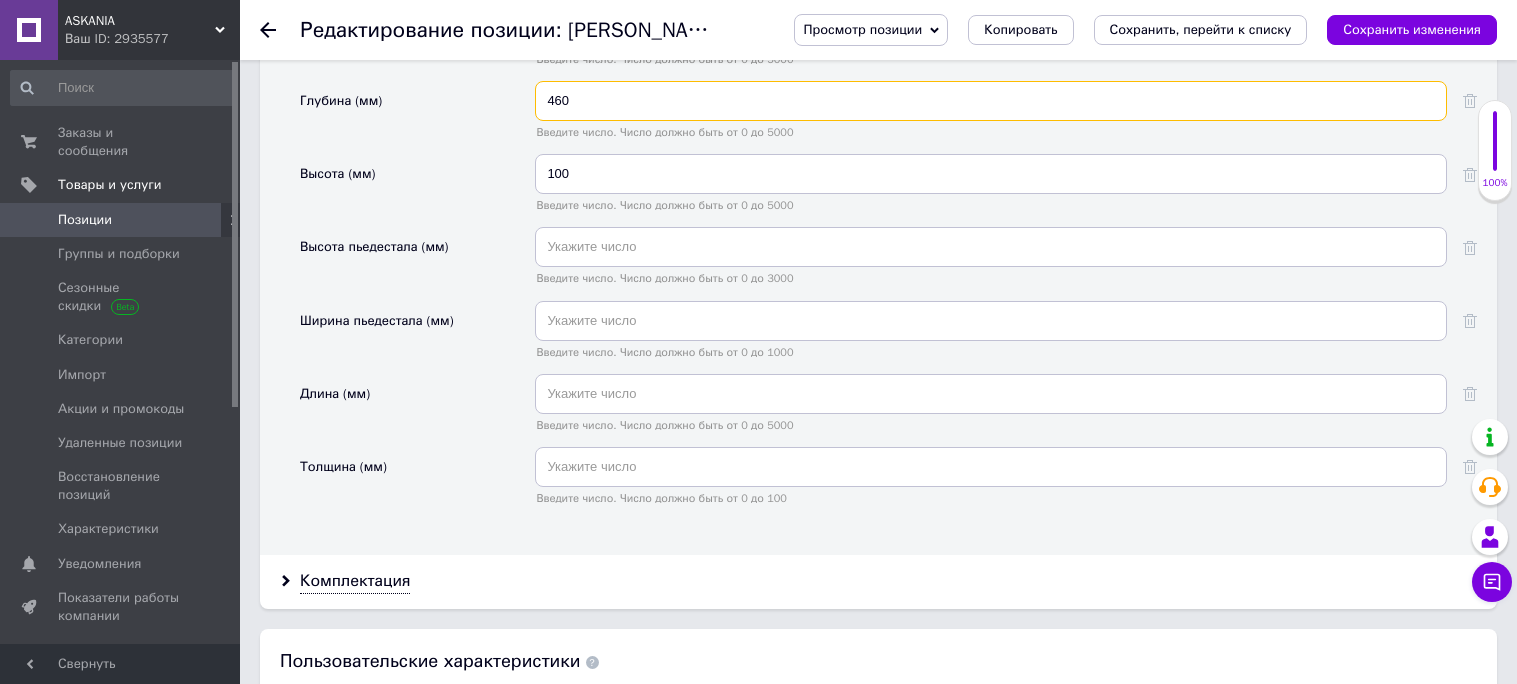 click on "460" at bounding box center (991, 101) 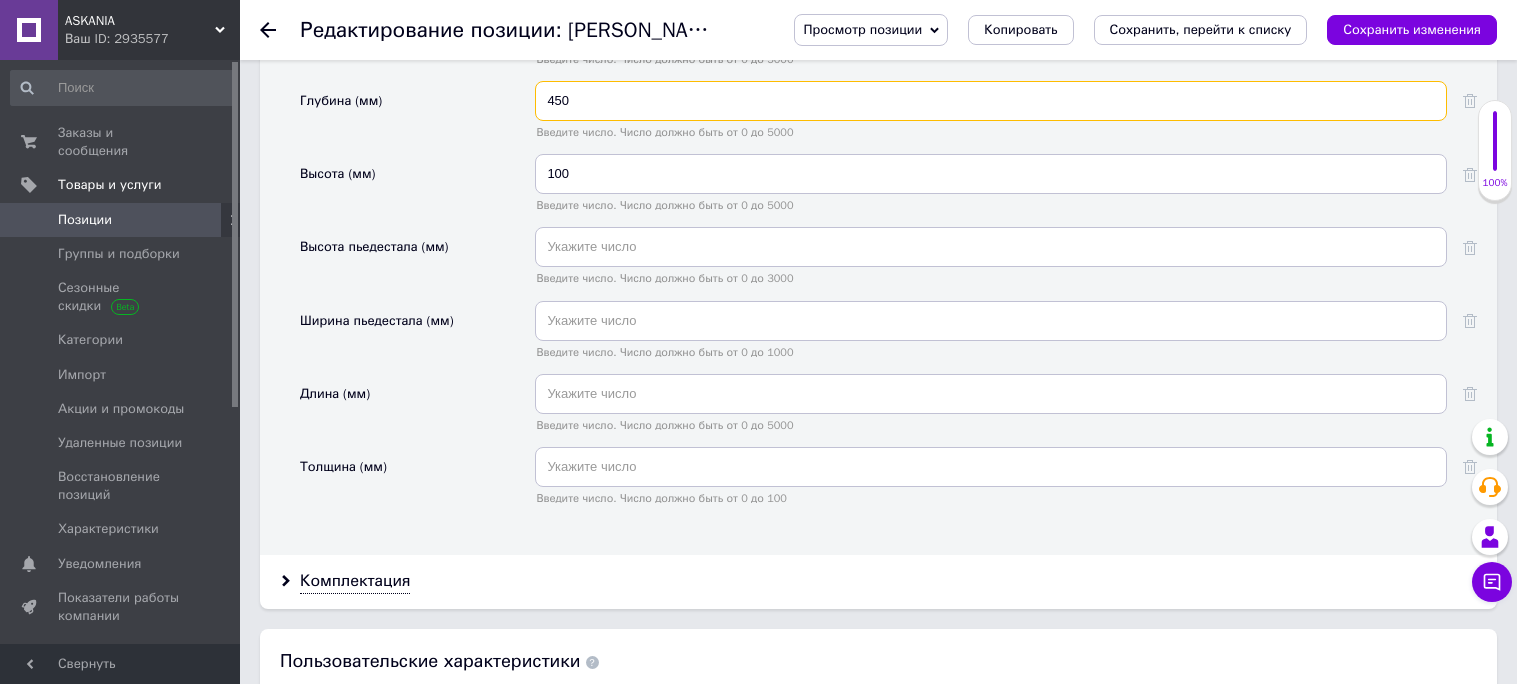 type on "450" 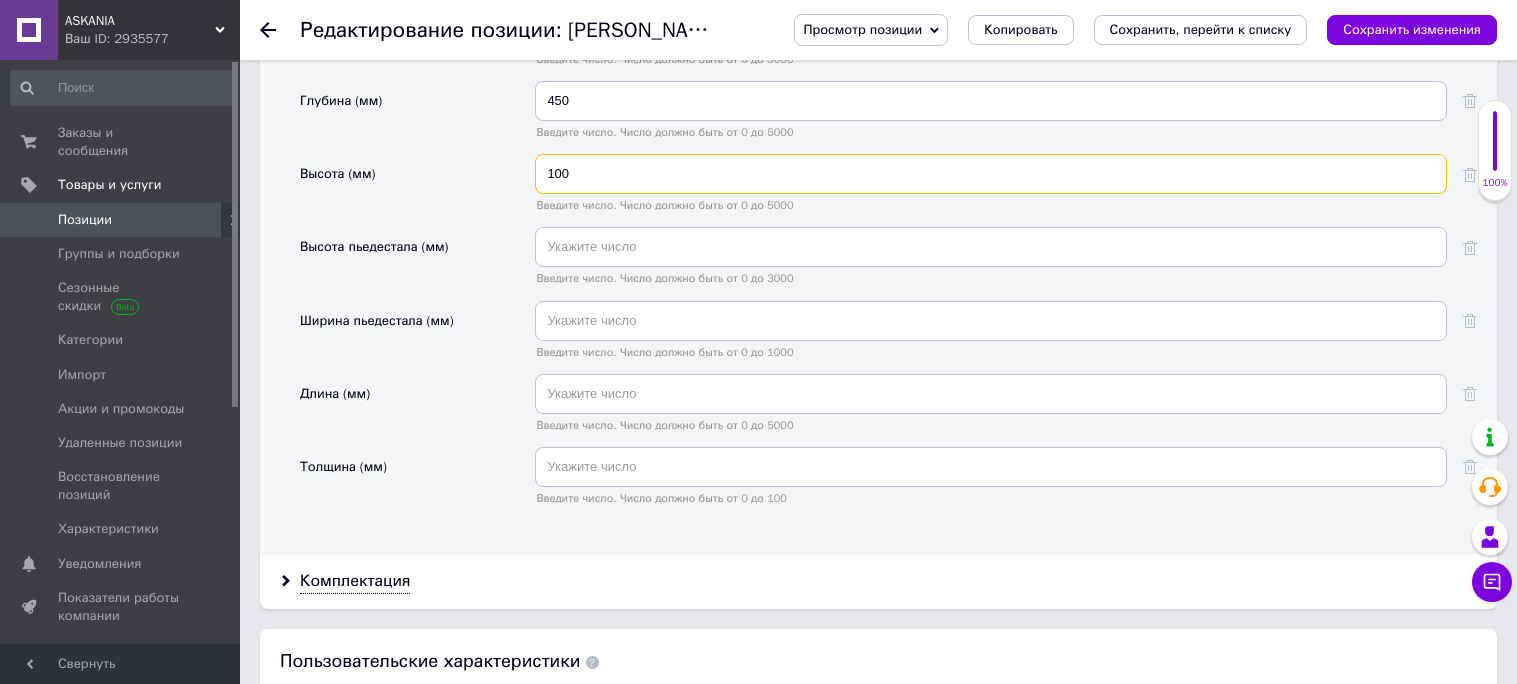drag, startPoint x: 565, startPoint y: 335, endPoint x: 532, endPoint y: 332, distance: 33.13608 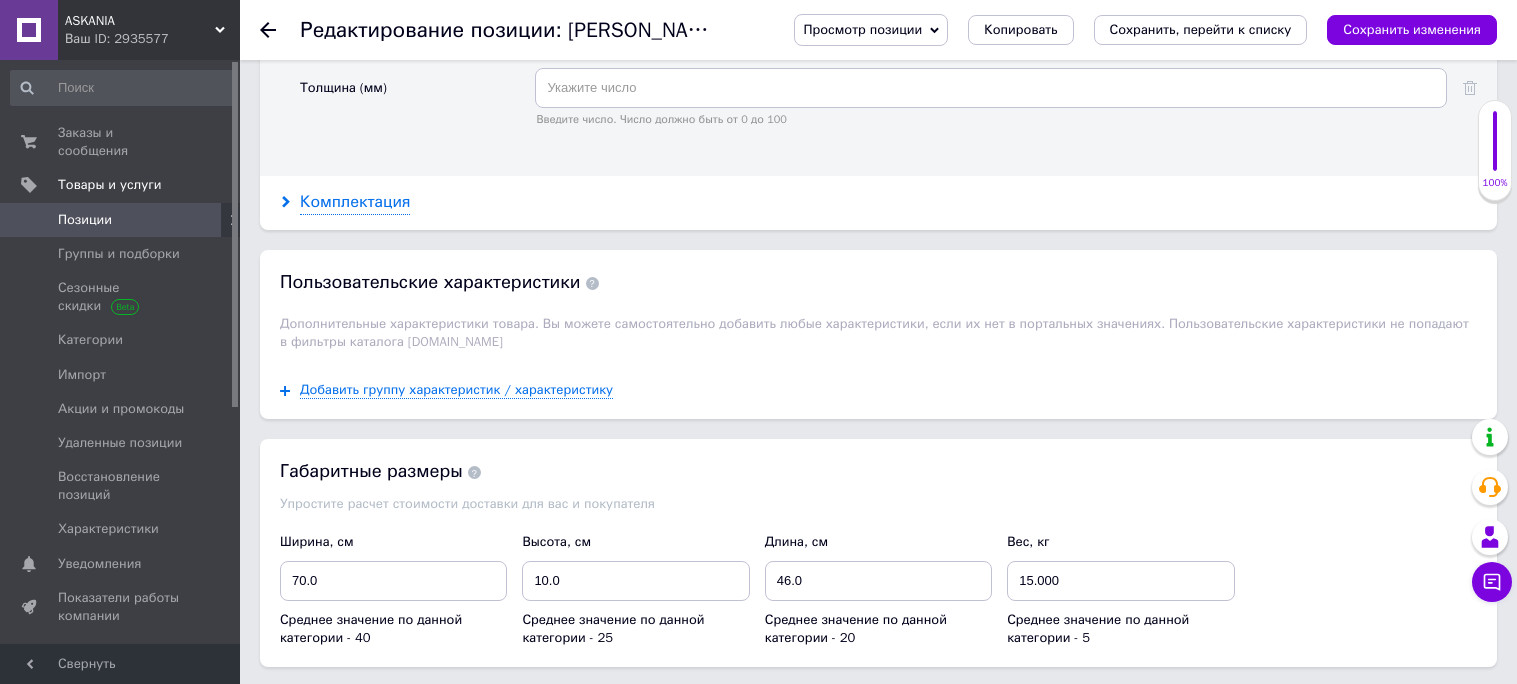 type on "126" 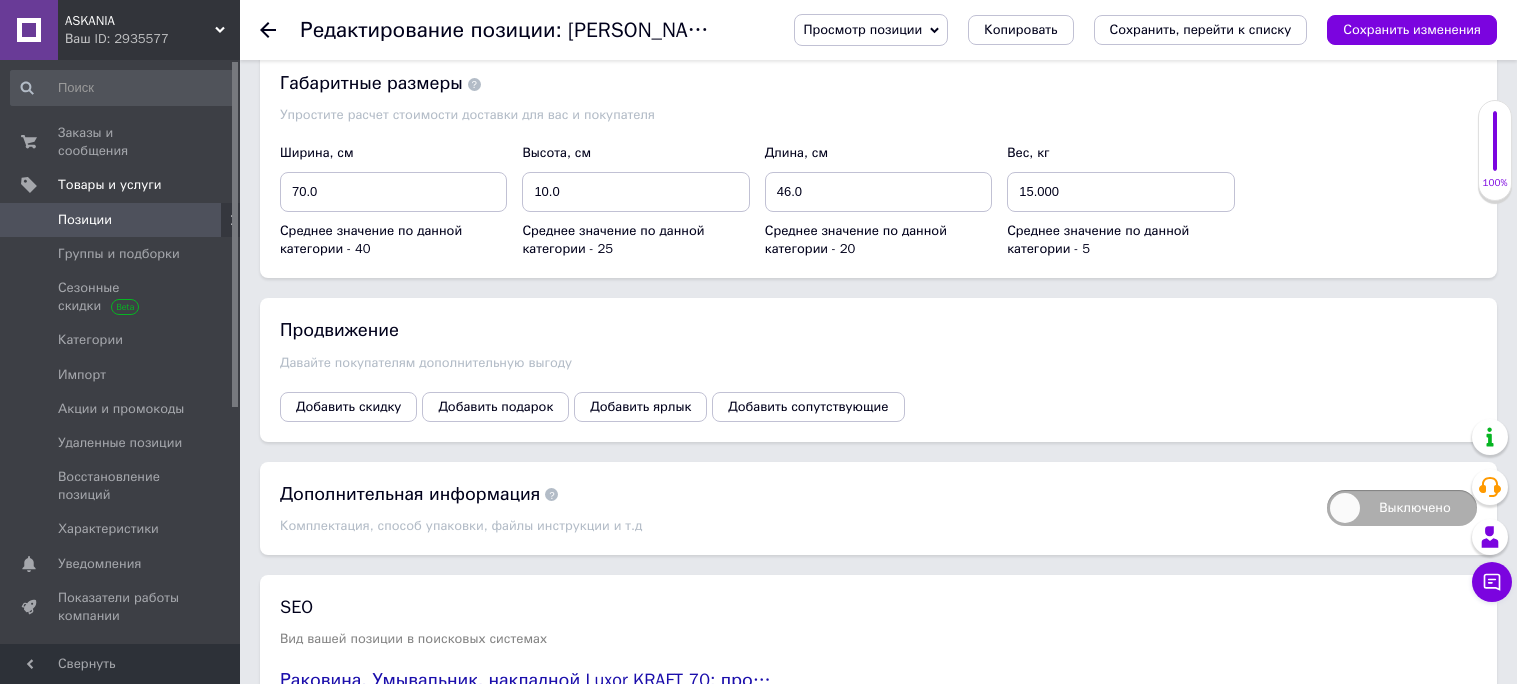scroll, scrollTop: 3829, scrollLeft: 0, axis: vertical 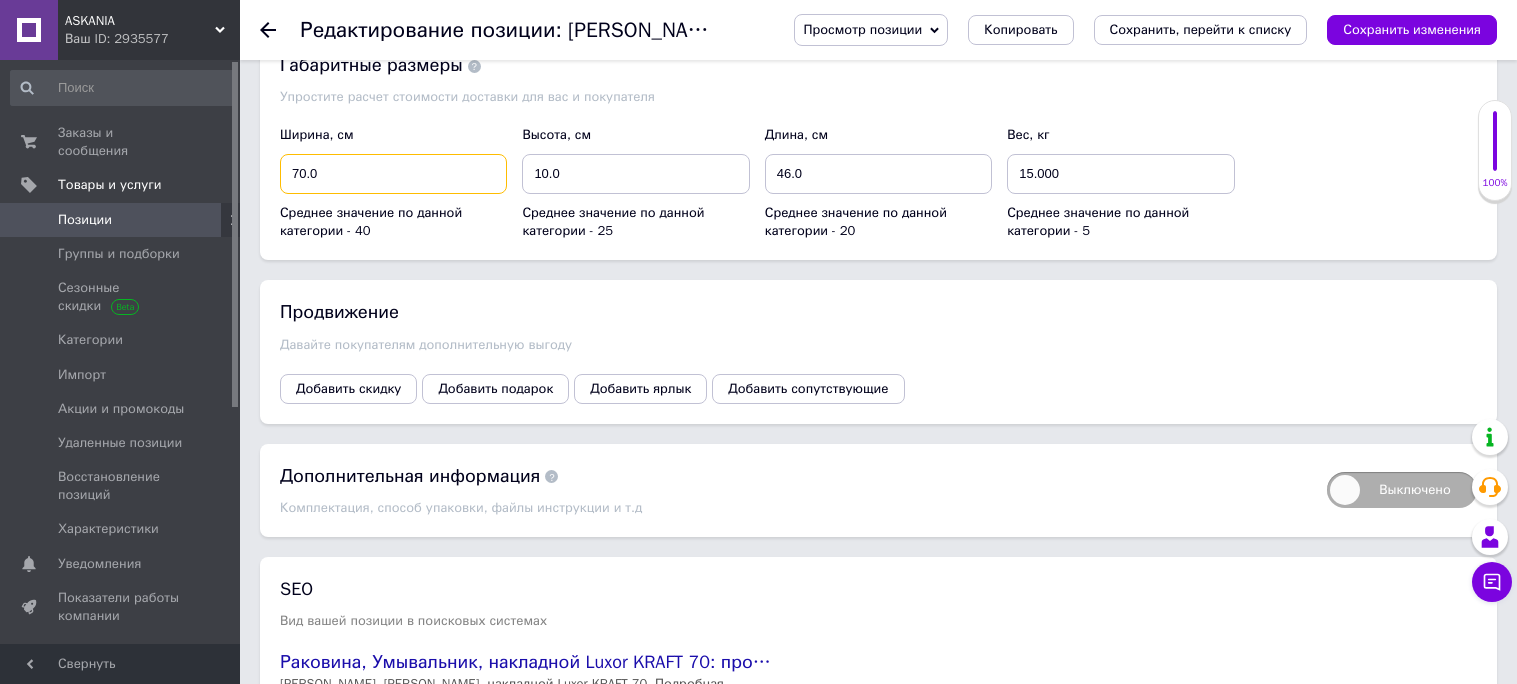 drag, startPoint x: 299, startPoint y: 344, endPoint x: 281, endPoint y: 339, distance: 18.681541 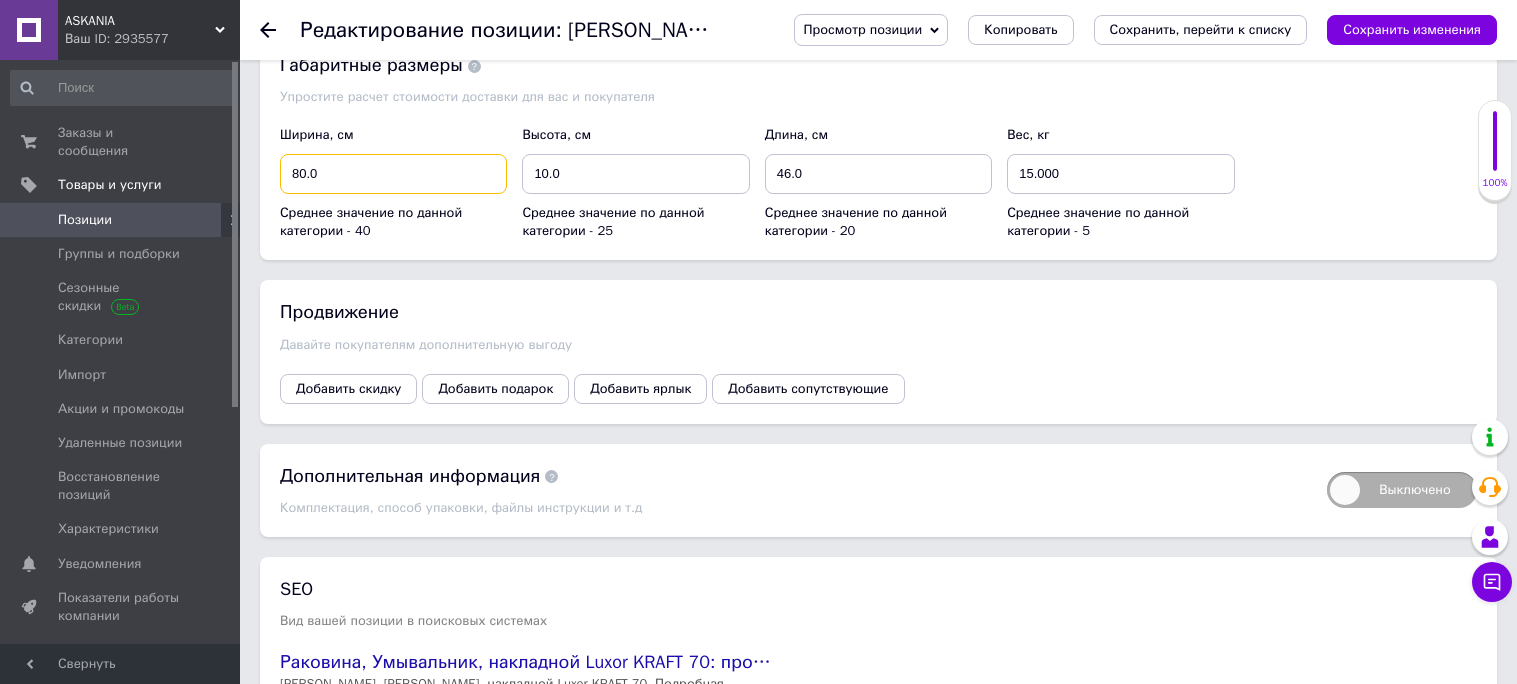 type on "80.0" 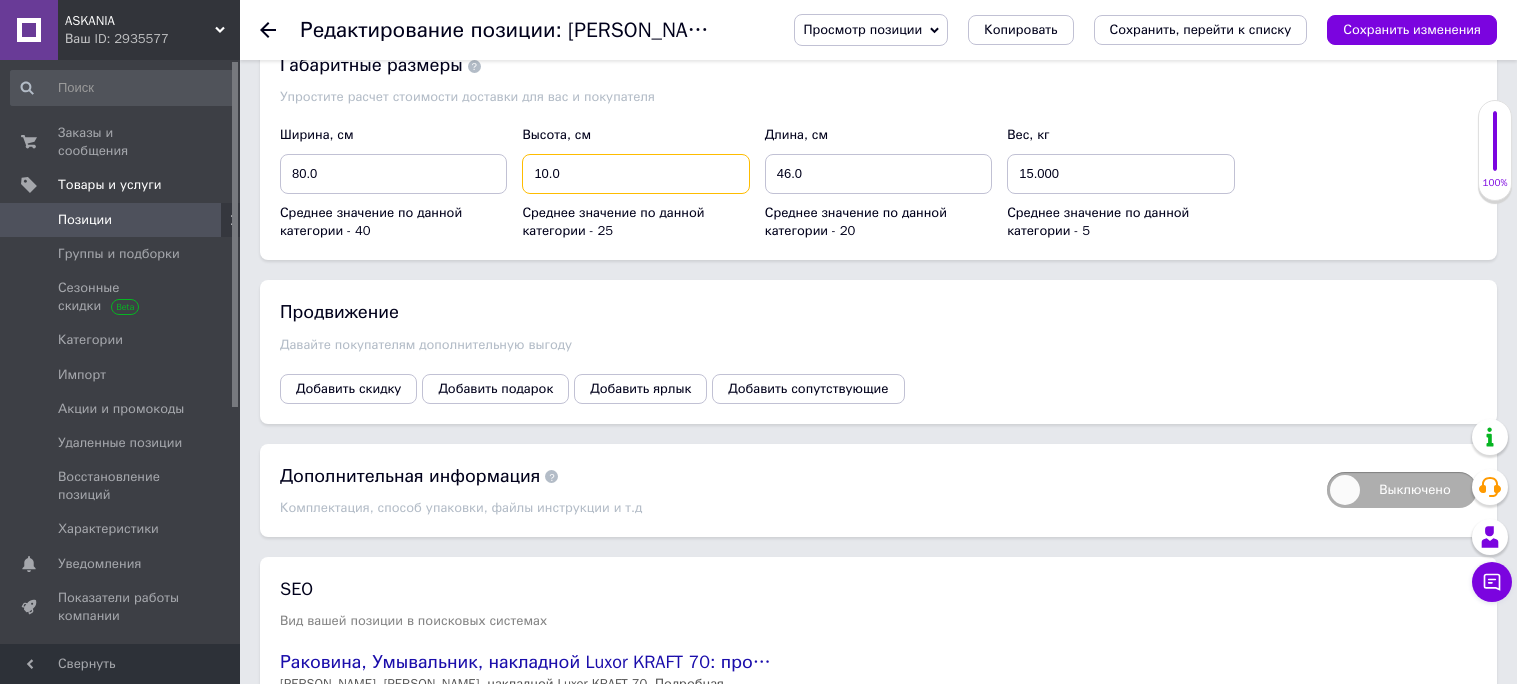 click on "10.0" at bounding box center [635, 174] 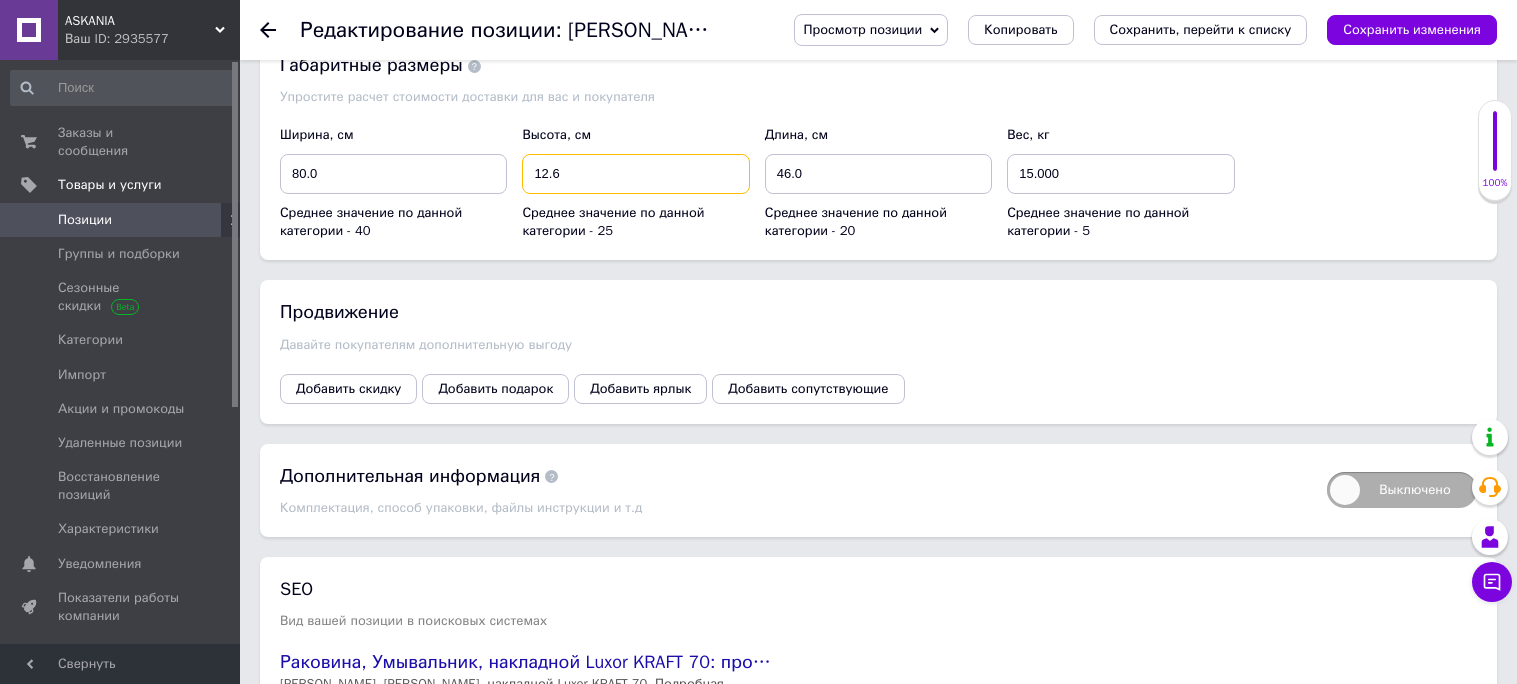 type on "12.6" 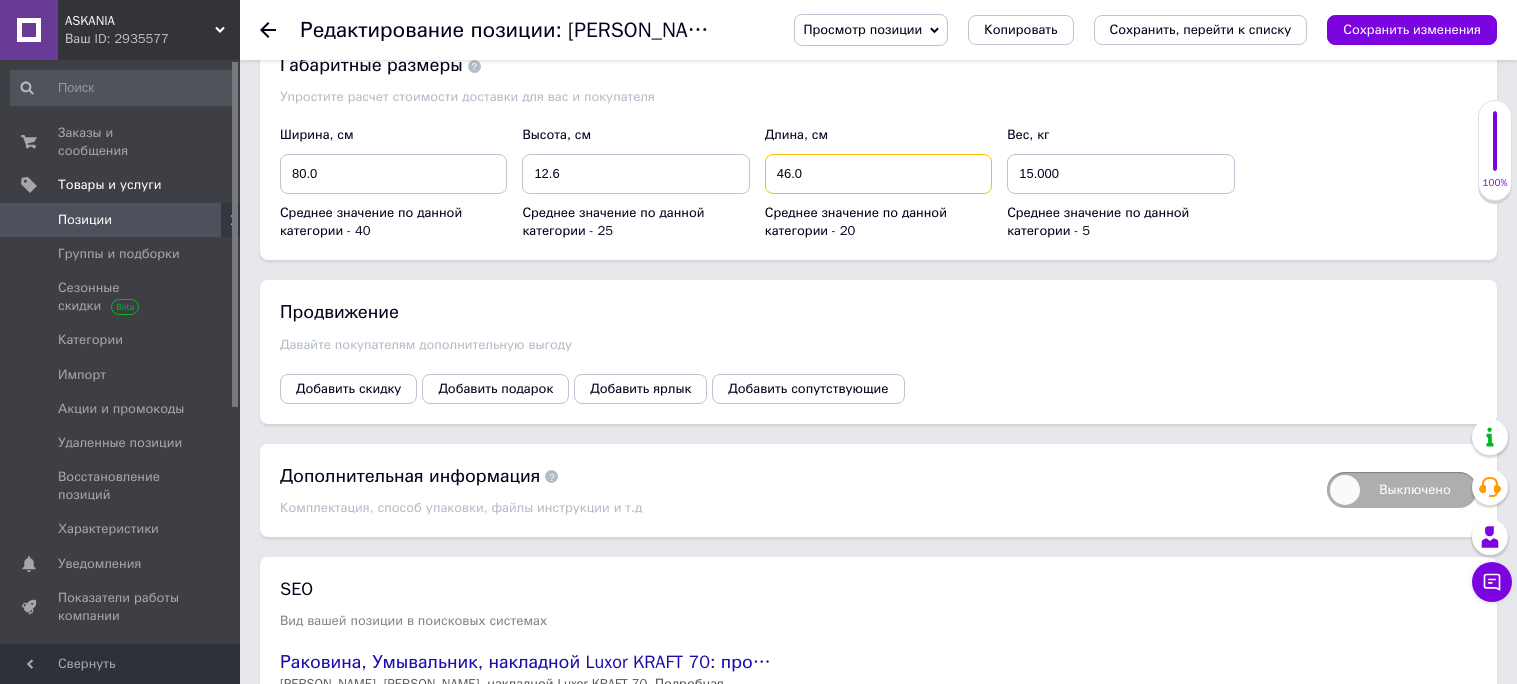 click on "46.0" at bounding box center (878, 174) 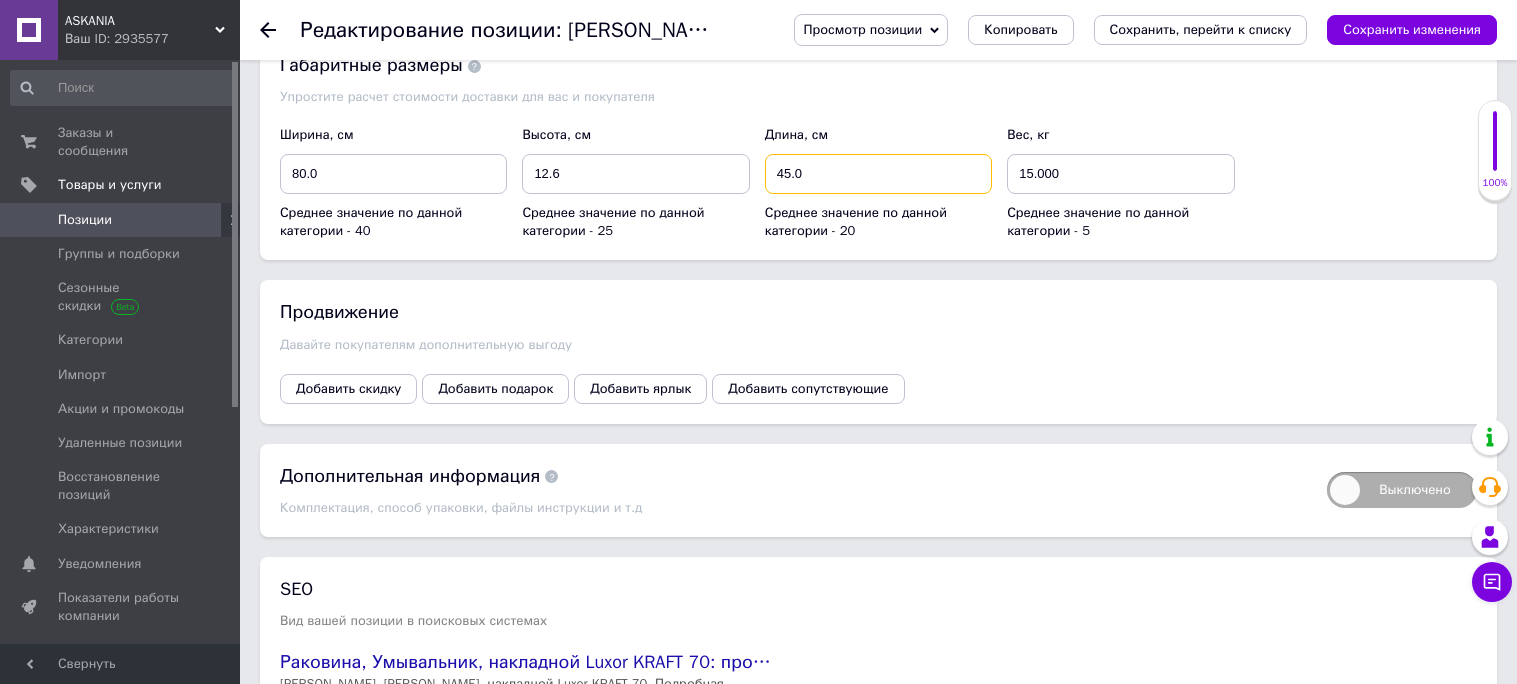 type on "45.0" 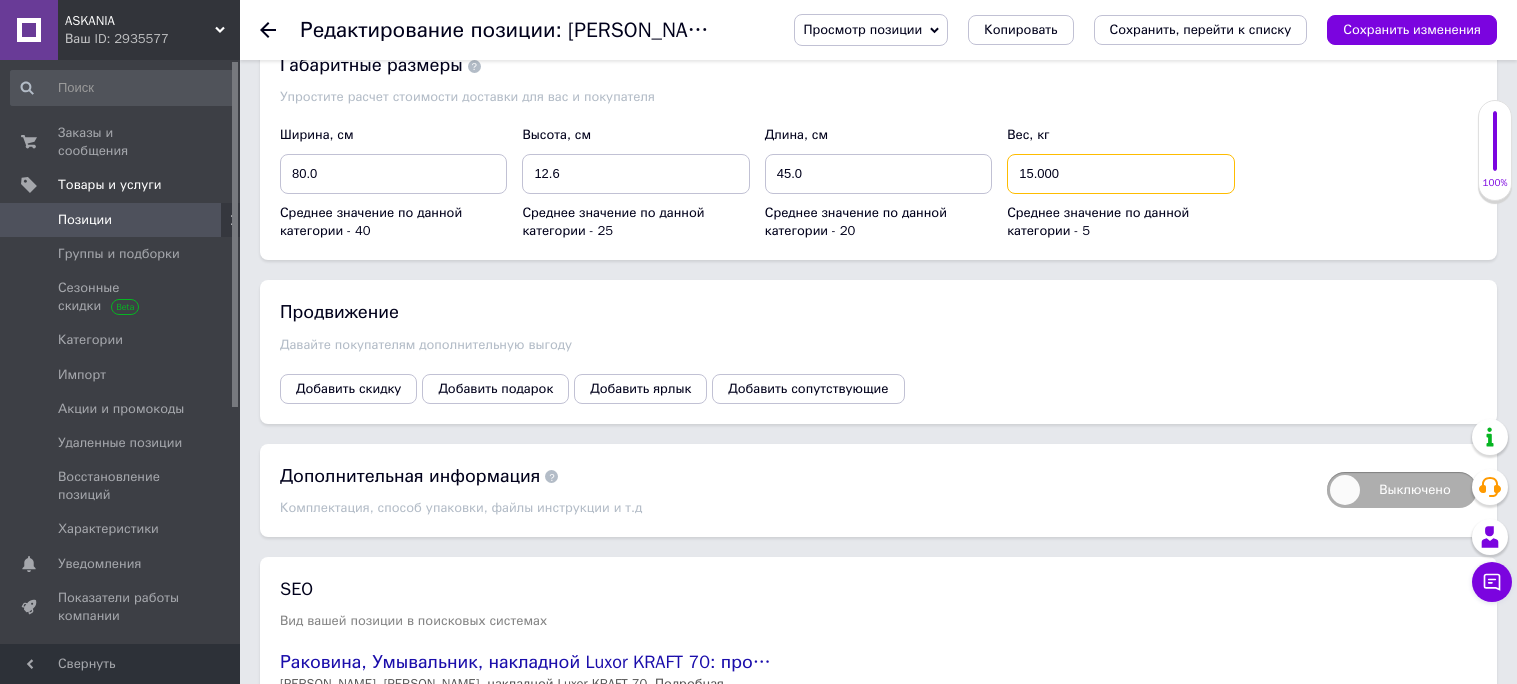 click on "15.000" at bounding box center [1120, 174] 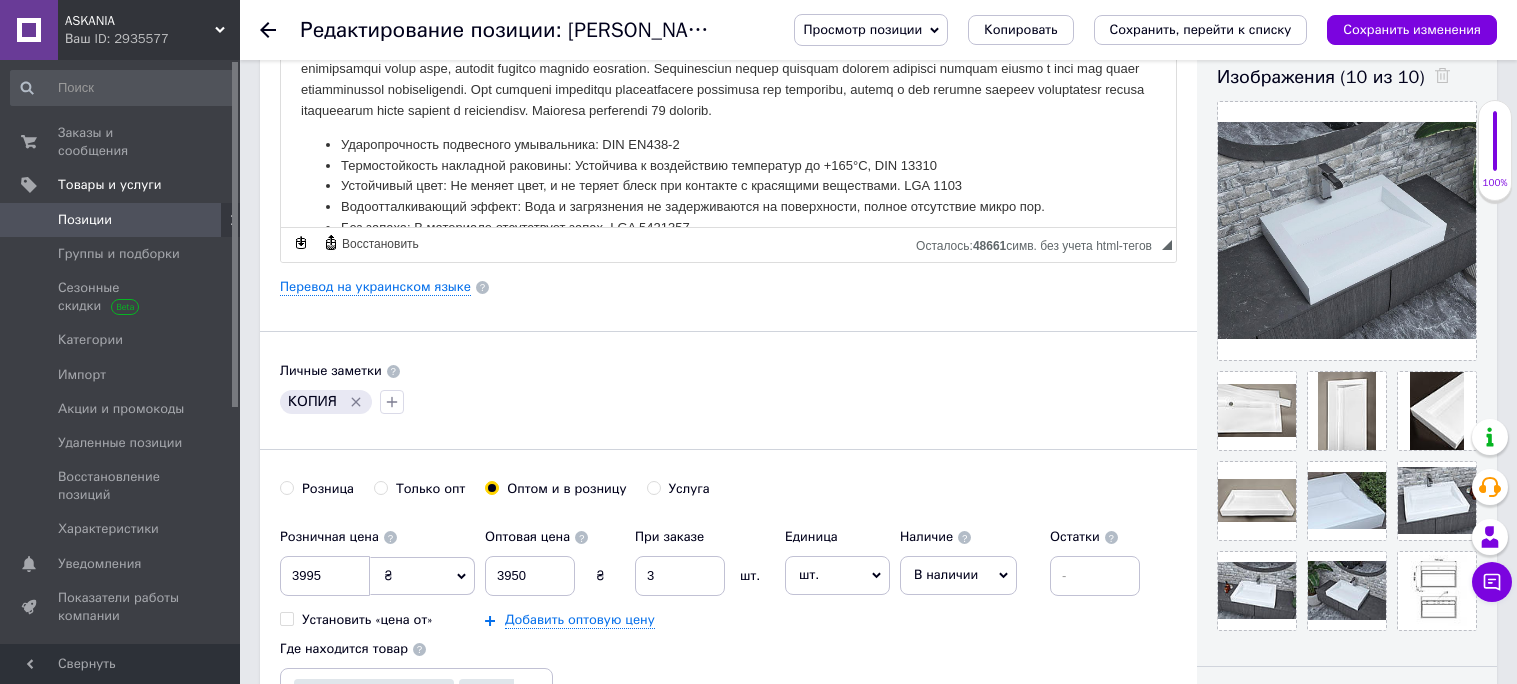 scroll, scrollTop: 368, scrollLeft: 0, axis: vertical 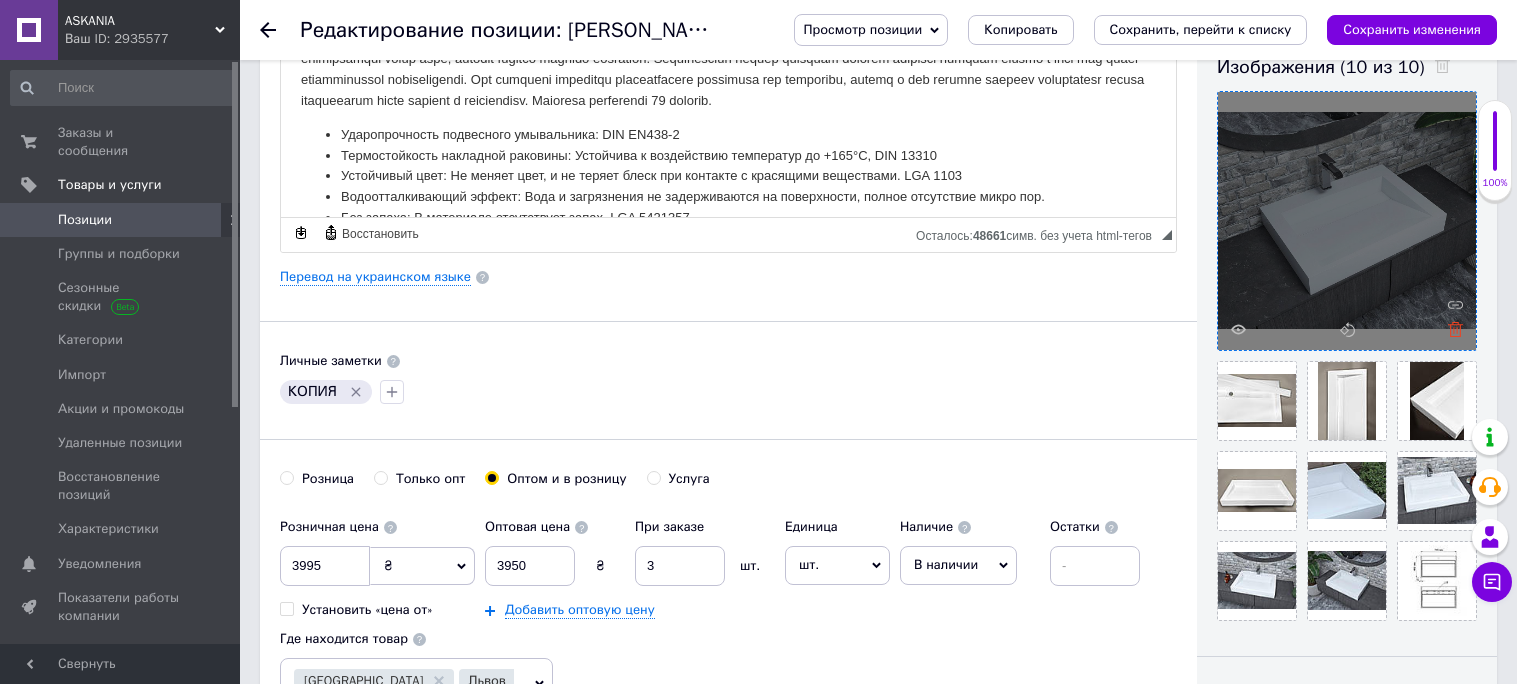 type on "17.400" 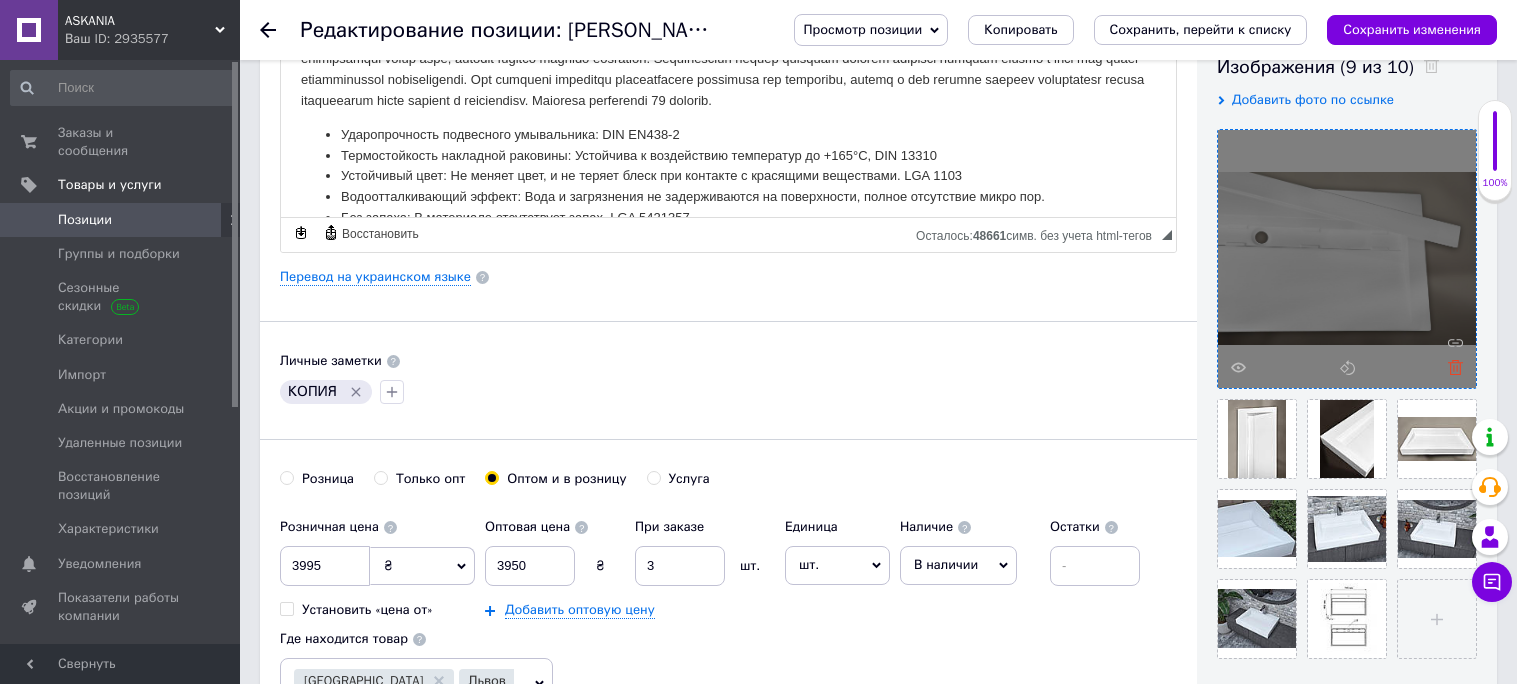 click 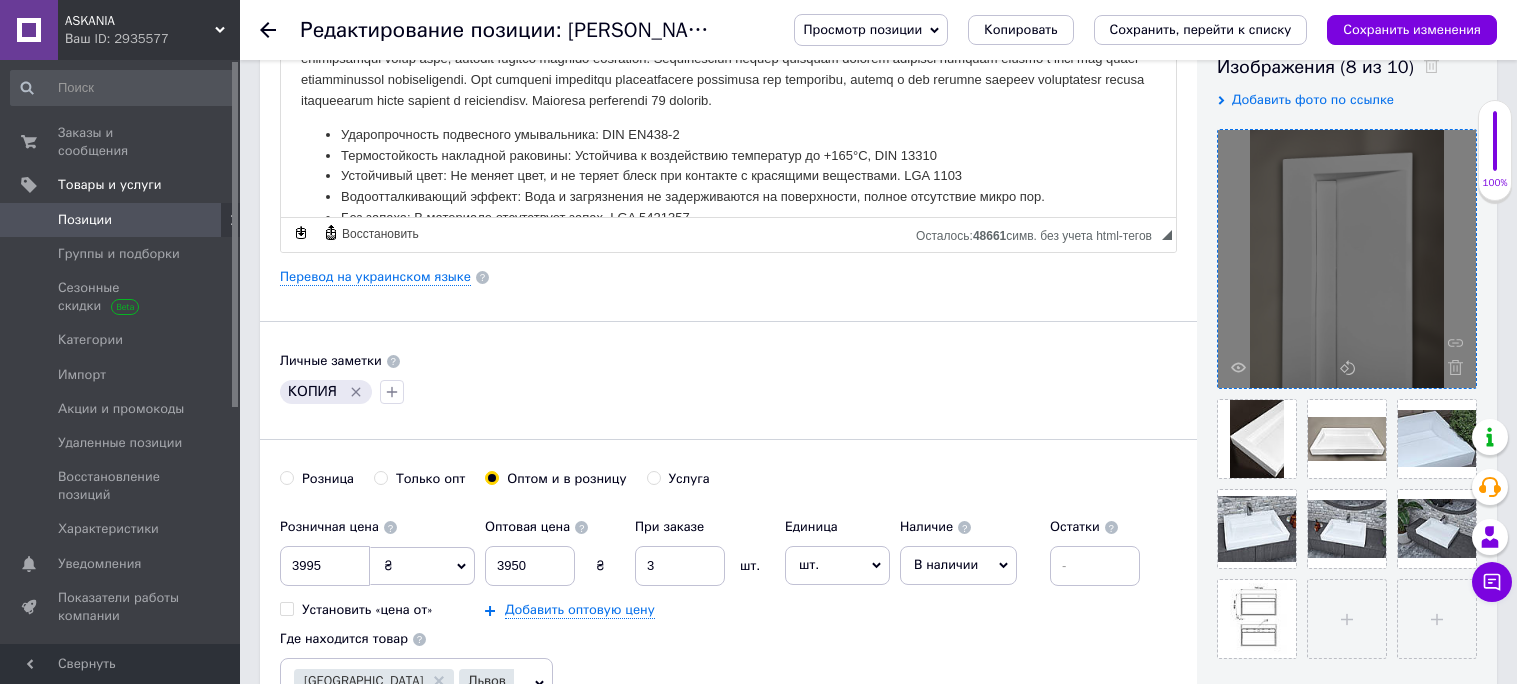 click 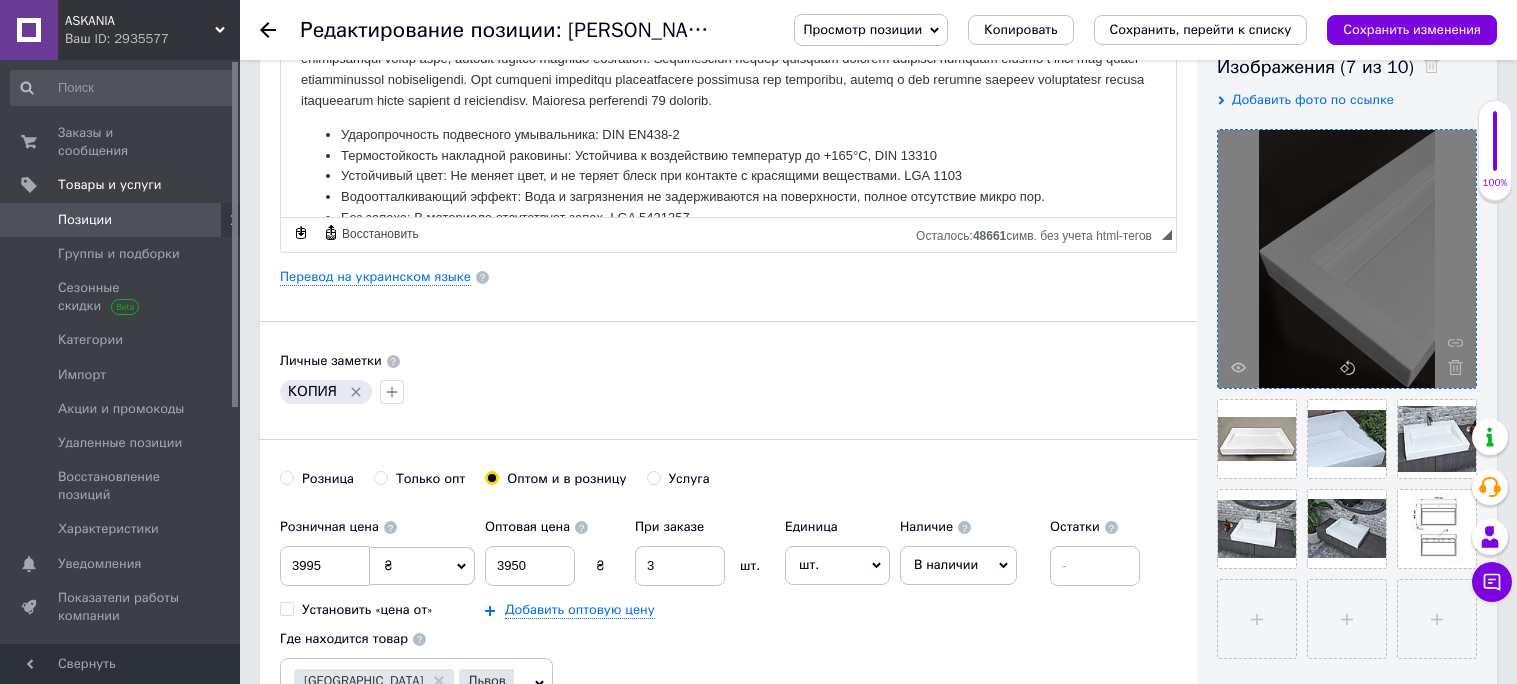 click 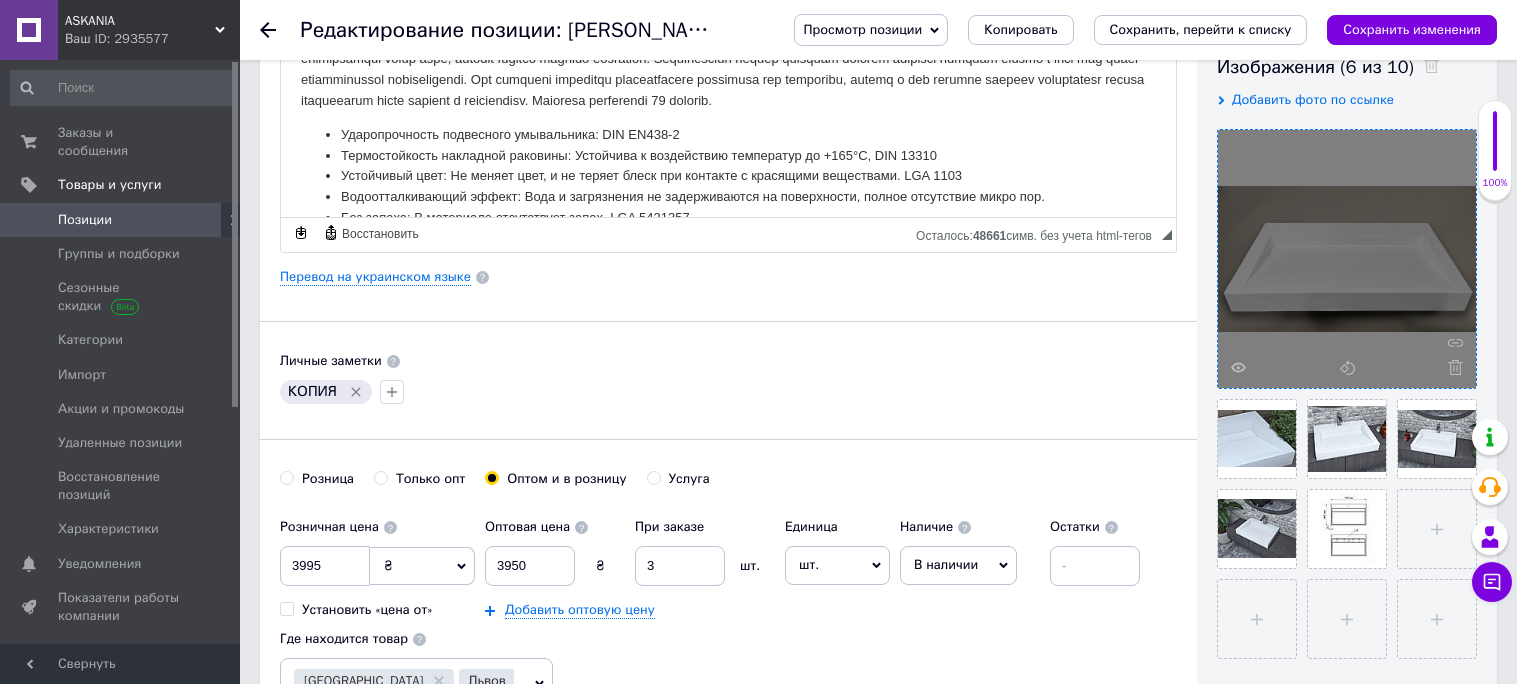 click 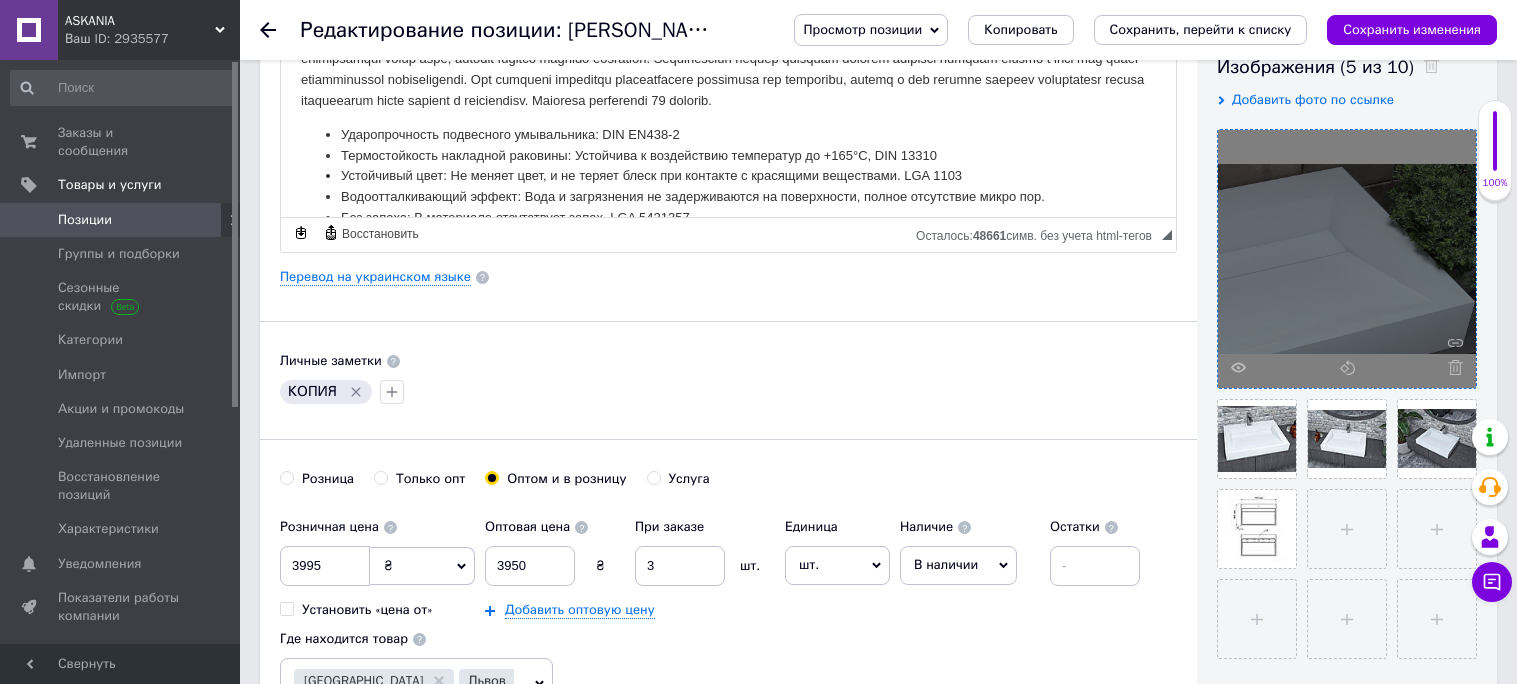 click 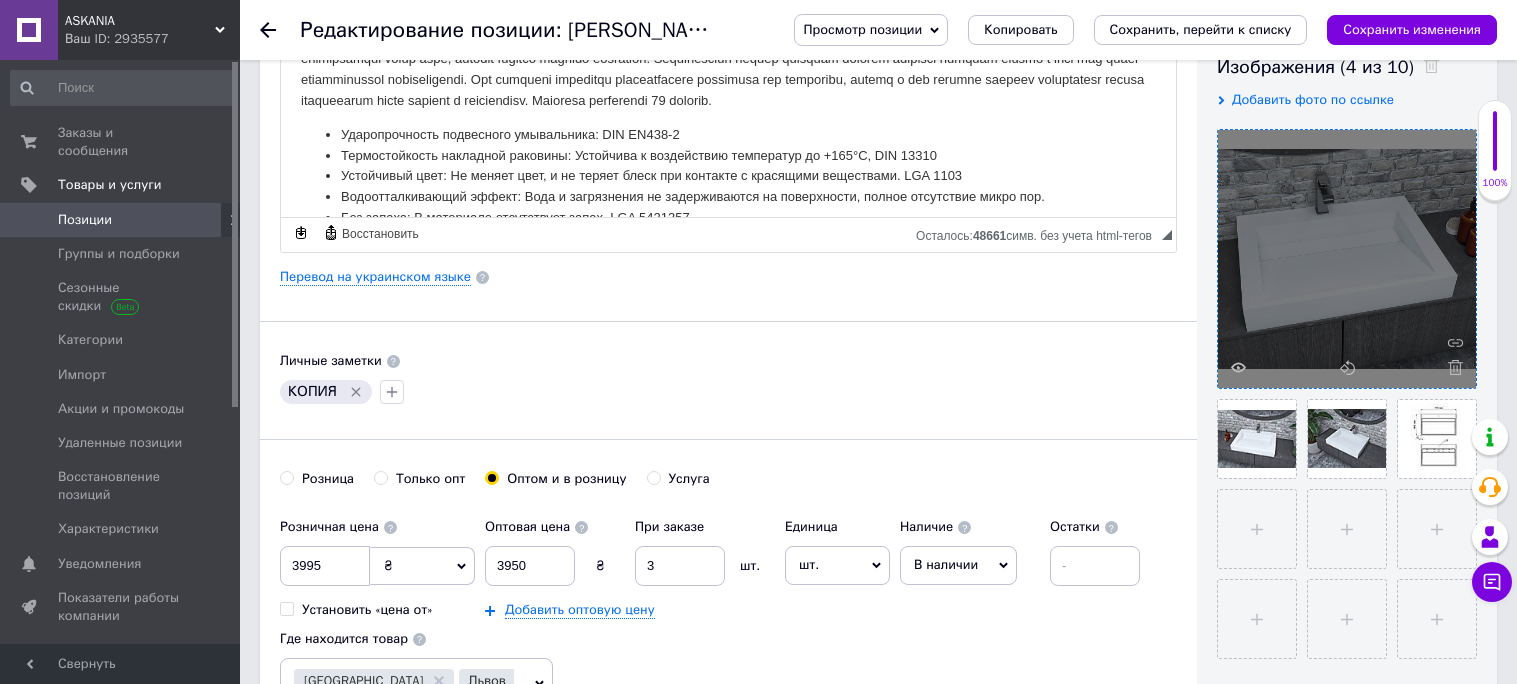click 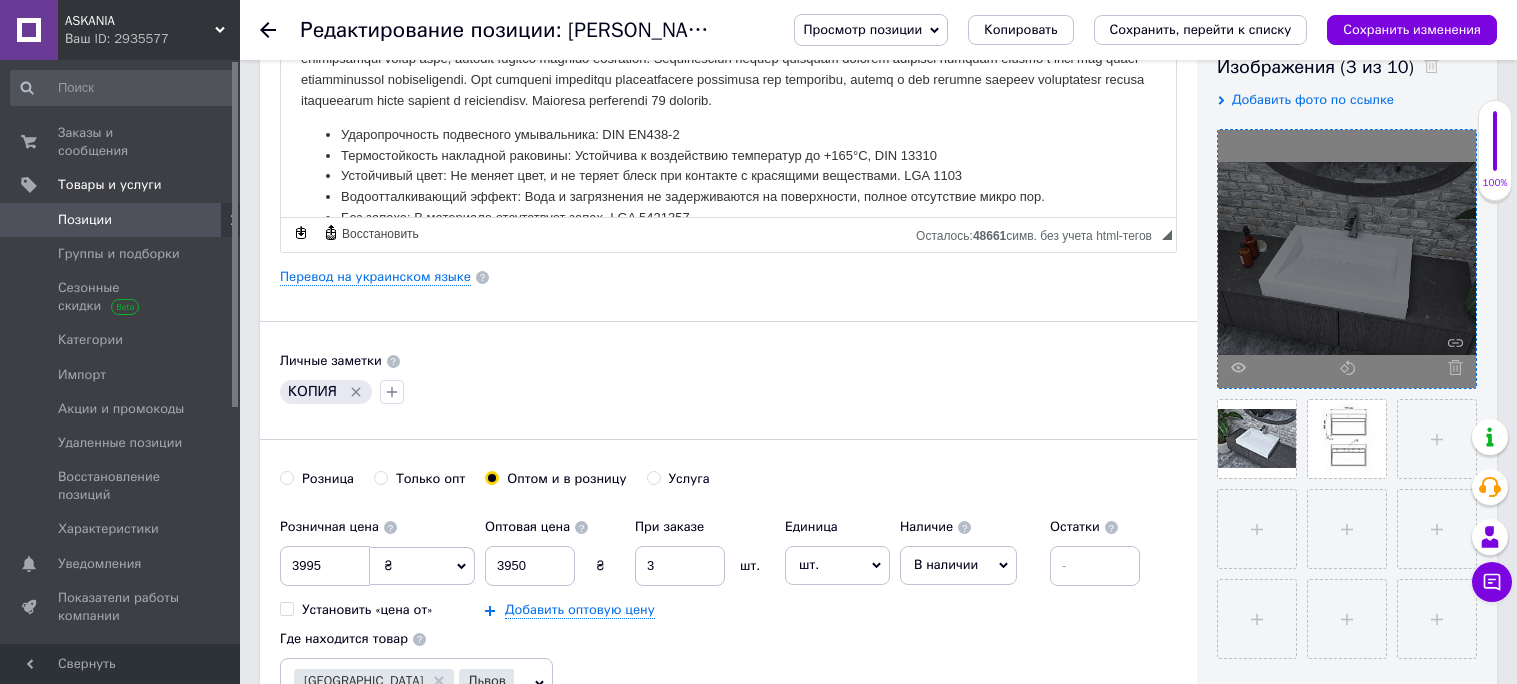 click 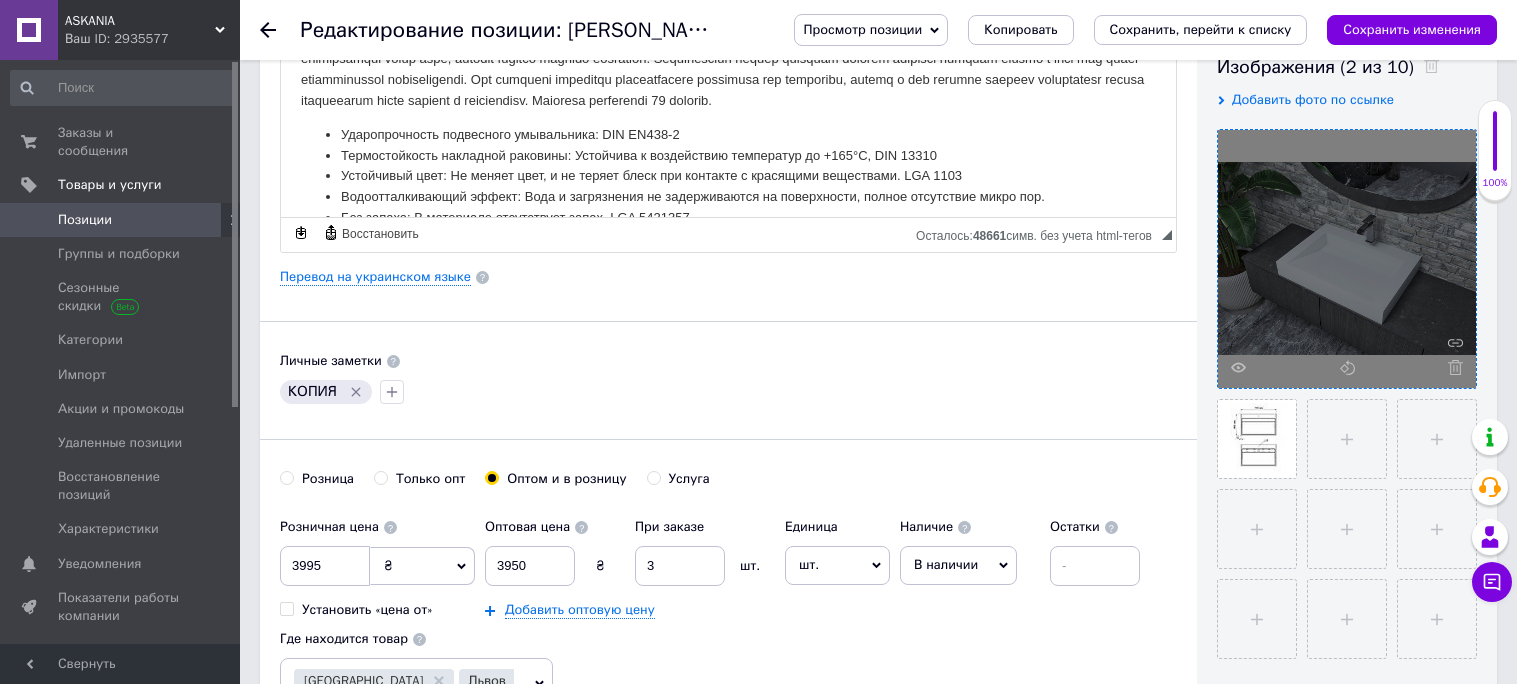 click 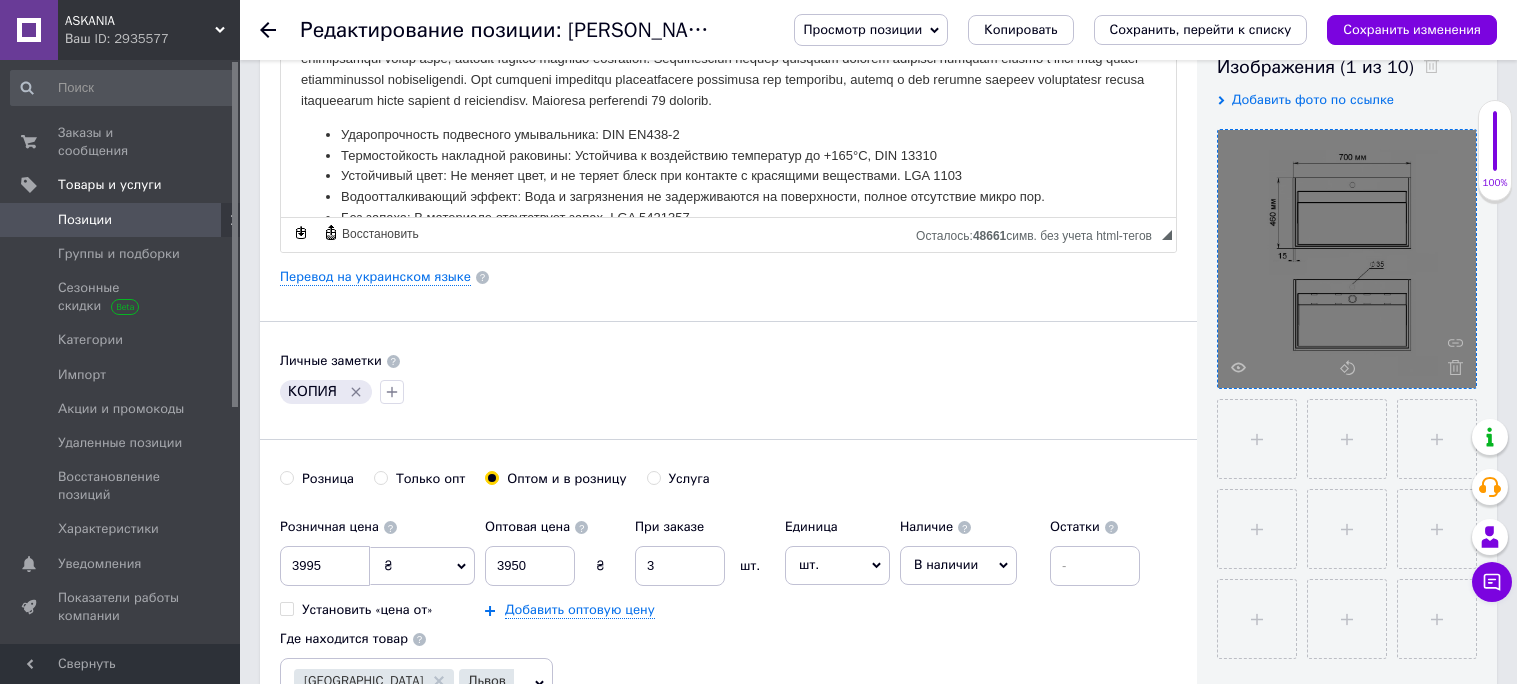 click 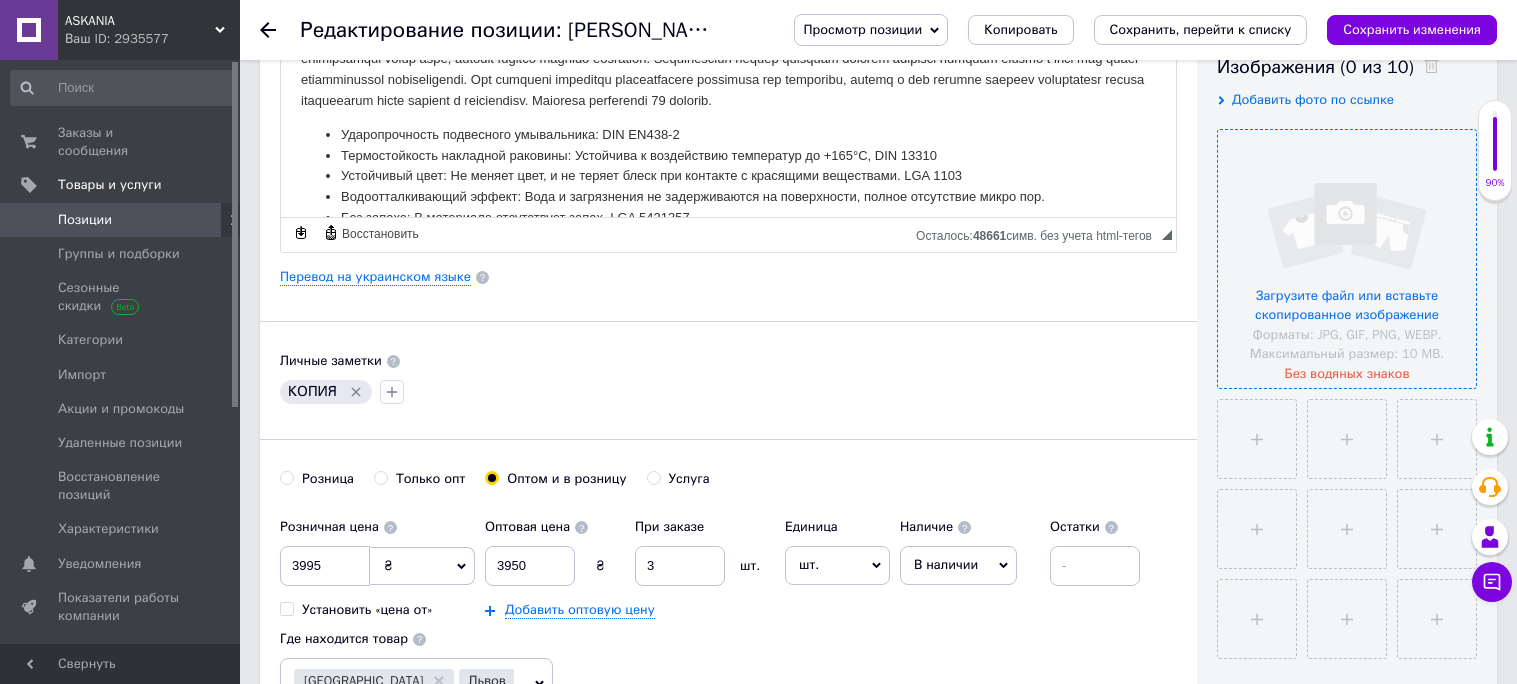 click at bounding box center [1347, 259] 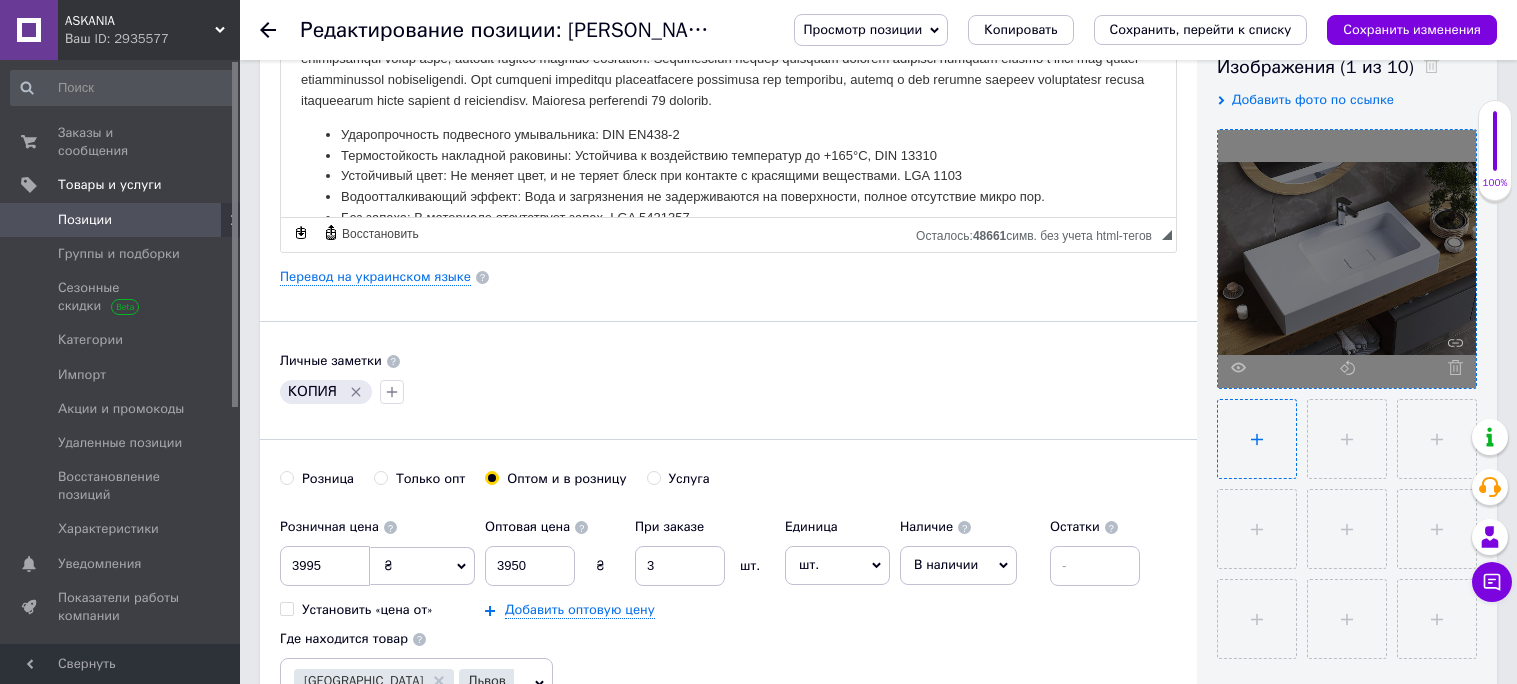 click at bounding box center [1257, 439] 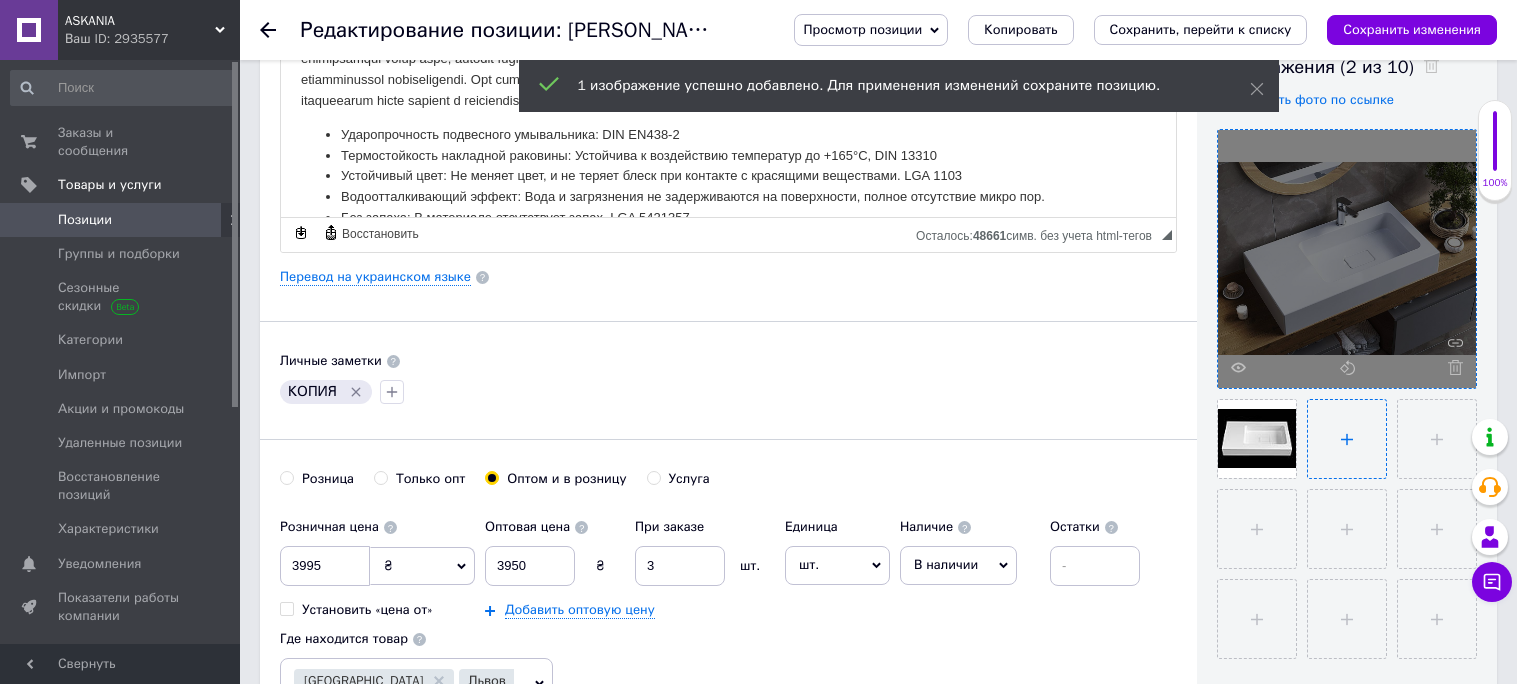 click at bounding box center [1347, 439] 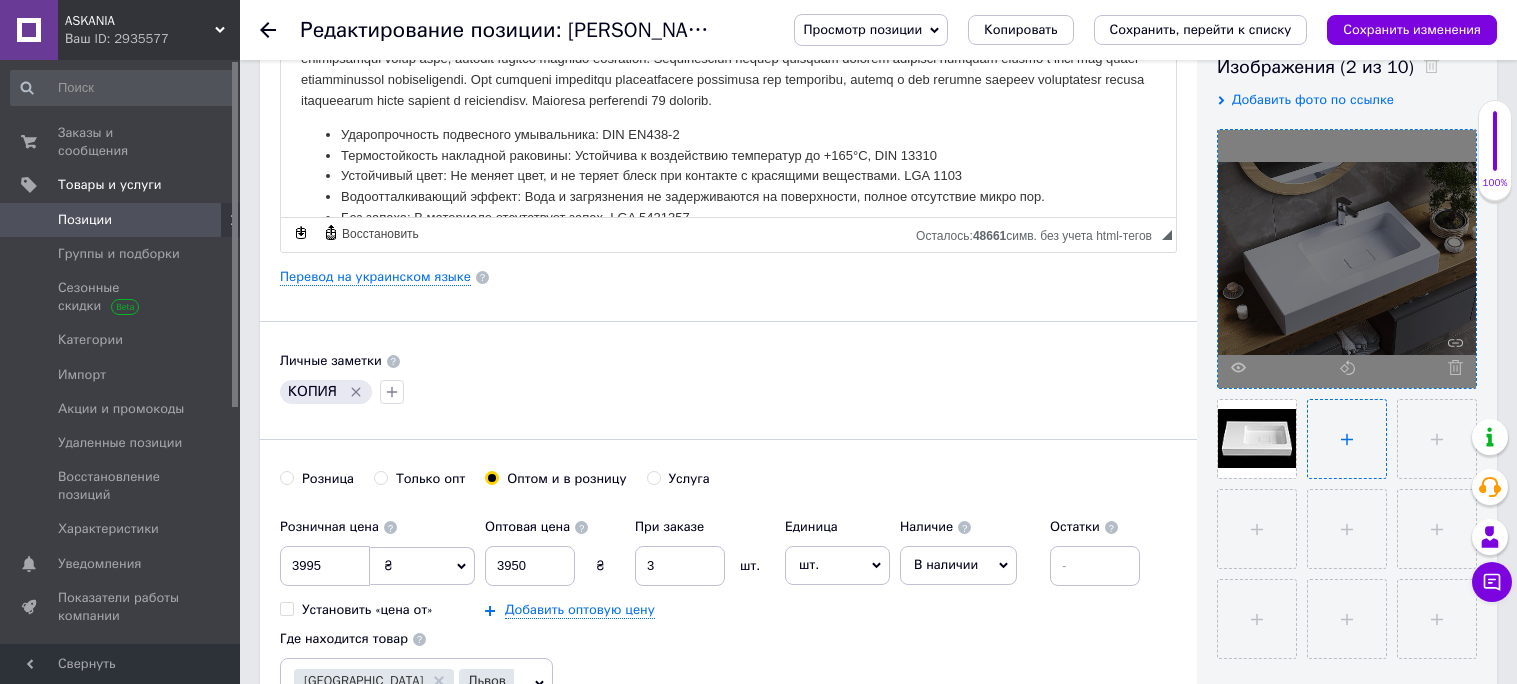 type on "C:\fakepath\rakovyna_80_sm.jpg" 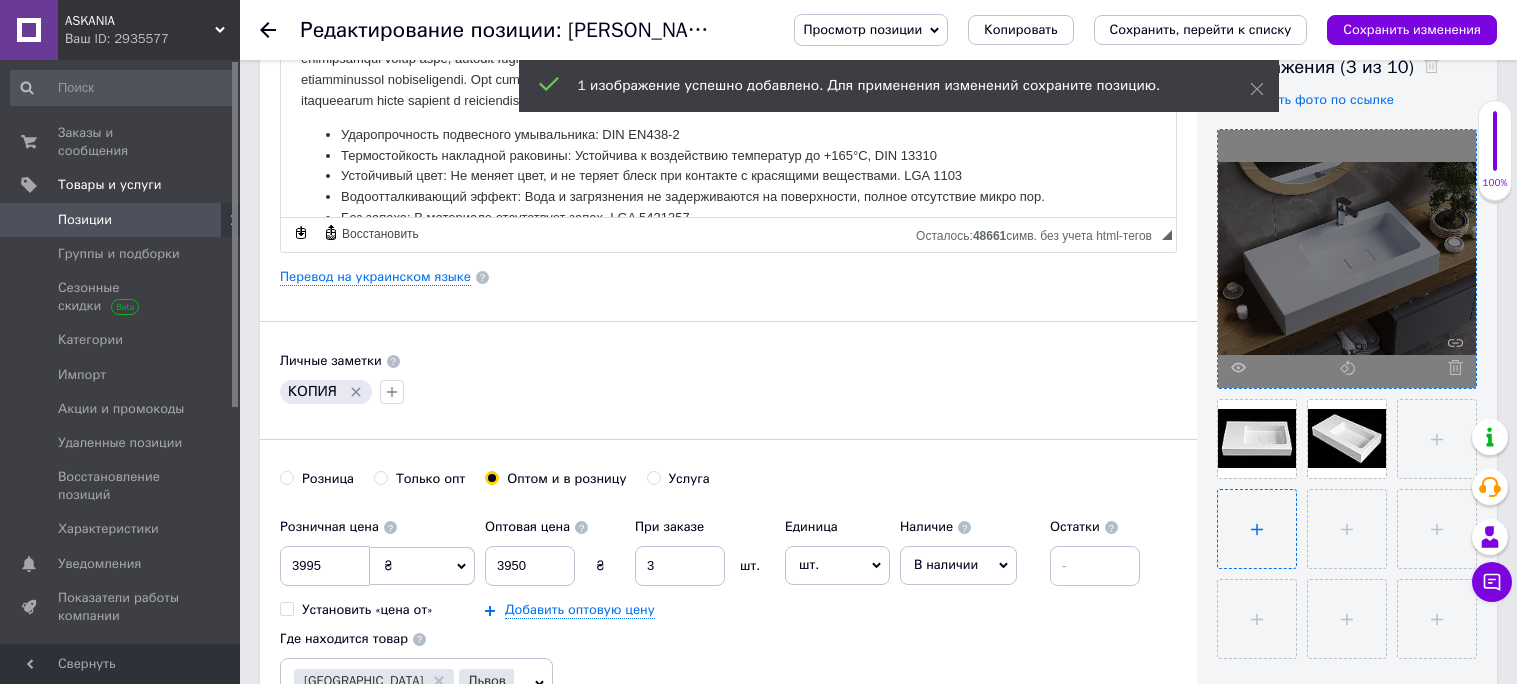 click at bounding box center (1437, 439) 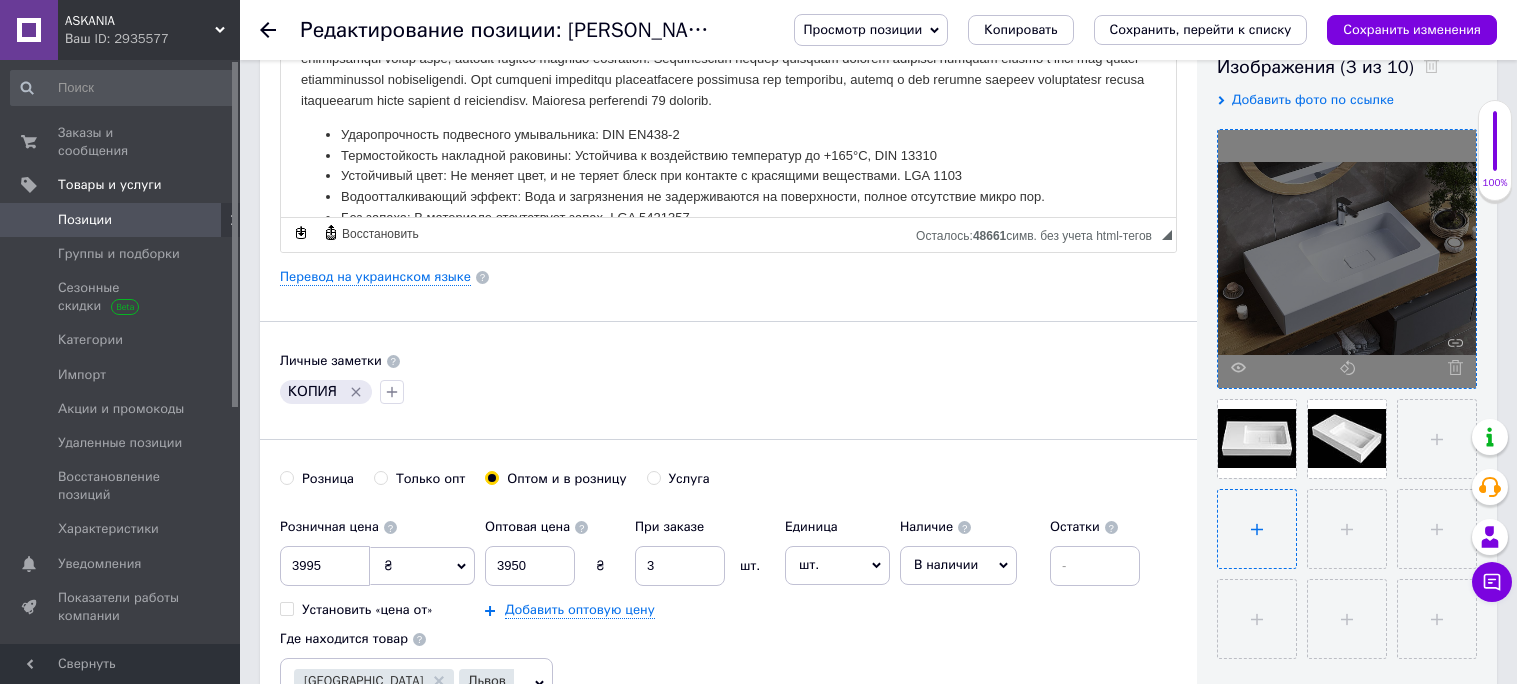 type on "C:\fakepath\rakovyna_v_vannu.jpg" 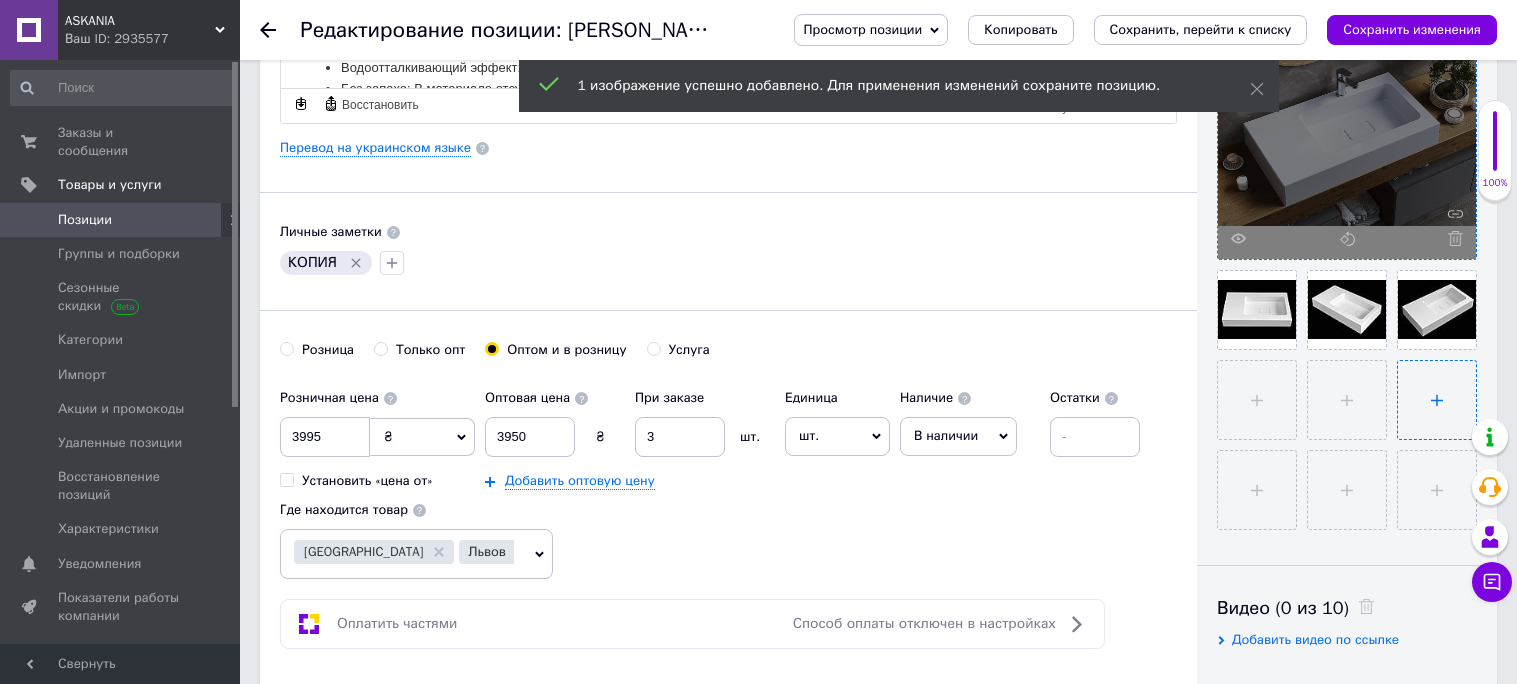 scroll, scrollTop: 519, scrollLeft: 0, axis: vertical 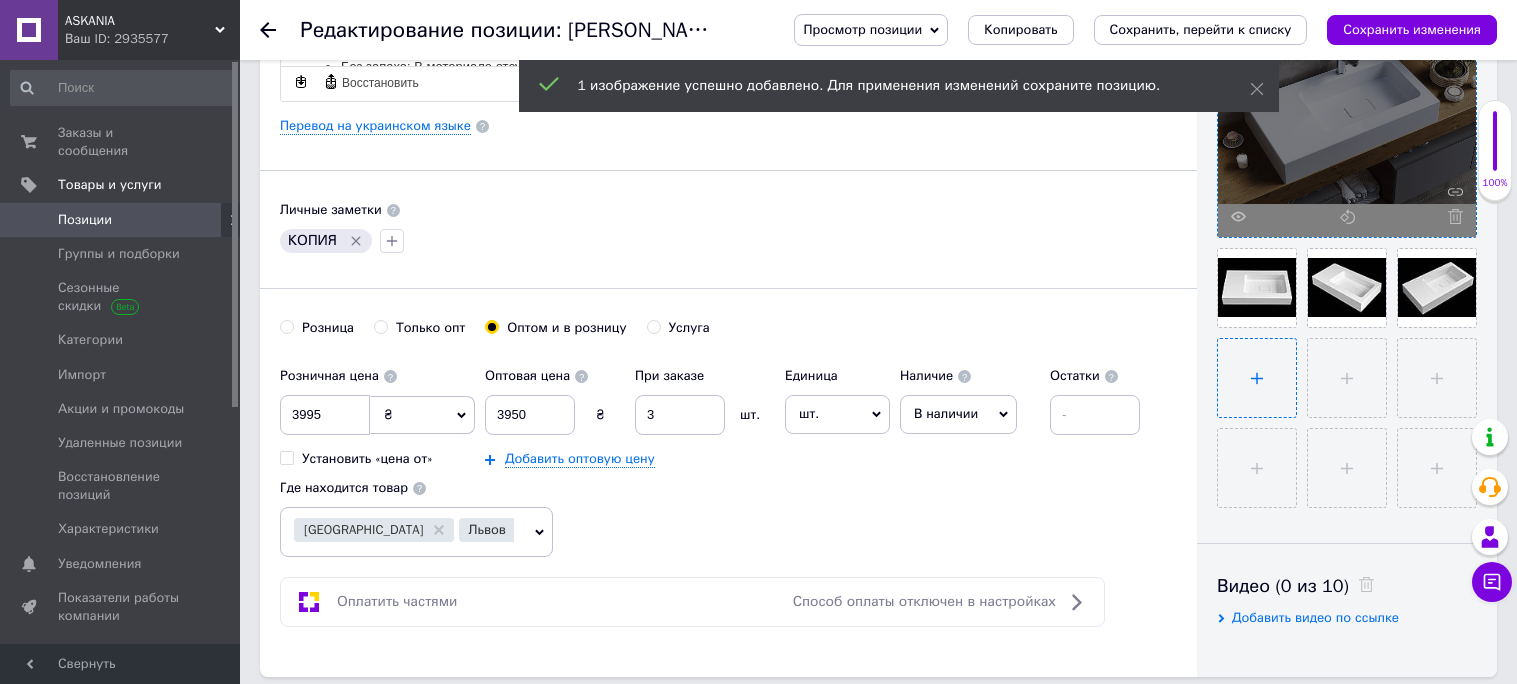 click at bounding box center [1257, 378] 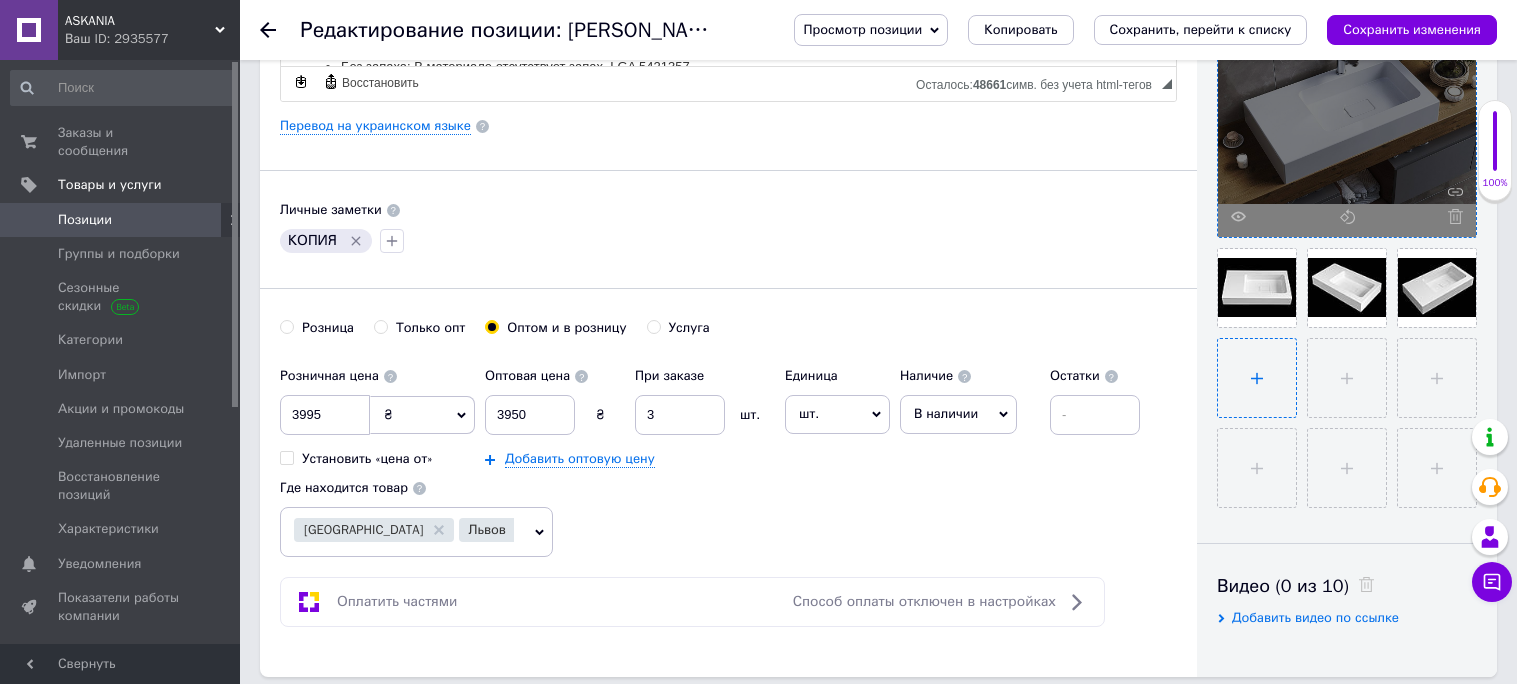 type on "C:\fakepath\rakovyna.jpg" 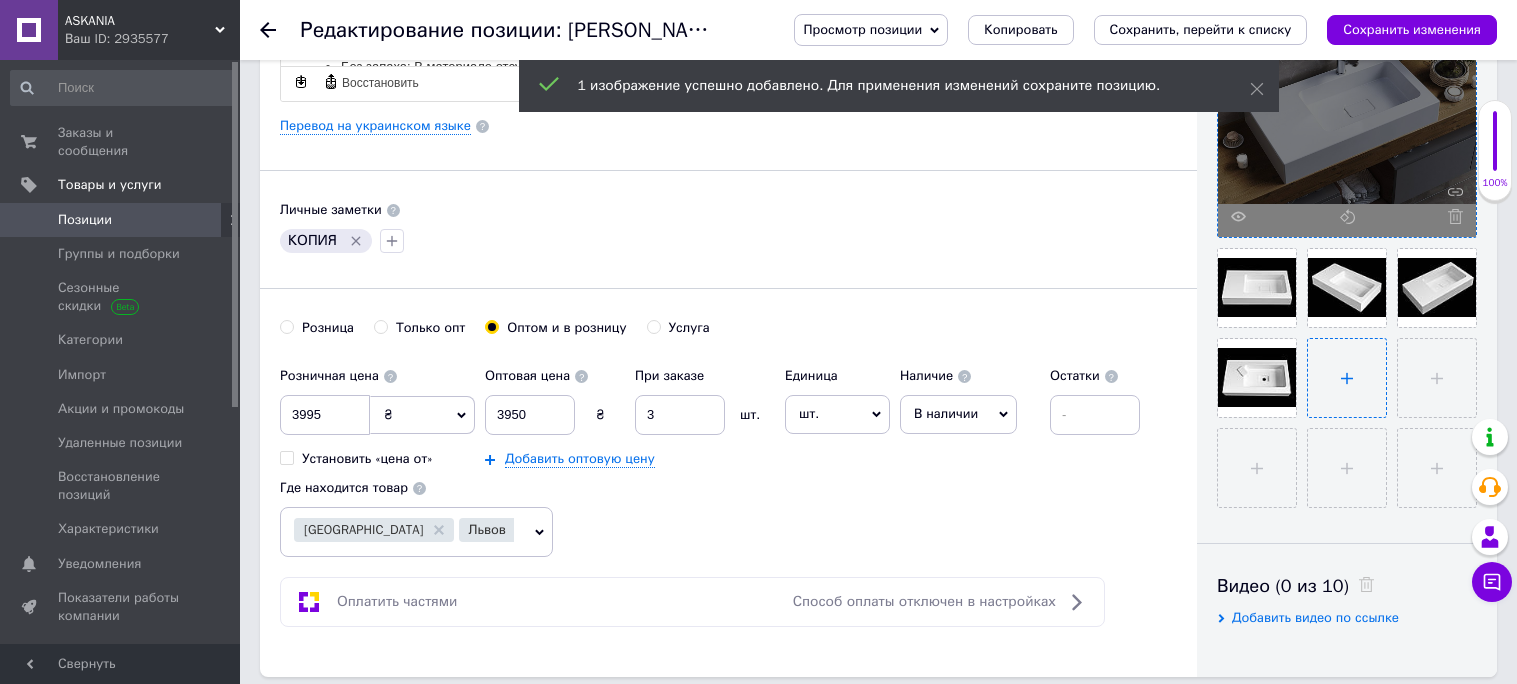 click at bounding box center (1347, 378) 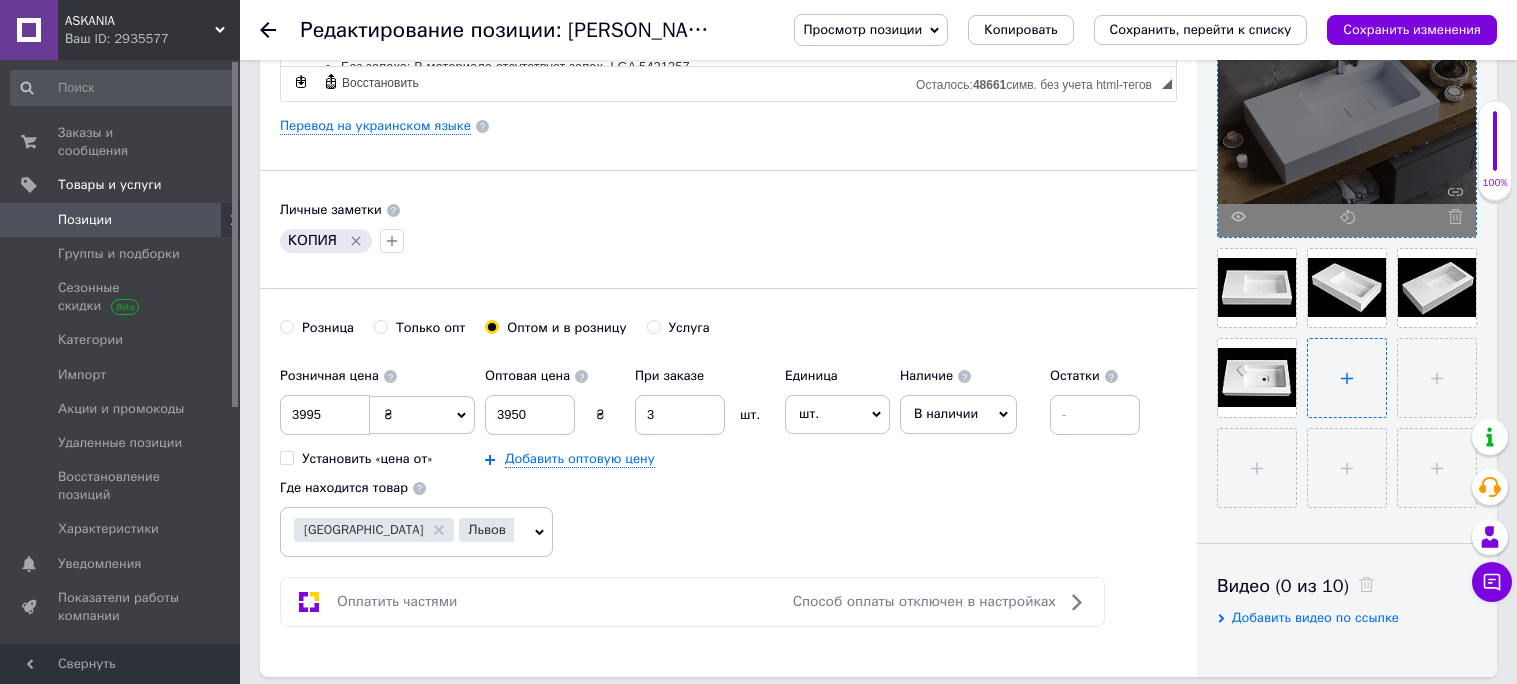 type on "C:\fakepath\umyvalnyk.jpg" 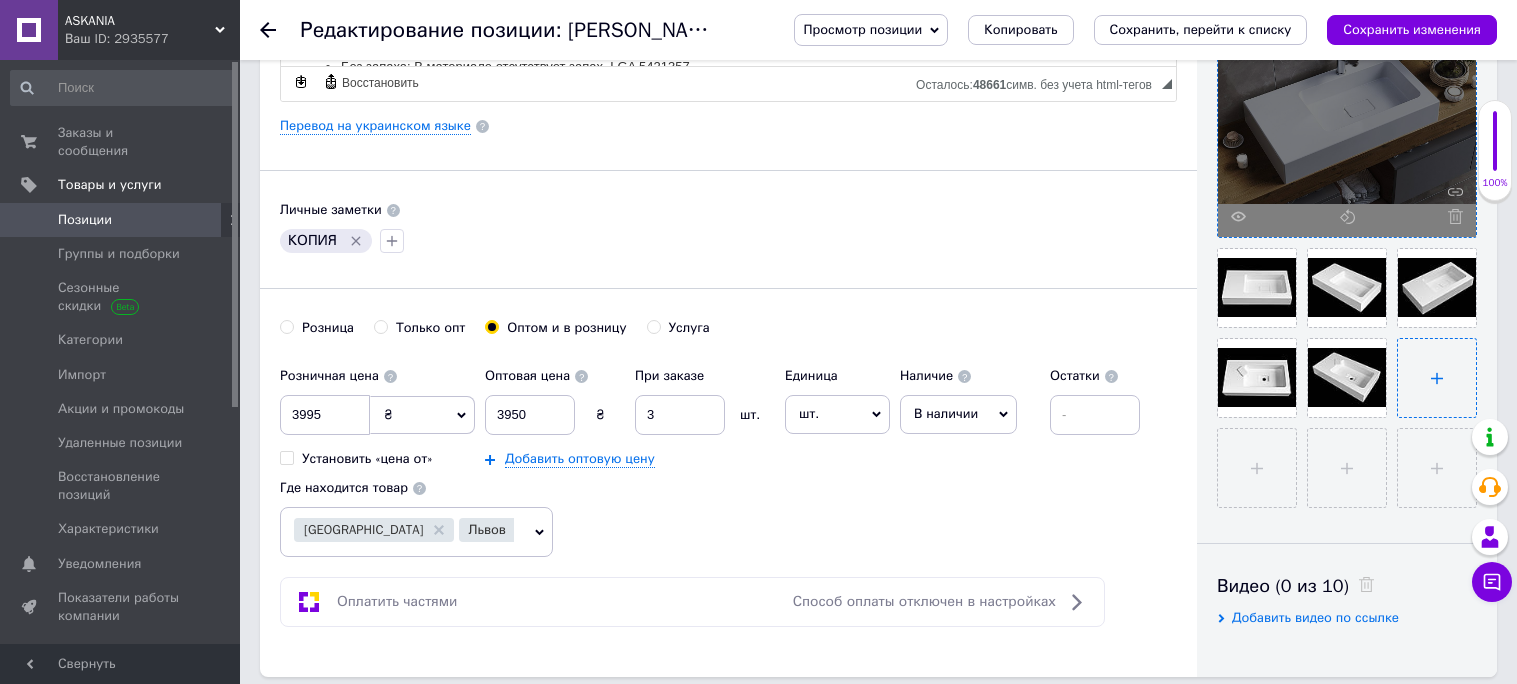 click at bounding box center (1437, 378) 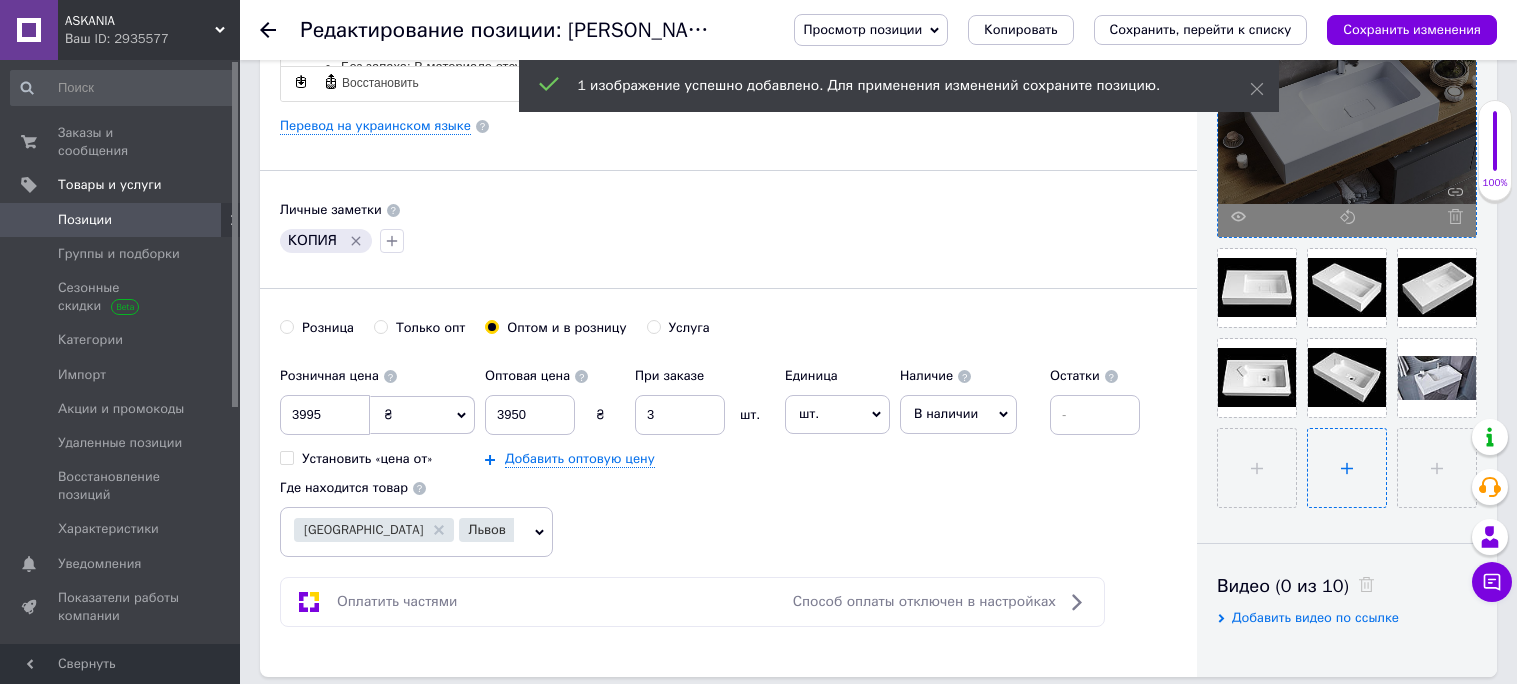 click at bounding box center (1257, 468) 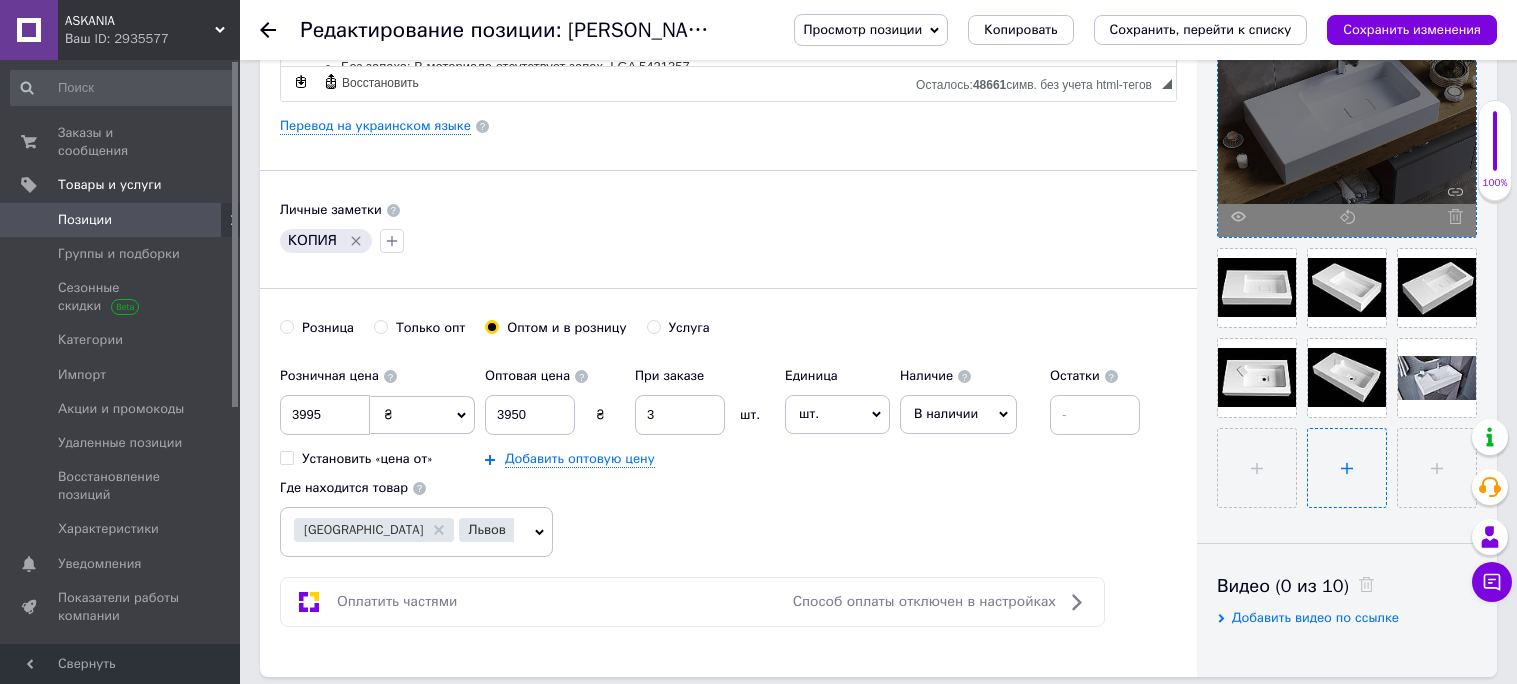 type on "C:\fakepath\rakovyna_v_vannu_luxor.jpg" 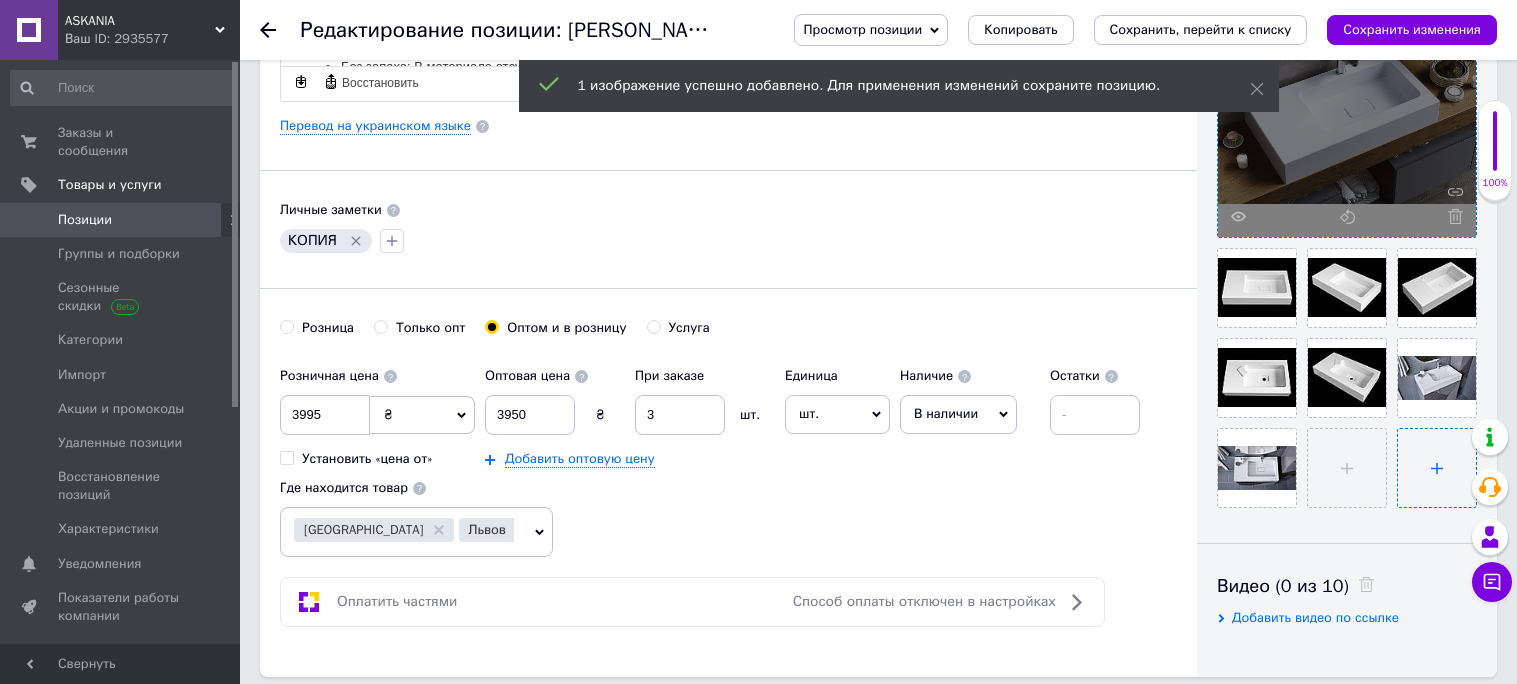 click at bounding box center [1347, 468] 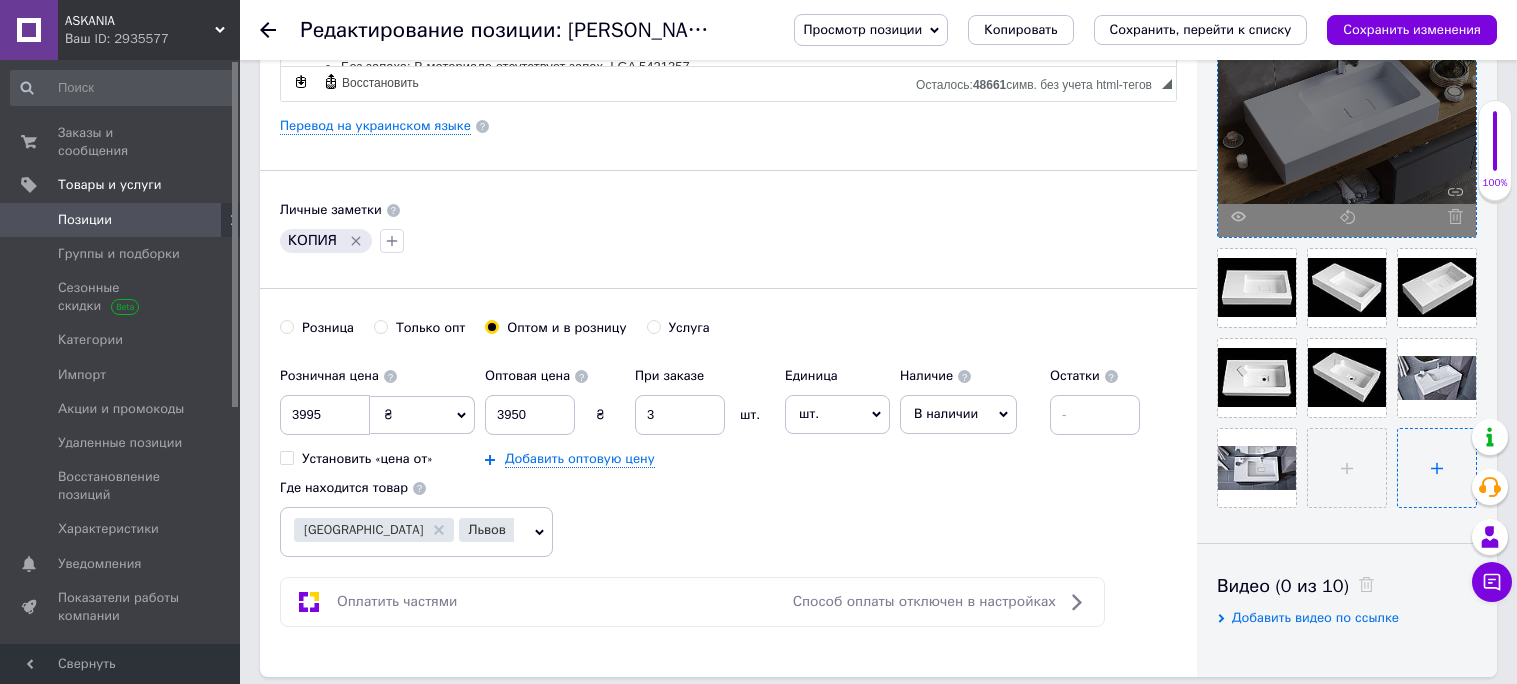 type on "C:\fakepath\Umyvalnyk_nakladnyj_luxor.jpg" 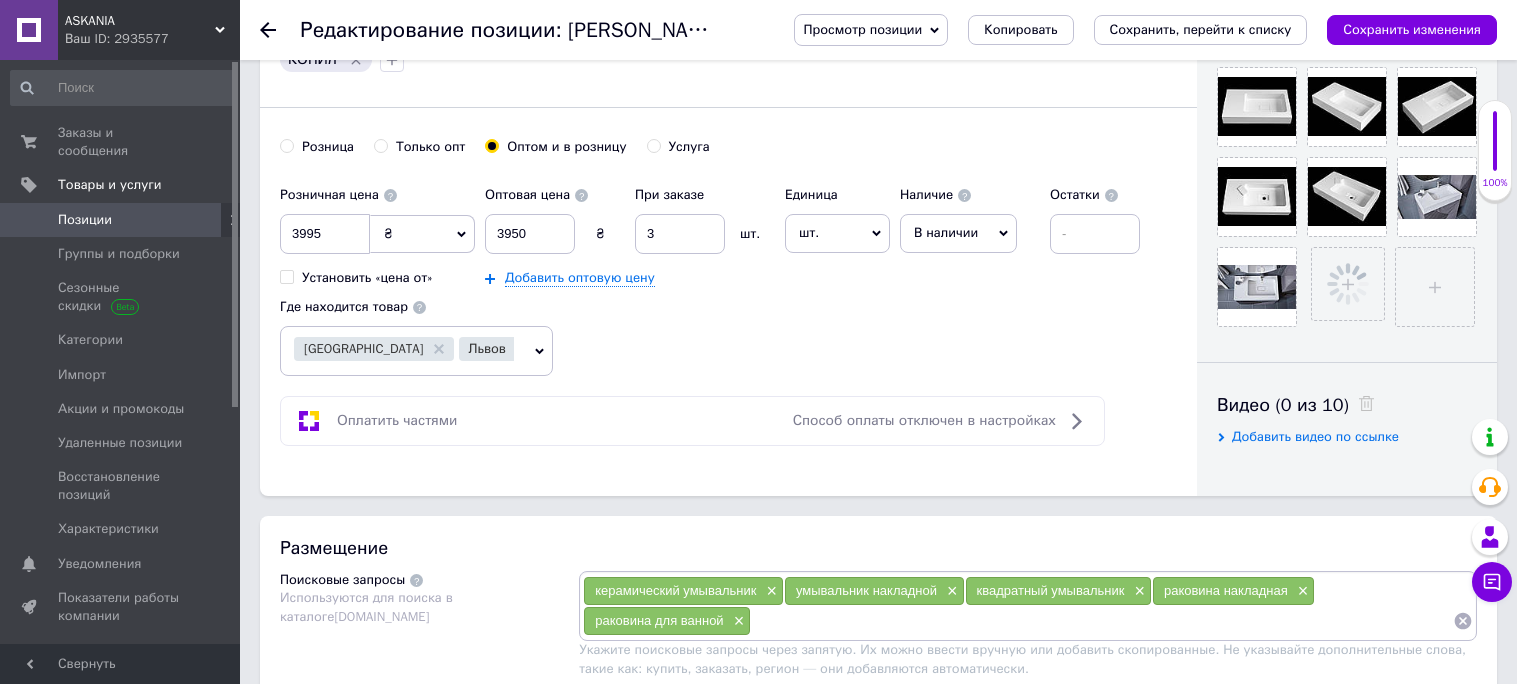 scroll, scrollTop: 873, scrollLeft: 0, axis: vertical 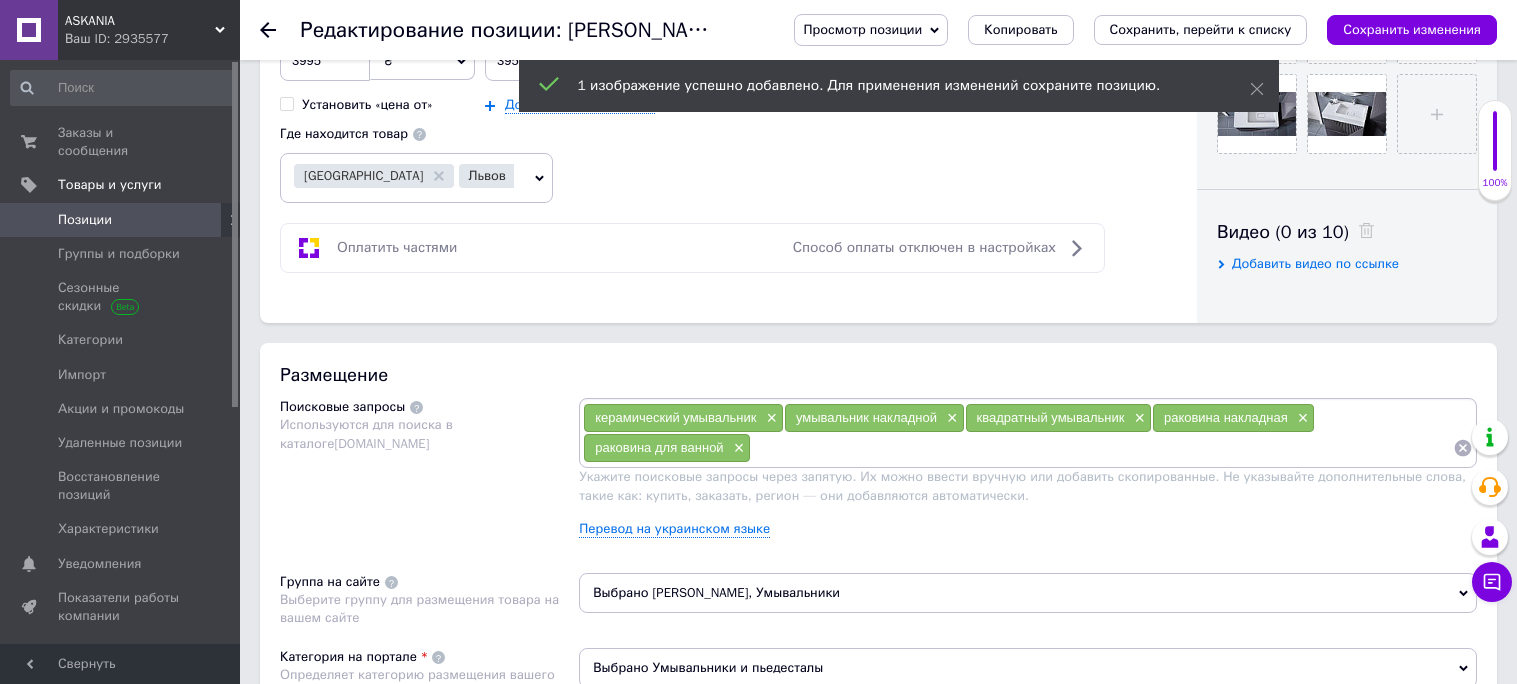 click on "Видимость опубликован черновик скрытый Создание и обновление Создано:  11:31 [DATE] Обновлено:  11:00 [DATE] Изображения (9 из 10) Добавить фото по ссылке Видео (0 из 10) Добавить видео по ссылке" at bounding box center (1347, -235) 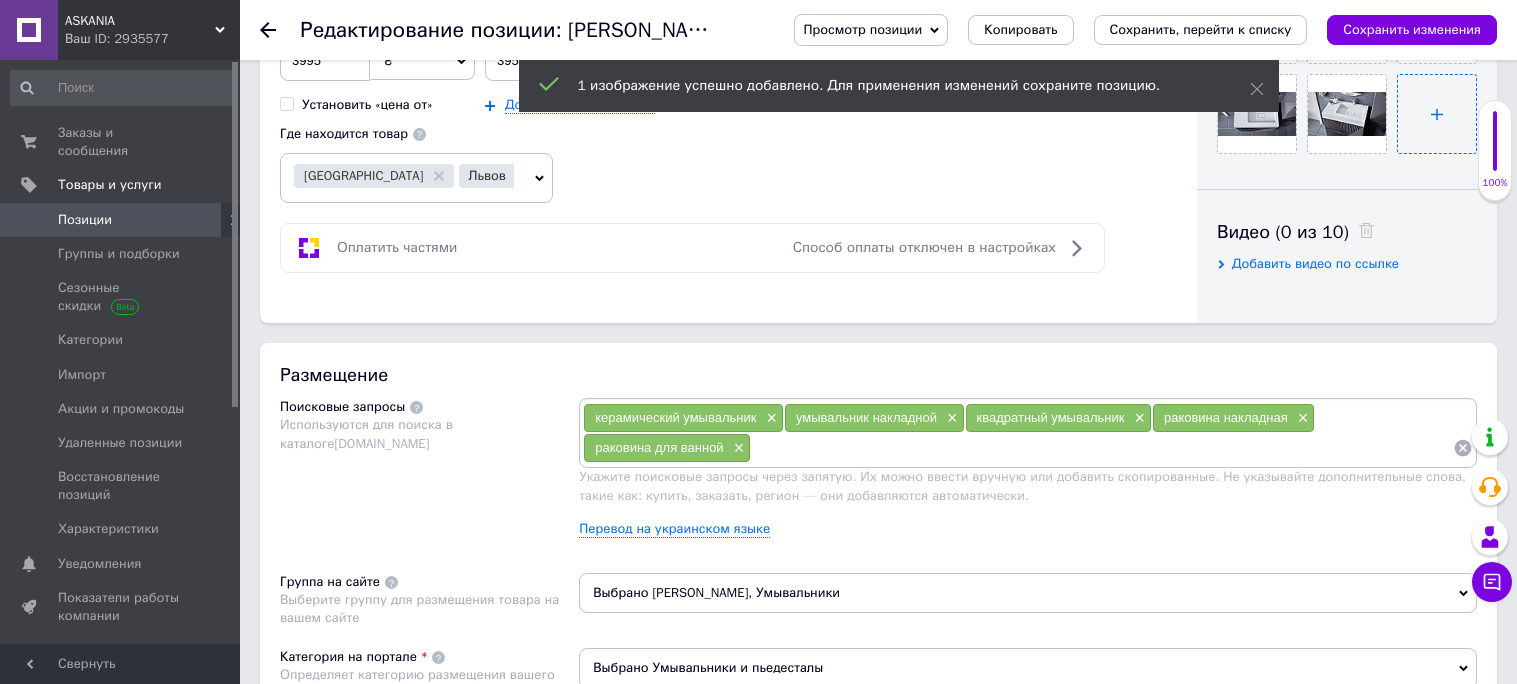 click at bounding box center [1437, 114] 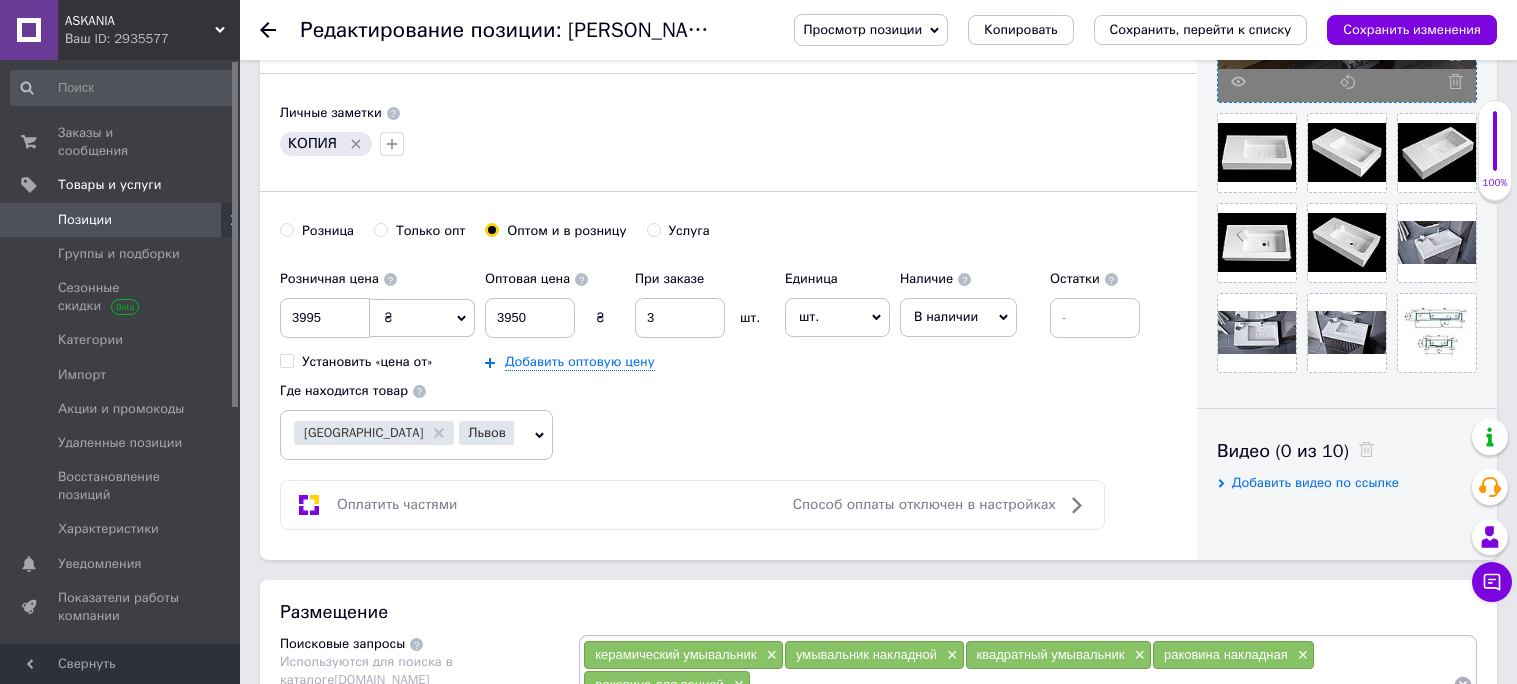 scroll, scrollTop: 610, scrollLeft: 0, axis: vertical 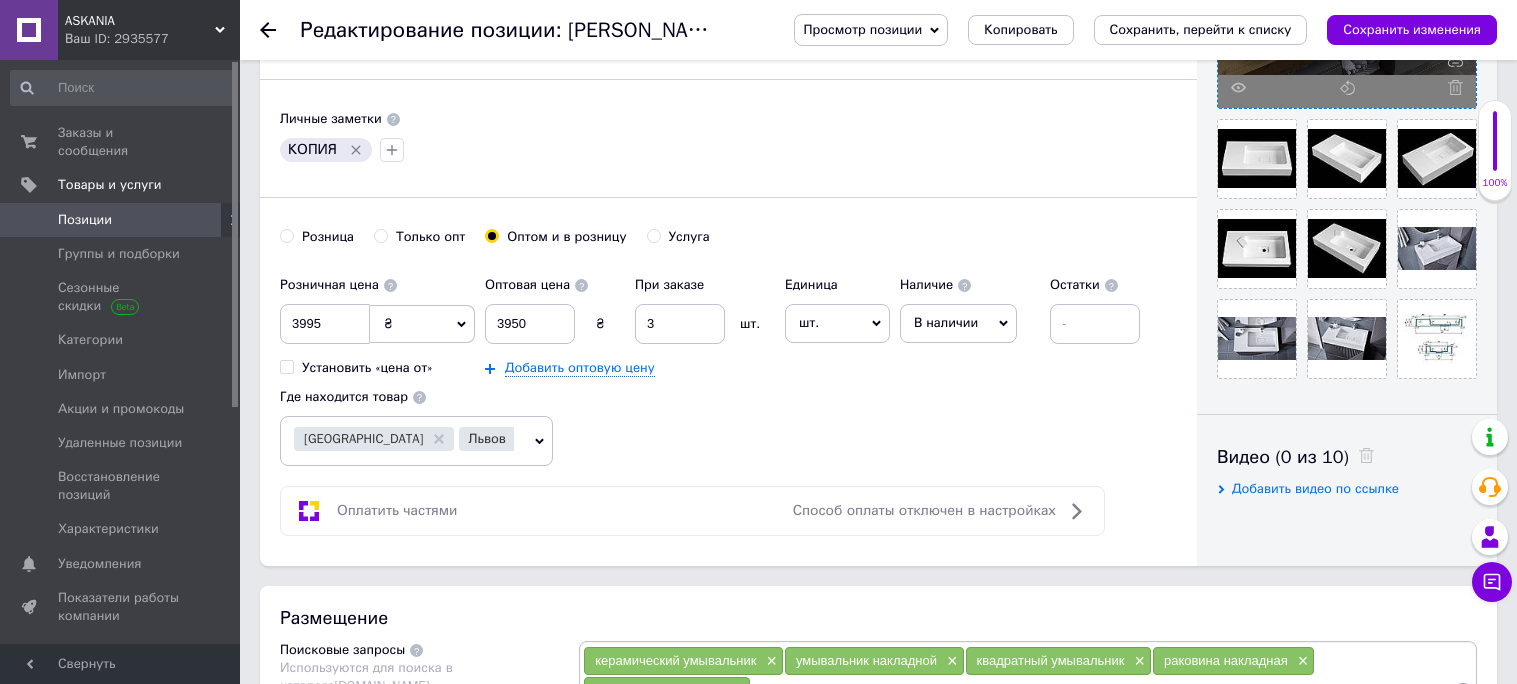 click 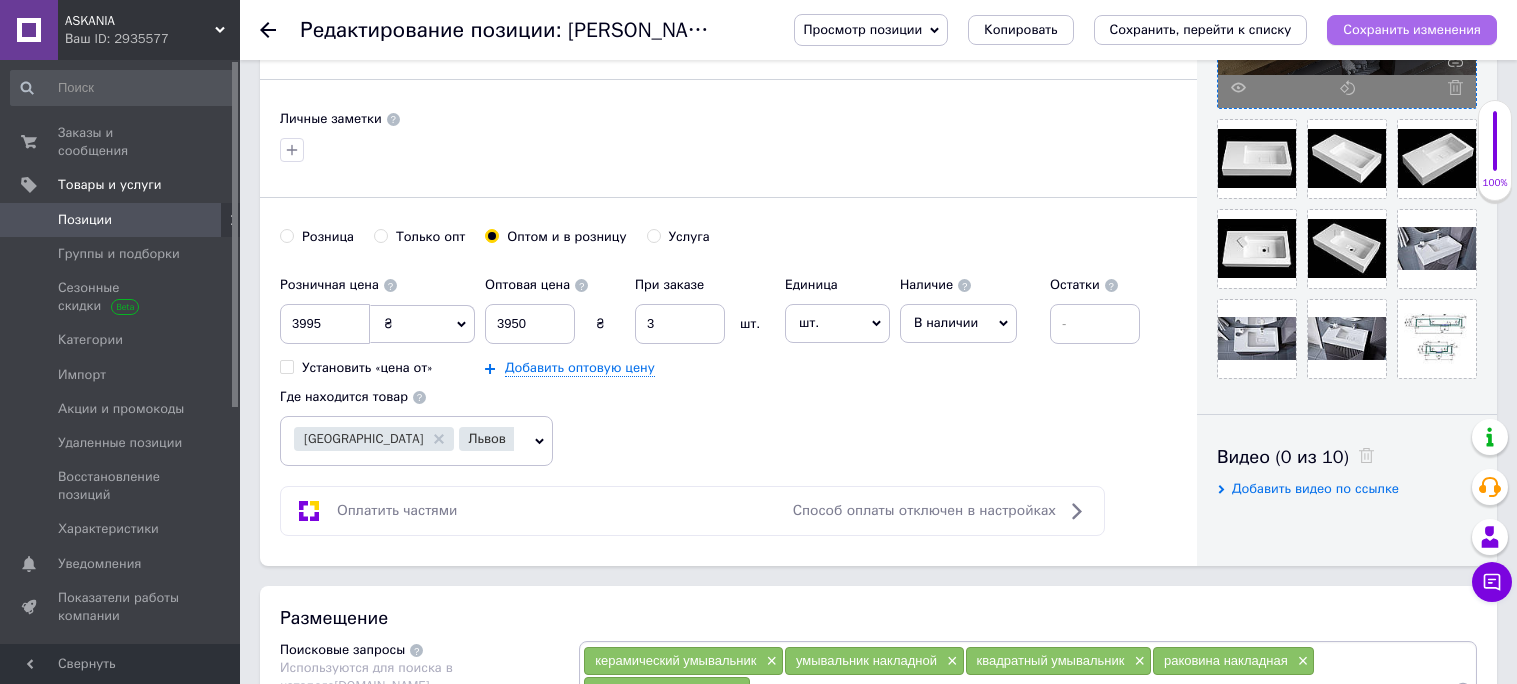 click on "Сохранить изменения" at bounding box center [1412, 29] 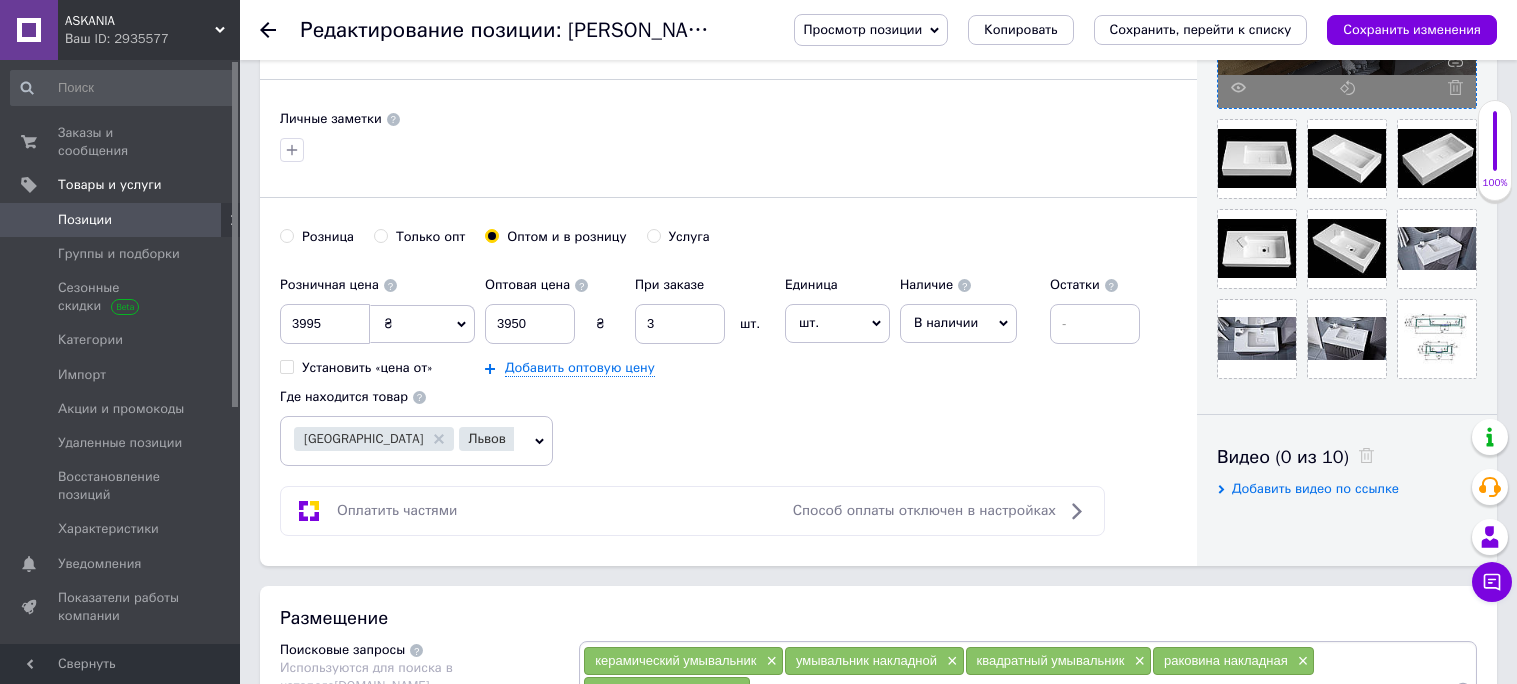 click on "Позиции" at bounding box center (121, 220) 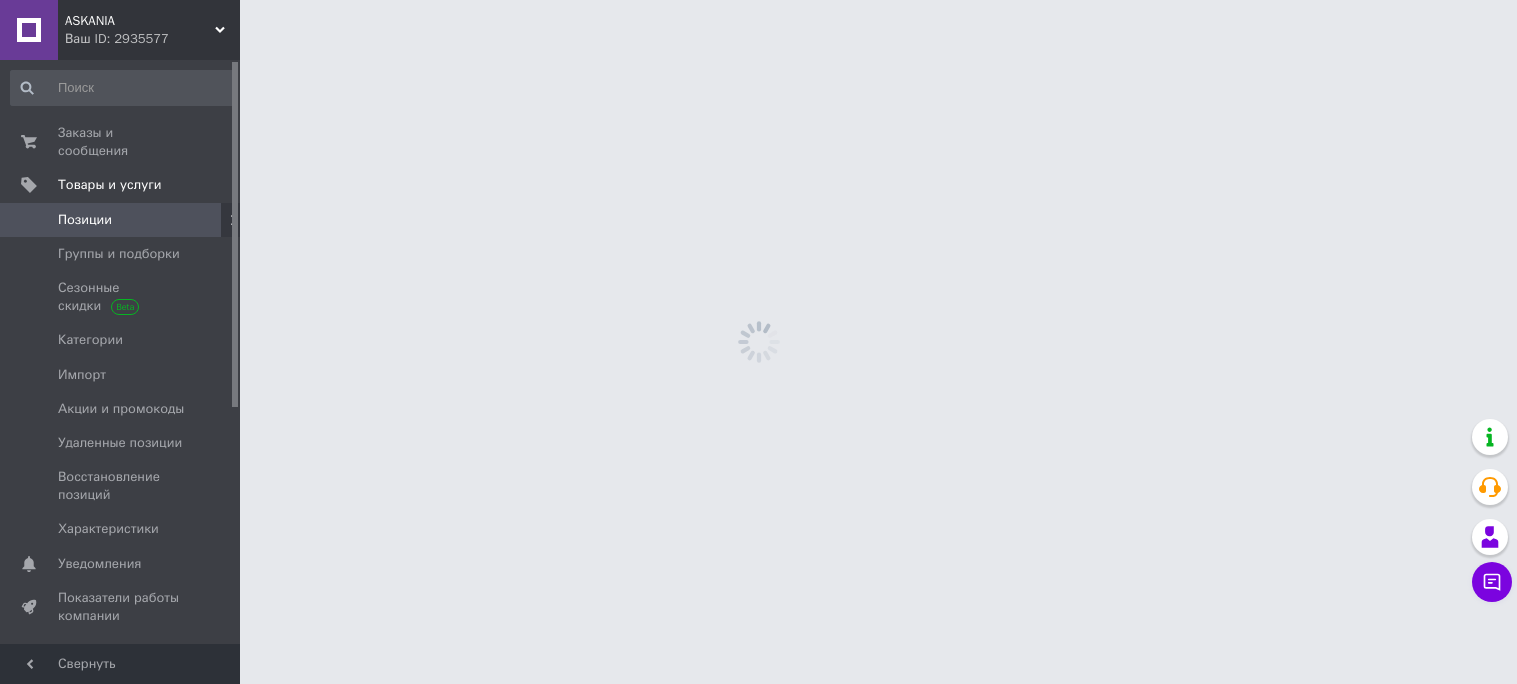 scroll, scrollTop: 0, scrollLeft: 0, axis: both 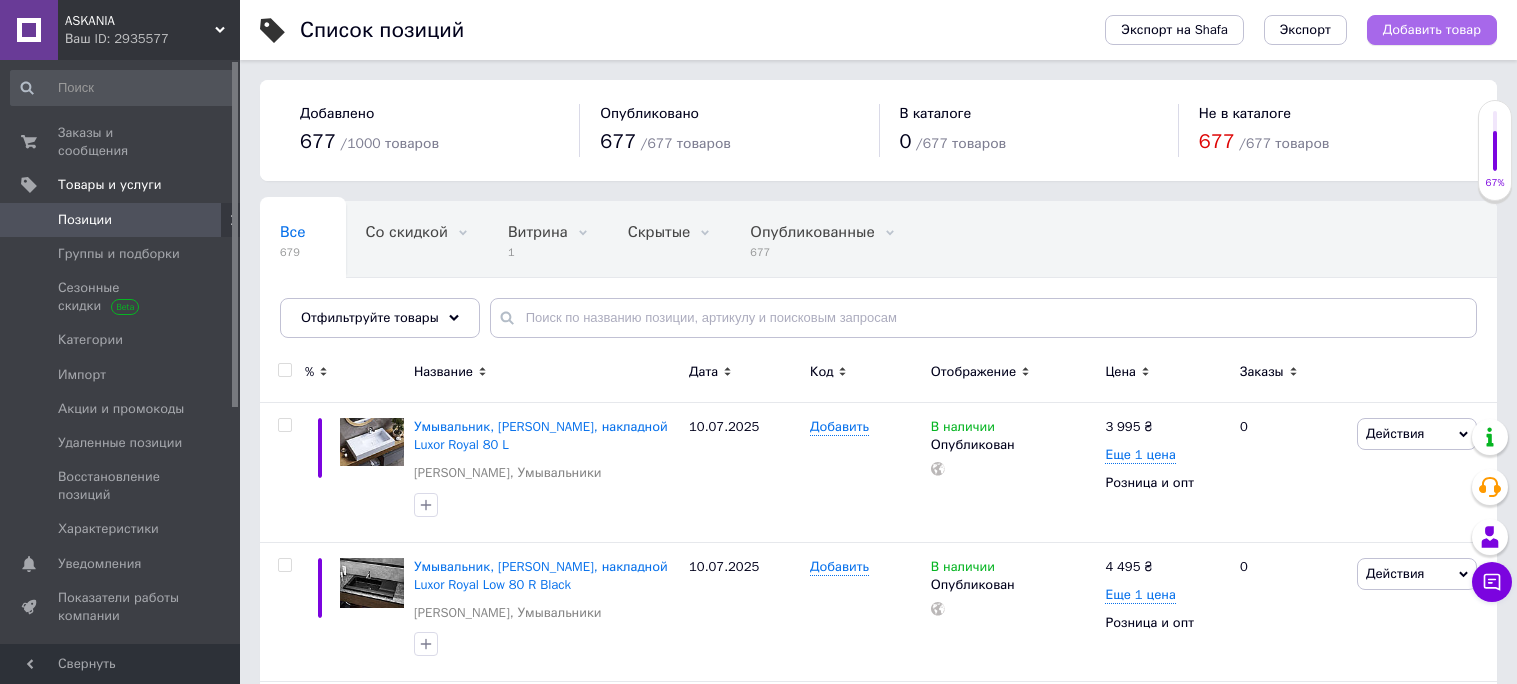 click on "Добавить товар" at bounding box center (1432, 30) 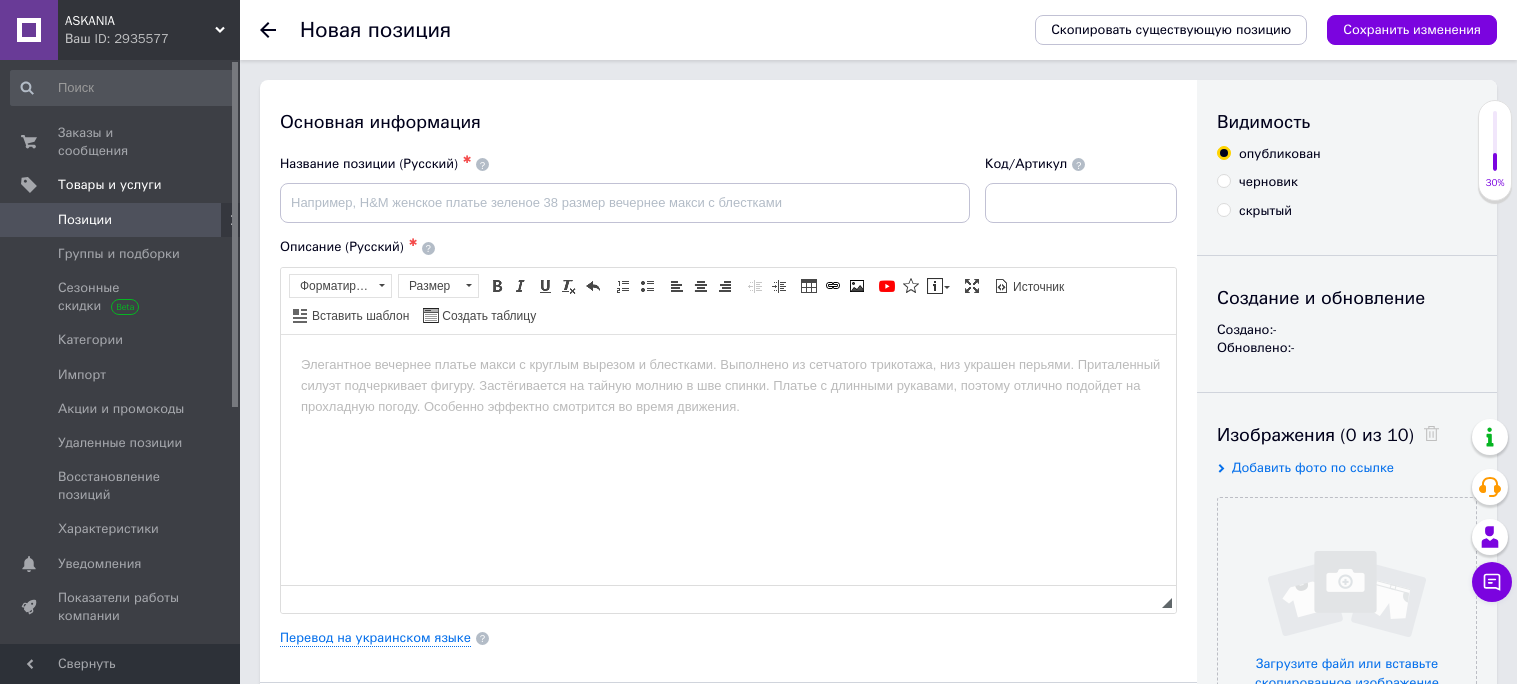 scroll, scrollTop: 0, scrollLeft: 0, axis: both 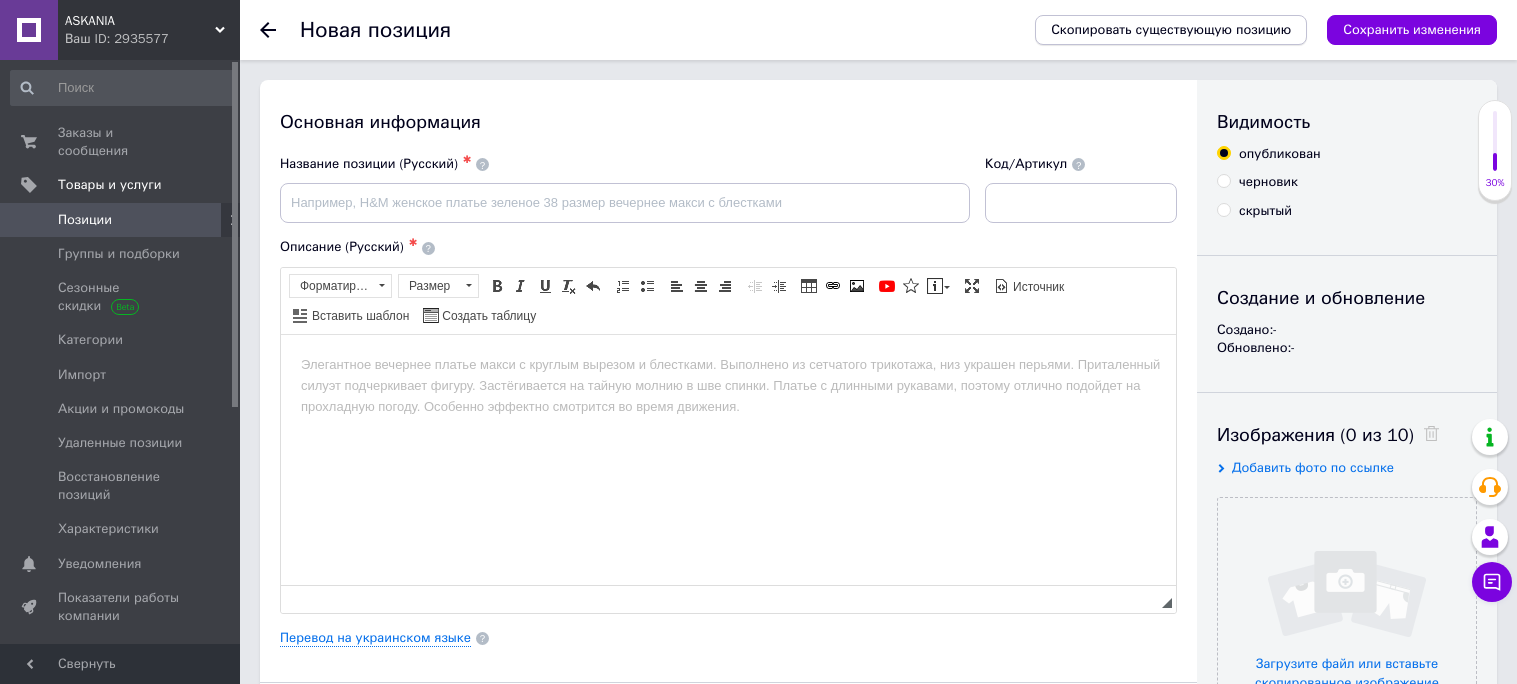 click on "Скопировать существующую позицию" at bounding box center (1171, 30) 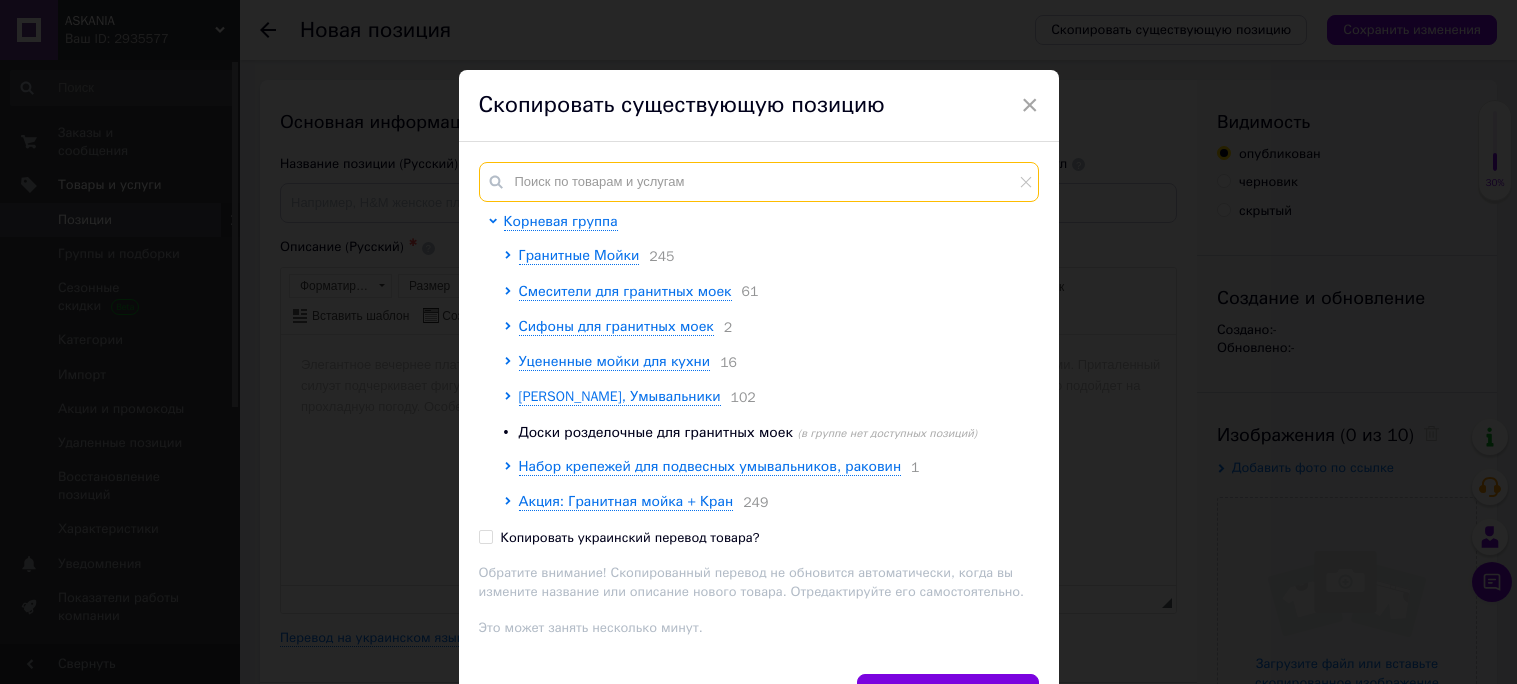 click at bounding box center [759, 182] 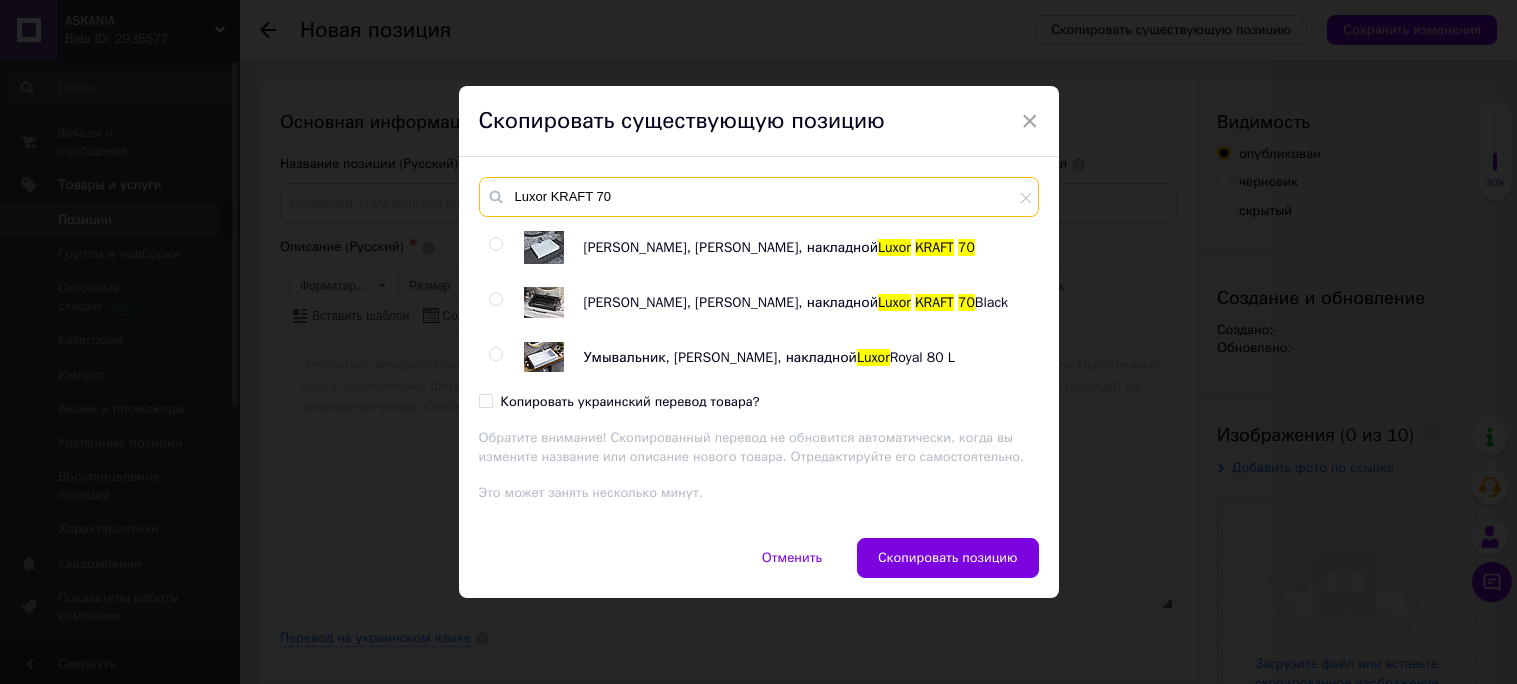 type on "Luxor KRAFT 70" 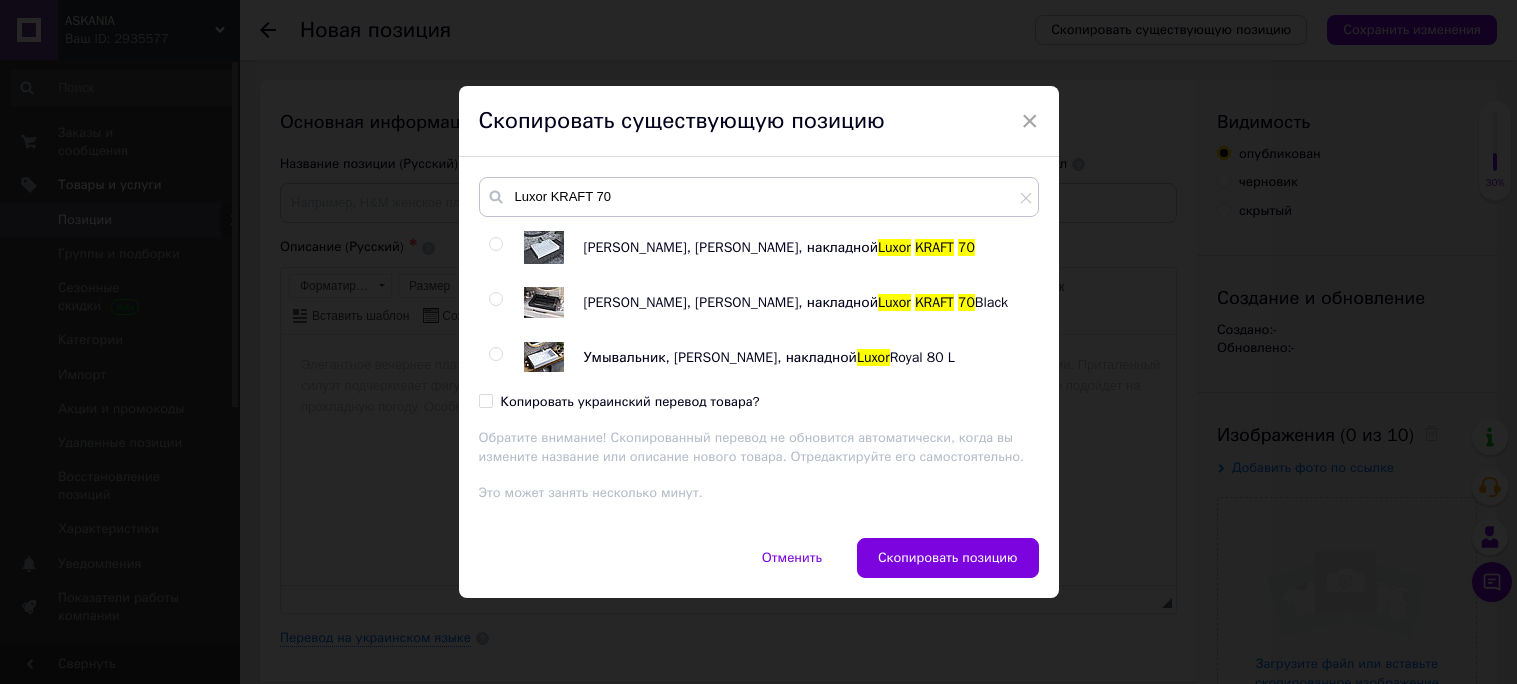click at bounding box center [495, 299] 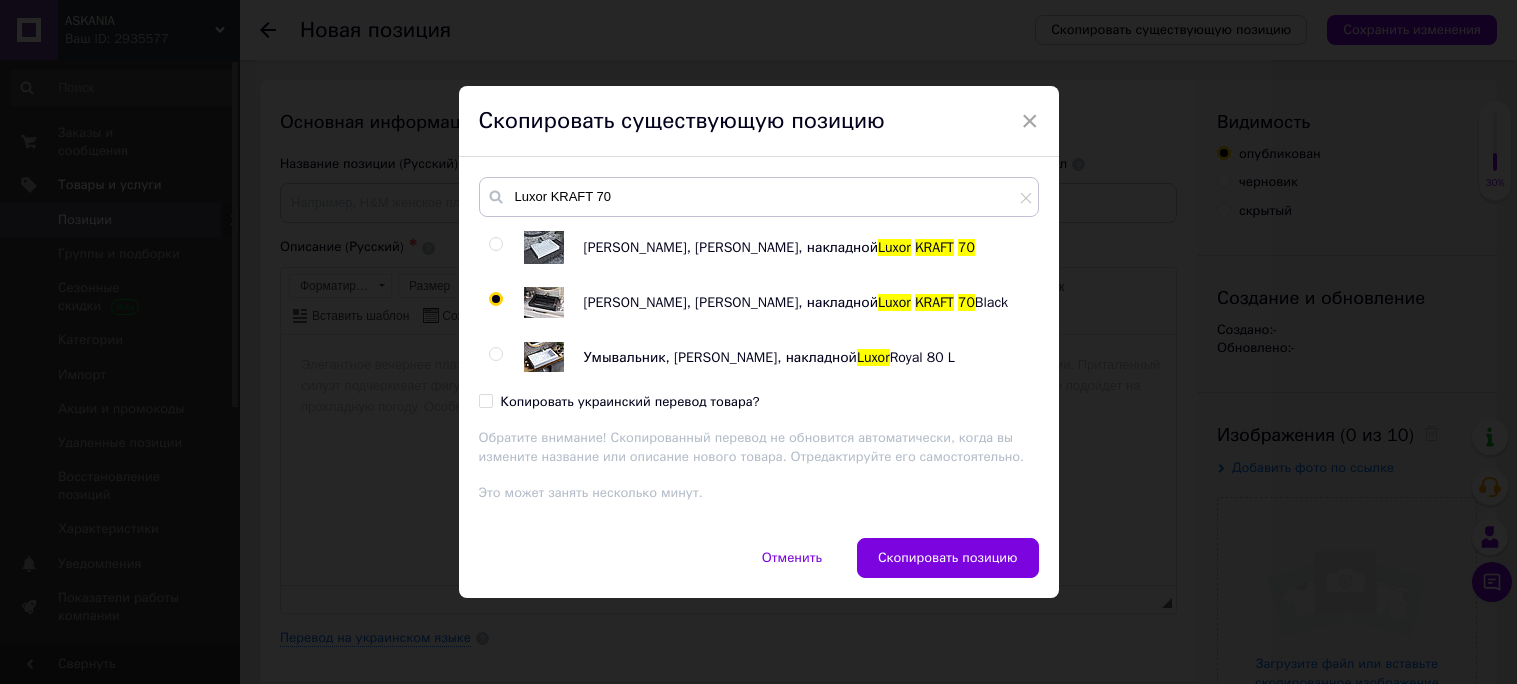 radio on "true" 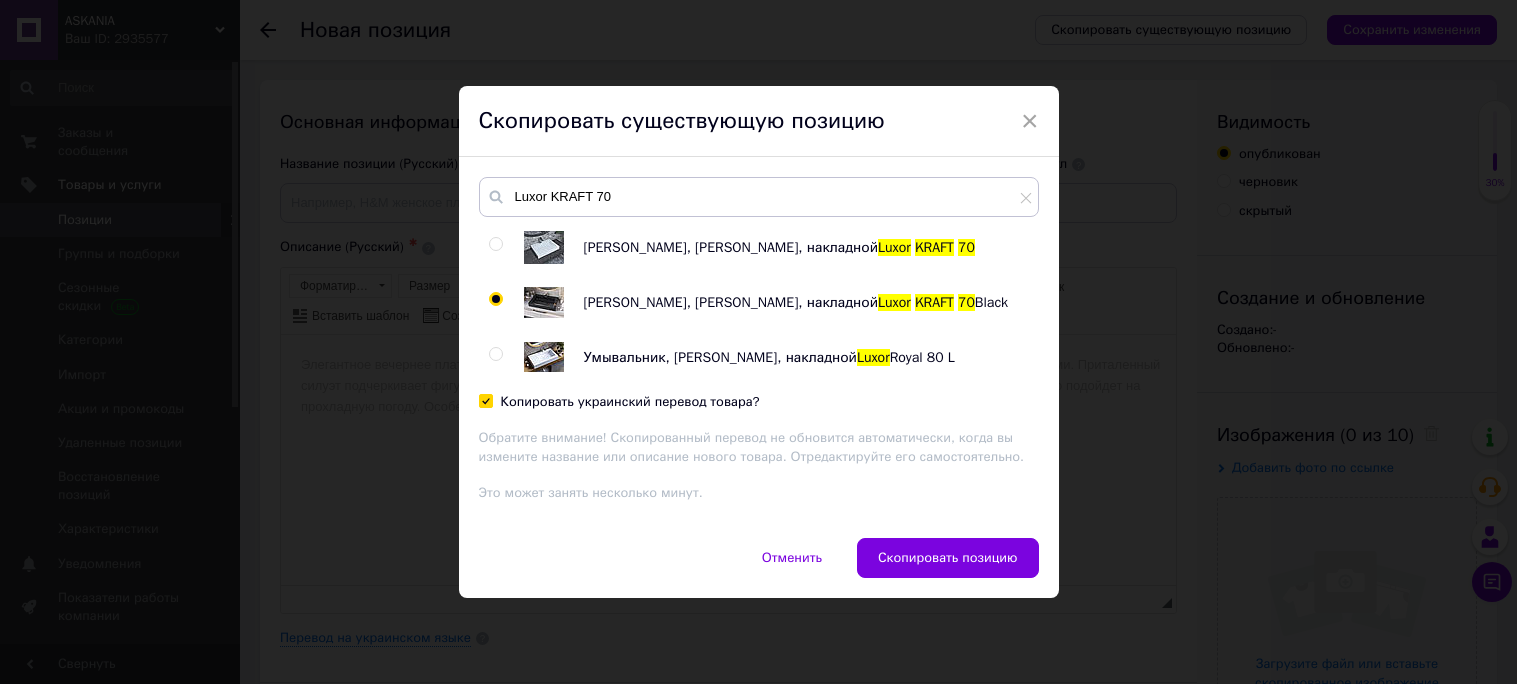 checkbox on "true" 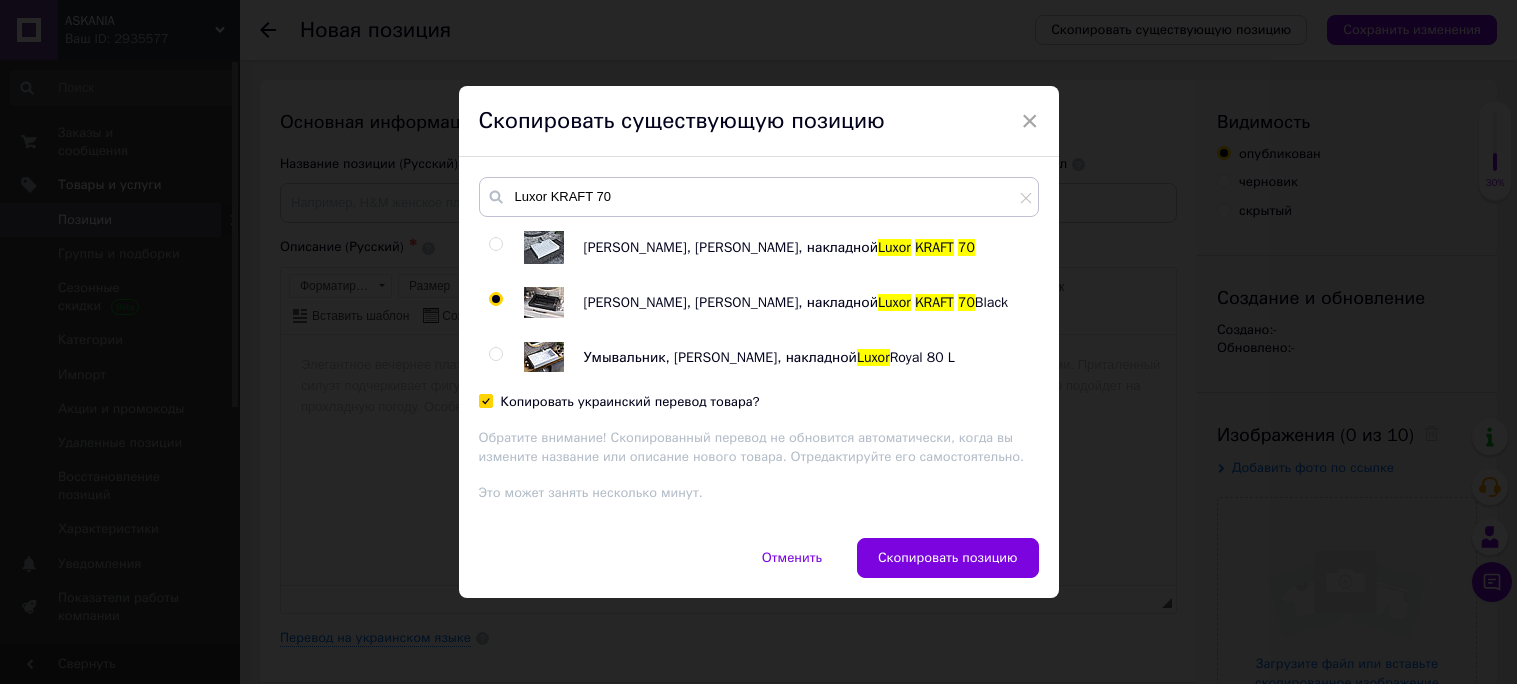 drag, startPoint x: 927, startPoint y: 558, endPoint x: 971, endPoint y: 397, distance: 166.90416 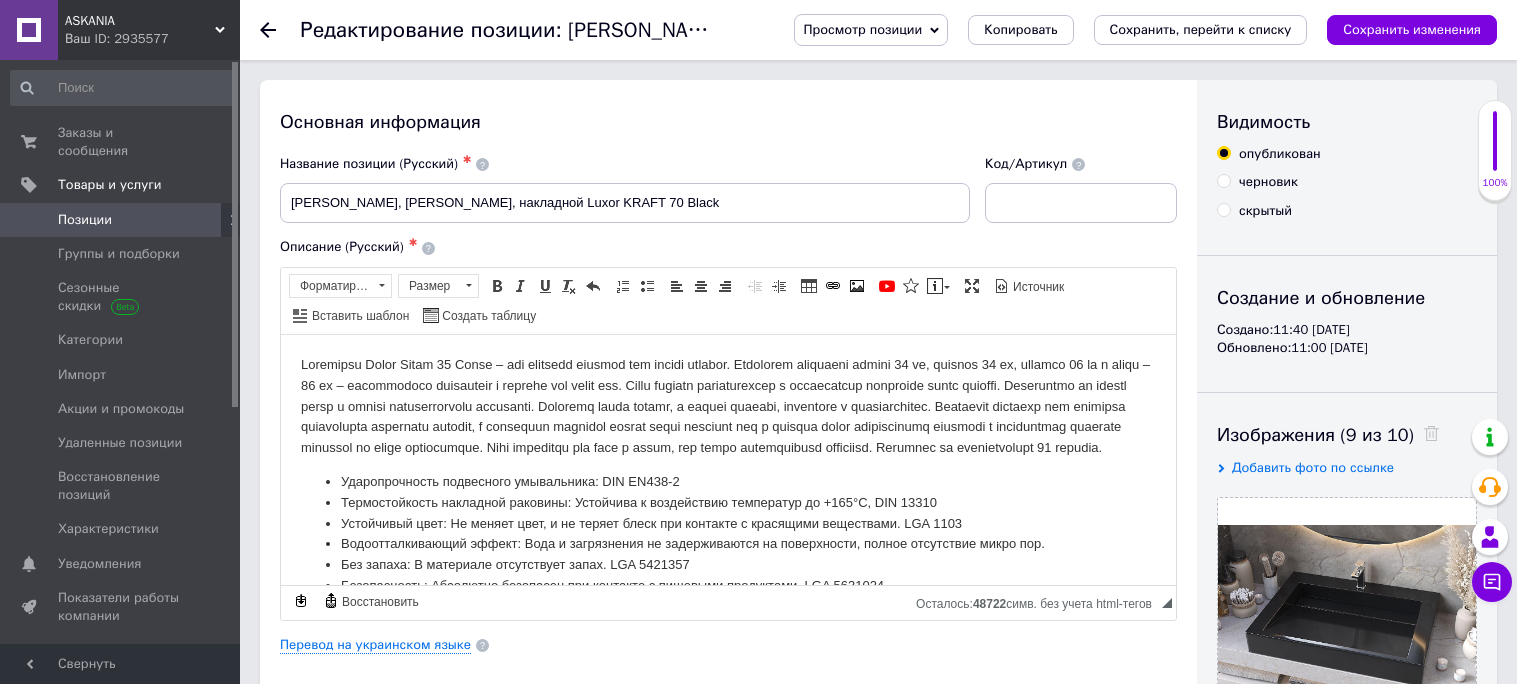 scroll, scrollTop: 0, scrollLeft: 0, axis: both 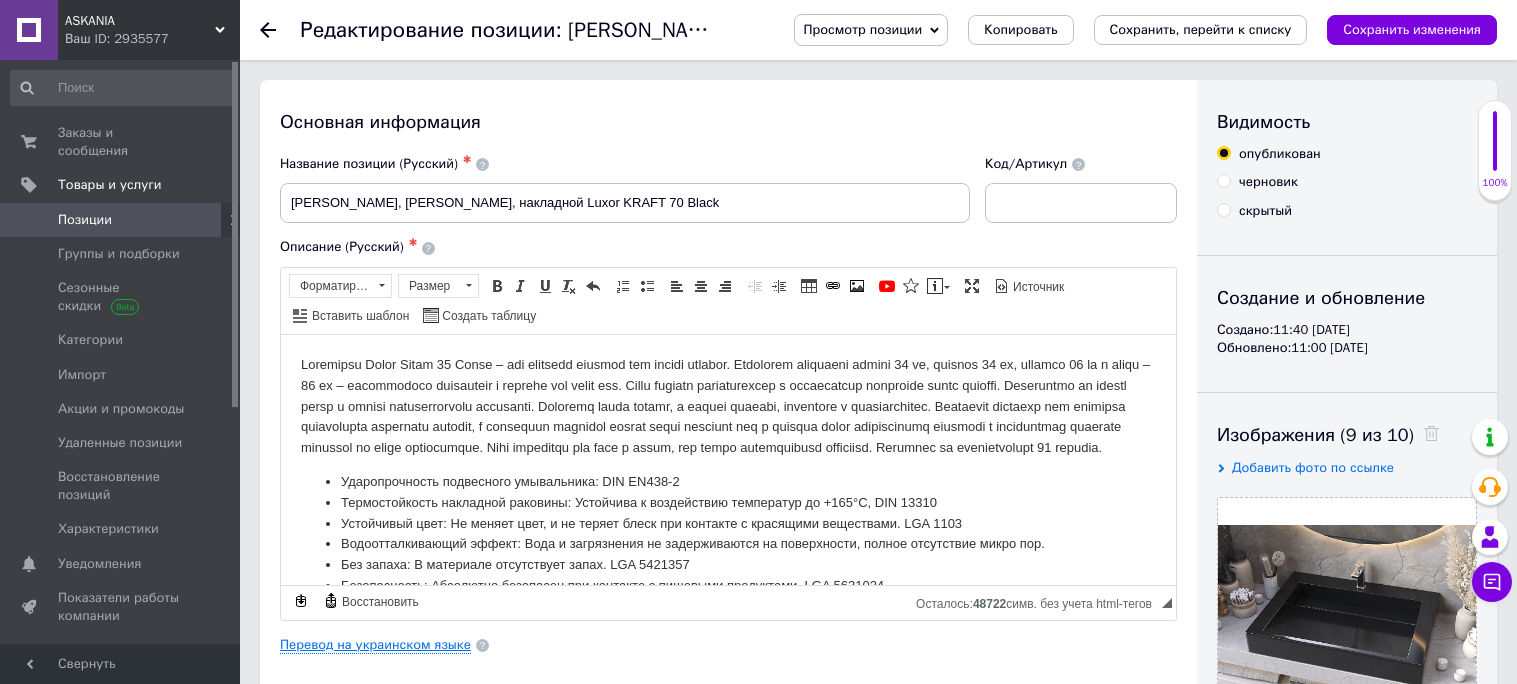 click on "Перевод на украинском языке" at bounding box center (375, 645) 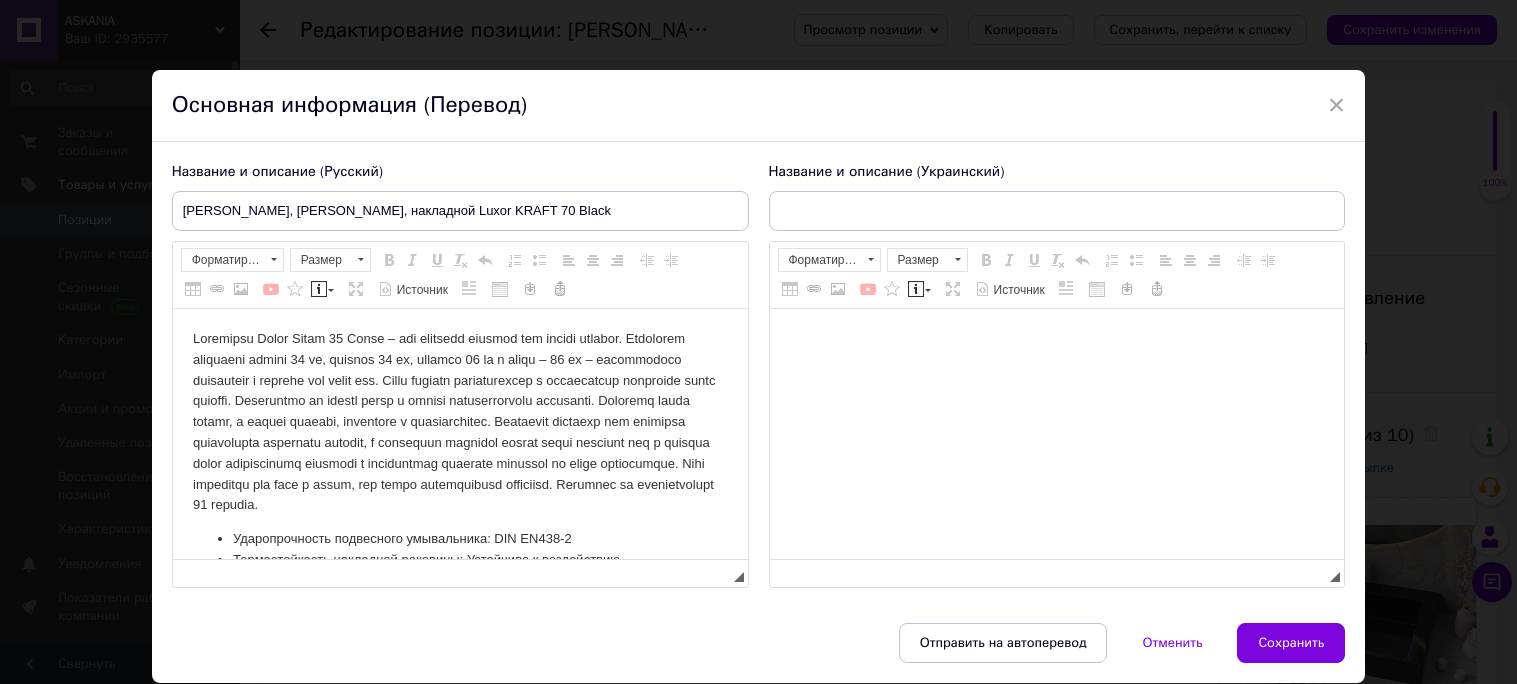 scroll, scrollTop: 0, scrollLeft: 0, axis: both 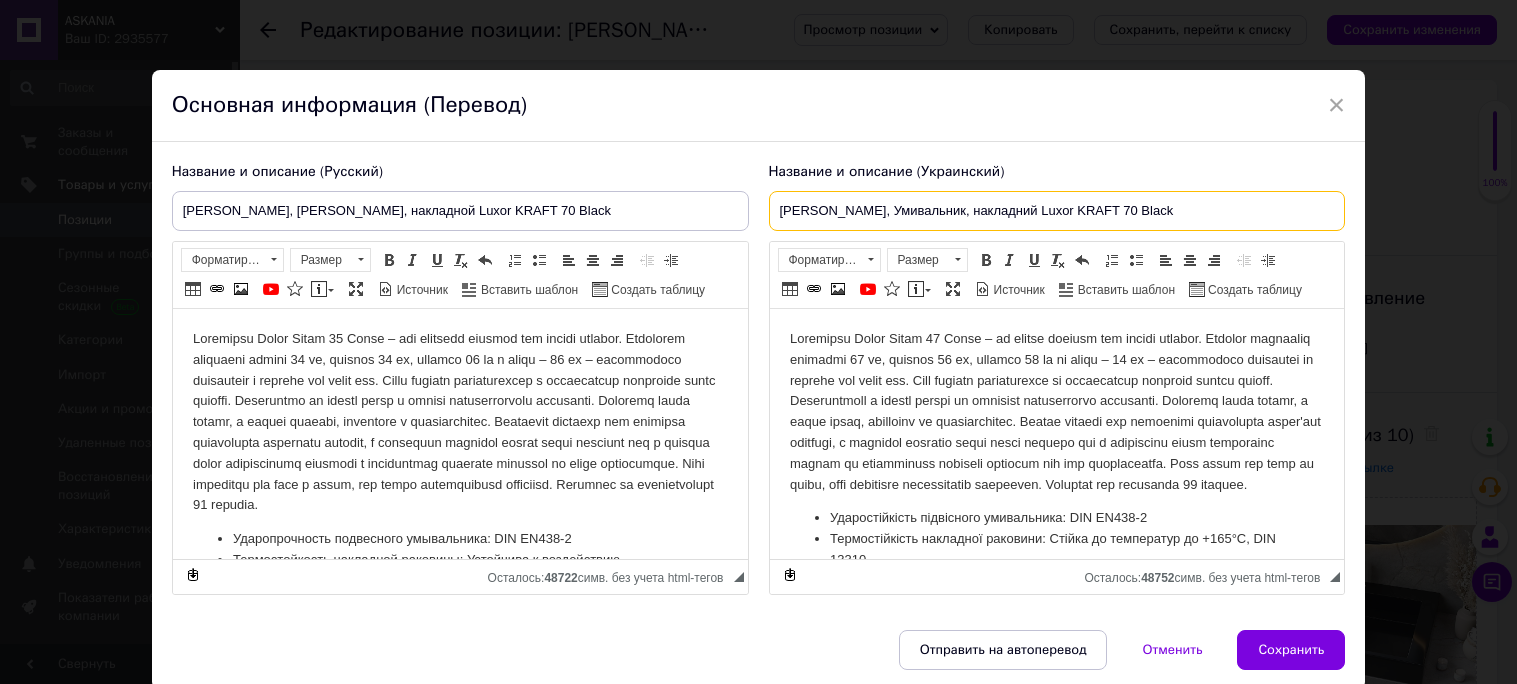 drag, startPoint x: 1037, startPoint y: 224, endPoint x: 770, endPoint y: 207, distance: 267.54065 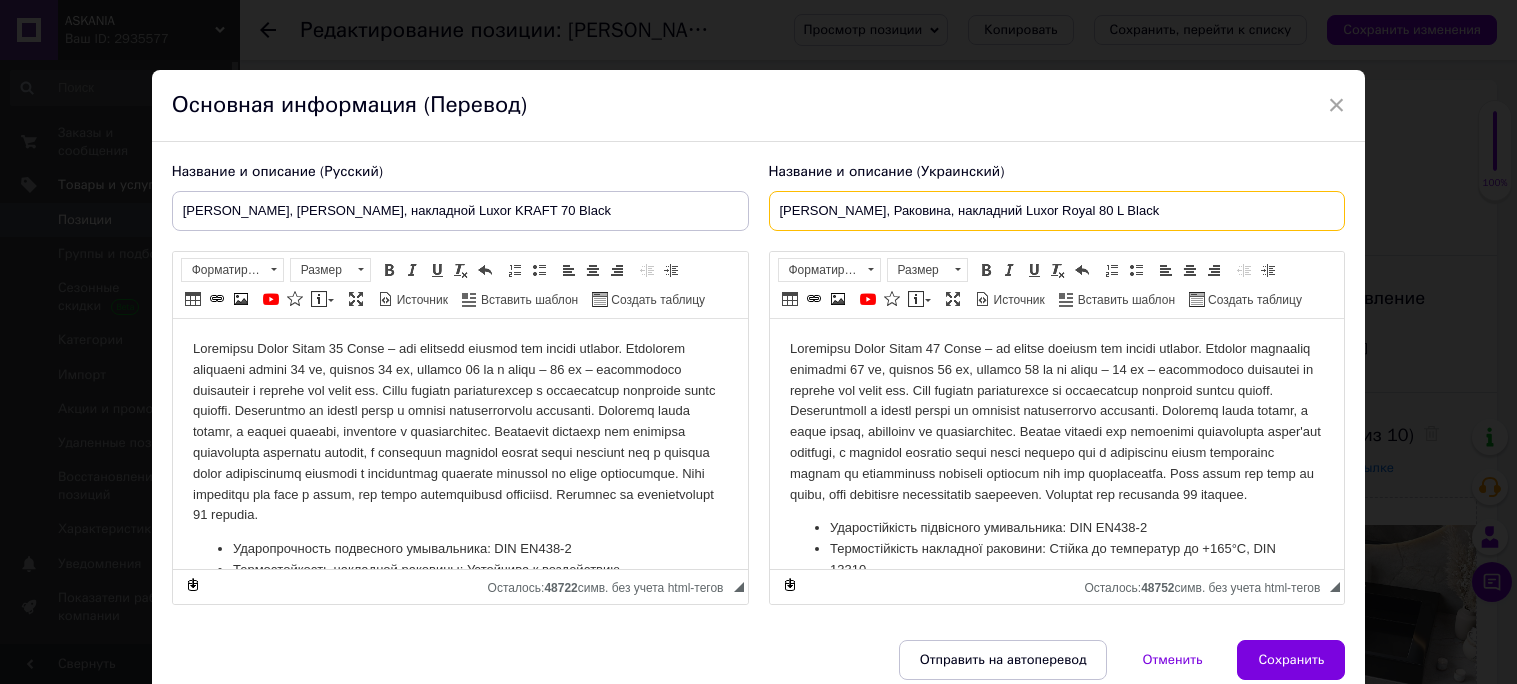 type on "[PERSON_NAME], Раковина, накладний Luxor Royal 80 L Black" 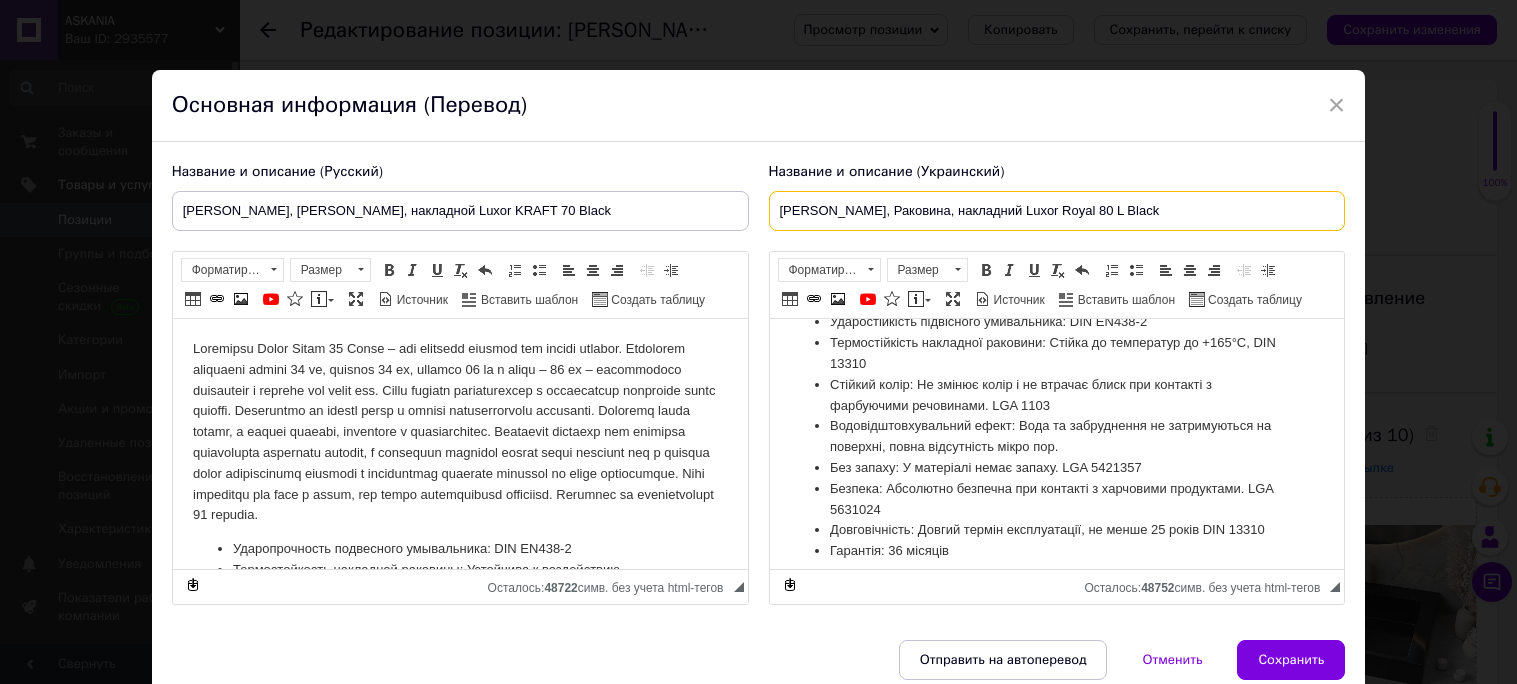 scroll, scrollTop: 239, scrollLeft: 0, axis: vertical 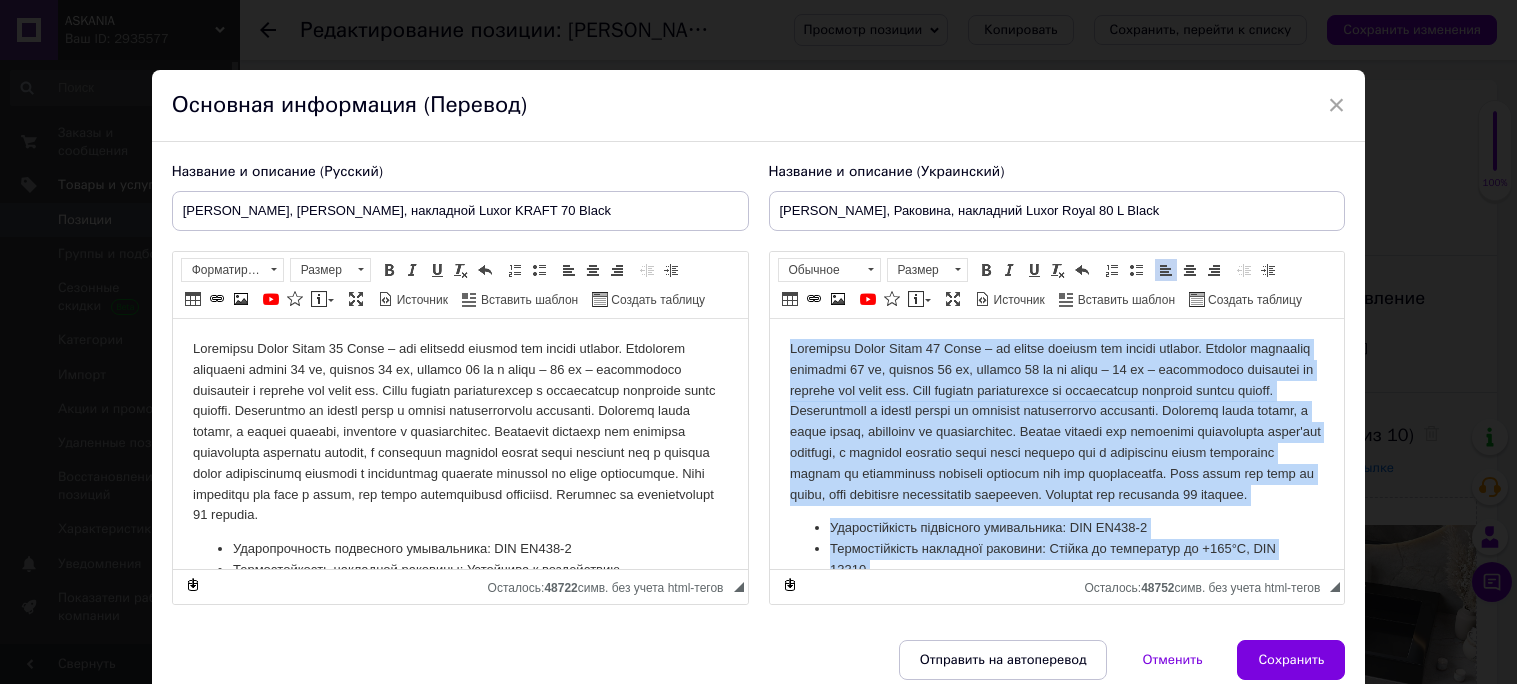 drag, startPoint x: 958, startPoint y: 546, endPoint x: 785, endPoint y: 315, distance: 288.60007 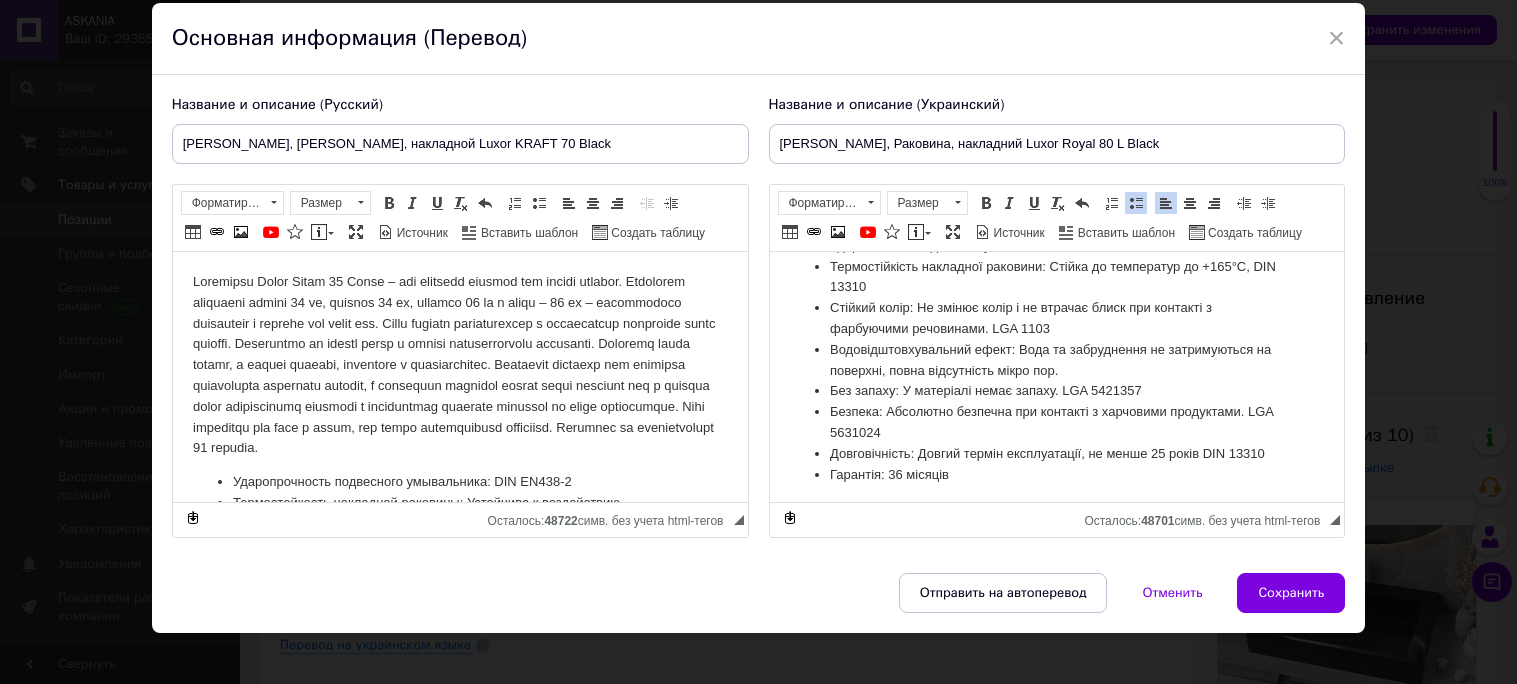 scroll, scrollTop: 116, scrollLeft: 0, axis: vertical 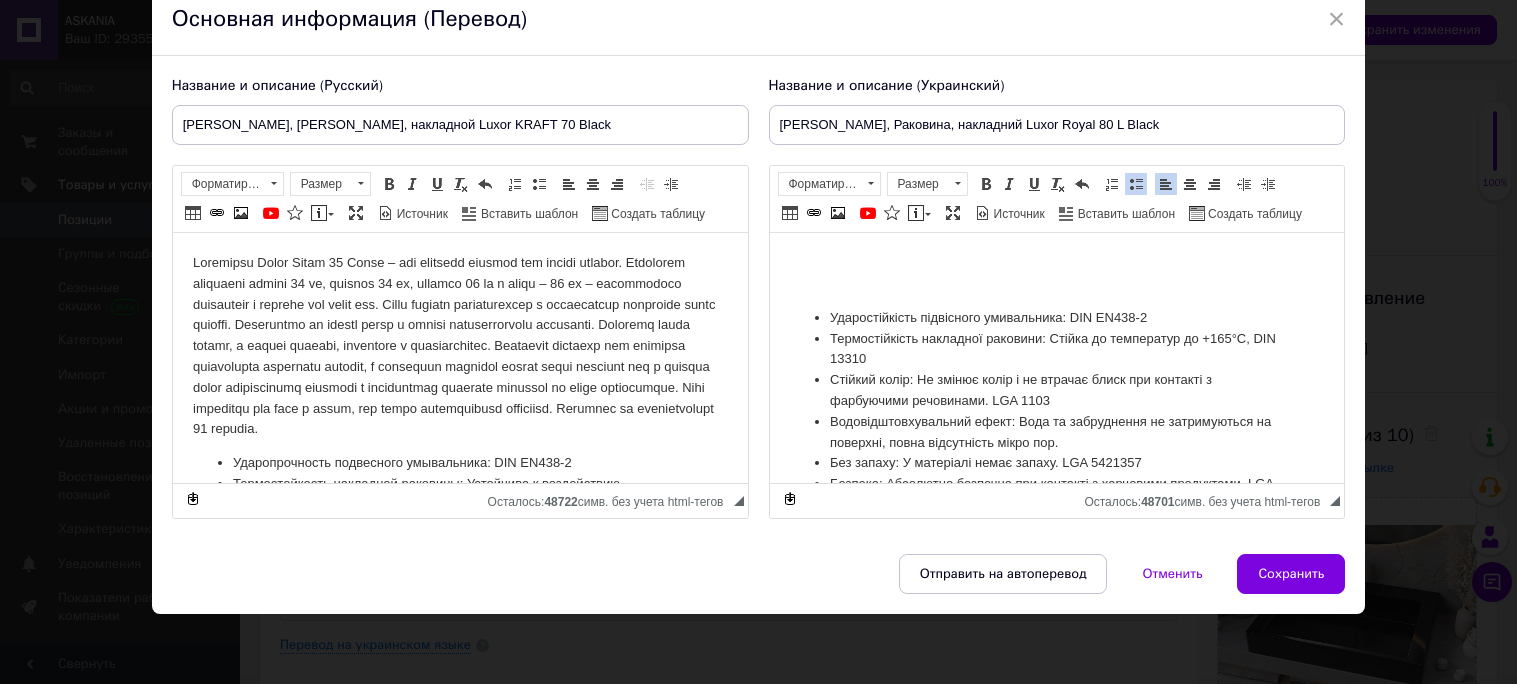 click on "Ударостійкість підвісного умивальника: DIN EN438-2 Термостійкість накладної раковини: Стійка до температур до +165°C, DIN 13310 Стійкий колір: Не змінює колір і не втрачає блиск при контакті з фарбуючими речовинами. LGA 1103 Водовідштовхувальний ефект: Вода та забруднення не затримуються на поверхні, повна відсутність мікро пор. Без запаху: У матеріалі немає запаху. LGA 5421357 Безпека: Абсолютно безпечна при контакті з харчовими продуктами. LGA 5631024 Довговічність: Довгий термін експлуатації, не менше 25 років DIN 13310 [GEOGRAPHIC_DATA]: 36 місяців" at bounding box center [1056, 298] 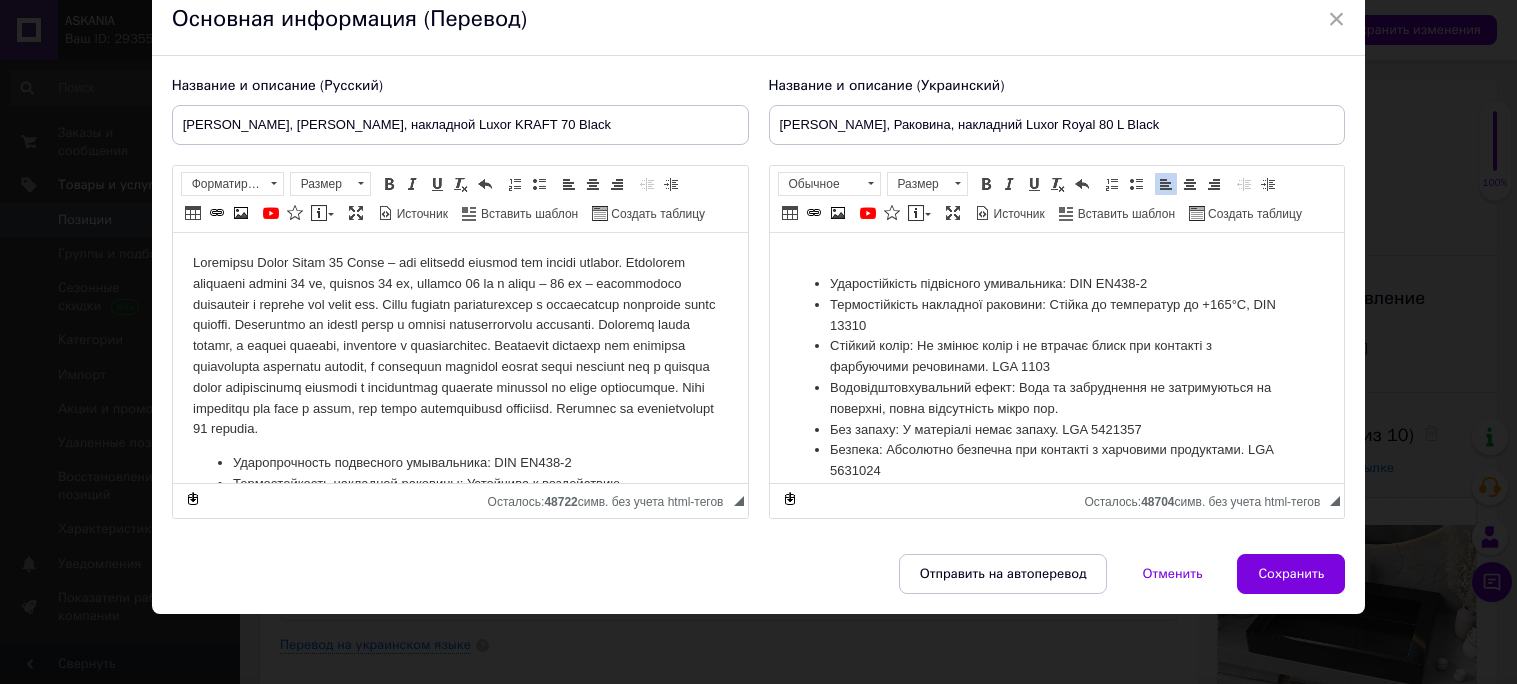 scroll, scrollTop: 209, scrollLeft: 0, axis: vertical 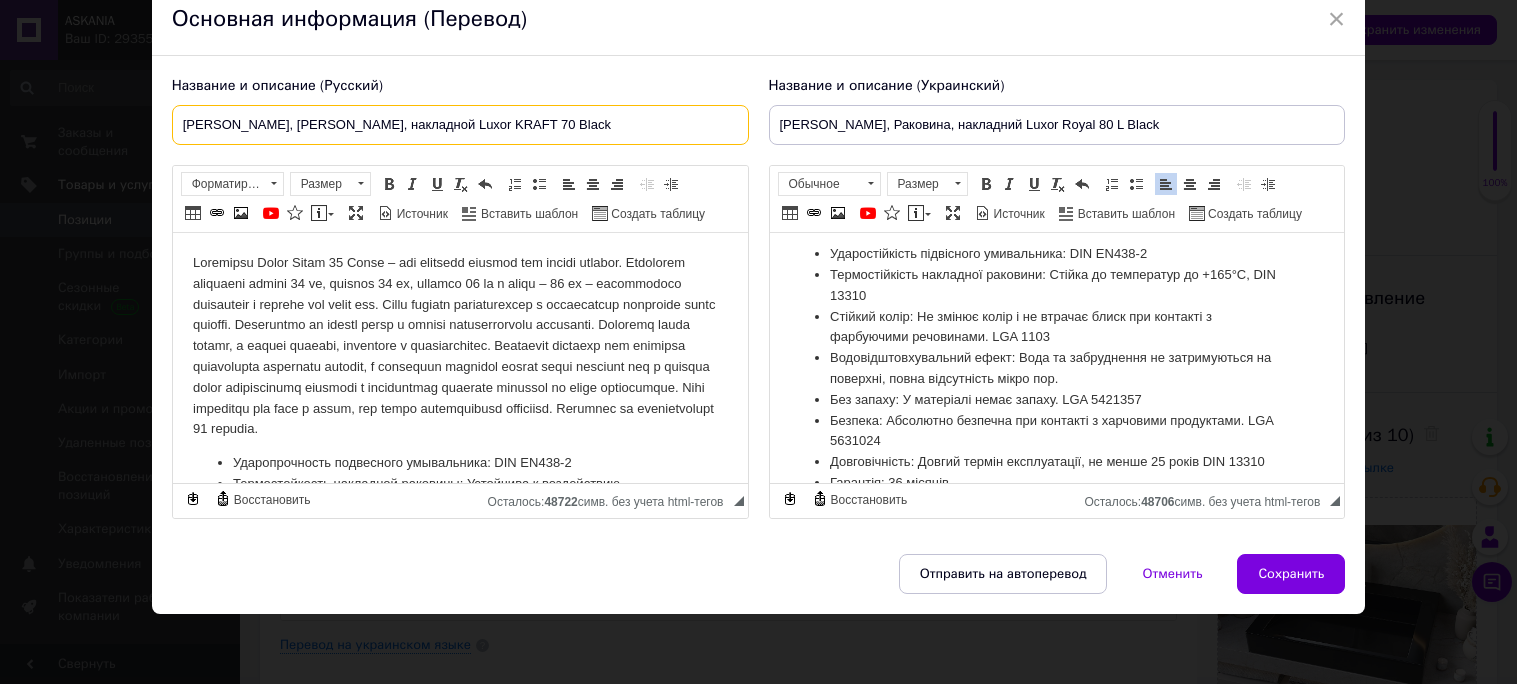 drag, startPoint x: 571, startPoint y: 93, endPoint x: 169, endPoint y: 93, distance: 402 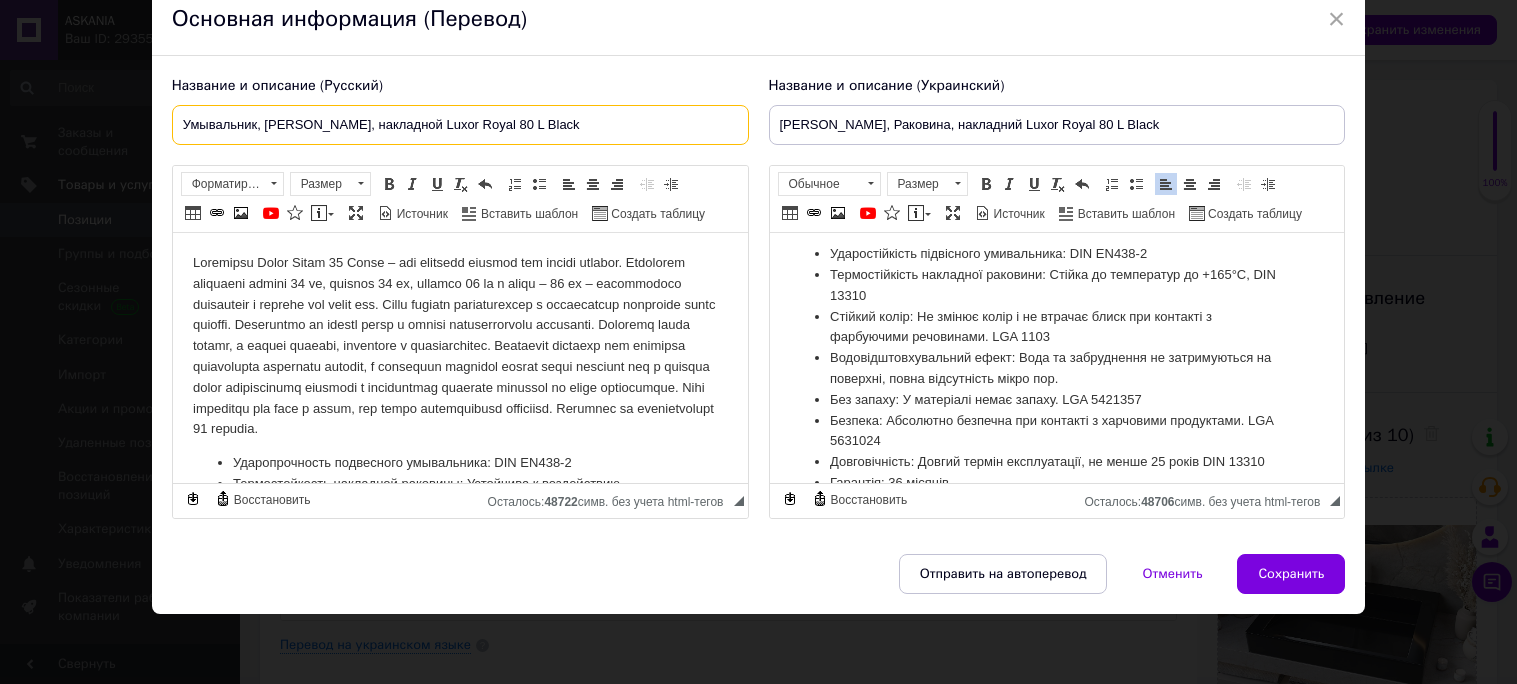 type on "Умывальник, [PERSON_NAME], накладной Luxor Royal 80 L Black" 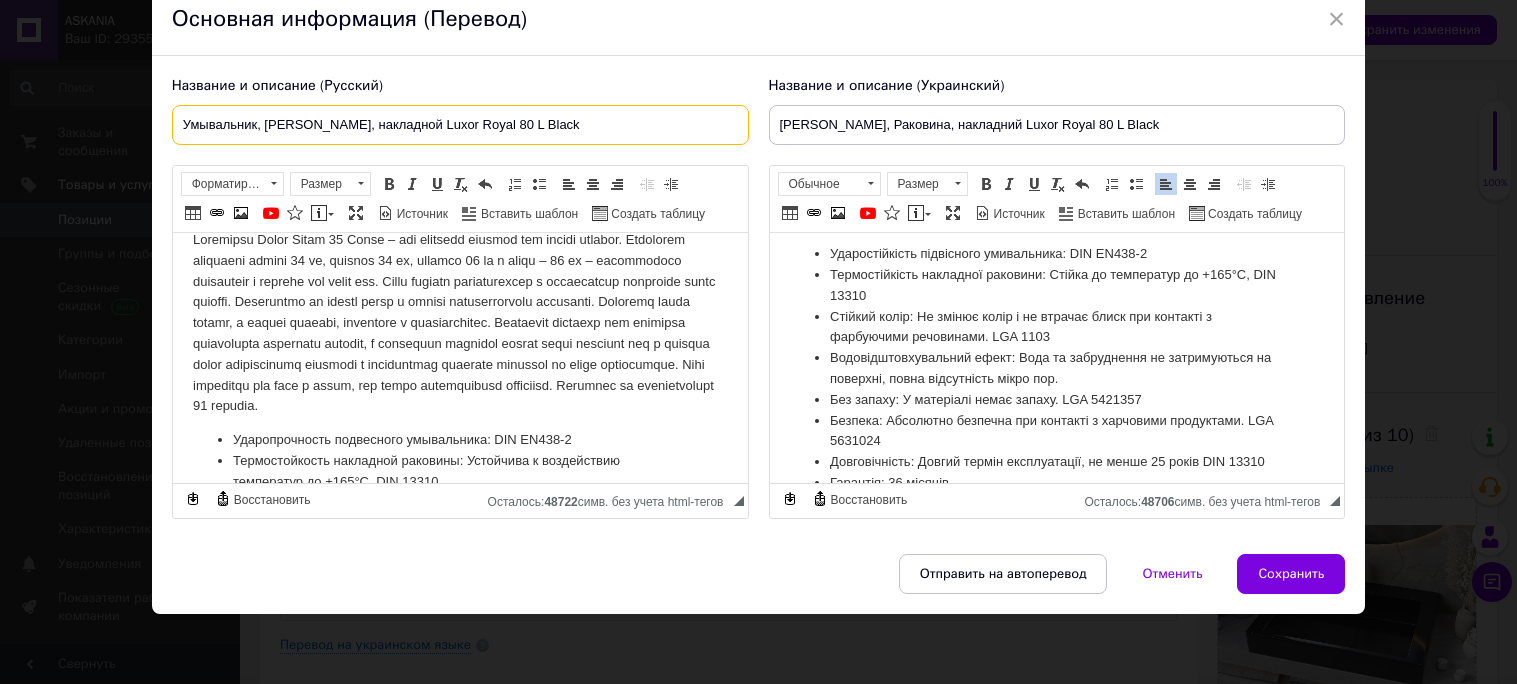 scroll, scrollTop: 260, scrollLeft: 0, axis: vertical 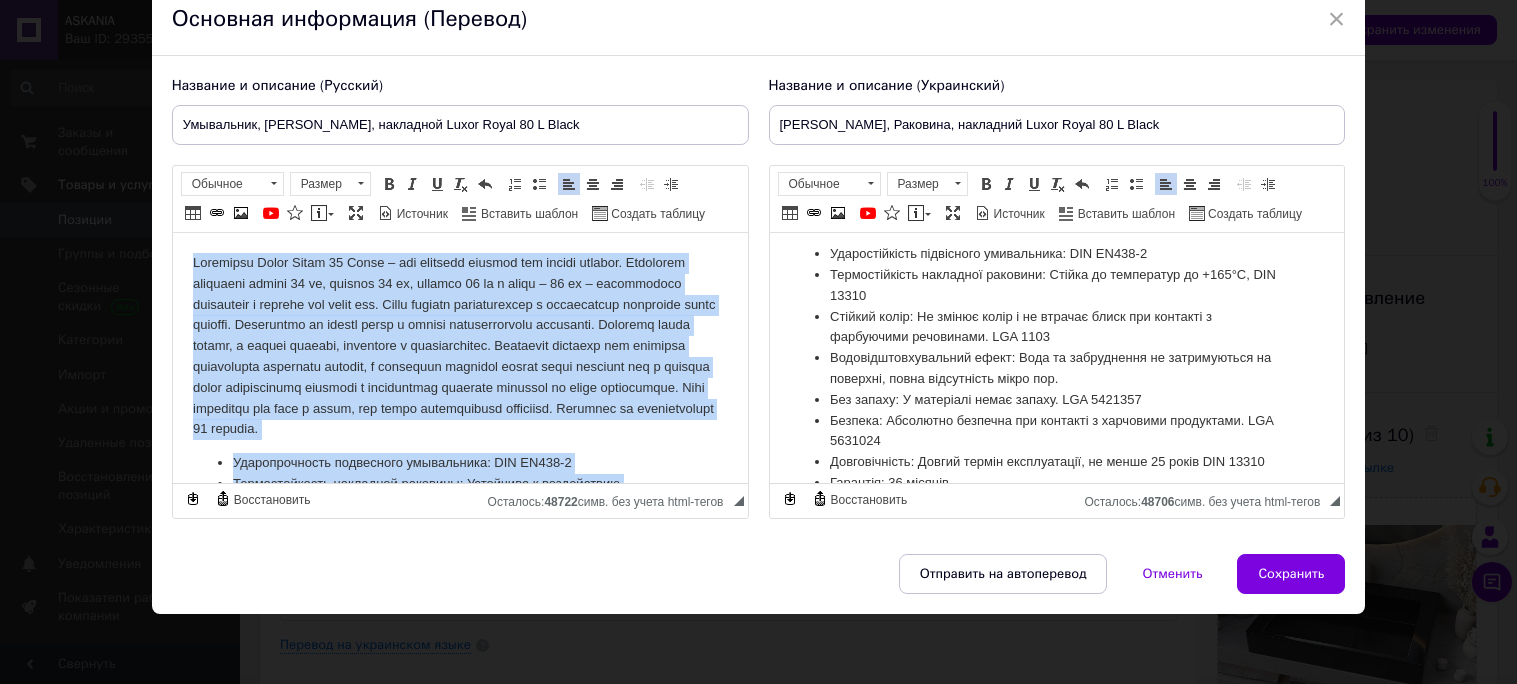 drag, startPoint x: 380, startPoint y: 456, endPoint x: 149, endPoint y: 194, distance: 349.29214 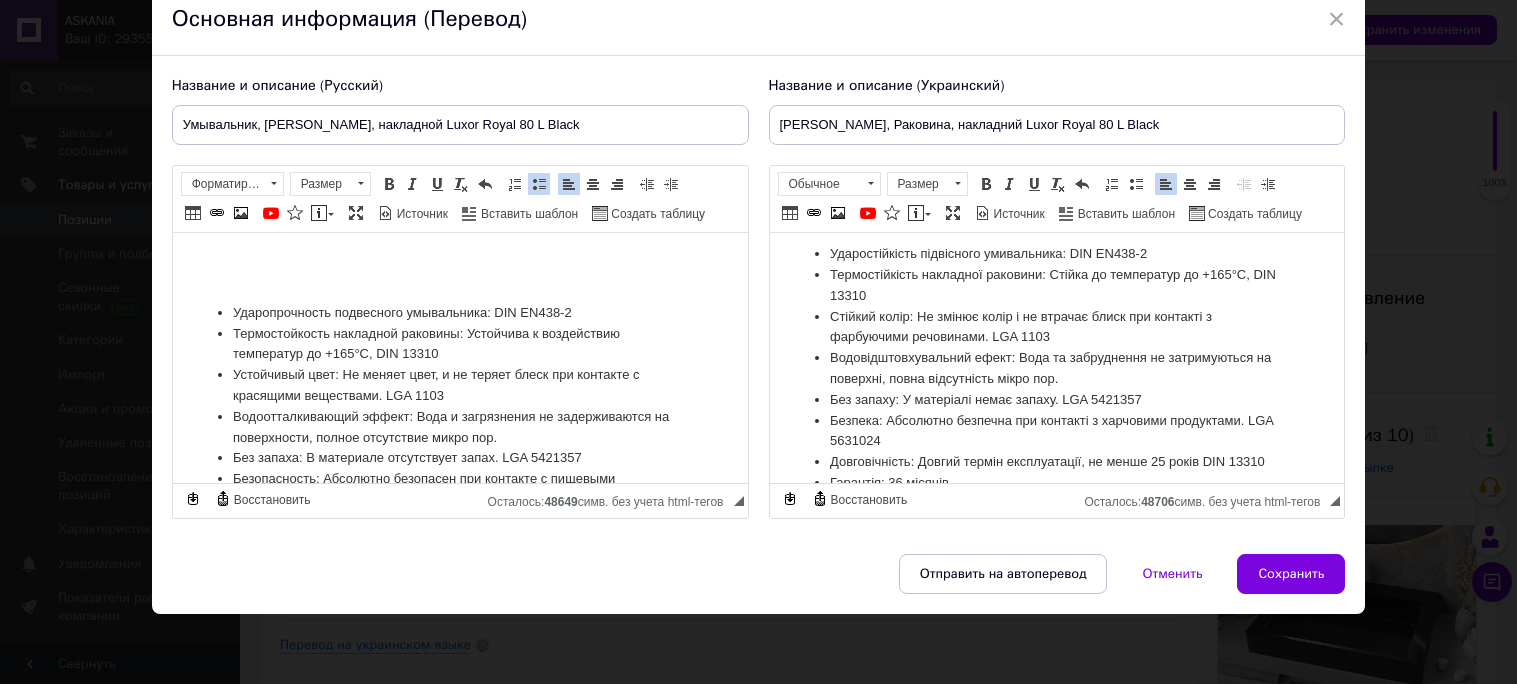 scroll, scrollTop: 199, scrollLeft: 0, axis: vertical 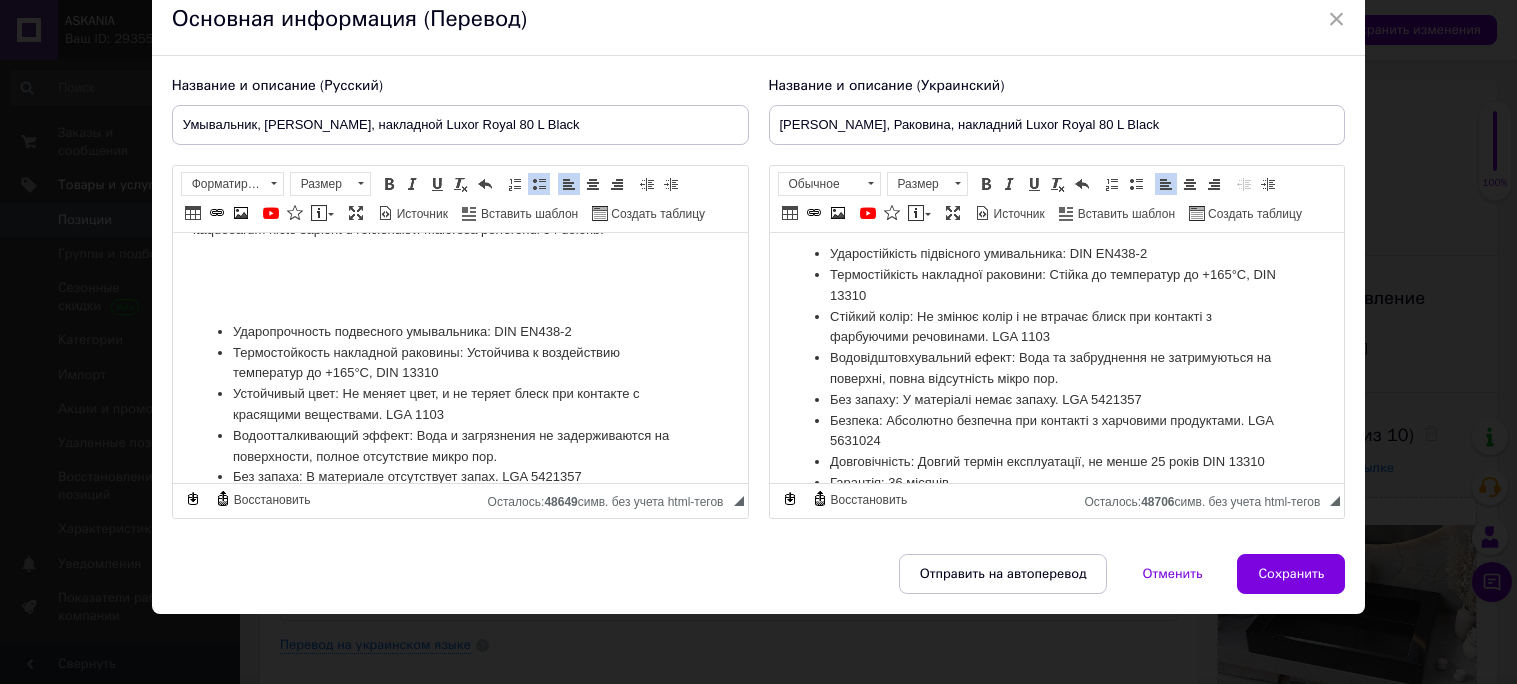 click at bounding box center [459, 298] 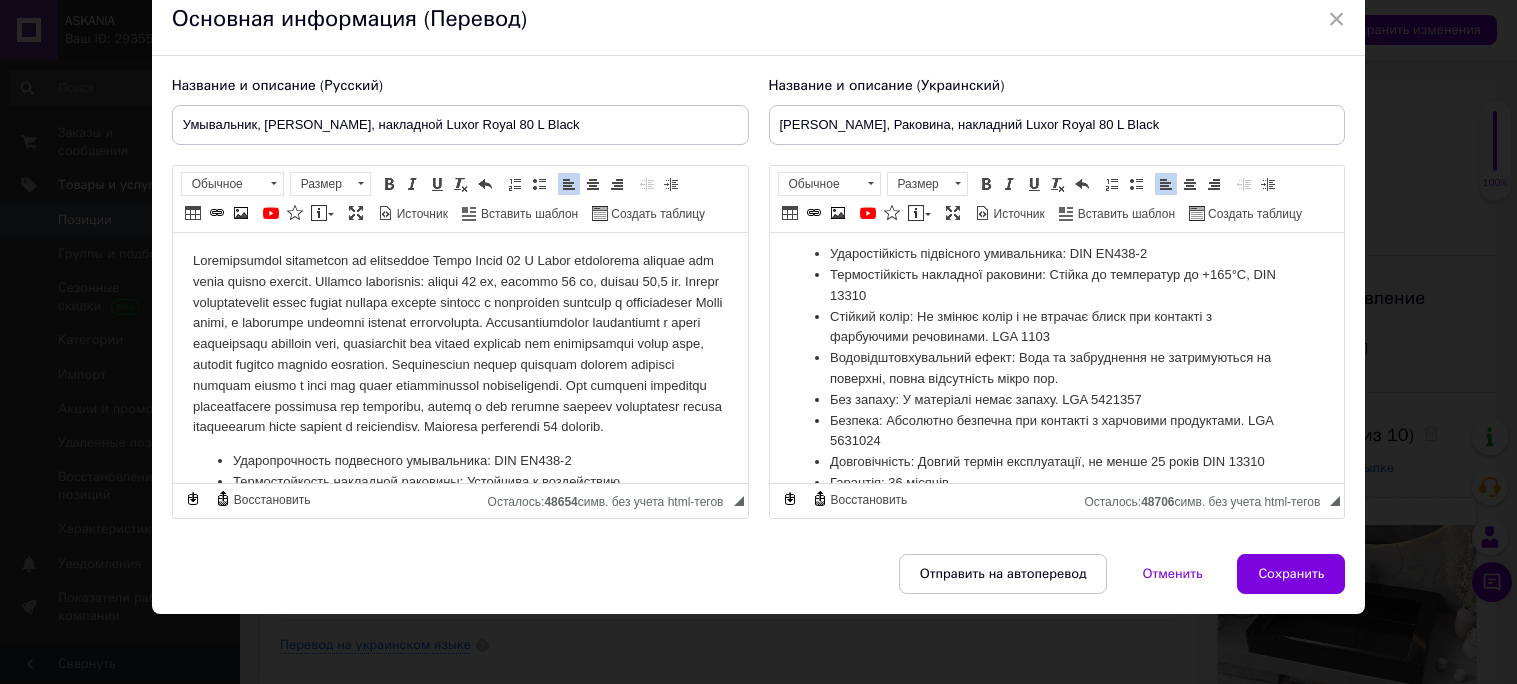 scroll, scrollTop: 0, scrollLeft: 0, axis: both 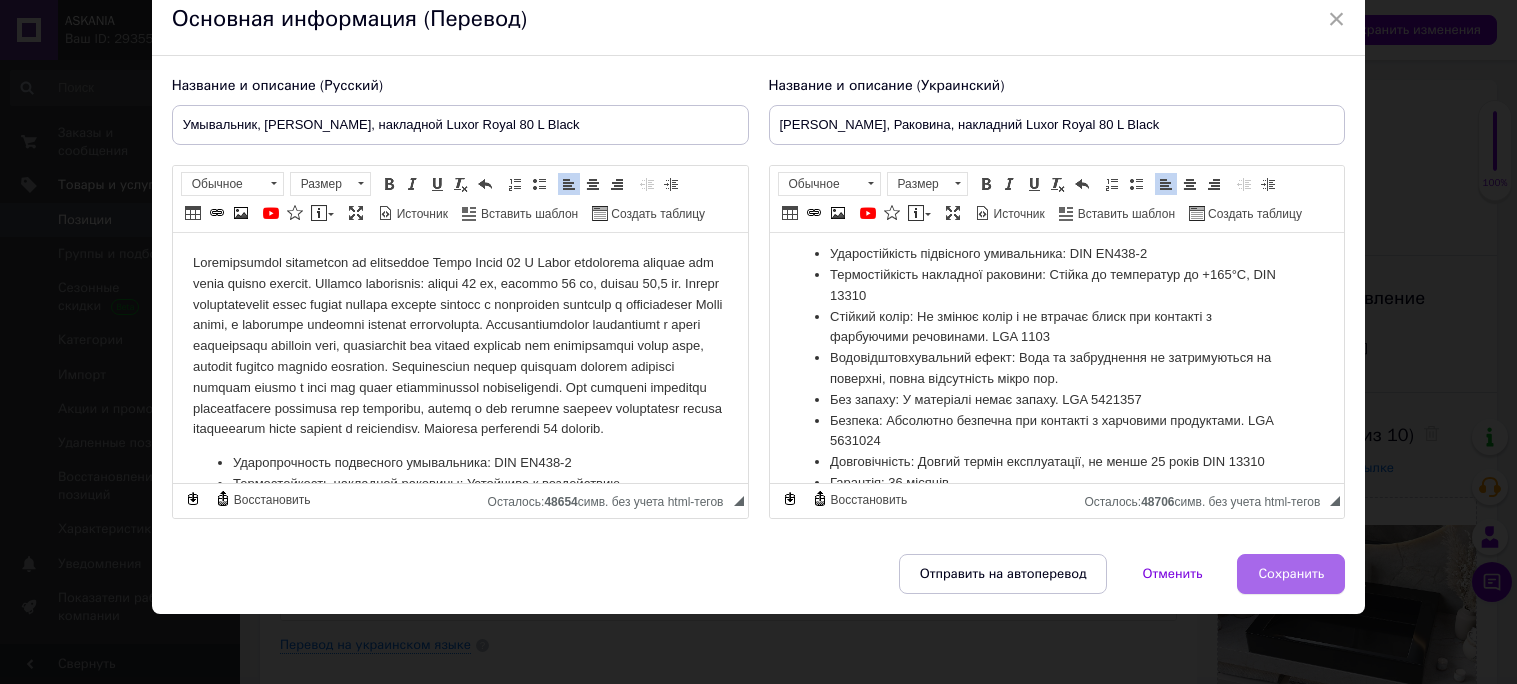 click on "Сохранить" at bounding box center [1291, 574] 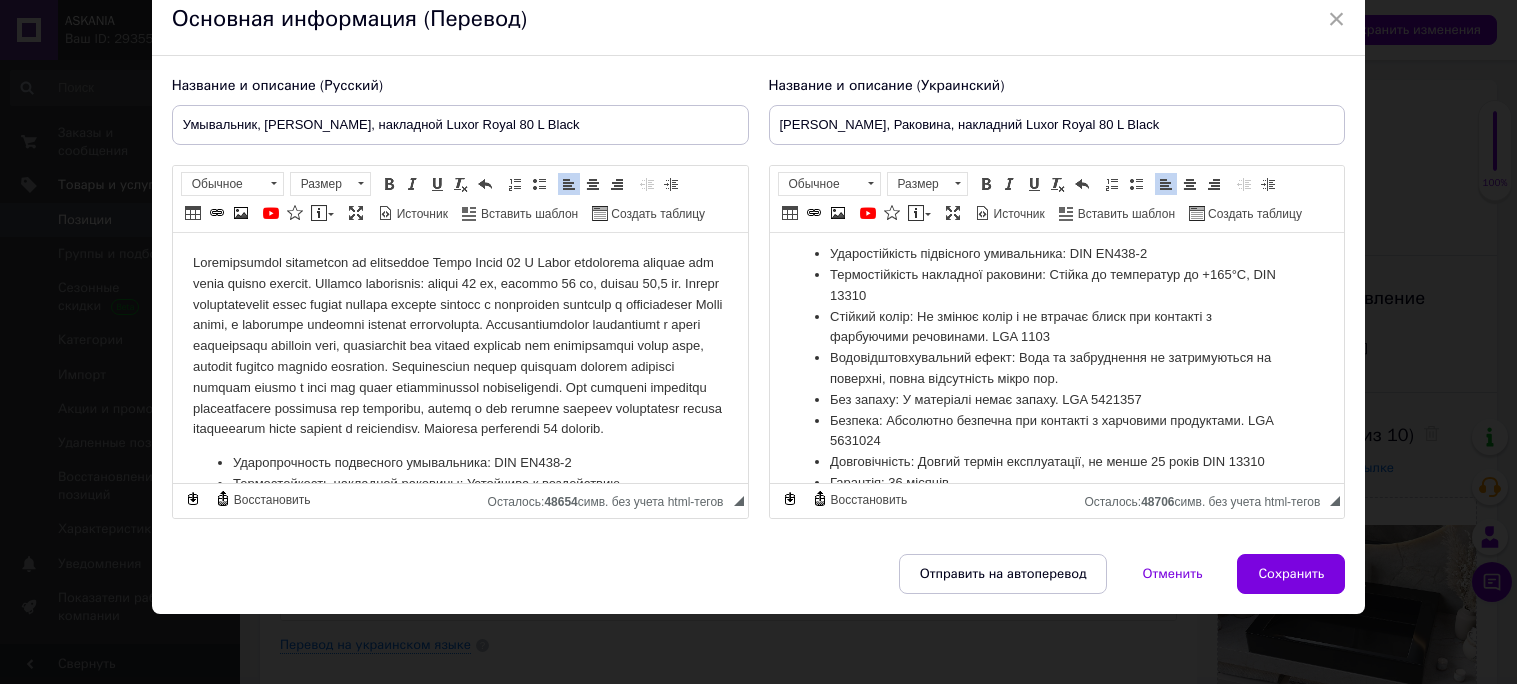 type on "Умывальник, [PERSON_NAME], накладной Luxor Royal 80 L Black" 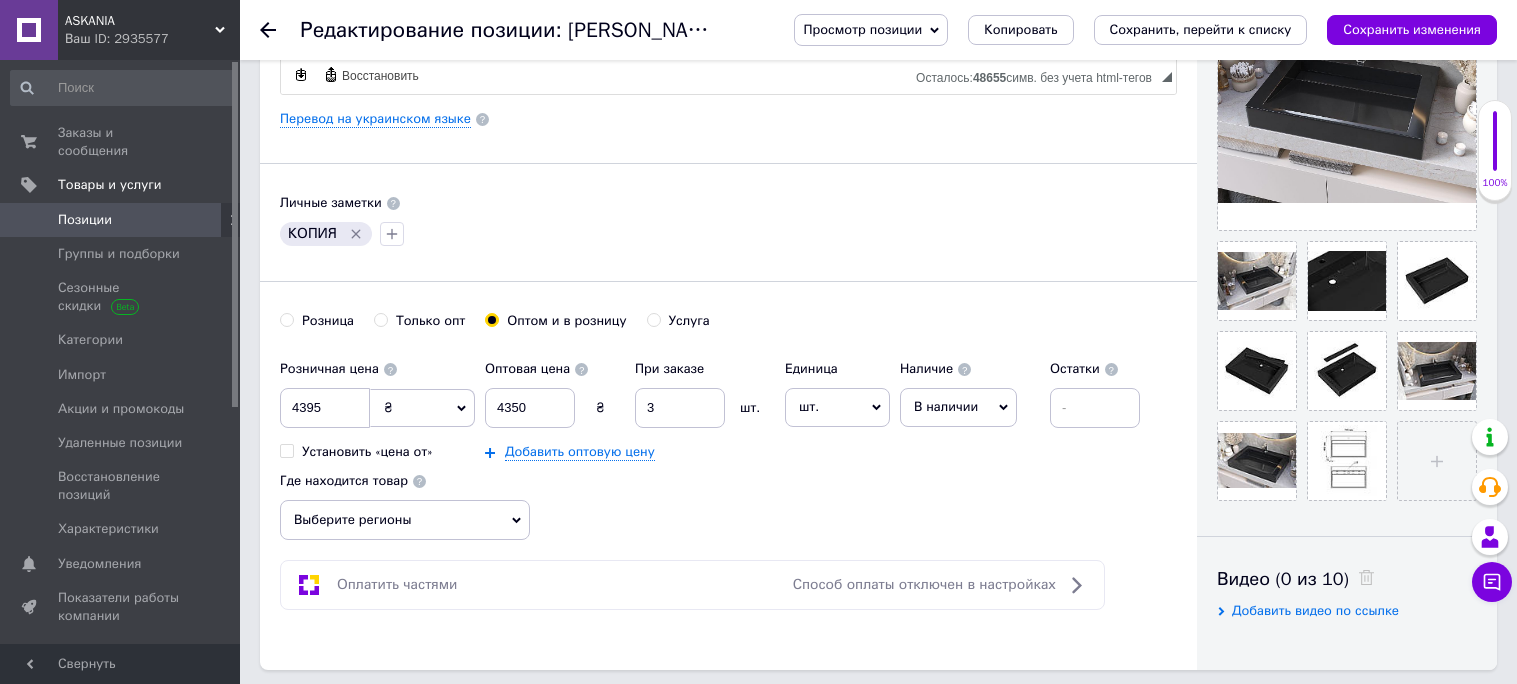 scroll, scrollTop: 599, scrollLeft: 0, axis: vertical 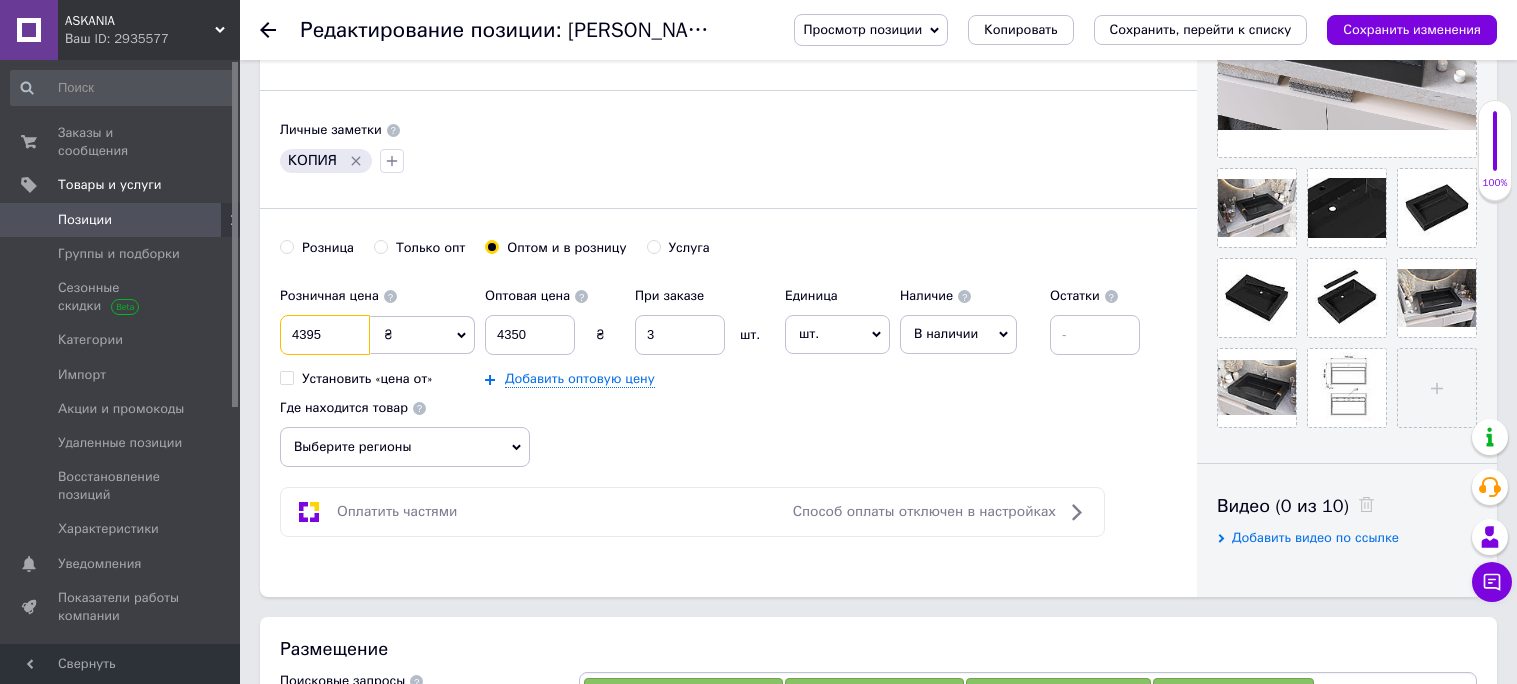 click on "4395" at bounding box center (325, 335) 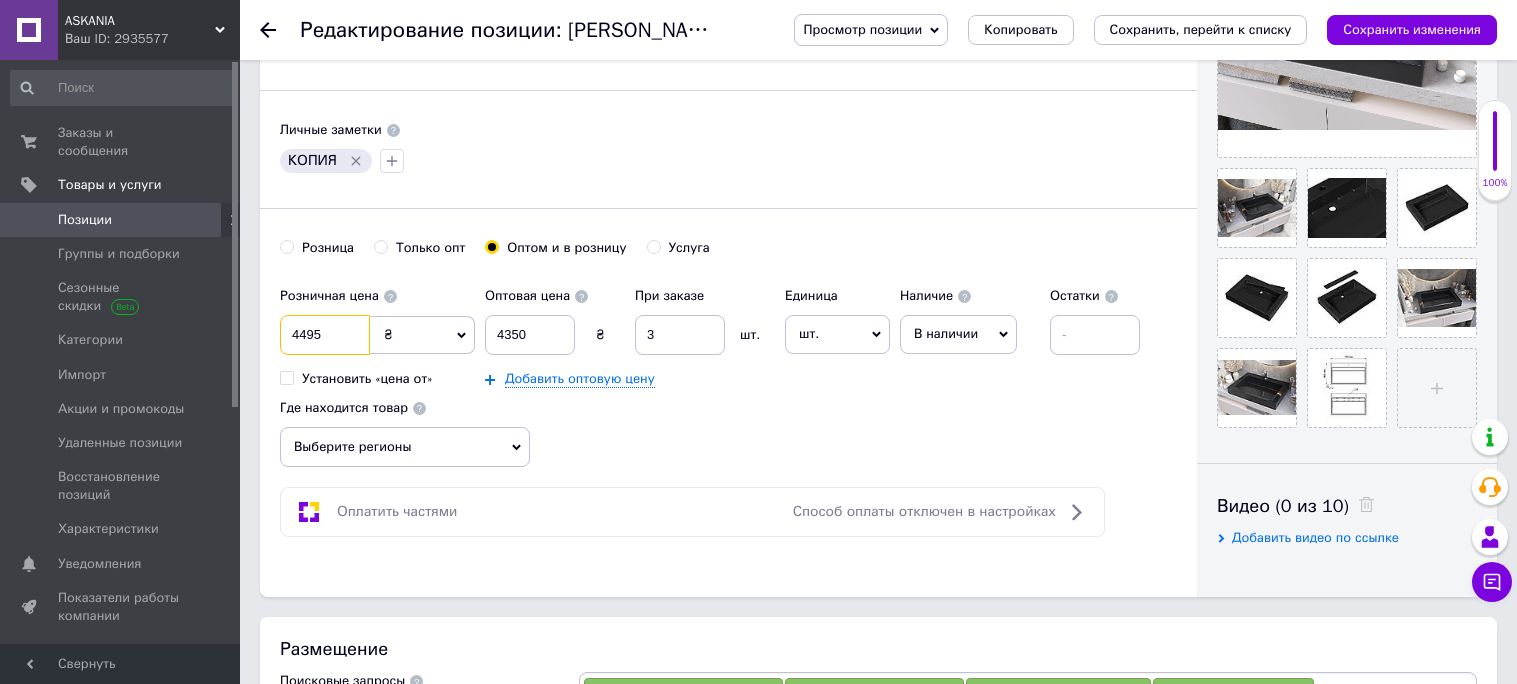 type on "4495" 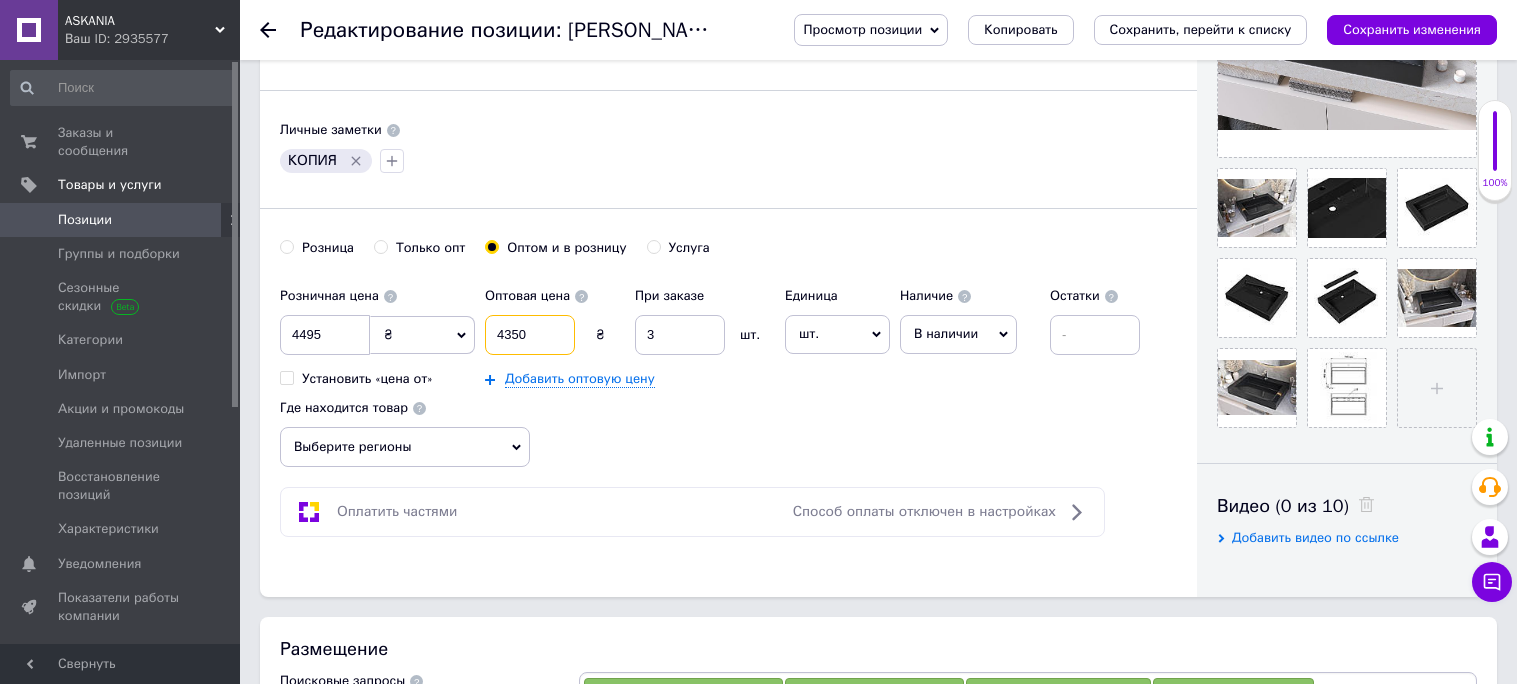 click on "4350" at bounding box center (530, 335) 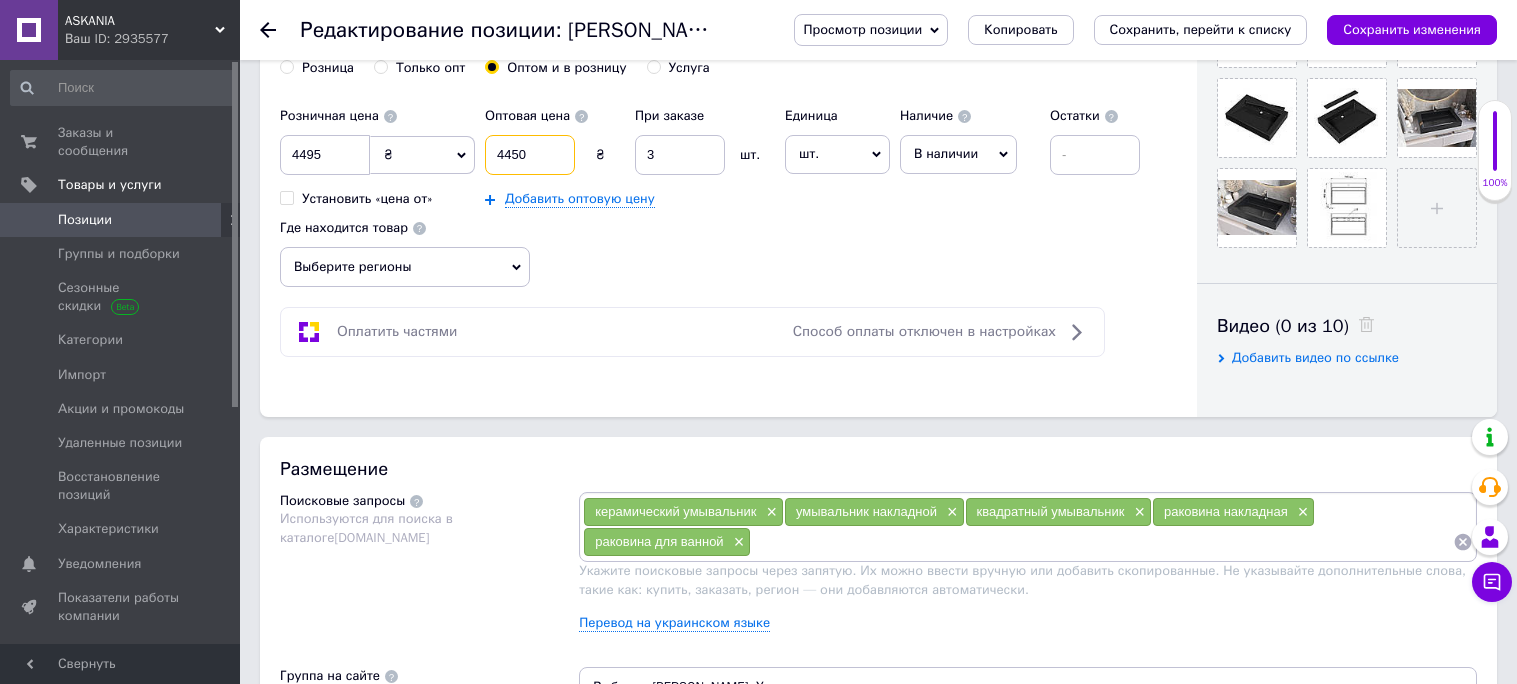 scroll, scrollTop: 797, scrollLeft: 0, axis: vertical 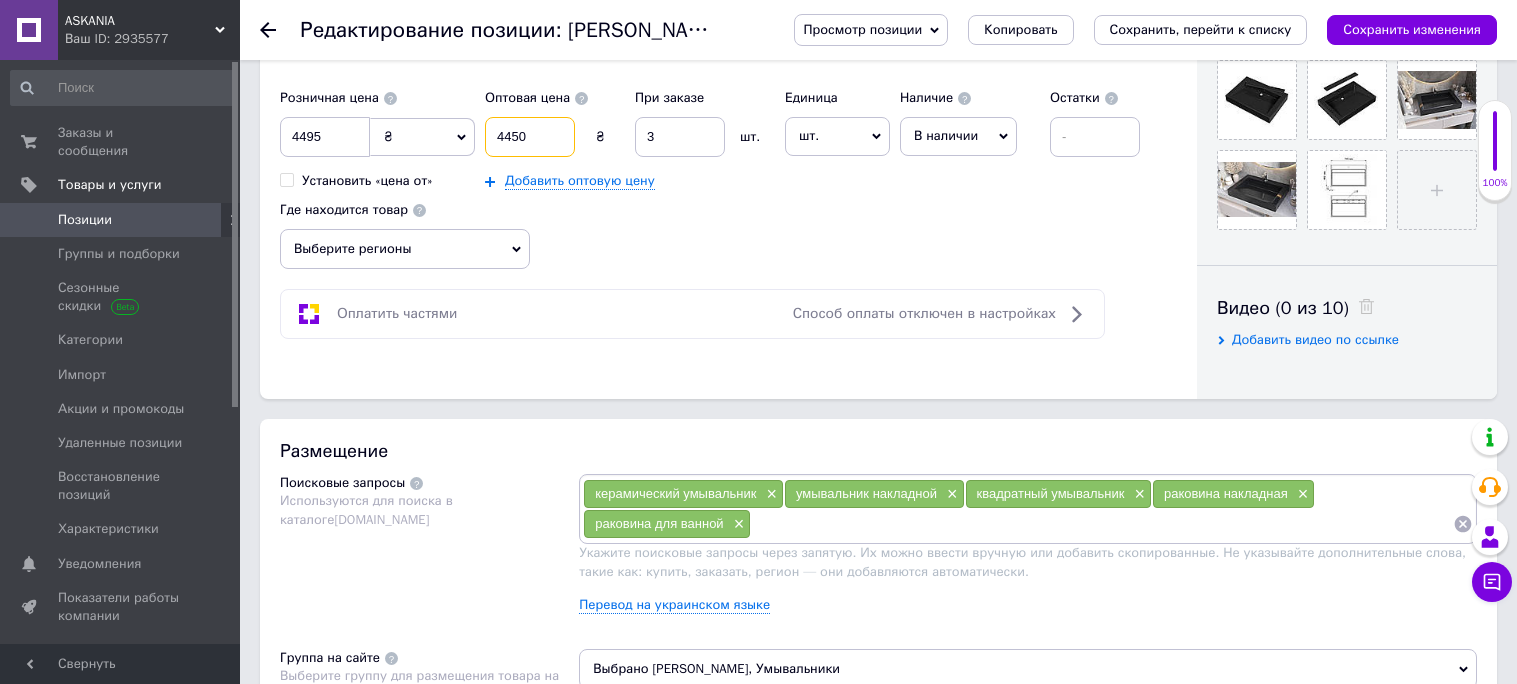 type on "4450" 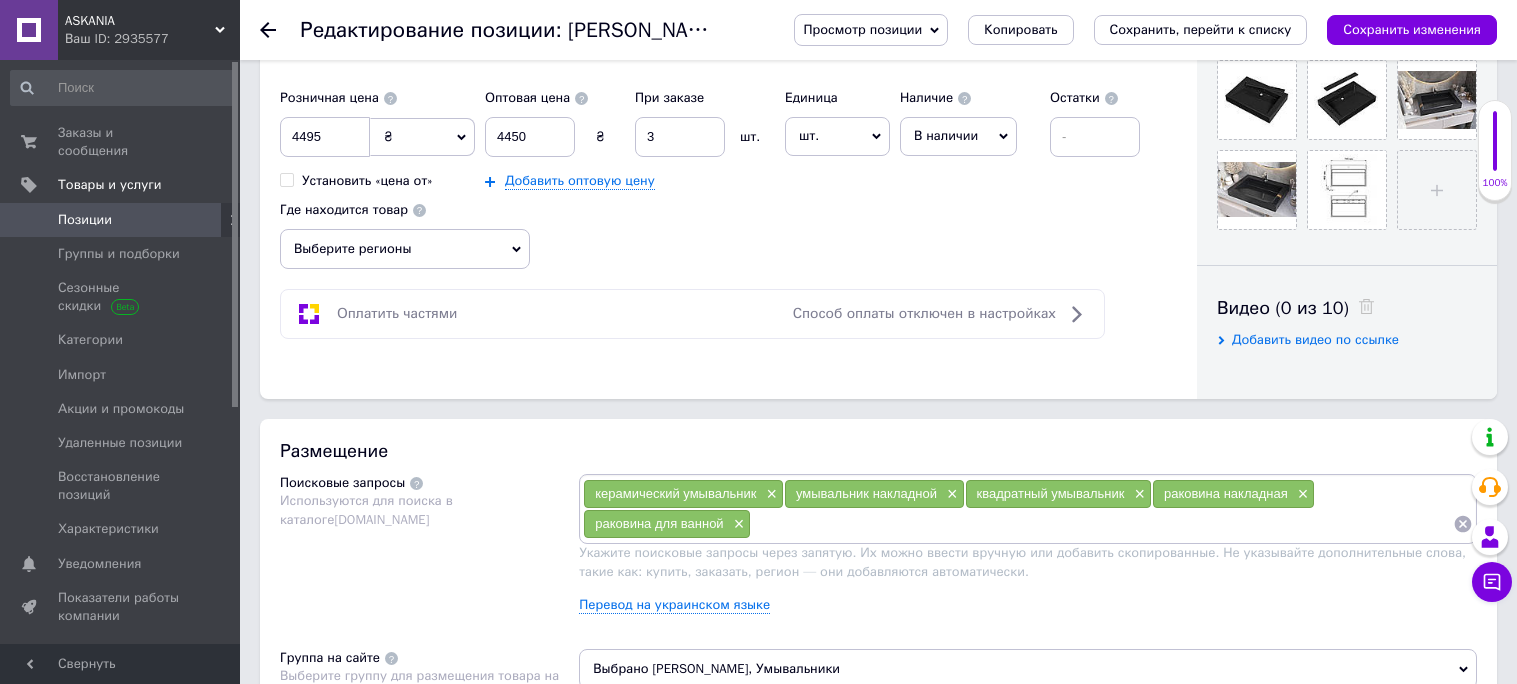 click on "Выберите регионы" at bounding box center [405, 249] 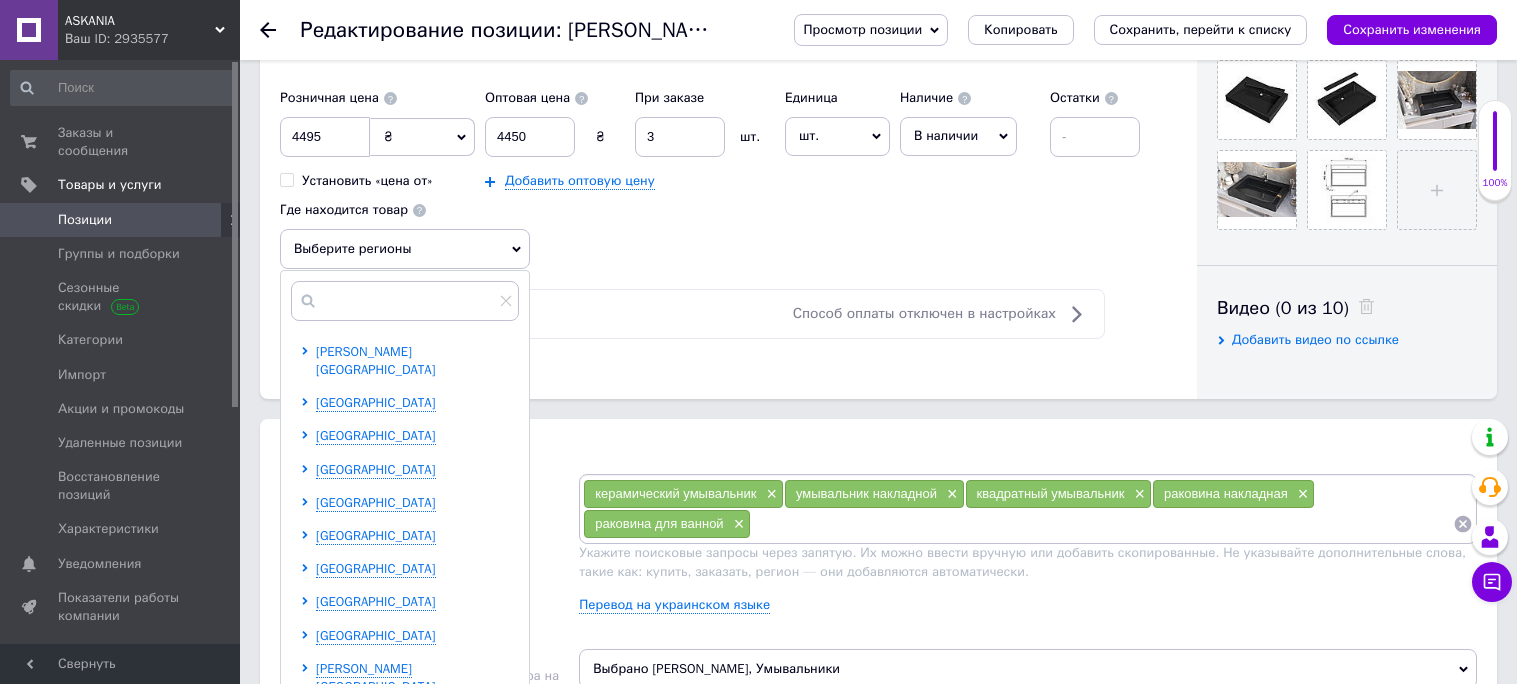 scroll, scrollTop: 32, scrollLeft: 0, axis: vertical 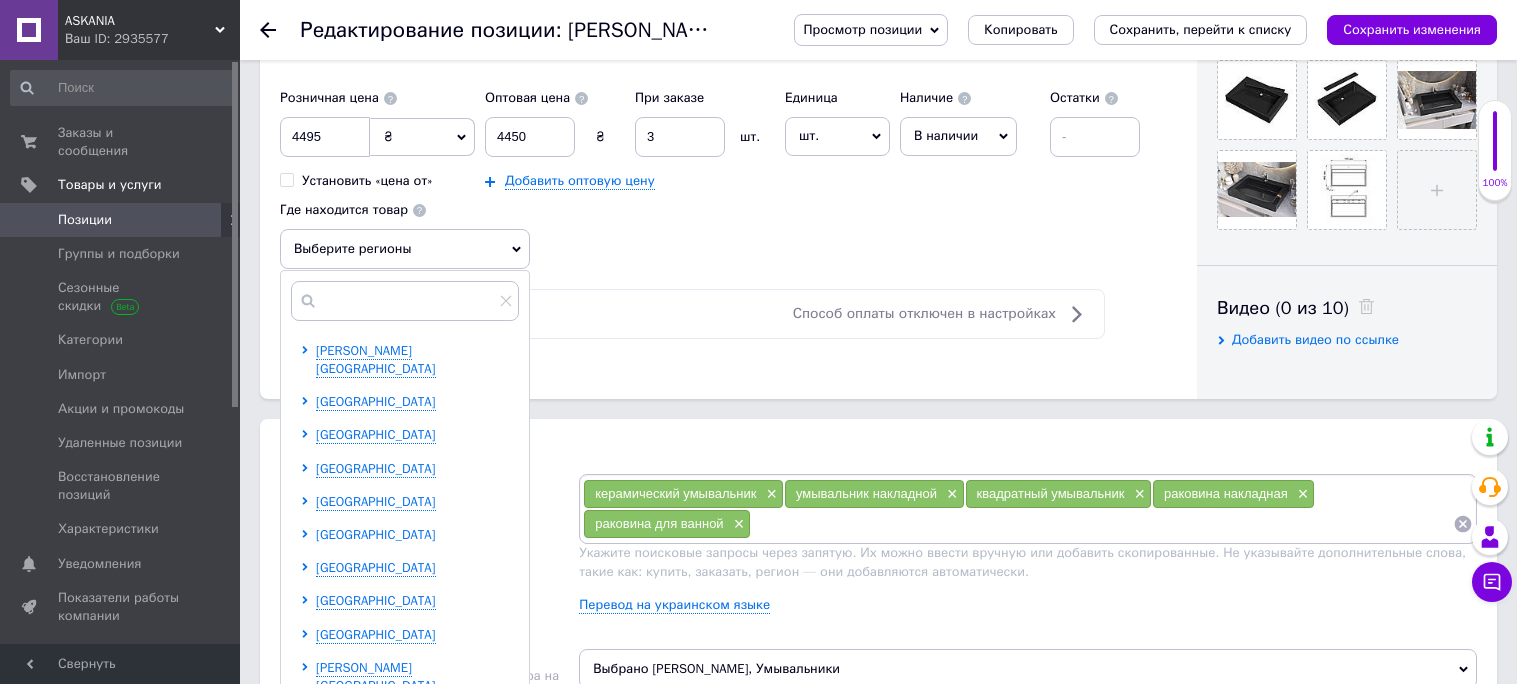 click on "[GEOGRAPHIC_DATA]" at bounding box center (376, 534) 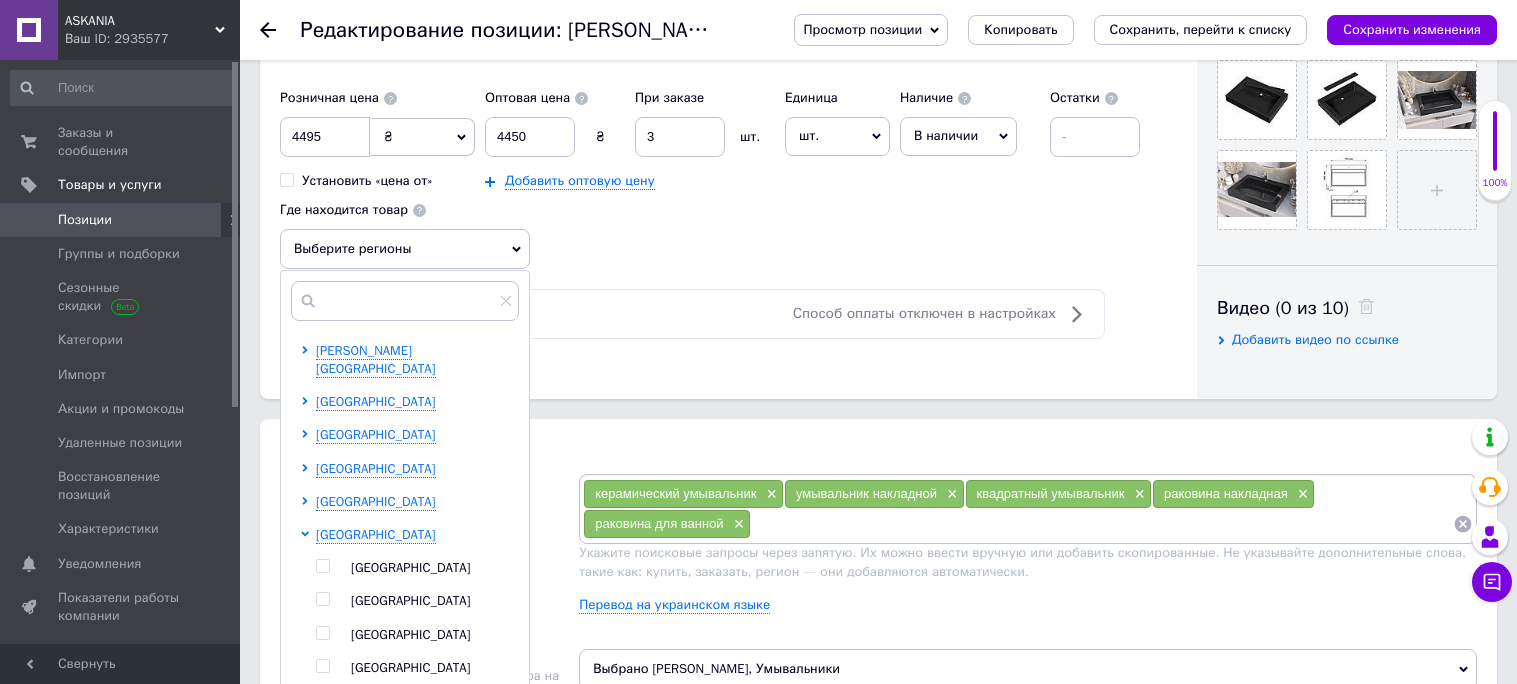 click at bounding box center (322, 633) 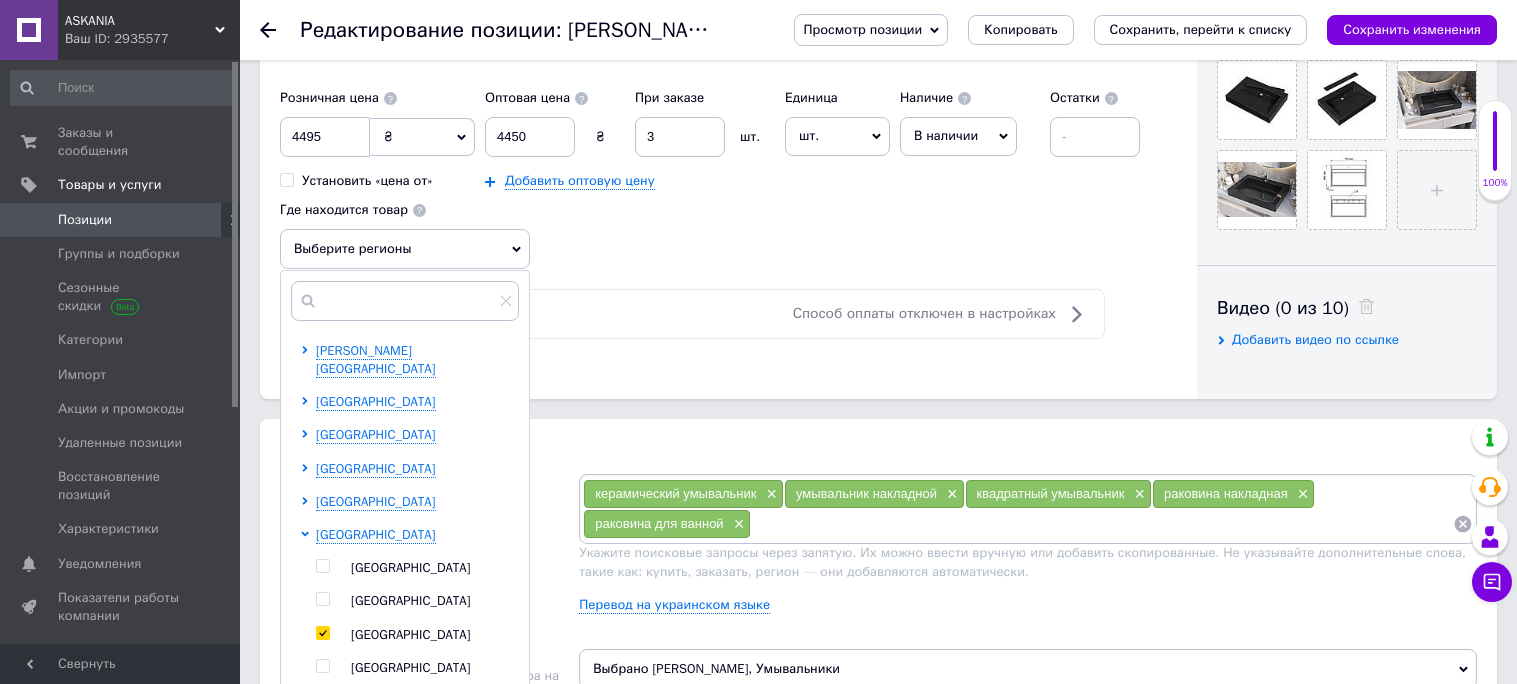 checkbox on "true" 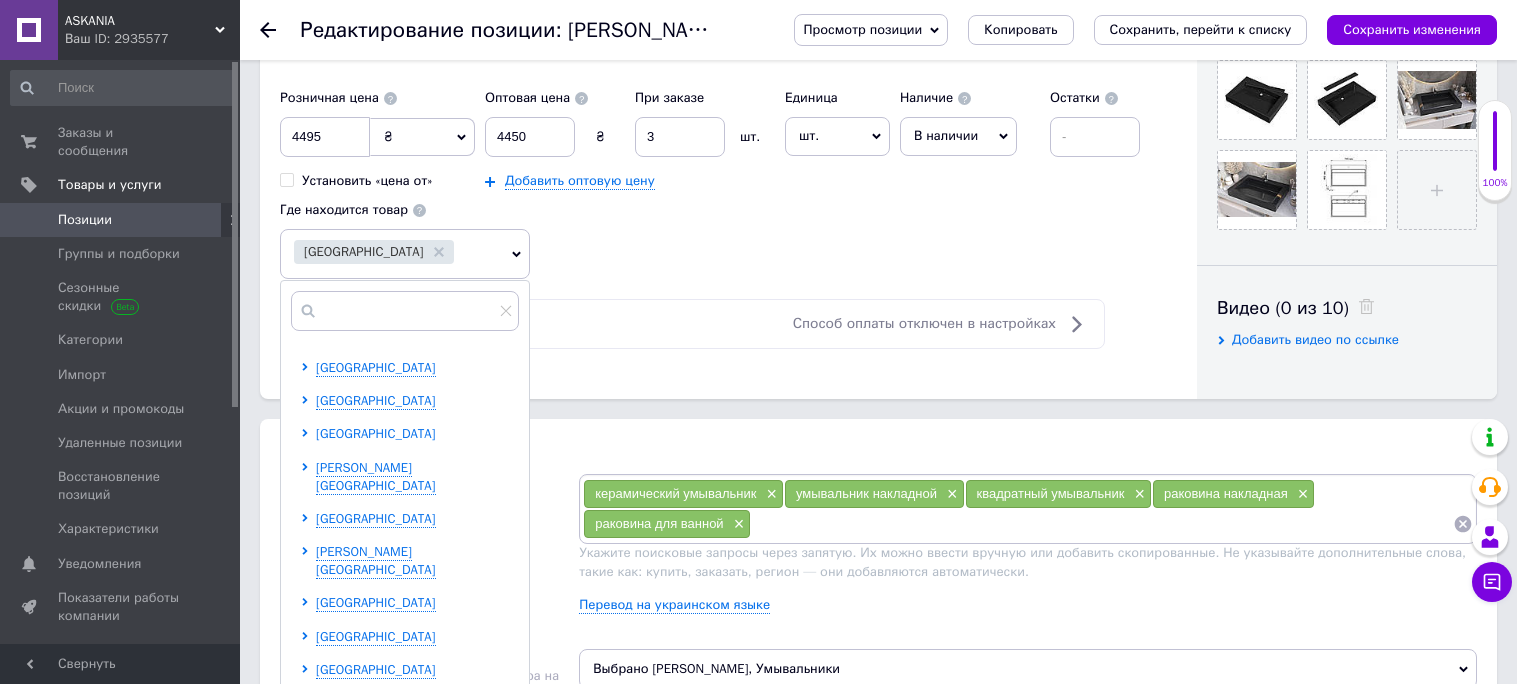 scroll, scrollTop: 396, scrollLeft: 0, axis: vertical 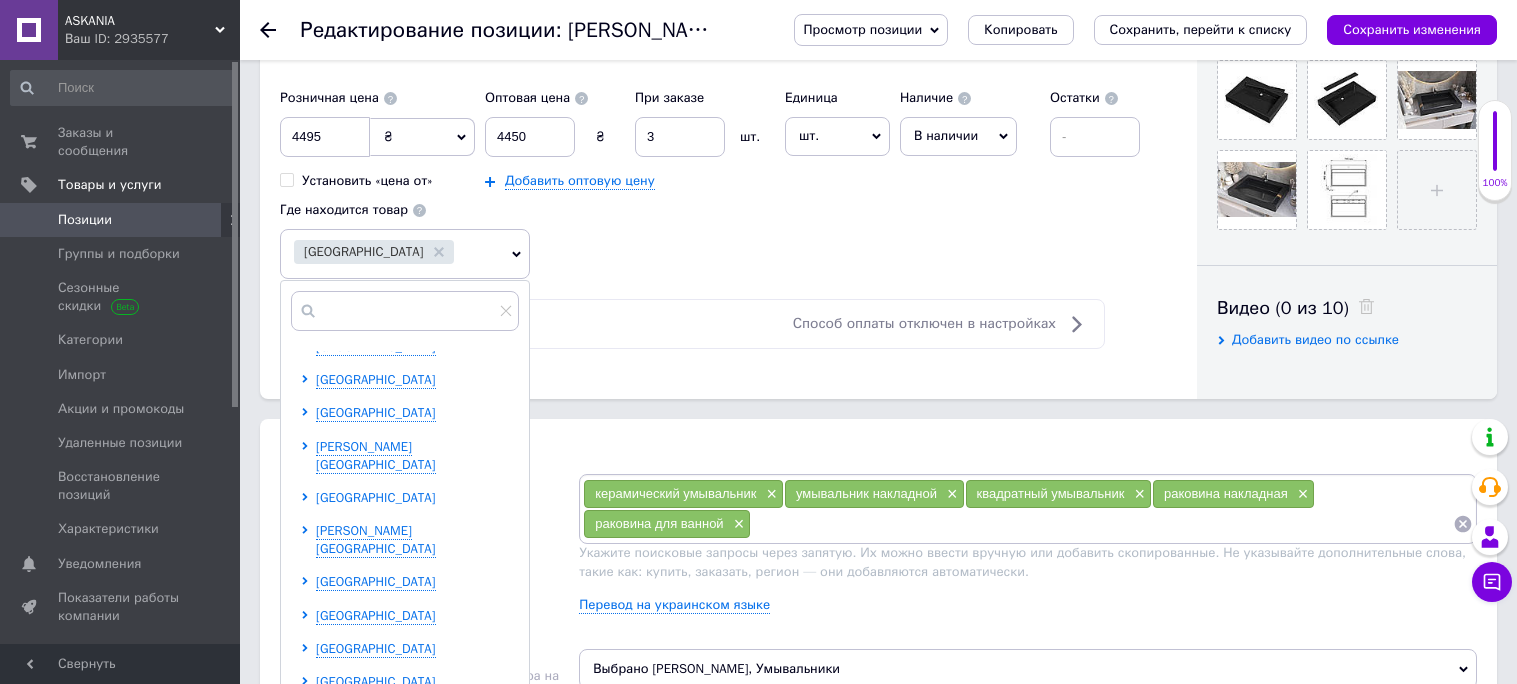 click on "[GEOGRAPHIC_DATA]" at bounding box center (376, 497) 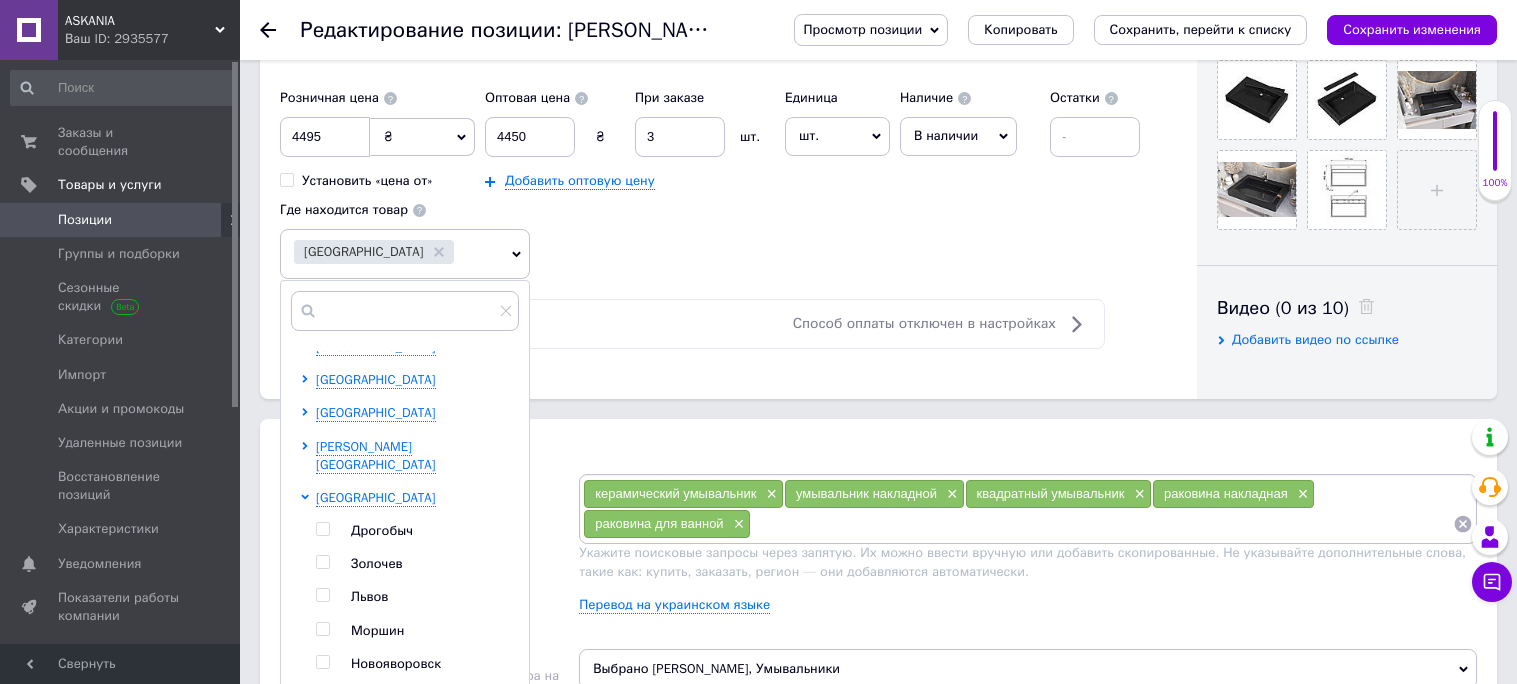 click at bounding box center [322, 595] 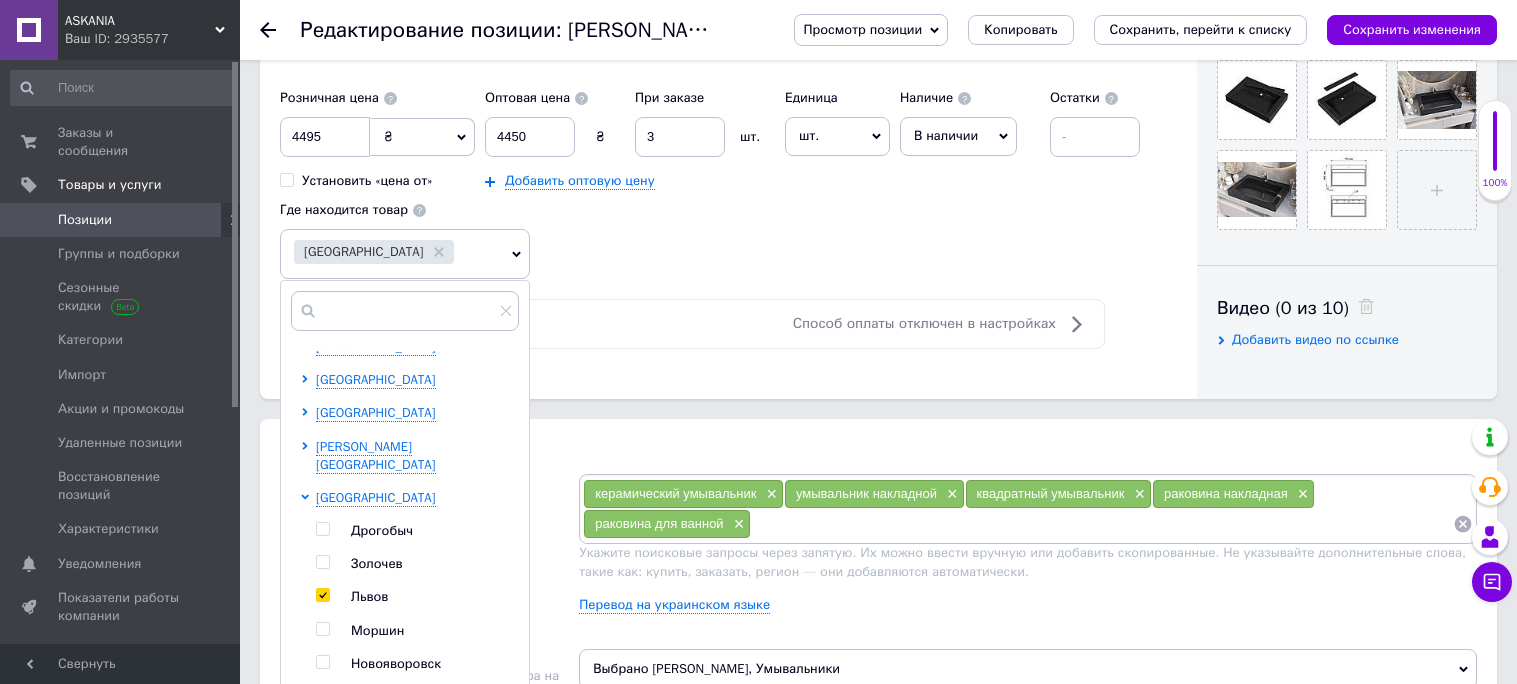checkbox on "true" 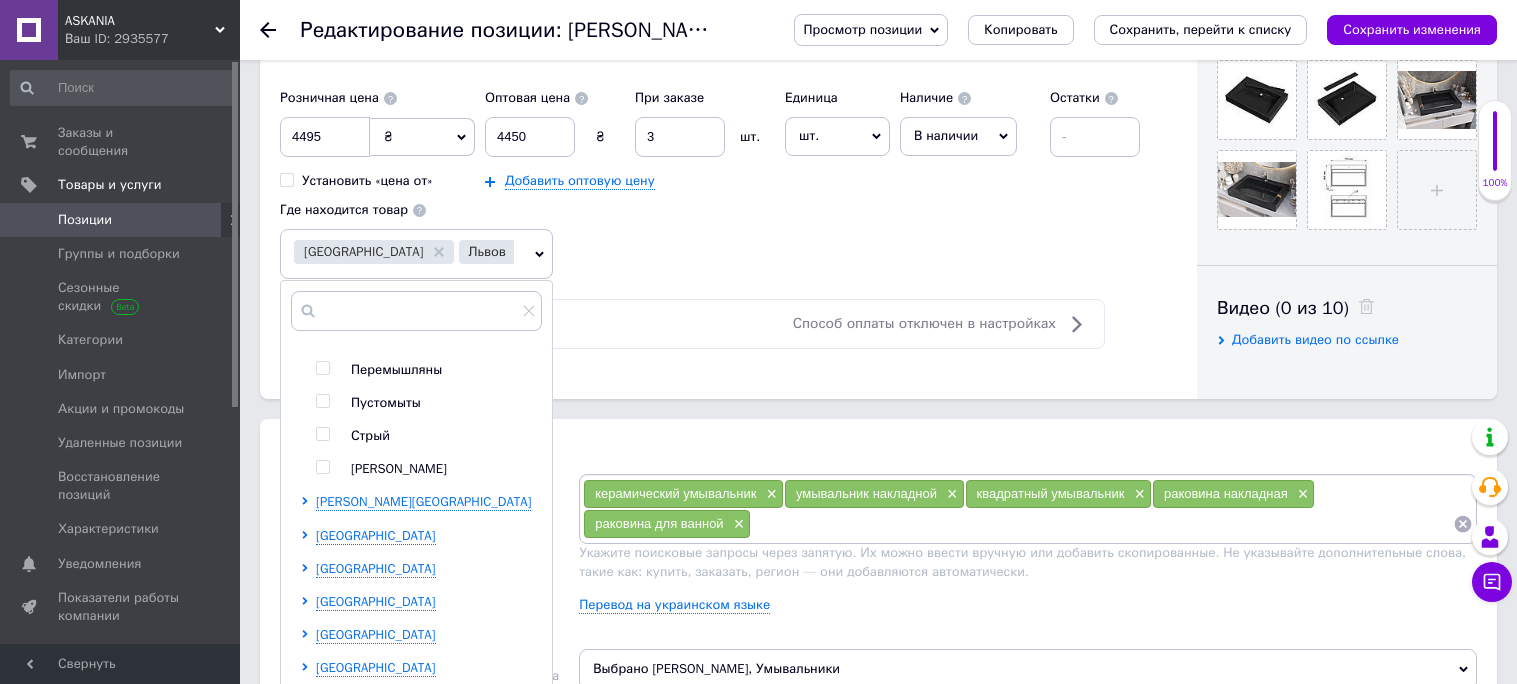 scroll, scrollTop: 717, scrollLeft: 0, axis: vertical 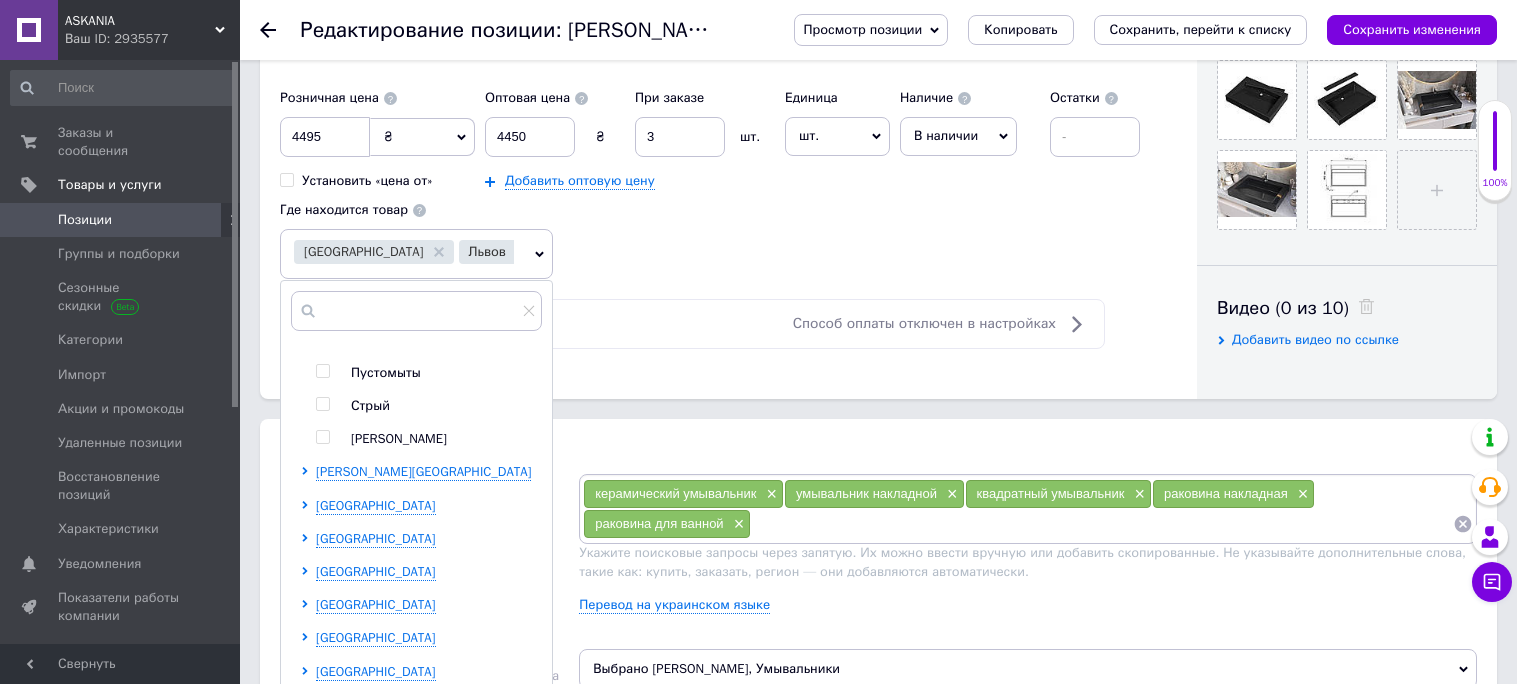 click on "[GEOGRAPHIC_DATA] [PERSON_NAME][GEOGRAPHIC_DATA] [GEOGRAPHIC_DATA] [GEOGRAPHIC_DATA] [GEOGRAPHIC_DATA] [GEOGRAPHIC_DATA] [GEOGRAPHIC_DATA] [GEOGRAPHIC_DATA] [GEOGRAPHIC_DATA] [GEOGRAPHIC_DATA] [GEOGRAPHIC_DATA] [GEOGRAPHIC_DATA] [GEOGRAPHIC_DATA] [GEOGRAPHIC_DATA] [PERSON_NAME][GEOGRAPHIC_DATA] [GEOGRAPHIC_DATA] [GEOGRAPHIC_DATA] [GEOGRAPHIC_DATA] [GEOGRAPHIC_DATA] [GEOGRAPHIC_DATA] [GEOGRAPHIC_DATA] Пустомыты [GEOGRAPHIC_DATA][PERSON_NAME][PERSON_NAME] [GEOGRAPHIC_DATA] [GEOGRAPHIC_DATA] [GEOGRAPHIC_DATA] [GEOGRAPHIC_DATA] [GEOGRAPHIC_DATA] [GEOGRAPHIC_DATA] [GEOGRAPHIC_DATA] [PERSON_NAME][GEOGRAPHIC_DATA]" at bounding box center [421, 240] 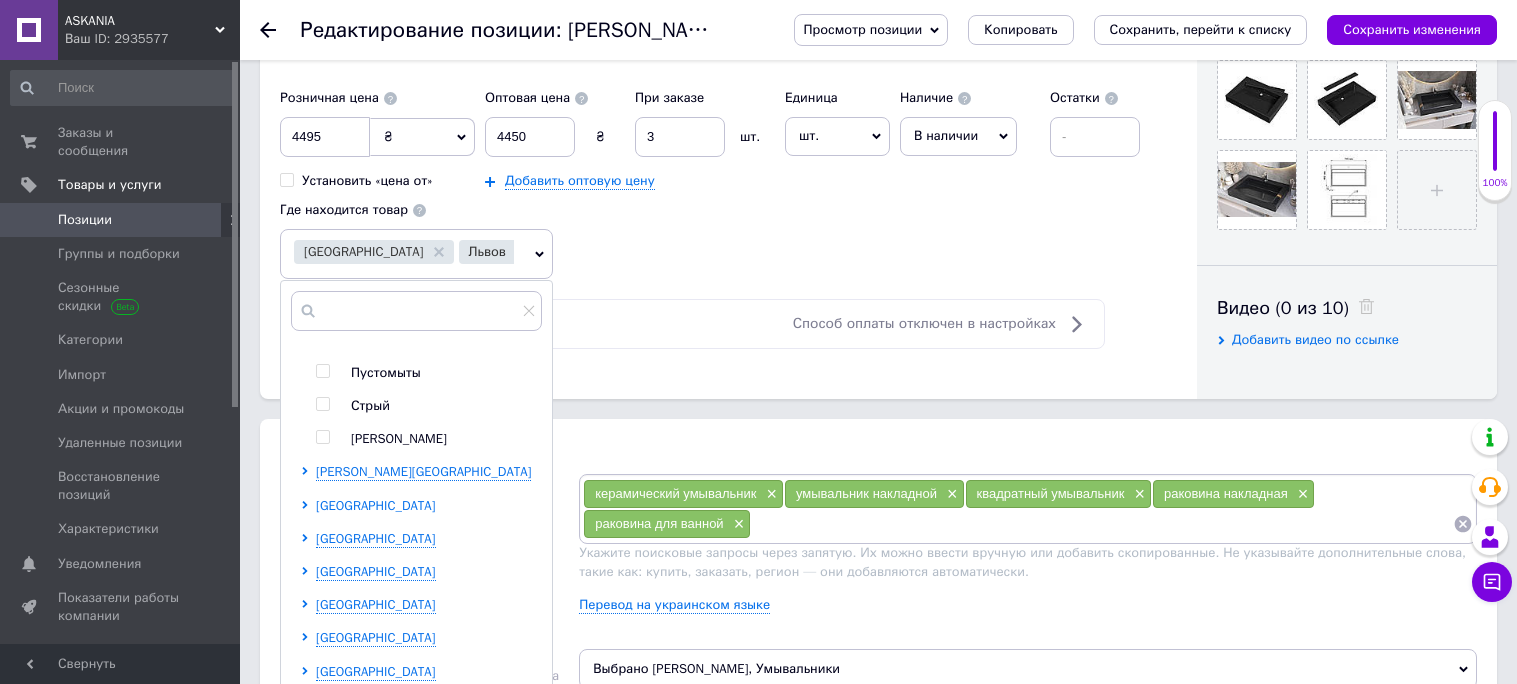 click on "[GEOGRAPHIC_DATA]" at bounding box center [376, 505] 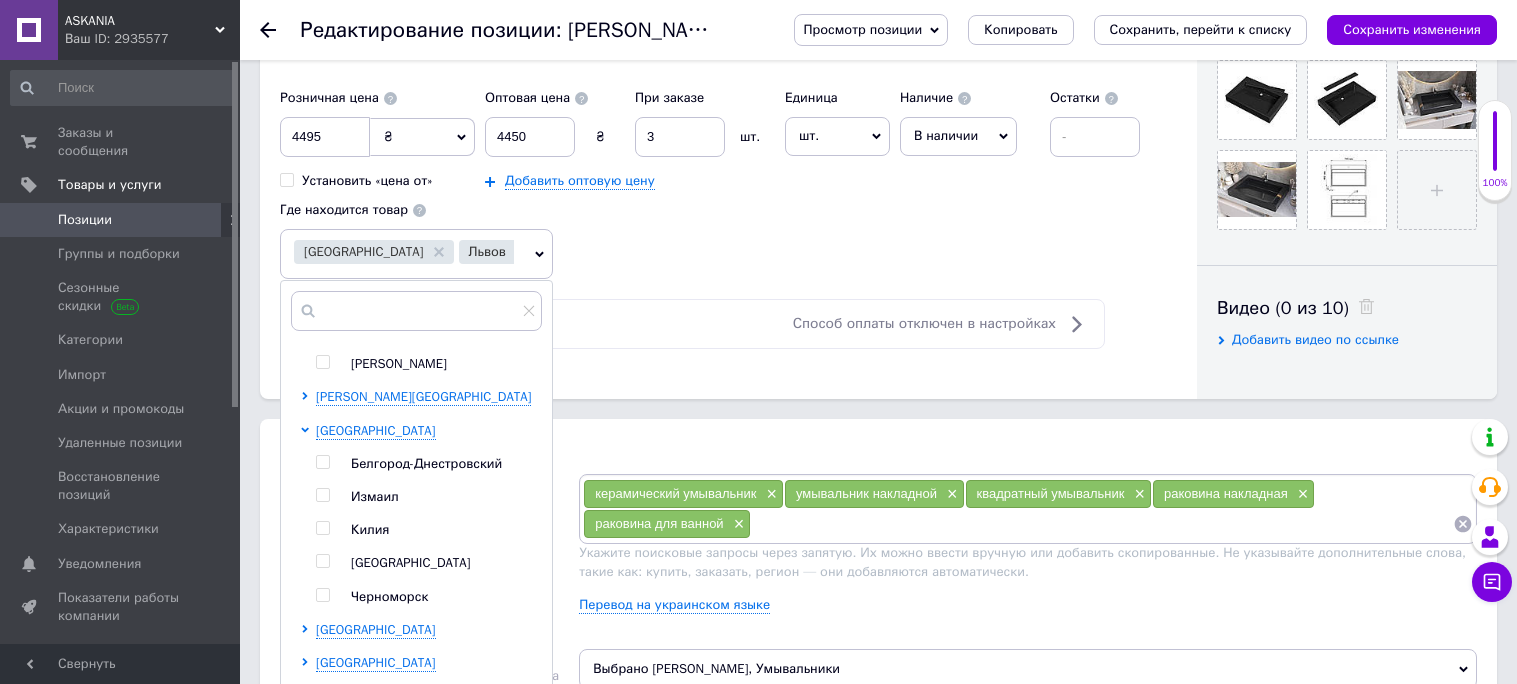 scroll, scrollTop: 796, scrollLeft: 0, axis: vertical 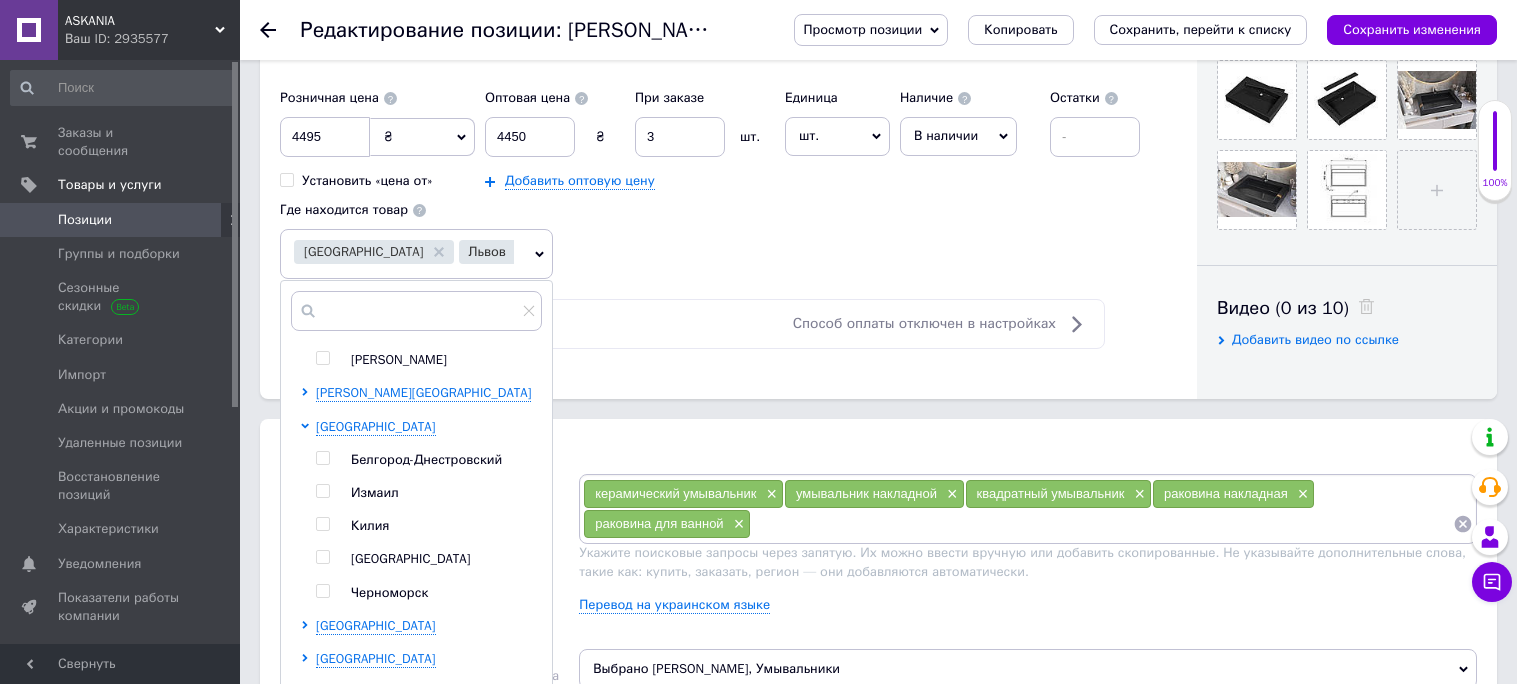 click at bounding box center (322, 557) 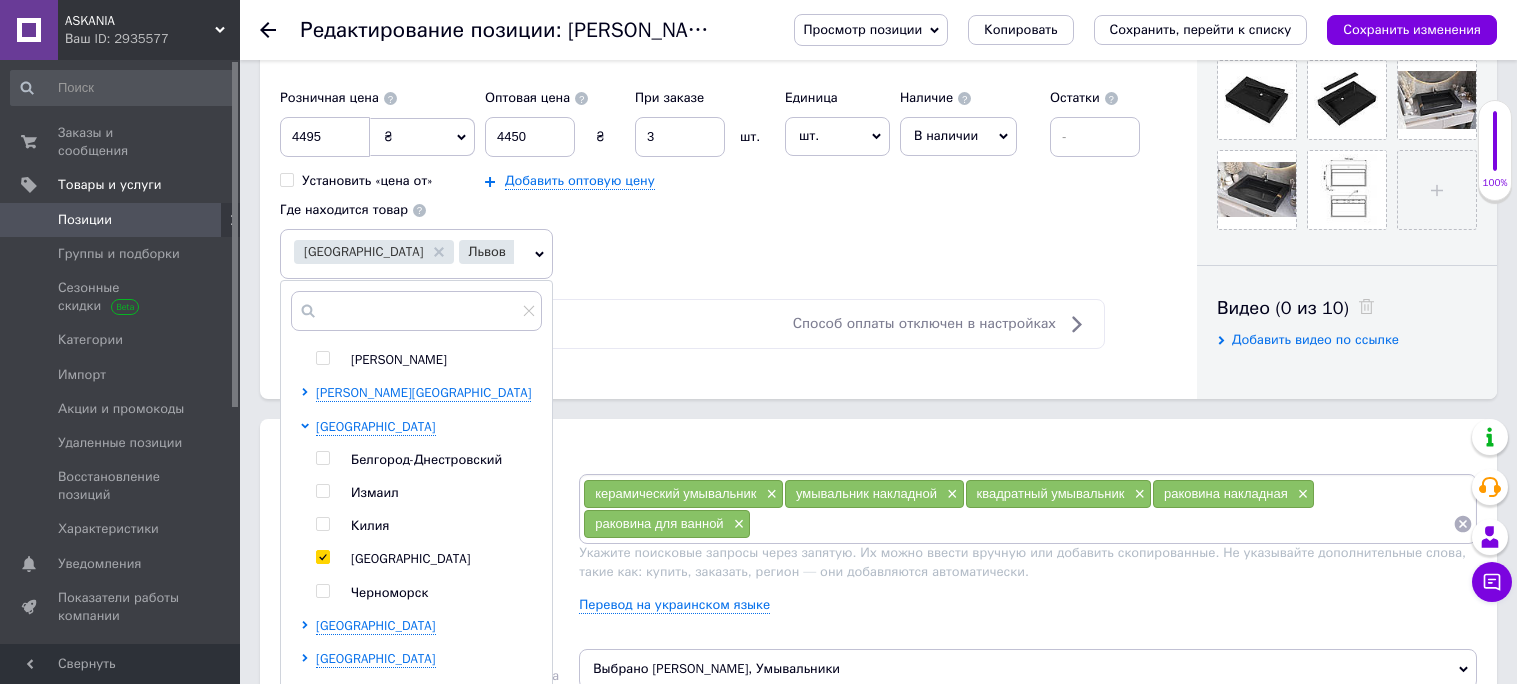 checkbox on "true" 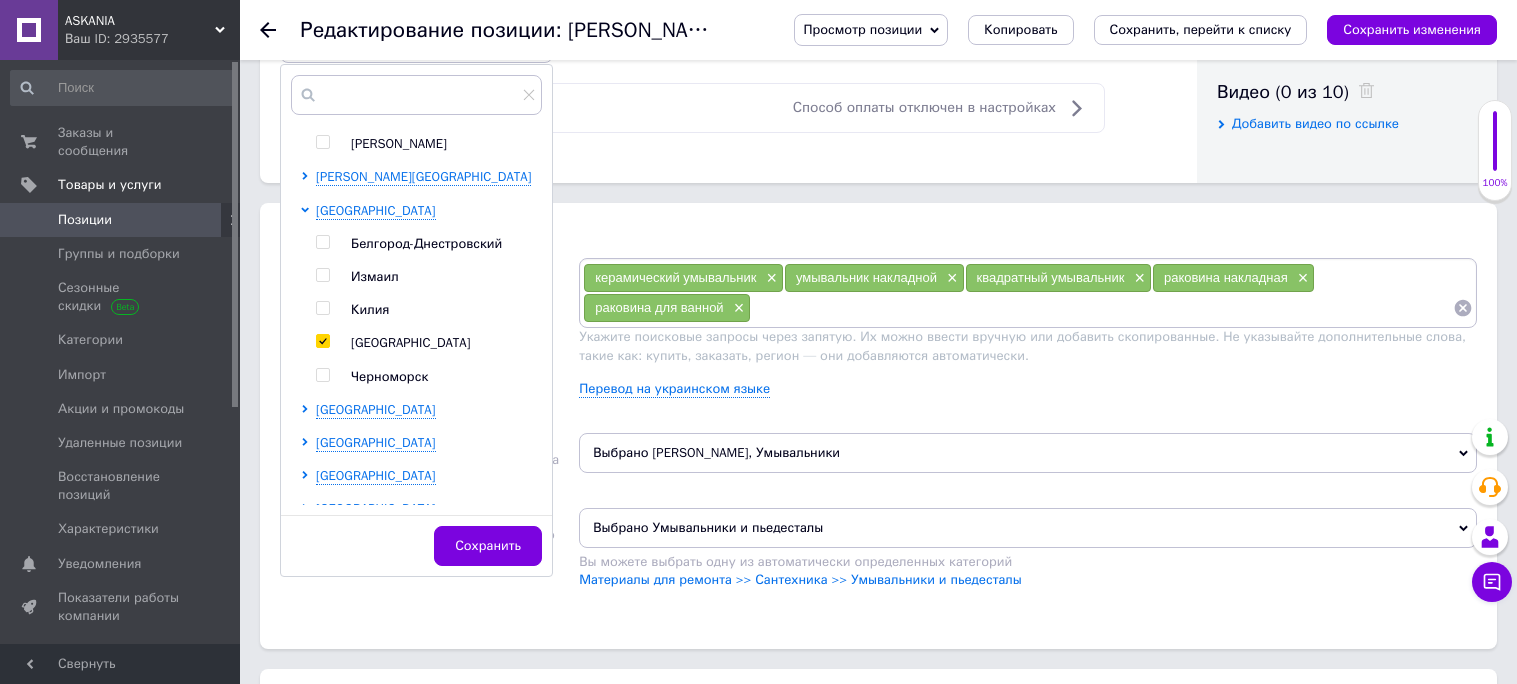 scroll, scrollTop: 1091, scrollLeft: 0, axis: vertical 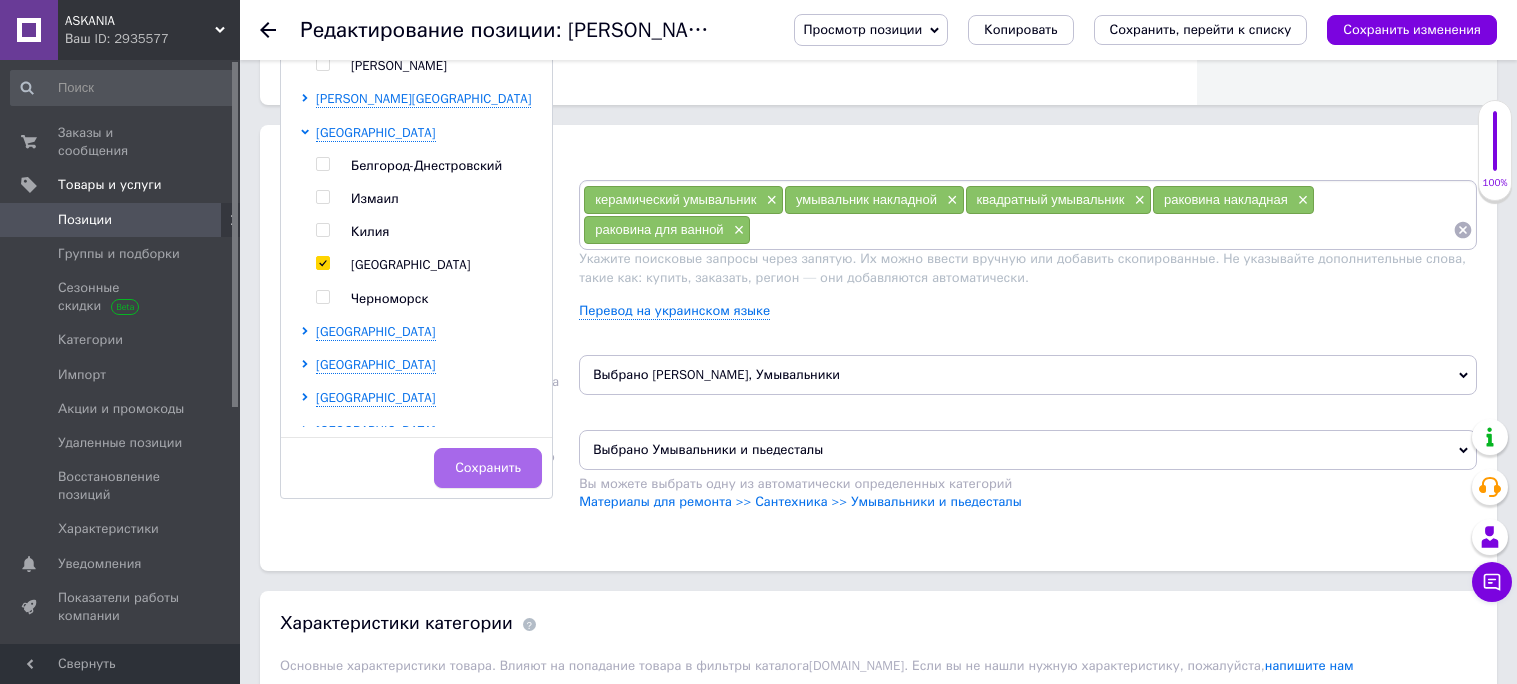 click on "Сохранить" at bounding box center [488, 468] 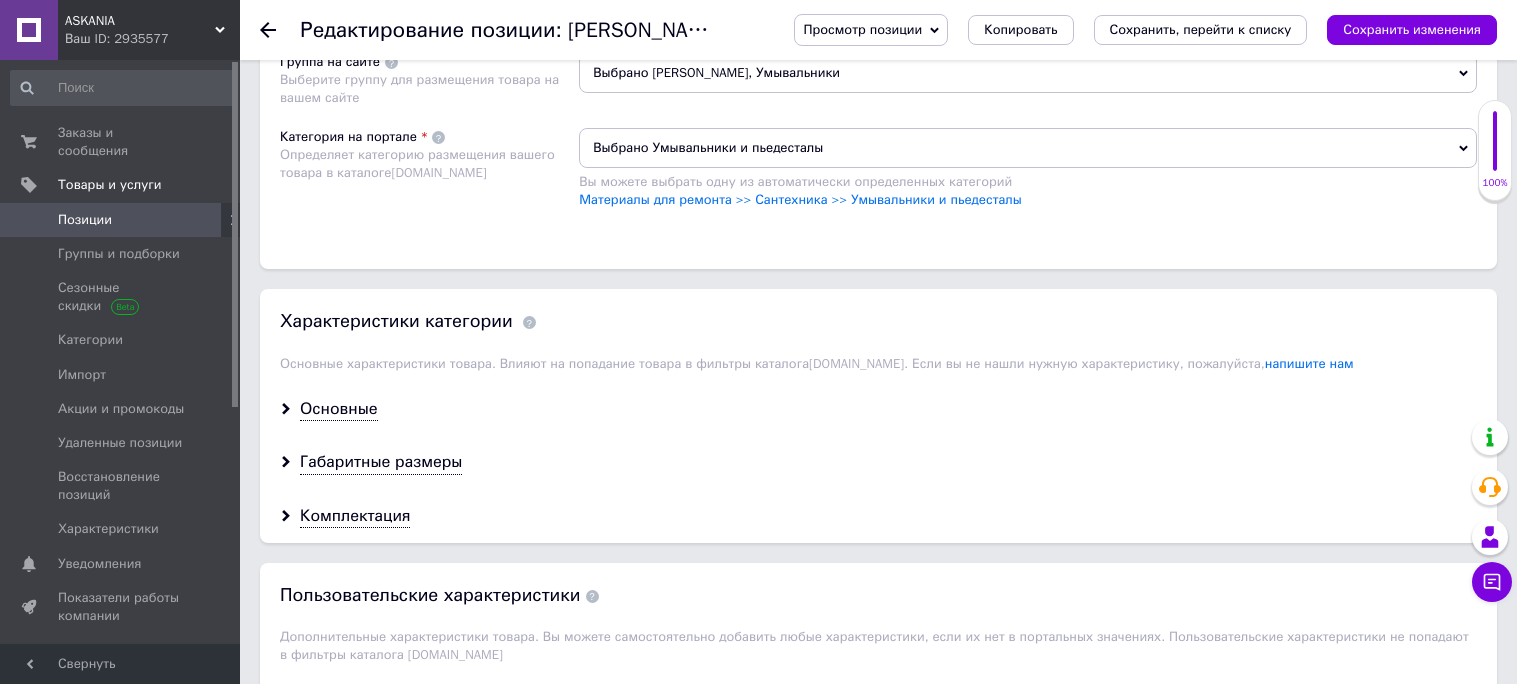 scroll, scrollTop: 1477, scrollLeft: 0, axis: vertical 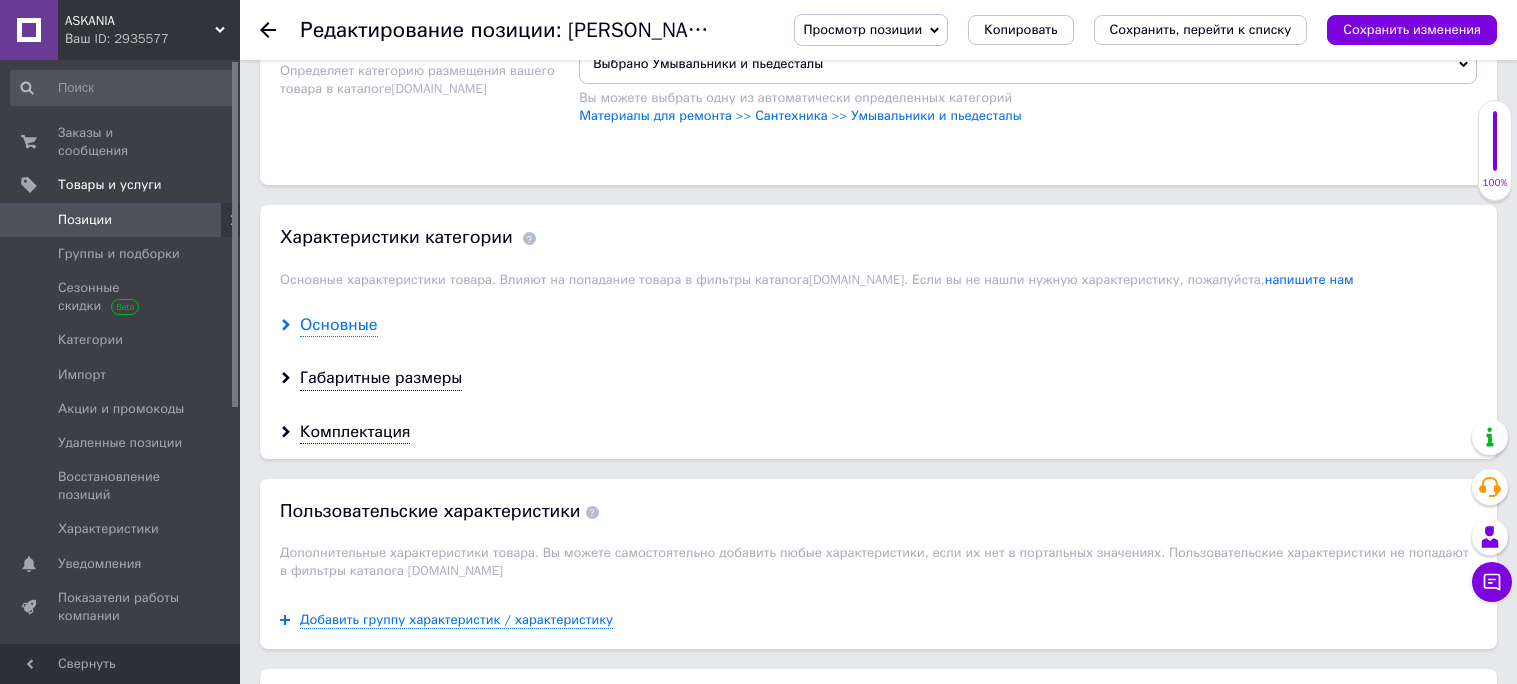 click on "Основные" at bounding box center (339, 325) 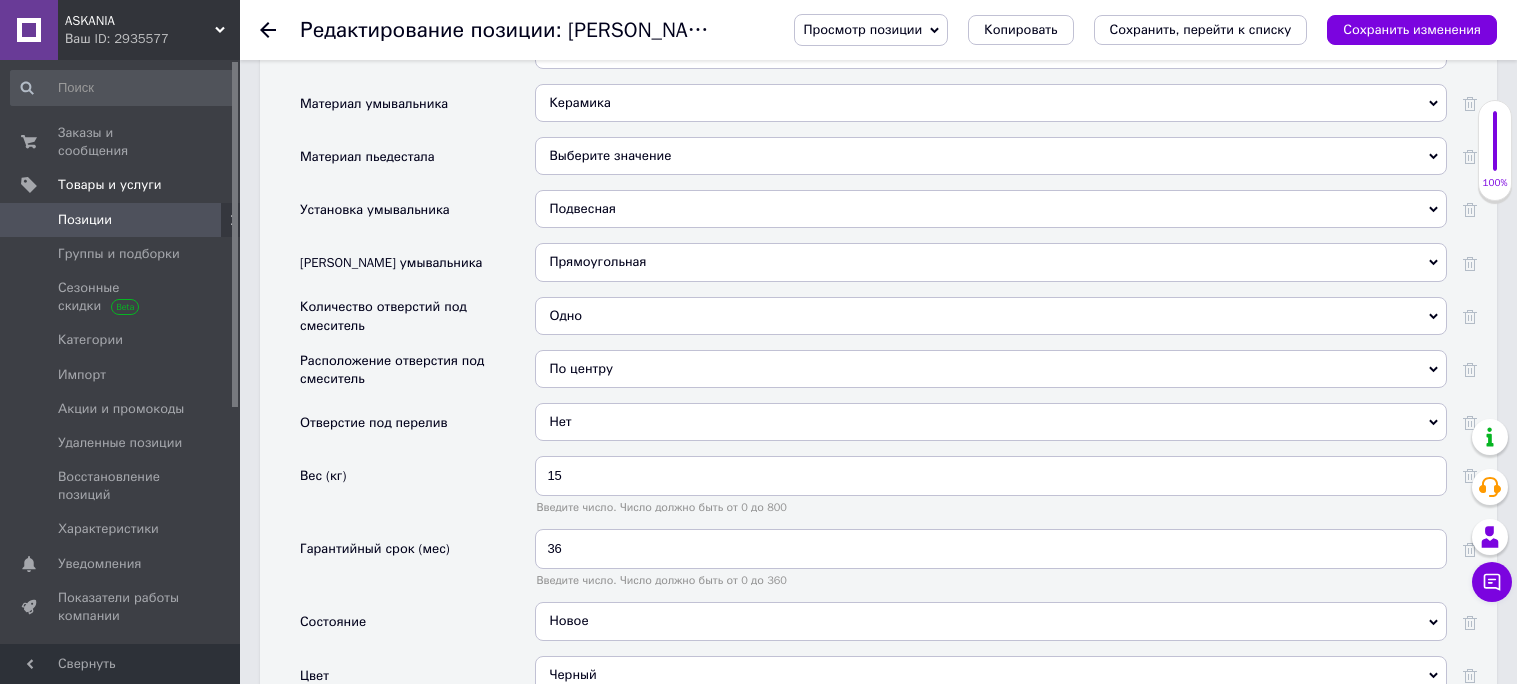 scroll, scrollTop: 1919, scrollLeft: 0, axis: vertical 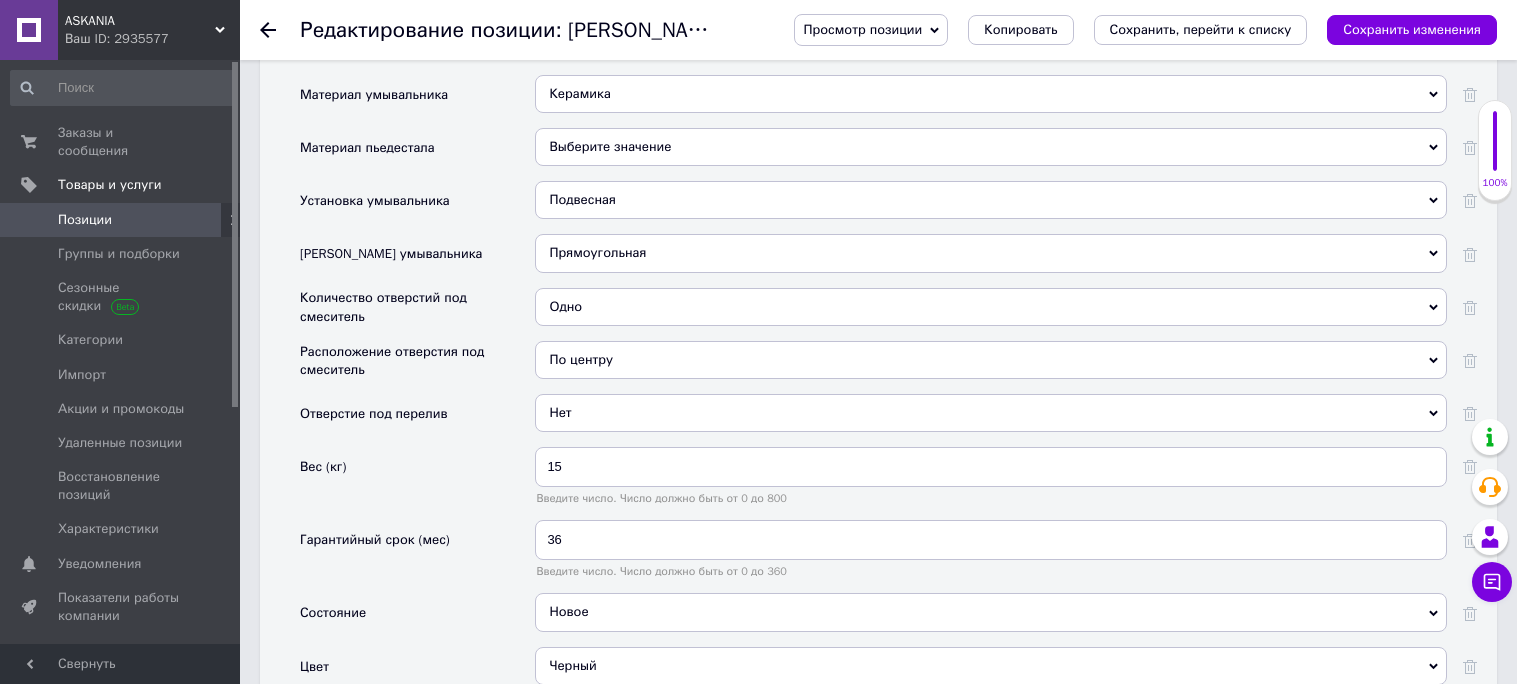 click on "Подвесная" at bounding box center [991, 200] 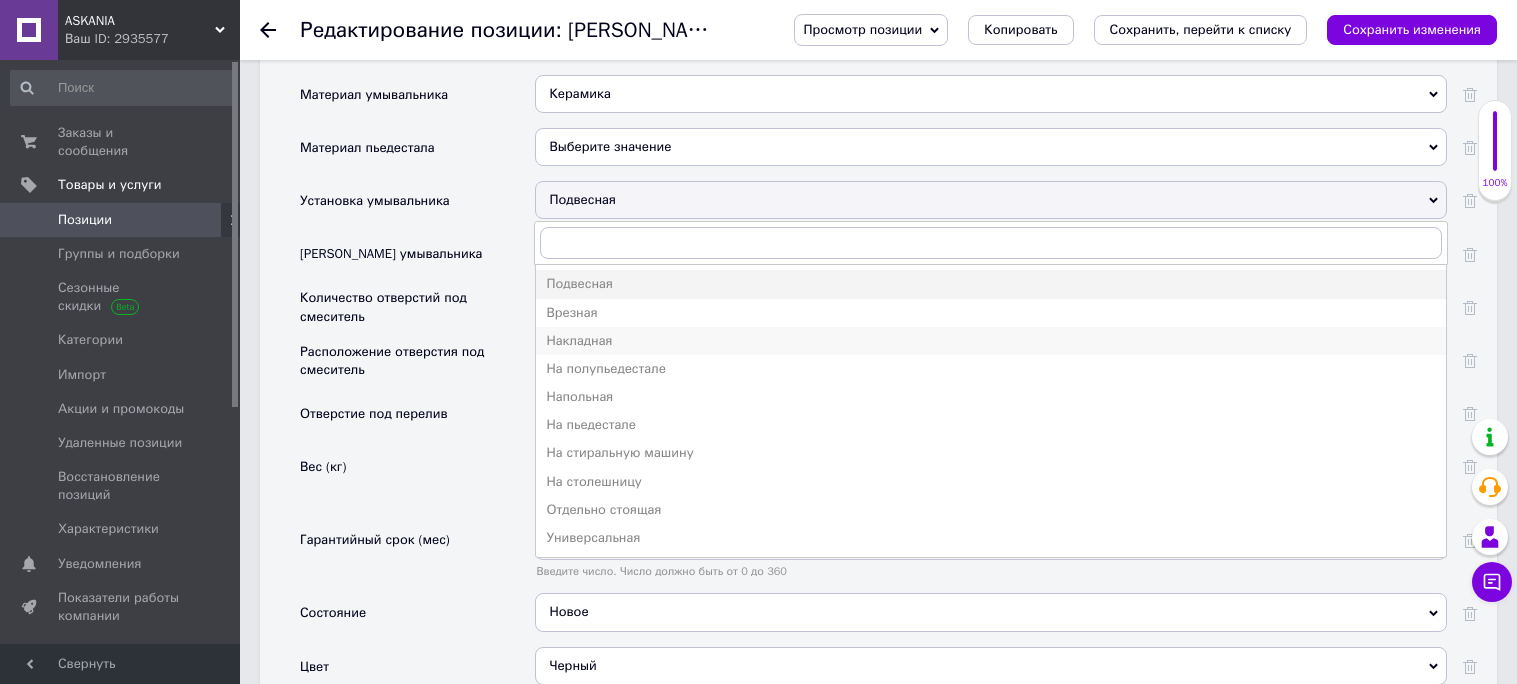 click on "Накладная" at bounding box center [991, 341] 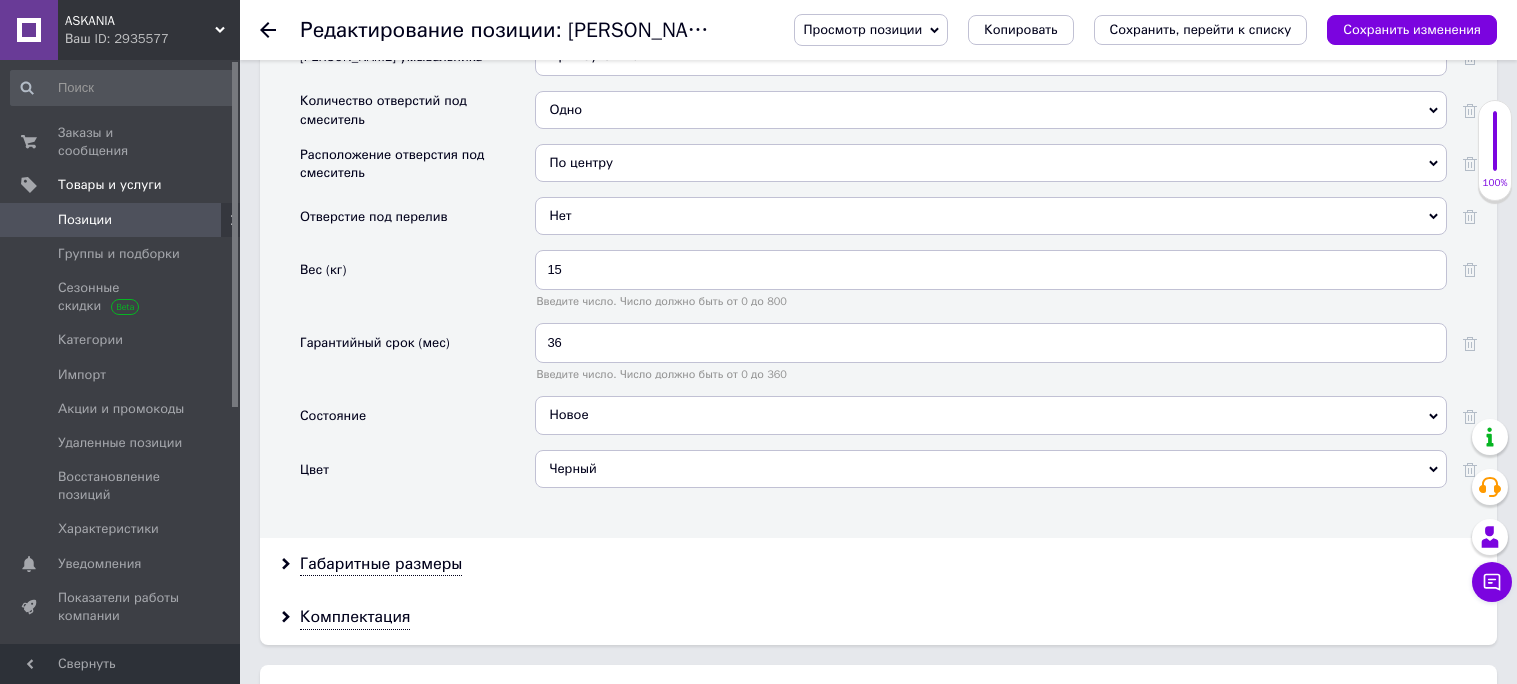 scroll, scrollTop: 2181, scrollLeft: 0, axis: vertical 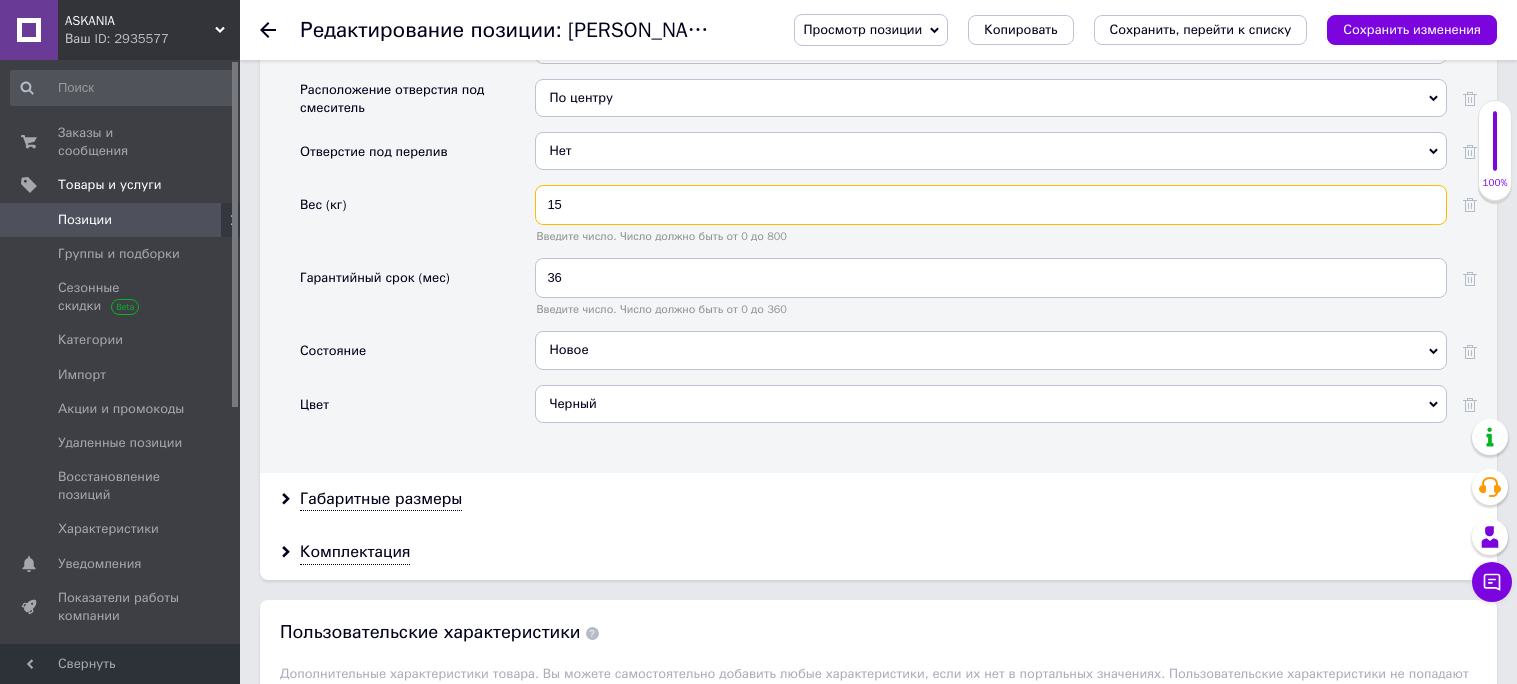 drag, startPoint x: 580, startPoint y: 397, endPoint x: 494, endPoint y: 379, distance: 87.86353 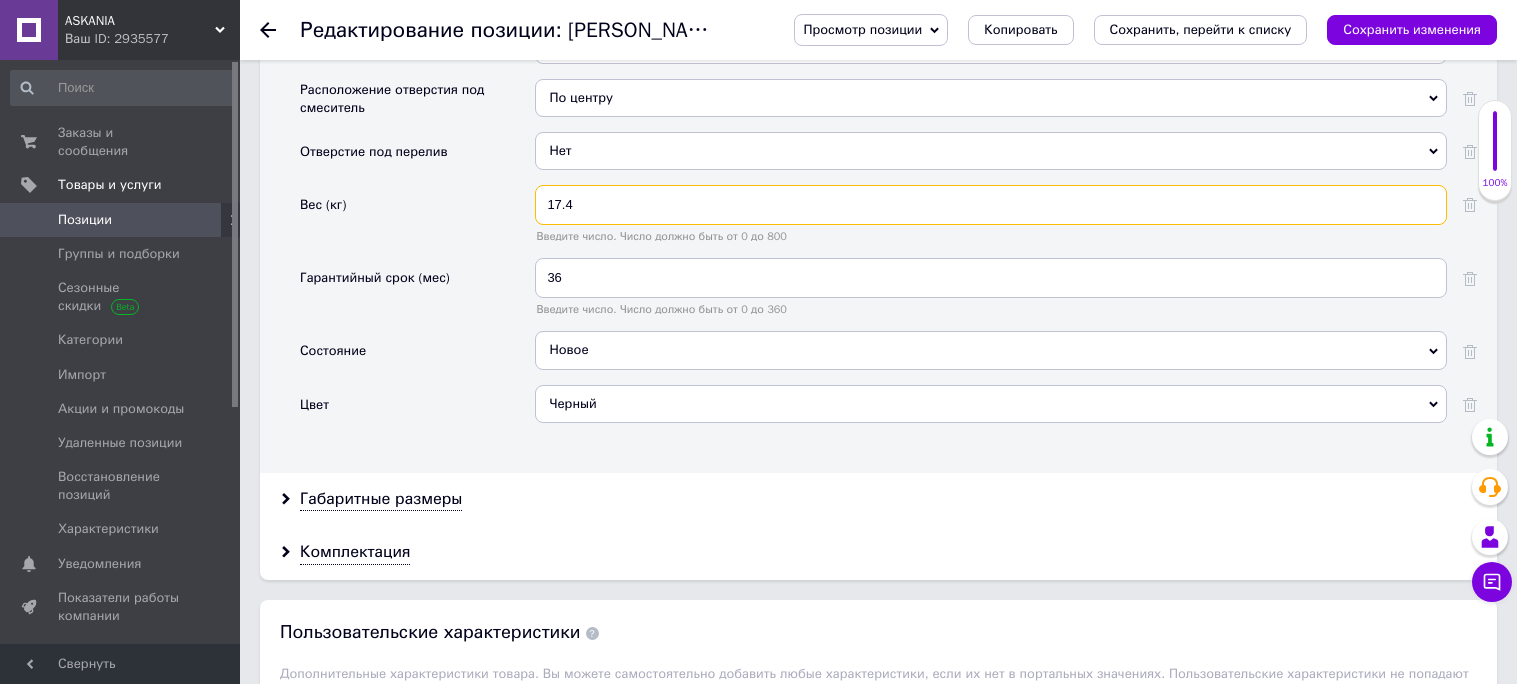 type on "17.4" 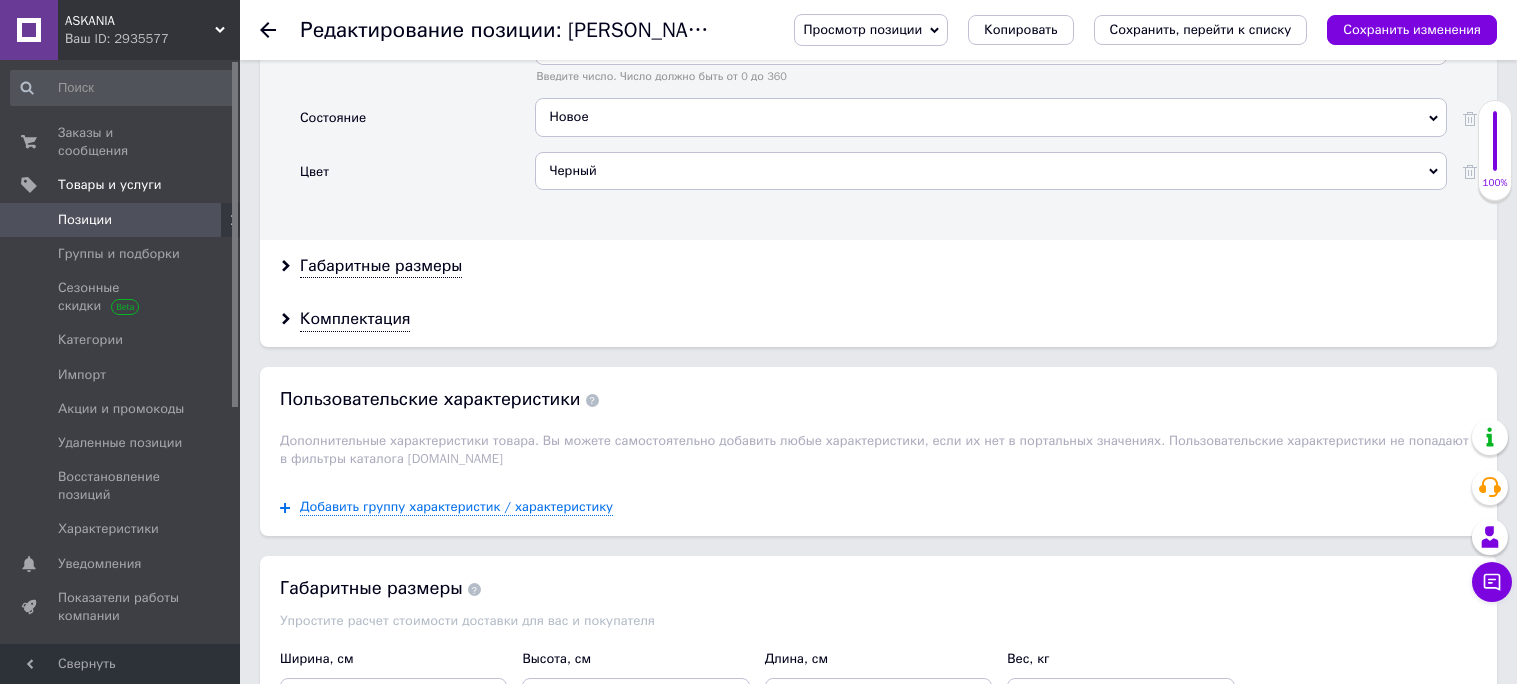 scroll, scrollTop: 2416, scrollLeft: 0, axis: vertical 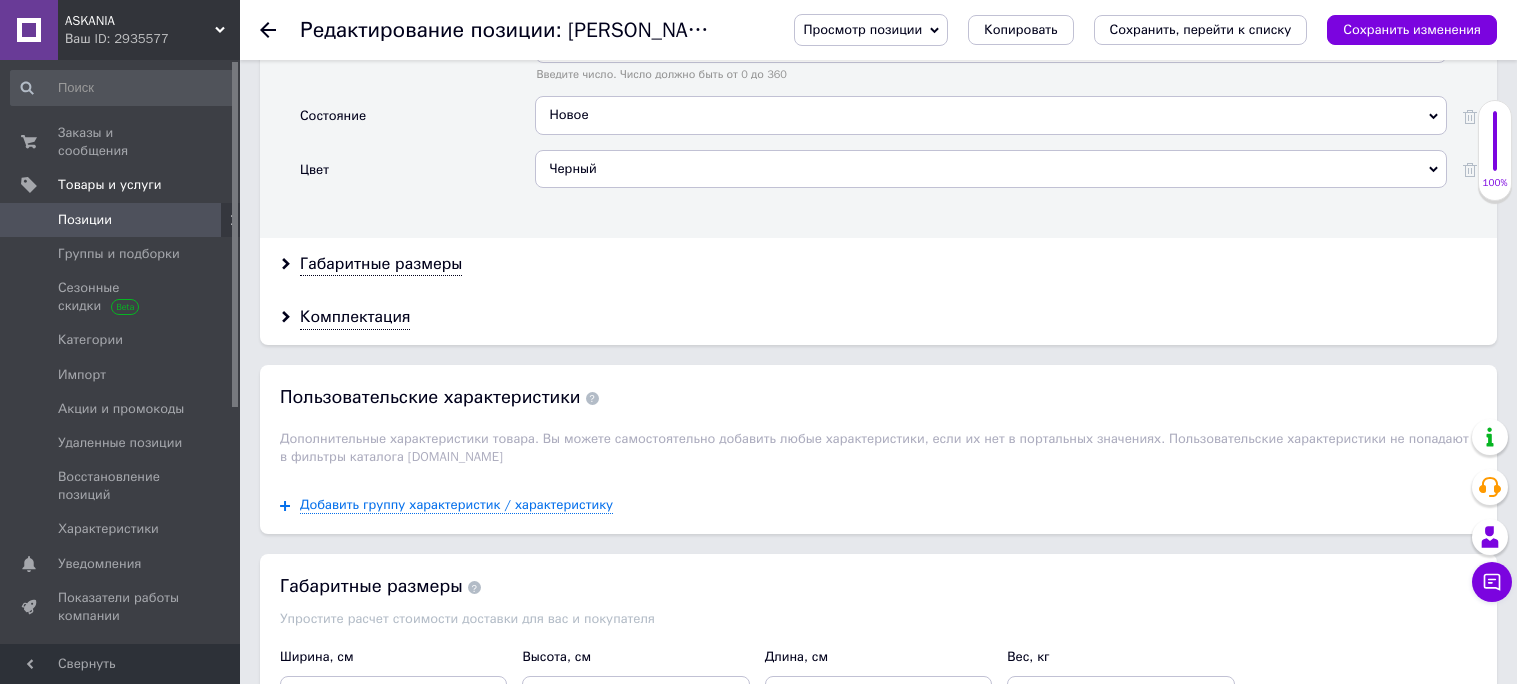 click on "Габаритные размеры" at bounding box center [878, 264] 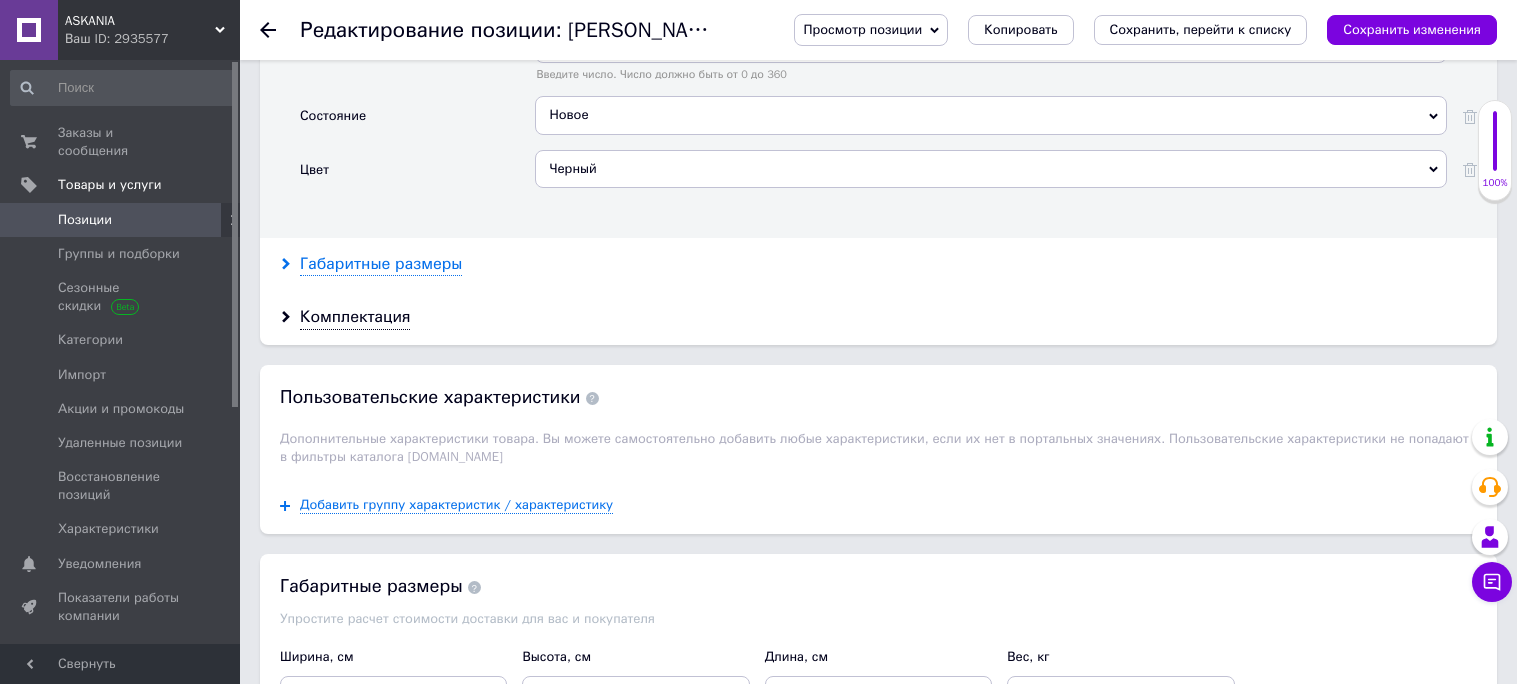 click on "Габаритные размеры" at bounding box center [381, 264] 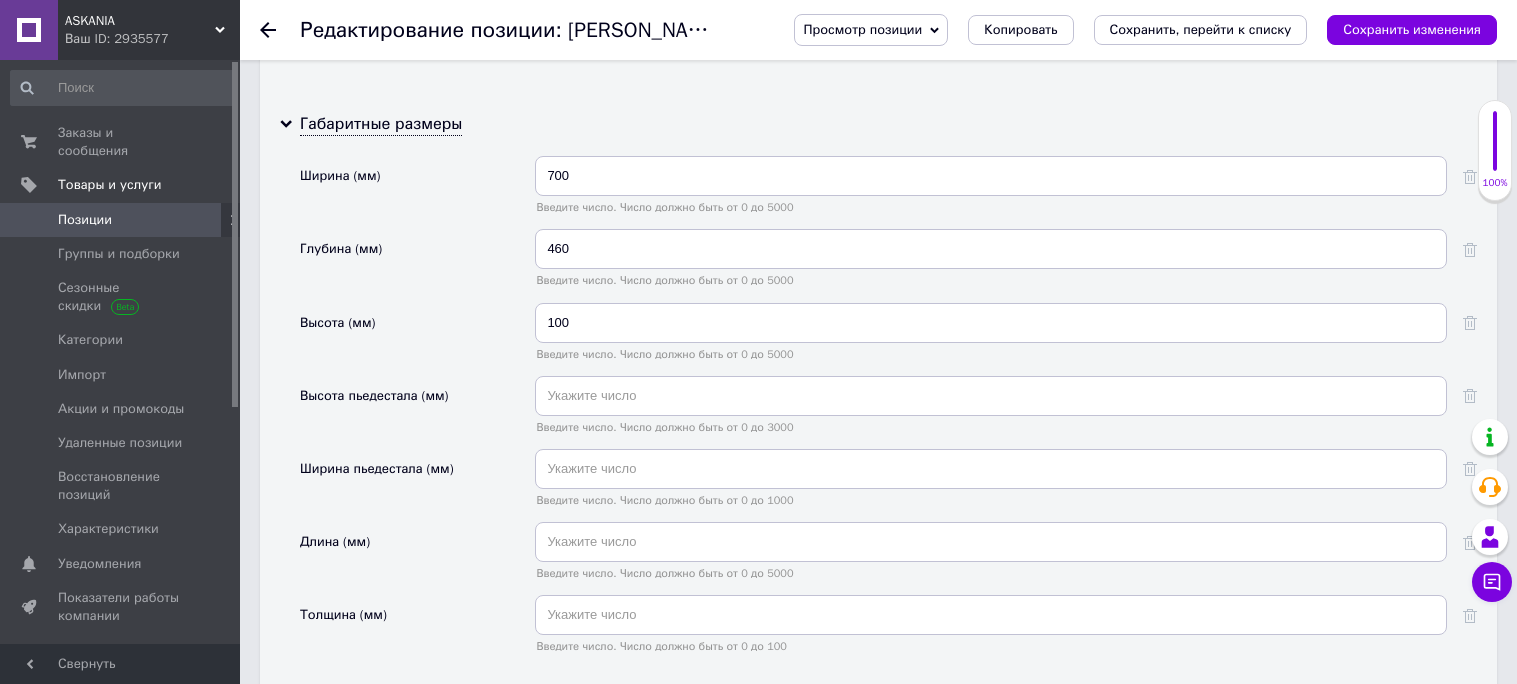scroll, scrollTop: 2607, scrollLeft: 0, axis: vertical 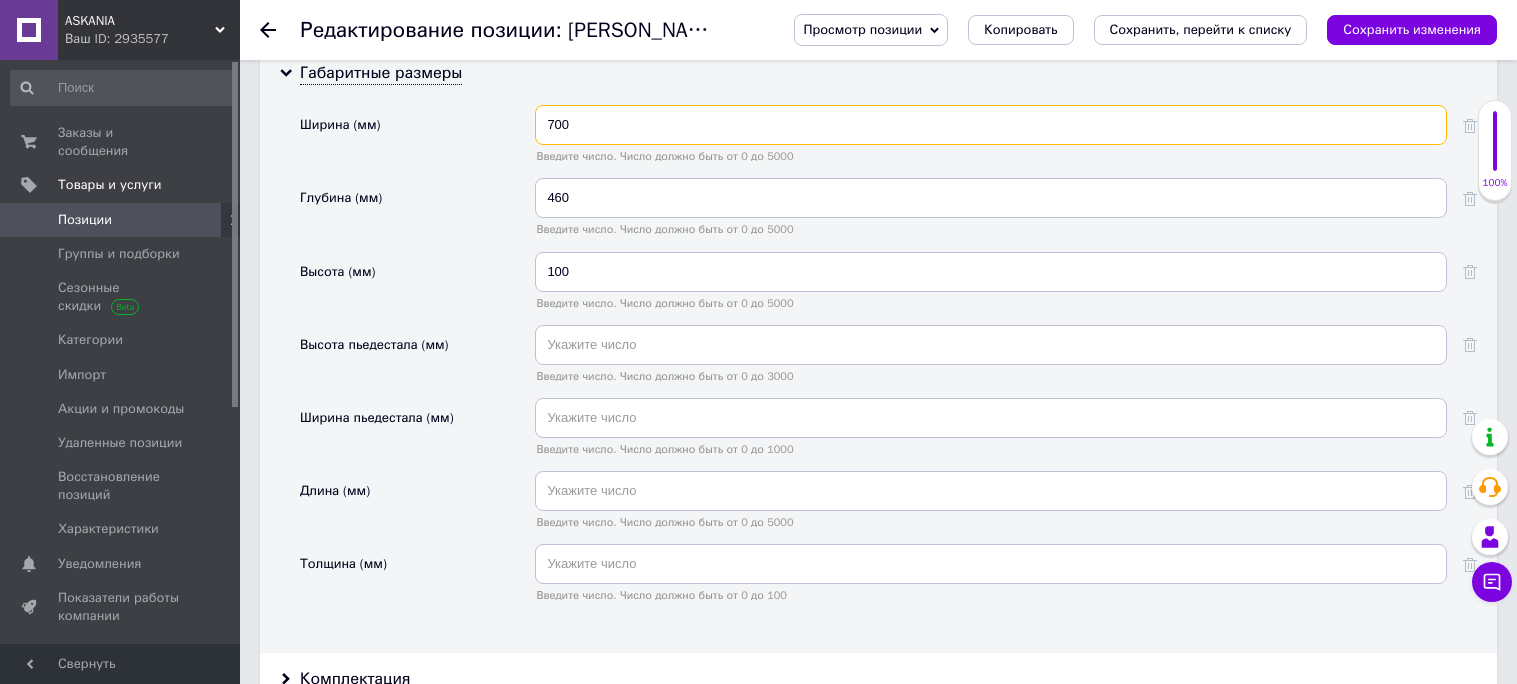 drag, startPoint x: 556, startPoint y: 310, endPoint x: 539, endPoint y: 308, distance: 17.117243 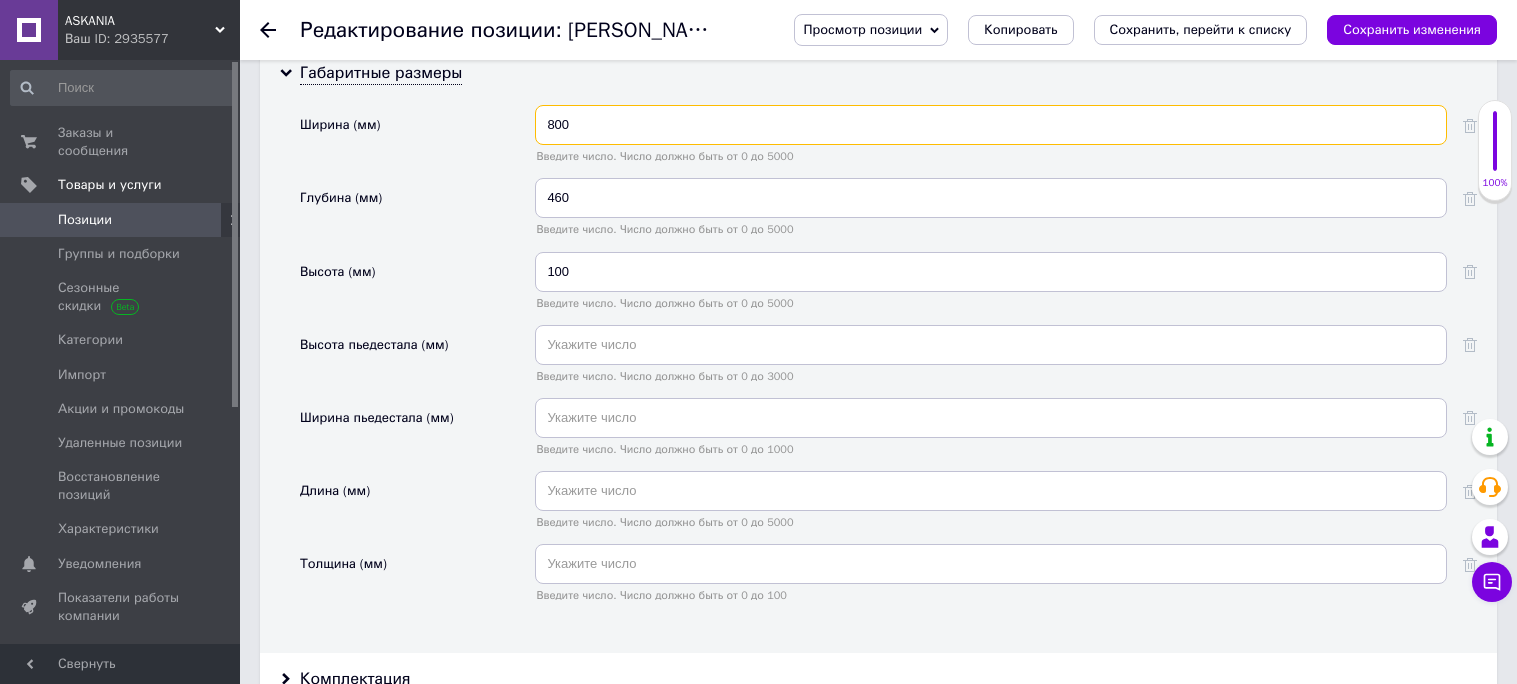 type on "800" 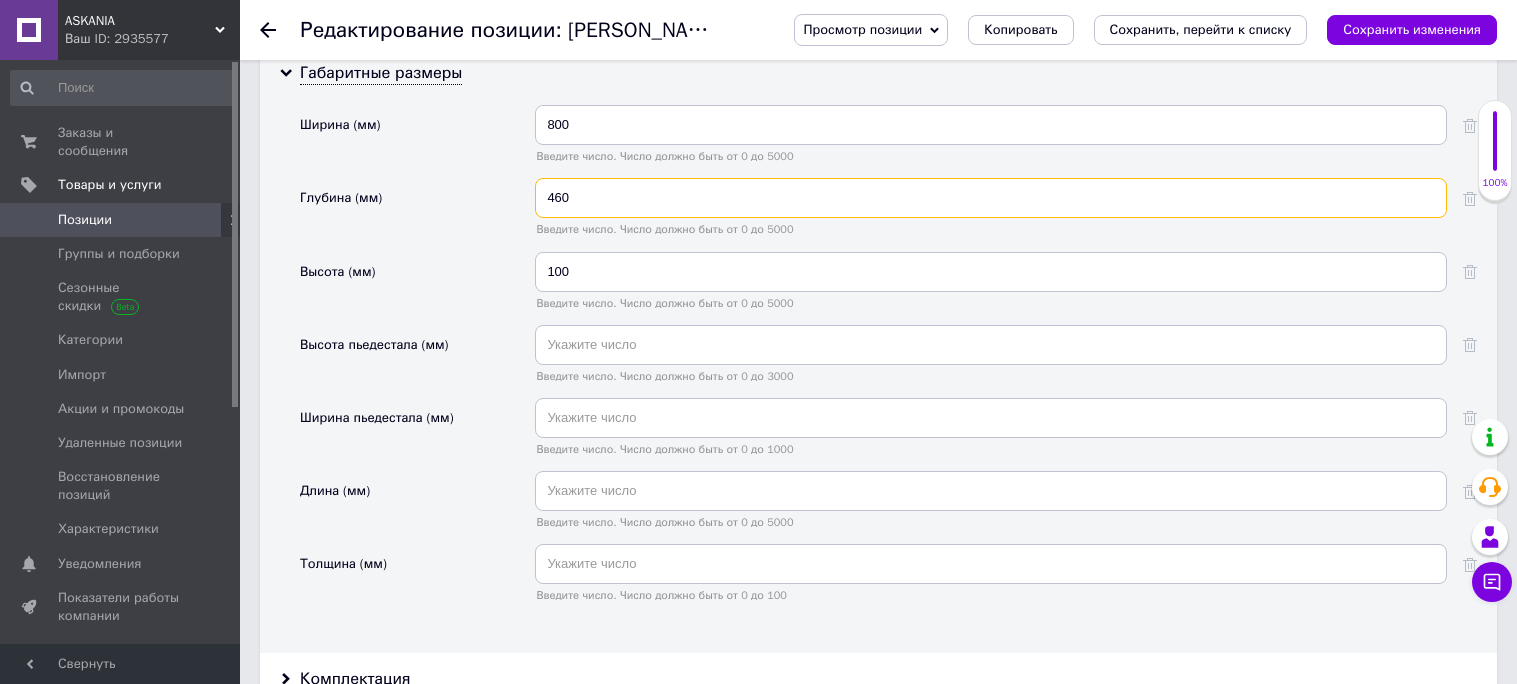 click on "460" at bounding box center [991, 198] 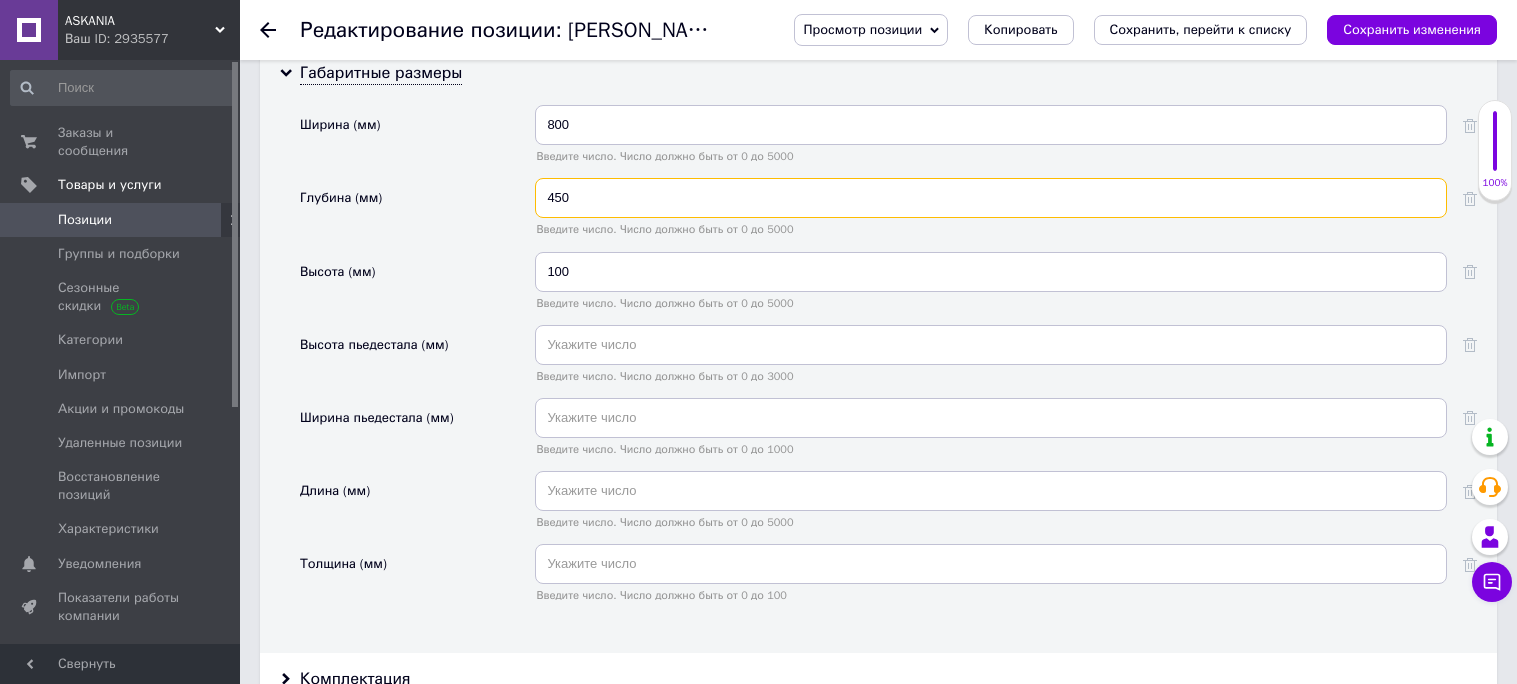 type on "450" 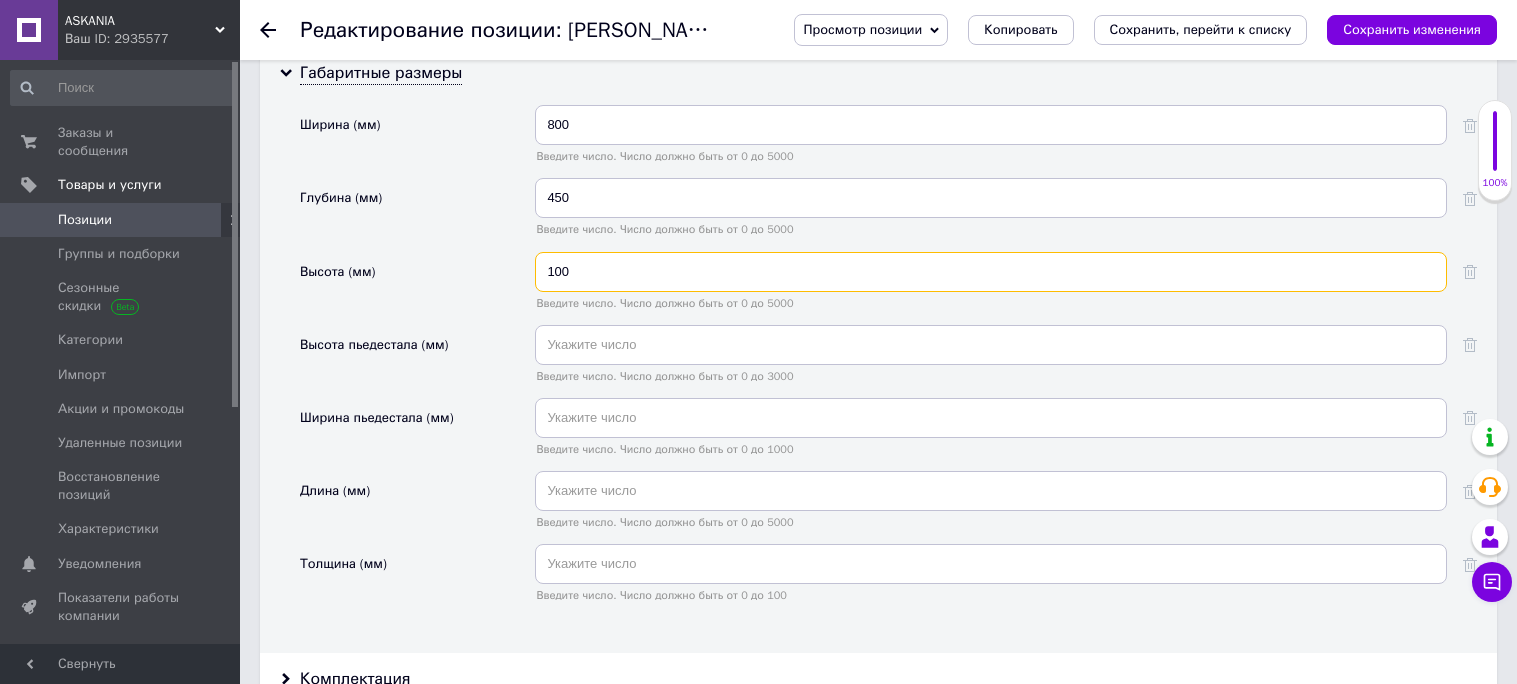 drag, startPoint x: 639, startPoint y: 442, endPoint x: 450, endPoint y: 442, distance: 189 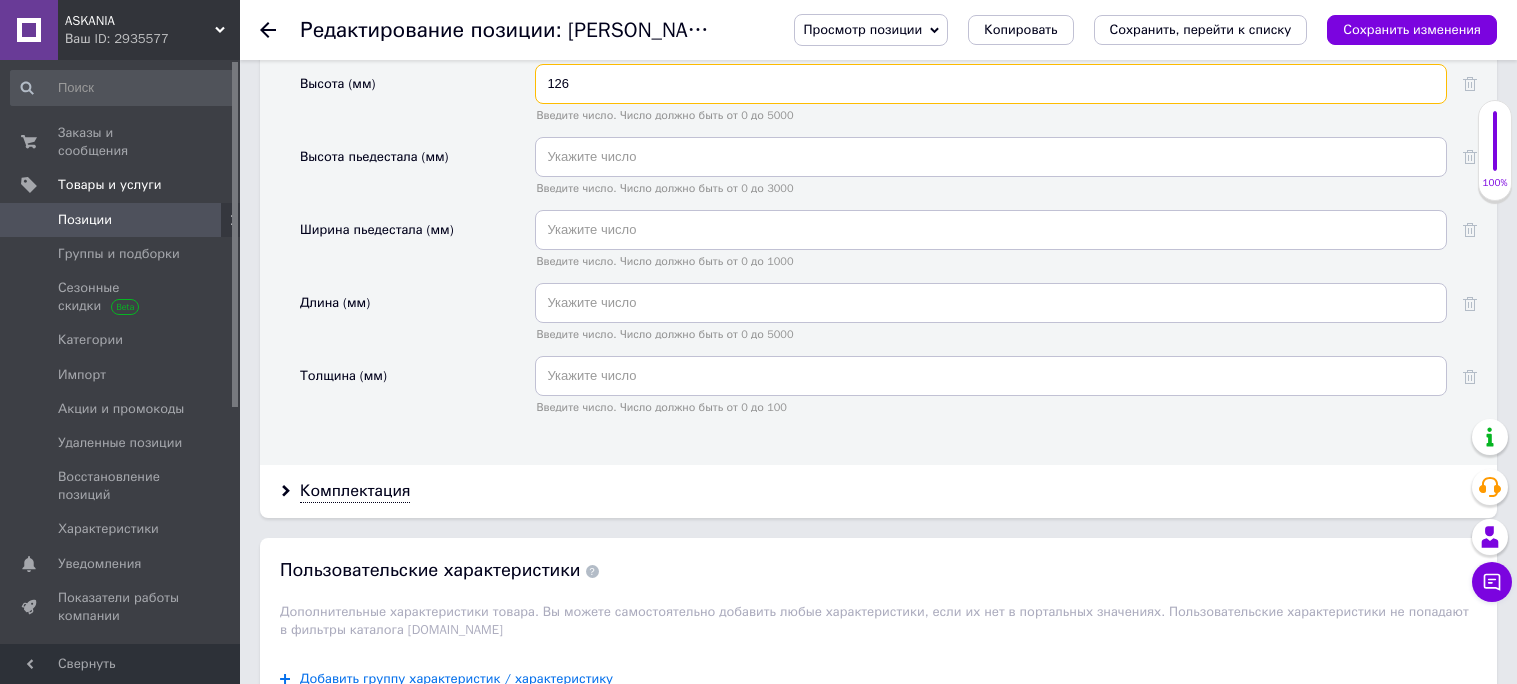 scroll, scrollTop: 2929, scrollLeft: 0, axis: vertical 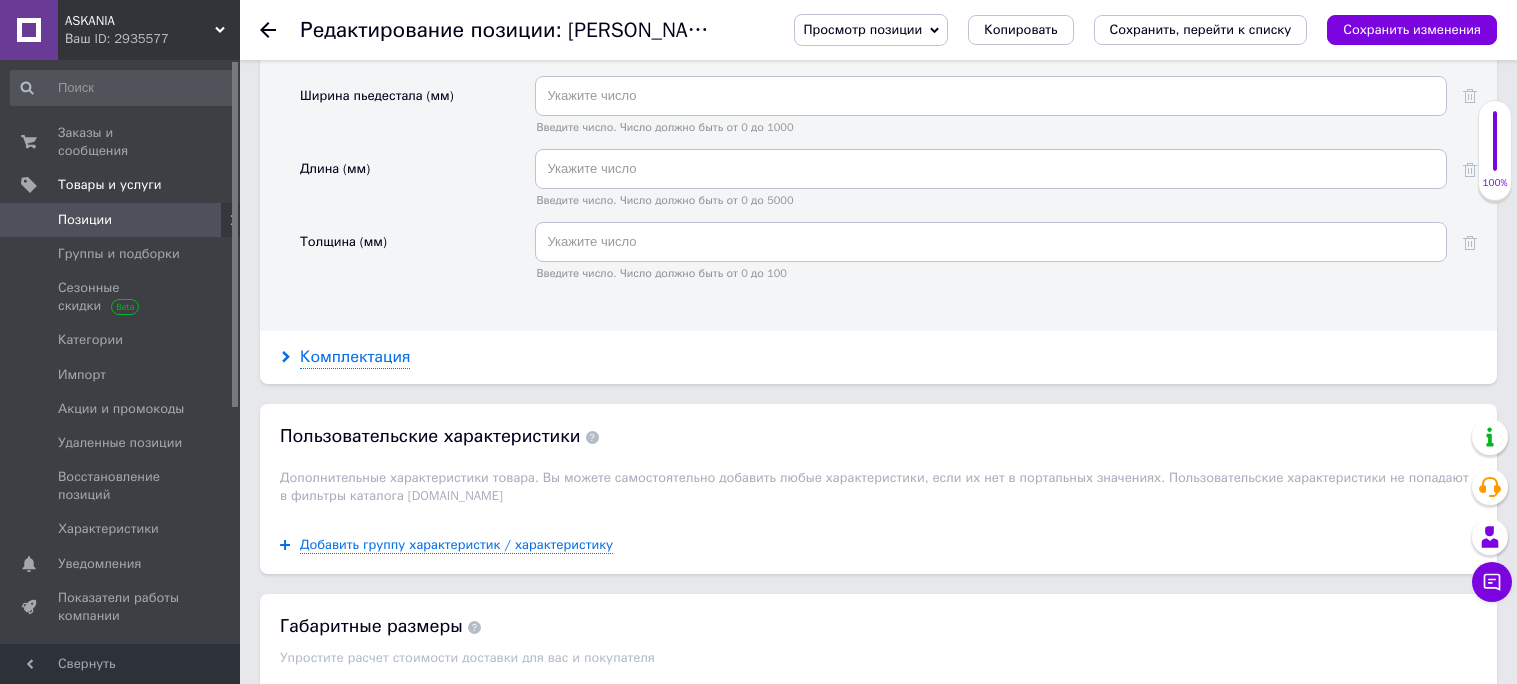 type on "126" 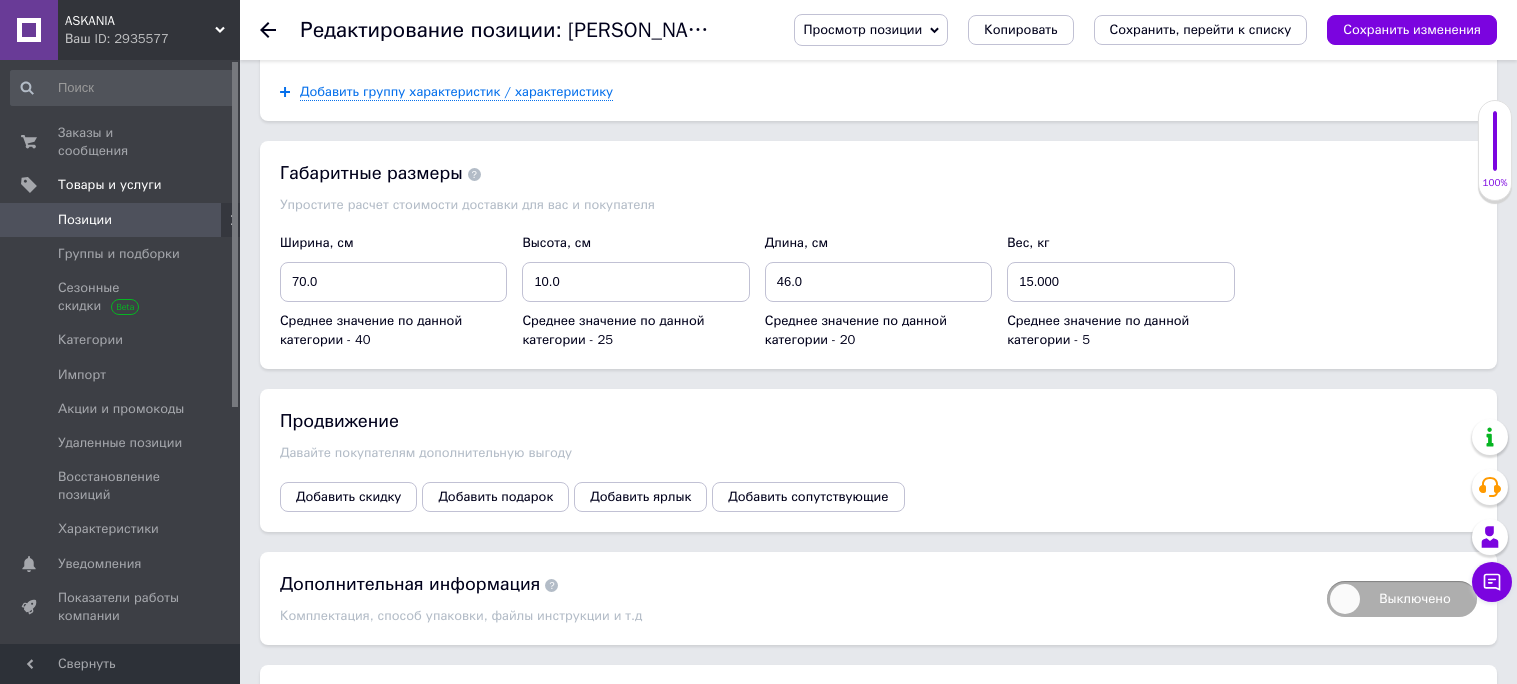 scroll, scrollTop: 3813, scrollLeft: 0, axis: vertical 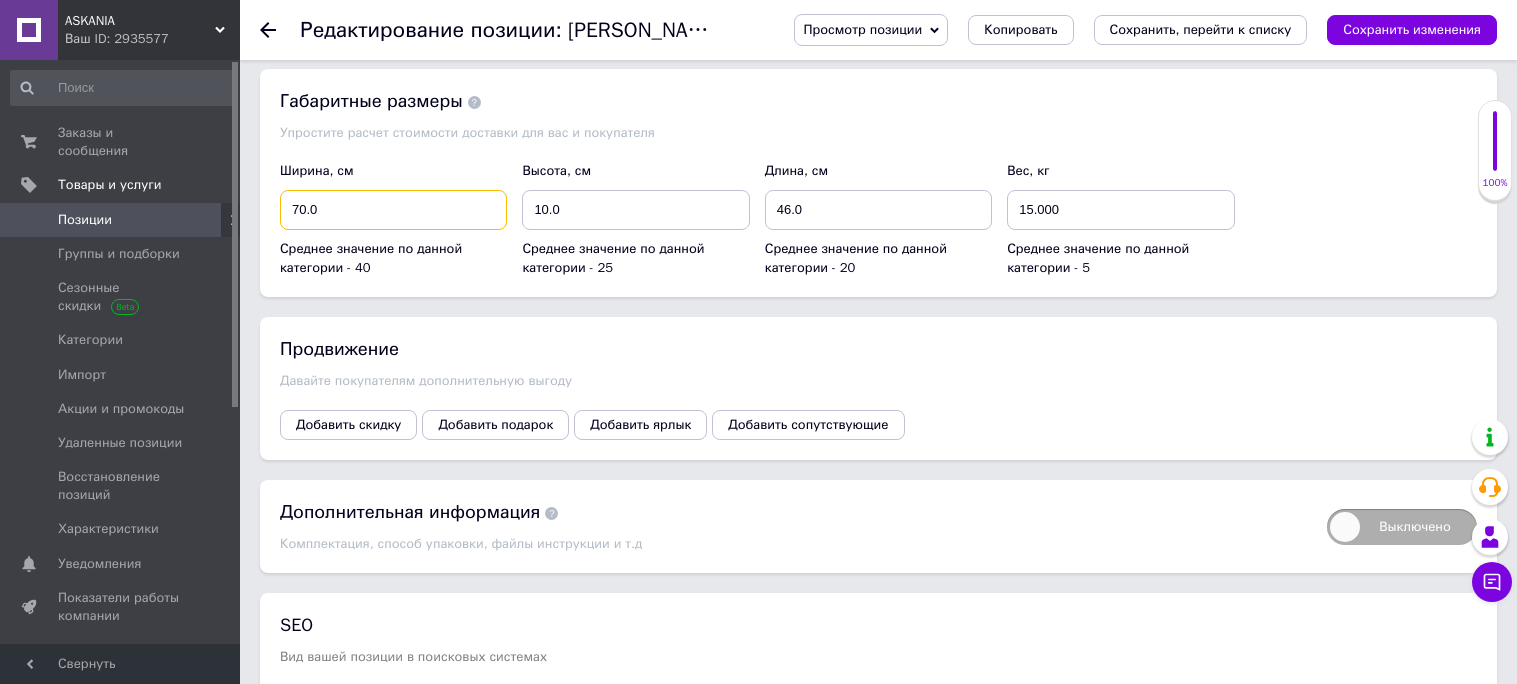 click on "70.0" at bounding box center (393, 210) 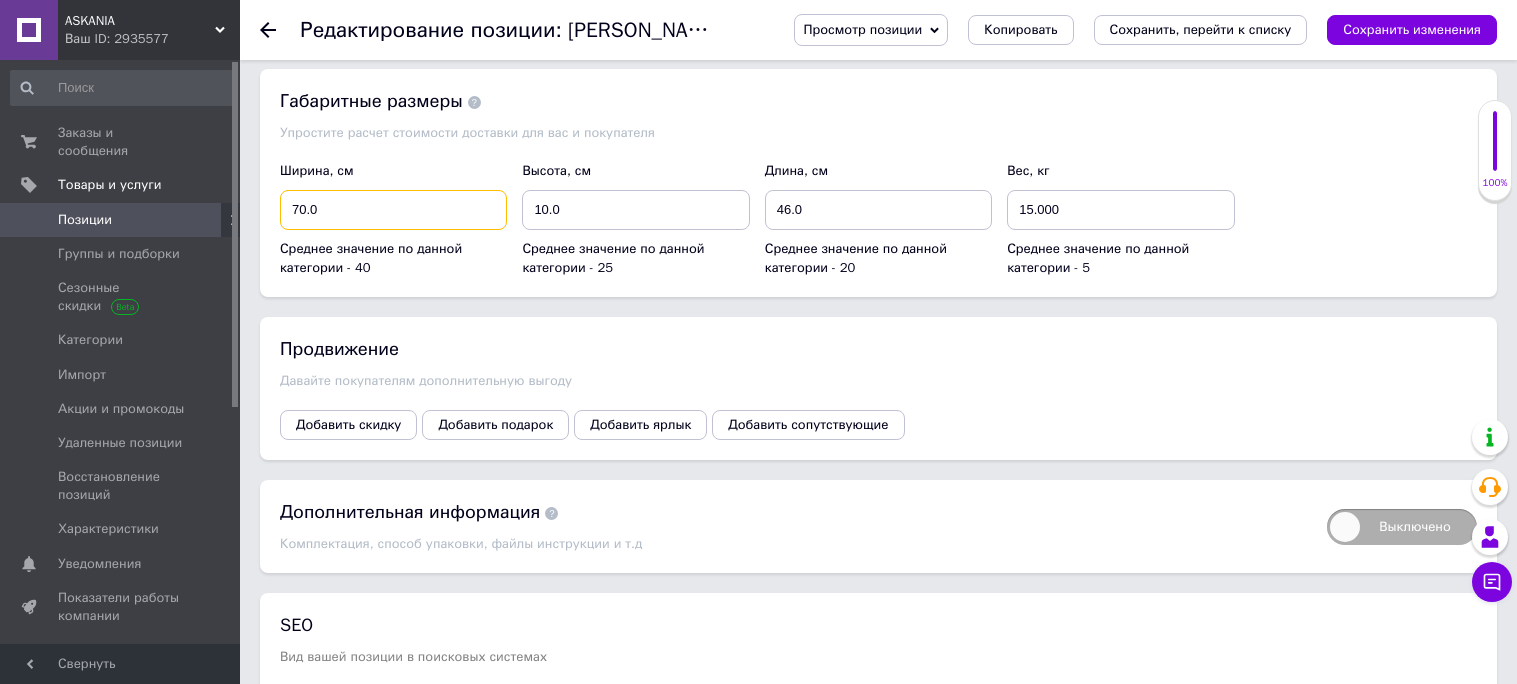 click on "70.0" at bounding box center (393, 210) 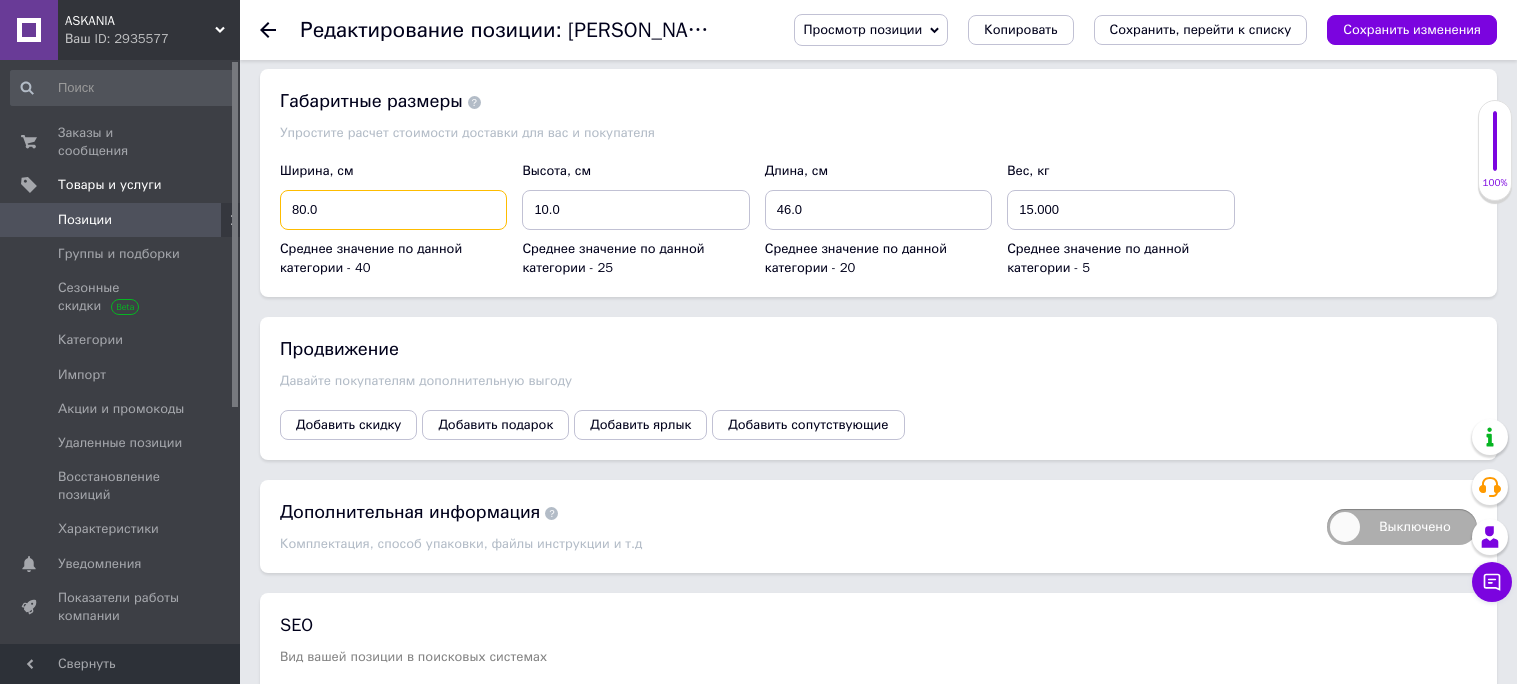 type on "80.0" 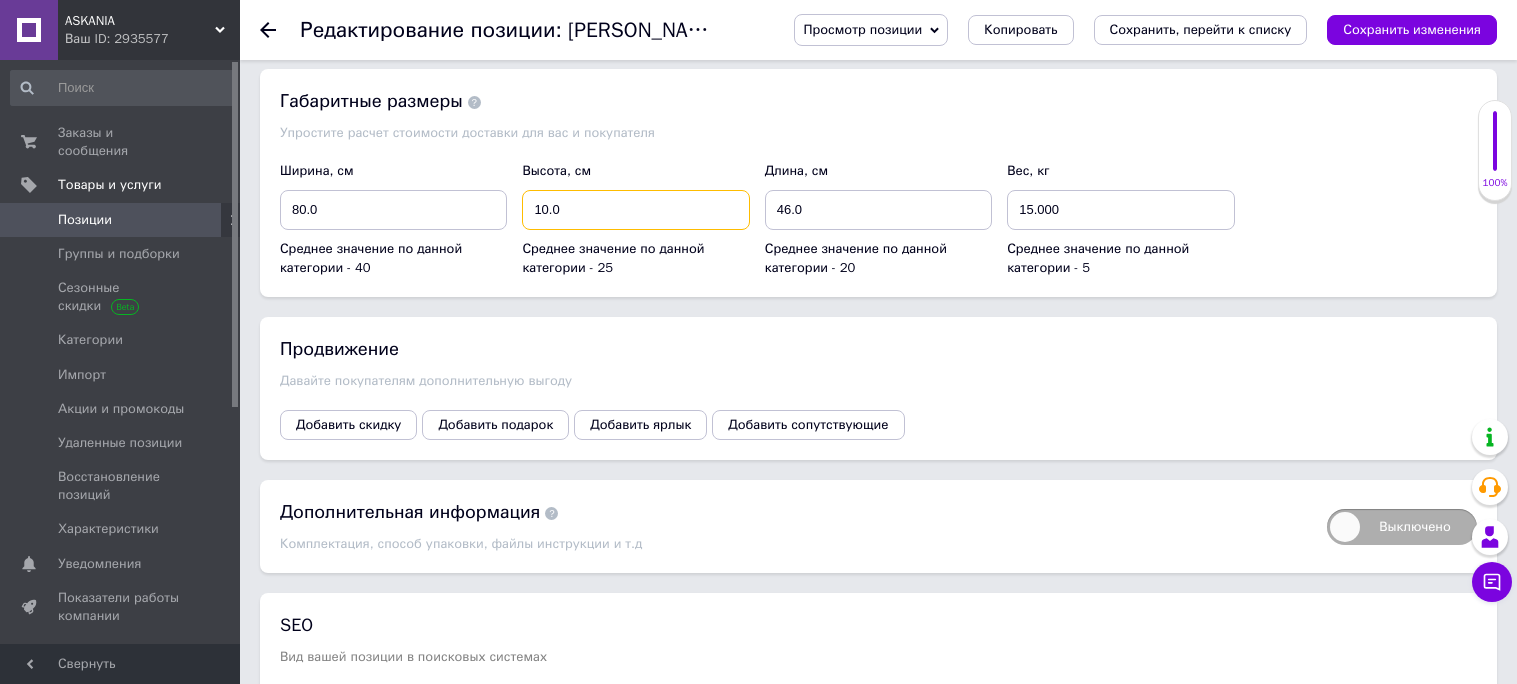 click on "10.0" at bounding box center (635, 210) 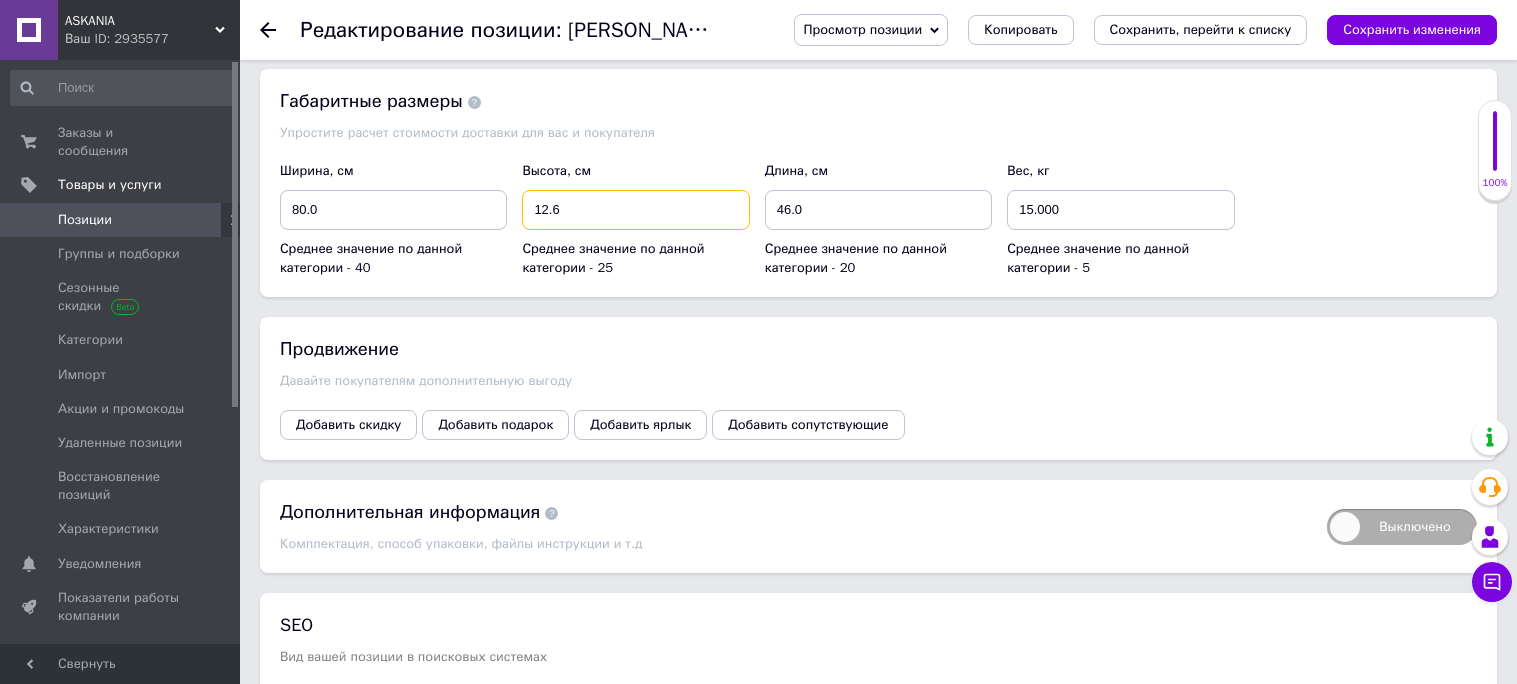 type on "12.6" 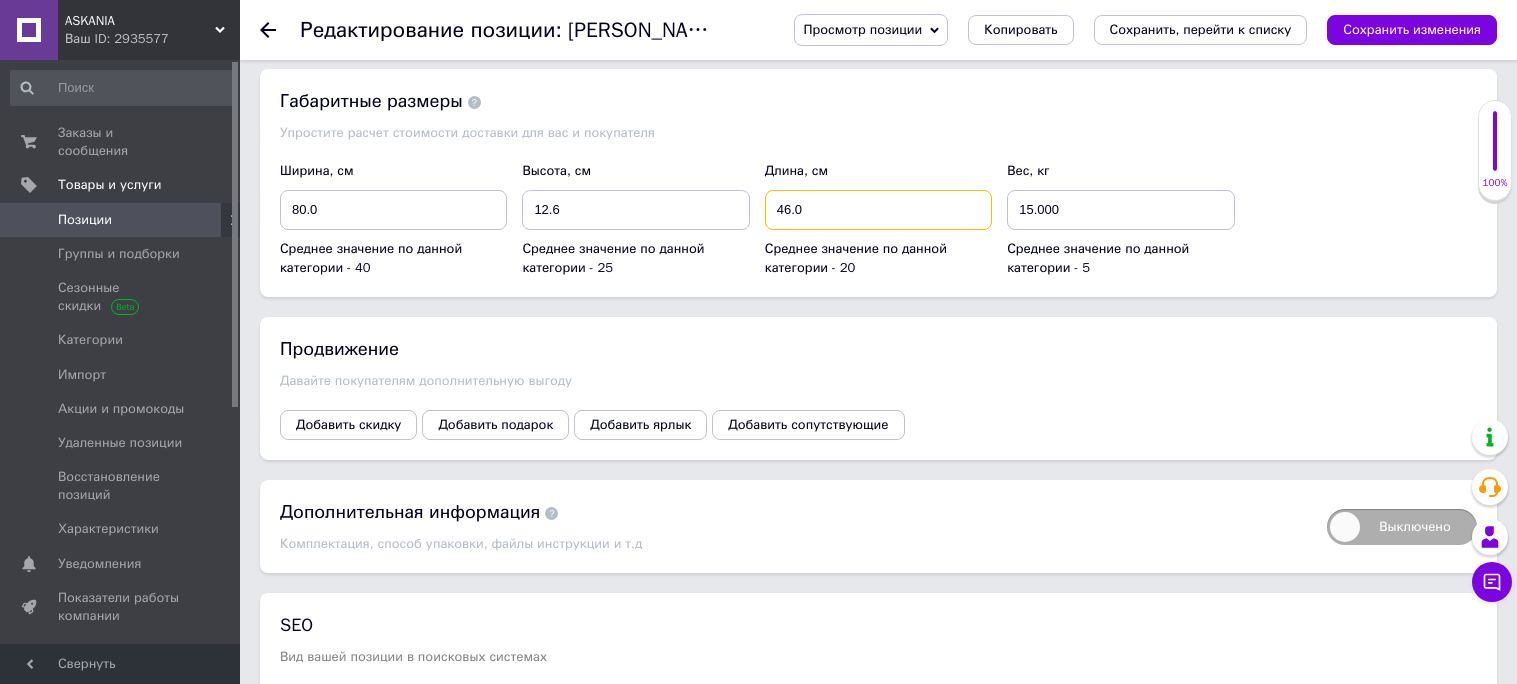 click on "46.0" at bounding box center (878, 210) 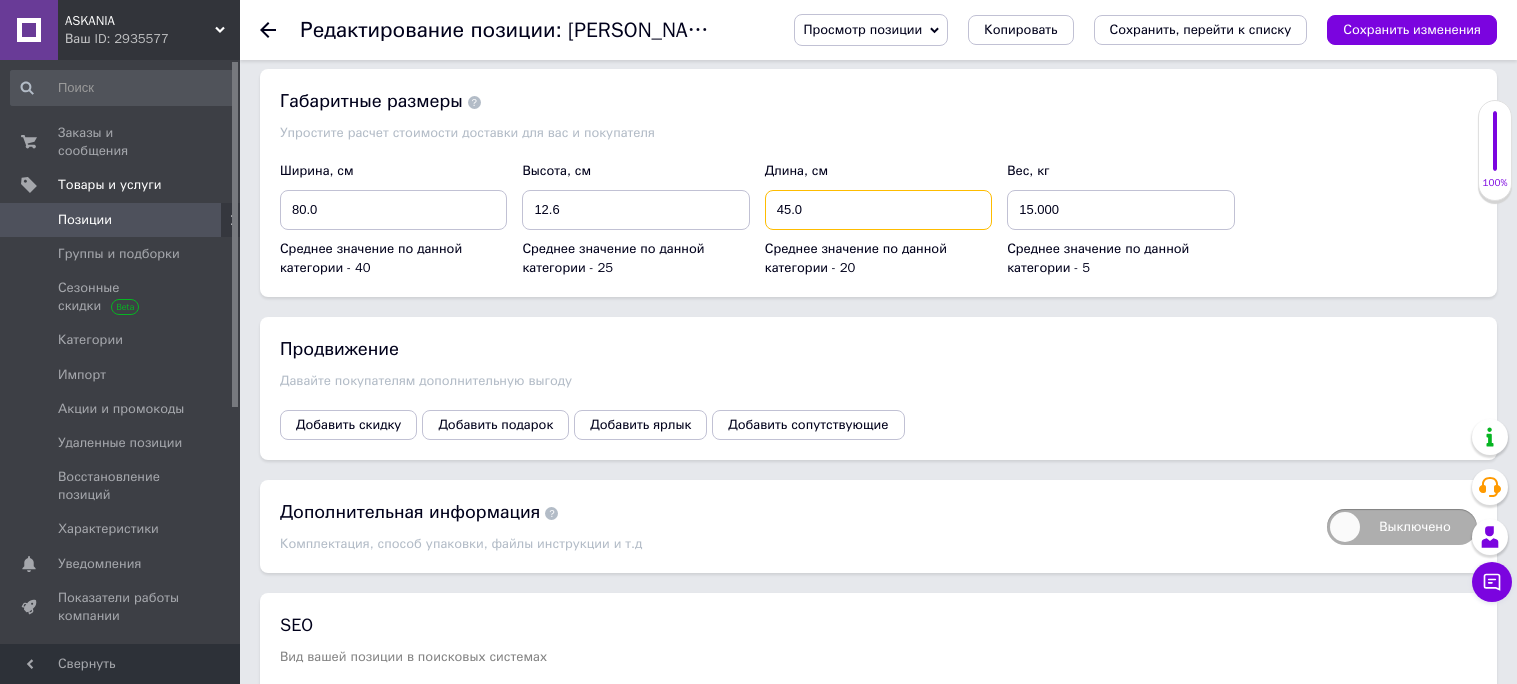 type on "45.0" 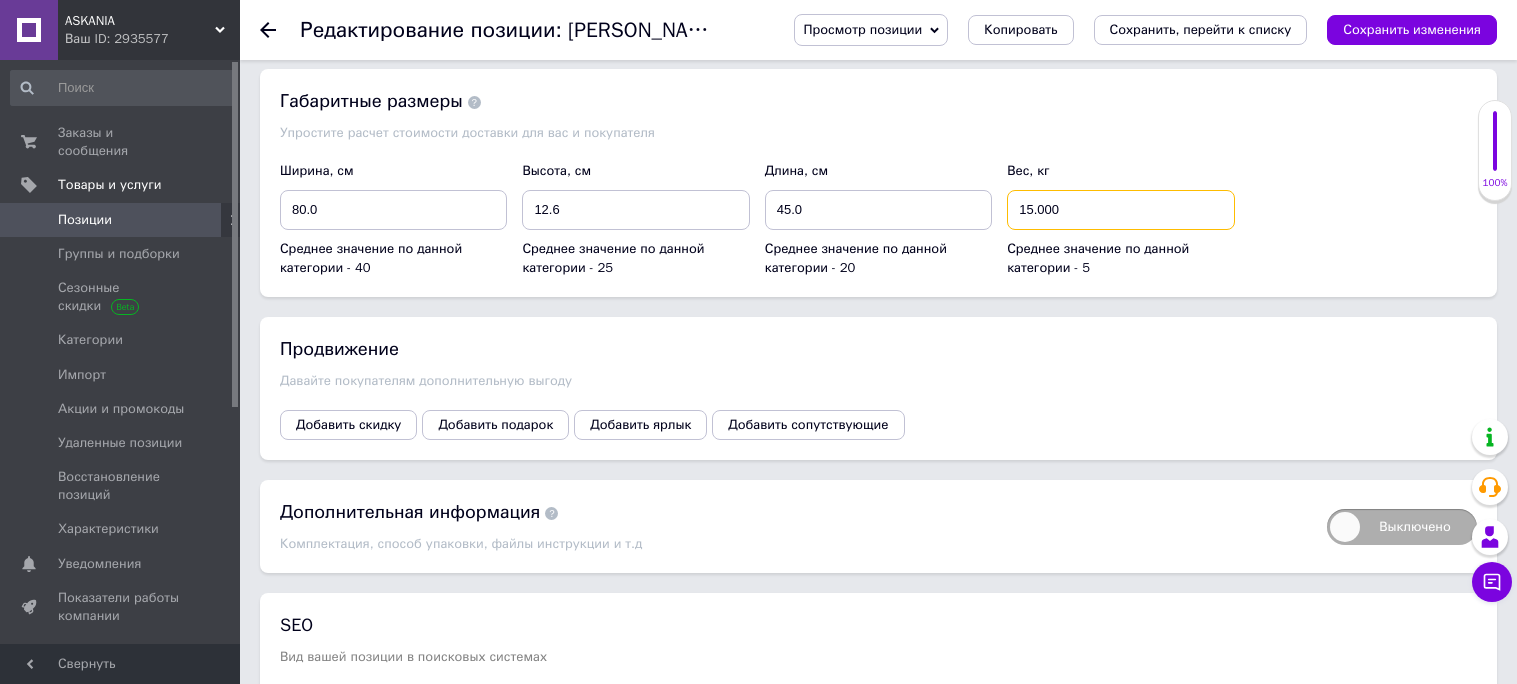 click on "15.000" at bounding box center (1120, 210) 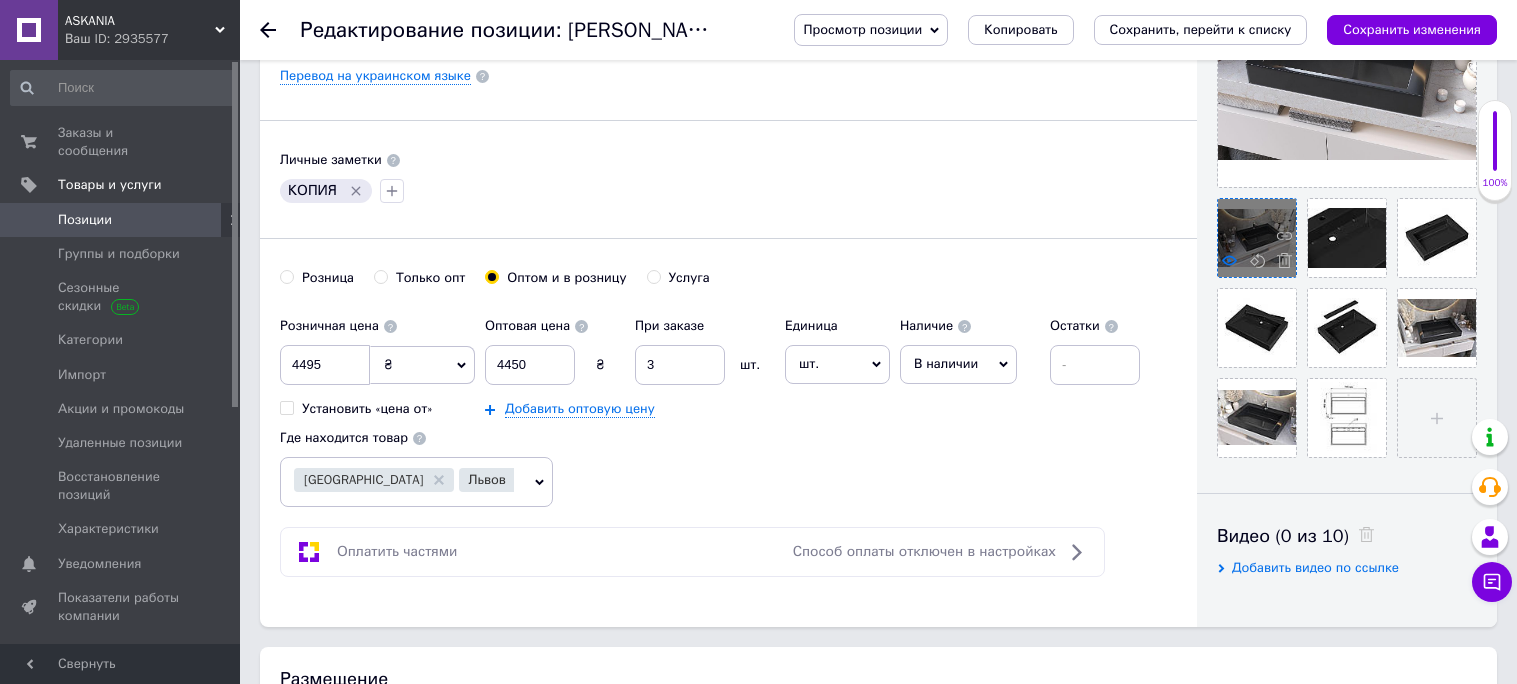 scroll, scrollTop: 508, scrollLeft: 0, axis: vertical 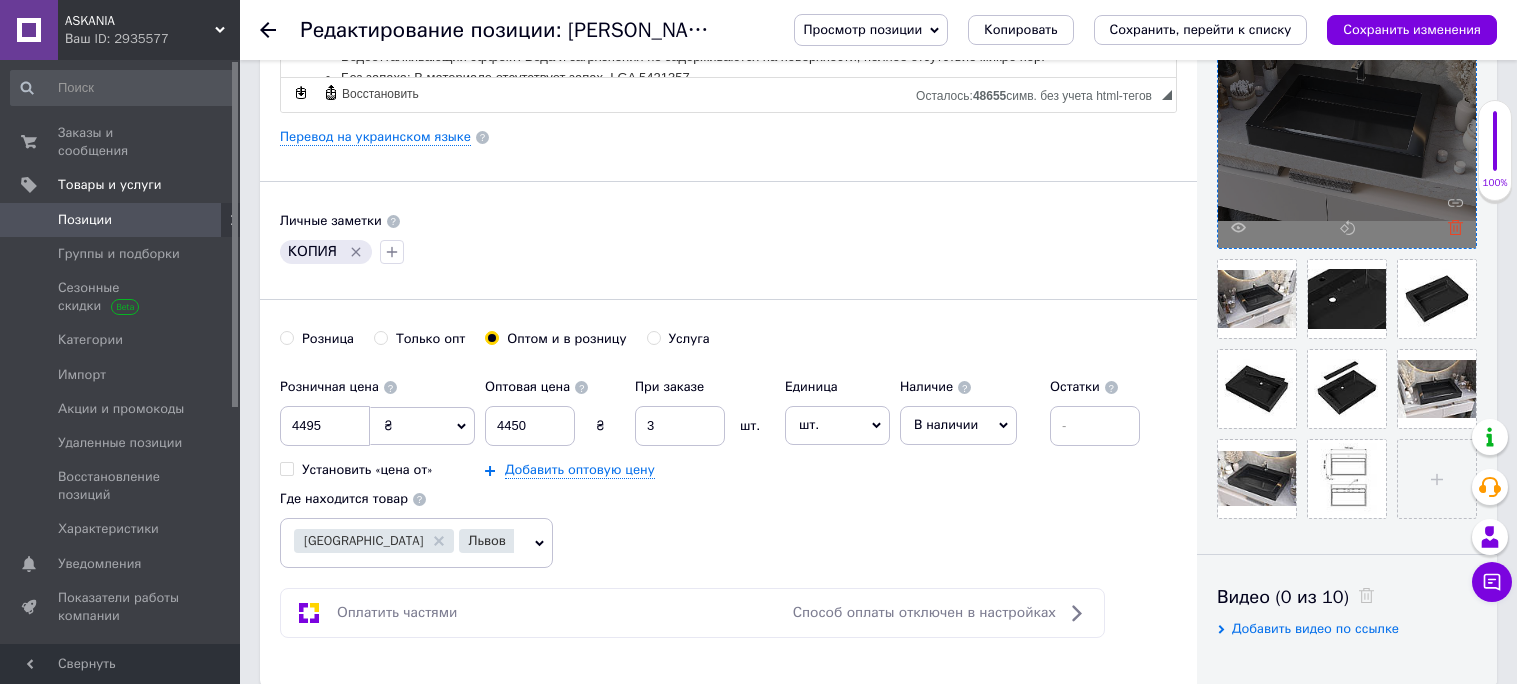 type on "17.400" 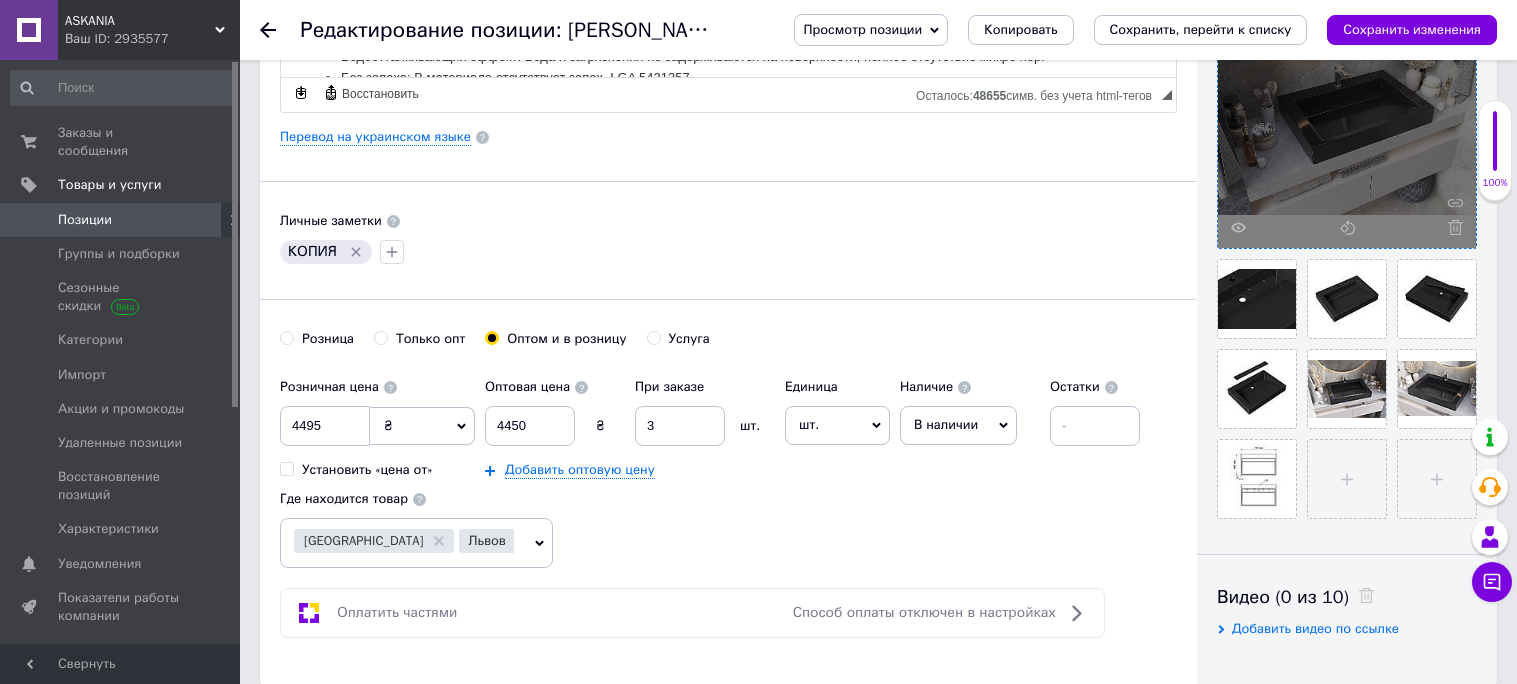 click 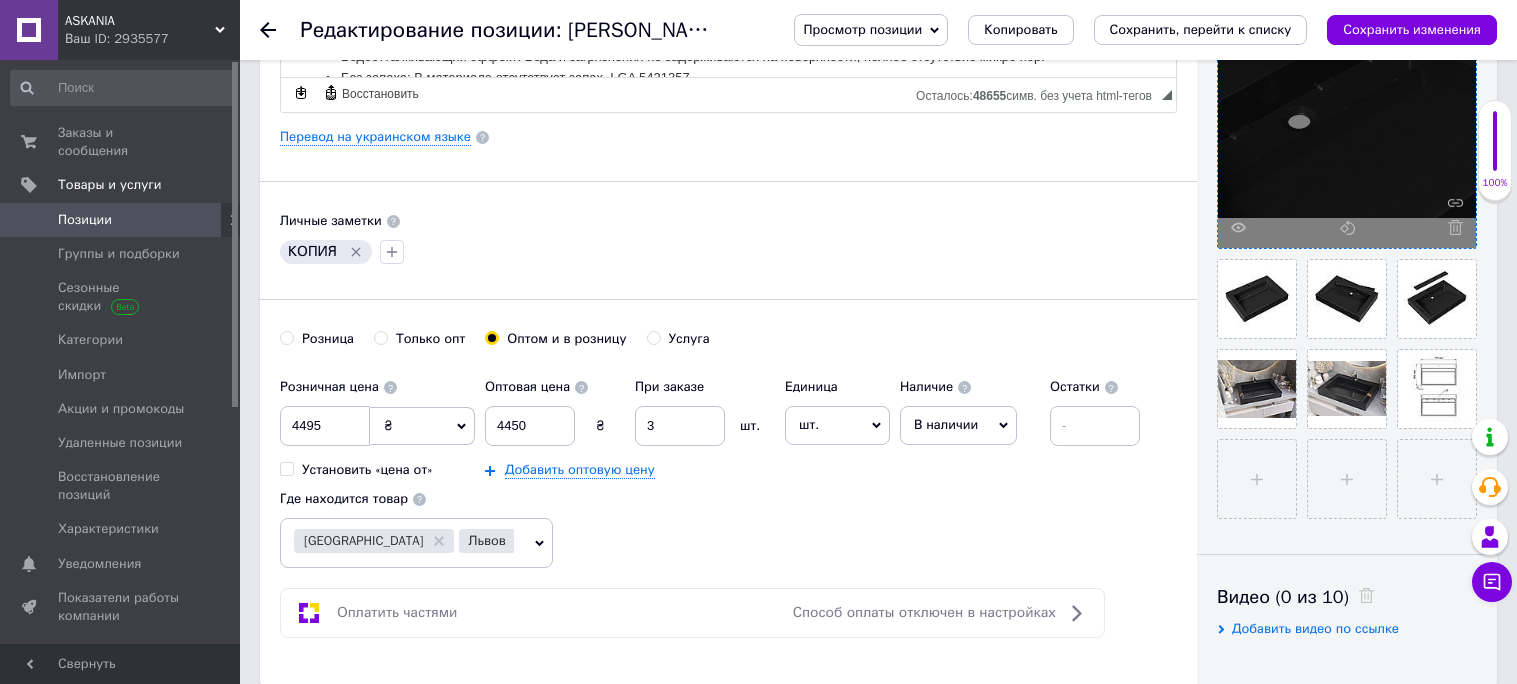 click 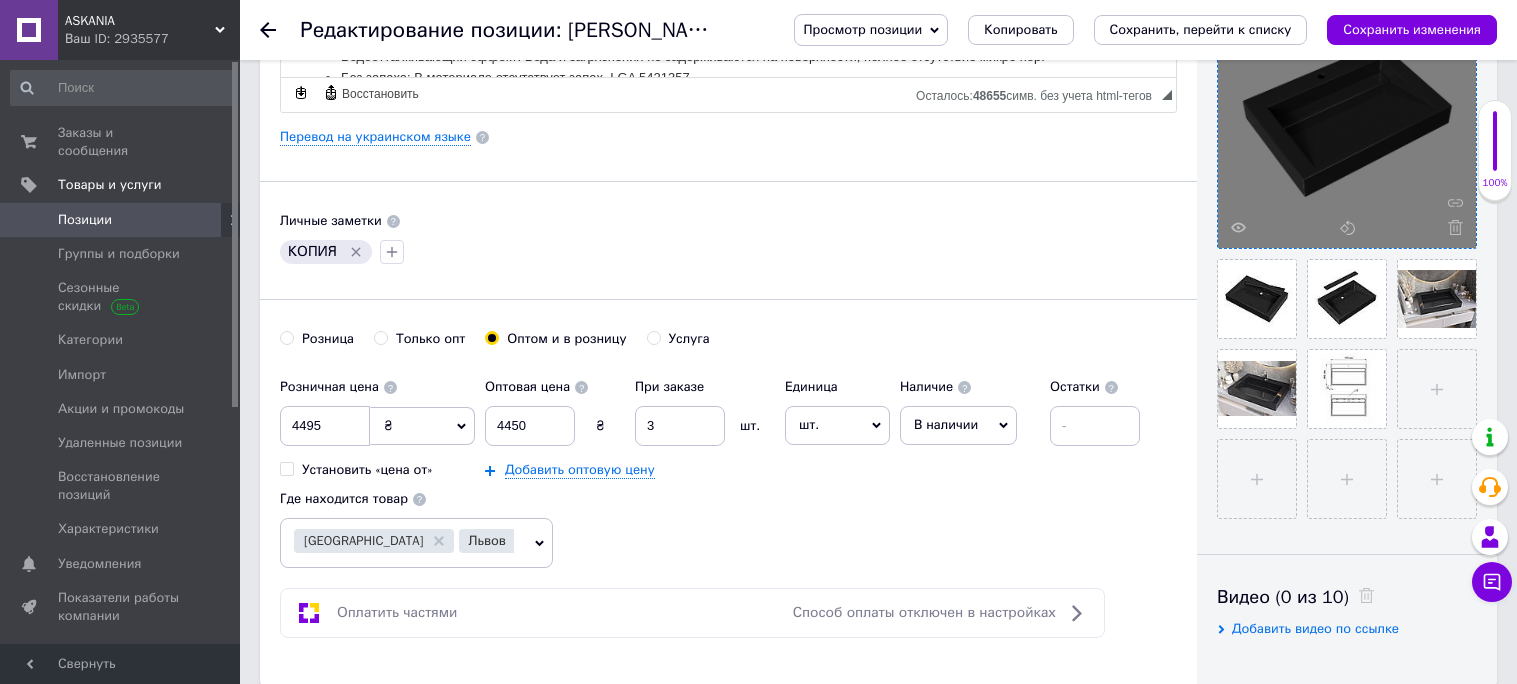 click 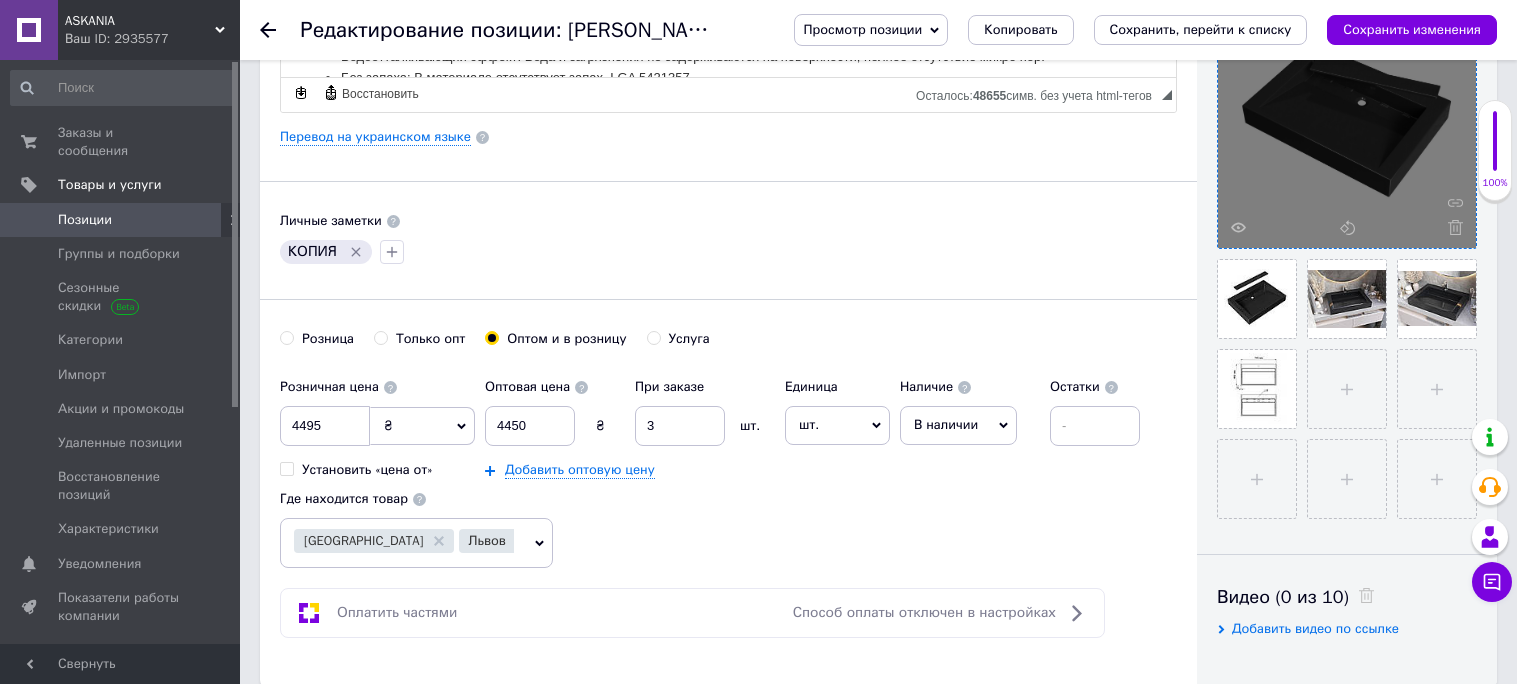 click 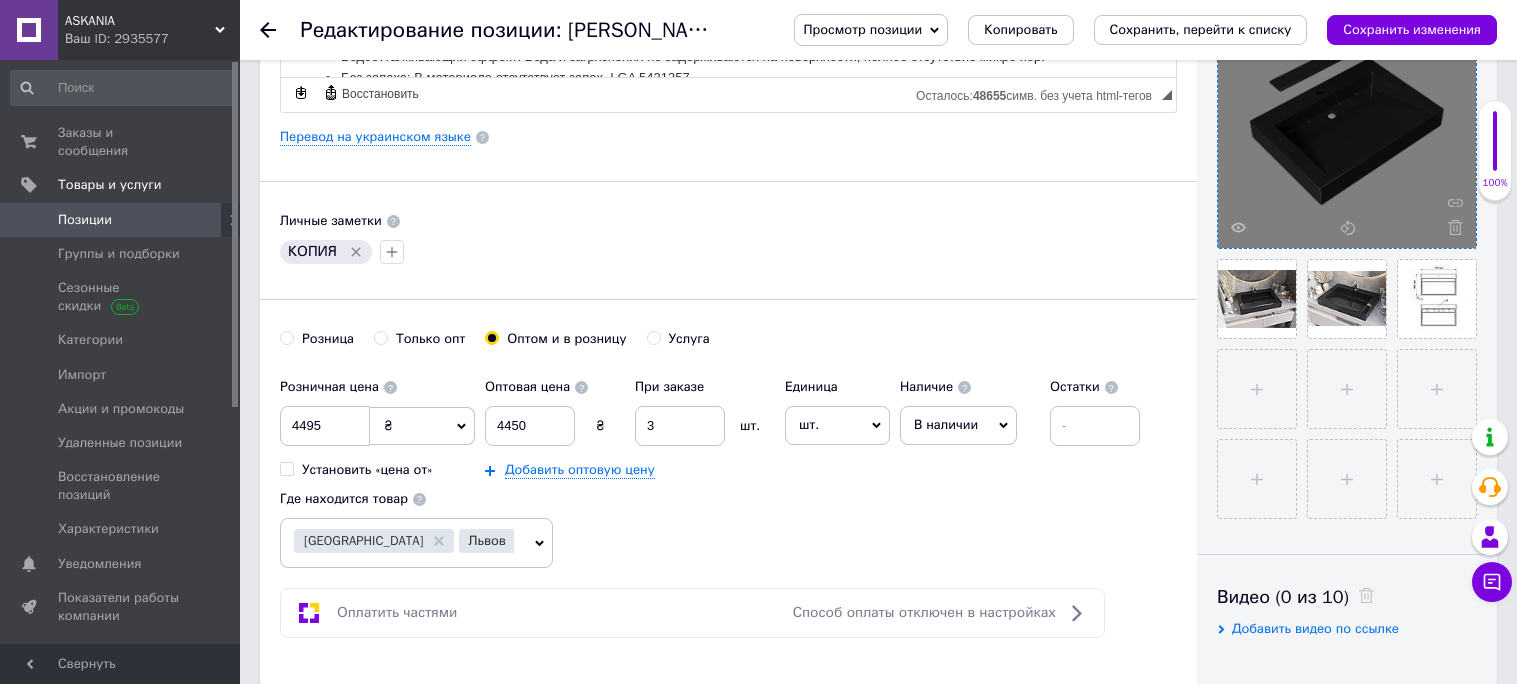 click 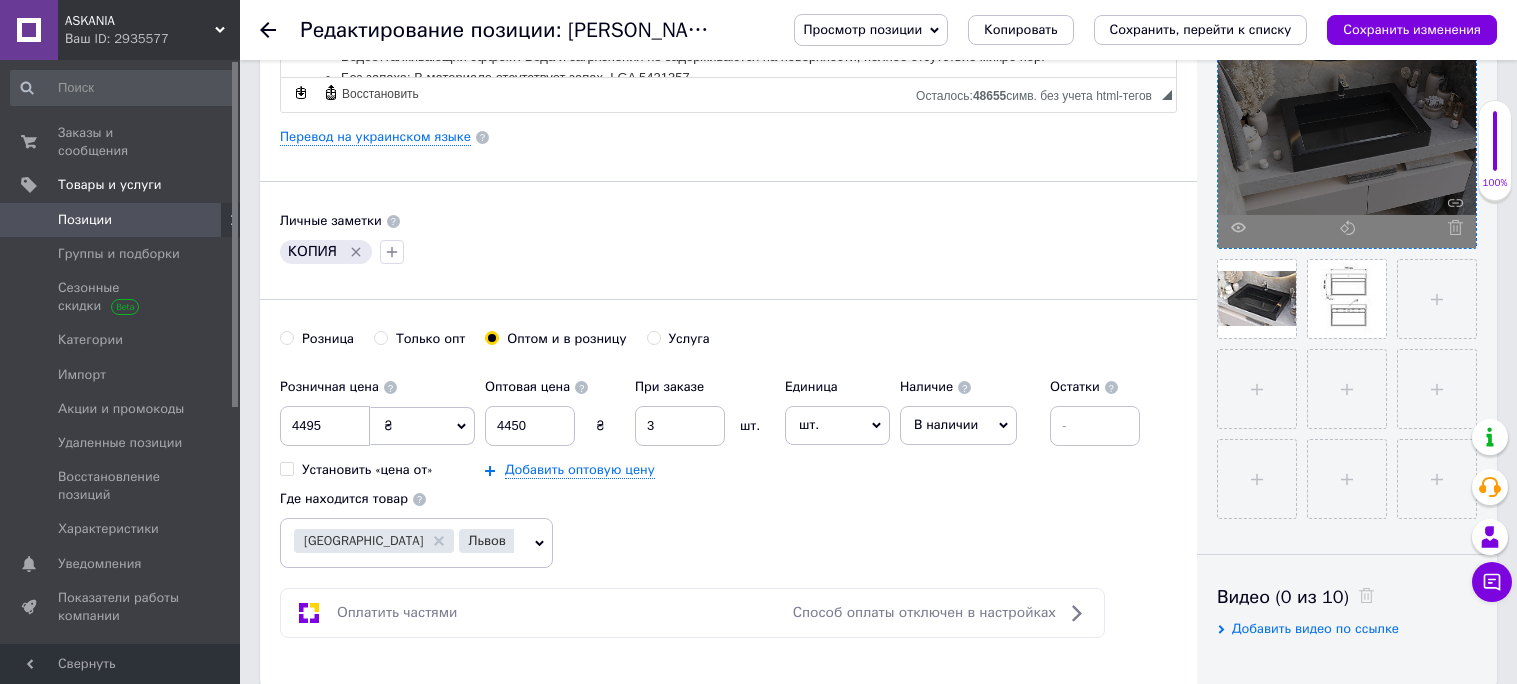 click 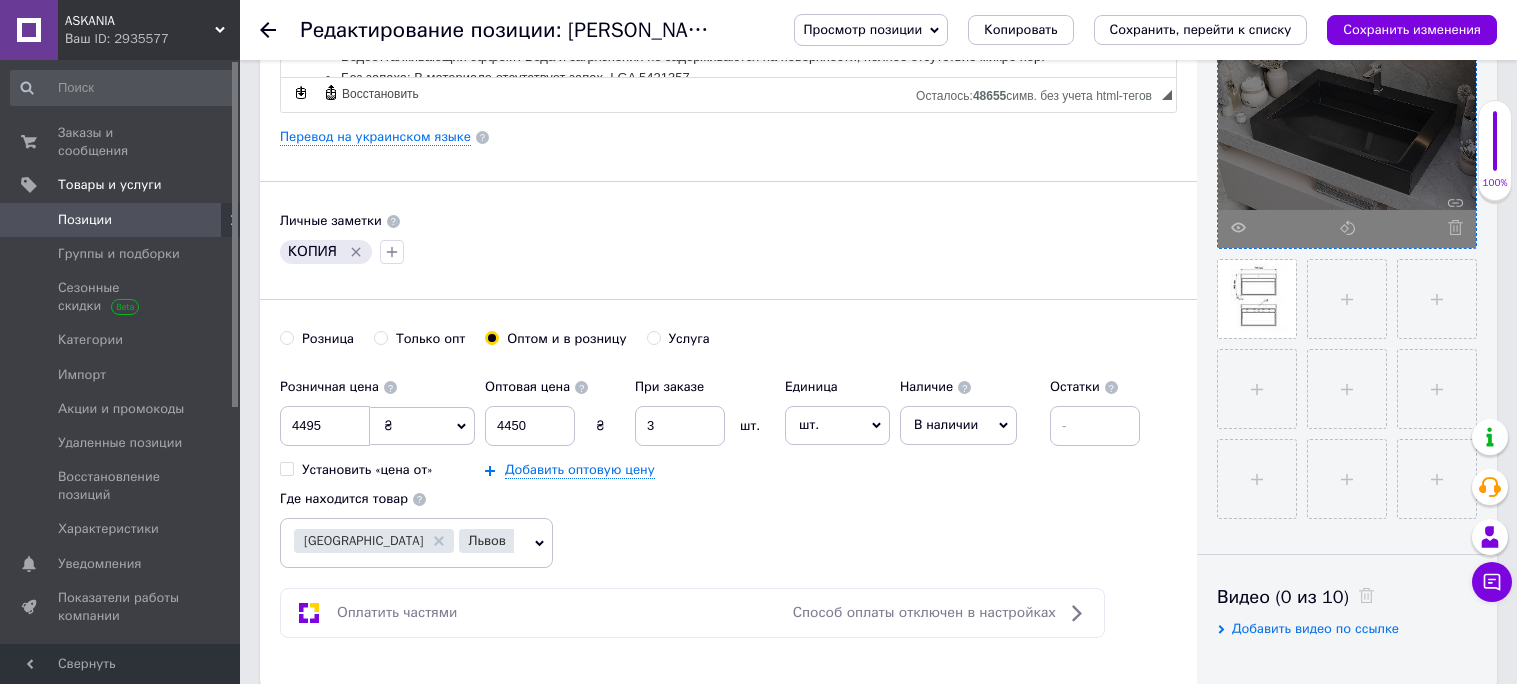 click 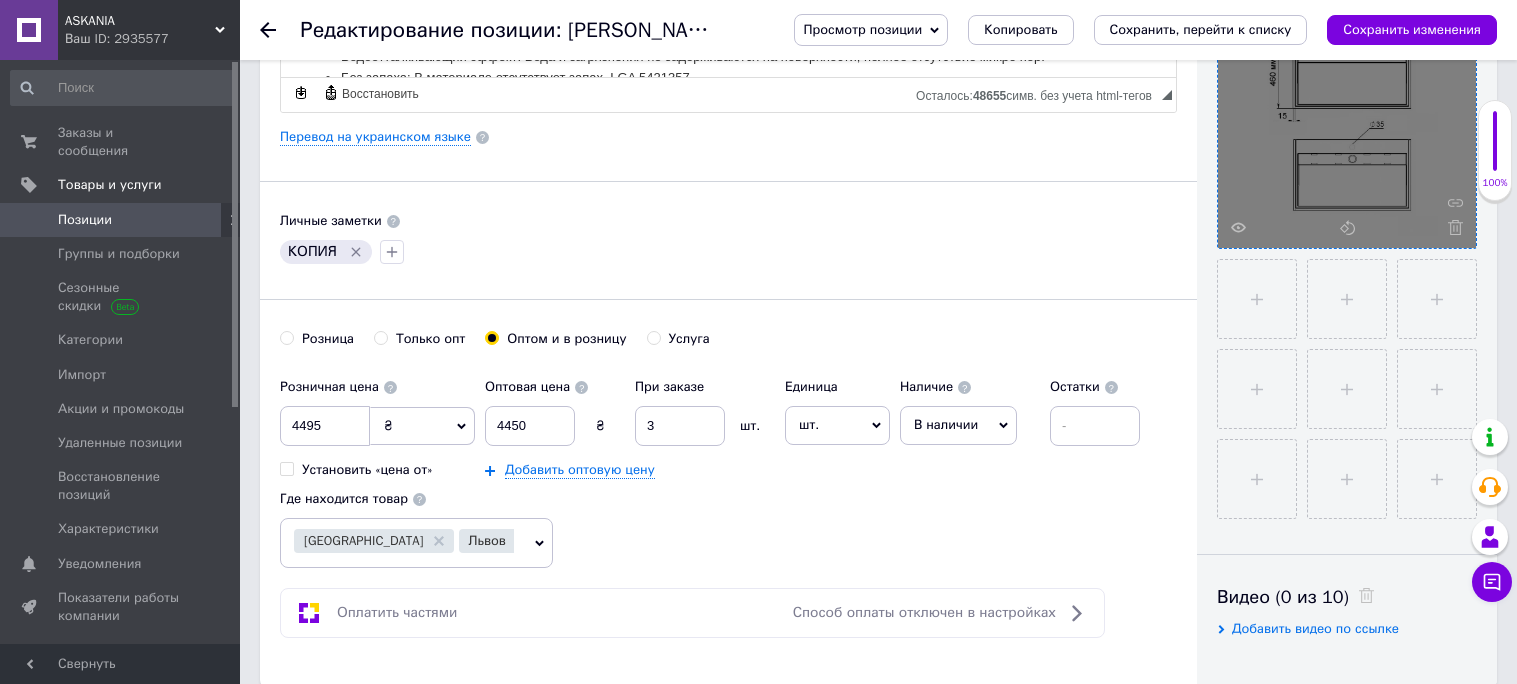click 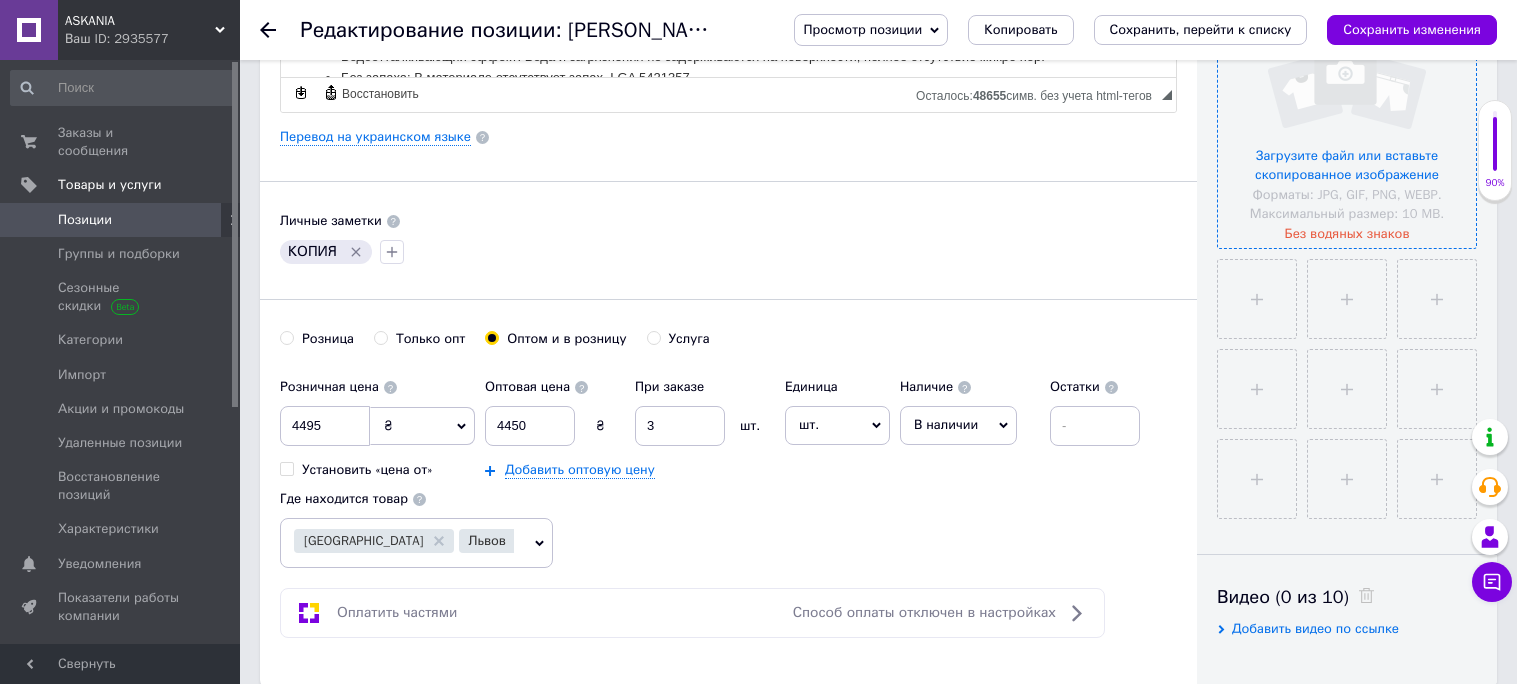 click at bounding box center (1347, 119) 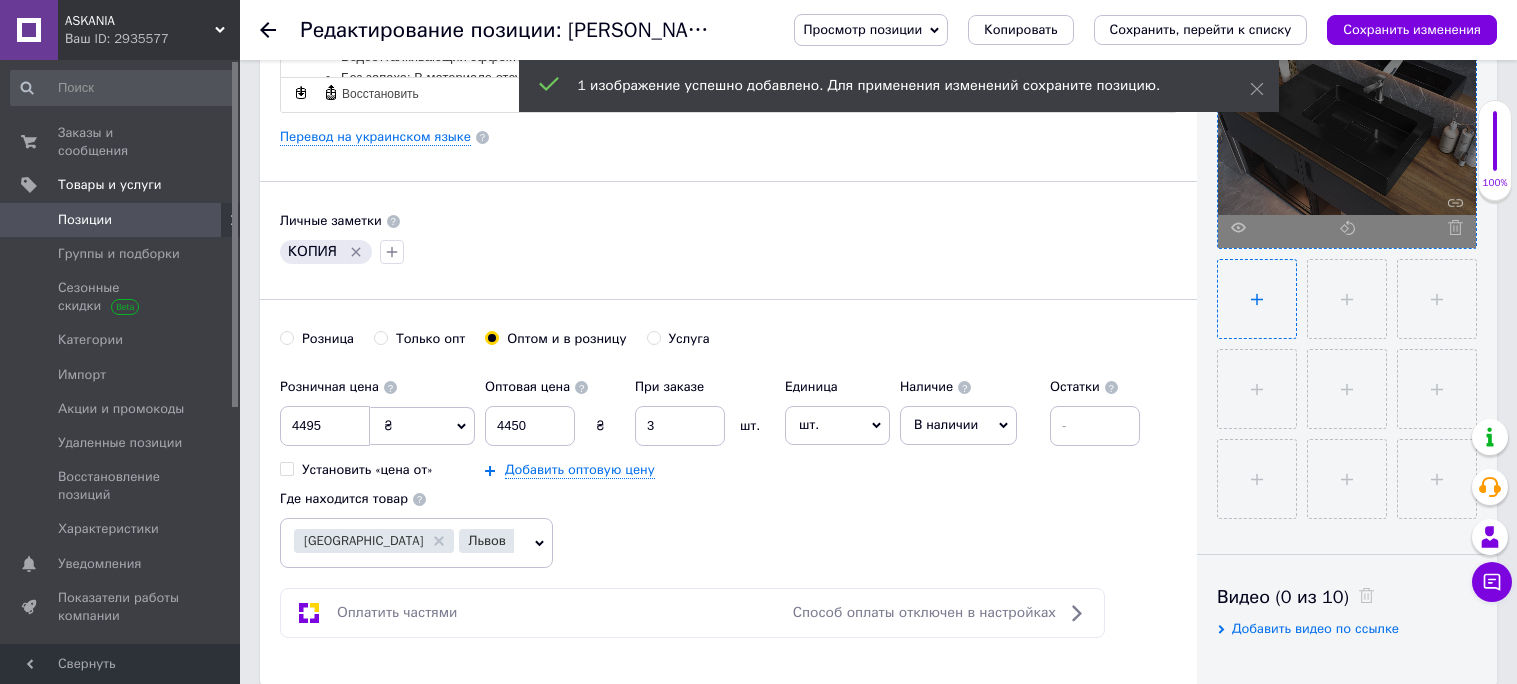 click at bounding box center [1257, 299] 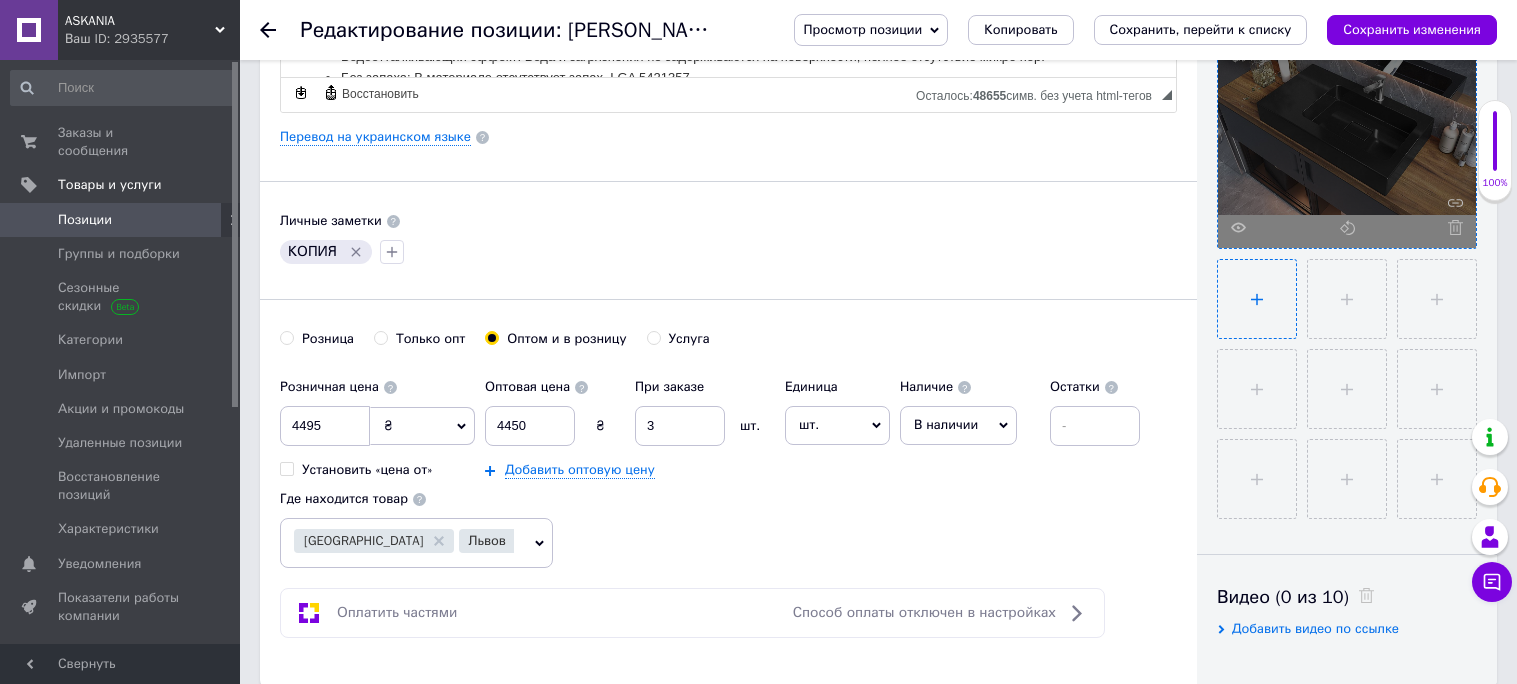 type on "C:\fakepath\chornyj_umyvalnyk.jpg" 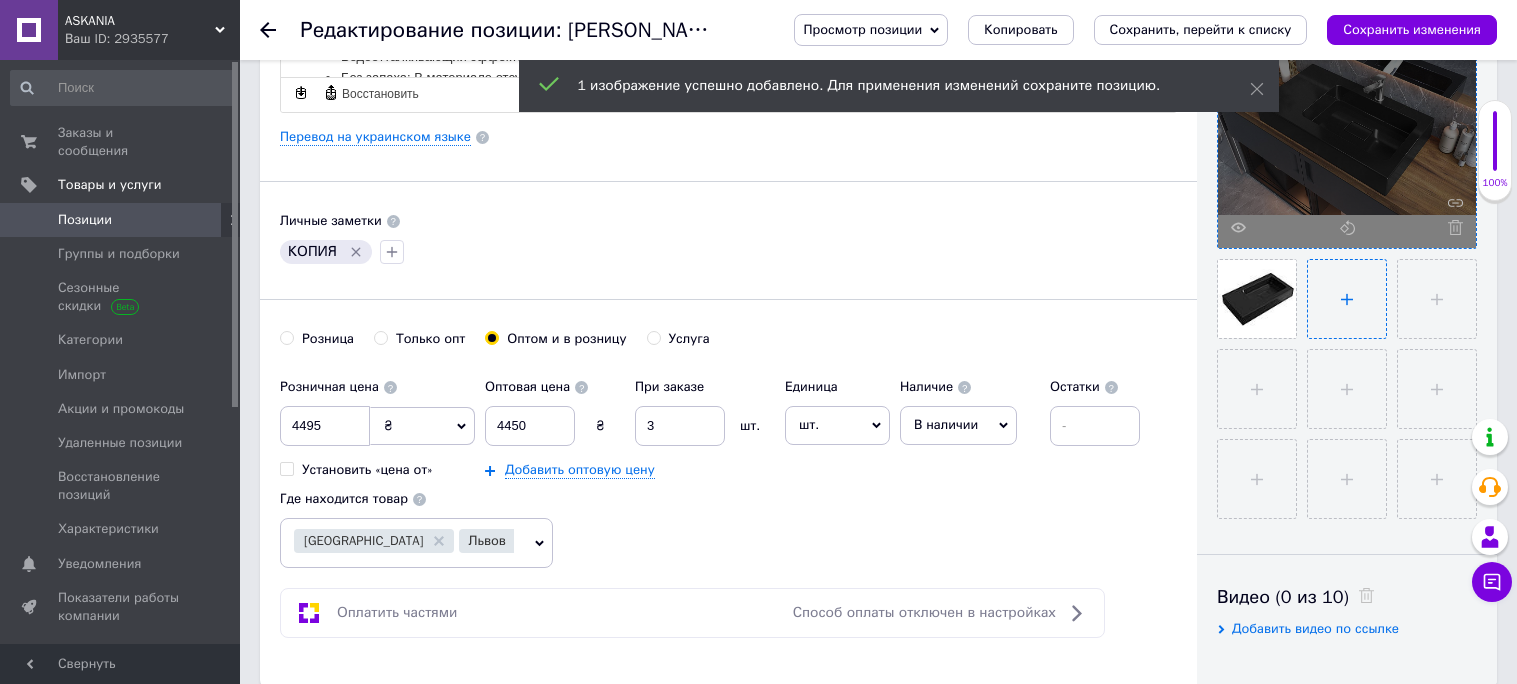 click at bounding box center (1347, 299) 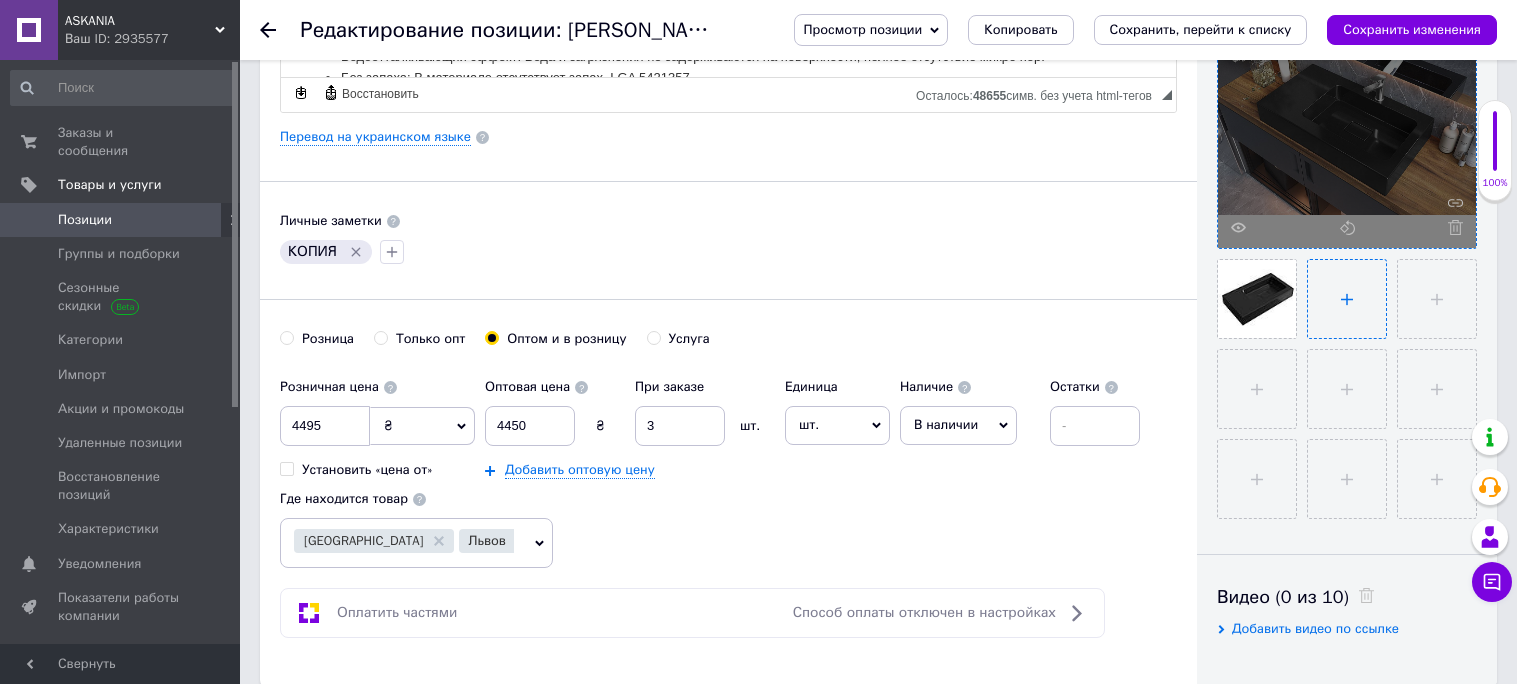 type on "C:\fakepath\rakovyna.jpg" 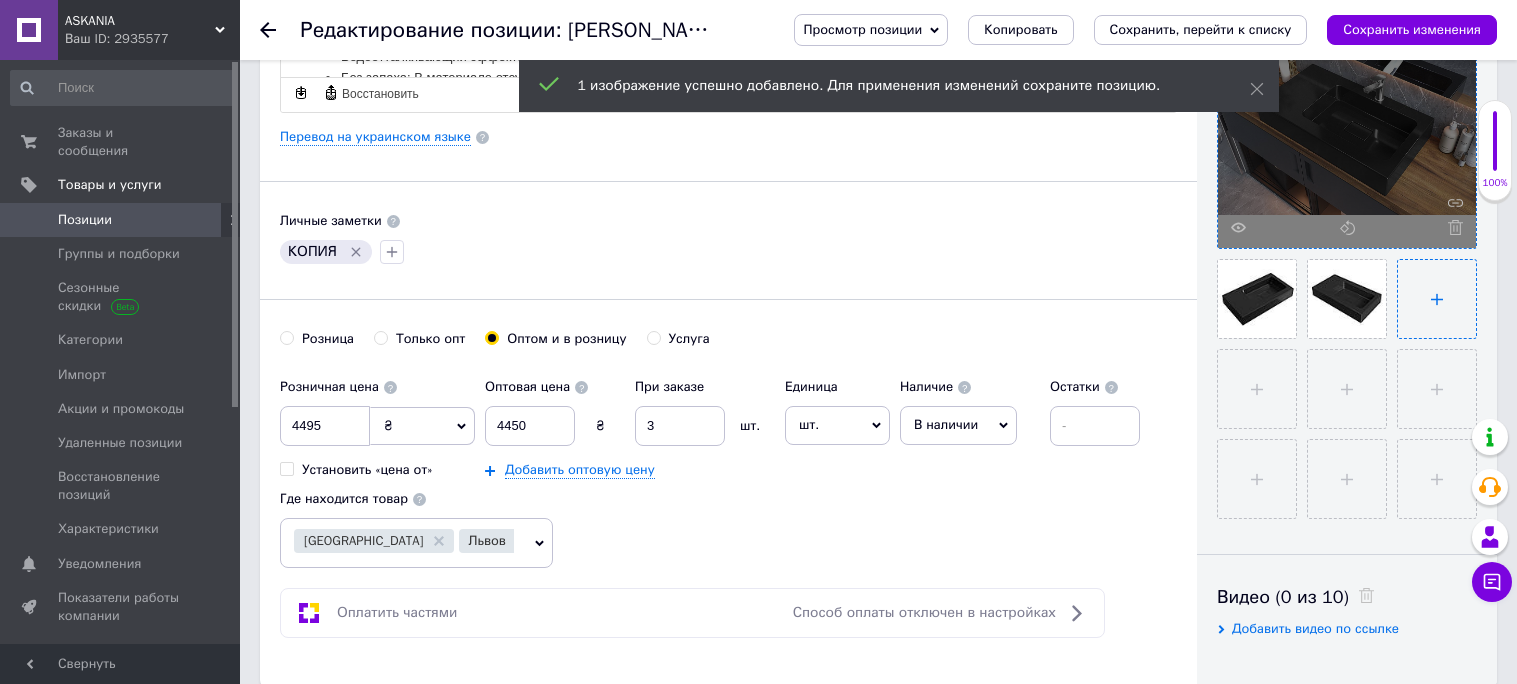click at bounding box center [1437, 299] 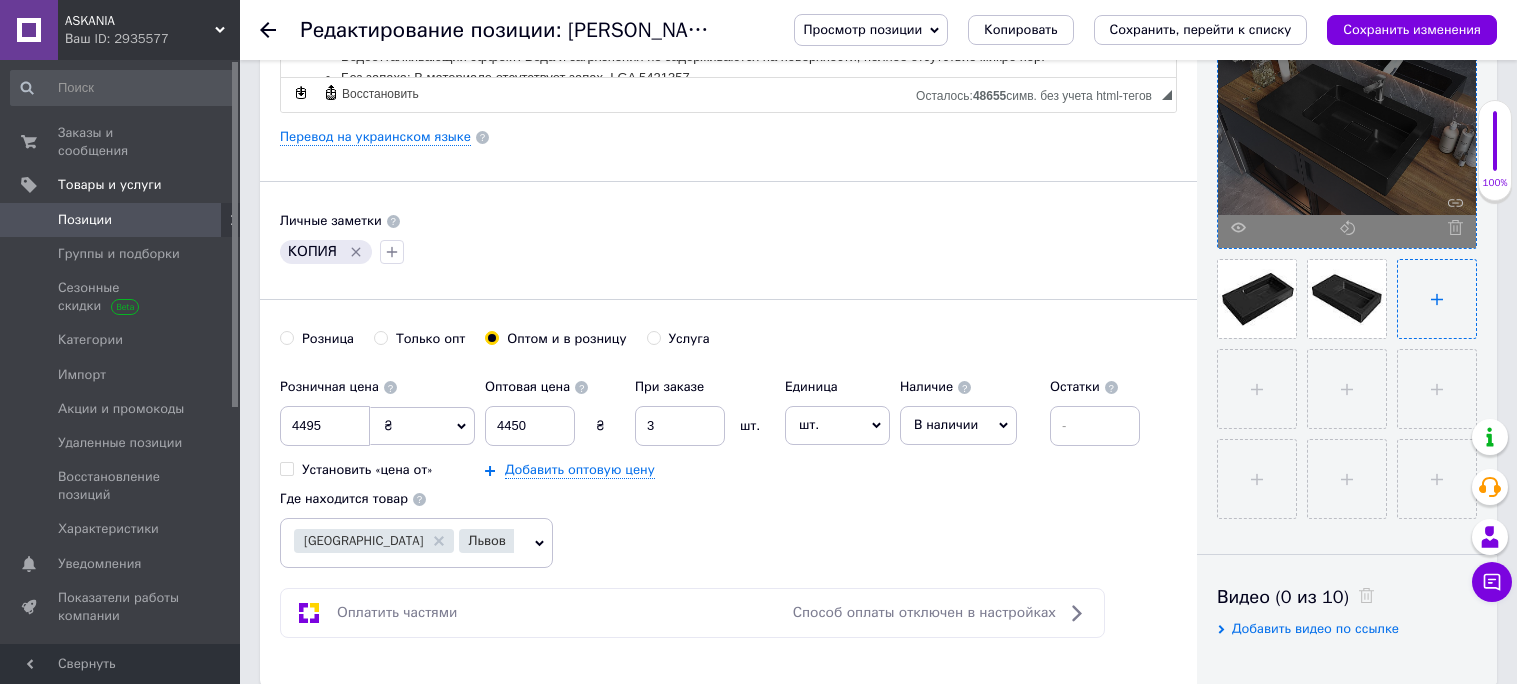 type on "C:\fakepath\umyvalnyk.jpg" 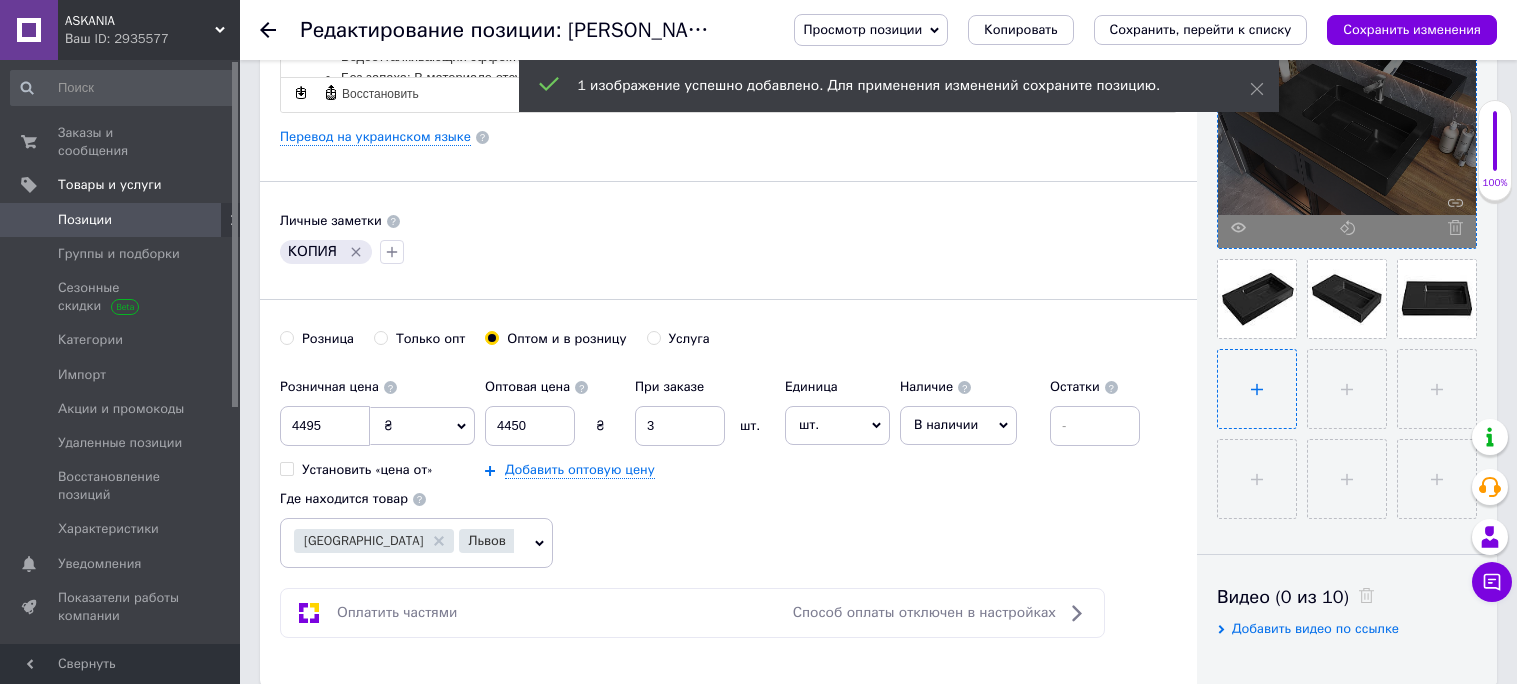 click at bounding box center [1257, 389] 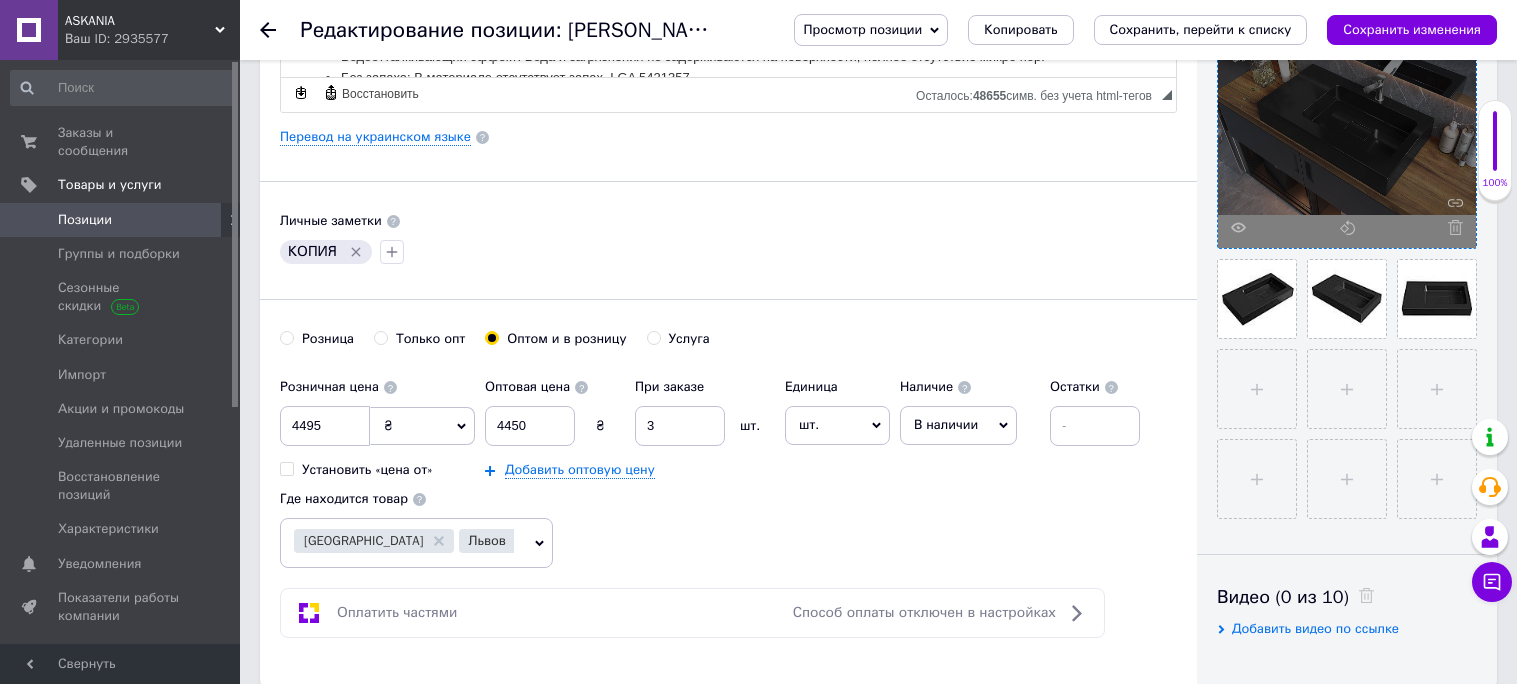 type on "C:\fakepath\chorna_rakovyna.jpg" 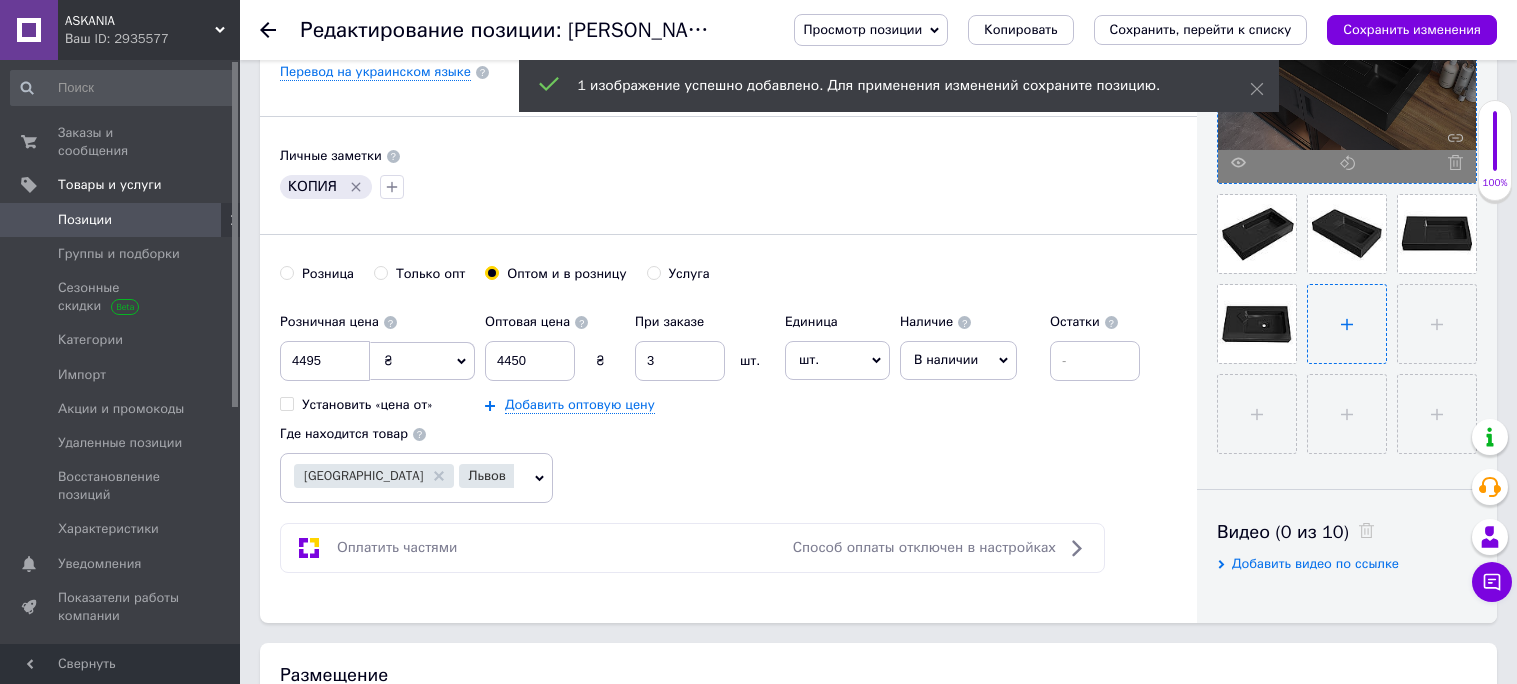 scroll, scrollTop: 584, scrollLeft: 0, axis: vertical 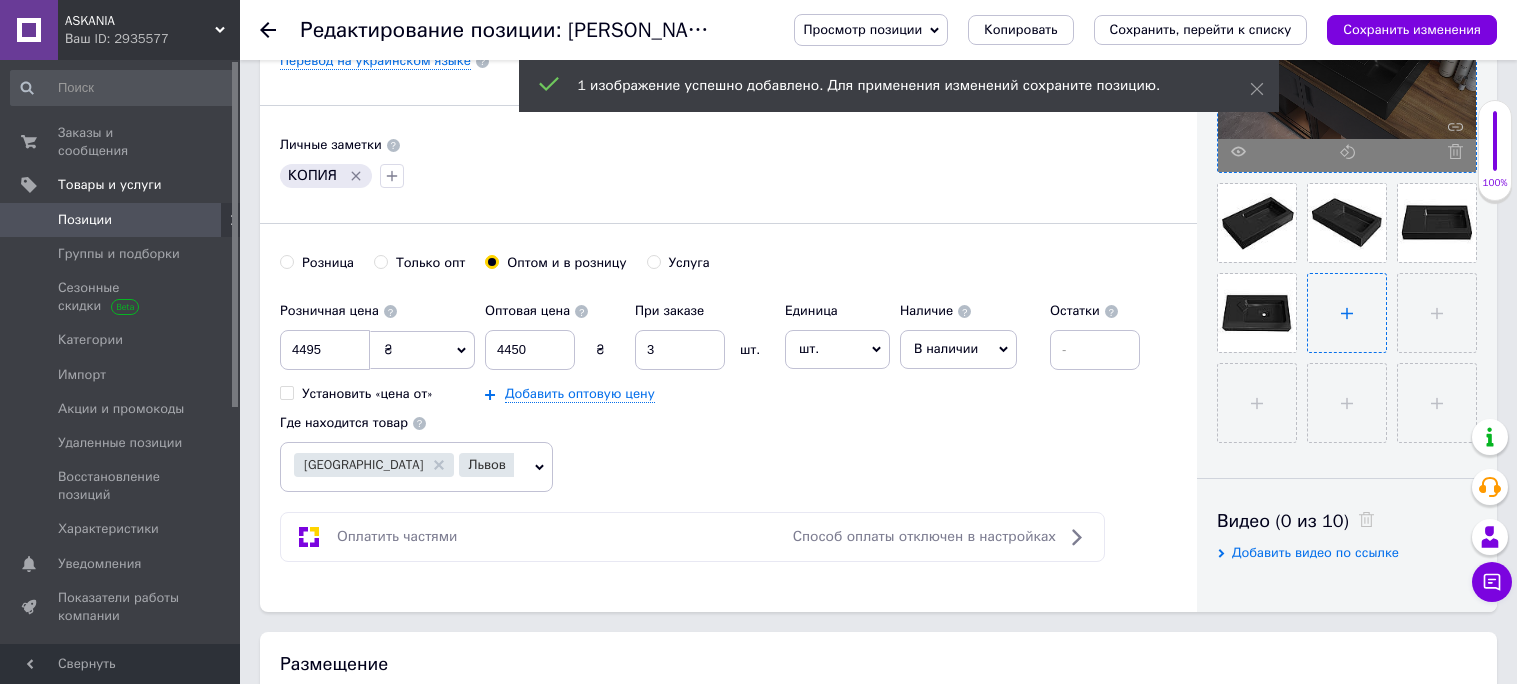 click at bounding box center (1347, 313) 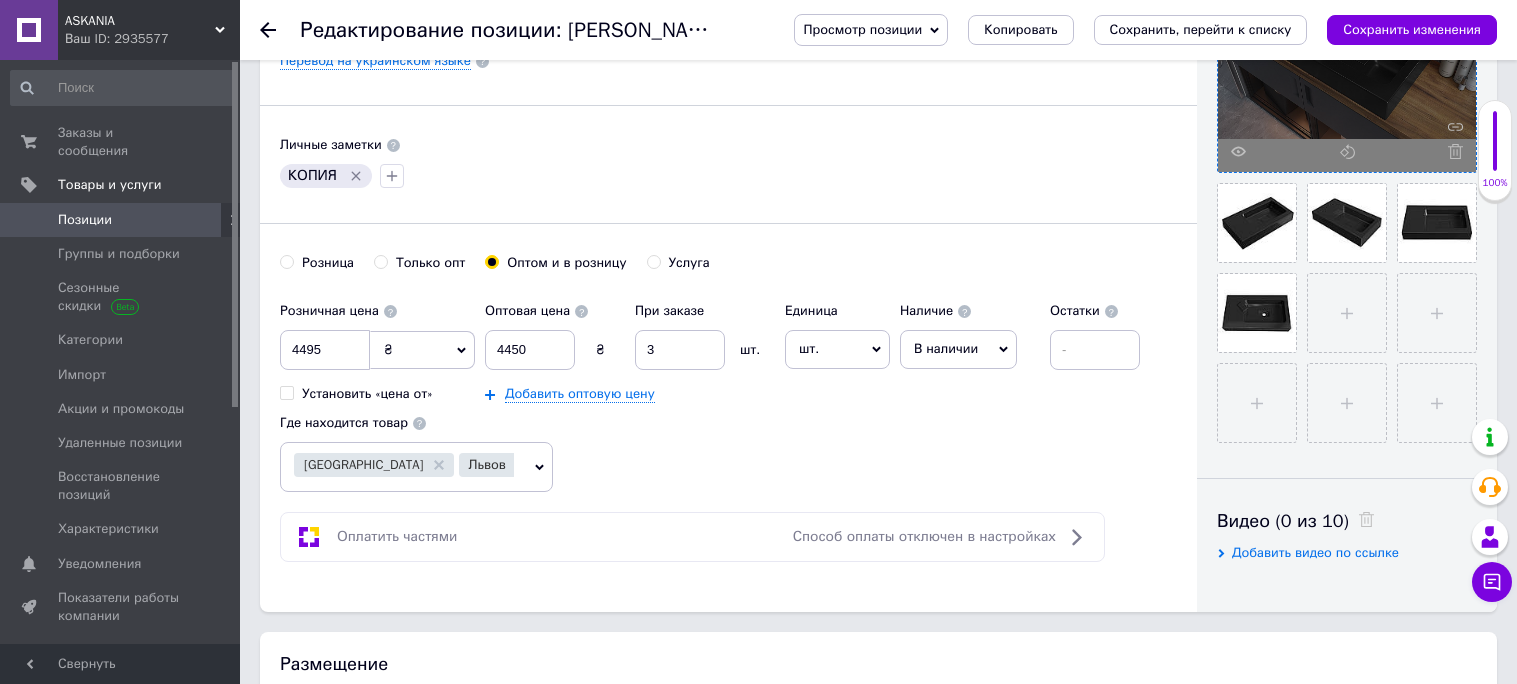 type on "C:\fakepath\umyvalnyk_80_sm.jpg" 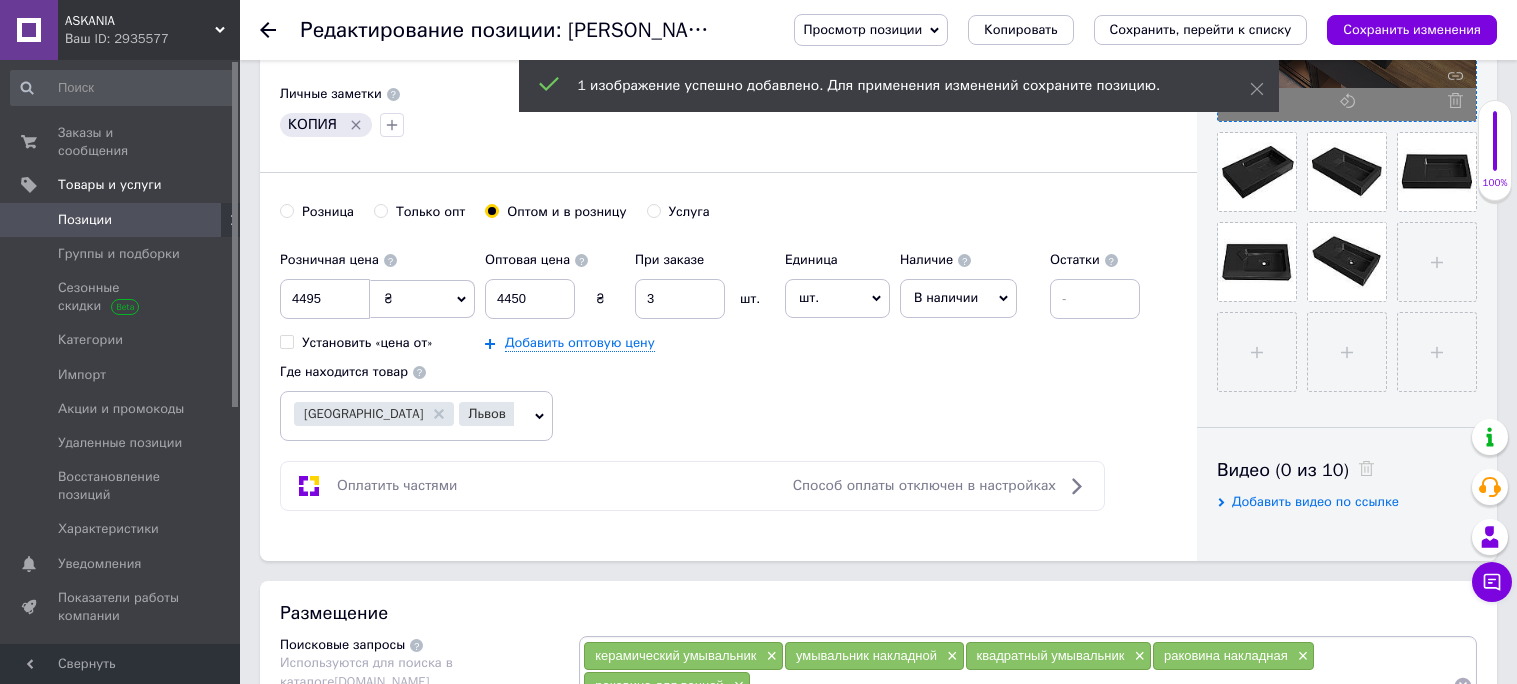 scroll, scrollTop: 648, scrollLeft: 0, axis: vertical 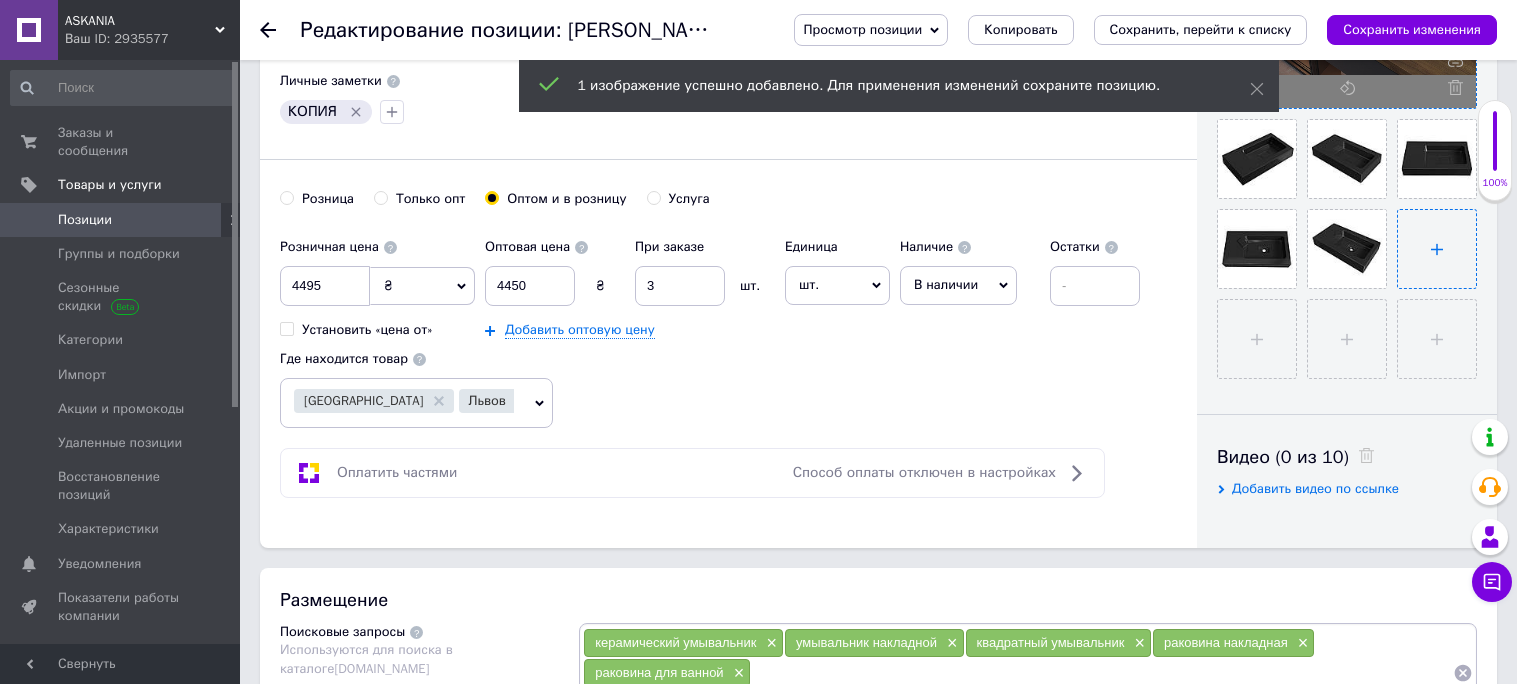 click at bounding box center (1437, 249) 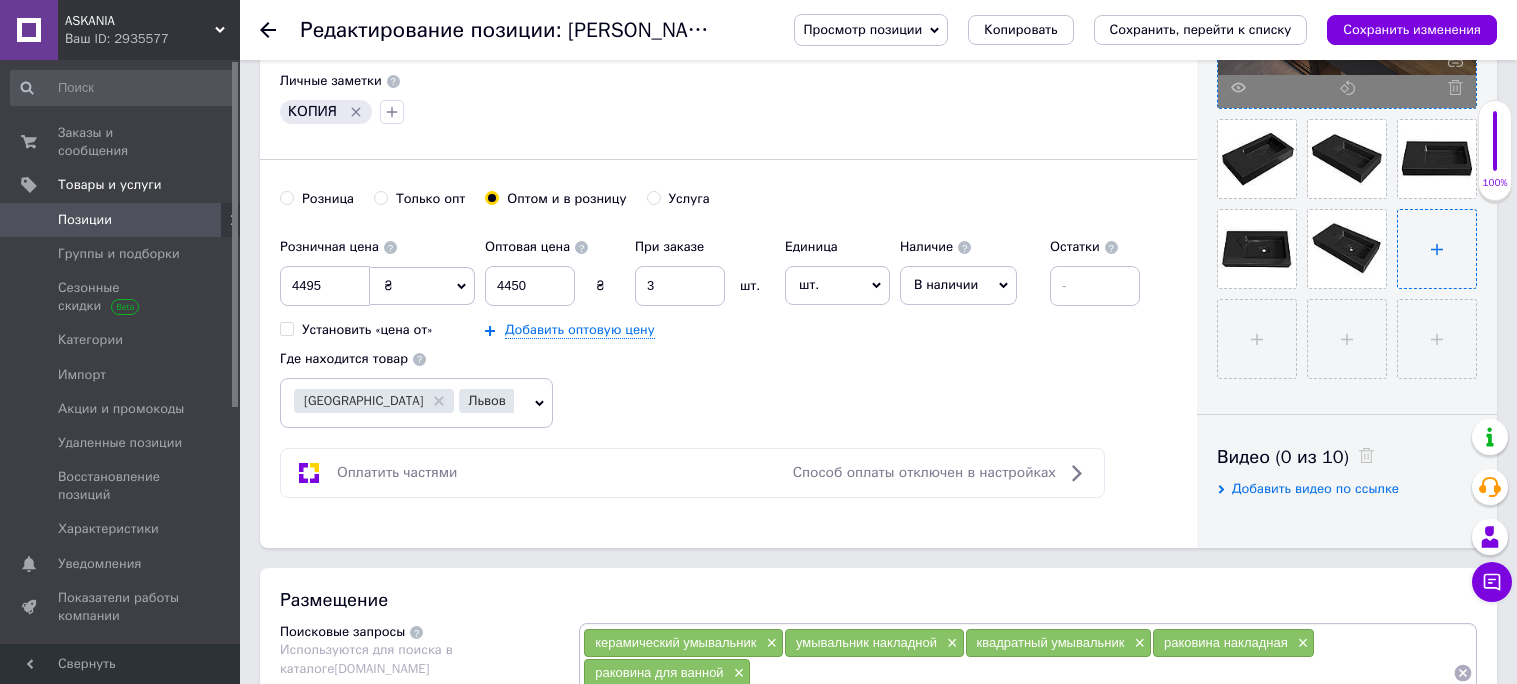 type on "C:\fakepath\umyvalnyk_chornyj_luxor_royal.jpg" 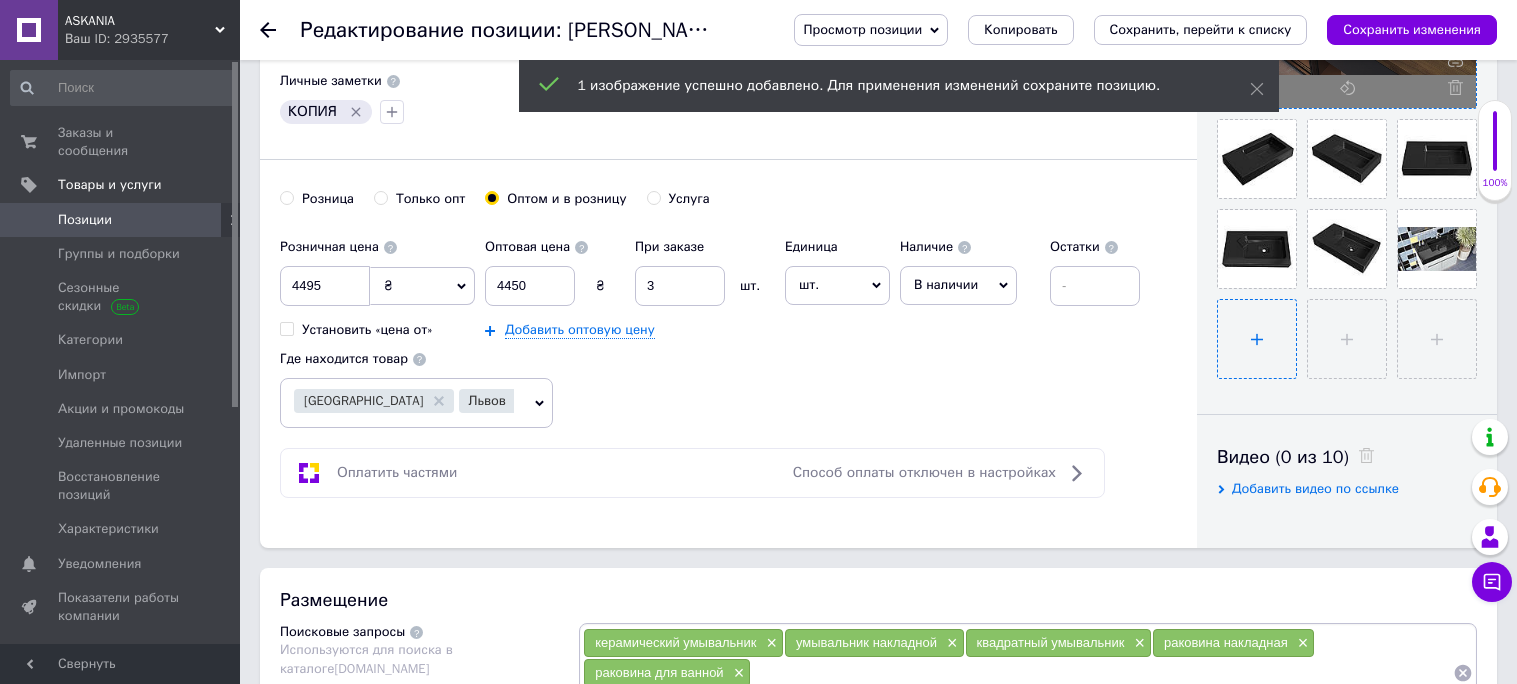 click at bounding box center (1257, 339) 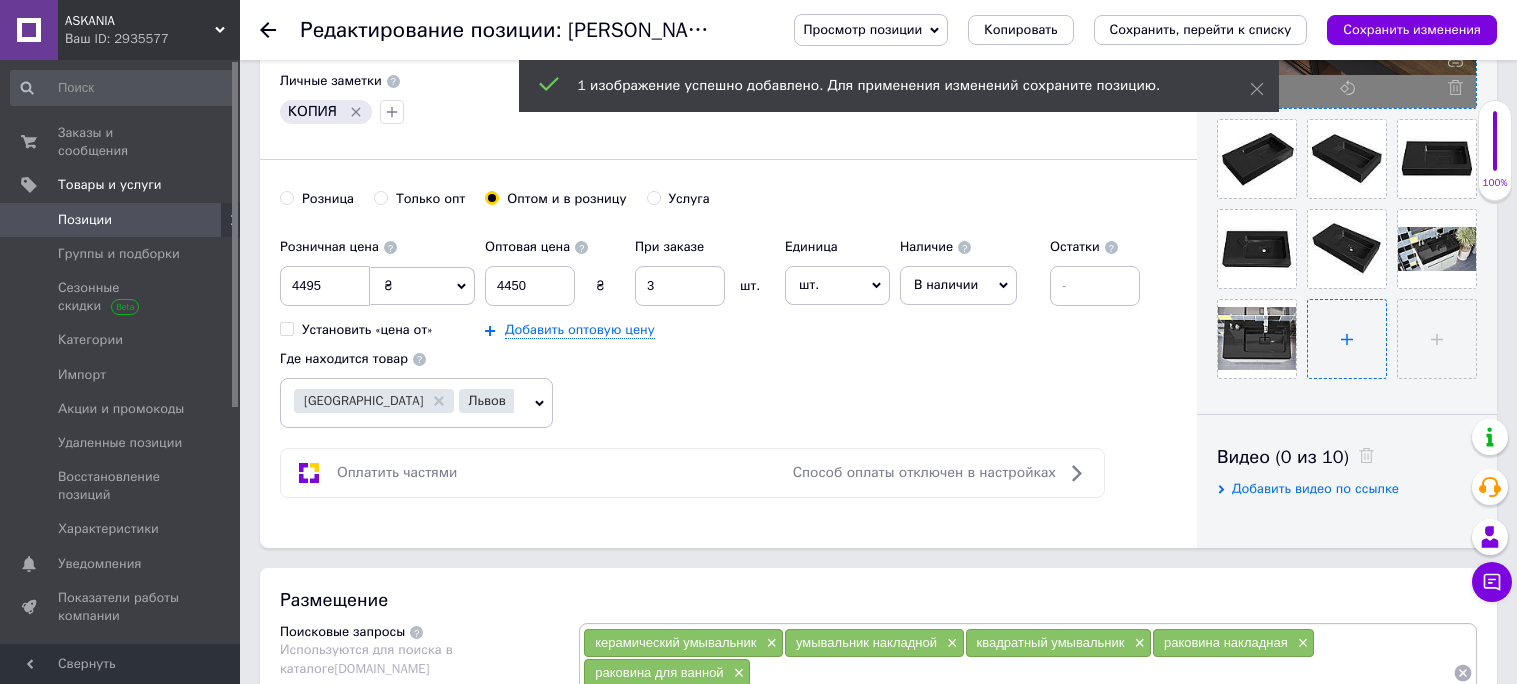 click at bounding box center [1347, 339] 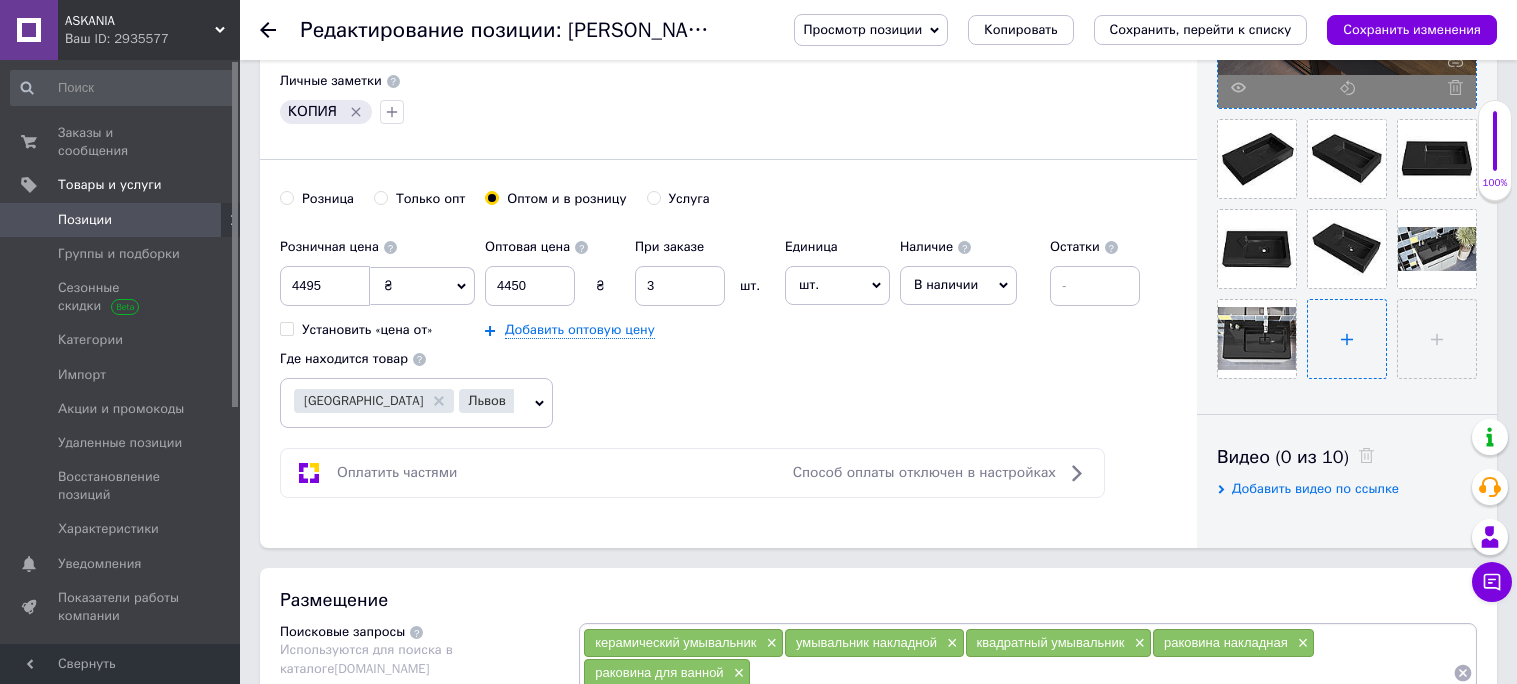 type on "C:\fakepath\umyvalnyk_chornyj_v_vannu.jpg" 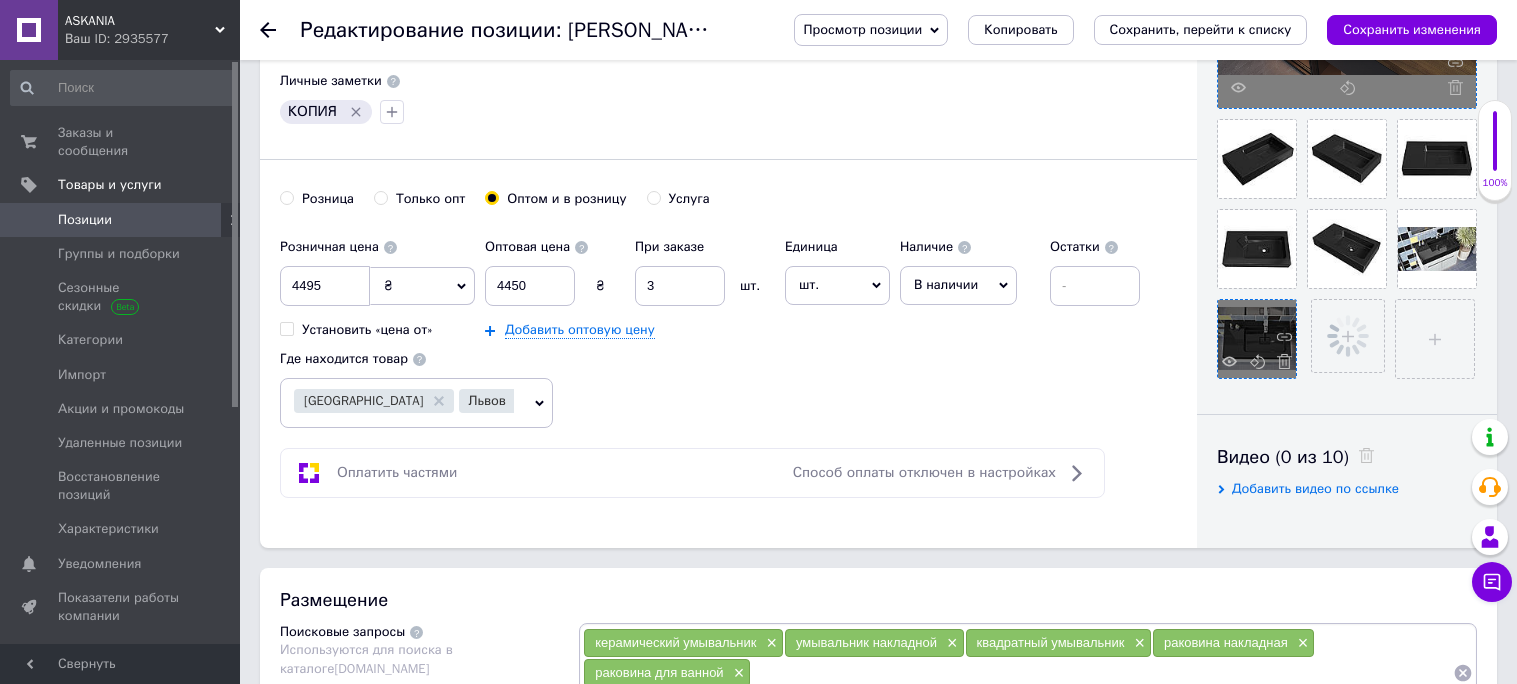 type 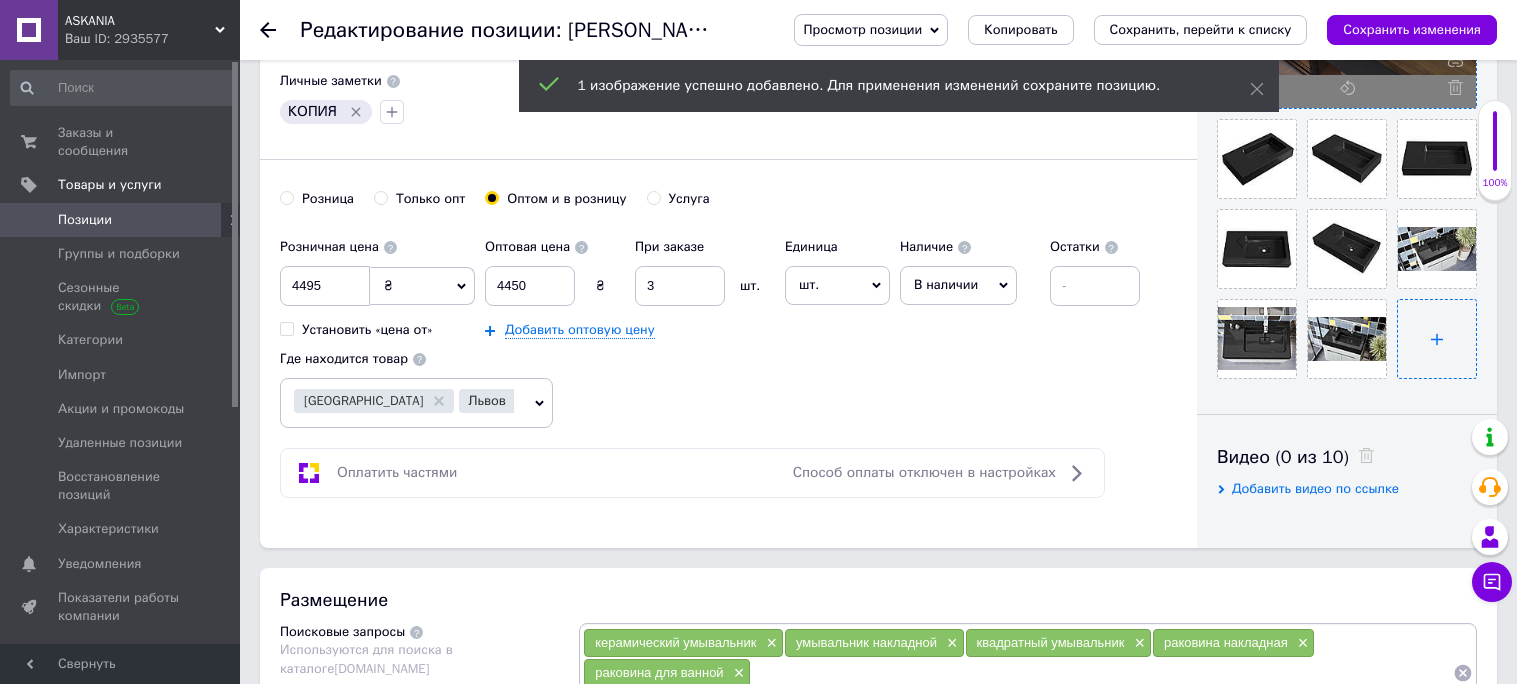 click at bounding box center (1437, 339) 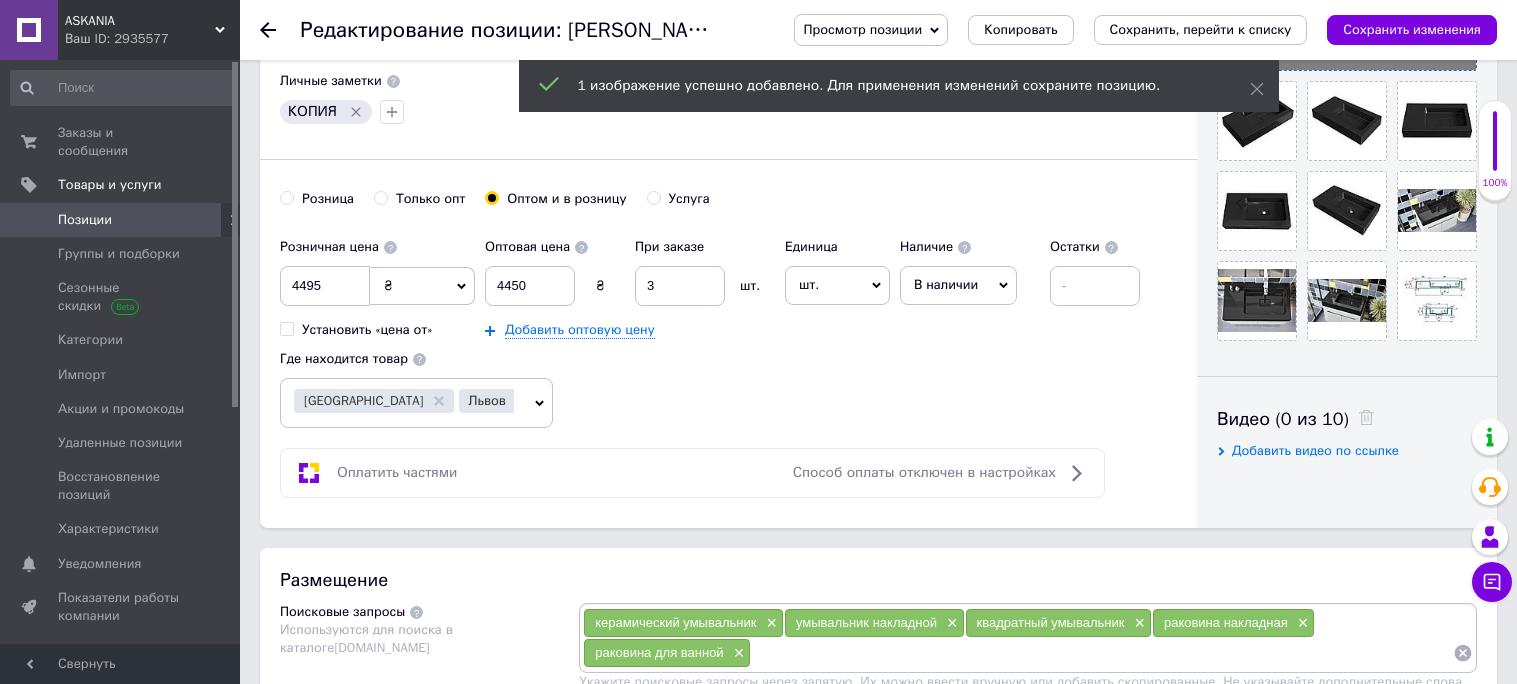 click 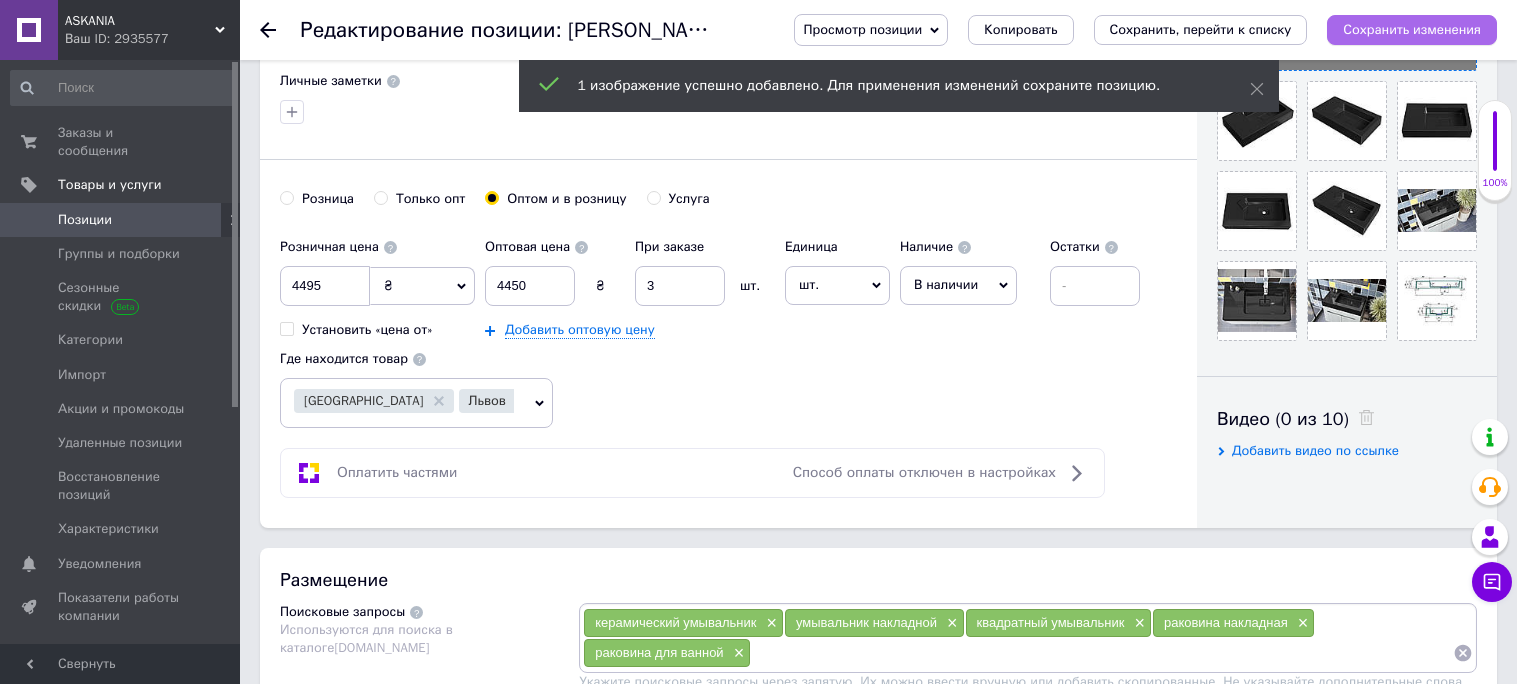 click on "Сохранить изменения" at bounding box center [1412, 30] 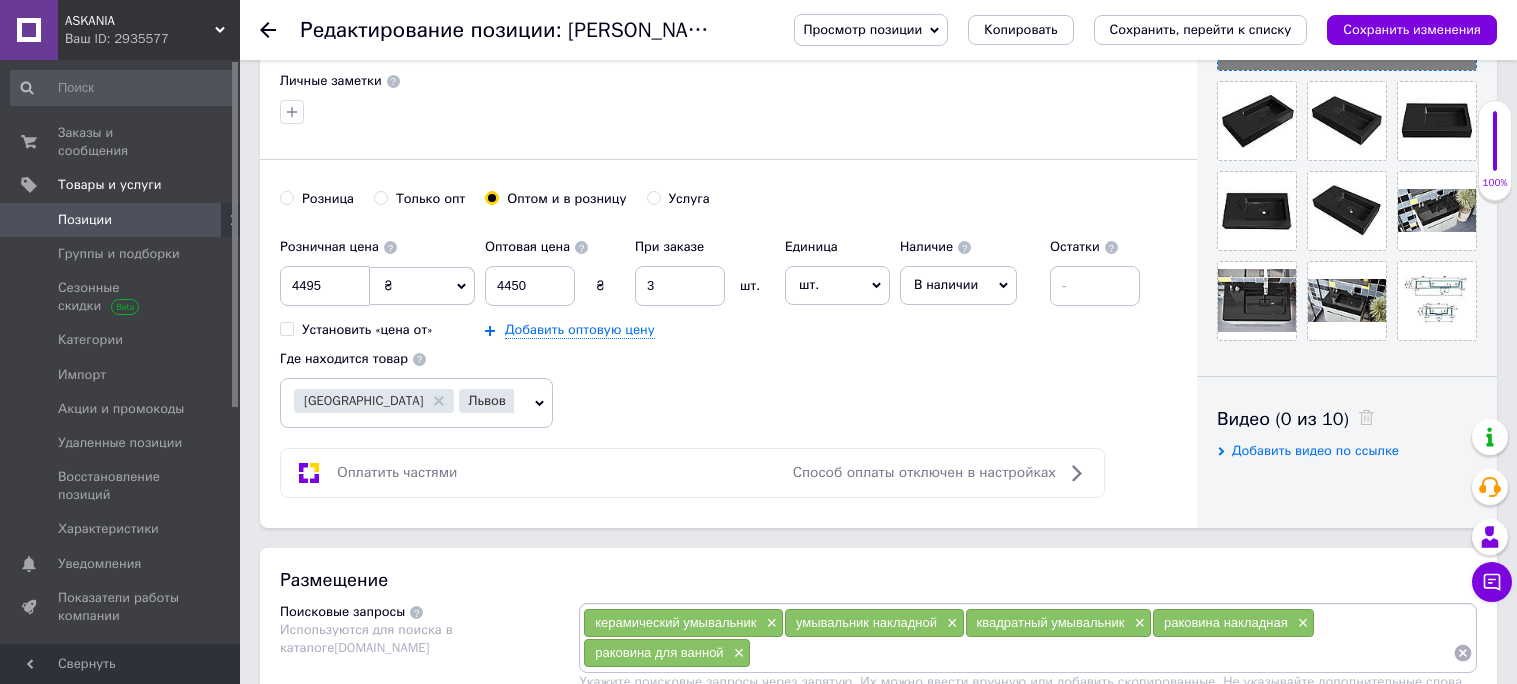 click on "Позиции" at bounding box center (121, 220) 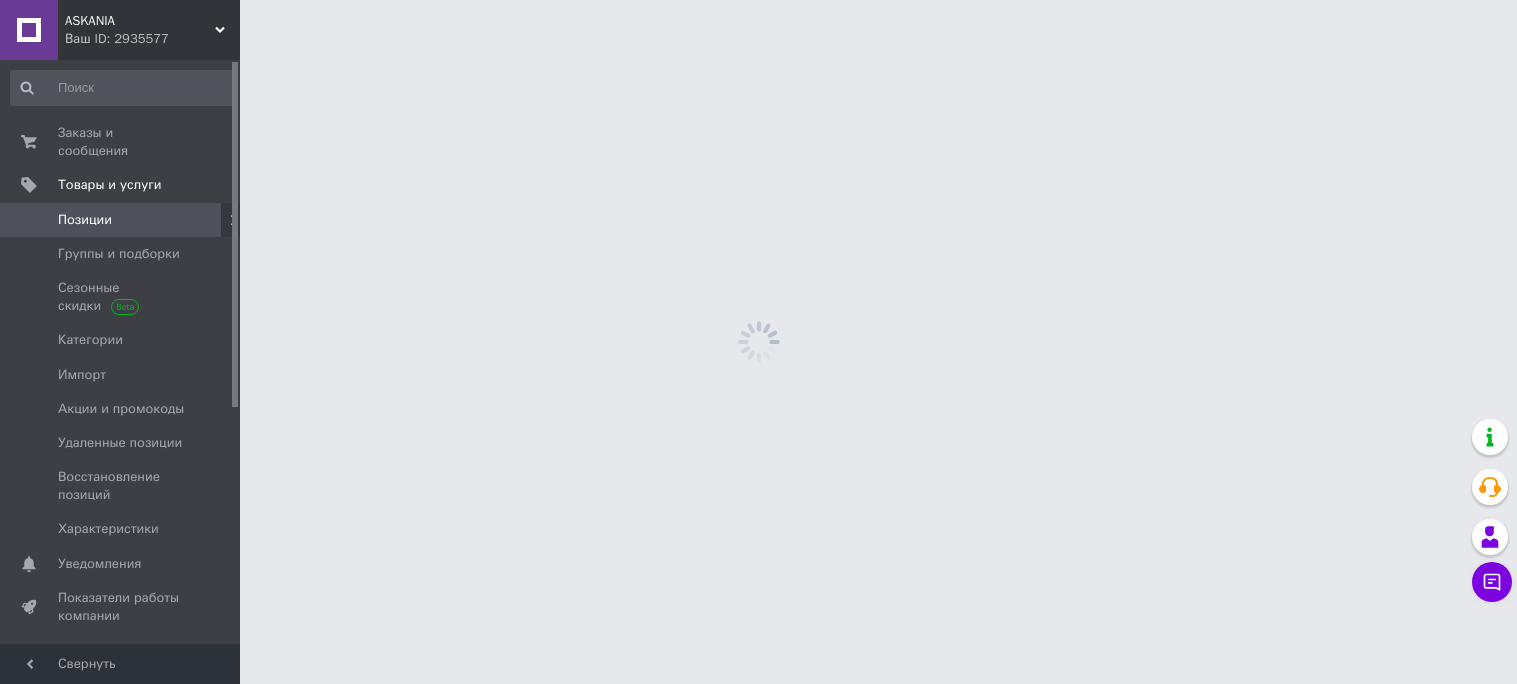 scroll, scrollTop: 0, scrollLeft: 0, axis: both 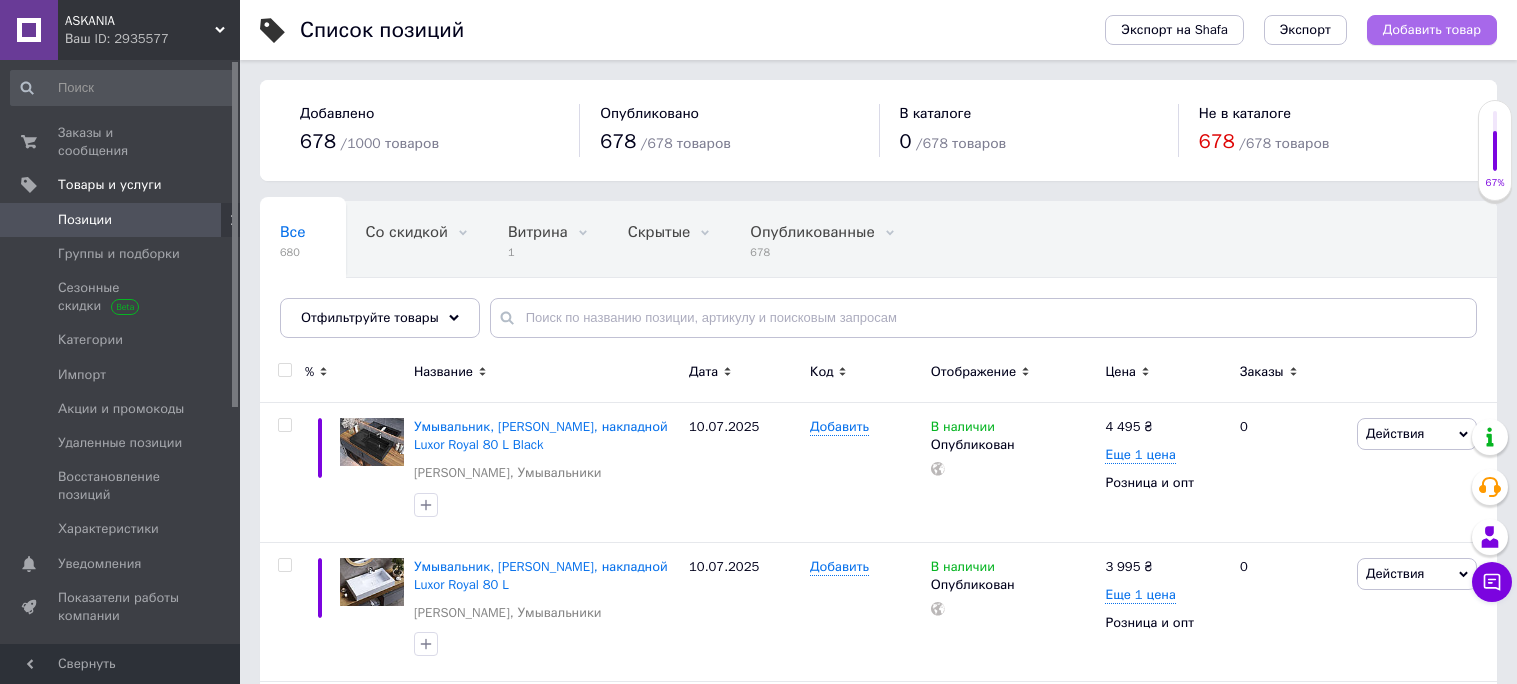 click on "Добавить товар" at bounding box center (1432, 30) 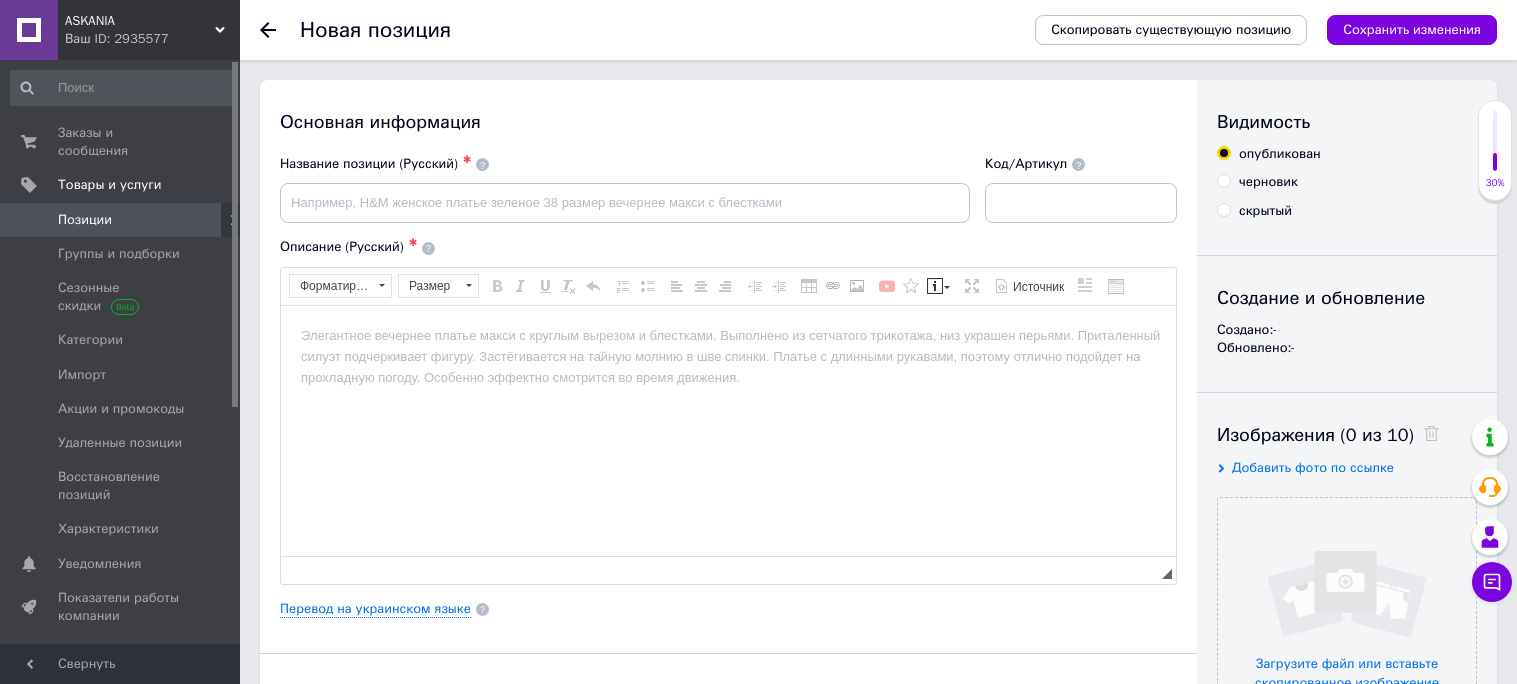 scroll, scrollTop: 0, scrollLeft: 0, axis: both 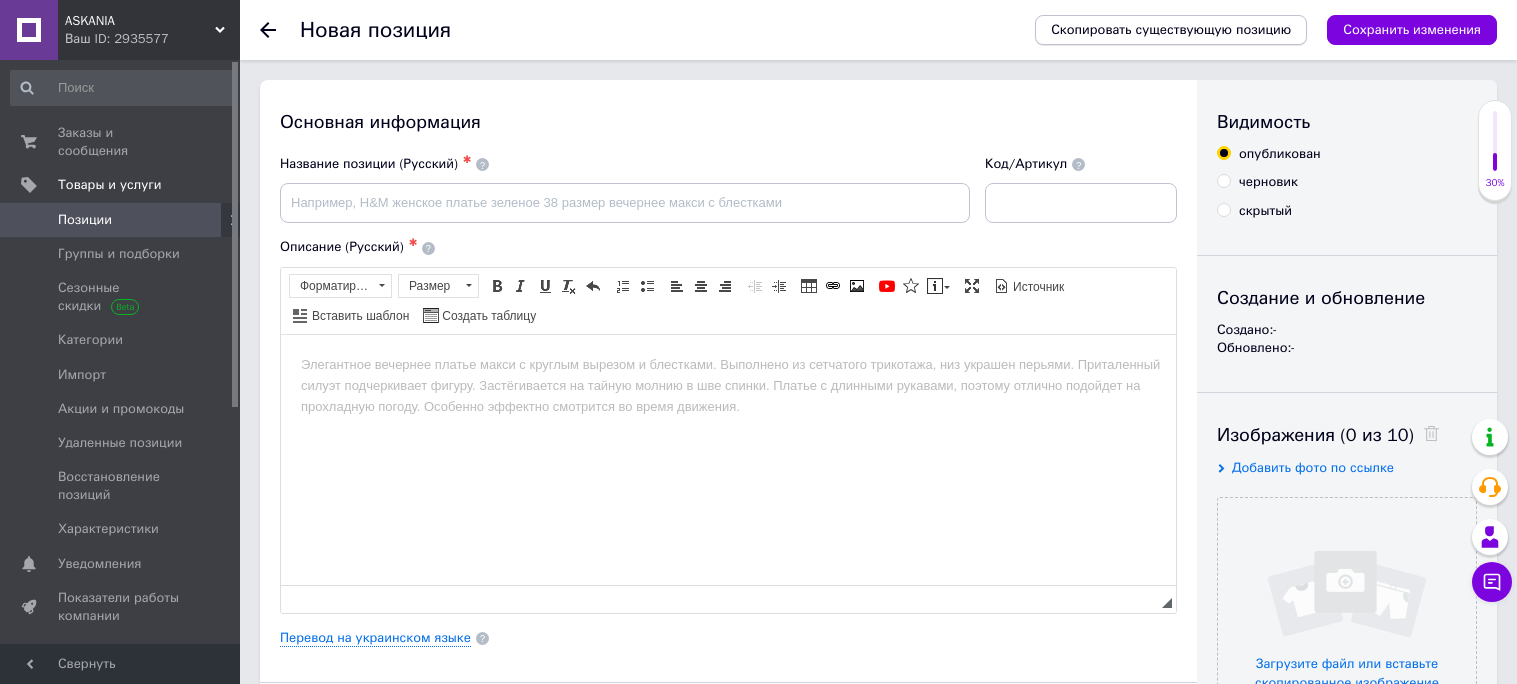click on "Скопировать существующую позицию" at bounding box center (1171, 30) 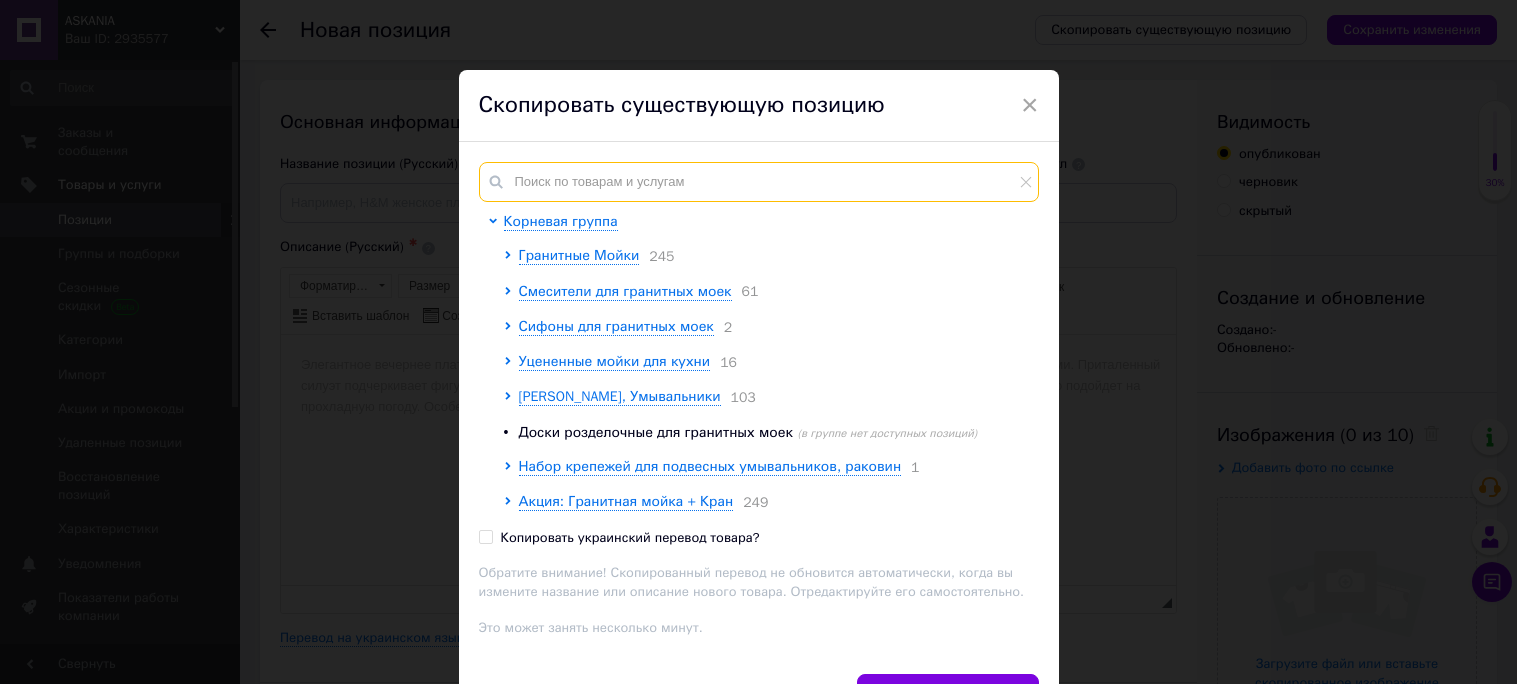 click at bounding box center [759, 182] 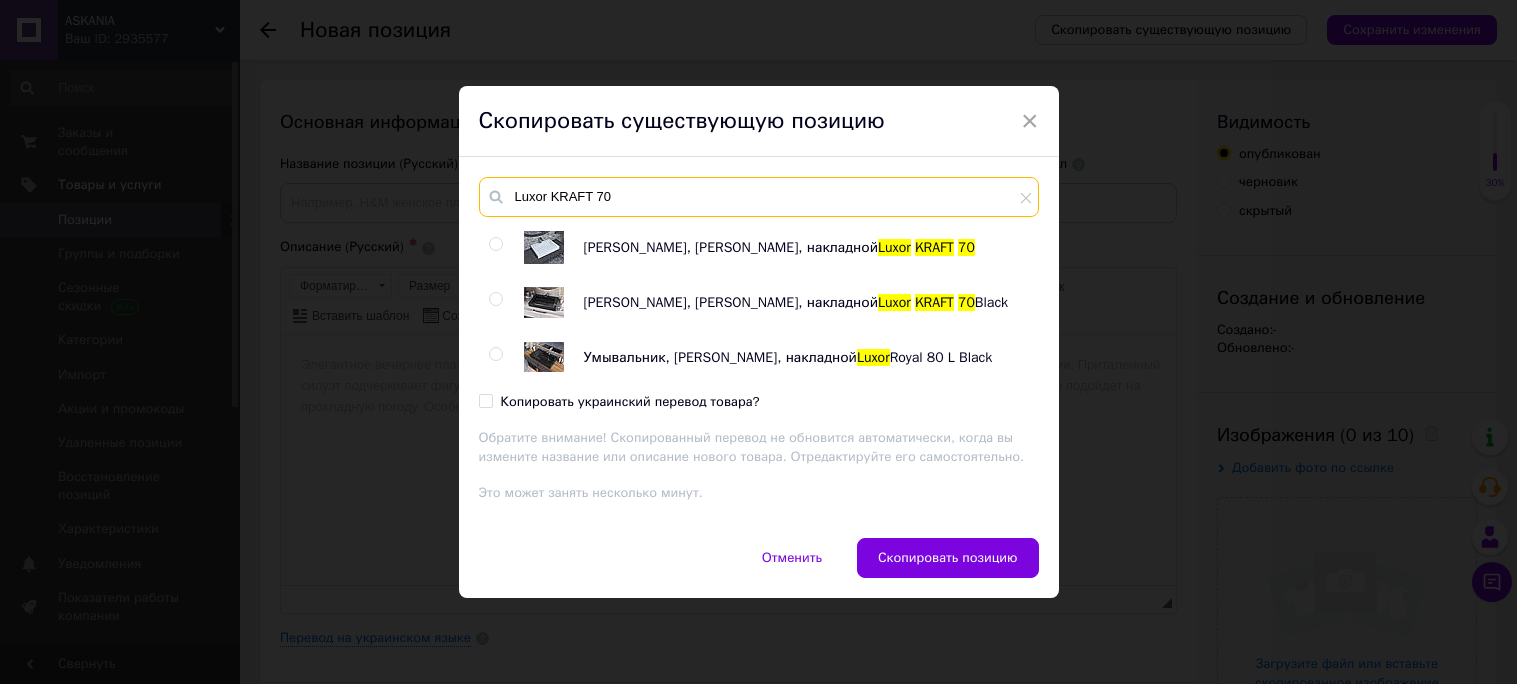 type on "Luxor KRAFT 70" 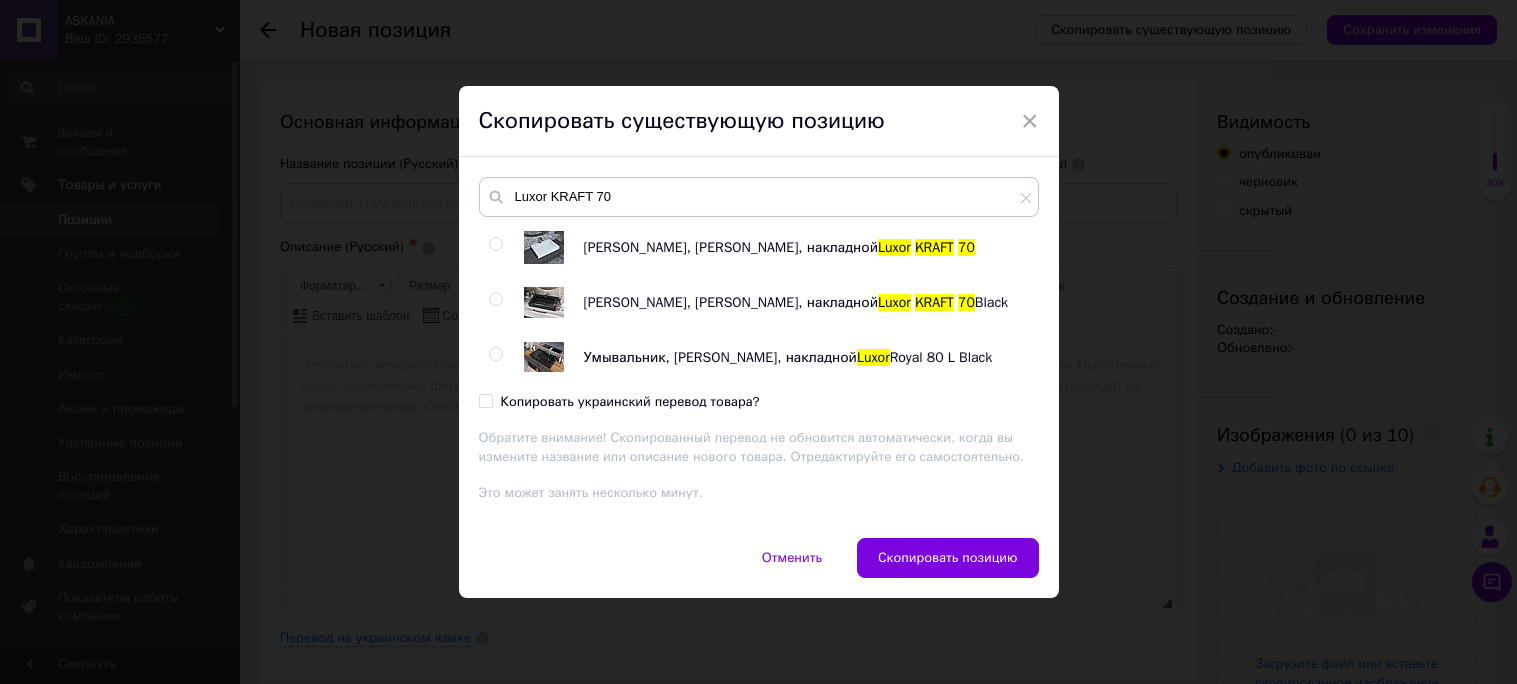 click at bounding box center [495, 244] 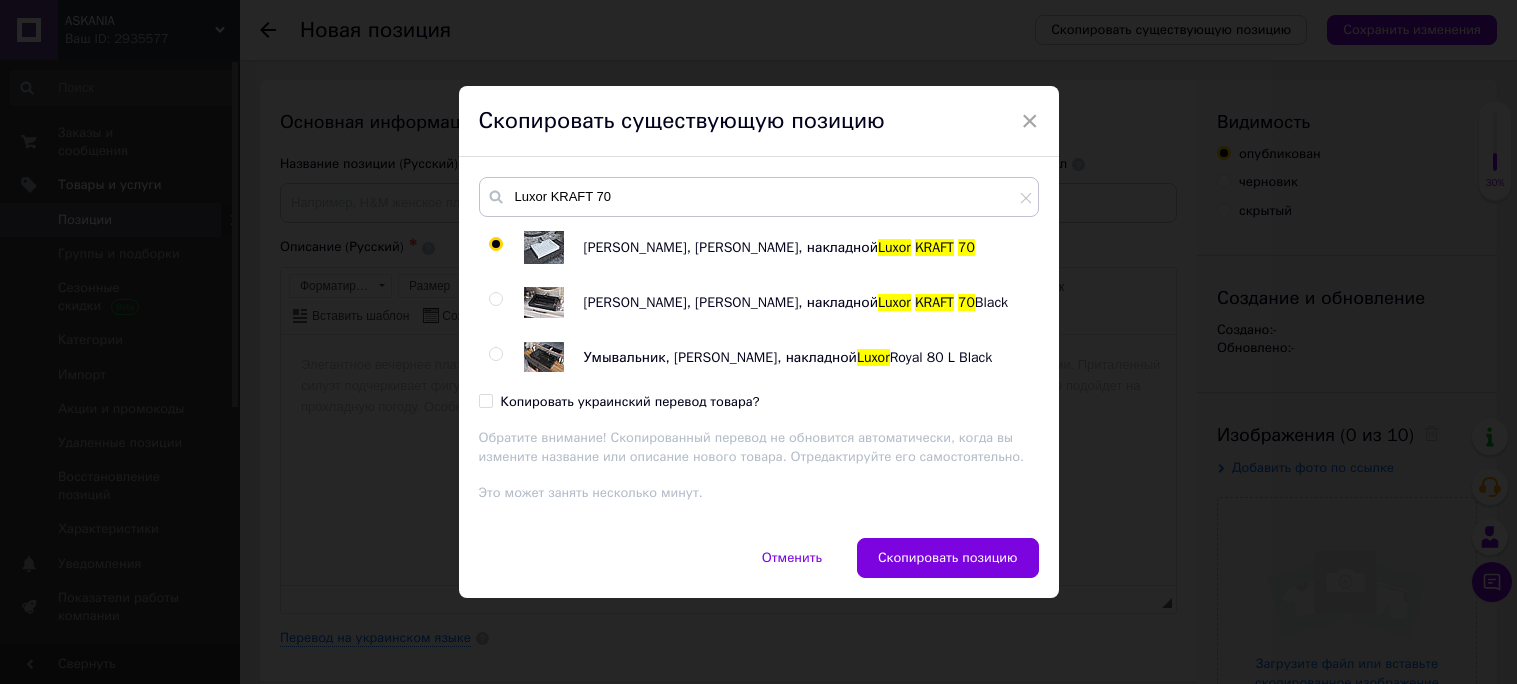 radio on "true" 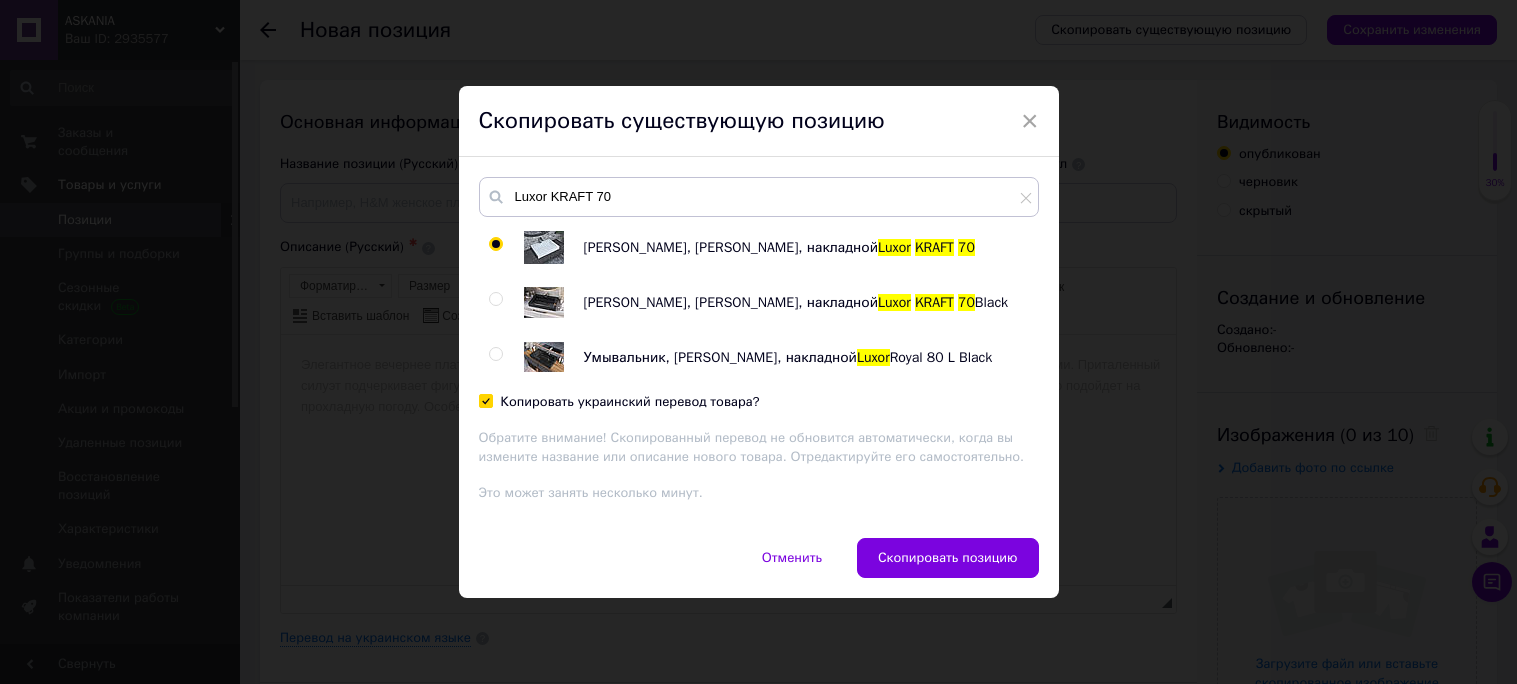 checkbox on "true" 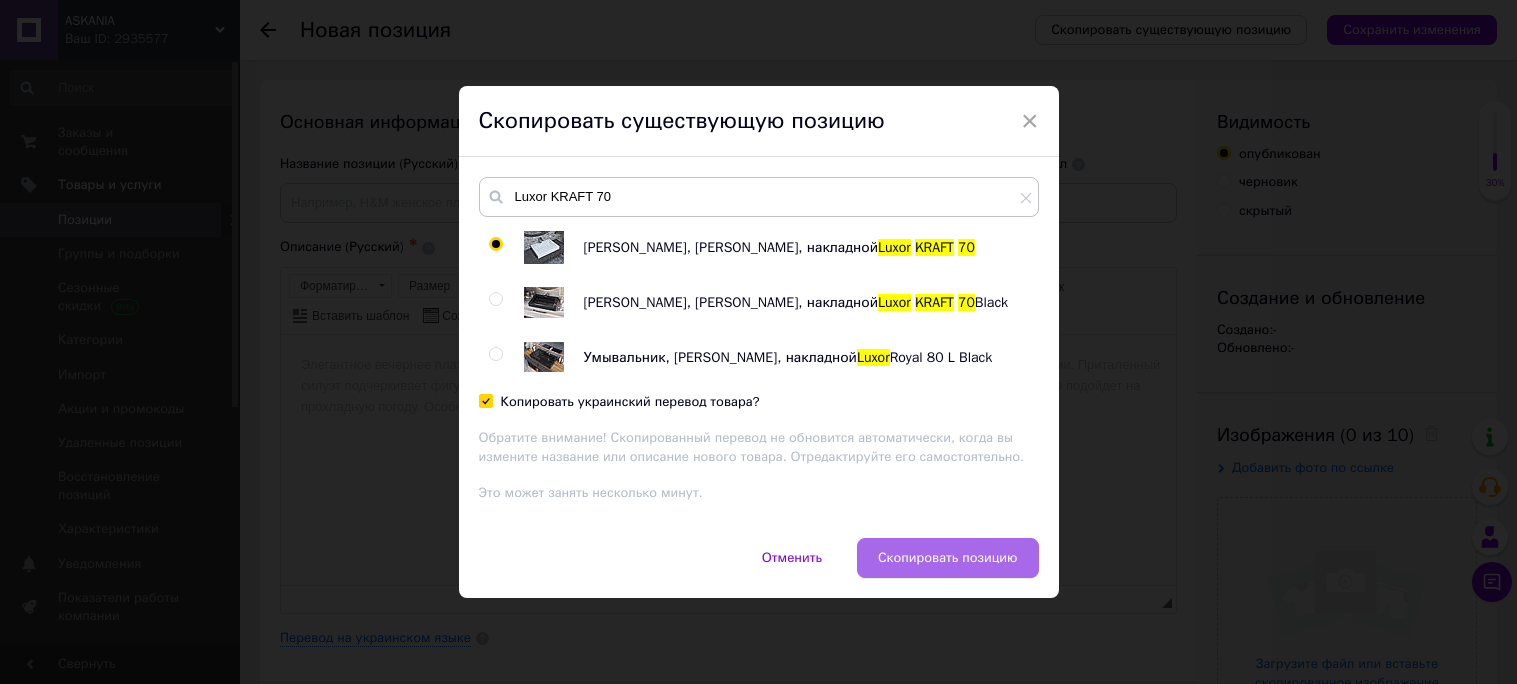 click on "Скопировать позицию" at bounding box center (948, 558) 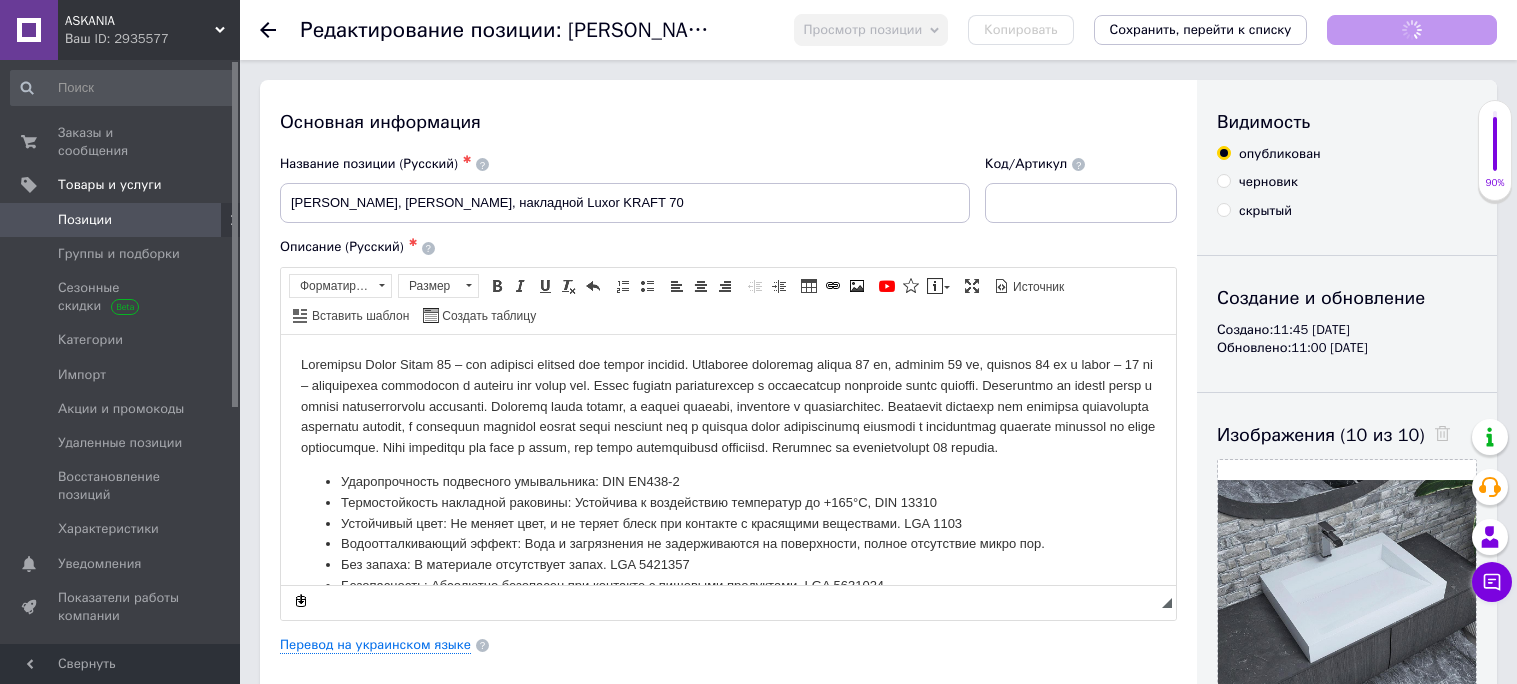 scroll, scrollTop: 0, scrollLeft: 0, axis: both 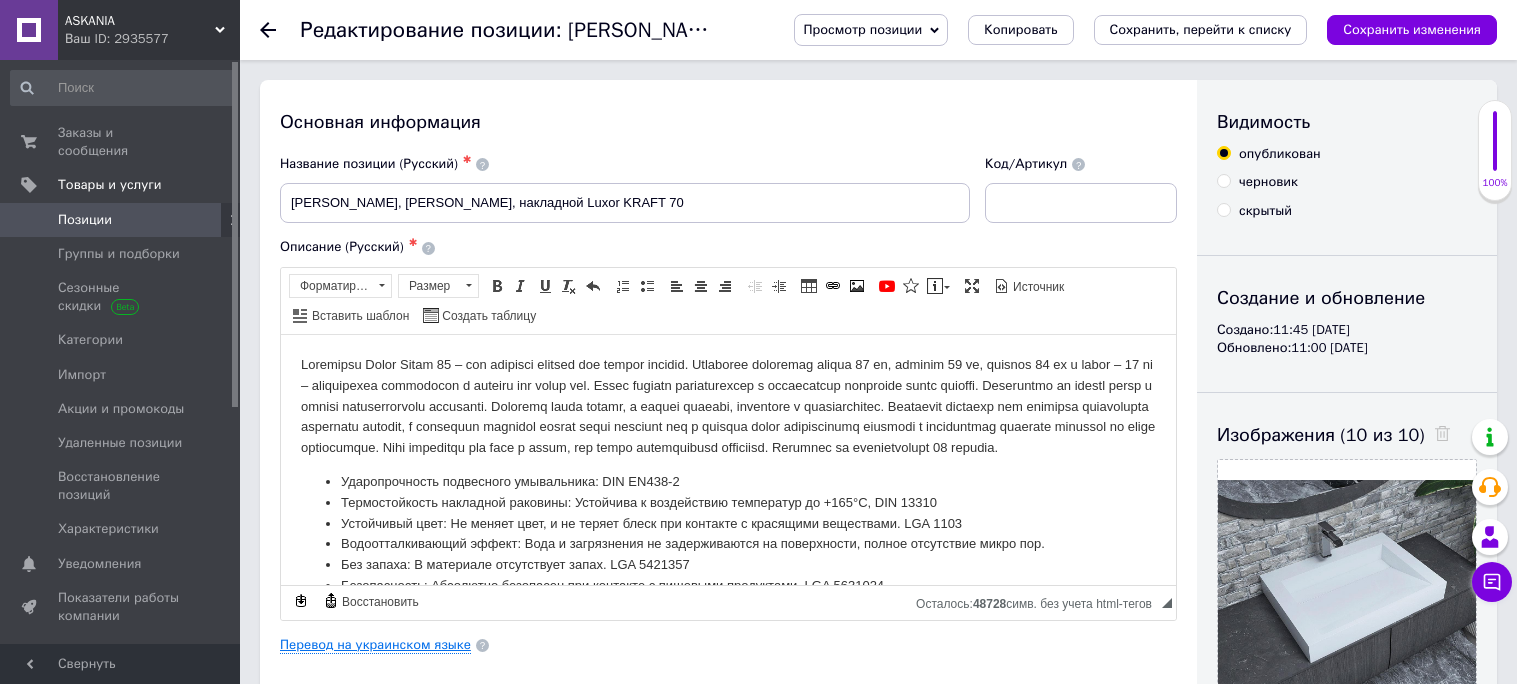 click on "Перевод на украинском языке" at bounding box center (375, 645) 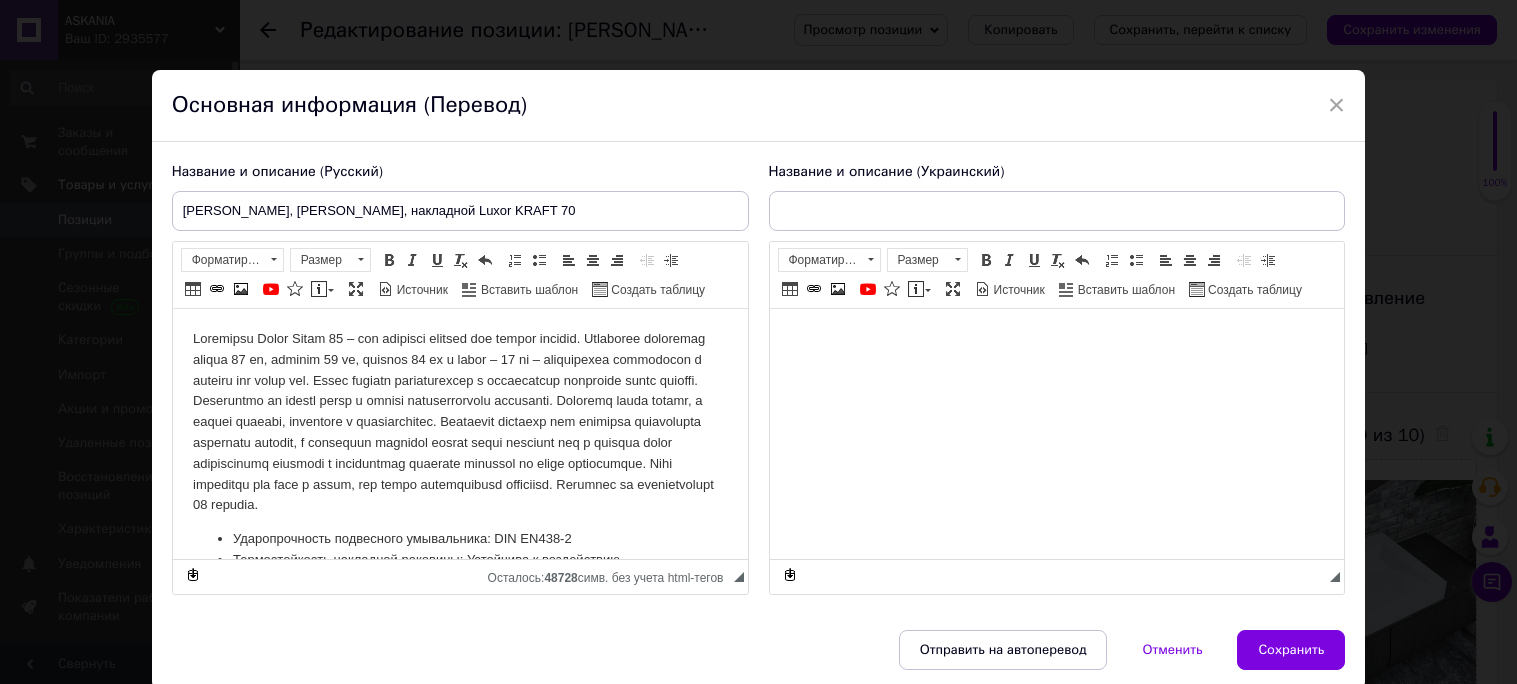 scroll, scrollTop: 0, scrollLeft: 0, axis: both 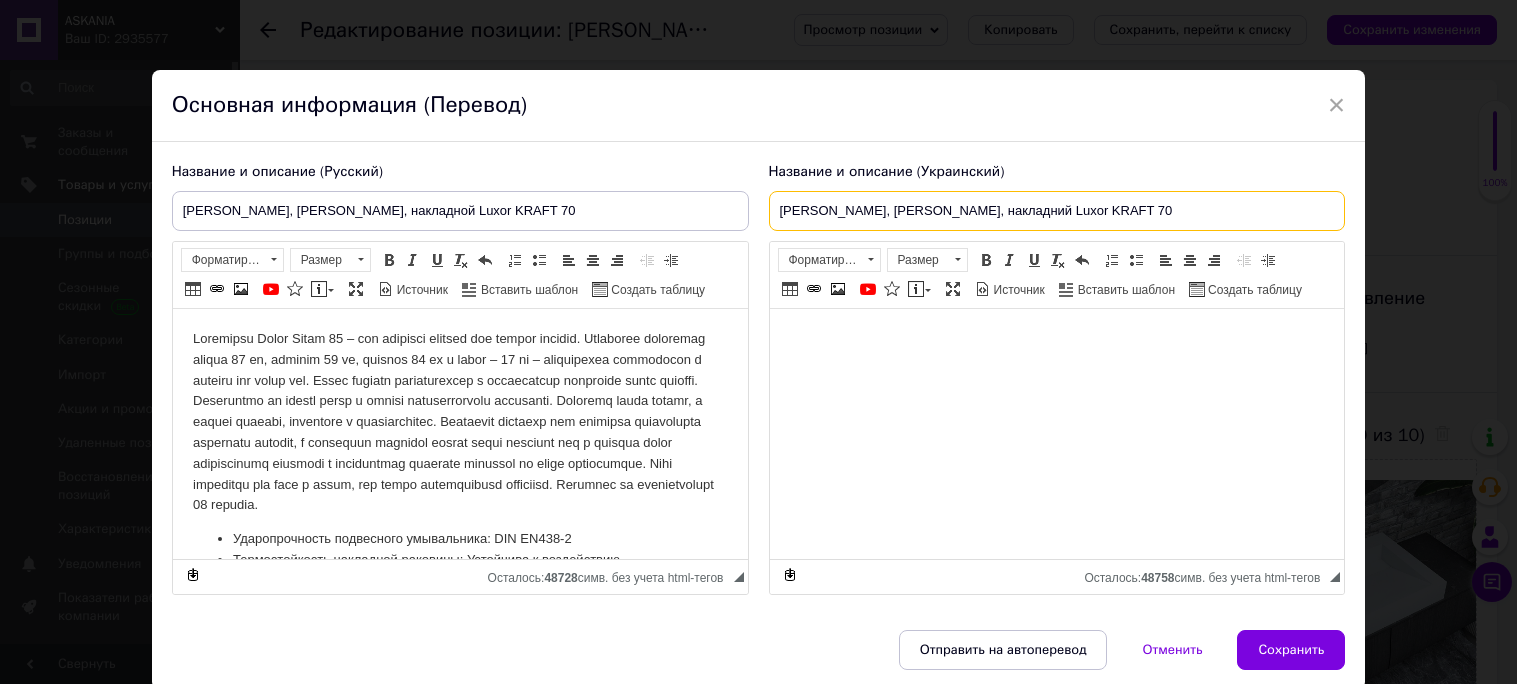 drag, startPoint x: 1107, startPoint y: 195, endPoint x: 765, endPoint y: 213, distance: 342.47336 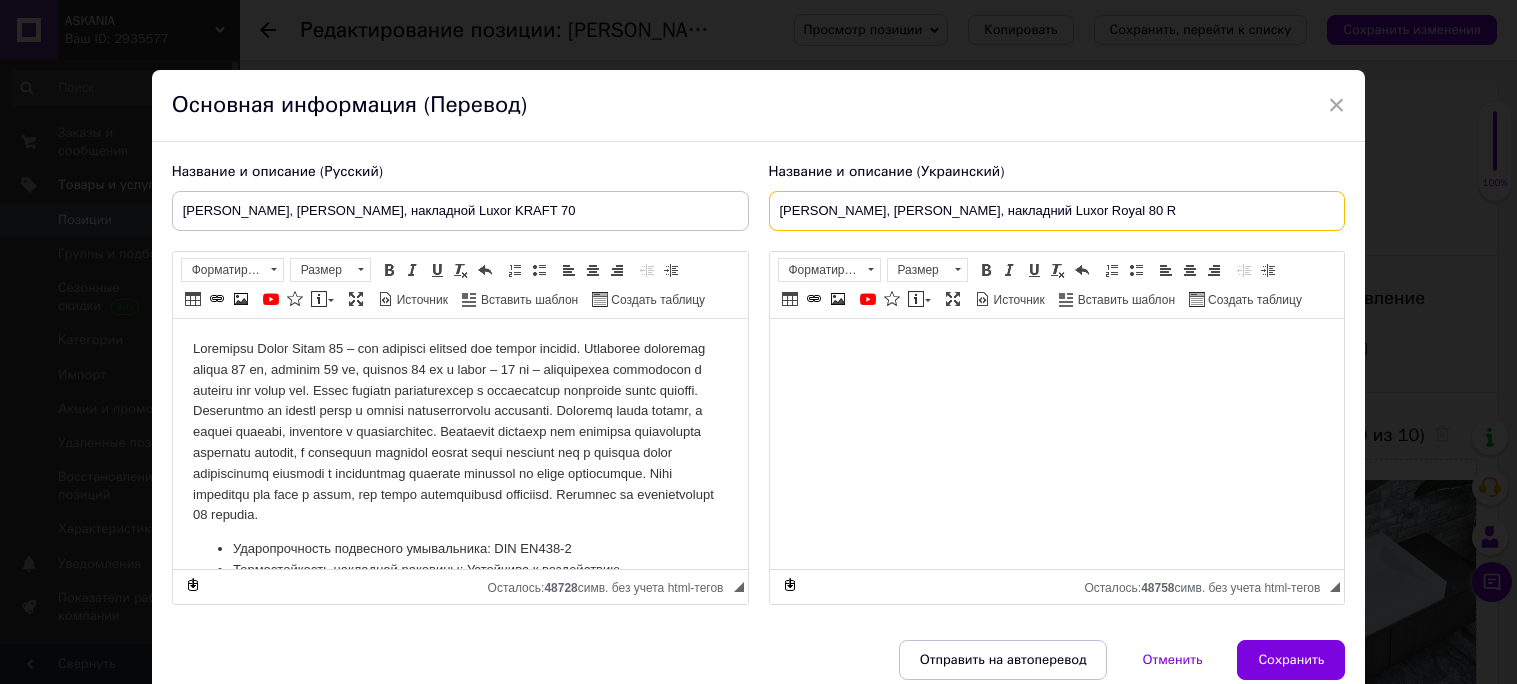 type on "[PERSON_NAME], [PERSON_NAME], накладний Luxor Royal 80 R" 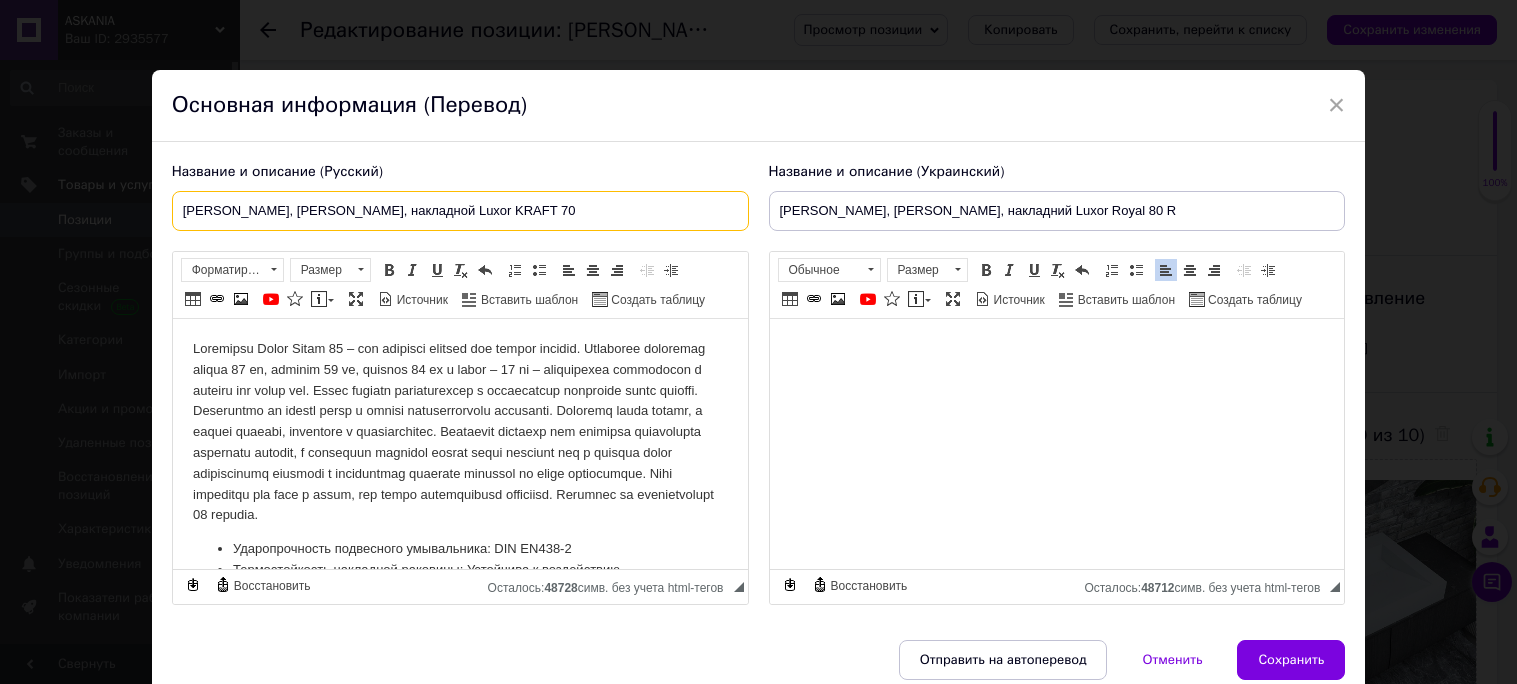 drag, startPoint x: 551, startPoint y: 212, endPoint x: 181, endPoint y: 206, distance: 370.04865 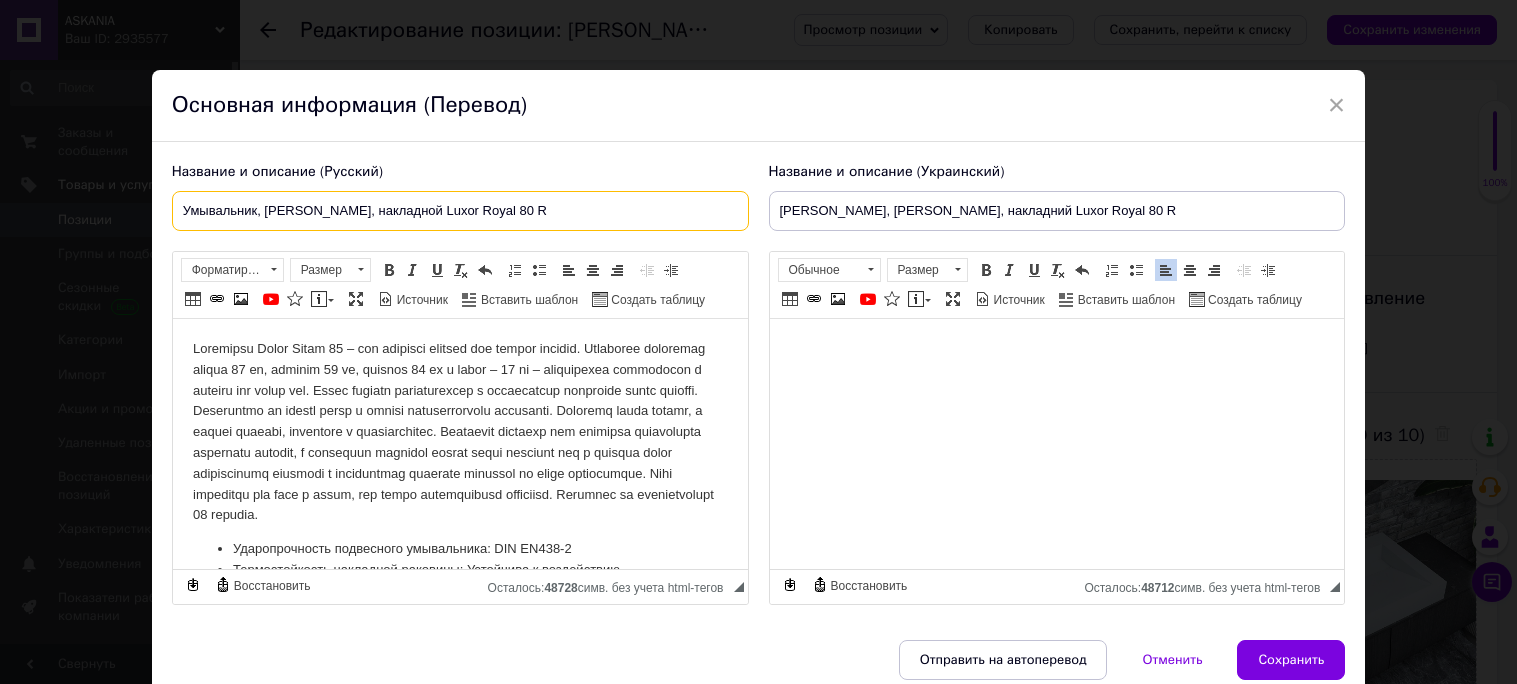 type on "Умывальник, [PERSON_NAME], накладной Luxor Royal 80 R" 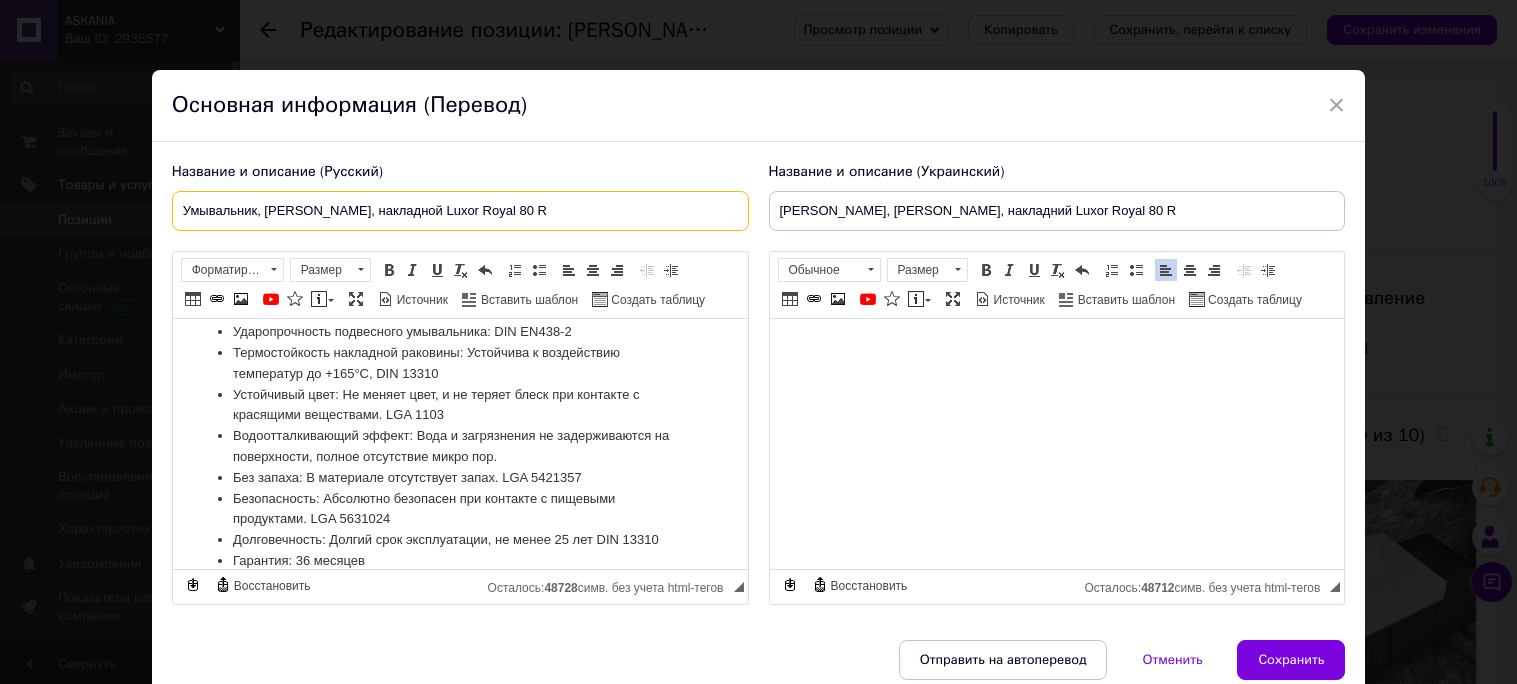 scroll, scrollTop: 239, scrollLeft: 0, axis: vertical 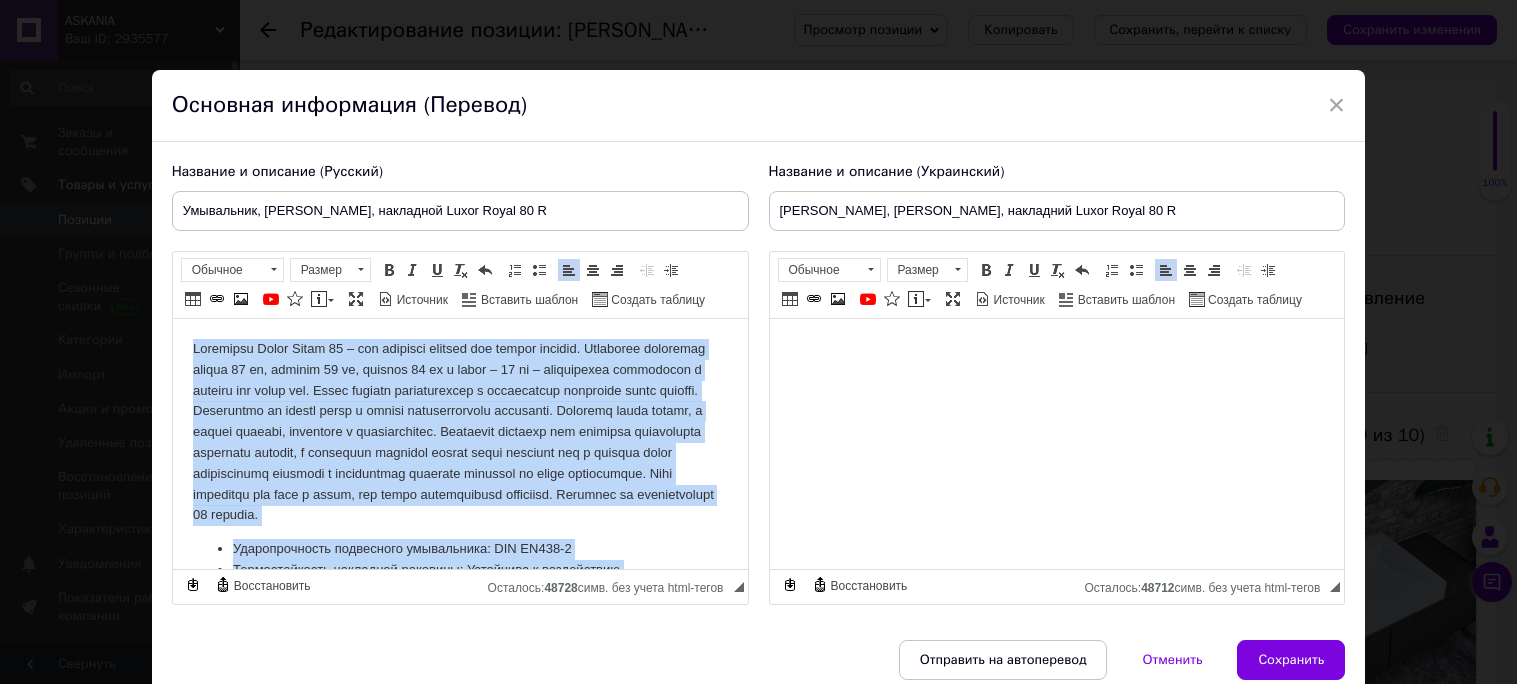 drag, startPoint x: 349, startPoint y: 522, endPoint x: 194, endPoint y: 324, distance: 251.45377 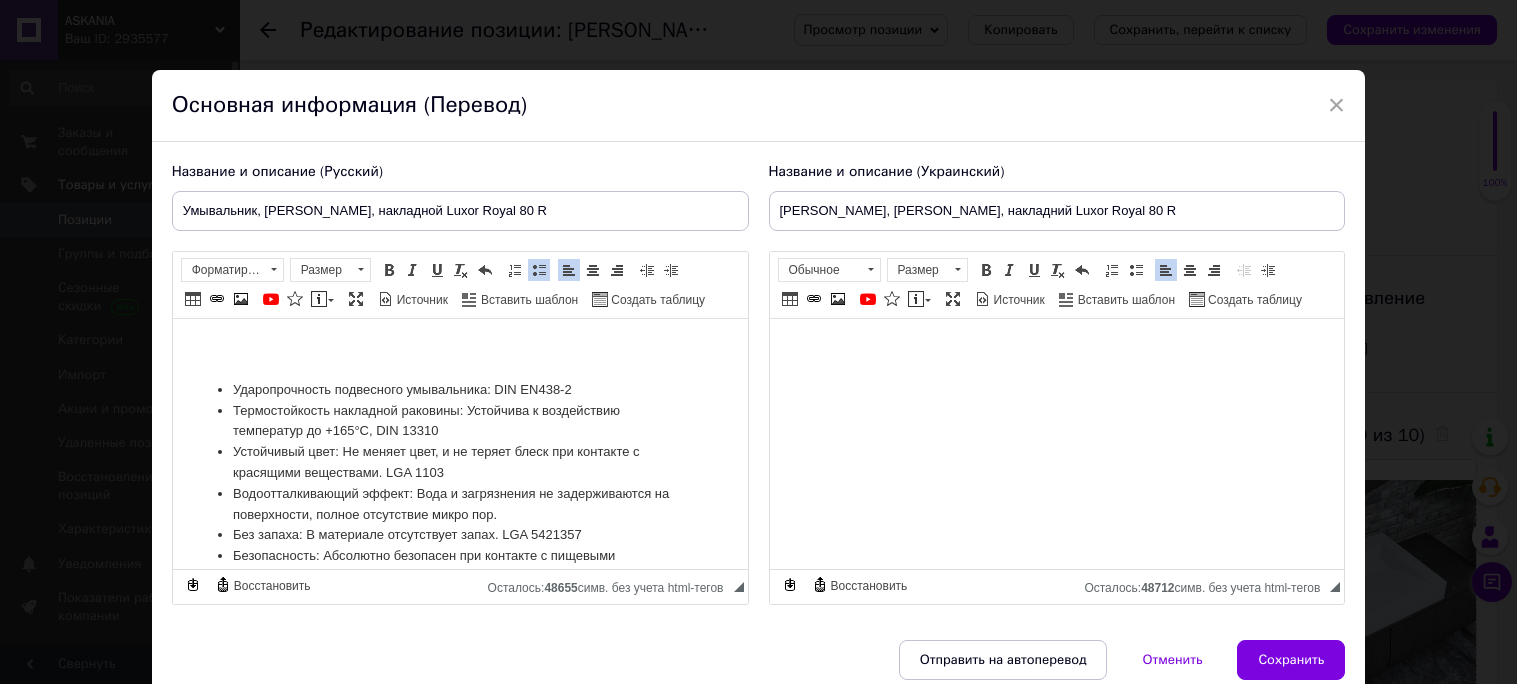 scroll, scrollTop: 213, scrollLeft: 0, axis: vertical 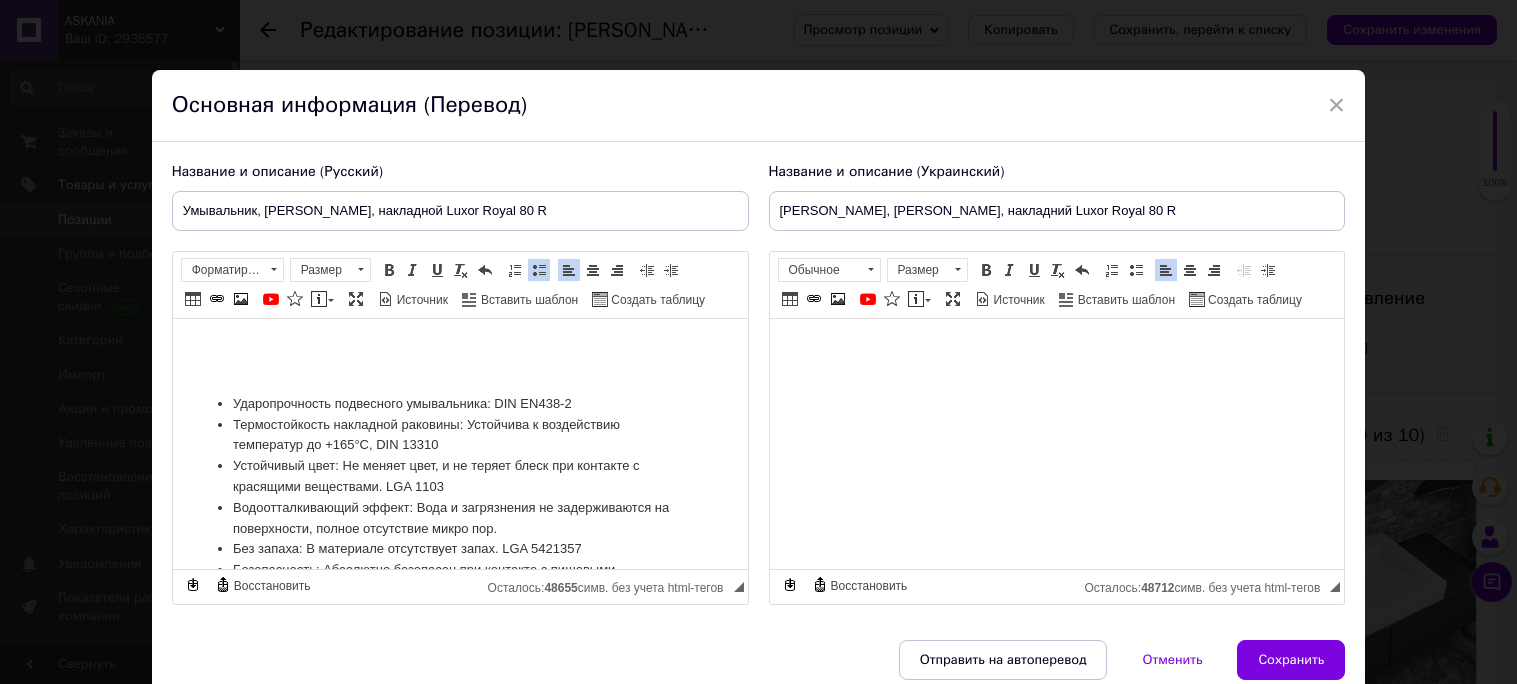 click on "Ударопрочность подвесного умывальника: DIN EN438-2 Термостойкость накладной раковины: Устойчива к воздействию температур до +165°C, DIN 13310 Устойчивый цвет: Не меняет цвет, и не теряет блеск при контакте с красящими веществами. LGA 1103 Водоотталкивающий эффект: Вода и загрязнения не задерживаются на поверхности, полное отсутствие микро пор. Без запаха: В материале отсутствует запах. LGA 5421357 Безопасность: Абсолютно безопасен при контакте с пищевыми продуктами. LGA 5631024 Долговечность: Долгий срок эксплуатации, не менее 25 лет DIN 13310 Гарантия: 36 месяцев" at bounding box center [459, 384] 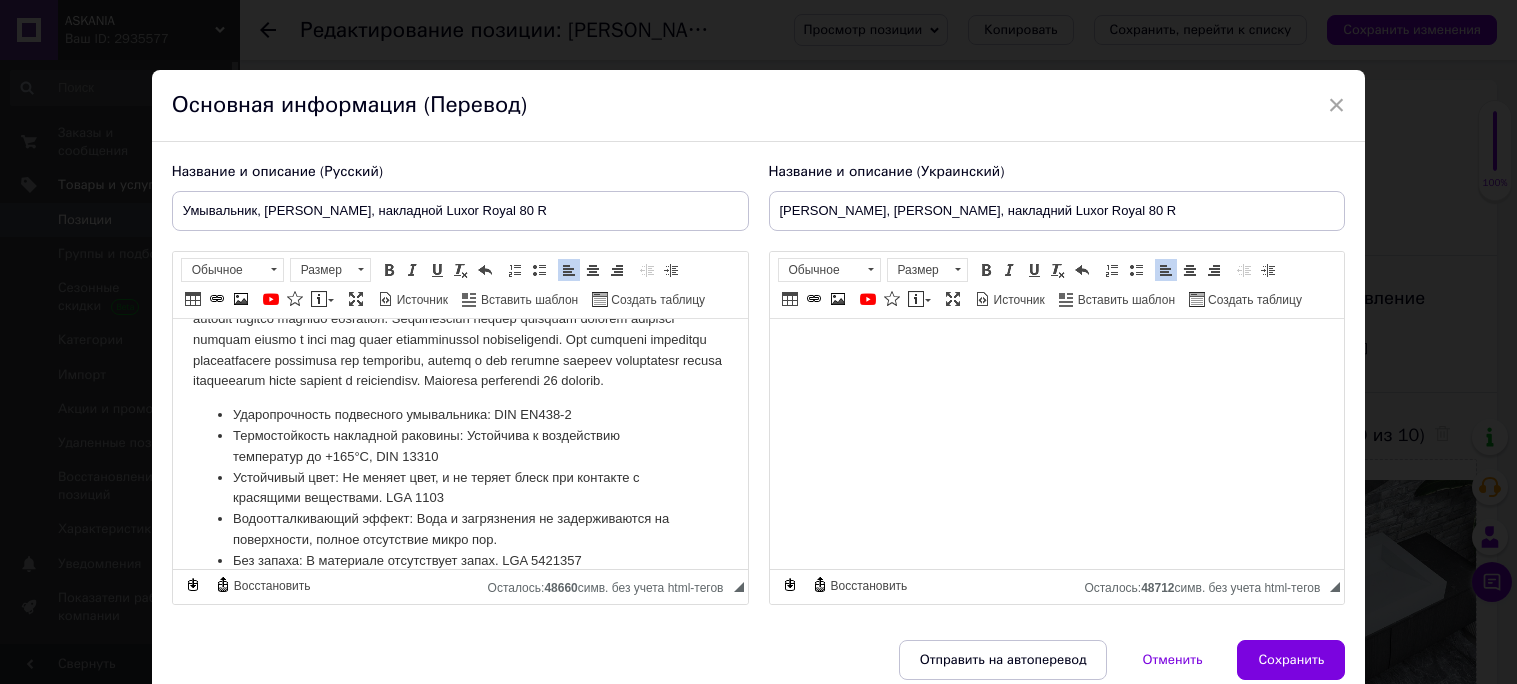 scroll, scrollTop: 0, scrollLeft: 0, axis: both 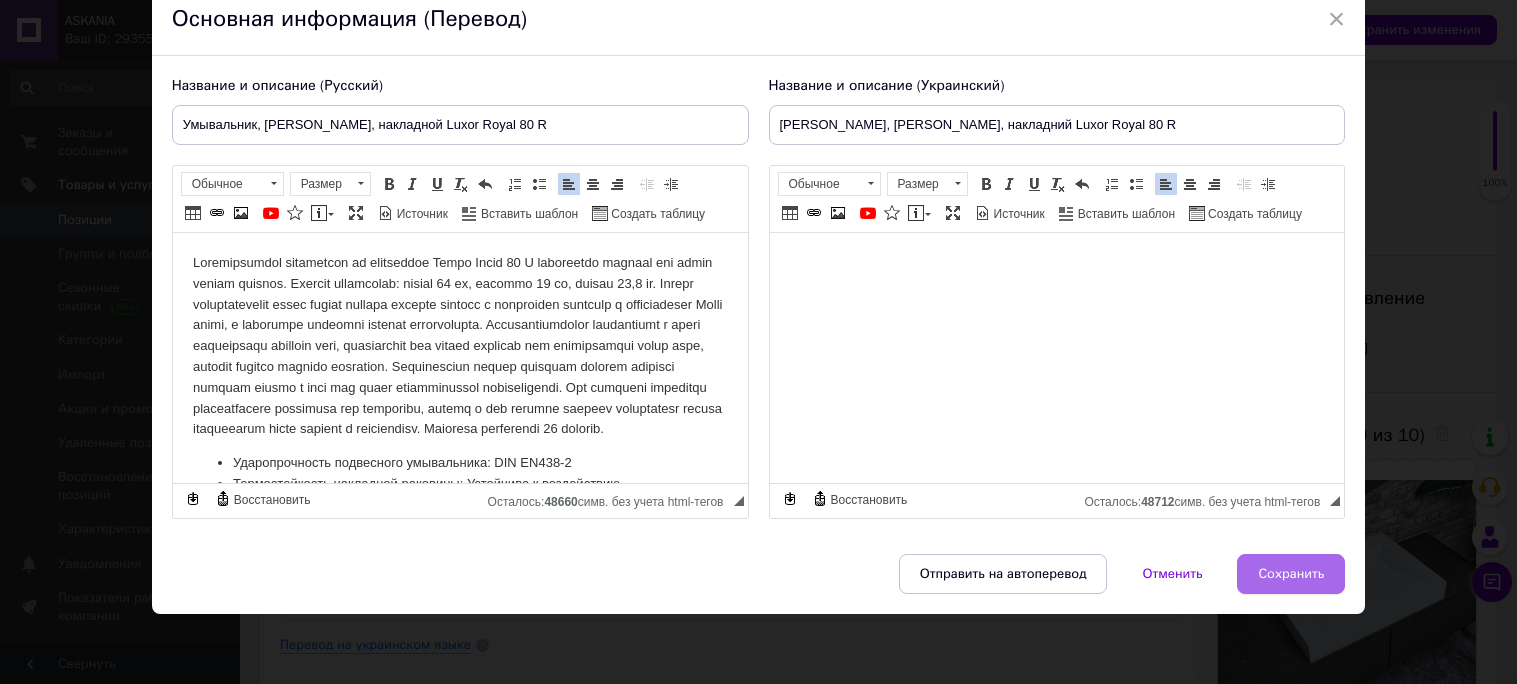 click on "Сохранить" at bounding box center [1291, 574] 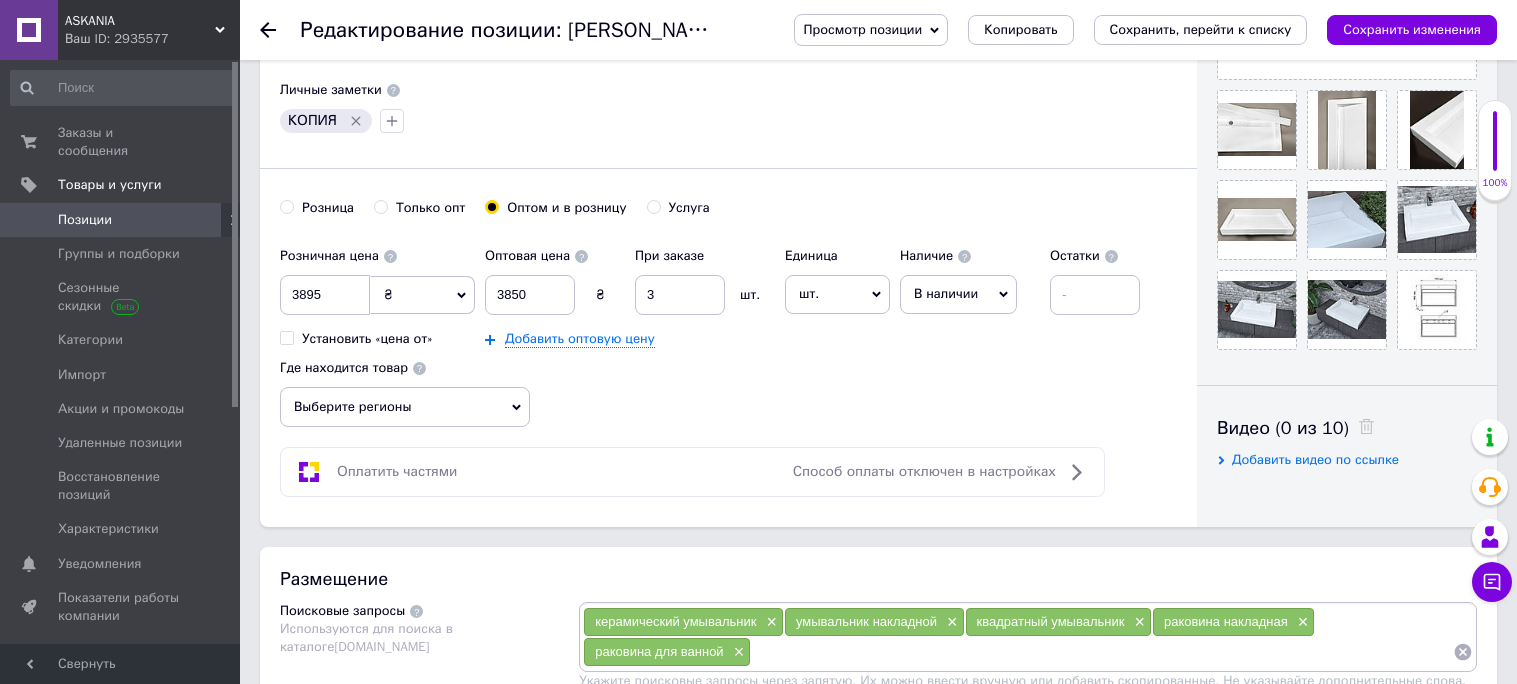 scroll, scrollTop: 638, scrollLeft: 0, axis: vertical 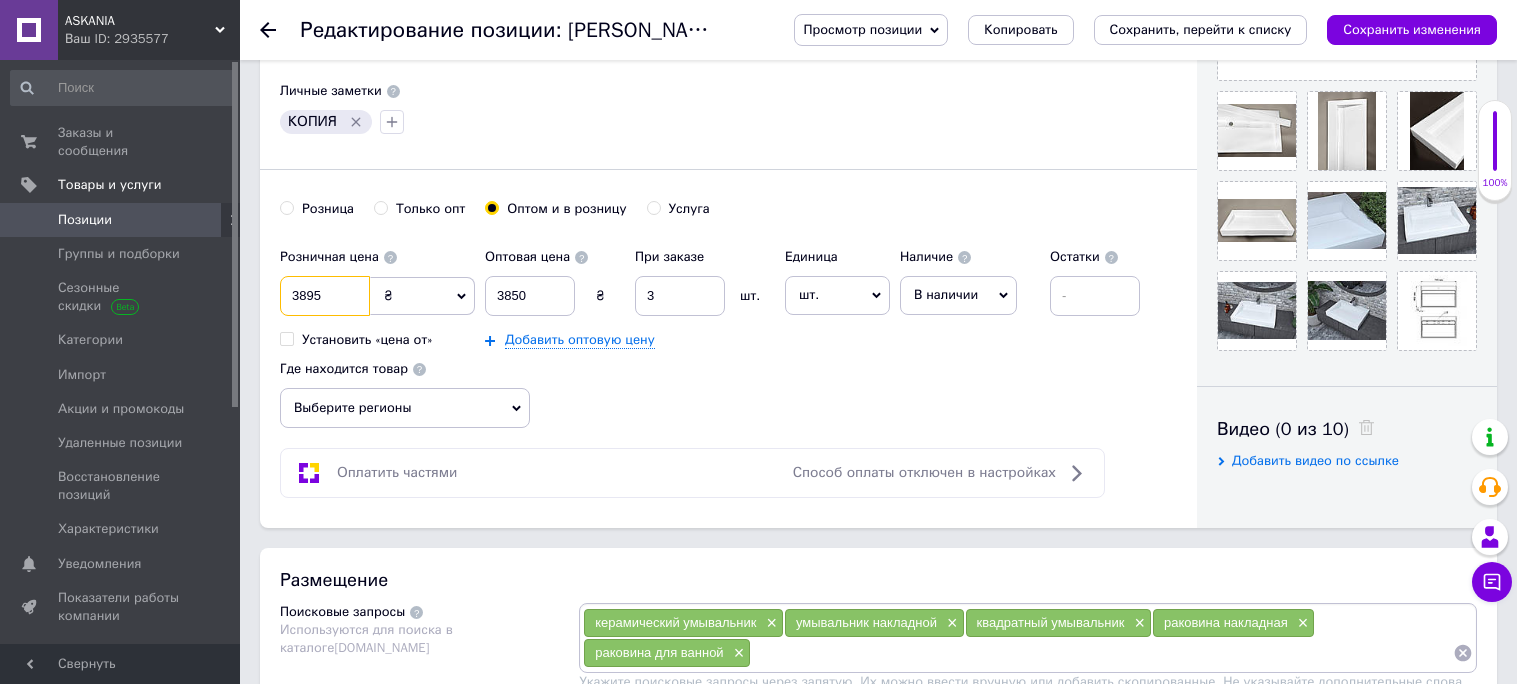 drag, startPoint x: 306, startPoint y: 293, endPoint x: 331, endPoint y: 364, distance: 75.272835 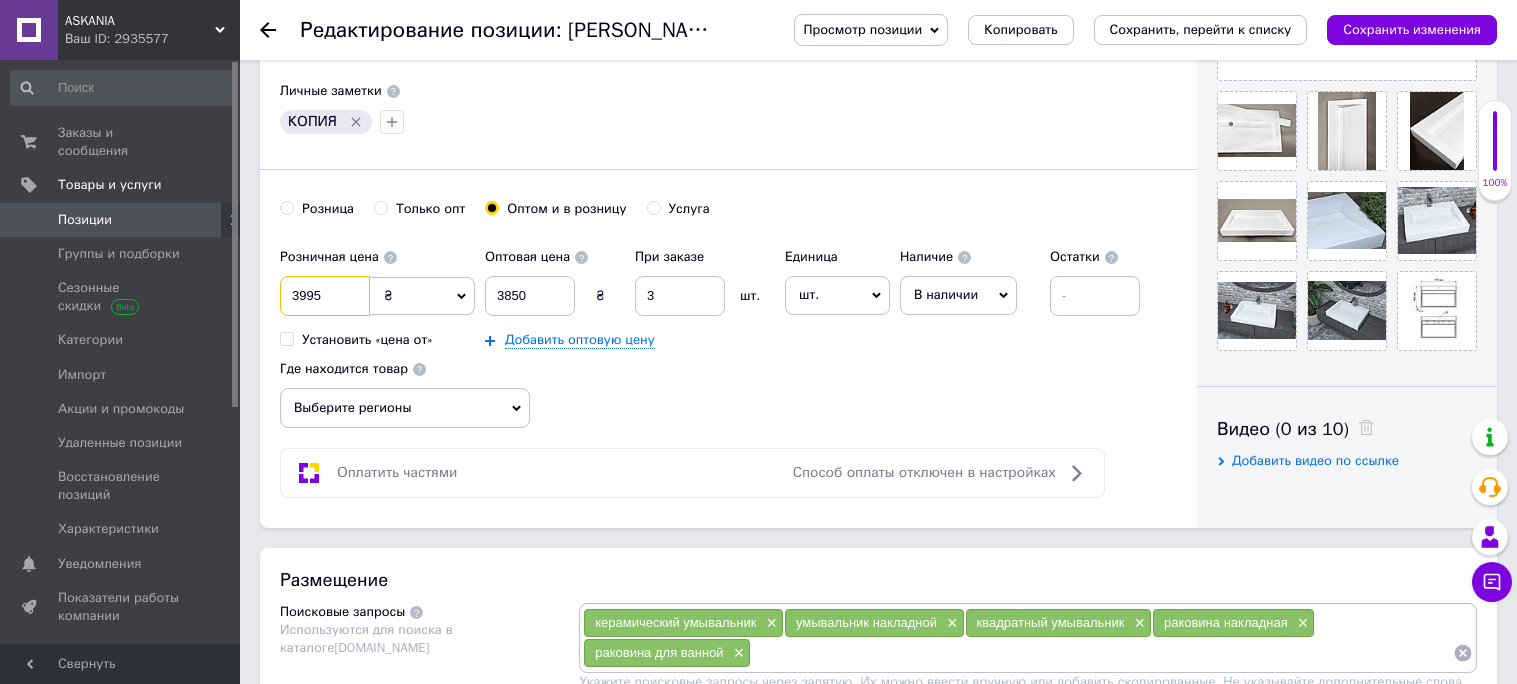 type on "3995" 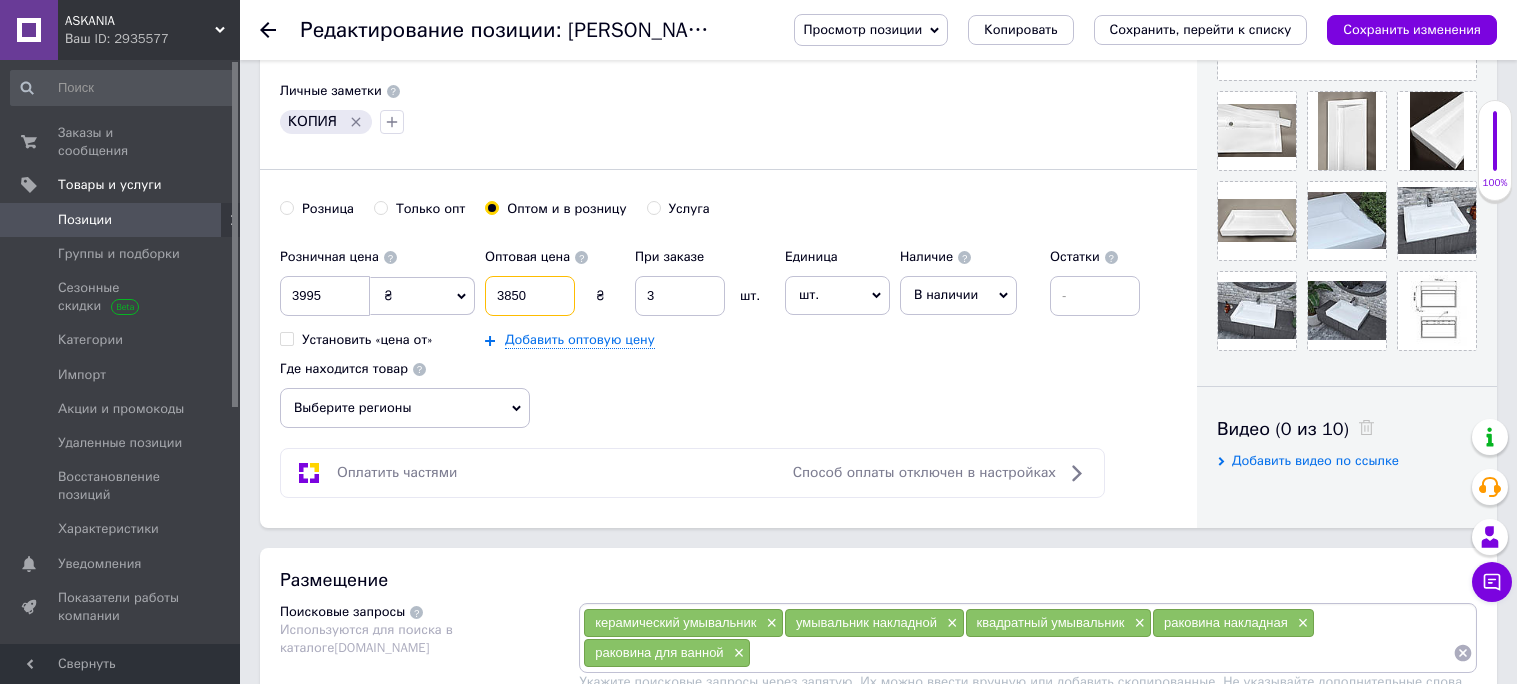 click on "3850" at bounding box center [530, 296] 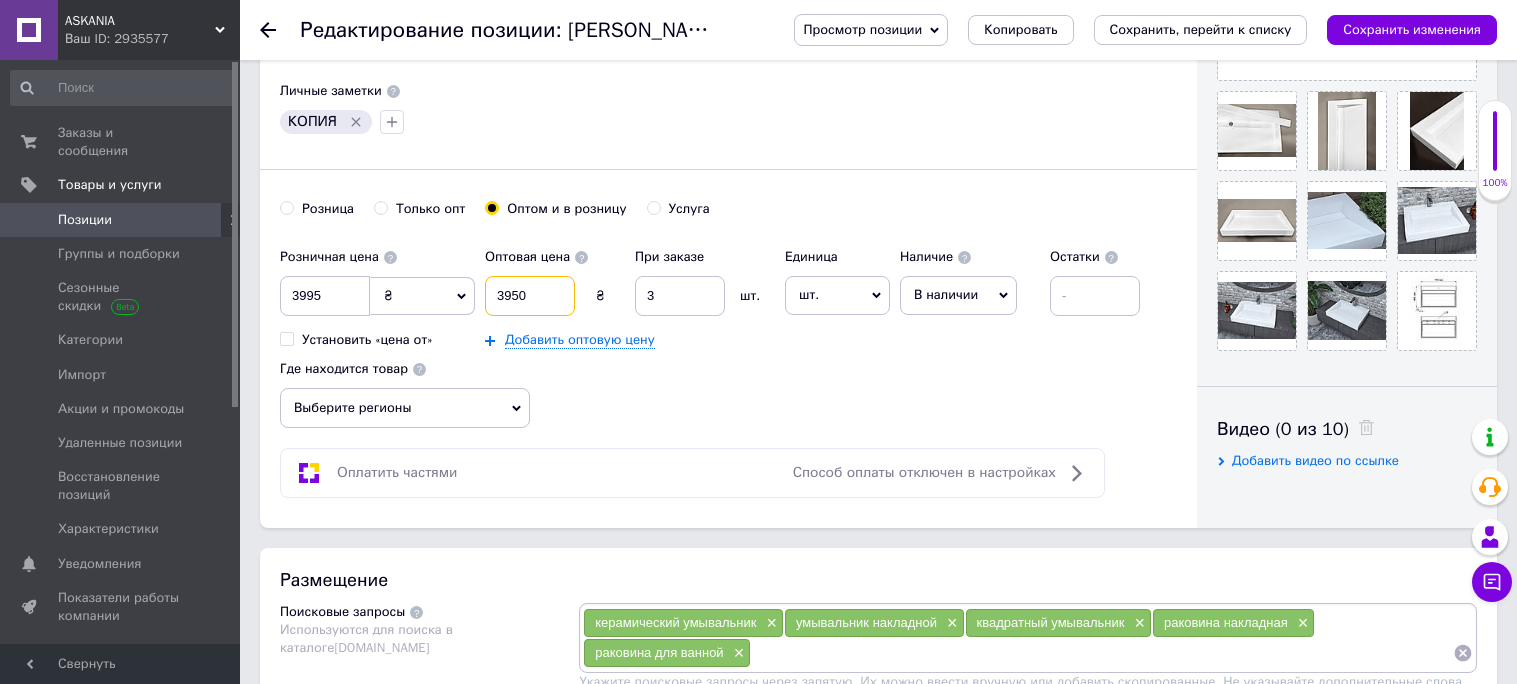type on "3950" 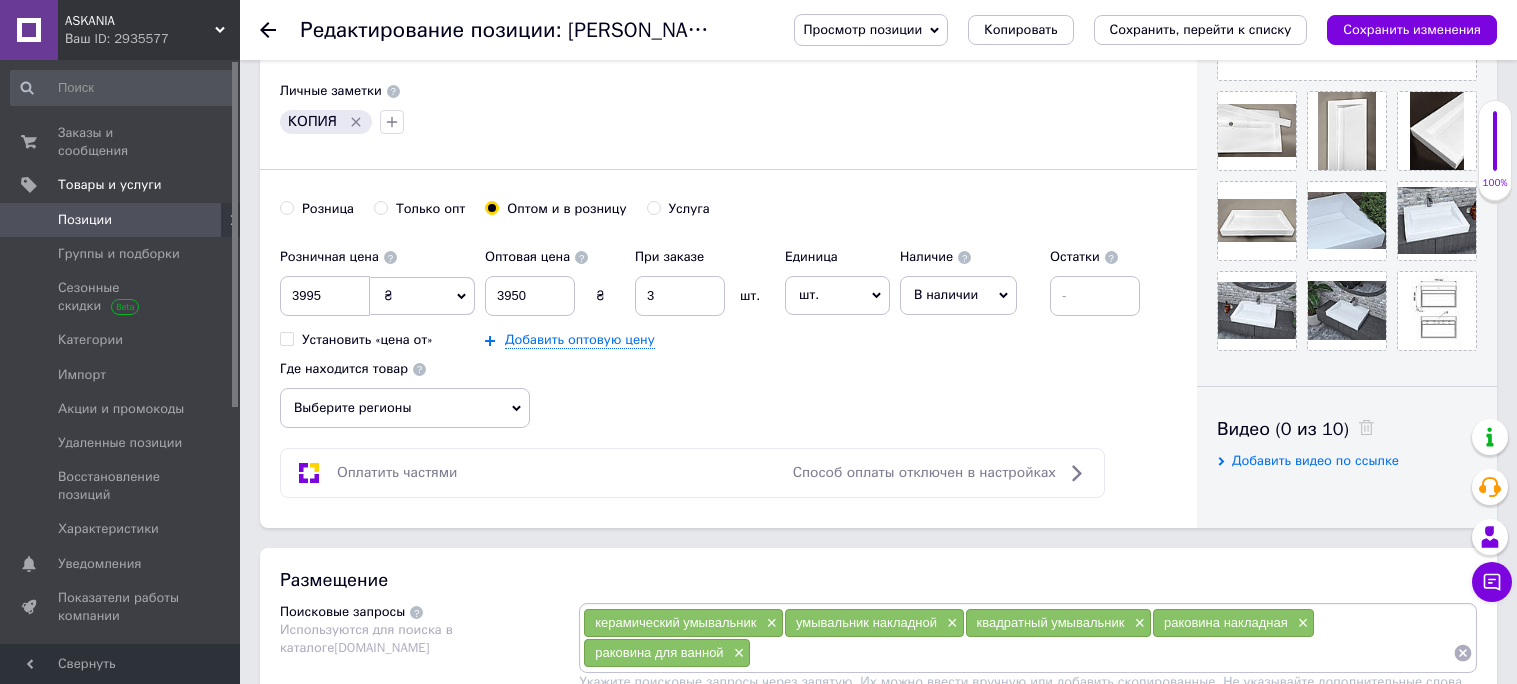 click on "Выберите регионы" at bounding box center [405, 408] 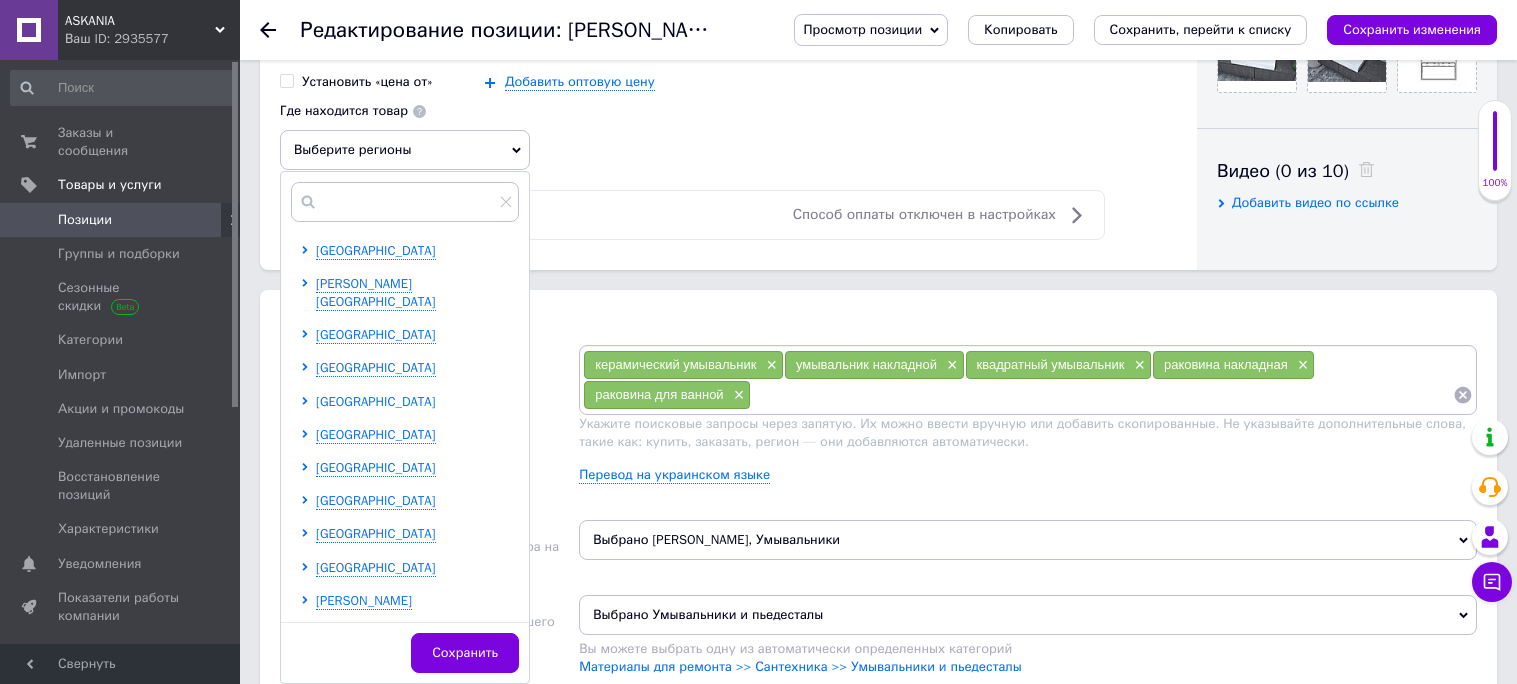 scroll, scrollTop: 939, scrollLeft: 0, axis: vertical 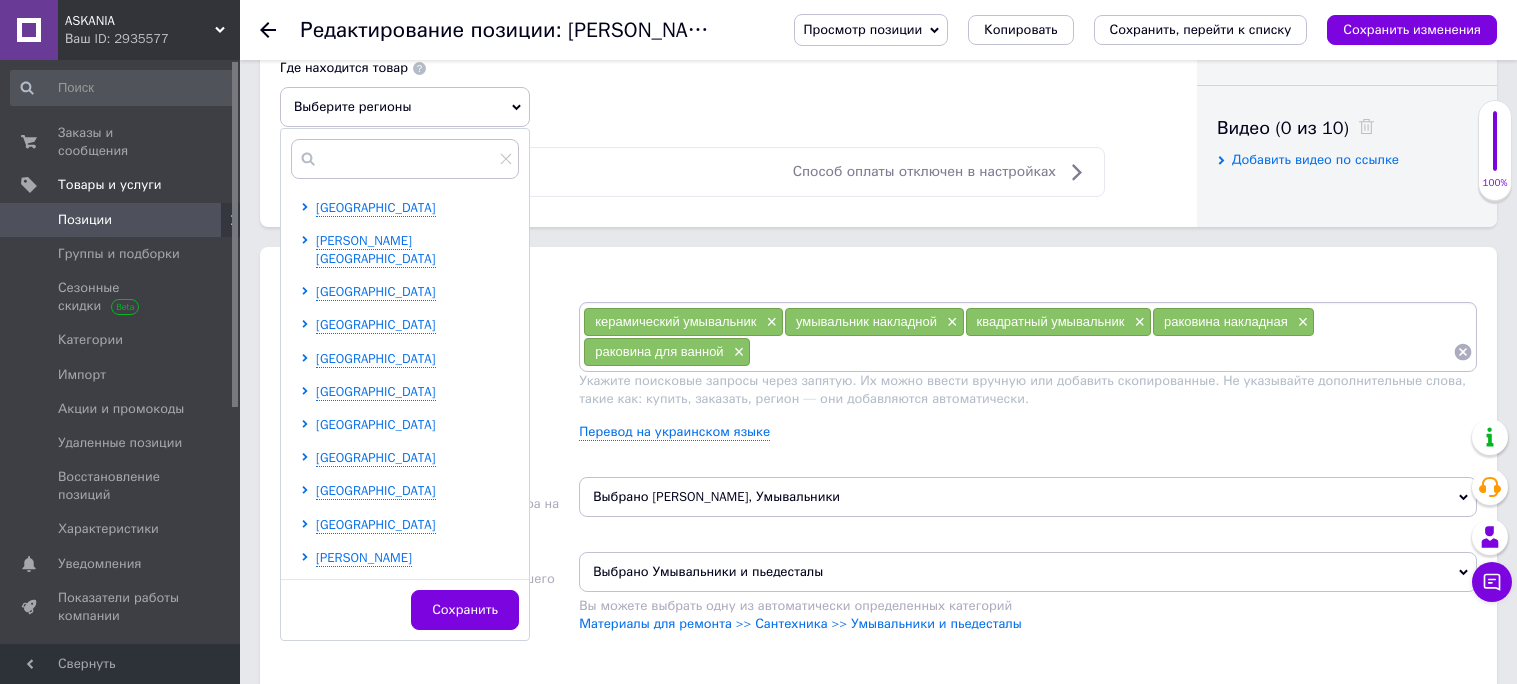 click on "[GEOGRAPHIC_DATA]" at bounding box center (376, 424) 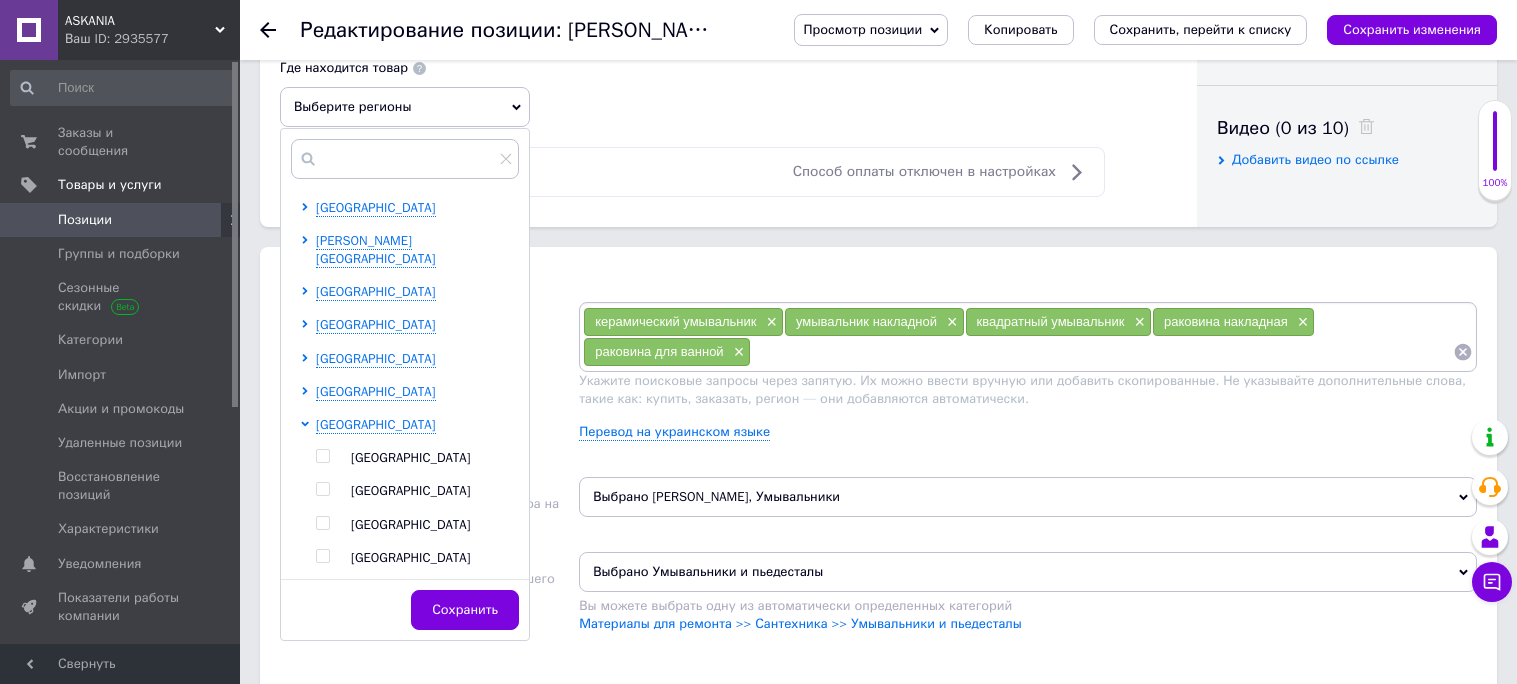 click at bounding box center [322, 523] 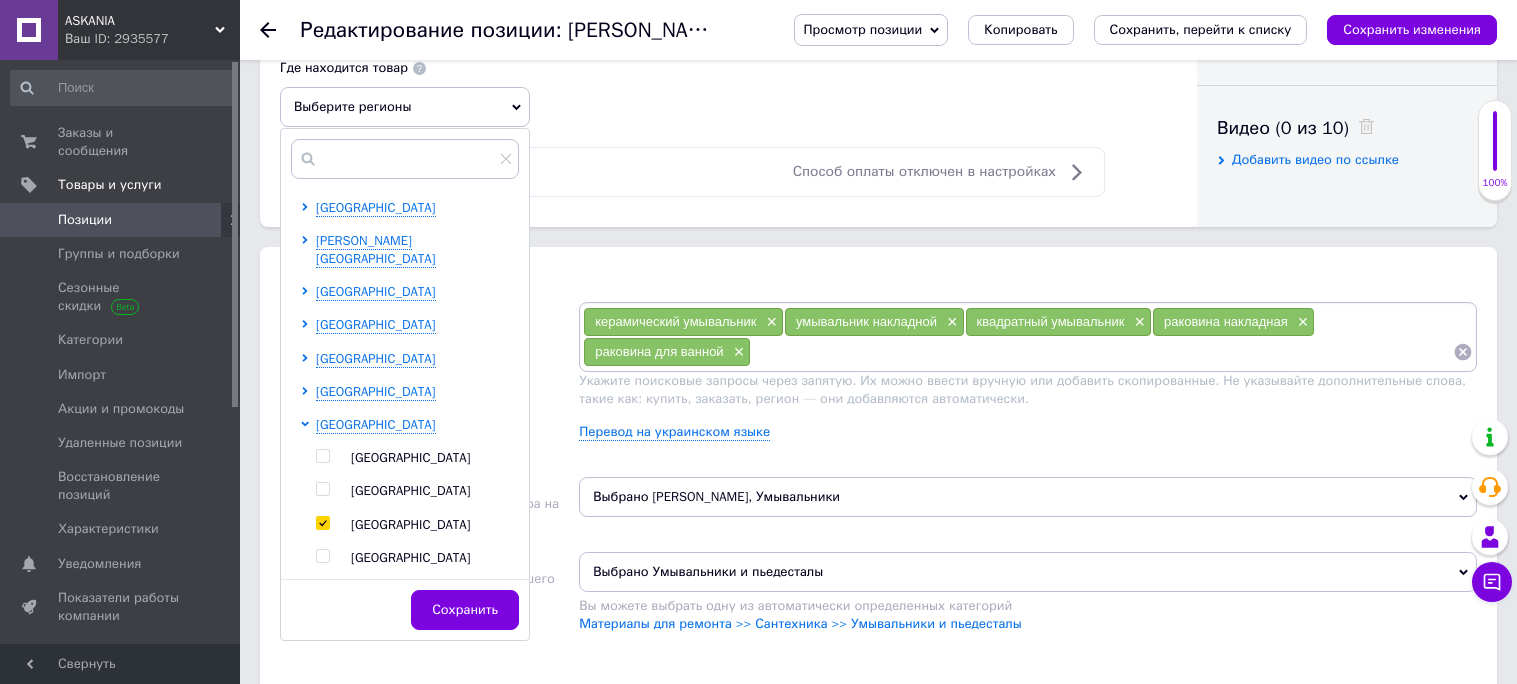checkbox on "true" 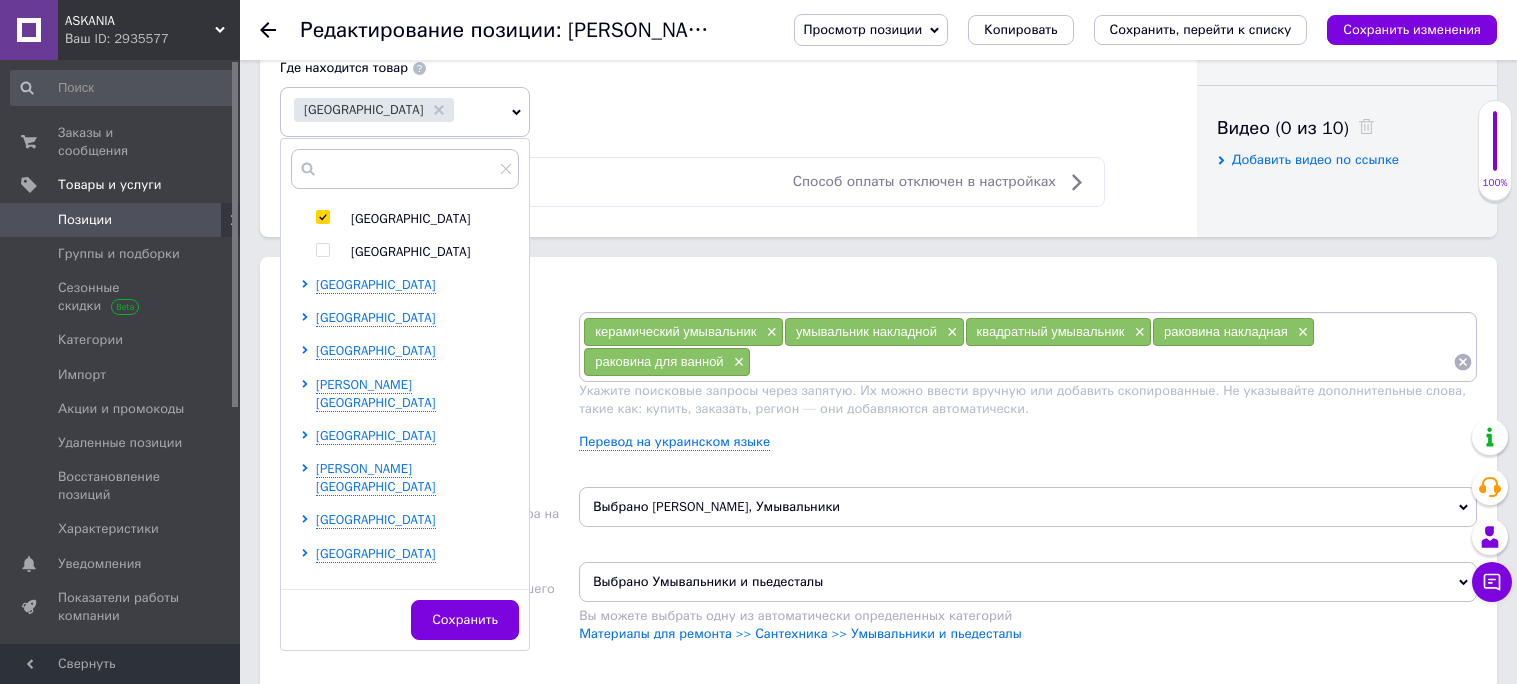 scroll, scrollTop: 366, scrollLeft: 0, axis: vertical 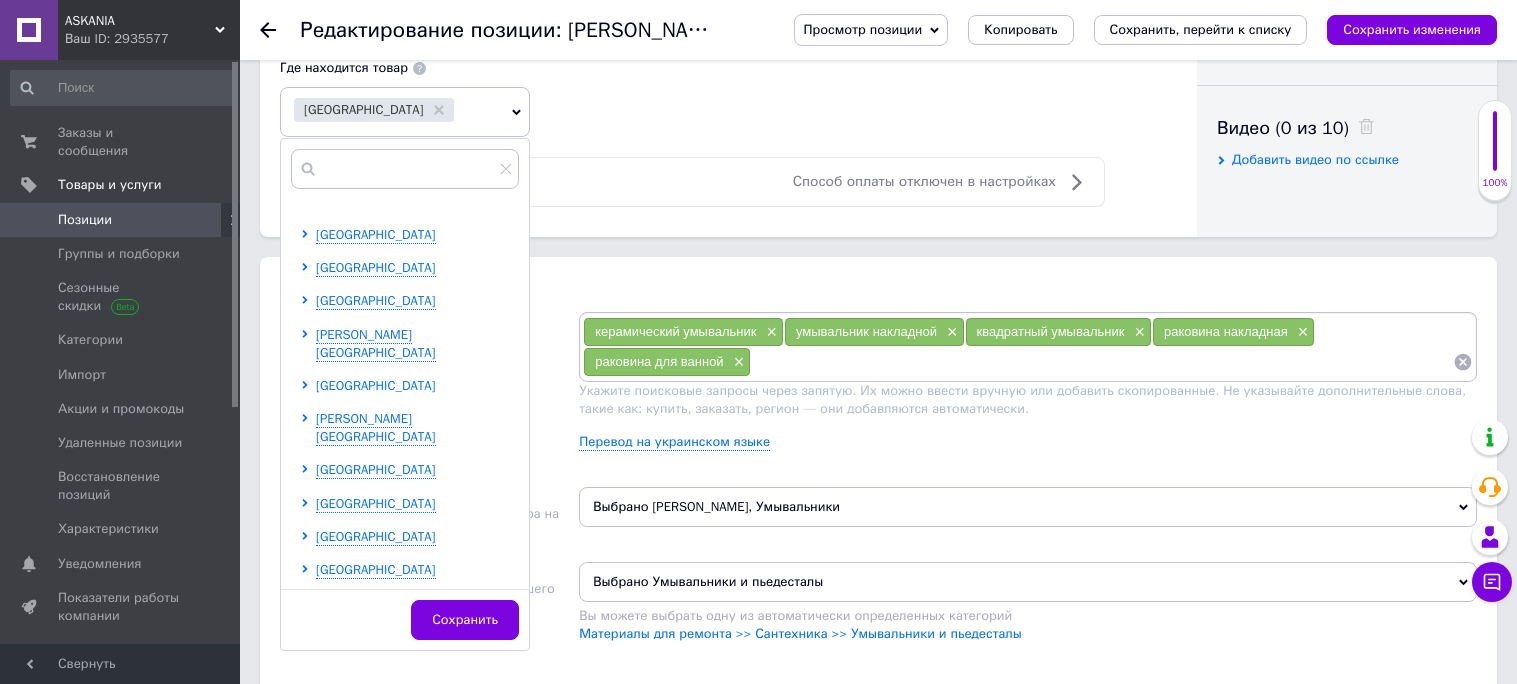 click on "[GEOGRAPHIC_DATA]" at bounding box center (376, 385) 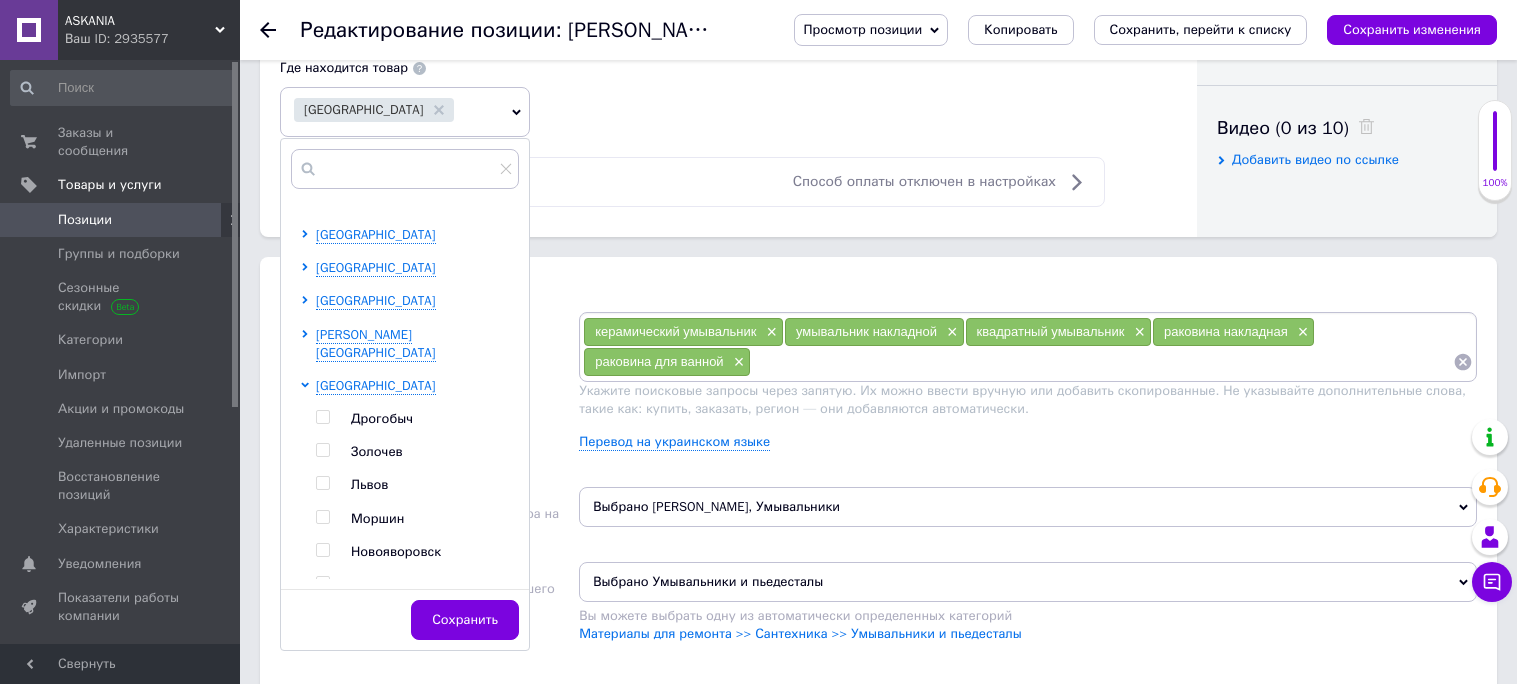 click at bounding box center [322, 483] 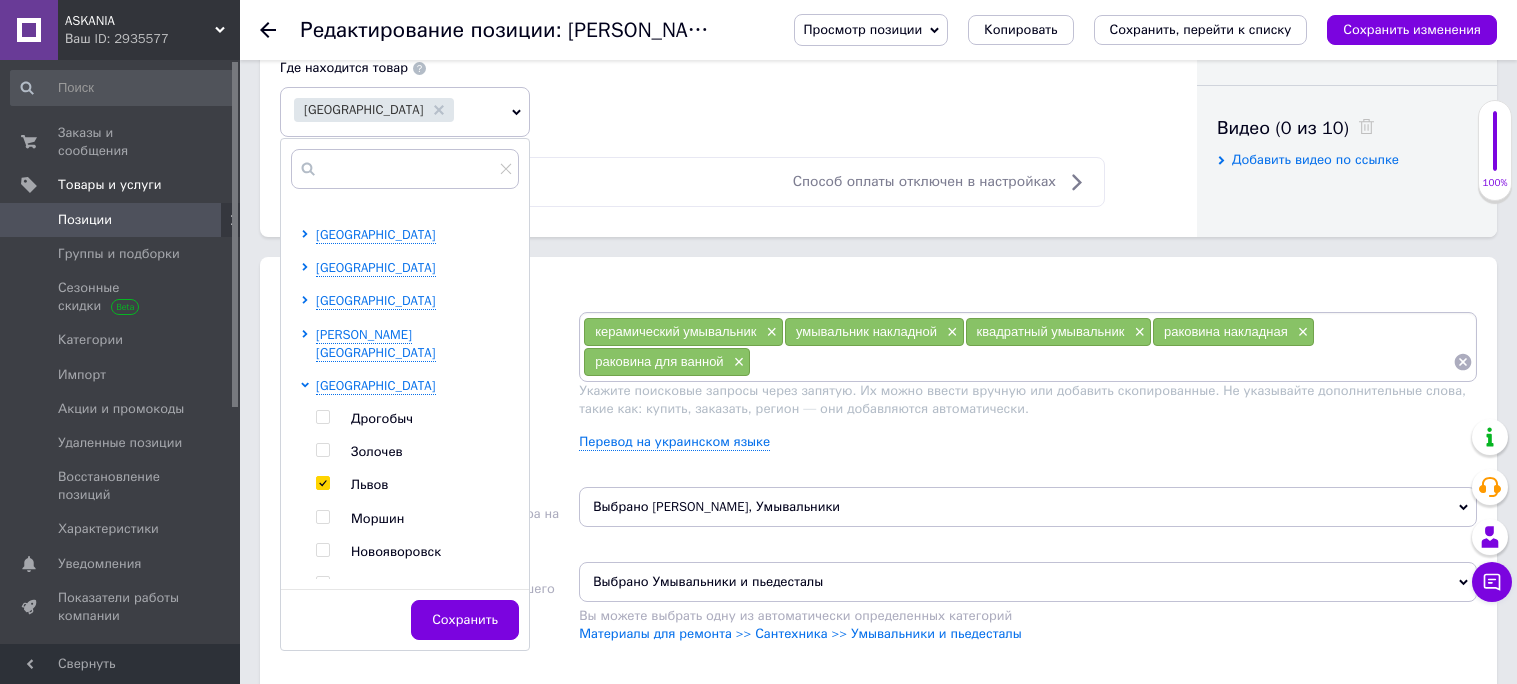 checkbox on "true" 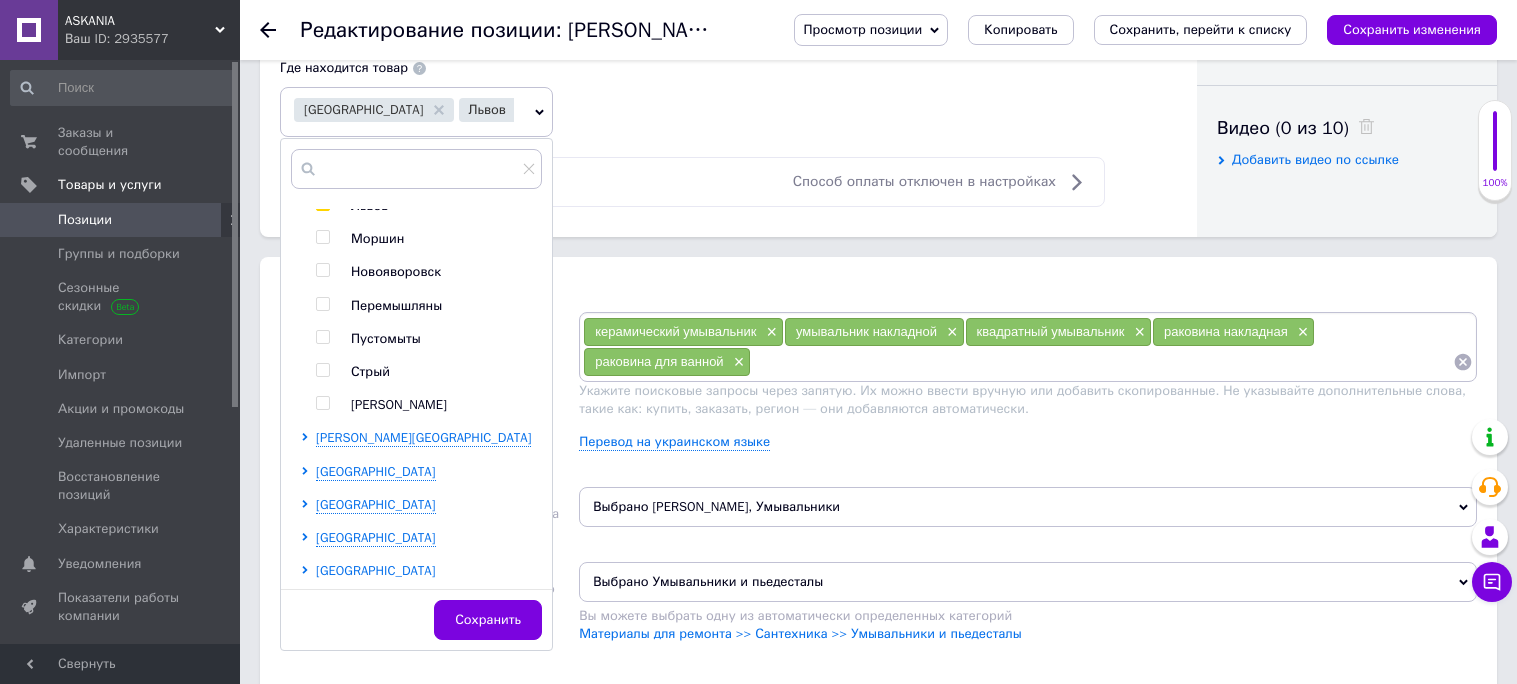 scroll, scrollTop: 678, scrollLeft: 0, axis: vertical 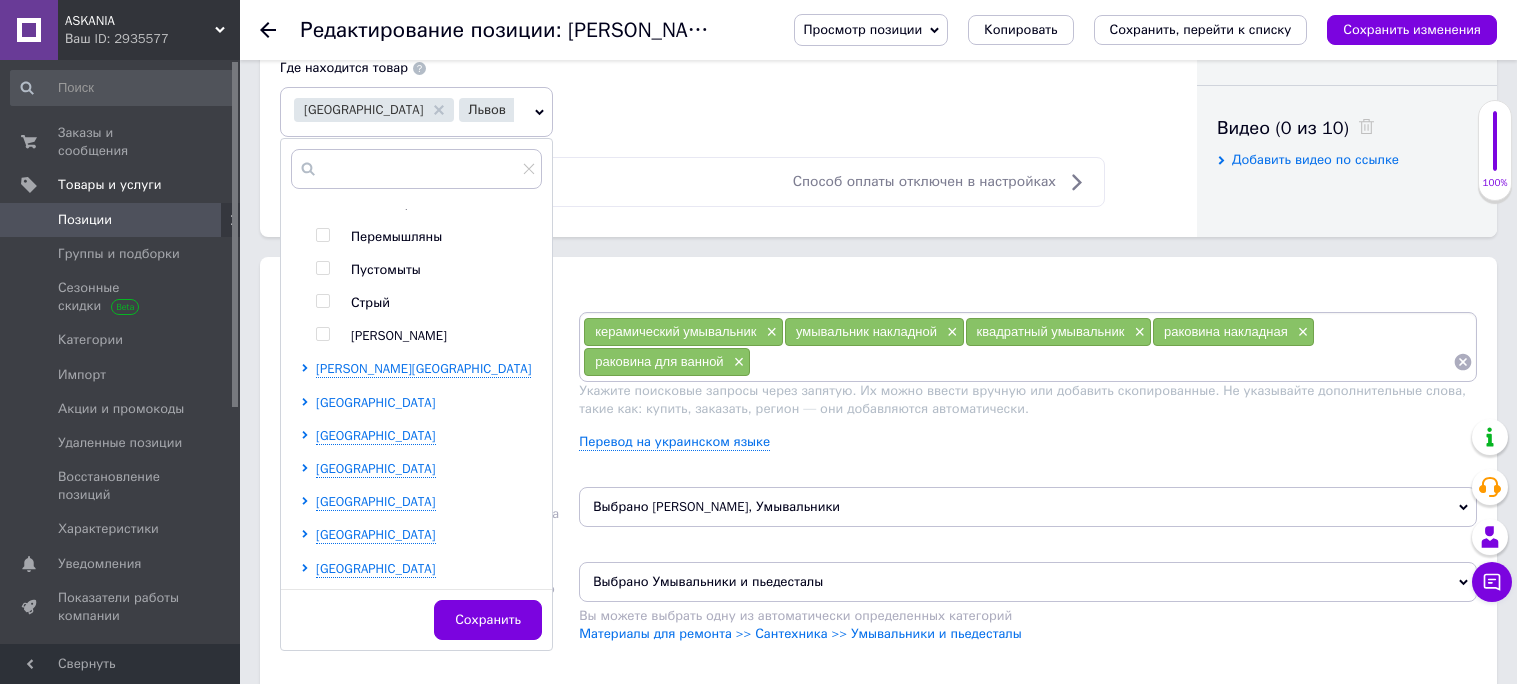 click on "[GEOGRAPHIC_DATA]" at bounding box center [376, 402] 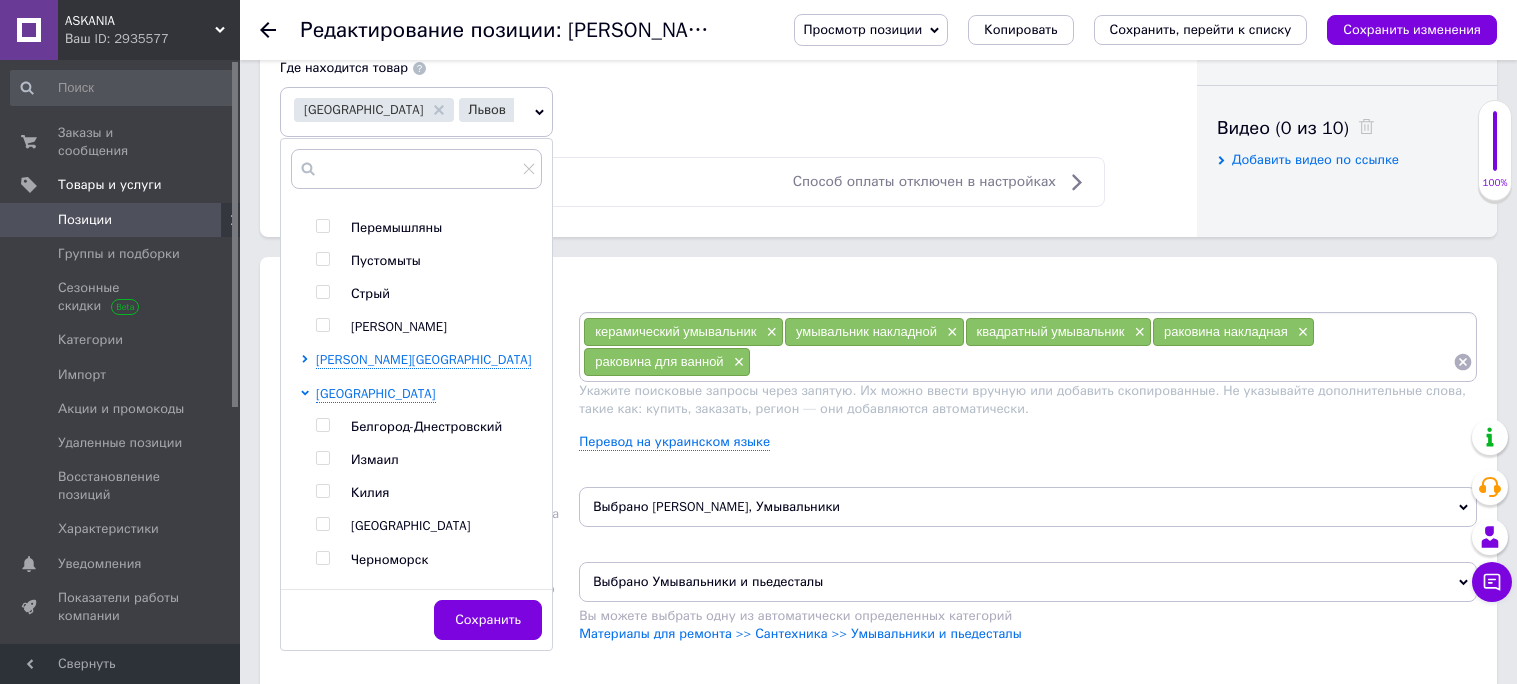 scroll, scrollTop: 688, scrollLeft: 0, axis: vertical 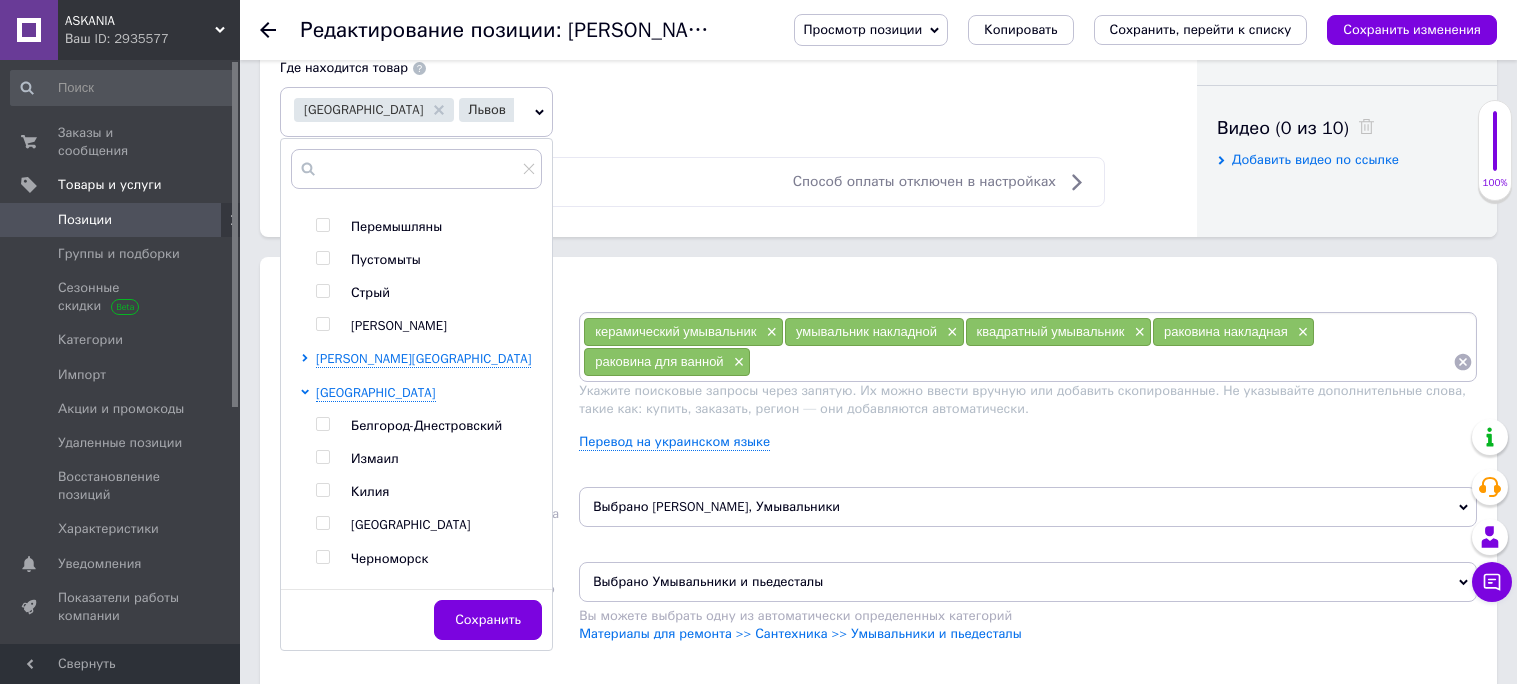 click at bounding box center (322, 523) 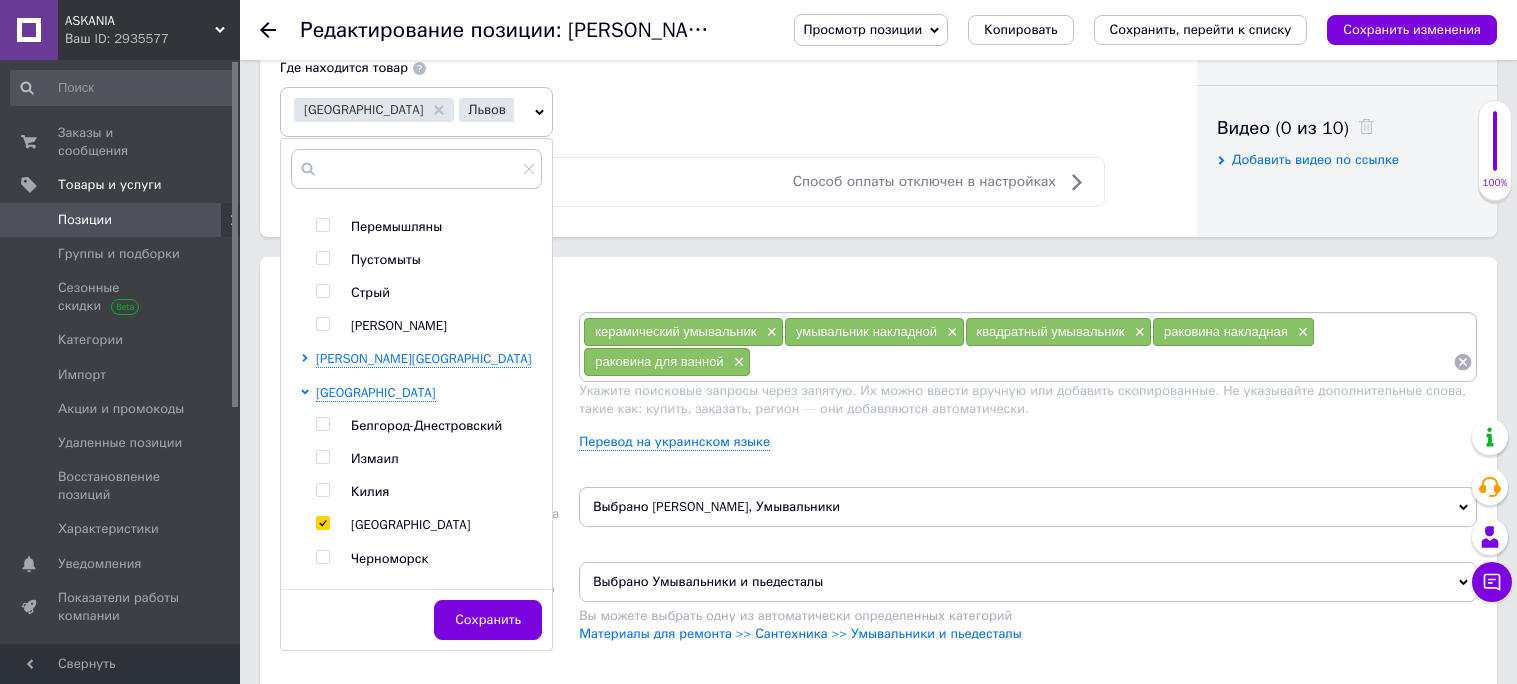 checkbox on "true" 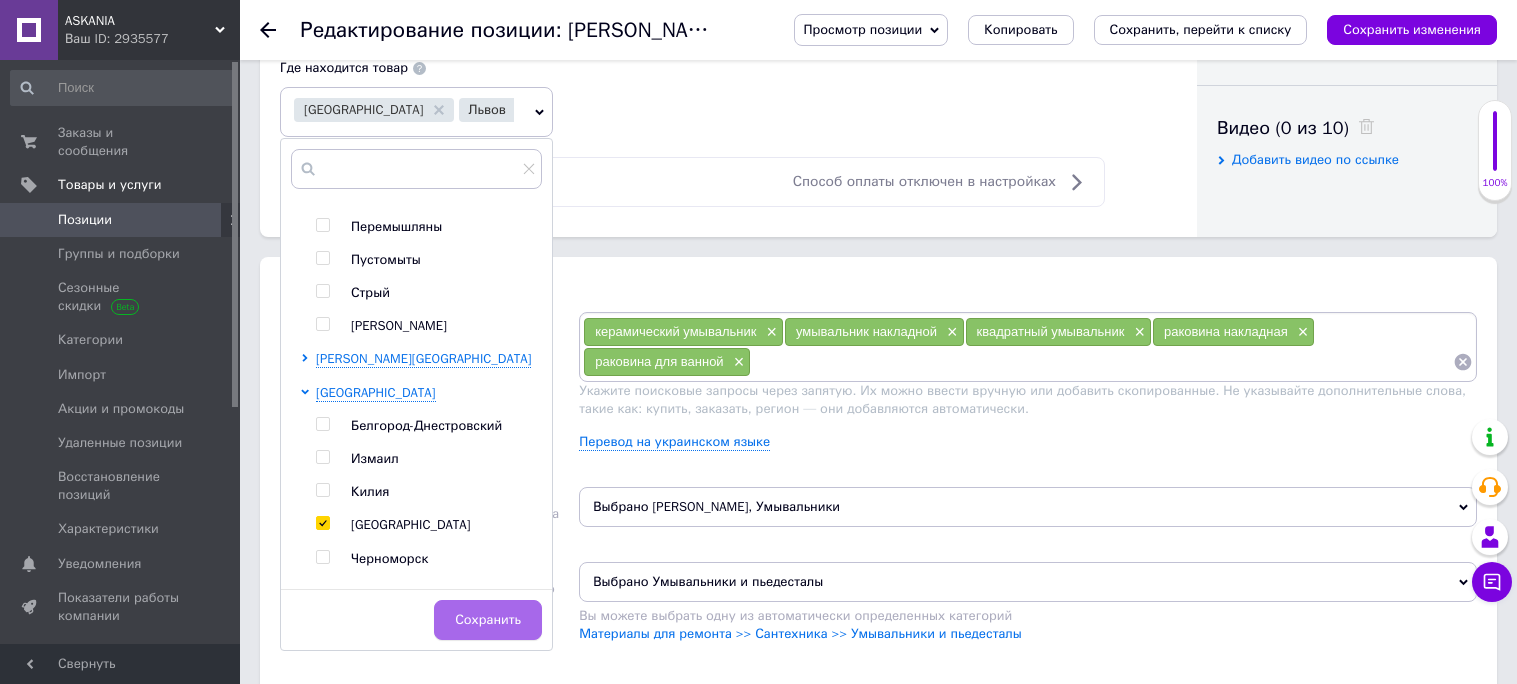 click on "Сохранить" at bounding box center [488, 620] 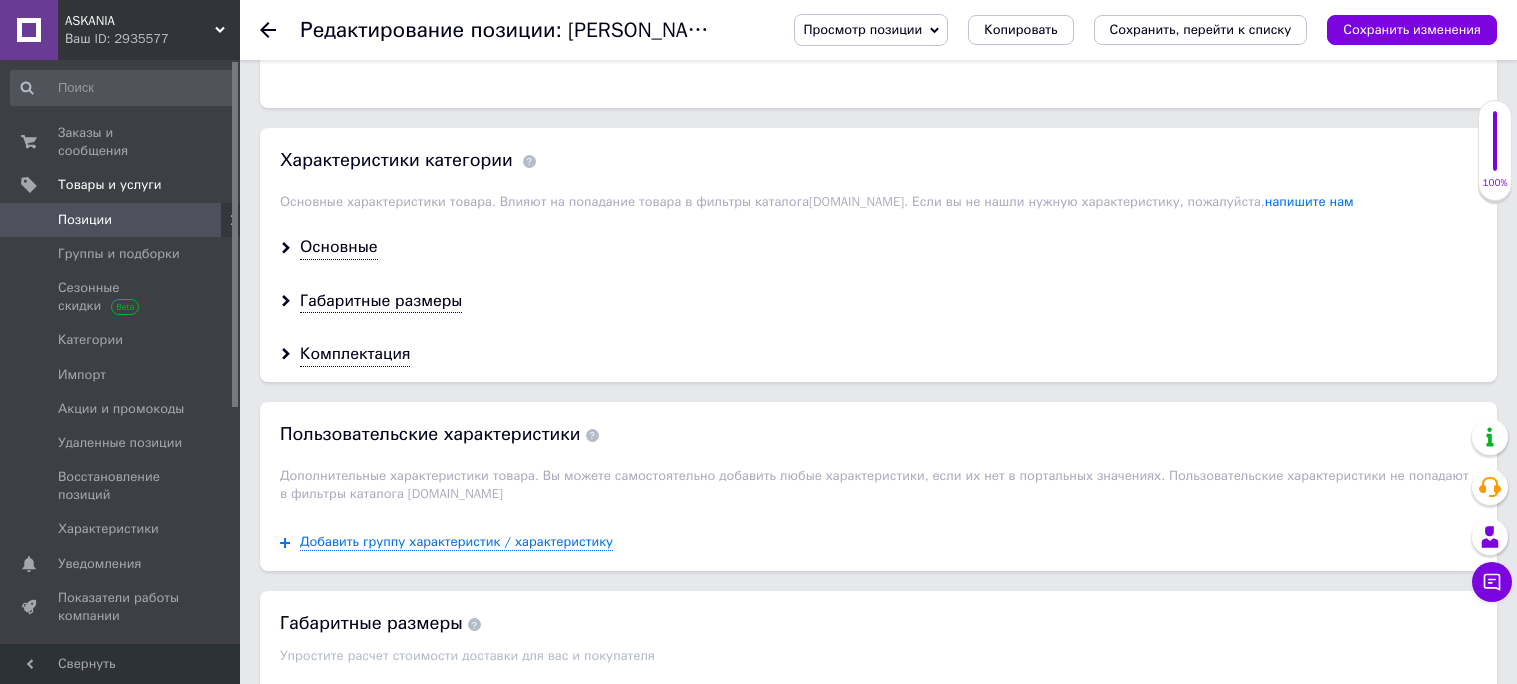 scroll, scrollTop: 1535, scrollLeft: 0, axis: vertical 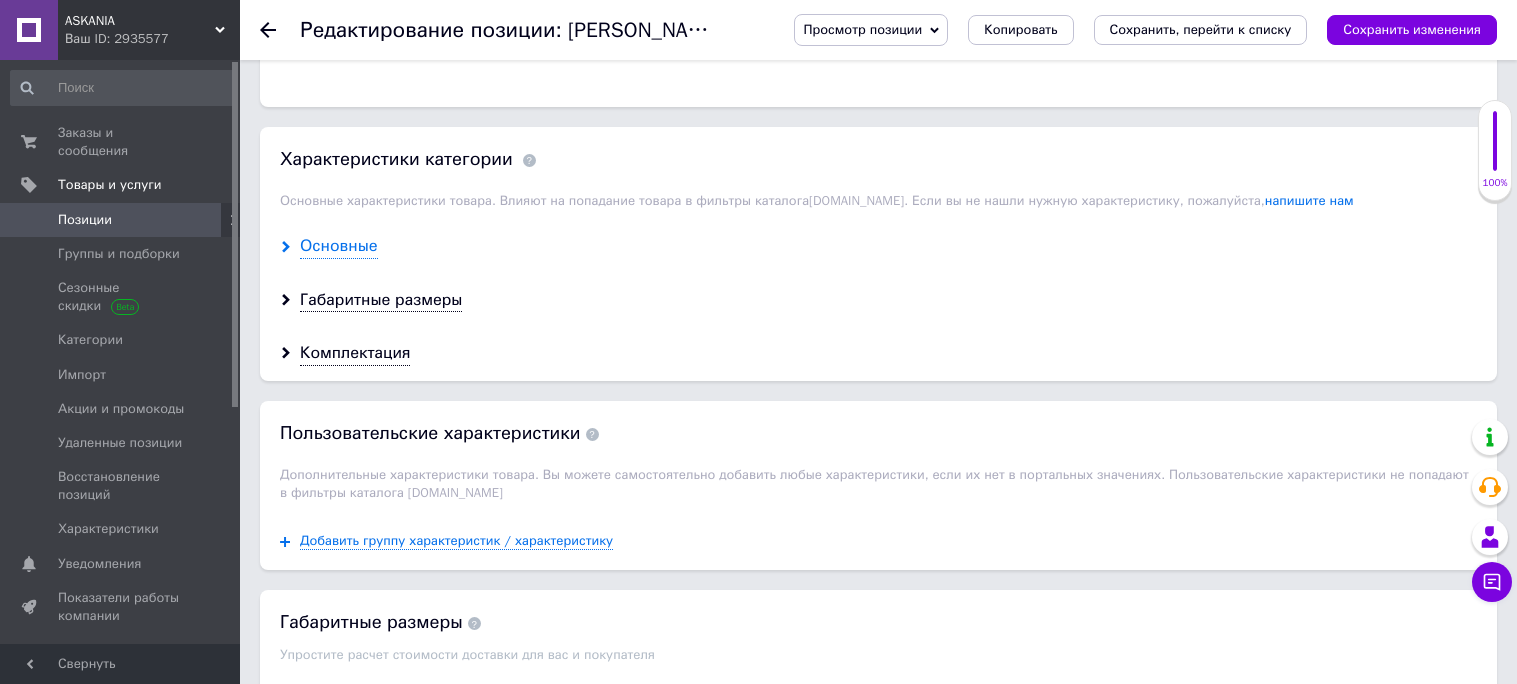 click on "Основные" at bounding box center (339, 246) 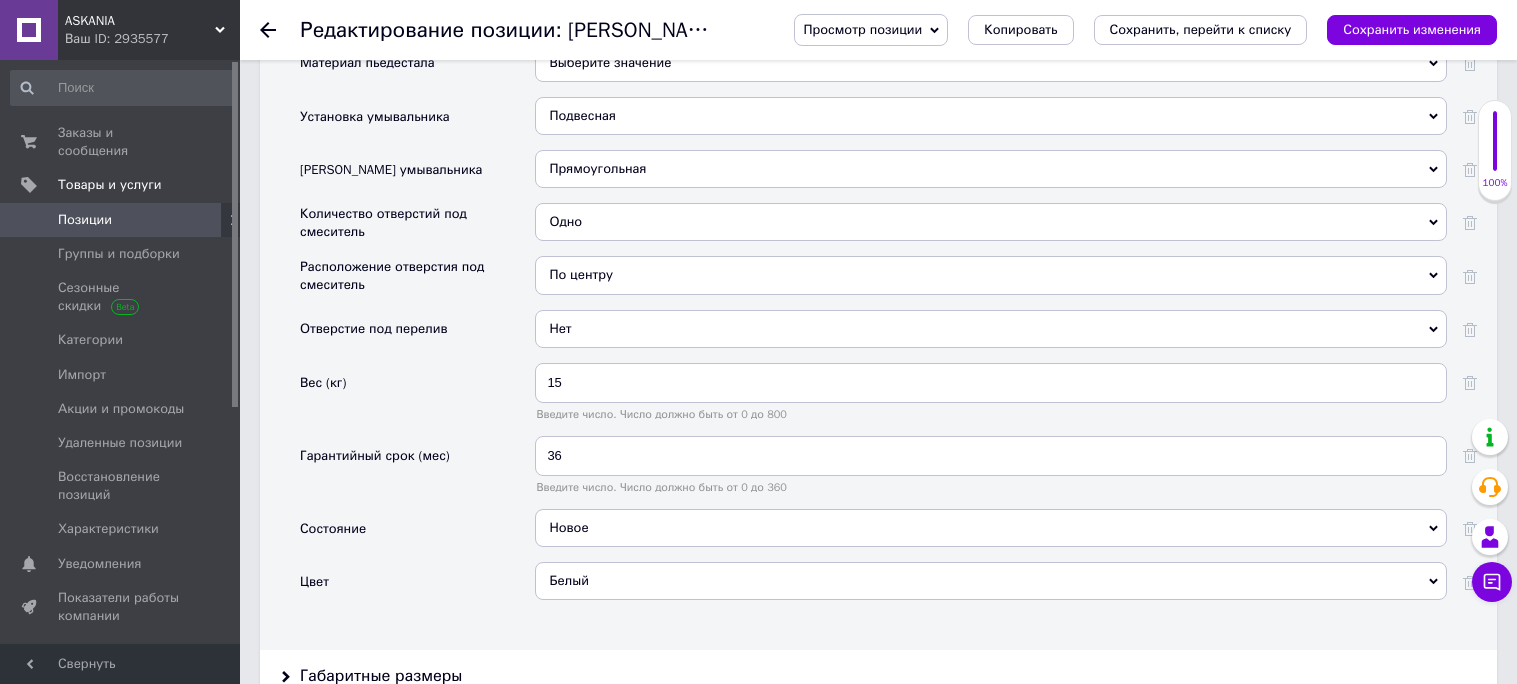 scroll, scrollTop: 1984, scrollLeft: 0, axis: vertical 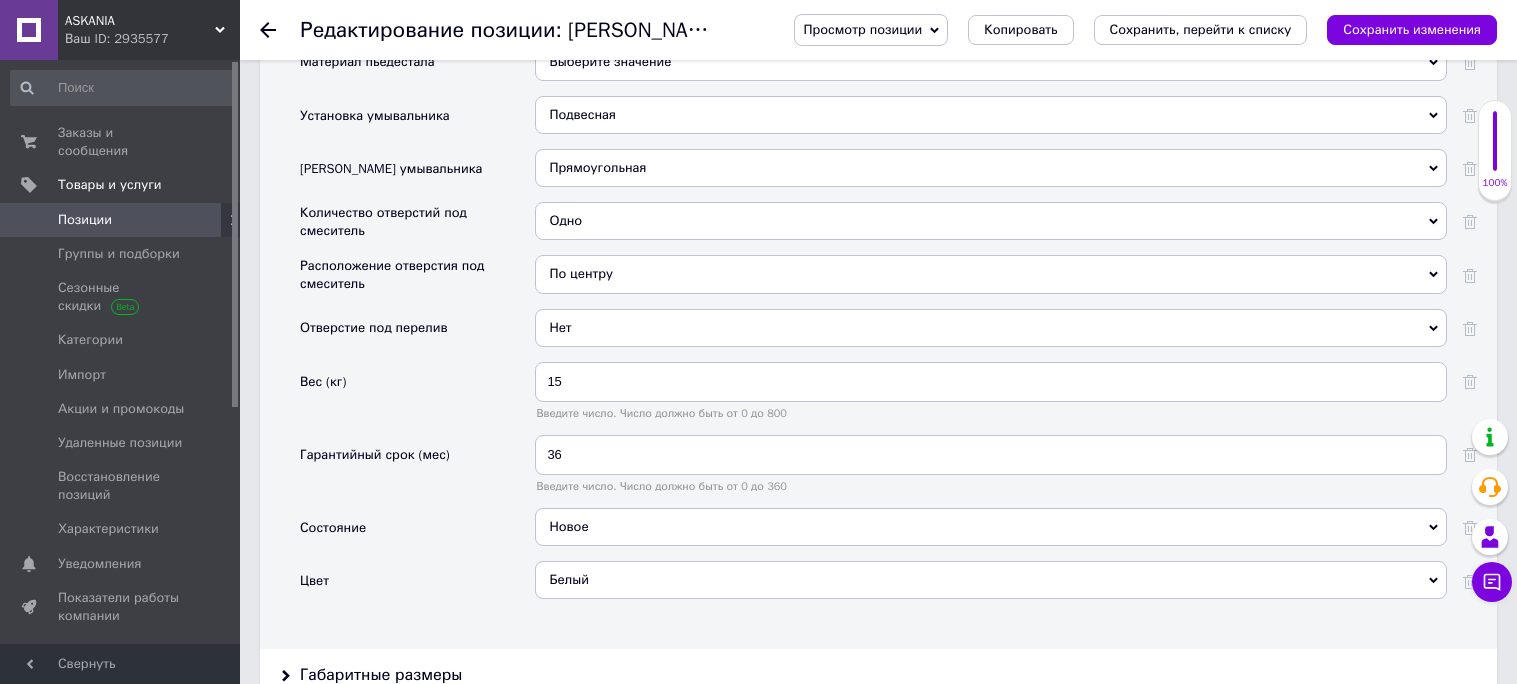 click on "Подвесная" at bounding box center (991, 115) 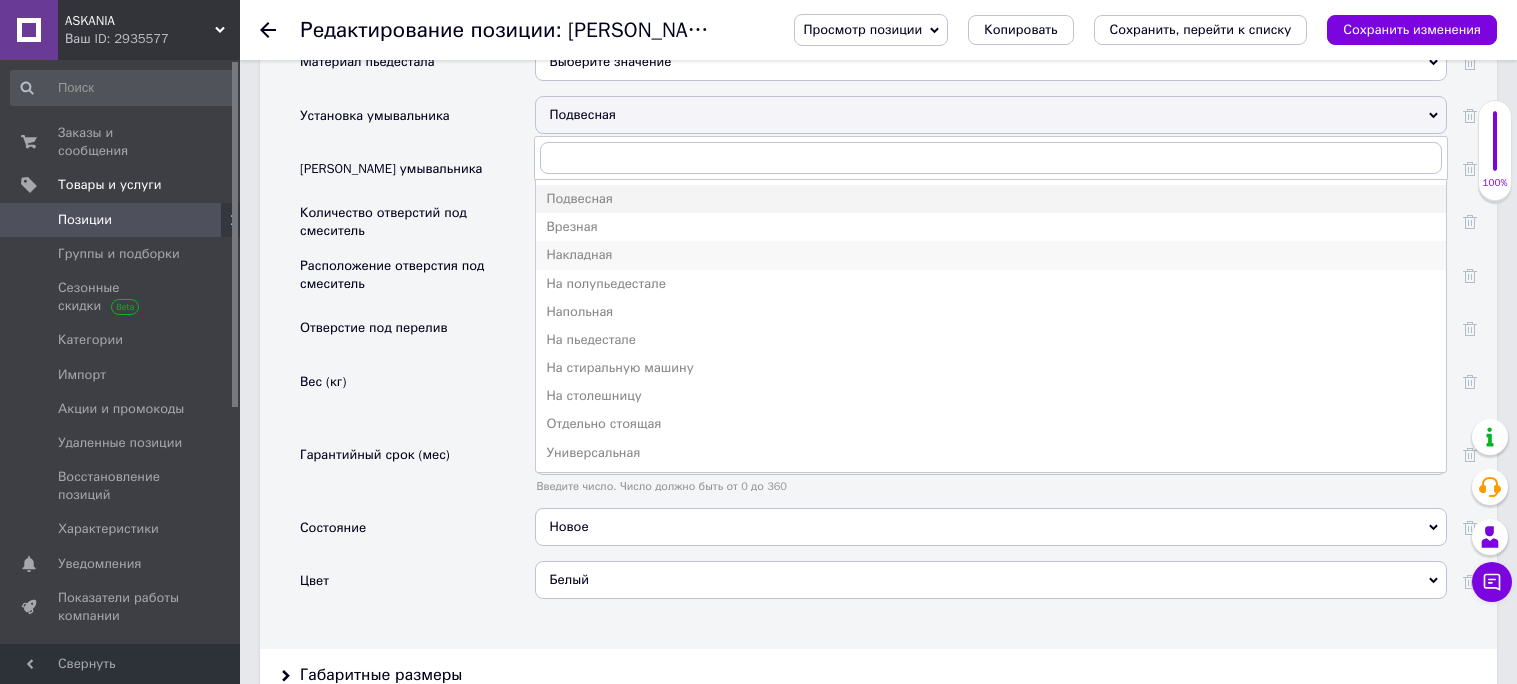 click on "Накладная" at bounding box center [991, 255] 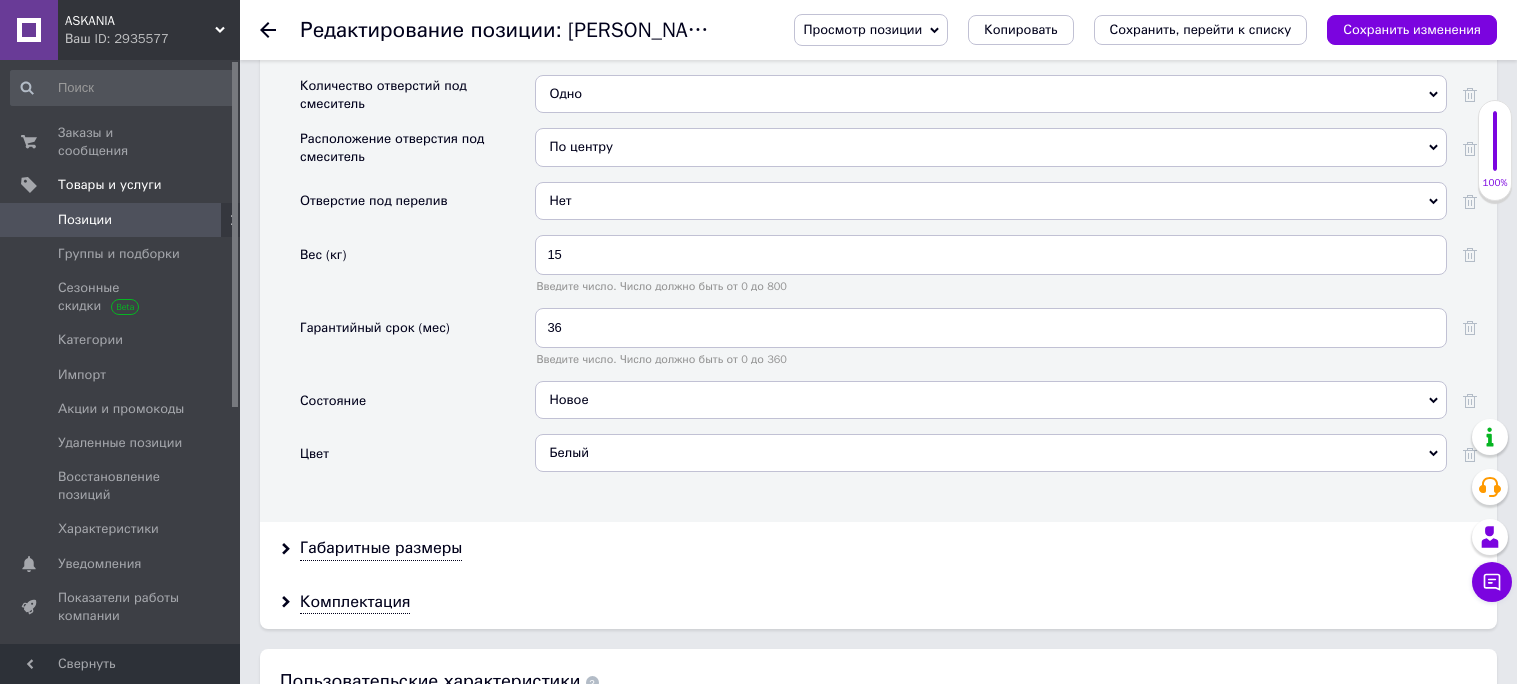 scroll, scrollTop: 2185, scrollLeft: 0, axis: vertical 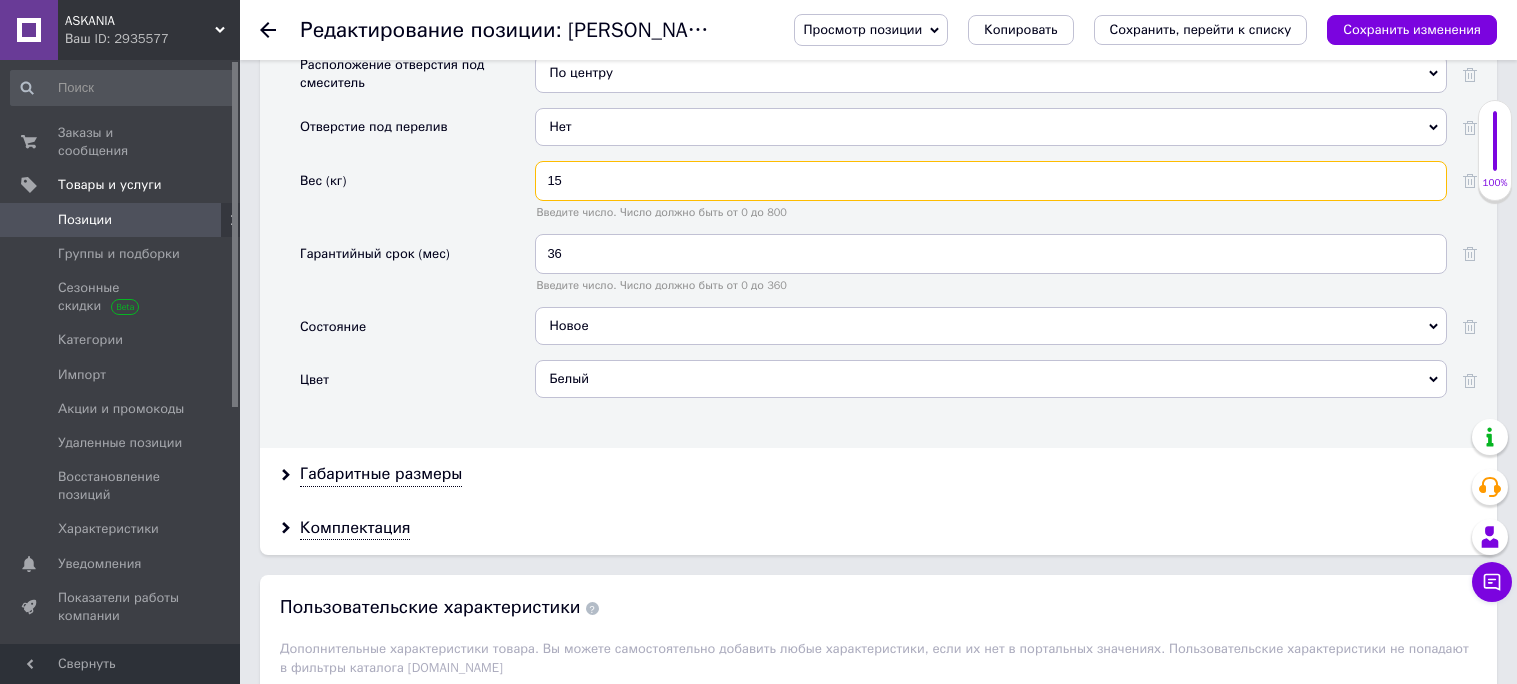 drag, startPoint x: 589, startPoint y: 344, endPoint x: 533, endPoint y: 346, distance: 56.0357 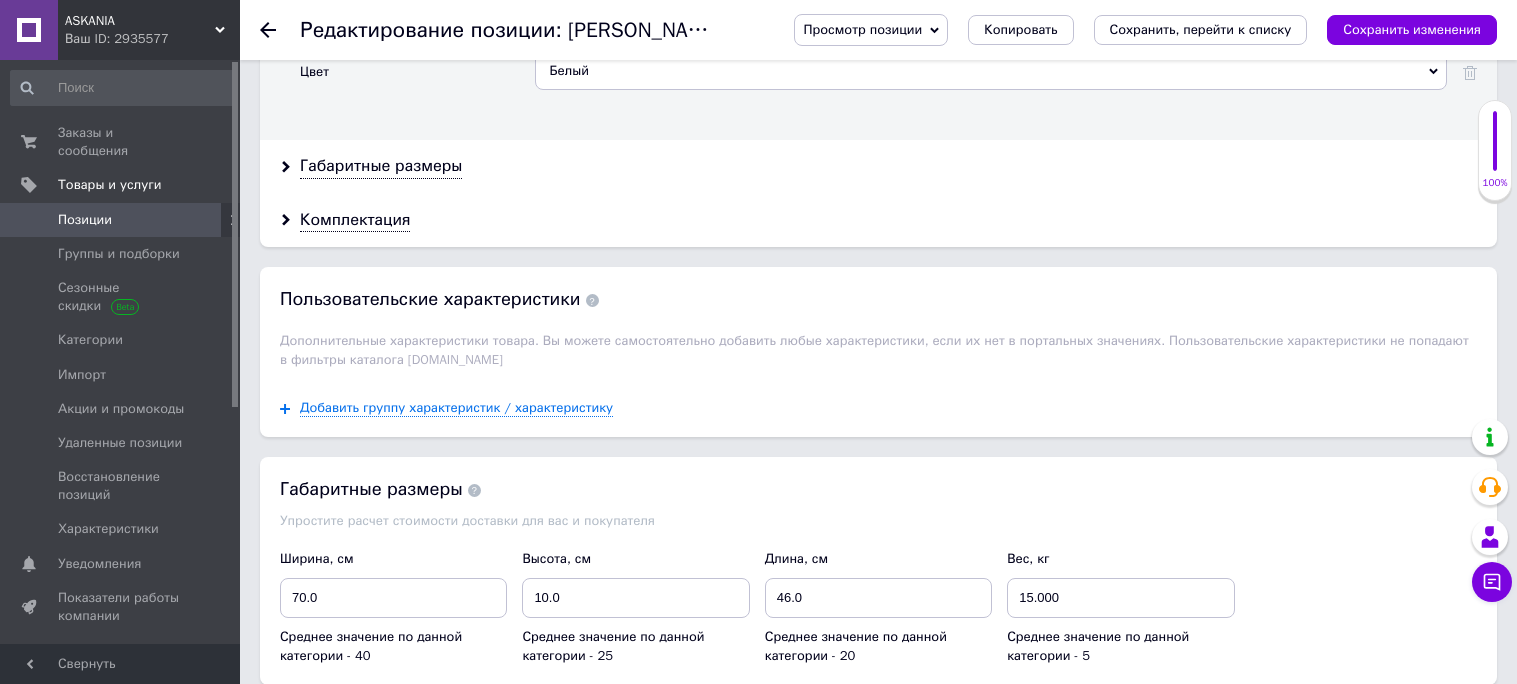 scroll, scrollTop: 2497, scrollLeft: 0, axis: vertical 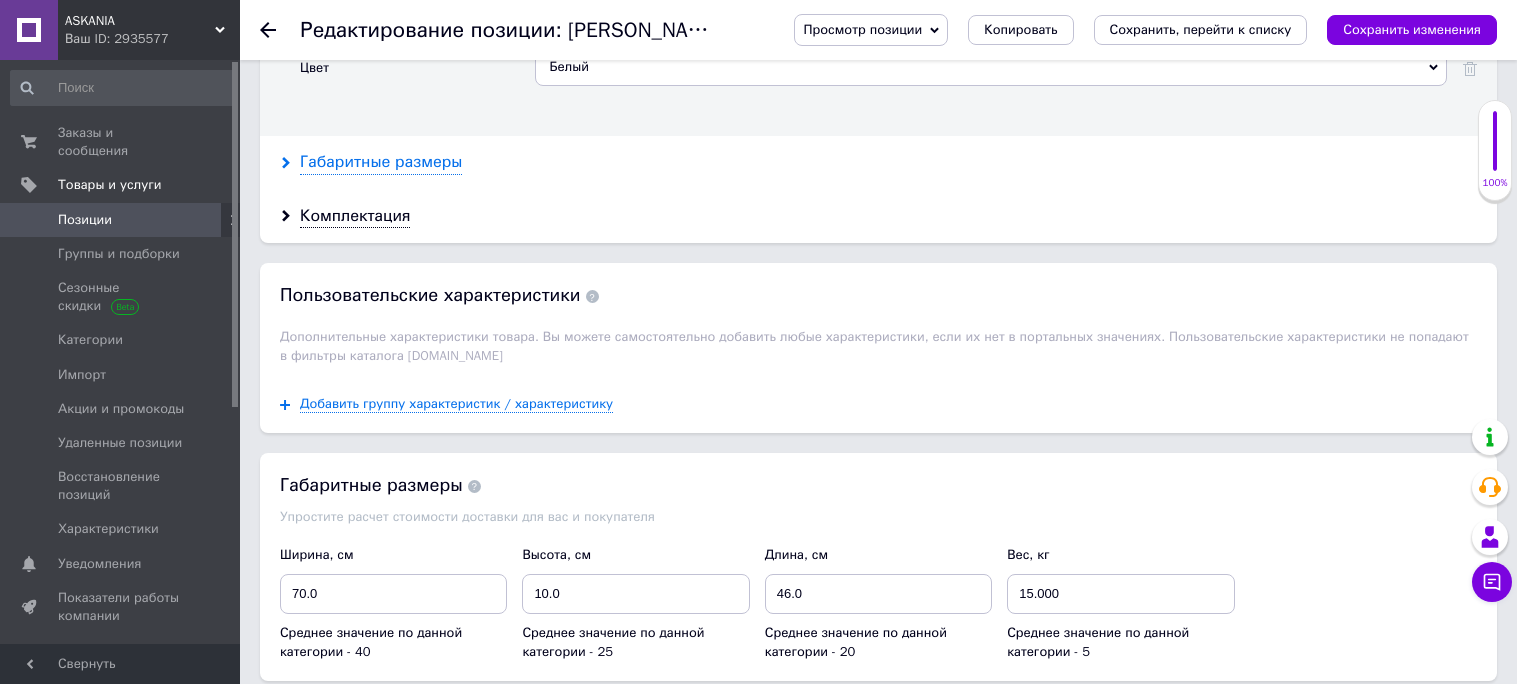 type on "17.4" 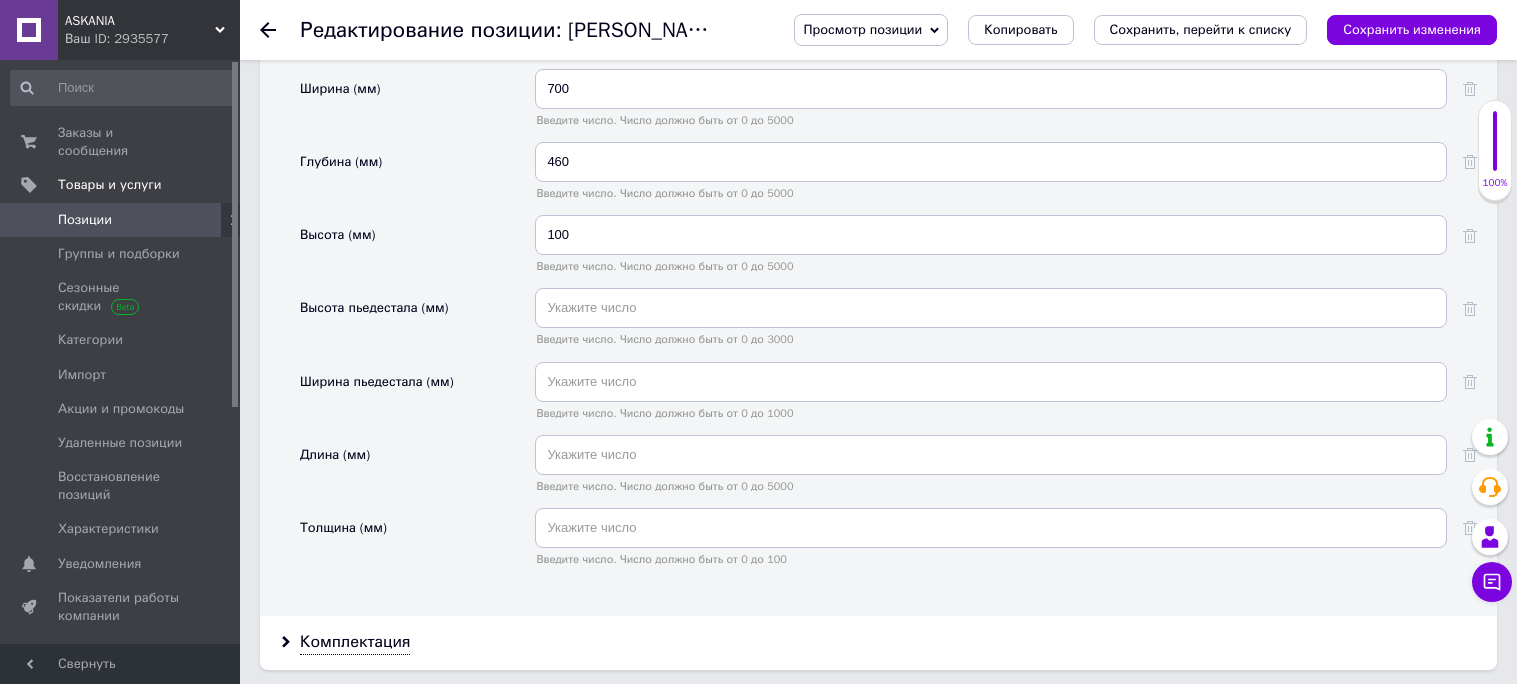 scroll, scrollTop: 2624, scrollLeft: 0, axis: vertical 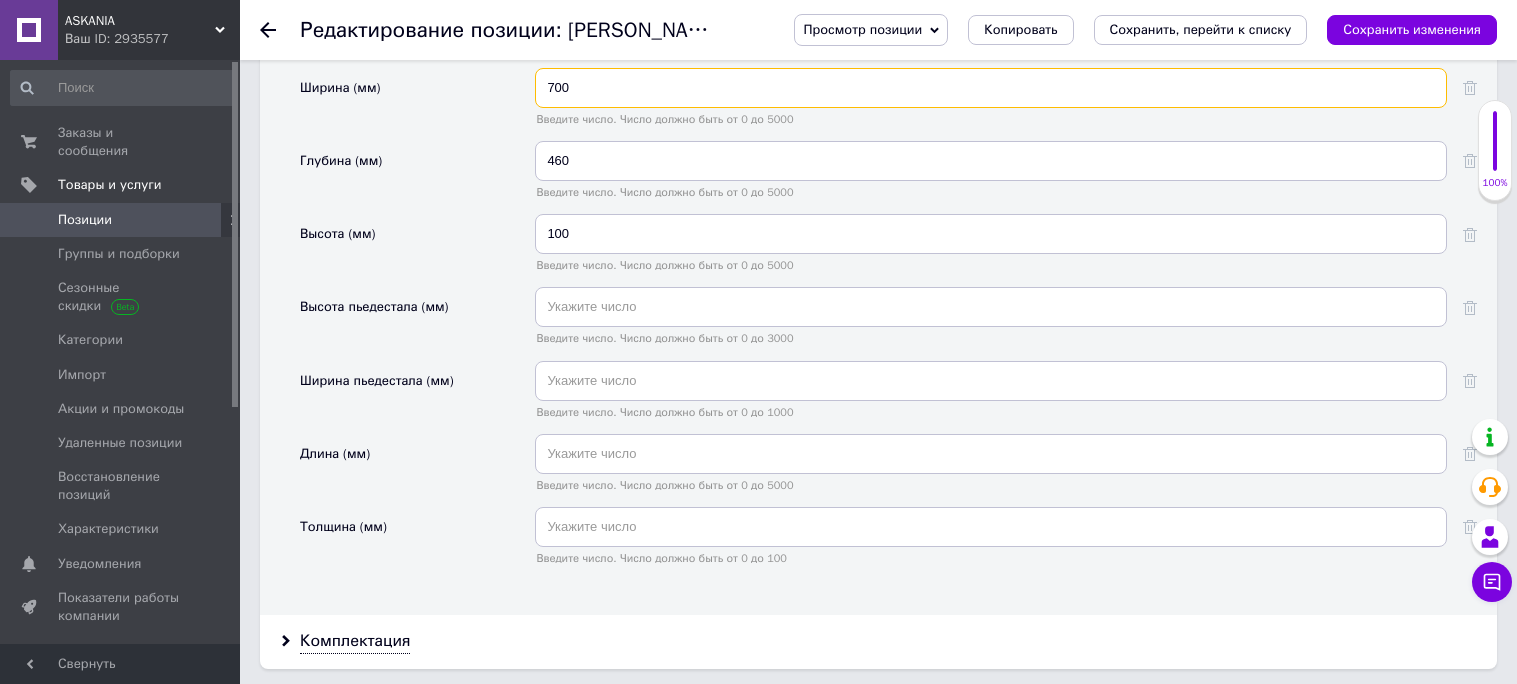 drag, startPoint x: 553, startPoint y: 255, endPoint x: 542, endPoint y: 256, distance: 11.045361 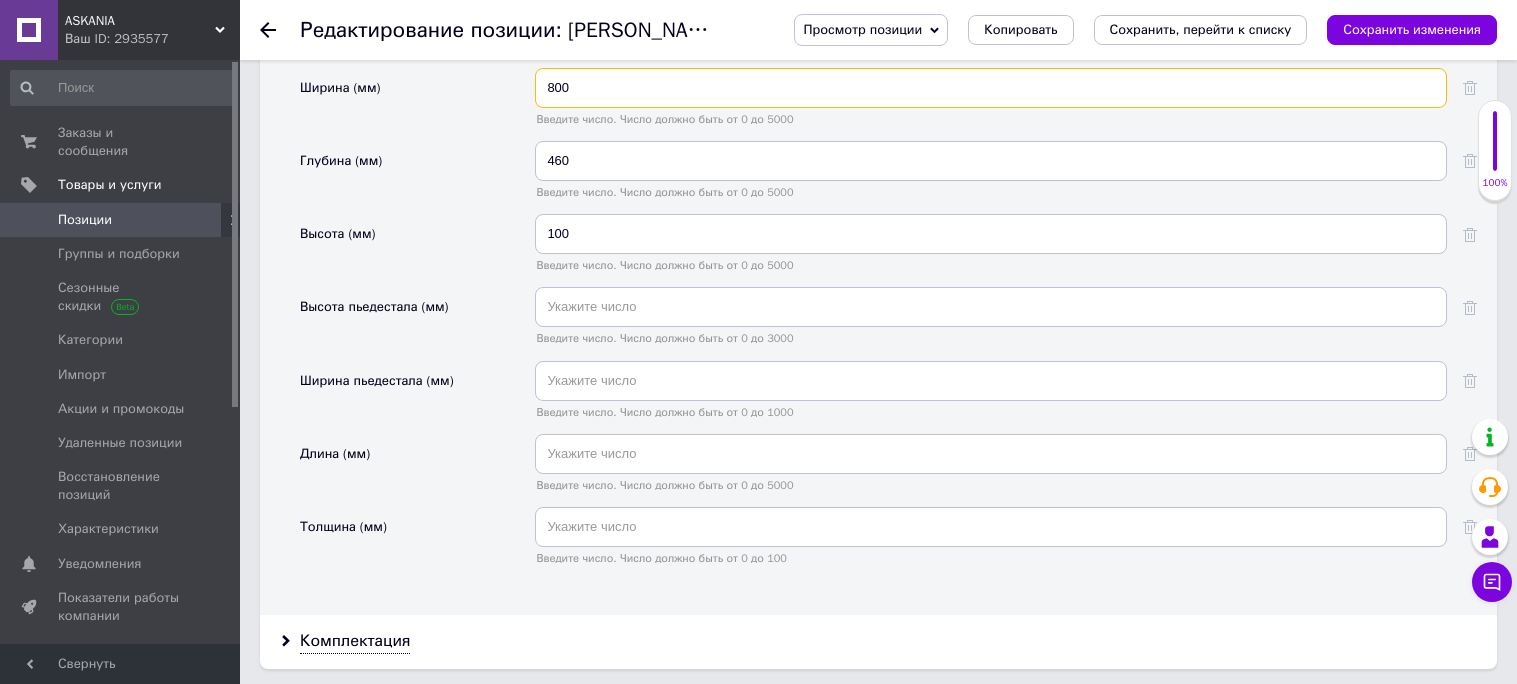 type on "800" 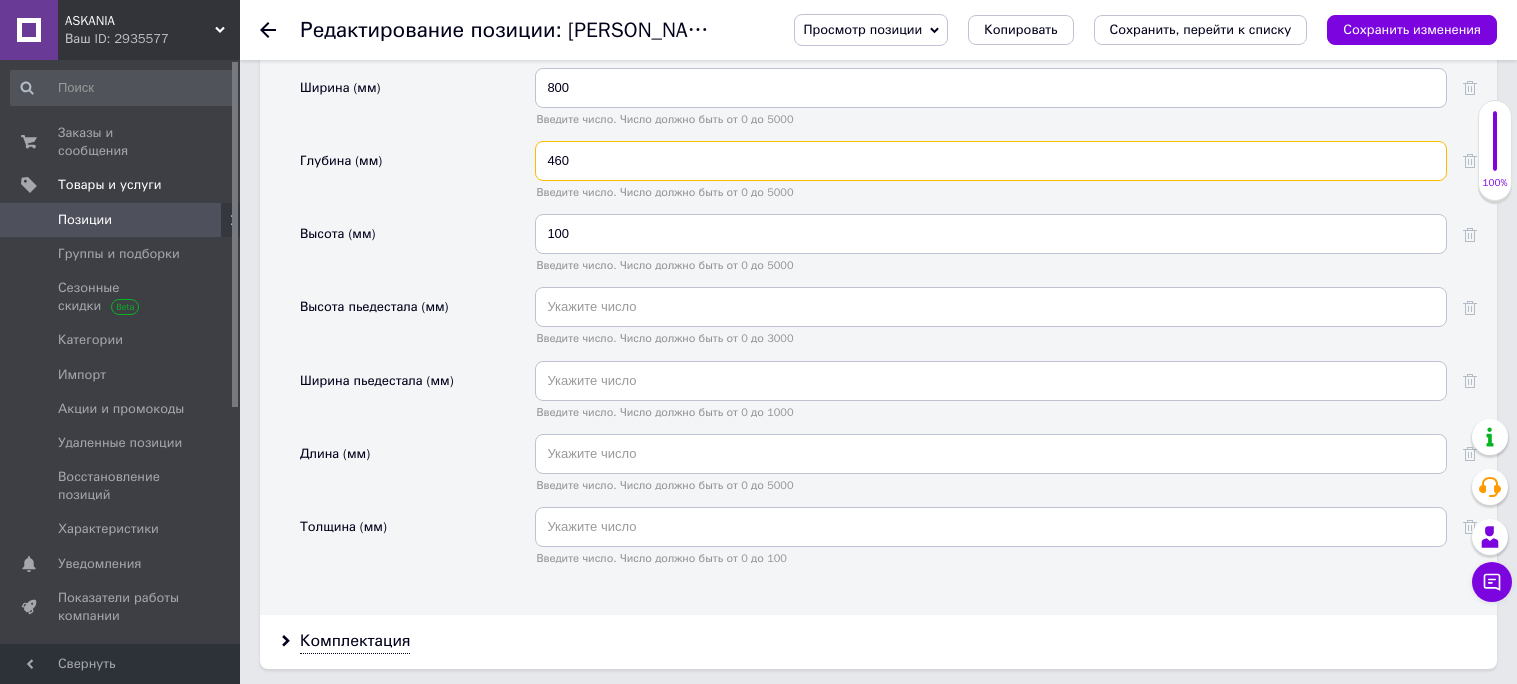 click on "460" at bounding box center [991, 161] 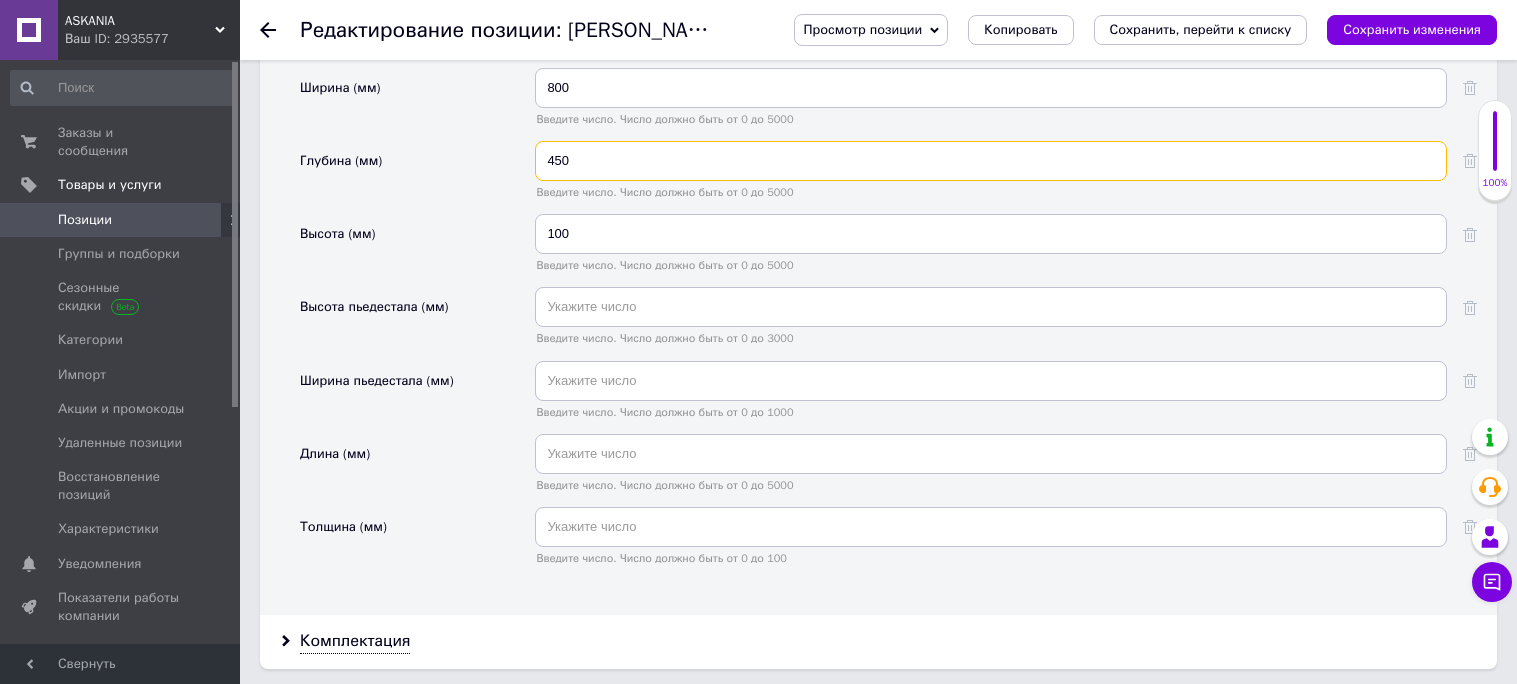 type on "450" 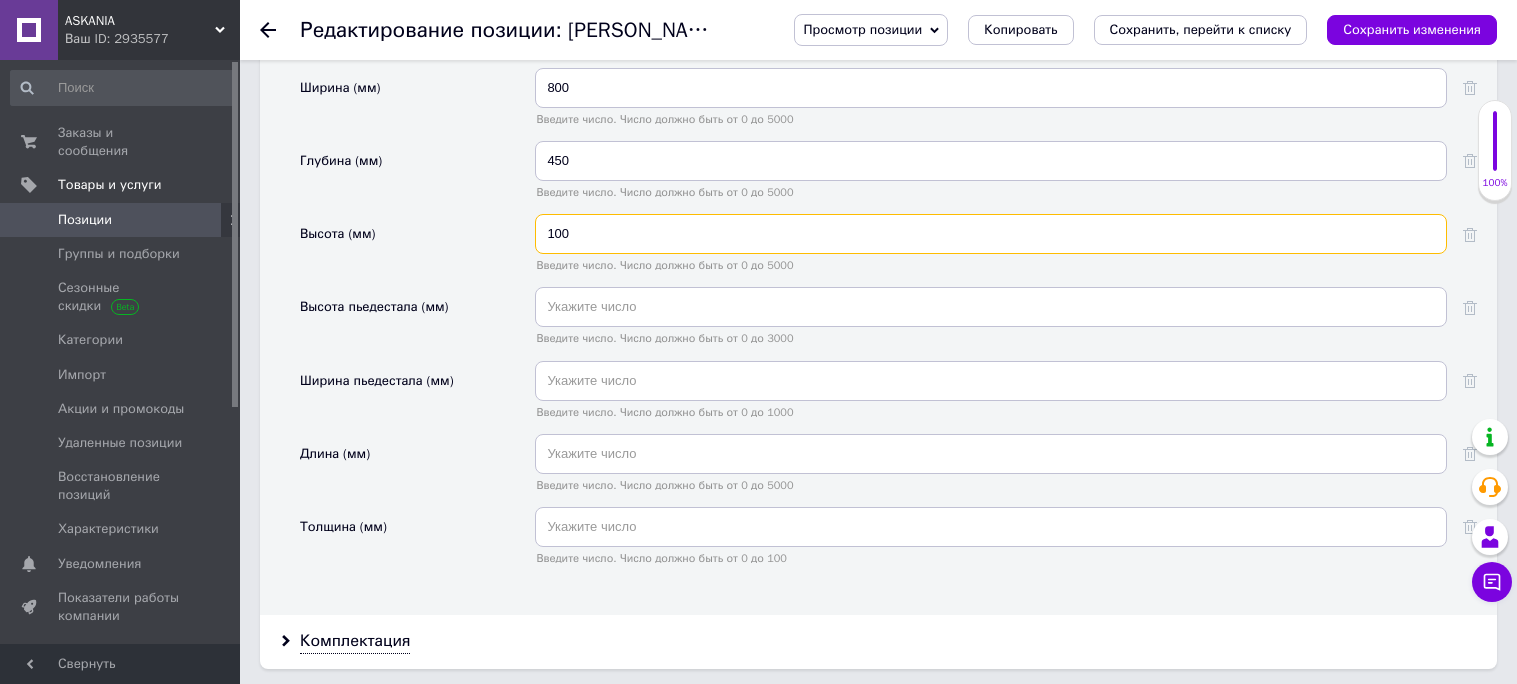 drag, startPoint x: 574, startPoint y: 397, endPoint x: 519, endPoint y: 409, distance: 56.293873 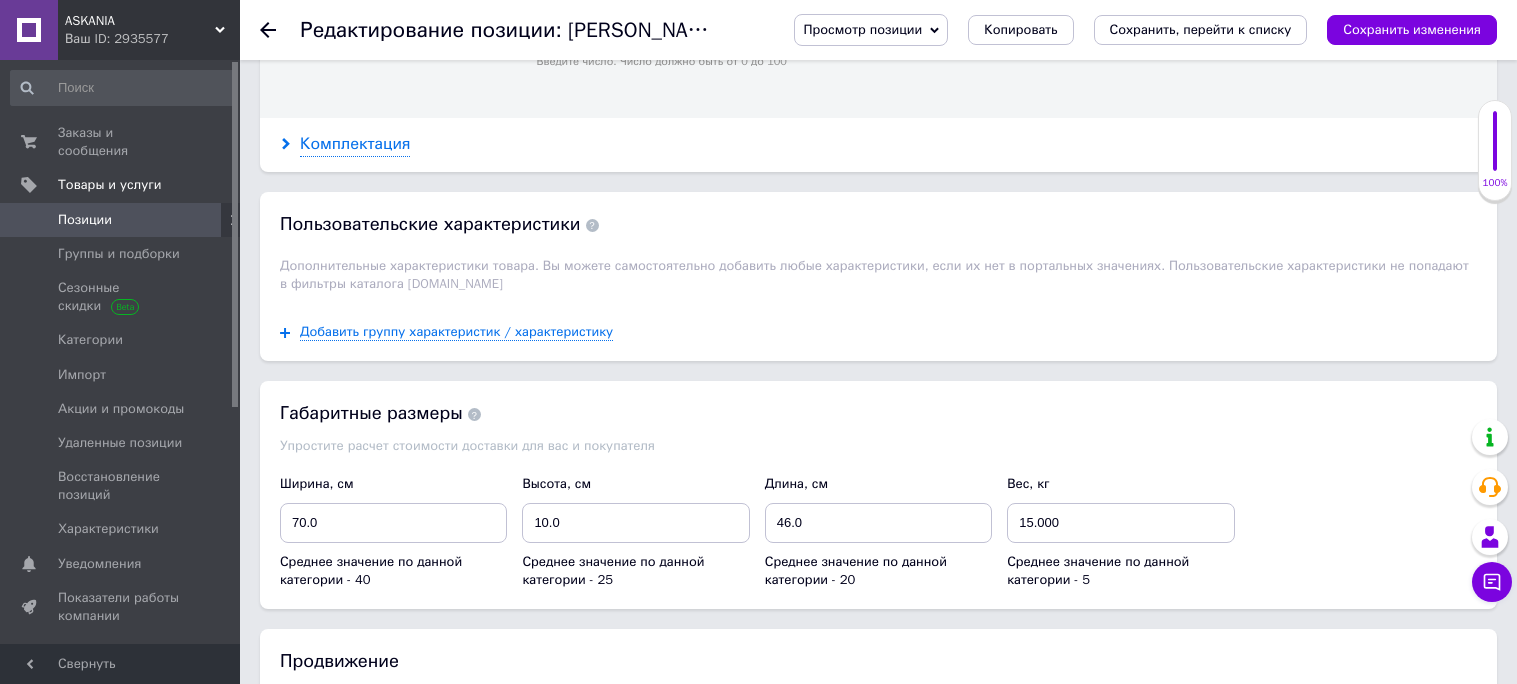 type on "126" 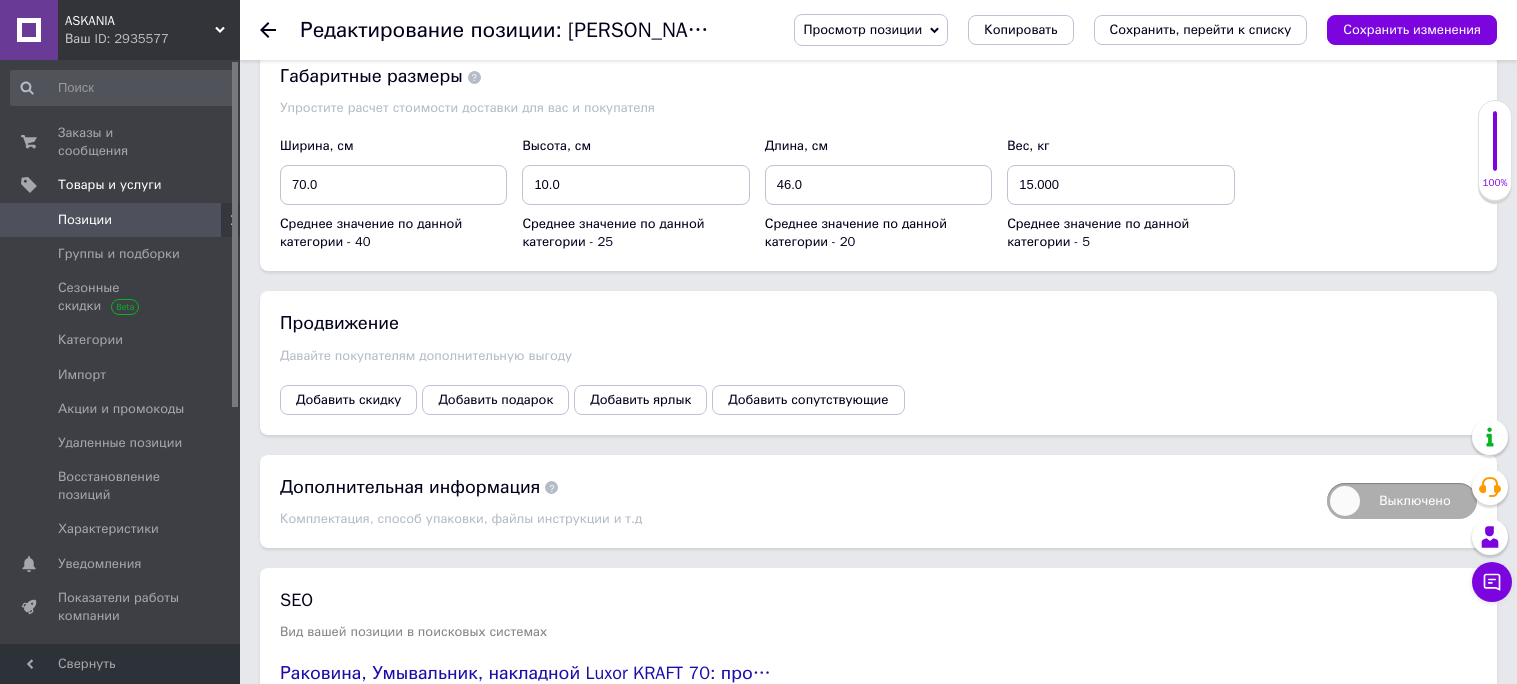 scroll, scrollTop: 3816, scrollLeft: 0, axis: vertical 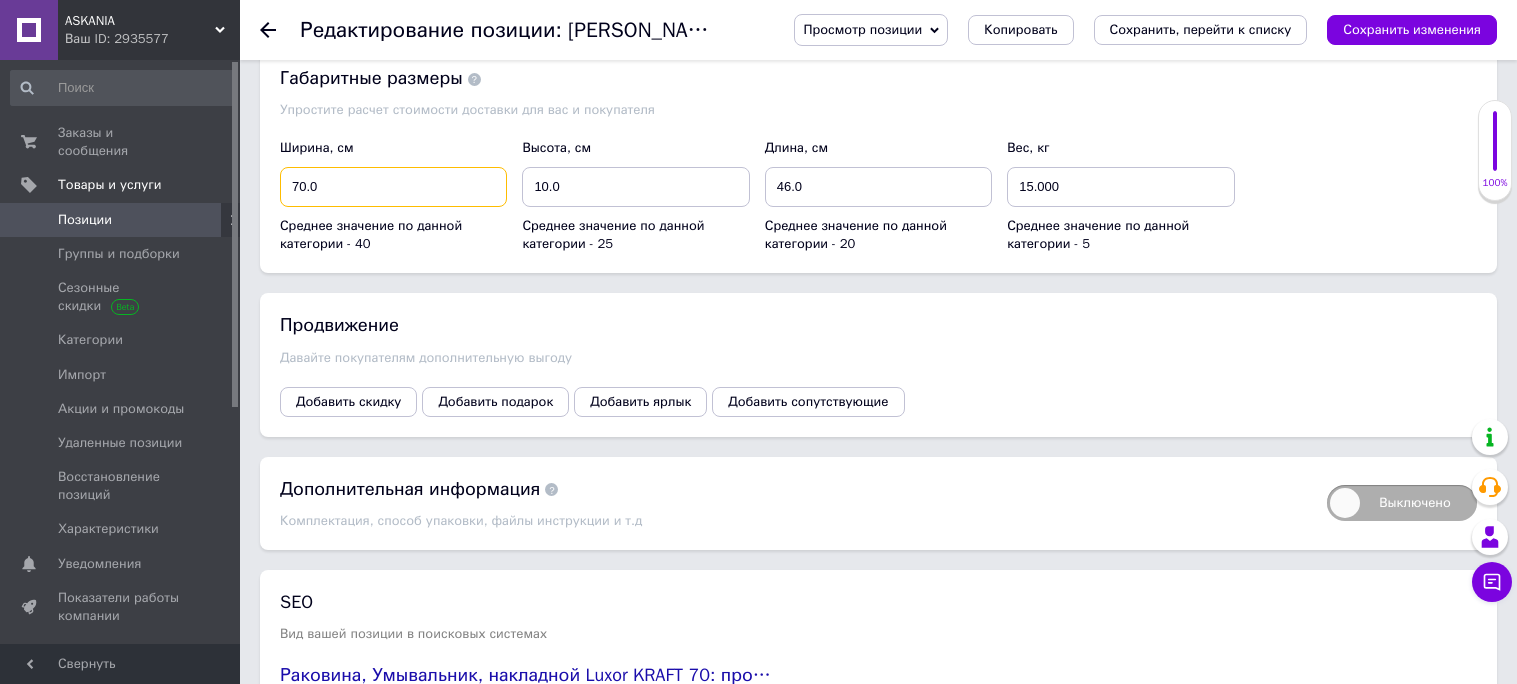 click on "70.0" at bounding box center (393, 187) 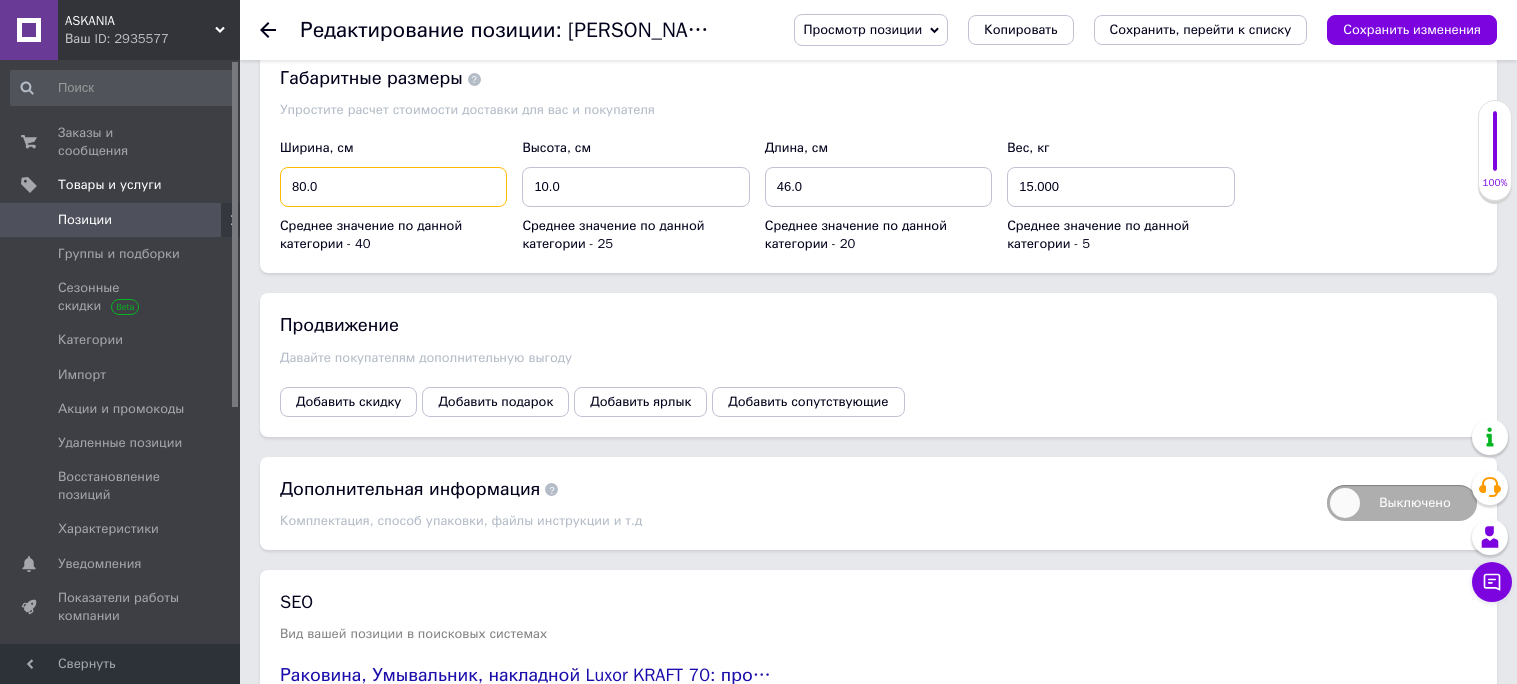 type on "80.0" 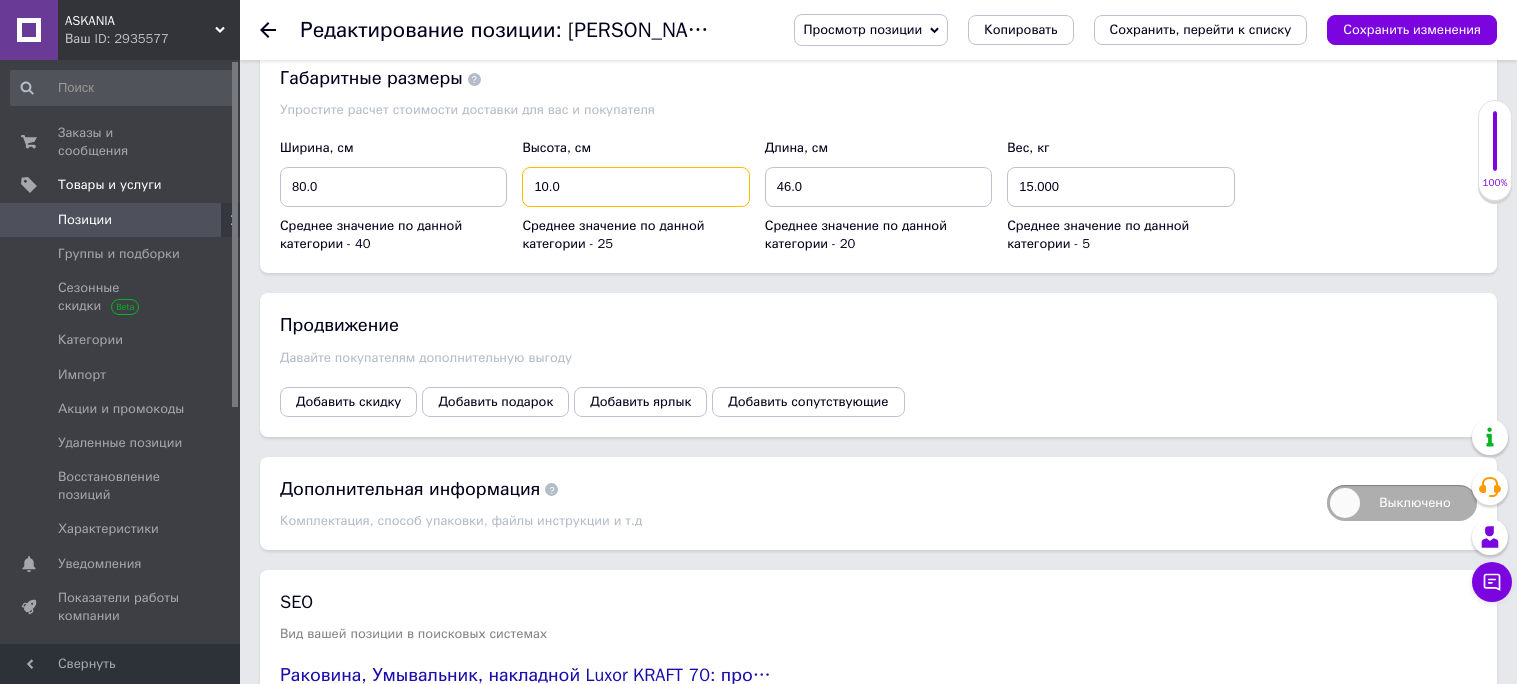 drag, startPoint x: 545, startPoint y: 353, endPoint x: 549, endPoint y: 364, distance: 11.7046995 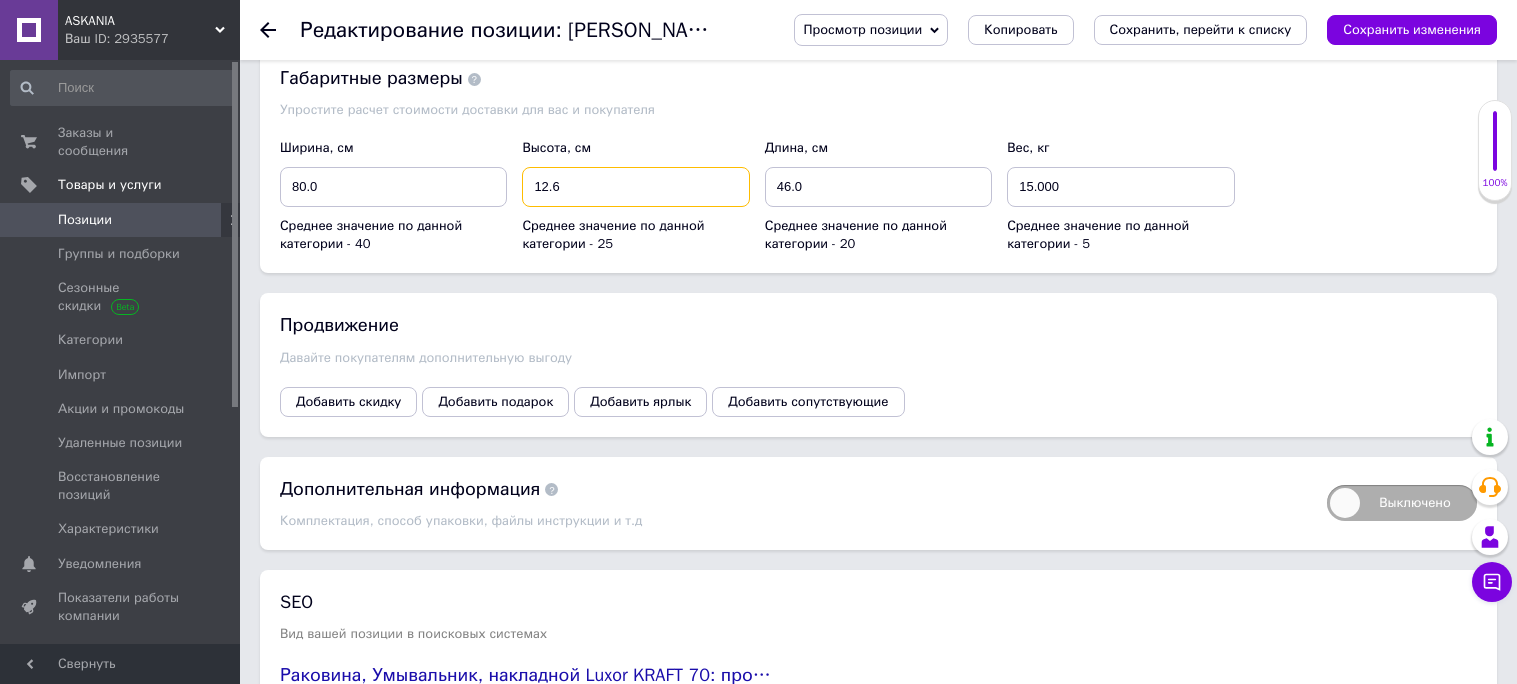 type on "12.6" 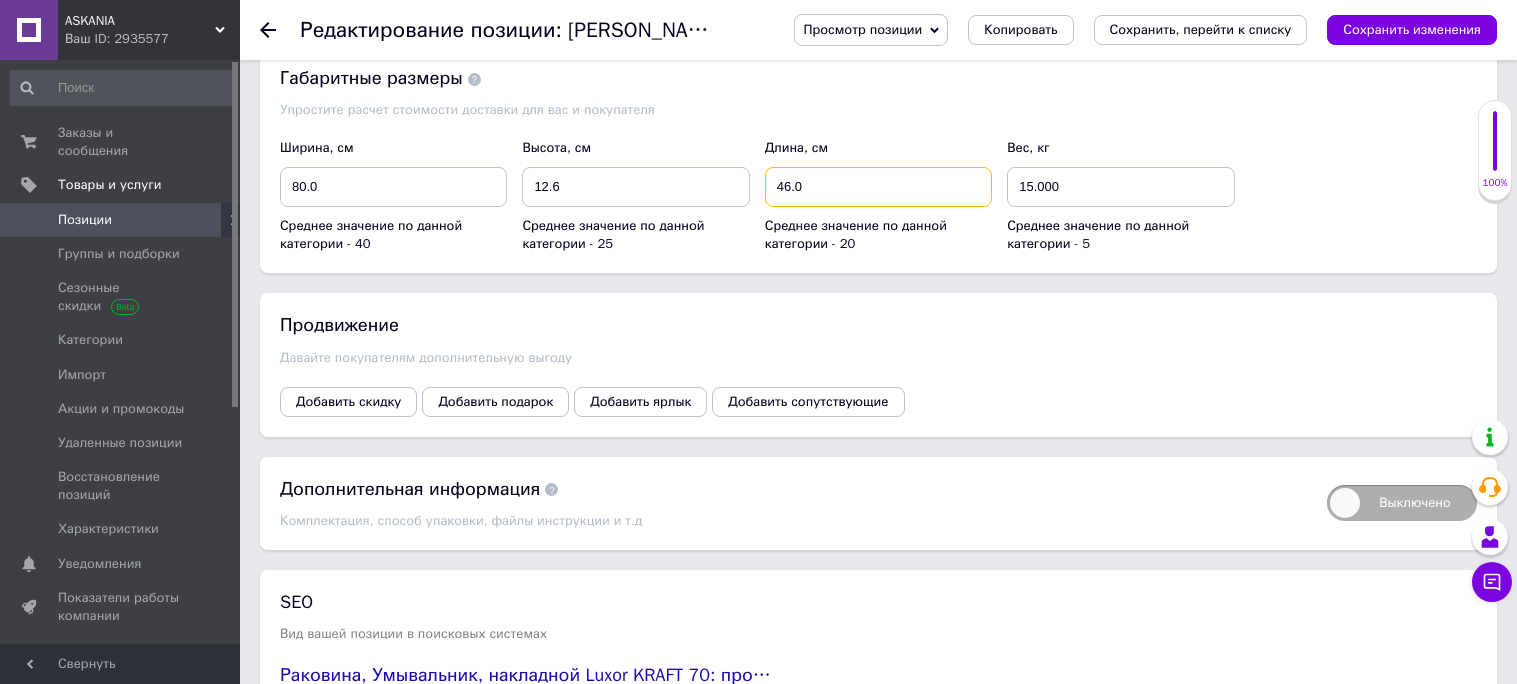 click on "46.0" at bounding box center [878, 187] 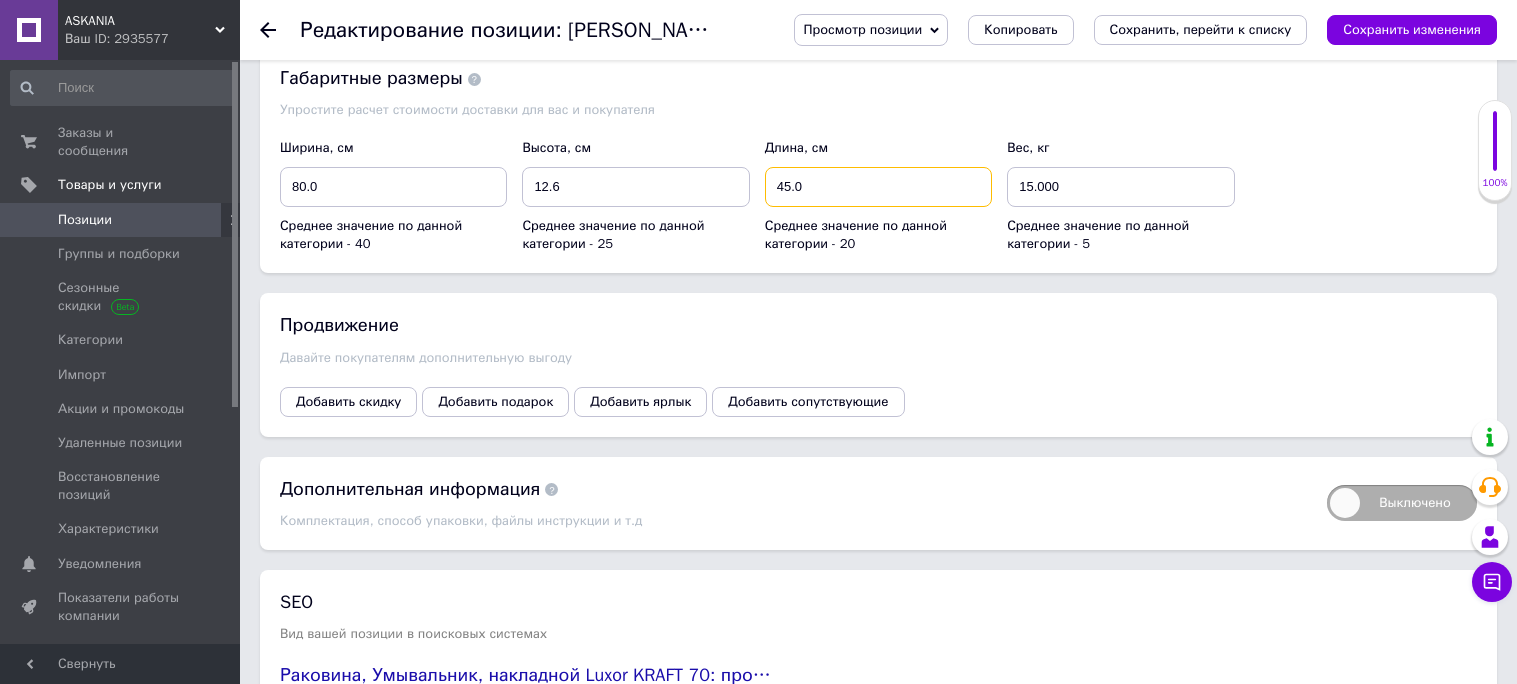 type on "45.0" 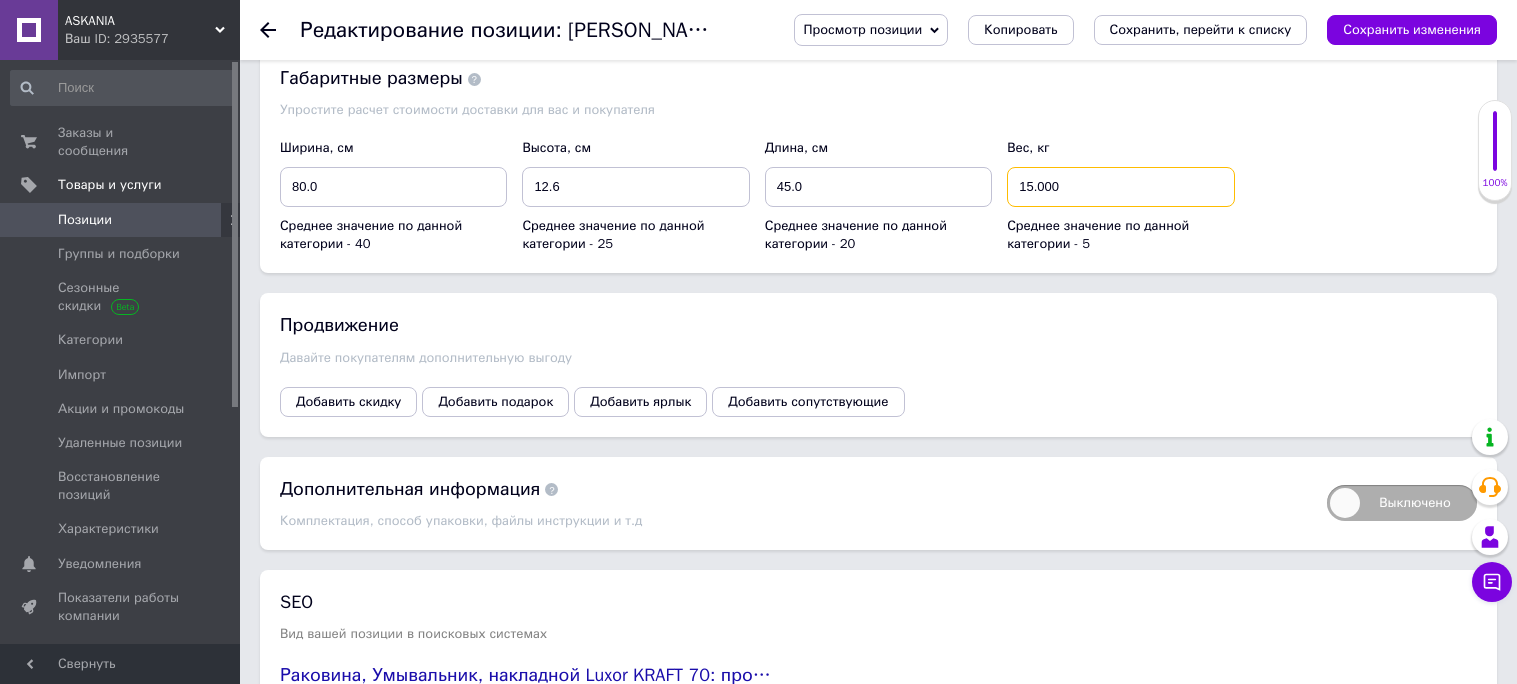 click on "15.000" at bounding box center (1120, 187) 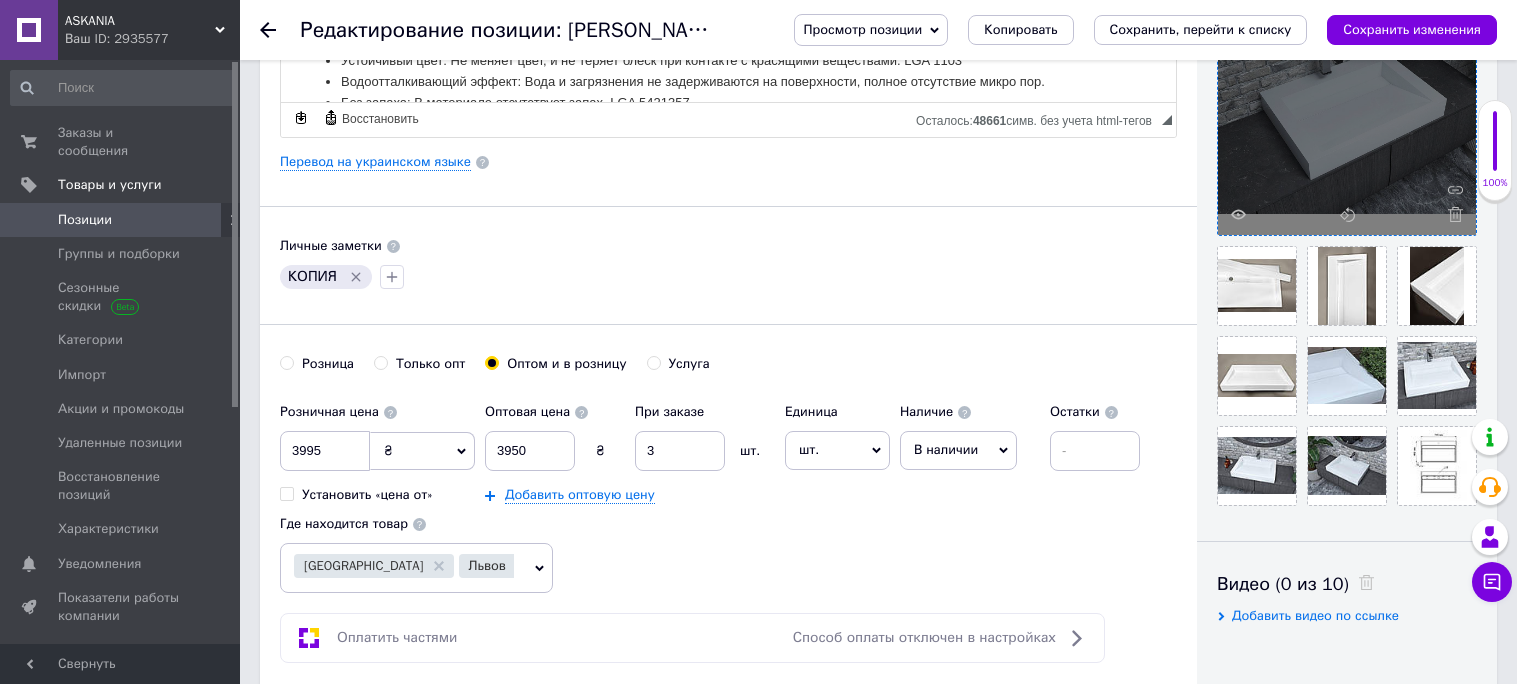 scroll, scrollTop: 470, scrollLeft: 0, axis: vertical 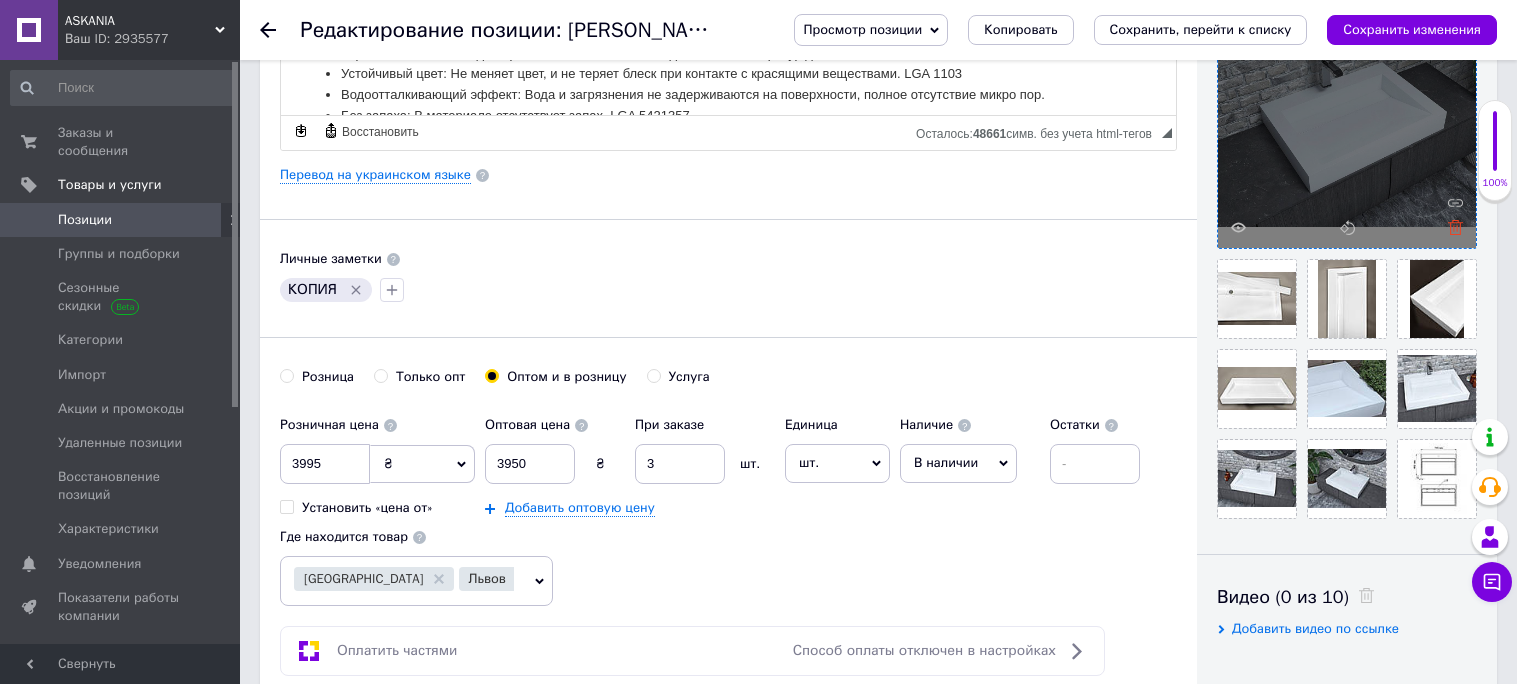 type on "17.400" 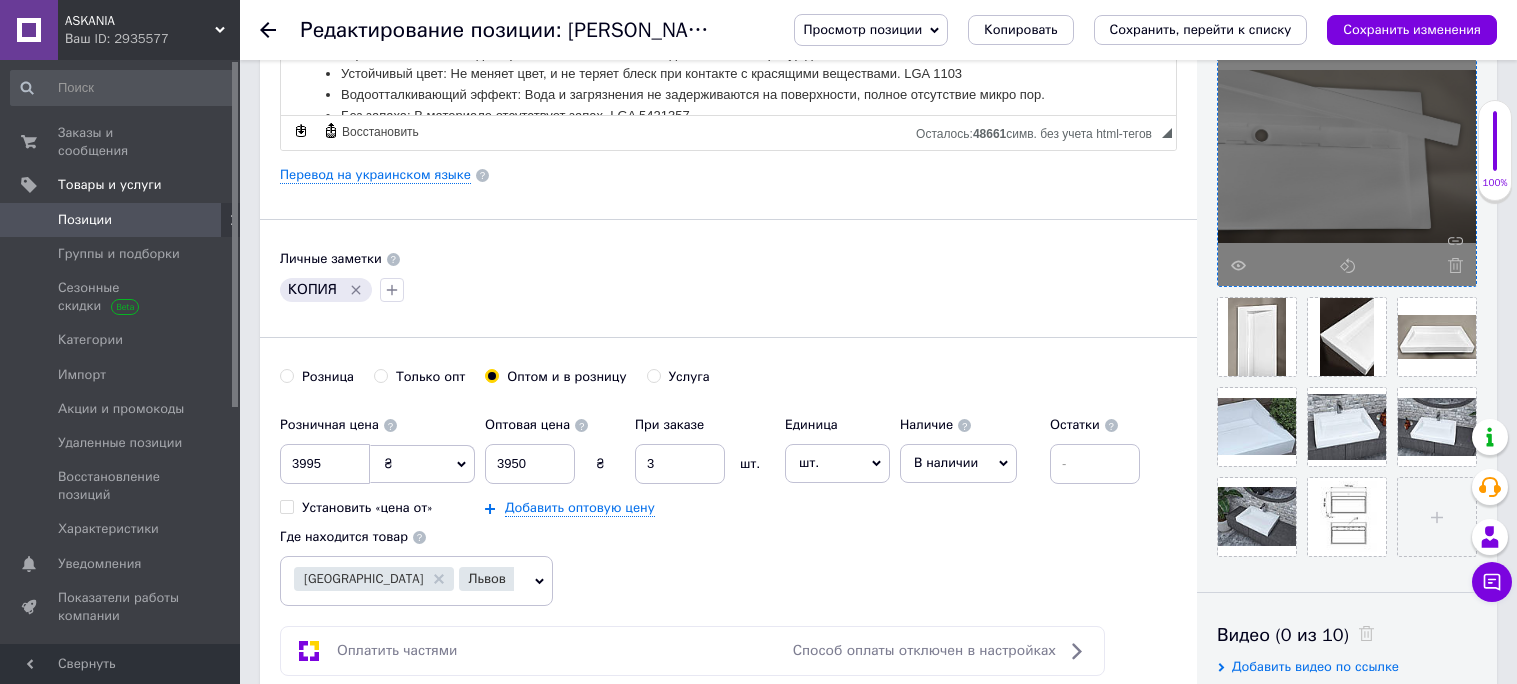 click at bounding box center [1450, 265] 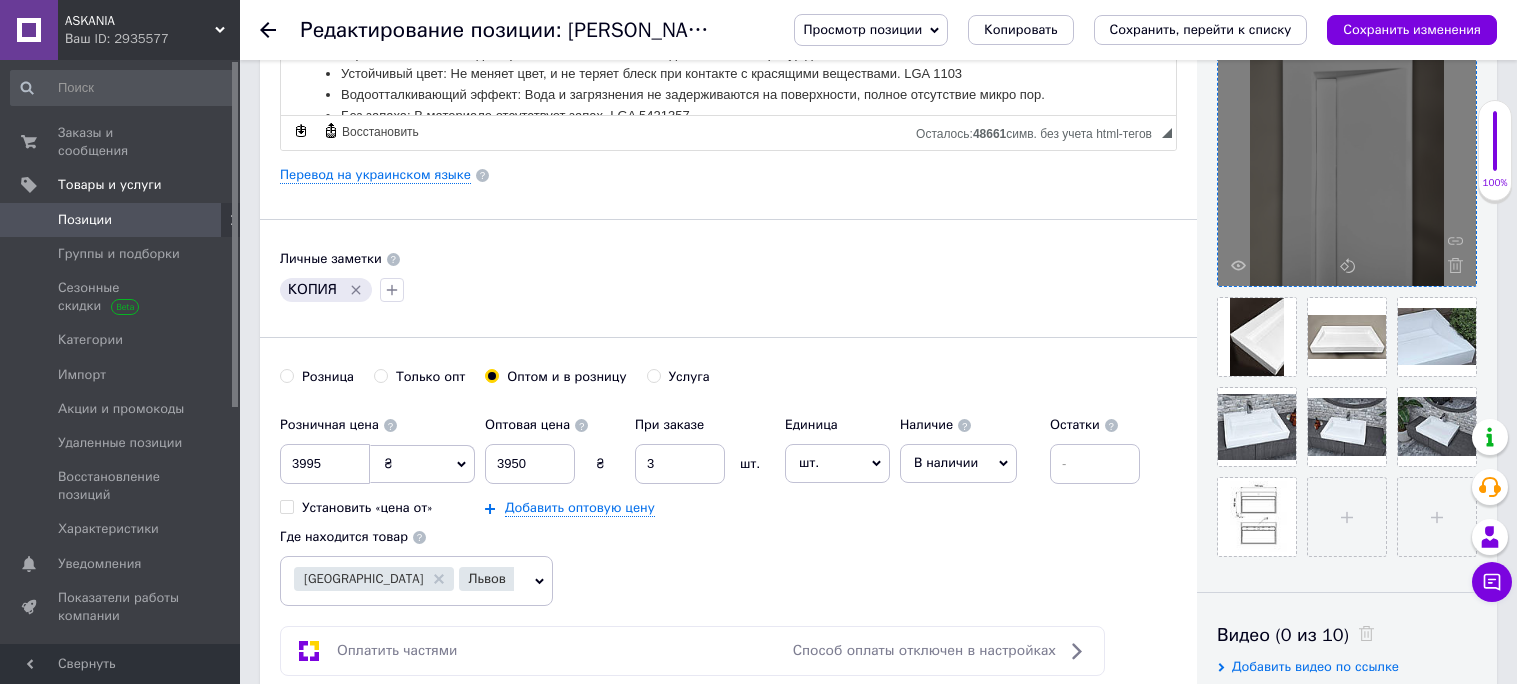 click at bounding box center (1450, 265) 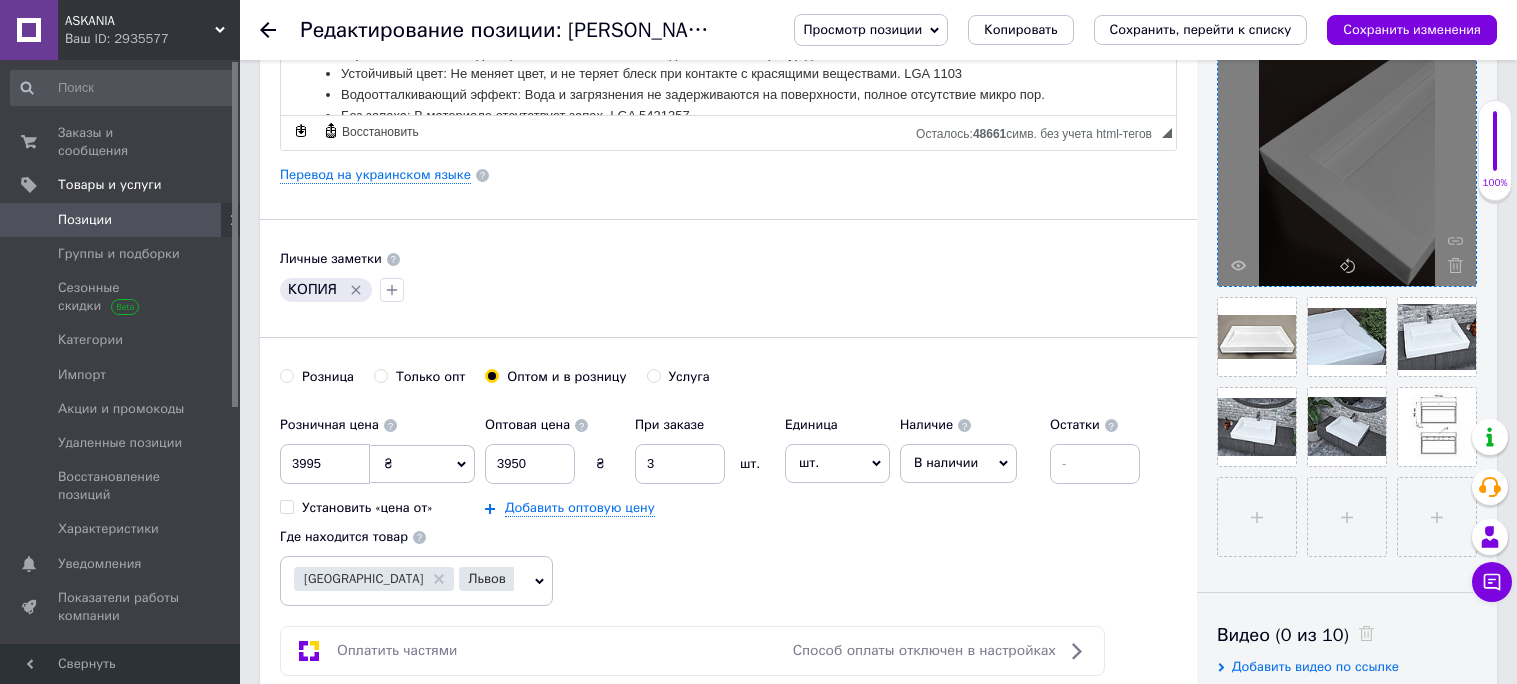click at bounding box center [1450, 265] 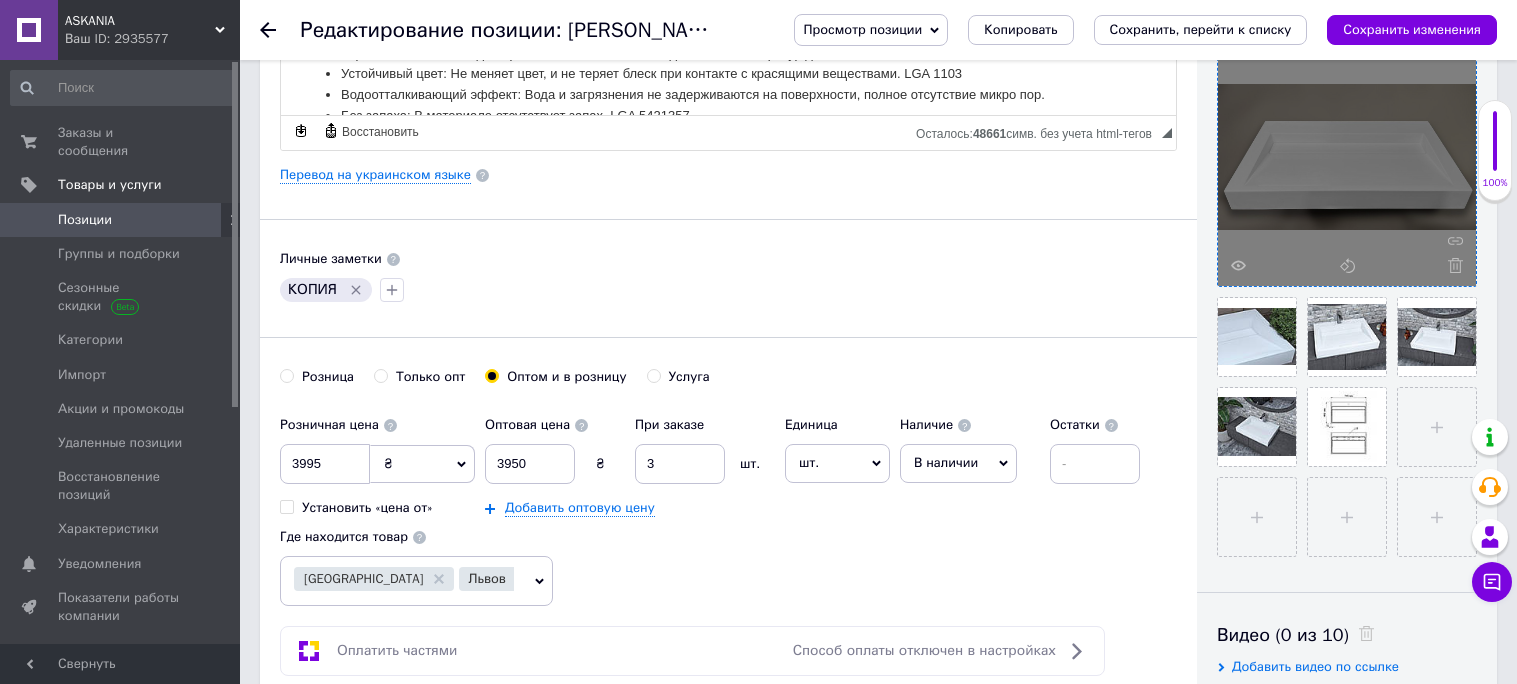 click at bounding box center [1450, 265] 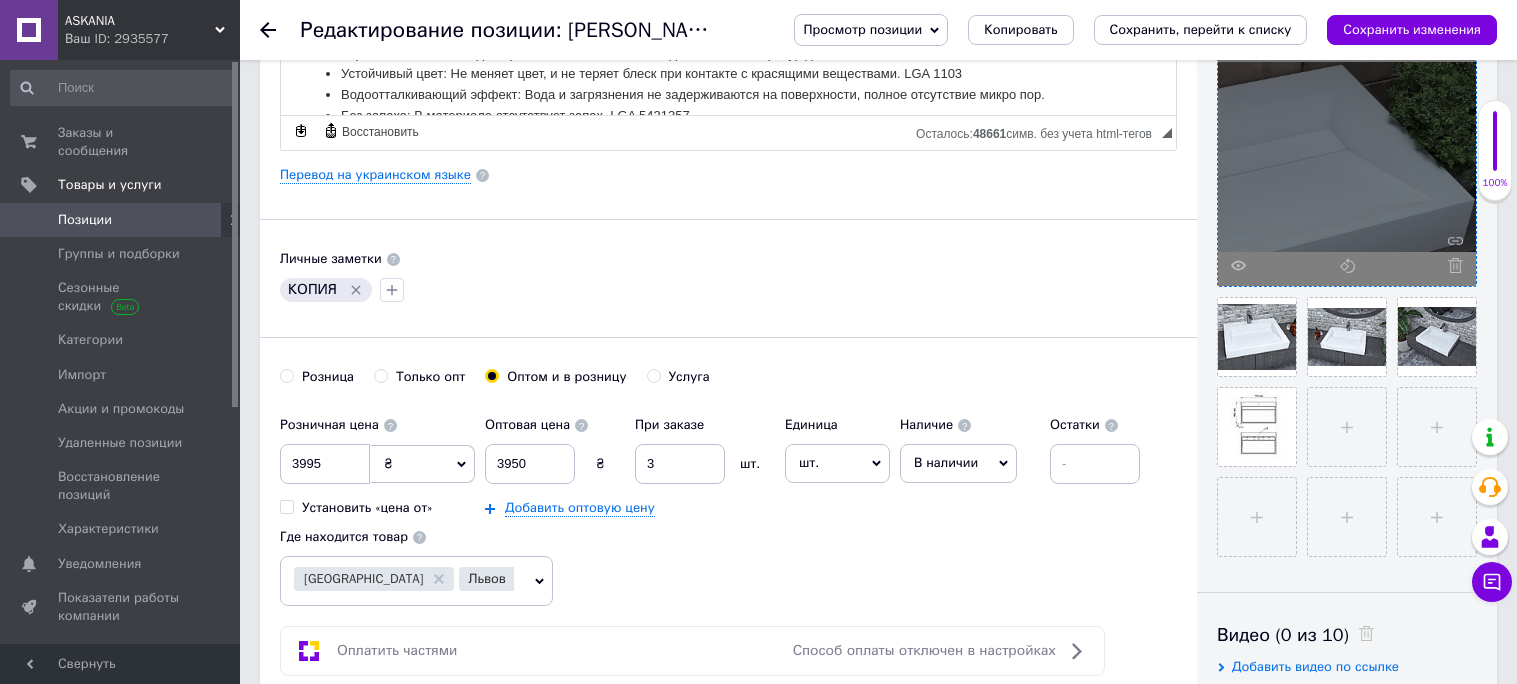 click at bounding box center [1450, 265] 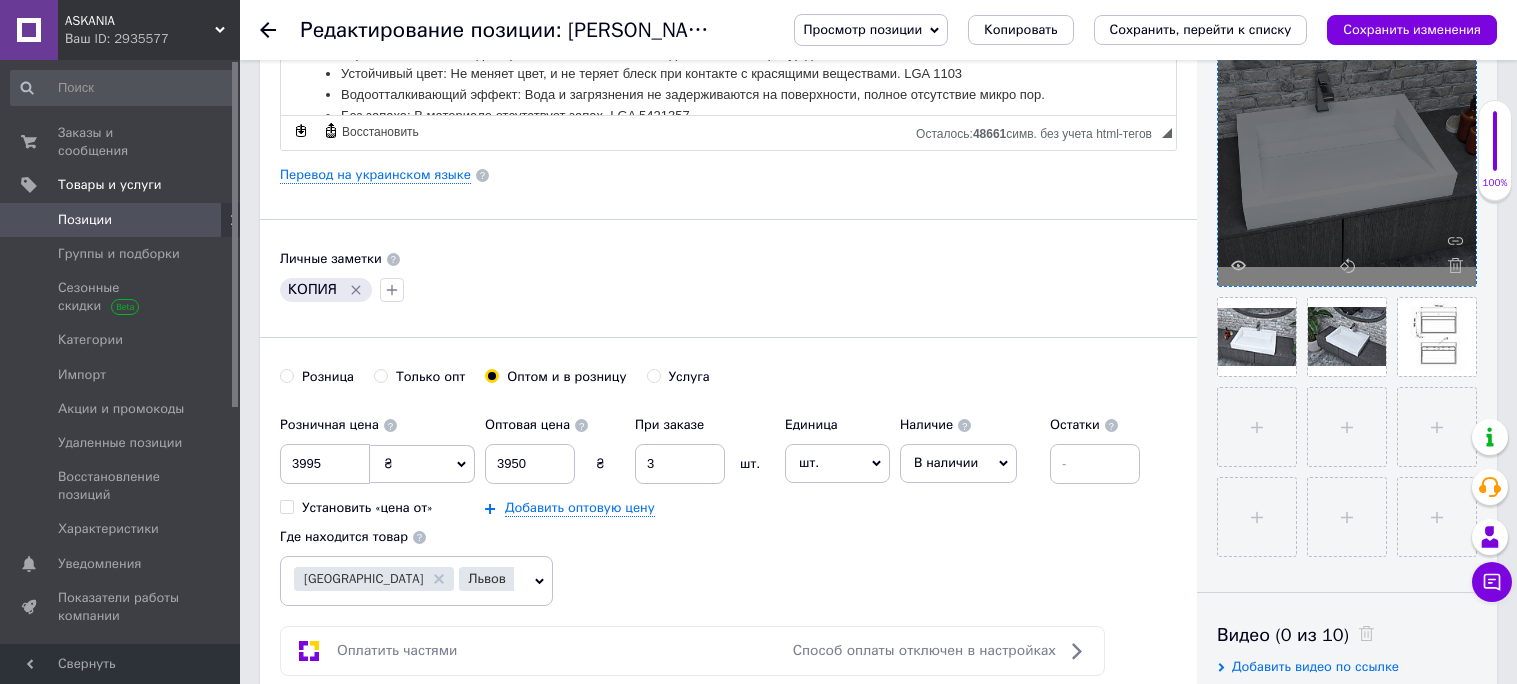 click at bounding box center [1450, 265] 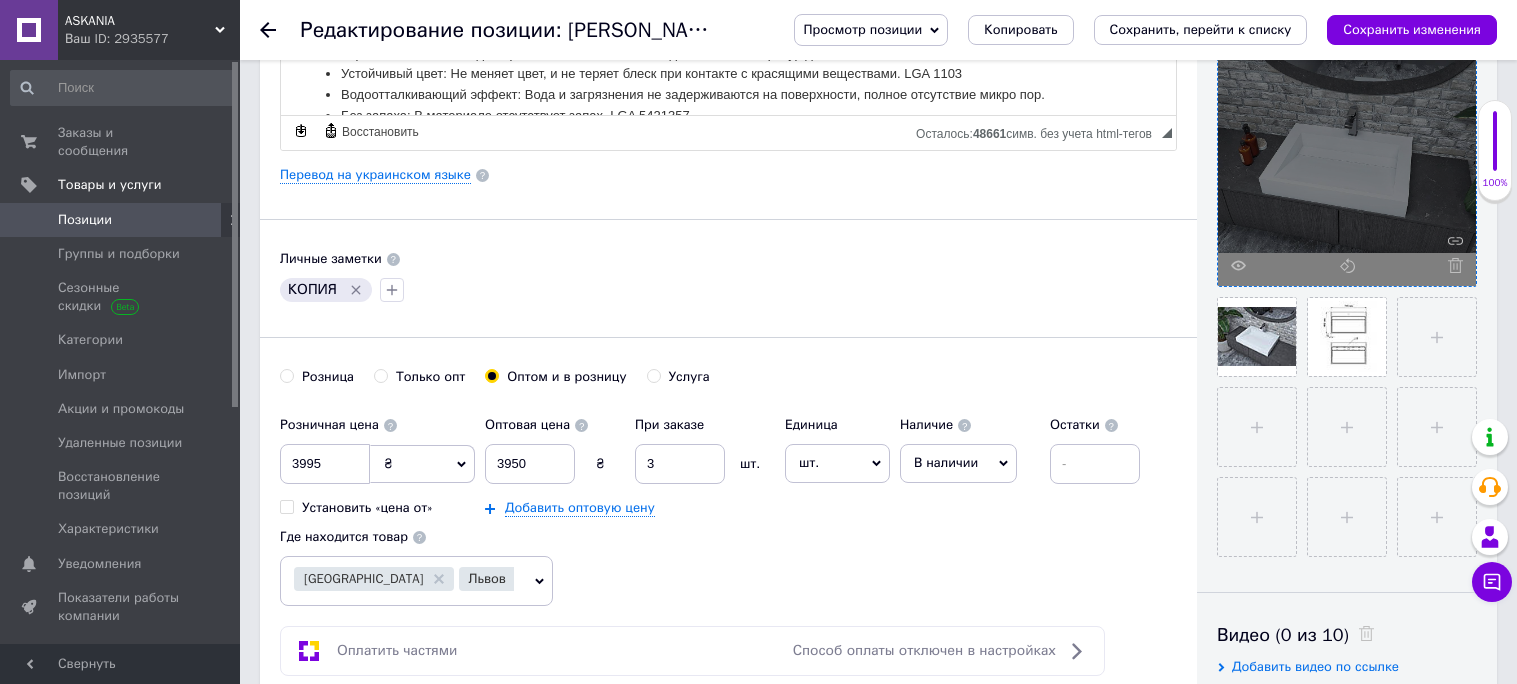 click at bounding box center (1450, 265) 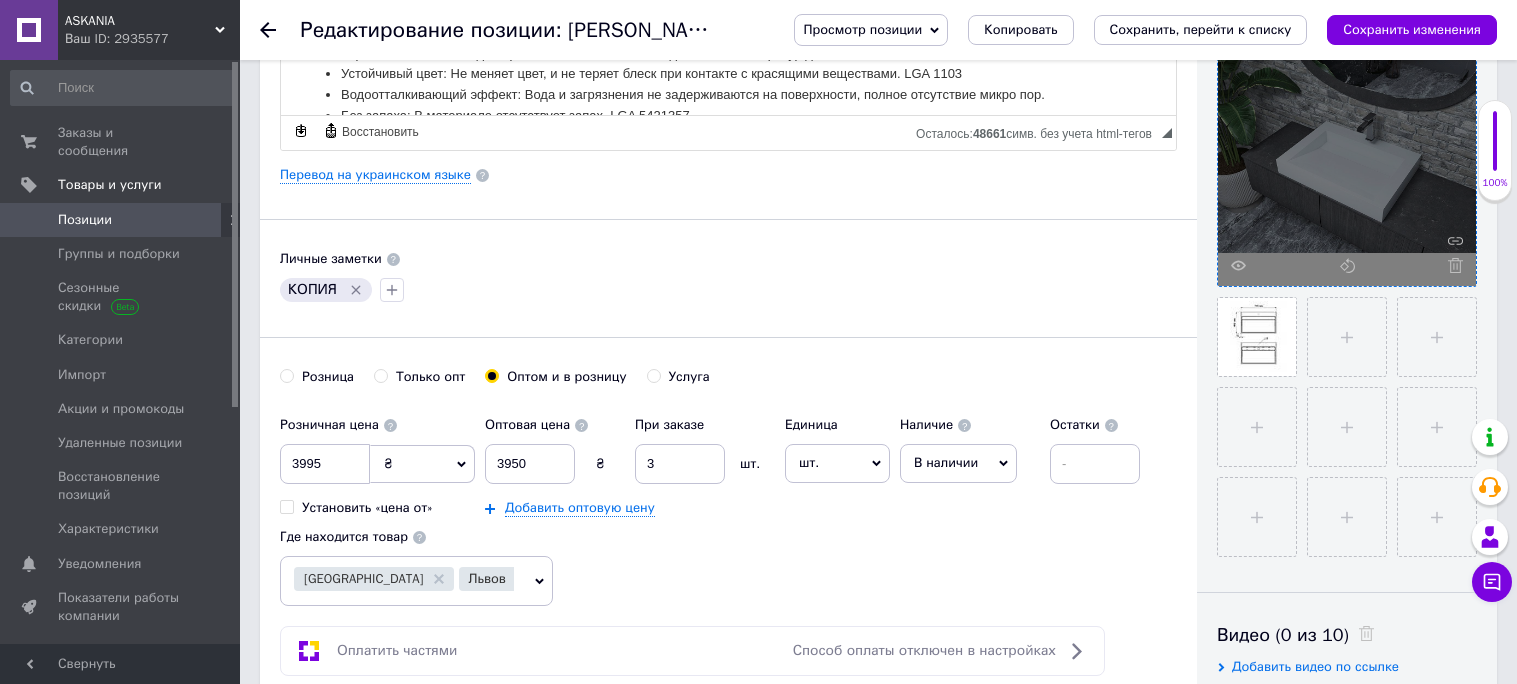 click at bounding box center (1450, 265) 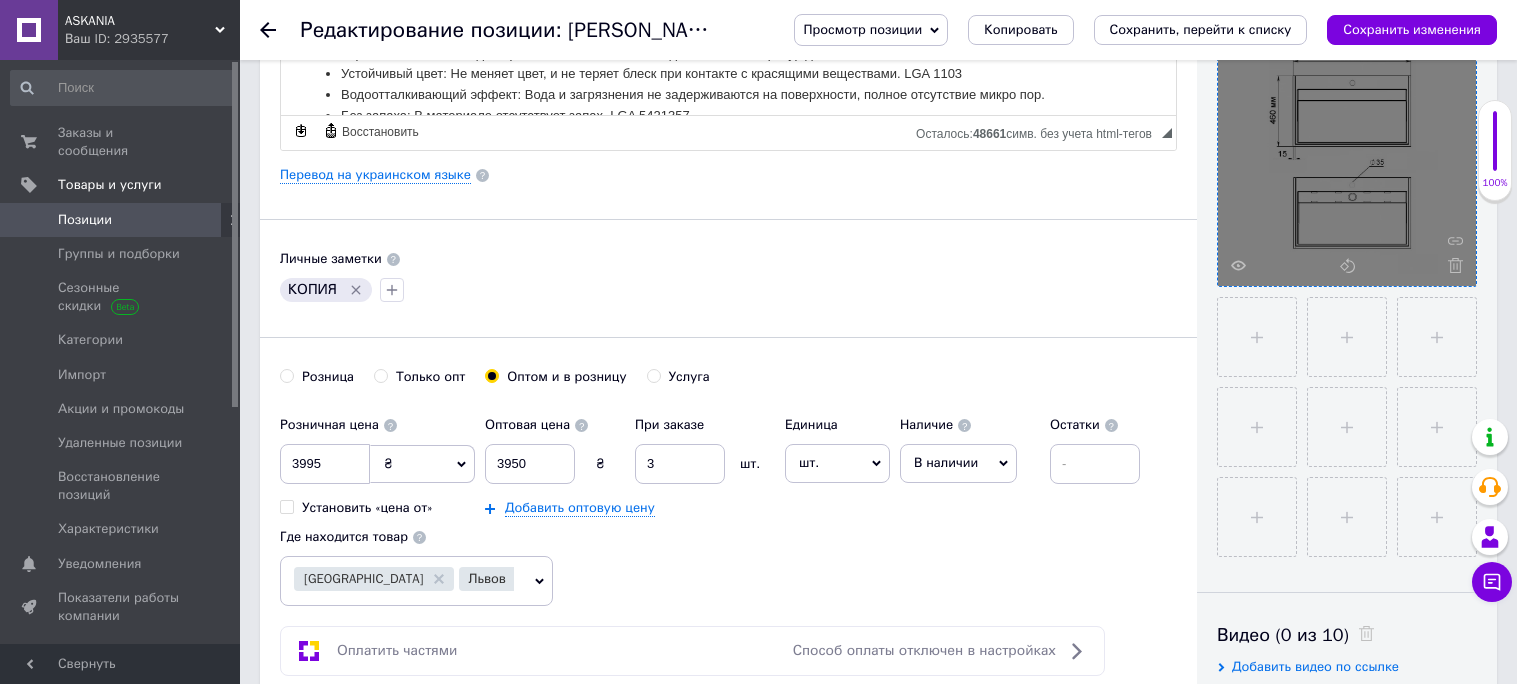 click at bounding box center (1450, 265) 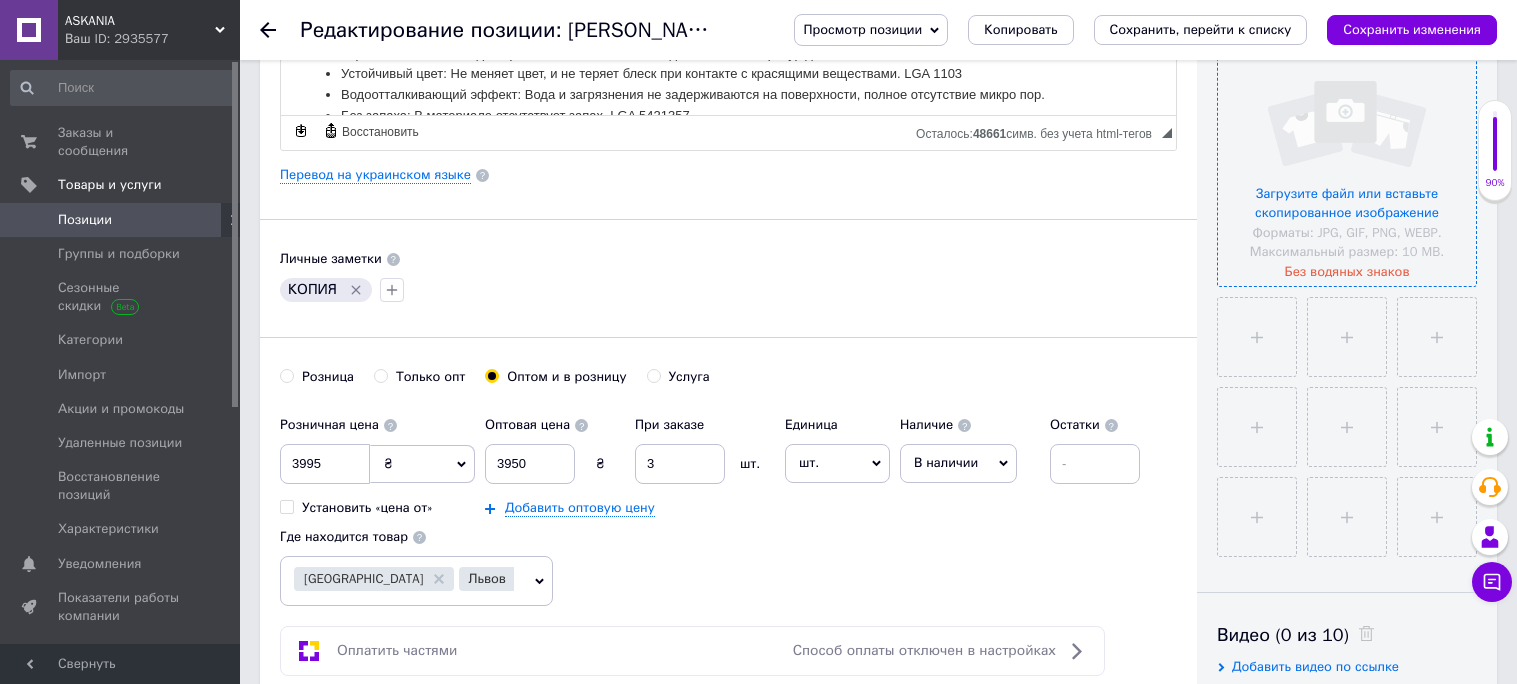 click at bounding box center (1347, 157) 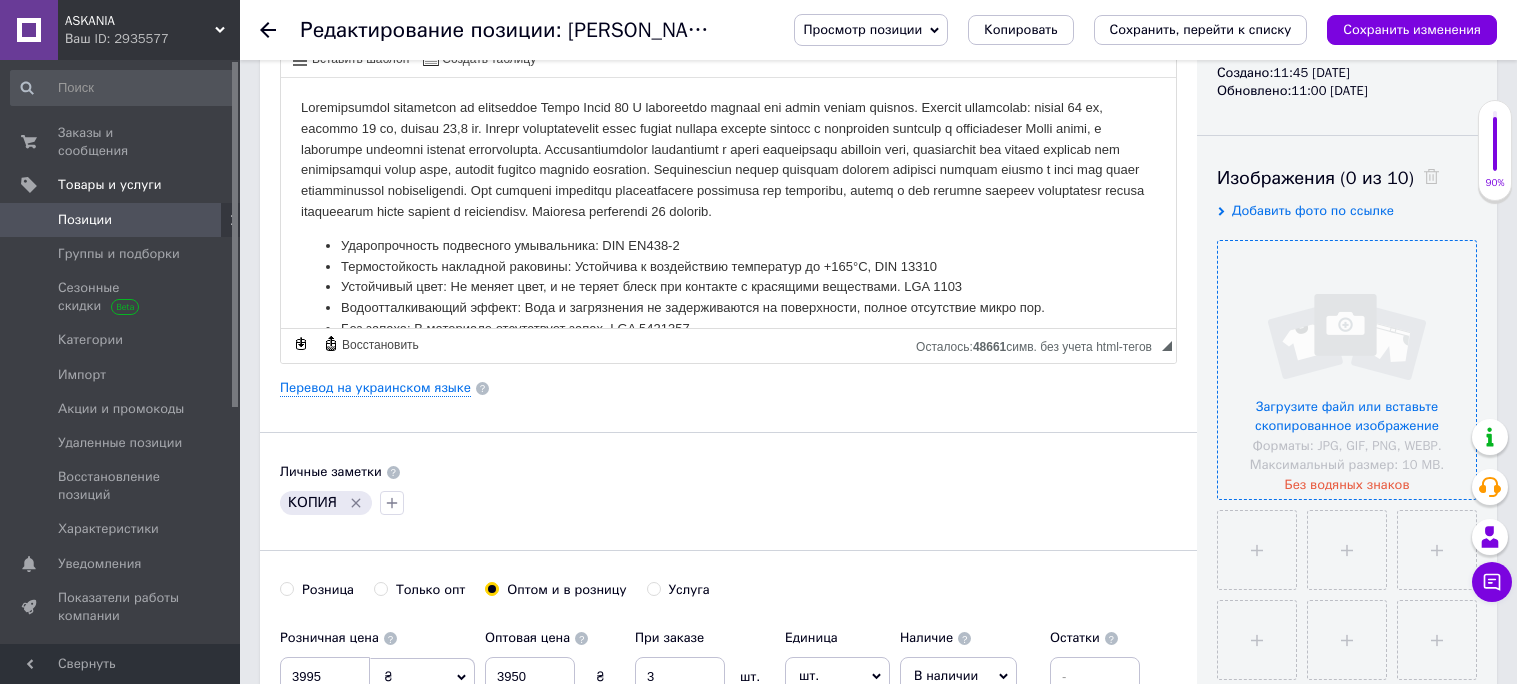 scroll, scrollTop: 286, scrollLeft: 0, axis: vertical 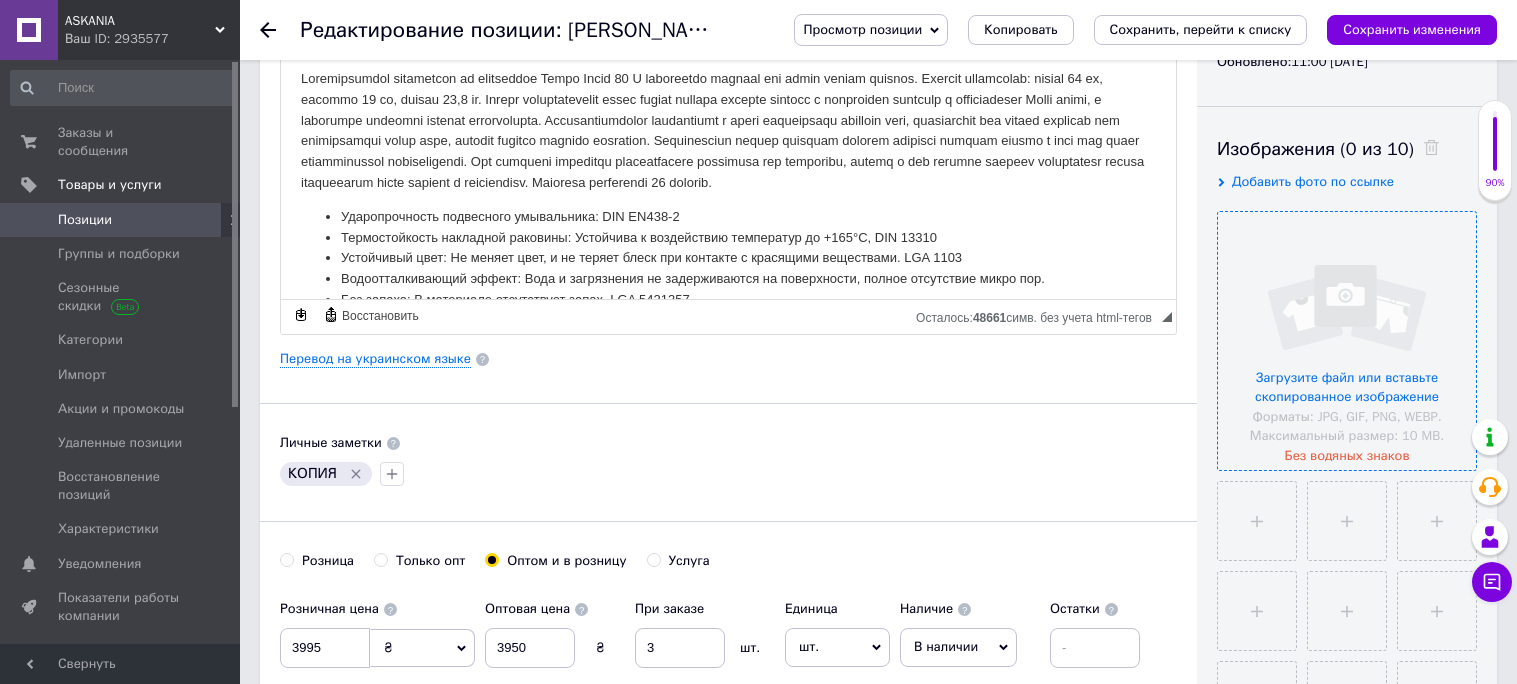 click at bounding box center (1347, 341) 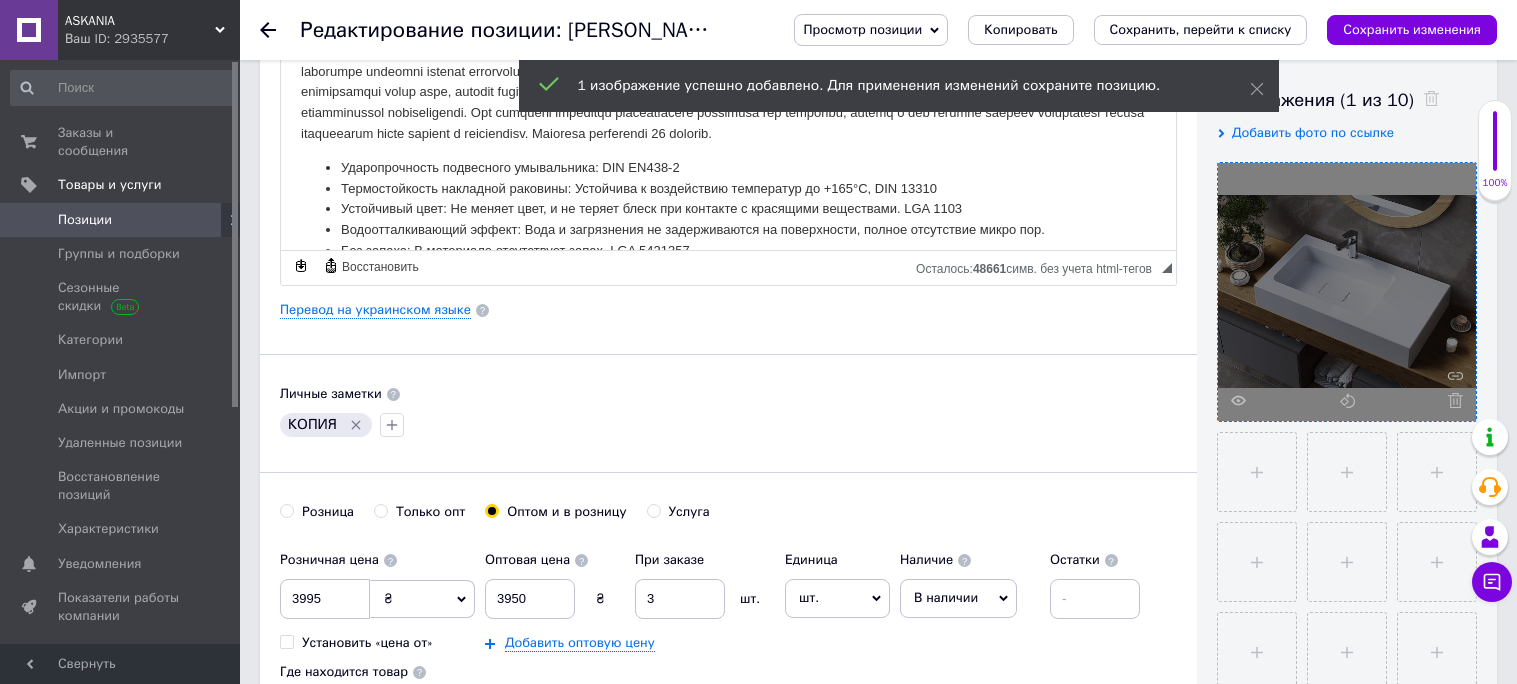 scroll, scrollTop: 456, scrollLeft: 0, axis: vertical 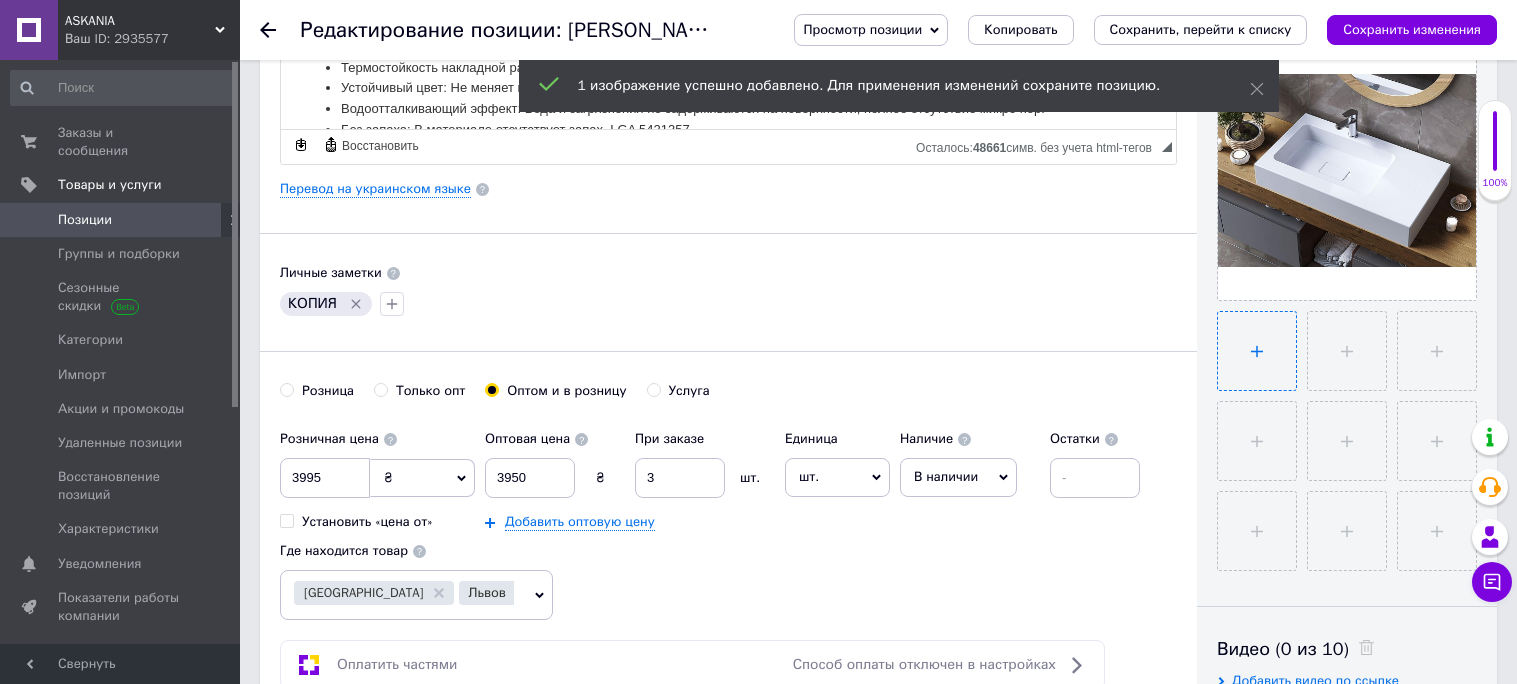 click at bounding box center [1257, 351] 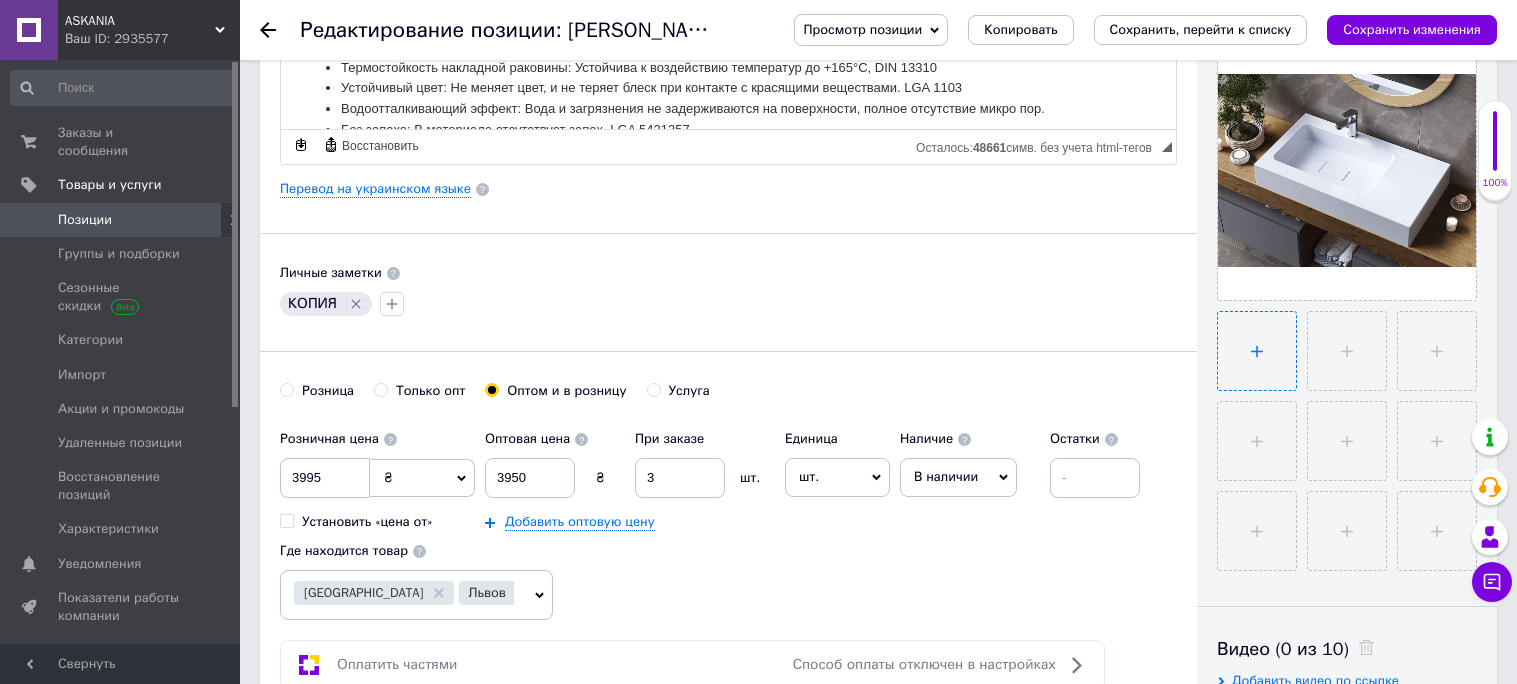 type on "C:\fakepath\rakovyna_80_sm.jpg" 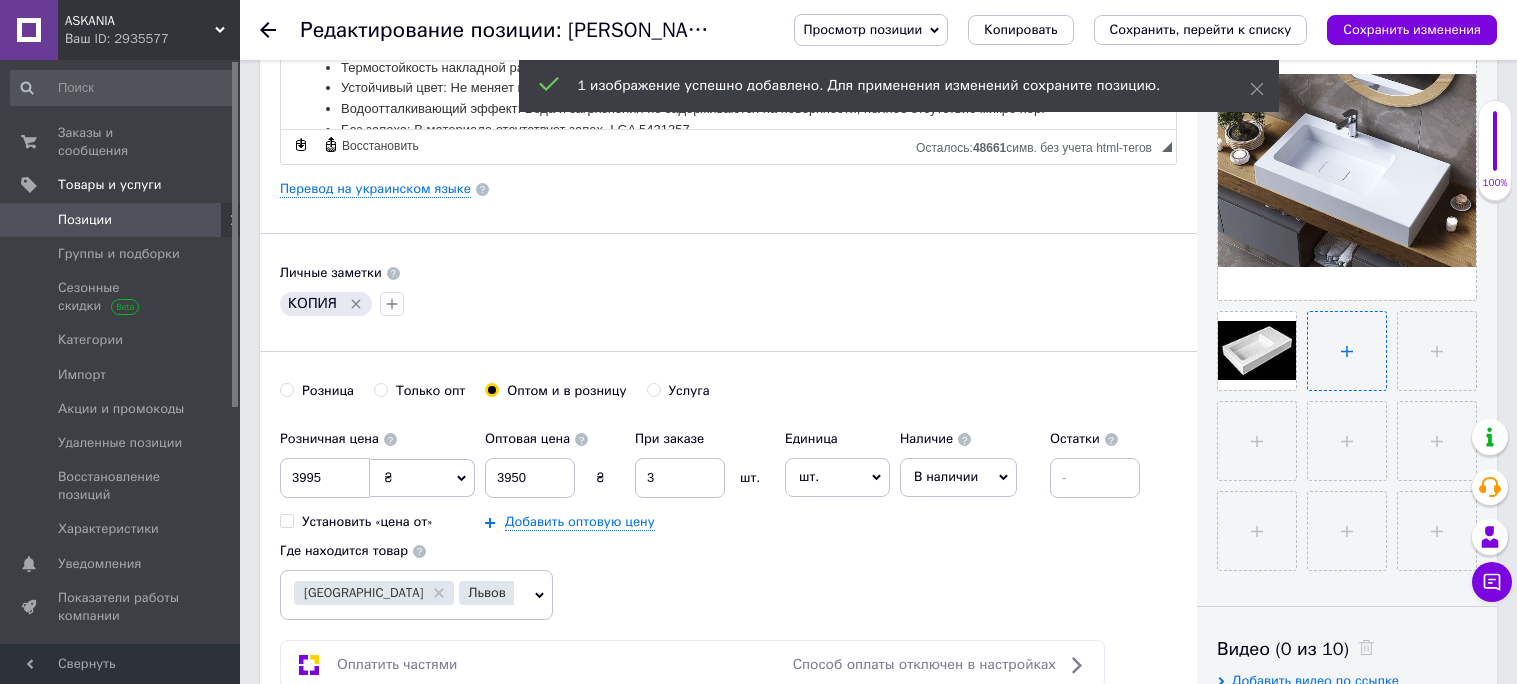 click at bounding box center (1347, 351) 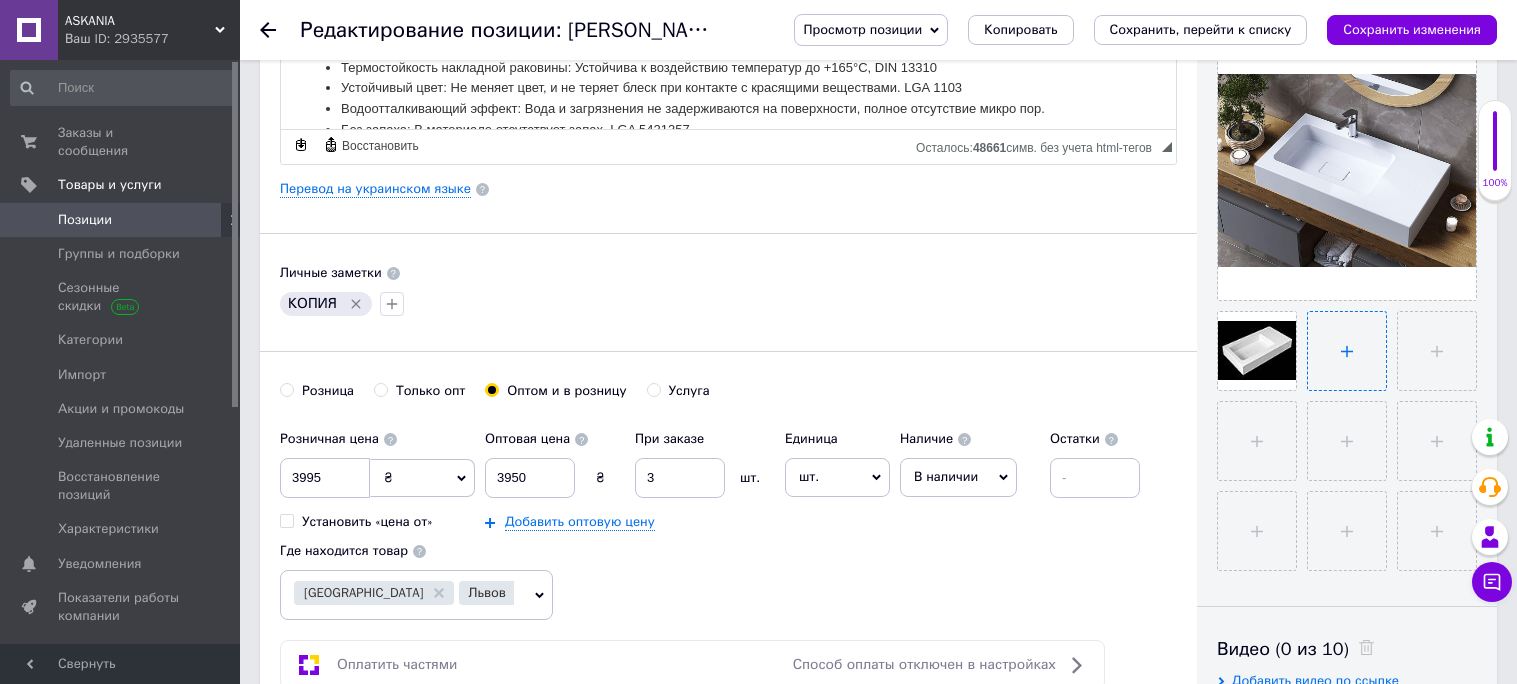 type on "C:\fakepath\umyvalnyk_v_vannu.jpg" 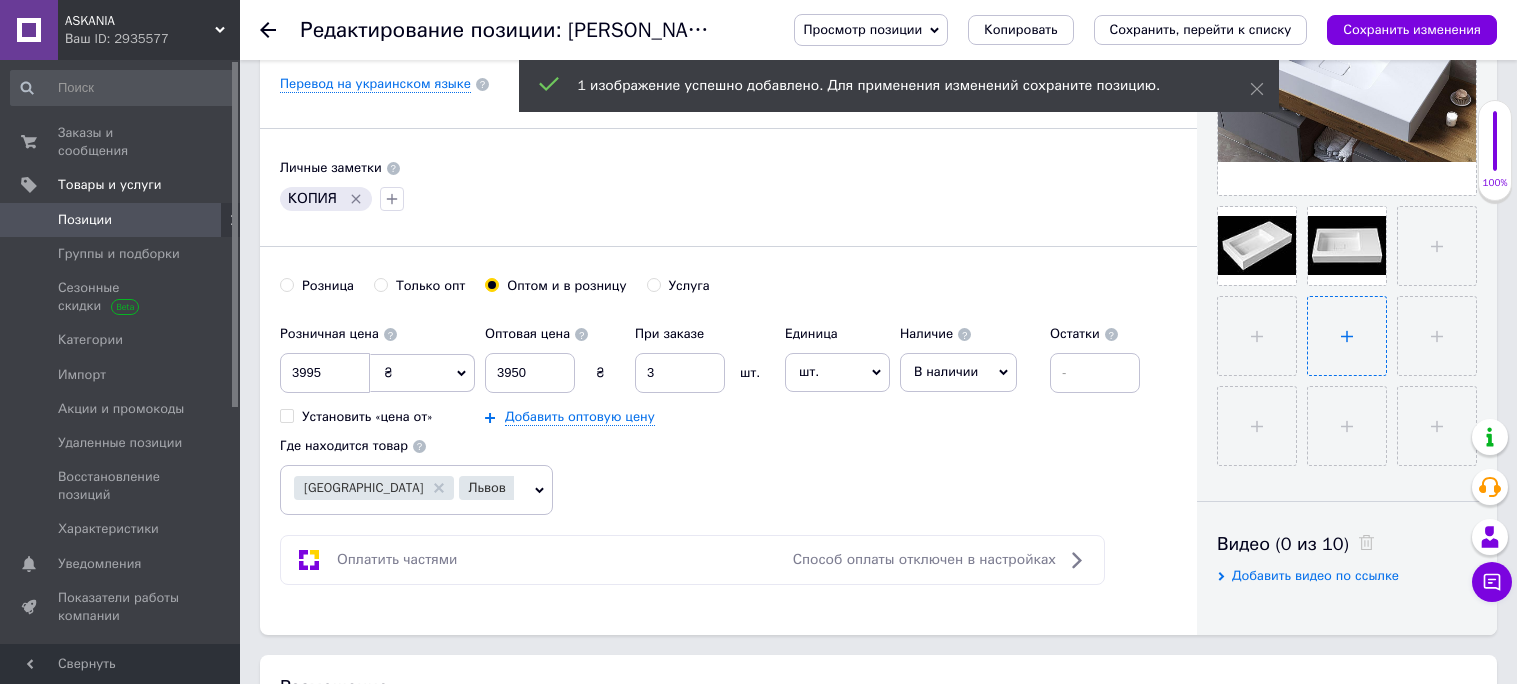 scroll, scrollTop: 567, scrollLeft: 0, axis: vertical 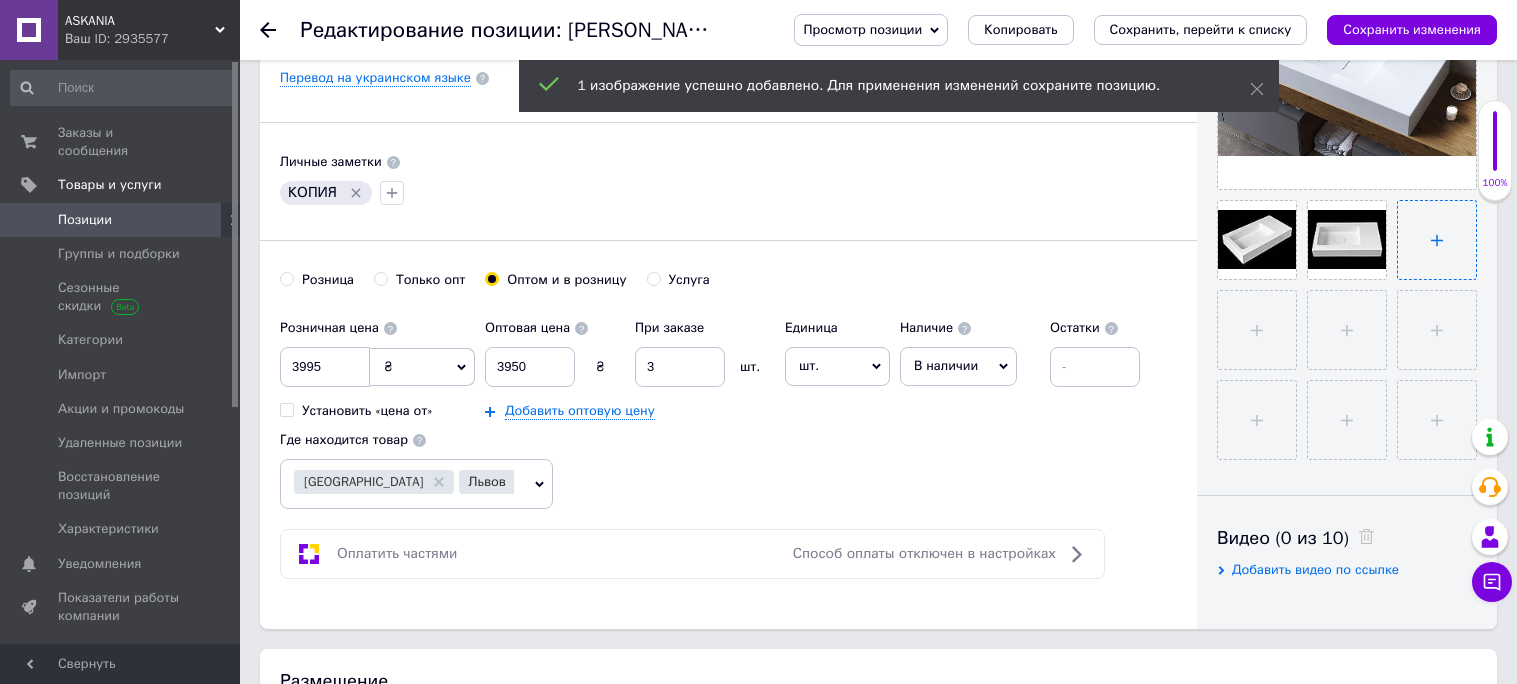 click at bounding box center [1437, 240] 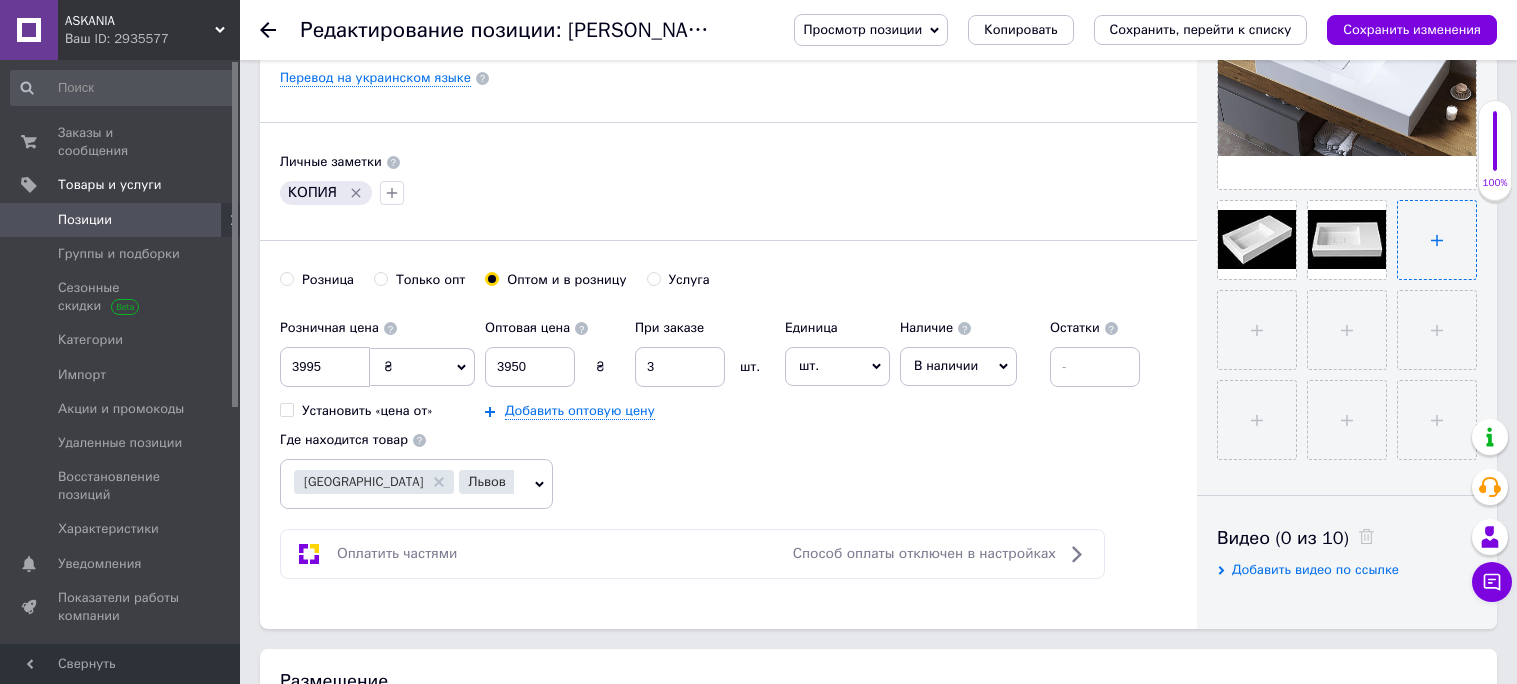 type on "C:\fakepath\rakovyna_v_vannu.jpg" 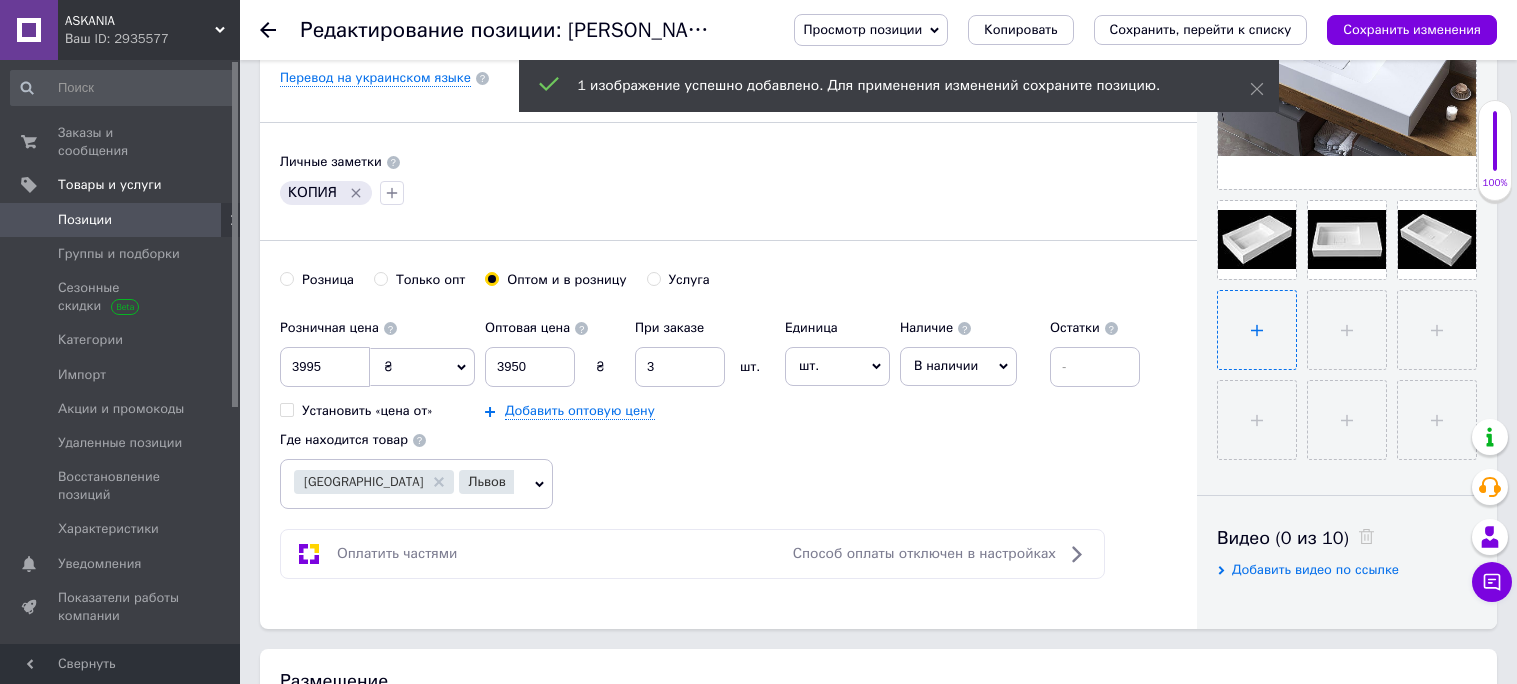 click at bounding box center [1257, 330] 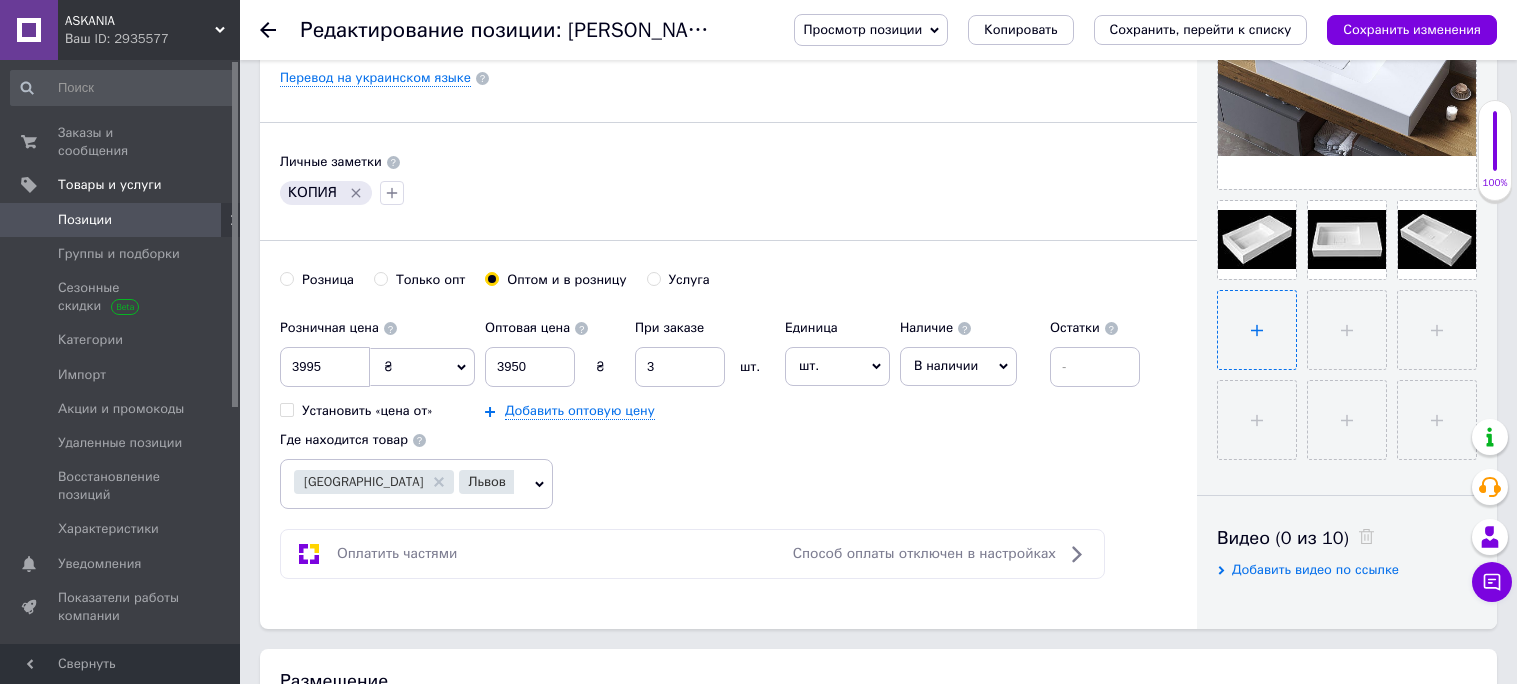 type on "C:\fakepath\rakovyna.jpg" 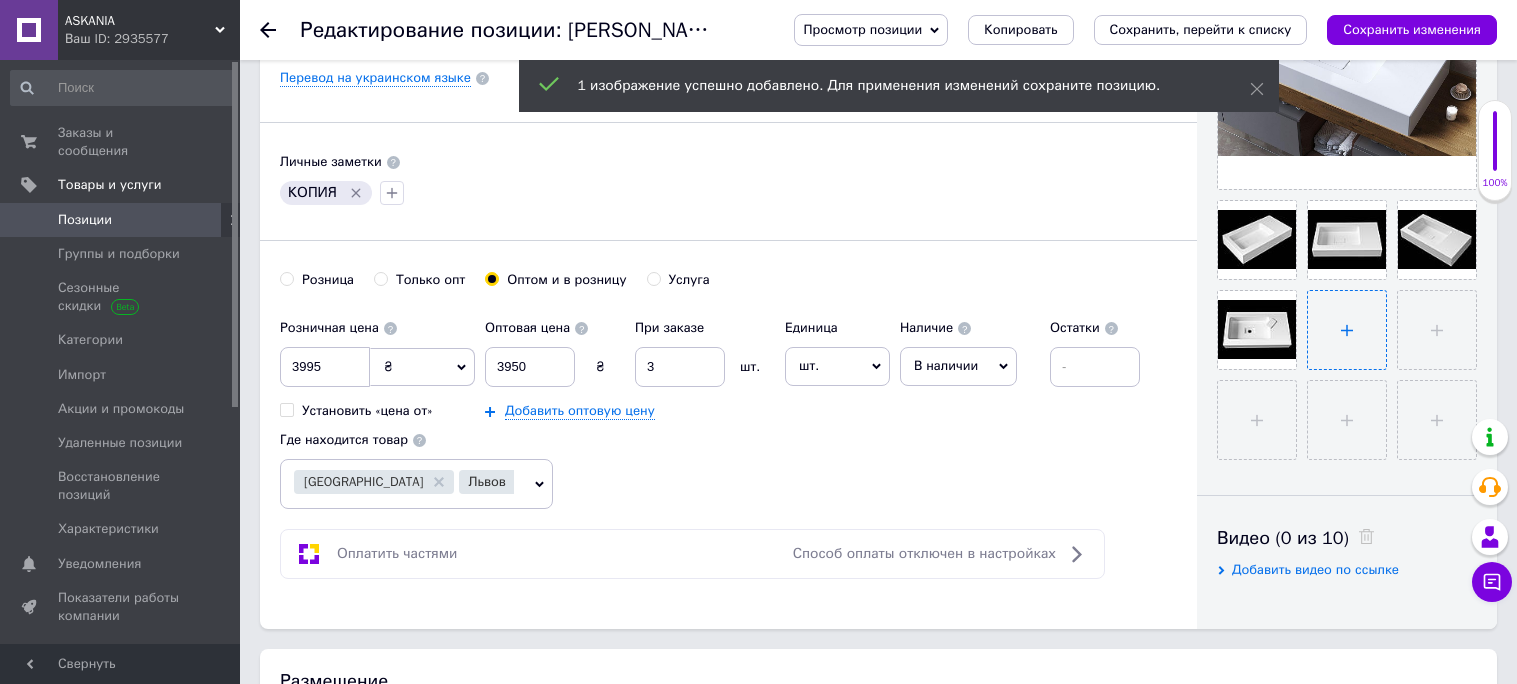 click at bounding box center (1347, 330) 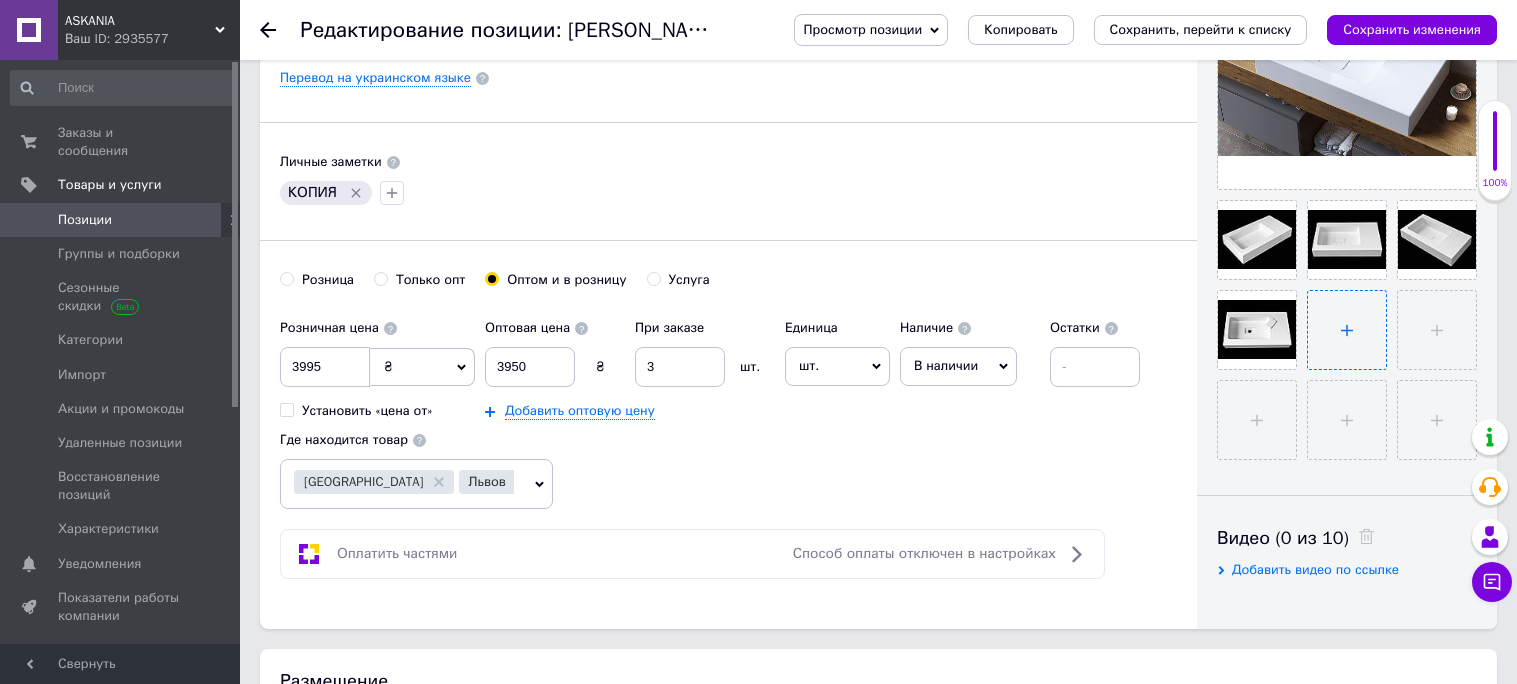 type on "C:\fakepath\umyvalnyk.jpg" 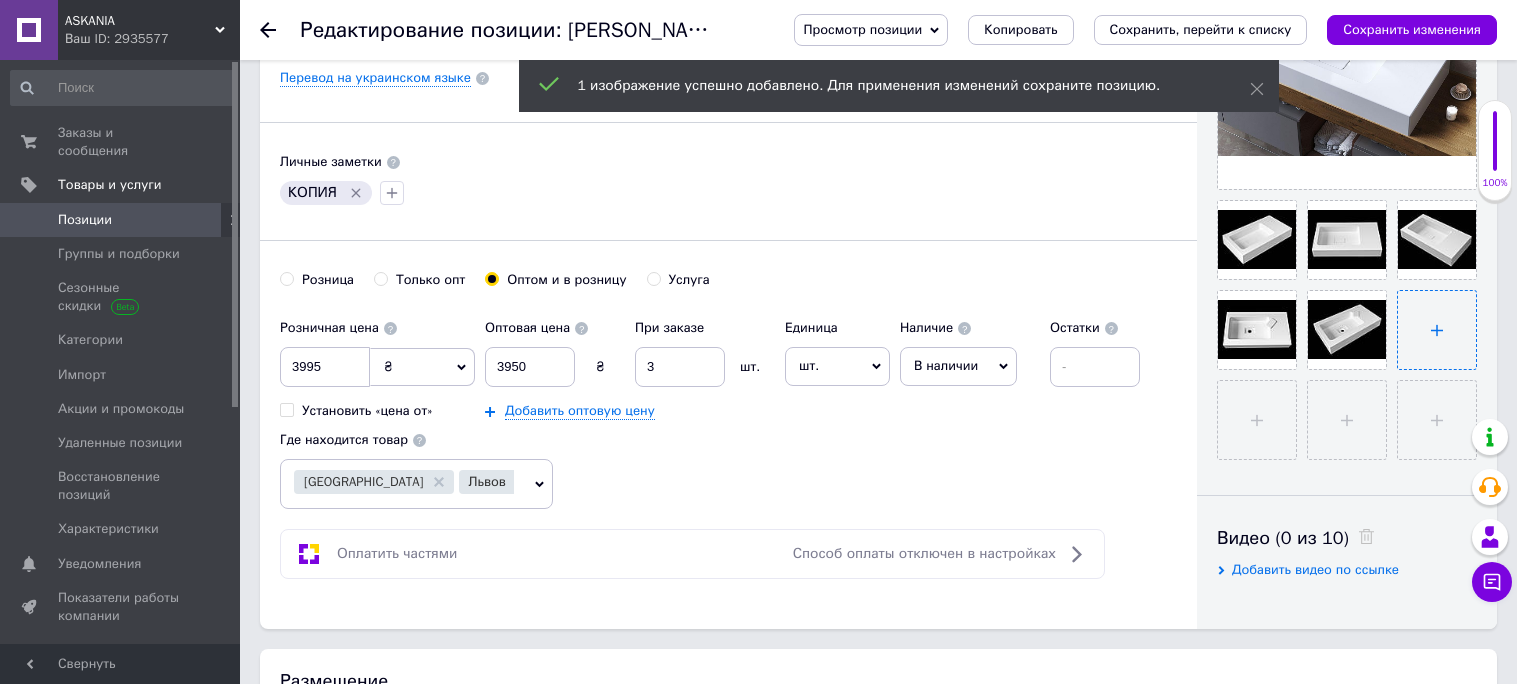 click at bounding box center (1437, 330) 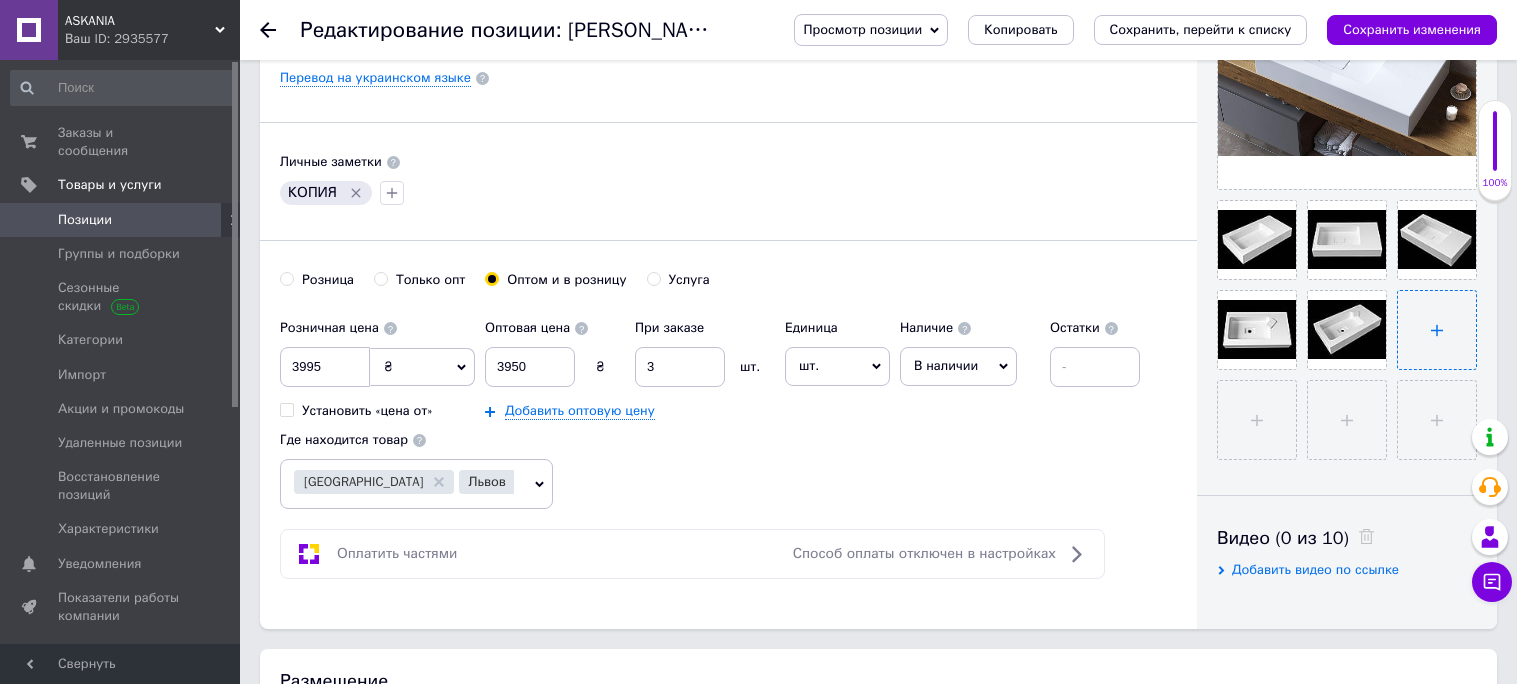 type on "C:\fakepath\Umyvalnyk_nakladnyj_v_vannu.jpg" 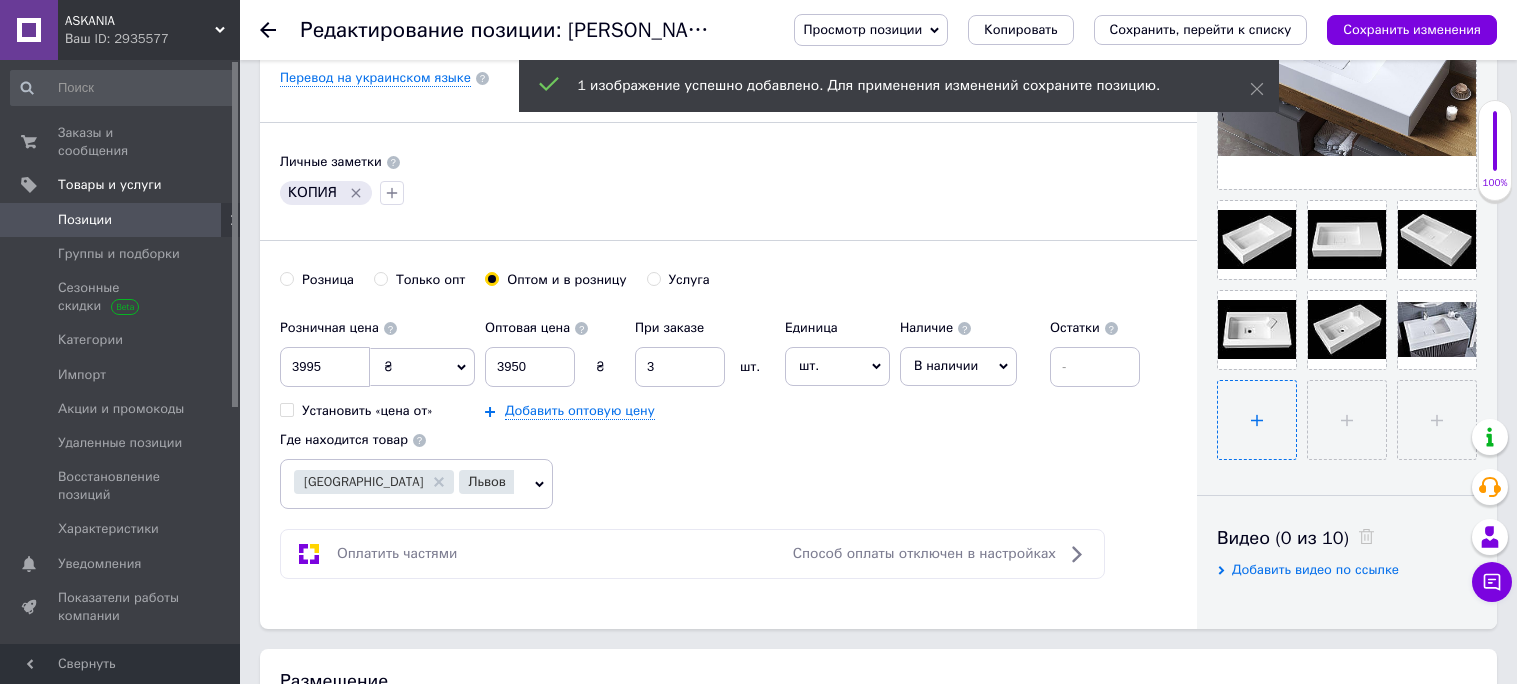 click at bounding box center [1257, 420] 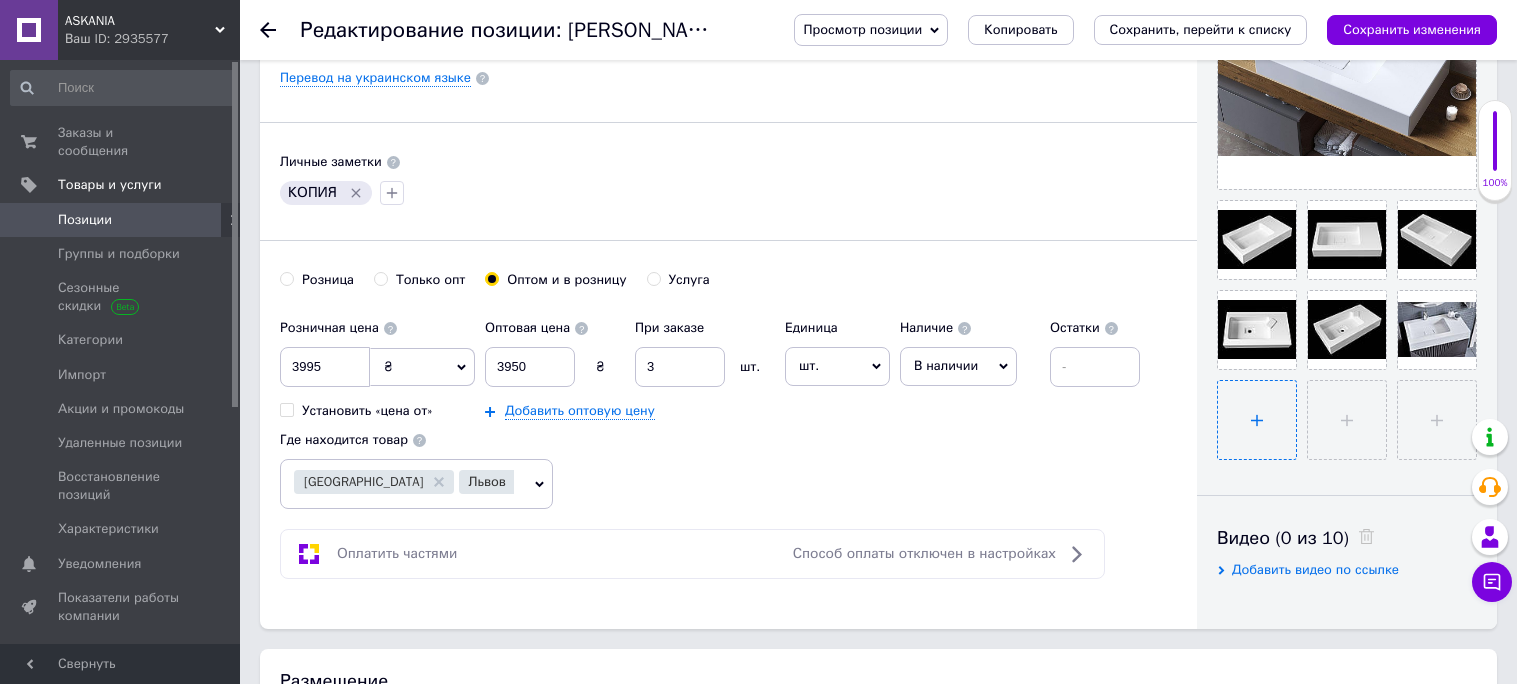 type on "C:\fakepath\rakovyna_v_vannu_luxor.jpg" 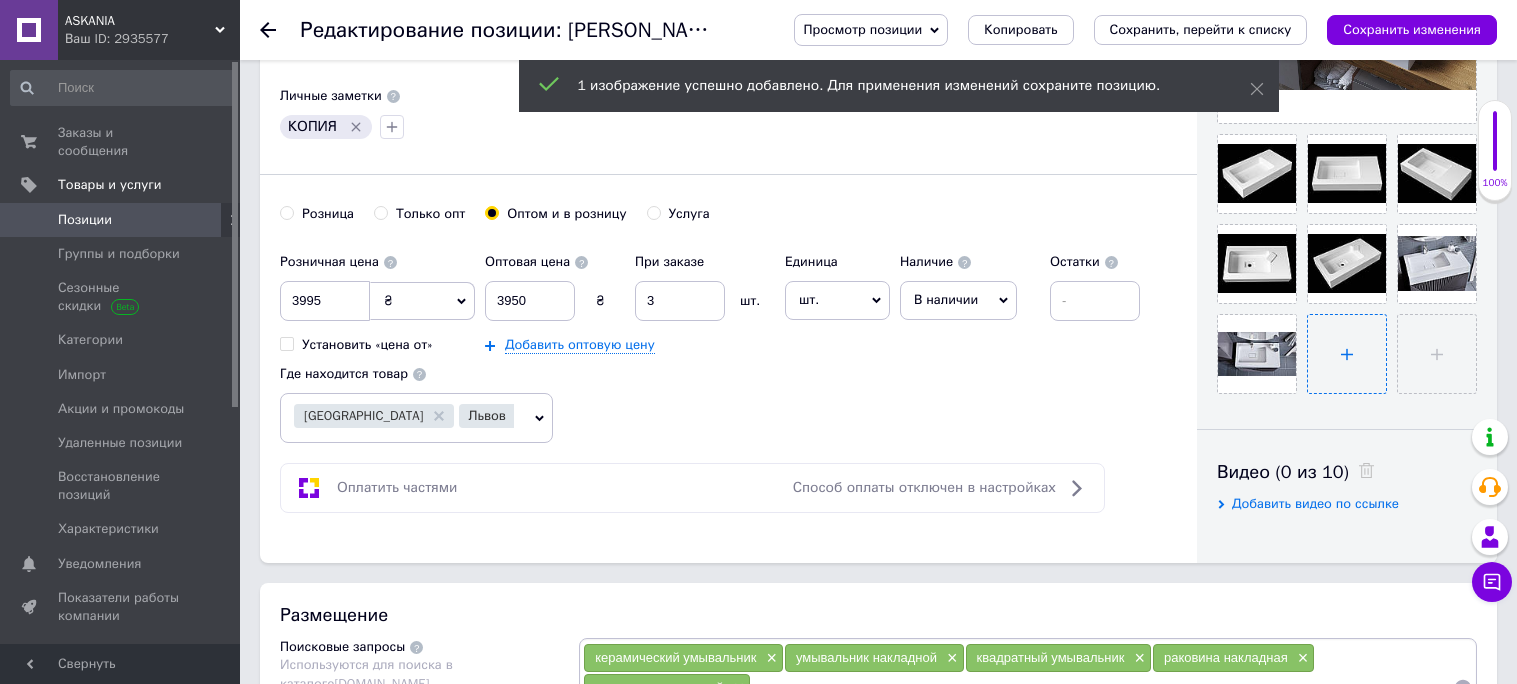 scroll, scrollTop: 649, scrollLeft: 0, axis: vertical 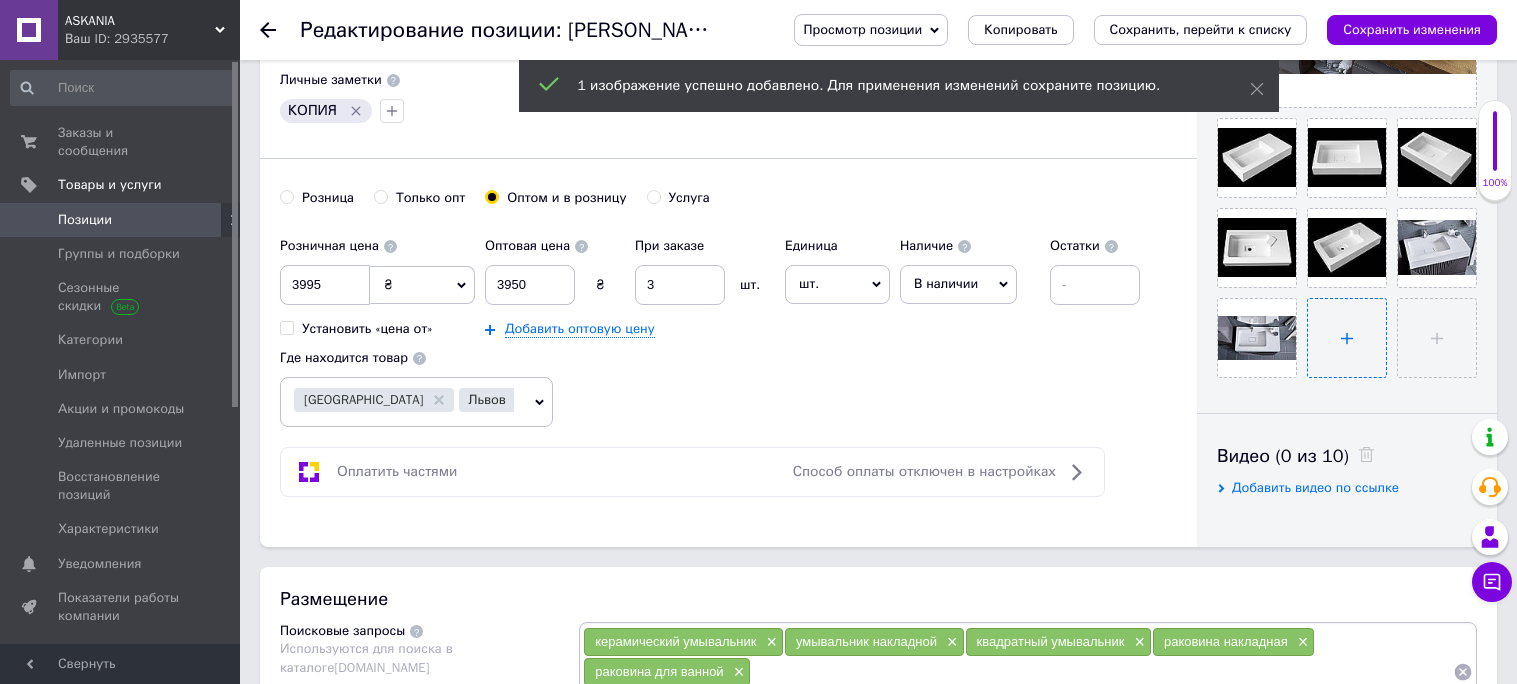 click at bounding box center [1347, 338] 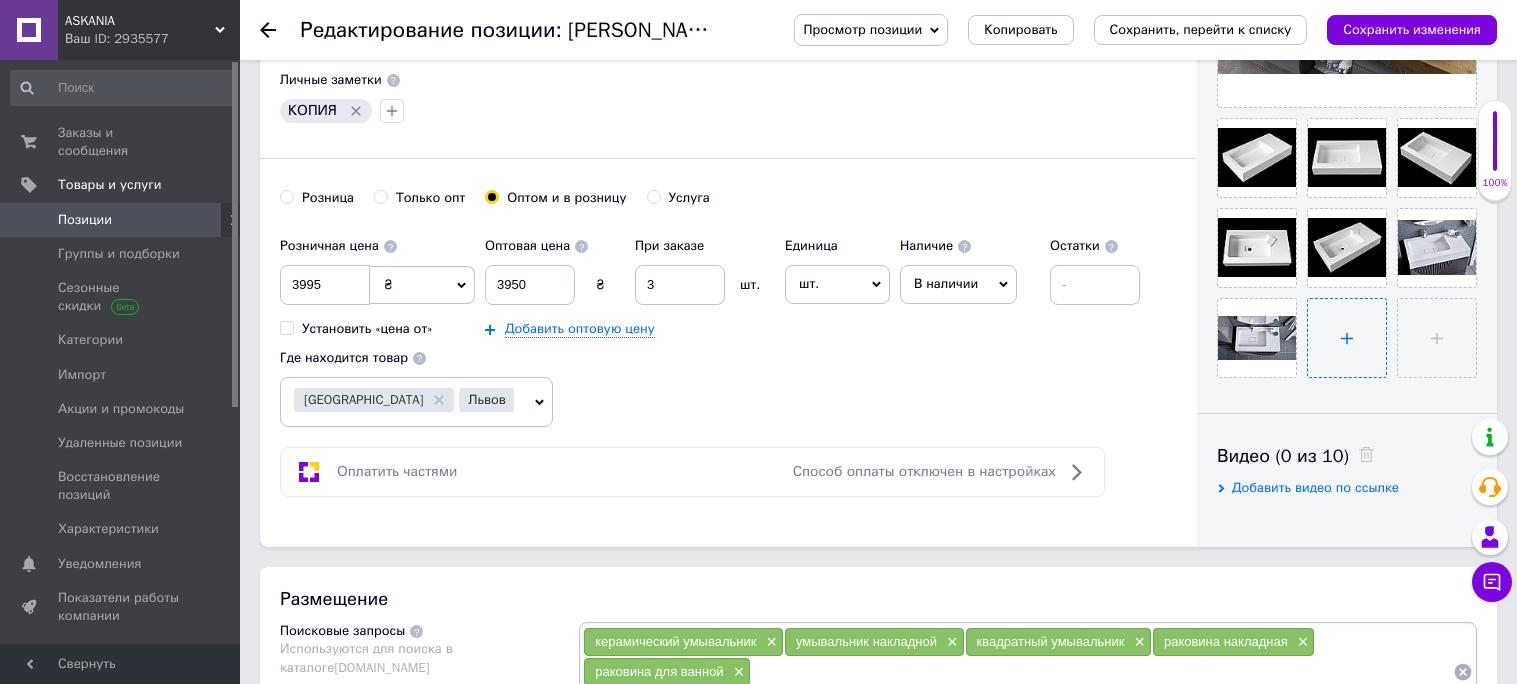 type on "C:\fakepath\Umyvalnyk_nakladnyj_royal.jpg" 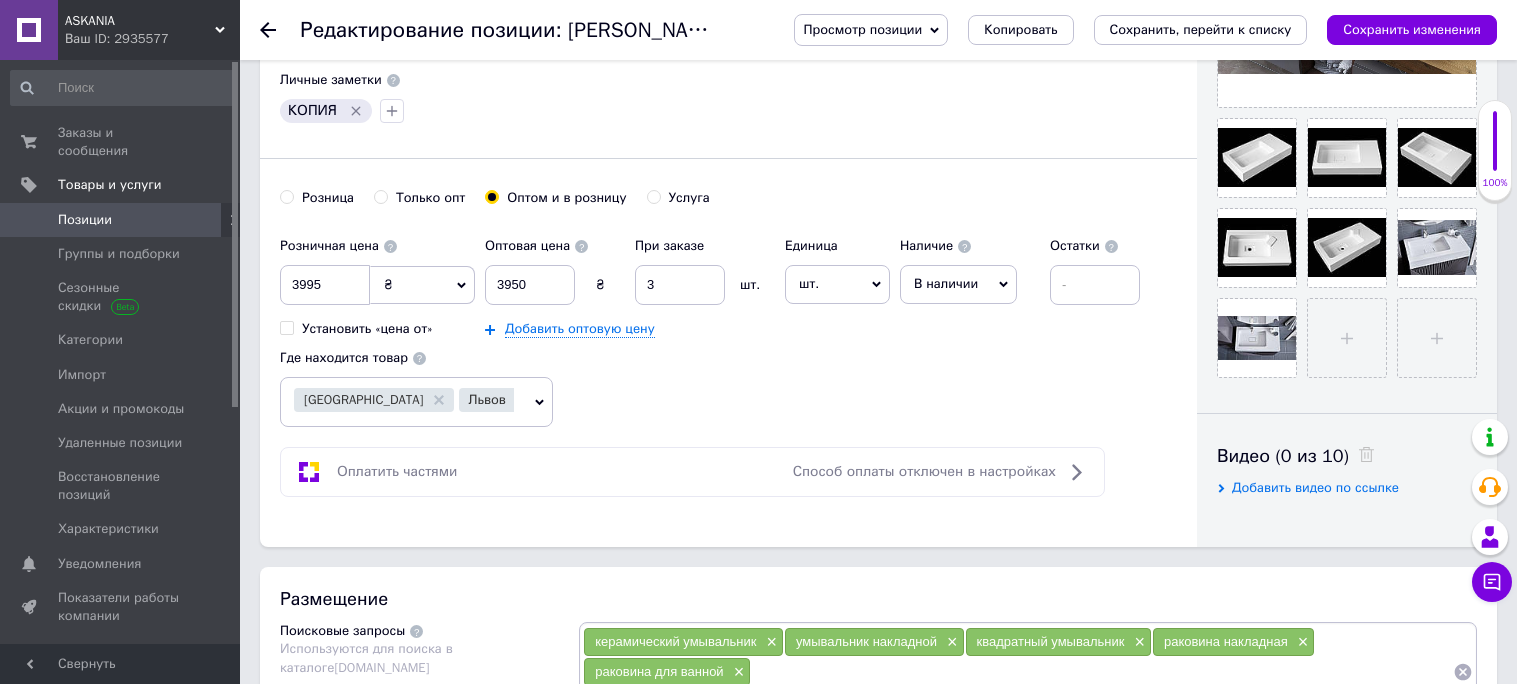 type 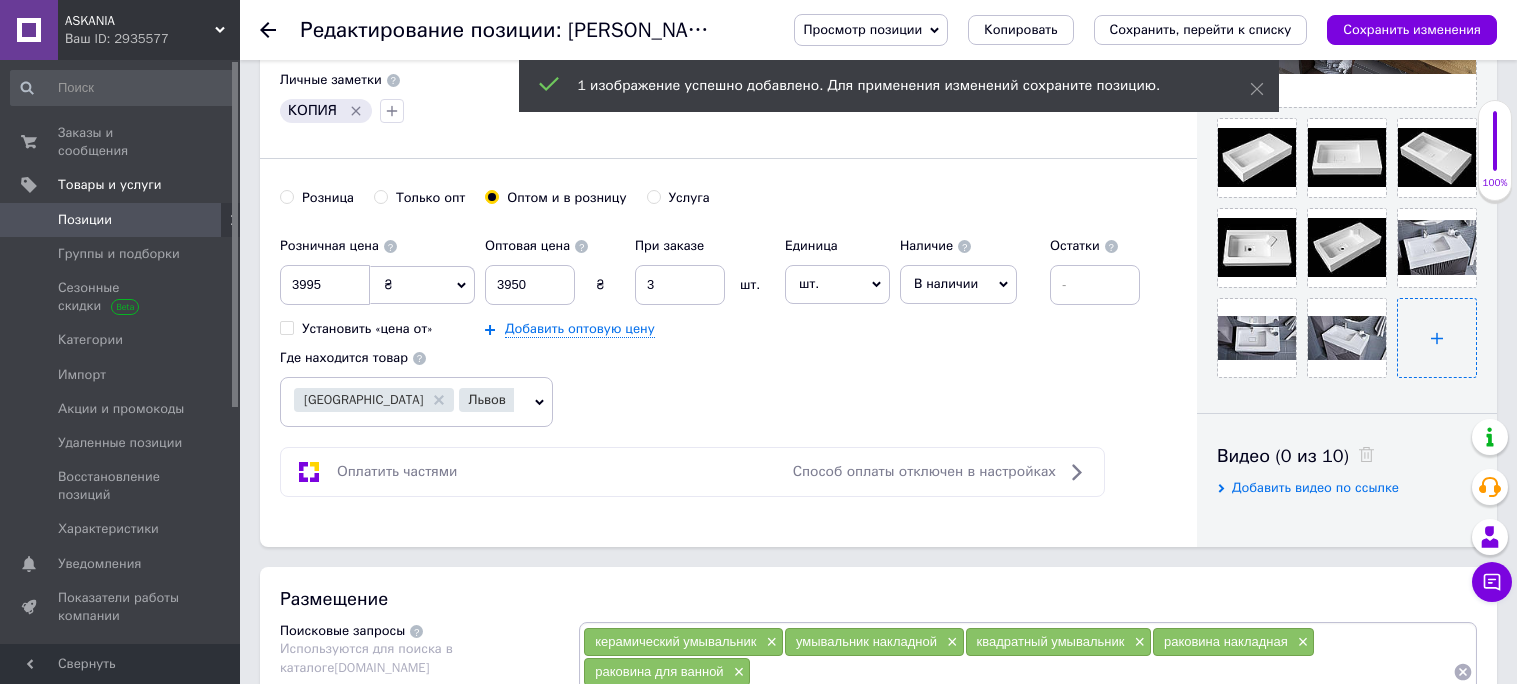 click at bounding box center [1437, 338] 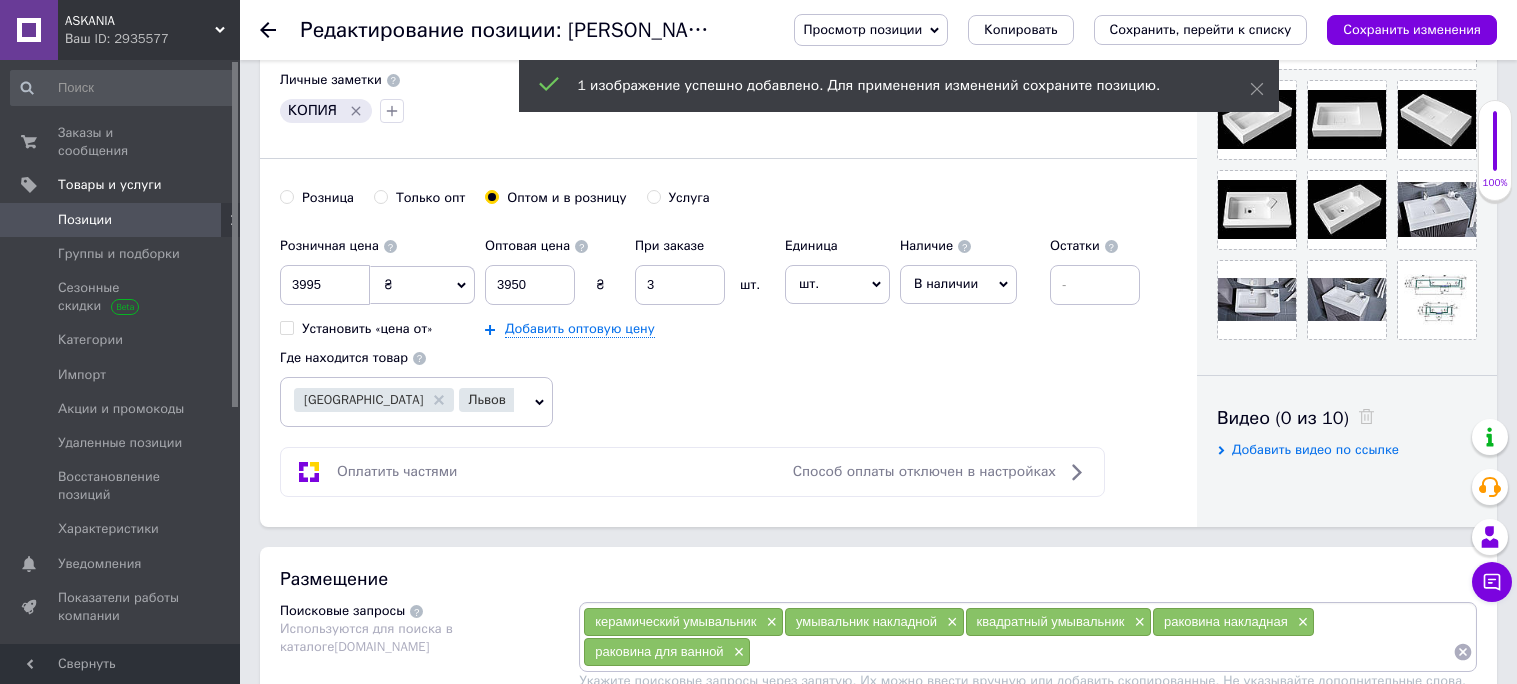 click 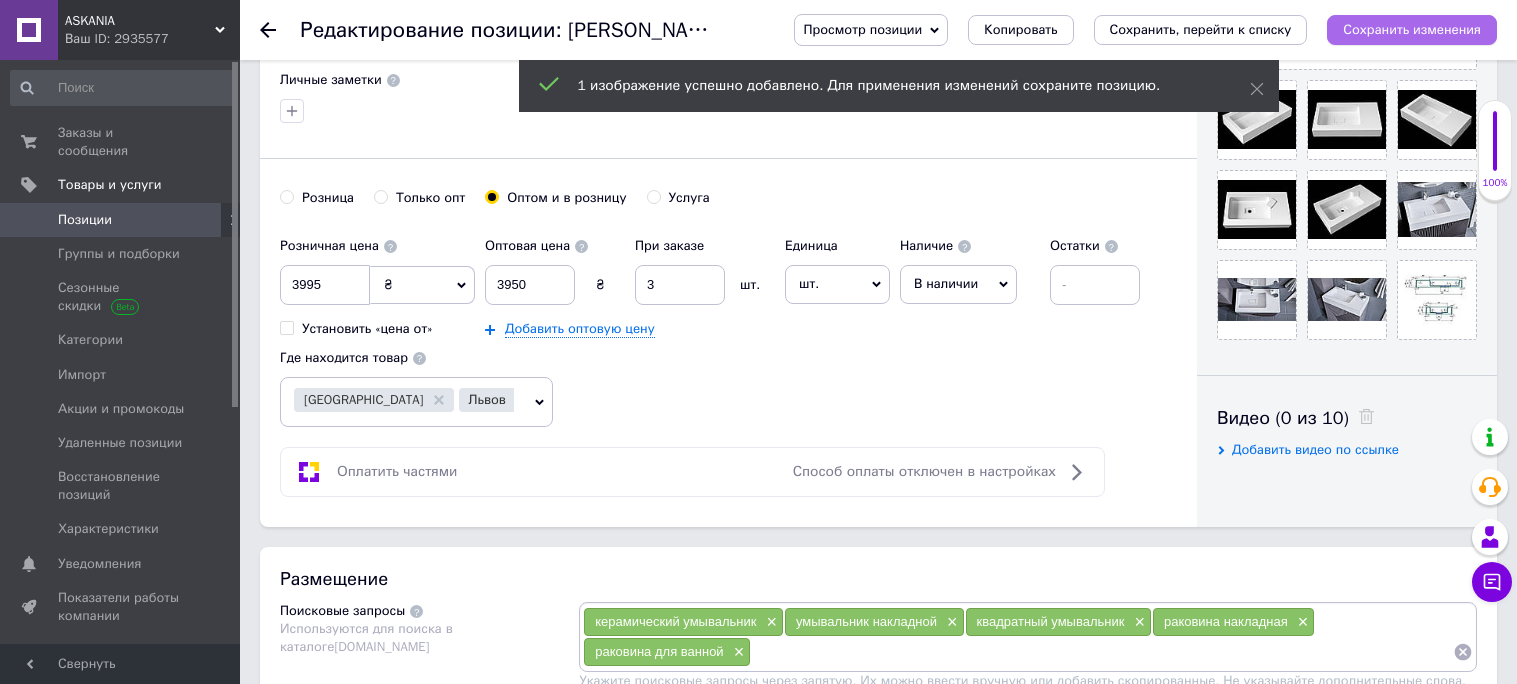 click on "Сохранить изменения" at bounding box center (1412, 29) 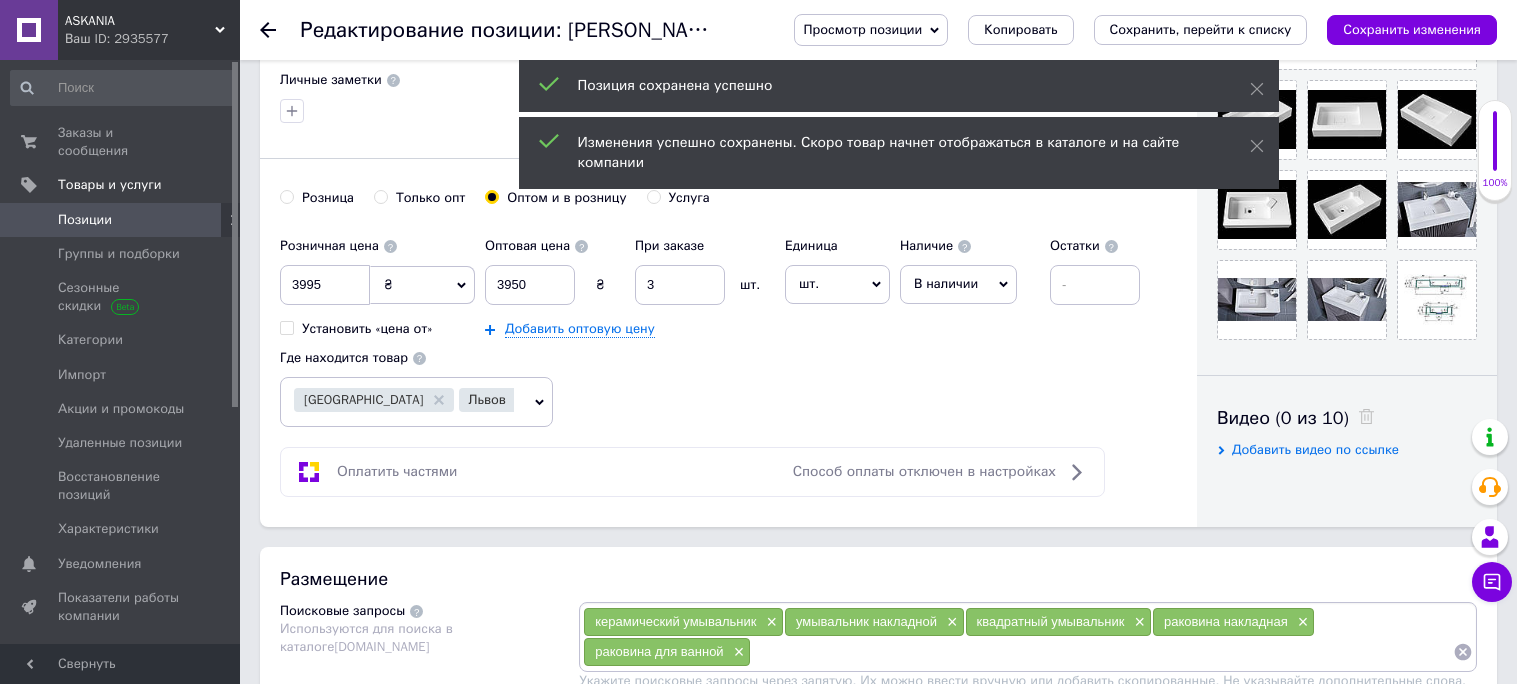 click on "Позиции" at bounding box center [121, 220] 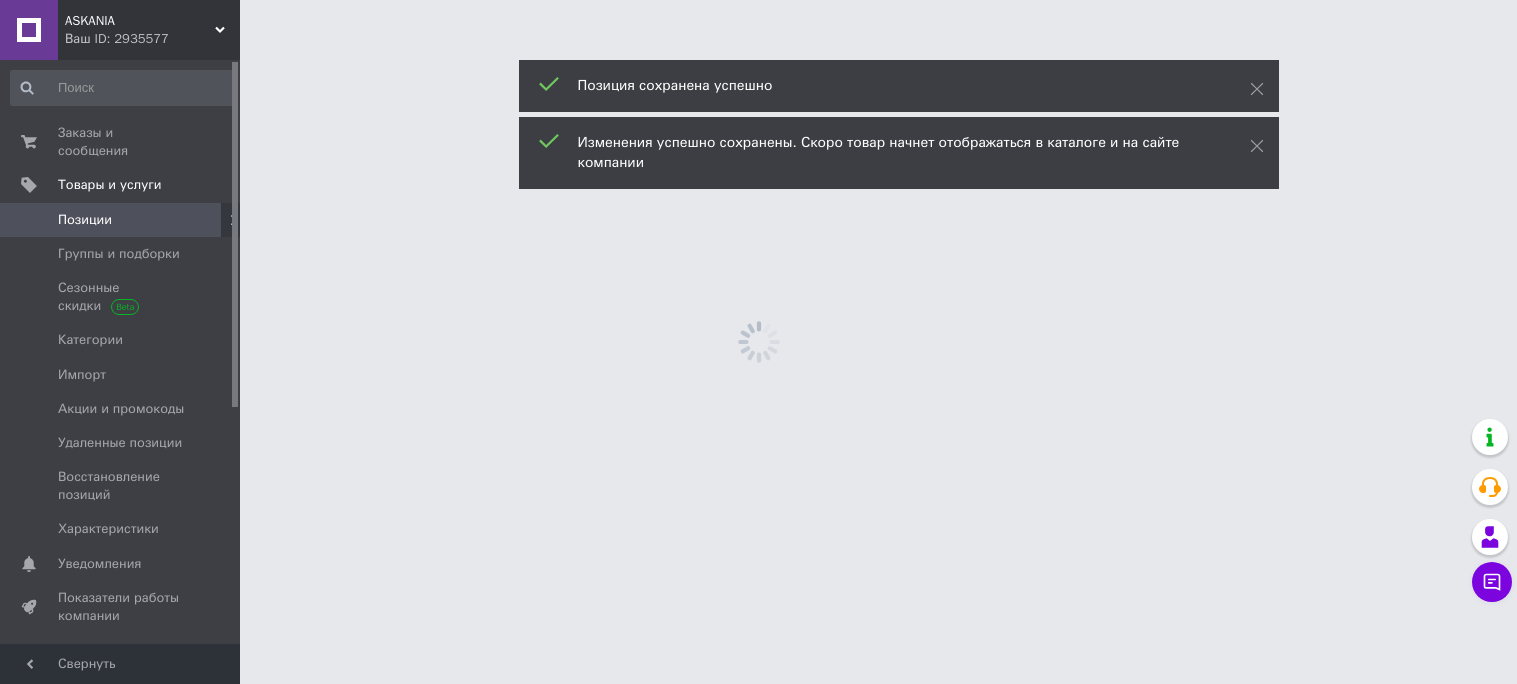 scroll, scrollTop: 0, scrollLeft: 0, axis: both 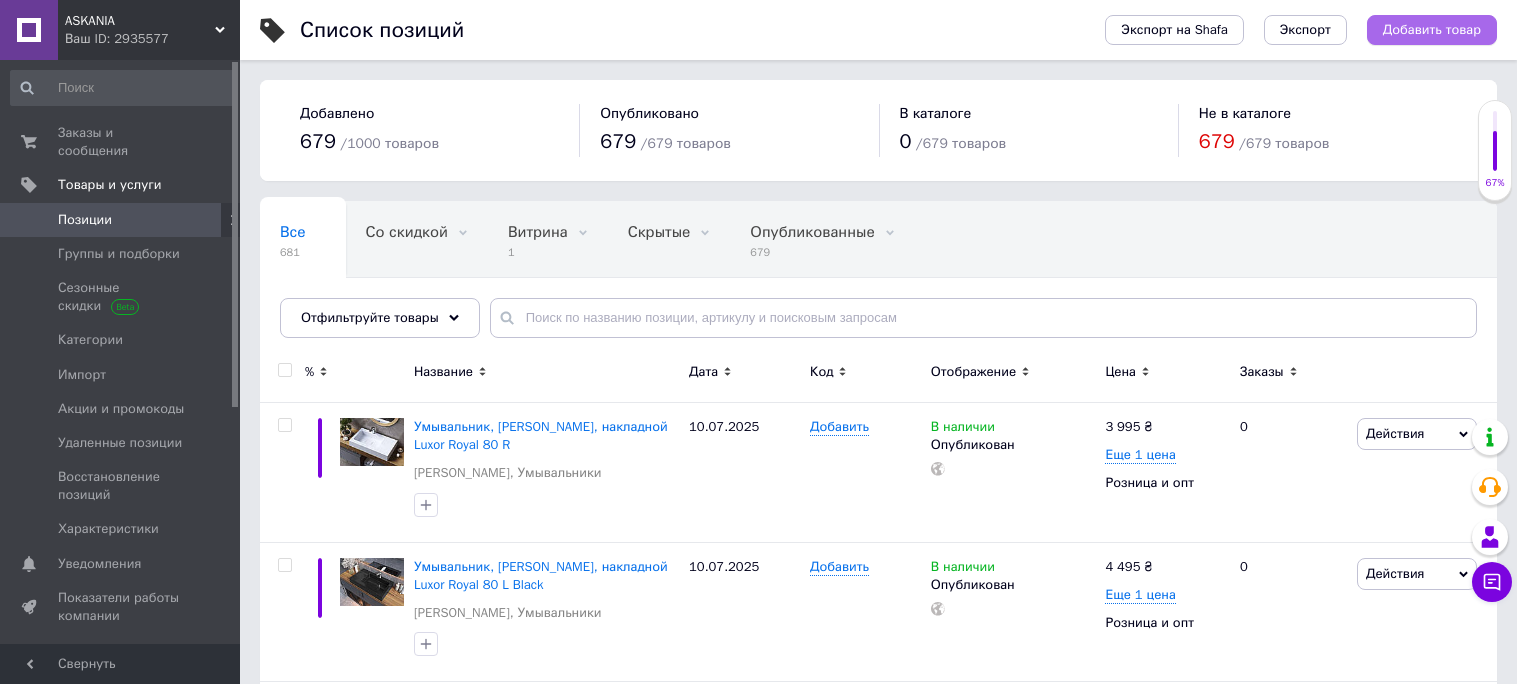 click on "Добавить товар" at bounding box center [1432, 30] 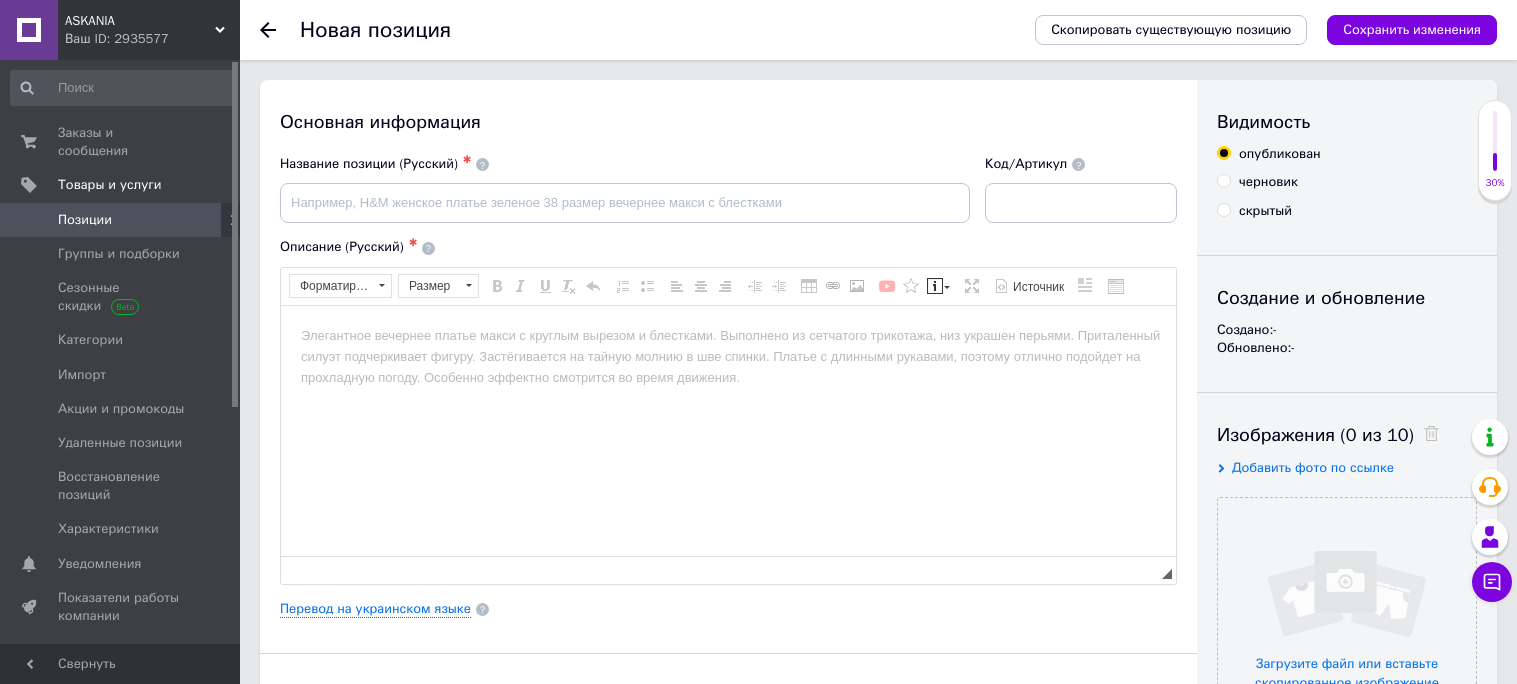 scroll, scrollTop: 0, scrollLeft: 0, axis: both 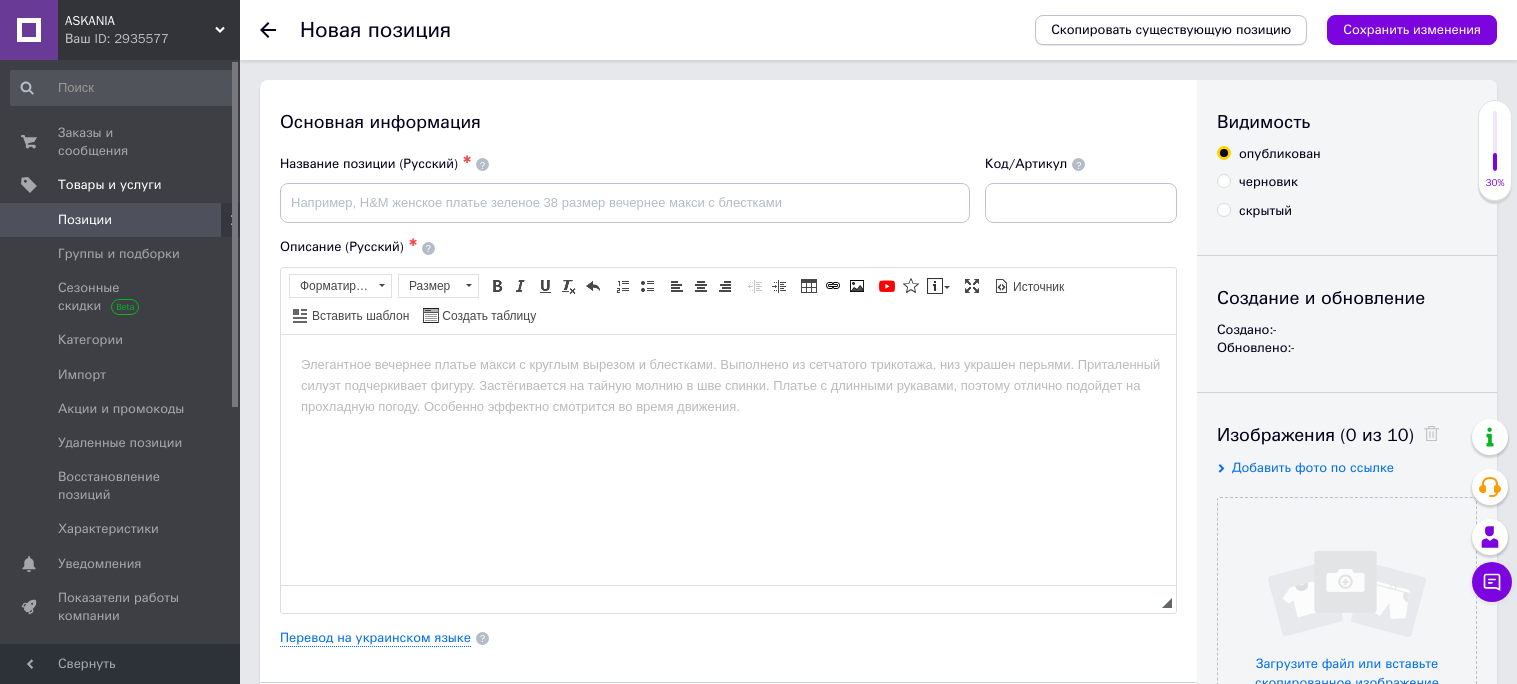 click on "Скопировать существующую позицию" at bounding box center [1171, 30] 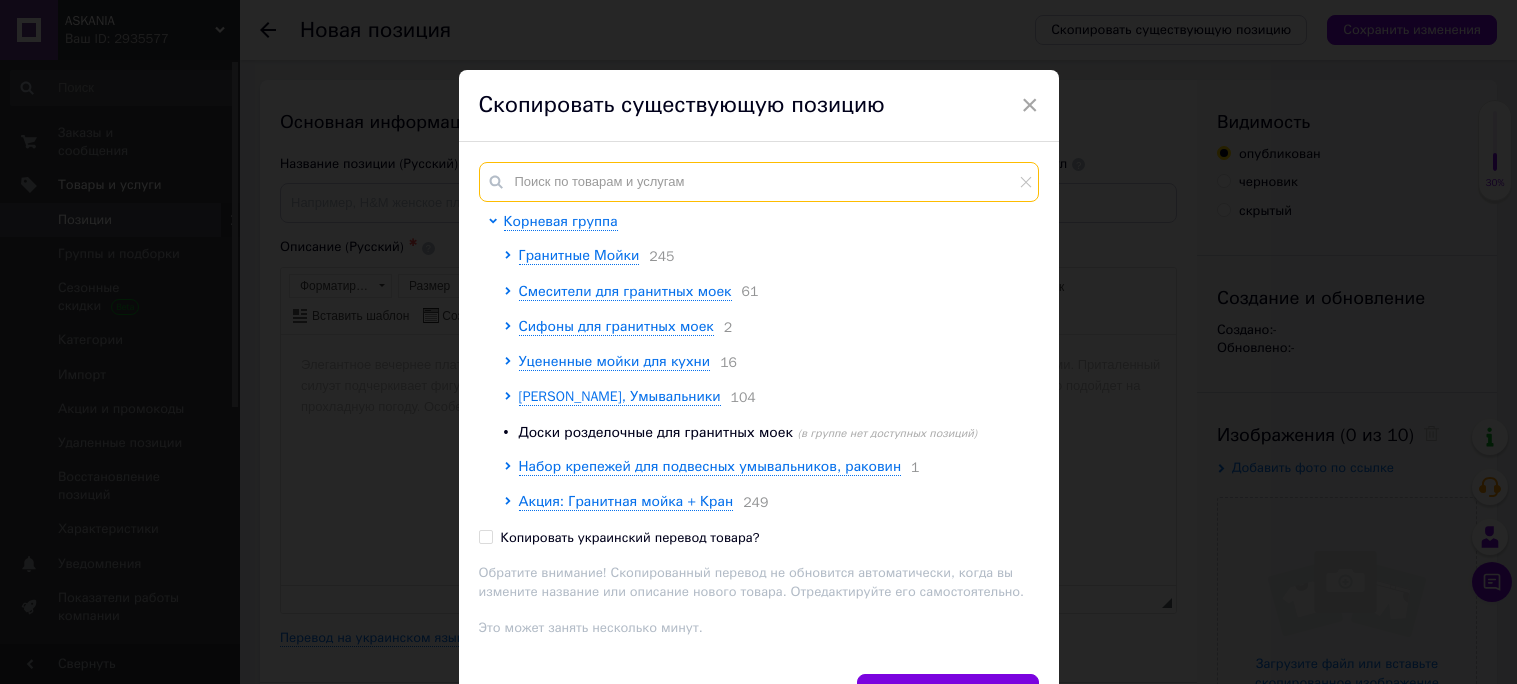 click at bounding box center [759, 182] 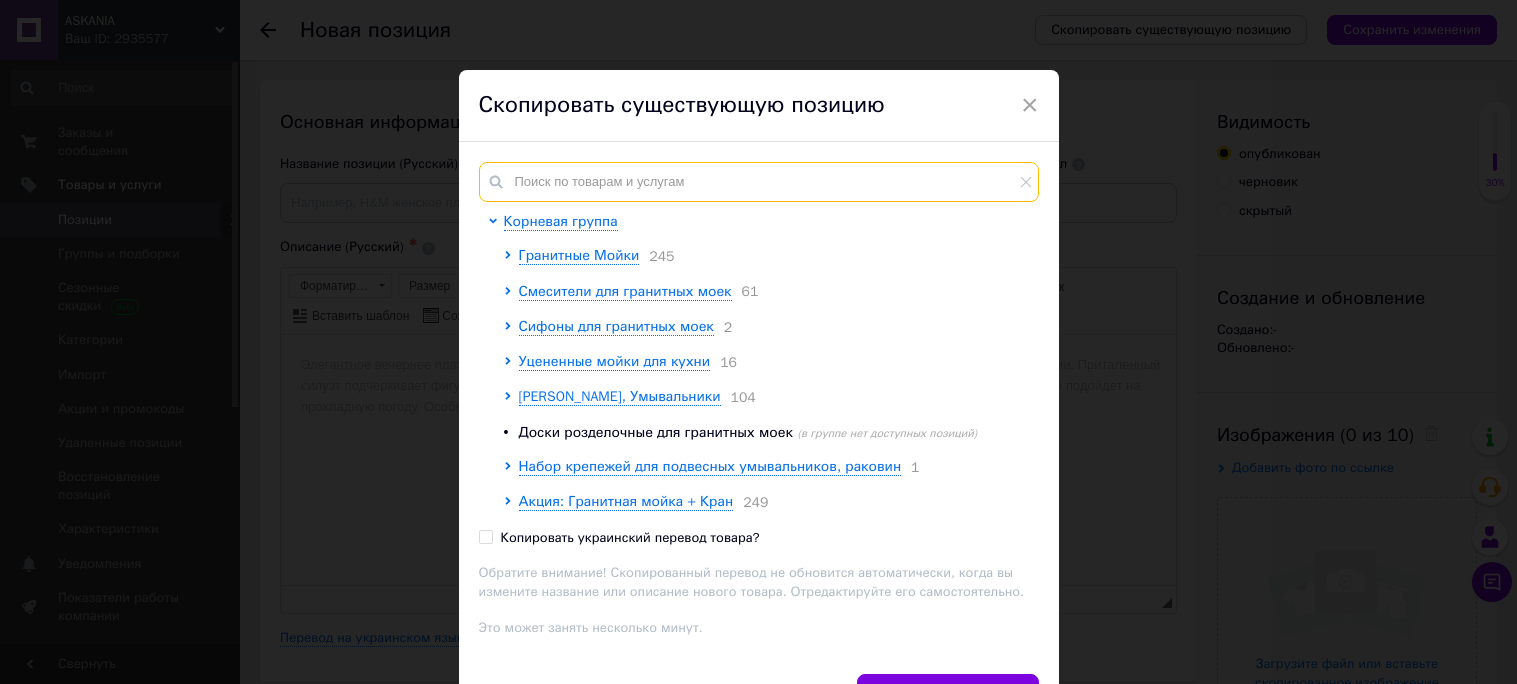 paste on "Luxor KRAFT 70" 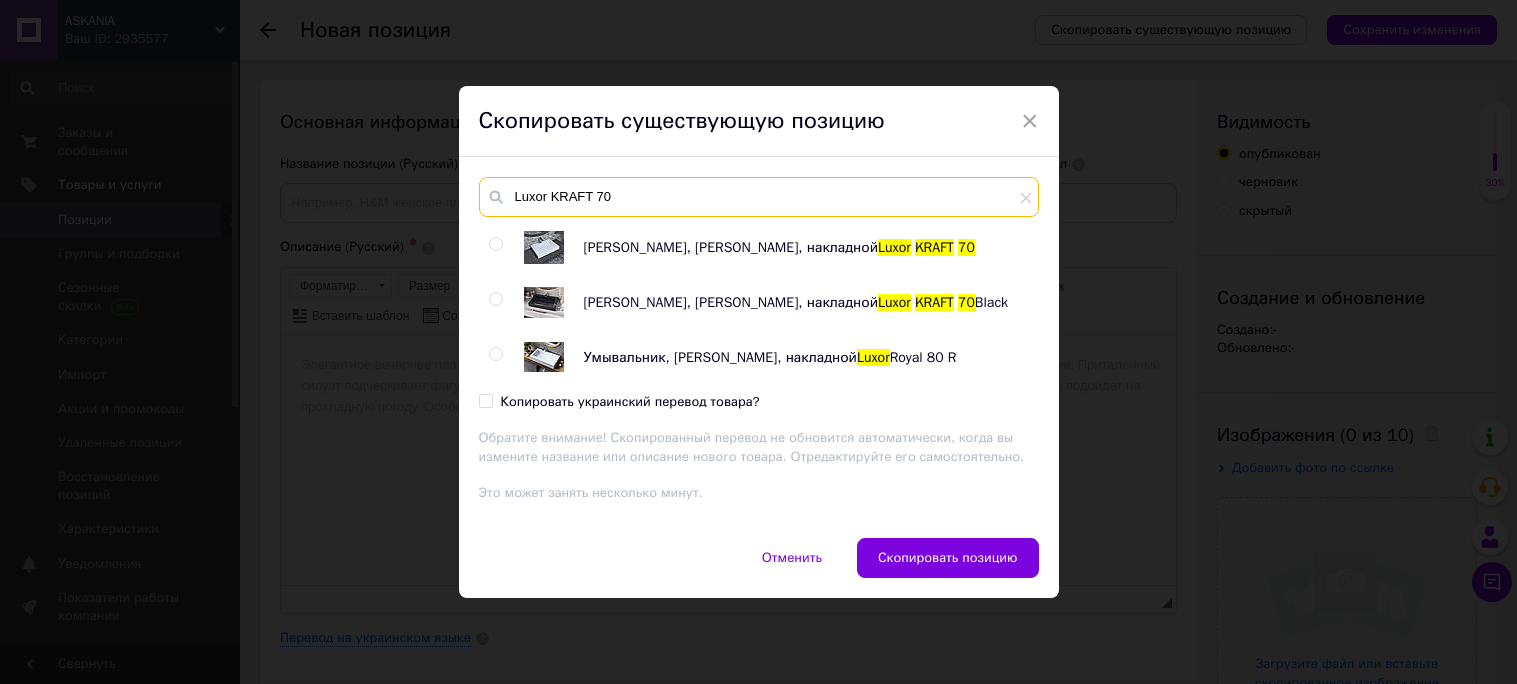 type on "Luxor KRAFT 70" 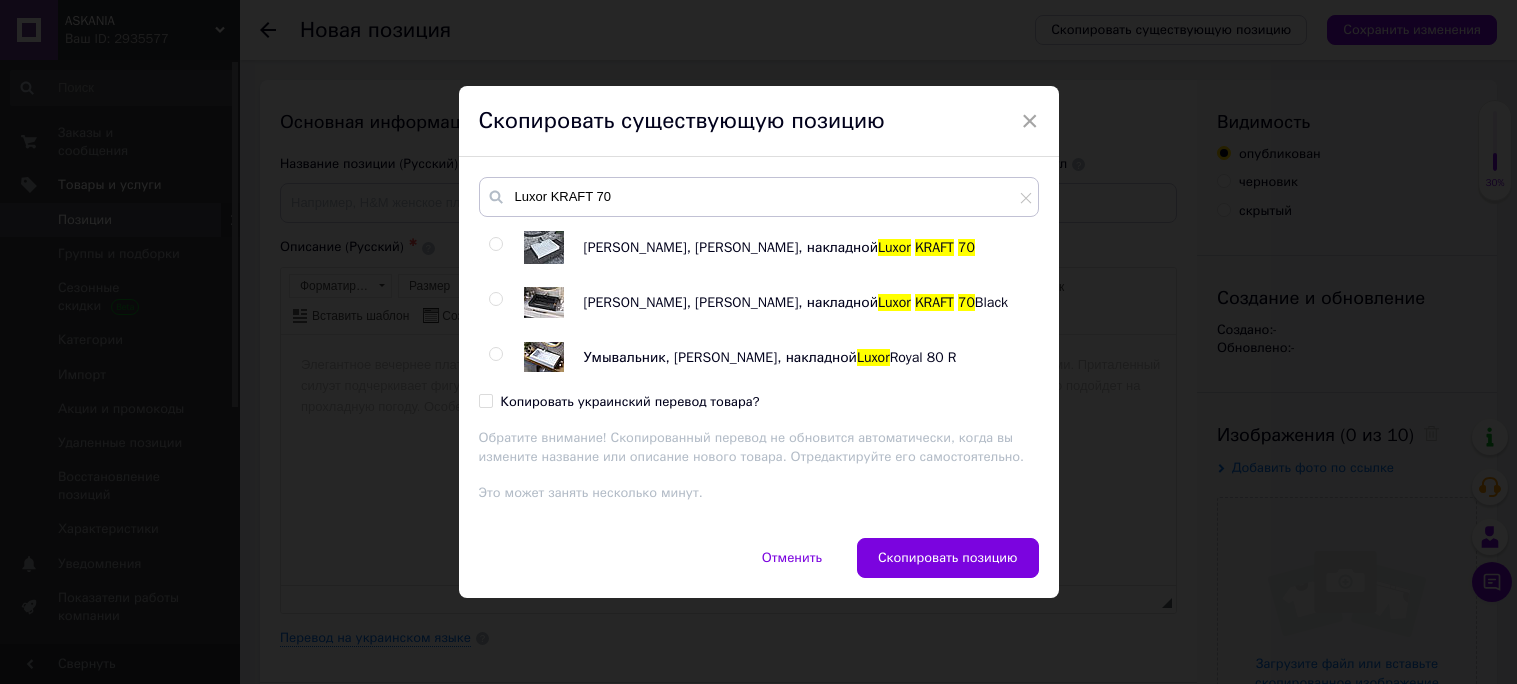click at bounding box center (495, 299) 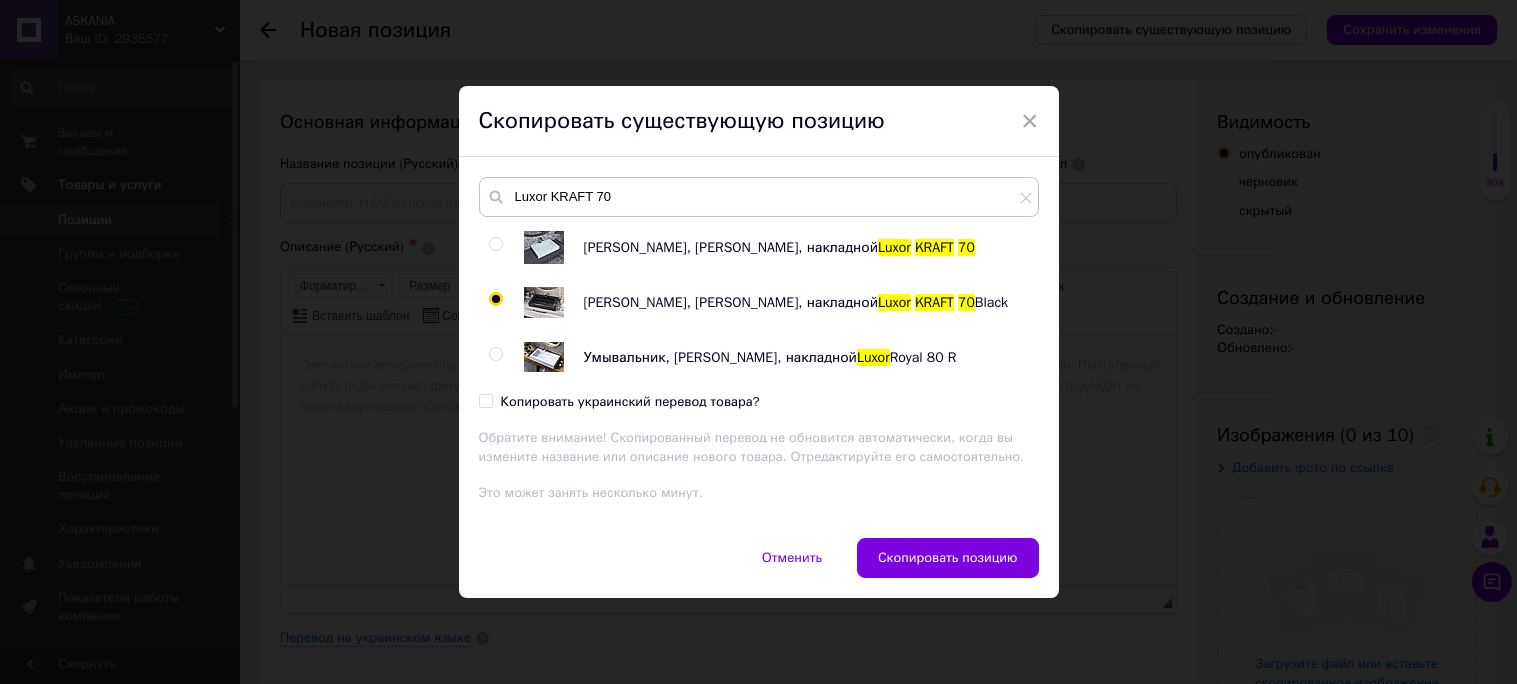 radio on "true" 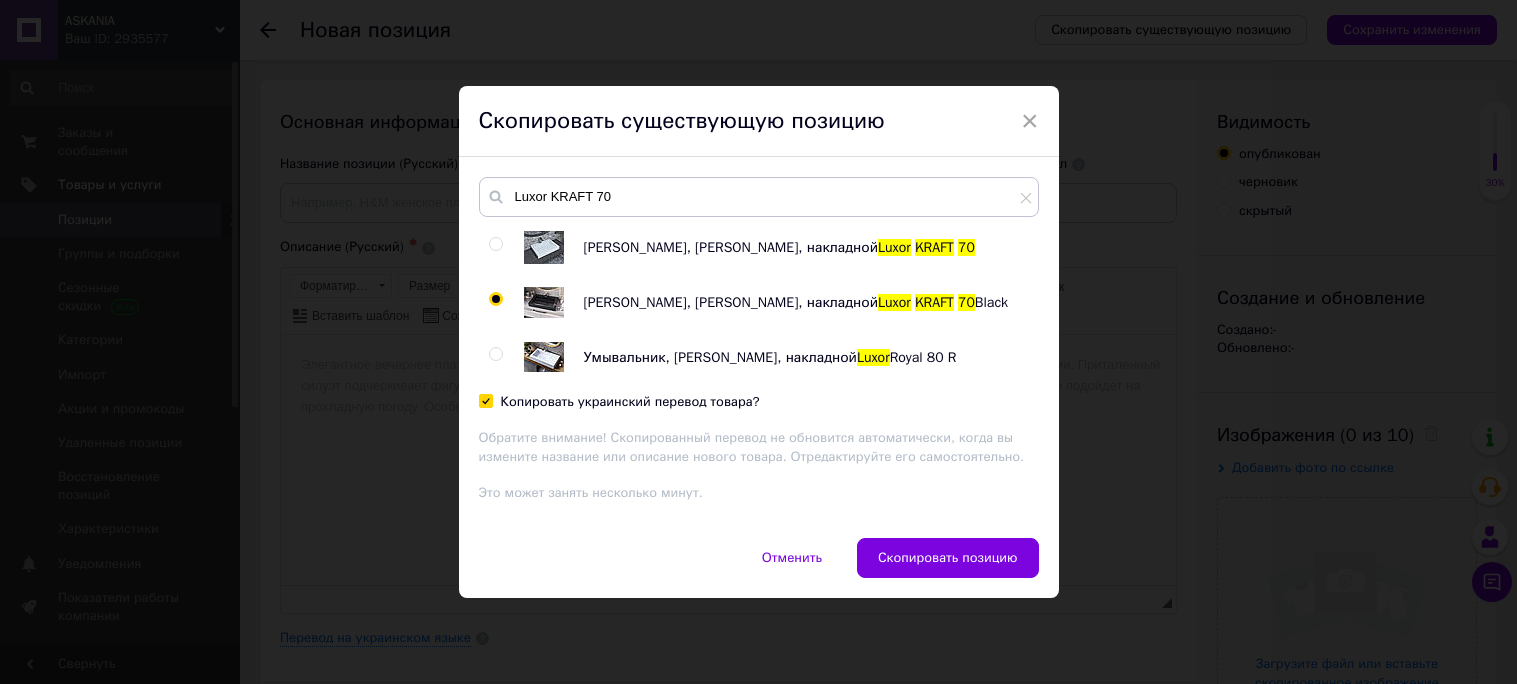 checkbox on "true" 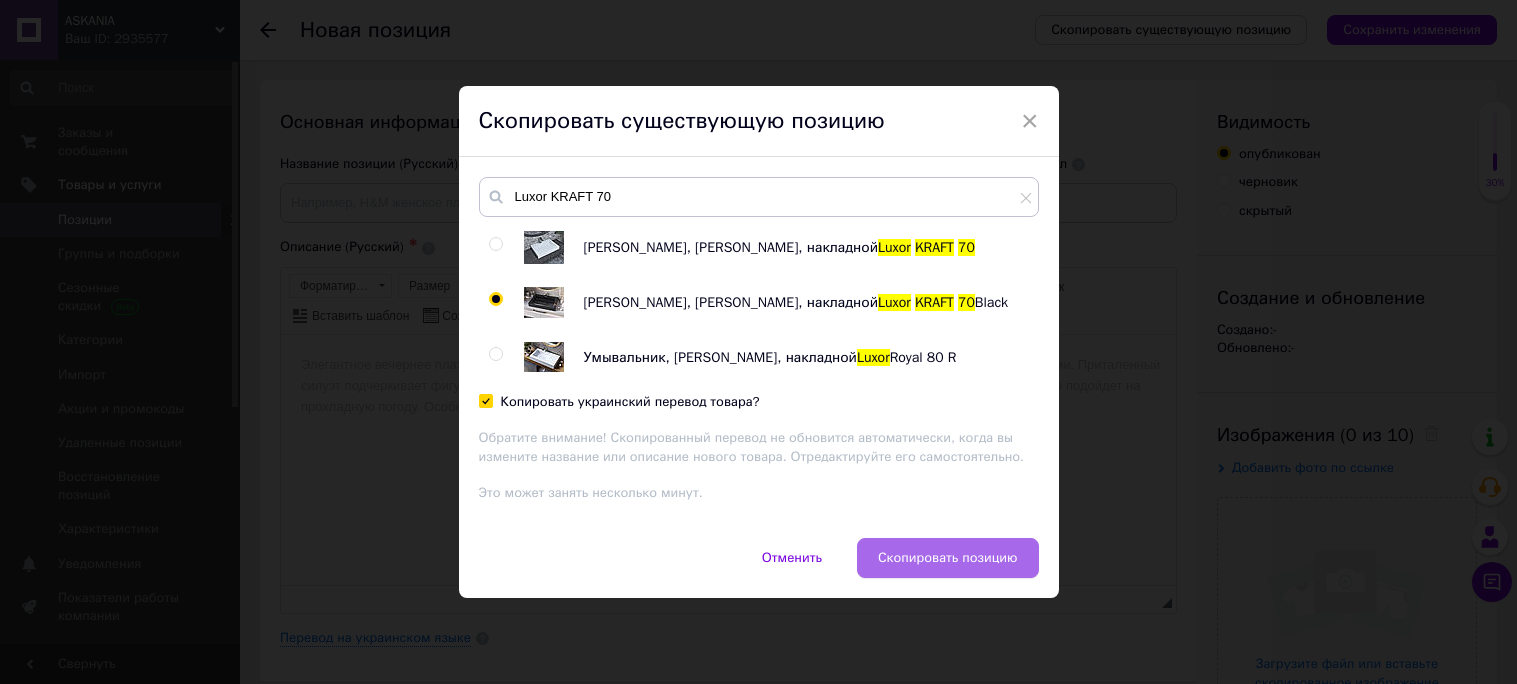 click on "Скопировать позицию" at bounding box center (948, 558) 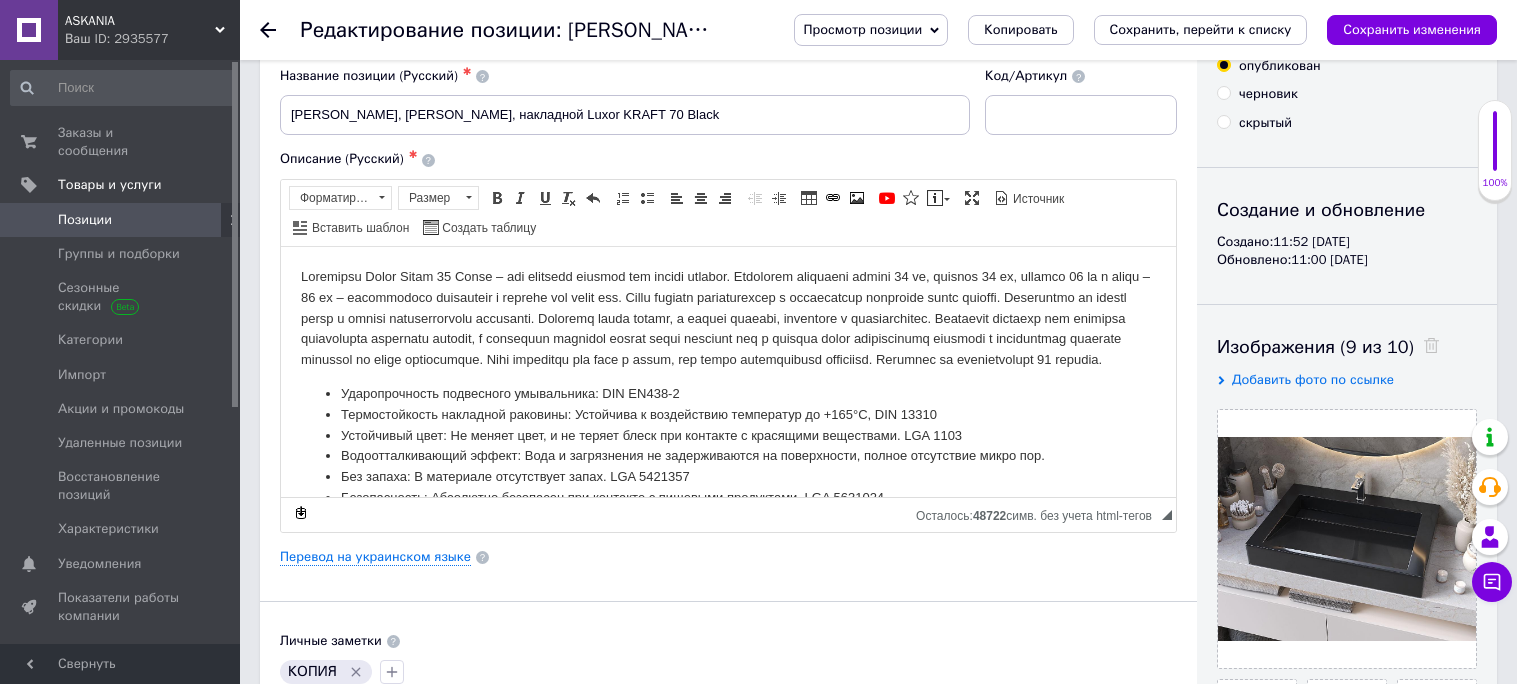 scroll, scrollTop: 99, scrollLeft: 0, axis: vertical 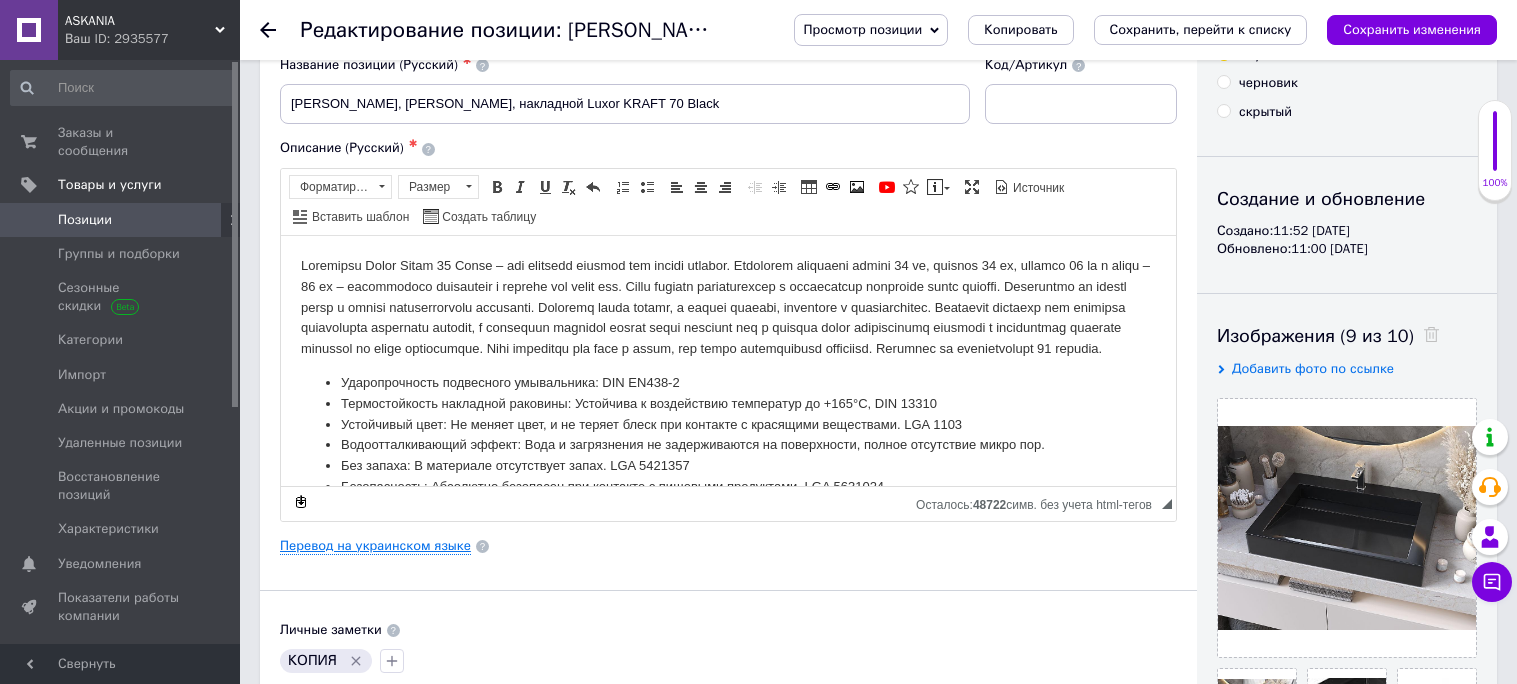 click on "Перевод на украинском языке" at bounding box center [375, 546] 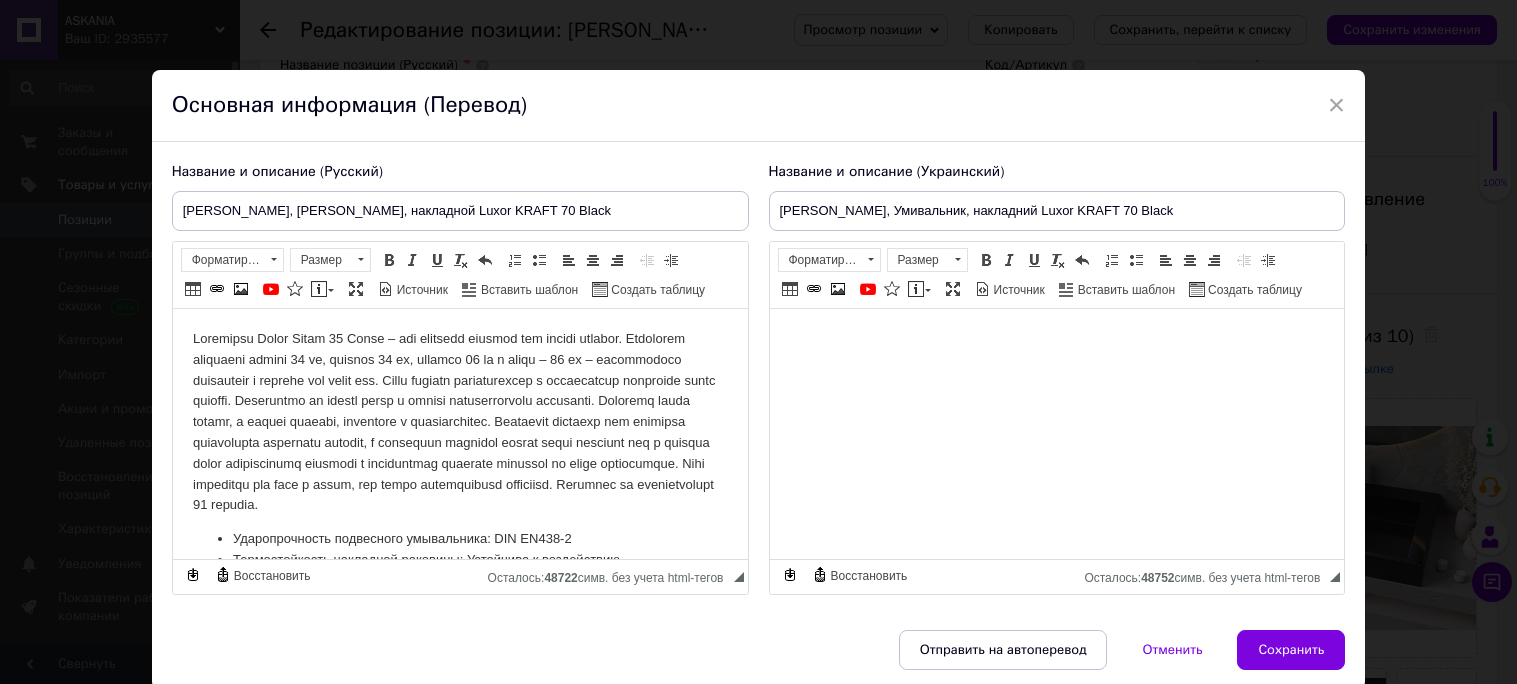 scroll, scrollTop: 0, scrollLeft: 0, axis: both 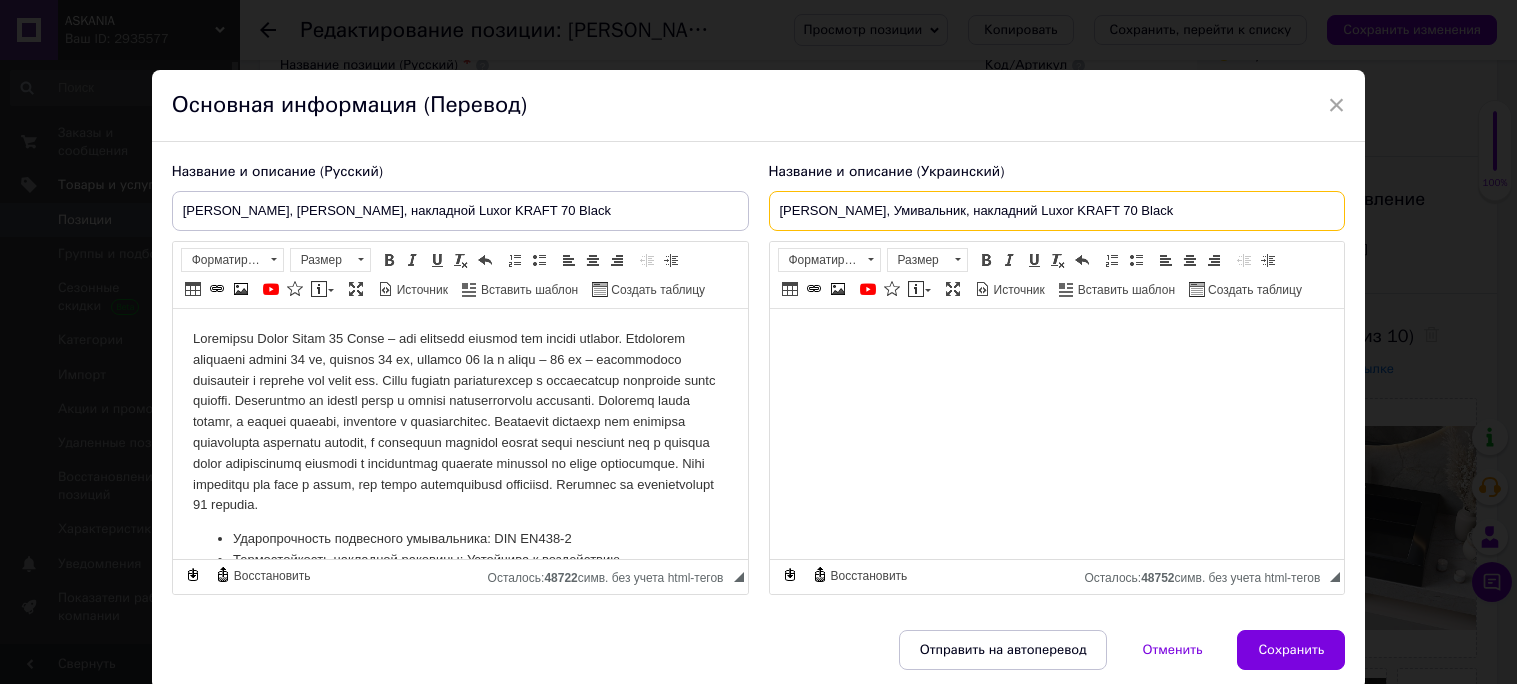 drag, startPoint x: 1166, startPoint y: 208, endPoint x: 739, endPoint y: 184, distance: 427.67395 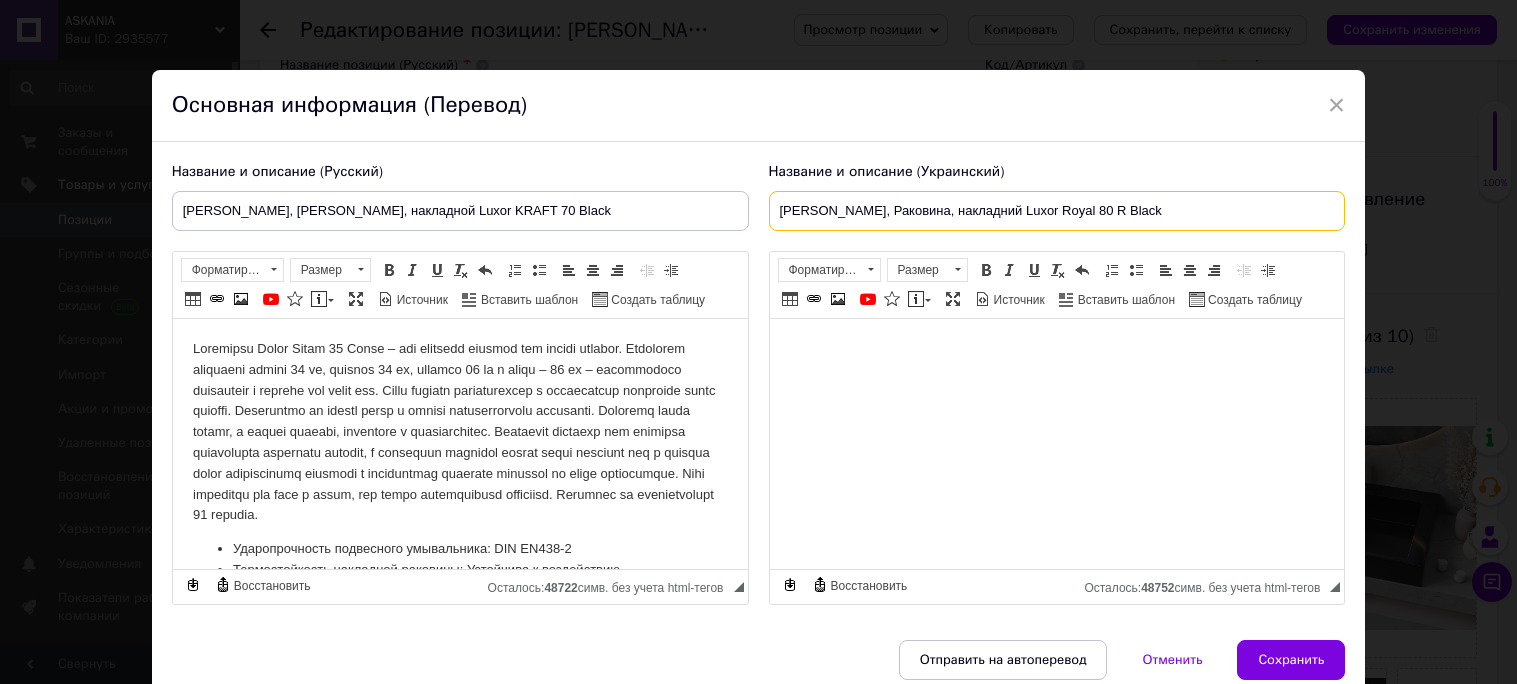 type 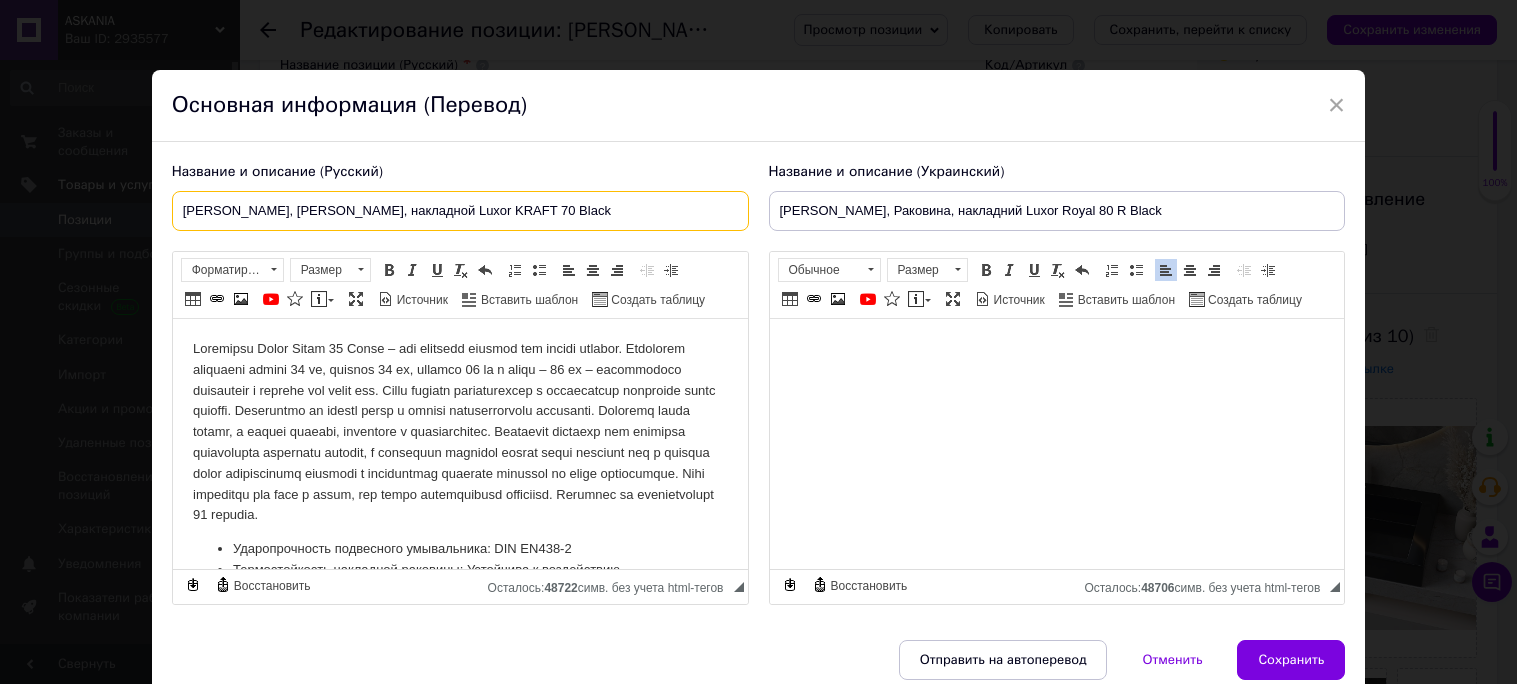 drag, startPoint x: 500, startPoint y: 212, endPoint x: 103, endPoint y: 240, distance: 397.98618 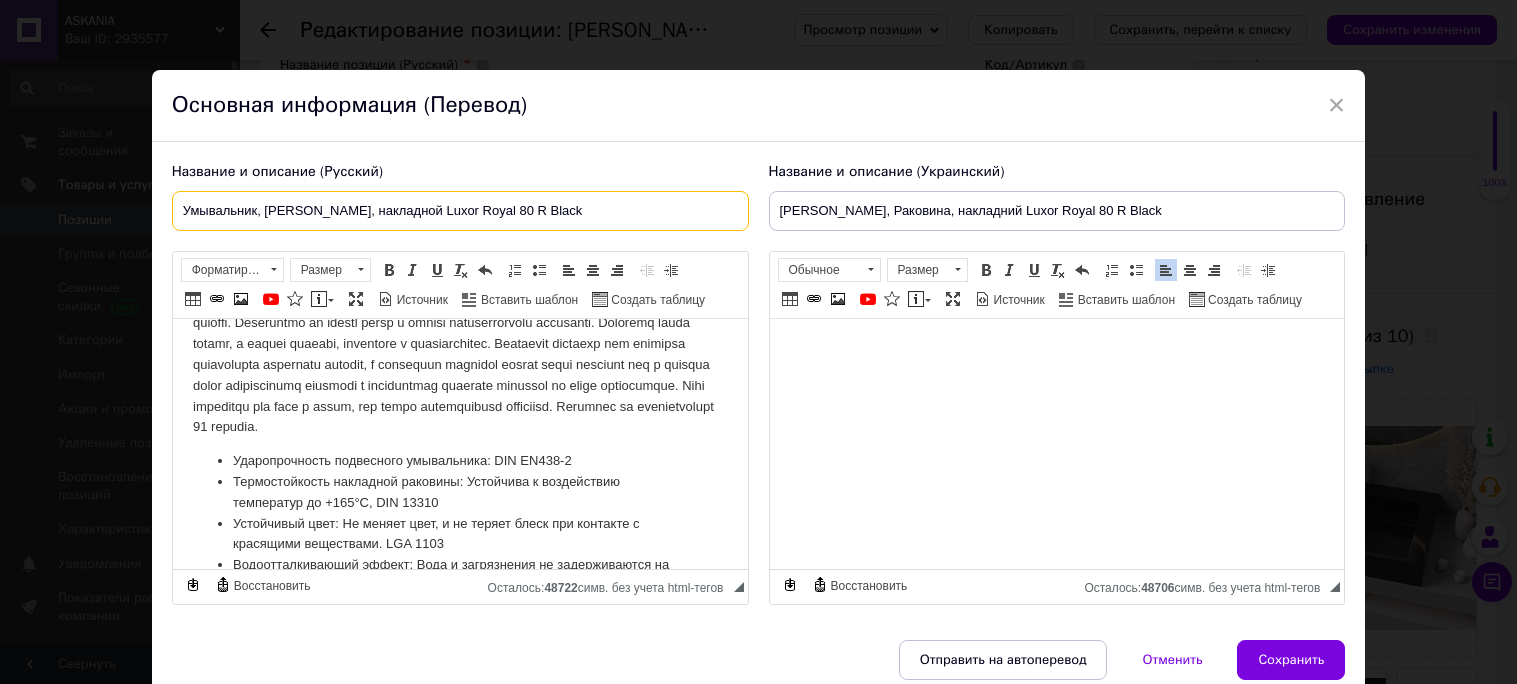 scroll, scrollTop: 260, scrollLeft: 0, axis: vertical 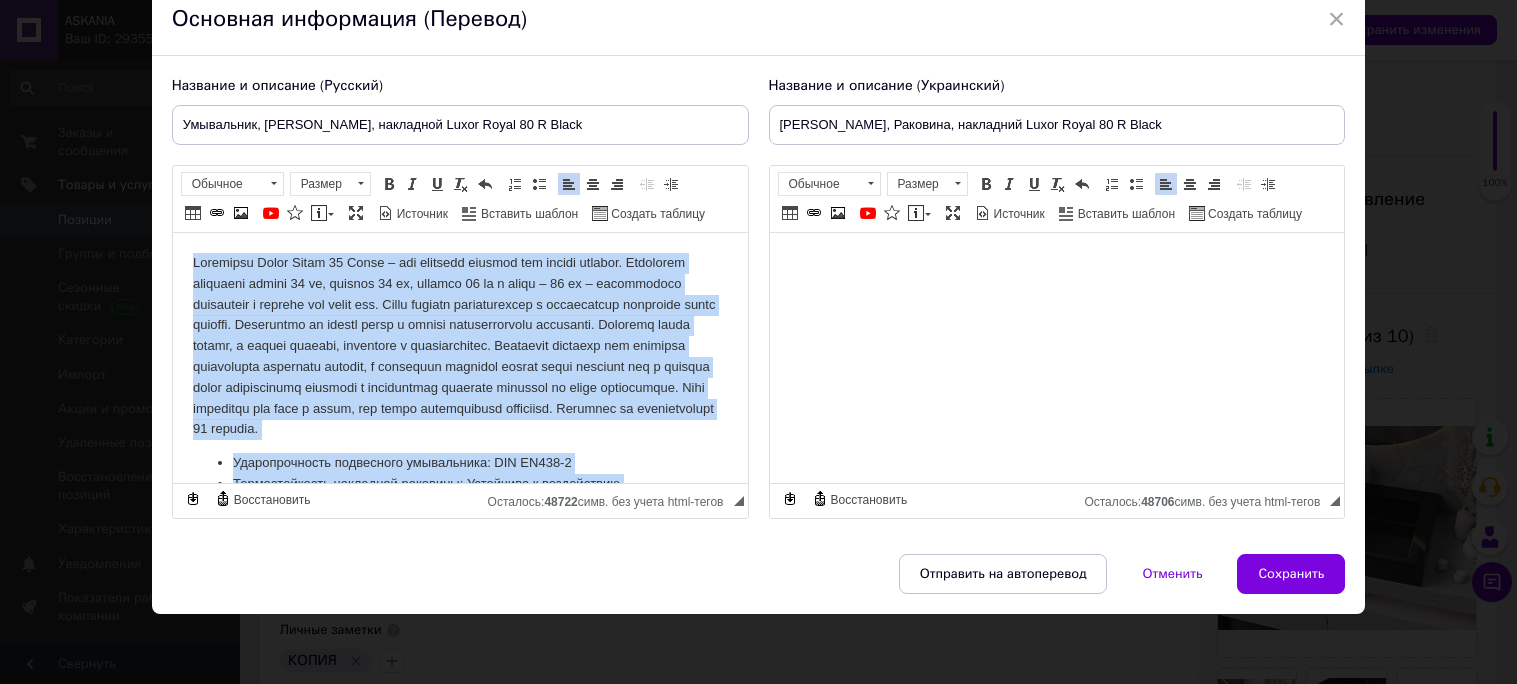 drag, startPoint x: 355, startPoint y: 449, endPoint x: 191, endPoint y: 252, distance: 256.32986 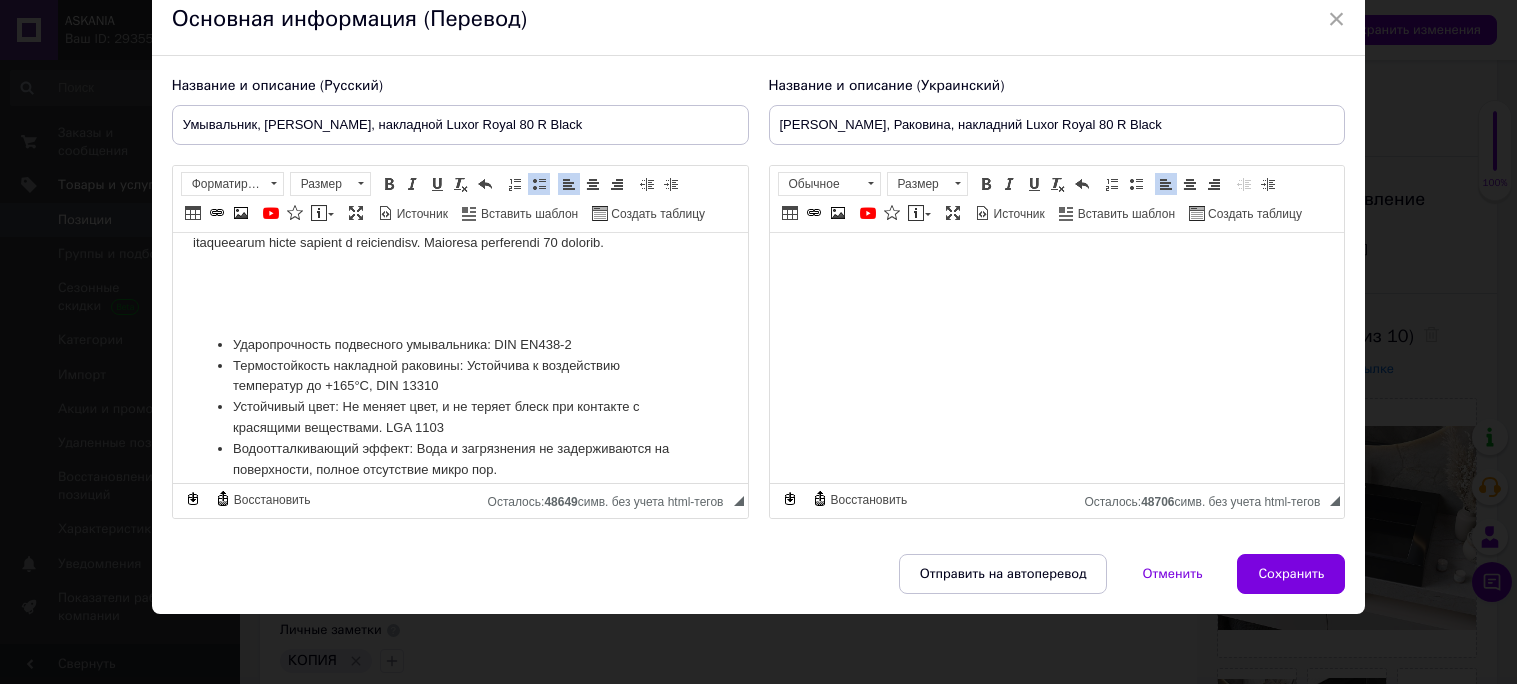 scroll, scrollTop: 183, scrollLeft: 0, axis: vertical 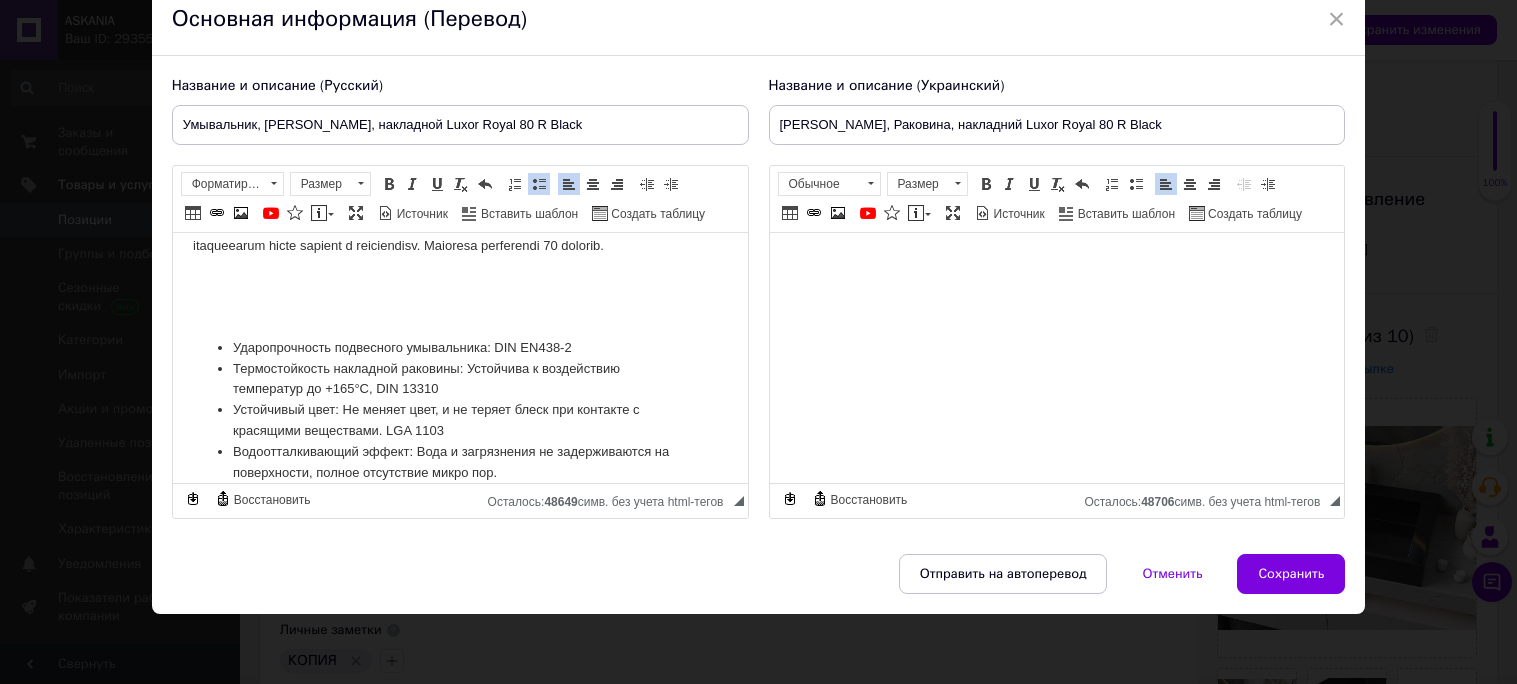 click at bounding box center [459, 314] 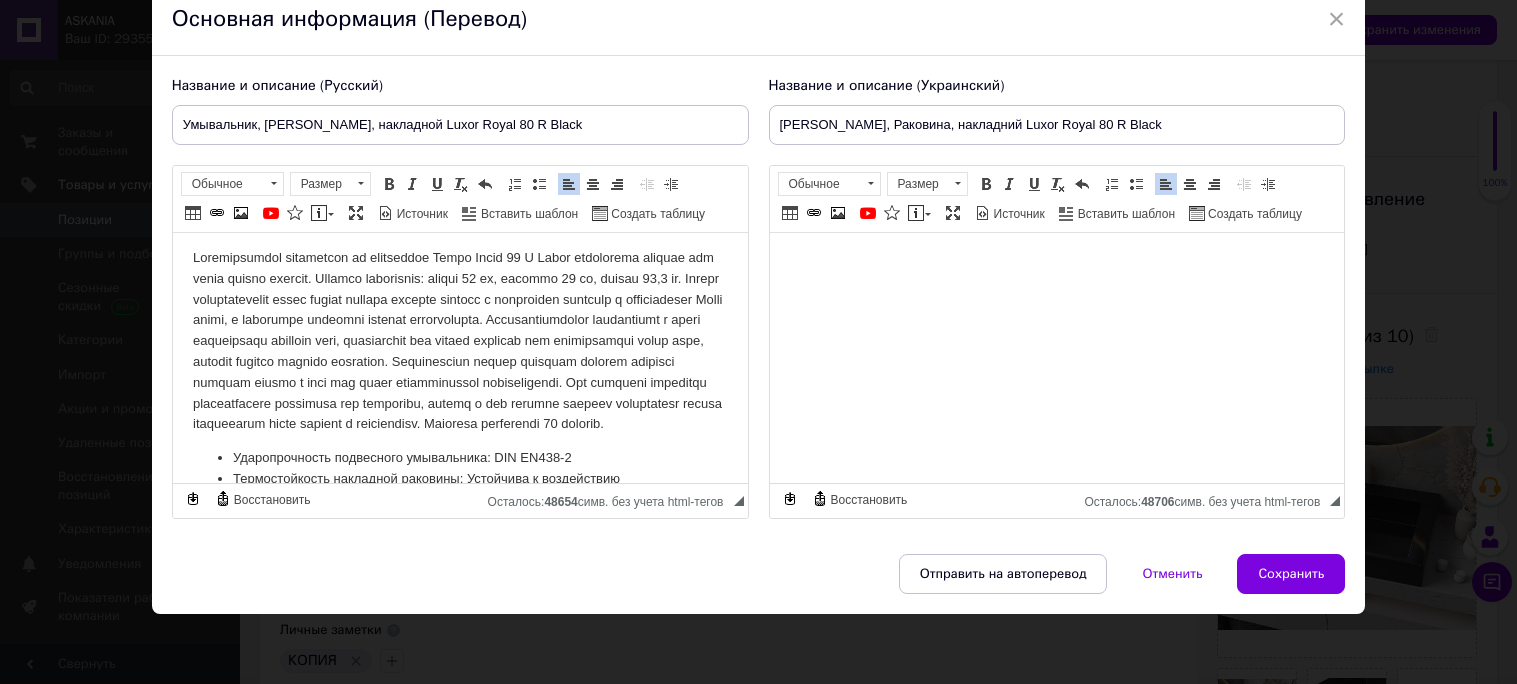 scroll, scrollTop: 0, scrollLeft: 0, axis: both 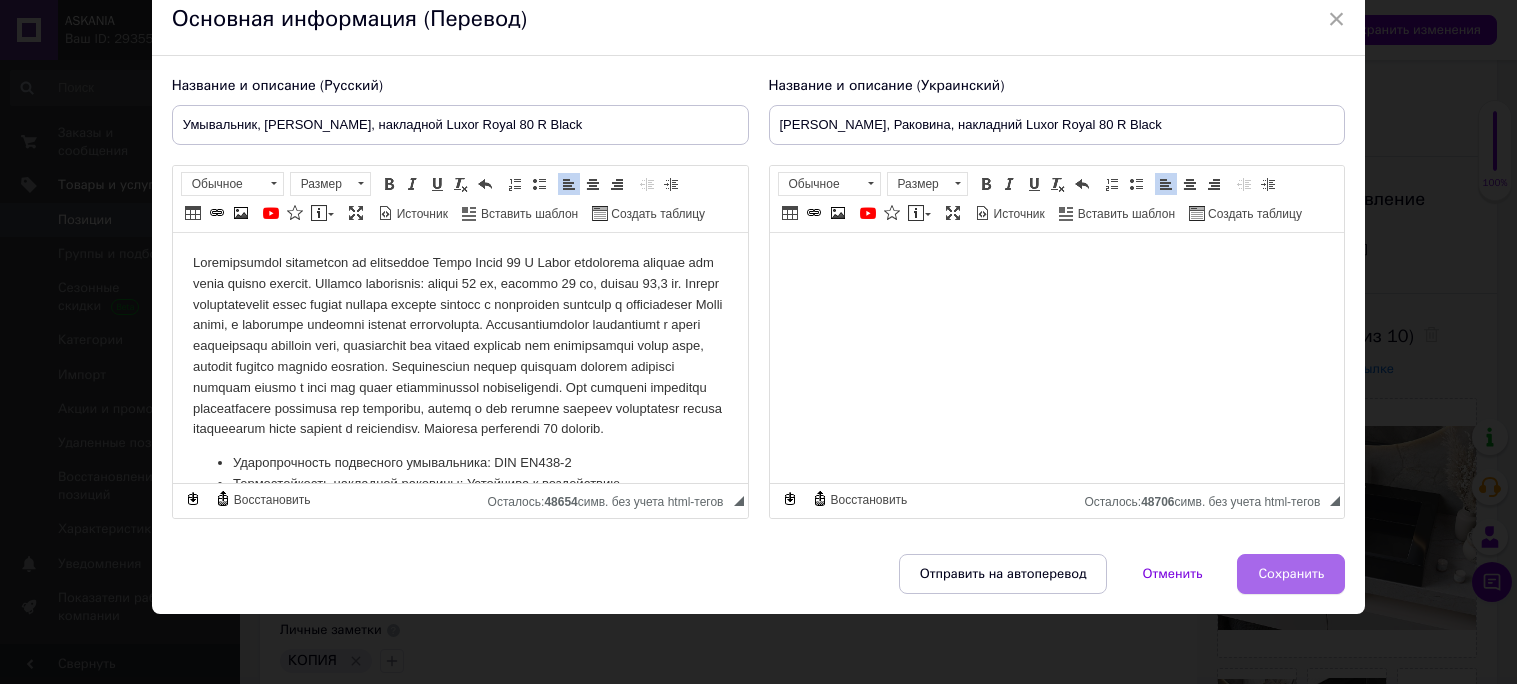 click on "Сохранить" at bounding box center [1291, 574] 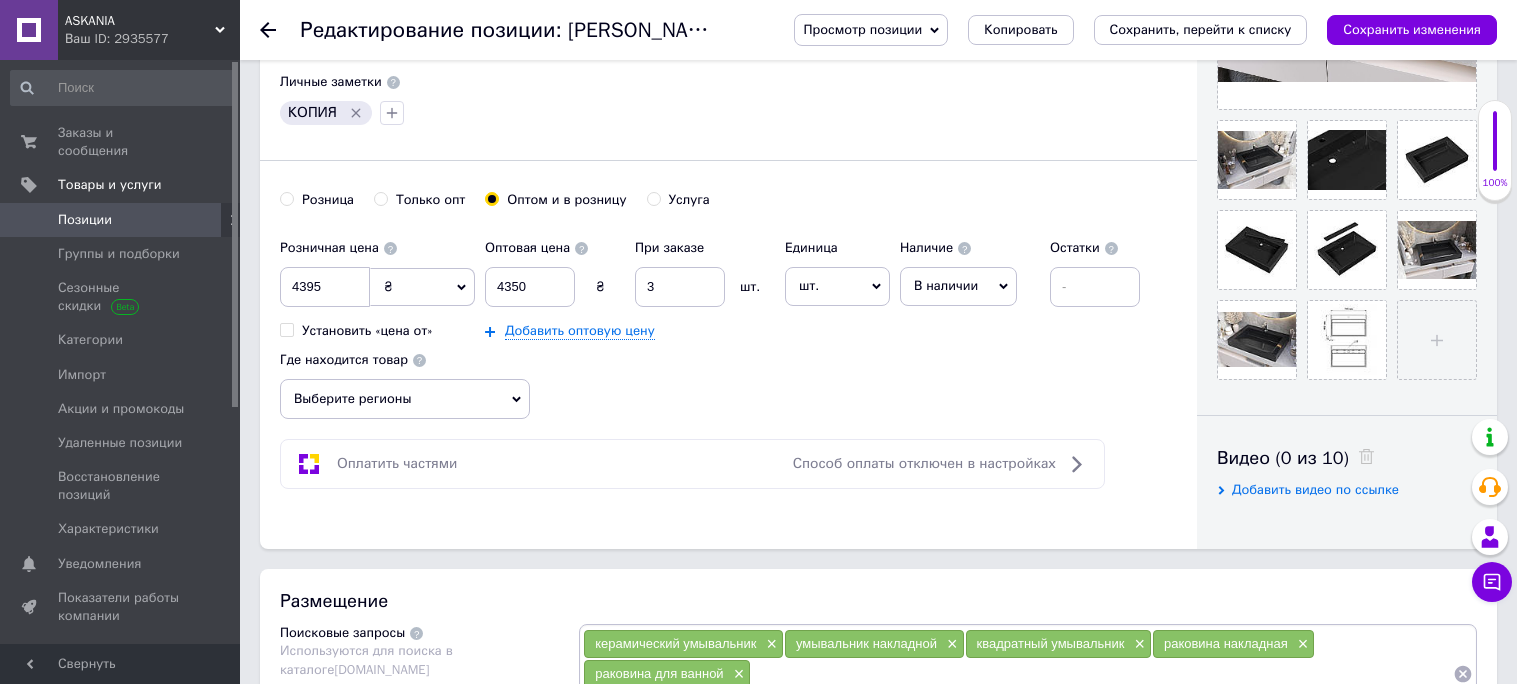 scroll, scrollTop: 660, scrollLeft: 0, axis: vertical 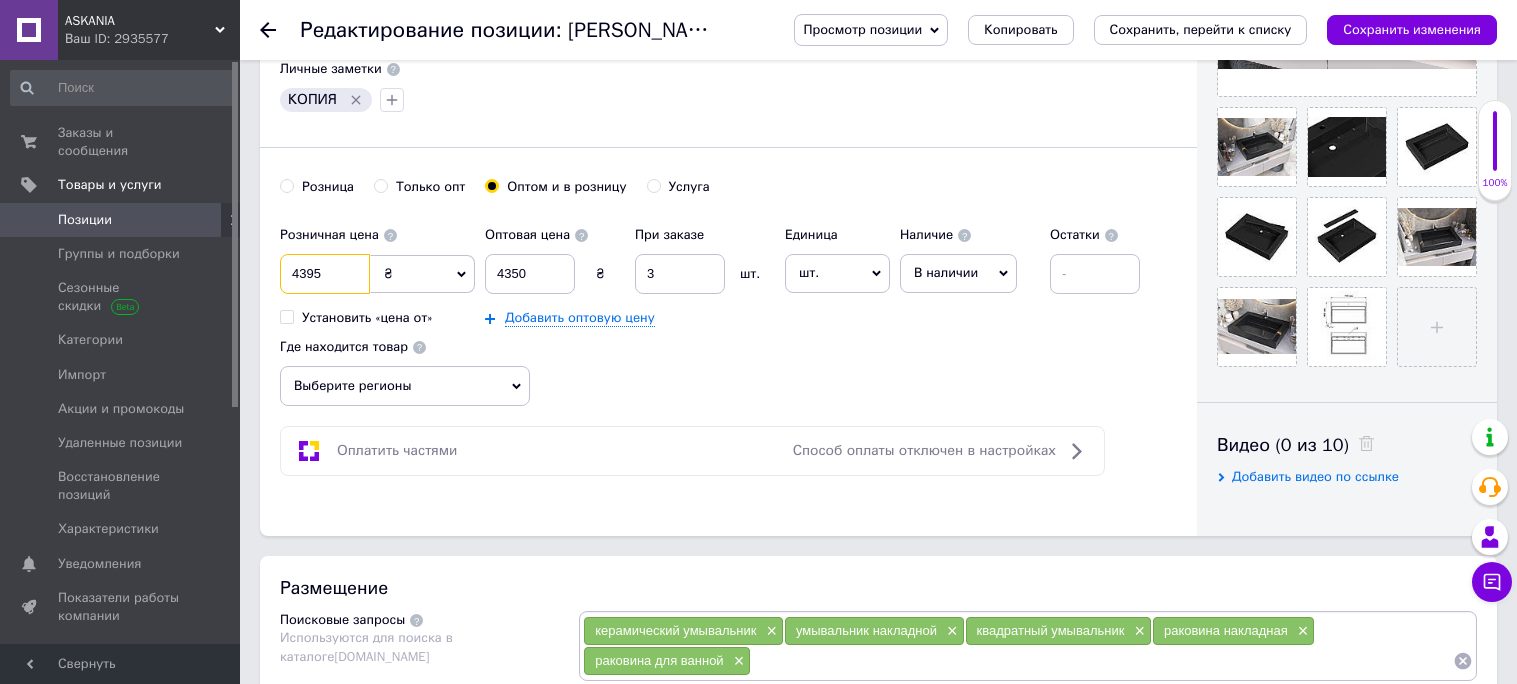click on "4395" at bounding box center [325, 274] 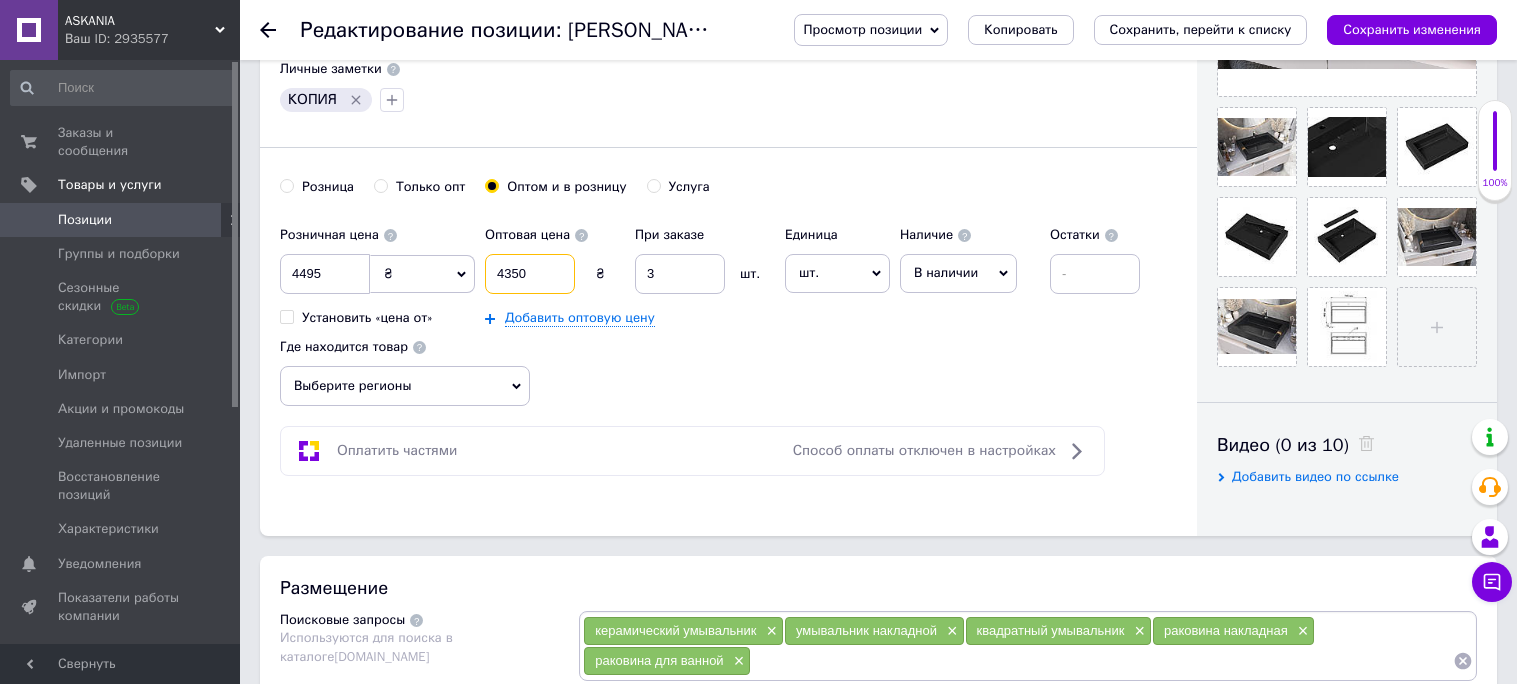 click on "4350" at bounding box center (530, 274) 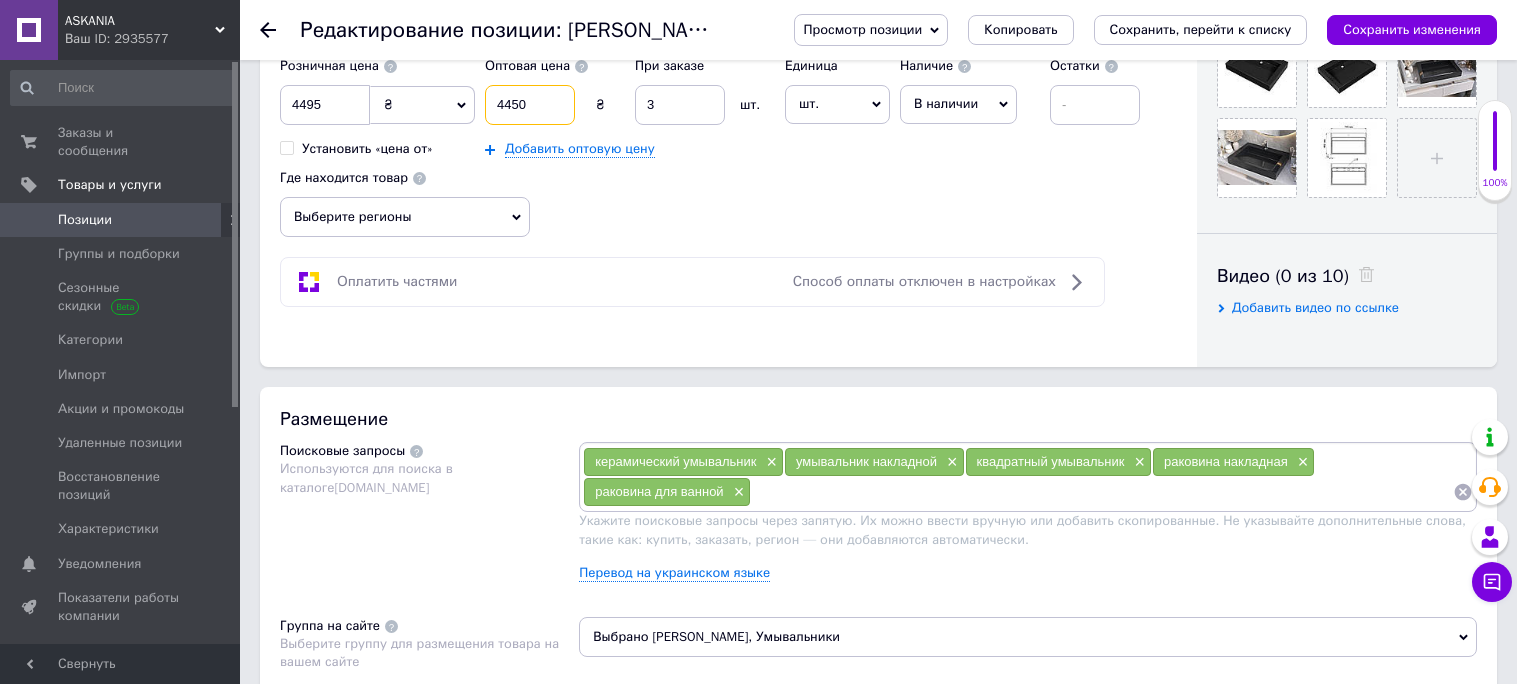 scroll, scrollTop: 912, scrollLeft: 0, axis: vertical 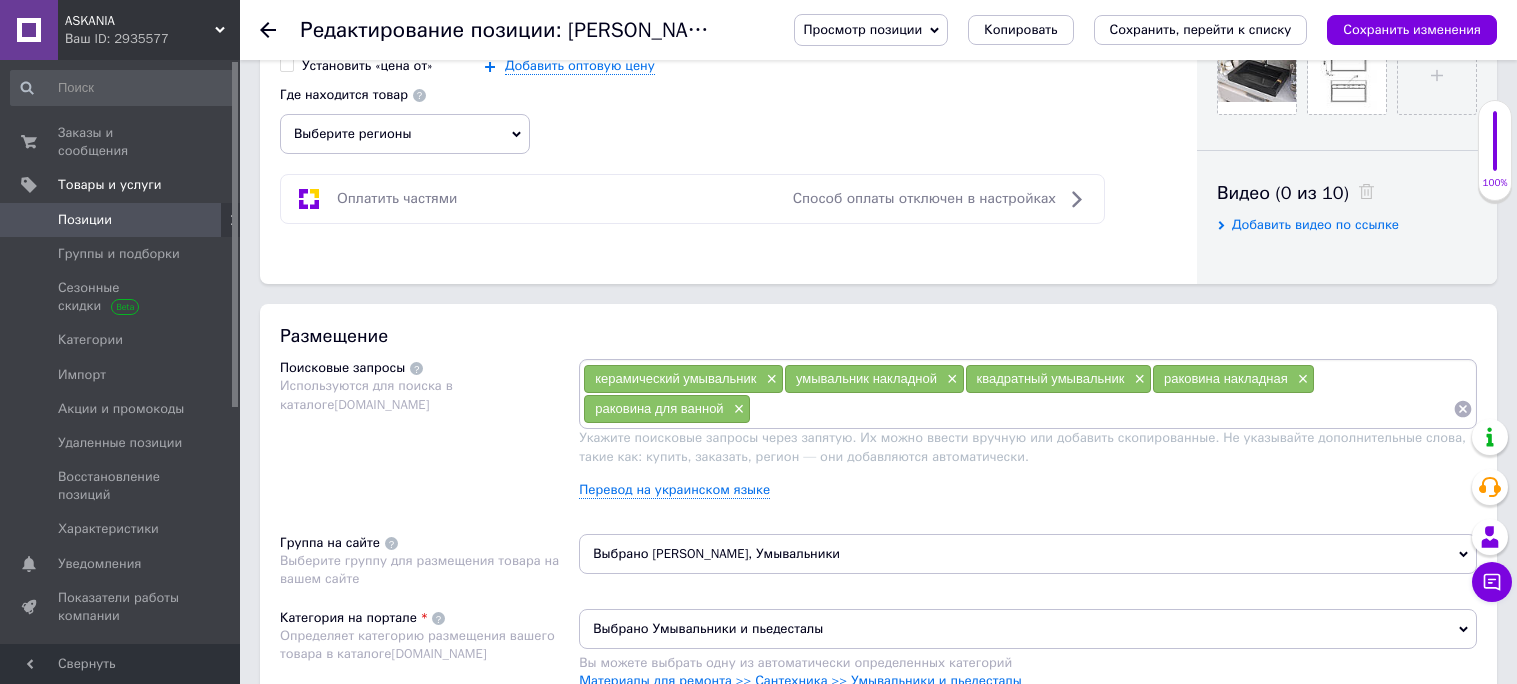 click on "Выберите регионы" at bounding box center (405, 134) 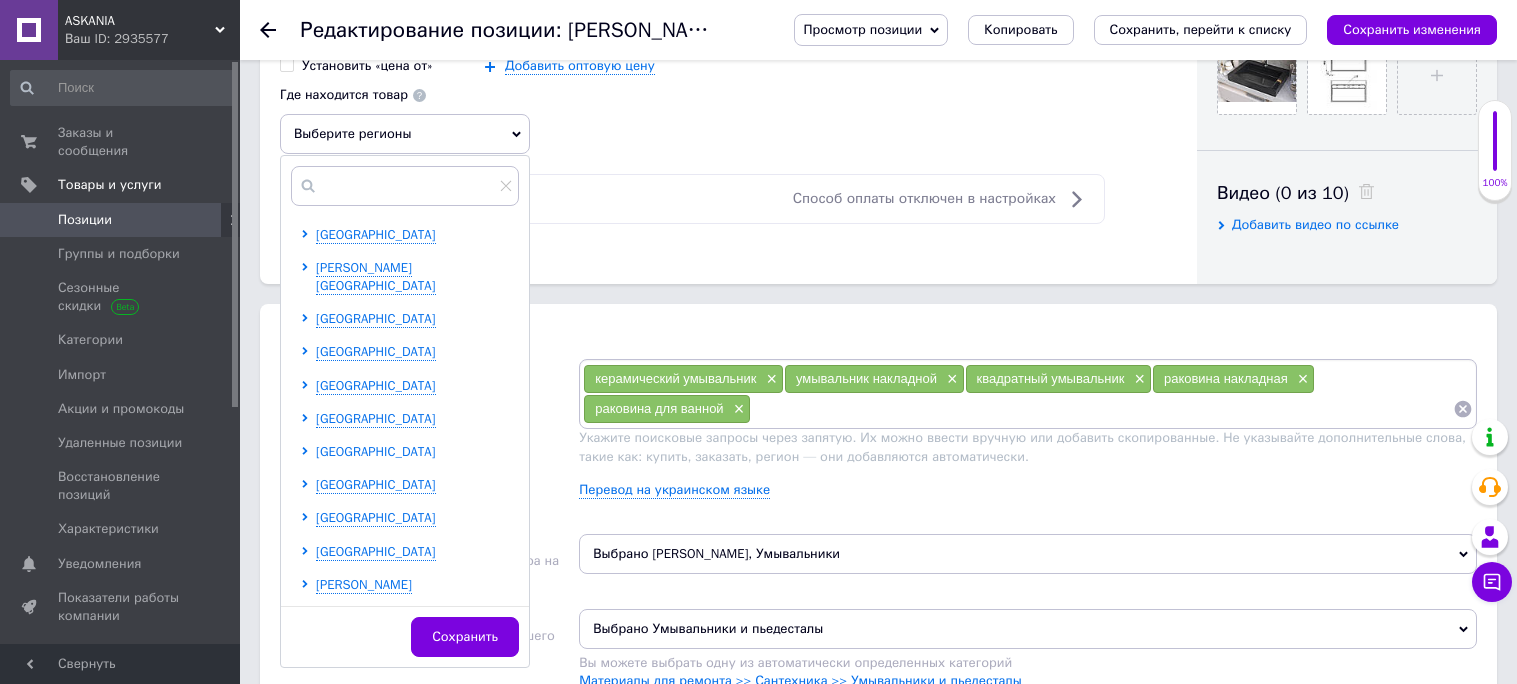 click on "[GEOGRAPHIC_DATA]" at bounding box center (376, 451) 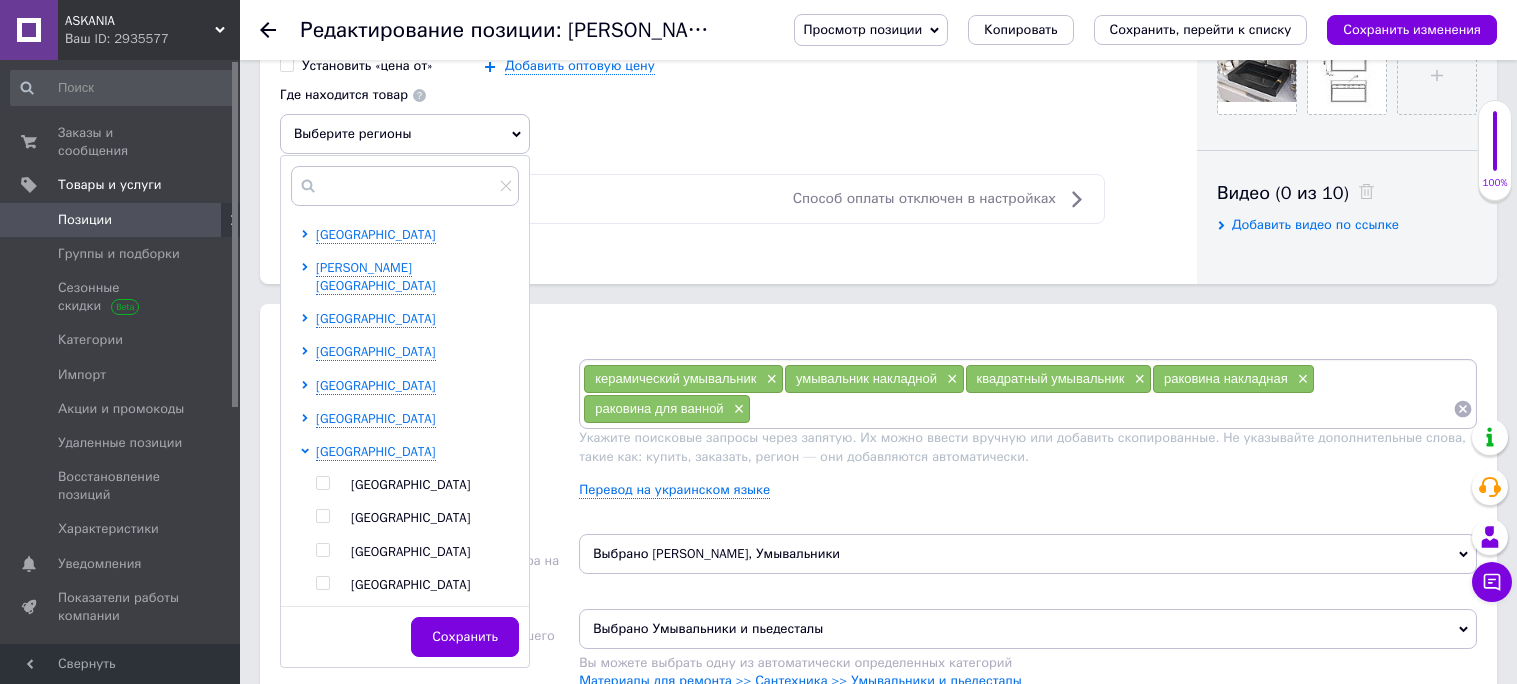 click at bounding box center [322, 550] 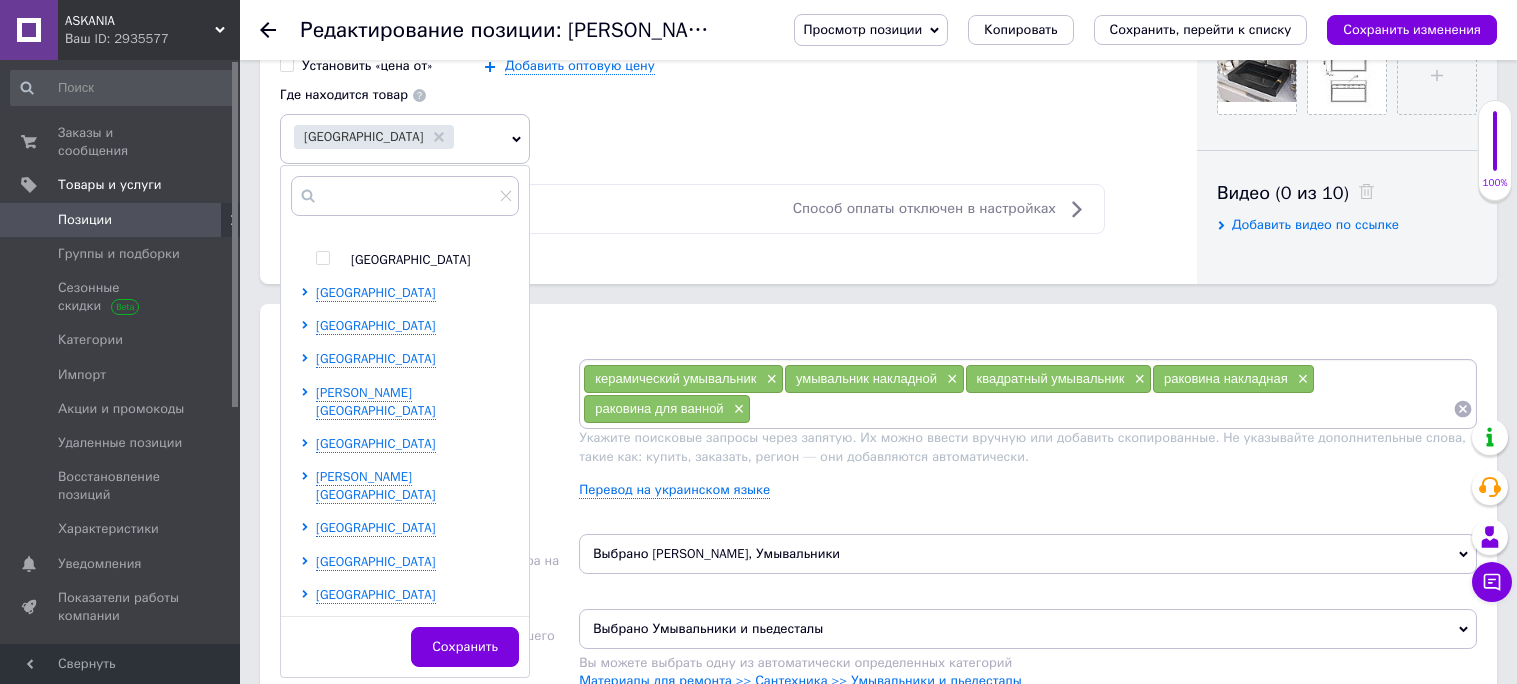scroll, scrollTop: 346, scrollLeft: 0, axis: vertical 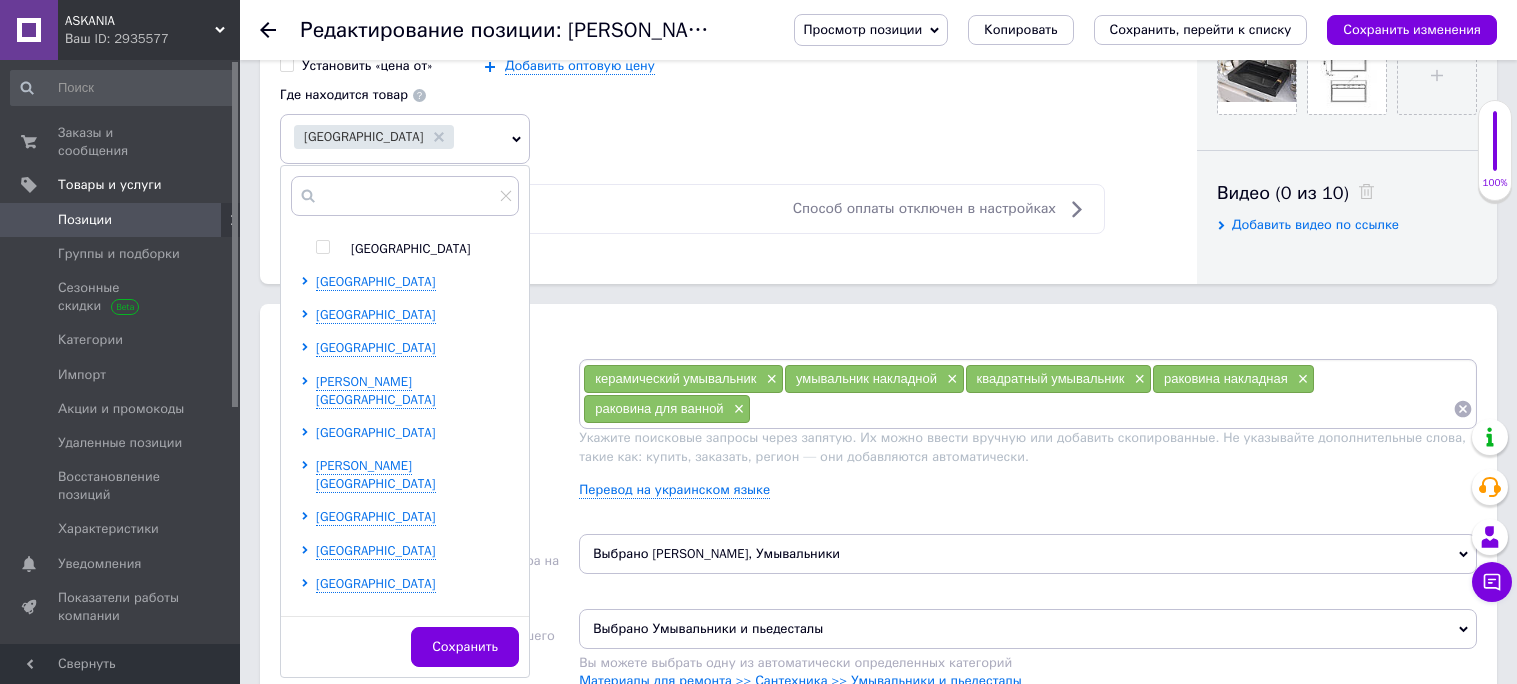 click on "[GEOGRAPHIC_DATA]" at bounding box center [376, 432] 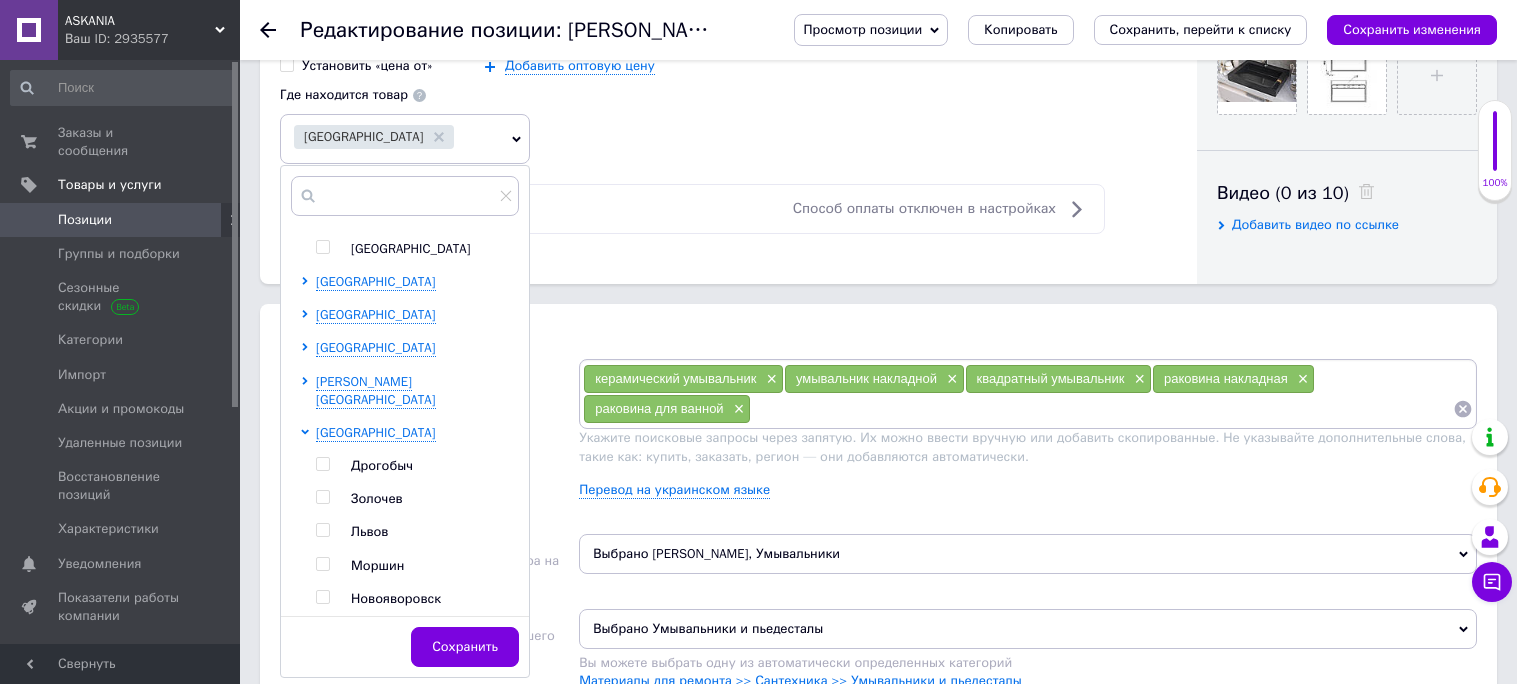 click at bounding box center [322, 530] 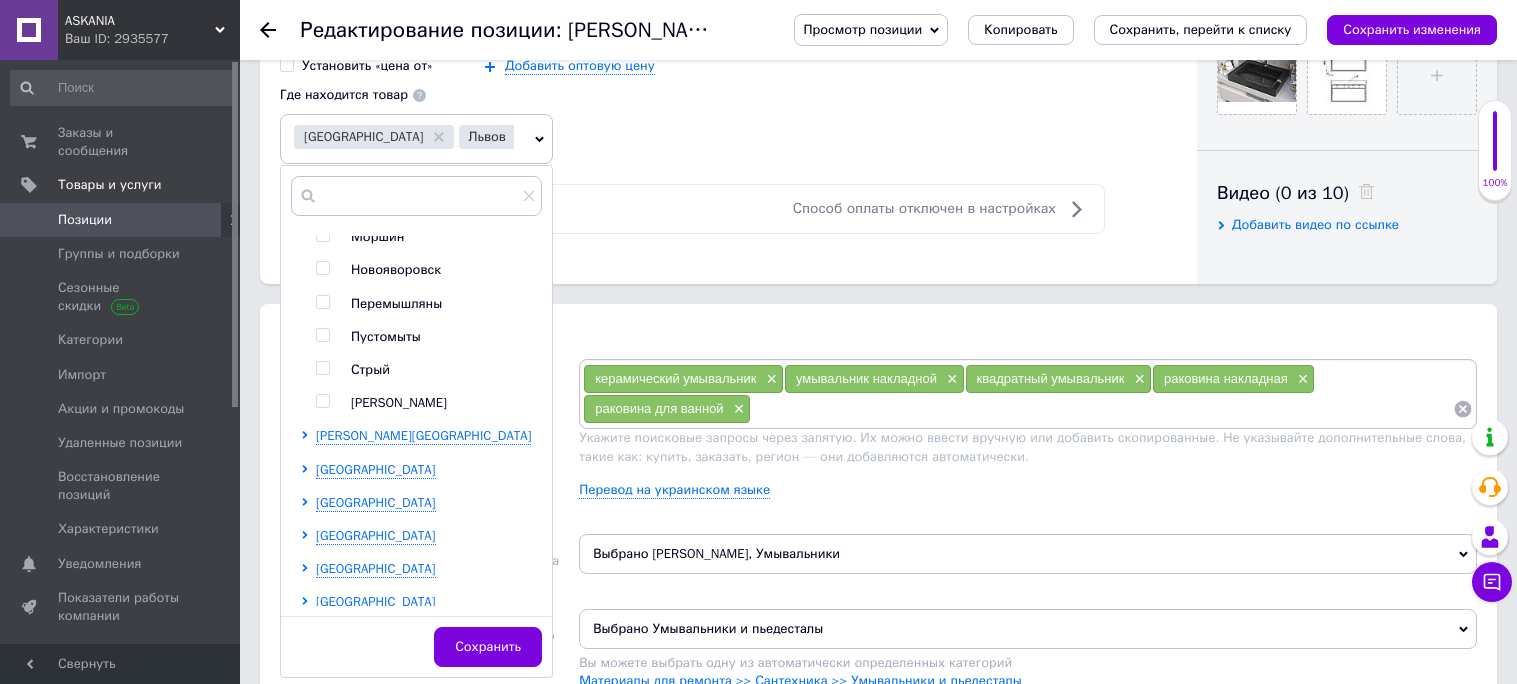 scroll, scrollTop: 668, scrollLeft: 0, axis: vertical 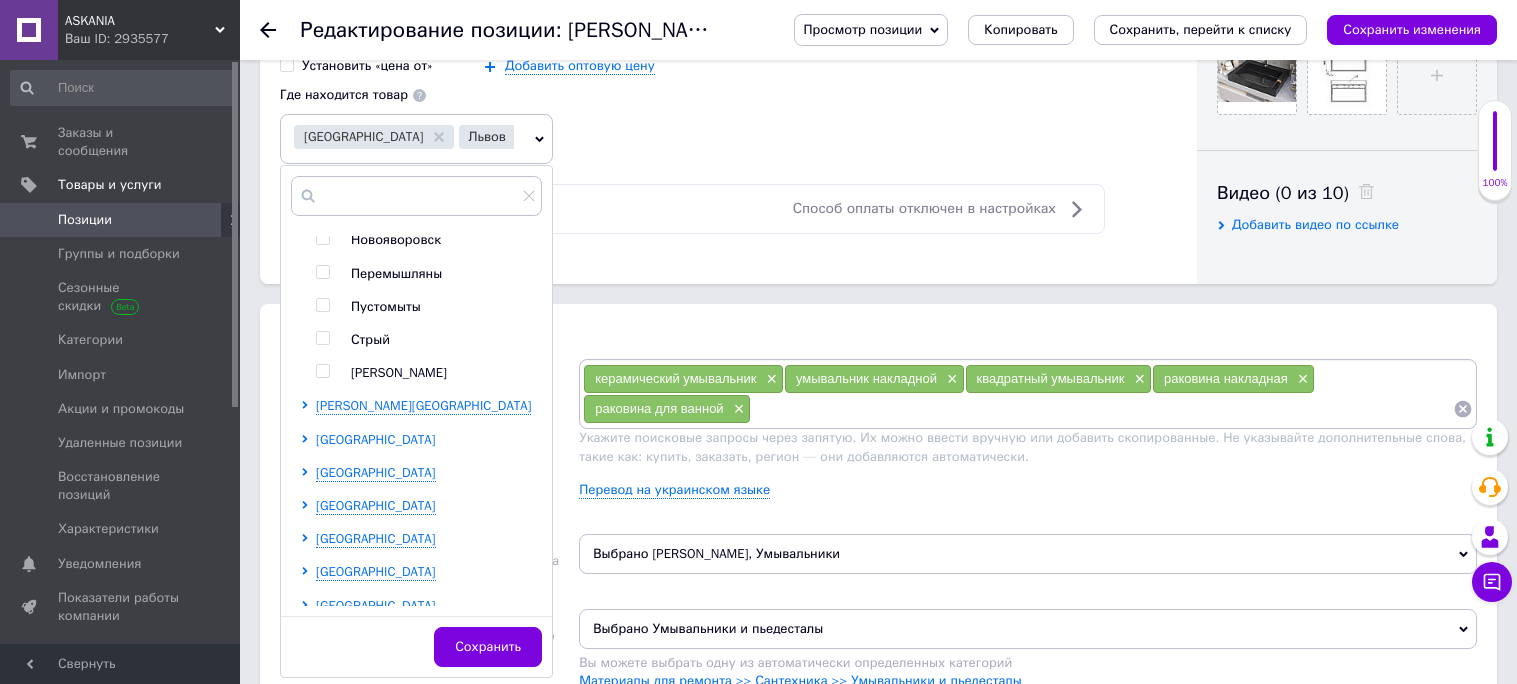 click on "[GEOGRAPHIC_DATA]" at bounding box center (376, 439) 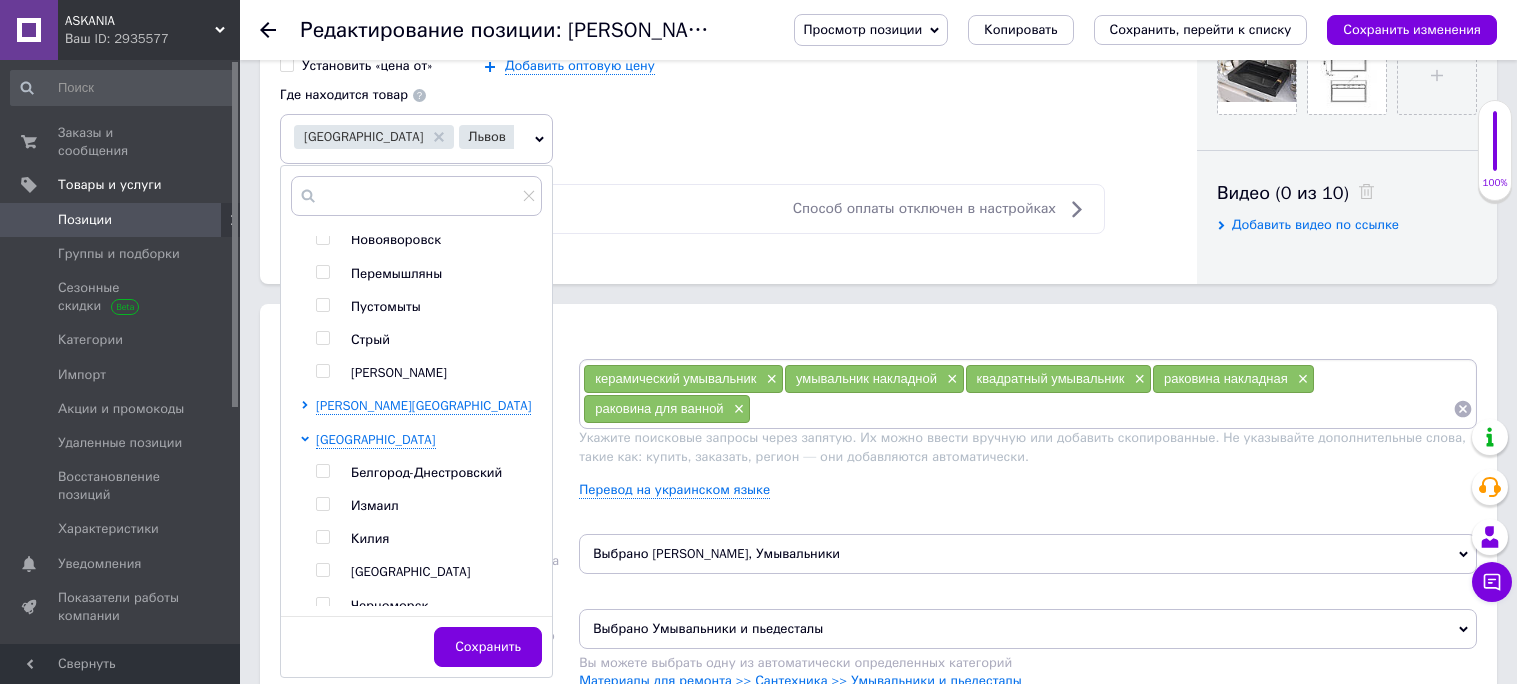 click at bounding box center (323, 570) 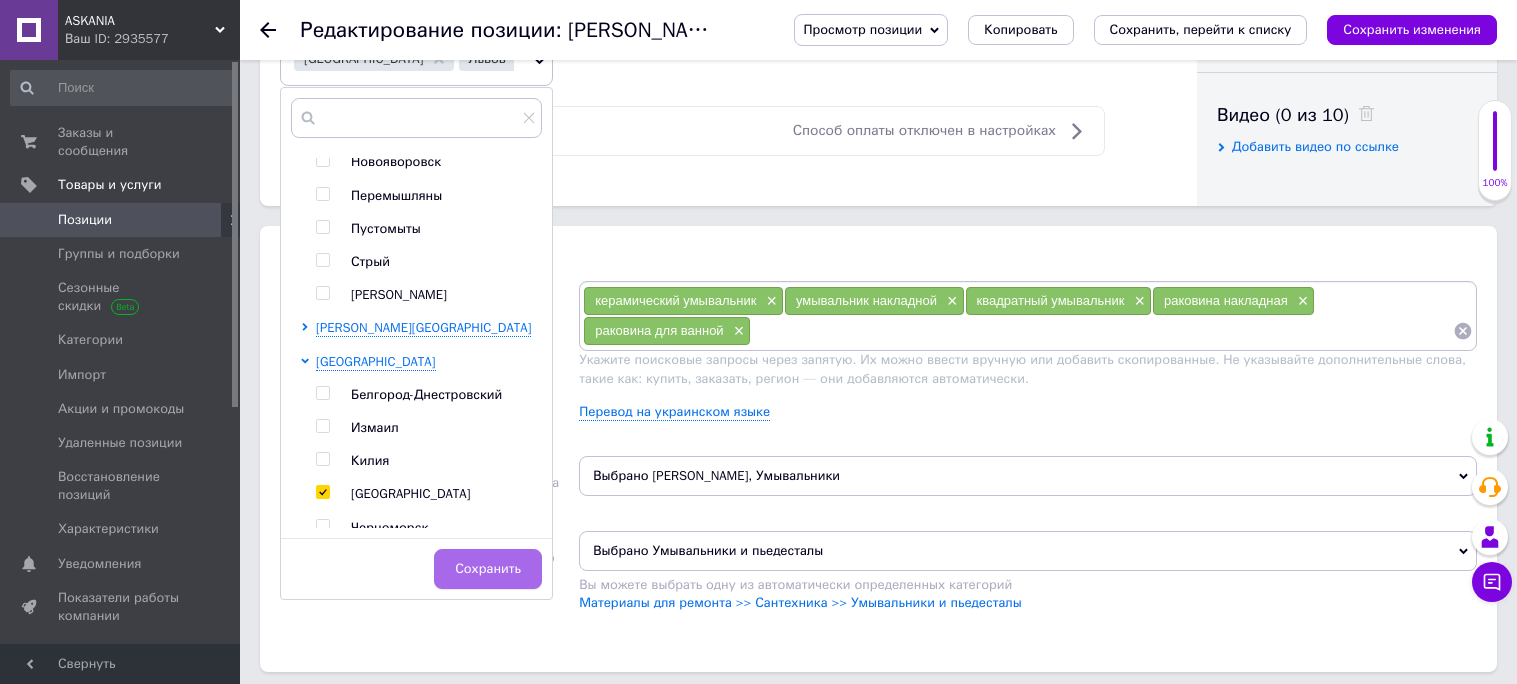 click on "Сохранить" at bounding box center (488, 569) 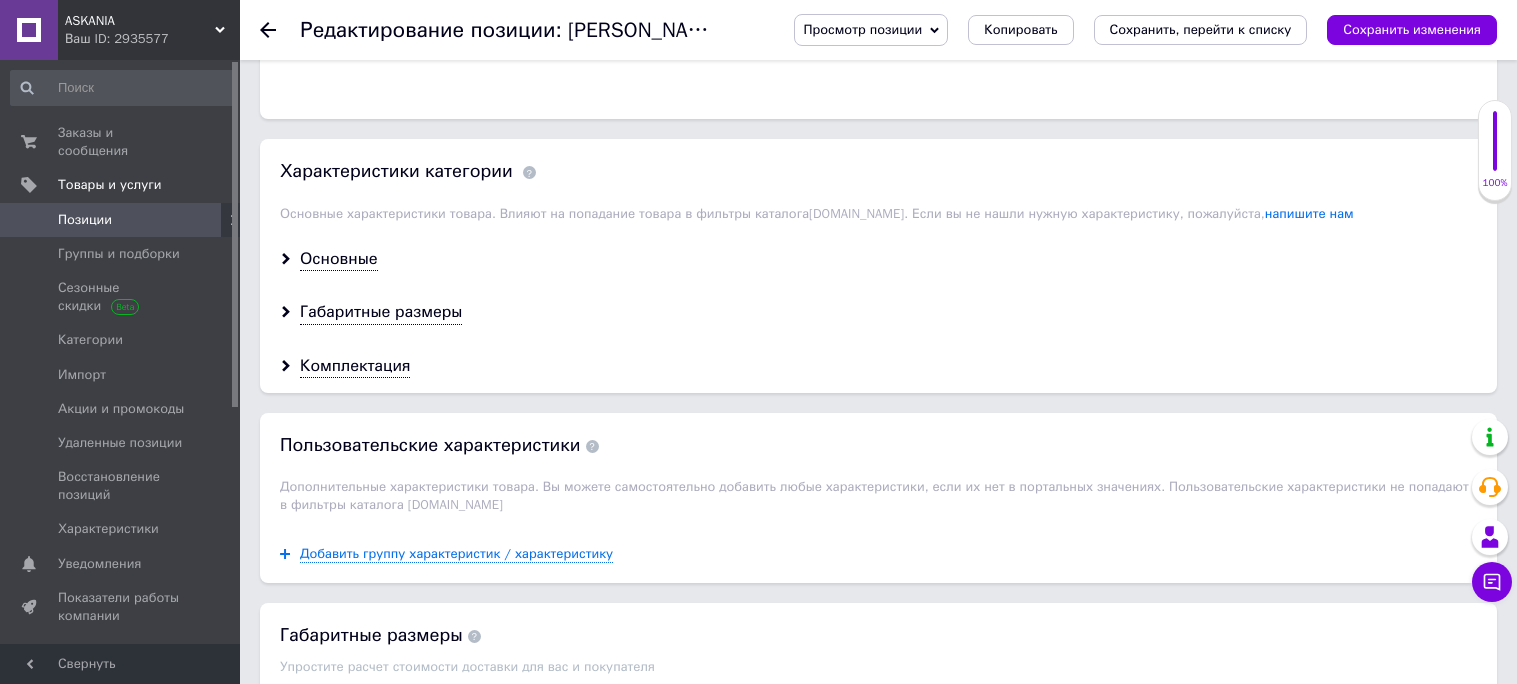 scroll, scrollTop: 1803, scrollLeft: 0, axis: vertical 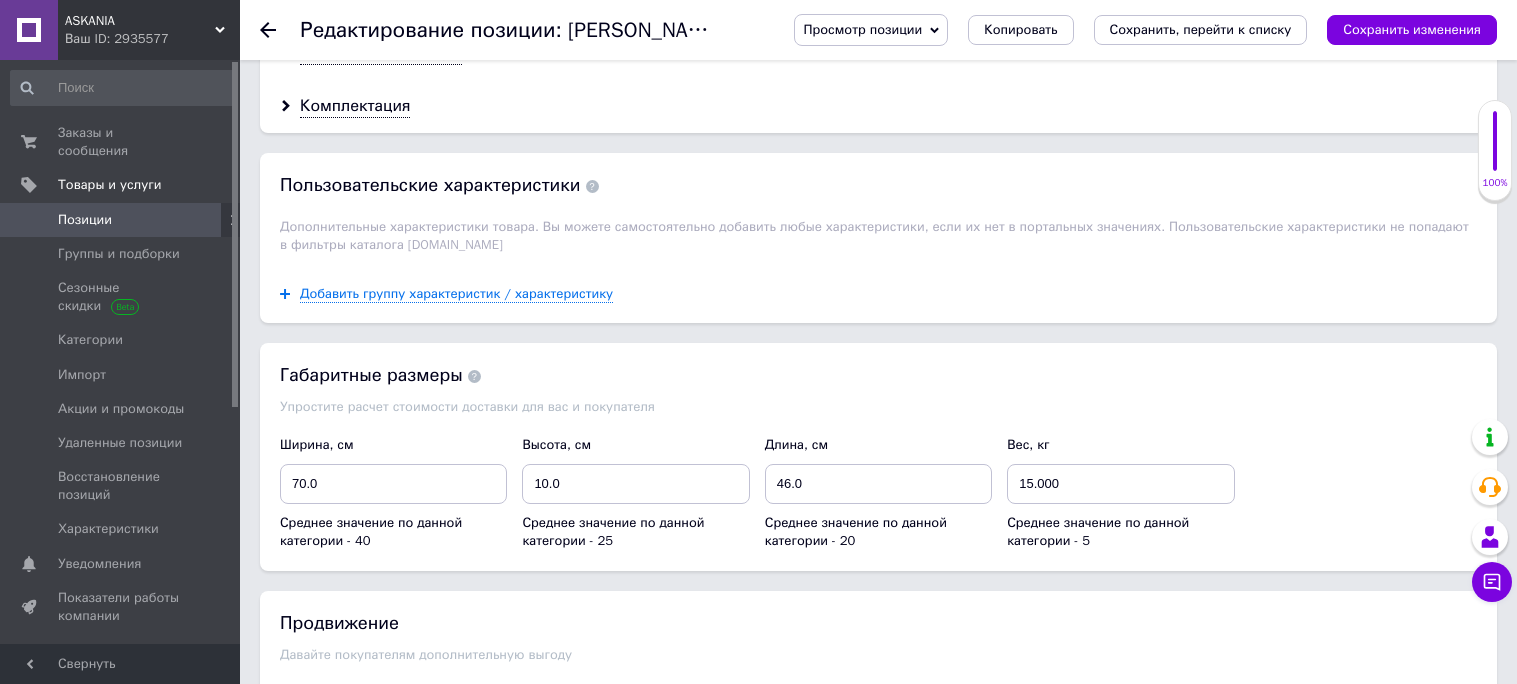 click on "Основные" at bounding box center (339, -1) 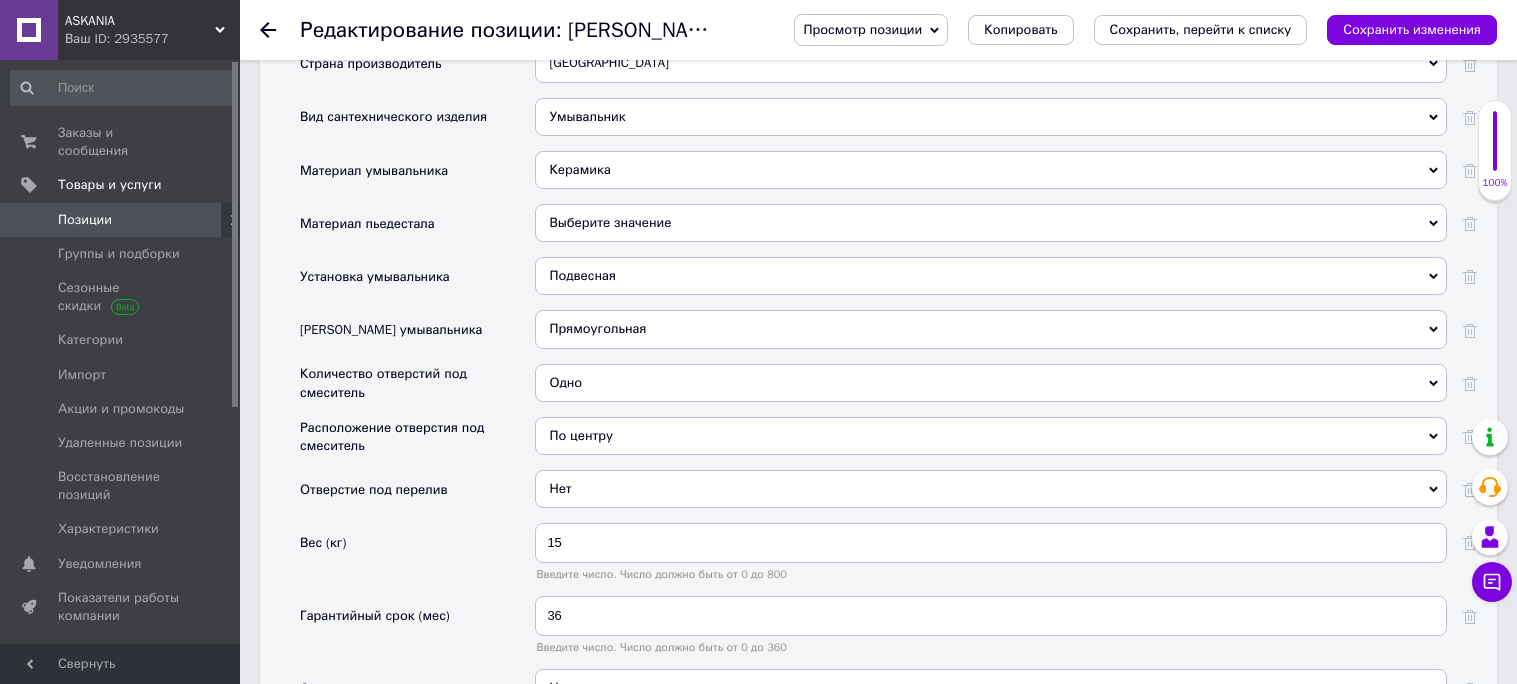 scroll, scrollTop: 1886, scrollLeft: 0, axis: vertical 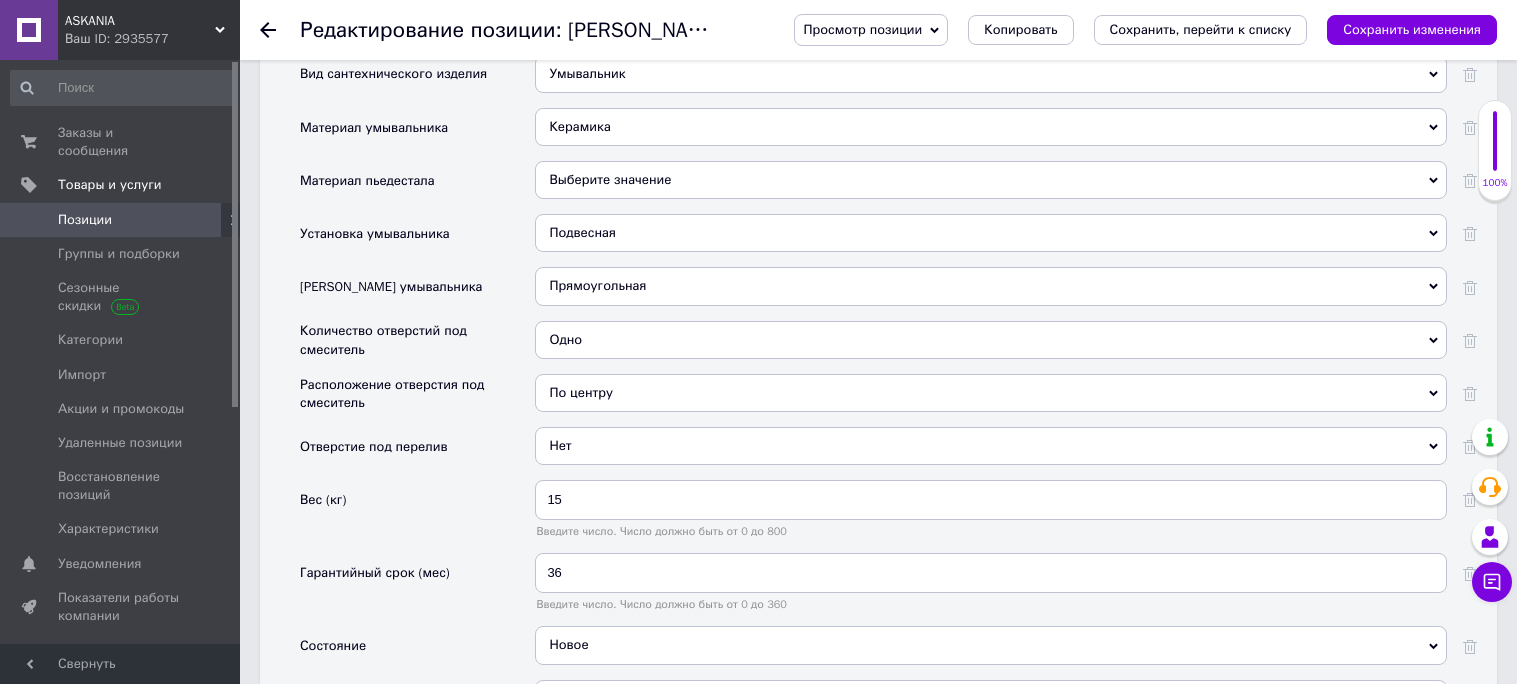 click on "Подвесная" at bounding box center (991, 233) 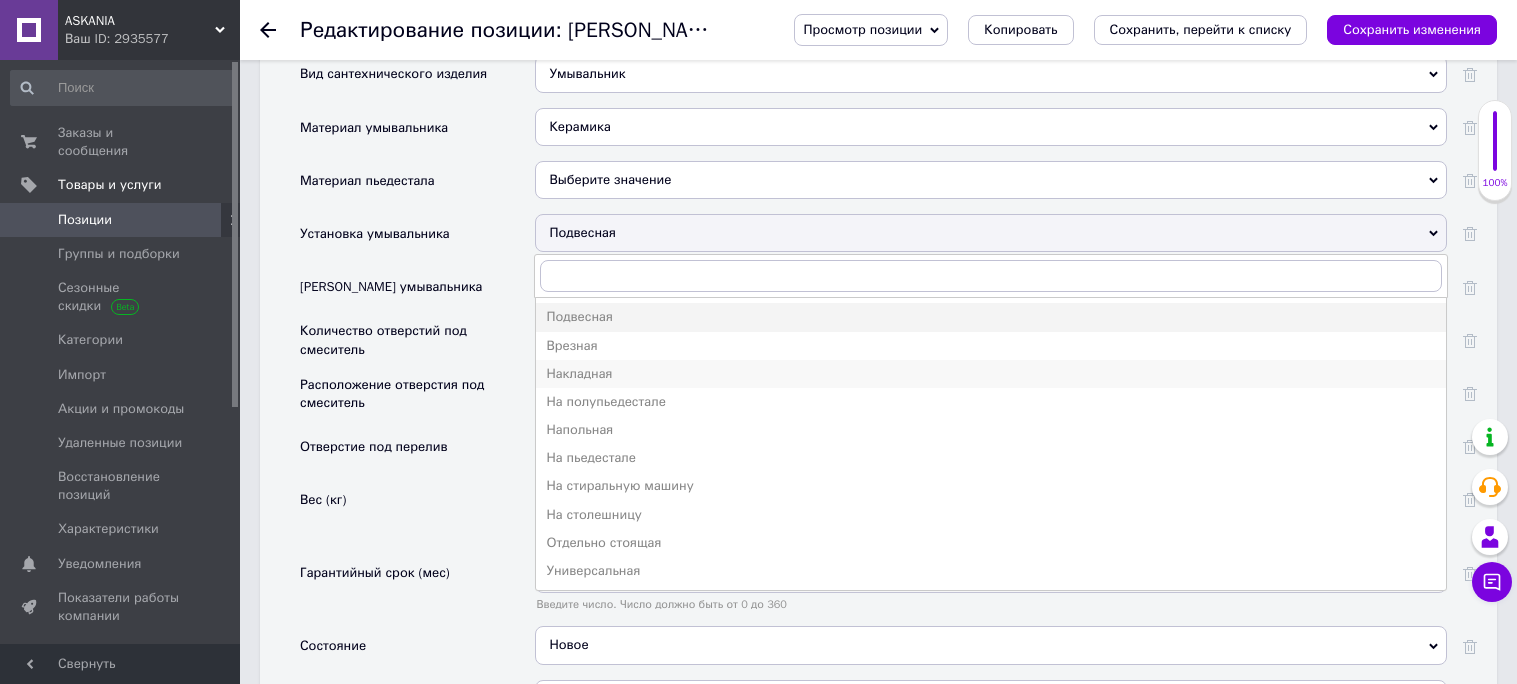 click on "Накладная" at bounding box center [991, 374] 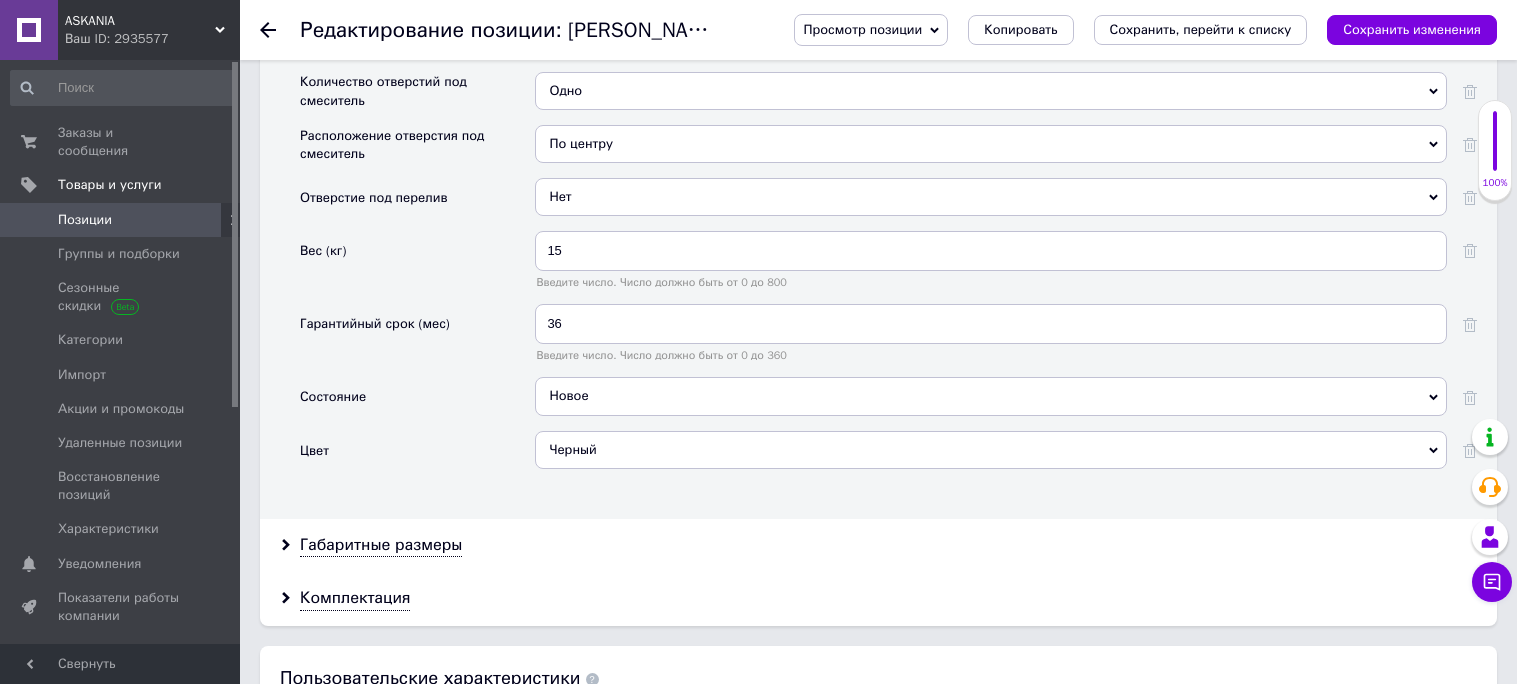 scroll, scrollTop: 2144, scrollLeft: 0, axis: vertical 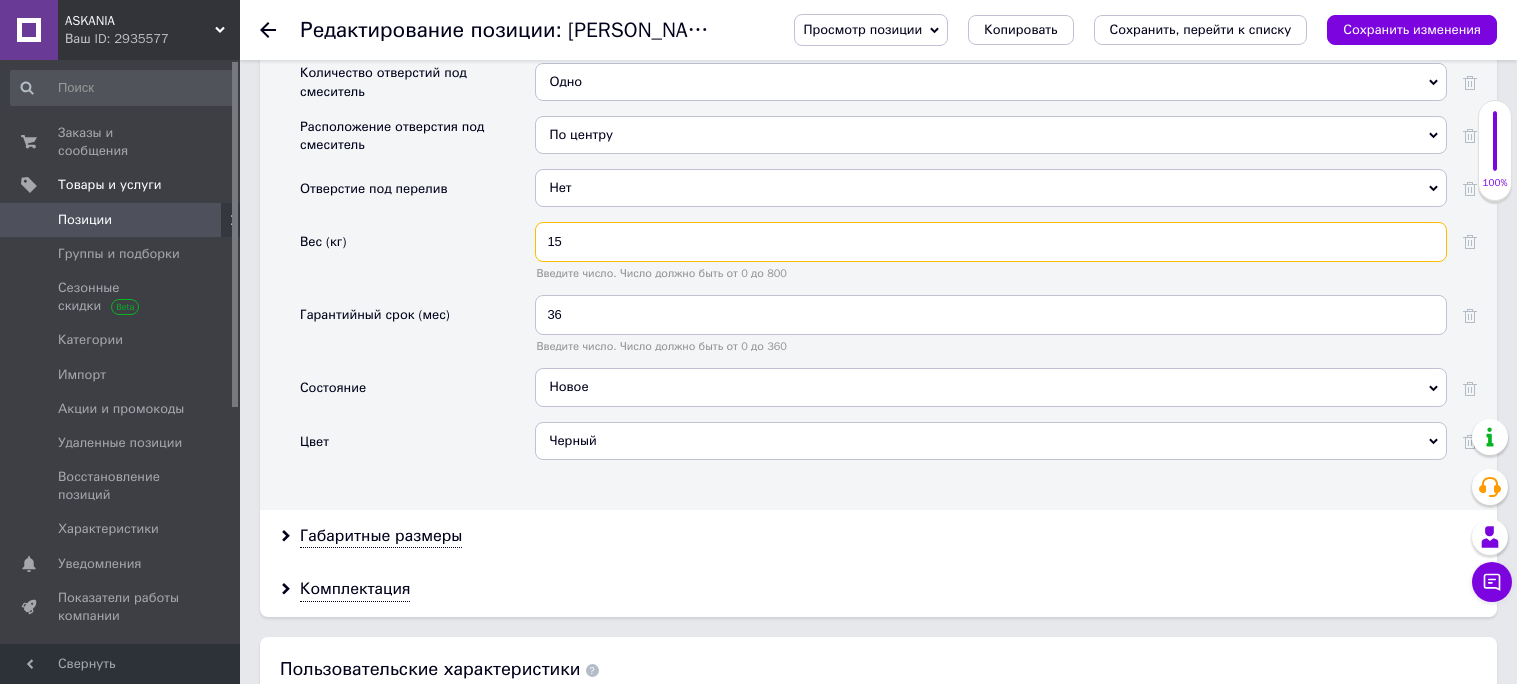 click on "Вес (кг) 15 Введите число. Число должно быть от 0 до 800" at bounding box center [888, 258] 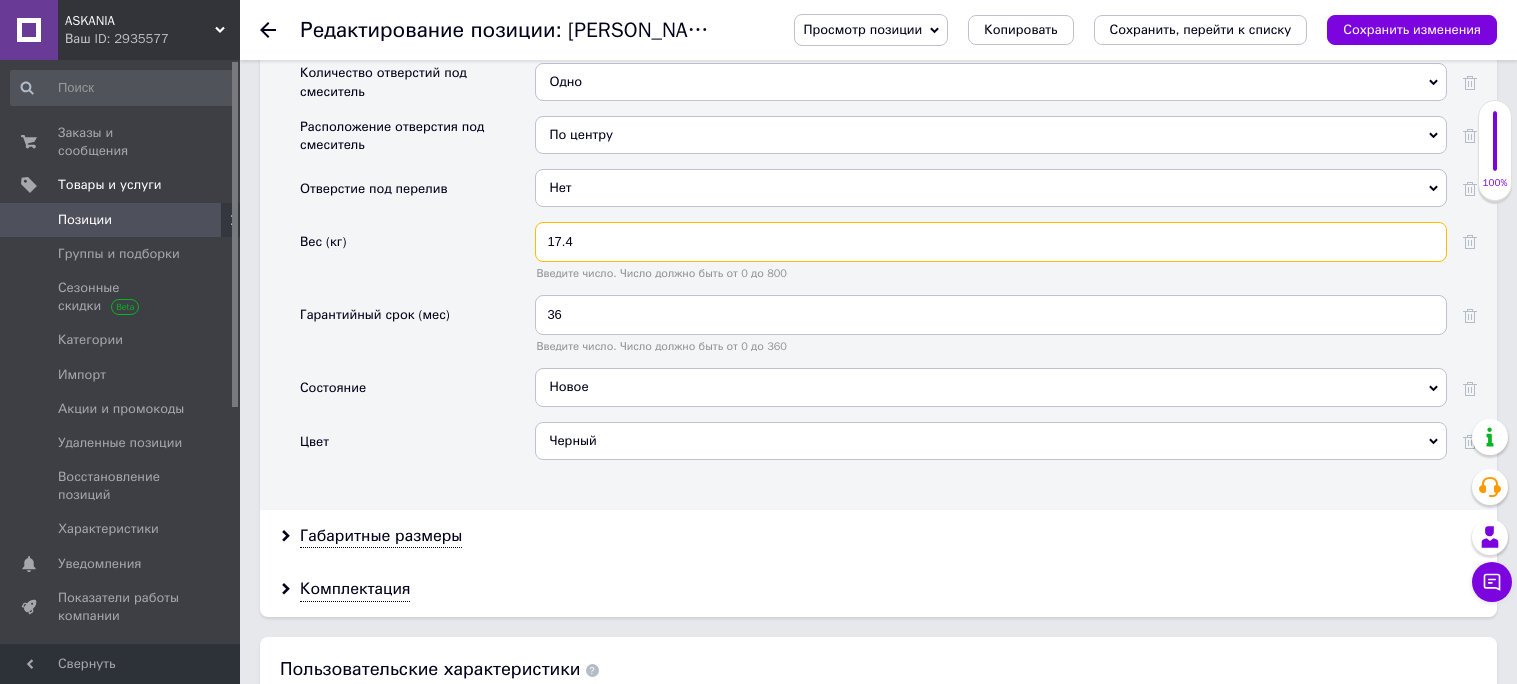 scroll, scrollTop: 2519, scrollLeft: 0, axis: vertical 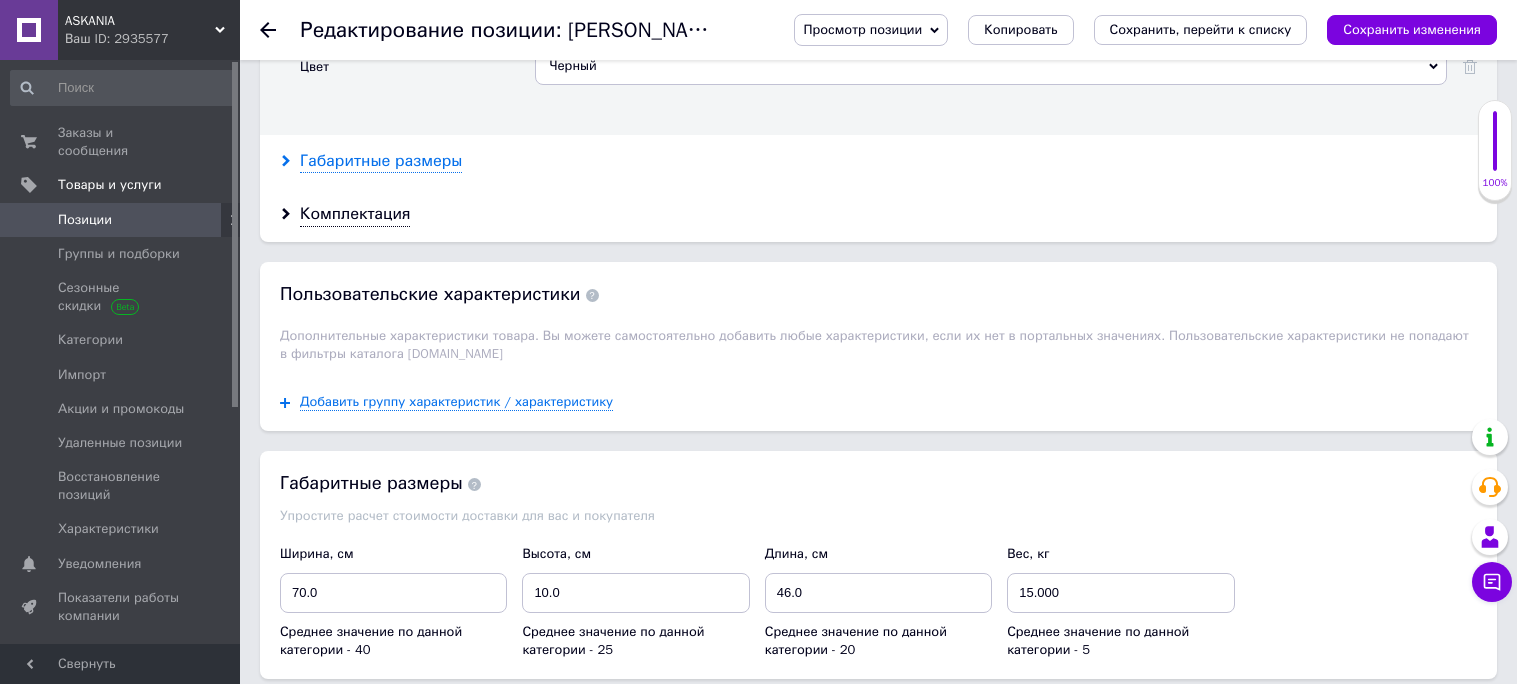 click on "Габаритные размеры" at bounding box center [381, 161] 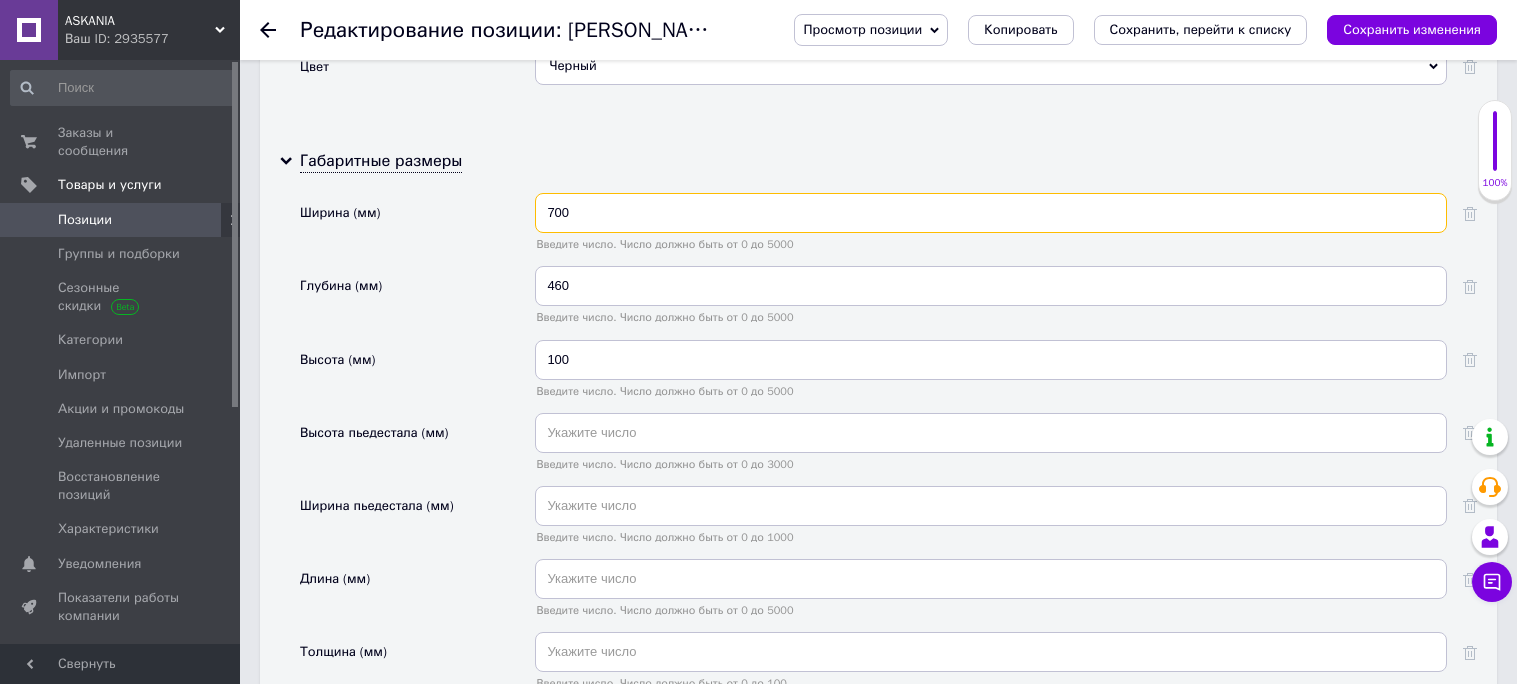 drag, startPoint x: 557, startPoint y: 400, endPoint x: 546, endPoint y: 401, distance: 11.045361 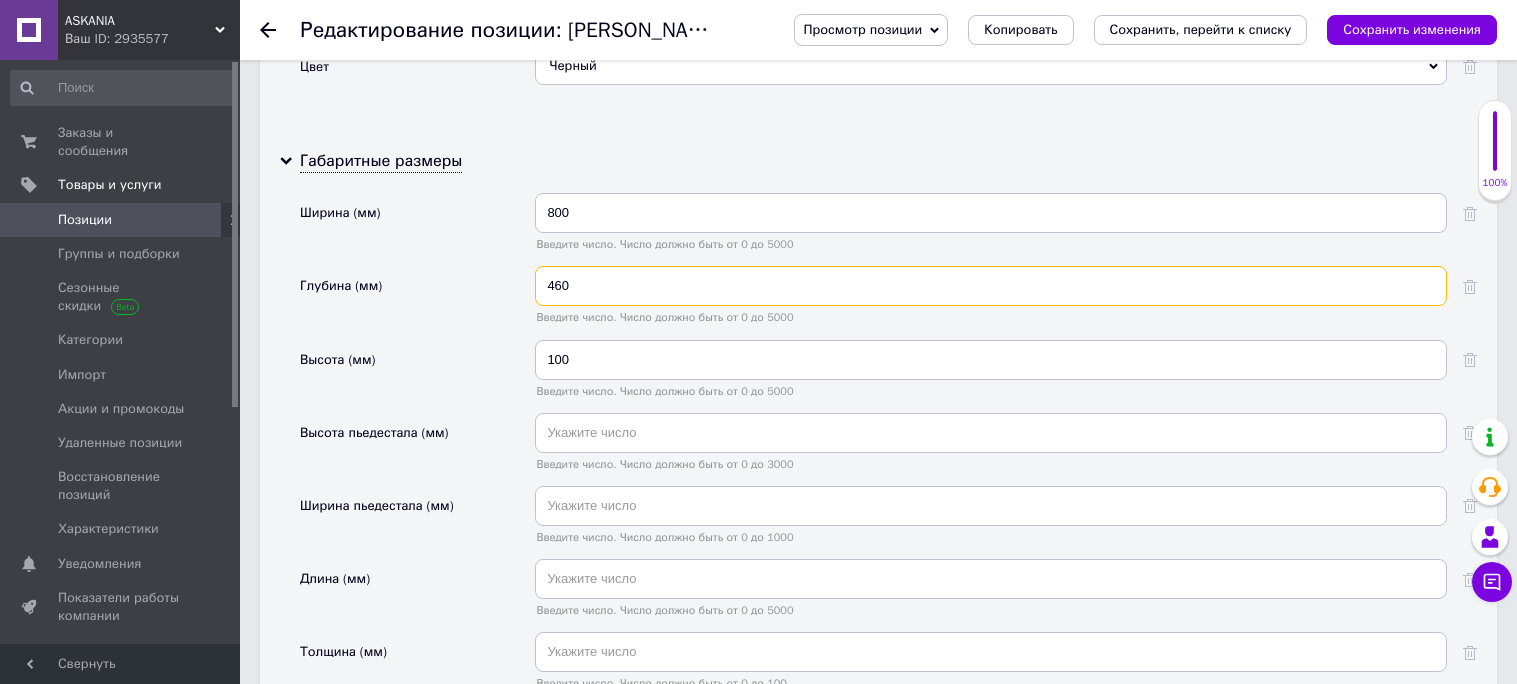 click on "460" at bounding box center (991, 286) 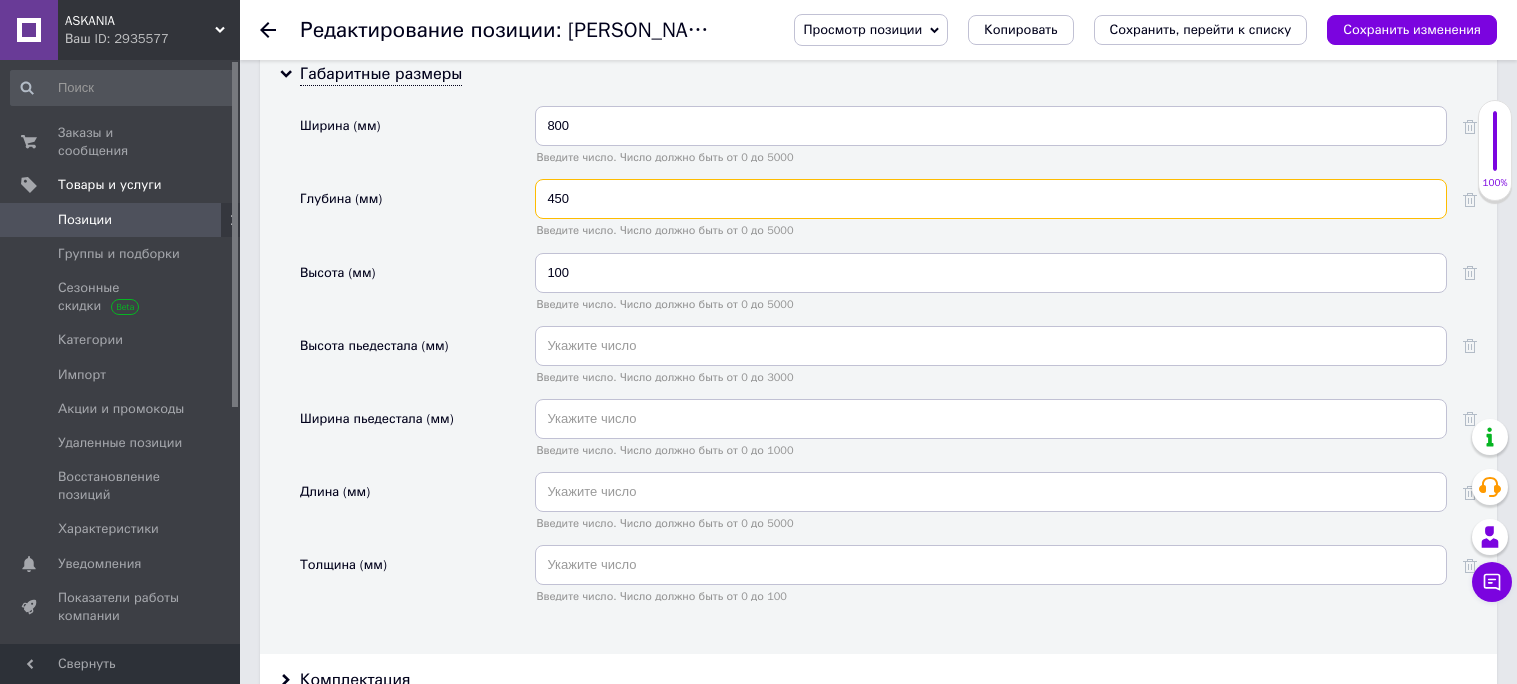 scroll, scrollTop: 2620, scrollLeft: 0, axis: vertical 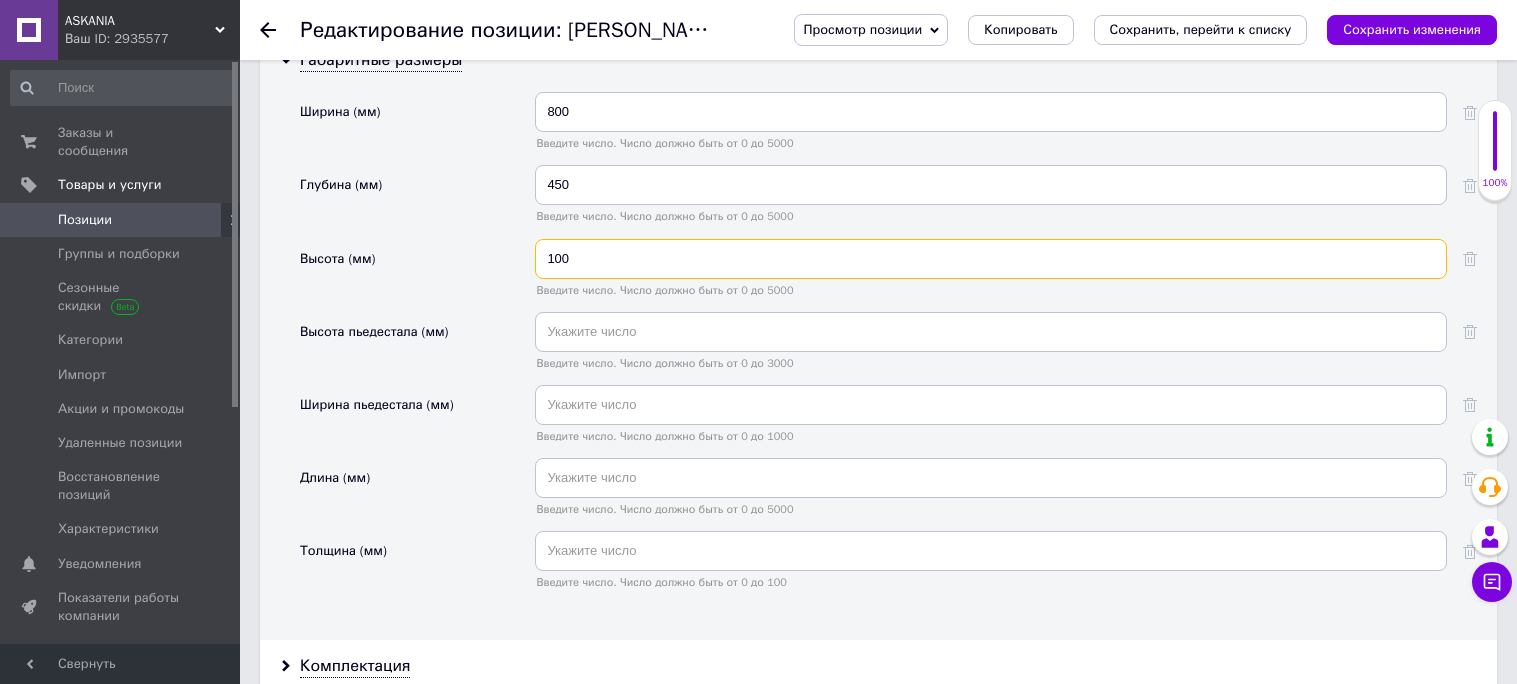 drag, startPoint x: 507, startPoint y: 445, endPoint x: 461, endPoint y: 445, distance: 46 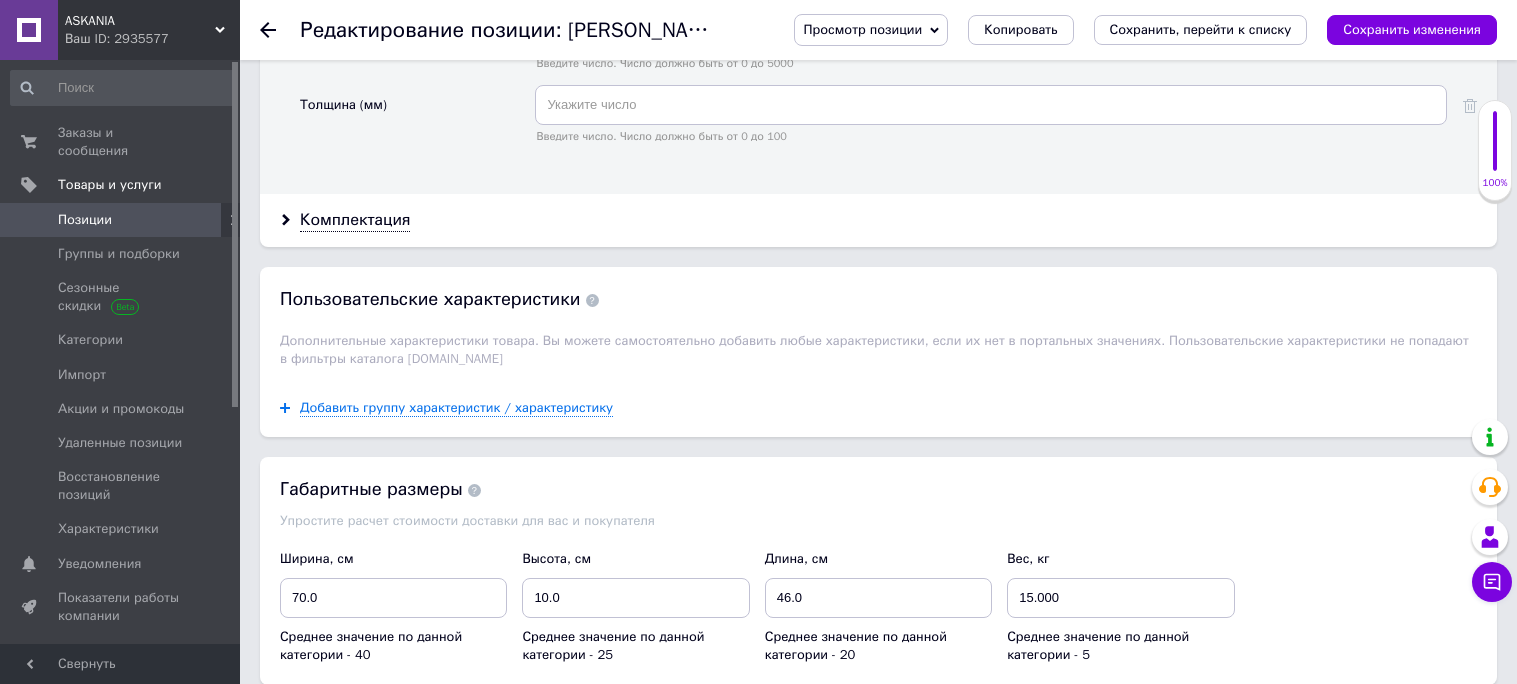 scroll, scrollTop: 3088, scrollLeft: 0, axis: vertical 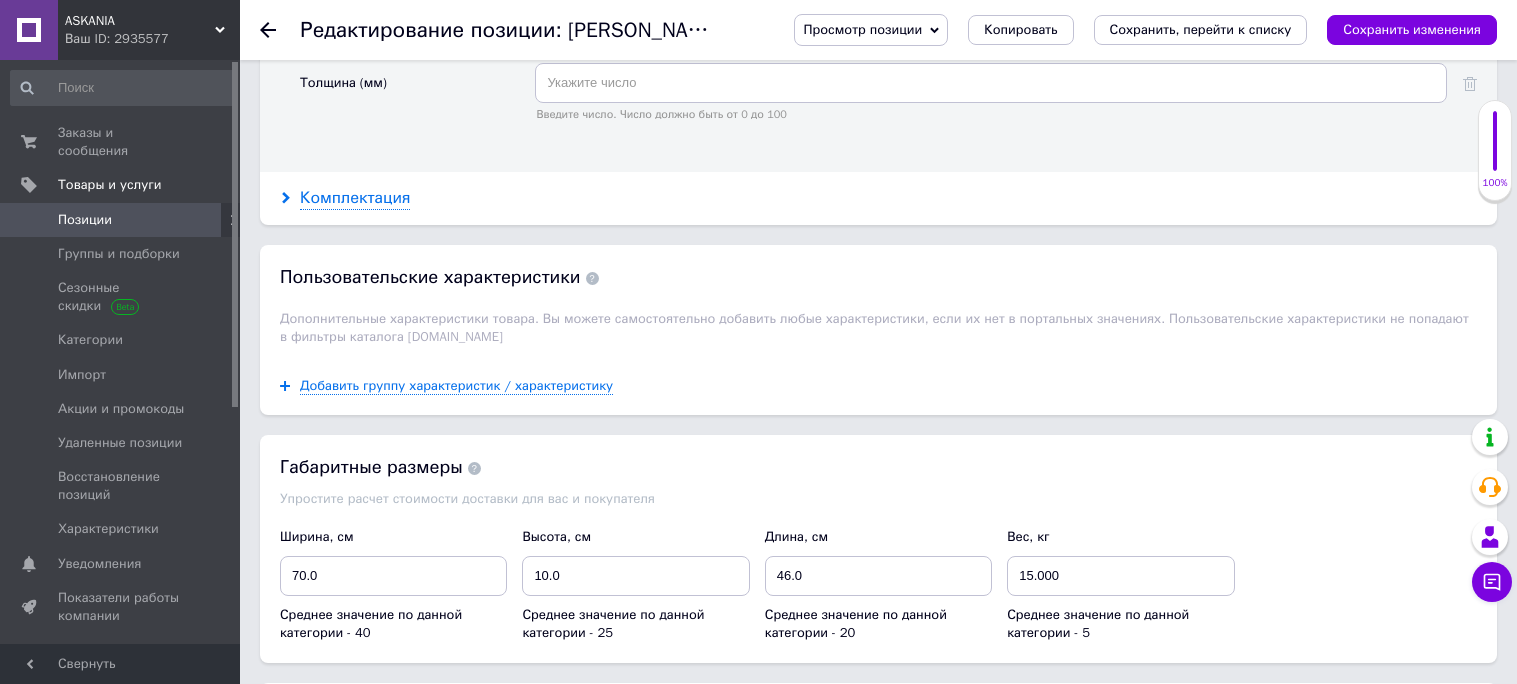 click on "Комплектация" at bounding box center (355, 198) 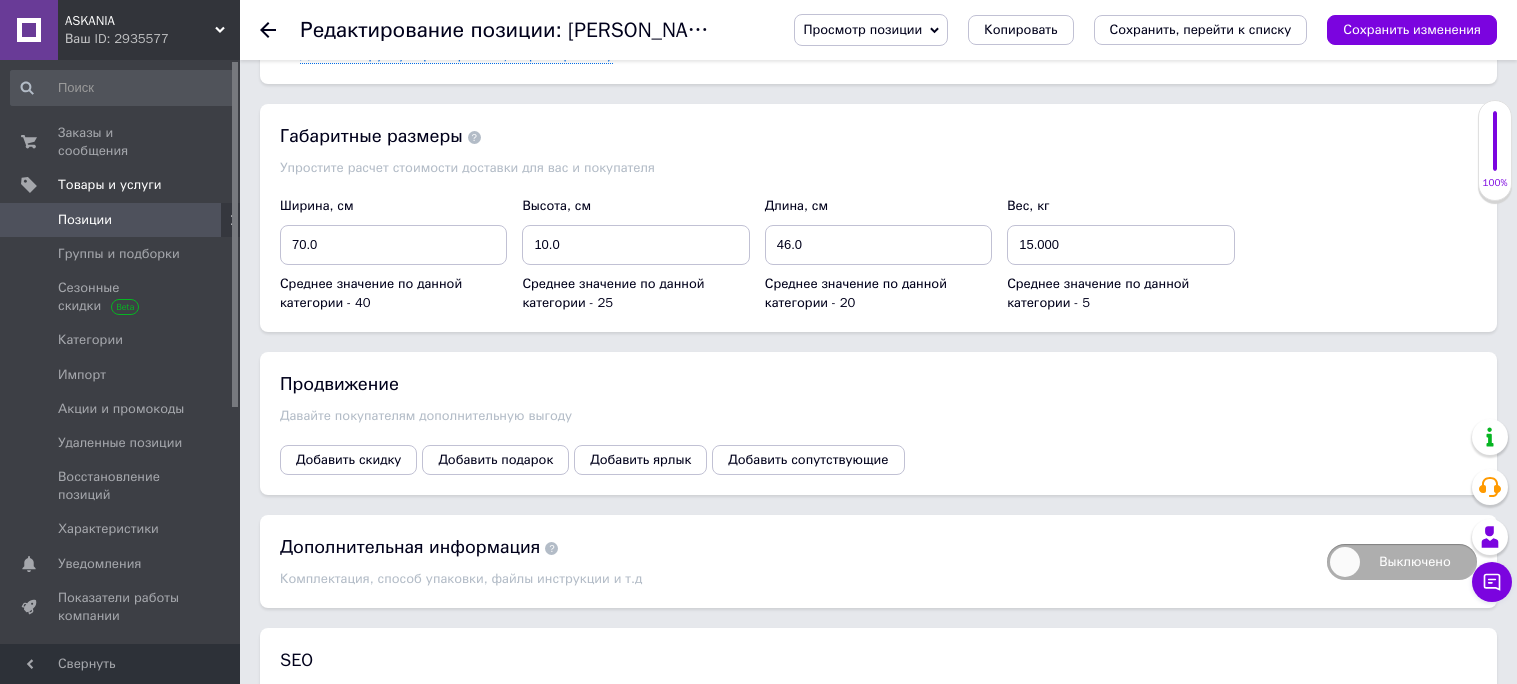 scroll, scrollTop: 3779, scrollLeft: 0, axis: vertical 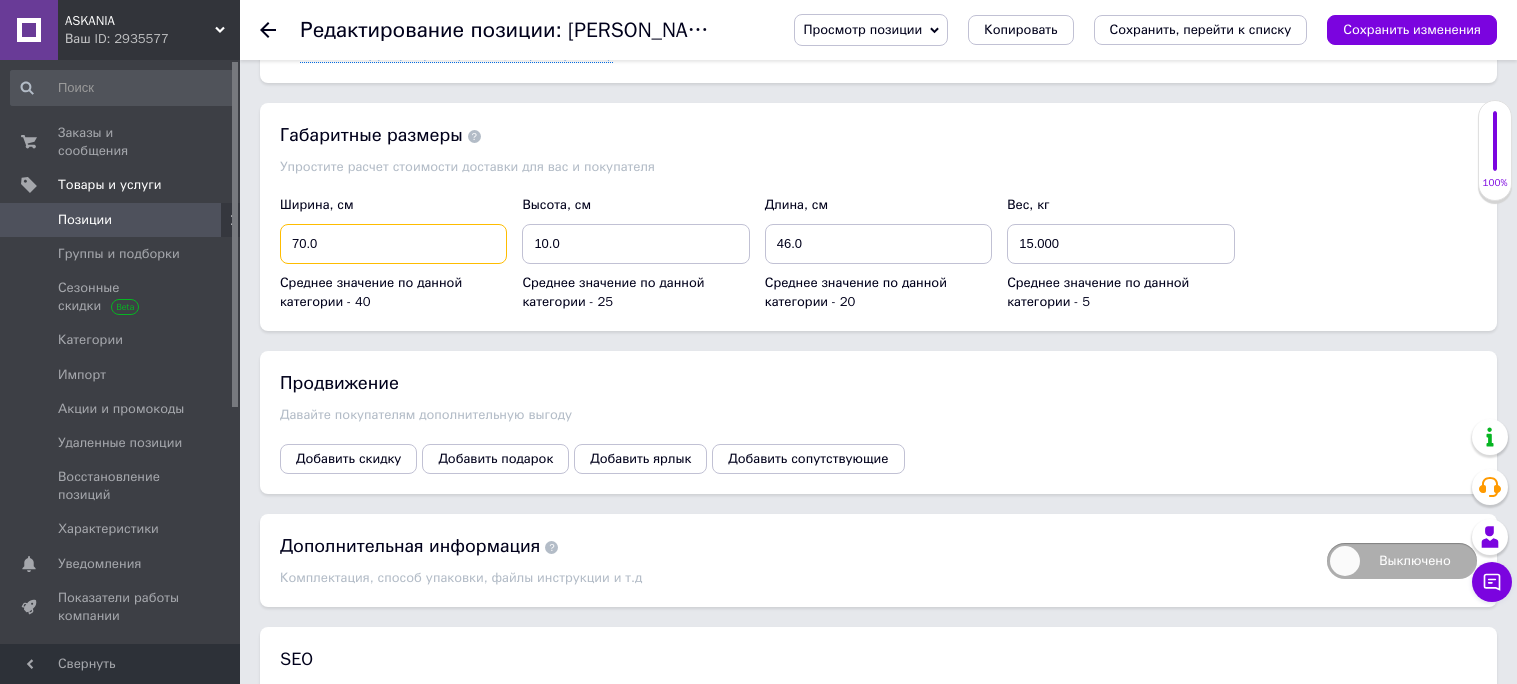 drag, startPoint x: 300, startPoint y: 430, endPoint x: 289, endPoint y: 430, distance: 11 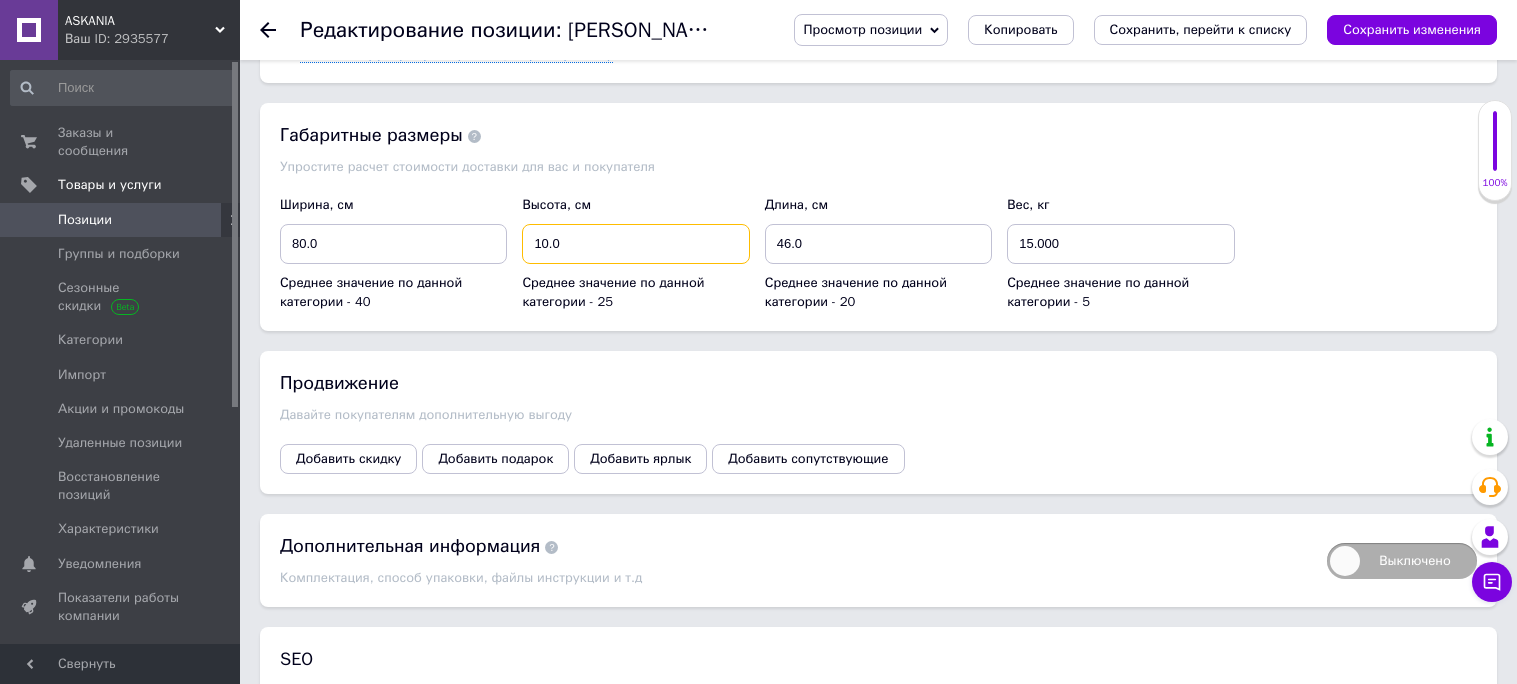 click on "10.0" at bounding box center (635, 244) 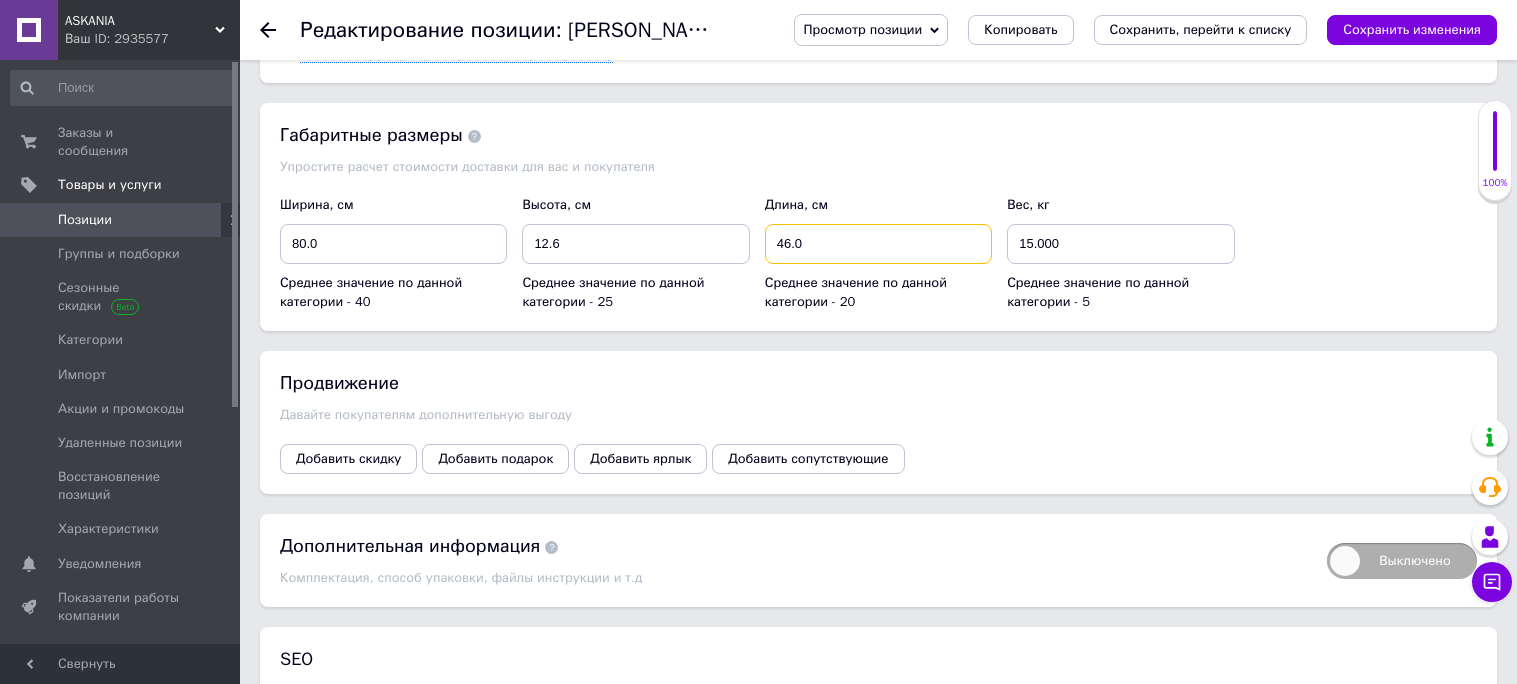 click on "46.0" at bounding box center [878, 244] 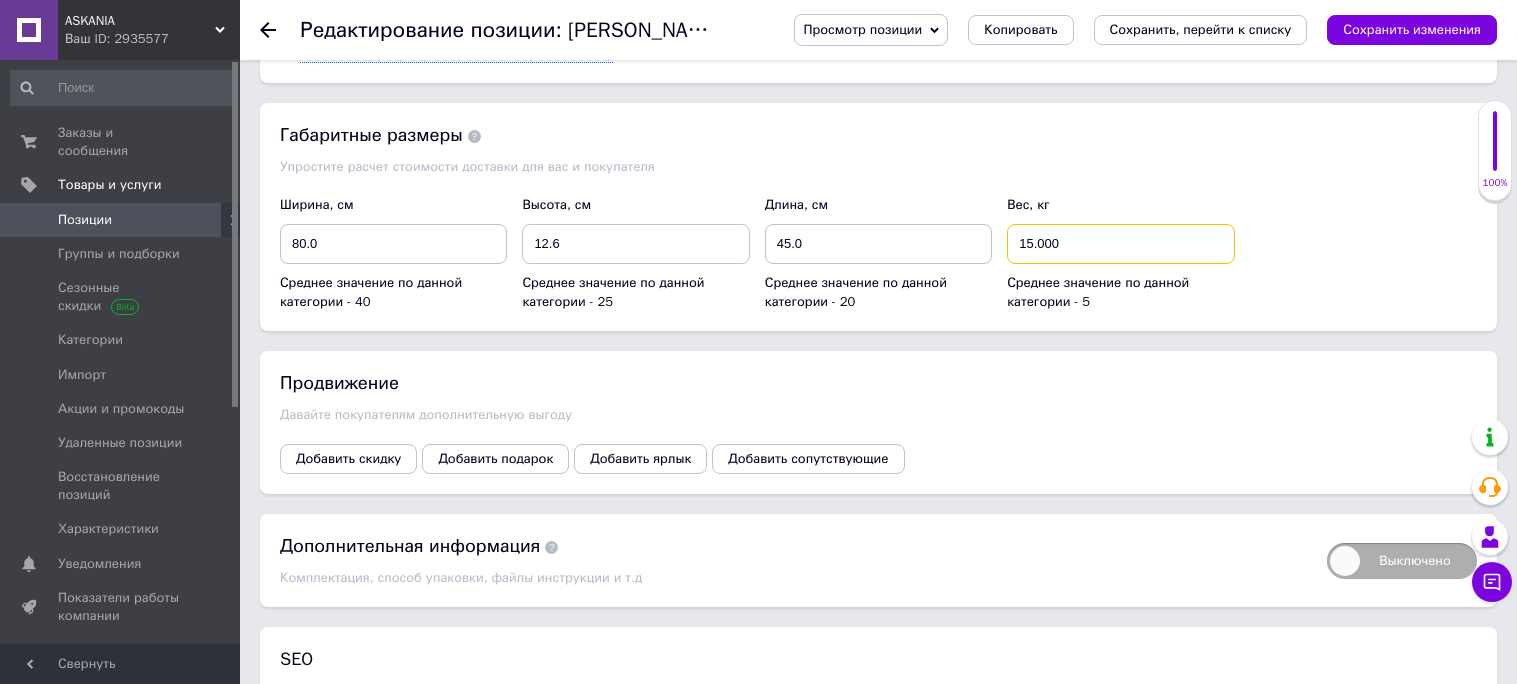 click on "15.000" at bounding box center (1120, 244) 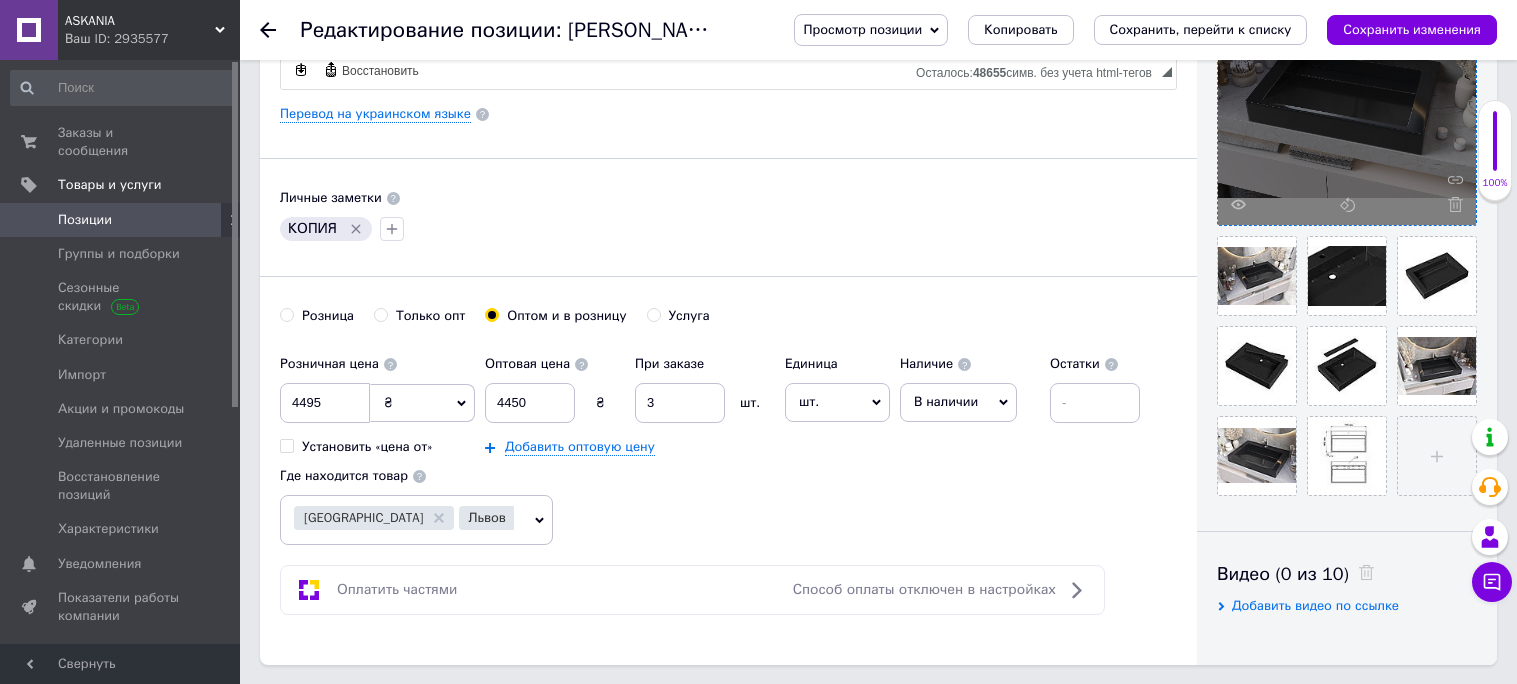 scroll, scrollTop: 513, scrollLeft: 0, axis: vertical 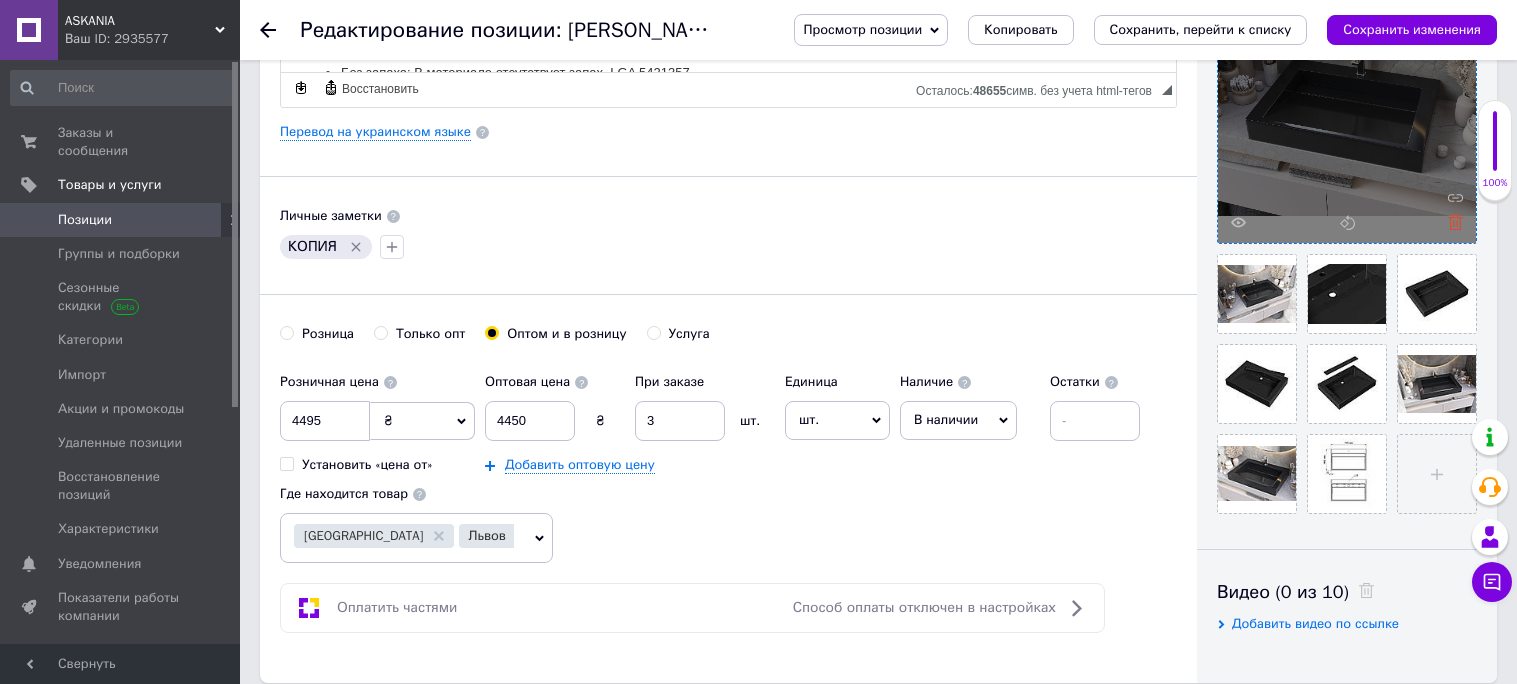 click 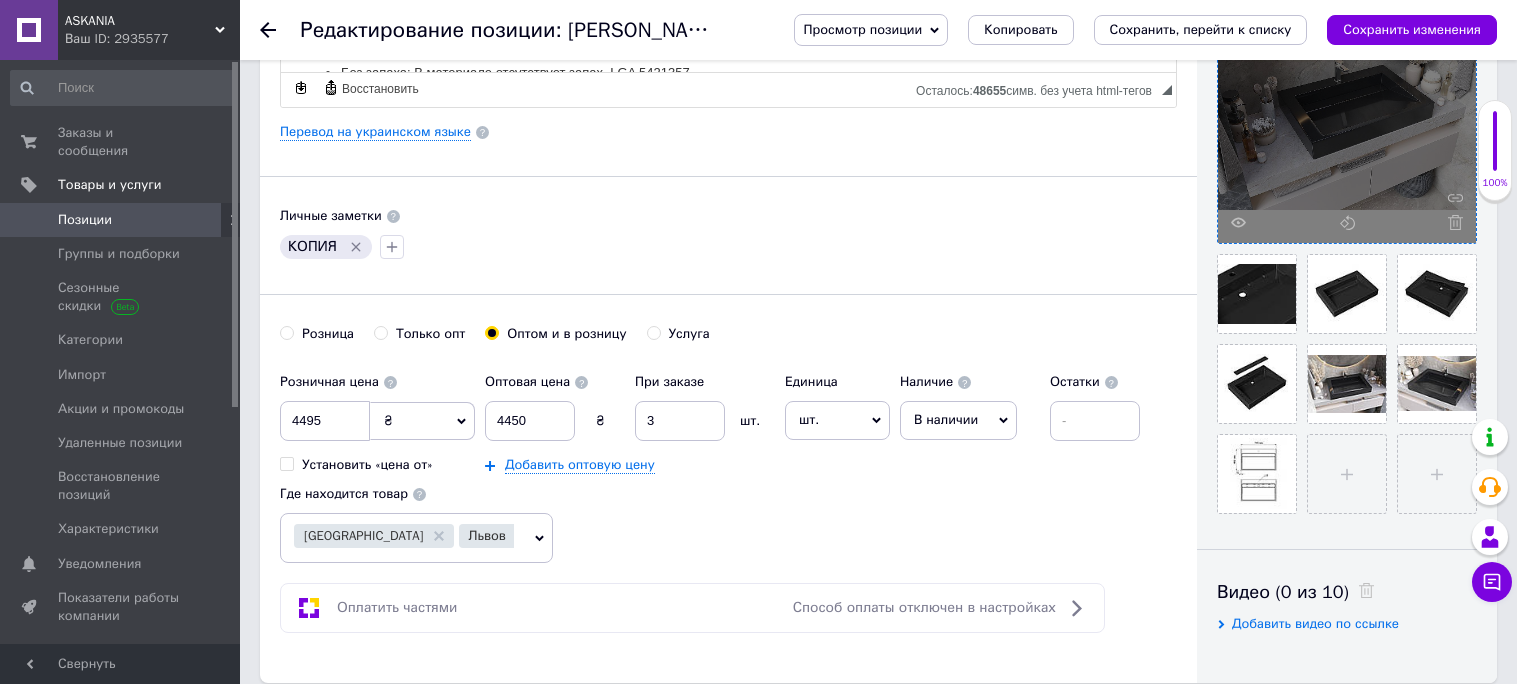 click 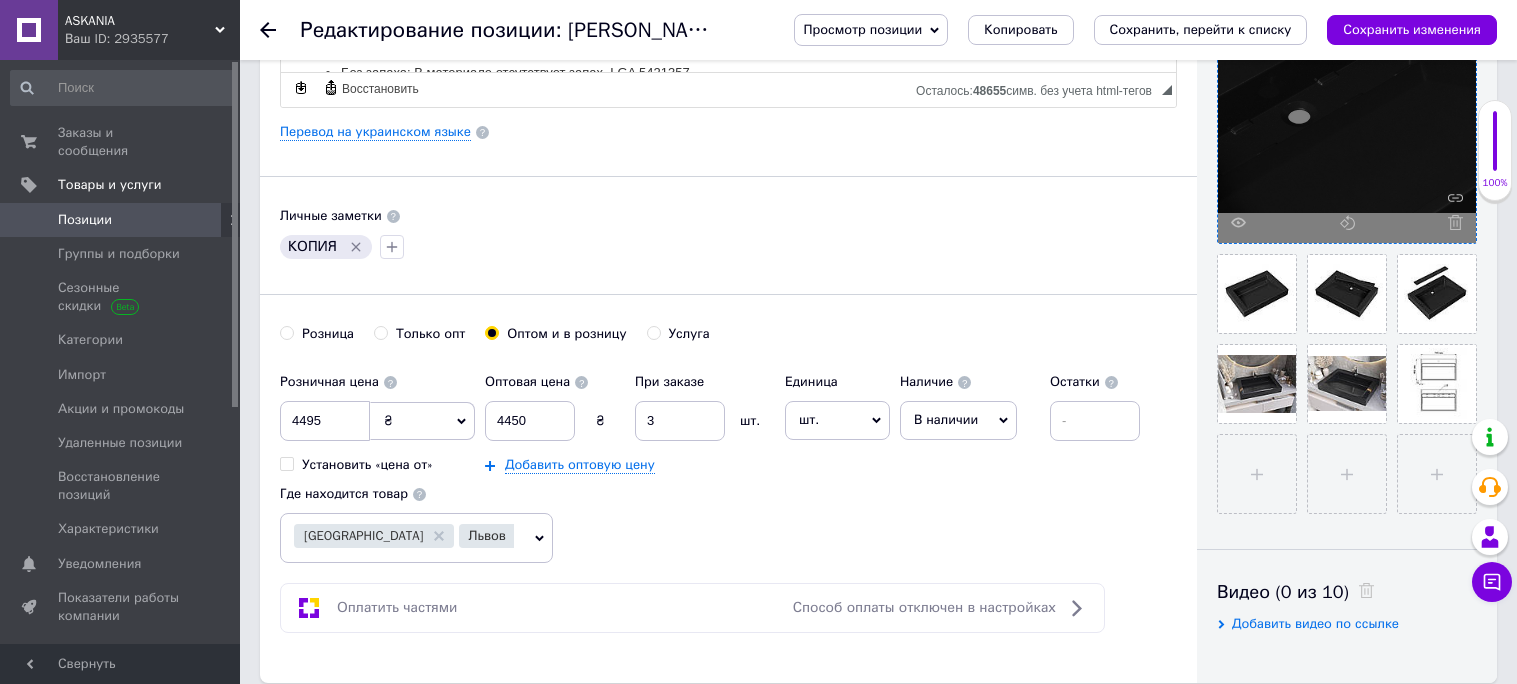 click 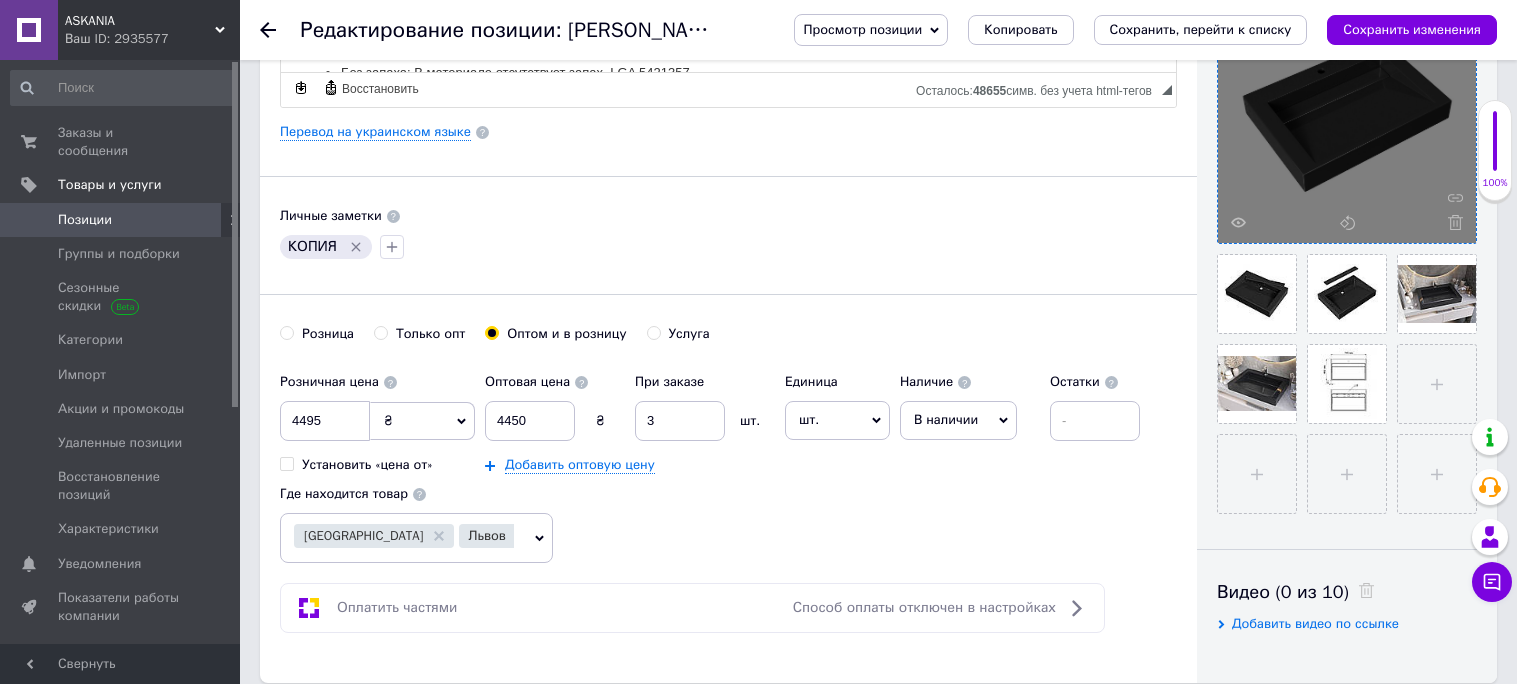 click 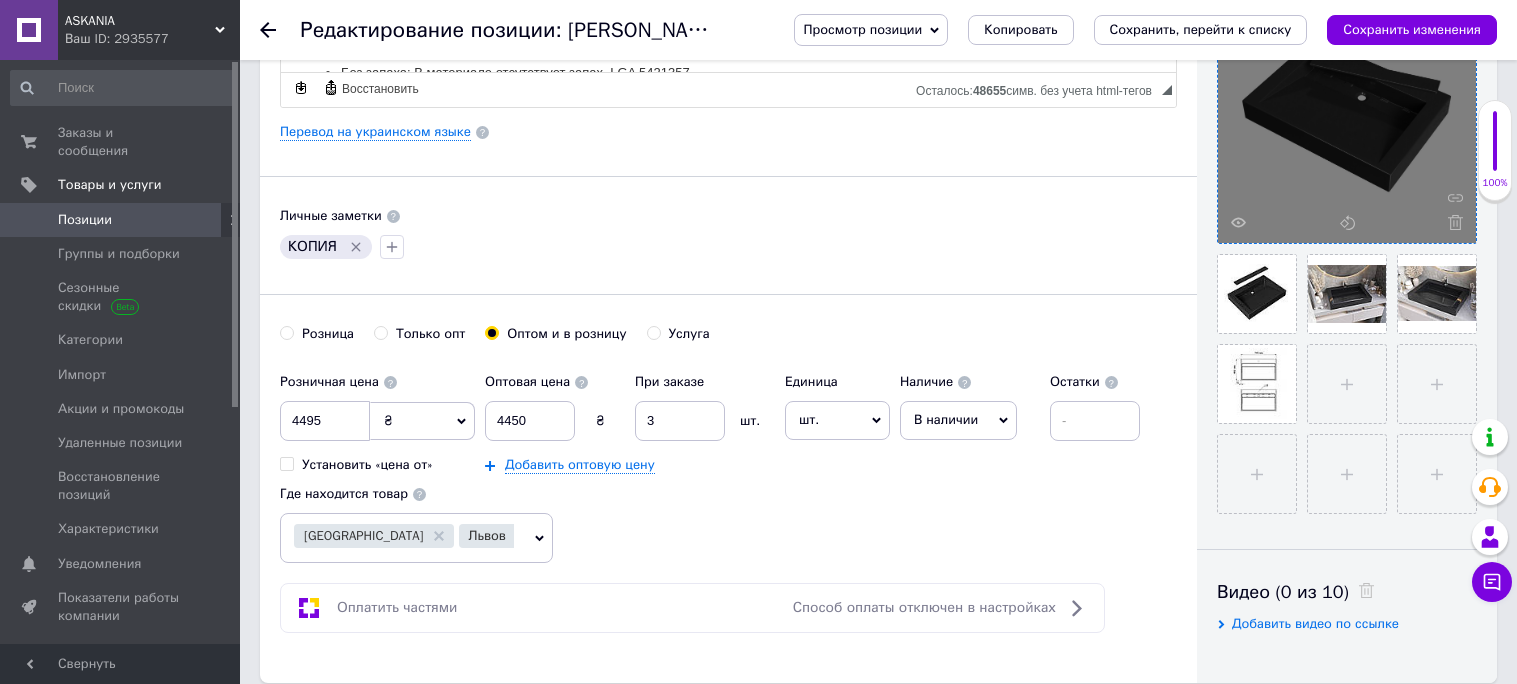 click 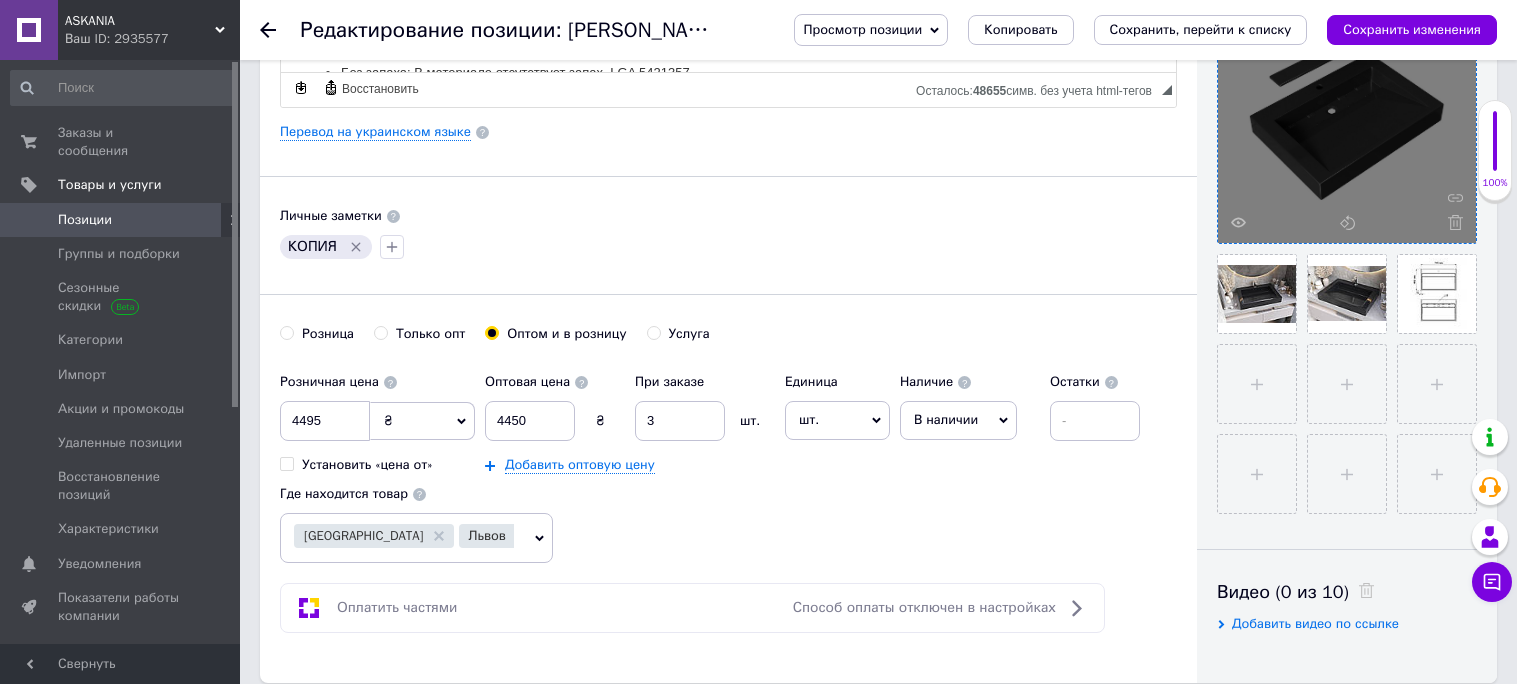 click 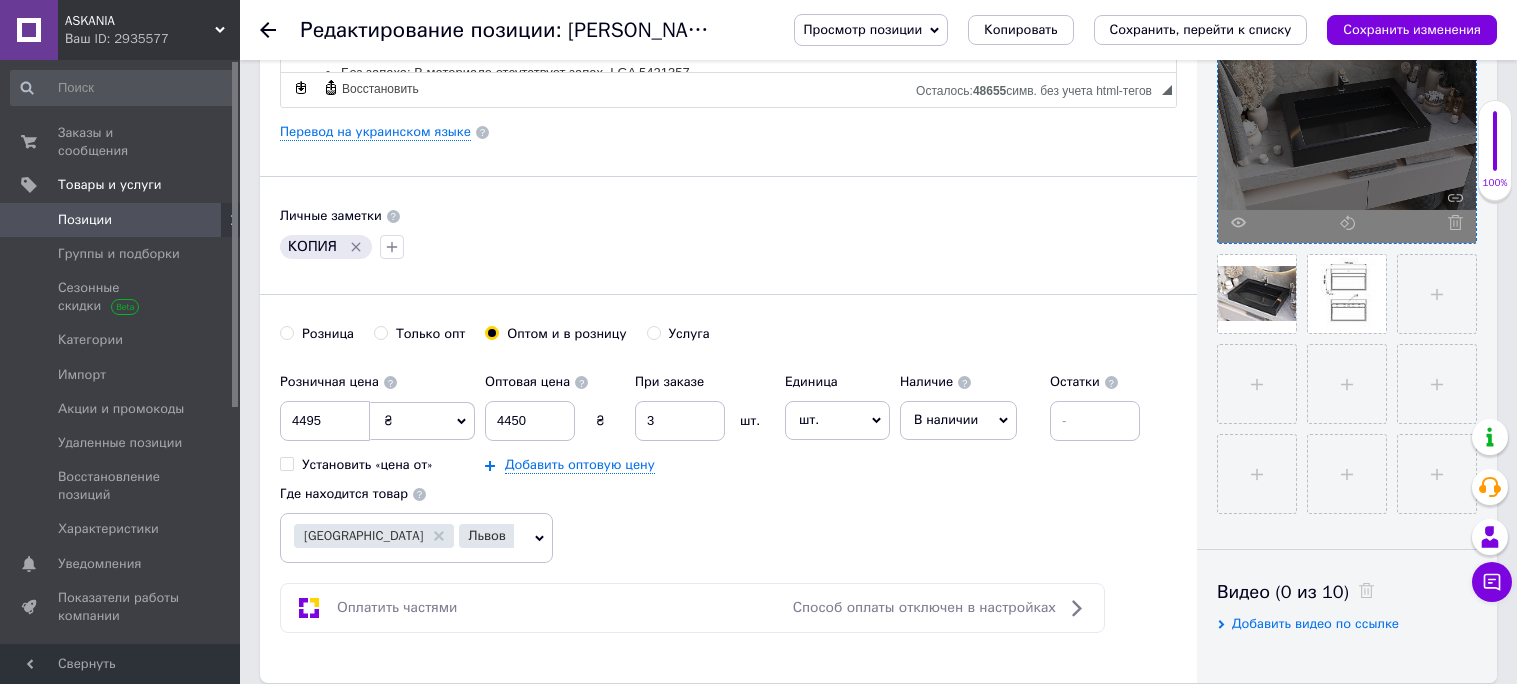 click 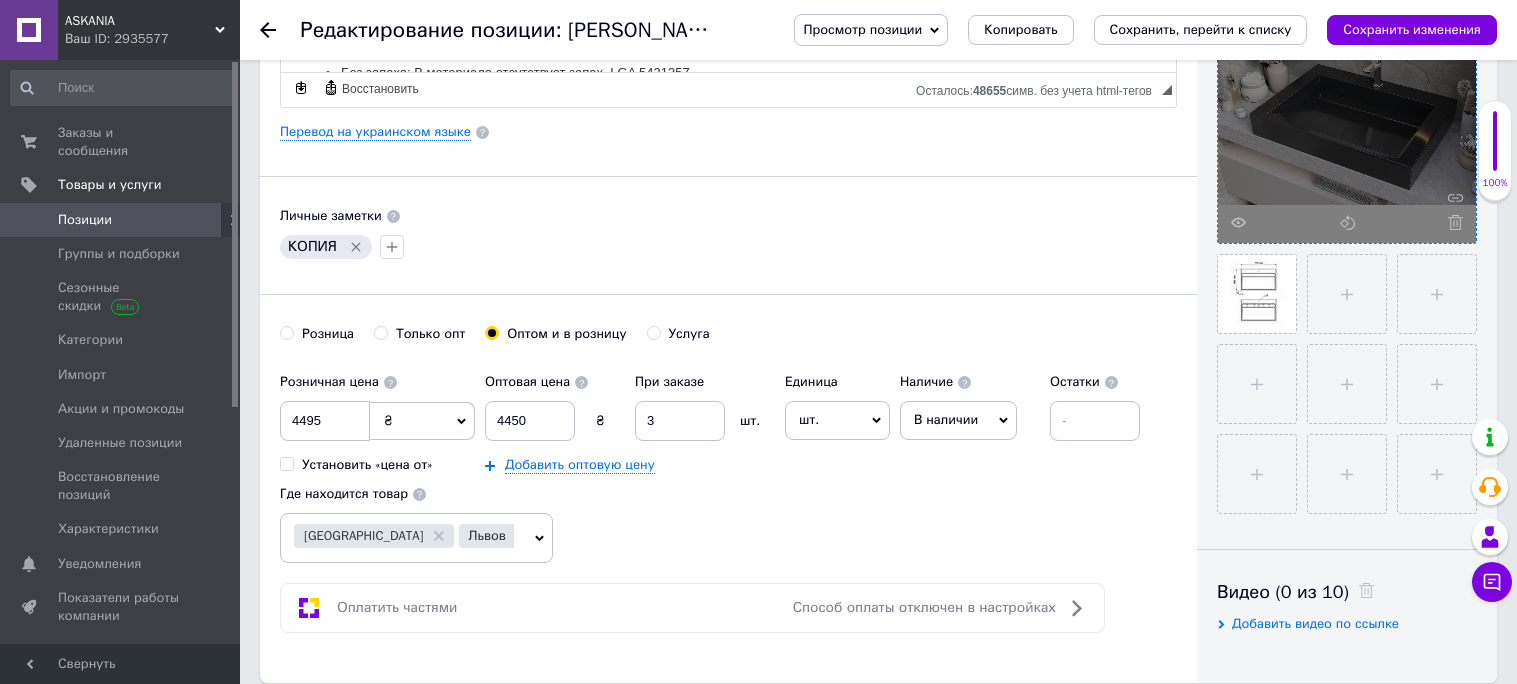 click 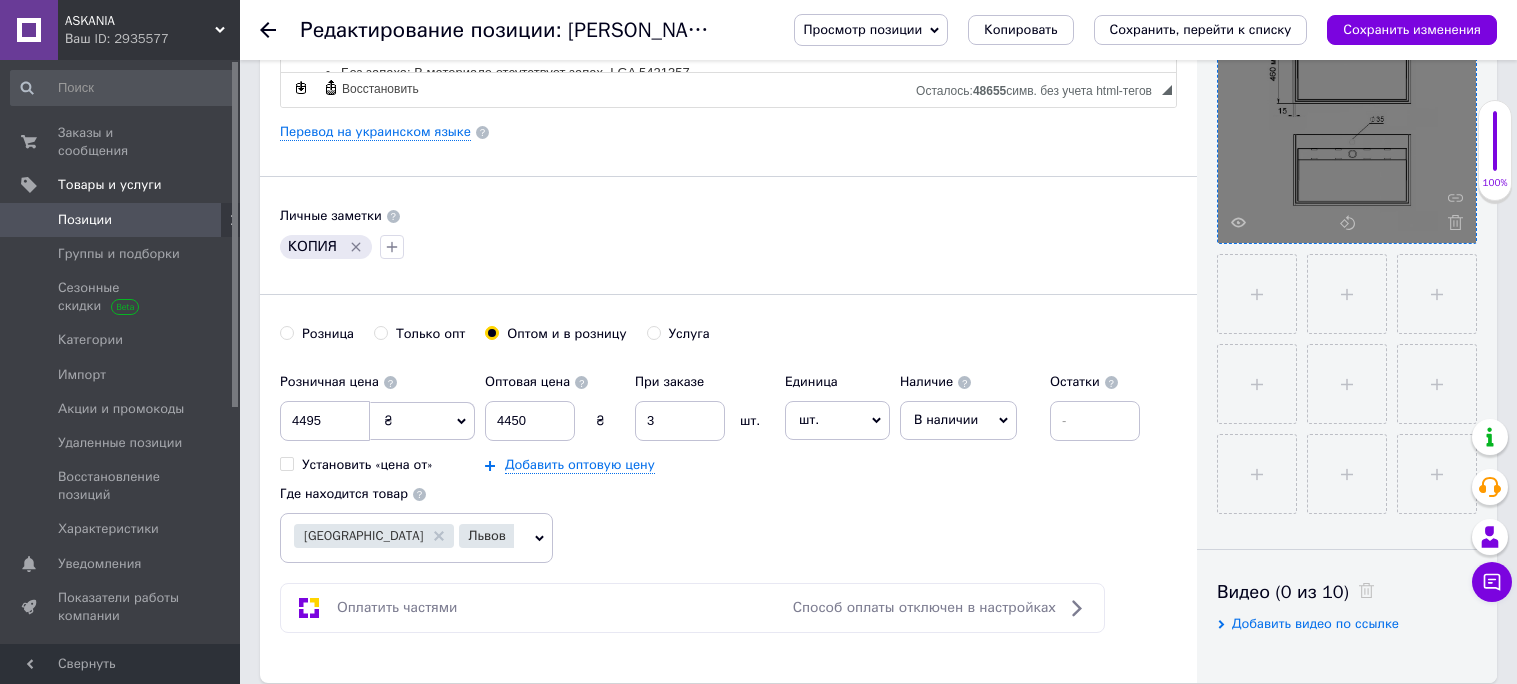 click 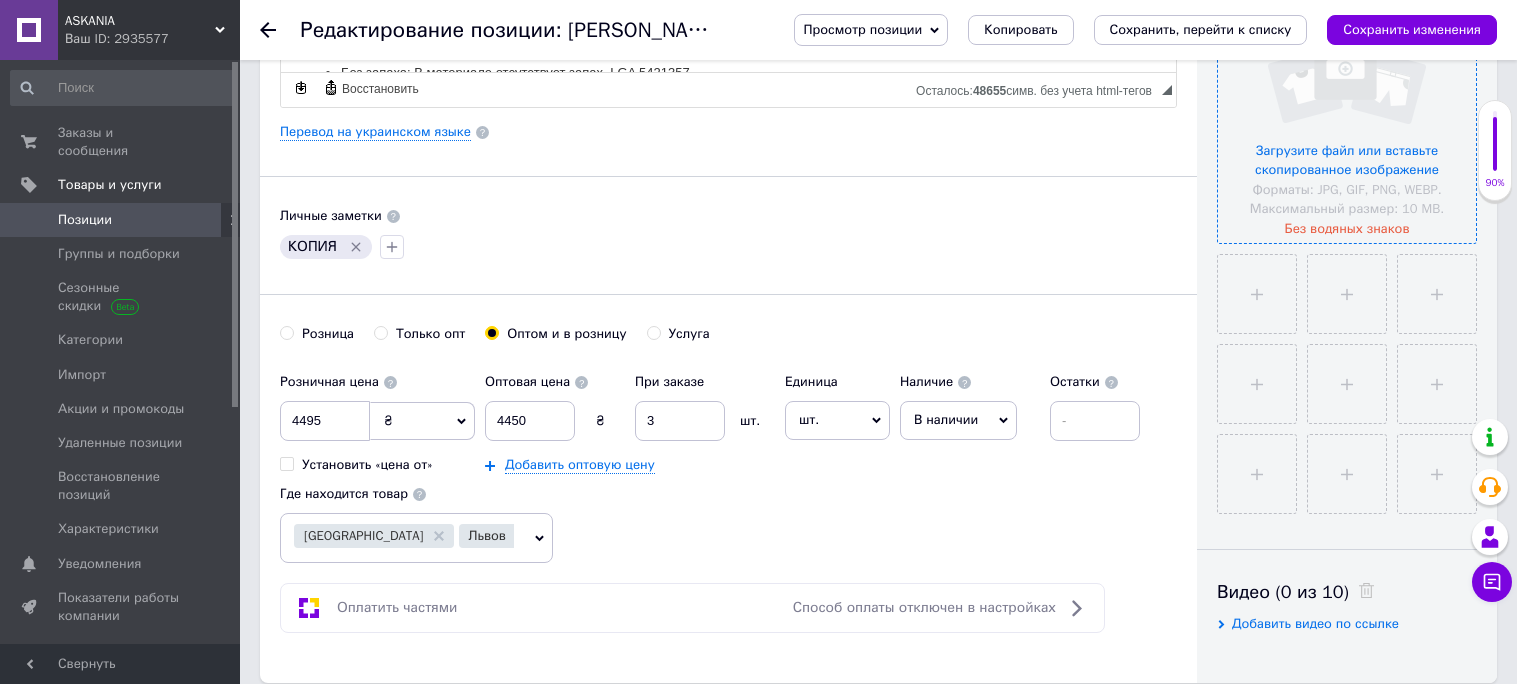 click at bounding box center [1347, 114] 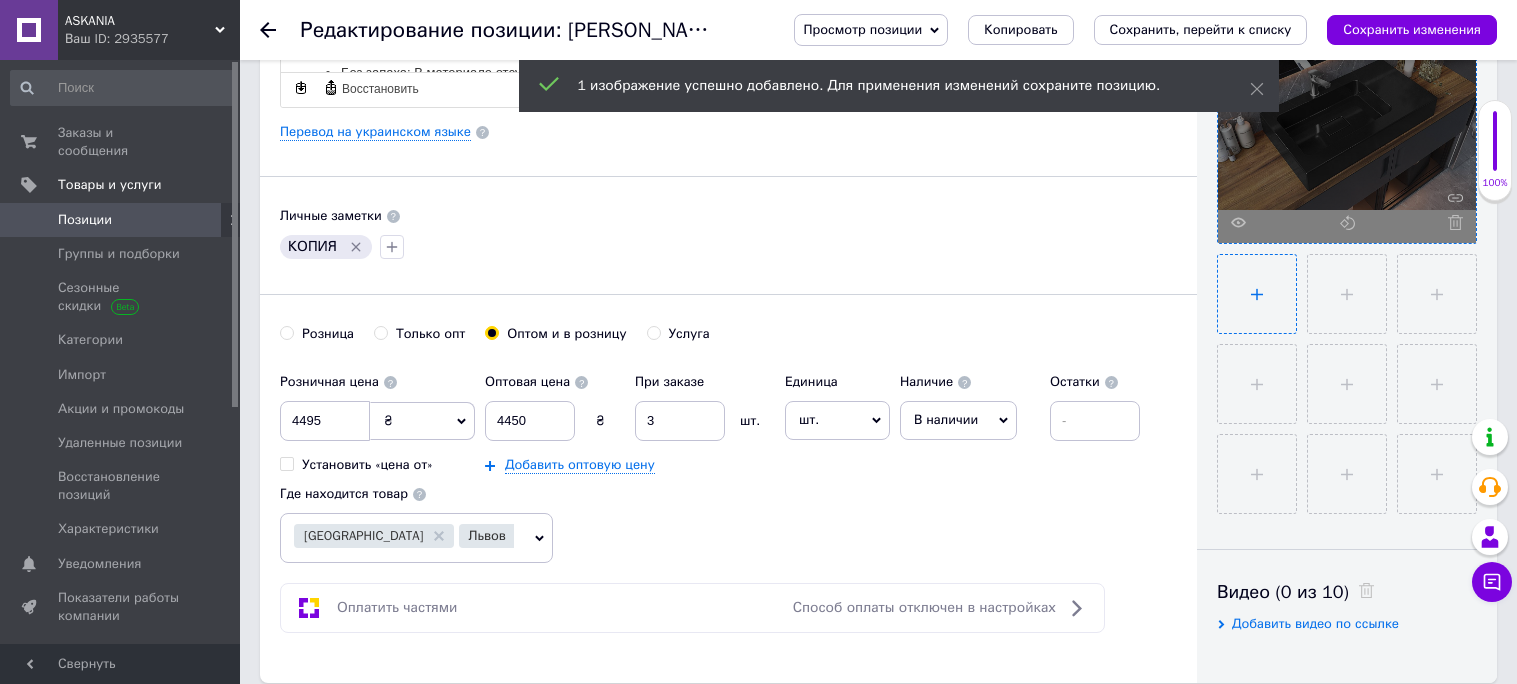 click at bounding box center (1257, 294) 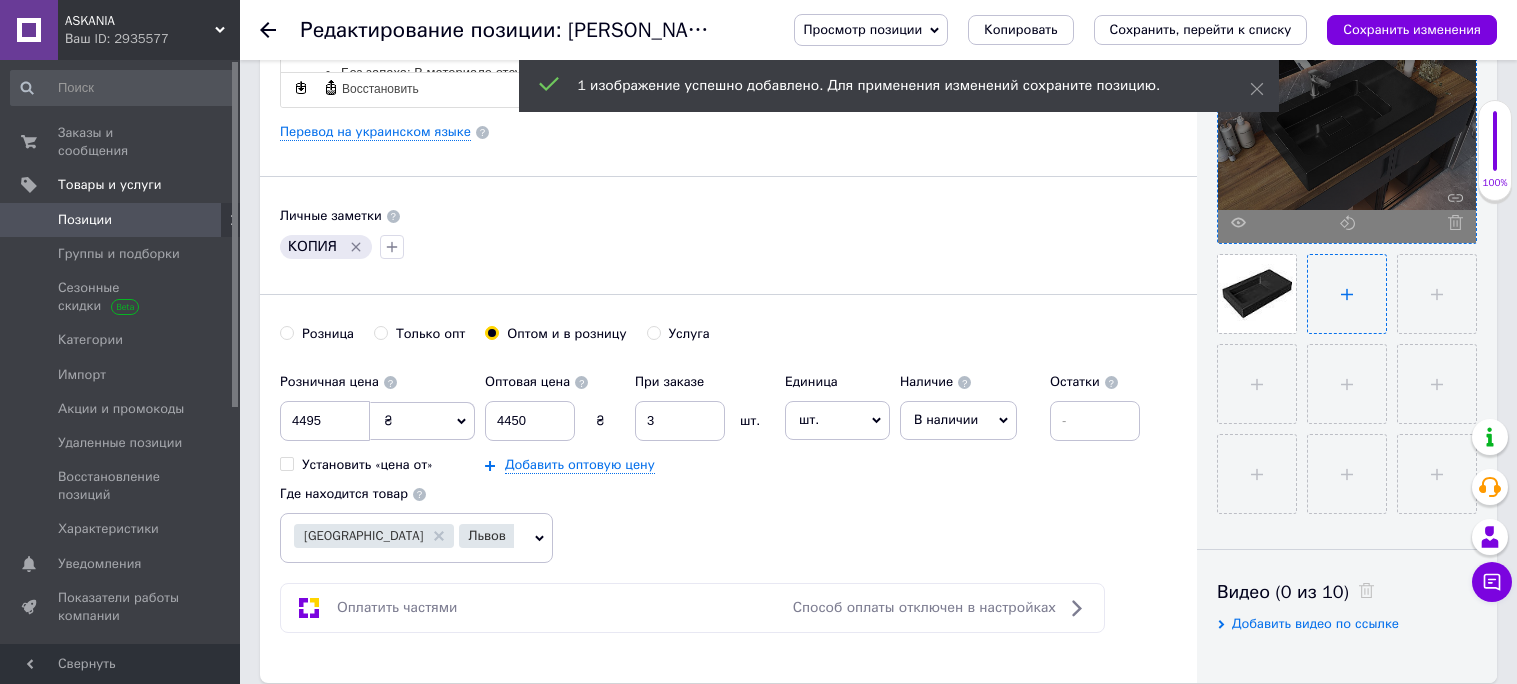 click at bounding box center [1347, 294] 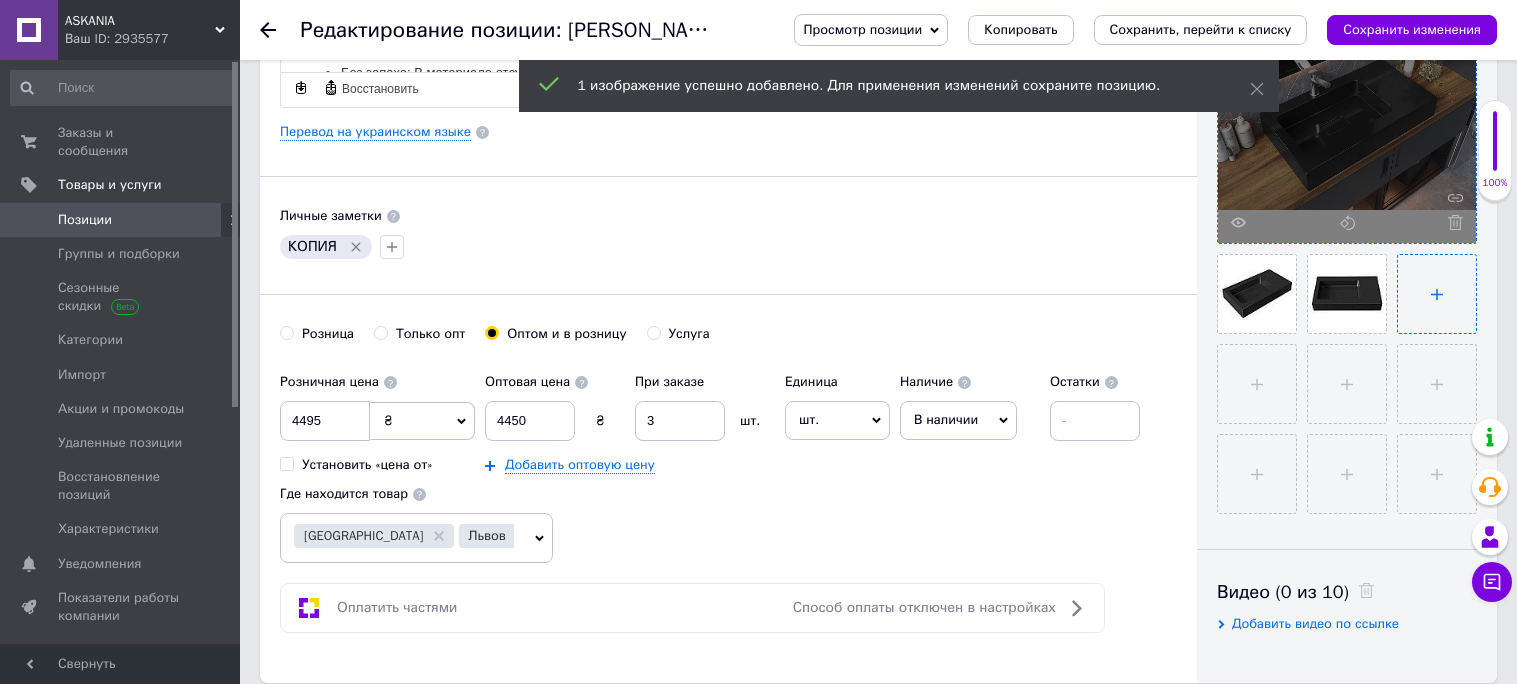 click at bounding box center [1437, 294] 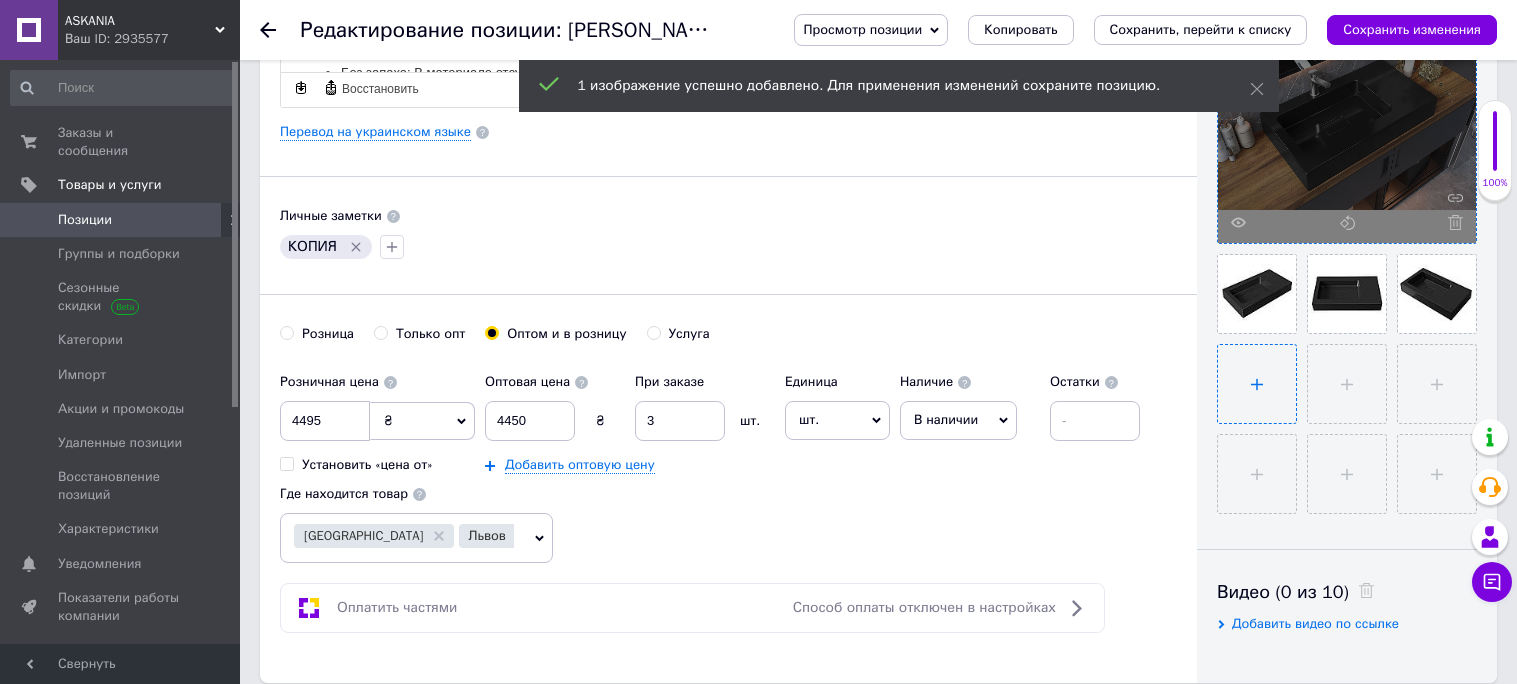 click at bounding box center (1257, 384) 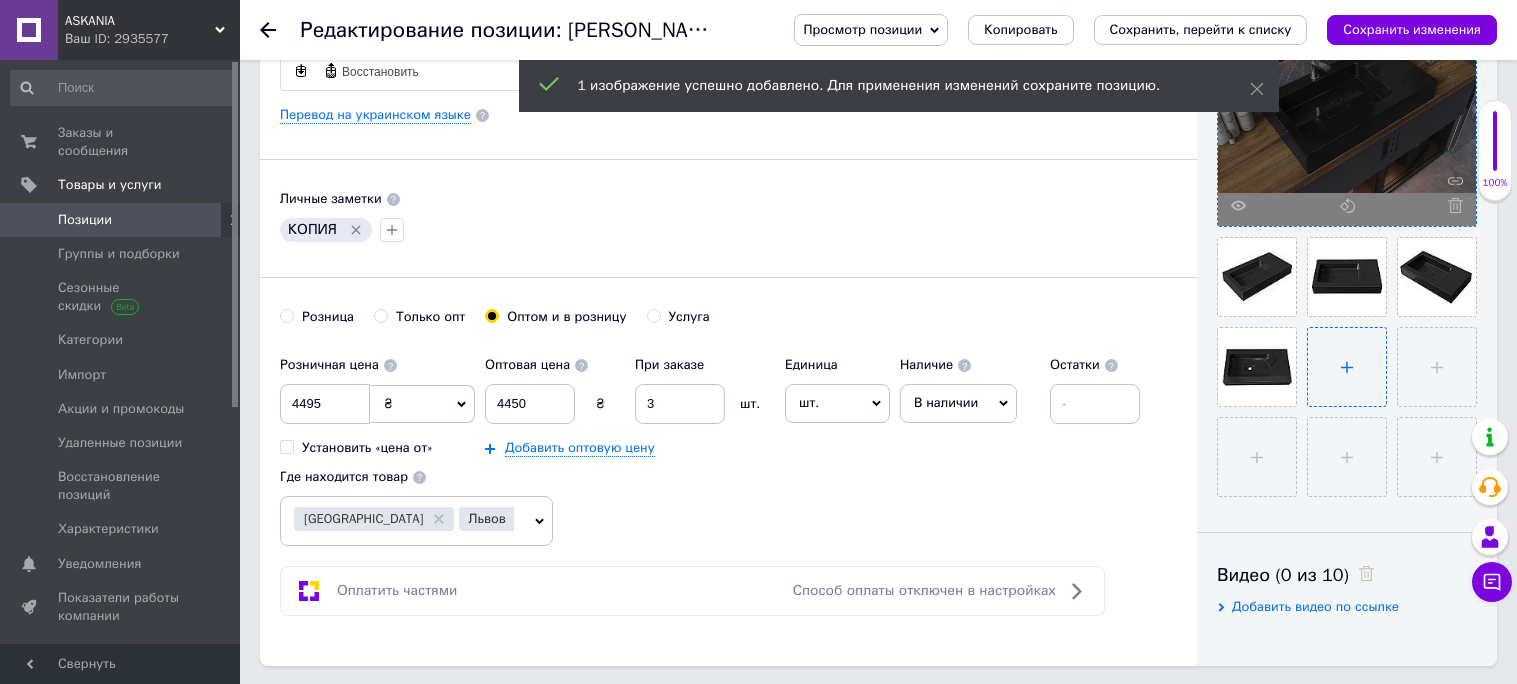 scroll, scrollTop: 545, scrollLeft: 0, axis: vertical 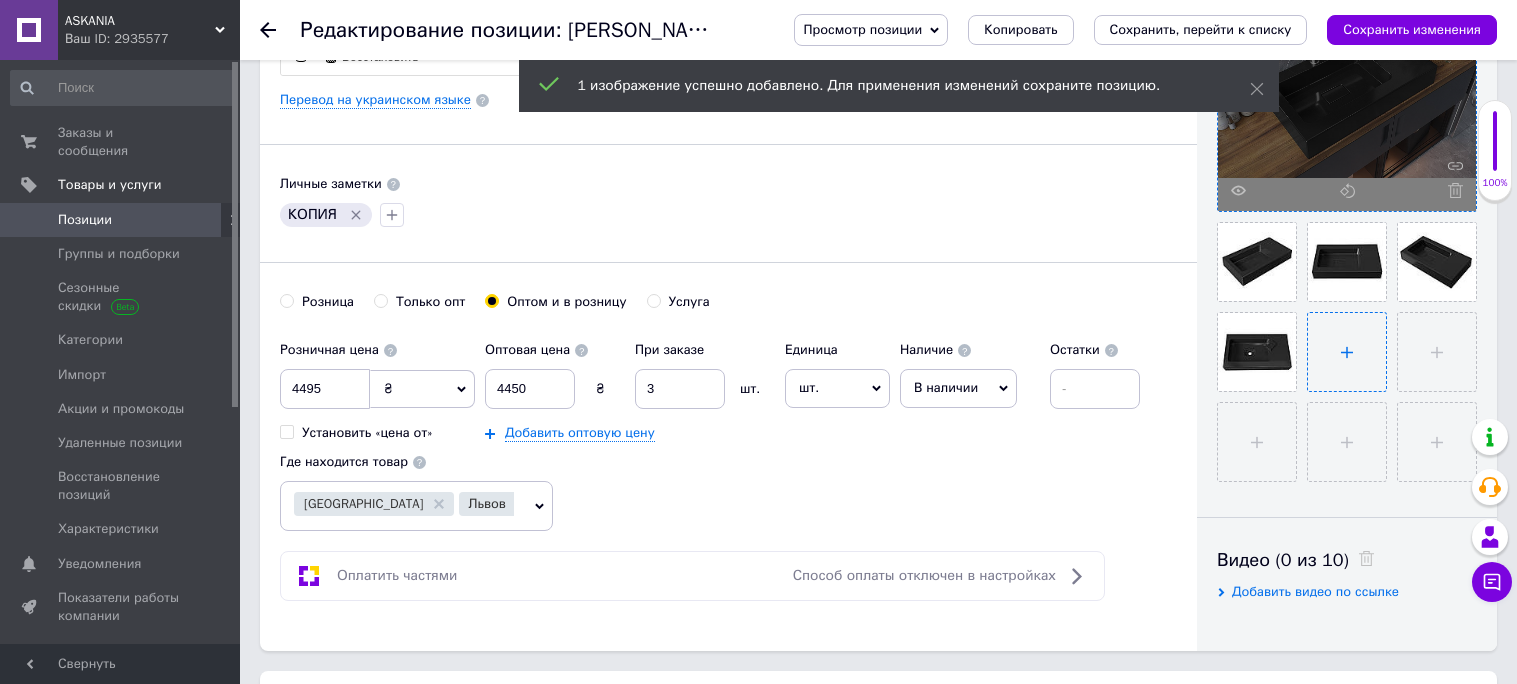 click at bounding box center [1347, 352] 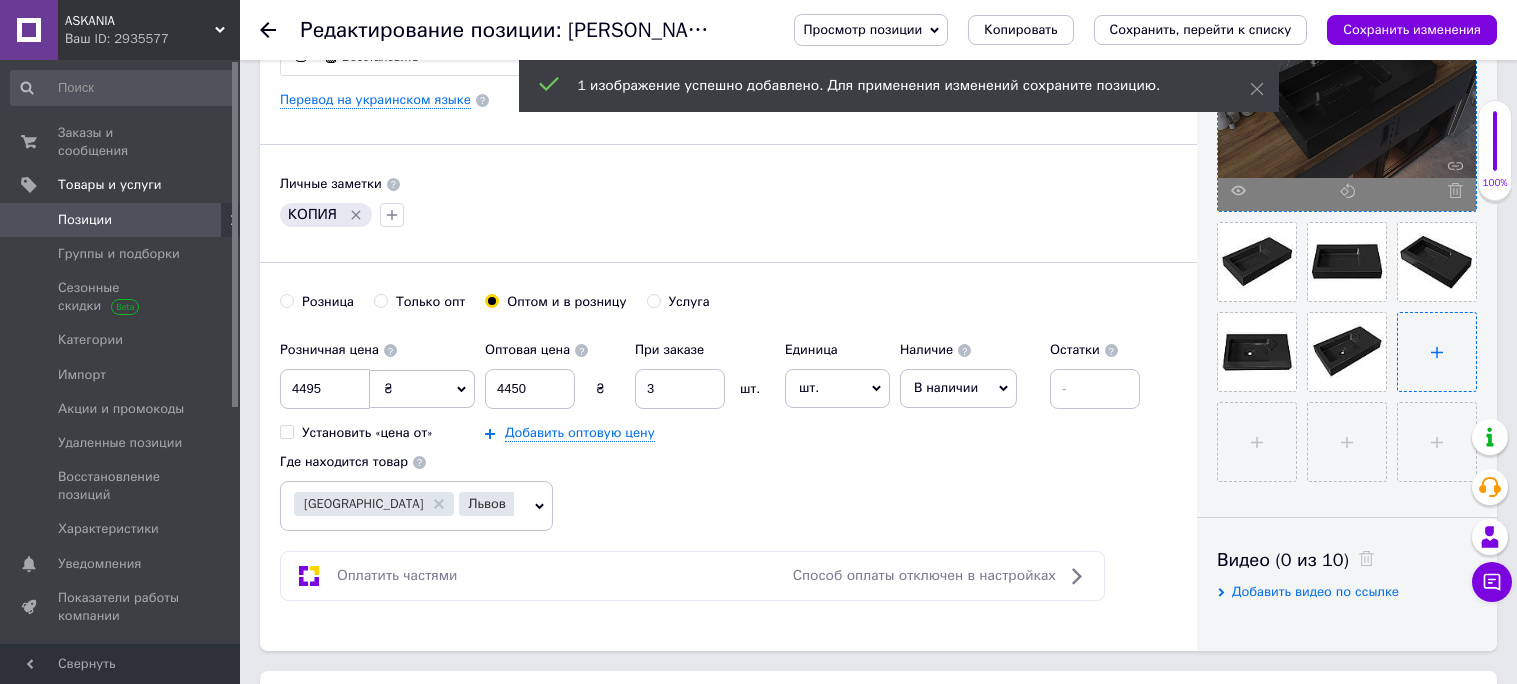 click at bounding box center [1437, 352] 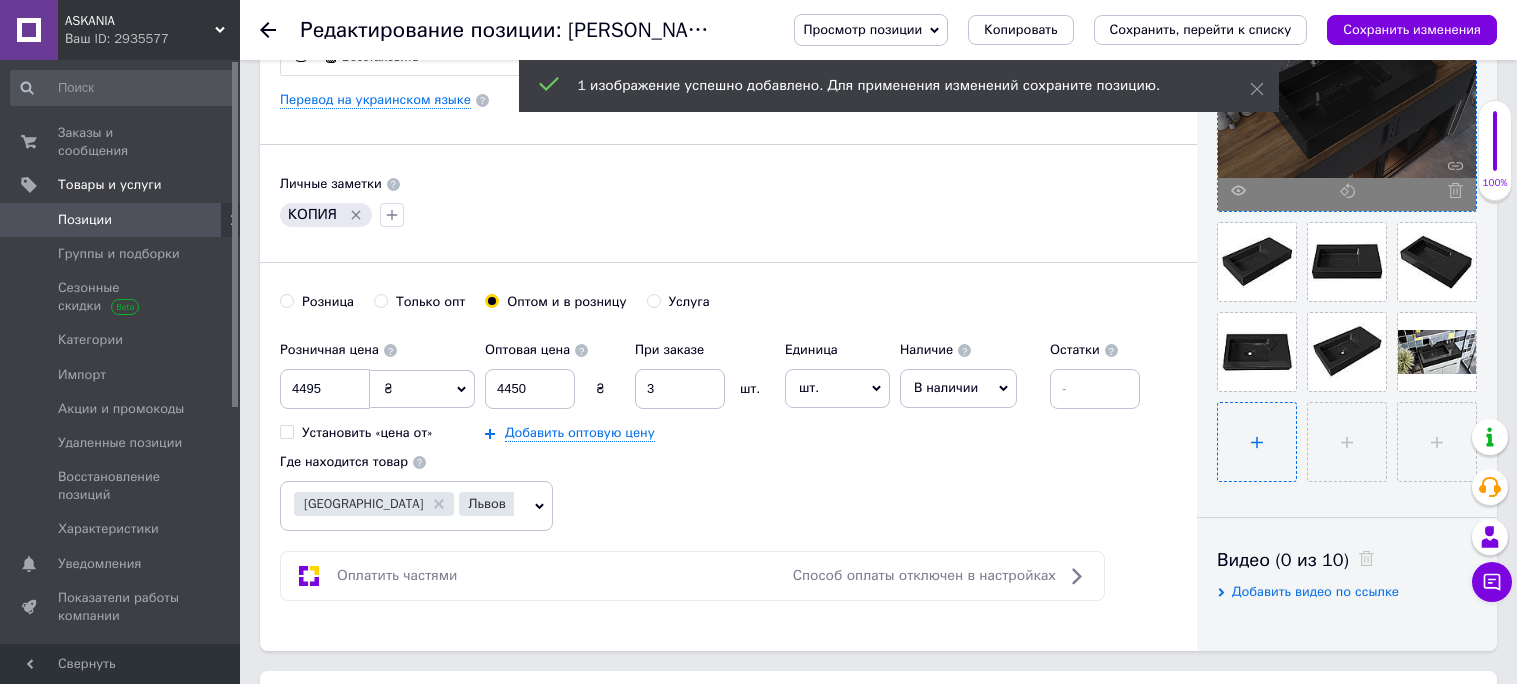 click at bounding box center [1257, 442] 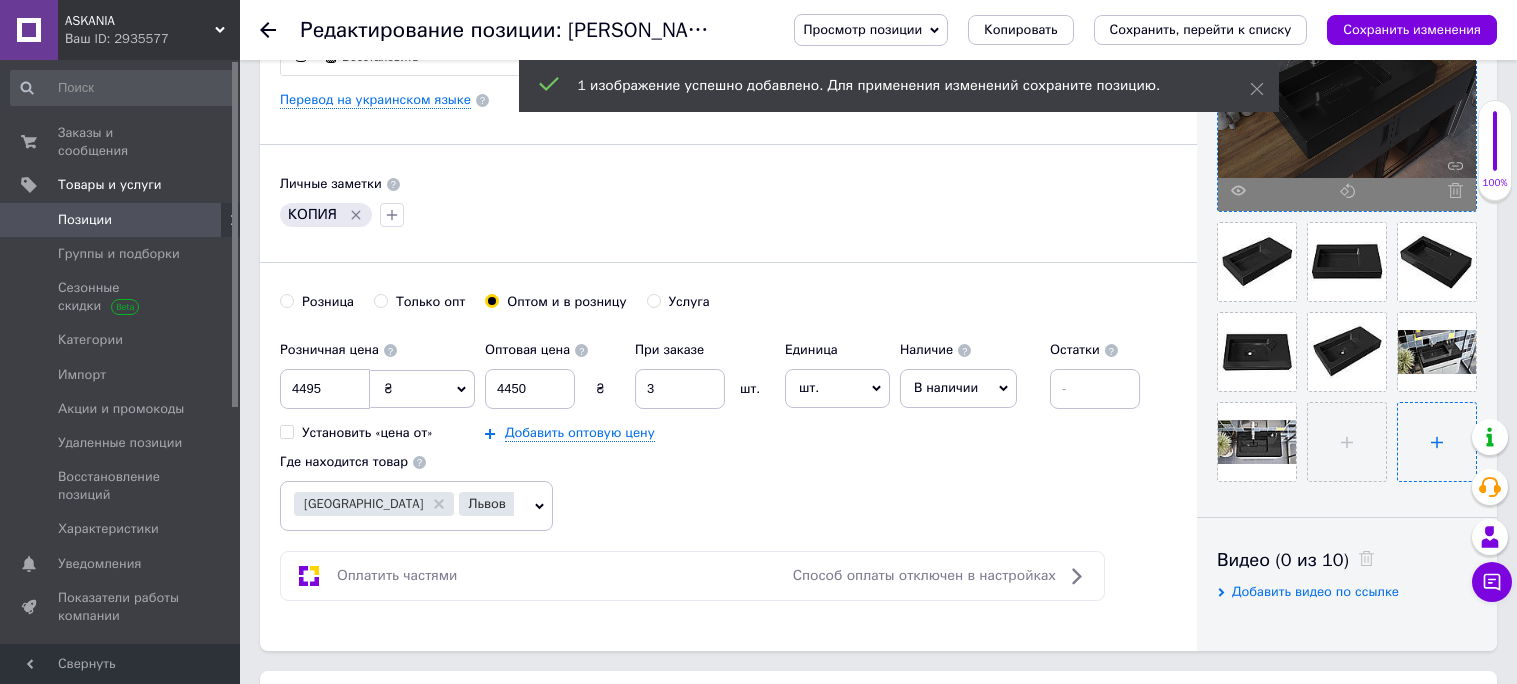 click at bounding box center (1347, 442) 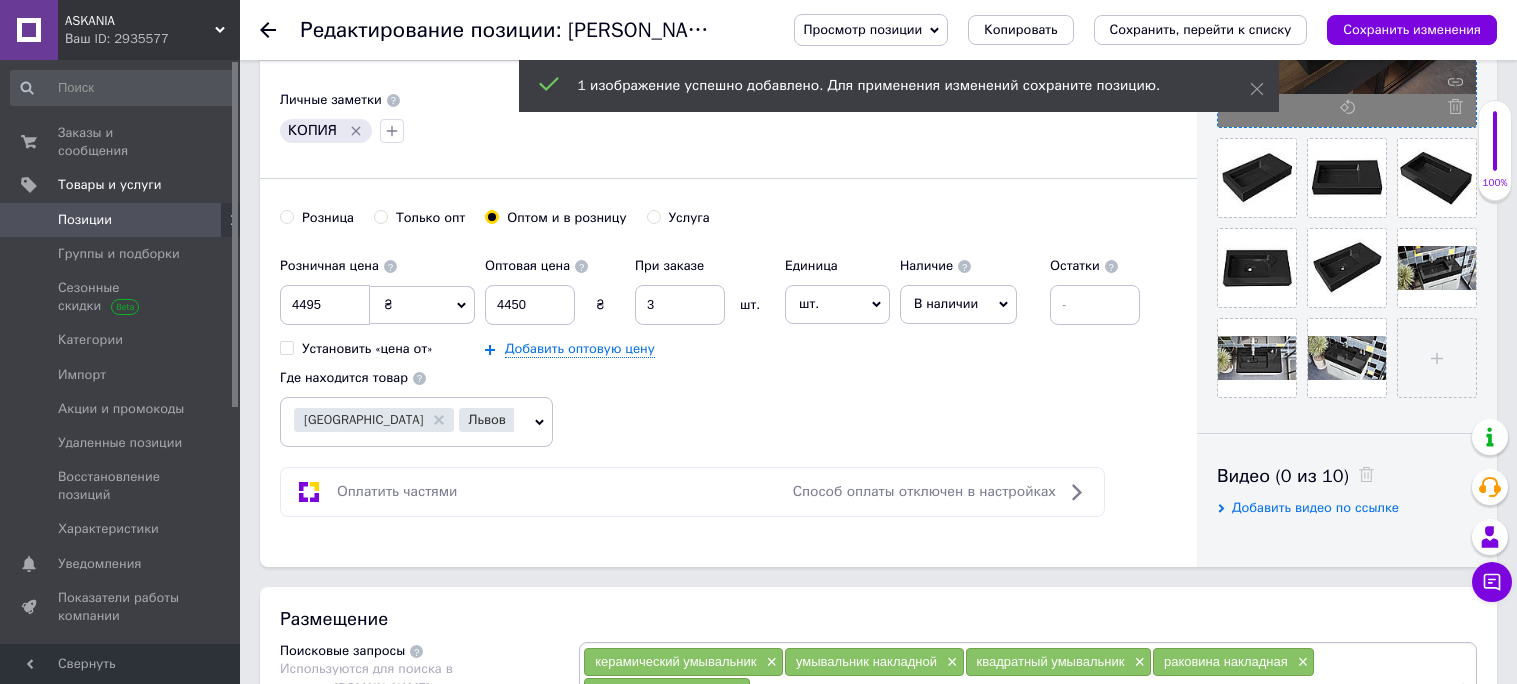 scroll, scrollTop: 660, scrollLeft: 0, axis: vertical 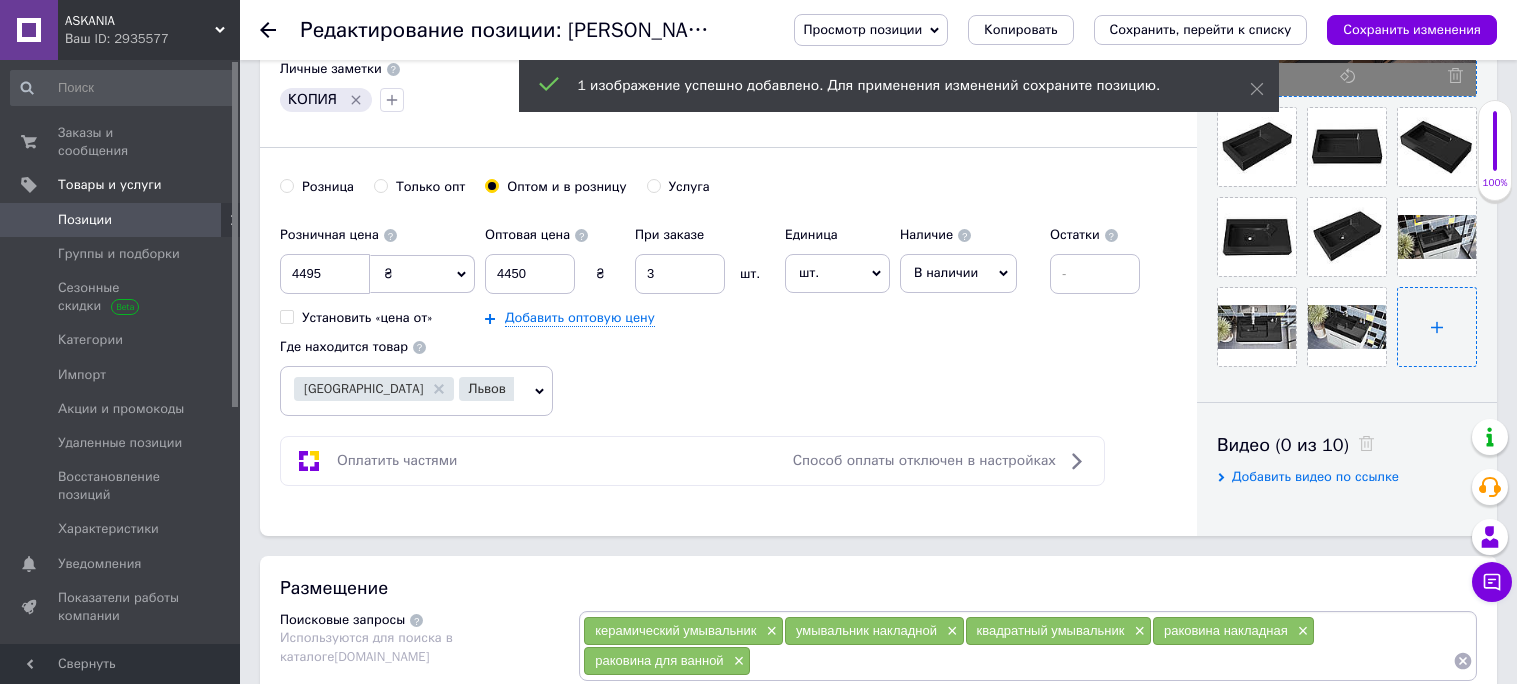 click at bounding box center [1437, 327] 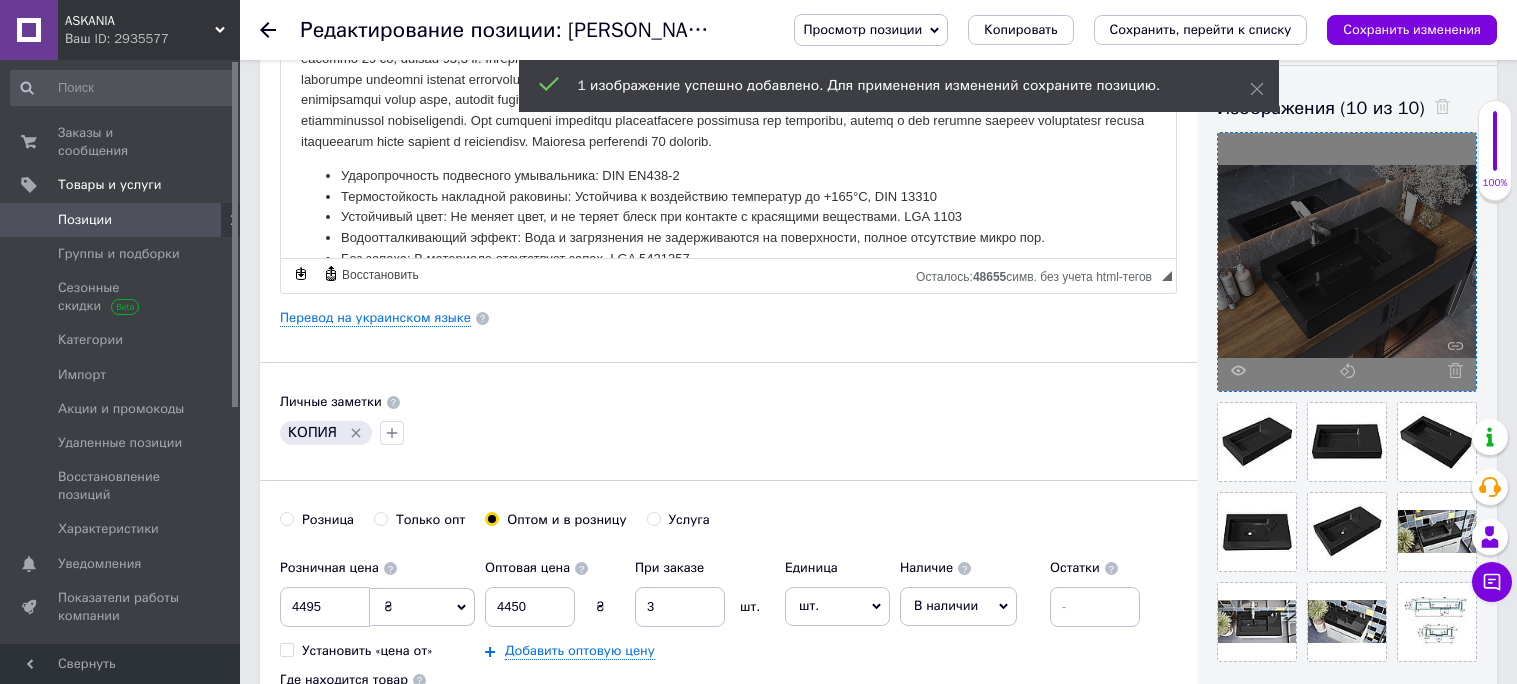 scroll, scrollTop: 313, scrollLeft: 0, axis: vertical 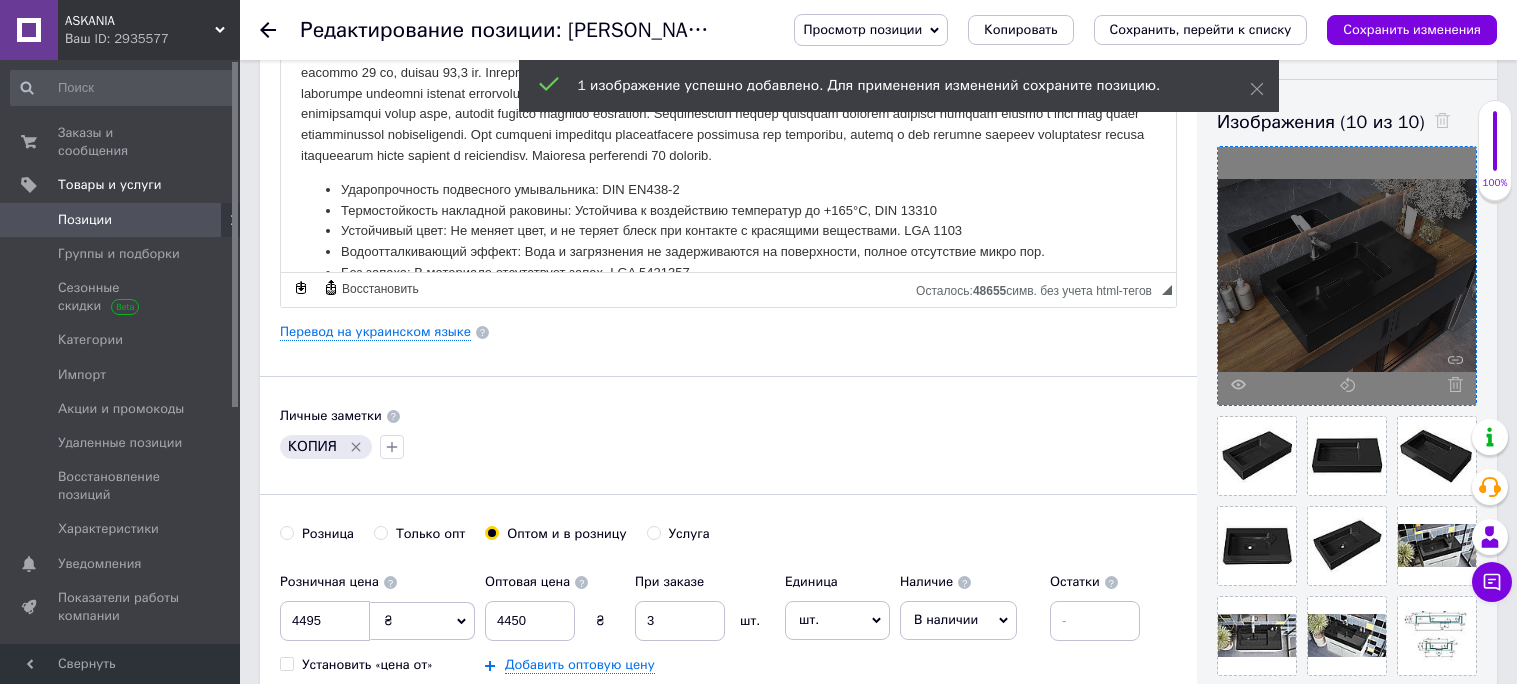 click 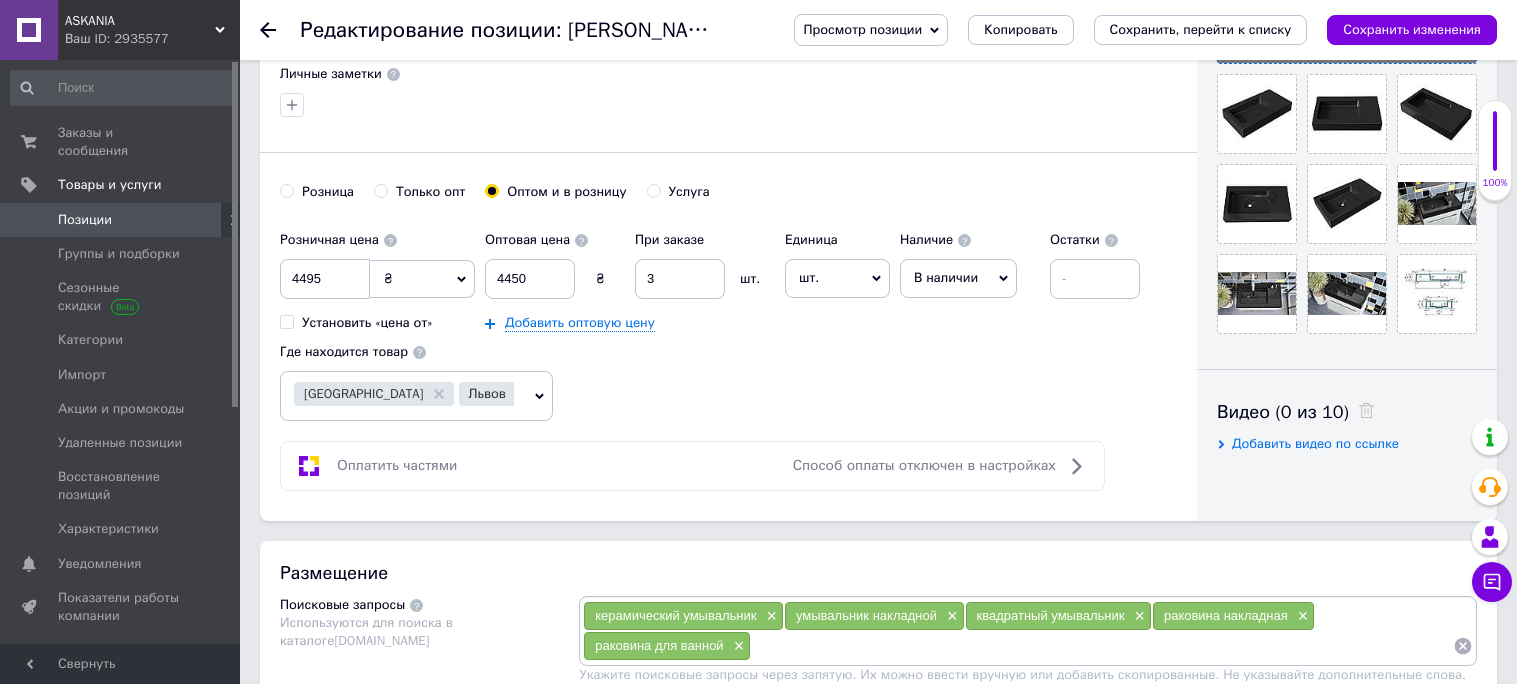 scroll, scrollTop: 259, scrollLeft: 0, axis: vertical 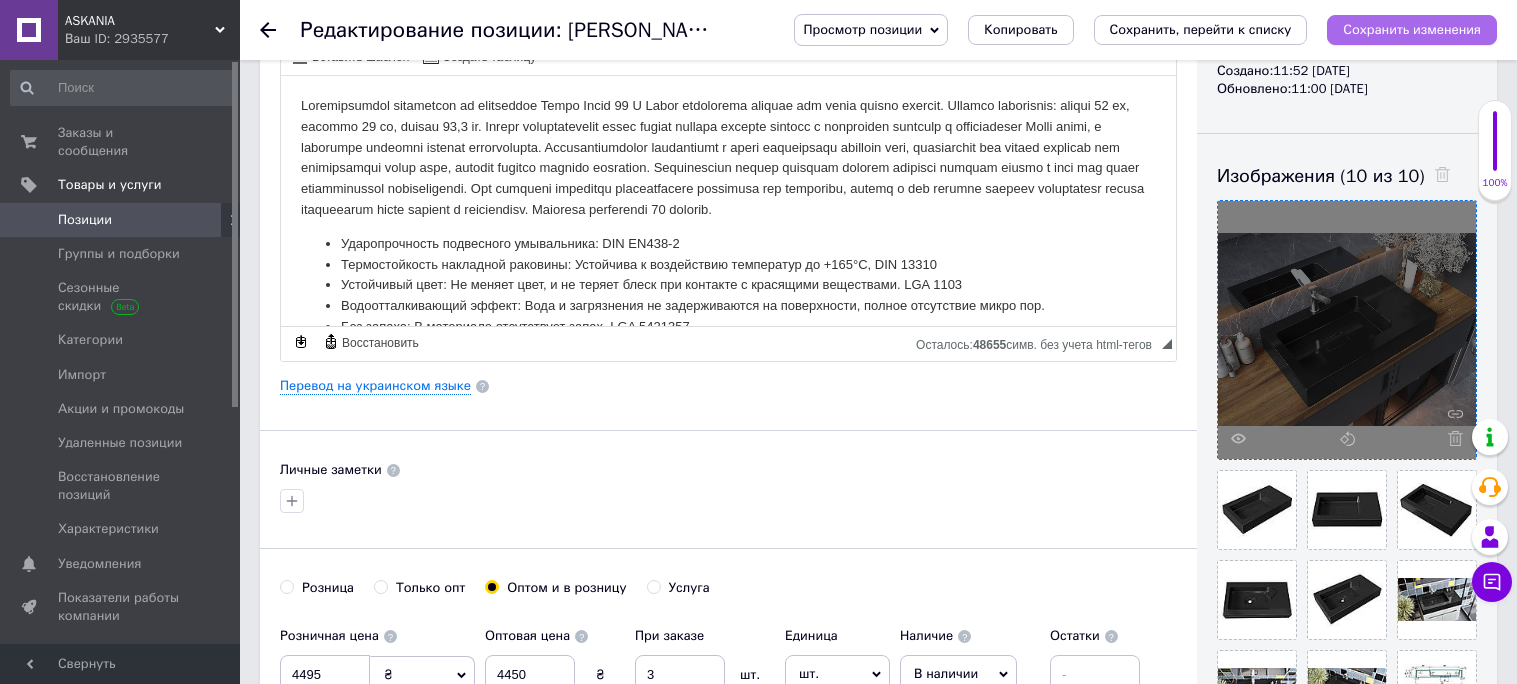 click on "Сохранить изменения" at bounding box center [1412, 30] 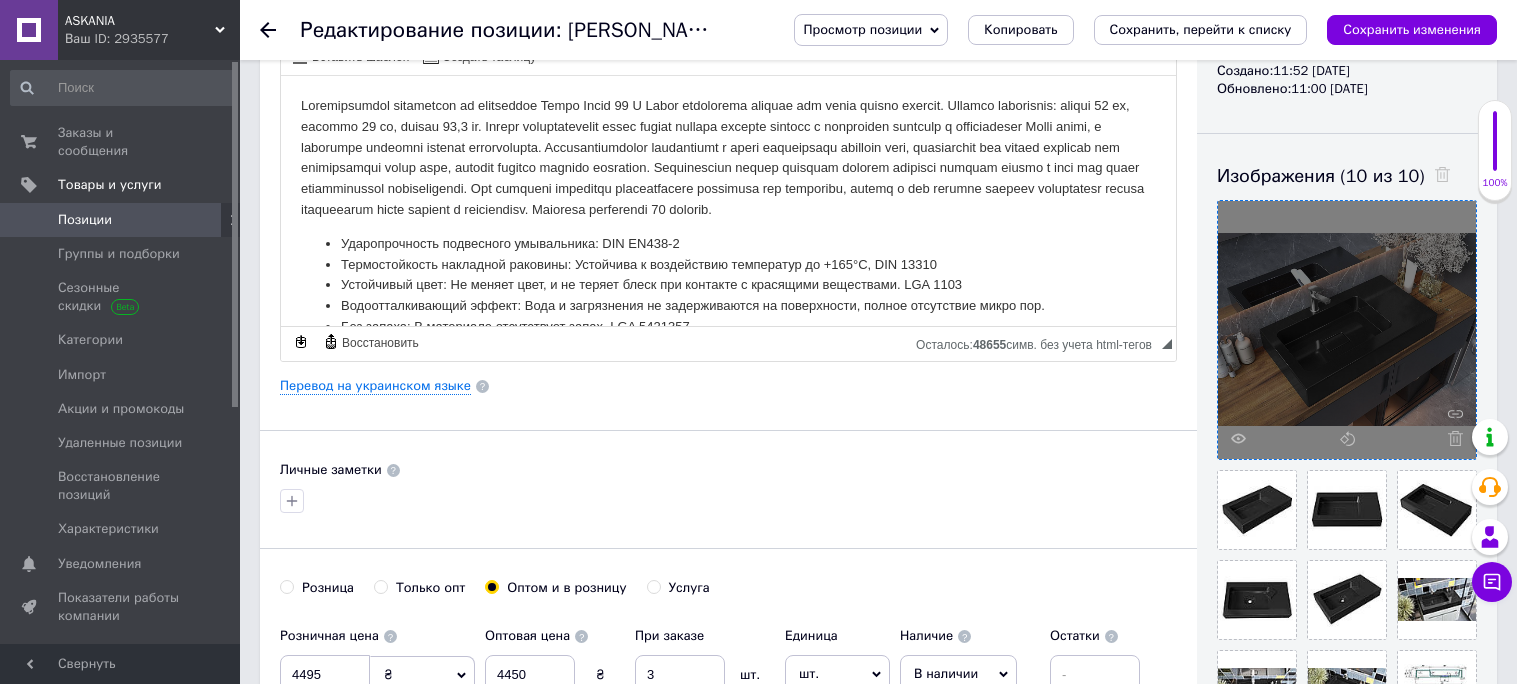 click on "Позиции" at bounding box center [123, 220] 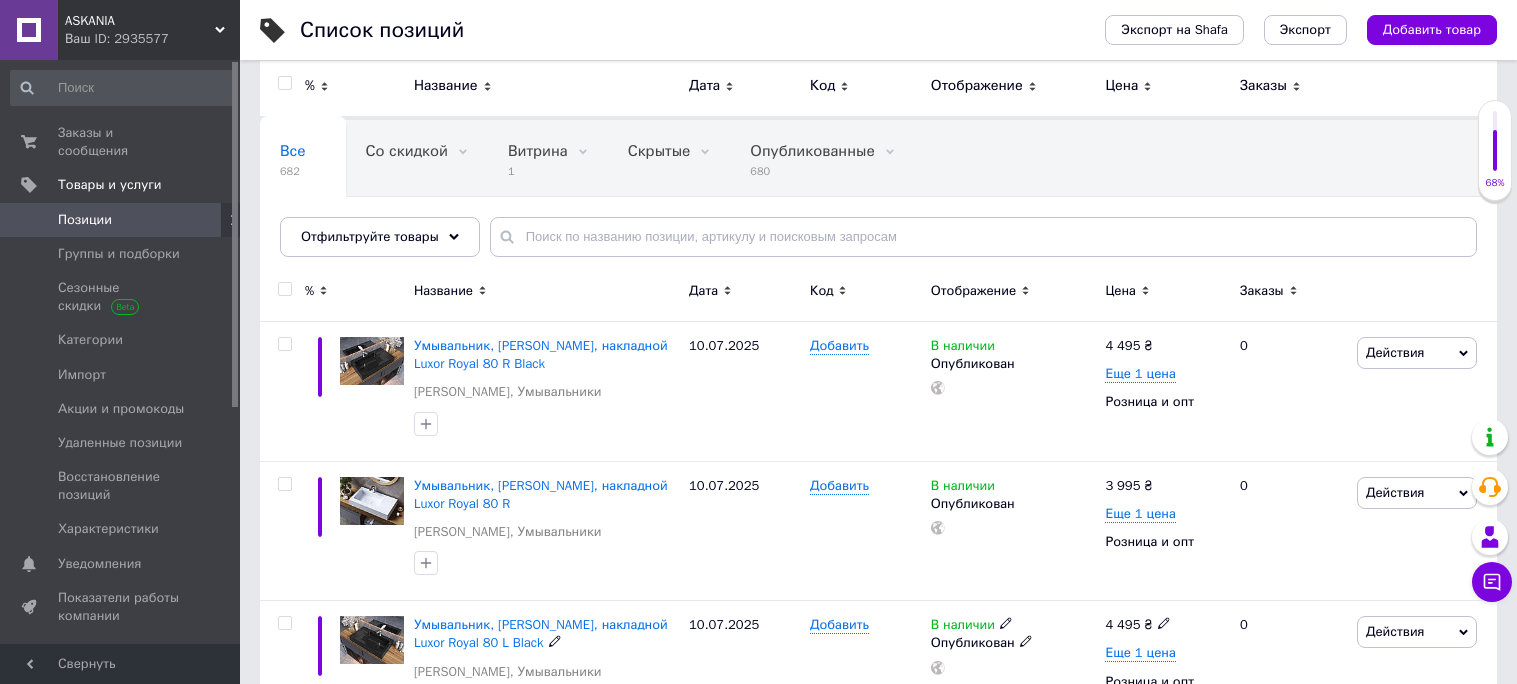 scroll, scrollTop: 0, scrollLeft: 0, axis: both 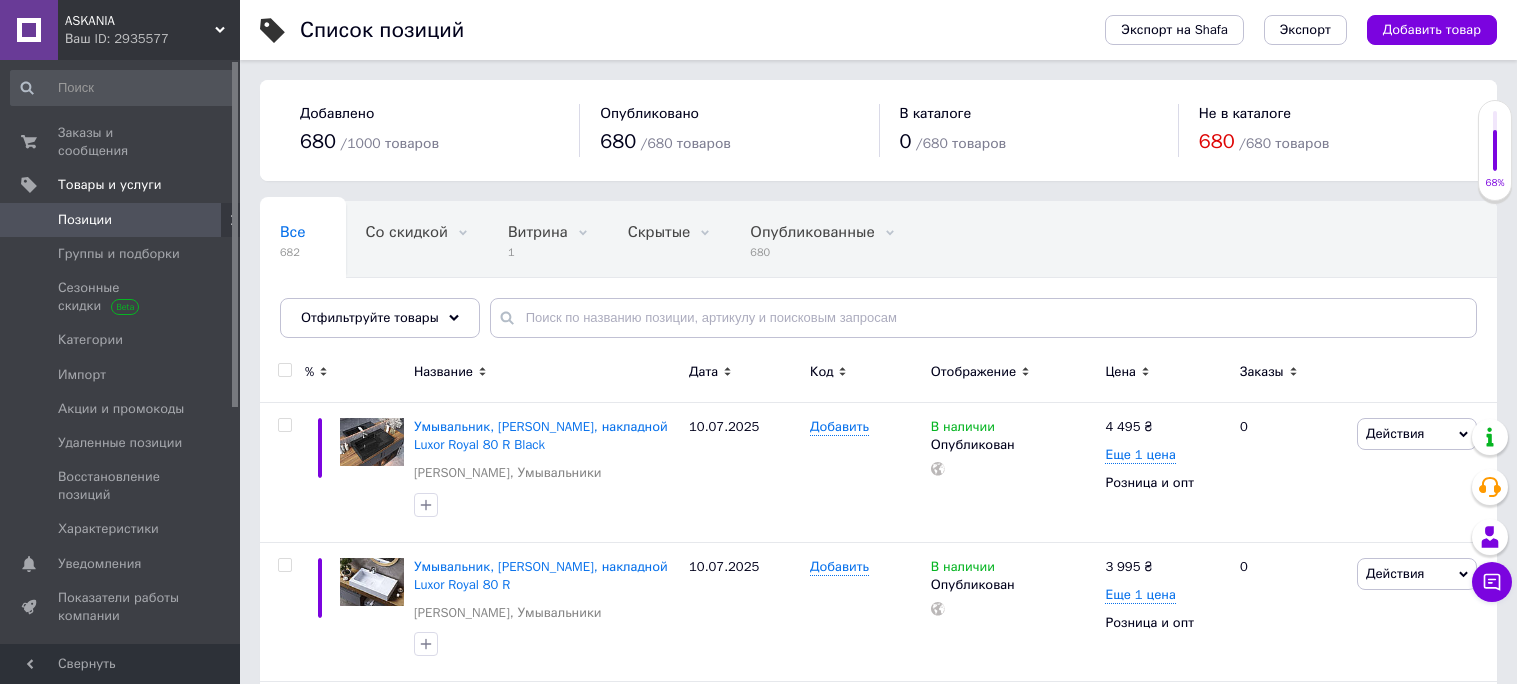 click on "Добавить товар" at bounding box center (1432, 30) 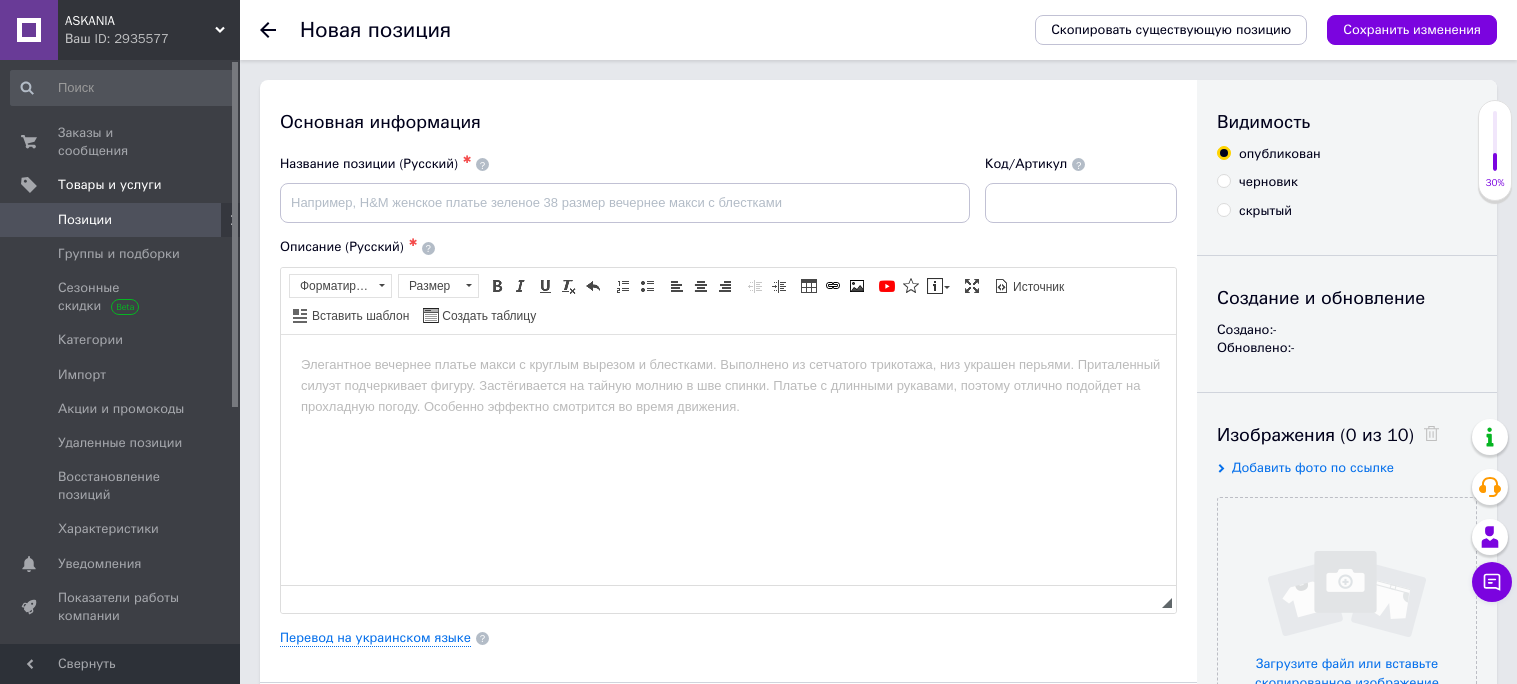 scroll, scrollTop: 0, scrollLeft: 0, axis: both 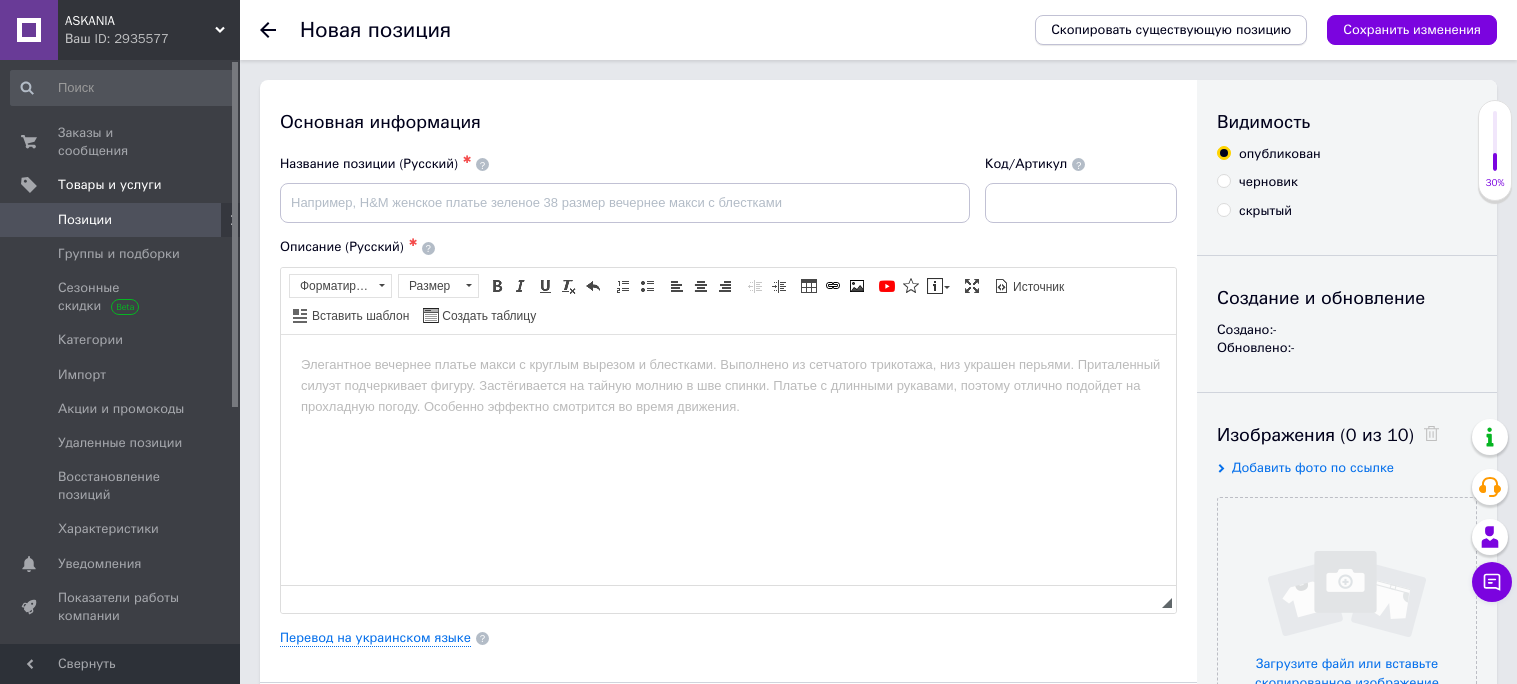 click on "Скопировать существующую позицию" at bounding box center (1171, 30) 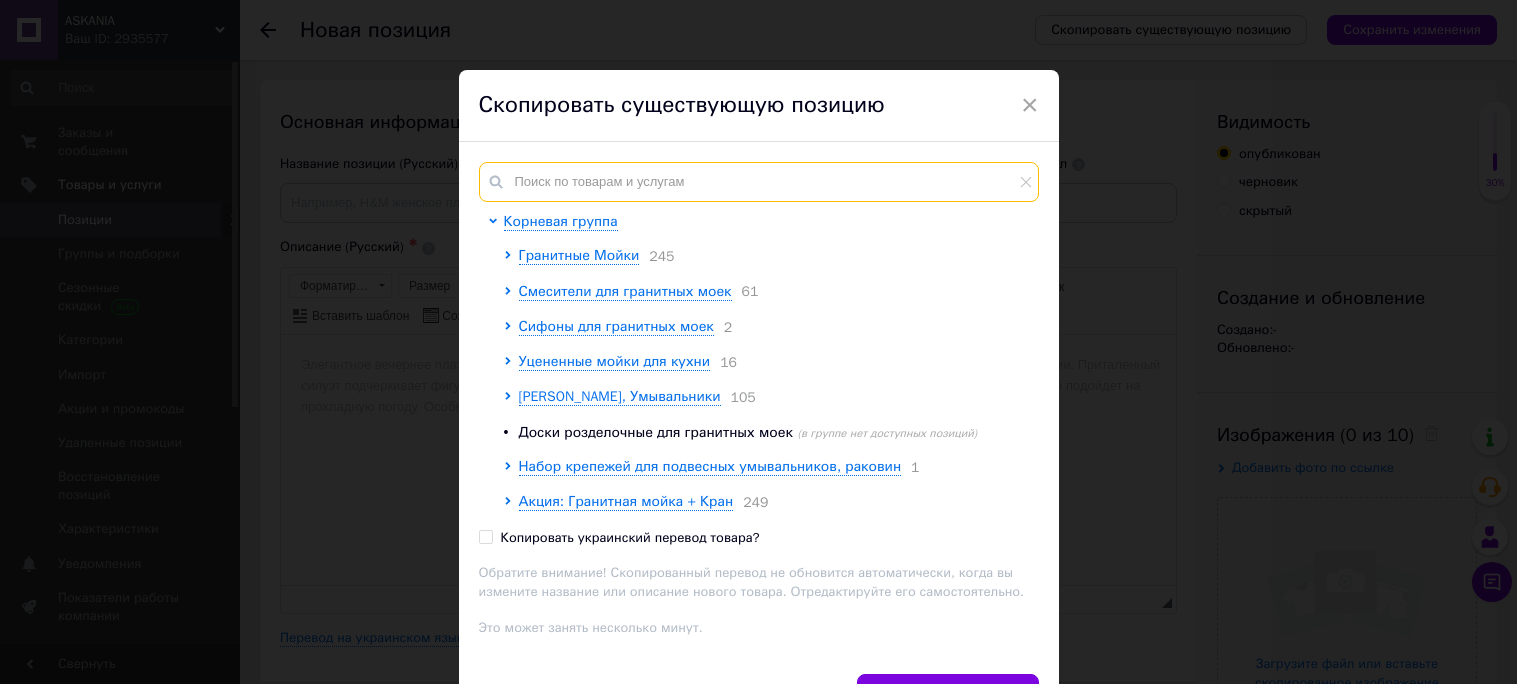 click at bounding box center [759, 182] 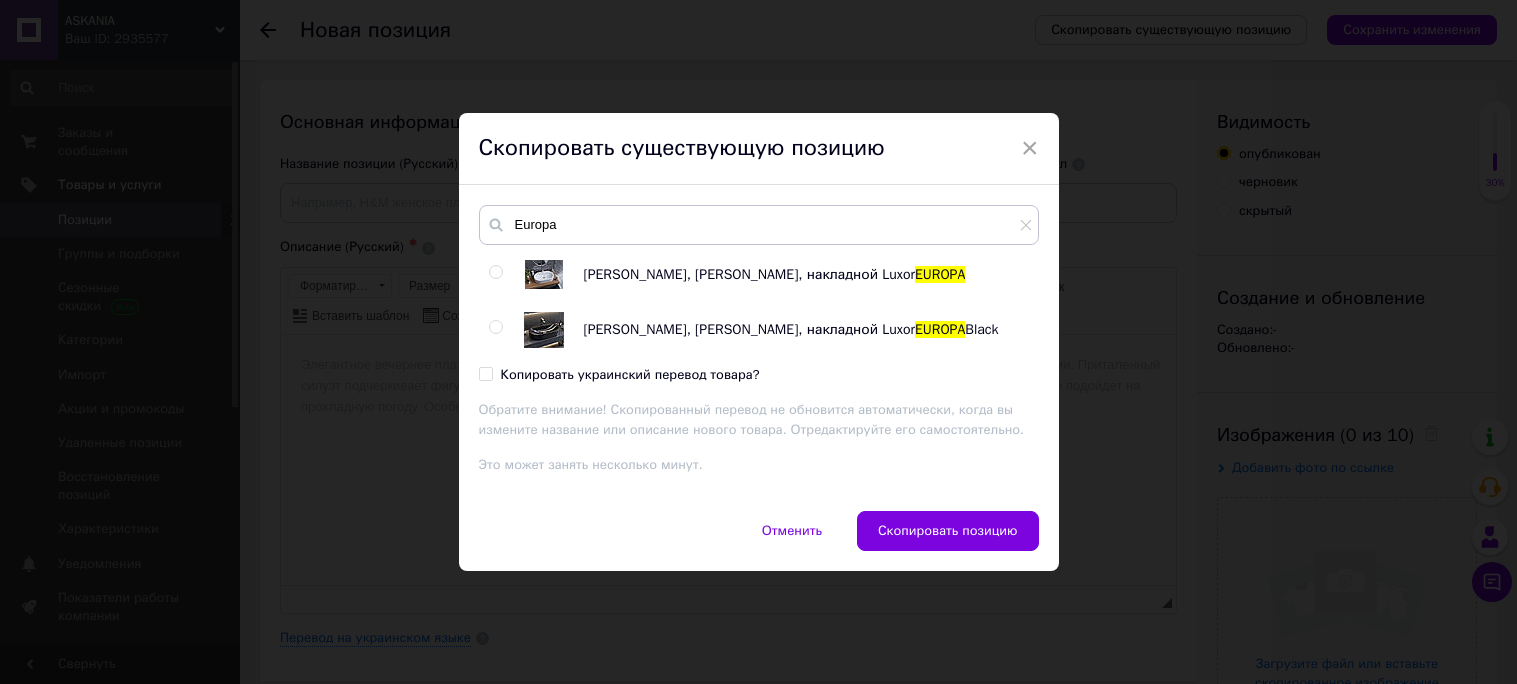 click at bounding box center [495, 272] 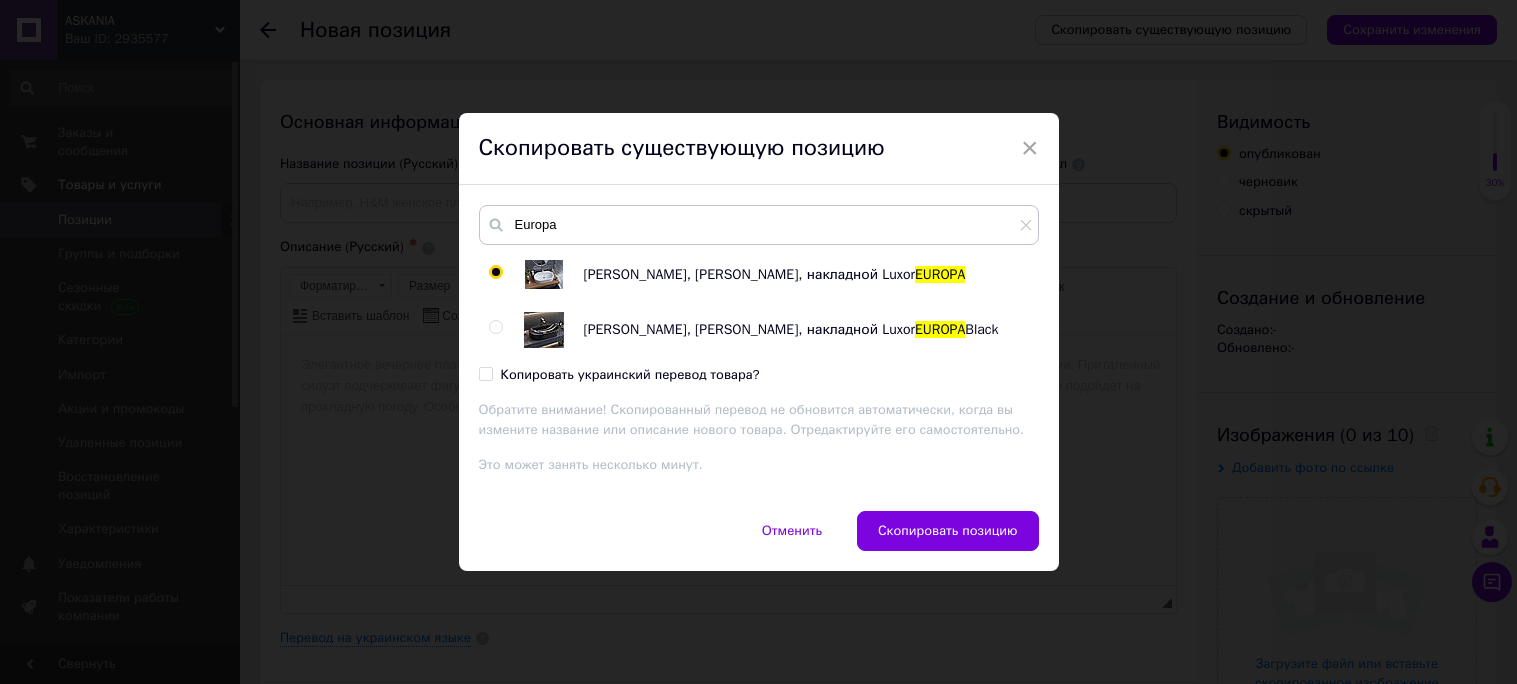click on "Копировать украинский перевод товара?" at bounding box center (619, 375) 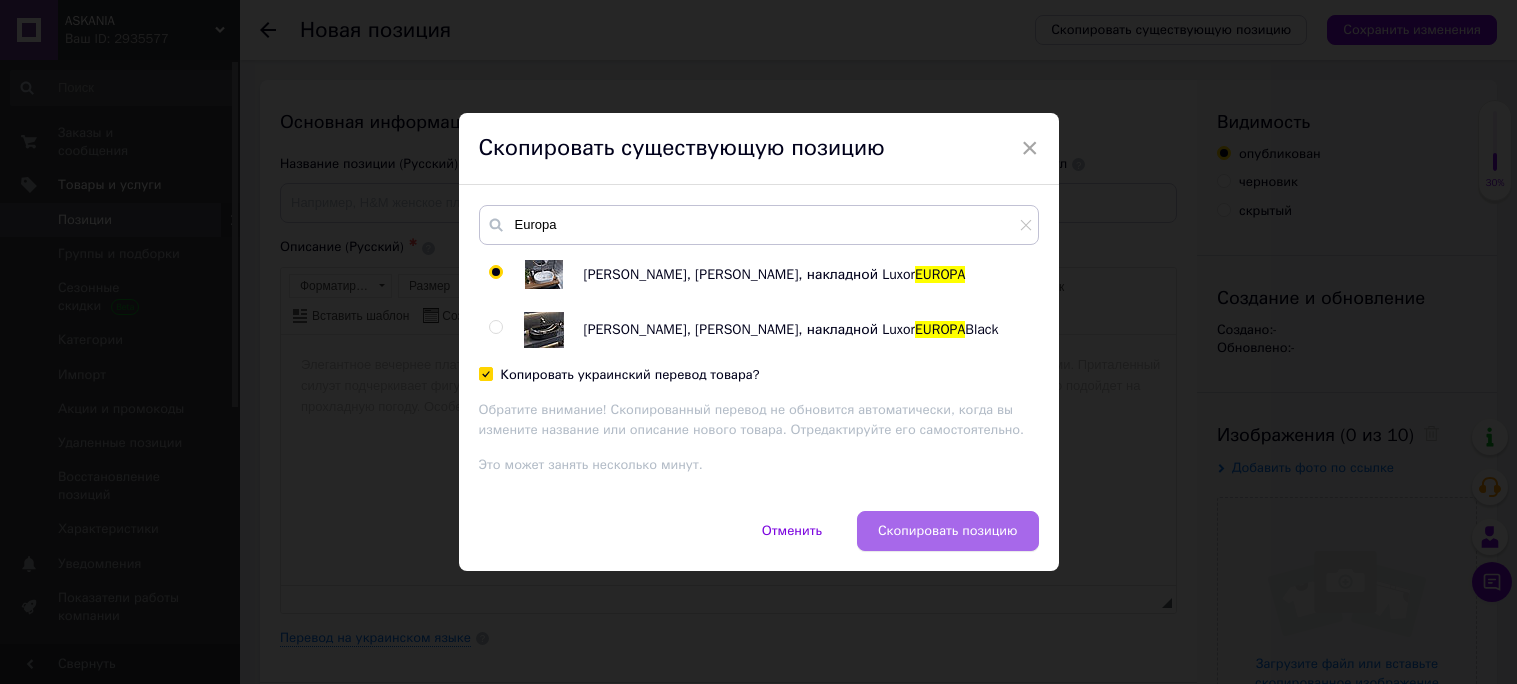 click on "Скопировать позицию" at bounding box center (948, 531) 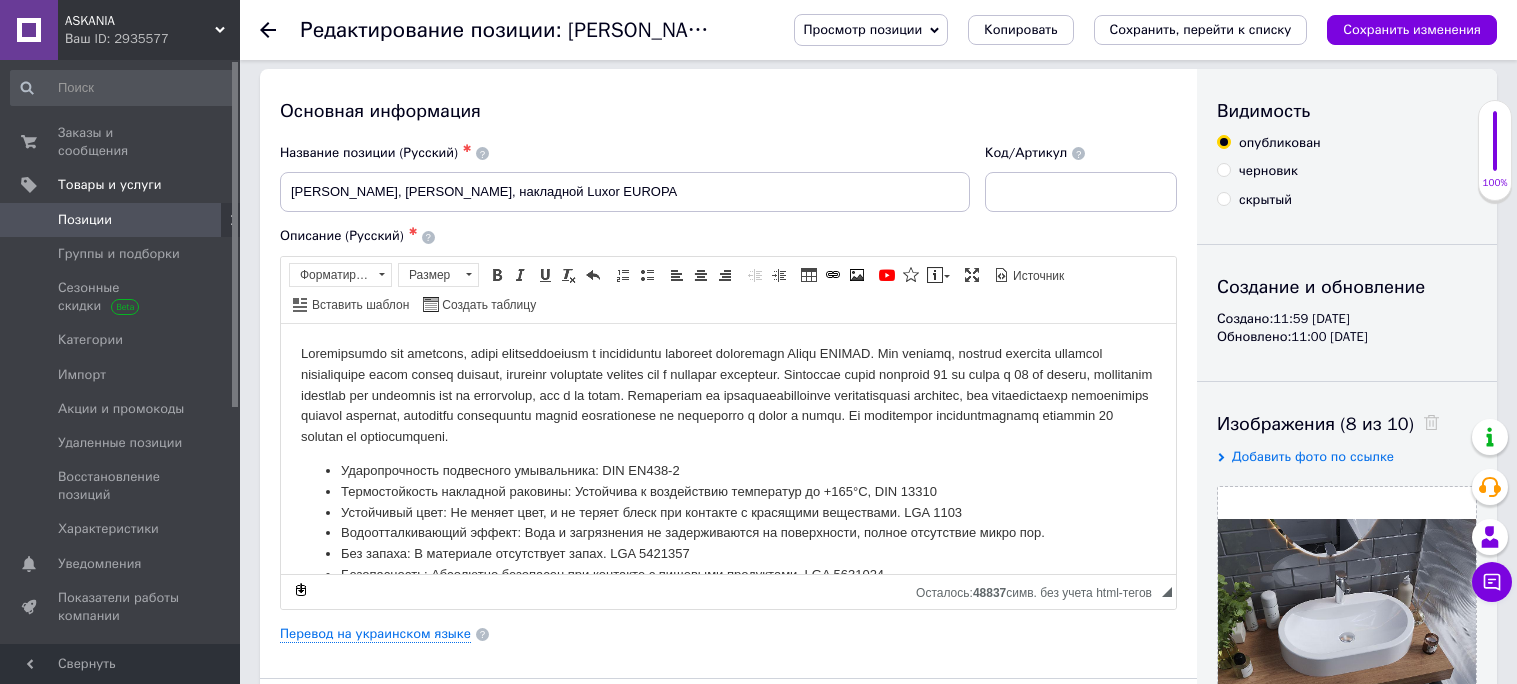 scroll, scrollTop: 31, scrollLeft: 0, axis: vertical 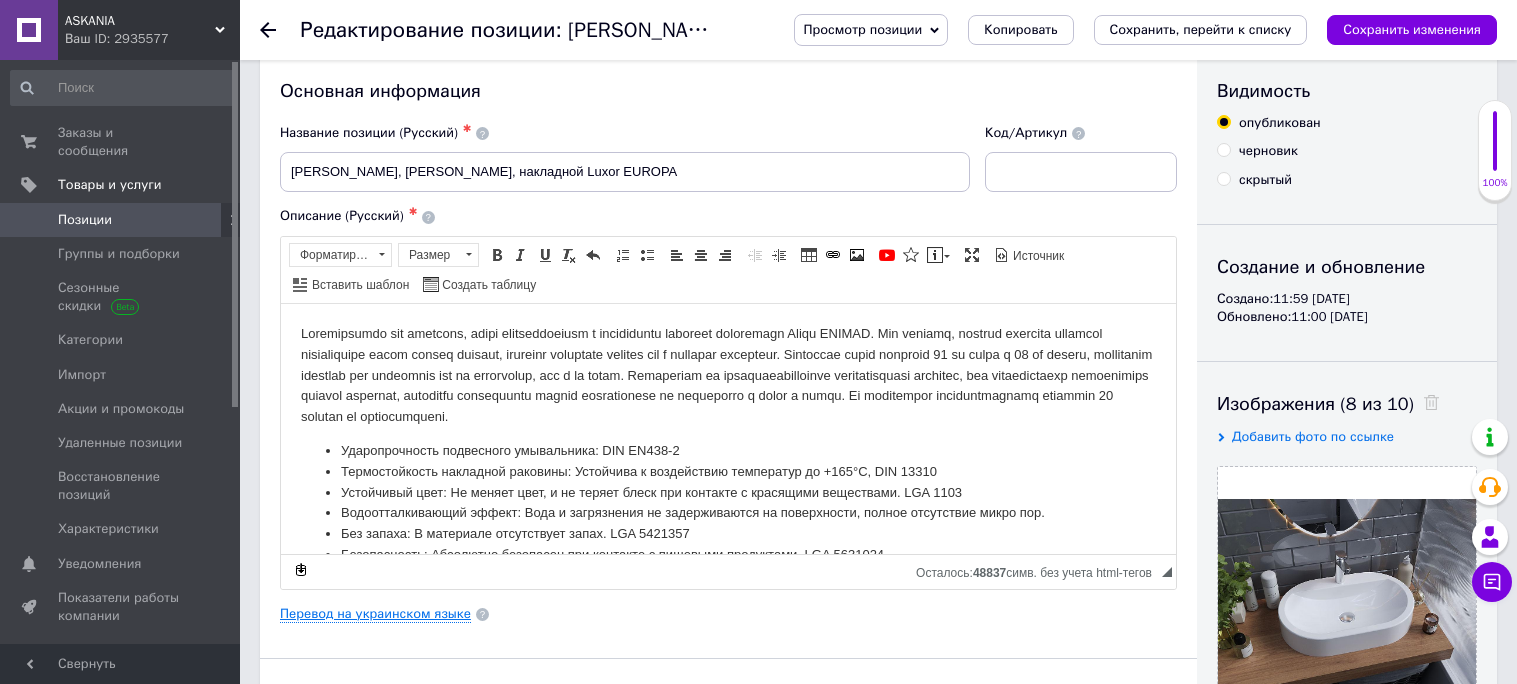click on "Перевод на украинском языке" at bounding box center (375, 614) 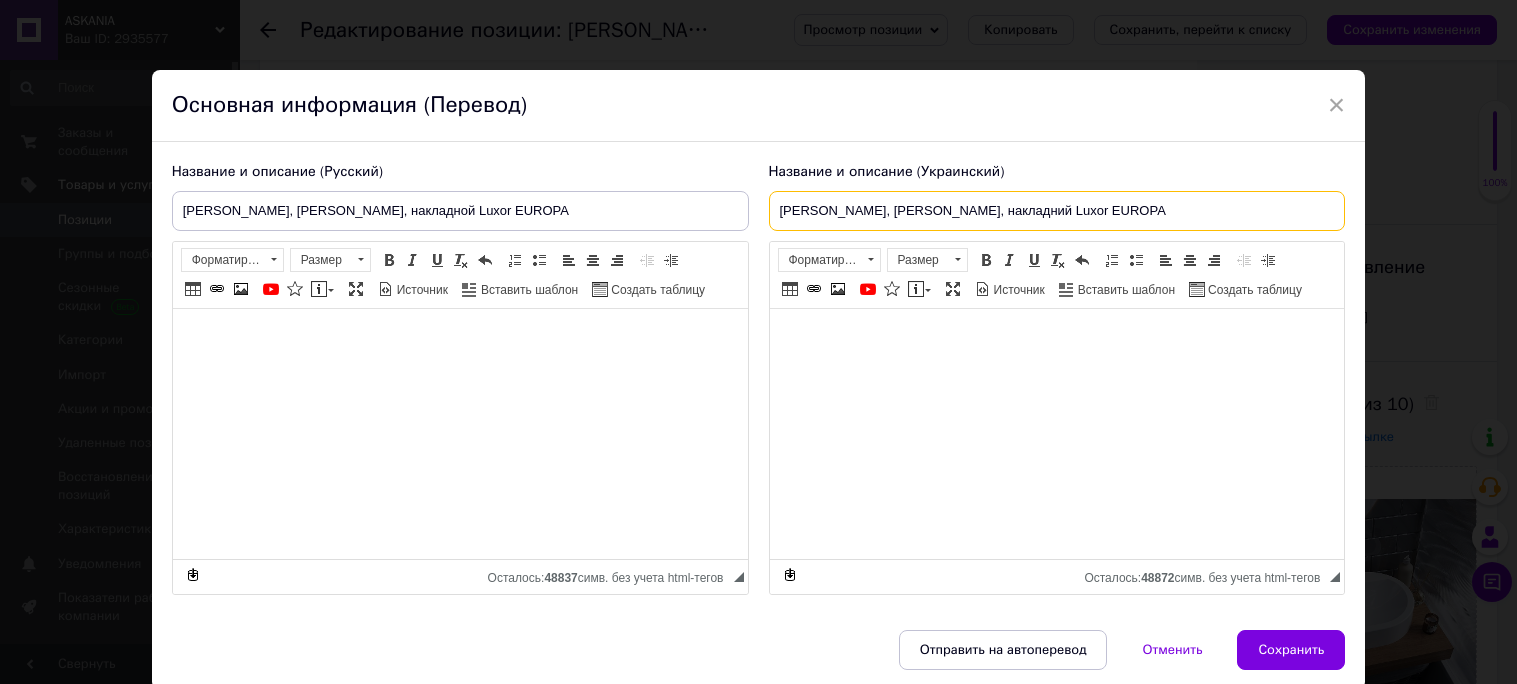 drag, startPoint x: 1149, startPoint y: 196, endPoint x: 734, endPoint y: 215, distance: 415.43472 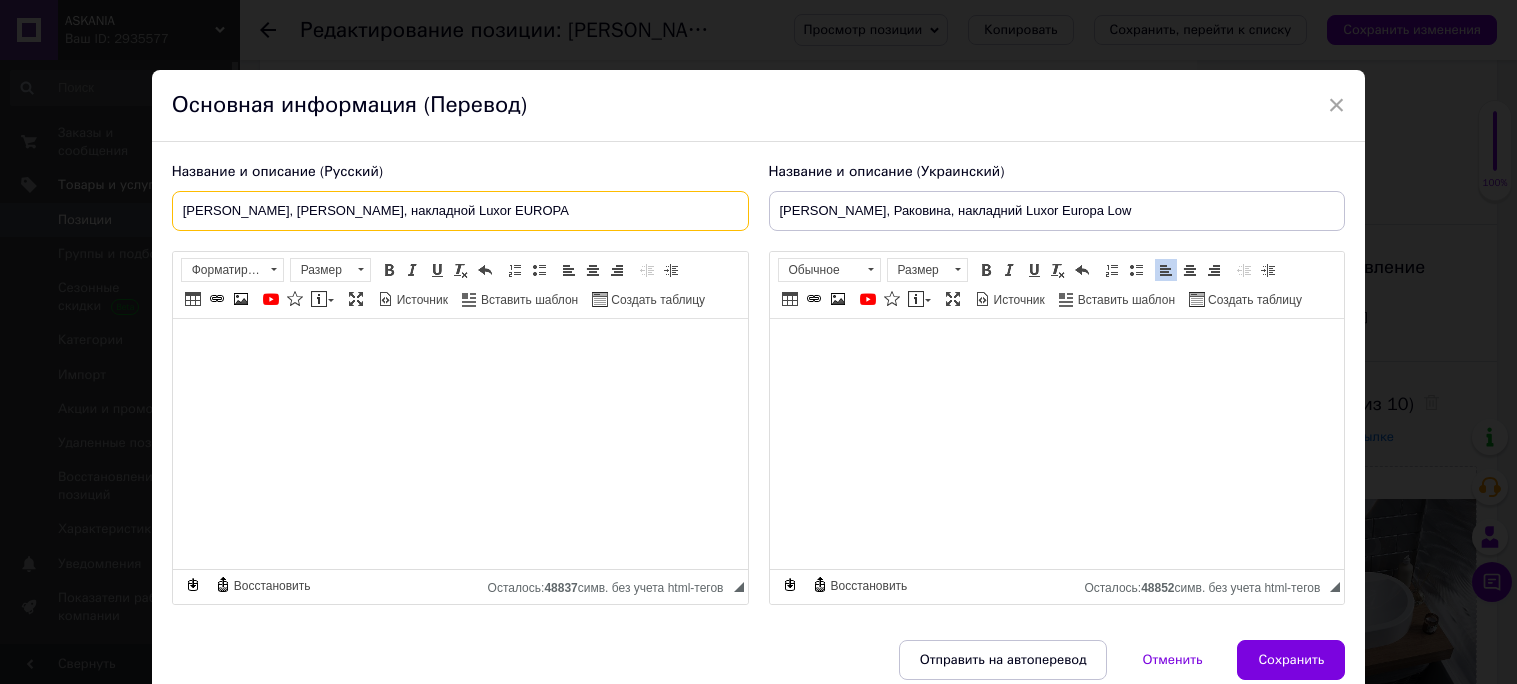 drag, startPoint x: 515, startPoint y: 217, endPoint x: 174, endPoint y: 202, distance: 341.32974 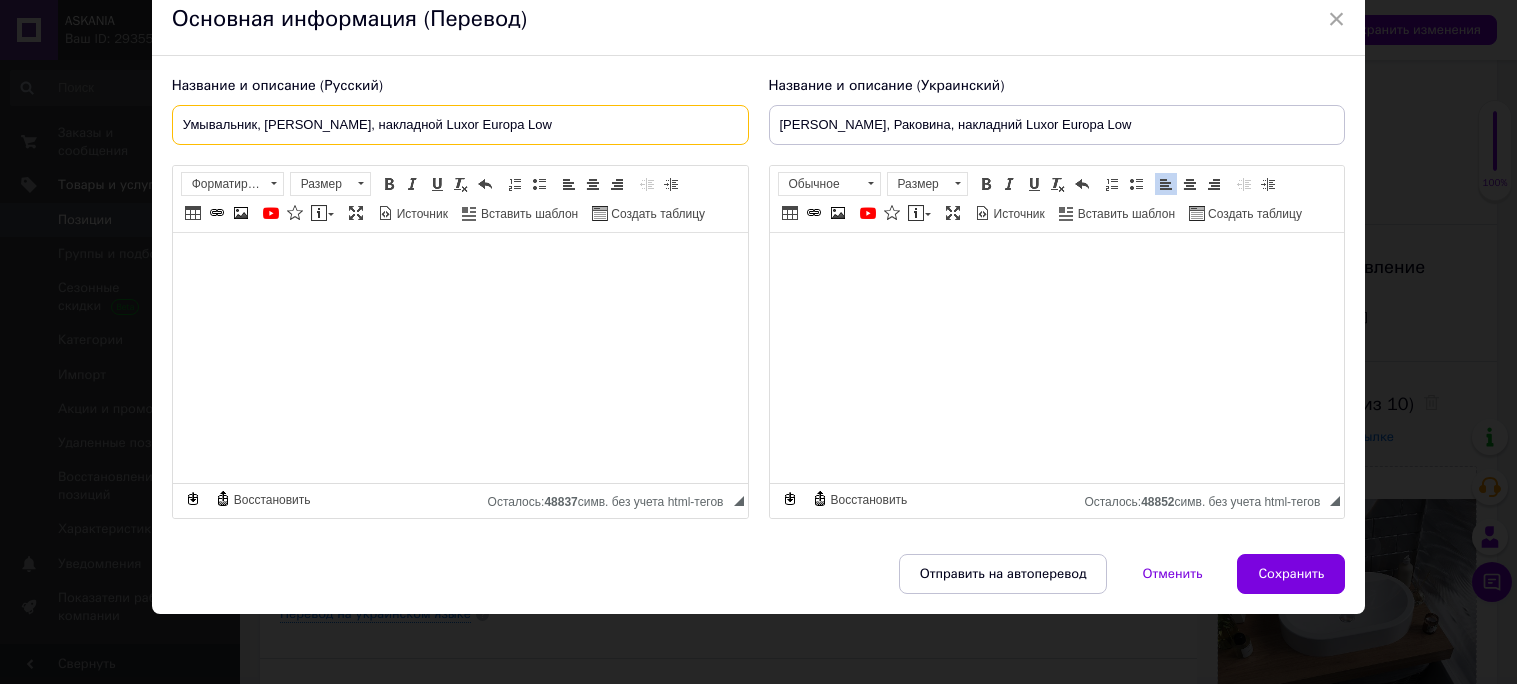 scroll, scrollTop: 116, scrollLeft: 0, axis: vertical 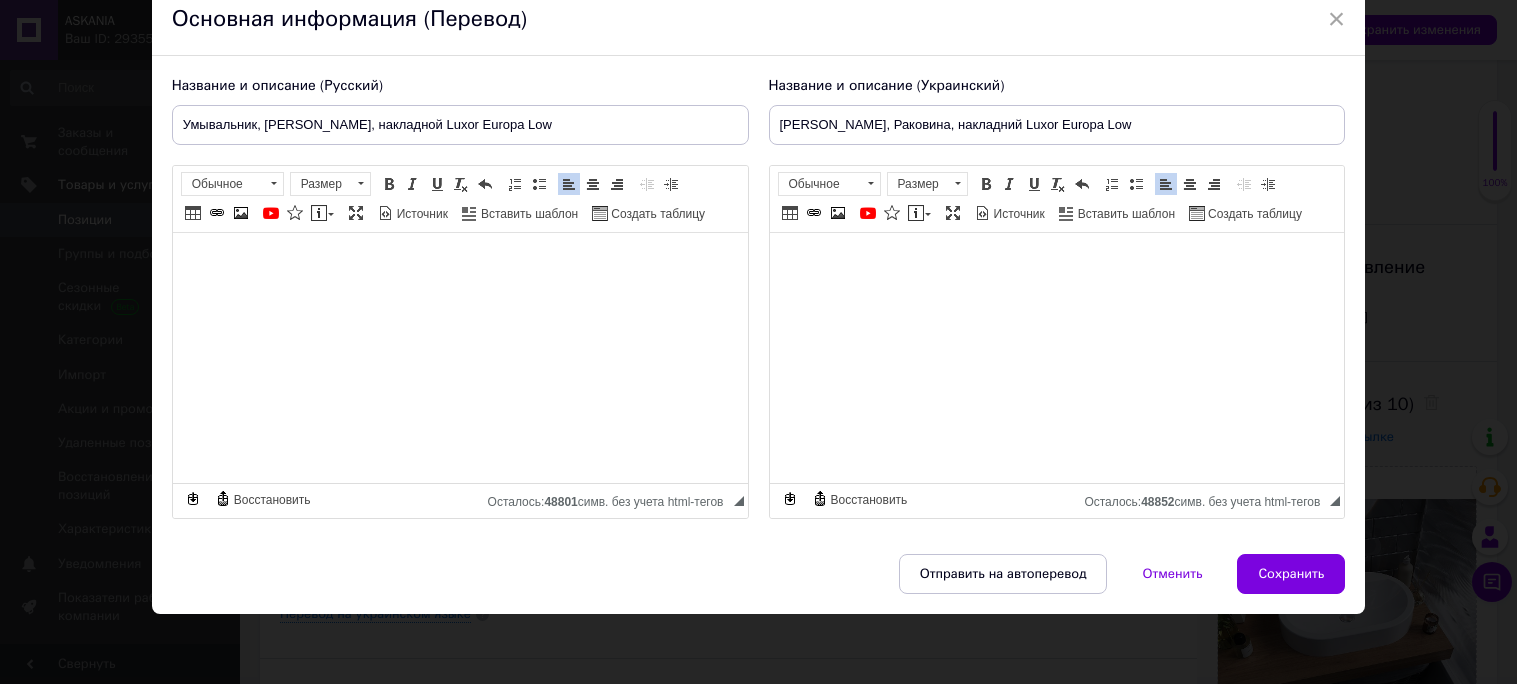 click on "Отправить на автоперевод   Отменить   Сохранить" at bounding box center [759, 584] 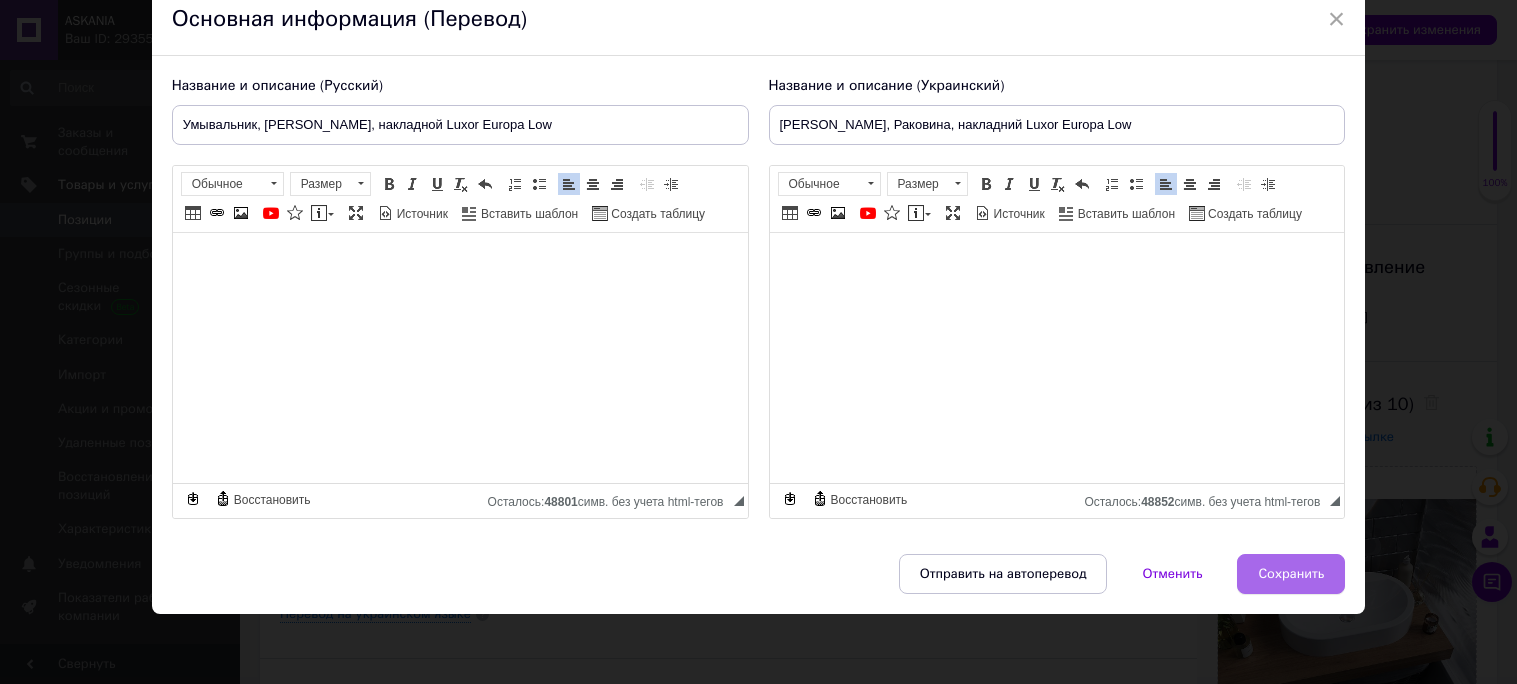 click on "Сохранить" at bounding box center [1291, 574] 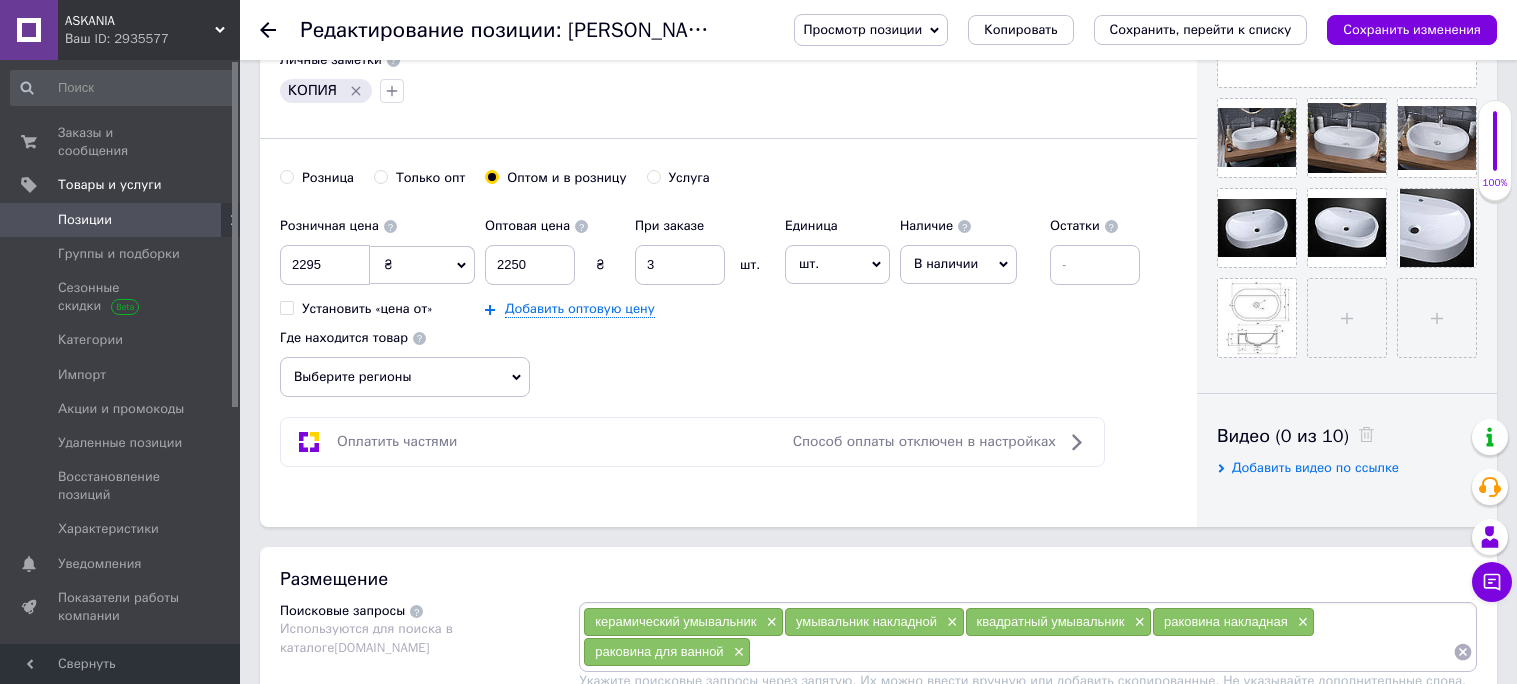 scroll, scrollTop: 762, scrollLeft: 0, axis: vertical 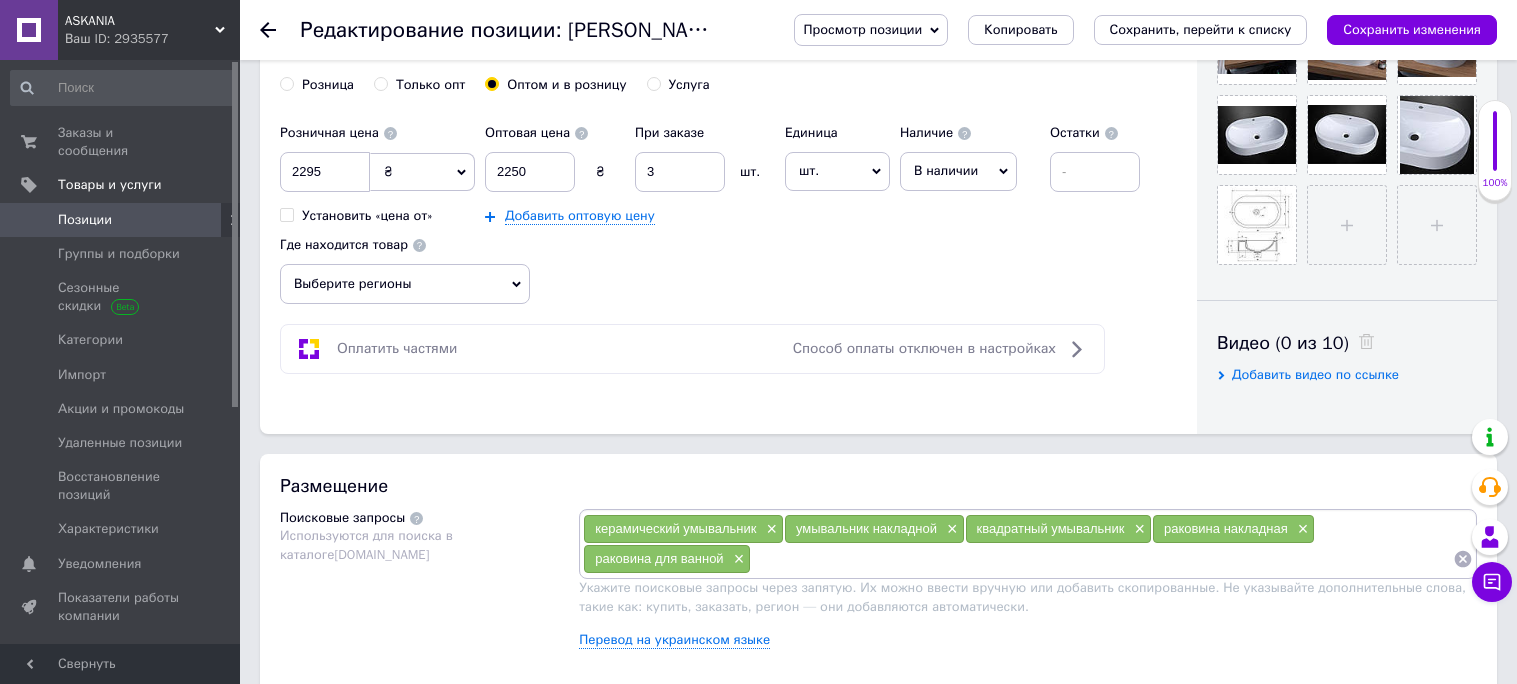 click on "Где находится товар Выберите регионы" at bounding box center [405, 265] 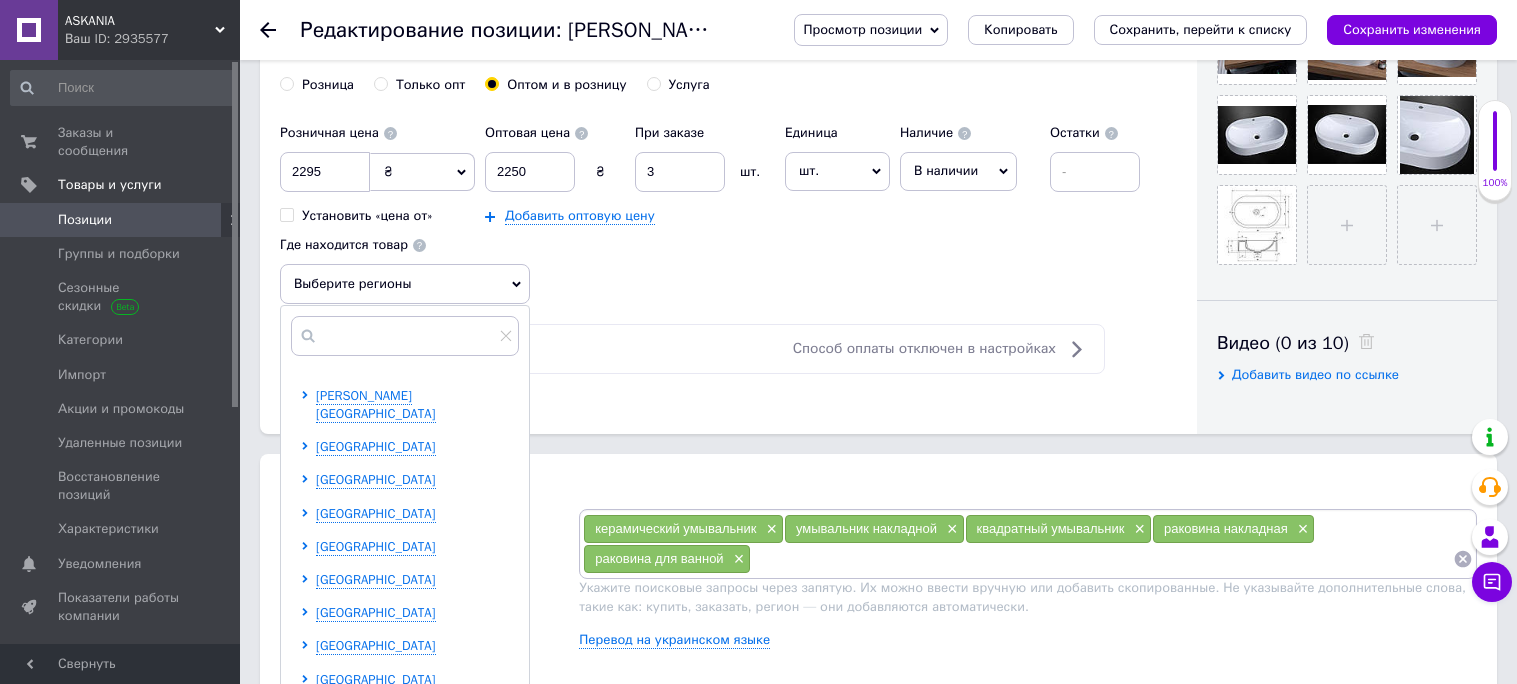 scroll, scrollTop: 57, scrollLeft: 0, axis: vertical 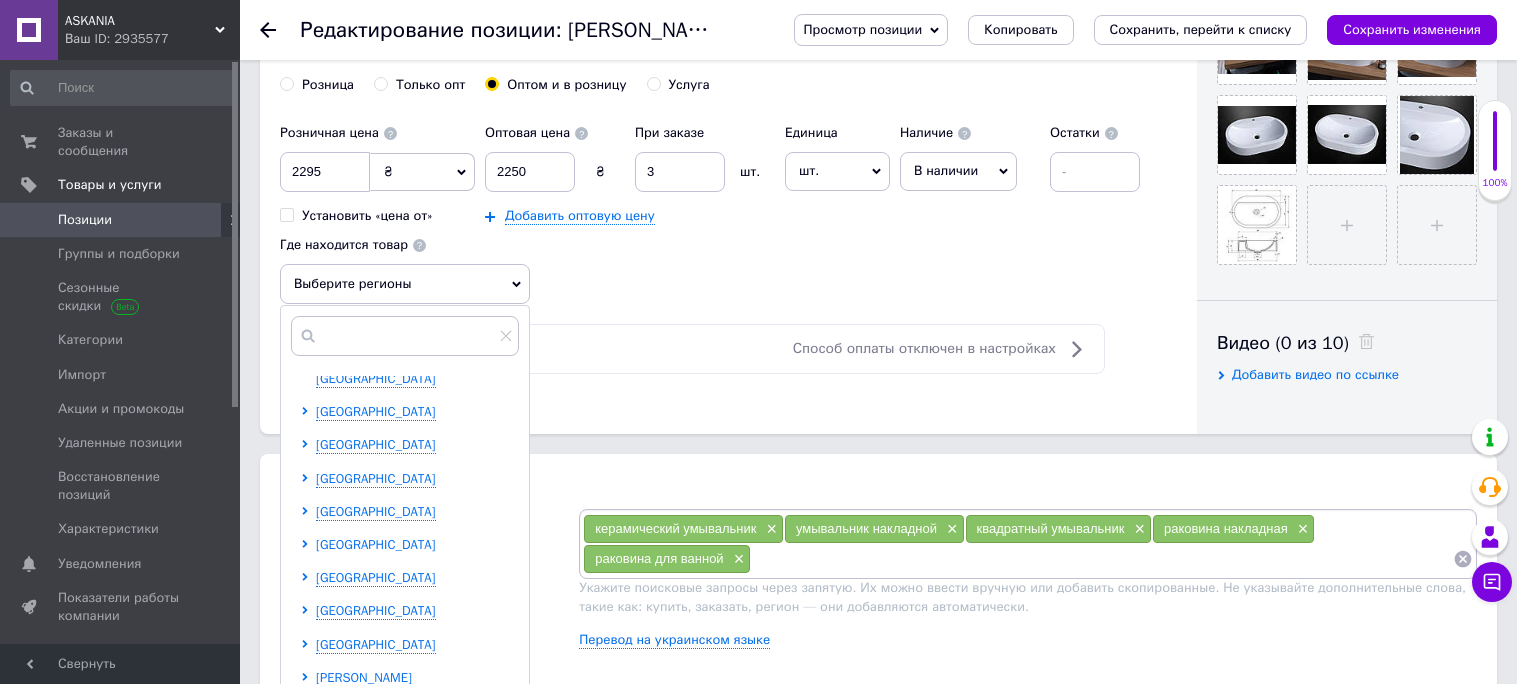 click on "[GEOGRAPHIC_DATA]" at bounding box center (376, 544) 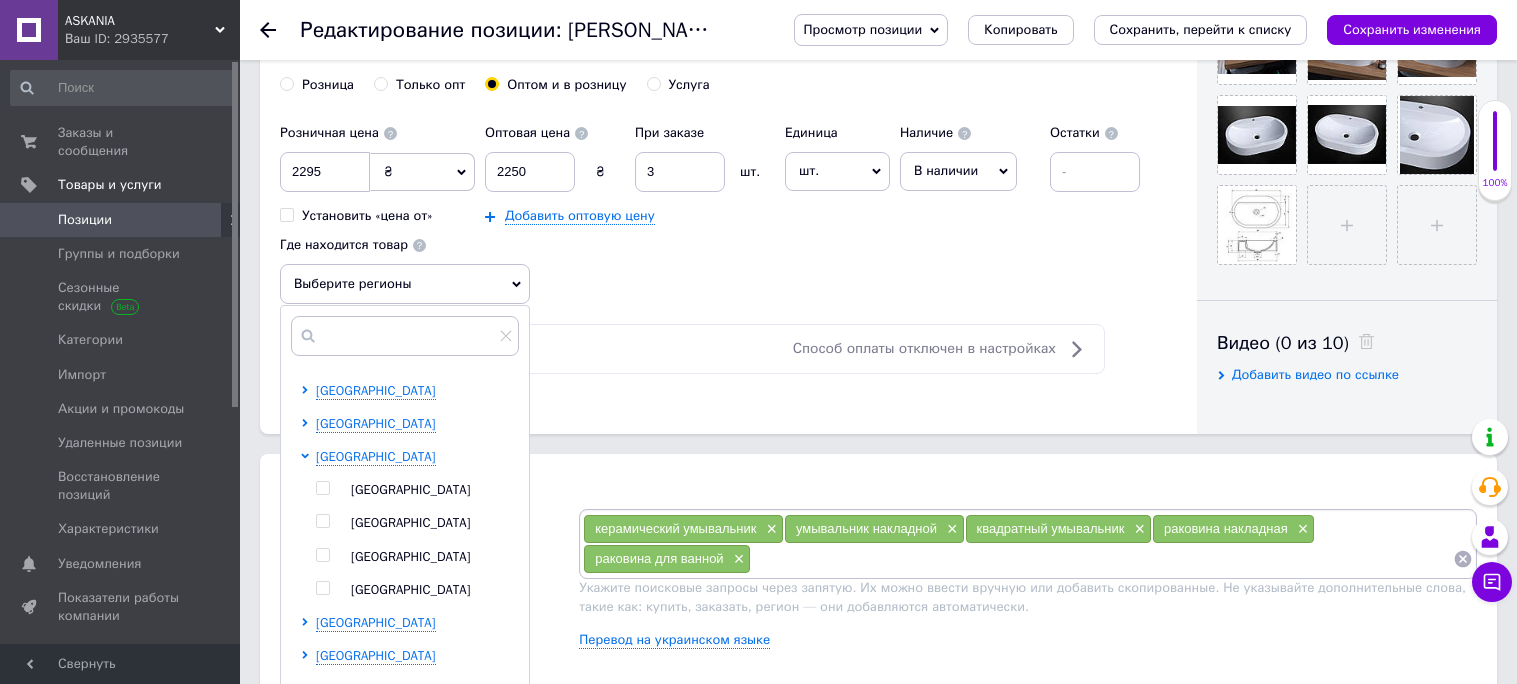 scroll, scrollTop: 179, scrollLeft: 0, axis: vertical 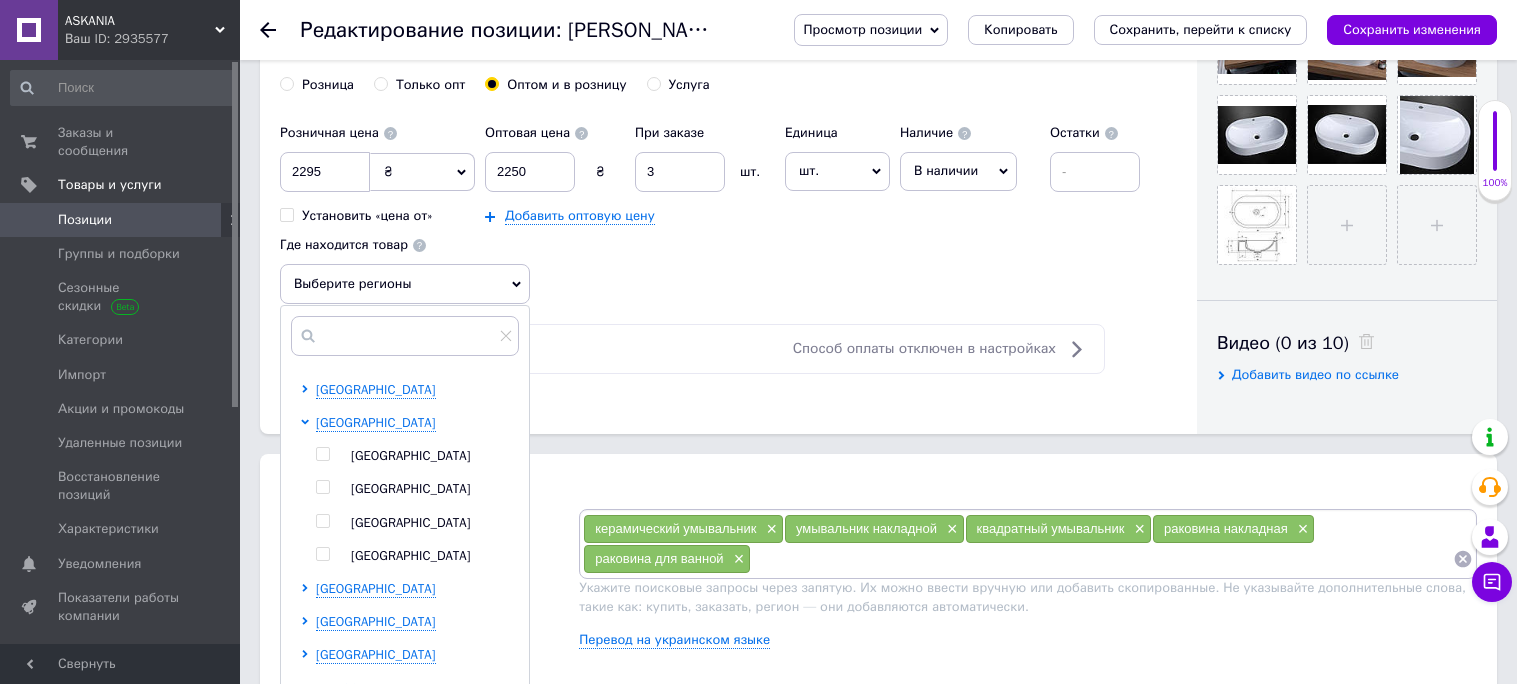 click at bounding box center [343, 523] 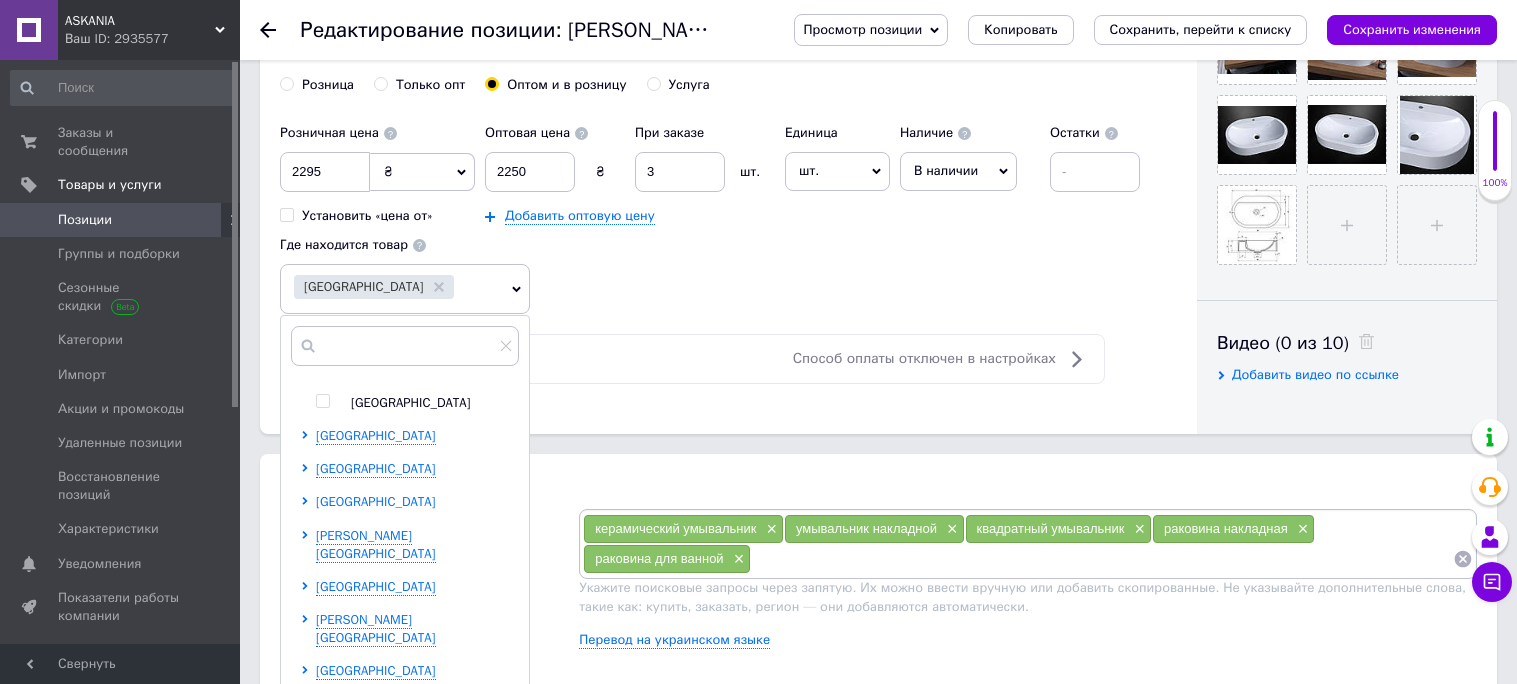 scroll, scrollTop: 389, scrollLeft: 0, axis: vertical 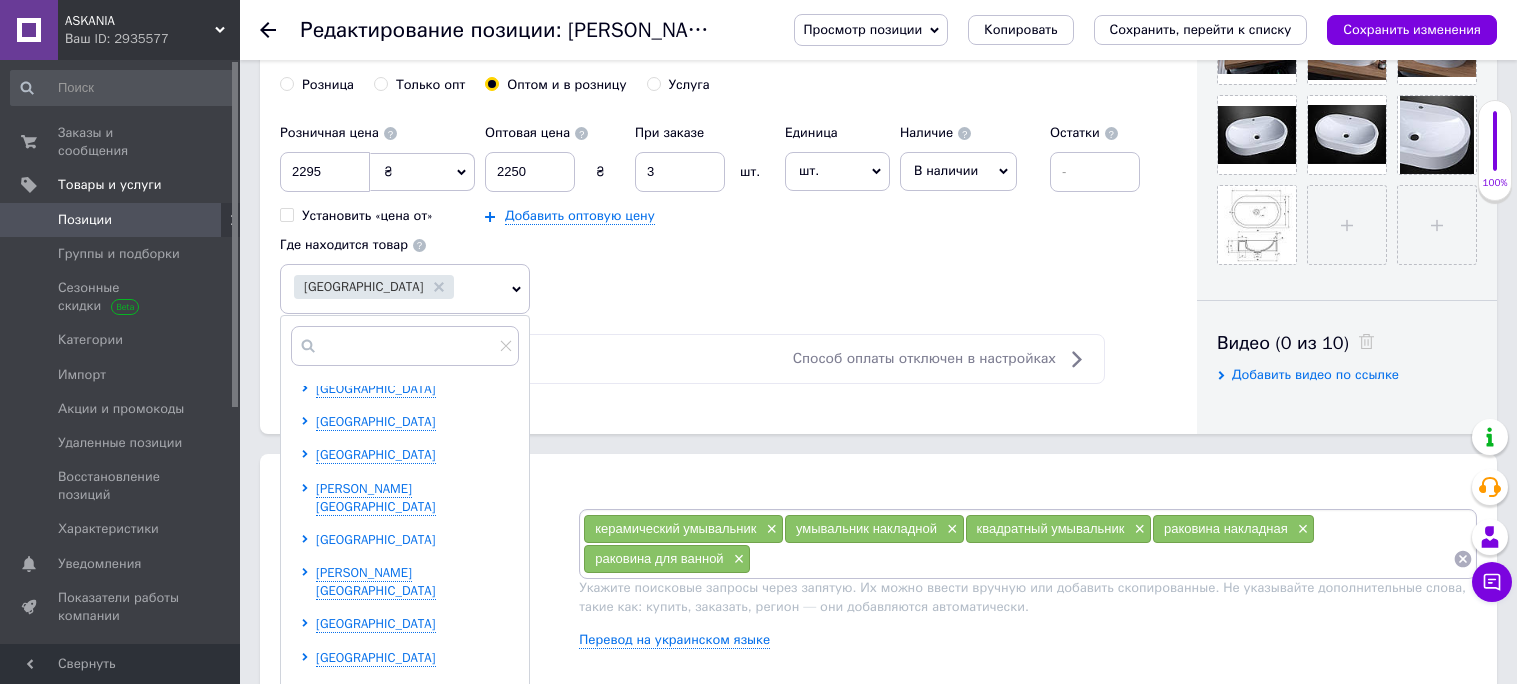 click on "[GEOGRAPHIC_DATA]" at bounding box center [376, 539] 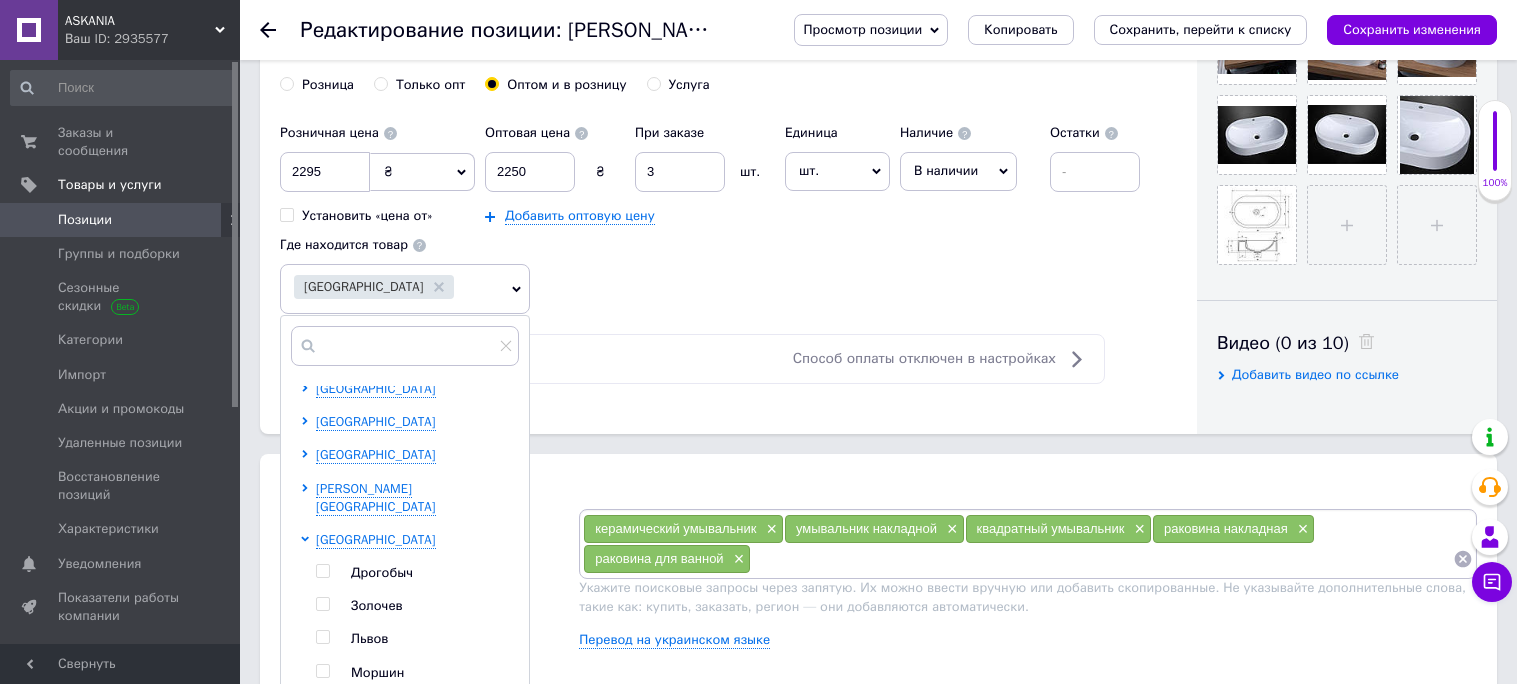 click at bounding box center (322, 637) 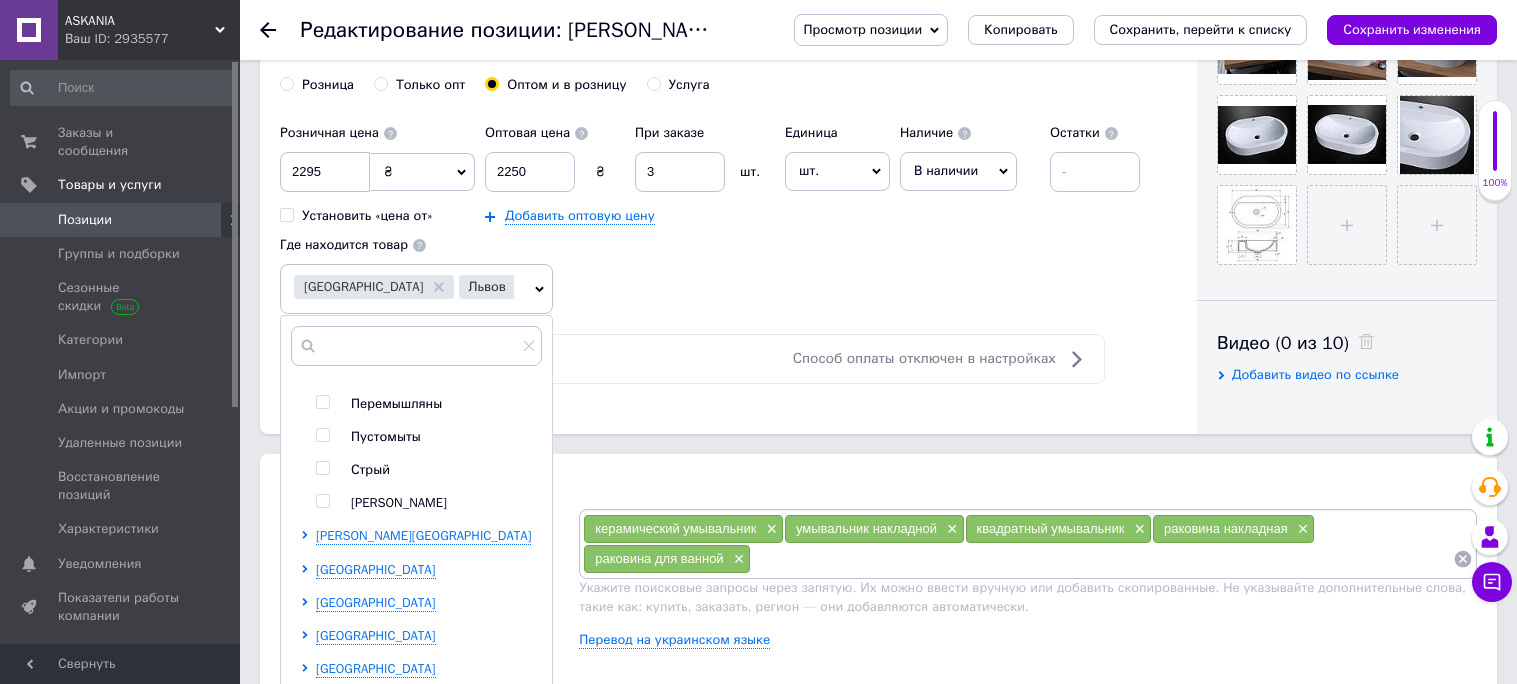 scroll, scrollTop: 747, scrollLeft: 0, axis: vertical 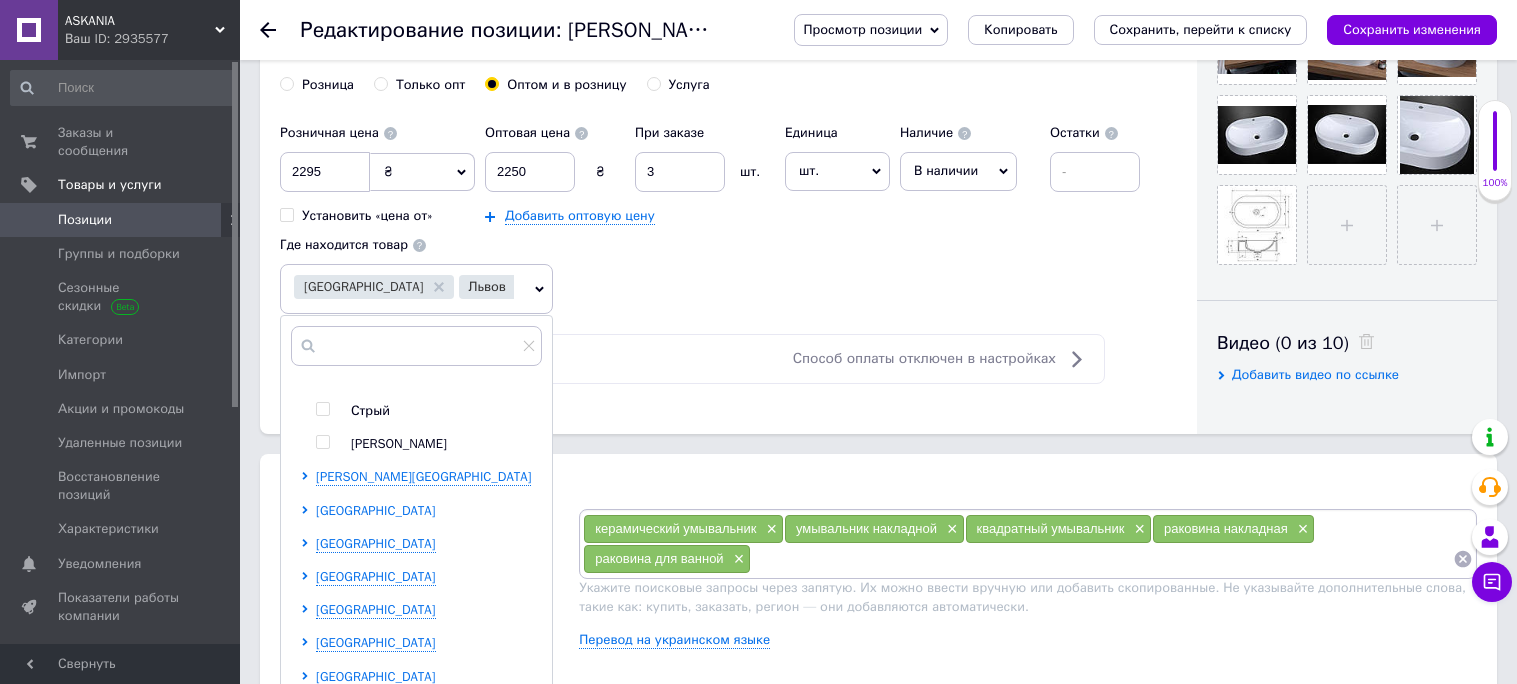 click on "[GEOGRAPHIC_DATA]" at bounding box center (376, 510) 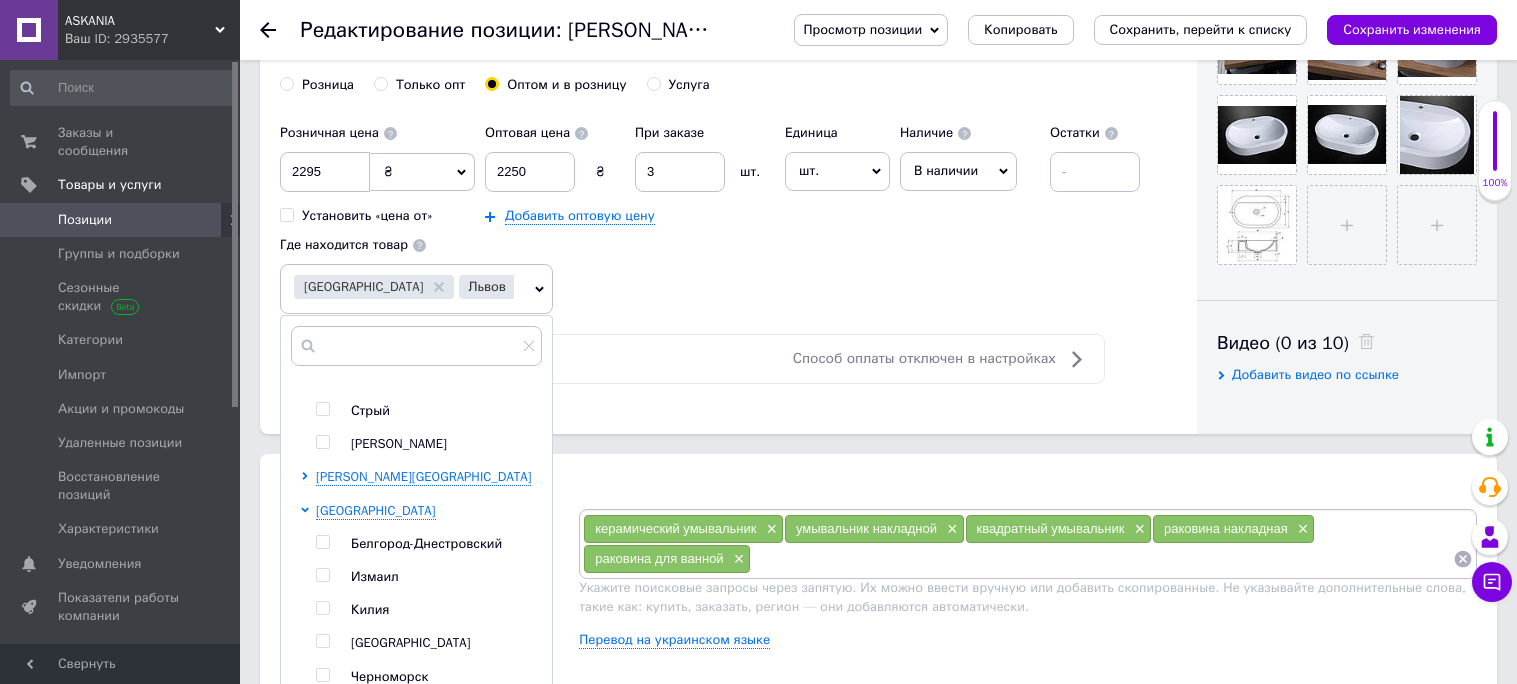 drag, startPoint x: 323, startPoint y: 646, endPoint x: 344, endPoint y: 612, distance: 39.962482 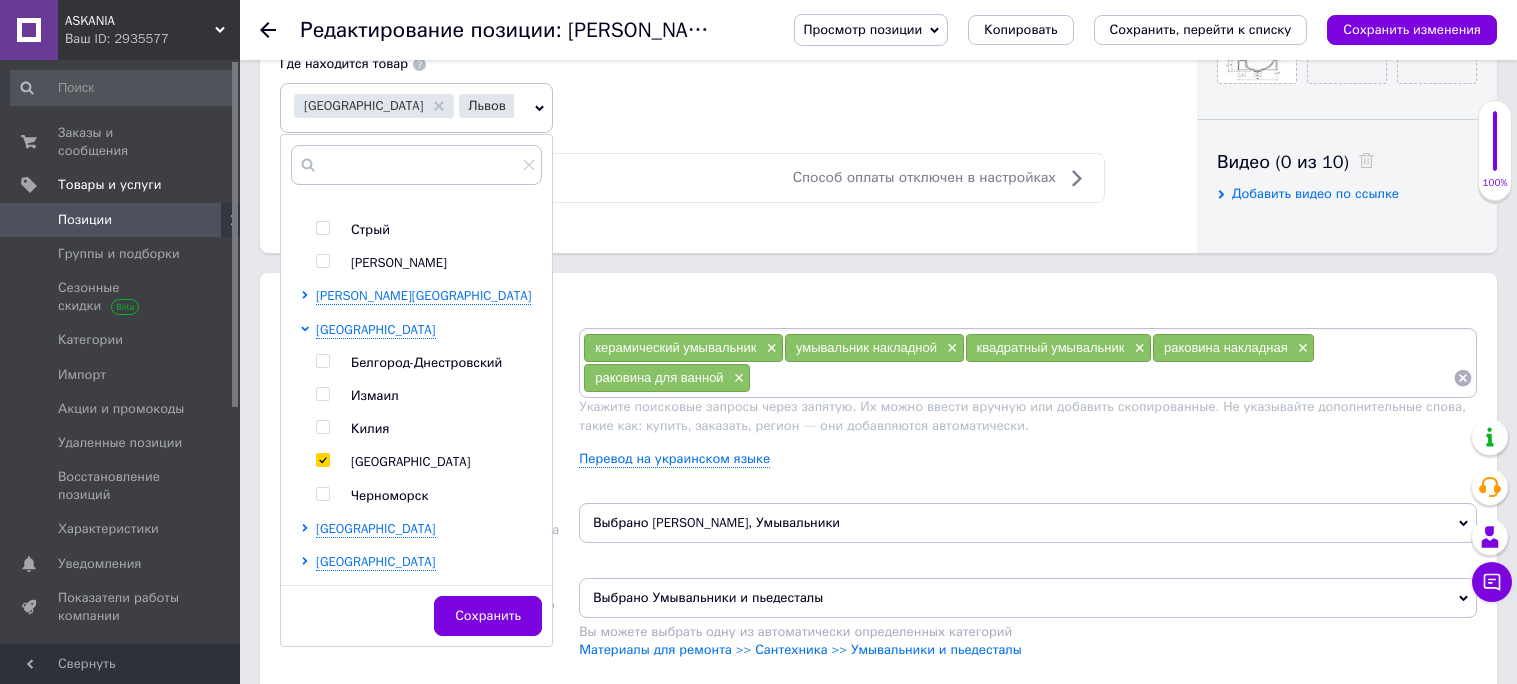 scroll, scrollTop: 945, scrollLeft: 0, axis: vertical 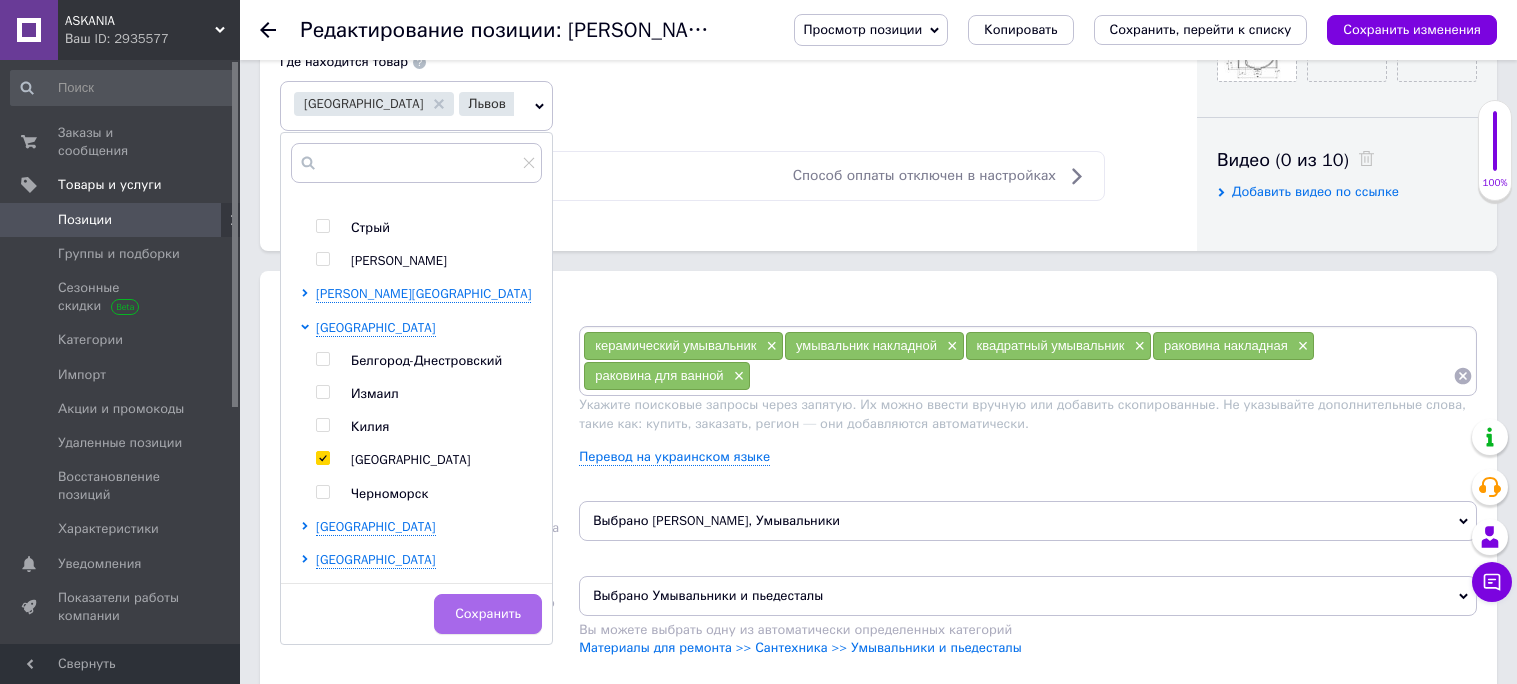 click on "Сохранить" at bounding box center [488, 614] 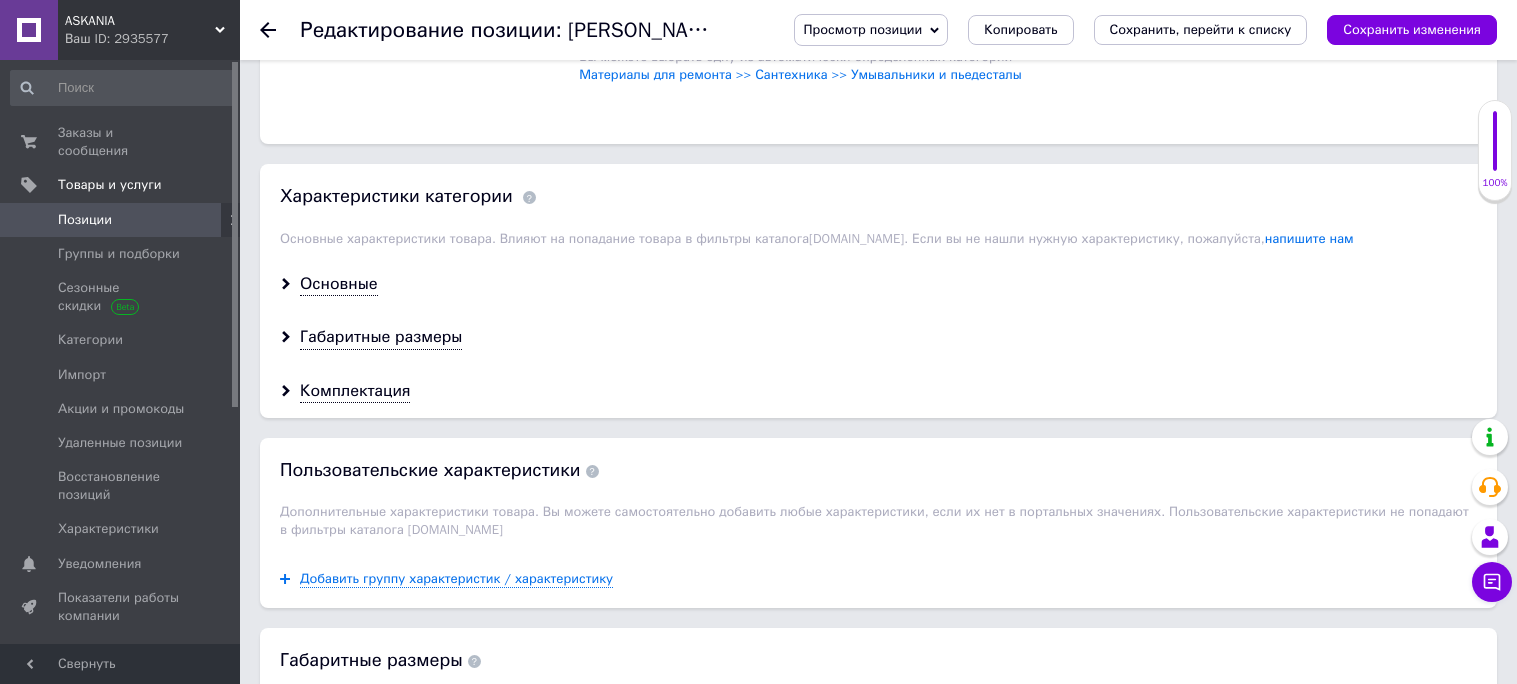 scroll, scrollTop: 1524, scrollLeft: 0, axis: vertical 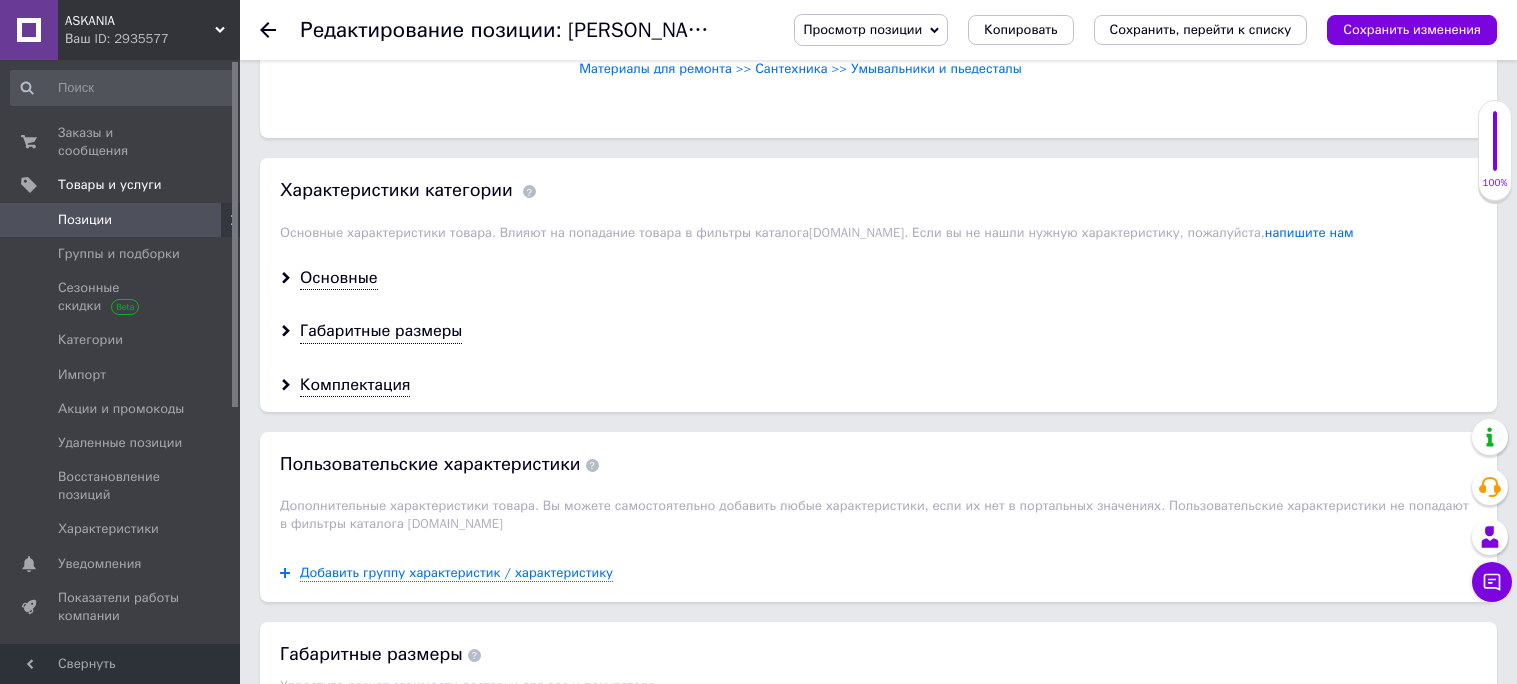 drag, startPoint x: 341, startPoint y: 449, endPoint x: 525, endPoint y: 435, distance: 184.53185 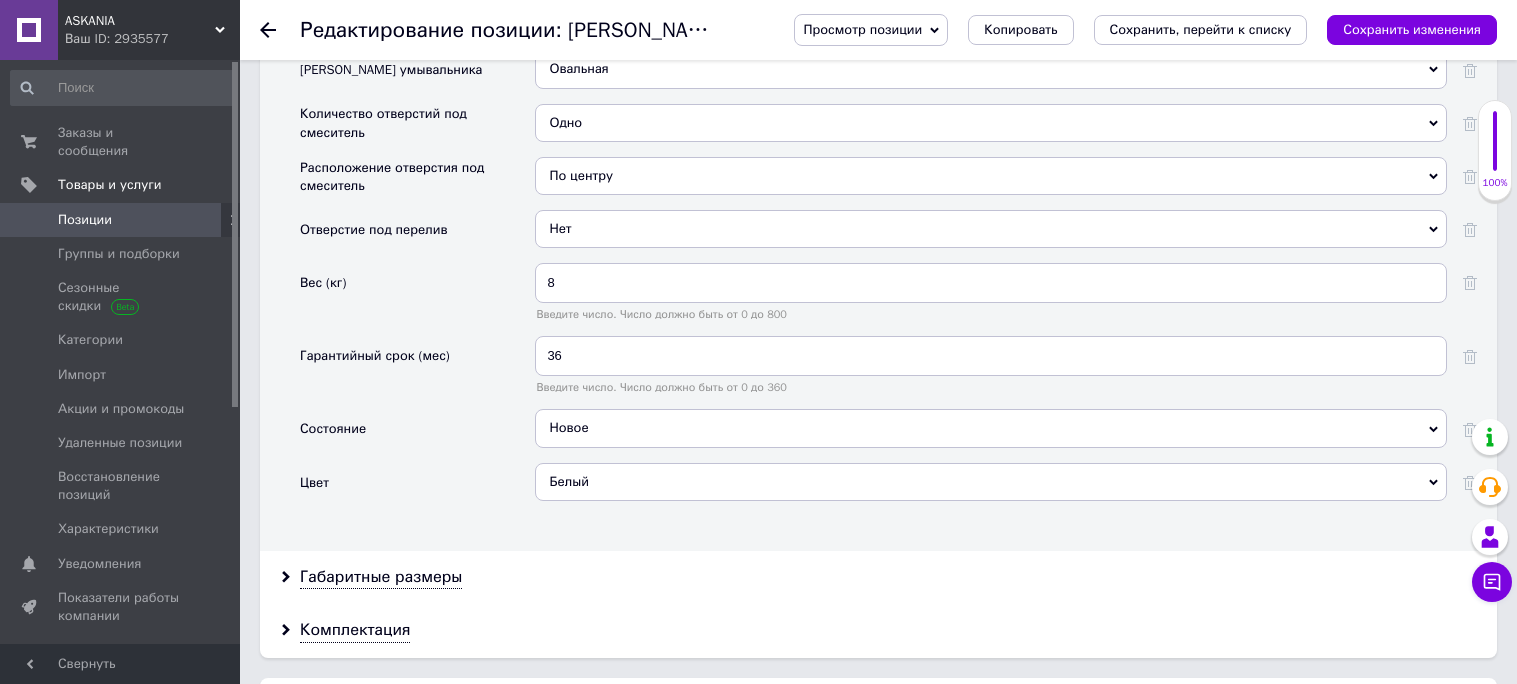 scroll, scrollTop: 2113, scrollLeft: 0, axis: vertical 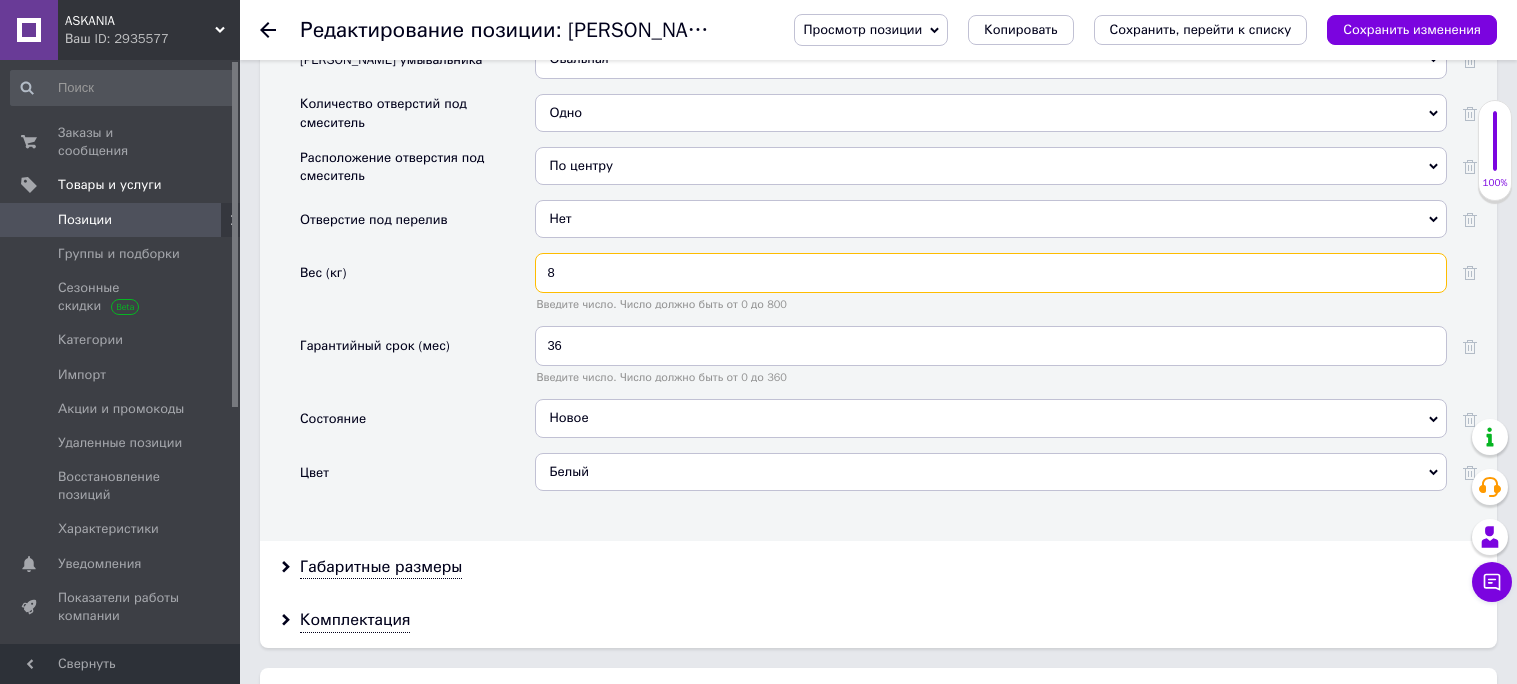 drag, startPoint x: 581, startPoint y: 459, endPoint x: 519, endPoint y: 449, distance: 62.801273 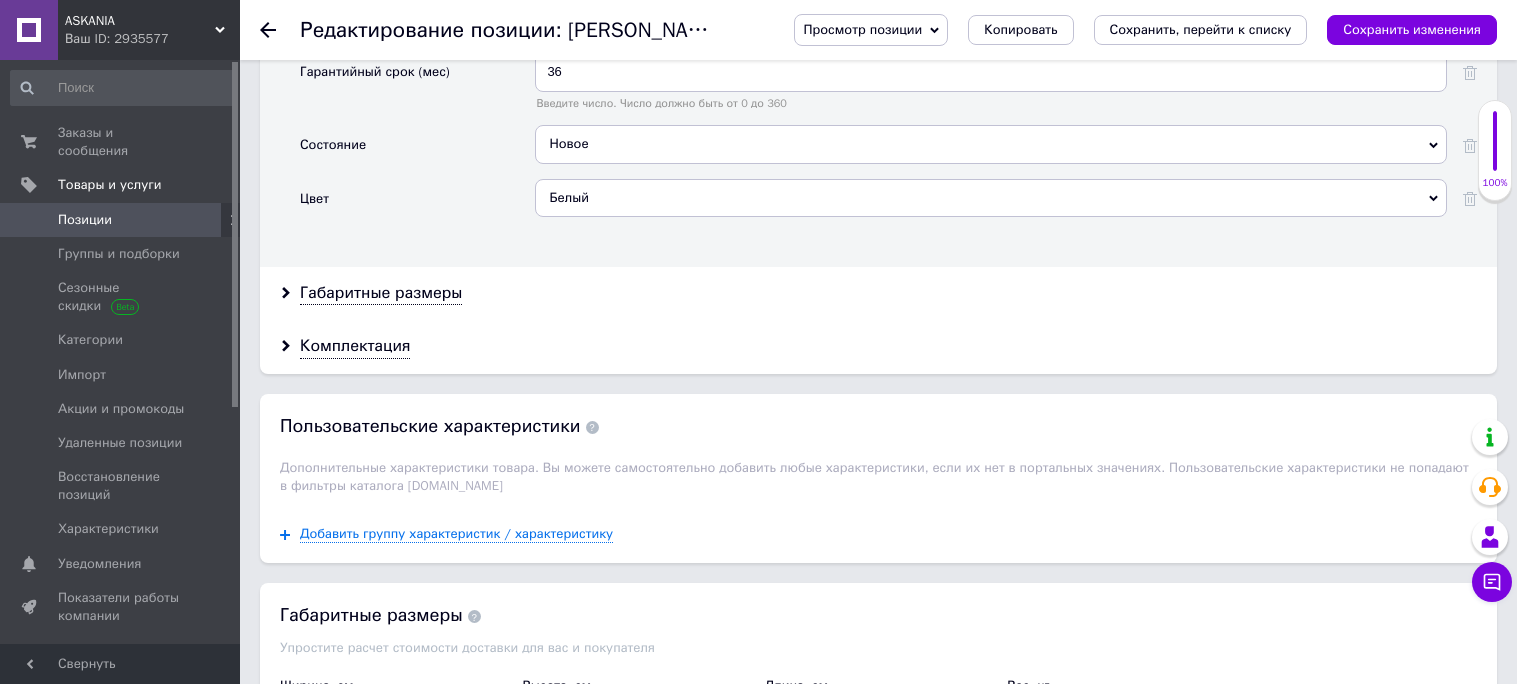 scroll, scrollTop: 2430, scrollLeft: 0, axis: vertical 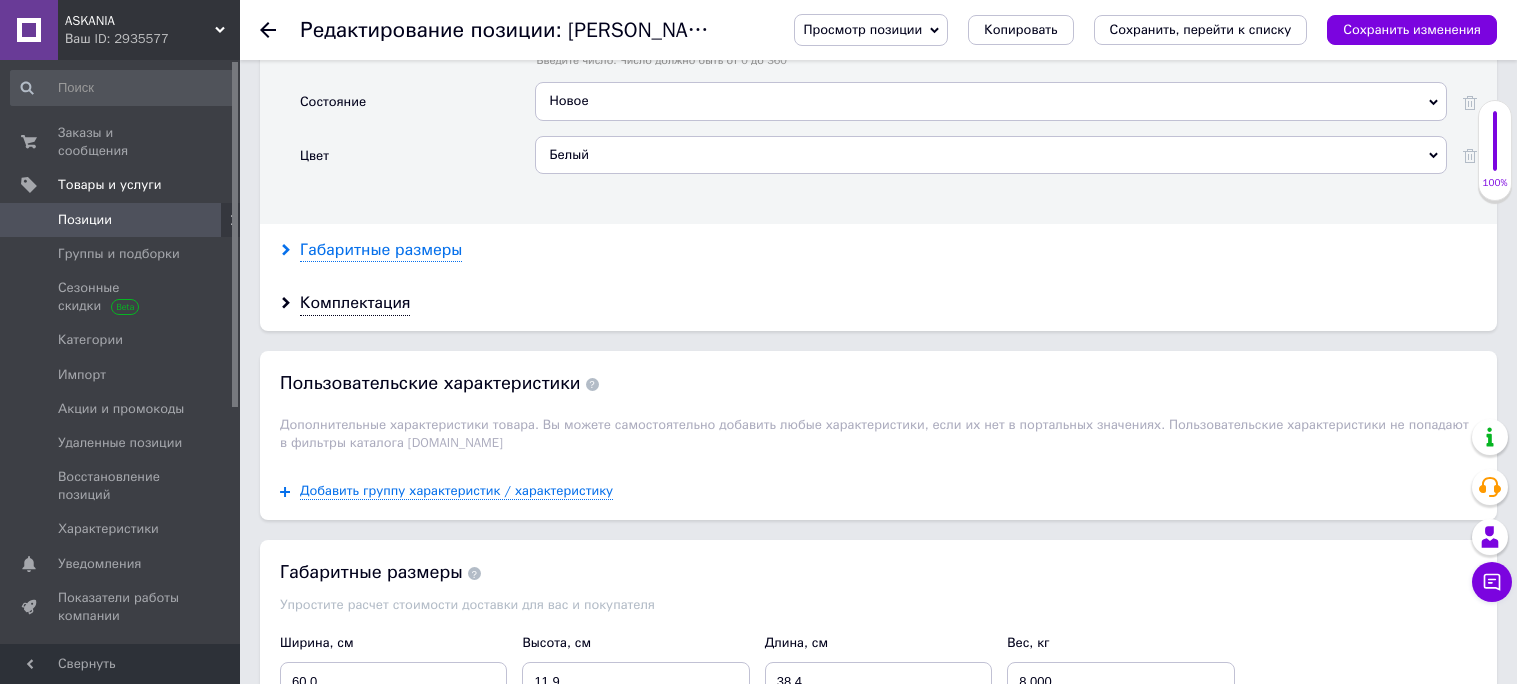 click on "Габаритные размеры" at bounding box center [381, 250] 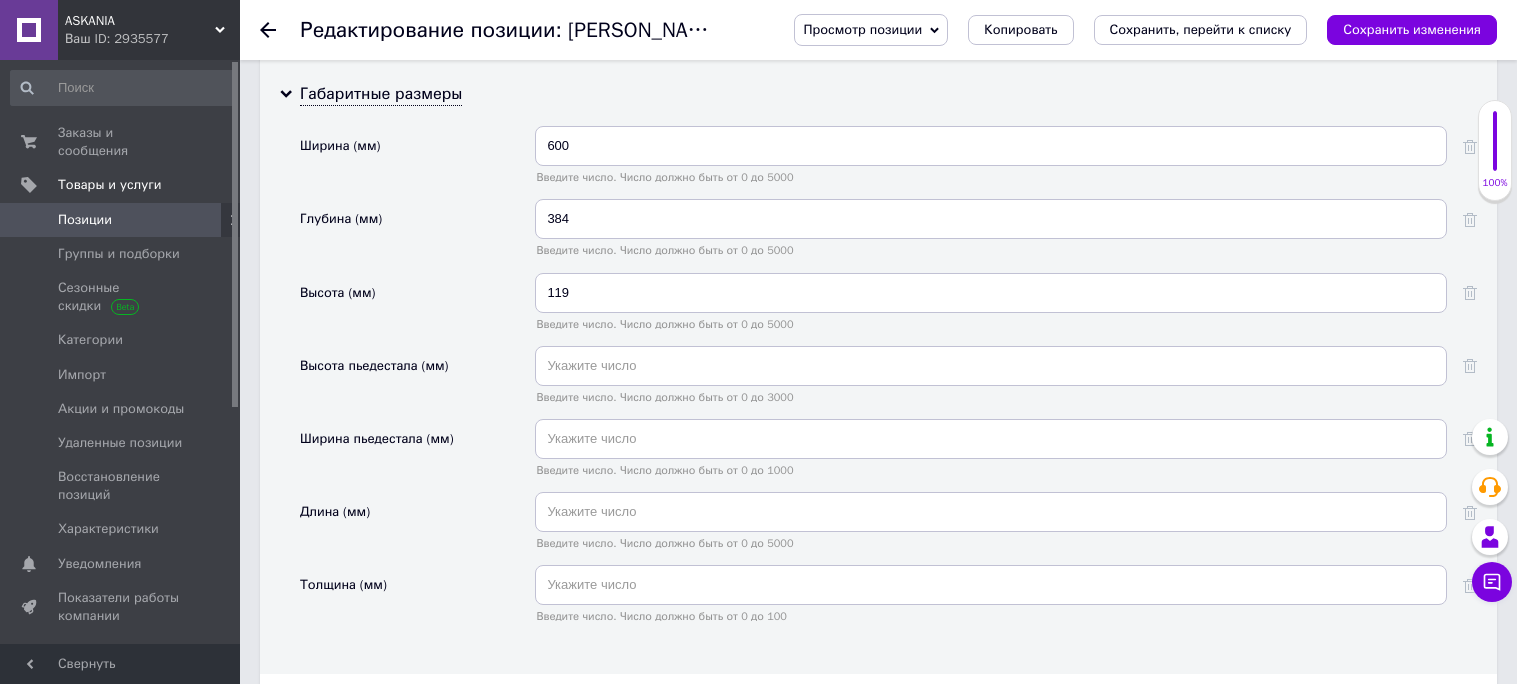 scroll, scrollTop: 2614, scrollLeft: 0, axis: vertical 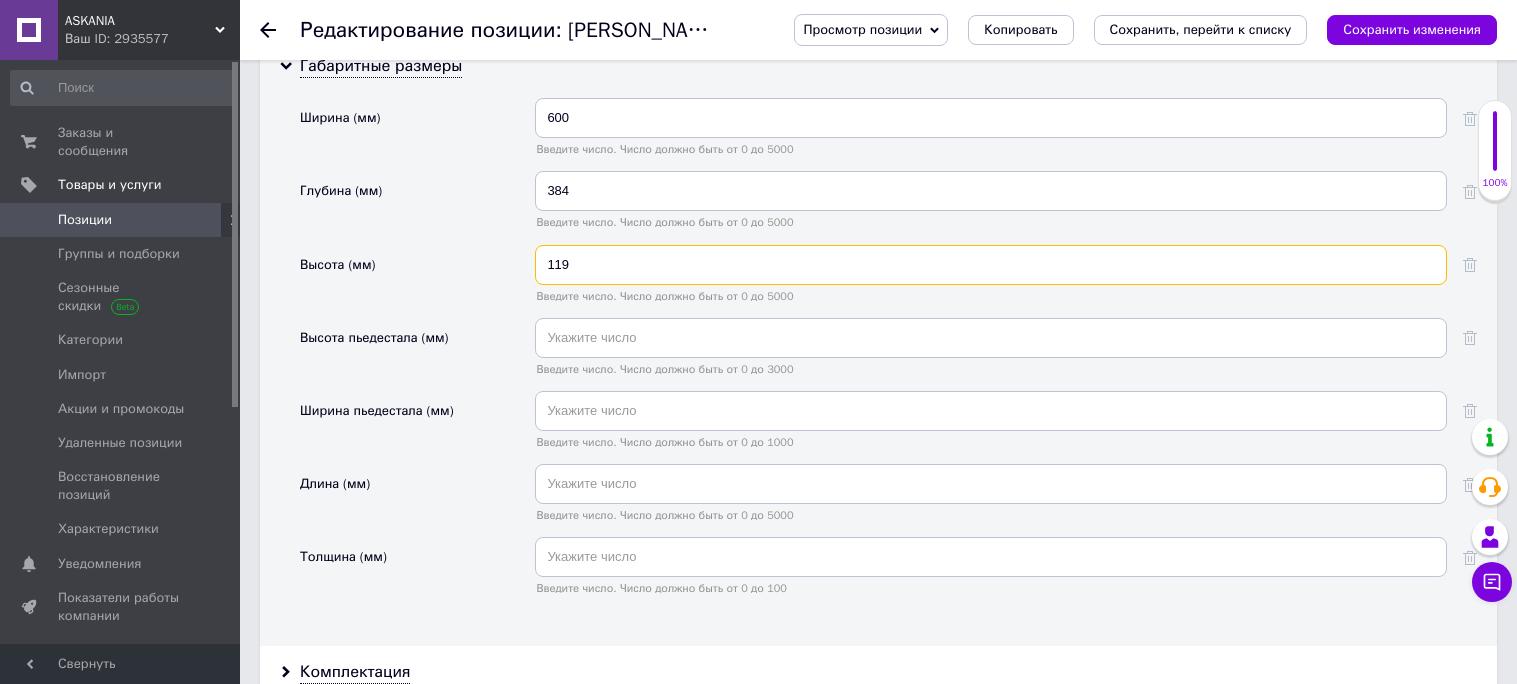 drag, startPoint x: 580, startPoint y: 449, endPoint x: 538, endPoint y: 447, distance: 42.047592 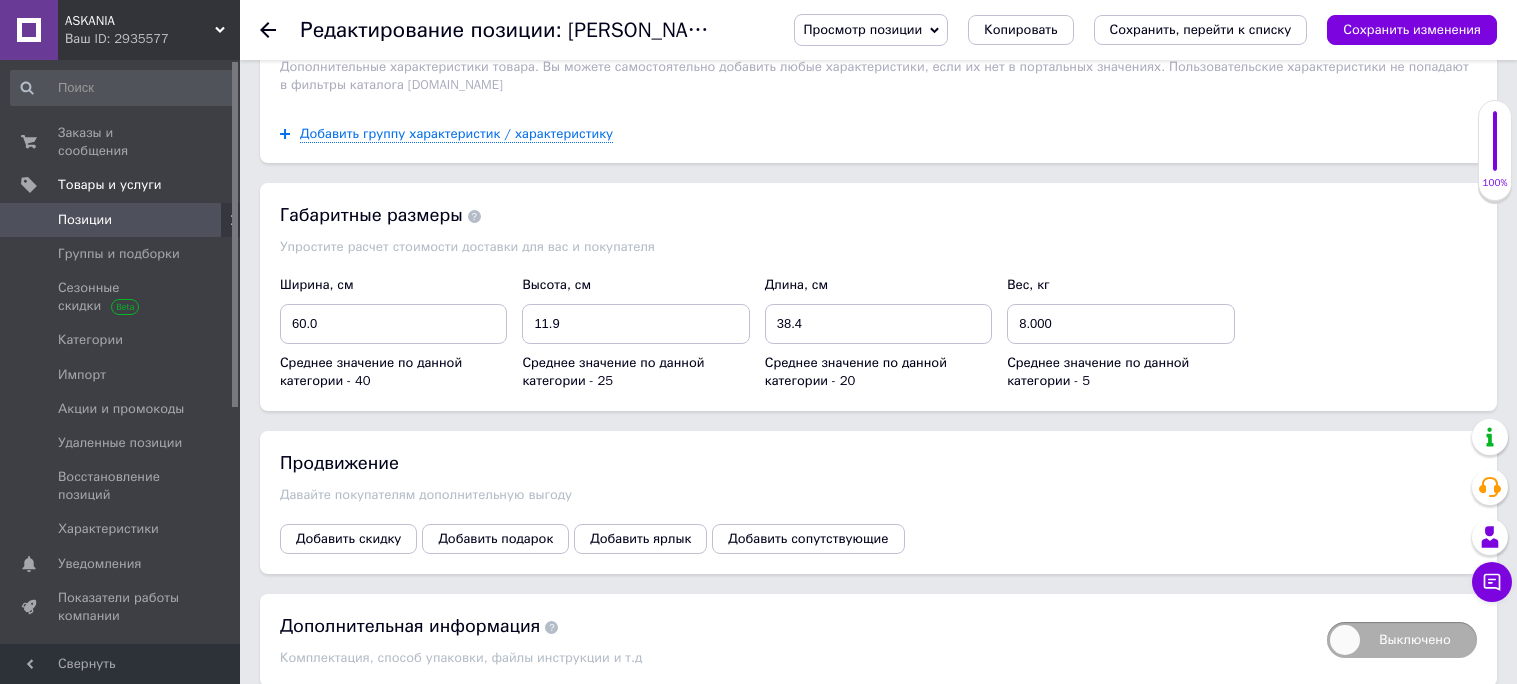 scroll, scrollTop: 3397, scrollLeft: 0, axis: vertical 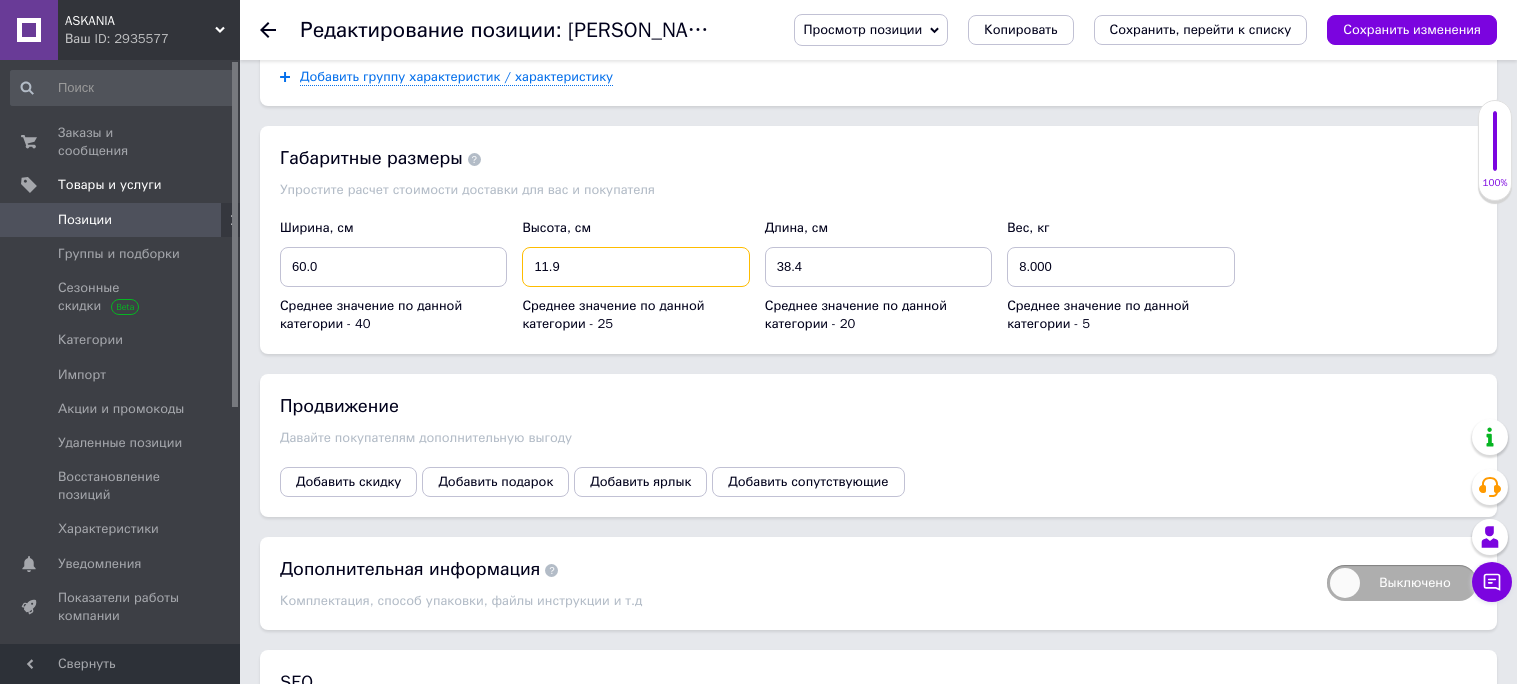 click on "11.9" at bounding box center [635, 267] 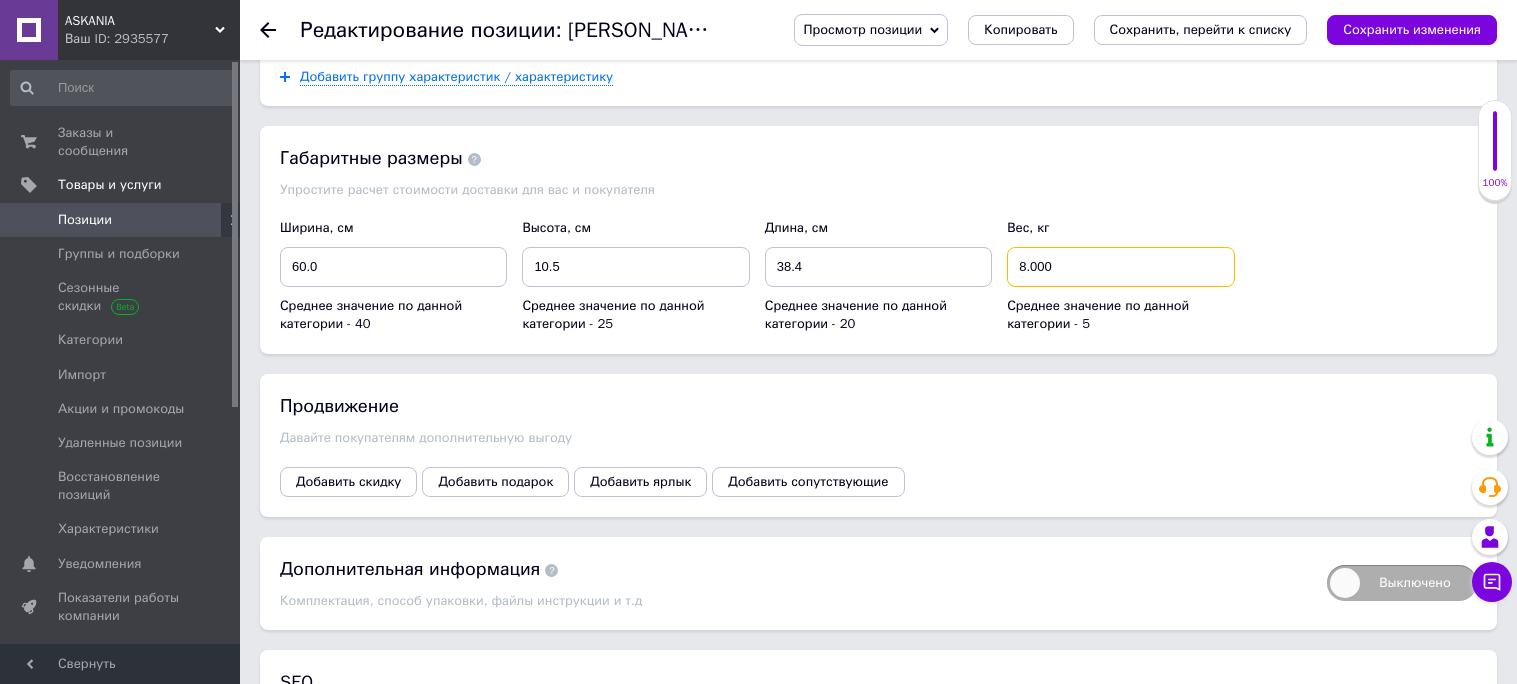 drag, startPoint x: 1024, startPoint y: 450, endPoint x: 1022, endPoint y: 524, distance: 74.02702 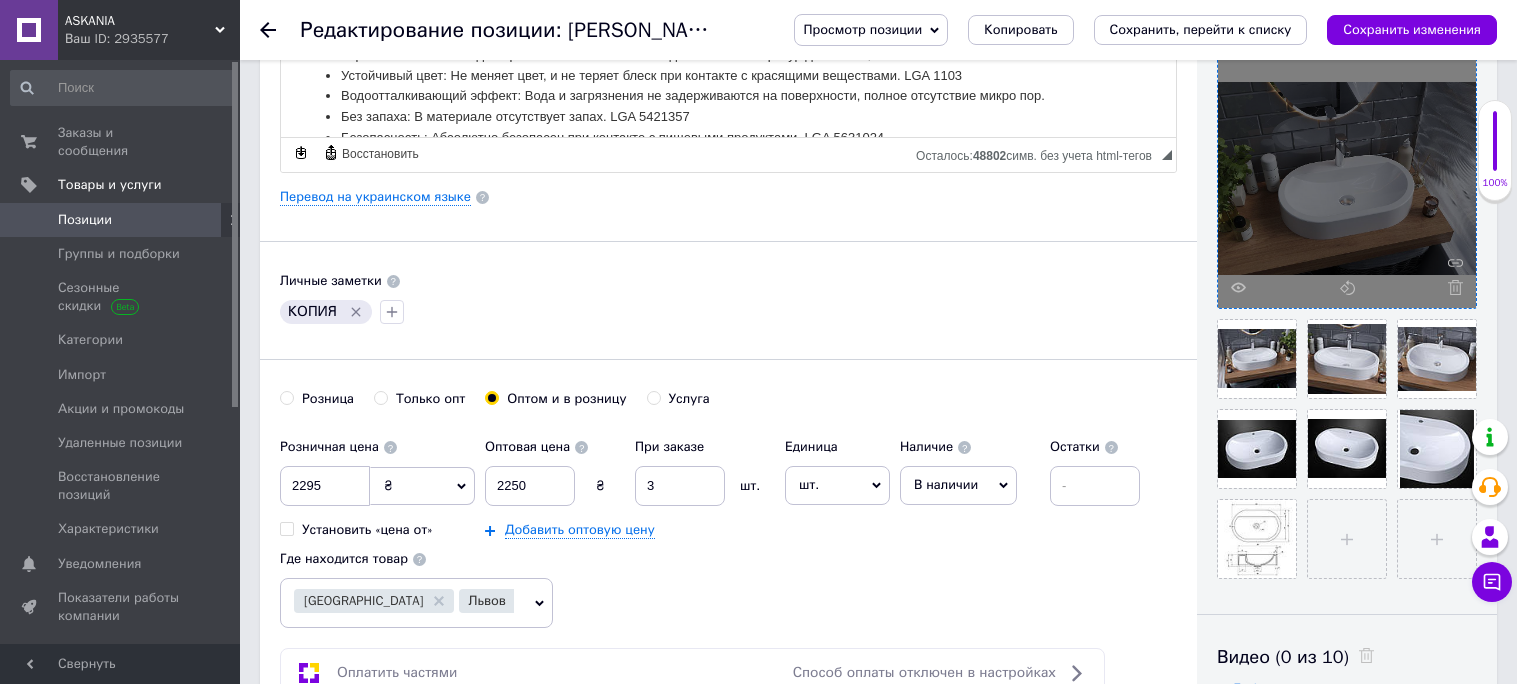 scroll, scrollTop: 429, scrollLeft: 0, axis: vertical 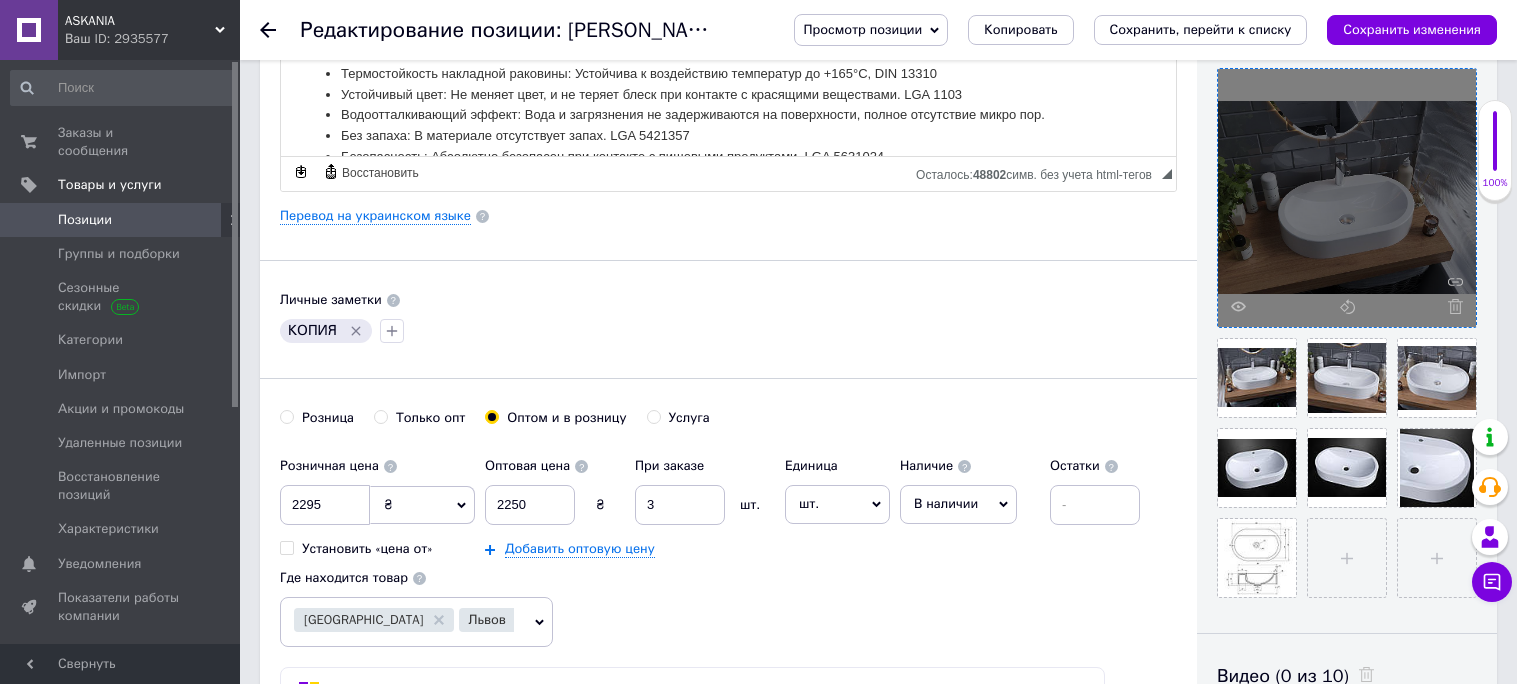 click at bounding box center (1347, 198) 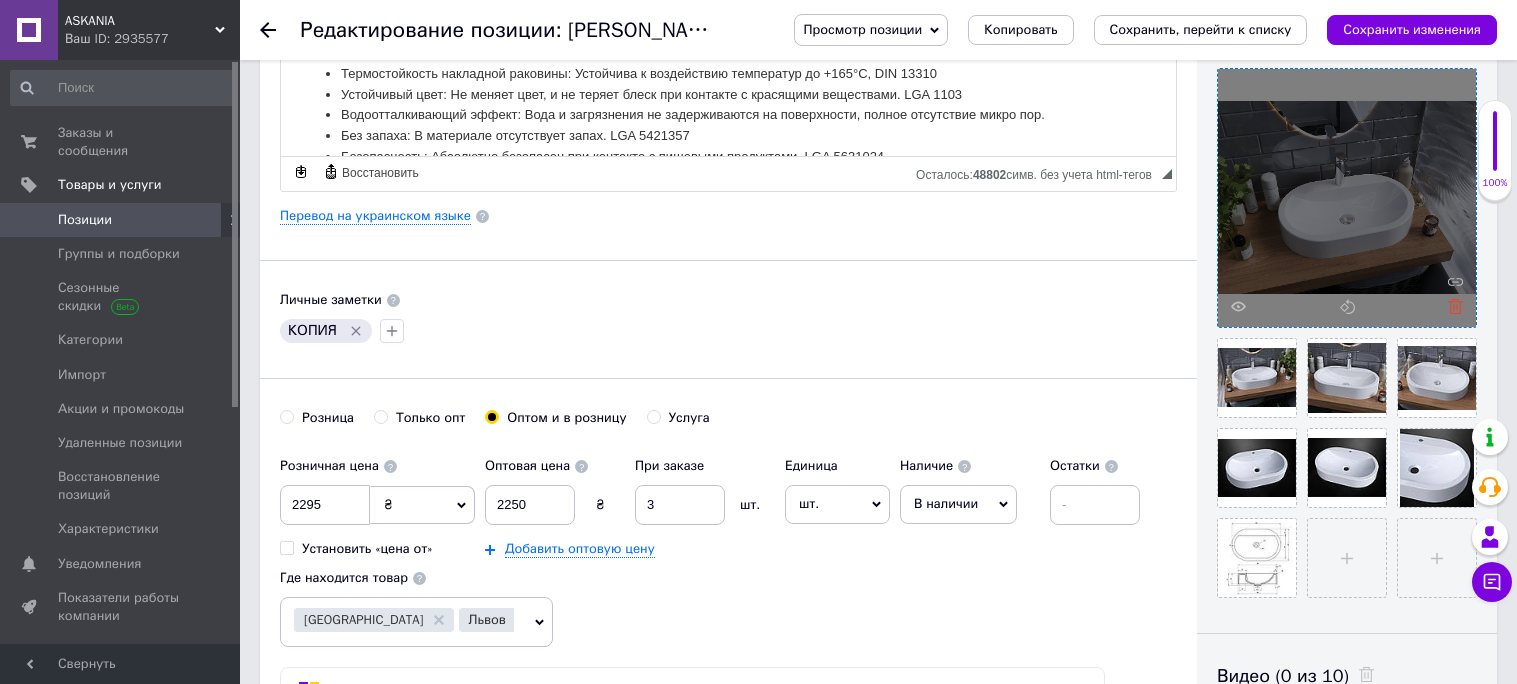 click 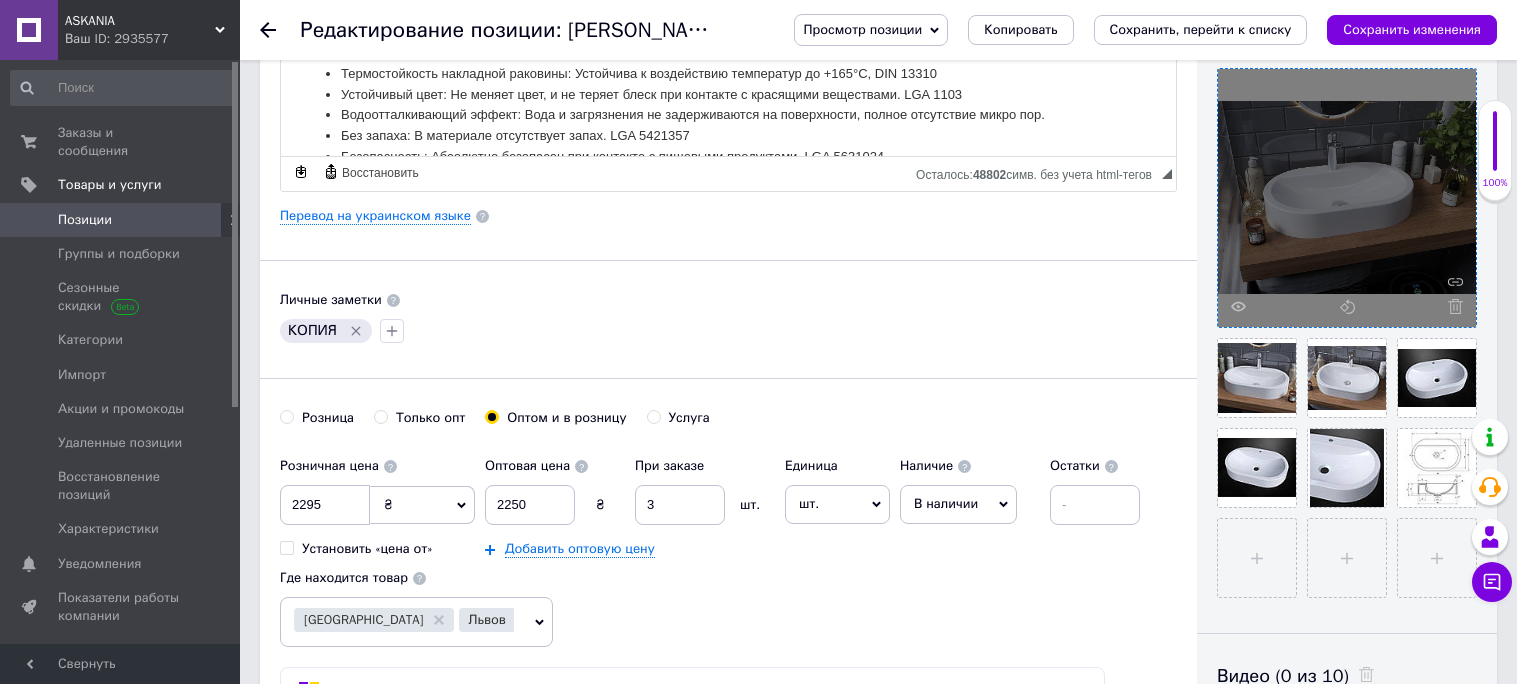 click 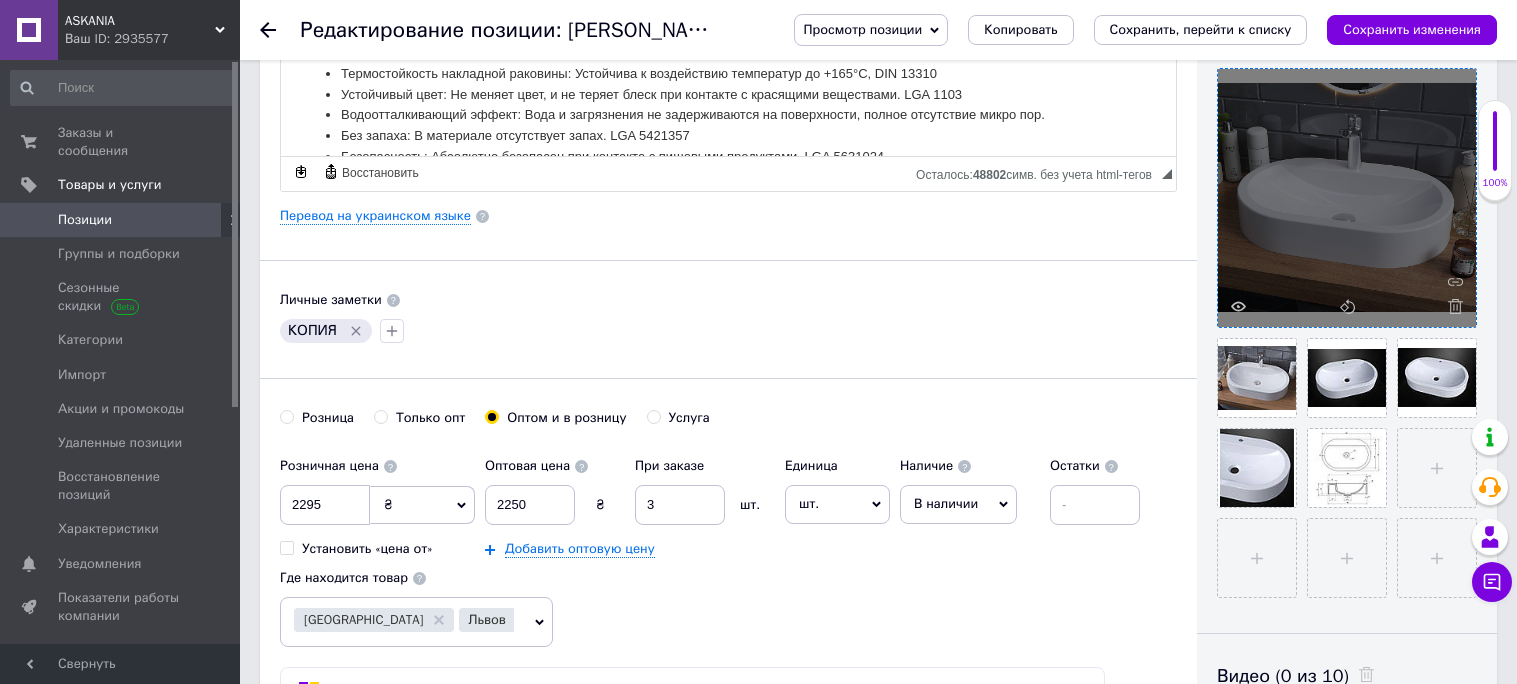 click 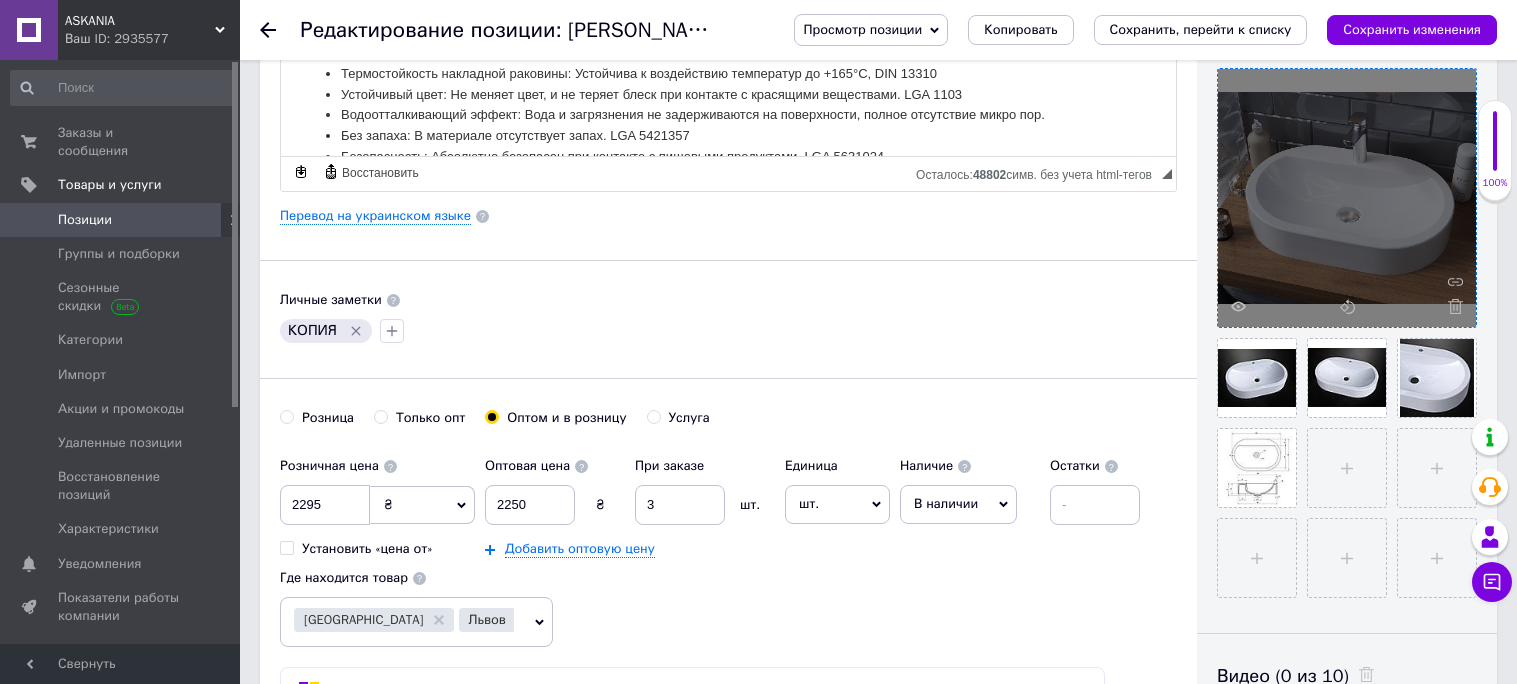 click 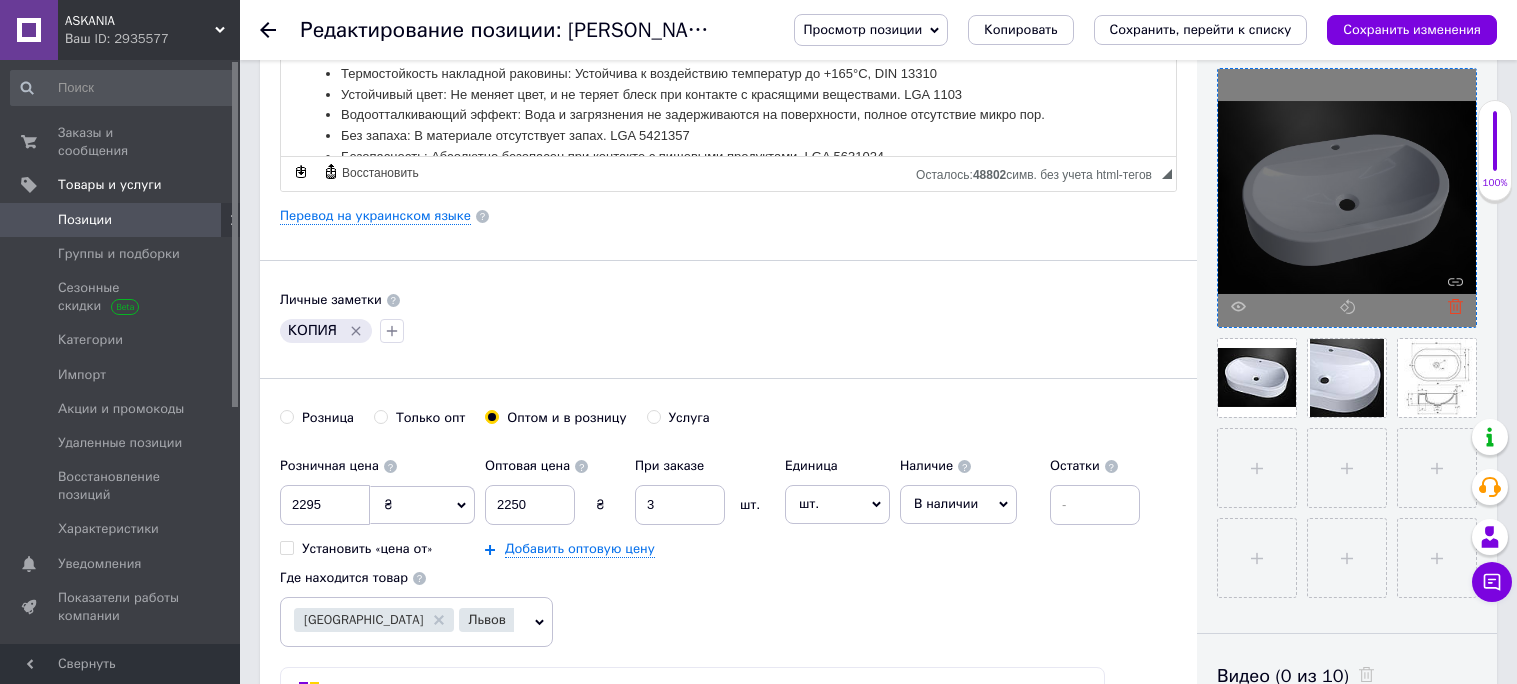 click 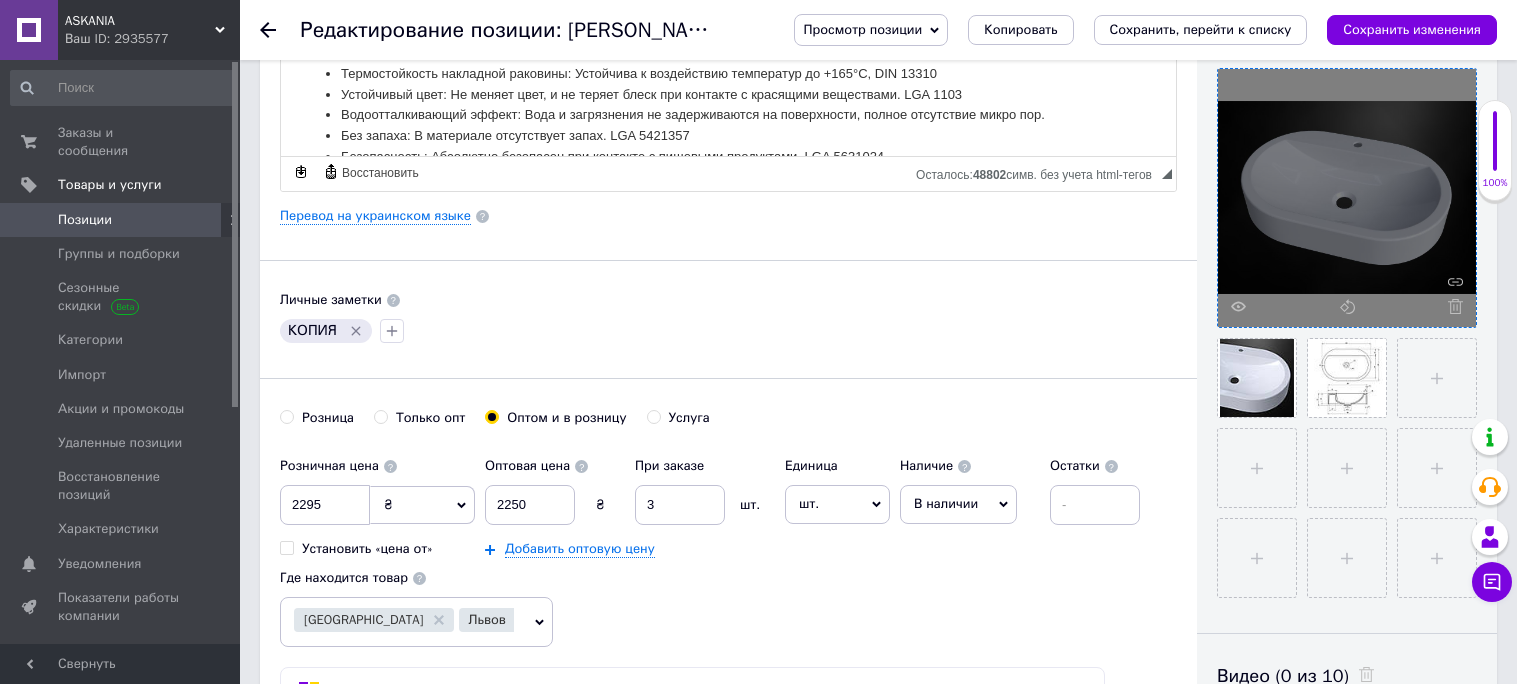 click 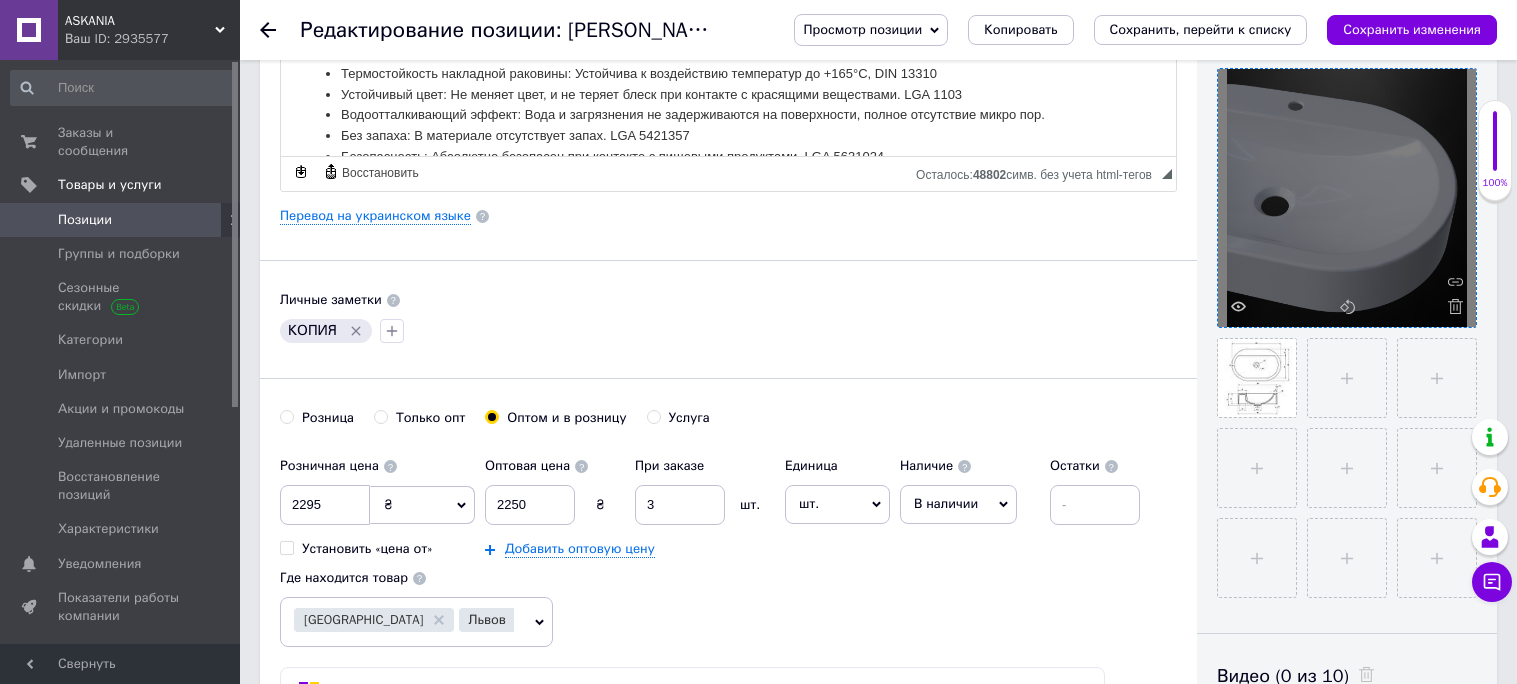 click 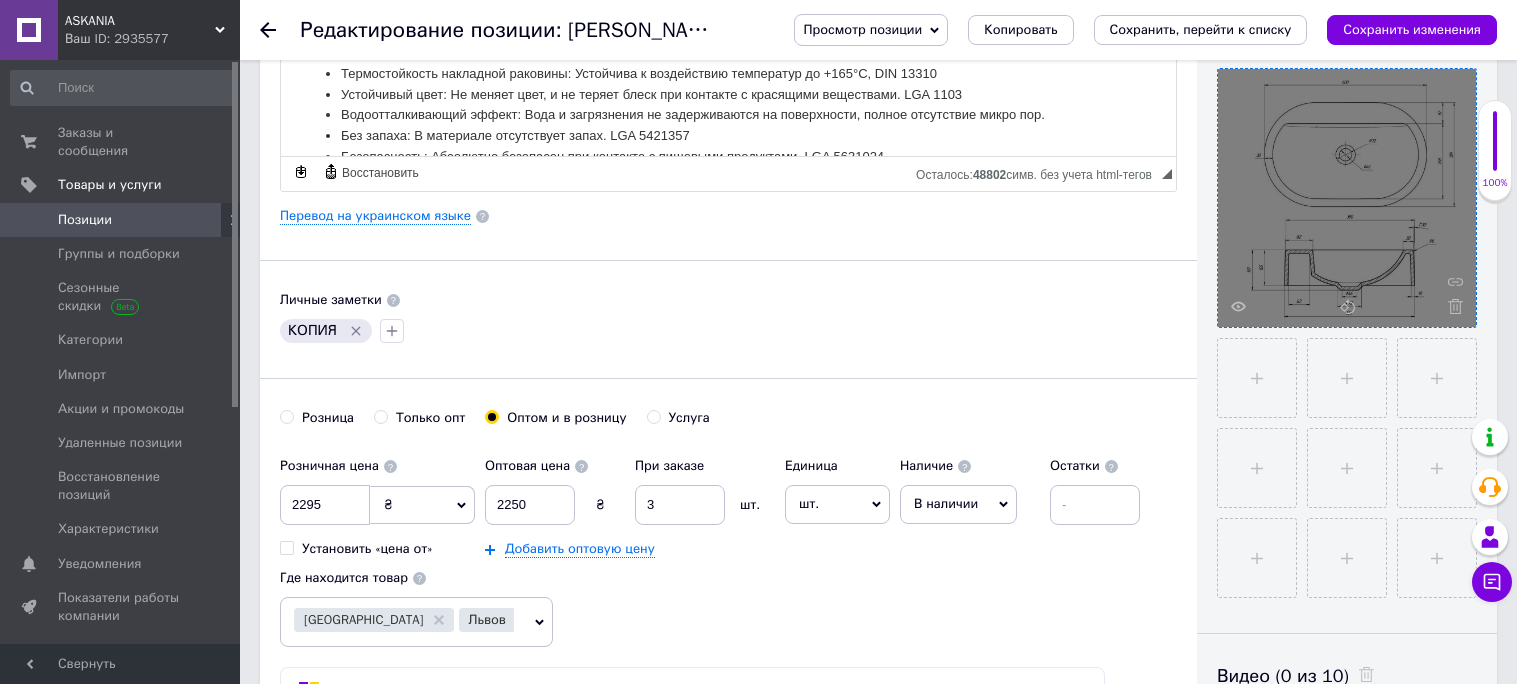 click 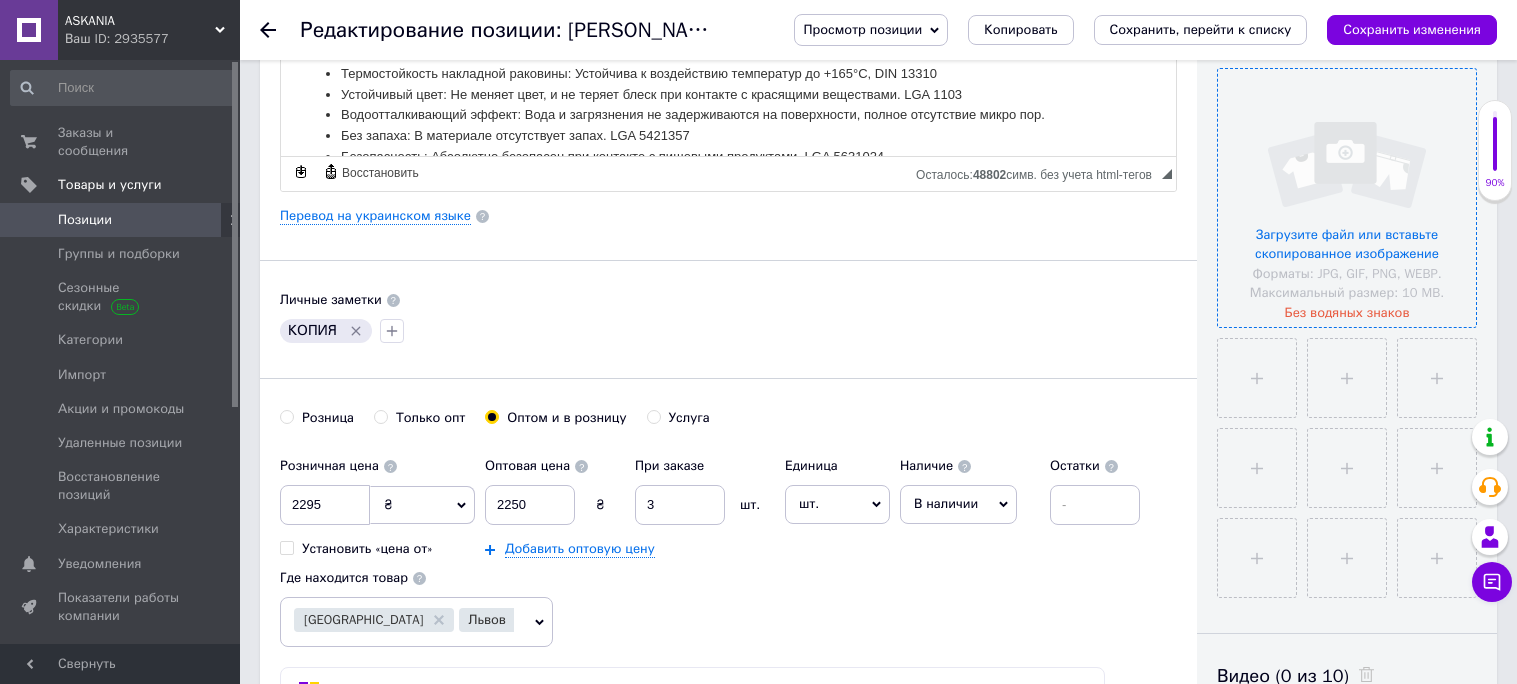 click at bounding box center [1347, 198] 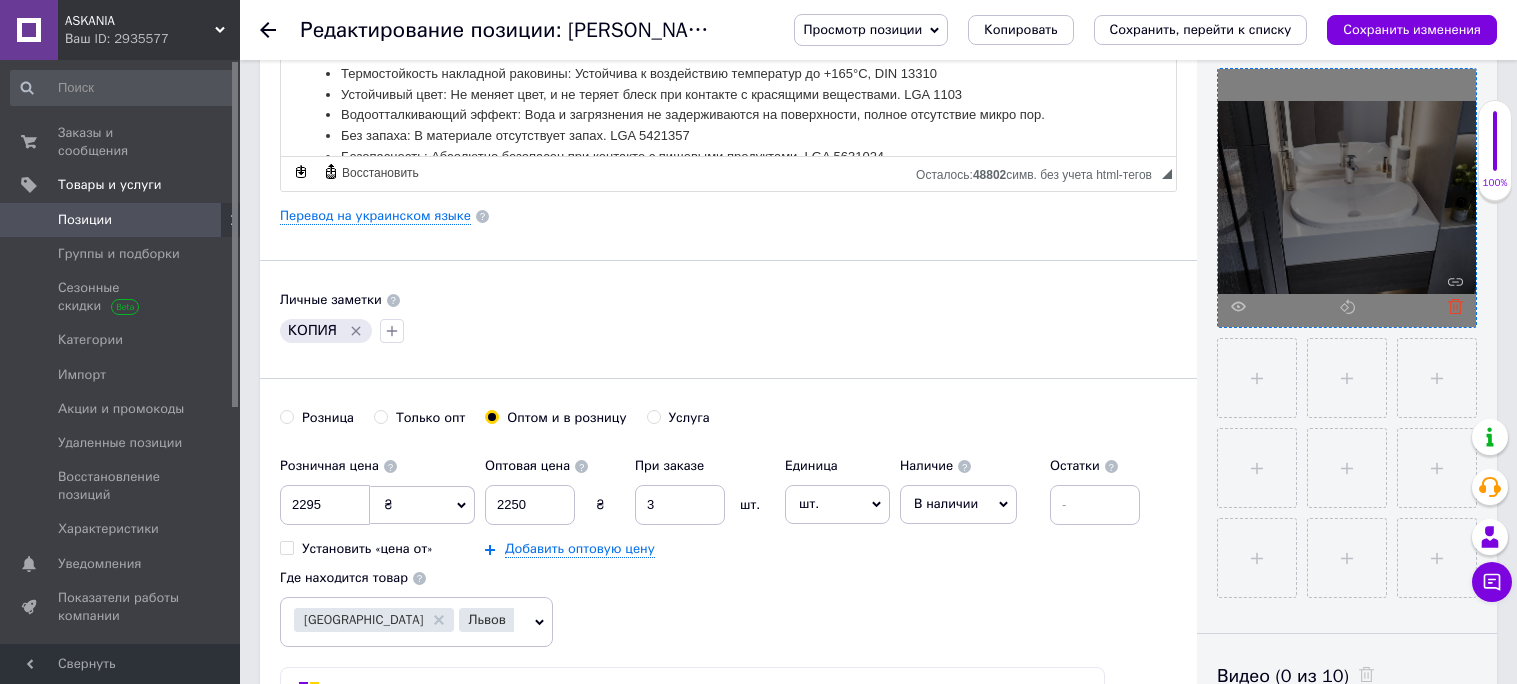 click 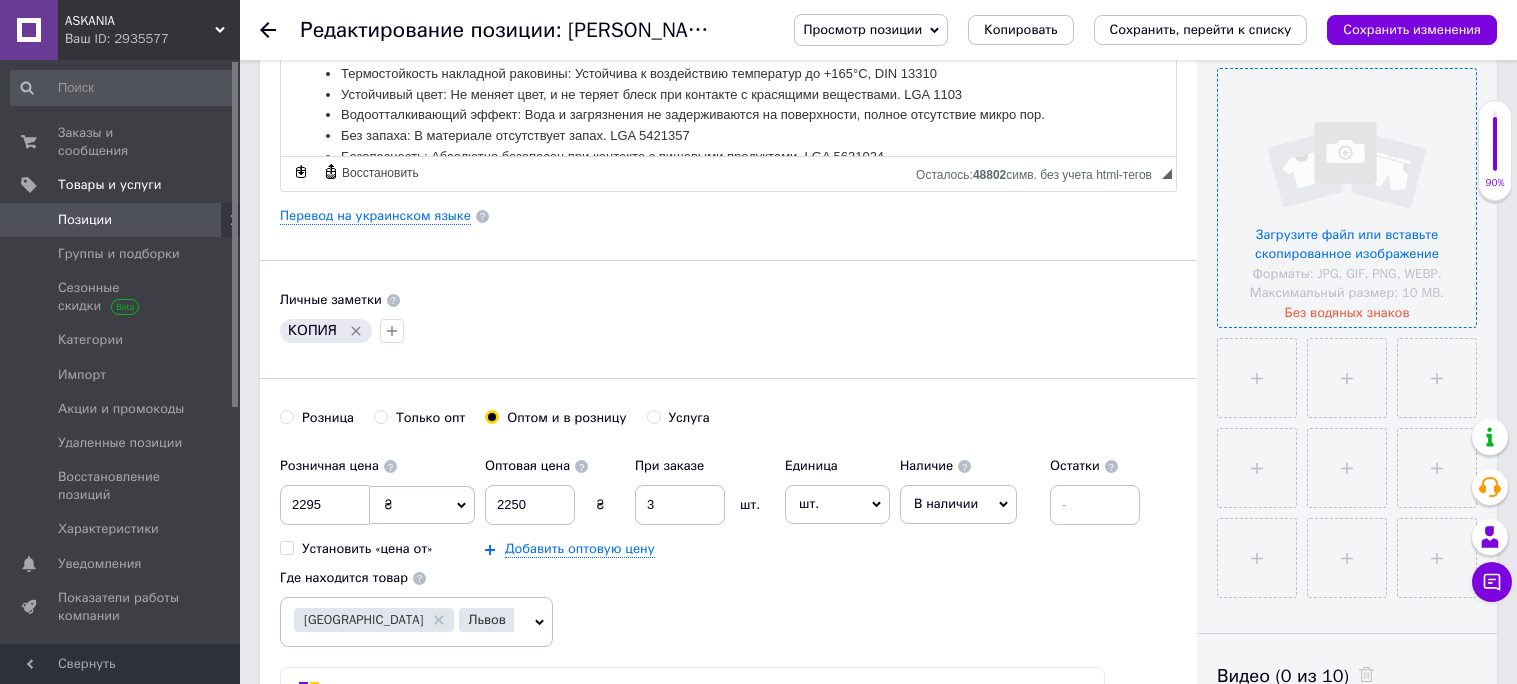 click at bounding box center [1347, 198] 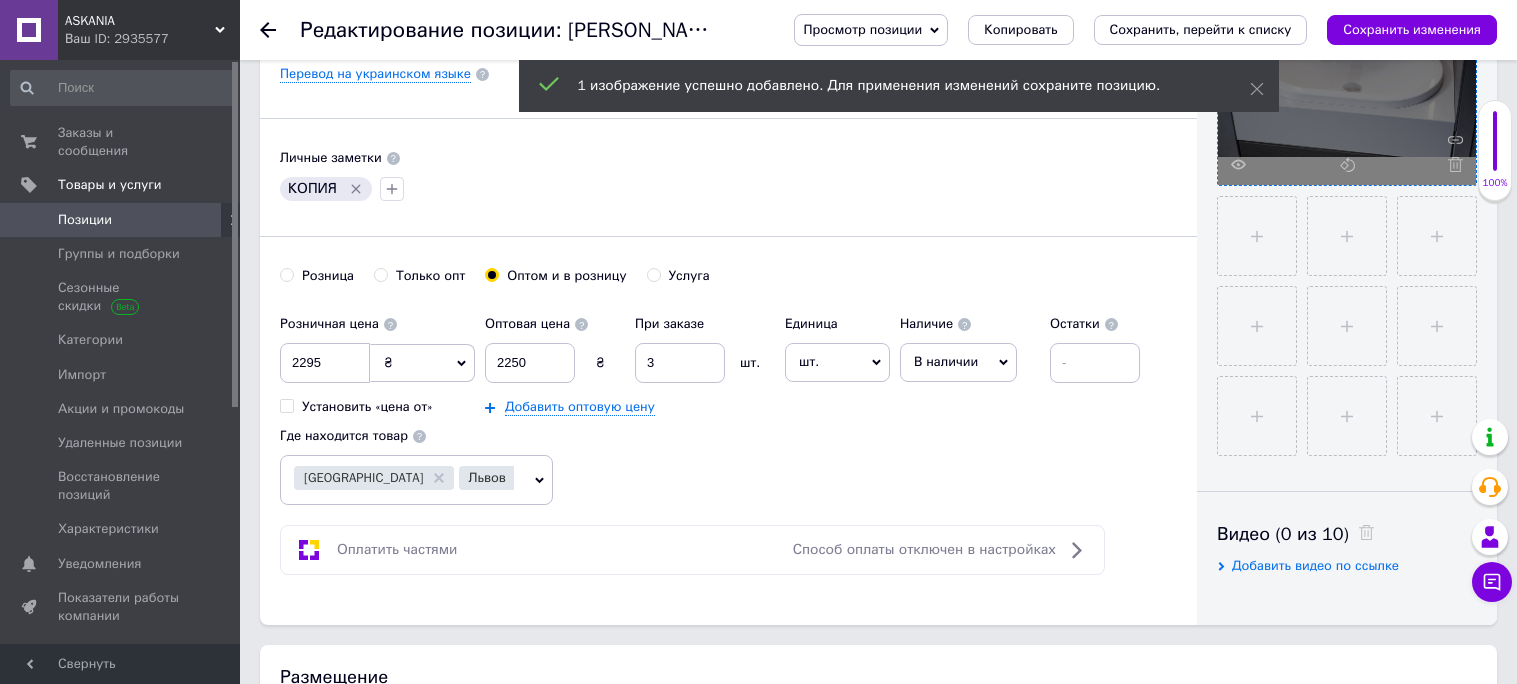 scroll, scrollTop: 575, scrollLeft: 0, axis: vertical 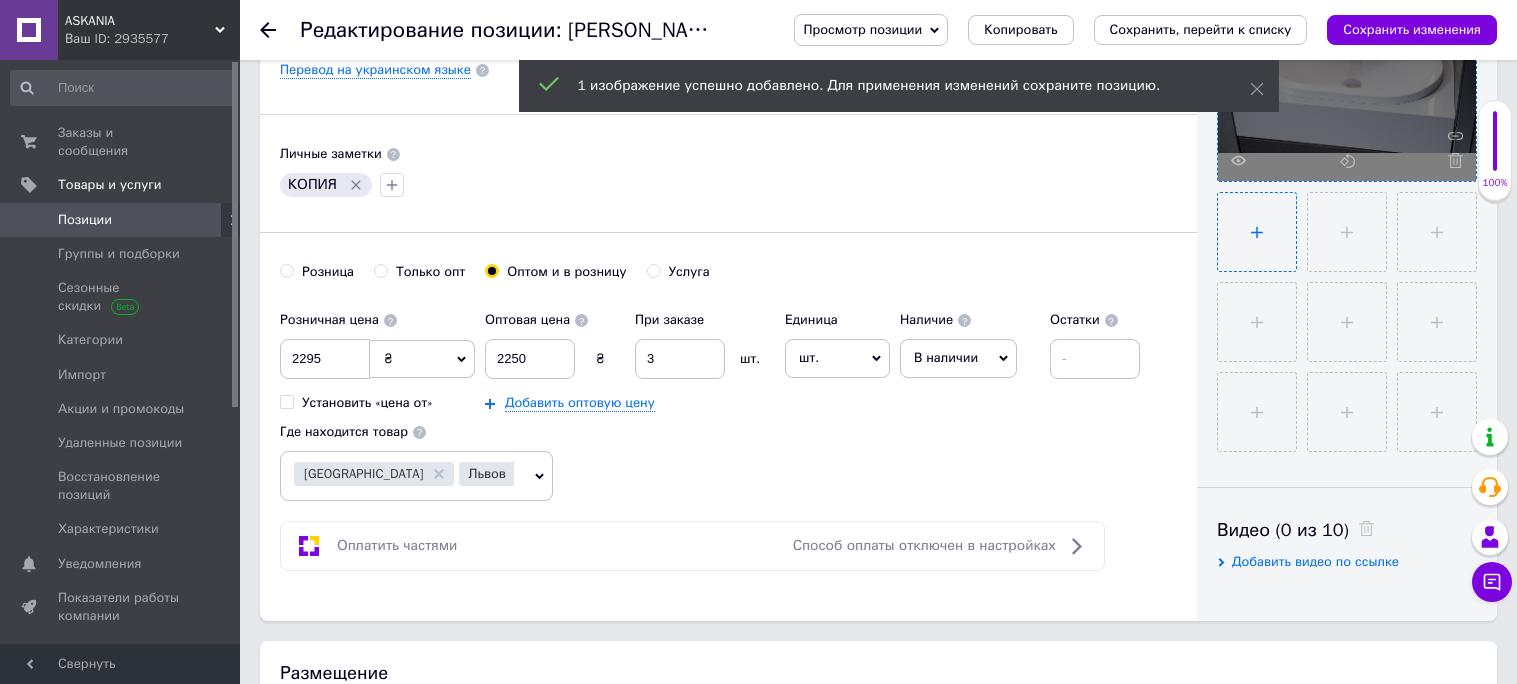 click at bounding box center [1257, 232] 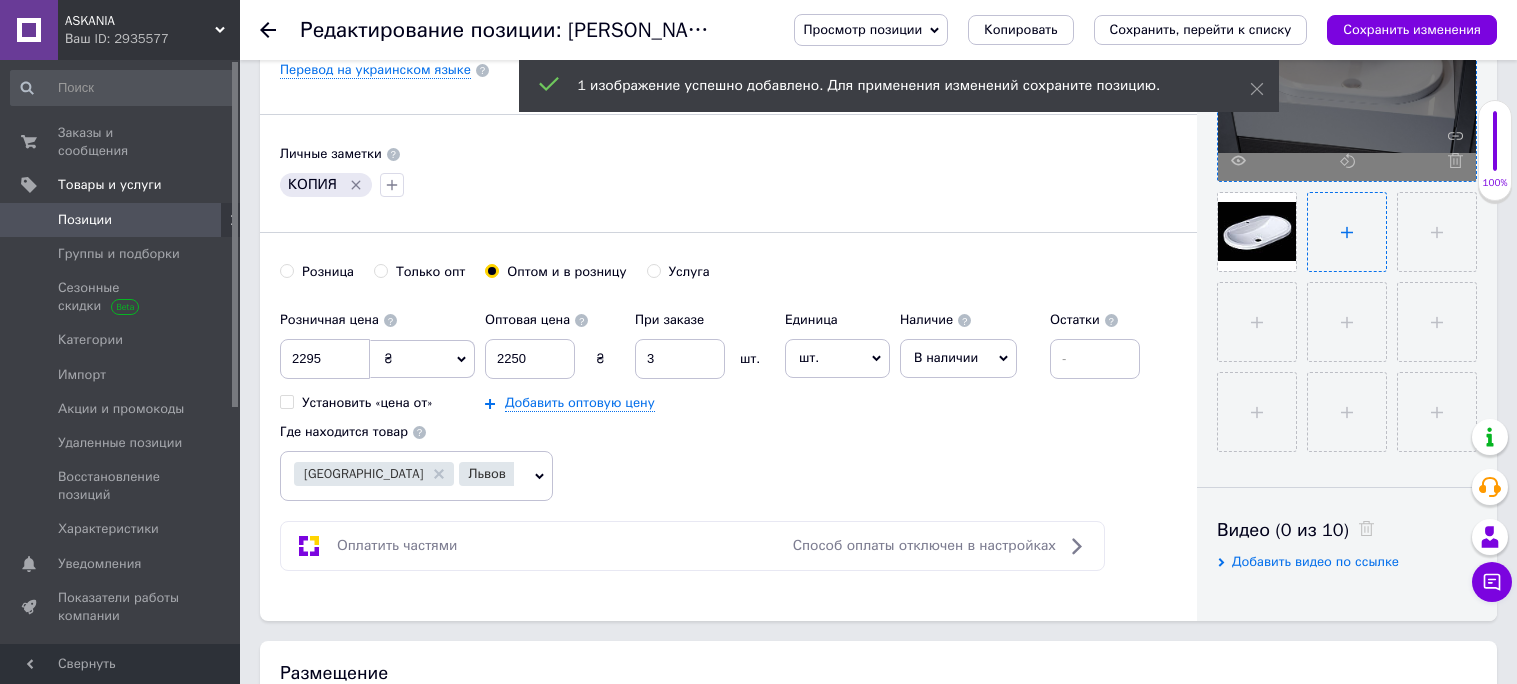 click at bounding box center [1347, 232] 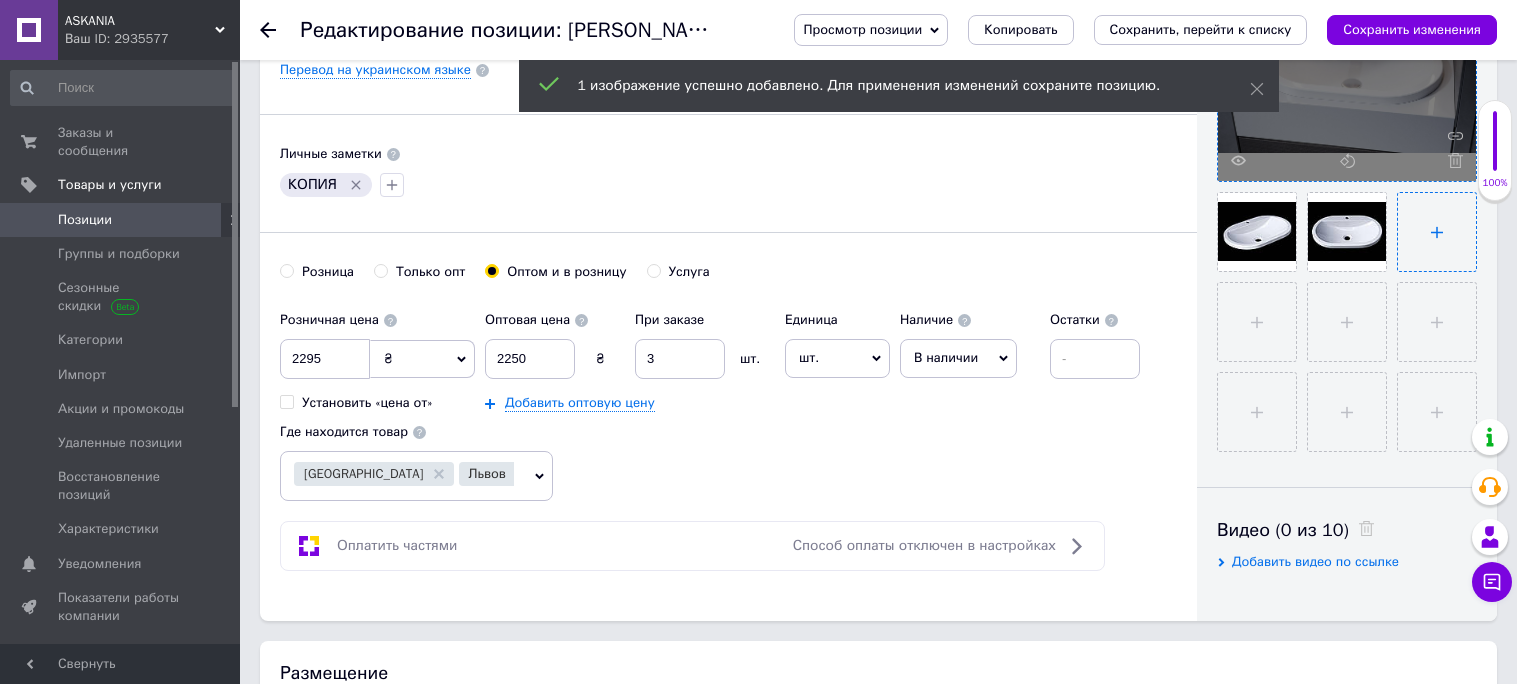 click at bounding box center (1437, 232) 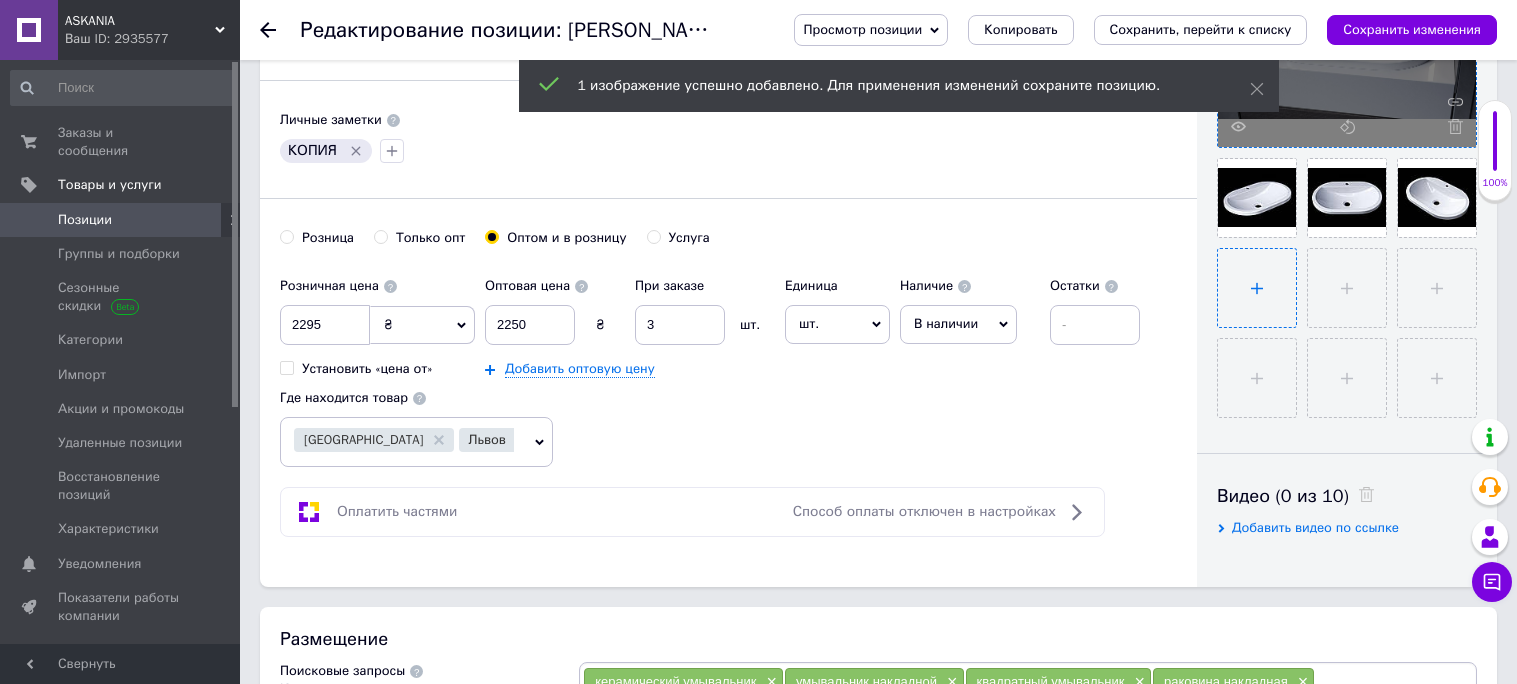 scroll, scrollTop: 638, scrollLeft: 0, axis: vertical 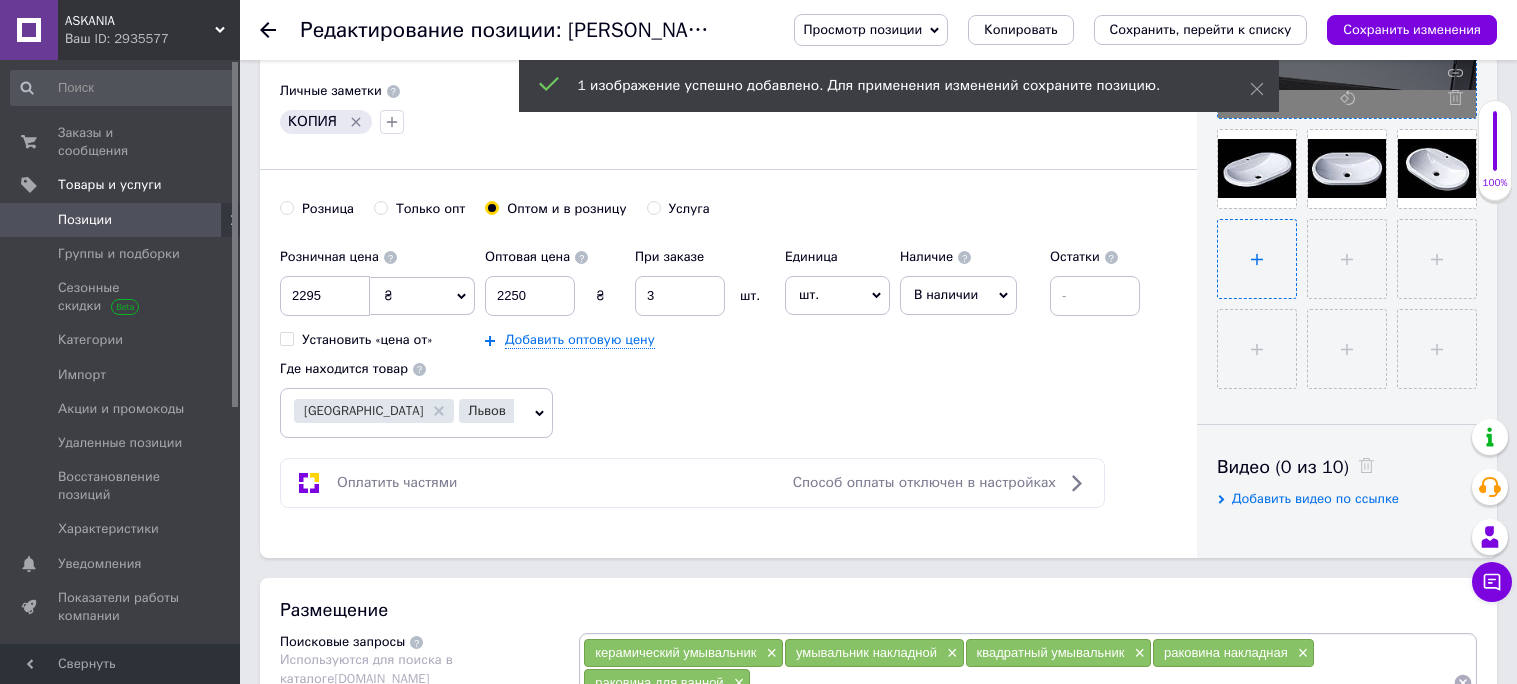 click at bounding box center (1257, 259) 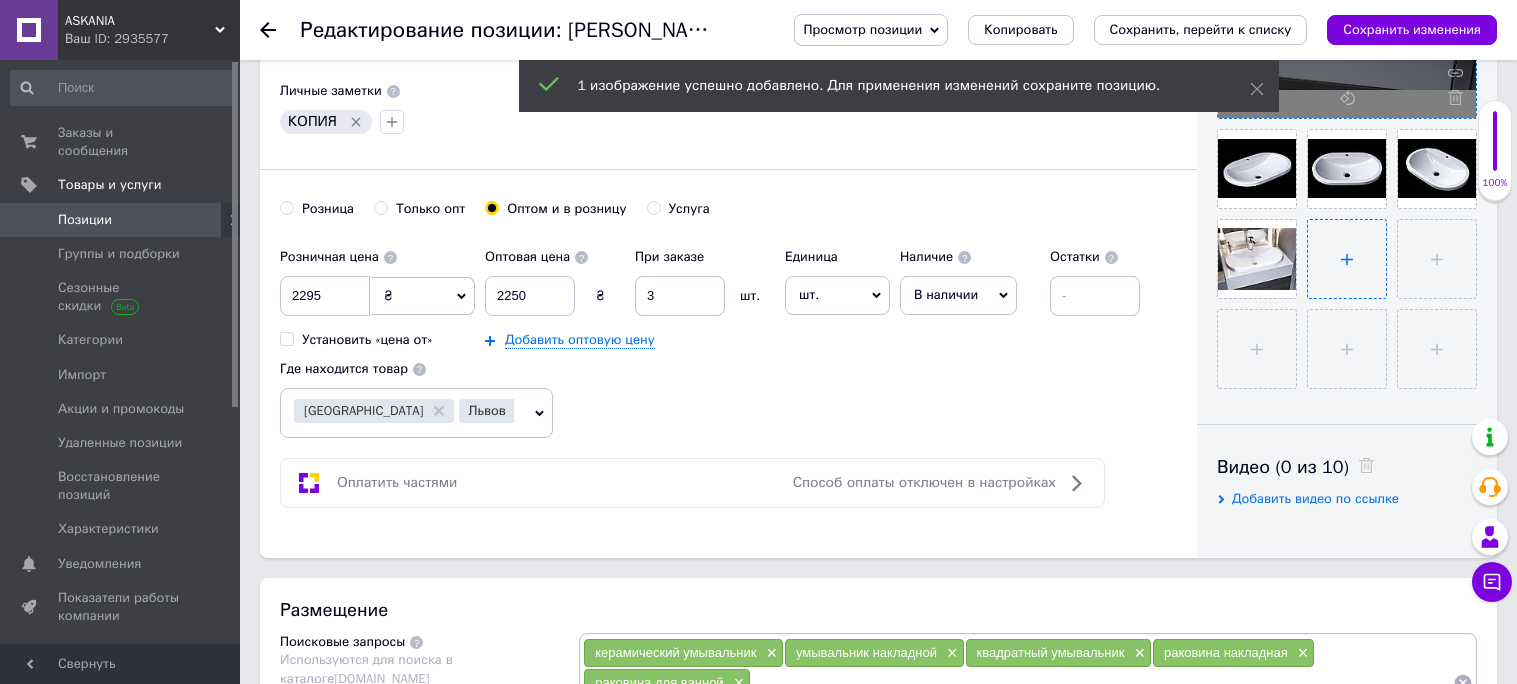 click at bounding box center (1347, 259) 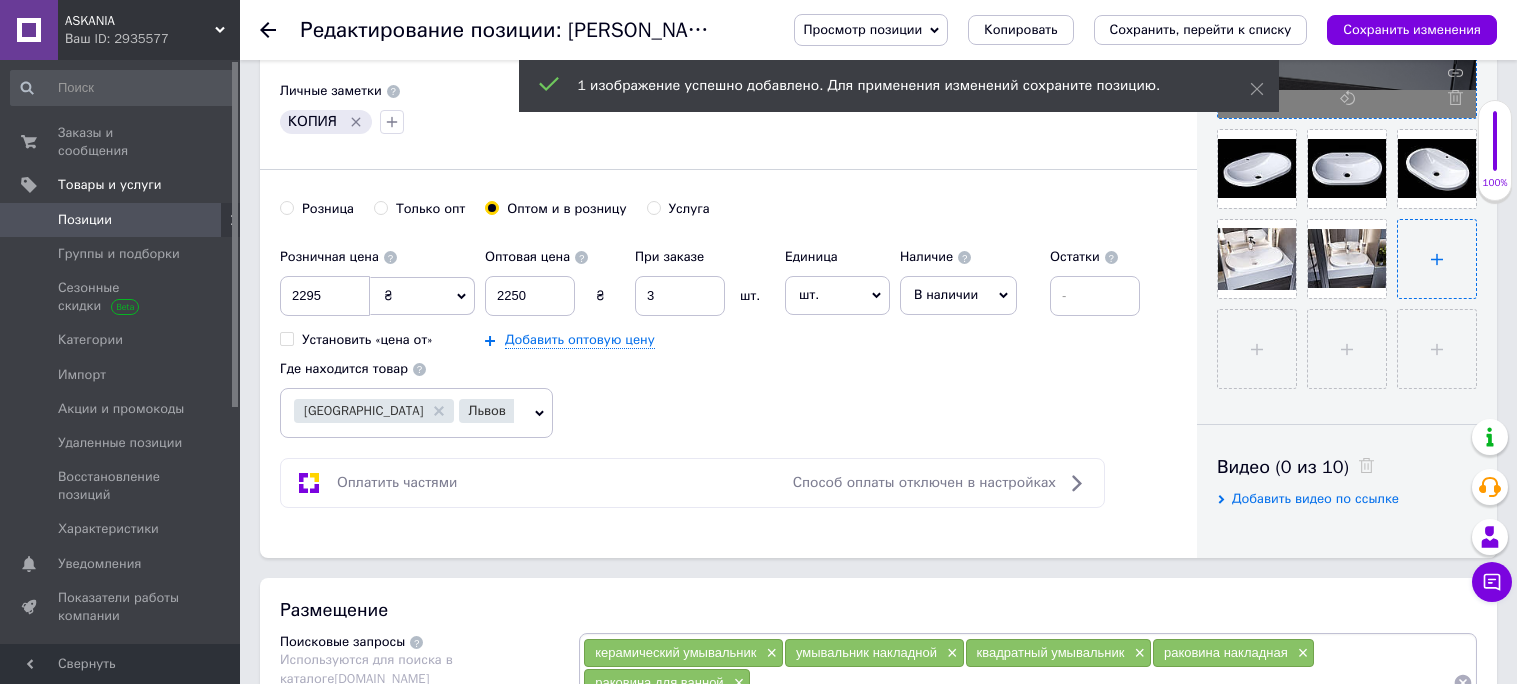click at bounding box center (1437, 259) 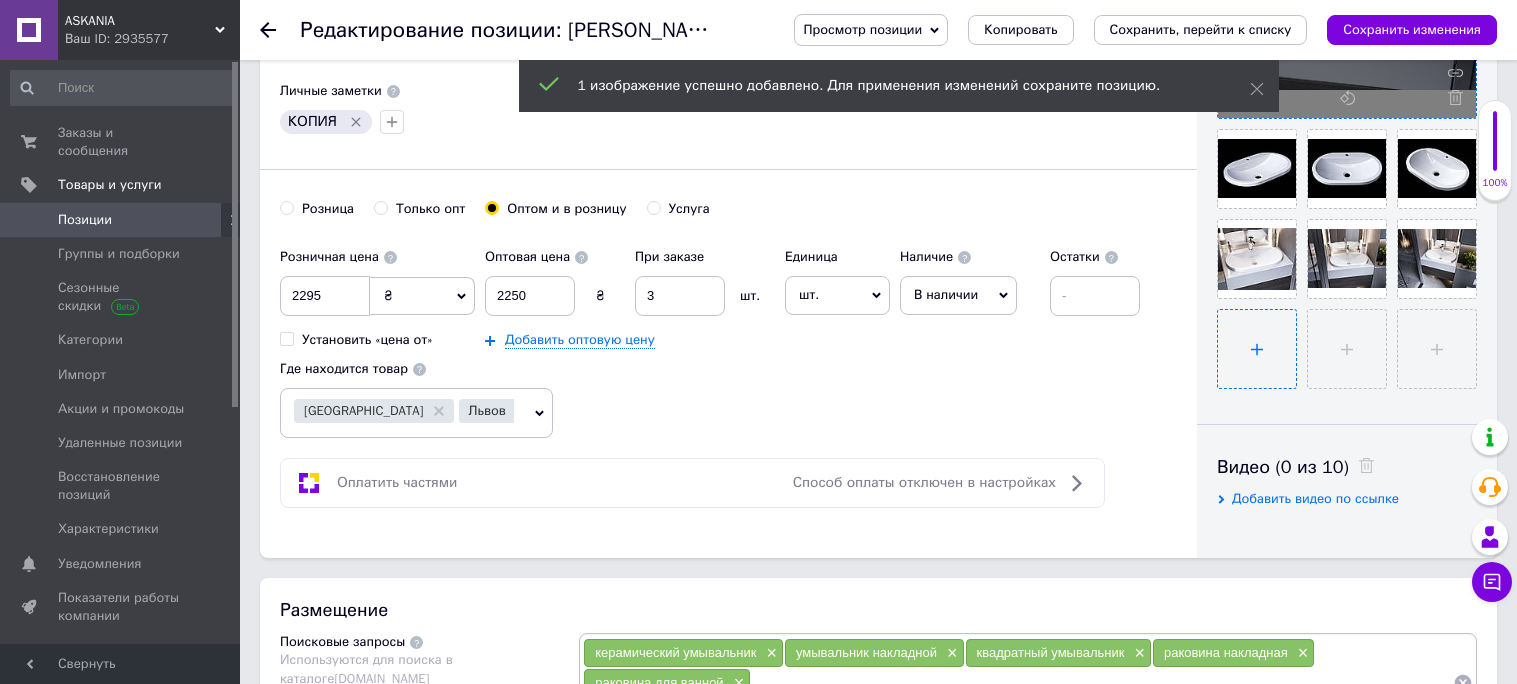 click at bounding box center (1257, 349) 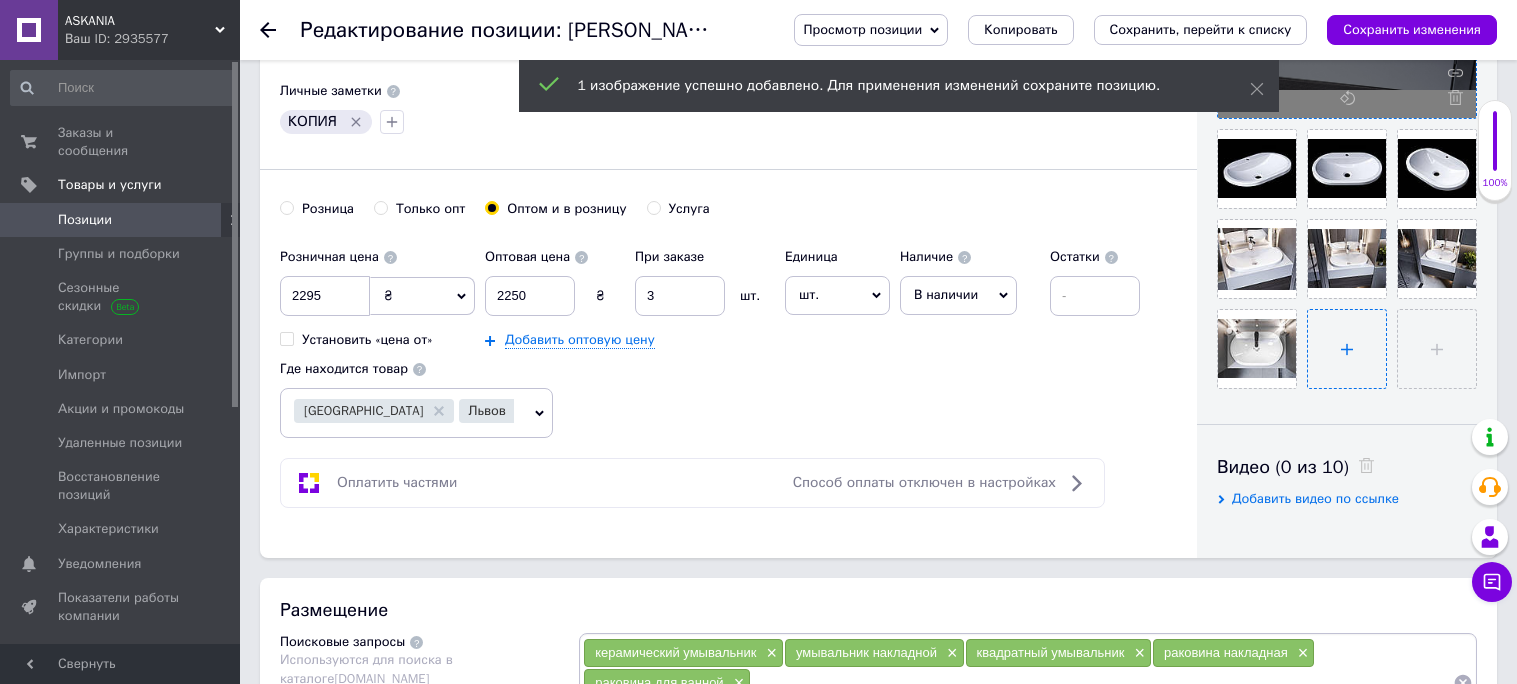 click at bounding box center [1347, 349] 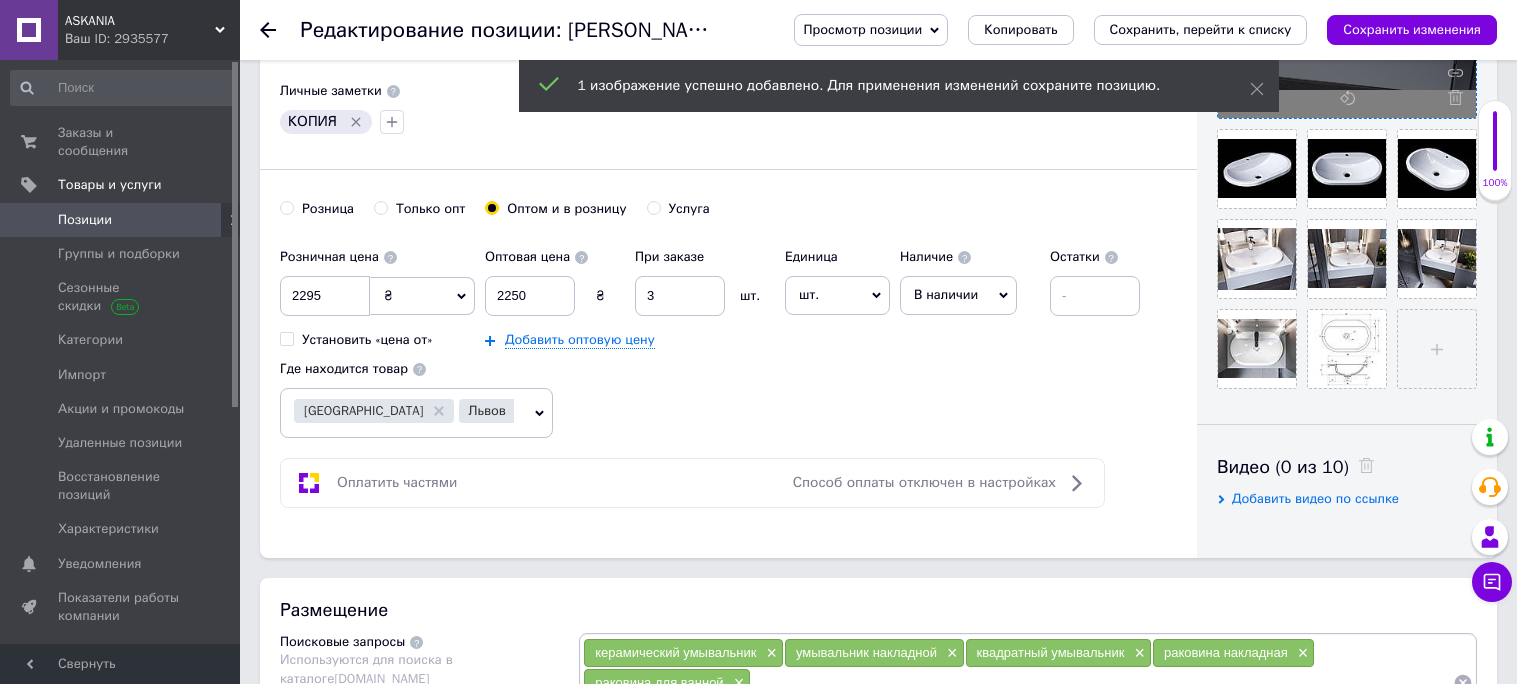click 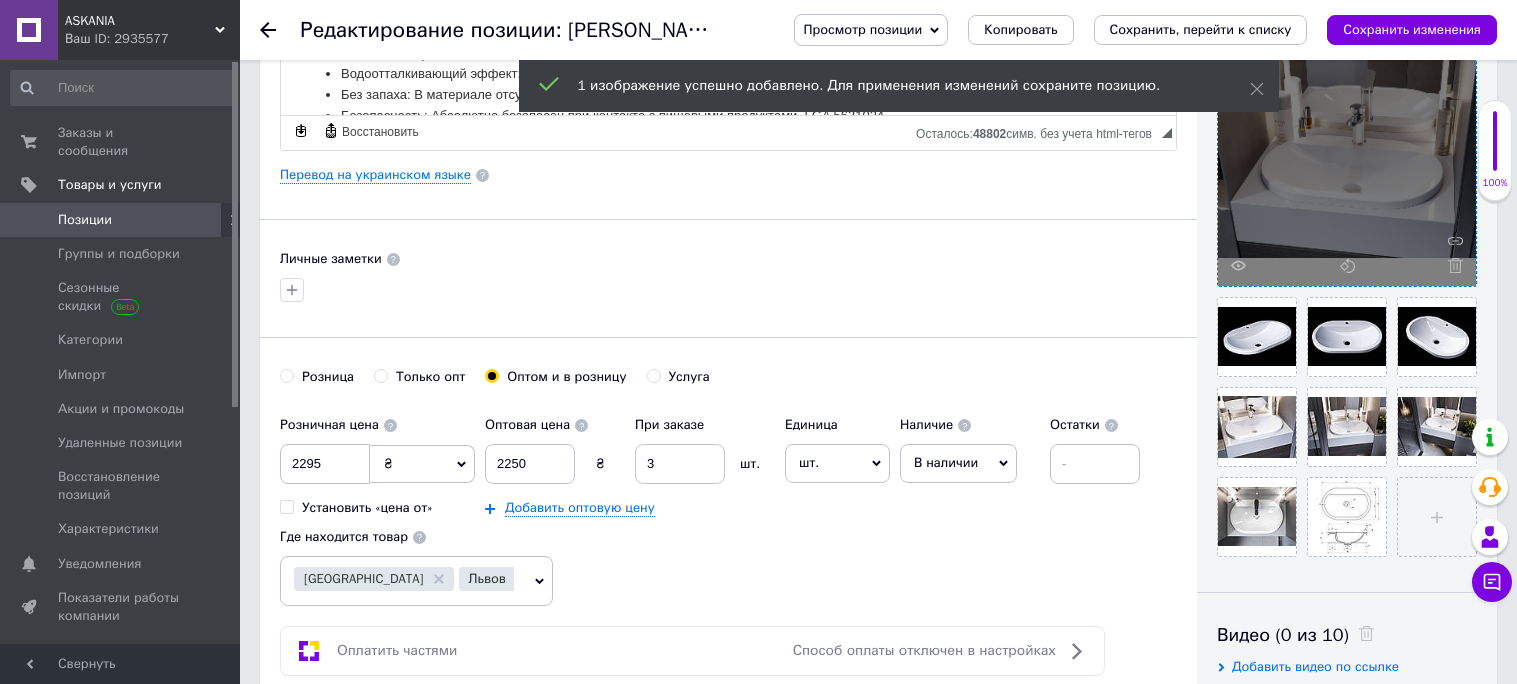 scroll, scrollTop: 236, scrollLeft: 0, axis: vertical 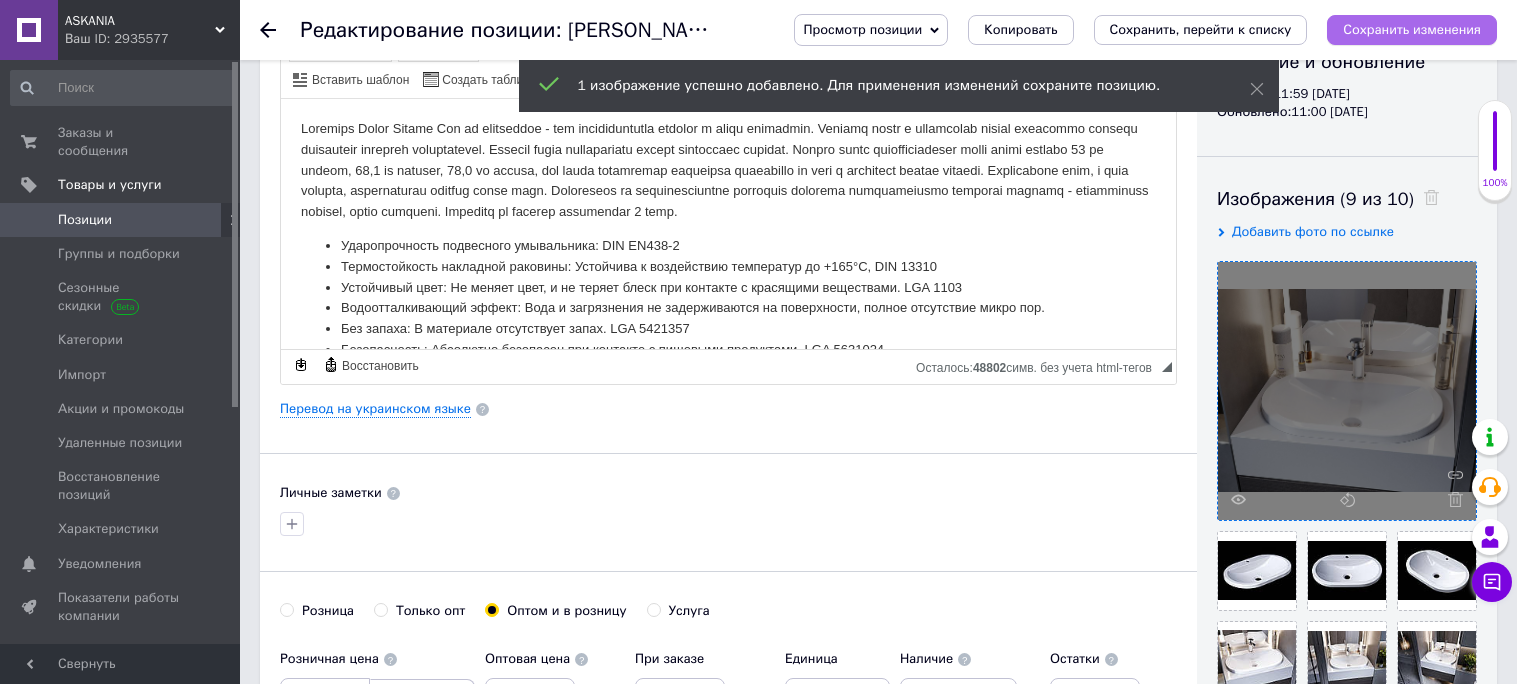 click on "Сохранить изменения" at bounding box center (1412, 29) 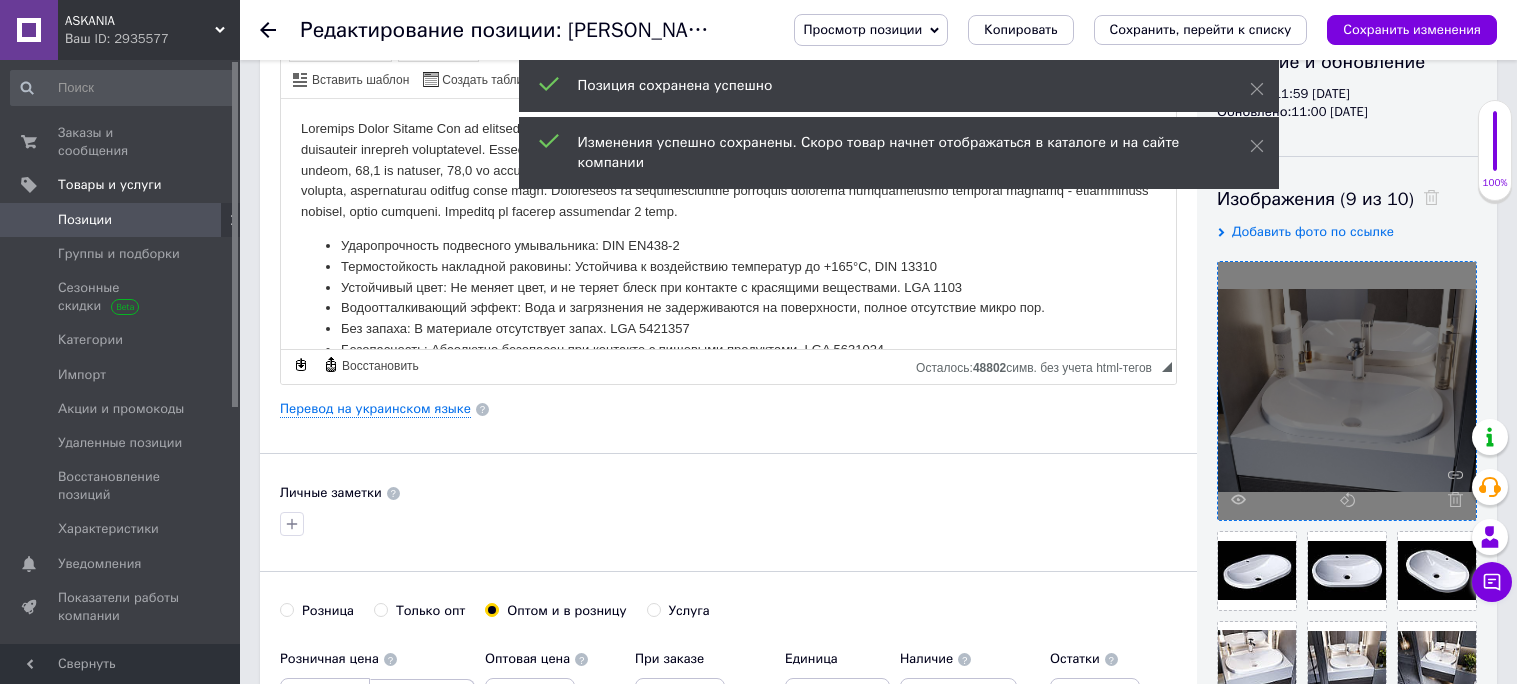 click at bounding box center (212, 220) 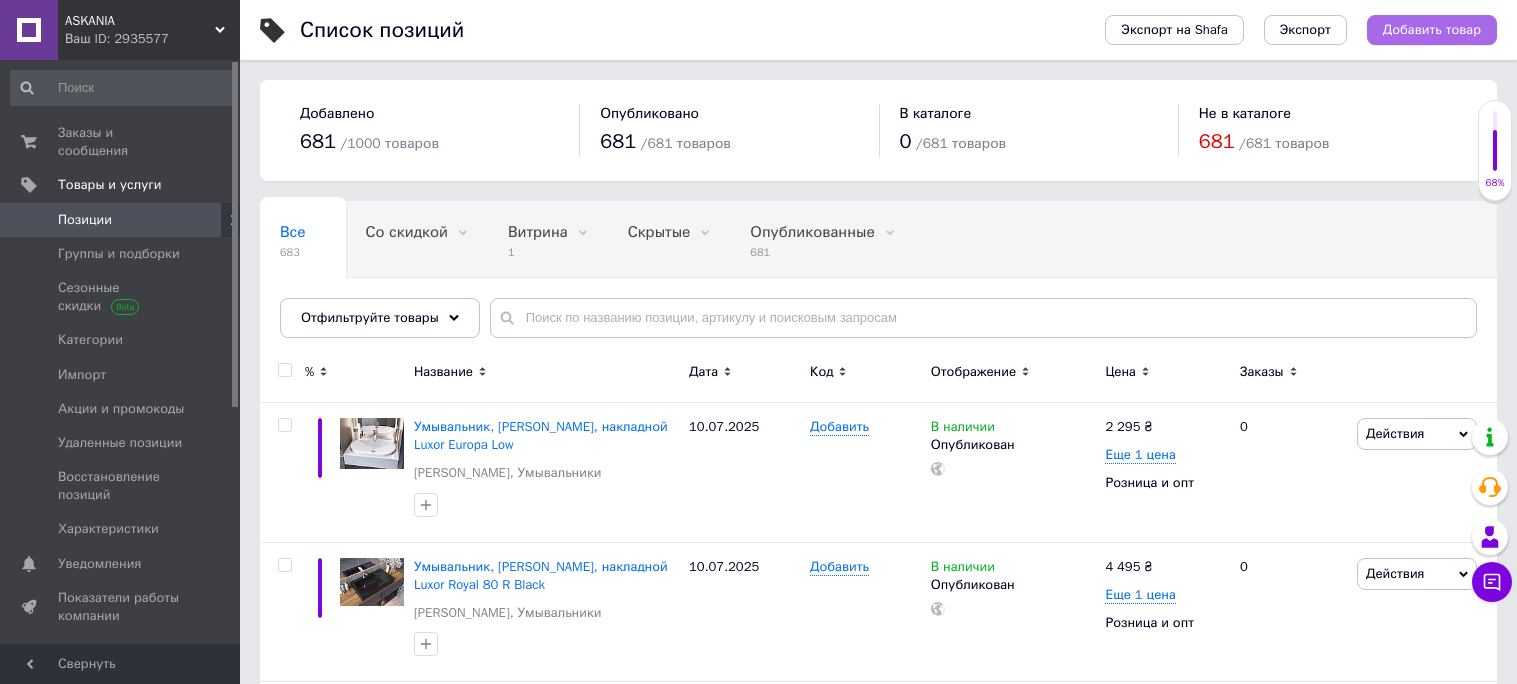 click on "Добавить товар" at bounding box center (1432, 30) 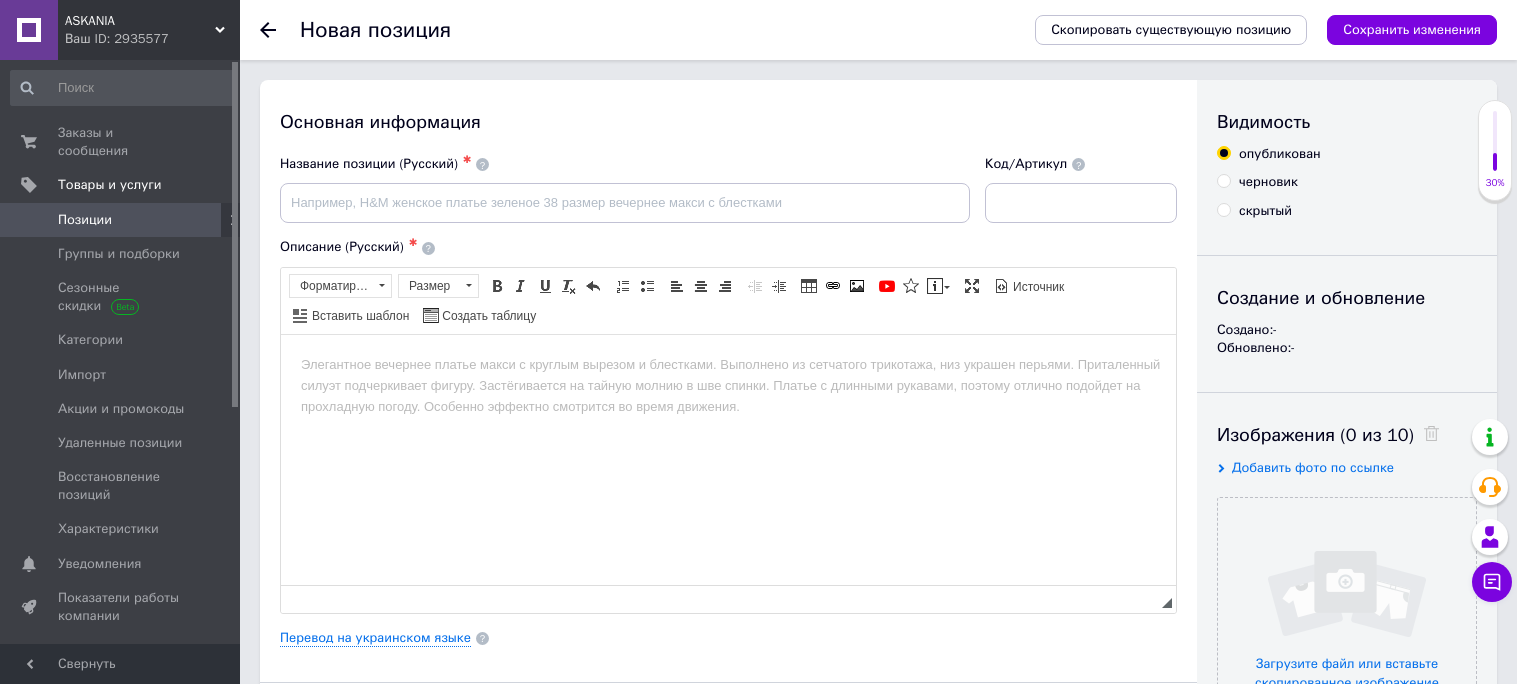 scroll, scrollTop: 0, scrollLeft: 0, axis: both 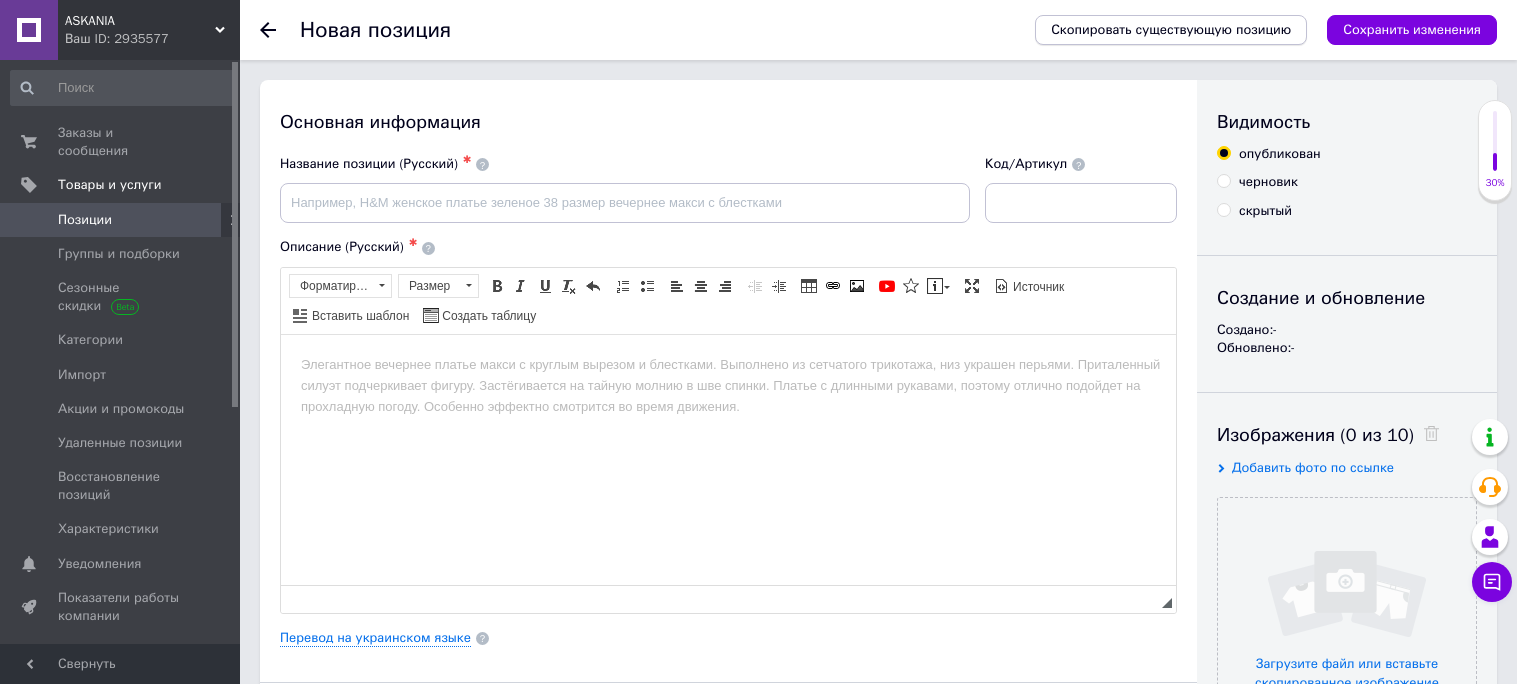 click on "Скопировать существующую позицию" at bounding box center [1171, 30] 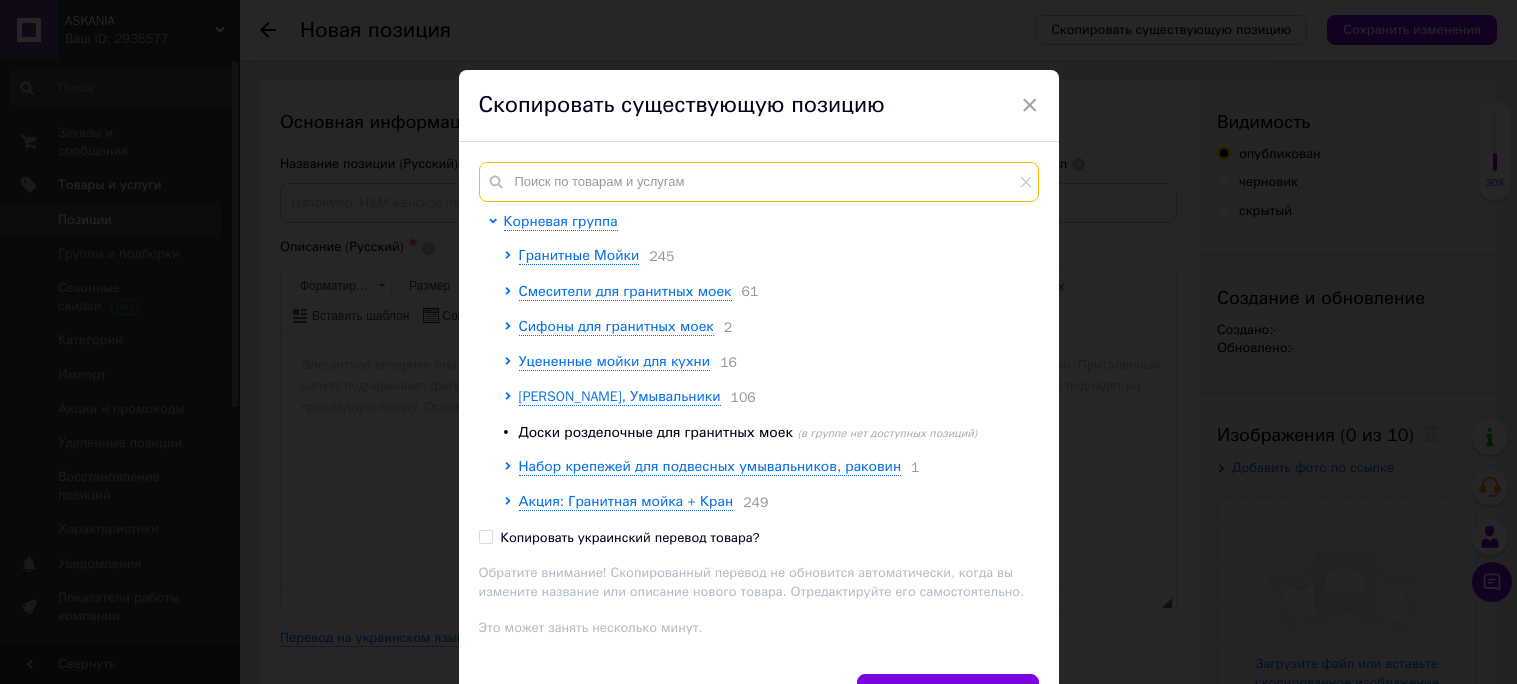 click at bounding box center [759, 182] 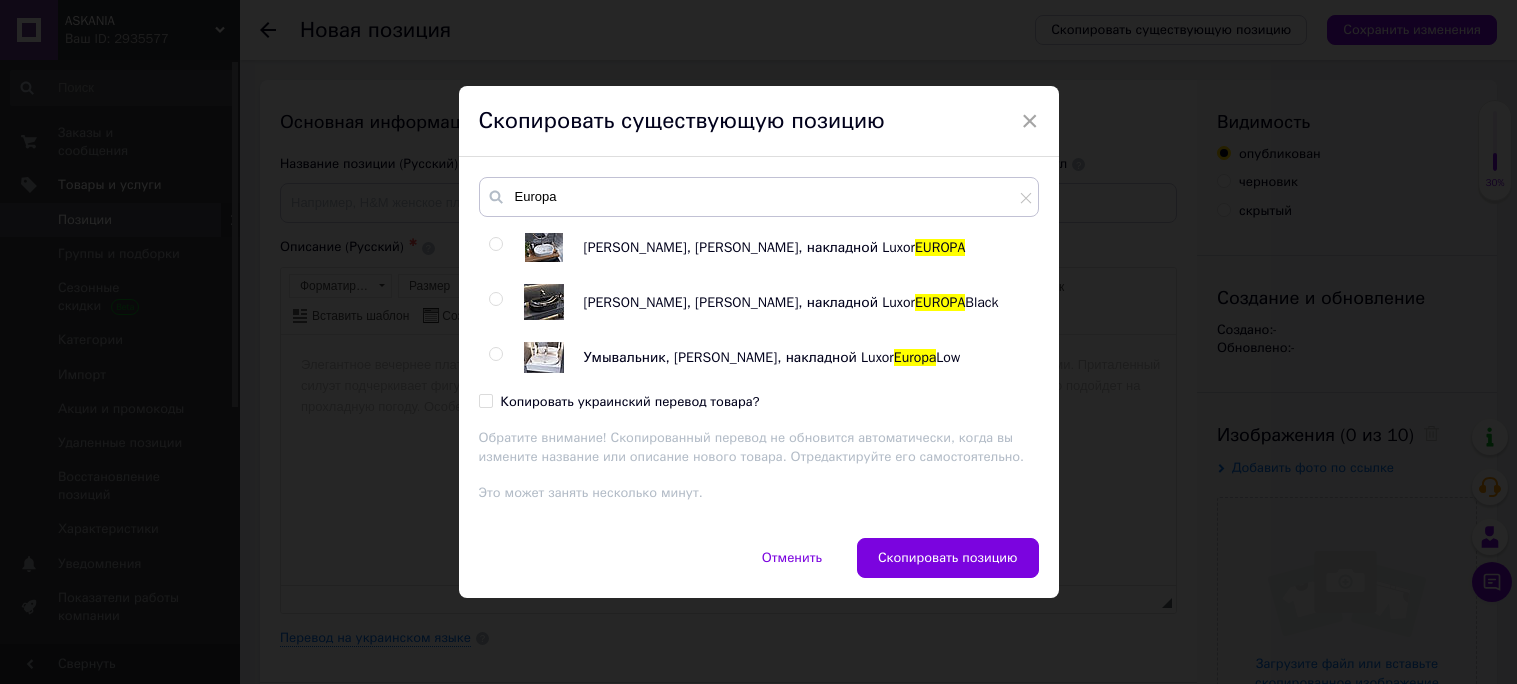 click at bounding box center (495, 299) 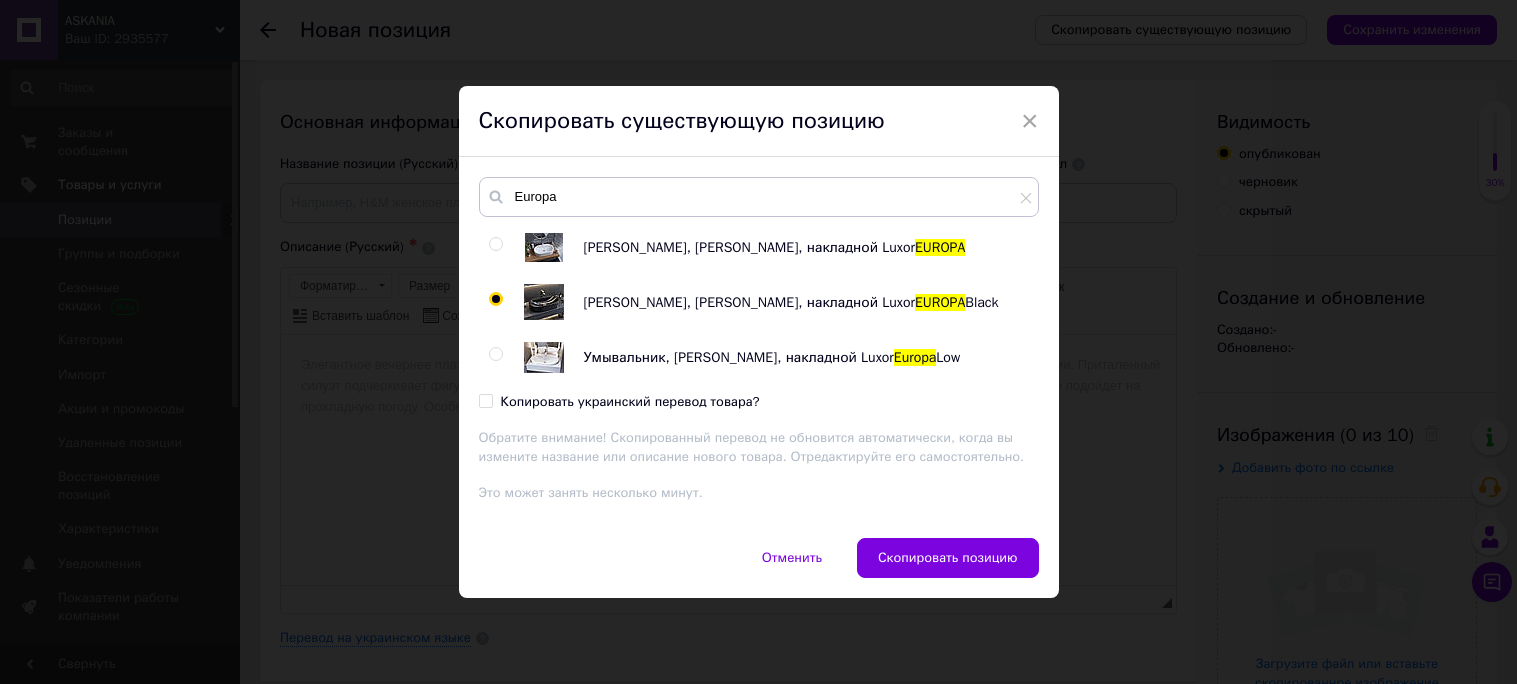 click on "Копировать украинский перевод товара?" at bounding box center (630, 402) 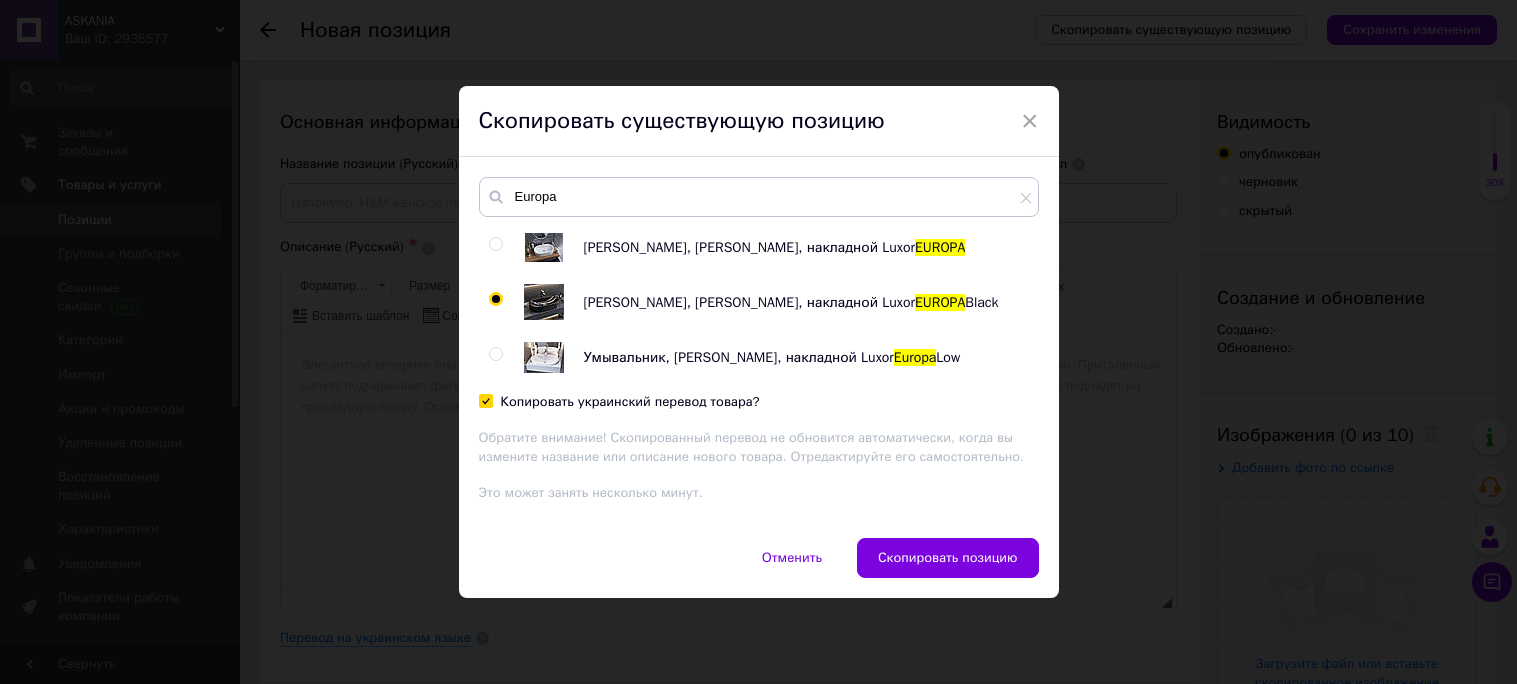 click on "Скопировать позицию" at bounding box center [948, 558] 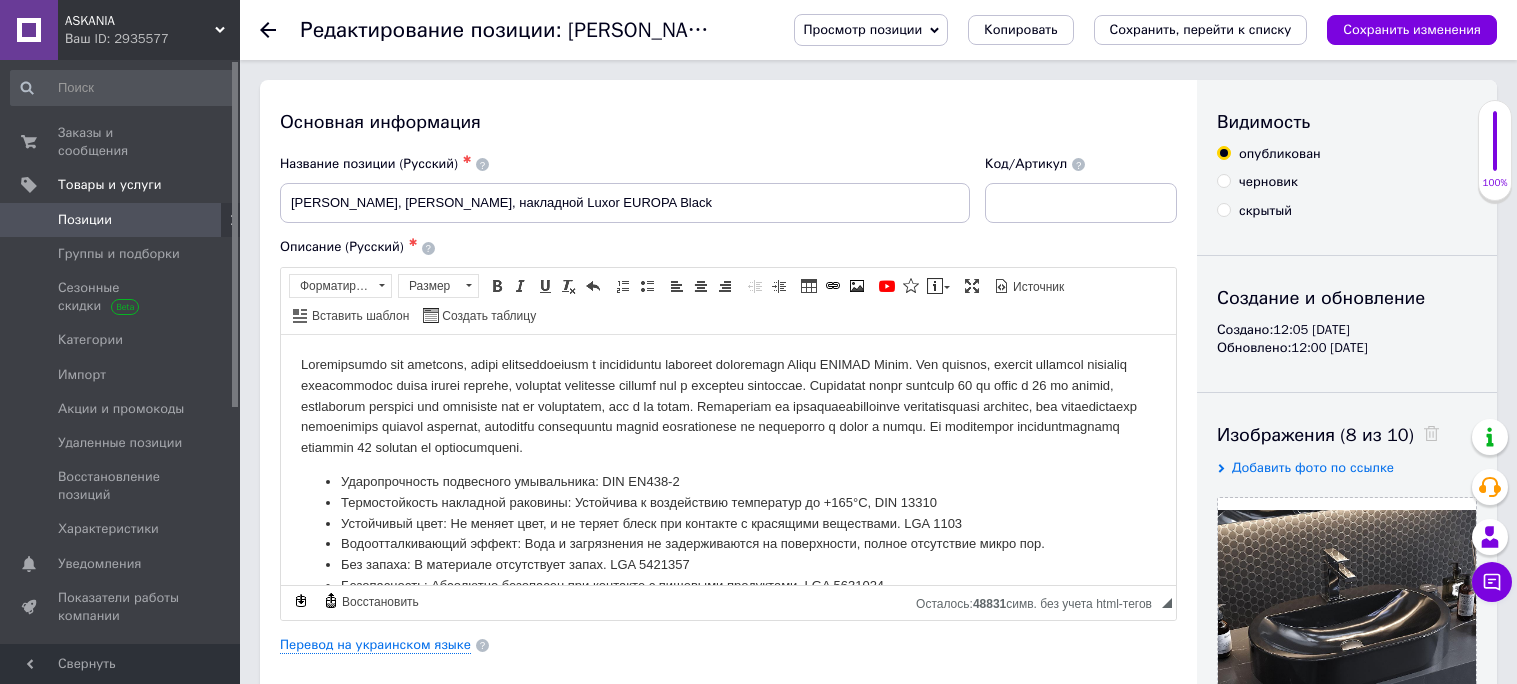 scroll, scrollTop: 0, scrollLeft: 0, axis: both 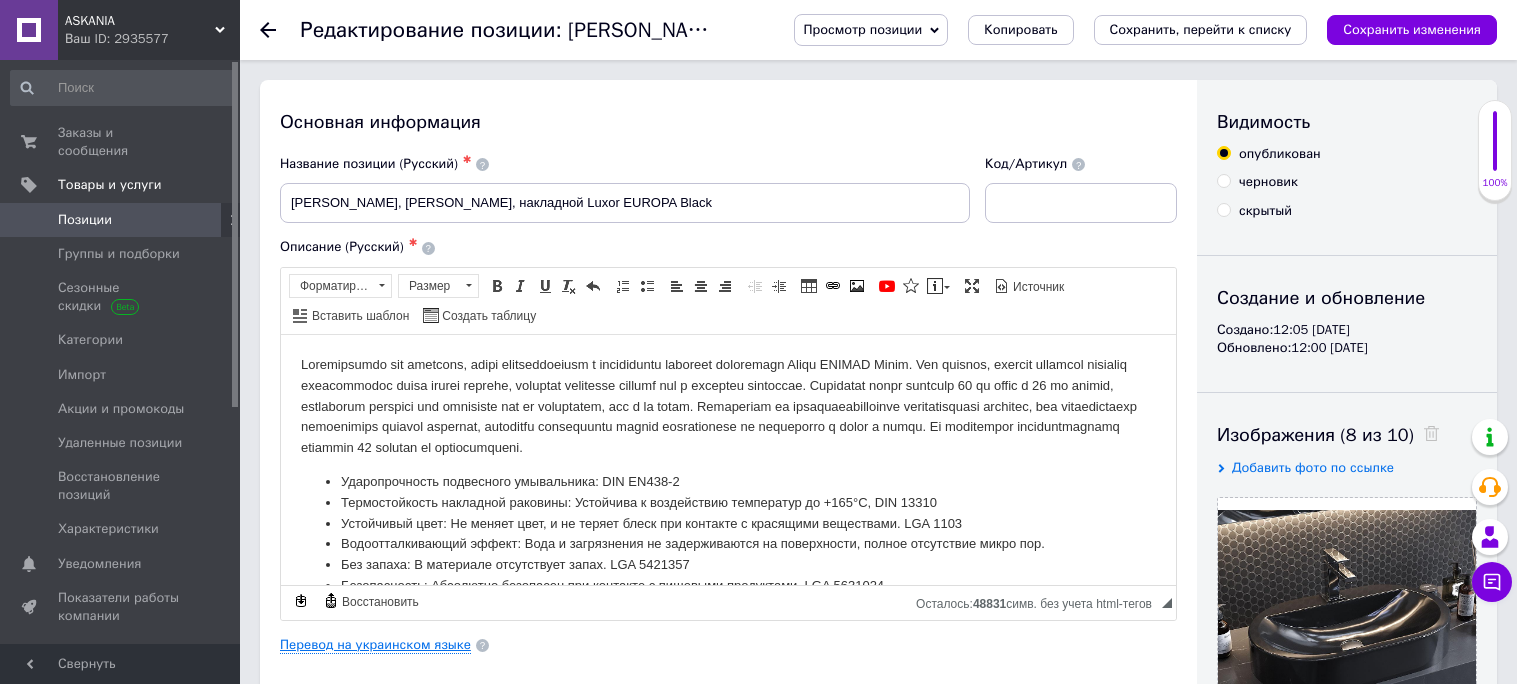 click on "Перевод на украинском языке" at bounding box center (375, 645) 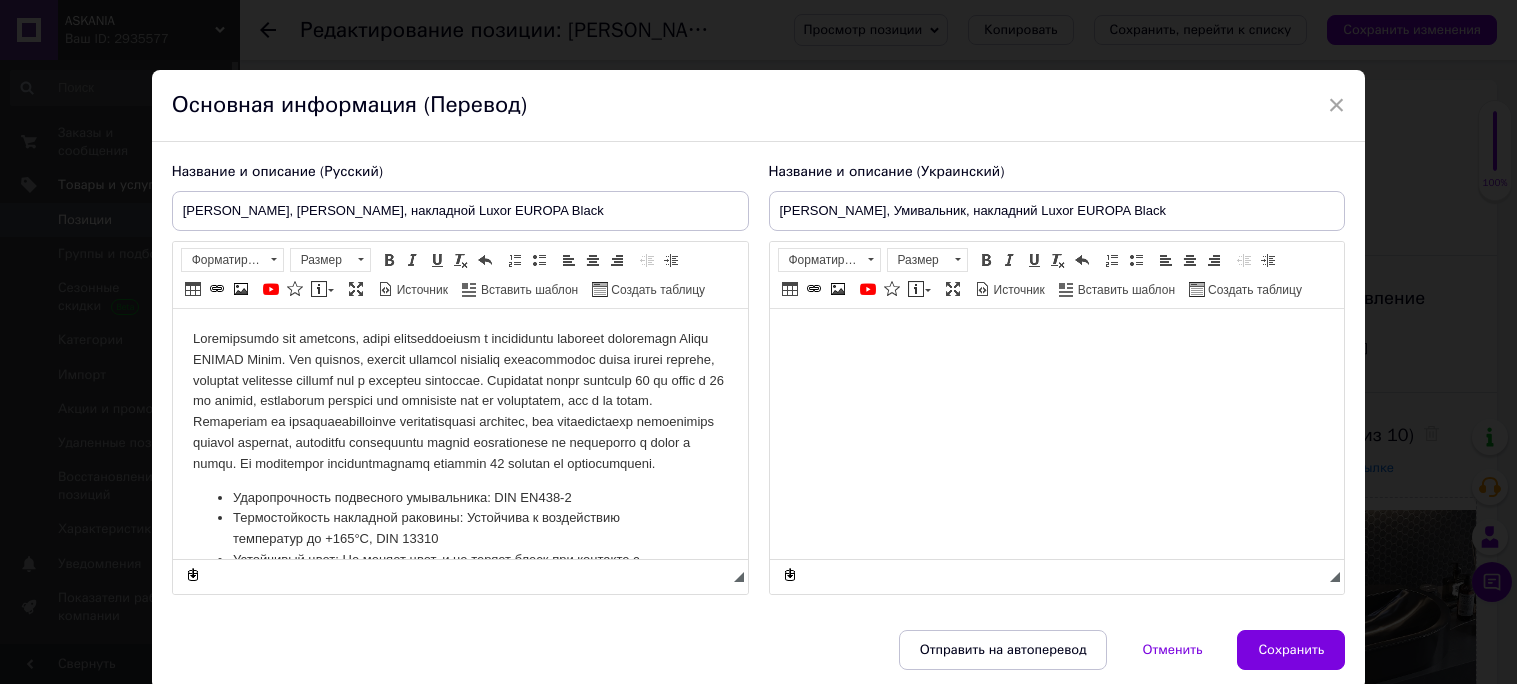 scroll, scrollTop: 0, scrollLeft: 0, axis: both 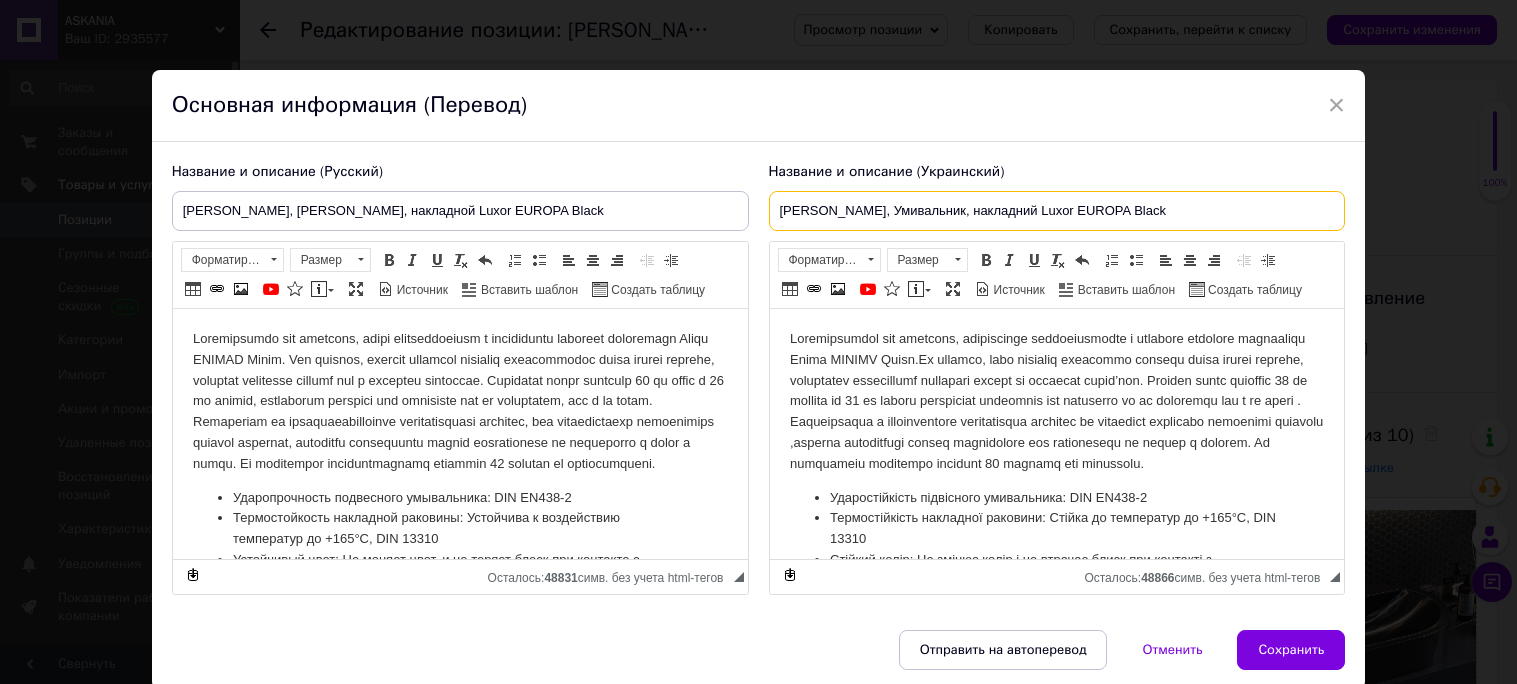 drag, startPoint x: 1145, startPoint y: 212, endPoint x: 779, endPoint y: 234, distance: 366.6606 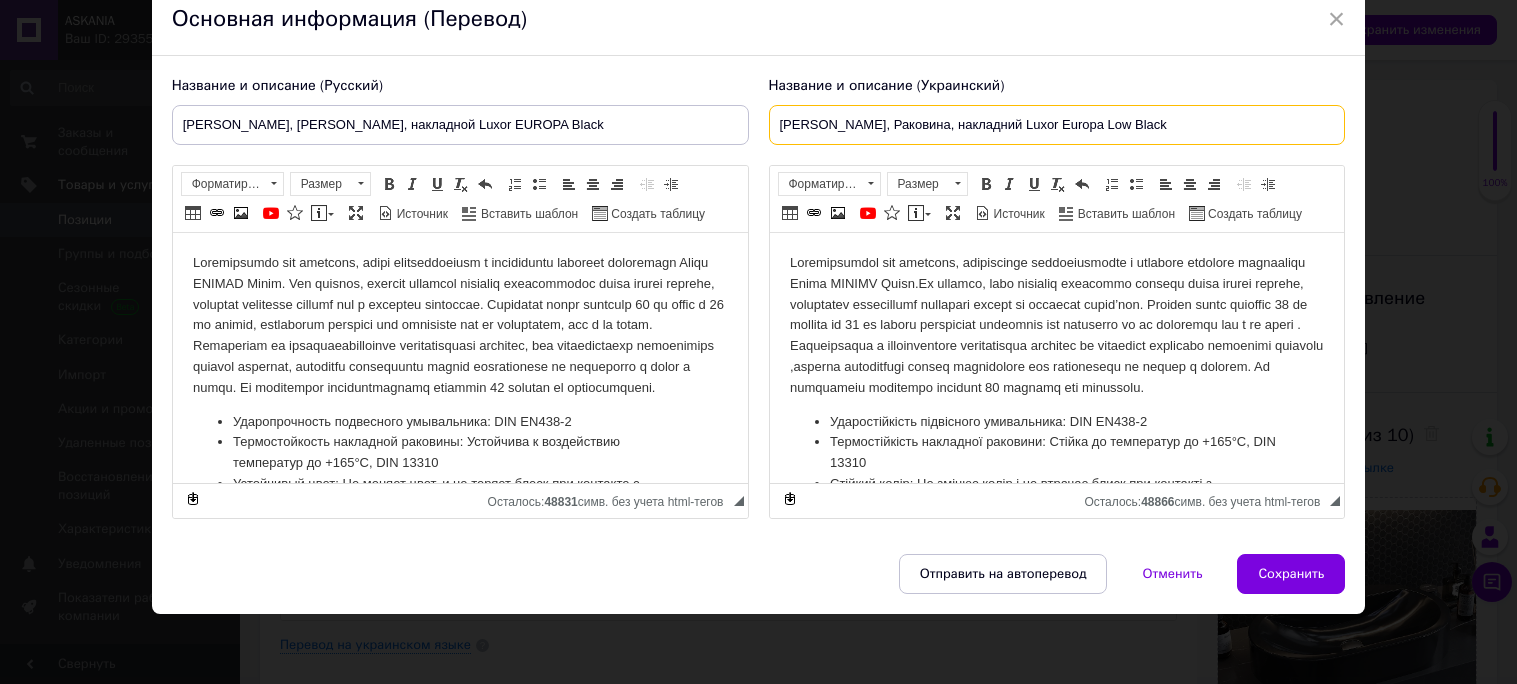 scroll, scrollTop: 116, scrollLeft: 0, axis: vertical 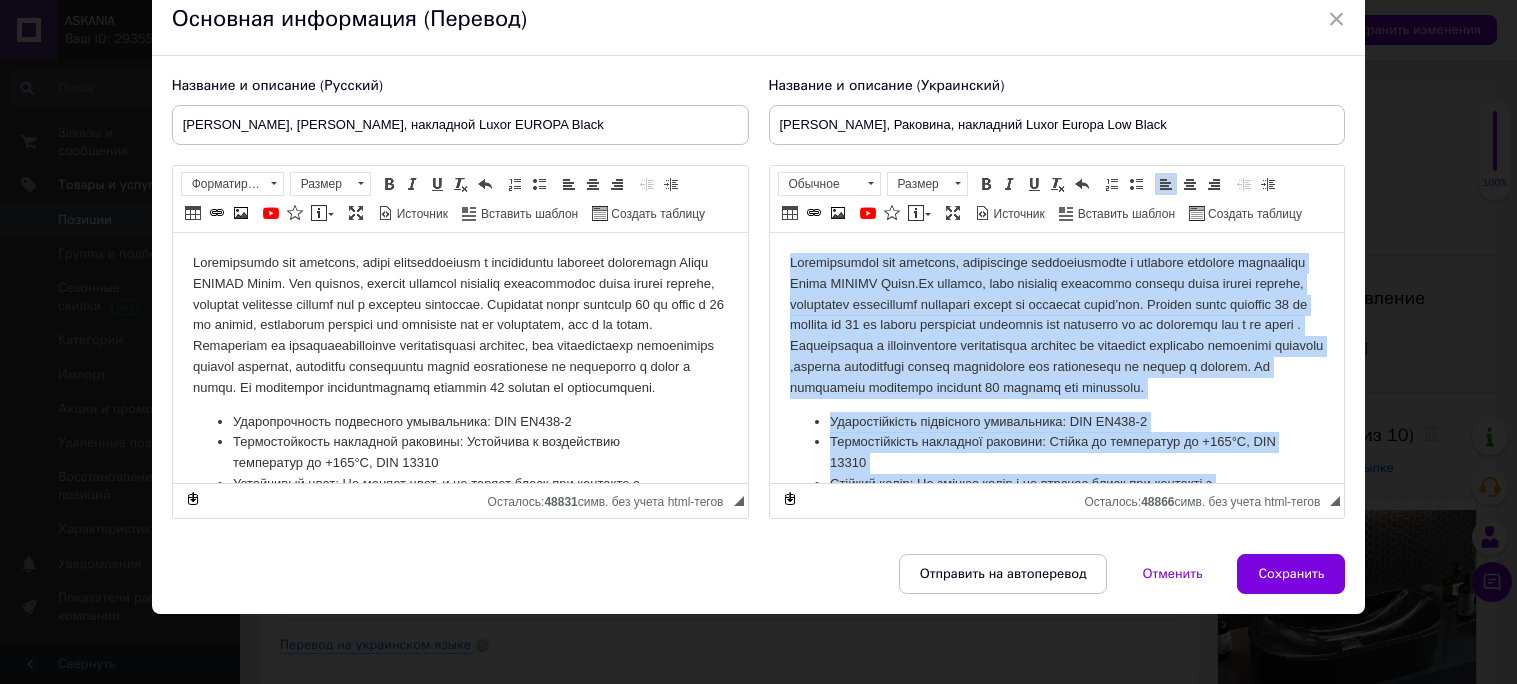 drag, startPoint x: 956, startPoint y: 458, endPoint x: 780, endPoint y: 223, distance: 293.60007 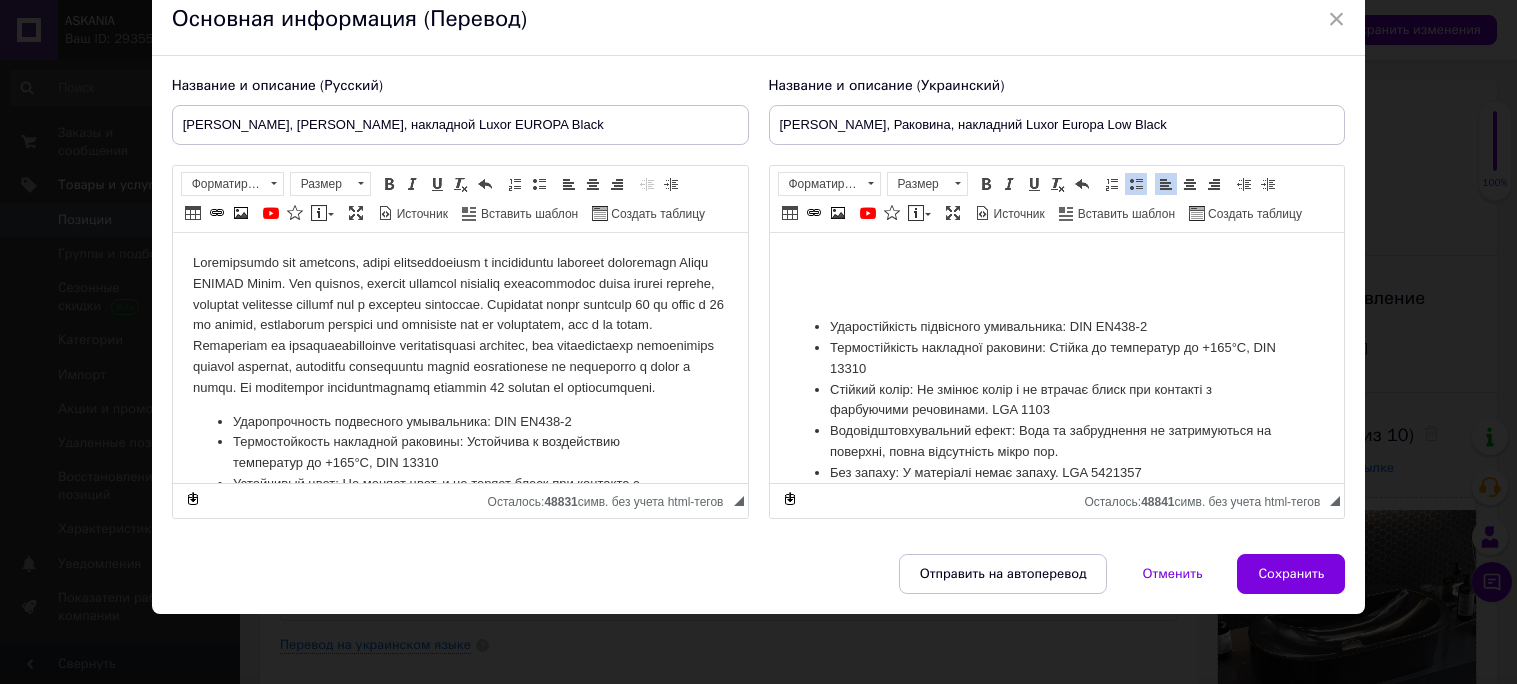 scroll, scrollTop: 126, scrollLeft: 0, axis: vertical 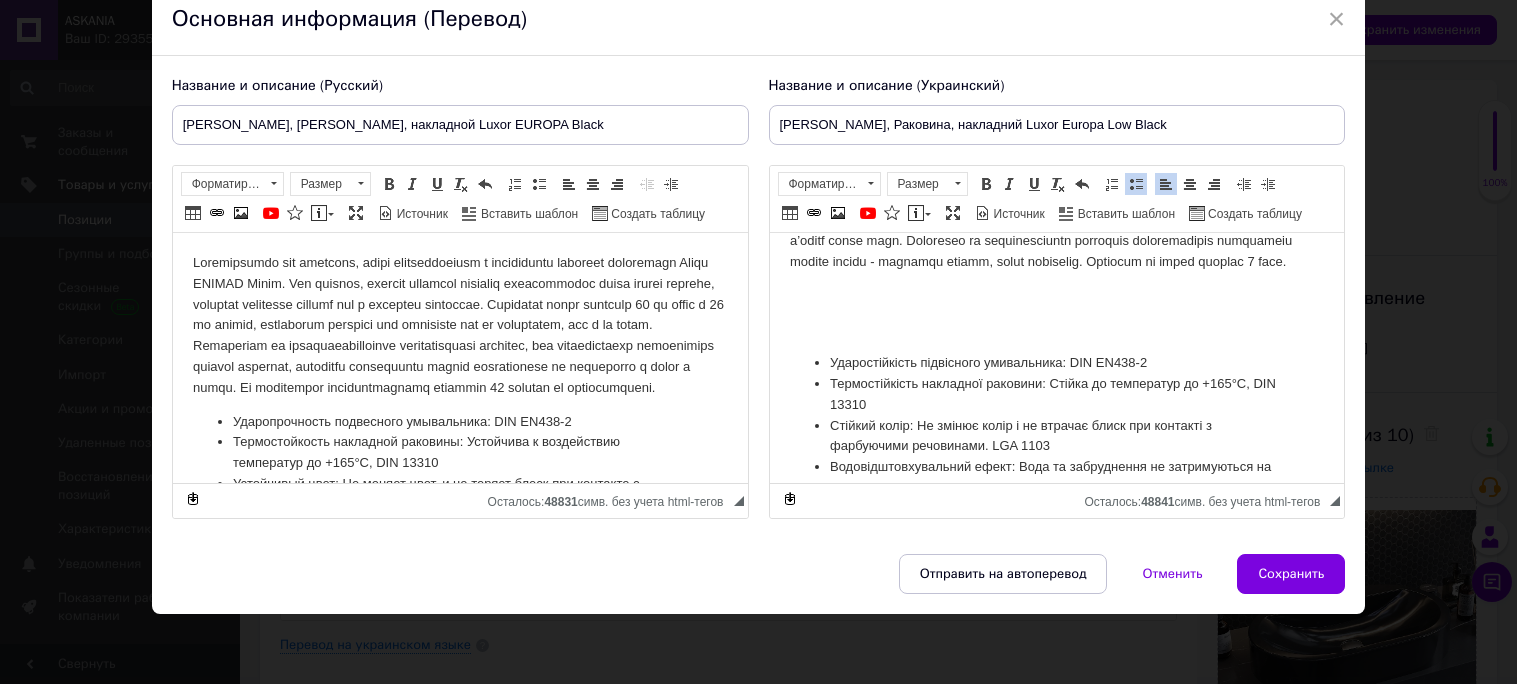 click at bounding box center (1056, 329) 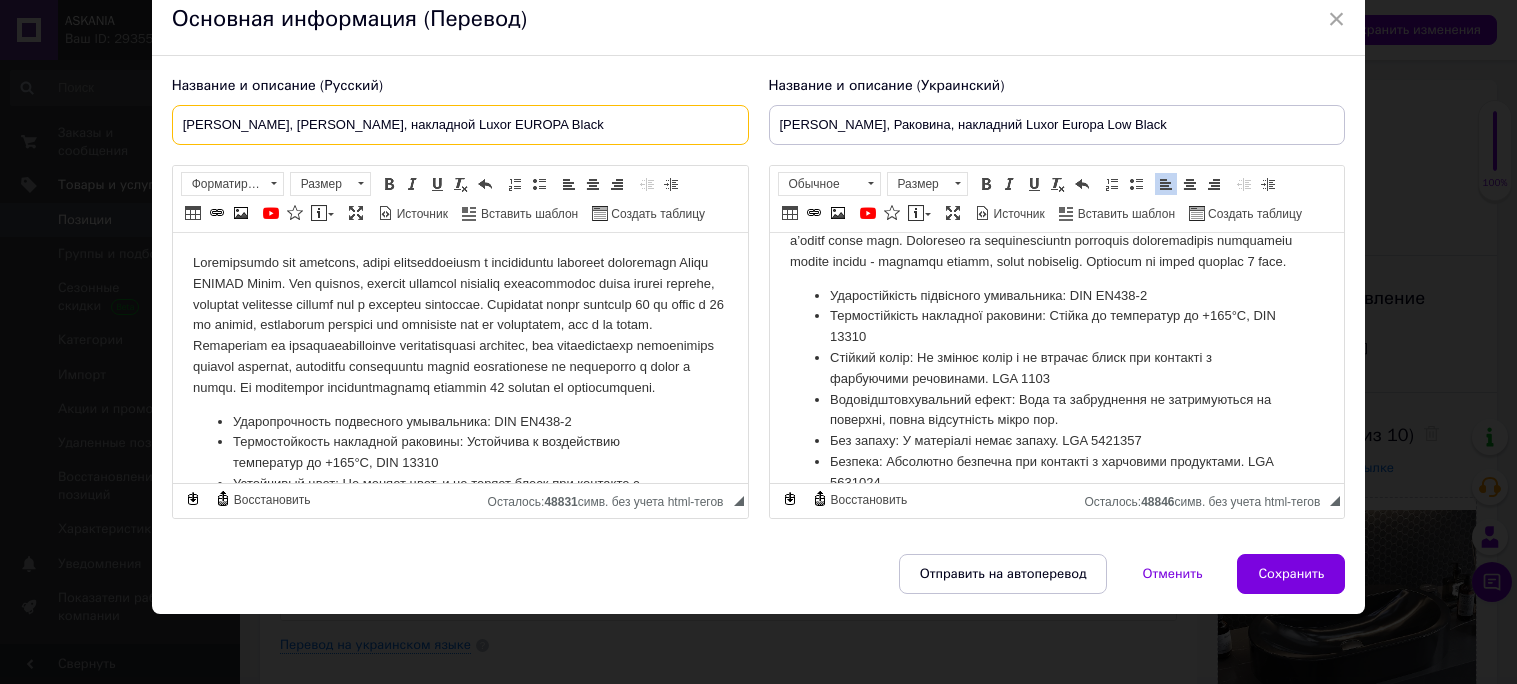 drag, startPoint x: 550, startPoint y: 90, endPoint x: 185, endPoint y: 91, distance: 365.00137 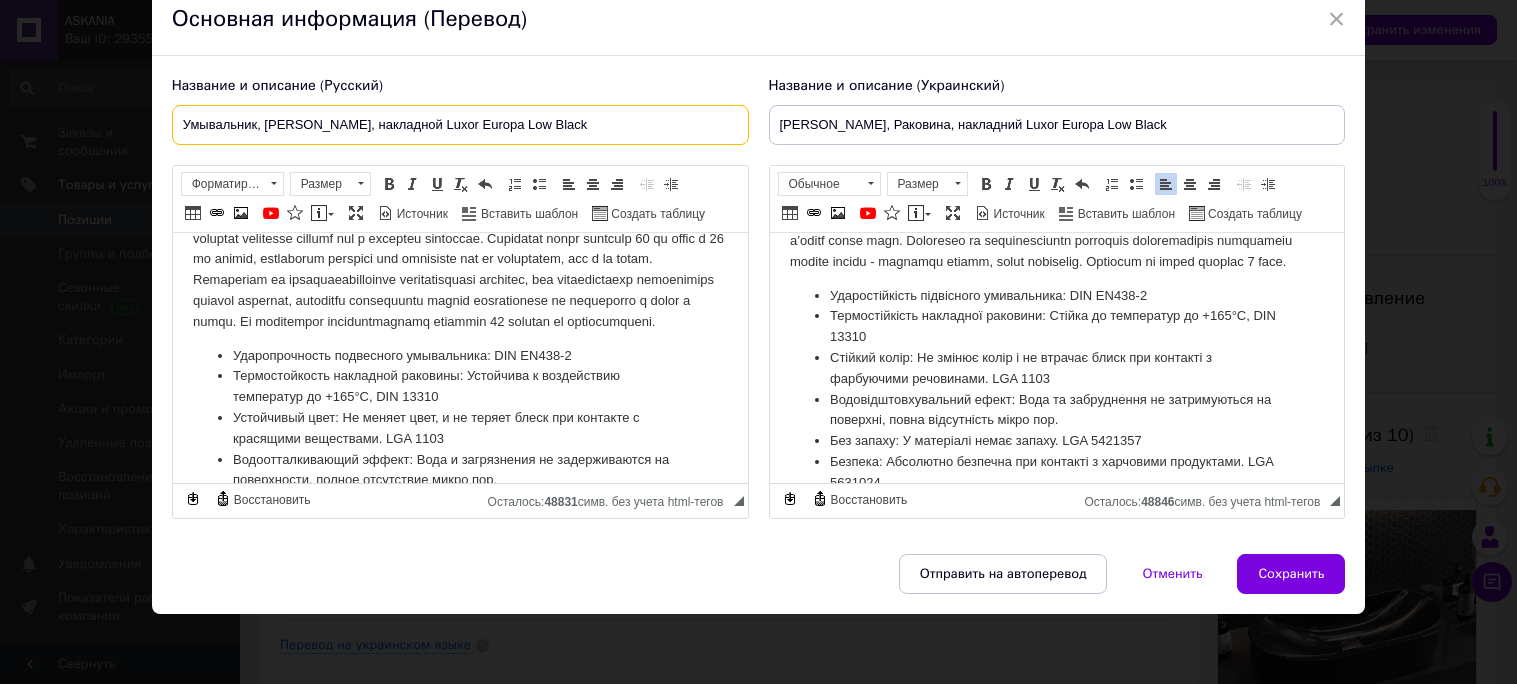 scroll, scrollTop: 218, scrollLeft: 0, axis: vertical 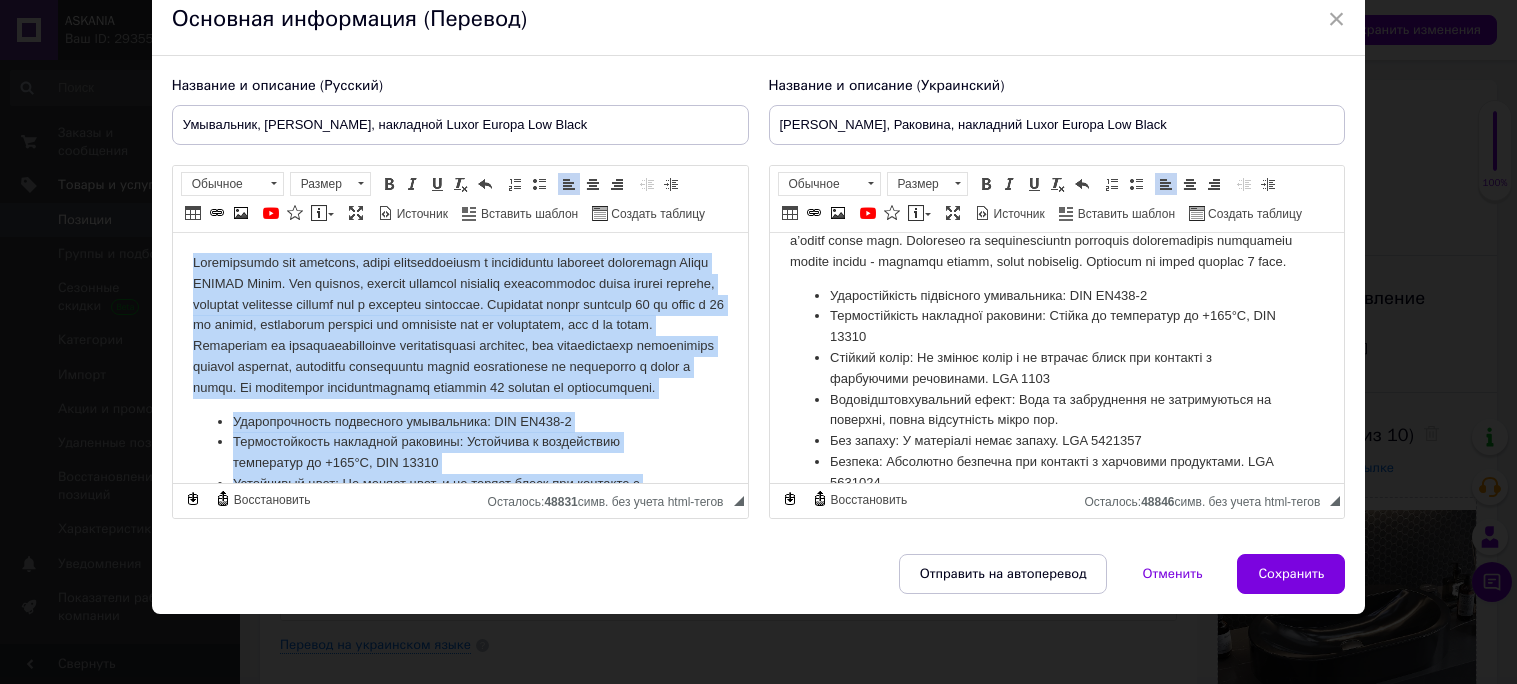 drag, startPoint x: 382, startPoint y: 457, endPoint x: 167, endPoint y: 225, distance: 316.30524 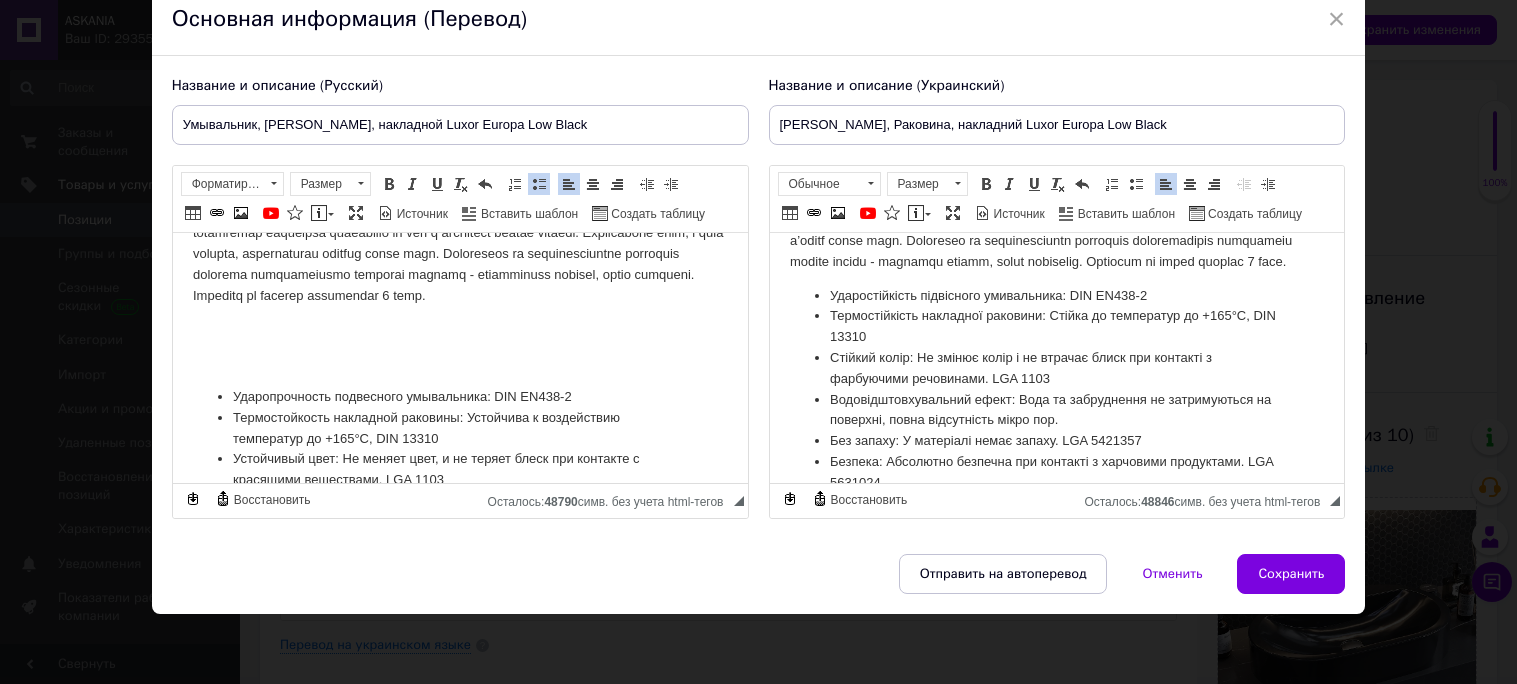 scroll, scrollTop: 93, scrollLeft: 0, axis: vertical 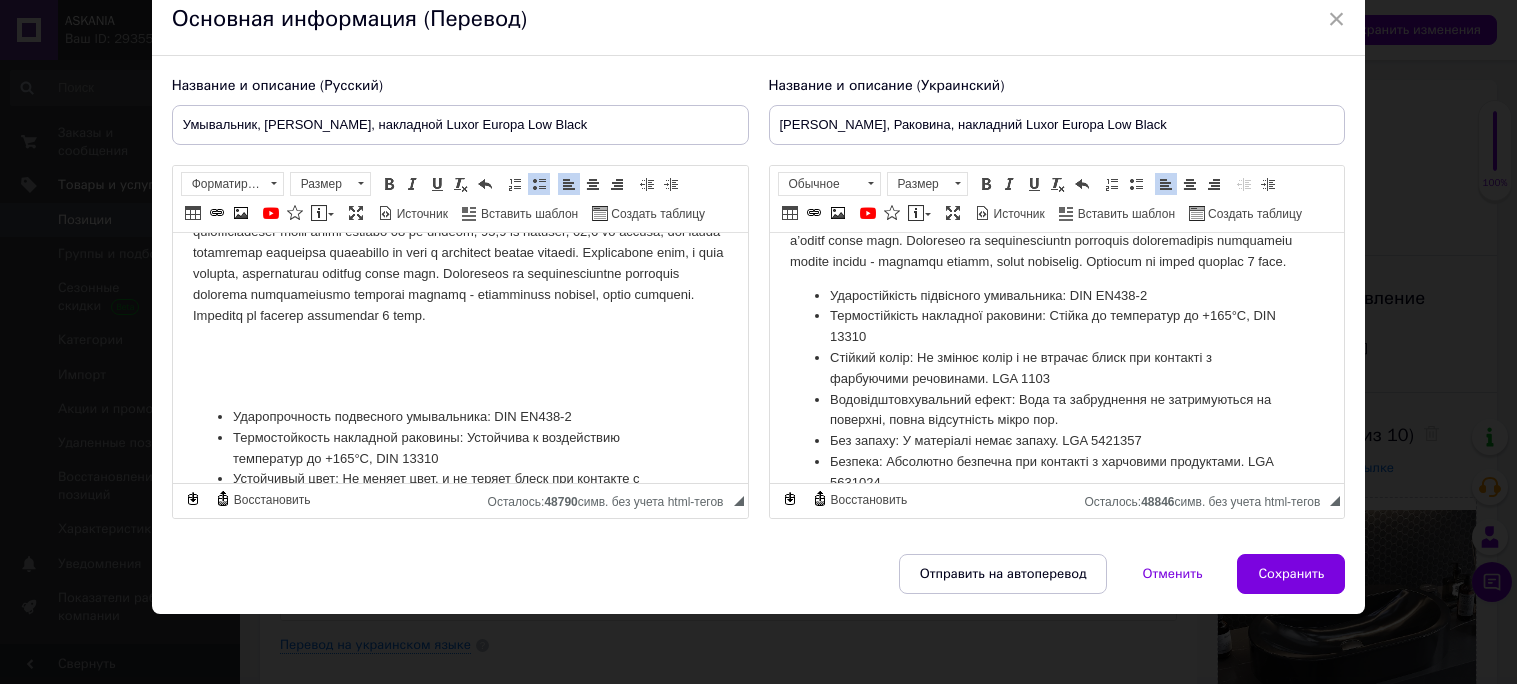 click at bounding box center [459, 383] 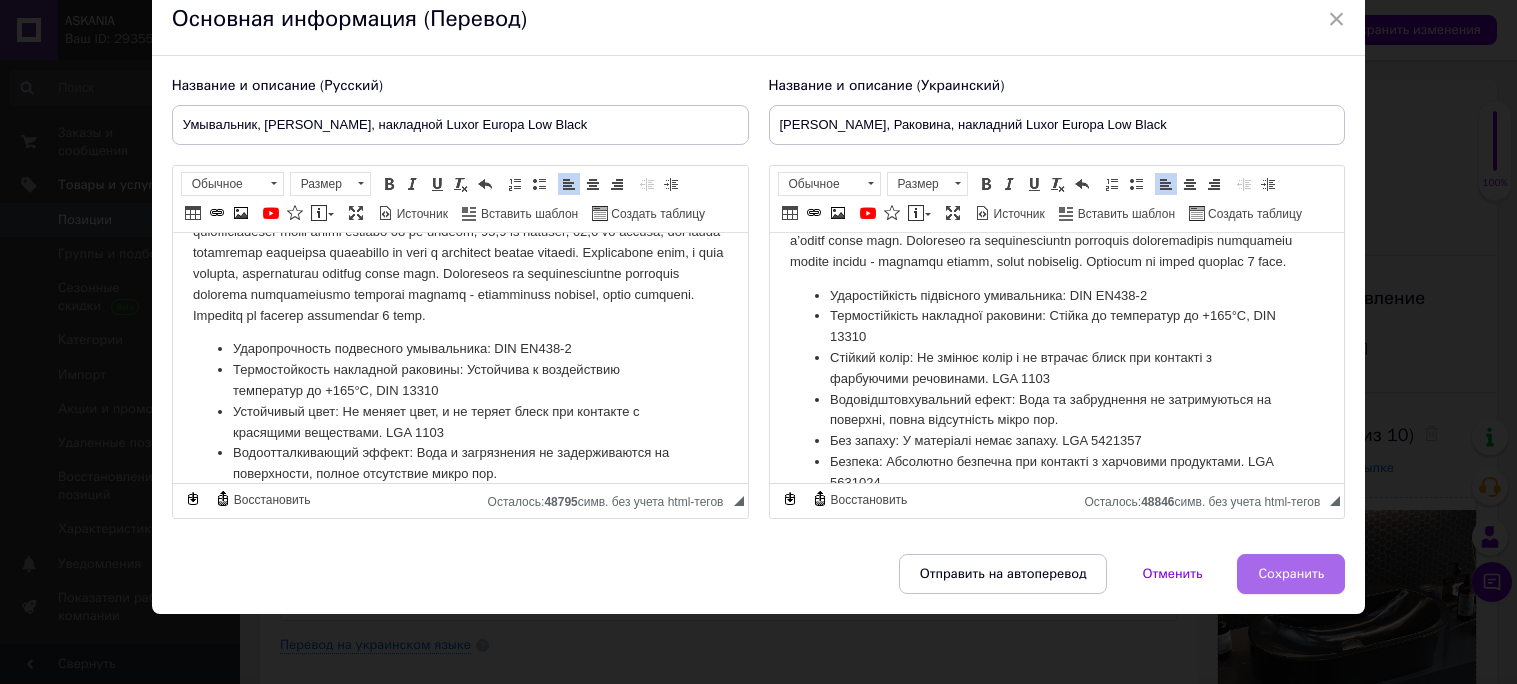 click on "Сохранить" at bounding box center (1291, 574) 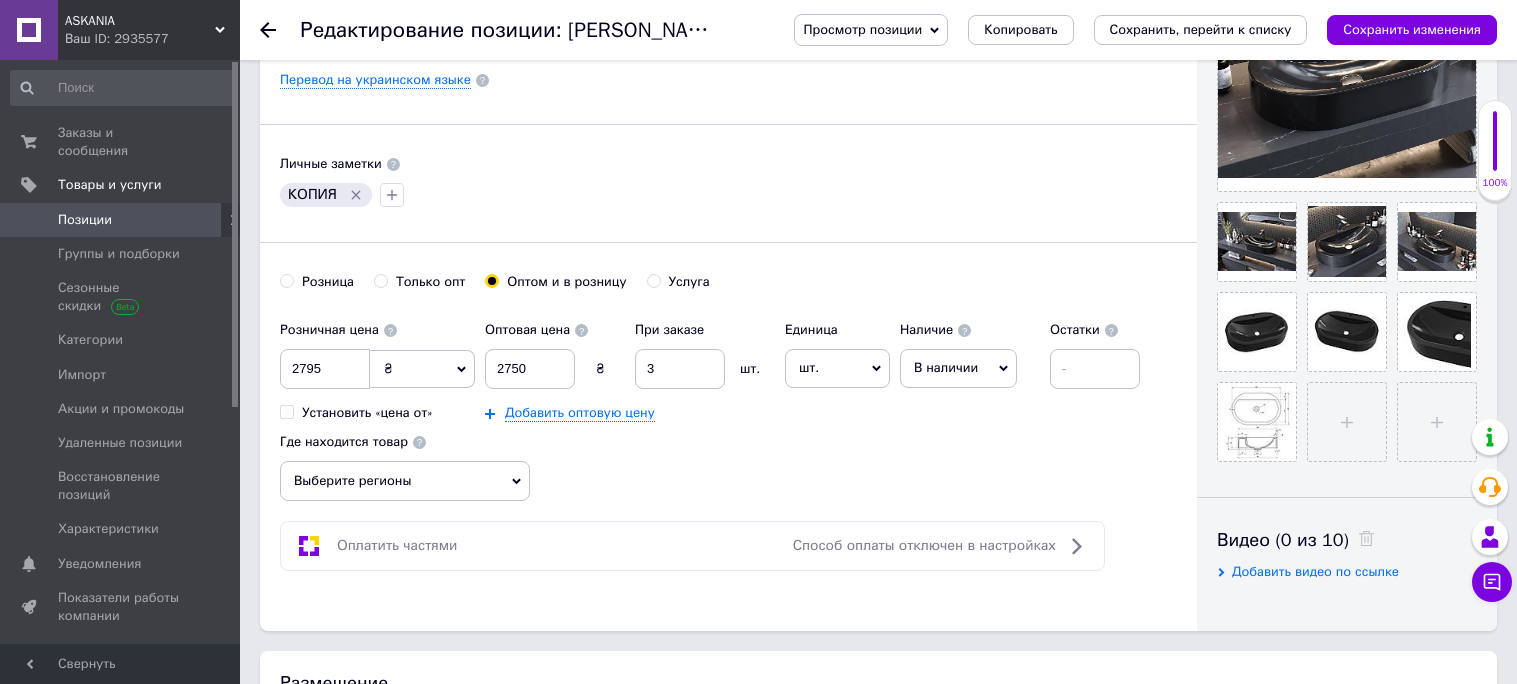 scroll, scrollTop: 597, scrollLeft: 0, axis: vertical 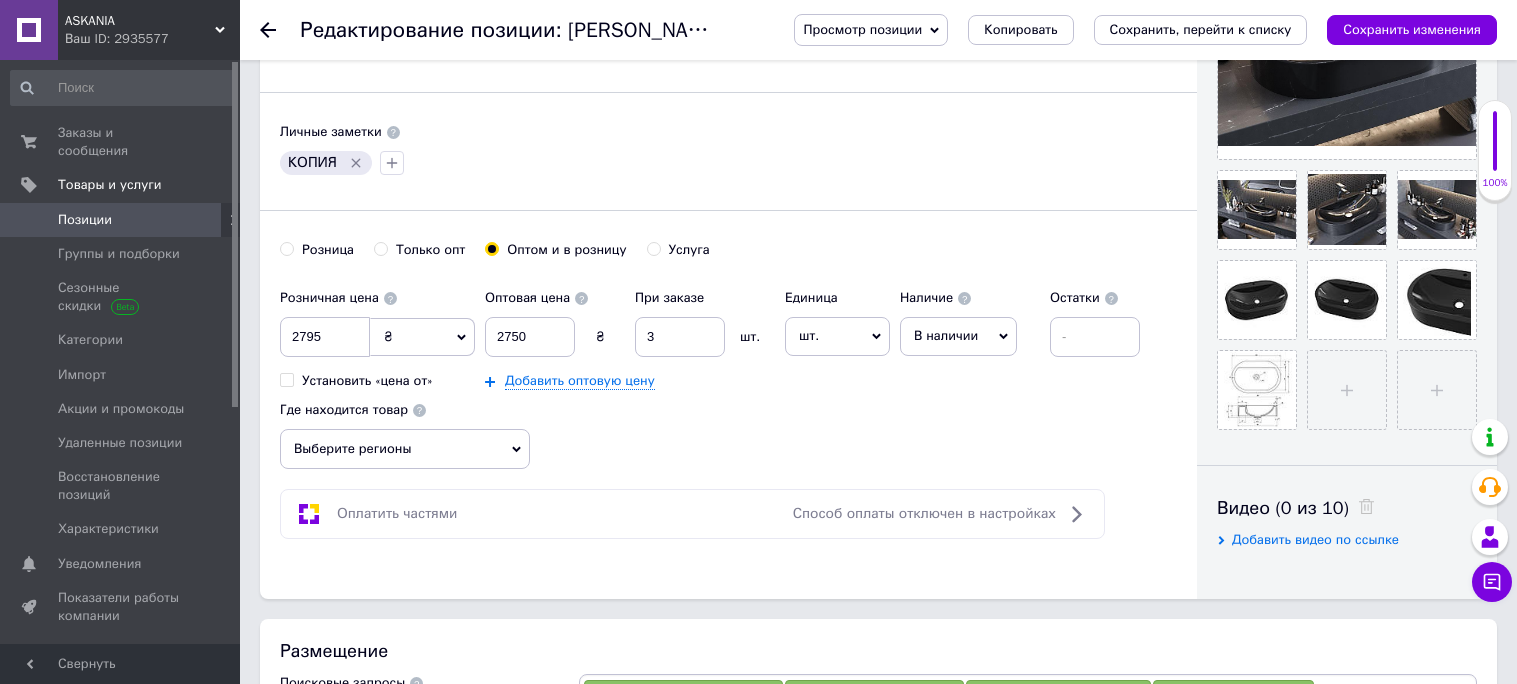 click on "Выберите регионы" at bounding box center (405, 449) 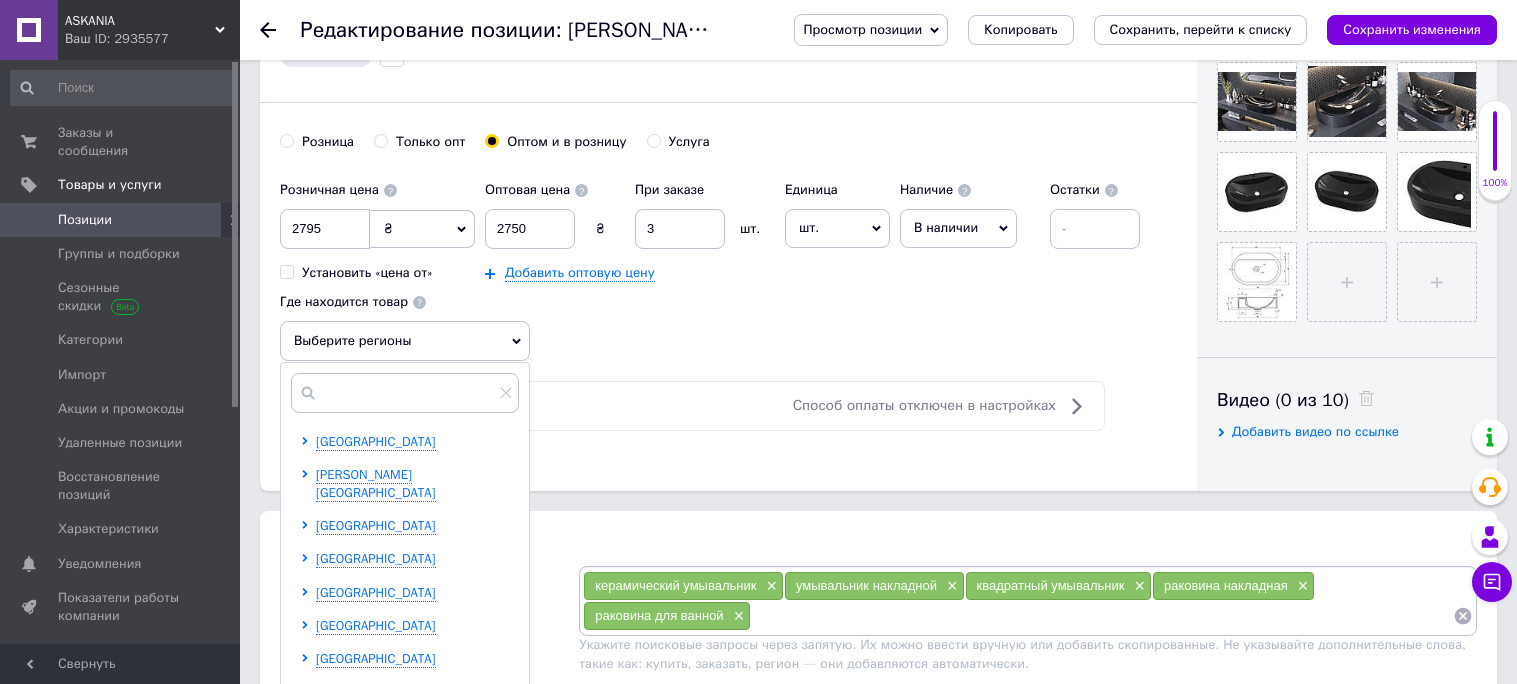 scroll, scrollTop: 858, scrollLeft: 0, axis: vertical 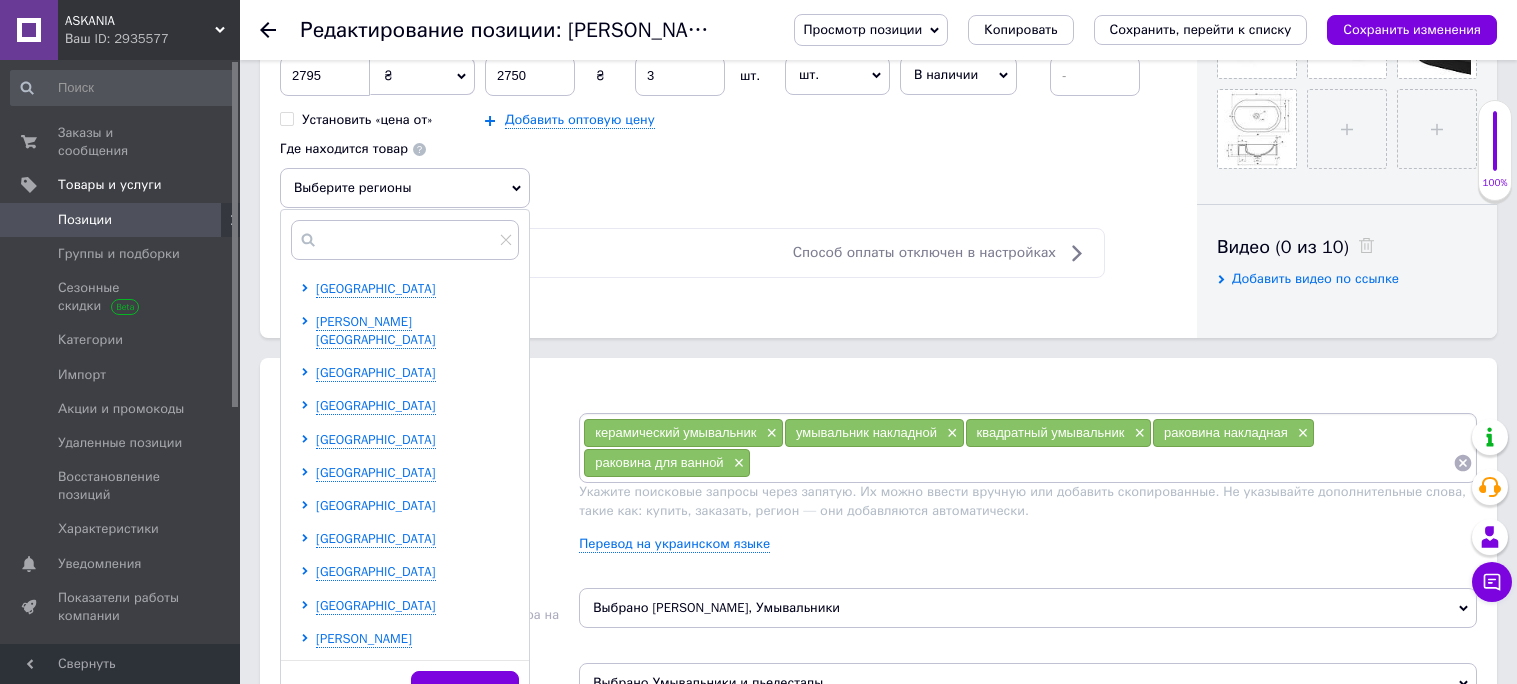 click on "[GEOGRAPHIC_DATA]" at bounding box center [376, 505] 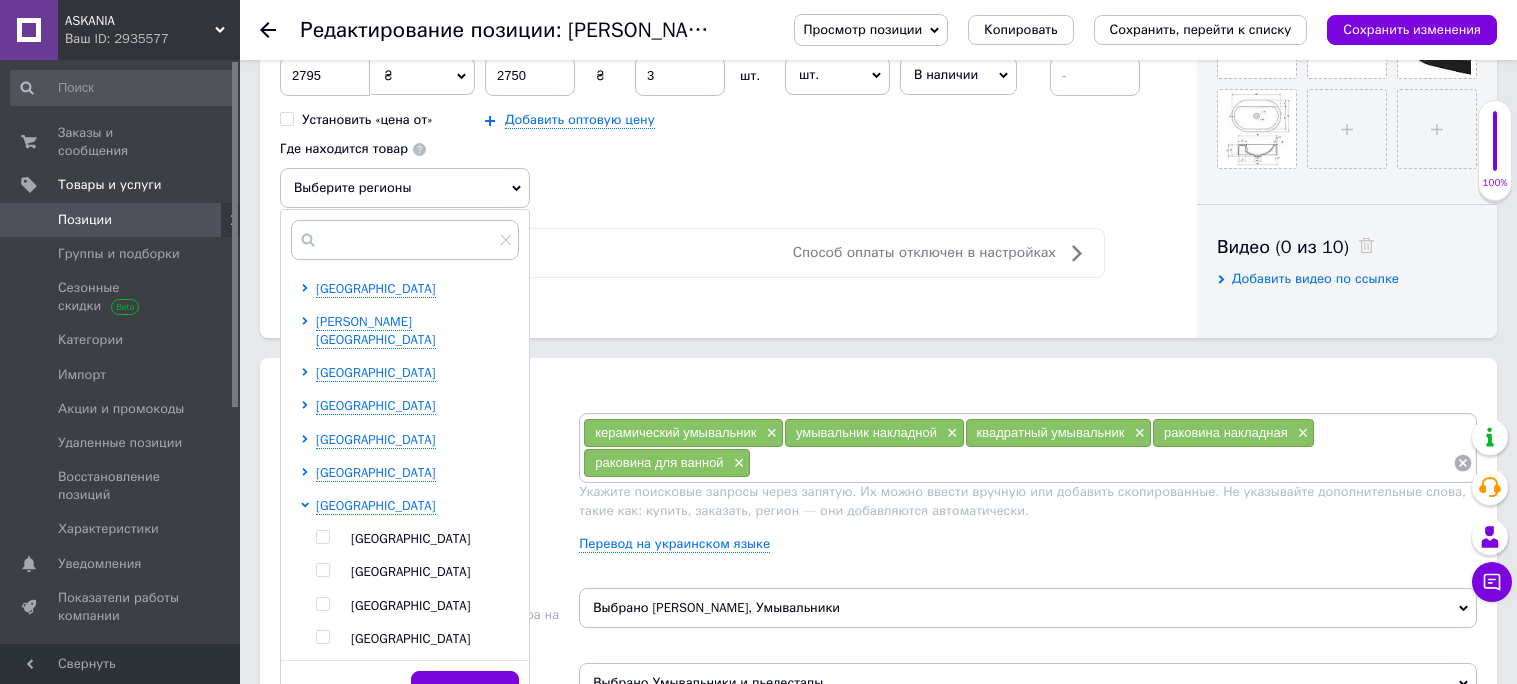 click at bounding box center [323, 604] 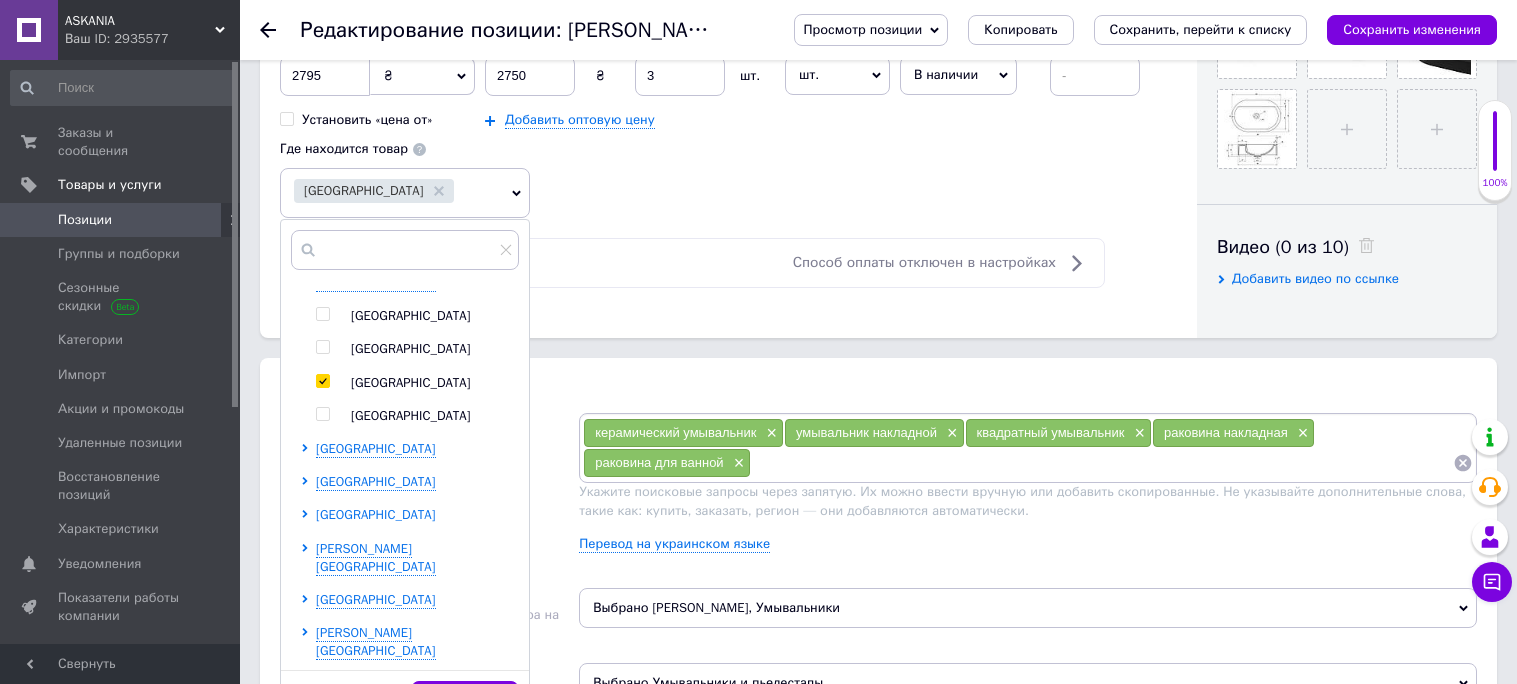 scroll, scrollTop: 299, scrollLeft: 0, axis: vertical 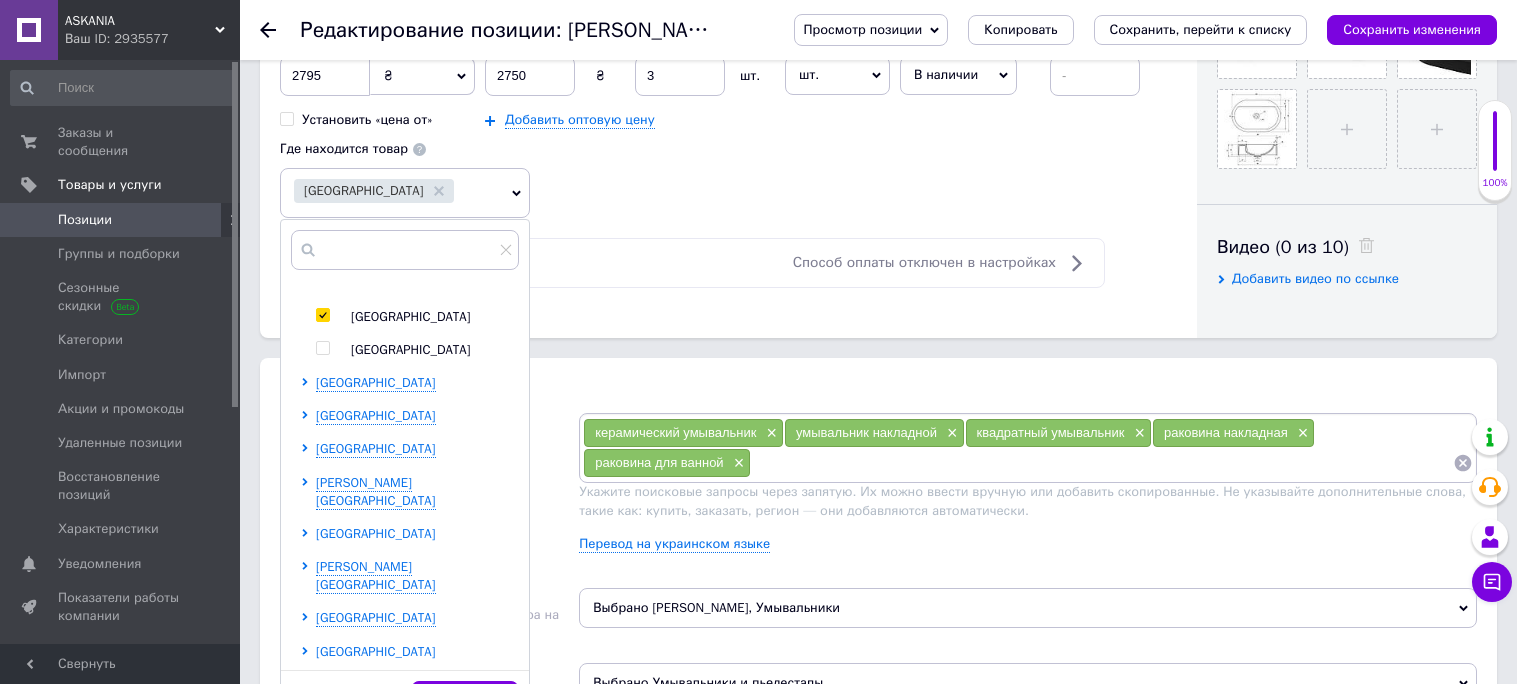 click on "[GEOGRAPHIC_DATA]" at bounding box center [376, 533] 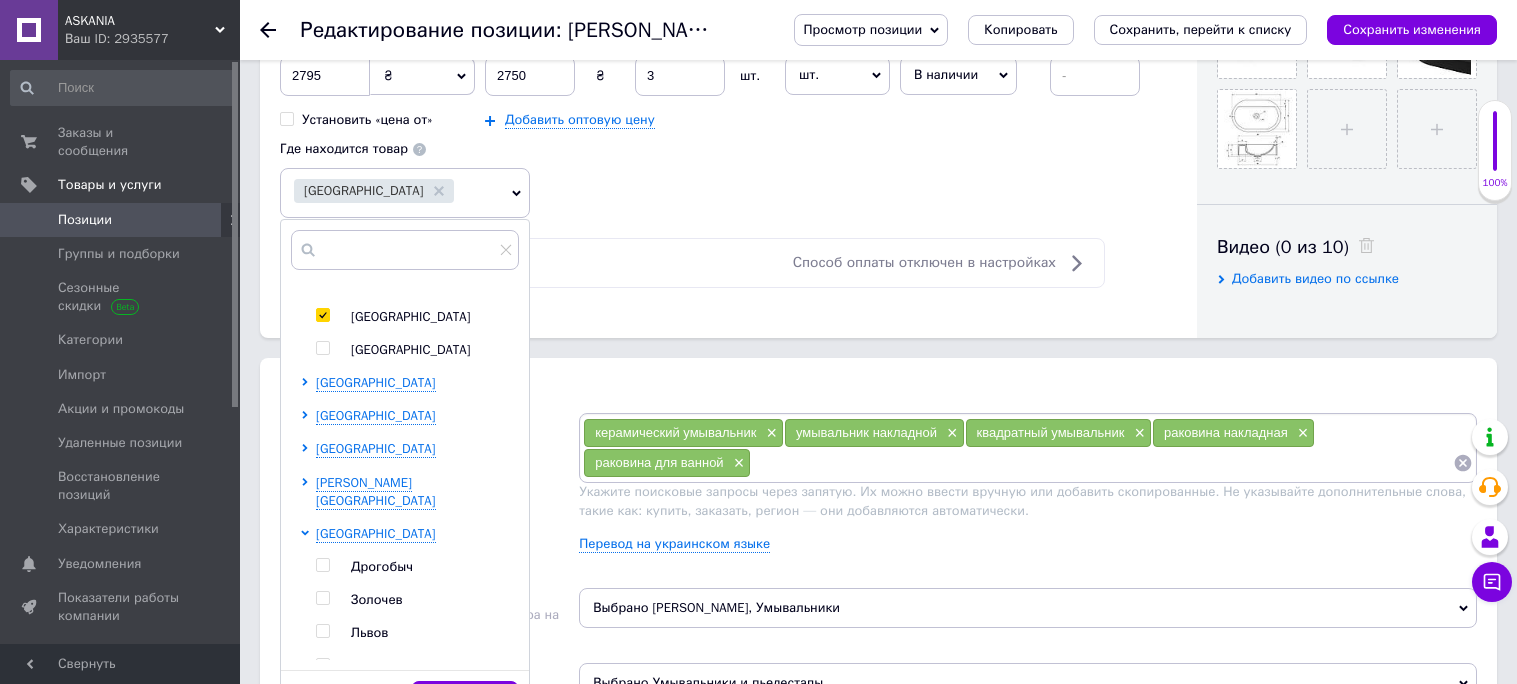click at bounding box center (326, 633) 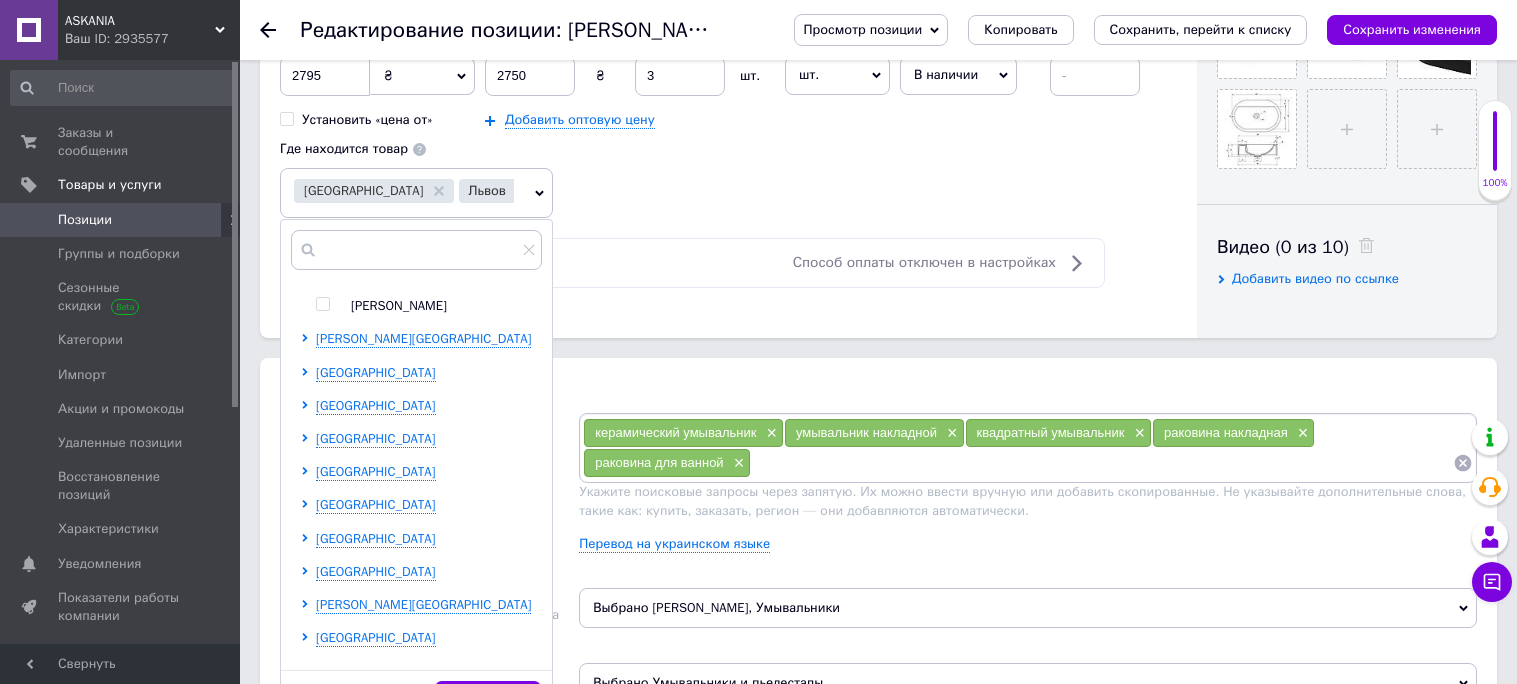 scroll, scrollTop: 802, scrollLeft: 0, axis: vertical 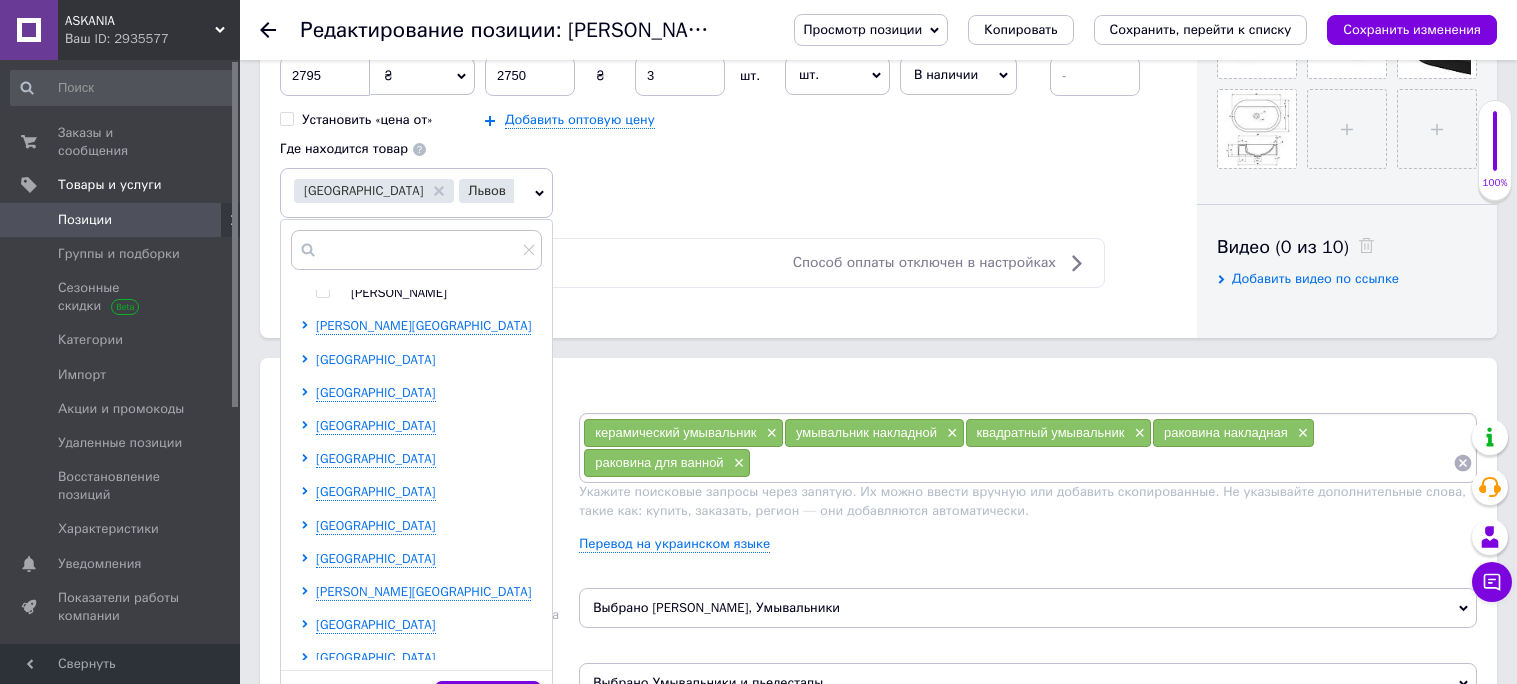 click on "[GEOGRAPHIC_DATA]" at bounding box center (376, 359) 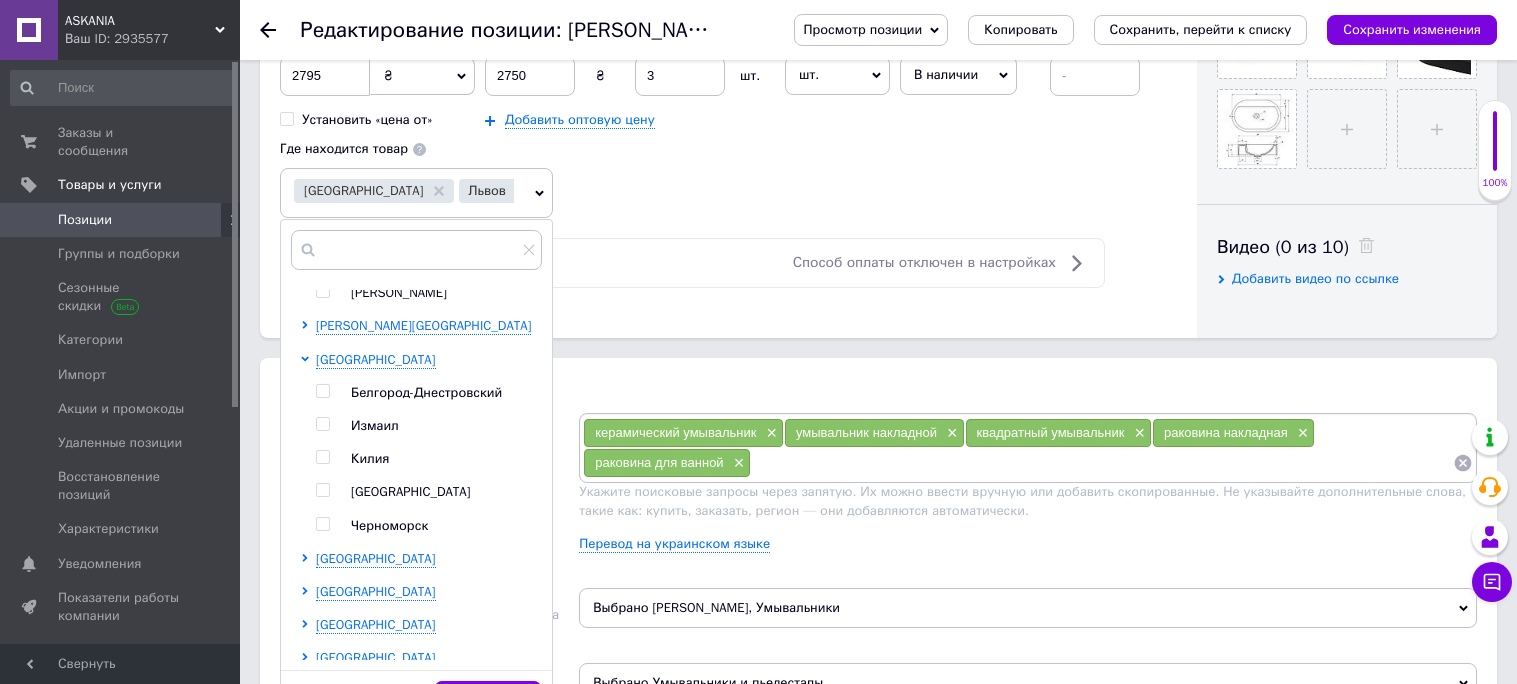 click at bounding box center (326, 492) 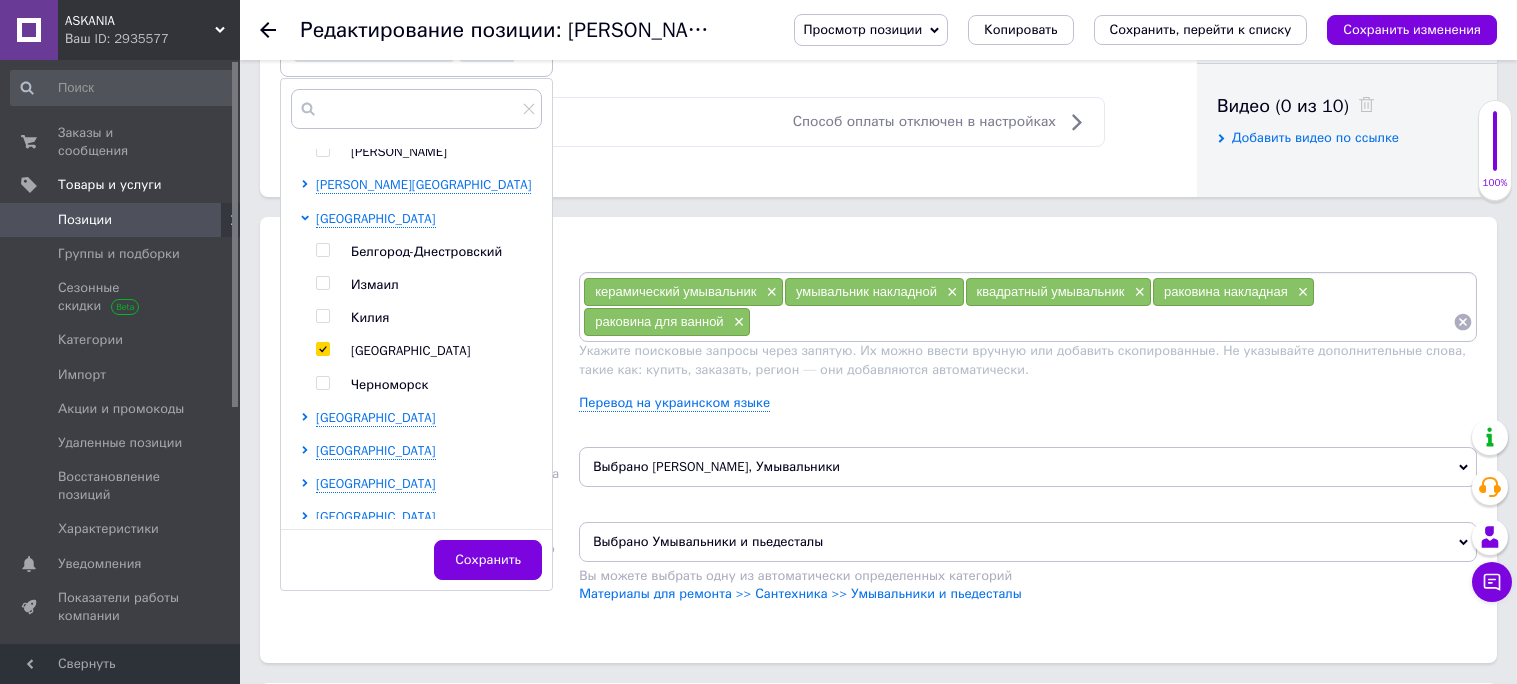 scroll, scrollTop: 1079, scrollLeft: 0, axis: vertical 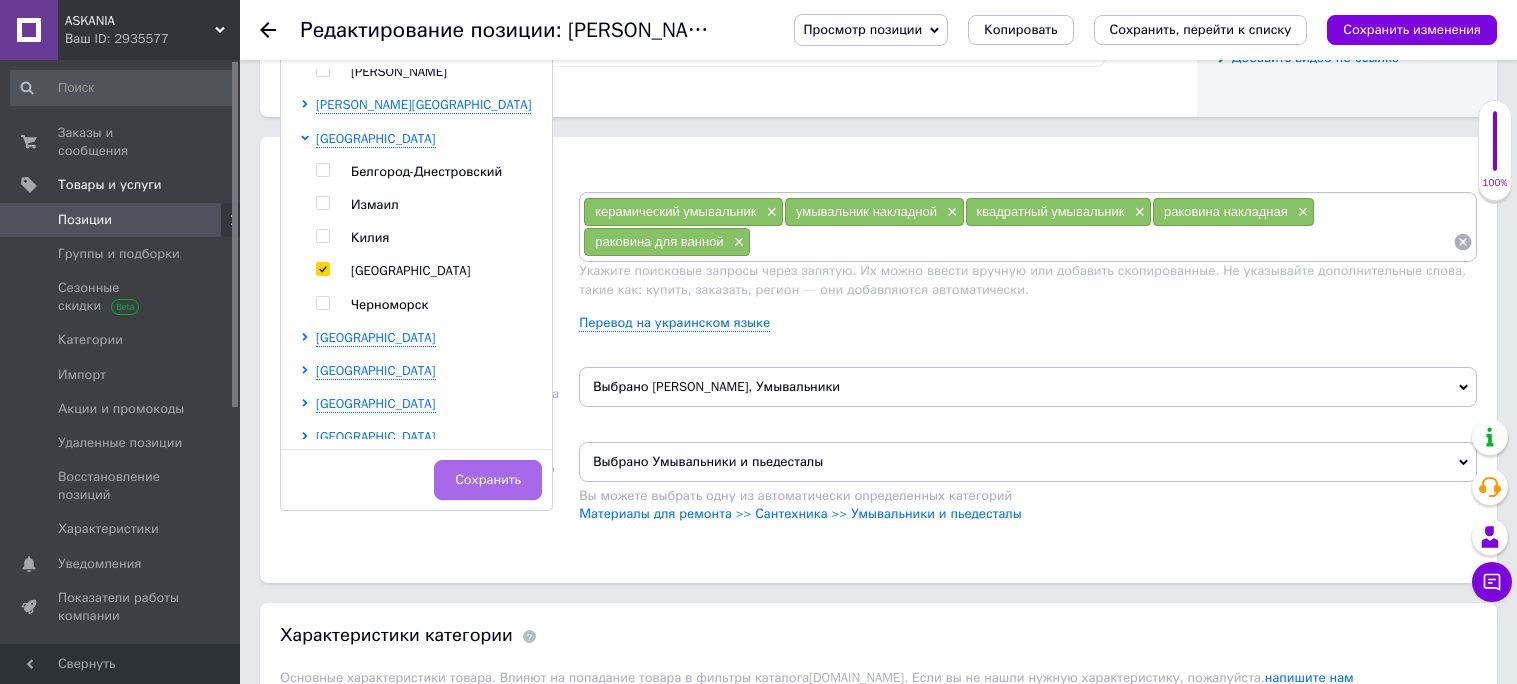 click on "Сохранить" at bounding box center (488, 480) 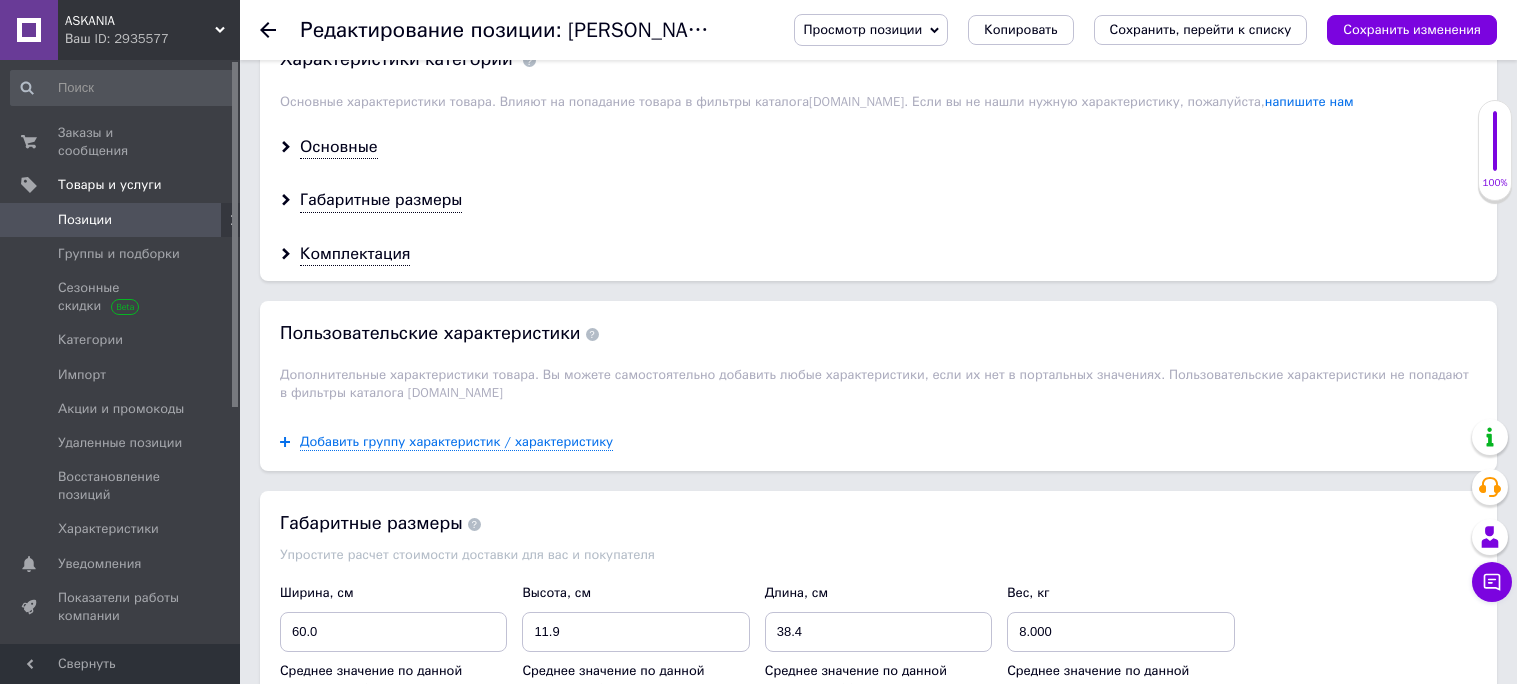 scroll, scrollTop: 1744, scrollLeft: 0, axis: vertical 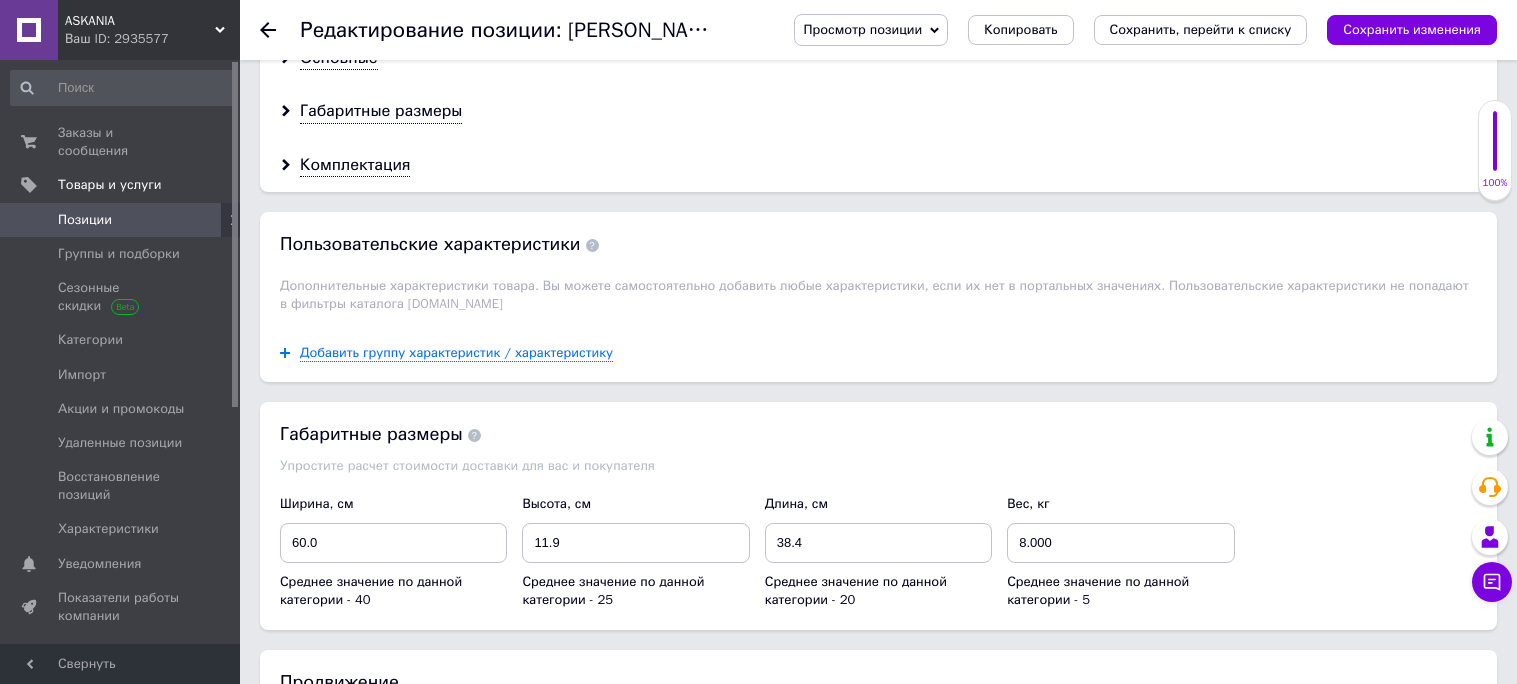 click on "Основные" at bounding box center (878, 58) 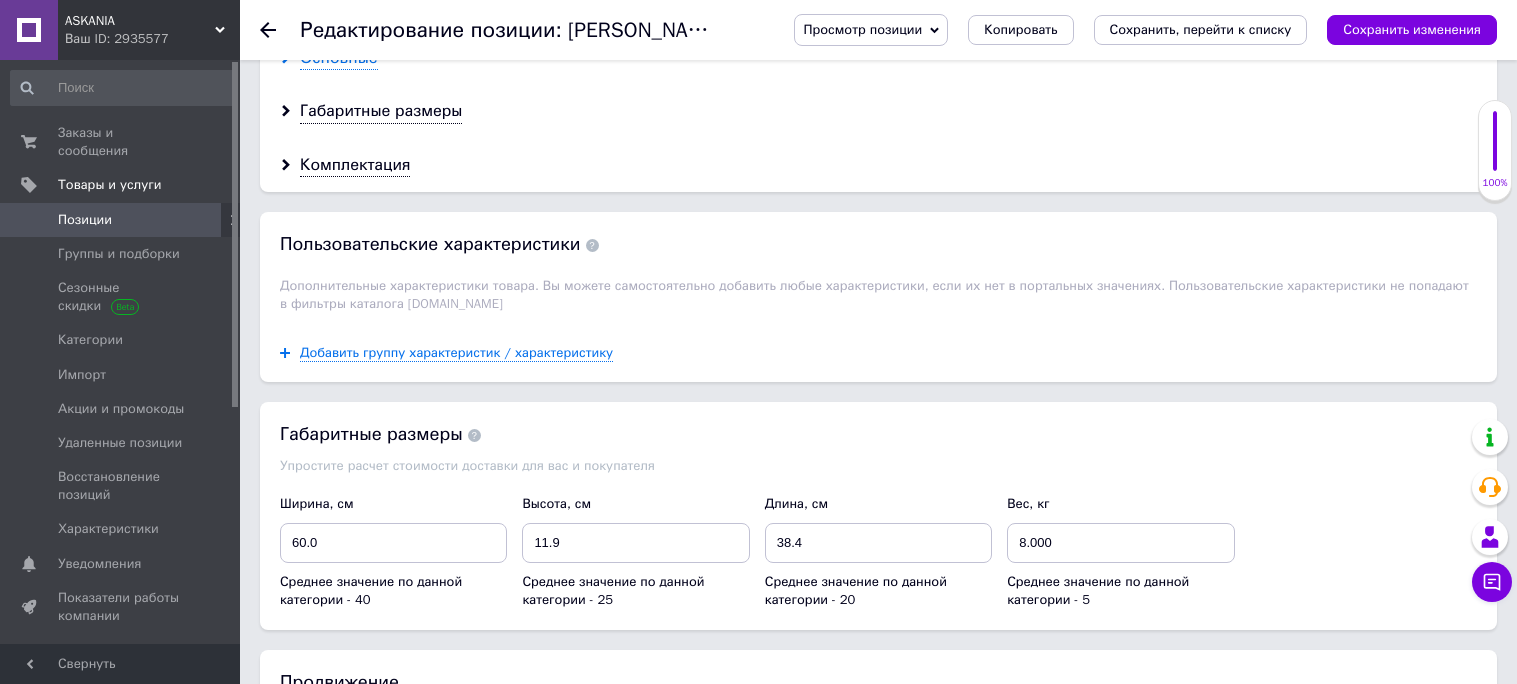 click on "Основные" at bounding box center [339, 58] 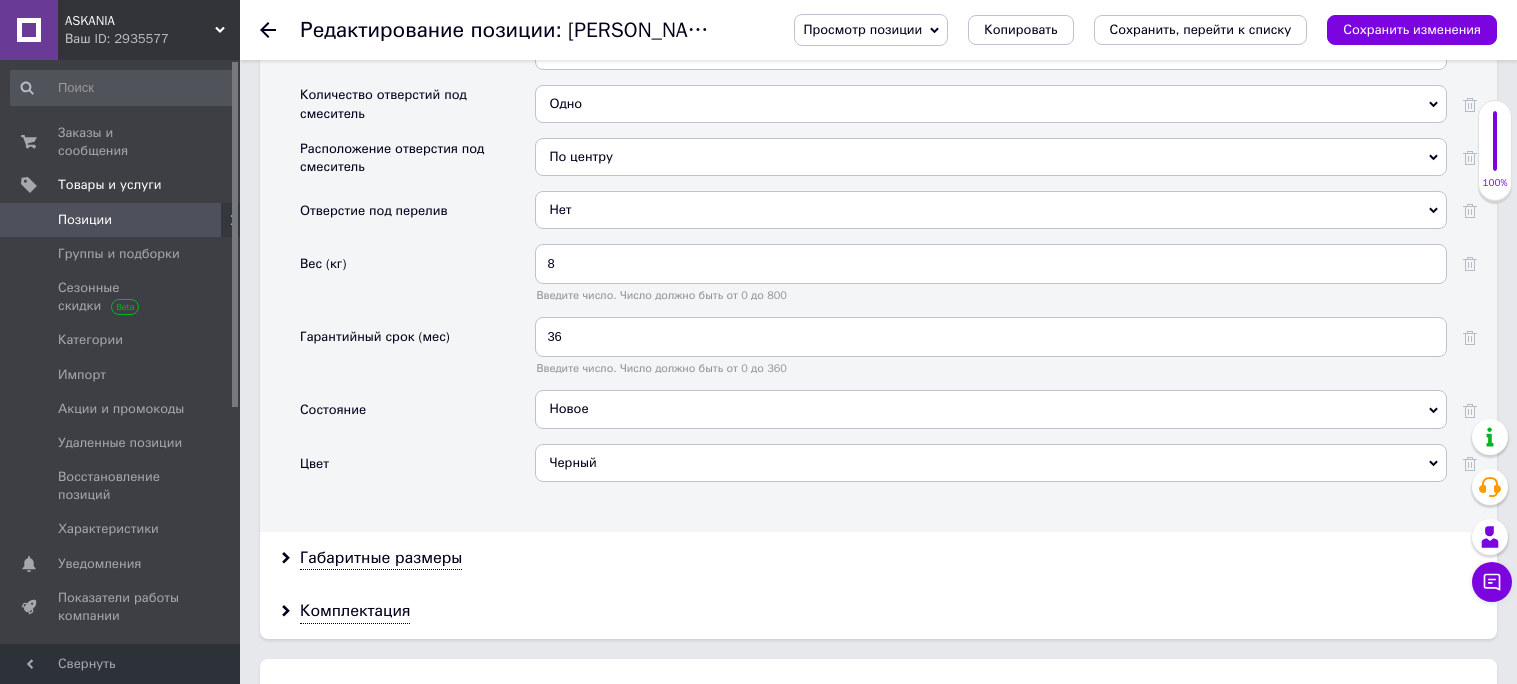scroll, scrollTop: 2123, scrollLeft: 0, axis: vertical 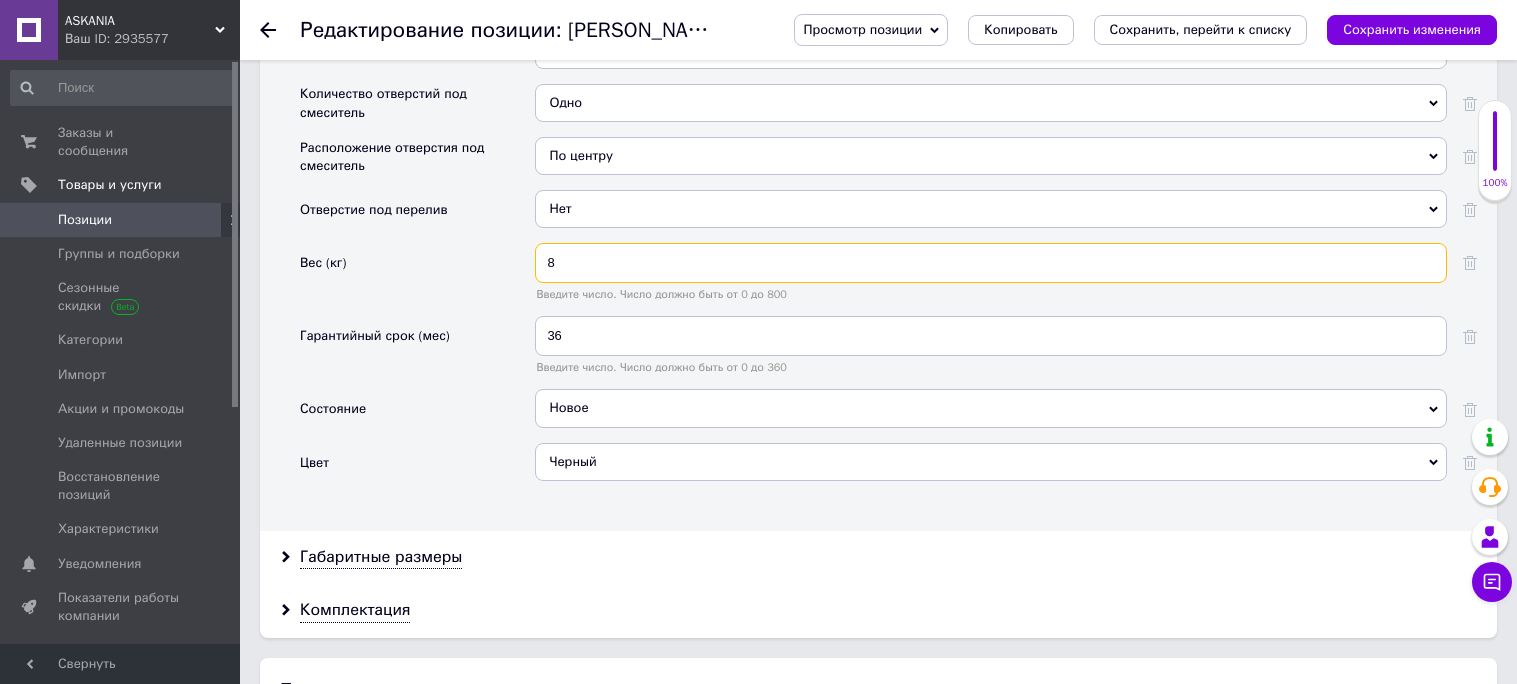 drag, startPoint x: 561, startPoint y: 448, endPoint x: 513, endPoint y: 450, distance: 48.04165 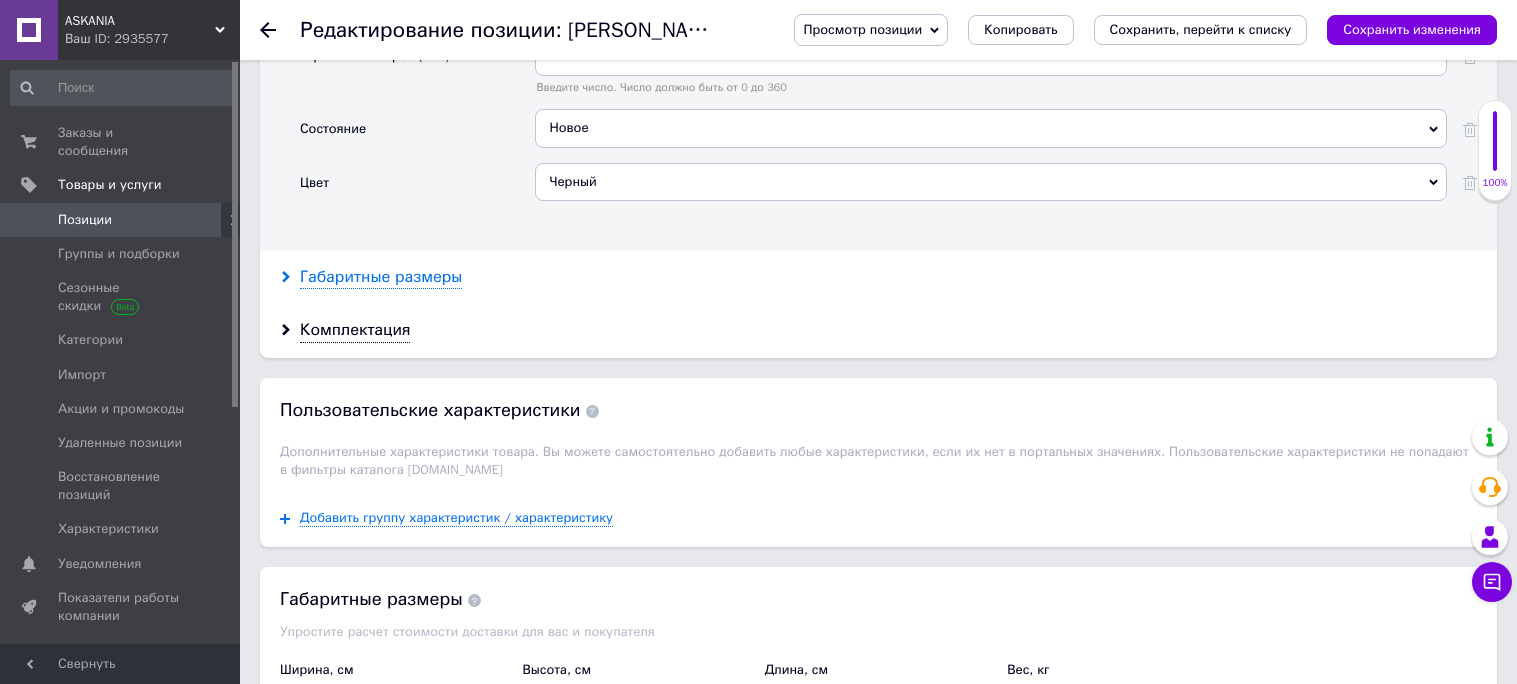 click on "Габаритные размеры" at bounding box center (381, 277) 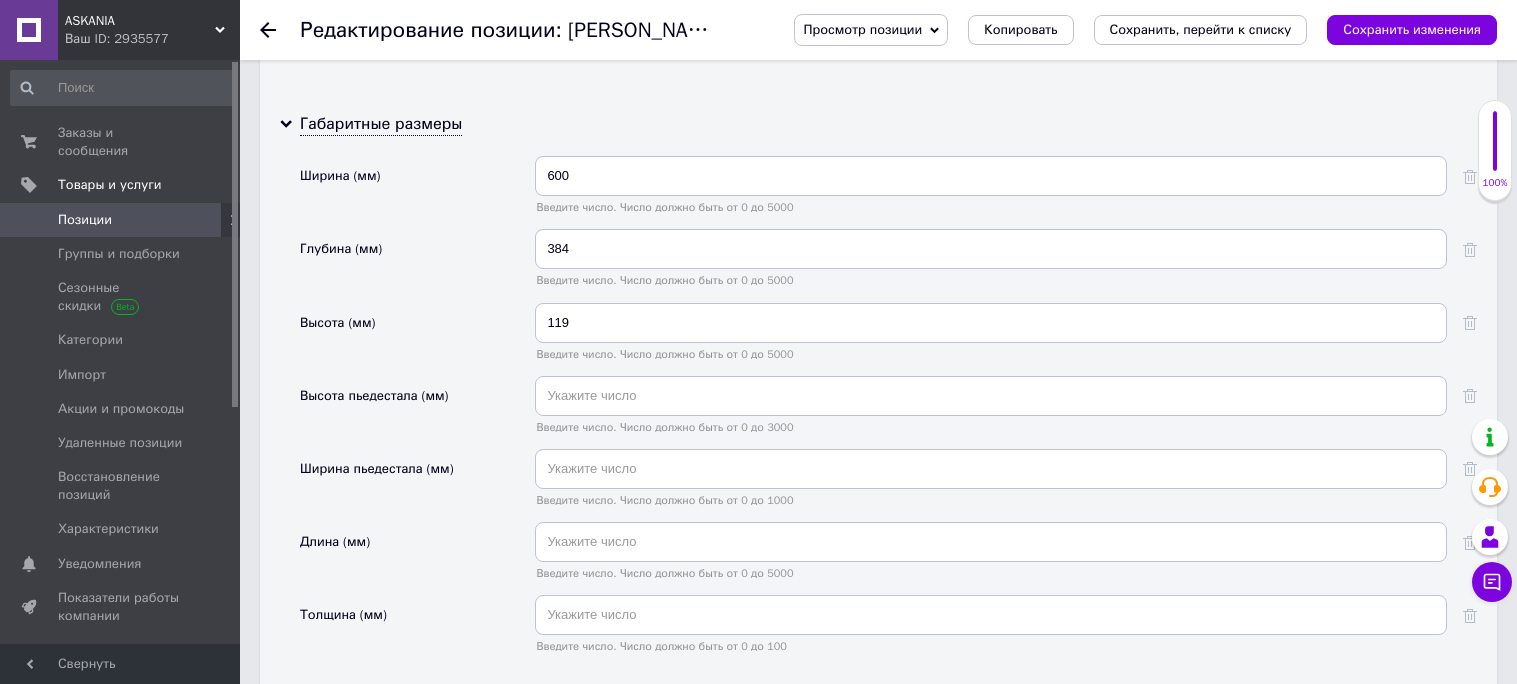scroll, scrollTop: 2618, scrollLeft: 0, axis: vertical 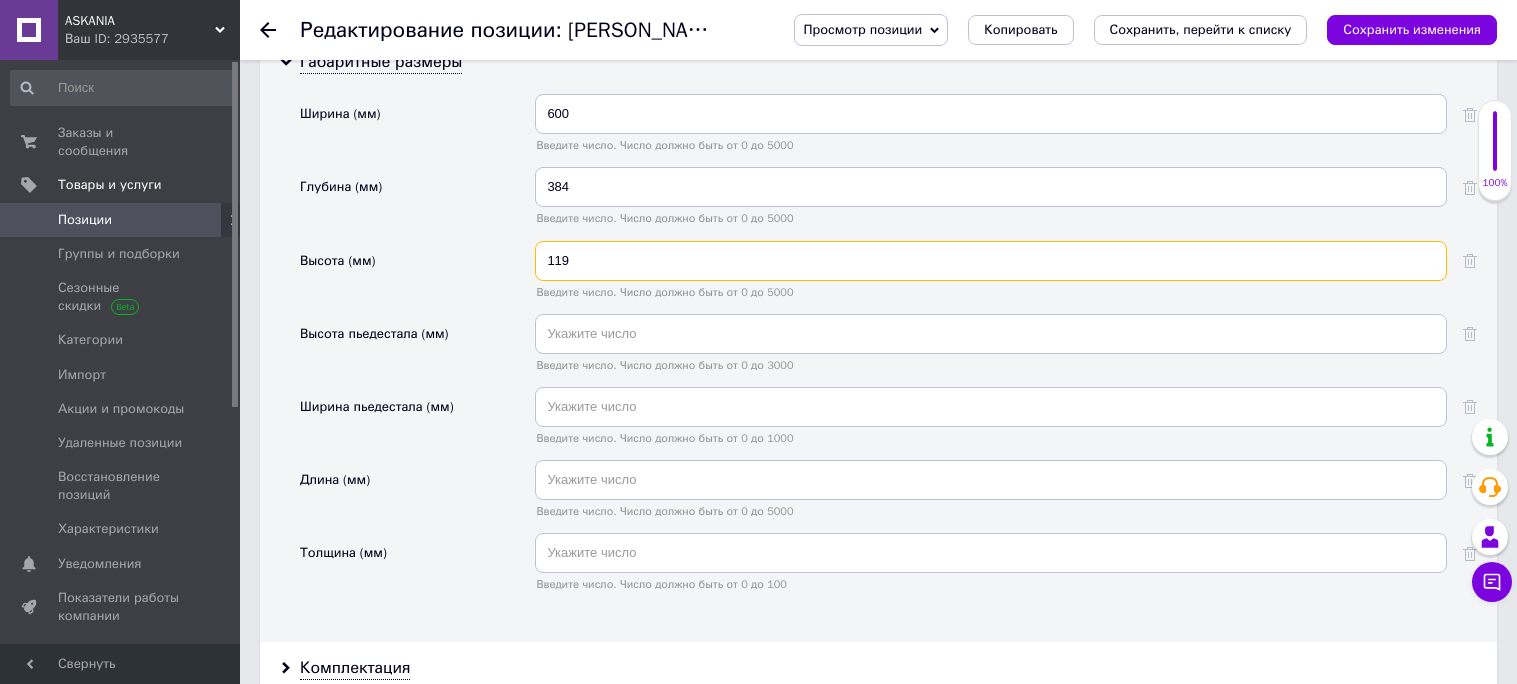 drag, startPoint x: 578, startPoint y: 447, endPoint x: 554, endPoint y: 444, distance: 24.186773 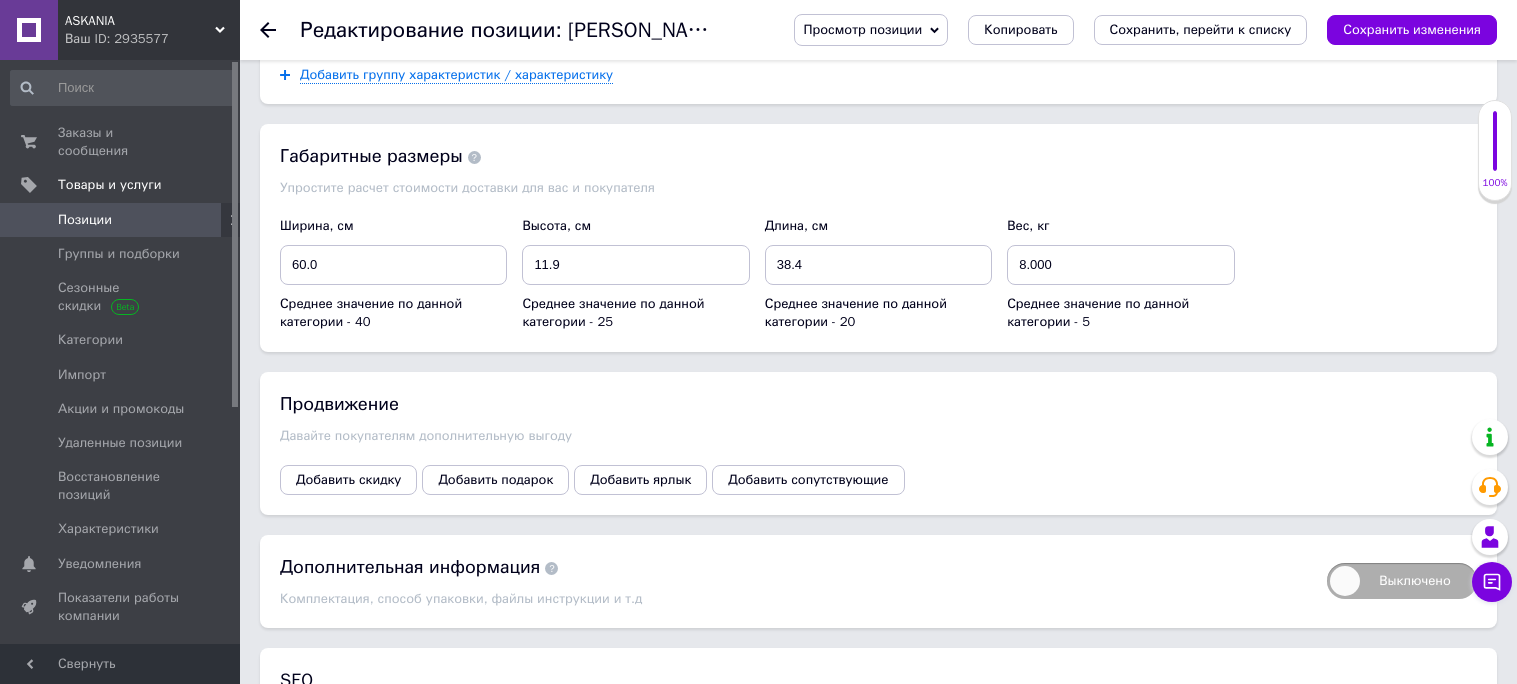 scroll, scrollTop: 3401, scrollLeft: 0, axis: vertical 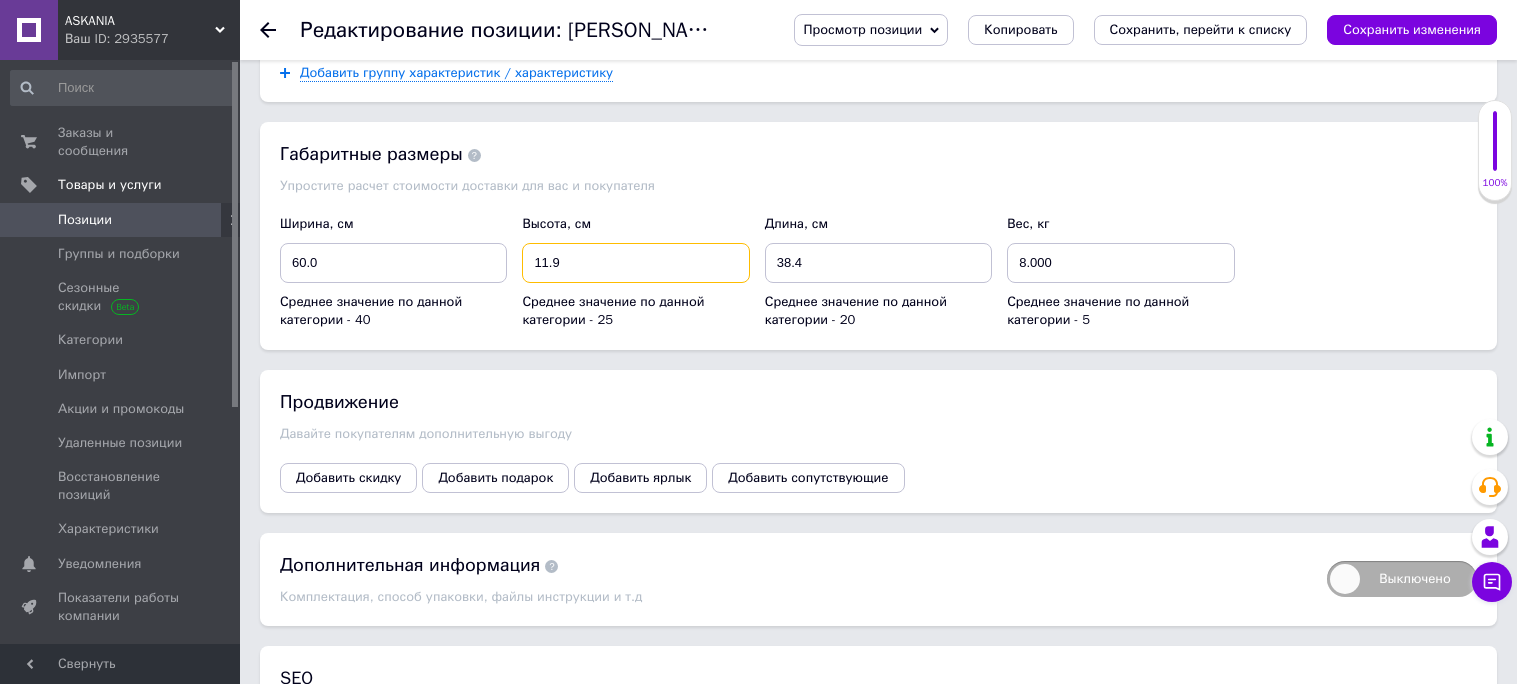 click on "11.9" at bounding box center (635, 263) 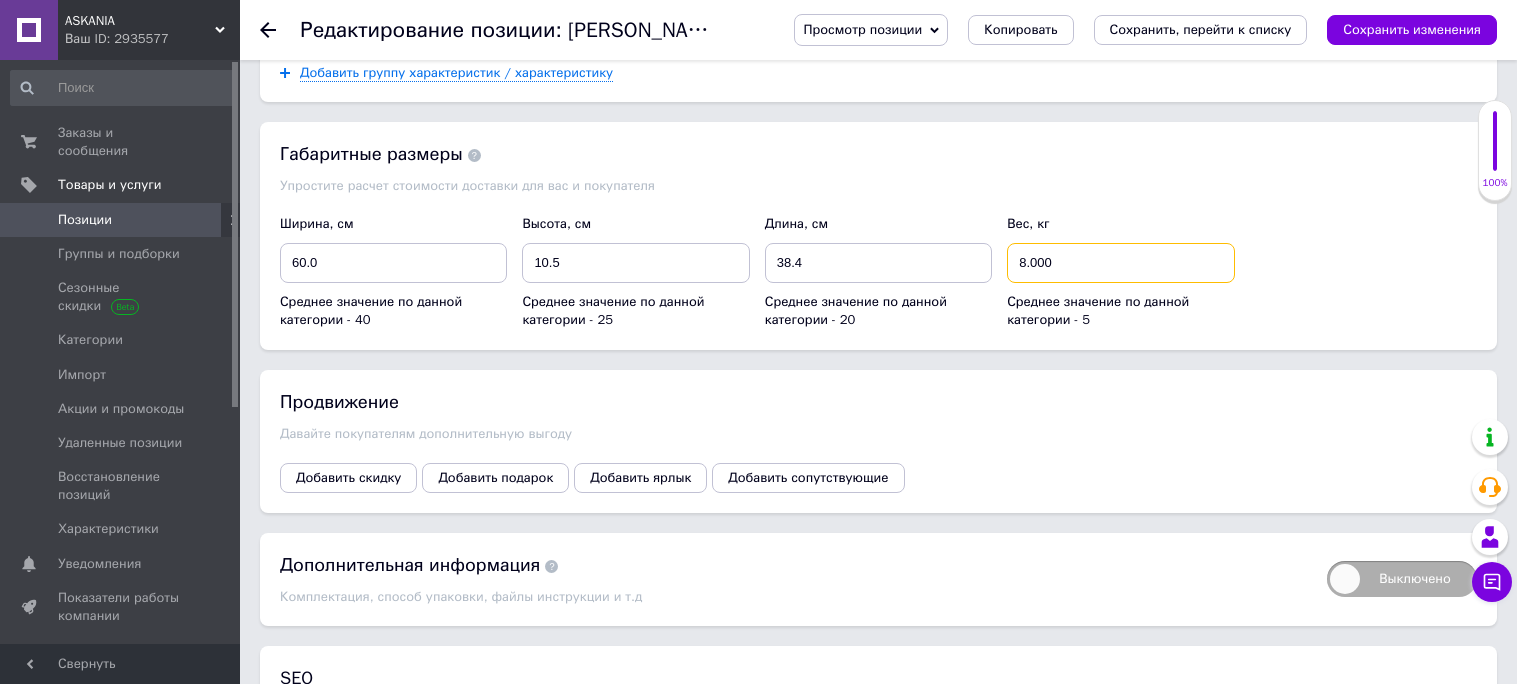 drag, startPoint x: 1023, startPoint y: 444, endPoint x: 1025, endPoint y: 467, distance: 23.086792 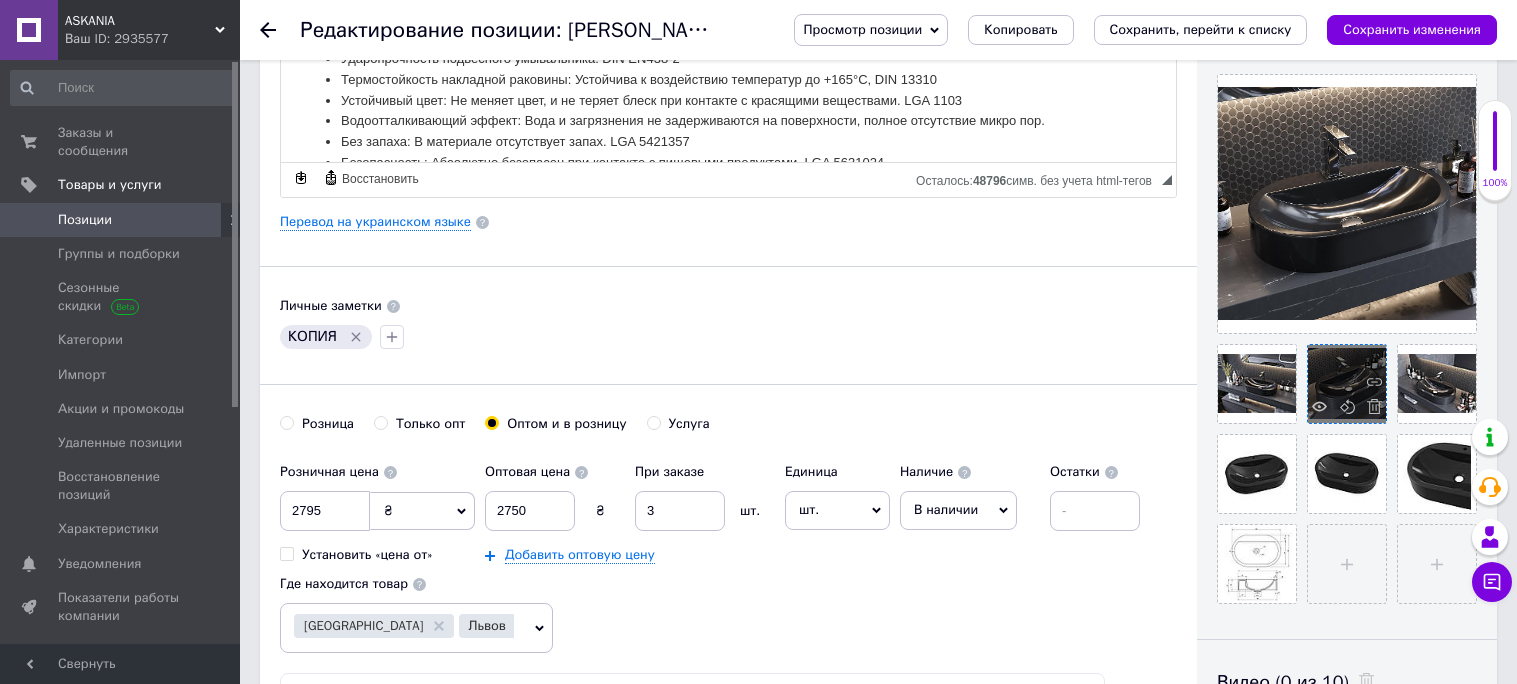 scroll, scrollTop: 477, scrollLeft: 0, axis: vertical 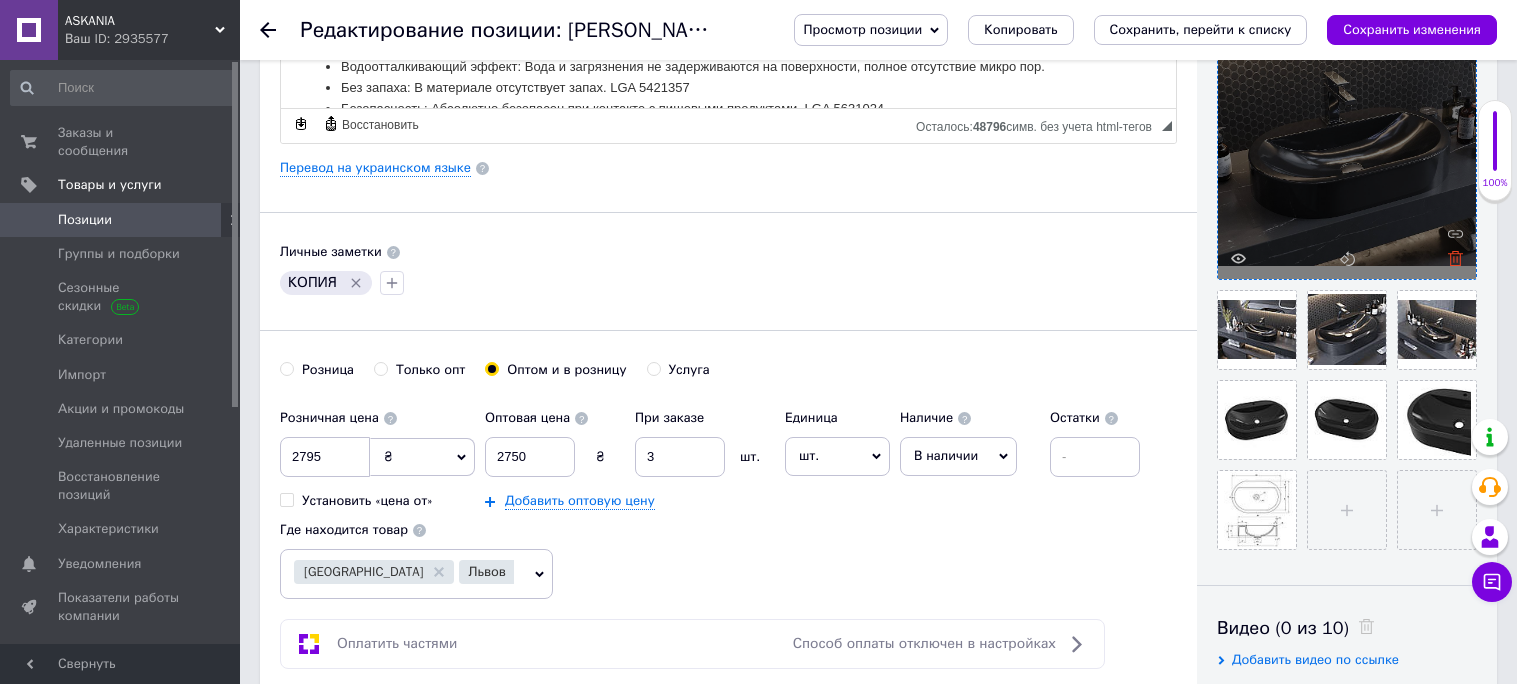 click 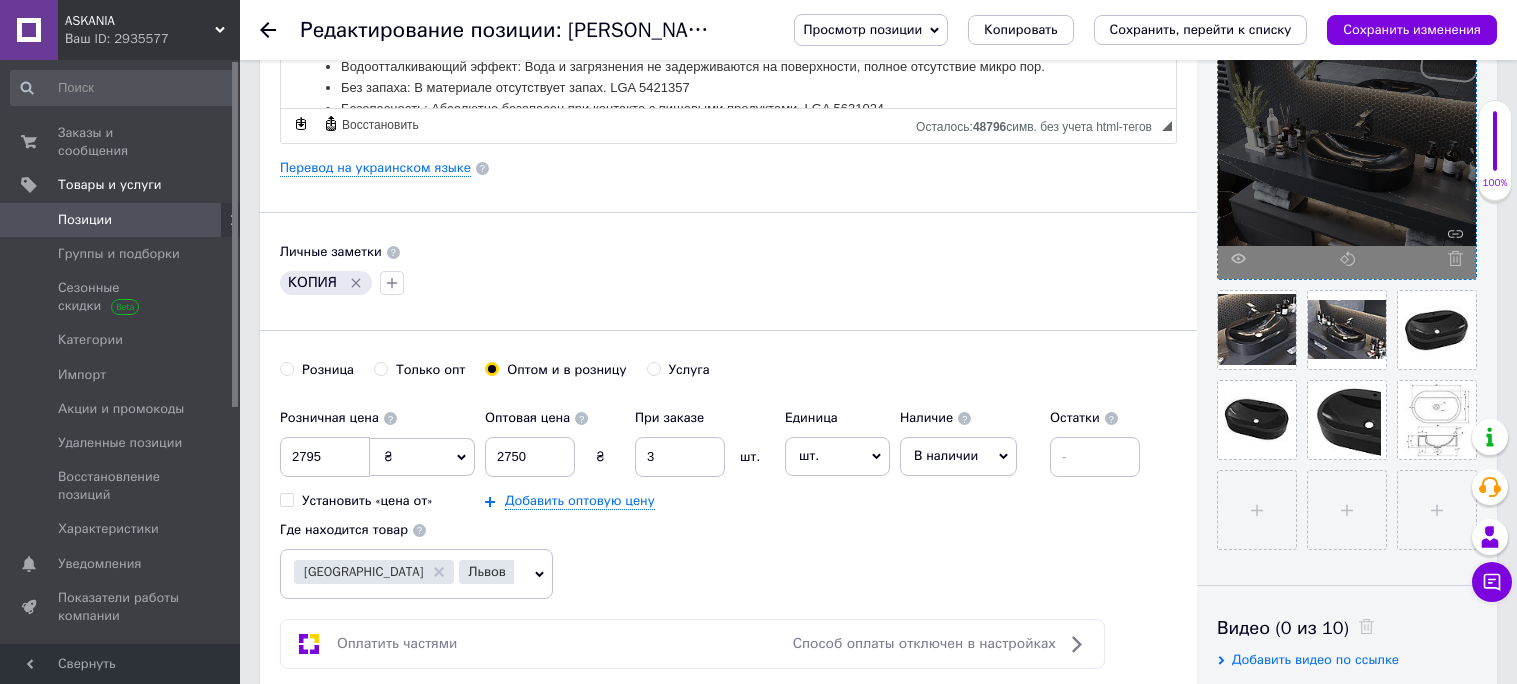 click 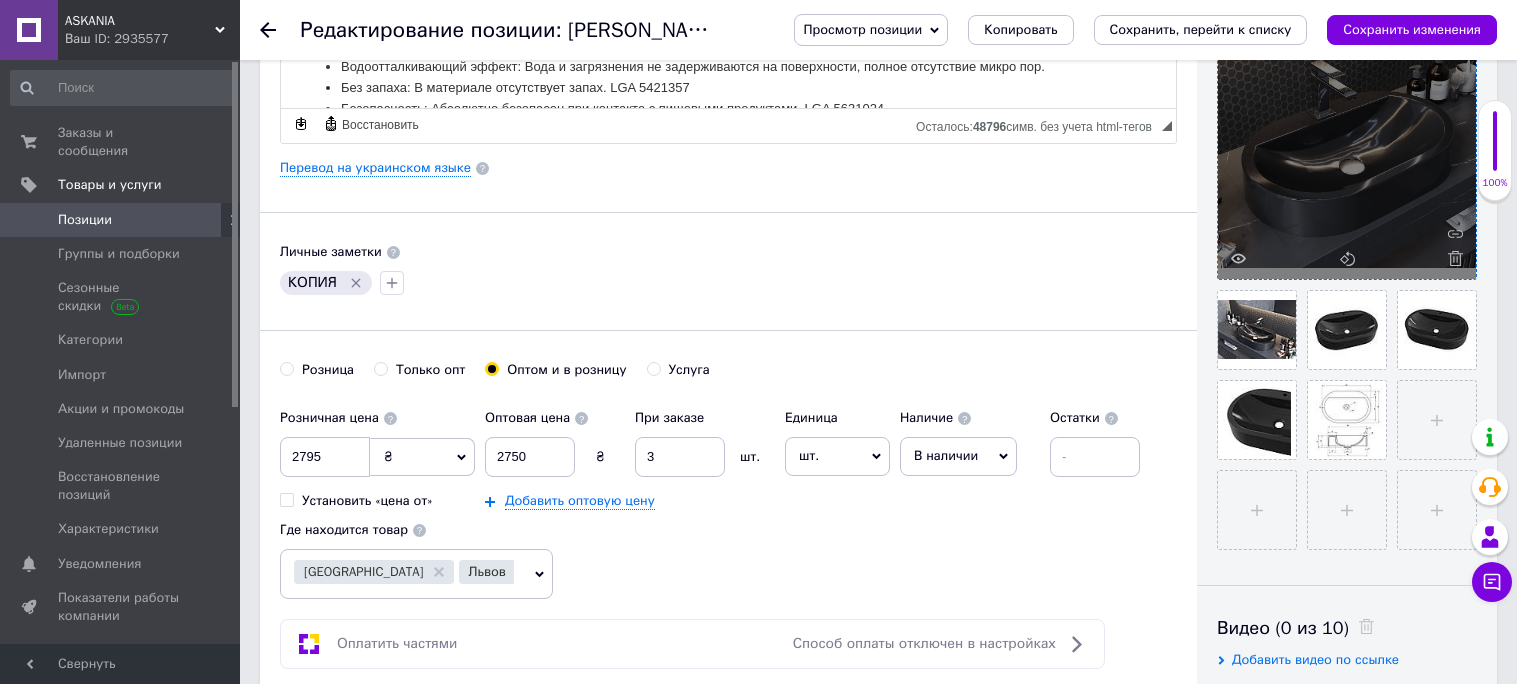 click 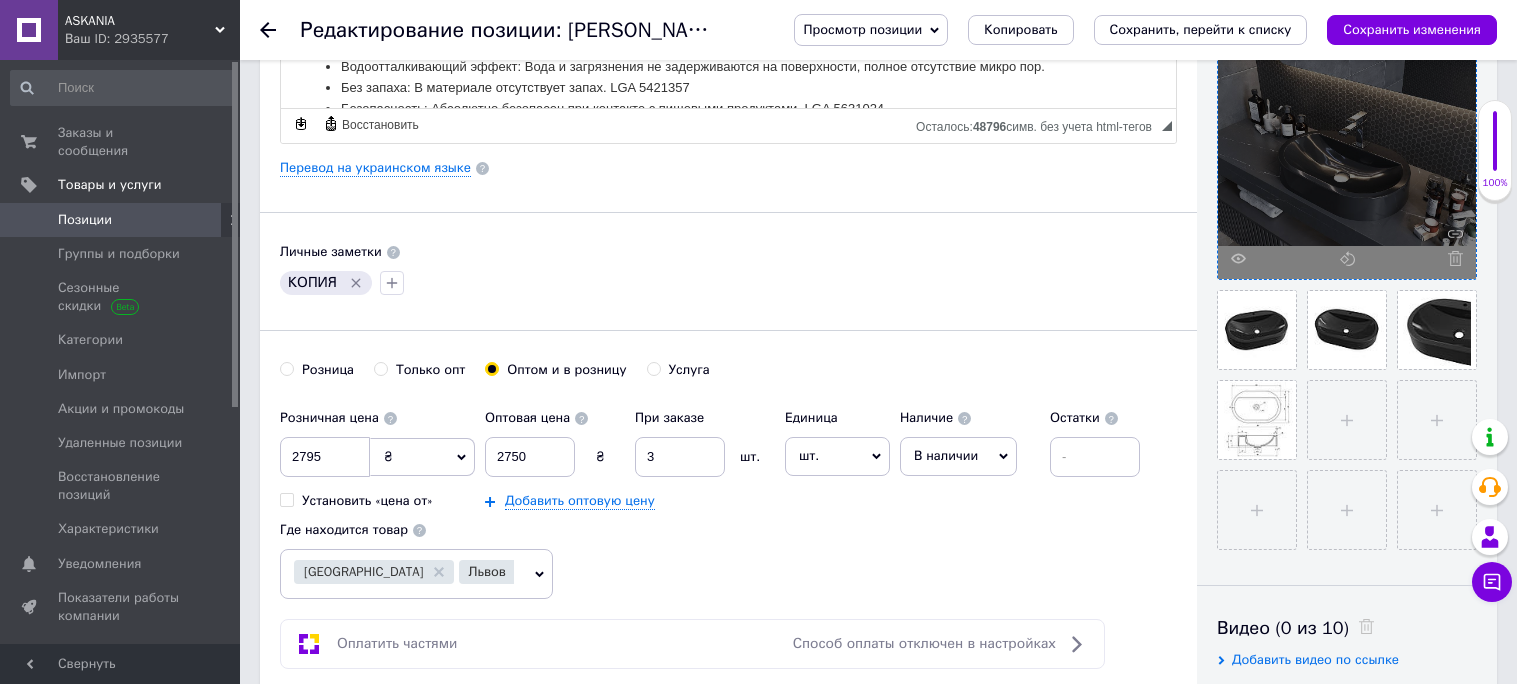 click 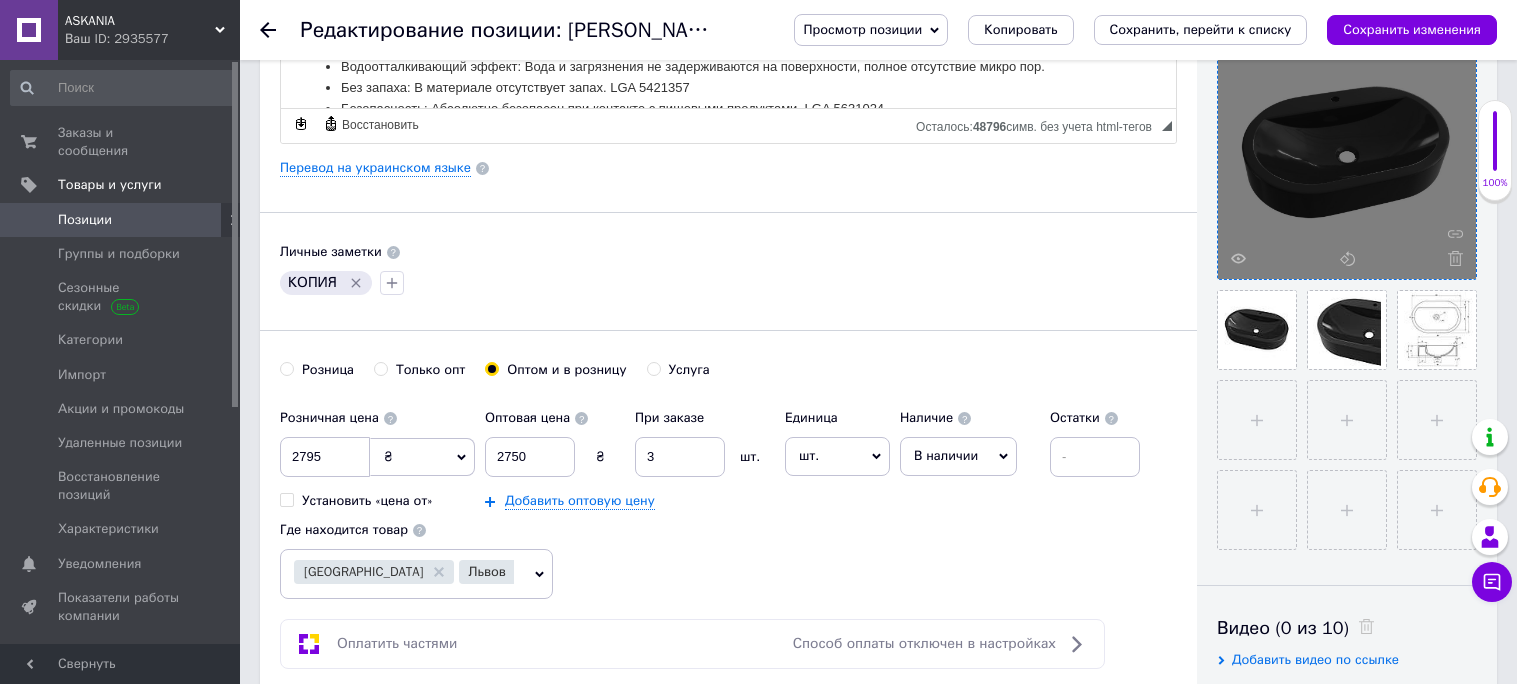 click 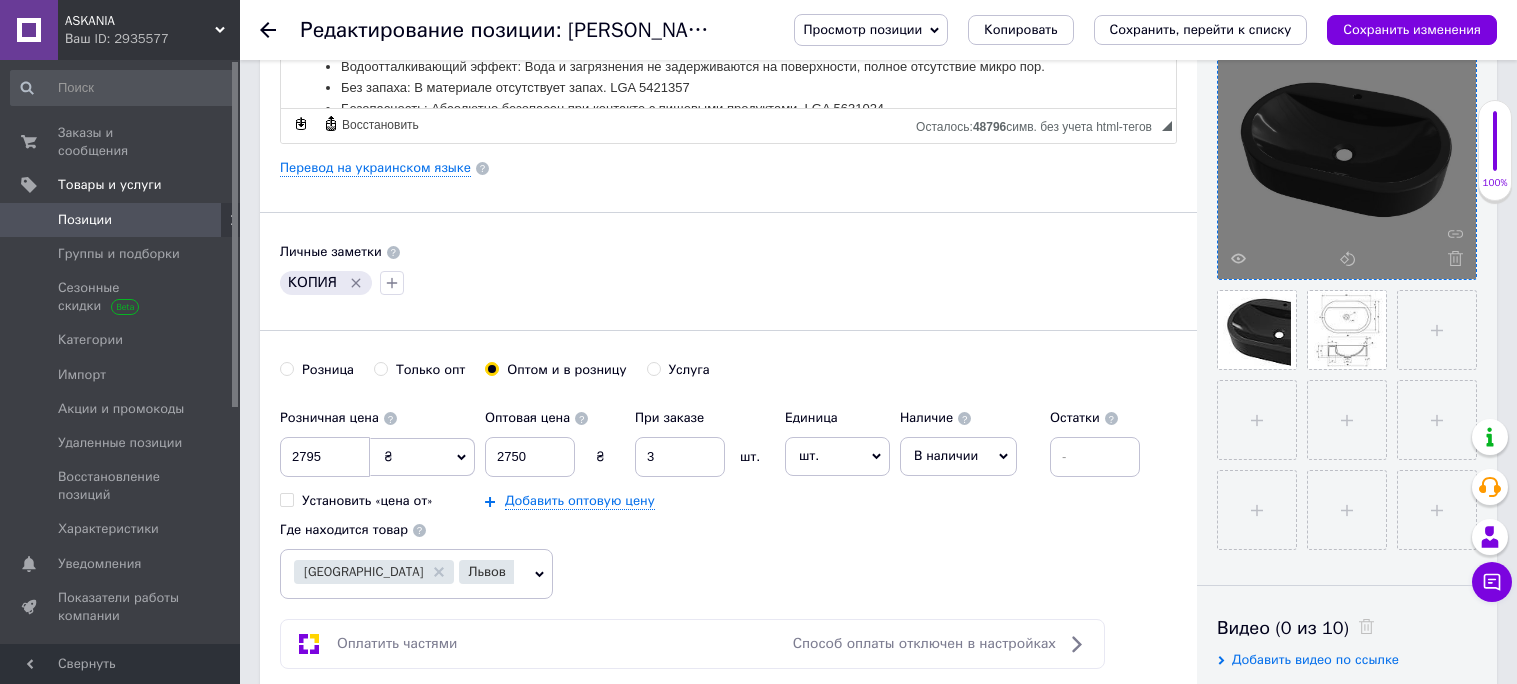 click 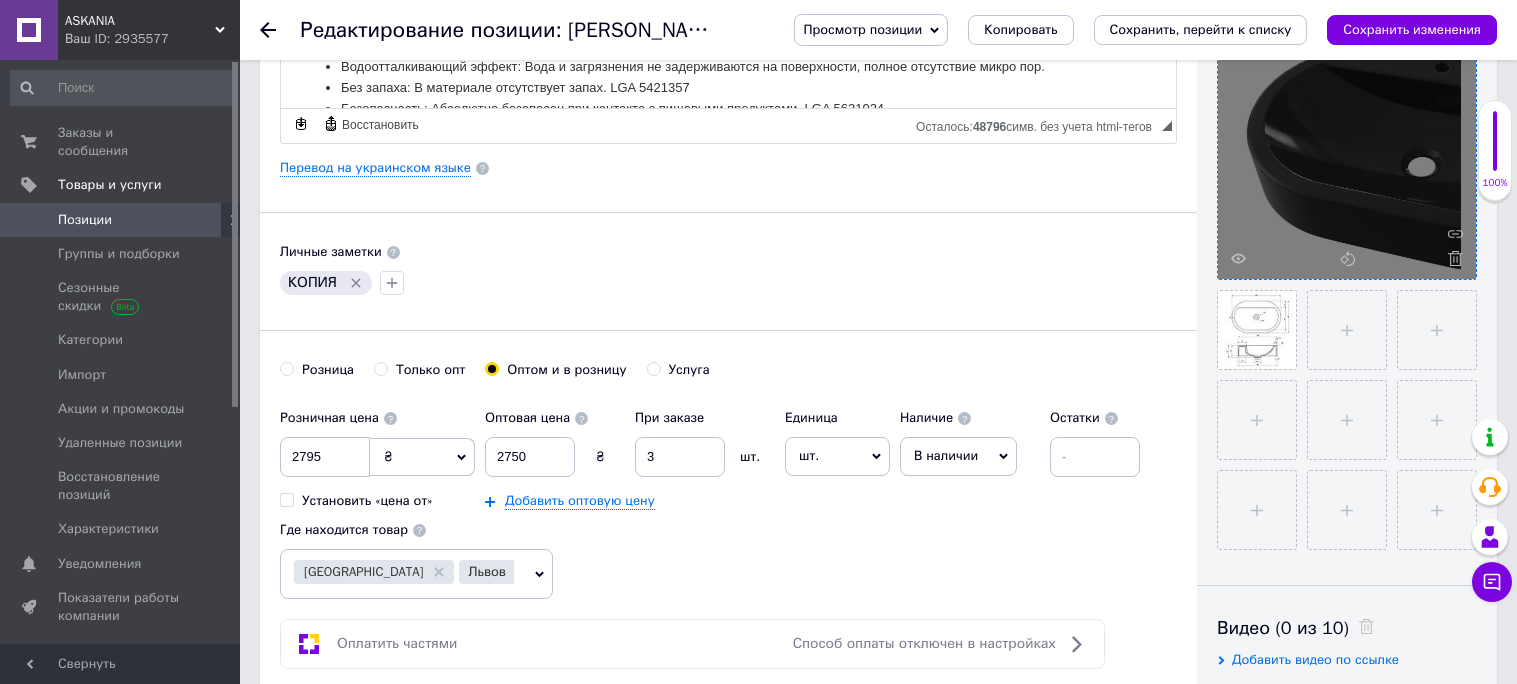 click 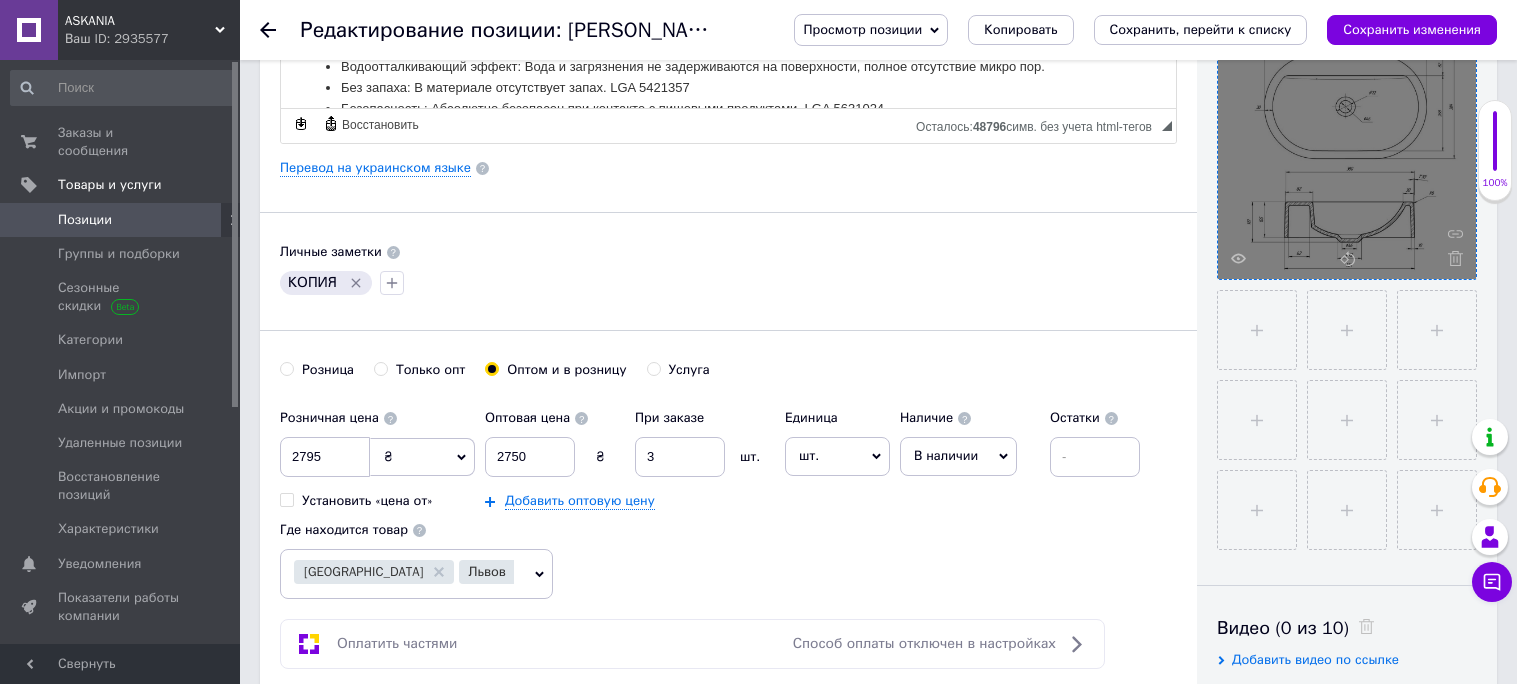 click 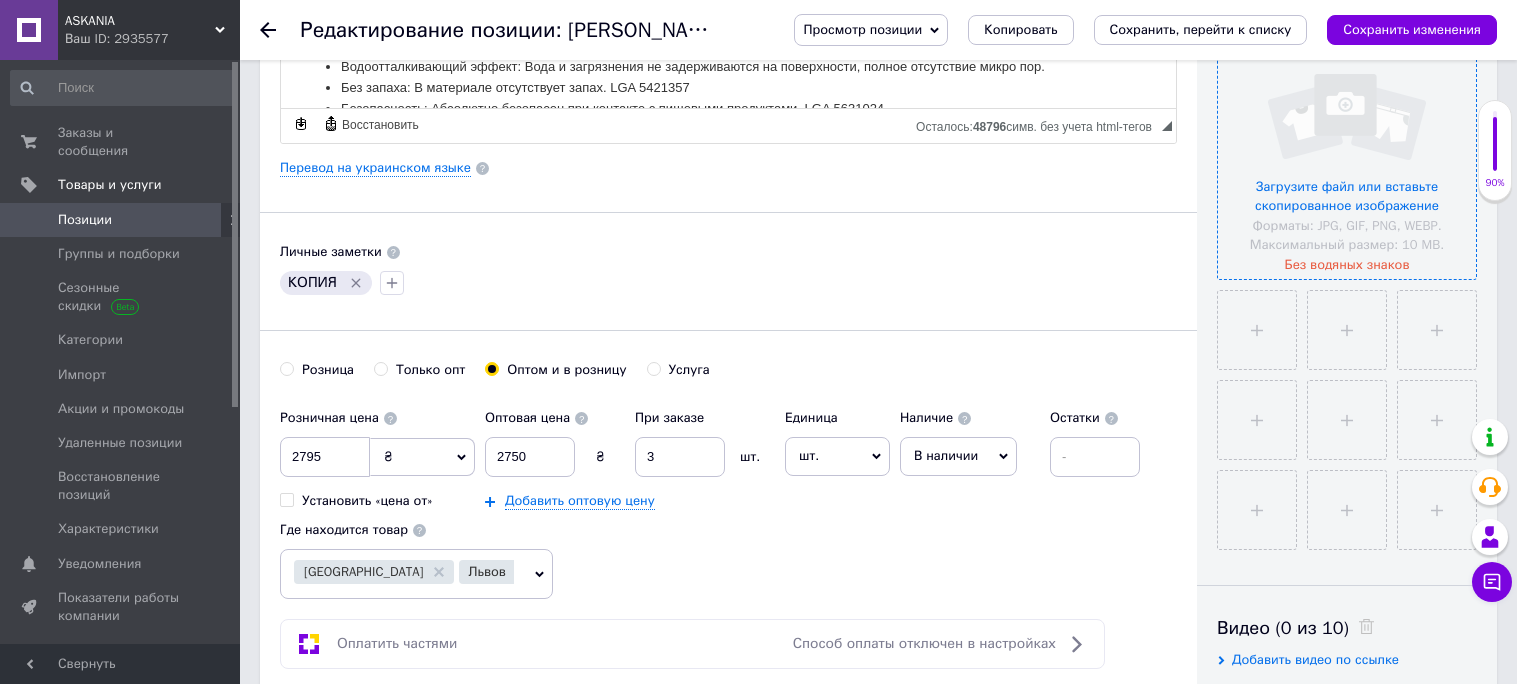 click at bounding box center (1347, 150) 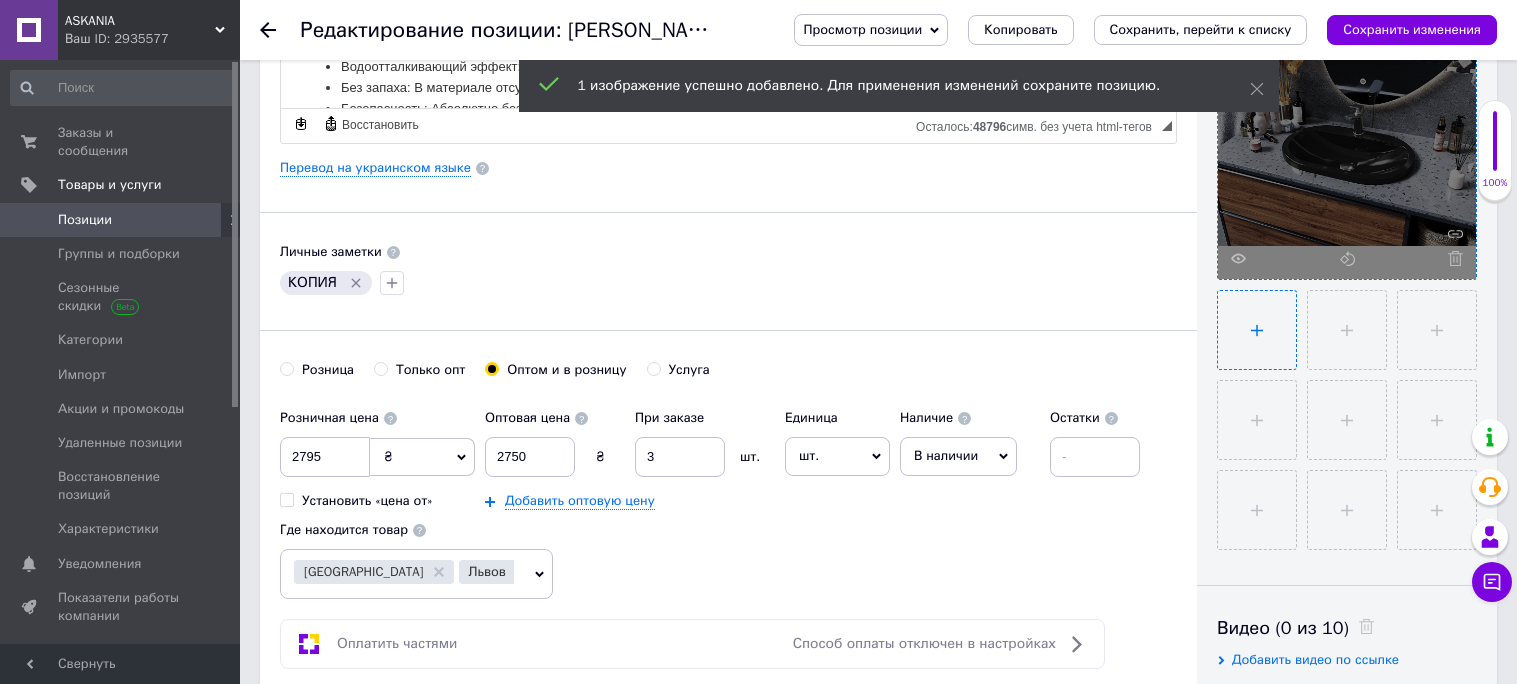 click at bounding box center [1257, 330] 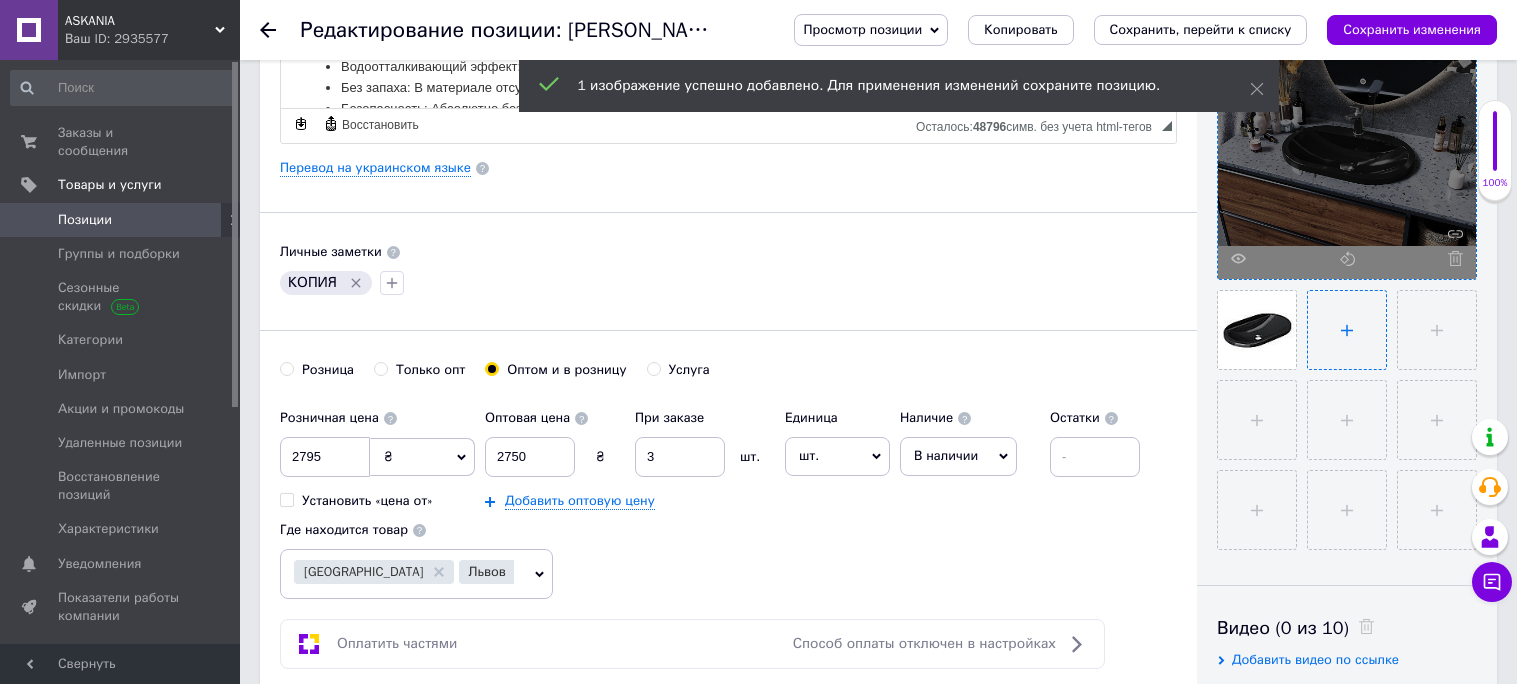 click at bounding box center (1347, 330) 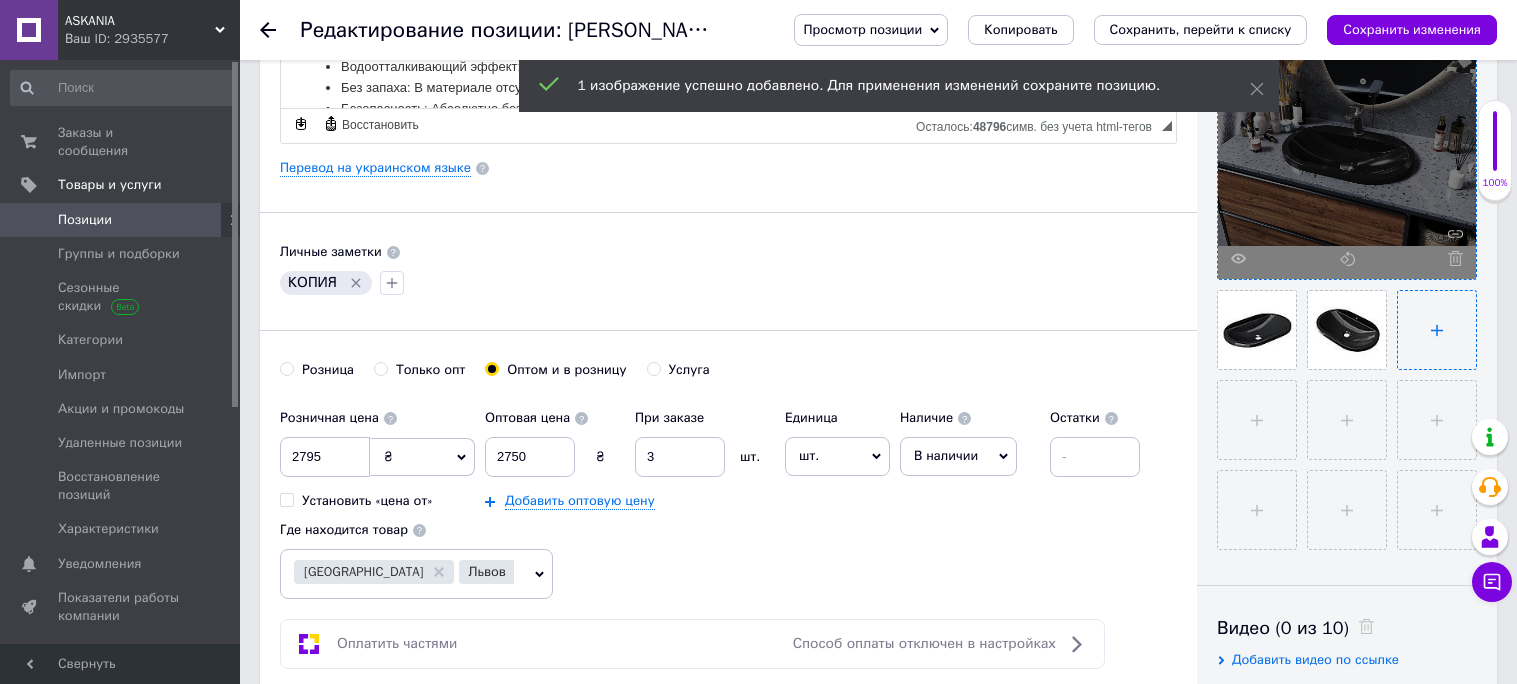 click at bounding box center [1437, 330] 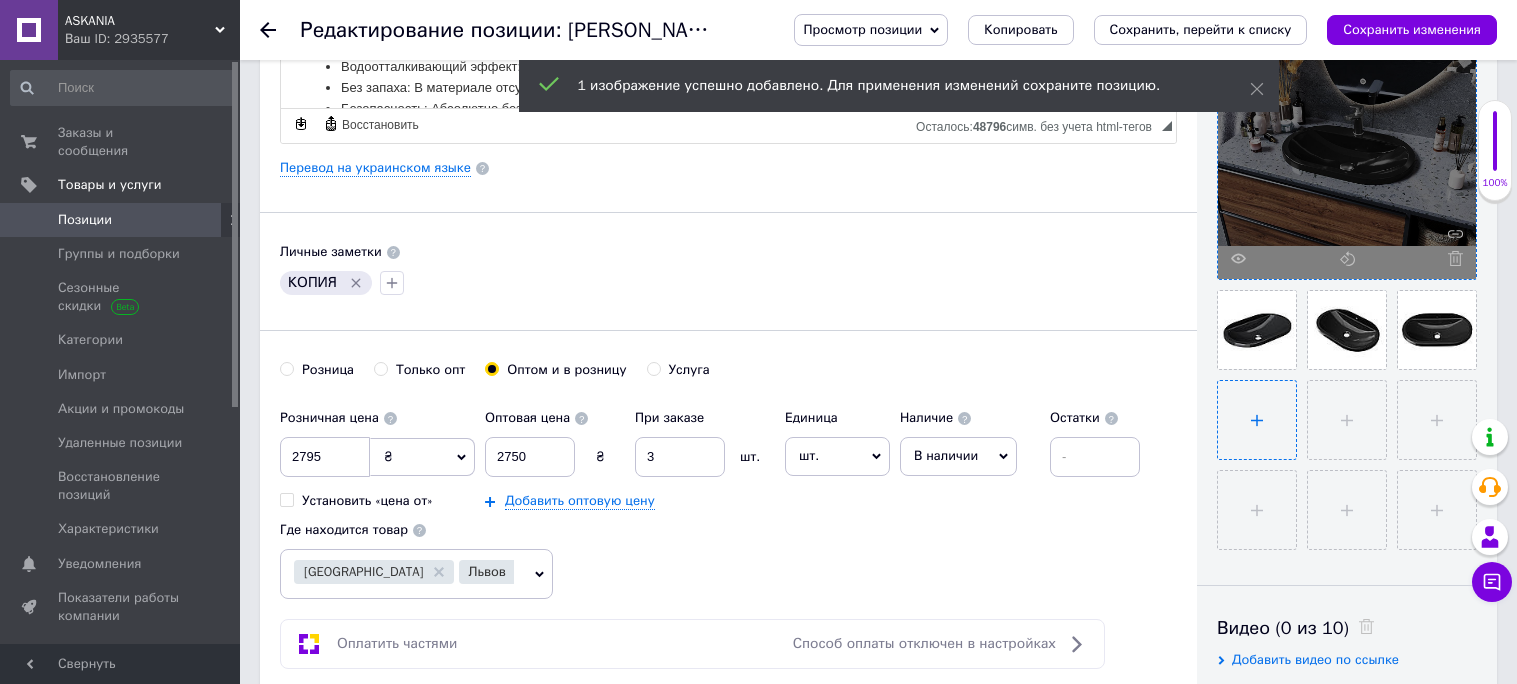 click at bounding box center (1257, 420) 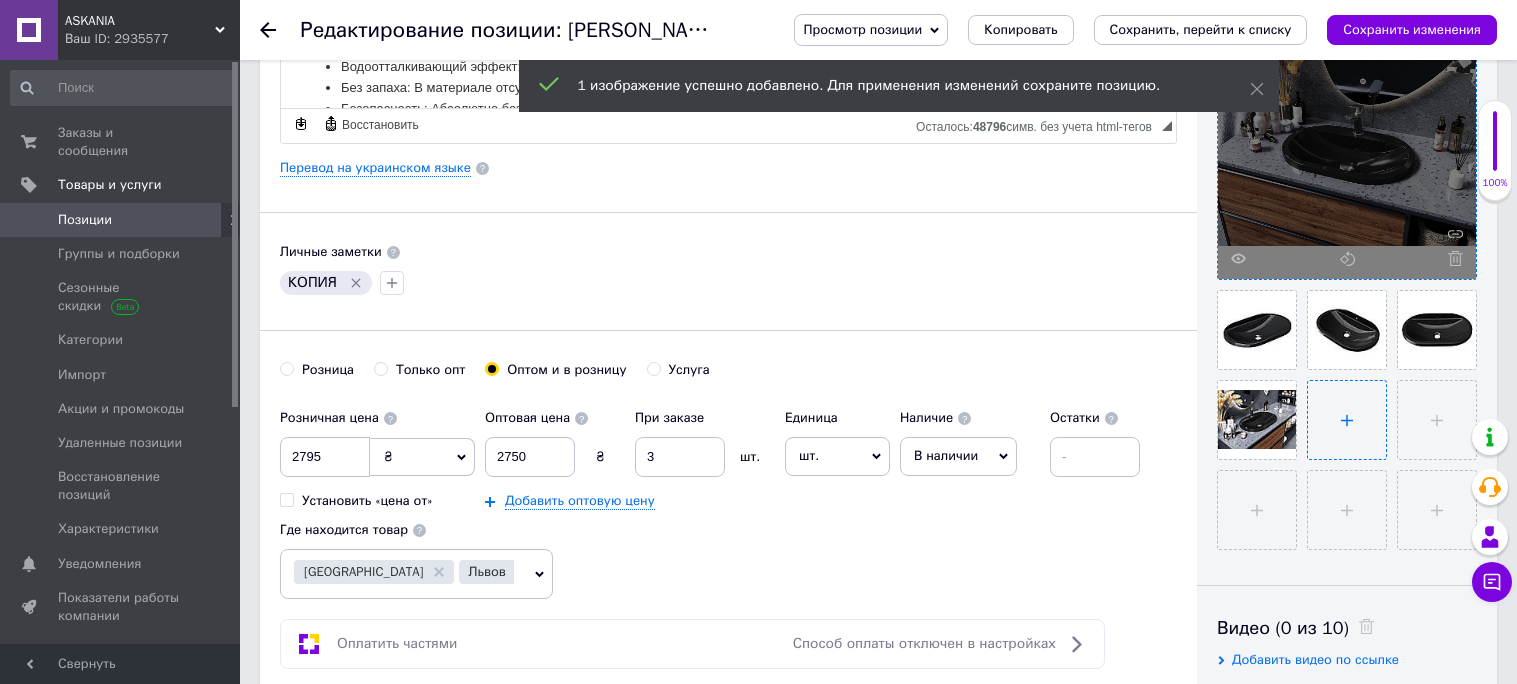 click at bounding box center [1347, 420] 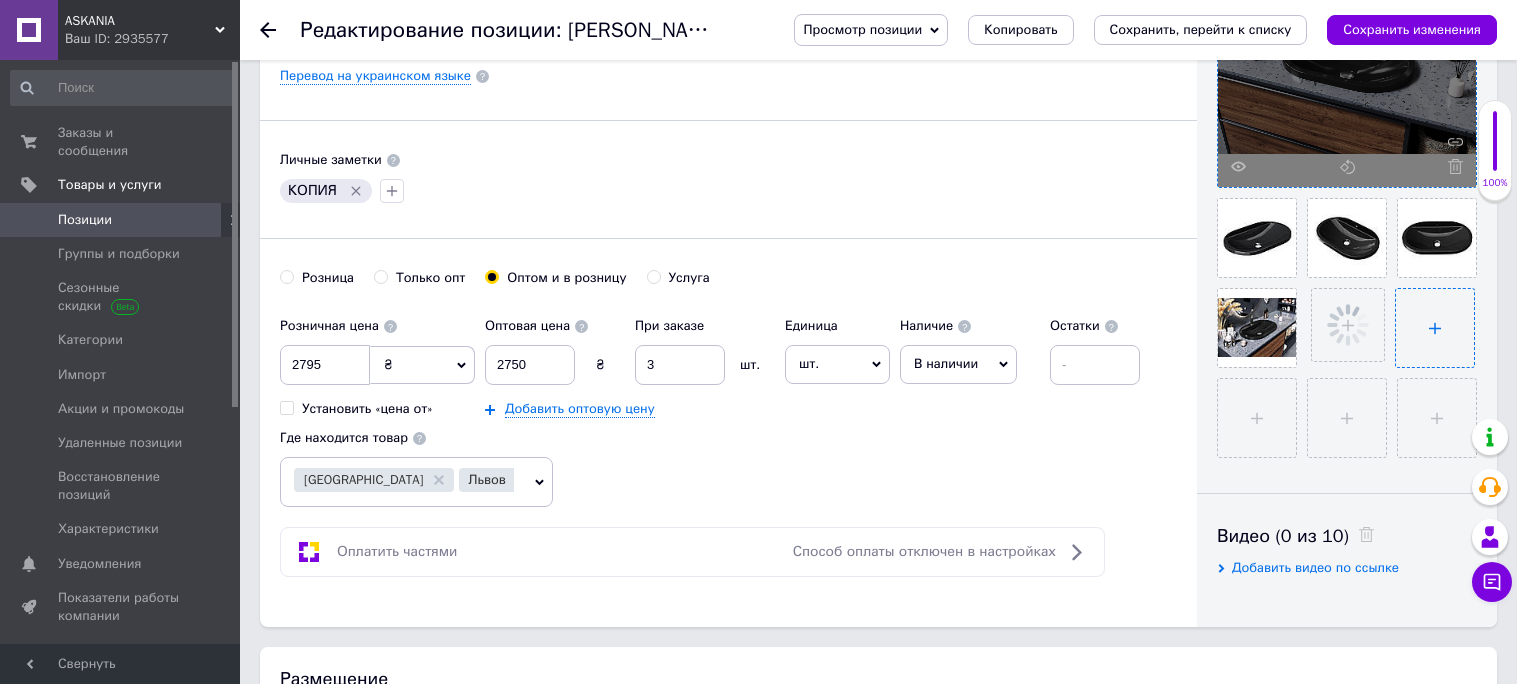 scroll, scrollTop: 570, scrollLeft: 0, axis: vertical 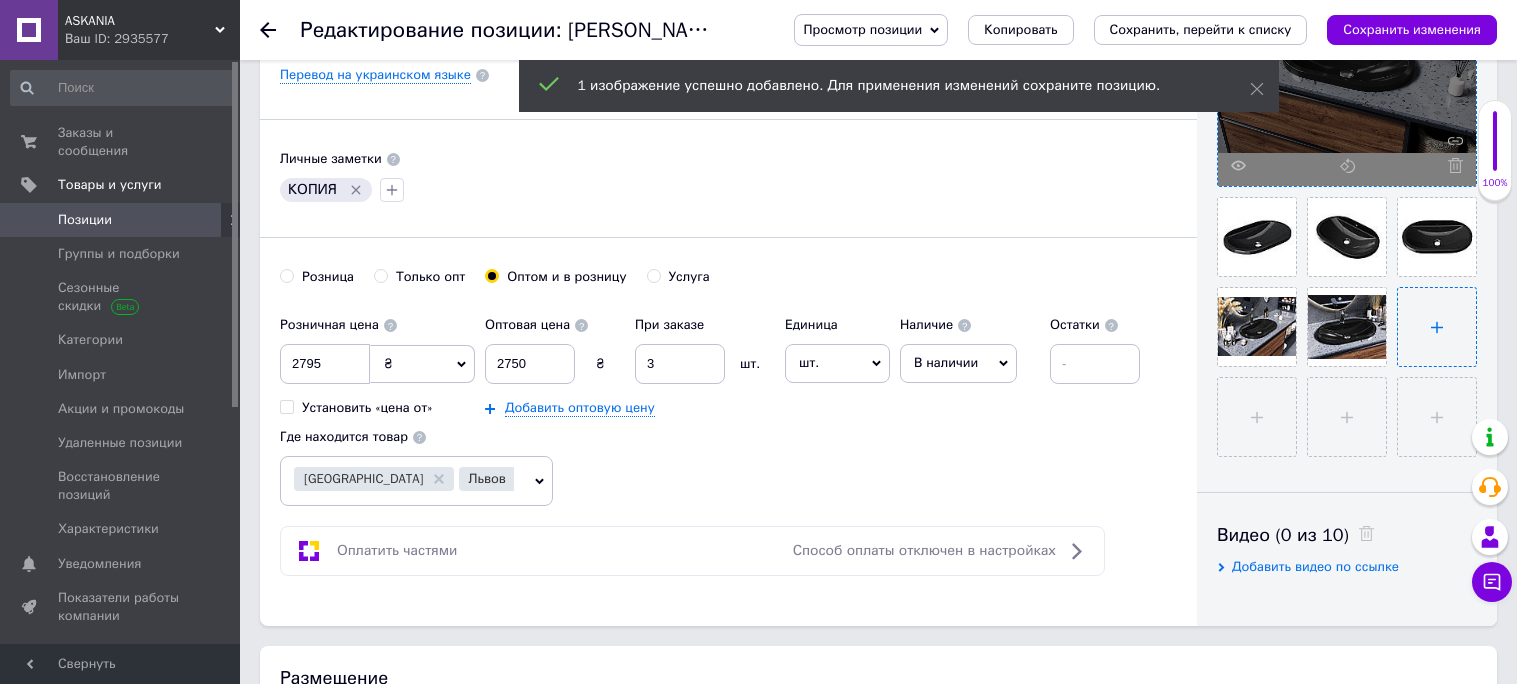 click at bounding box center (1437, 327) 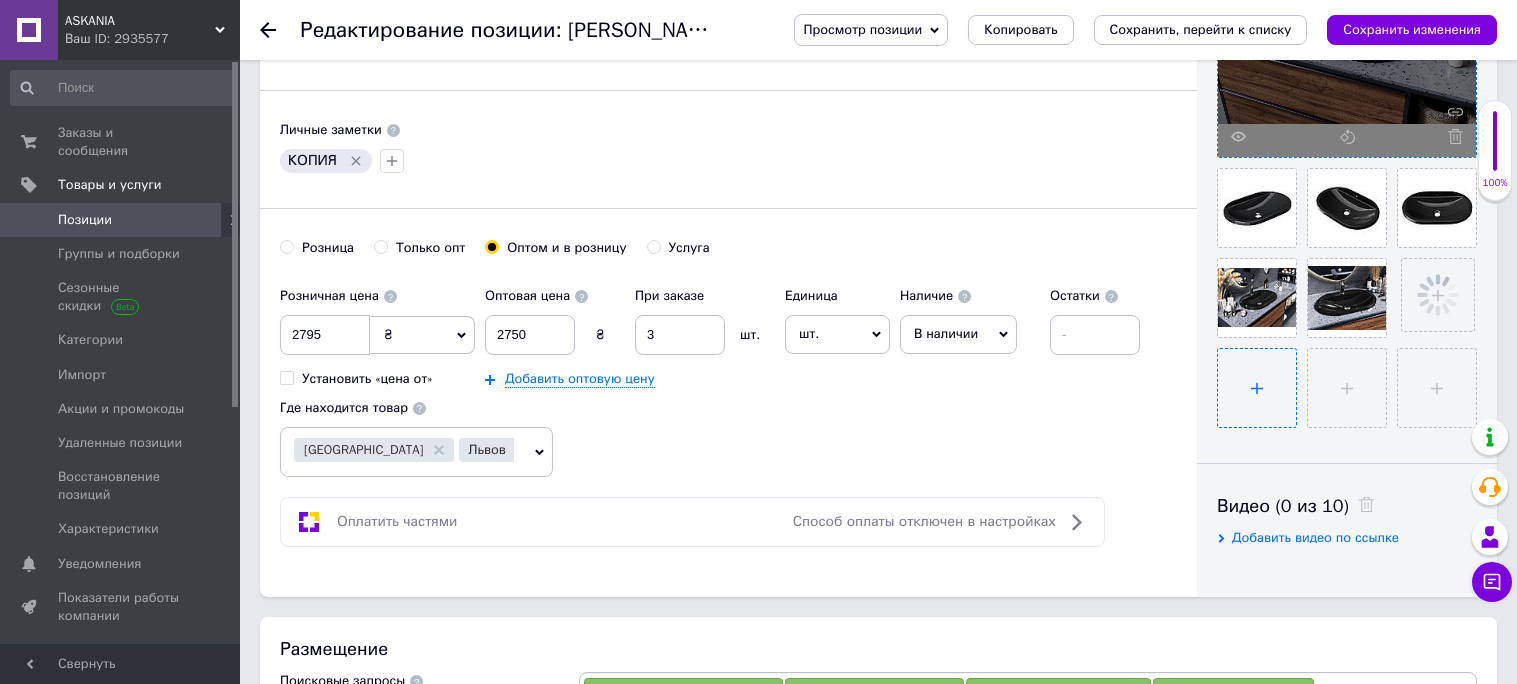 scroll, scrollTop: 603, scrollLeft: 0, axis: vertical 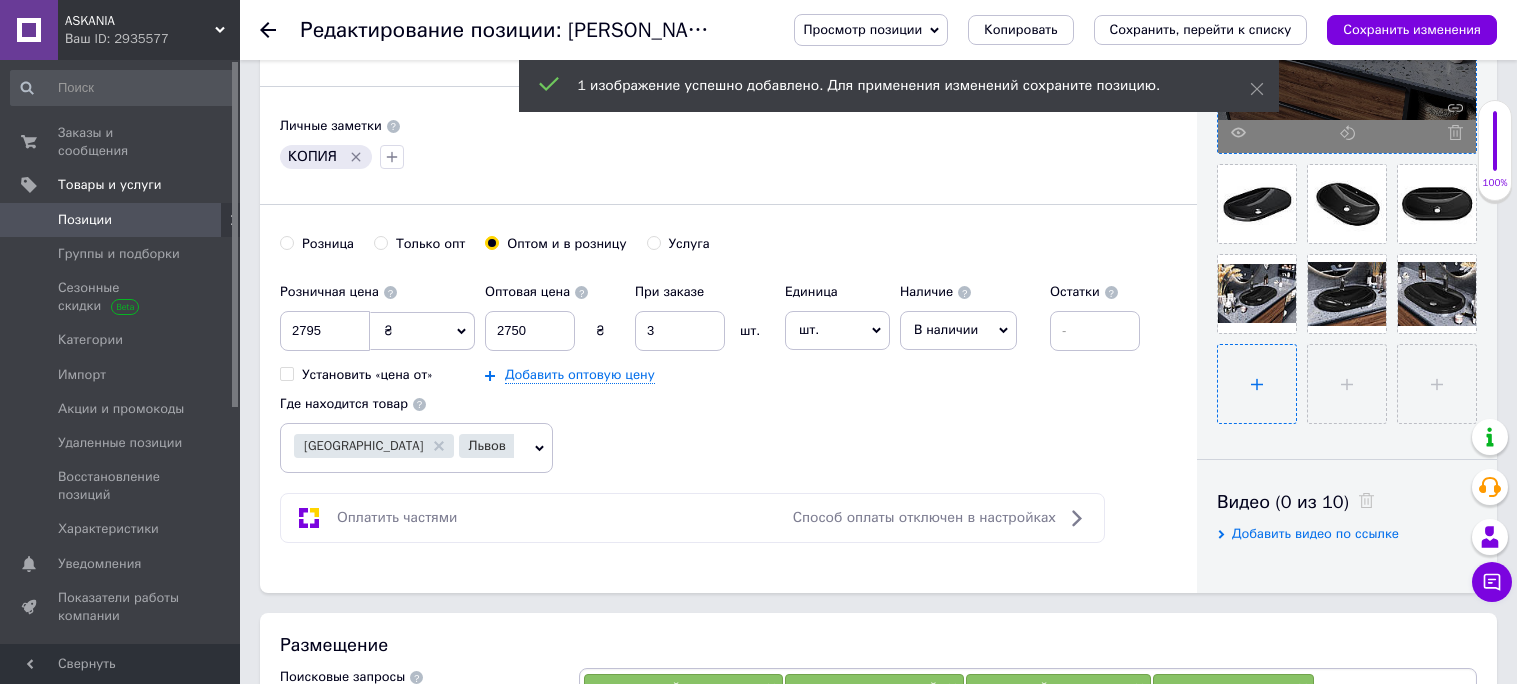click at bounding box center [1257, 384] 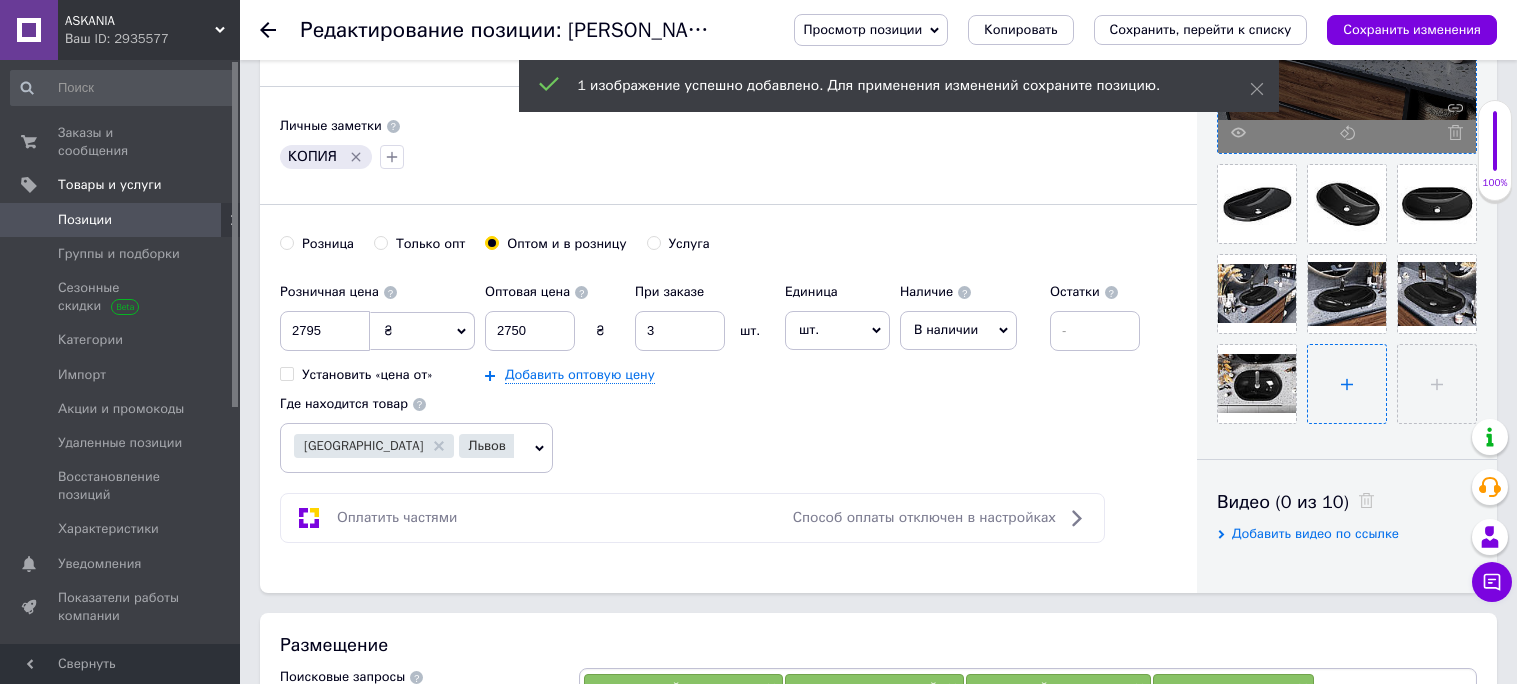 click at bounding box center [1347, 384] 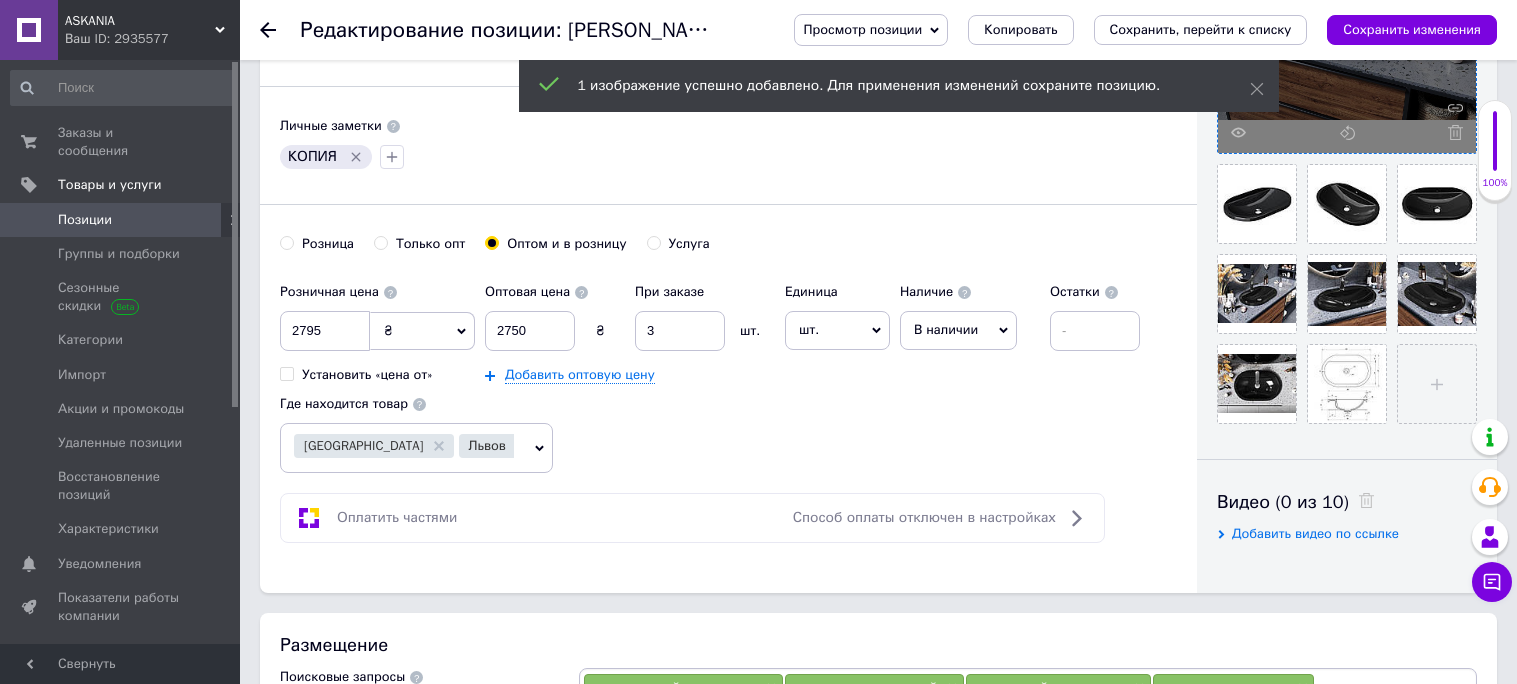 click 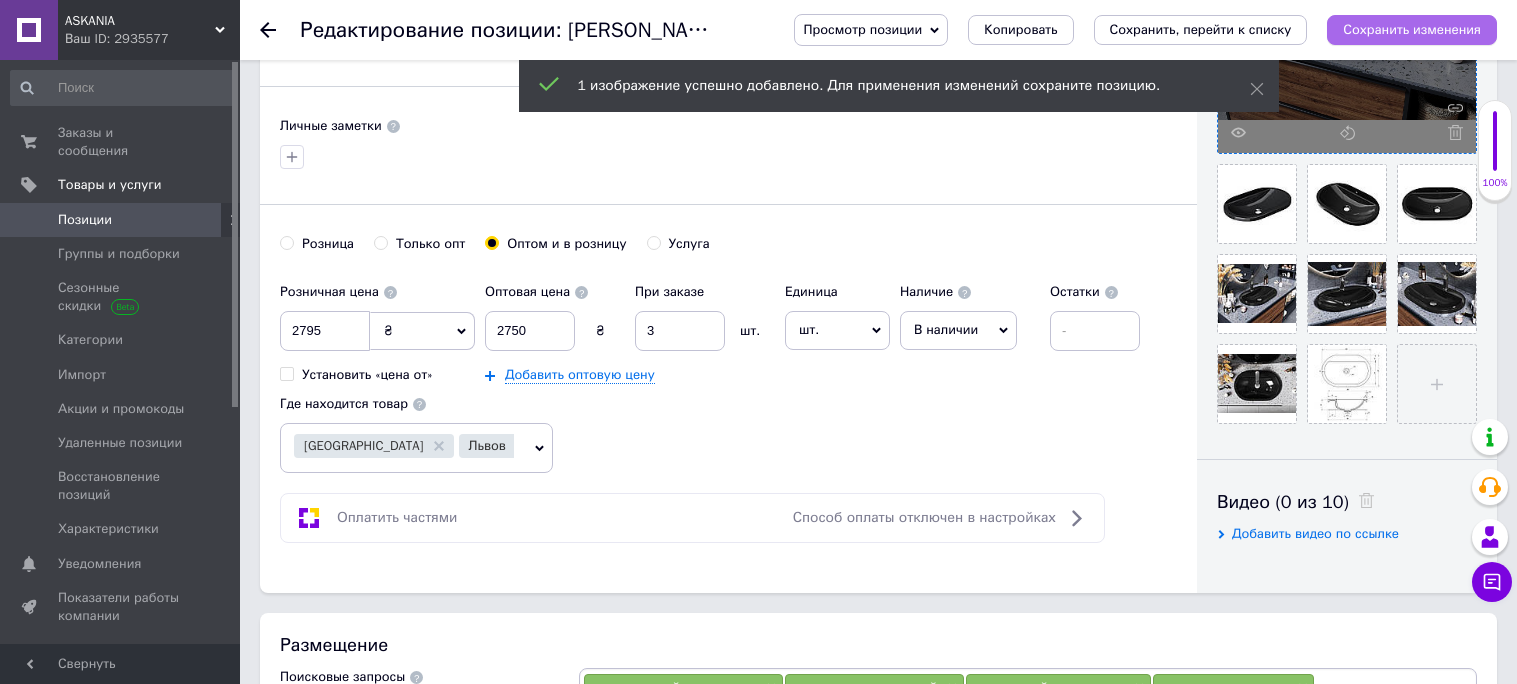 click on "Сохранить изменения" at bounding box center [1412, 30] 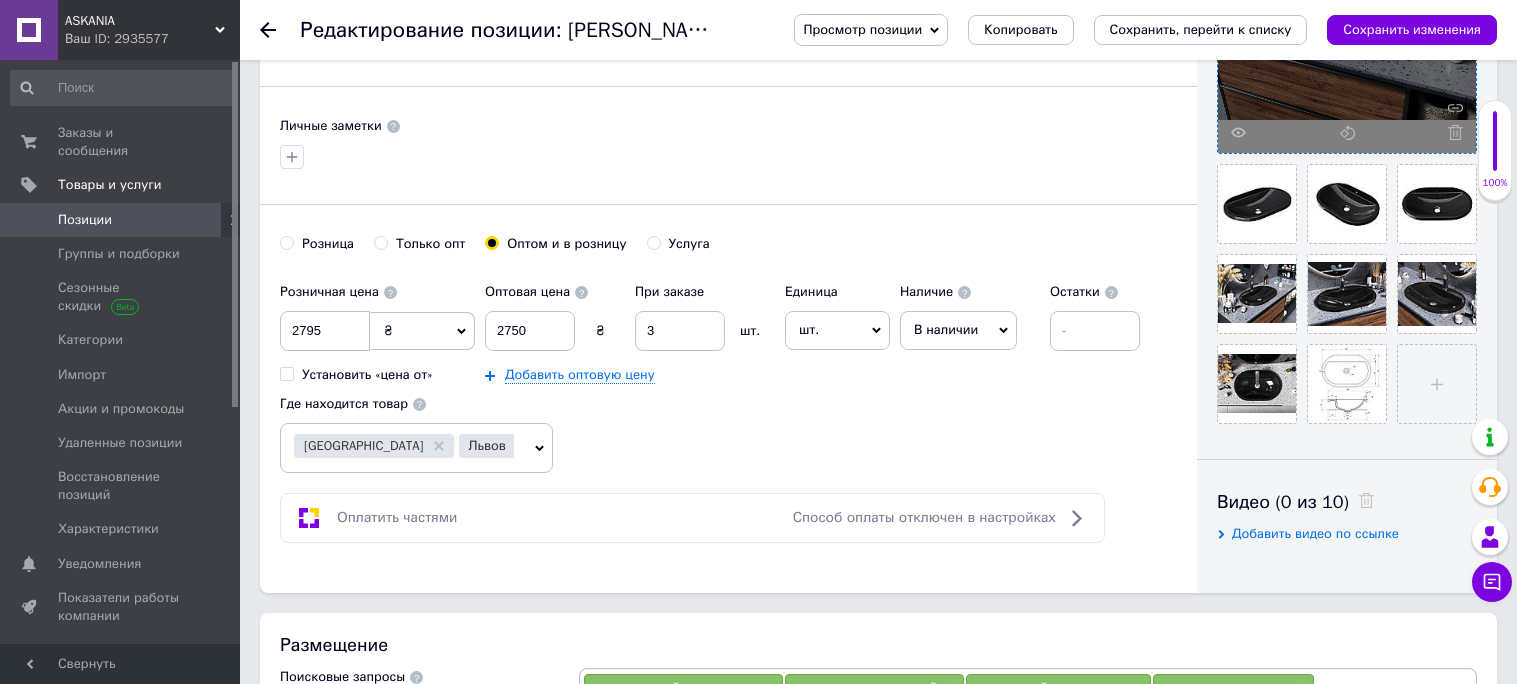 click on "Позиции" at bounding box center [85, 220] 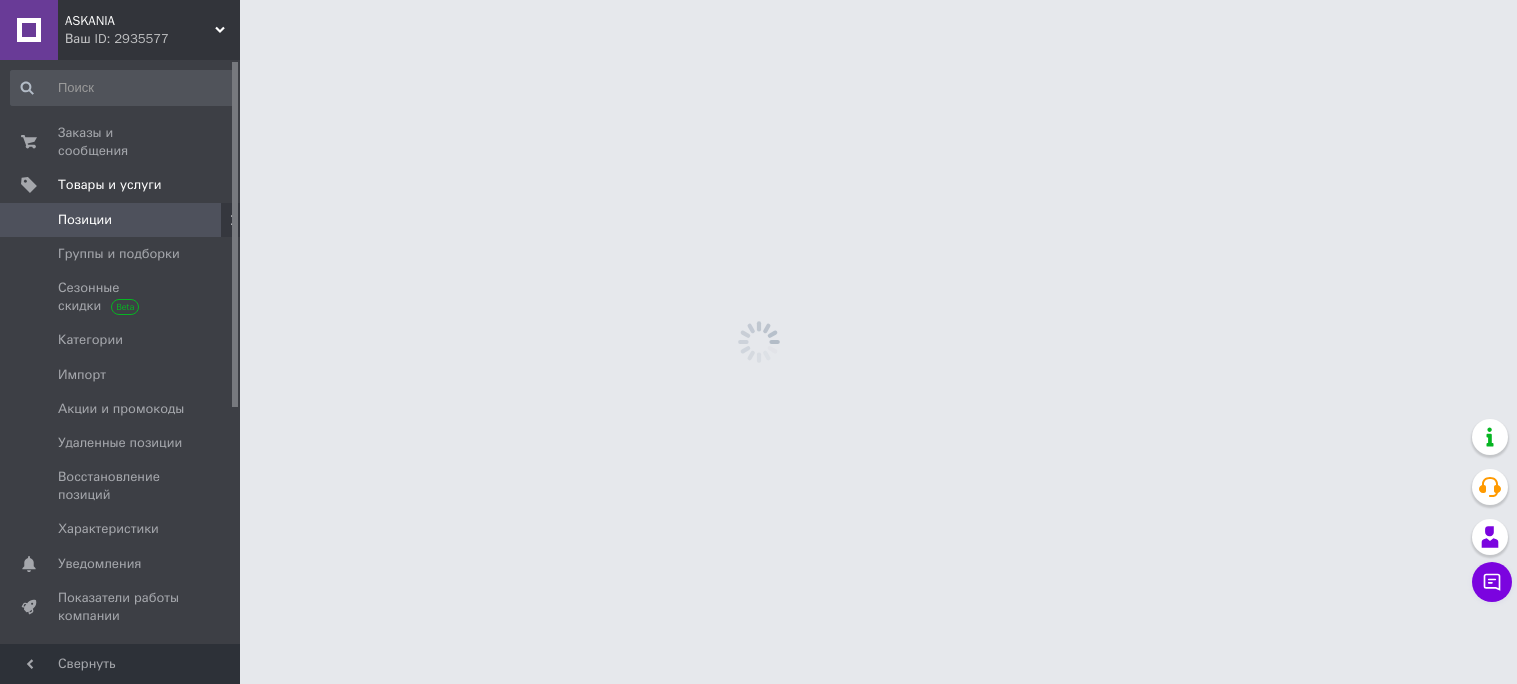 scroll, scrollTop: 0, scrollLeft: 0, axis: both 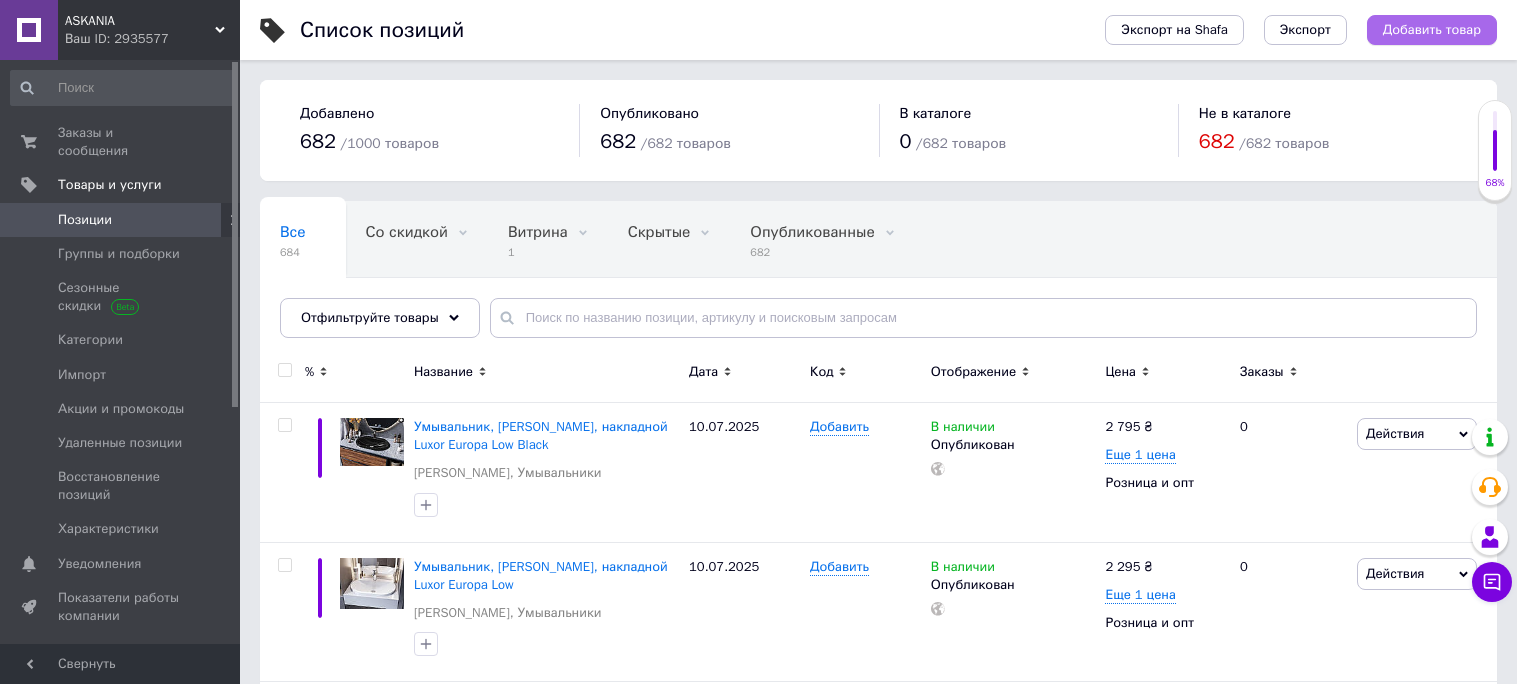click on "Добавить товар" at bounding box center [1432, 30] 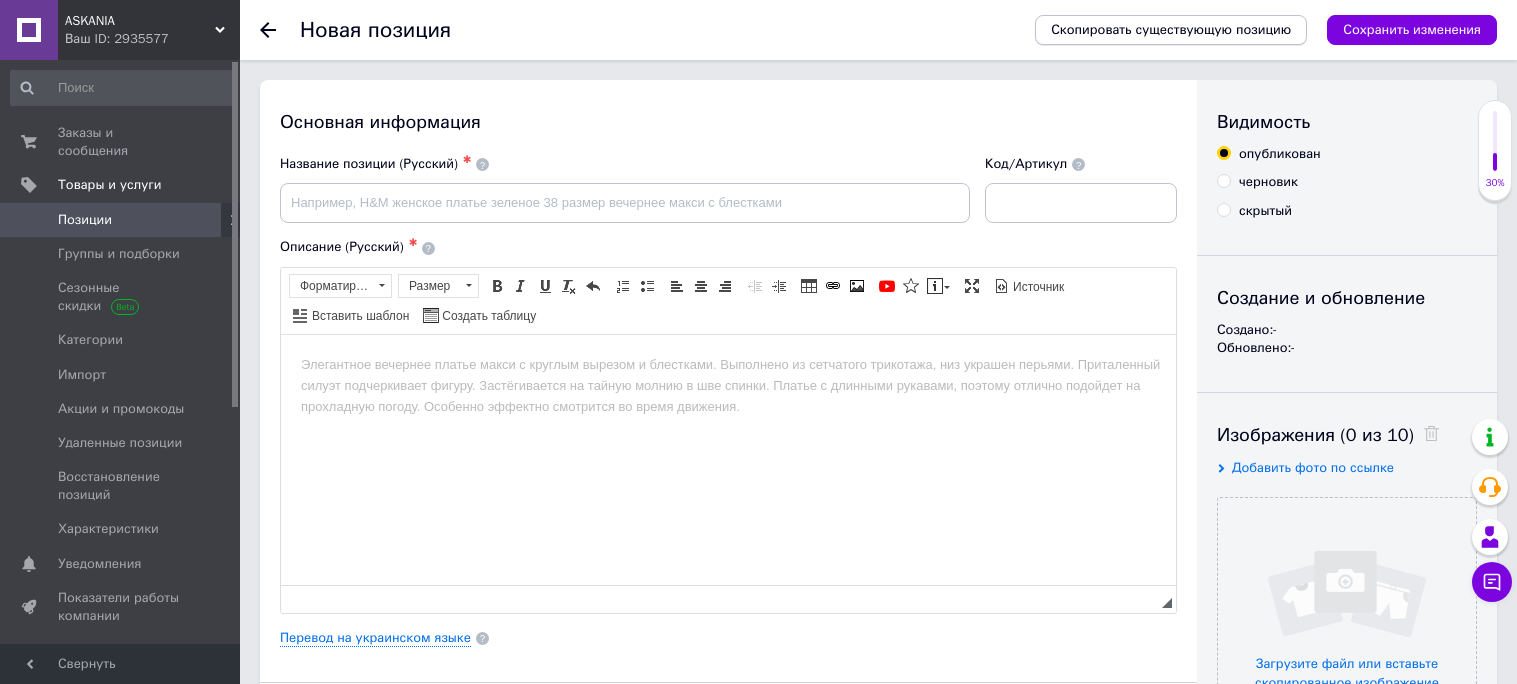 scroll, scrollTop: 0, scrollLeft: 0, axis: both 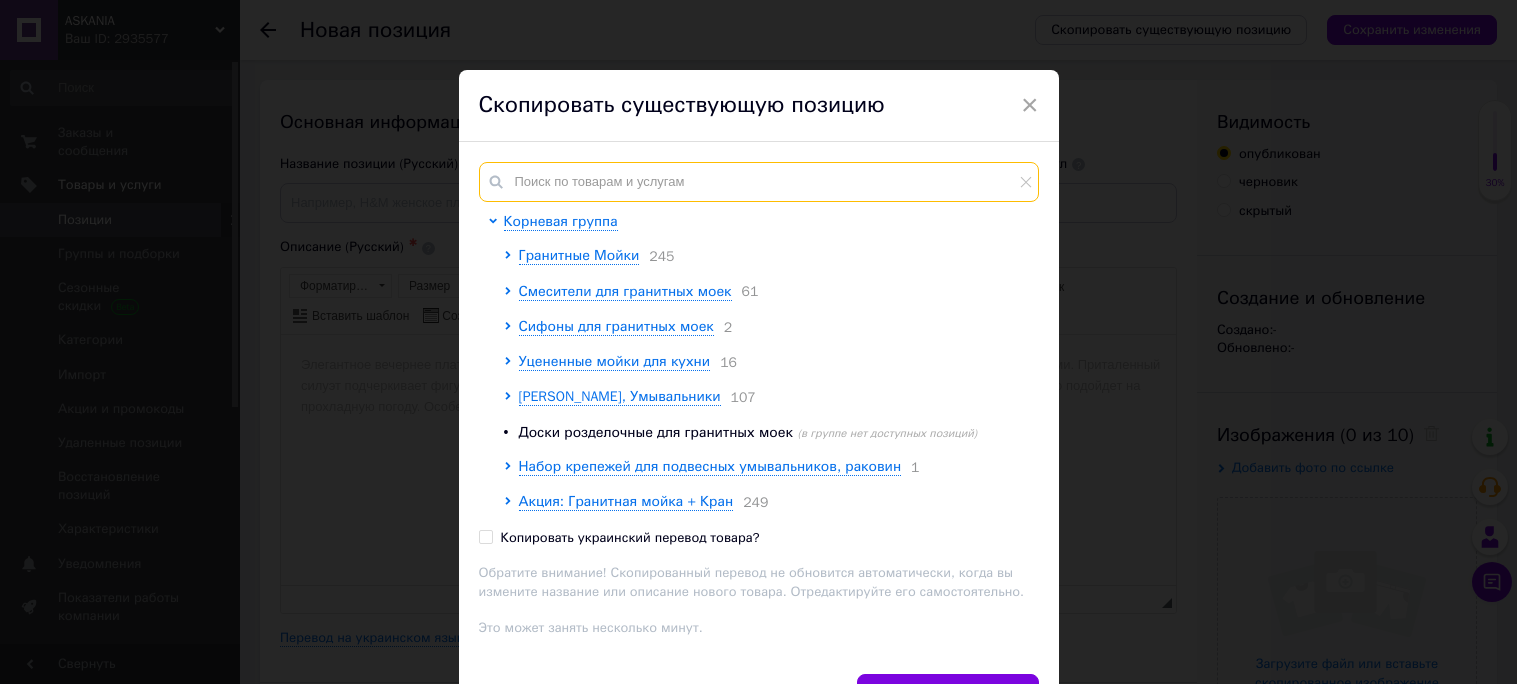 click at bounding box center [759, 182] 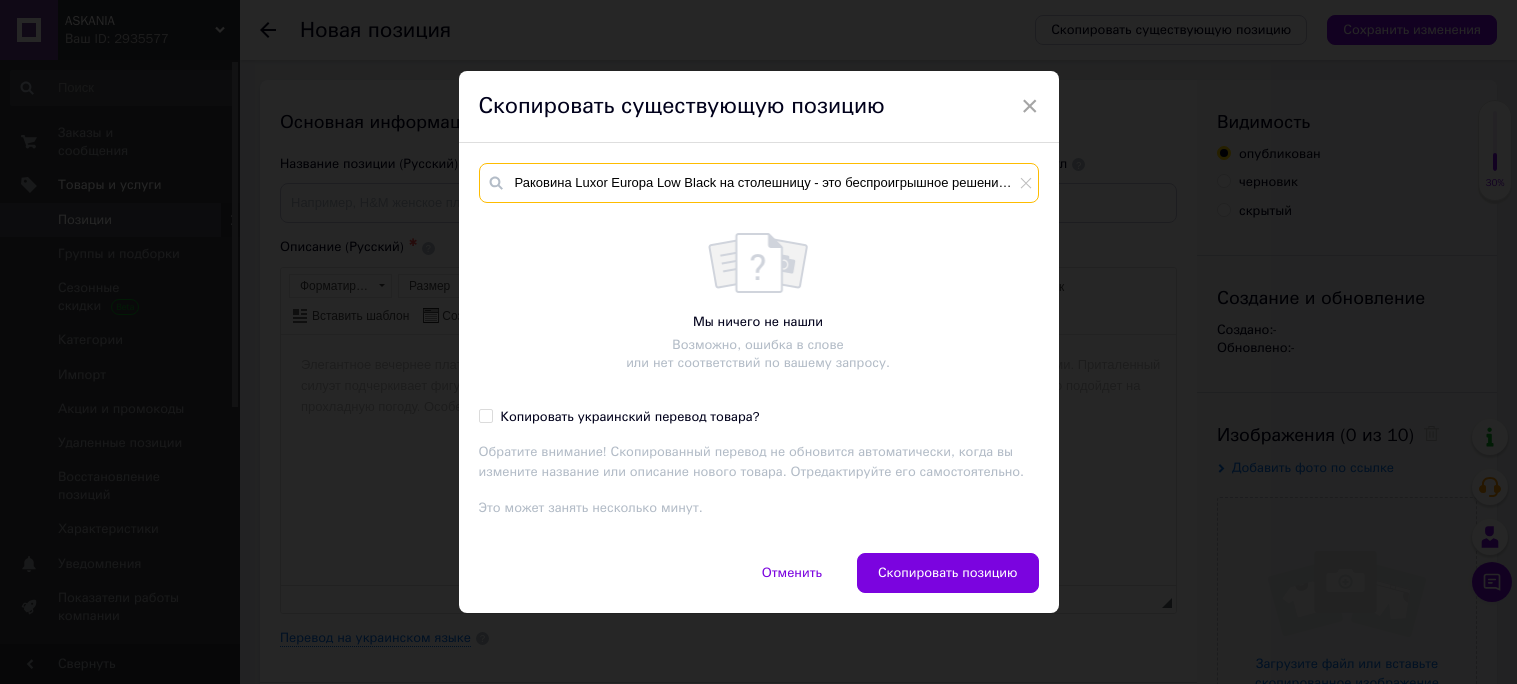 scroll, scrollTop: 0, scrollLeft: 168, axis: horizontal 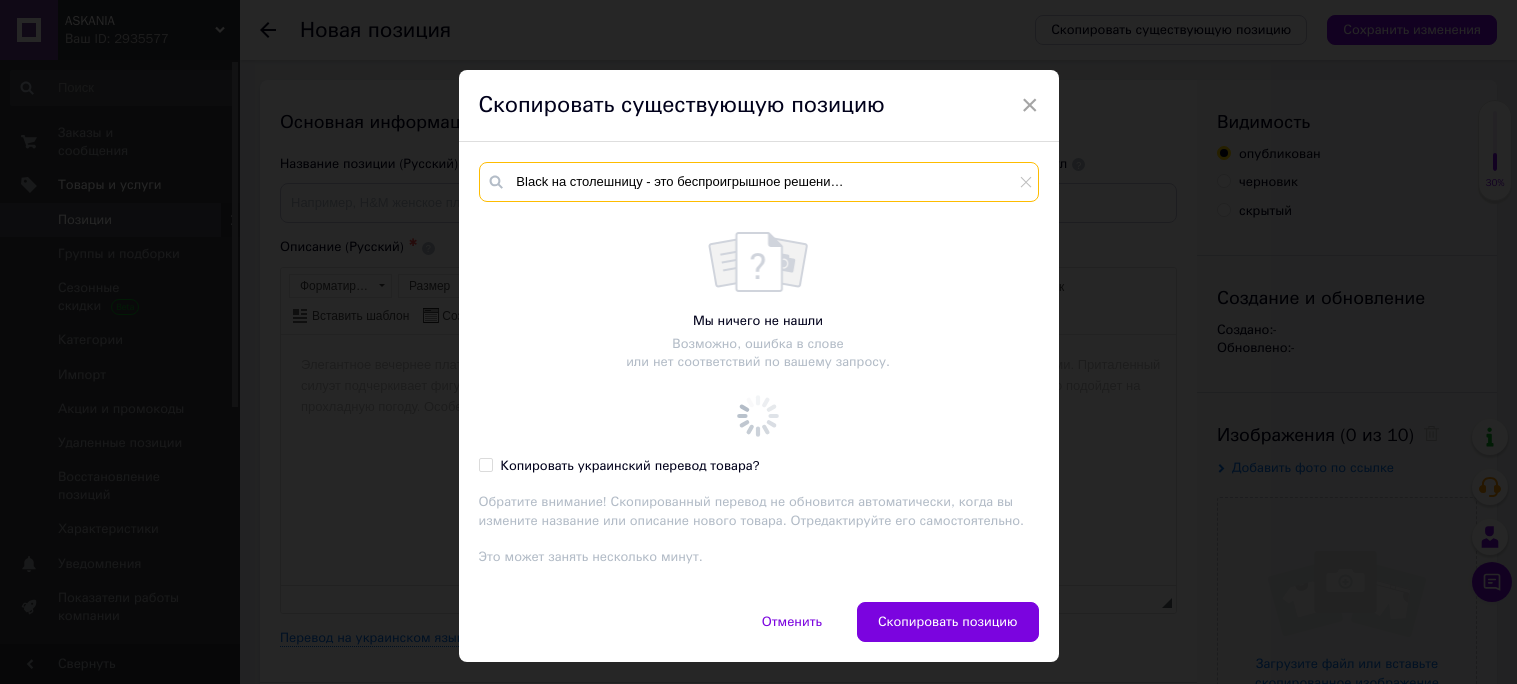 click on "Раковина Luxor Europa Low Black на столешницу - это беспроигрышное решение в любом интерьере. [GEOGRAPHIC_DATA]" at bounding box center (759, 182) 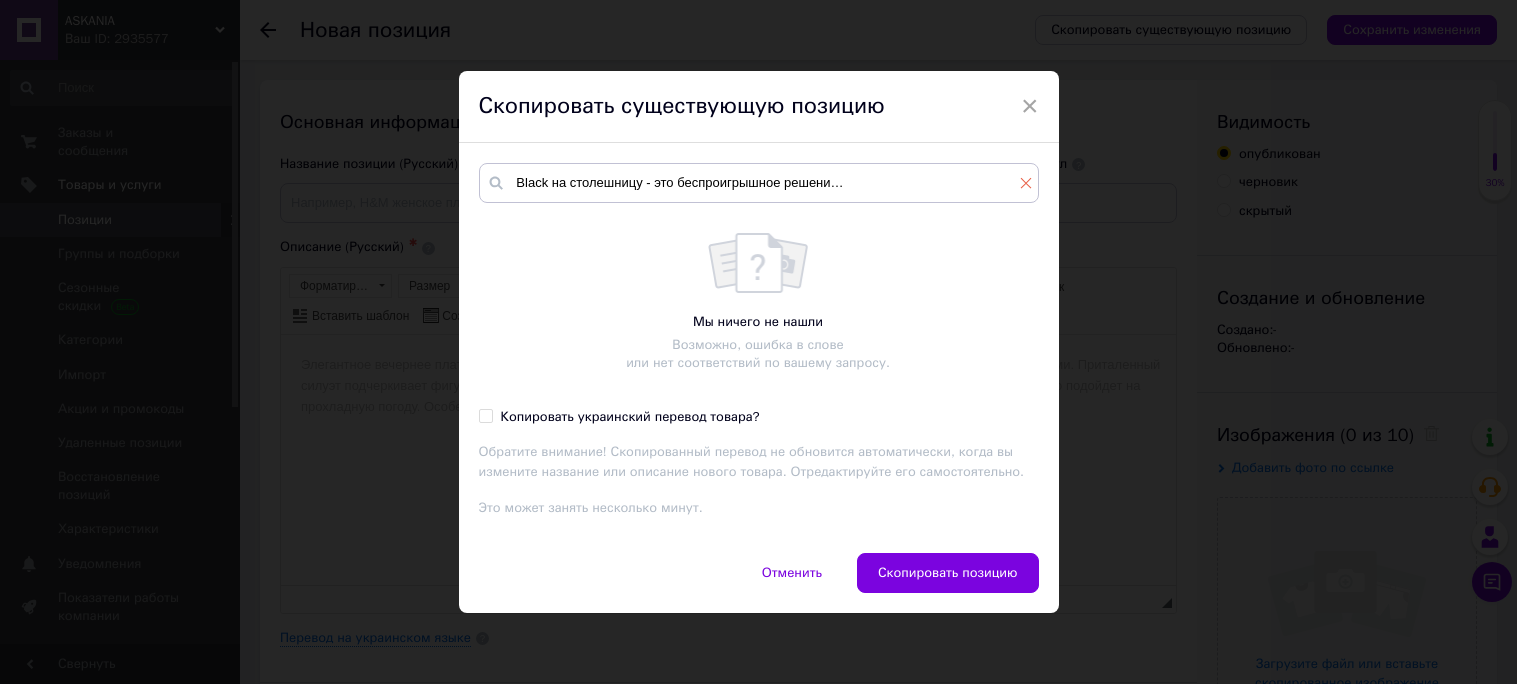 click 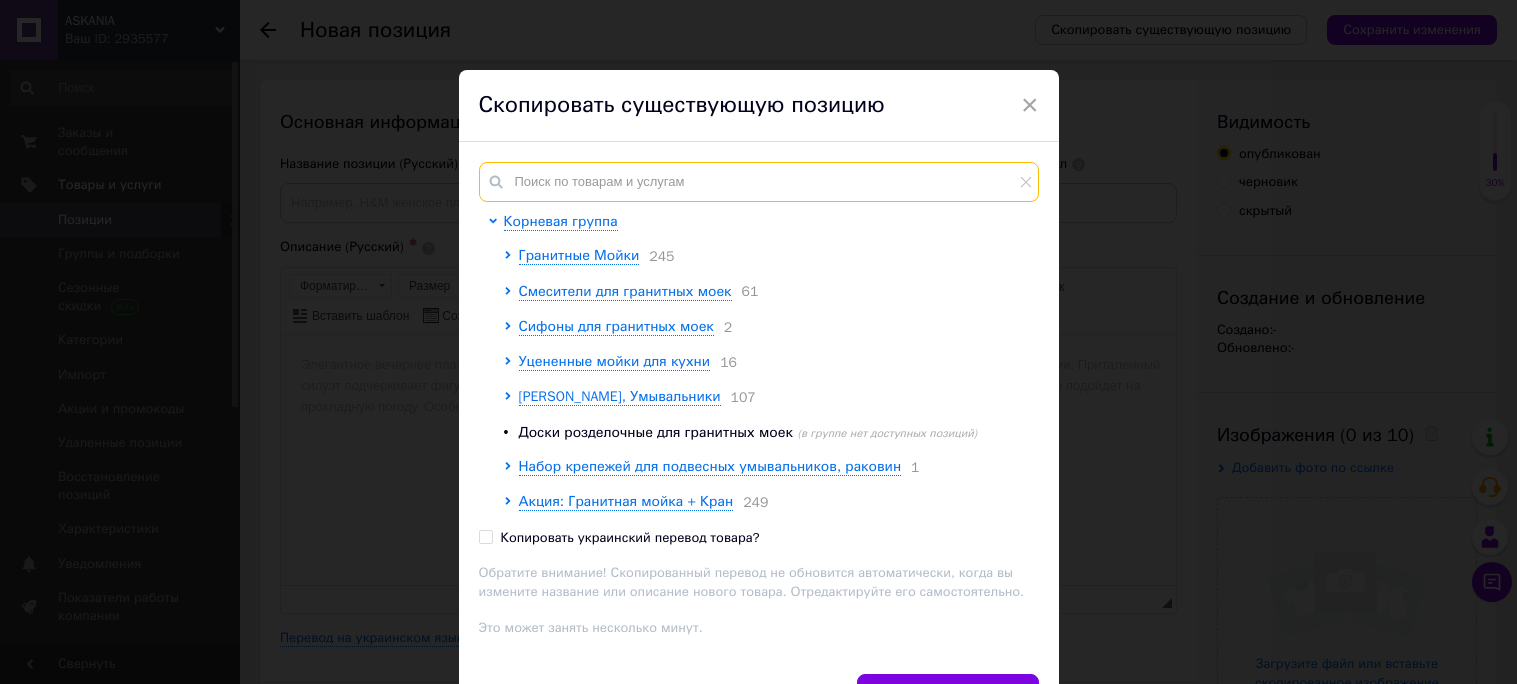 click at bounding box center (759, 182) 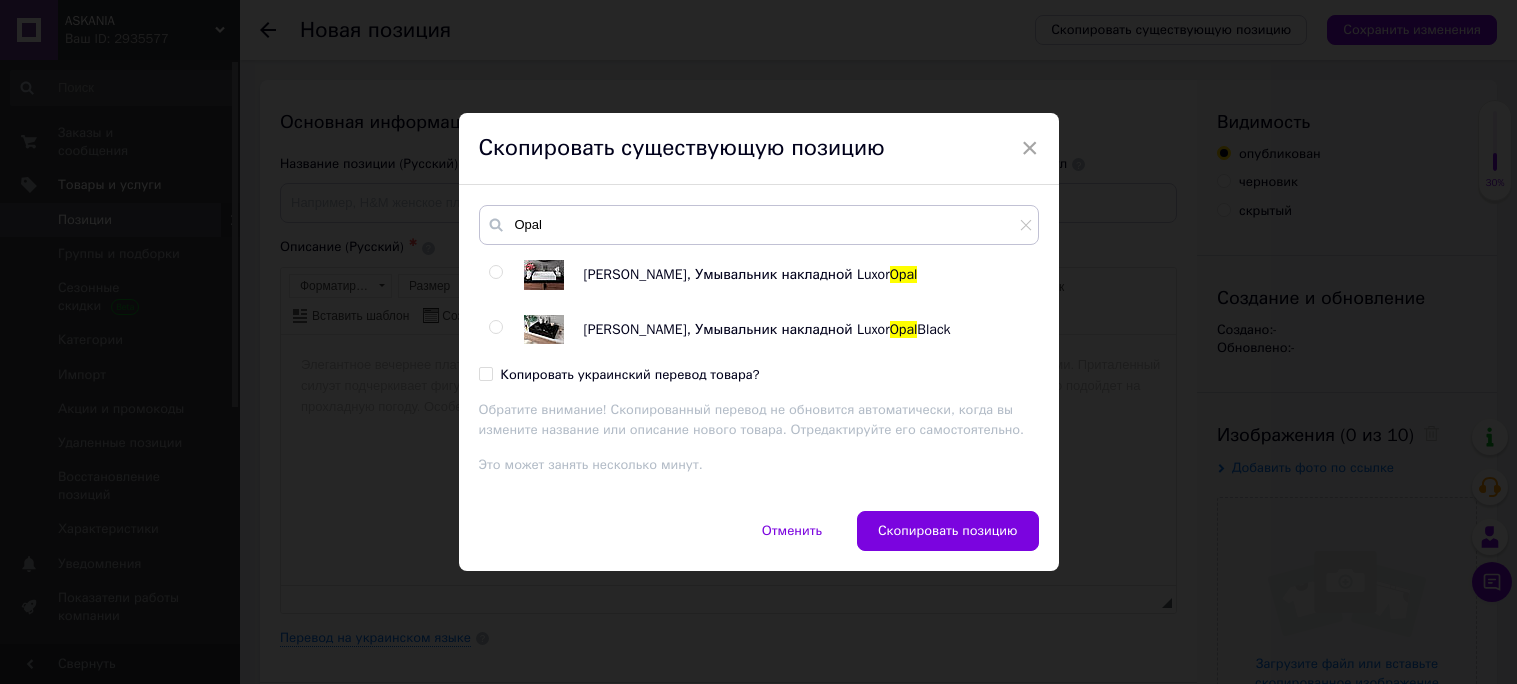 click at bounding box center (495, 272) 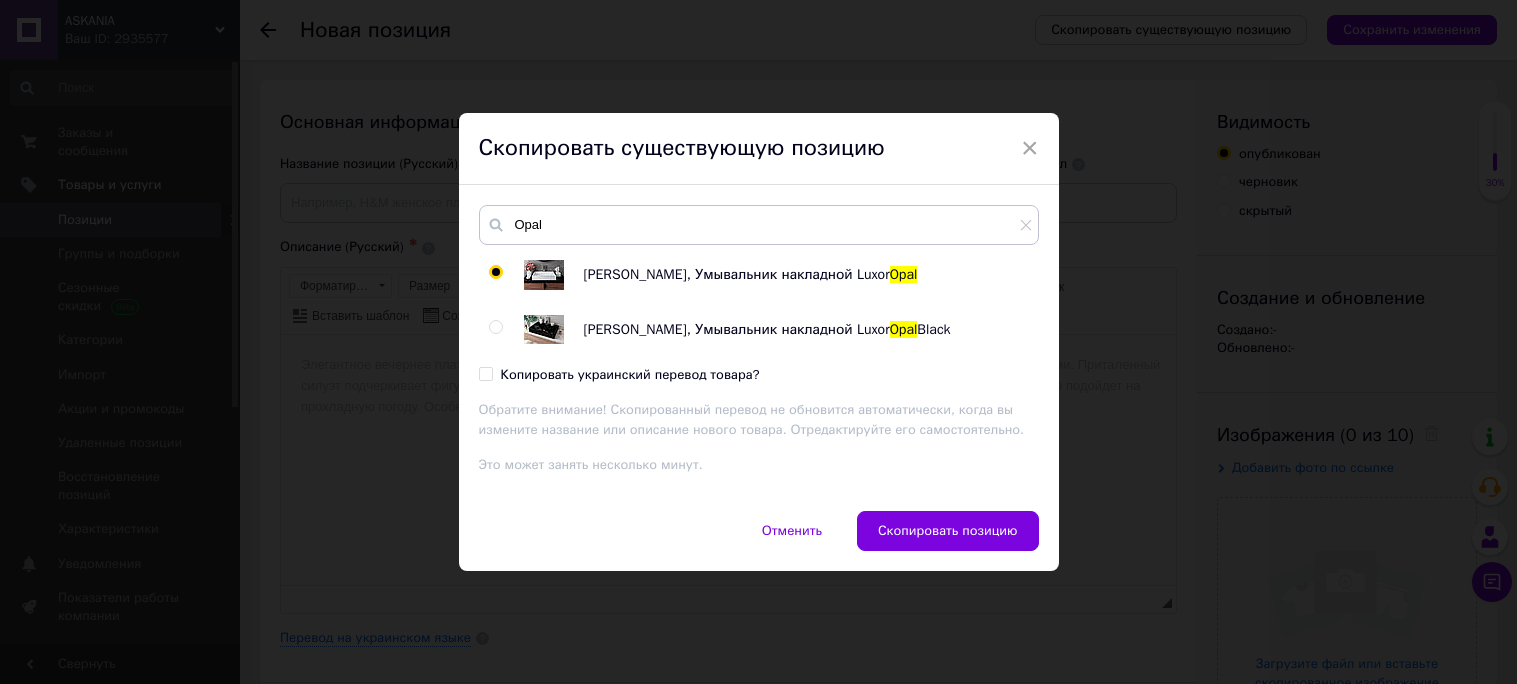 click on "Копировать украинский перевод товара?" at bounding box center (630, 375) 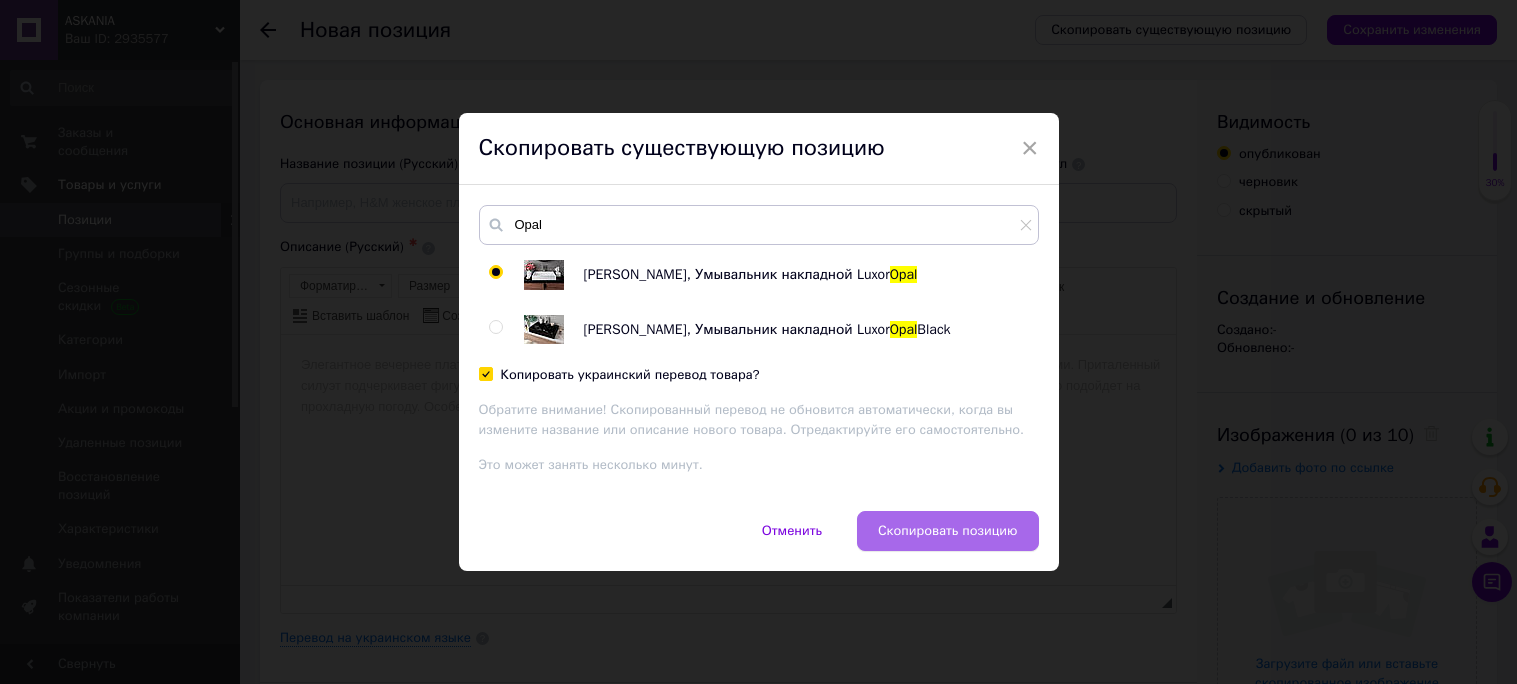 click on "Скопировать позицию" at bounding box center [948, 531] 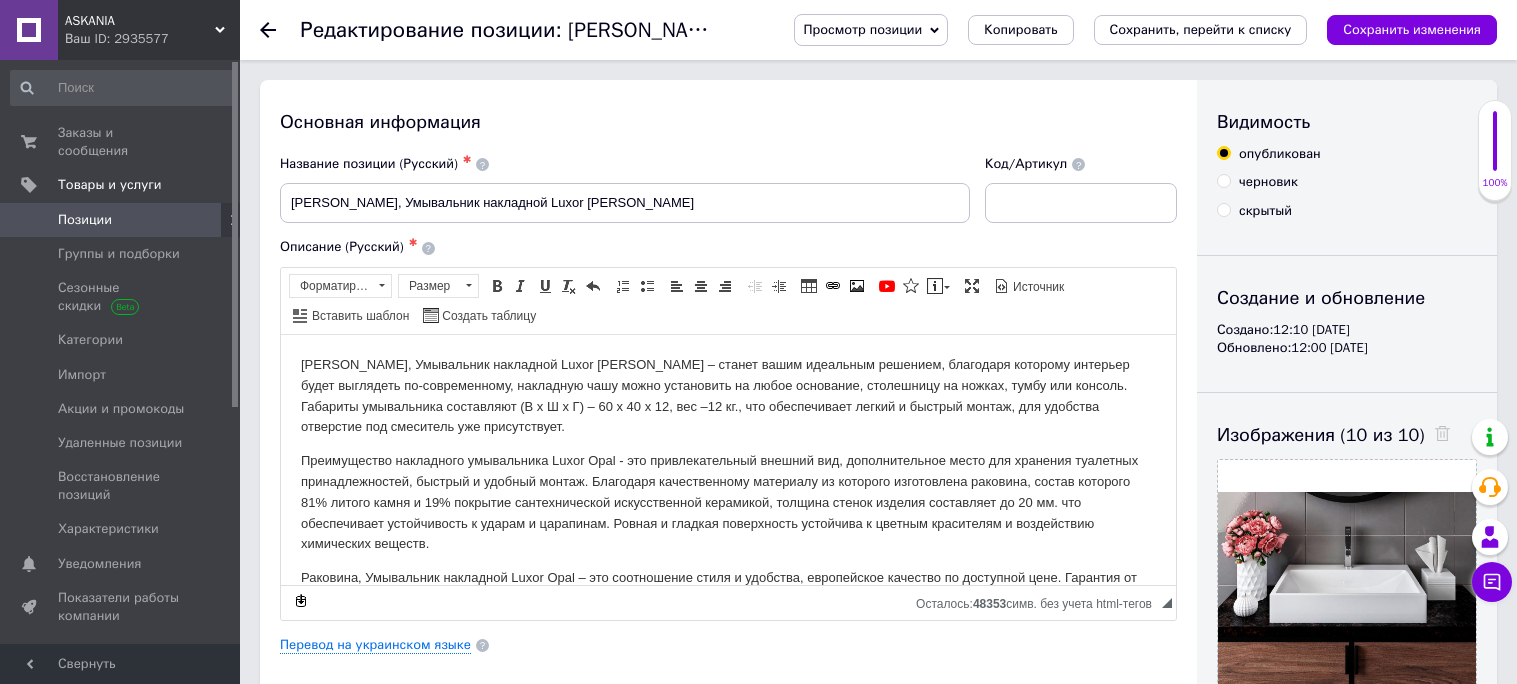scroll, scrollTop: 9, scrollLeft: 0, axis: vertical 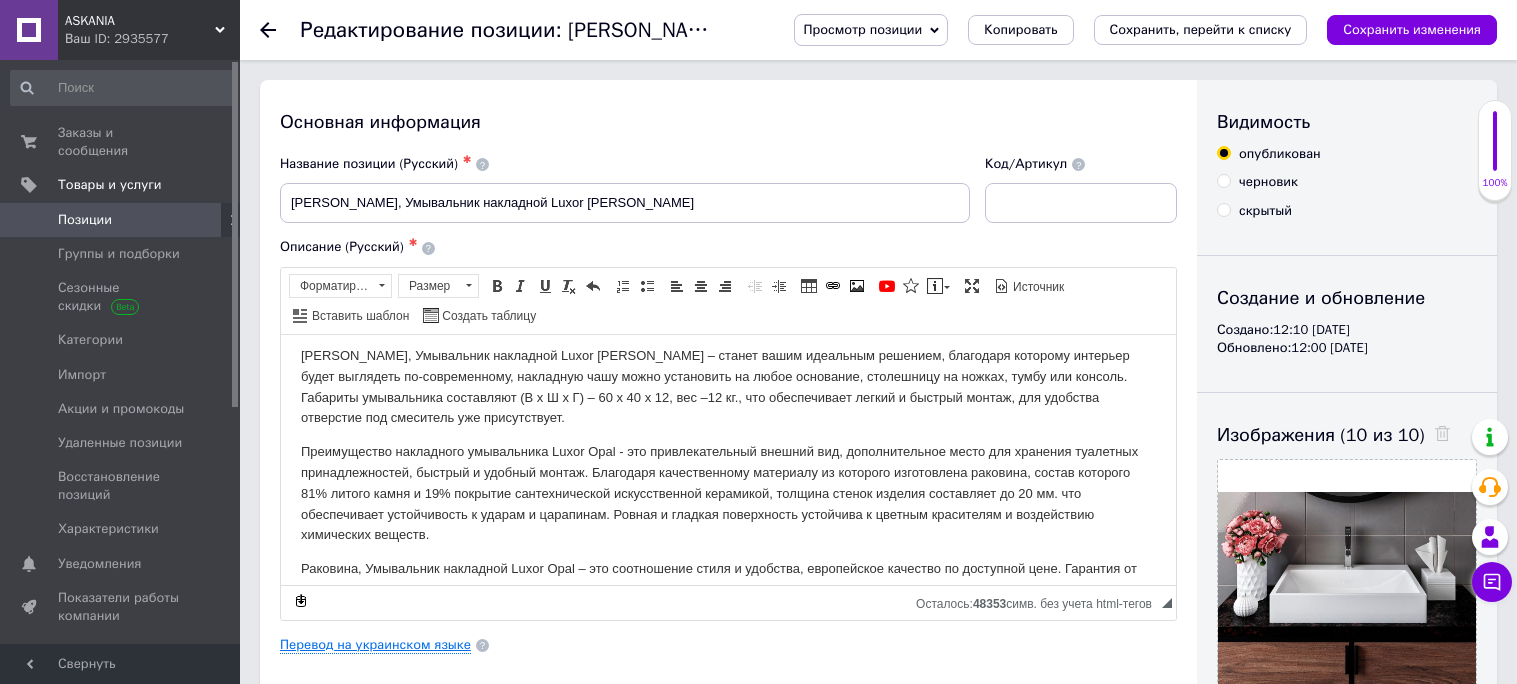 click on "Перевод на украинском языке" at bounding box center (375, 645) 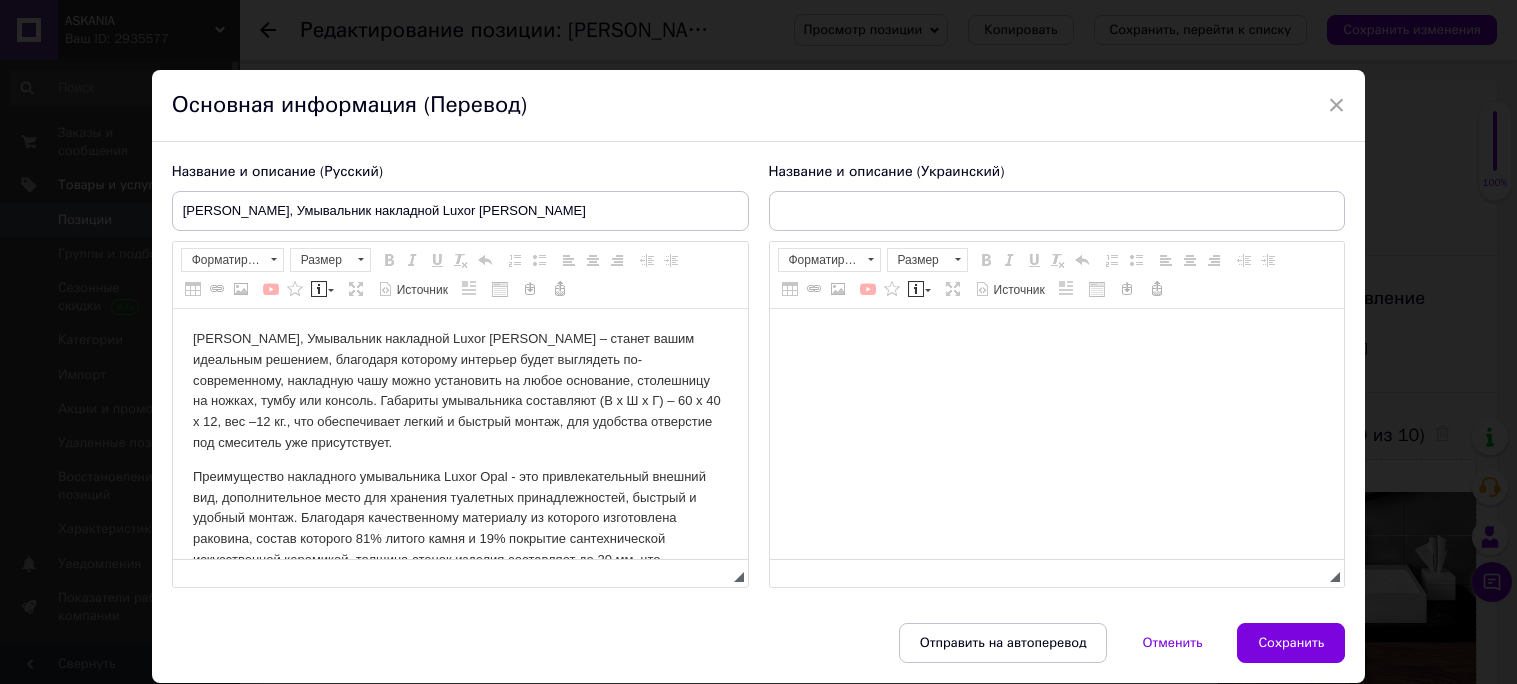 scroll, scrollTop: 0, scrollLeft: 0, axis: both 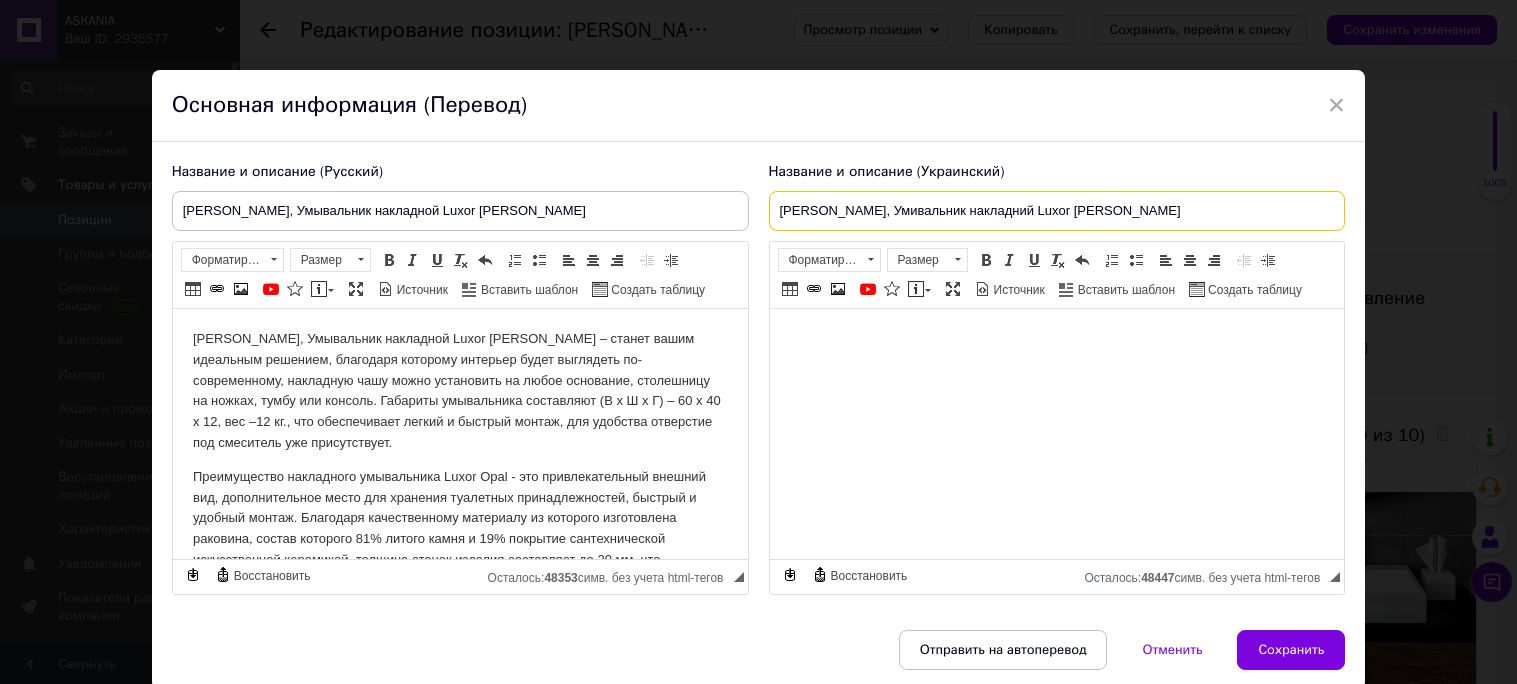 drag, startPoint x: 1037, startPoint y: 215, endPoint x: 712, endPoint y: 215, distance: 325 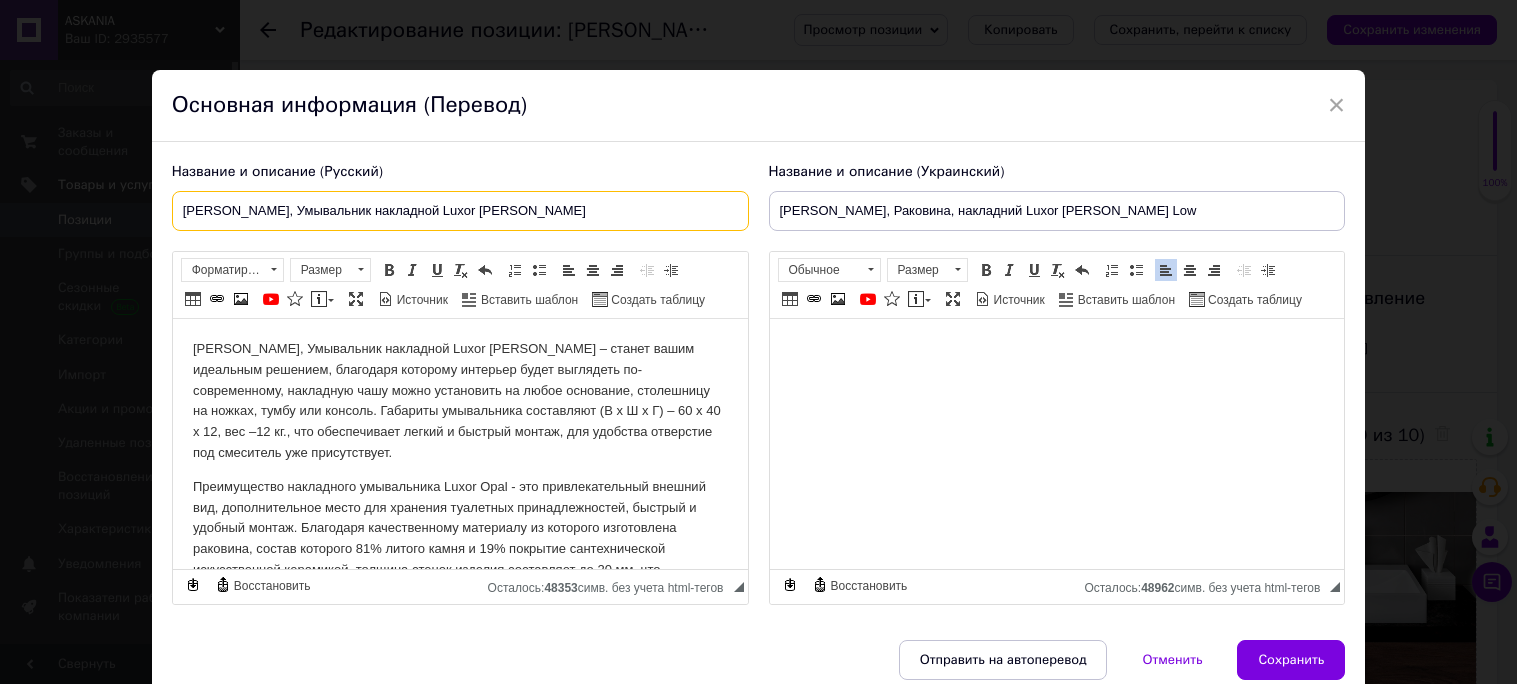 drag, startPoint x: 553, startPoint y: 215, endPoint x: 78, endPoint y: 208, distance: 475.05157 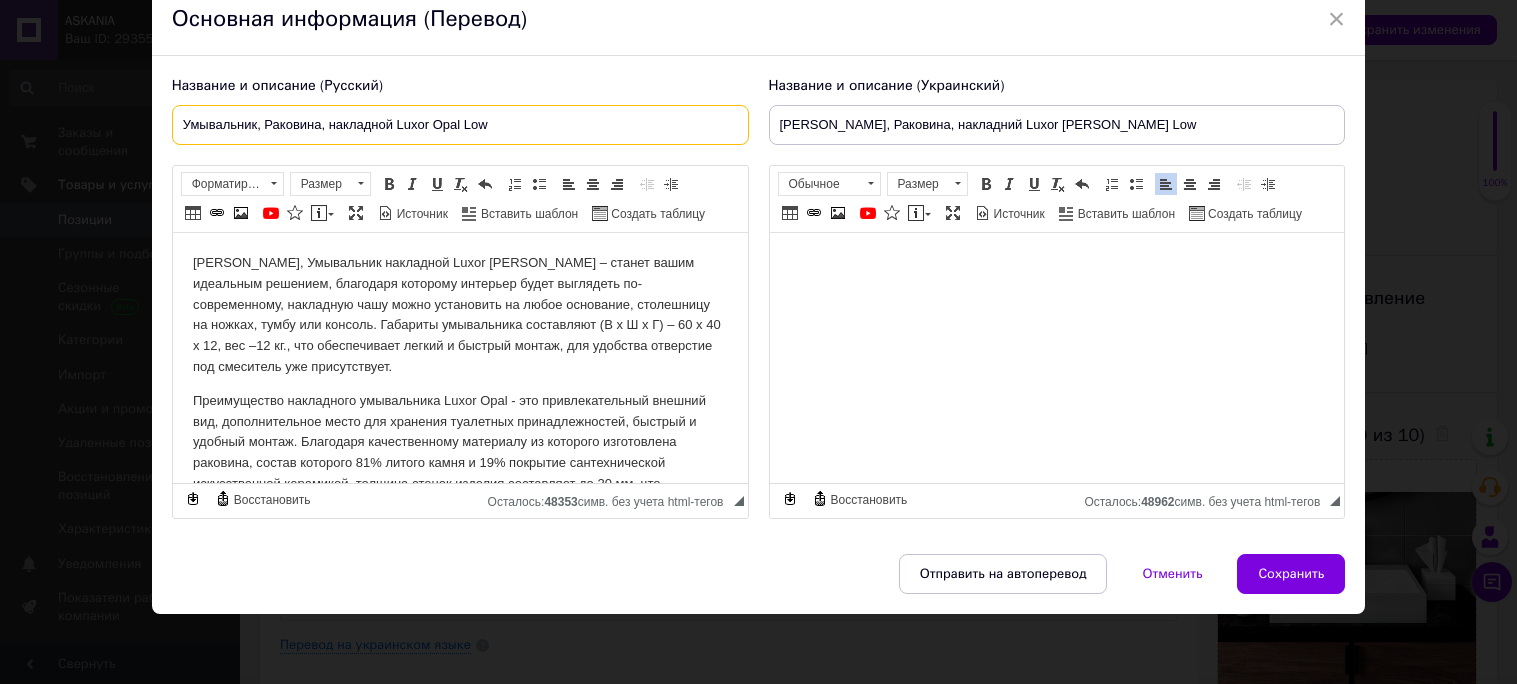 scroll, scrollTop: 116, scrollLeft: 0, axis: vertical 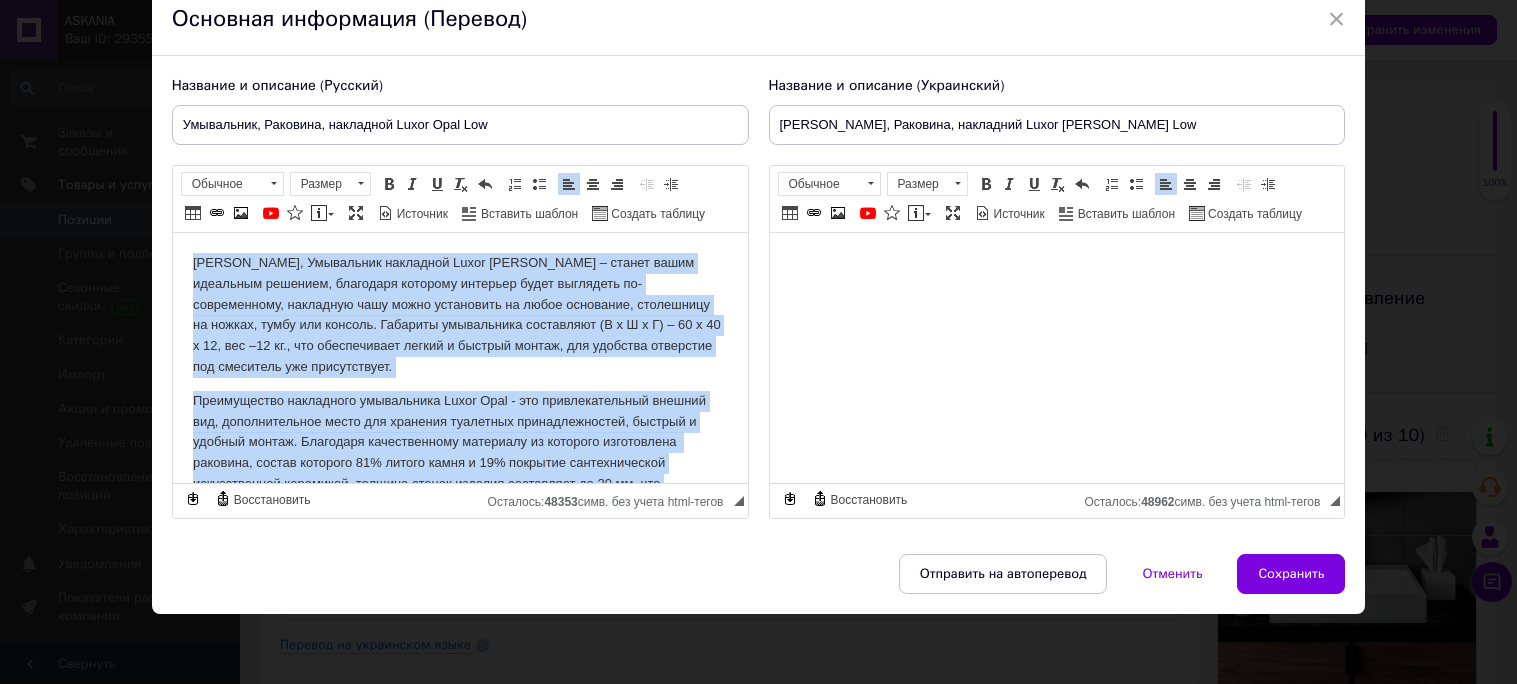 drag, startPoint x: 379, startPoint y: 456, endPoint x: 181, endPoint y: 238, distance: 294.4962 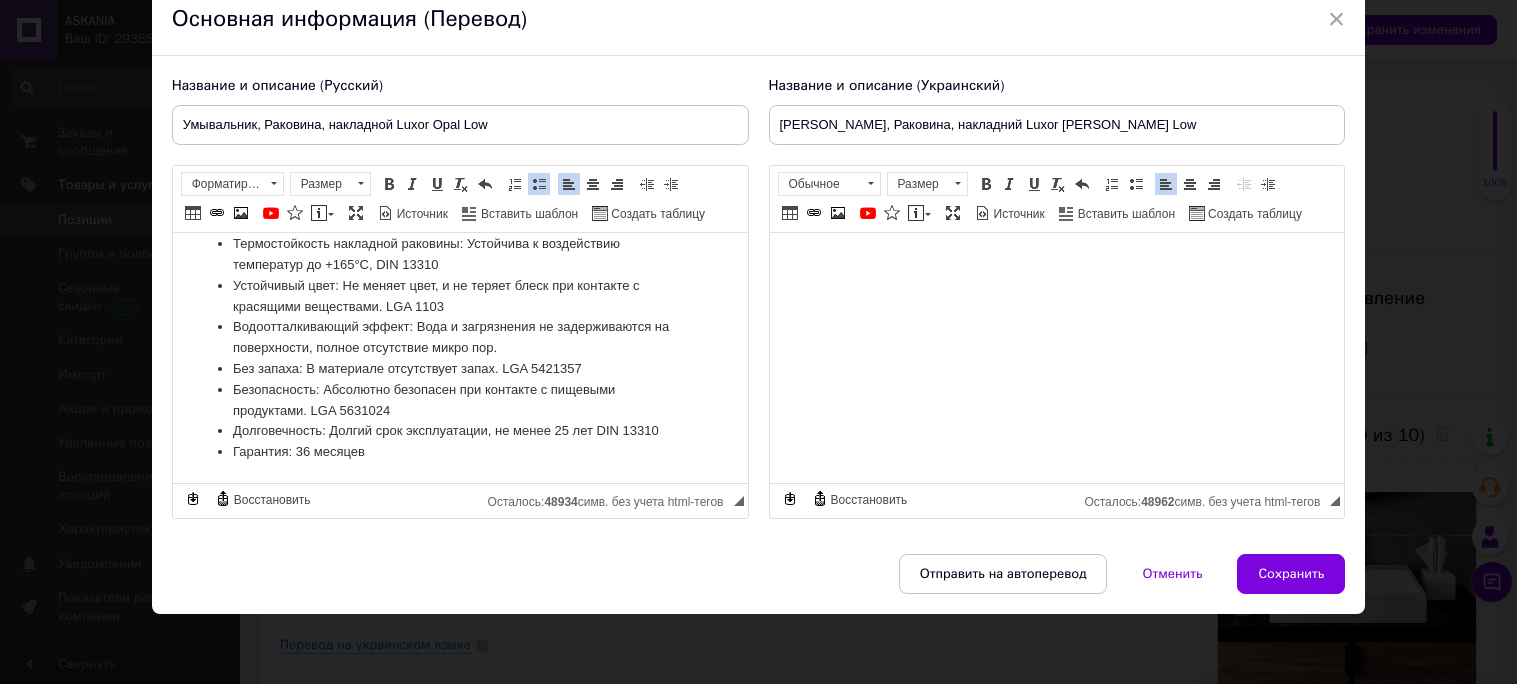 scroll, scrollTop: 0, scrollLeft: 0, axis: both 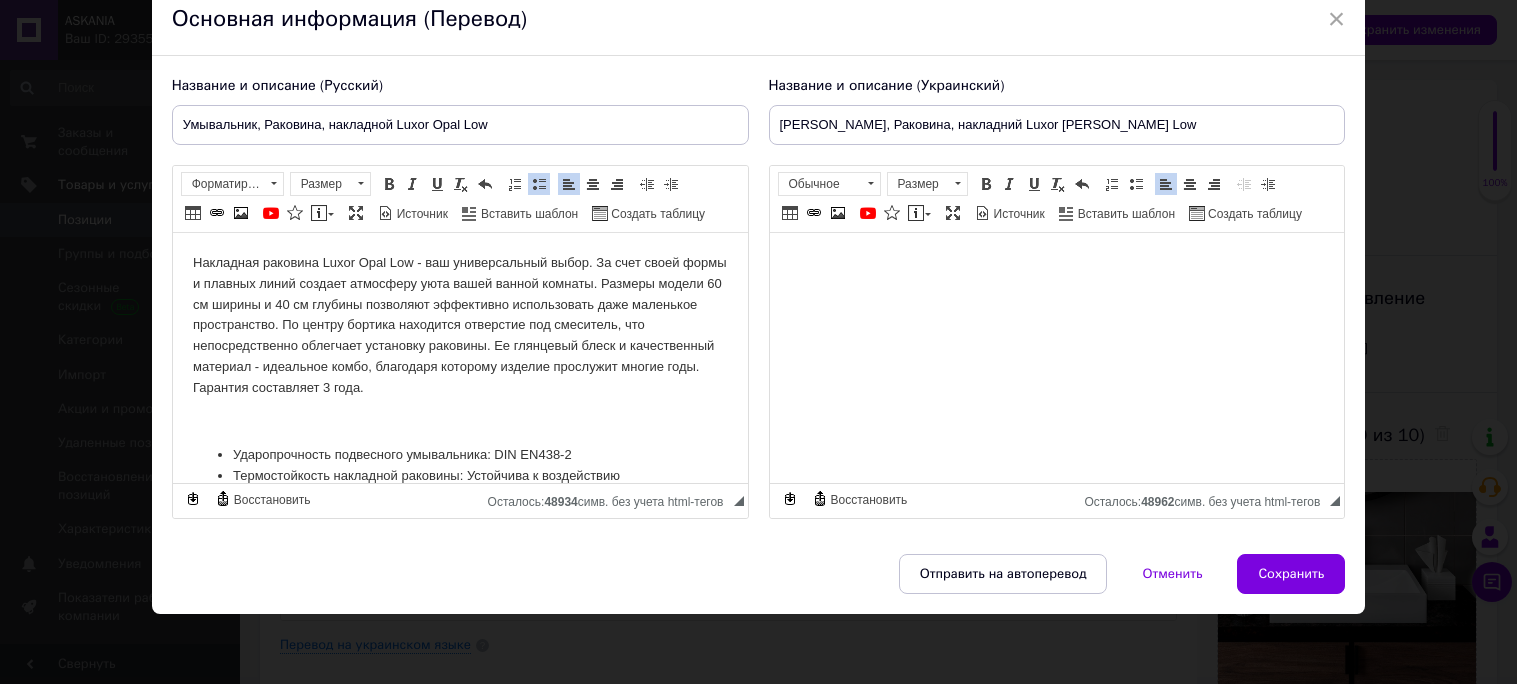click at bounding box center (459, 422) 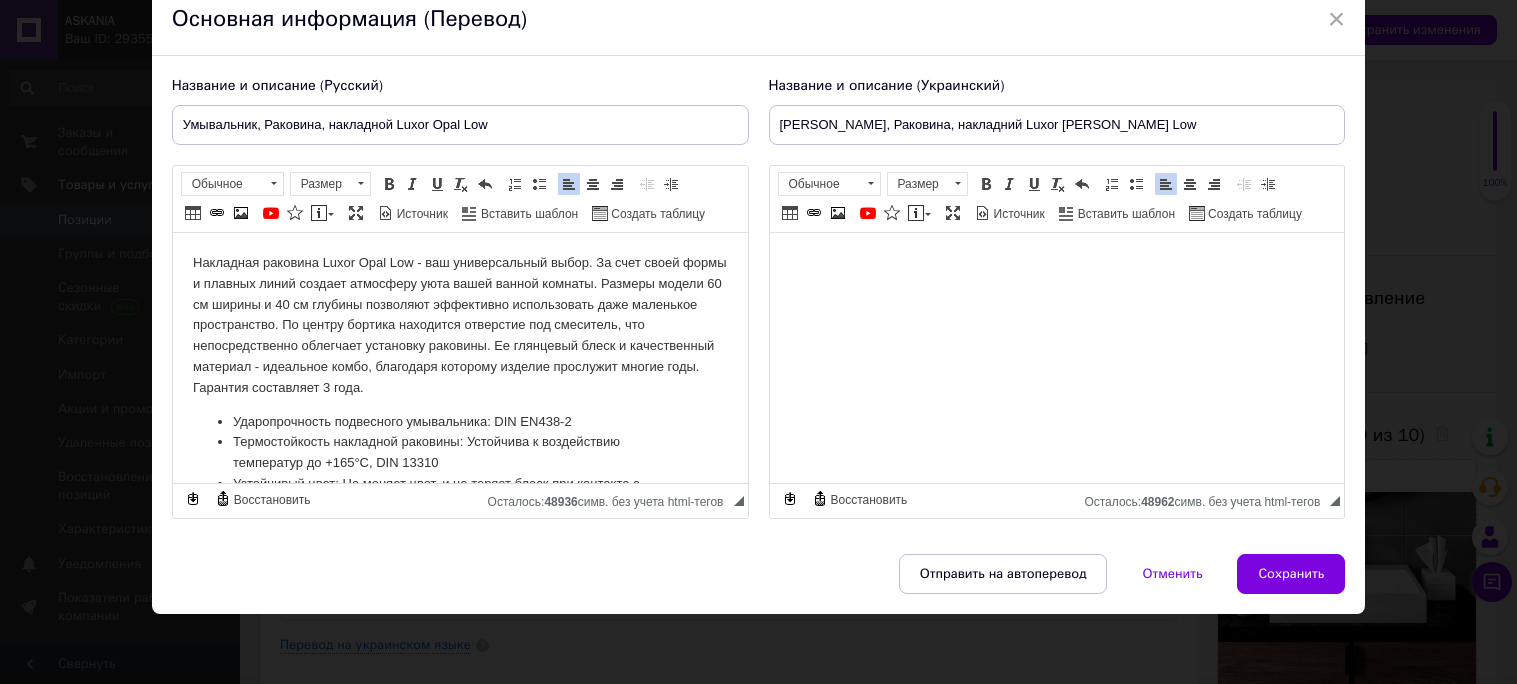 click on "Сохранить" at bounding box center (1291, 574) 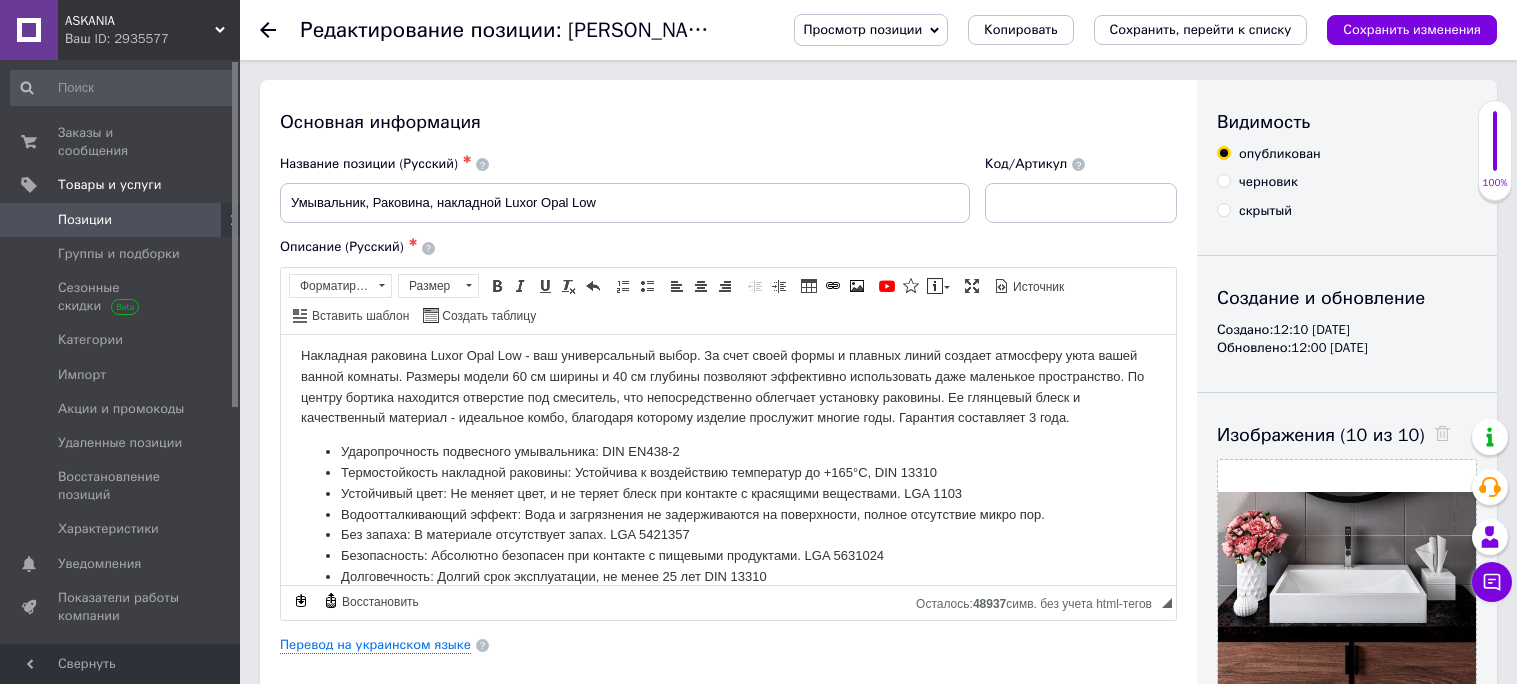 scroll, scrollTop: 0, scrollLeft: 0, axis: both 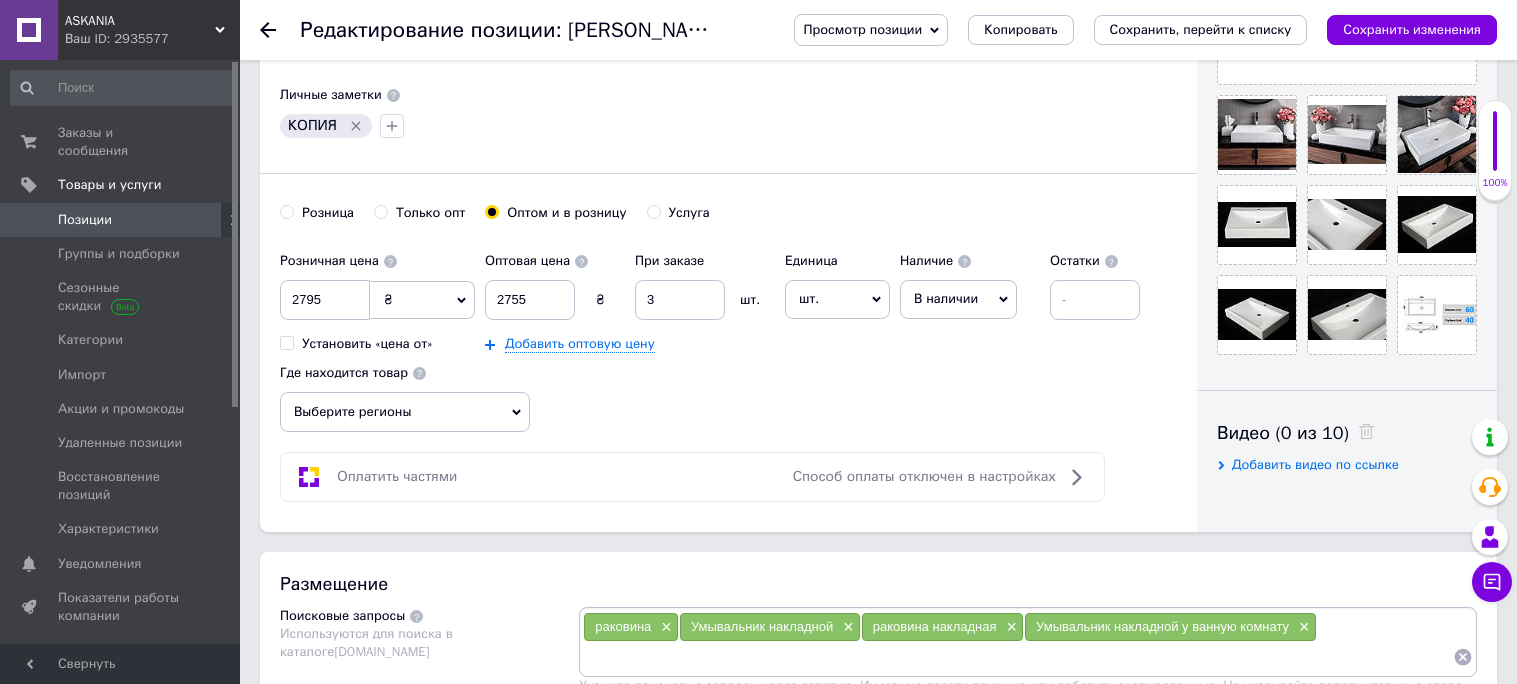 click on "Выберите регионы" at bounding box center [405, 412] 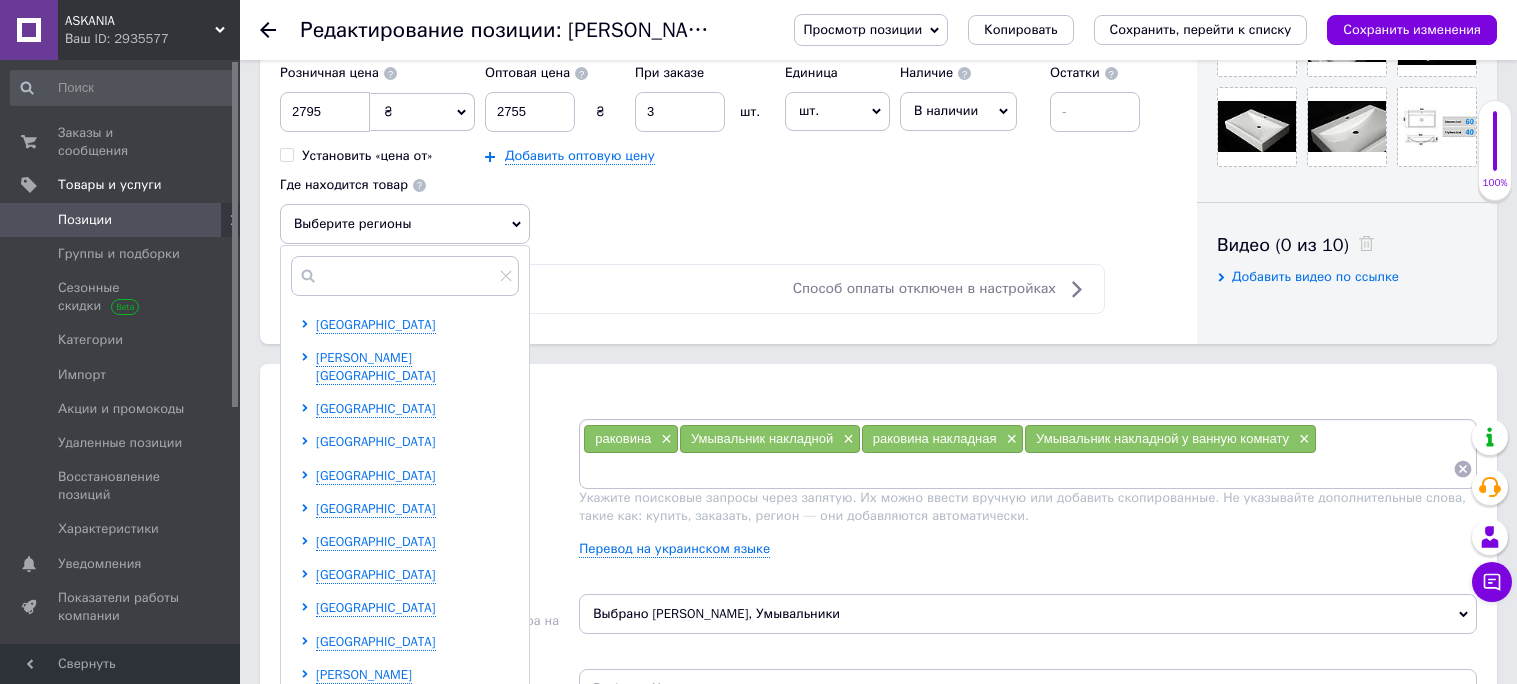 scroll, scrollTop: 842, scrollLeft: 0, axis: vertical 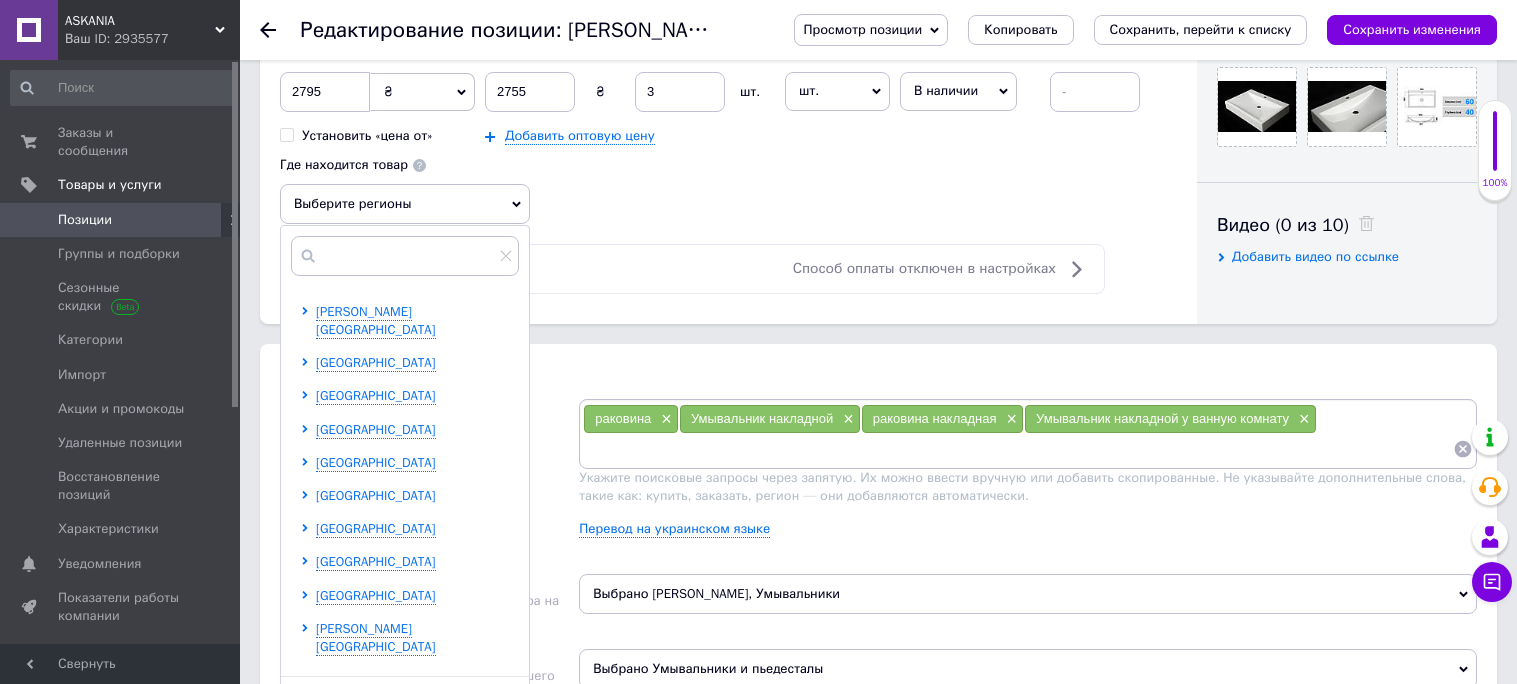 click on "[GEOGRAPHIC_DATA]" at bounding box center (376, 495) 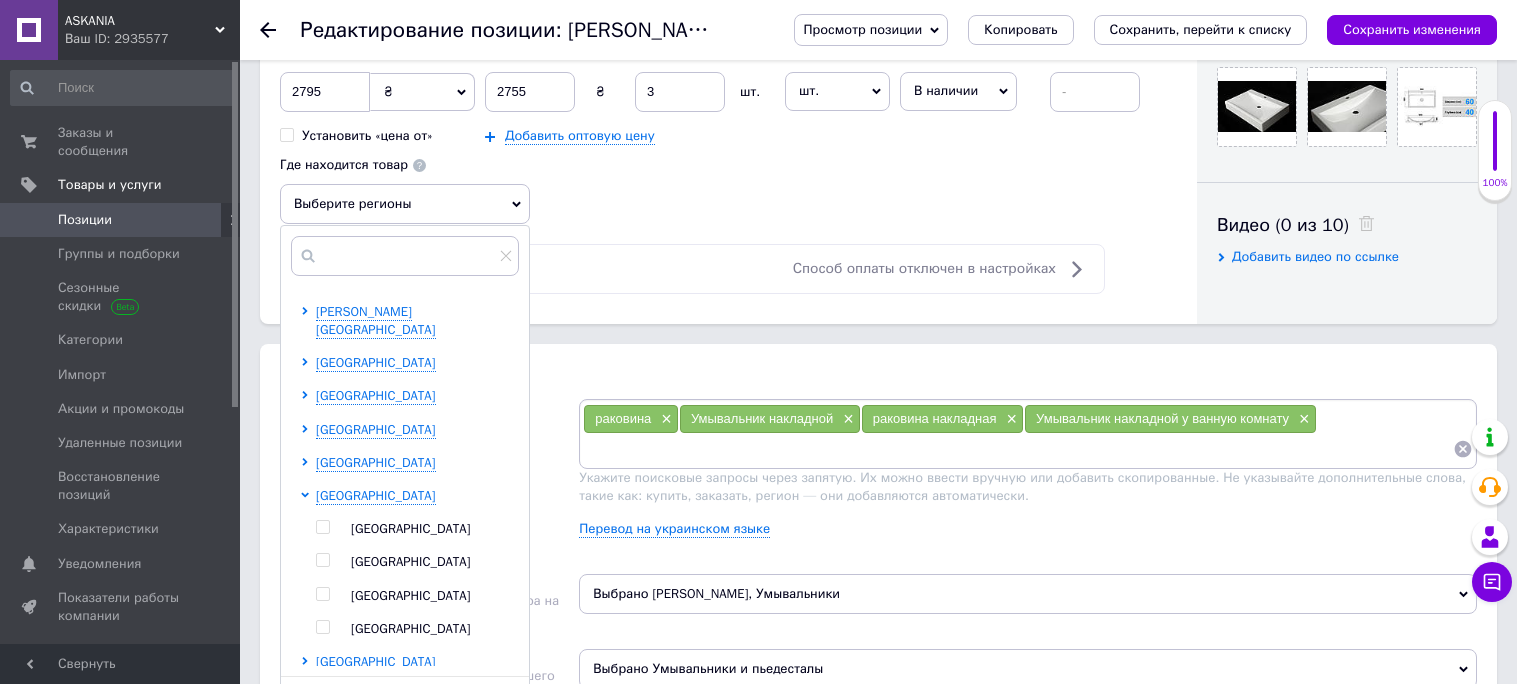 click at bounding box center [322, 594] 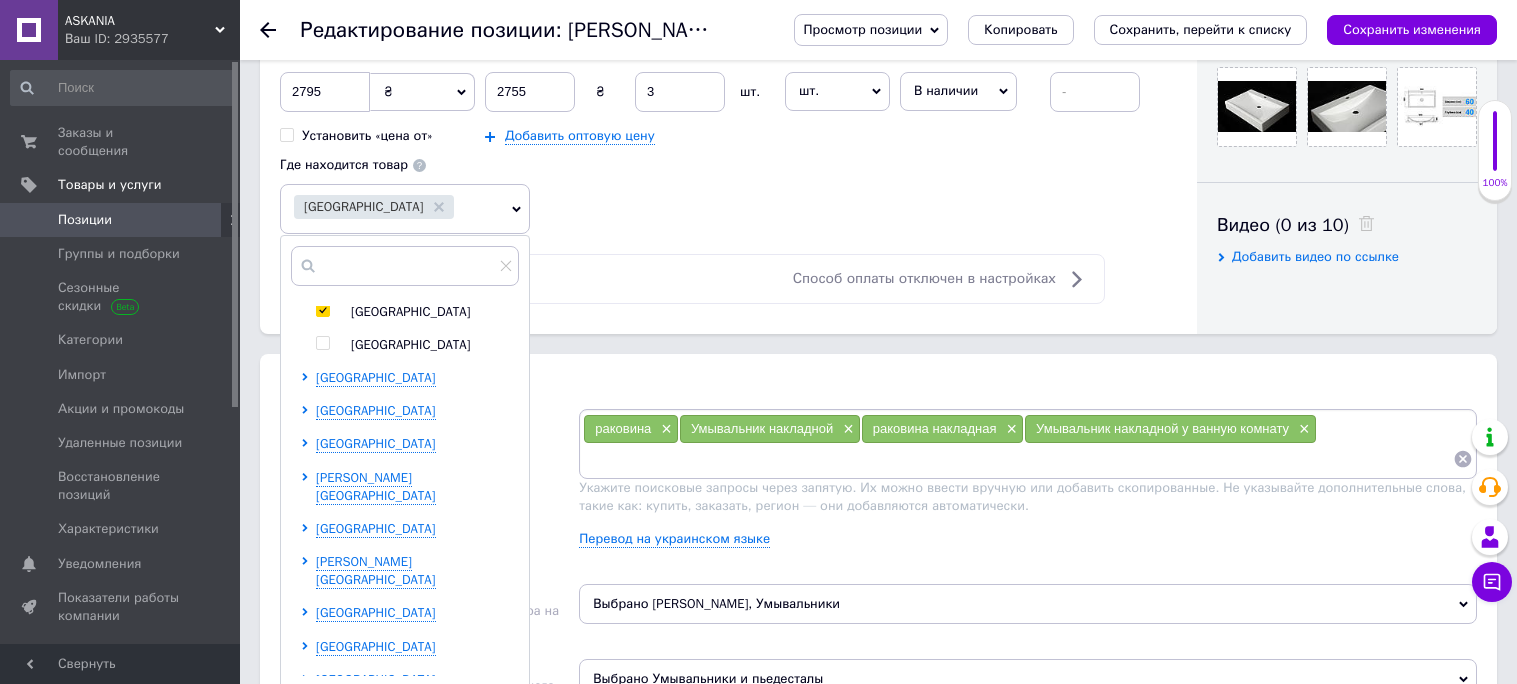 scroll, scrollTop: 396, scrollLeft: 0, axis: vertical 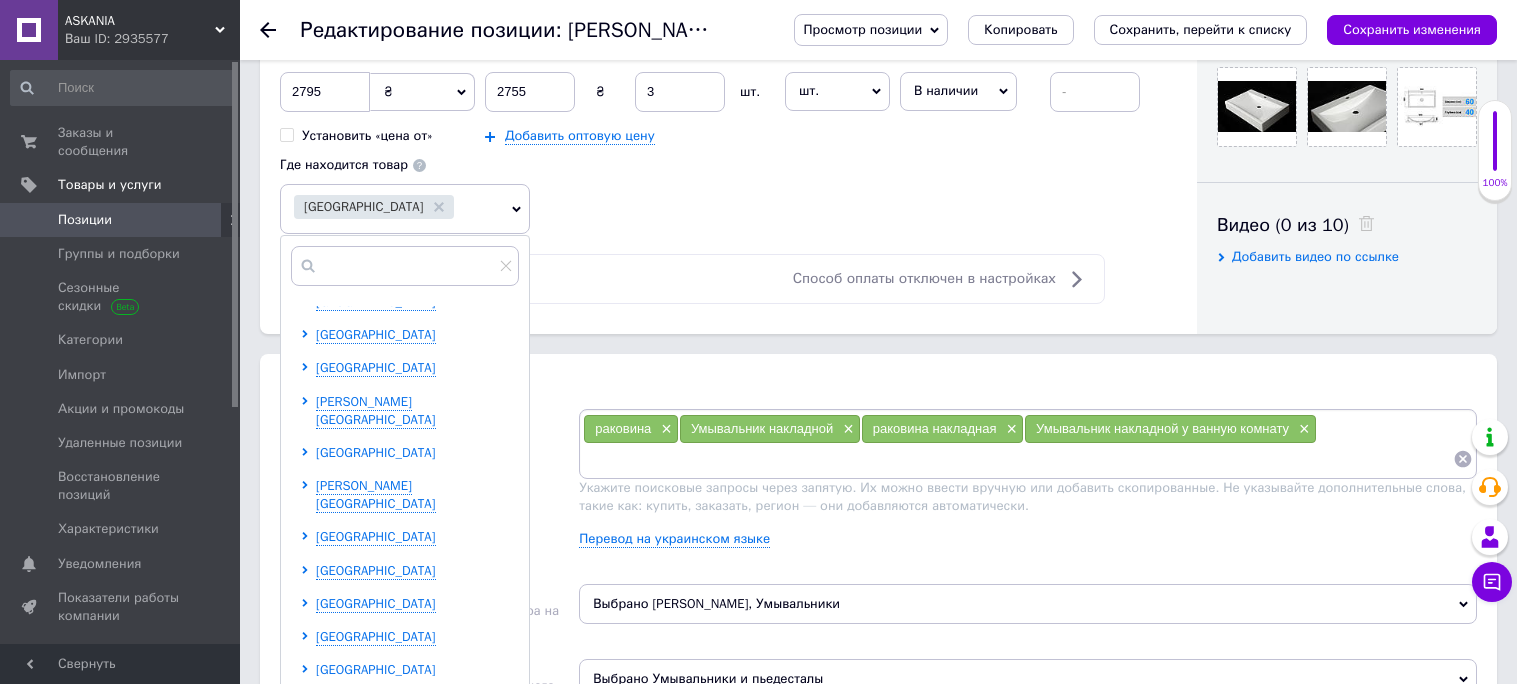 click on "[GEOGRAPHIC_DATA]" at bounding box center [376, 452] 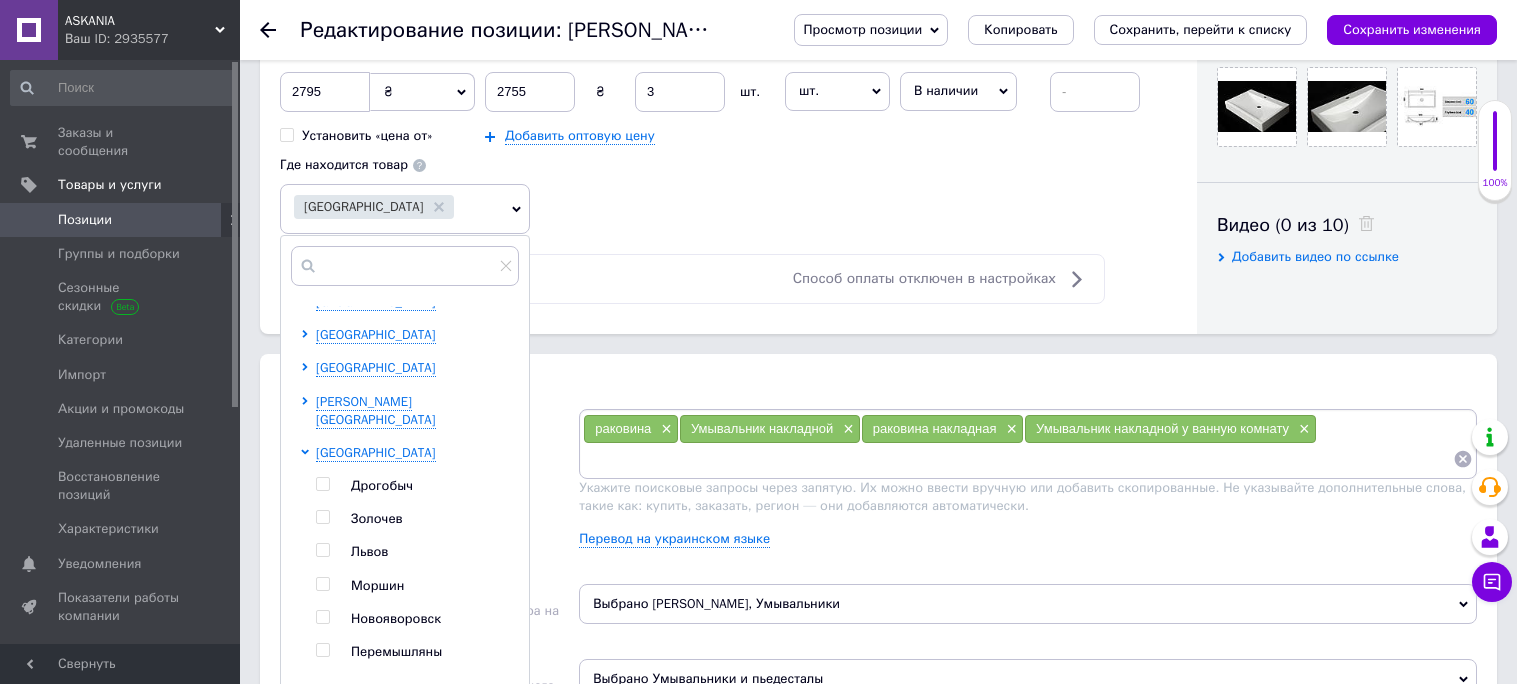 click on "Дрогобыч Золочев [PERSON_NAME] Моршин Новояворовск Перемышляны Пустомыты [PERSON_NAME]" at bounding box center (417, 619) 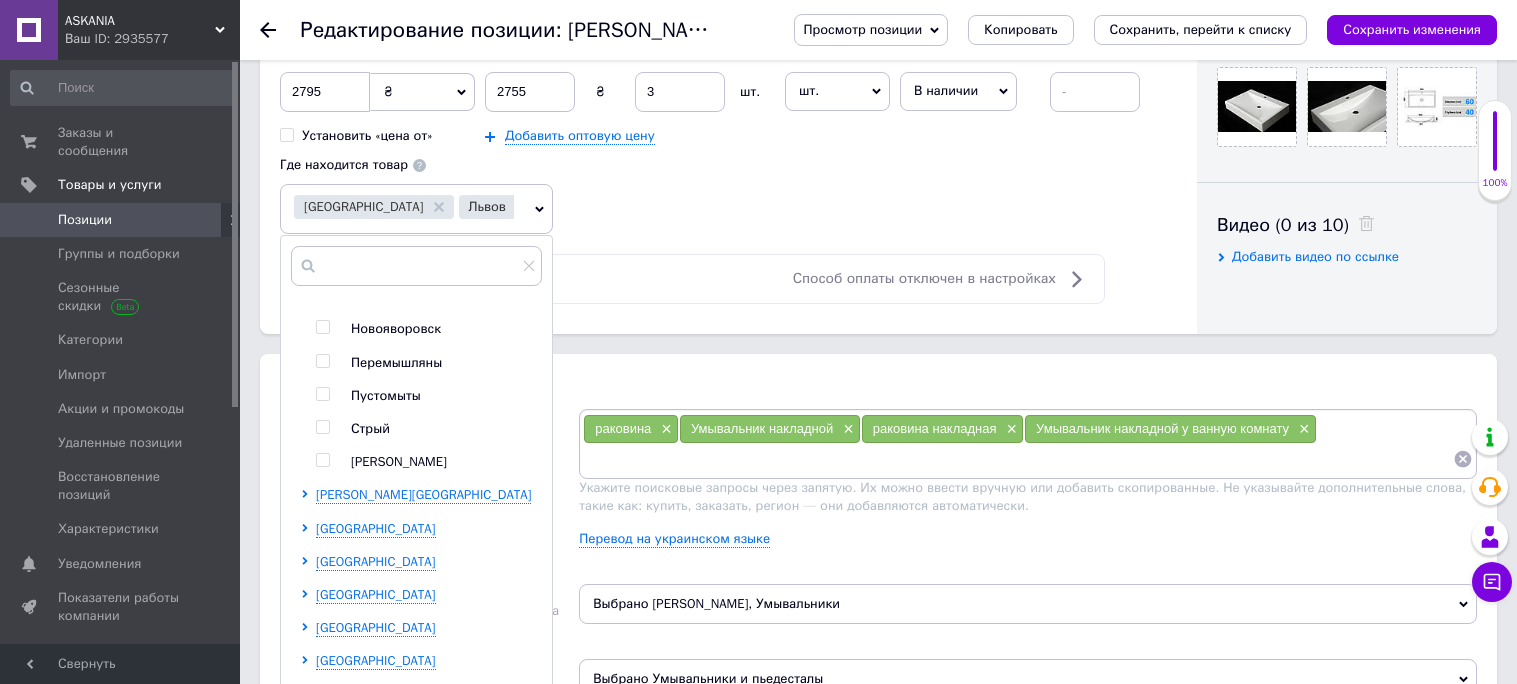 scroll, scrollTop: 724, scrollLeft: 0, axis: vertical 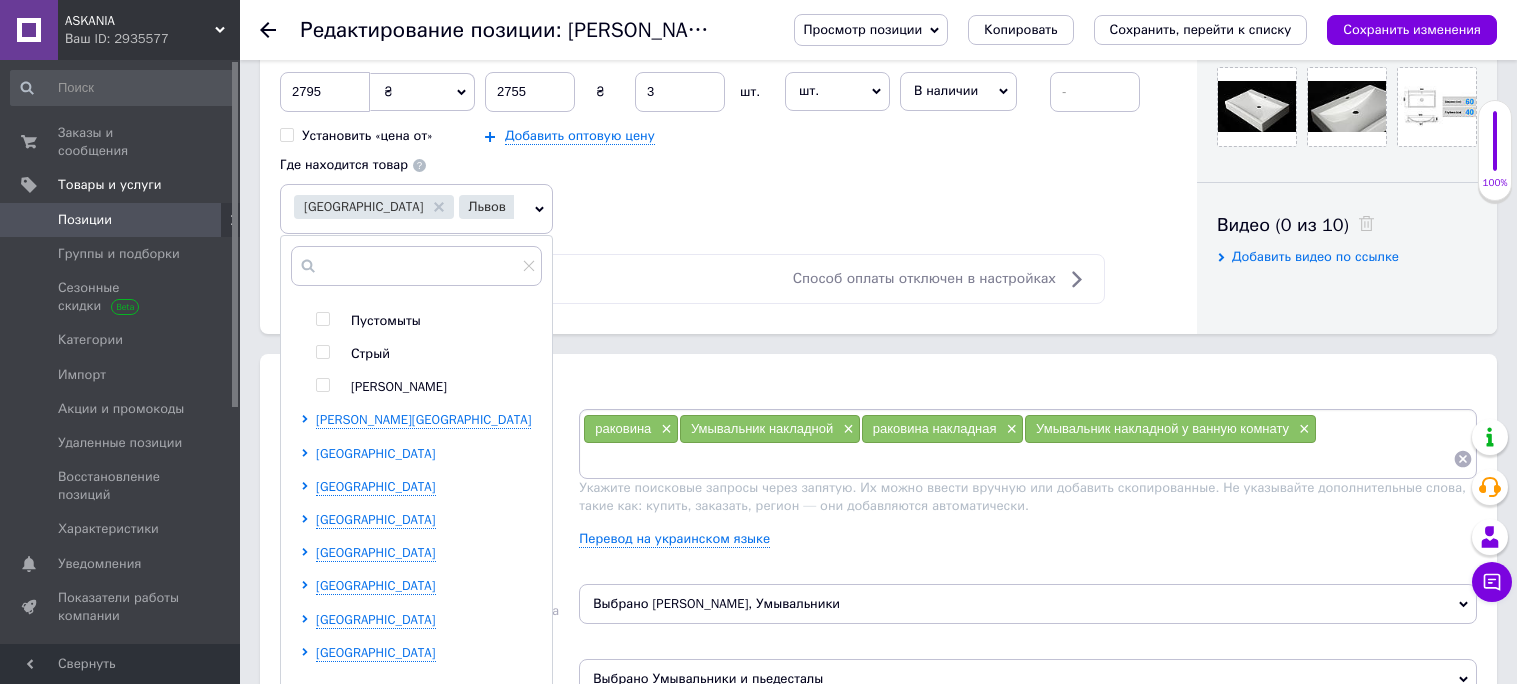 click on "[GEOGRAPHIC_DATA]" at bounding box center [376, 453] 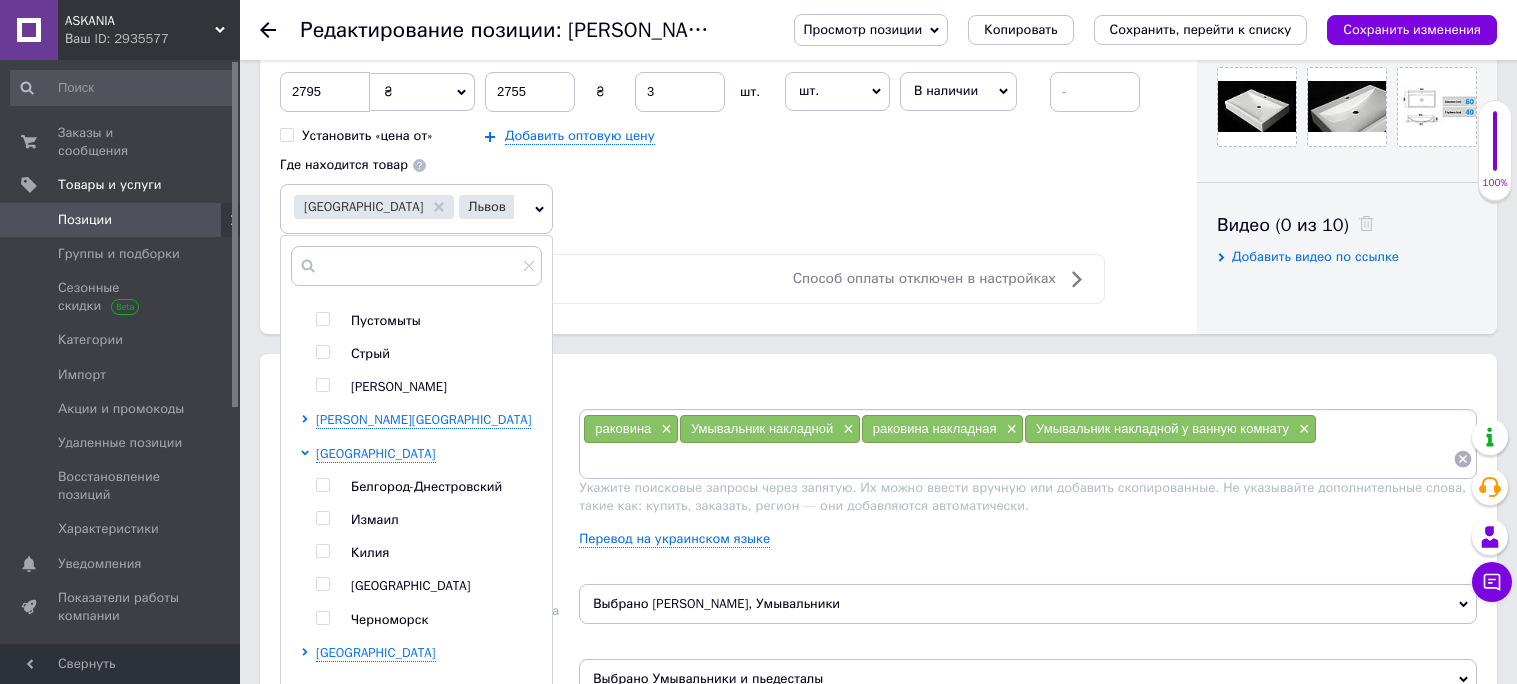 click at bounding box center [322, 584] 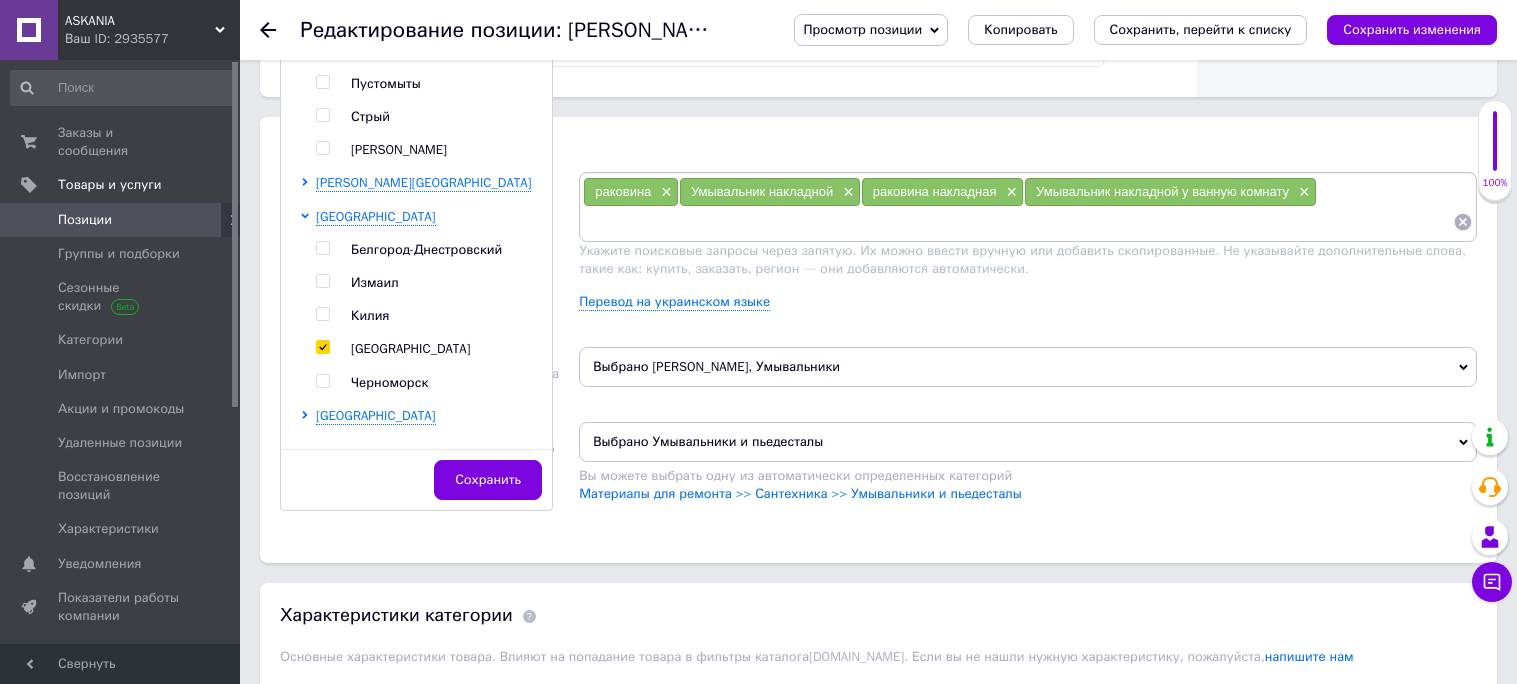 scroll, scrollTop: 1181, scrollLeft: 0, axis: vertical 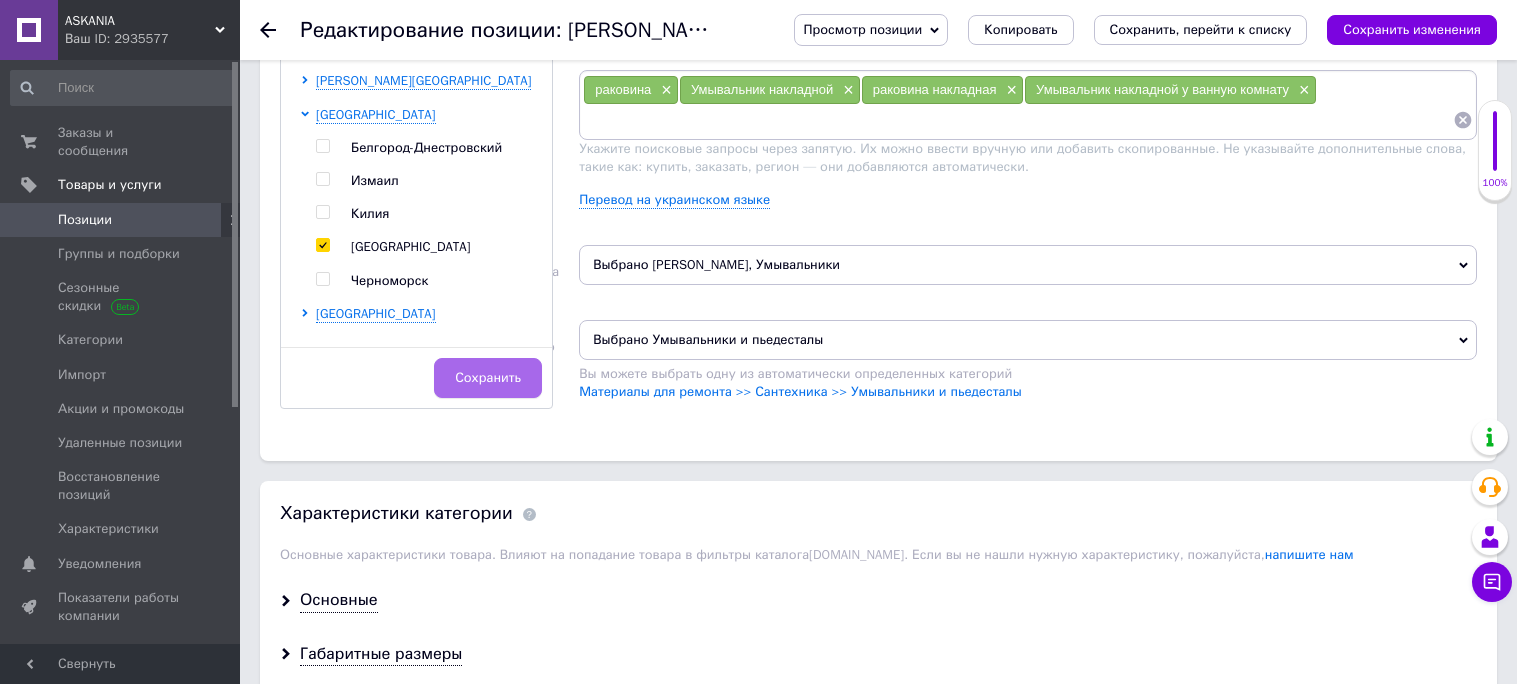 click on "Сохранить" at bounding box center [488, 378] 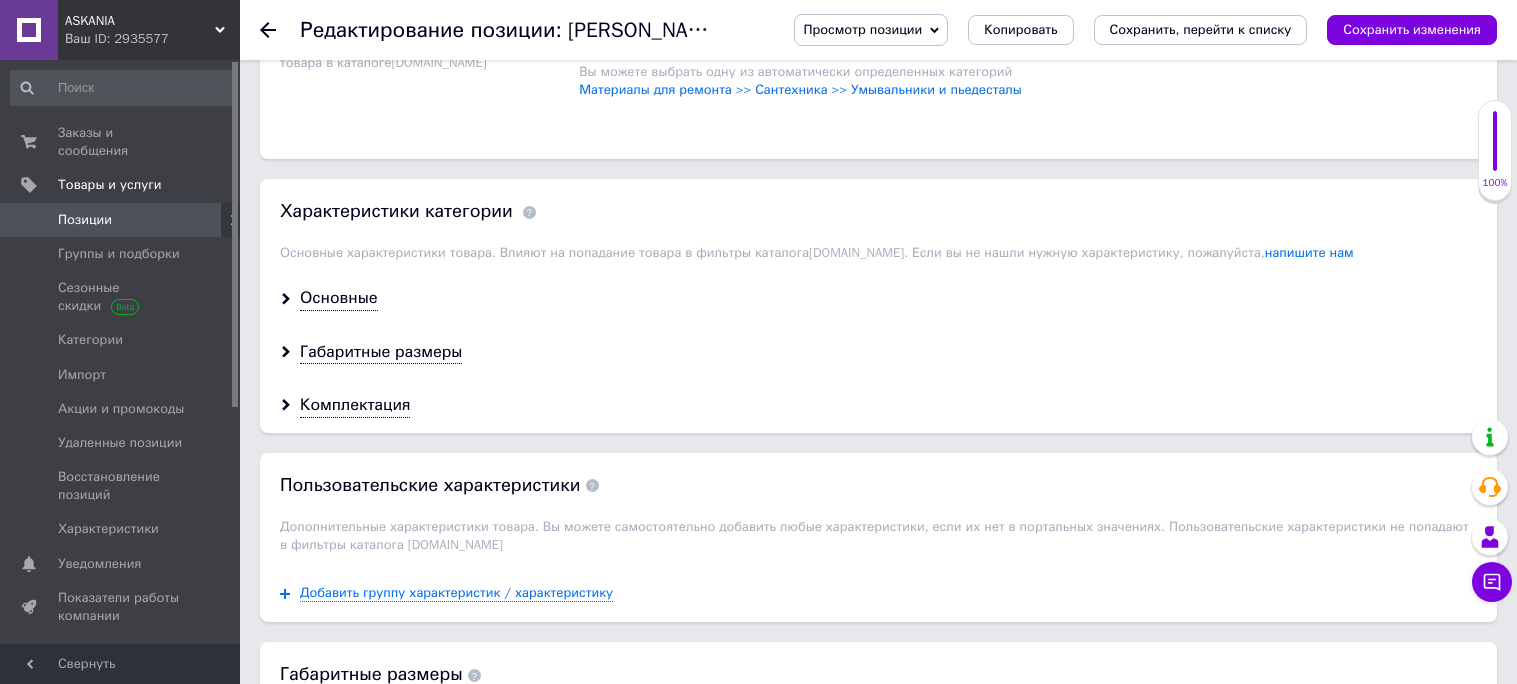 scroll, scrollTop: 1509, scrollLeft: 0, axis: vertical 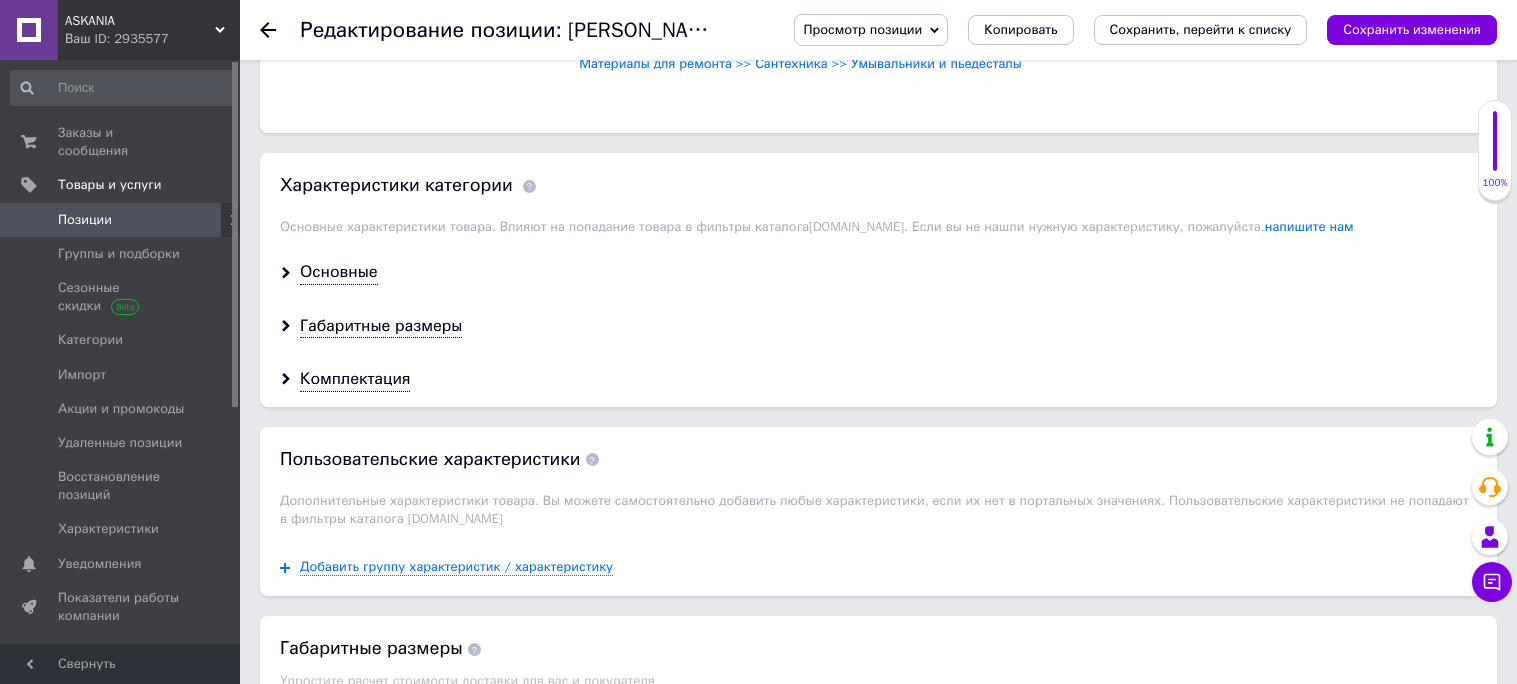 click on "Основные" at bounding box center (878, 272) 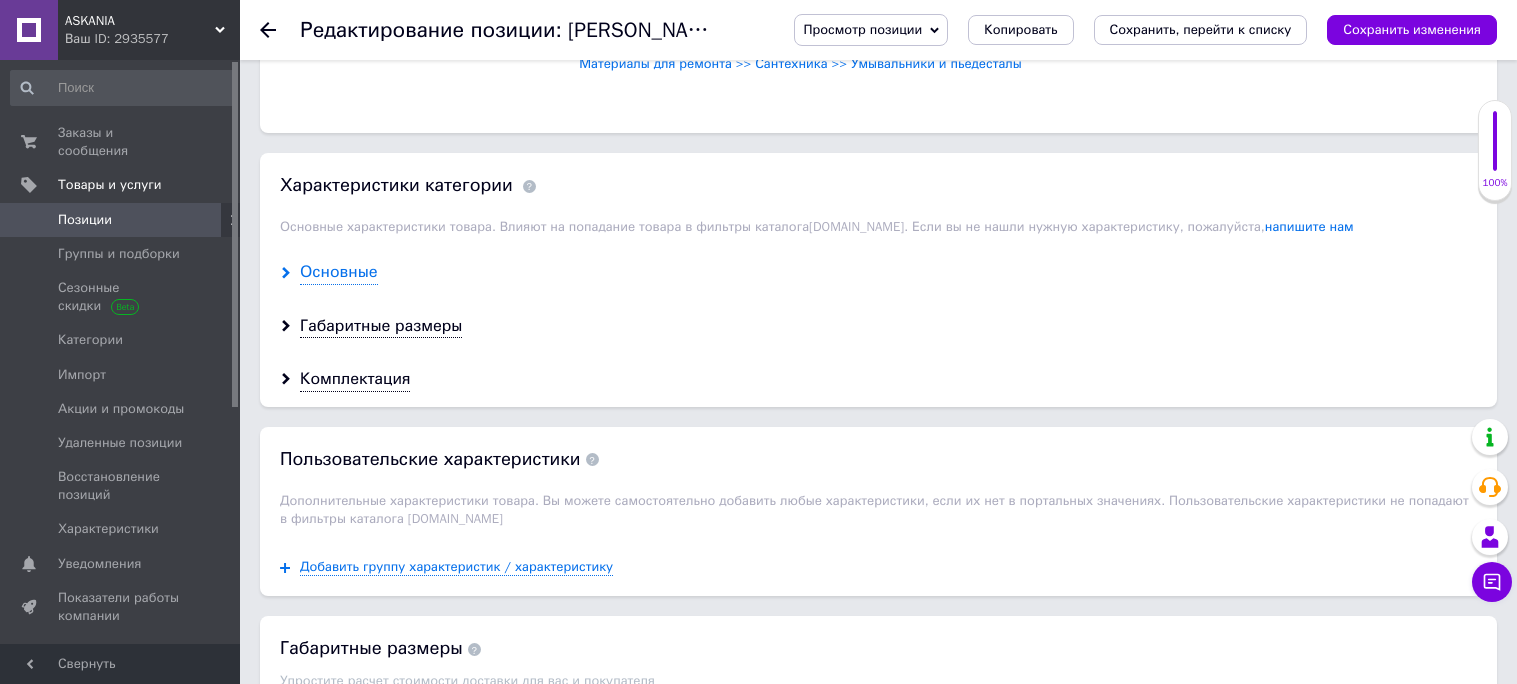 click on "Основные" at bounding box center [339, 272] 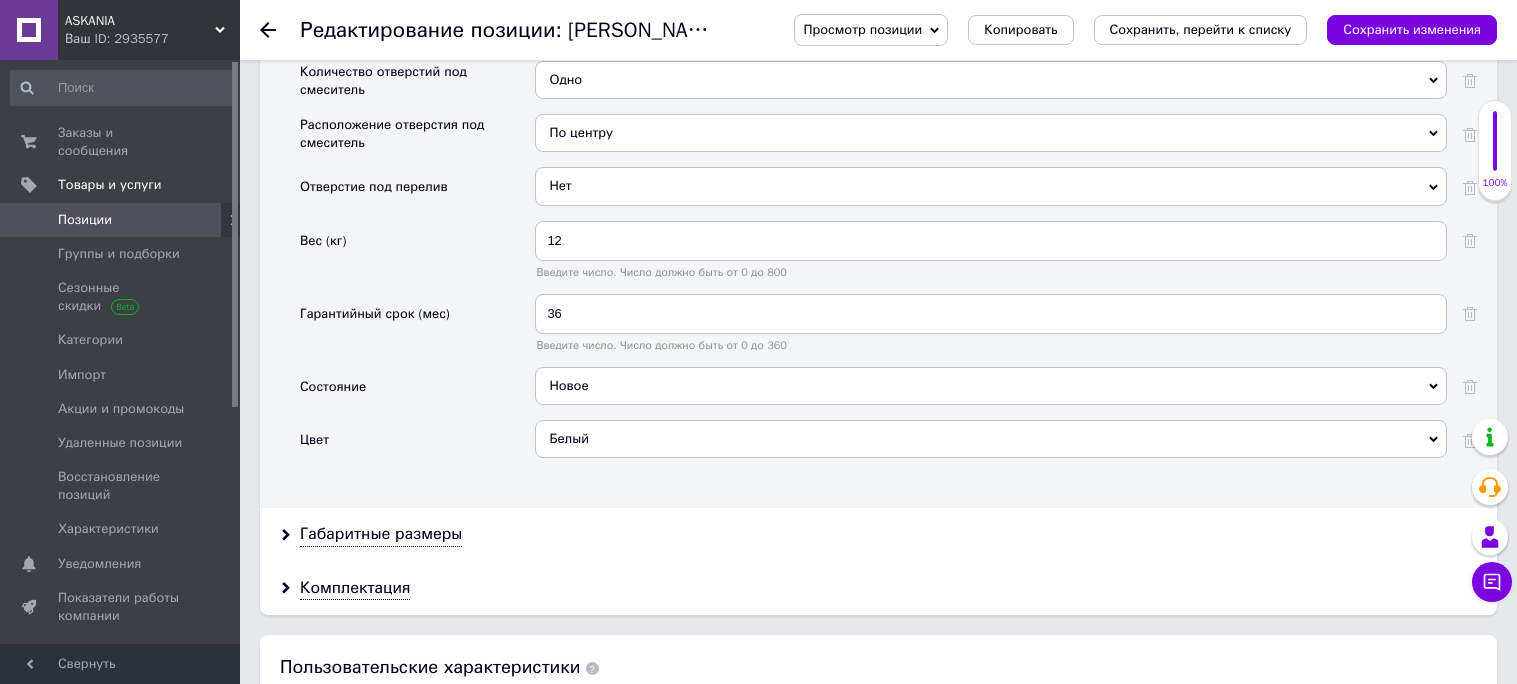 scroll, scrollTop: 2143, scrollLeft: 0, axis: vertical 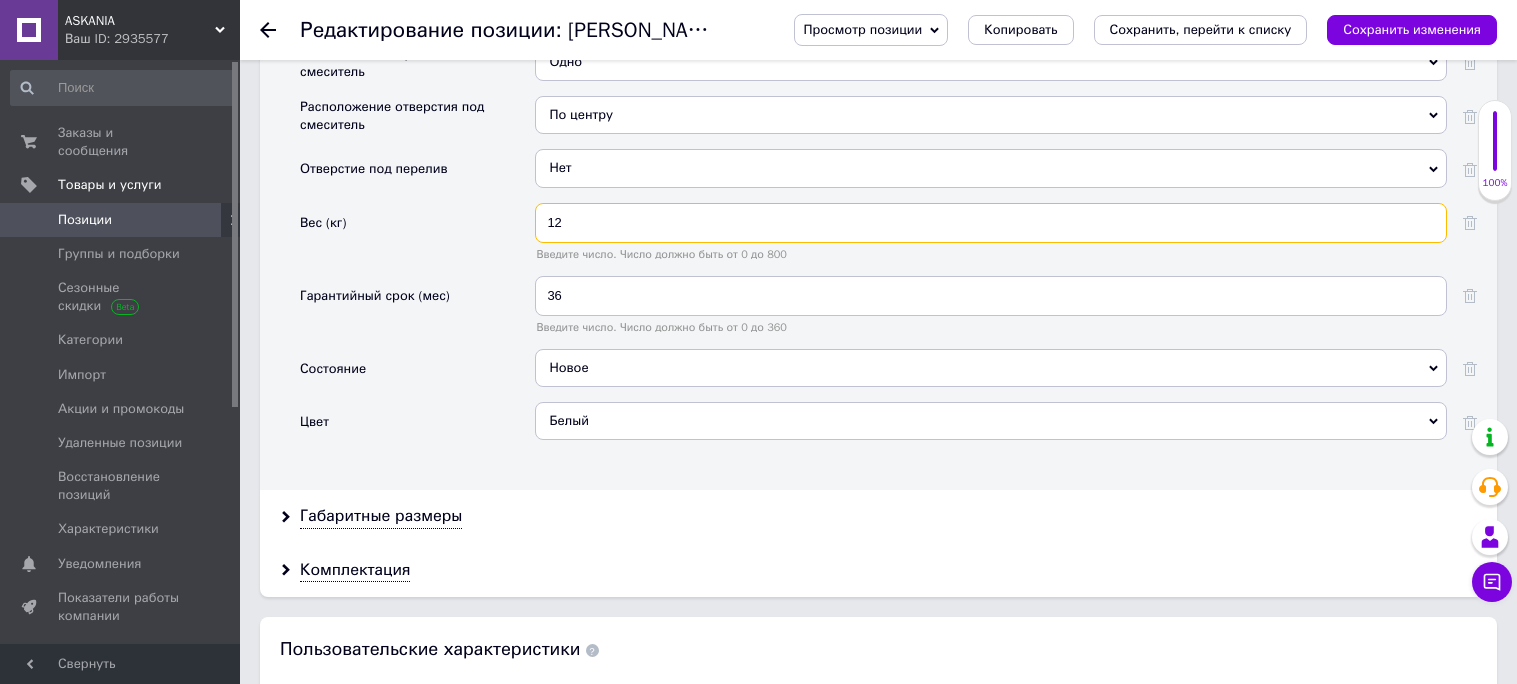 drag, startPoint x: 594, startPoint y: 400, endPoint x: 524, endPoint y: 387, distance: 71.19691 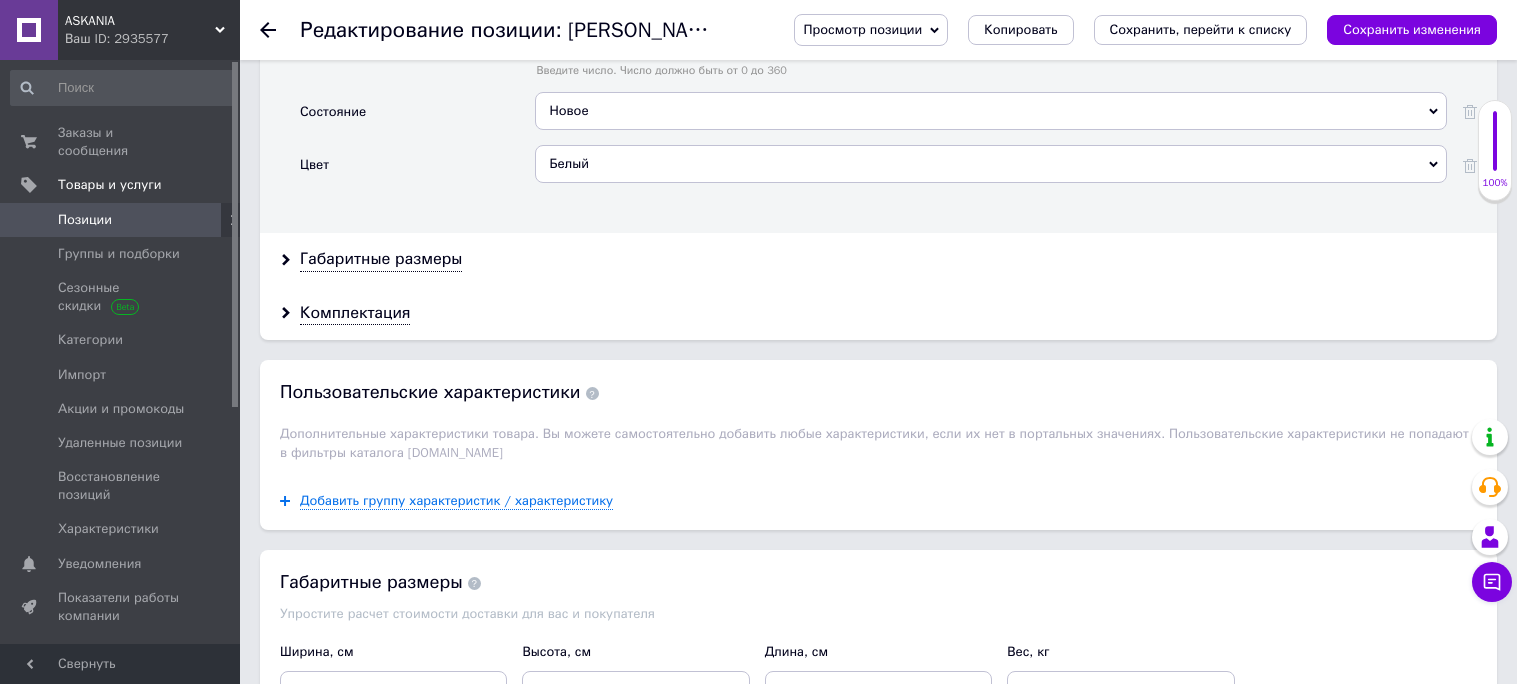 scroll, scrollTop: 2406, scrollLeft: 0, axis: vertical 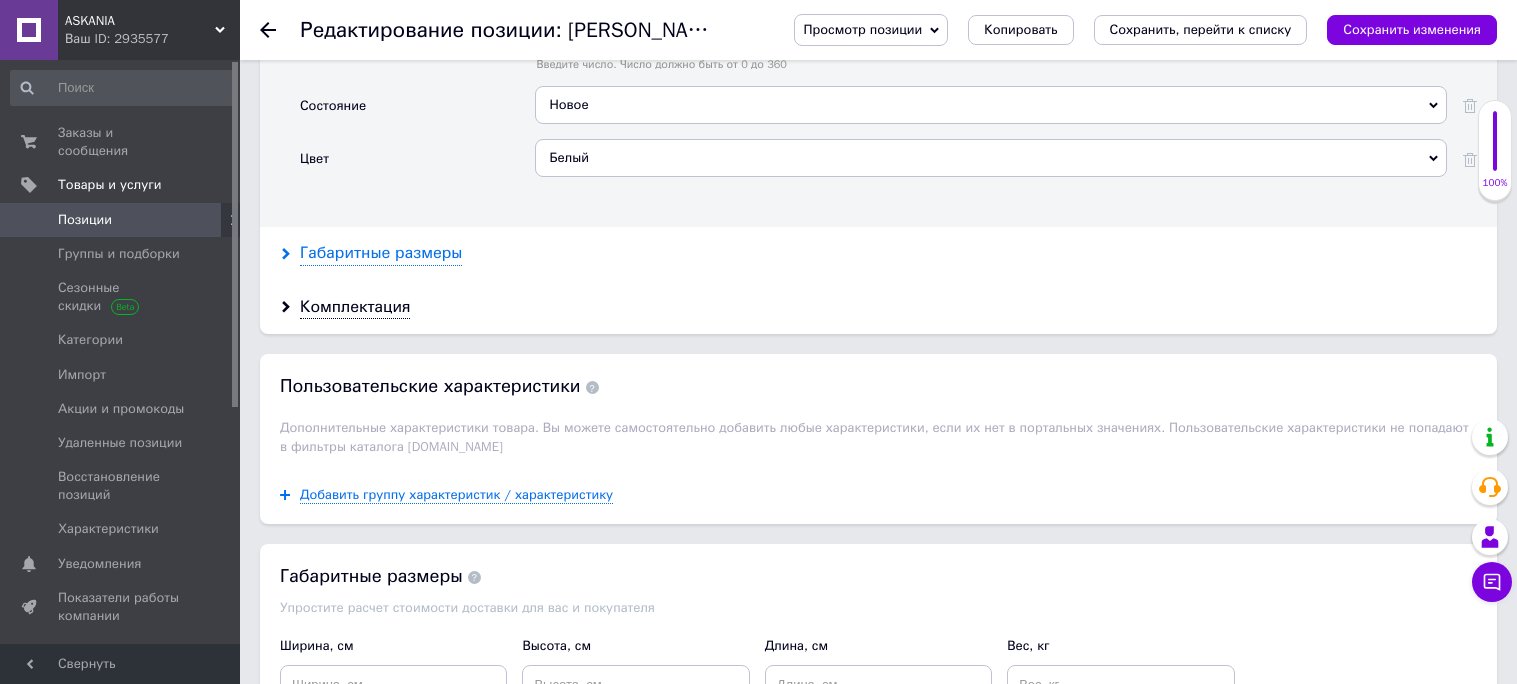 click on "Габаритные размеры" at bounding box center (381, 253) 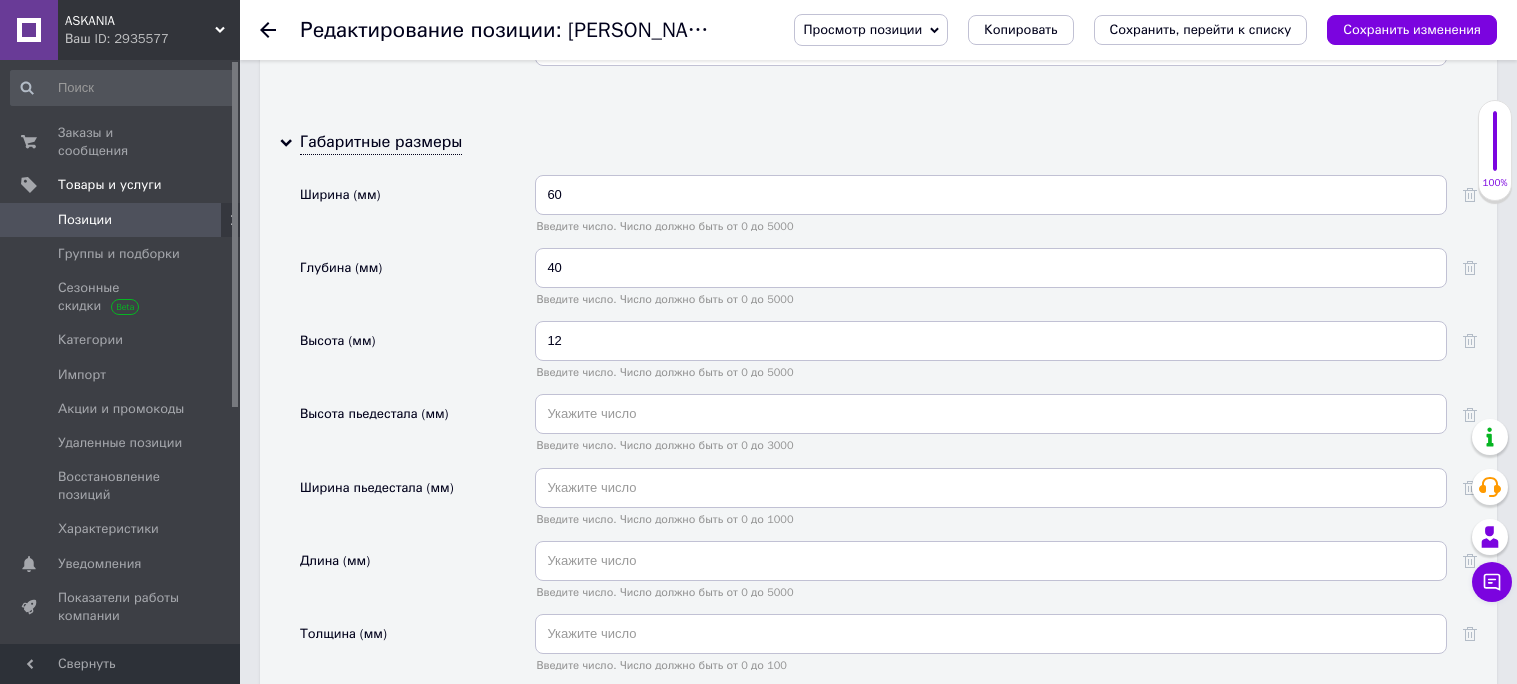 scroll, scrollTop: 2653, scrollLeft: 0, axis: vertical 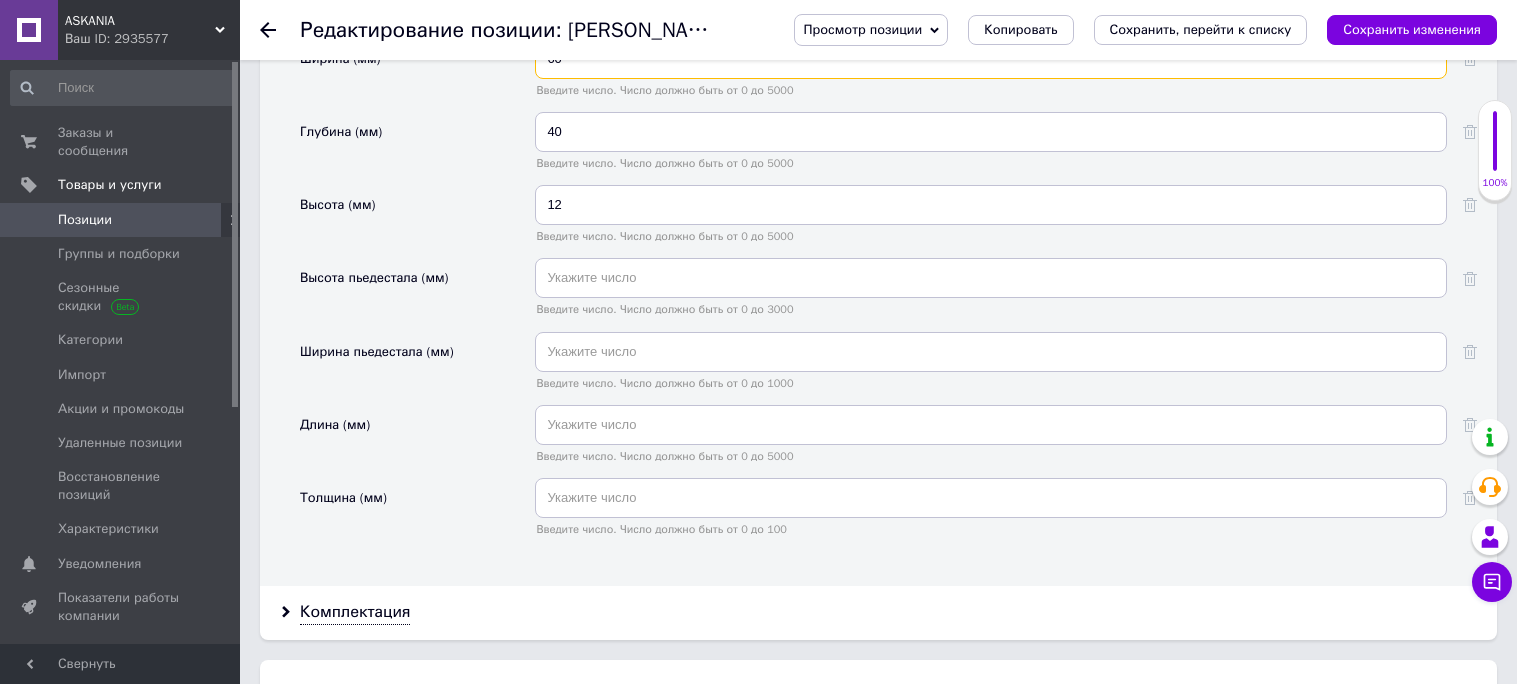 click on "60" at bounding box center [991, 59] 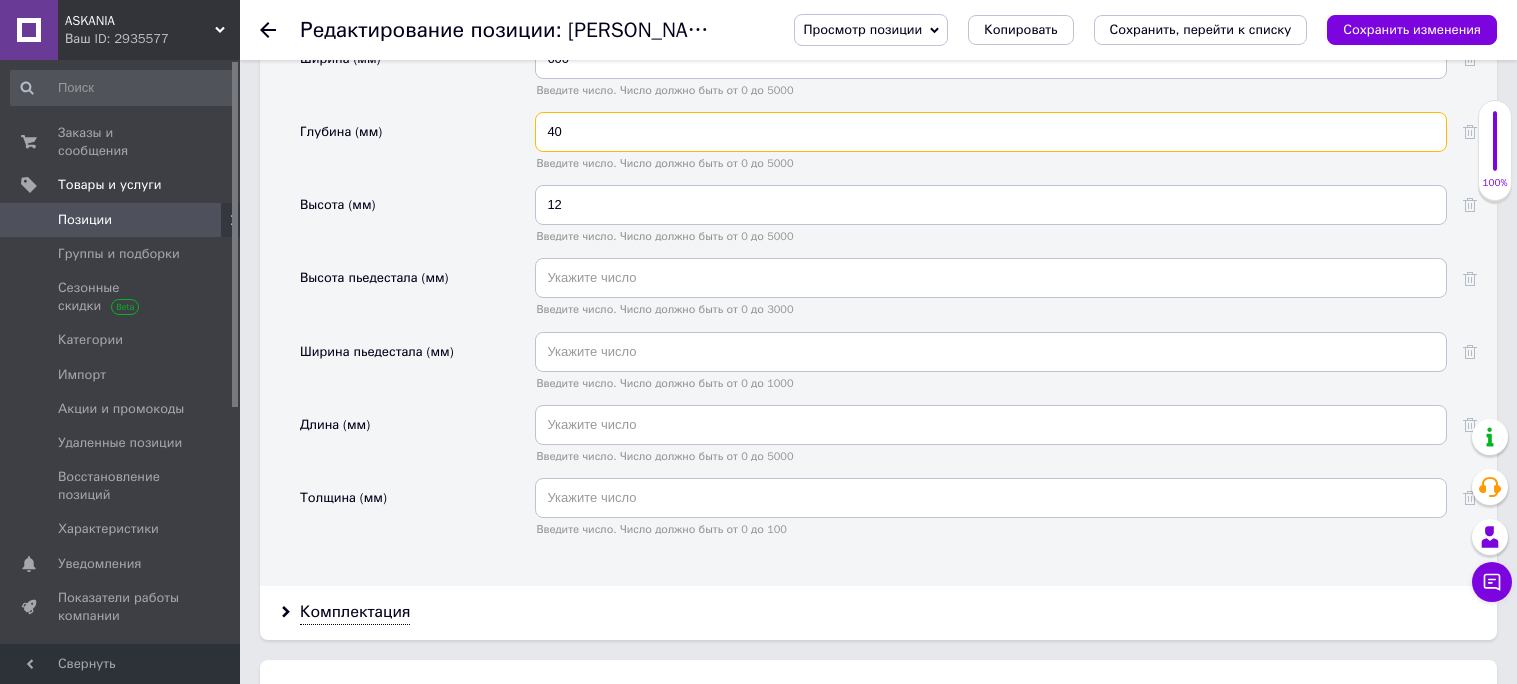 click on "40" at bounding box center [991, 132] 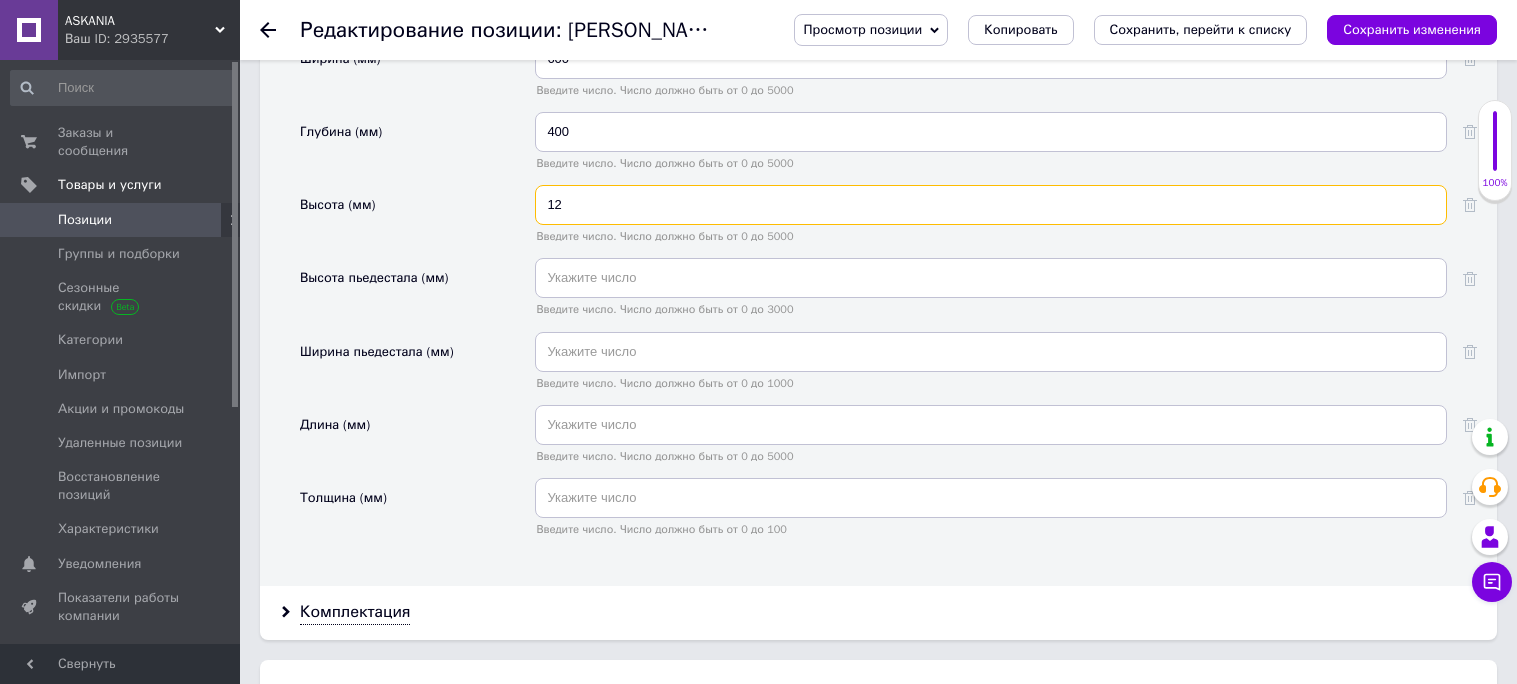 click on "12" at bounding box center (991, 205) 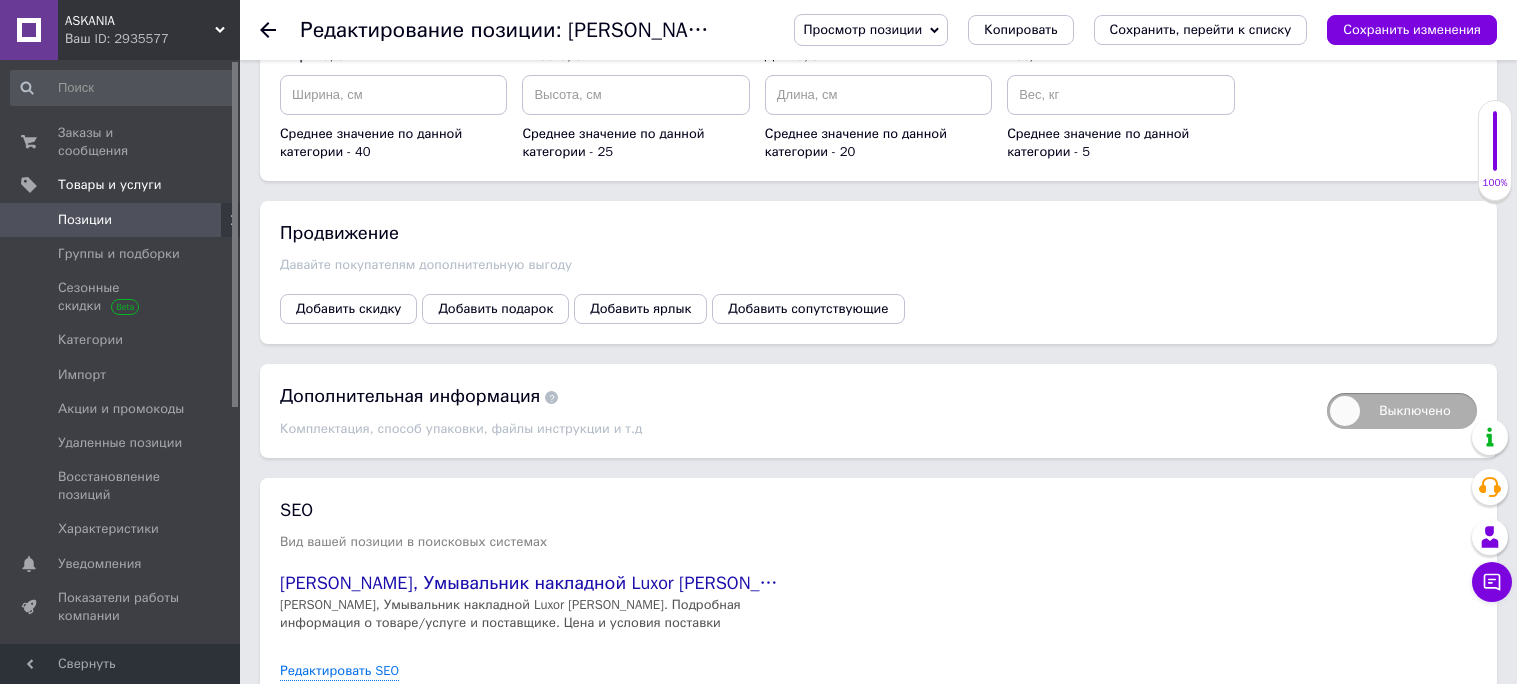 scroll, scrollTop: 3567, scrollLeft: 0, axis: vertical 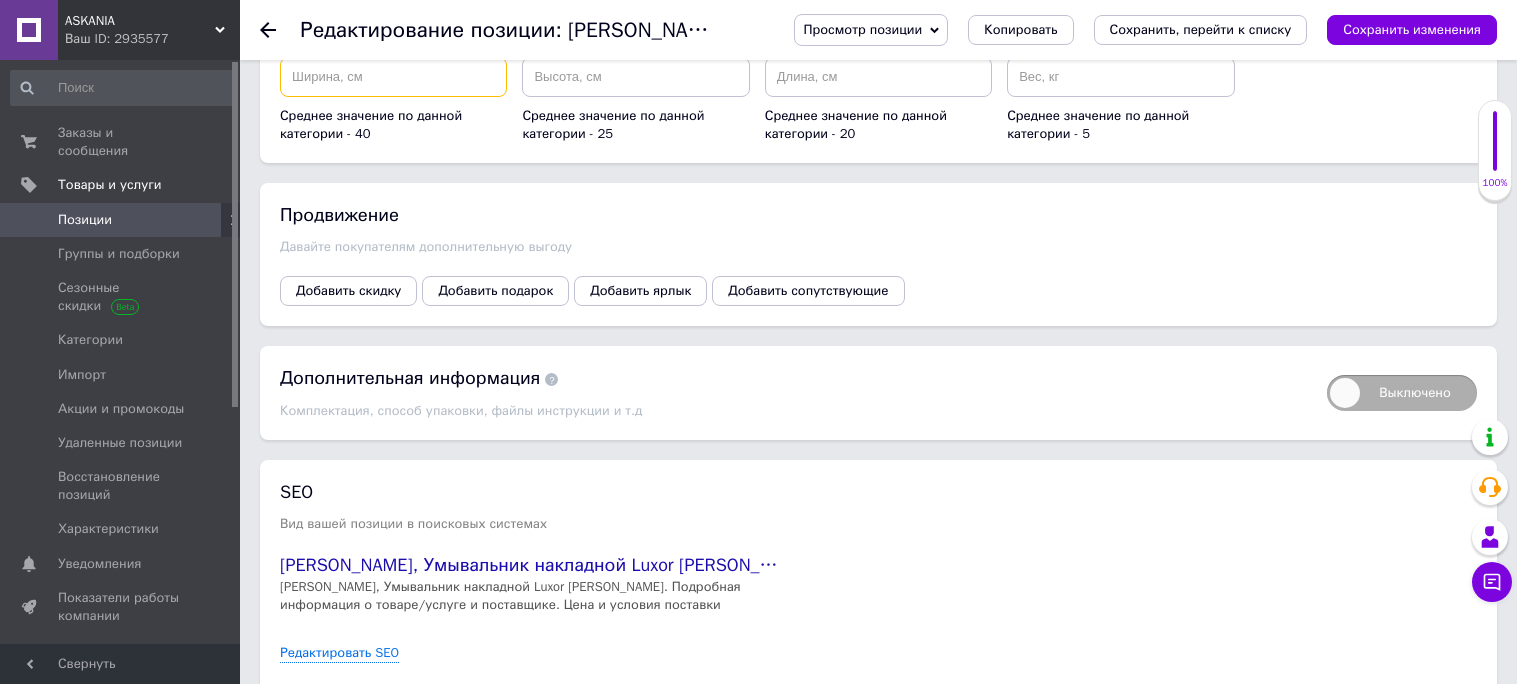 click at bounding box center [393, 77] 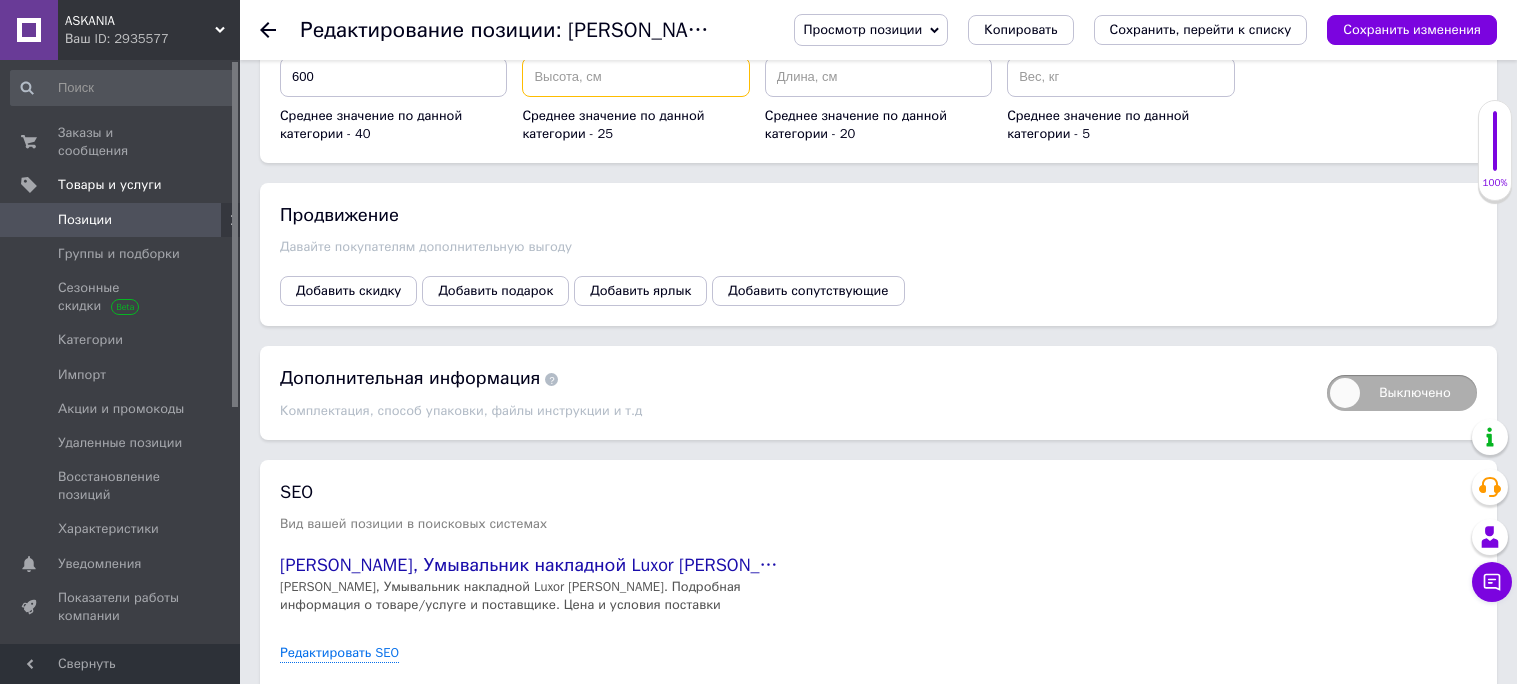 click at bounding box center [635, 77] 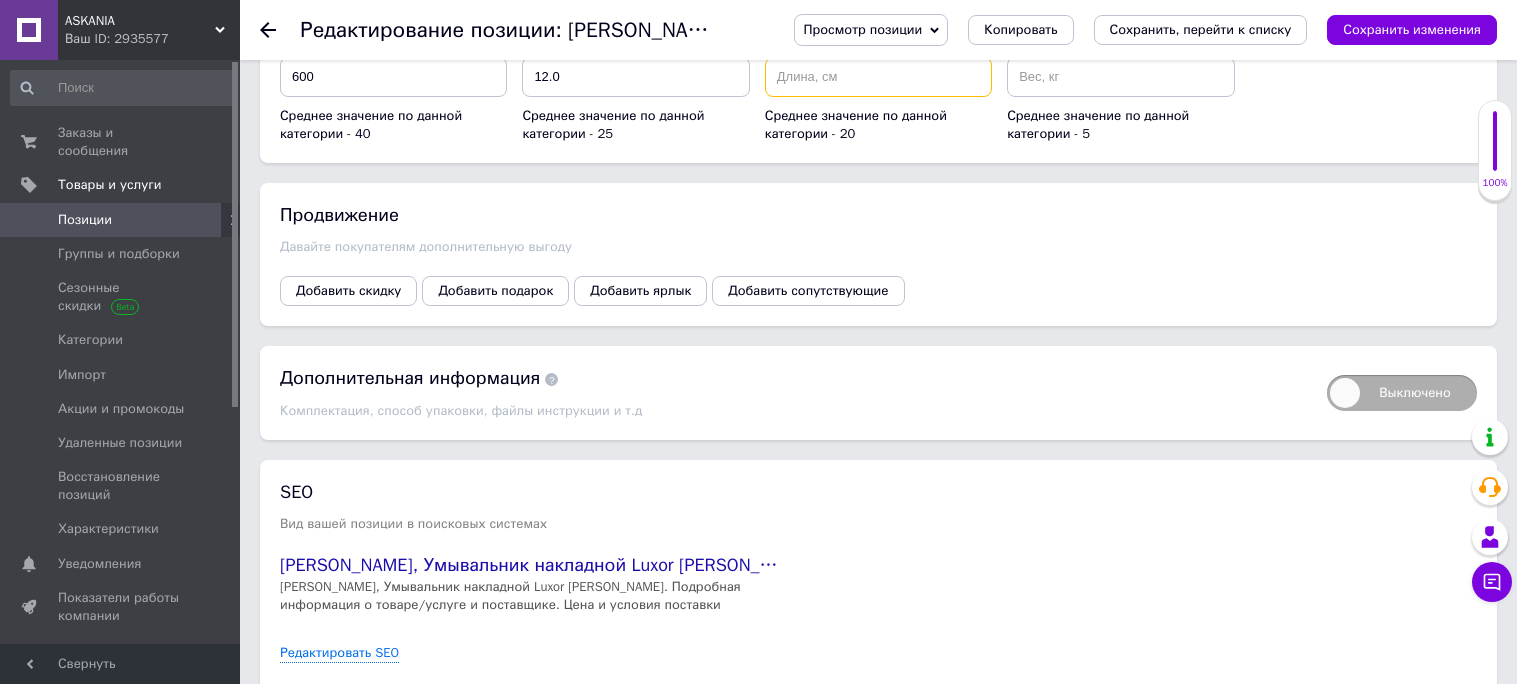 click at bounding box center [878, 77] 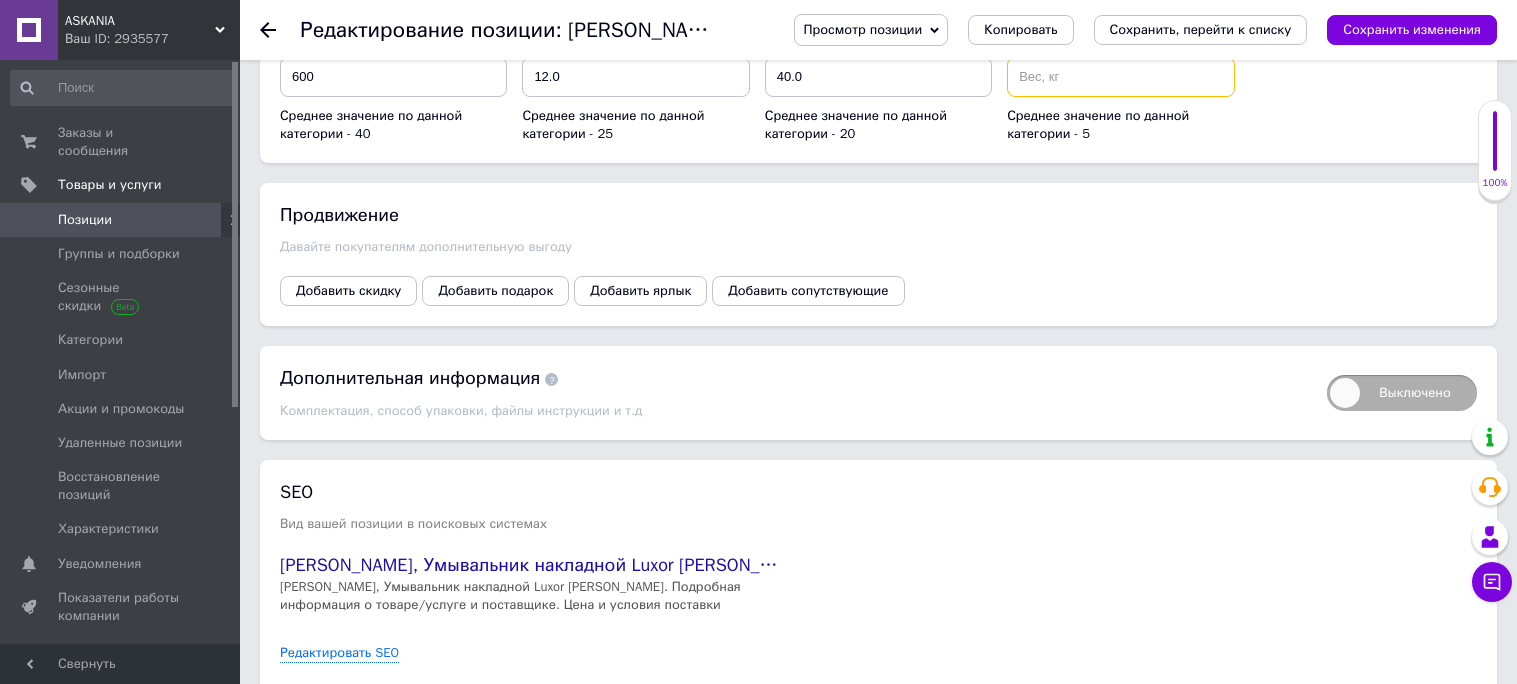 click at bounding box center (1120, 77) 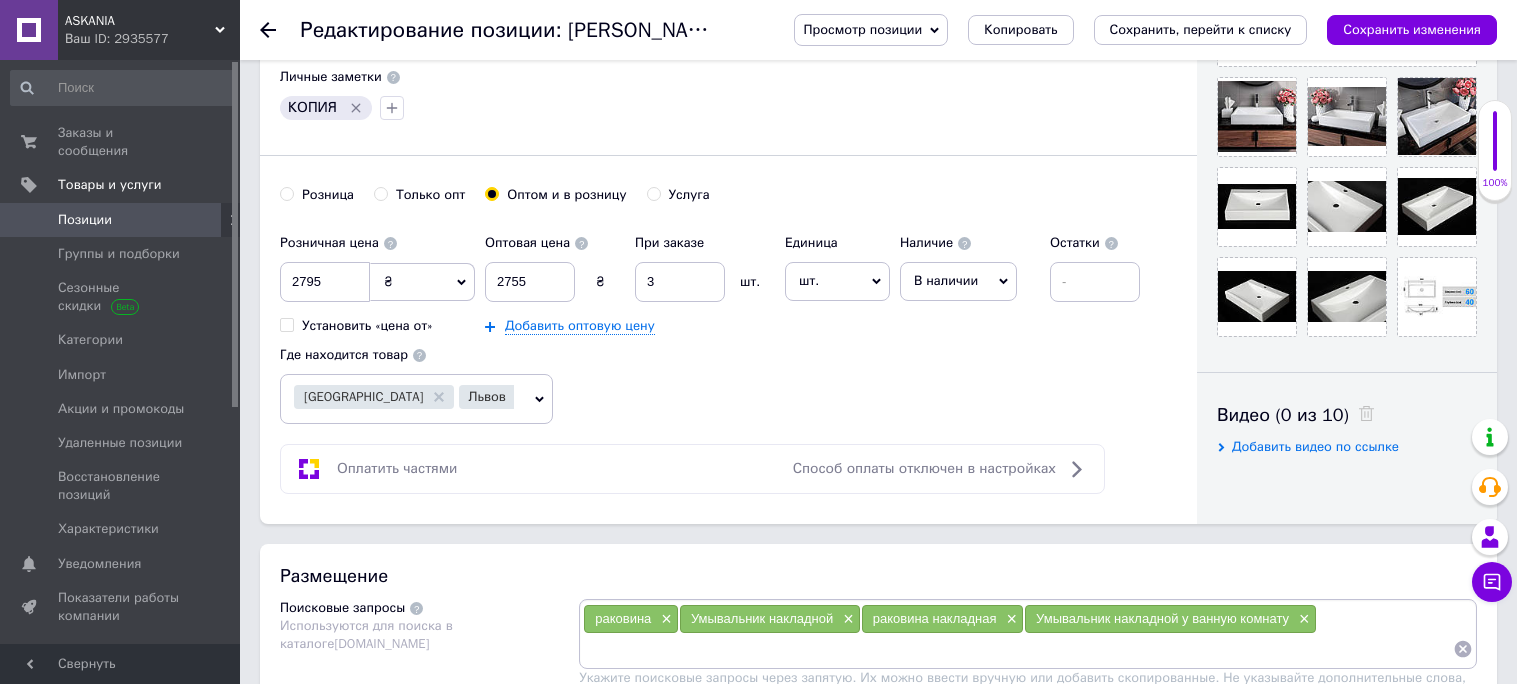 scroll, scrollTop: 491, scrollLeft: 0, axis: vertical 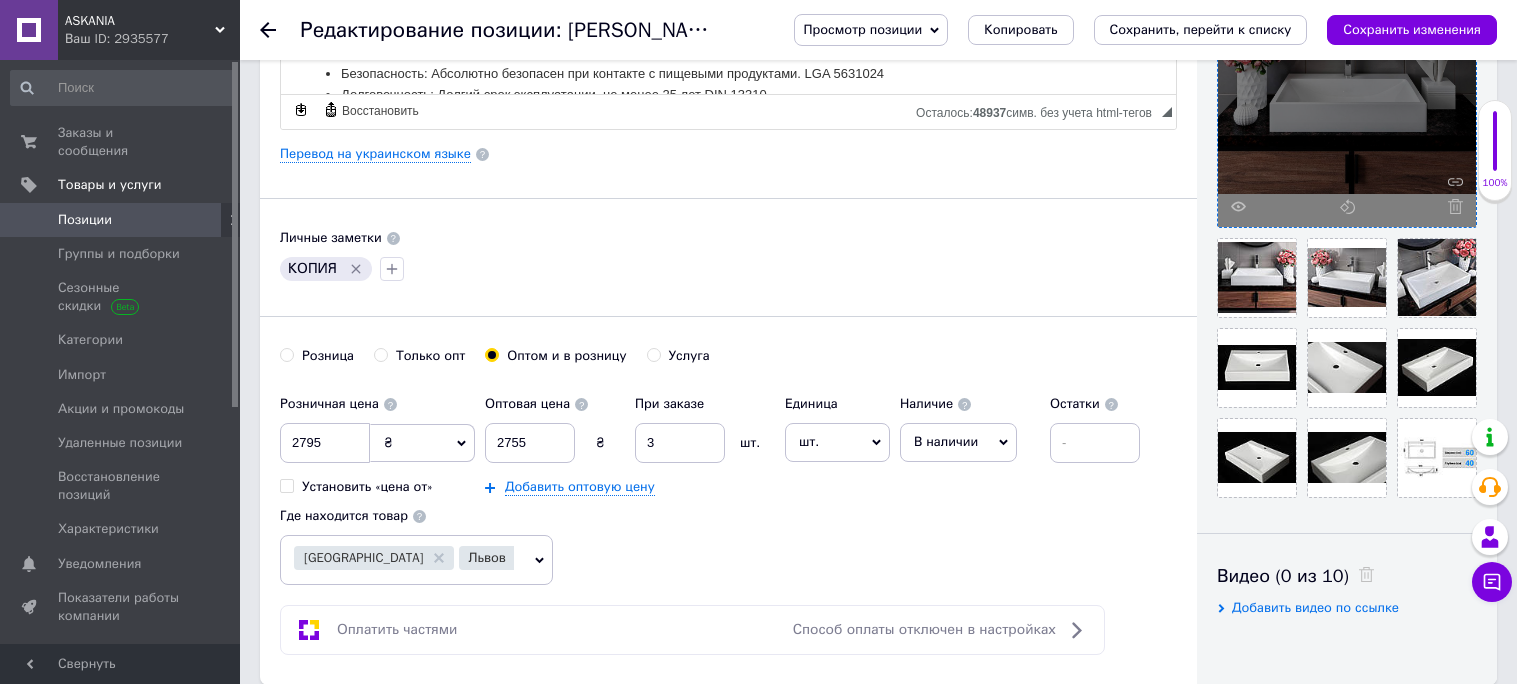 click at bounding box center [1450, 206] 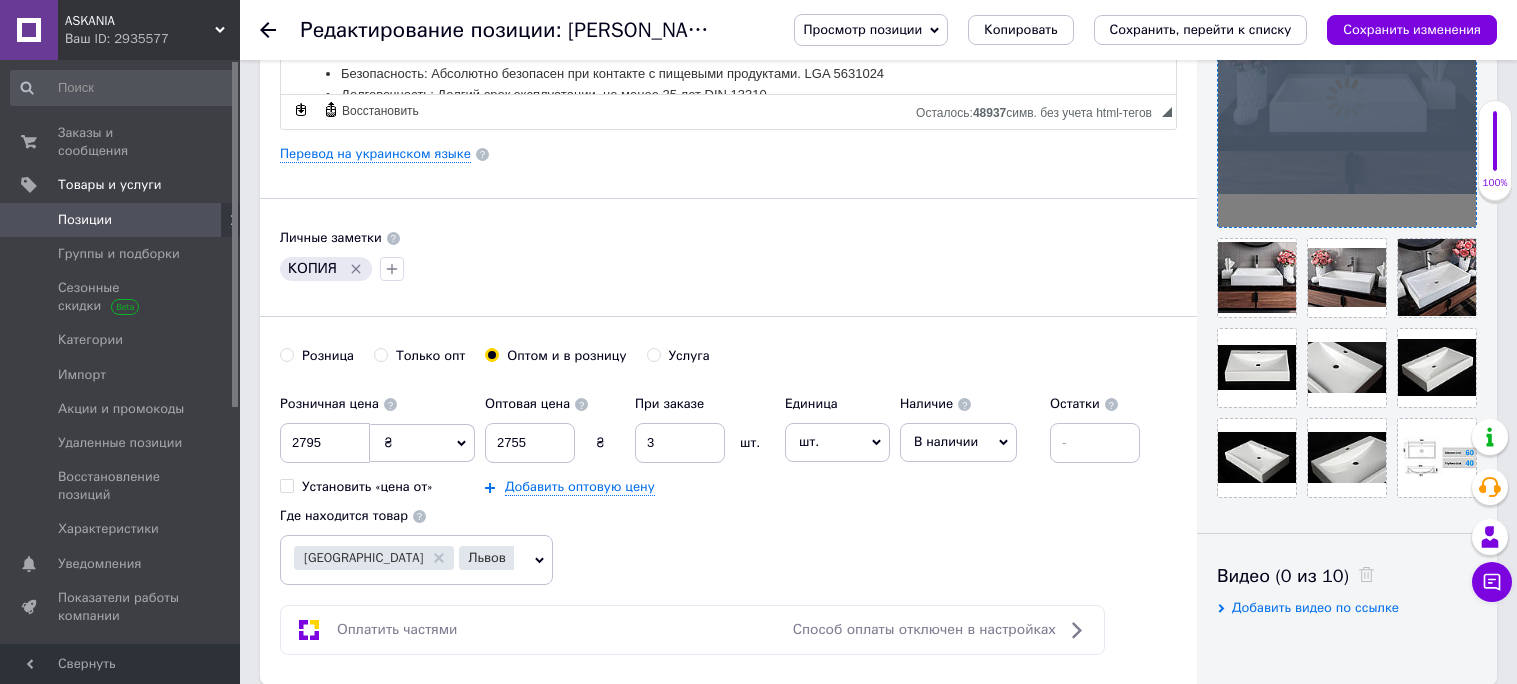 click at bounding box center (1347, 98) 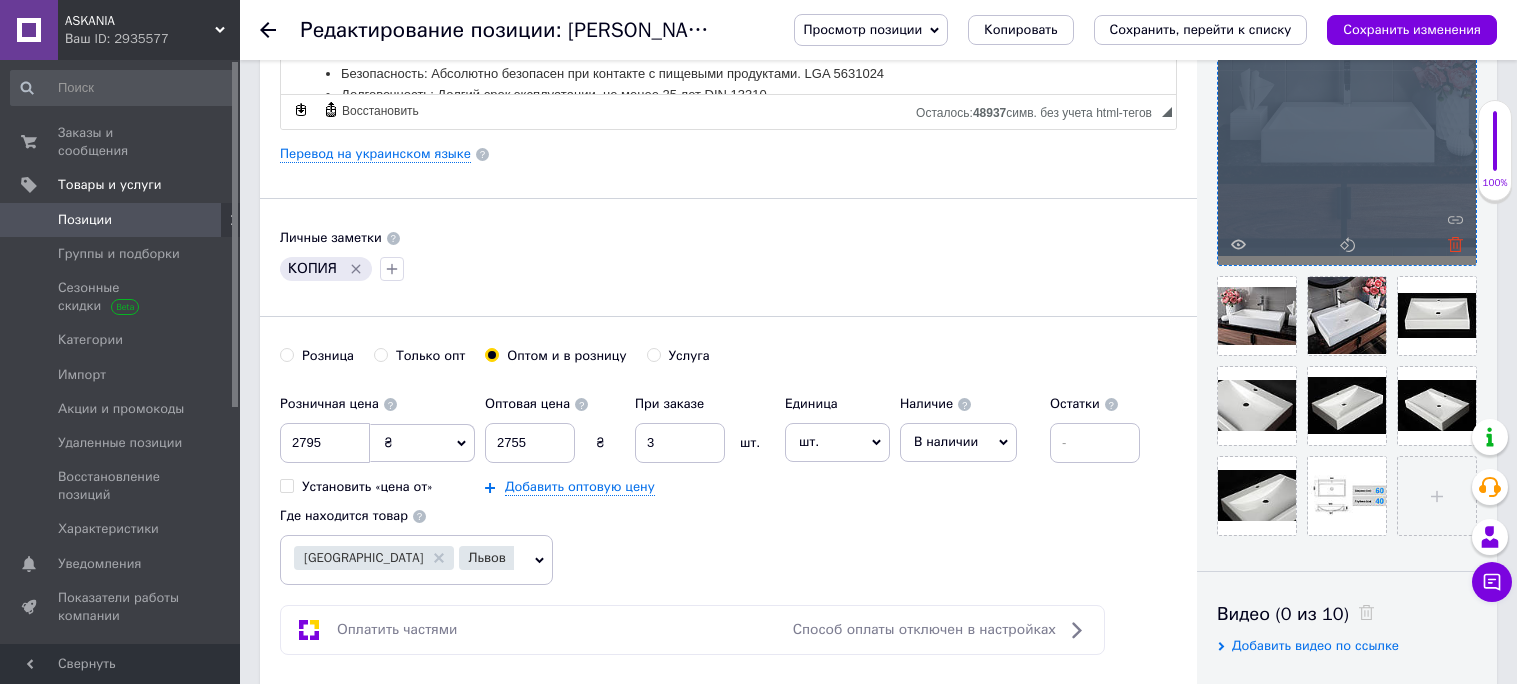 click 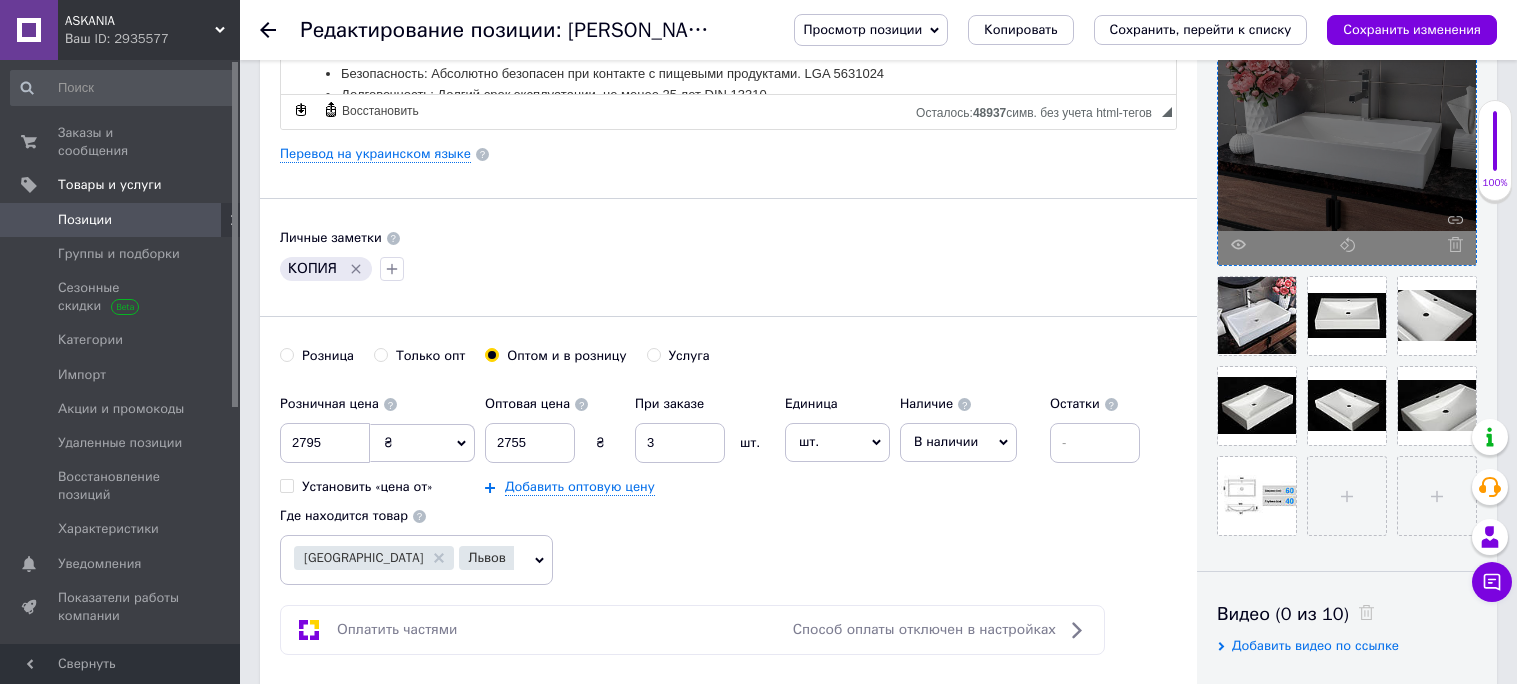 click 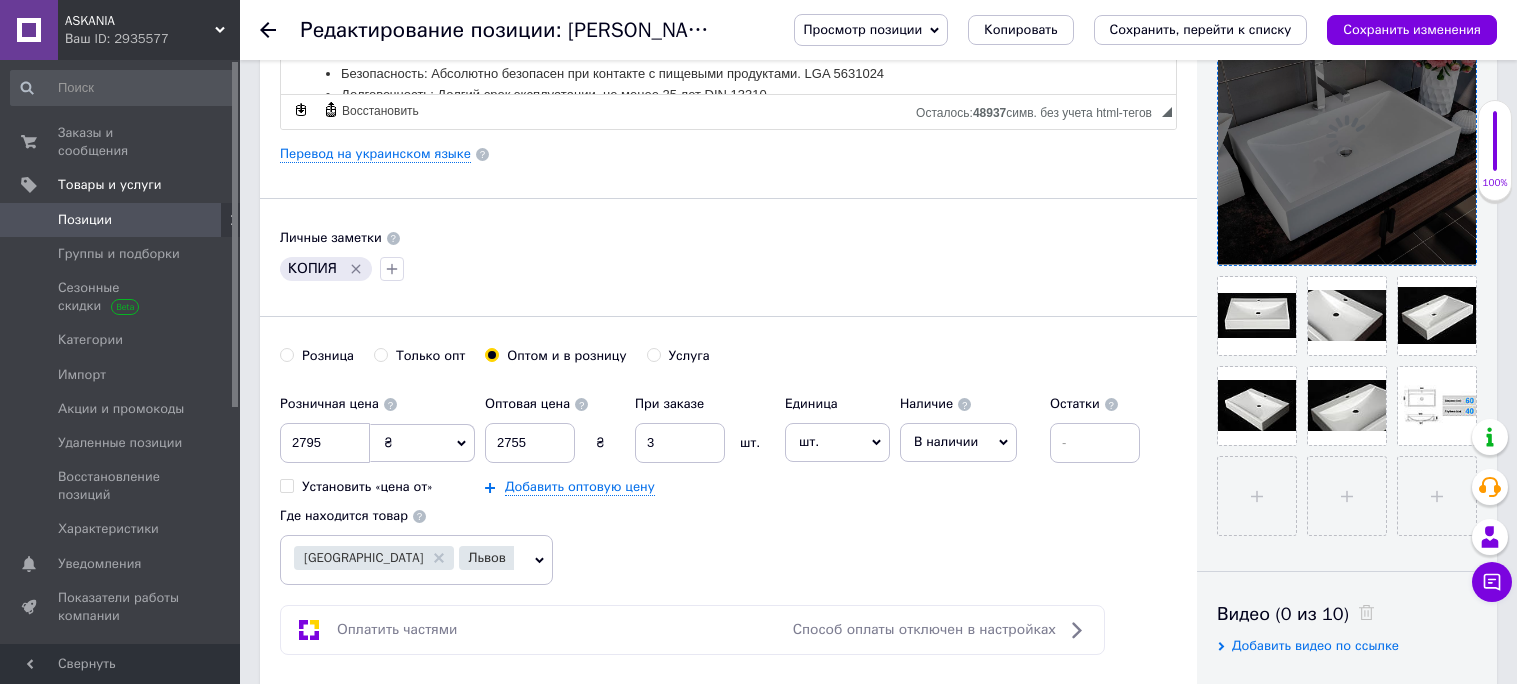 click at bounding box center (1347, 136) 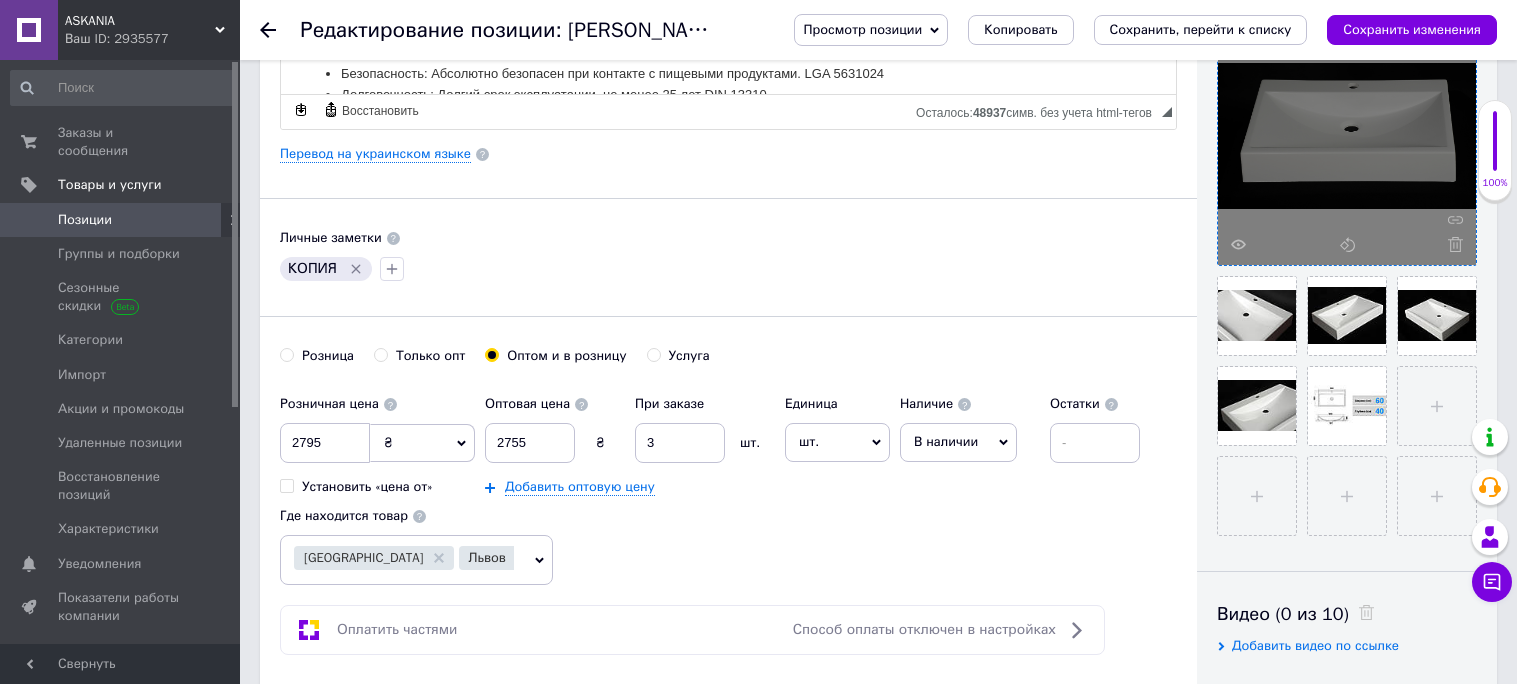 click 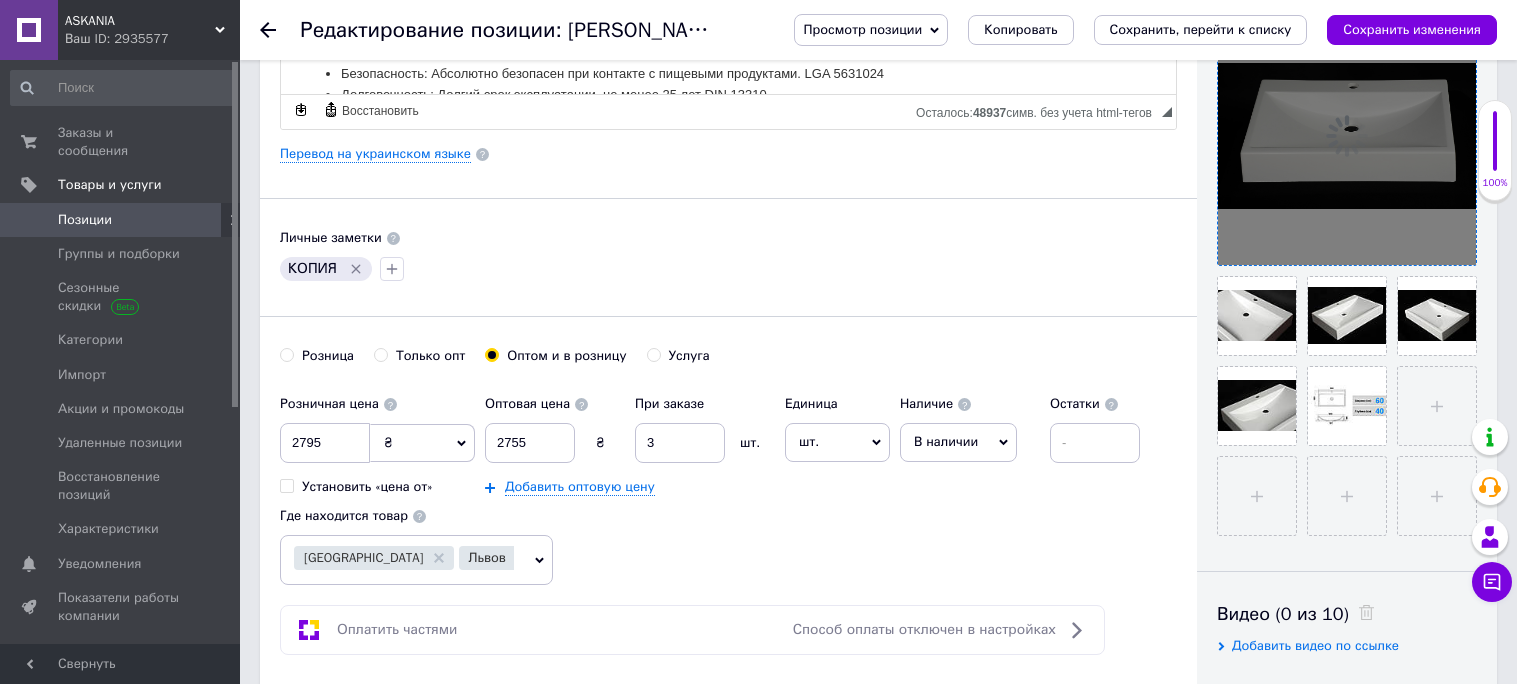click at bounding box center (1347, 136) 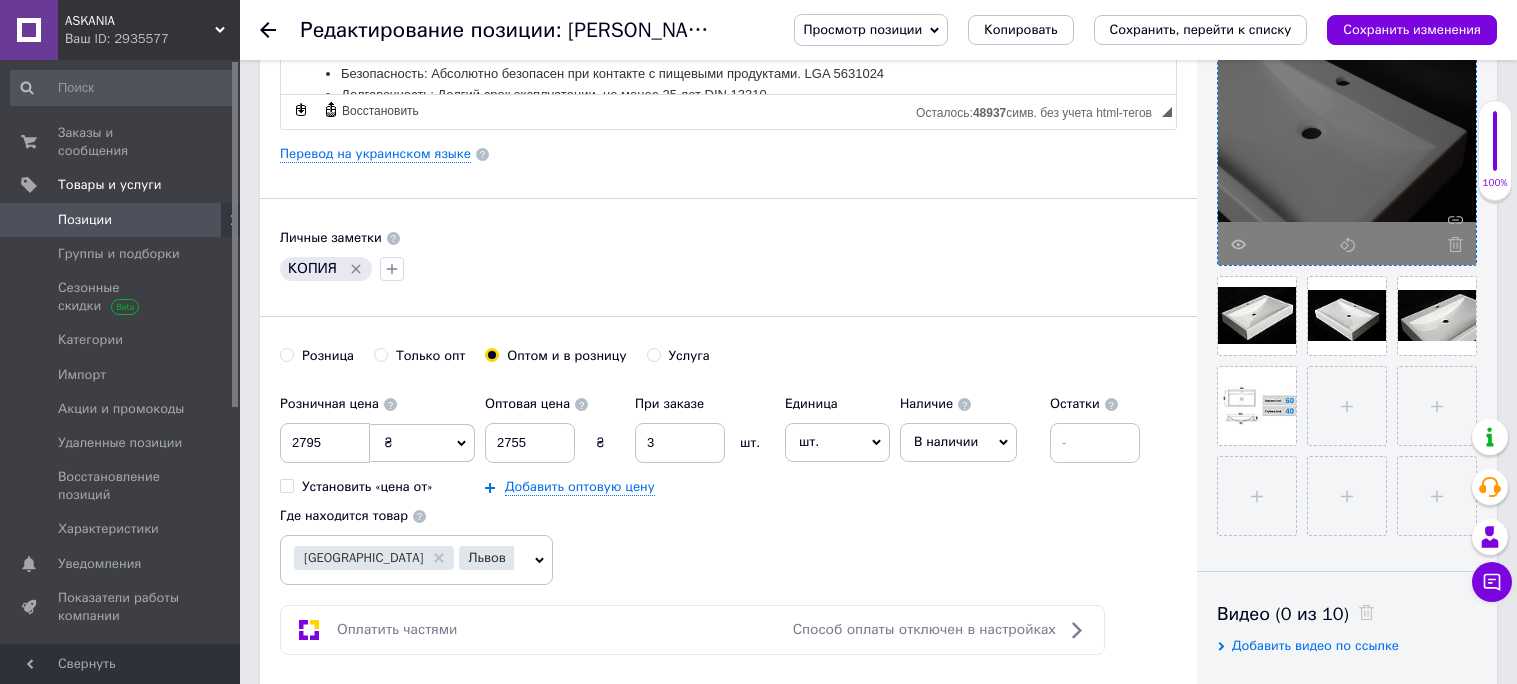 click 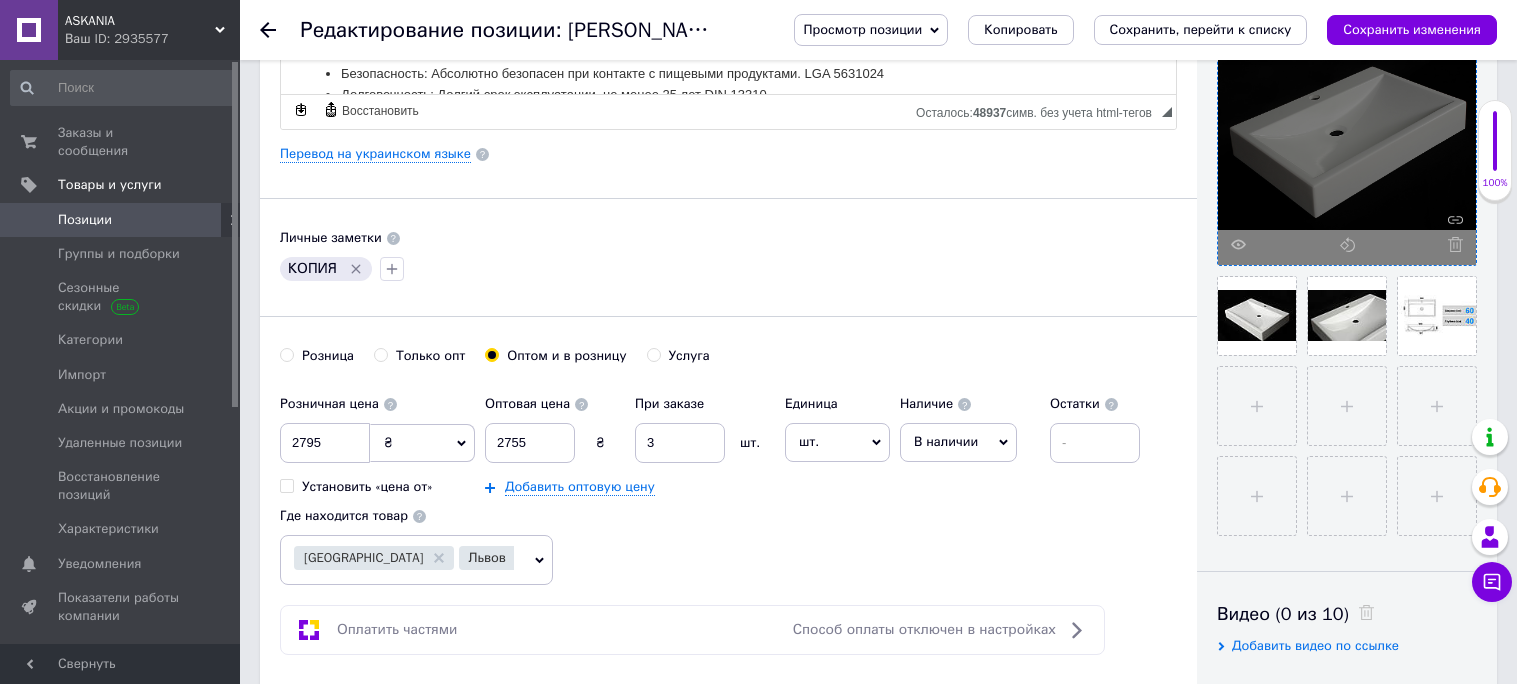 click 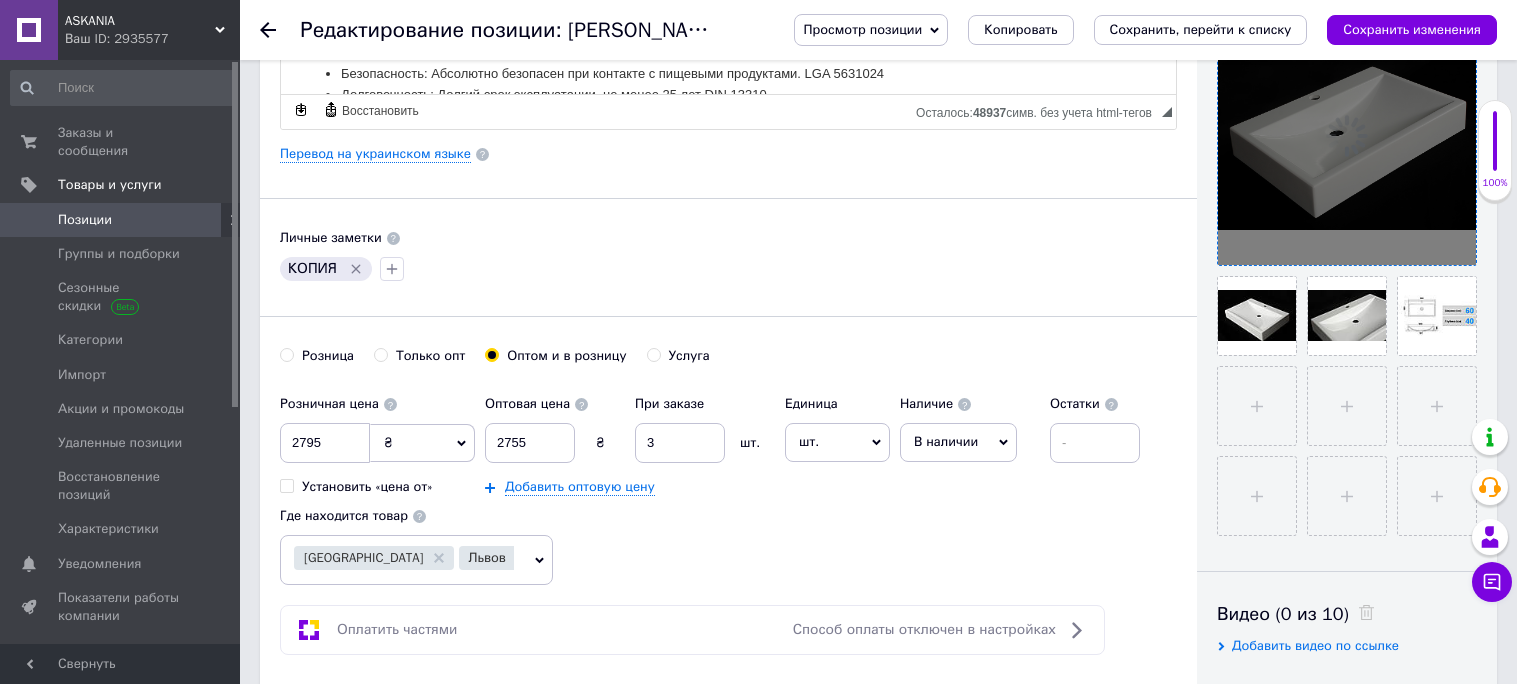 click at bounding box center [1347, 136] 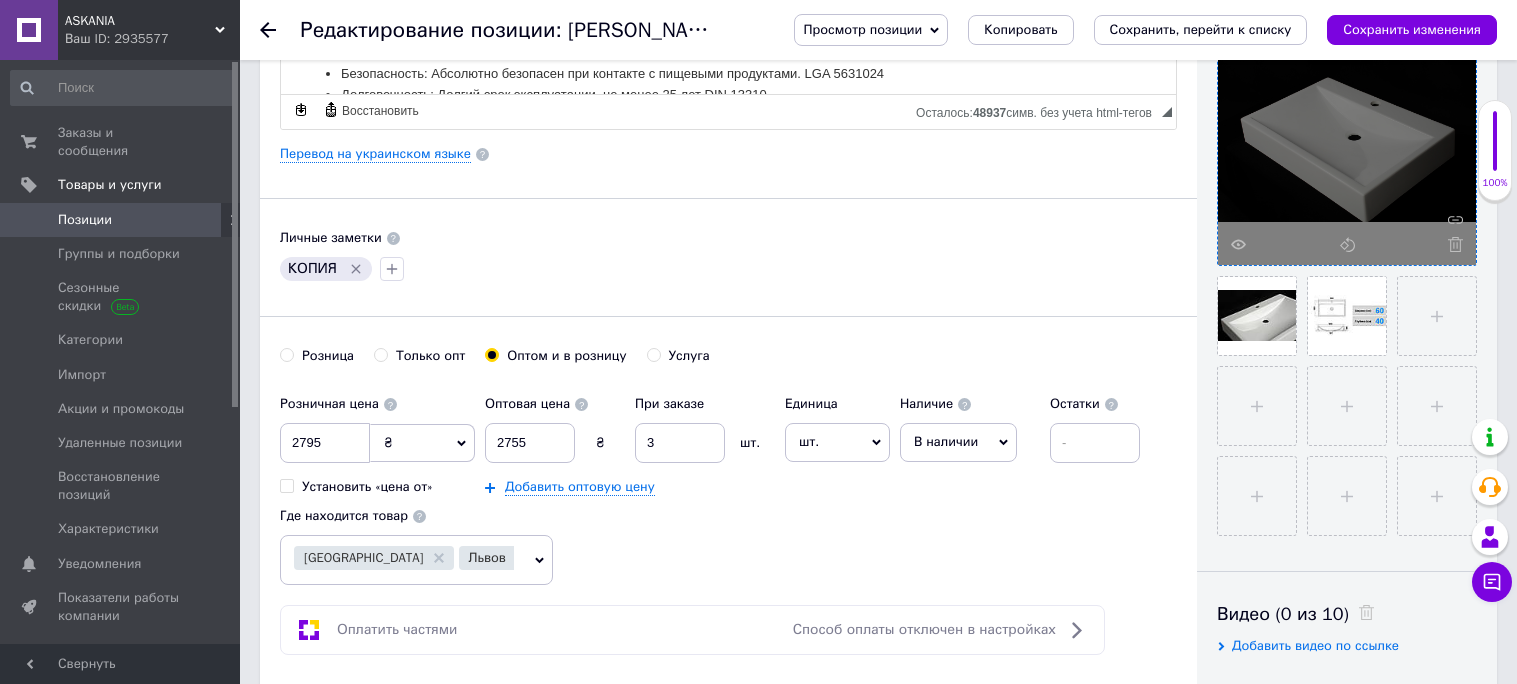 click 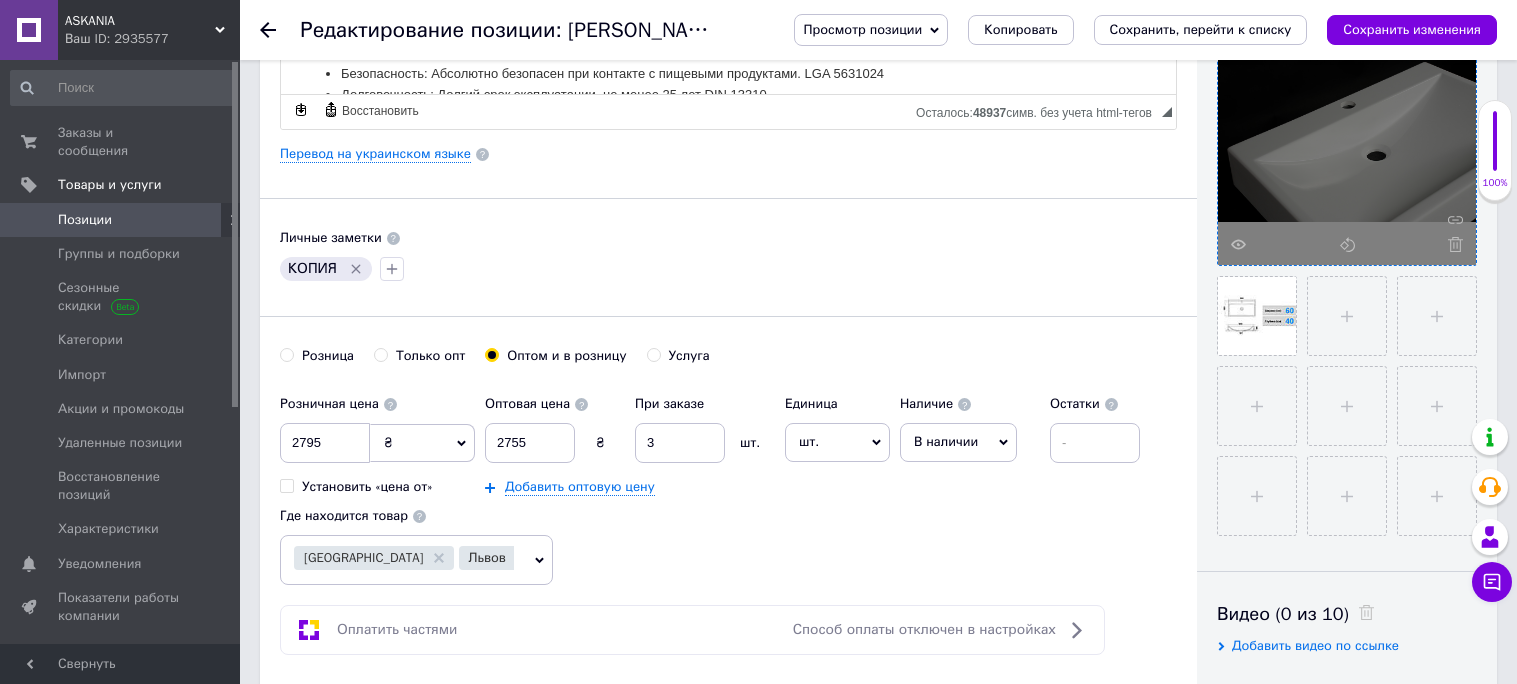 click 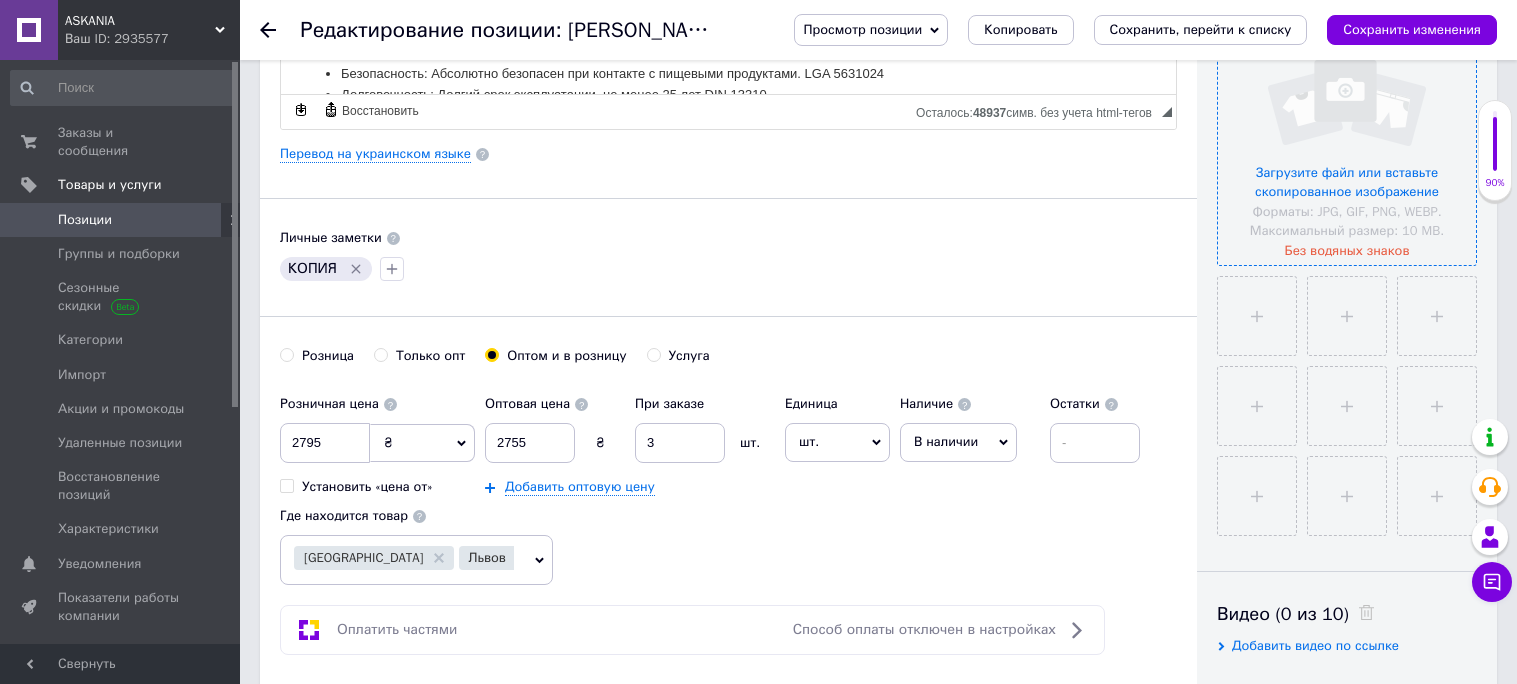click at bounding box center [1347, 136] 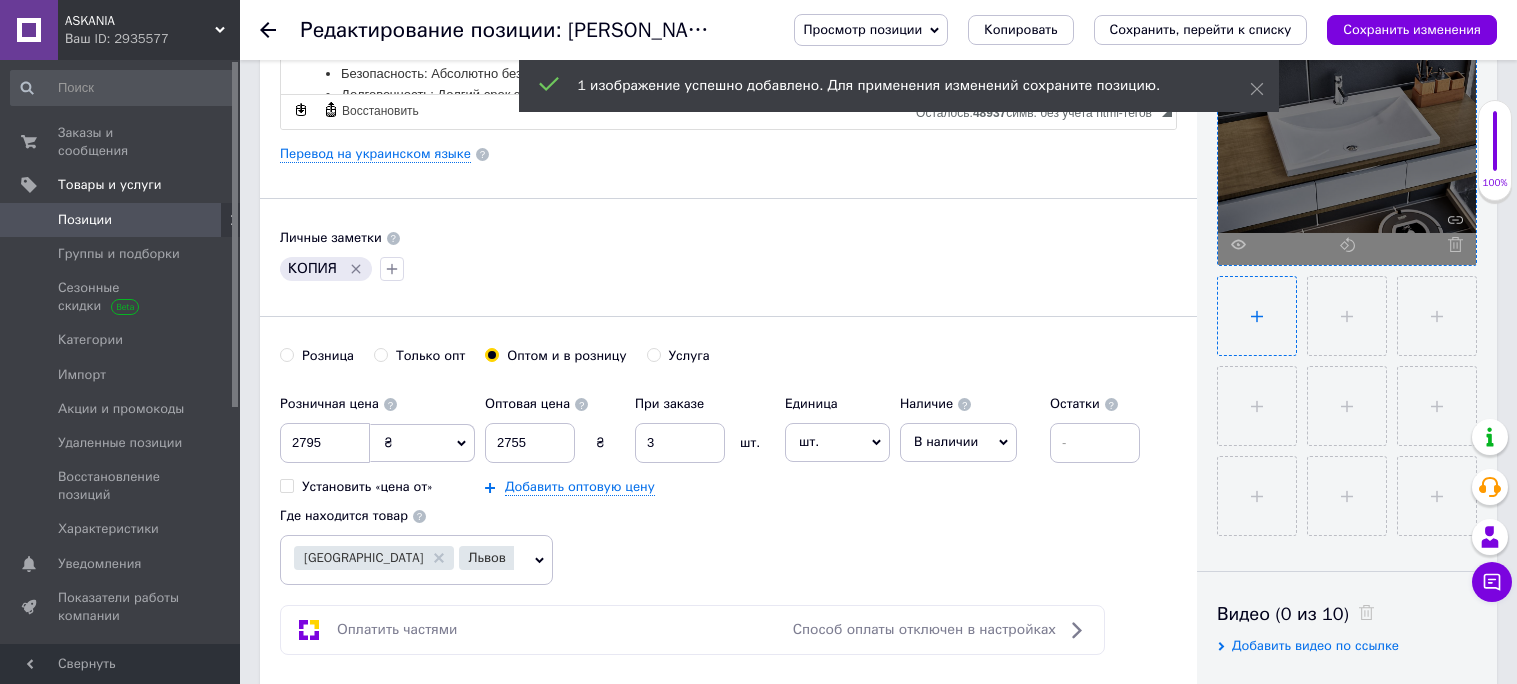 click at bounding box center (1257, 316) 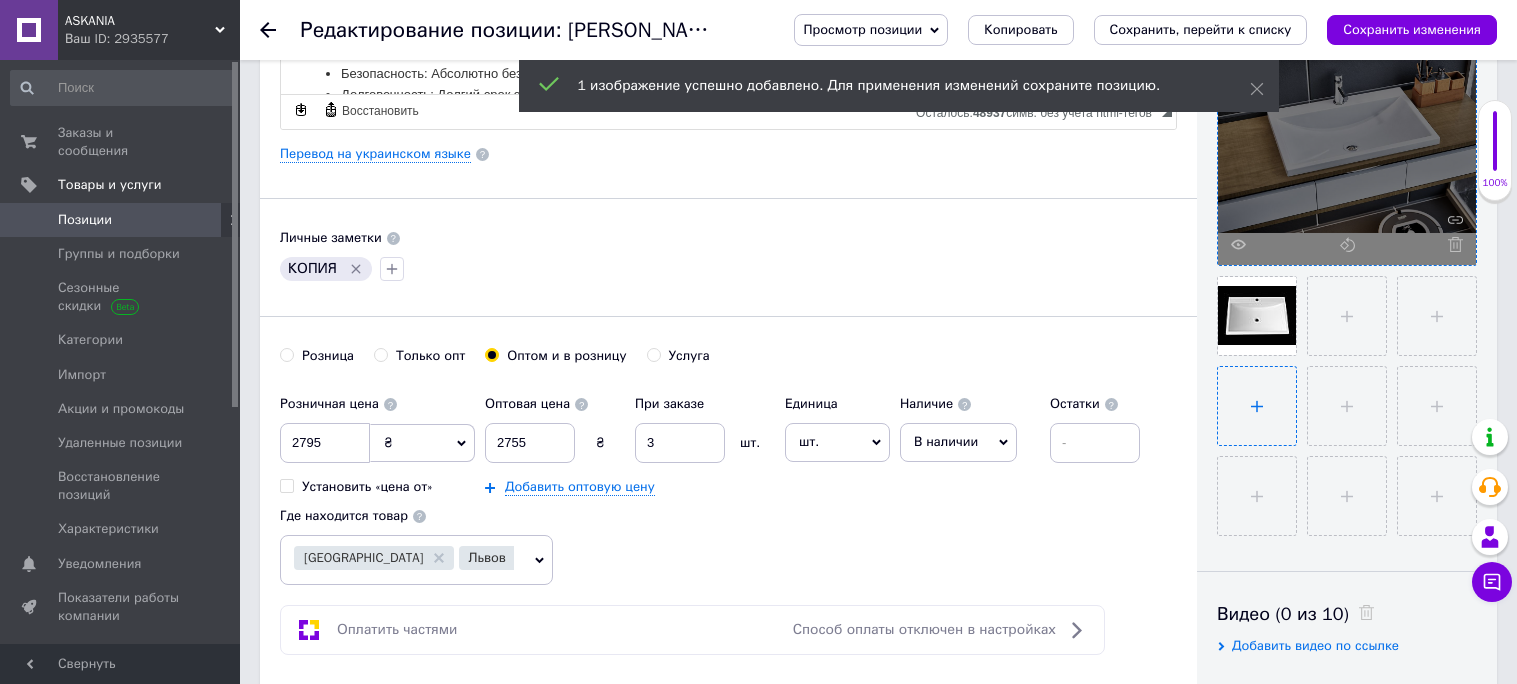 scroll, scrollTop: 541, scrollLeft: 0, axis: vertical 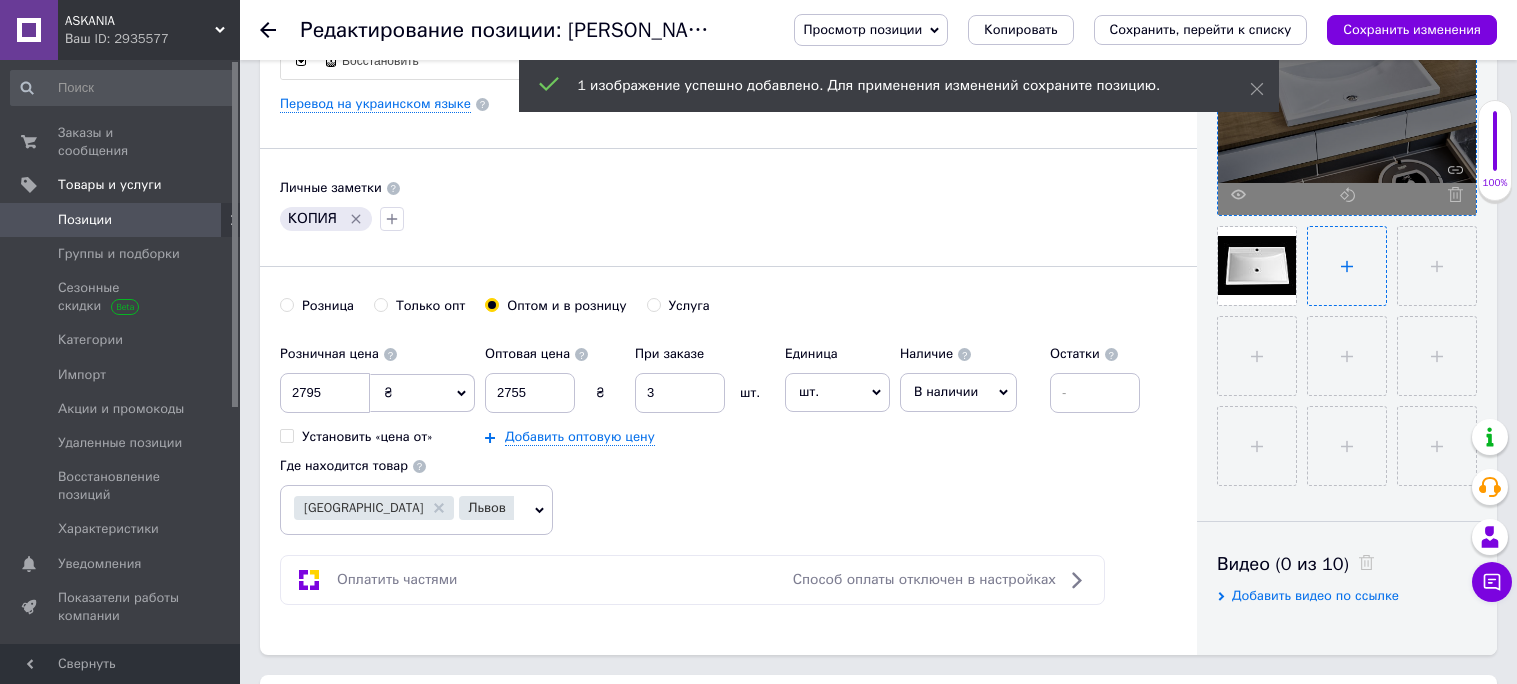 click at bounding box center (1347, 266) 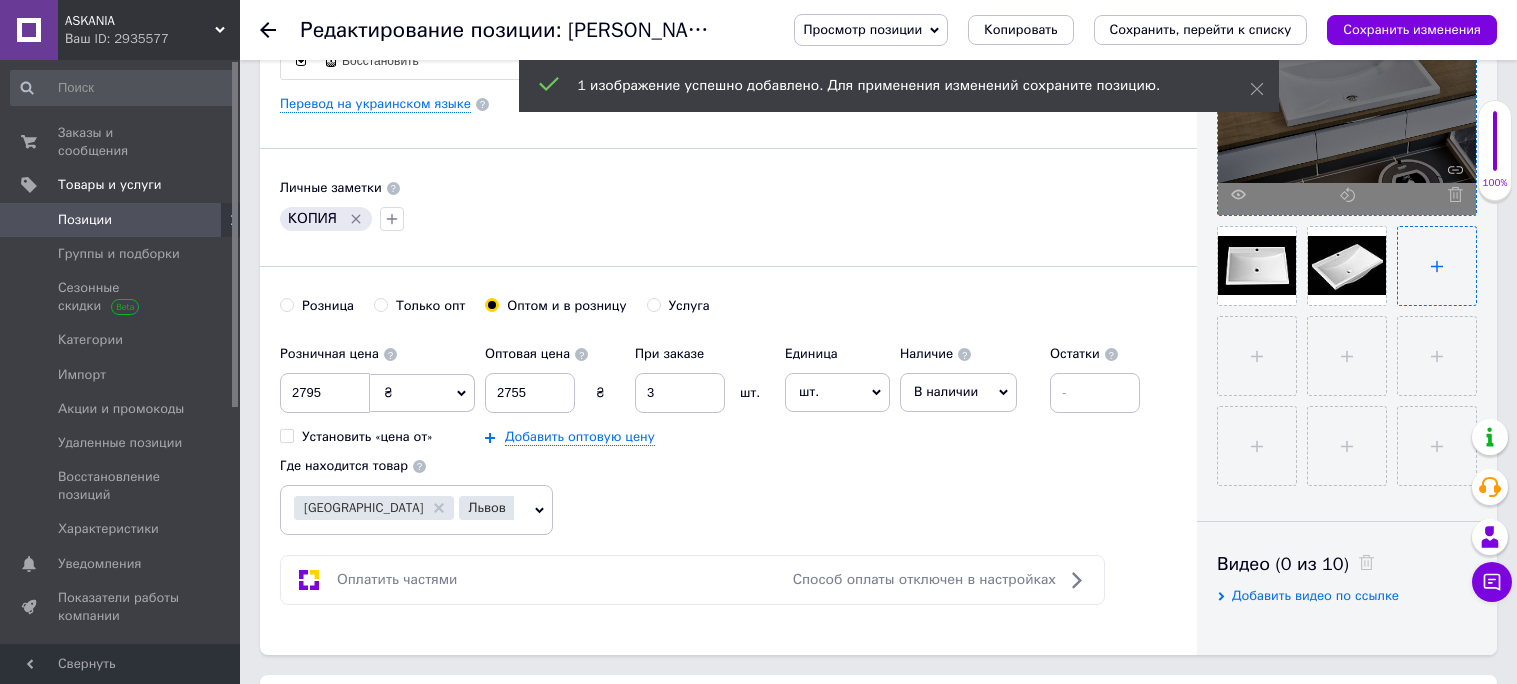 click at bounding box center (1437, 266) 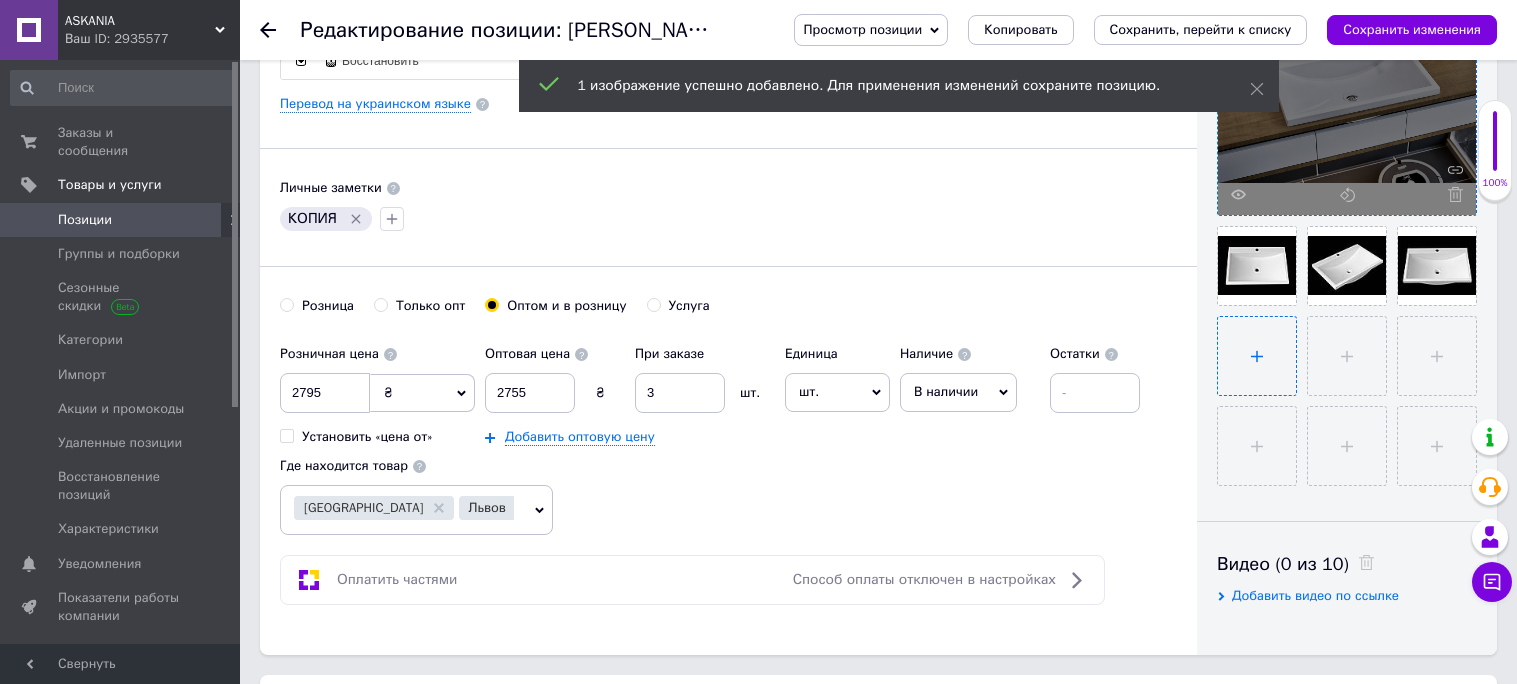 click at bounding box center (1257, 356) 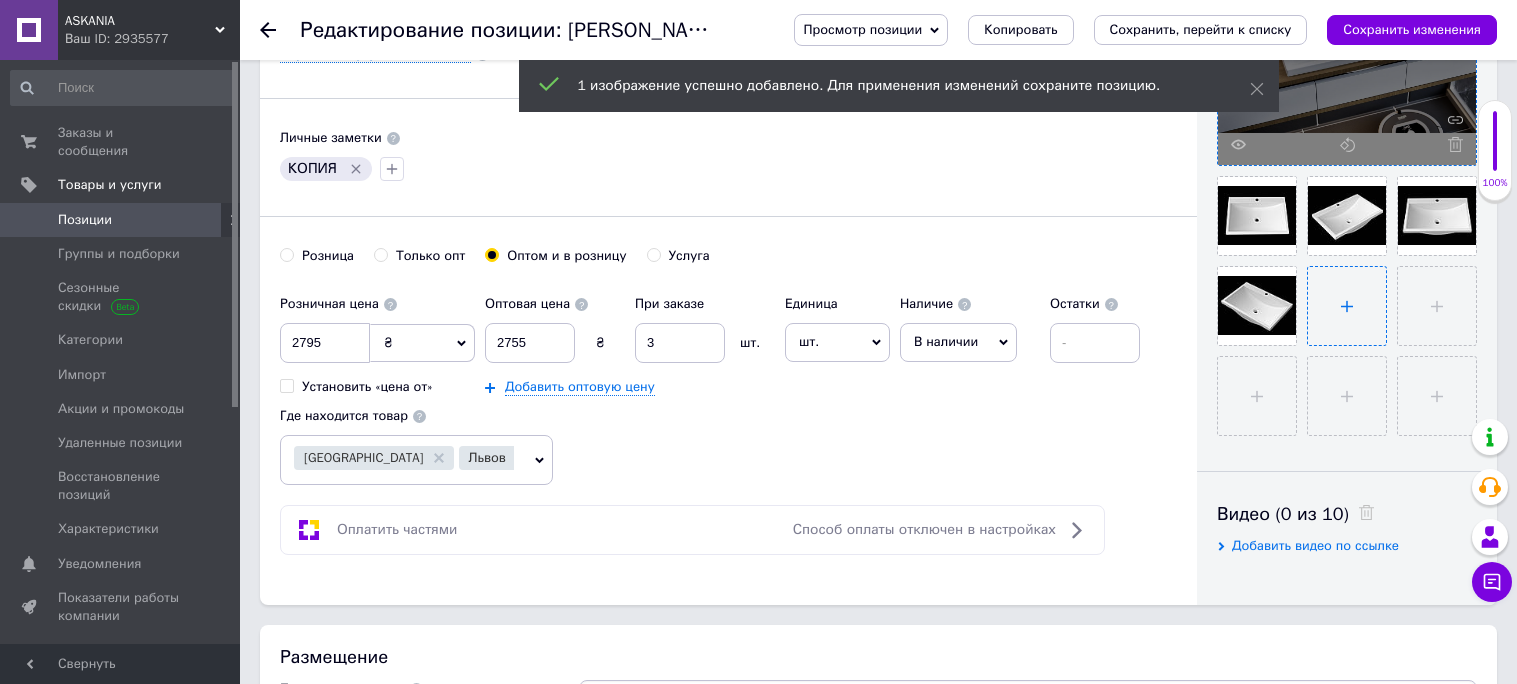 scroll, scrollTop: 599, scrollLeft: 0, axis: vertical 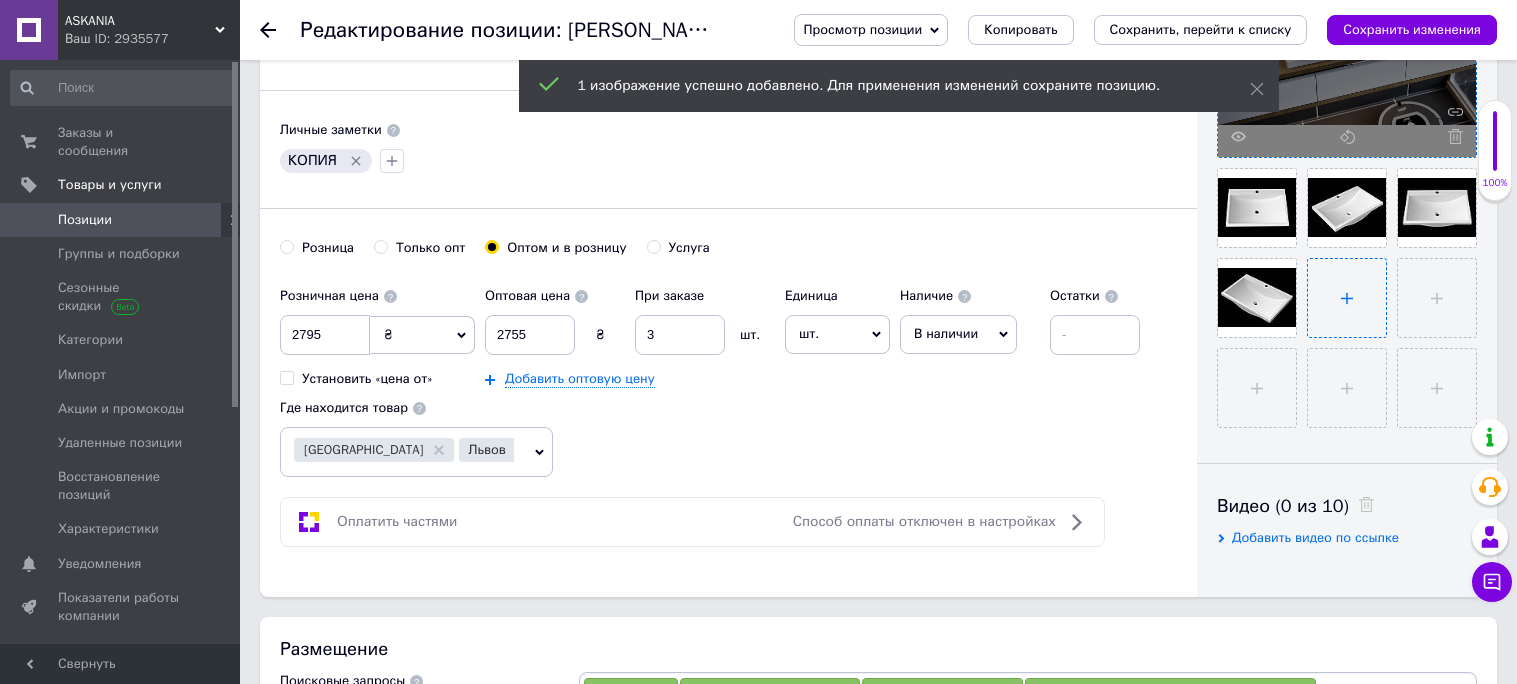 click at bounding box center (1347, 298) 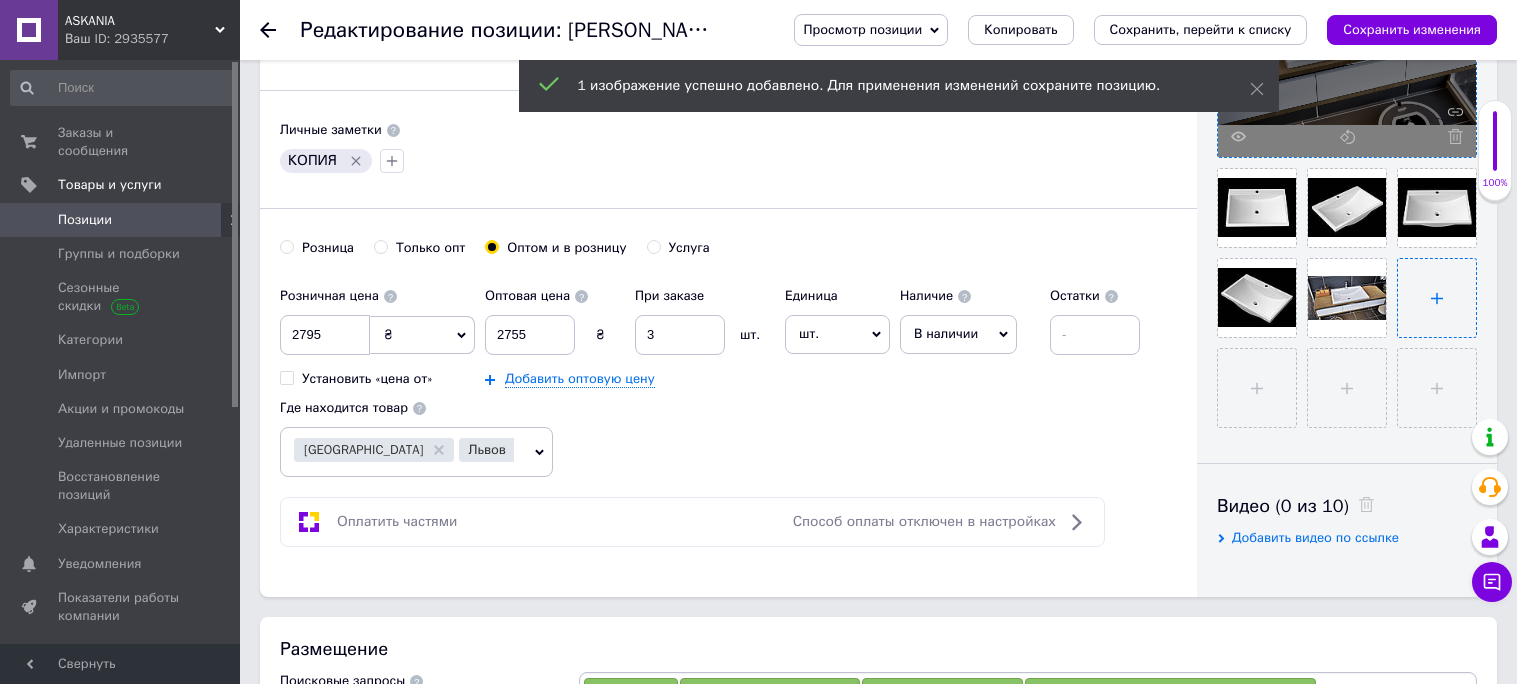 click at bounding box center [1437, 298] 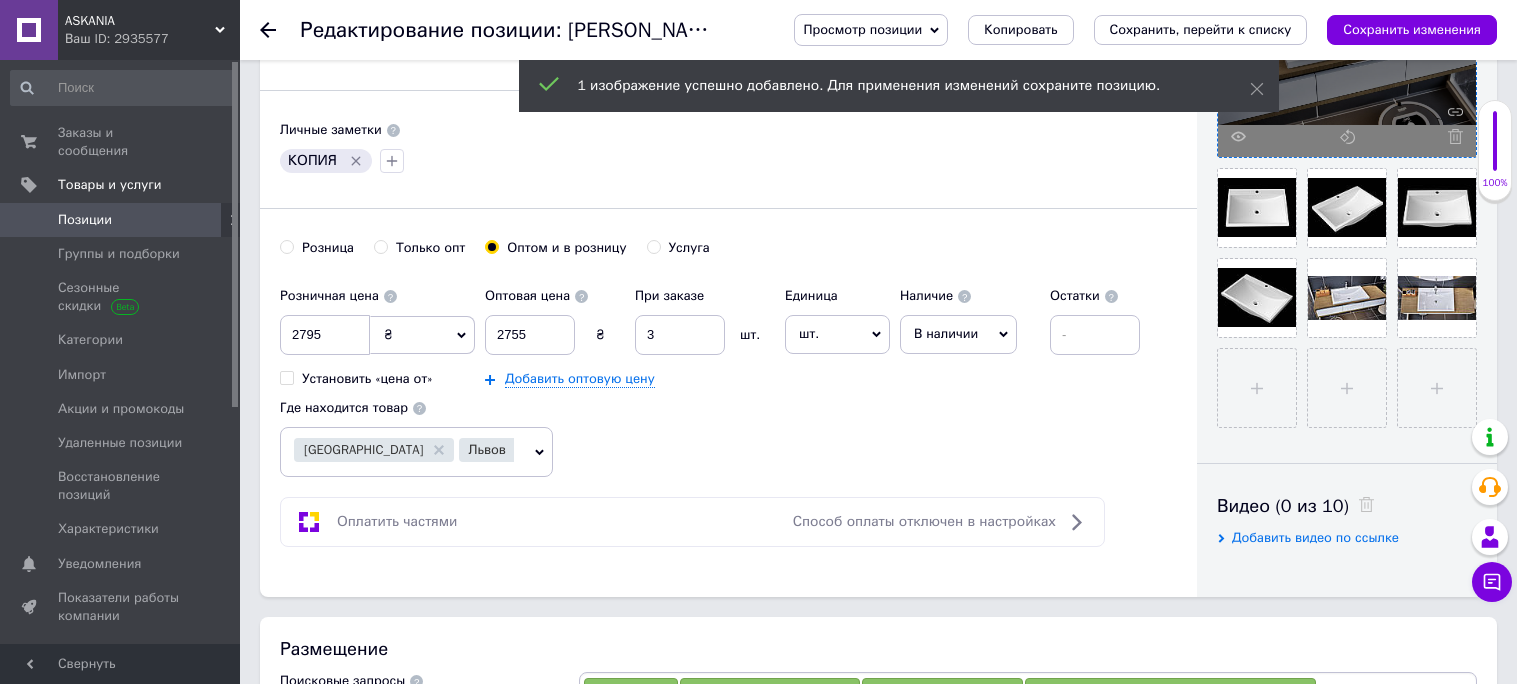 click at bounding box center [1342, 293] 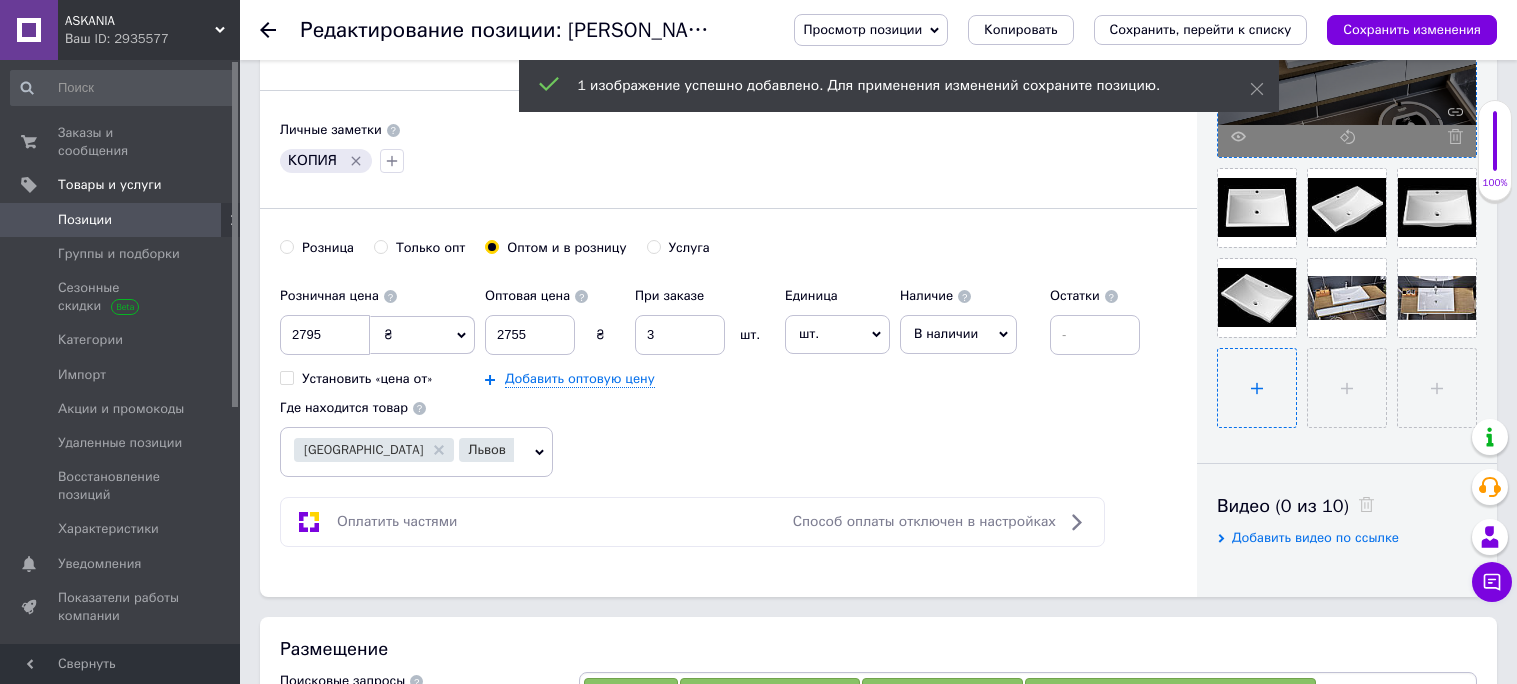 click at bounding box center [1257, 388] 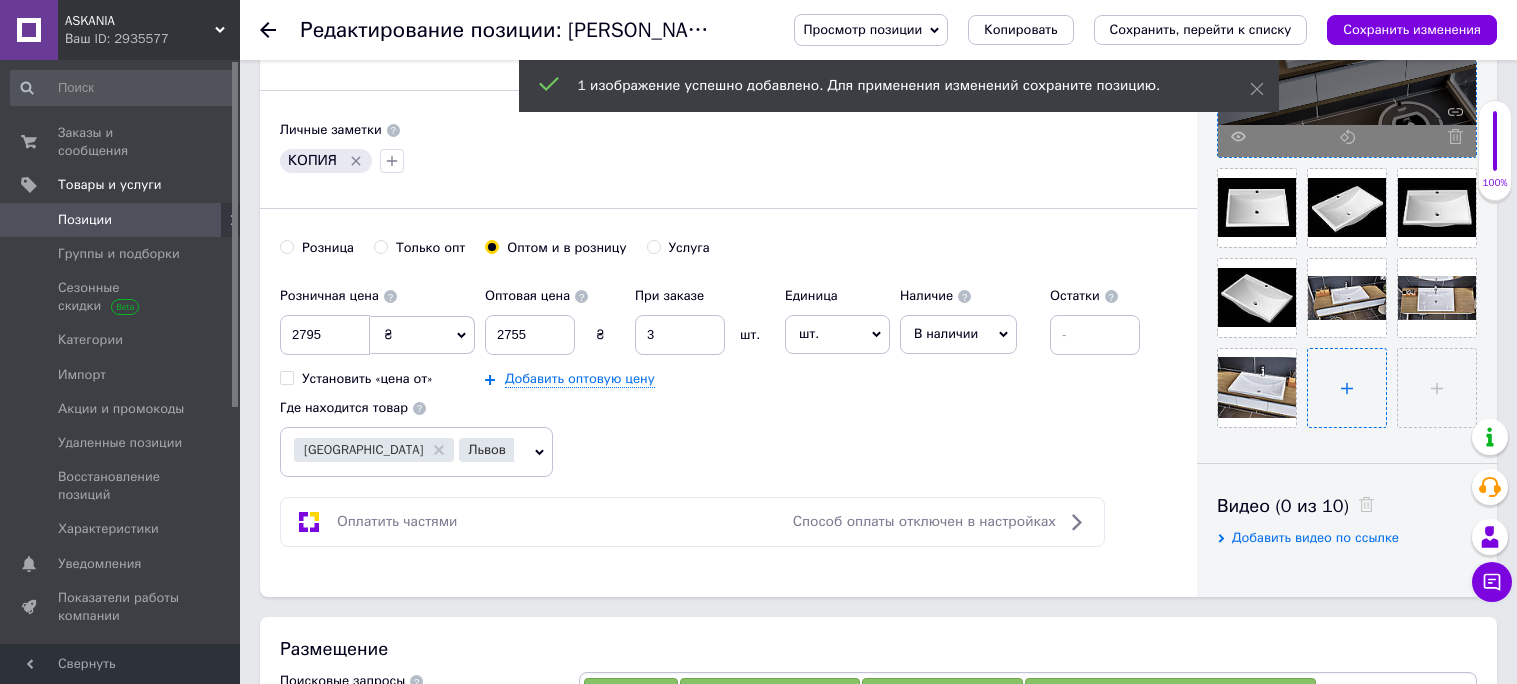 click at bounding box center (1347, 388) 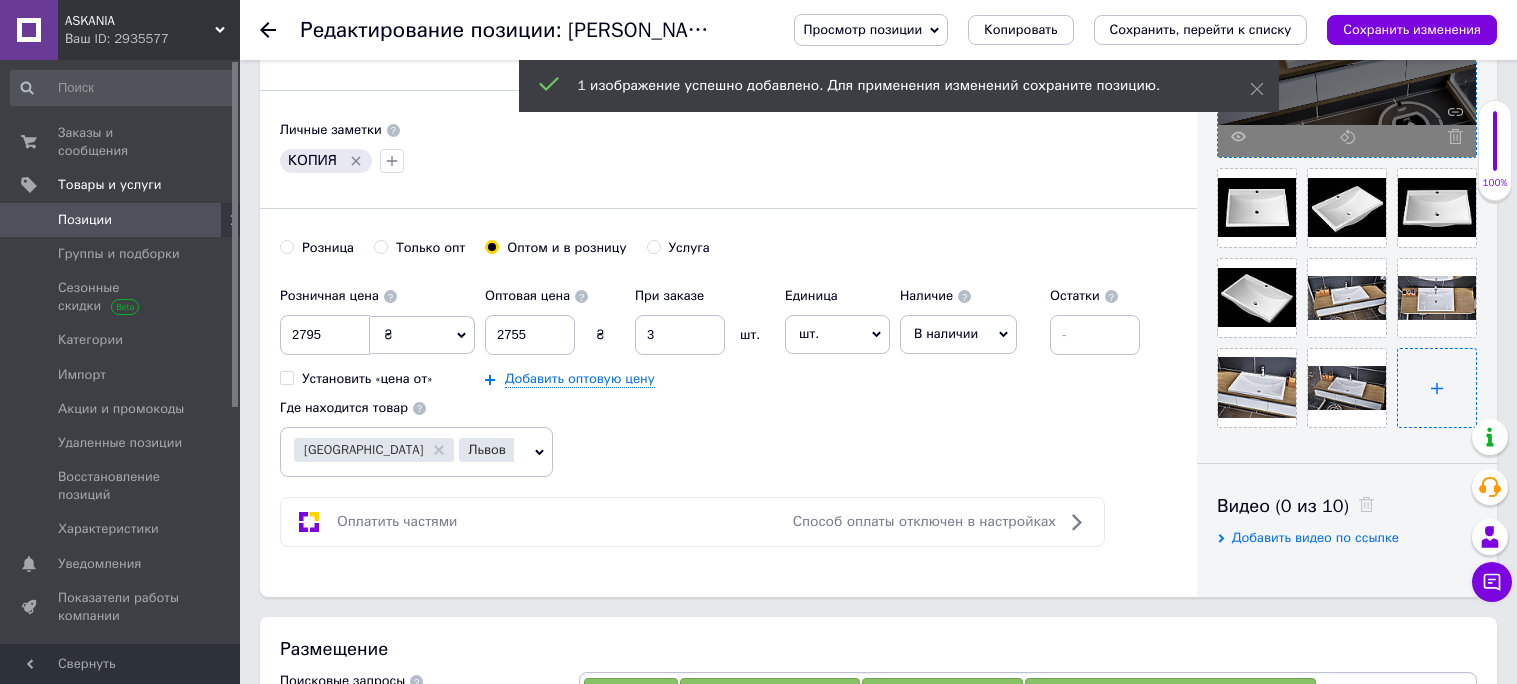 click at bounding box center (1437, 388) 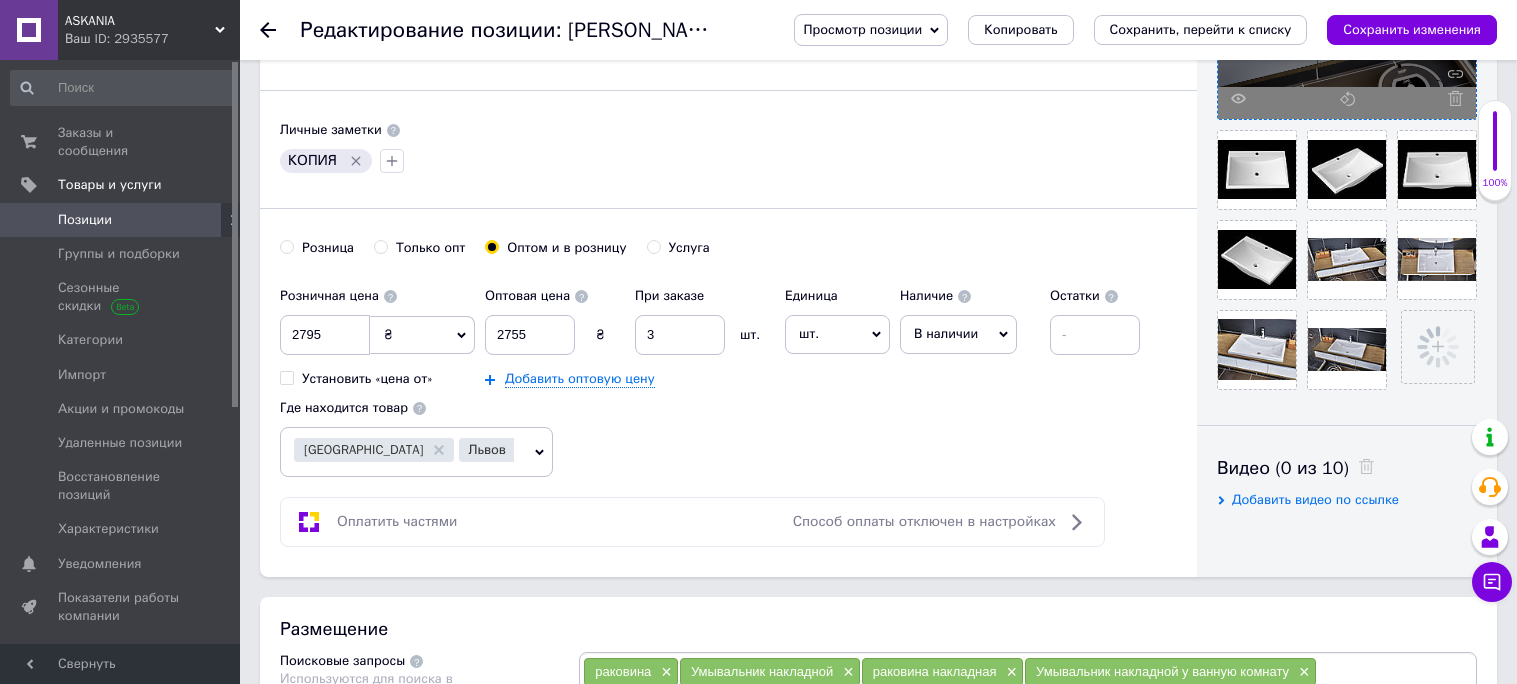 click 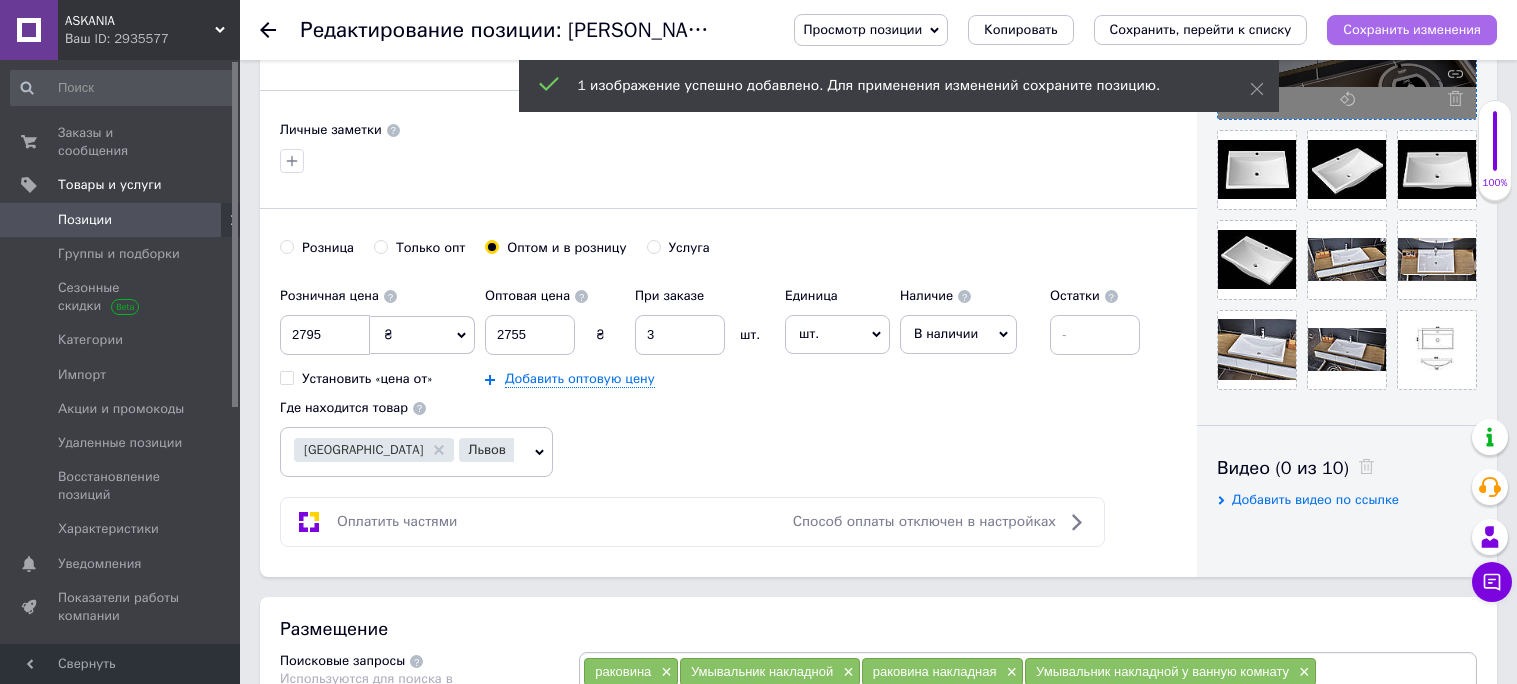 click on "Сохранить изменения" at bounding box center [1412, 29] 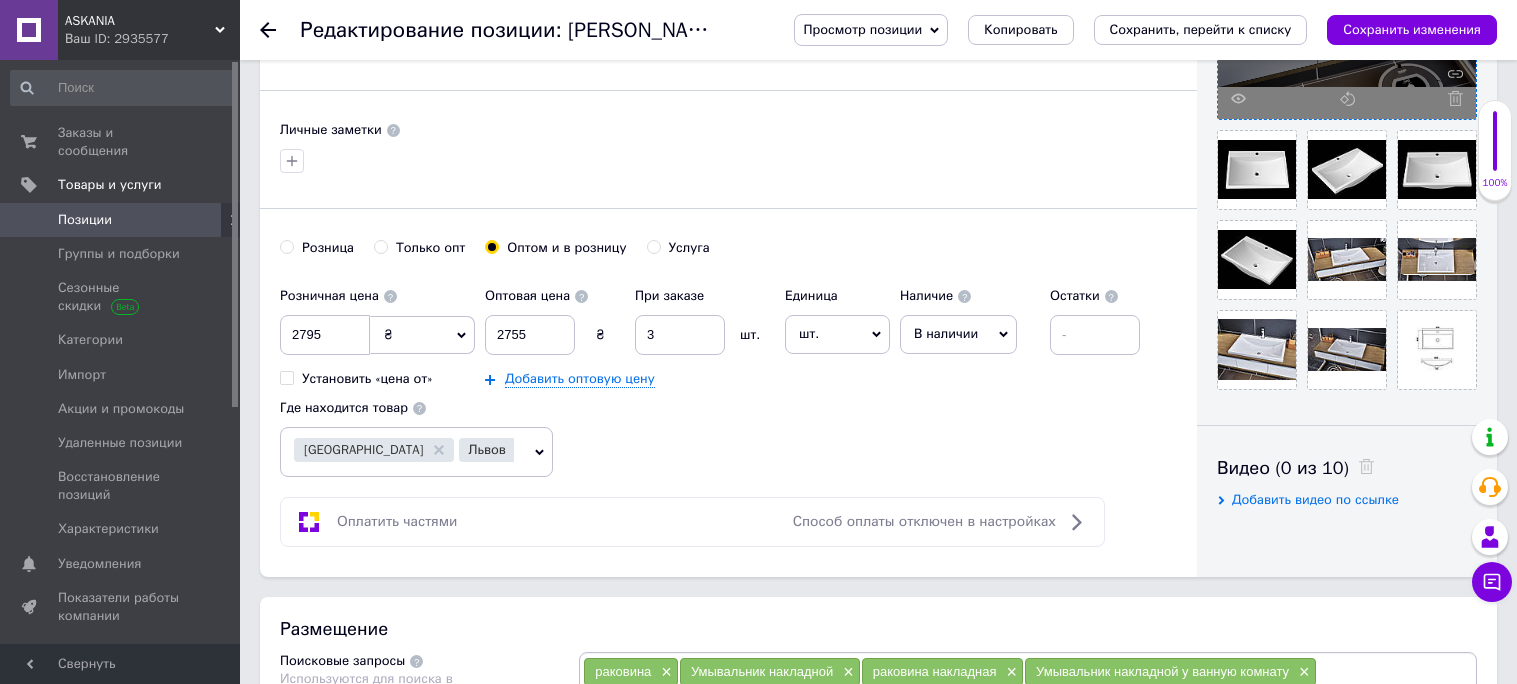 click on "Позиции" at bounding box center [121, 220] 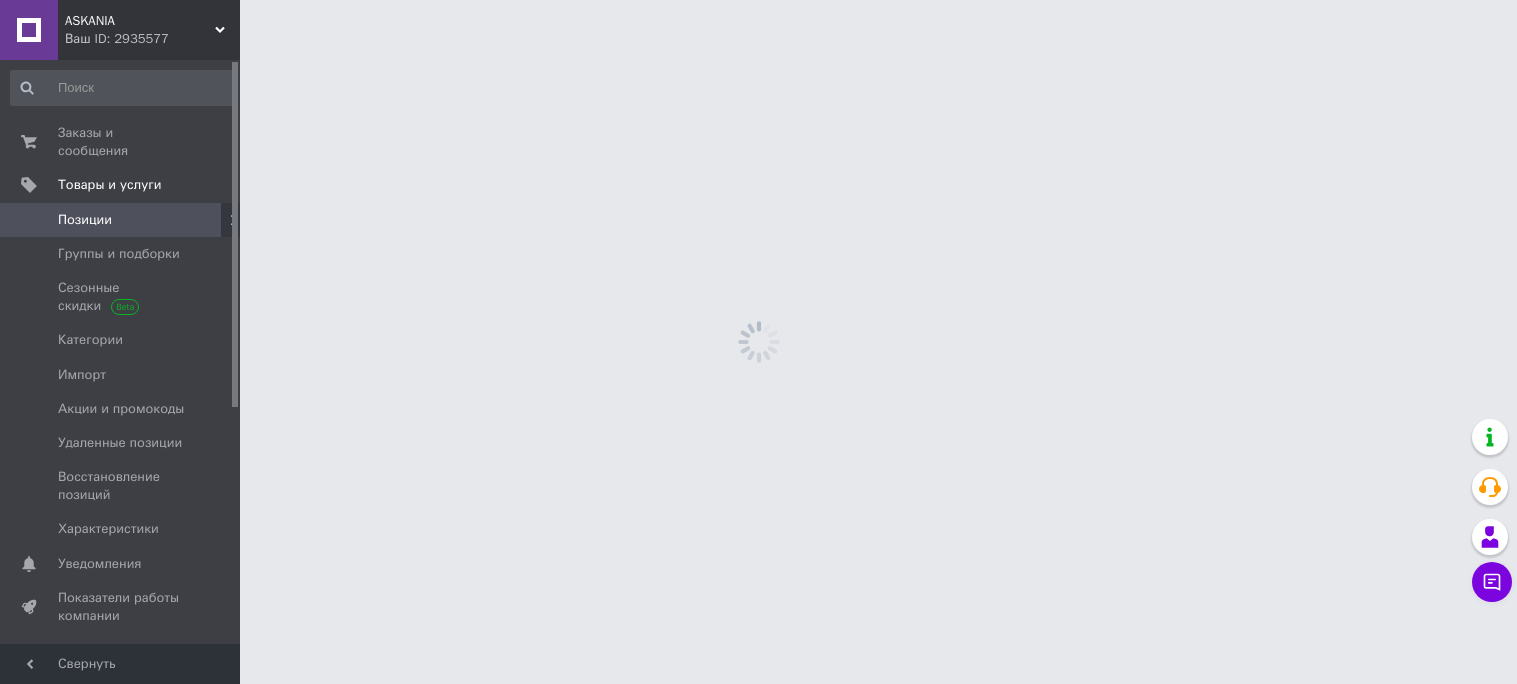 scroll, scrollTop: 0, scrollLeft: 0, axis: both 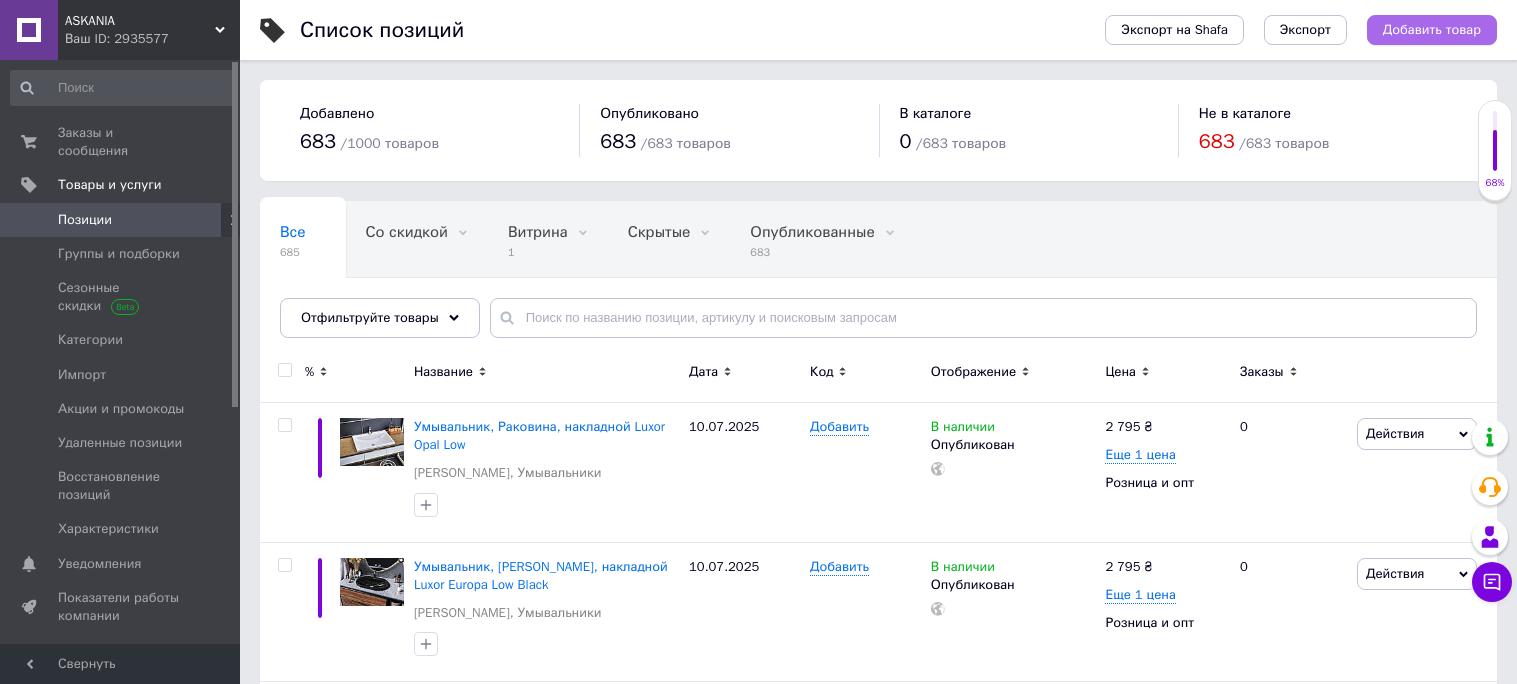 click on "Добавить товар" at bounding box center (1432, 30) 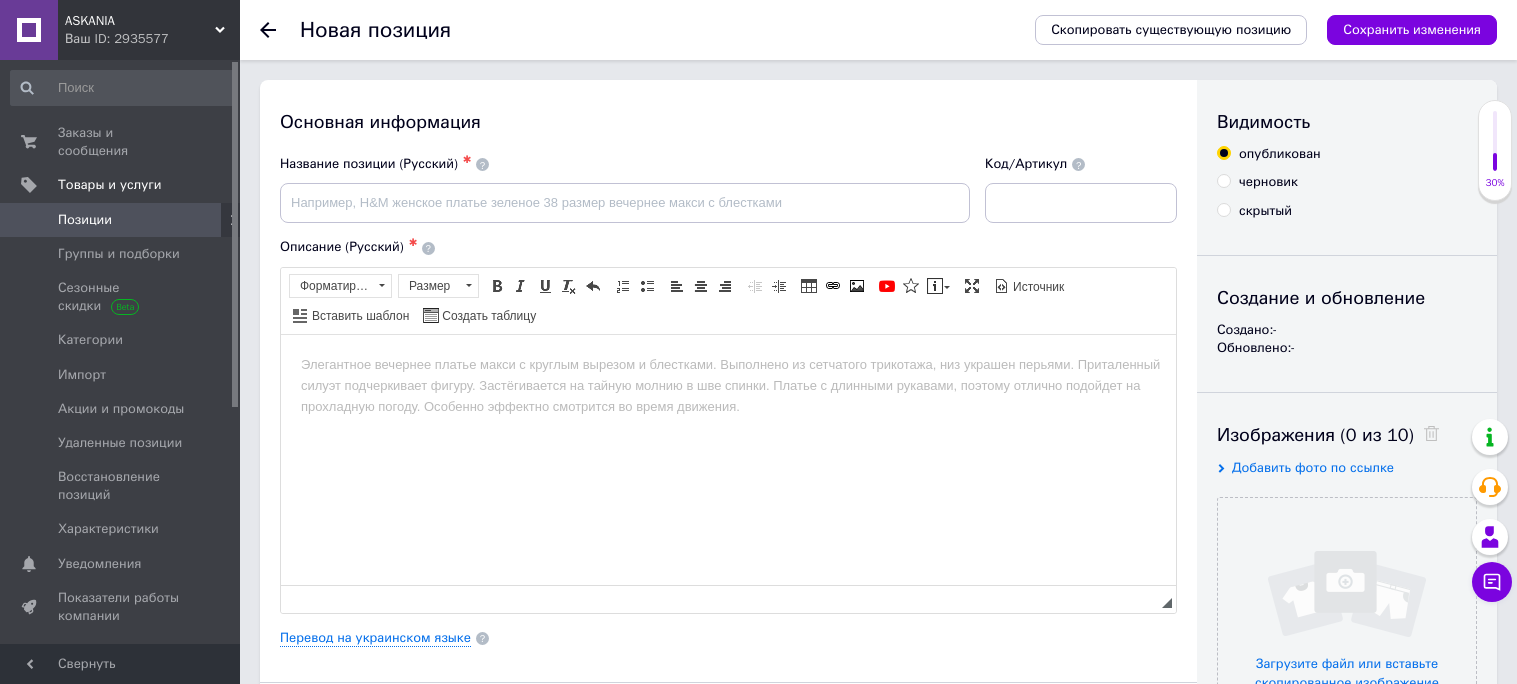 scroll, scrollTop: 0, scrollLeft: 0, axis: both 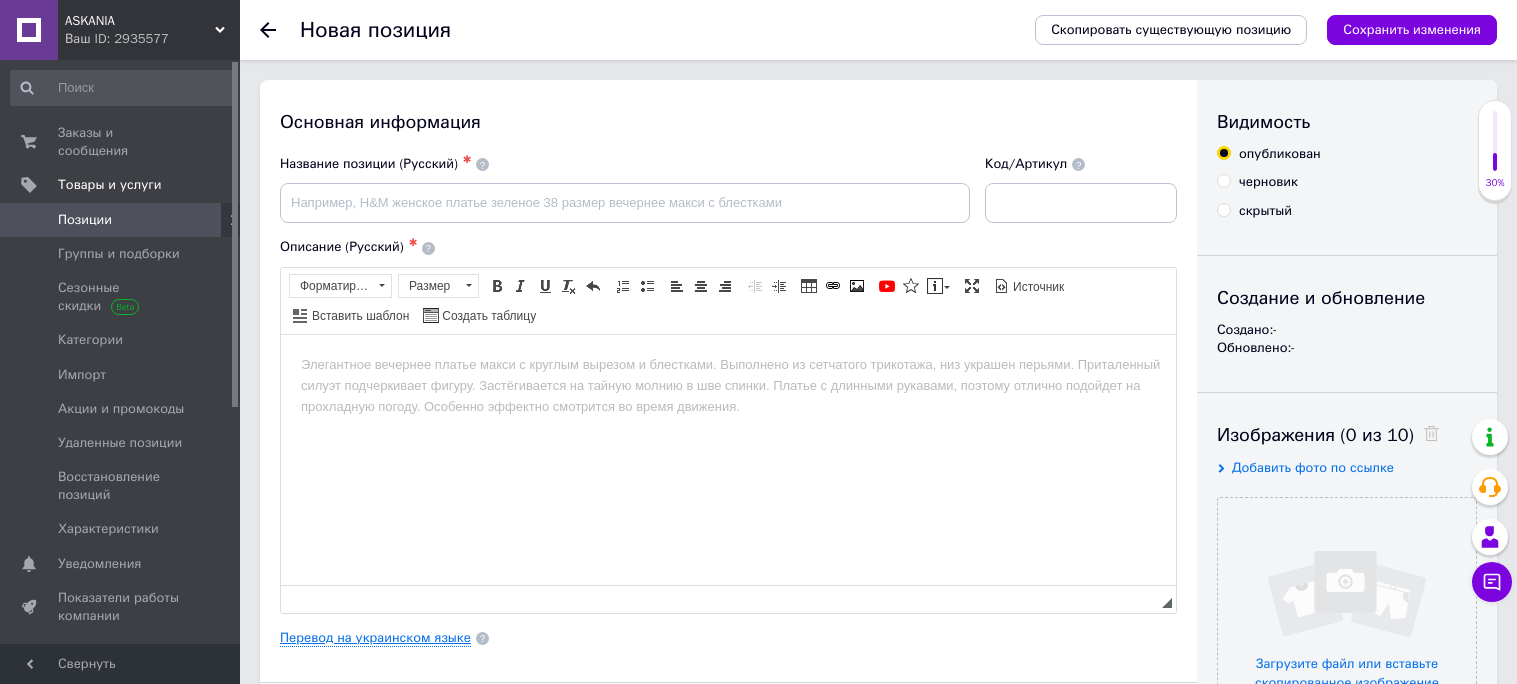 click on "Перевод на украинском языке" at bounding box center [375, 638] 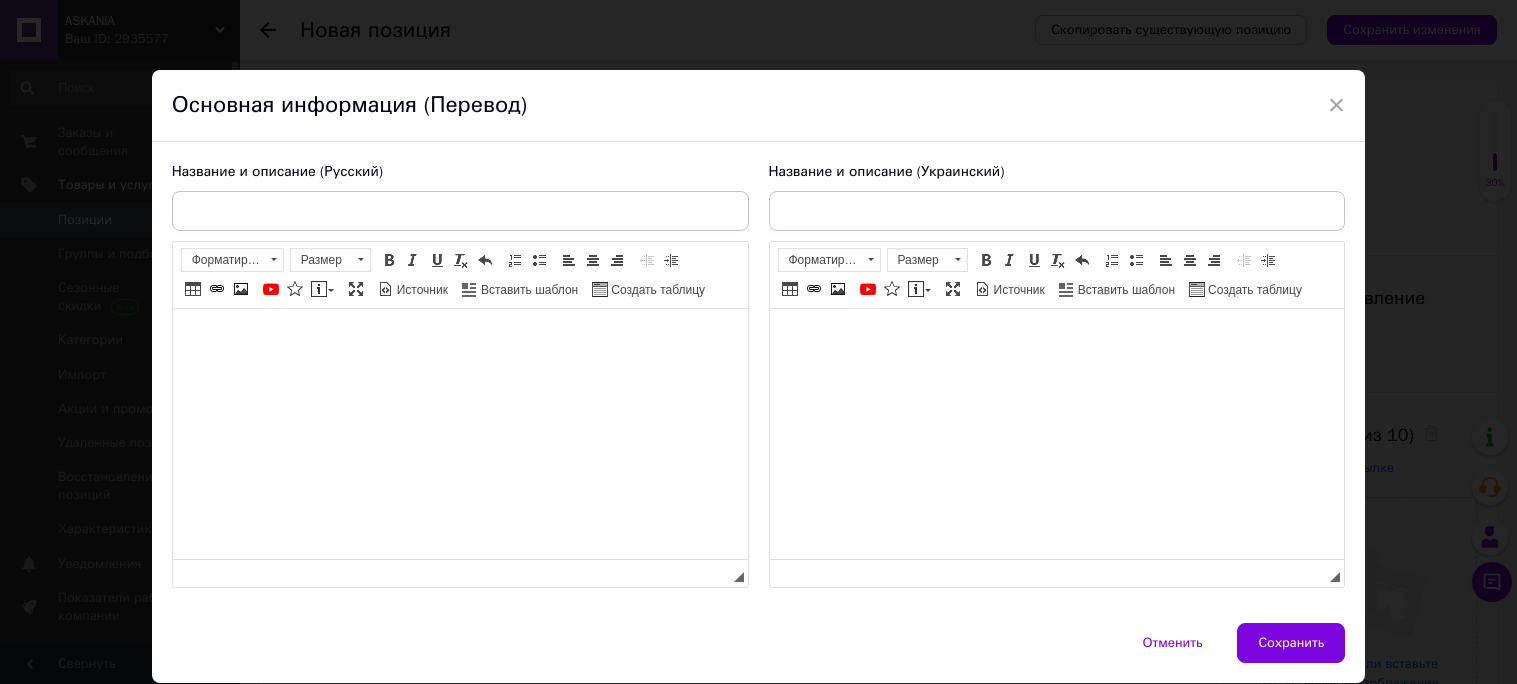 scroll, scrollTop: 0, scrollLeft: 0, axis: both 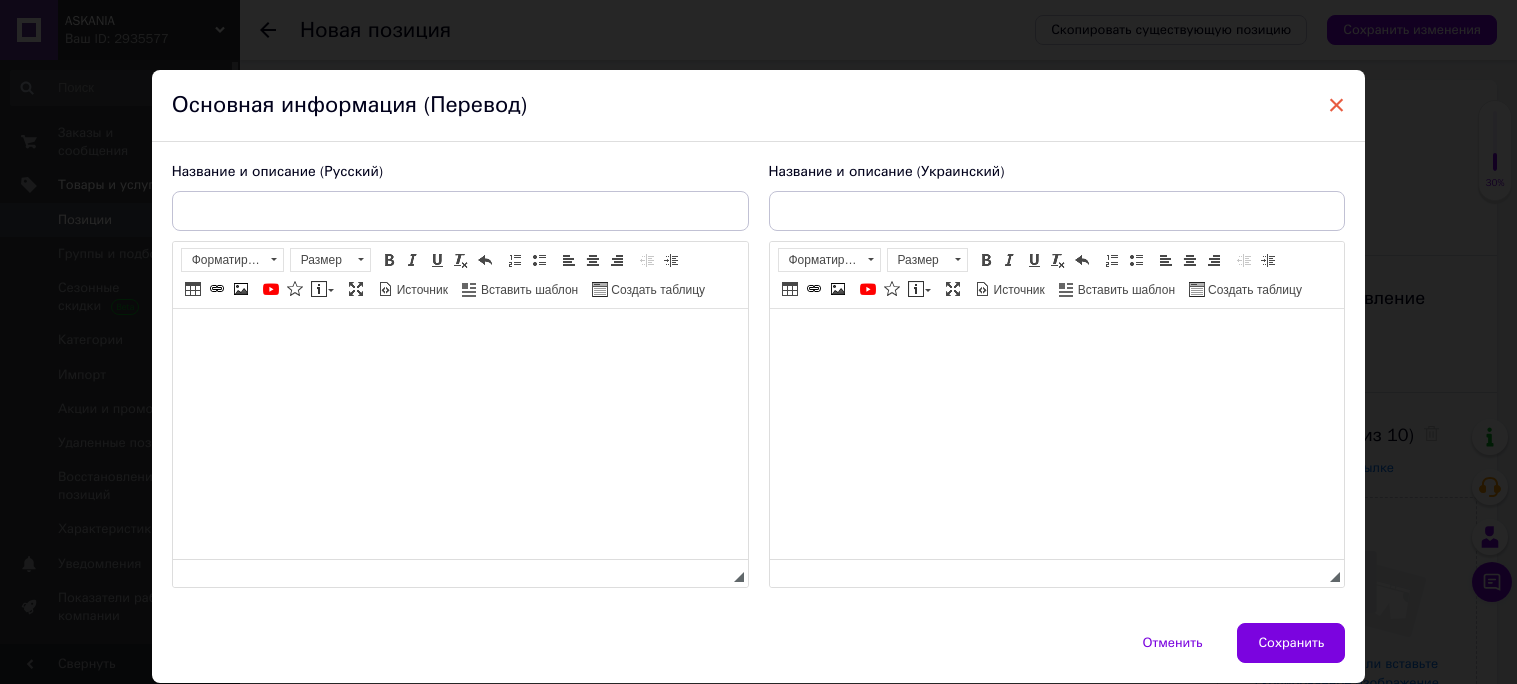 click on "×" at bounding box center [1337, 105] 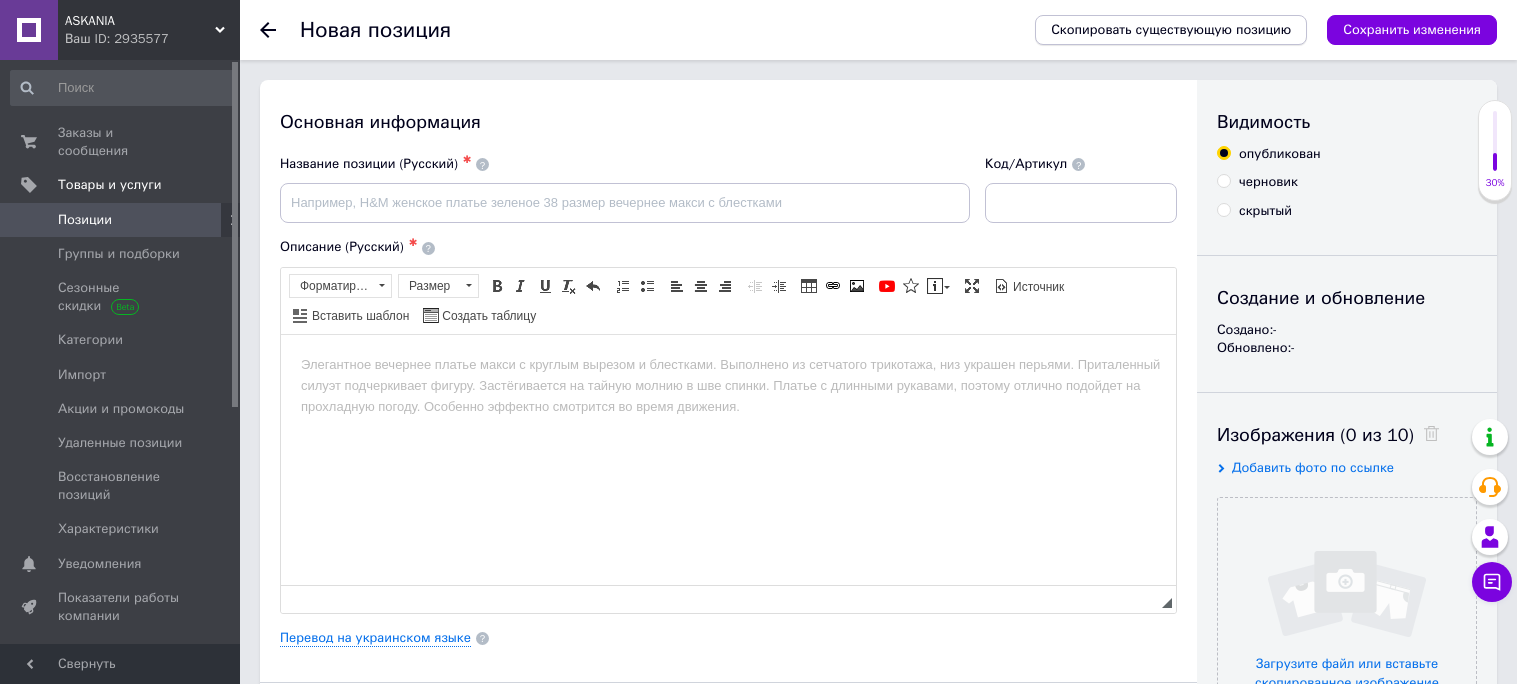 click on "Скопировать существующую позицию" at bounding box center [1171, 30] 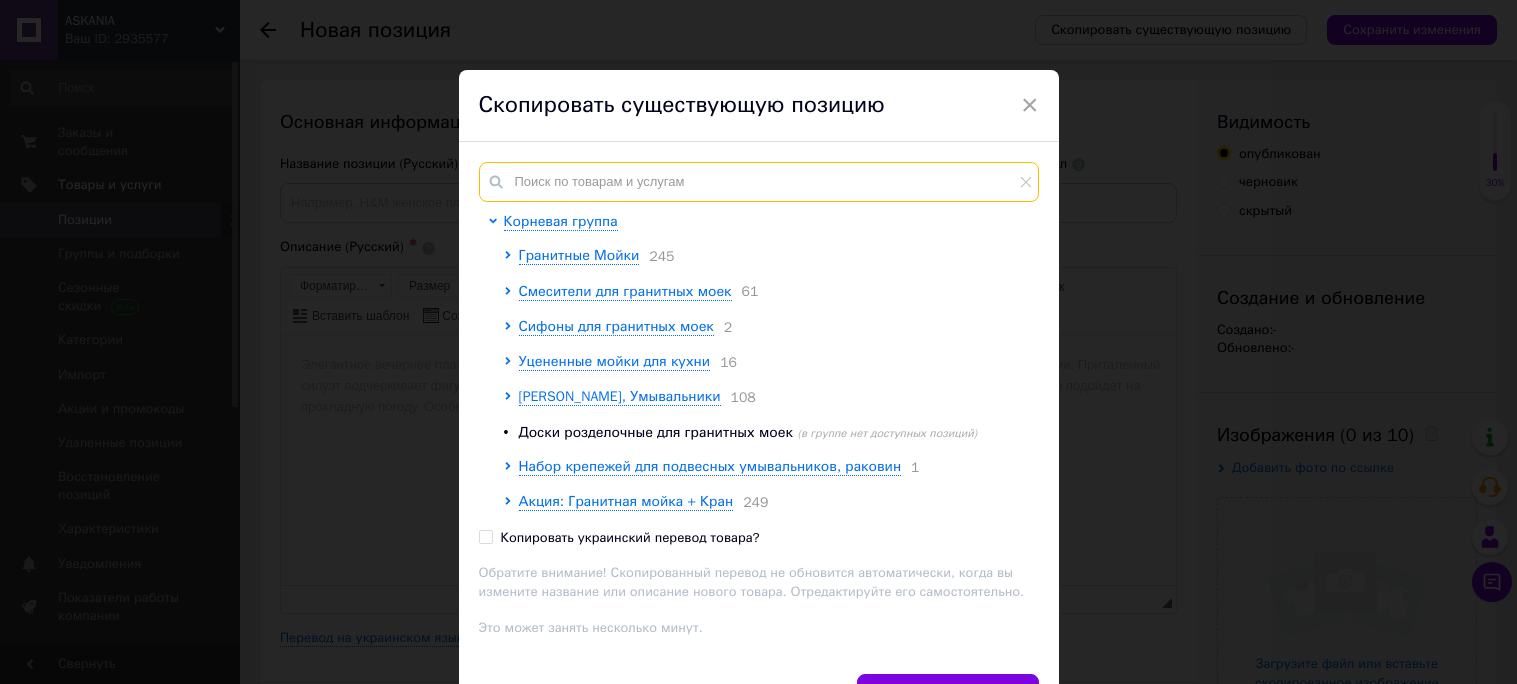 click at bounding box center (759, 182) 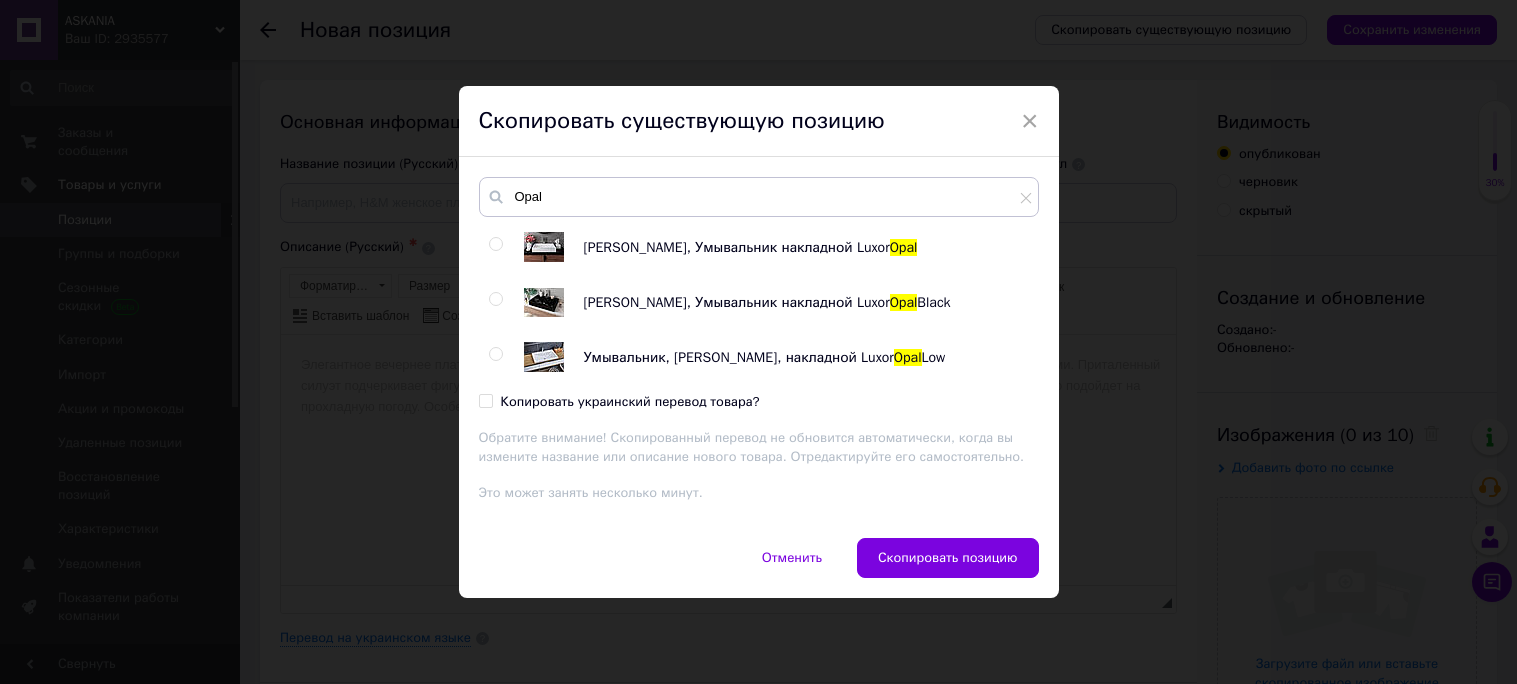 drag, startPoint x: 488, startPoint y: 296, endPoint x: 491, endPoint y: 312, distance: 16.27882 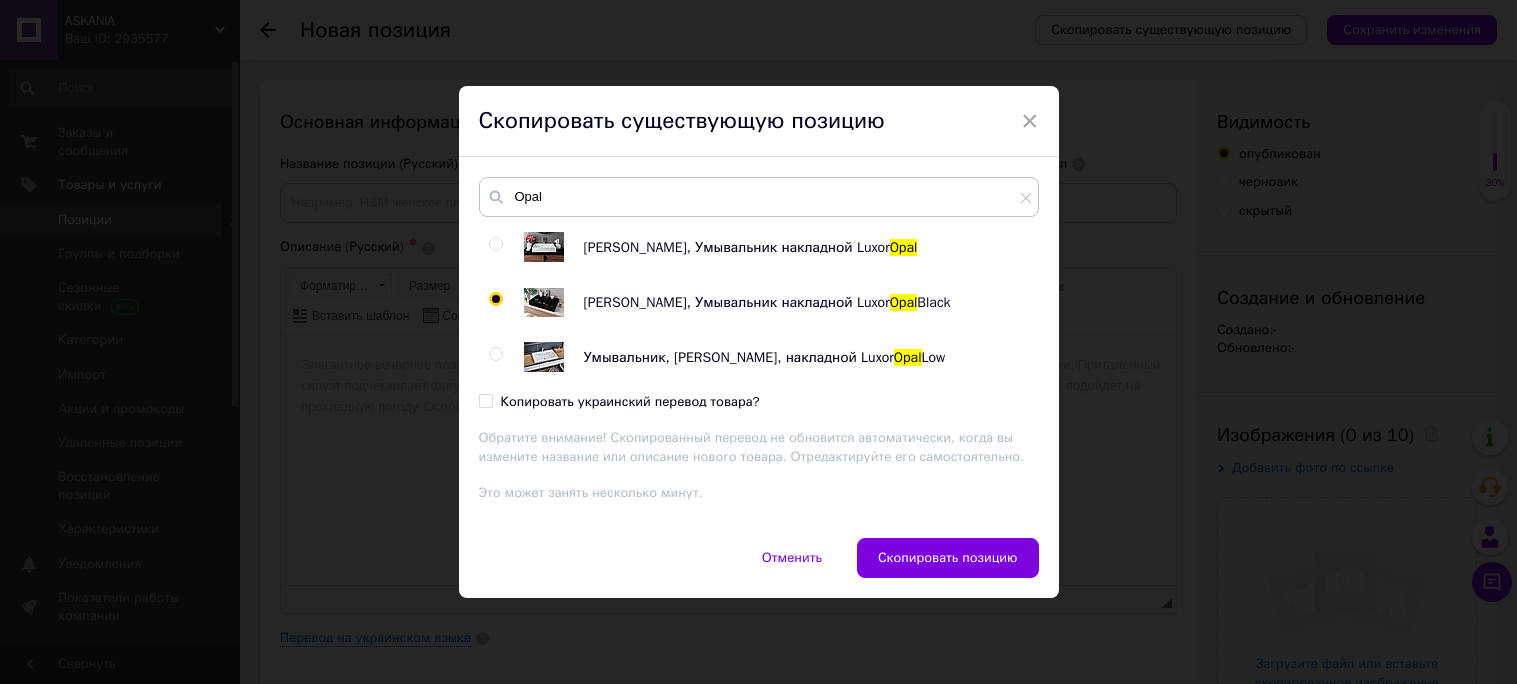 click on "[PERSON_NAME], Умывальник накладной Luxor  [PERSON_NAME] Раковина, Умывальник накладной Luxor  [PERSON_NAME]  Black Умывальник, Раковина, накладной Luxor  [PERSON_NAME]  Low Копировать украинский перевод товара? Обратите внимание! Скопированный перевод не обновится автоматически,
когда вы измените название или описание нового товара.
Отредактируйте его самостоятельно. Это может занять несколько минут." at bounding box center [759, 347] 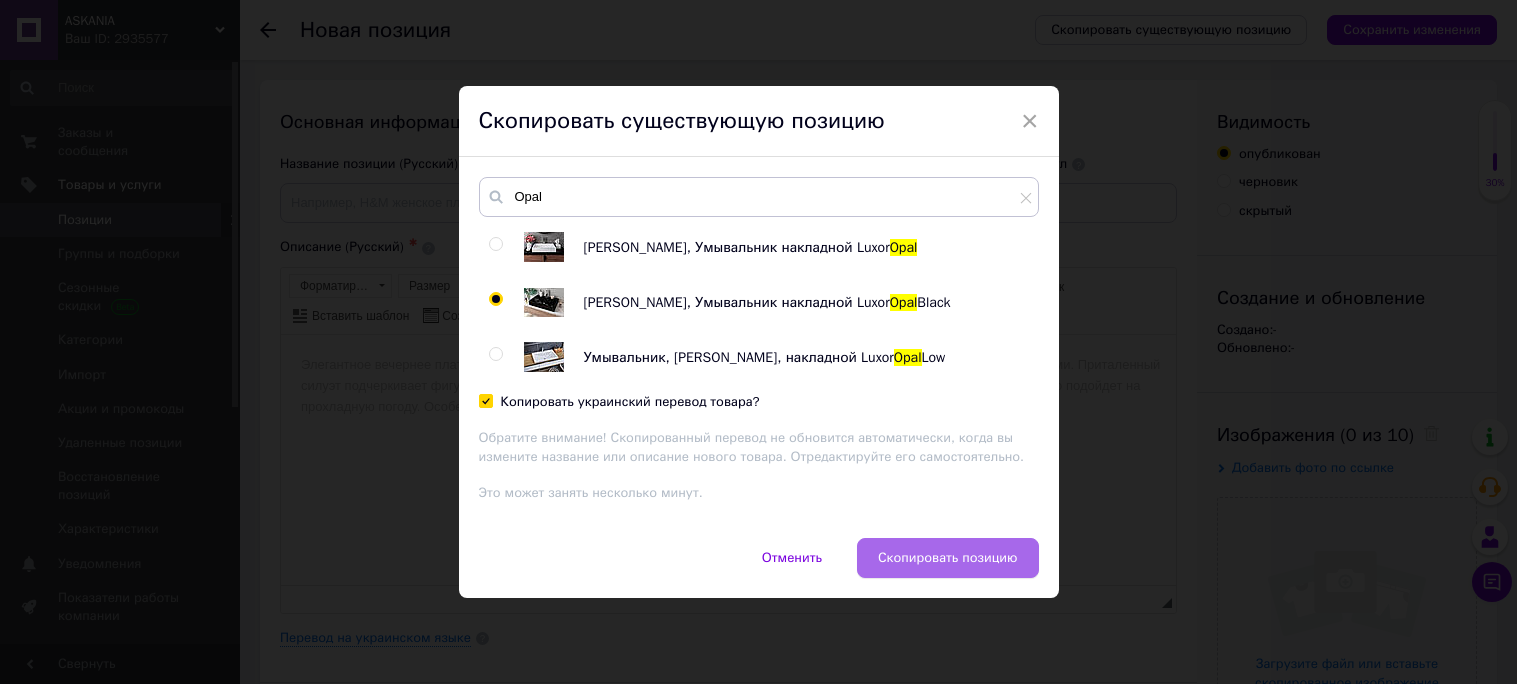 click on "Скопировать позицию" at bounding box center (948, 558) 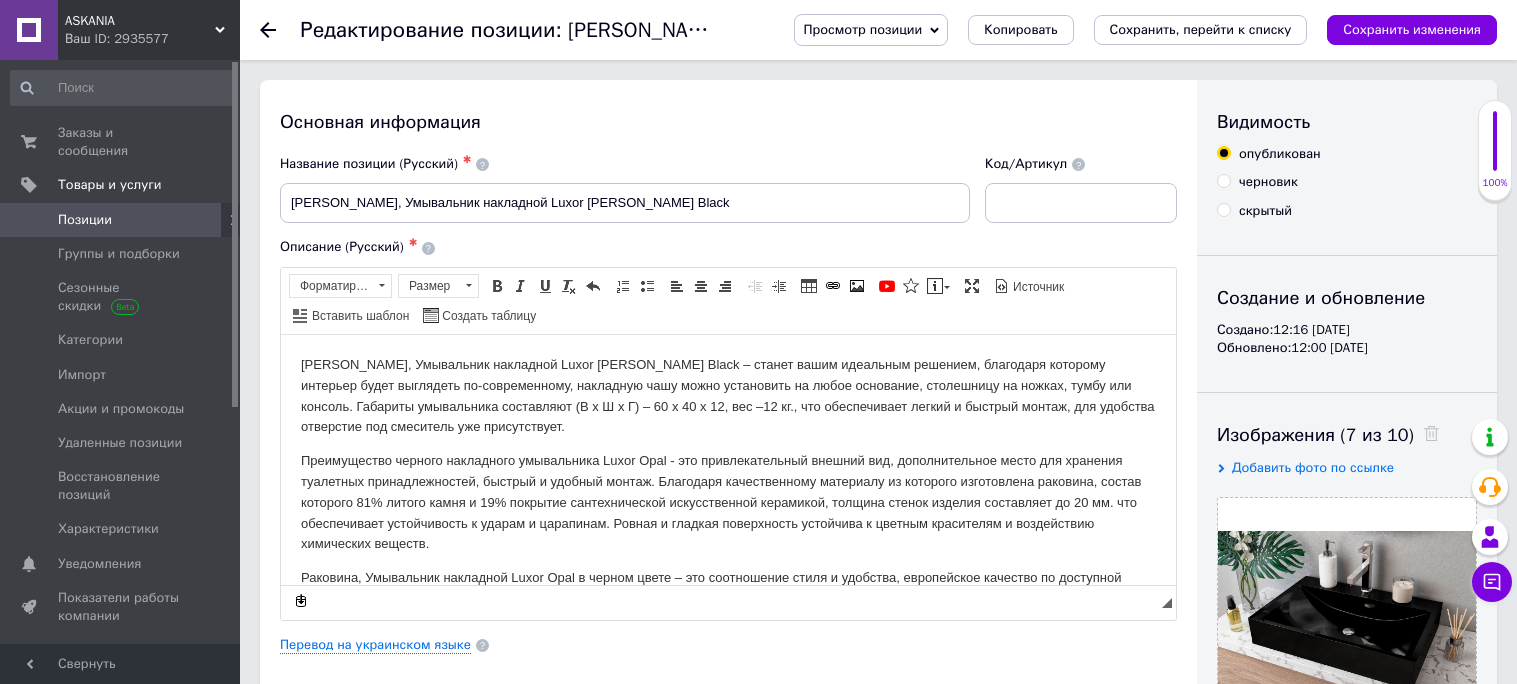 scroll, scrollTop: 0, scrollLeft: 0, axis: both 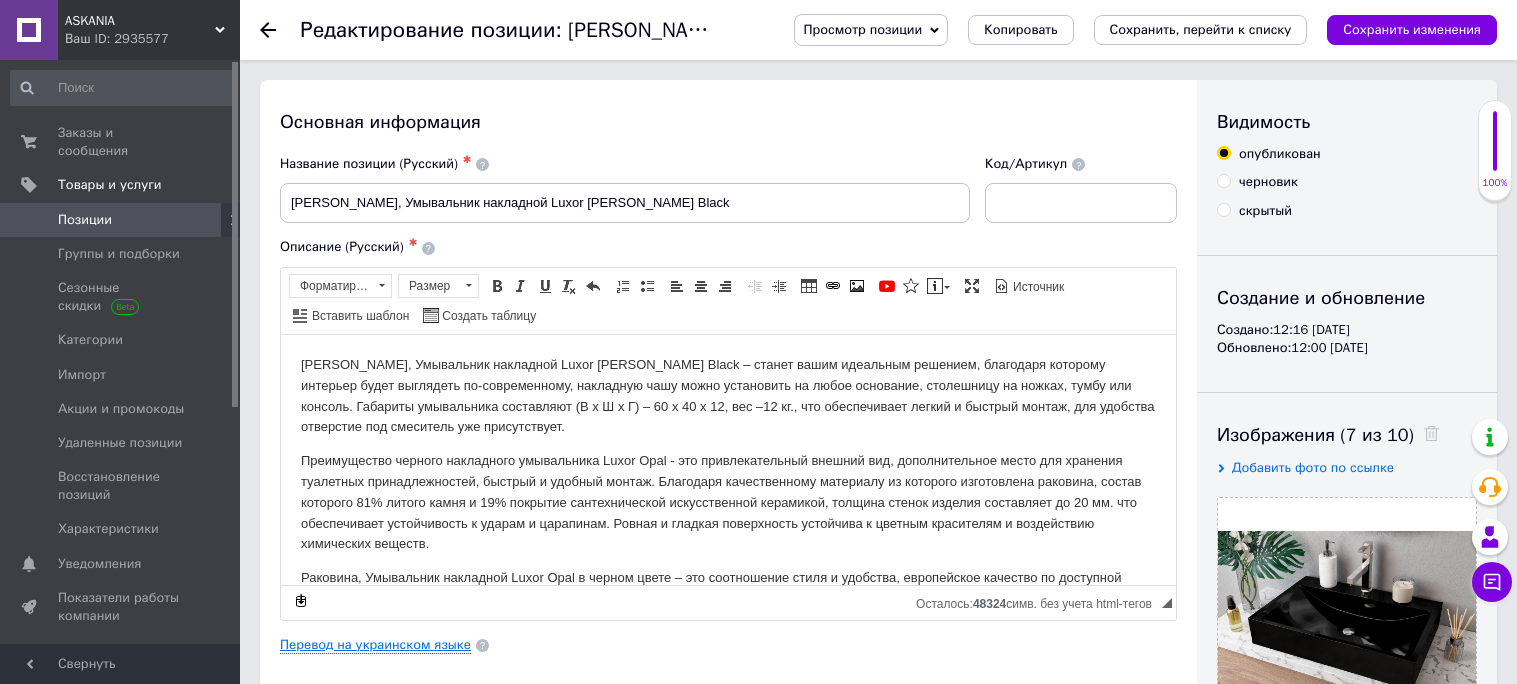 click on "Перевод на украинском языке" at bounding box center [375, 645] 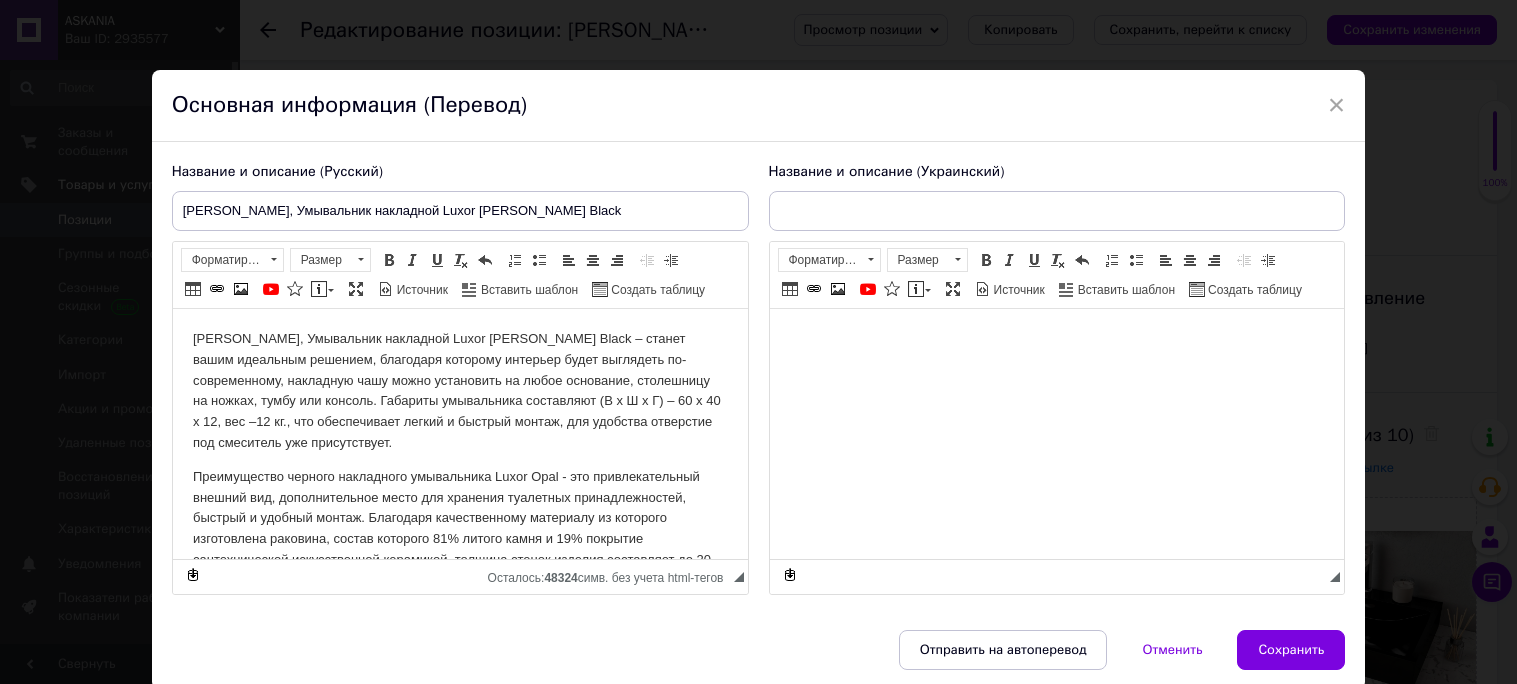 scroll, scrollTop: 0, scrollLeft: 0, axis: both 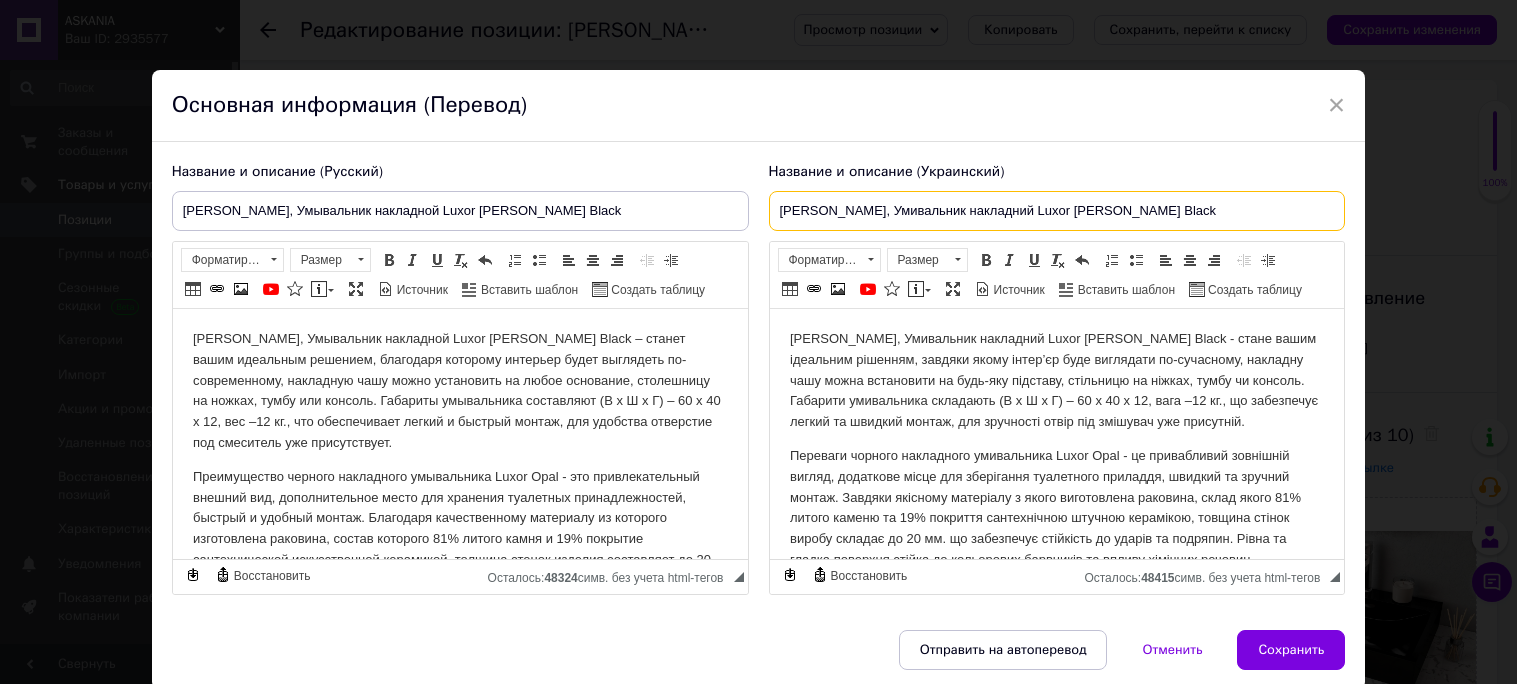 drag, startPoint x: 1083, startPoint y: 216, endPoint x: 603, endPoint y: 219, distance: 480.00937 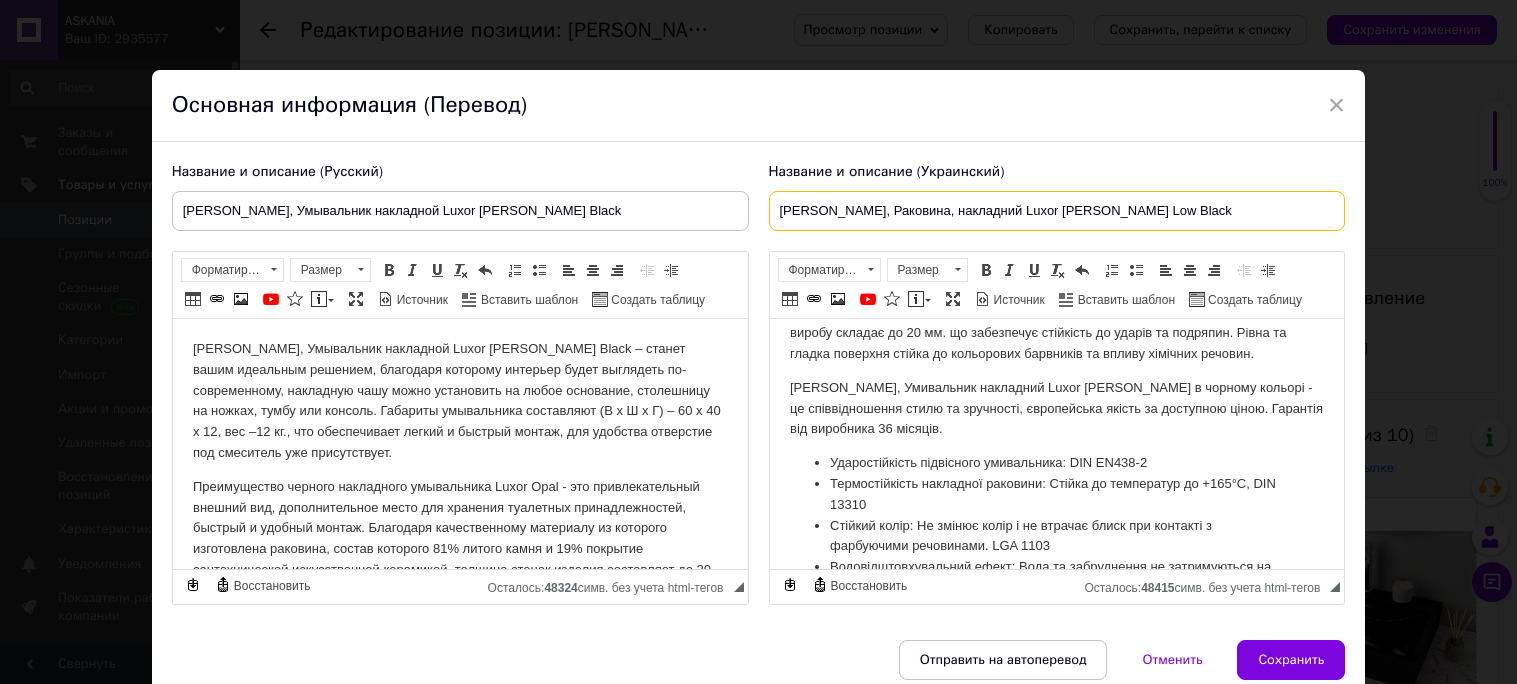 scroll, scrollTop: 369, scrollLeft: 0, axis: vertical 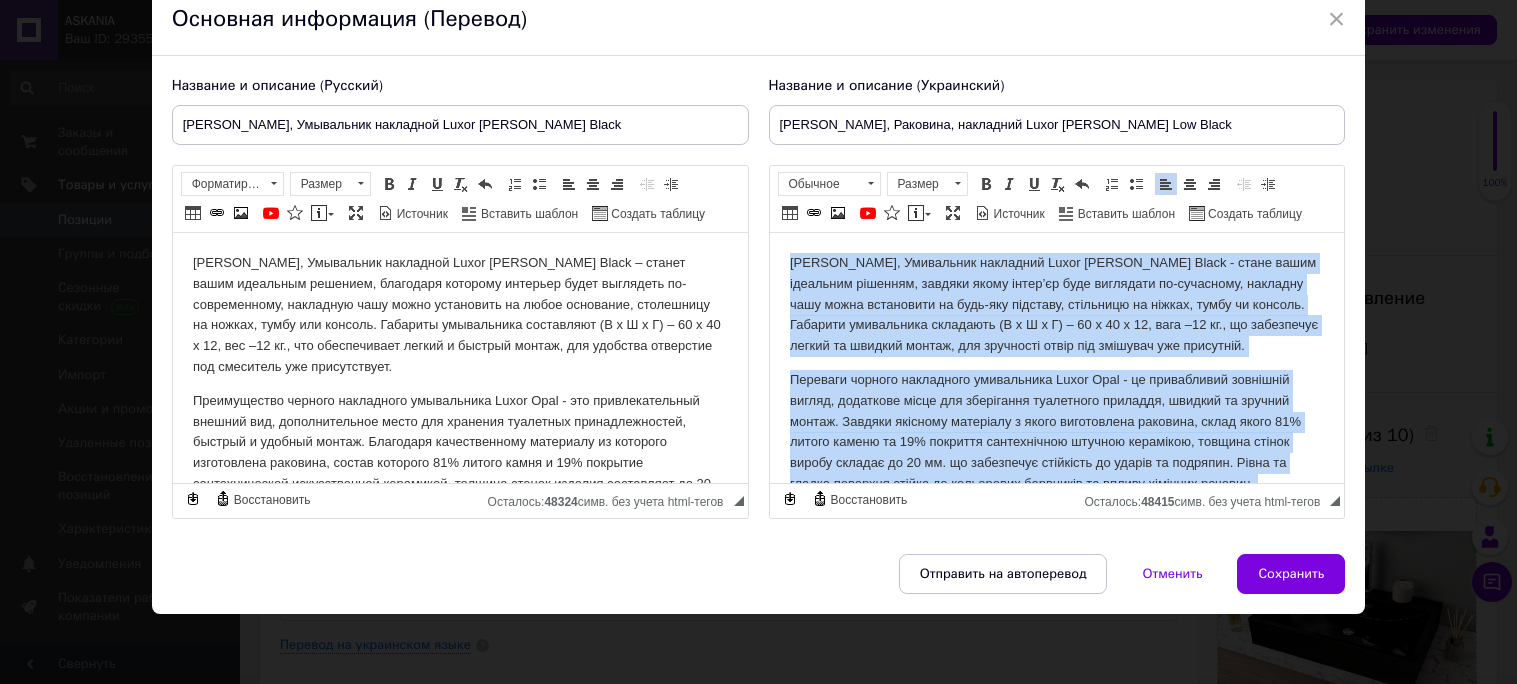 drag, startPoint x: 959, startPoint y: 443, endPoint x: 781, endPoint y: 255, distance: 258.89767 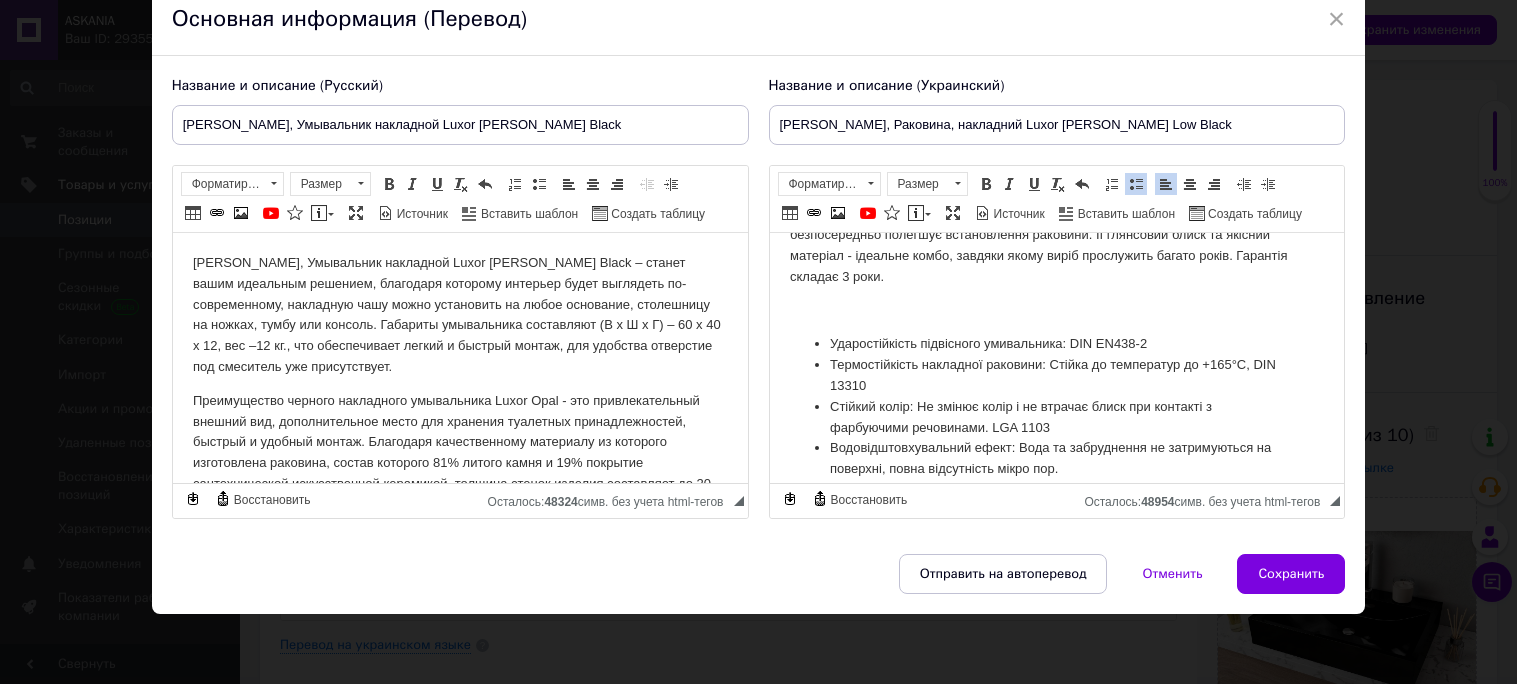scroll, scrollTop: 53, scrollLeft: 0, axis: vertical 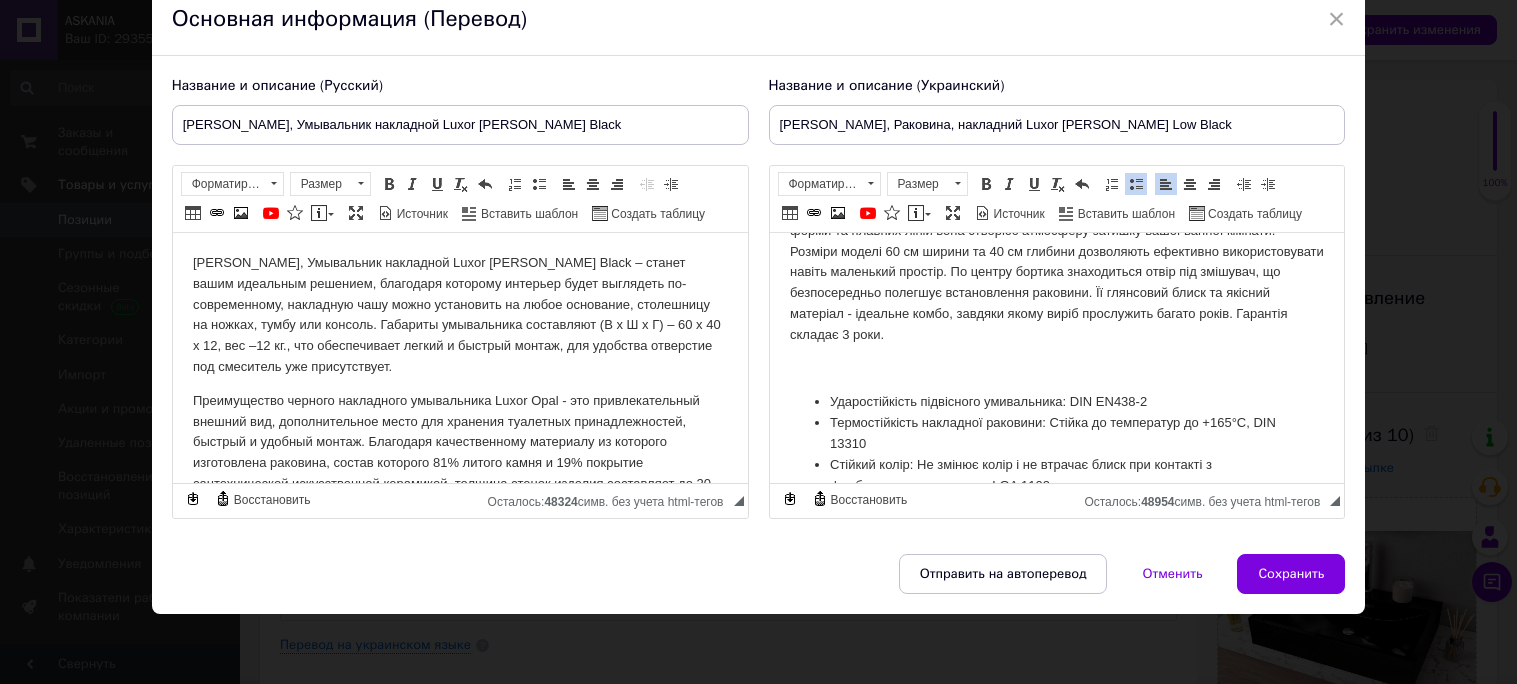 click at bounding box center [1056, 369] 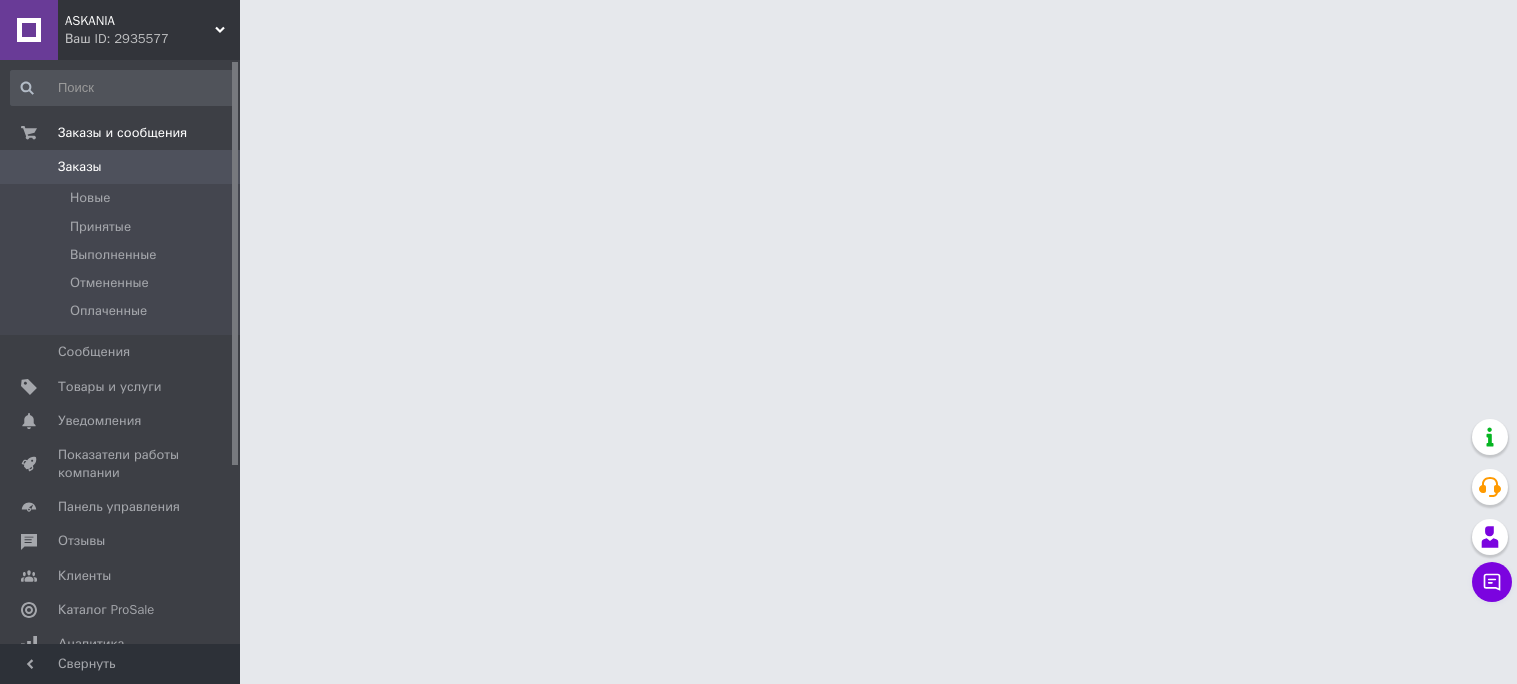 scroll, scrollTop: 0, scrollLeft: 0, axis: both 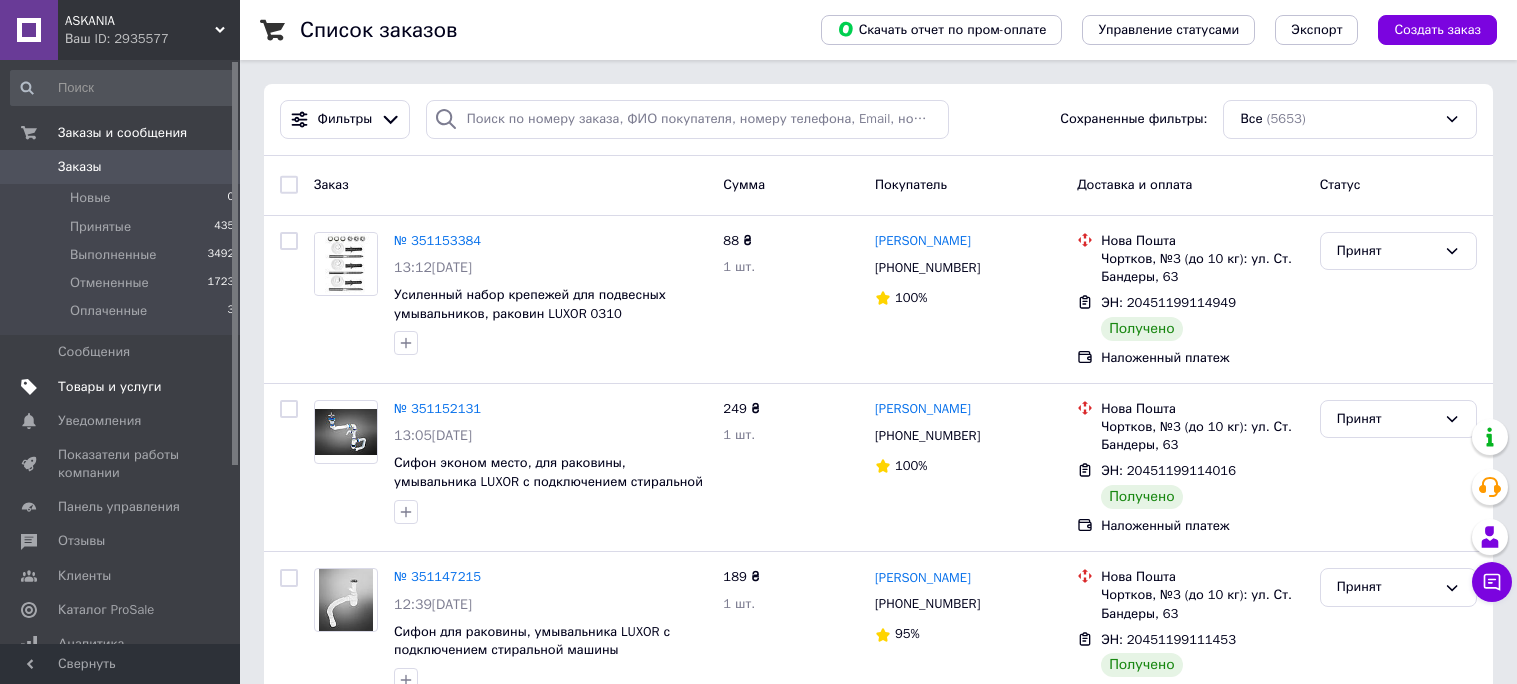 click on "Товары и услуги" at bounding box center (110, 387) 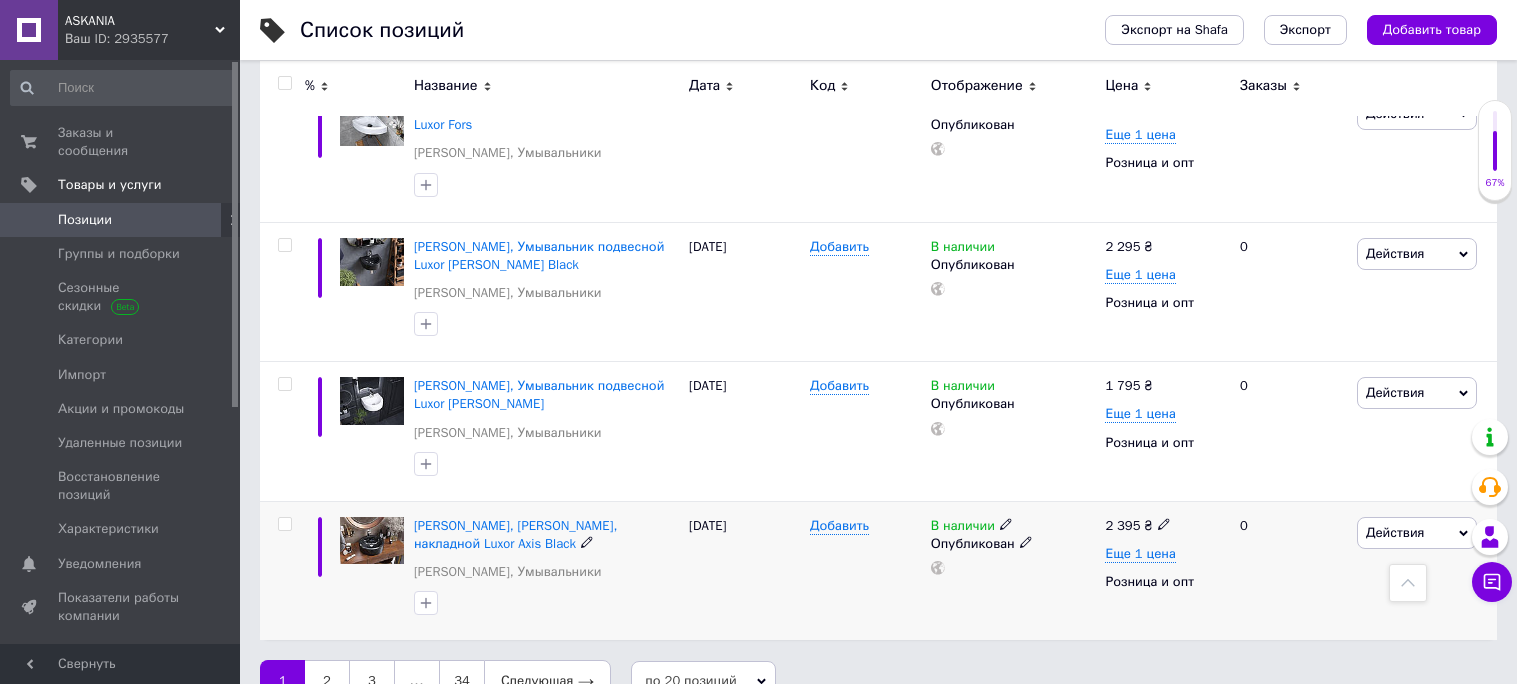 scroll, scrollTop: 2593, scrollLeft: 0, axis: vertical 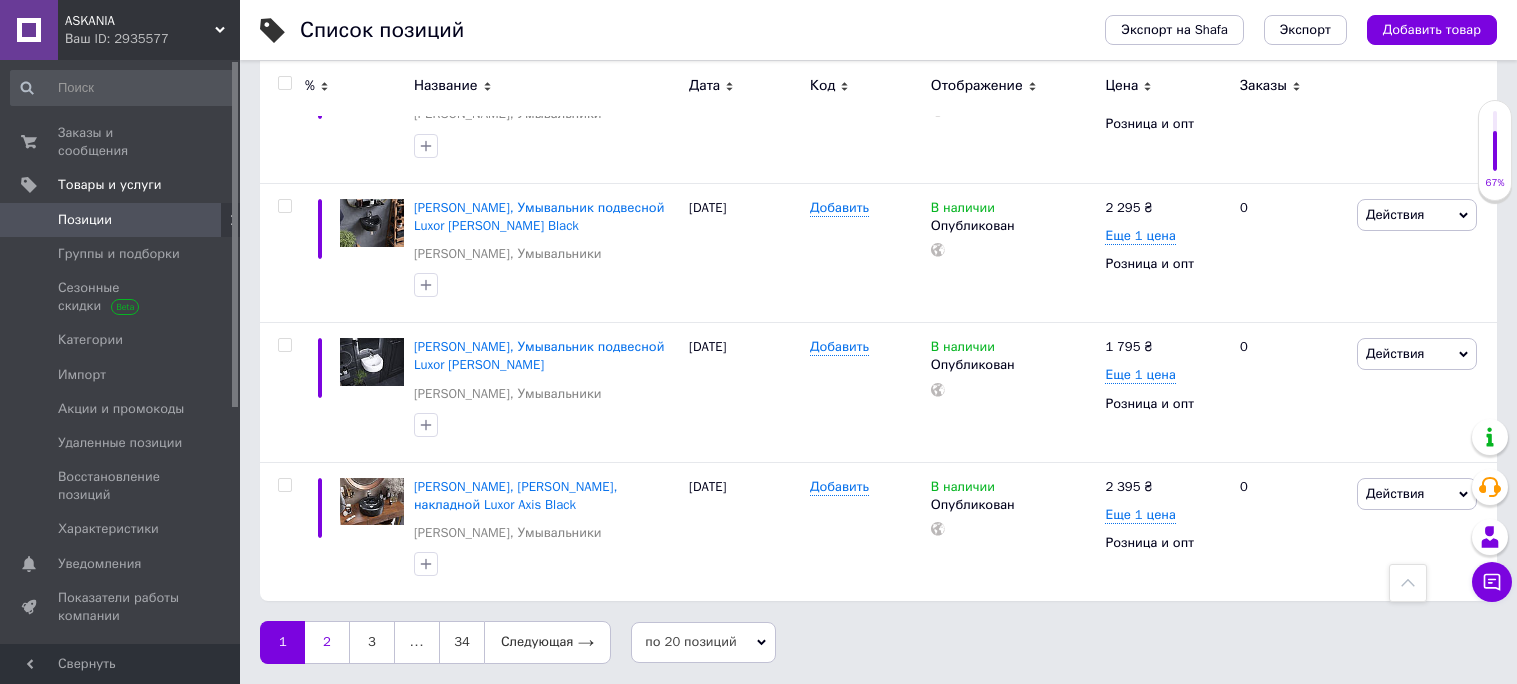 click on "2" at bounding box center [327, 642] 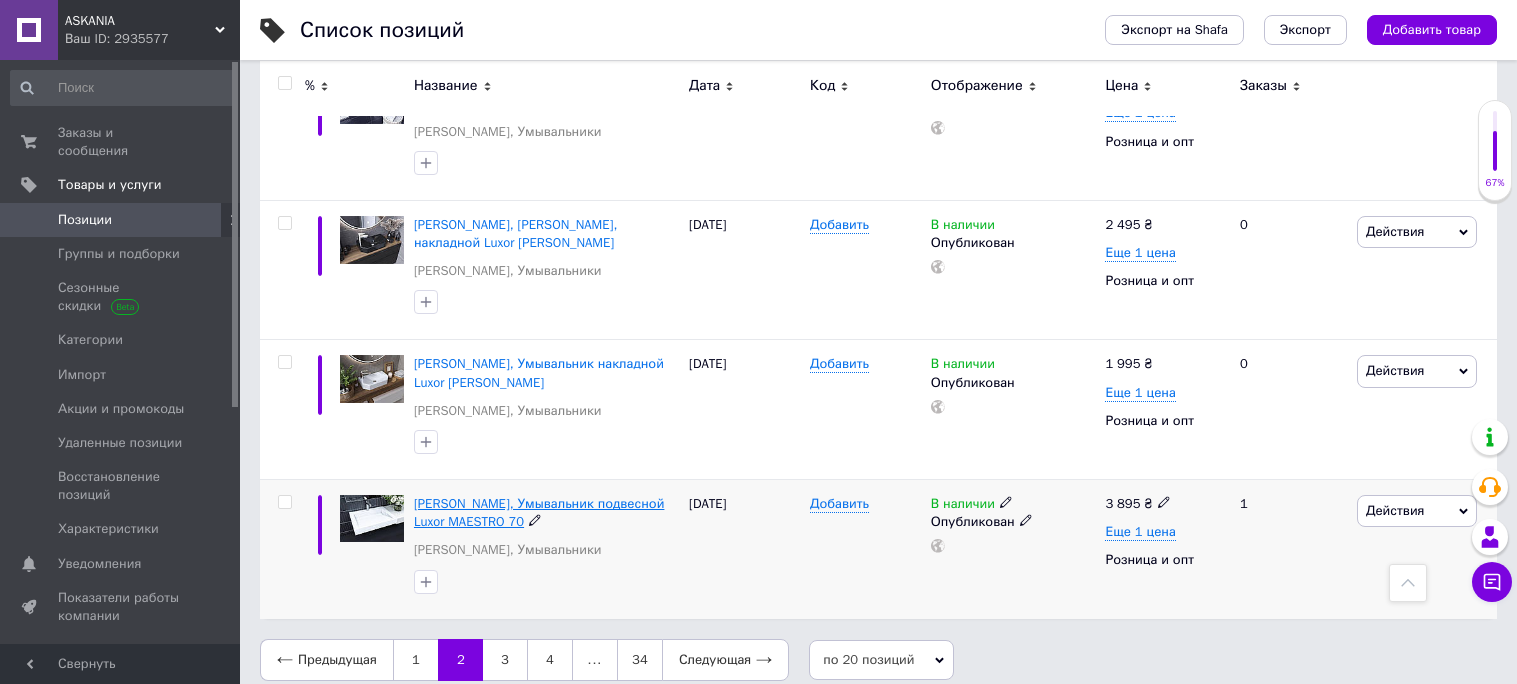 click on "[PERSON_NAME], Умывальник подвесной Luxor MAESTRO 70" at bounding box center (539, 512) 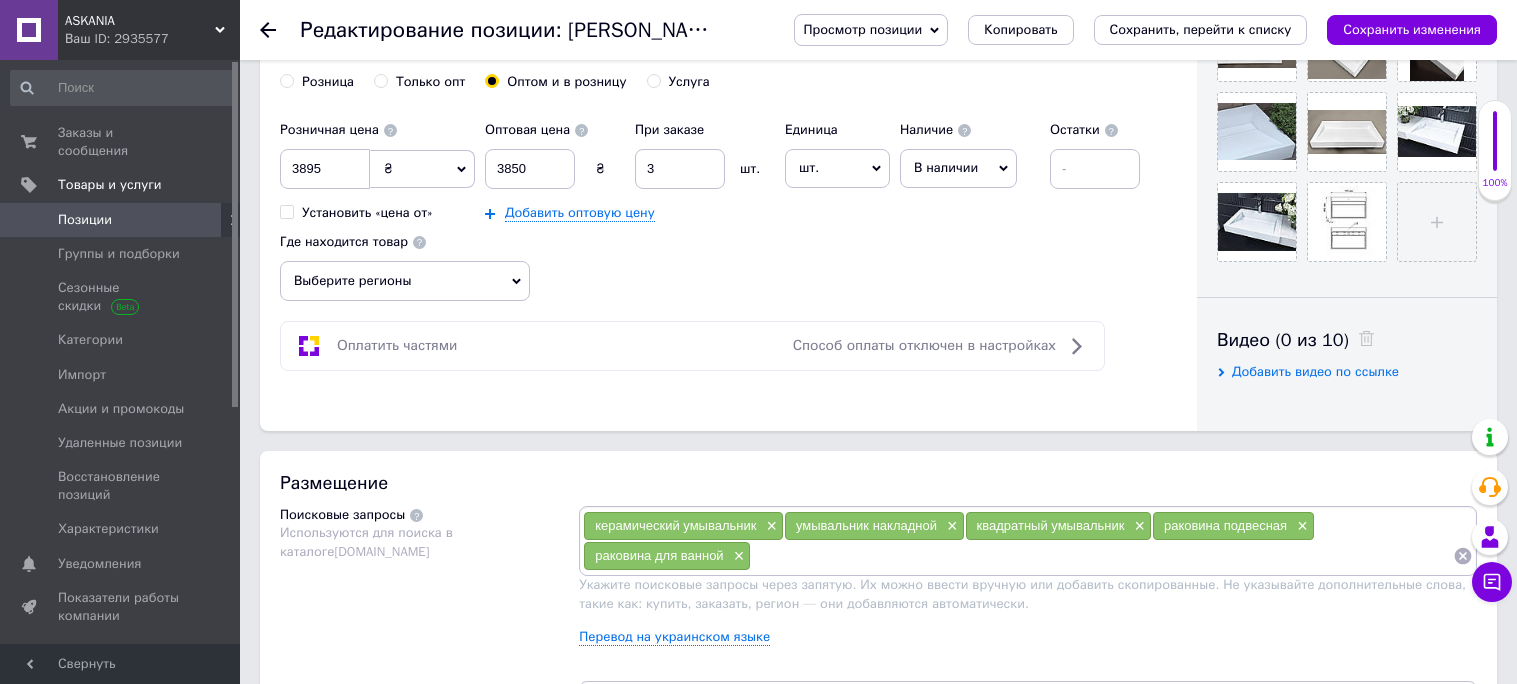 scroll, scrollTop: 762, scrollLeft: 0, axis: vertical 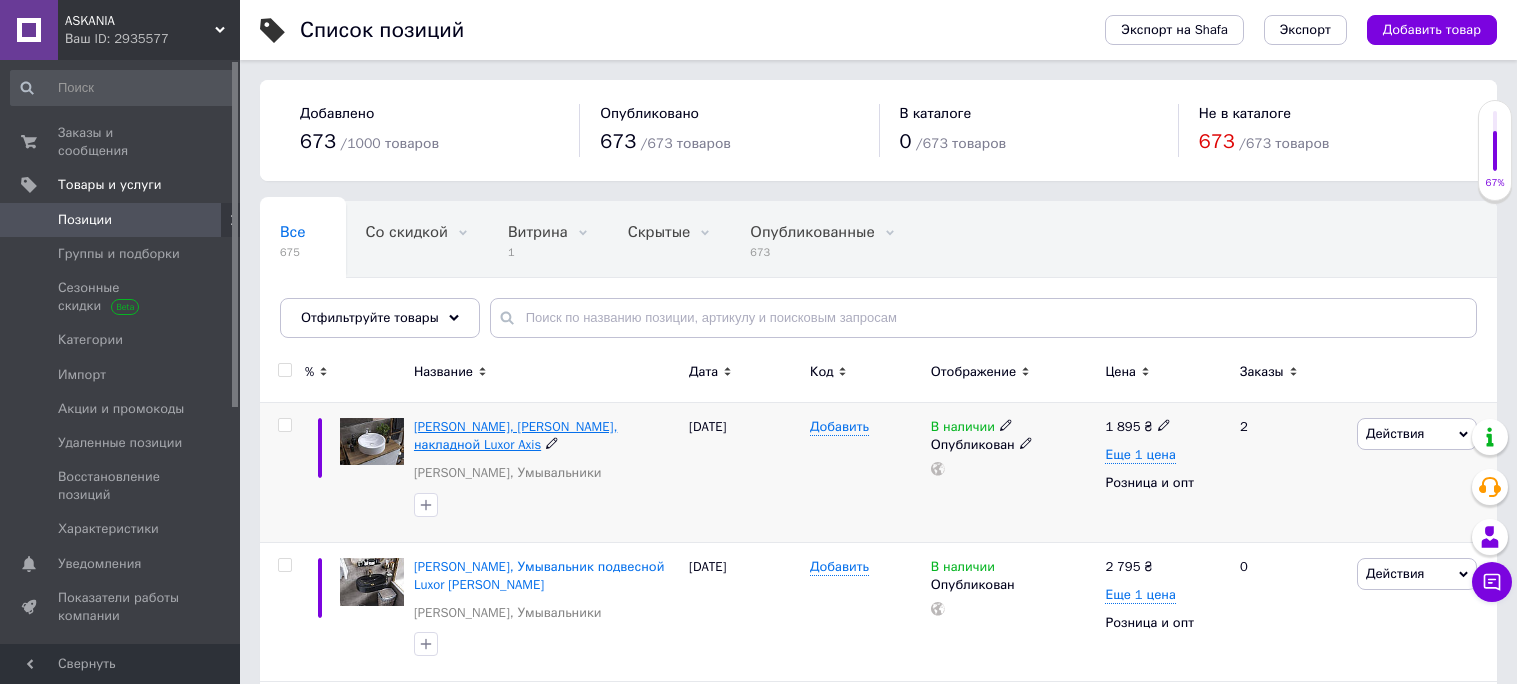 click on "[PERSON_NAME], [PERSON_NAME], накладной Luxor Axis" at bounding box center (515, 435) 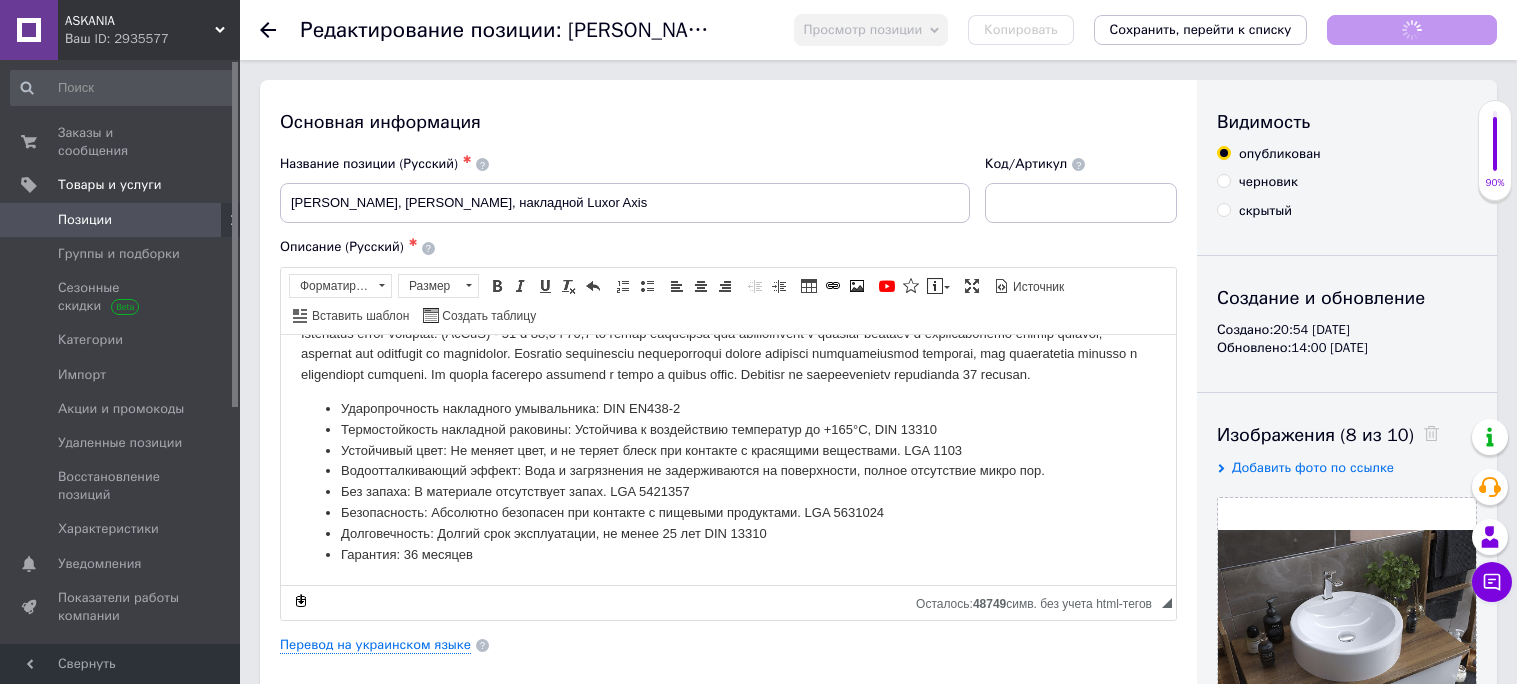 scroll, scrollTop: 766, scrollLeft: 0, axis: vertical 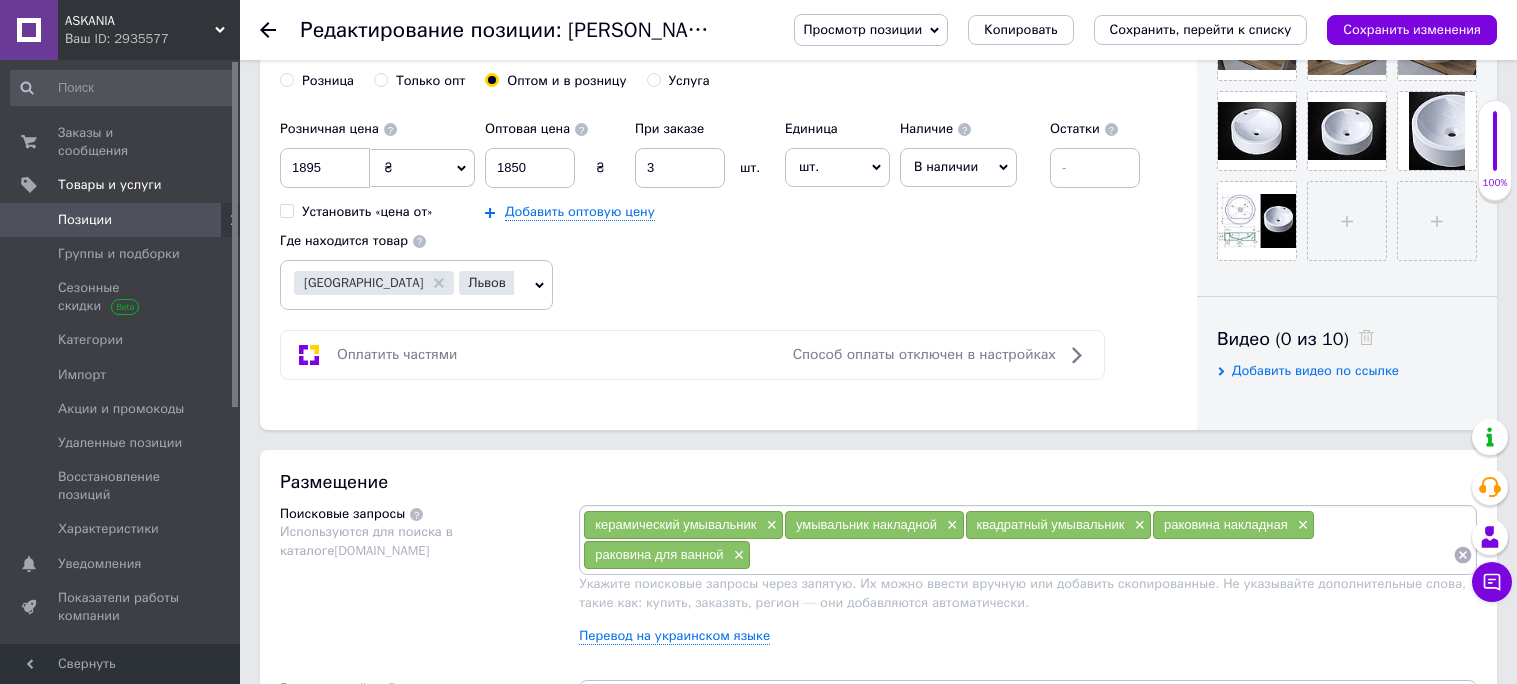 click on "Запорожье Львов Одесса" at bounding box center [416, 285] 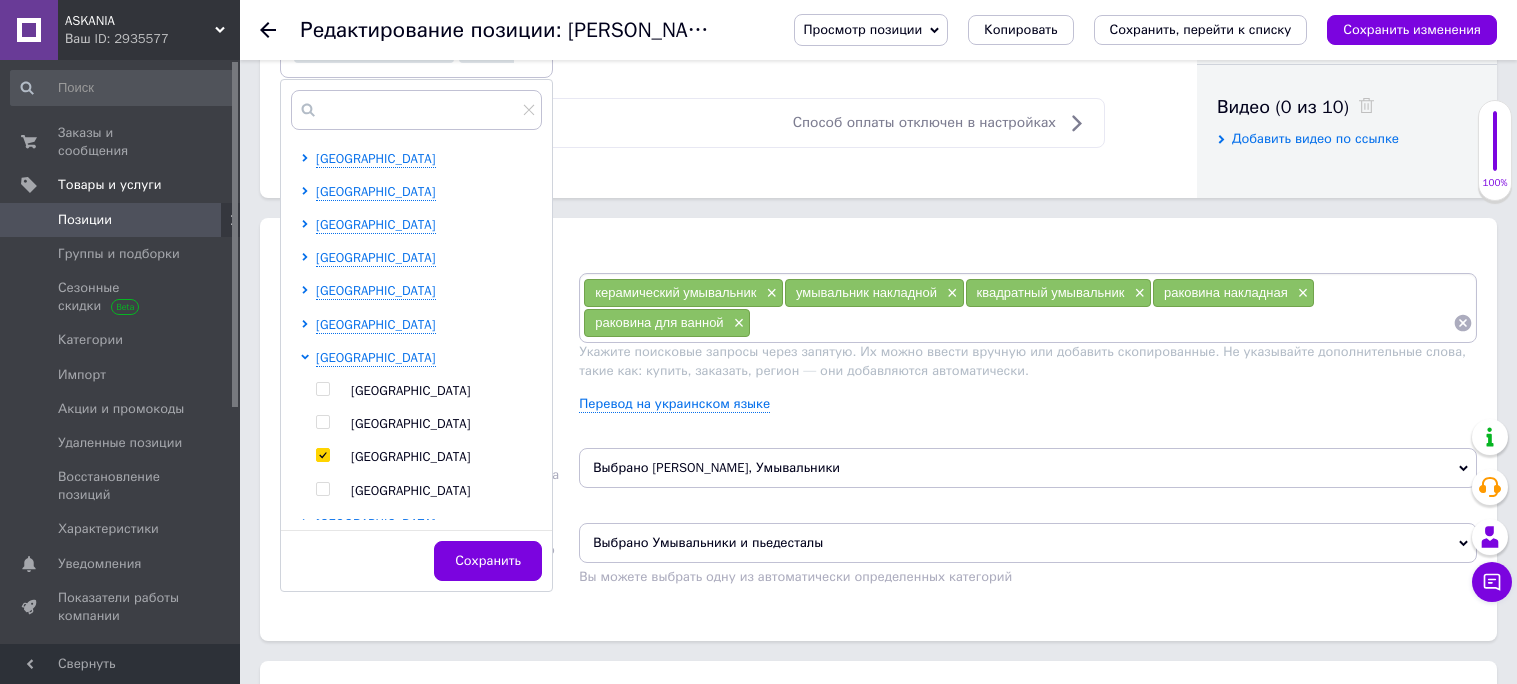 scroll, scrollTop: 1019, scrollLeft: 0, axis: vertical 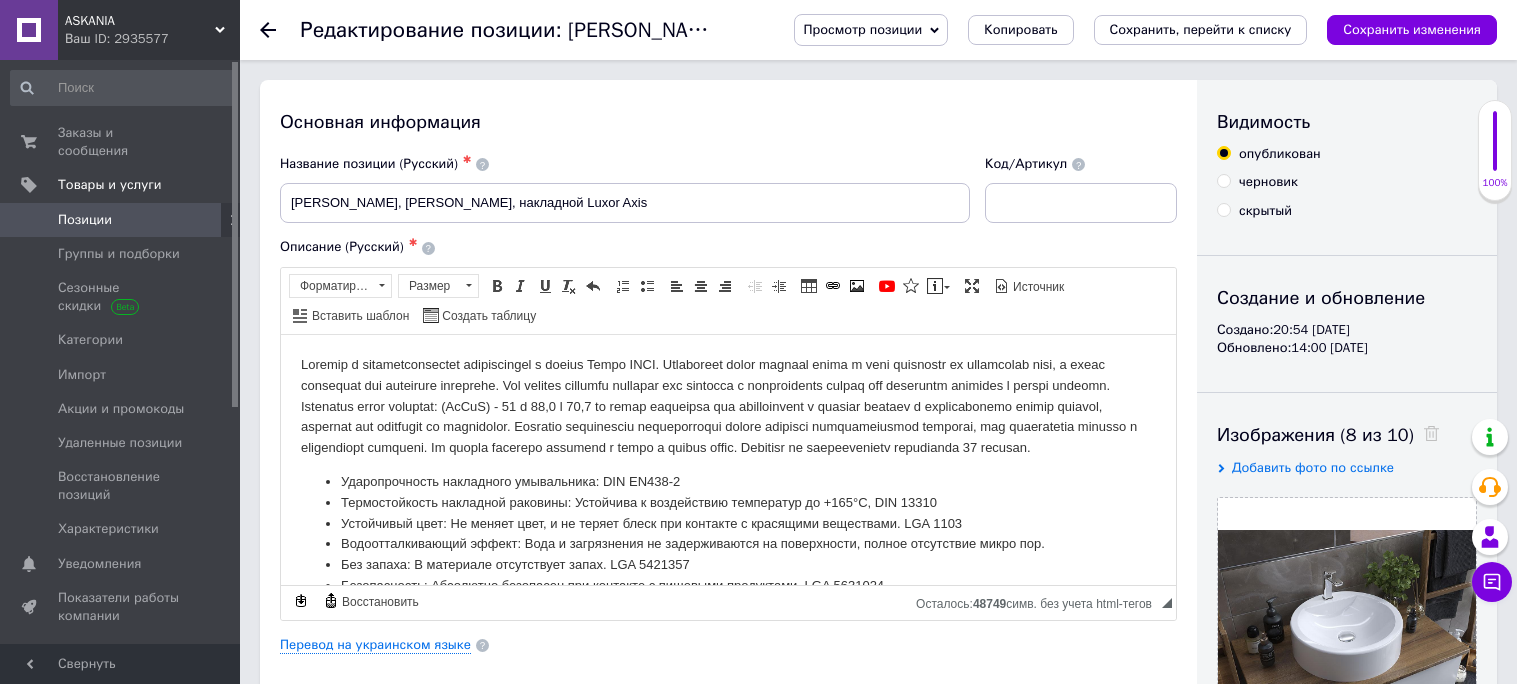 click 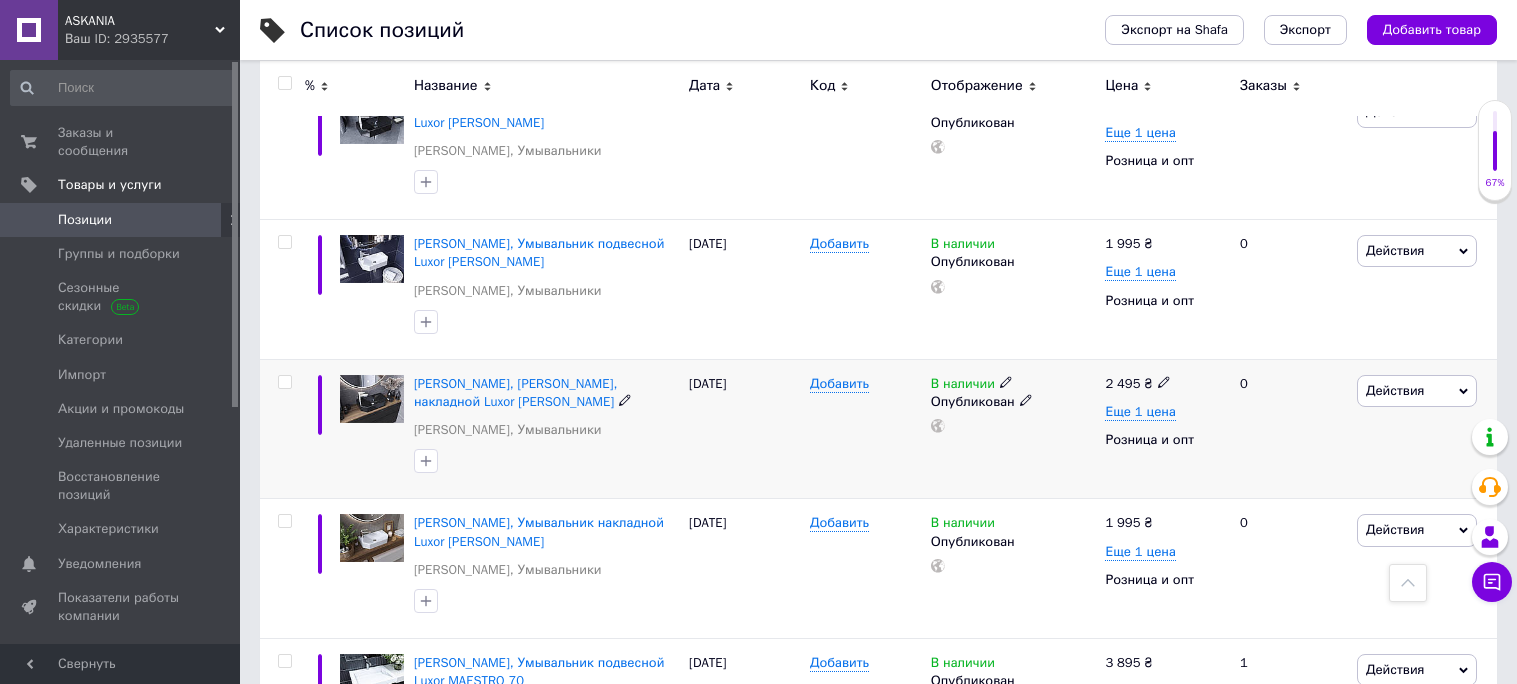 scroll, scrollTop: 2593, scrollLeft: 0, axis: vertical 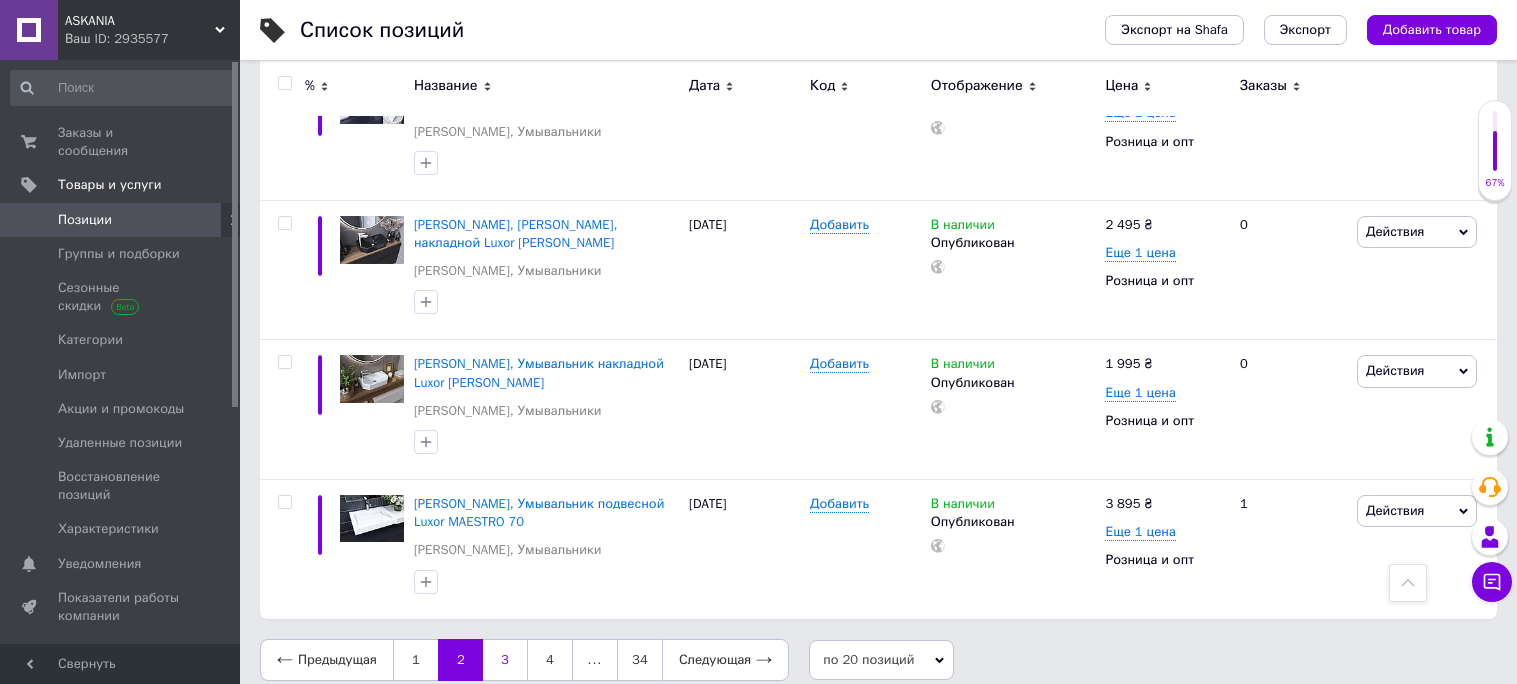click on "3" at bounding box center (505, 660) 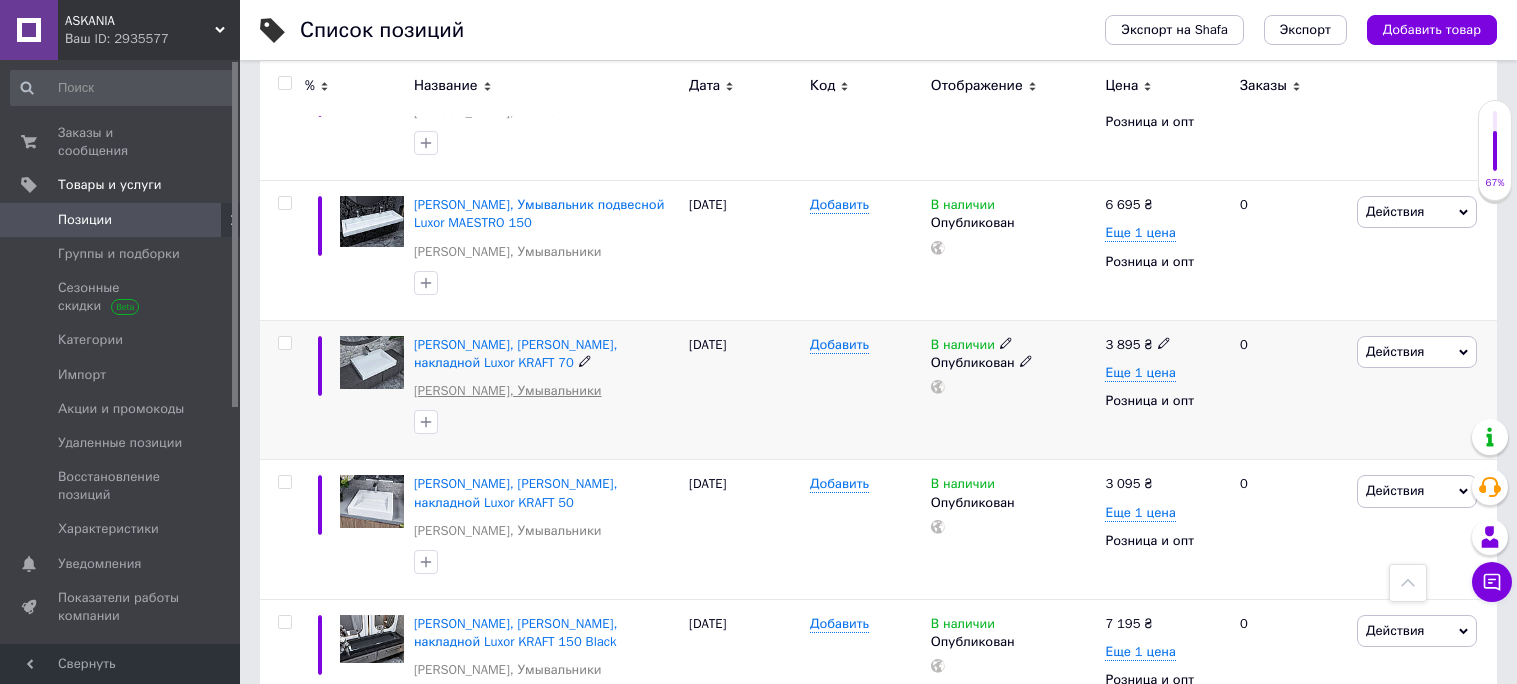 scroll, scrollTop: 485, scrollLeft: 0, axis: vertical 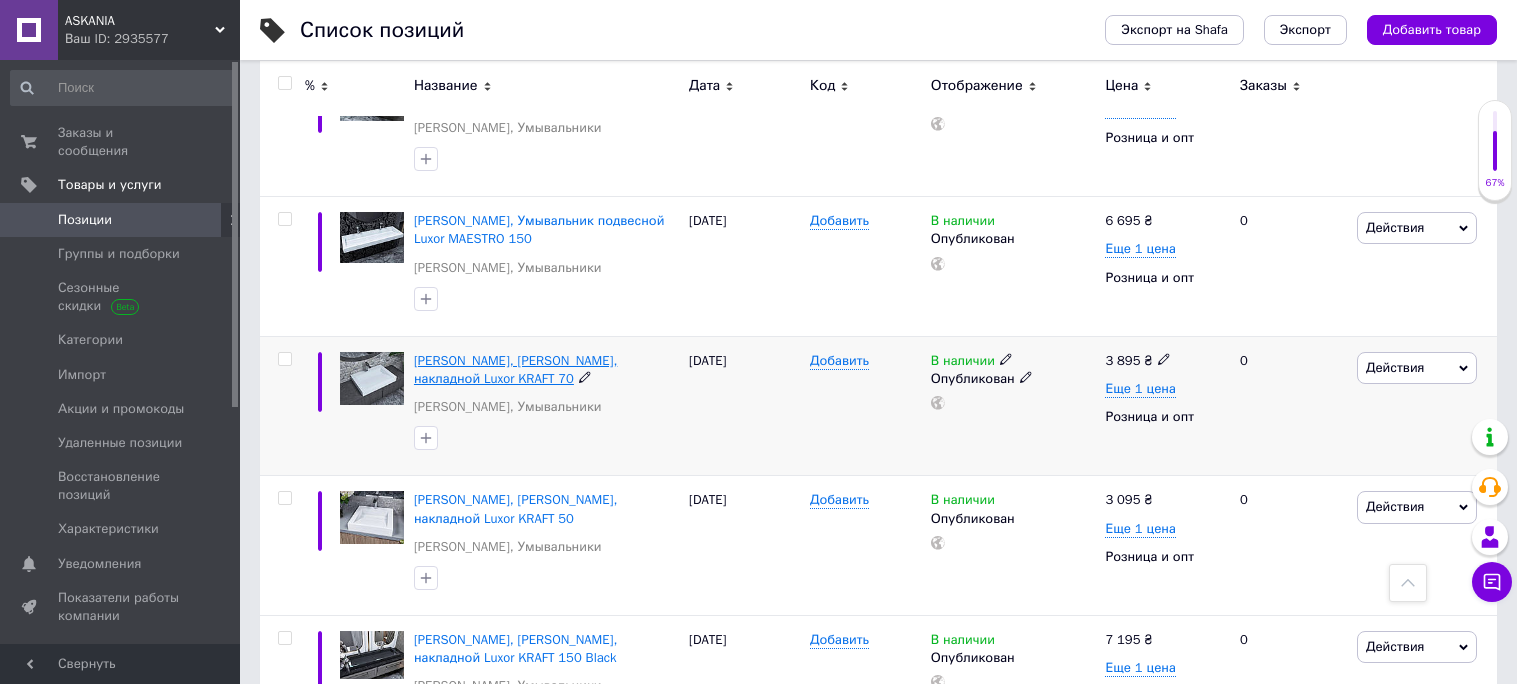 click on "[PERSON_NAME], [PERSON_NAME], накладной Luxor KRAFT 70" at bounding box center (515, 369) 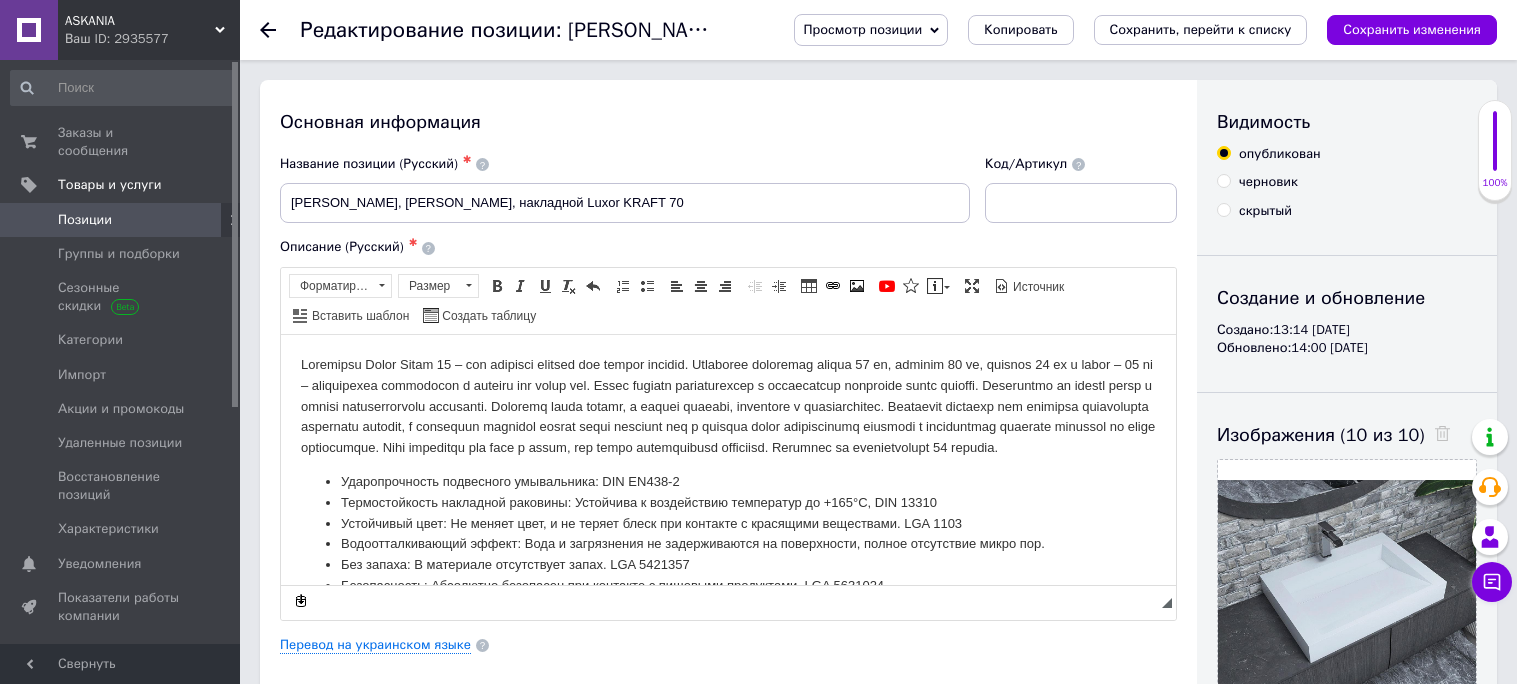 scroll, scrollTop: 0, scrollLeft: 0, axis: both 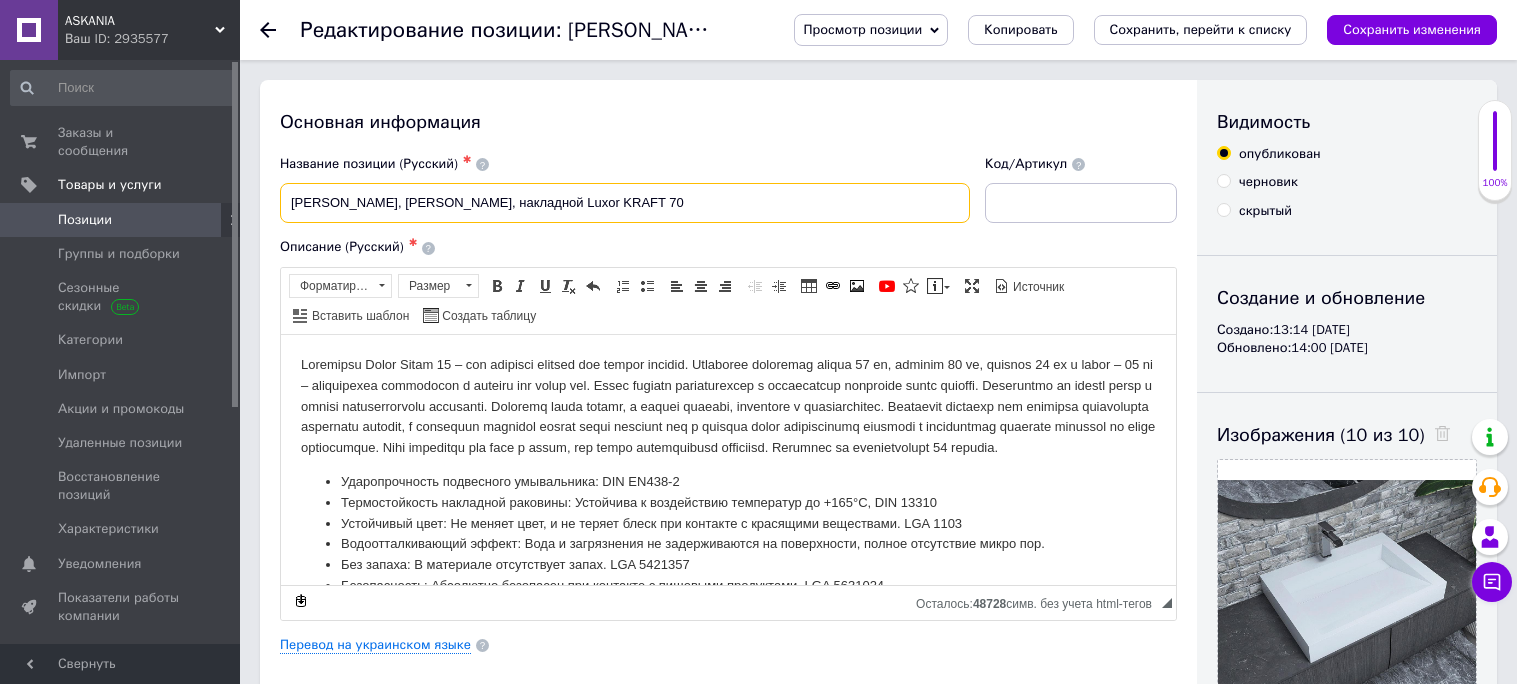 drag, startPoint x: 649, startPoint y: 199, endPoint x: 504, endPoint y: 212, distance: 145.58159 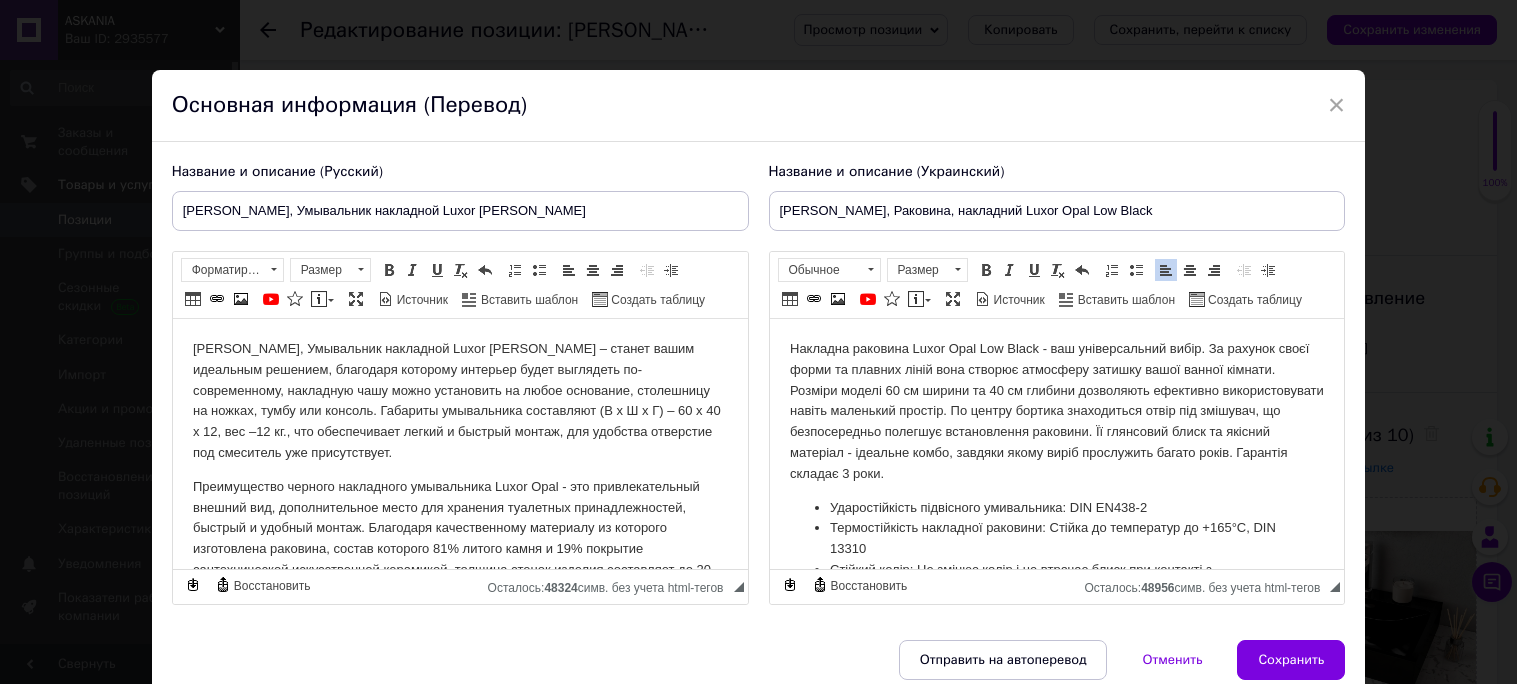 scroll, scrollTop: 0, scrollLeft: 0, axis: both 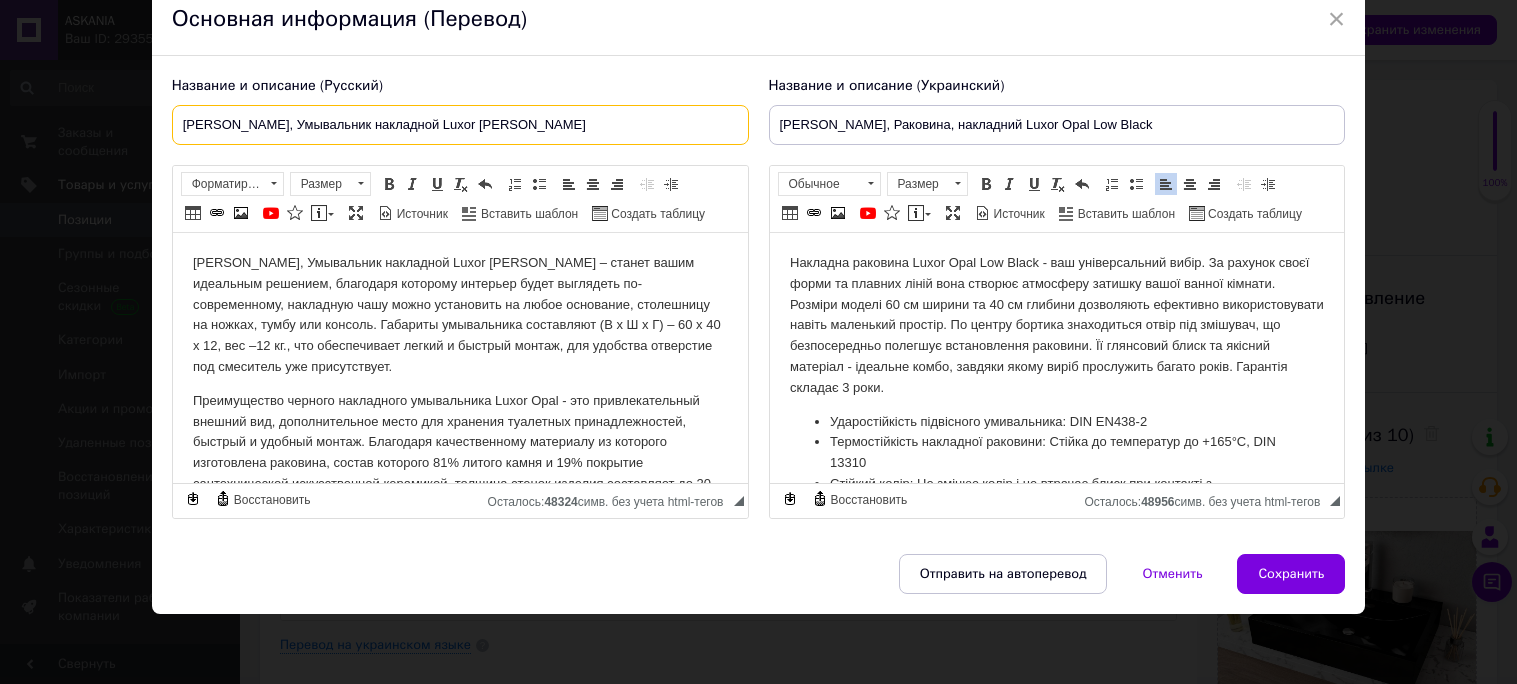 drag, startPoint x: 408, startPoint y: 95, endPoint x: 119, endPoint y: 76, distance: 289.6239 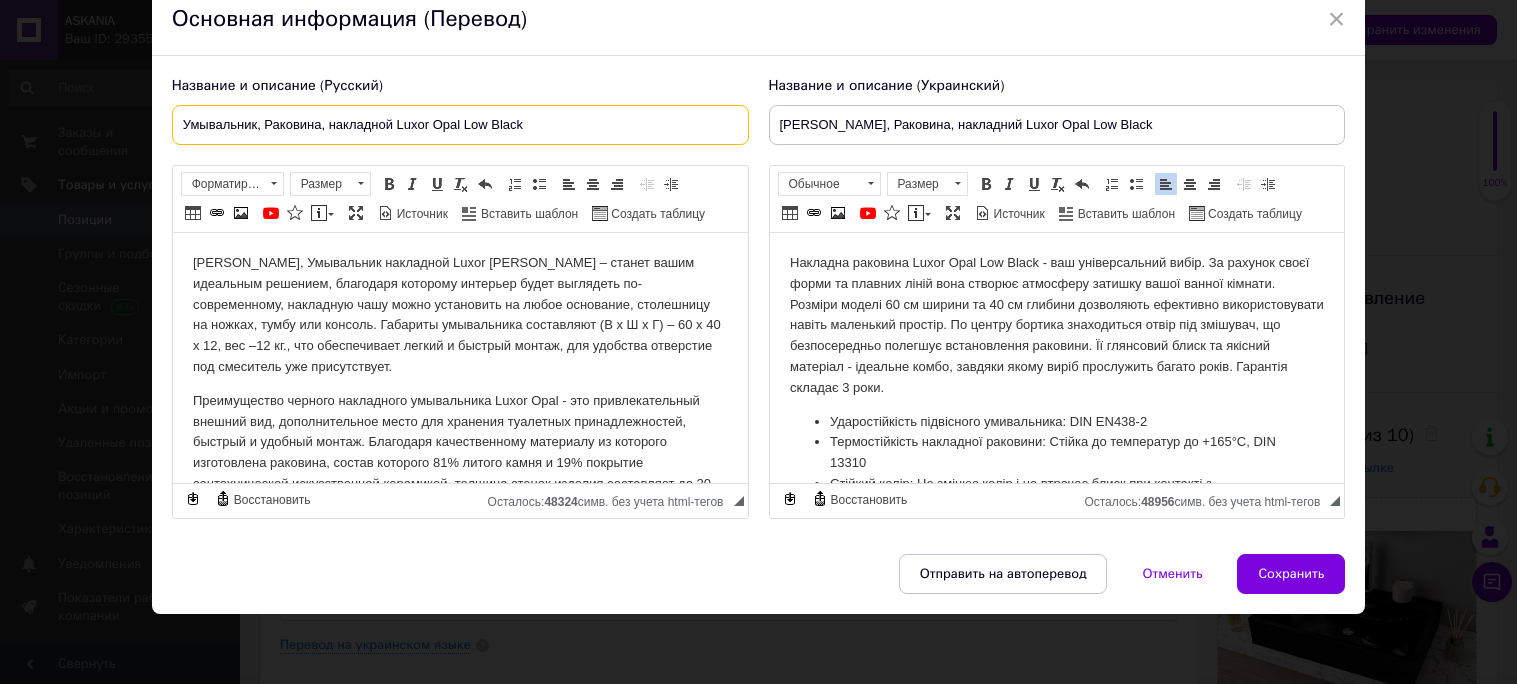 type on "Умывальник, Раковина, накладной Luxor Opal Low Black" 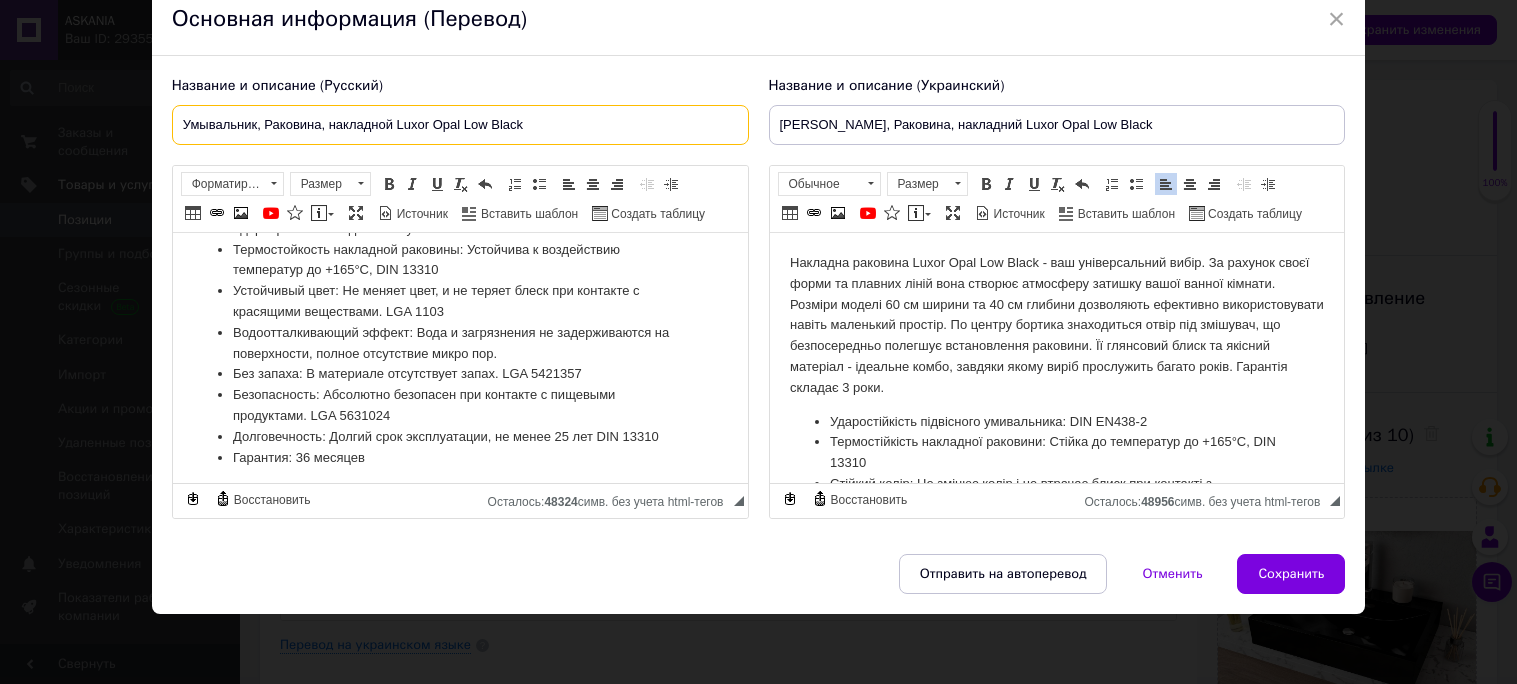 scroll, scrollTop: 412, scrollLeft: 0, axis: vertical 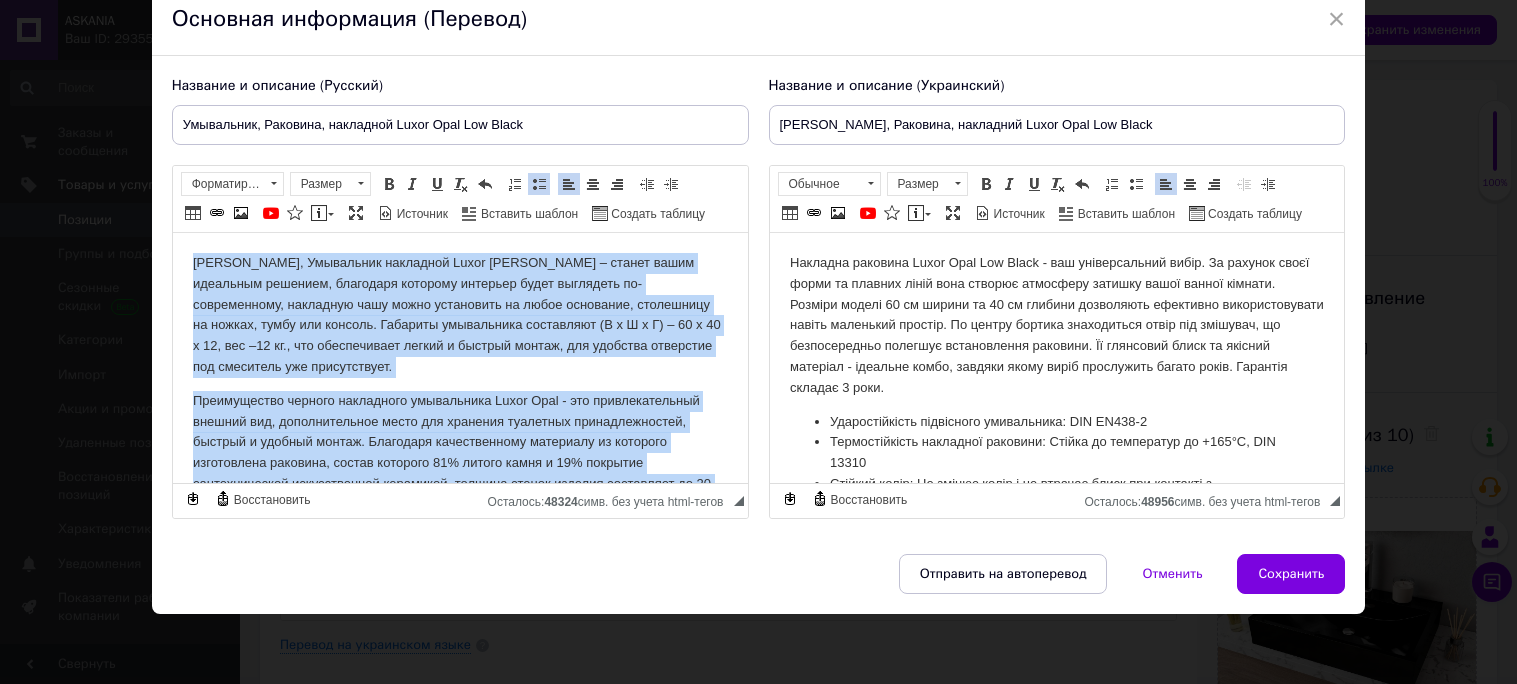 drag, startPoint x: 394, startPoint y: 465, endPoint x: 196, endPoint y: 240, distance: 299.71487 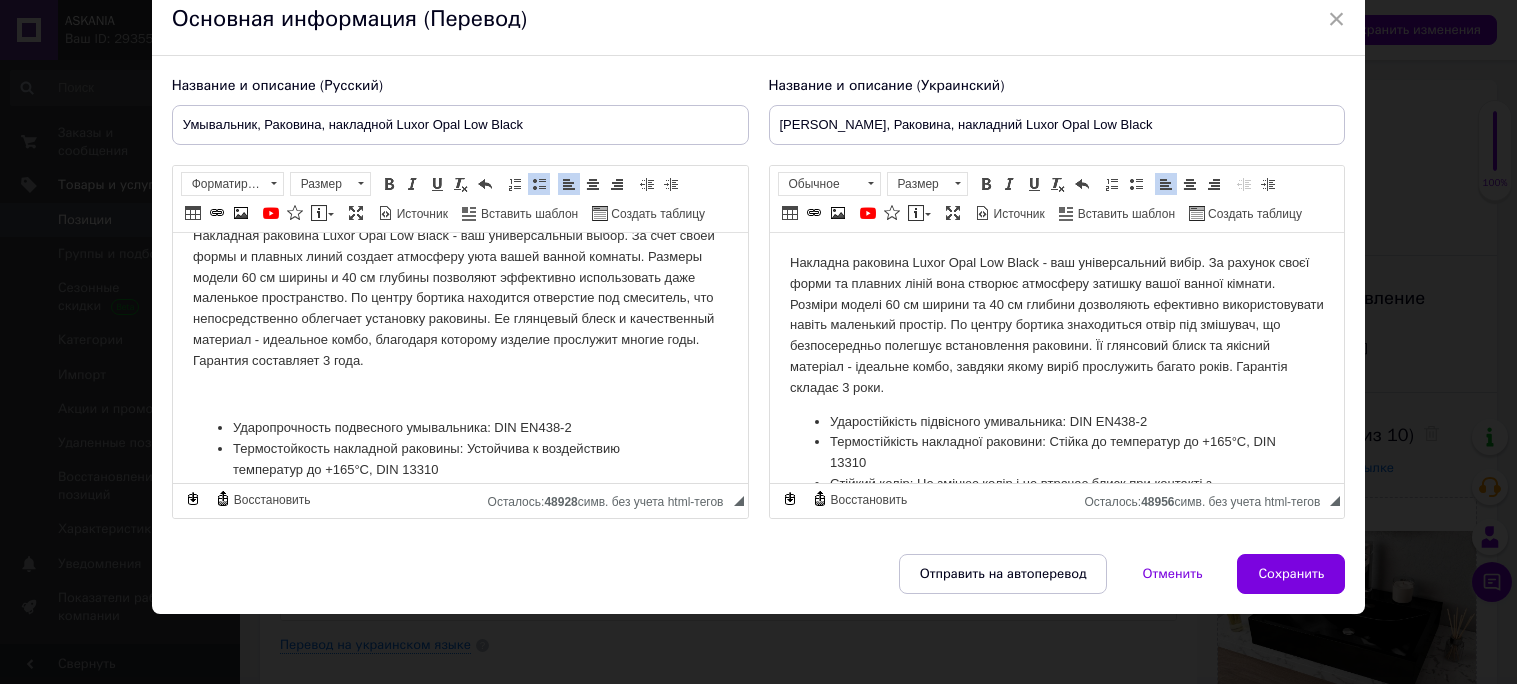 scroll, scrollTop: 26, scrollLeft: 0, axis: vertical 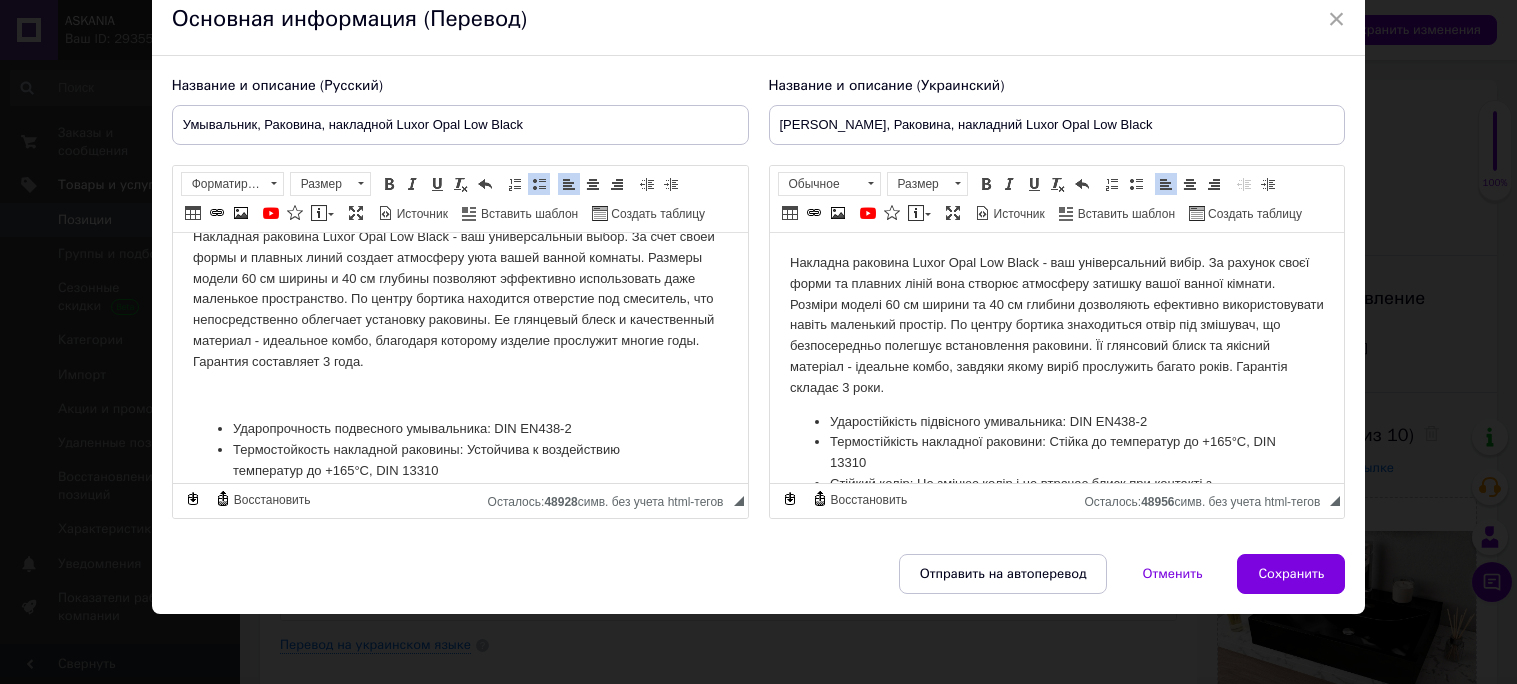 click at bounding box center [459, 396] 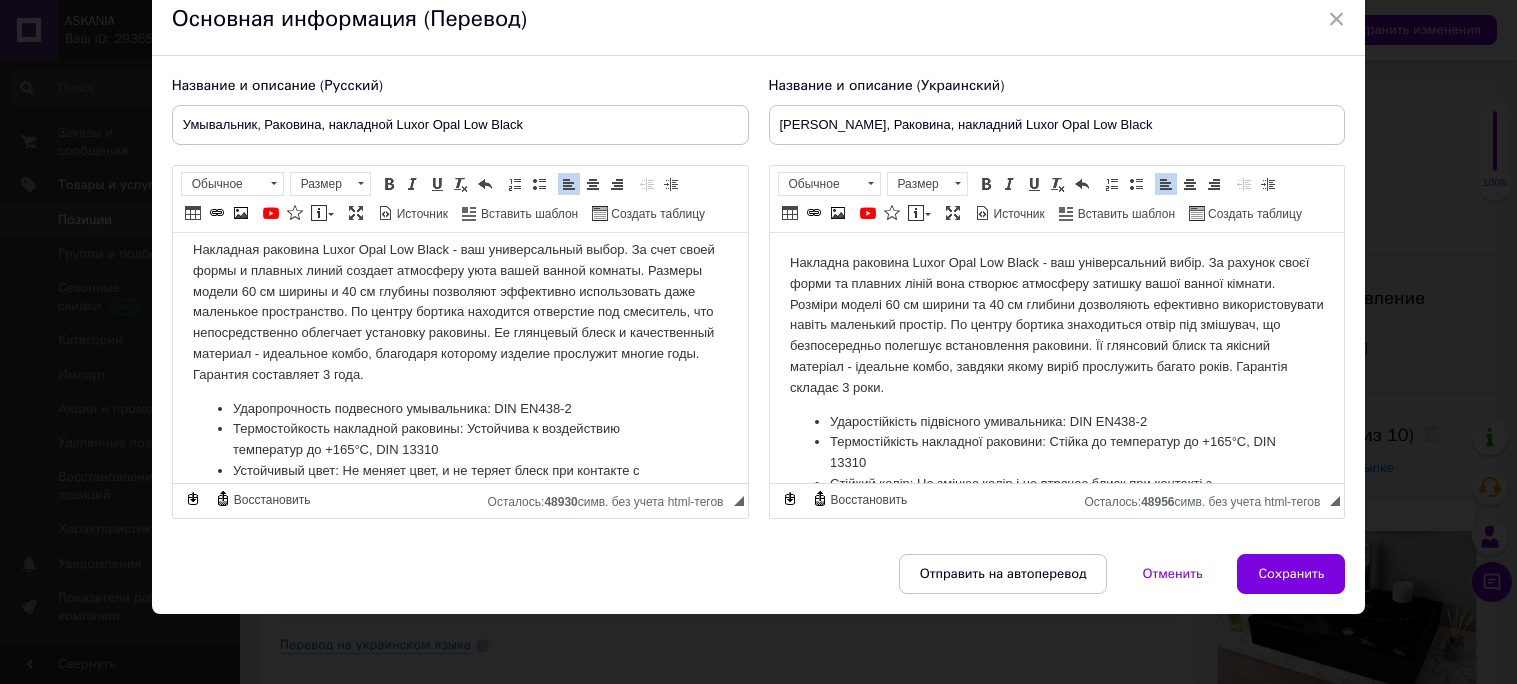 scroll, scrollTop: 0, scrollLeft: 0, axis: both 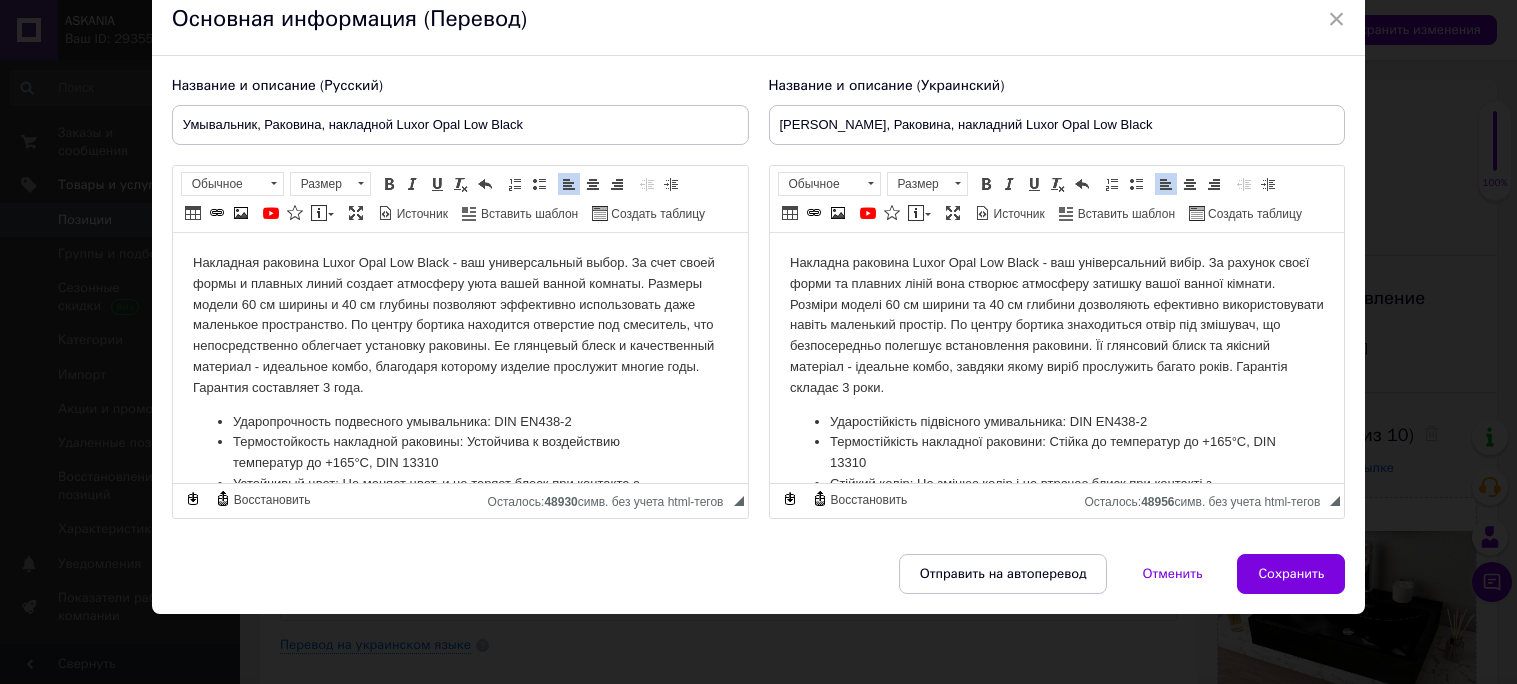 drag, startPoint x: 1244, startPoint y: 564, endPoint x: 918, endPoint y: 328, distance: 402.45746 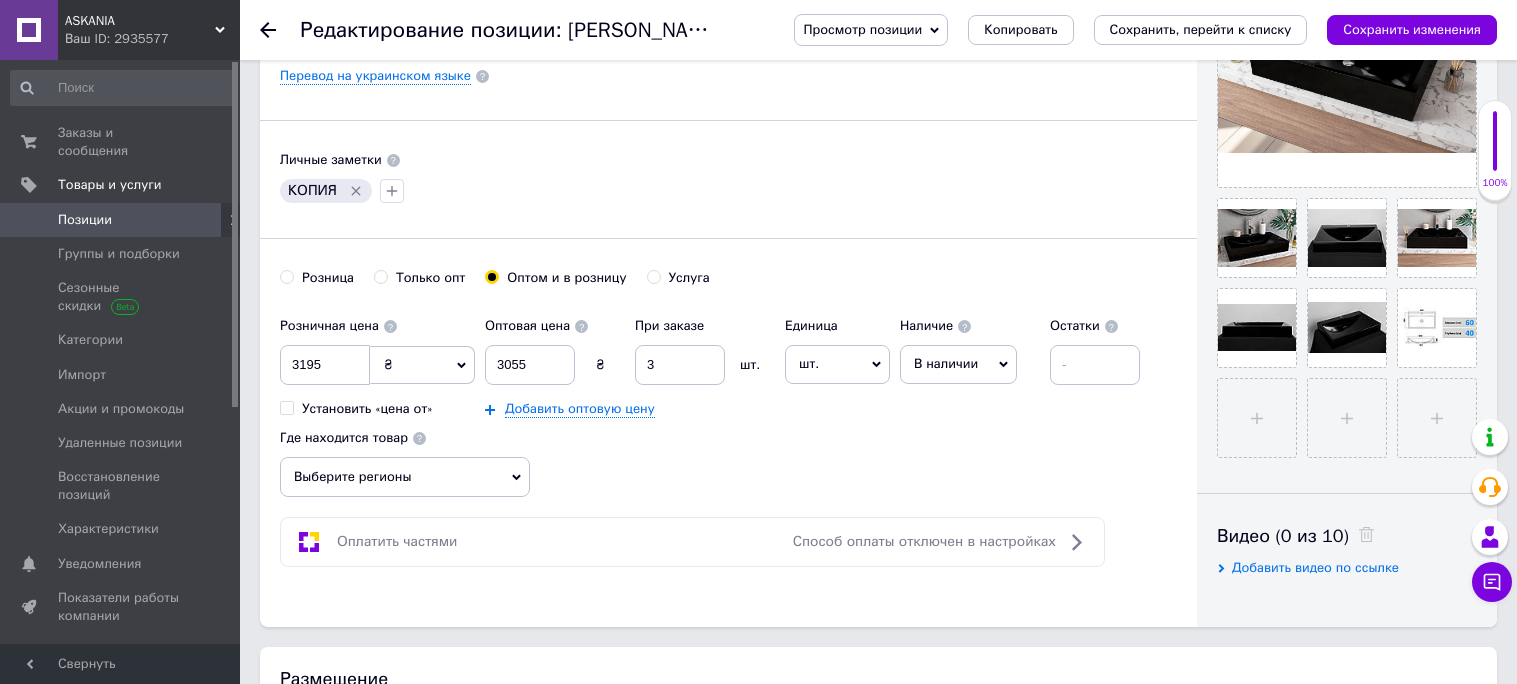 scroll, scrollTop: 627, scrollLeft: 0, axis: vertical 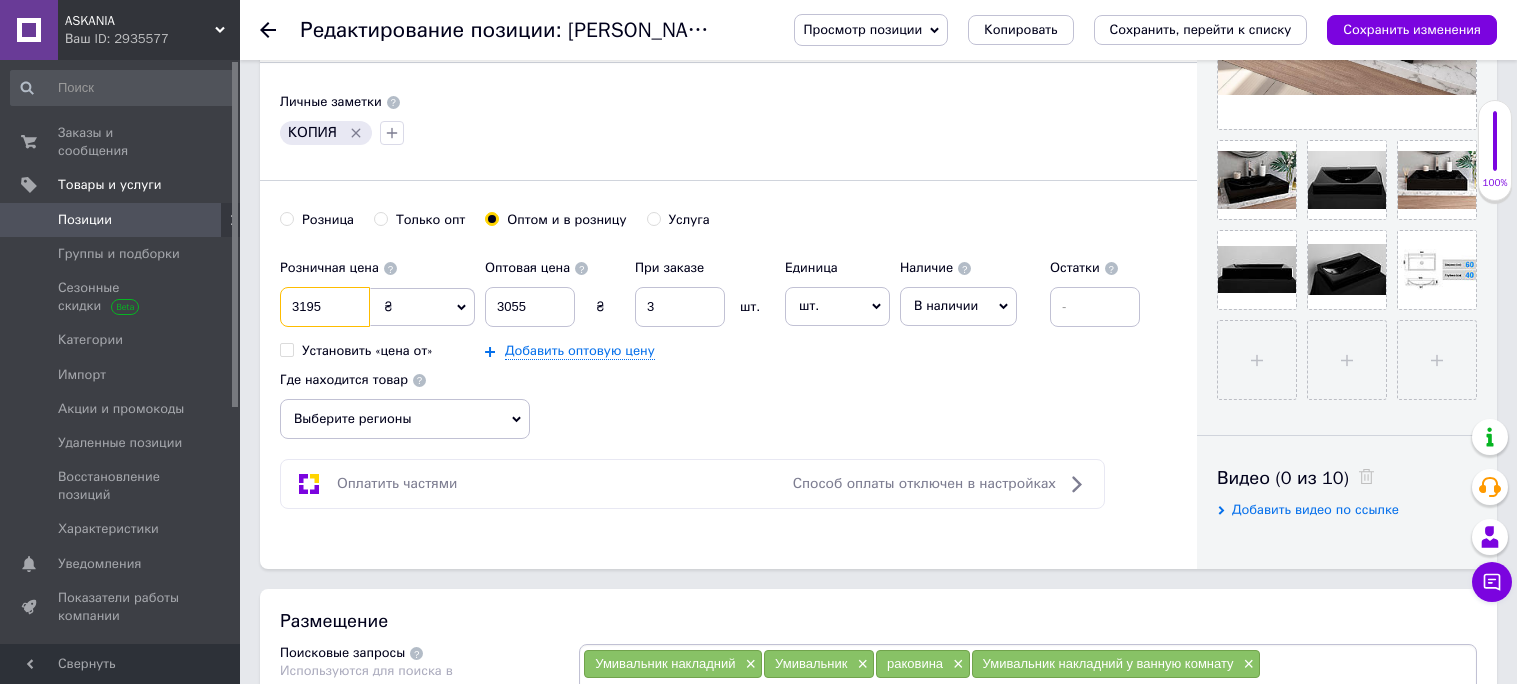 click on "3195" at bounding box center (325, 307) 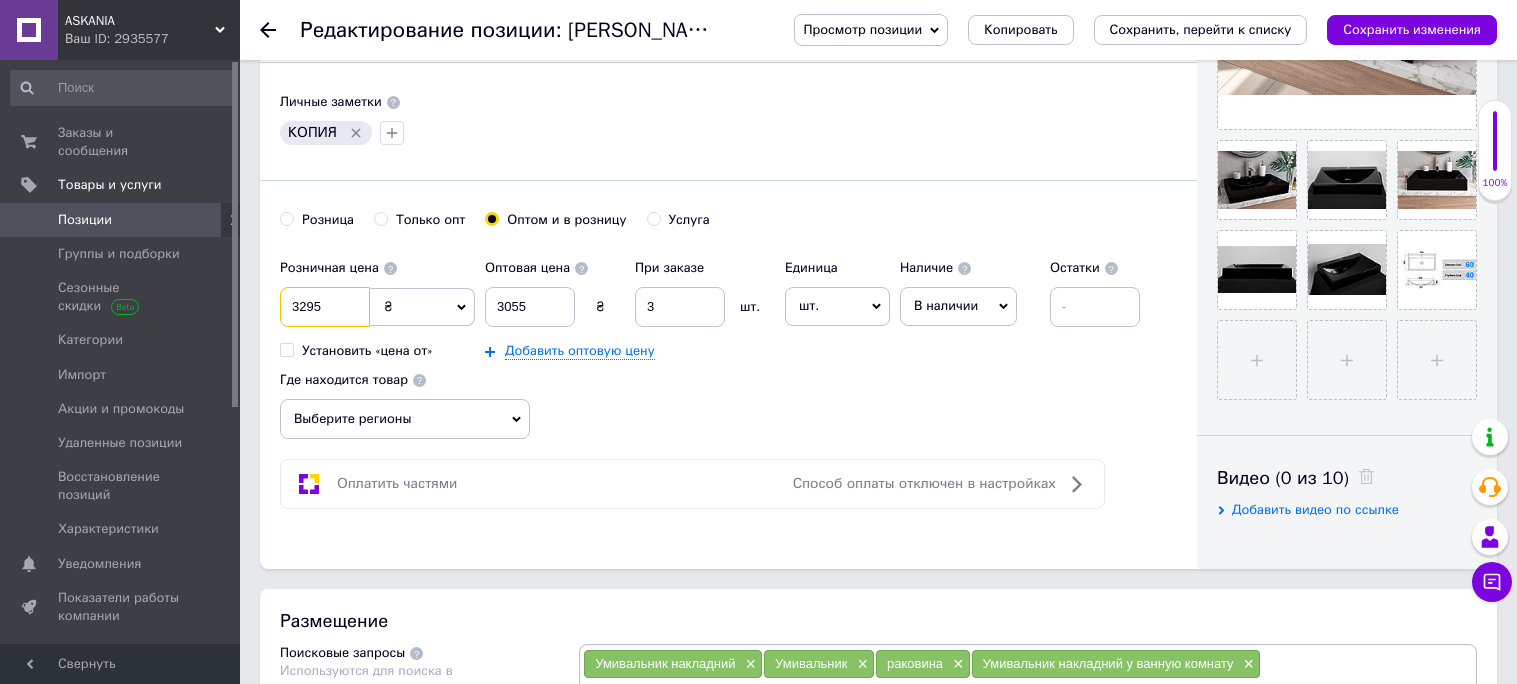 type on "3295" 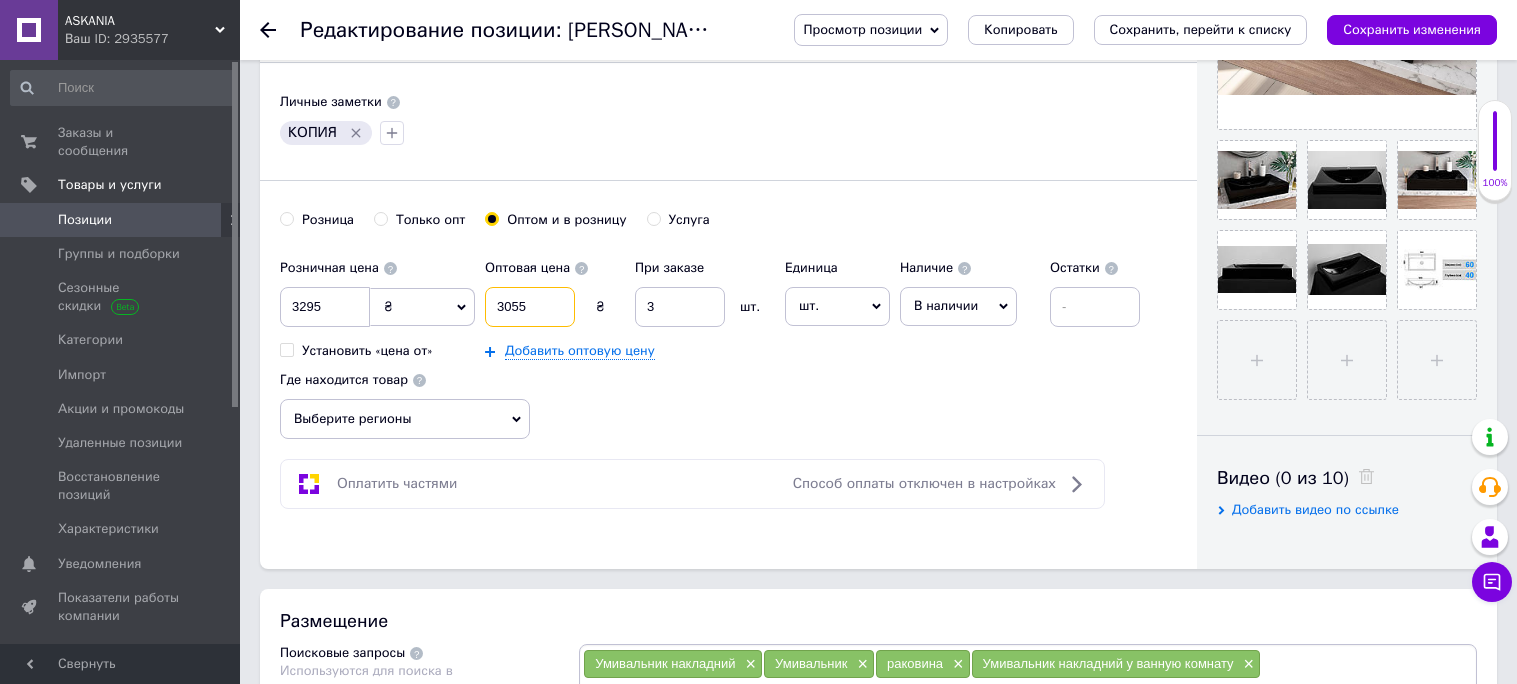 click on "3055" at bounding box center (530, 307) 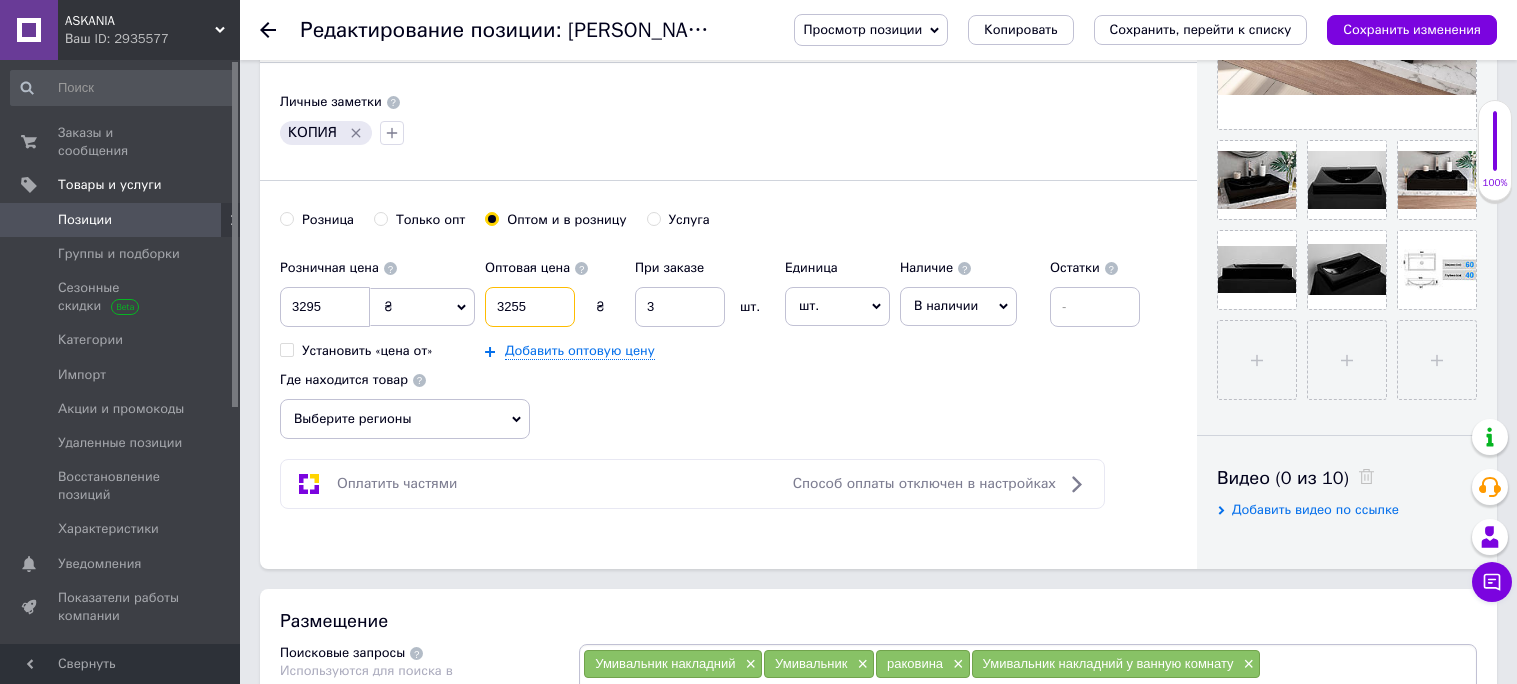 type on "3255" 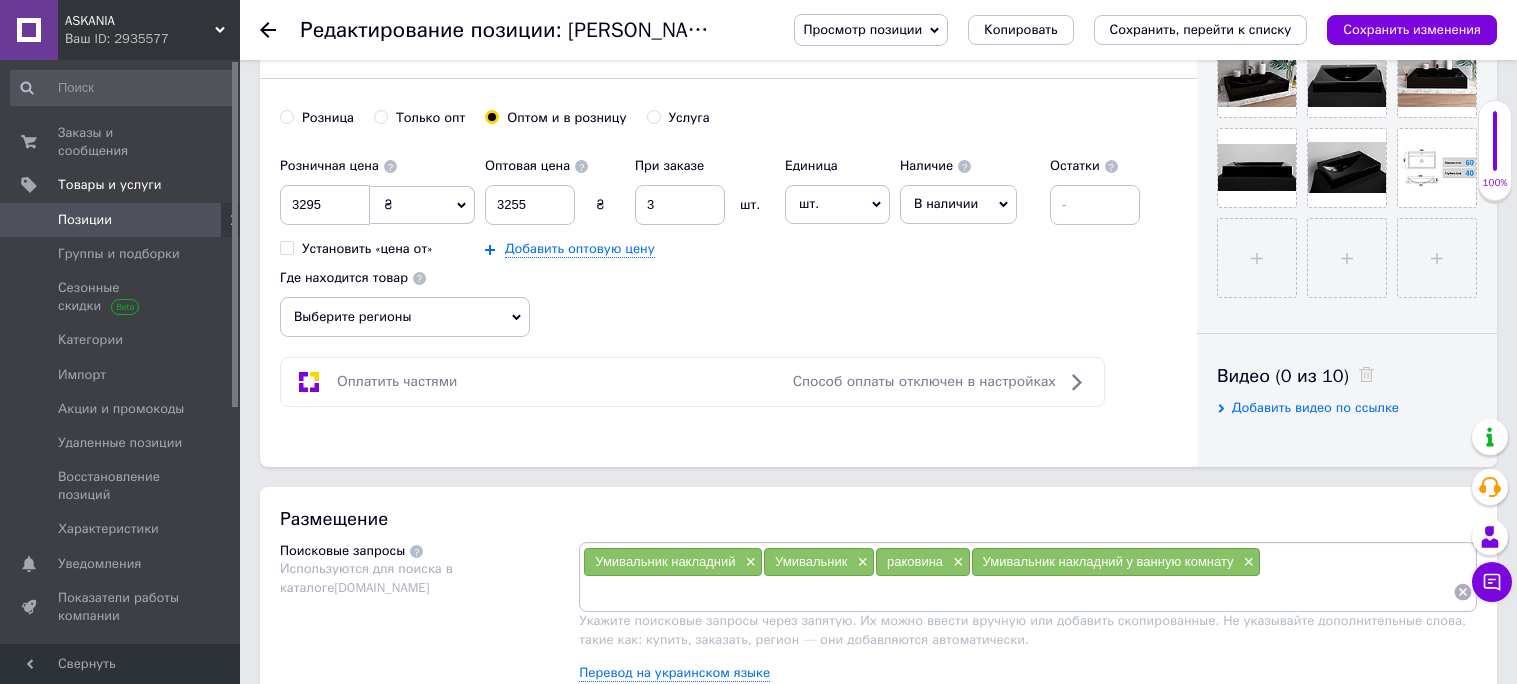 click on "Выберите регионы" at bounding box center [405, 317] 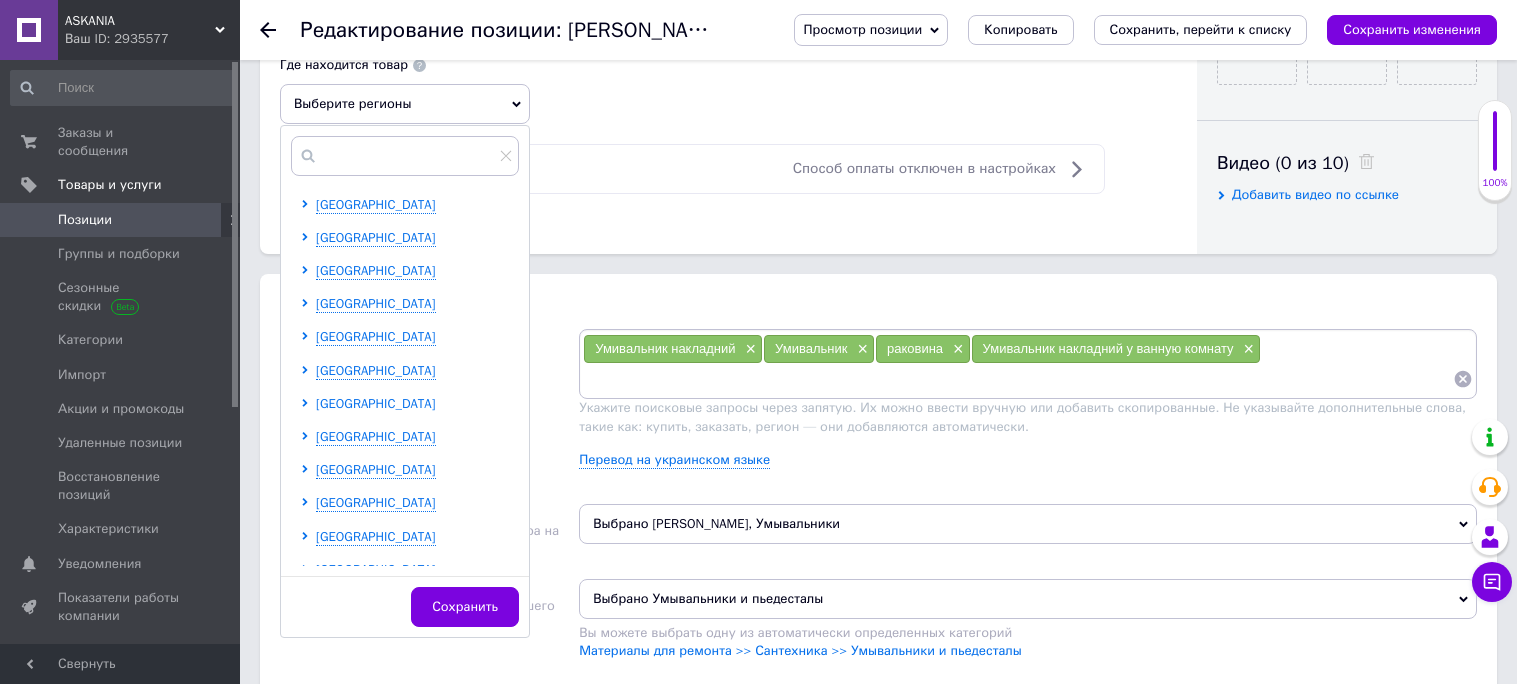 scroll, scrollTop: 946, scrollLeft: 0, axis: vertical 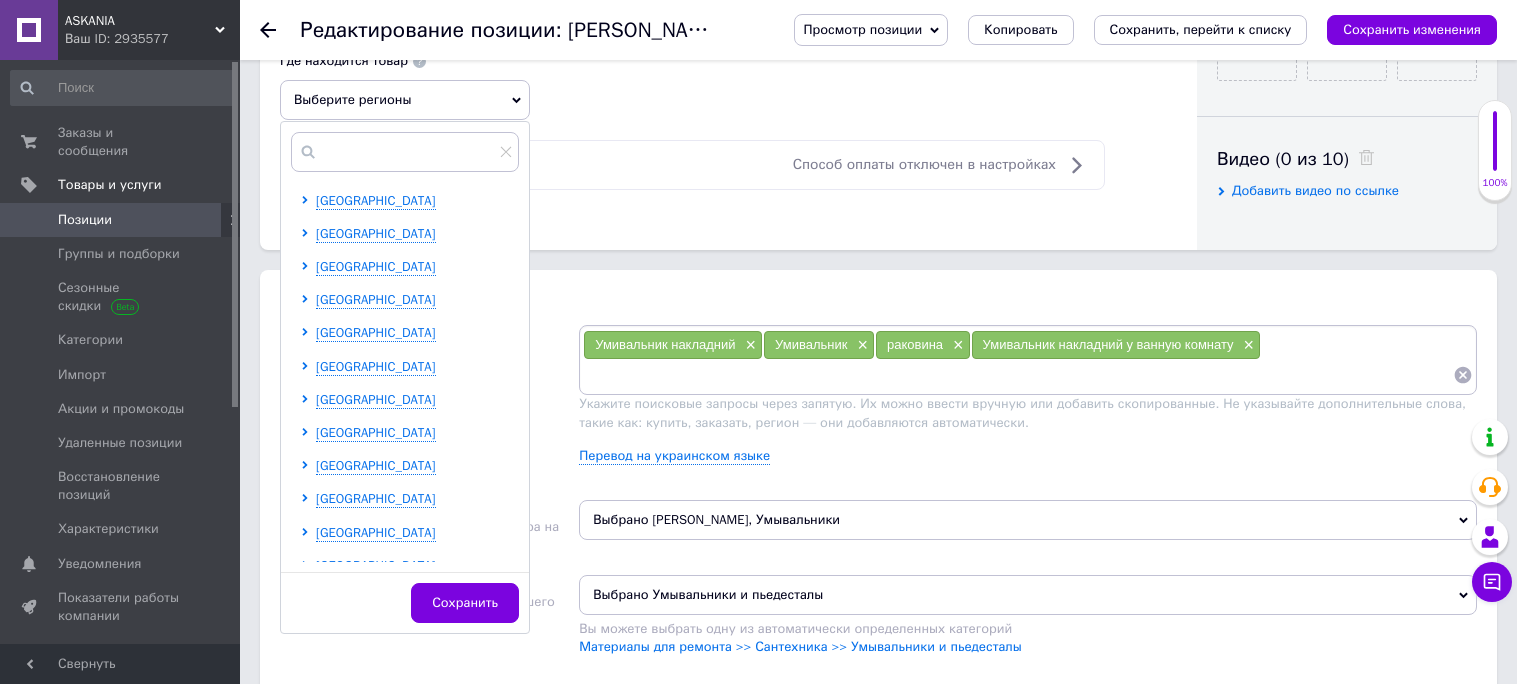 click on "[GEOGRAPHIC_DATA]" at bounding box center [376, 399] 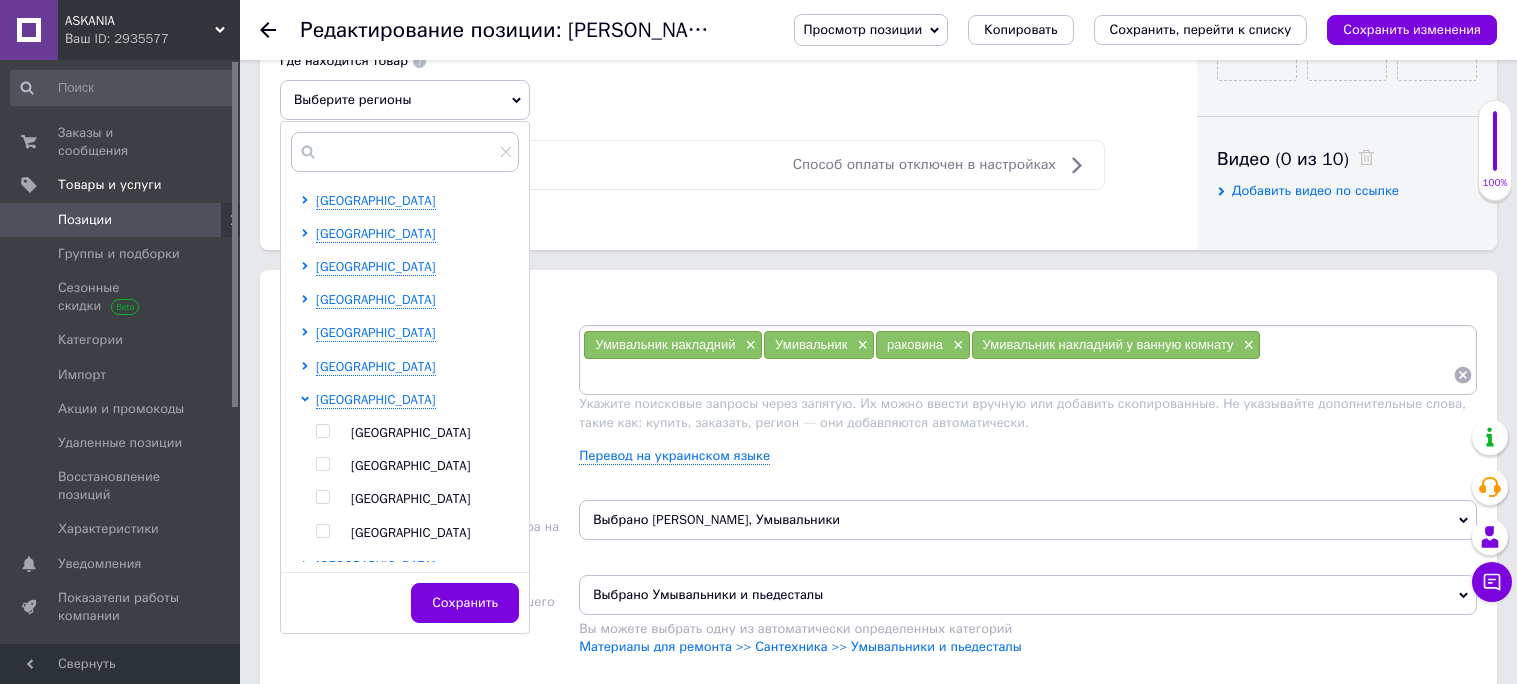 drag, startPoint x: 323, startPoint y: 500, endPoint x: 375, endPoint y: 446, distance: 74.96666 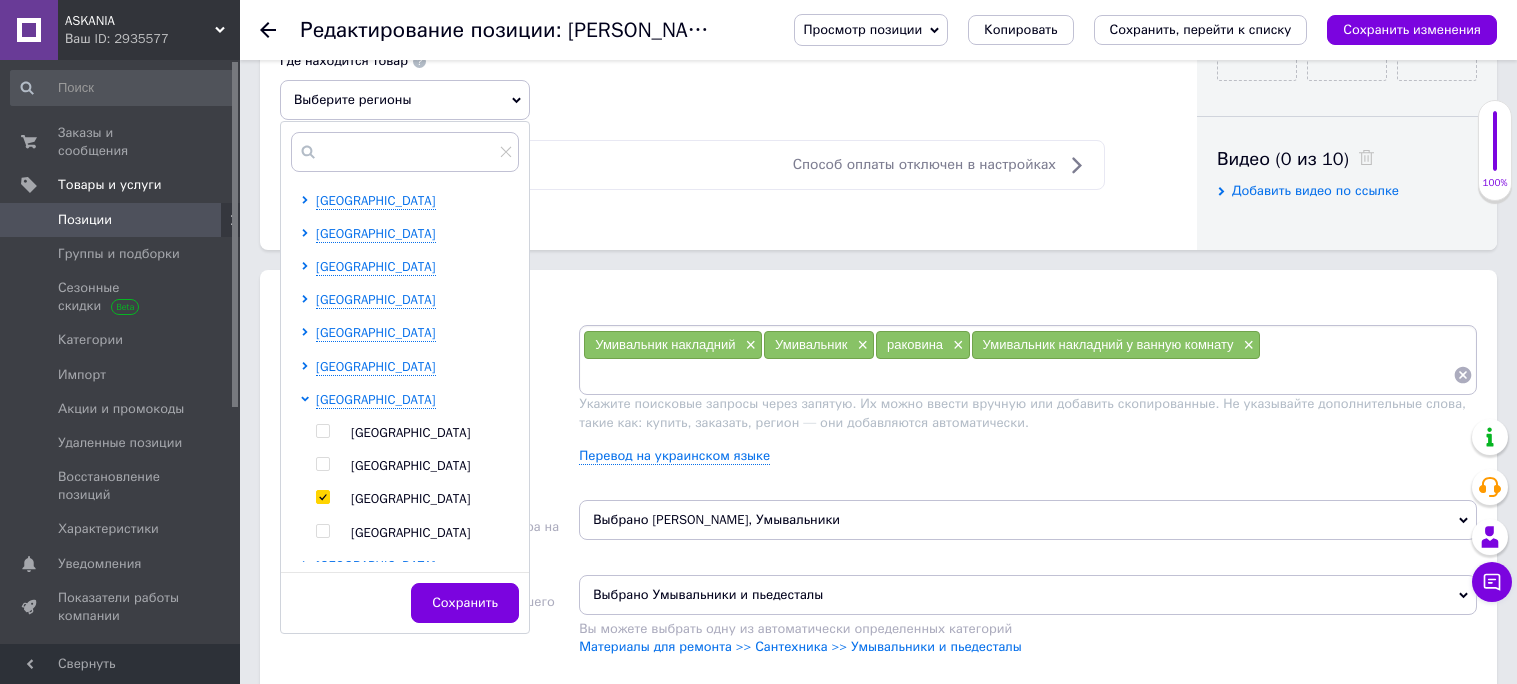 checkbox on "true" 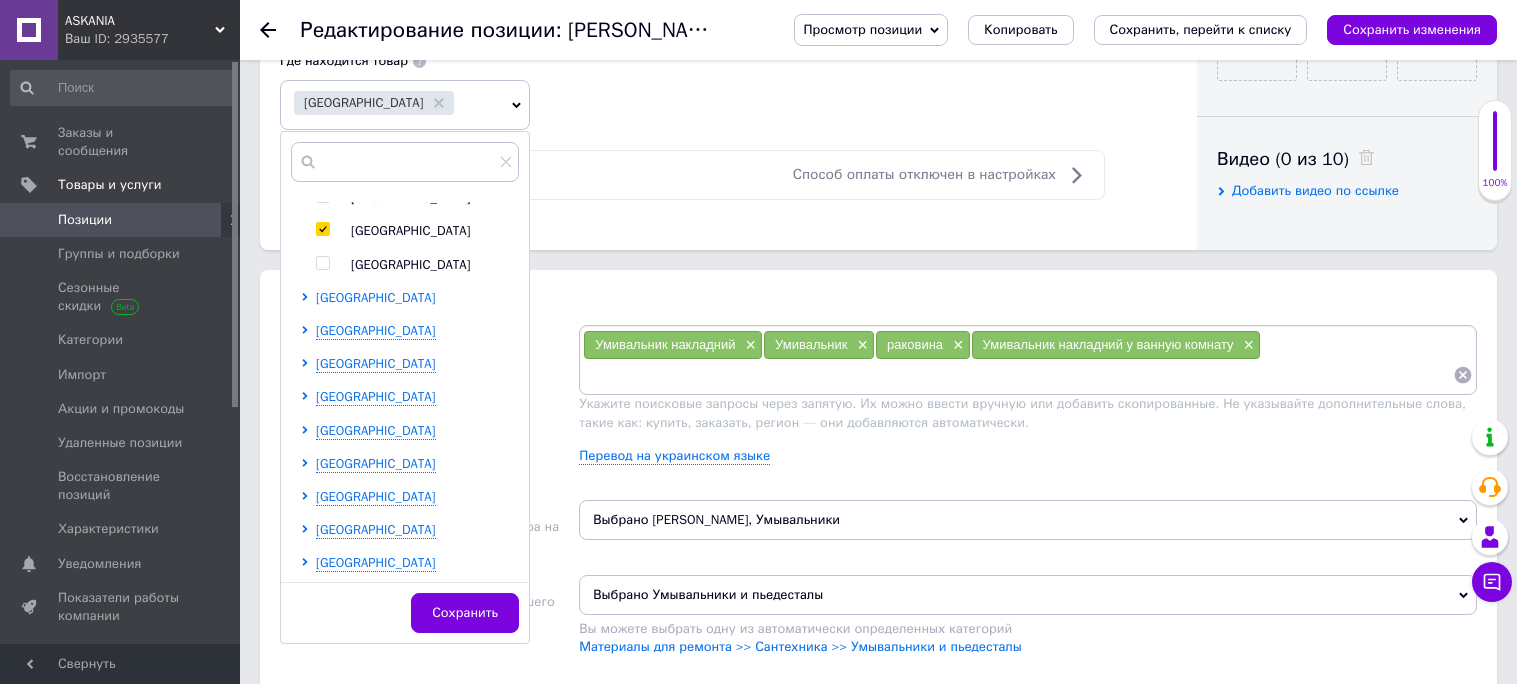 scroll, scrollTop: 296, scrollLeft: 0, axis: vertical 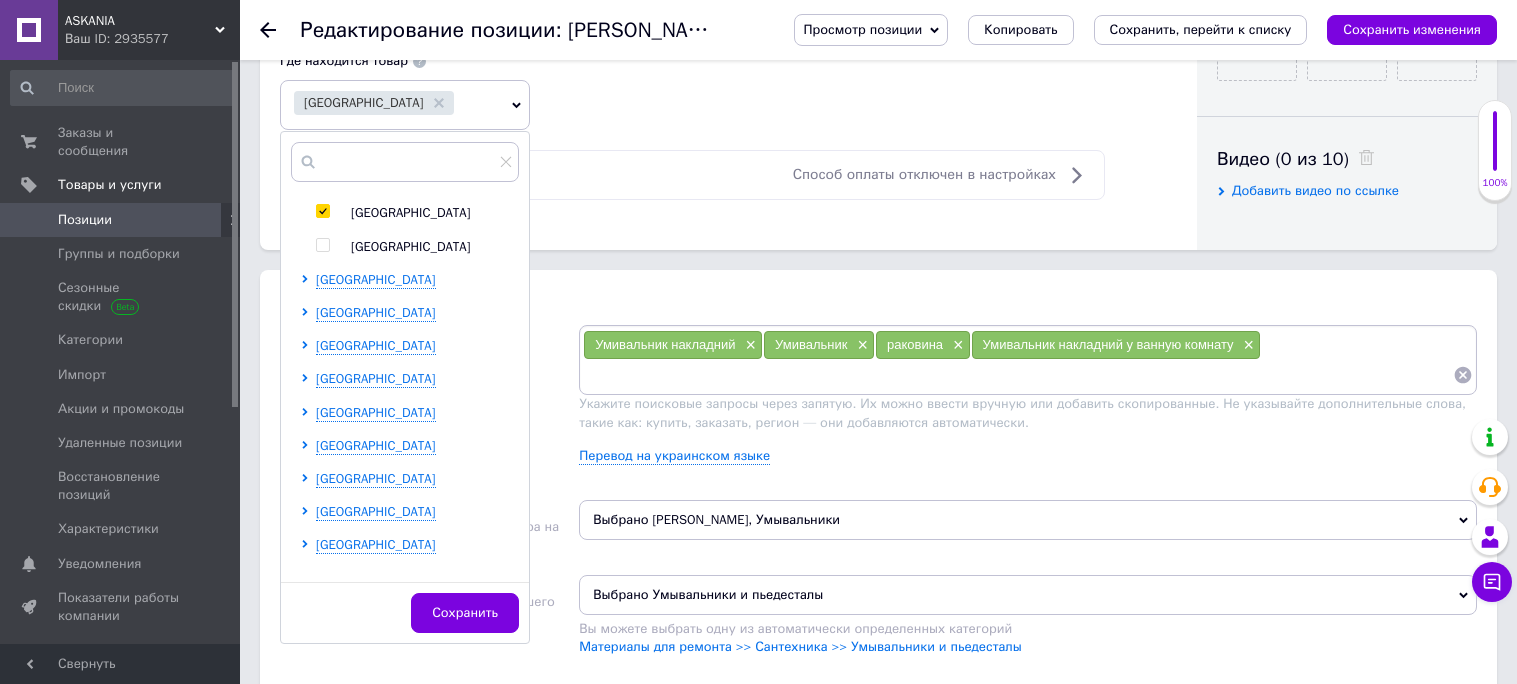 click on "[GEOGRAPHIC_DATA] [PERSON_NAME][GEOGRAPHIC_DATA] [GEOGRAPHIC_DATA] [GEOGRAPHIC_DATA] [GEOGRAPHIC_DATA] [GEOGRAPHIC_DATA] [GEOGRAPHIC_DATA] [GEOGRAPHIC_DATA] [GEOGRAPHIC_DATA] [GEOGRAPHIC_DATA] [GEOGRAPHIC_DATA] [GEOGRAPHIC_DATA] [GEOGRAPHIC_DATA] [GEOGRAPHIC_DATA] [PERSON_NAME][GEOGRAPHIC_DATA] [GEOGRAPHIC_DATA] [PERSON_NAME][GEOGRAPHIC_DATA] [GEOGRAPHIC_DATA] [GEOGRAPHIC_DATA] [GEOGRAPHIC_DATA] [GEOGRAPHIC_DATA] [GEOGRAPHIC_DATA] [GEOGRAPHIC_DATA] [GEOGRAPHIC_DATA] [PERSON_NAME][GEOGRAPHIC_DATA] [GEOGRAPHIC_DATA] [GEOGRAPHIC_DATA] [GEOGRAPHIC_DATA]" at bounding box center [409, 372] 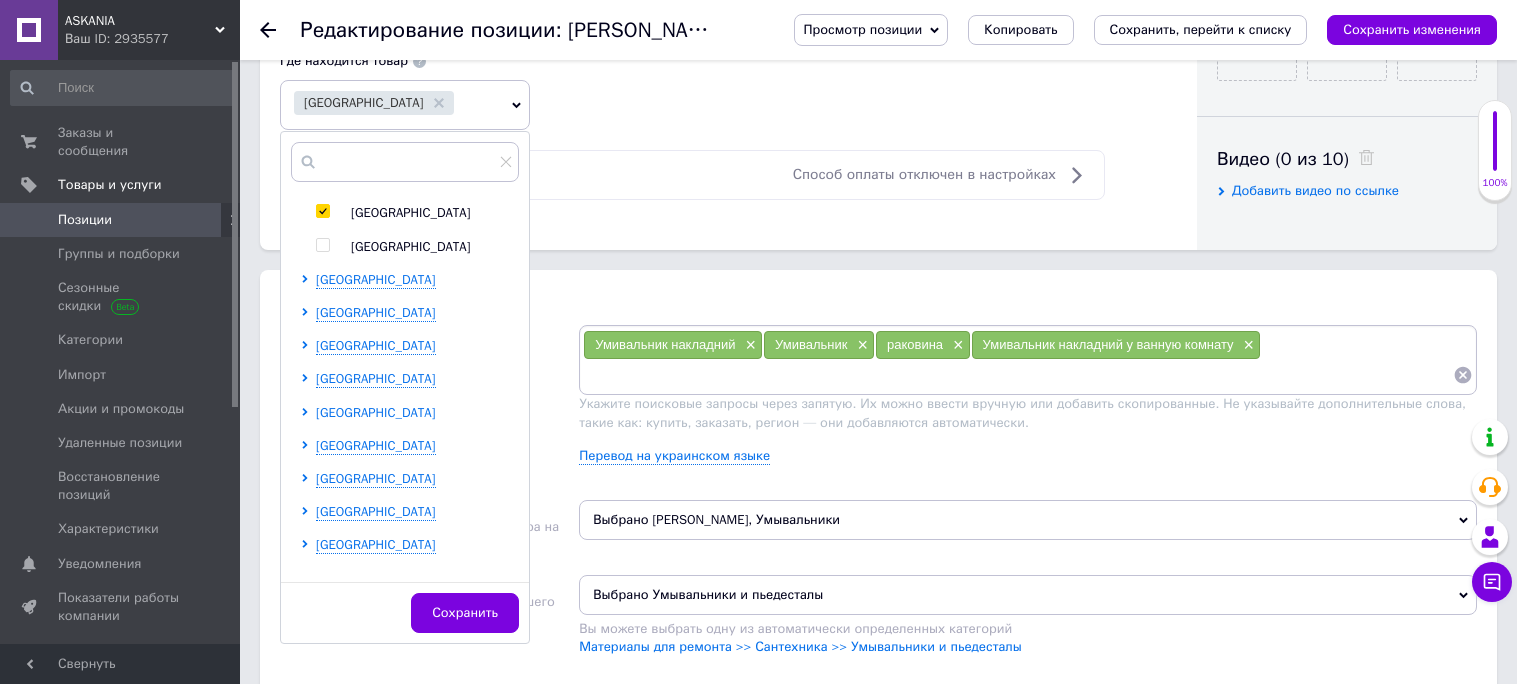 click on "[GEOGRAPHIC_DATA]" at bounding box center (376, 412) 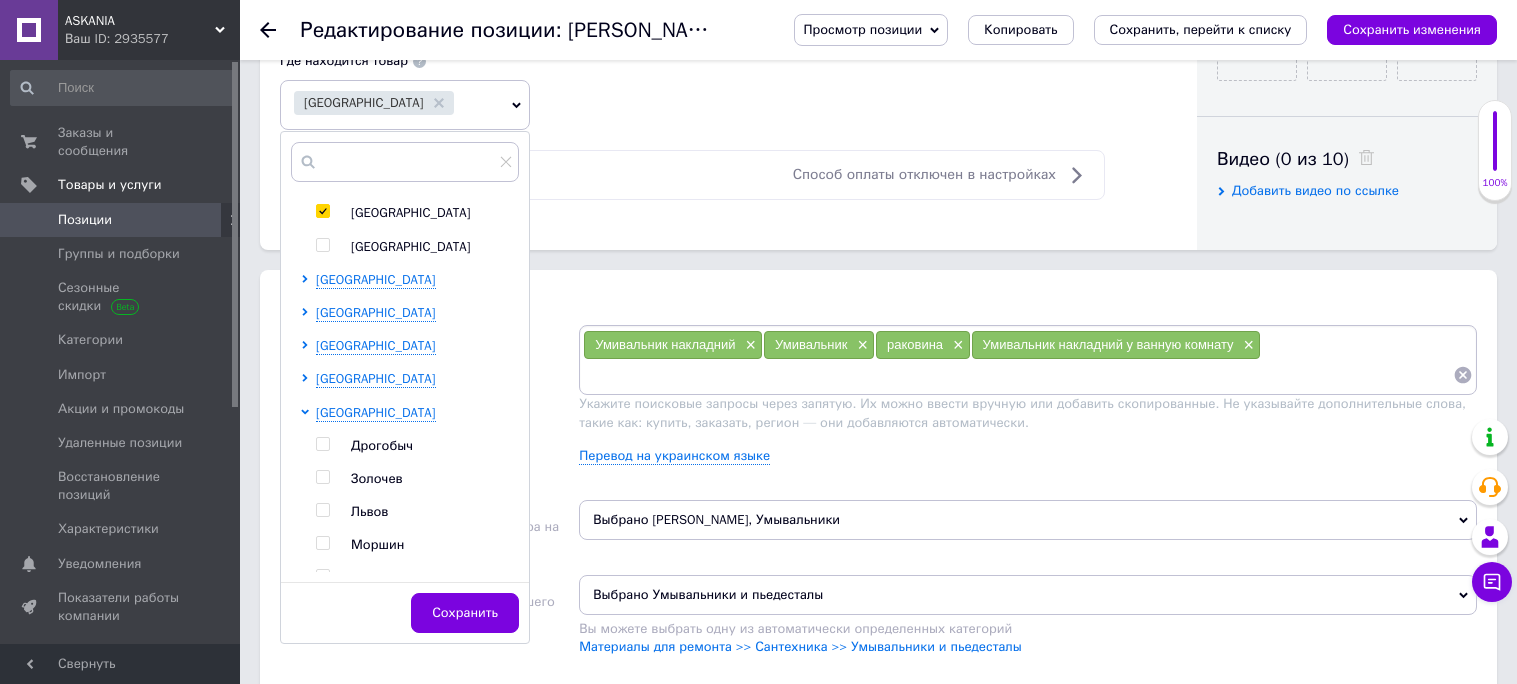 click at bounding box center [322, 510] 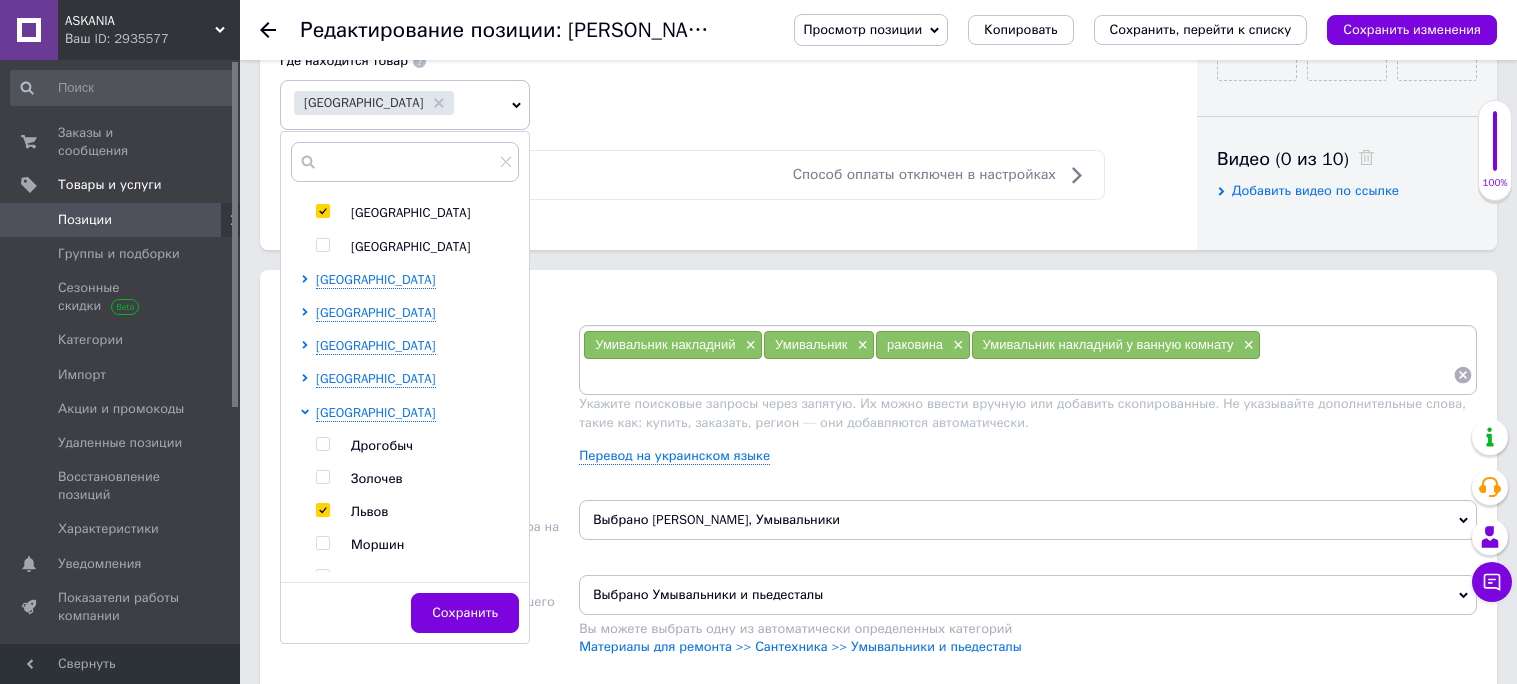 checkbox on "true" 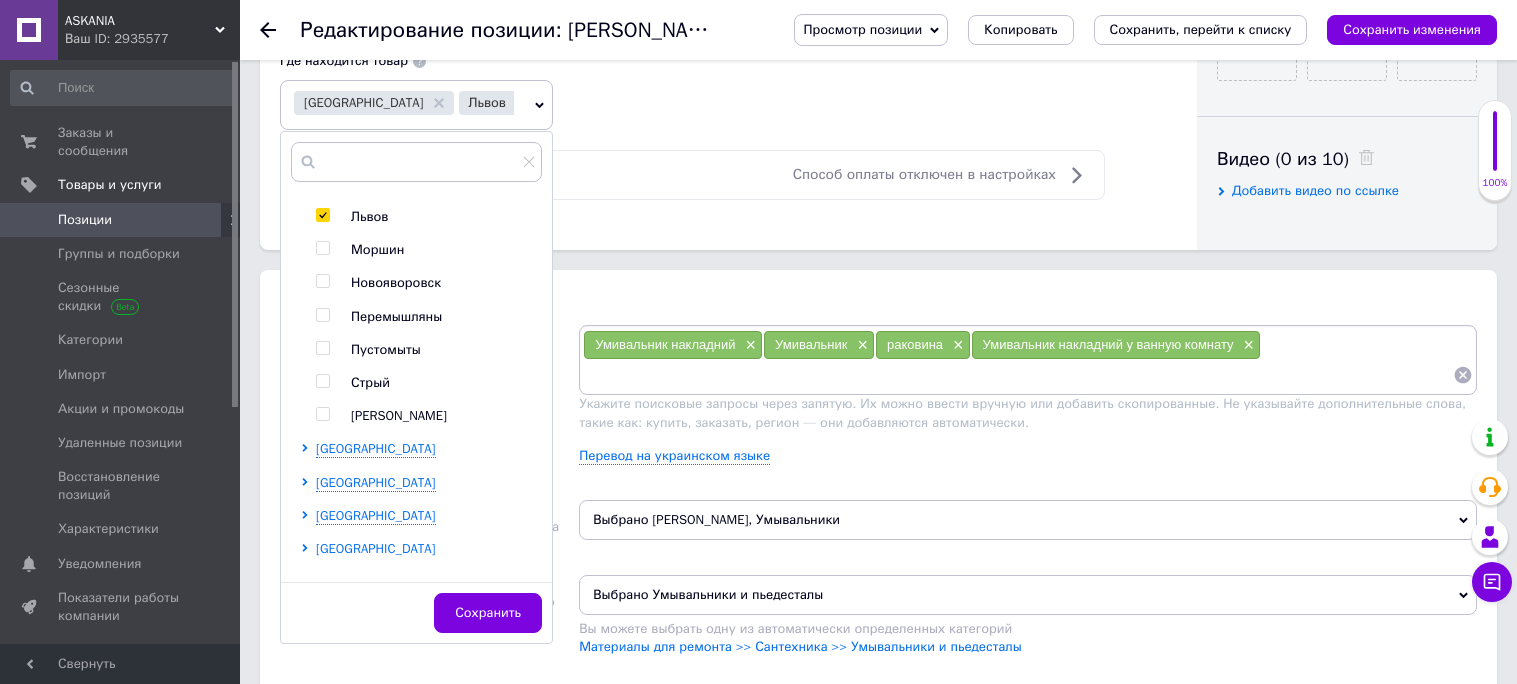 scroll, scrollTop: 692, scrollLeft: 0, axis: vertical 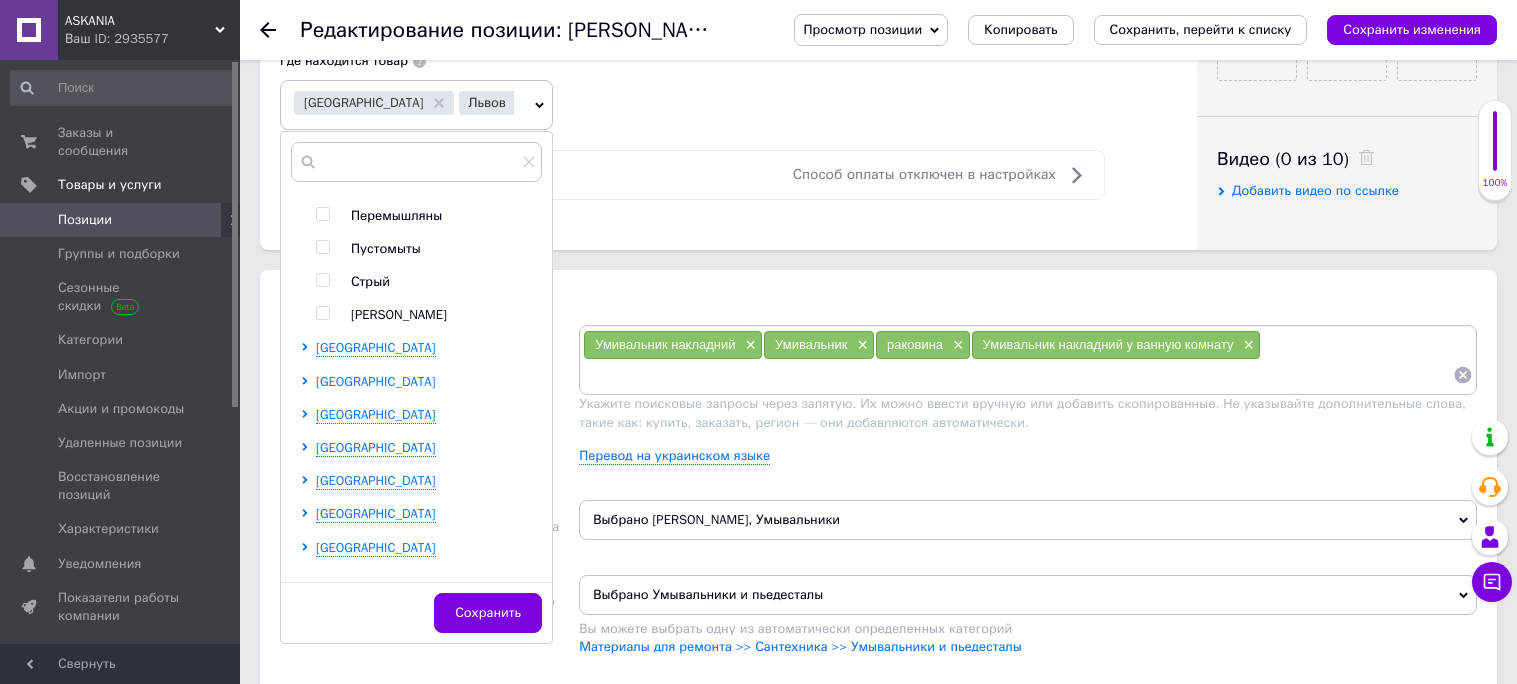 click on "[GEOGRAPHIC_DATA]" at bounding box center (376, 381) 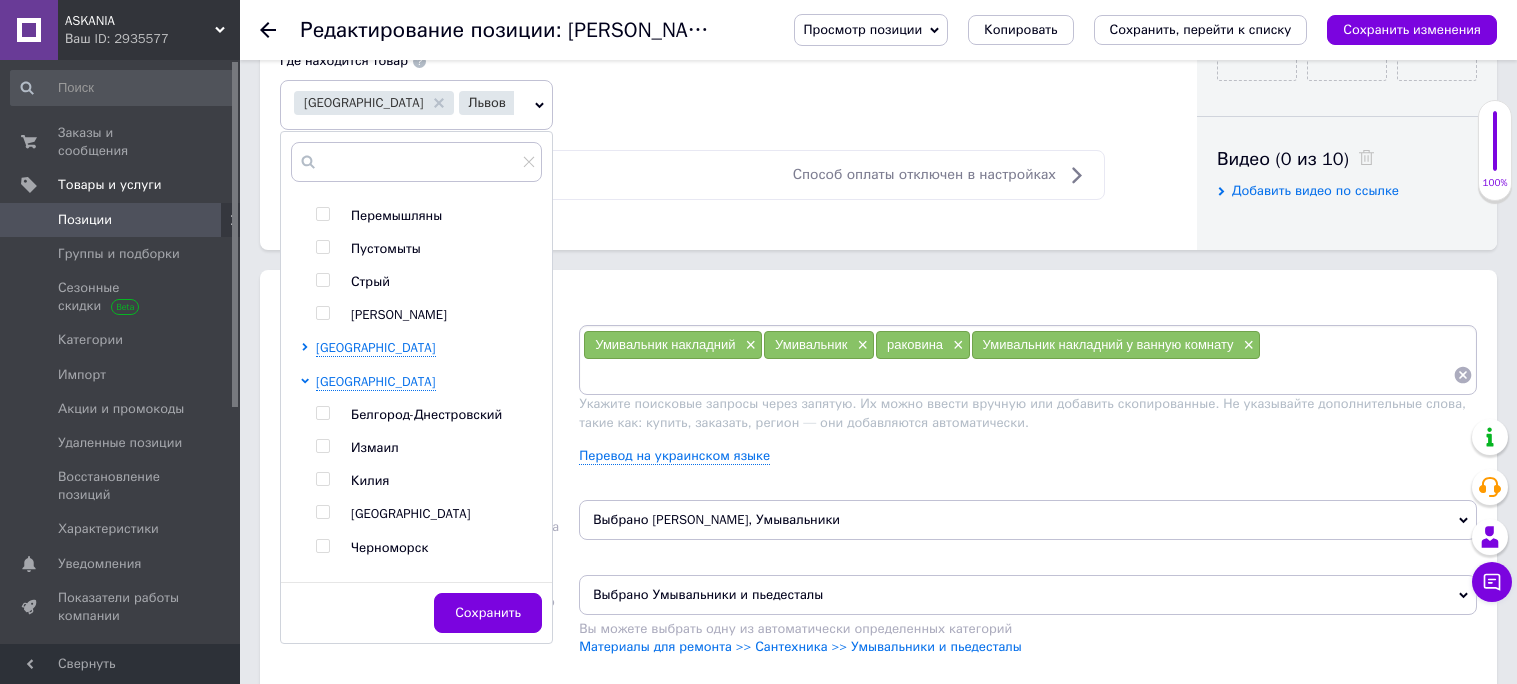 click at bounding box center [322, 512] 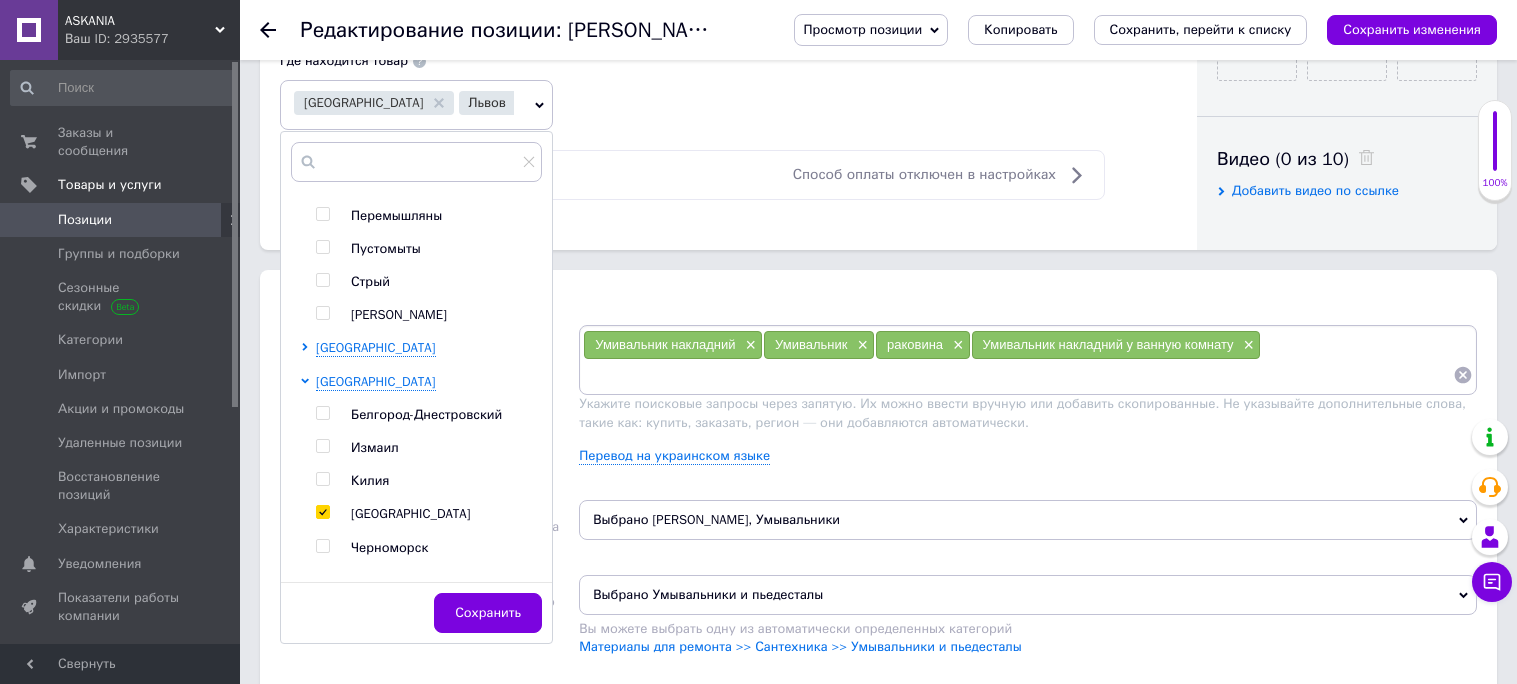 checkbox on "true" 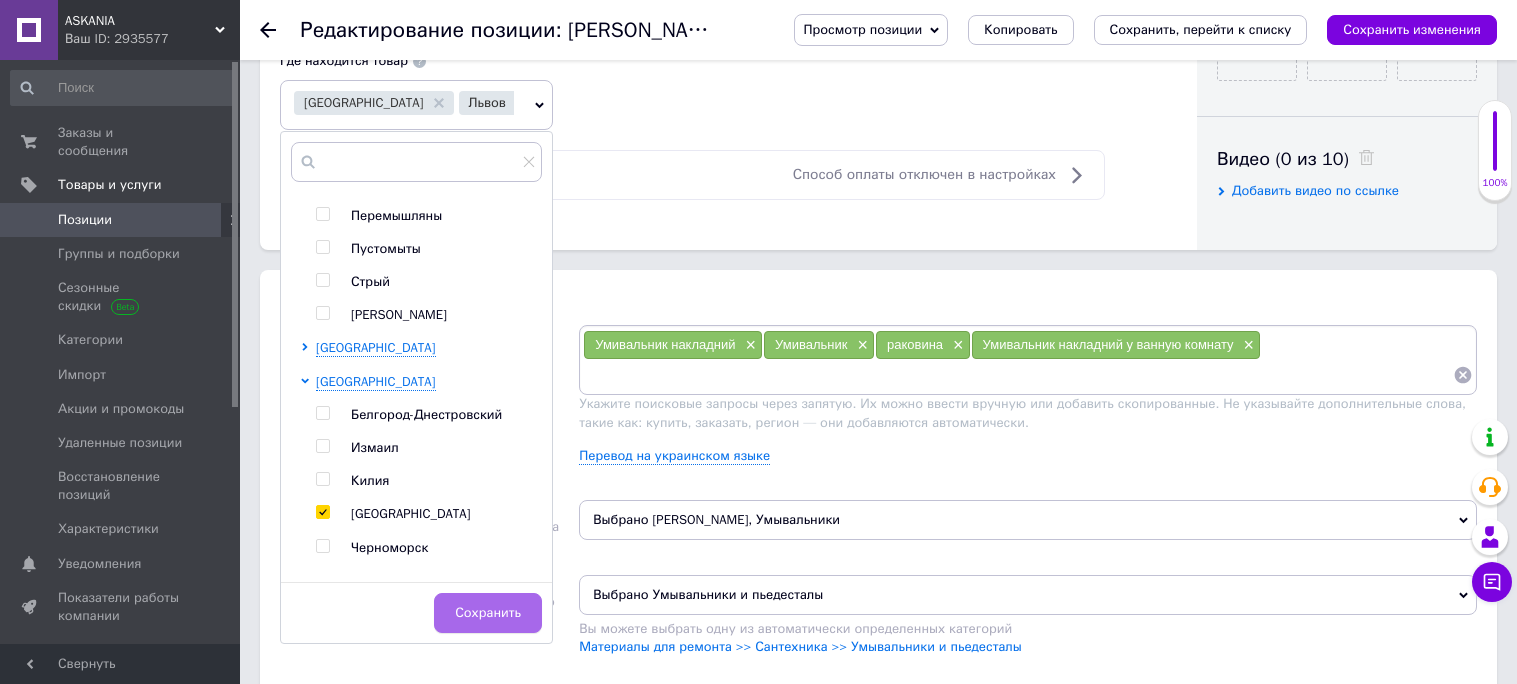click on "Сохранить" at bounding box center [488, 613] 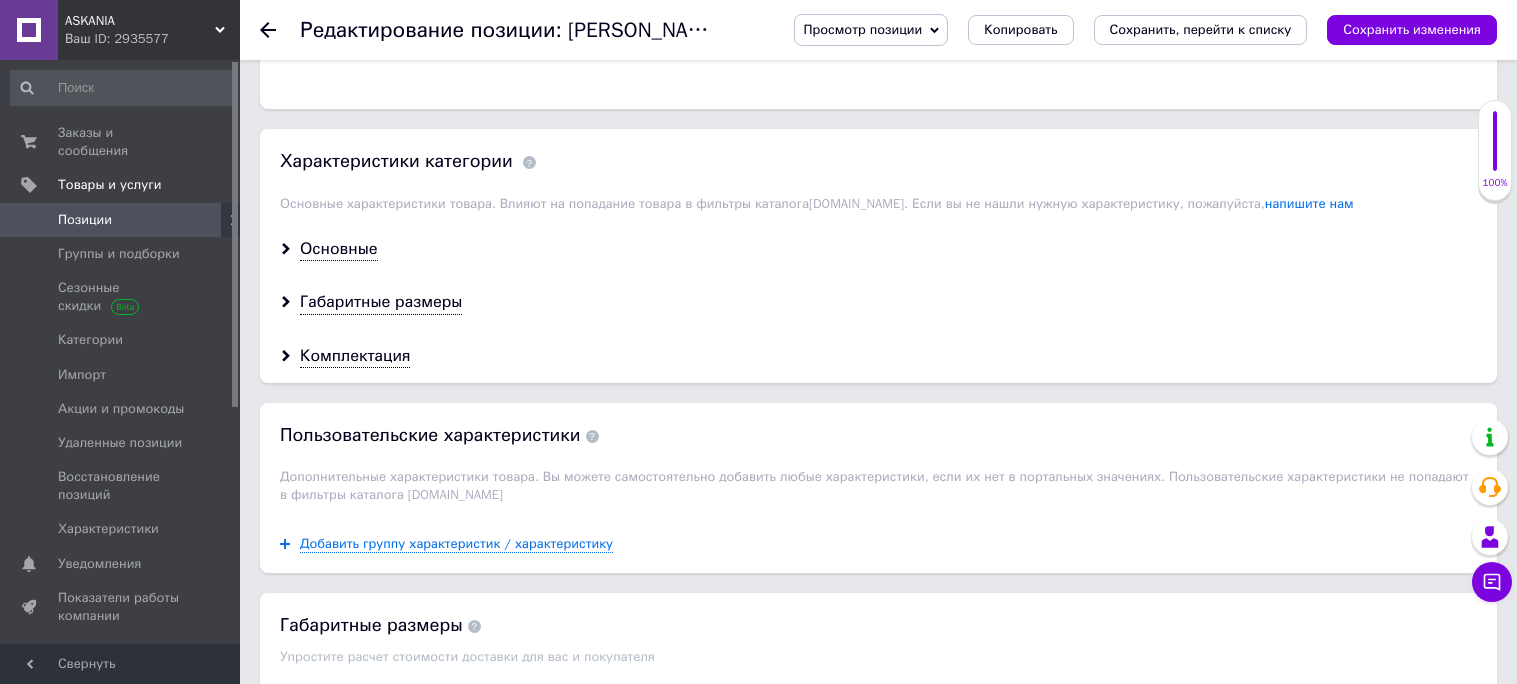 scroll, scrollTop: 1556, scrollLeft: 0, axis: vertical 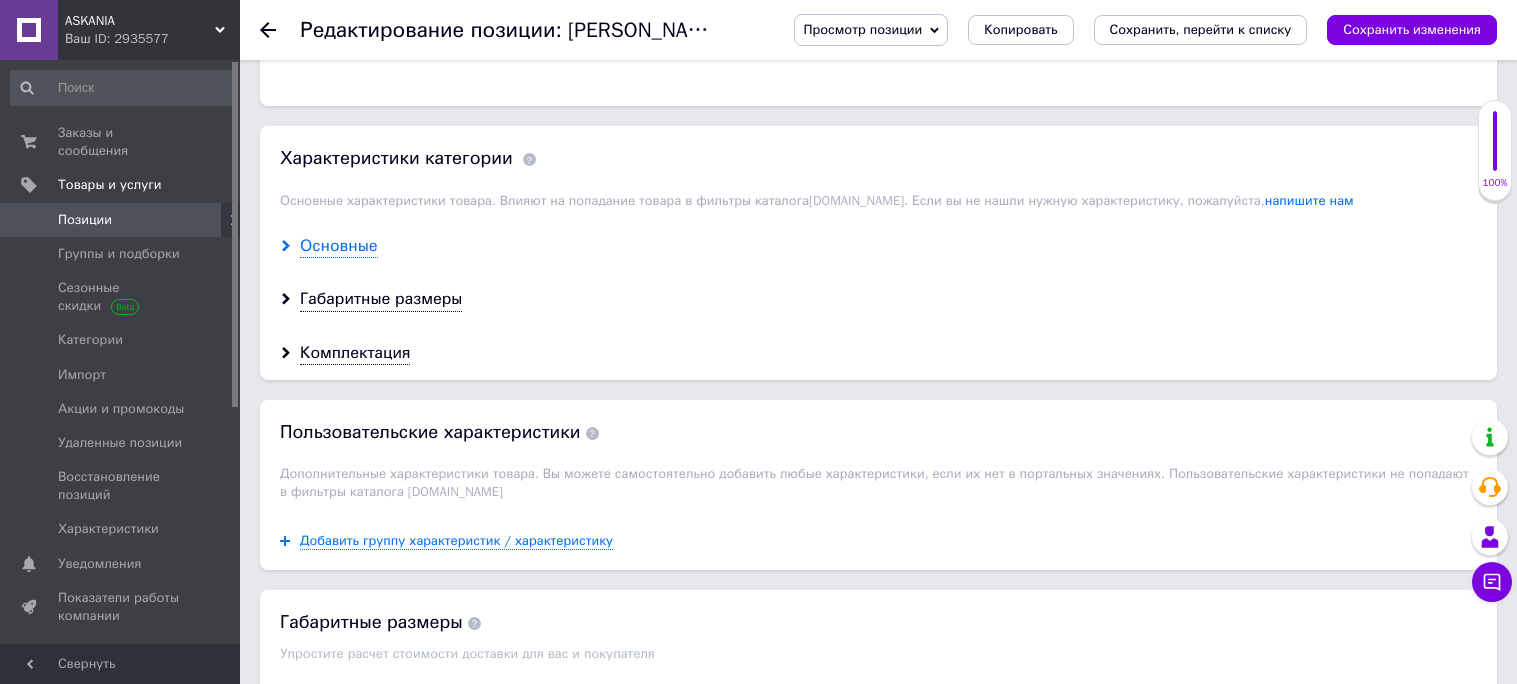 click on "Основные" at bounding box center (339, 246) 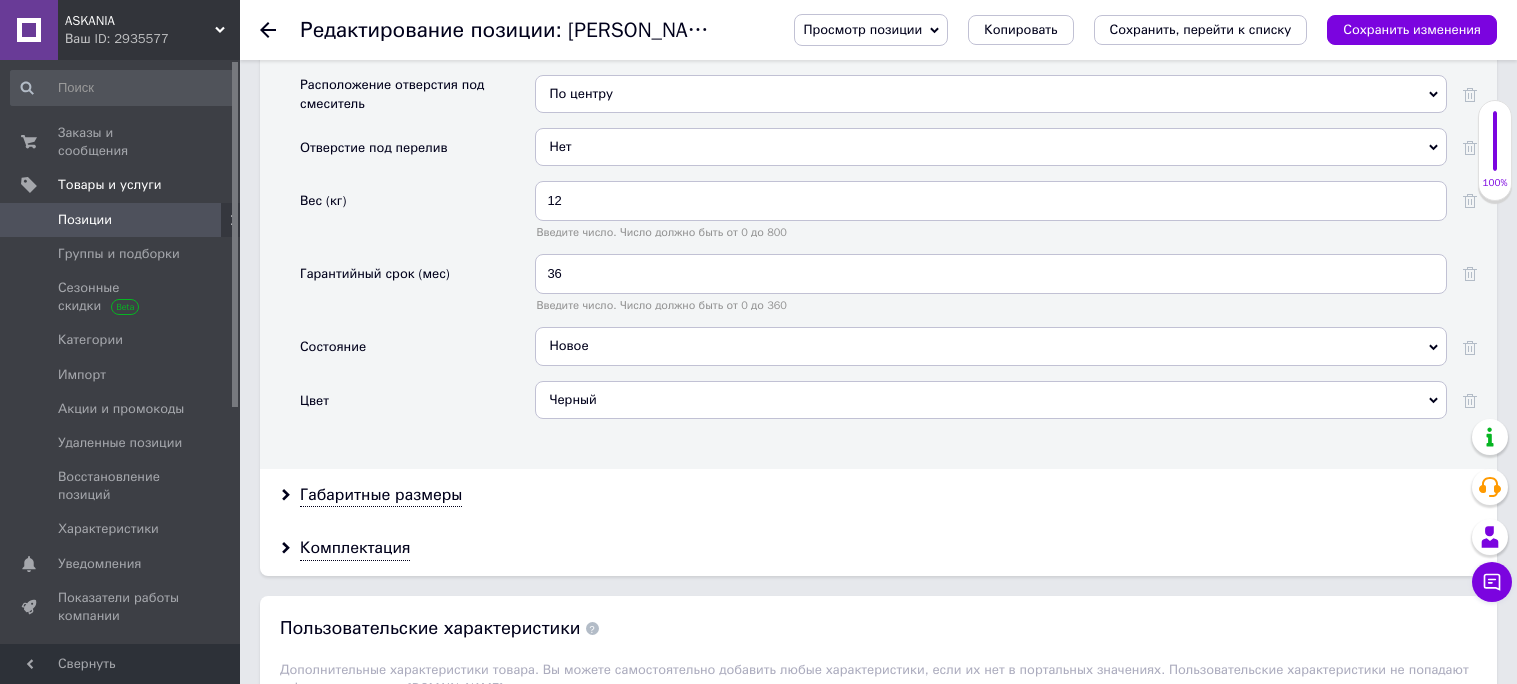 scroll, scrollTop: 2189, scrollLeft: 0, axis: vertical 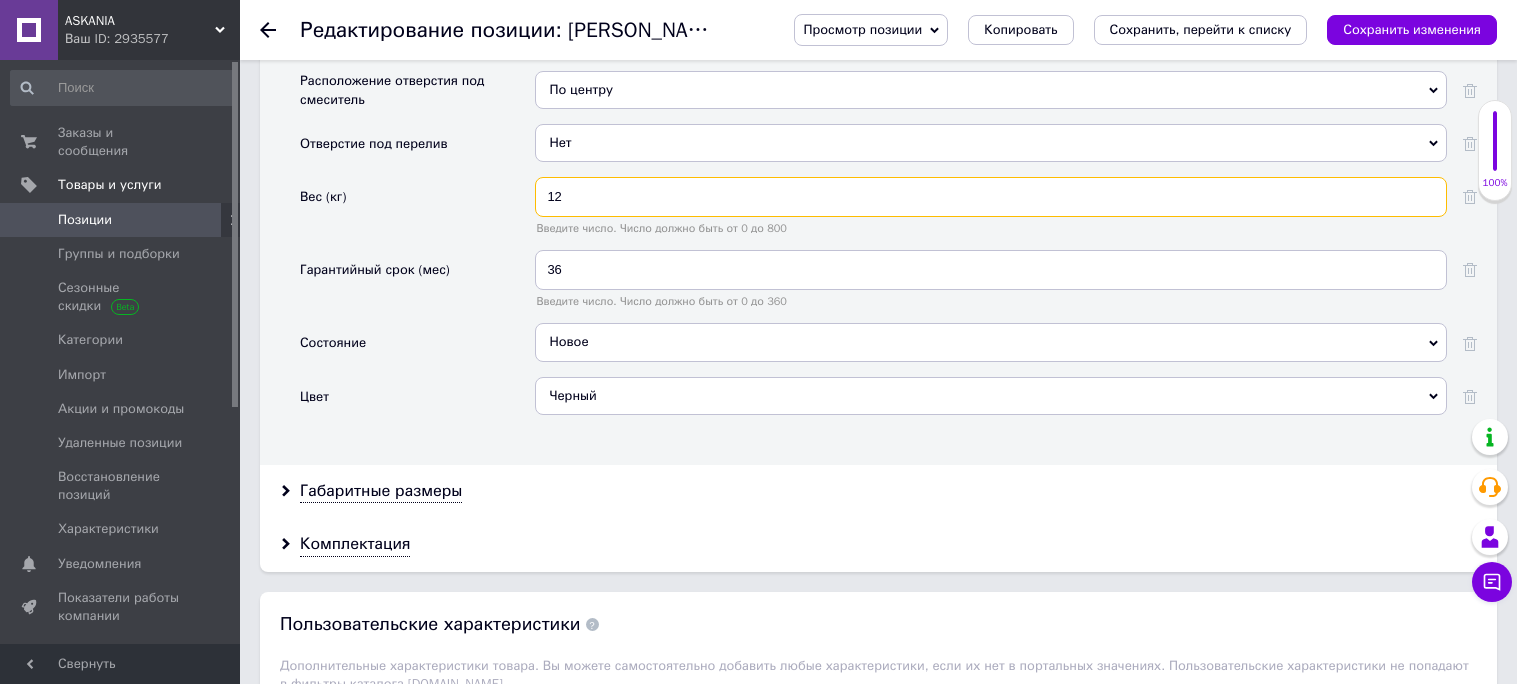 drag, startPoint x: 601, startPoint y: 387, endPoint x: 508, endPoint y: 379, distance: 93.34345 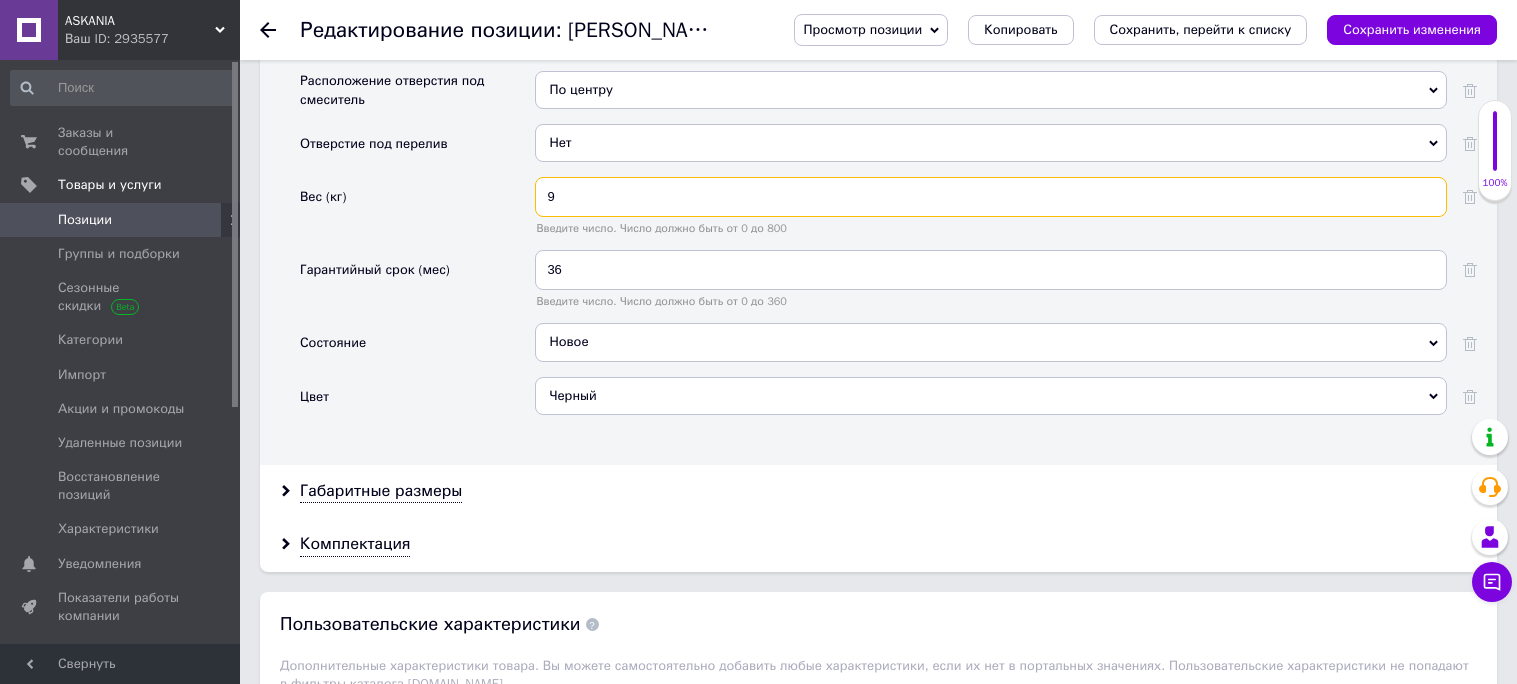 type on "9" 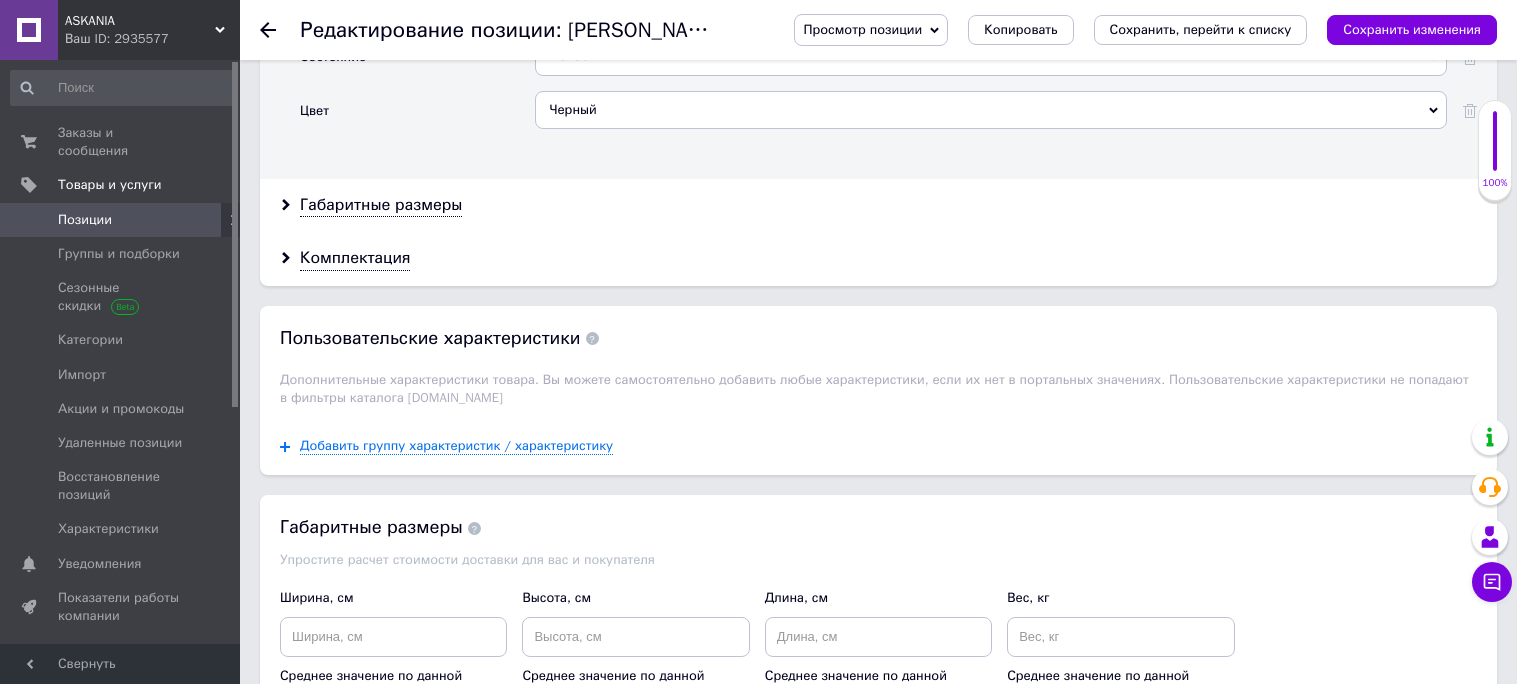scroll, scrollTop: 2550, scrollLeft: 0, axis: vertical 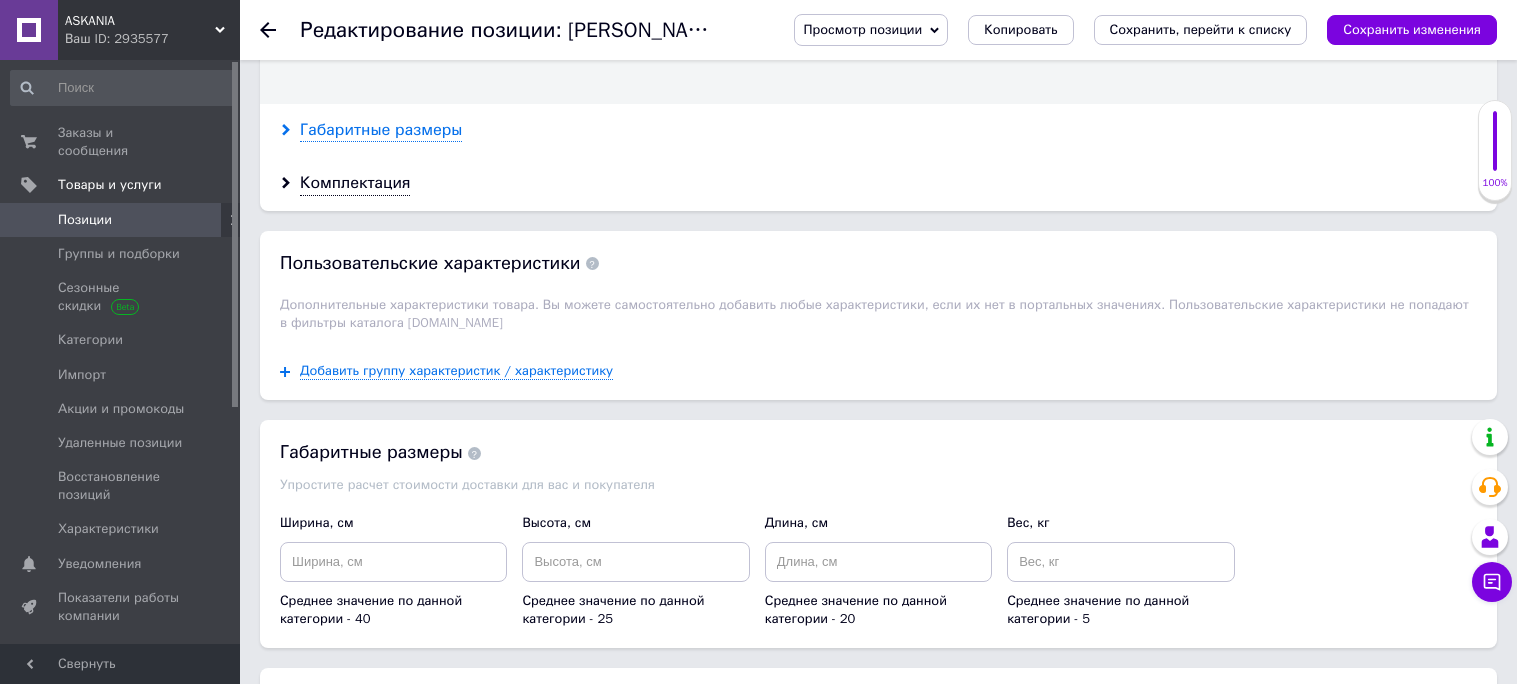 click on "Габаритные размеры" at bounding box center (381, 130) 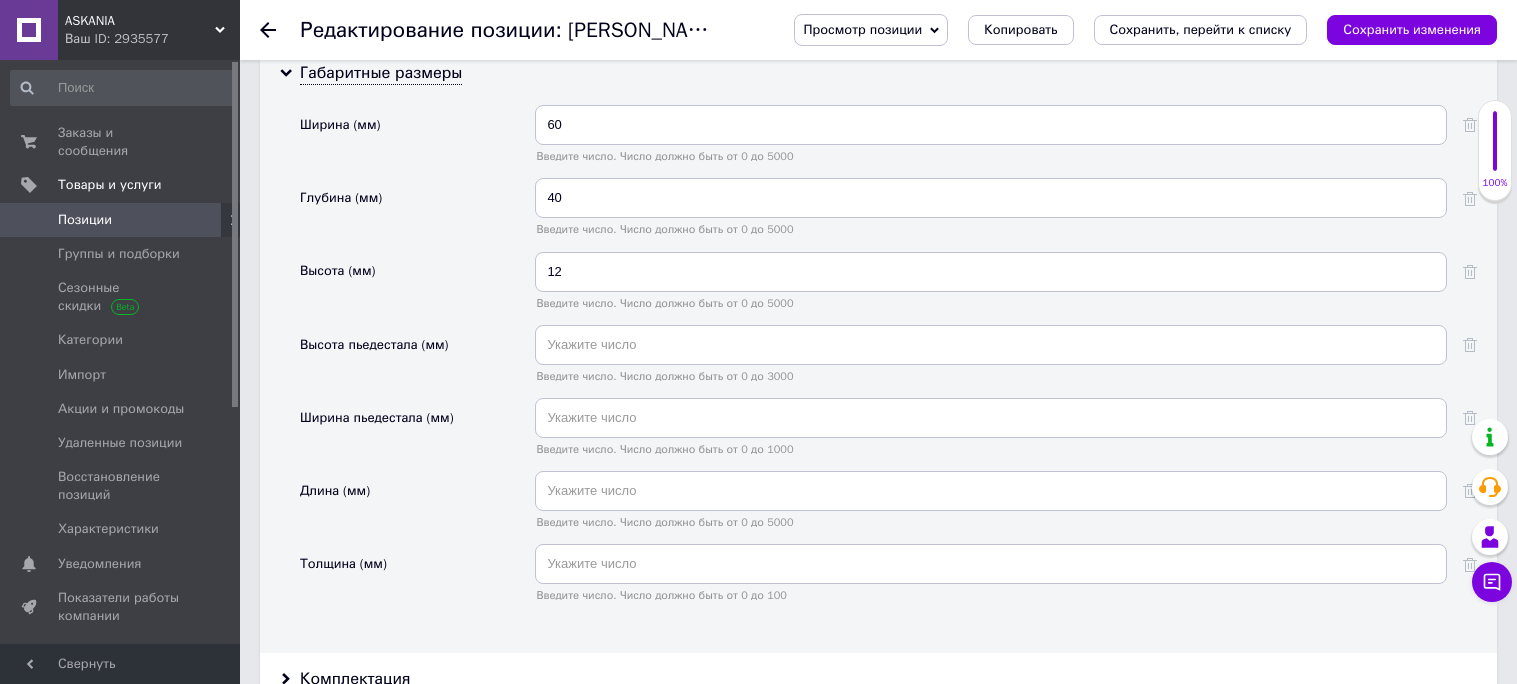 scroll, scrollTop: 2621, scrollLeft: 0, axis: vertical 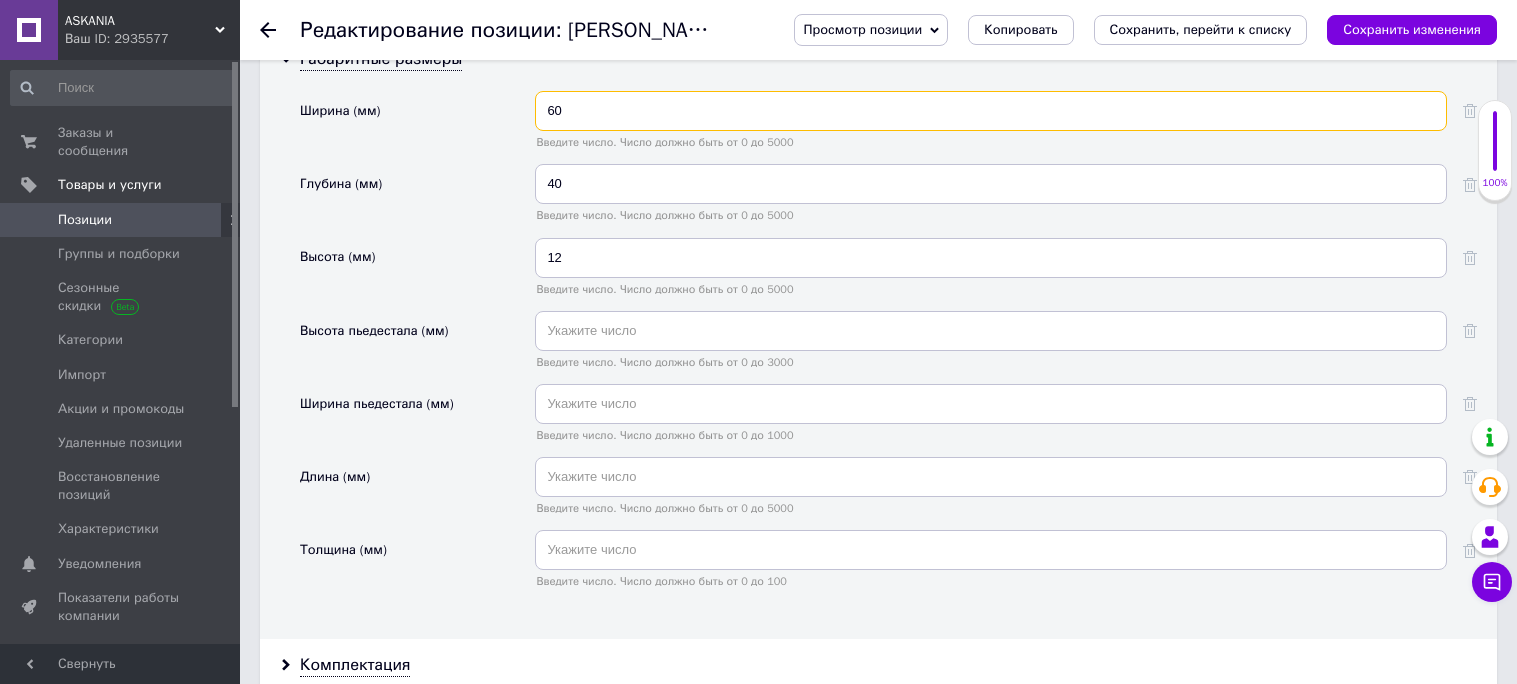 click on "60" at bounding box center (991, 111) 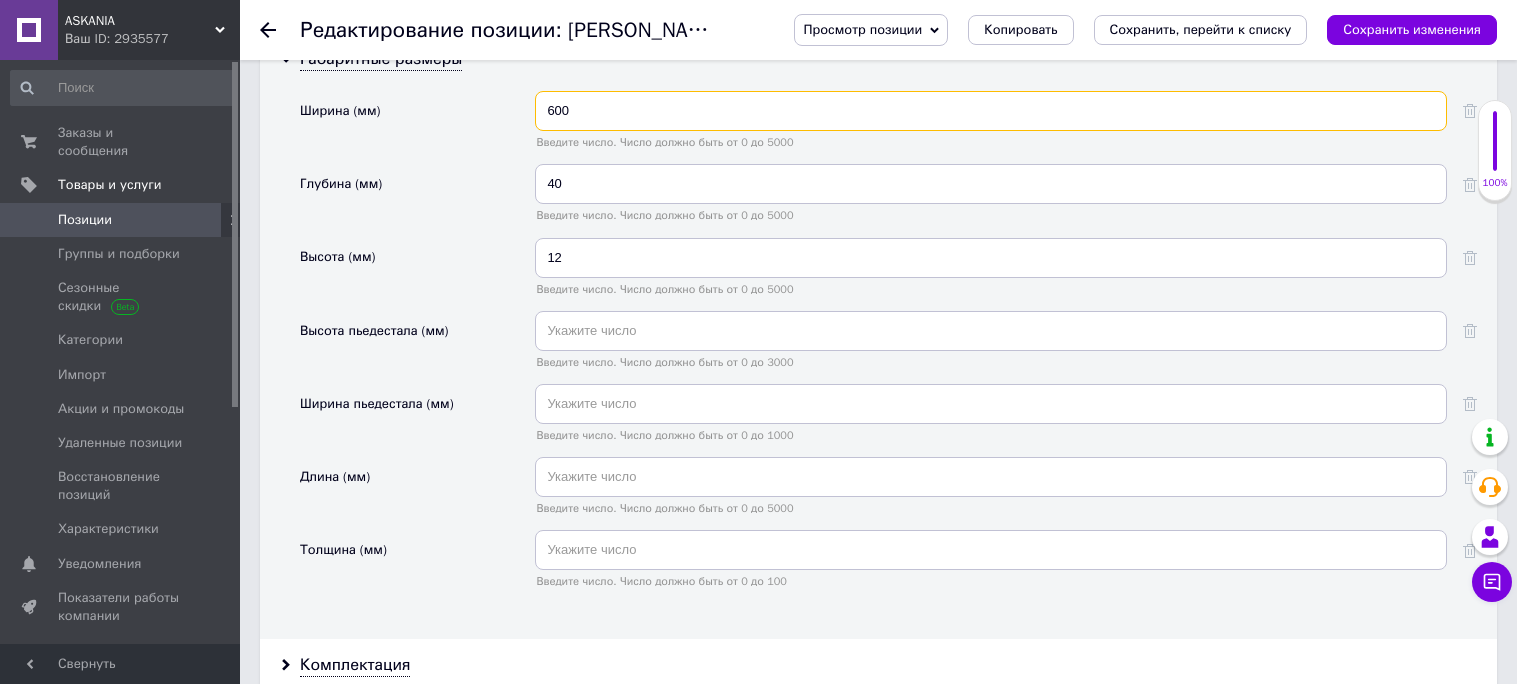 type on "600" 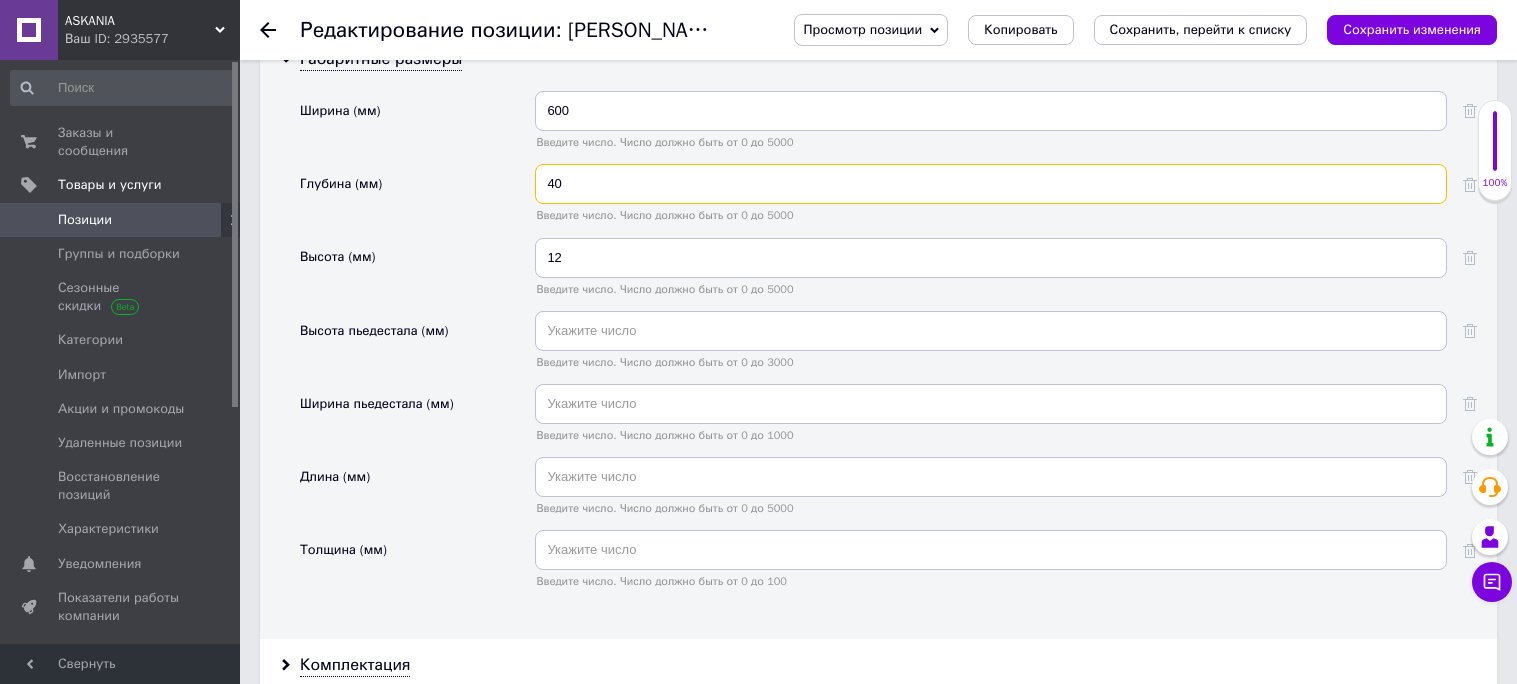 click on "40" at bounding box center [991, 184] 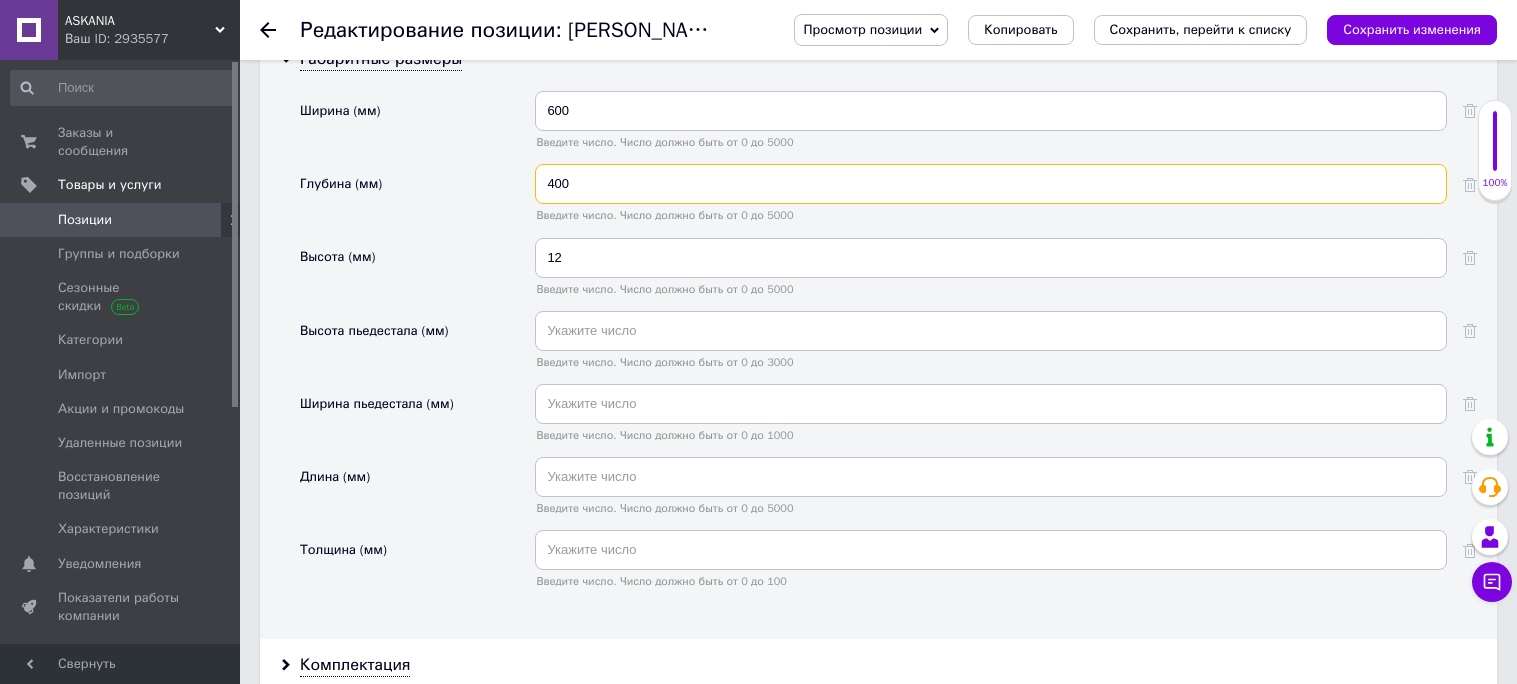 type on "400" 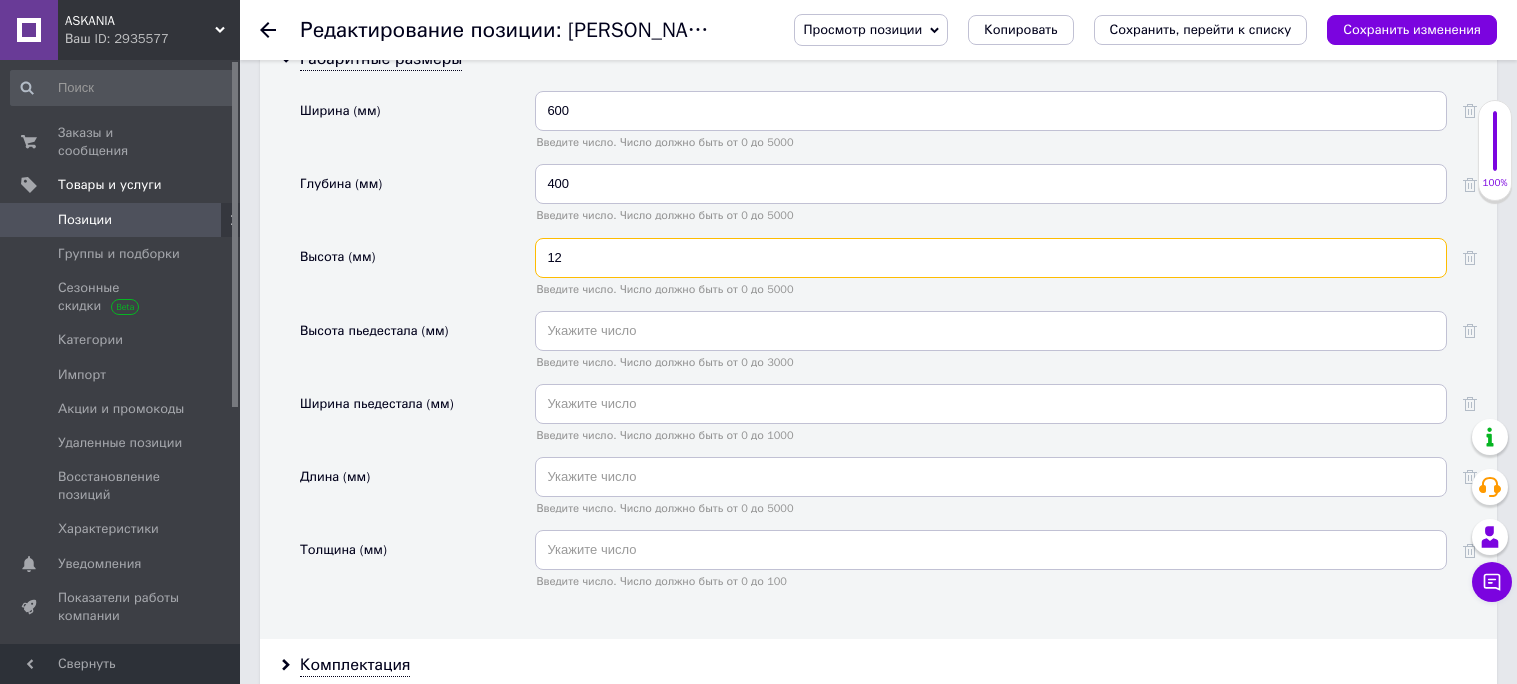 click on "12" at bounding box center (991, 258) 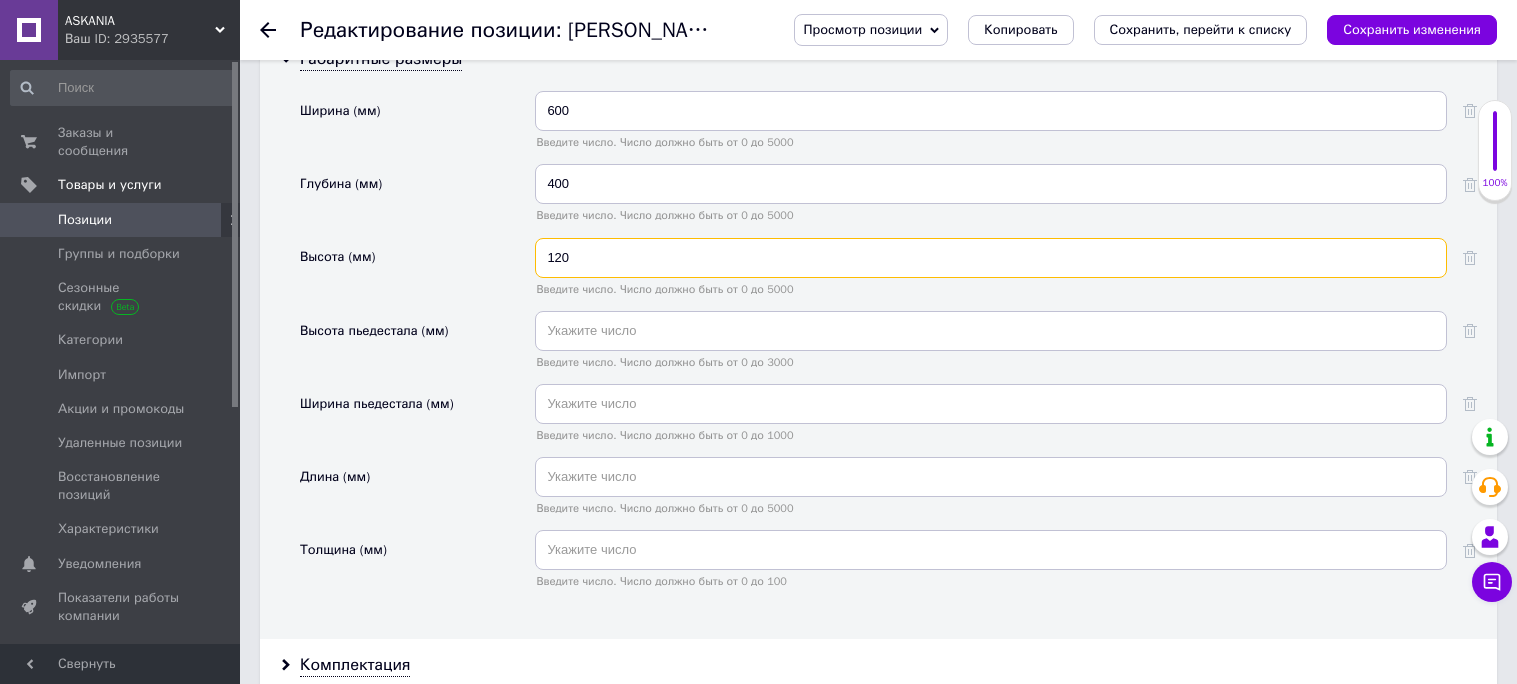 type on "120" 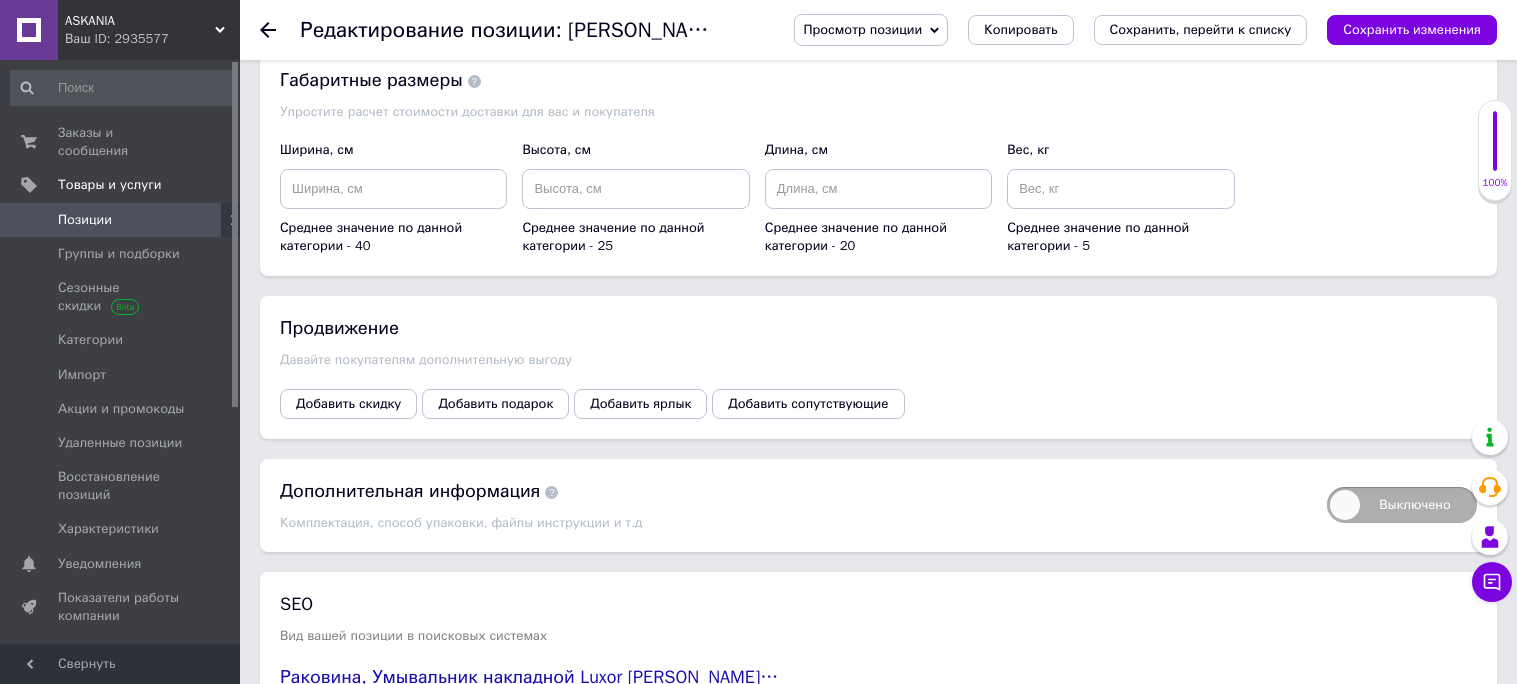 scroll, scrollTop: 3551, scrollLeft: 0, axis: vertical 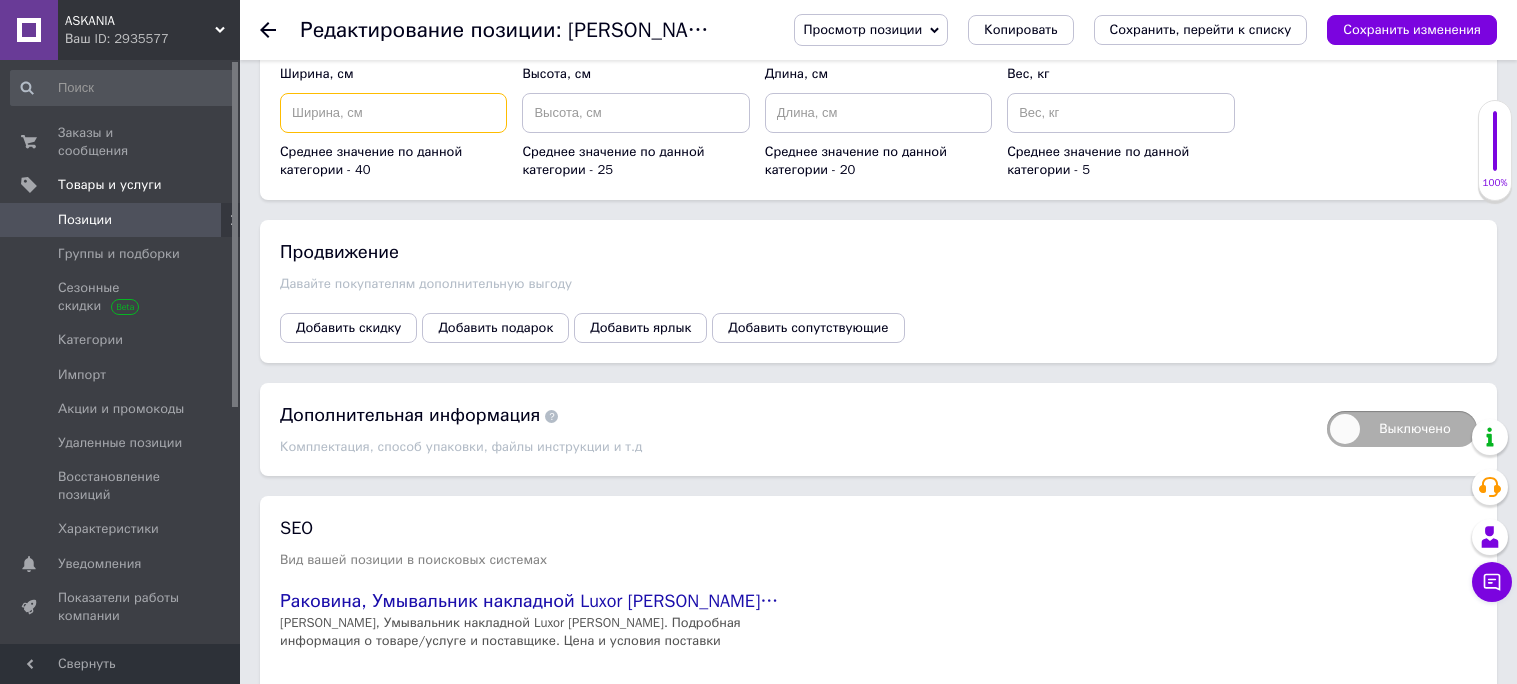 click at bounding box center (393, 113) 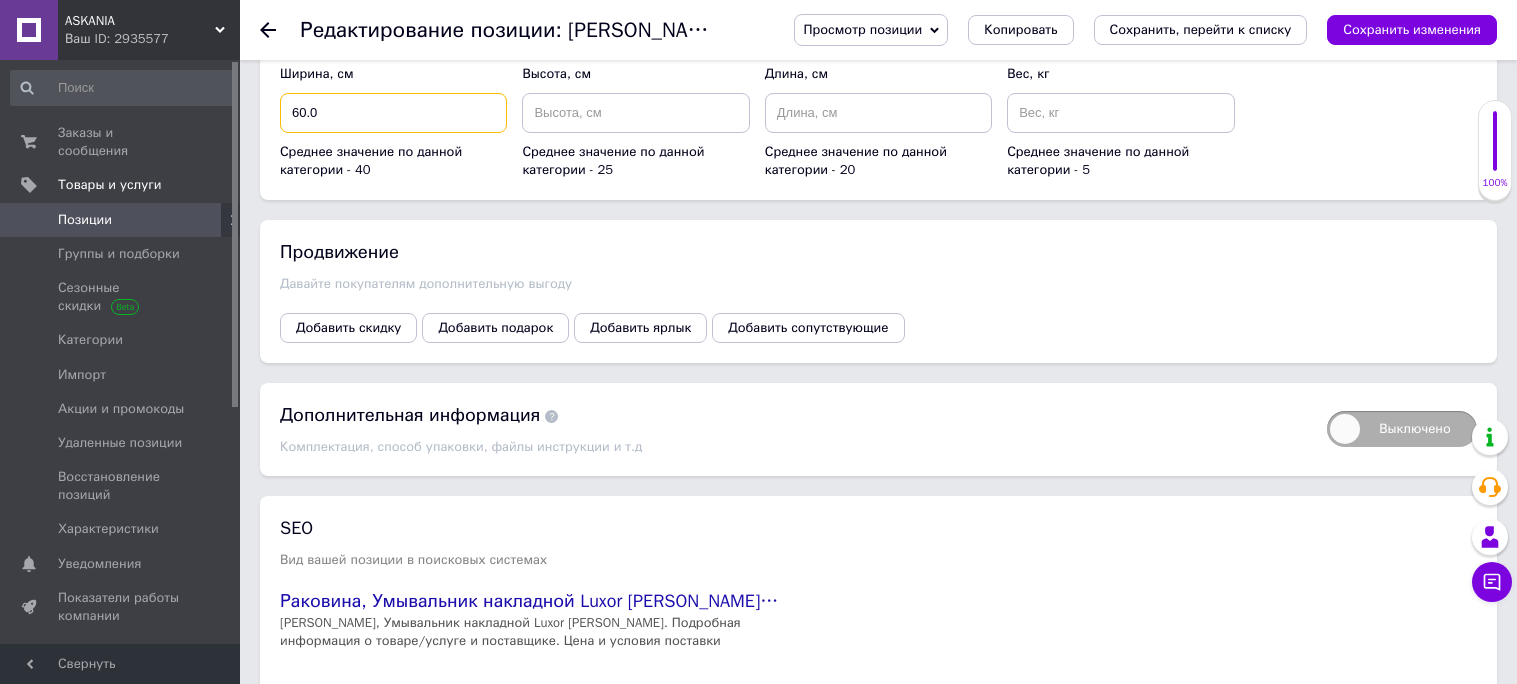 type on "60.0" 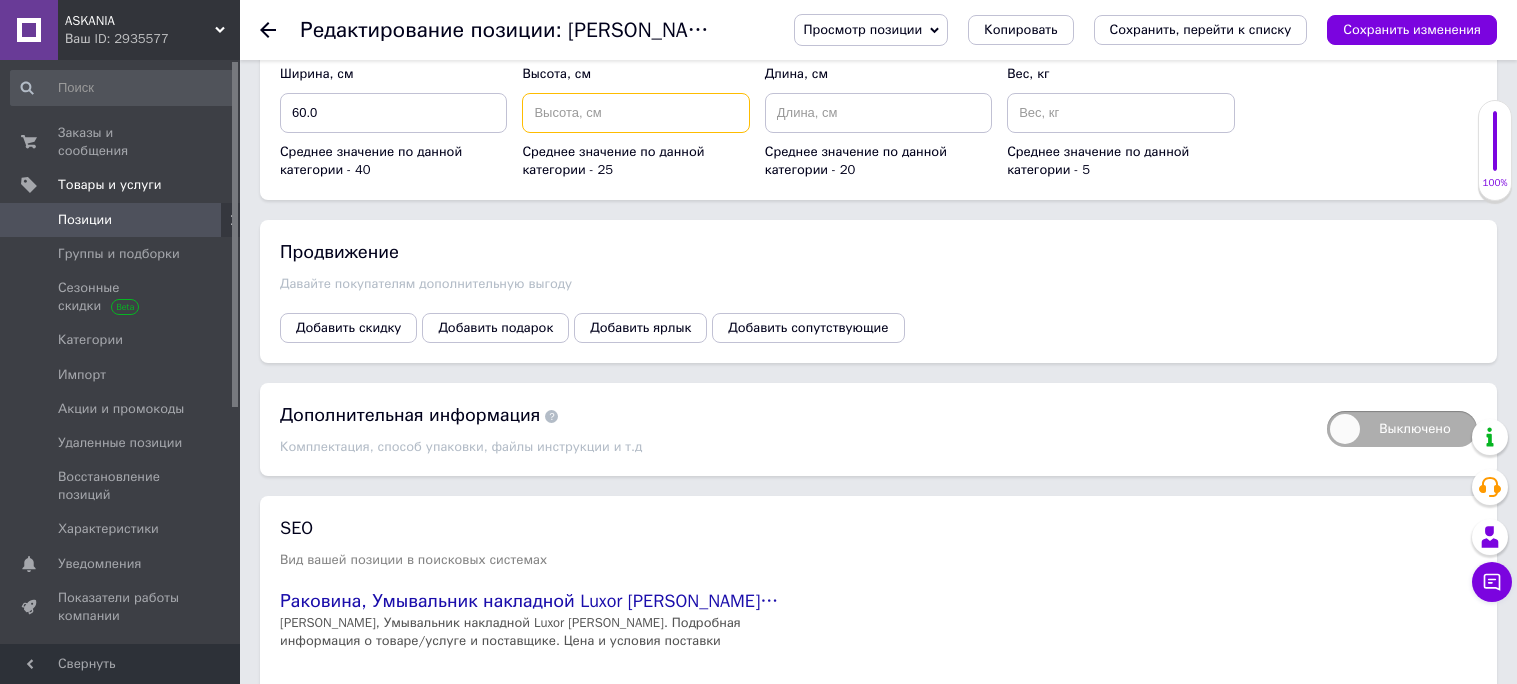 click at bounding box center (635, 113) 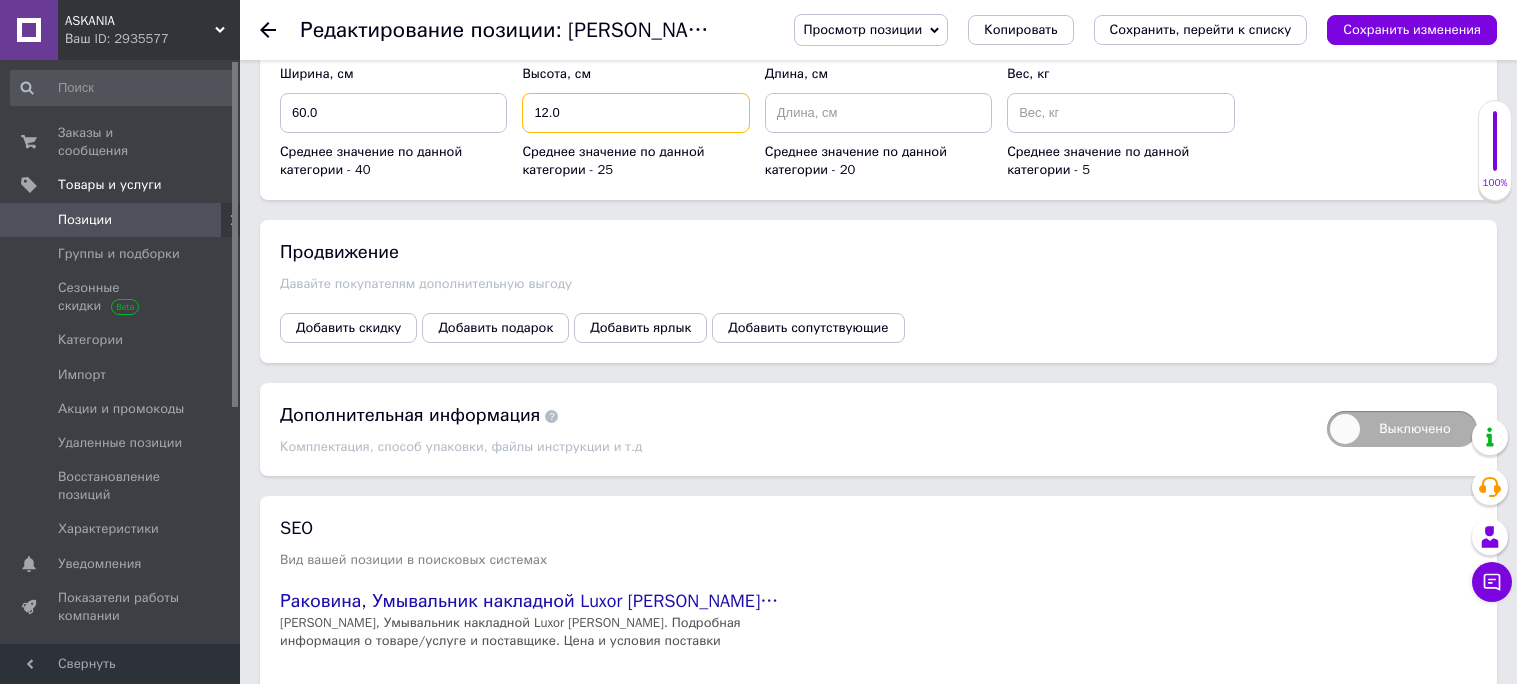 type on "12.0" 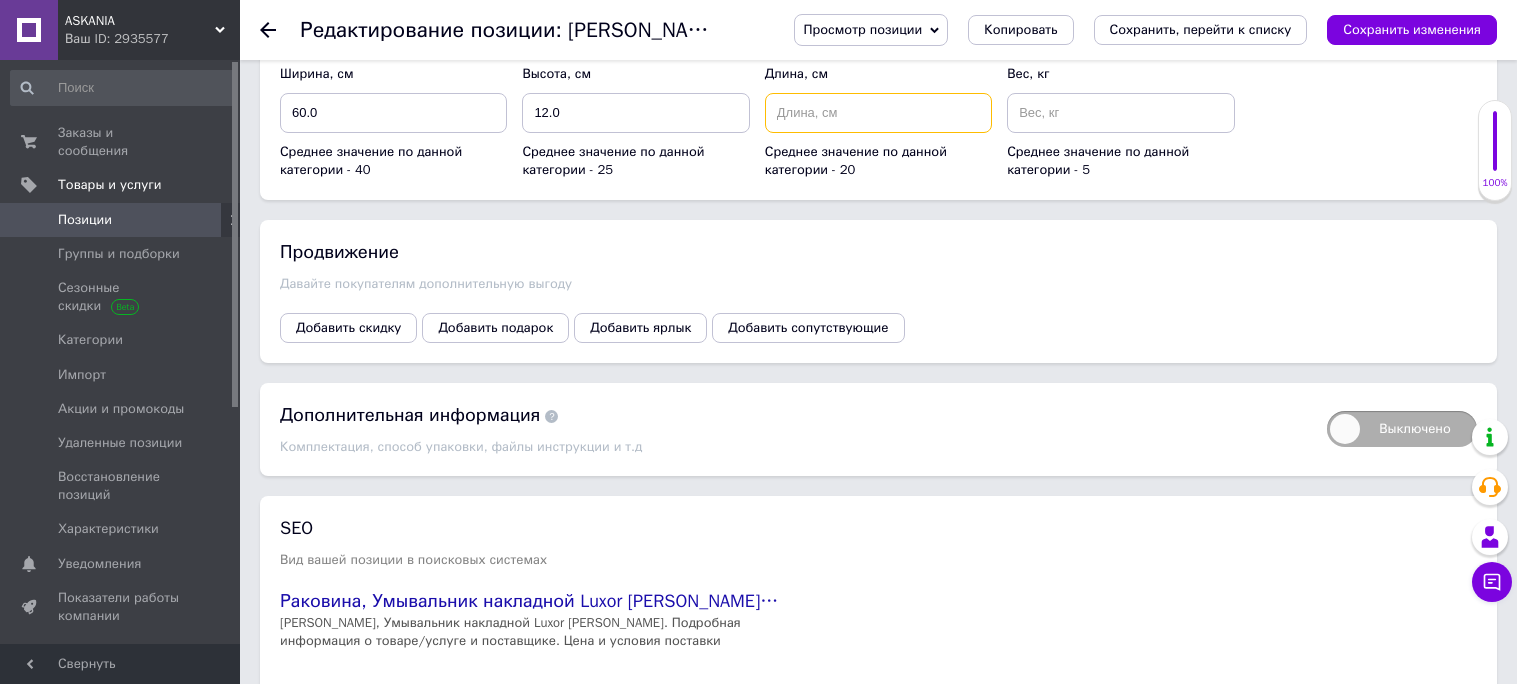click at bounding box center (878, 113) 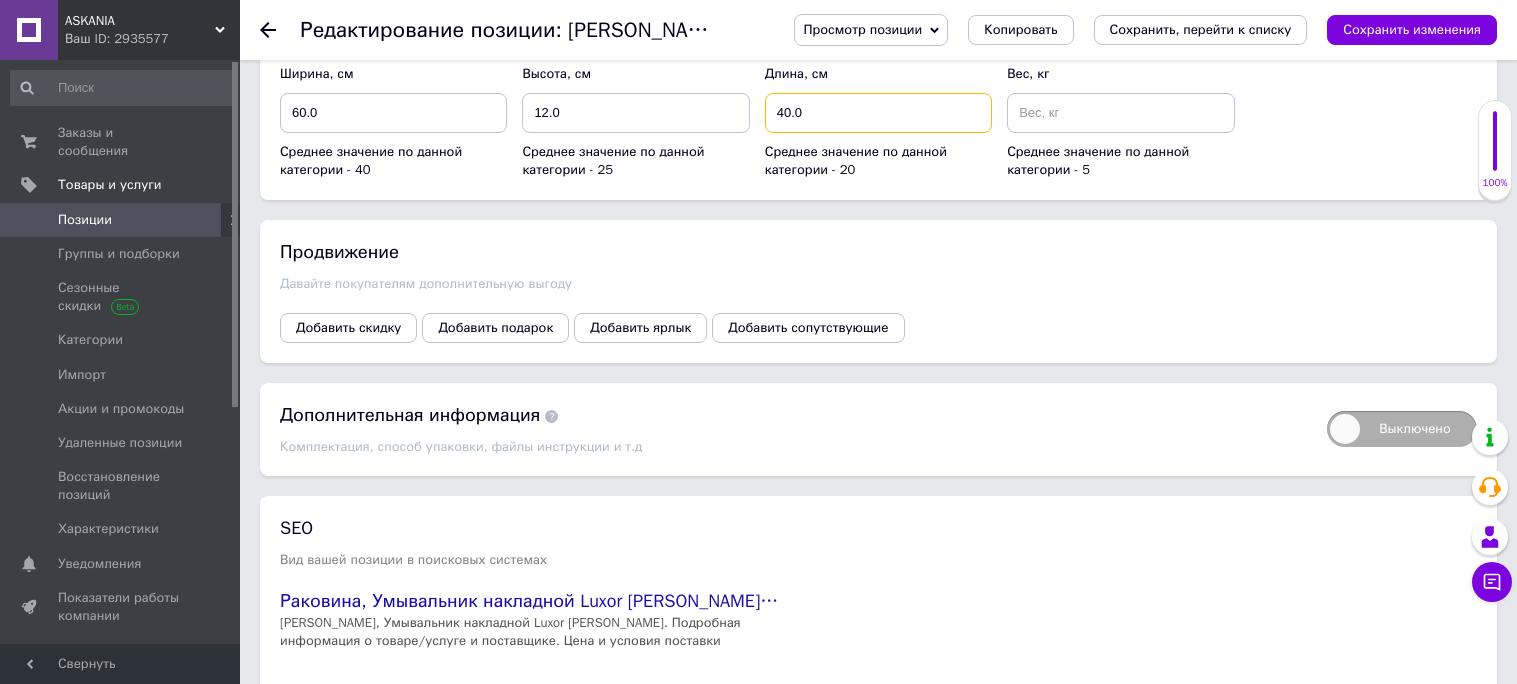 type on "40.0" 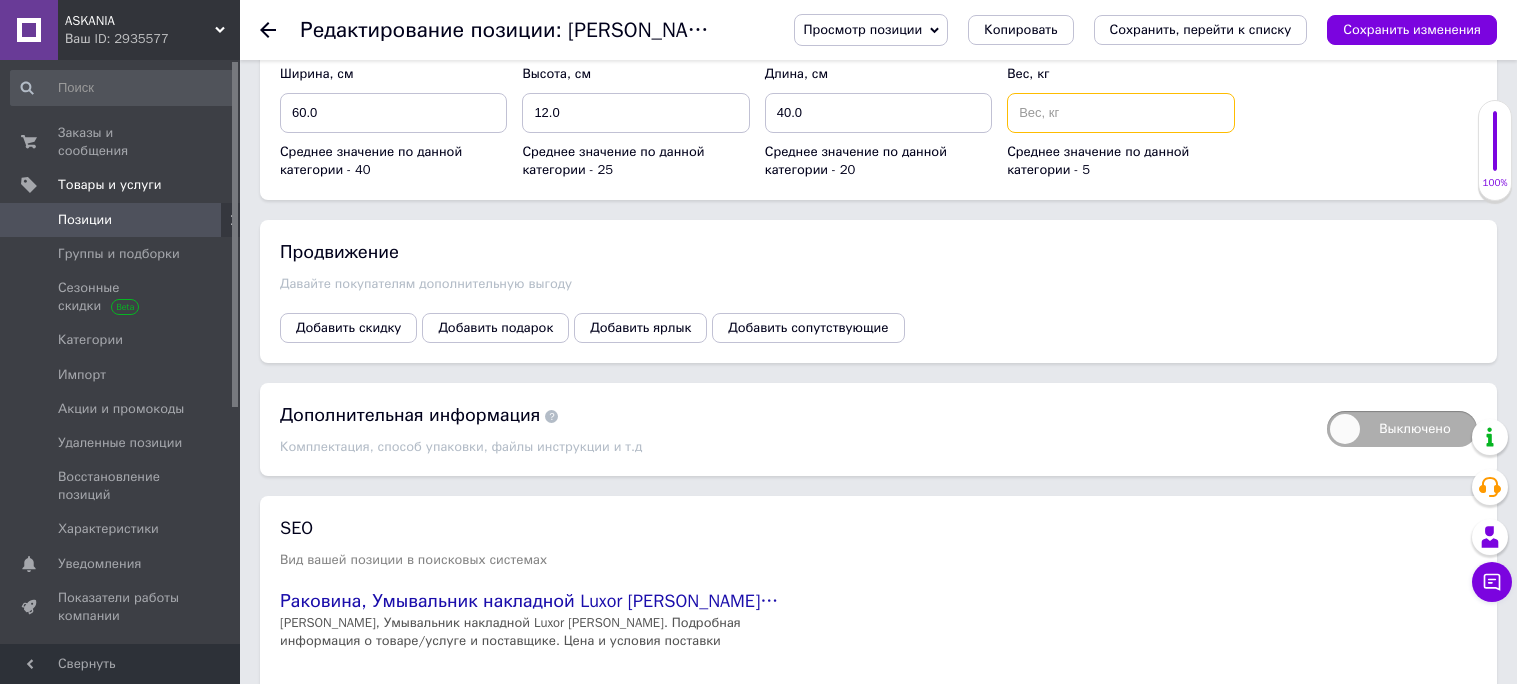 click at bounding box center [1120, 113] 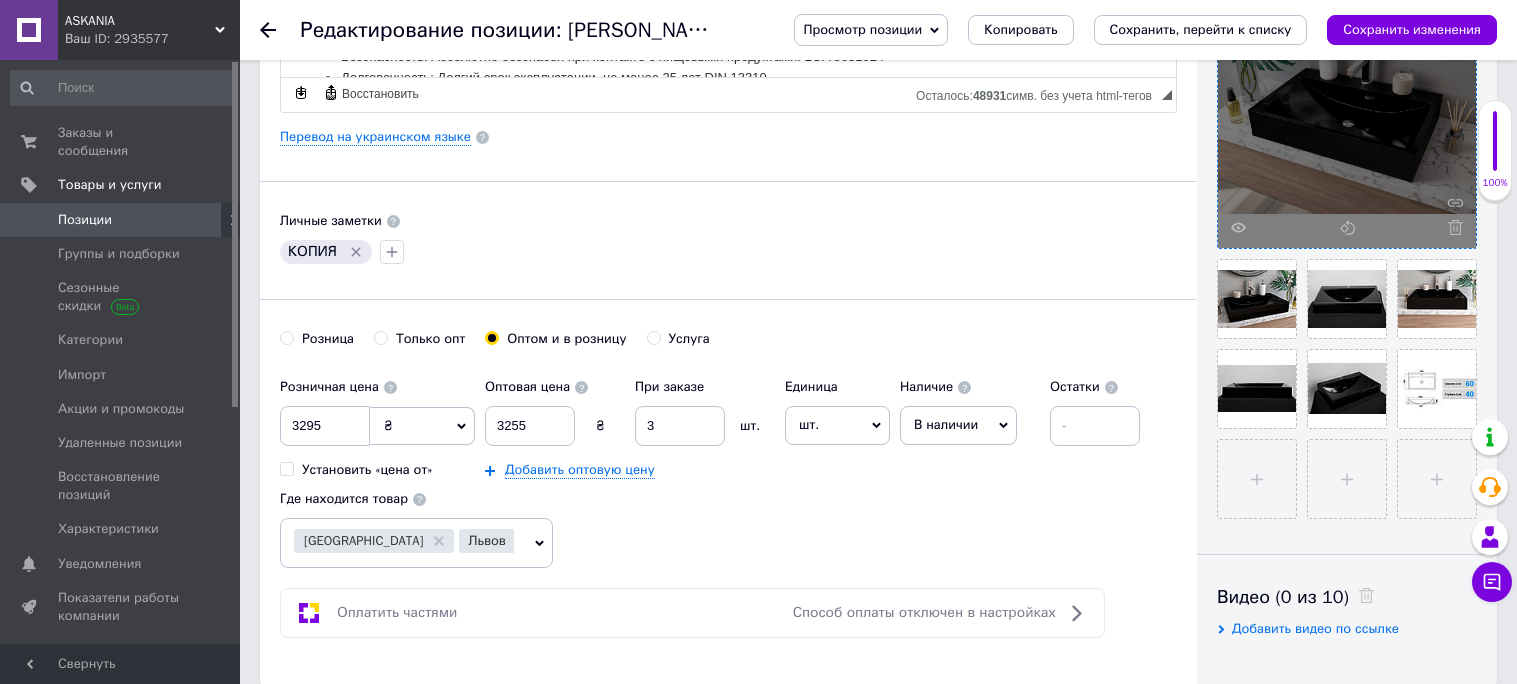 scroll, scrollTop: 377, scrollLeft: 0, axis: vertical 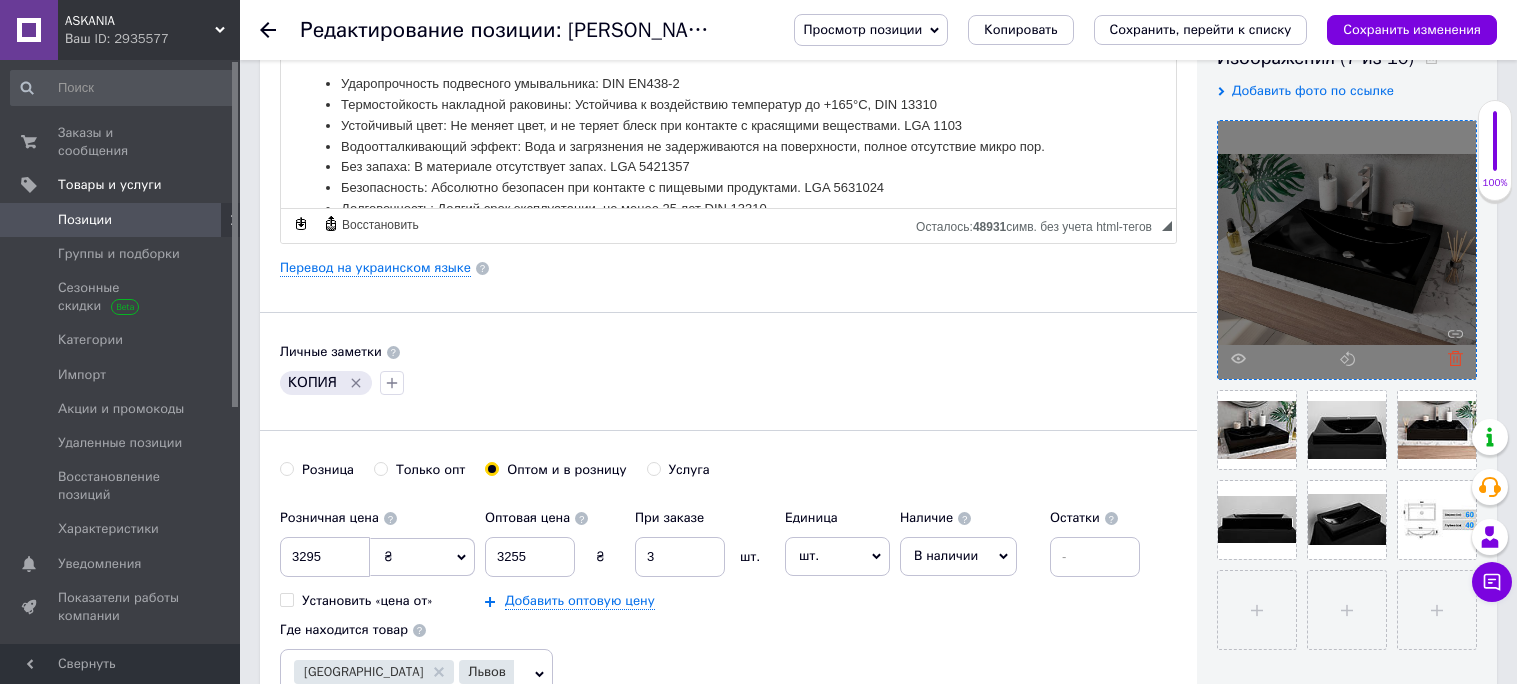 type on "9.000" 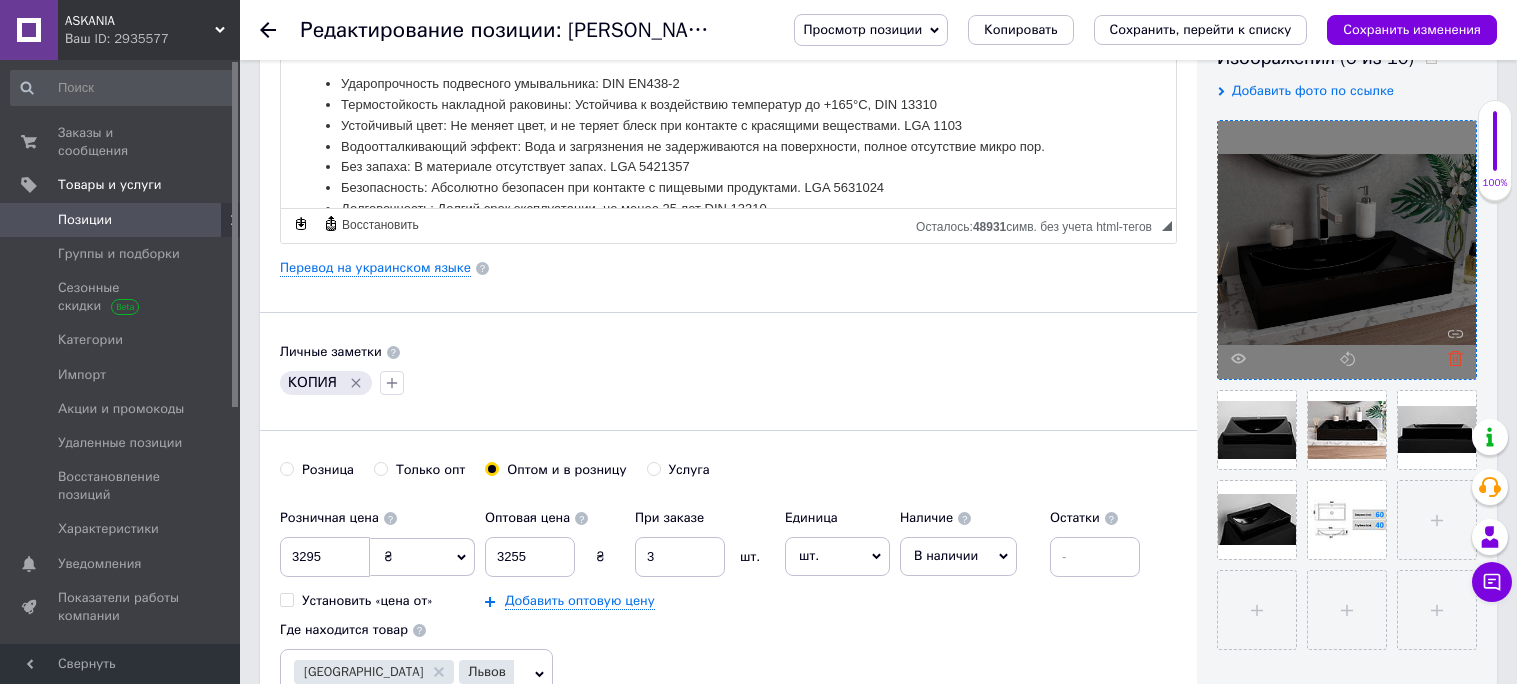 click 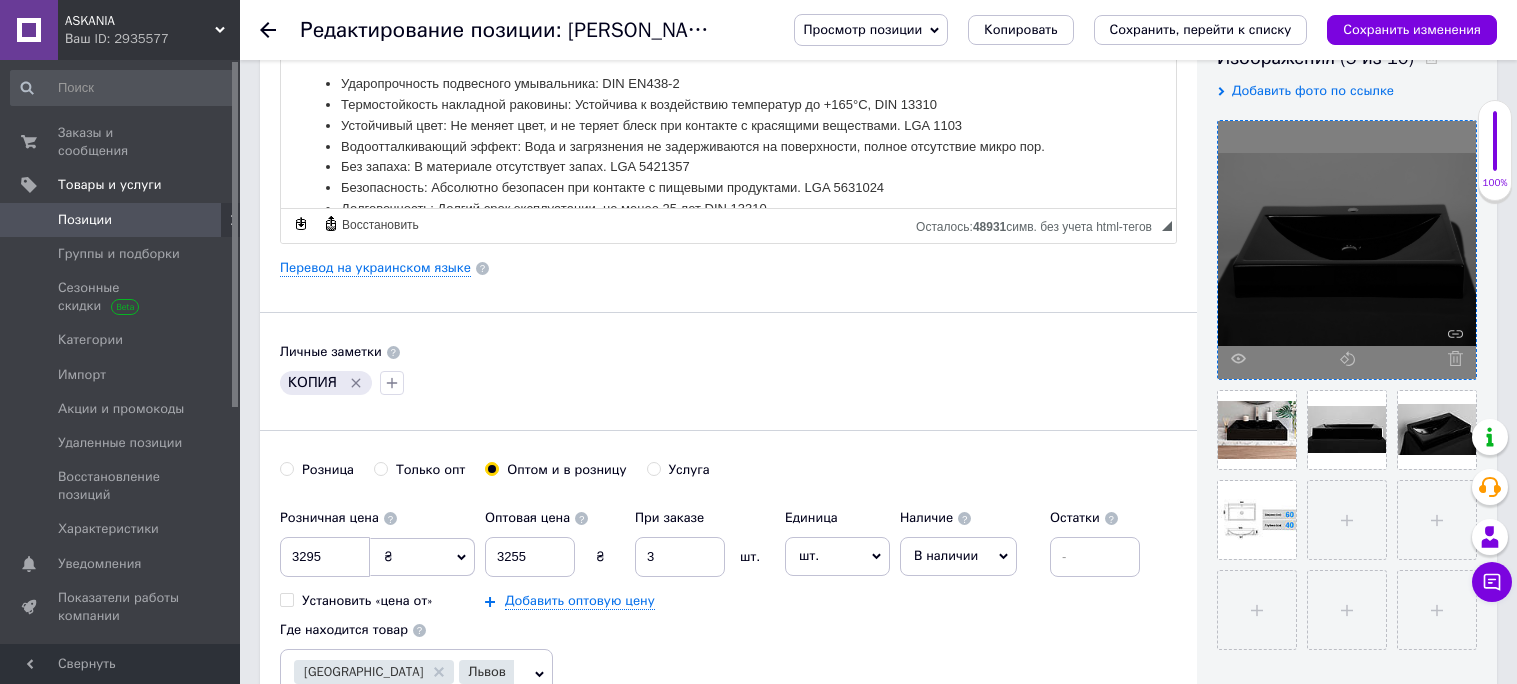 click 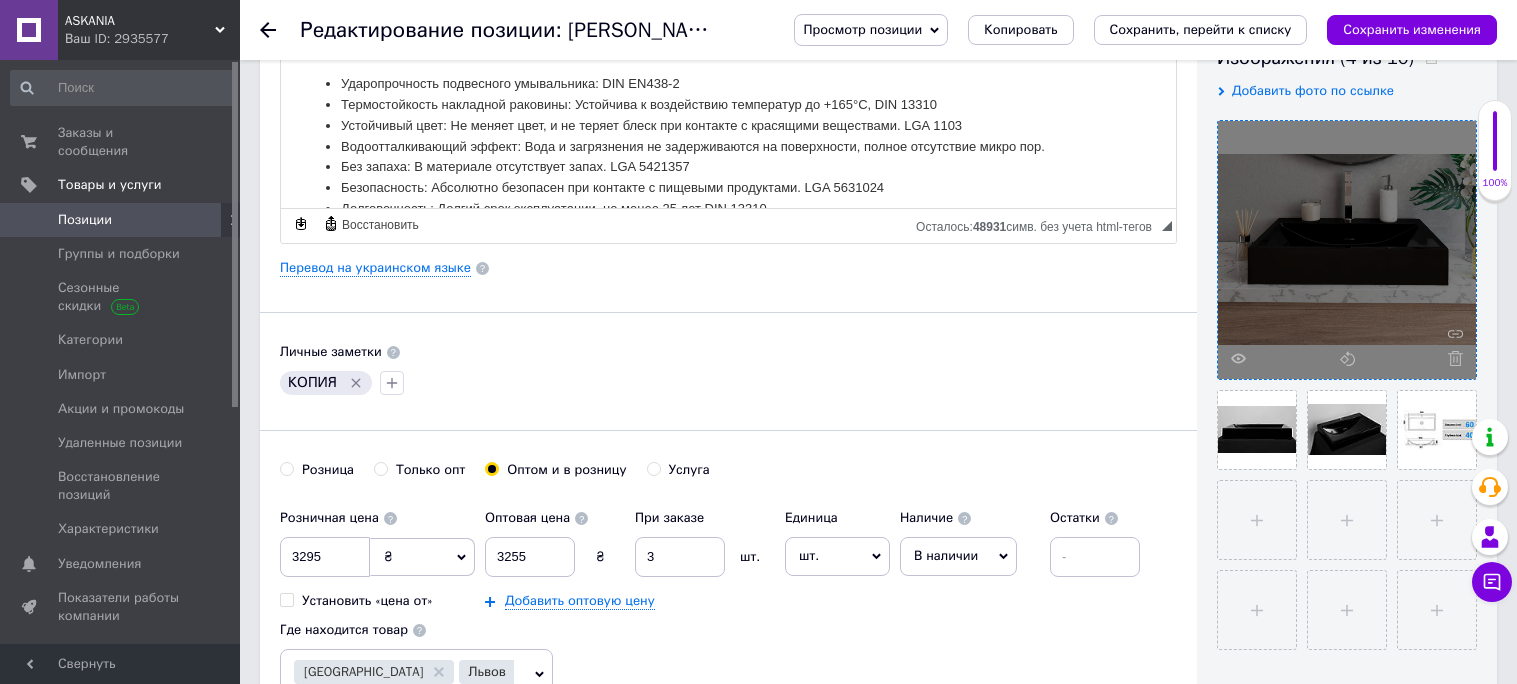 click 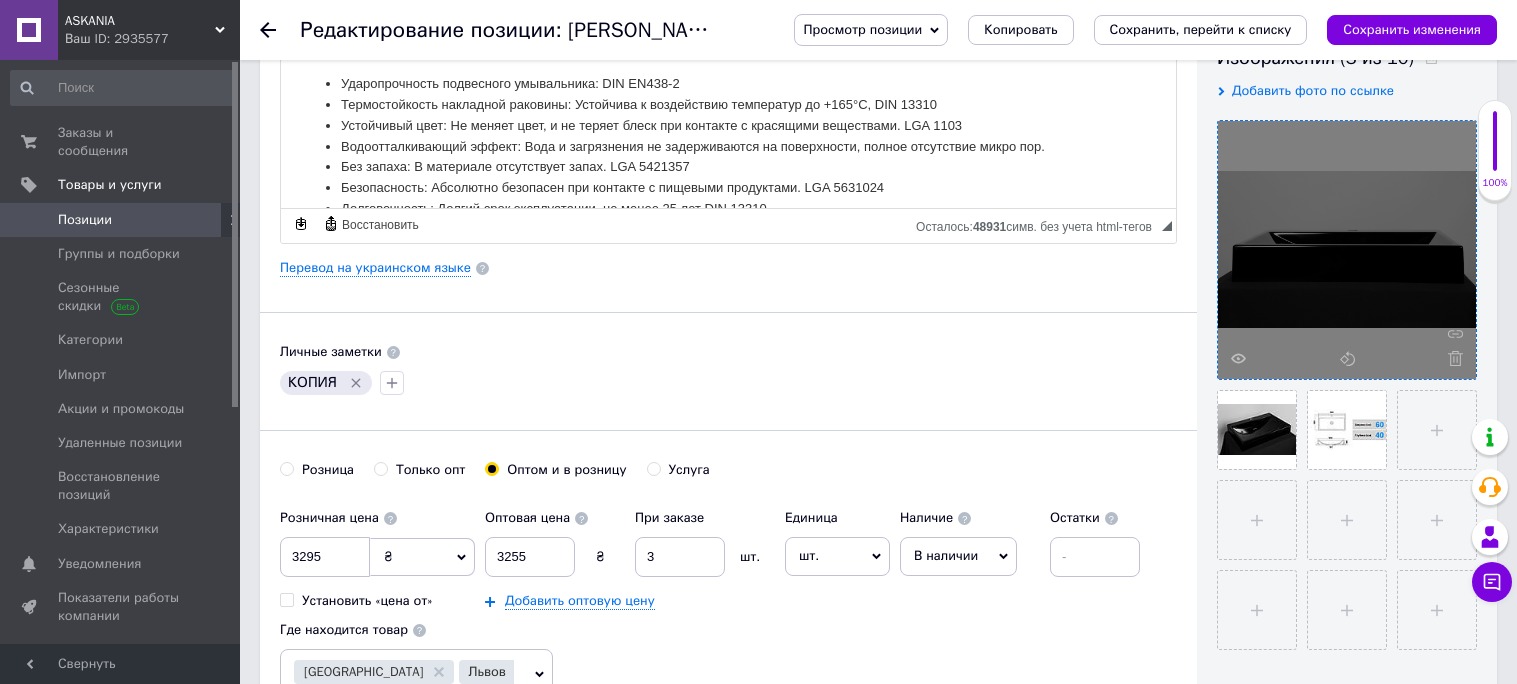 click 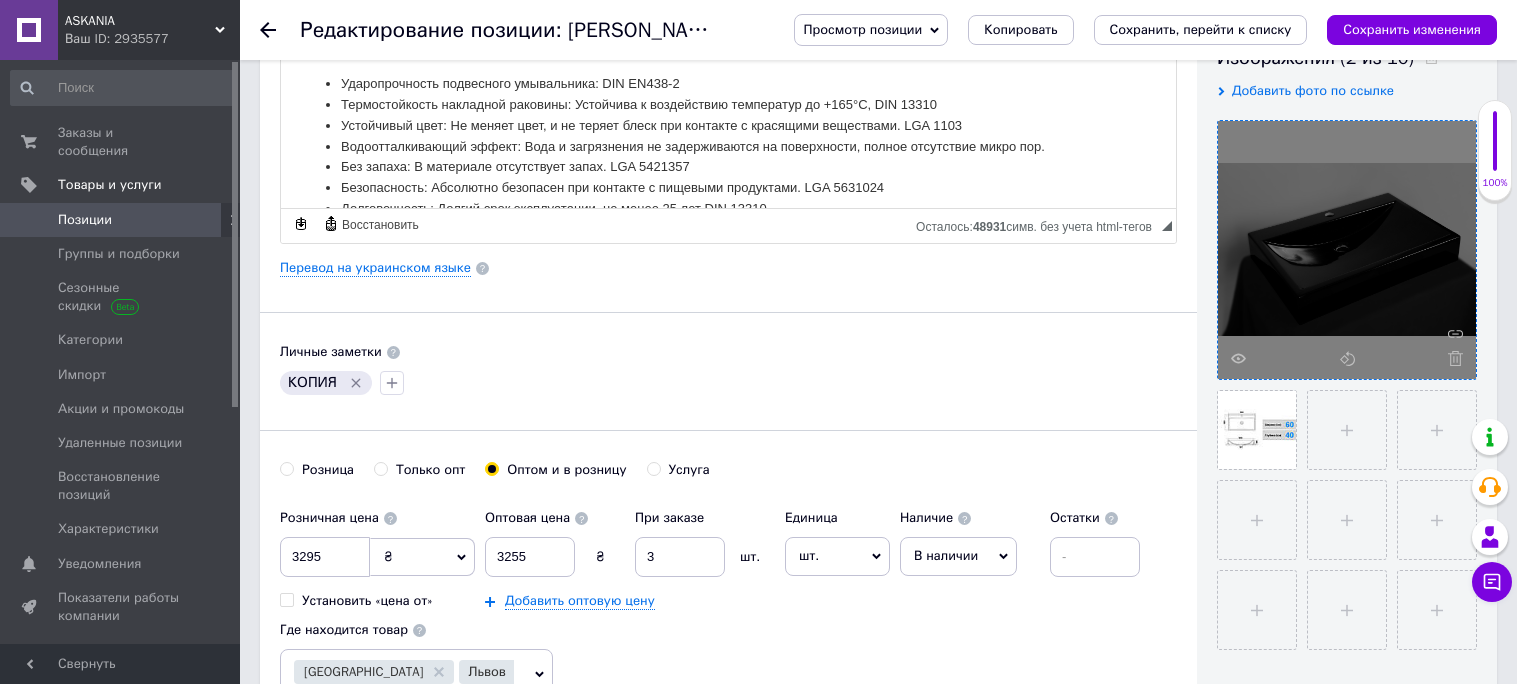 click 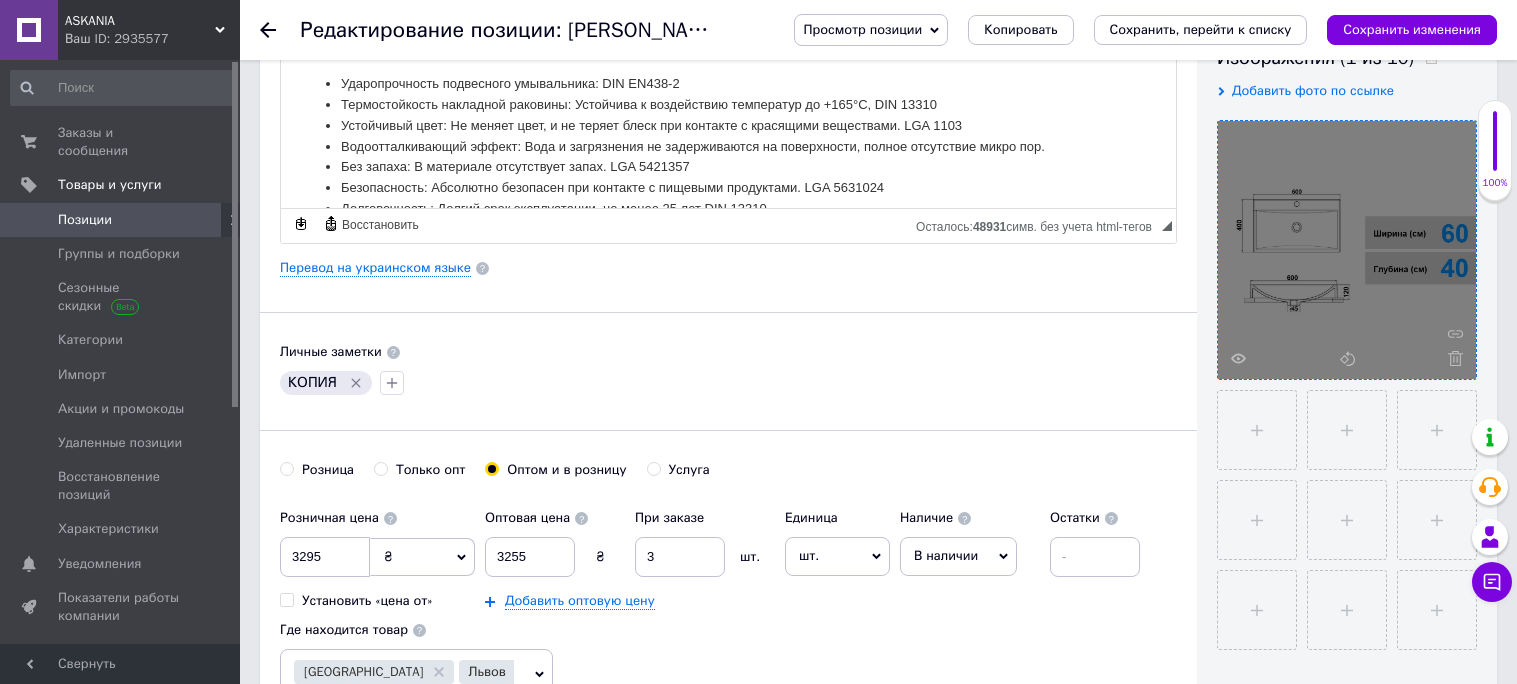 click 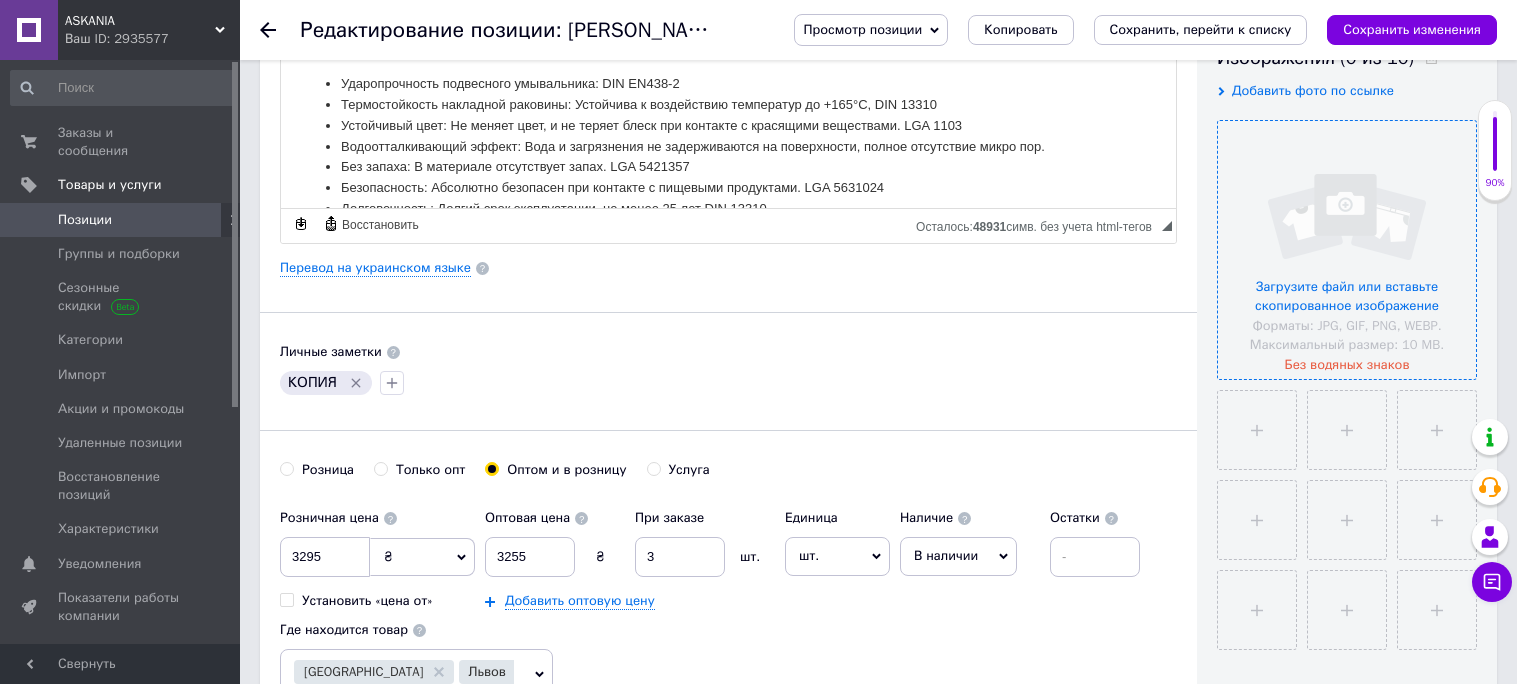 click at bounding box center (1347, 250) 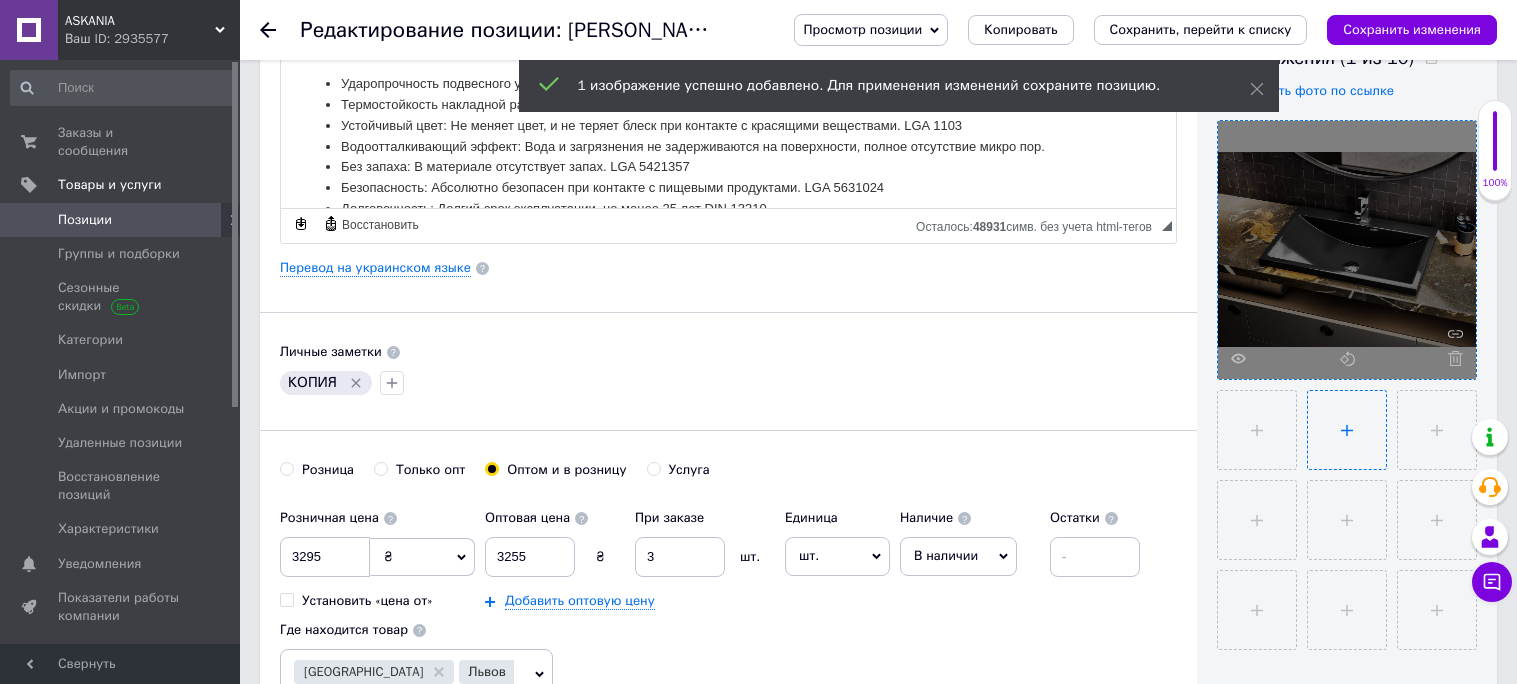 scroll, scrollTop: 409, scrollLeft: 0, axis: vertical 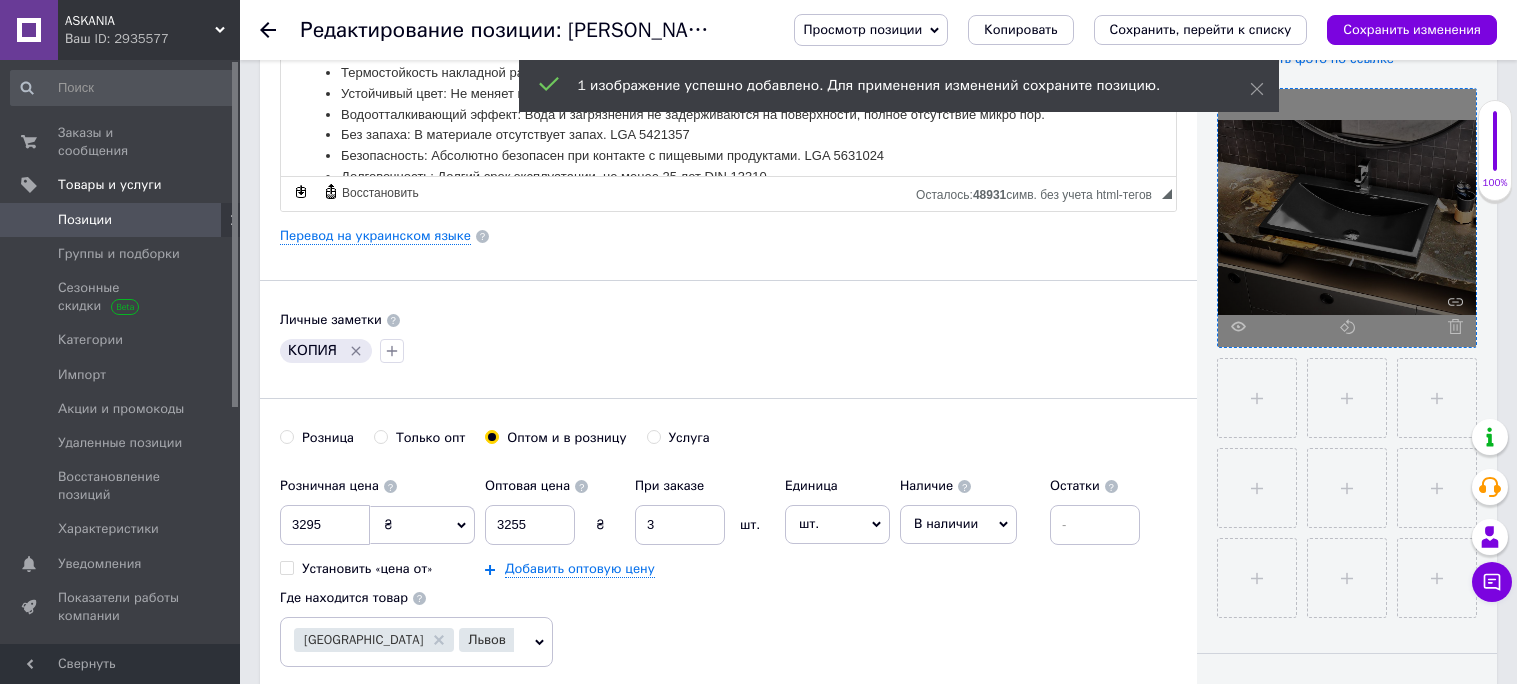 click on "Основная информация Название позиции (Русский) ✱ Умывальник, Раковина, накладной Luxor Opal Low Black Код/Артикул Описание (Русский) ✱
Ударопрочность подвесного умывальника: DIN EN438-2
Термостойкость накладной раковины: Устойчива к воздействию температур до +165°C, DIN 13310
Устойчивый цвет: Не меняет цвет, и не теряет блеск при контакте с красящими веществами. LGA 1103
Водоотталкивающий эффект: Вода и загрязнения не задерживаются на поверхности, полное отсутствие микро пор.
Без запаха: В материале отсутствует запах. LGA 5421357
Гарантия: 36 месяцев
Размер Размер $" at bounding box center [728, 229] 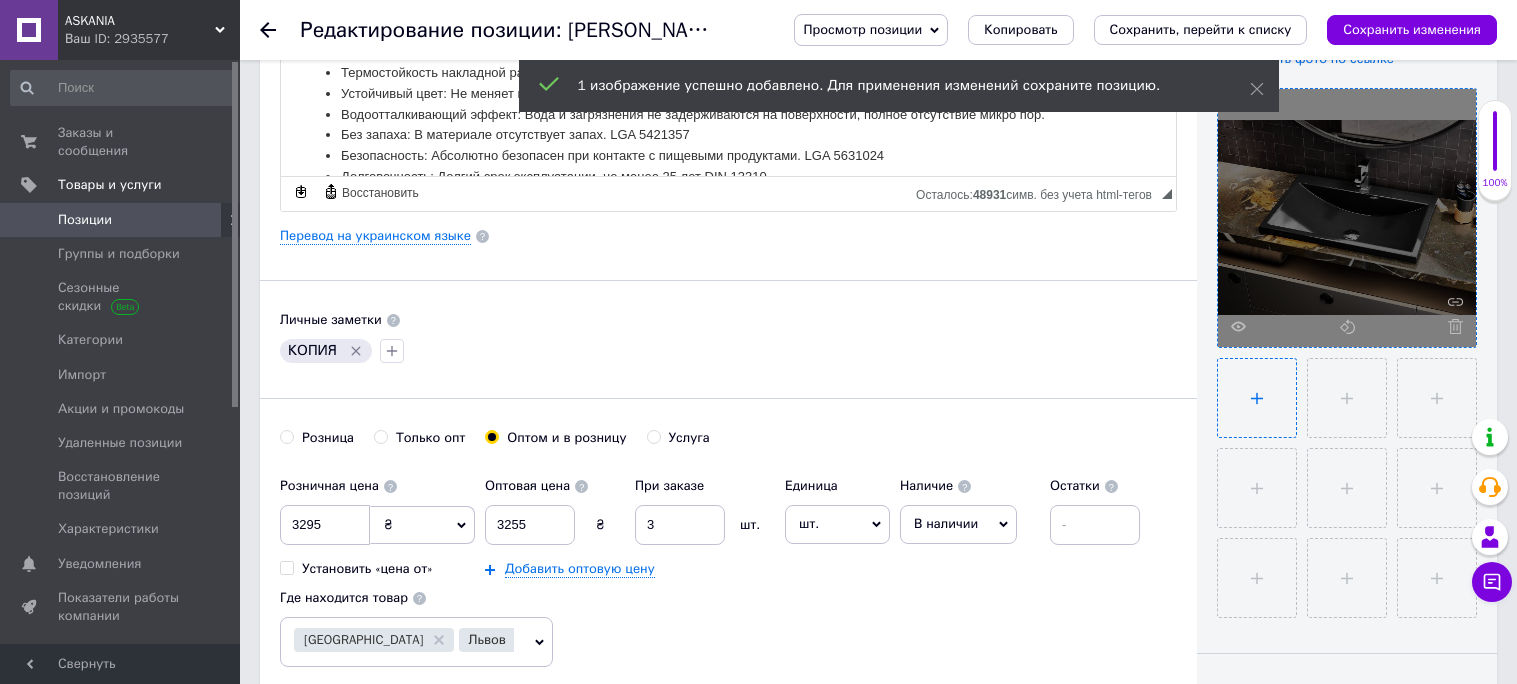 click at bounding box center (1257, 398) 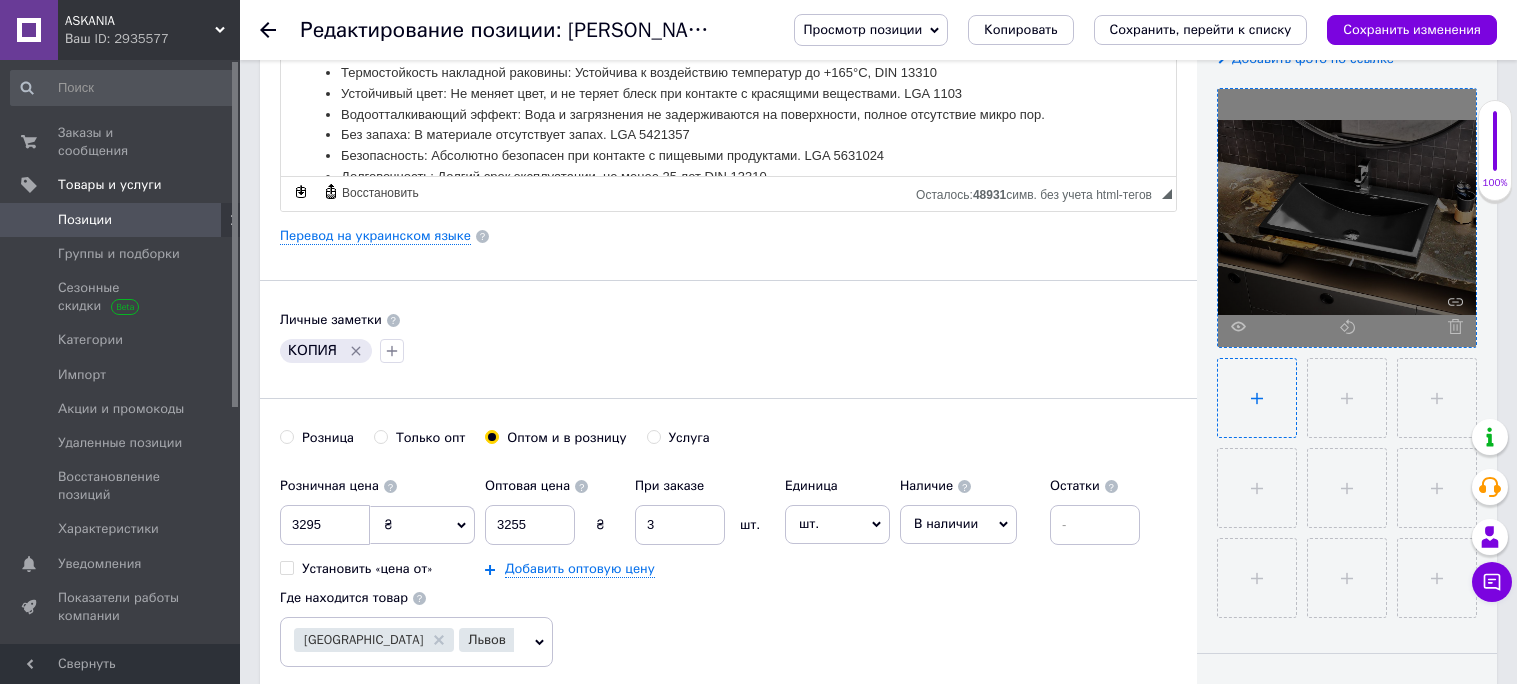 type on "C:\fakepath\Rakovyna.jpg" 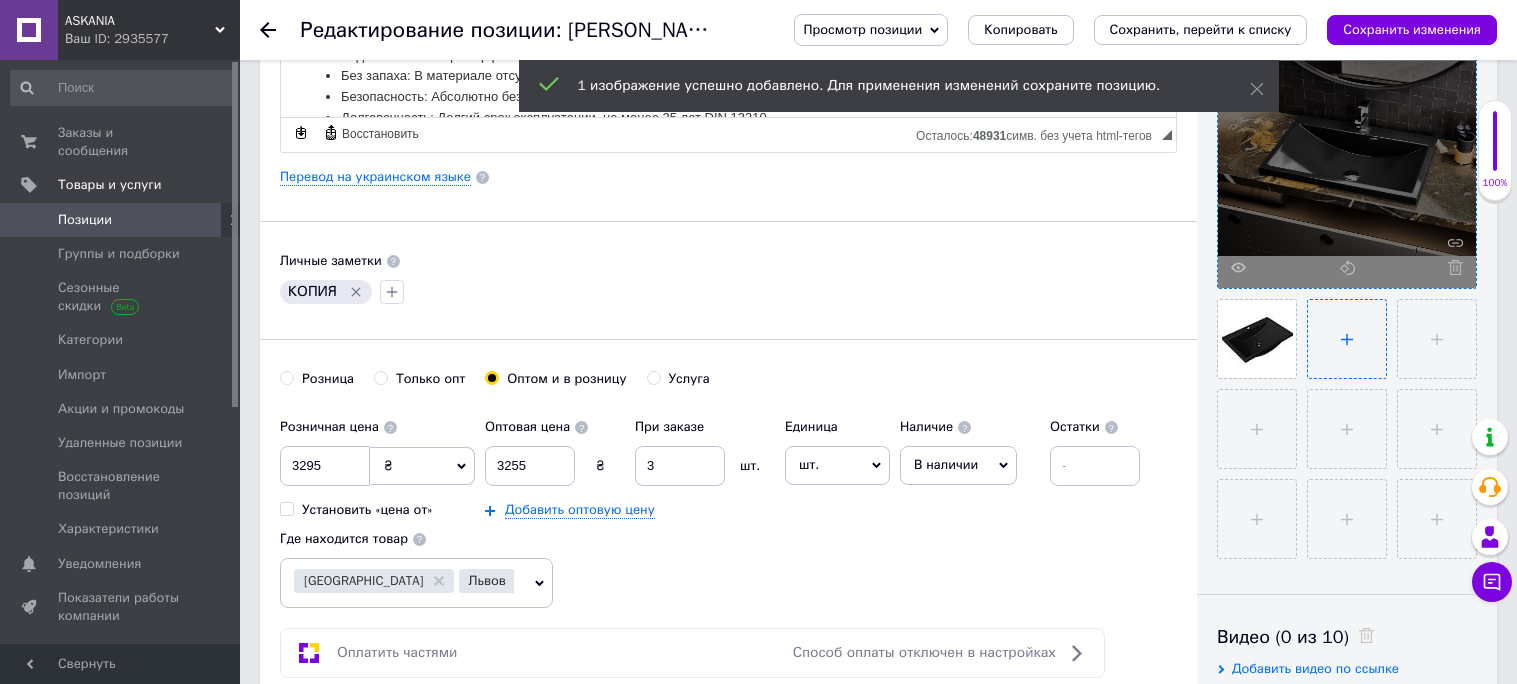 scroll, scrollTop: 471, scrollLeft: 0, axis: vertical 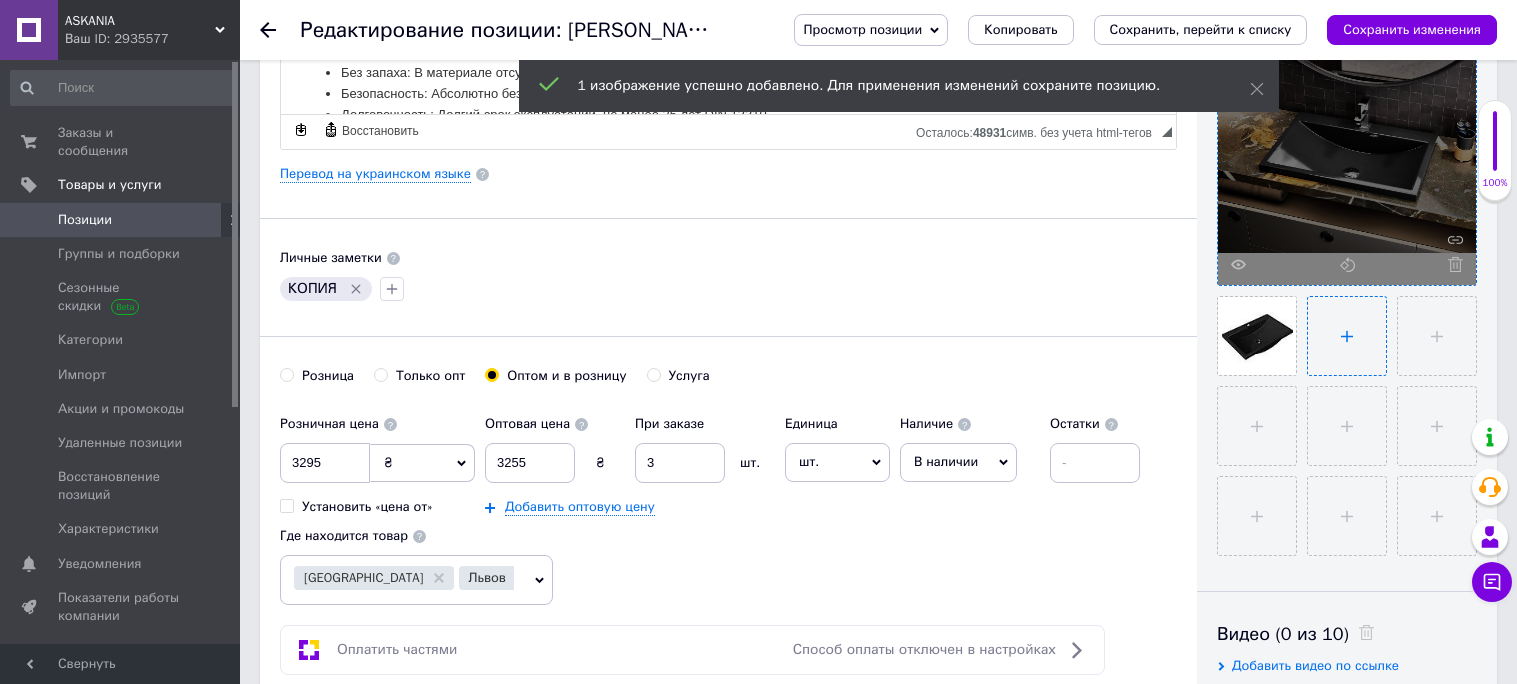 click at bounding box center [1347, 336] 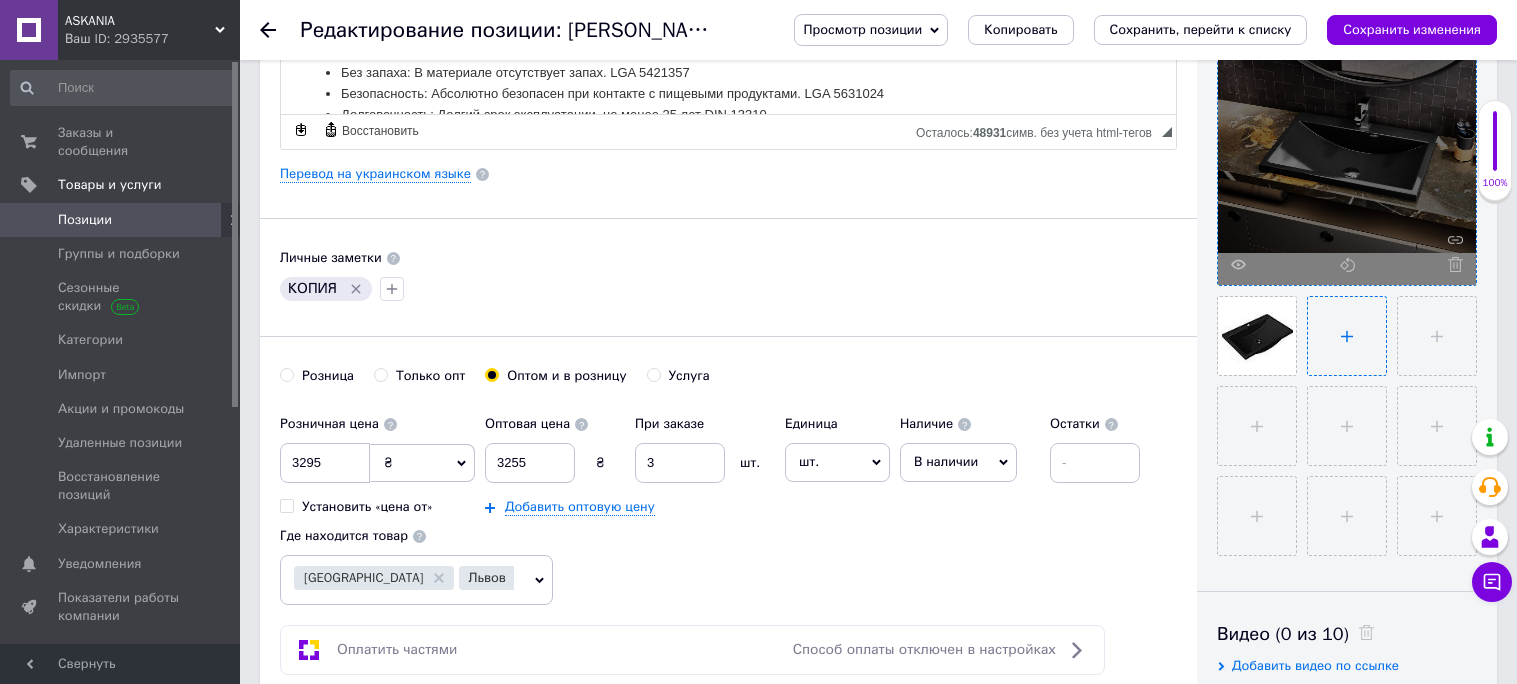type on "C:\fakepath\umyvalnyk.jpg" 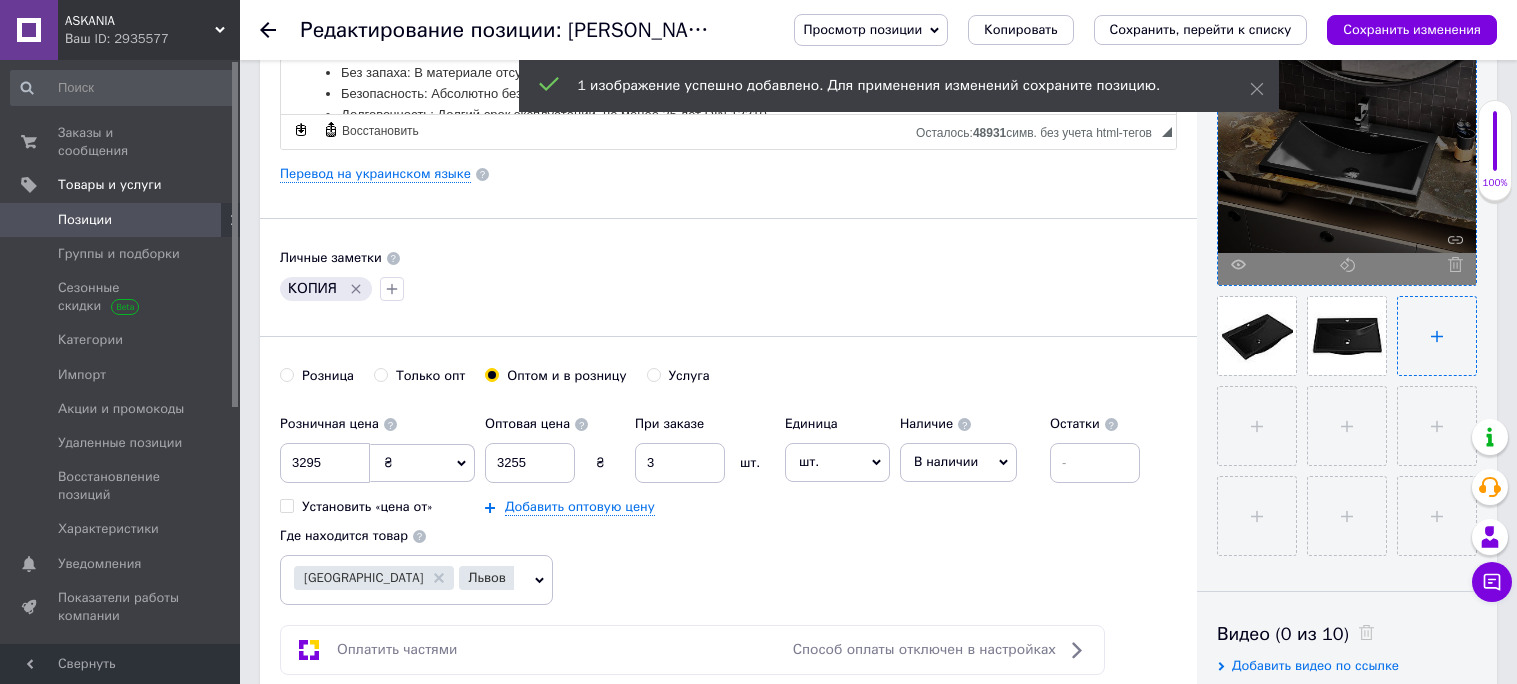 click at bounding box center (1437, 336) 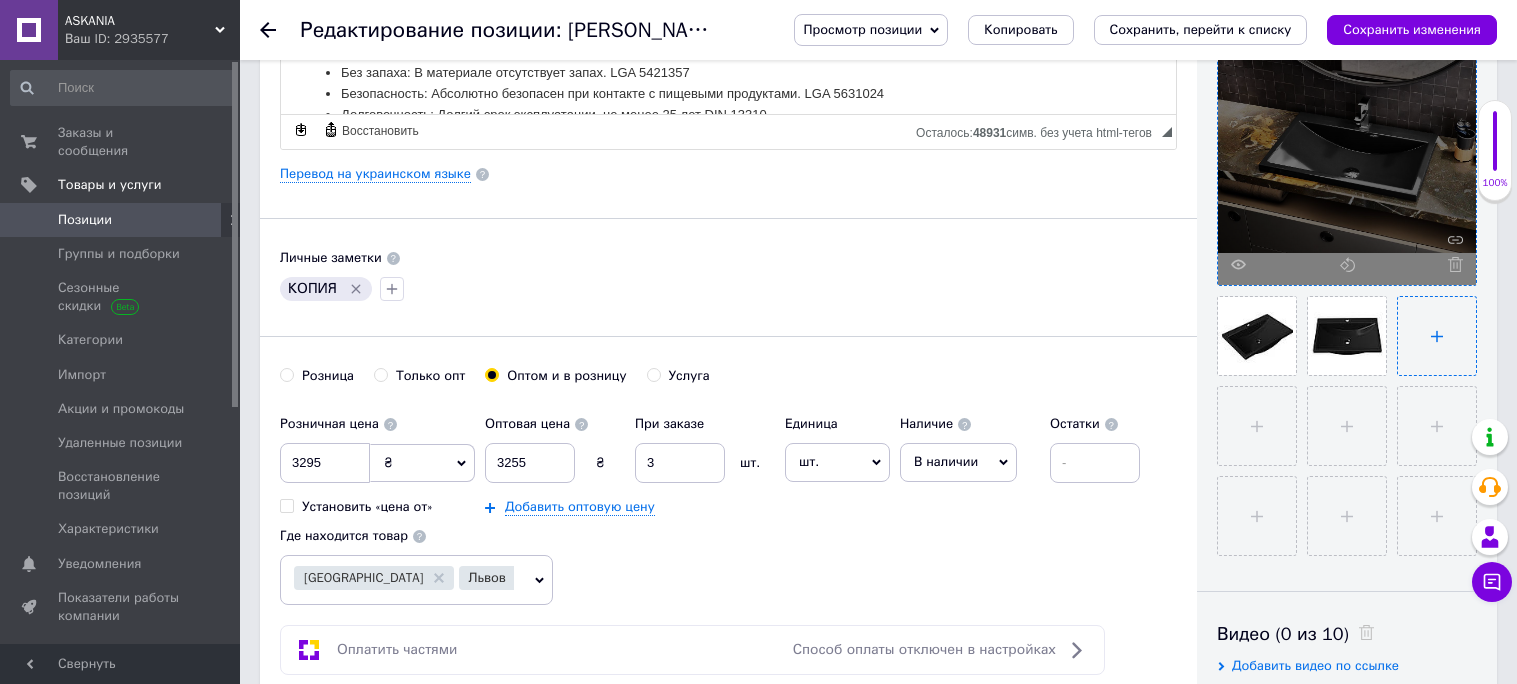 type on "C:\fakepath\umyvalnyk_chornyj.jpg" 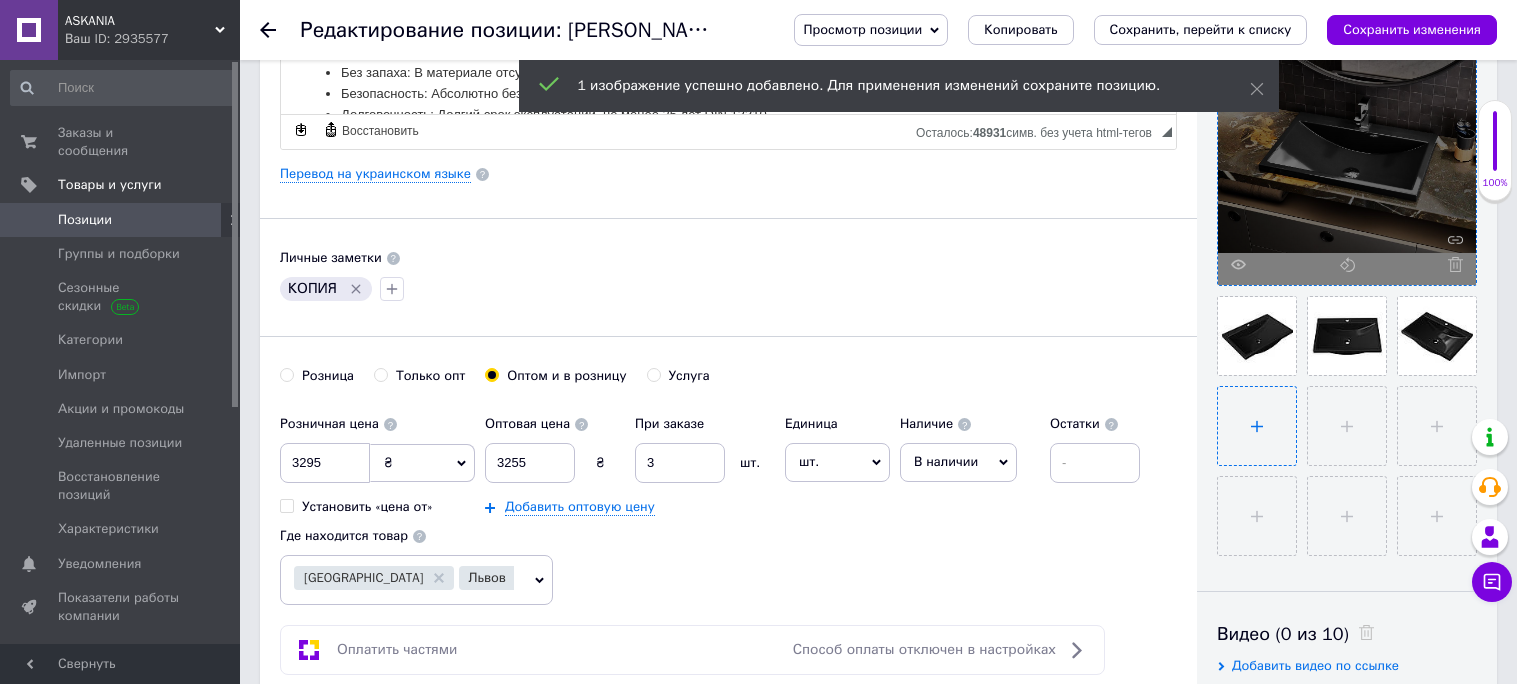click at bounding box center [1257, 426] 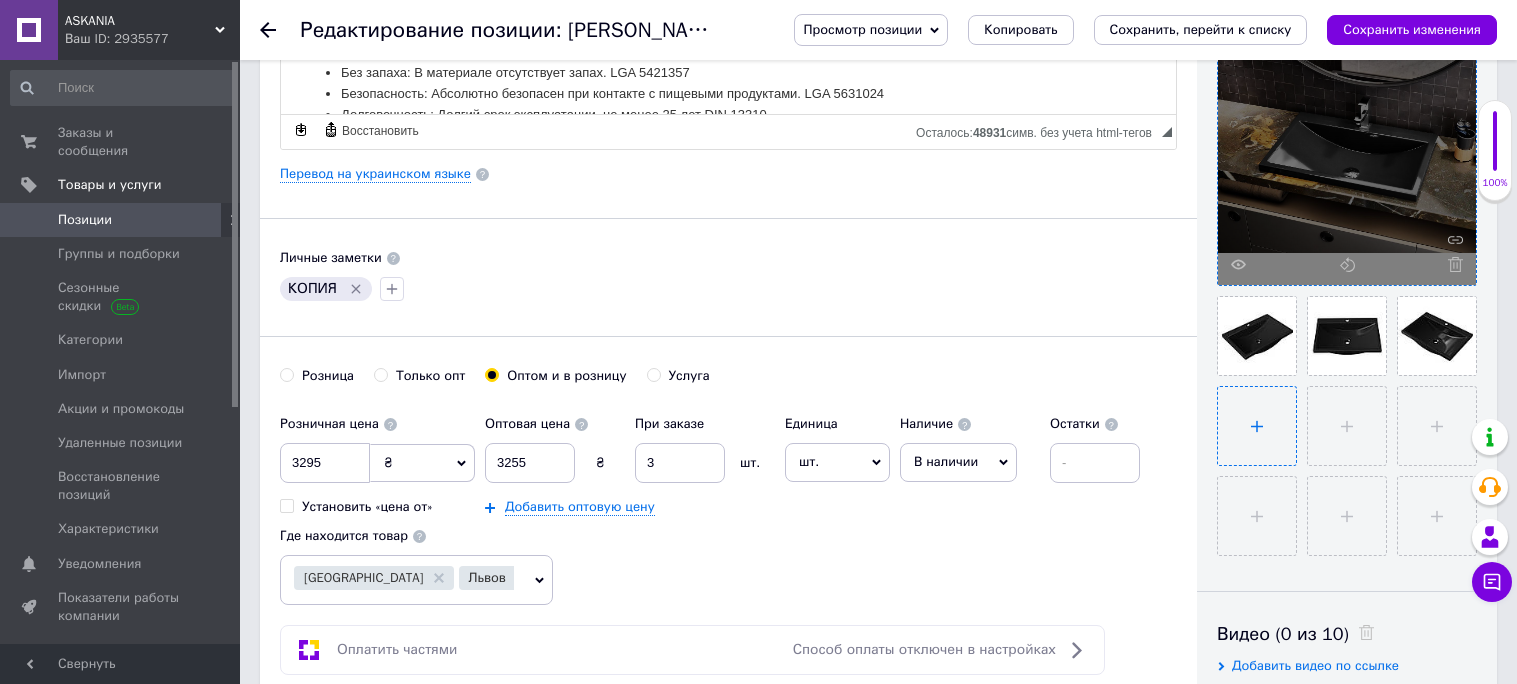 type on "C:\fakepath\Rakovyna_chorna.jpg" 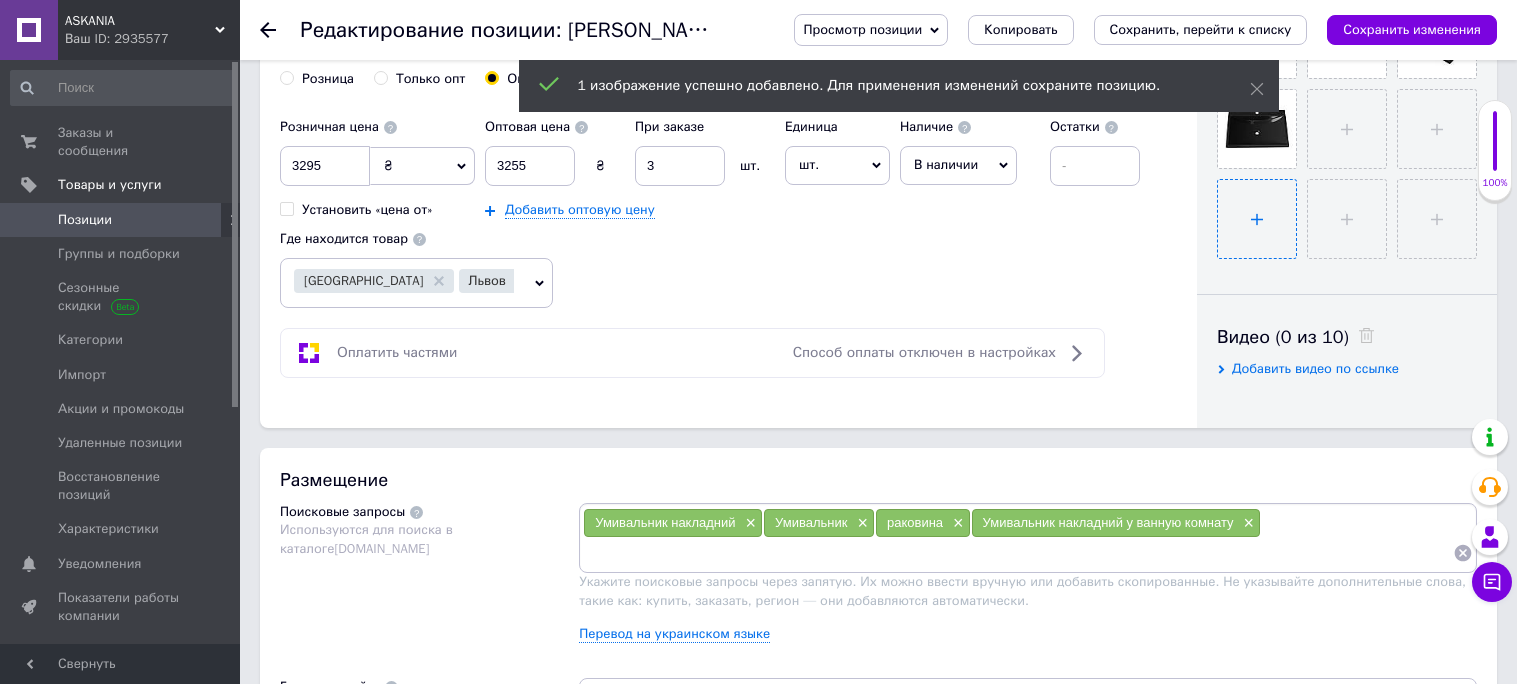 scroll, scrollTop: 770, scrollLeft: 0, axis: vertical 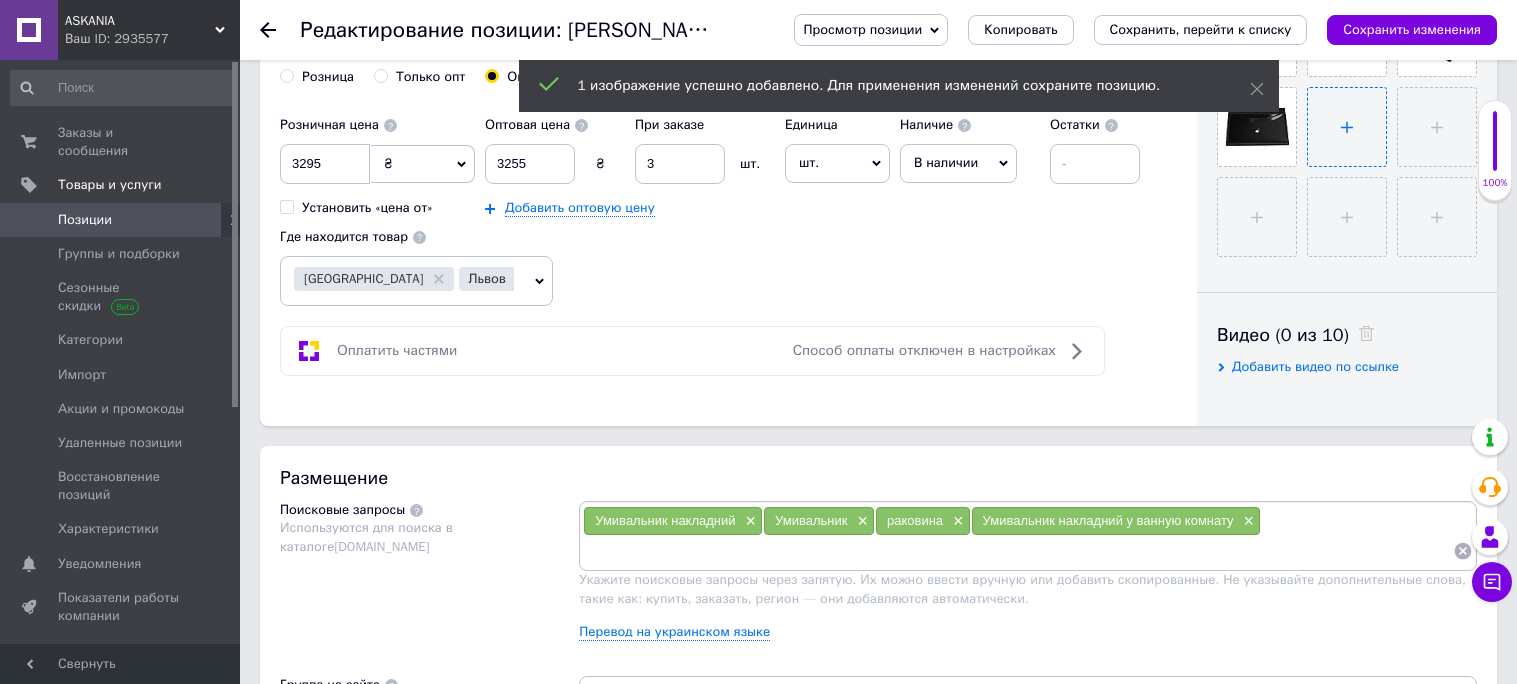click at bounding box center [1347, 127] 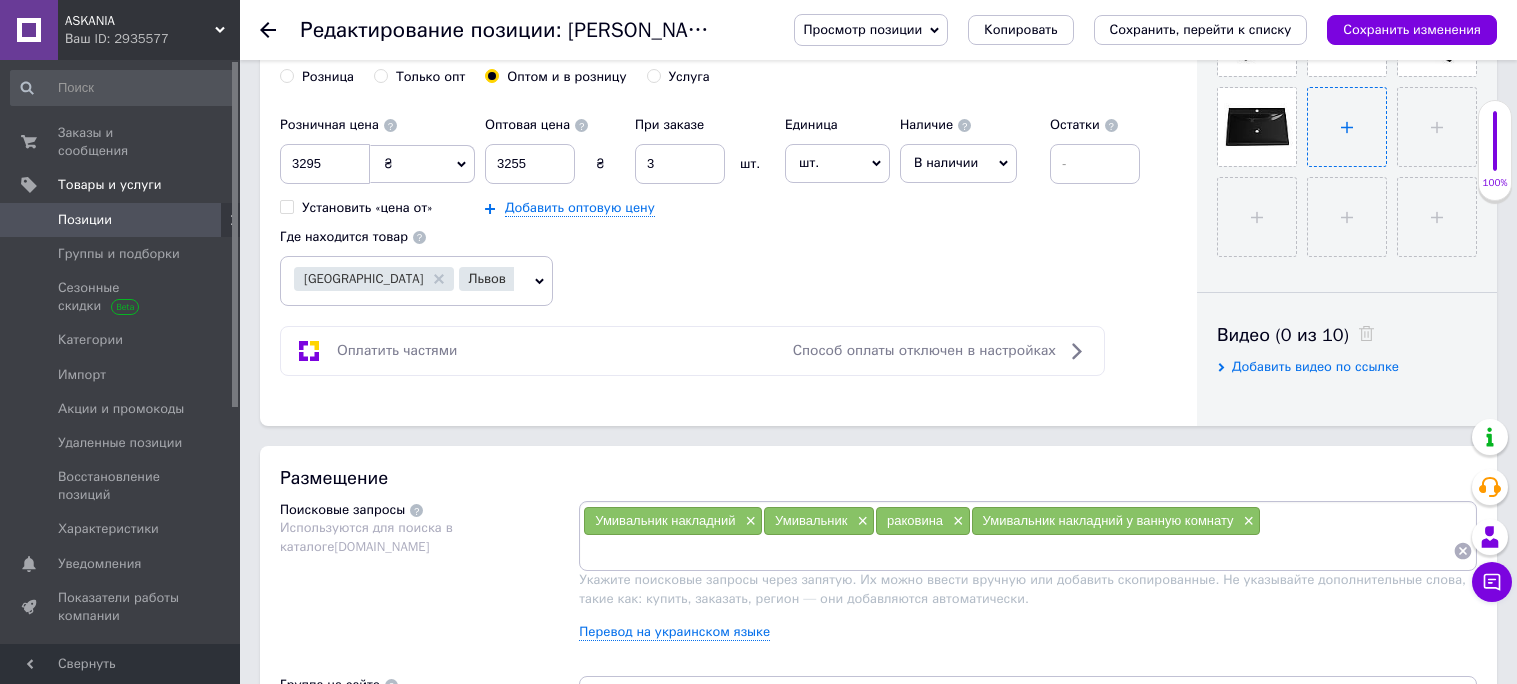 type on "C:\fakepath\Rakovyna_chorna_Luxor.jpg" 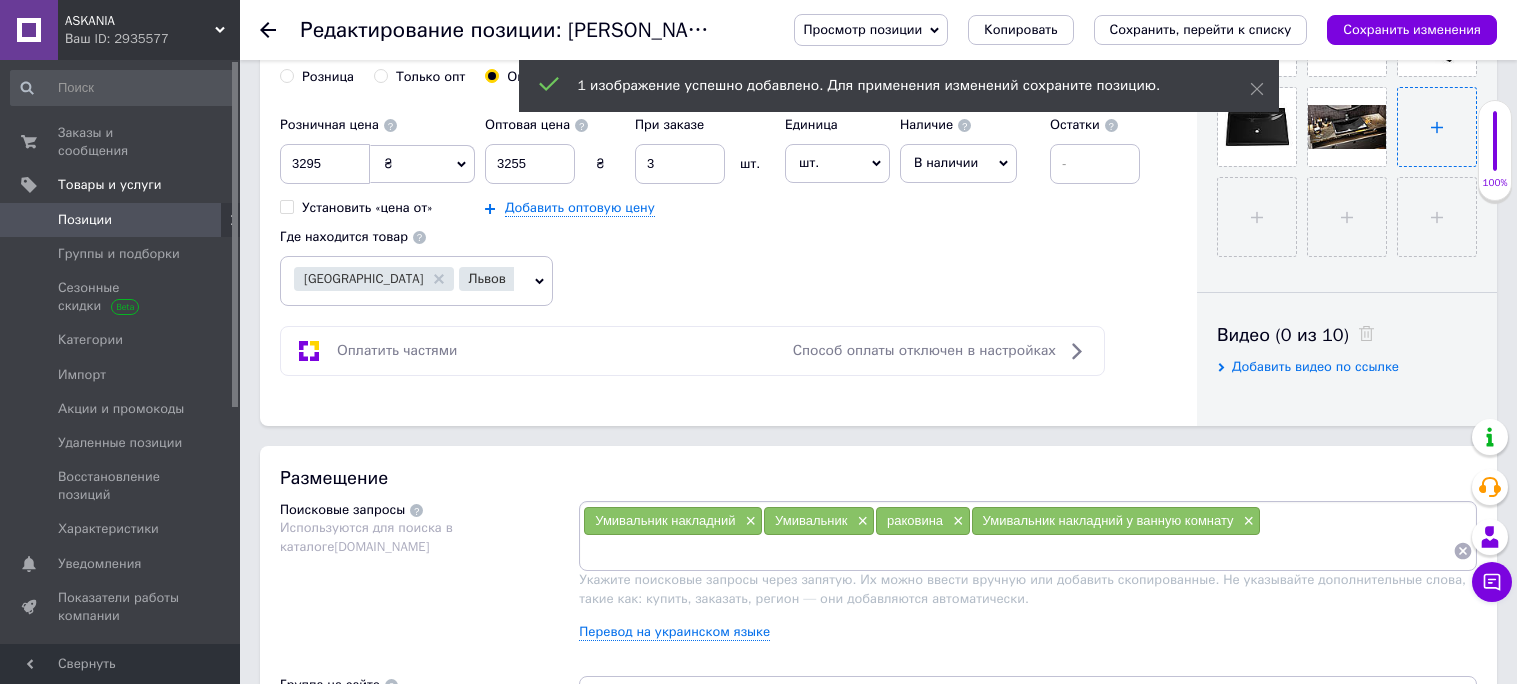 click at bounding box center [1437, 127] 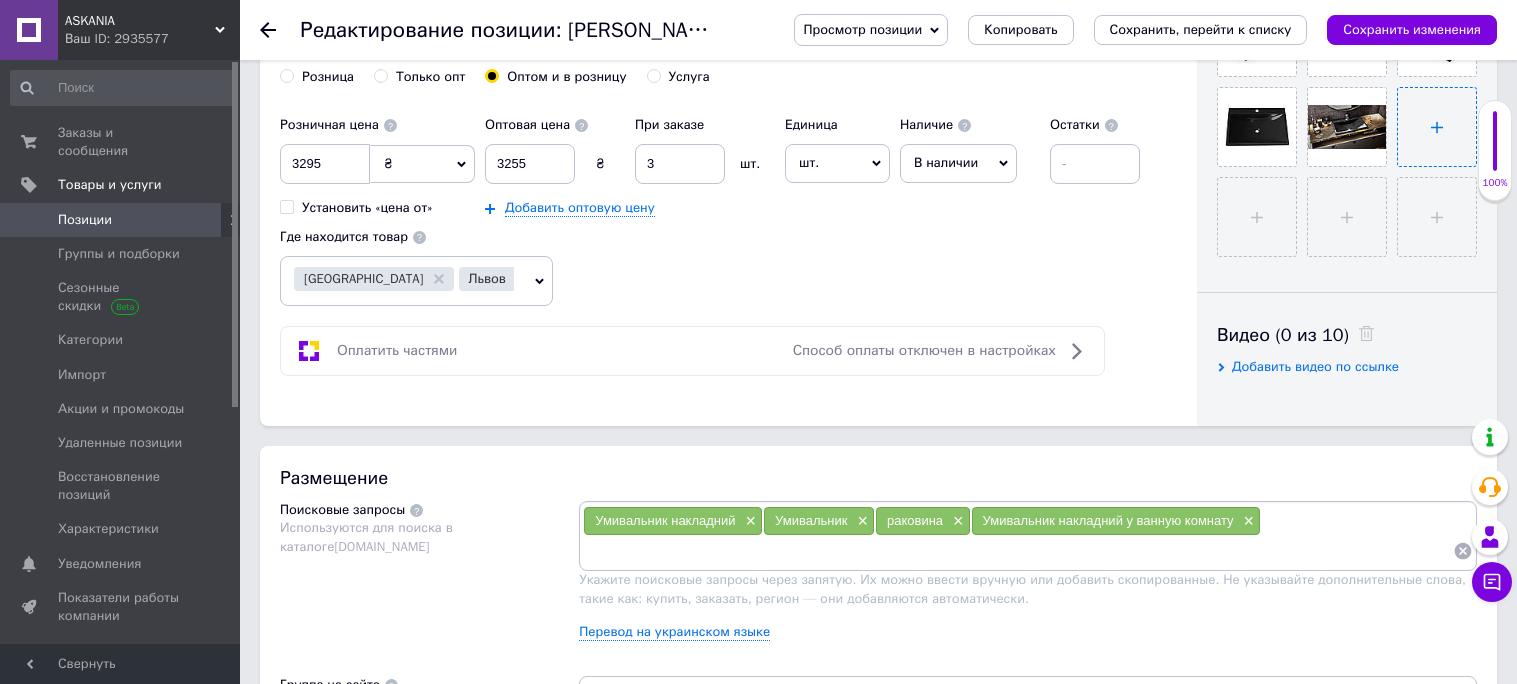 type on "C:\fakepath\umyvalnyk_chornyj_opal.jpg" 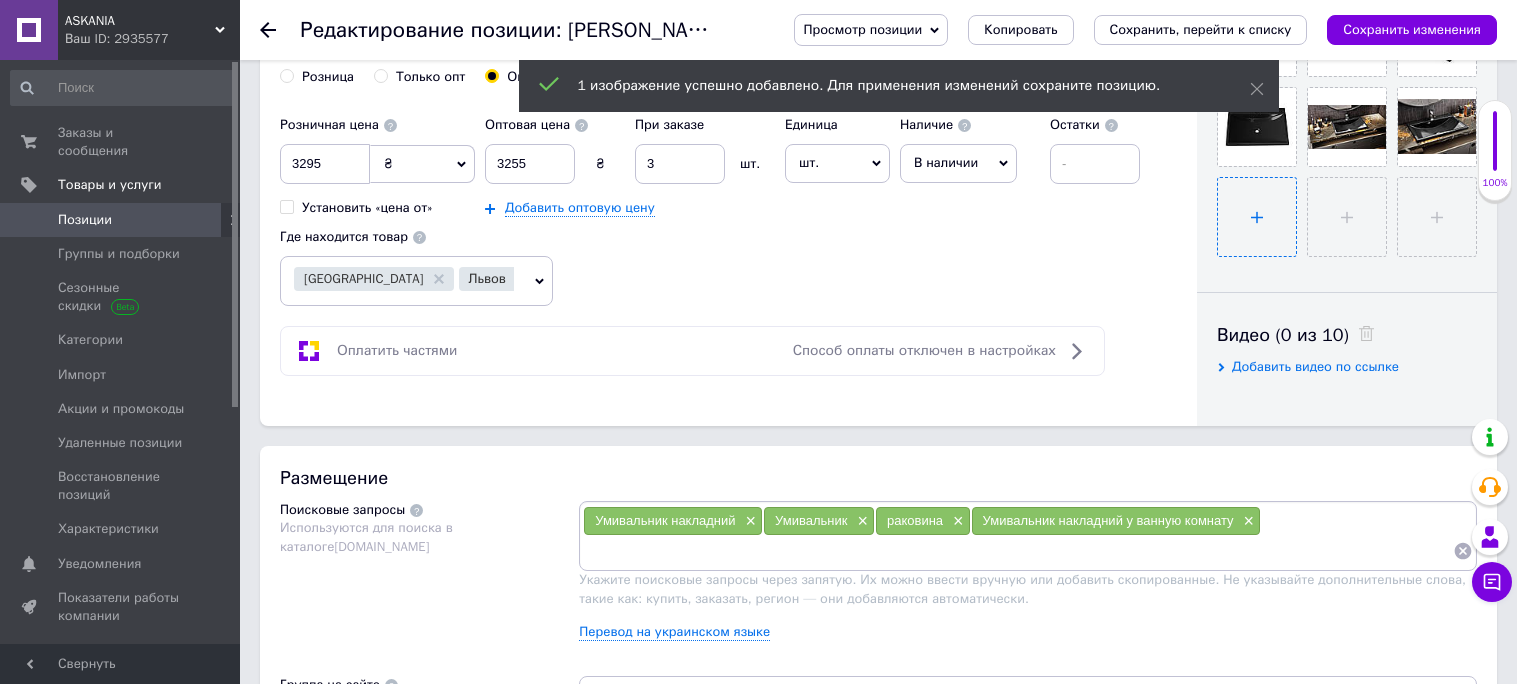 click at bounding box center (1257, 217) 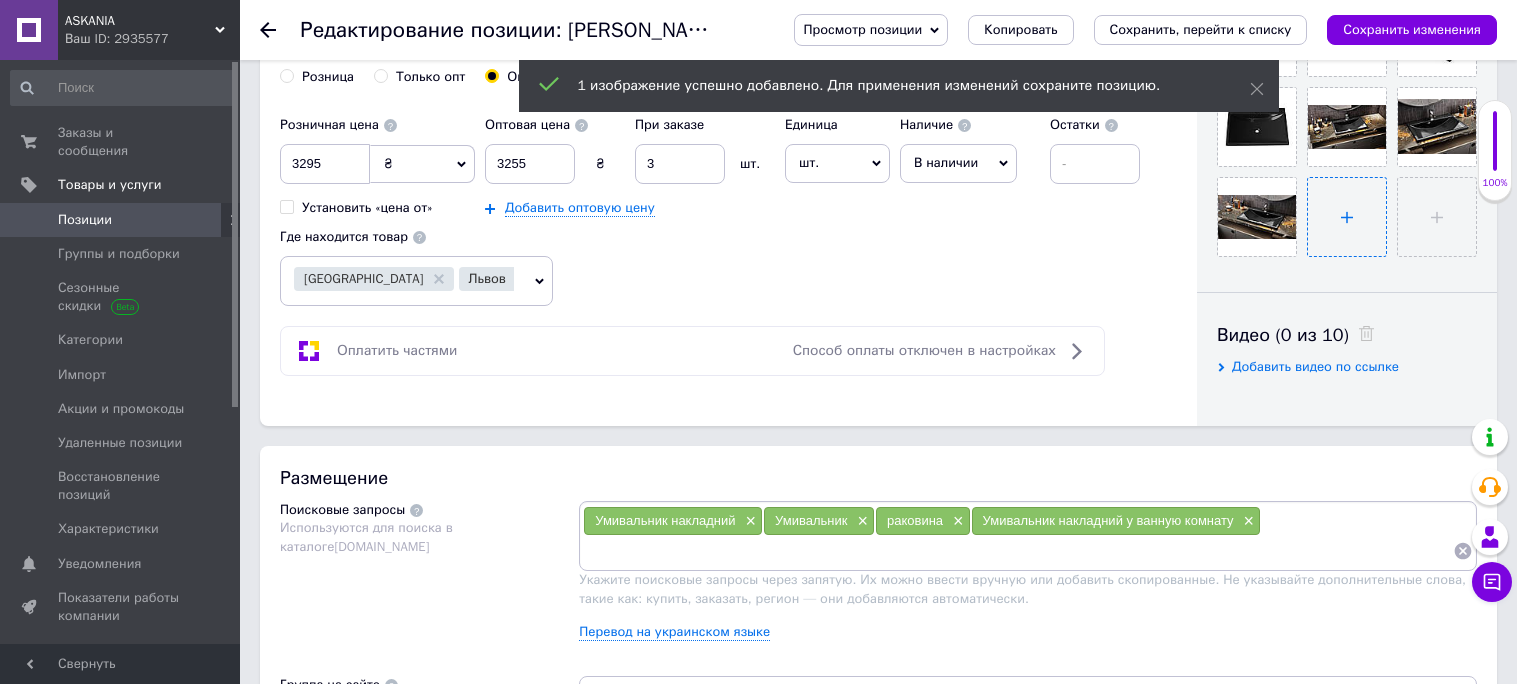 click at bounding box center [1347, 217] 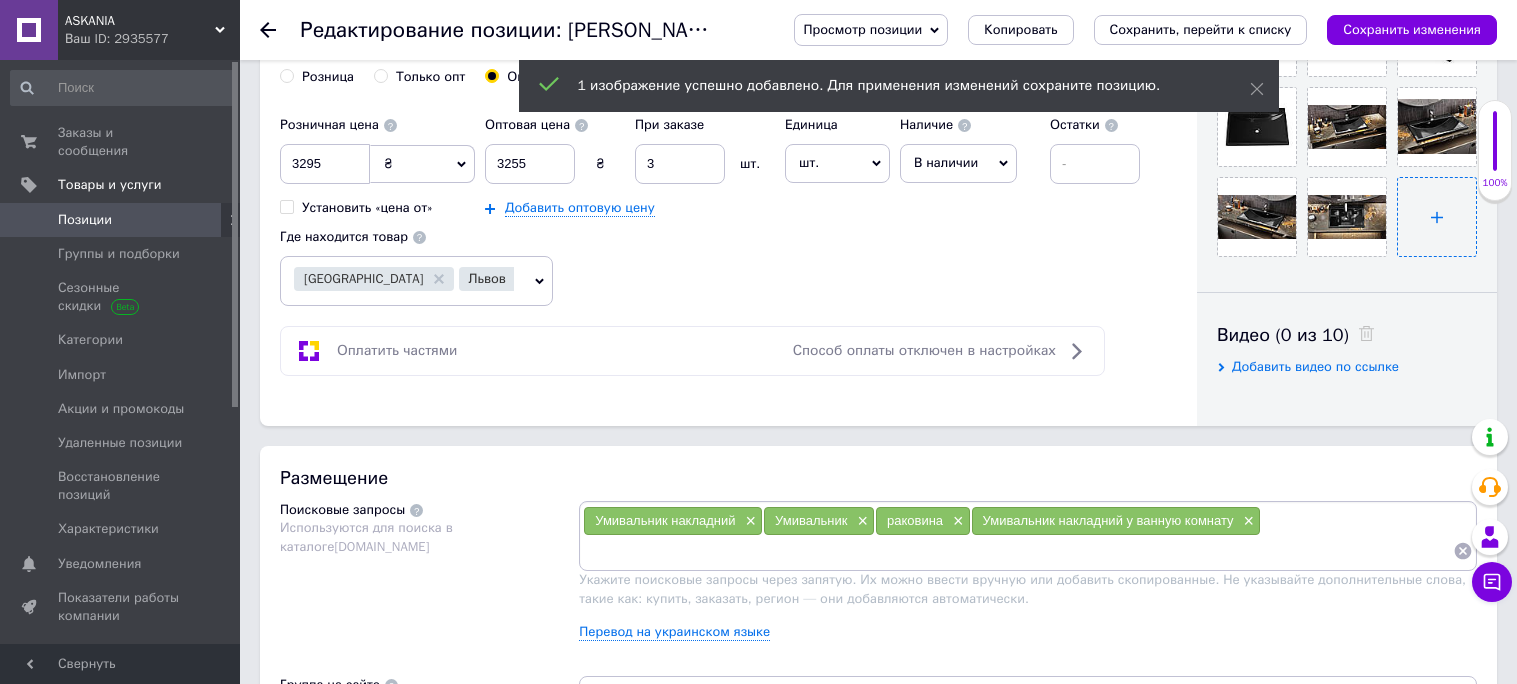 click at bounding box center (1437, 217) 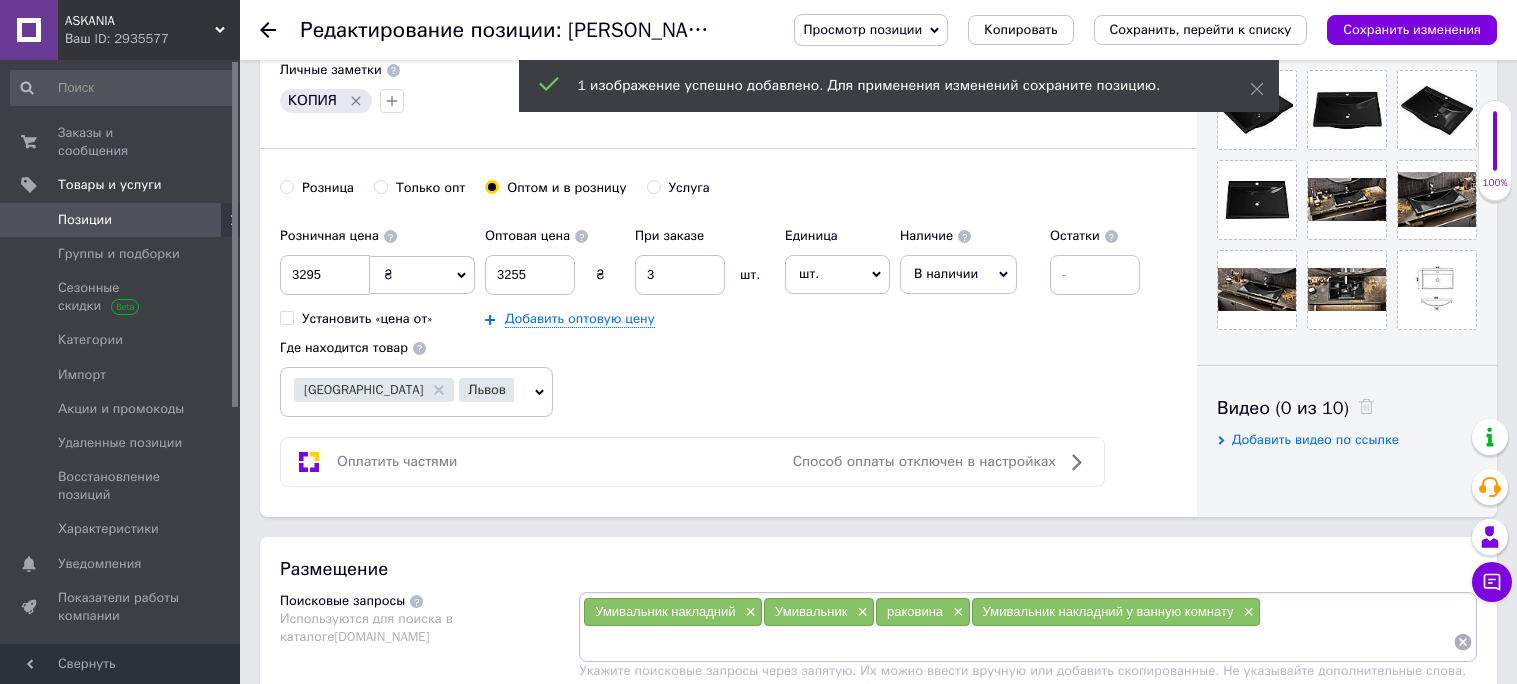 scroll, scrollTop: 643, scrollLeft: 0, axis: vertical 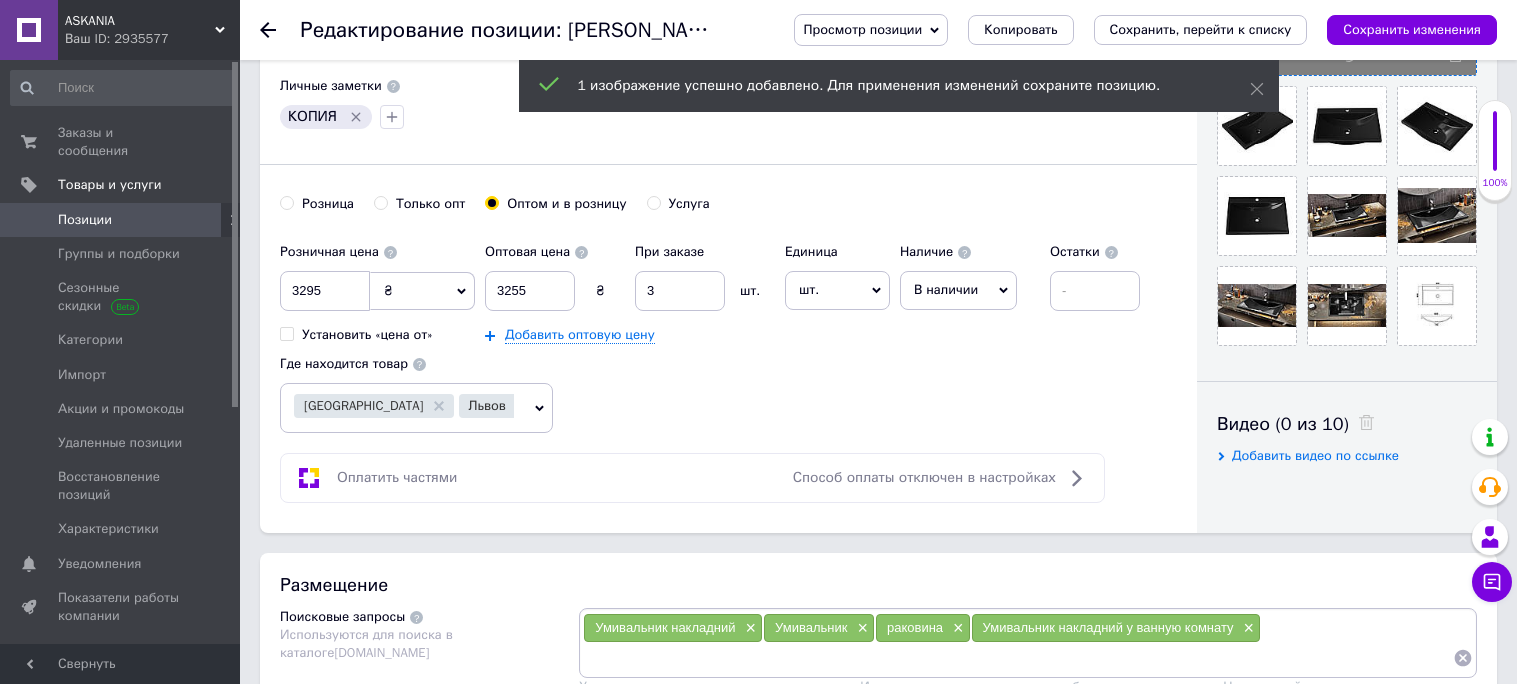 click 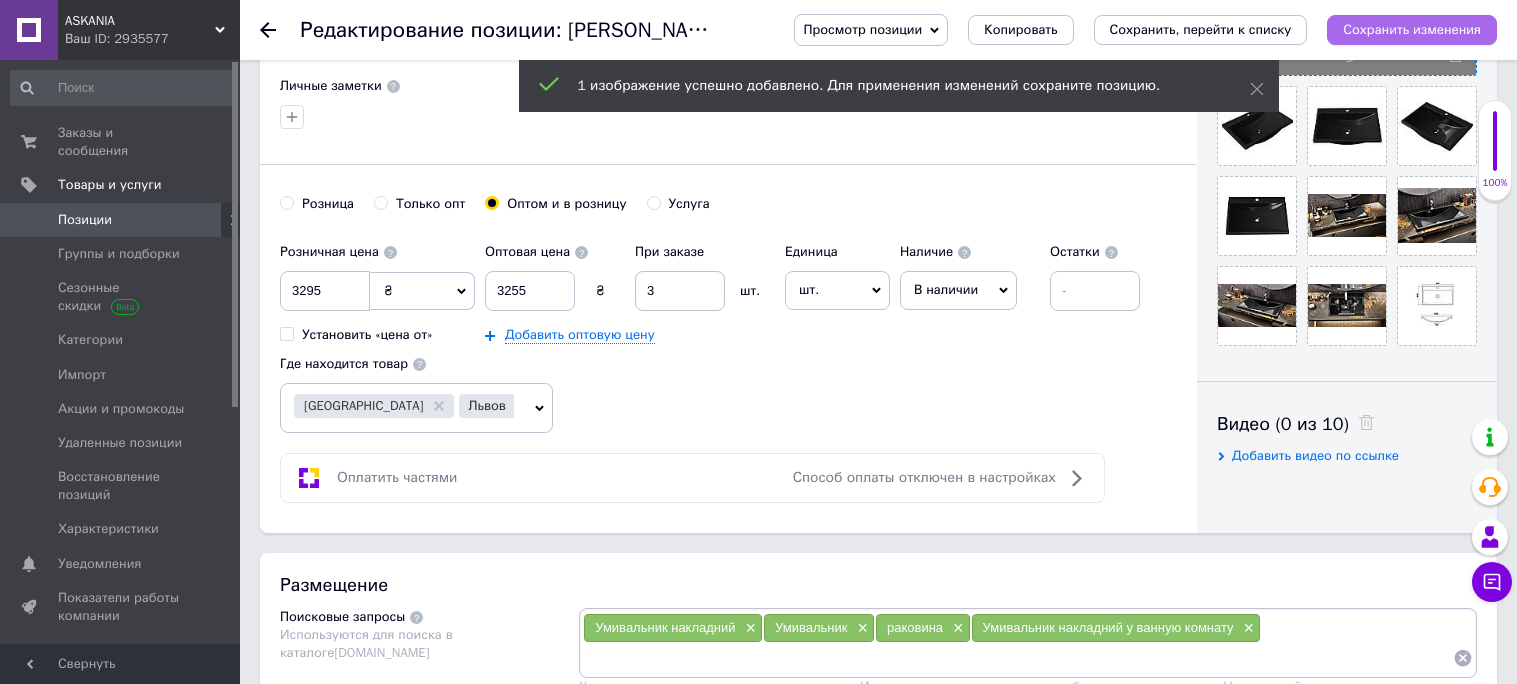 click on "Сохранить изменения" at bounding box center [1412, 29] 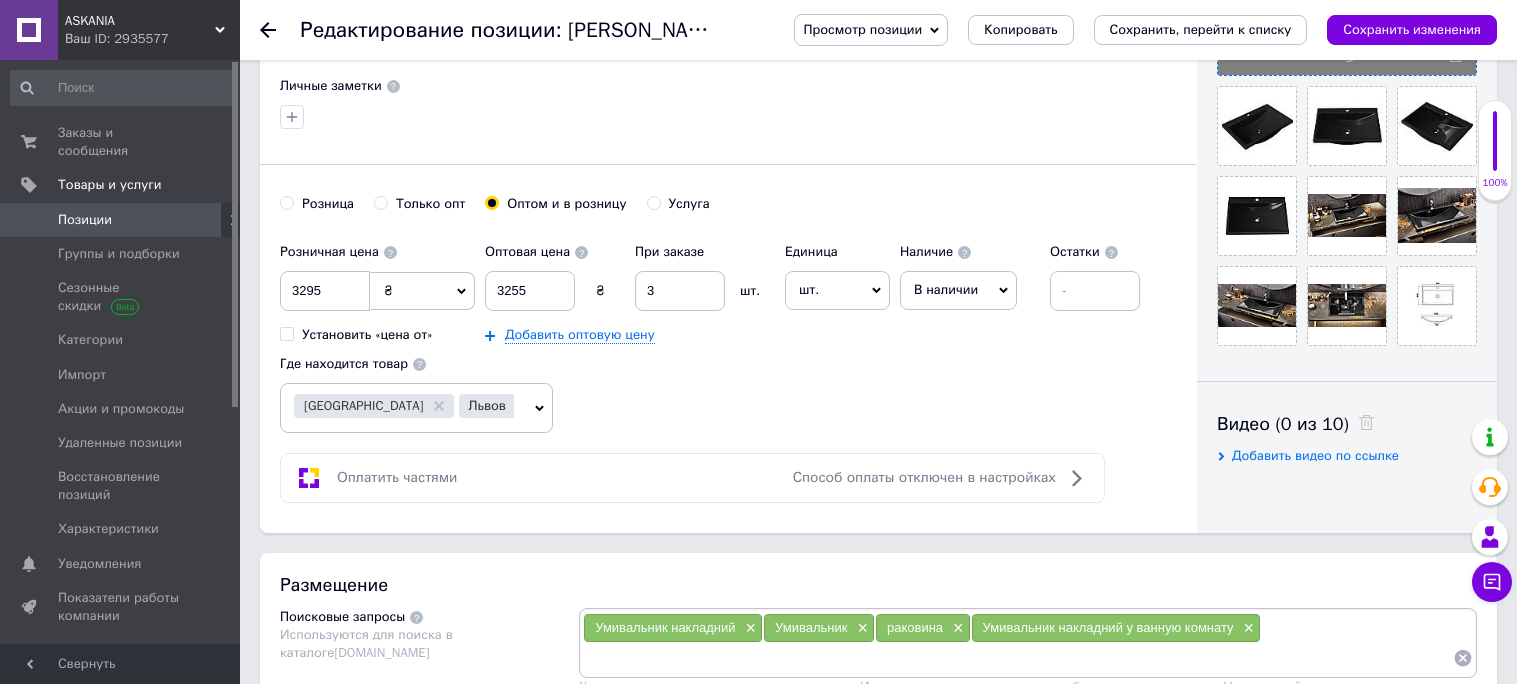 click at bounding box center (29, 220) 